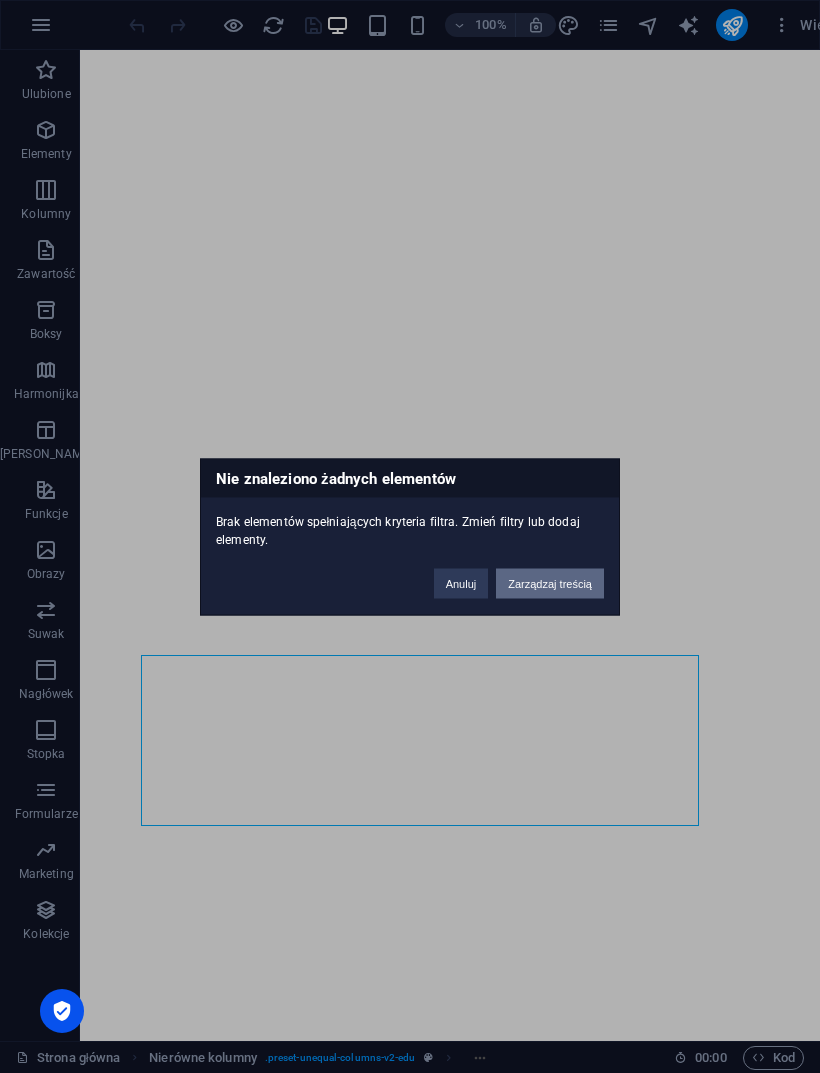 scroll, scrollTop: 0, scrollLeft: 0, axis: both 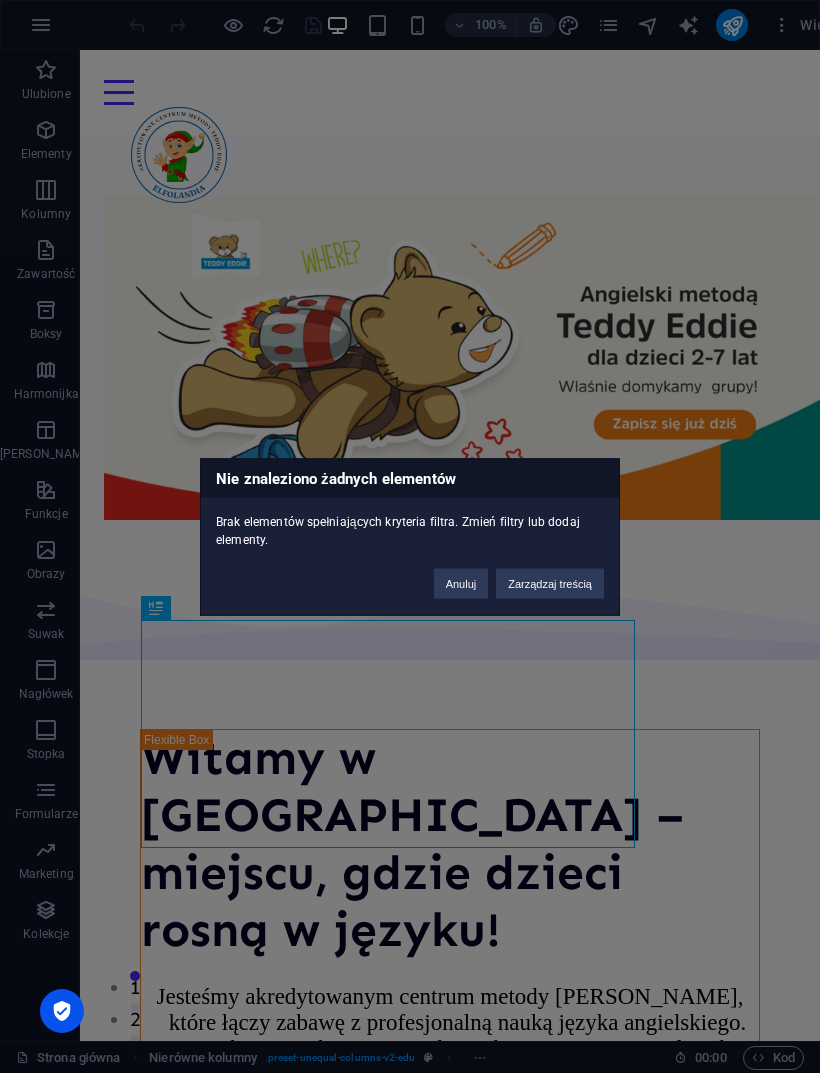 click on "Zarządzaj treścią" at bounding box center (550, 583) 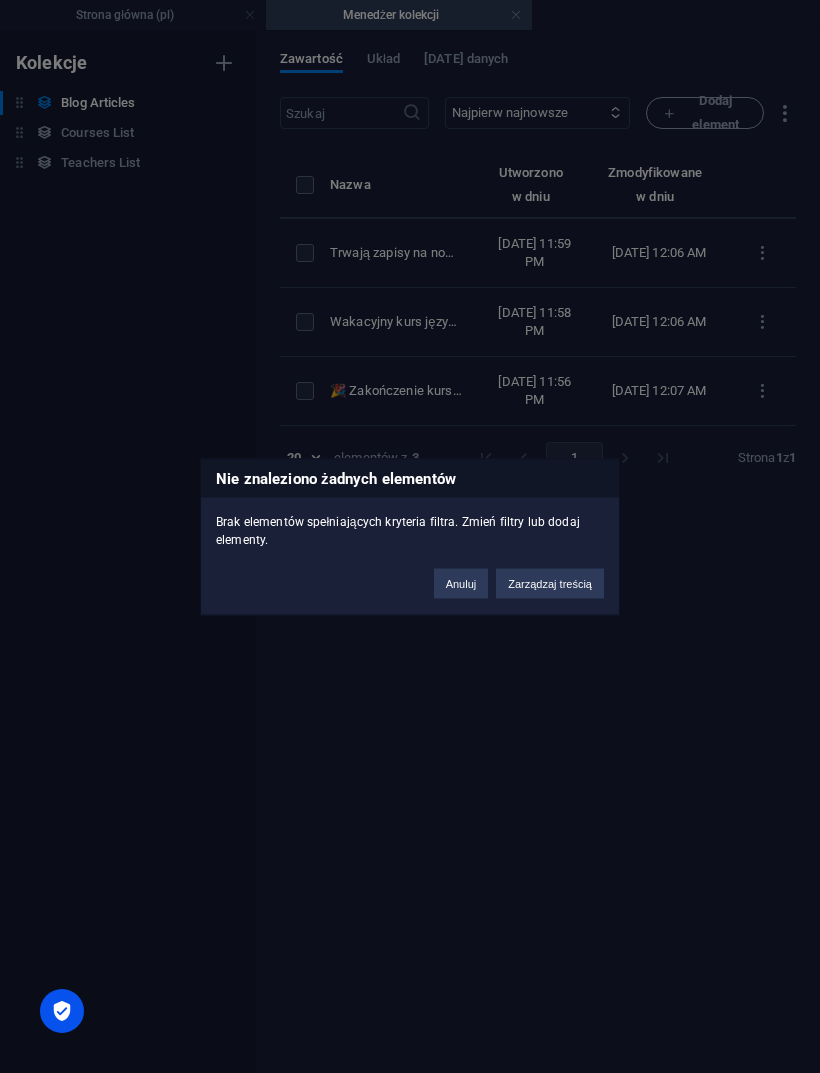 click on "Anuluj" at bounding box center [461, 583] 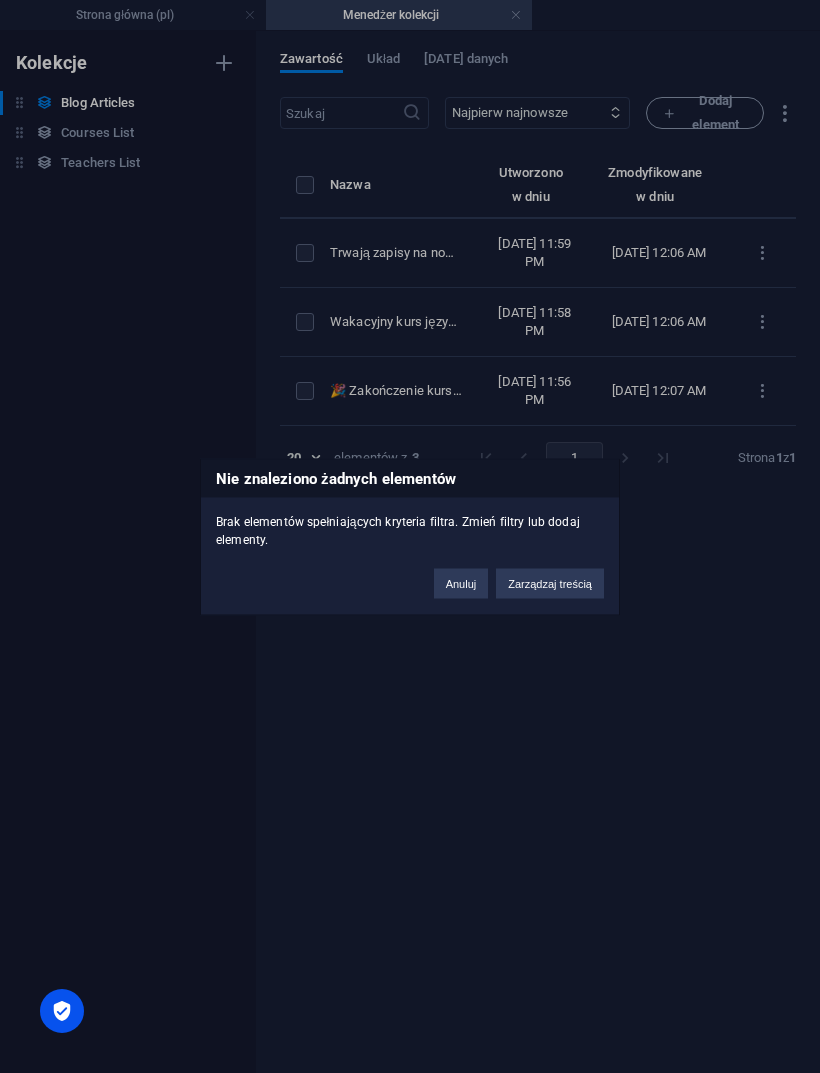 click on "Anuluj" at bounding box center [461, 583] 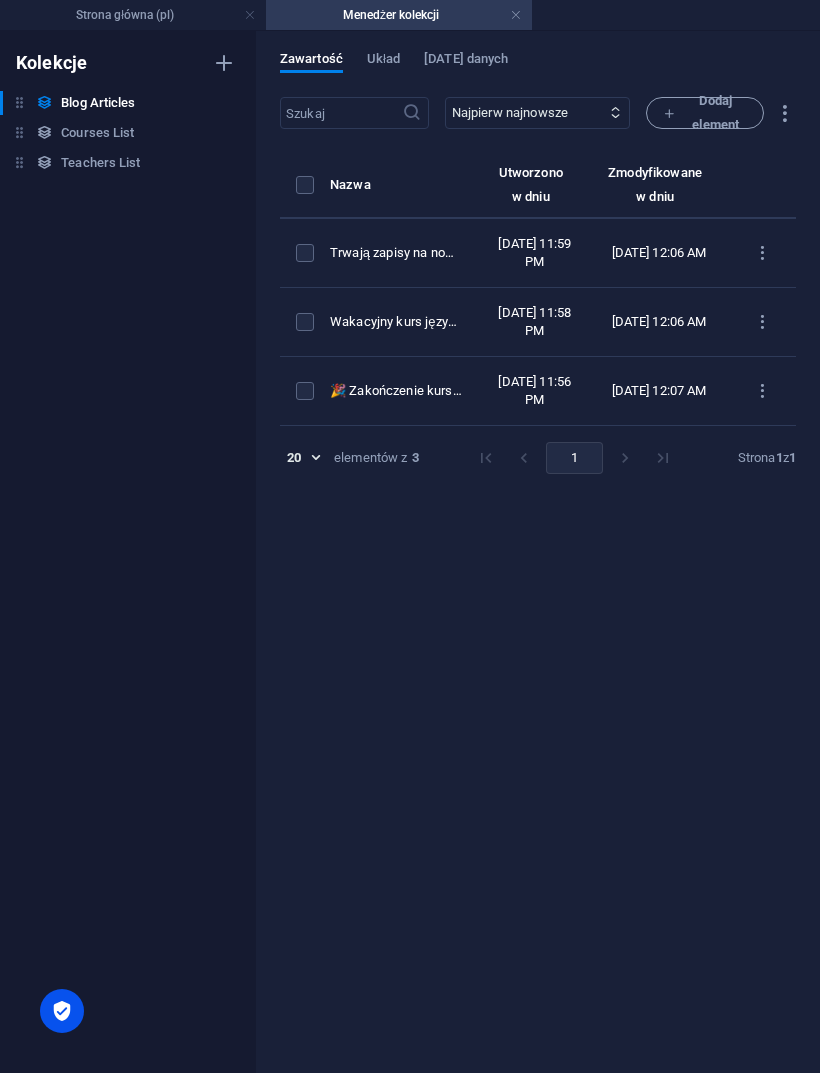click on "Układ" at bounding box center (383, 61) 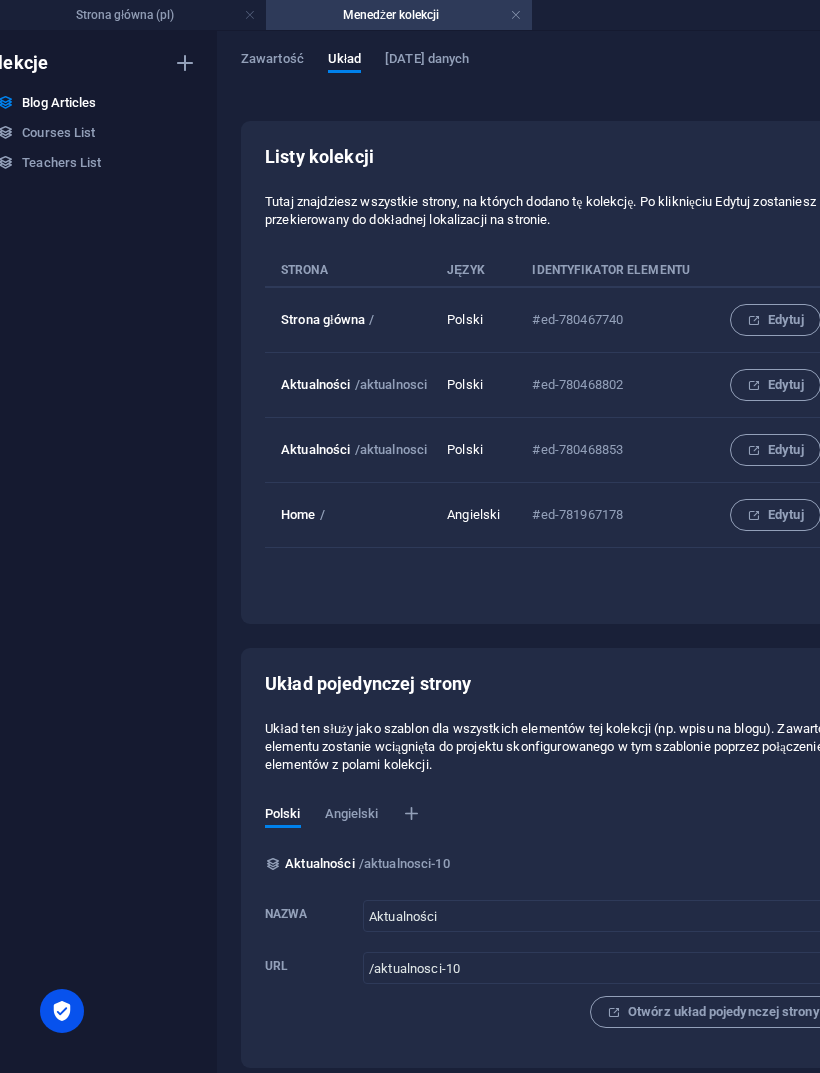 scroll, scrollTop: 0, scrollLeft: 39, axis: horizontal 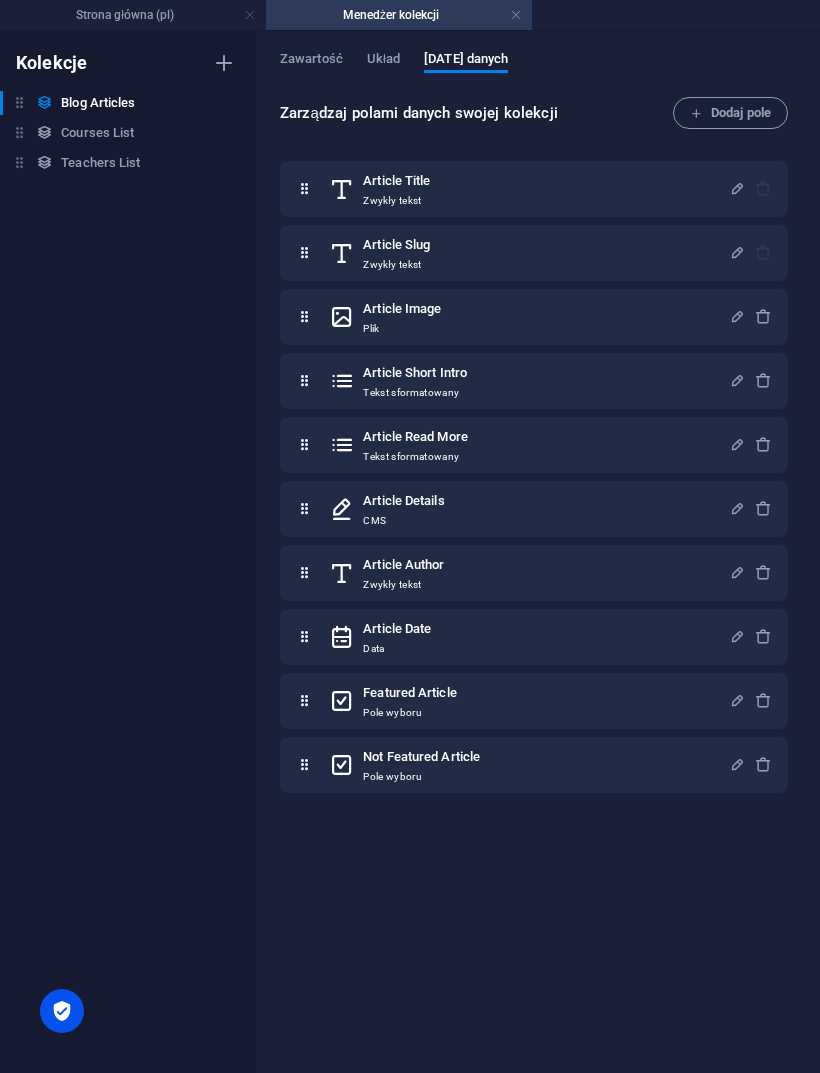 click on "Zawartość" at bounding box center (311, 61) 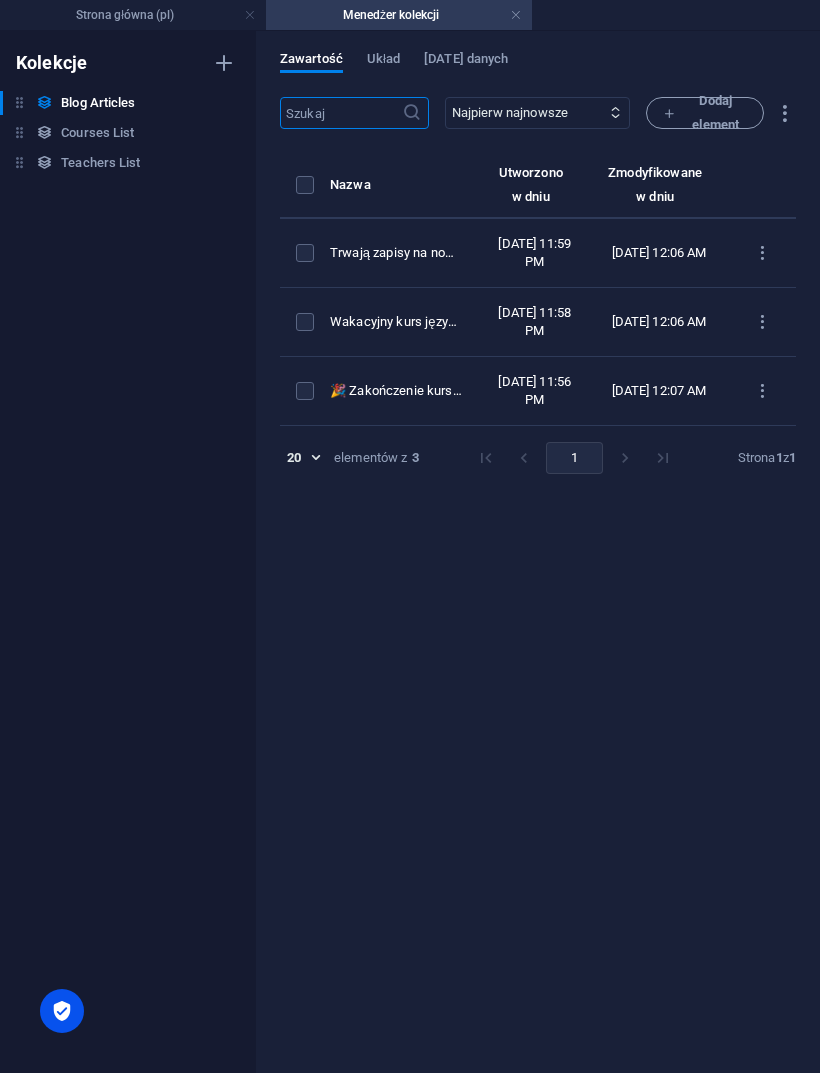 click at bounding box center (762, 253) 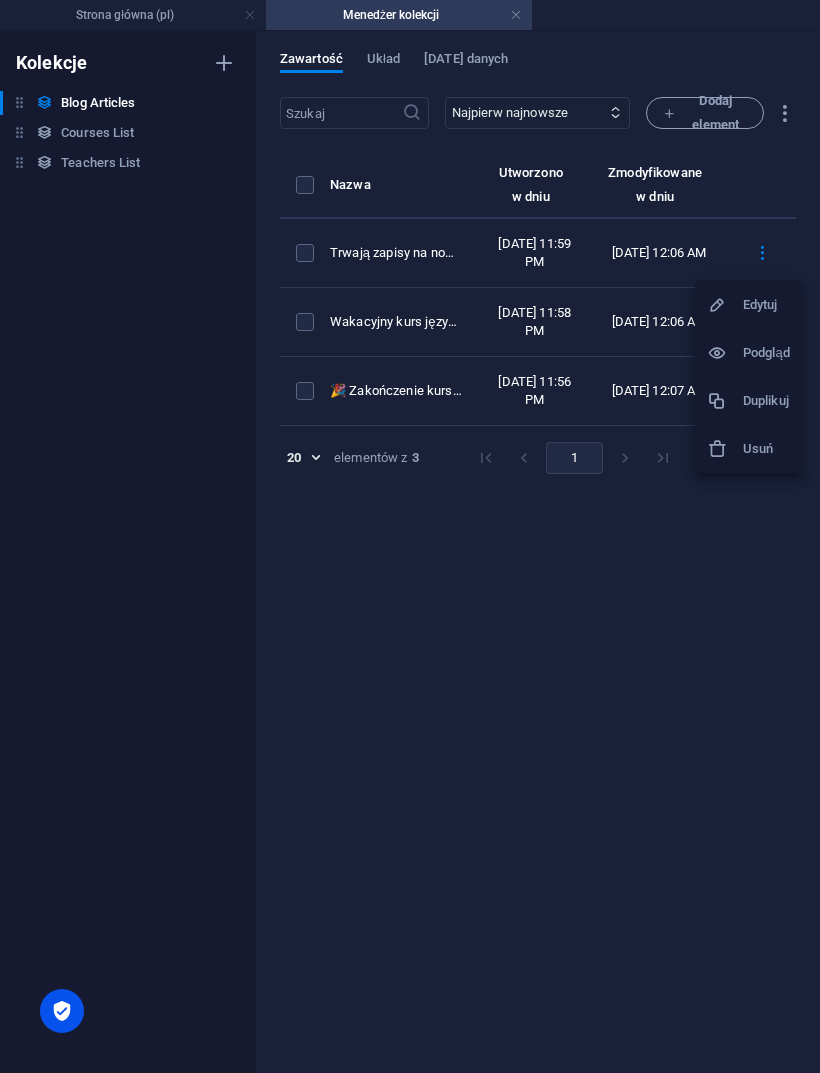 click on "Edytuj" at bounding box center (766, 305) 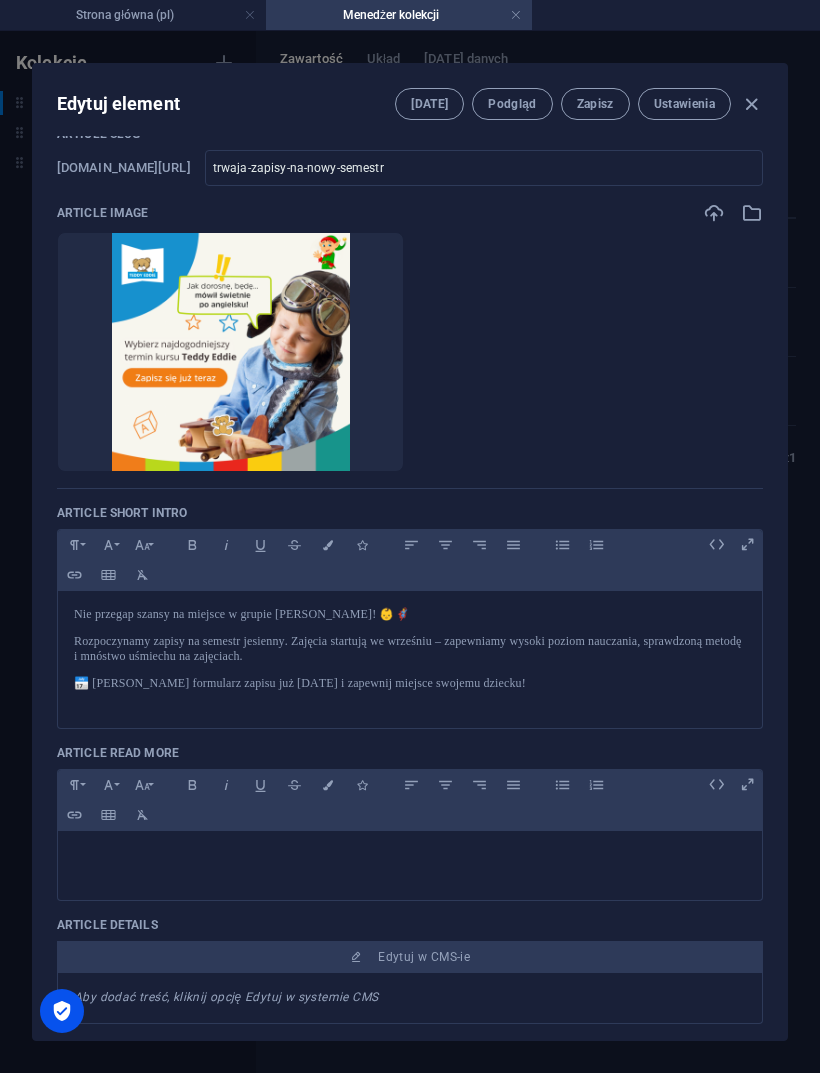 click on "Pola" at bounding box center (429, 104) 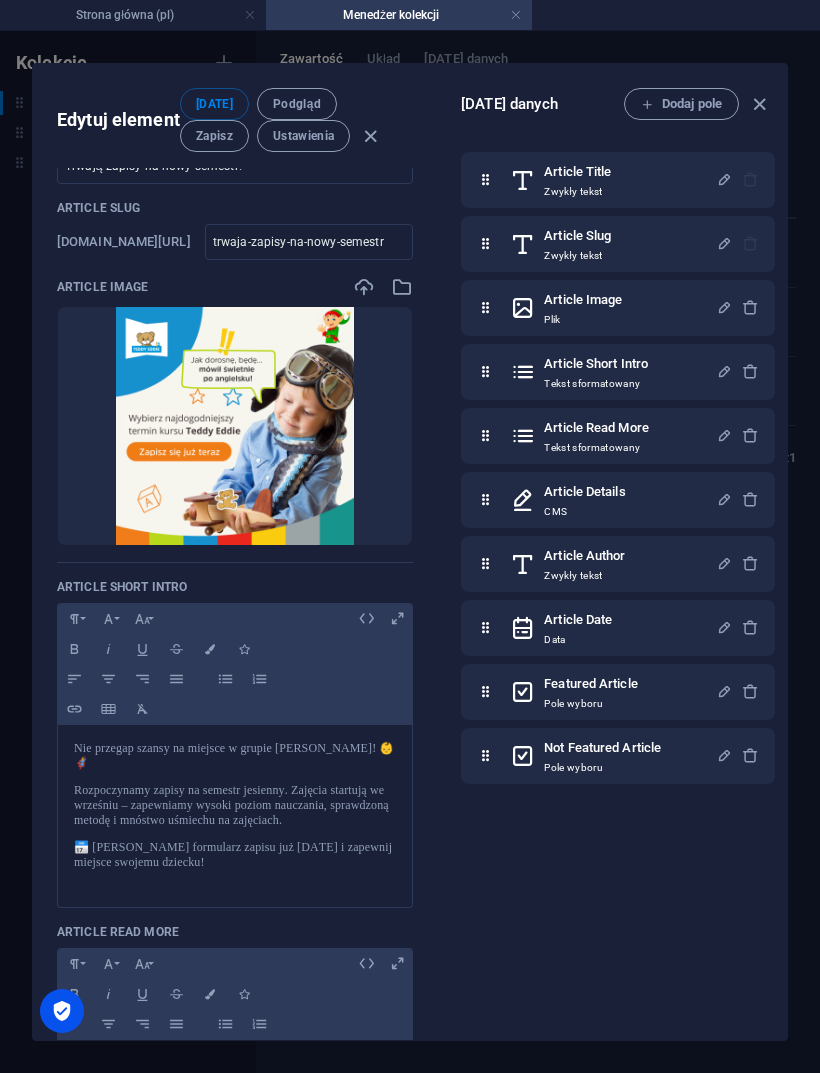 scroll, scrollTop: 59, scrollLeft: 0, axis: vertical 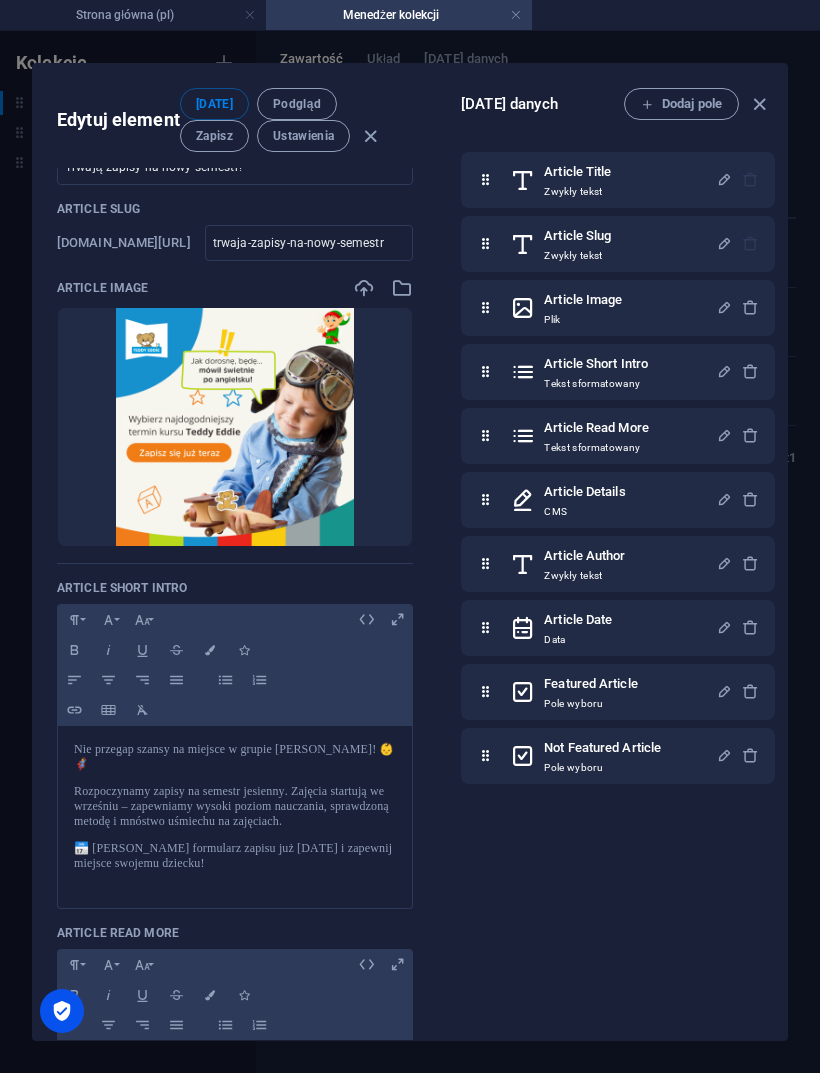 click on "Pola" at bounding box center [214, 104] 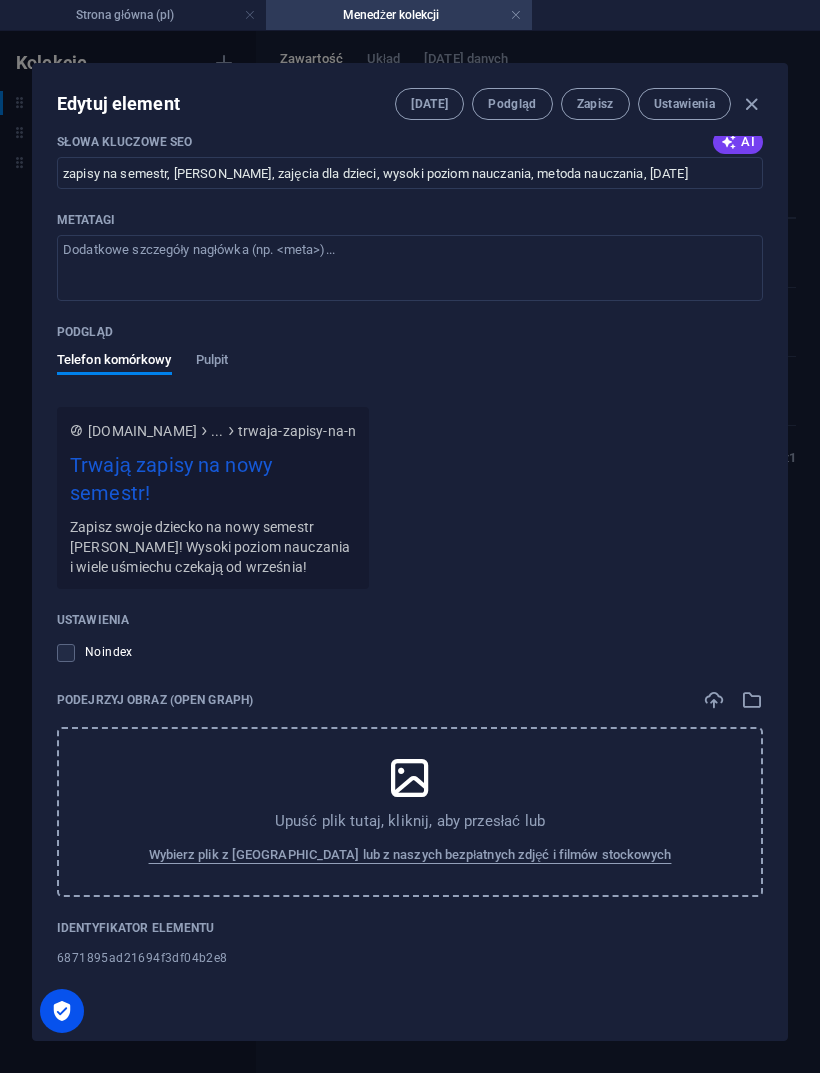 scroll, scrollTop: 1691, scrollLeft: 0, axis: vertical 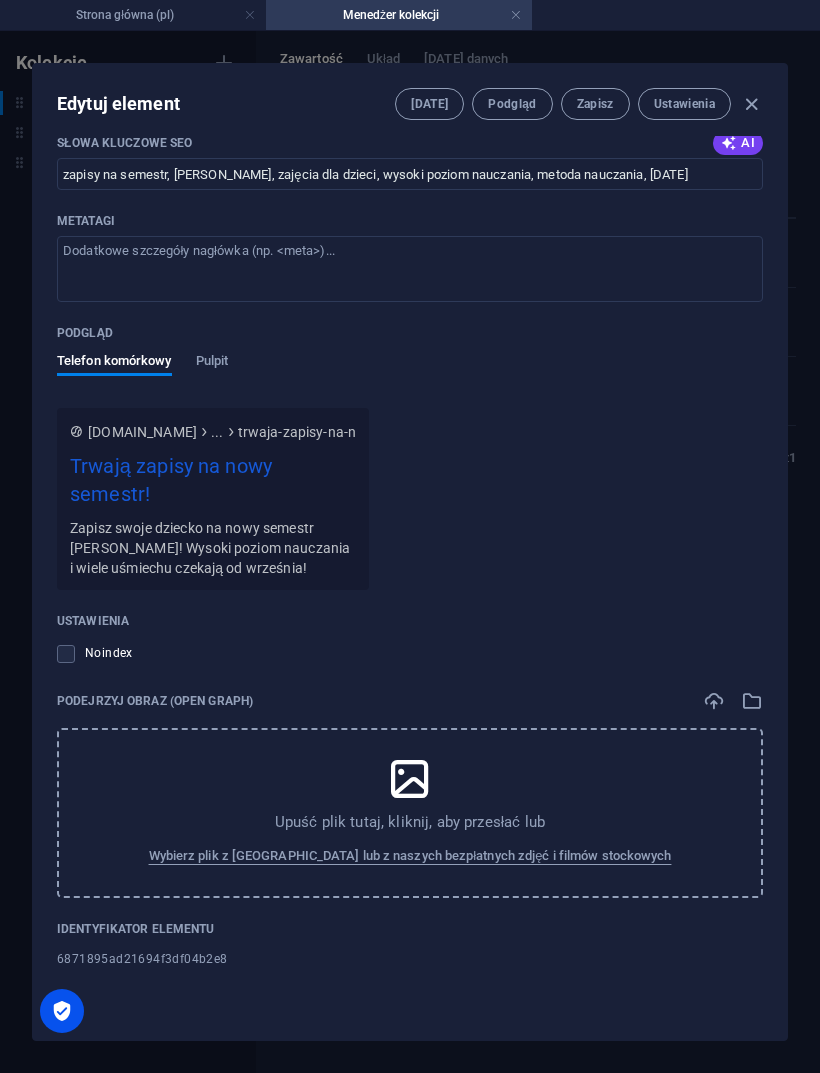 click on "Pulpit" at bounding box center (212, 363) 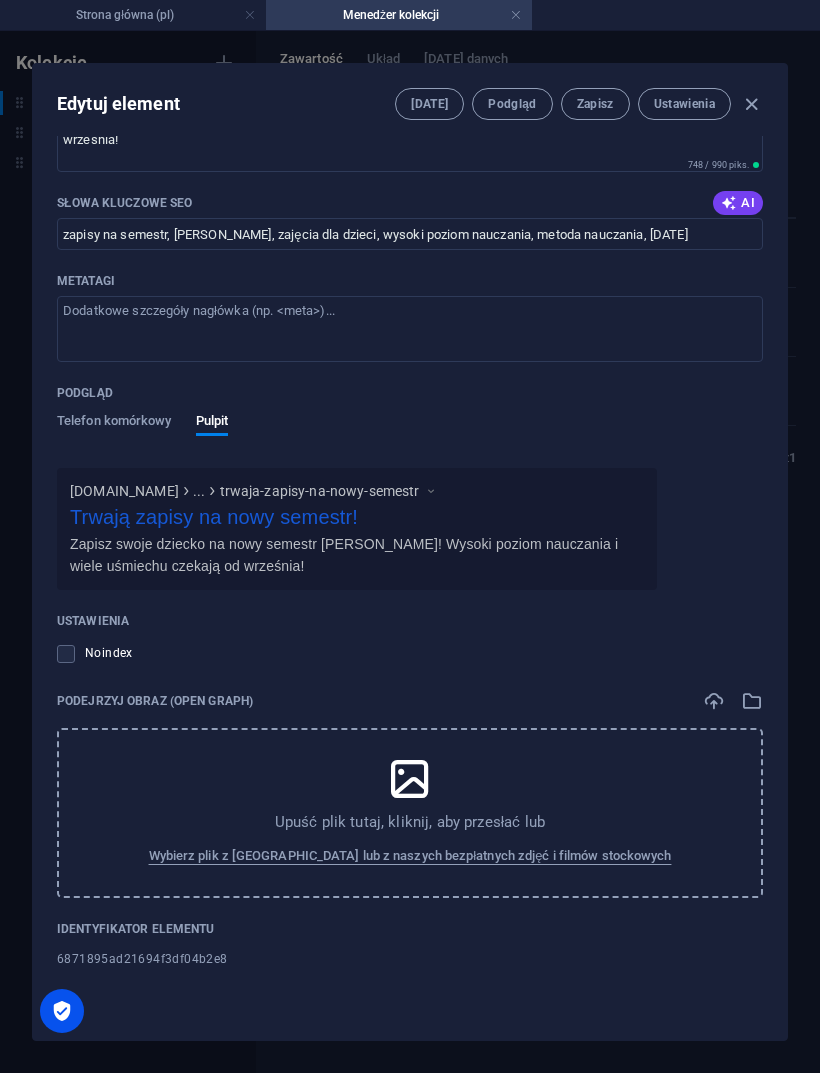 click on "Telefon komórkowy" at bounding box center (114, 423) 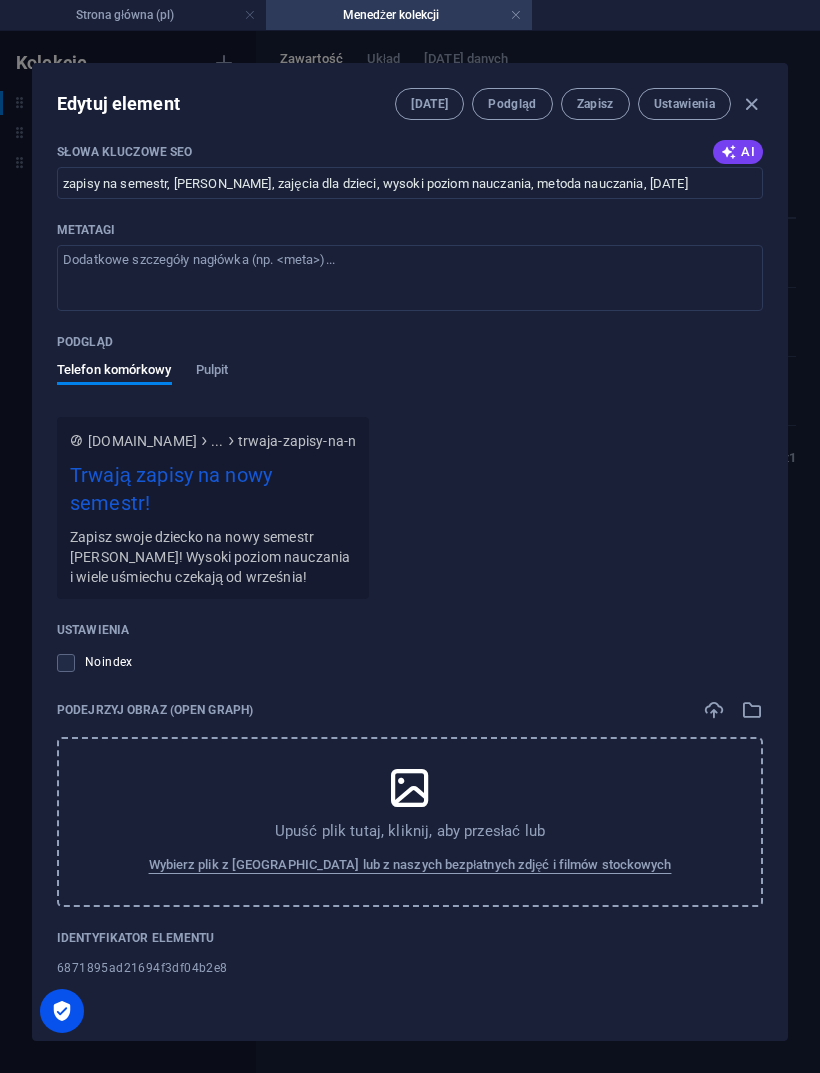 scroll, scrollTop: 1679, scrollLeft: 0, axis: vertical 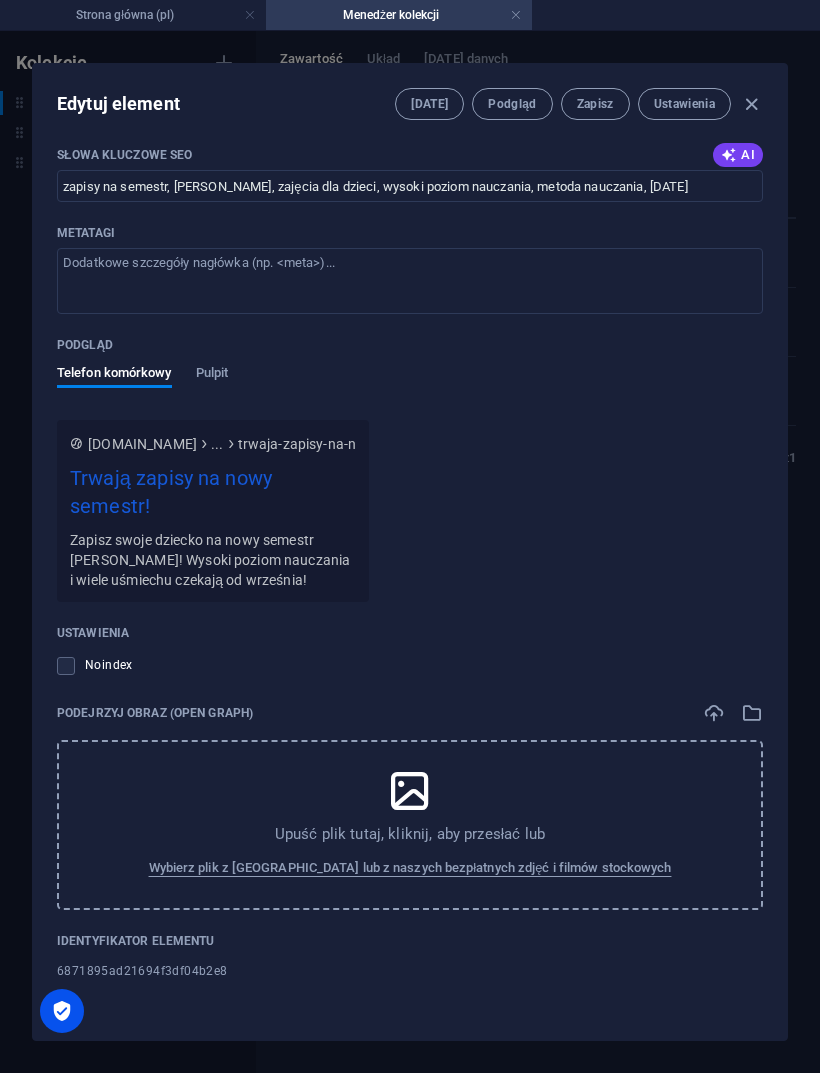 click at bounding box center [66, 666] 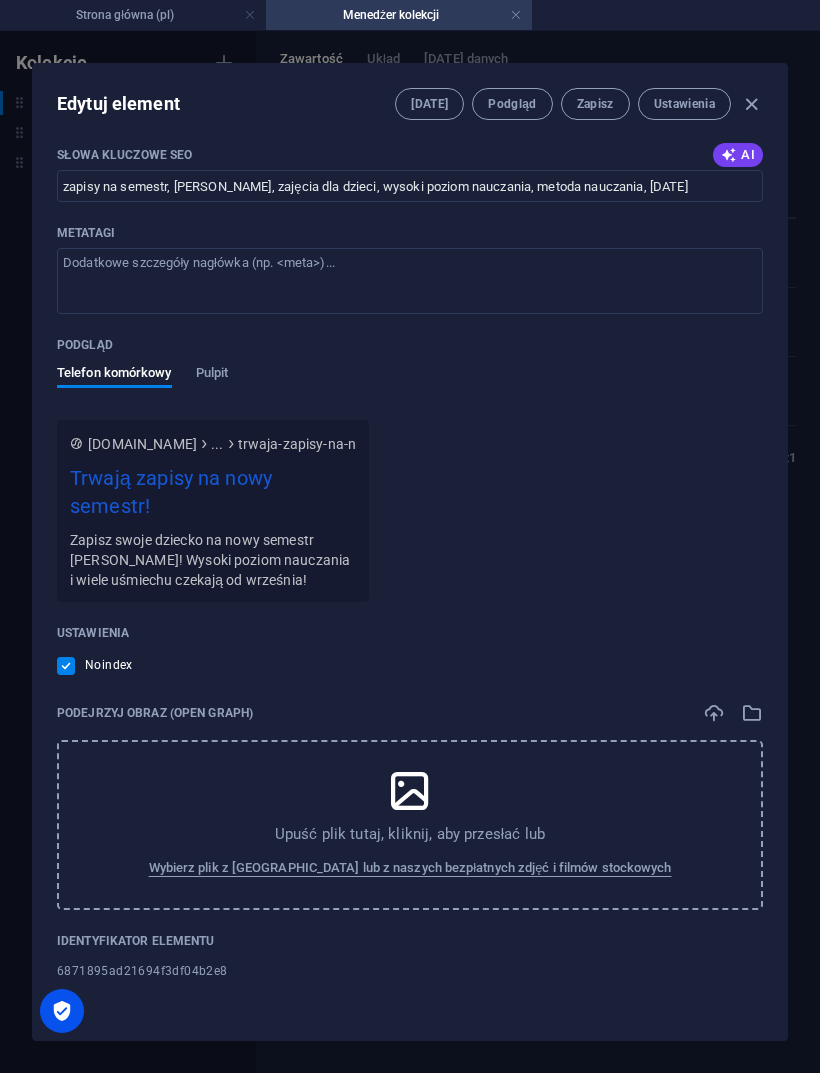 scroll, scrollTop: 1659, scrollLeft: 0, axis: vertical 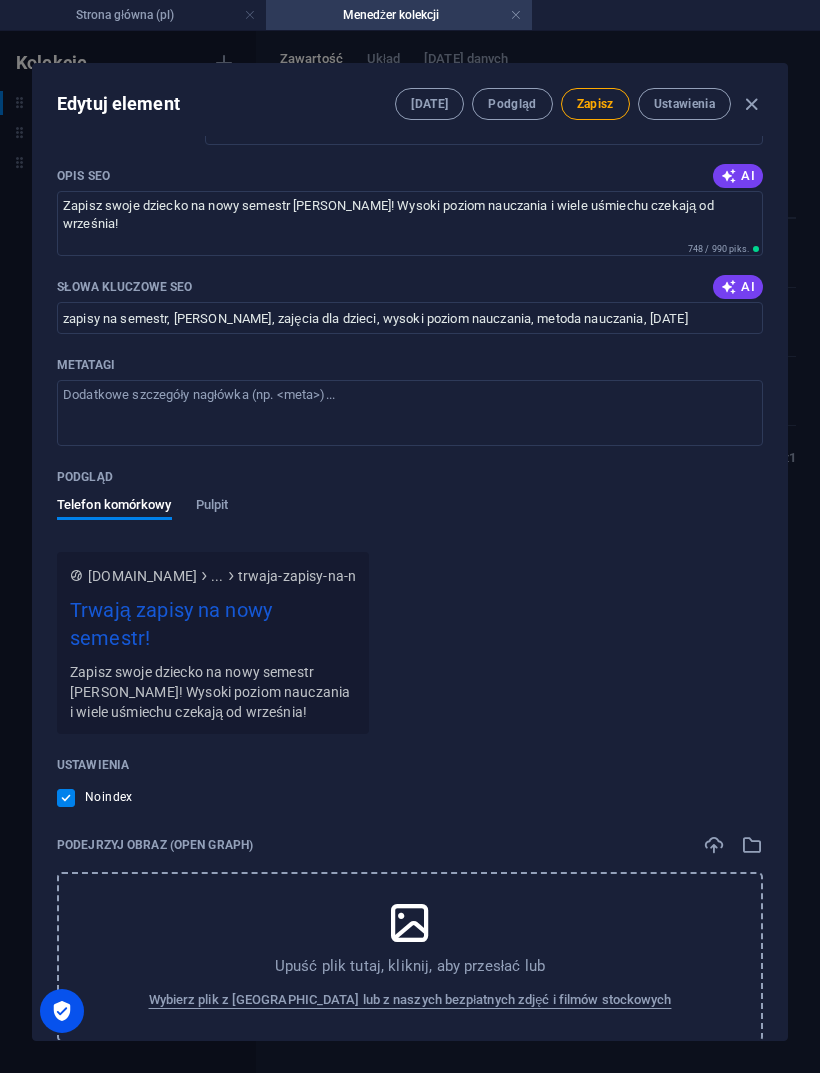 click on "Ustawienia" at bounding box center (684, 104) 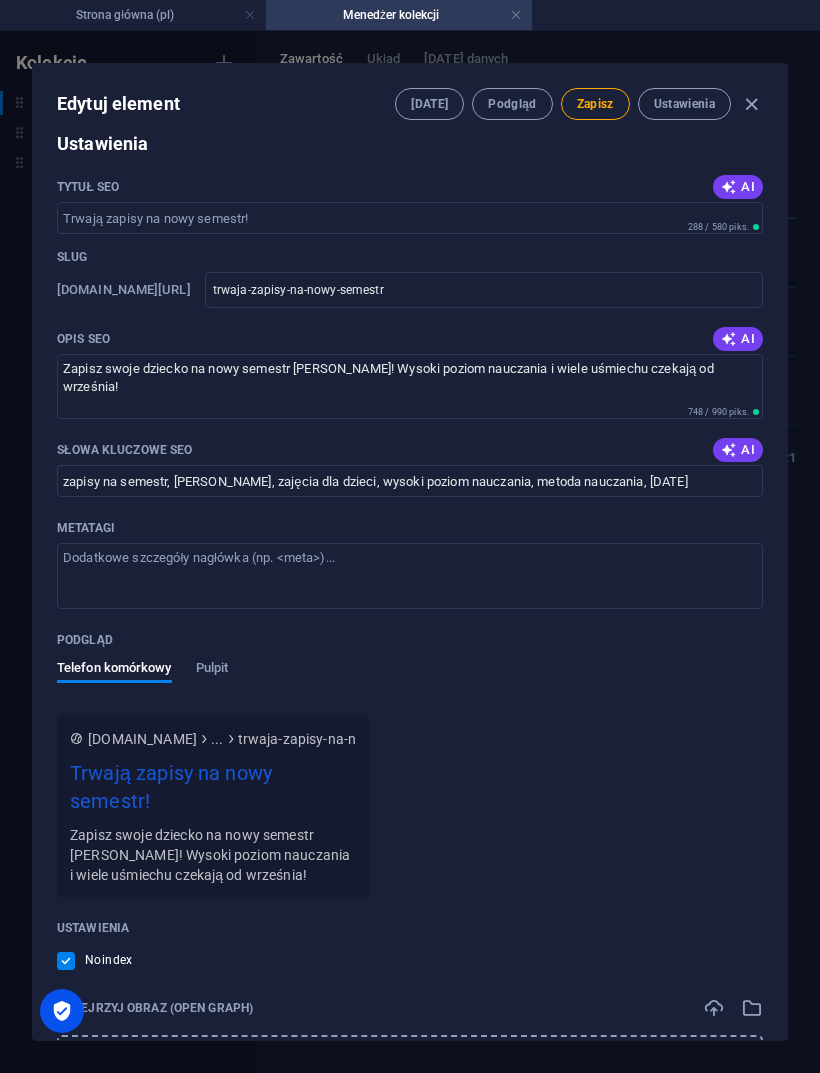 scroll, scrollTop: 1374, scrollLeft: 0, axis: vertical 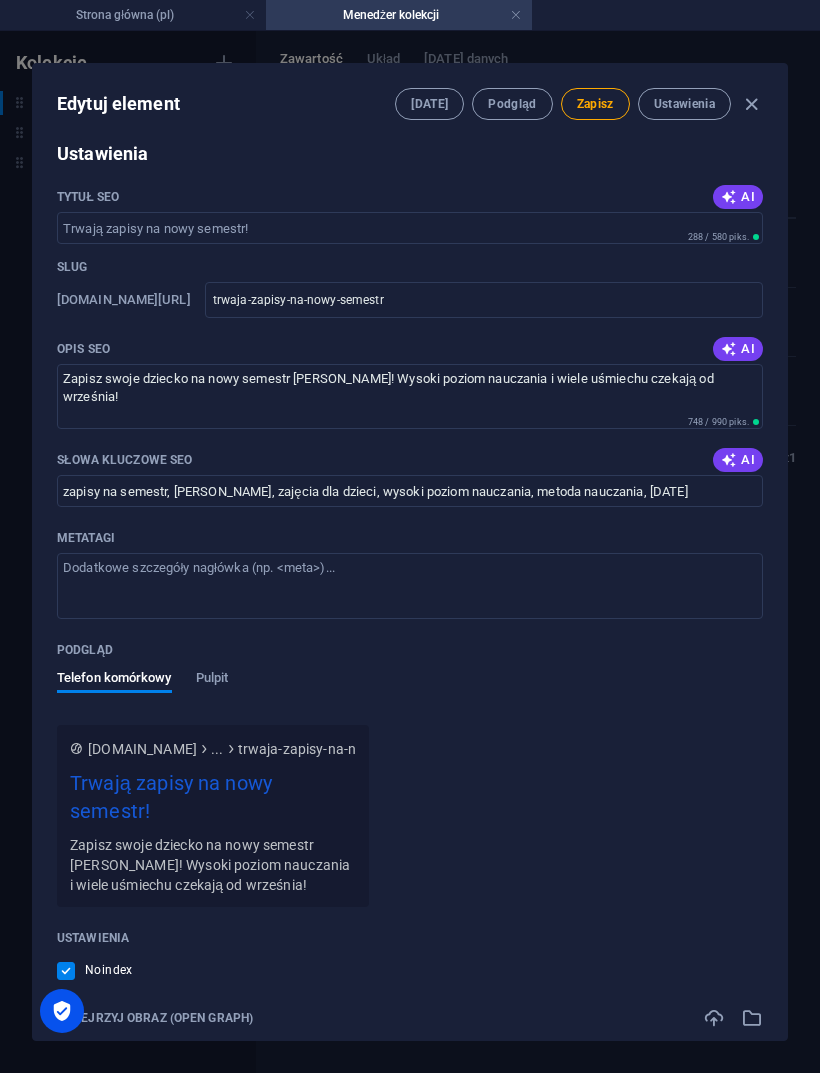 click on "Ustawienia" at bounding box center [684, 104] 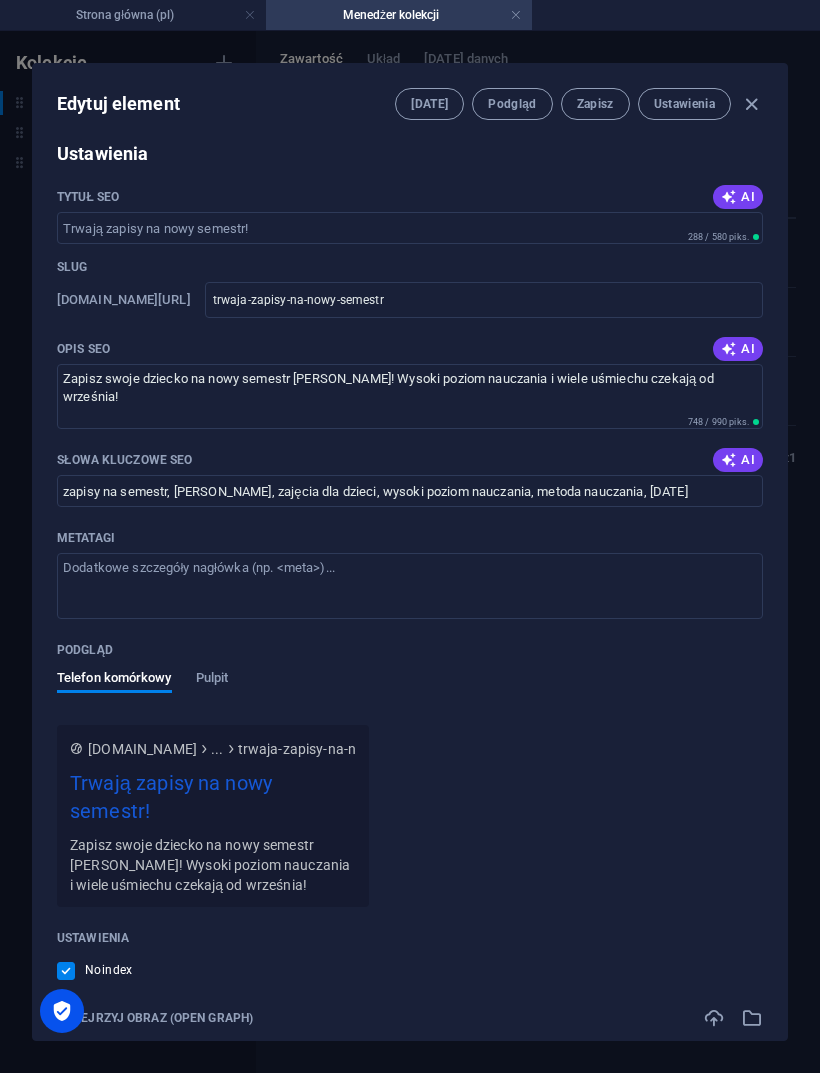 click on "Podgląd" at bounding box center [512, 104] 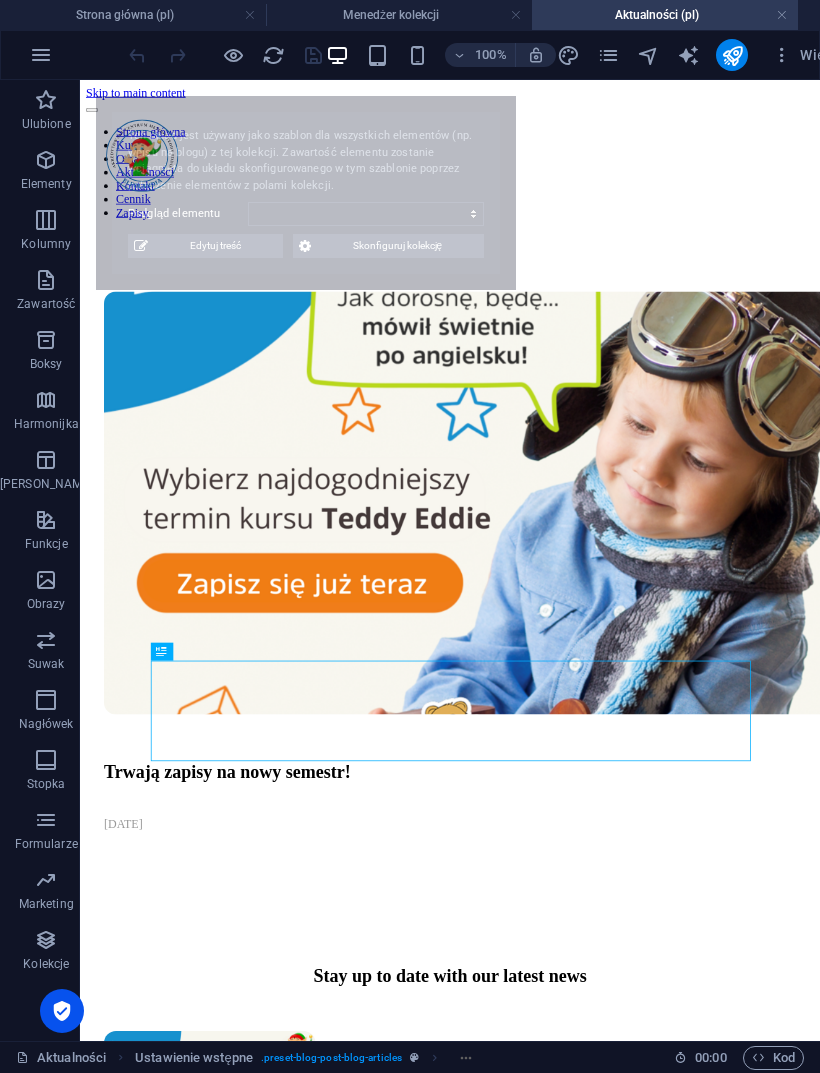 scroll, scrollTop: 0, scrollLeft: 0, axis: both 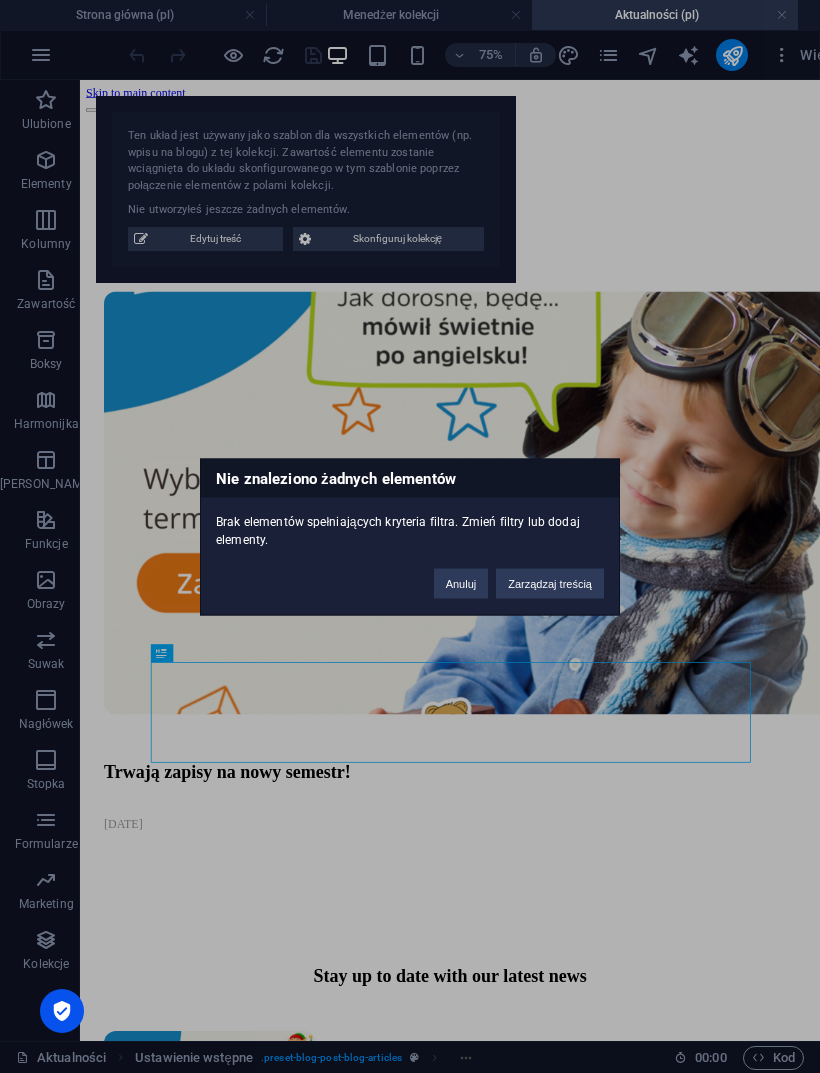click on "Zarządzaj treścią" at bounding box center [550, 583] 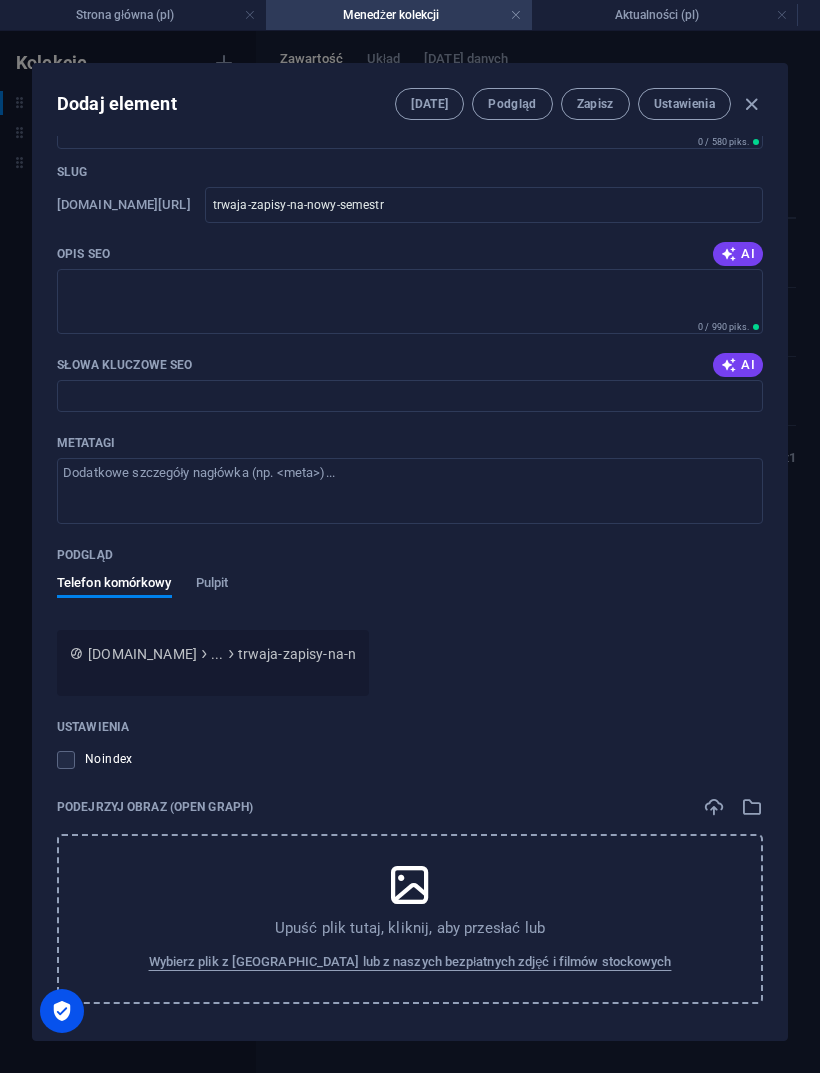 scroll, scrollTop: 1388, scrollLeft: 0, axis: vertical 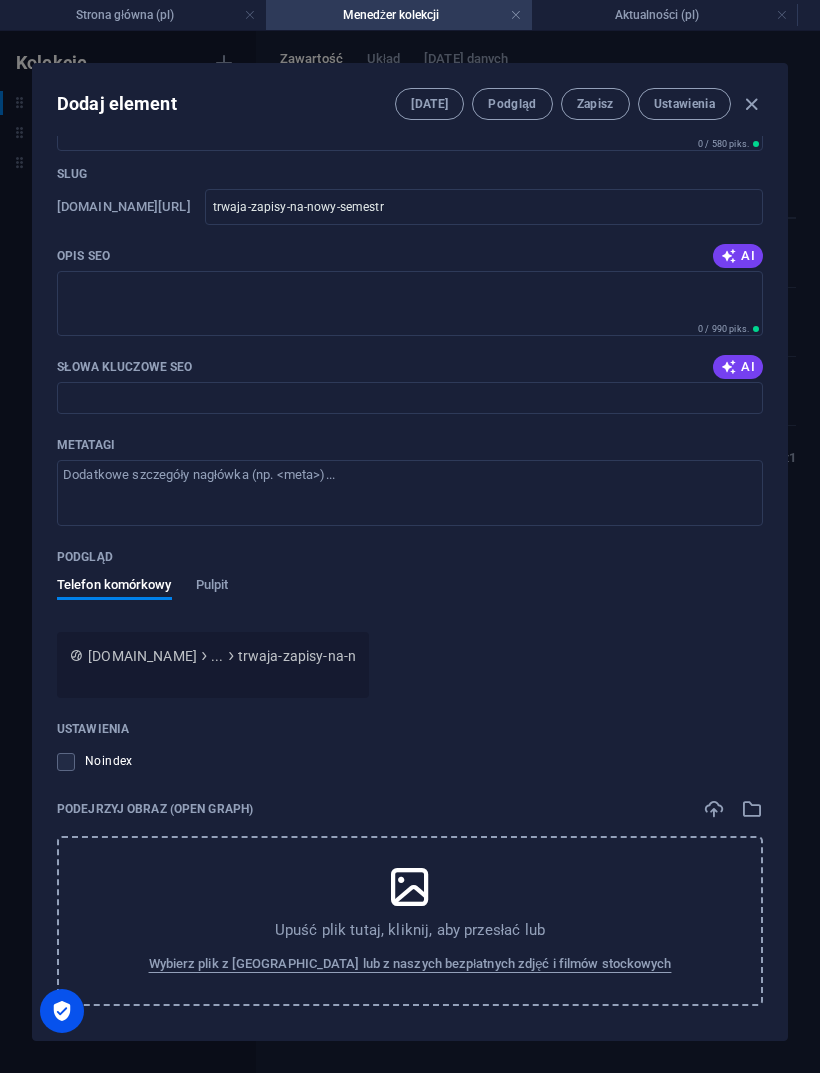 click at bounding box center [751, 104] 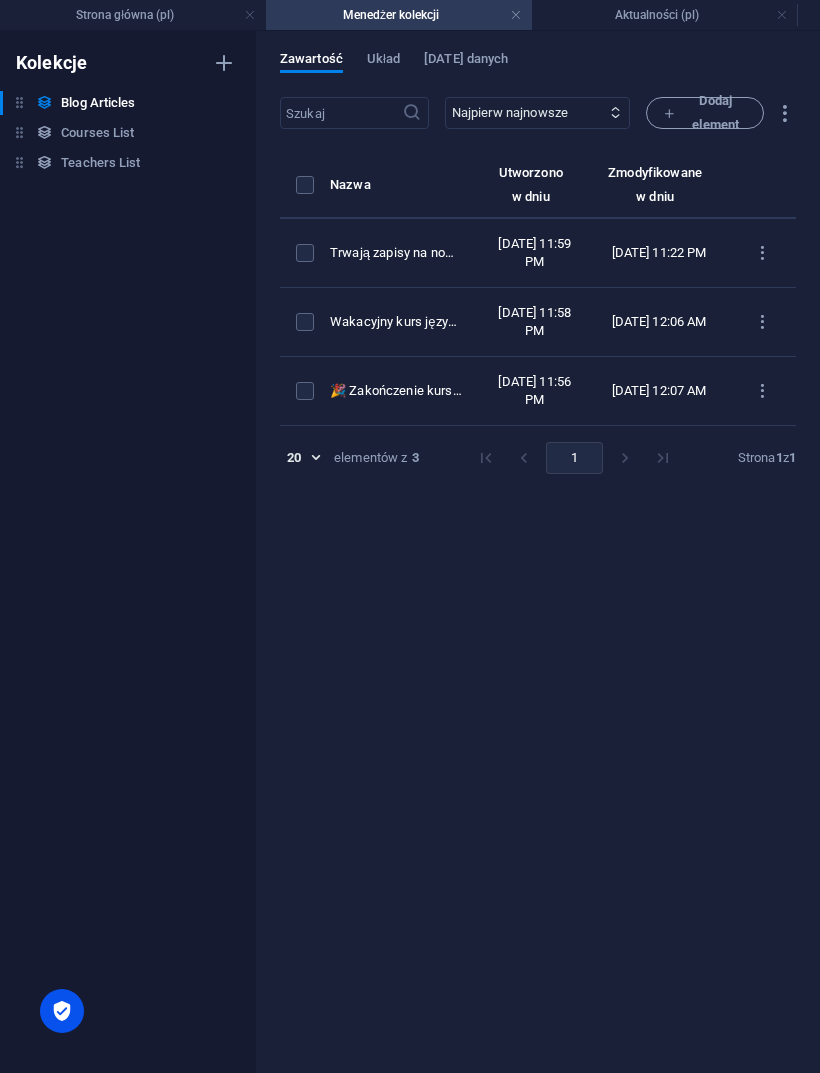 click at bounding box center (762, 322) 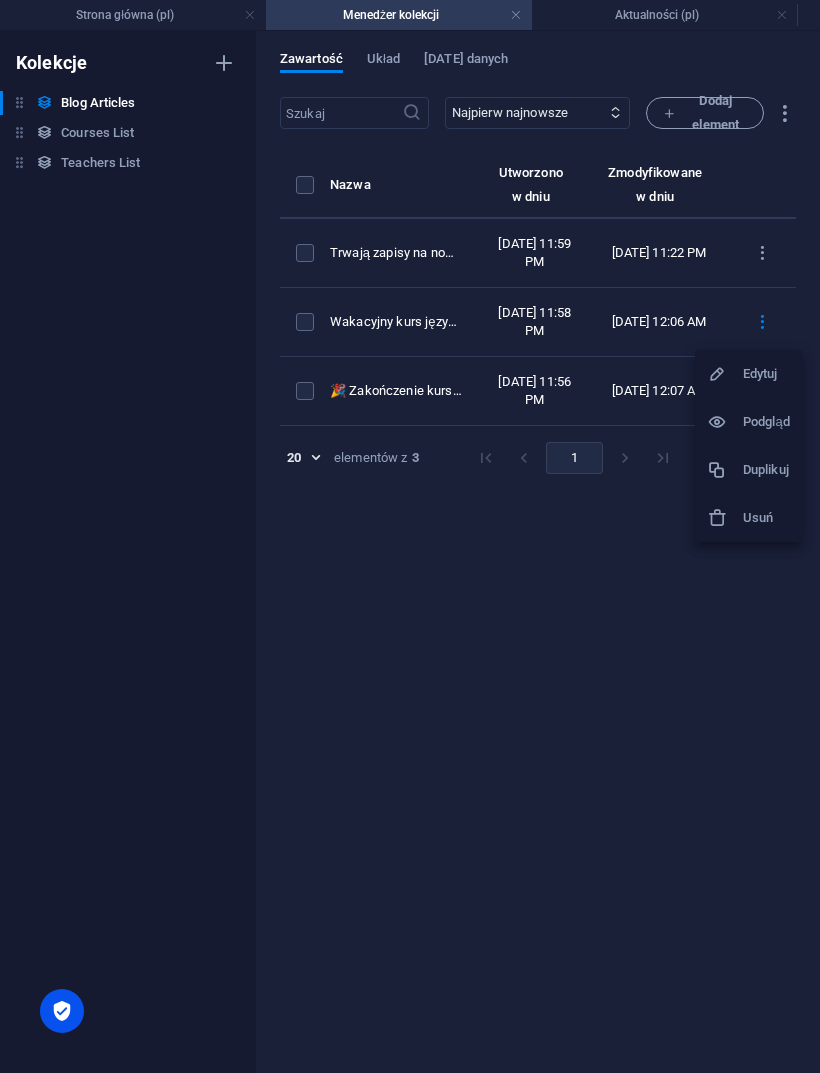 click on "Edytuj" at bounding box center (766, 374) 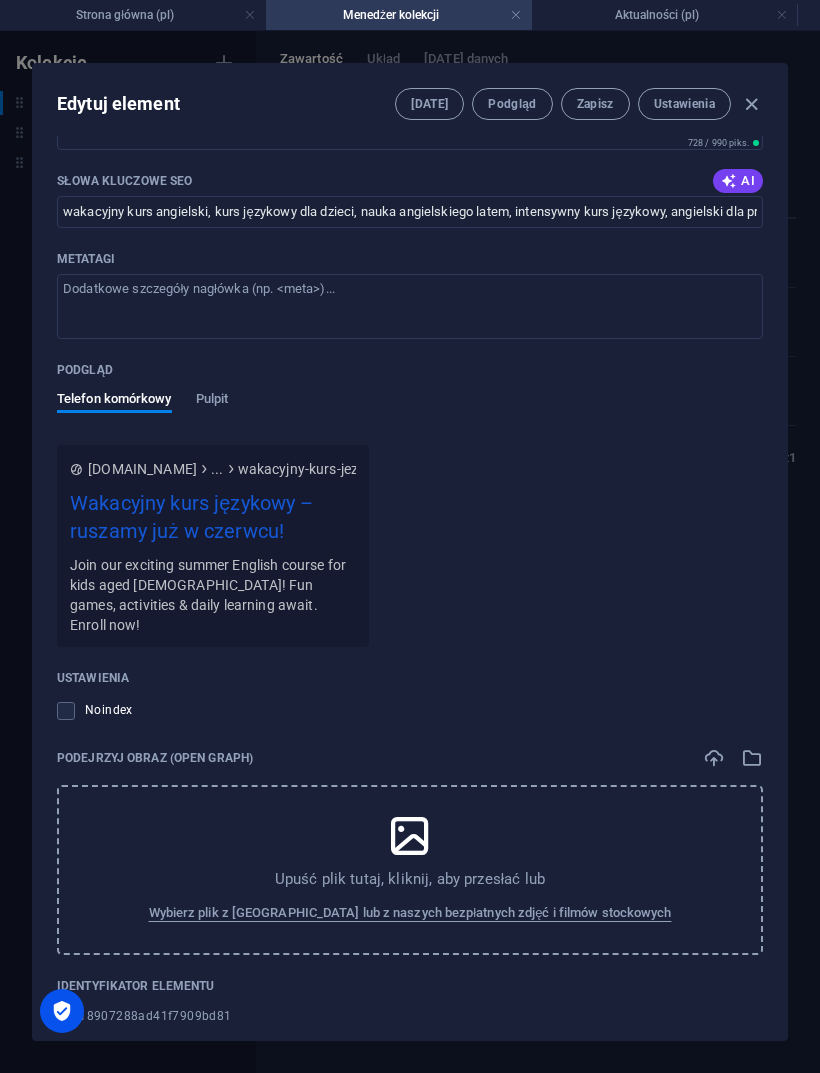 scroll, scrollTop: 1665, scrollLeft: 0, axis: vertical 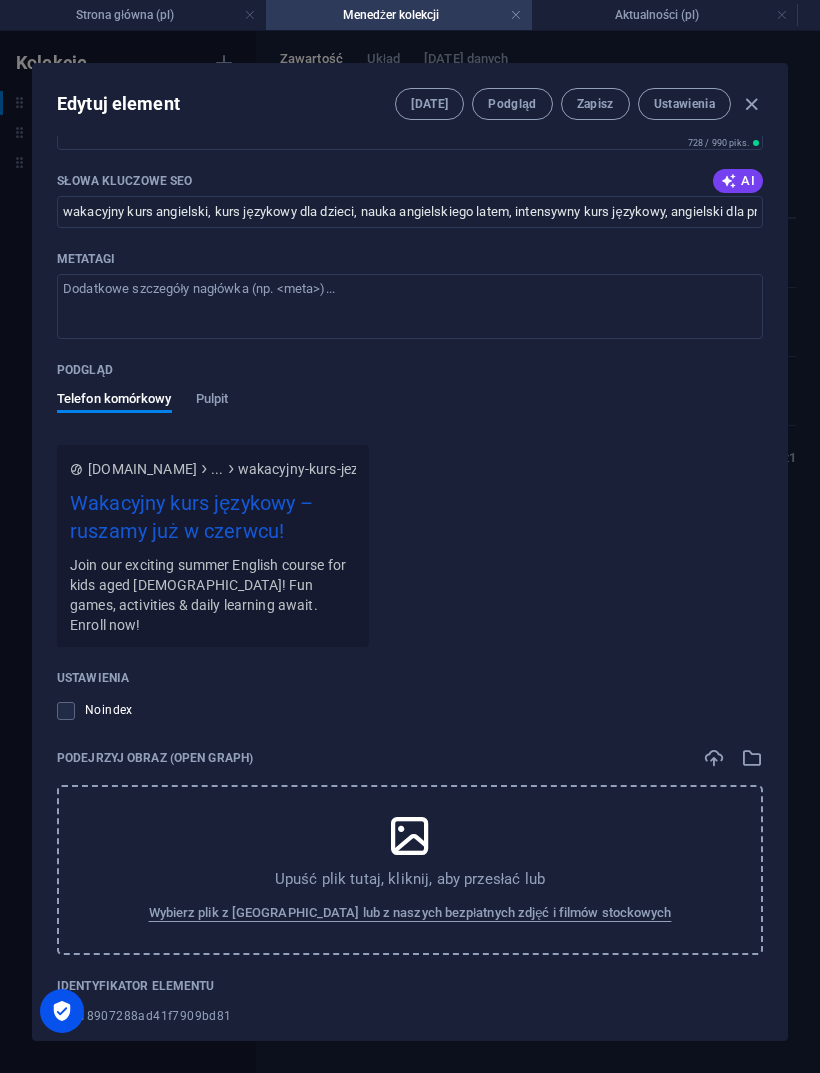 click at bounding box center [66, 711] 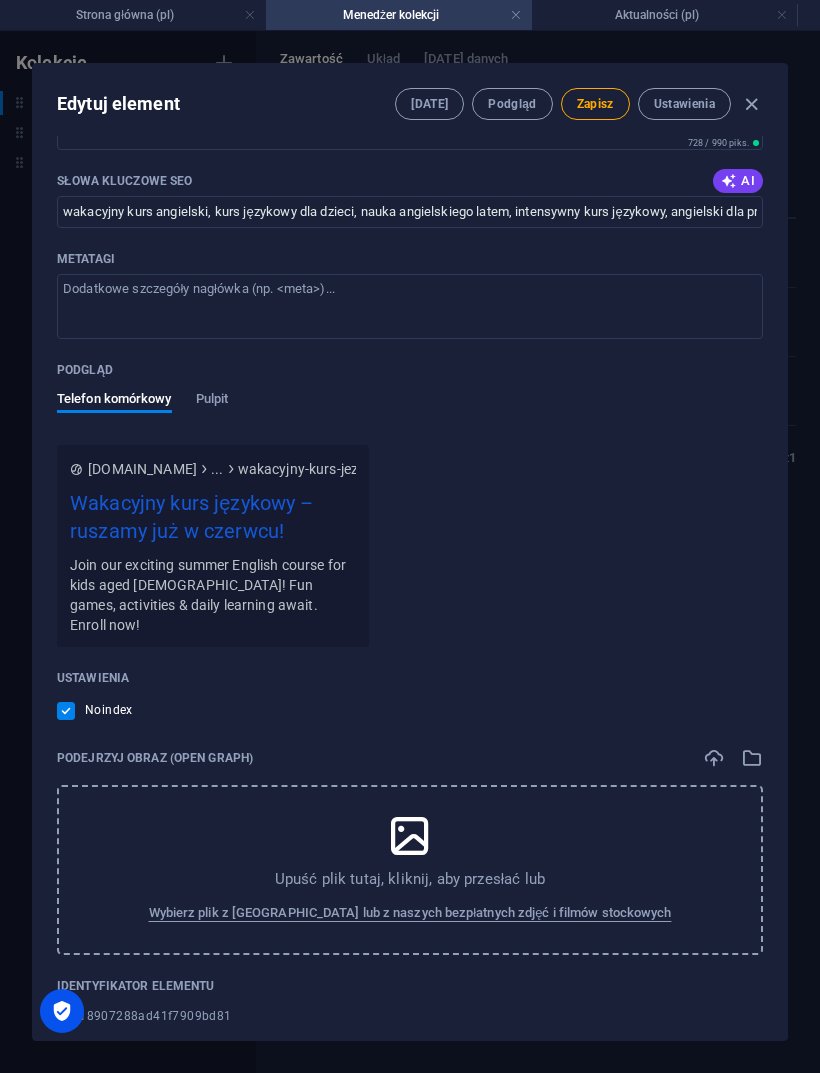 click on "Zapisz" at bounding box center [595, 104] 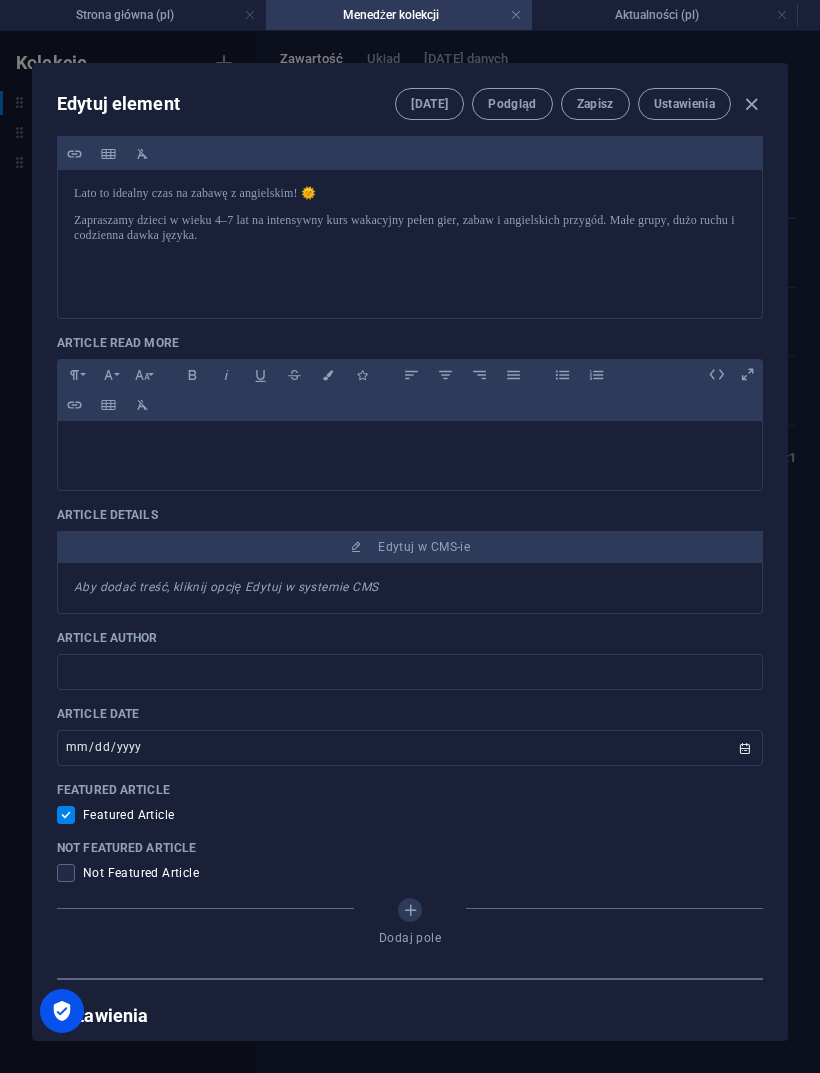 scroll, scrollTop: 473, scrollLeft: 0, axis: vertical 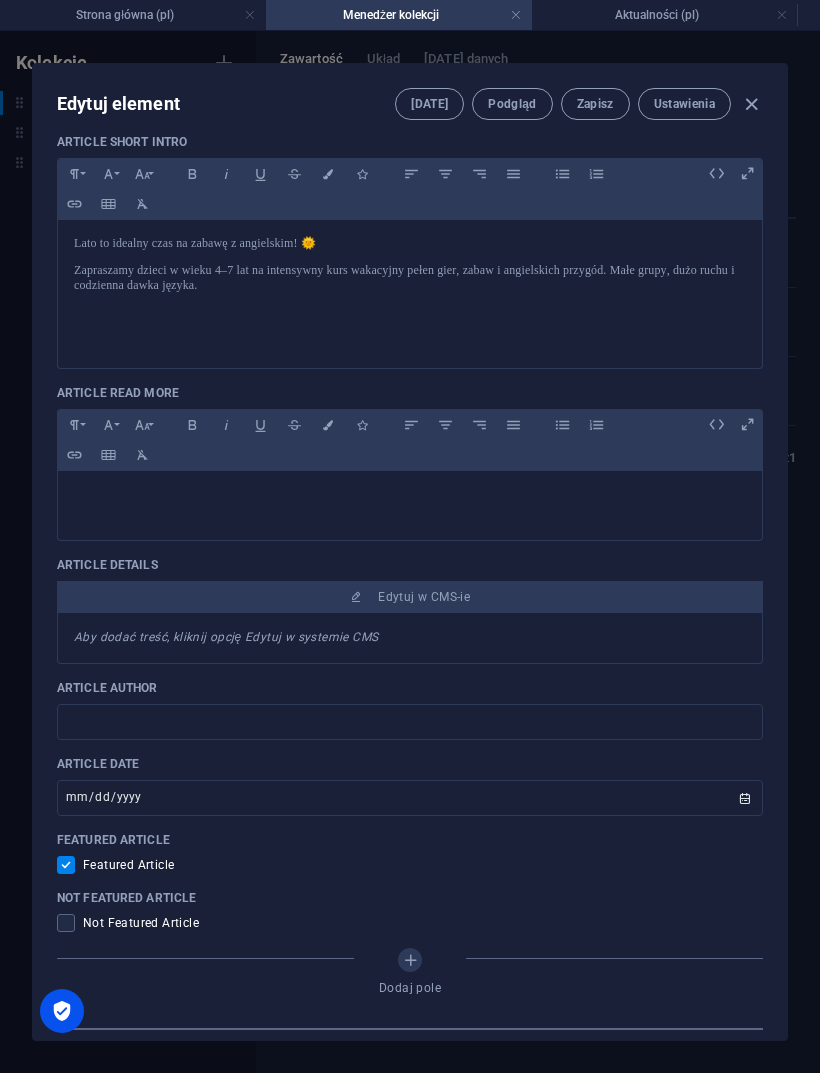 click at bounding box center [751, 104] 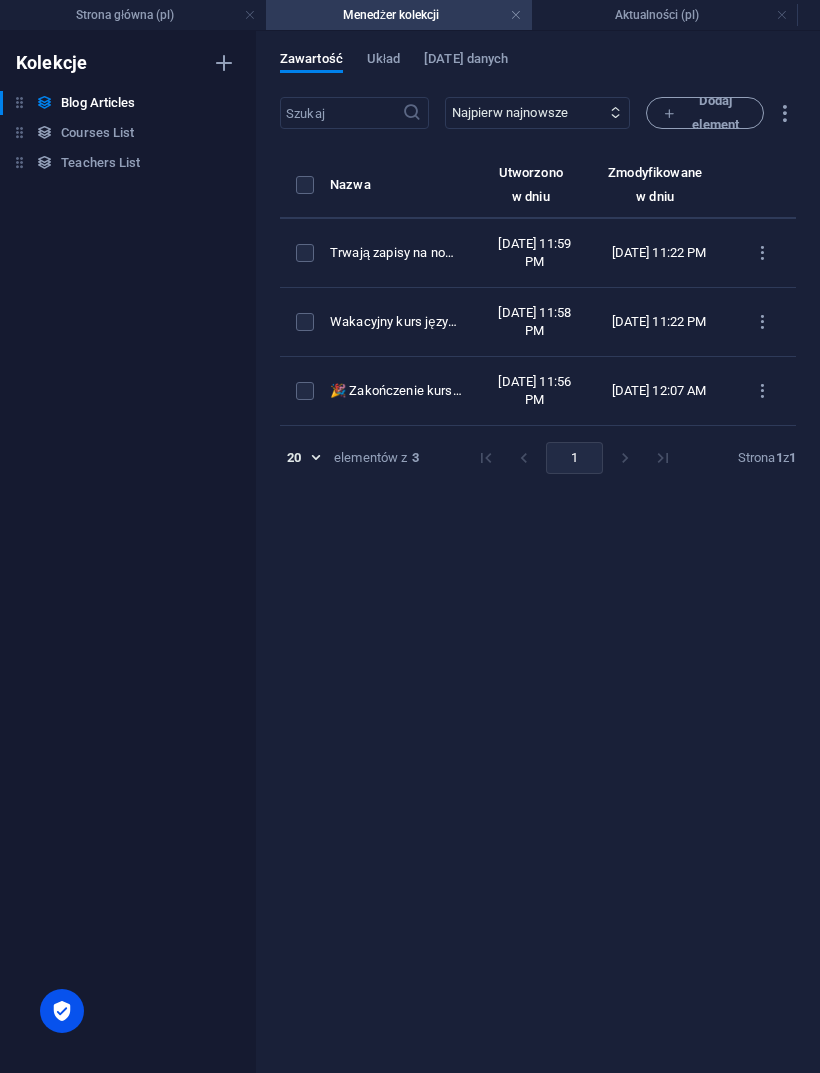 type on "2025-07-12" 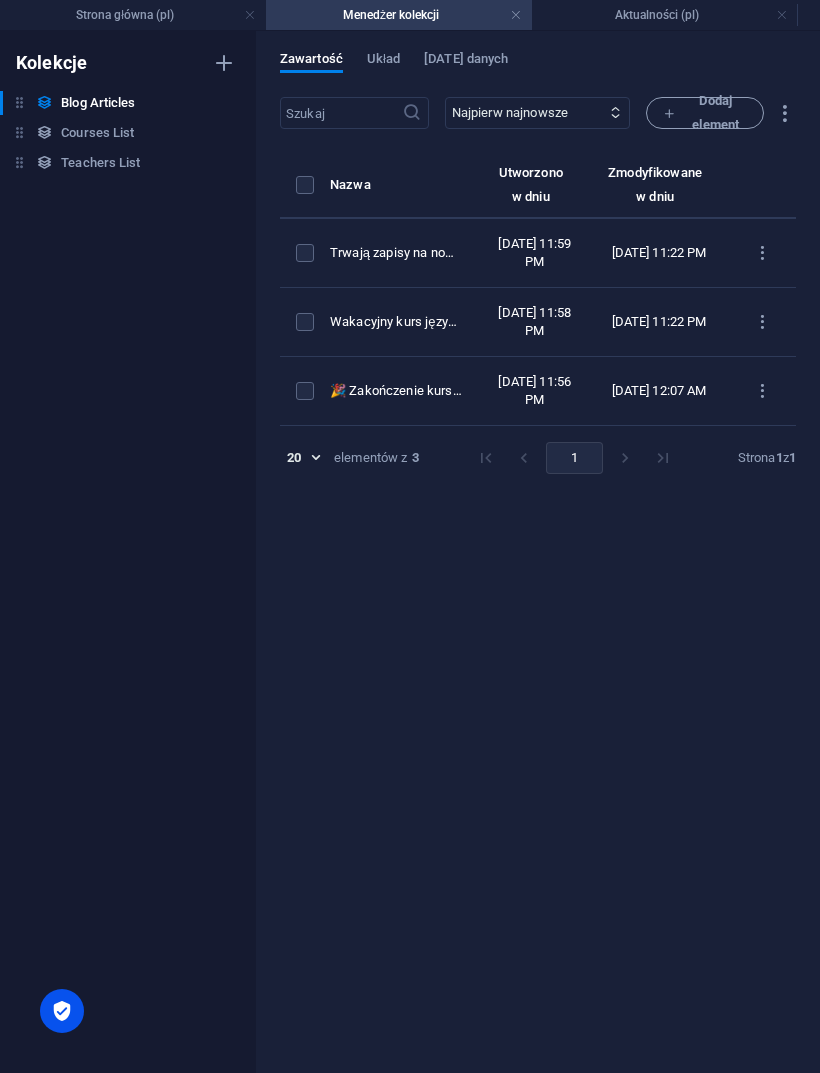 click at bounding box center [762, 391] 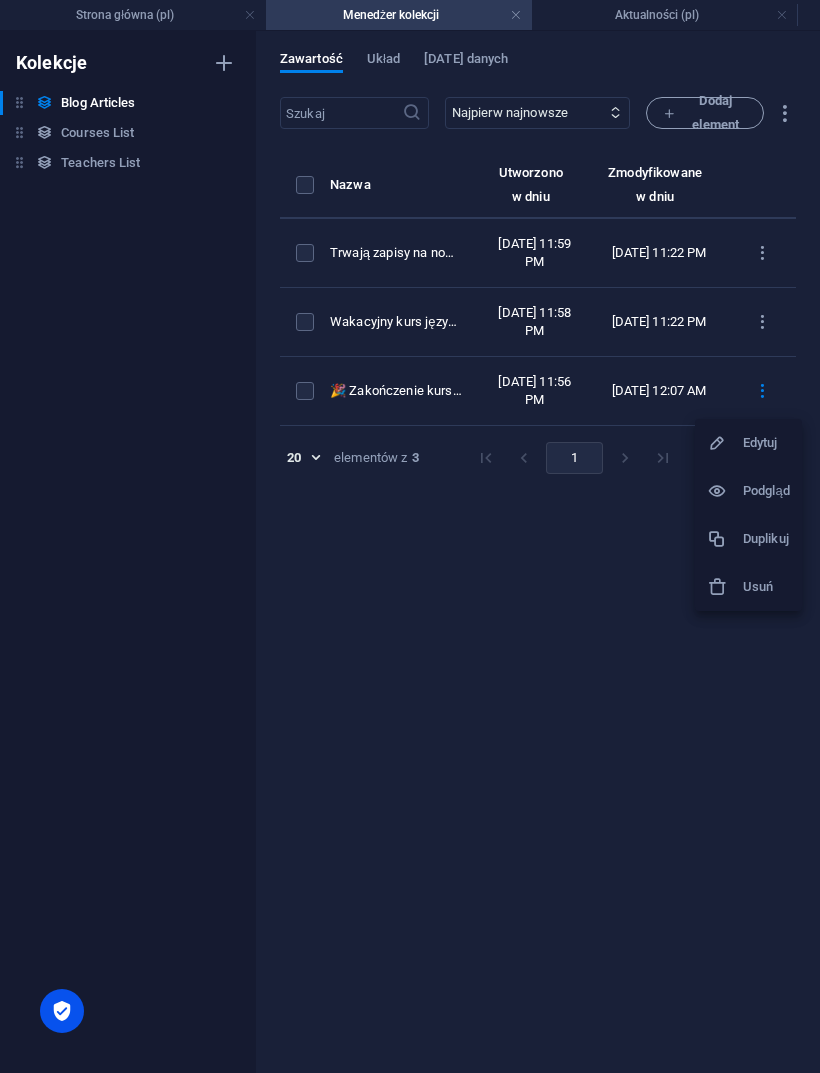 click on "Edytuj" at bounding box center (766, 443) 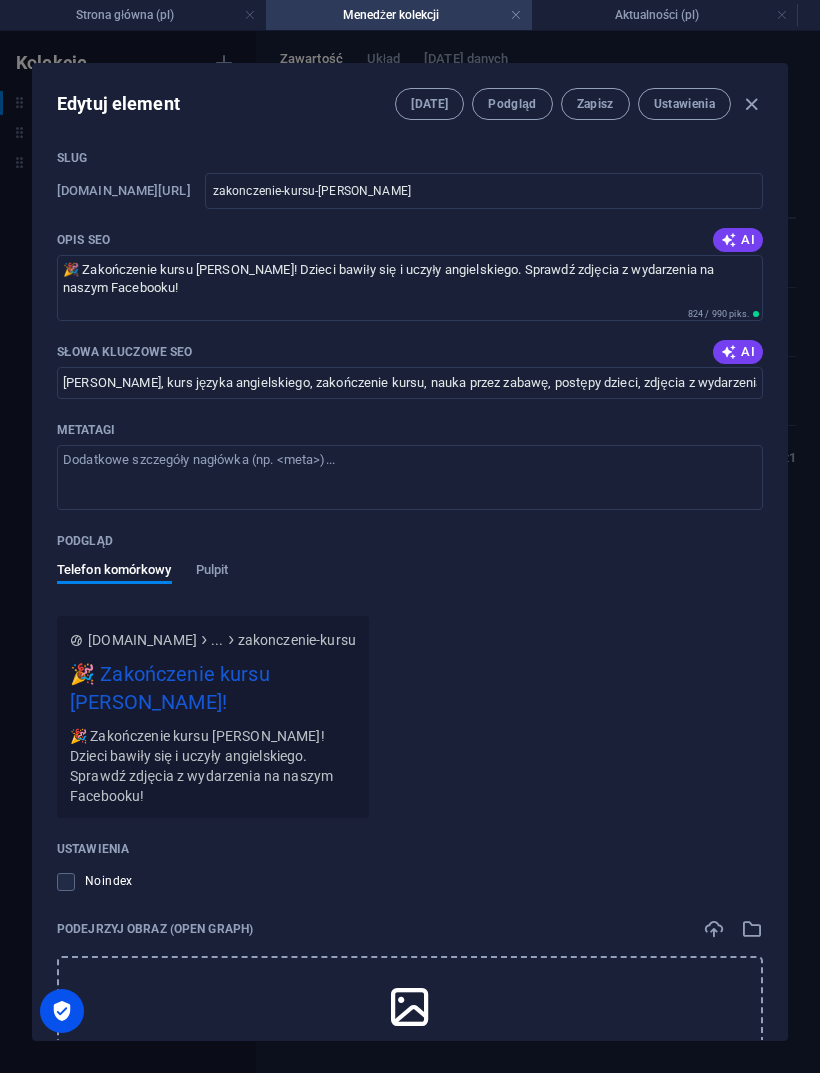 scroll, scrollTop: 1512, scrollLeft: 0, axis: vertical 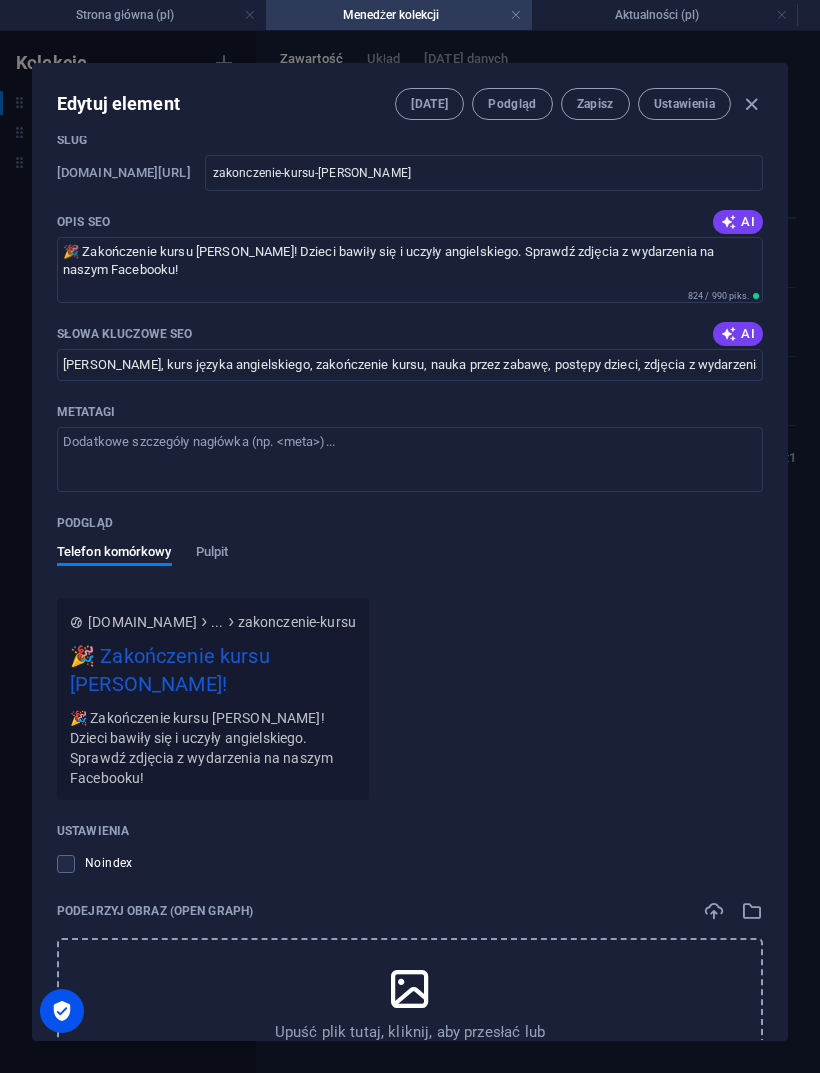 click at bounding box center (66, 864) 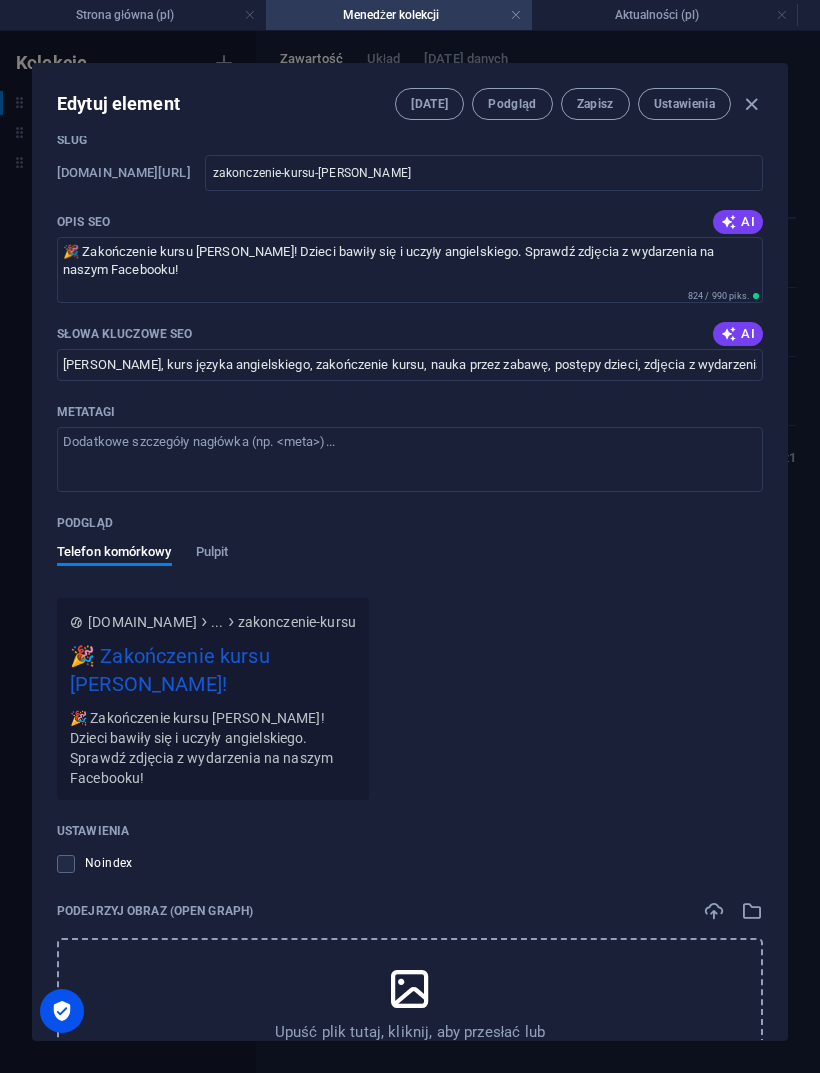 click at bounding box center (0, 0) 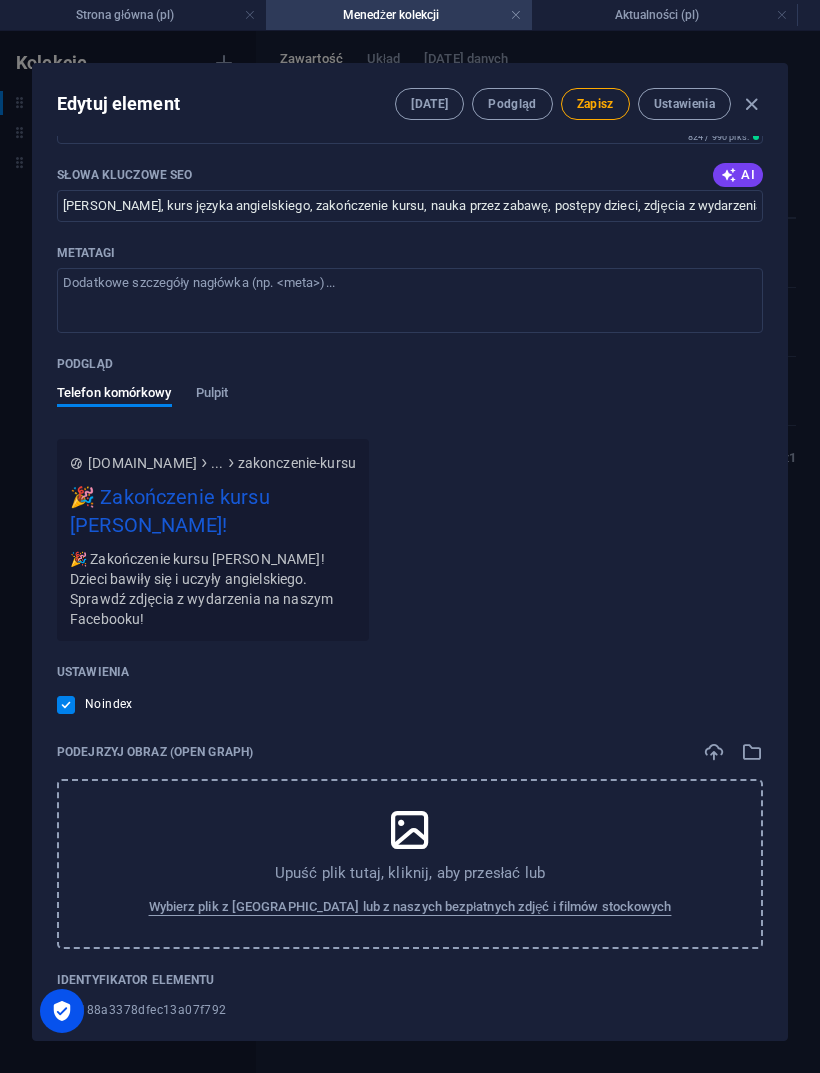 scroll, scrollTop: 1670, scrollLeft: 0, axis: vertical 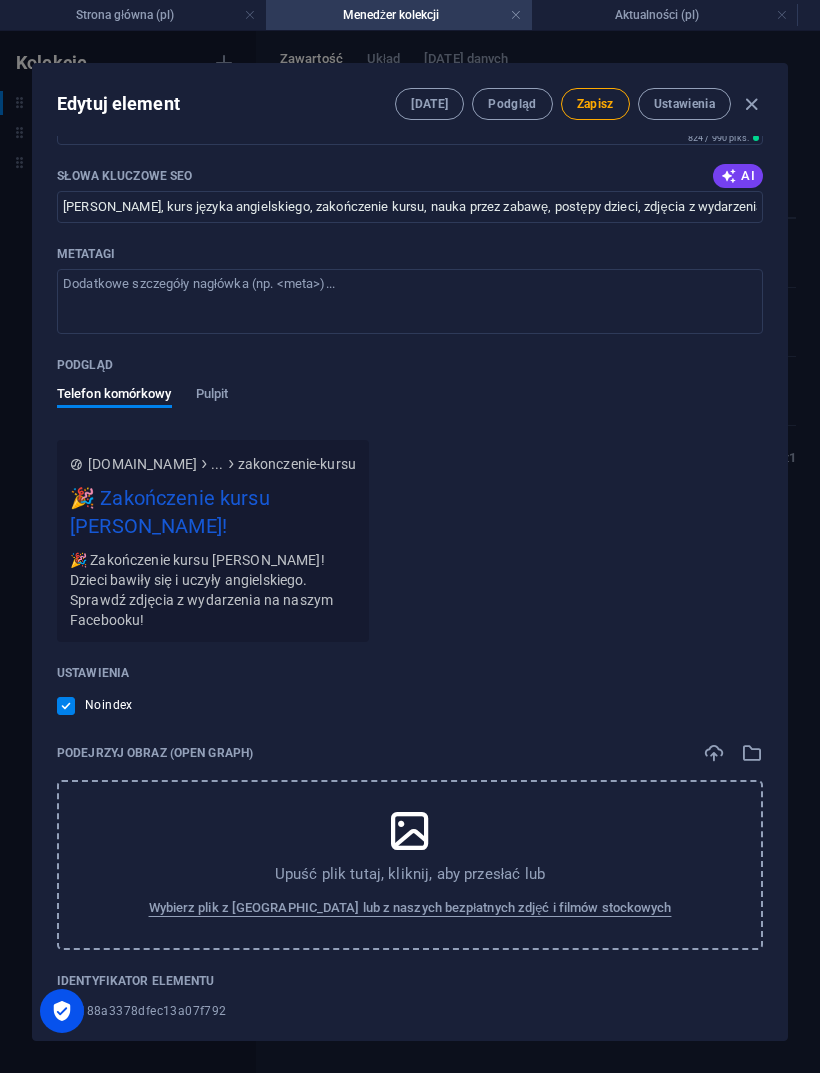 click on "Zapisz" at bounding box center [595, 104] 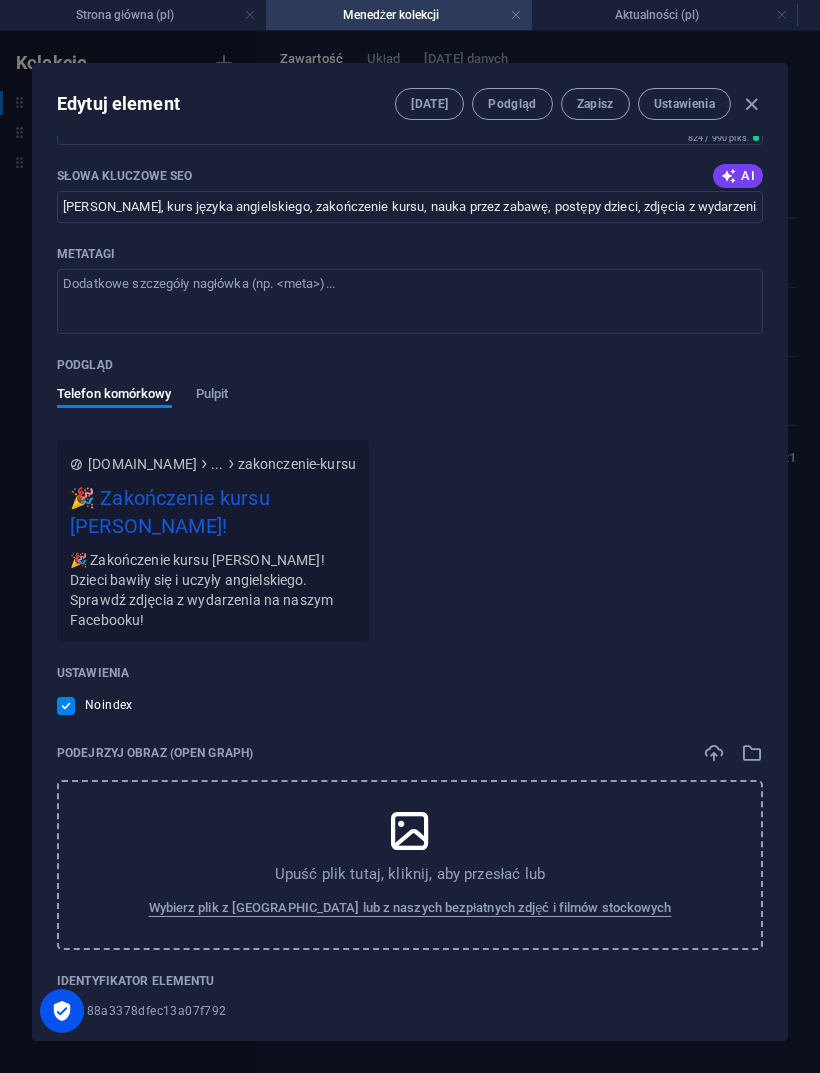 click at bounding box center [751, 104] 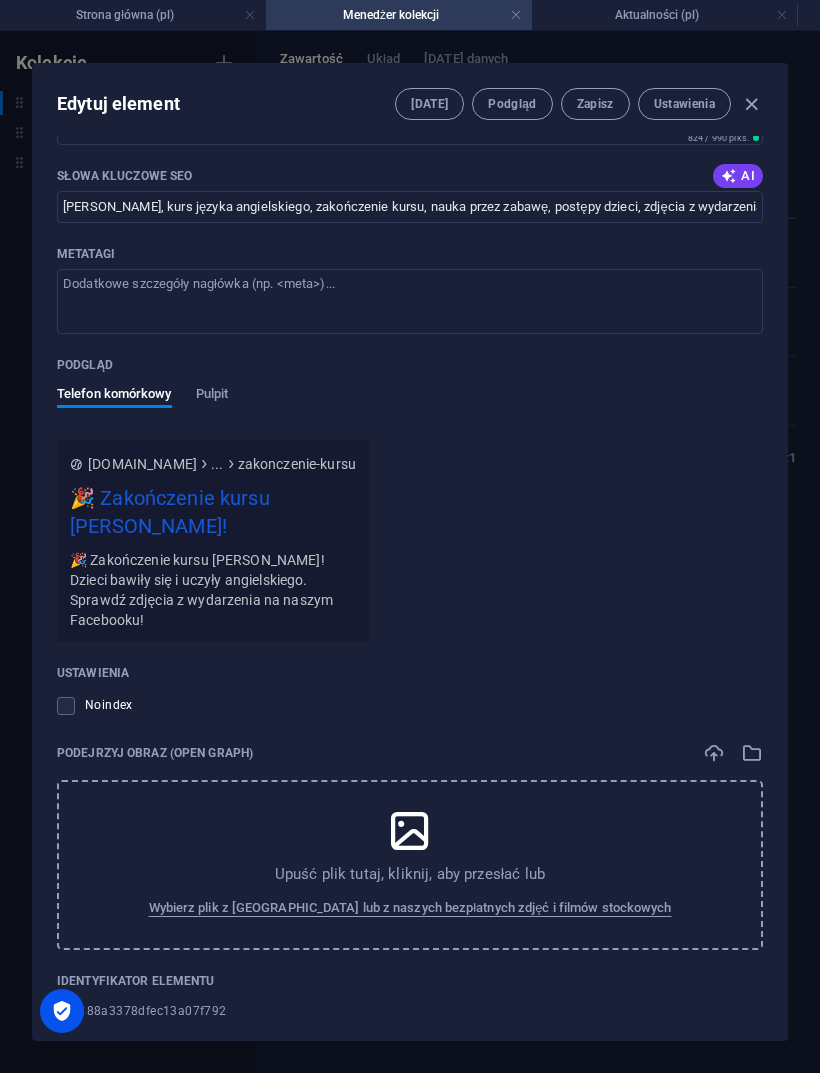 type on "2025-07-12" 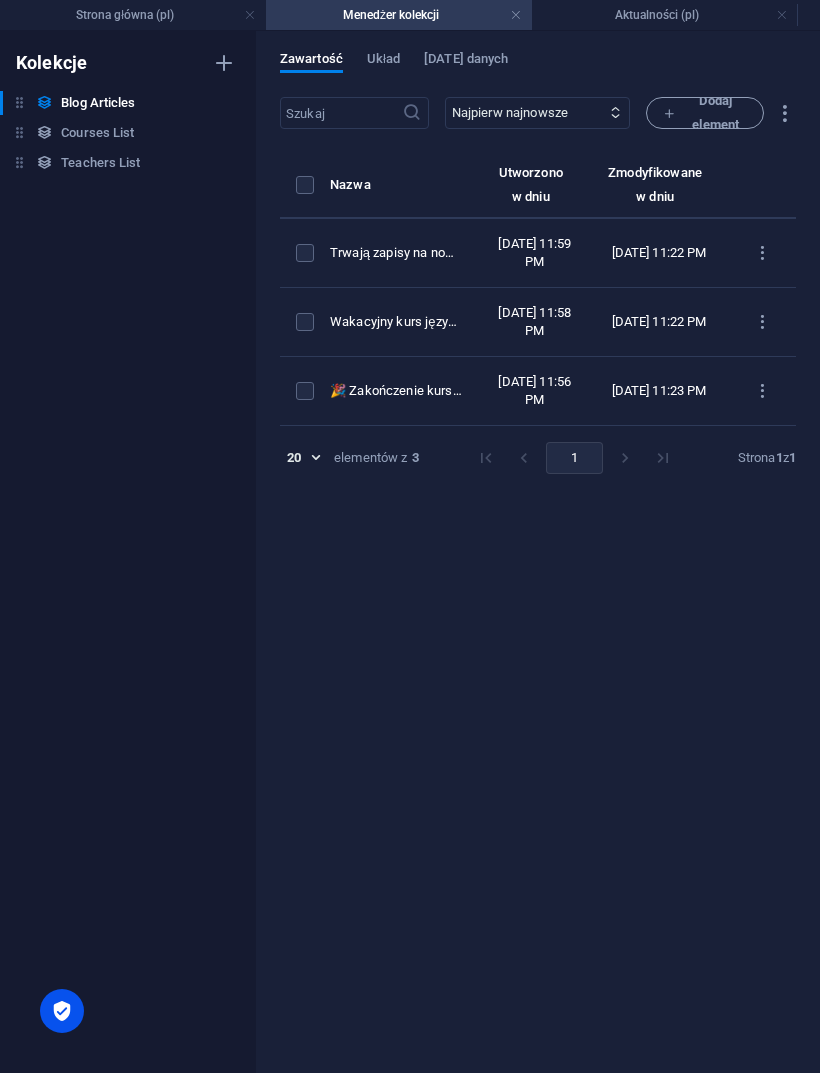 scroll, scrollTop: 1399, scrollLeft: 0, axis: vertical 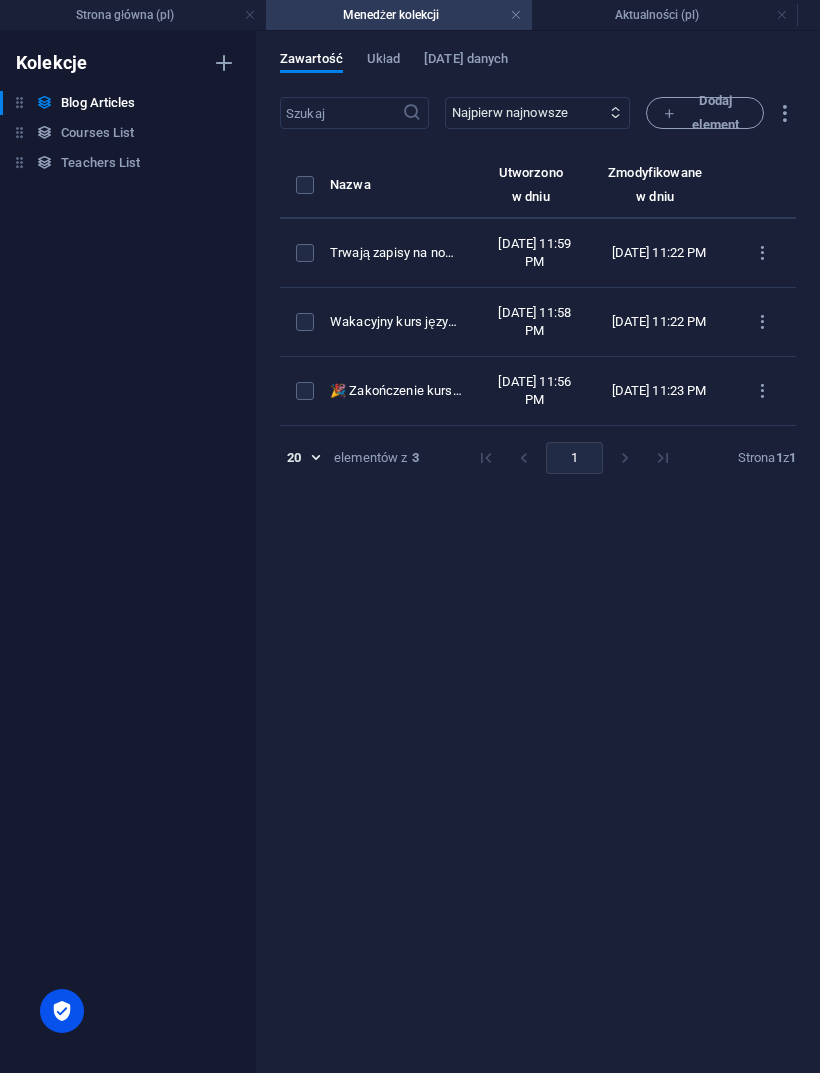 click on "Aktualności  (pl)" at bounding box center (665, 15) 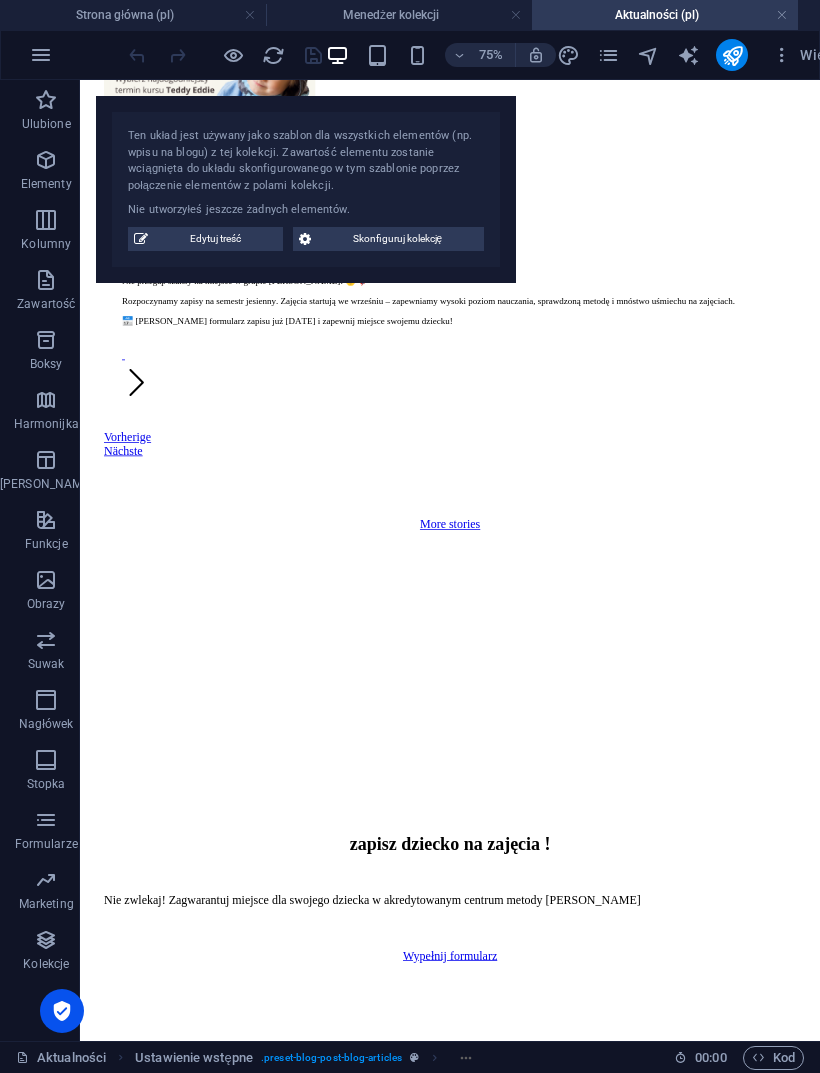 scroll, scrollTop: 1400, scrollLeft: 0, axis: vertical 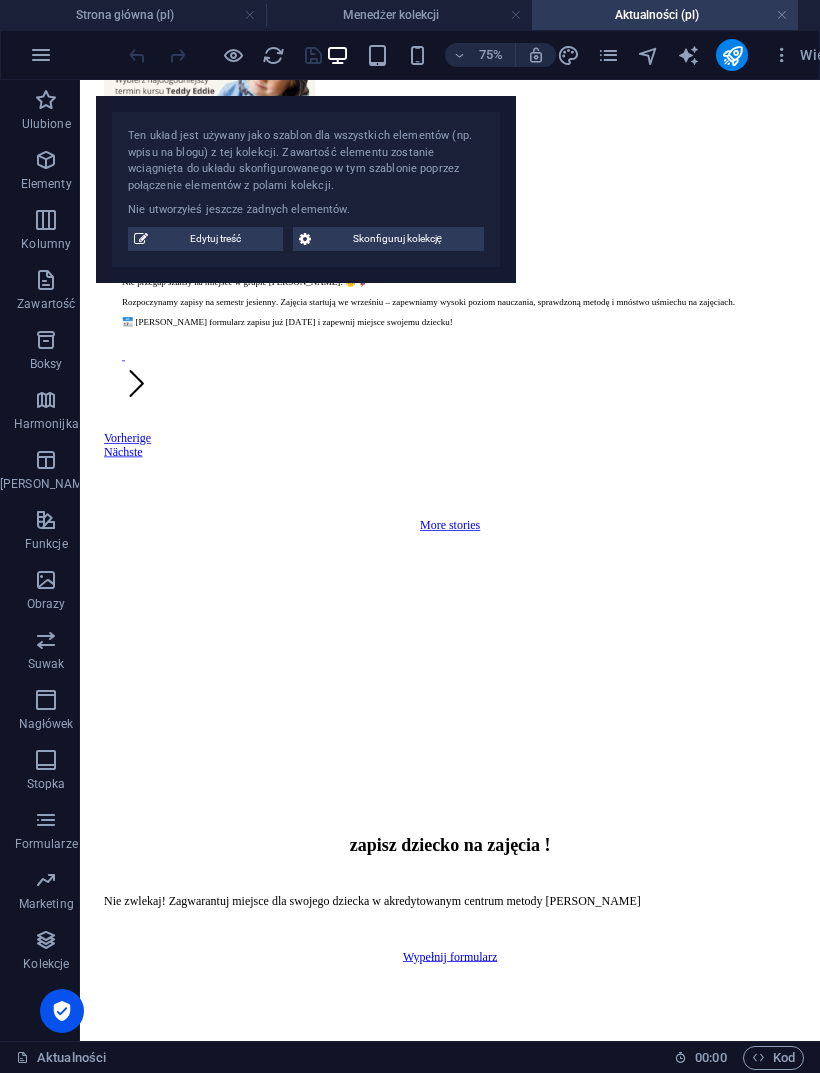 click on "Skonfiguruj kolekcję" at bounding box center [397, 239] 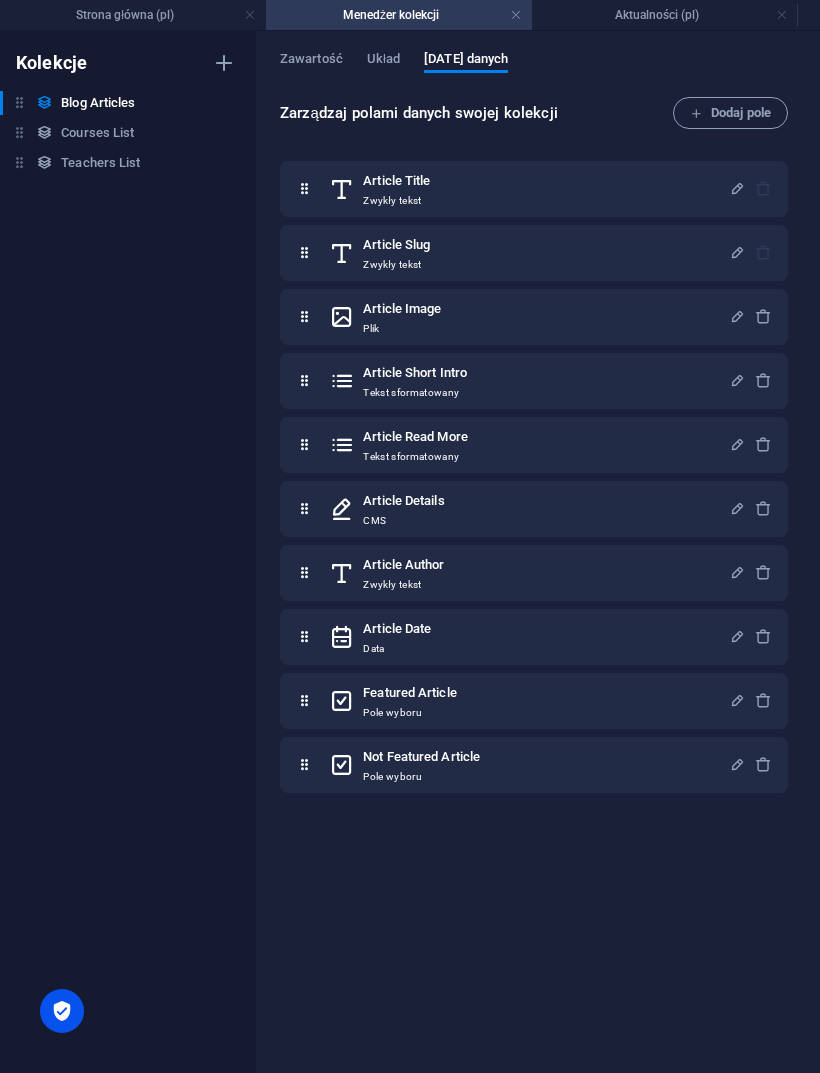 click at bounding box center (737, 188) 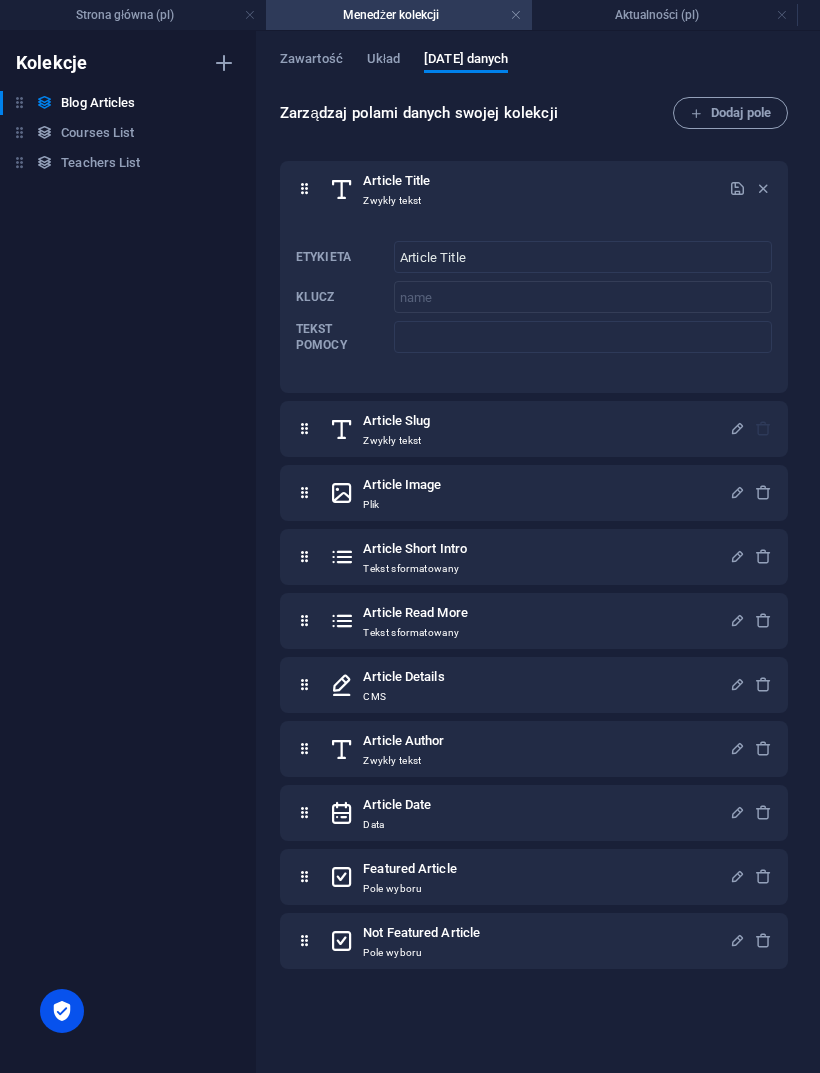 click on "Article Slug Zwykły tekst" at bounding box center (529, 429) 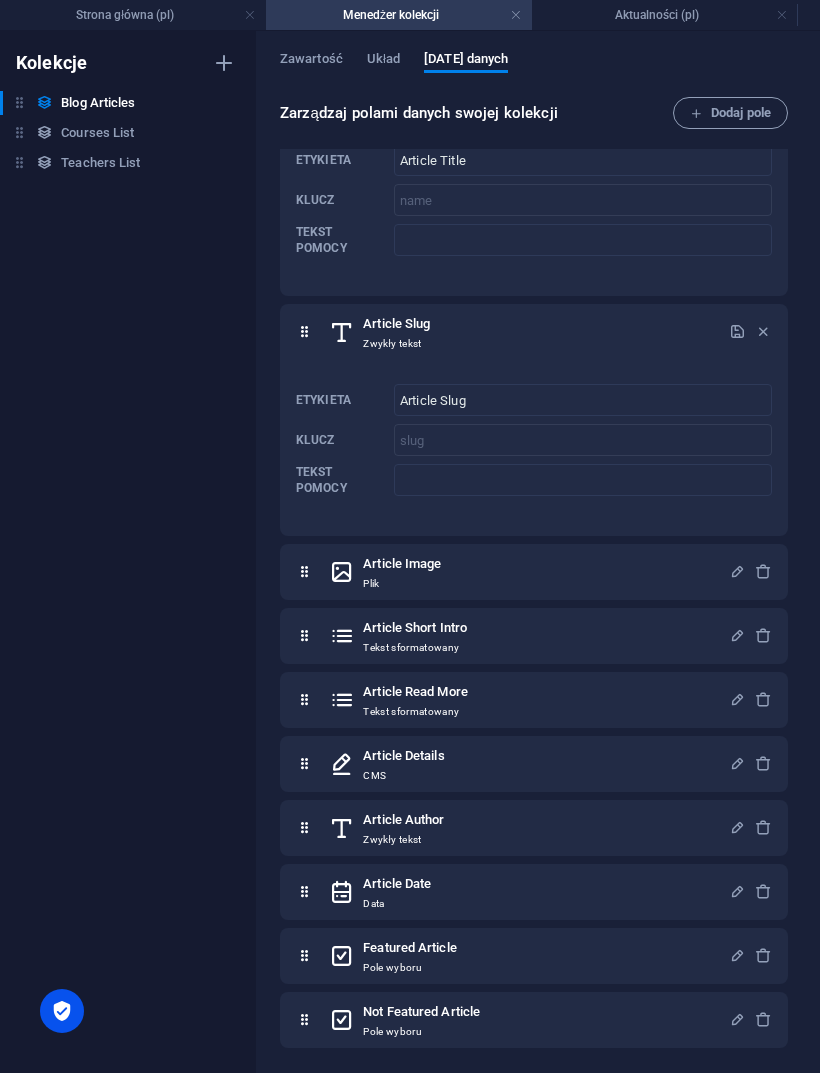 scroll, scrollTop: 97, scrollLeft: 0, axis: vertical 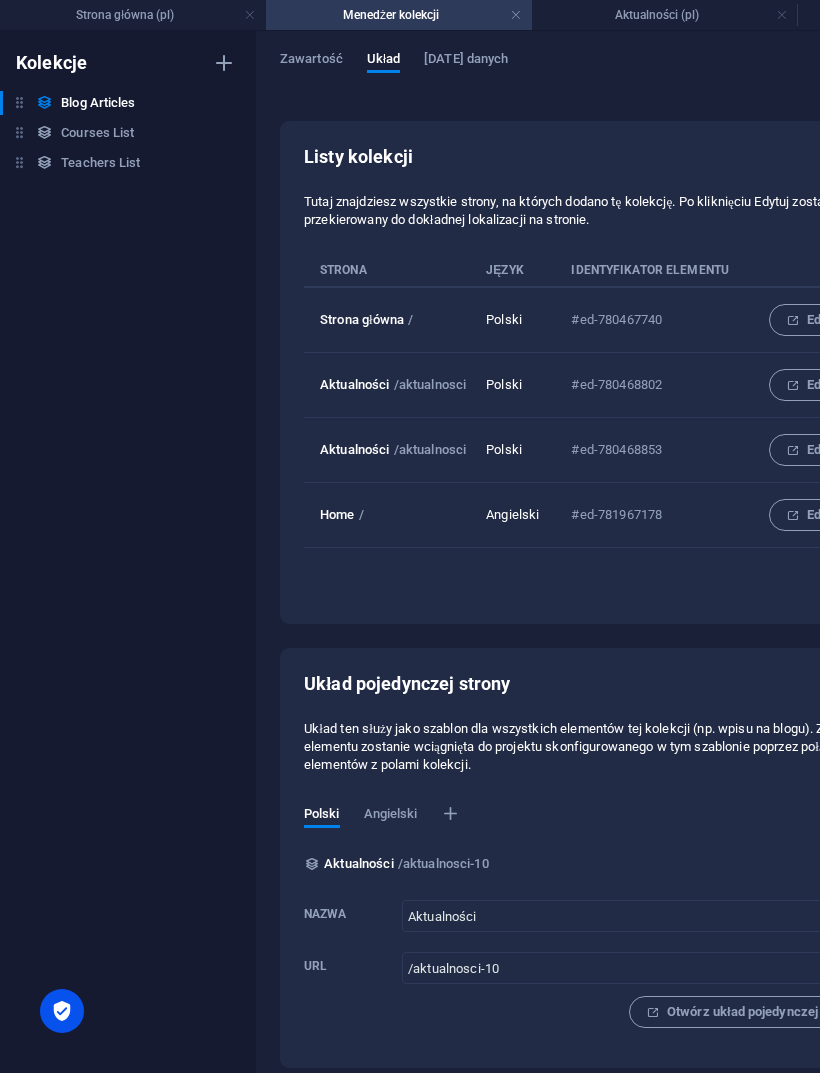 click on "Edytuj" at bounding box center [814, 320] 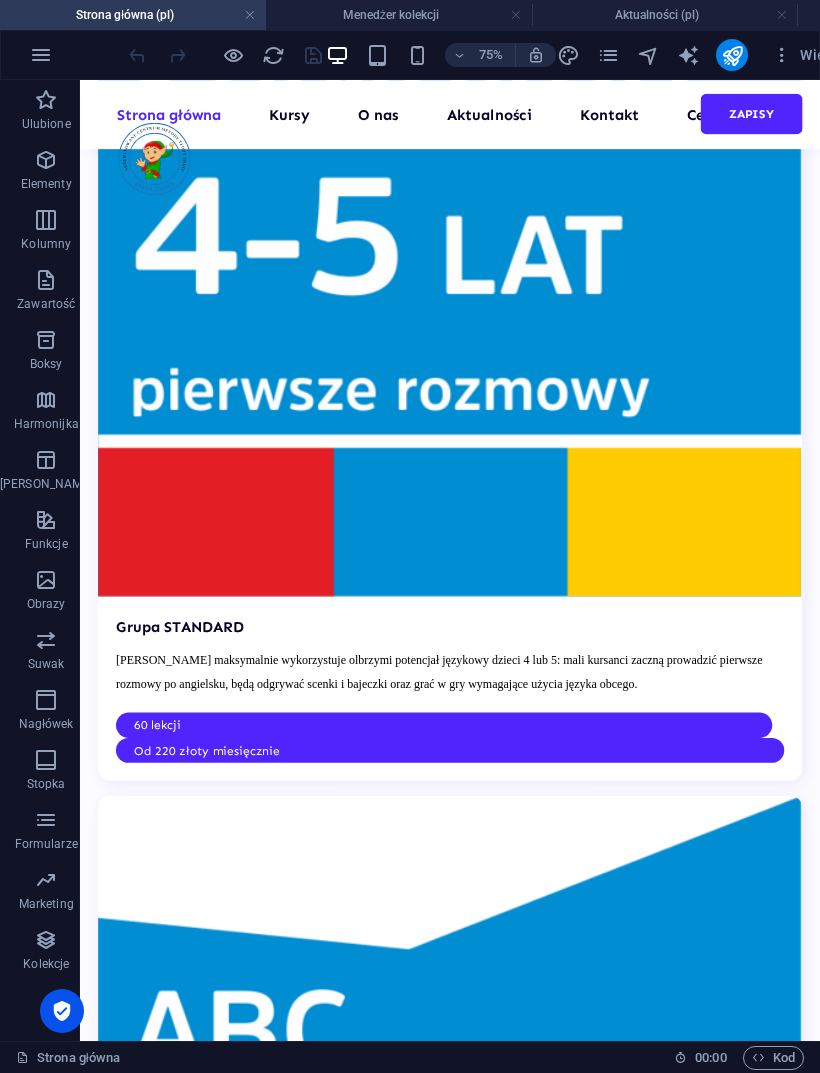 scroll, scrollTop: 5761, scrollLeft: 0, axis: vertical 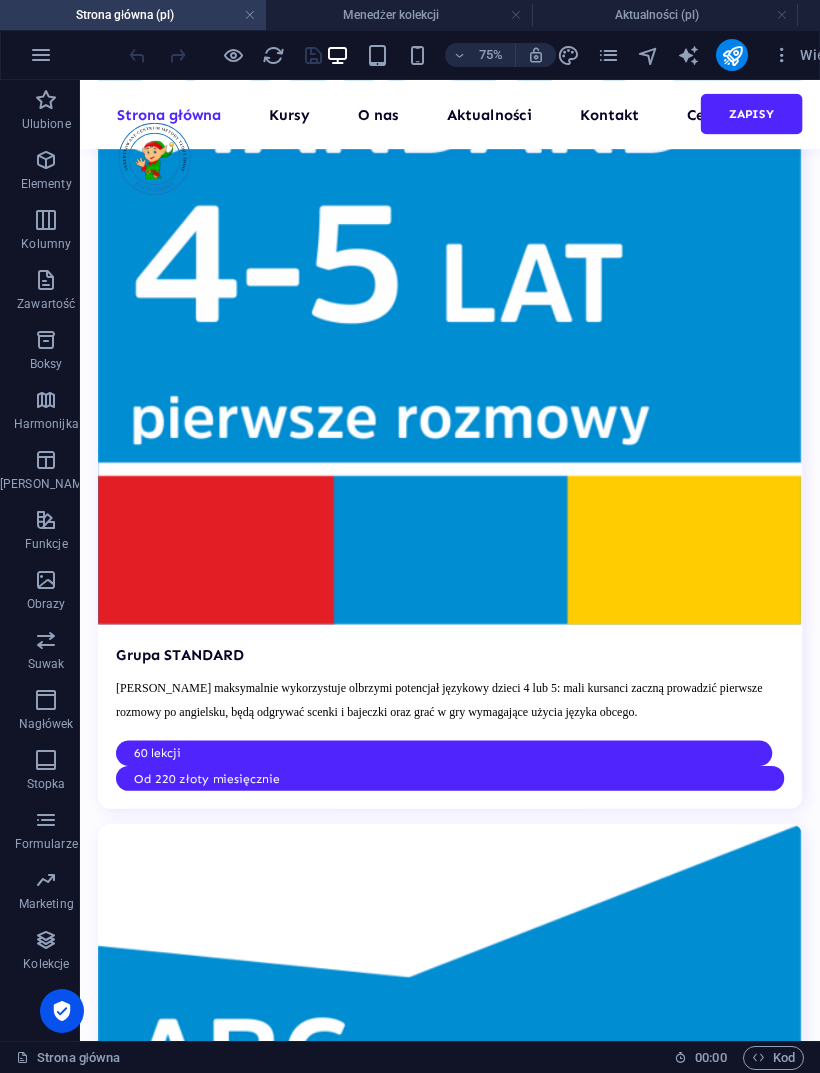 click at bounding box center [573, 7035] 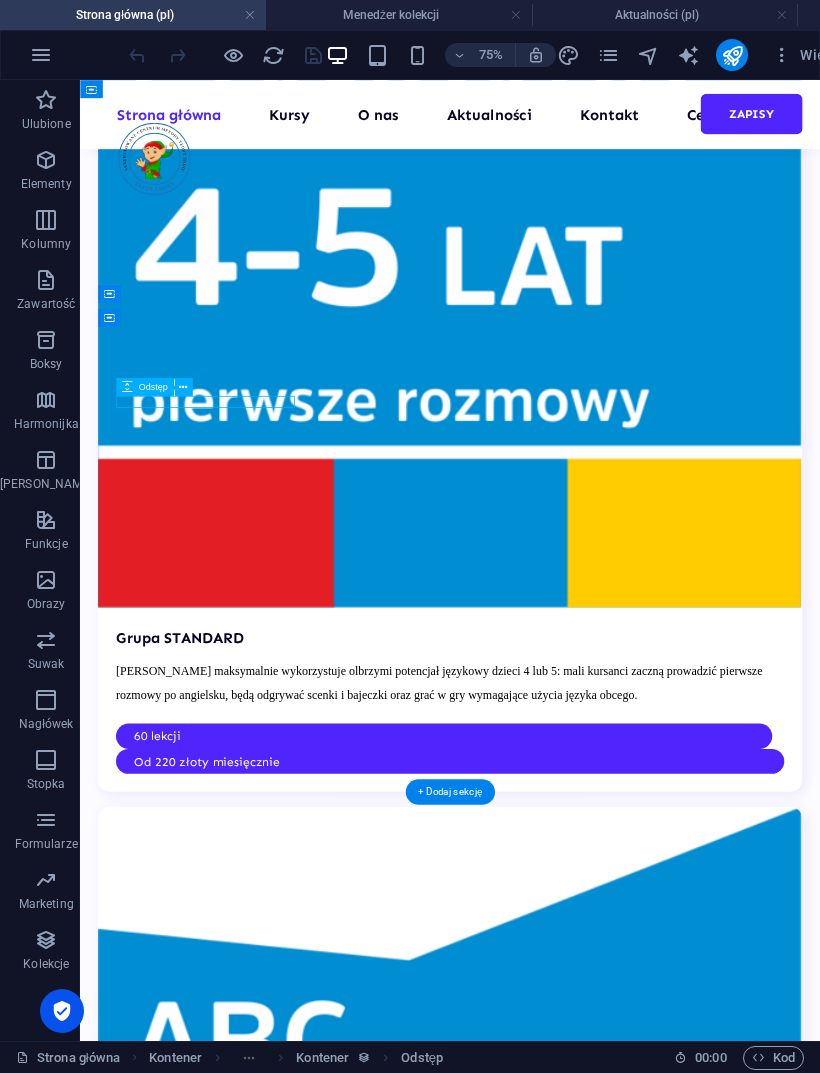 scroll, scrollTop: 5785, scrollLeft: 0, axis: vertical 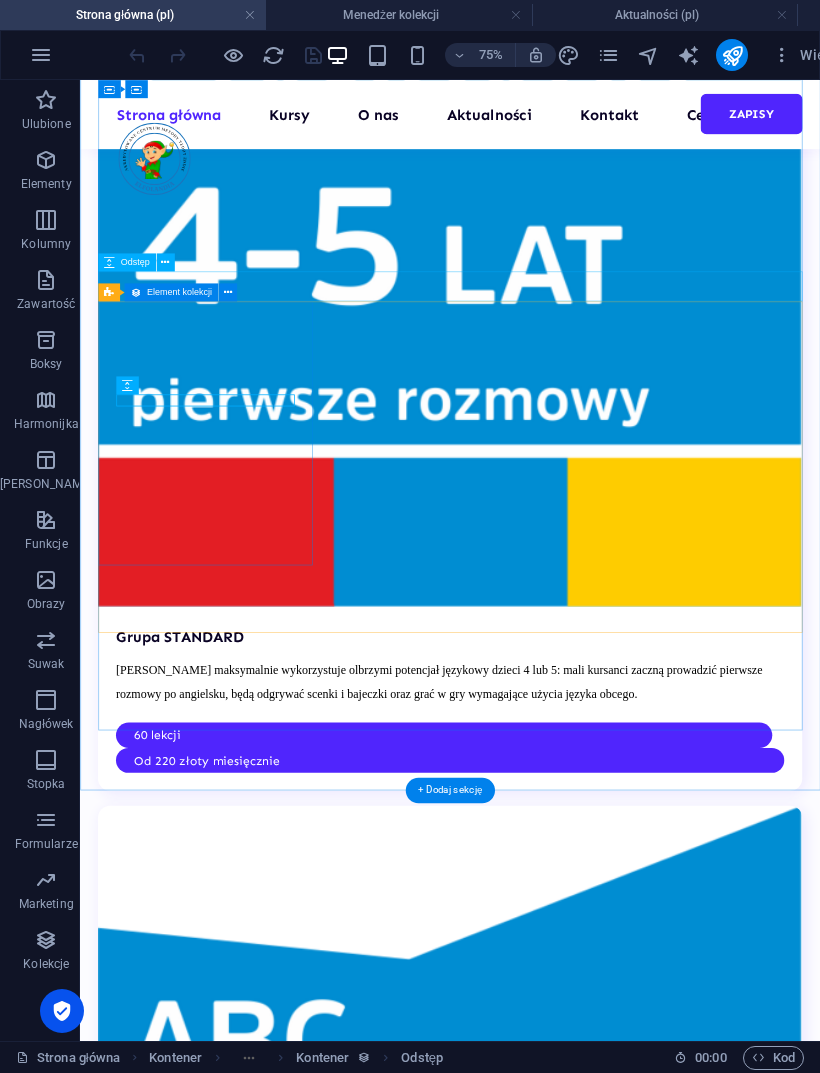 click on "Element kolekcji" at bounding box center (171, 293) 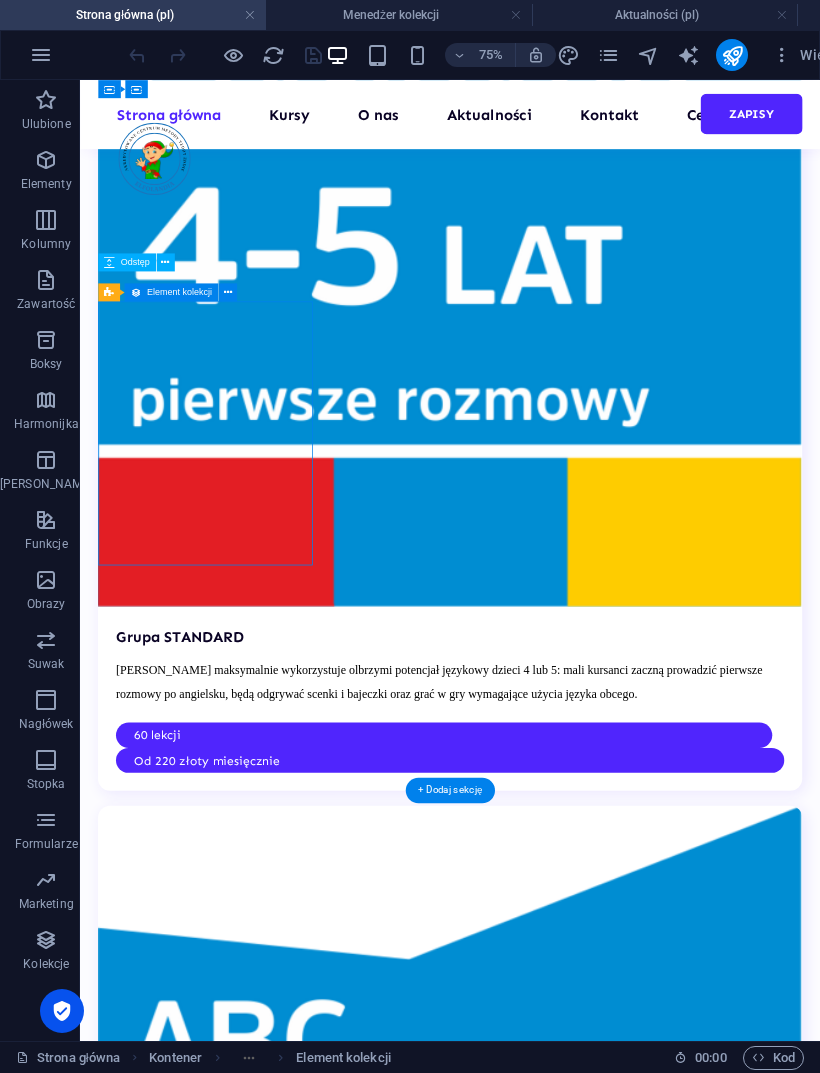 click at bounding box center (228, 293) 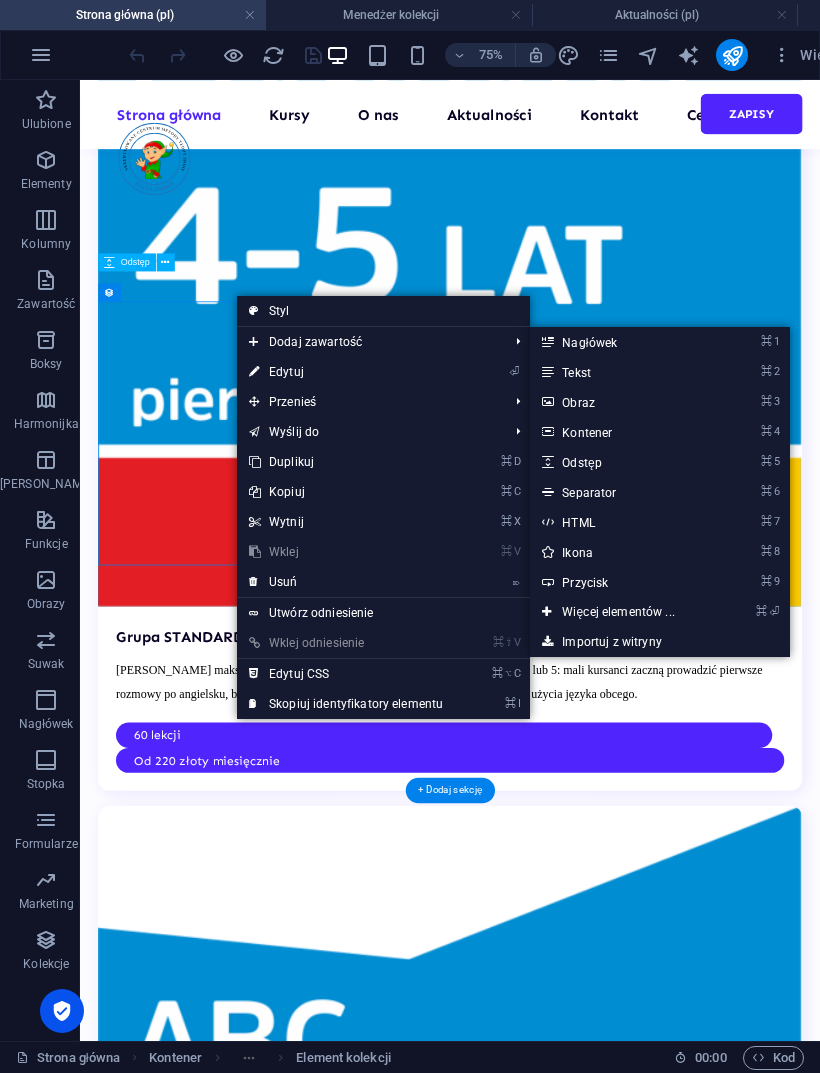 click on "⌘ ⏎  Więcej elementów ..." at bounding box center (622, 612) 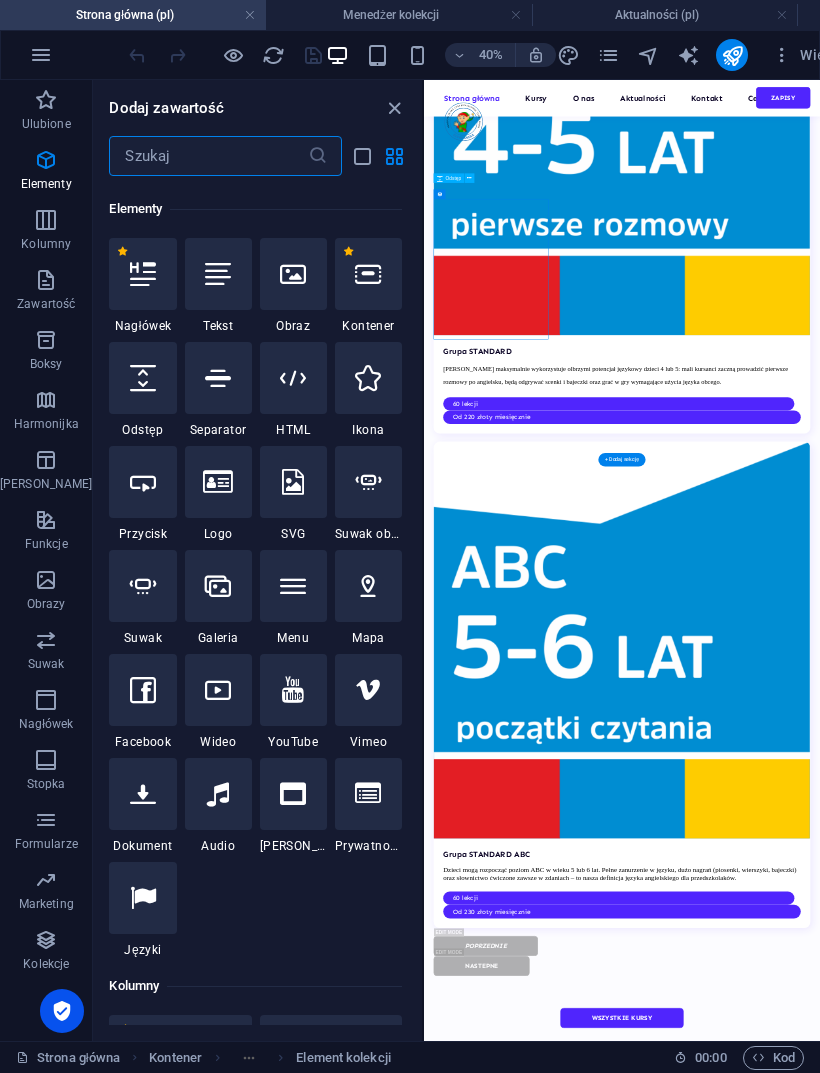 scroll, scrollTop: 213, scrollLeft: 0, axis: vertical 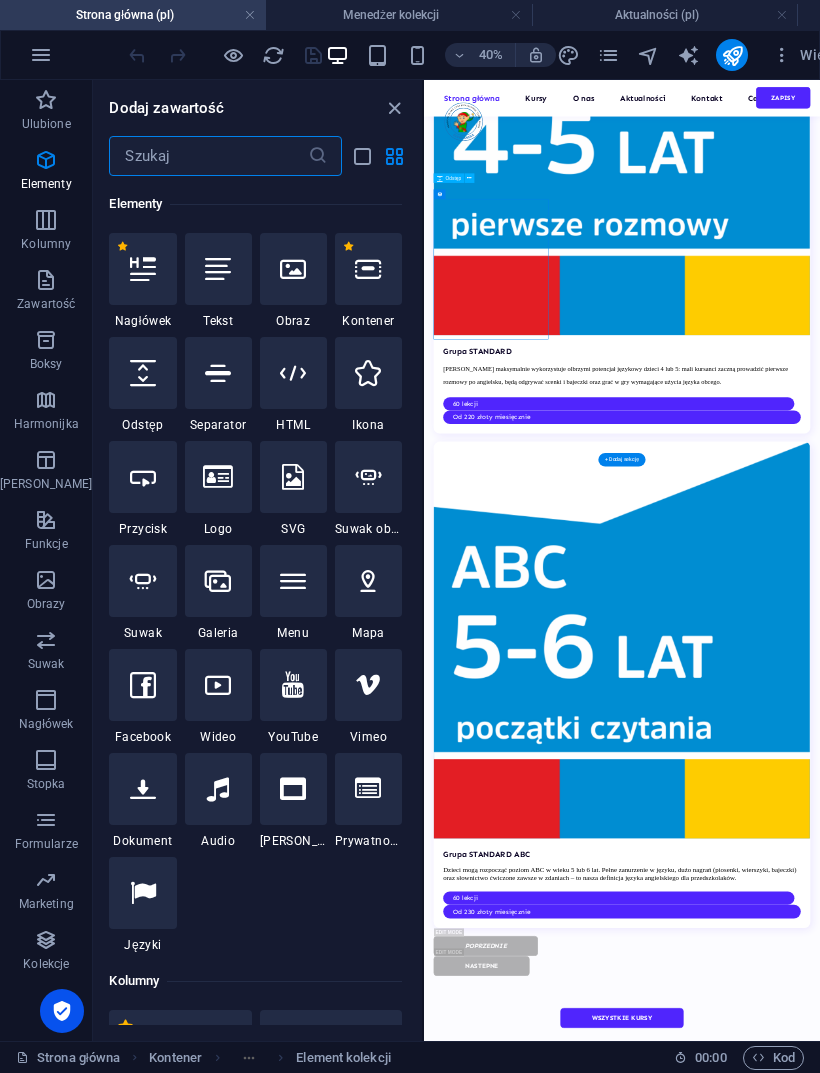 click on "Kolekcje" at bounding box center [46, 952] 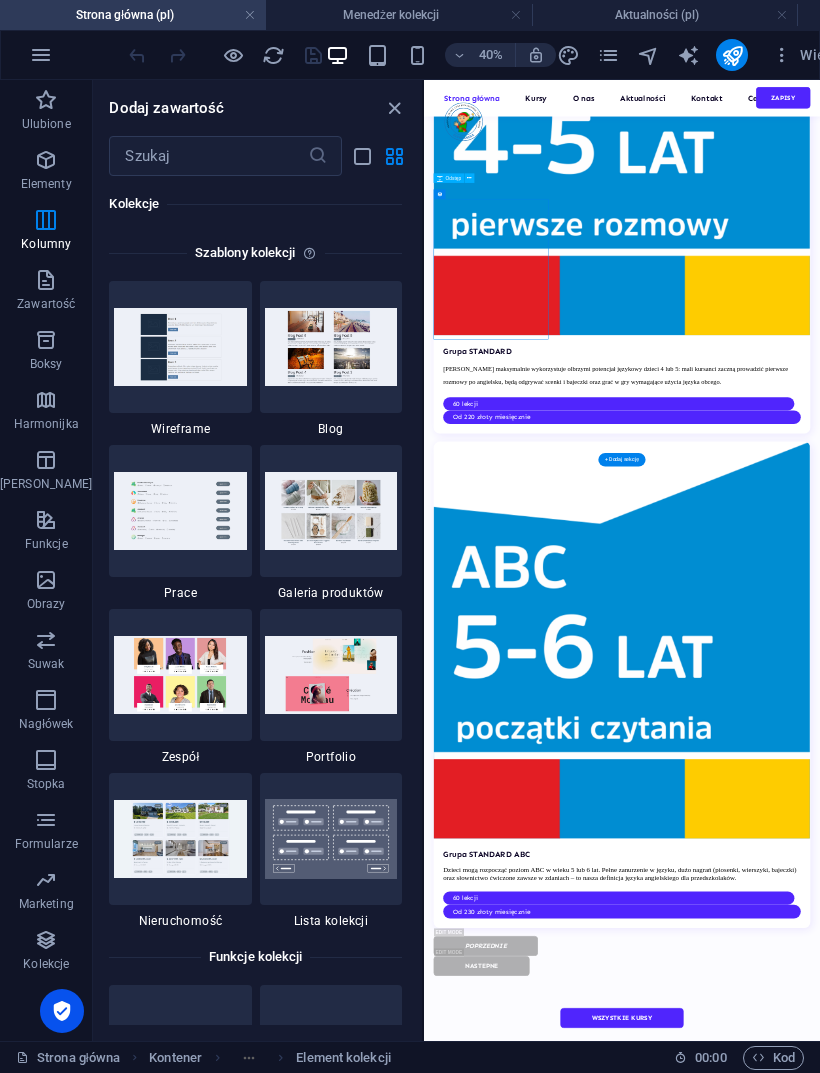 scroll, scrollTop: 18142, scrollLeft: 0, axis: vertical 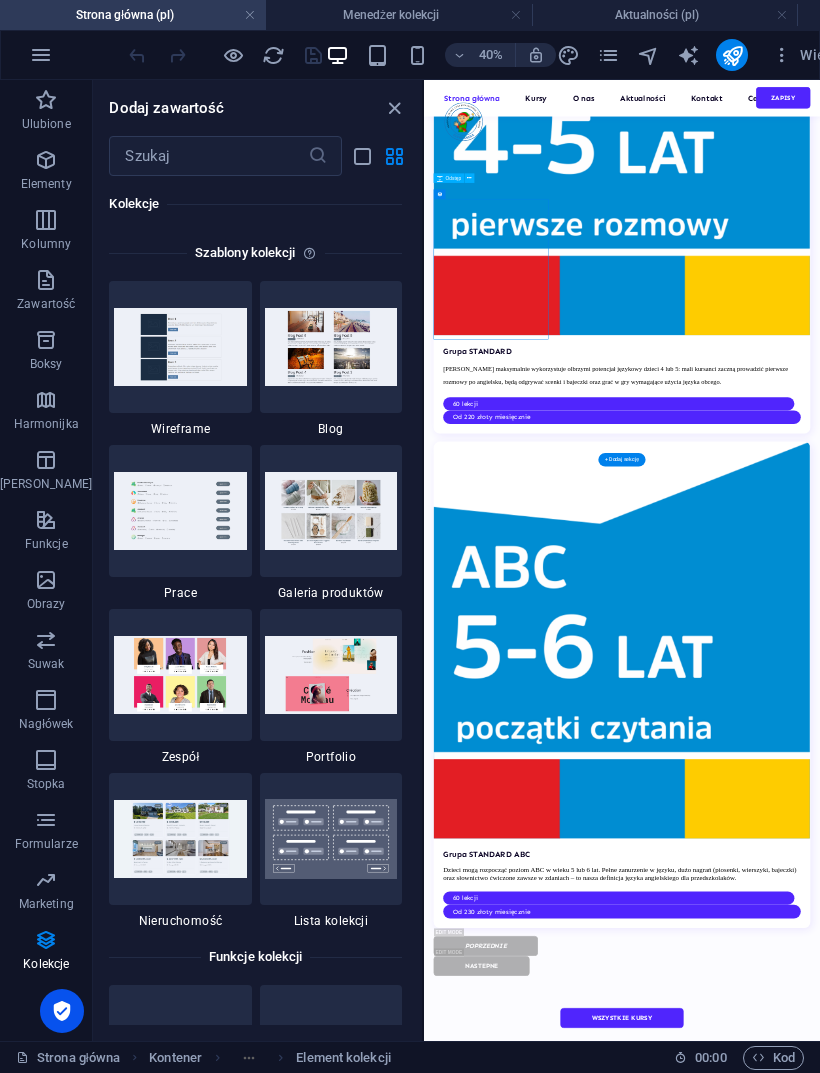 click on "Zawartość" at bounding box center (46, 304) 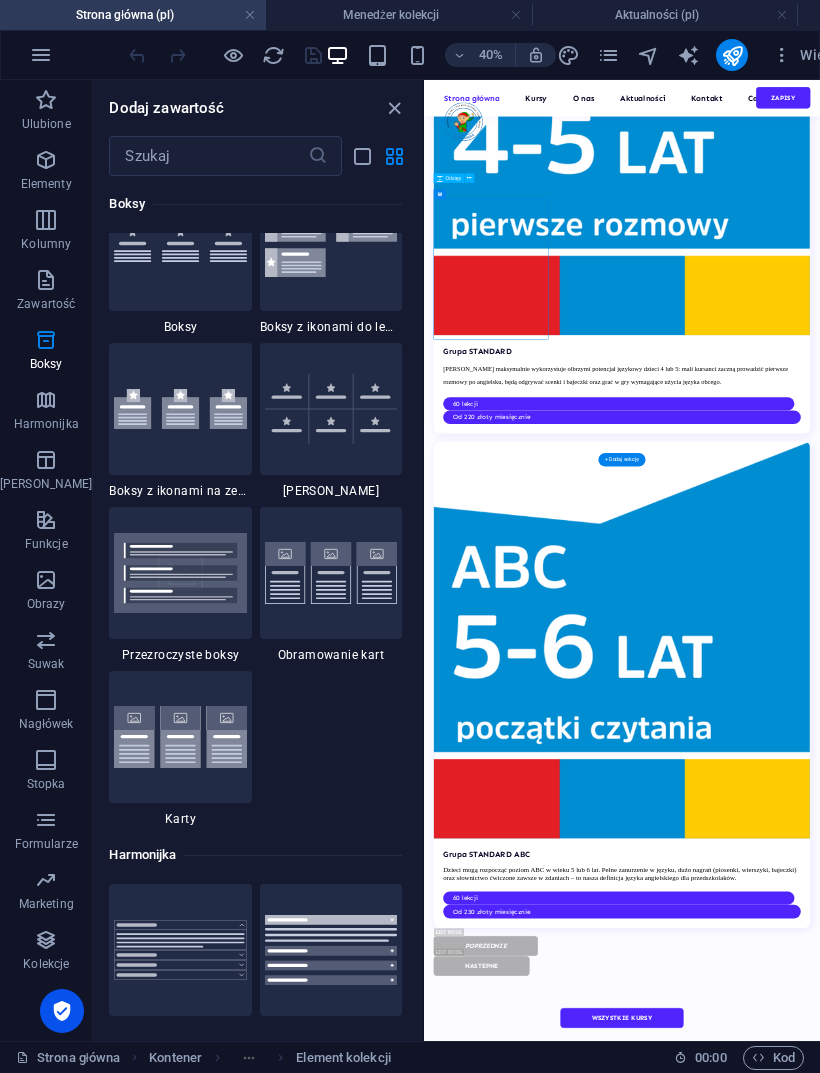 scroll, scrollTop: 5569, scrollLeft: 0, axis: vertical 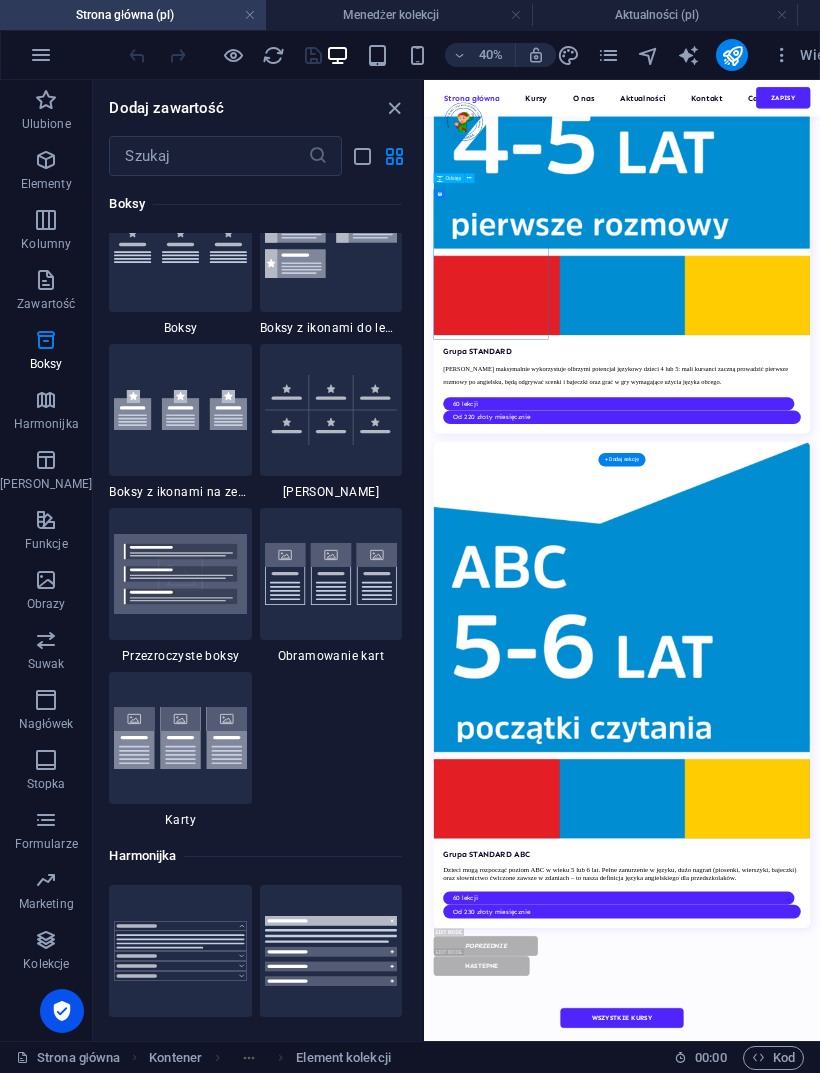 click at bounding box center [331, 574] 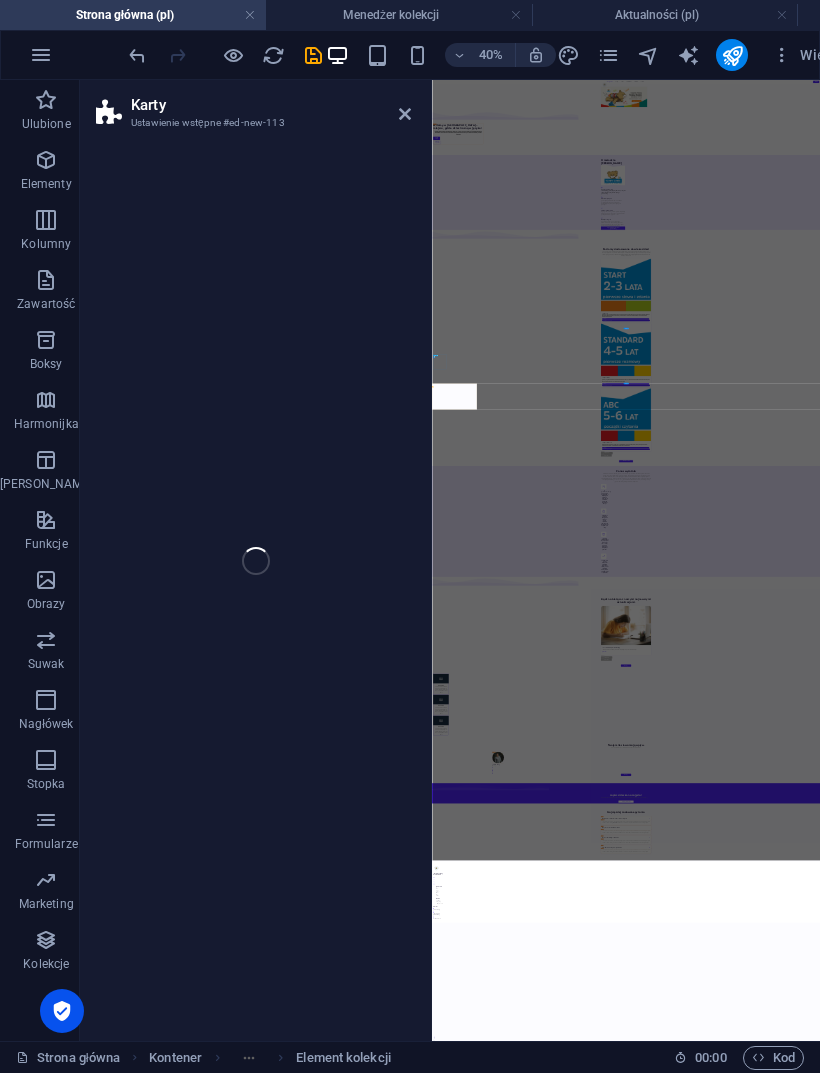 select on "rem" 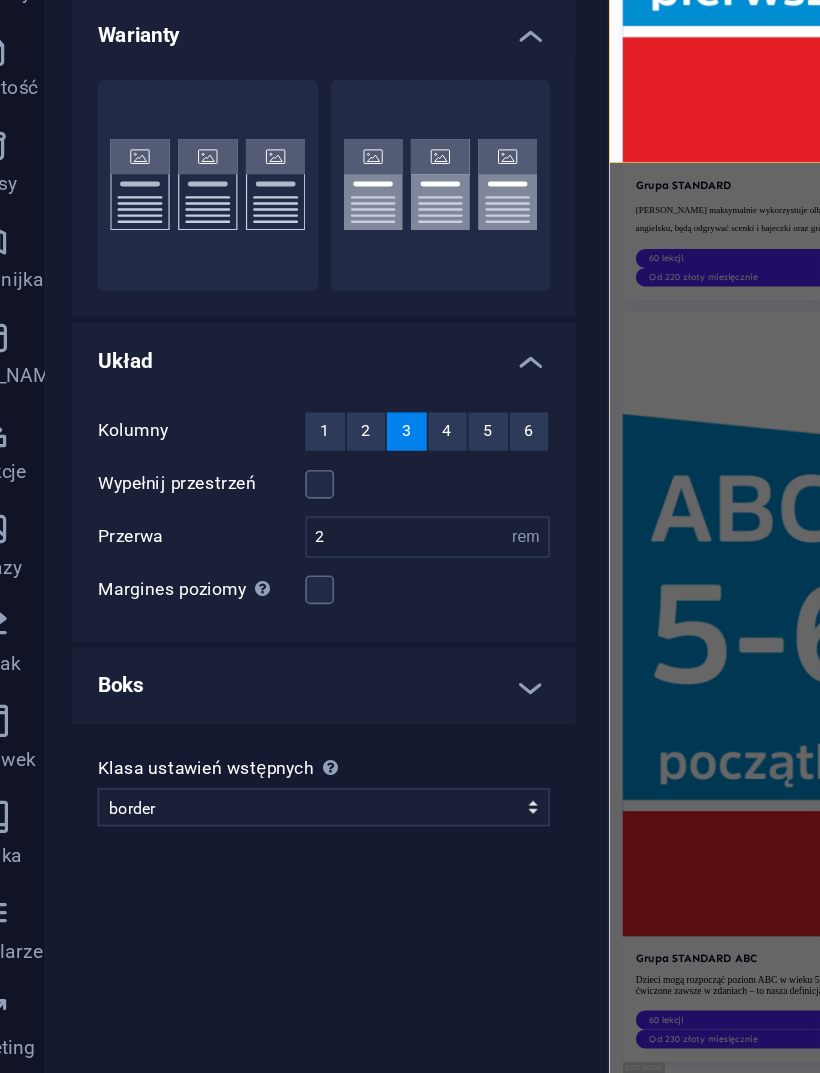 scroll, scrollTop: 6232, scrollLeft: 0, axis: vertical 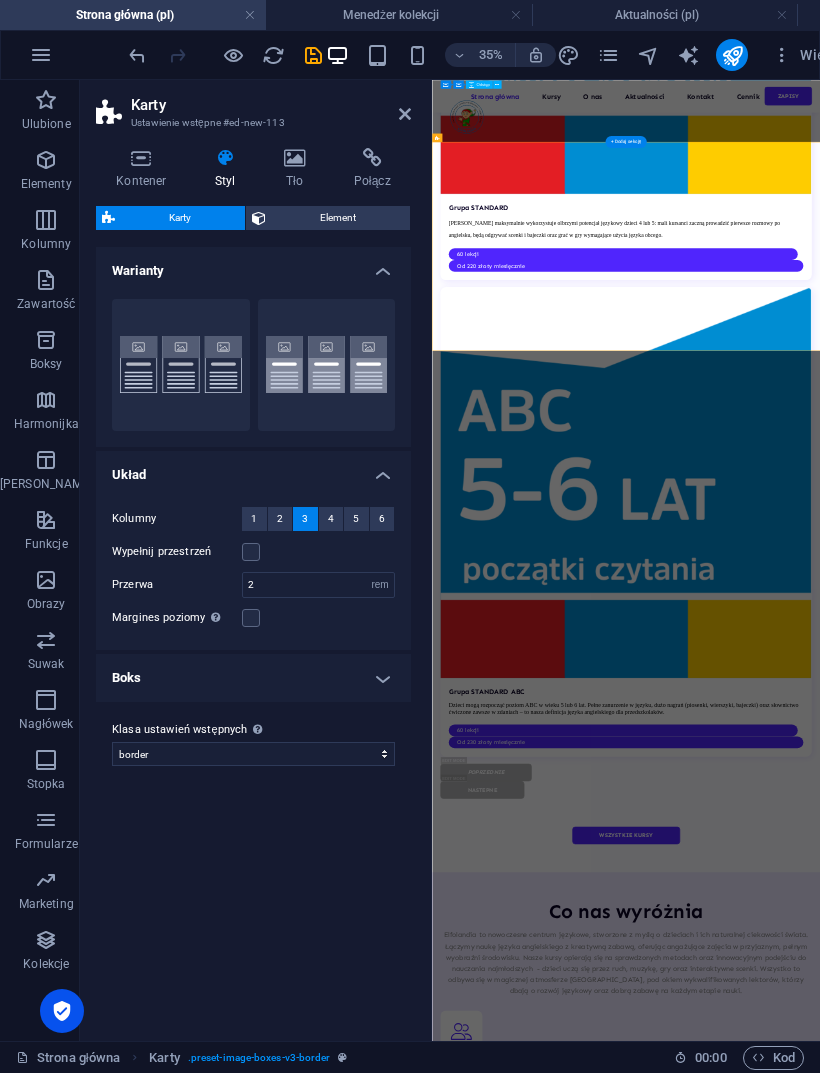click on "Domyślny" at bounding box center [327, 365] 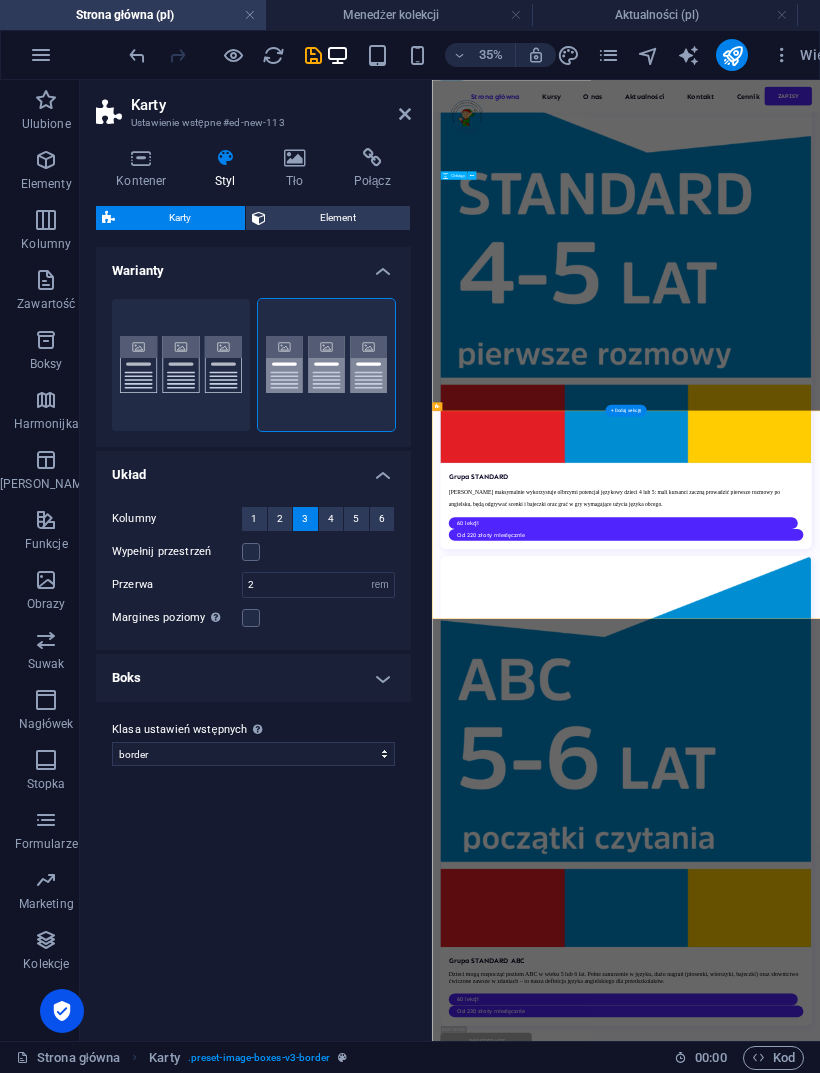 scroll, scrollTop: 5457, scrollLeft: 0, axis: vertical 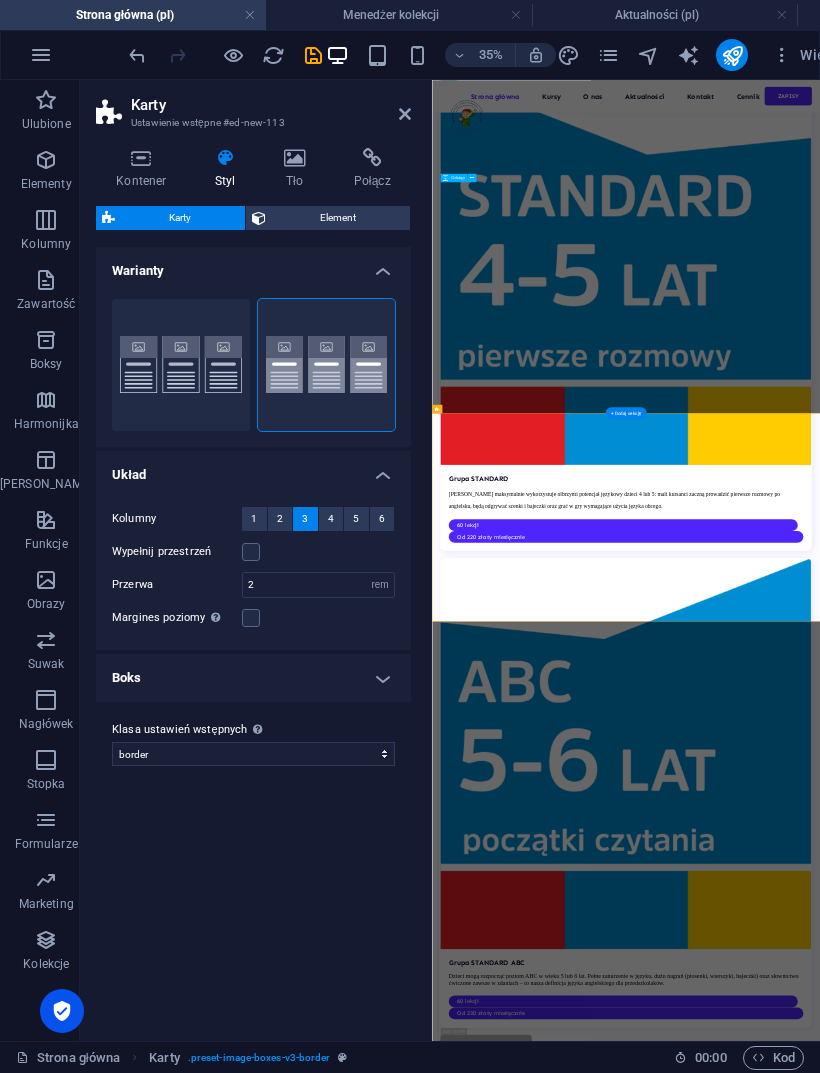 click on "Obramowanie" at bounding box center [181, 365] 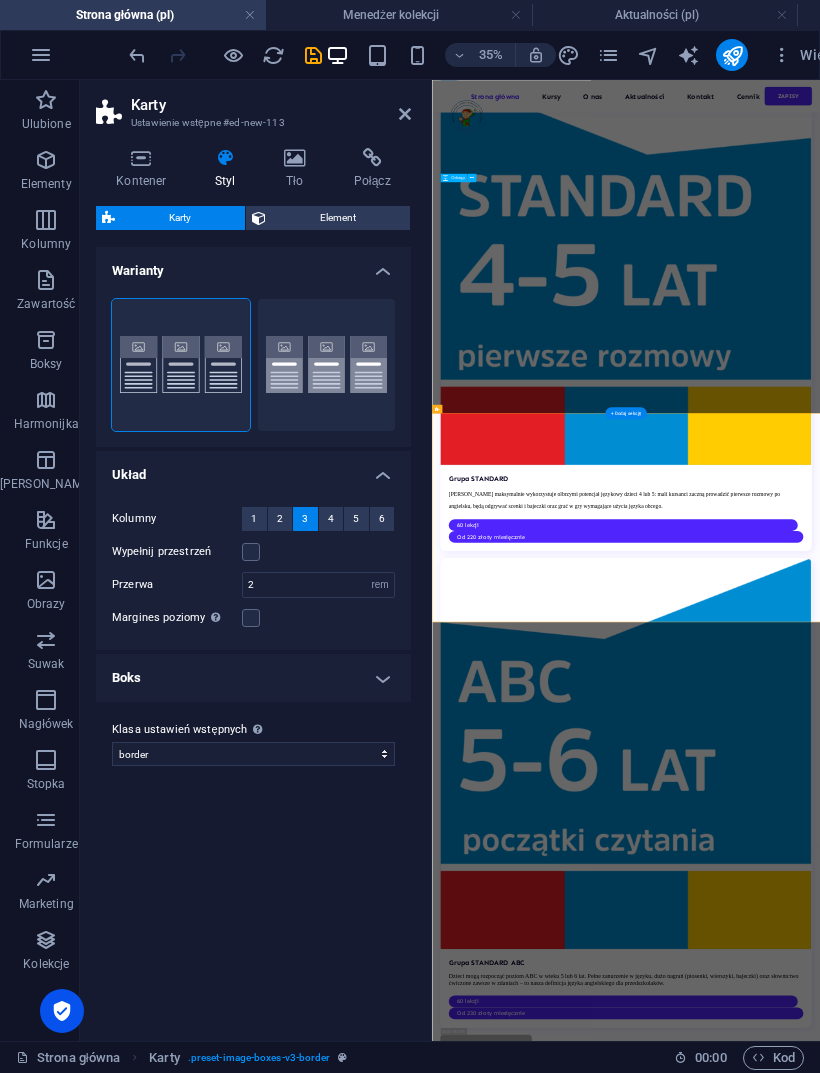 click on "Element" at bounding box center (338, 218) 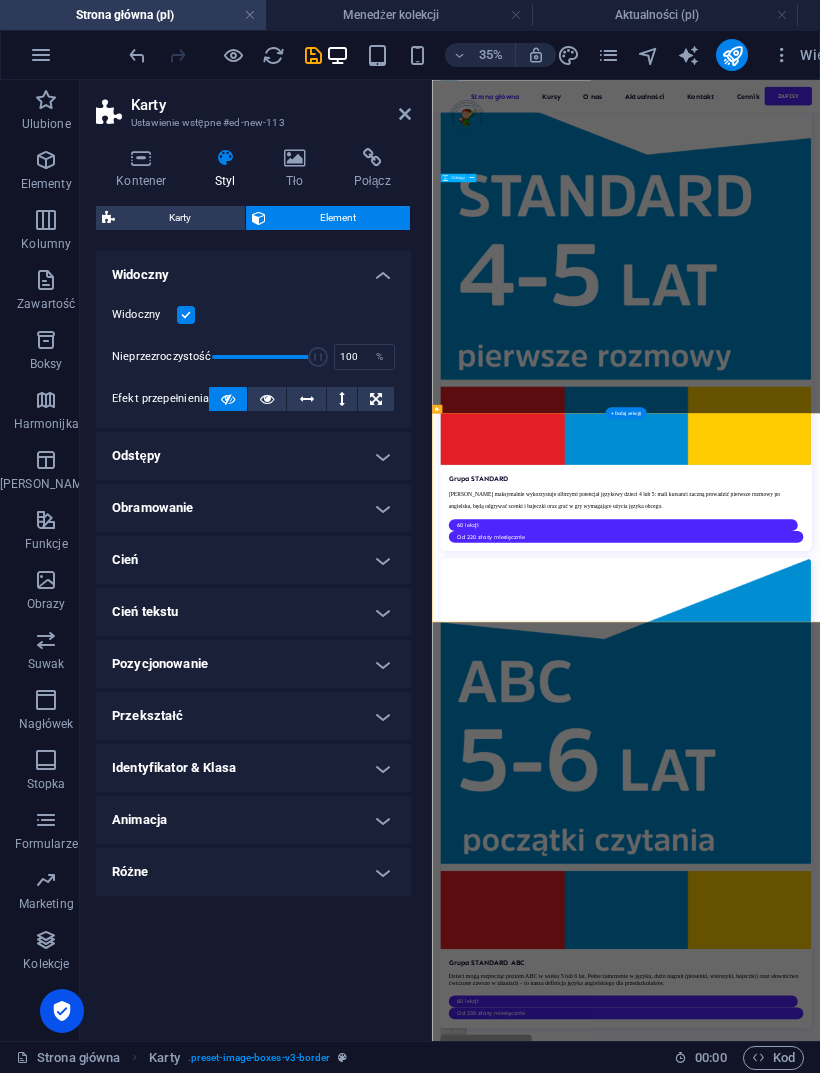 click on "Animacja" at bounding box center [253, 820] 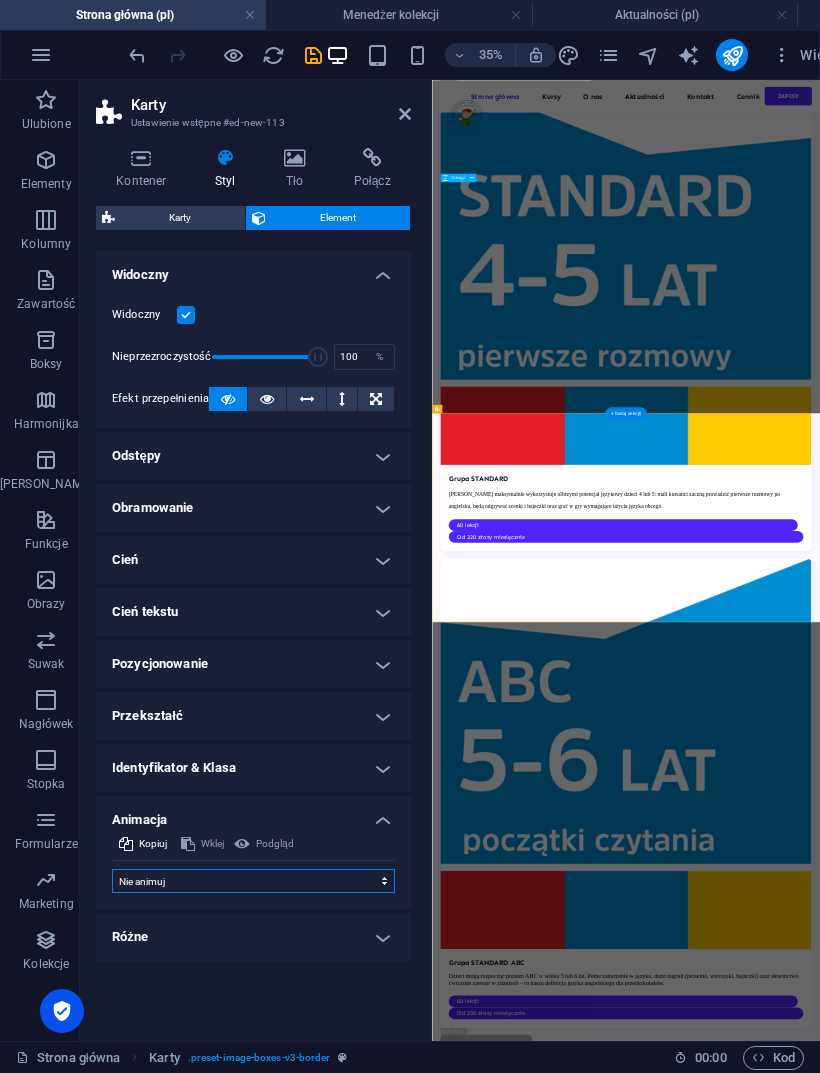 click on "Nie animuj Pokaż / Ukryj Przesuń w górę/w dół Powiększ/oddal Przesuń od lewej do prawej Przesuń od prawej do lewej Przesuń z góry na dół Przesuń od dołu do góry Puls Mignięcie Otwórz jako nakładkę" at bounding box center (253, 881) 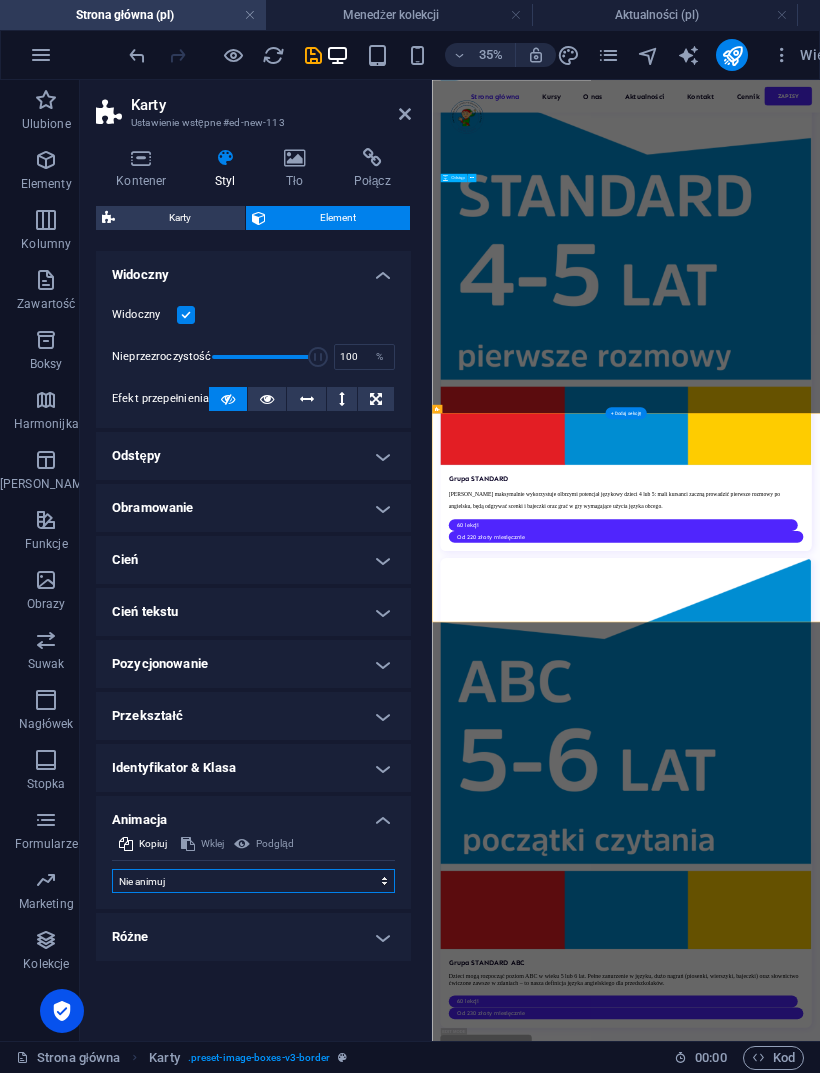 select on "pulse" 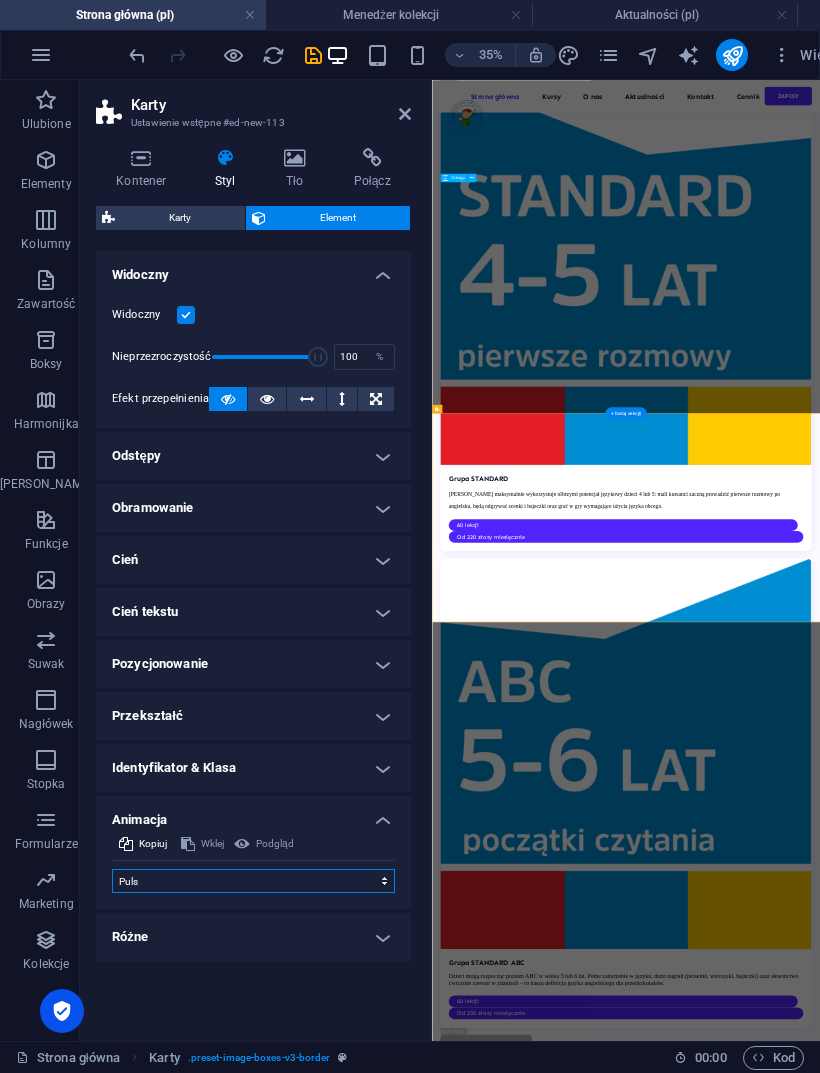 select on "scroll" 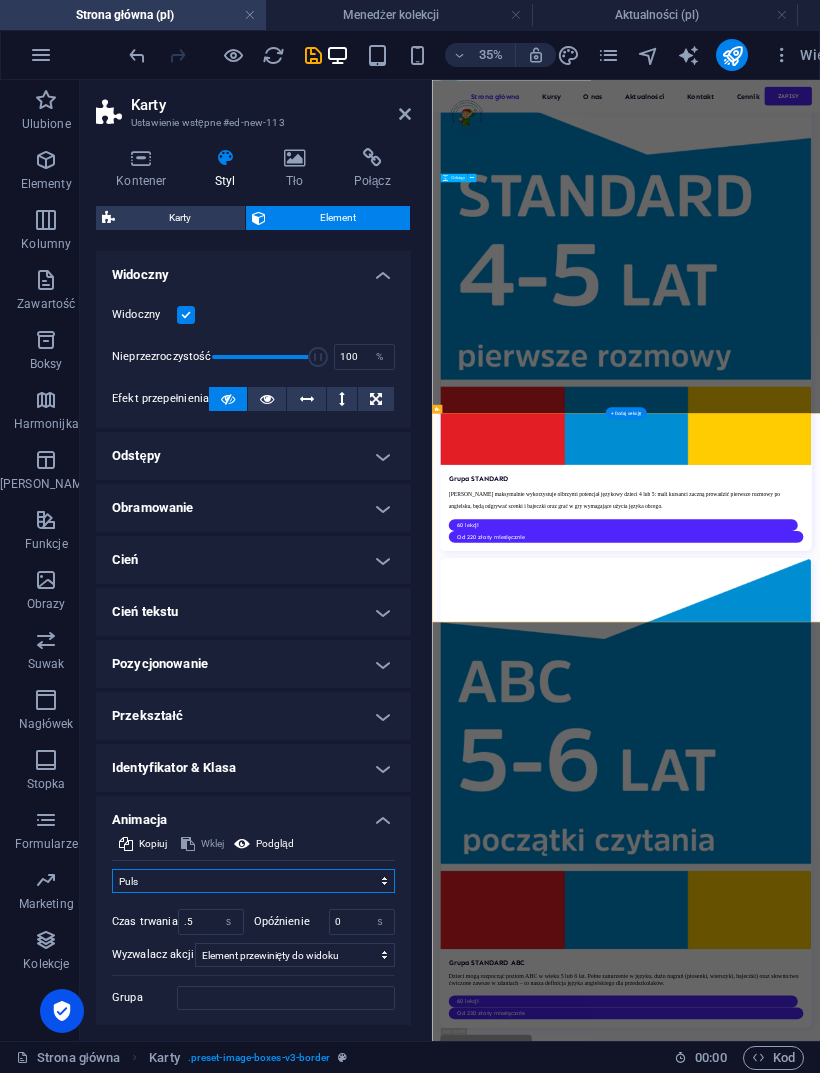 click on "Nie animuj Pokaż / Ukryj Przesuń w górę/w dół Powiększ/oddal Przesuń od lewej do prawej Przesuń od prawej do lewej Przesuń z góry na dół Przesuń od dołu do góry Puls Mignięcie Otwórz jako nakładkę" at bounding box center (253, 881) 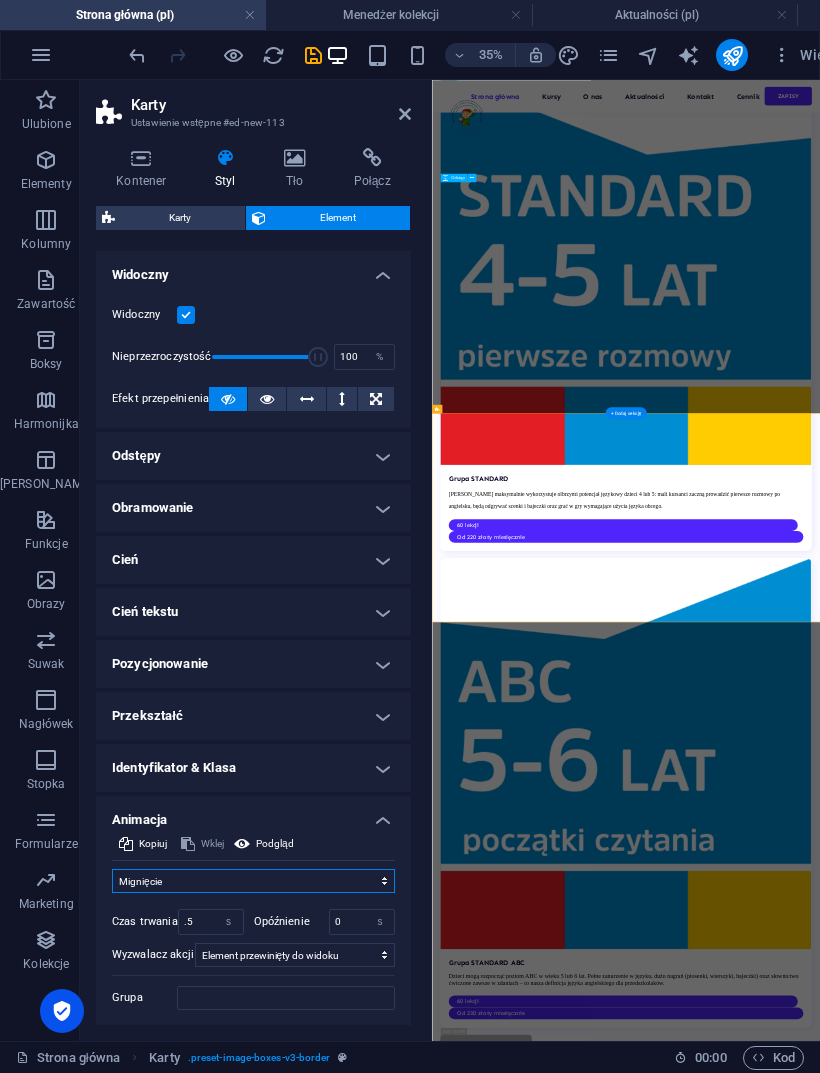 click on "Nie animuj Pokaż / Ukryj Przesuń w górę/w dół Powiększ/oddal Przesuń od lewej do prawej Przesuń od prawej do lewej Przesuń z góry na dół Przesuń od dołu do góry Puls Mignięcie Otwórz jako nakładkę" at bounding box center [253, 881] 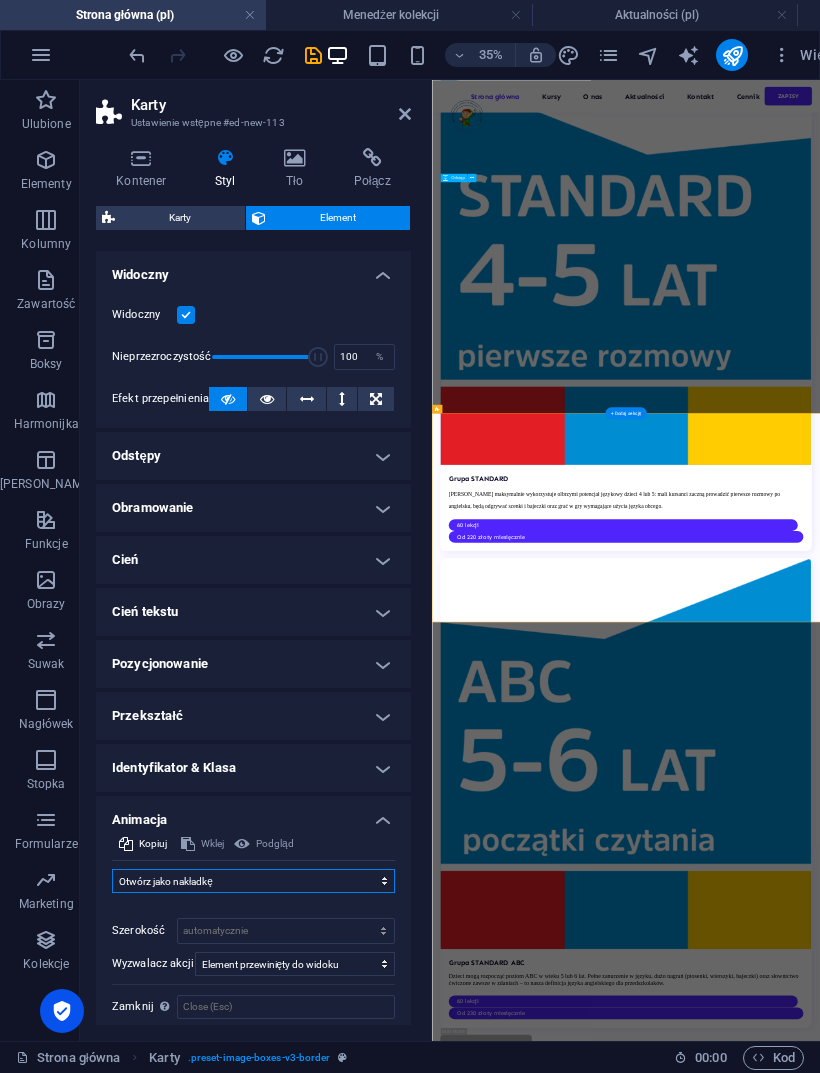 click on "Nie animuj Pokaż / Ukryj Przesuń w górę/w dół Powiększ/oddal Przesuń od lewej do prawej Przesuń od prawej do lewej Przesuń z góry na dół Przesuń od dołu do góry Puls Mignięcie Otwórz jako nakładkę" at bounding box center (253, 881) 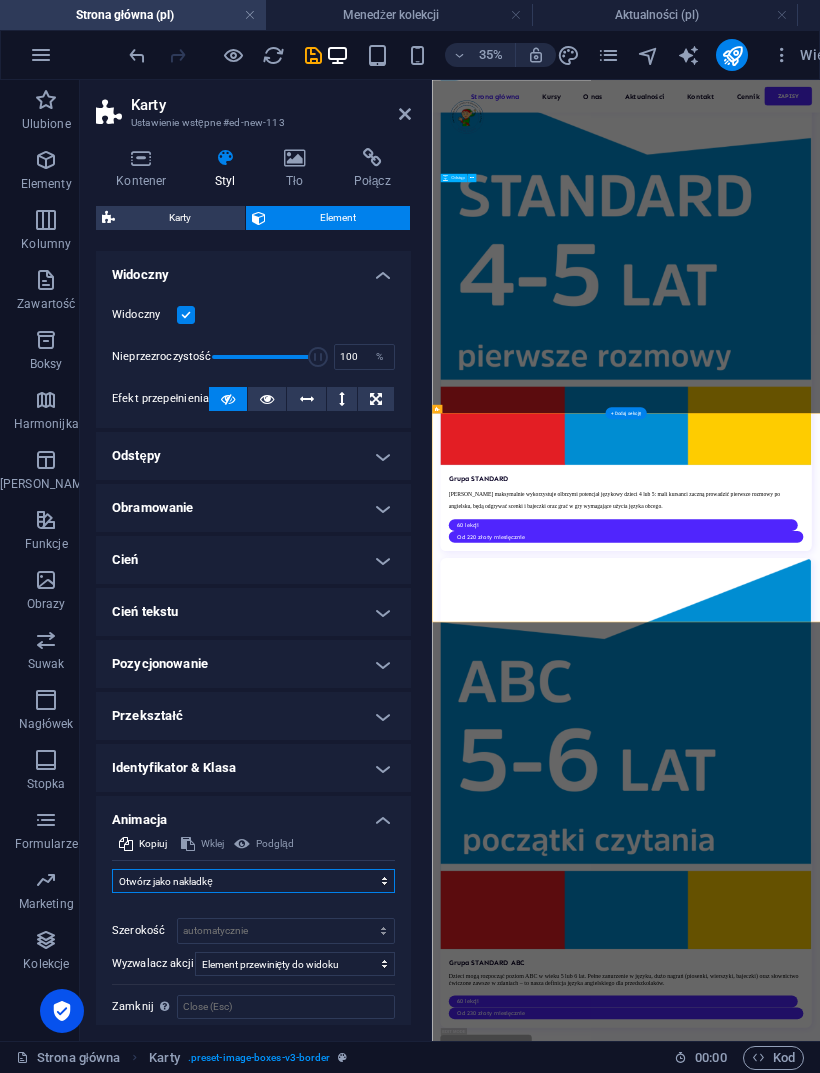 select on "pulse" 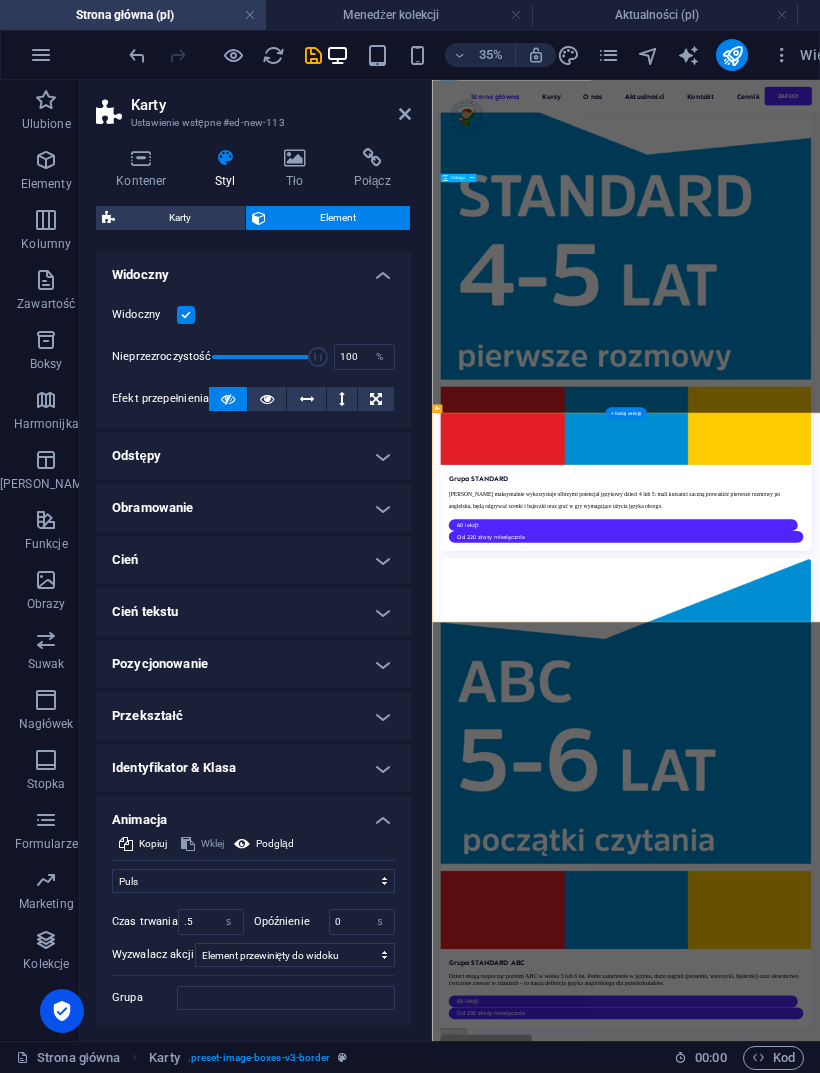 click on "Tło" at bounding box center (299, 169) 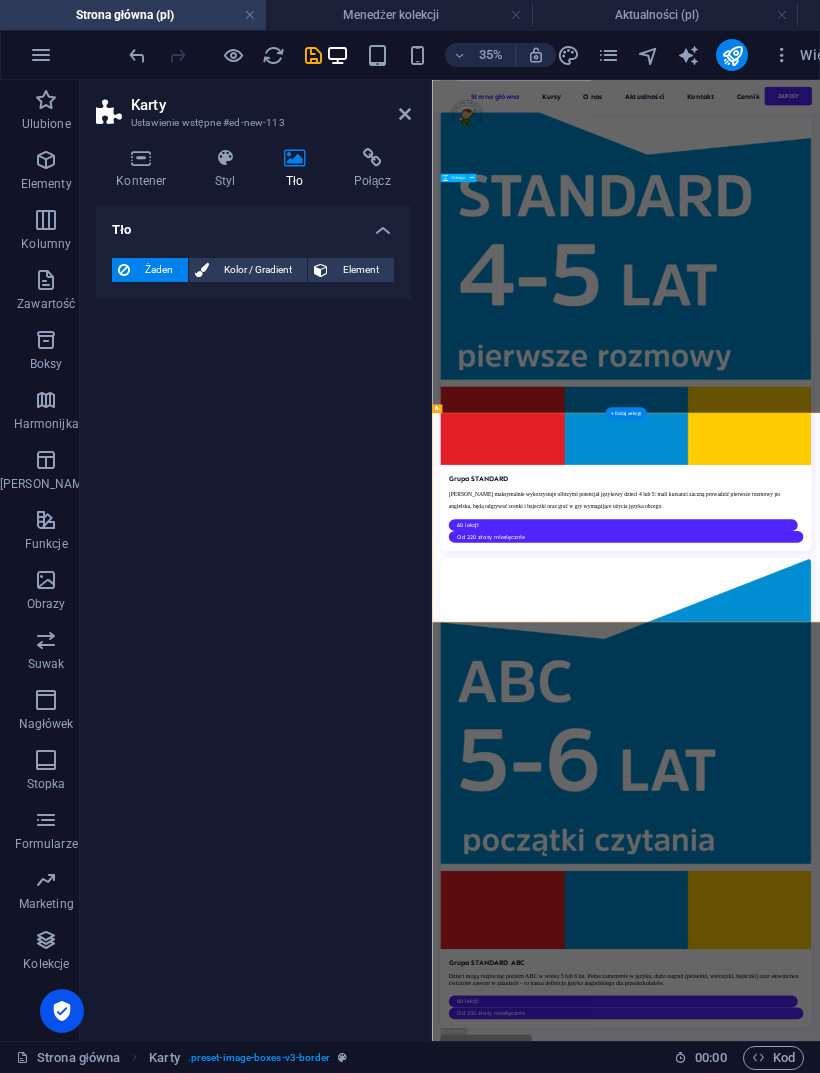 click on "Kontener" at bounding box center [145, 169] 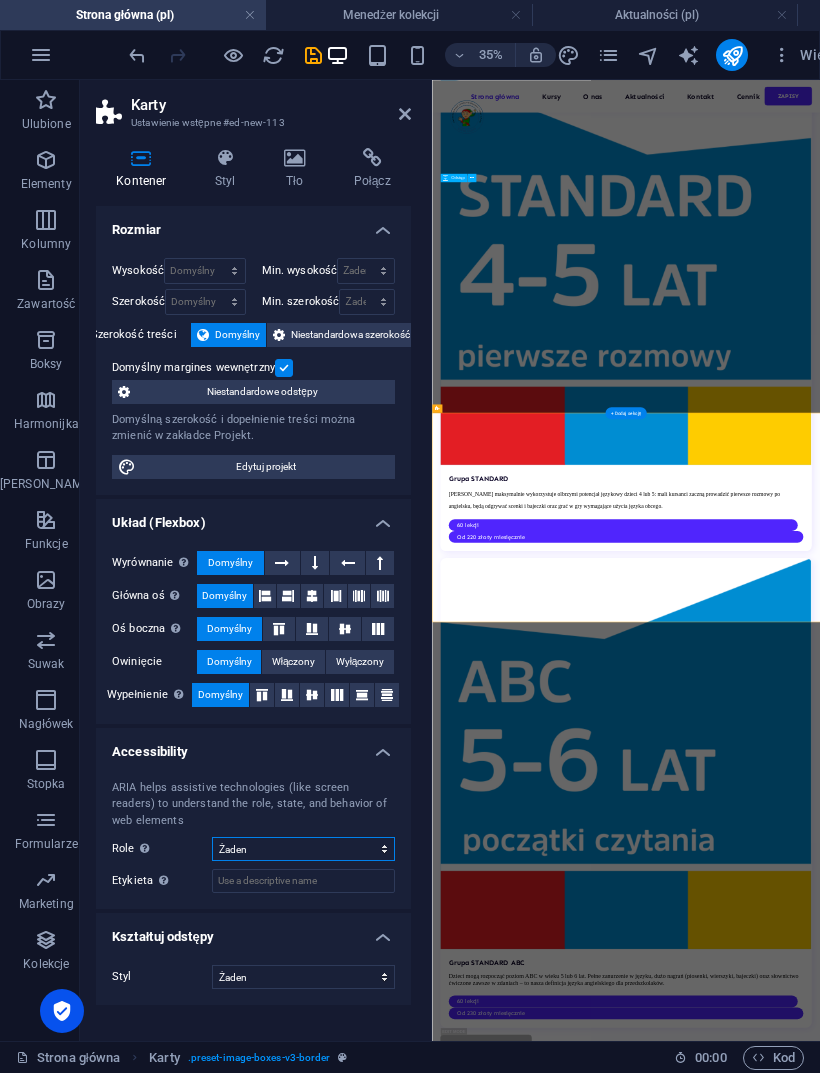 click on "Żaden Alert Article Banner Comment Complementary Dialog Marquee Nagłówek Presentation Region Section Separator Status Stopka Timer" at bounding box center [303, 849] 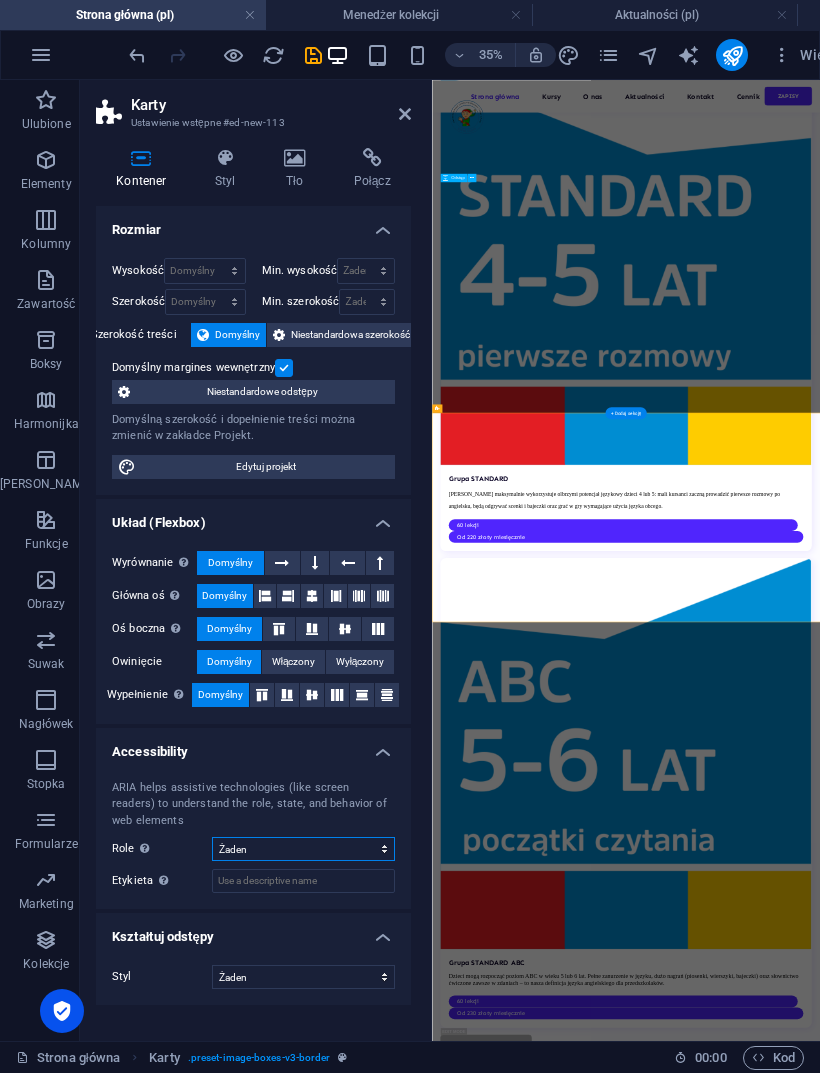 select on "article" 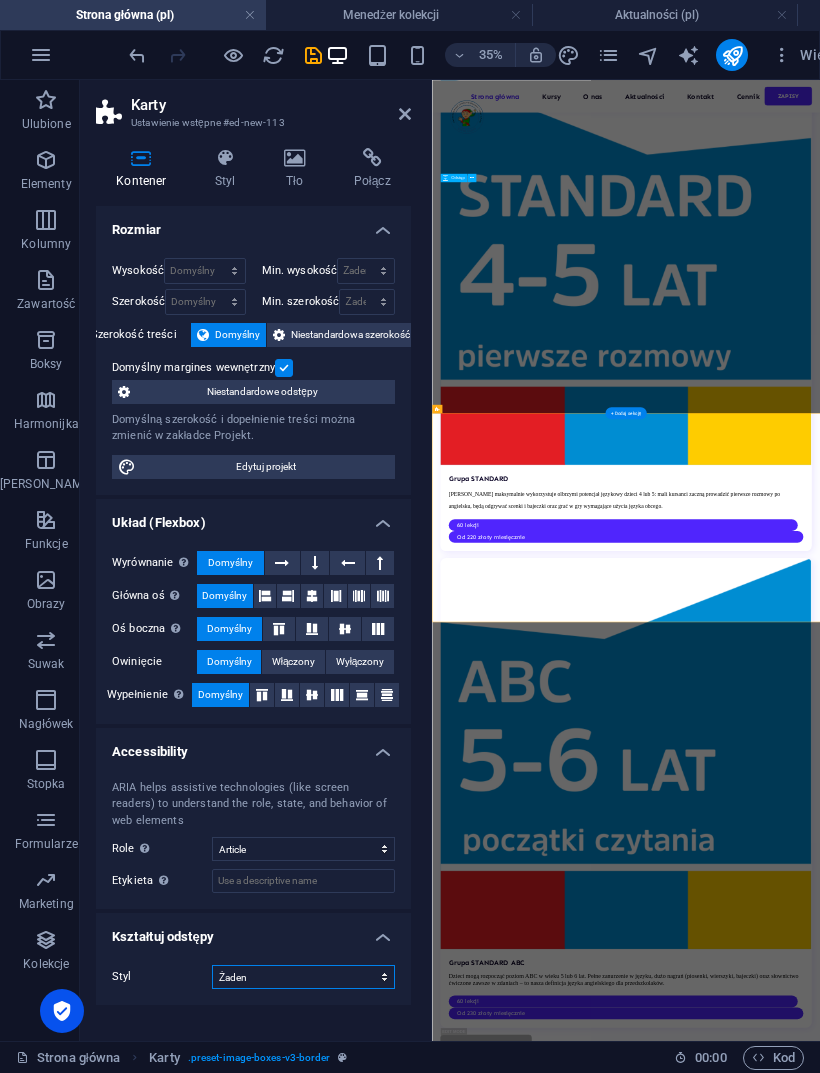 click on "Żaden Trójkąt Kwadrat Przekątna Wielokąt 1 Wielokąt 2 Zygzag Wiele zygzagów Fale Wiele fal Półkole Koło Okrągły cień Bloki Sześciokąty Chmury Wiele chmur Wachlarz Piramidy Książka Kropla farby Ogień Rozdrobniony papier Strzałka" at bounding box center [303, 977] 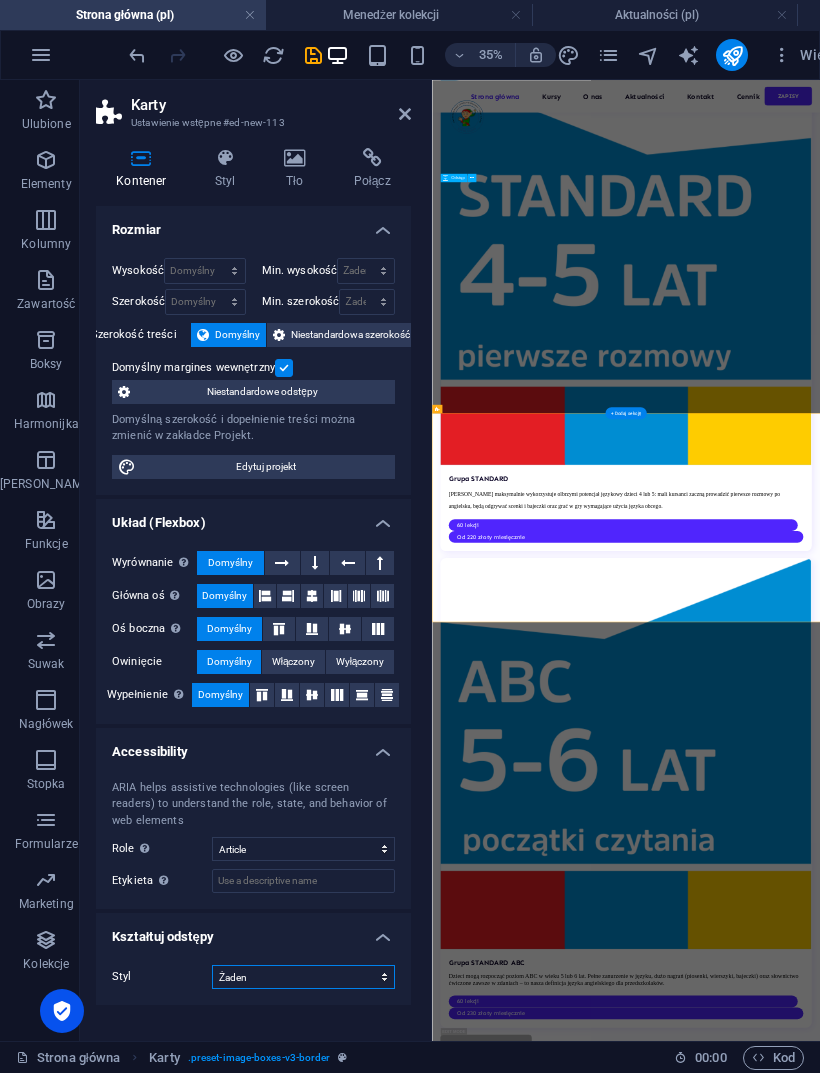 click on "Żaden Trójkąt Kwadrat Przekątna Wielokąt 1 Wielokąt 2 Zygzag Wiele zygzagów Fale Wiele fal Półkole Koło Okrągły cień Bloki Sześciokąty Chmury Wiele chmur Wachlarz Piramidy Książka Kropla farby Ogień Rozdrobniony papier Strzałka" at bounding box center (303, 977) 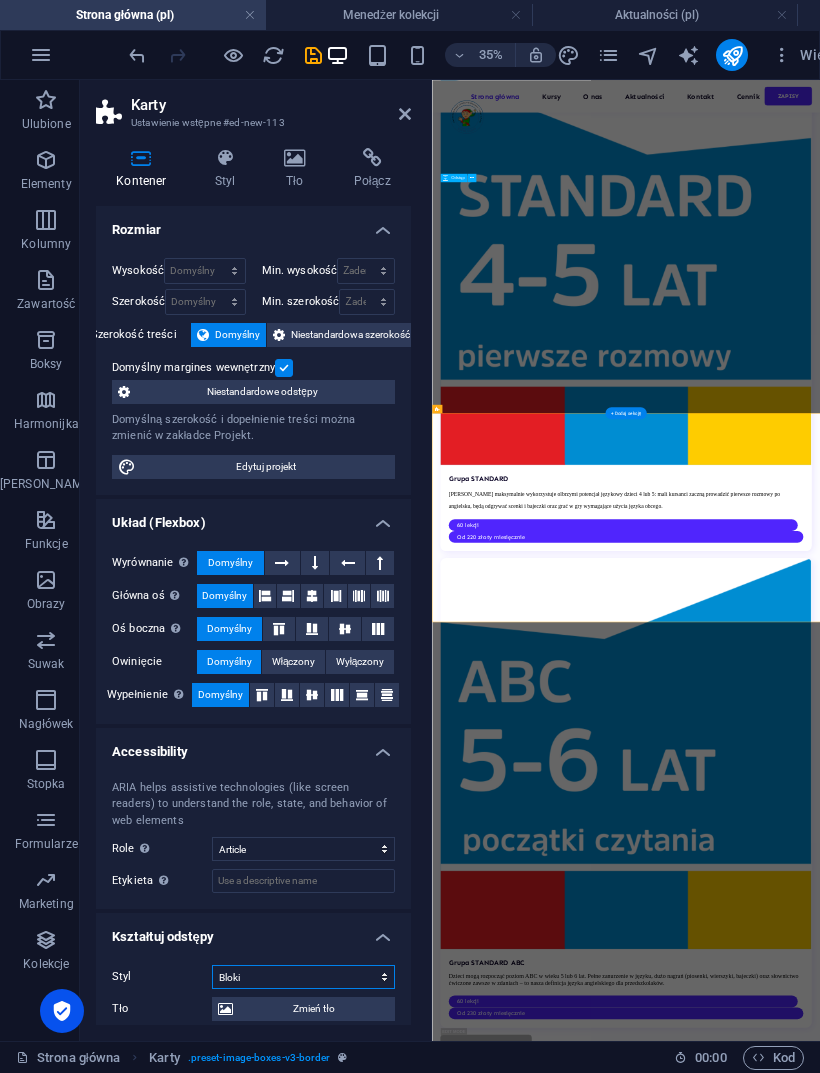 click on "Żaden Trójkąt Kwadrat Przekątna Wielokąt 1 Wielokąt 2 Zygzag Wiele zygzagów Fale Wiele fal Półkole Koło Okrągły cień Bloki Sześciokąty Chmury Wiele chmur Wachlarz Piramidy Książka Kropla farby Ogień Rozdrobniony papier Strzałka" at bounding box center [303, 977] 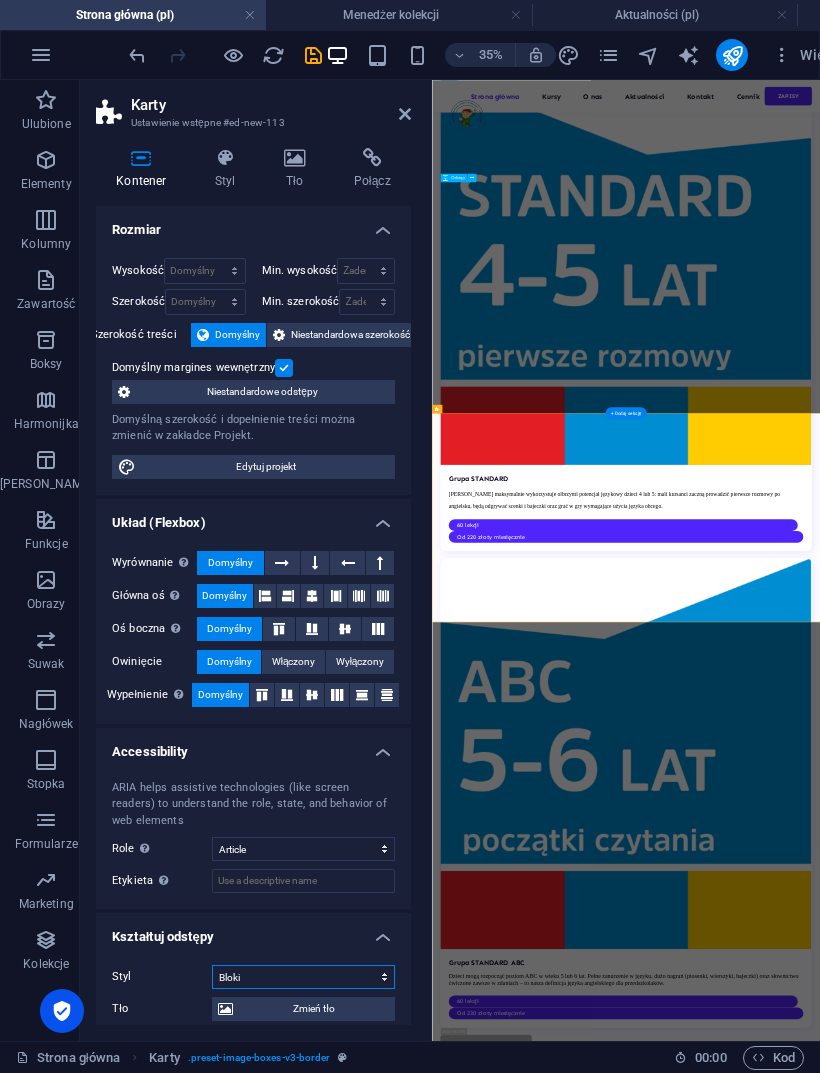 select on "none" 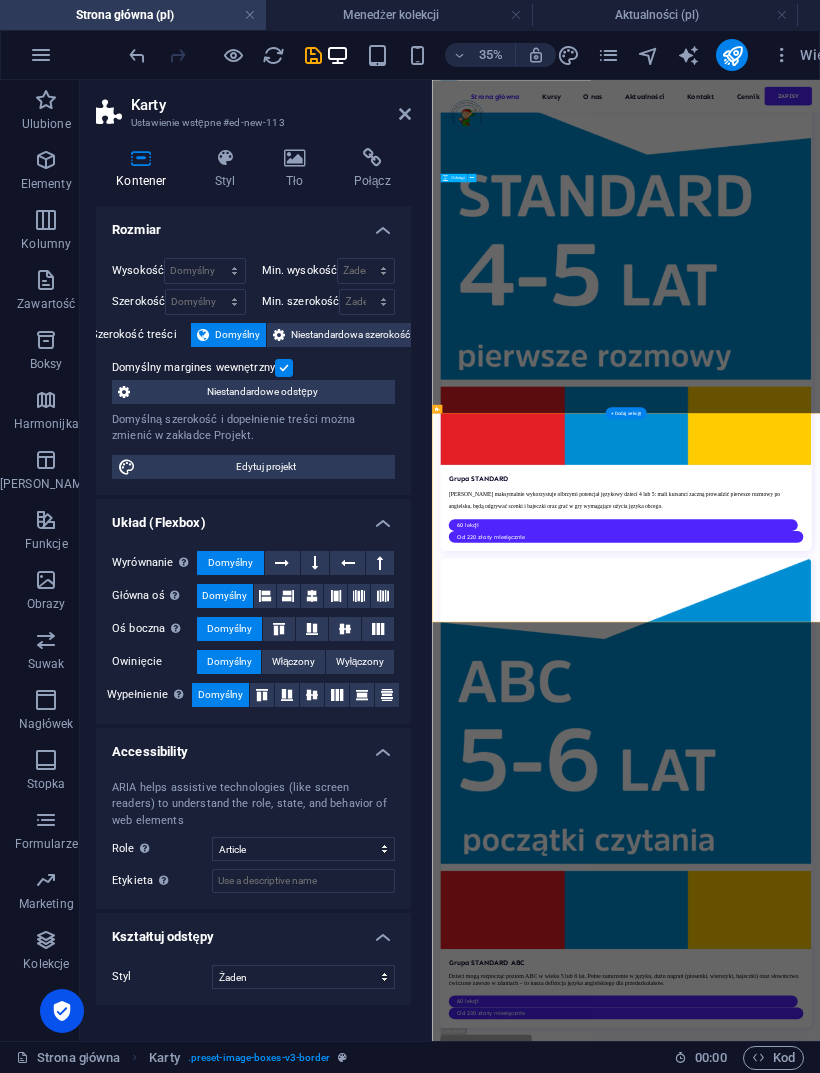 click on "Tło" at bounding box center [299, 169] 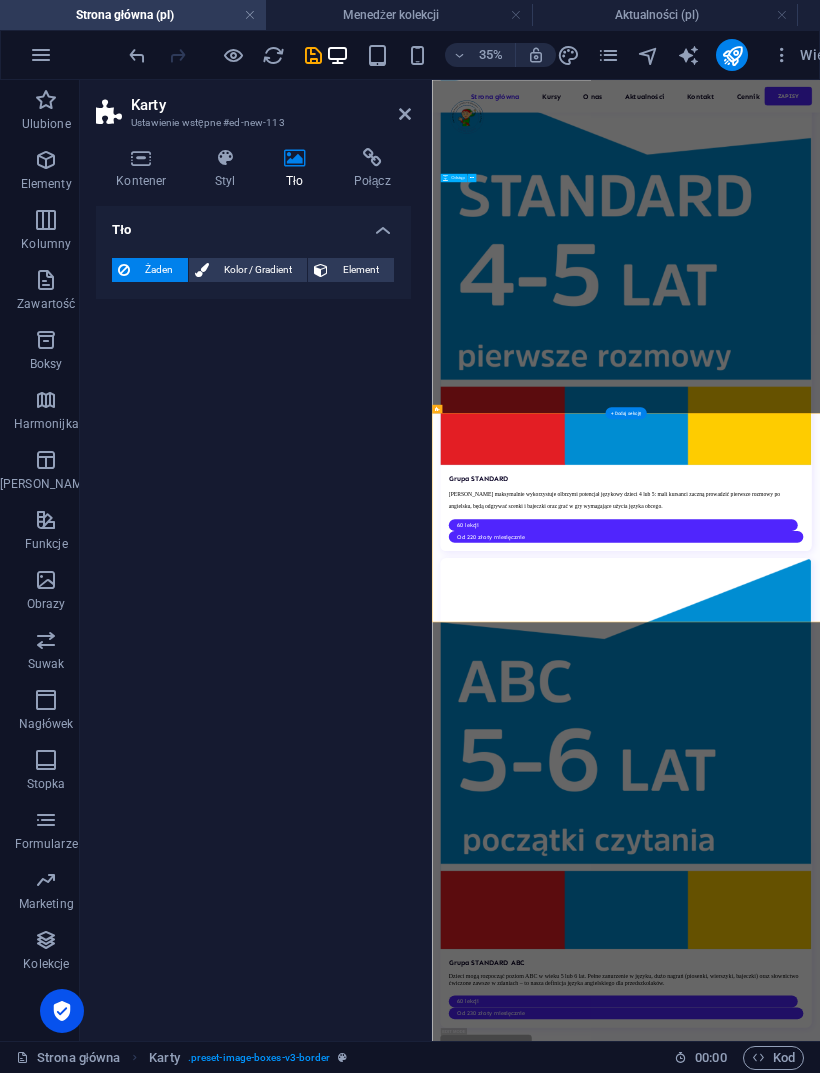 click on "Styl" at bounding box center [229, 169] 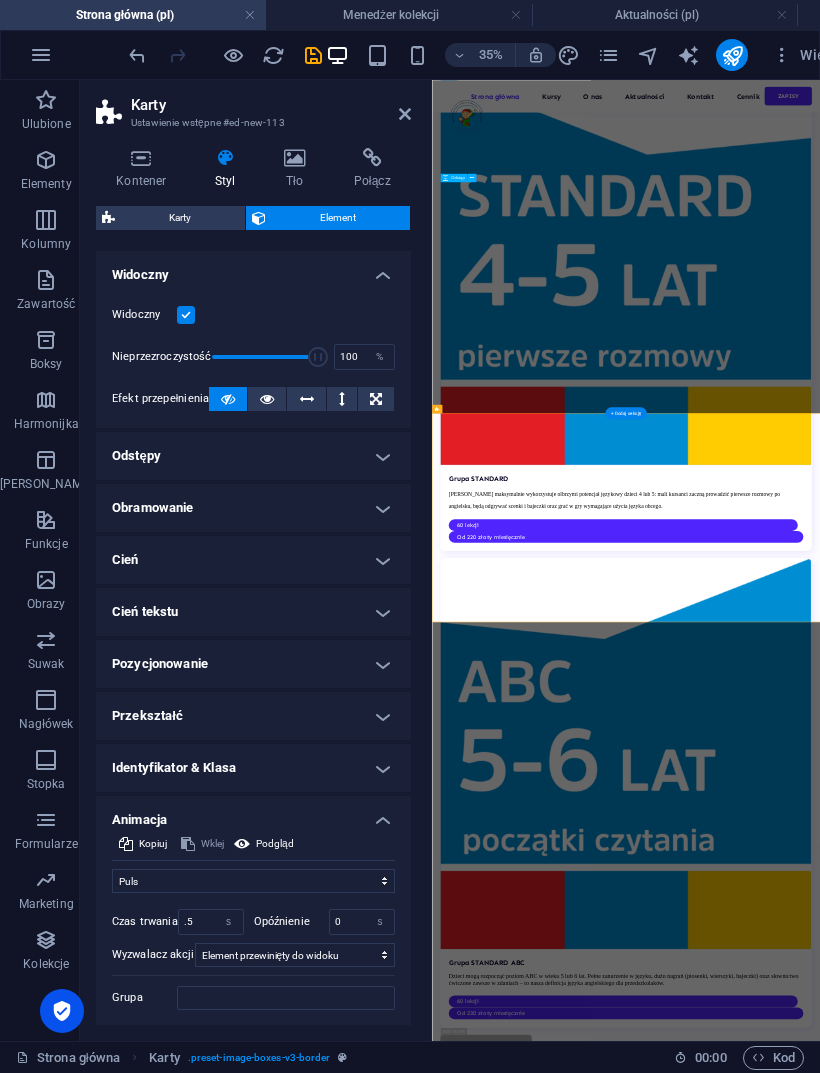 click on "Karty" at bounding box center (180, 218) 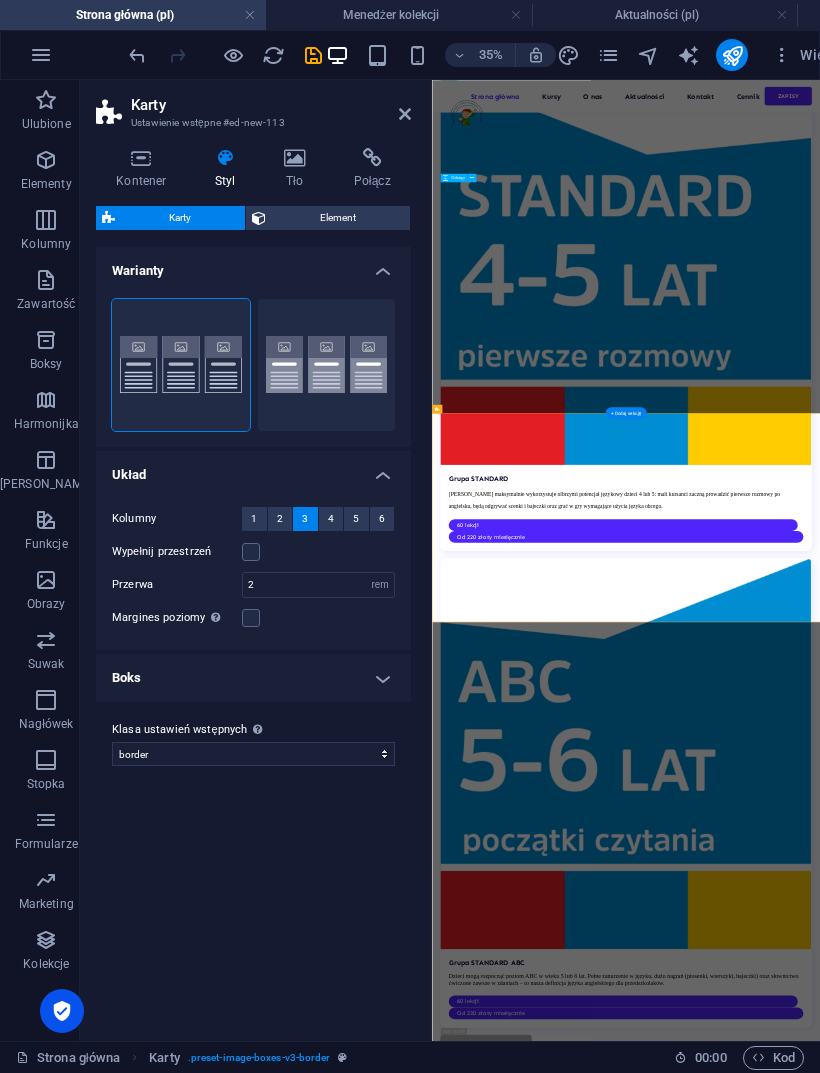 click on "Połącz" at bounding box center [372, 169] 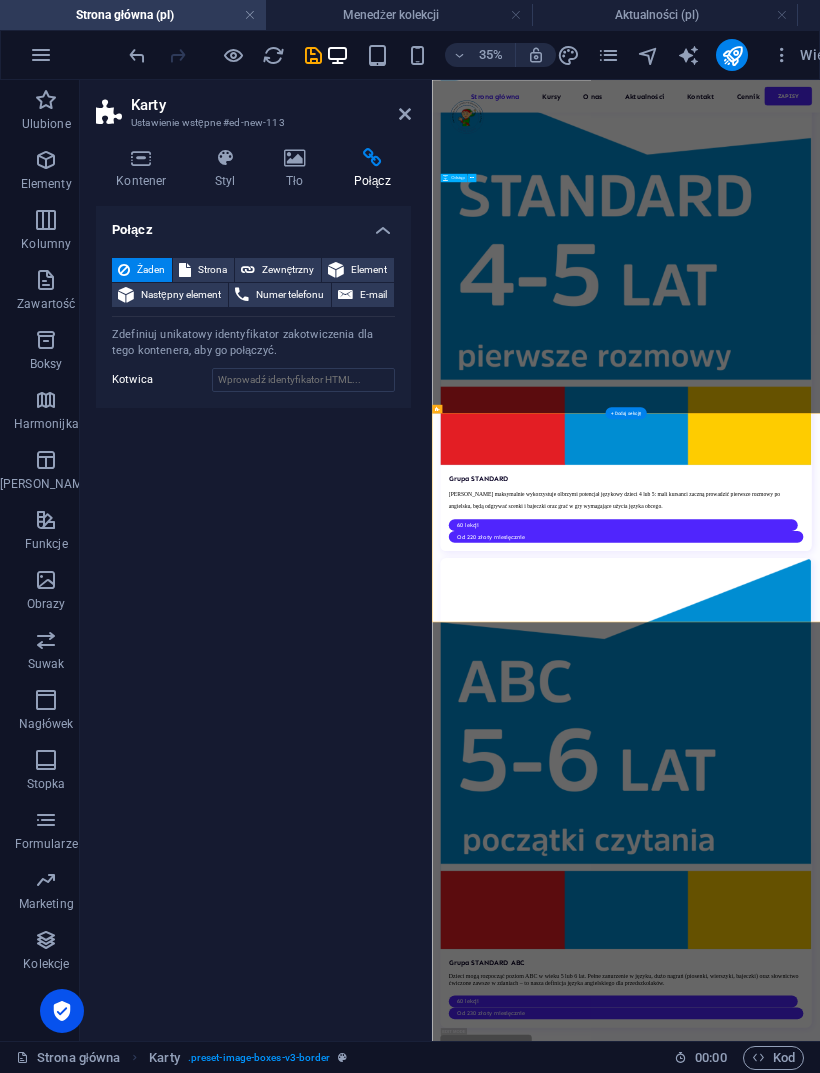 click at bounding box center [336, 270] 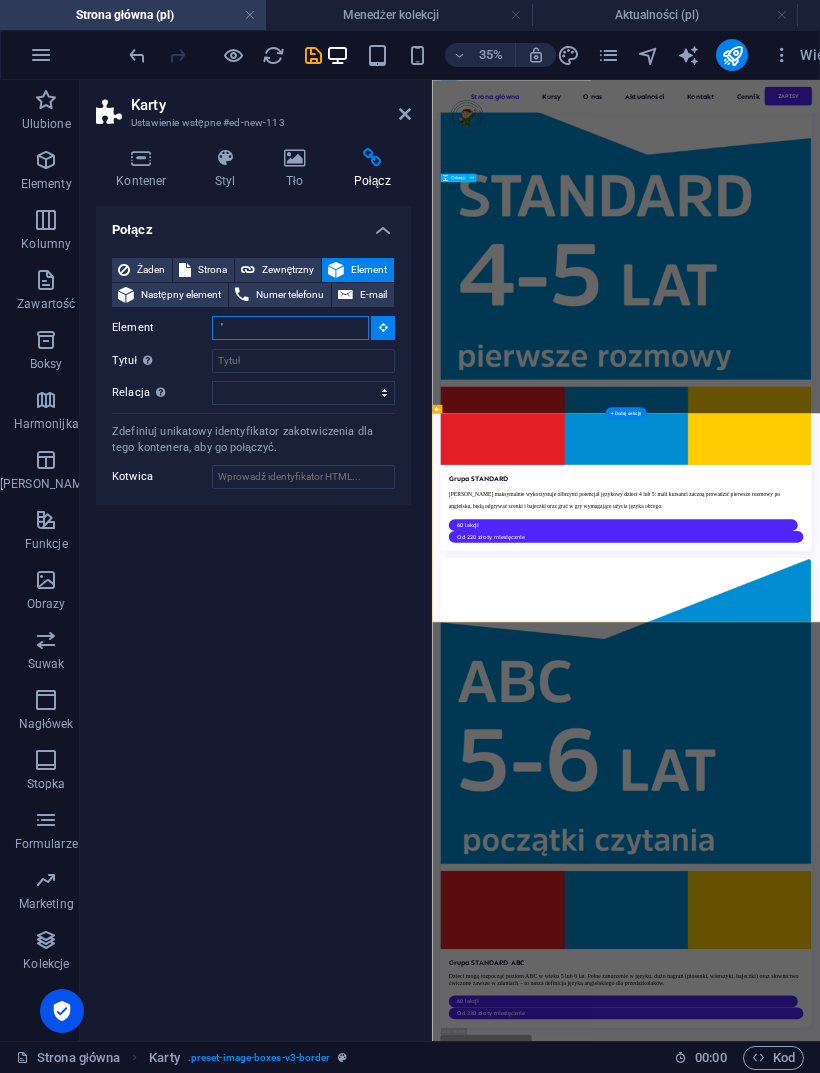 type on "'" 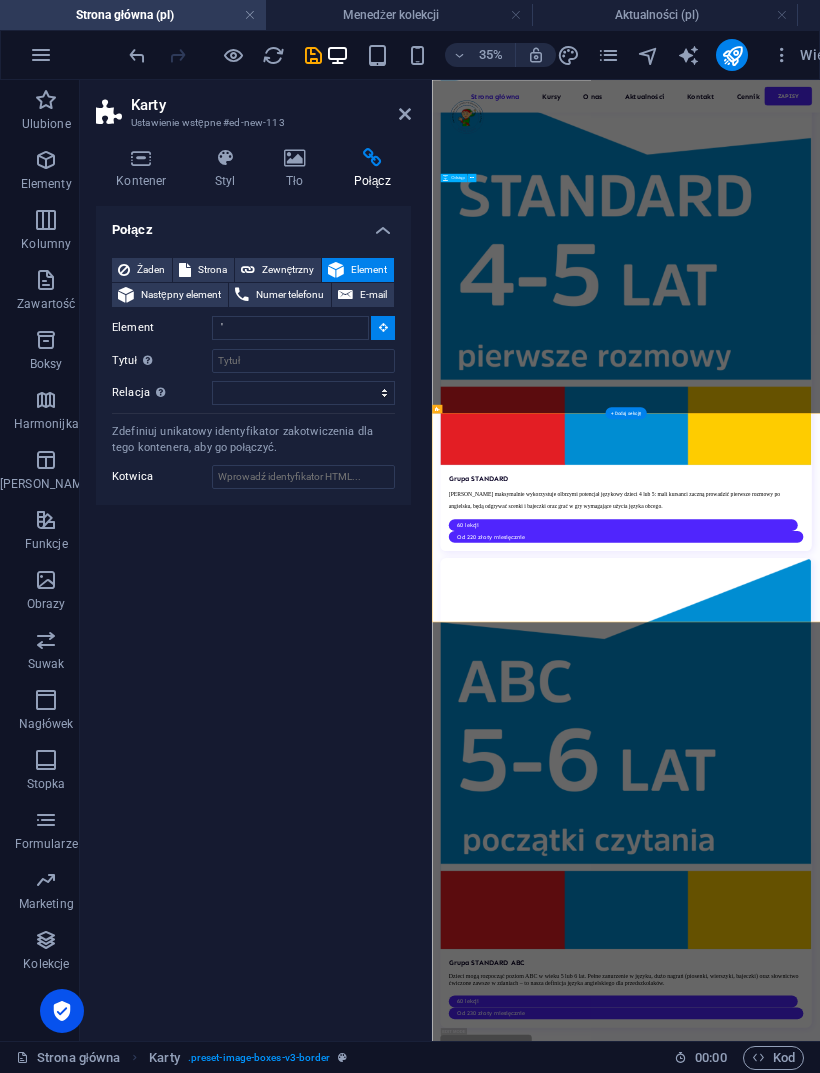 click on "Następny element" at bounding box center [181, 295] 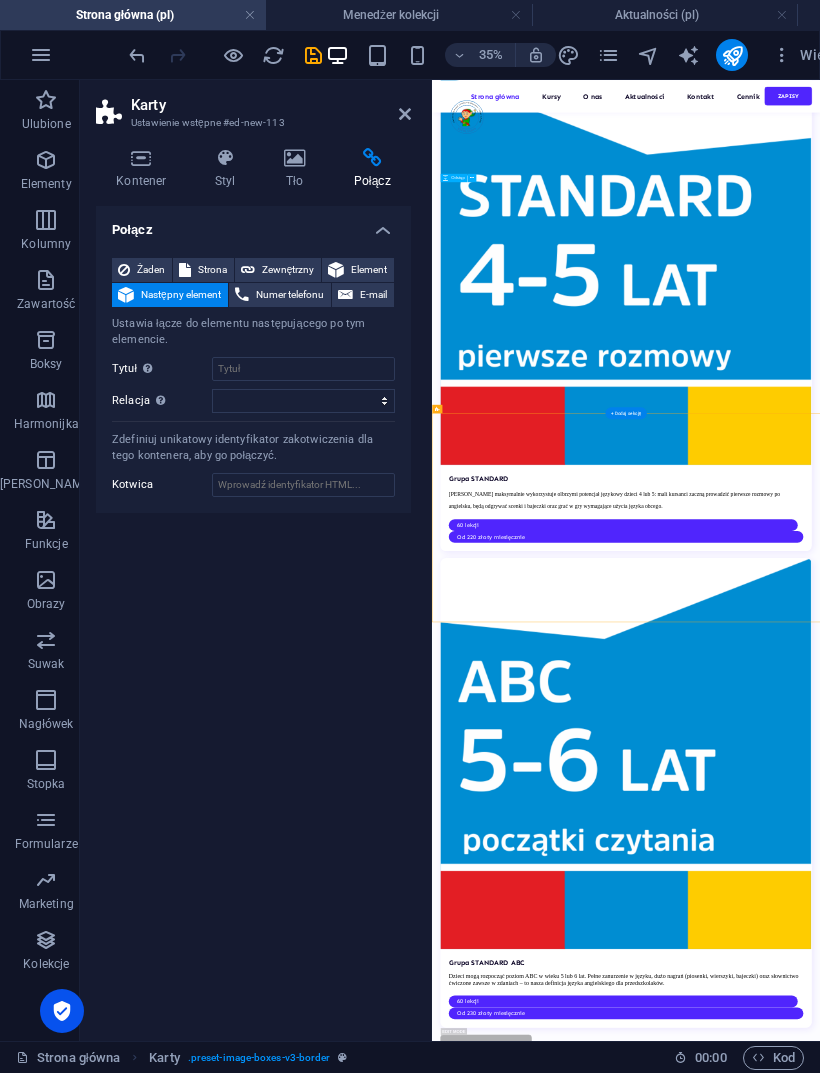 click on "Numer telefonu" at bounding box center (290, 295) 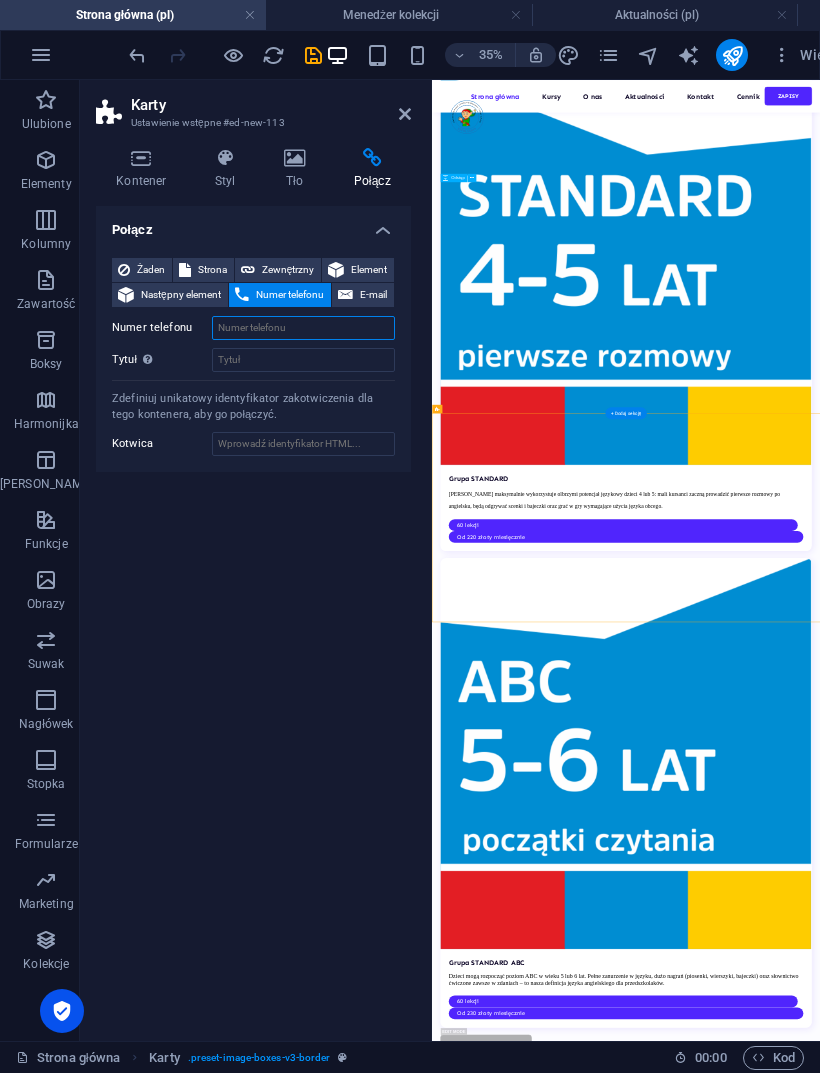 type on "." 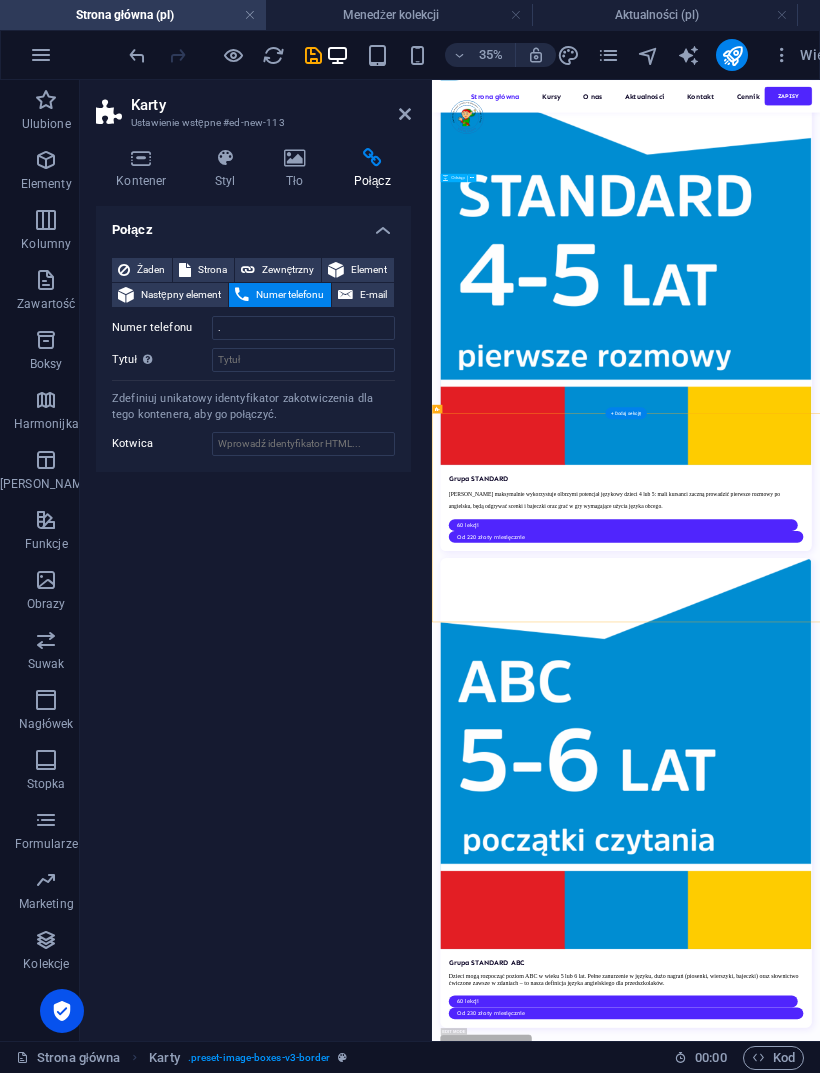 click on "Element" at bounding box center (369, 270) 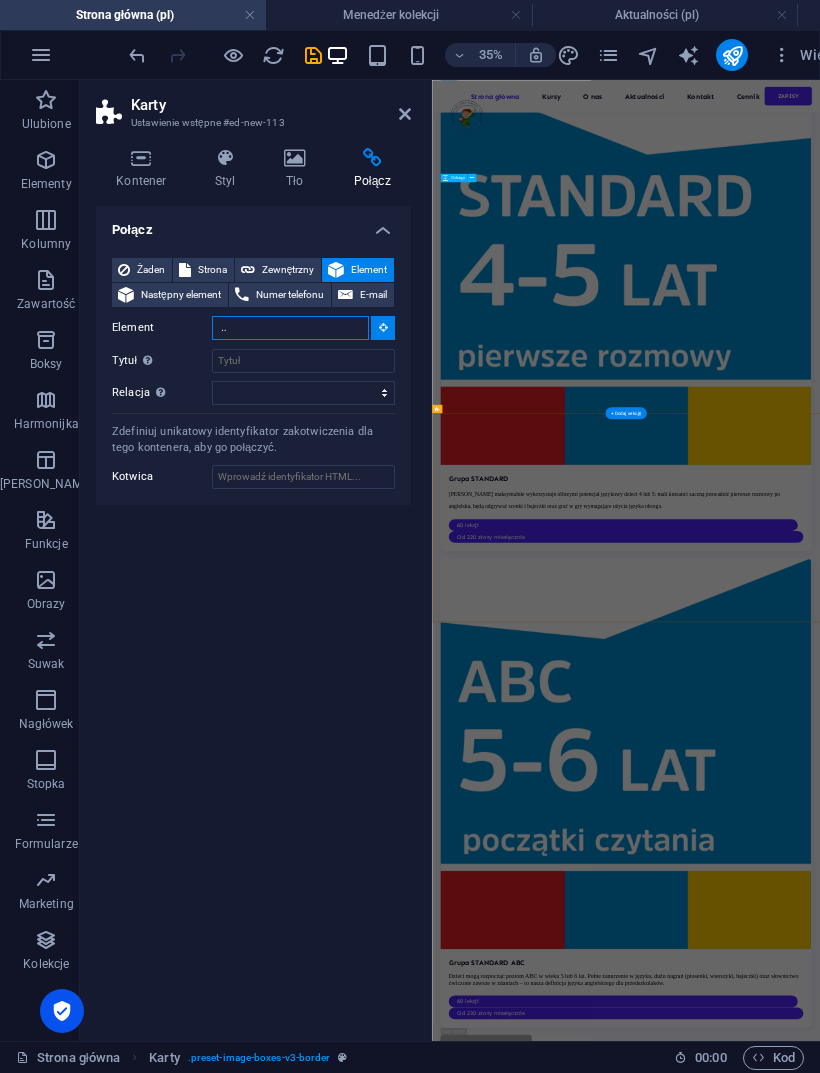 type on ".." 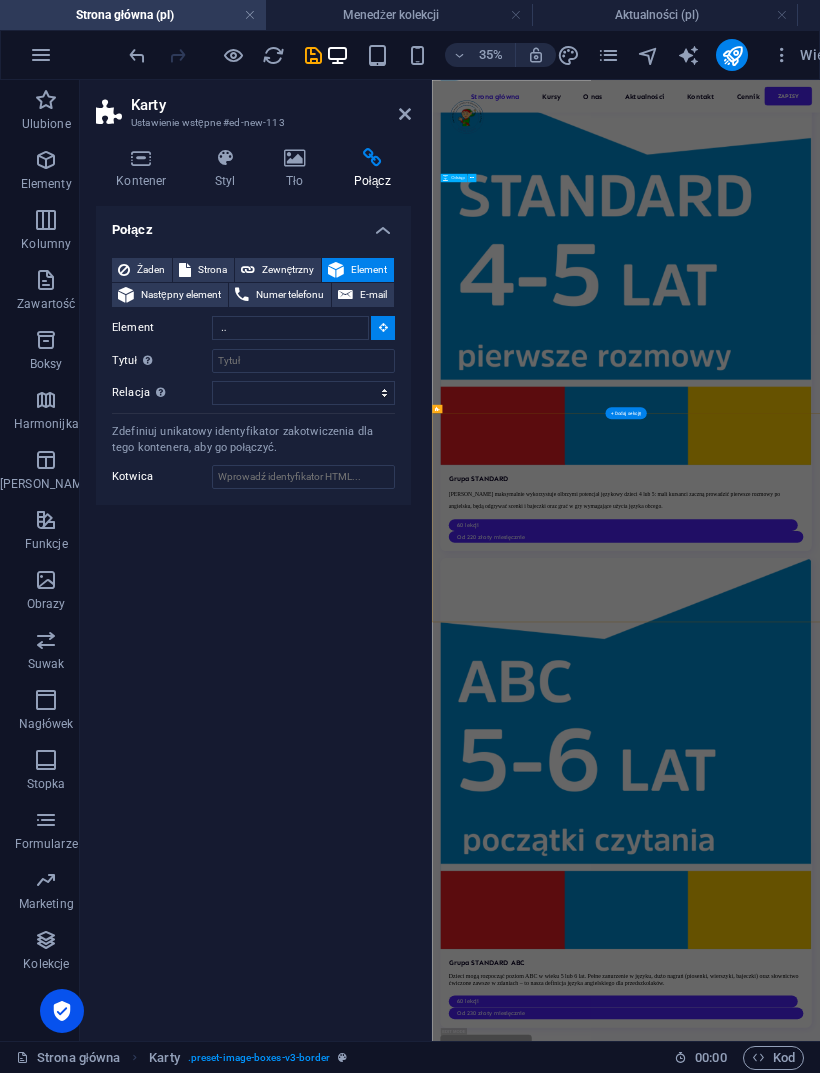 click on "Żaden" at bounding box center (151, 270) 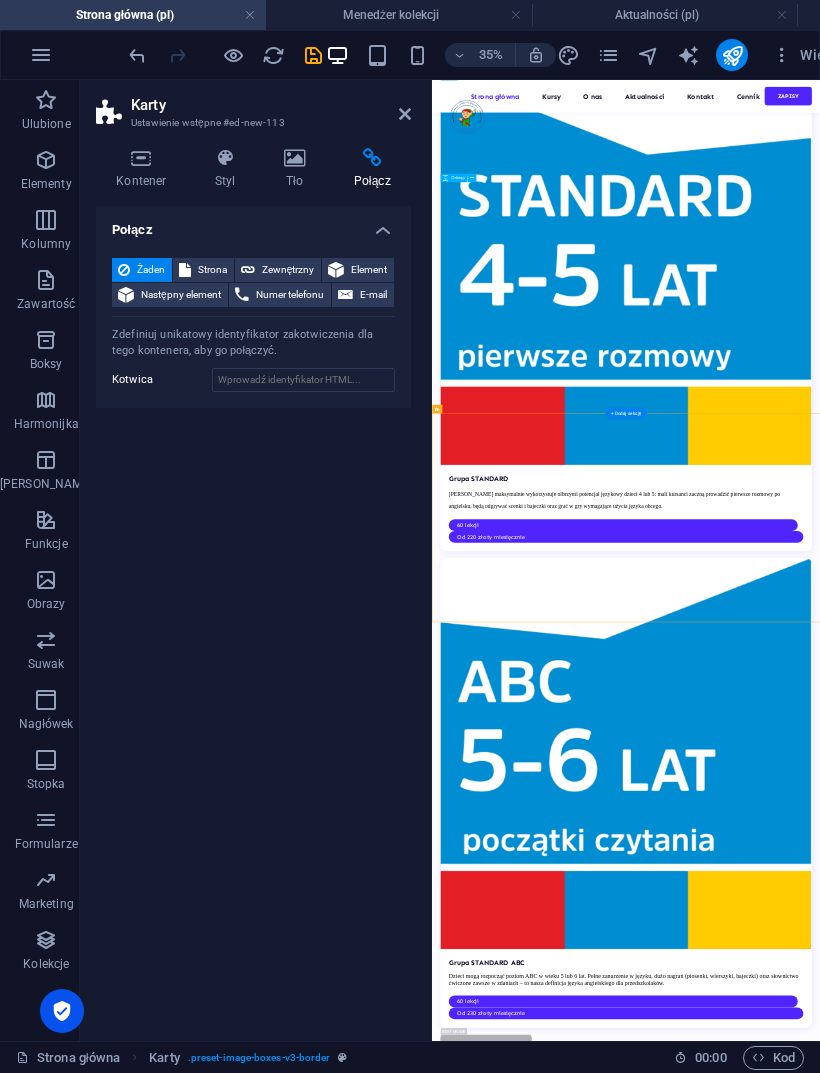 click on "Kontener" at bounding box center [145, 169] 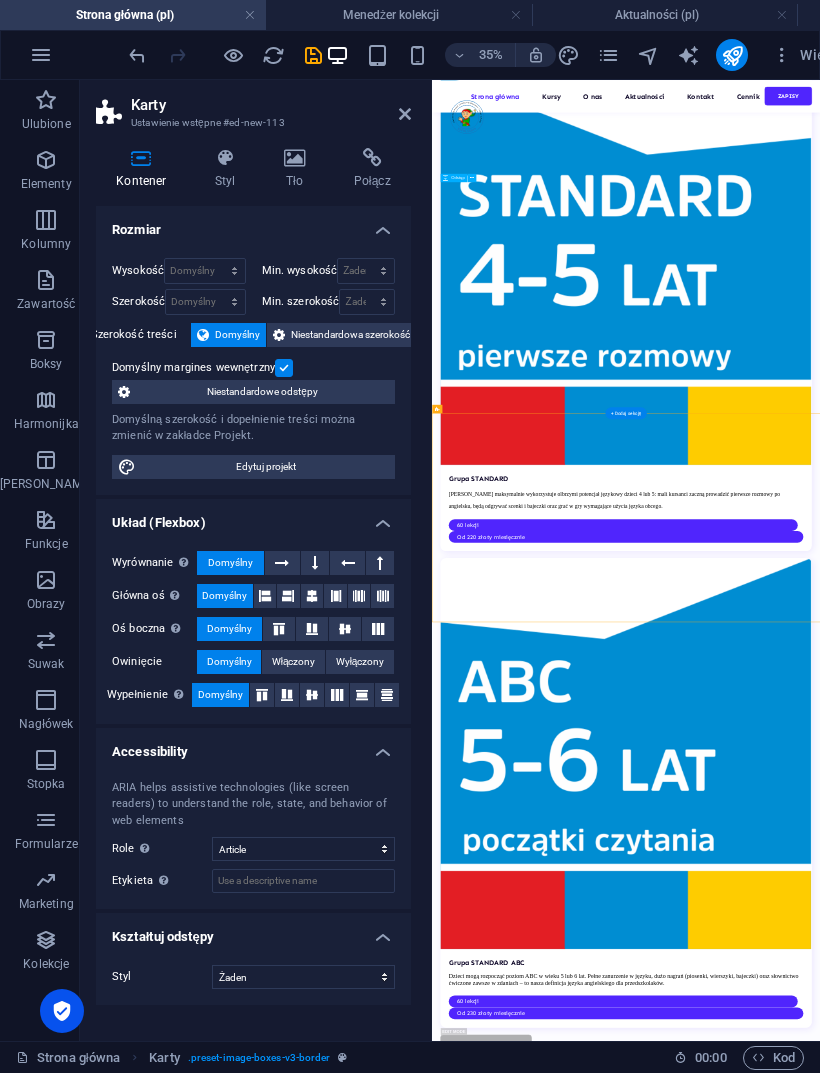 click on "Niestandardowe odstępy" at bounding box center [262, 392] 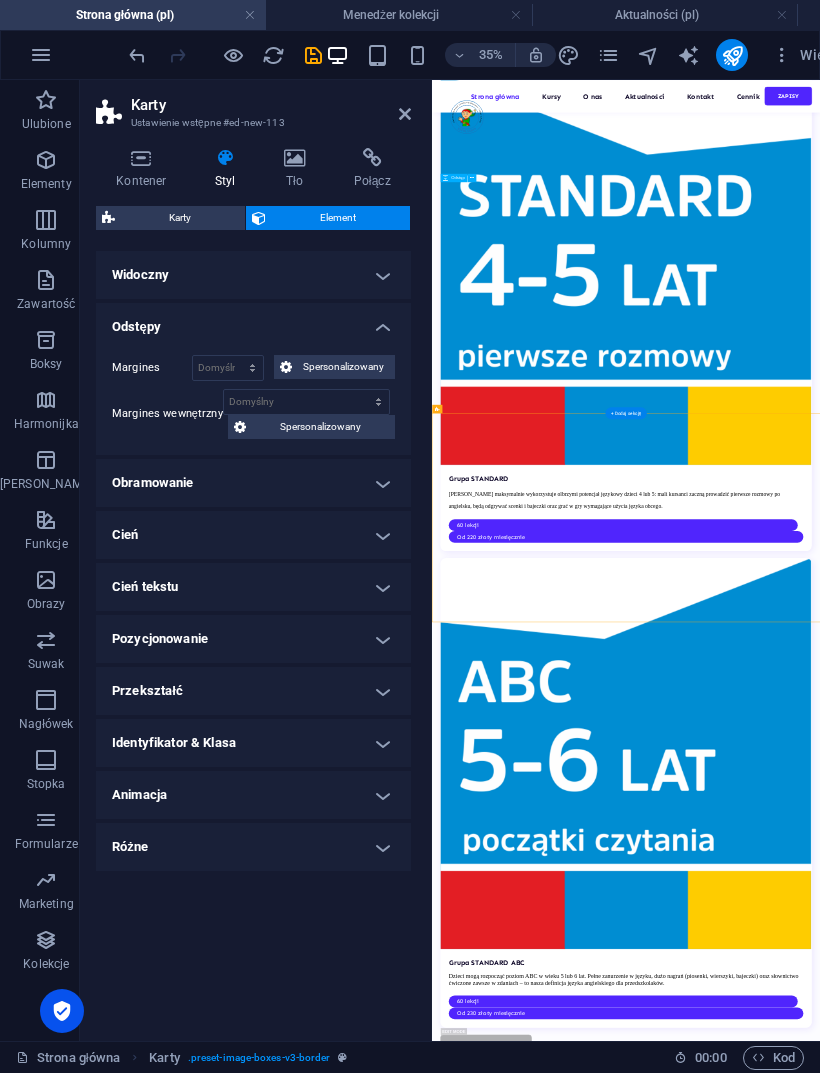 click on "Kontener" at bounding box center [145, 169] 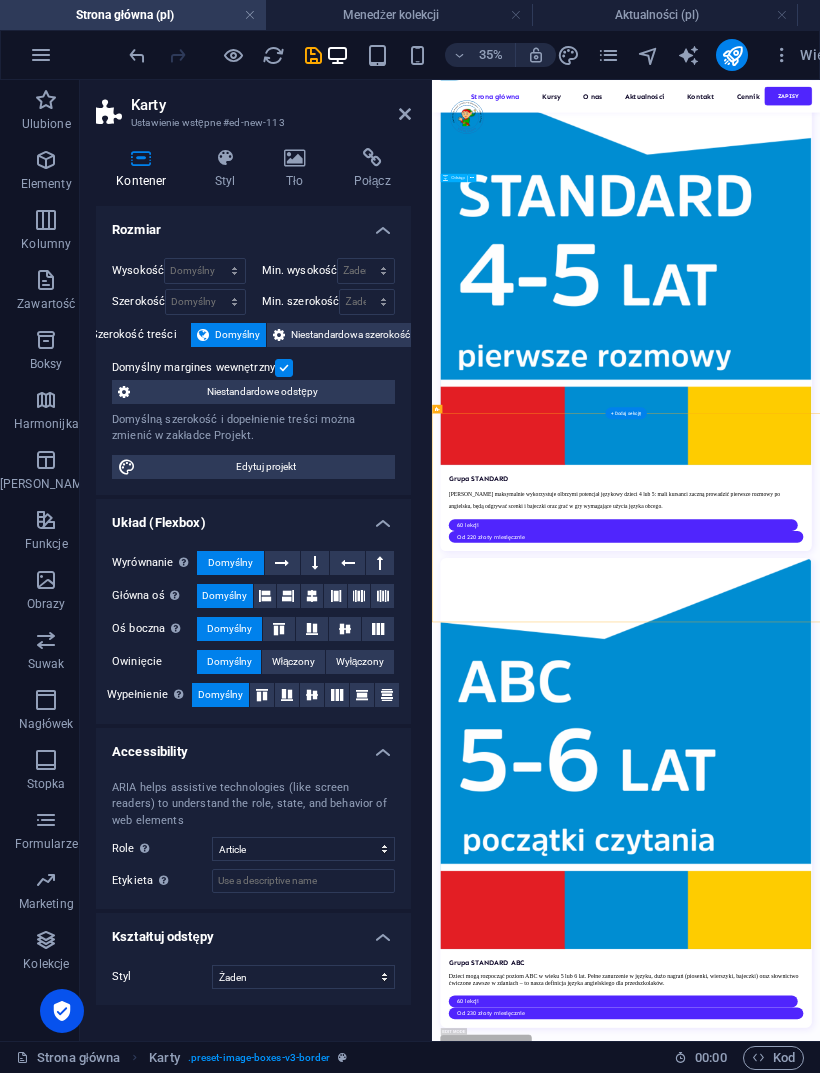 click on "Edytuj projekt" at bounding box center (265, 467) 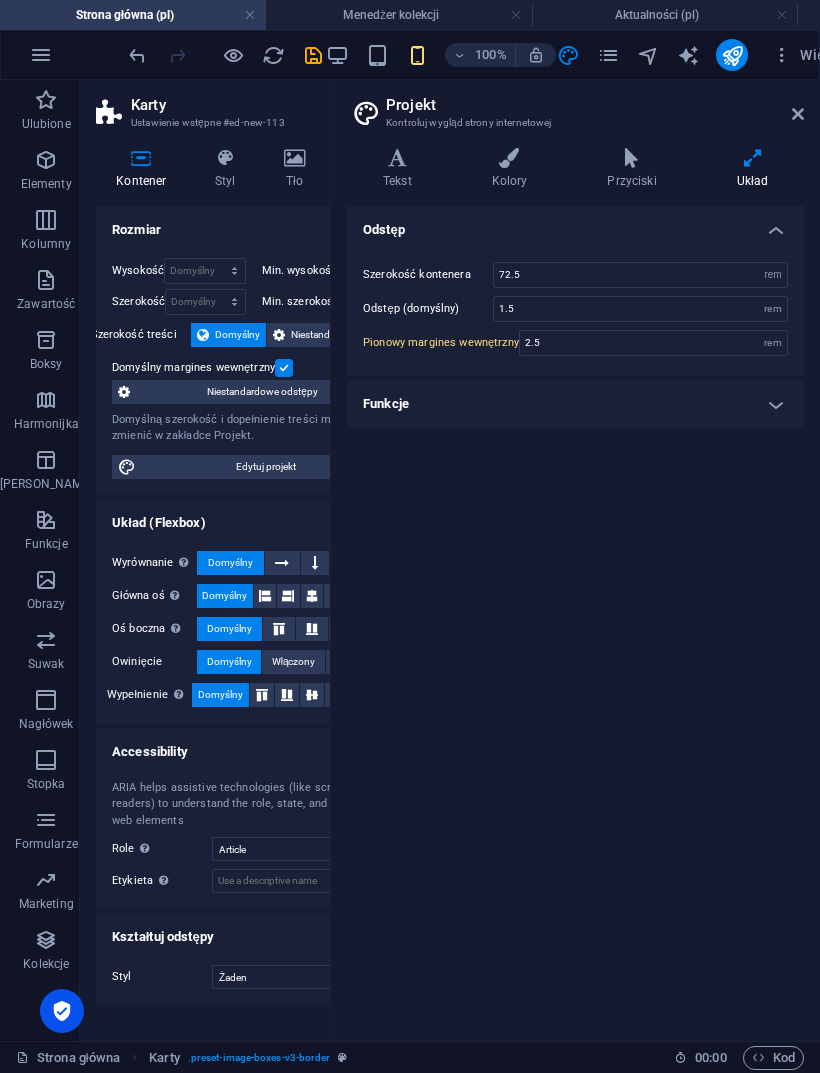 scroll, scrollTop: 0, scrollLeft: 0, axis: both 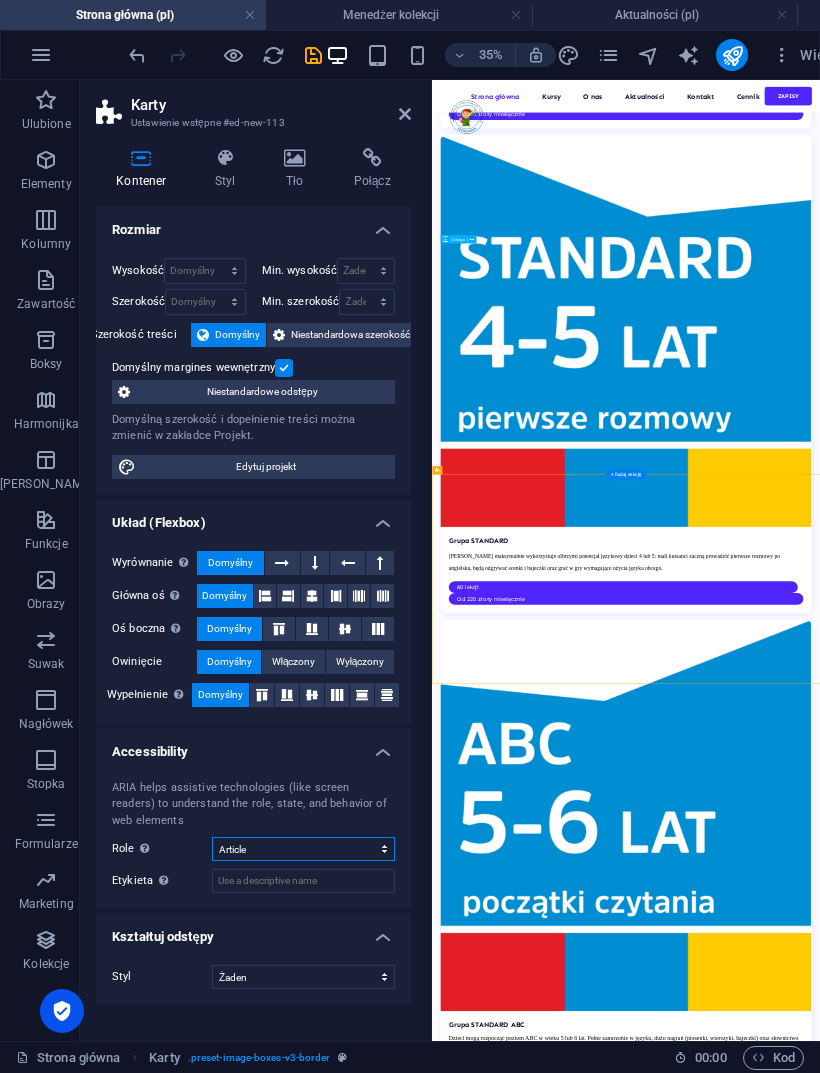 click on "Żaden Alert Article Banner Comment Complementary Dialog Marquee Nagłówek Presentation Region Section Separator Status Stopka Timer" at bounding box center (303, 849) 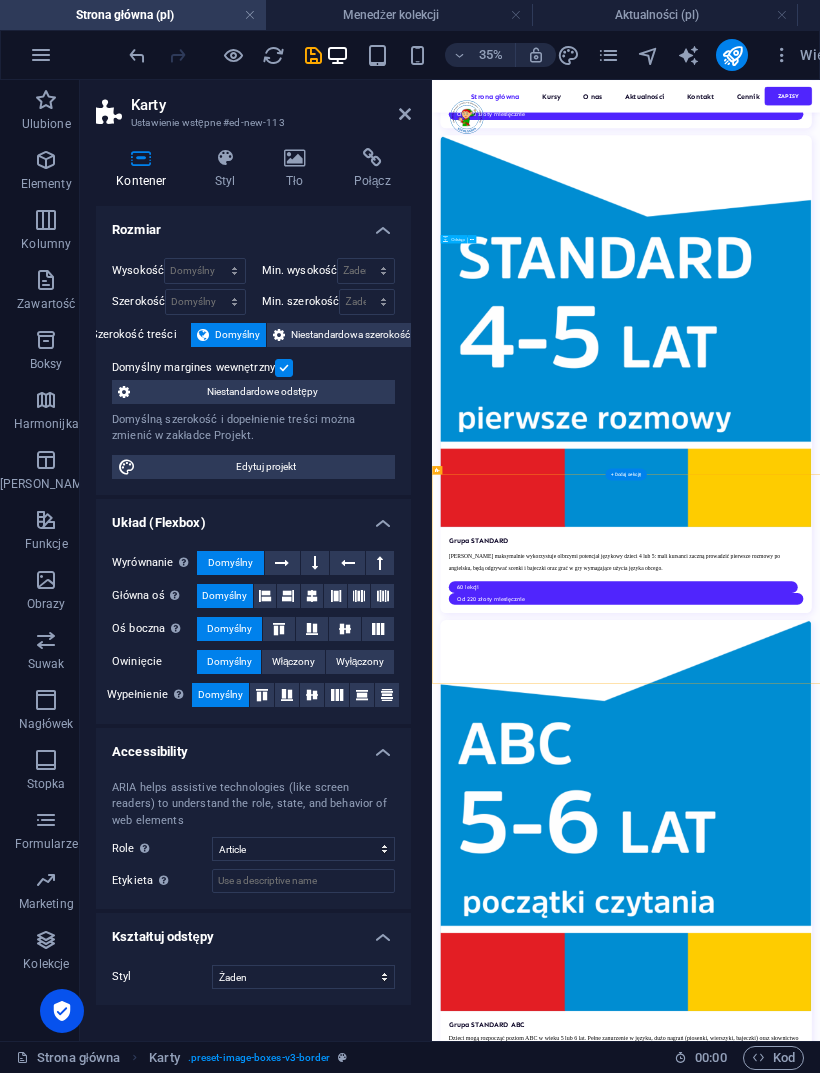 click on "Połącz" at bounding box center (372, 169) 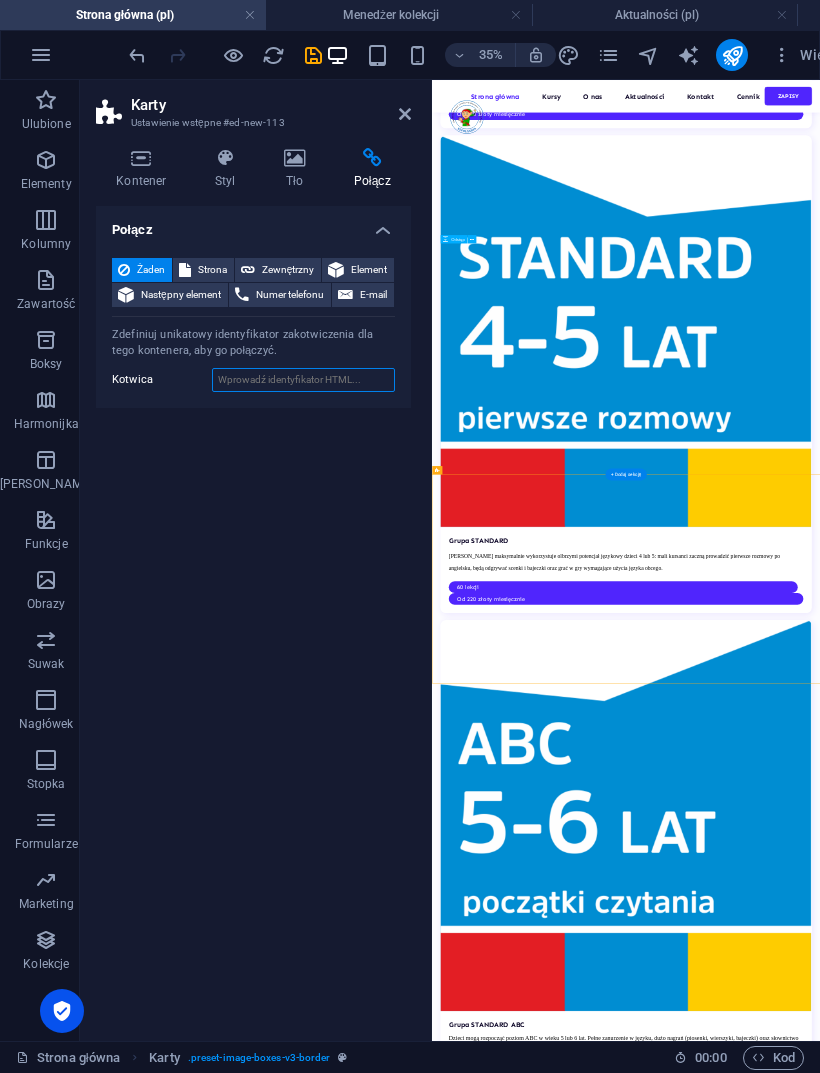 click on "Kotwica" at bounding box center [303, 380] 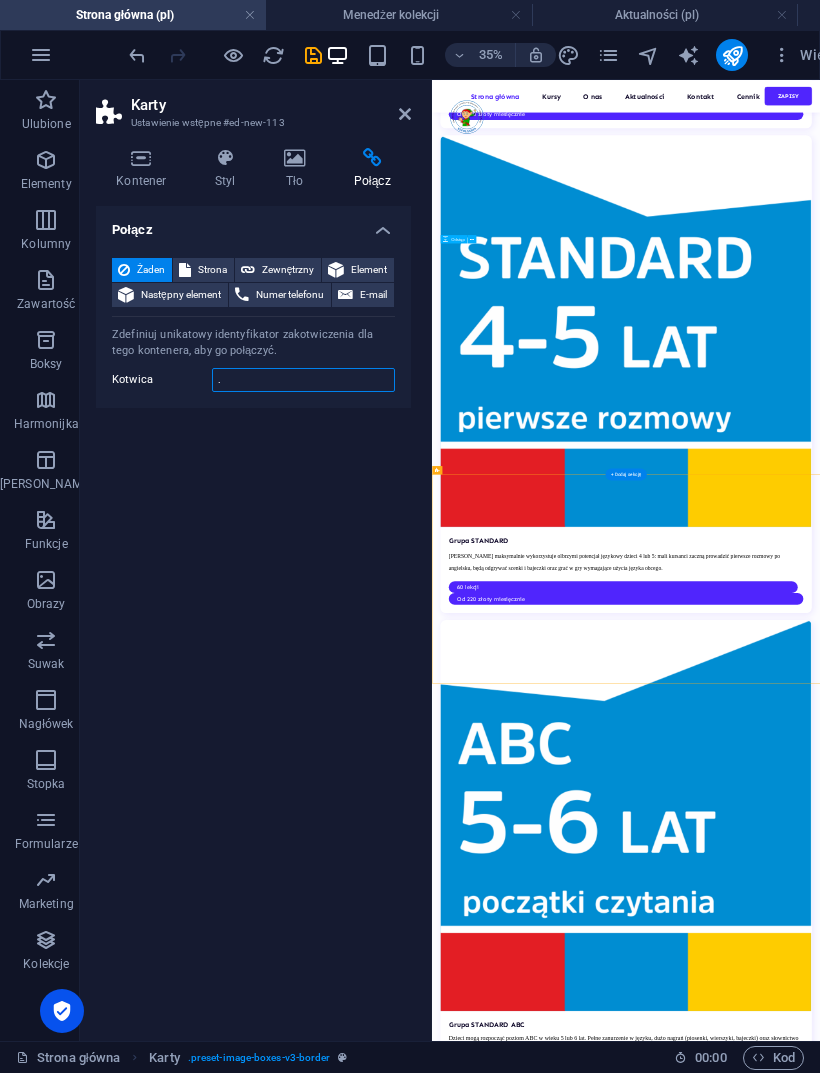 type on "." 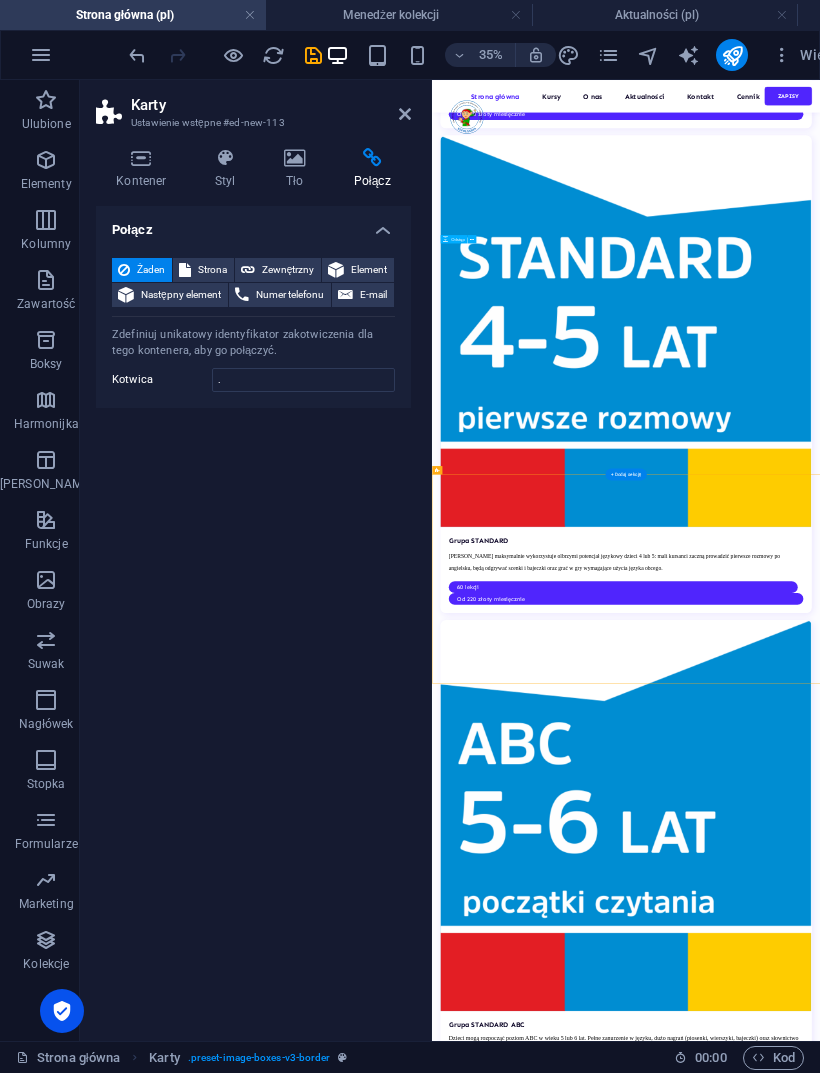 click on "Strona" at bounding box center [212, 270] 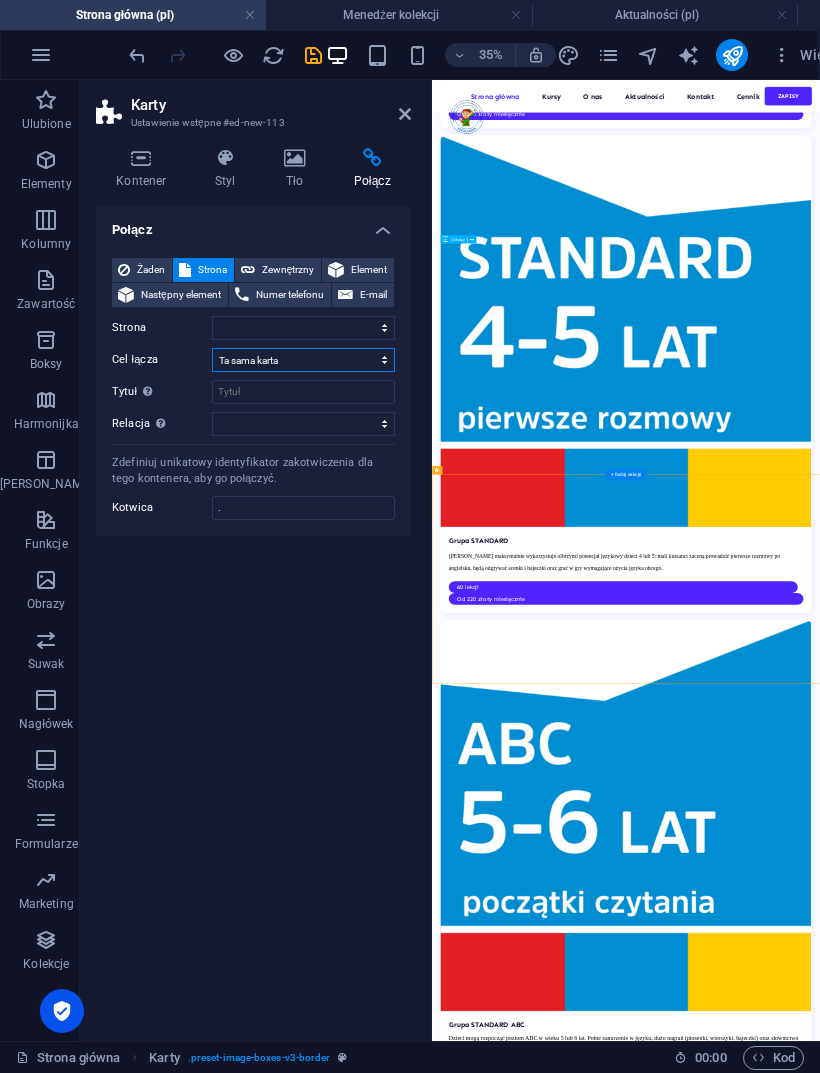 click on "Nowa karta Ta sama karta Nakładka" at bounding box center (303, 360) 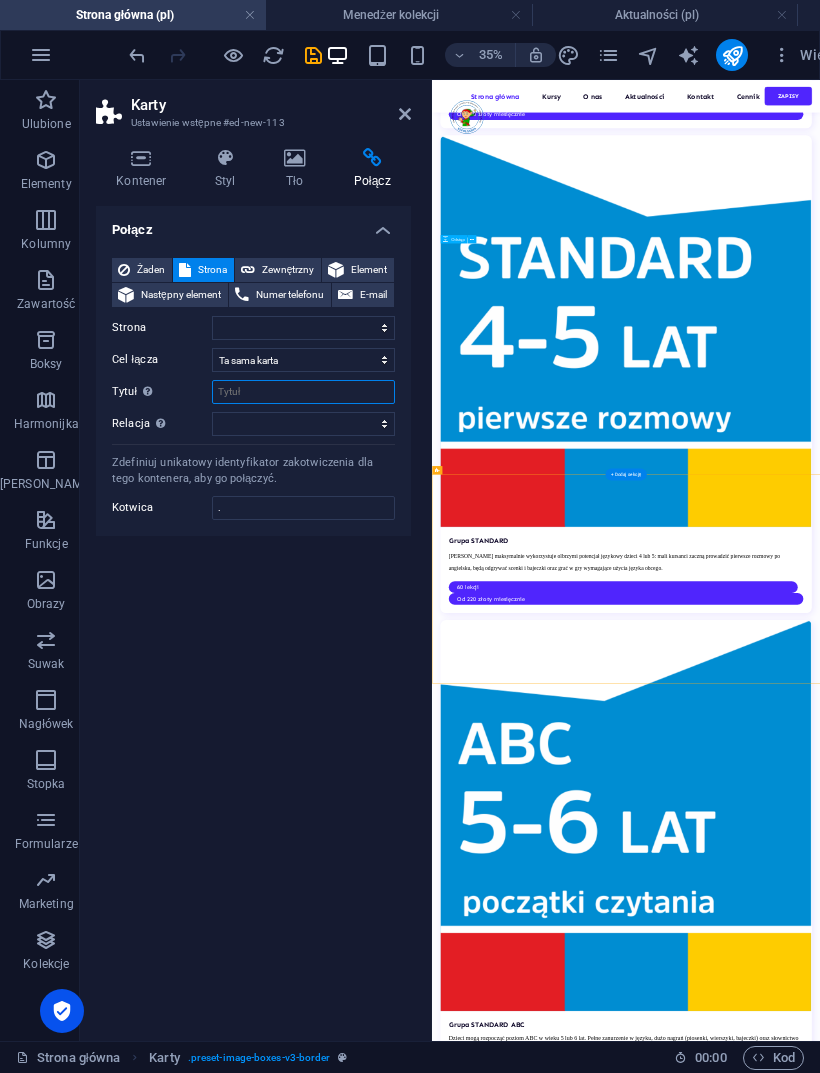 click on "Tytuł Dodatkowy opis linku nie powinien być taki sam jak treść linku. Tytuł jest najczęściej wyświetlany jako tekst podpowiedzi po najechaniu myszką nad element. Jeśli nie jesteś pewien, pozostaw puste." at bounding box center (303, 392) 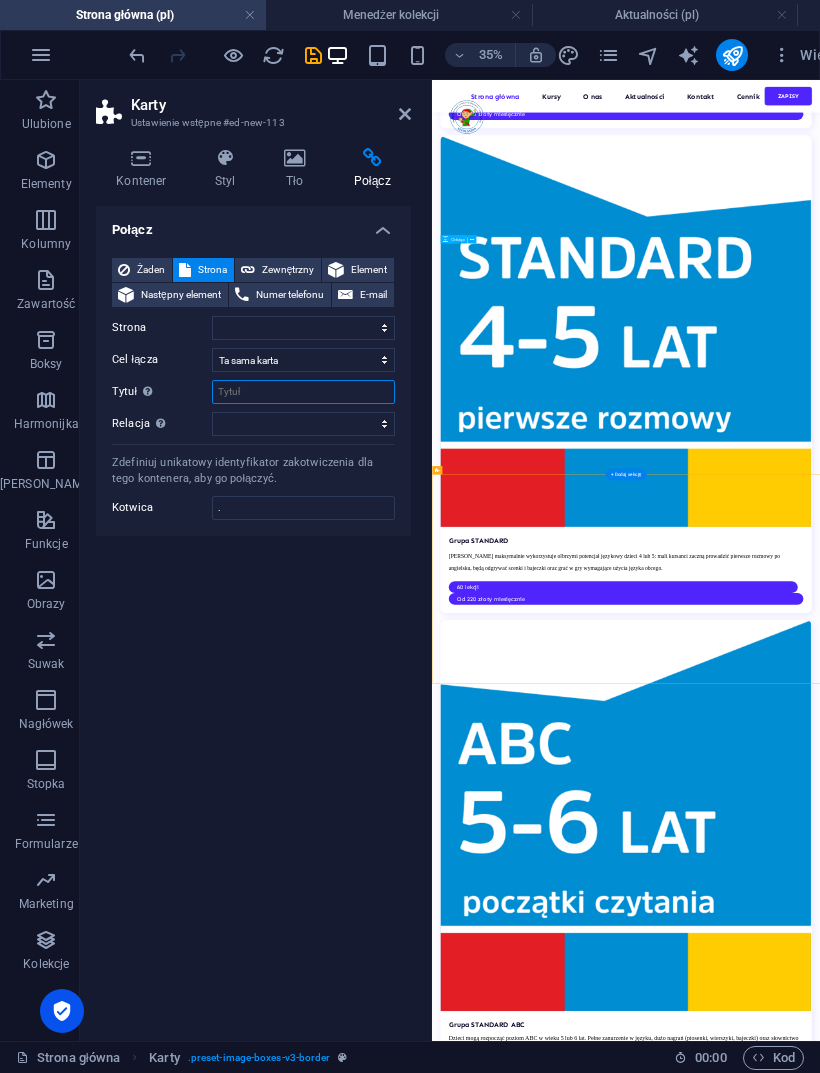 type on "." 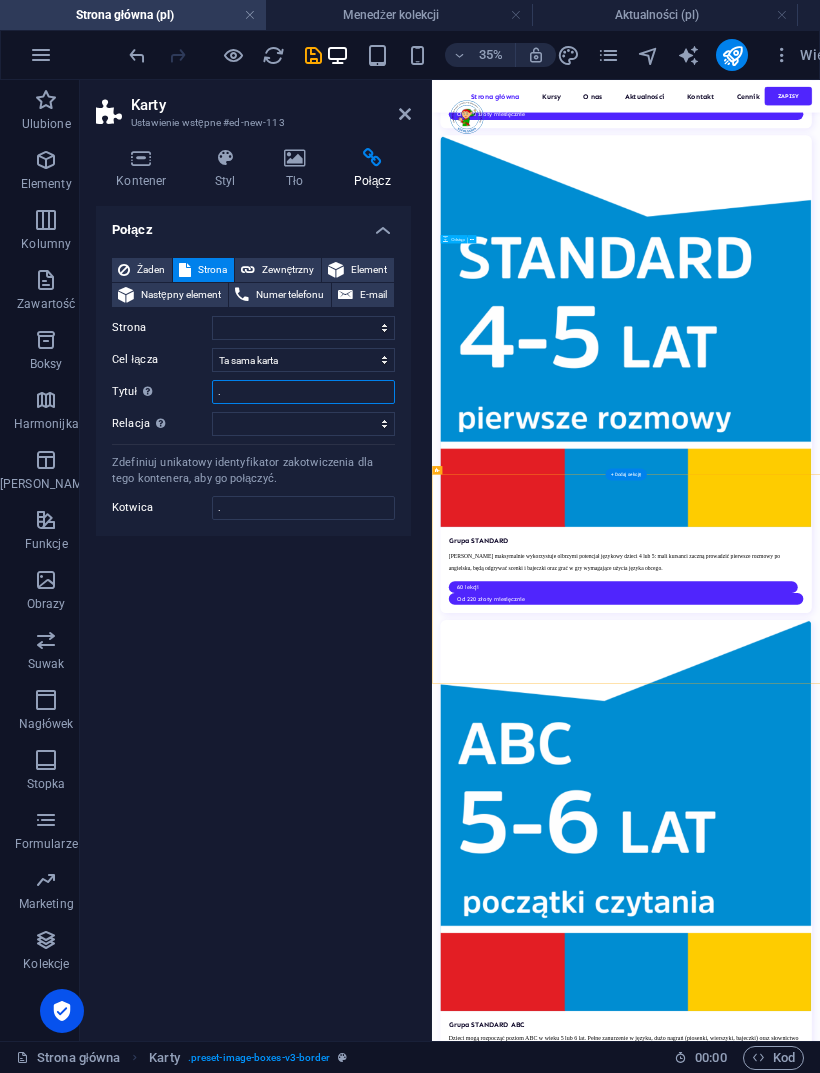 select 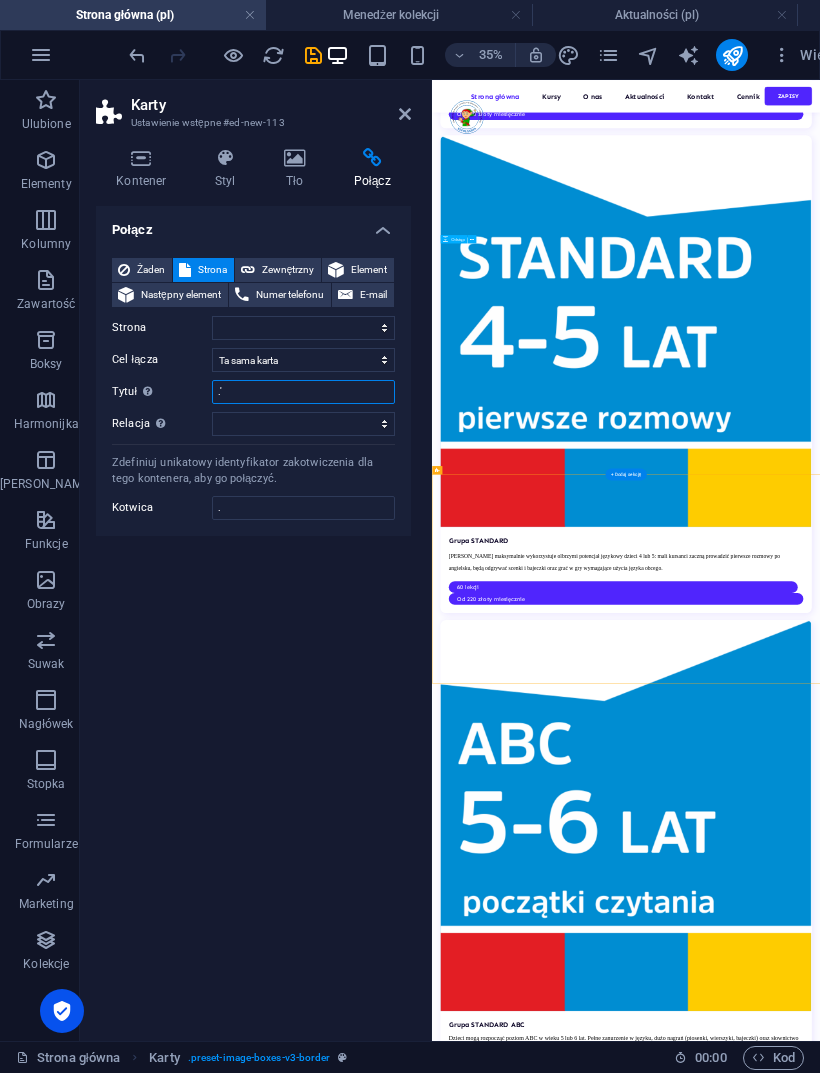 select 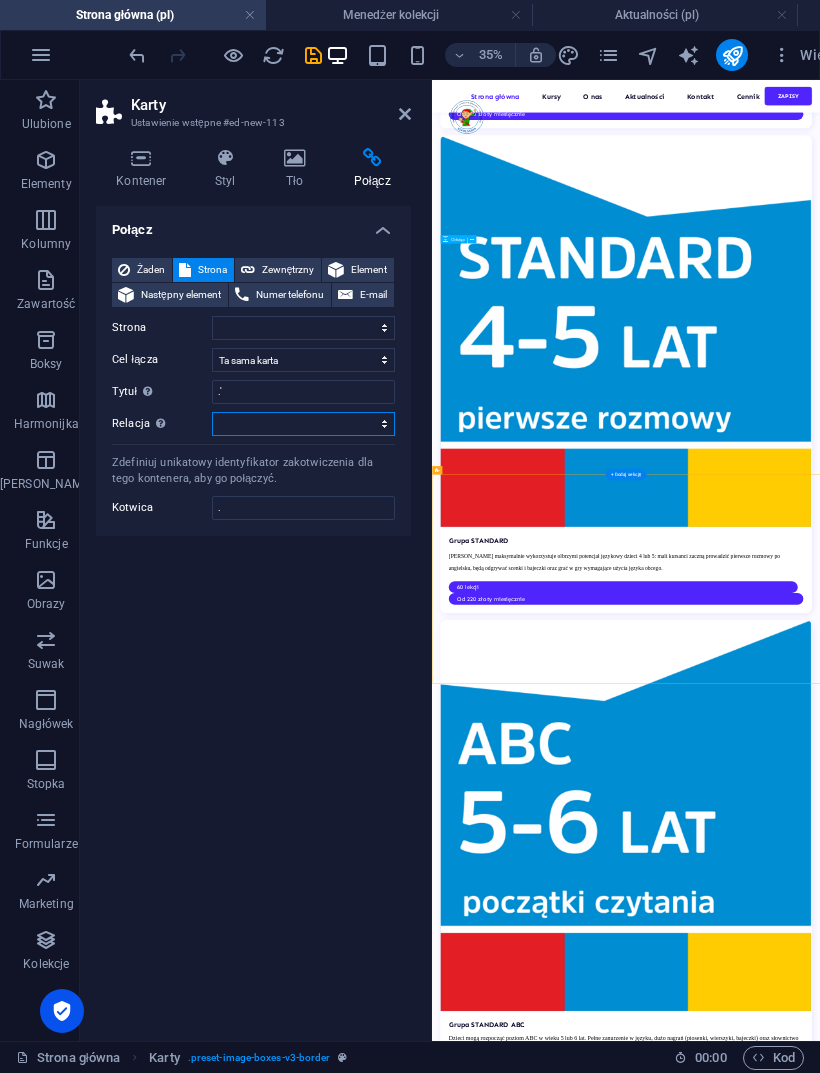 click on "alternate author bookmark external help license next nofollow noreferrer noopener prev search tag" at bounding box center [303, 424] 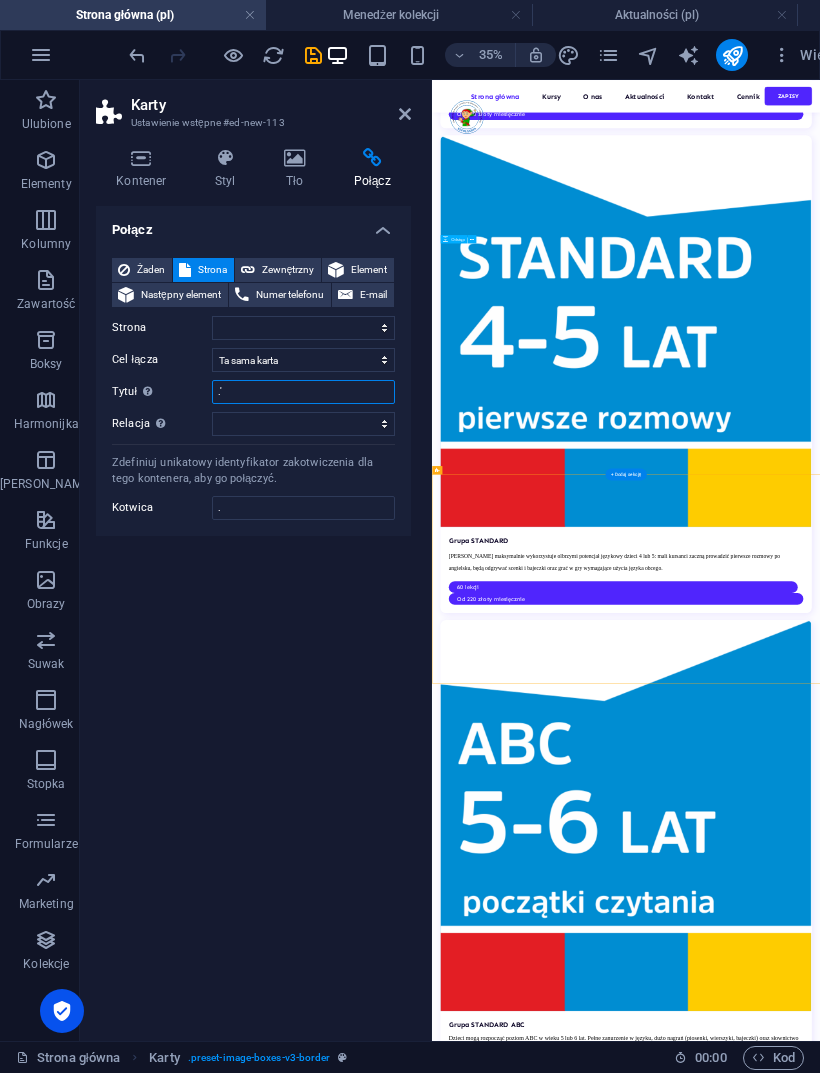 click on ".'" at bounding box center (303, 392) 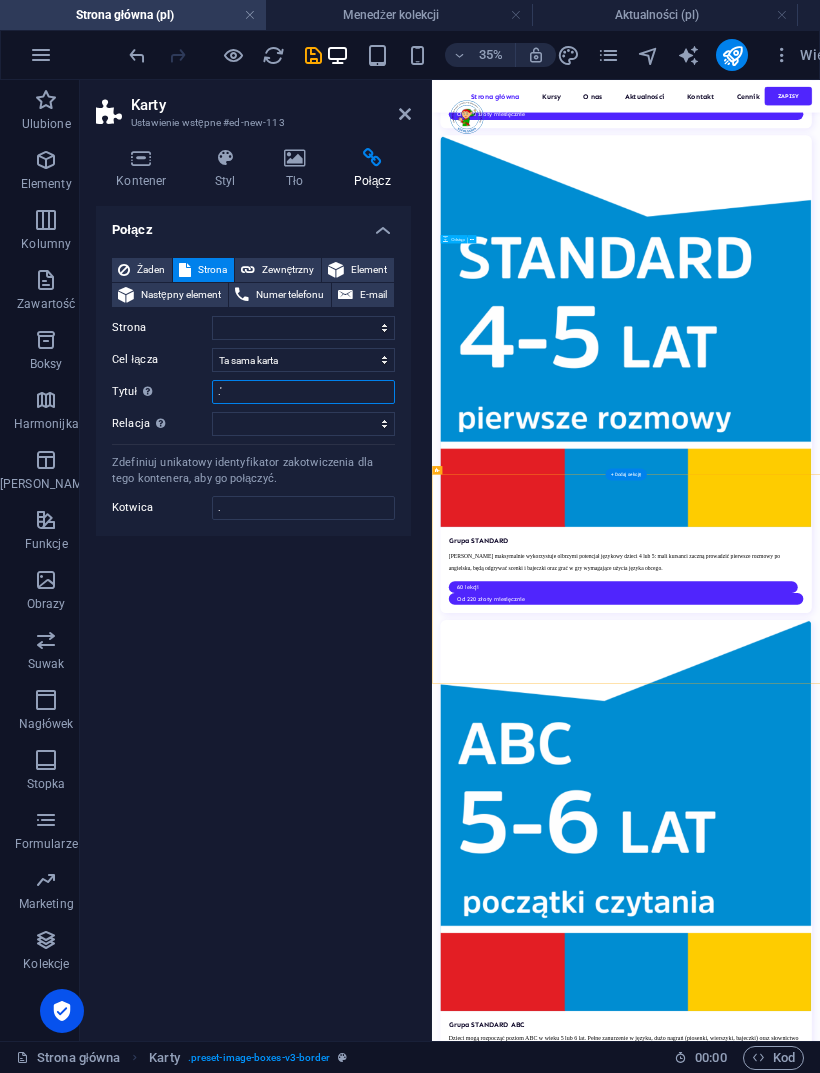 click on ".'" at bounding box center [303, 392] 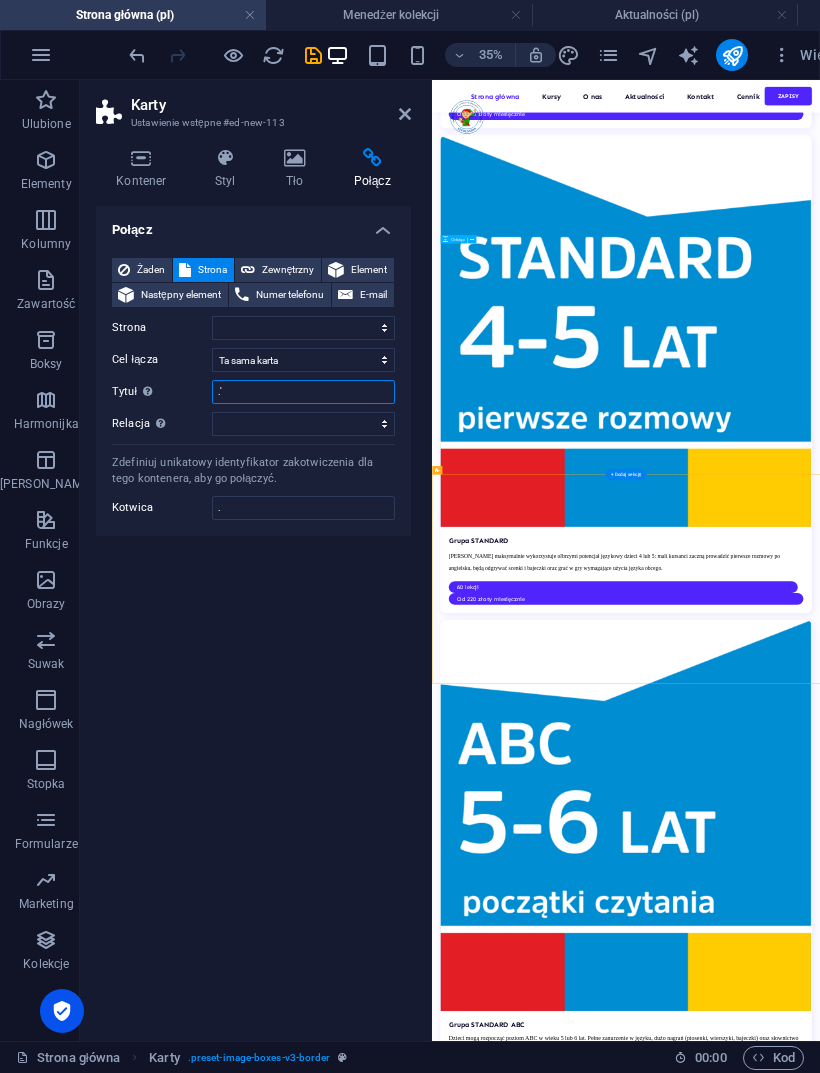 click on ".'" at bounding box center (303, 392) 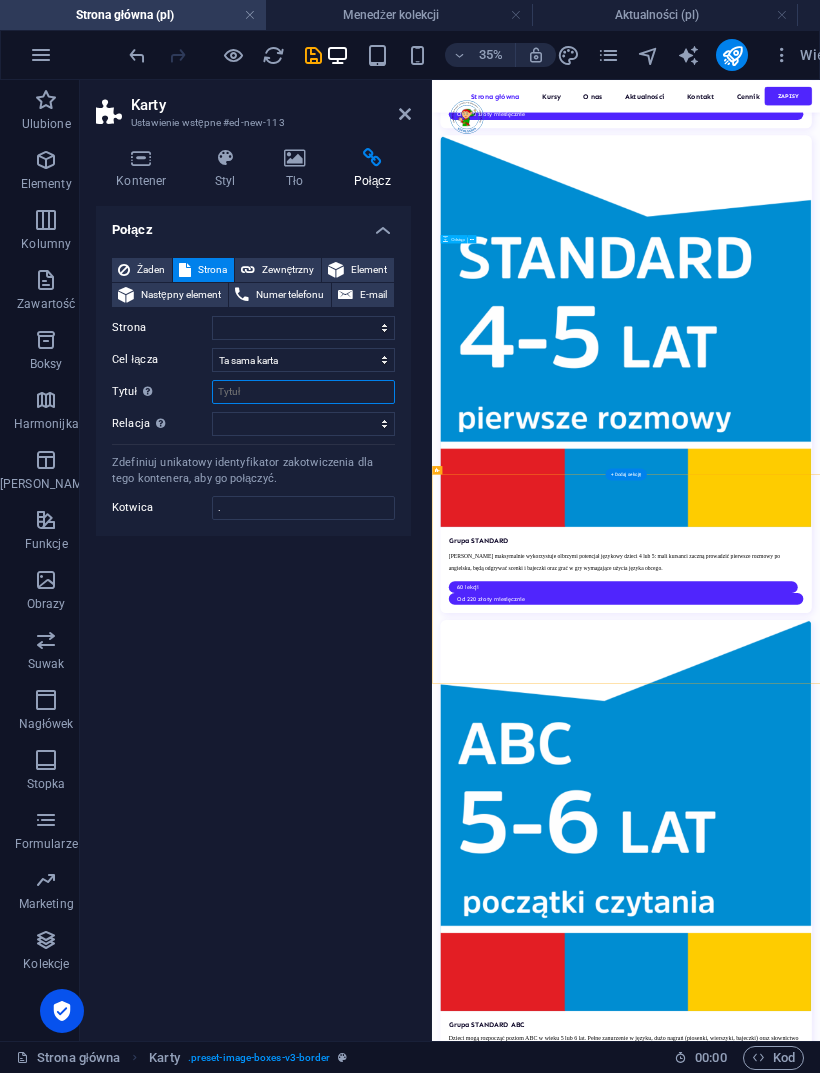type 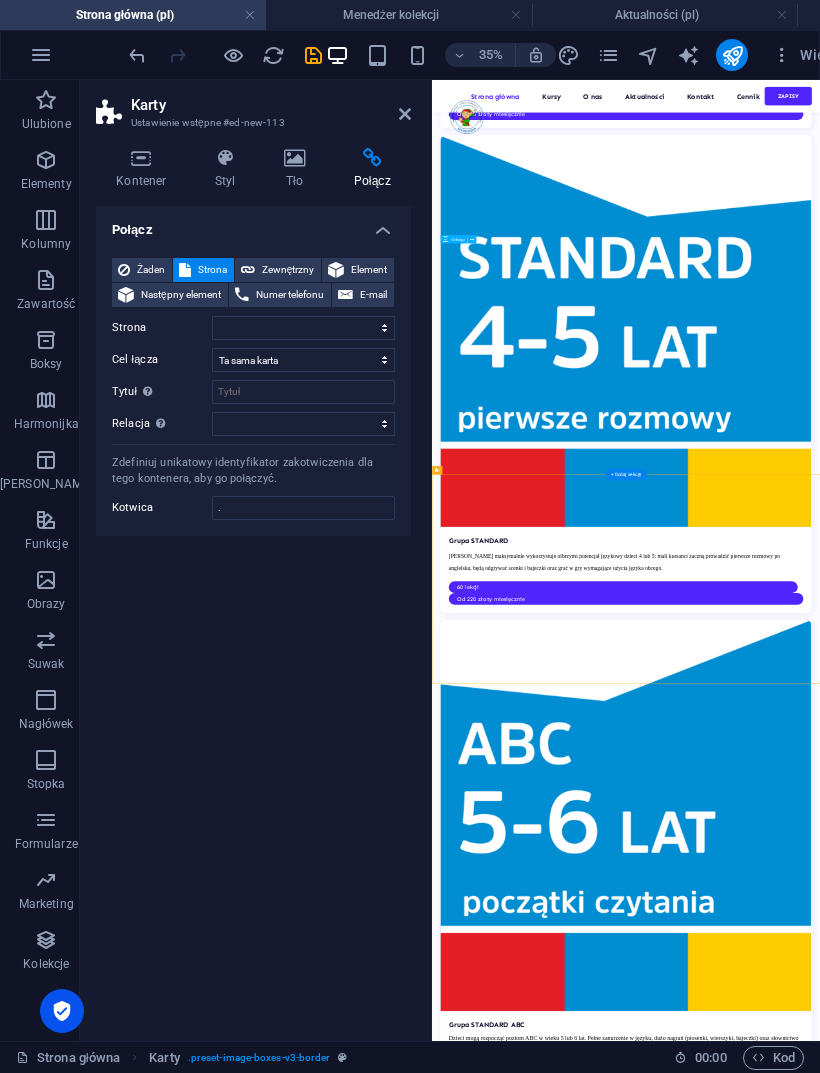 click on "Element" at bounding box center (369, 270) 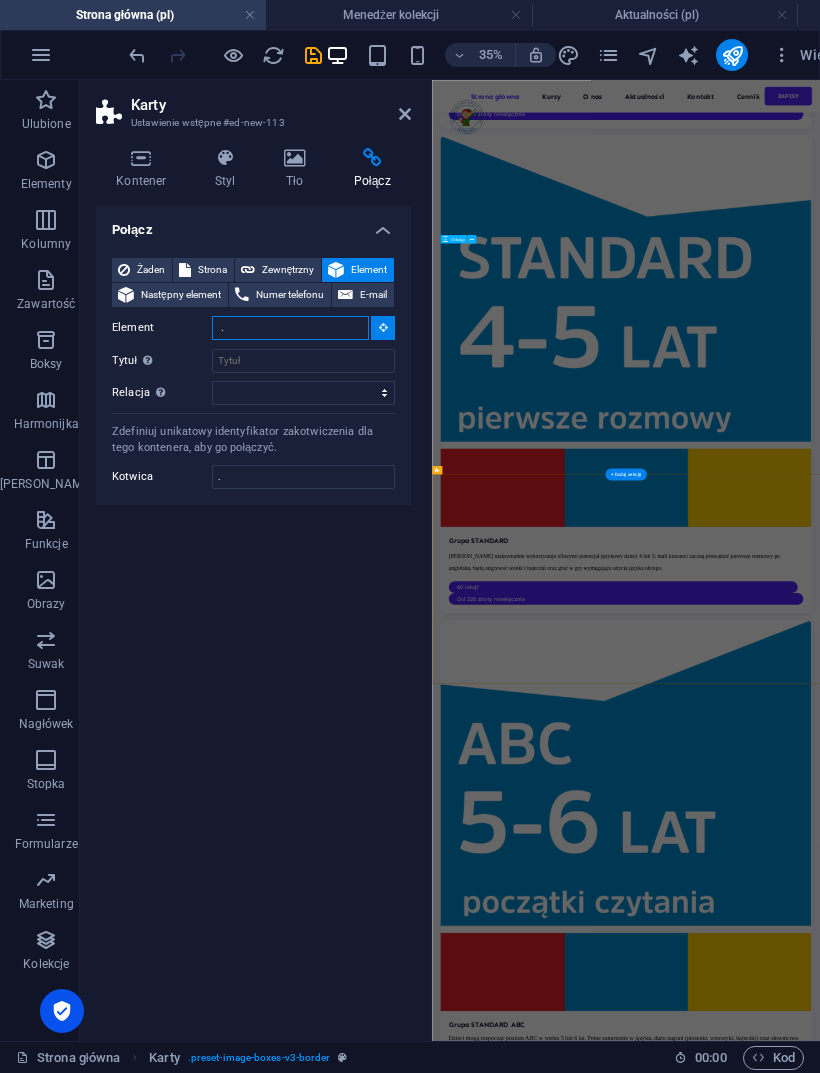 type on "." 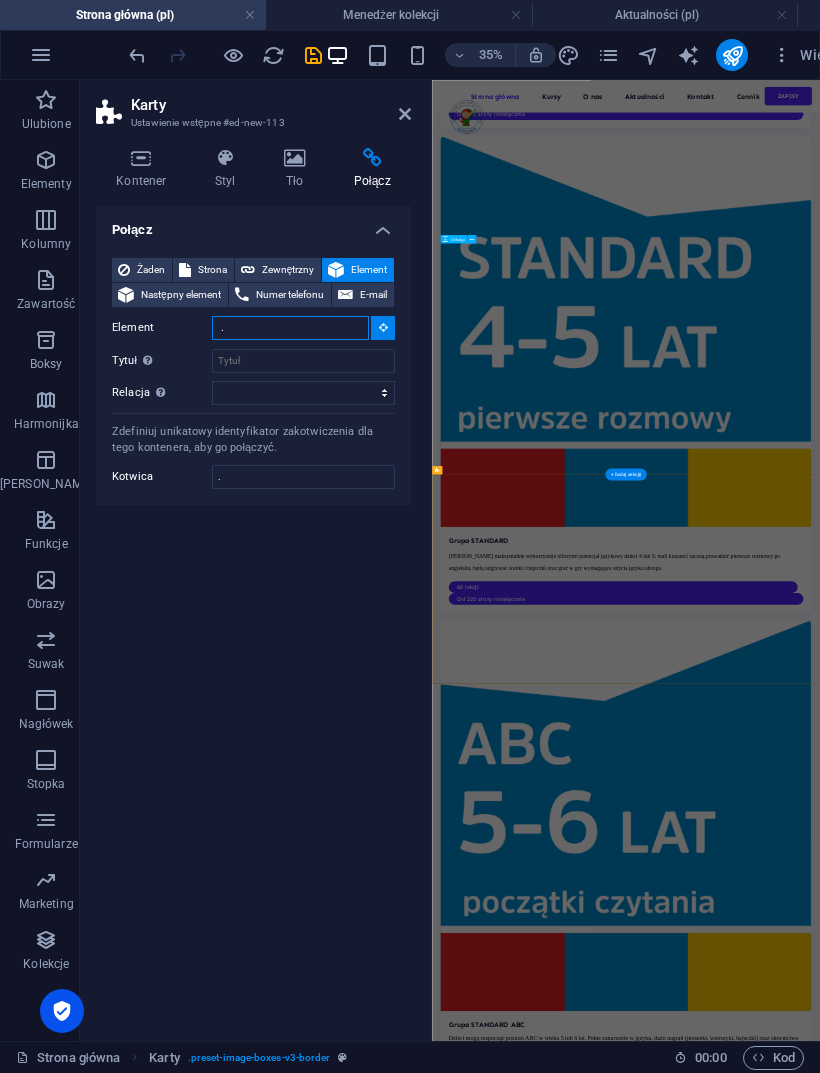 click on "." at bounding box center [290, 328] 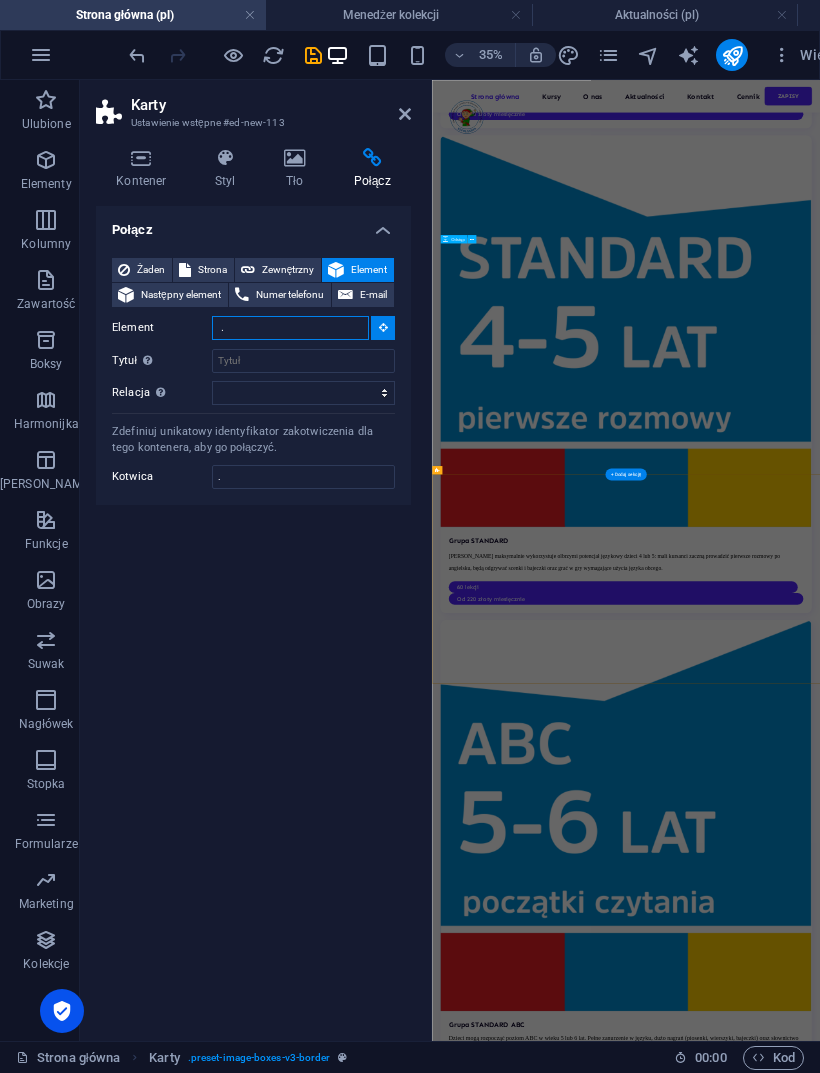 type 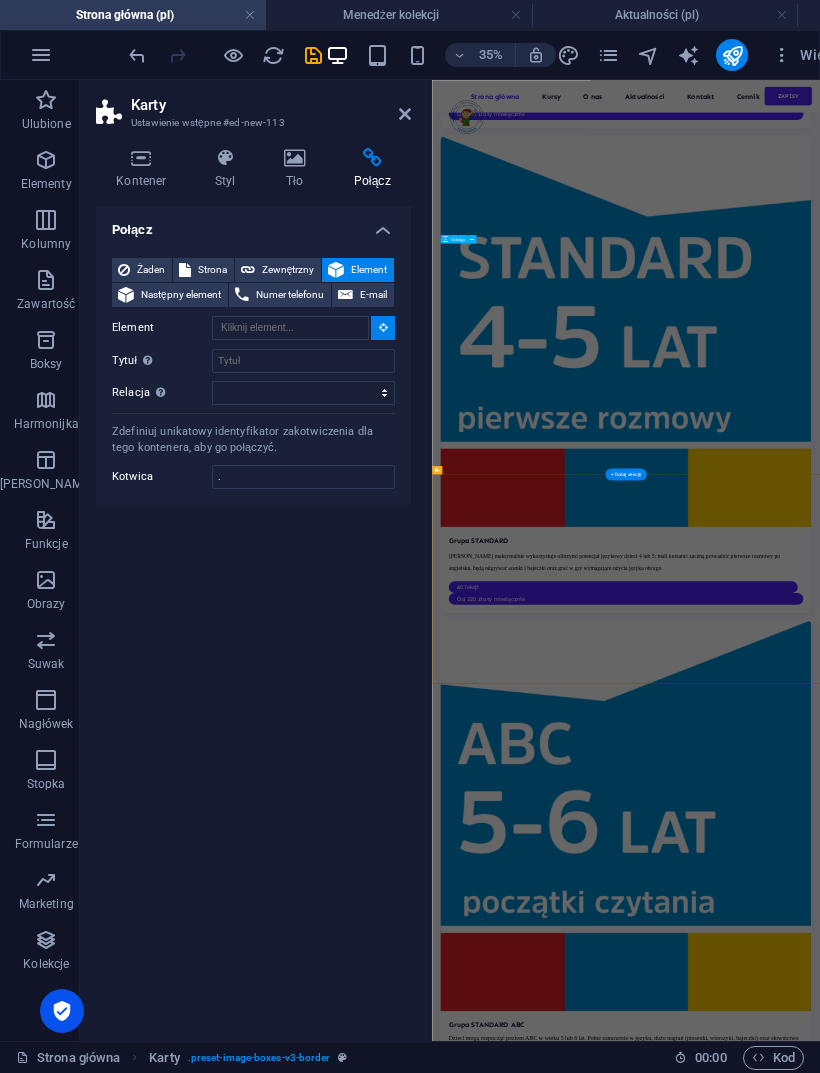 click on "Menedżer kolekcji" at bounding box center (399, 15) 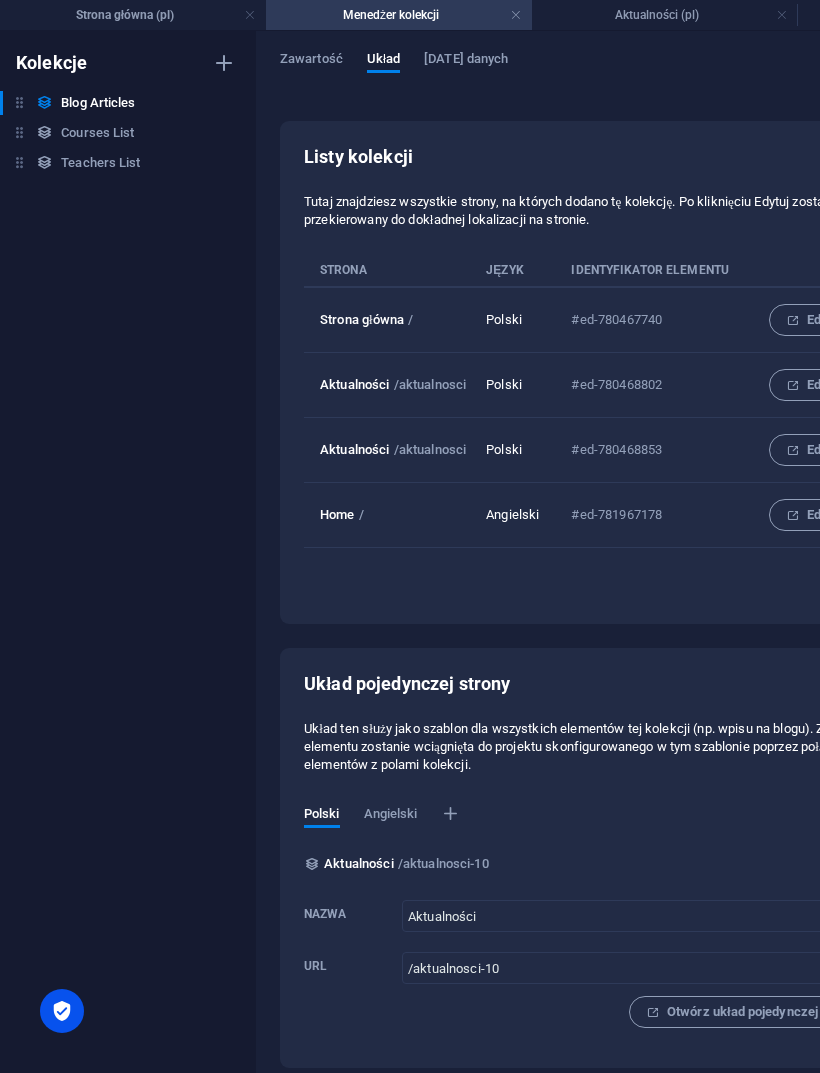 scroll, scrollTop: 5190, scrollLeft: 0, axis: vertical 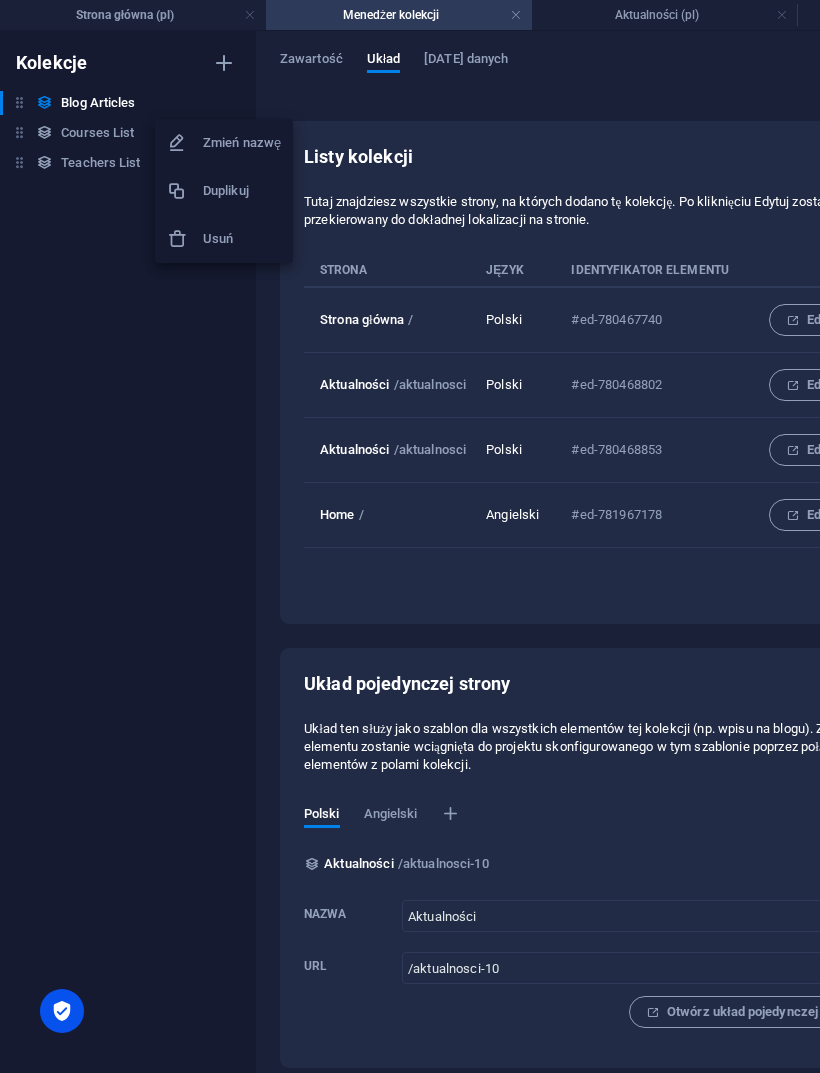 click on "Zmień nazwę" at bounding box center [242, 143] 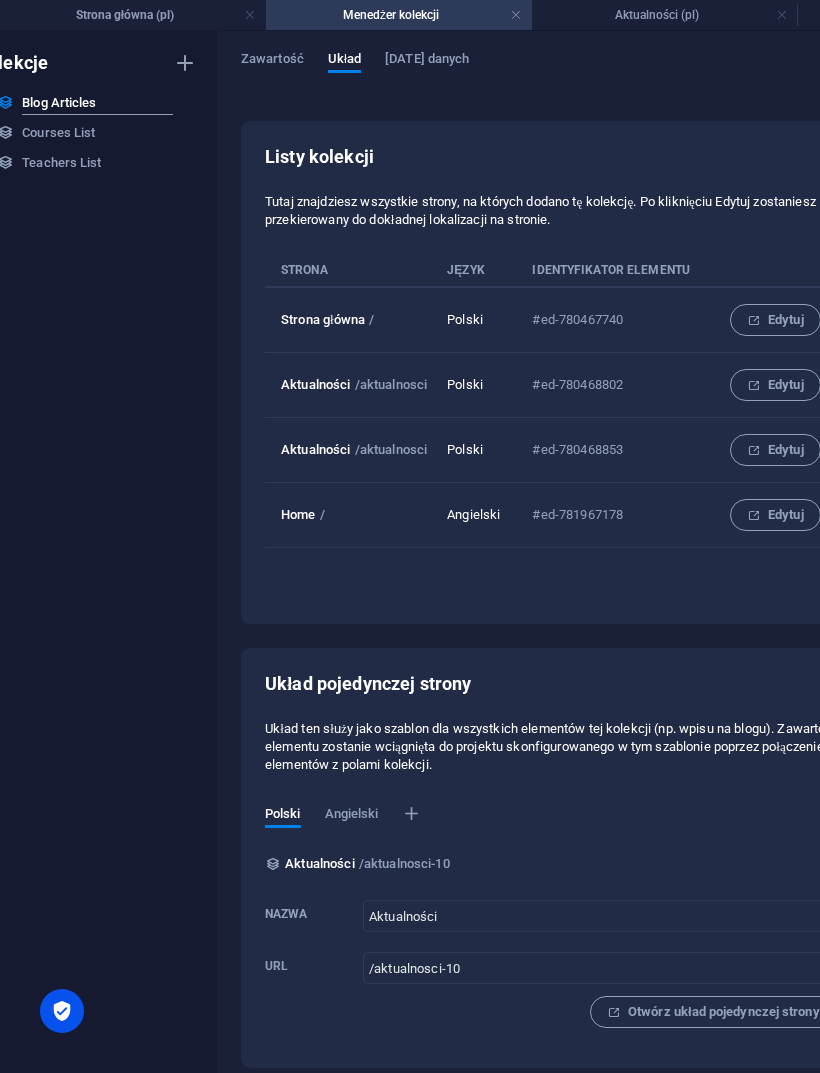 scroll, scrollTop: 0, scrollLeft: 39, axis: horizontal 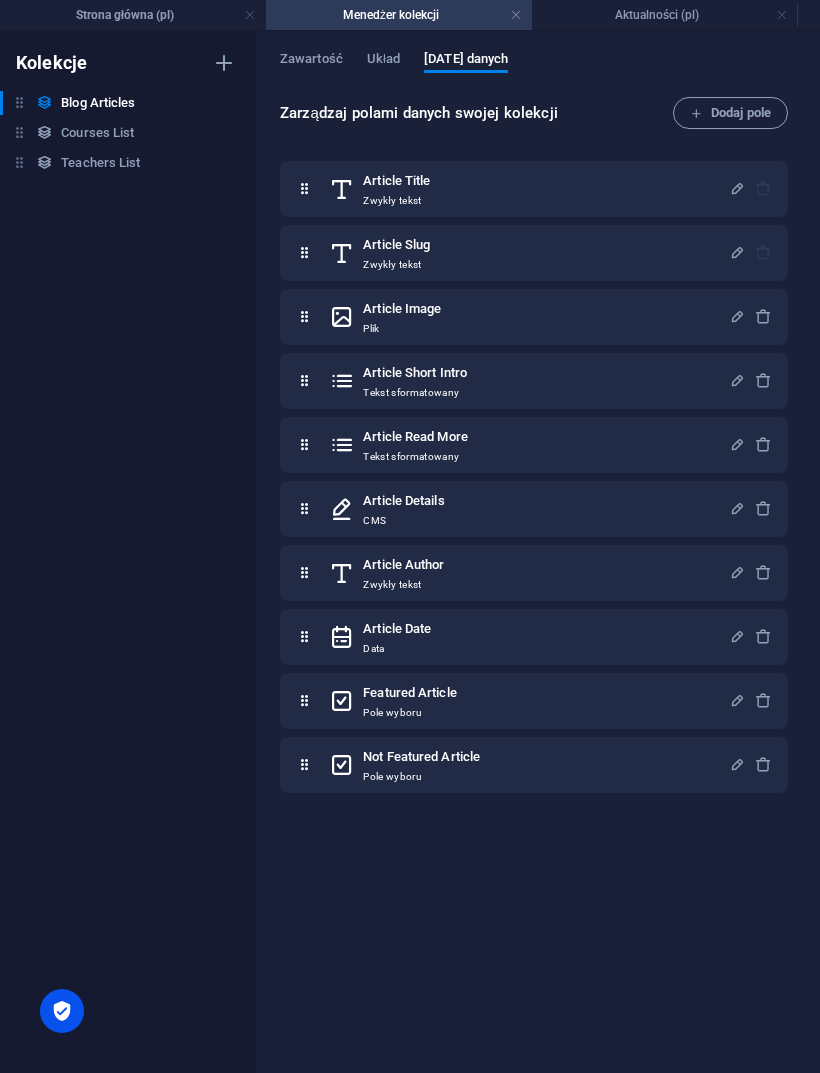 click on "Zawartość" at bounding box center (311, 61) 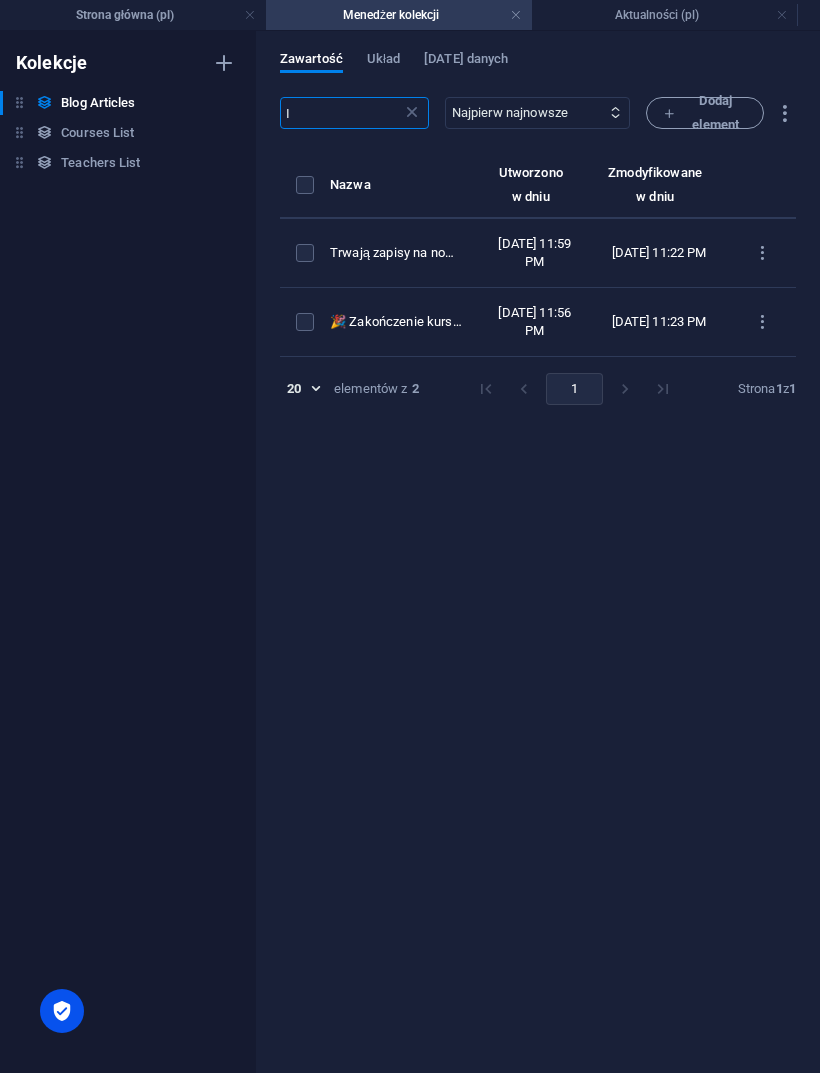 type on "I:" 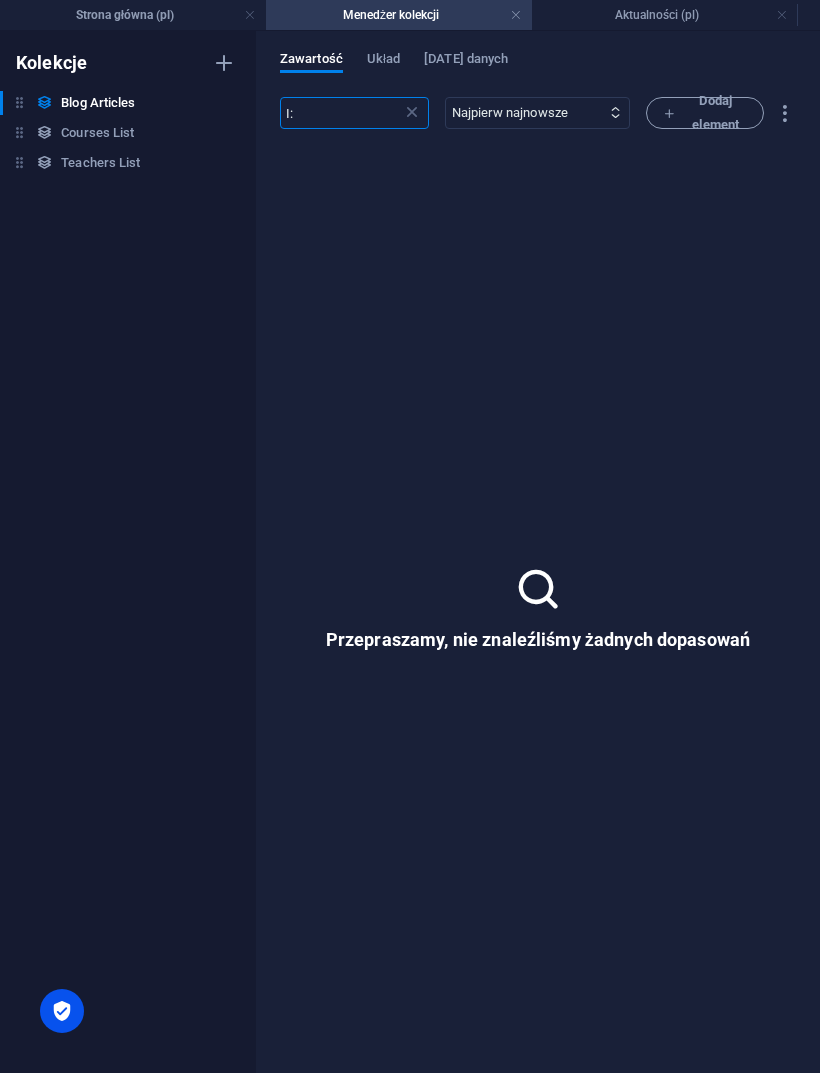 type 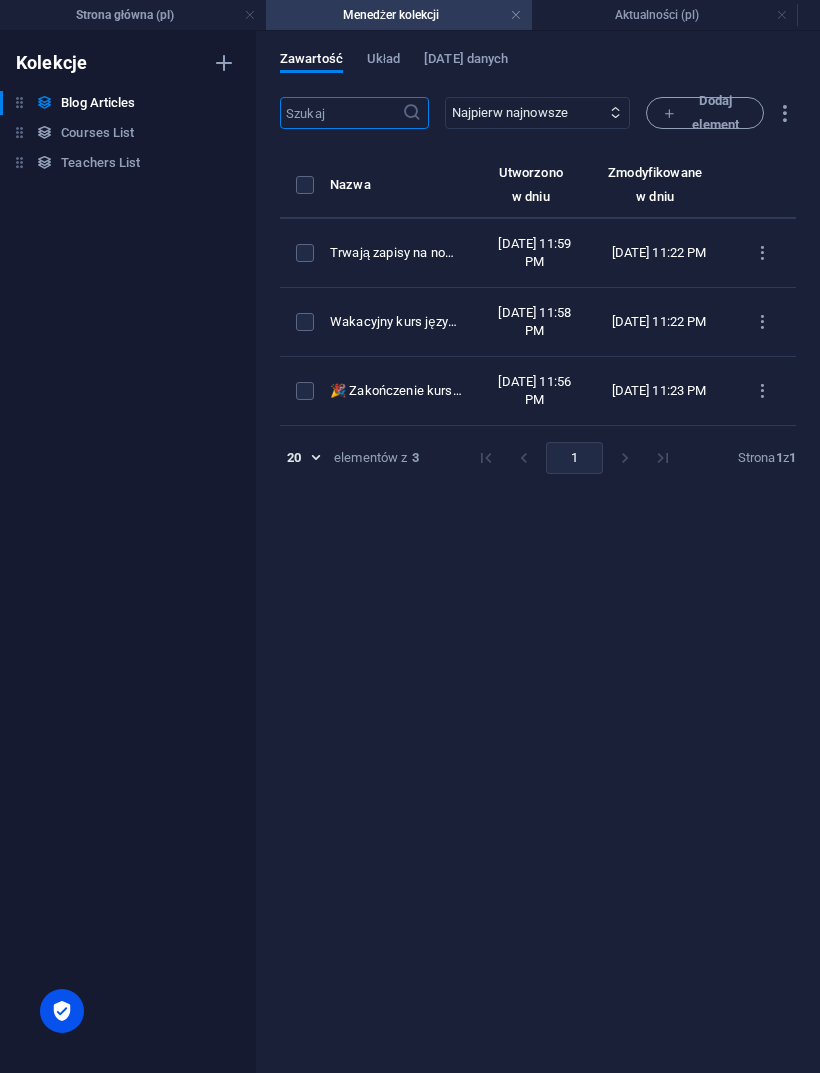 click at bounding box center [305, 185] 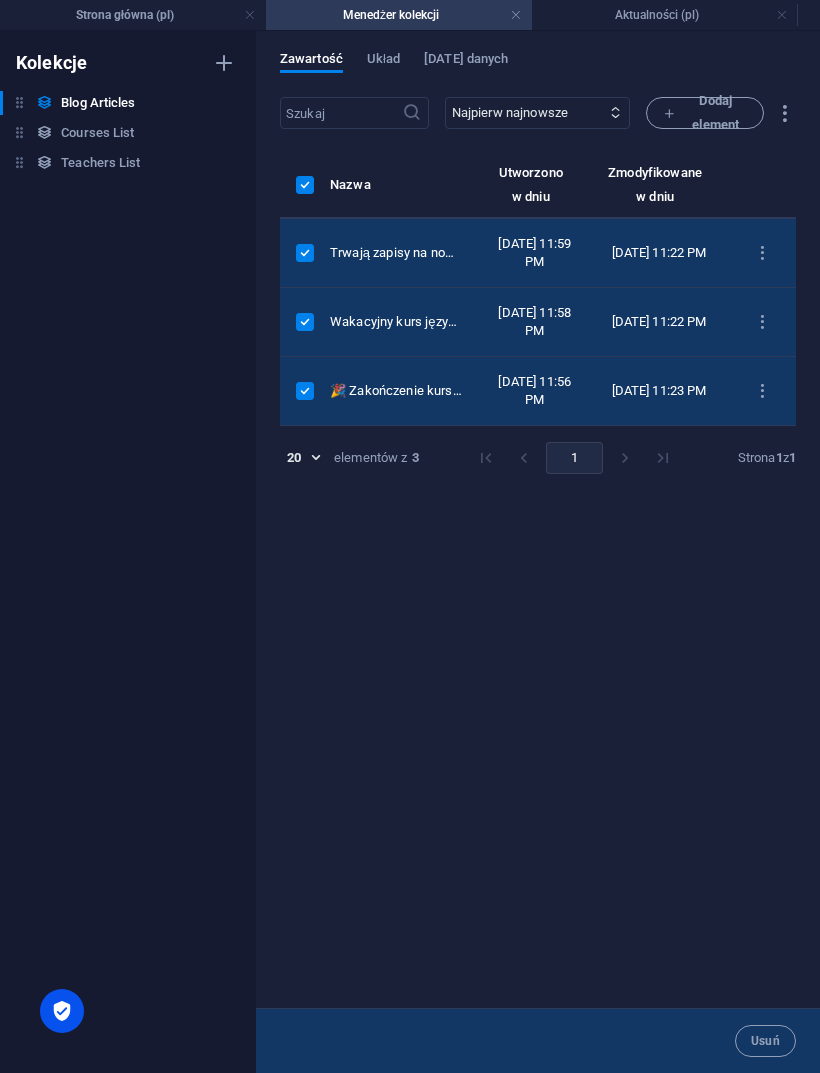 click at bounding box center (784, 113) 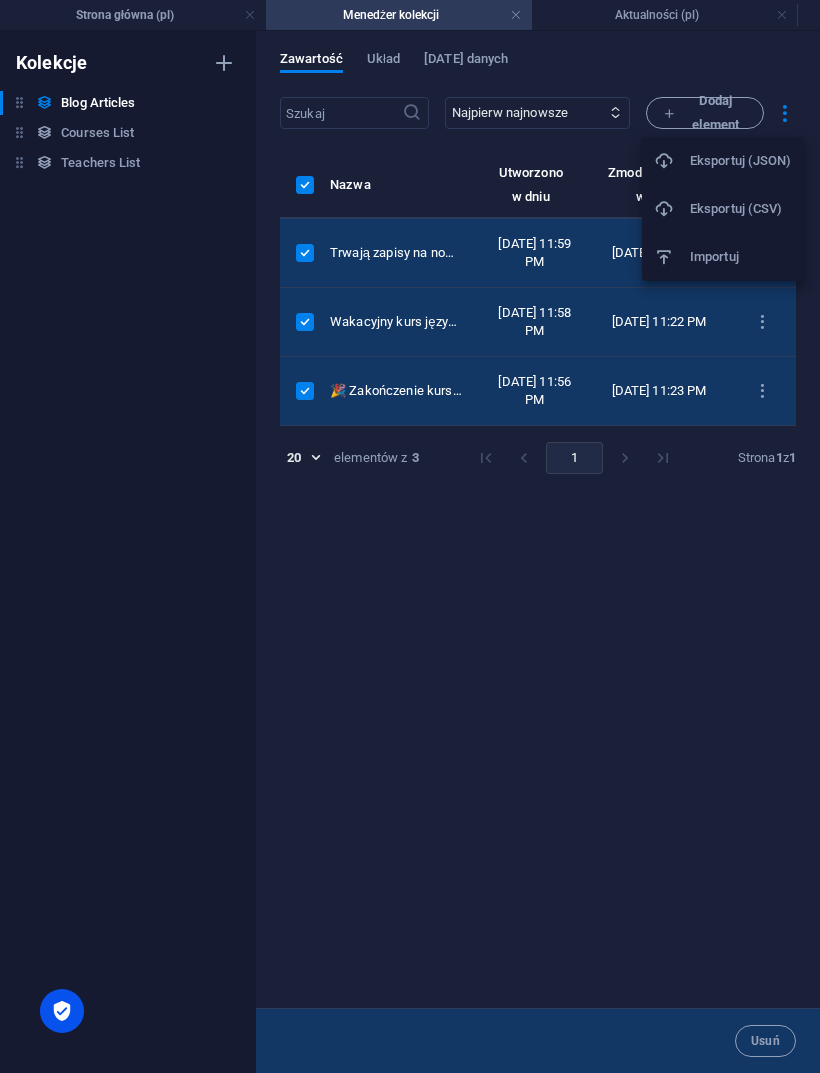 click on "Importuj" at bounding box center (741, 257) 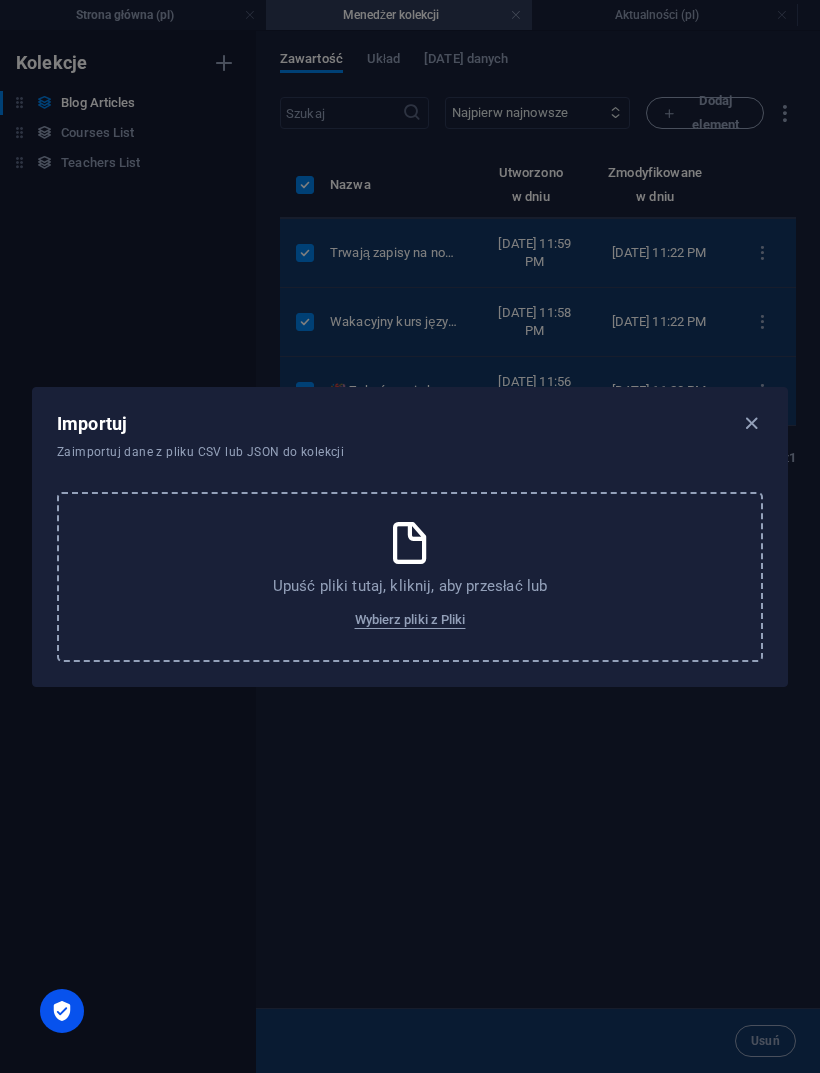 click at bounding box center (751, 423) 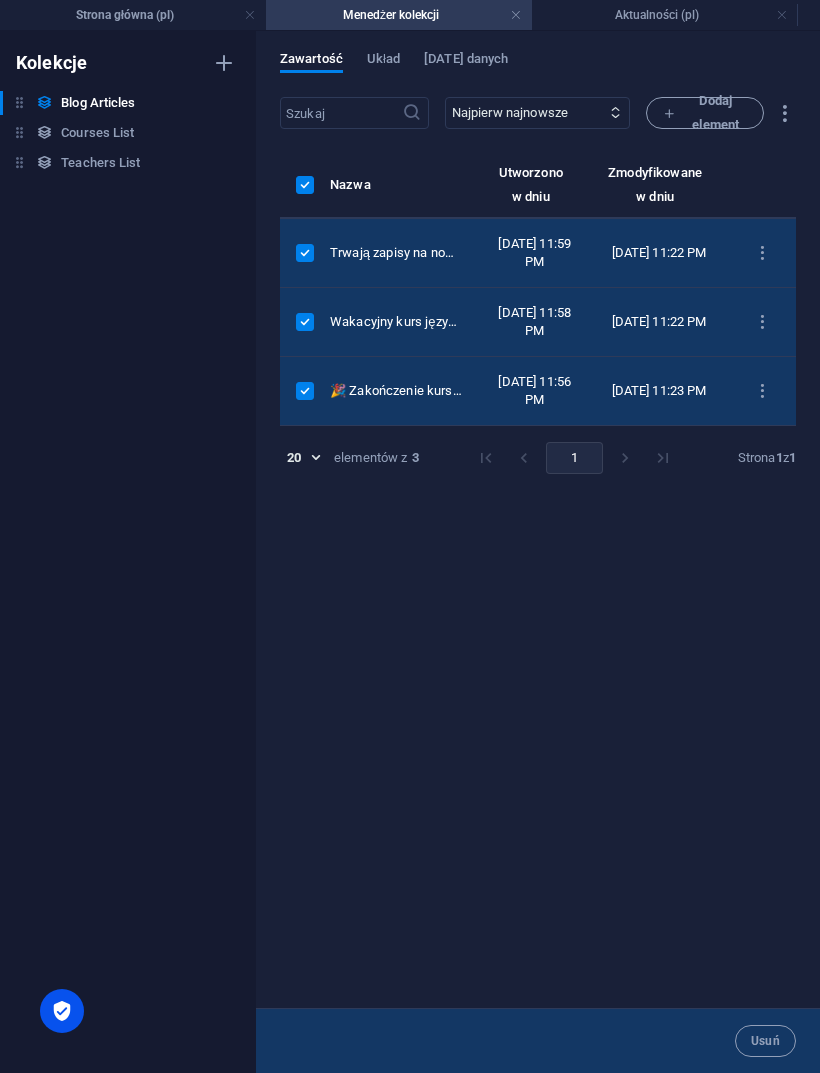 click at bounding box center (305, 253) 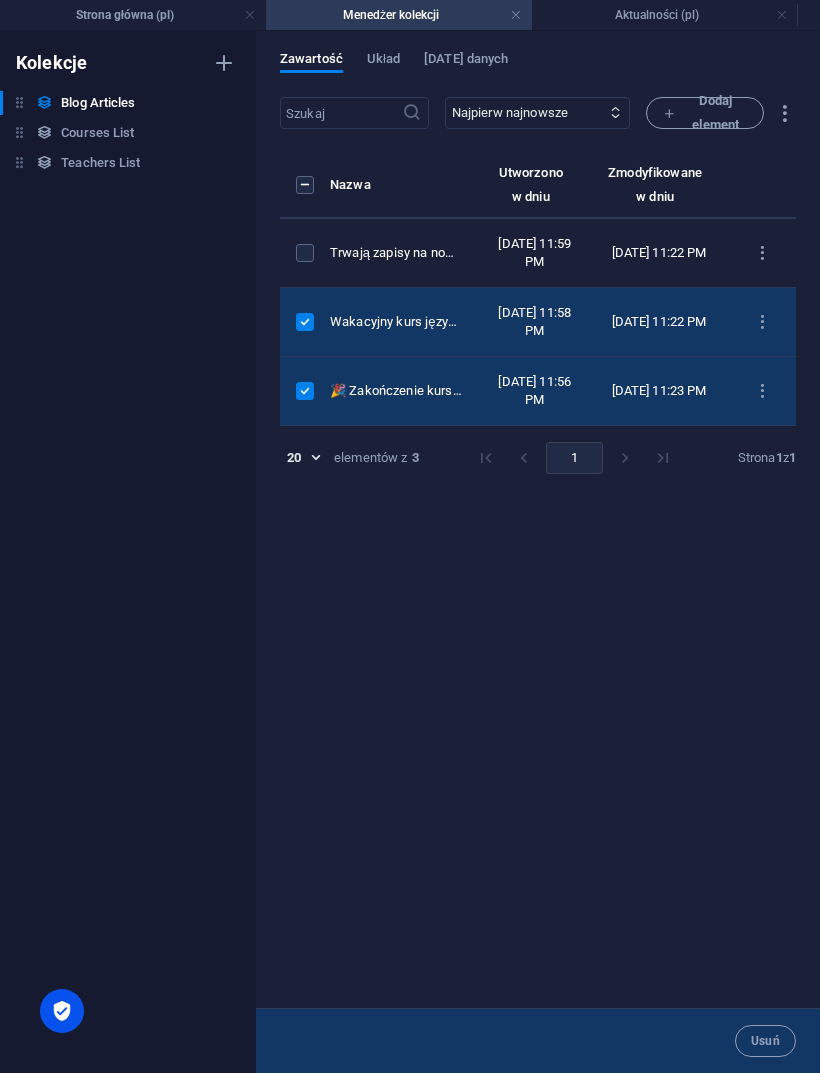 click at bounding box center (305, 322) 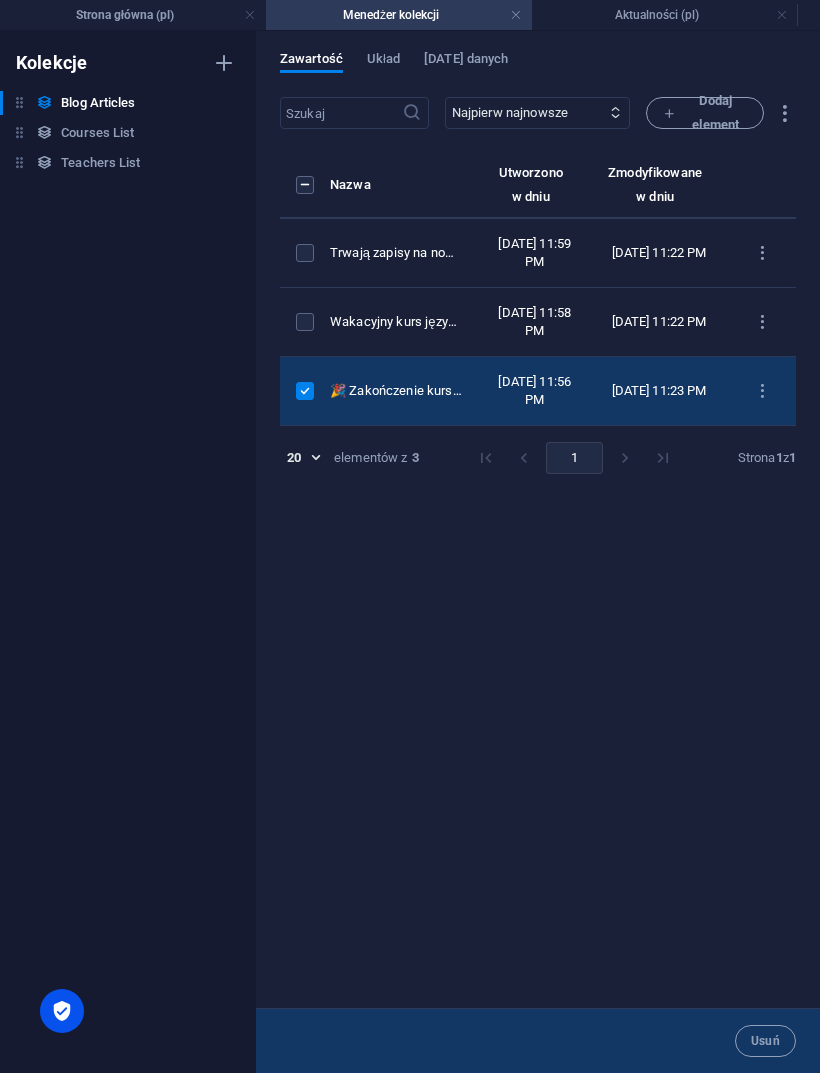 click at bounding box center [762, 391] 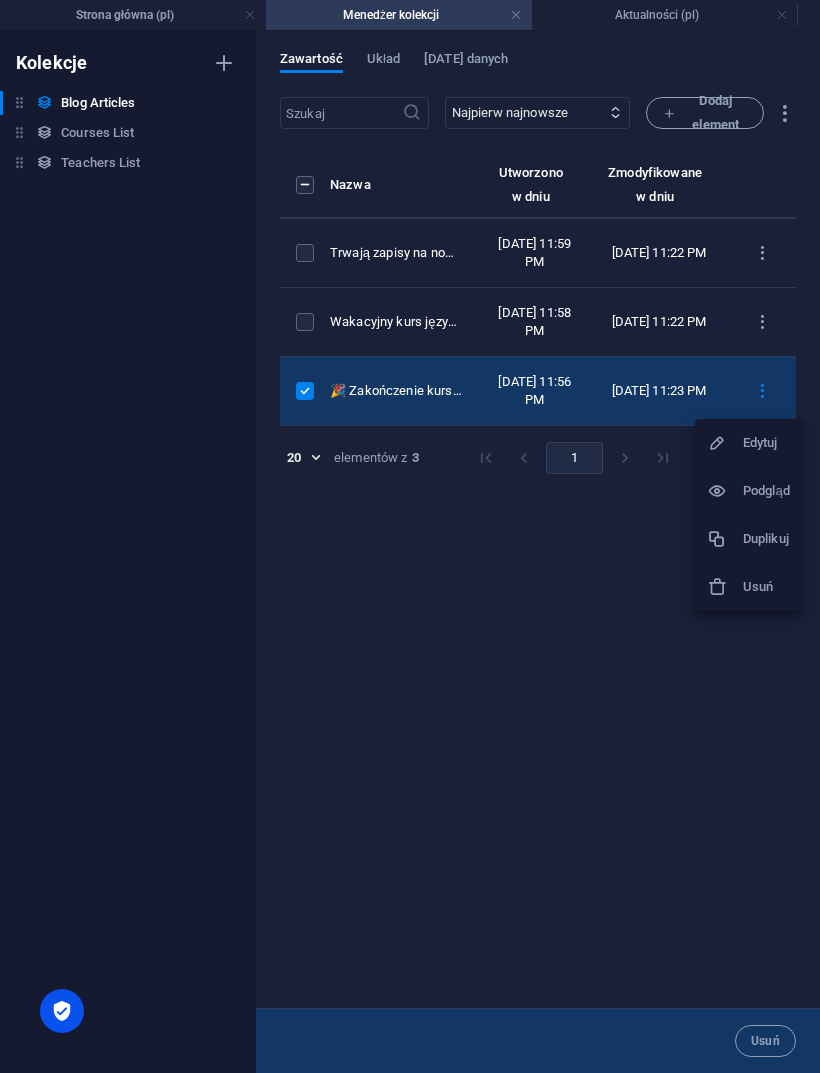 click on "Podgląd" at bounding box center [766, 491] 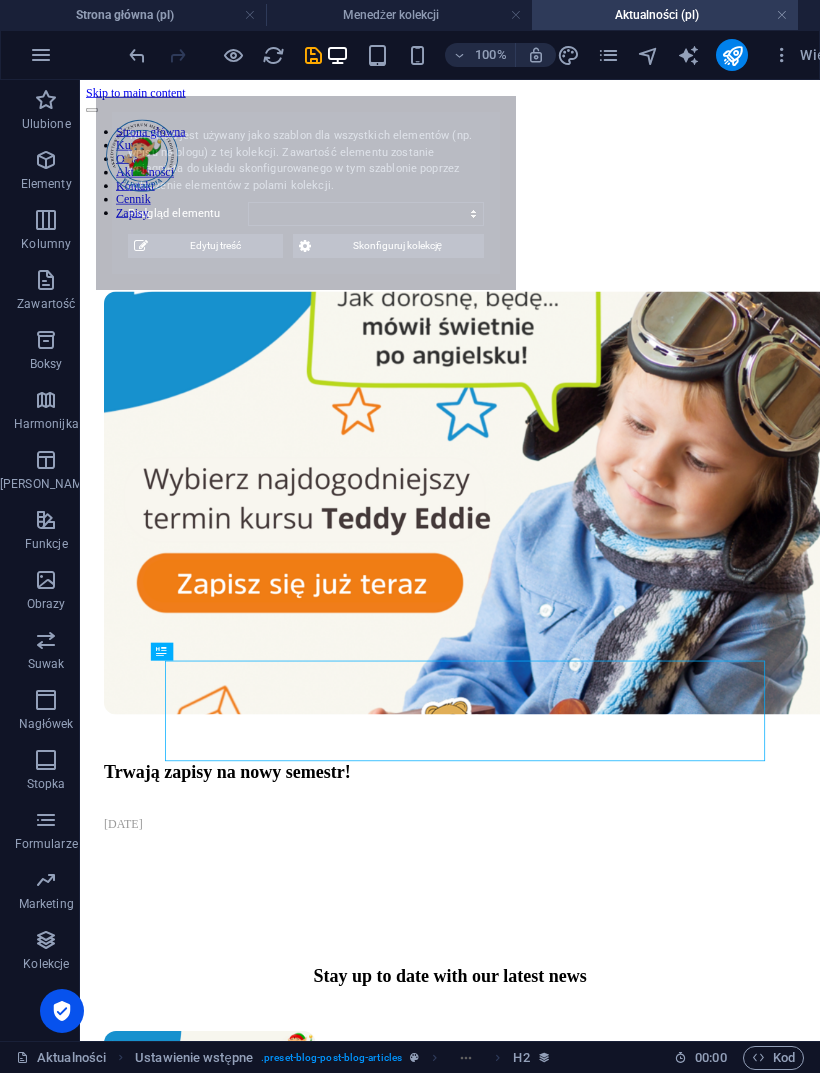 scroll, scrollTop: 0, scrollLeft: 0, axis: both 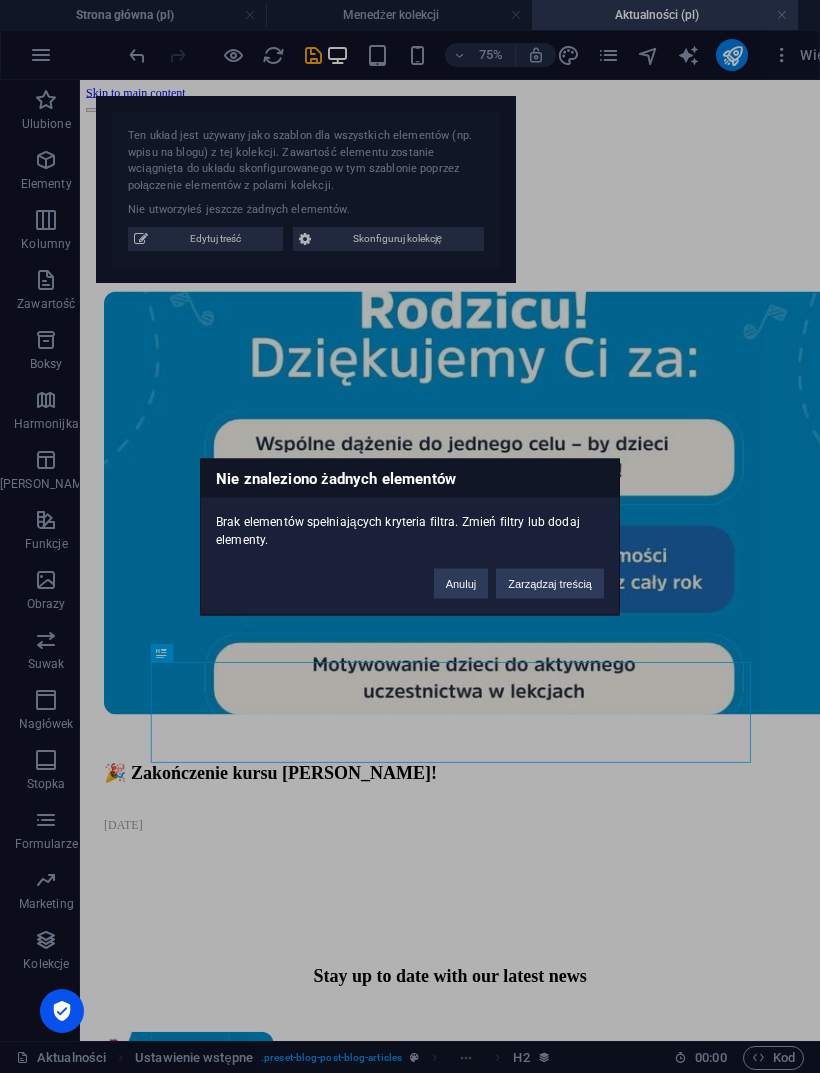 click on "Anuluj" at bounding box center (461, 583) 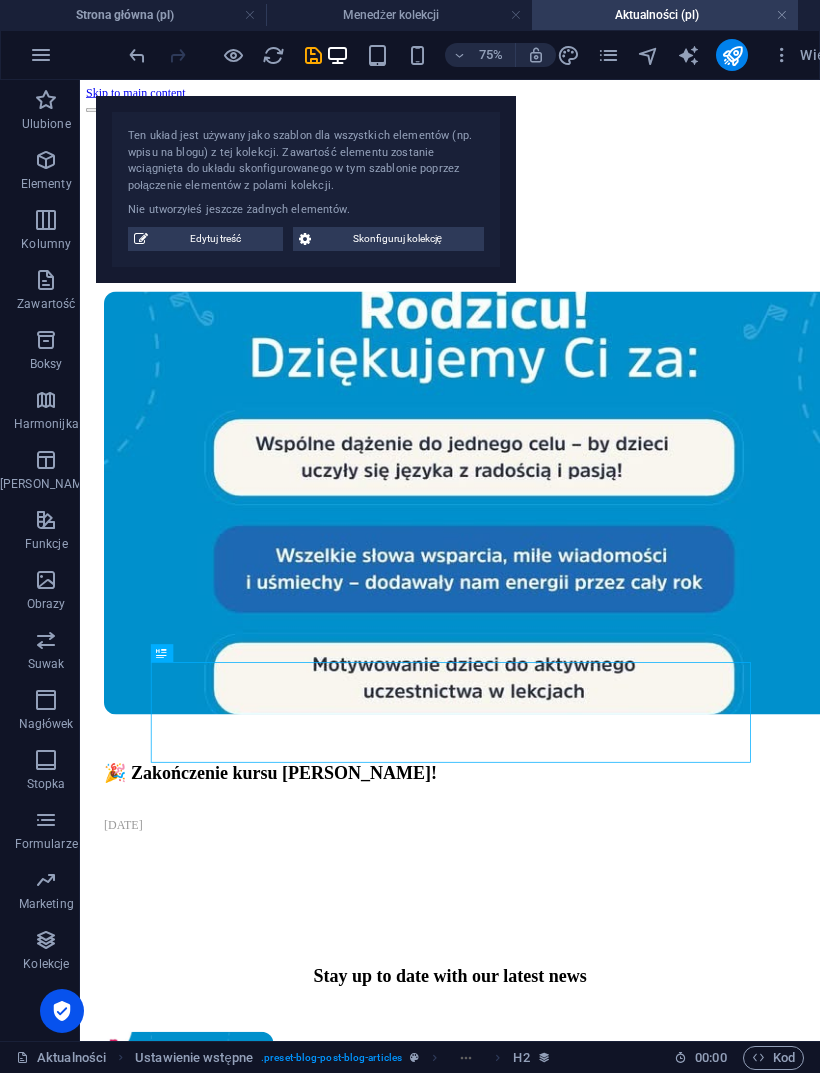 click on "Skonfiguruj kolekcję" at bounding box center (397, 239) 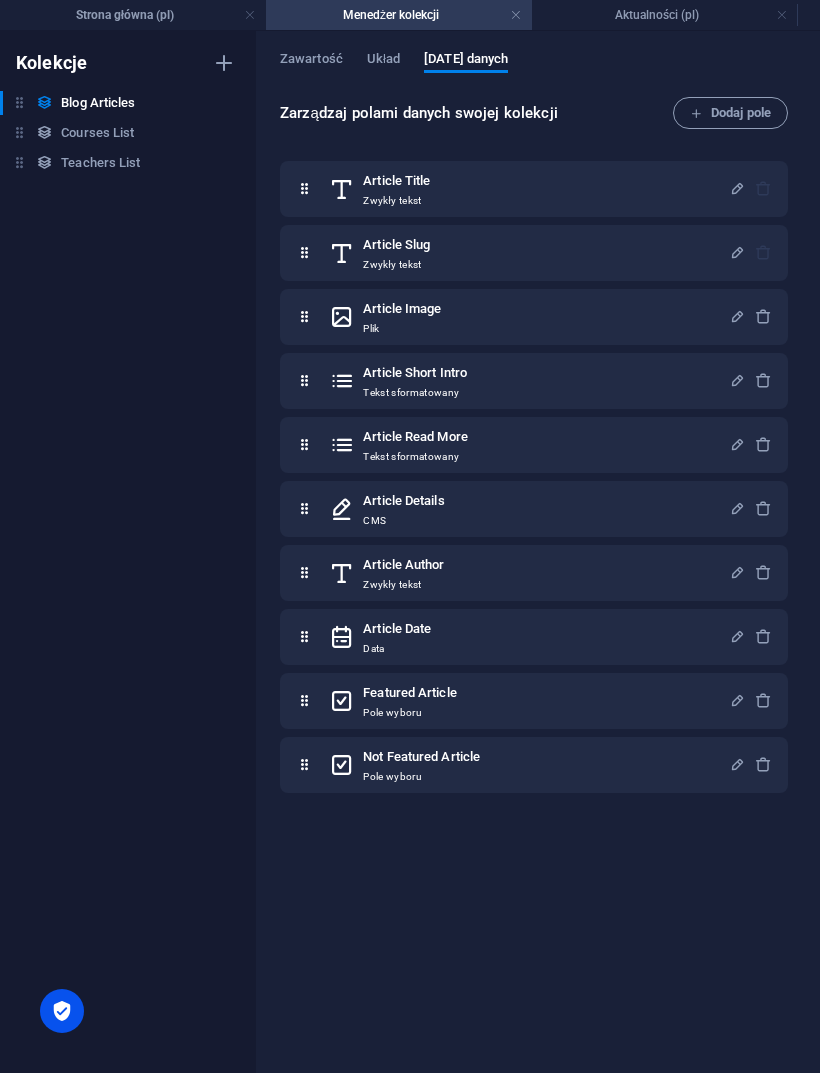 click on "Układ" at bounding box center (383, 61) 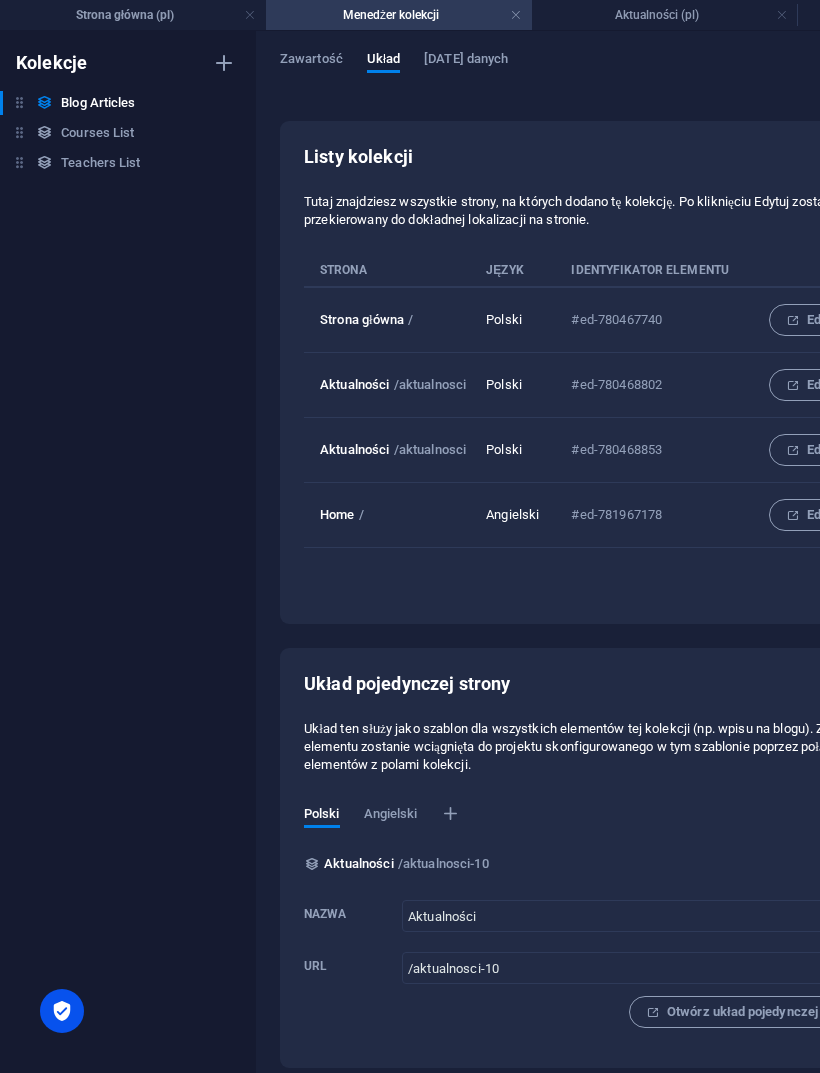scroll, scrollTop: 43, scrollLeft: 0, axis: vertical 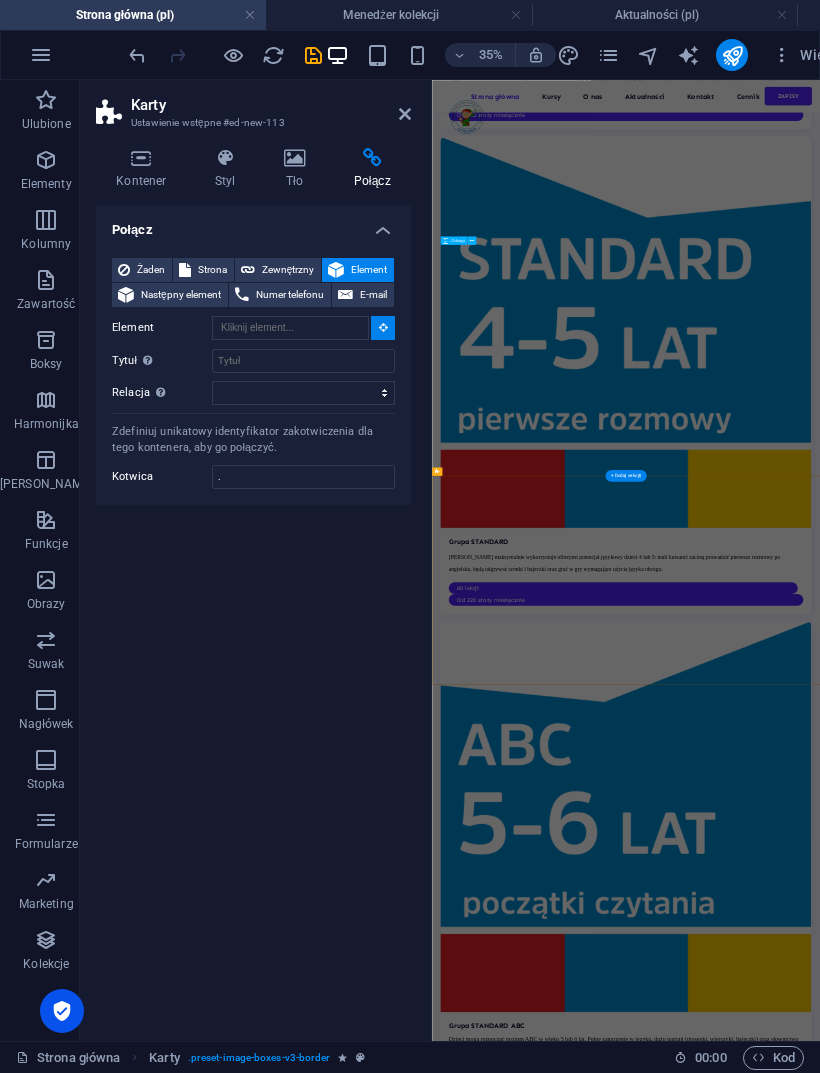 click on "Kontener" at bounding box center [145, 169] 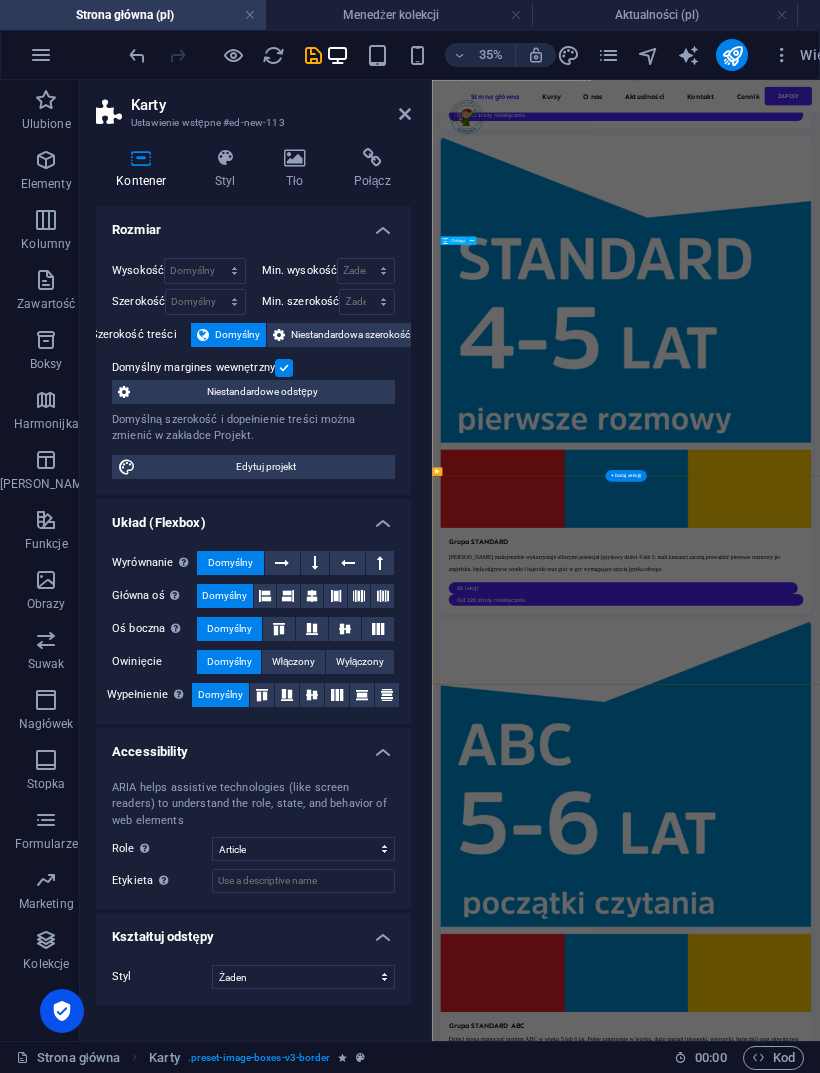 click on "Niestandardowe odstępy" at bounding box center (262, 392) 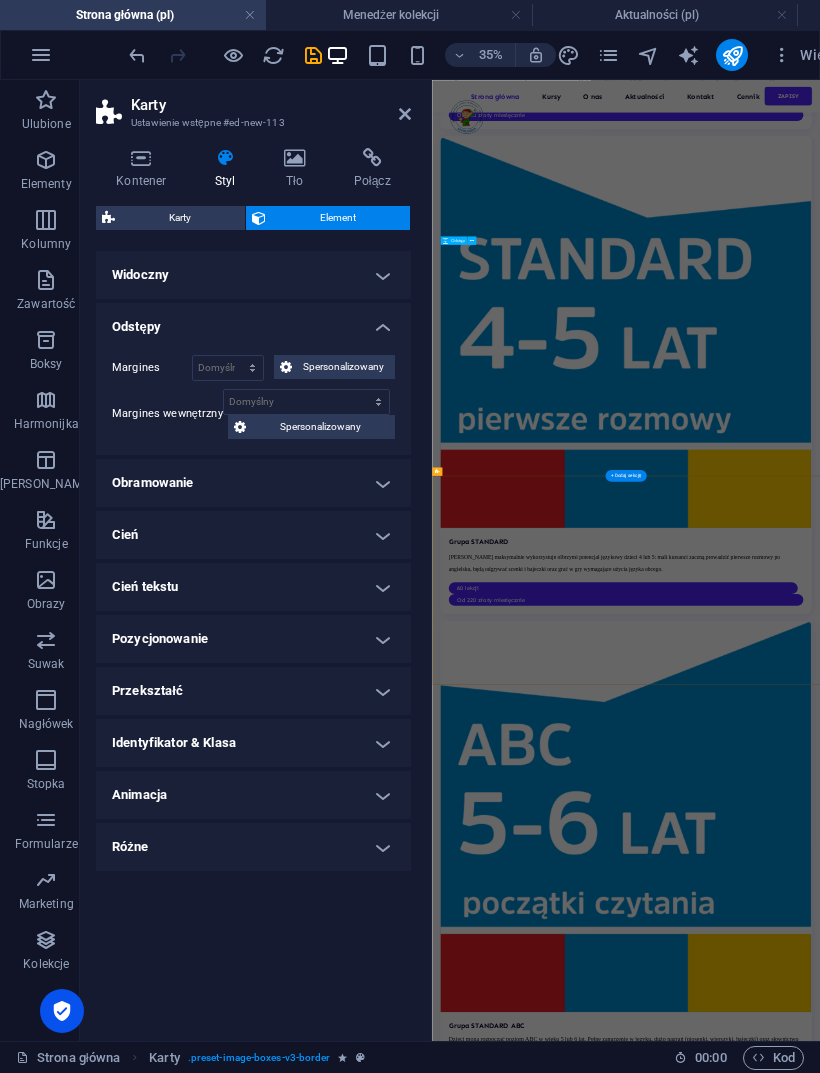 click on "Kontener" at bounding box center [145, 169] 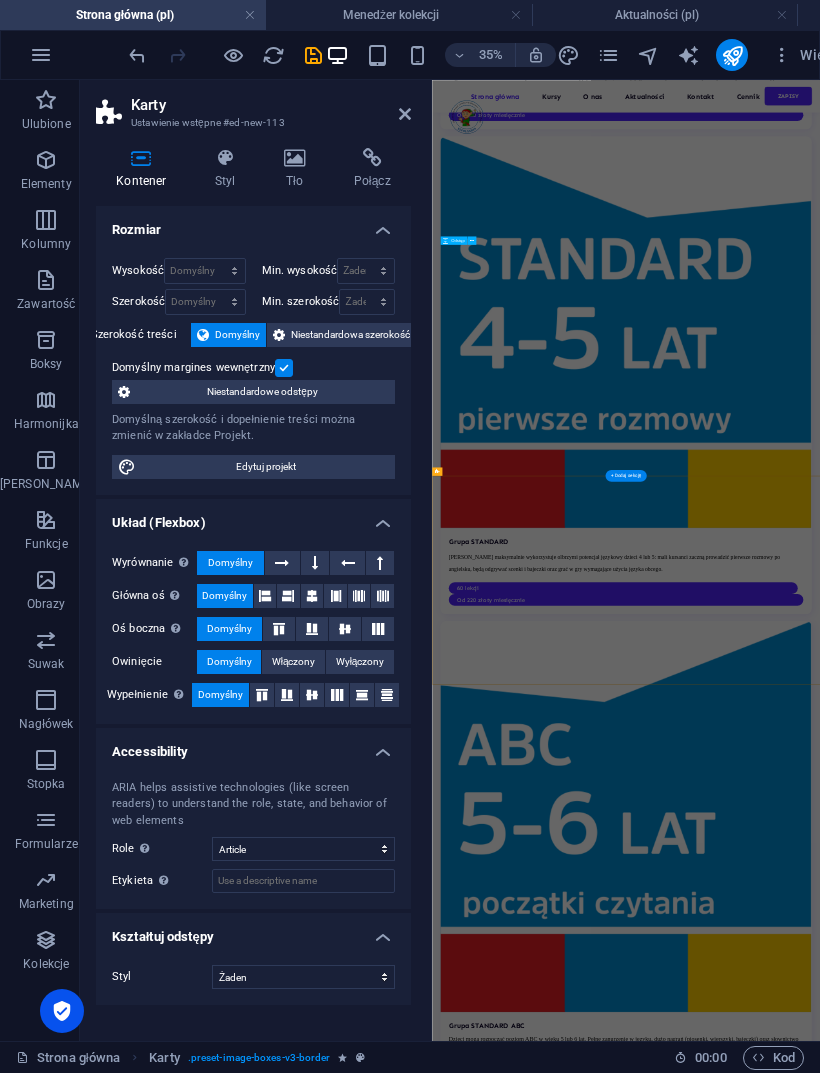 click at bounding box center (262, 695) 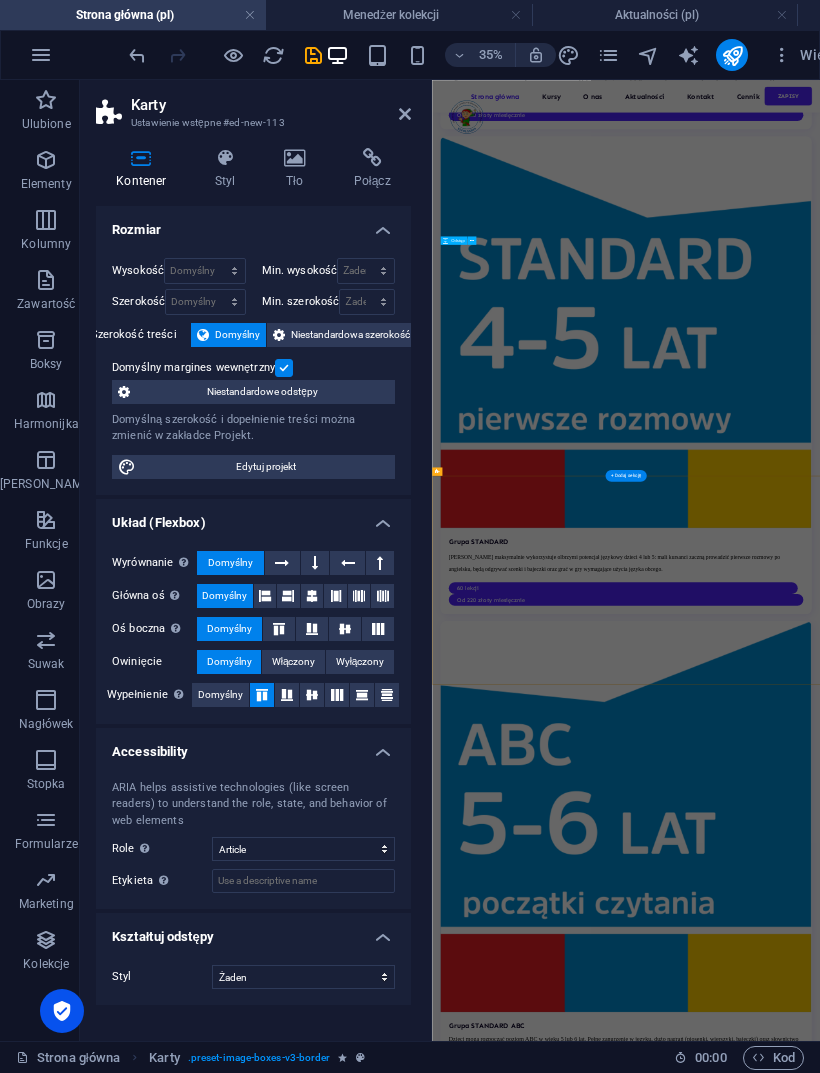 click at bounding box center (387, 695) 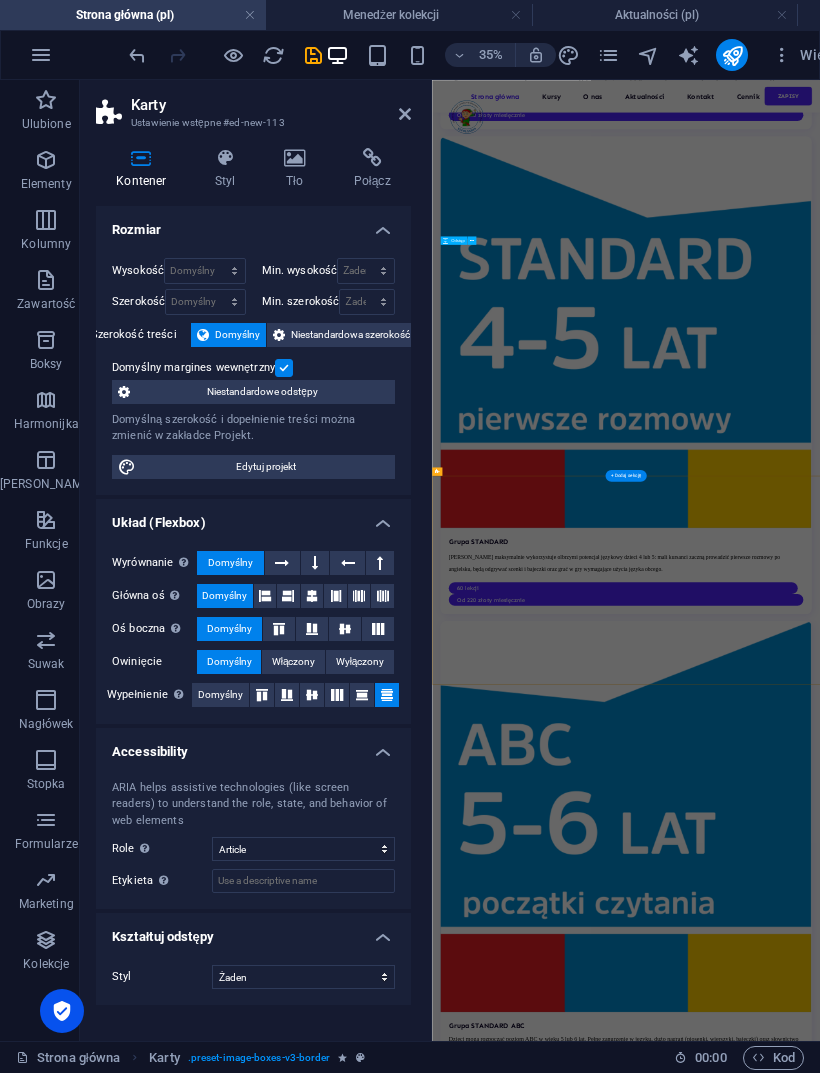 click on "Domyślny" at bounding box center [220, 695] 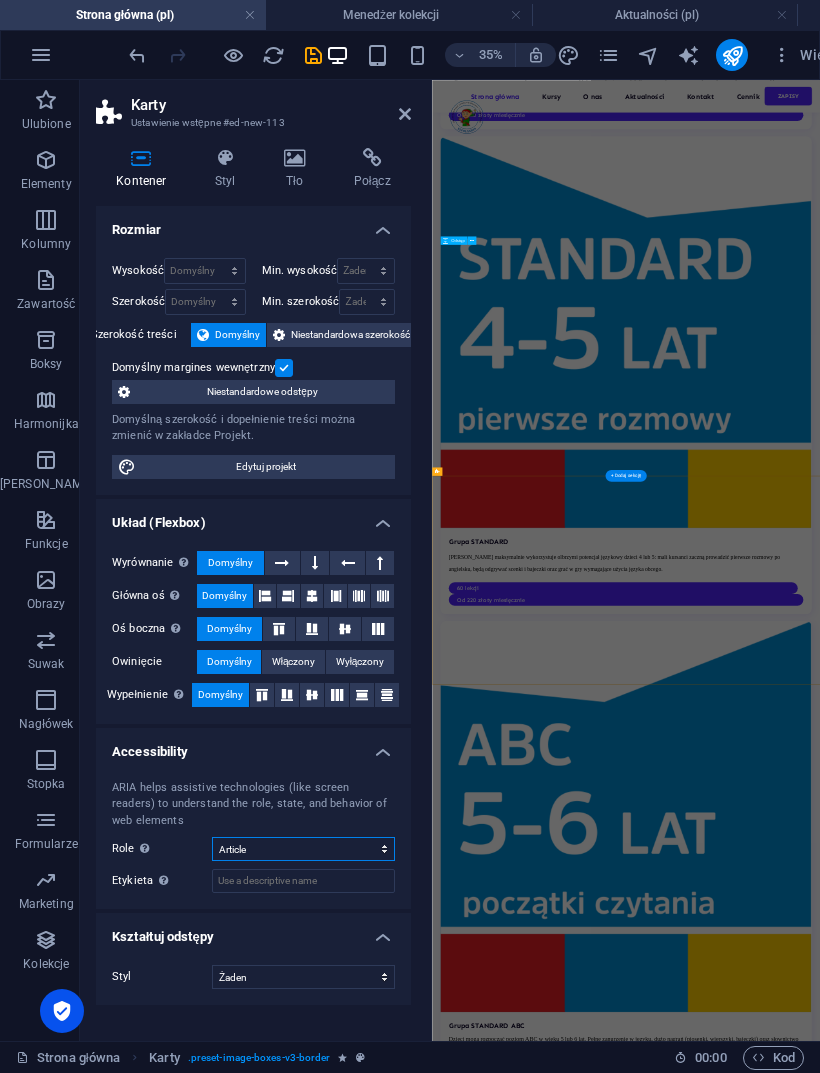 click on "Żaden Alert Article Banner Comment Complementary Dialog Marquee Nagłówek Presentation Region Section Separator Status Stopka Timer" at bounding box center (303, 849) 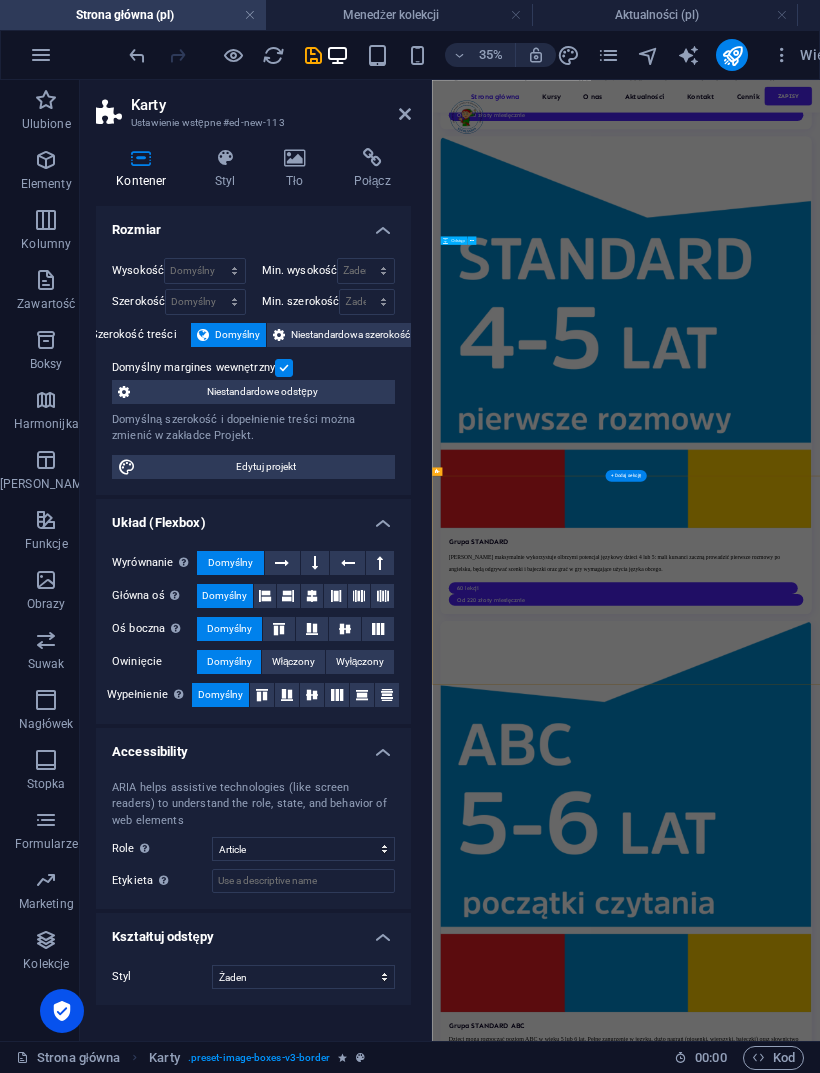 click on "STOP! Do this before you start studying! Lorem ipsum dolor sit amet, consectetur adipiscing elit, sed do eiusmod tempor... READ MORE poprzedni  nastepna" at bounding box center [986, 7139] 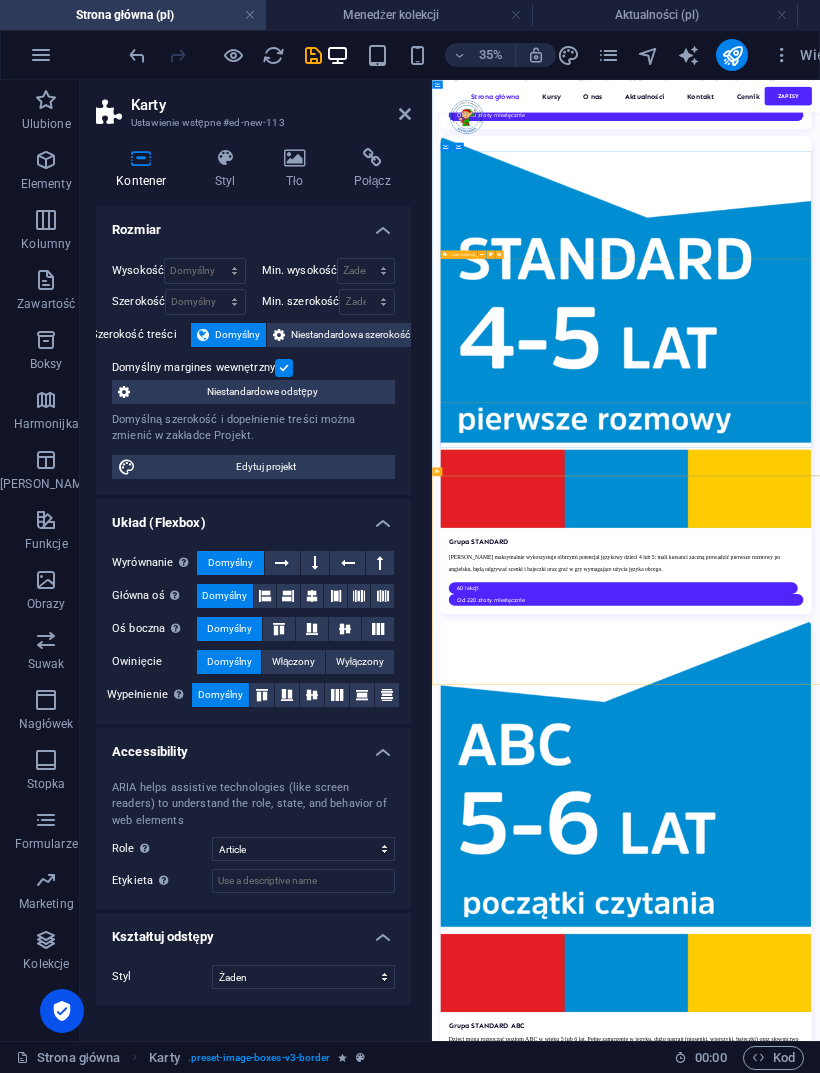 click at bounding box center [617, 8089] 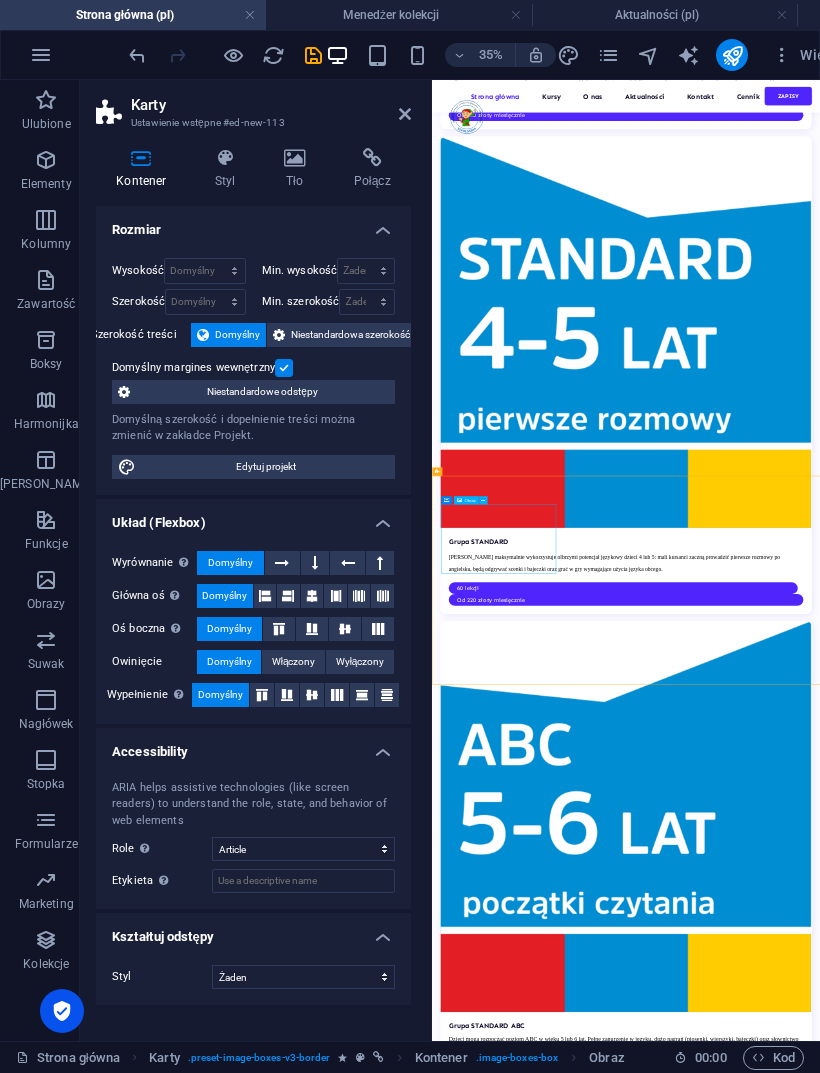 click on "Kontener   Obraz" at bounding box center (466, 500) 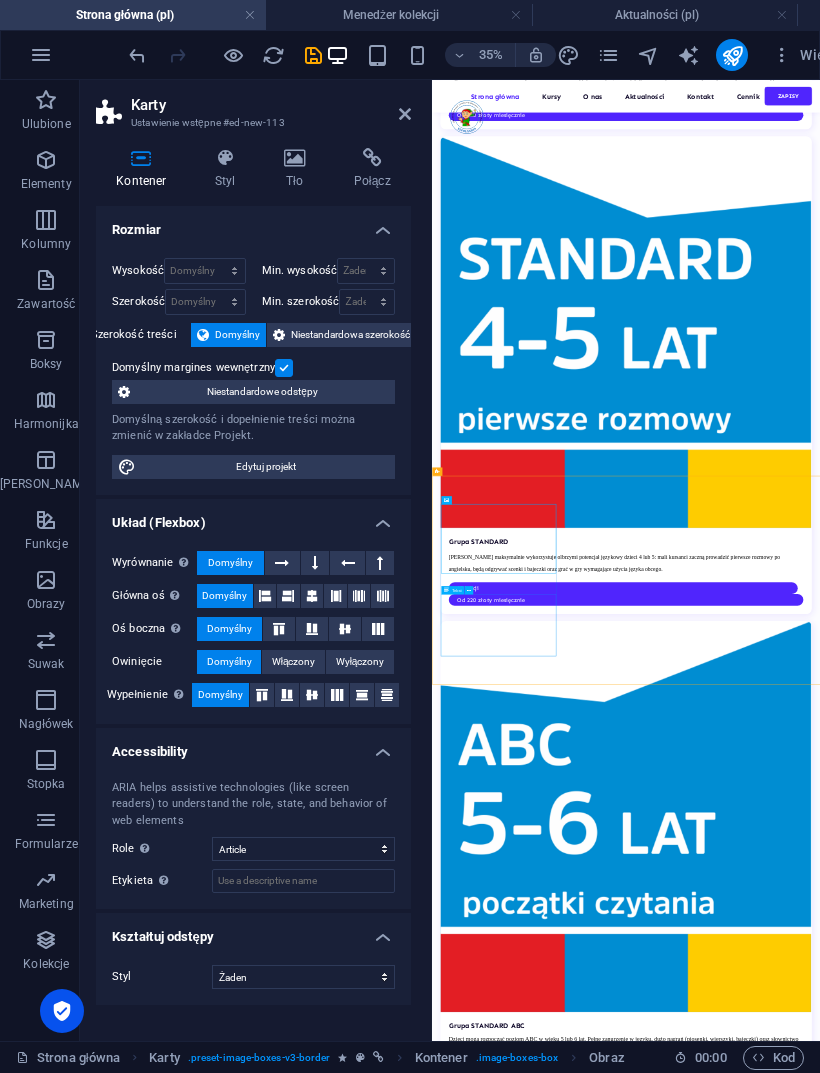click on "Lorem ipsum dolor sit amet, consectetuer adipiscing elit. Aenean commodo ligula eget dolor. Lorem ipsum dolor sit amet." at bounding box center [617, 8338] 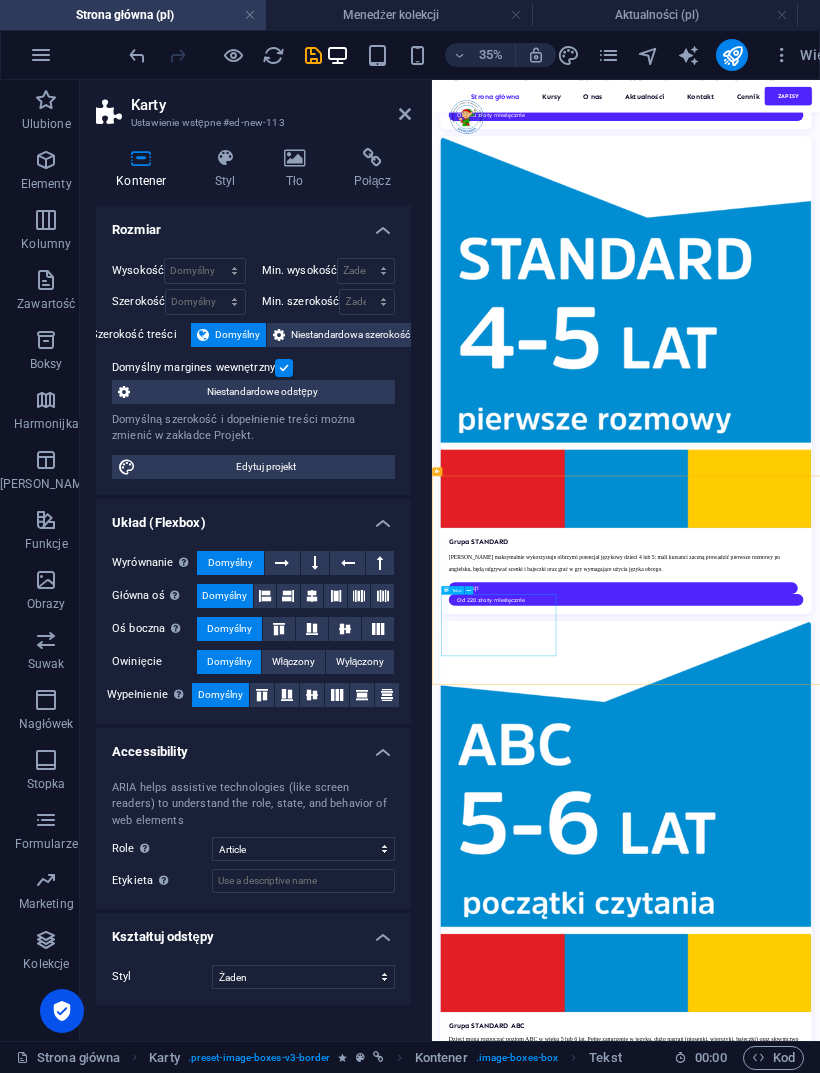 click at bounding box center [617, 8089] 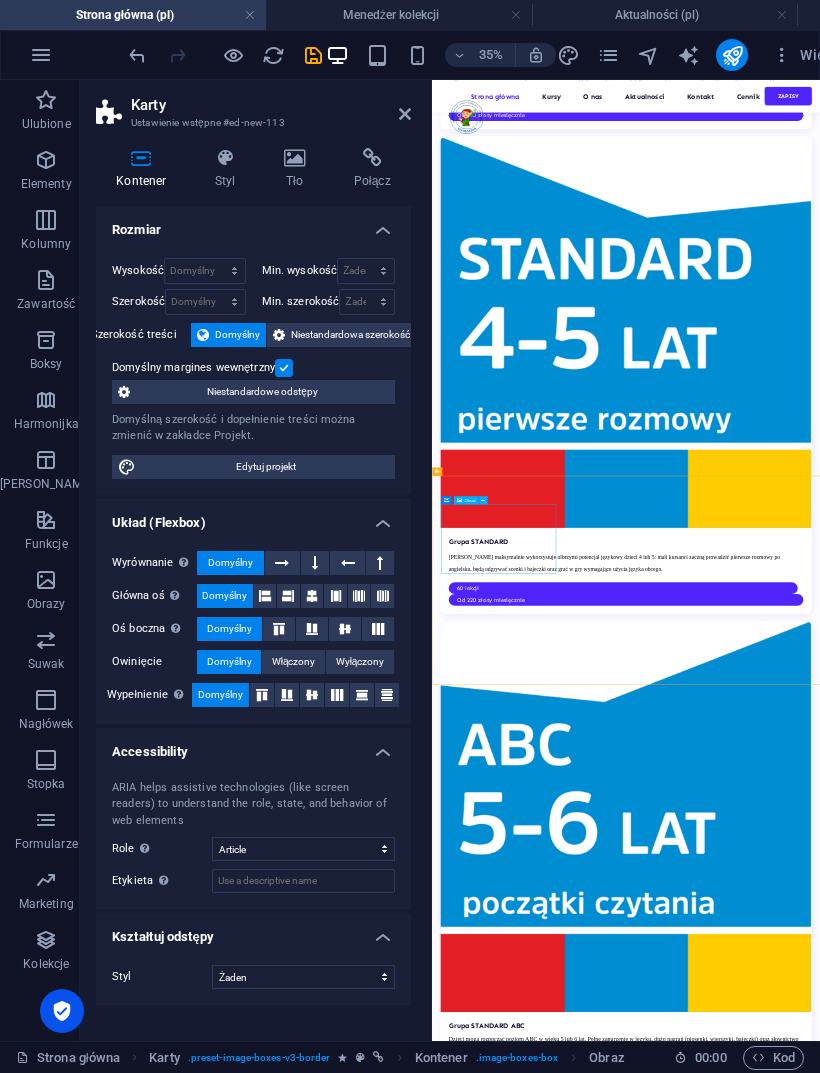 click at bounding box center [483, 499] 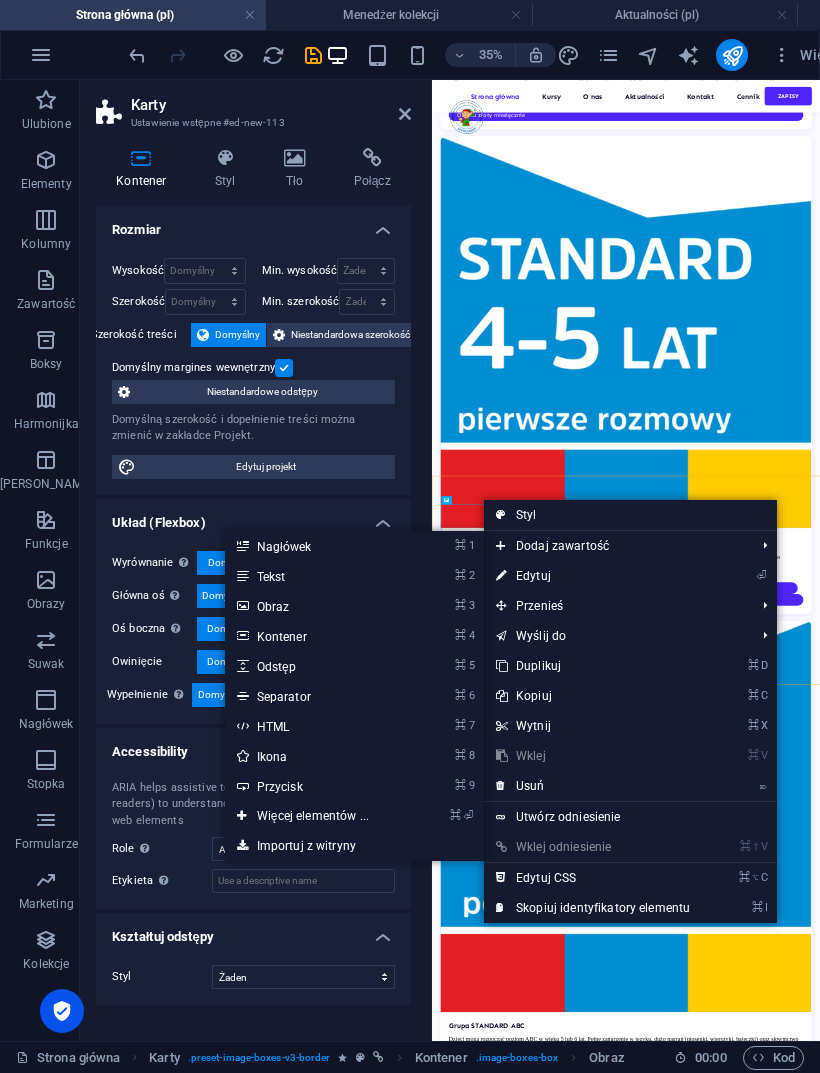 click on "Importuj z witryny" at bounding box center [354, 846] 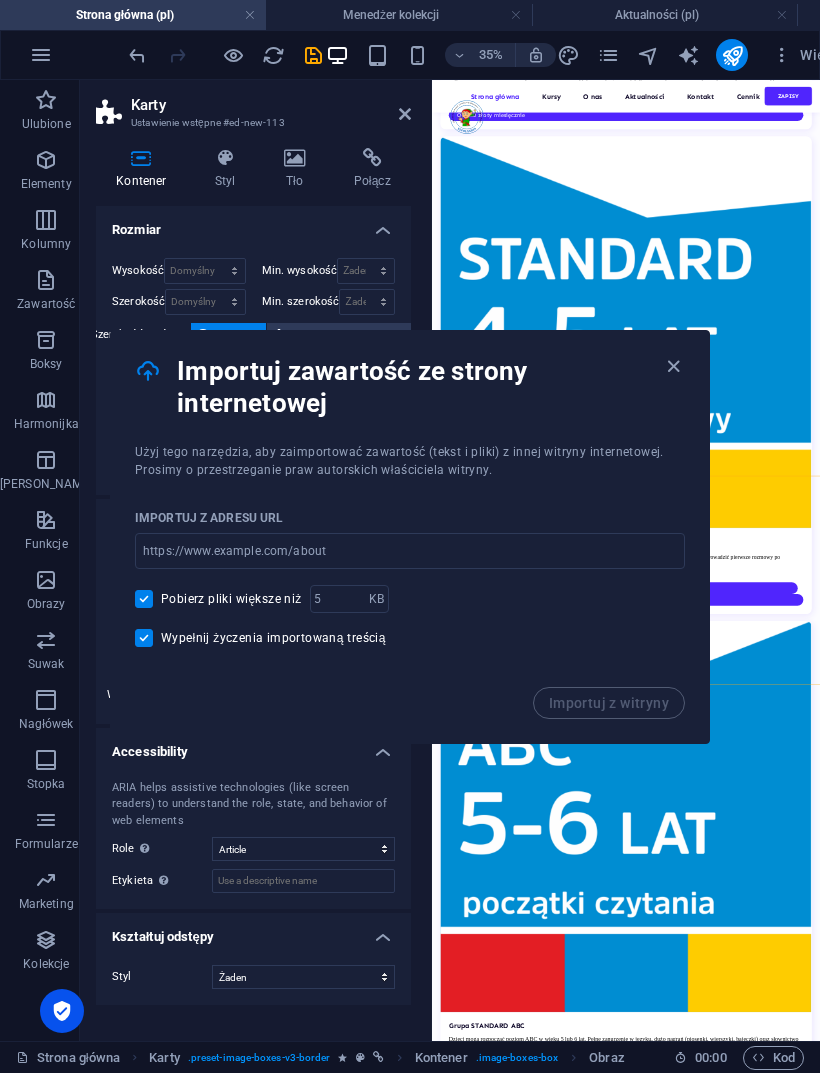 click at bounding box center (410, 551) 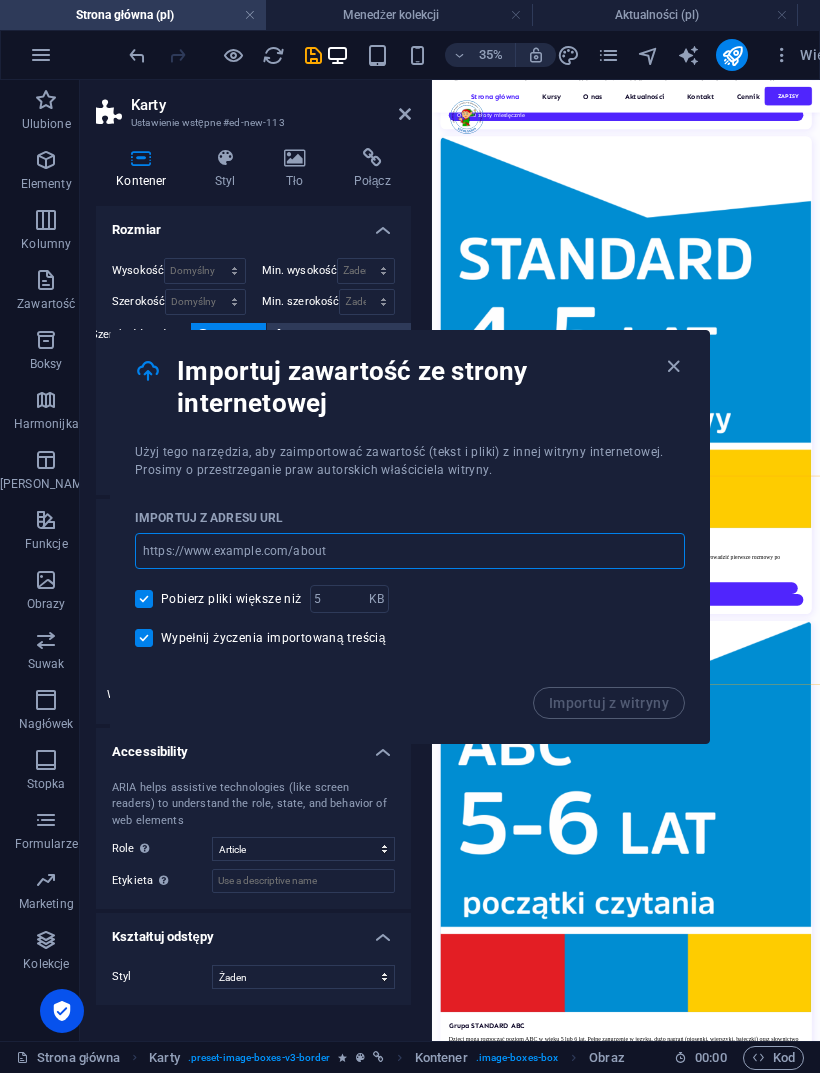 click on "Aktualności  (pl)" at bounding box center (665, 15) 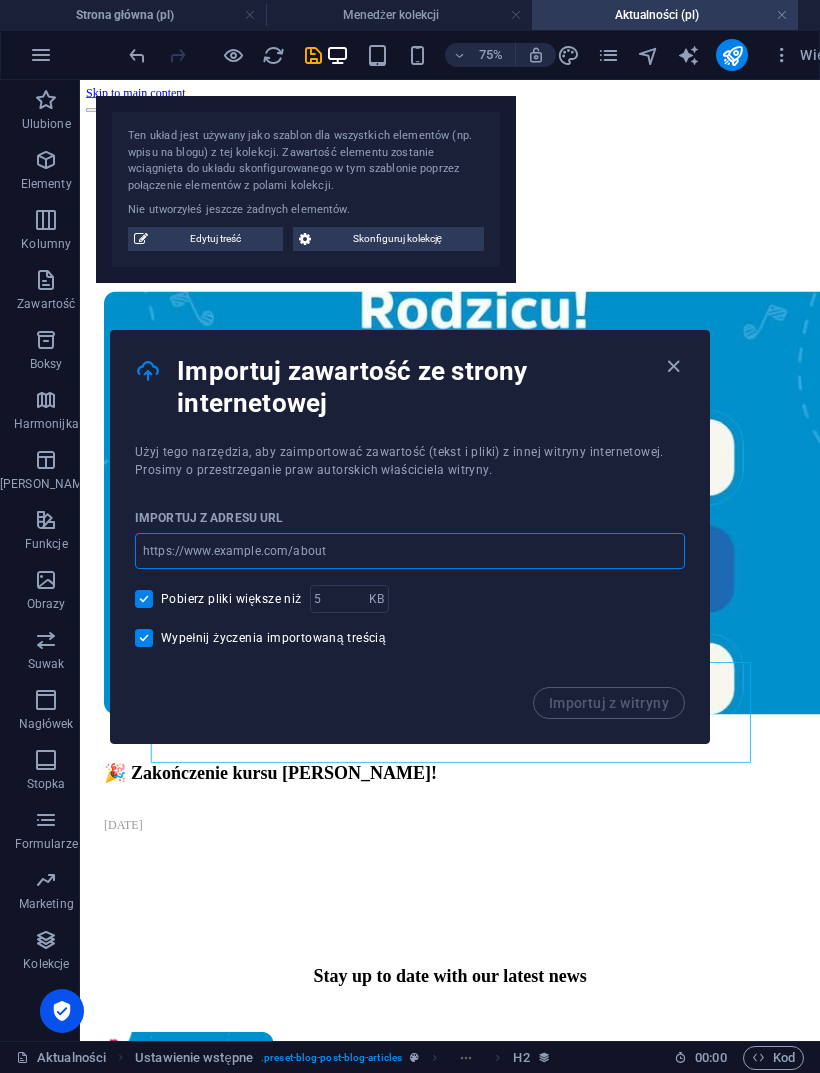 click on "Strona główna  (pl)" at bounding box center [133, 15] 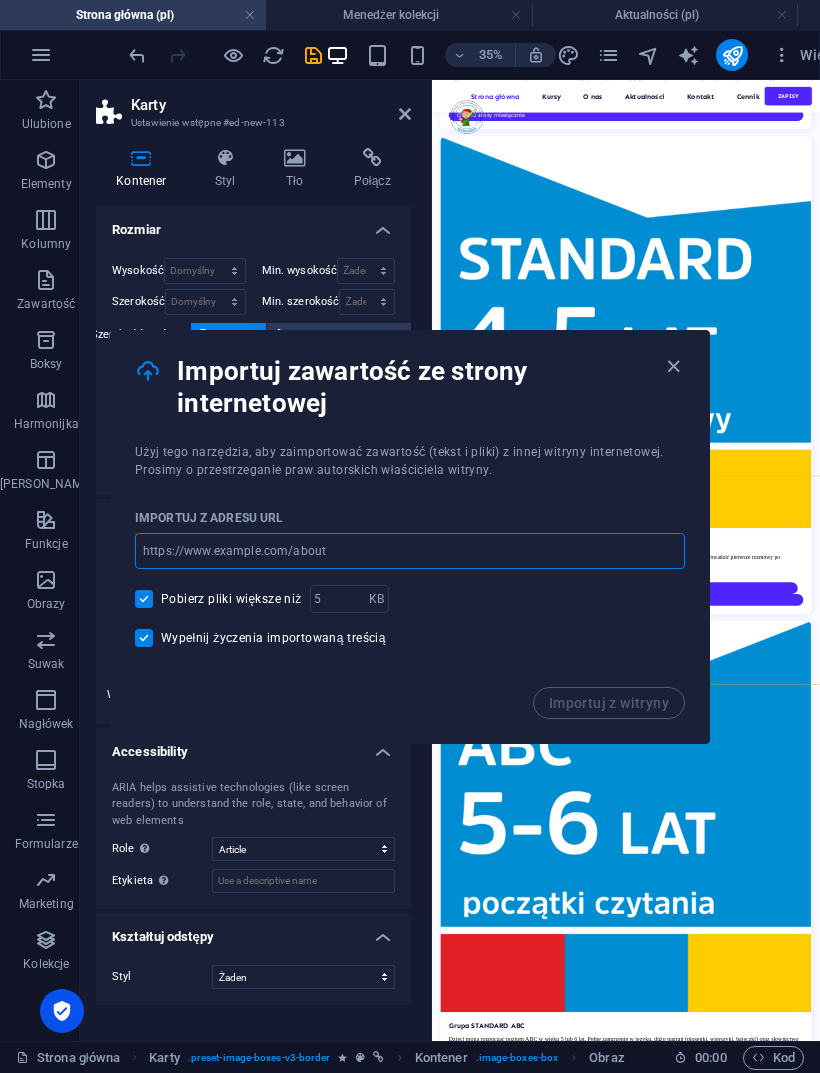 click at bounding box center [410, 551] 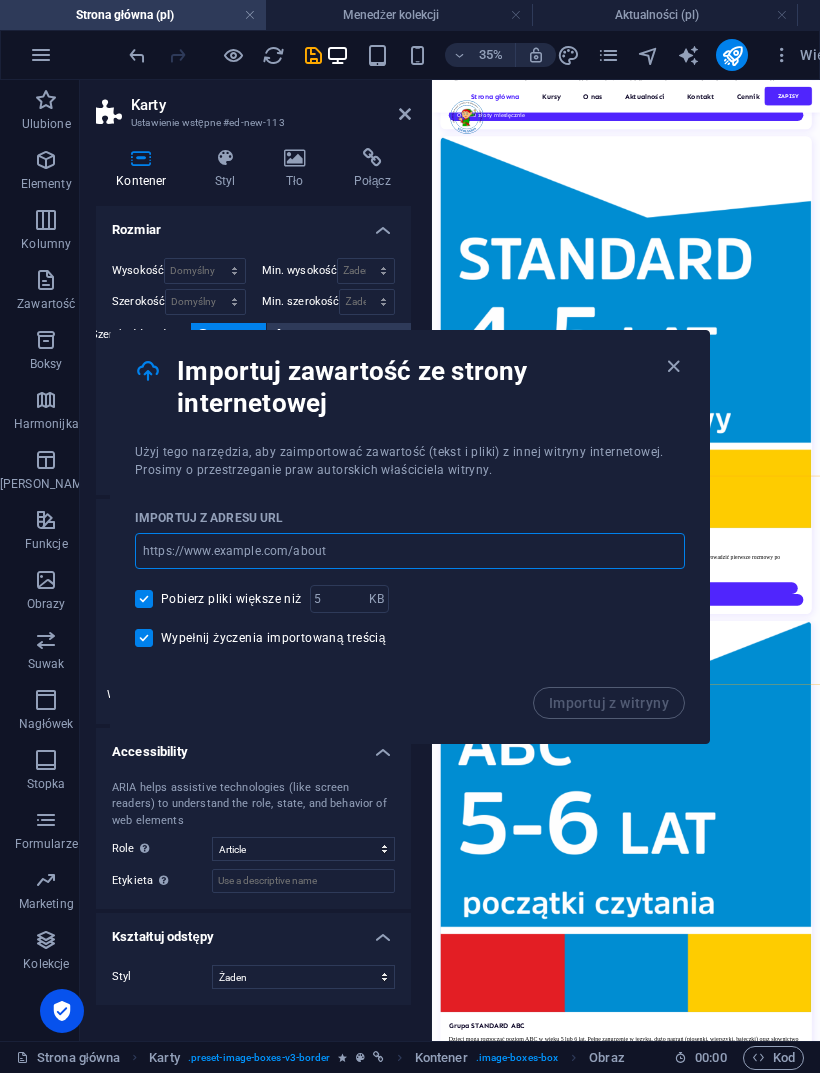 paste on "https://elfolandia.pl/pl/aktualnosci/" 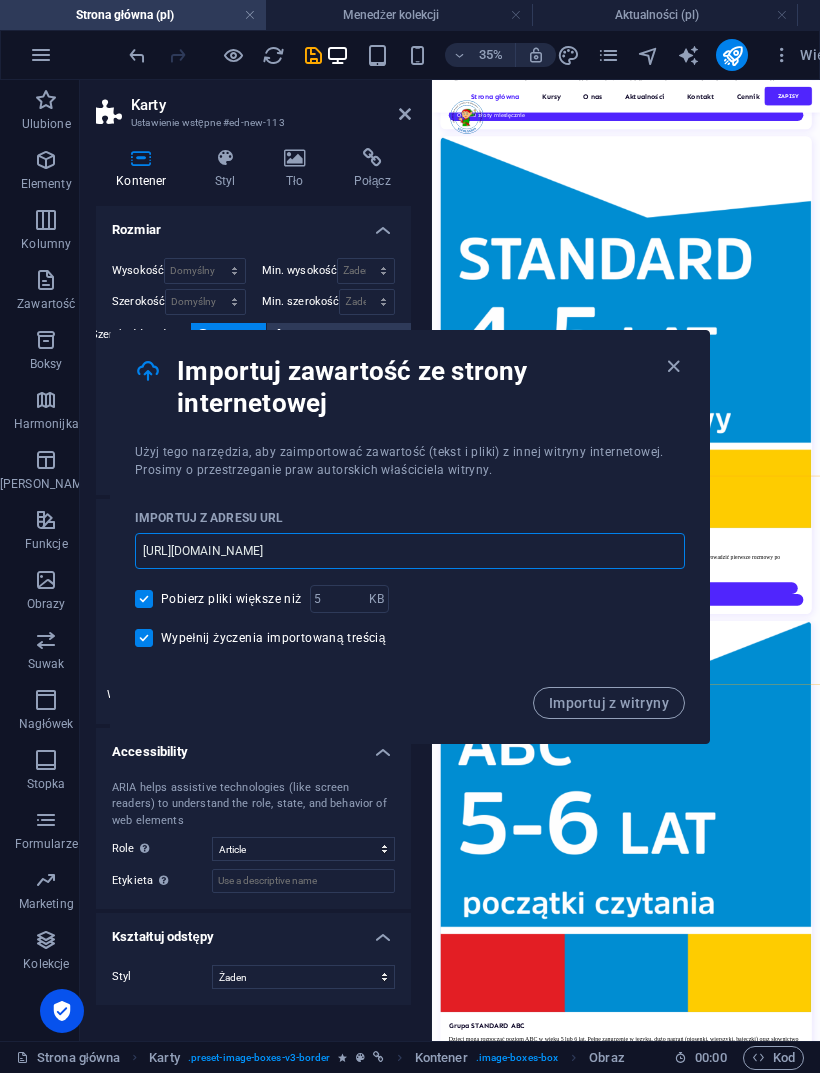 type on "https://elfolandia.pl/pl/aktualnosci/" 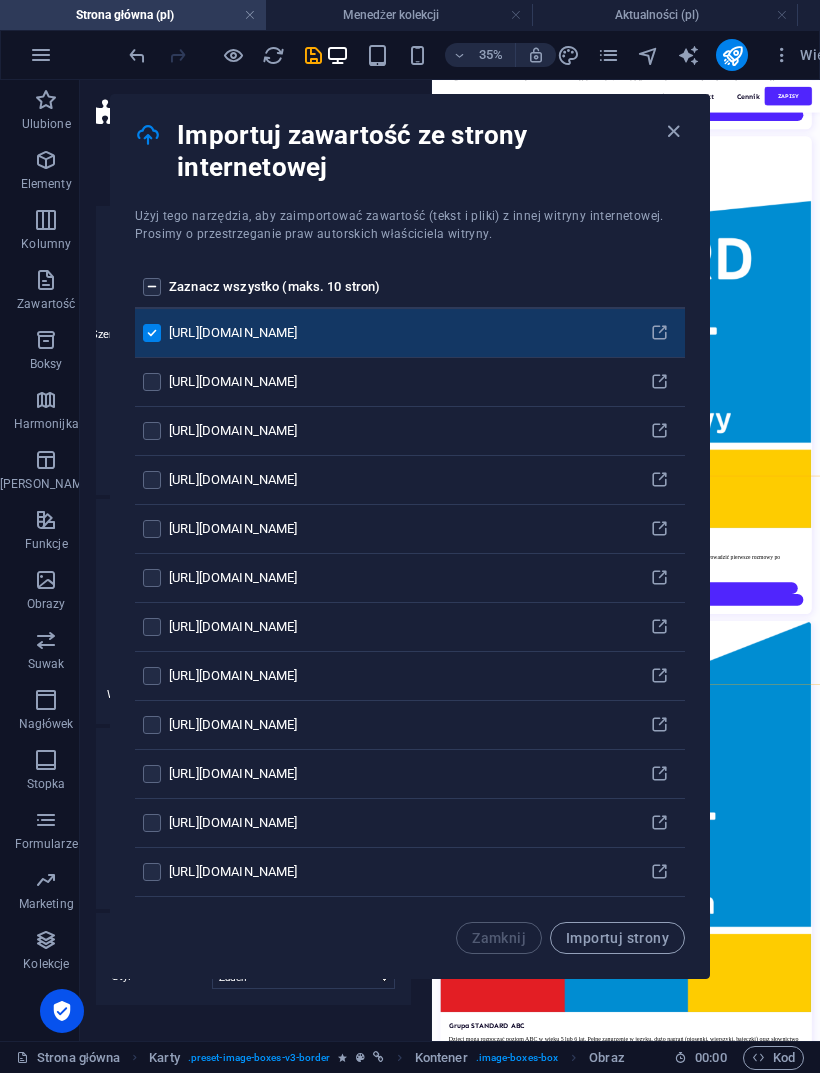 click on "Importuj strony" at bounding box center [617, 938] 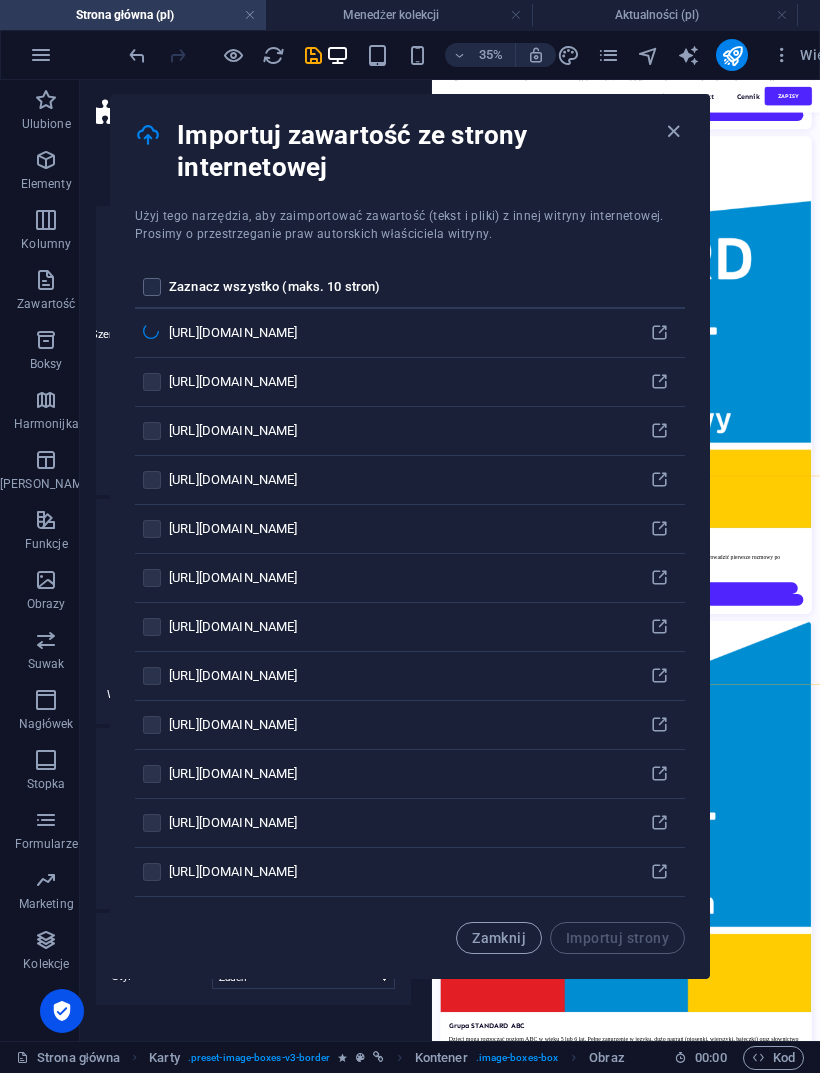 scroll, scrollTop: 0, scrollLeft: 0, axis: both 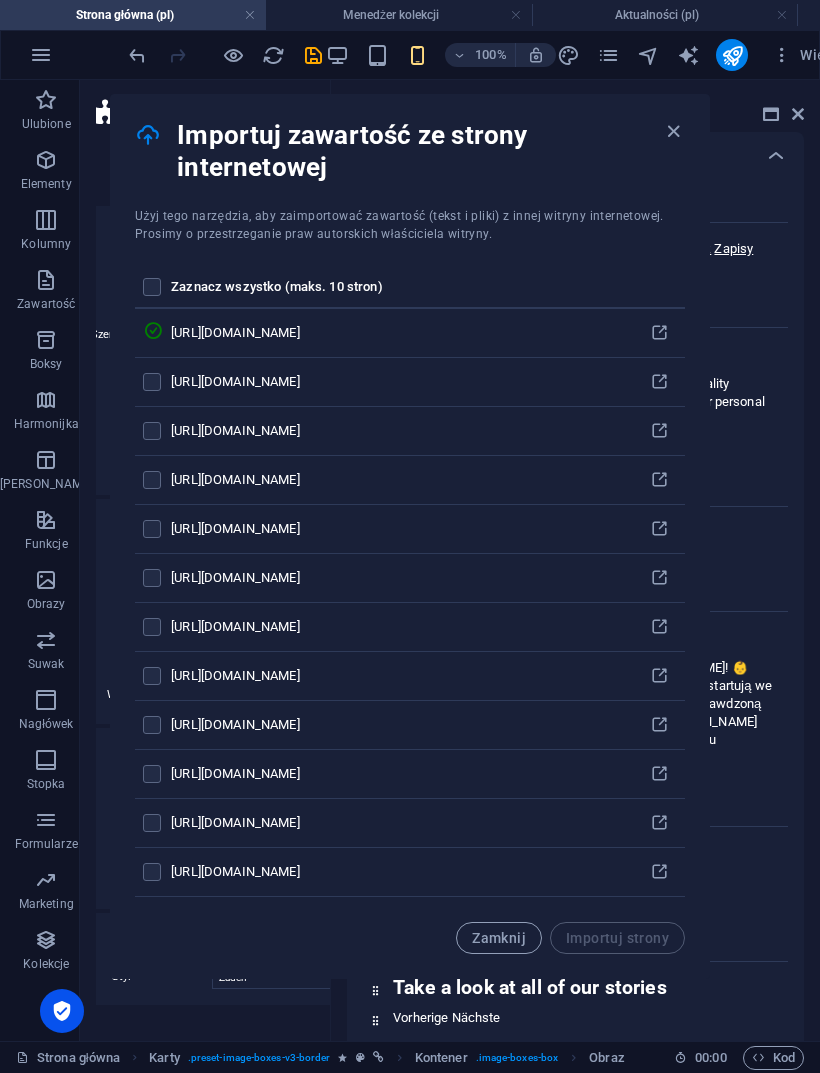 click on "Importuj zawartość ze strony internetowej" at bounding box center (419, 151) 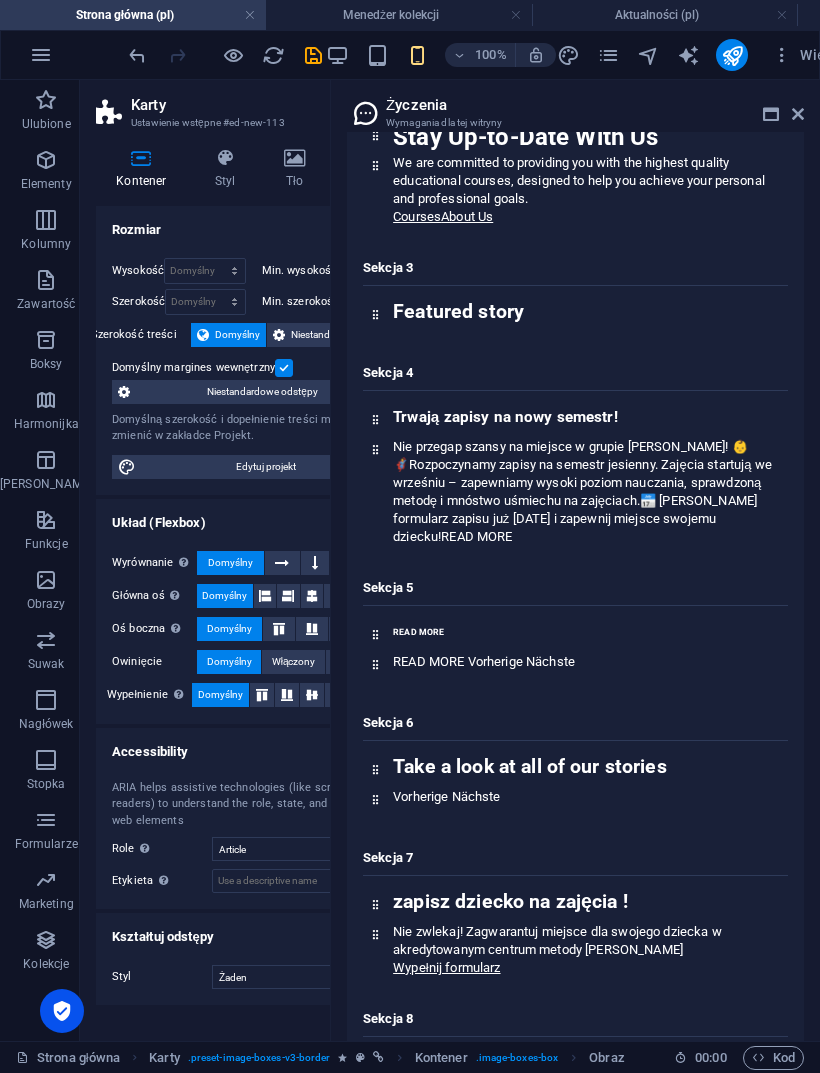 scroll, scrollTop: 438, scrollLeft: 0, axis: vertical 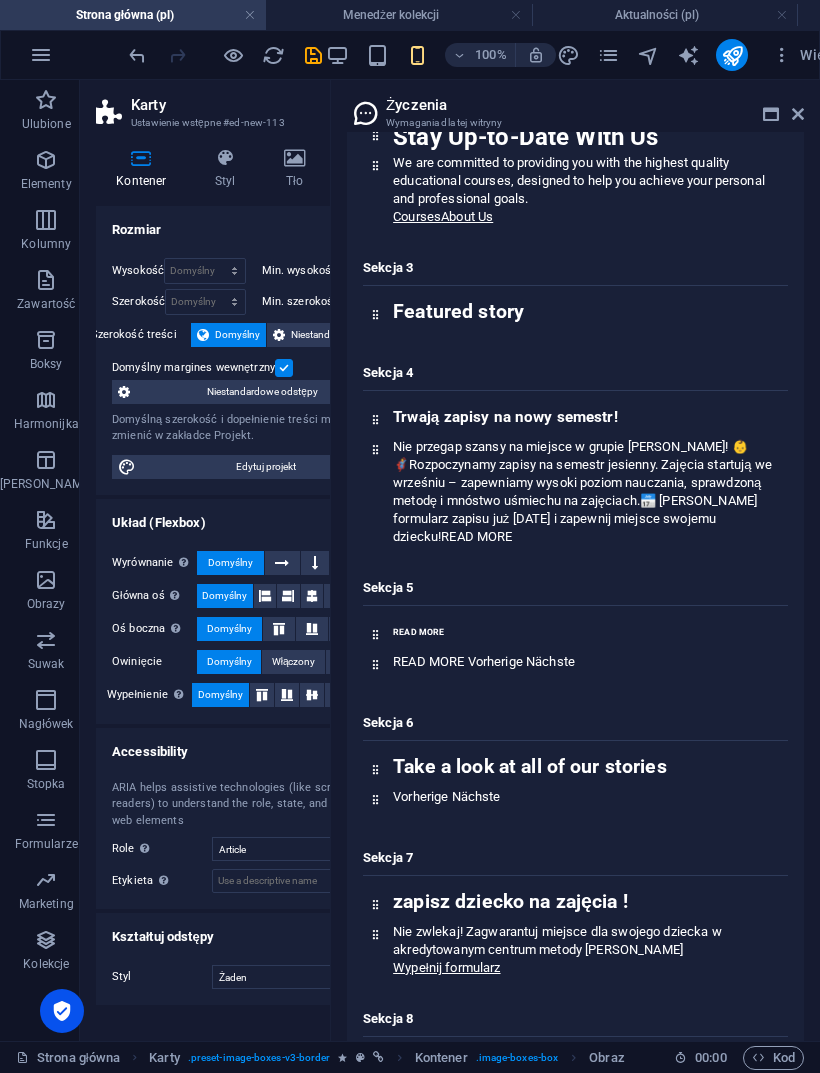 click on "Nie przegap szansy na miejsce w grupie [PERSON_NAME]! 👶🦸‍♀️" at bounding box center [570, 455] 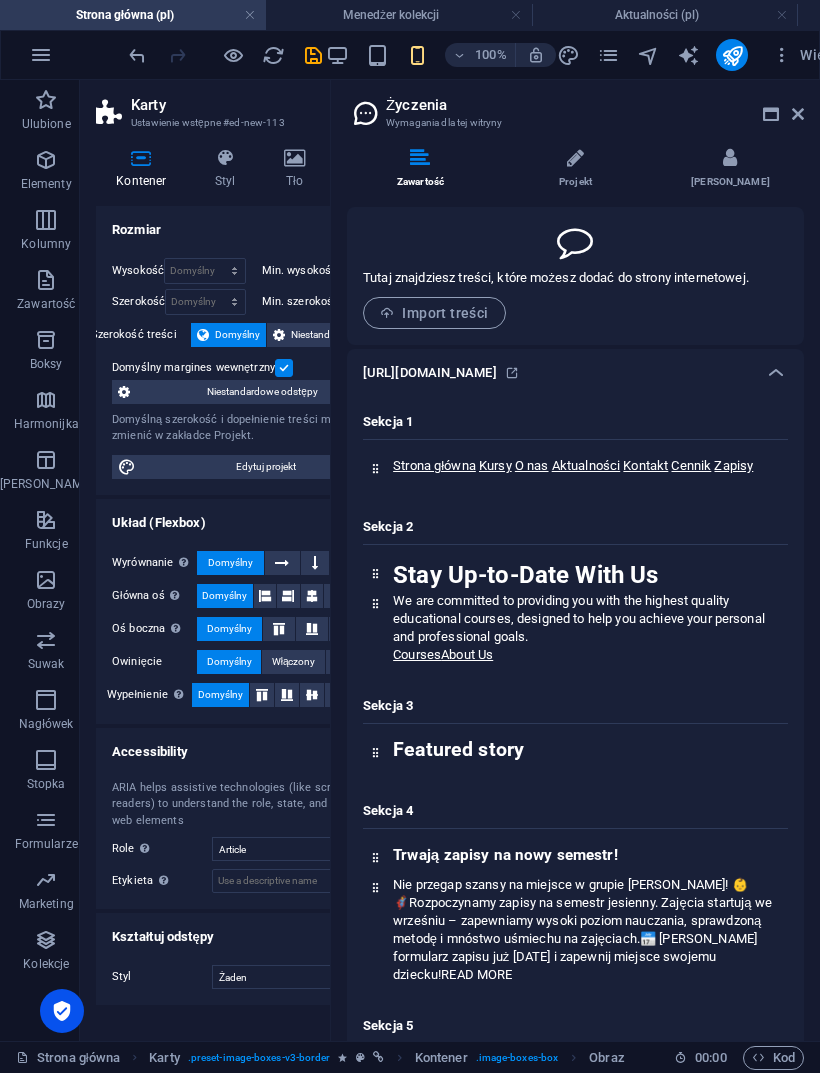 scroll, scrollTop: 0, scrollLeft: 0, axis: both 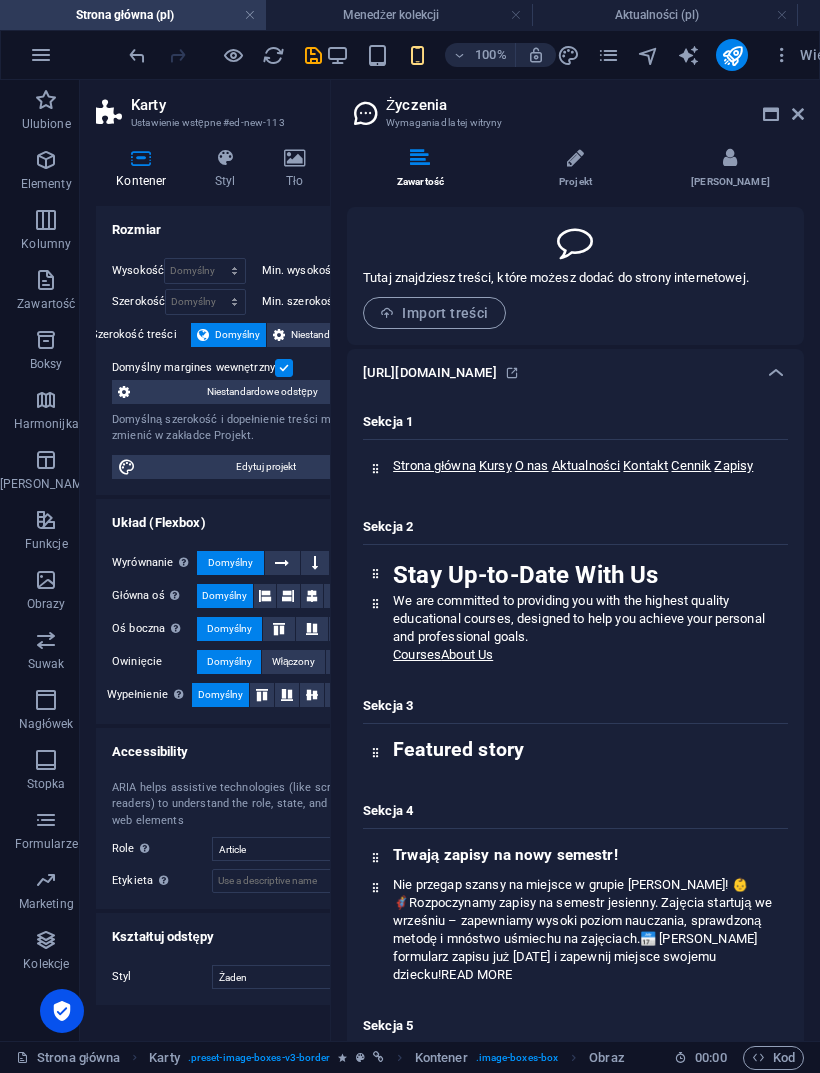 click at bounding box center [798, 114] 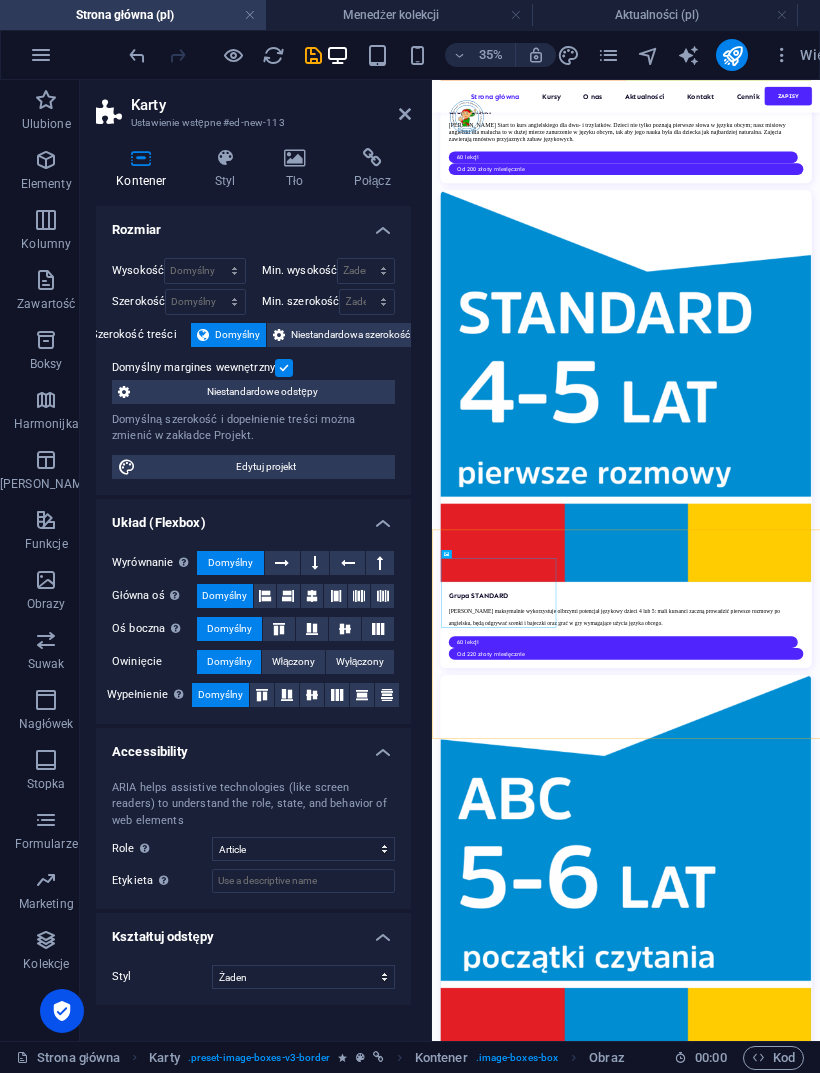 click on "Bądź na bieżąco z naszymi najnowszymi aktualizacjami. STOP! Do this before you start studying! Lorem ipsum dolor sit amet, consectetur adipiscing elit, sed do eiusmod tempor... READ MORE poprzedni  nastepna  Wiecej…" at bounding box center (986, 7076) 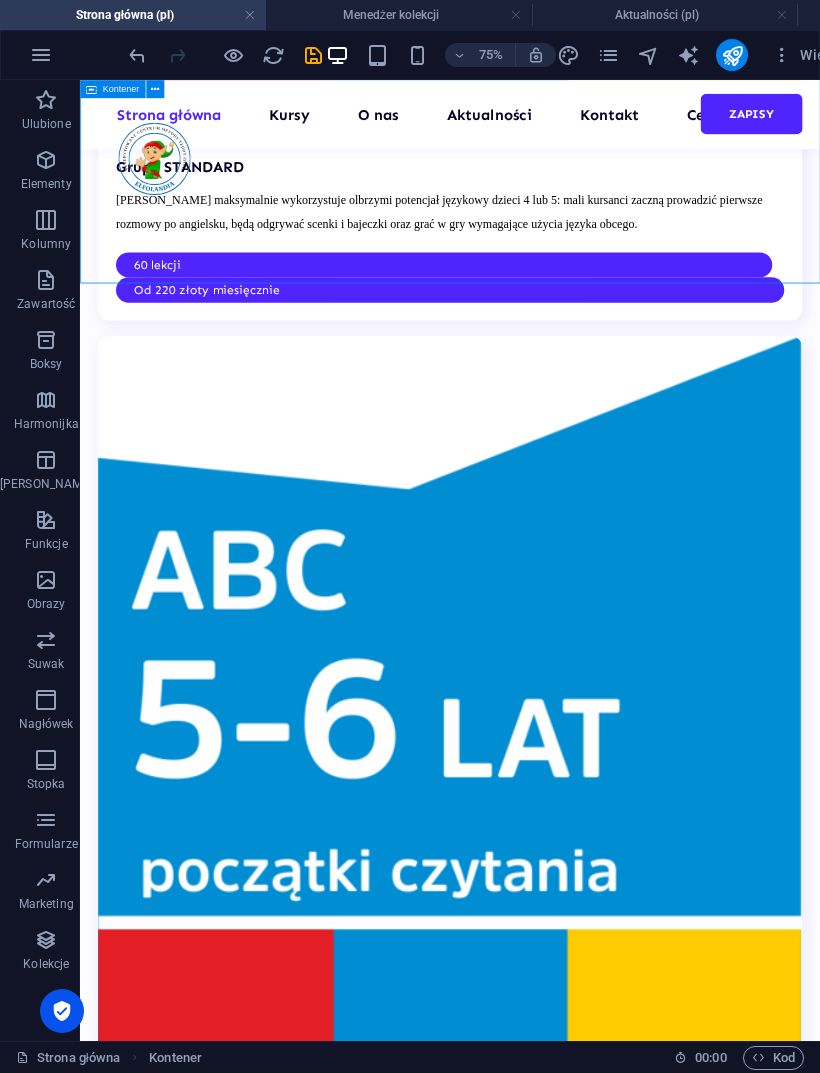 scroll, scrollTop: 6463, scrollLeft: 0, axis: vertical 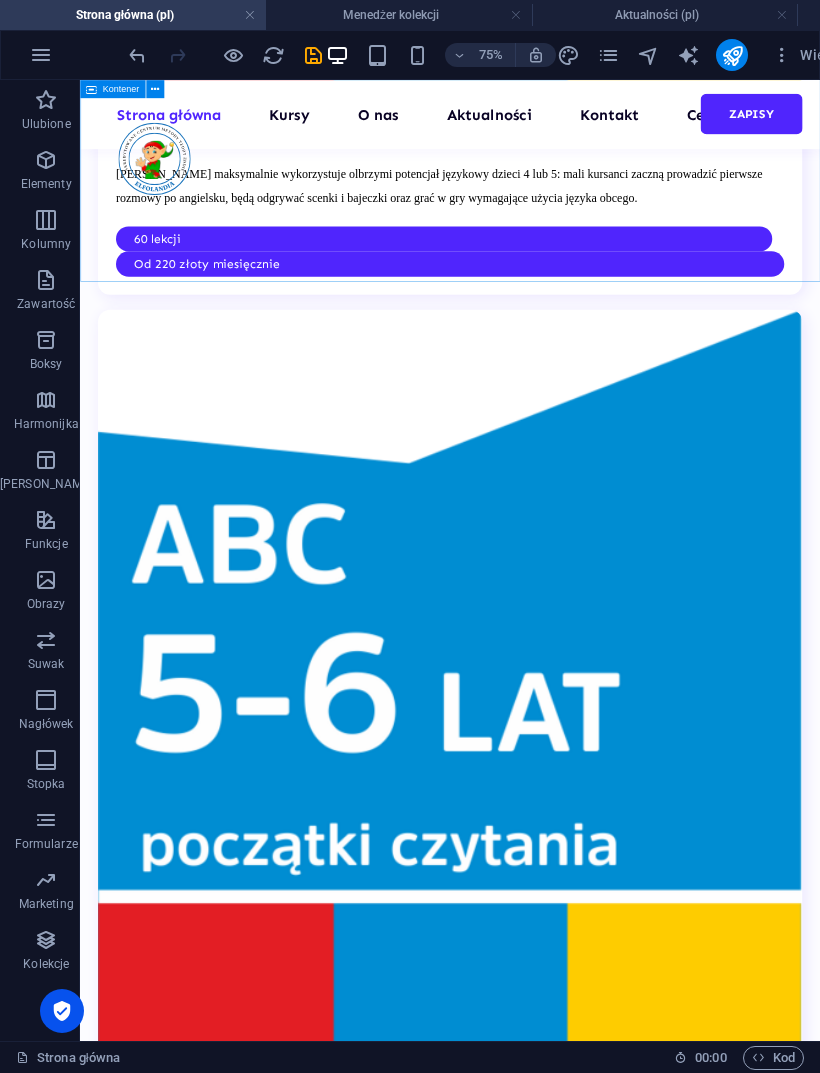 click at bounding box center (244, 6975) 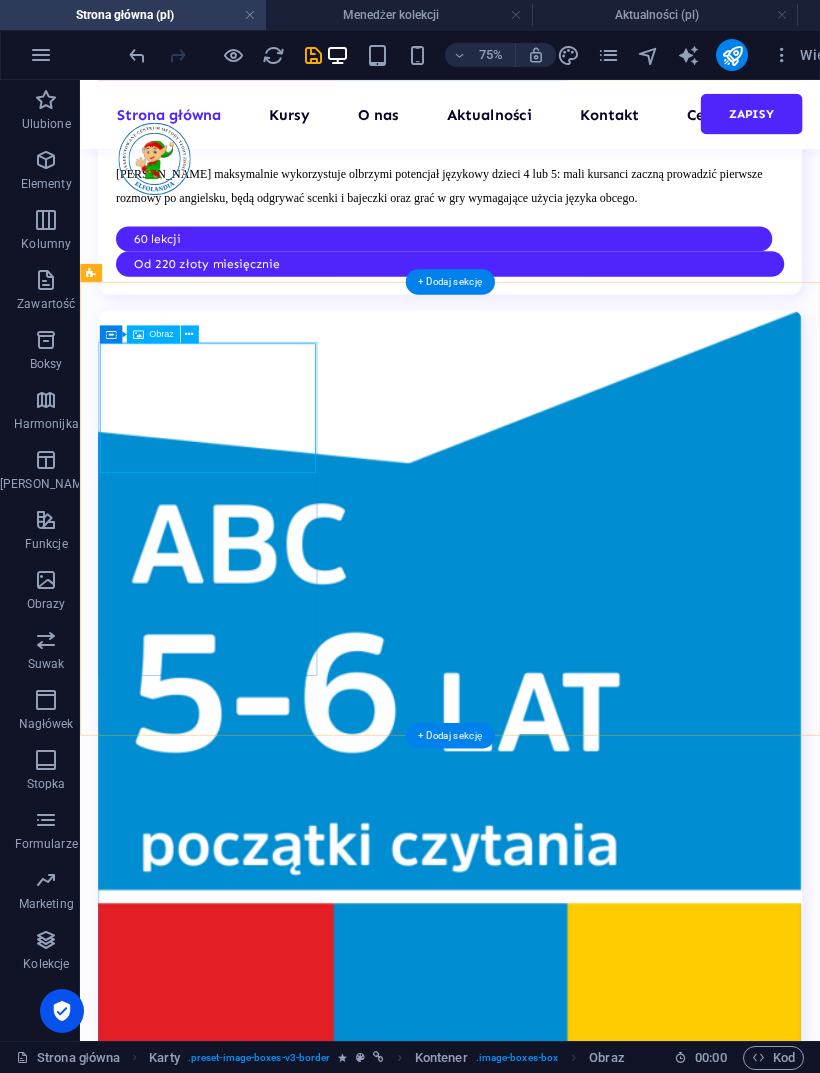 click at bounding box center (189, 335) 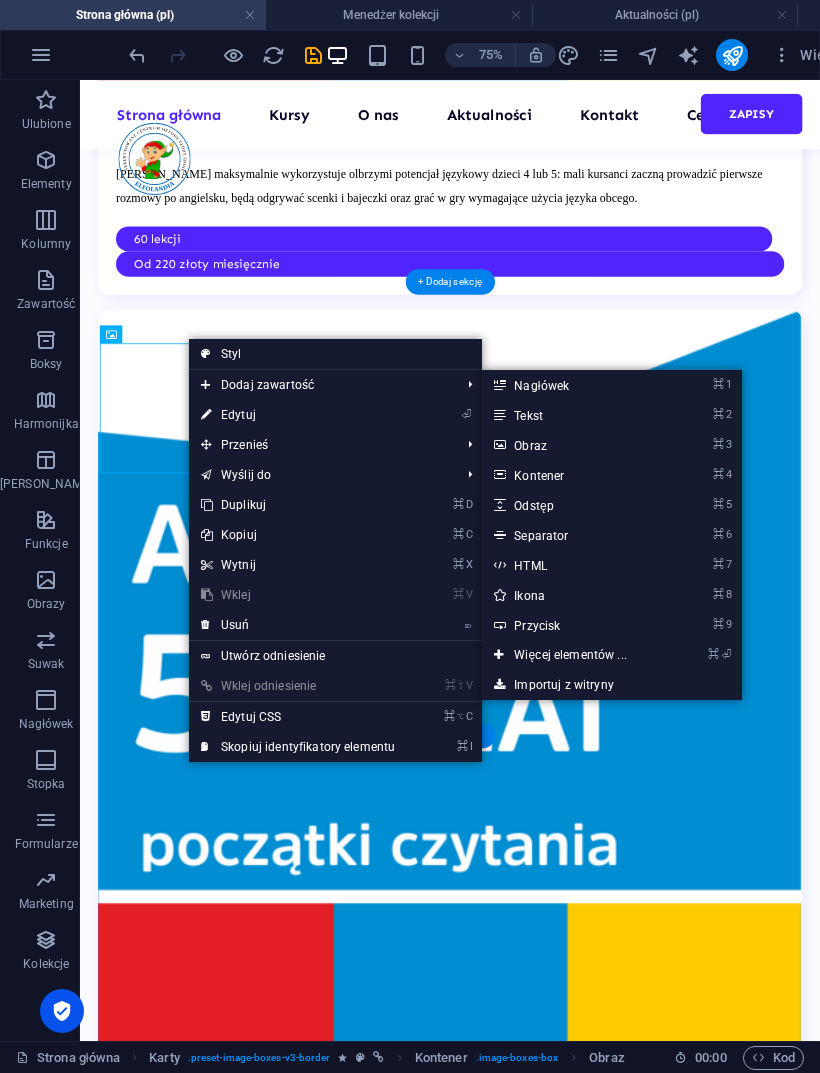 click on "⌘ ⏎  Więcej elementów ..." at bounding box center (574, 655) 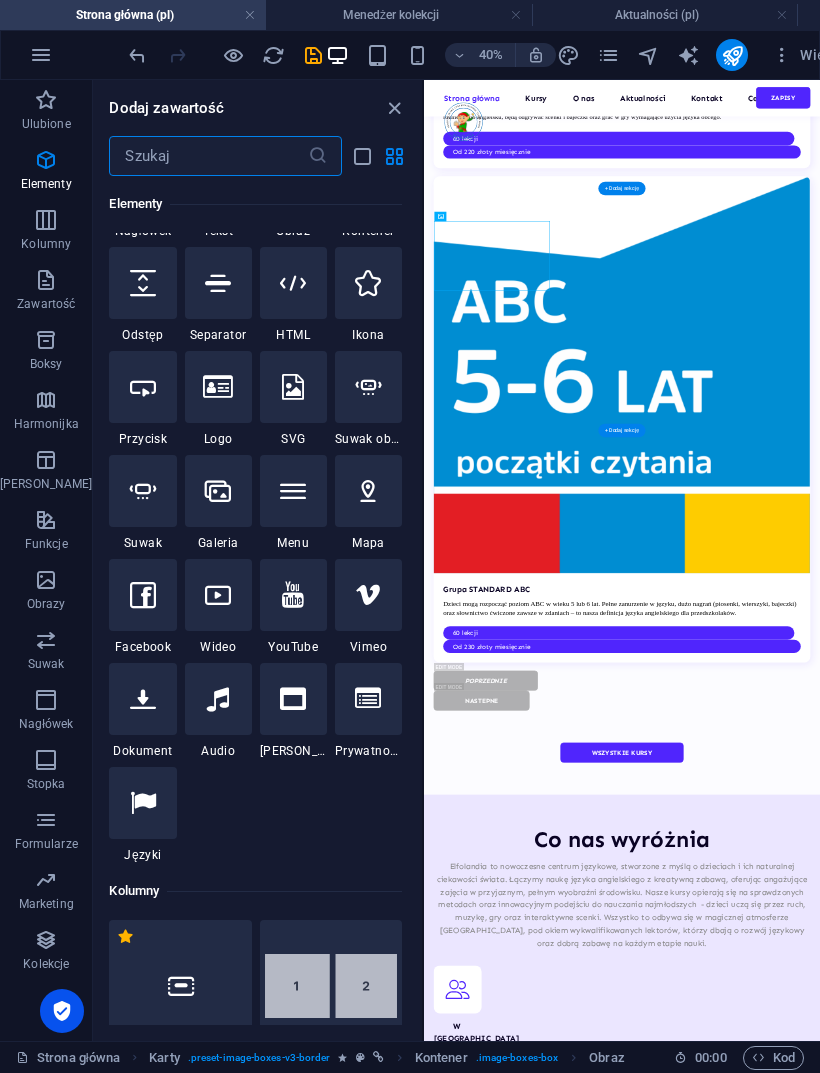 scroll, scrollTop: 304, scrollLeft: 0, axis: vertical 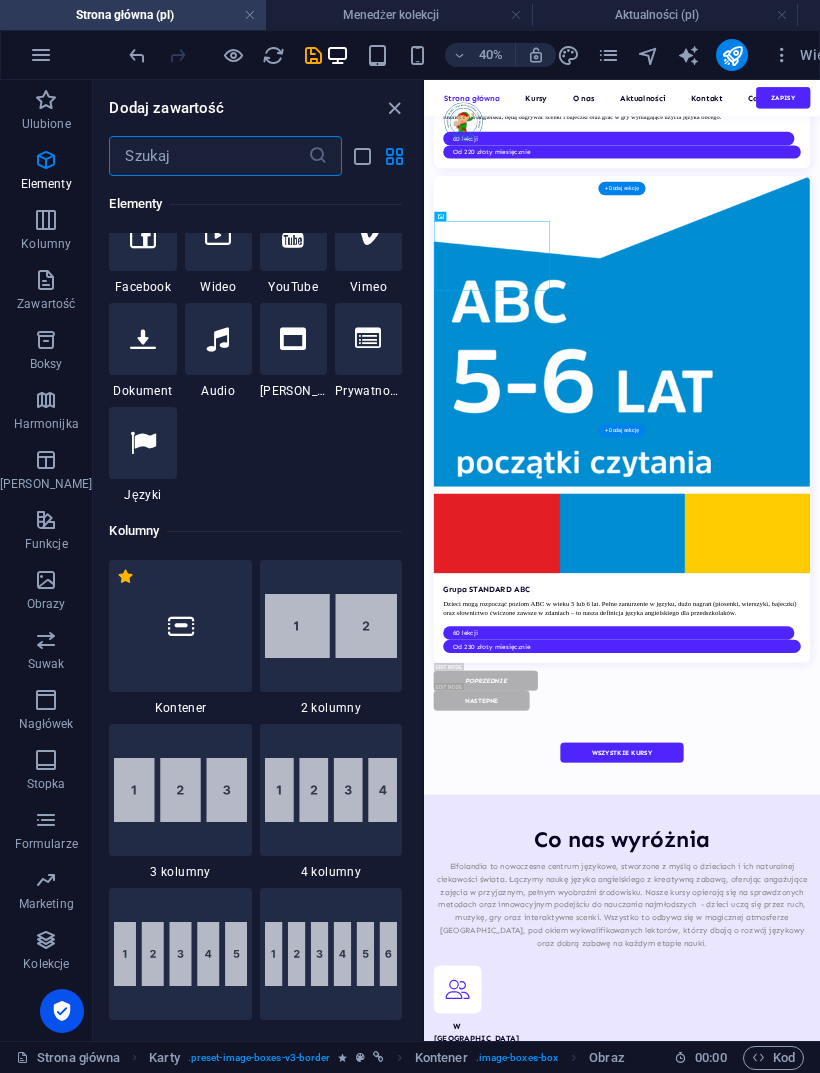 click at bounding box center (46, 280) 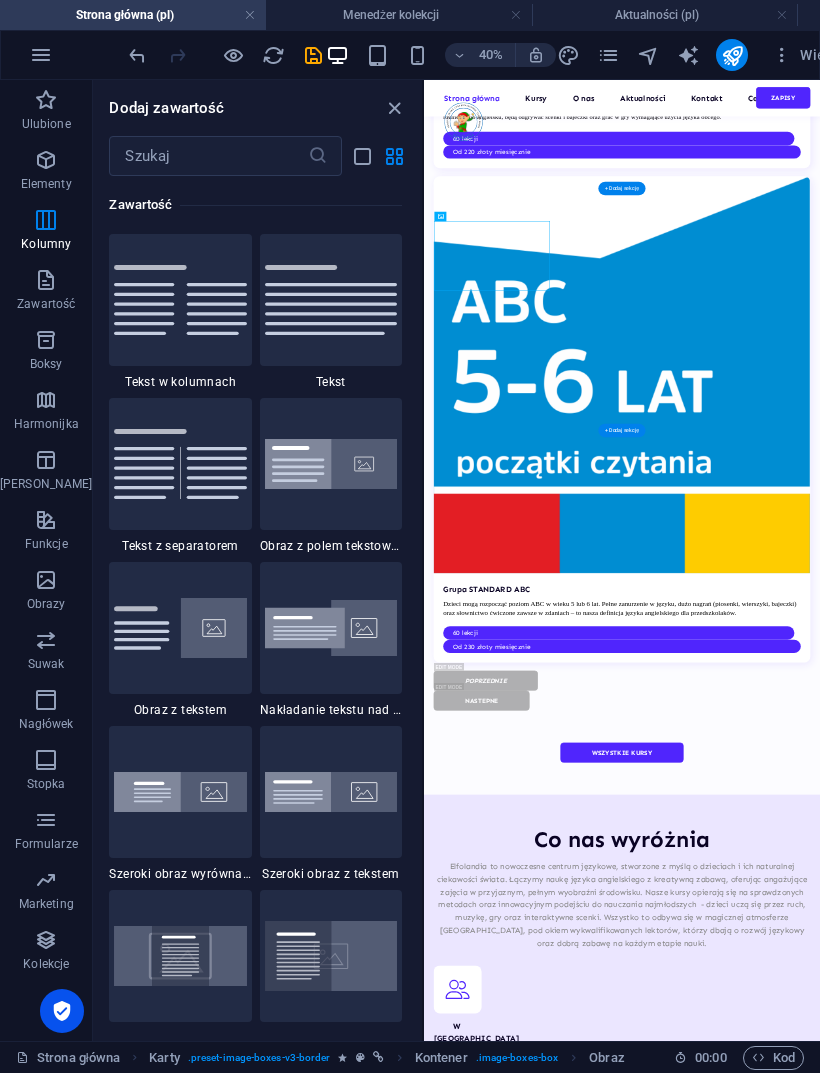 scroll, scrollTop: 3499, scrollLeft: 0, axis: vertical 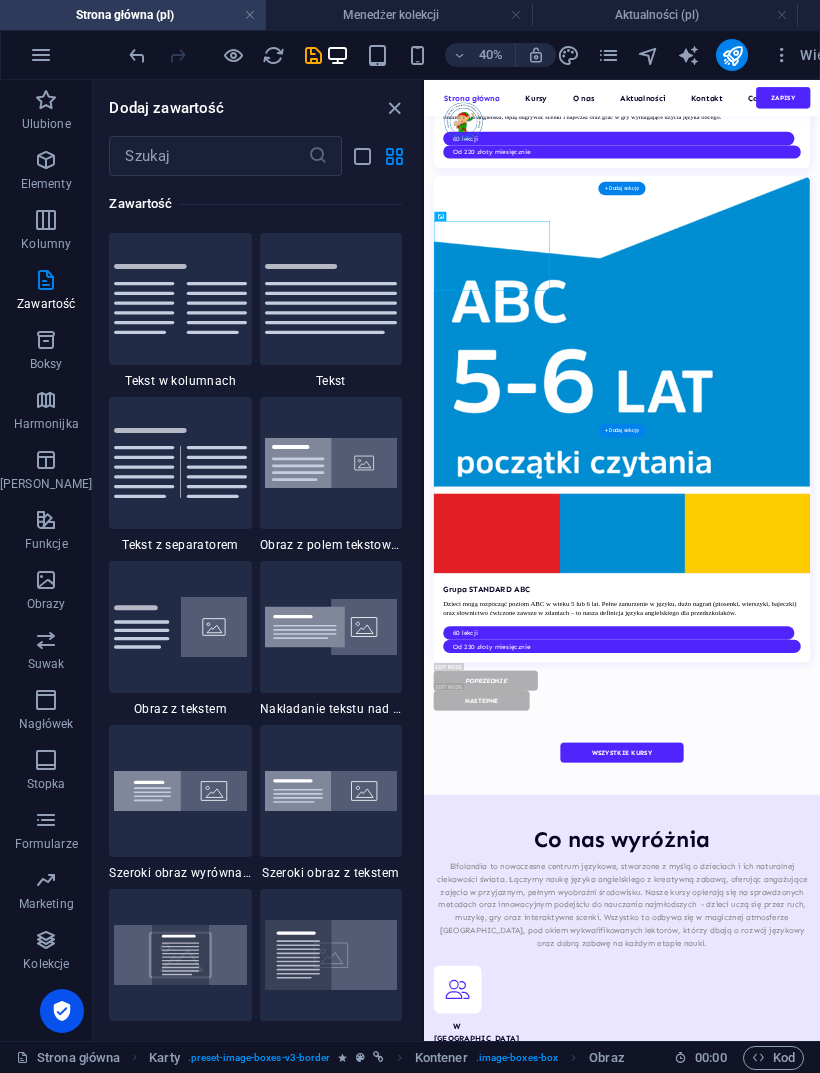 click at bounding box center (46, 340) 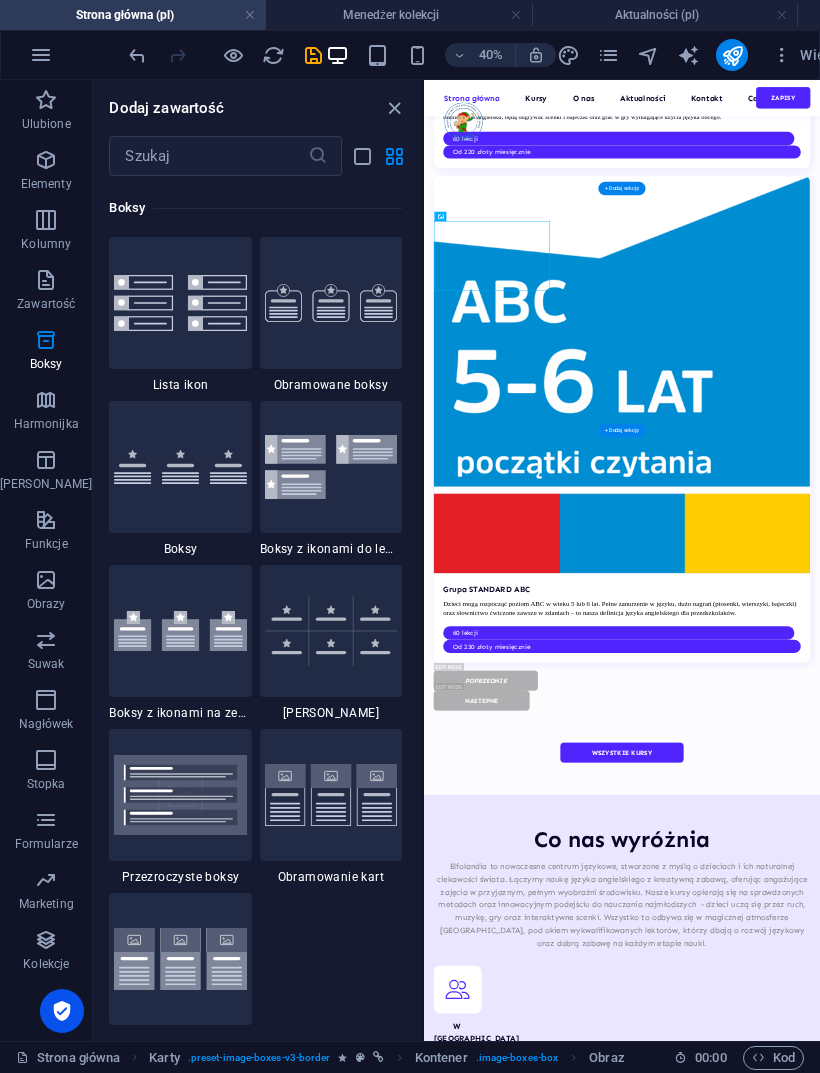 scroll, scrollTop: 5352, scrollLeft: 0, axis: vertical 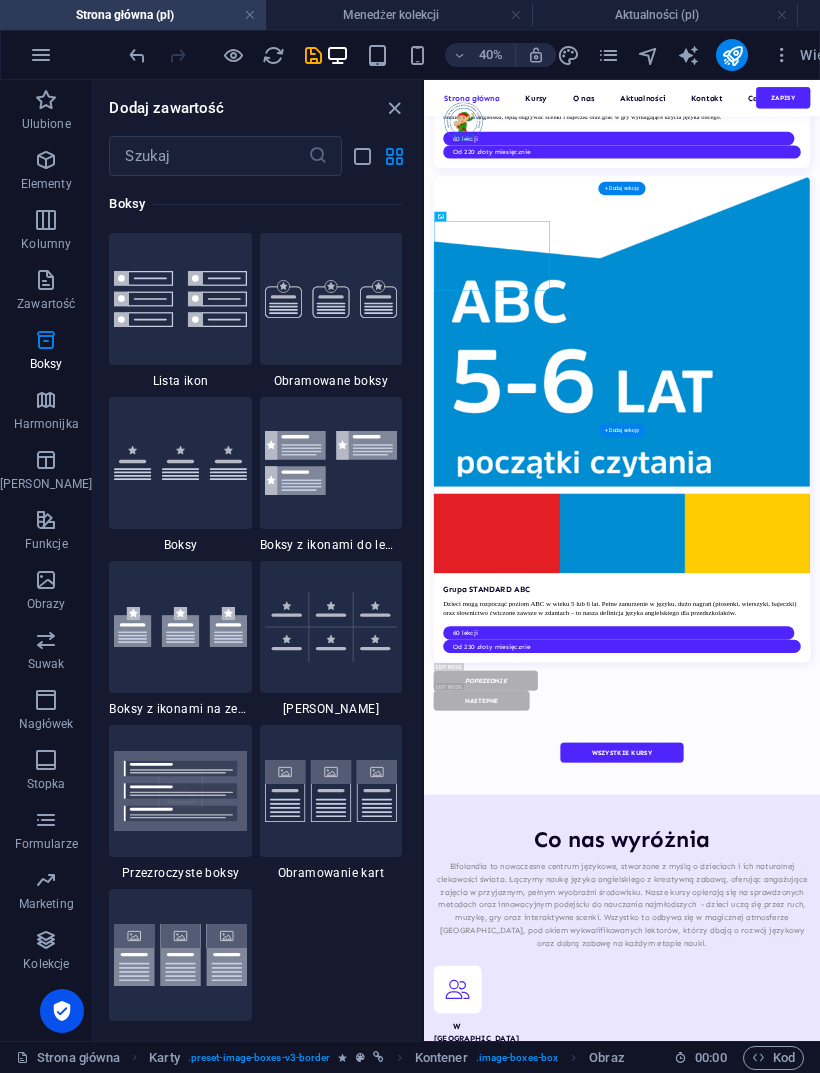 click at bounding box center (46, 400) 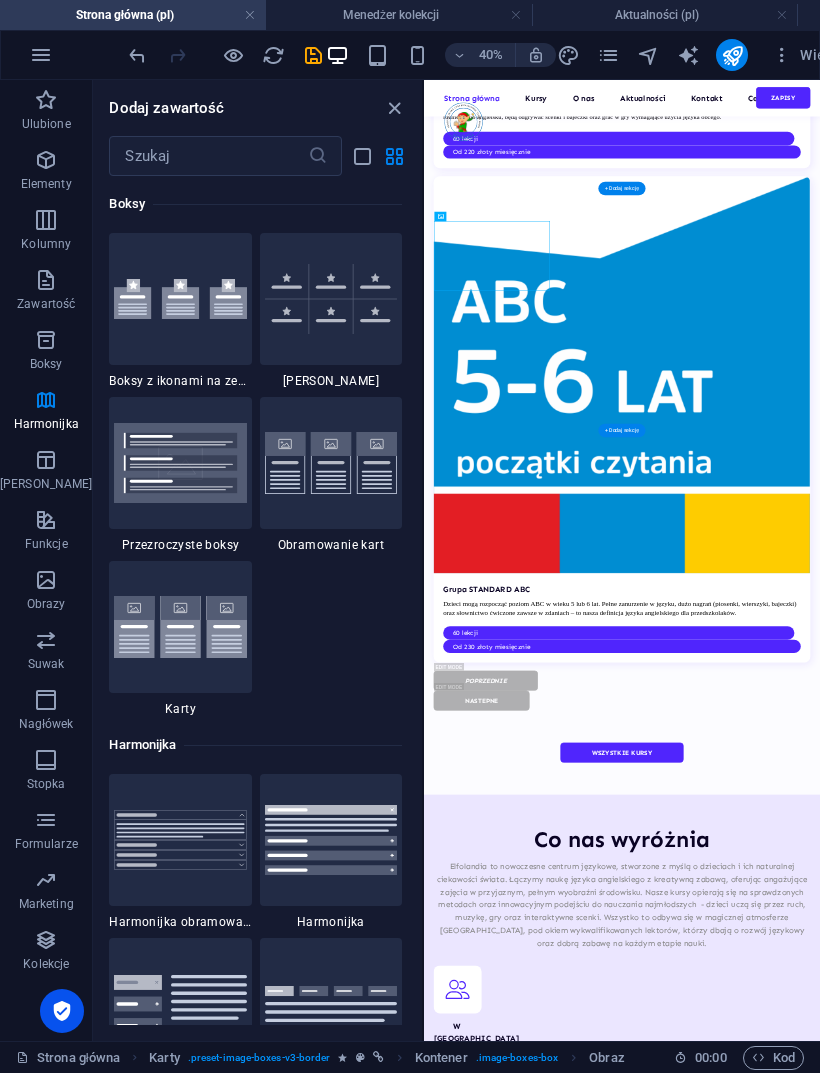 scroll, scrollTop: 6221, scrollLeft: 0, axis: vertical 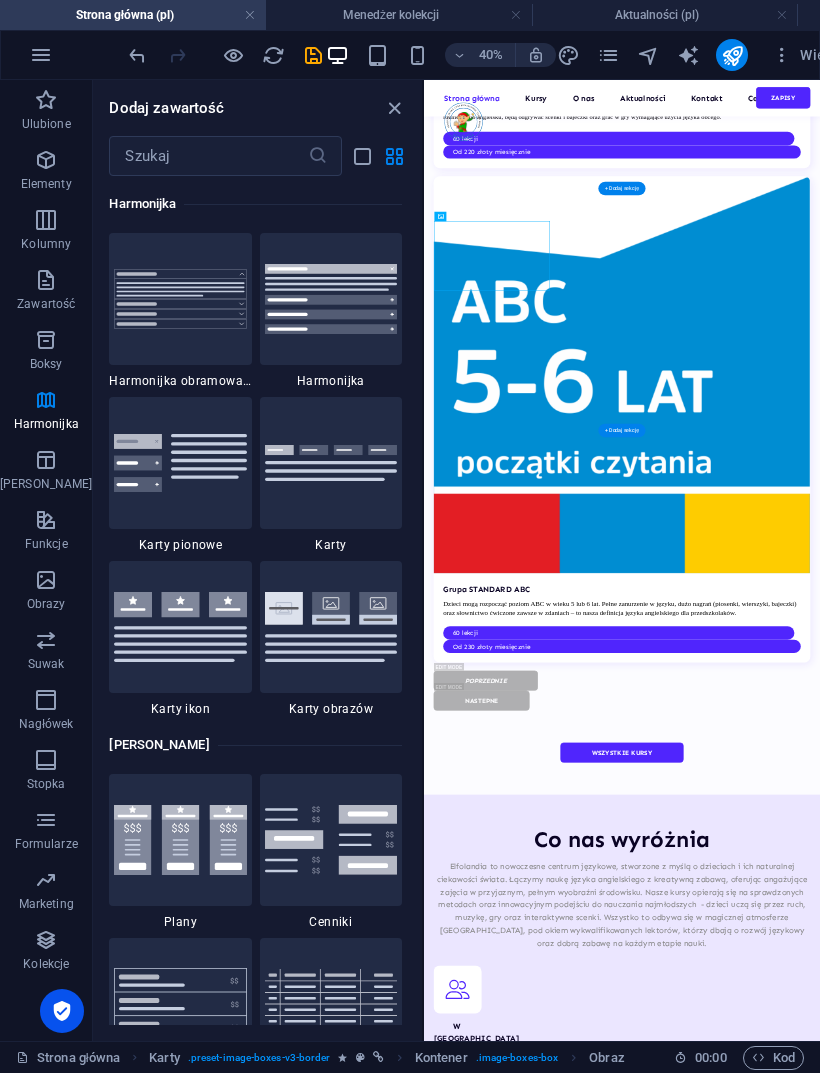 click at bounding box center (46, 460) 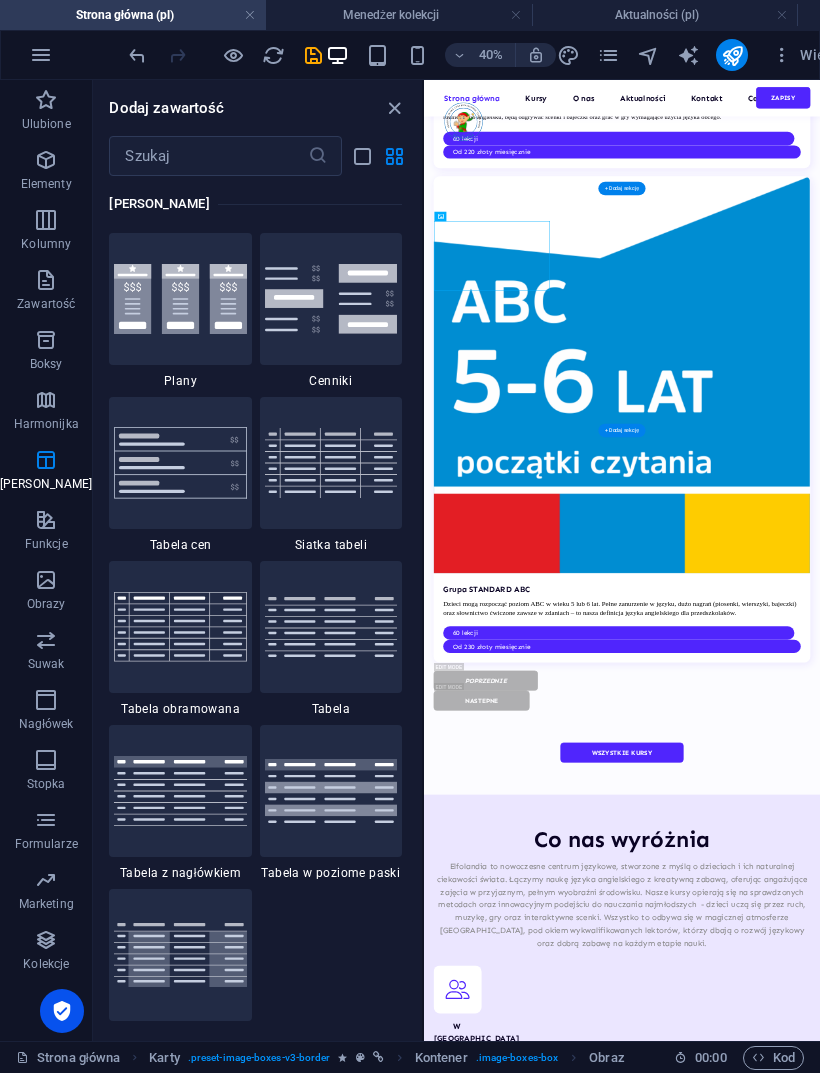 click on "Funkcje" at bounding box center [46, 532] 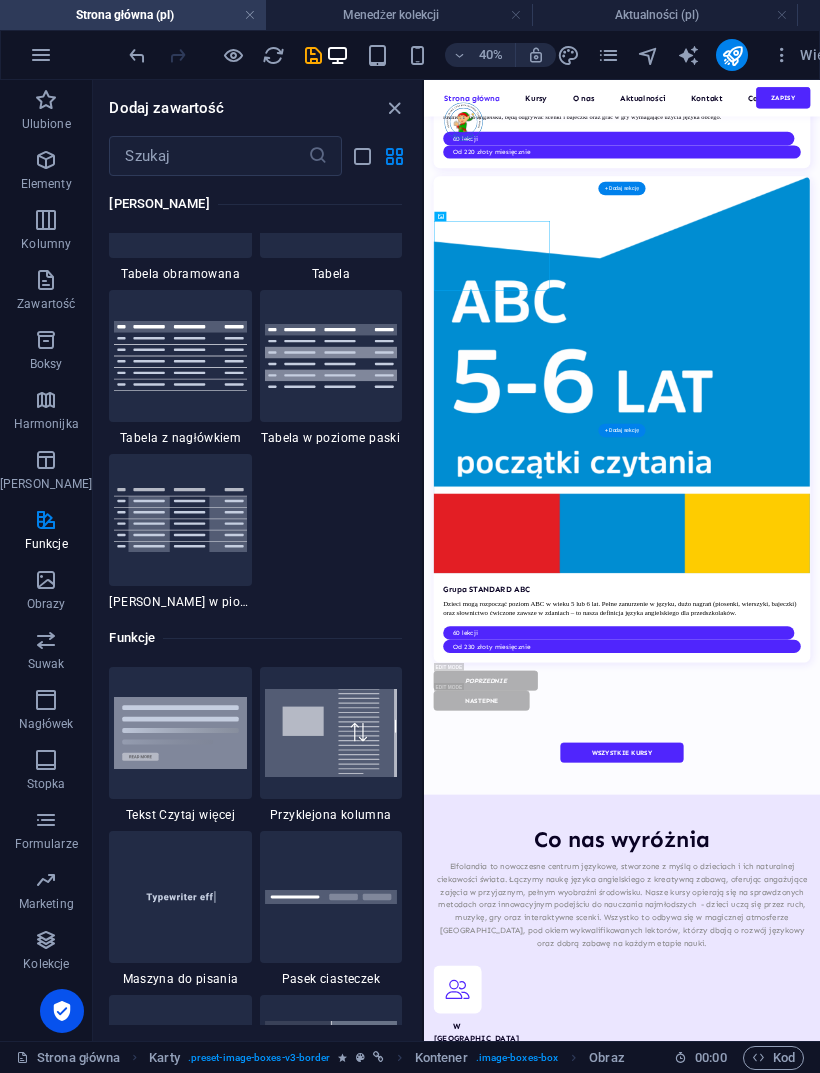 scroll, scrollTop: 7631, scrollLeft: 0, axis: vertical 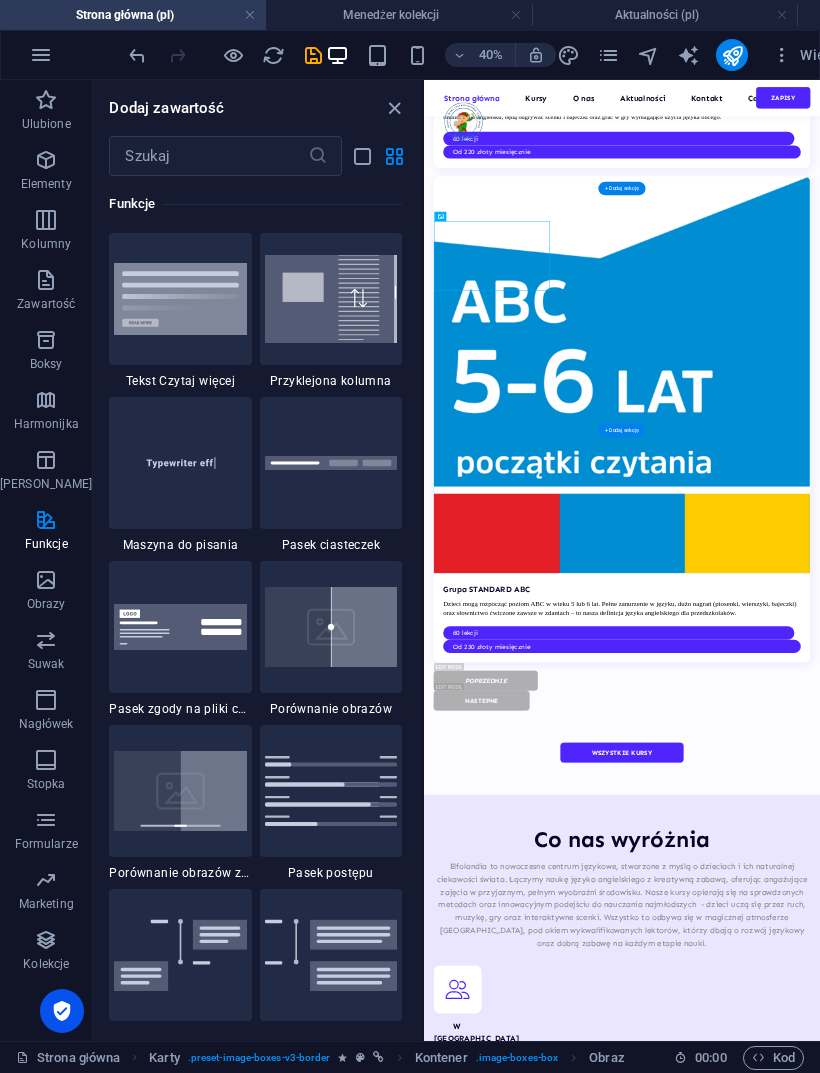click at bounding box center [46, 580] 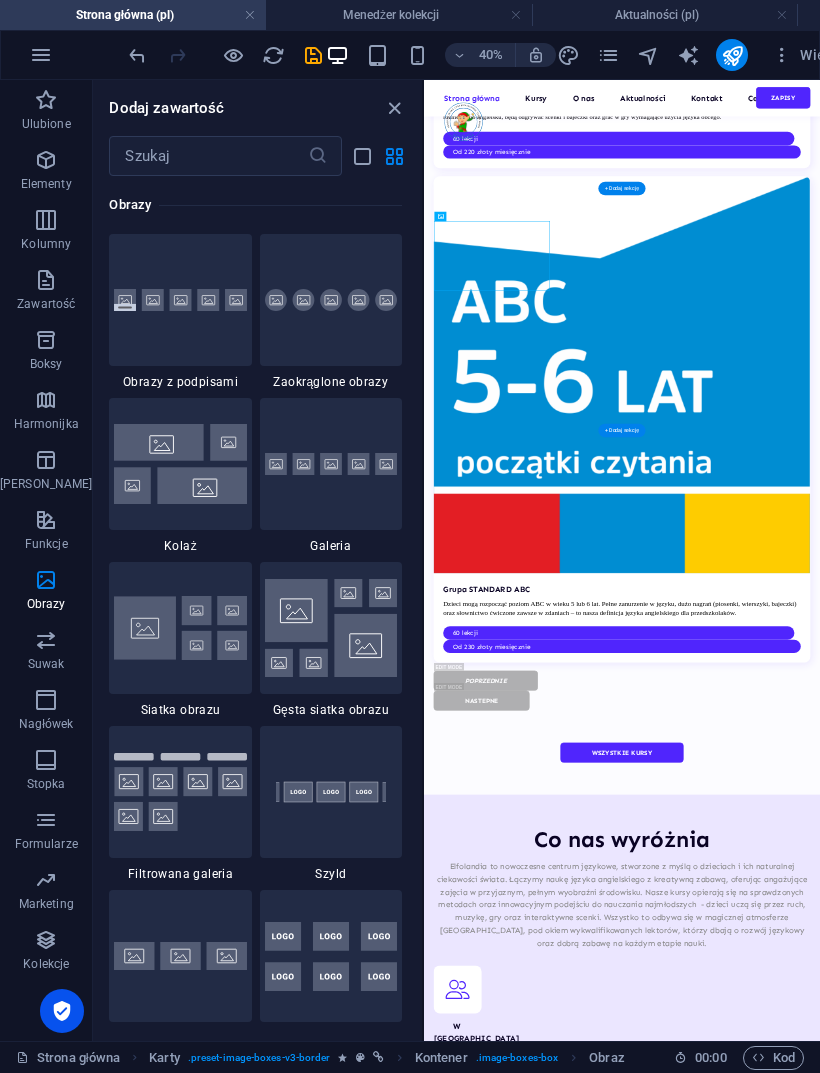scroll, scrollTop: 9976, scrollLeft: 0, axis: vertical 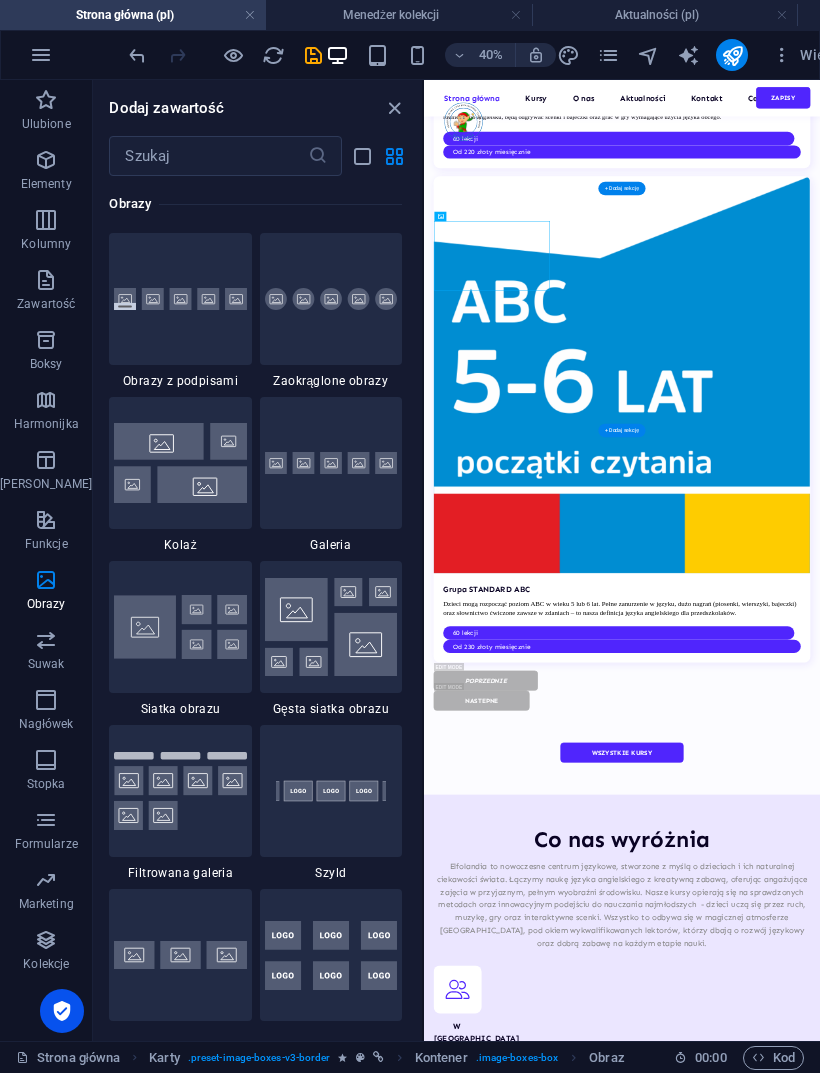click at bounding box center (46, 640) 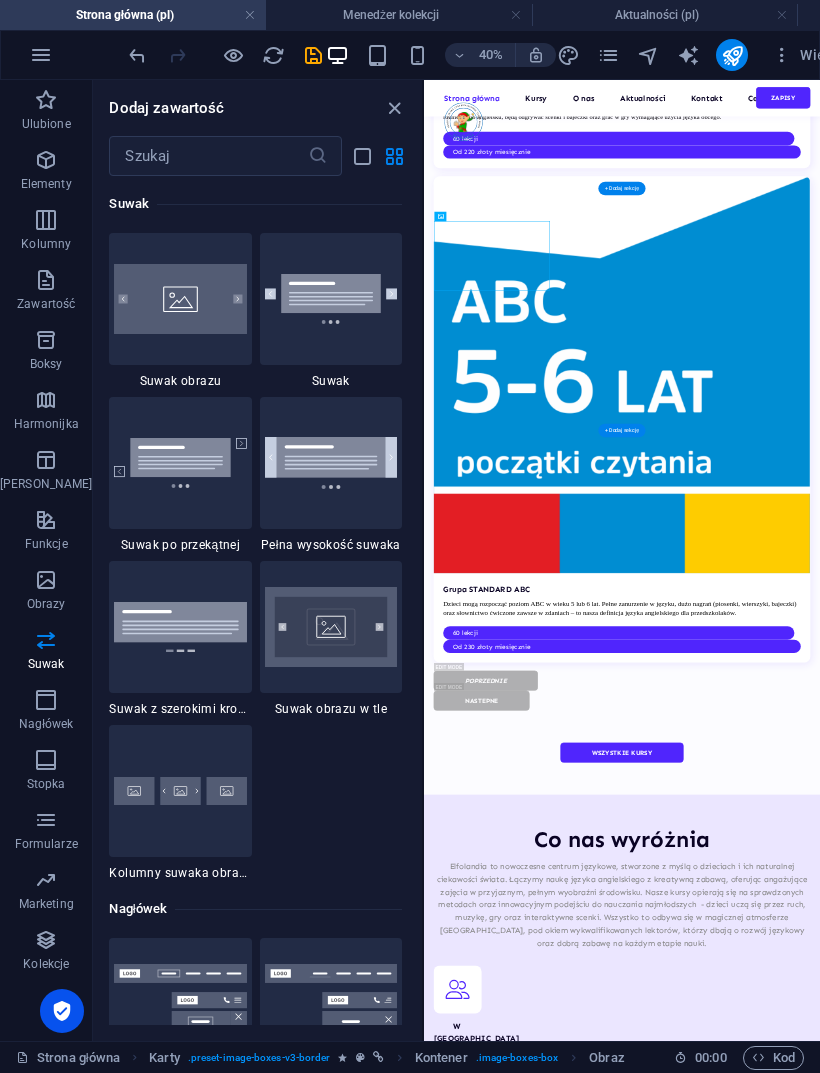 scroll, scrollTop: 11173, scrollLeft: 0, axis: vertical 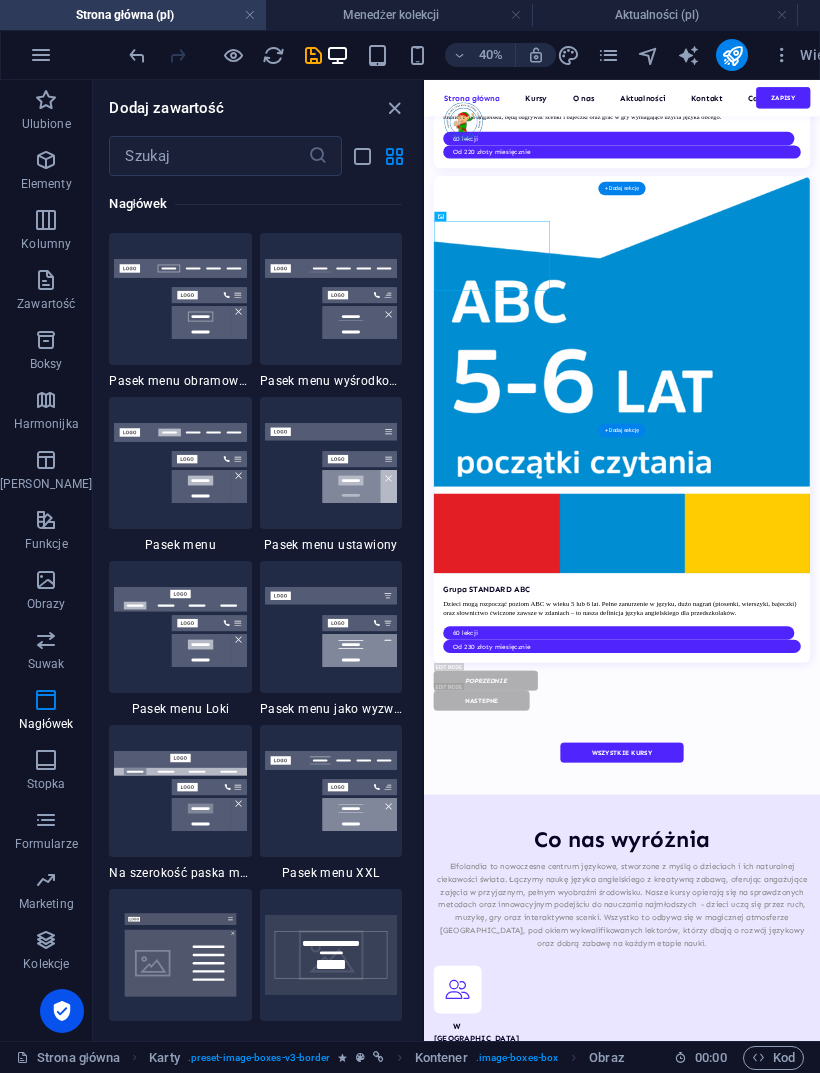 click on "Suwak" at bounding box center [46, 664] 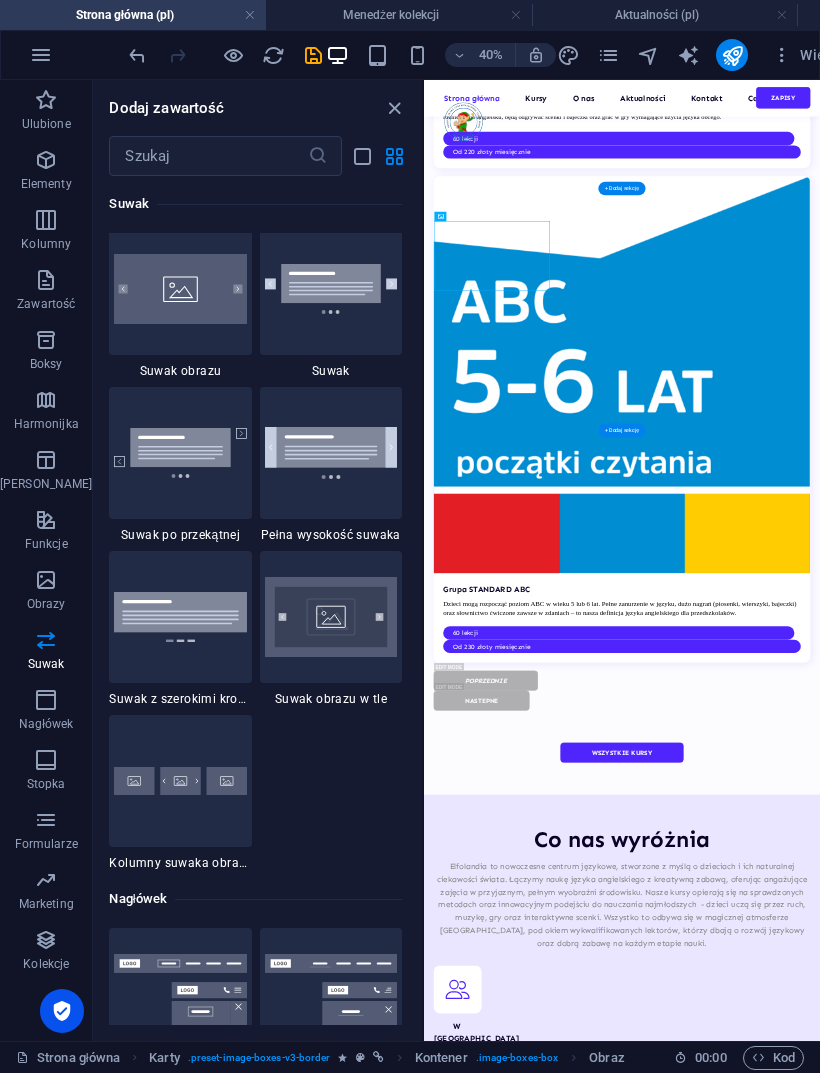 scroll, scrollTop: 11173, scrollLeft: 0, axis: vertical 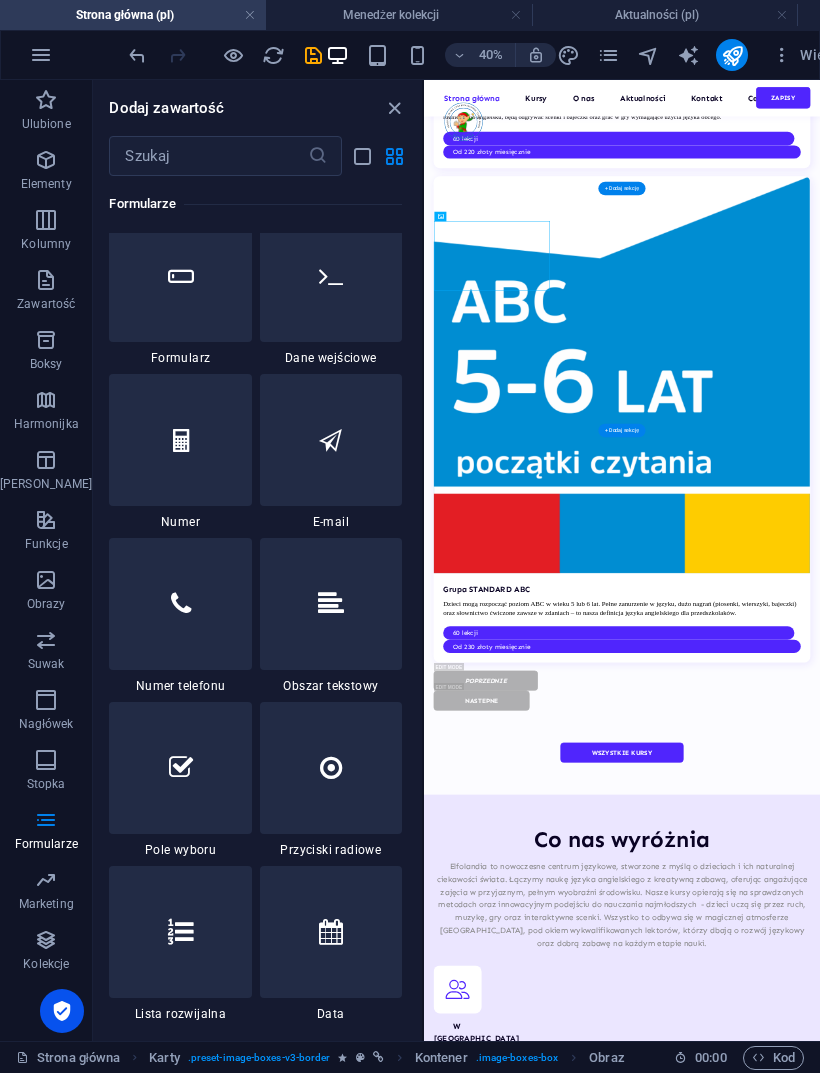 click on "Marketing" at bounding box center (46, 892) 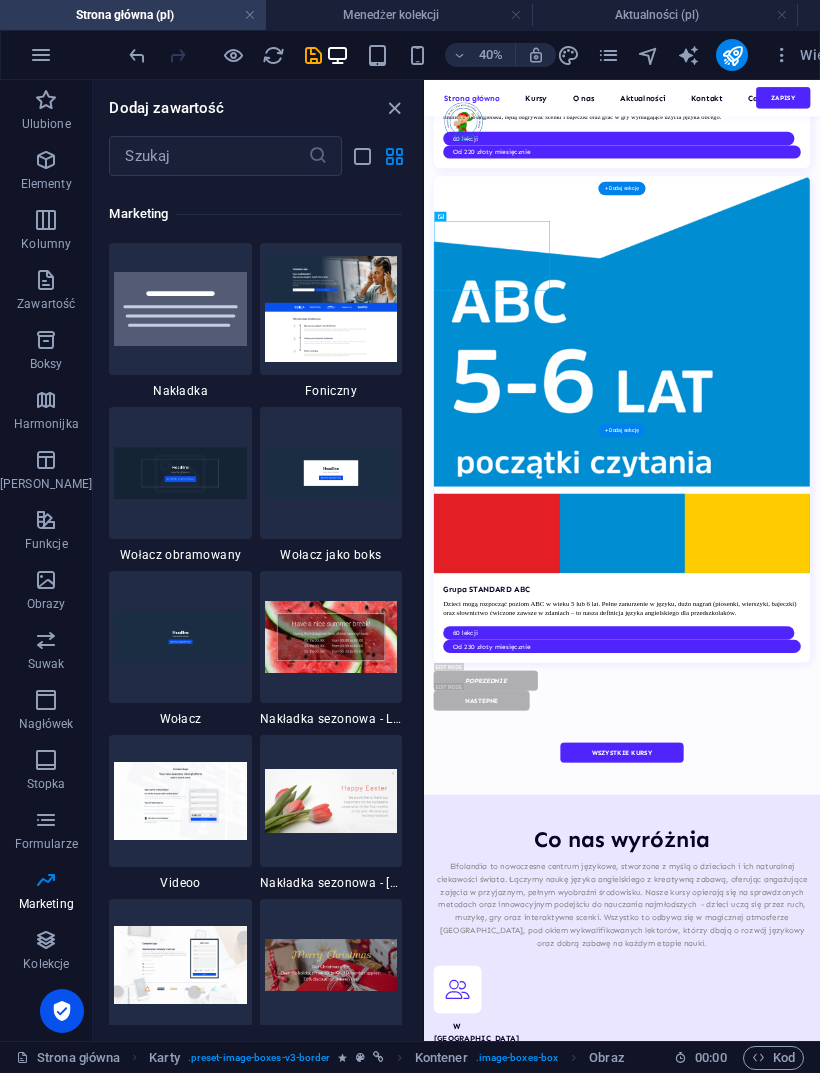 scroll, scrollTop: 16125, scrollLeft: 0, axis: vertical 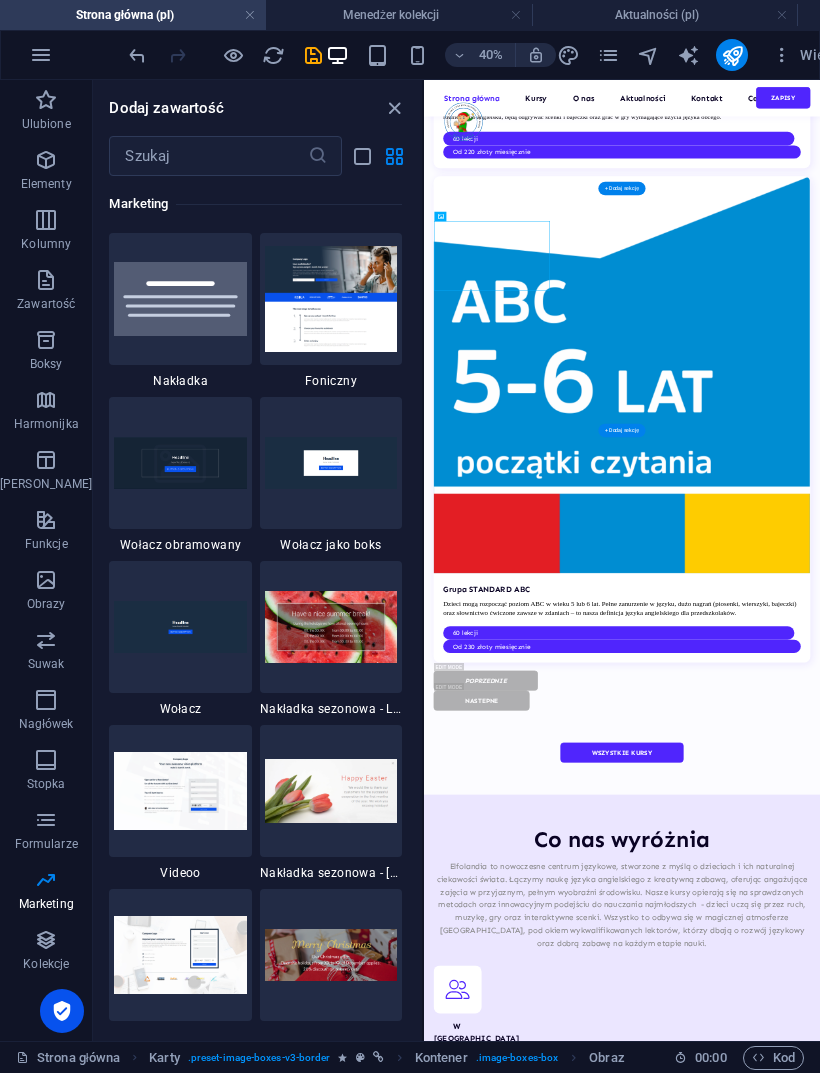 click at bounding box center [46, 940] 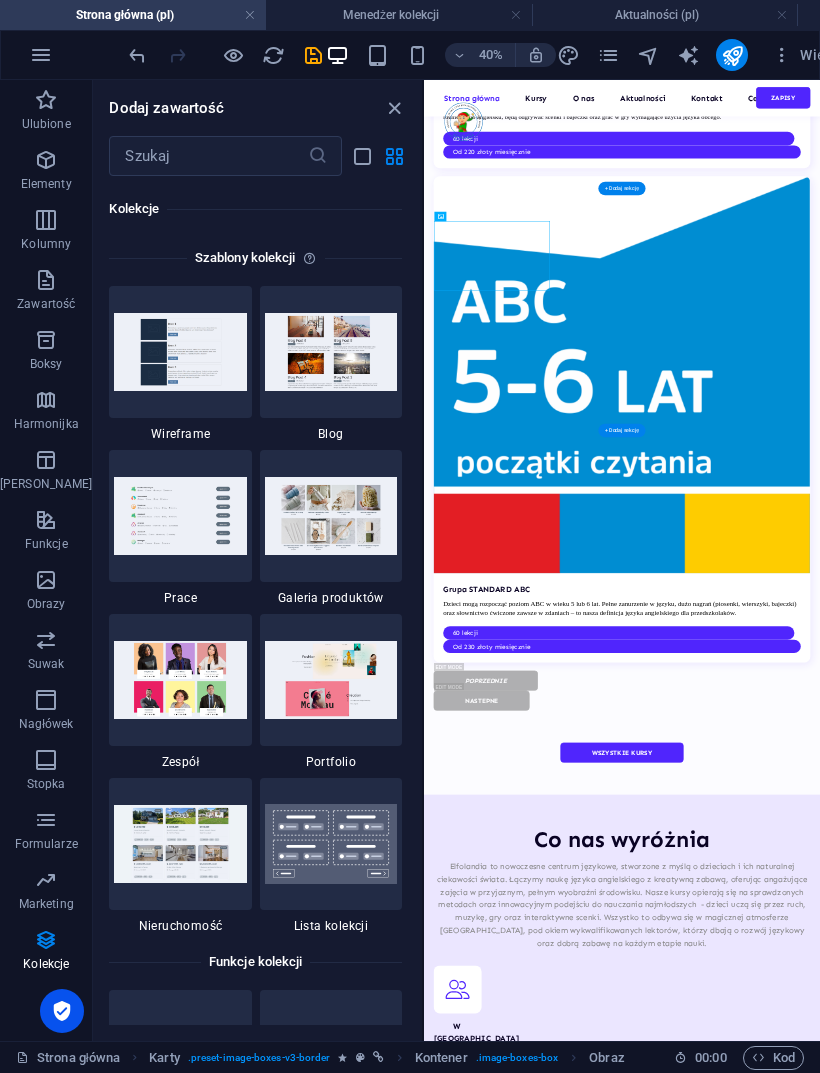 scroll, scrollTop: 18142, scrollLeft: 0, axis: vertical 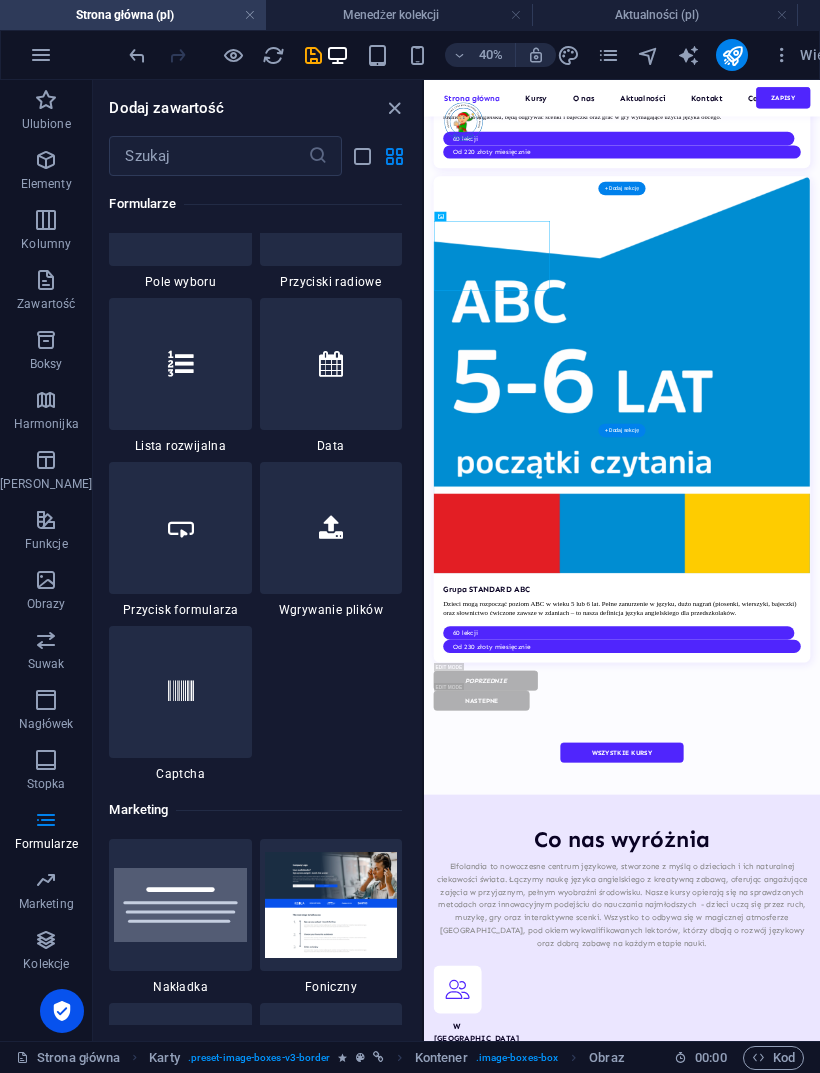 click on "Ulubione" at bounding box center (46, 124) 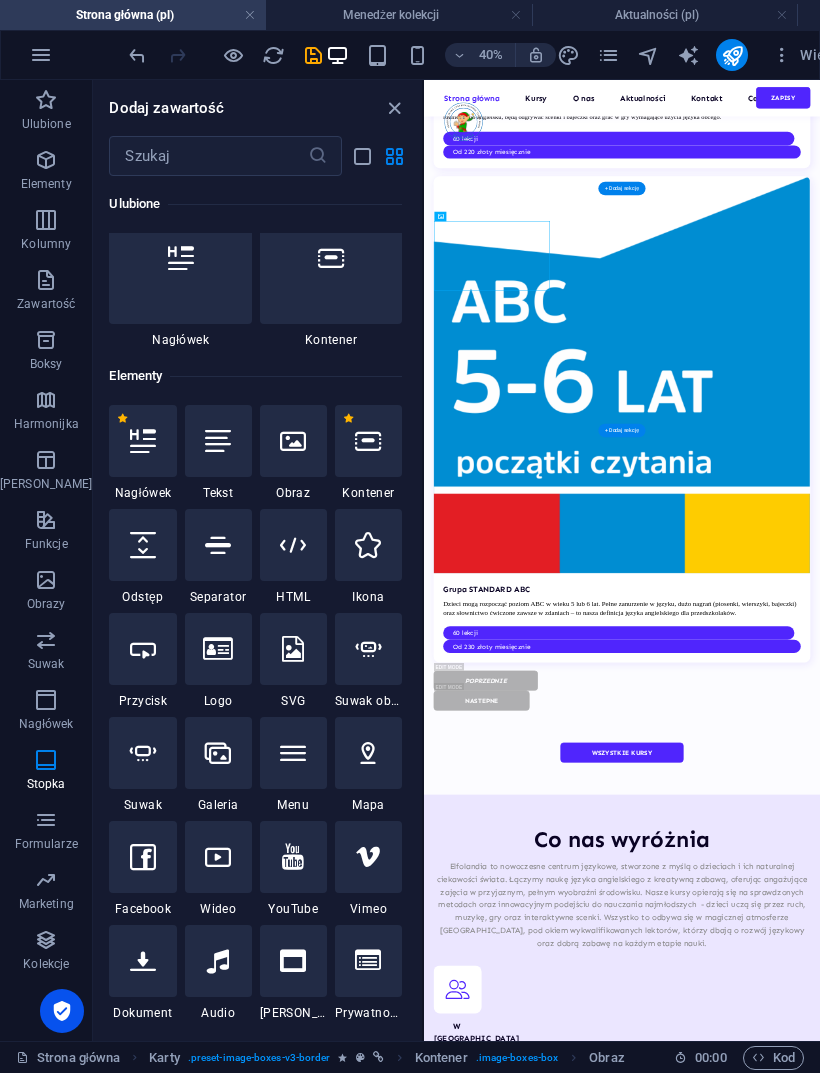 scroll, scrollTop: 0, scrollLeft: 0, axis: both 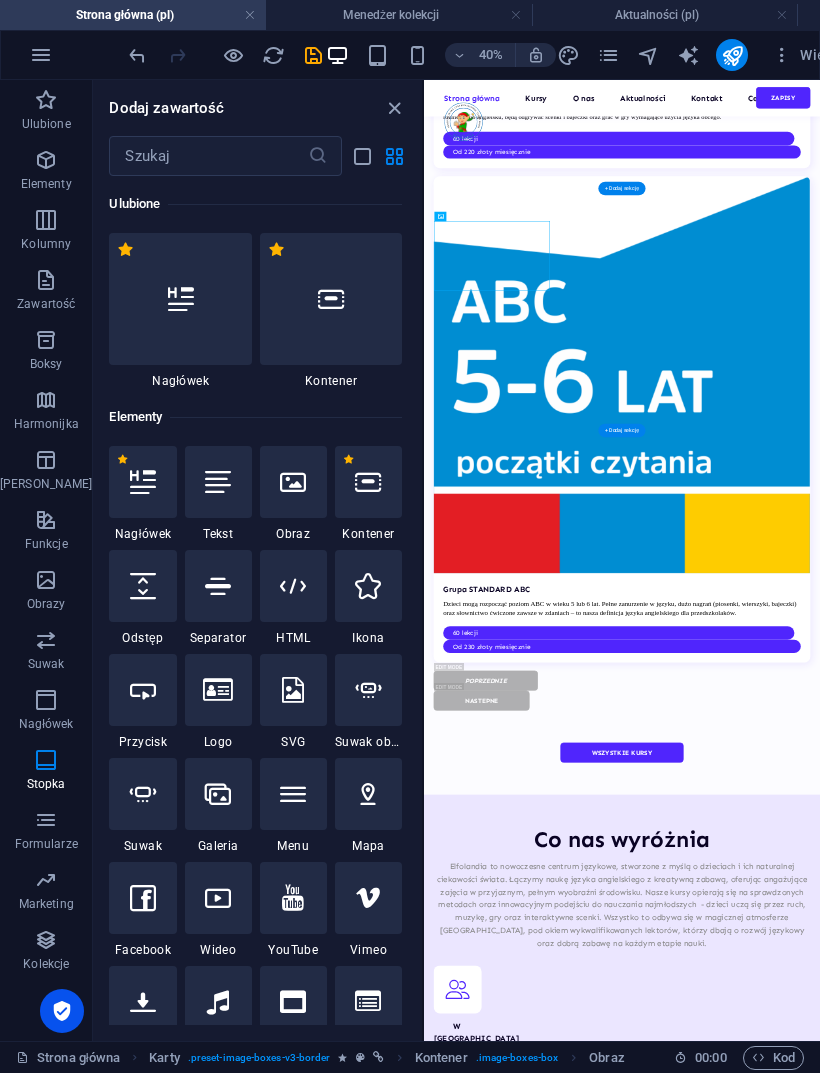 click at bounding box center (394, 108) 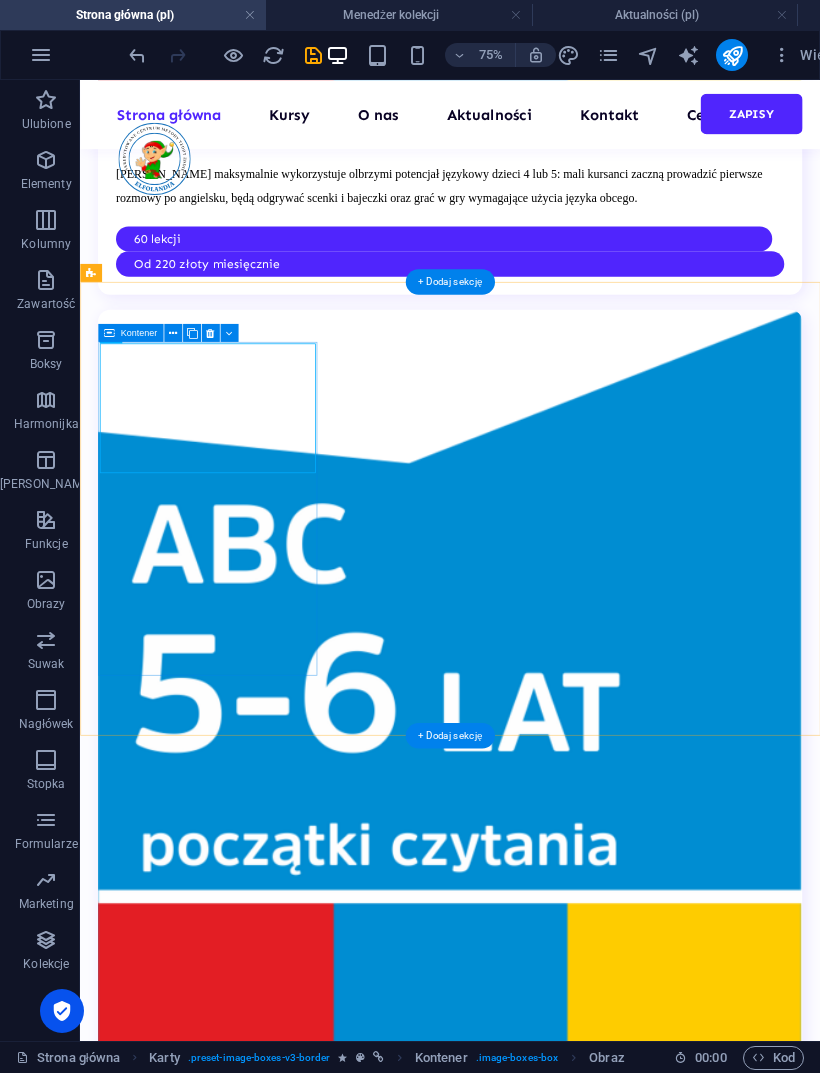 click at bounding box center (191, 333) 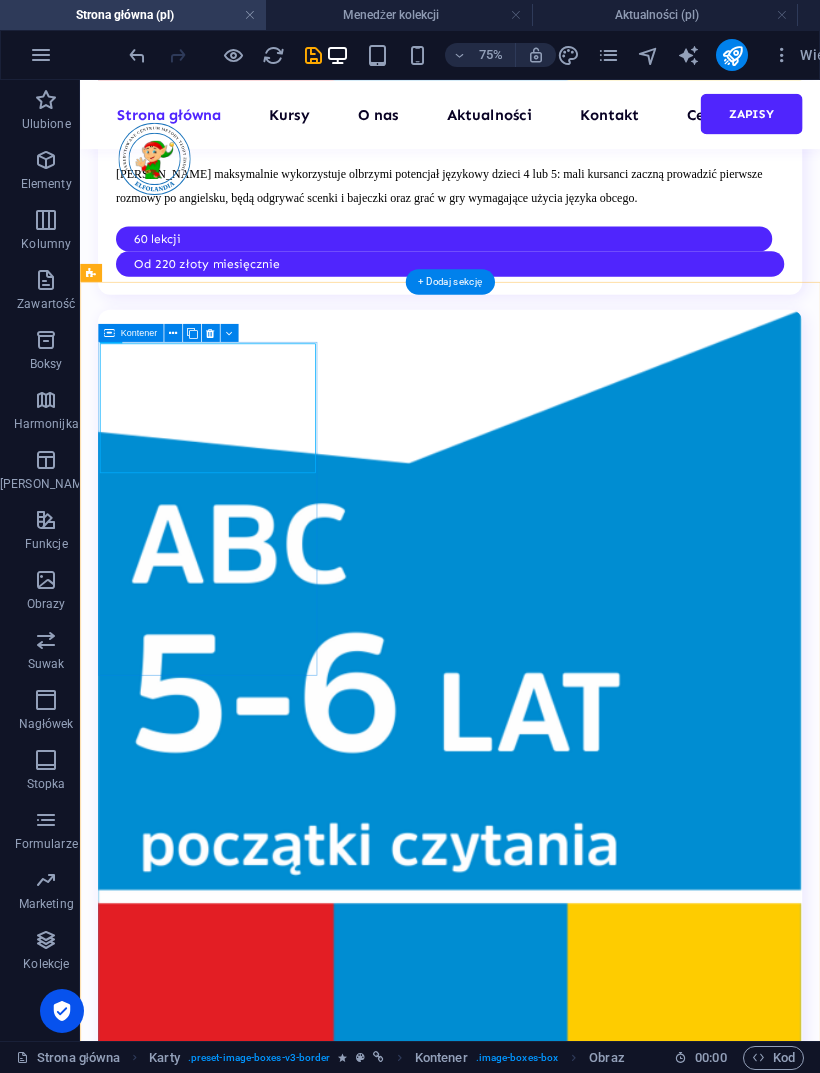 click at bounding box center [210, 333] 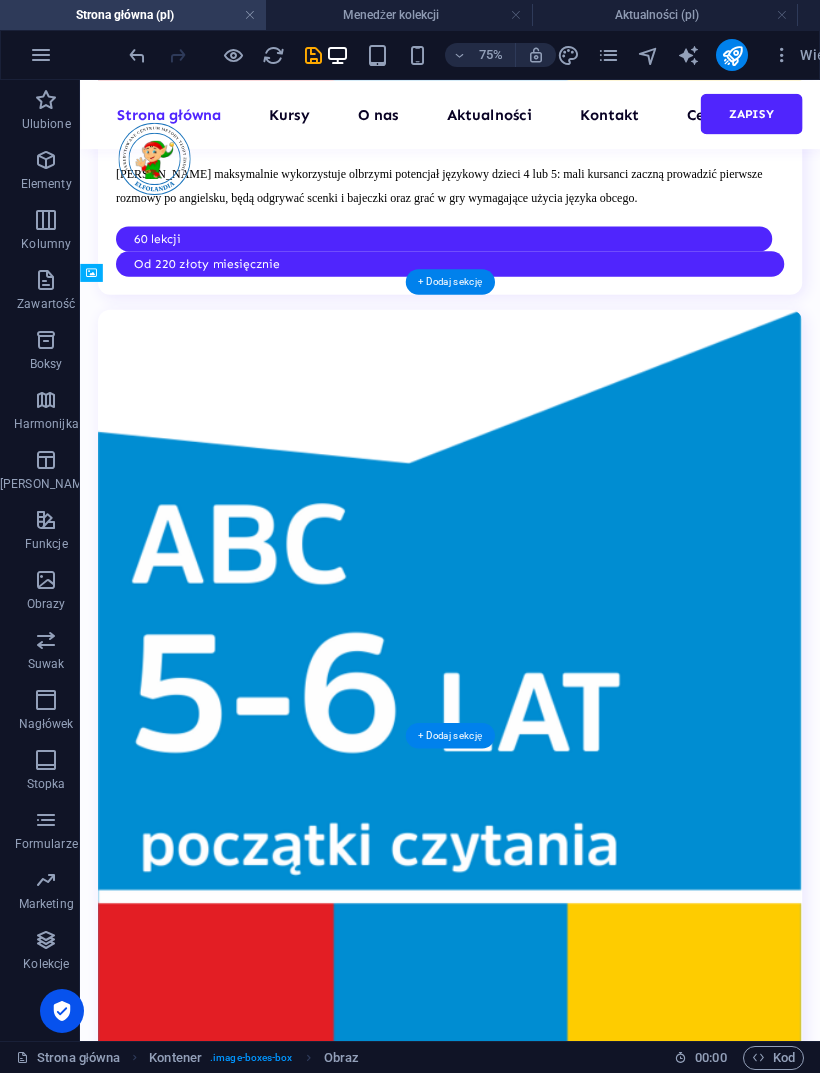 click at bounding box center [244, 6975] 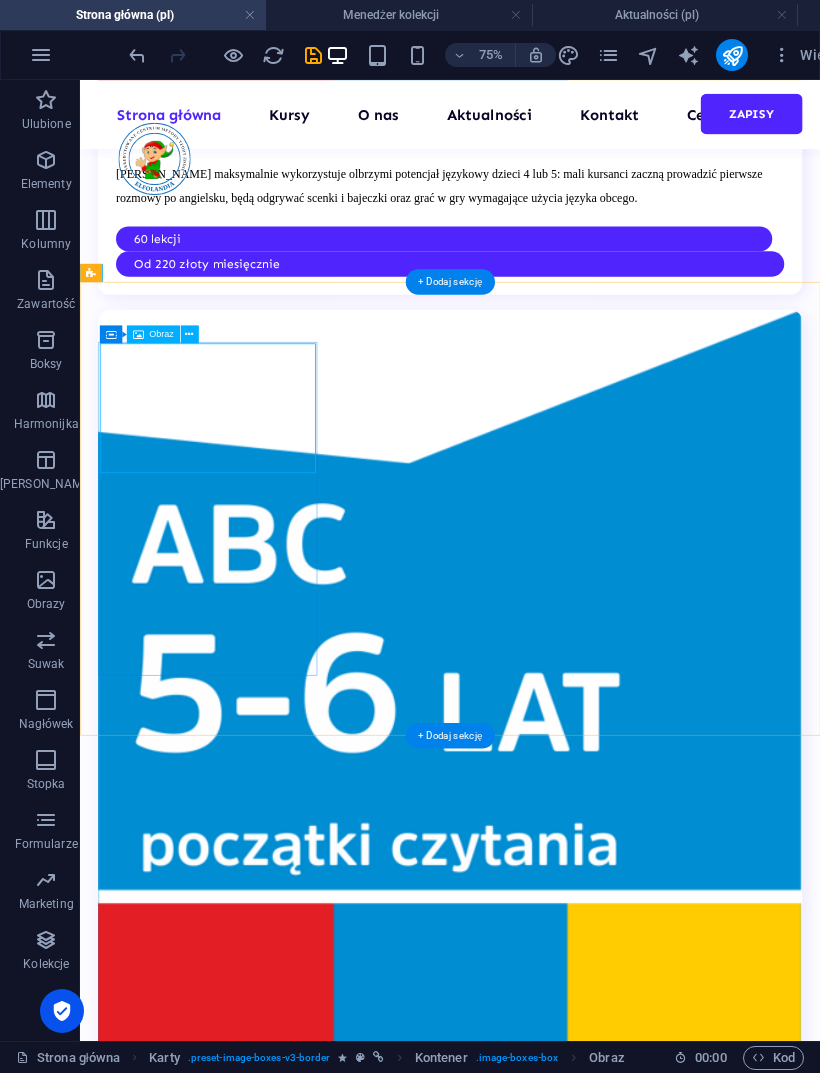 click on "Headline" at bounding box center (244, 7093) 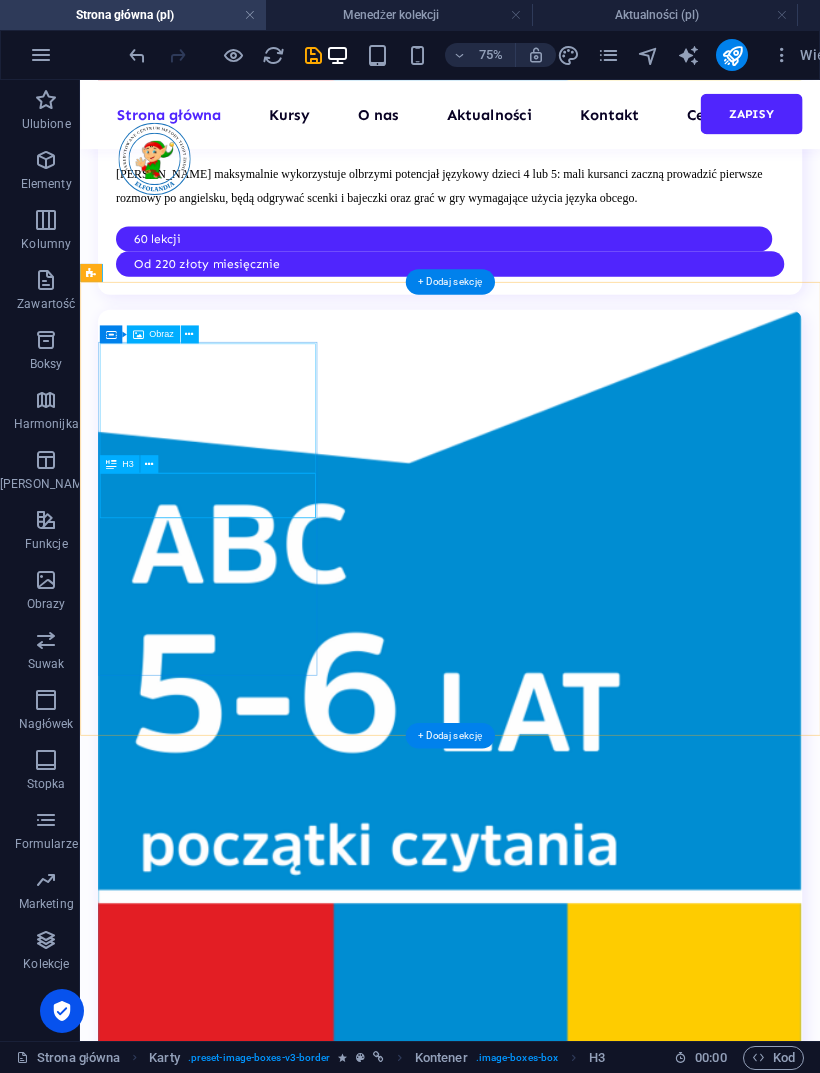 click at bounding box center (189, 335) 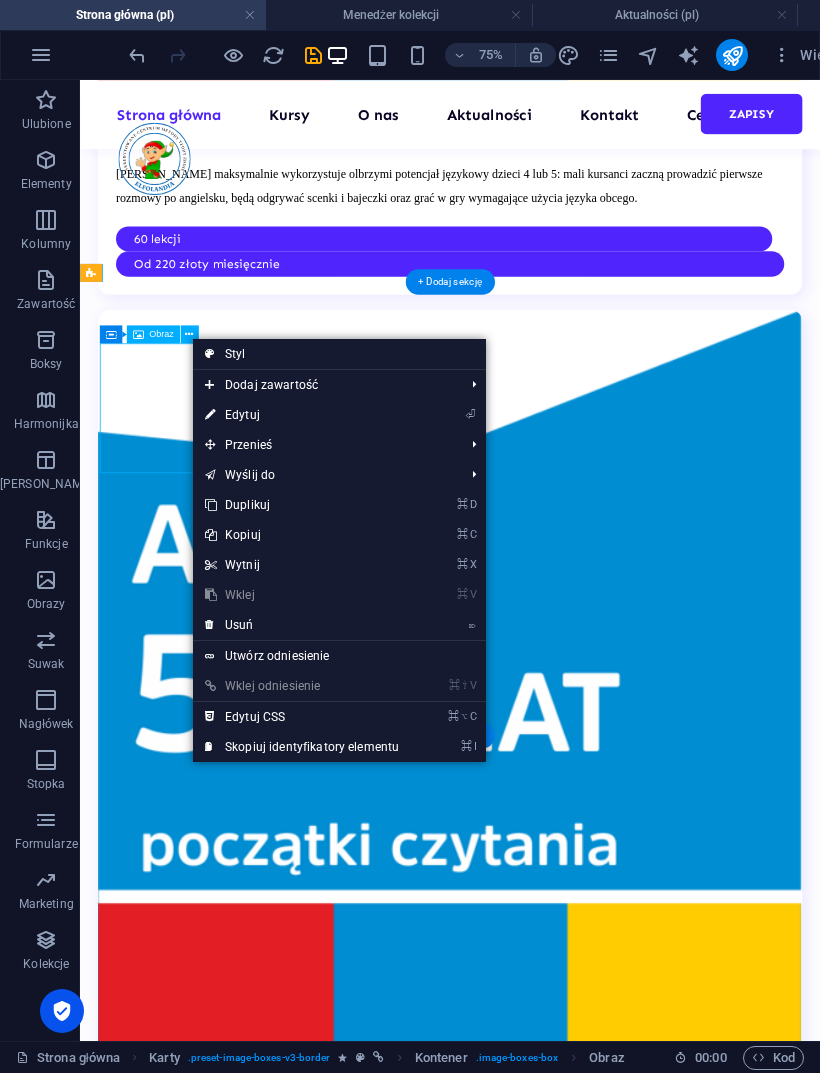 click on "⏎  Edytuj" at bounding box center [302, 415] 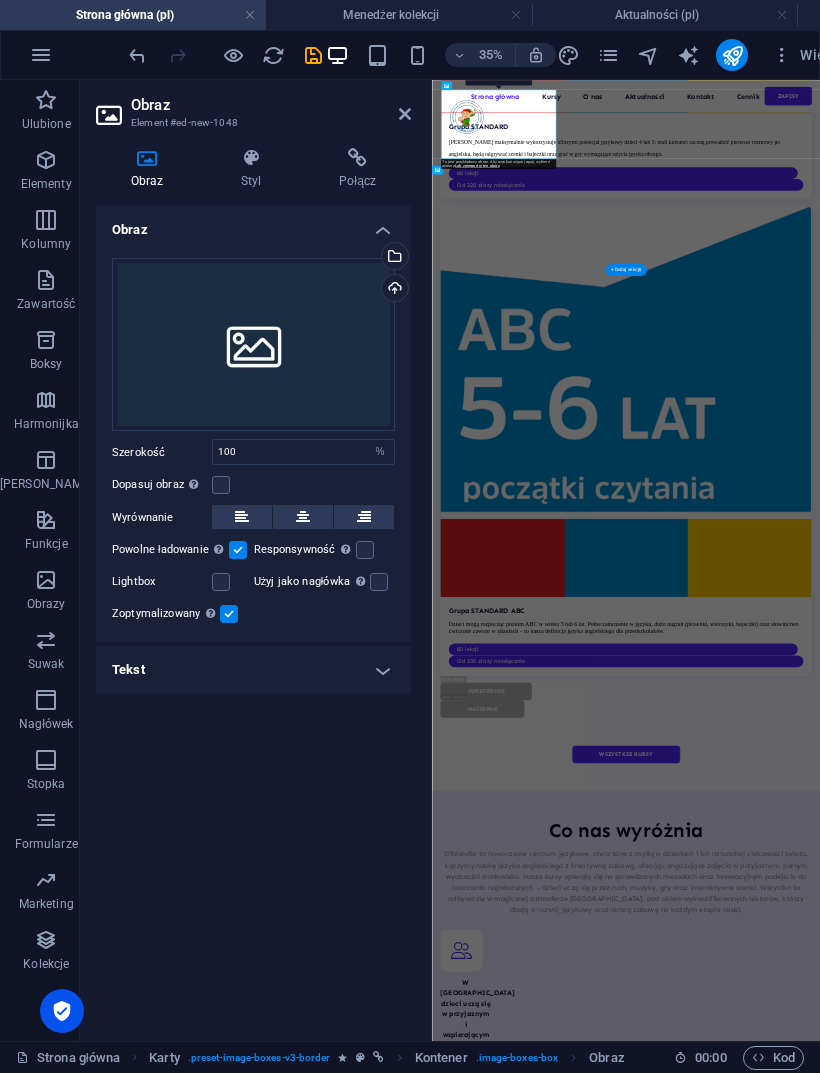 click at bounding box center [405, 114] 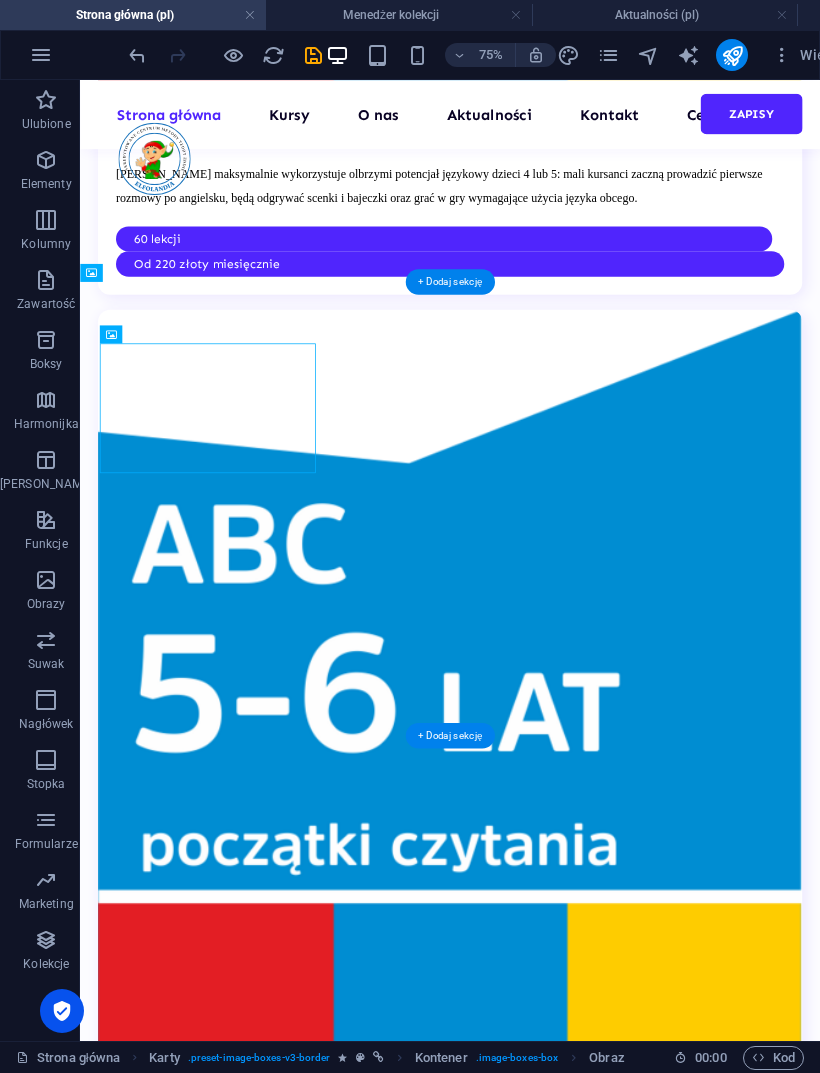 click on "Headline Lorem ipsum dolor sit amet, consectetuer adipiscing elit. Aenean commodo ligula eget dolor. Lorem ipsum dolor sit amet. Headline Lorem ipsum dolor sit amet, consectetuer adipiscing elit. Aenean commodo ligula eget dolor. Lorem ipsum dolor sit amet. Headline Lorem ipsum dolor sit amet, consectetuer adipiscing elit. Aenean commodo ligula eget dolor. Lorem ipsum dolor sit amet." at bounding box center [573, 7574] 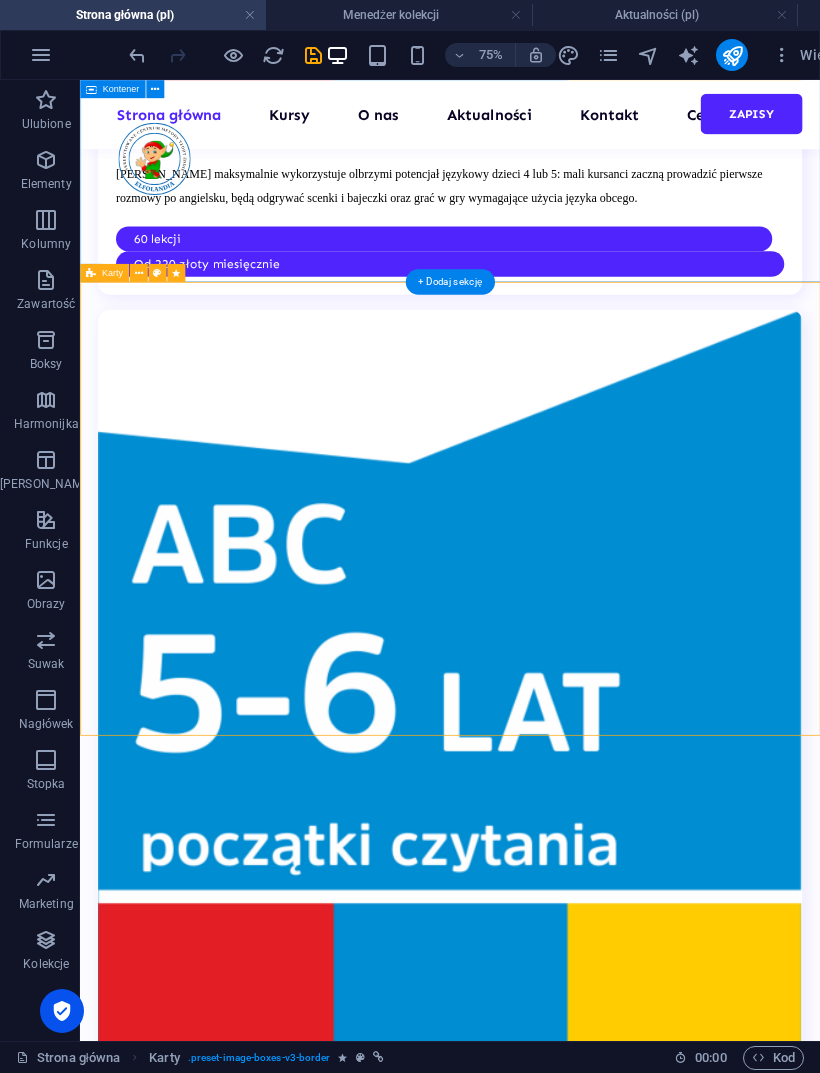 scroll, scrollTop: 6459, scrollLeft: 0, axis: vertical 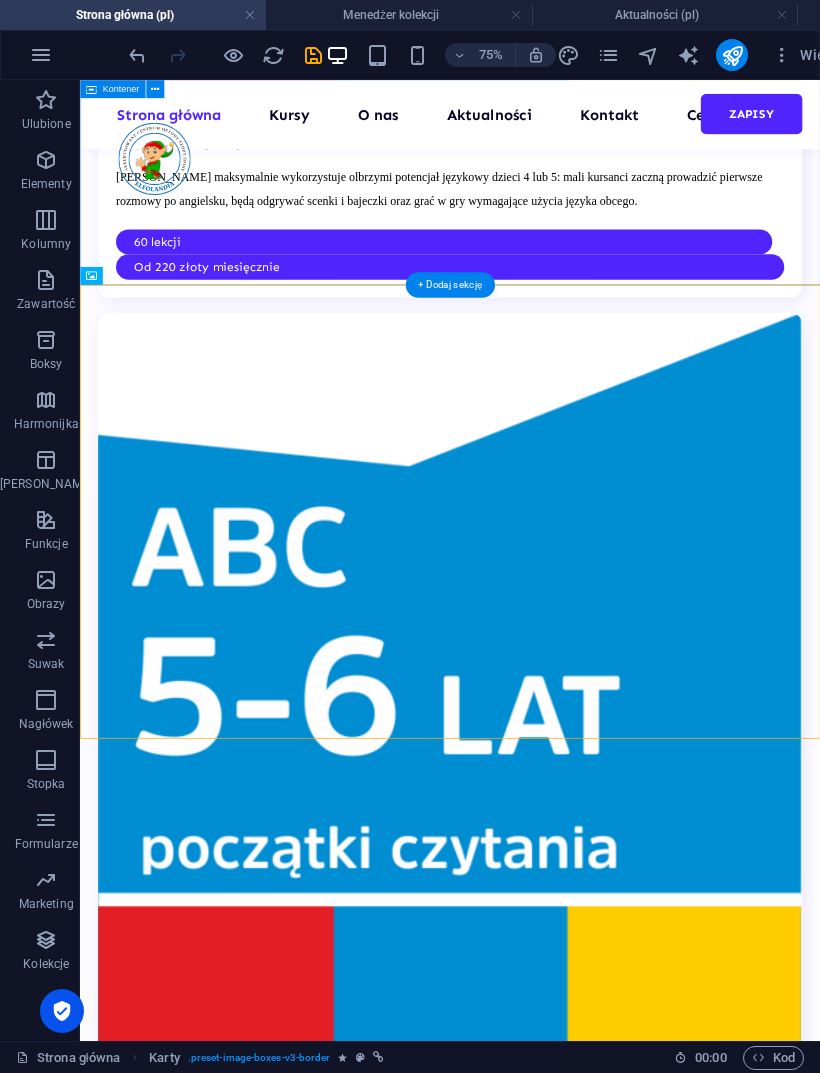 click on "Headline Lorem ipsum dolor sit amet, consectetuer adipiscing elit. Aenean commodo ligula eget dolor. Lorem ipsum dolor sit amet. Headline Lorem ipsum dolor sit amet, consectetuer adipiscing elit. Aenean commodo ligula eget dolor. Lorem ipsum dolor sit amet. Headline Lorem ipsum dolor sit amet, consectetuer adipiscing elit. Aenean commodo ligula eget dolor. Lorem ipsum dolor sit amet." at bounding box center (573, 7578) 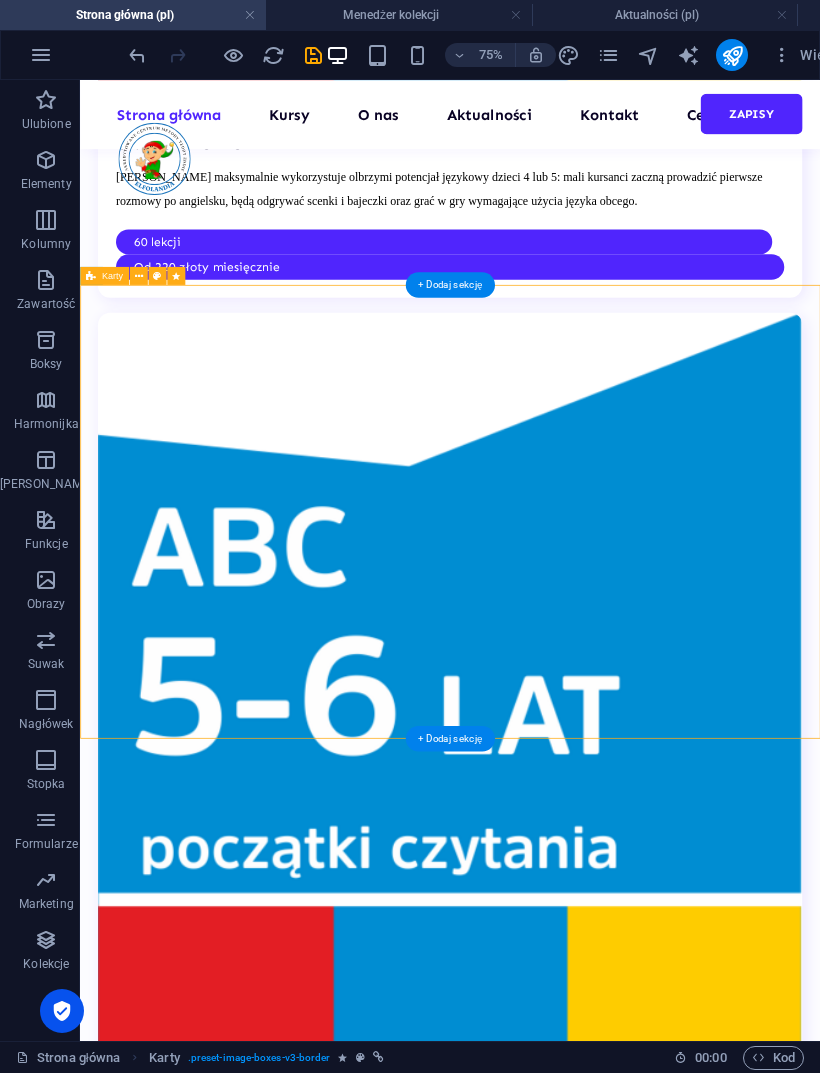 click at bounding box center [244, 6979] 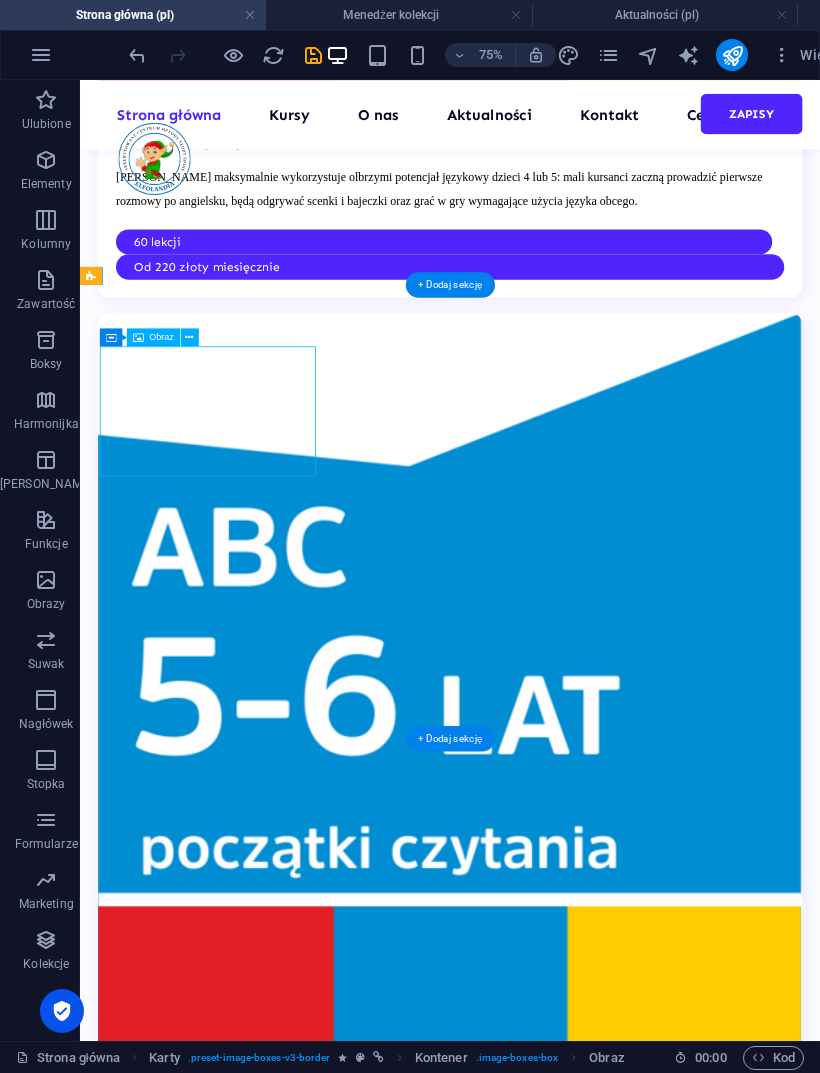 click on "Lorem ipsum dolor sit amet, consectetuer adipiscing elit. Aenean commodo ligula eget dolor. Lorem ipsum dolor sit amet." at bounding box center [244, 7697] 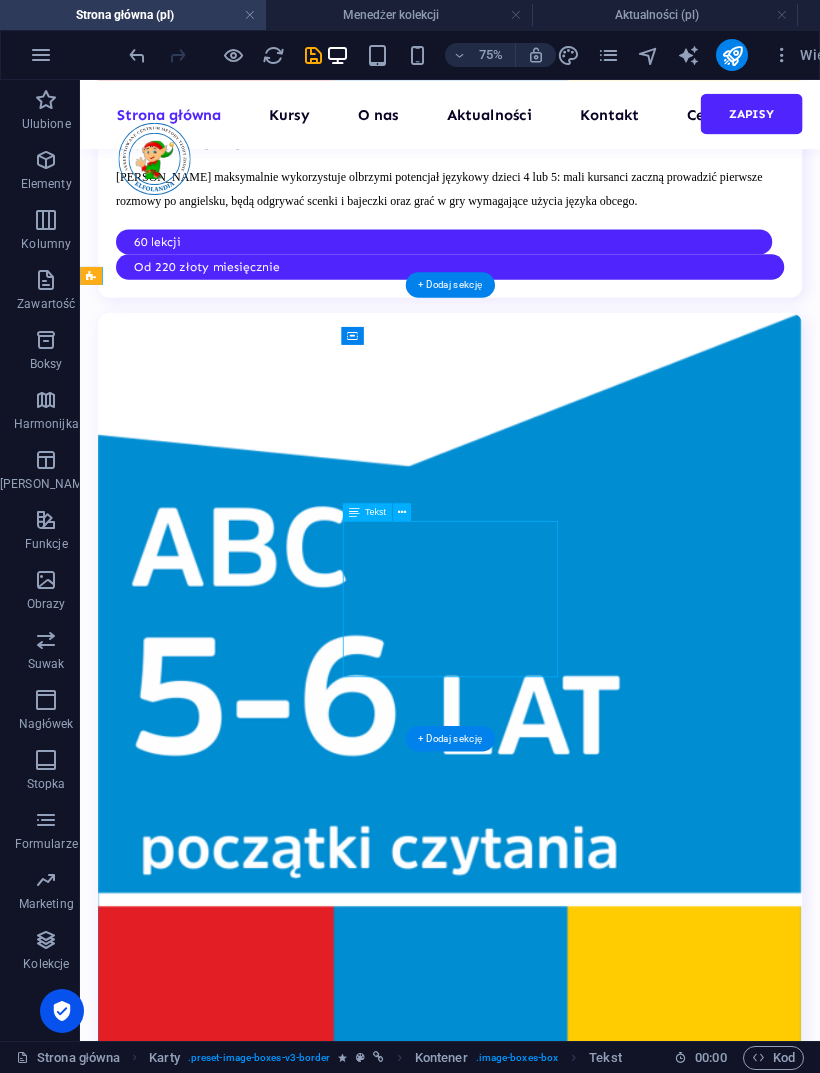 click on "Headline Lorem ipsum dolor sit amet, consectetuer adipiscing elit. Aenean commodo ligula eget dolor. Lorem ipsum dolor sit amet. Headline Lorem ipsum dolor sit amet, consectetuer adipiscing elit. Aenean commodo ligula eget dolor. Lorem ipsum dolor sit amet. Headline Lorem ipsum dolor sit amet, consectetuer adipiscing elit. Aenean commodo ligula eget dolor. Lorem ipsum dolor sit amet." at bounding box center (573, 7578) 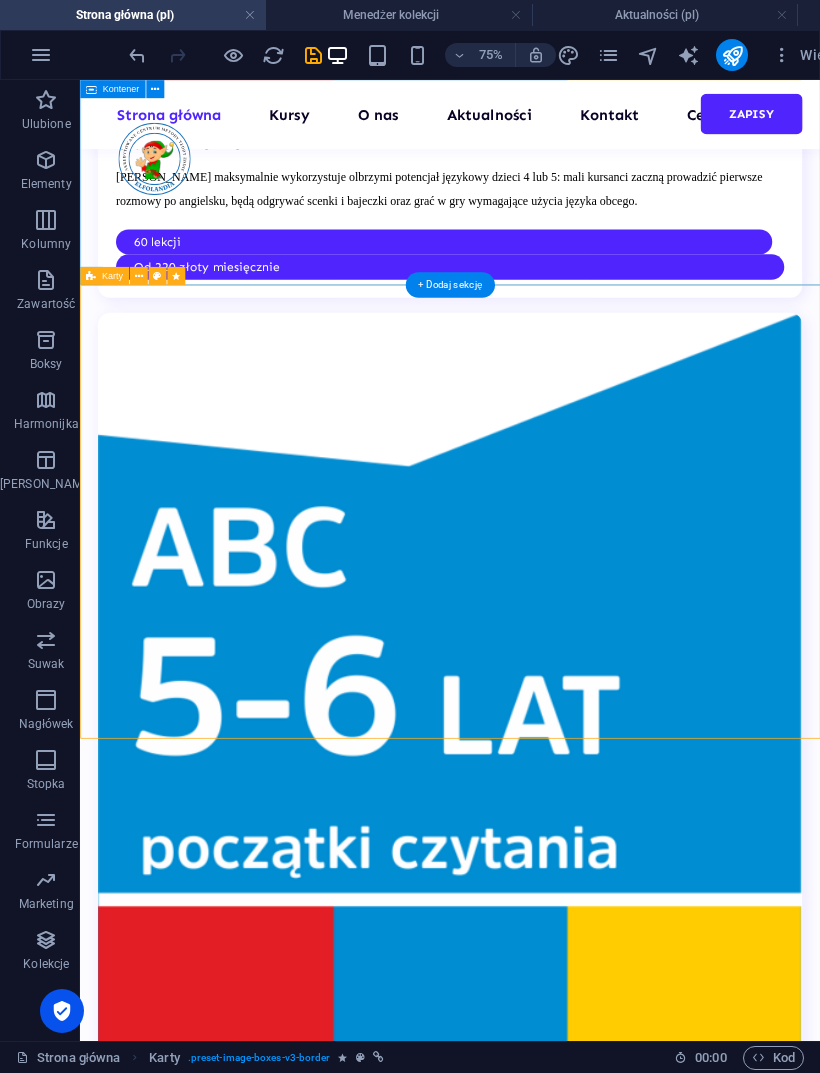 click at bounding box center (155, 89) 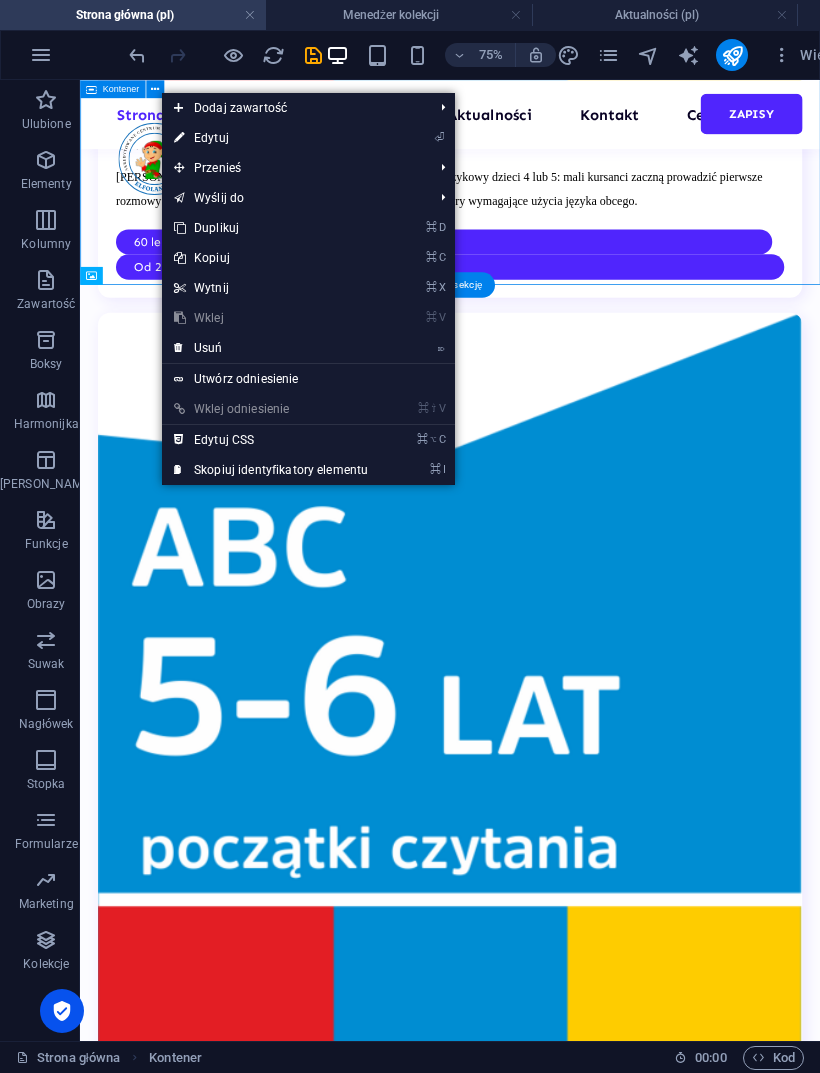 click on "⏎  Edytuj" at bounding box center (271, 138) 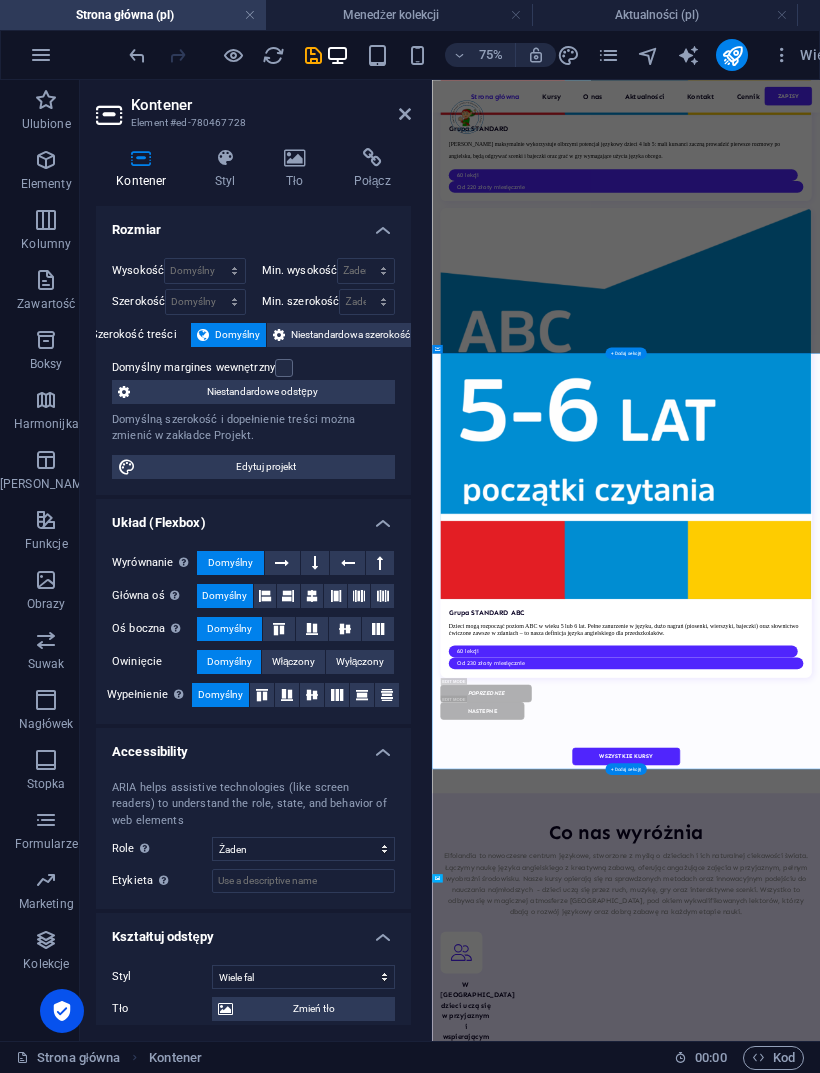 scroll, scrollTop: 4440, scrollLeft: 0, axis: vertical 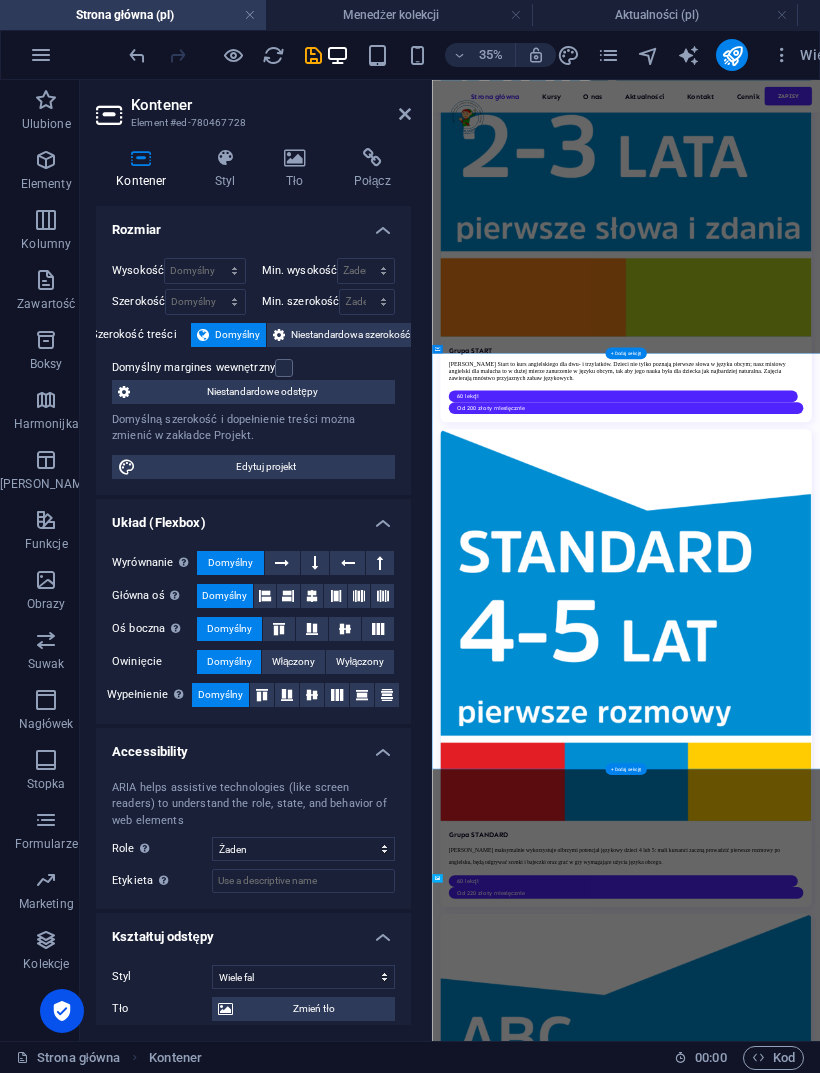 click on "Edytuj projekt" at bounding box center (265, 467) 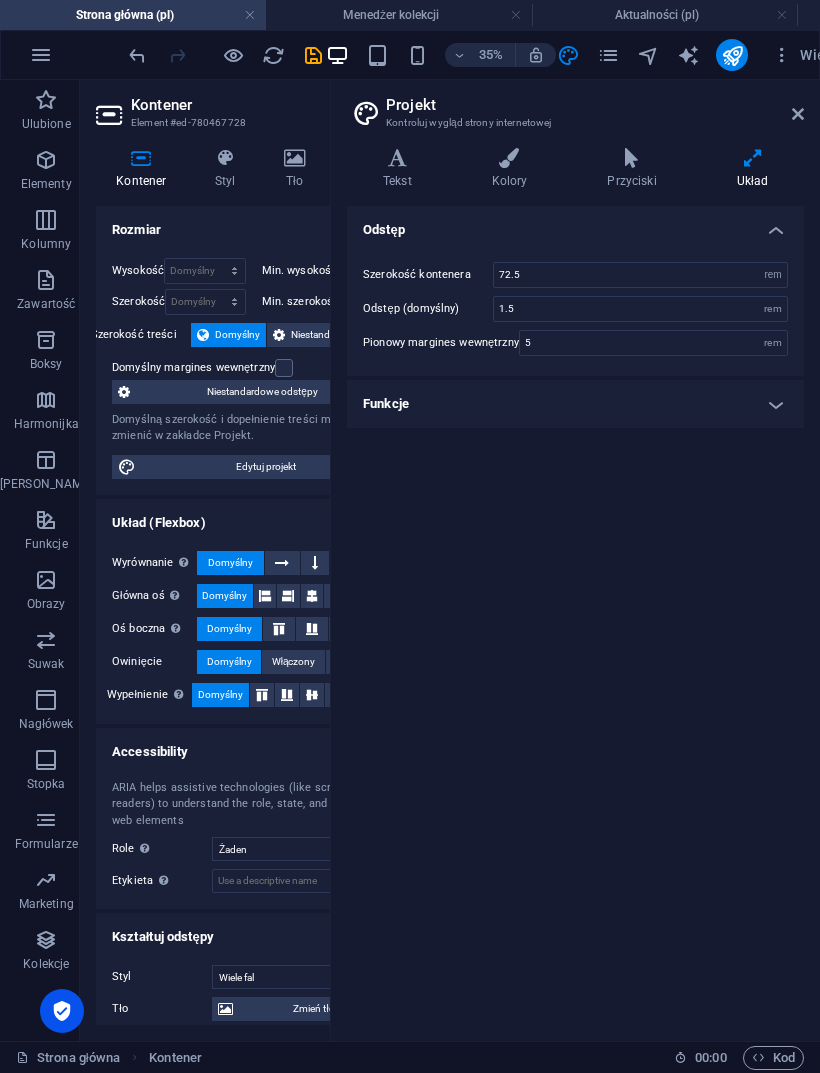 scroll, scrollTop: 0, scrollLeft: 0, axis: both 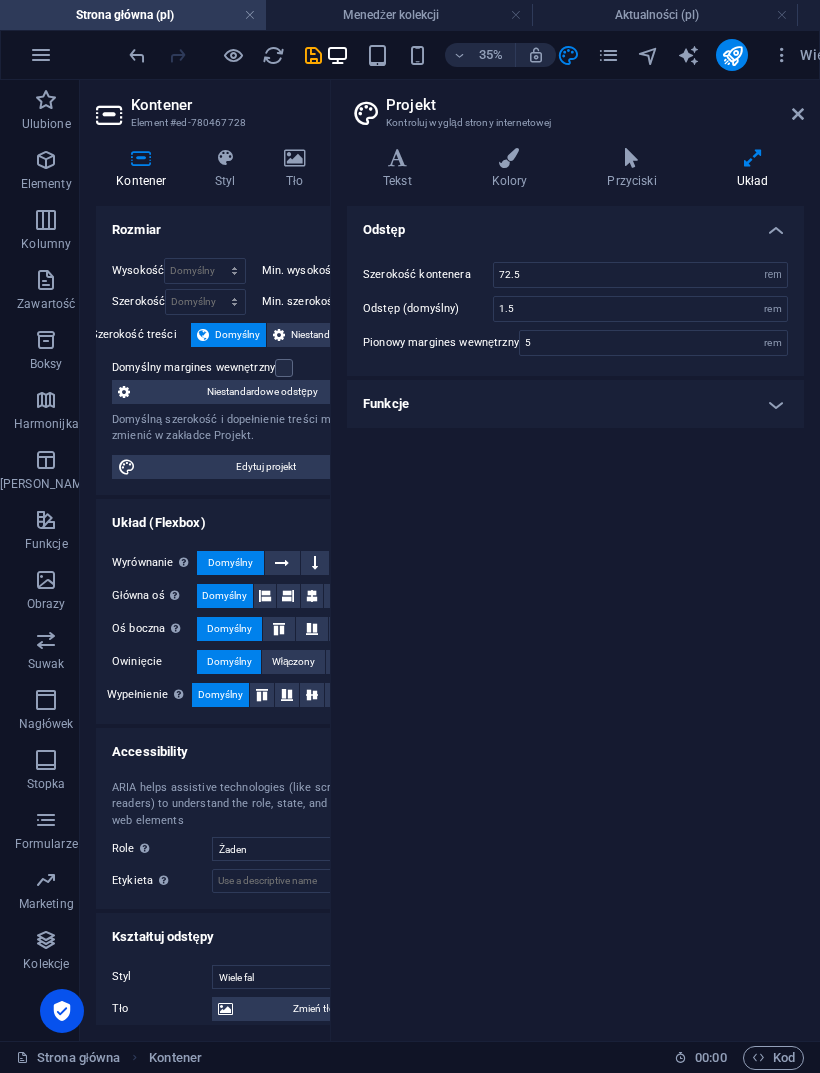 type on "3" 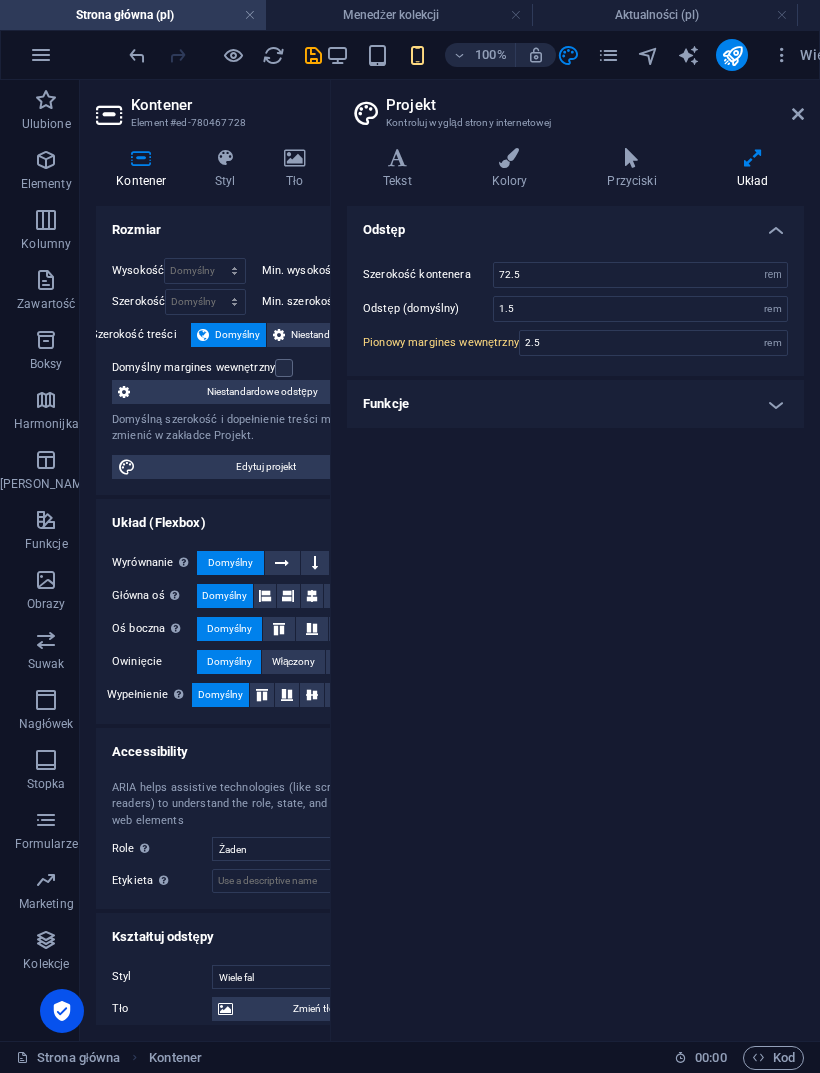click on "Tekst" at bounding box center [401, 169] 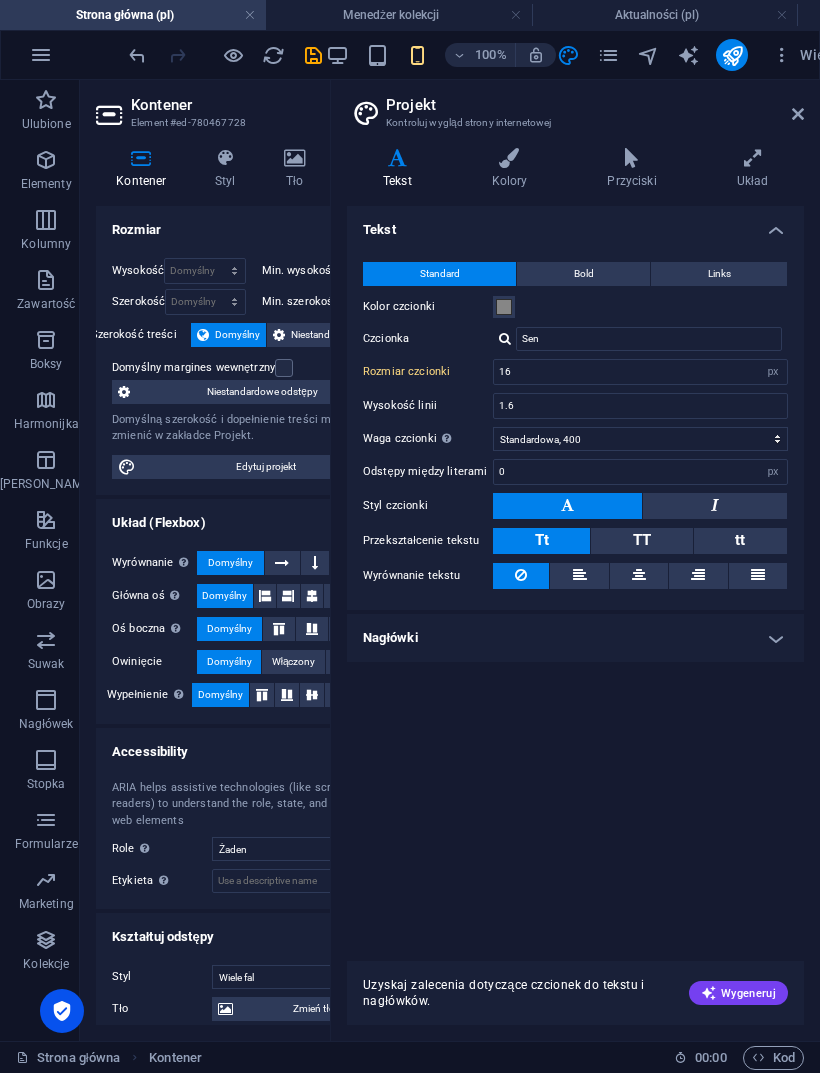 click on "Tekst Standard Bold Links Kolor czcionki Czcionka Sen Rozmiar czcionki 16 rem px Wysokość linii 1.6 Waga czcionki Aby poprawnie wyświetlać grubość czcionki, może być konieczne jej włączenie.  Zarządzaj czcionkami Cienka, 100 Bardzo lekka, 200 Lekka, 300 Standardowa, 400 Średnia, 500 Lekko pogrubiona, 600 Pogrubiona, 700 Bardzo pogrubiona, 800 Czarna, 900 Odstępy między literami 0 rem px Styl czcionki Przekształcenie tekstu Tt TT tt Wyrównanie tekstu Waga czcionki Aby poprawnie wyświetlać grubość czcionki, może być konieczne jej włączenie.  Zarządzaj czcionkami Cienka, 100 Bardzo lekka, 200 Lekka, 300 Standardowa, 400 Średnia, 500 Lekko pogrubiona, 600 Pogrubiona, 700 Bardzo pogrubiona, 800 Czarna, 900 Default Hover / Active Kolor czcionki Kolor czcionki Dekoracja Dekoracja Czas trwania przekształcenia 0.3 s Funkcja przekształcenia Spowalnianie Spowolnij Przyspiesz Spowolnij/Przyspiesz Linearnie Nagłówki Wszystko H1 / Logo tekstowe H2 H3 H4 H5 H6 Kolor czcionki Czcionka Sen 1.5 0" at bounding box center [575, 434] 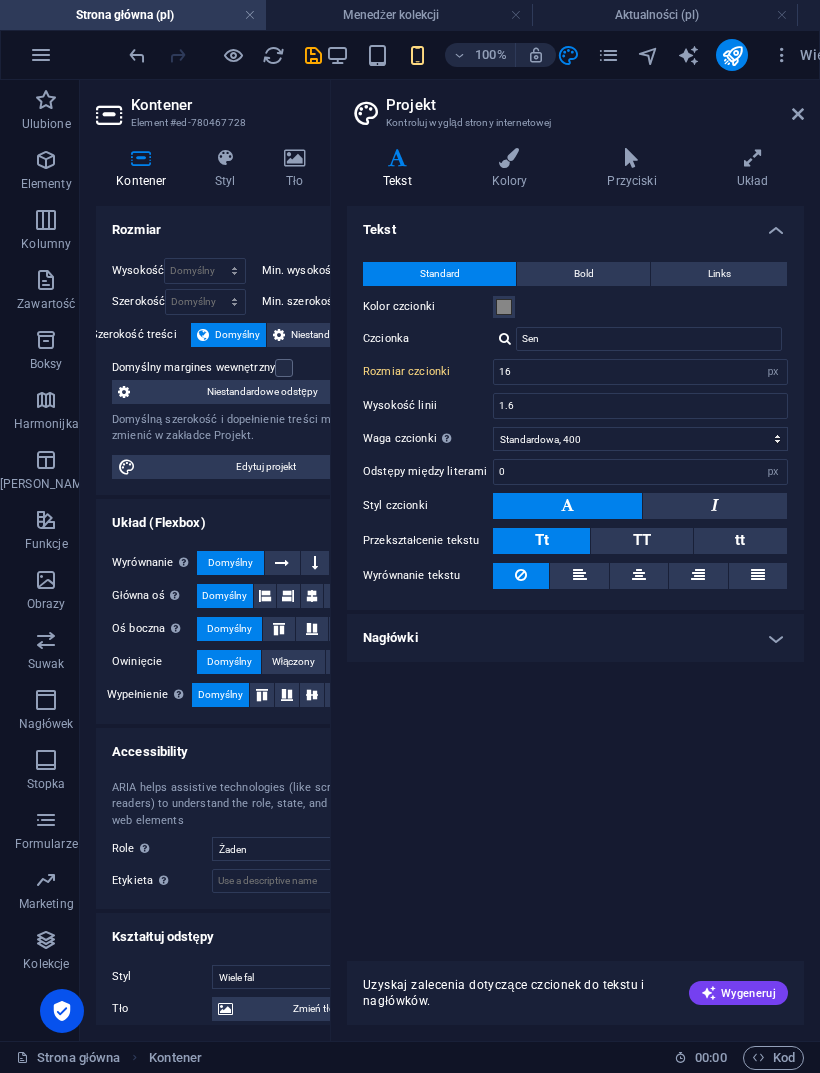 click on "Standard Bold Links Kolor czcionki Czcionka Sen Rozmiar czcionki 16 rem px Wysokość linii 1.6 Waga czcionki Aby poprawnie wyświetlać grubość czcionki, może być konieczne jej włączenie.  Zarządzaj czcionkami Cienka, 100 Bardzo lekka, 200 Lekka, 300 Standardowa, 400 Średnia, 500 Lekko pogrubiona, 600 Pogrubiona, 700 Bardzo pogrubiona, 800 Czarna, 900 Odstępy między literami 0 rem px Styl czcionki Przekształcenie tekstu Tt TT tt Wyrównanie tekstu Waga czcionki Aby poprawnie wyświetlać grubość czcionki, może być konieczne jej włączenie.  Zarządzaj czcionkami Cienka, 100 Bardzo lekka, 200 Lekka, 300 Standardowa, 400 Średnia, 500 Lekko pogrubiona, 600 Pogrubiona, 700 Bardzo pogrubiona, 800 Czarna, 900 Default Hover / Active Kolor czcionki Kolor czcionki Dekoracja Dekoracja Czas trwania przekształcenia 0.3 s Funkcja przekształcenia Spowalnianie Spowolnij Przyspiesz Spowolnij/Przyspiesz Linearnie" at bounding box center (575, 426) 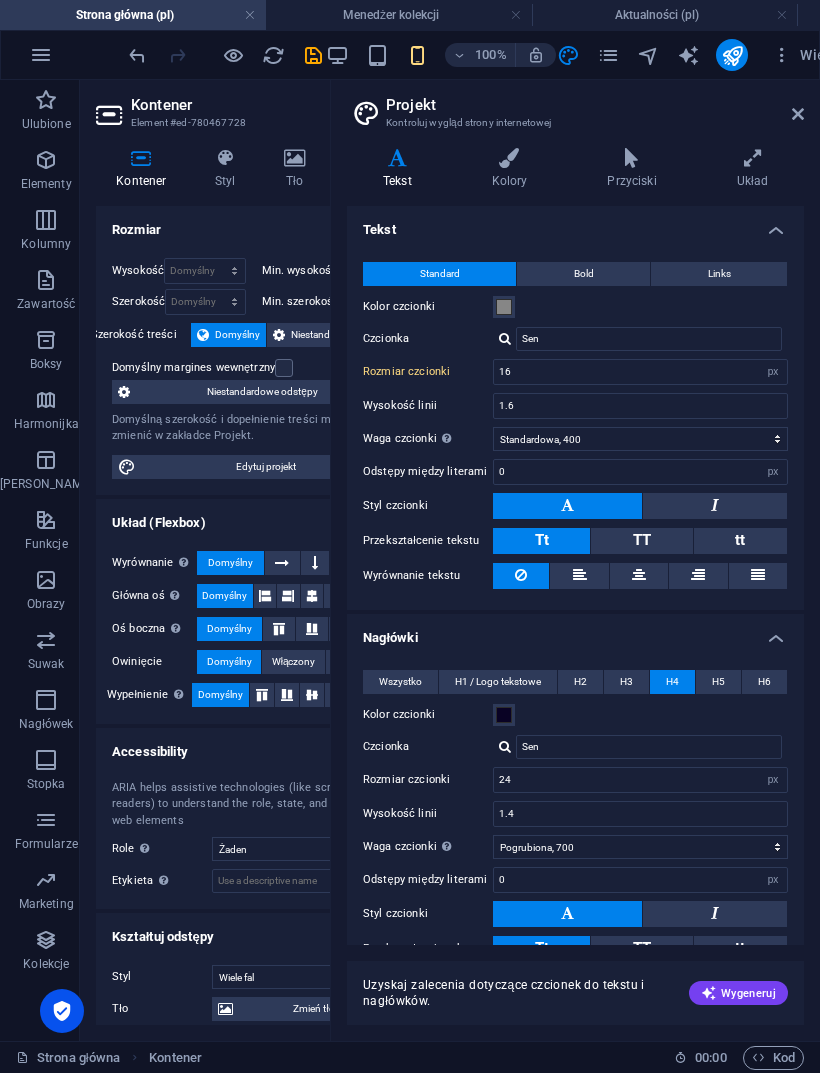 click on "Nagłówki" at bounding box center (575, 632) 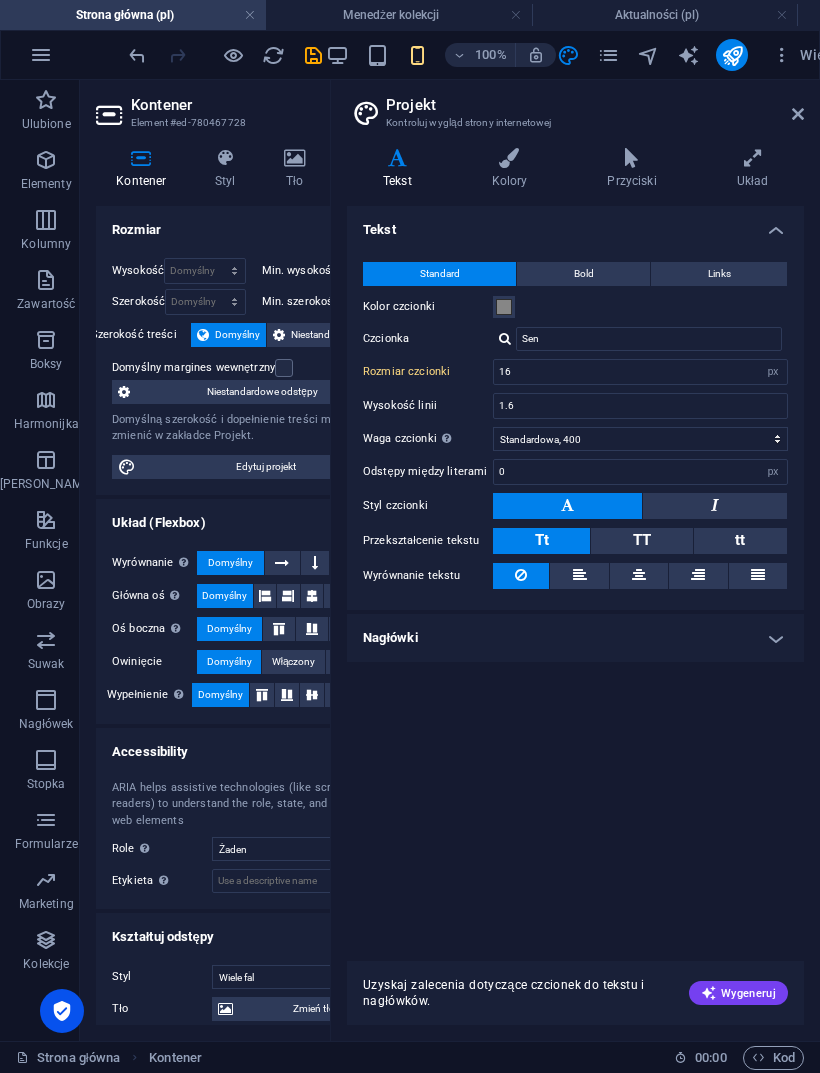 click on "Nagłówki" at bounding box center [575, 638] 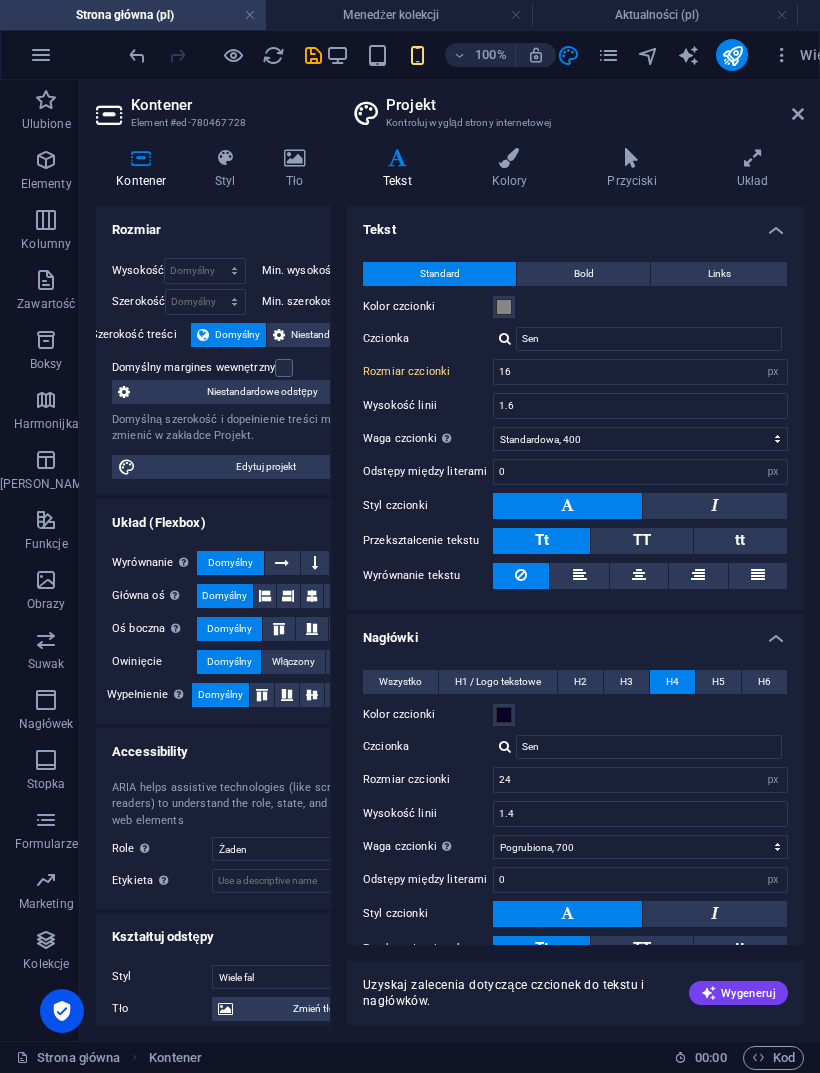click on "Nagłówki" at bounding box center (575, 632) 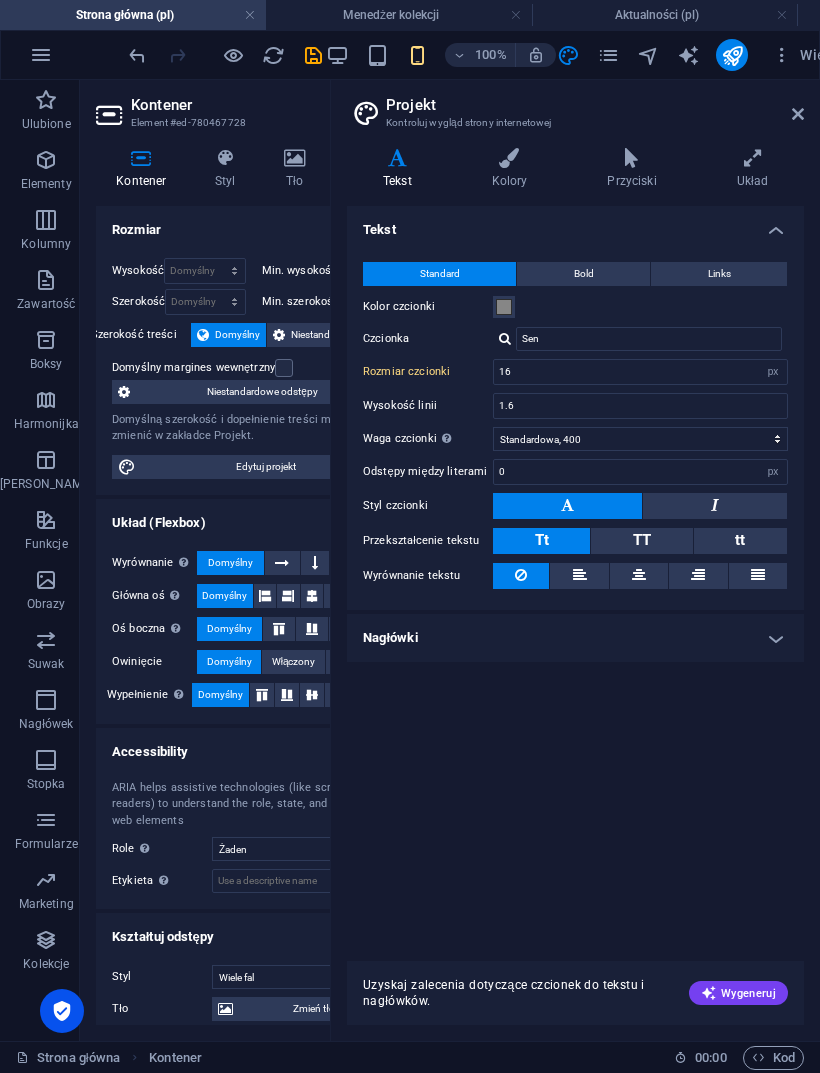 click on "Kolory" at bounding box center (514, 169) 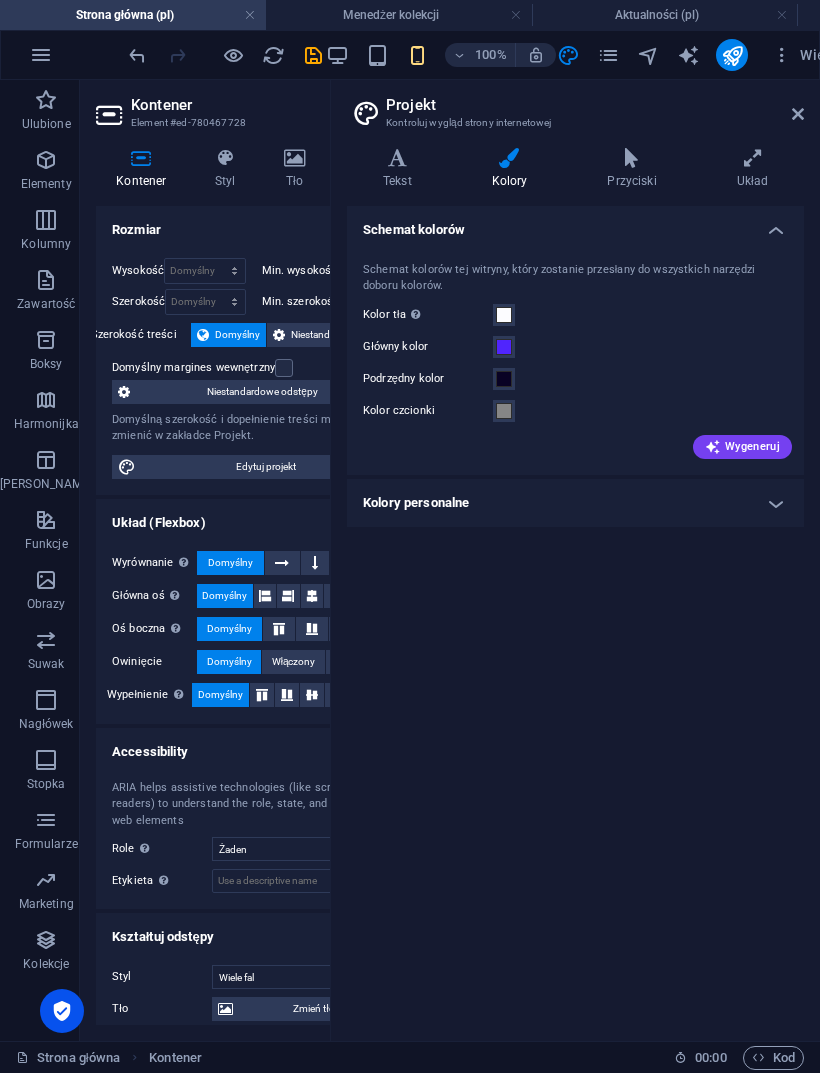 click on "Przyciski" at bounding box center [635, 169] 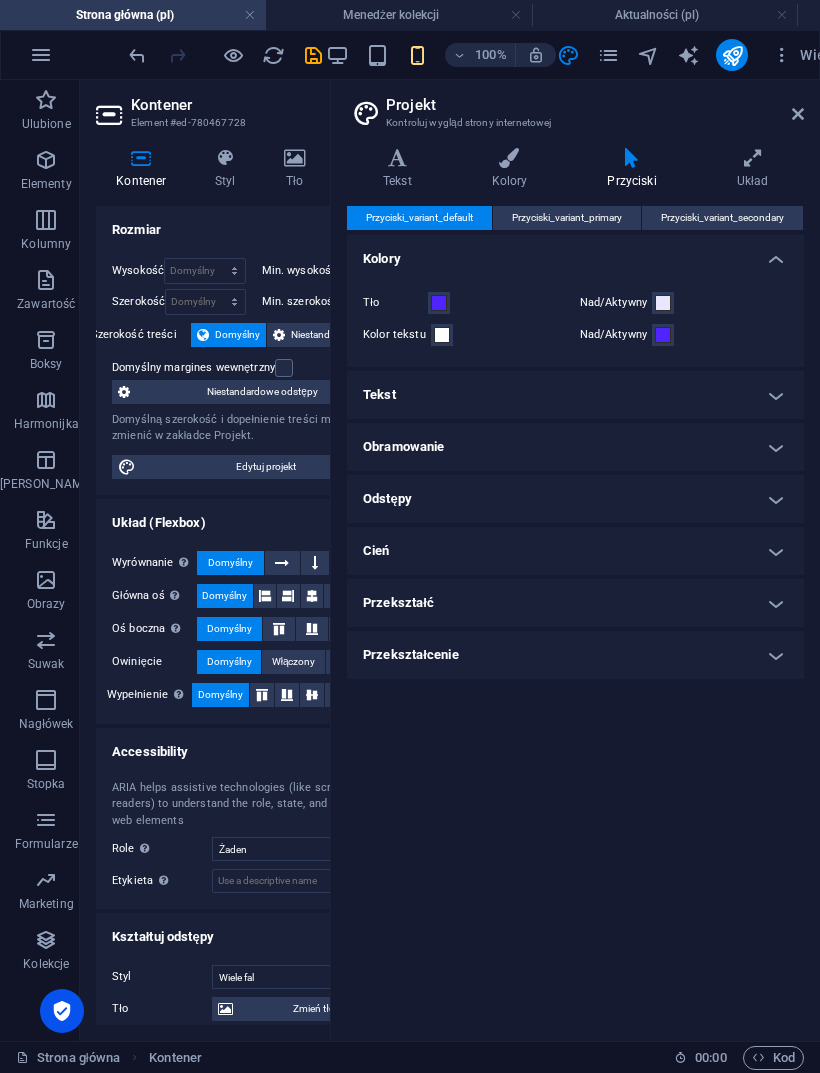 click at bounding box center (752, 158) 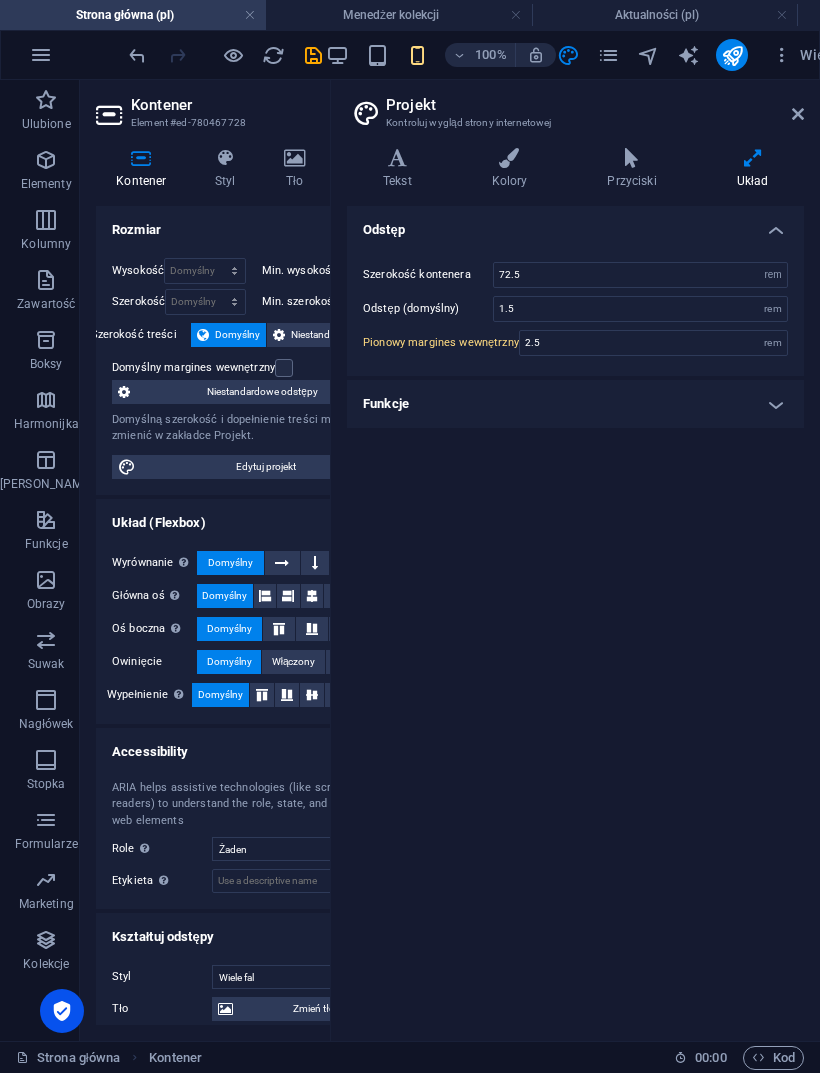 click on "Funkcje" at bounding box center [575, 404] 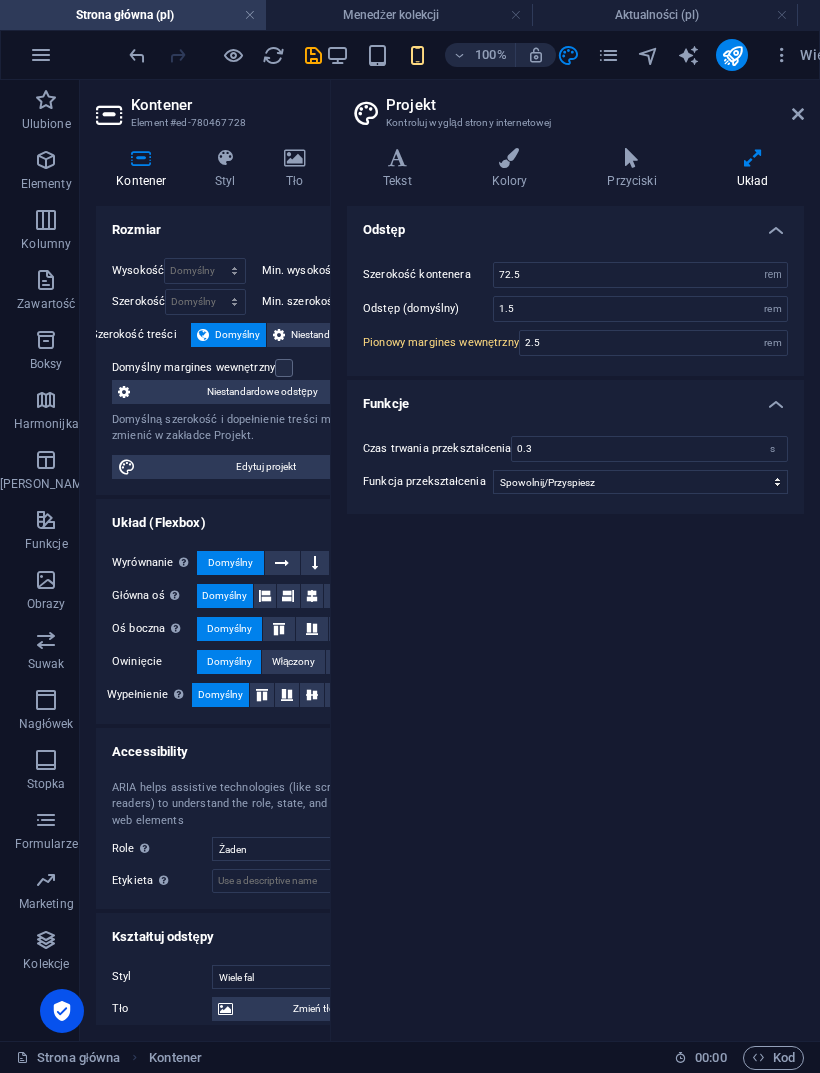 click on "Funkcje" at bounding box center [575, 398] 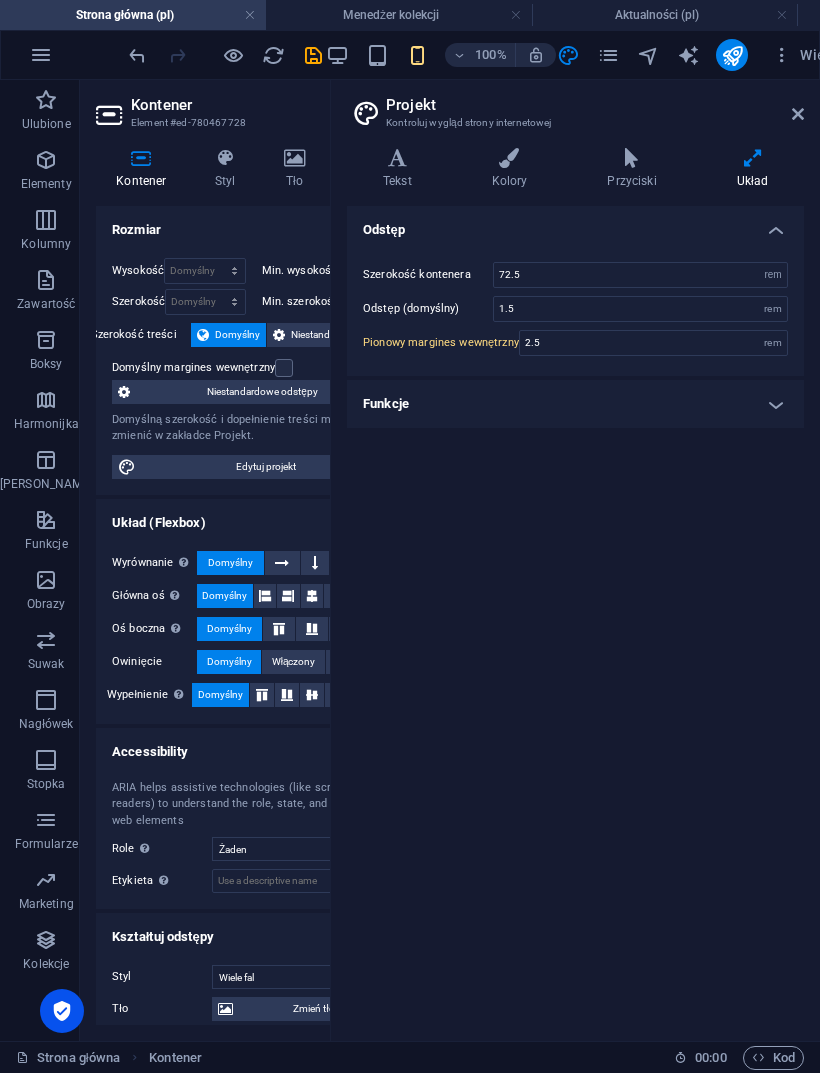 click at bounding box center (798, 114) 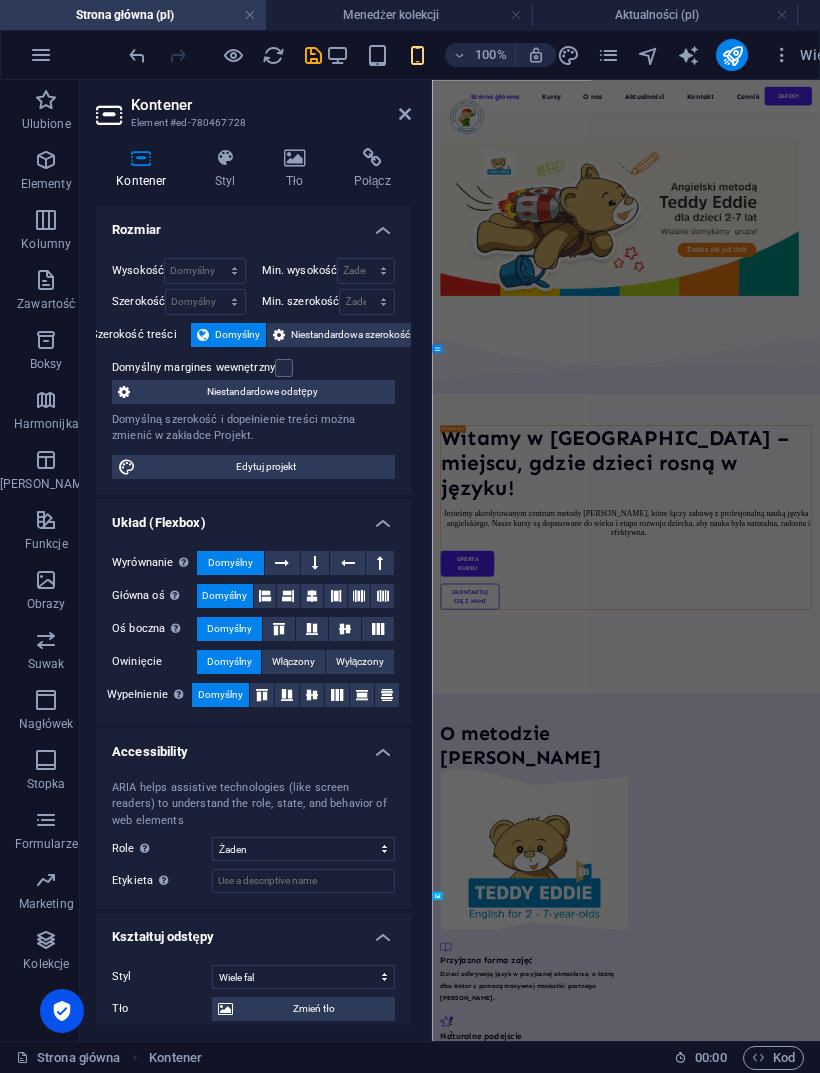 type on "10" 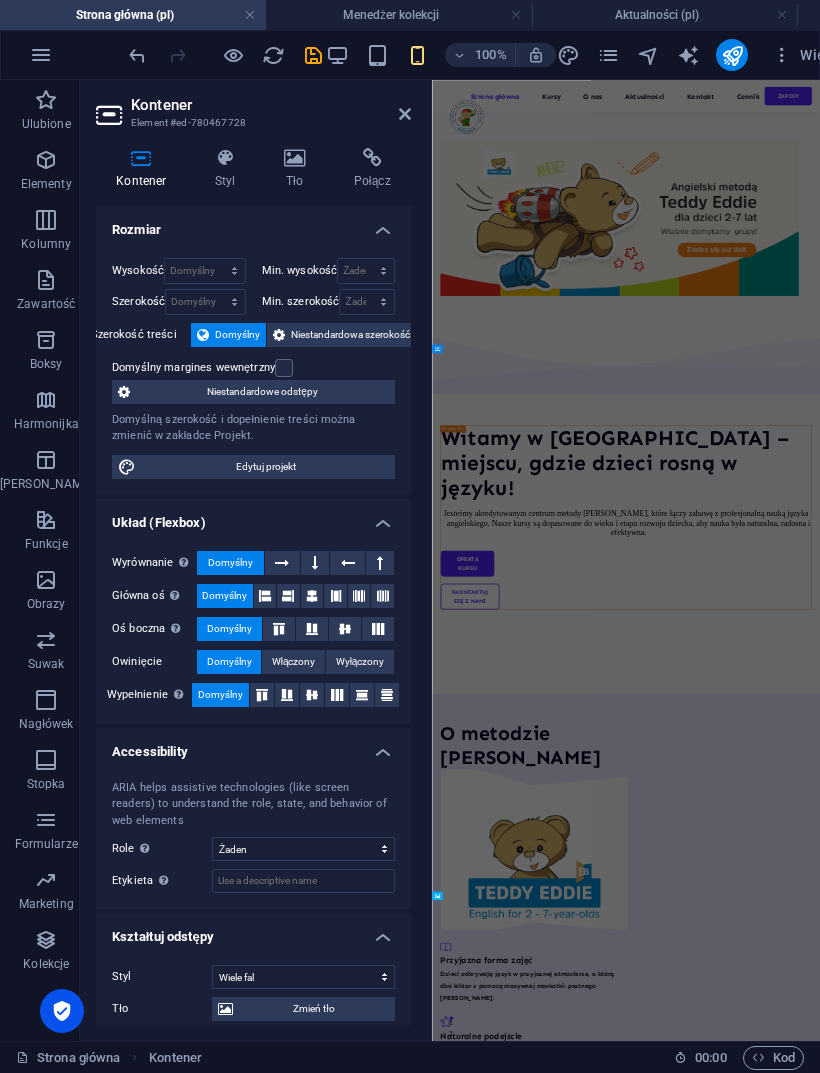 select on "em" 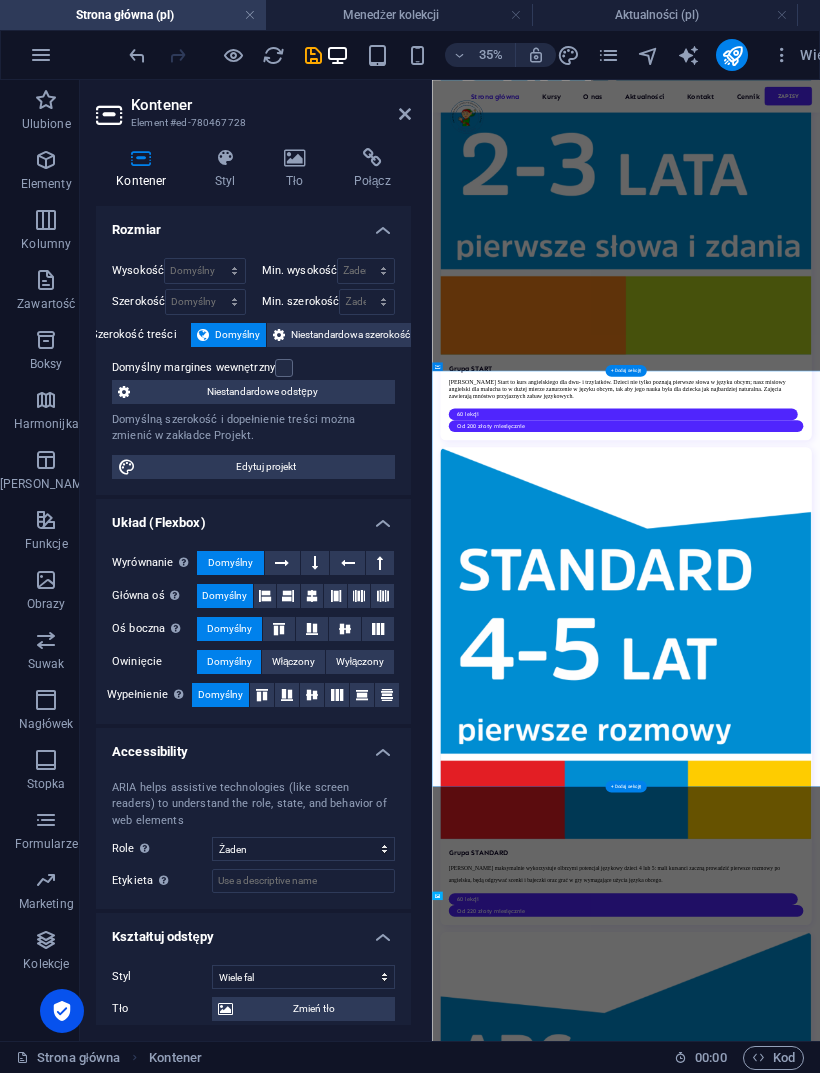scroll, scrollTop: -1, scrollLeft: 0, axis: vertical 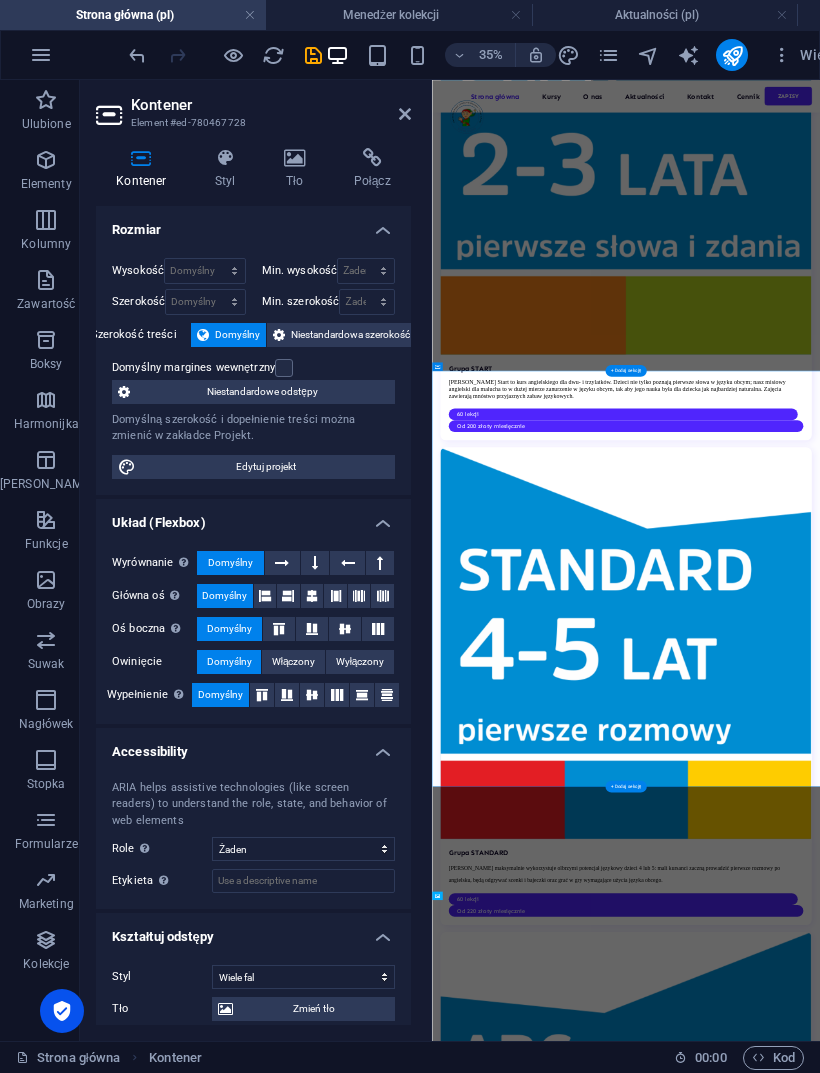 click at bounding box center [225, 158] 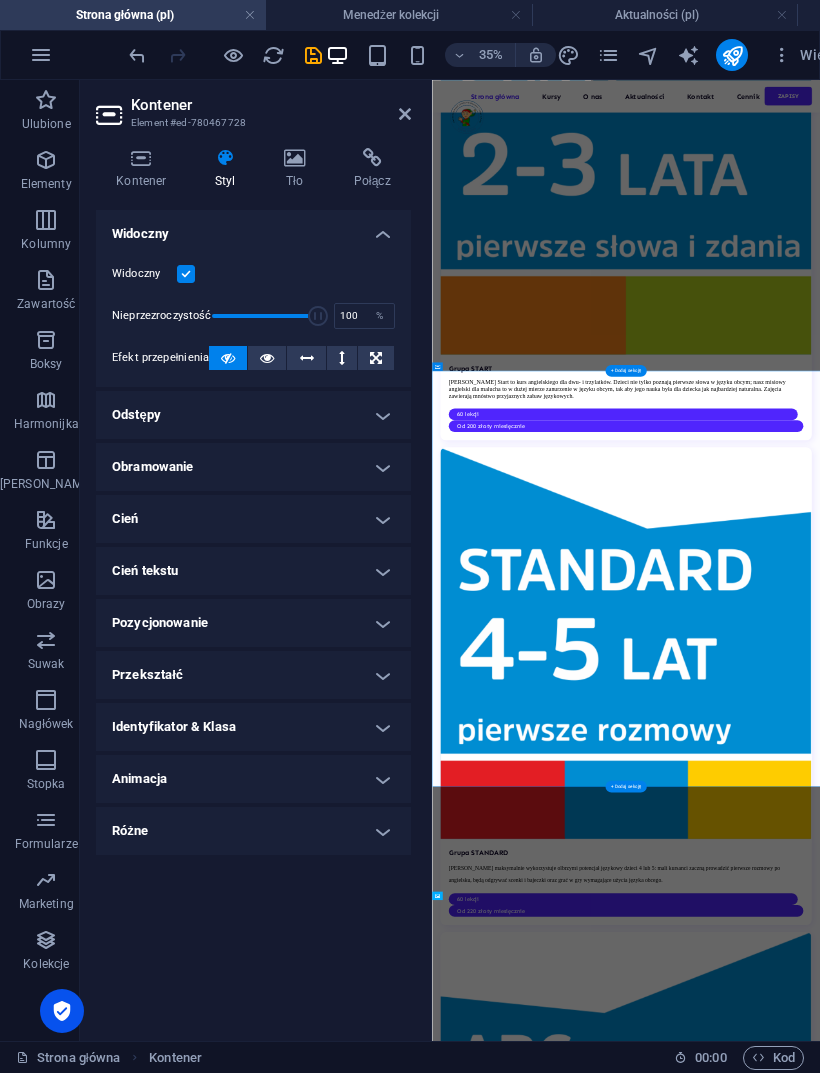click on "Identyfikator & Klasa" at bounding box center (253, 727) 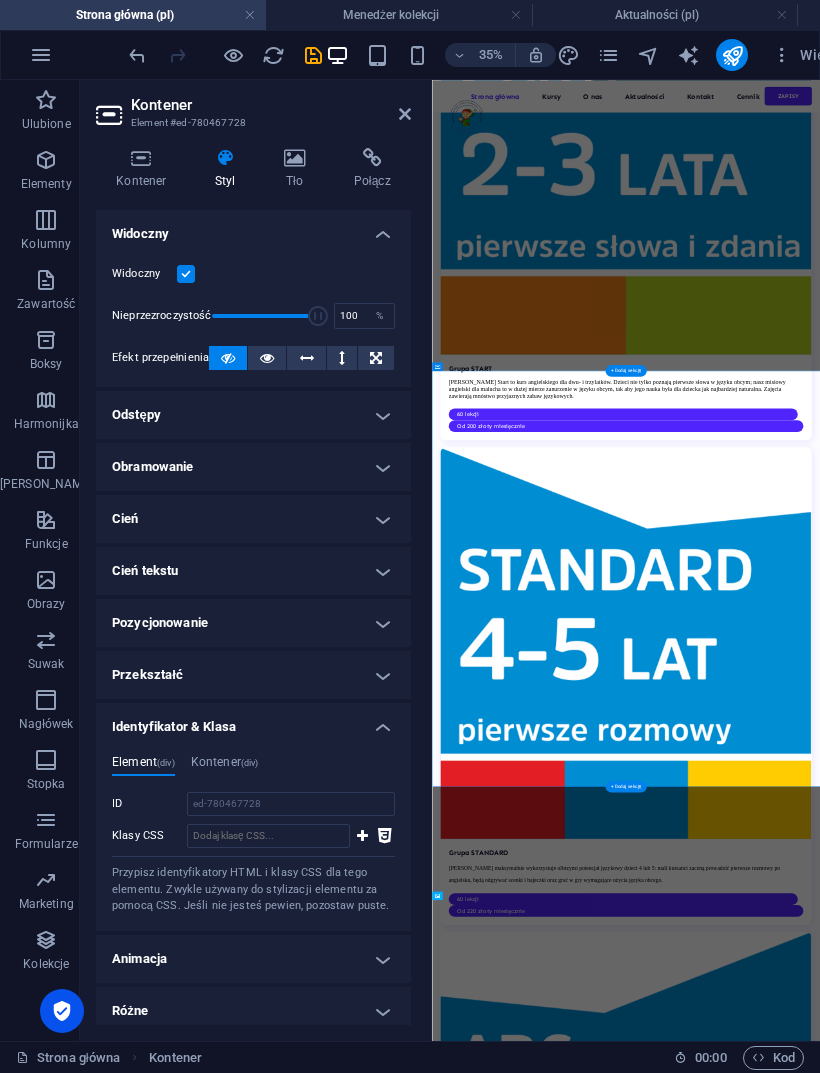 click on "Identyfikator & Klasa" at bounding box center [253, 721] 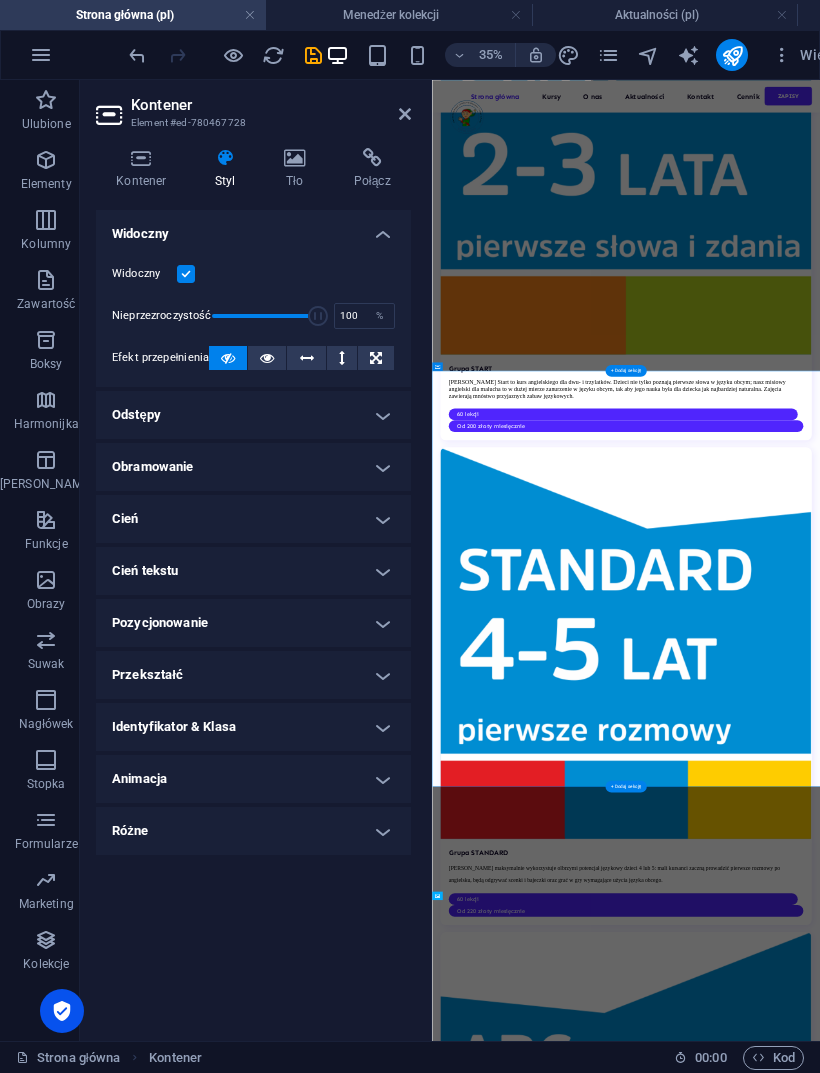 click on "Przekształć" at bounding box center [253, 675] 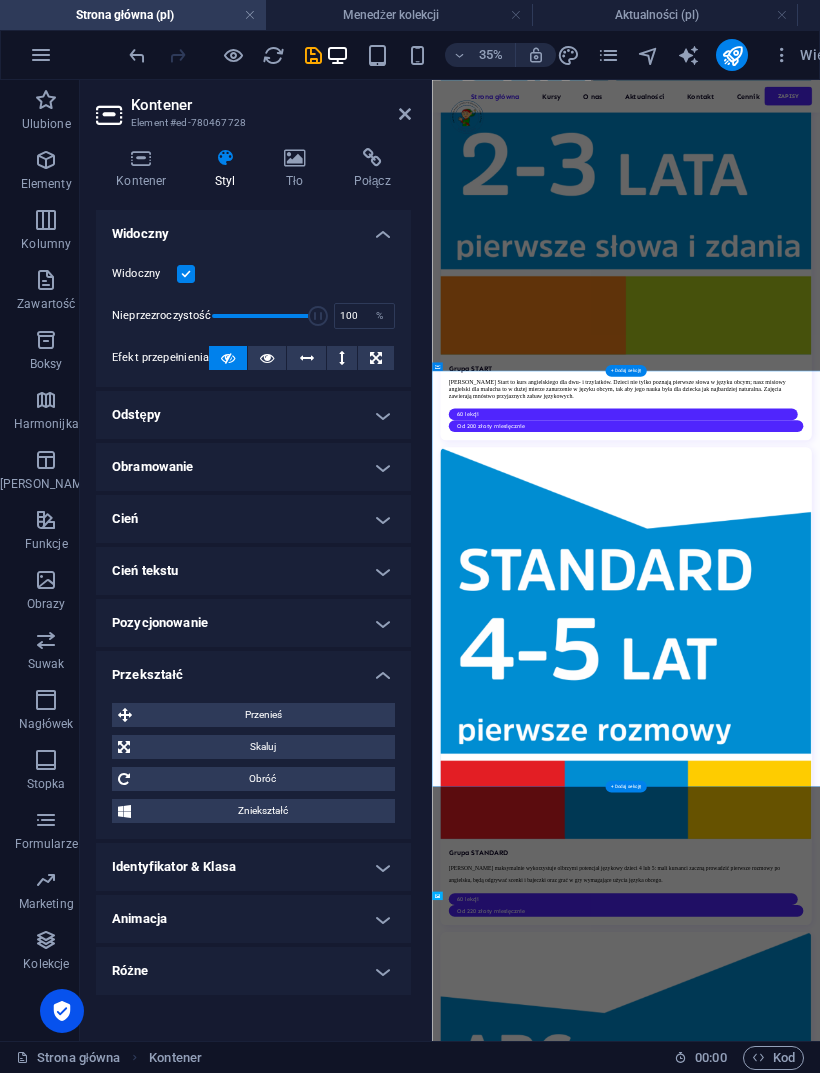click on "Przekształć" at bounding box center [253, 669] 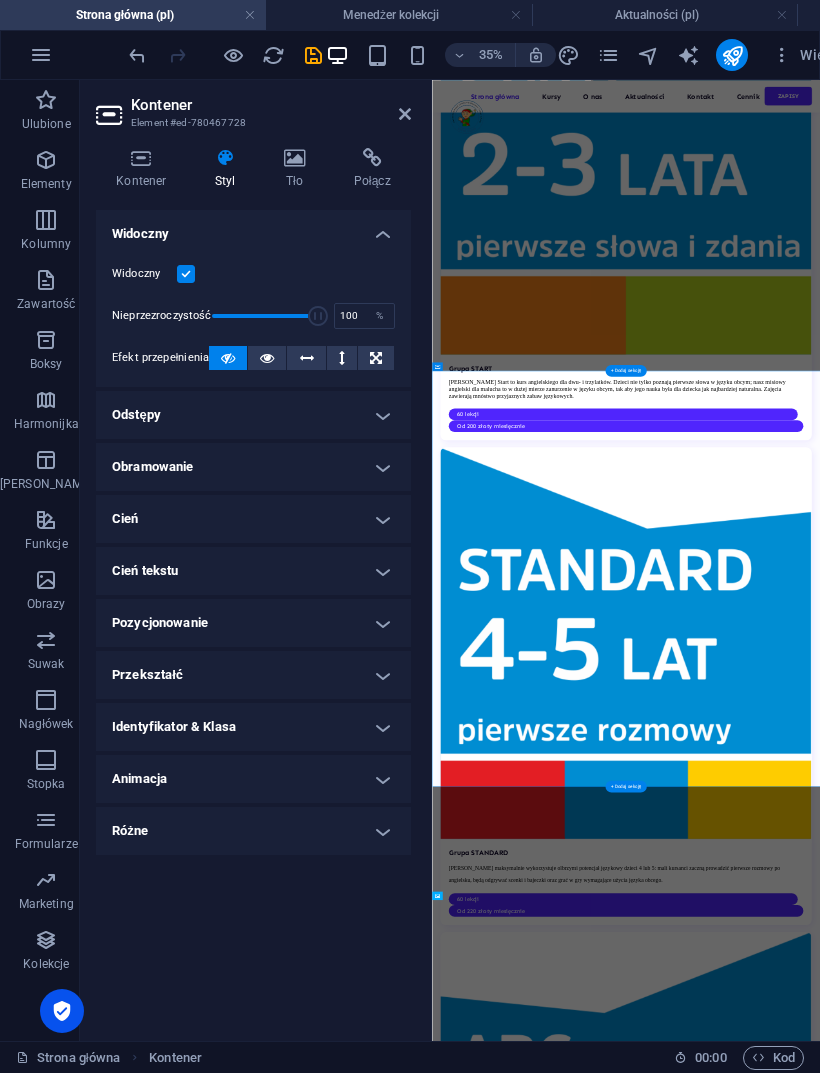 click on "Pozycjonowanie" at bounding box center (253, 623) 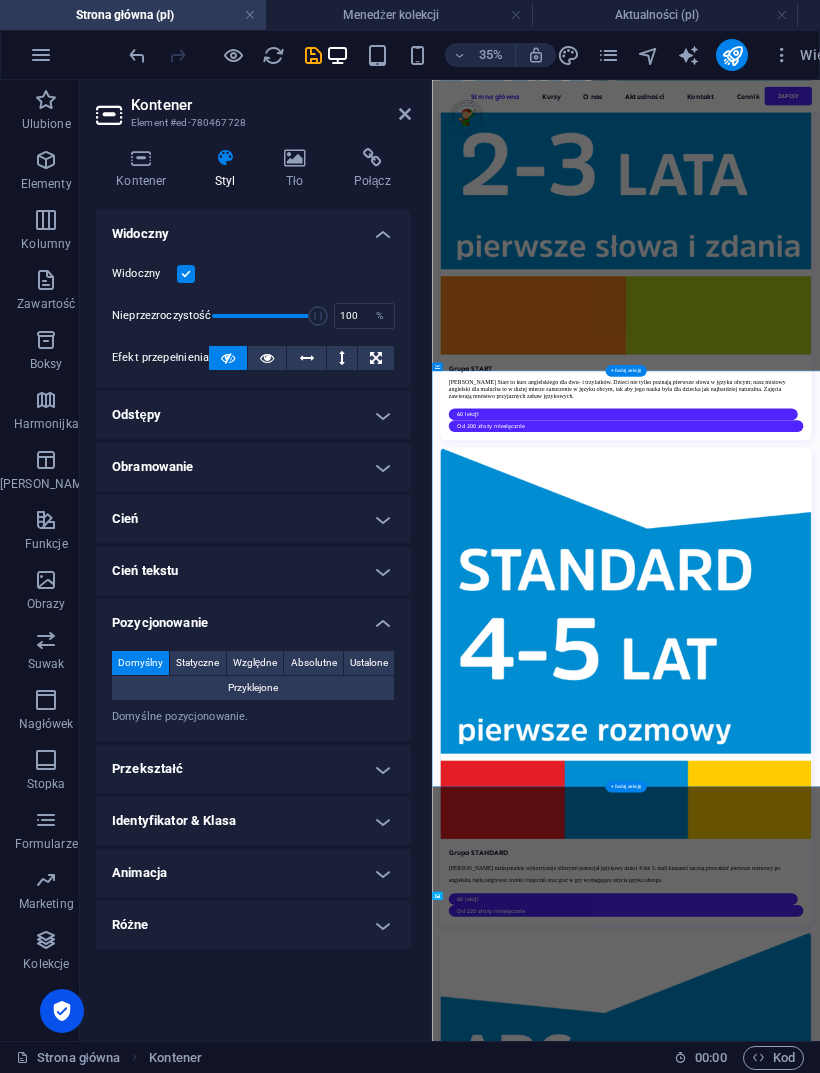 click on "Pozycjonowanie" at bounding box center (253, 617) 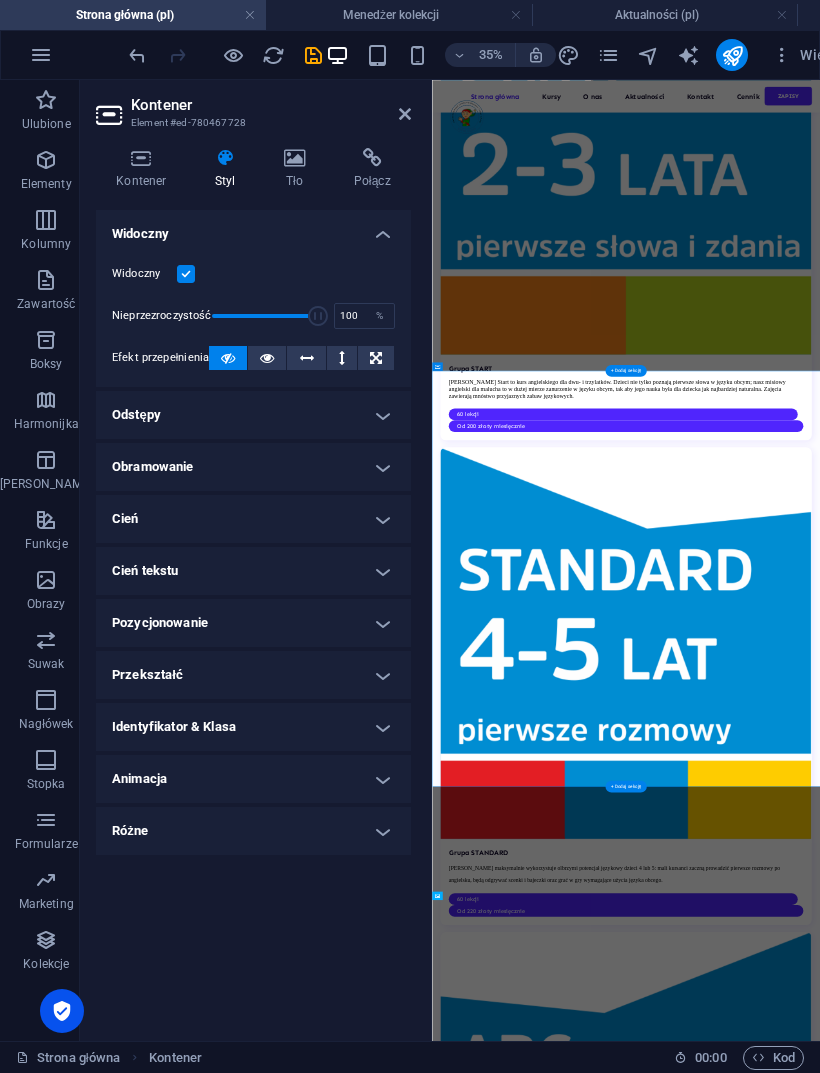 click on "Cień tekstu" at bounding box center (253, 571) 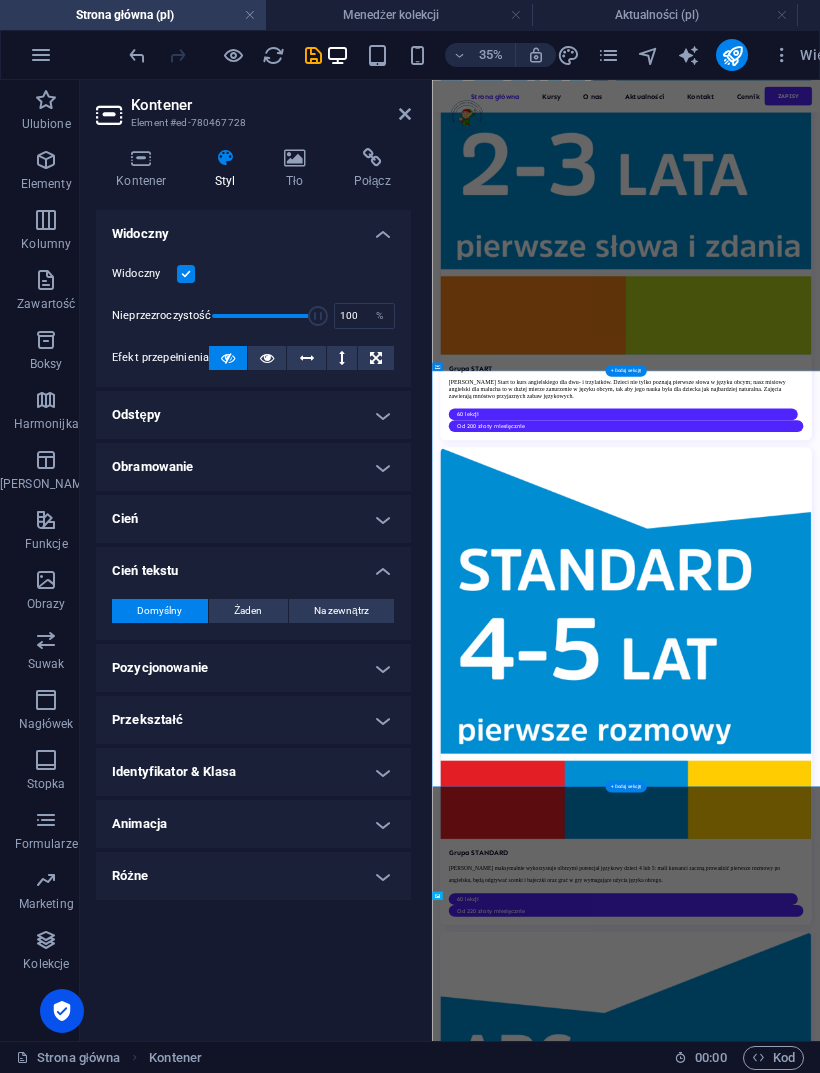 click on "Domyślny Żaden Na zewnątrz Kolor Przesunięcie X 0 px rem vh vw Przesunięcie Y 0 px rem vh vw Rozmyj 0 px rem % vh vw" at bounding box center (253, 611) 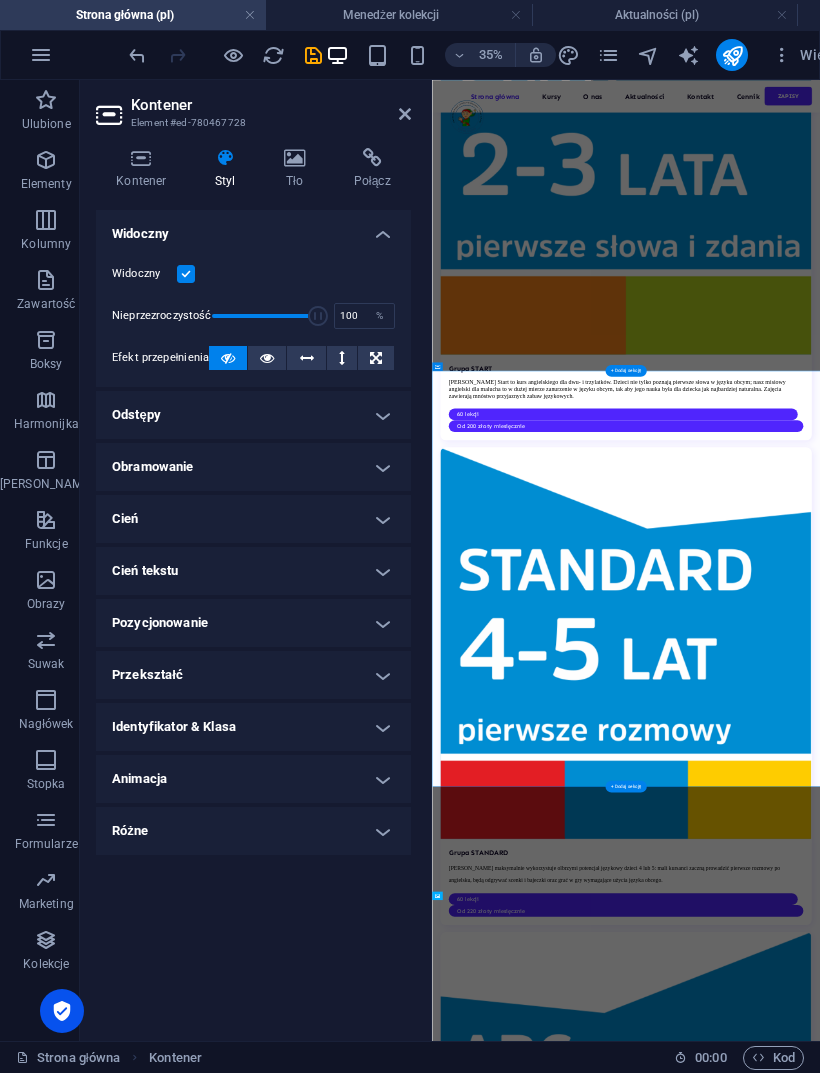 click on "Różne" at bounding box center (253, 831) 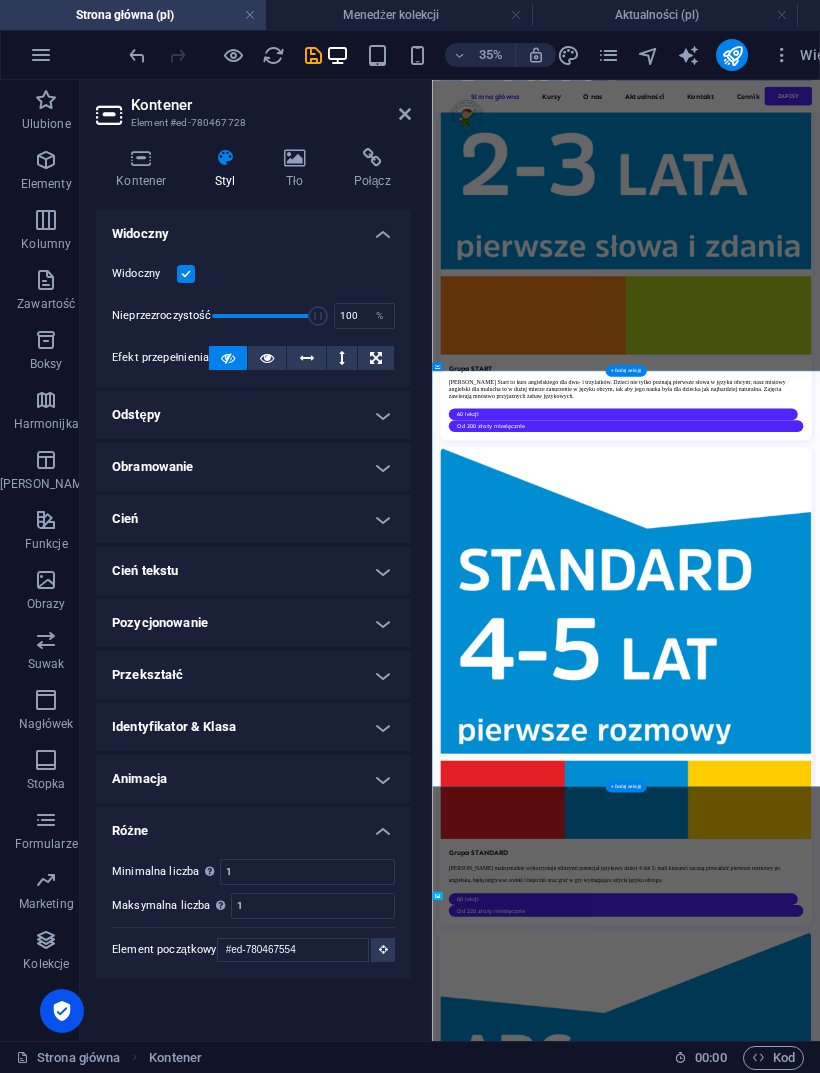 click on "Animacja" at bounding box center [253, 779] 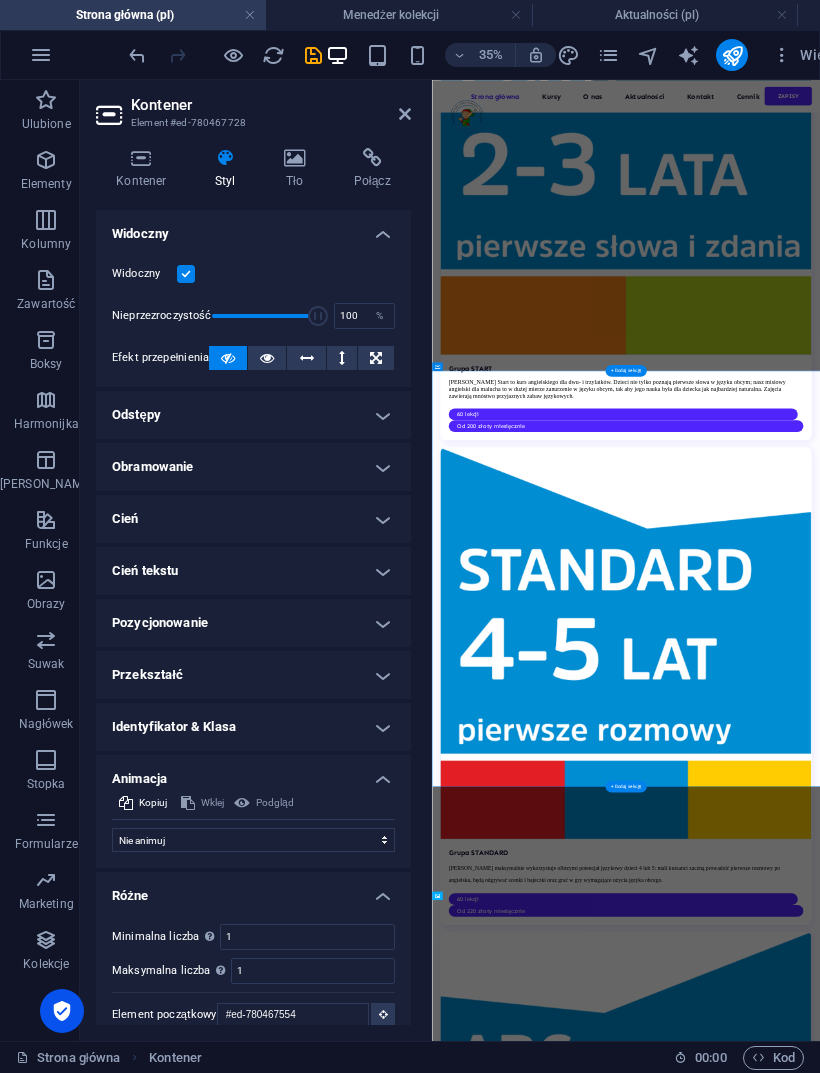 click on "Identyfikator & Klasa" at bounding box center (253, 727) 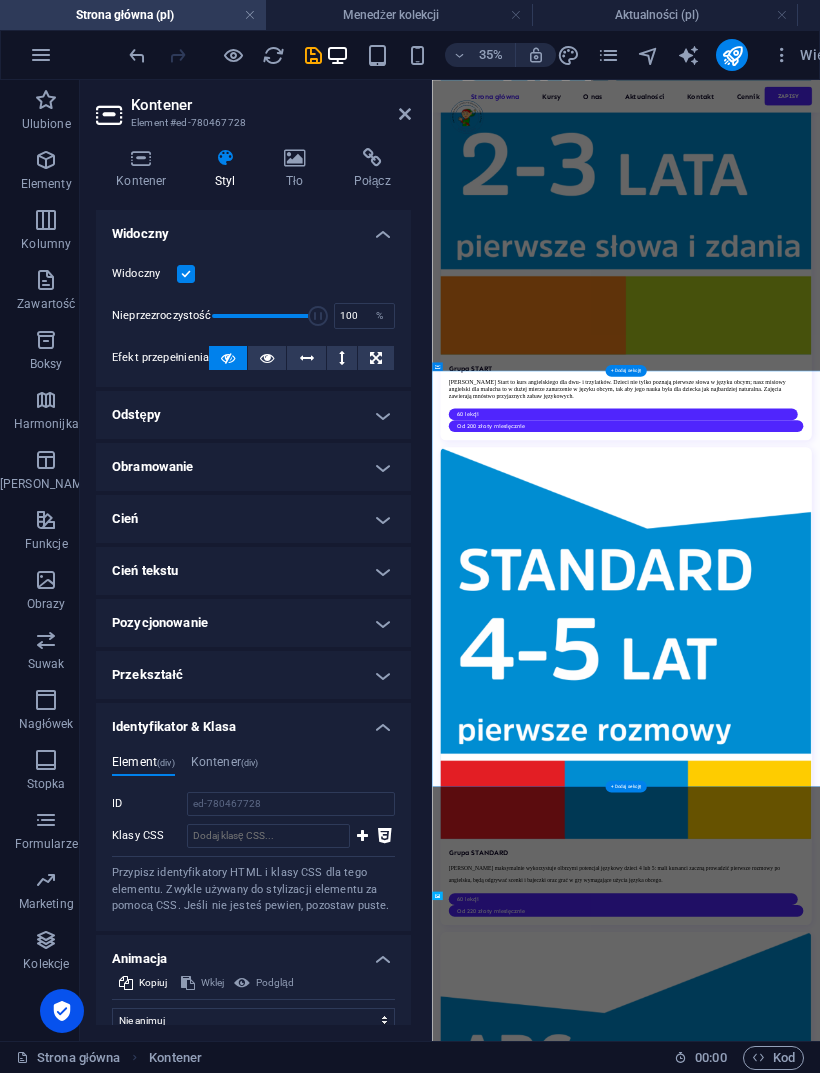 click on "Animacja" at bounding box center (253, 953) 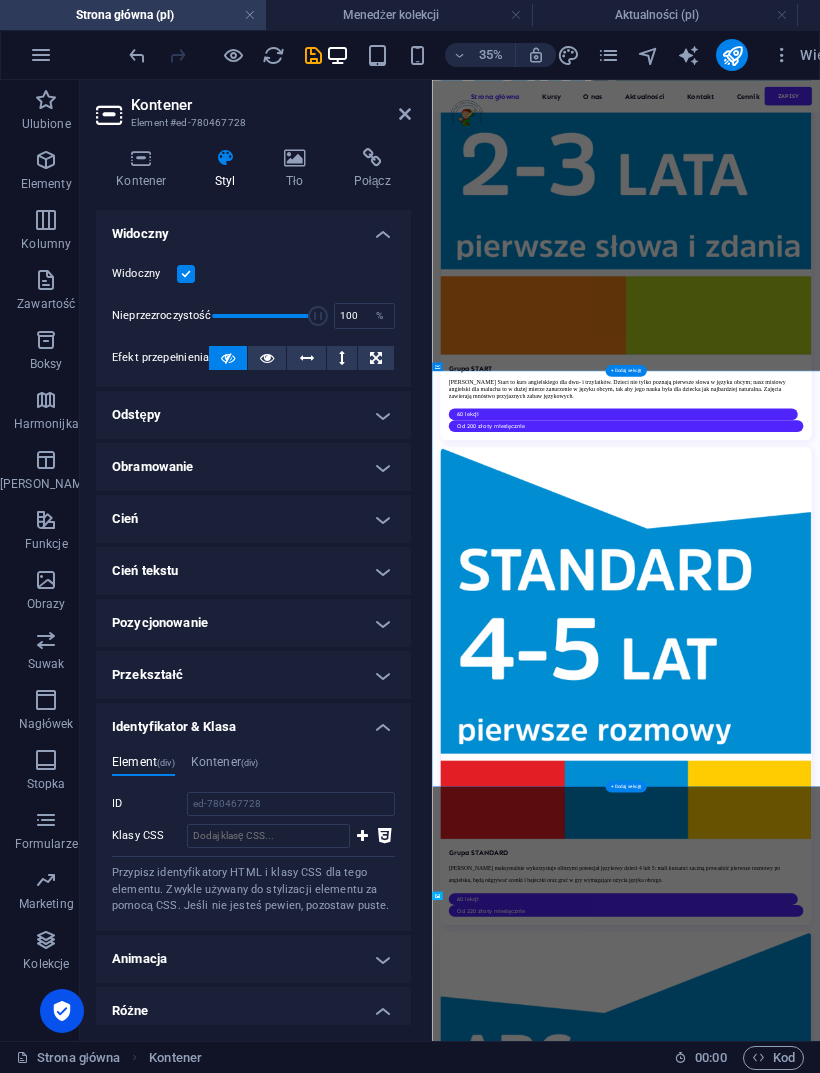 click on "Animacja" at bounding box center [253, 959] 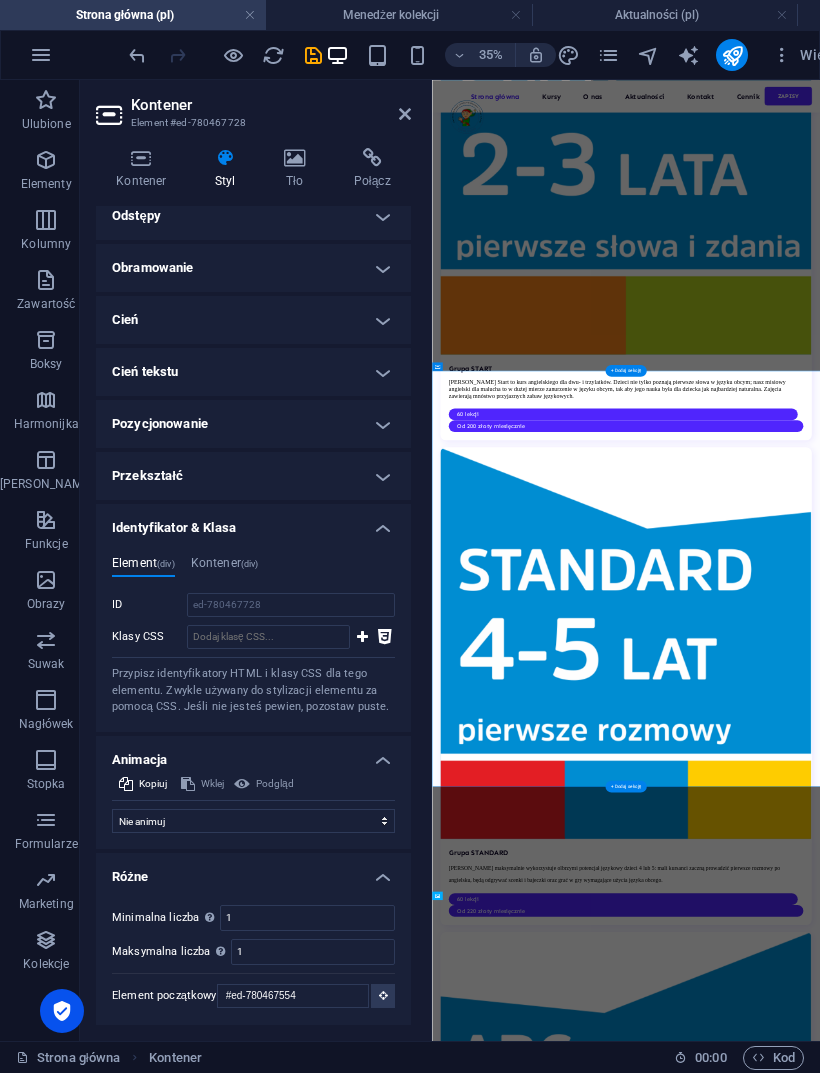 scroll, scrollTop: 196, scrollLeft: 0, axis: vertical 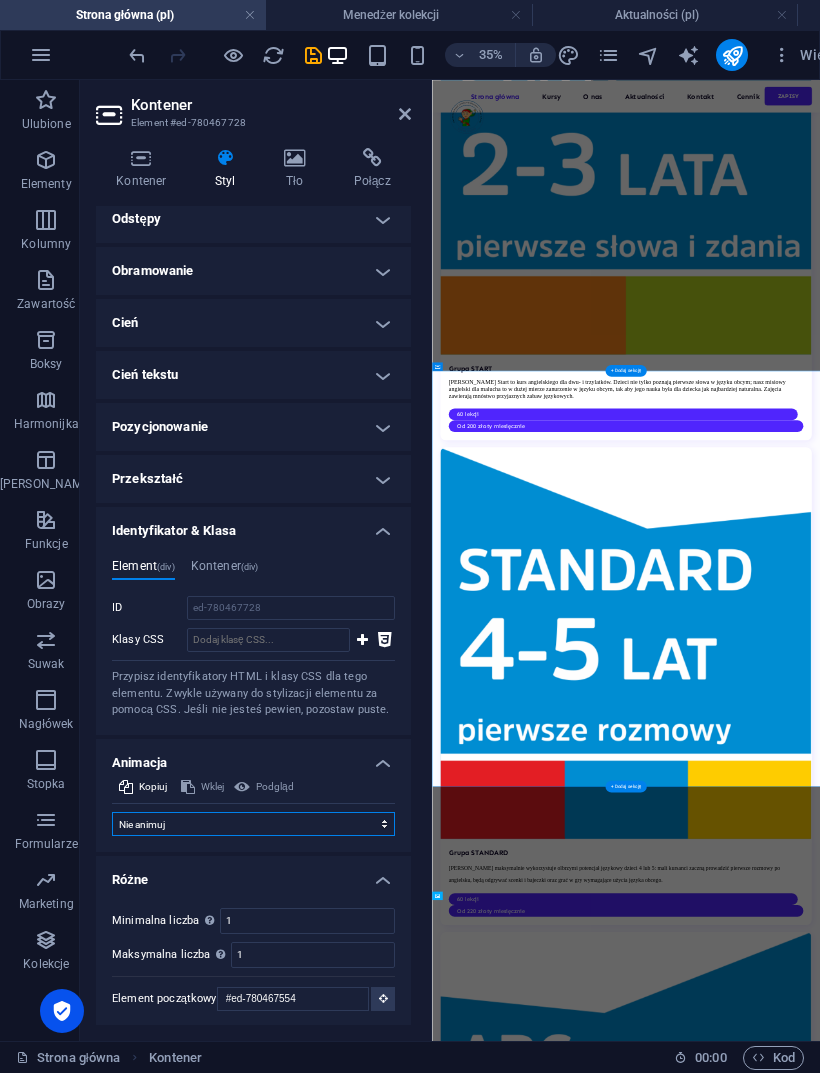 click on "Nie animuj Pokaż / Ukryj Przesuń w górę/w dół Powiększ/oddal Przesuń od lewej do prawej Przesuń od prawej do lewej Przesuń z góry na dół Przesuń od dołu do góry Puls Mignięcie Otwórz jako nakładkę" at bounding box center [253, 824] 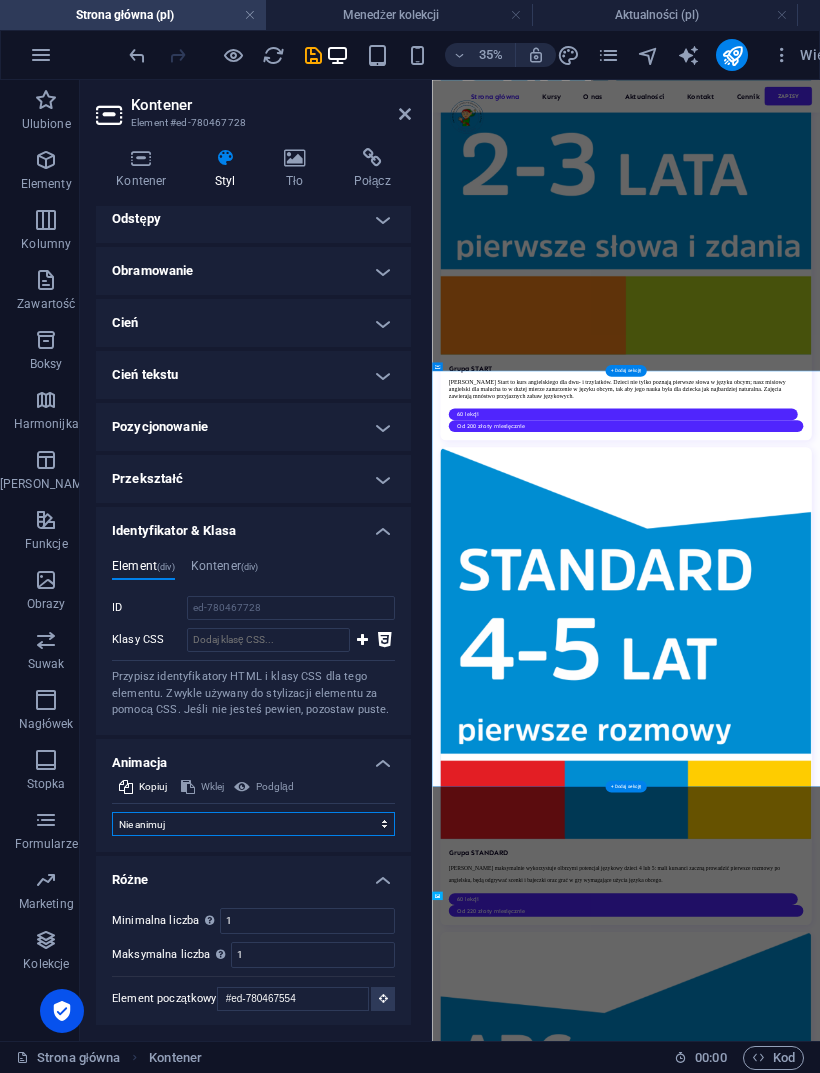 select on "move-top-to-bottom" 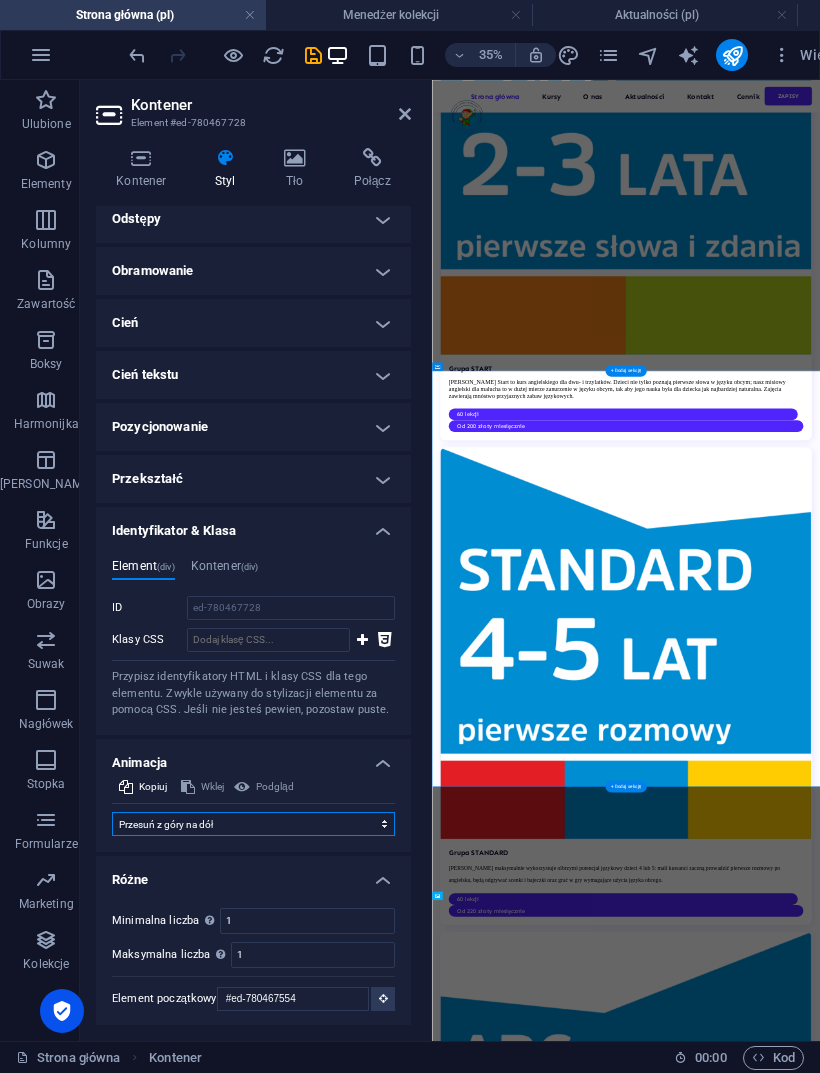 select on "scroll" 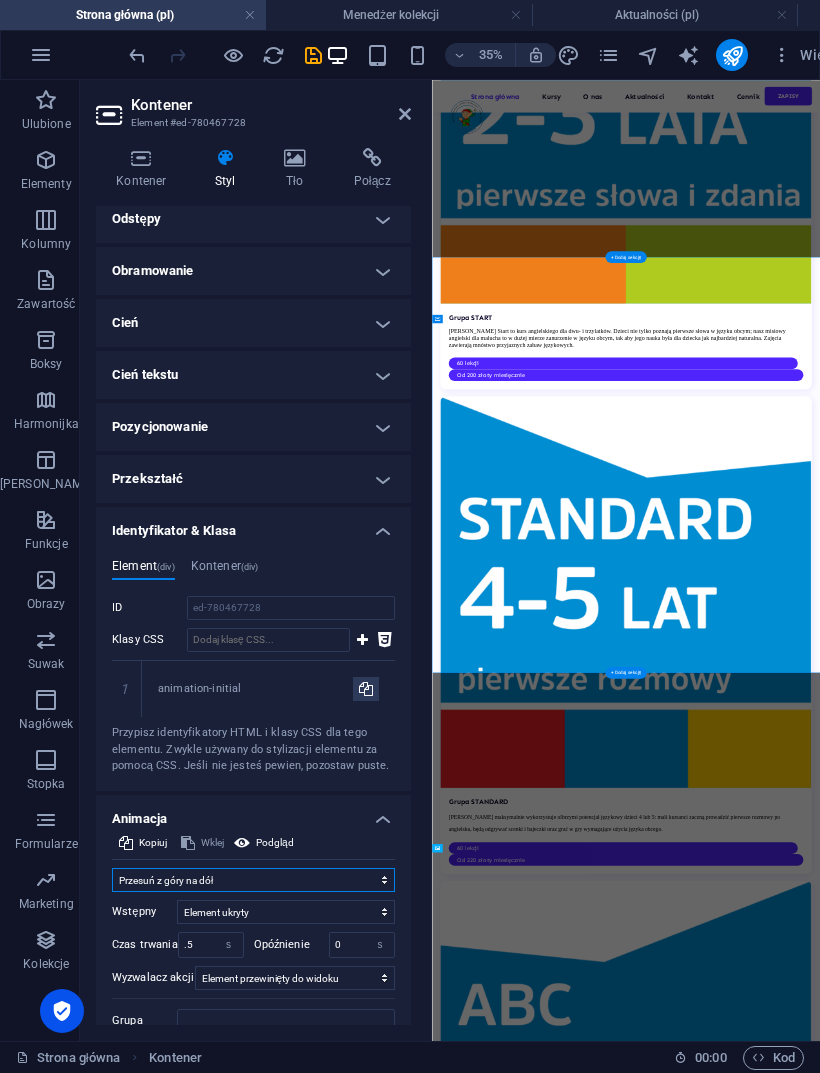 scroll, scrollTop: 4561, scrollLeft: 0, axis: vertical 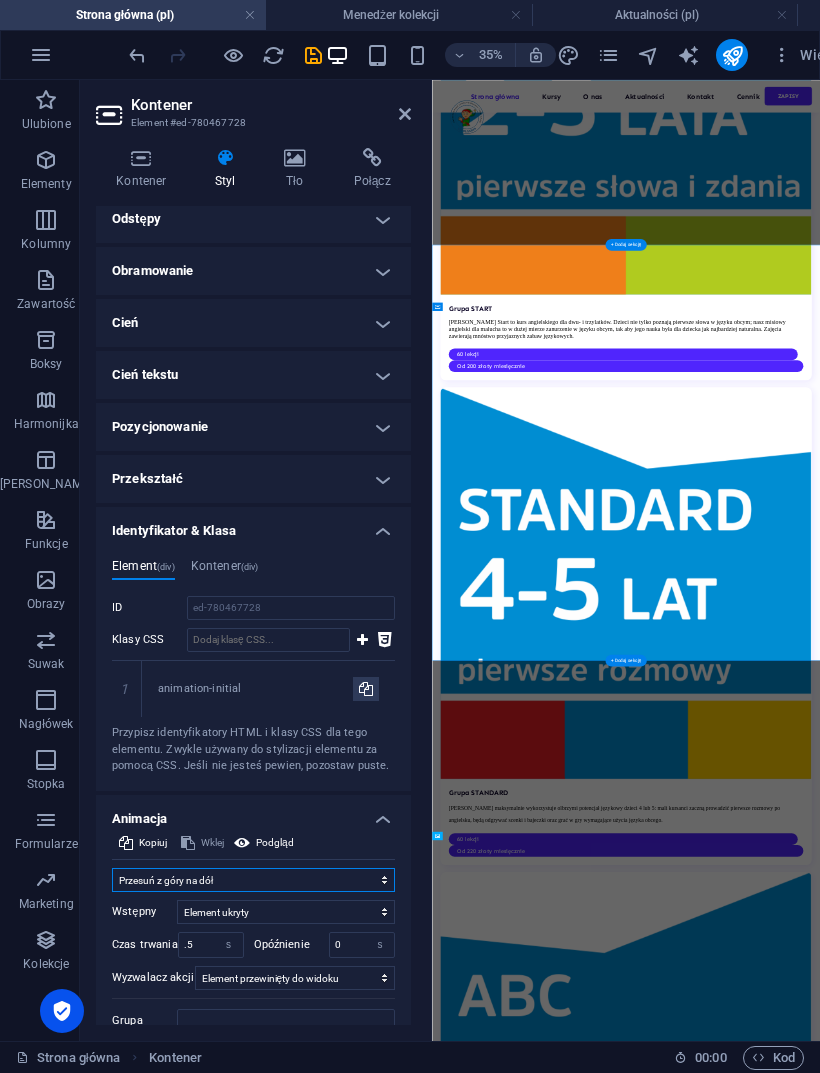 click on "Nie animuj Pokaż / Ukryj Przesuń w górę/w dół Powiększ/oddal Przesuń od lewej do prawej Przesuń od prawej do lewej Przesuń z góry na dół Przesuń od dołu do góry Puls Mignięcie Otwórz jako nakładkę" at bounding box center [253, 880] 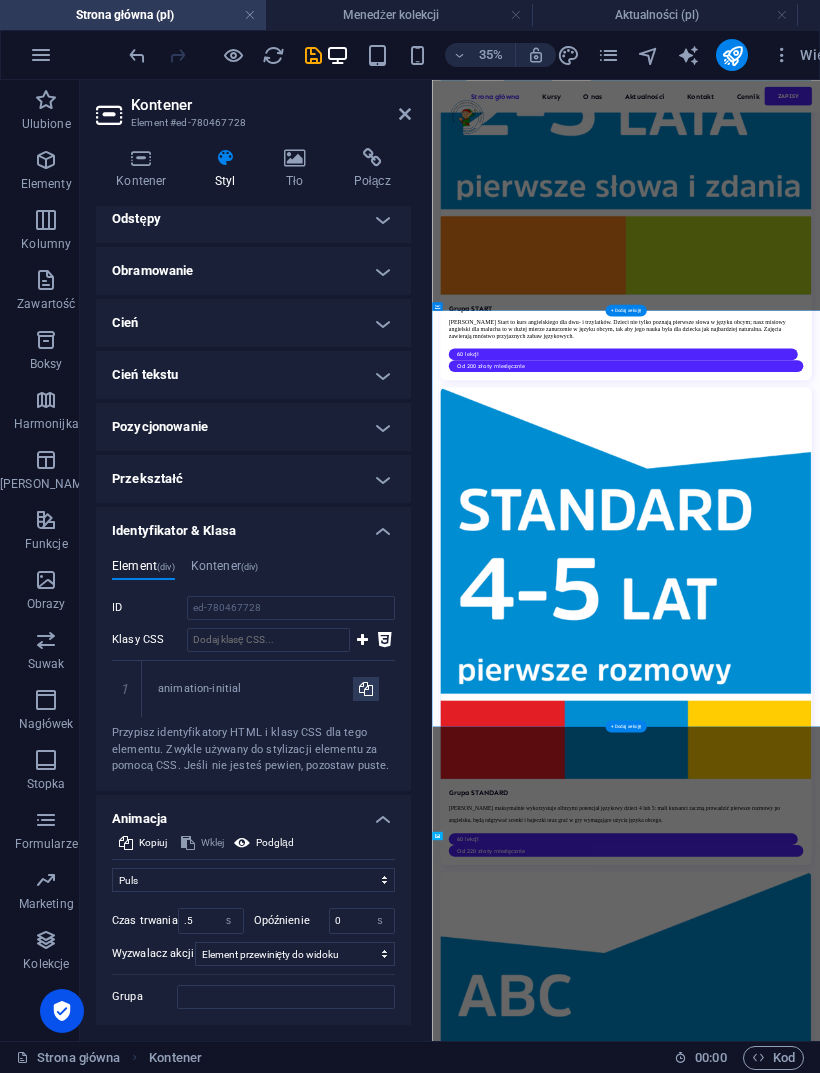 click on "Tło" at bounding box center (299, 169) 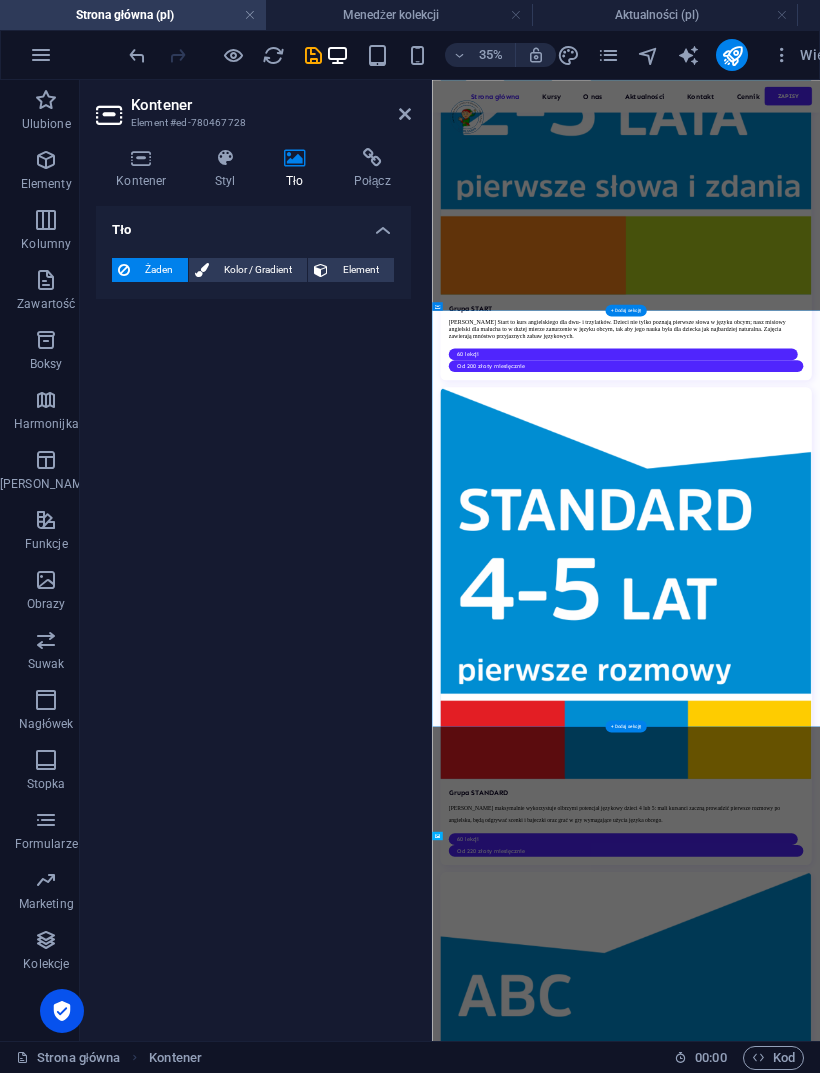 click at bounding box center (321, 270) 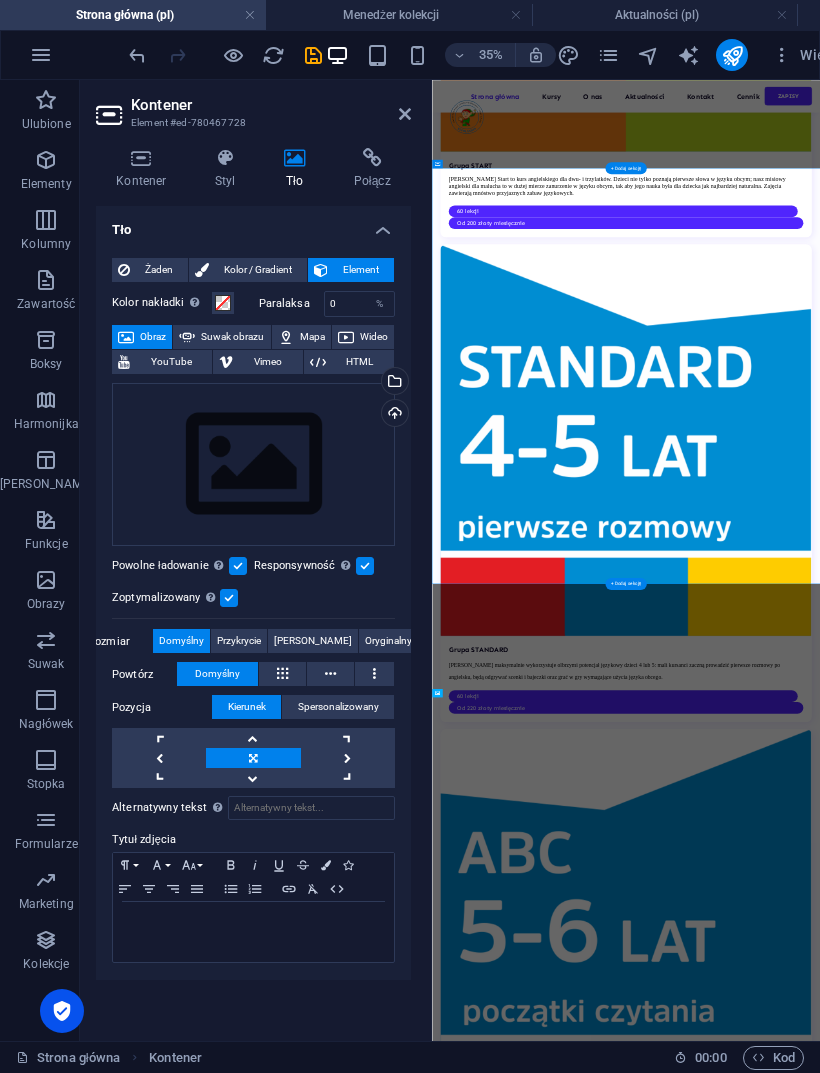 click at bounding box center (225, 158) 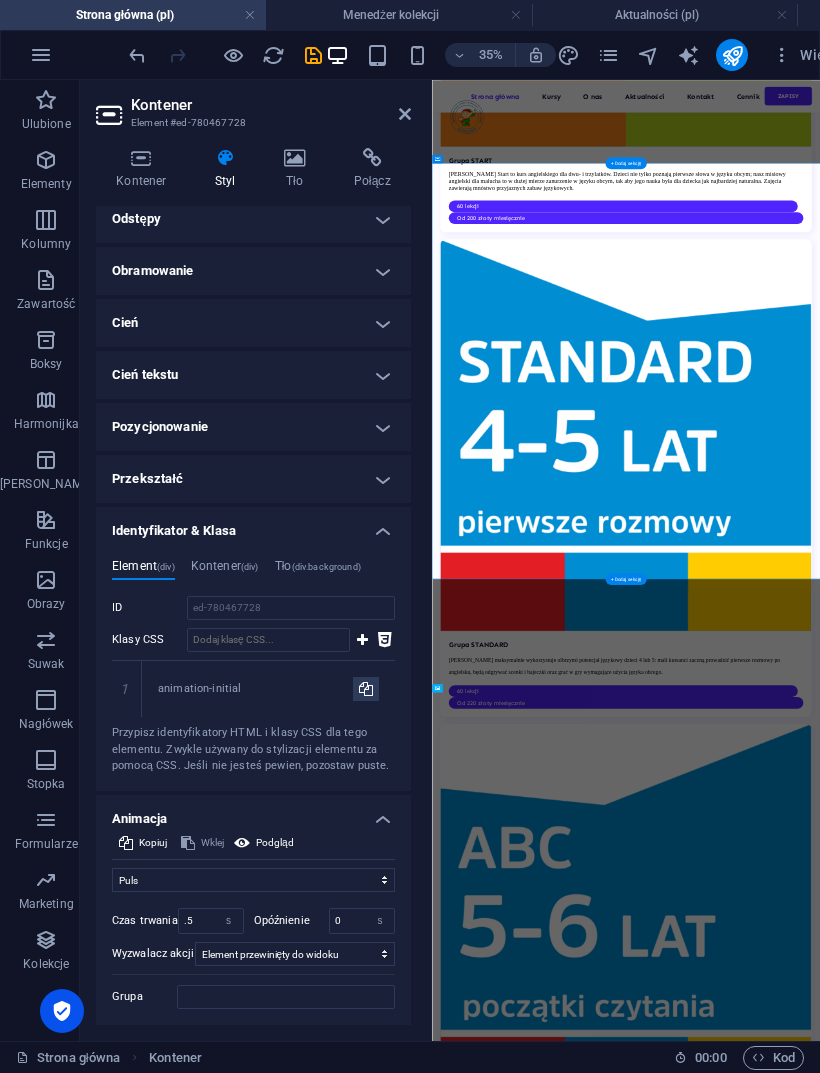 scroll, scrollTop: 4987, scrollLeft: 0, axis: vertical 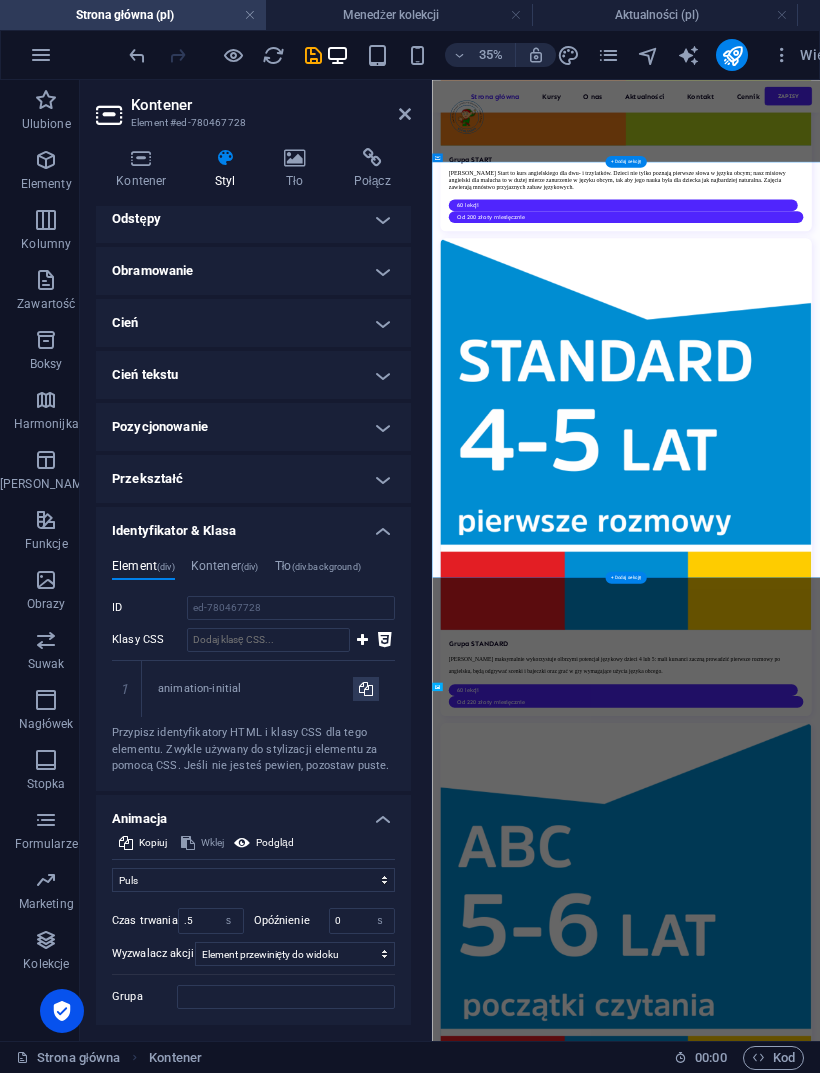 click at bounding box center [137, 55] 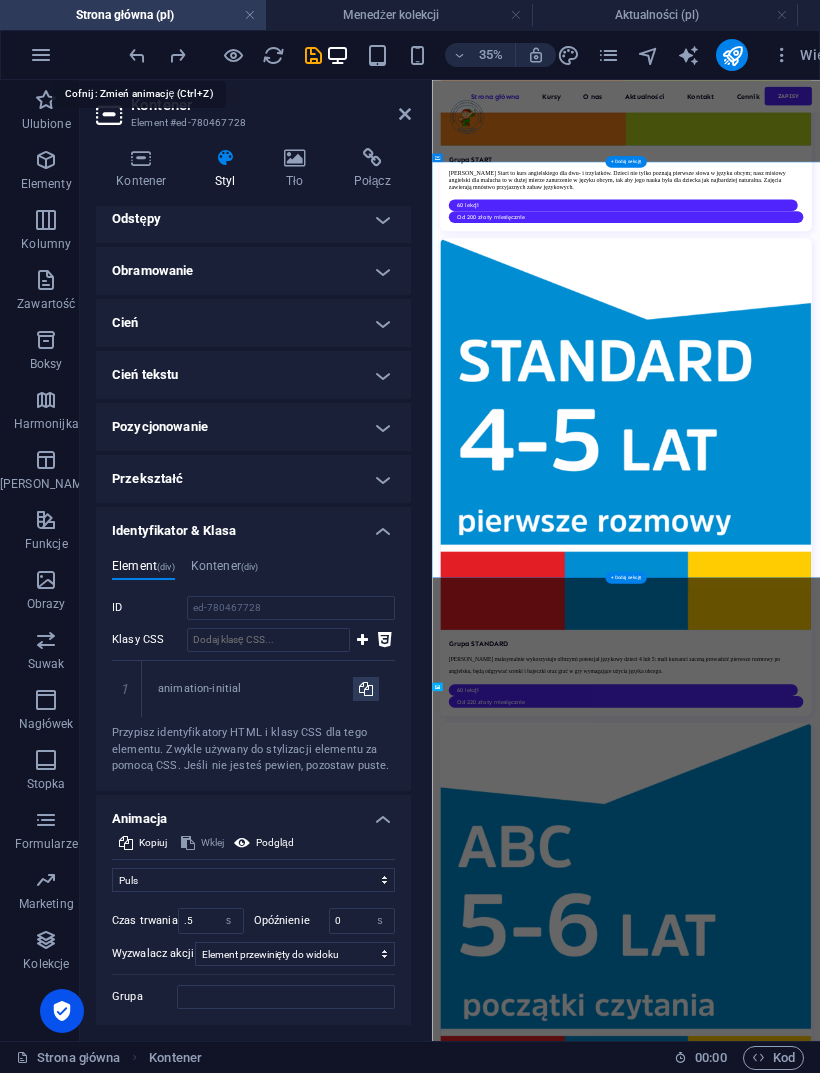 click at bounding box center [295, 158] 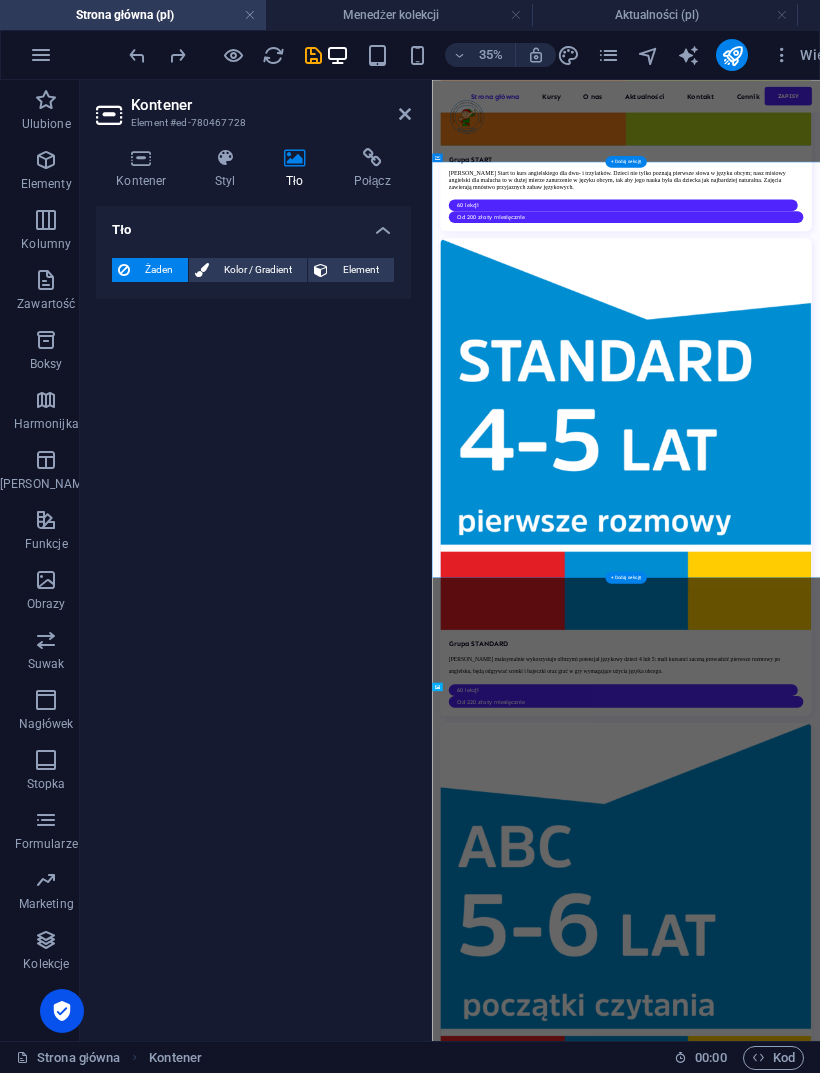 click at bounding box center [372, 158] 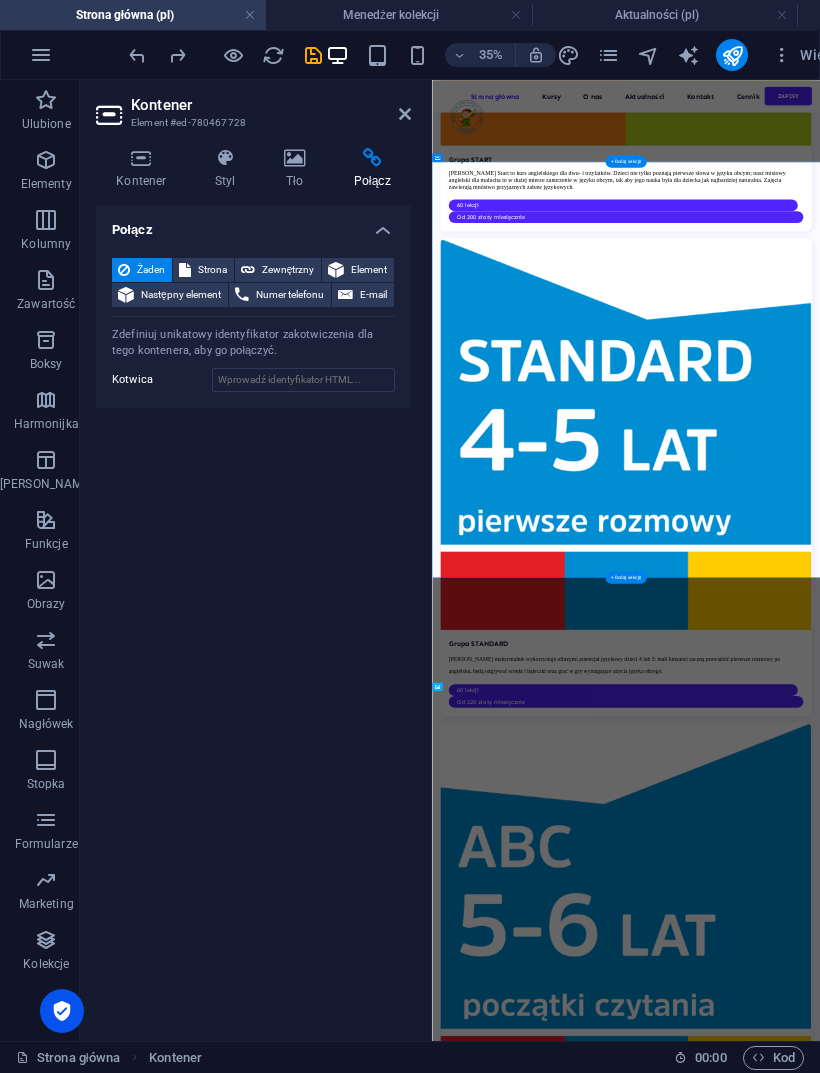 click on "Strona" at bounding box center (212, 270) 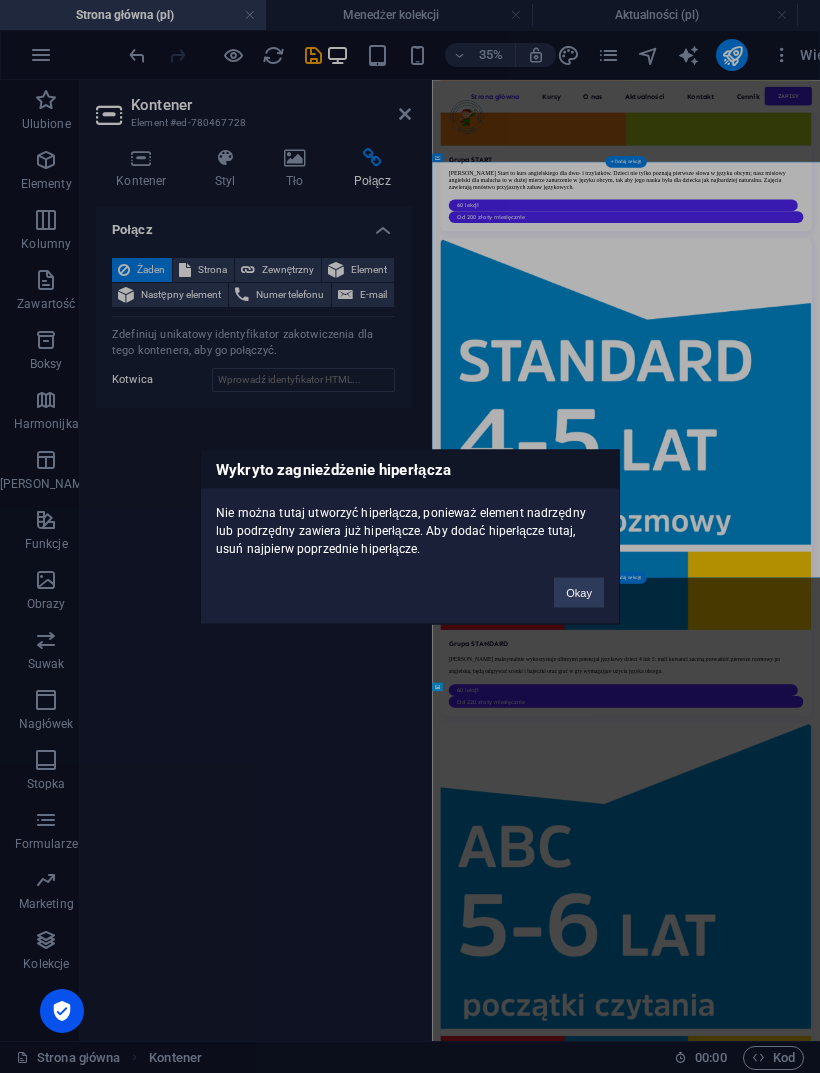 click on "Okay" at bounding box center (579, 592) 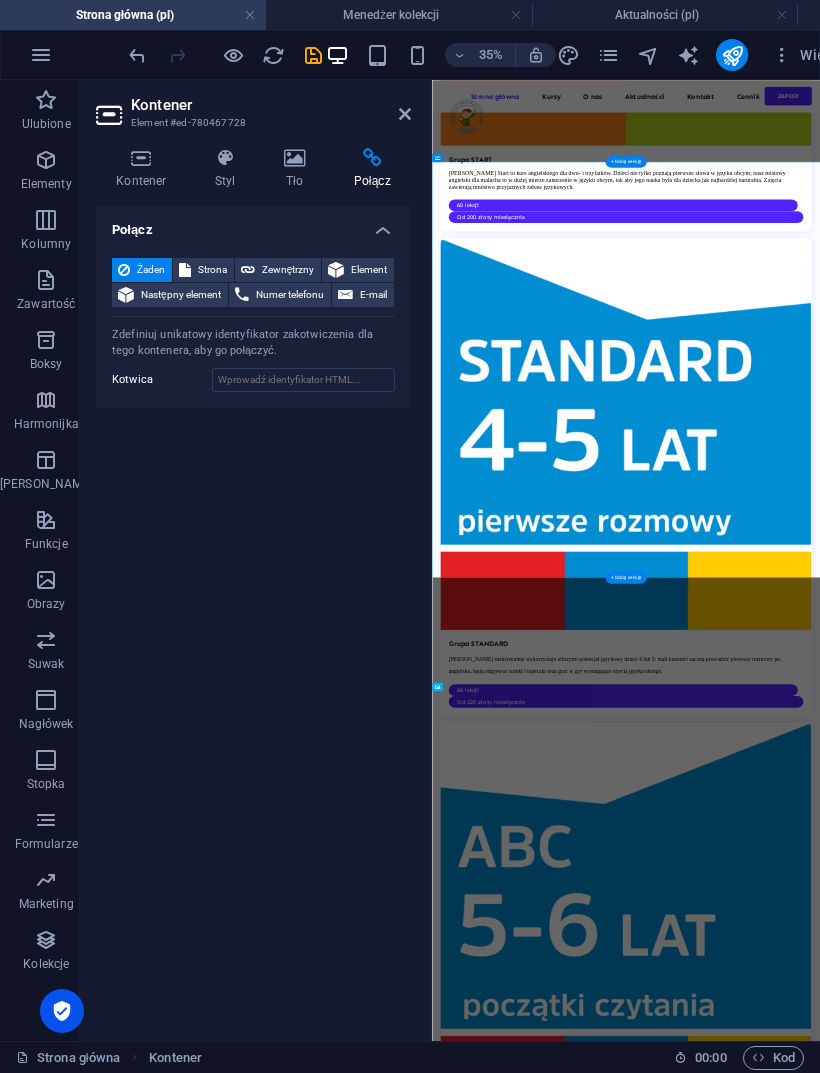 click on "Strona" at bounding box center [212, 270] 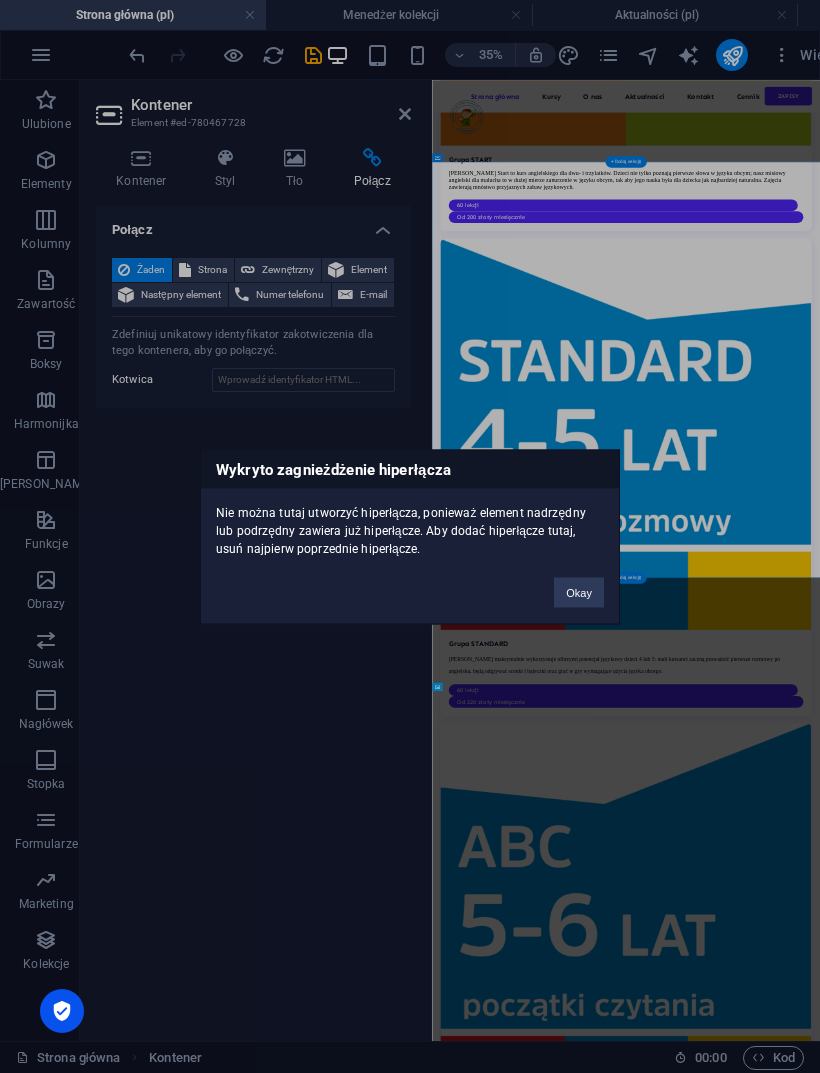 click on "Okay" at bounding box center [579, 592] 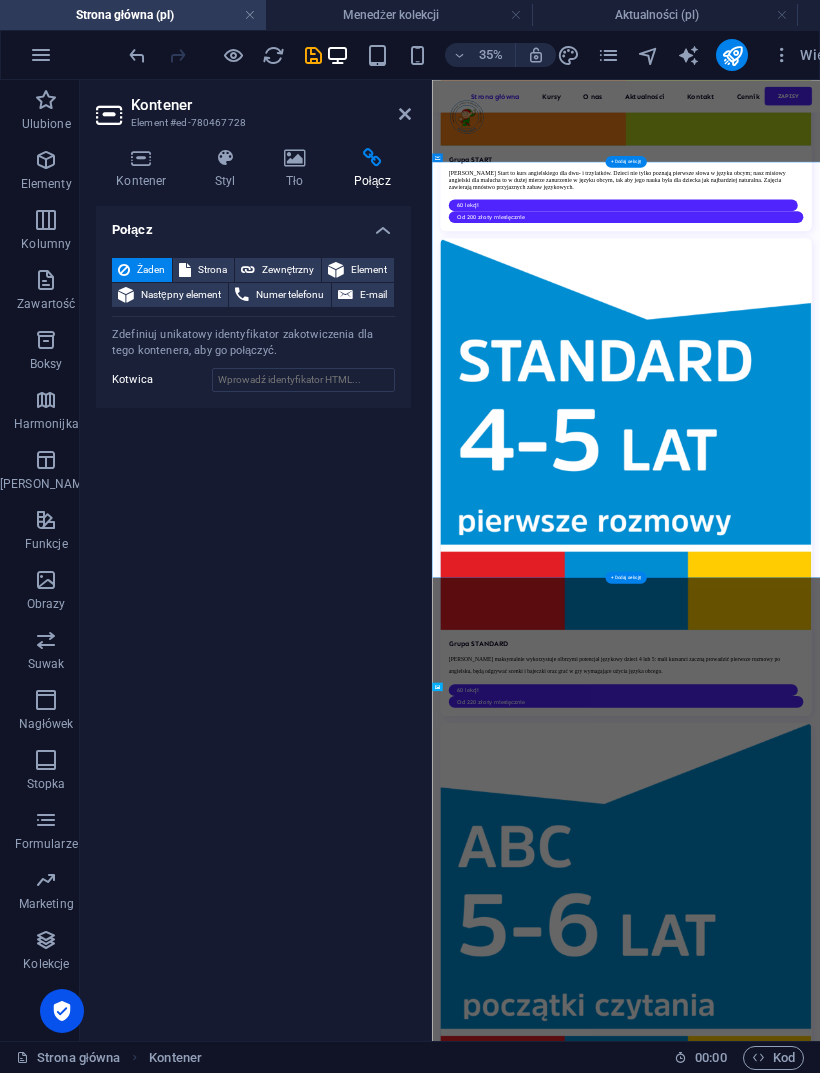 click on "Zewnętrzny" at bounding box center (288, 270) 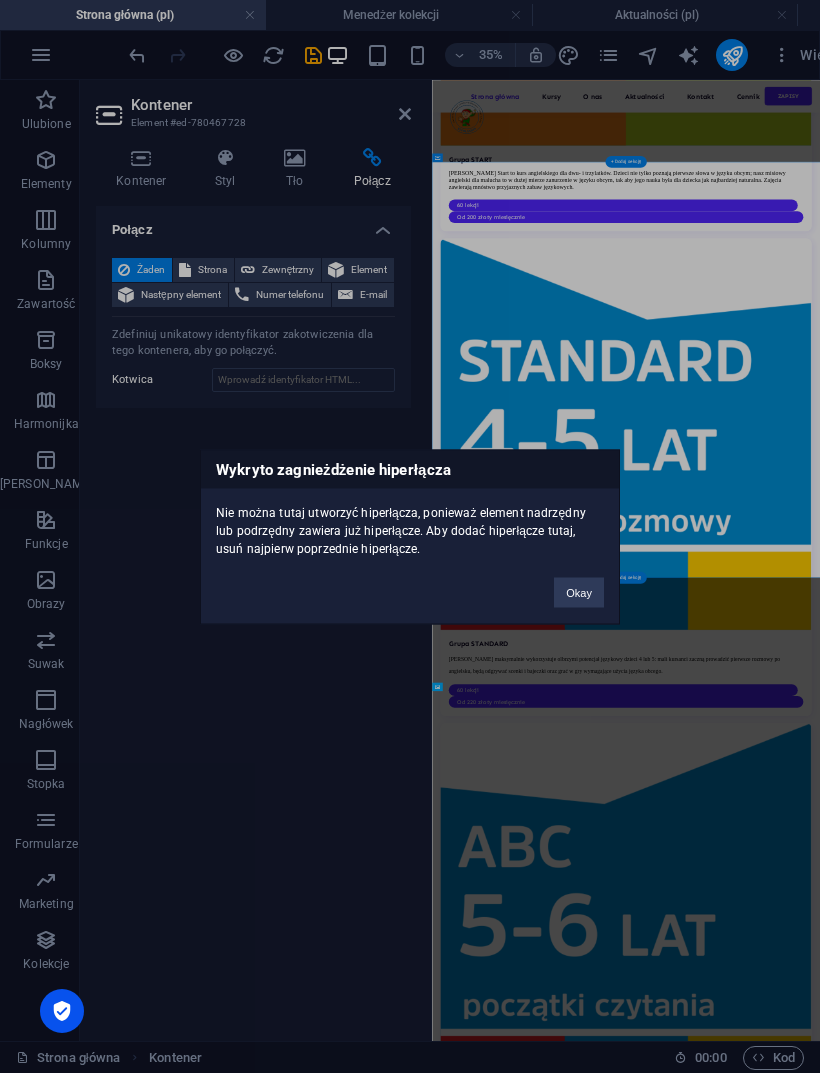 click on "Okay" at bounding box center (579, 592) 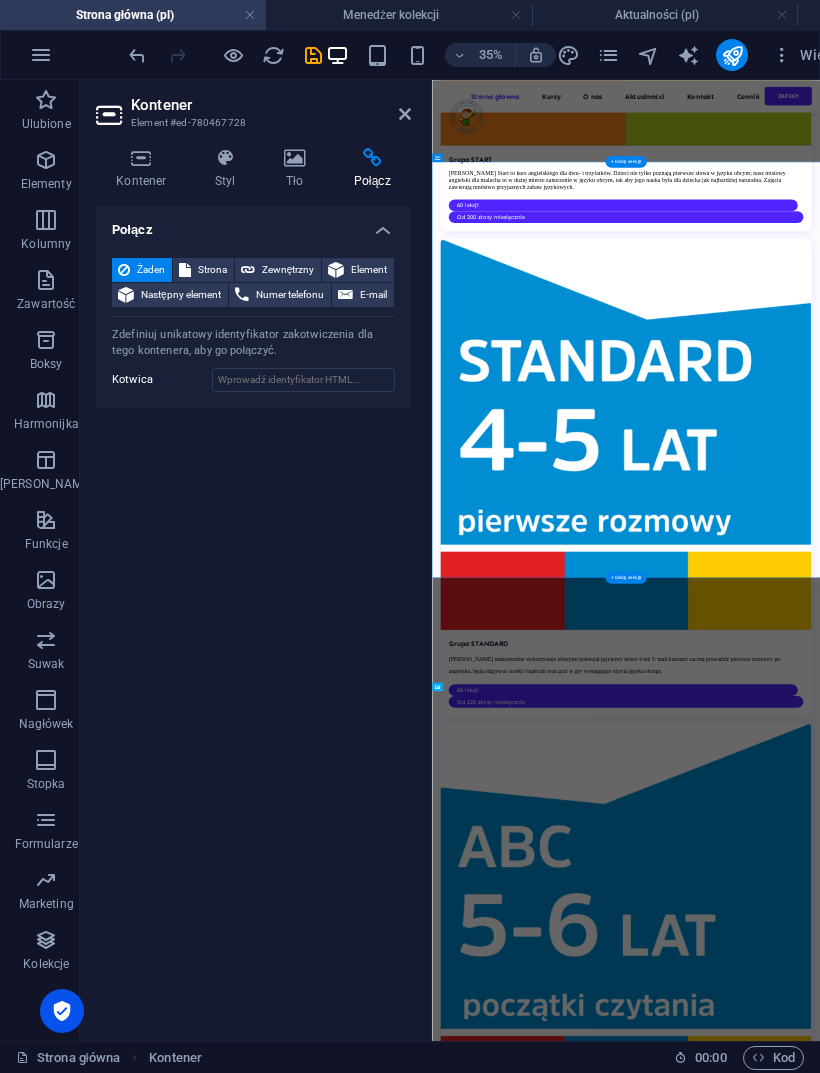 click on "Kontener" at bounding box center (145, 169) 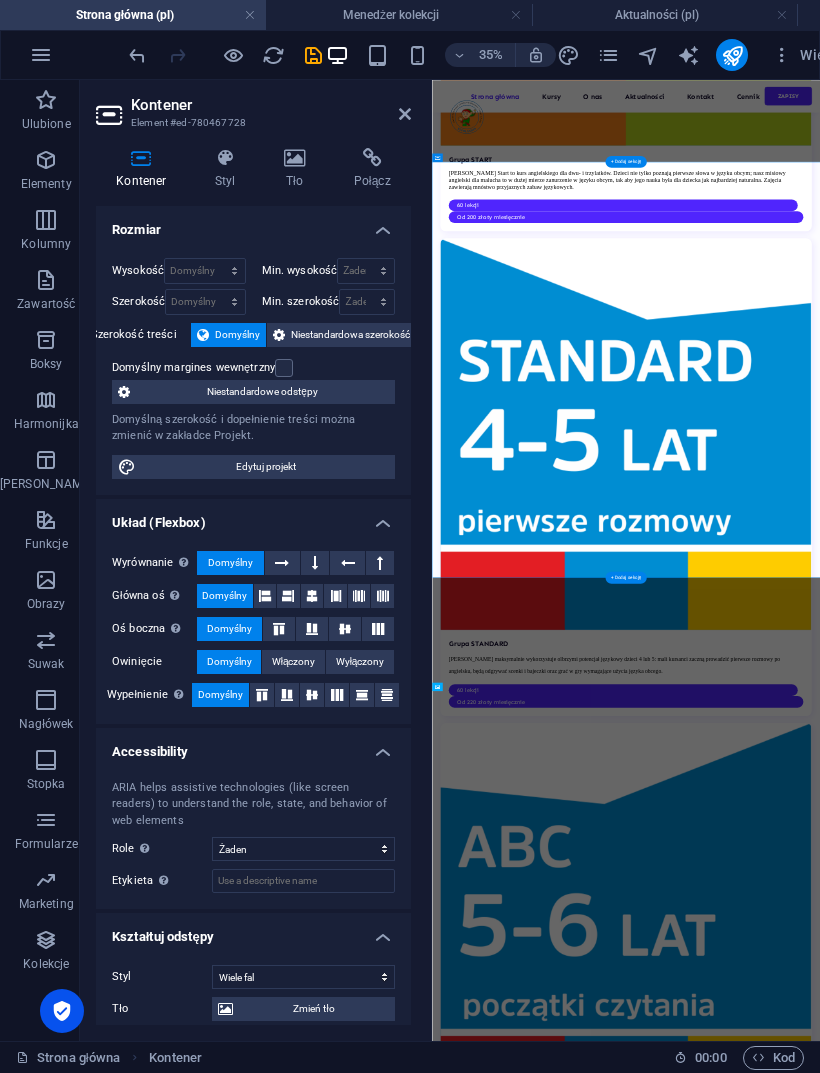 scroll, scrollTop: 0, scrollLeft: 0, axis: both 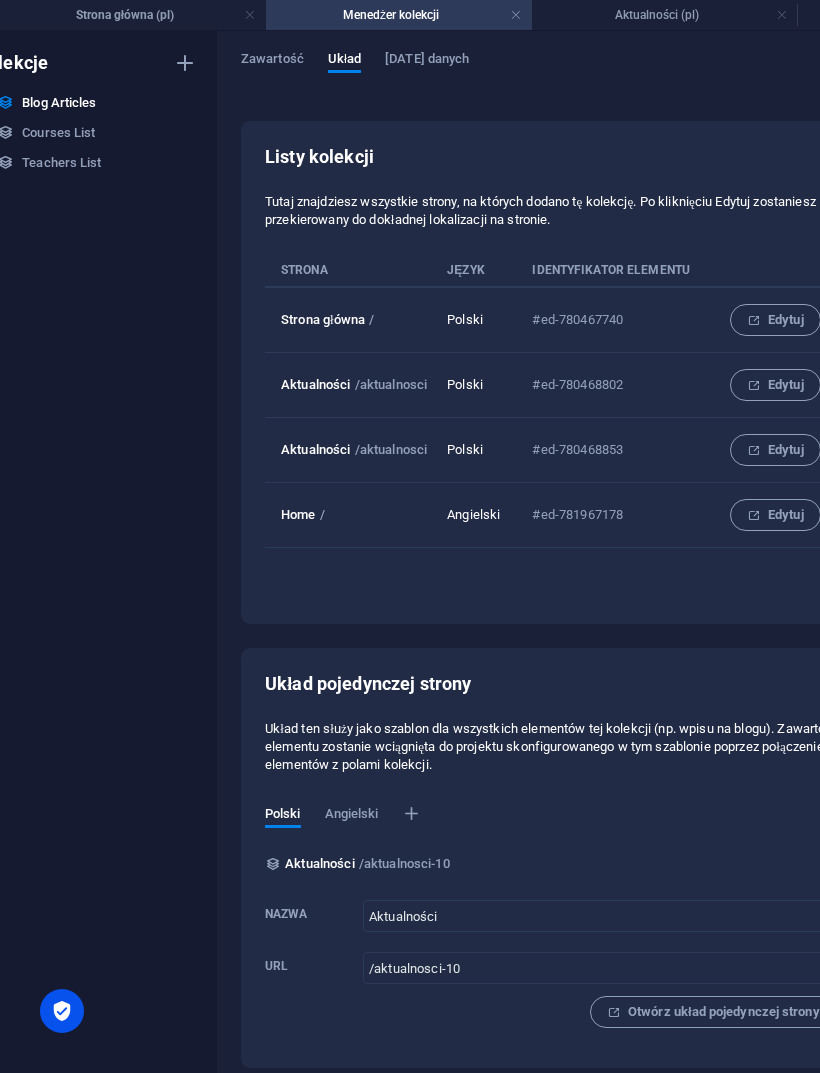 click on "Edytuj" at bounding box center [775, 320] 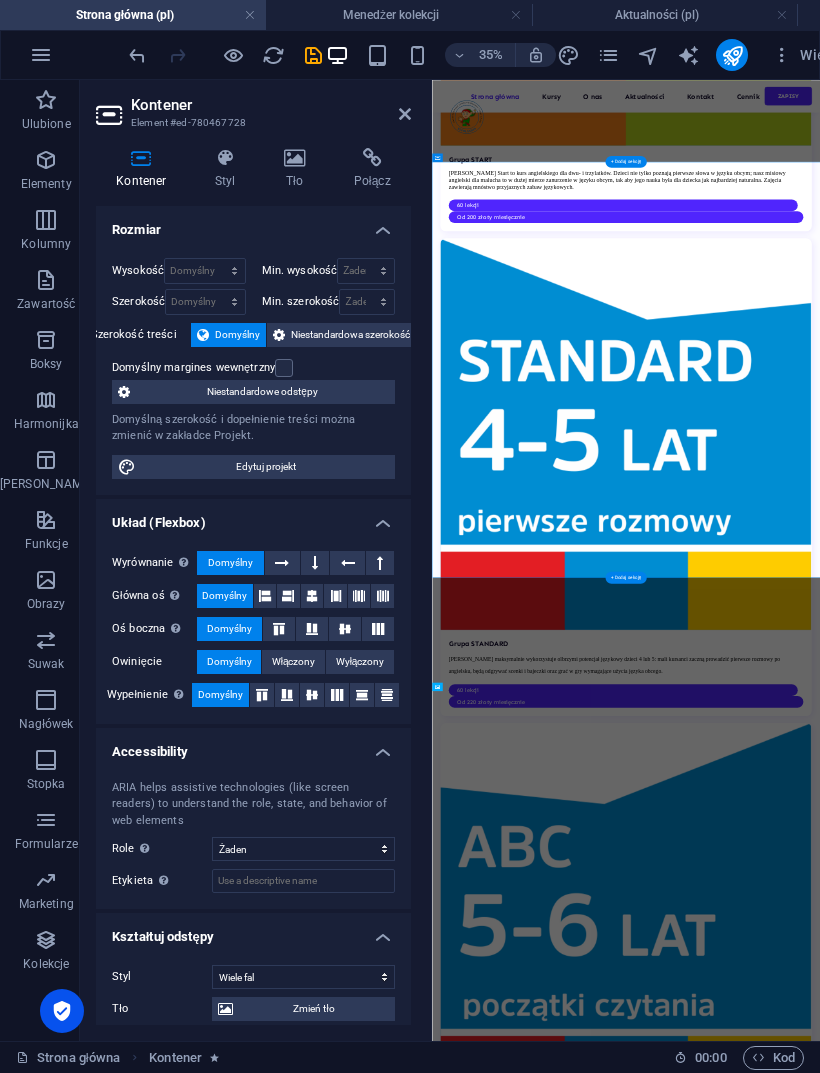 scroll, scrollTop: 5675, scrollLeft: 0, axis: vertical 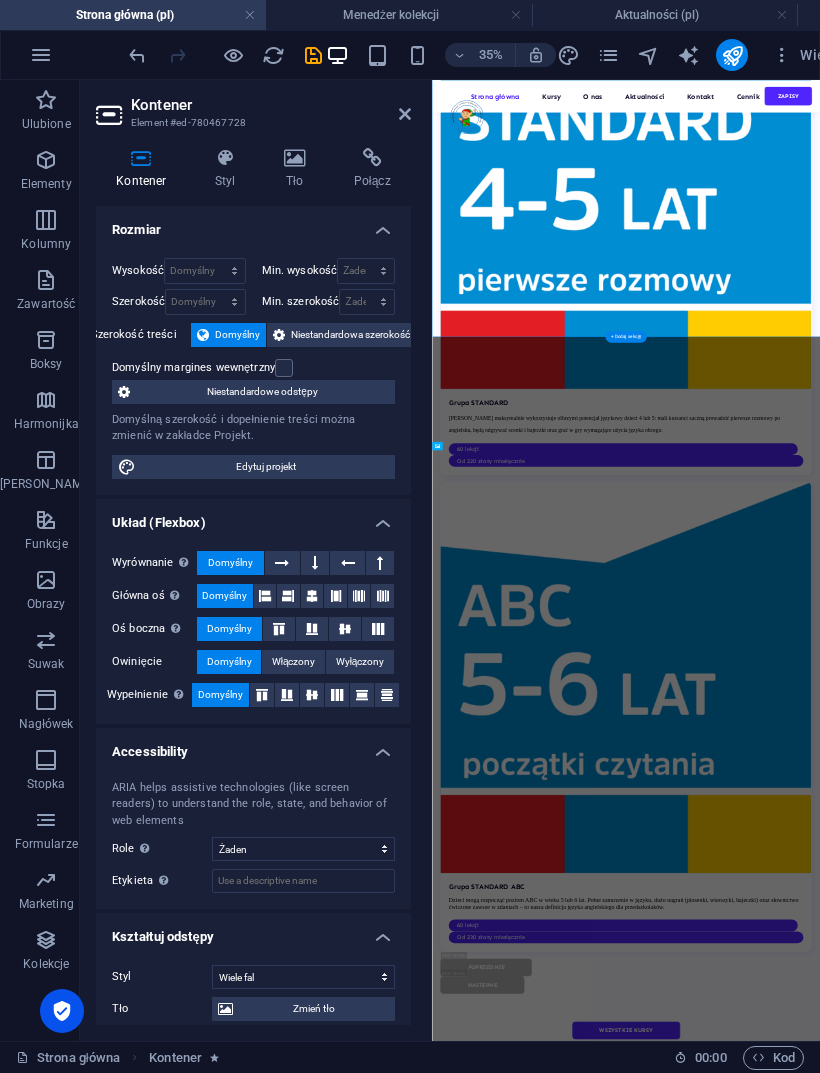 click at bounding box center [225, 158] 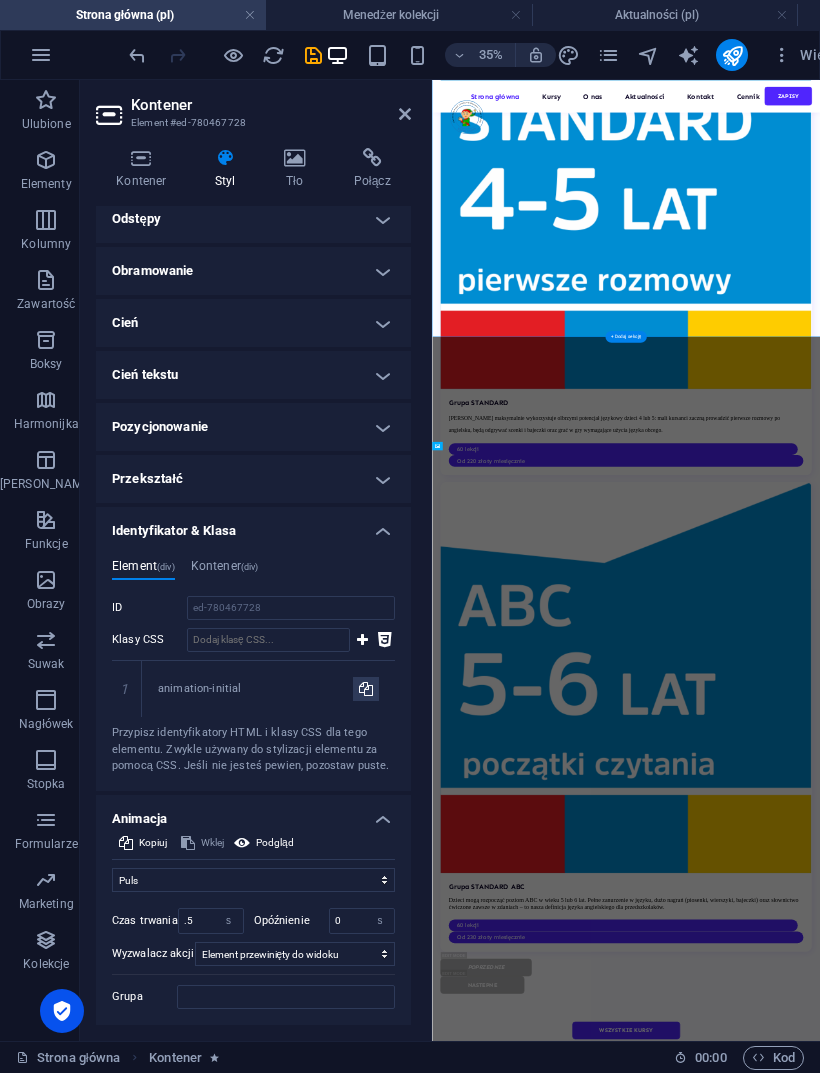 click at bounding box center (372, 158) 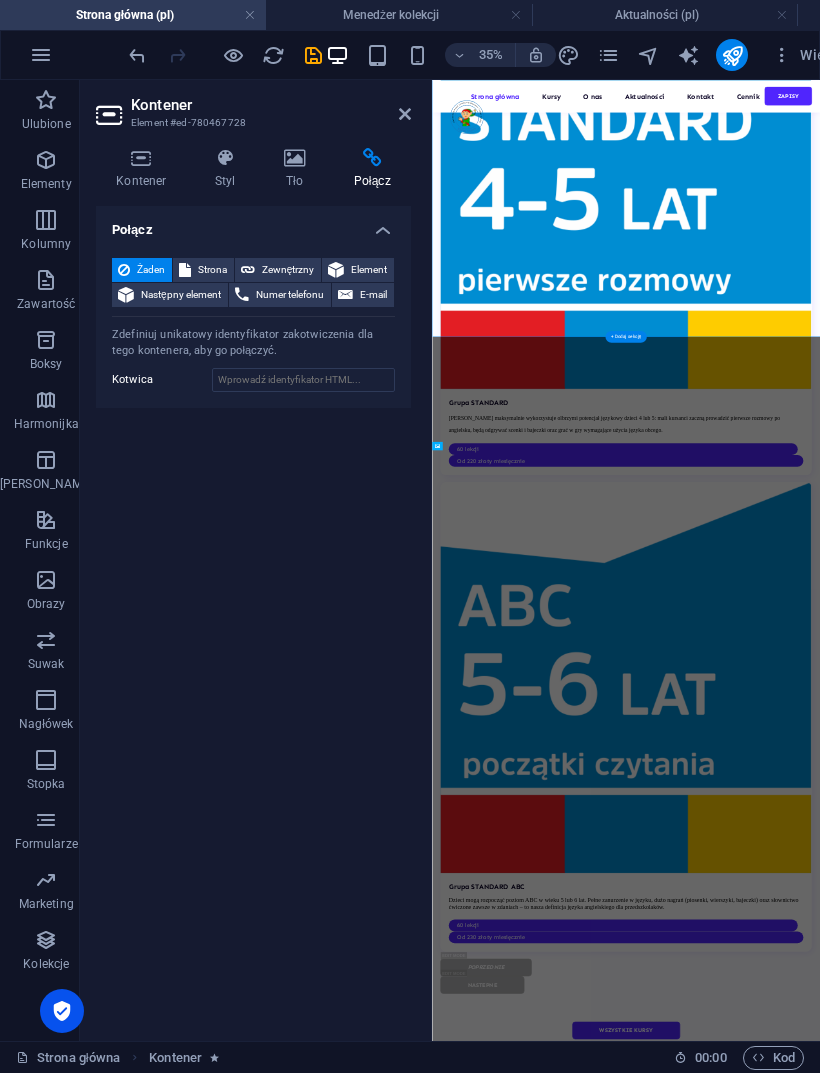 click on "Element" at bounding box center [358, 270] 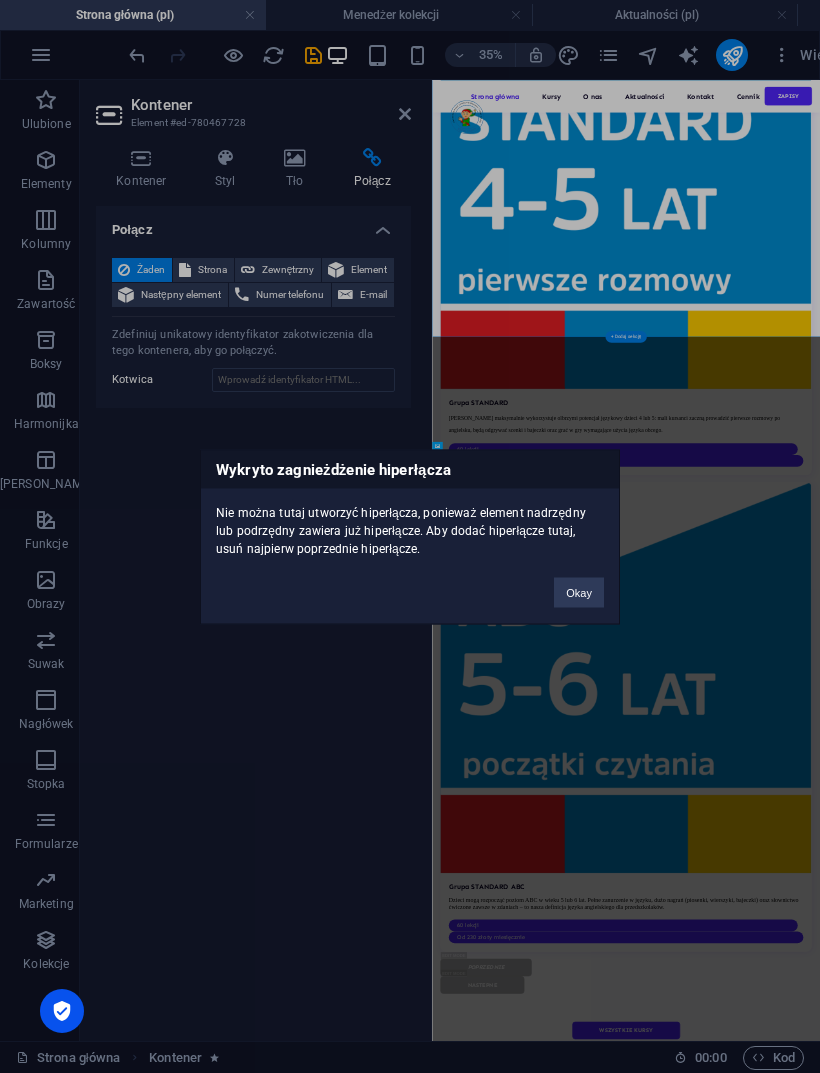 click on "Okay" at bounding box center (579, 592) 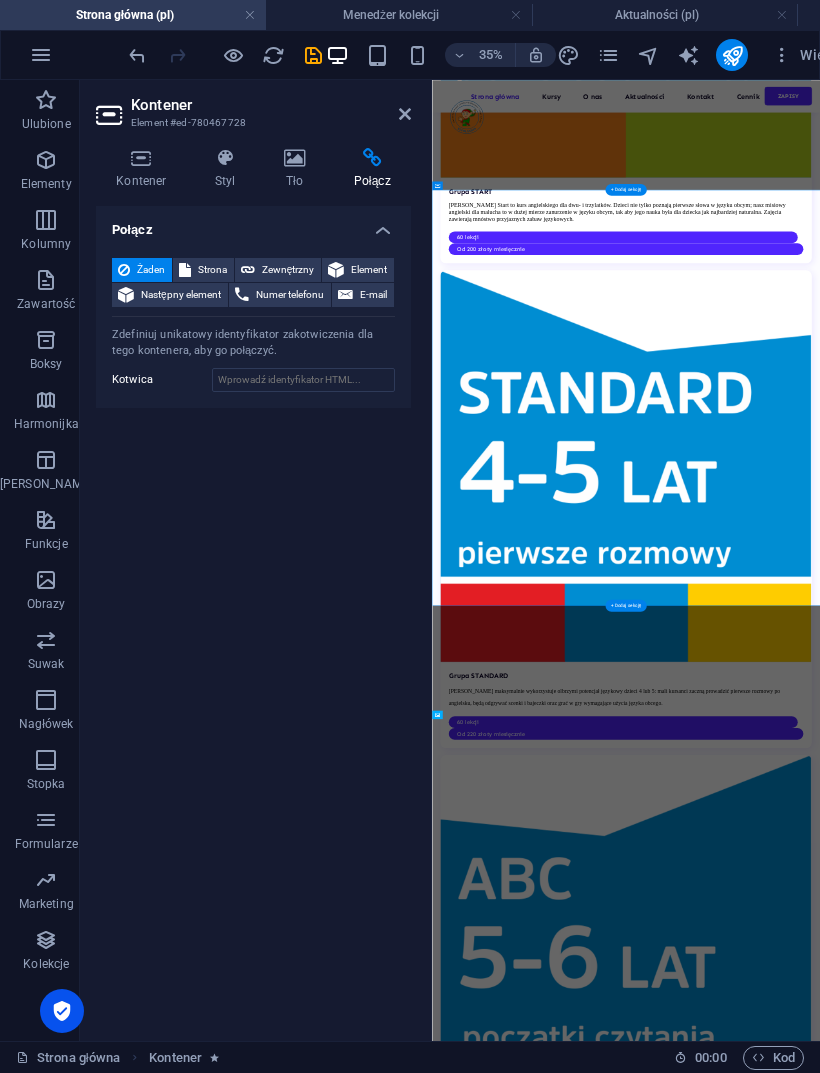 scroll, scrollTop: 4890, scrollLeft: 0, axis: vertical 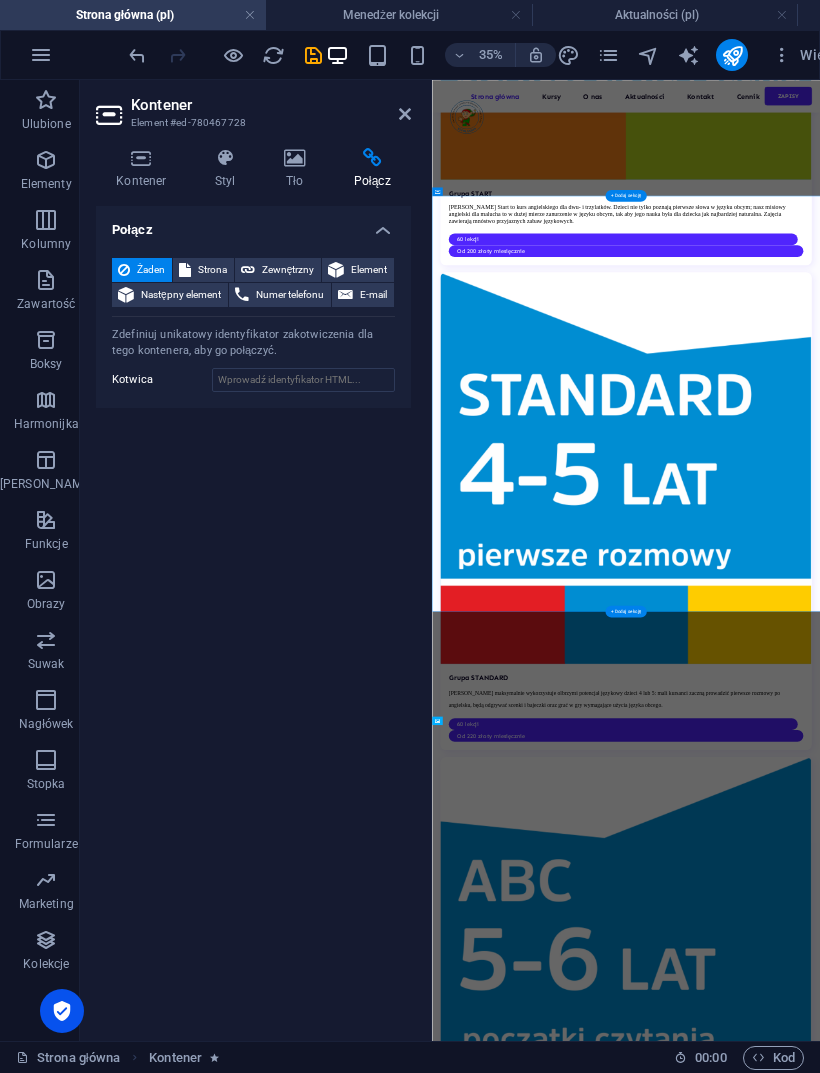 click on "Kontener" at bounding box center [145, 169] 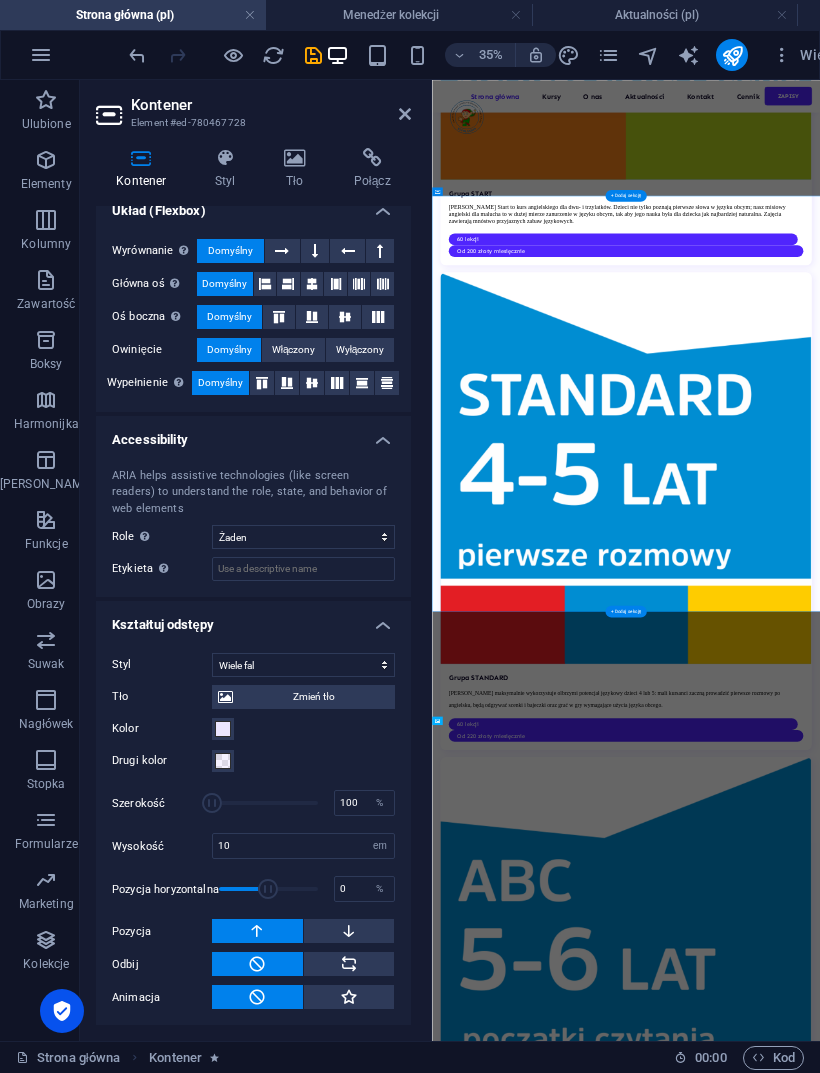 scroll, scrollTop: 310, scrollLeft: 0, axis: vertical 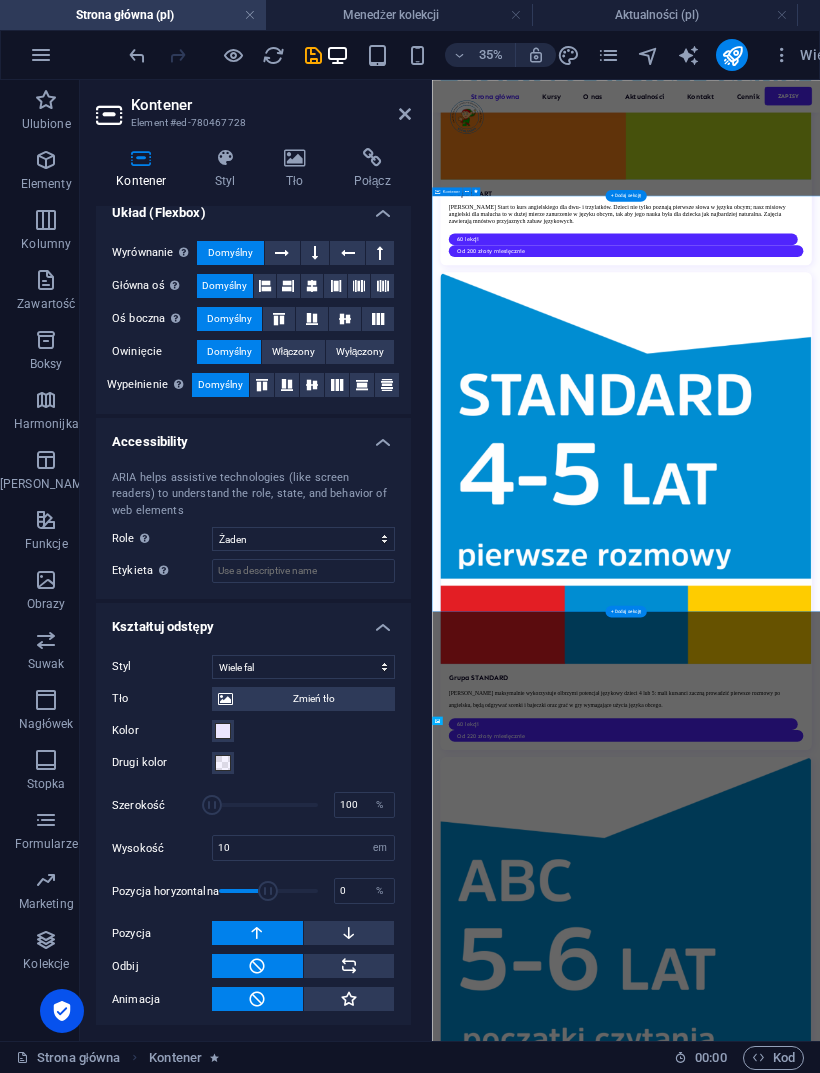 click at bounding box center [467, 191] 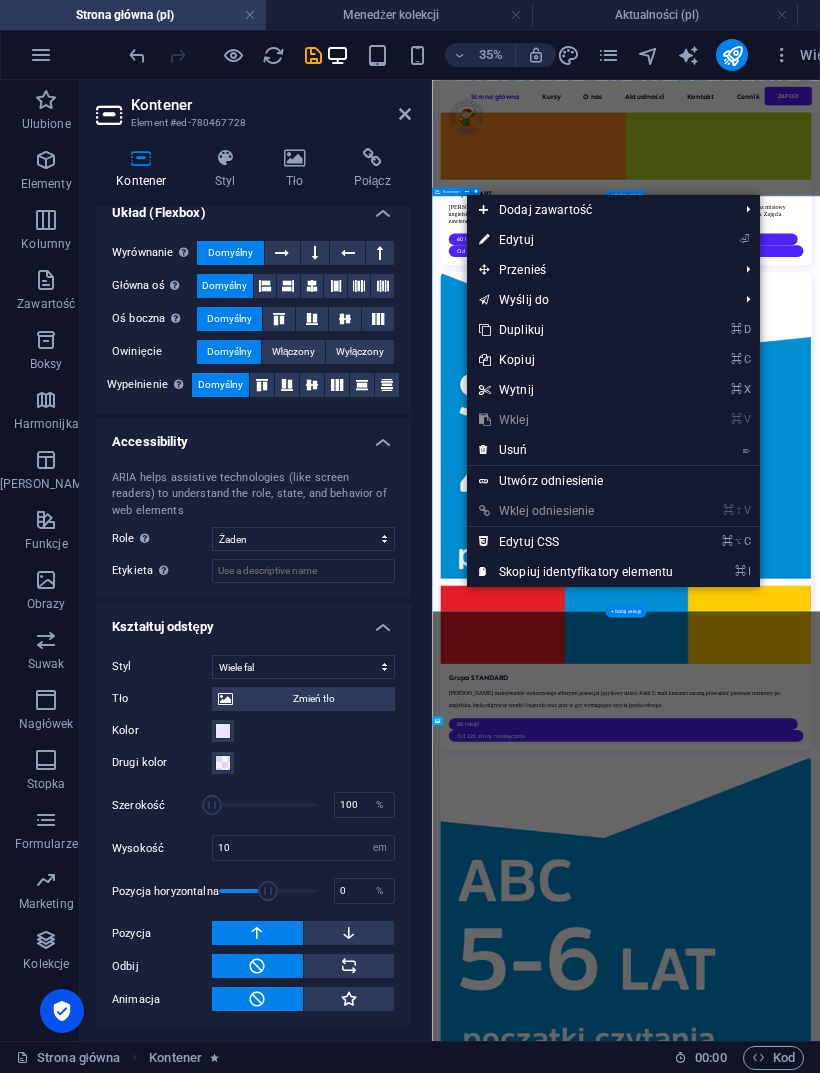 click on "⌘ ⌥ C  Edytuj CSS" at bounding box center [576, 542] 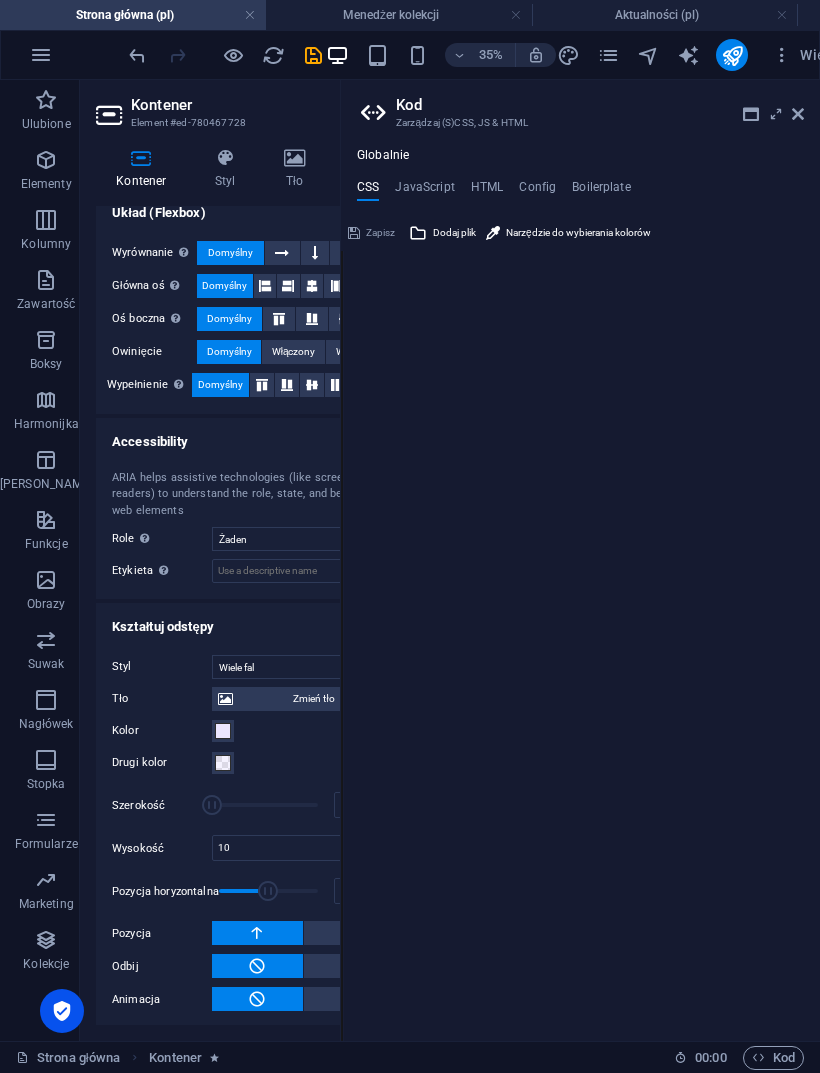 type on "3" 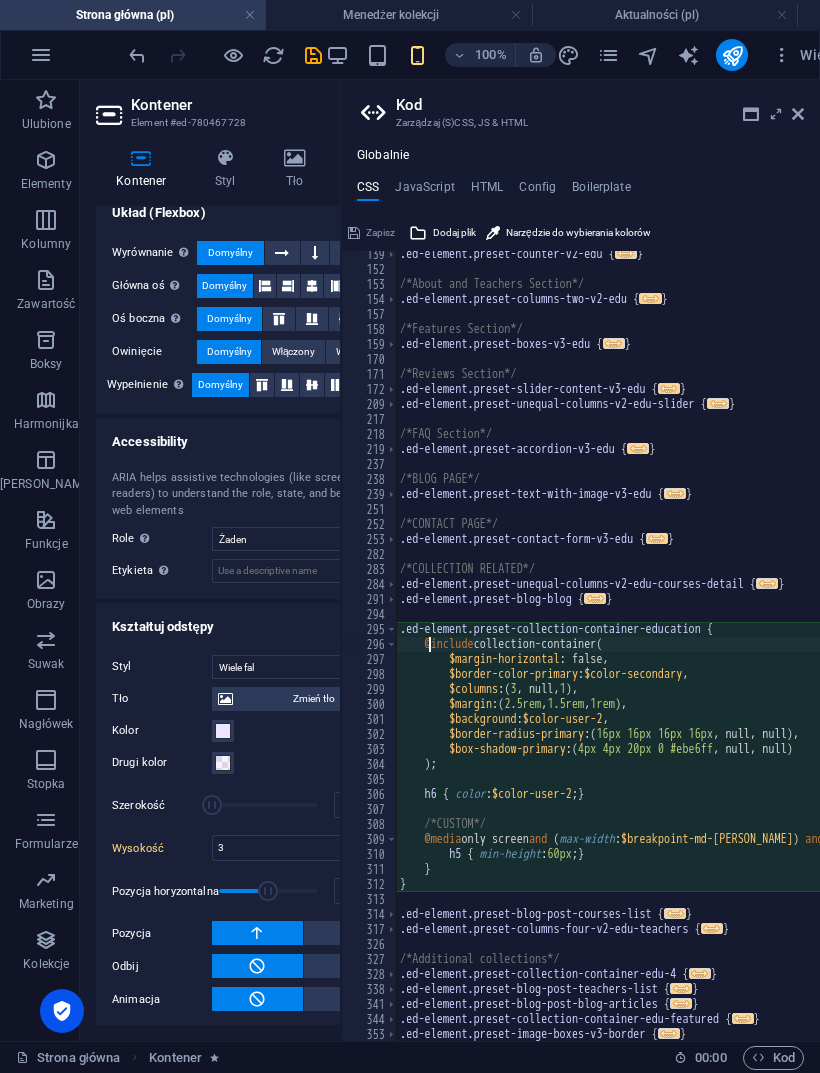 scroll, scrollTop: 0, scrollLeft: 0, axis: both 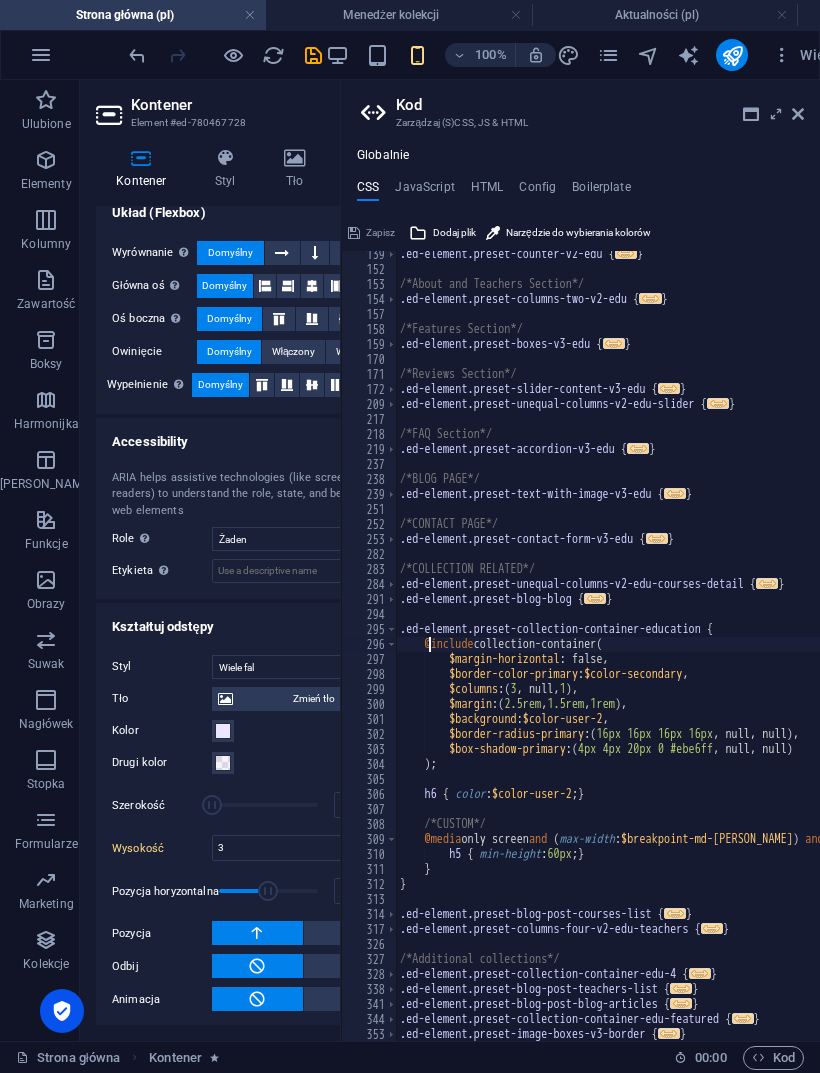 click on "JavaScript" at bounding box center [424, 191] 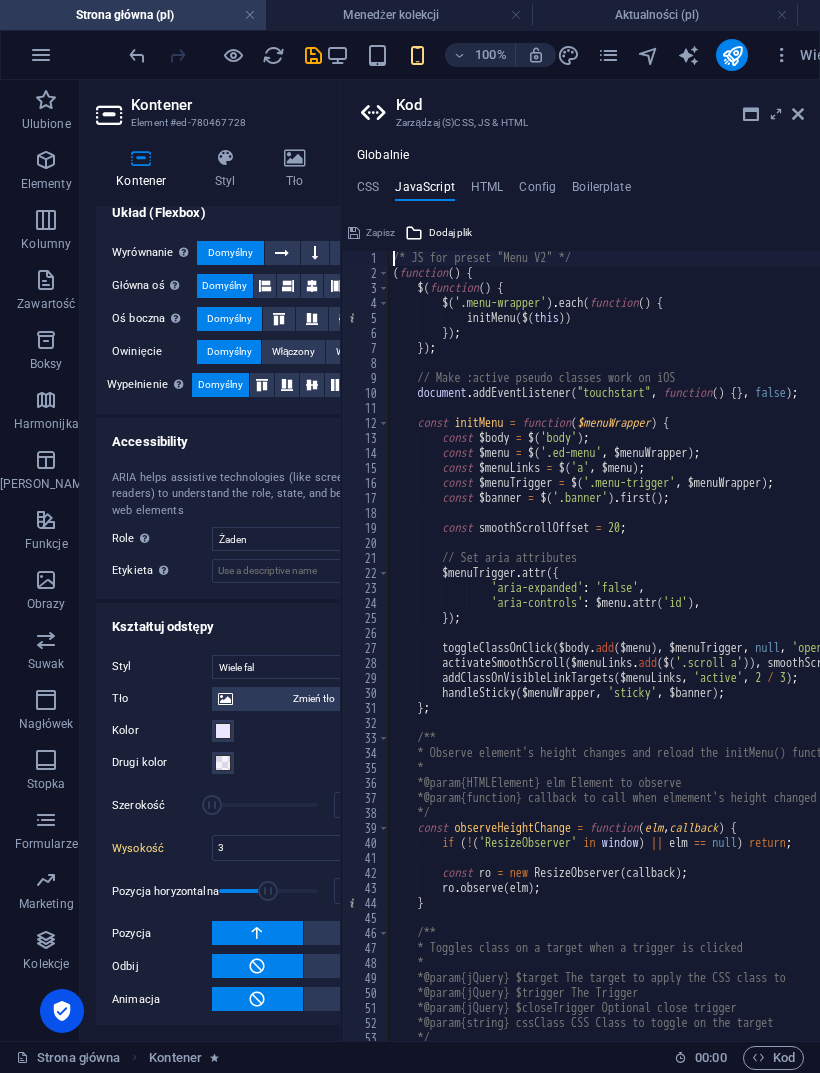 click on "HTML" at bounding box center [487, 191] 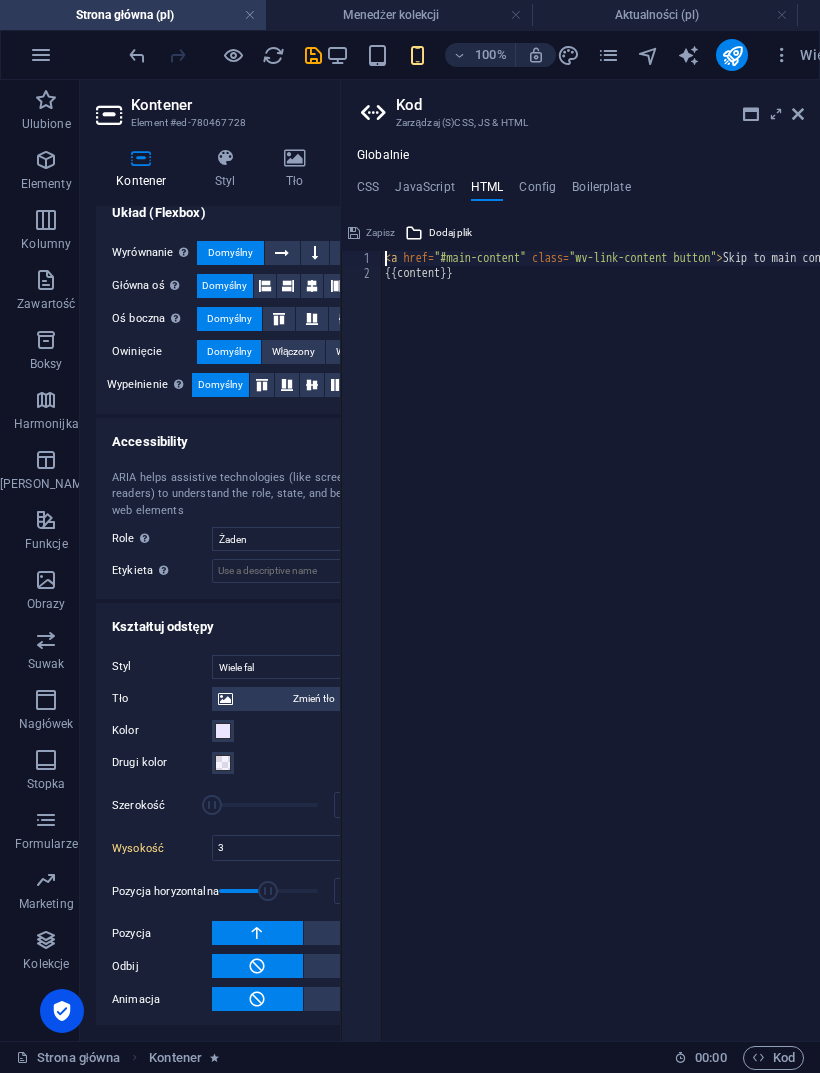 click on "Config" at bounding box center [537, 191] 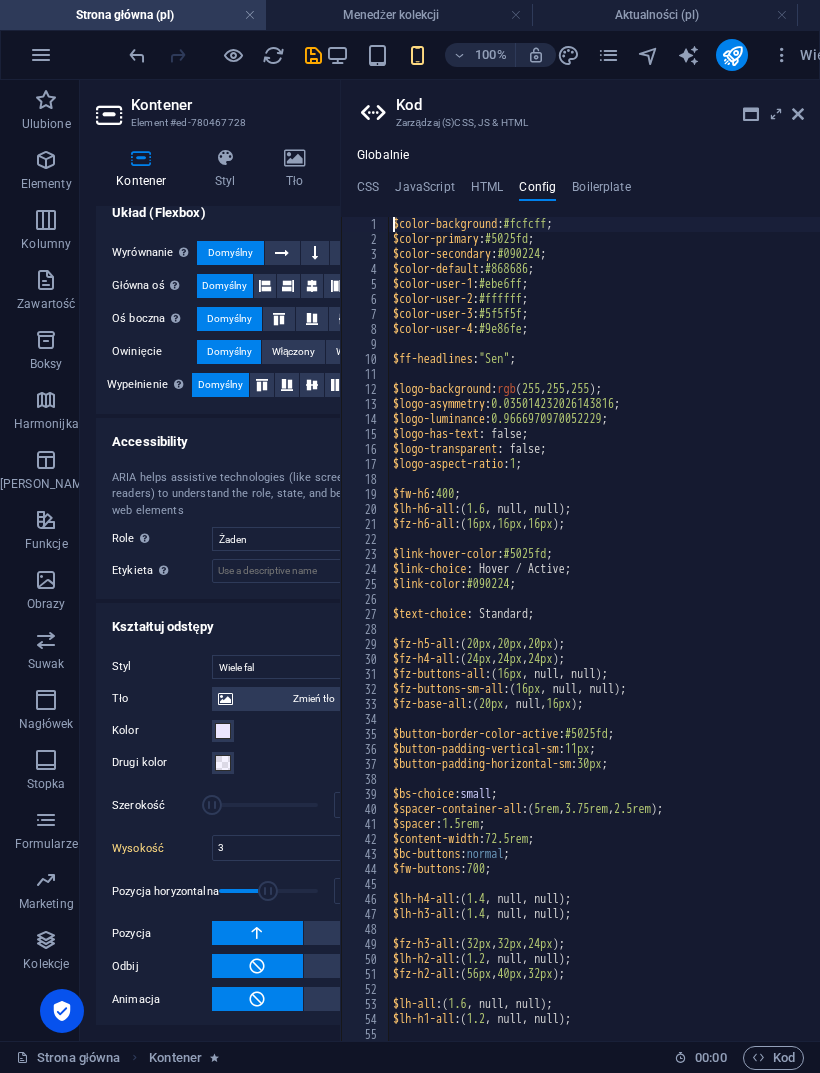 click on "Boilerplate" at bounding box center (601, 191) 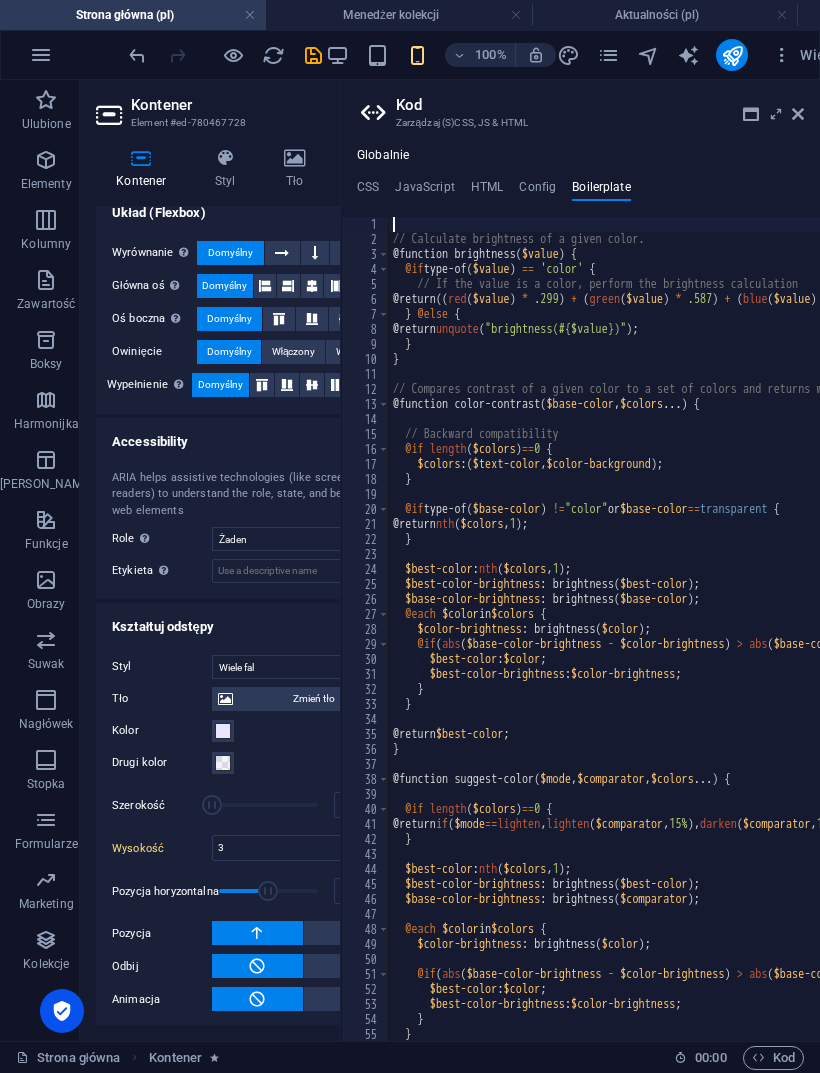 click on "HTML" at bounding box center [487, 191] 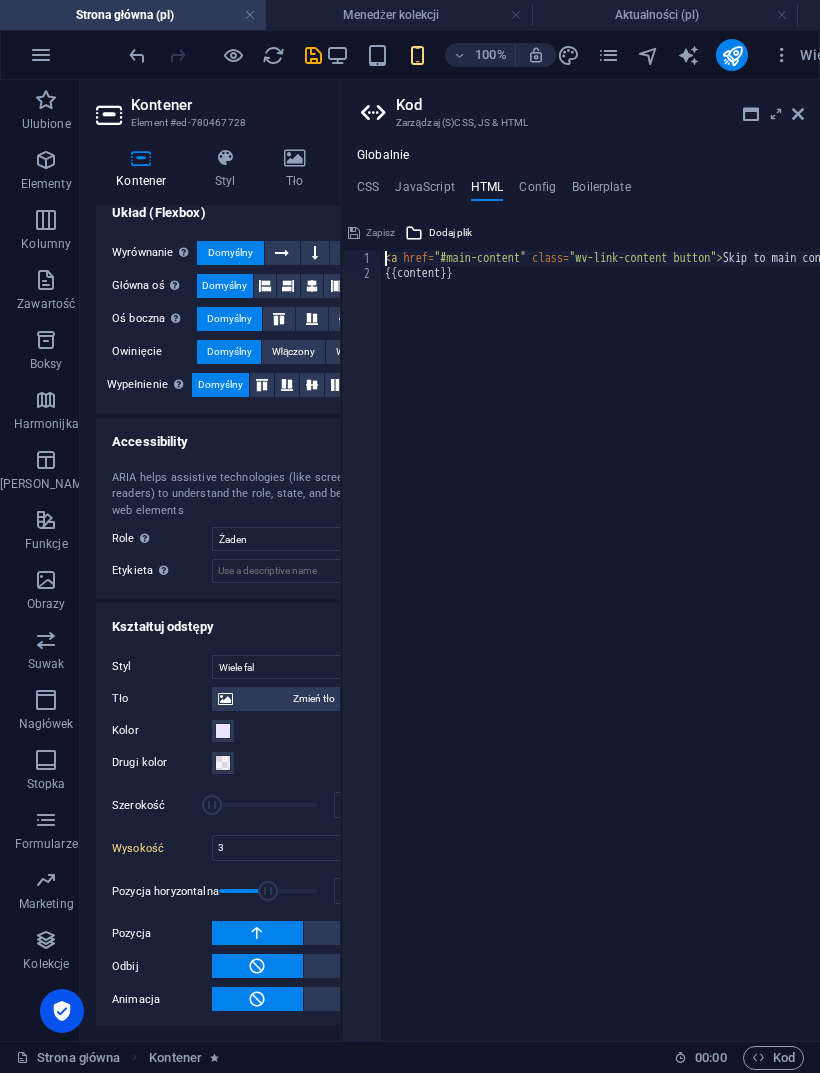 click on "CSS" at bounding box center (368, 191) 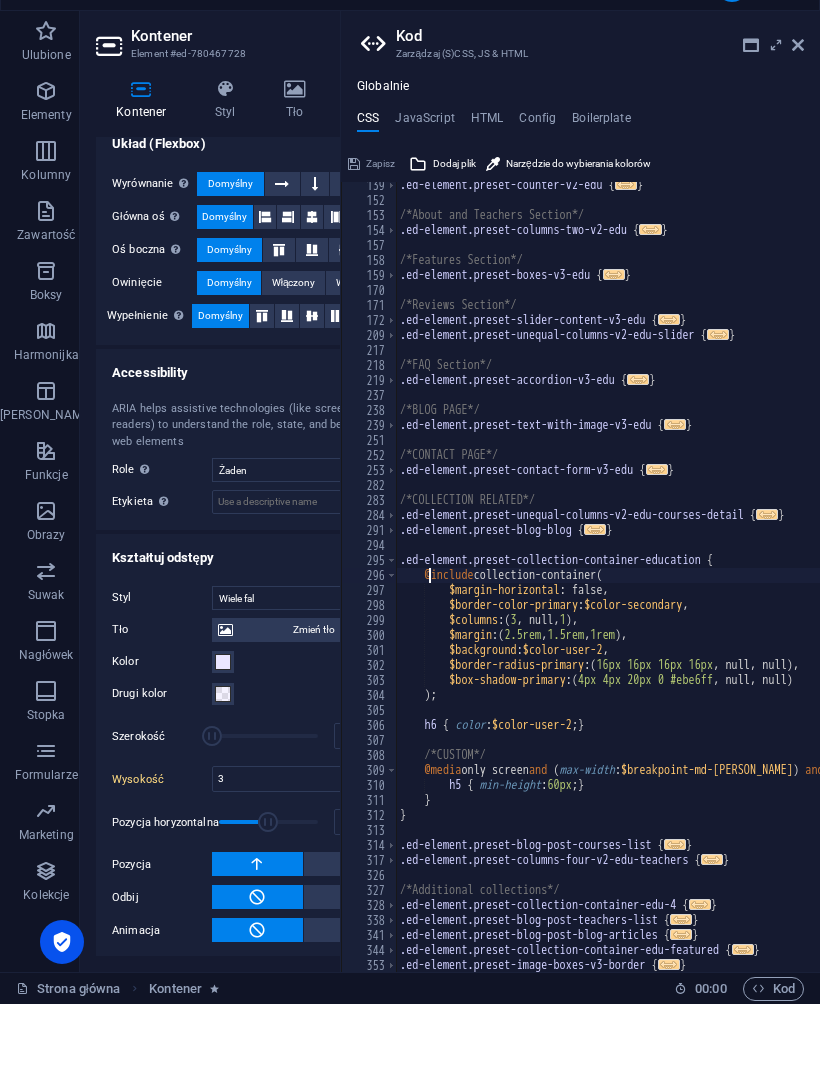 scroll, scrollTop: 0, scrollLeft: 0, axis: both 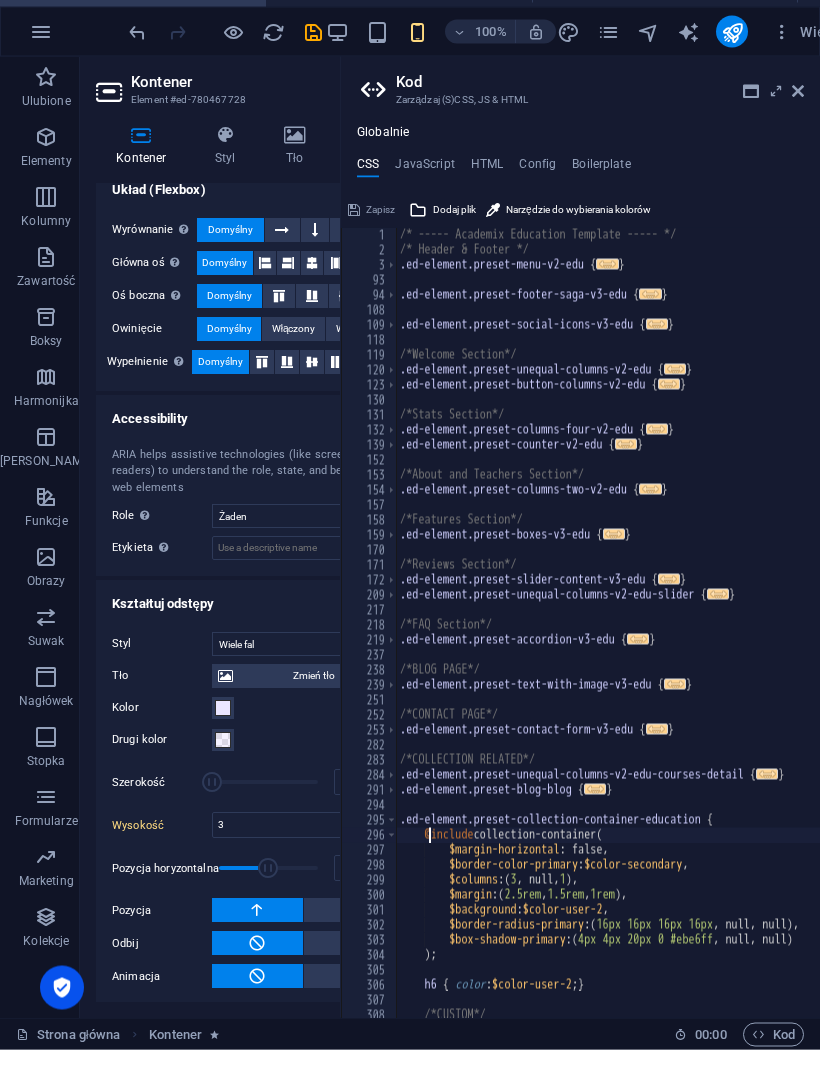 click at bounding box center (798, 114) 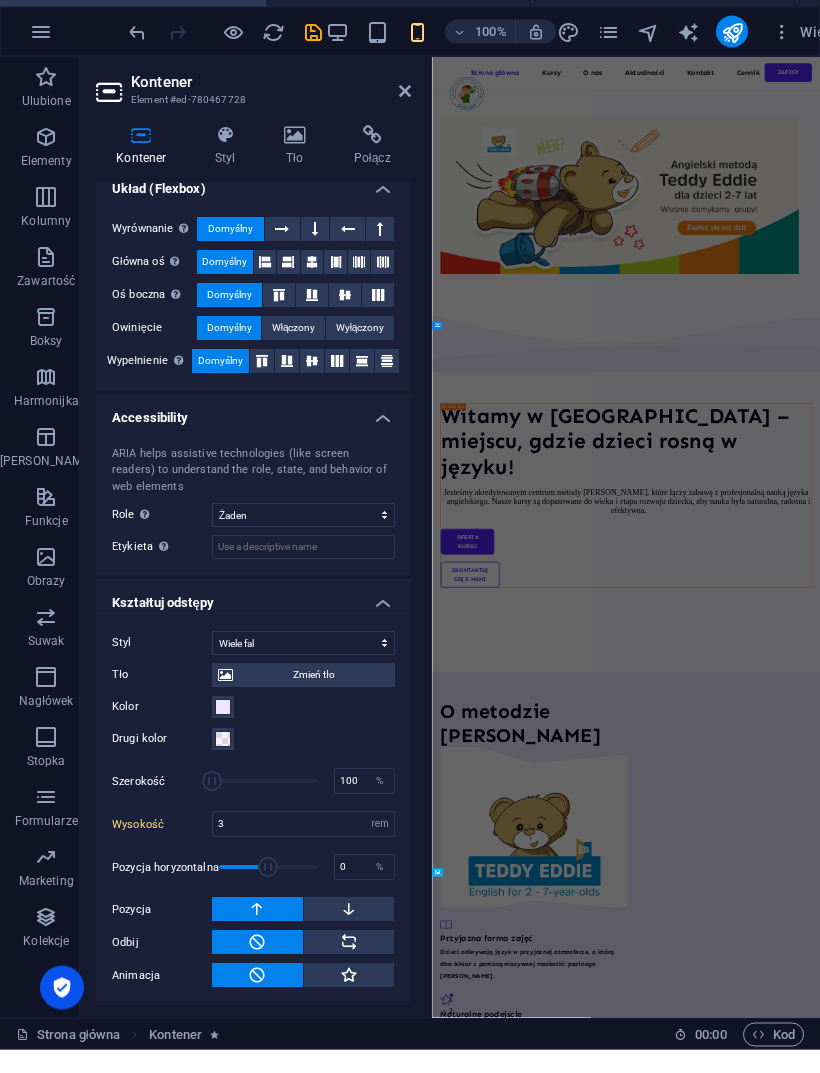 type on "10" 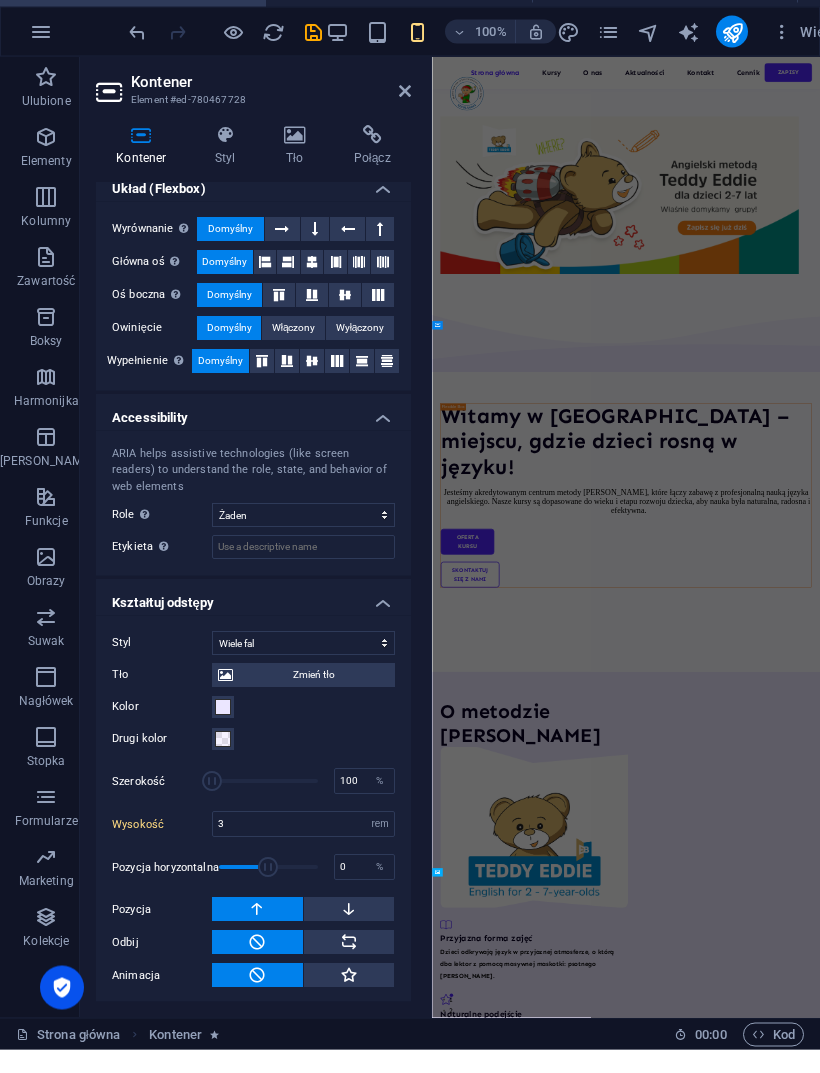 select on "em" 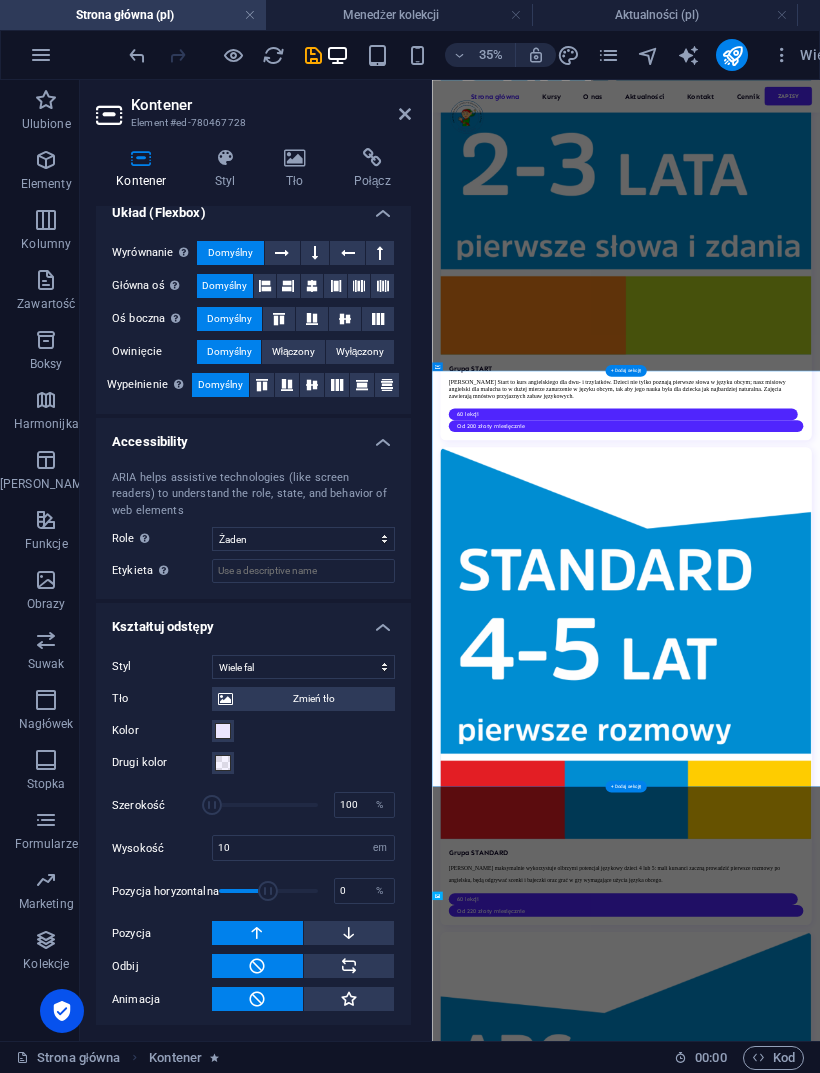 click on "Element #ed-780467728" at bounding box center (251, 123) 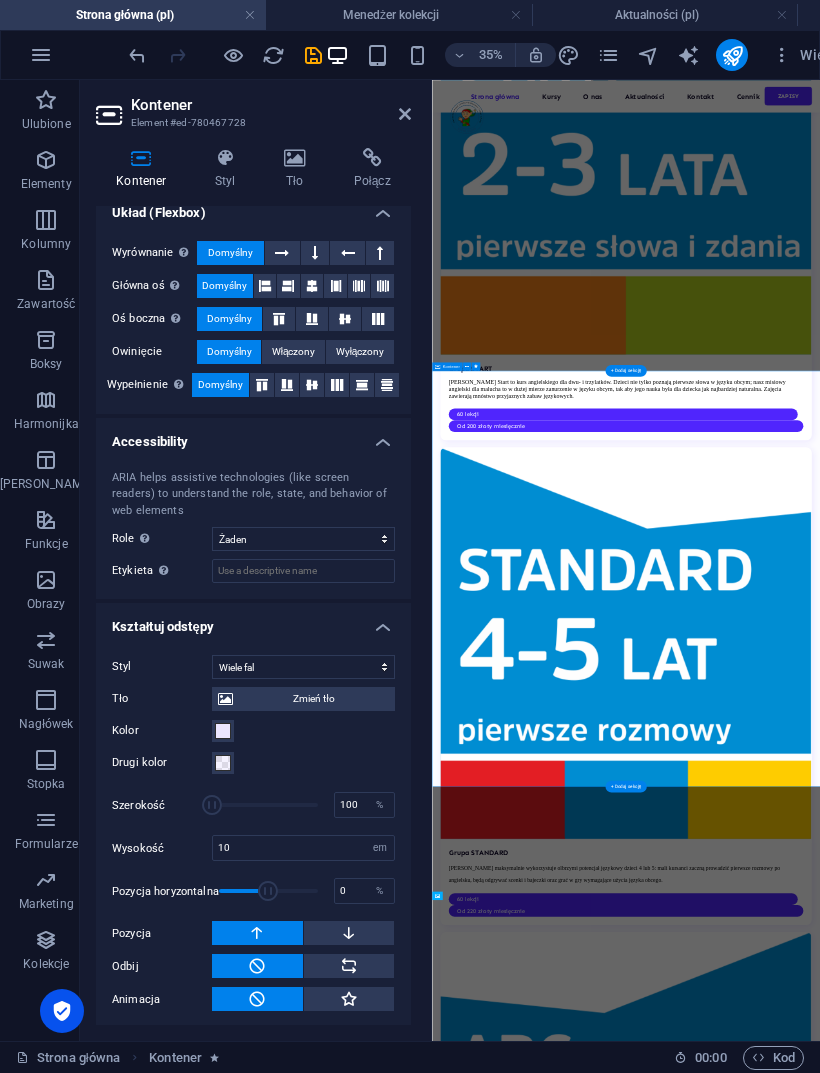 click at bounding box center (467, 366) 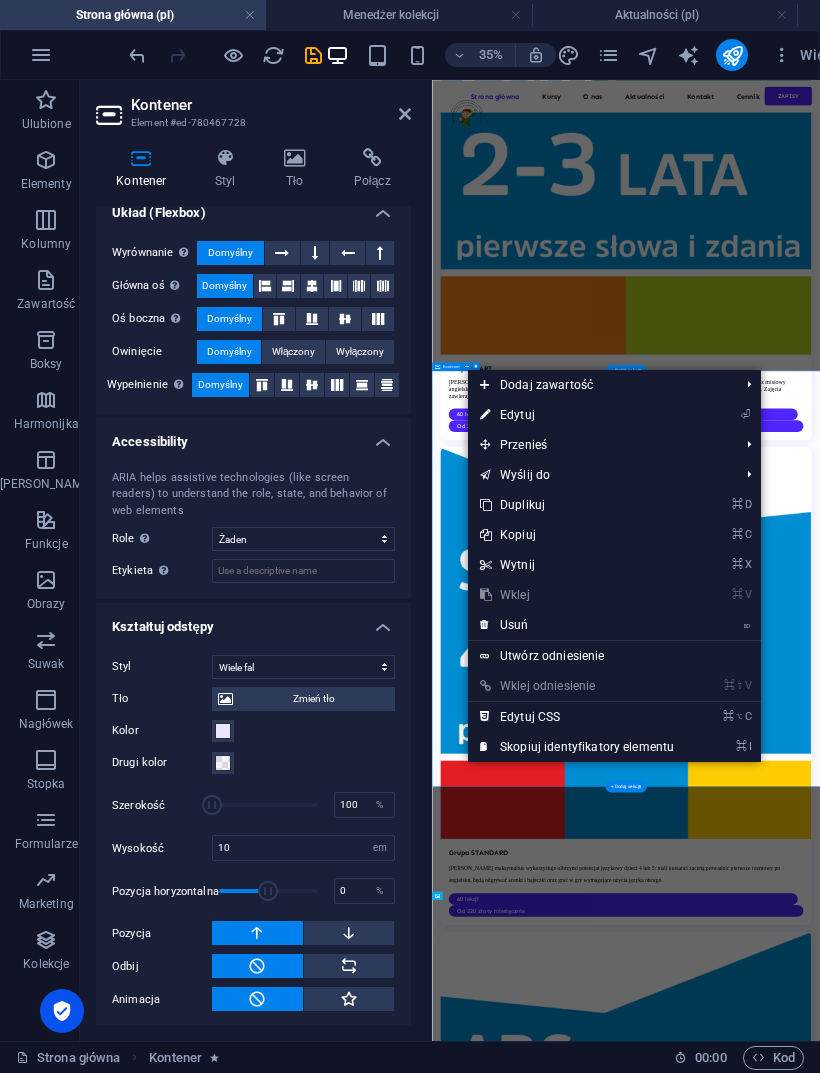 click on "Utwórz odniesienie" at bounding box center [614, 656] 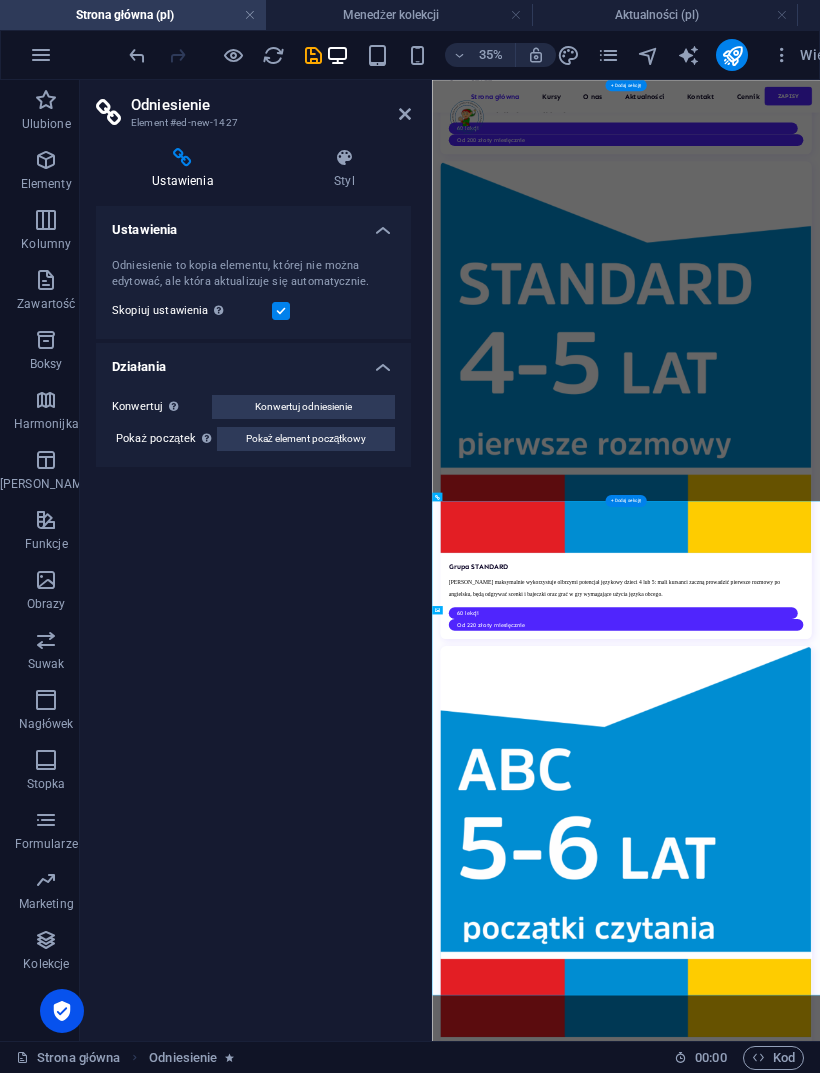 click on "Konwertuj odniesienie" at bounding box center [303, 407] 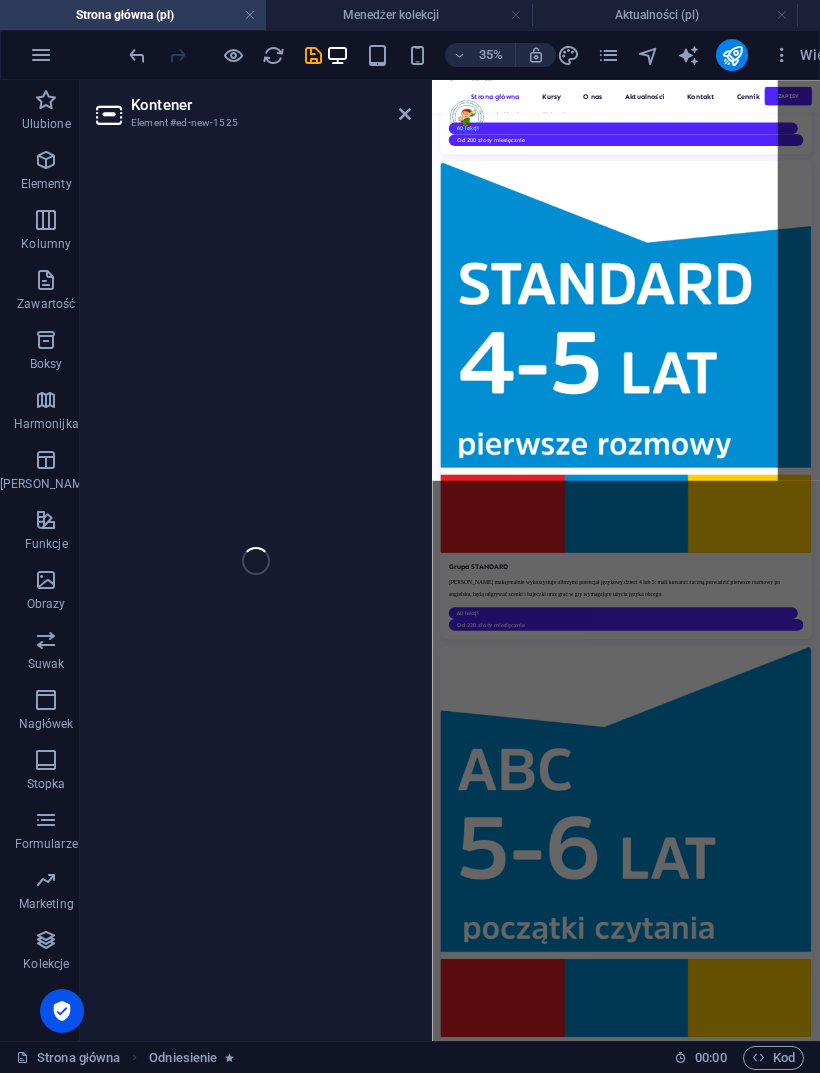 select on "multiple-waves" 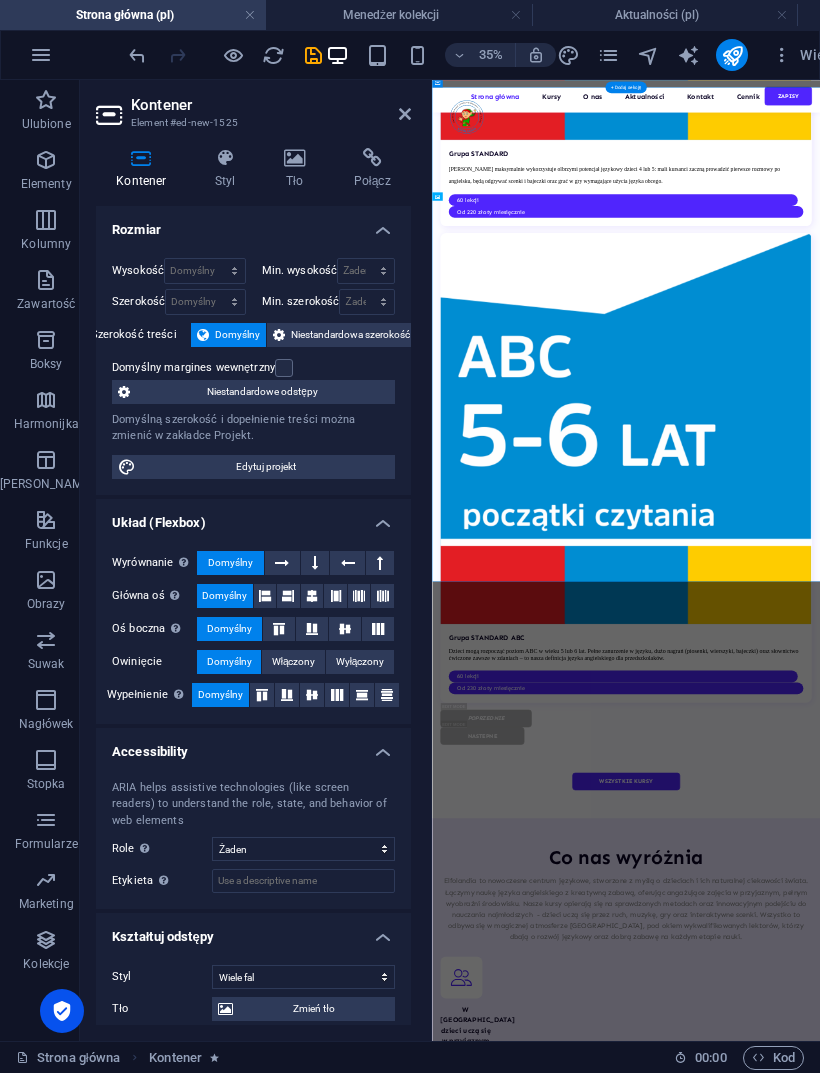 click on "Bądź na bieżąco z naszymi najnowszymi aktualizacjami. STOP! Do this before you start studying! Lorem ipsum dolor sit amet, consectetur adipiscing elit, sed do eiusmod tempor... READ MORE poprzedni  nastepna  Wiecej…" at bounding box center (986, 8040) 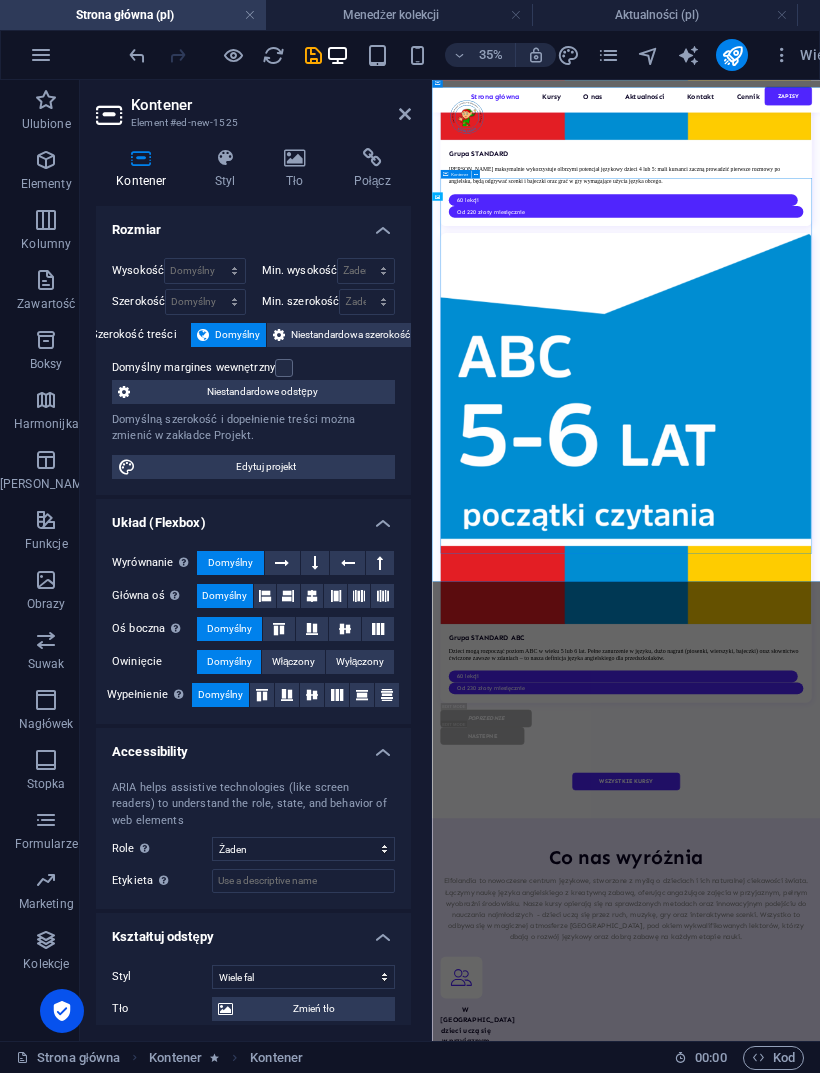 click at bounding box center [475, 173] 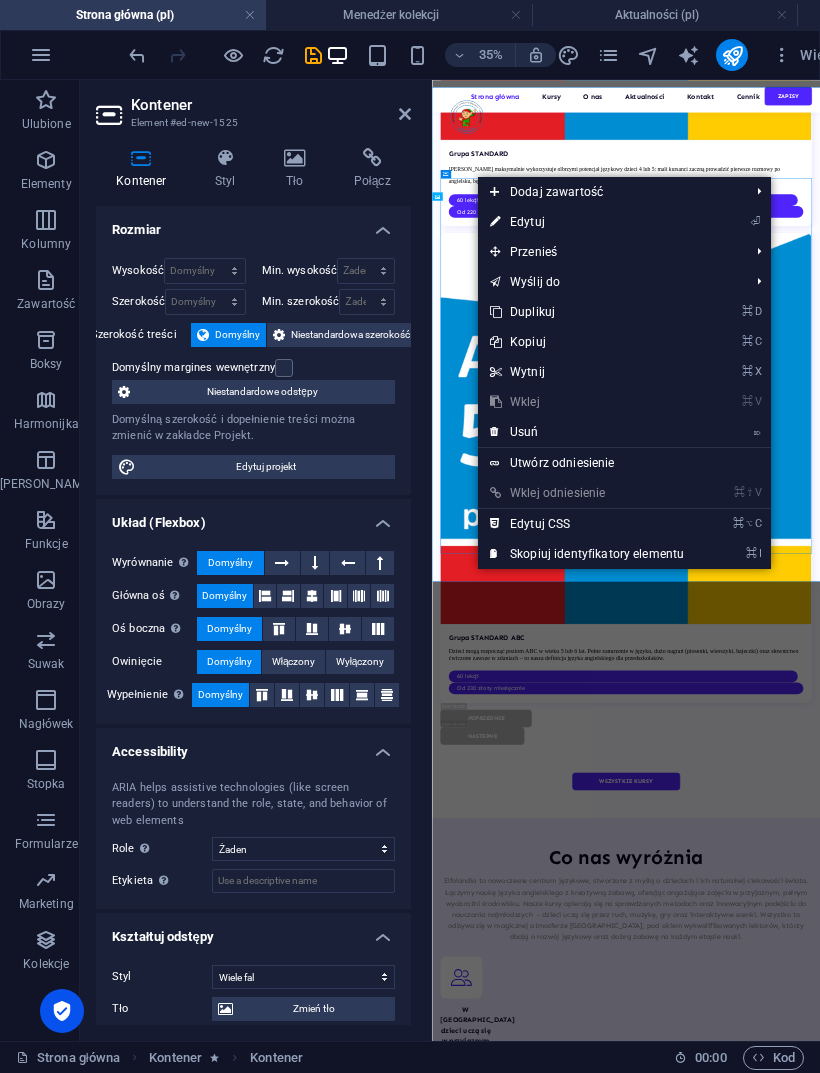 click on "Utwórz odniesienie" at bounding box center (624, 463) 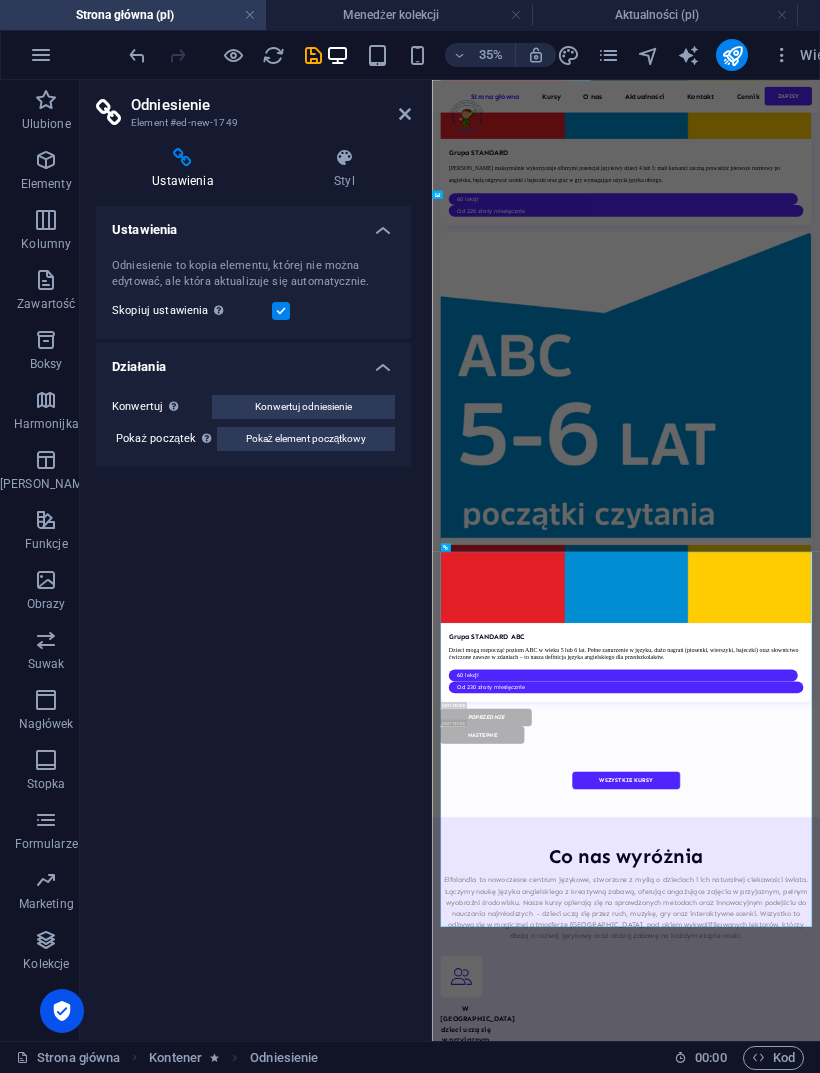 scroll, scrollTop: 6383, scrollLeft: 0, axis: vertical 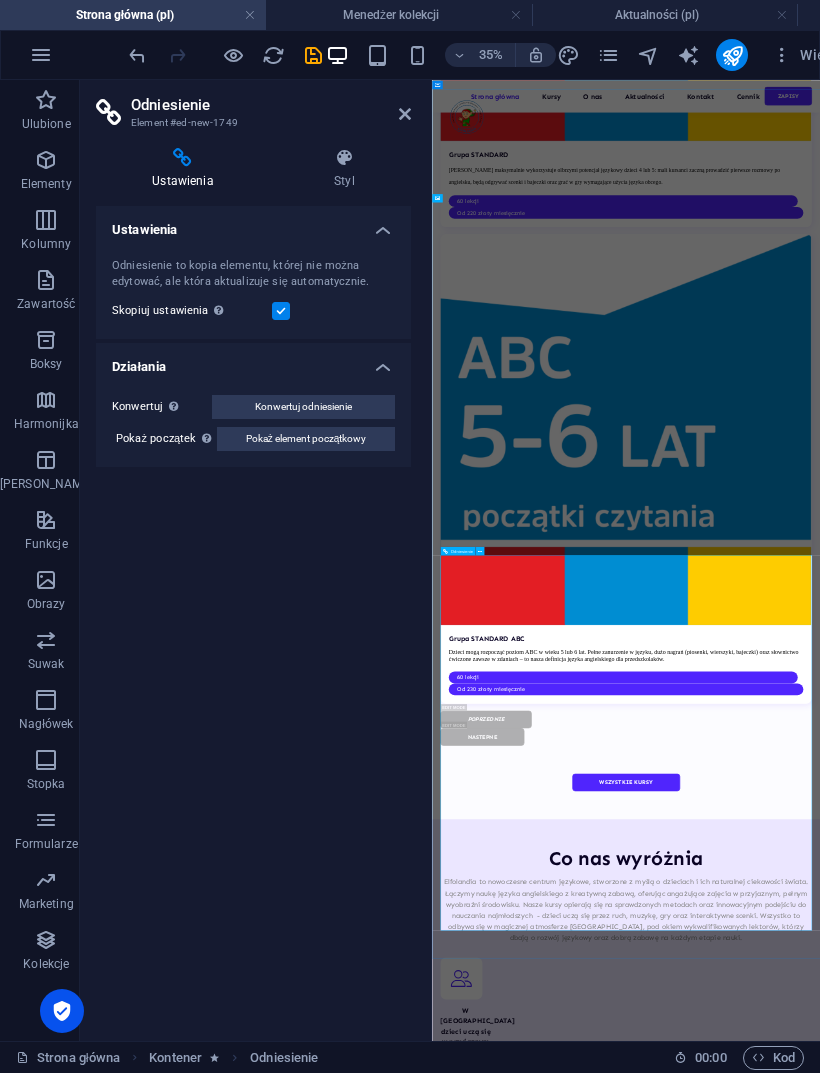 click on "Odniesienie" at bounding box center (462, 551) 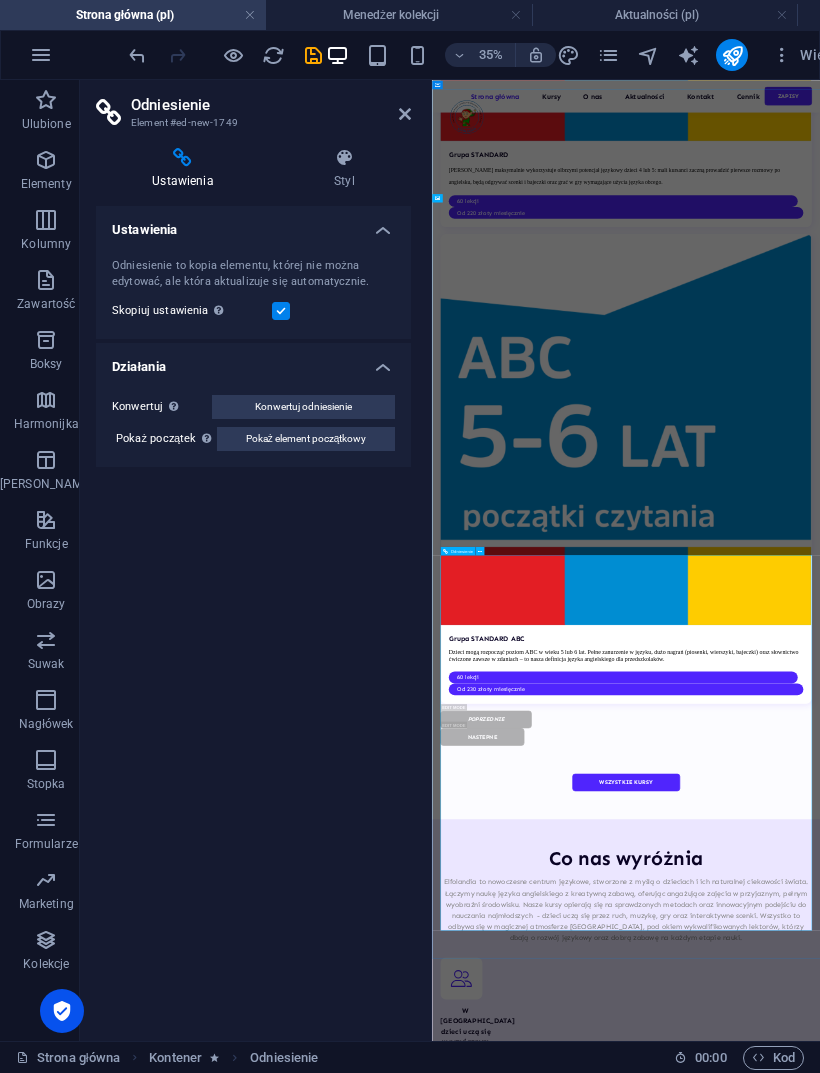 click at bounding box center (480, 550) 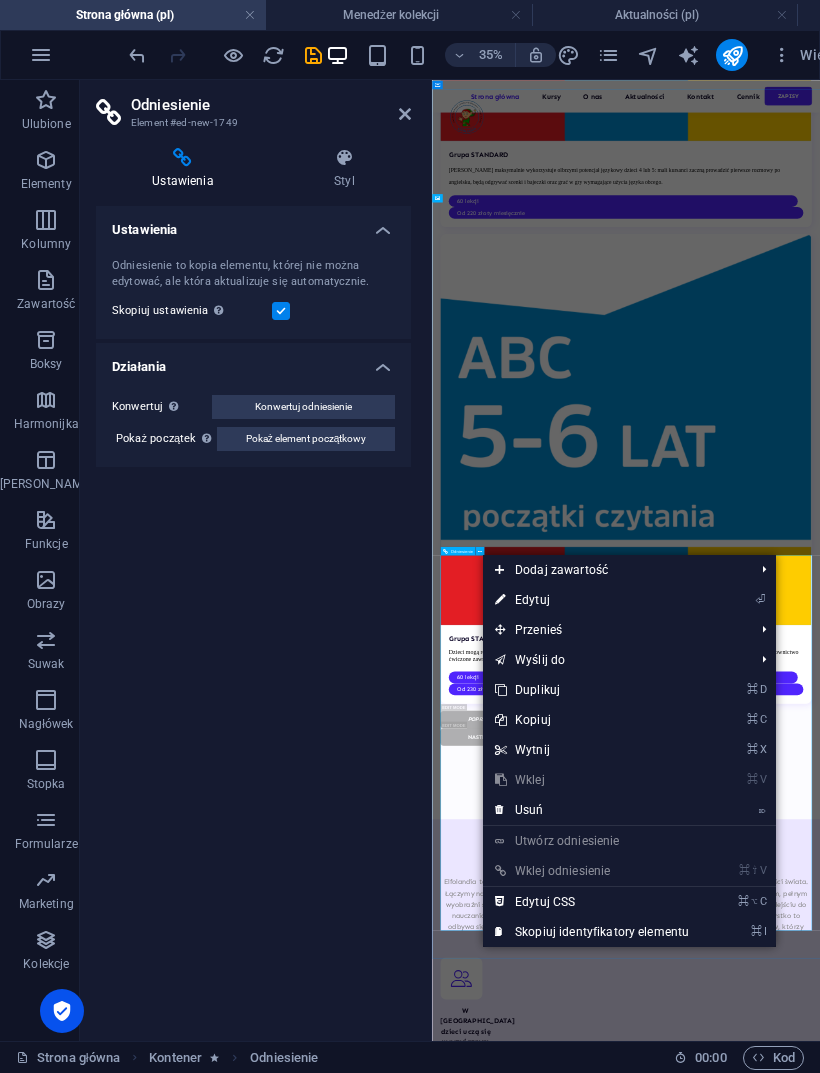 click on "⏎  Edytuj" at bounding box center (592, 600) 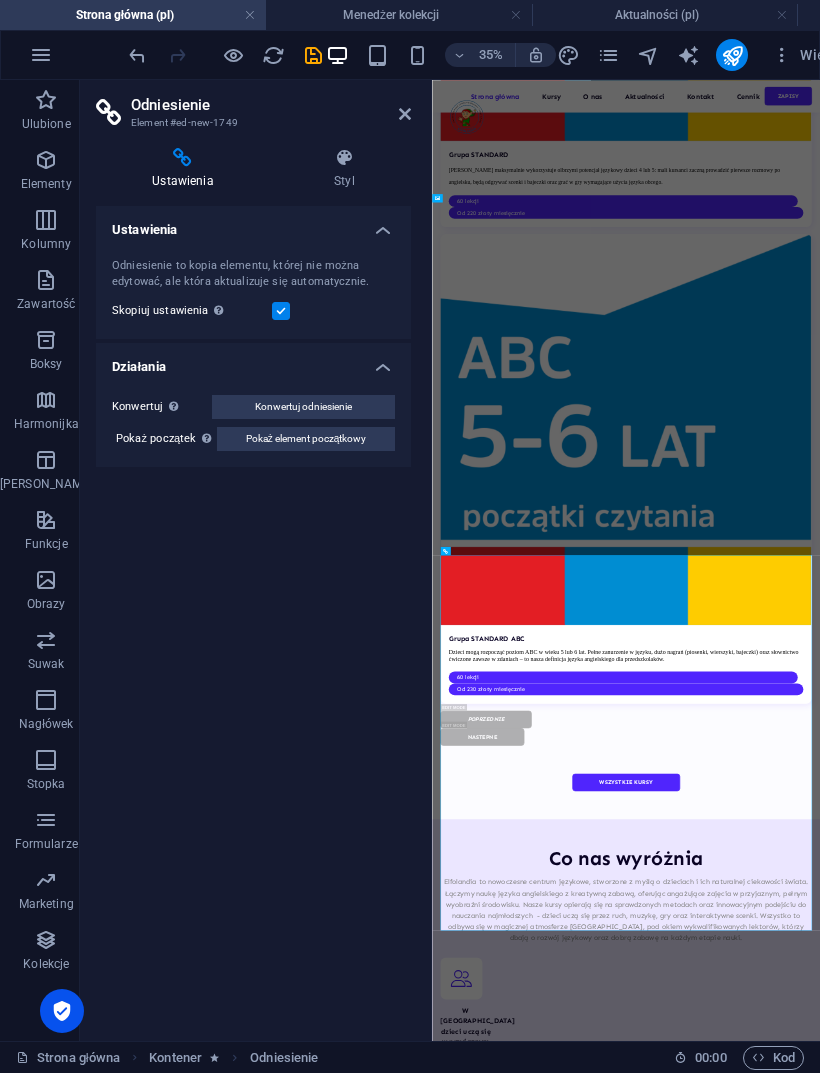 click on "Pokaż element początkowy" at bounding box center (306, 439) 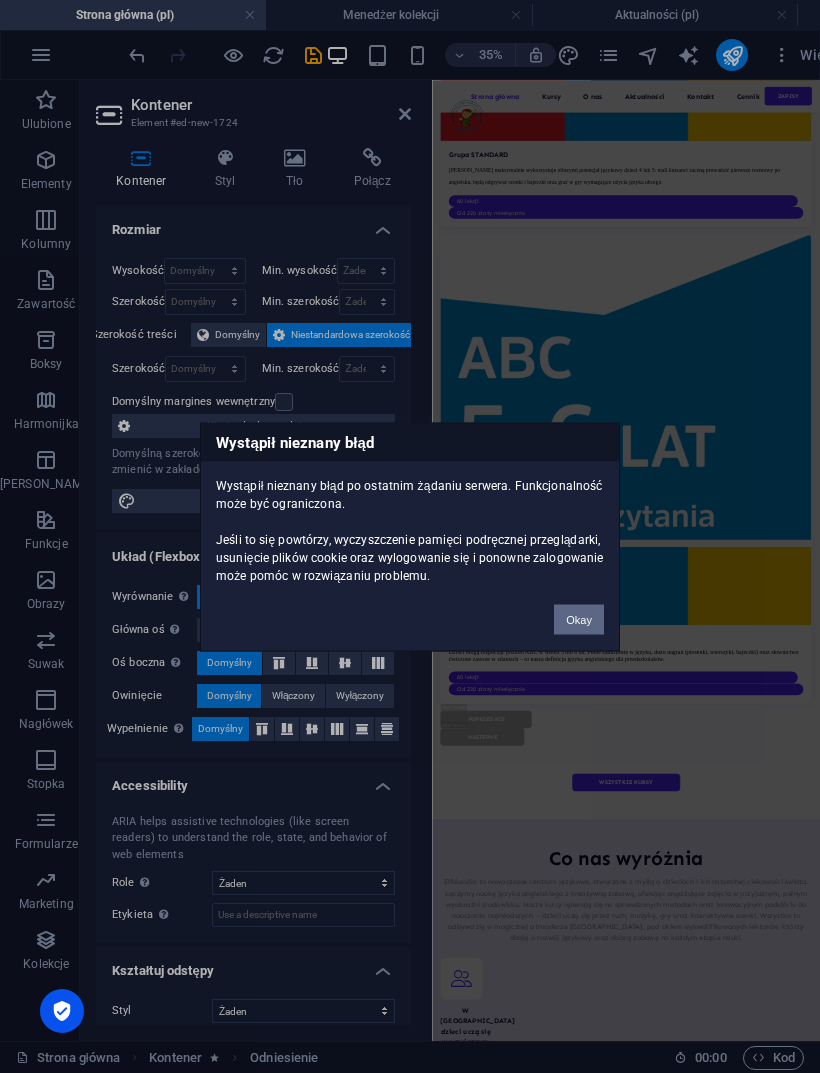 scroll, scrollTop: 5830, scrollLeft: 0, axis: vertical 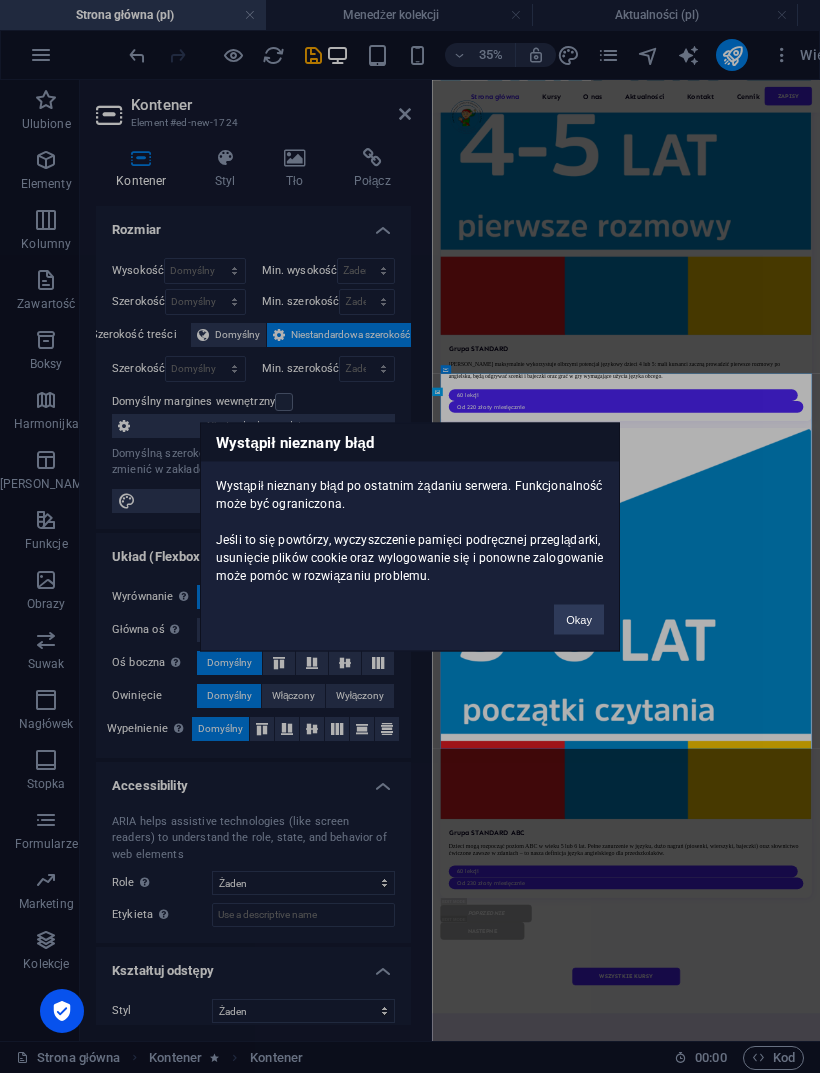click on "Okay" at bounding box center [579, 619] 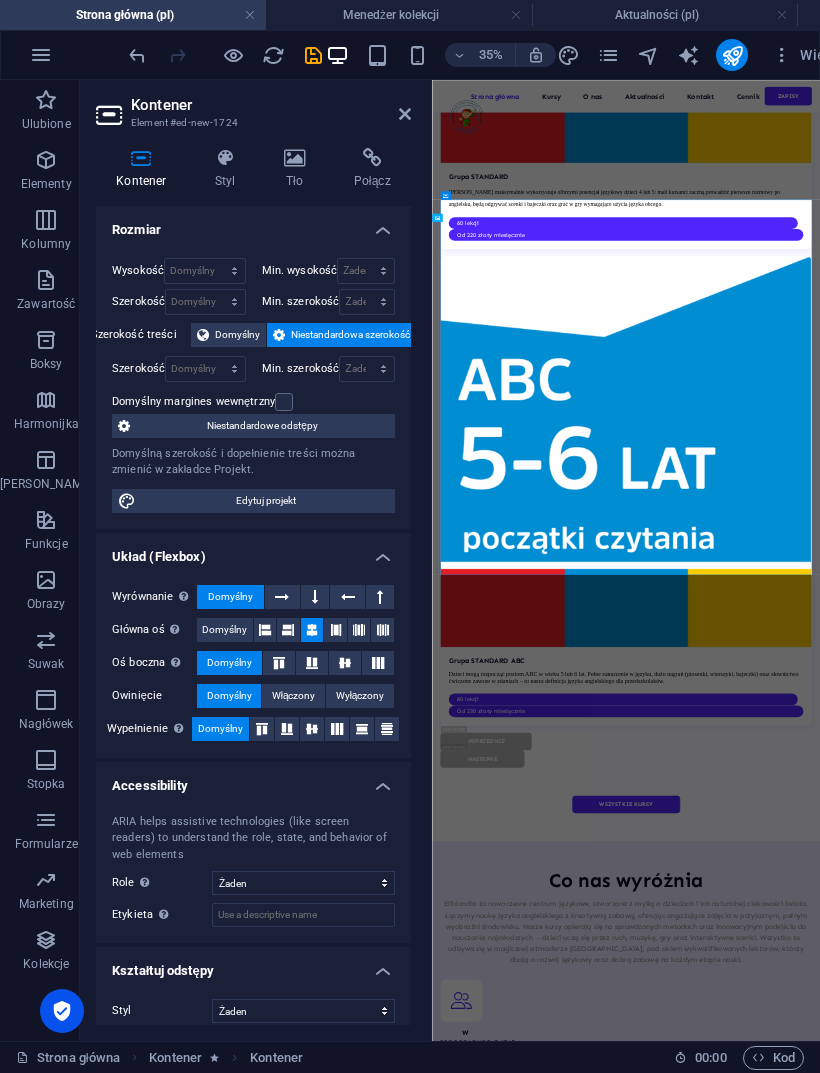 scroll, scrollTop: 6330, scrollLeft: 0, axis: vertical 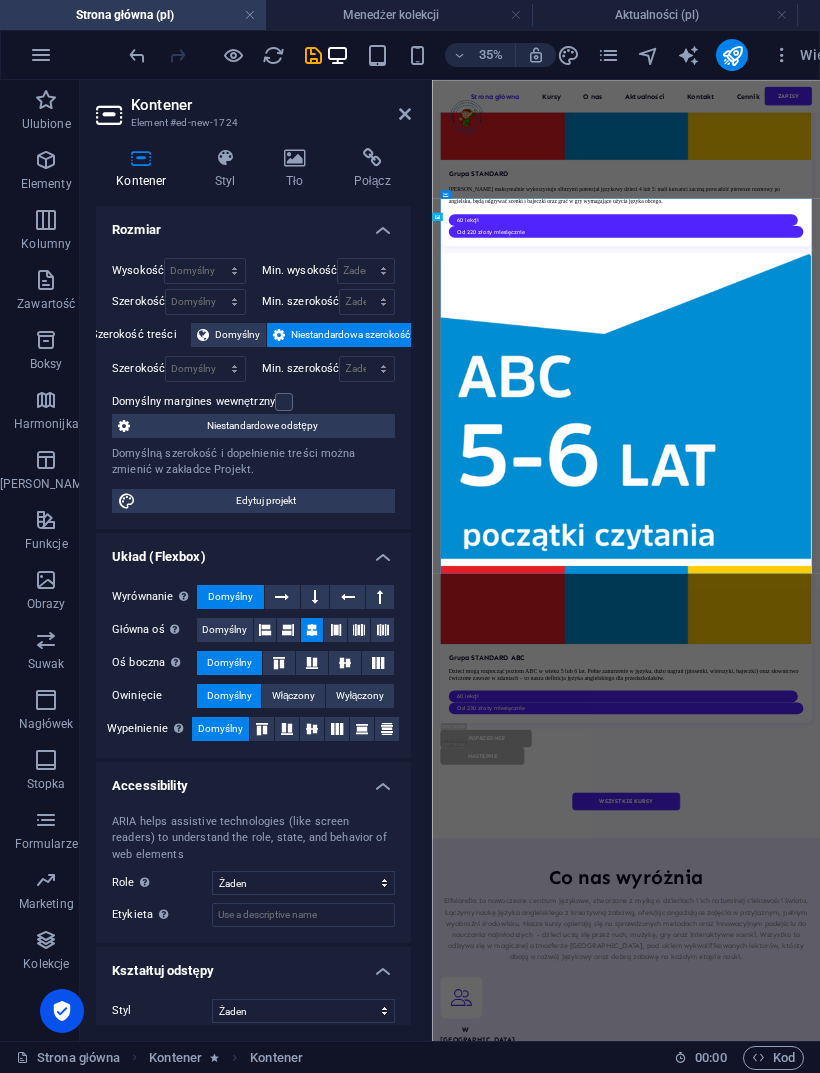 click on "Bądź na bieżąco z naszymi najnowszymi aktualizacjami. STOP! Do this before you start studying! Lorem ipsum dolor sit amet, consectetur adipiscing elit, sed do eiusmod tempor... READ MORE poprzedni  nastepna  Wiecej…" at bounding box center [986, 9582] 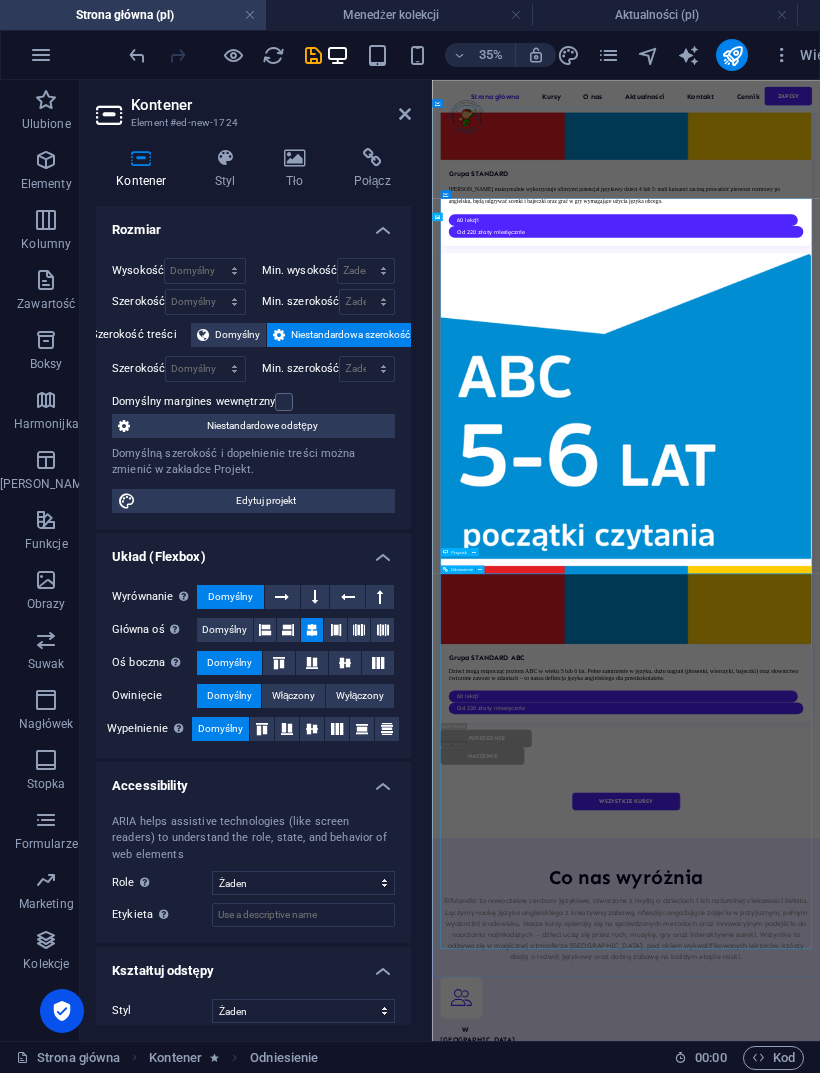 click at bounding box center (480, 569) 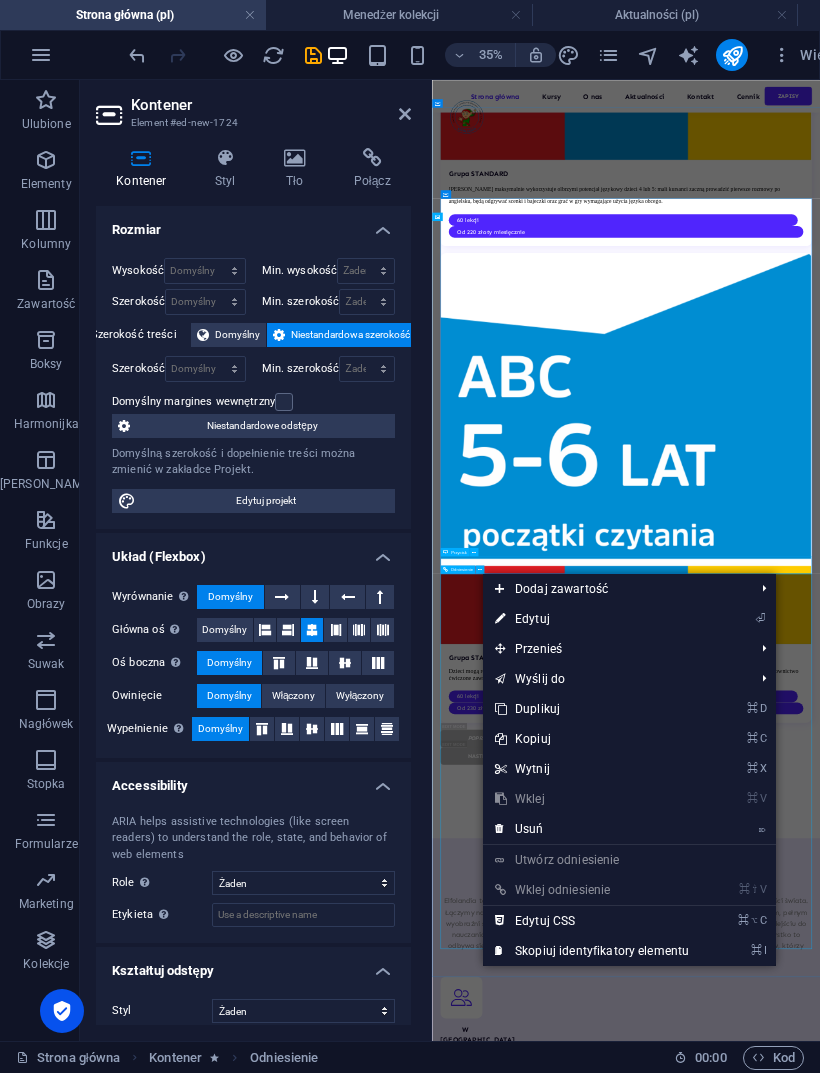 click on "⏎  Edytuj" at bounding box center (592, 619) 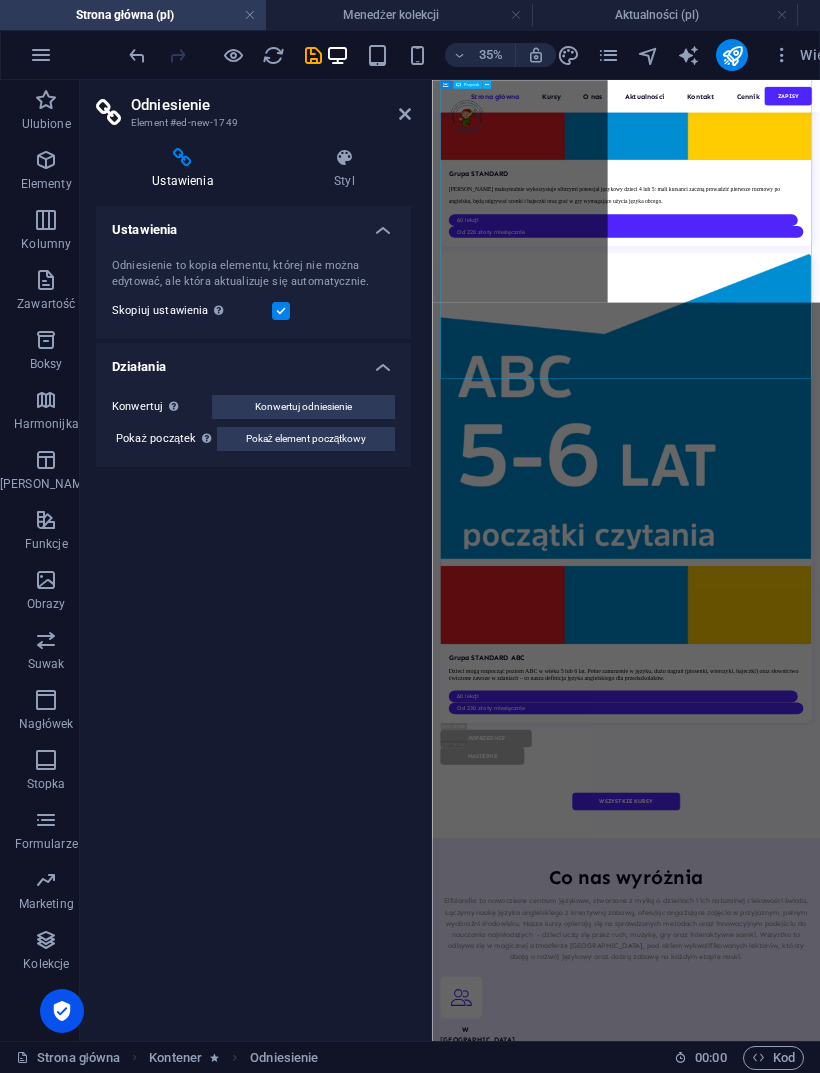 scroll, scrollTop: 7960, scrollLeft: 0, axis: vertical 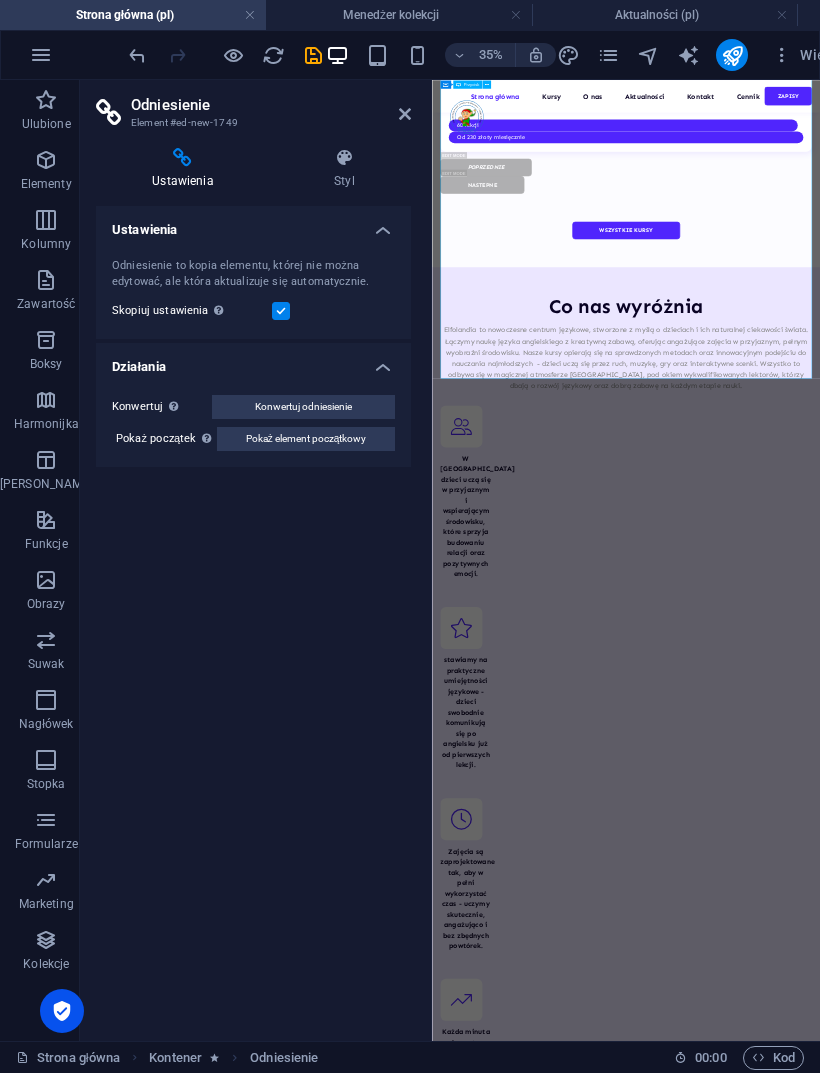 click on "Konwertuj odniesienie" at bounding box center [303, 407] 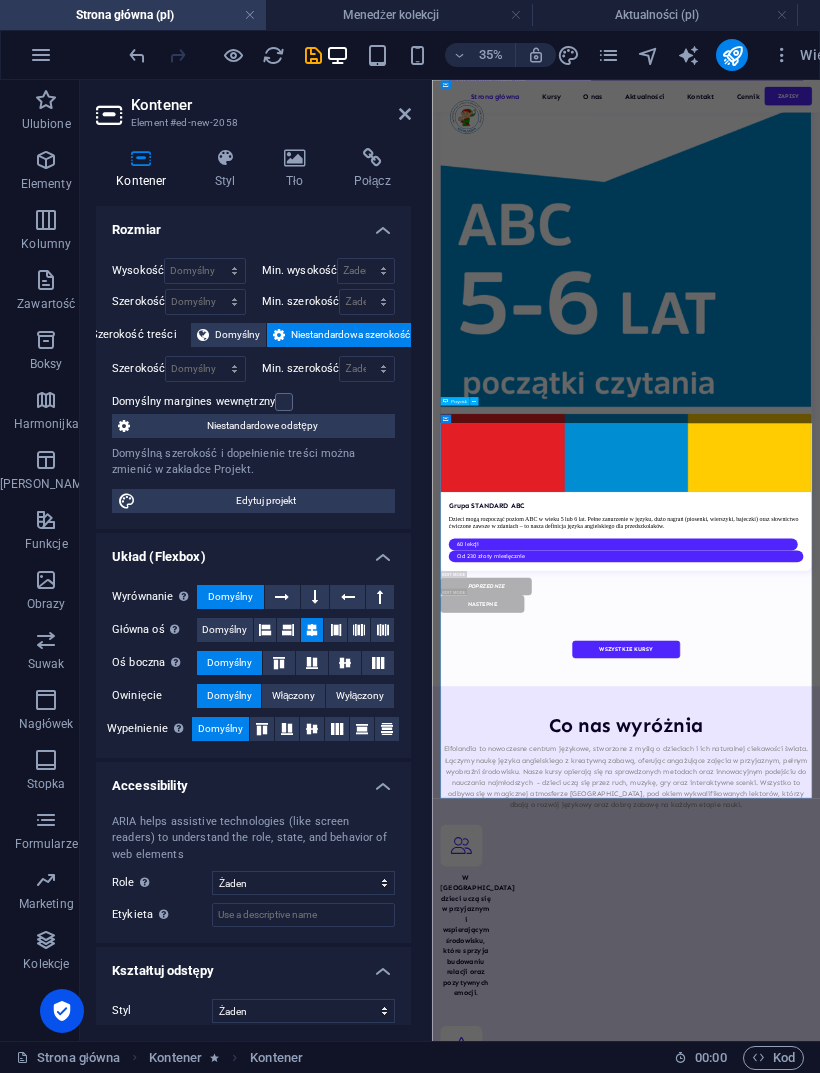 scroll, scrollTop: 6760, scrollLeft: 0, axis: vertical 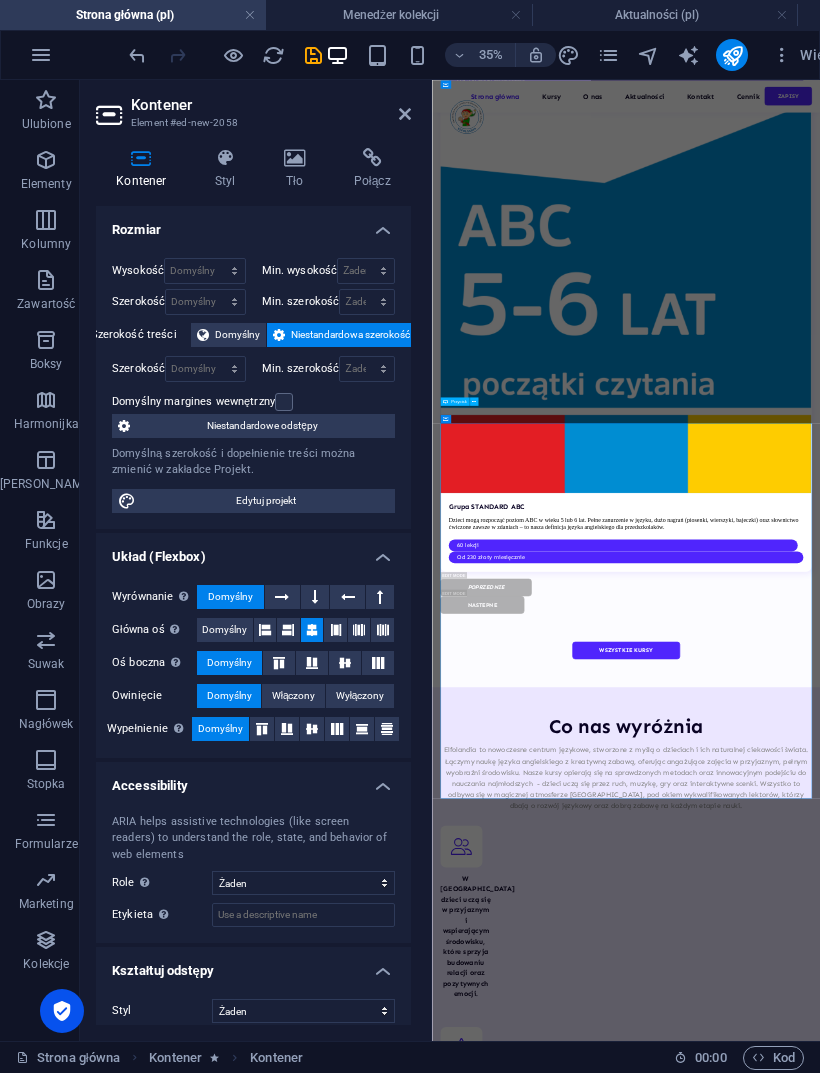 click on "Bądź na bieżąco z naszymi najnowszymi aktualizacjami. STOP! Do this before you start studying! Lorem ipsum dolor sit amet, consectetur adipiscing elit, sed do eiusmod tempor... READ MORE poprzedni  nastepna  Wiecej…" at bounding box center [986, 9152] 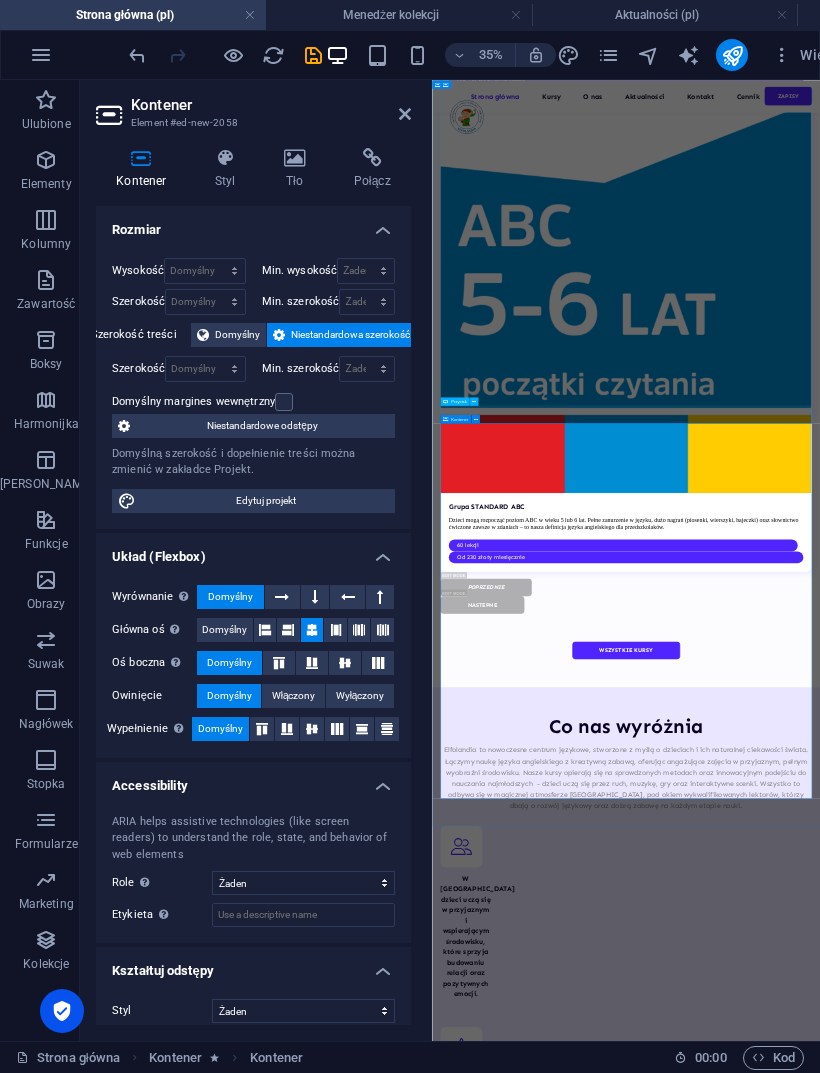 click at bounding box center [475, 418] 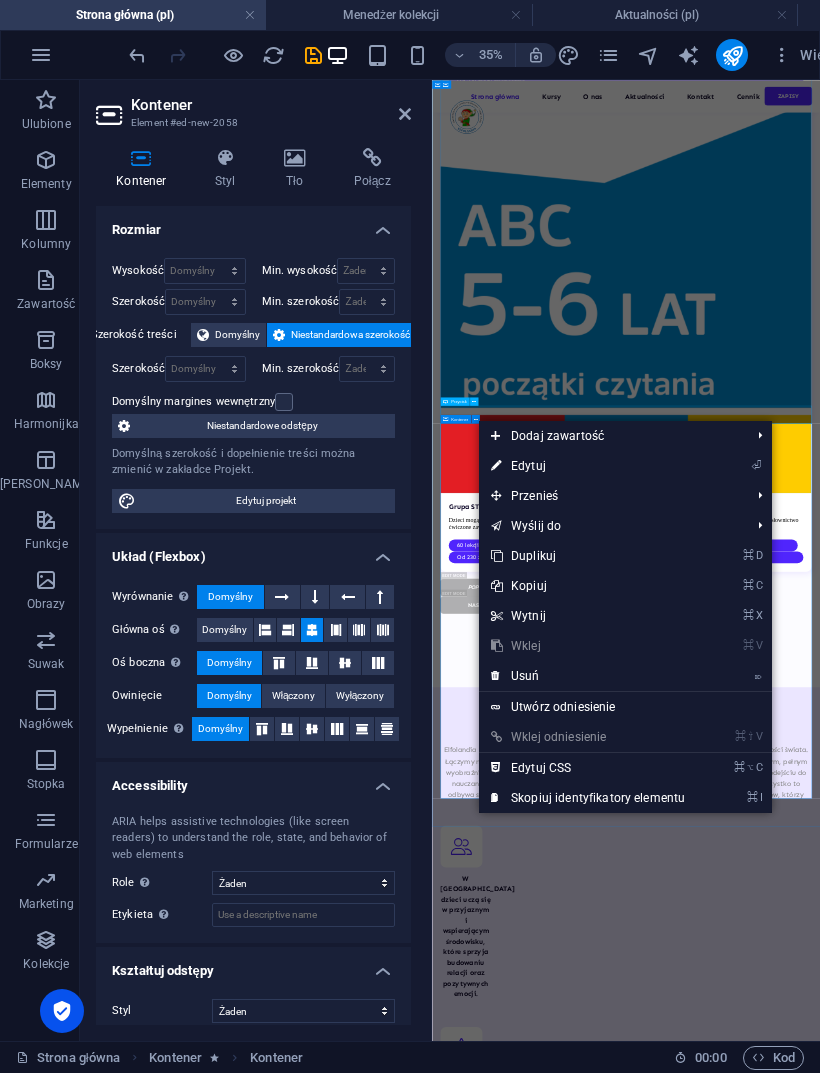 click on "⌦  Usuń" at bounding box center [588, 676] 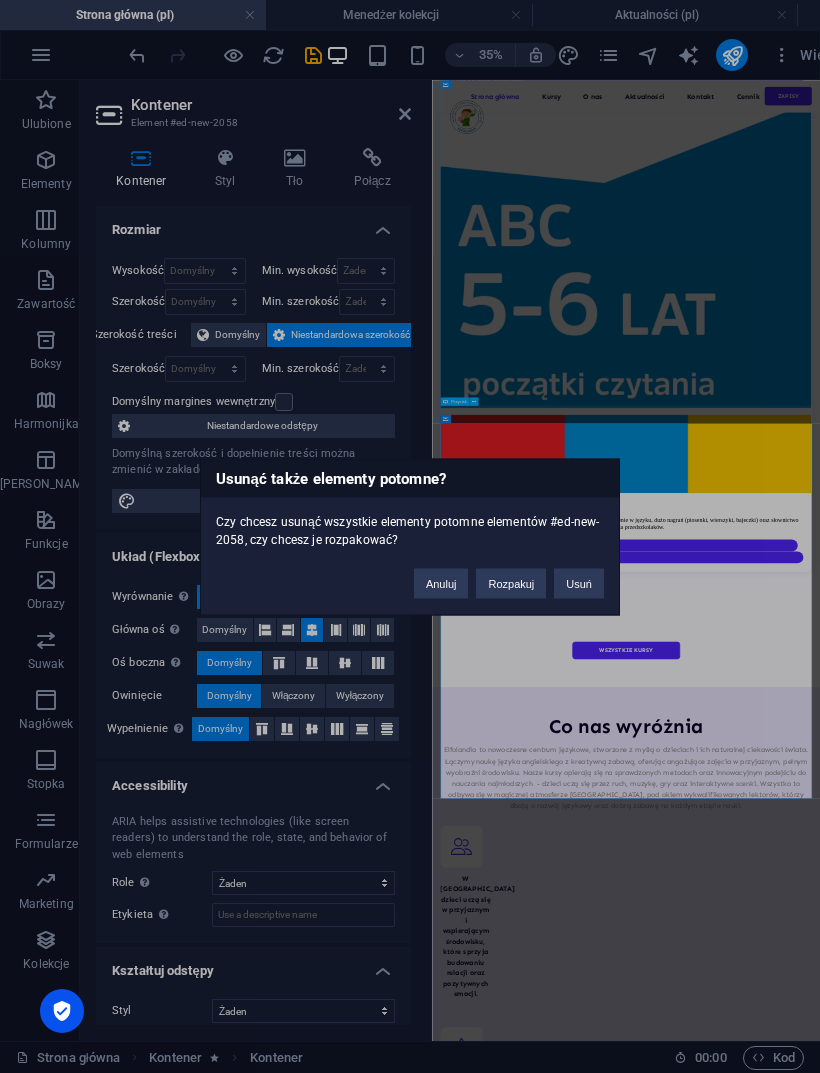 click on "Usuń" at bounding box center [579, 583] 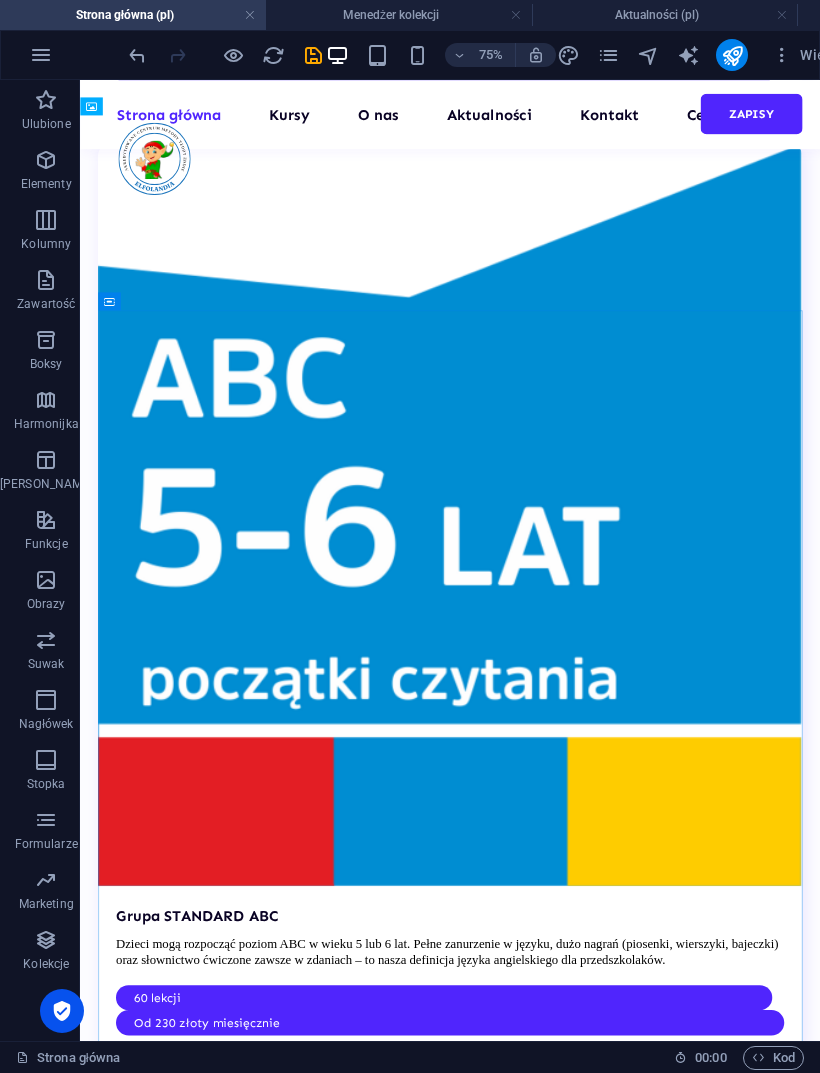 scroll, scrollTop: 6683, scrollLeft: 0, axis: vertical 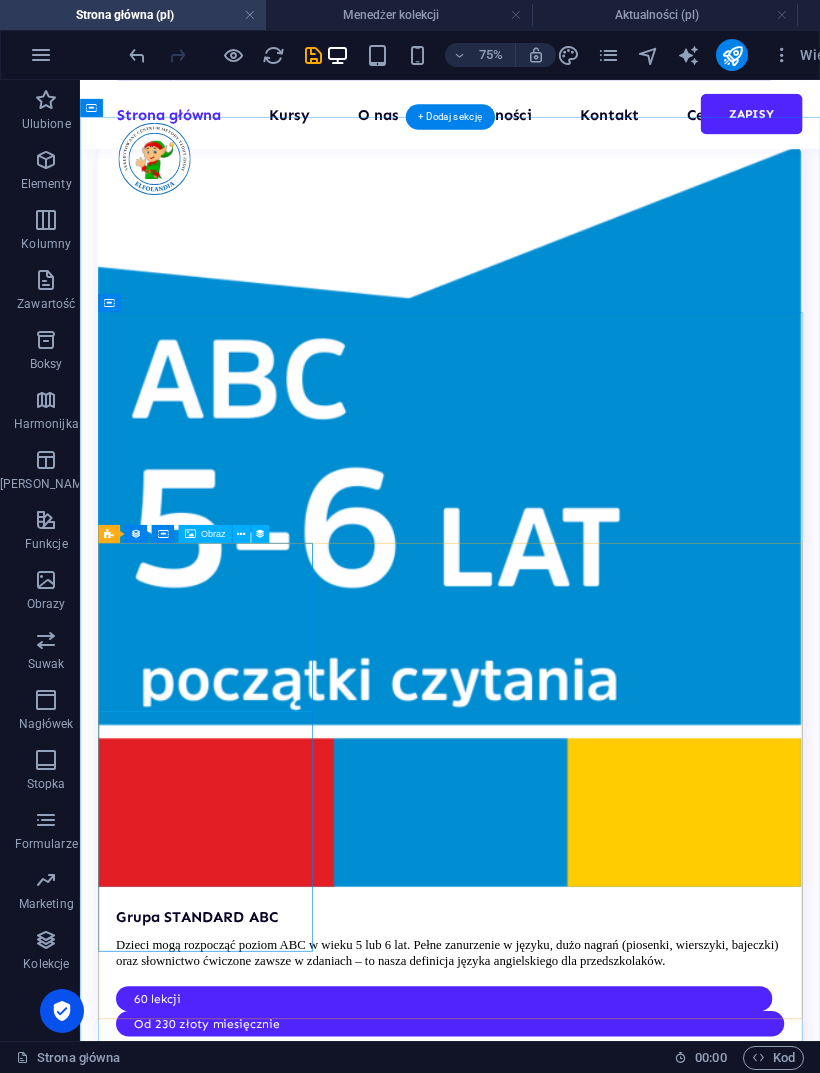 click at bounding box center [573, 7628] 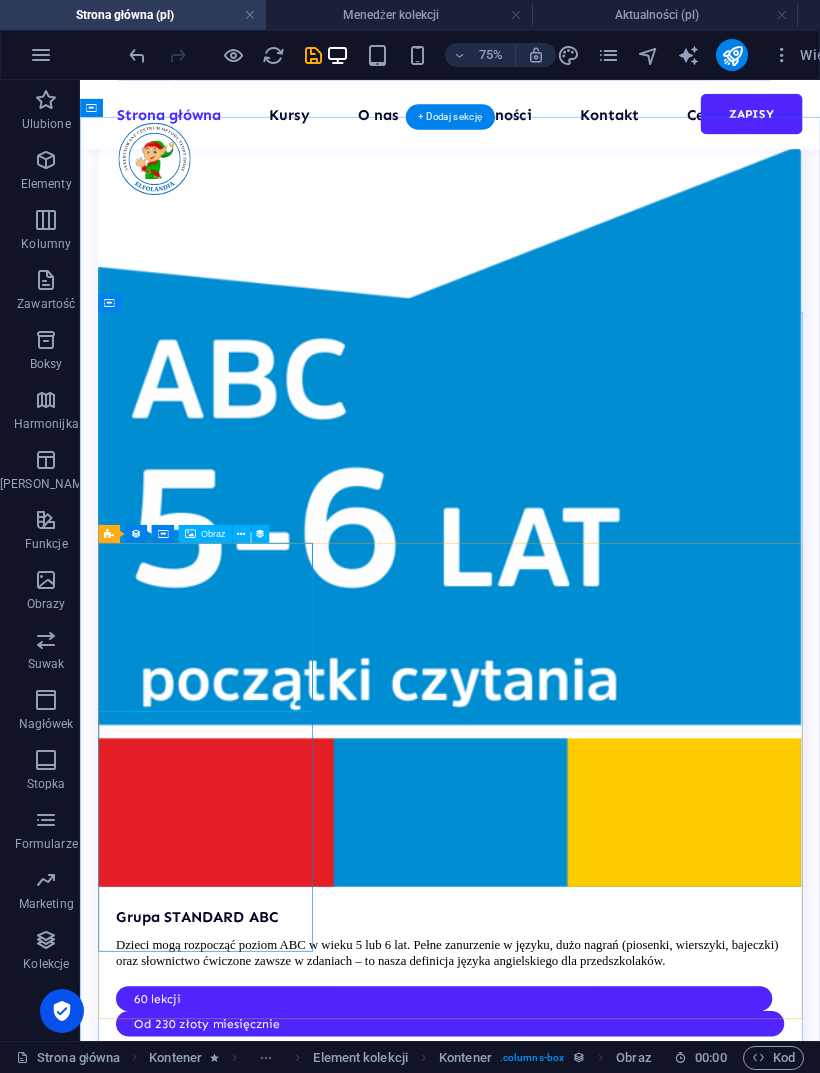 click at bounding box center (573, 7628) 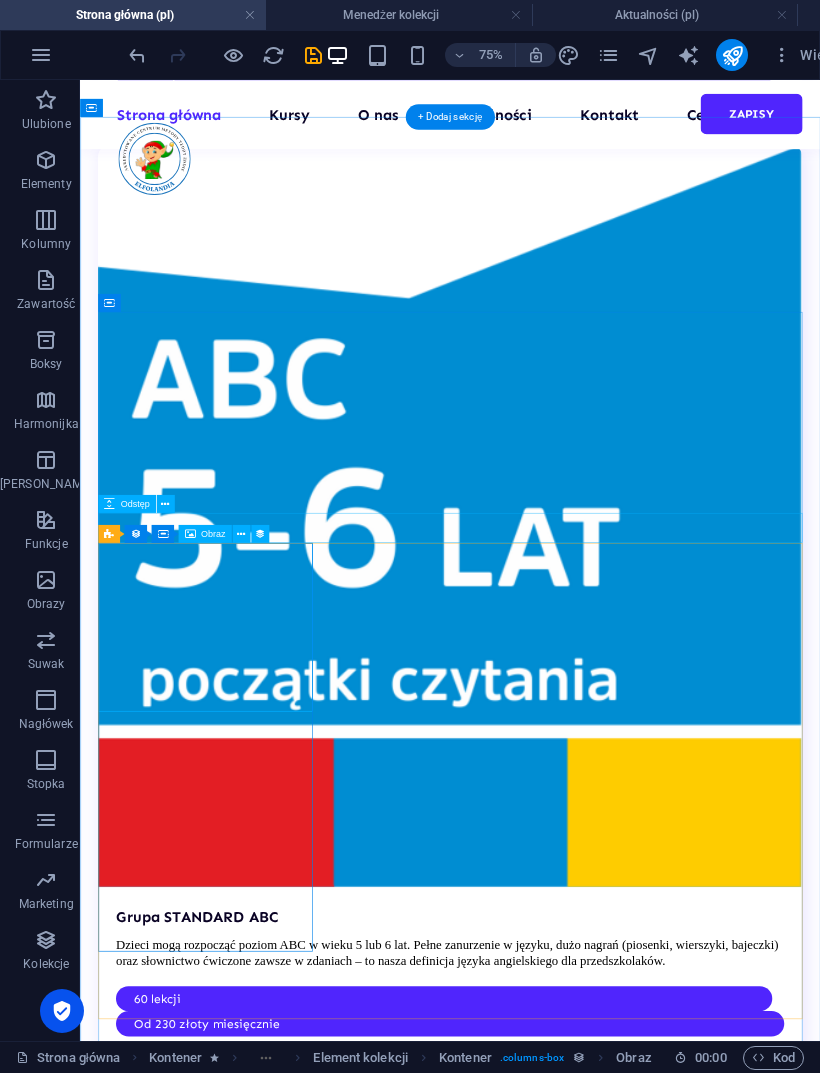 click at bounding box center [241, 534] 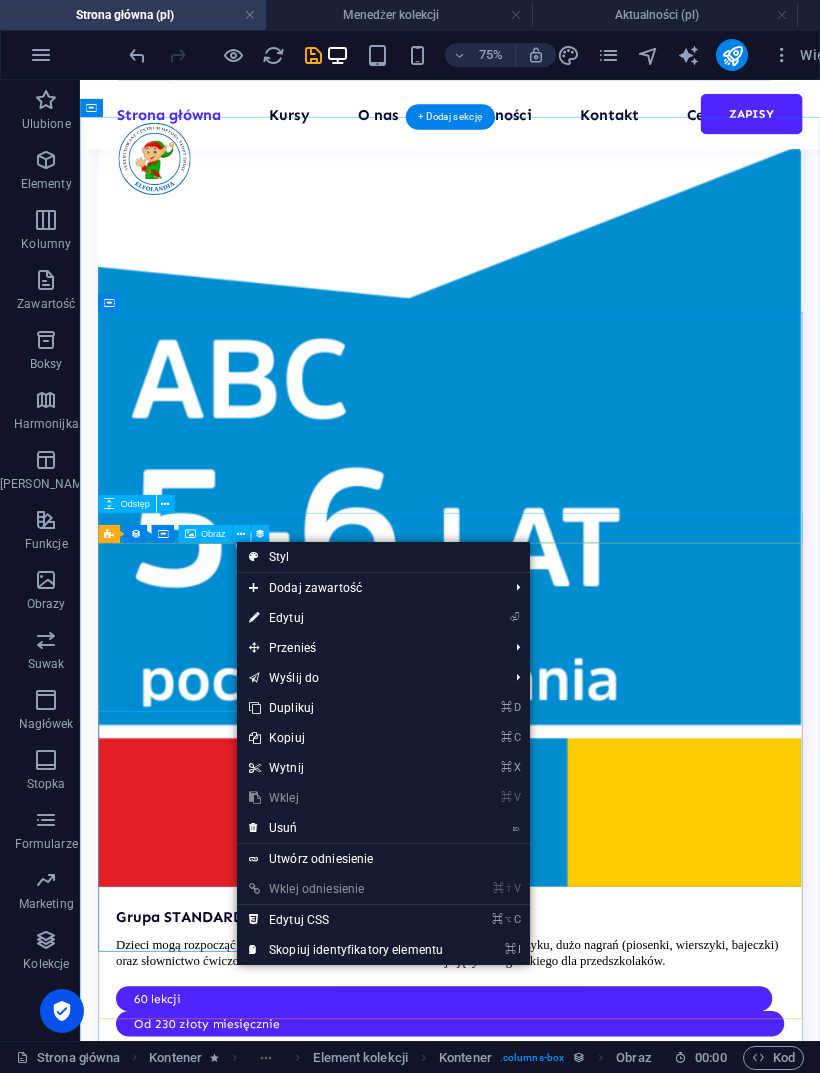 click on "⏎  Edytuj" at bounding box center [346, 618] 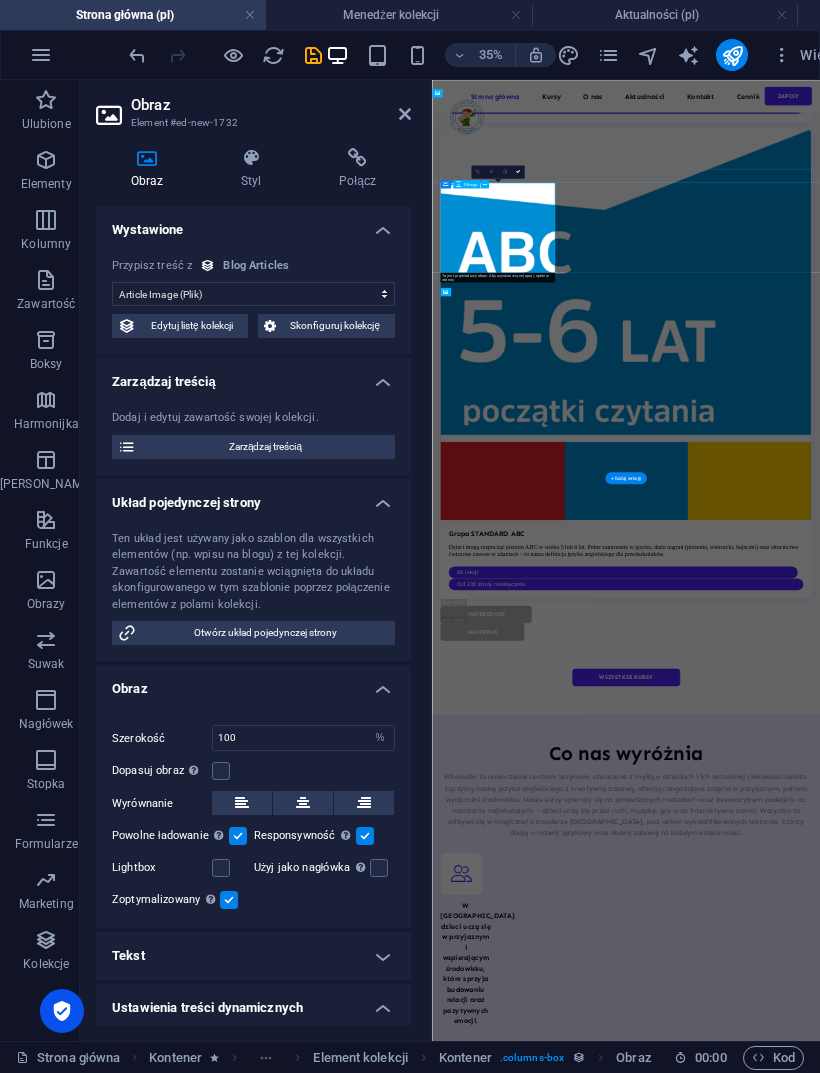 scroll, scrollTop: 0, scrollLeft: 0, axis: both 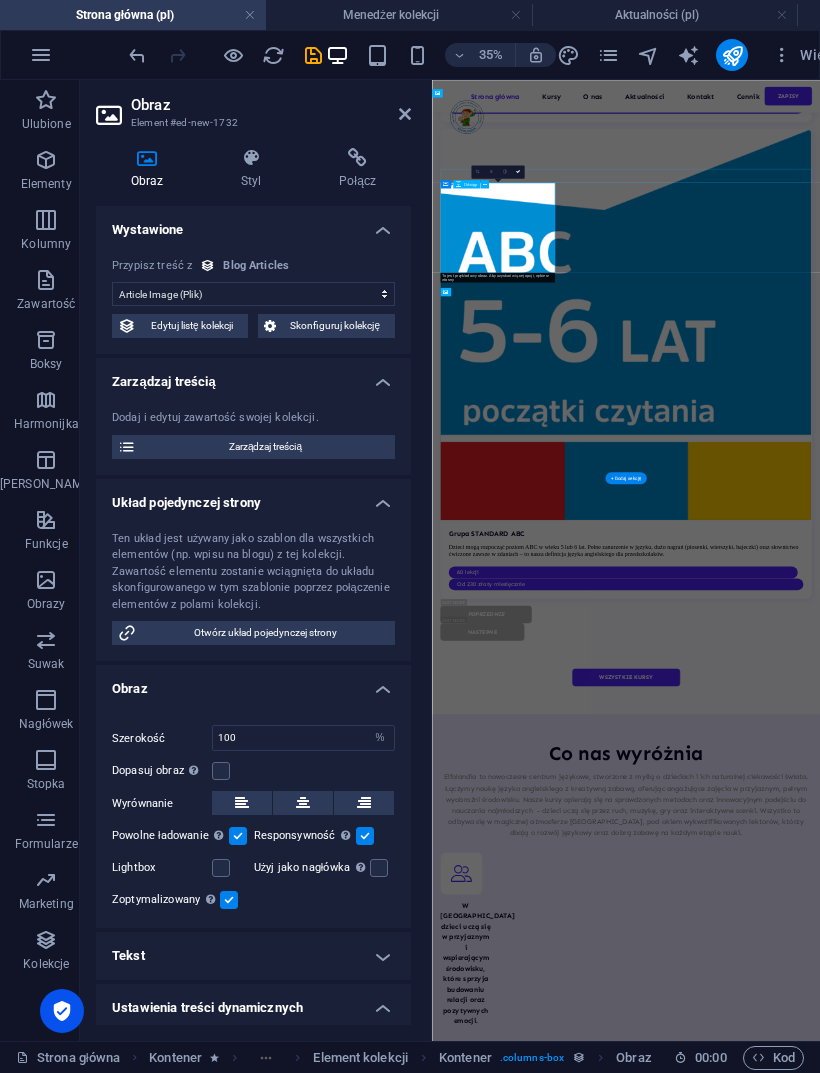 click on "Przypisz treść z" at bounding box center [152, 266] 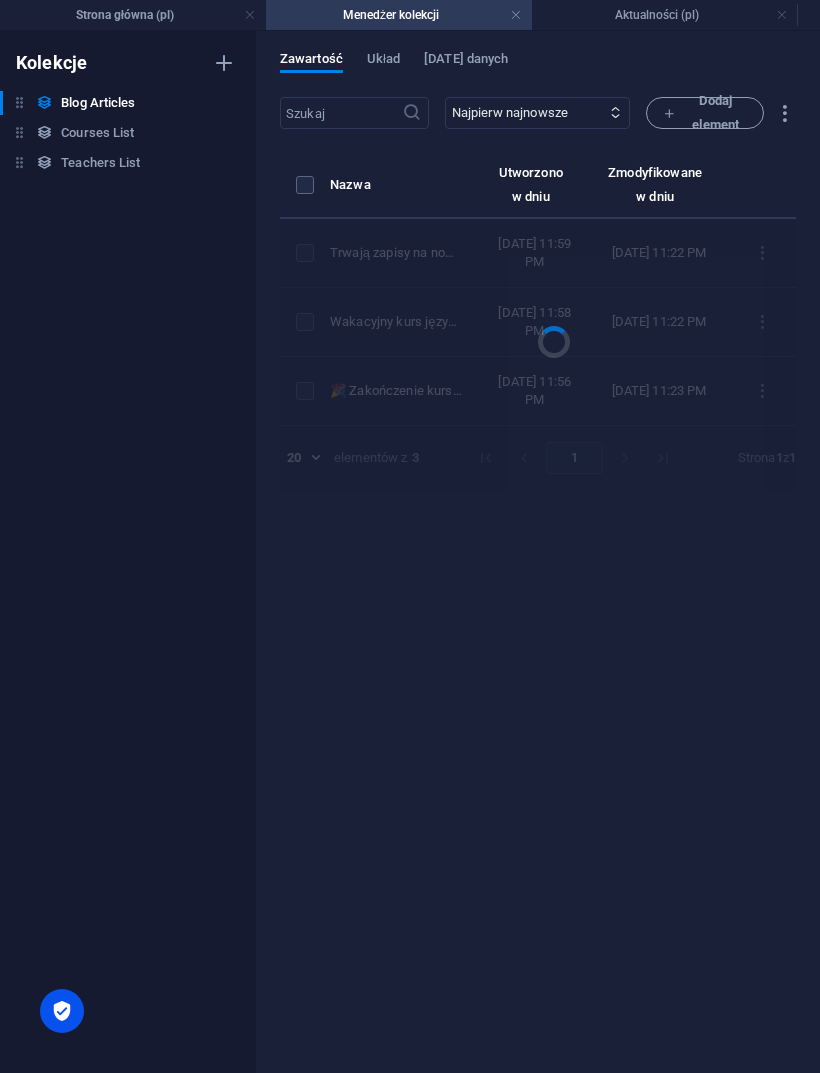 scroll, scrollTop: 0, scrollLeft: 0, axis: both 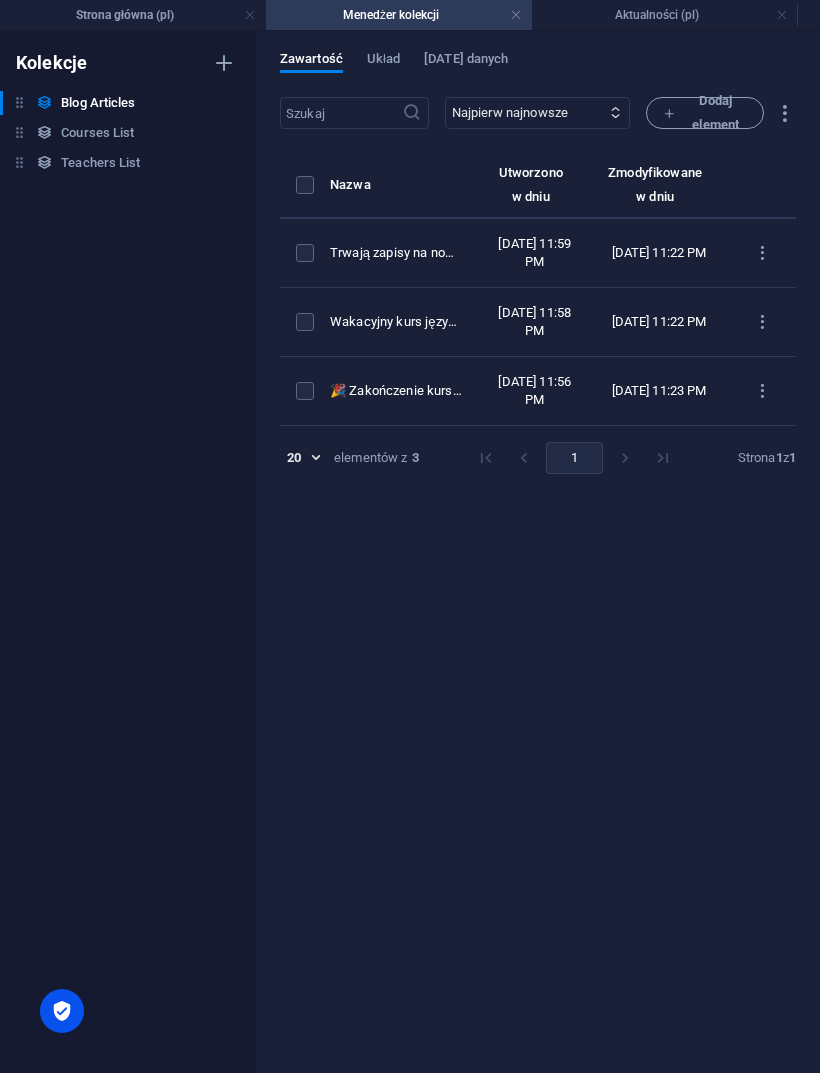click at bounding box center [305, 253] 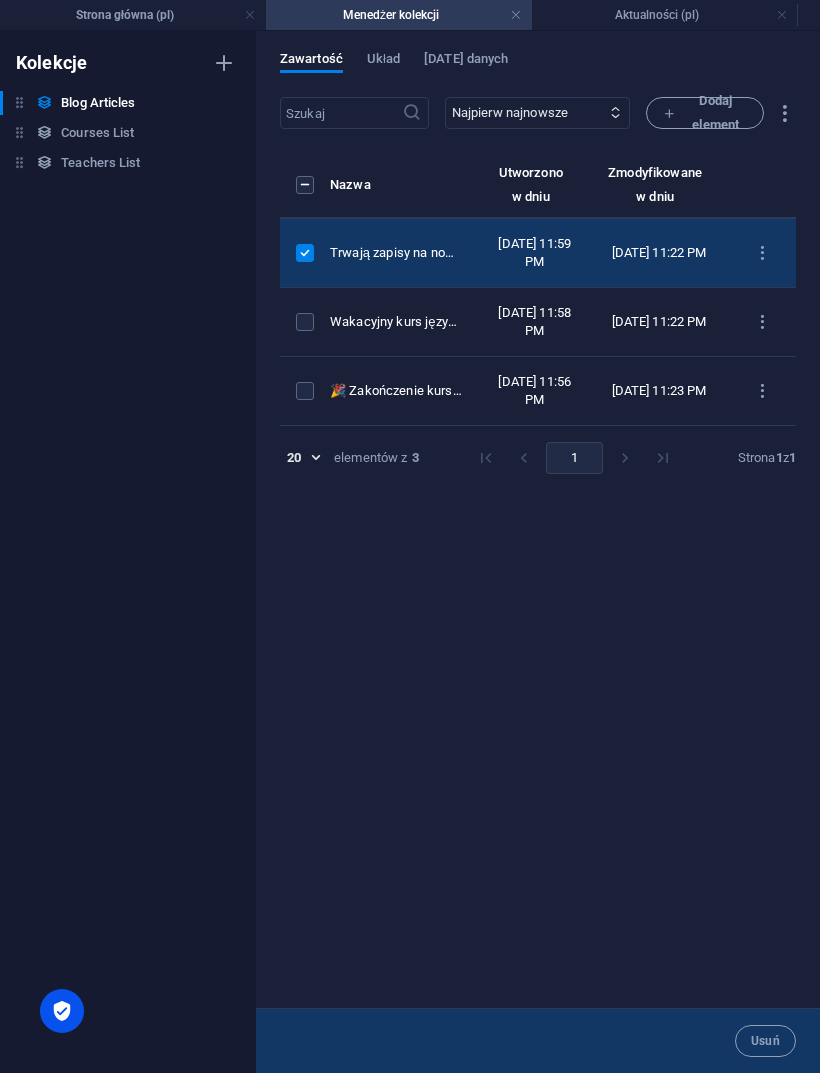 click at bounding box center [305, 322] 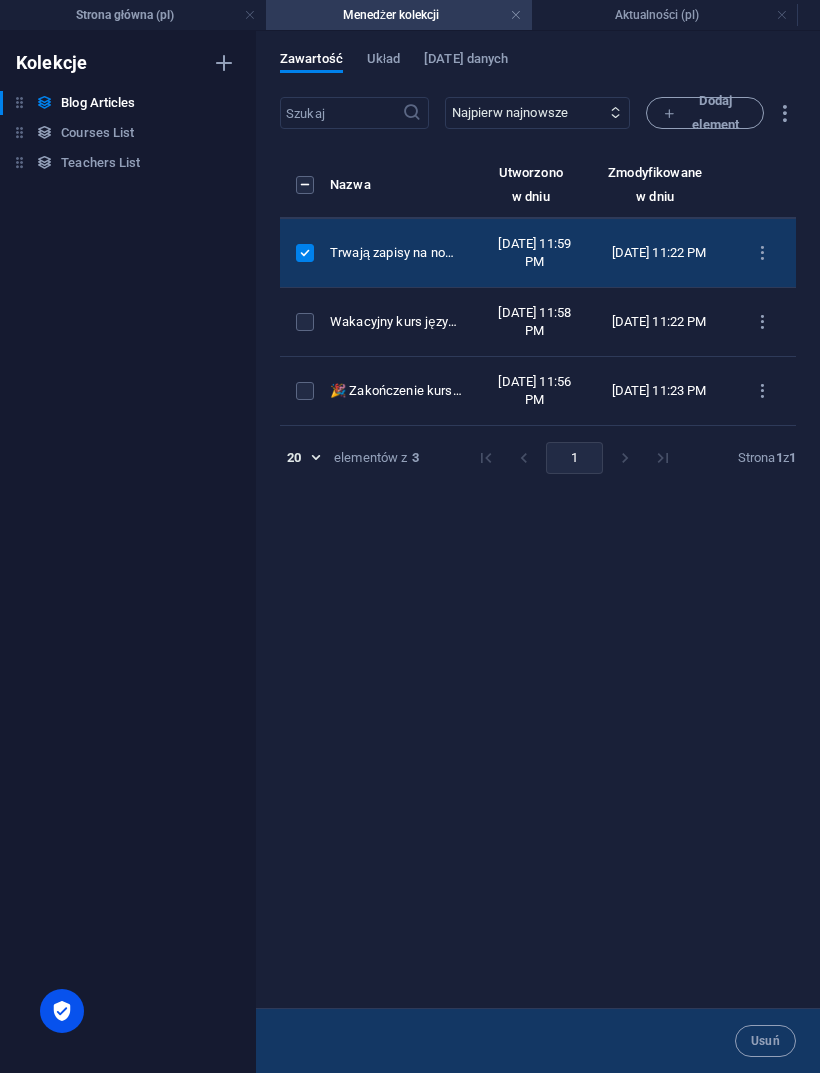 click on "Strona główna  (pl)" at bounding box center (133, 15) 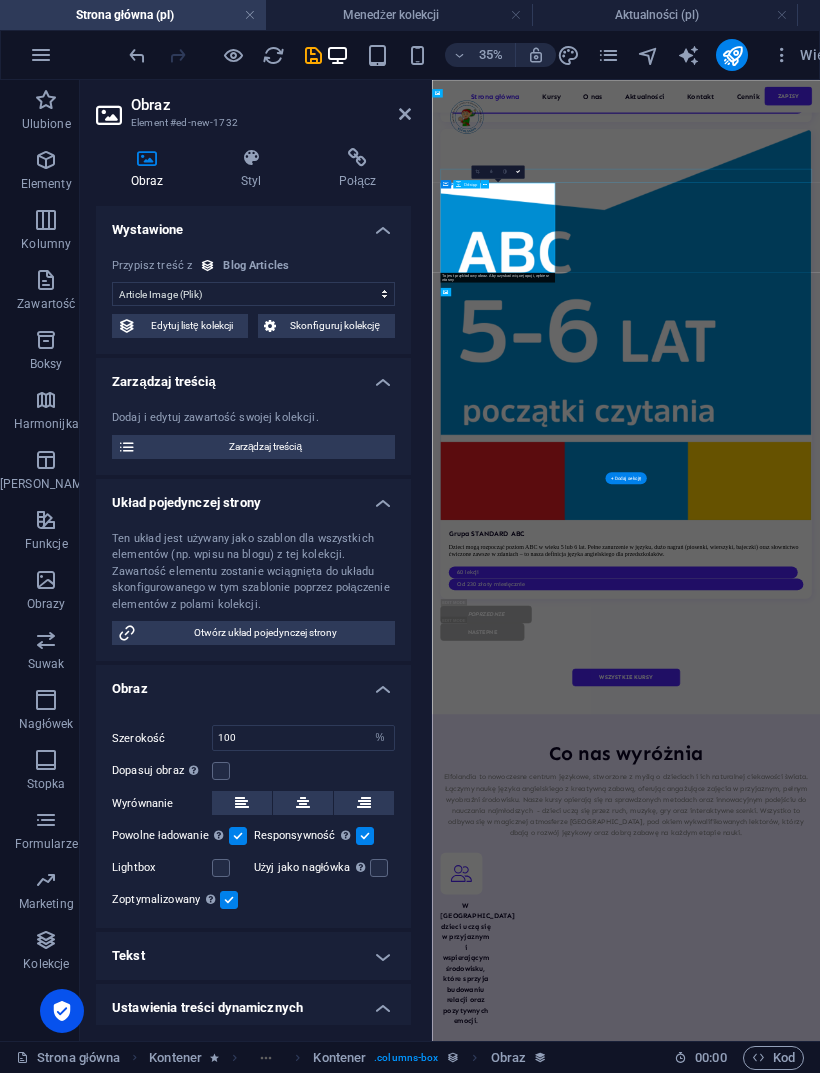 scroll, scrollTop: 0, scrollLeft: 0, axis: both 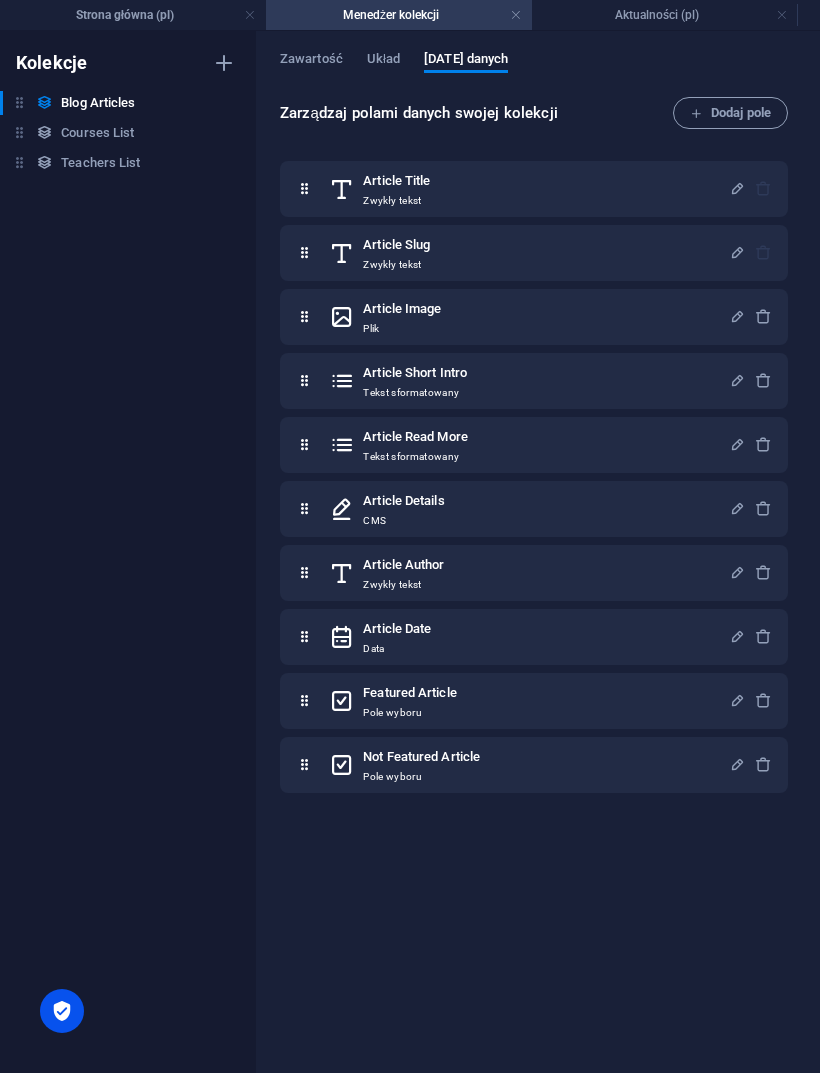 type on "'." 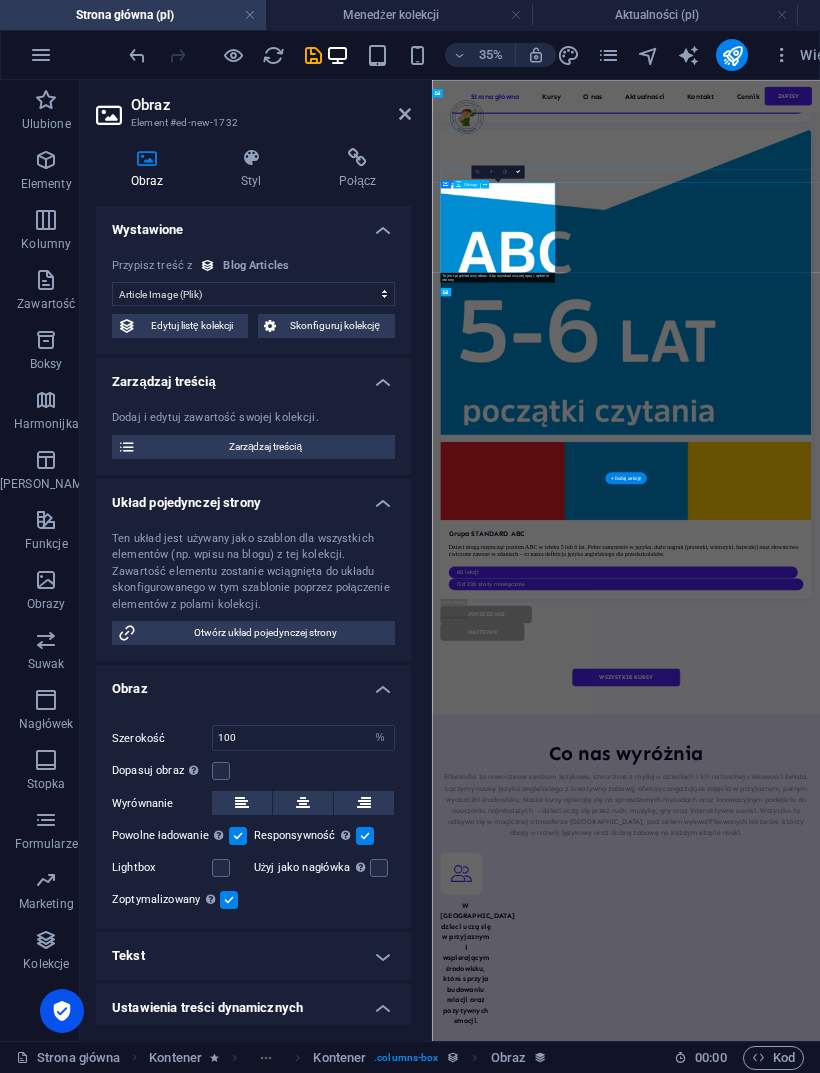 type on "'" 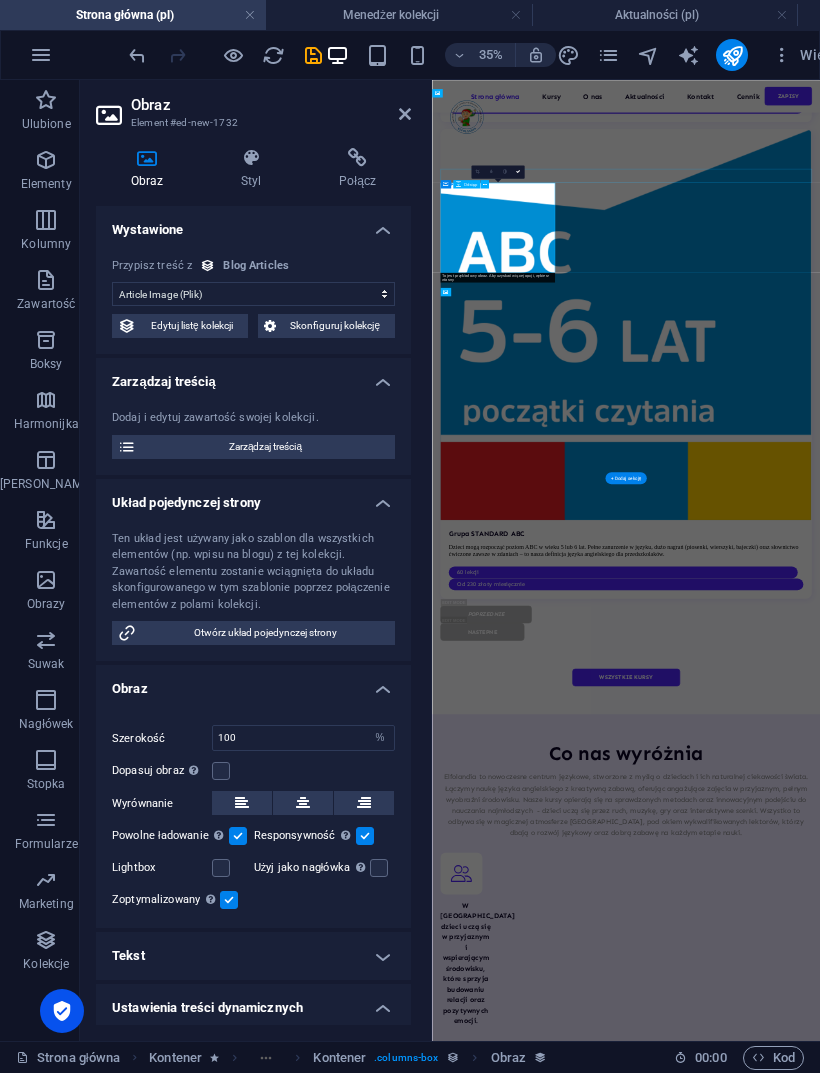 click on "Edytuj listę kolekcji" at bounding box center [192, 326] 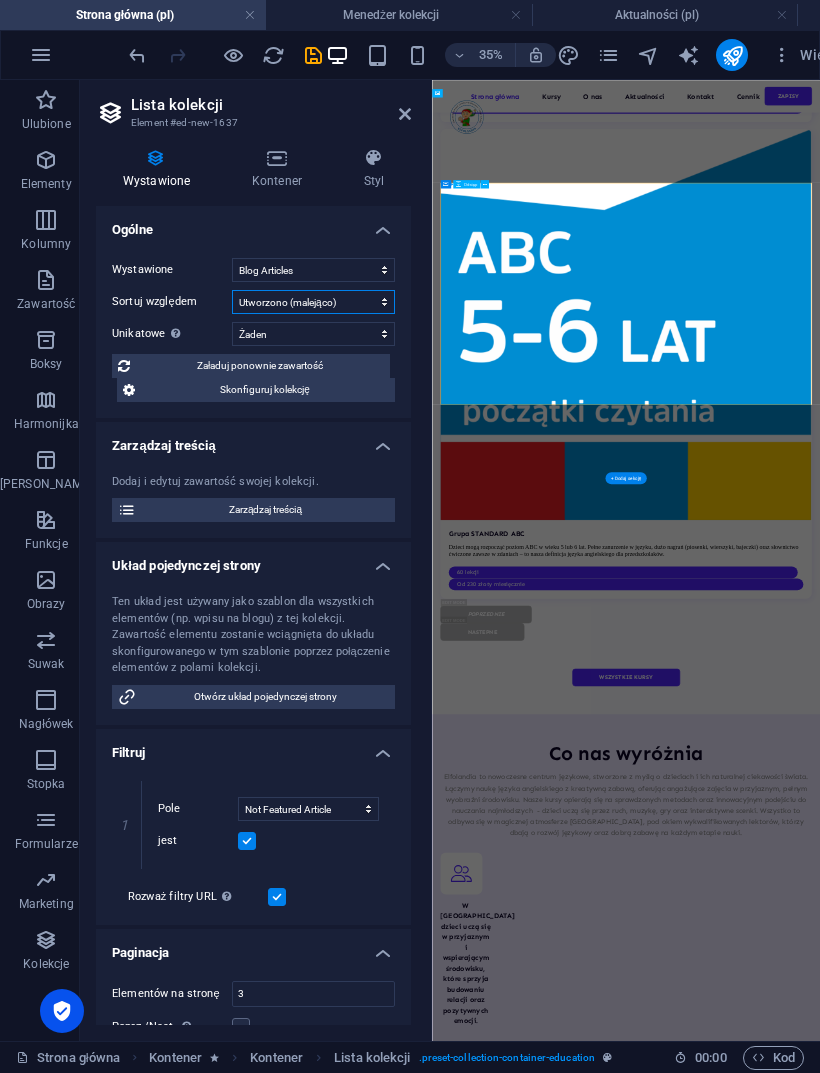 click on "Utworzono (rosnąco) Utworzono (malejąco) Zaktualizowano (rosnąco) Zaktualizowano (malejąco) Article Title (rosnąco) Article Title (malejąco) Article Slug (rosnąco) Article Slug (malejąco) Article Author (rosnąco) Article Author (malejąco) Article Date (rosnąco) Article Date (malejąco) Featured Article (rosnąco) Featured Article (malejąco) Not Featured Article (rosnąco) Not Featured Article (malejąco) Random" at bounding box center (313, 302) 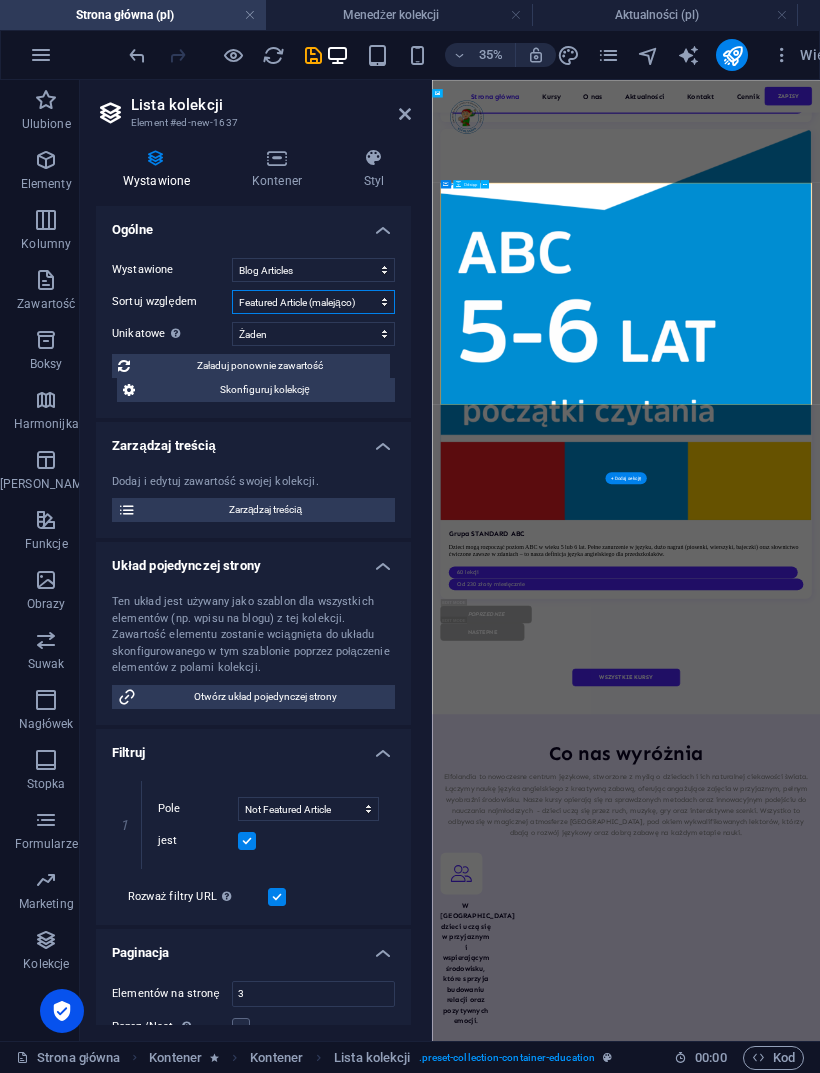 select on "columns.featured-article_DESC" 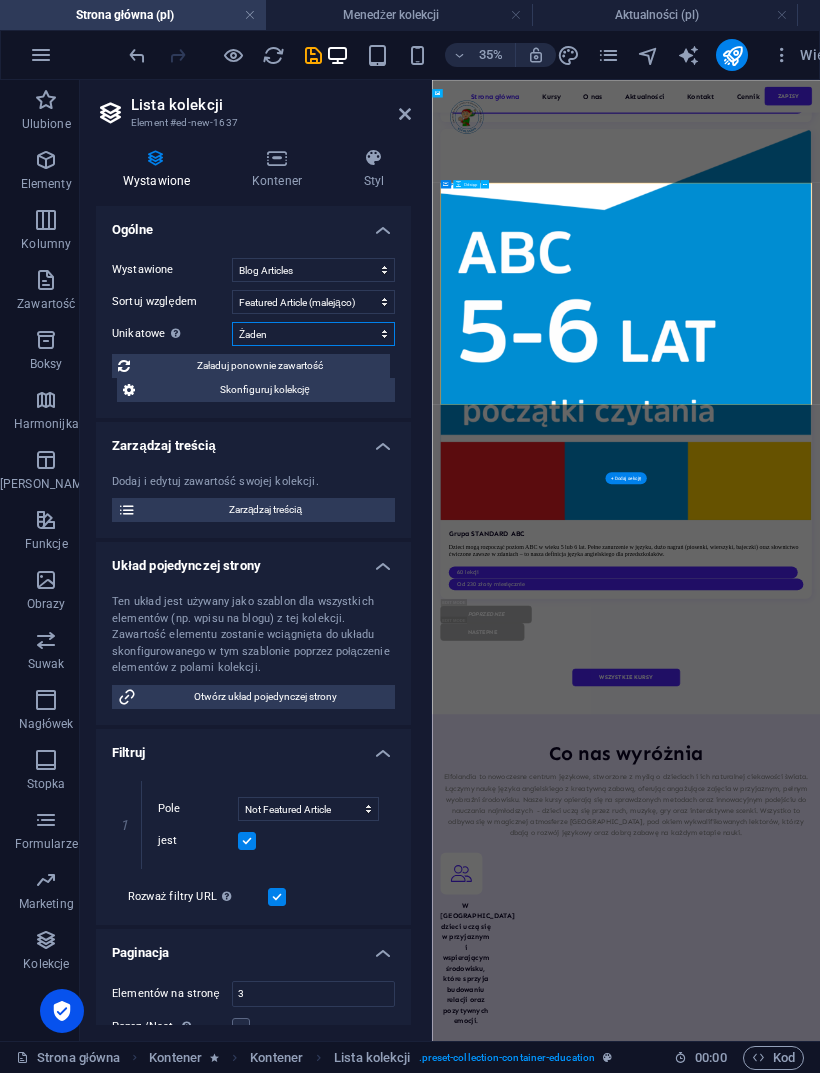 click on "Żaden Article Title Article Slug Article Image Article Short Intro Article Read More Article Details Article Author Article Date Featured Article Not Featured Article" at bounding box center (313, 334) 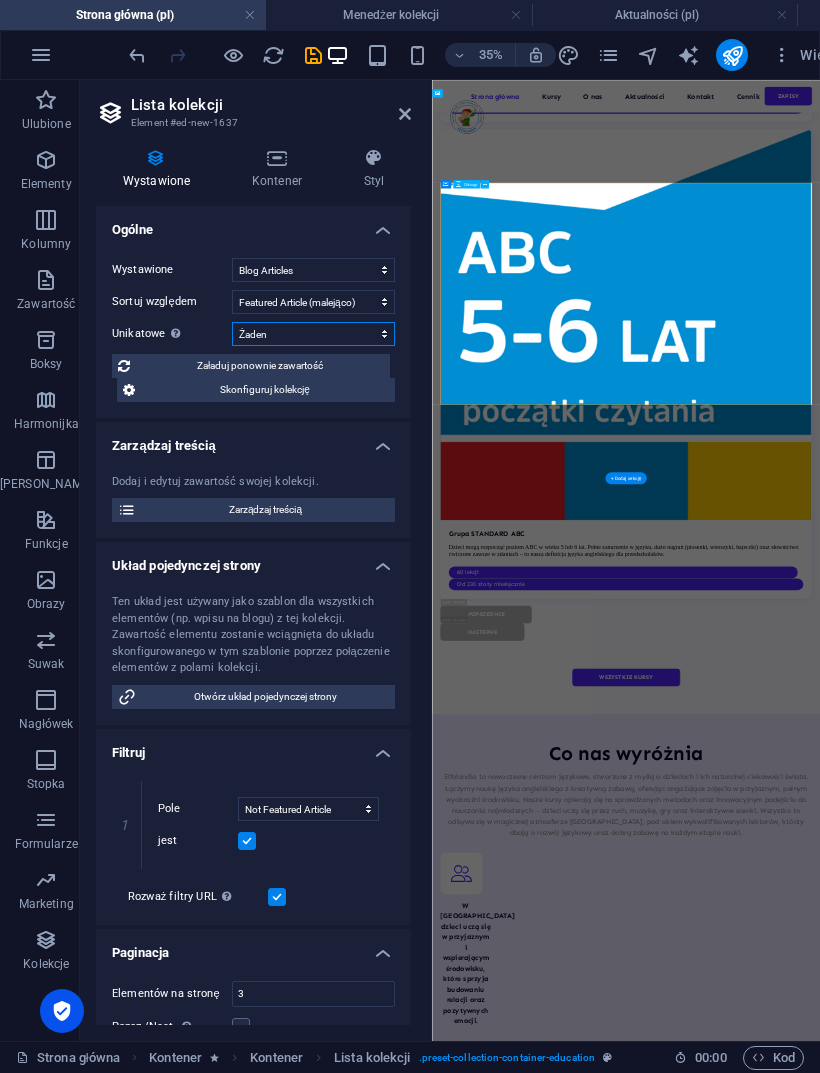 select on "columns.name" 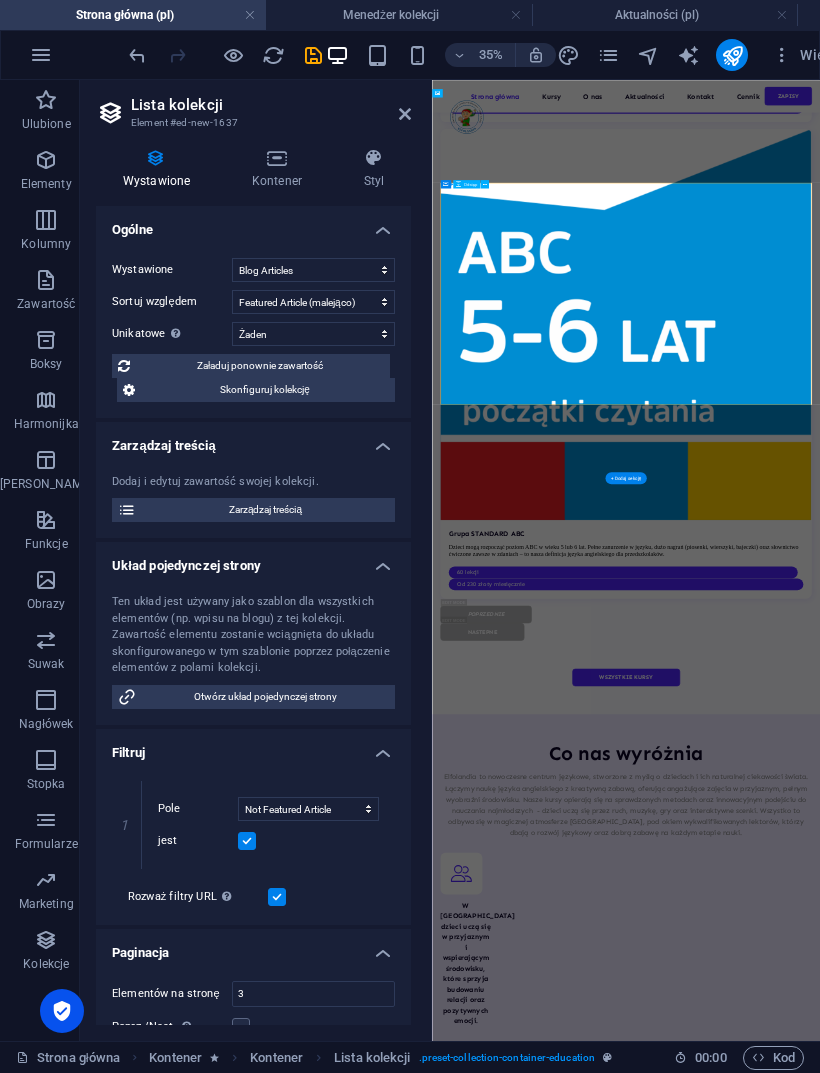 click on "Załaduj ponownie zawartość" at bounding box center [260, 366] 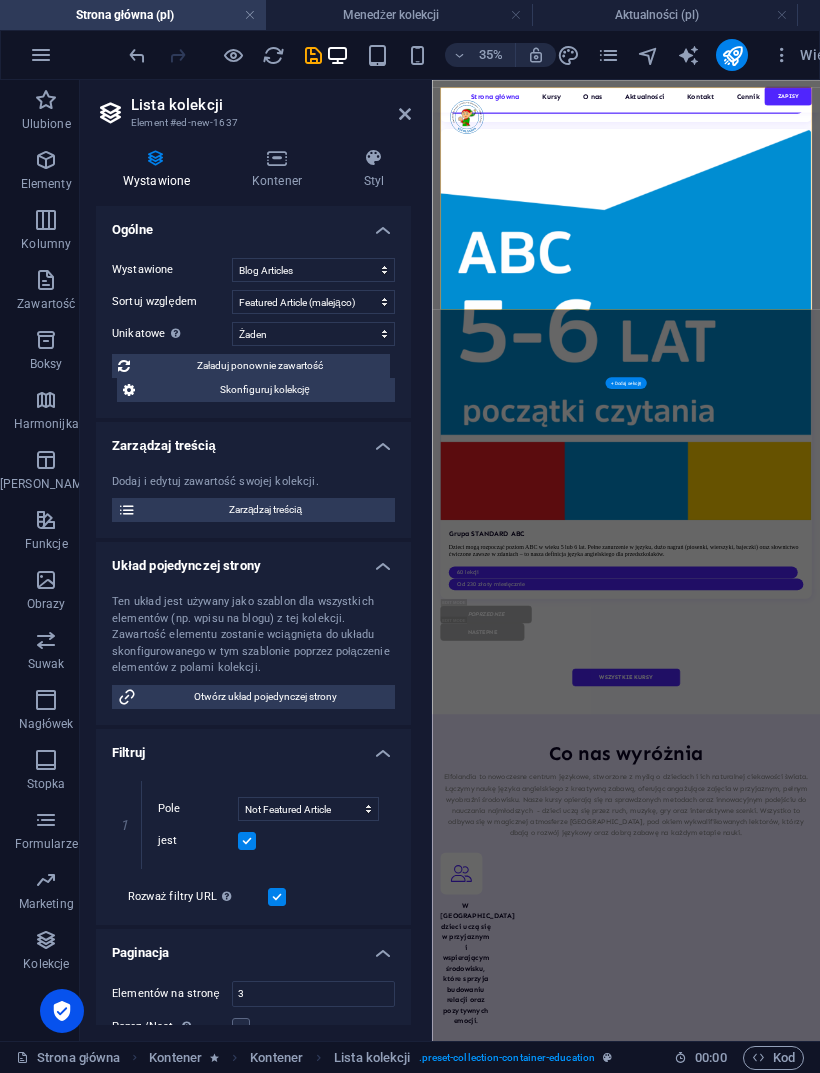 scroll, scrollTop: 6955, scrollLeft: 0, axis: vertical 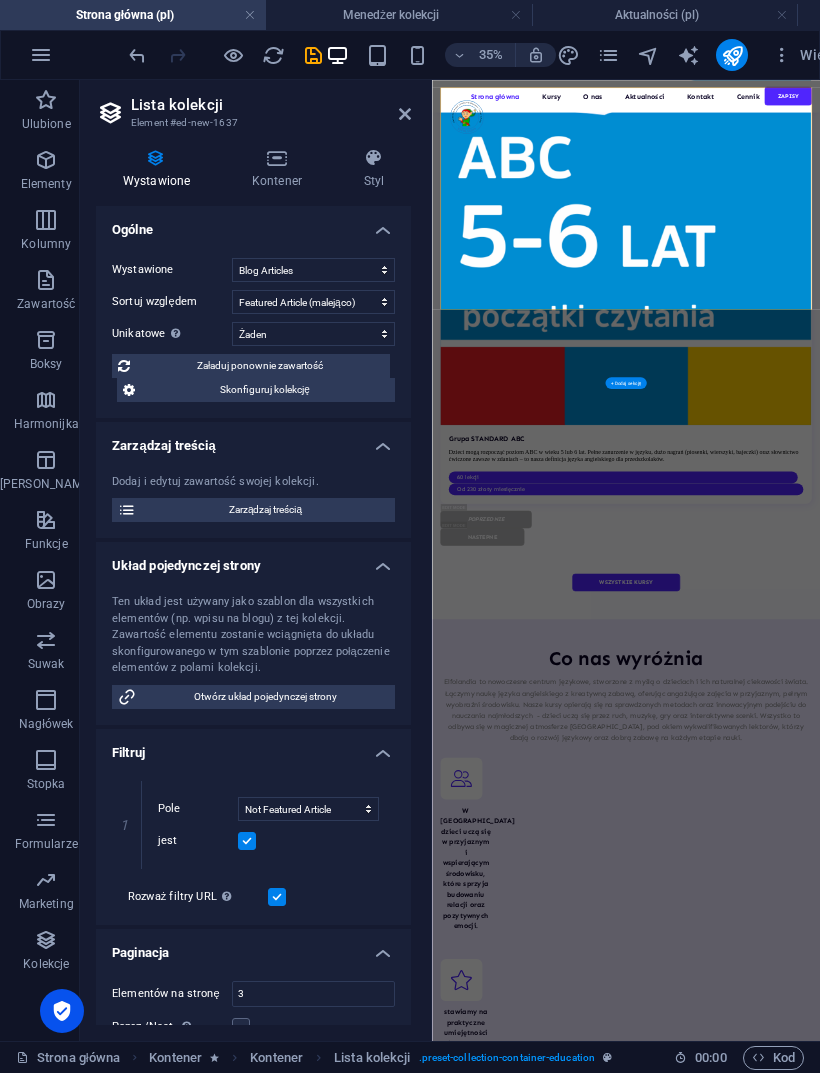 select on "columns.featured-article_DESC" 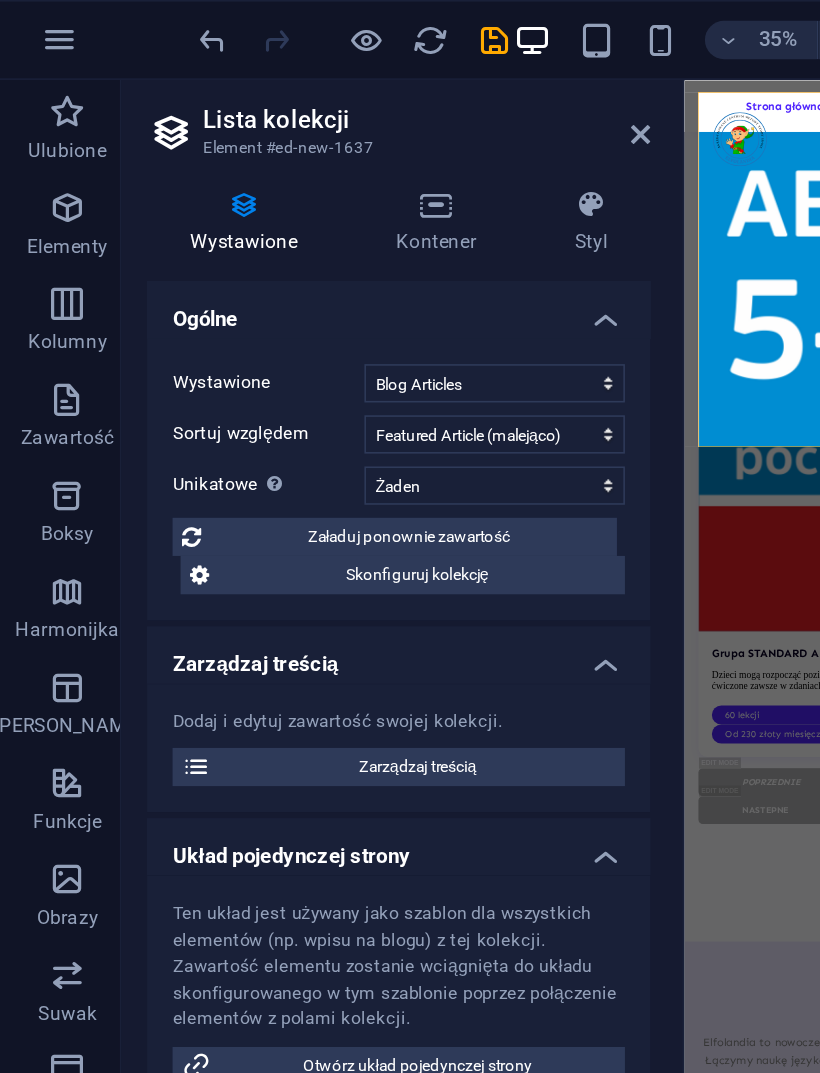 select on "columns.featured-article_DESC" 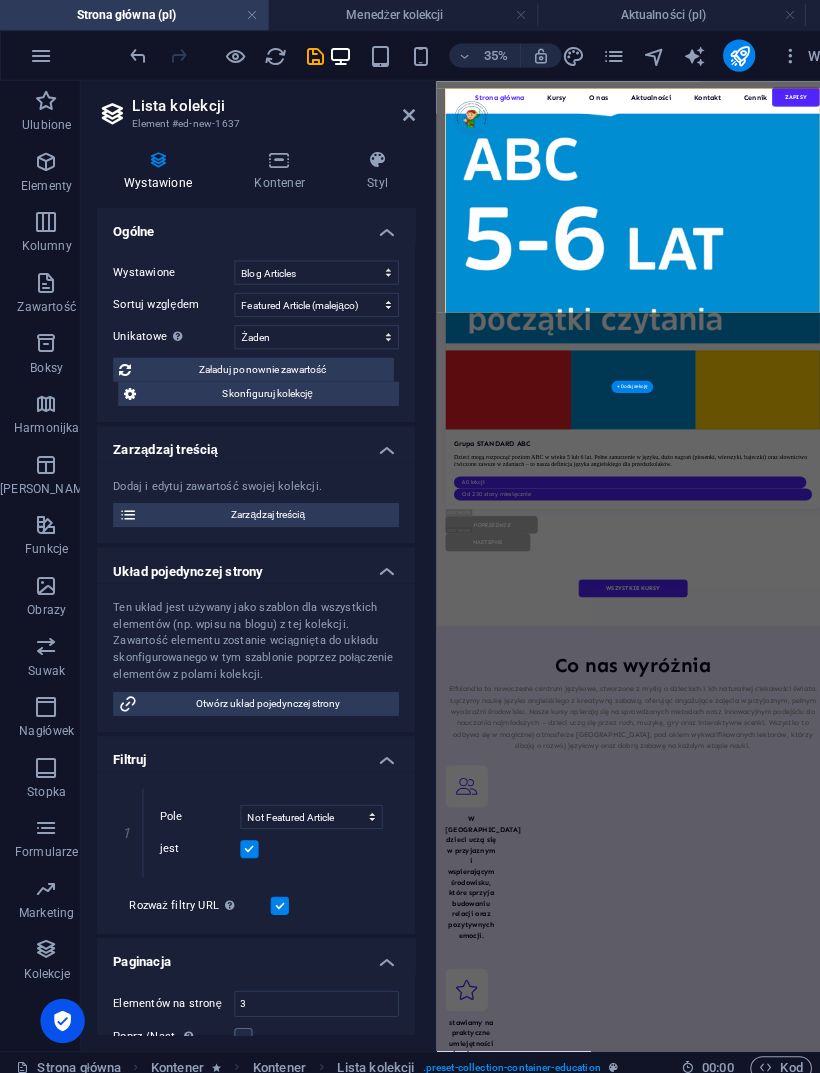 click on "Skonfiguruj kolekcję" at bounding box center [265, 390] 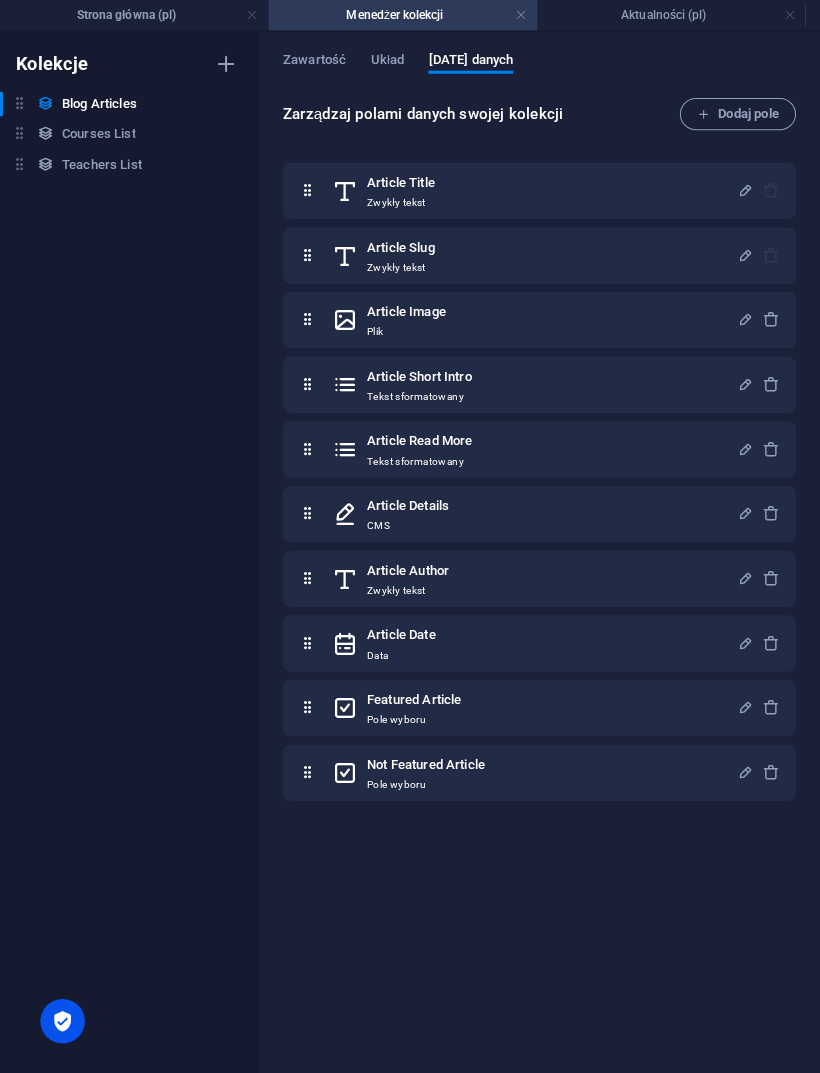 type on "." 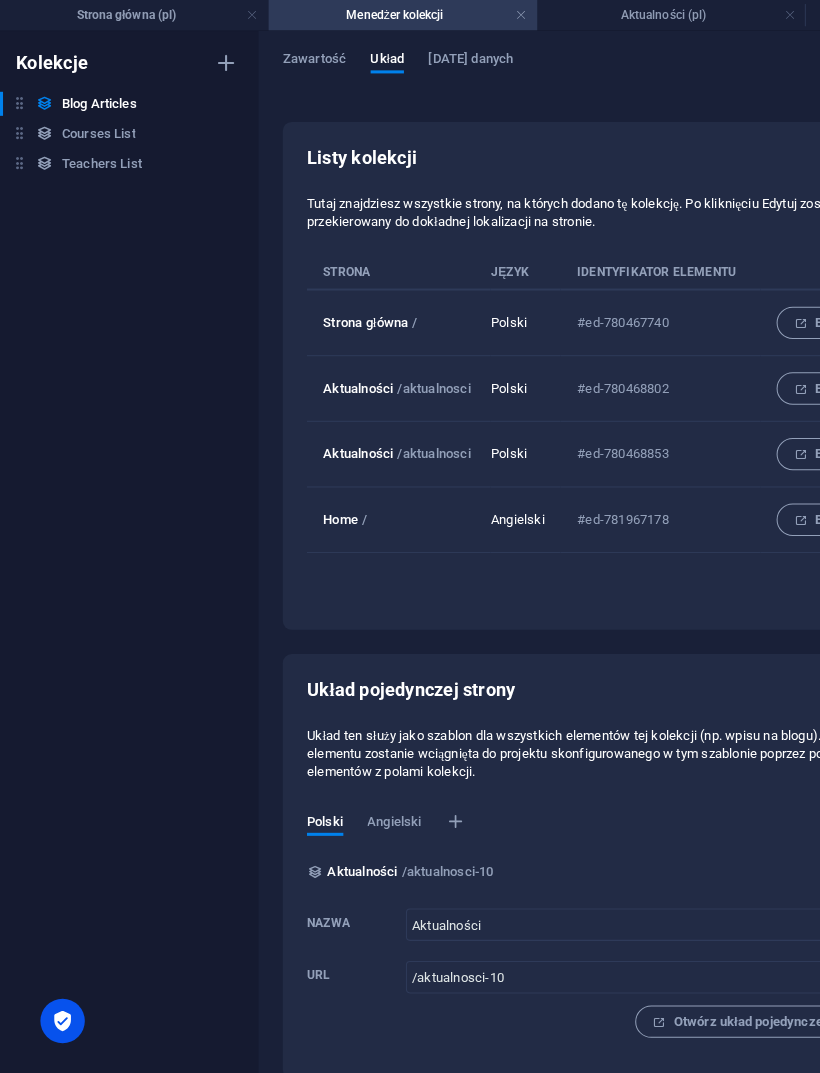click on "Zawartość" at bounding box center [311, 61] 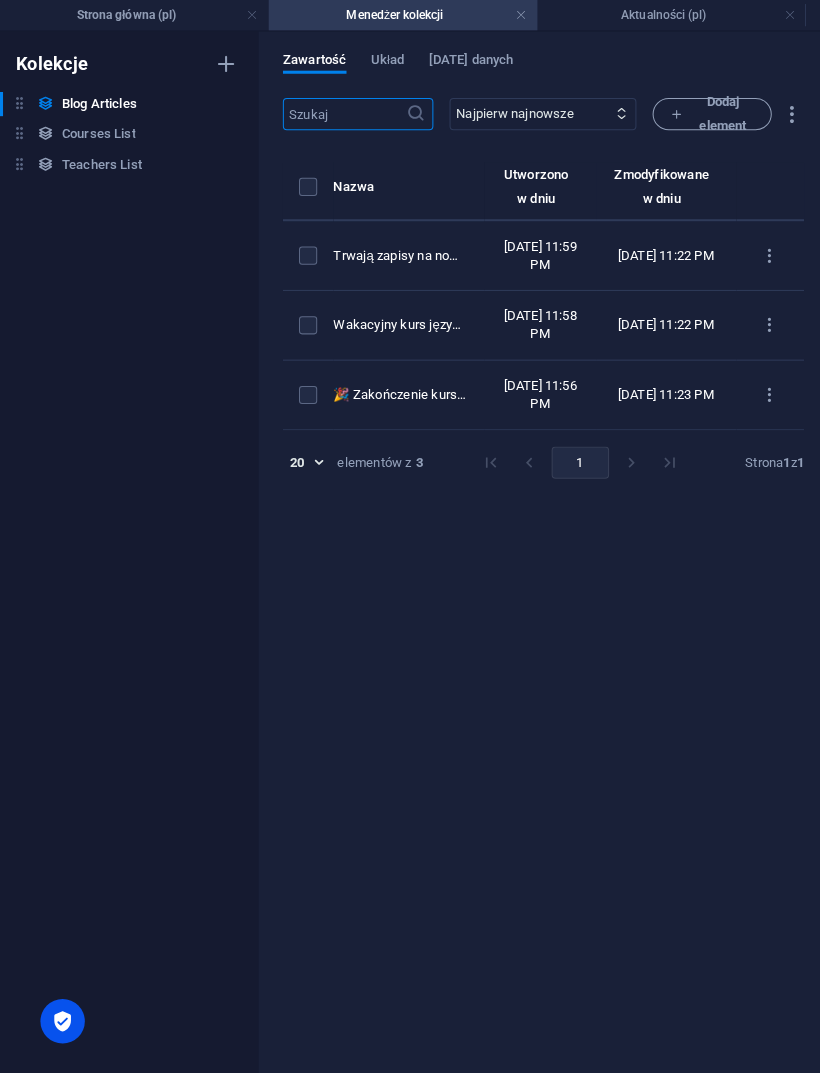 click on "Układ" at bounding box center (383, 61) 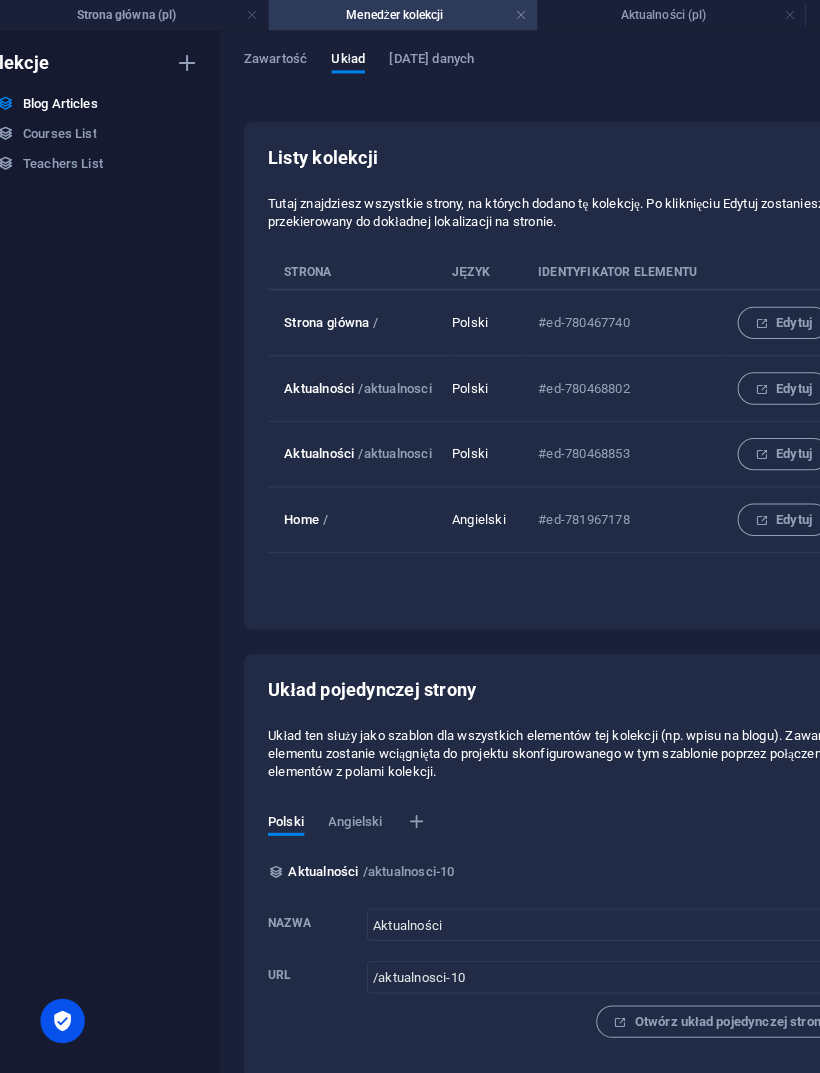 scroll, scrollTop: 0, scrollLeft: 39, axis: horizontal 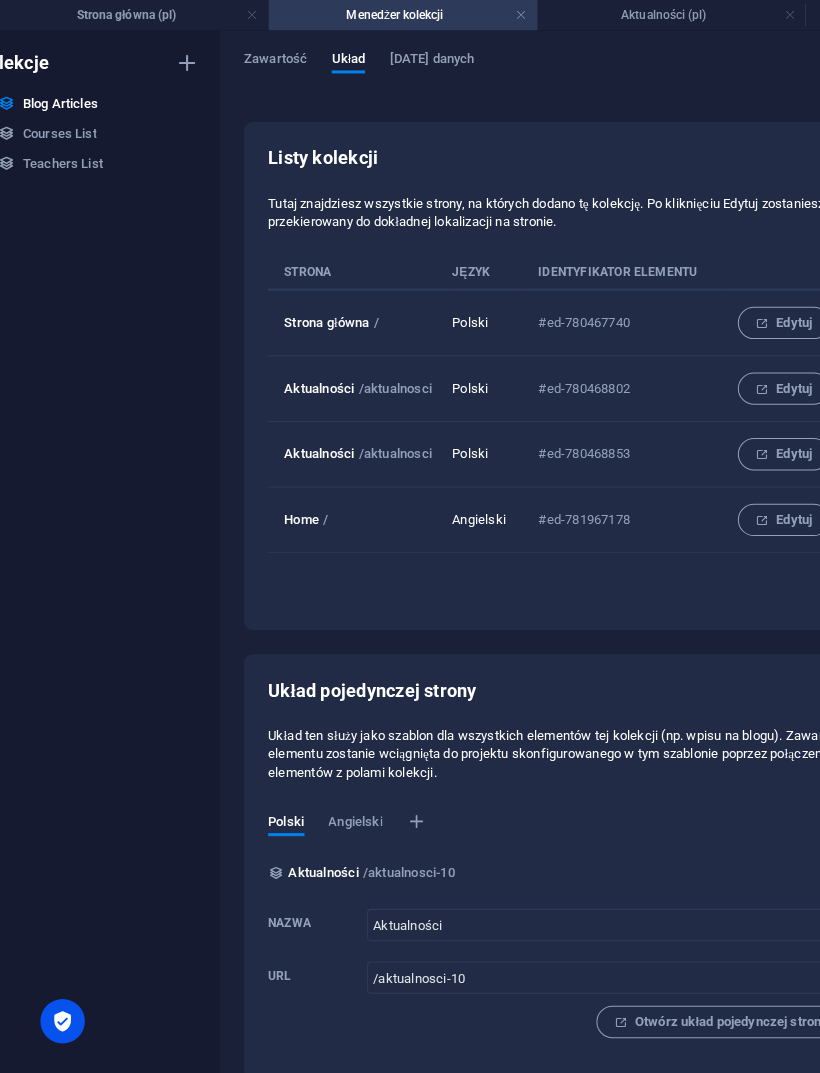 type on ":" 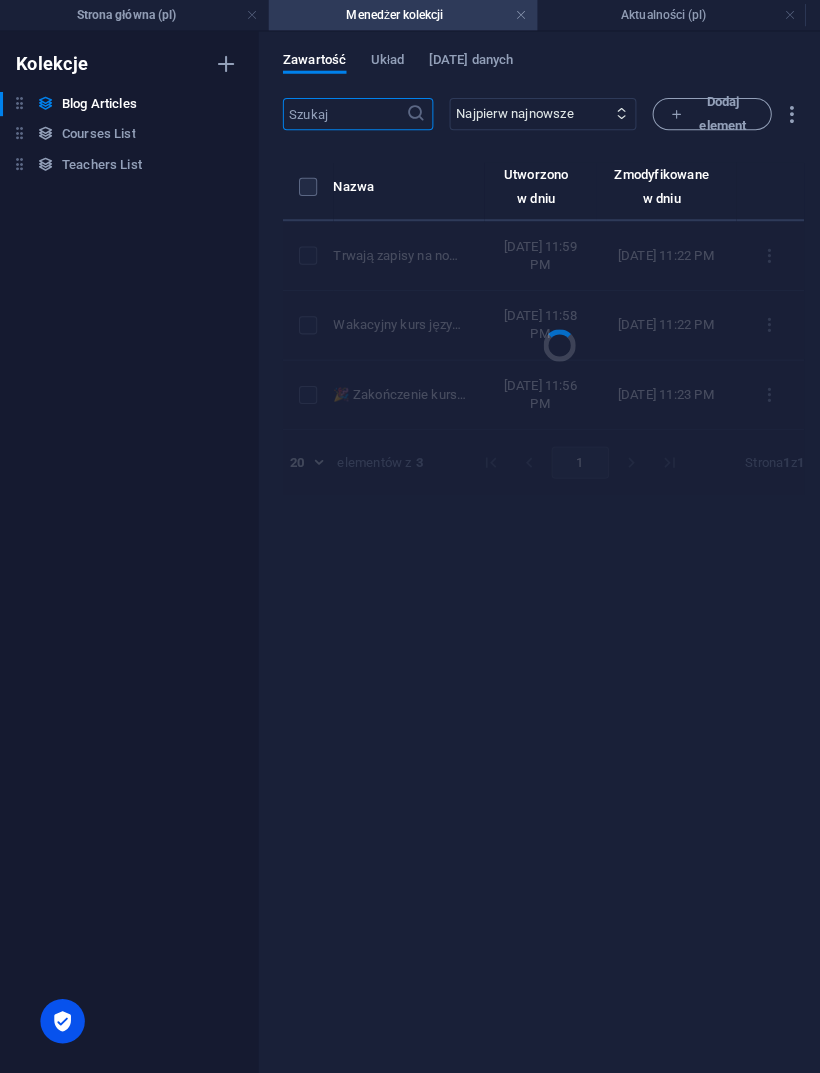 scroll, scrollTop: 0, scrollLeft: 0, axis: both 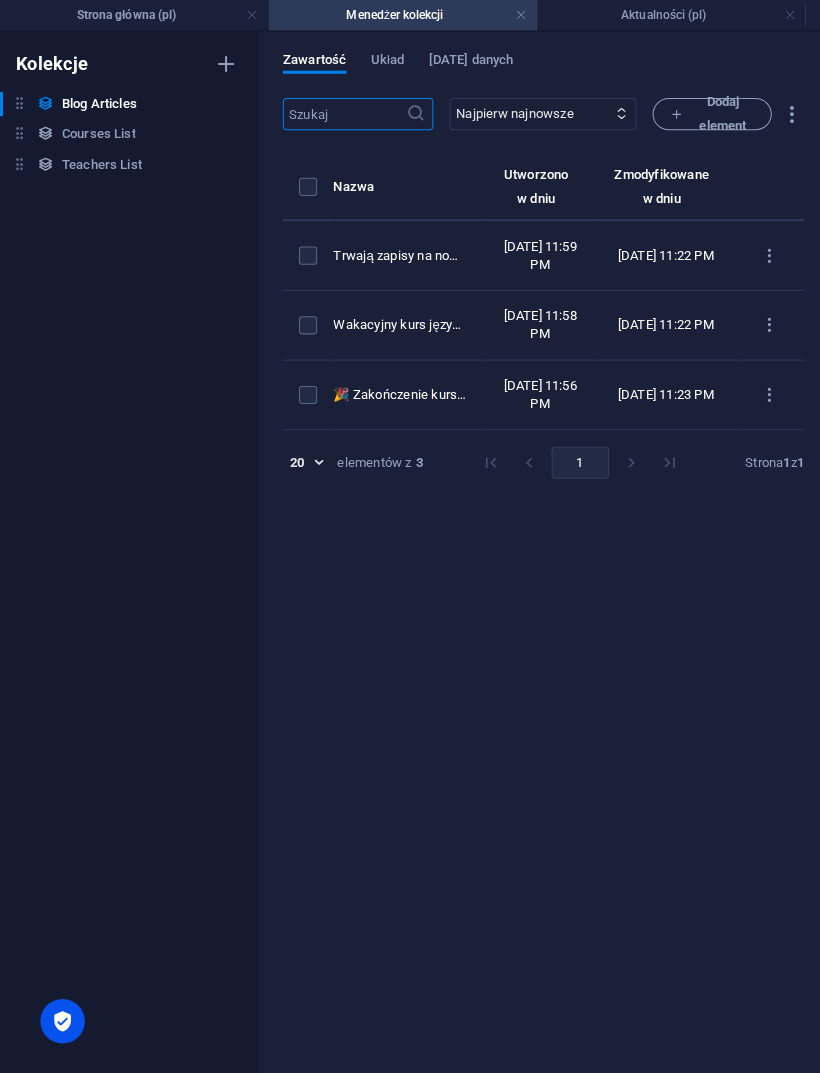 click at bounding box center [305, 185] 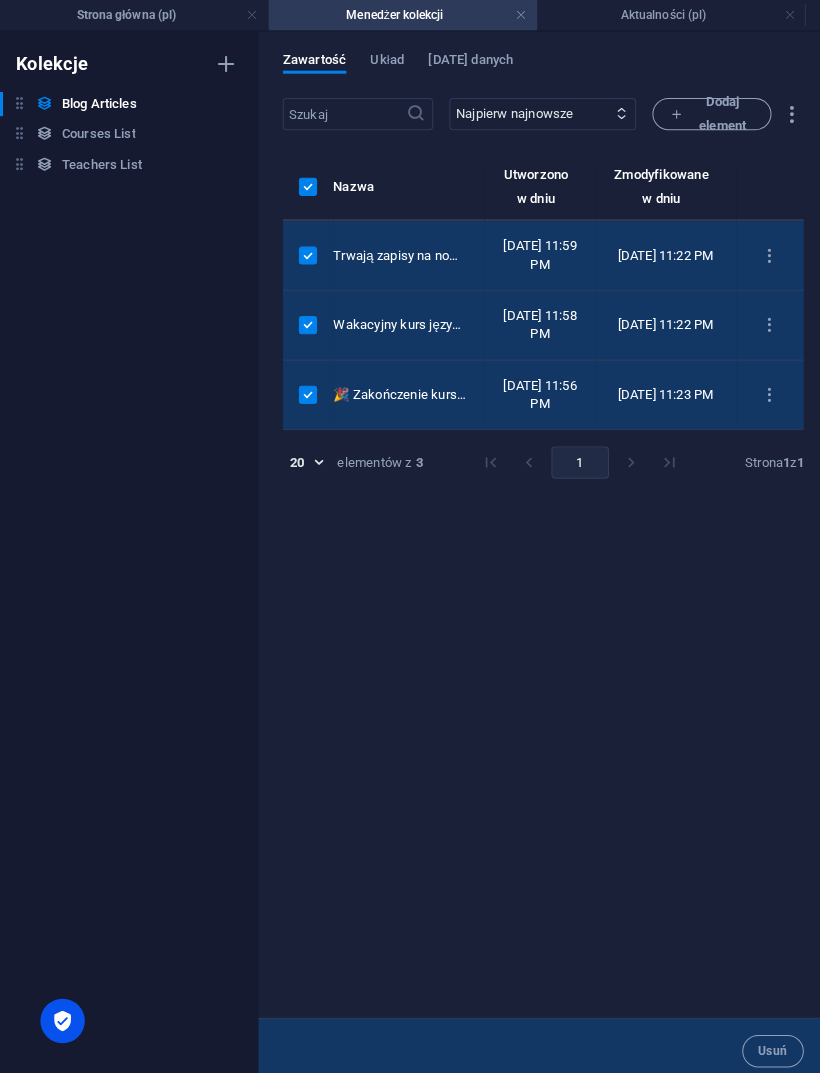 click on "Strona główna  (pl)" at bounding box center (133, 15) 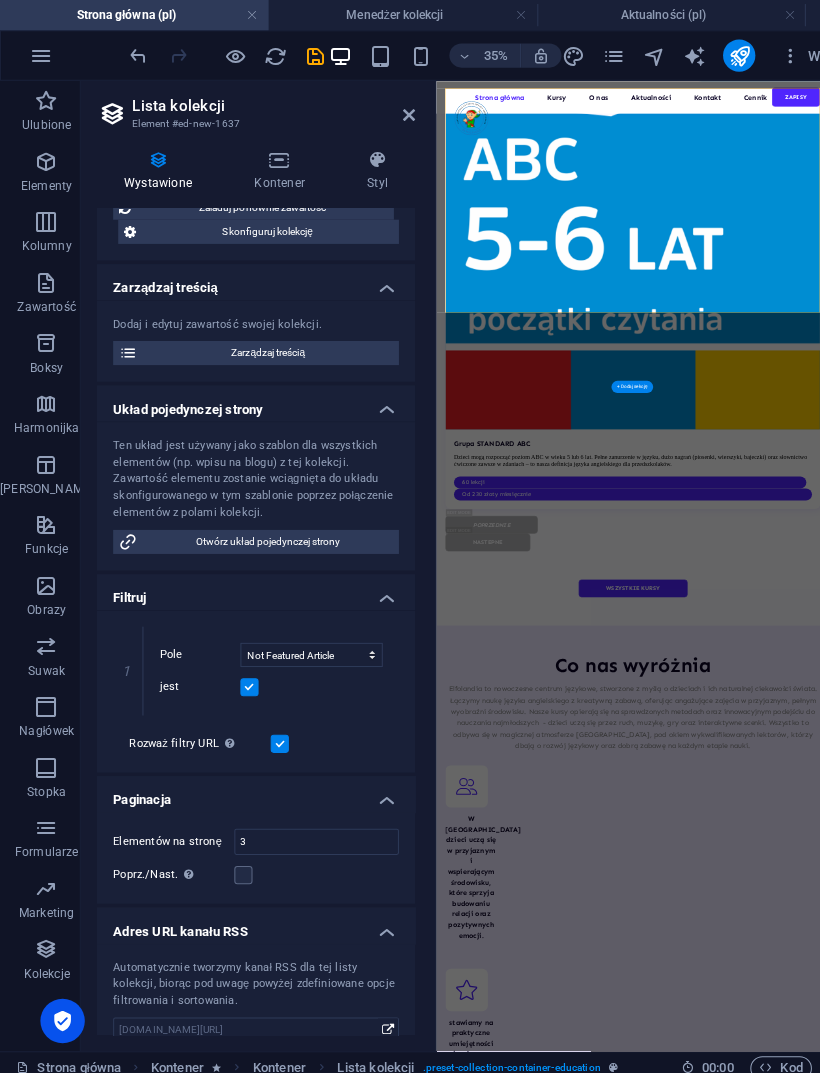 scroll, scrollTop: 164, scrollLeft: 0, axis: vertical 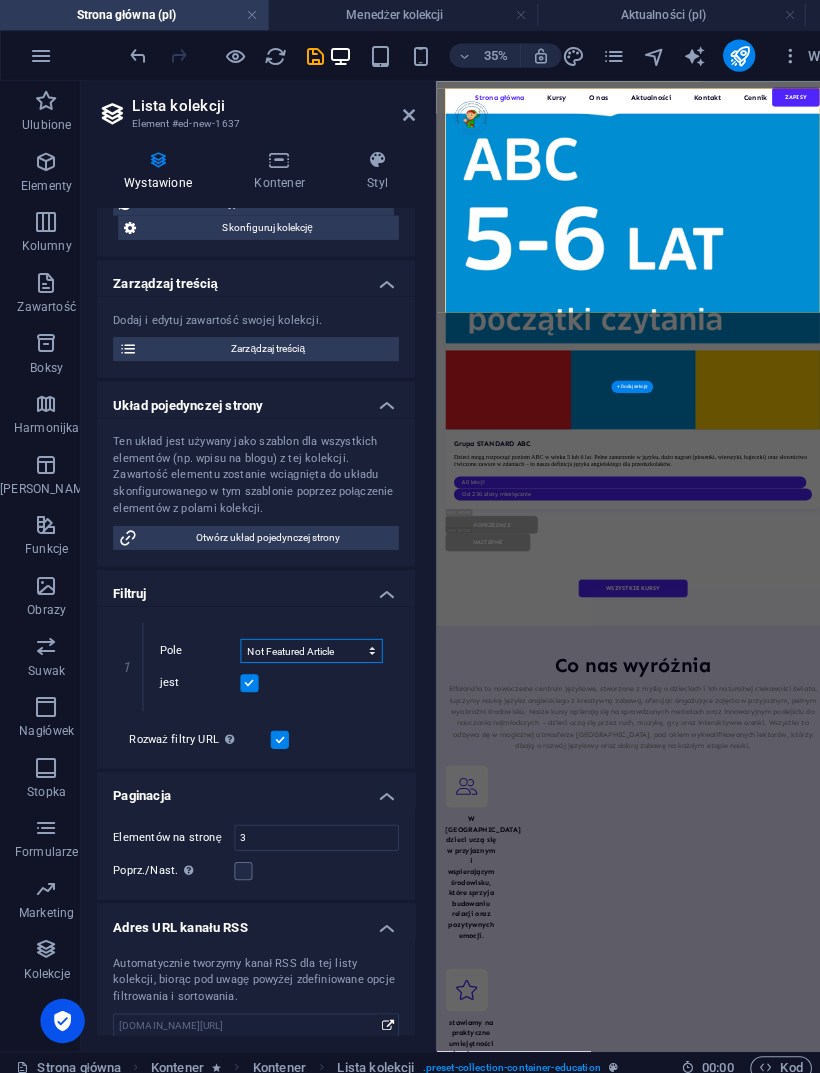 click on "Utworzono w dniu Zaktualizowano Article Title Article Slug Article Author Article Date Featured Article Not Featured Article" at bounding box center (308, 645) 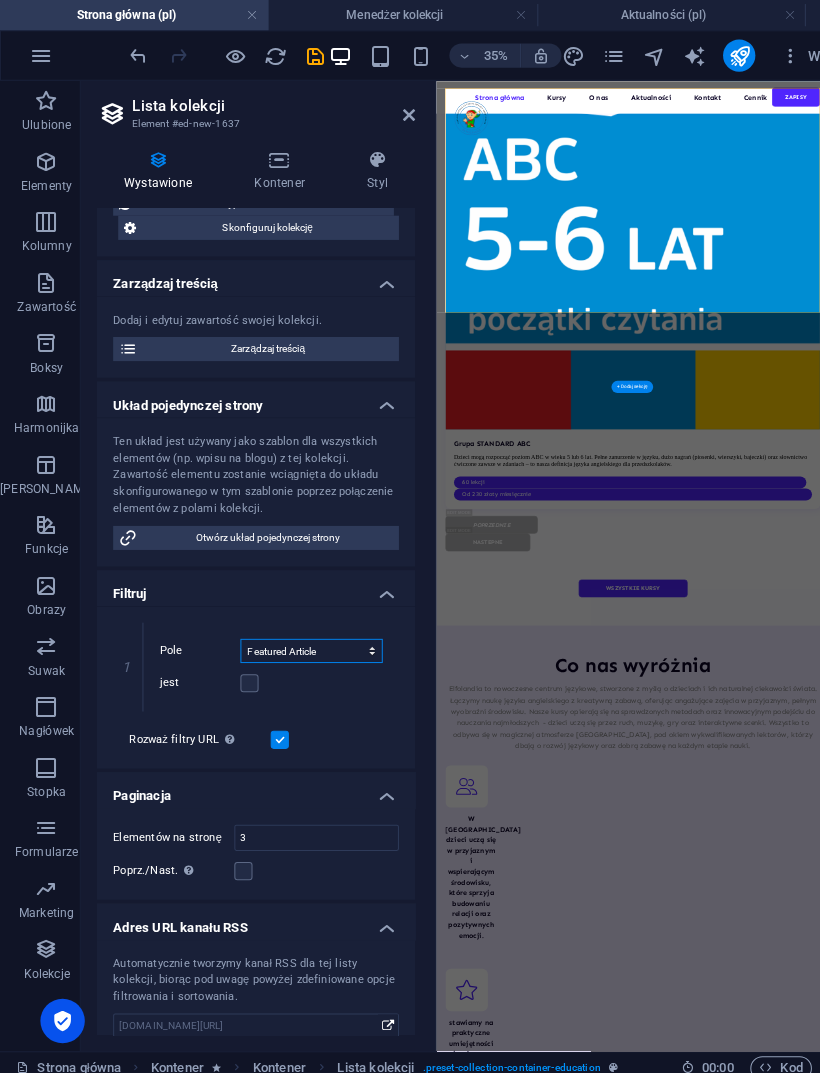 select on "columns.featured-article_DESC" 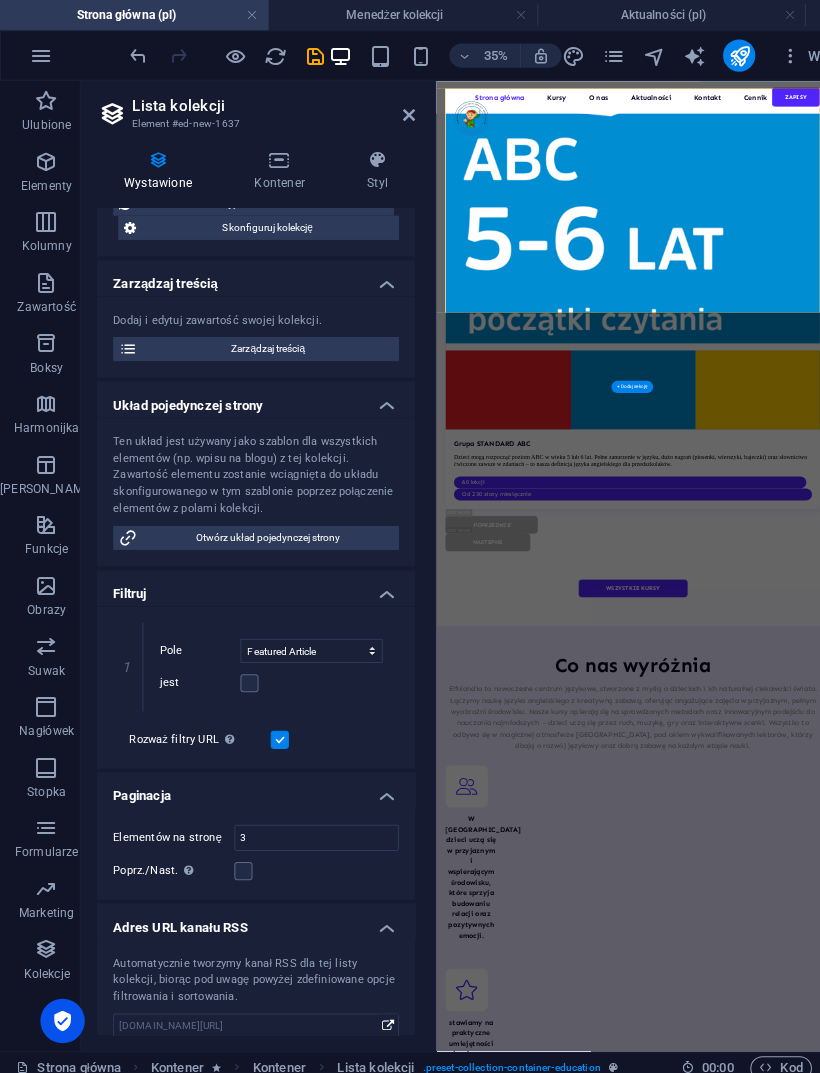 click at bounding box center [247, 677] 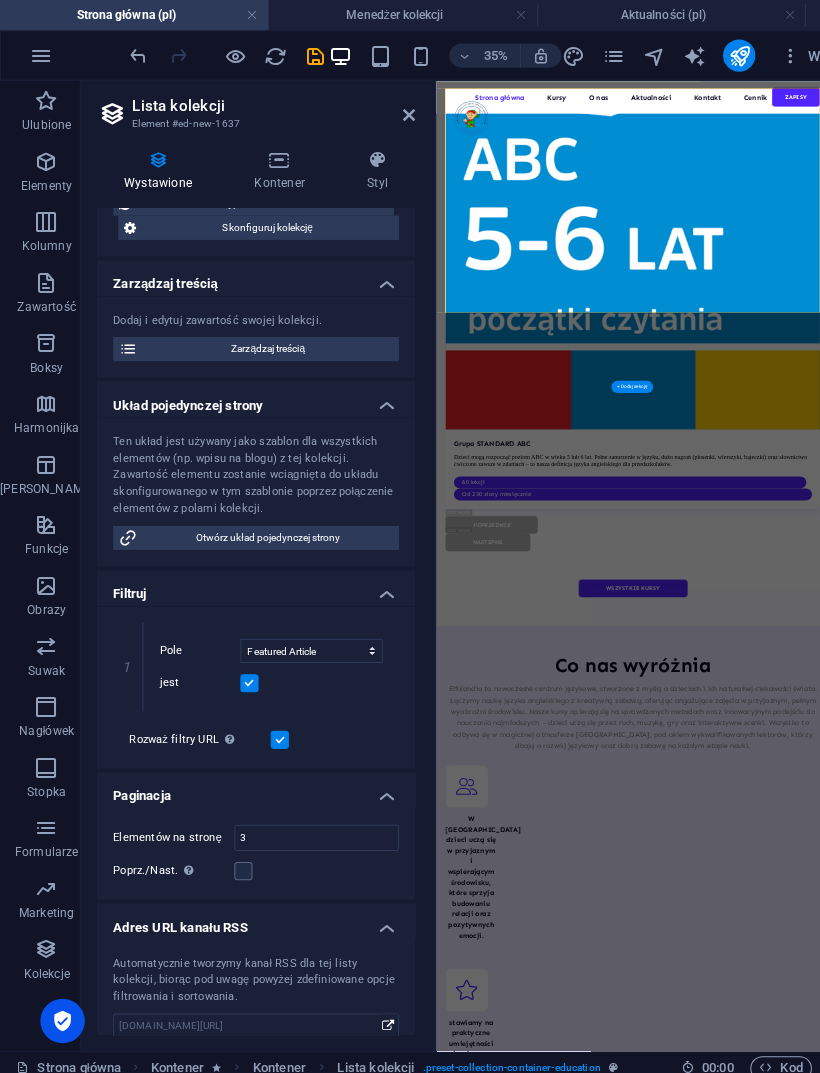 select on "columns.featured-article_DESC" 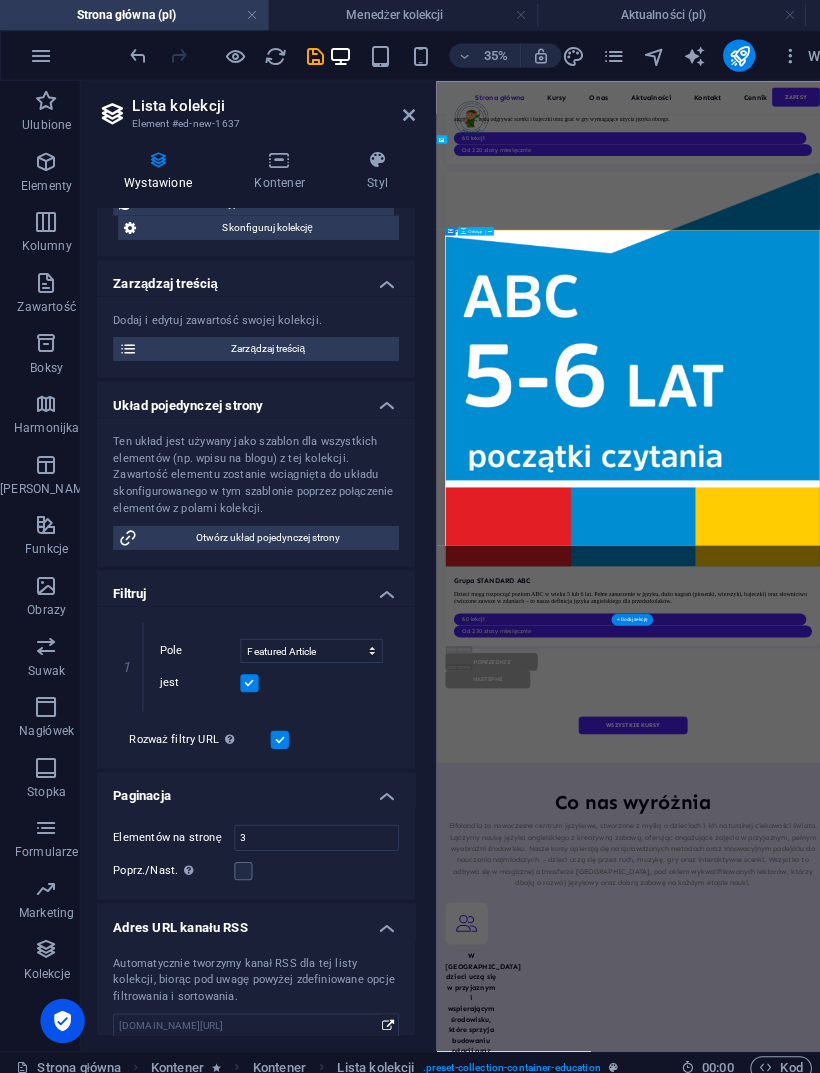 scroll, scrollTop: 6555, scrollLeft: 0, axis: vertical 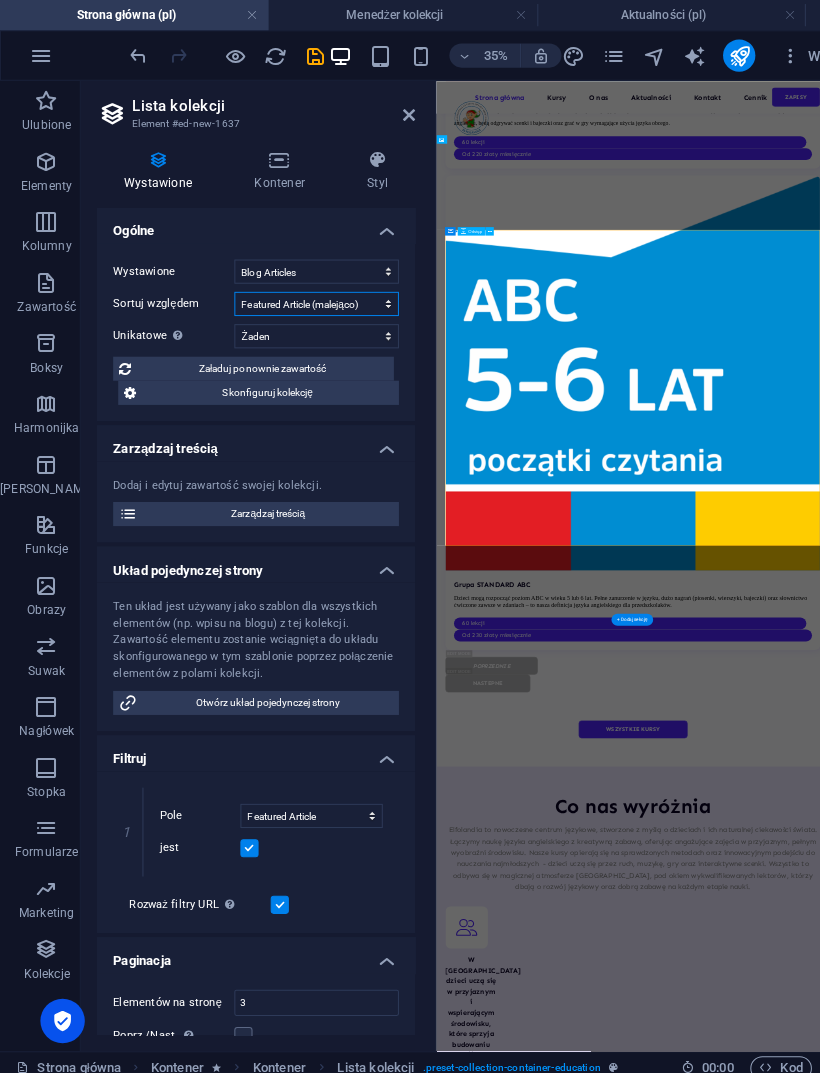 click on "Utworzono (rosnąco) Utworzono (malejąco) Zaktualizowano (rosnąco) Zaktualizowano (malejąco) Article Title (rosnąco) Article Title (malejąco) Article Slug (rosnąco) Article Slug (malejąco) Article Author (rosnąco) Article Author (malejąco) Article Date (rosnąco) Article Date (malejąco) Featured Article (rosnąco) Featured Article (malejąco) Not Featured Article (rosnąco) Not Featured Article (malejąco) Random" at bounding box center (313, 301) 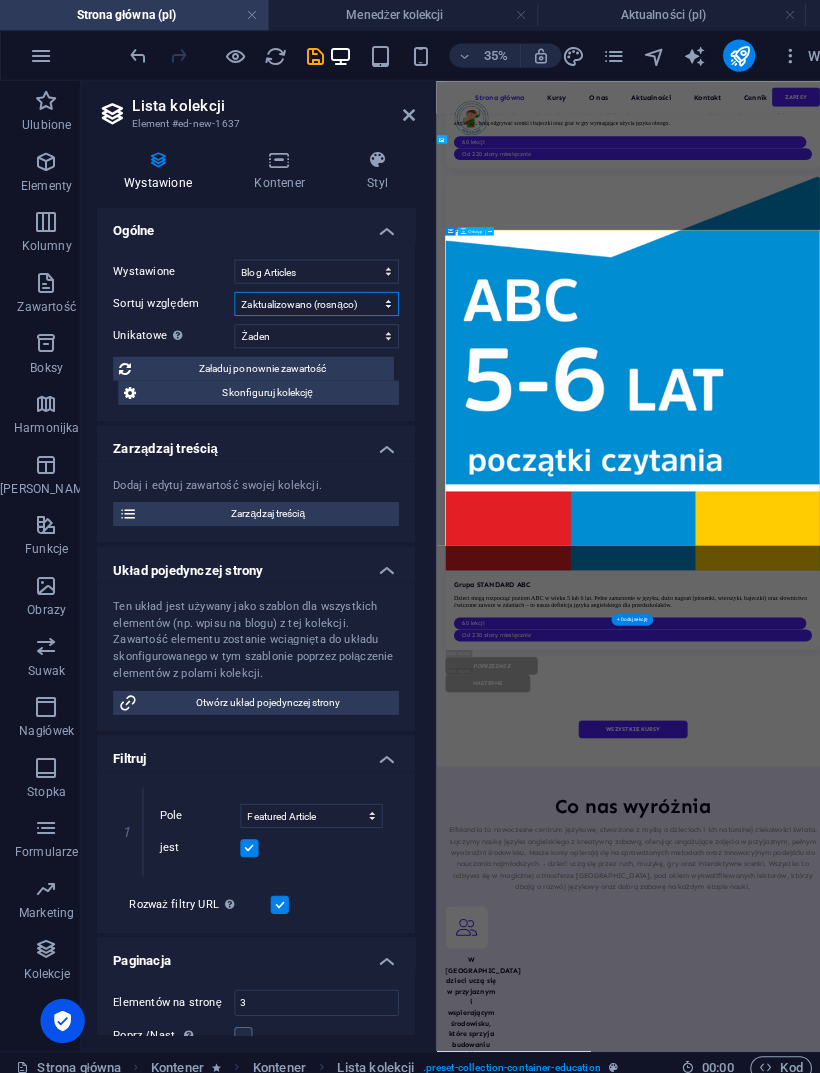 select on "updatedAt_ASC" 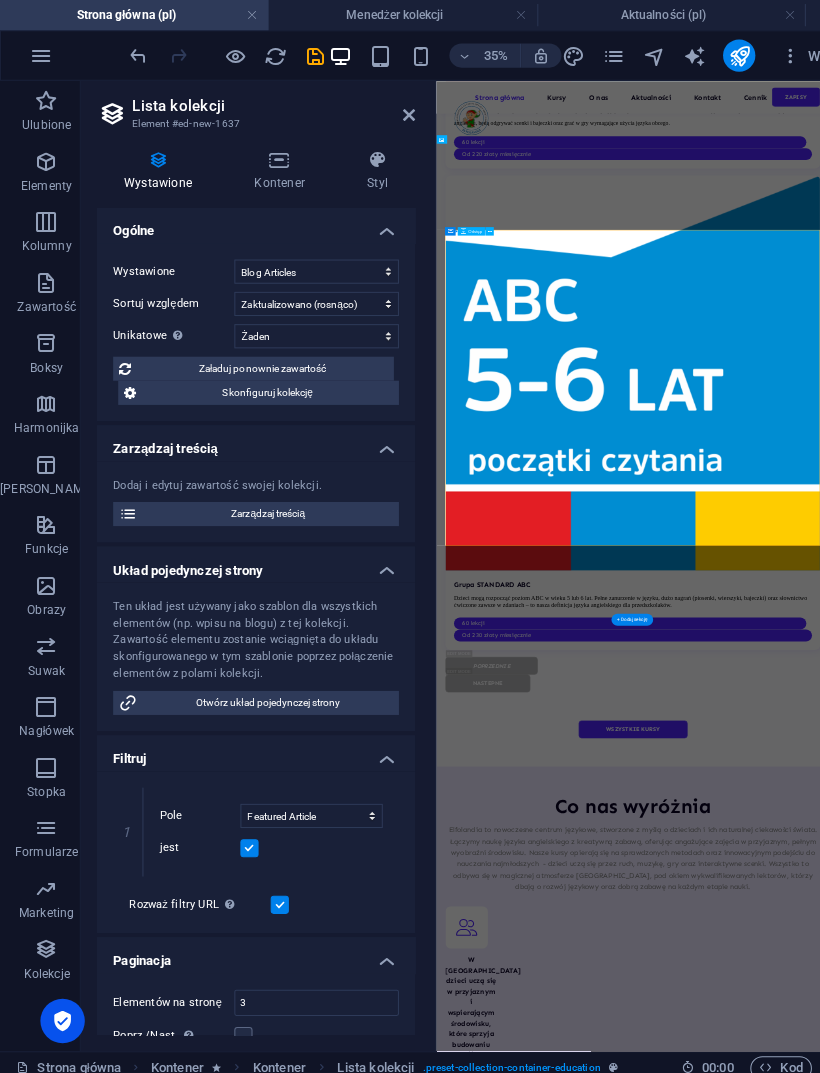 click on "Lista kolekcji Element #ed-new-1637" at bounding box center [253, 106] 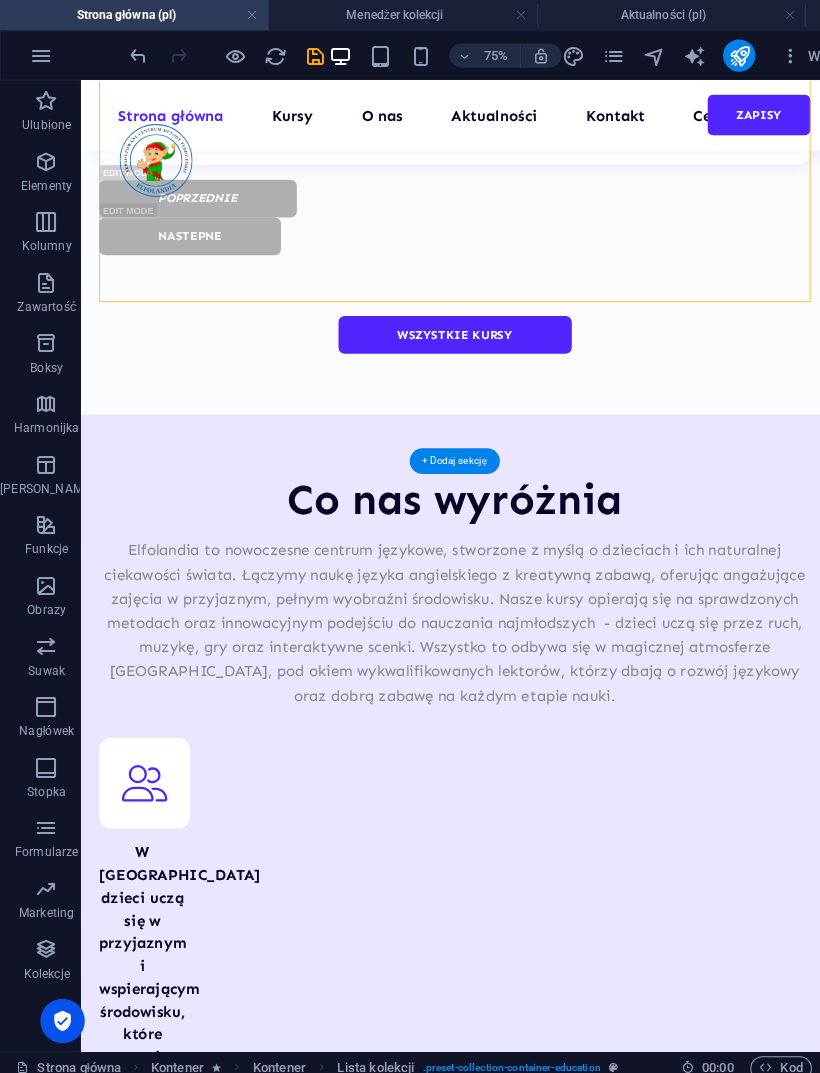 scroll, scrollTop: 7857, scrollLeft: 0, axis: vertical 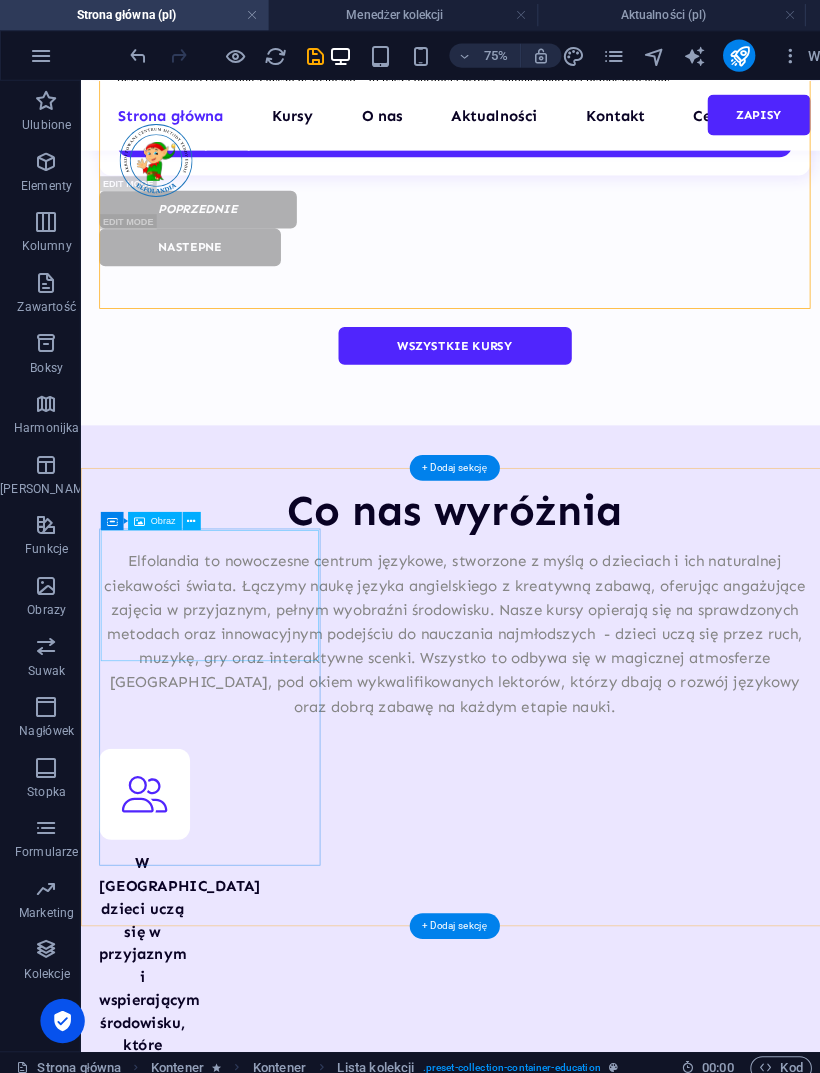 click at bounding box center (244, 10436) 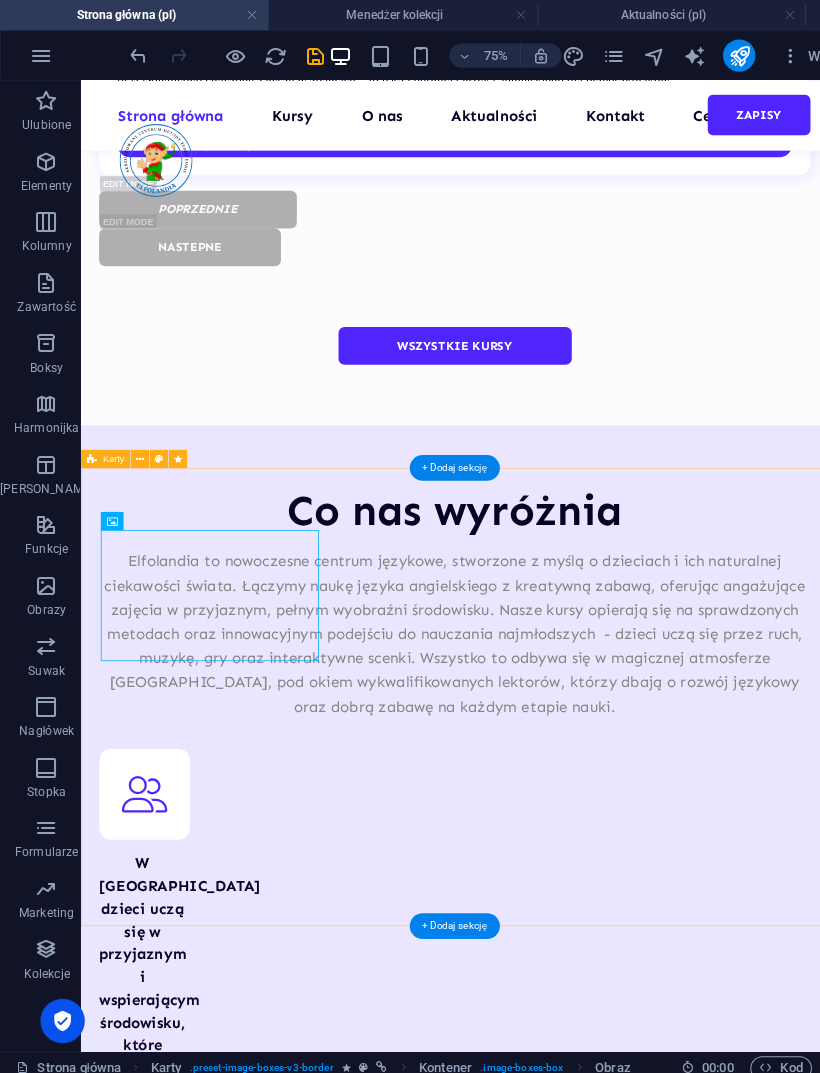 click at bounding box center [157, 455] 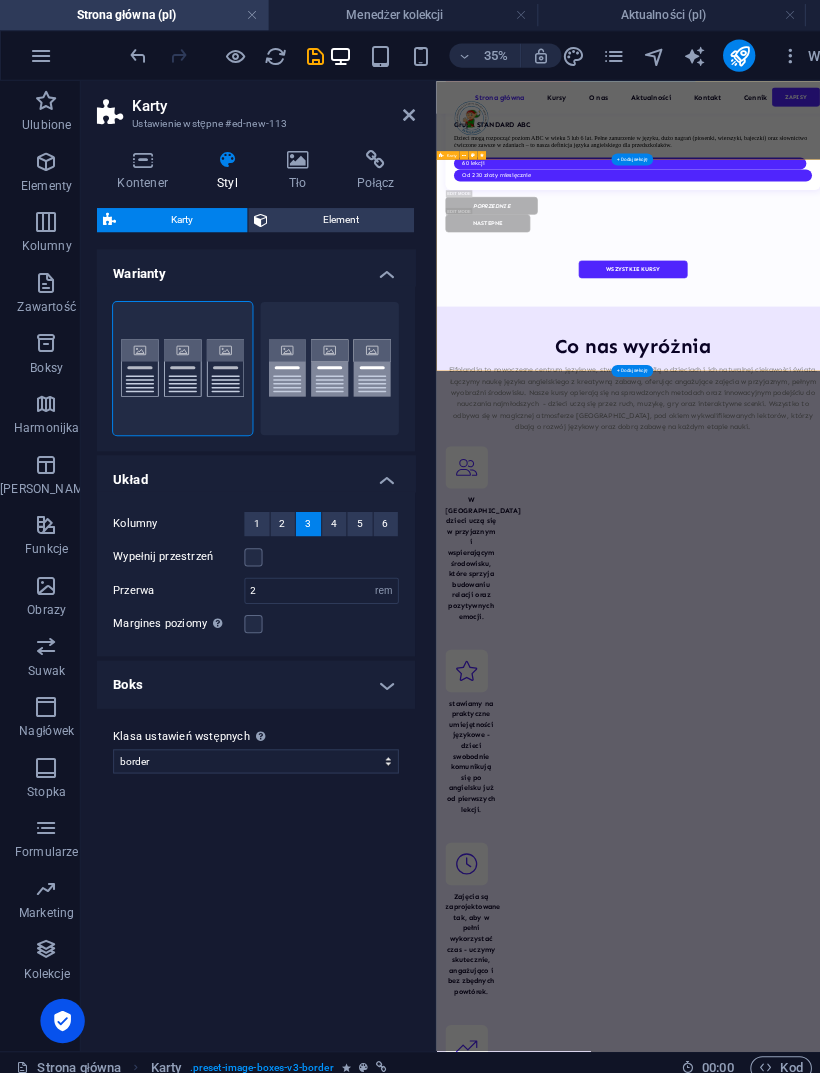 click on "Bądź na bieżąco z naszymi najnowszymi aktualizacjami. Trwają zapisy na nowy semestr! Nie przegap szansy na miejsce w grupie Teddy Eddie! 👶🦸‍♀️ Rozpoczynamy zapisy na semestr jesienny. Zajęcia startują we wrześniu – zapewniamy wysoki poziom nauczania, sprawdzoną metodę i mnóstwo uśmiechu na zajęciach. 📅 Wypełnij formularz zapisu już dziś i zapewnij miejsce swojemu dziecku!   Wakacyjny kurs językowy – ruszamy już w czerwcu! Lato to idealny czas na zabawę z angielskim! 🌞 Zapraszamy dzieci w wieku 4–7 lat na intensywny kurs wakacyjny pełen gier, zabaw i angielskich przygód. Małe grupy, dużo ruchu i codzienna dawka języka.     🎉 Zakończenie kursu Teddy Eddie! Z dumą zakończyliśmy kolejny semestr kursu Teddy Eddie! 🧸🎓 Dzieci nie tylko świetnie się bawiły, ale również zrobiły ogromne postępy w nauce języka angielskiego. Dziękujemy wszystkim rodzicom za zaufanie i wspólną podróż! Zdjęcia z wydarzenia dostępne są na naszym  Facebooku" at bounding box center (990, 7975) 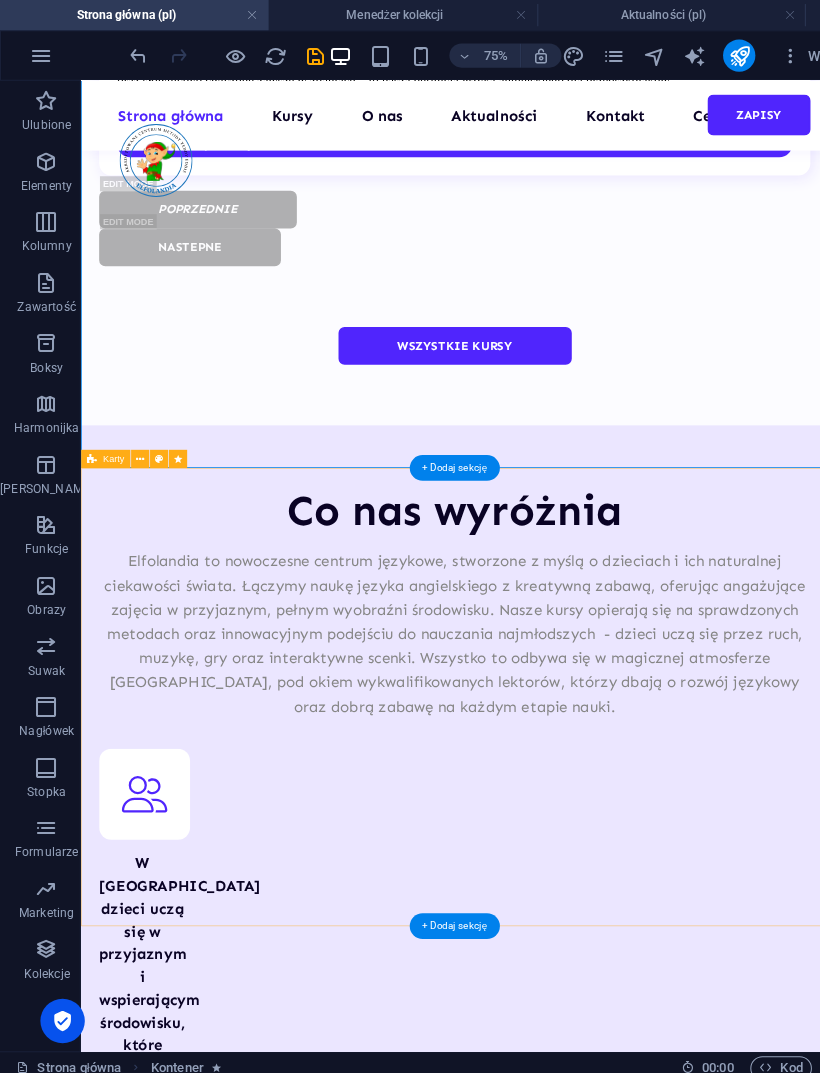 click on "Headline Lorem ipsum dolor sit amet, consectetuer adipiscing elit. Aenean commodo ligula eget dolor. Lorem ipsum dolor sit amet. Headline Lorem ipsum dolor sit amet, consectetuer adipiscing elit. Aenean commodo ligula eget dolor. Lorem ipsum dolor sit amet. Headline Lorem ipsum dolor sit amet, consectetuer adipiscing elit. Aenean commodo ligula eget dolor. Lorem ipsum dolor sit amet." at bounding box center (573, 11035) 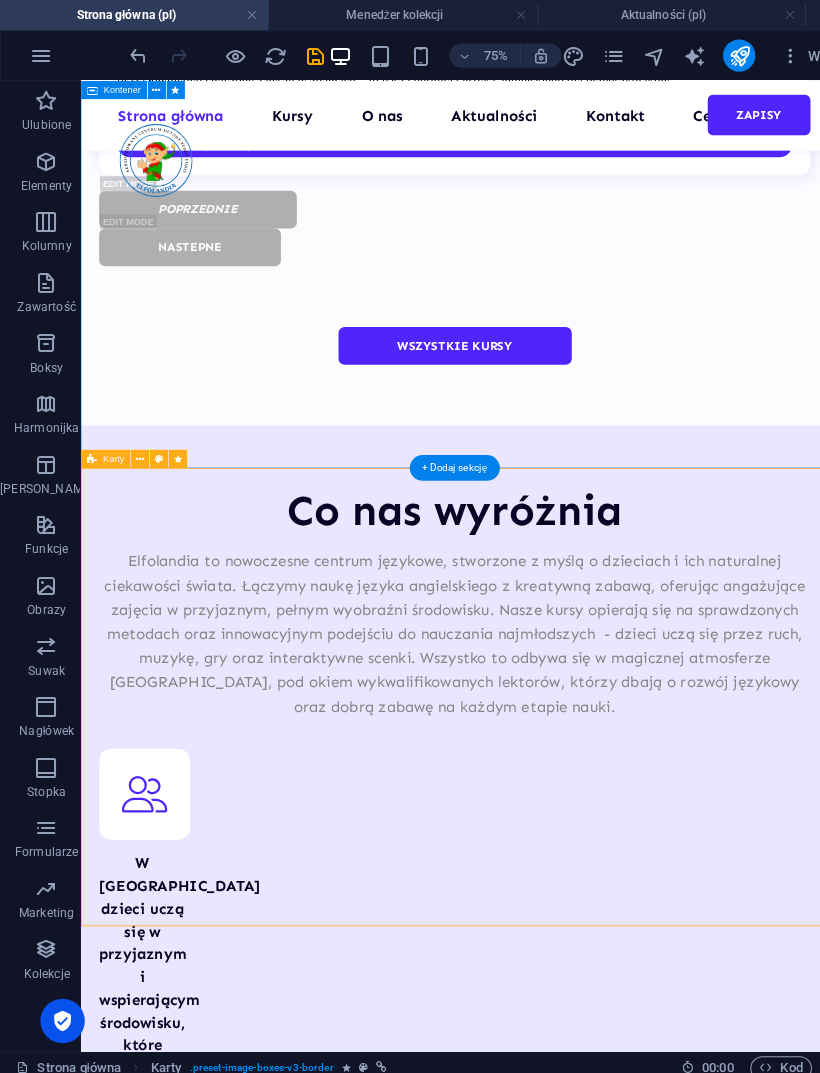 click at bounding box center [138, 455] 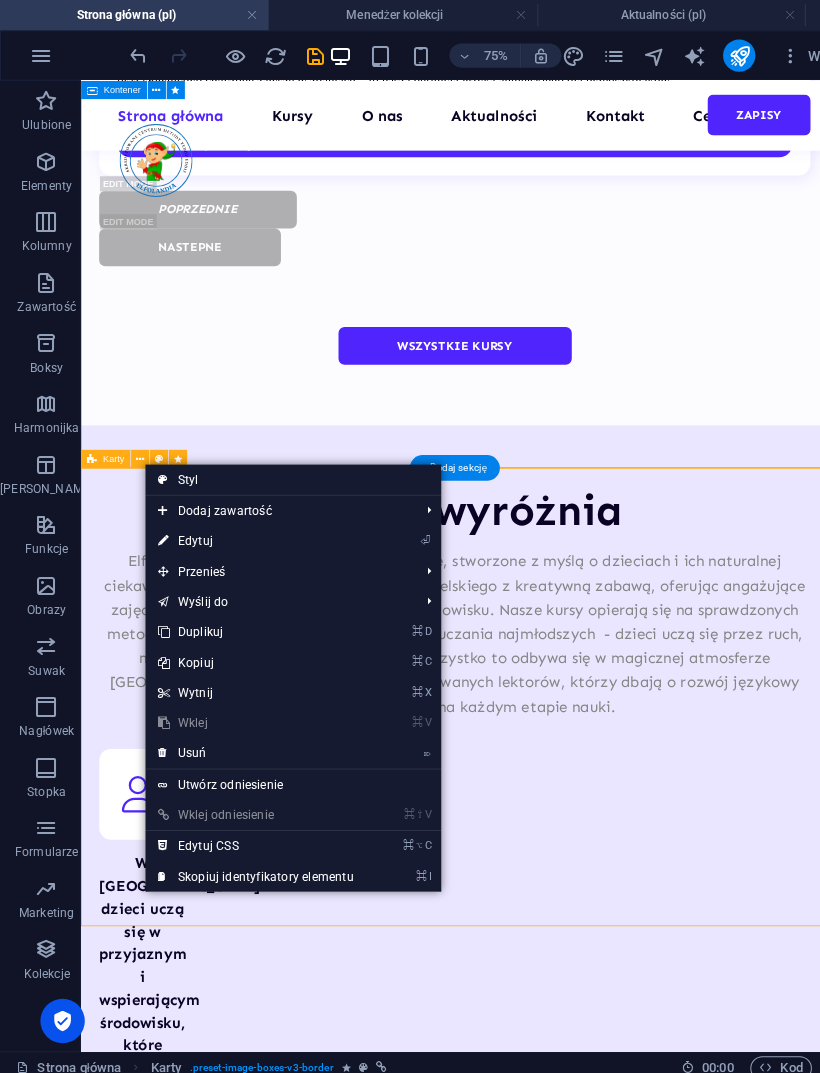 click on "⌦  Usuń" at bounding box center [253, 746] 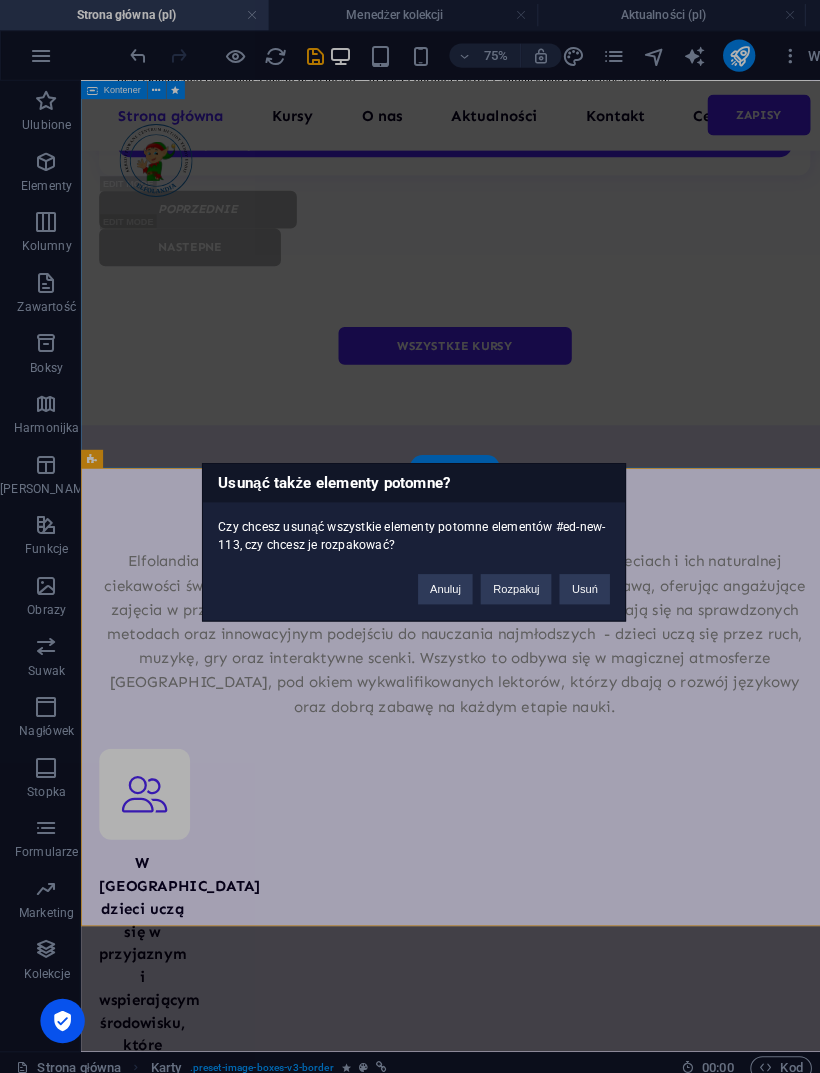 click on "Usuń" at bounding box center (579, 583) 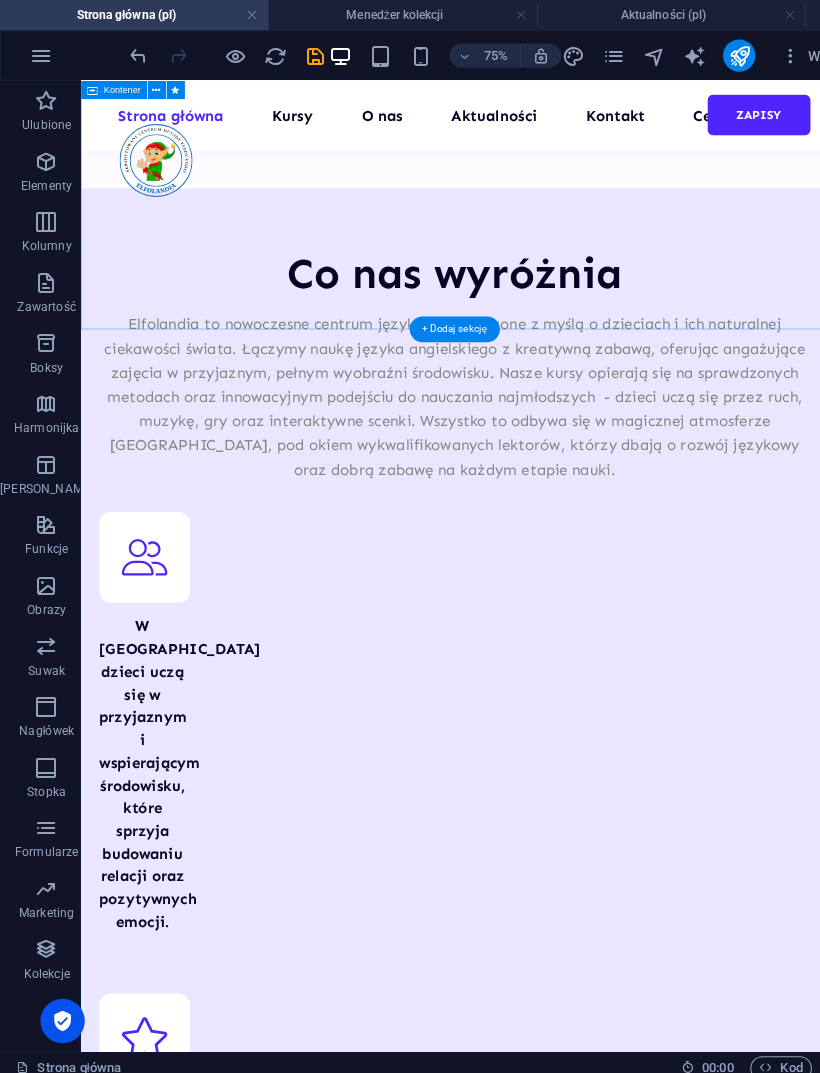 scroll, scrollTop: 8247, scrollLeft: 0, axis: vertical 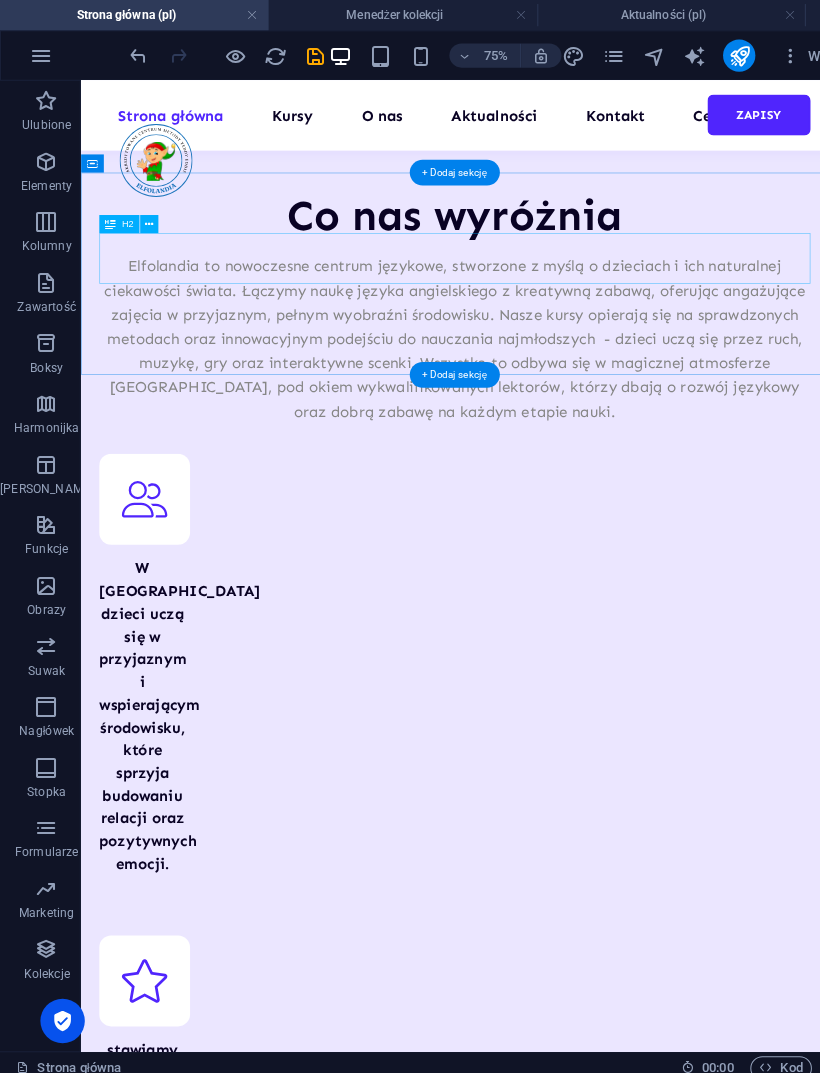 click on "Twoje miłe słowa mają wpływ." at bounding box center [573, 10021] 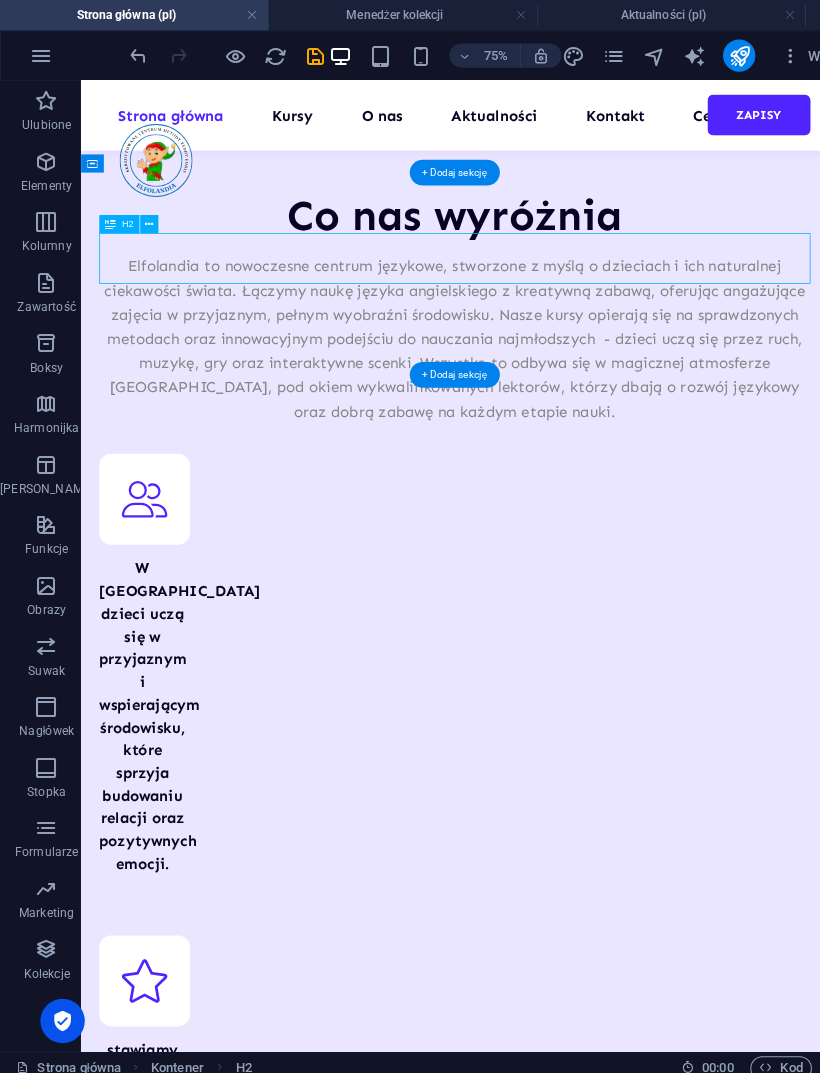 click on "Twoje miłe słowa mają wpływ." at bounding box center (573, 10021) 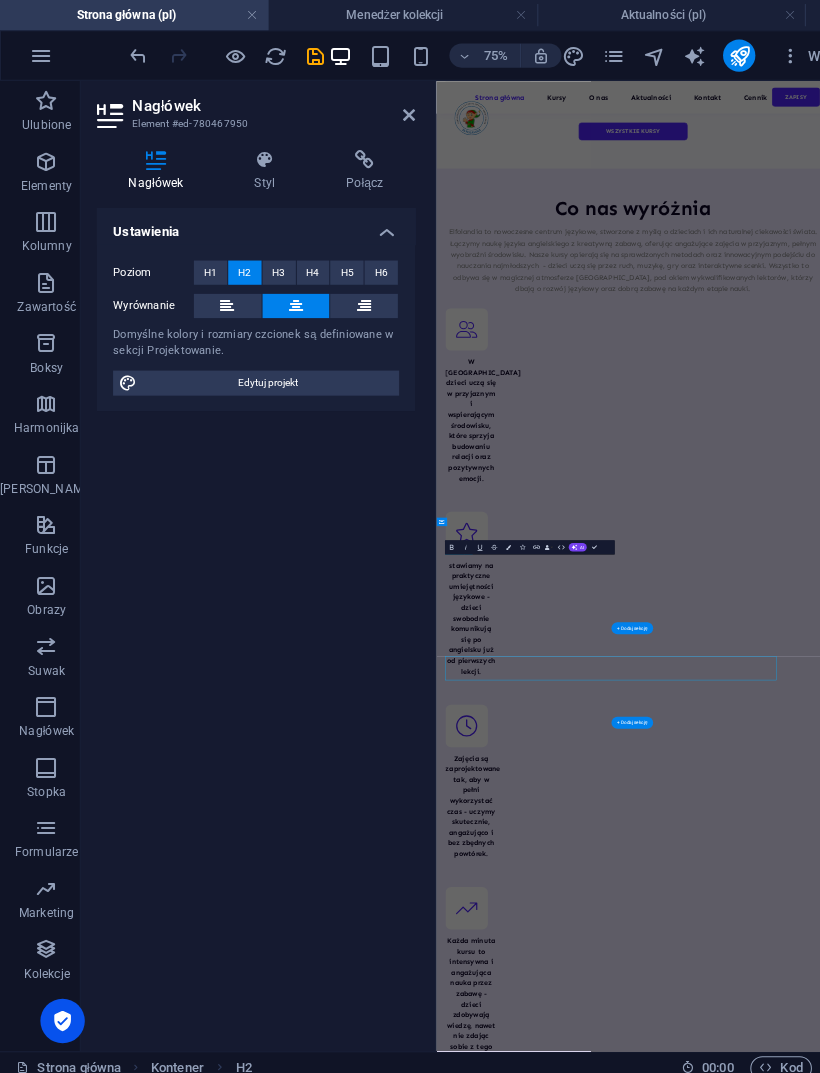 scroll, scrollTop: 6820, scrollLeft: 0, axis: vertical 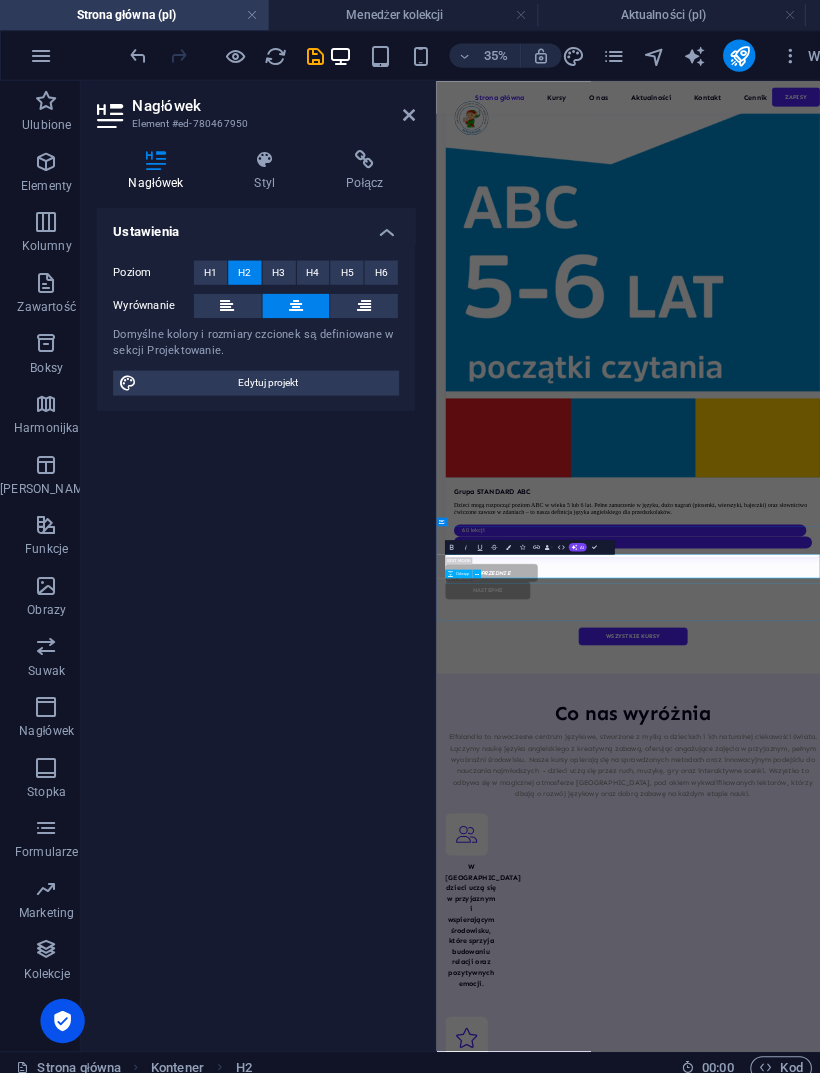 click at bounding box center (990, 11783) 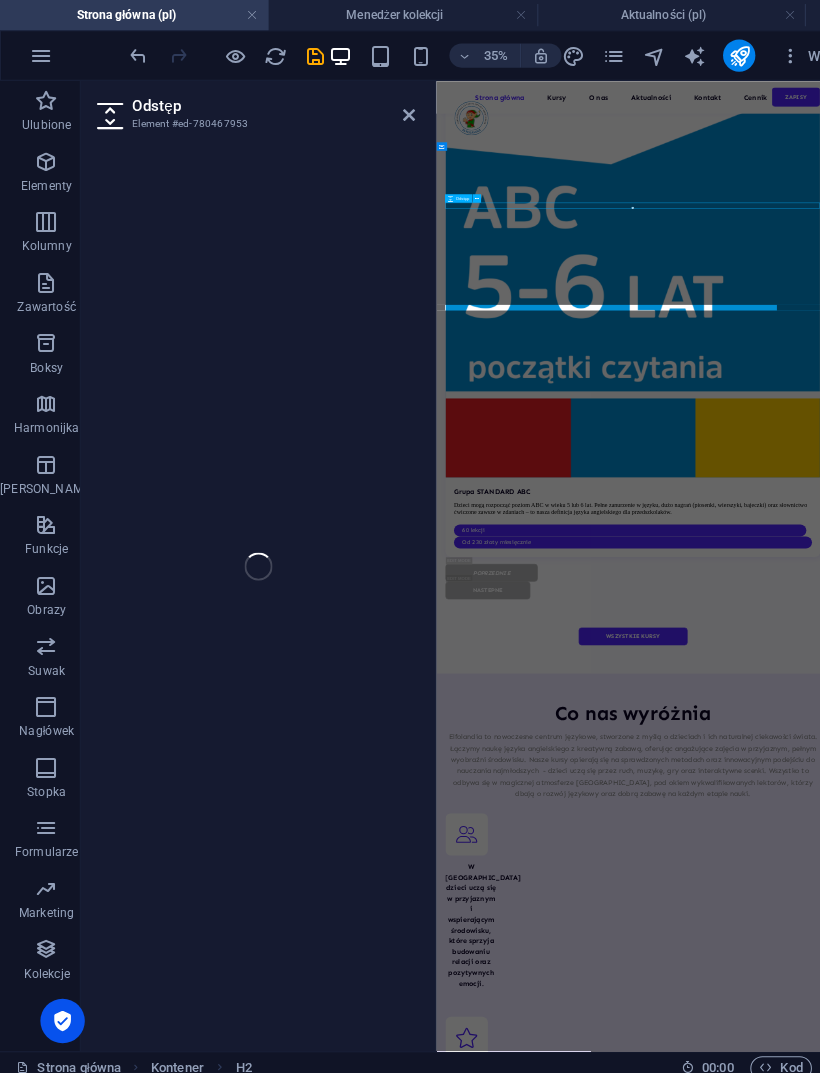 scroll, scrollTop: 7882, scrollLeft: 0, axis: vertical 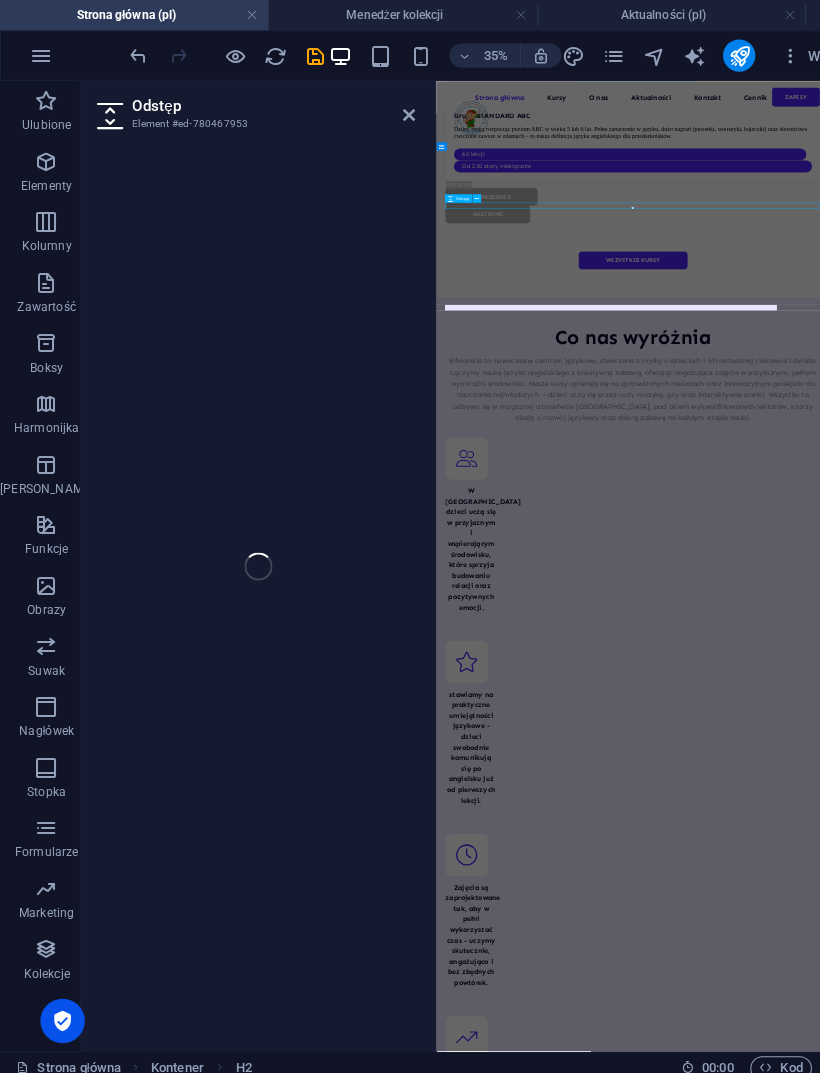 select on "px" 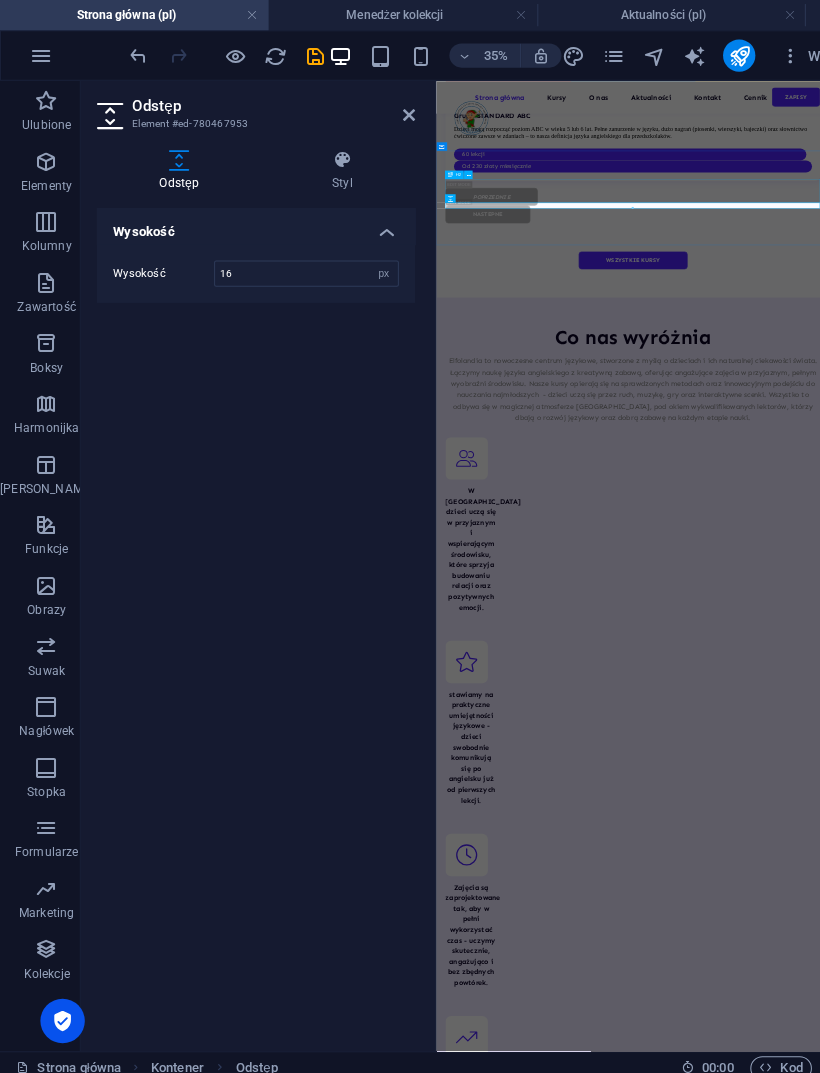 click on "Twoje miłe słowa mają wpływ." at bounding box center (990, 10679) 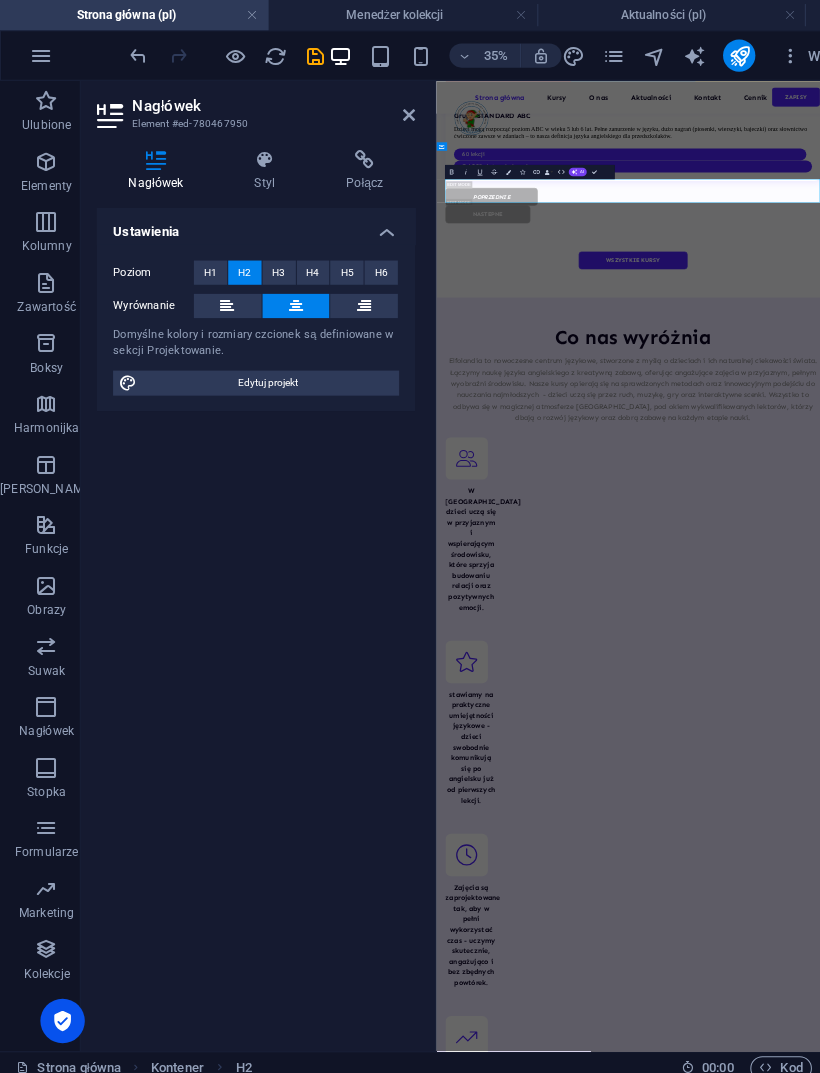 click on "Twoje miłe słowa mają wpływ." at bounding box center [990, 10679] 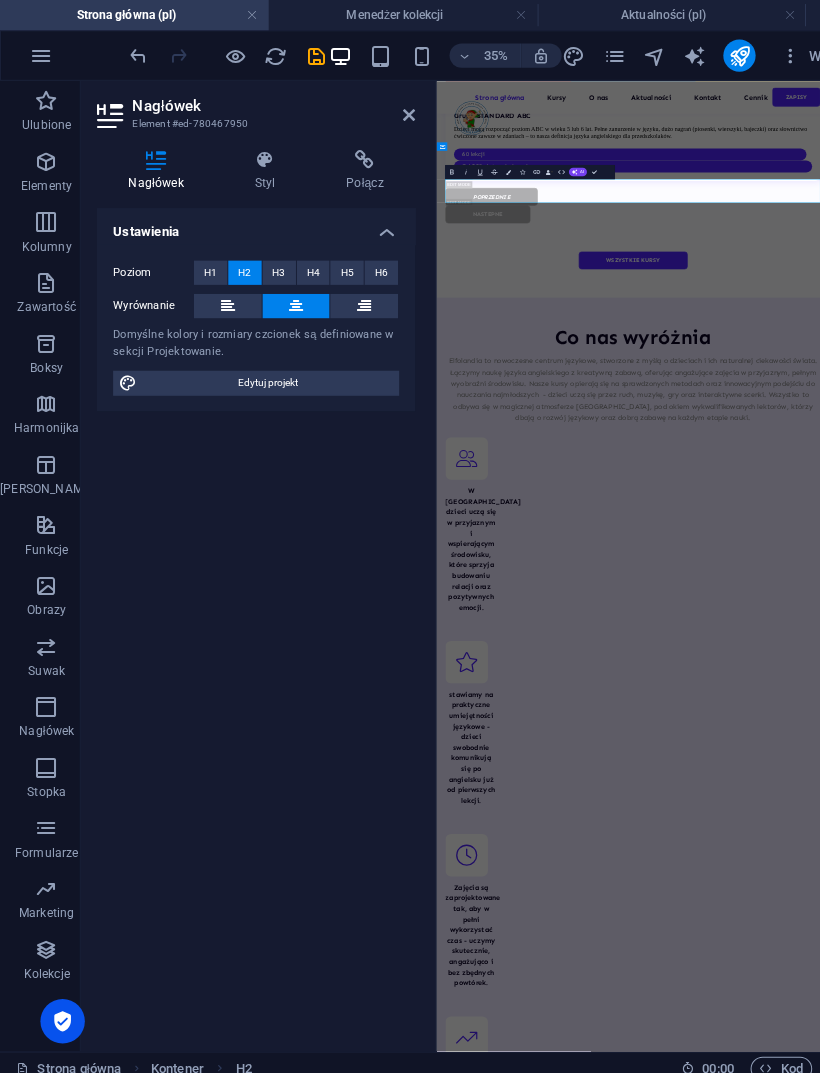 click on "Twoje miłe słowa mają wpływ." at bounding box center (990, 10679) 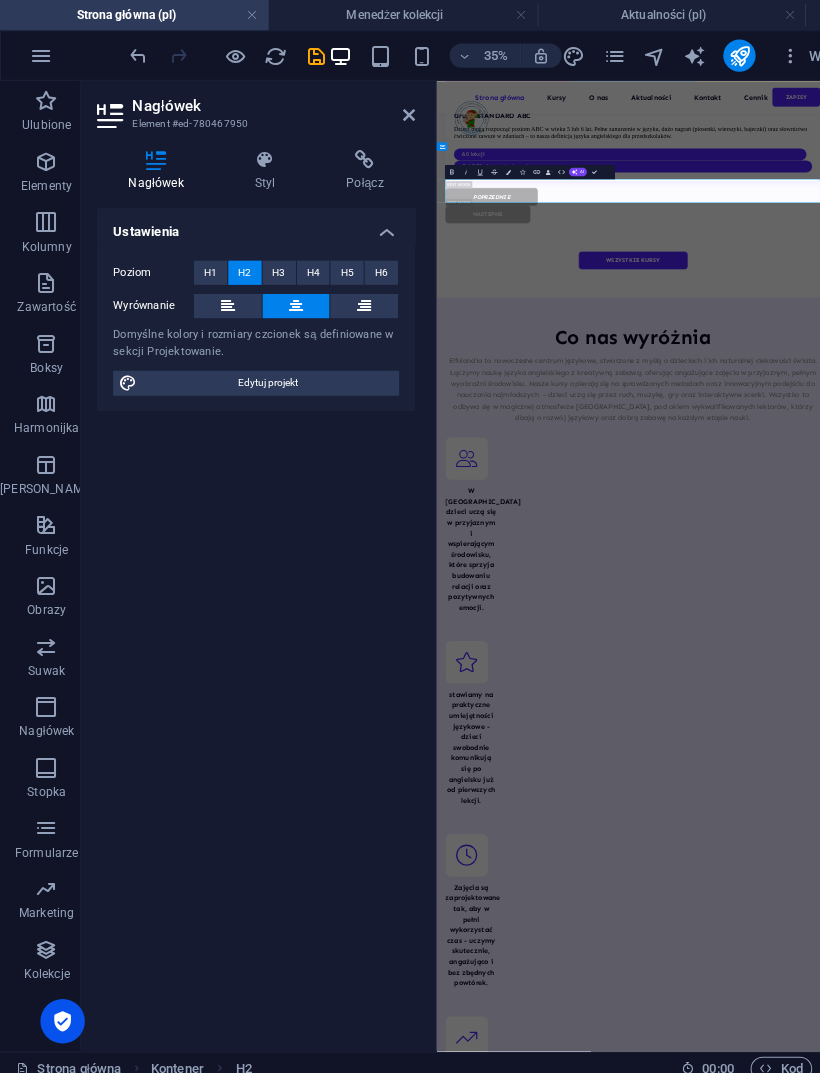 type 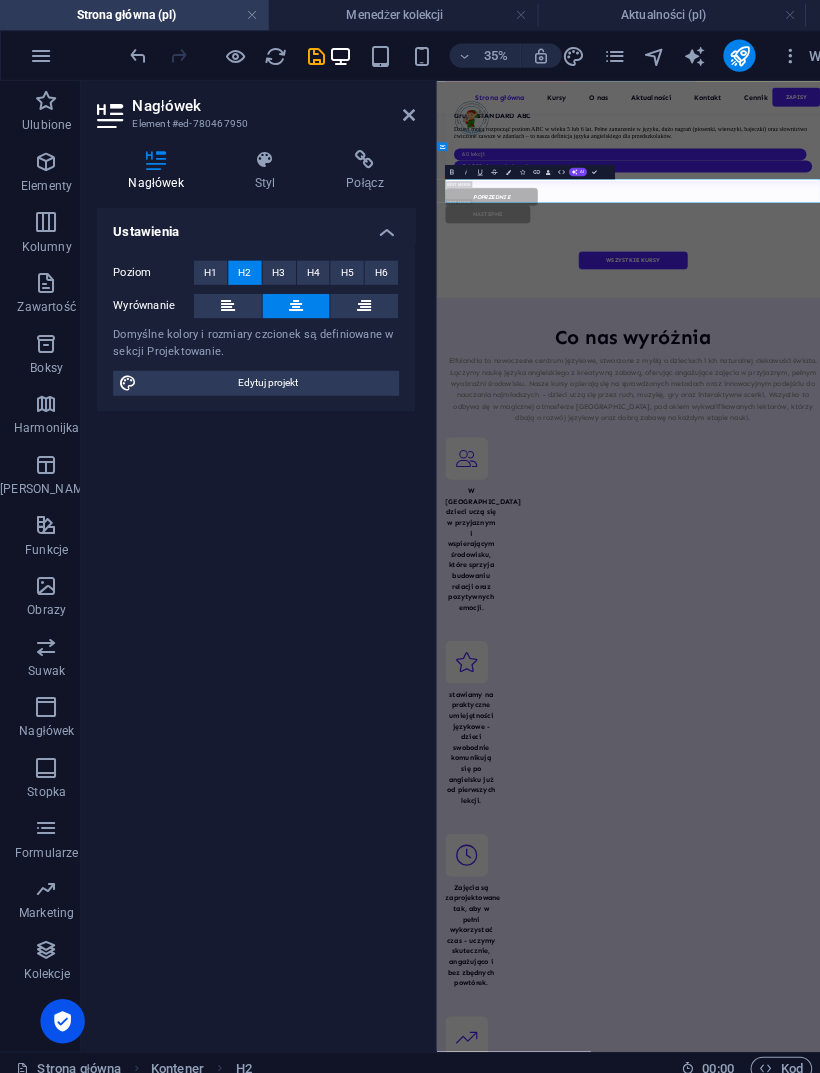 click on "Twoje - słowa mają wpływ." at bounding box center (990, 10679) 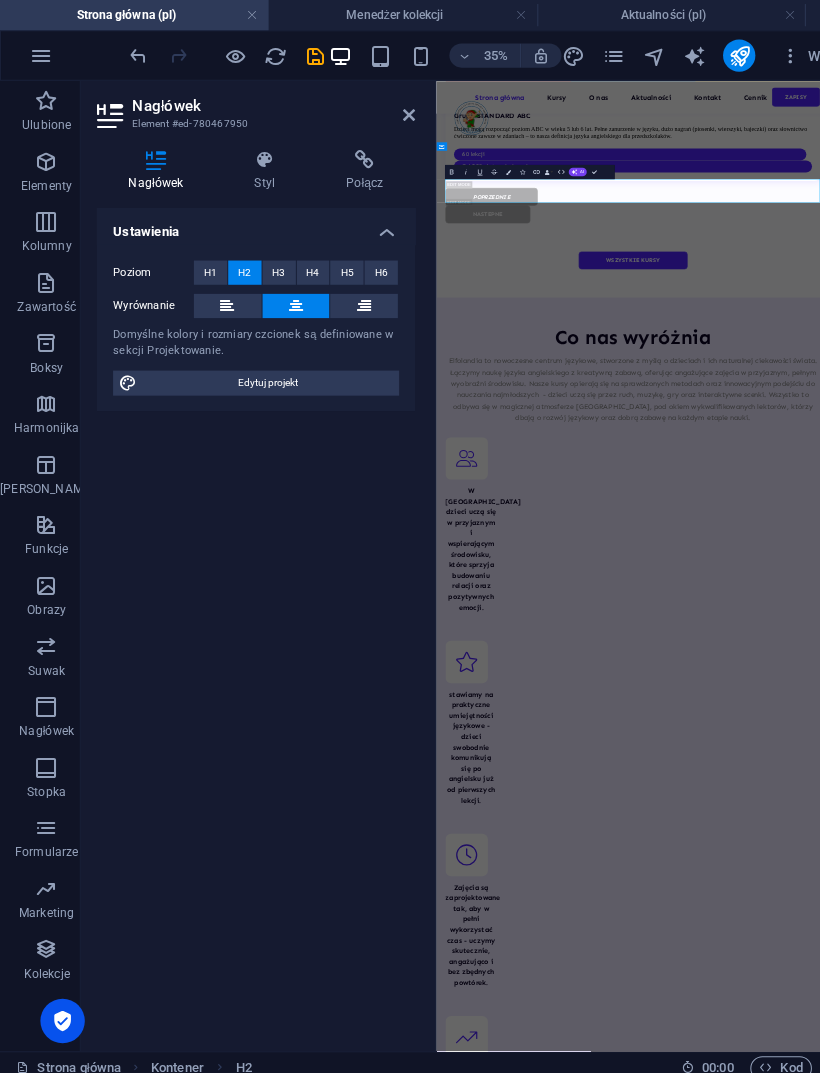click on "Twoje opinia mają wpływ." at bounding box center (990, 10679) 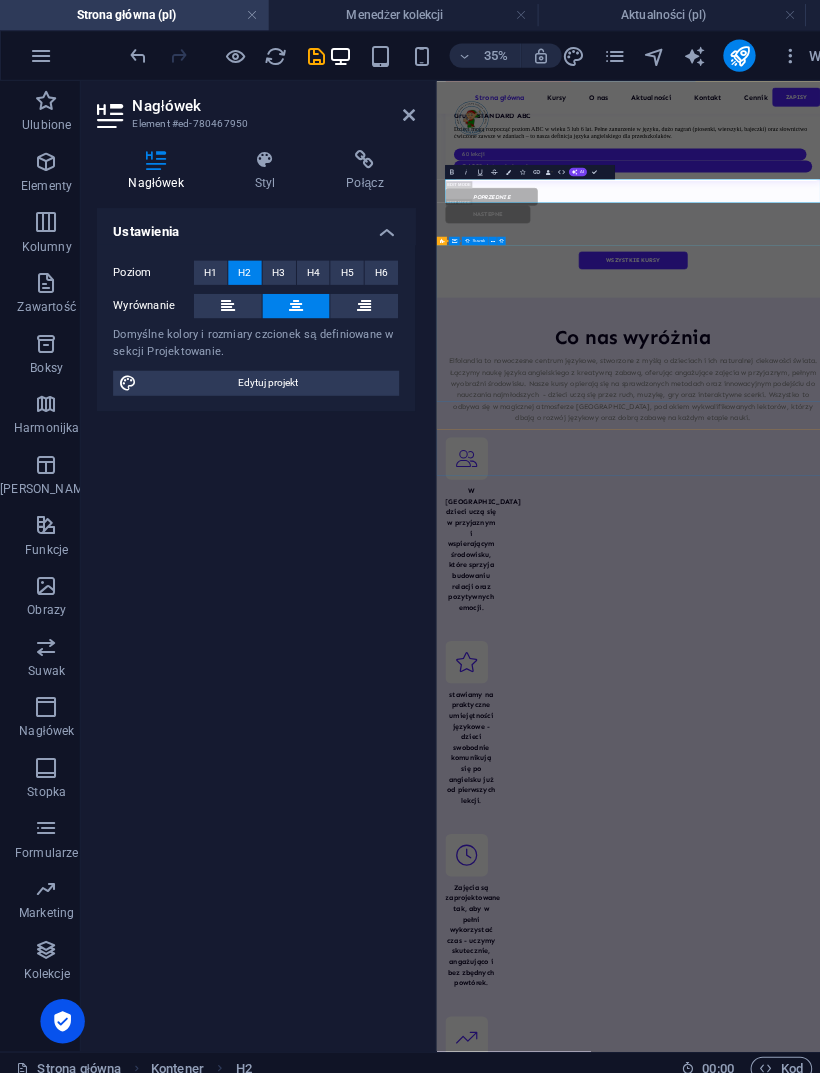 click on "Rob Jones 3 days ago “...amazing service...” Nec dolor in molestie lacus. Orci cursus a in elementum aliquet. Platea risus volutpat scelerisque feugiat quis massa sollicitudin egestas. Vitae eros suspendisse nunc aliquam curabitur faucibus odio lobortis metus. Duis rhoncus scelerisque vulputate tortor. June Robbins 5 days ago “...amazing service...” Nec dolor in molestie lacus. Orci cursus a in elementum aliquet. Platea risus volutpat scelerisque feugiat quis massa sollicitudin egestas. Vitae eros suspendisse nunc aliquam curabitur faucibus odio lobortis metus. Duis rhoncus scelerisque vulputate tortor. Jane Smith 1 day ago “...amazing service...” Nec dolor in molestie lacus. Orci cursus a in elementum aliquet. Platea risus volutpat scelerisque feugiat quis massa sollicitudin egestas. Vitae eros suspendisse nunc aliquam curabitur faucibus odio lobortis metus. Duis rhoncus scelerisque vulputate tortor. Rob Jones 3 days ago “...amazing service...” June Robbins 5 days ago Jane Smith 1 day ago 1 2" at bounding box center [990, 11022] 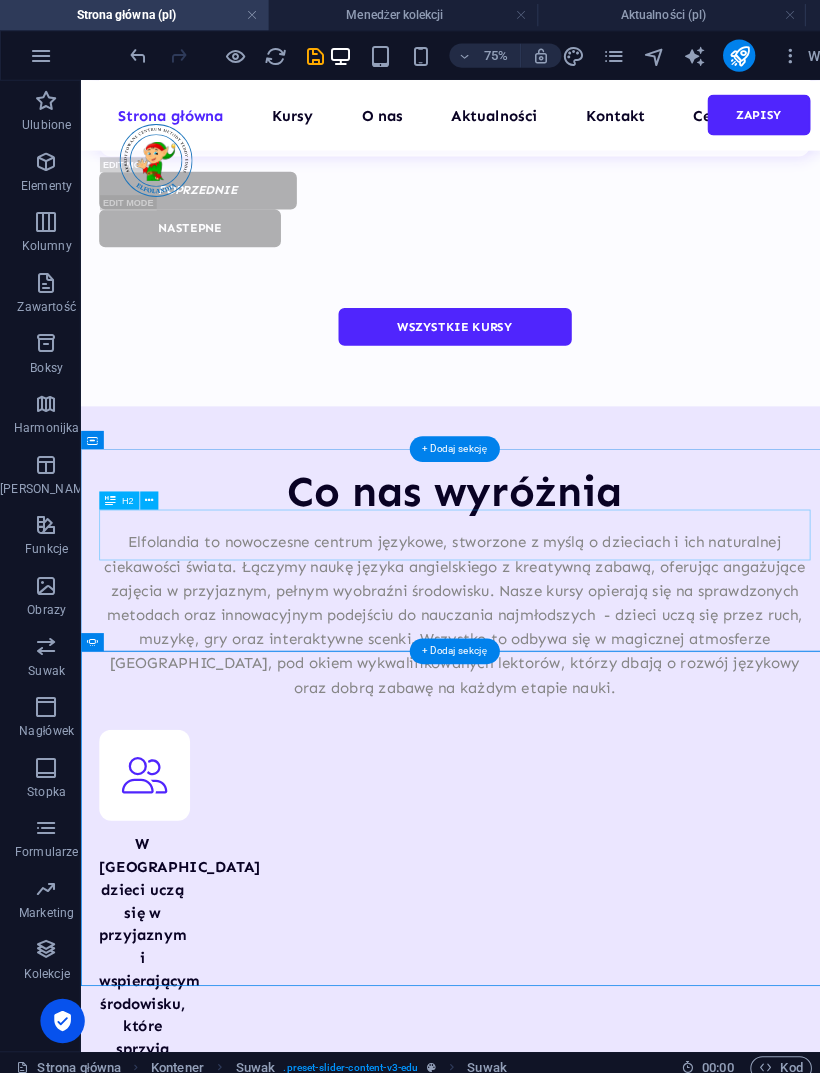 click on "Twoje opinia mają wpływ." at bounding box center [573, 10386] 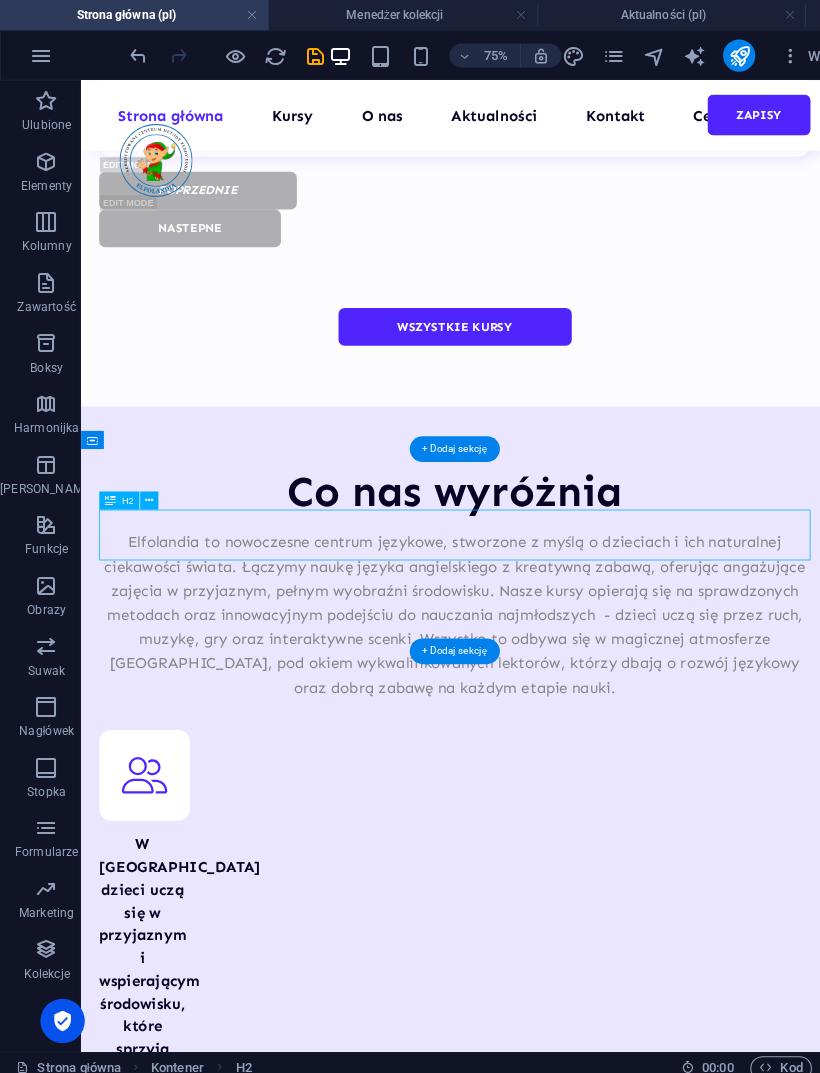 click on "Twoje opinia mają wpływ." at bounding box center [573, 10386] 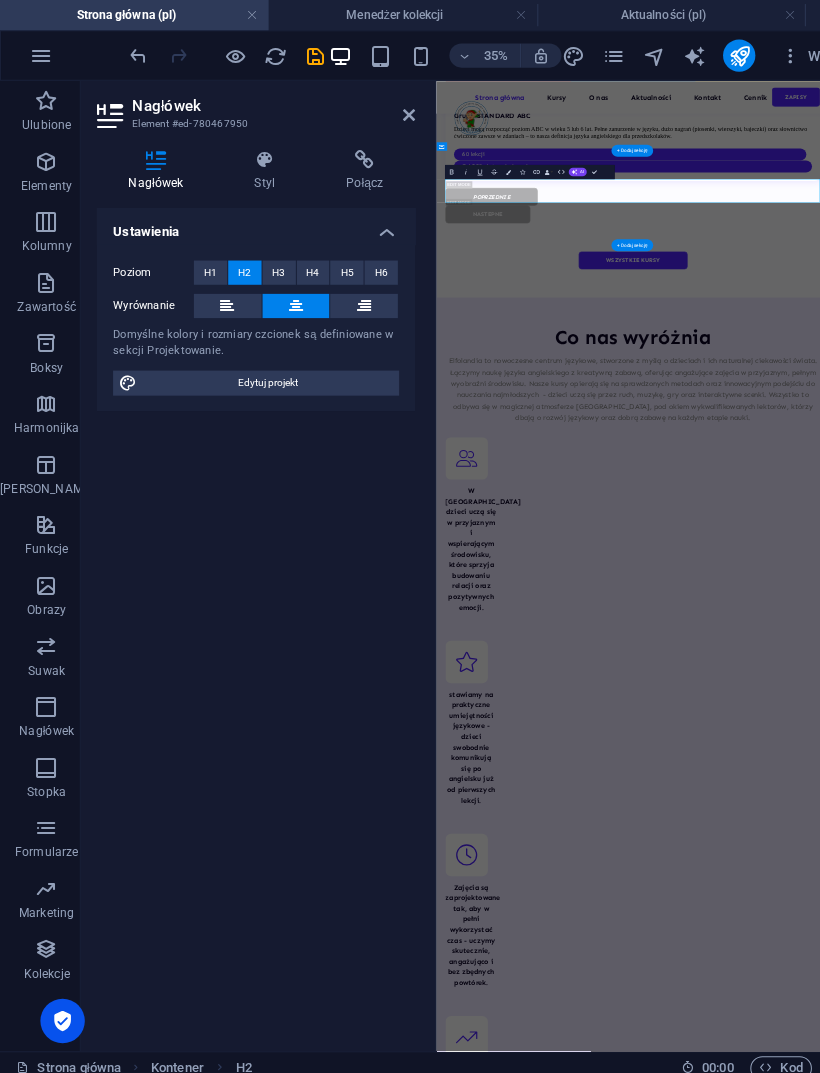 click on "Twoje opinia mają wpływ." at bounding box center (990, 10679) 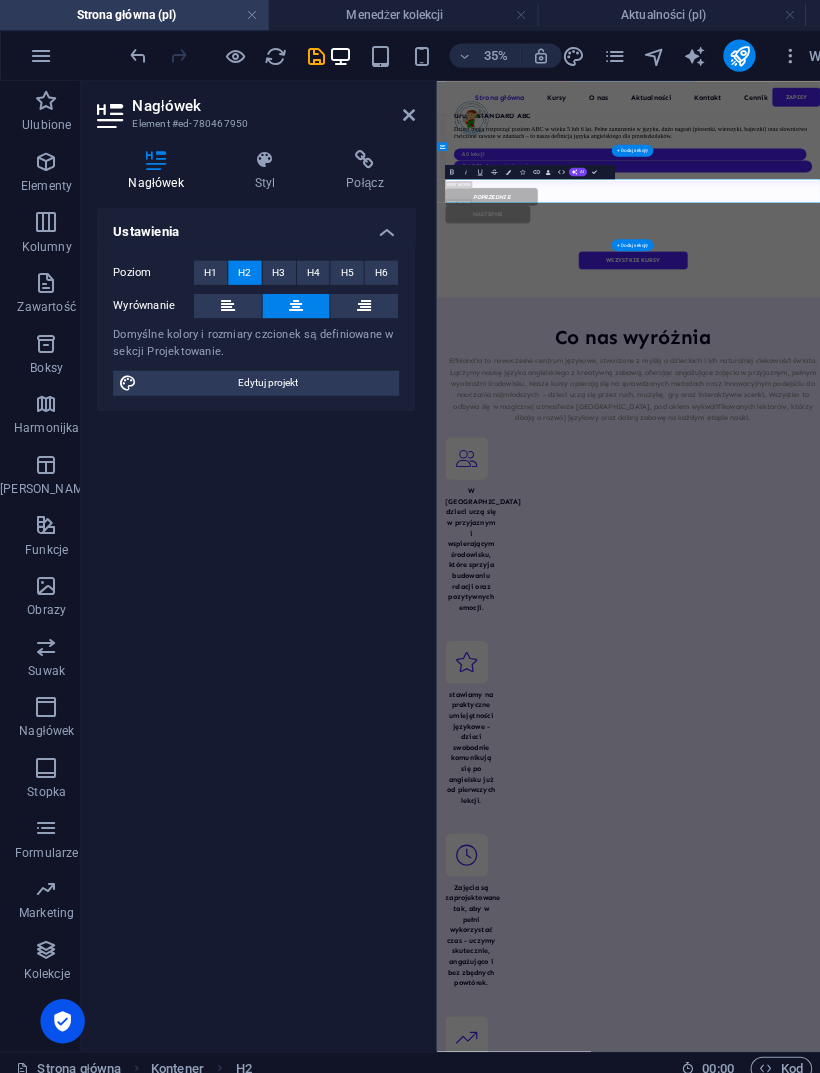 click on "Twoje opinia mają wpływ." at bounding box center [990, 10679] 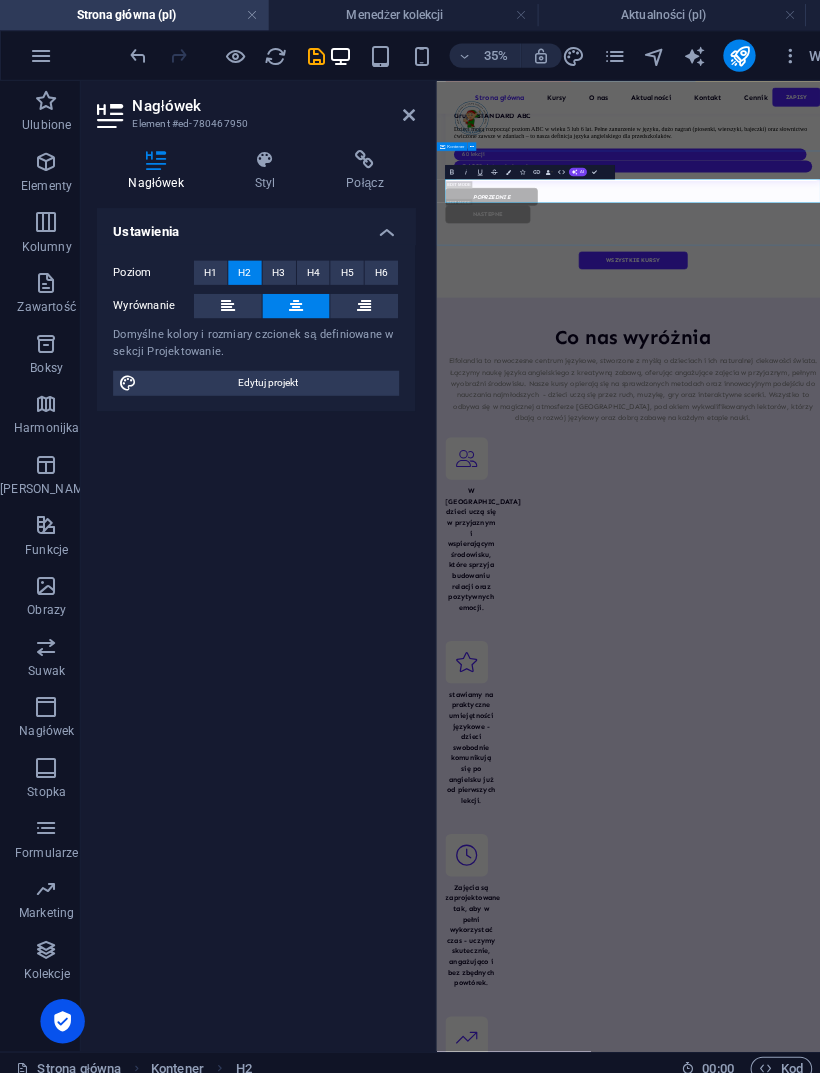 click on "AI" at bounding box center (572, 170) 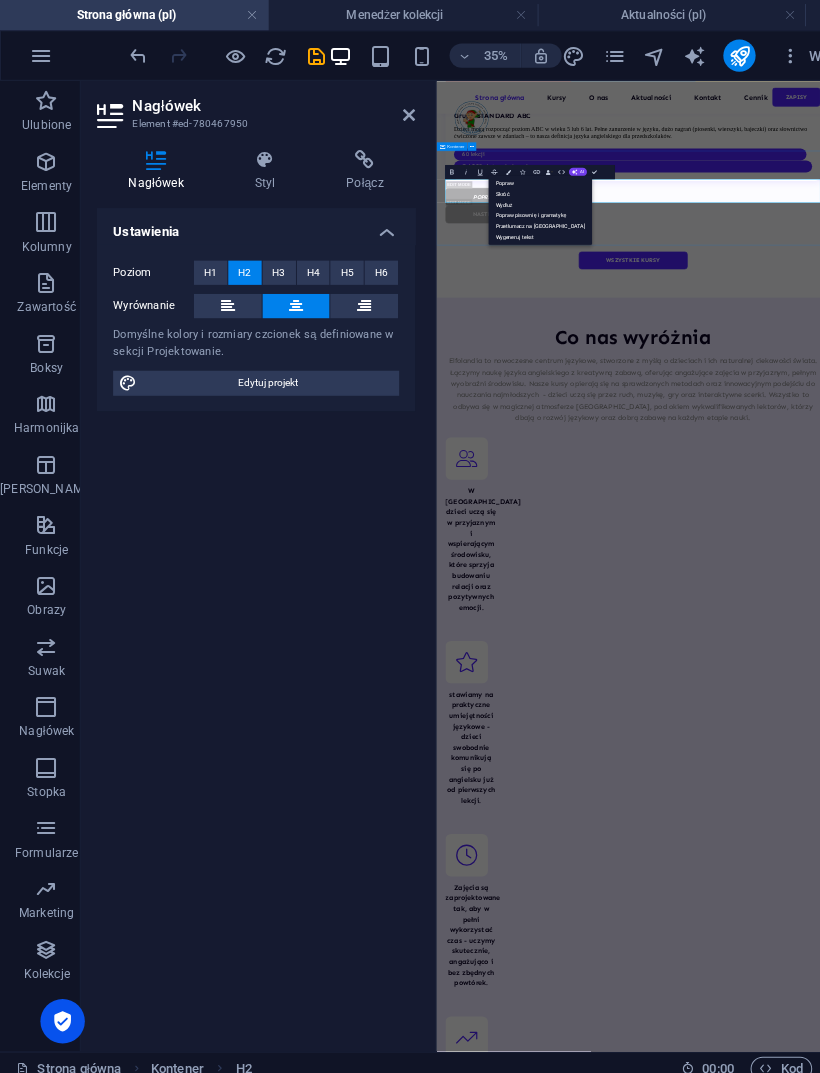 click on "Popraw" at bounding box center [534, 181] 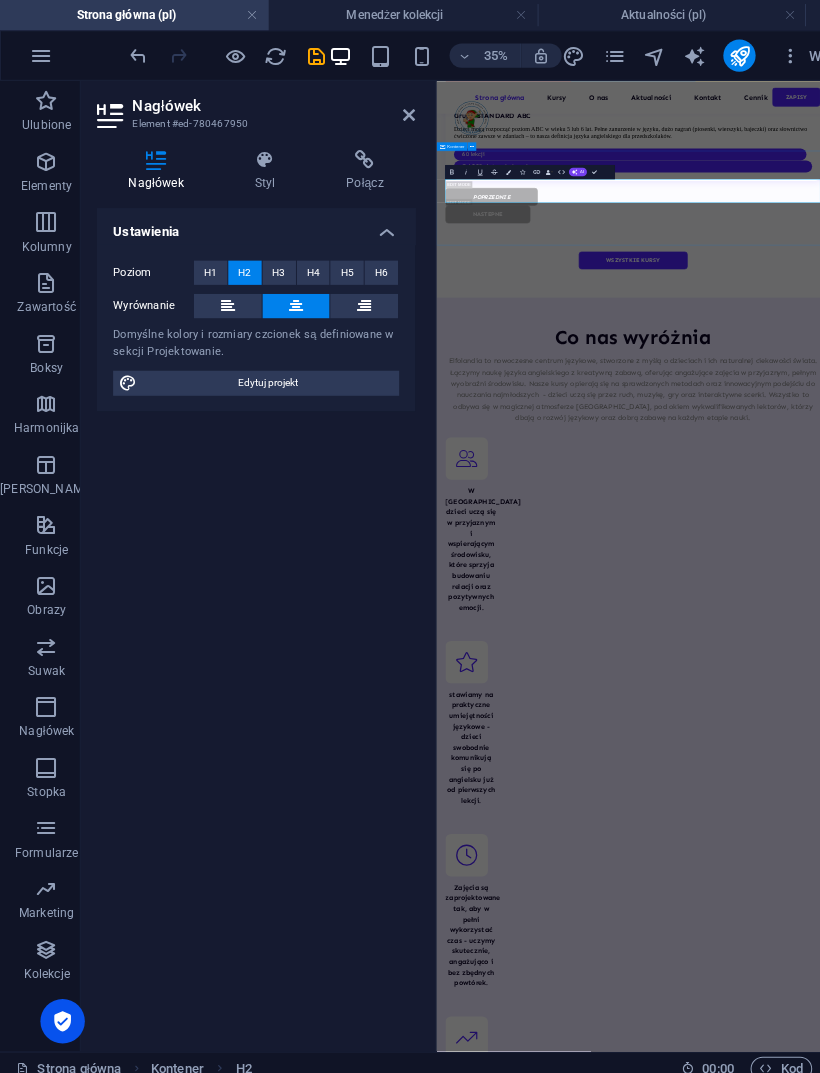 click on "Twoja opinia ma znaczenie. Nie wierz nam na słowo. Zobacz nasze setki zadowolonych klientów." at bounding box center (990, 10683) 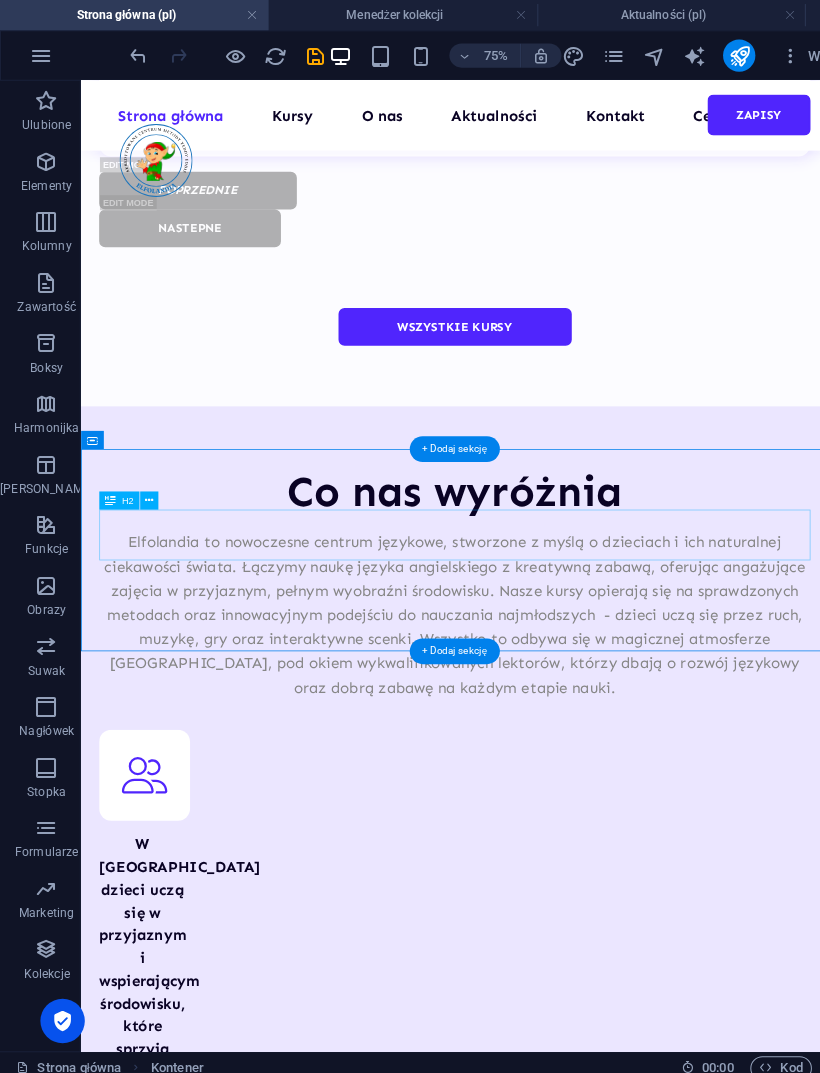 click on "Twoja opinia ma znaczenie." at bounding box center [573, 10386] 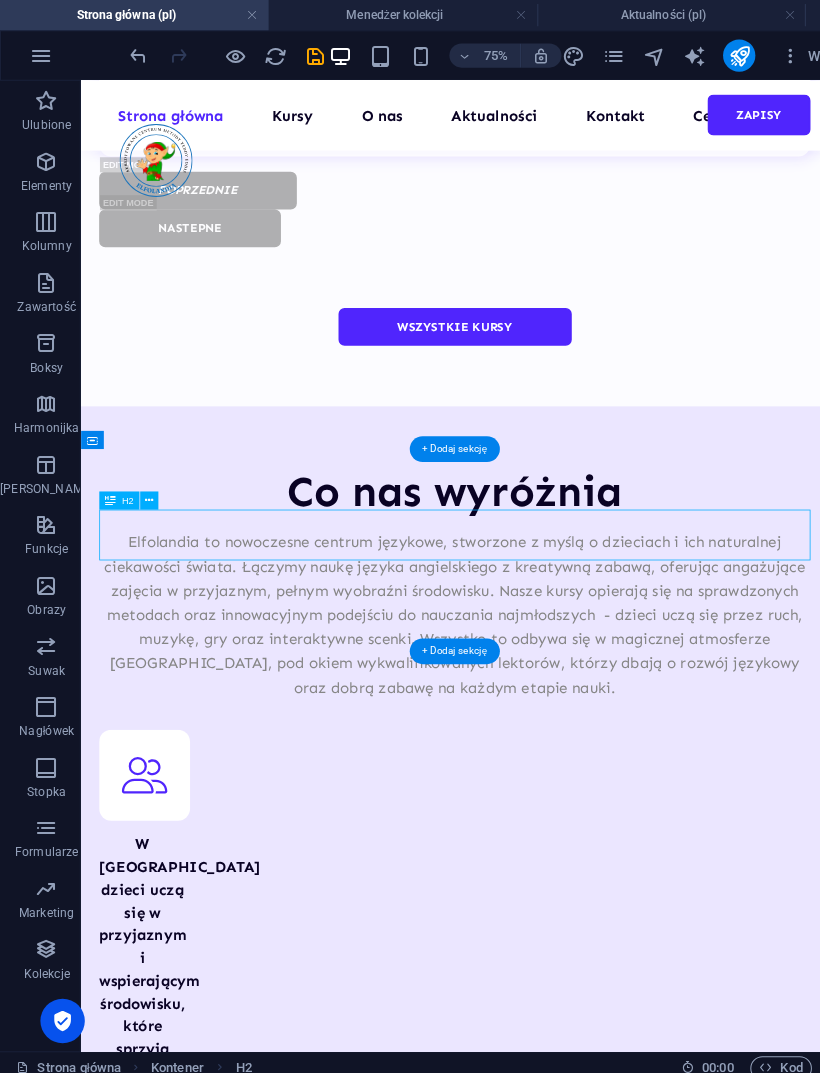 click on "Twoja opinia ma znaczenie." at bounding box center (573, 10386) 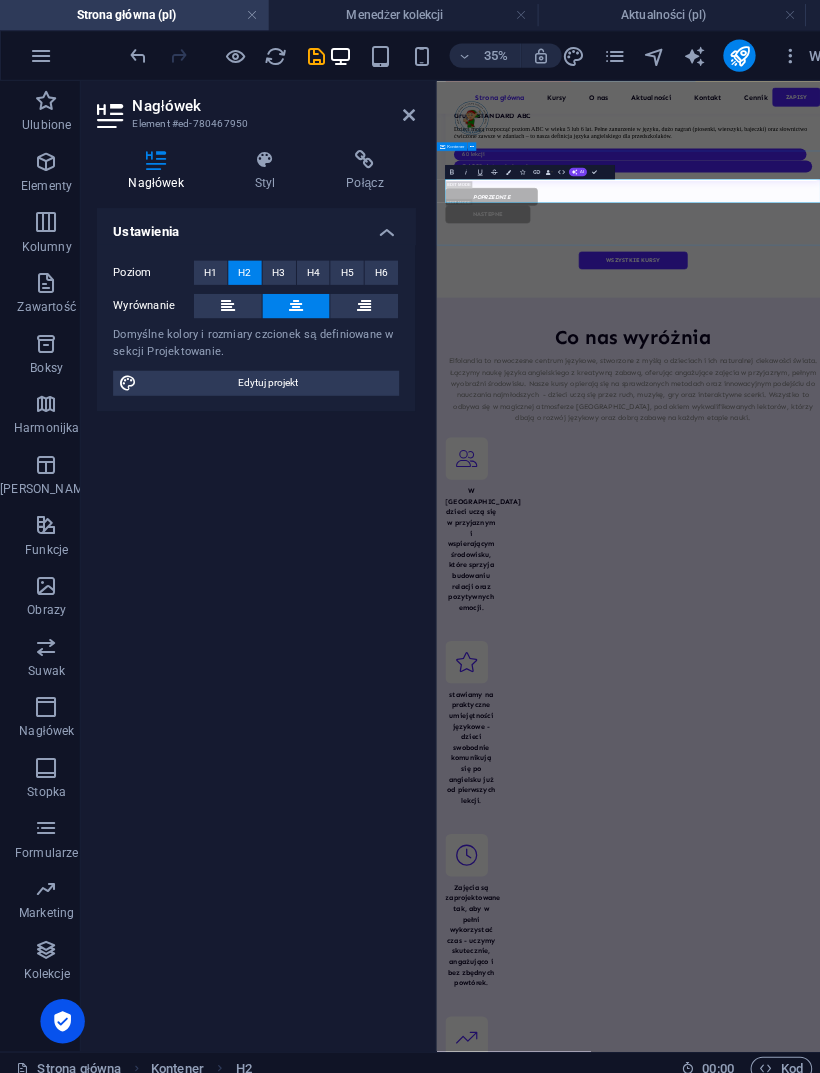 click on "Twoja opinia ma znaczenie. Nie wierz nam na słowo. Zobacz nasze setki zadowolonych klientów." at bounding box center (990, 10683) 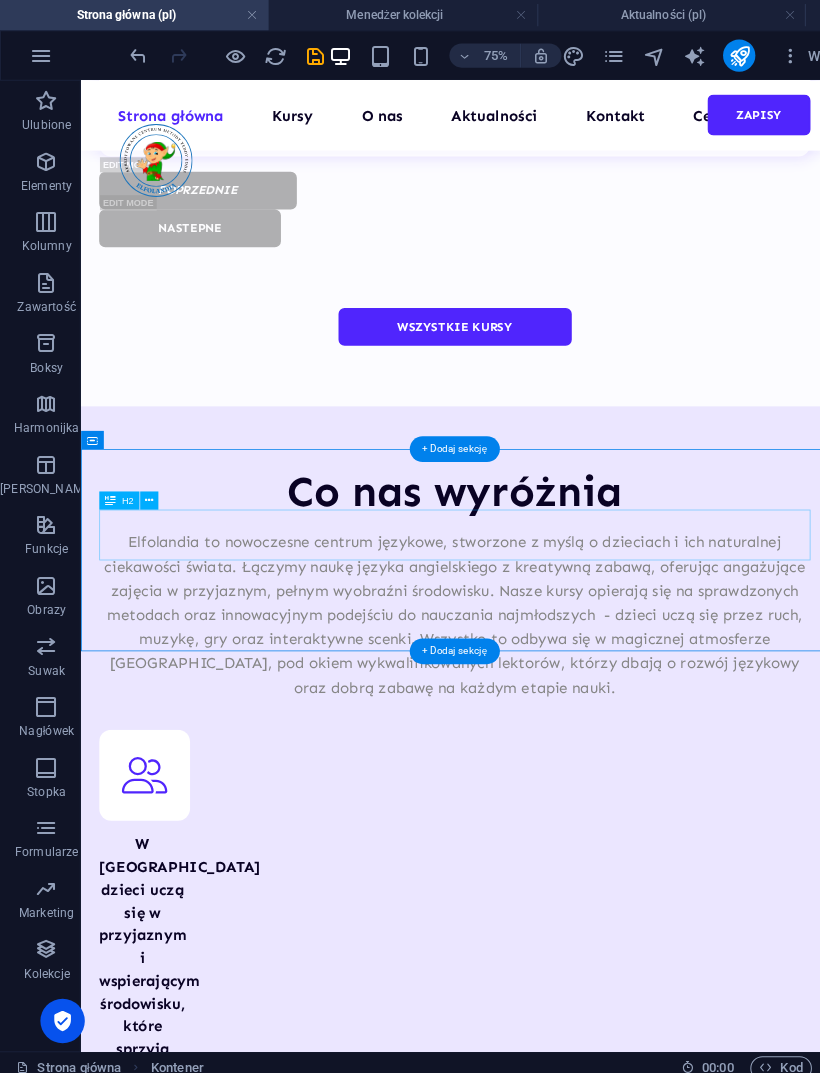 click on "Twoja opinia ma znaczenie." at bounding box center [573, 10386] 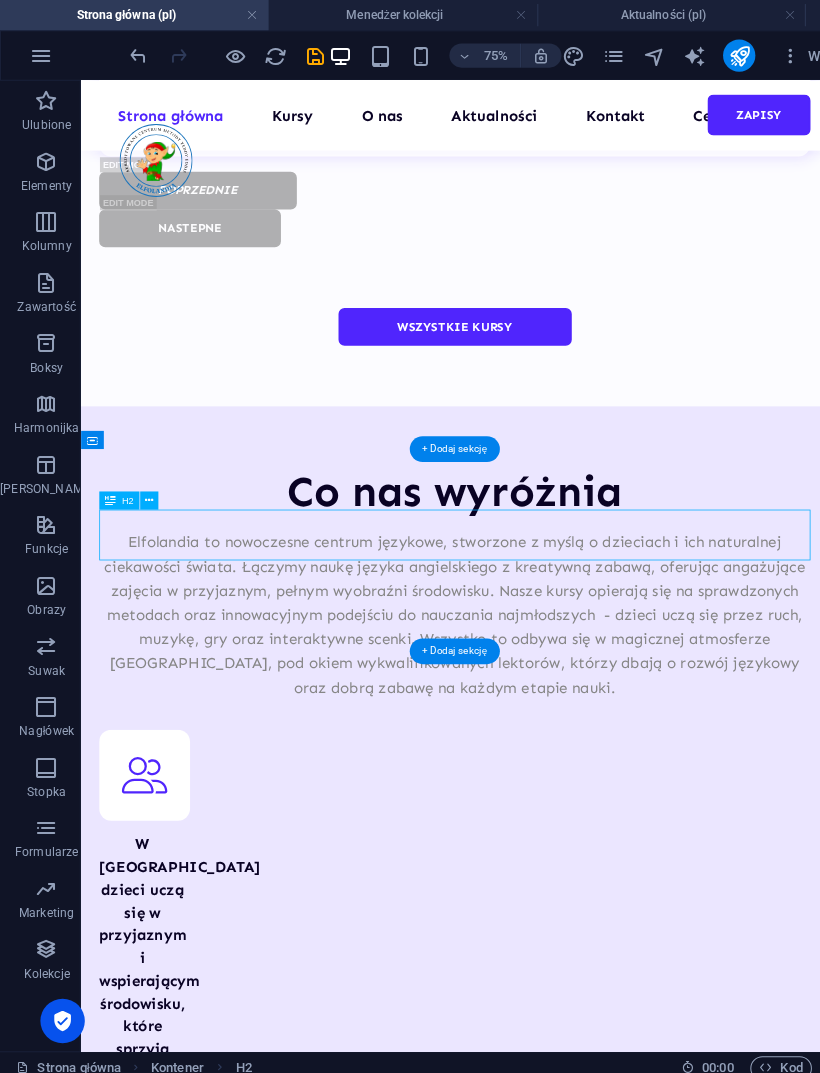 click on "Twoja opinia ma znaczenie." at bounding box center [573, 10386] 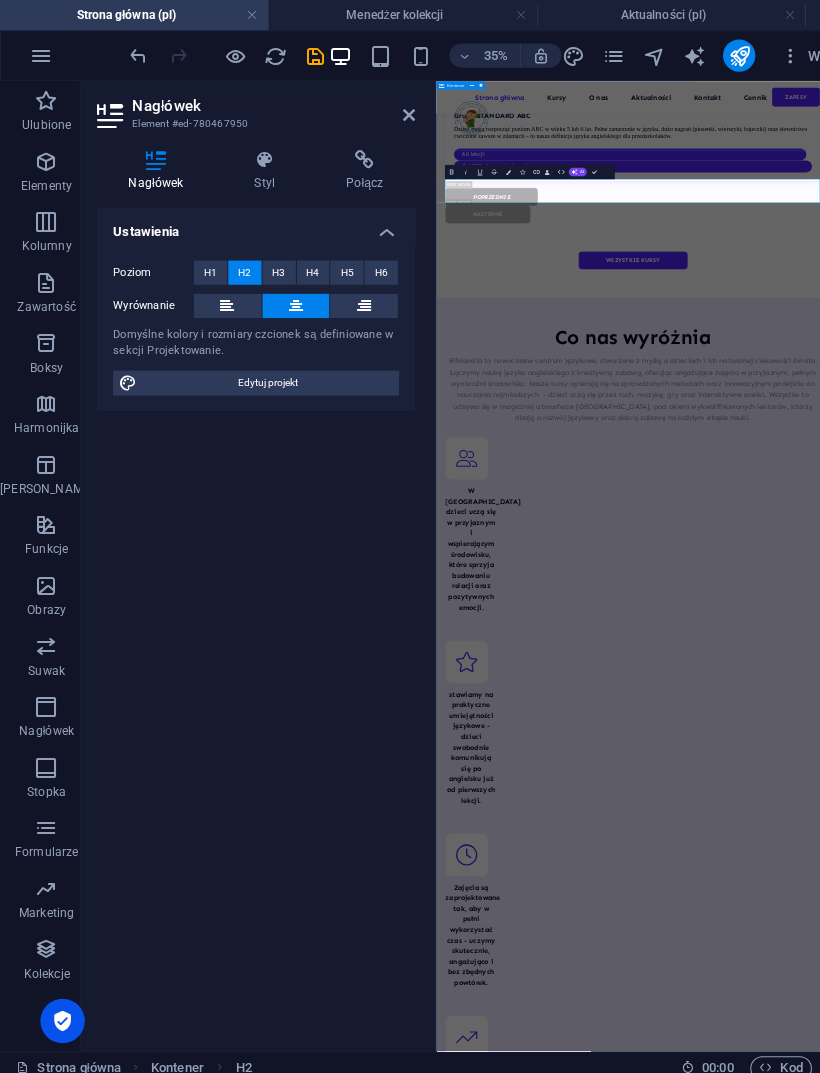 click on "Bądź na bieżąco z naszymi najnowszymi aktualizacjami. Trwają zapisy na nowy semestr! Nie przegap szansy na miejsce w grupie Teddy Eddie! 👶🦸‍♀️ Rozpoczynamy zapisy na semestr jesienny. Zajęcia startują we wrześniu – zapewniamy wysoki poziom nauczania, sprawdzoną metodę i mnóstwo uśmiechu na zajęciach. 📅 Wypełnij formularz zapisu już dziś i zapewnij miejsce swojemu dziecku!   Wakacyjny kurs językowy – ruszamy już w czerwcu! Lato to idealny czas na zabawę z angielskim! 🌞 Zapraszamy dzieci w wieku 4–7 lat na intensywny kurs wakacyjny pełen gier, zabaw i angielskich przygód. Małe grupy, dużo ruchu i codzienna dawka języka.     🎉 Zakończenie kursu Teddy Eddie! Z dumą zakończyliśmy kolejny semestr kursu Teddy Eddie! 🧸🎓 Dzieci nie tylko świetnie się bawiły, ale również zrobiły ogromne postępy w nauce języka angielskiego. Dziękujemy wszystkim rodzicom za zaufanie i wspólną podróż! Zdjęcia z wydarzenia dostępne są na naszym  Facebooku" at bounding box center (990, 7950) 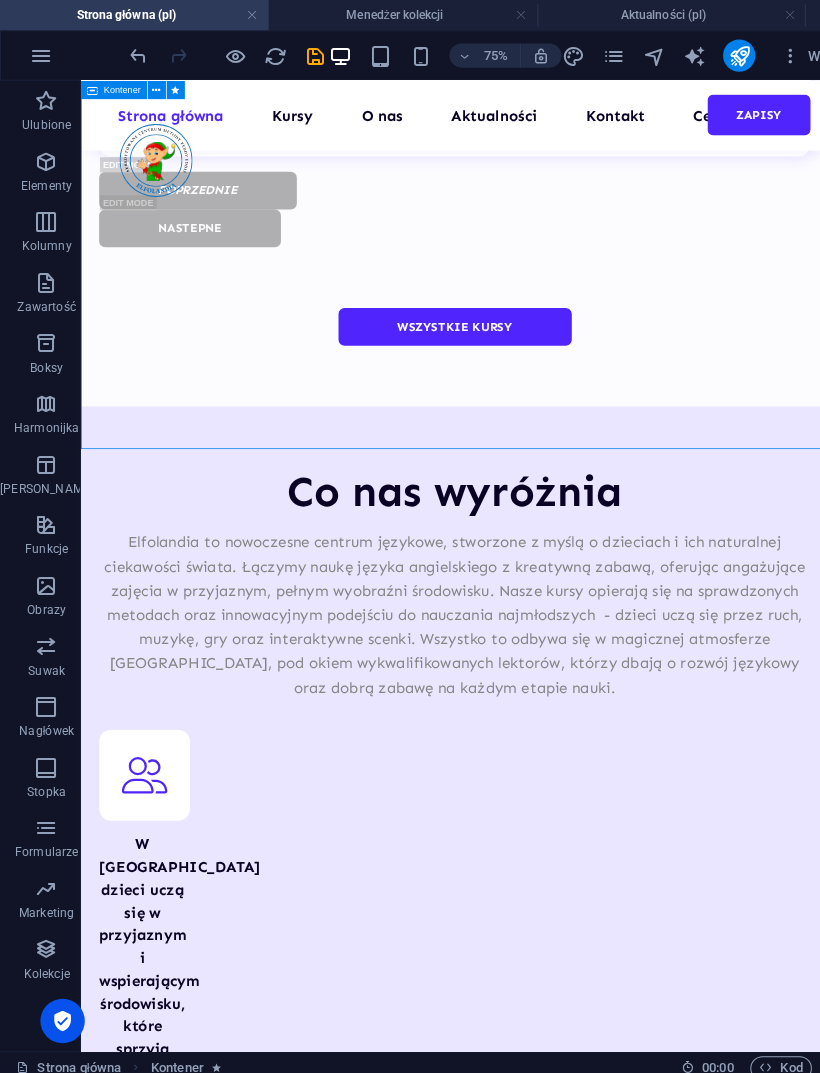 click on "Strona główna  Kursy O nas Aktualności  Kontakt  Cennik  Zapisy" at bounding box center [573, 126] 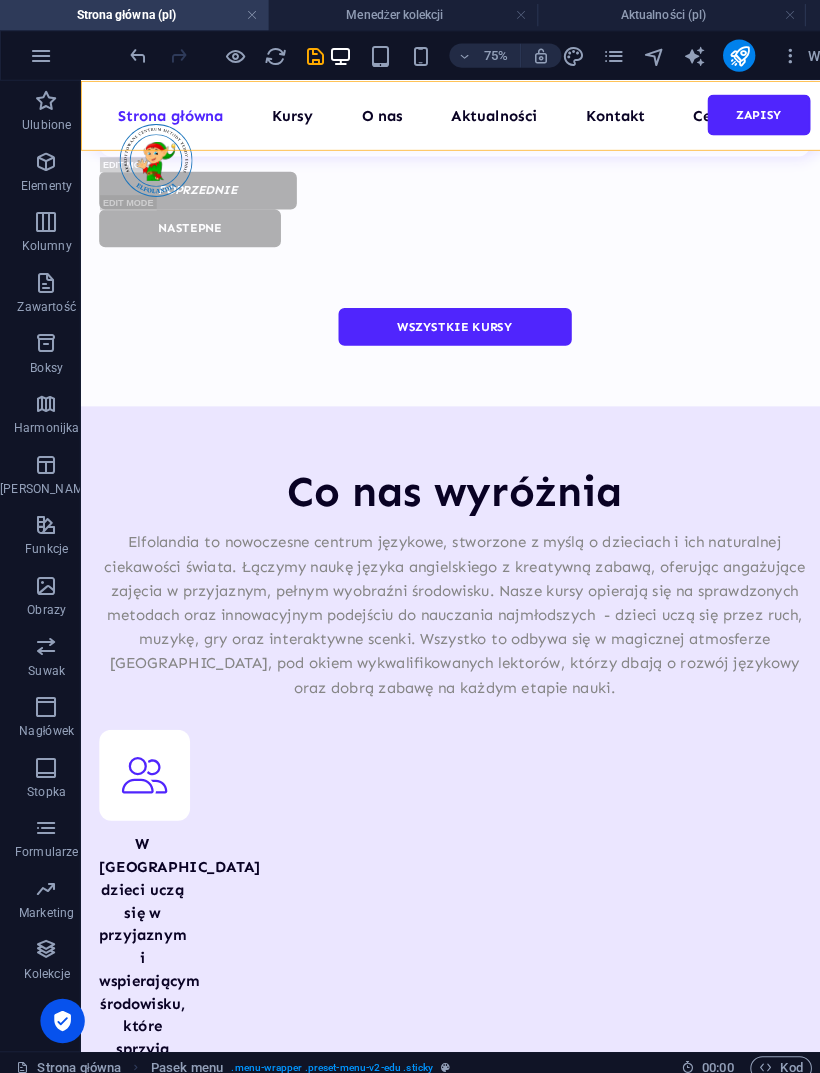 click on "Twoja opinia ma znaczenie." at bounding box center (573, 10386) 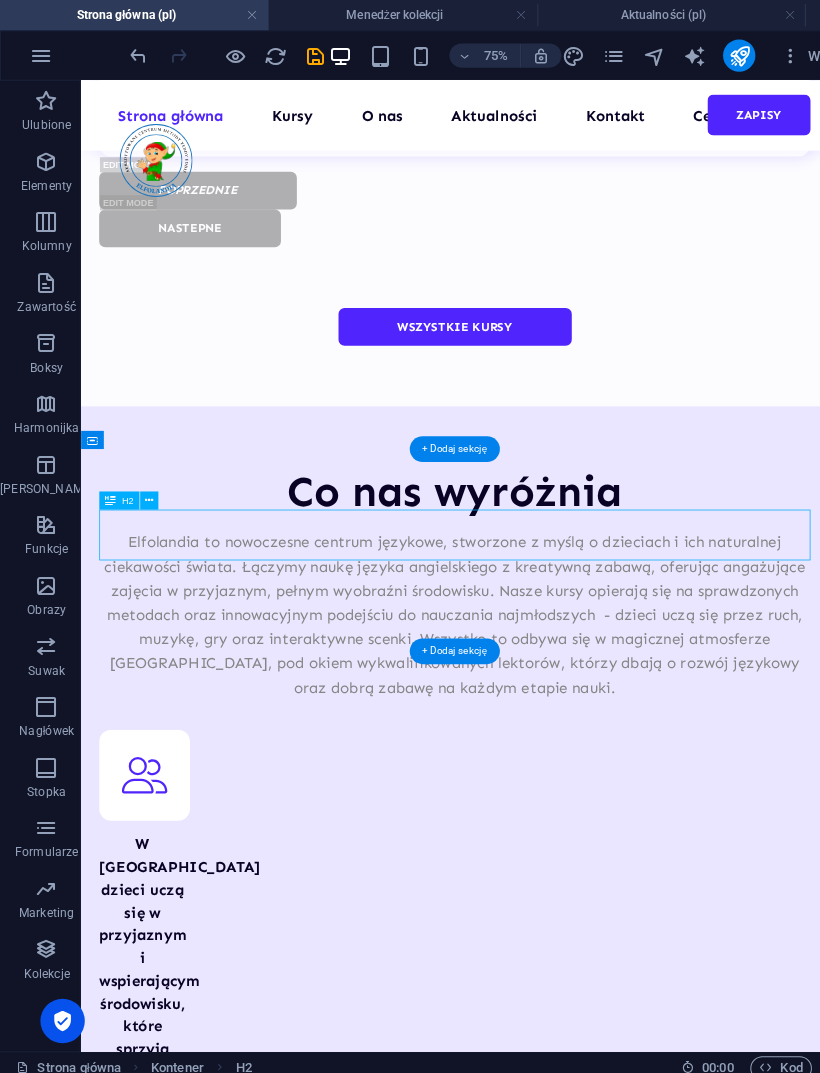 click on "Twoja opinia ma znaczenie." at bounding box center [573, 10386] 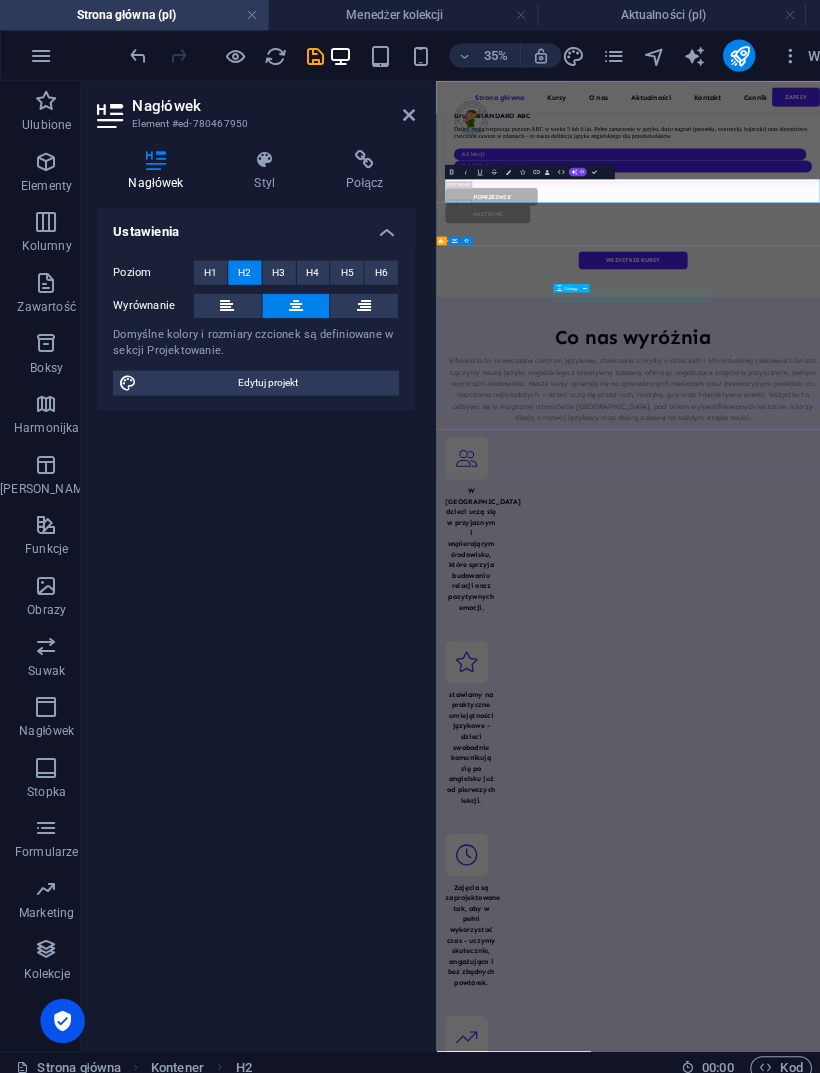 click at bounding box center (-64, 13097) 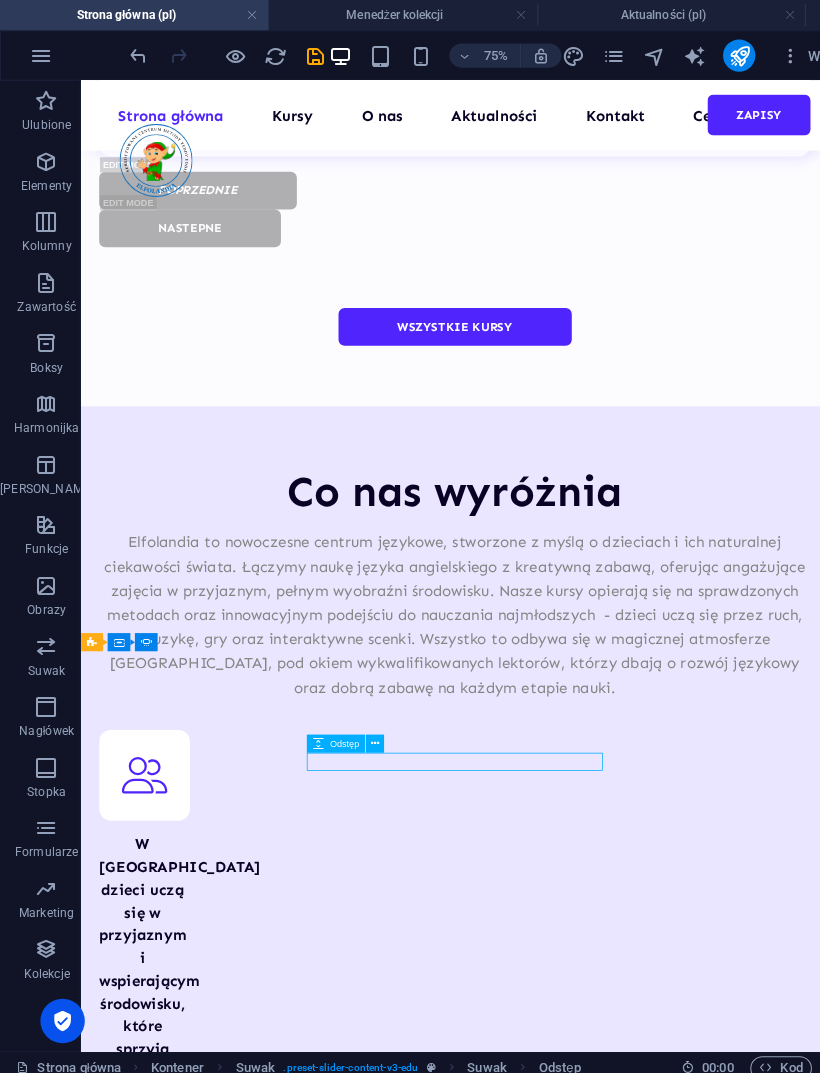 click on "Trwają zapisy na nowy semestr! Nie przegap szansy na miejsce w grupie Teddy Eddie! 👶🦸‍♀️ Rozpoczynamy zapisy na semestr jesienny. Zajęcia startują we wrześniu – zapewniamy wysoki poziom nauczania, sprawdzoną metodę i mnóstwo uśmiechu na zajęciach. 📅 Wypełnij formularz zapisu już dziś i zapewnij miejsce swojemu dziecku!   Wakacyjny kurs językowy – ruszamy już w czerwcu! Lato to idealny czas na zabawę z angielskim! 🌞 Zapraszamy dzieci w wieku 4–7 lat na intensywny kurs wakacyjny pełen gier, zabaw i angielskich przygód. Małe grupy, dużo ruchu i codzienna dawka języka.     🎉 Zakończenie kursu Teddy Eddie! Z dumą zakończyliśmy kolejny semestr kursu Teddy Eddie! 🧸🎓 Dzieci nie tylko świetnie się bawiły, ale również zrobiły ogromne postępy w nauce języka angielskiego. Dziękujemy wszystkim rodzicom za zaufanie i wspólną podróż! Zdjęcia z wydarzenia dostępne są na naszym  Facebooku . 📸   poprzedni  nastepna" at bounding box center (573, 8062) 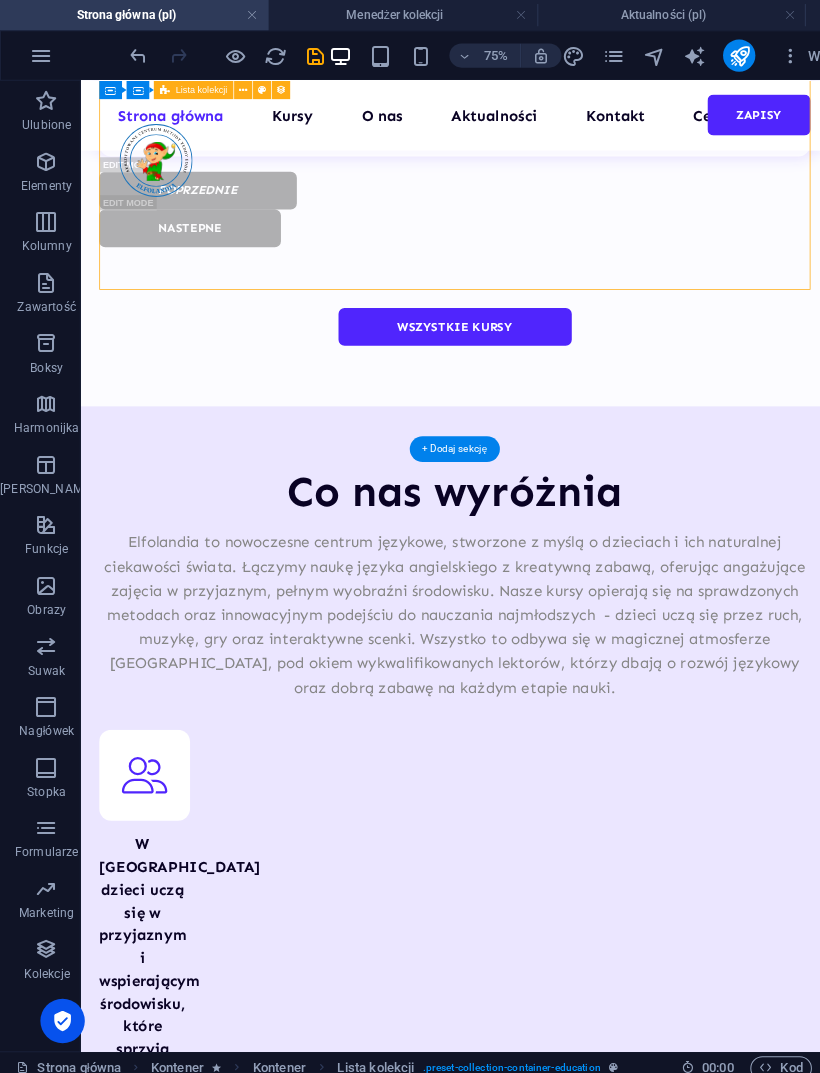 click on "Twoja opinia ma znaczenie." at bounding box center (573, 10386) 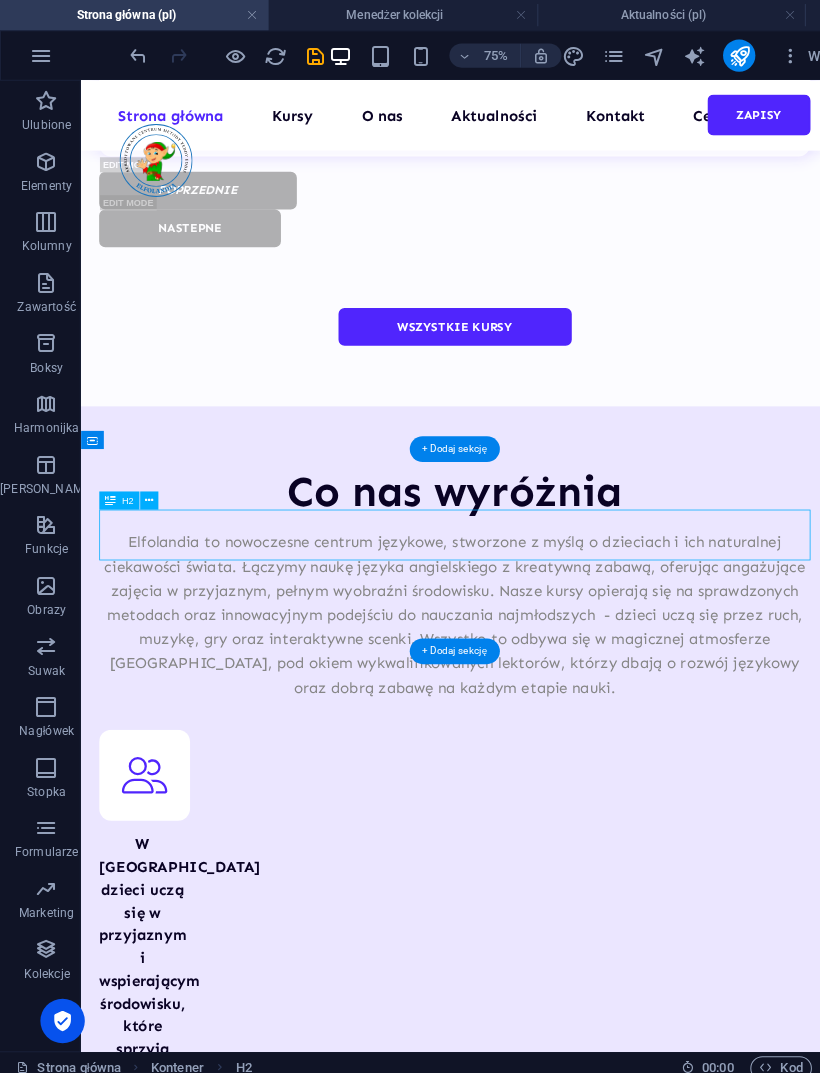 click on "Twoja opinia ma znaczenie." at bounding box center (573, 10386) 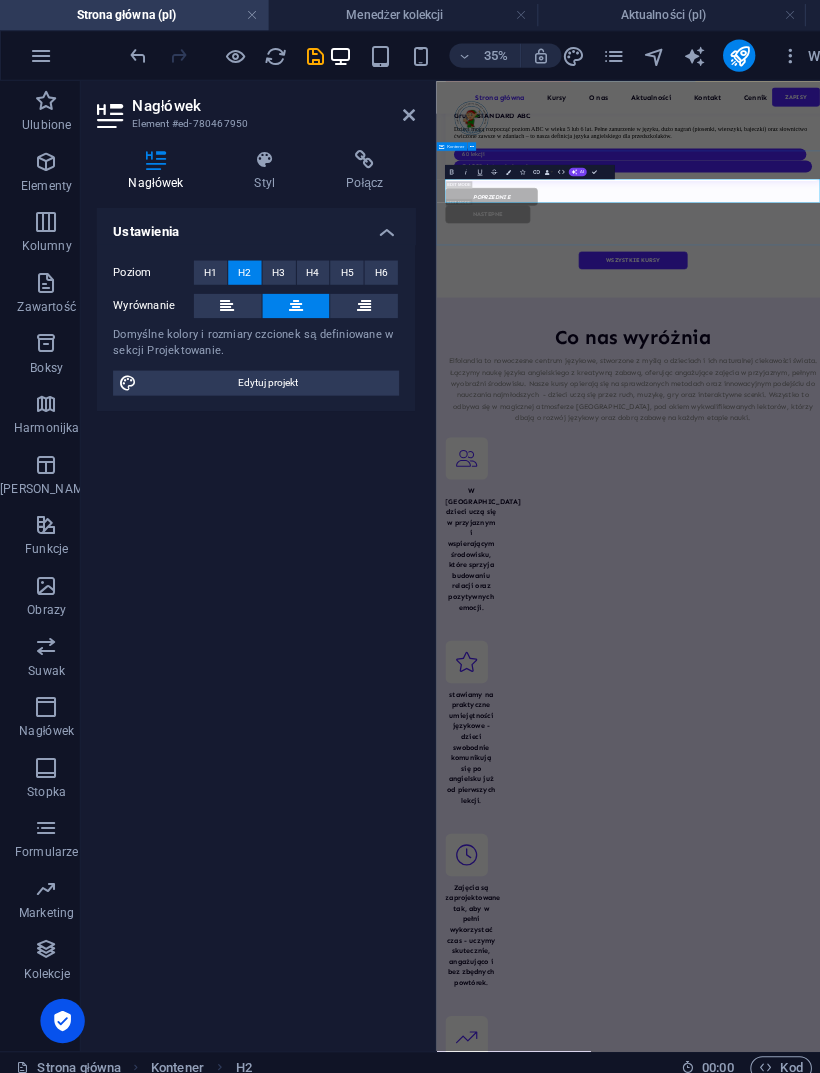 click on "AI" at bounding box center (572, 170) 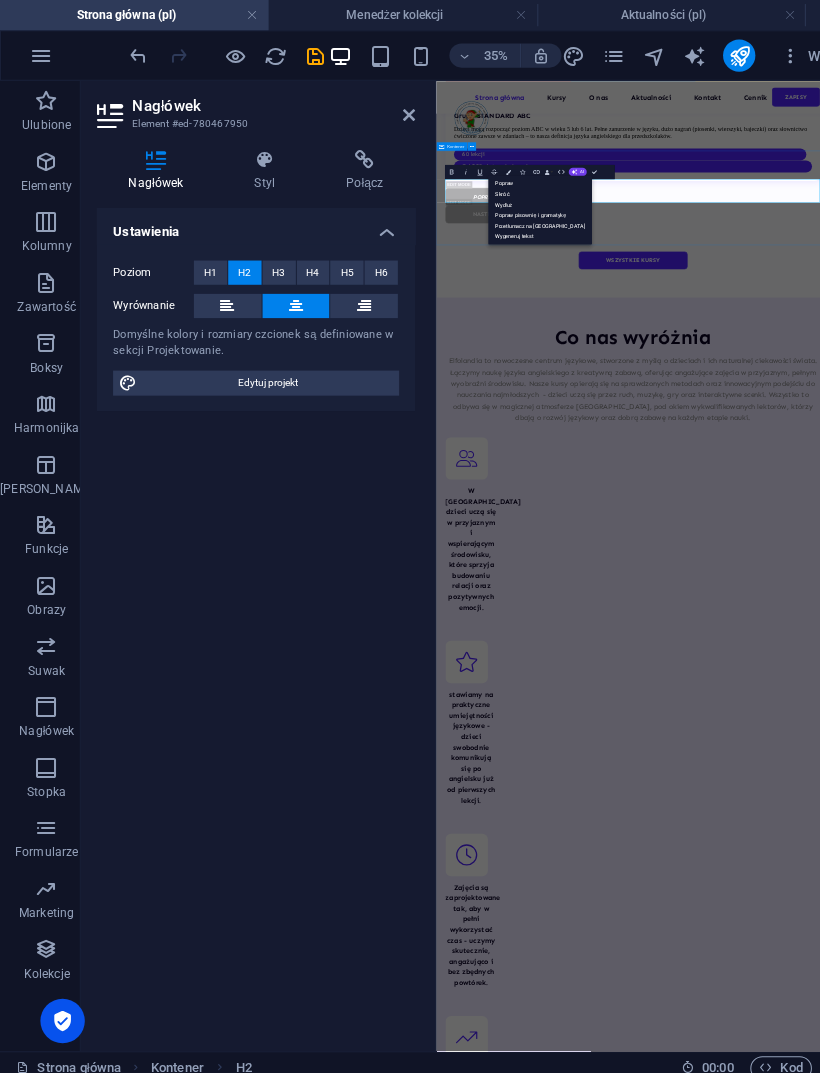 click on "Popraw" at bounding box center (534, 181) 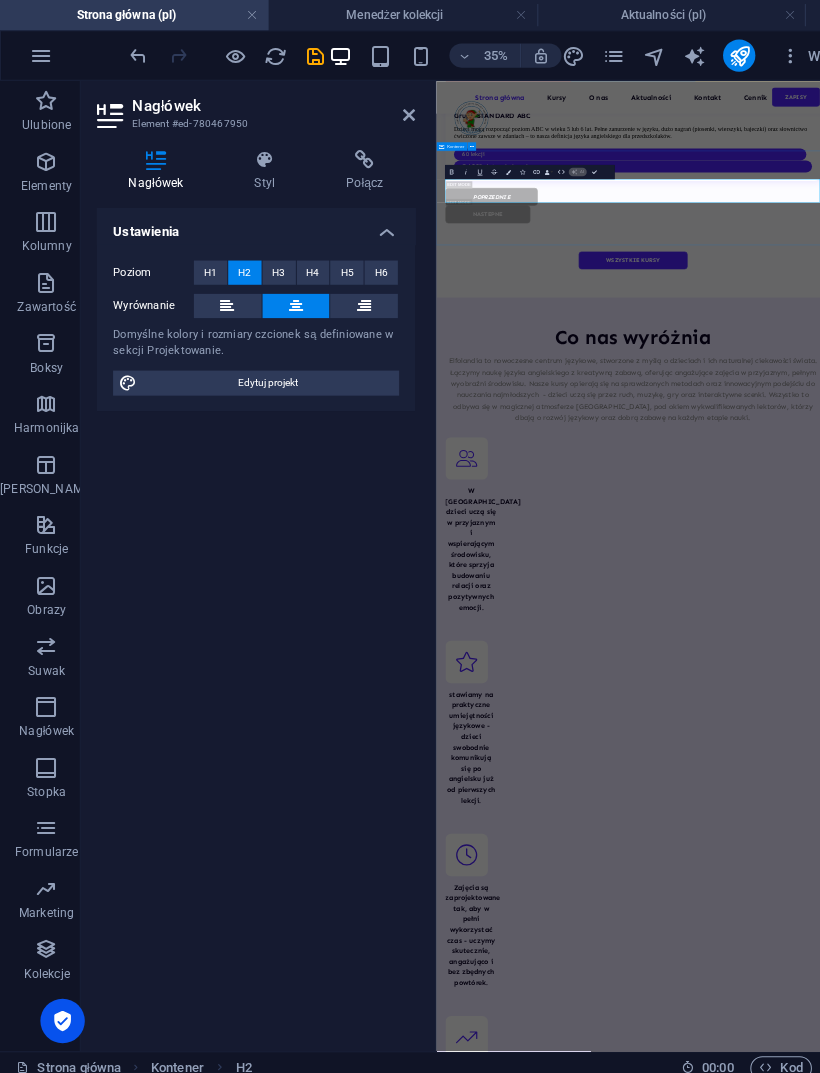 type 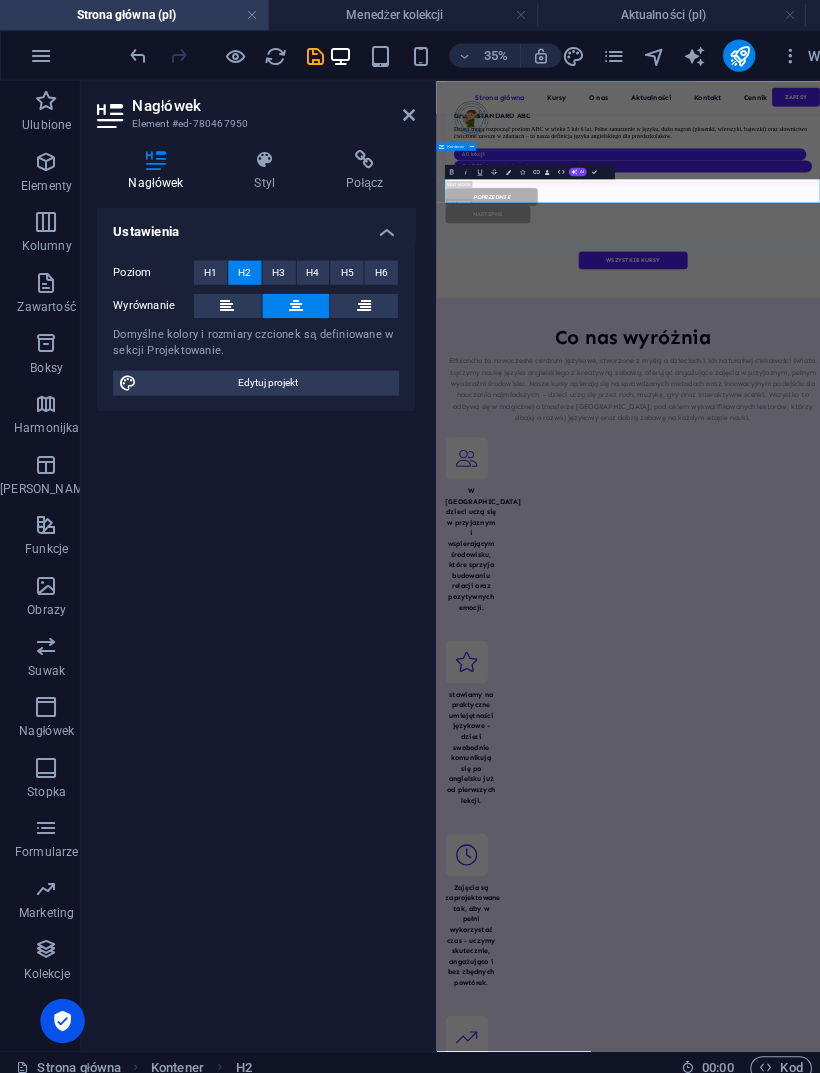 click on "Twoja opinia jest ważna. Nie wierz nam na słowo. Zobacz nasze setki zadowolonych klientów." at bounding box center [990, 10683] 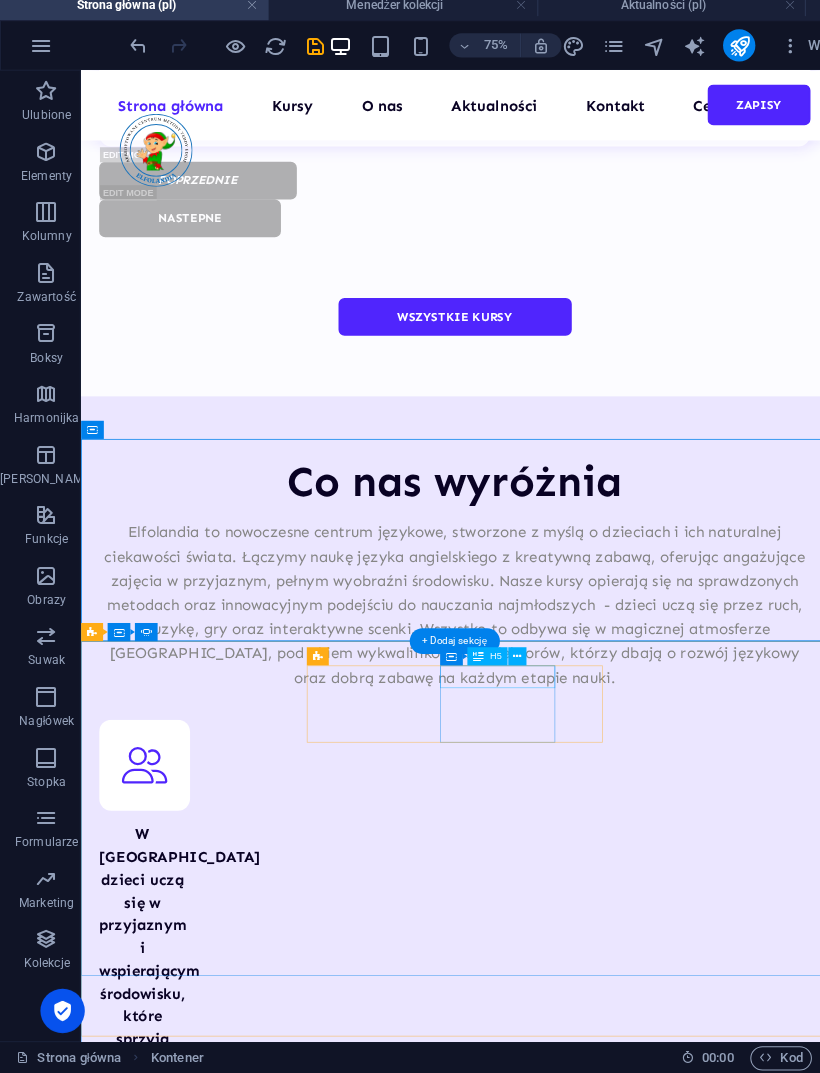click on "Jane Smith" at bounding box center (-400, 12656) 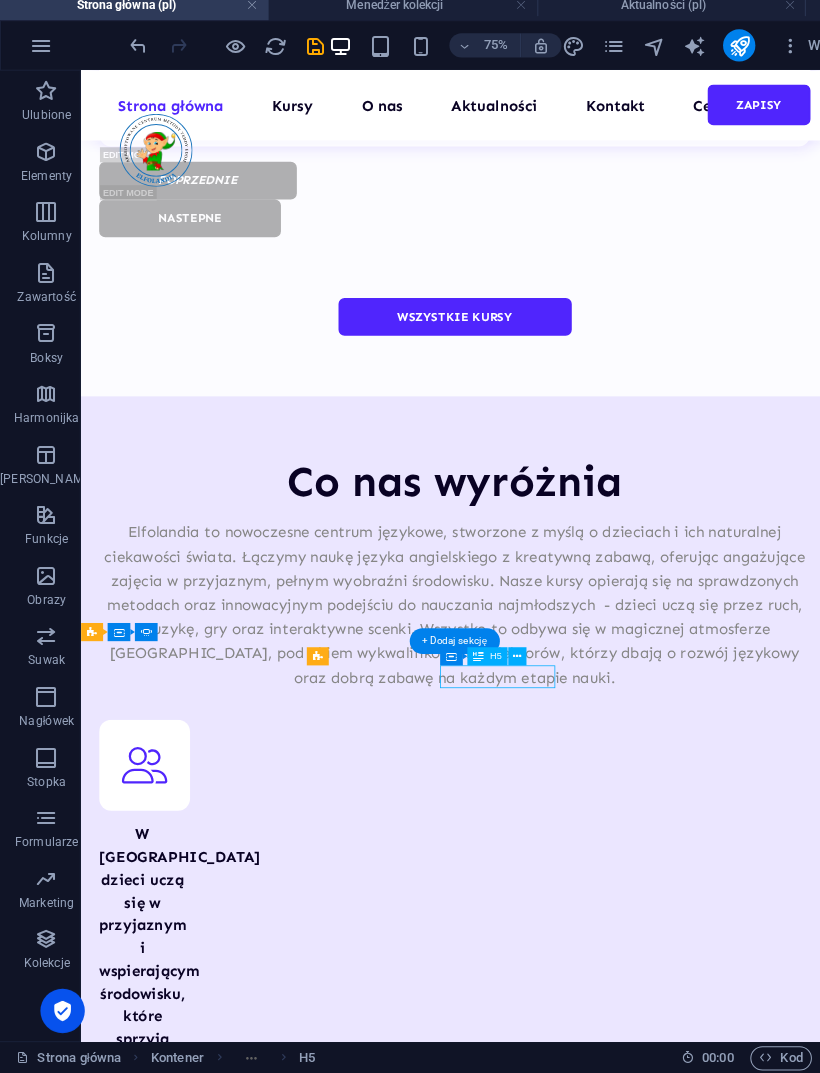 click on "Jane Smith" at bounding box center [-400, 12656] 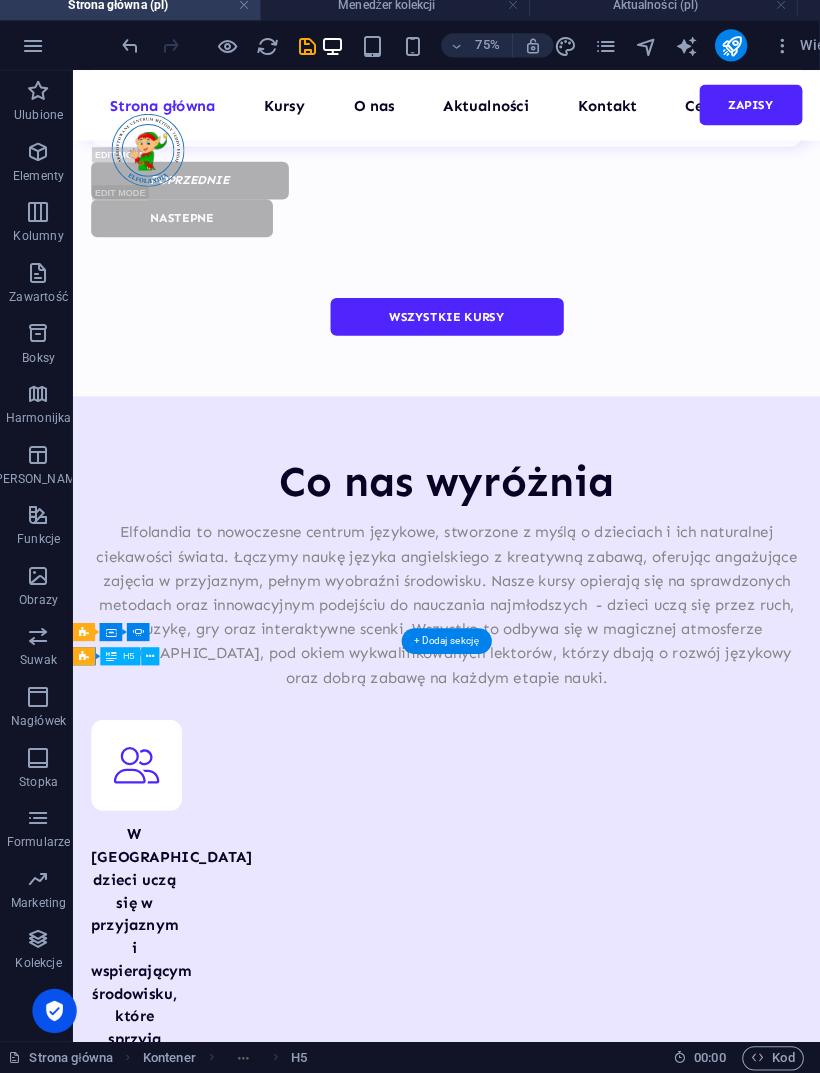 click on "June Robbins" at bounding box center [-1318, 14495] 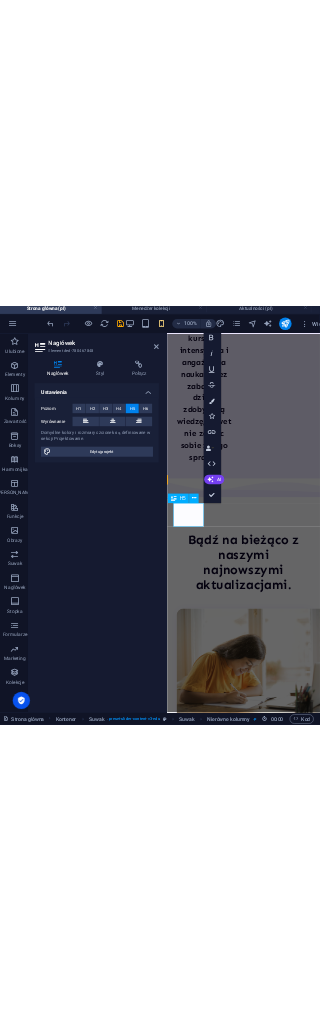 scroll, scrollTop: 0, scrollLeft: 0, axis: both 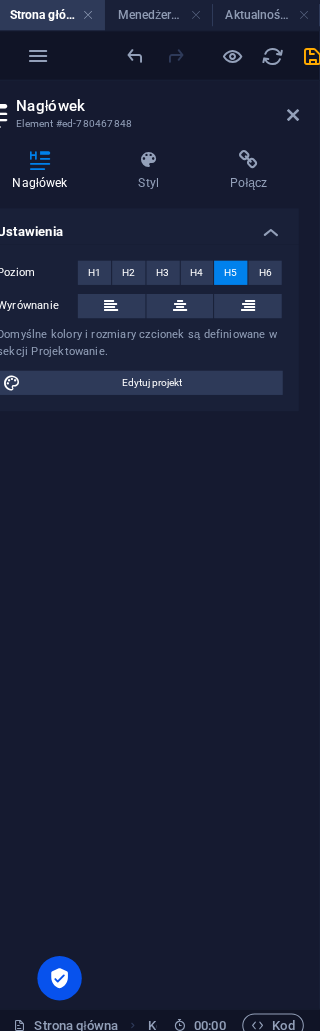 click at bounding box center [293, 114] 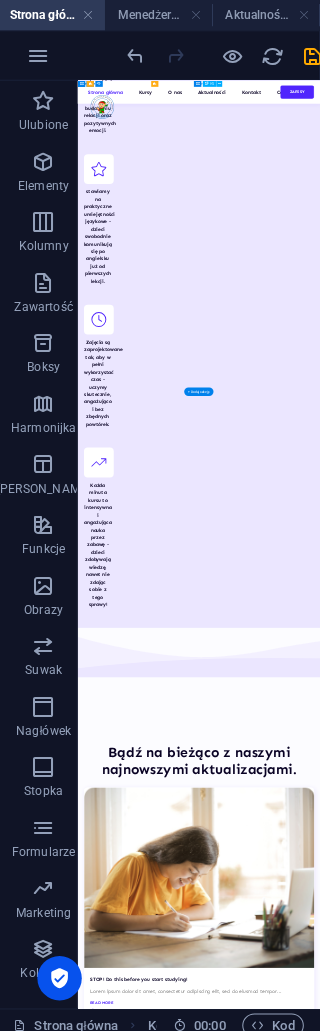 scroll, scrollTop: 0, scrollLeft: 0, axis: both 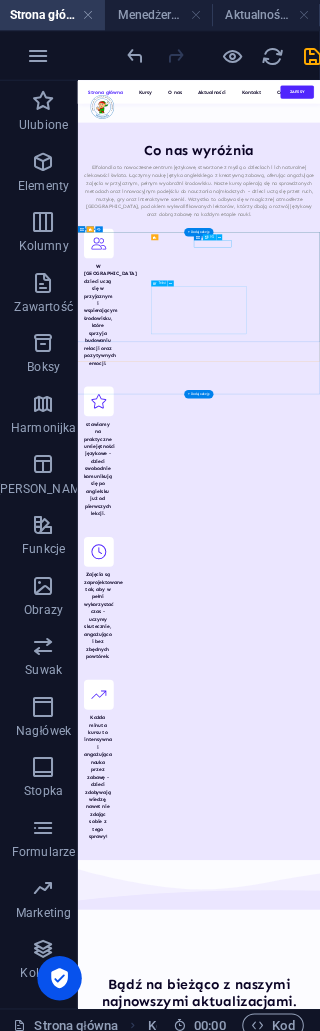 click on "Nec dolor in molestie lacus. Orci cursus a in elementum aliquet. Platea risus volutpat scelerisque feugiat quis massa sollicitudin egestas. Vitae eros suspendisse nunc aliquam curabitur faucibus odio lobortis metus. Duis rhoncus scelerisque vulputate tortor." at bounding box center [-1712, 11899] 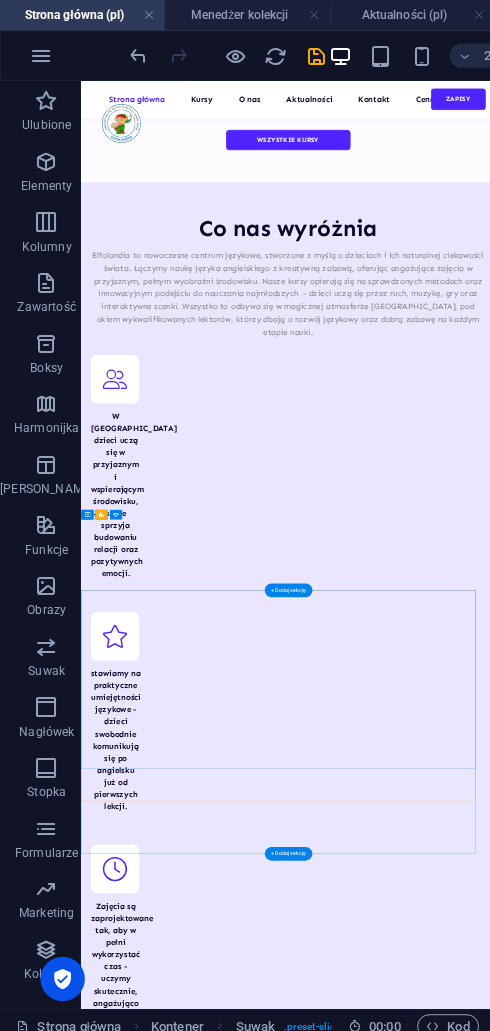 scroll, scrollTop: 7459, scrollLeft: 0, axis: vertical 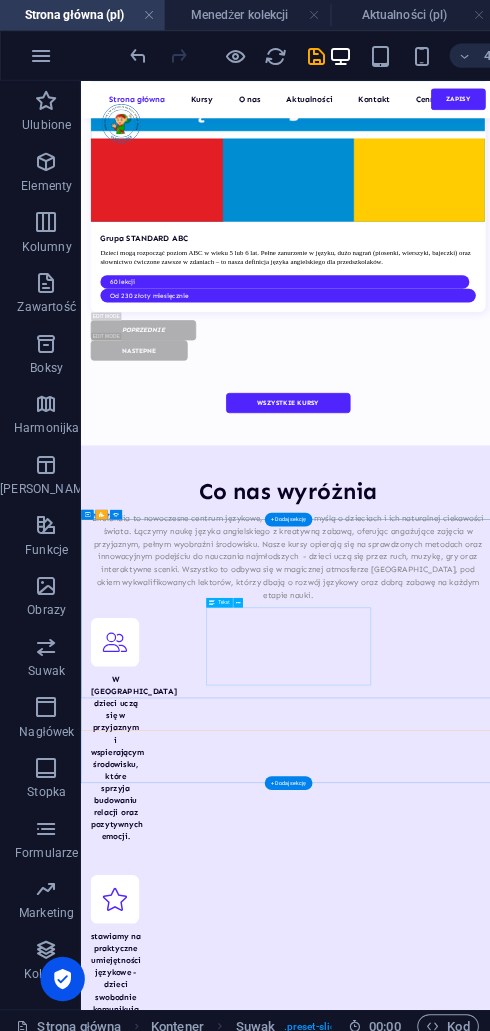 click on "Nec dolor in molestie lacus. Orci cursus a in elementum aliquet. Platea risus volutpat scelerisque feugiat quis massa sollicitudin egestas. Vitae eros suspendisse nunc aliquam curabitur faucibus odio lobortis metus. Duis rhoncus scelerisque vulputate tortor." at bounding box center [-383, 13487] 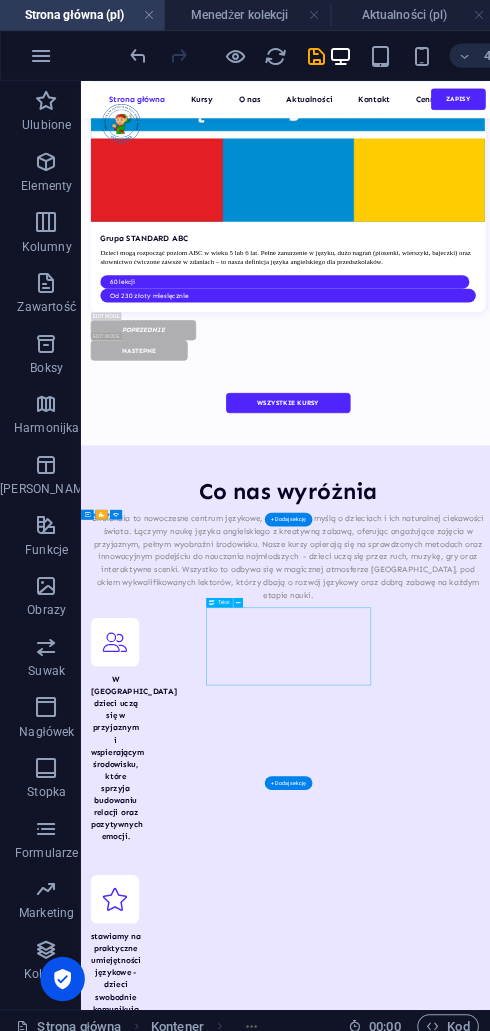 click on "Nec dolor in molestie lacus. Orci cursus a in elementum aliquet. Platea risus volutpat scelerisque feugiat quis massa sollicitudin egestas. Vitae eros suspendisse nunc aliquam curabitur faucibus odio lobortis metus. Duis rhoncus scelerisque vulputate tortor." at bounding box center (-383, 13487) 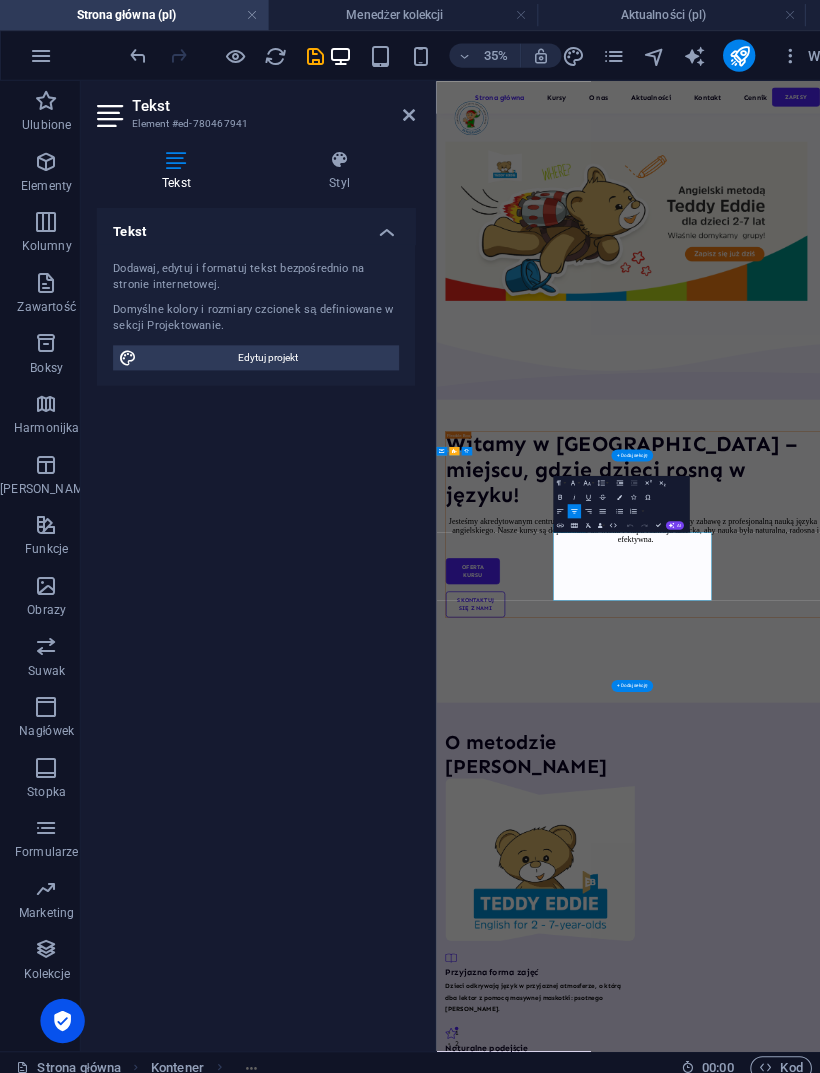 scroll, scrollTop: 7287, scrollLeft: 0, axis: vertical 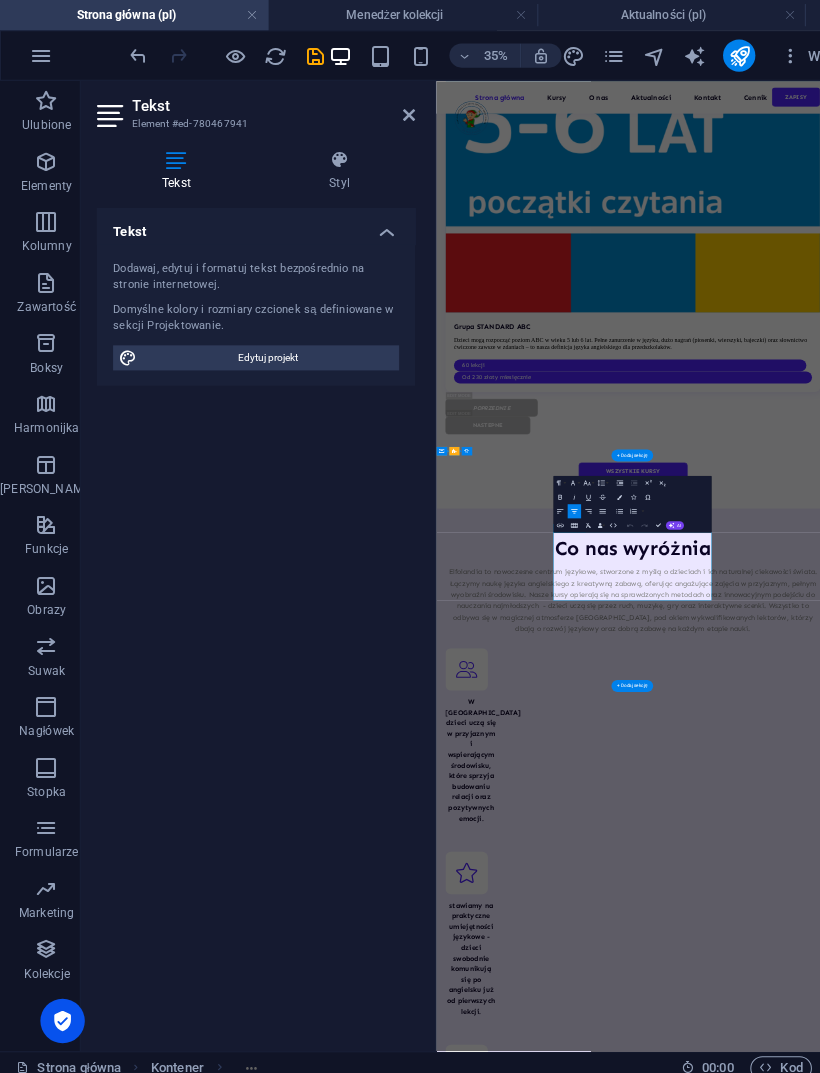 click on "Nec dolor in molestie lacus. Orci cursus a in elementum aliquet. Platea risus volutpat scelerisque feugiat quis massa sollicitudin egestas. Vitae eros suspendisse nunc aliquam curabitur faucibus odio lobortis metus. Duis rhoncus scelerisque vulputate tortor." at bounding box center (-63, 13878) 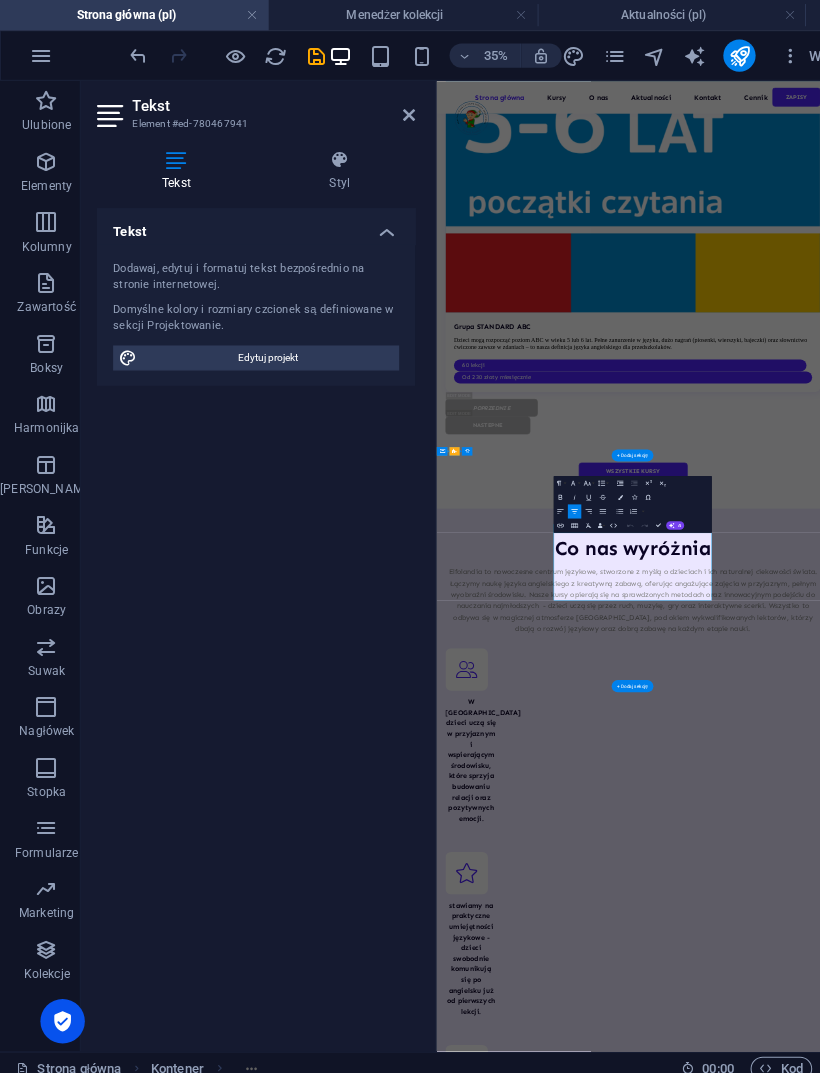 click on "Nec dolor in molestie lacus. Orci cursus a in elementum aliquet. Platea risus volutpat scelerisque feugiat quis massa sollicitudin egestas. Vitae eros suspendisse nunc aliquam curabitur faucibus odio lobortis metus. Duis rhoncus scelerisque vulputate tortor." at bounding box center (-63, 13878) 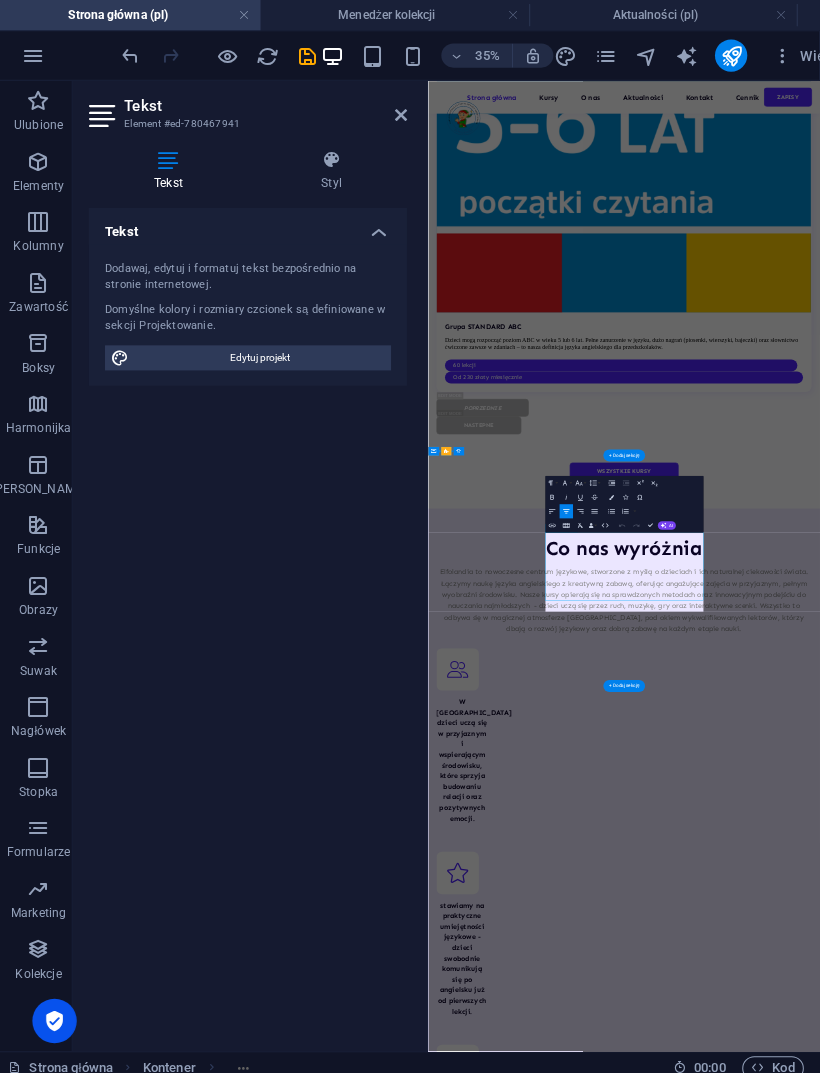 scroll, scrollTop: 6386, scrollLeft: 23, axis: both 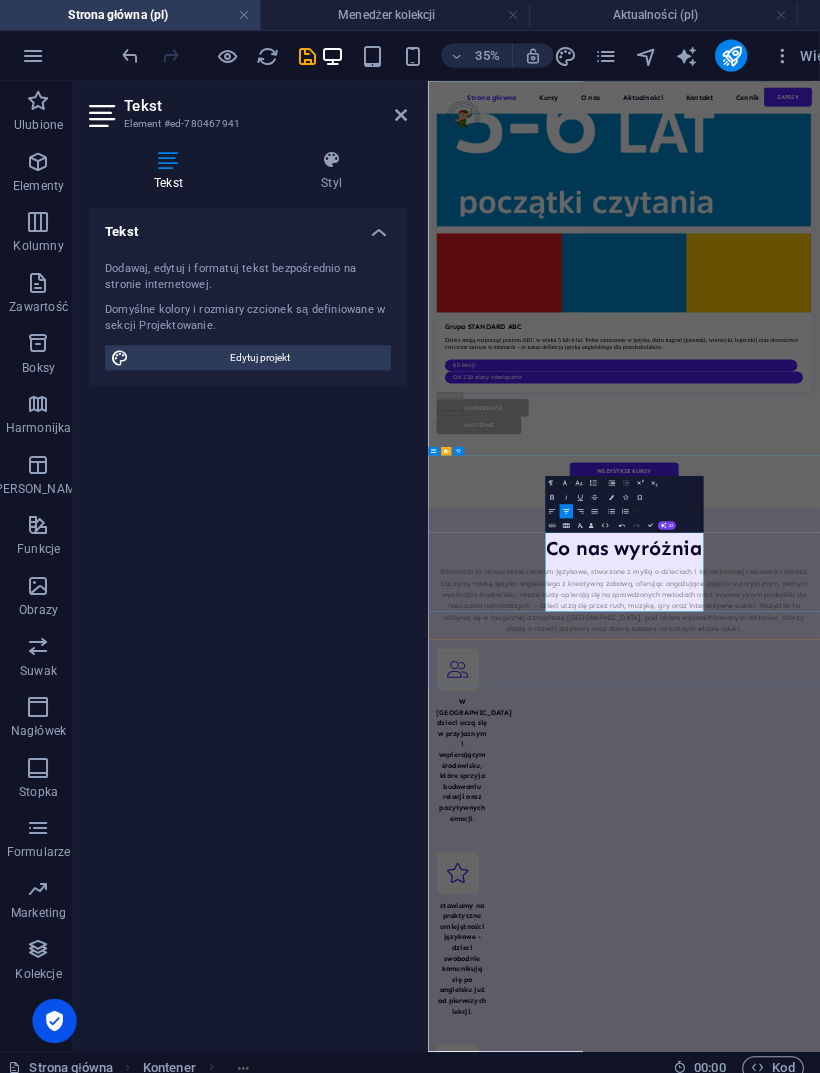 click on "Paragraph Format Normal Heading 1 Heading 2 Heading 3 Heading 4 Heading 5 Heading 6 Code Font Family Arial Georgia Impact Tahoma Times New Roman Verdana Sen Font Size 8 9 10 11 12 14 18 24 30 36 48 60 72 96 Line Height Default Single 1.15 1.5 Double Increase Indent Decrease Indent Superscript Subscript Bold Italic Underline Strikethrough Colors Icons Special Characters Align Left Align Center Align Right Align Justify Unordered List   Default Circle Disc Square    Ordered List   Default Lower Alpha Lower Greek Lower Roman Upper Alpha Upper Roman    Insert Link Insert Table Clear Formatting Data Bindings Firma Imię Nazwisko Ulica Kod pocztowy Miasto E-mail Numer telefonu Telefon komórkowy Faks Pole niestandardowe 1 Pole niestandardowe 2 Pole niestandardowe 3 Pole niestandardowe 4 Pole niestandardowe 5 Pole niestandardowe 6 HTML Undo Redo Confirm (⌘+⏎) AI Popraw Skróć Wydłuż Popraw pisownię i gramatykę Przetłumacz na Polski Wygeneruj tekst" at bounding box center [626, 499] 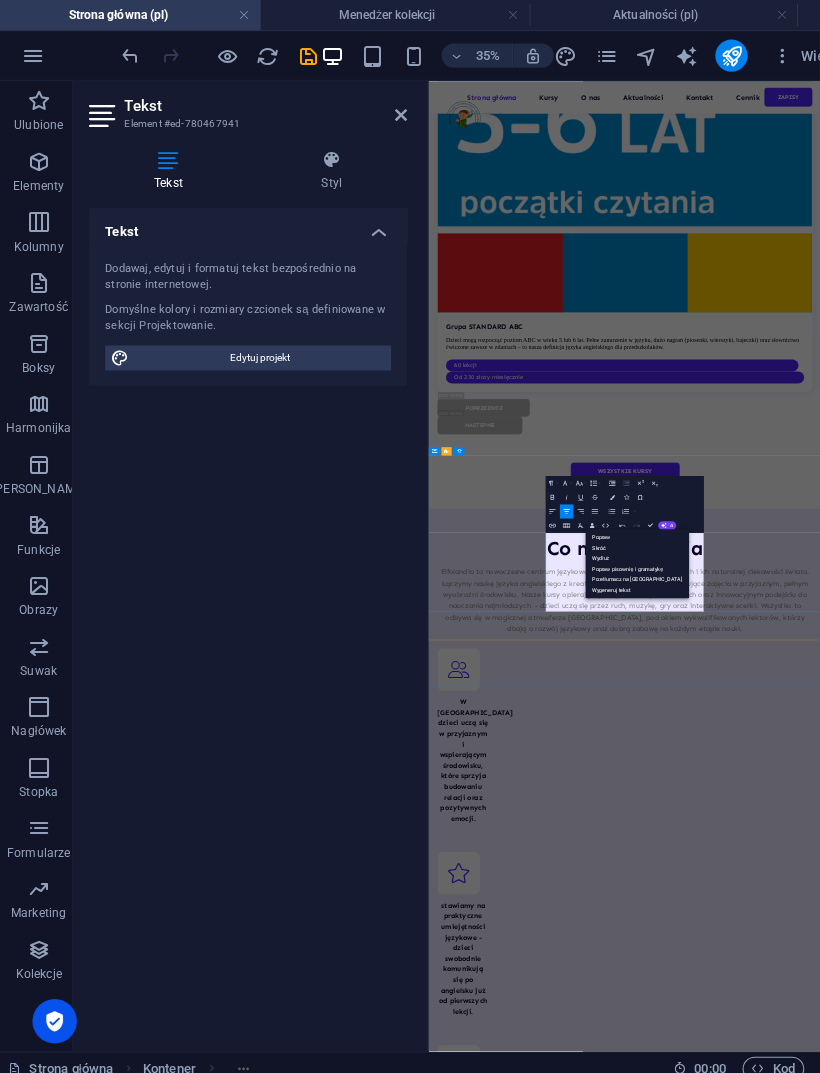 click on "Popraw" at bounding box center [638, 531] 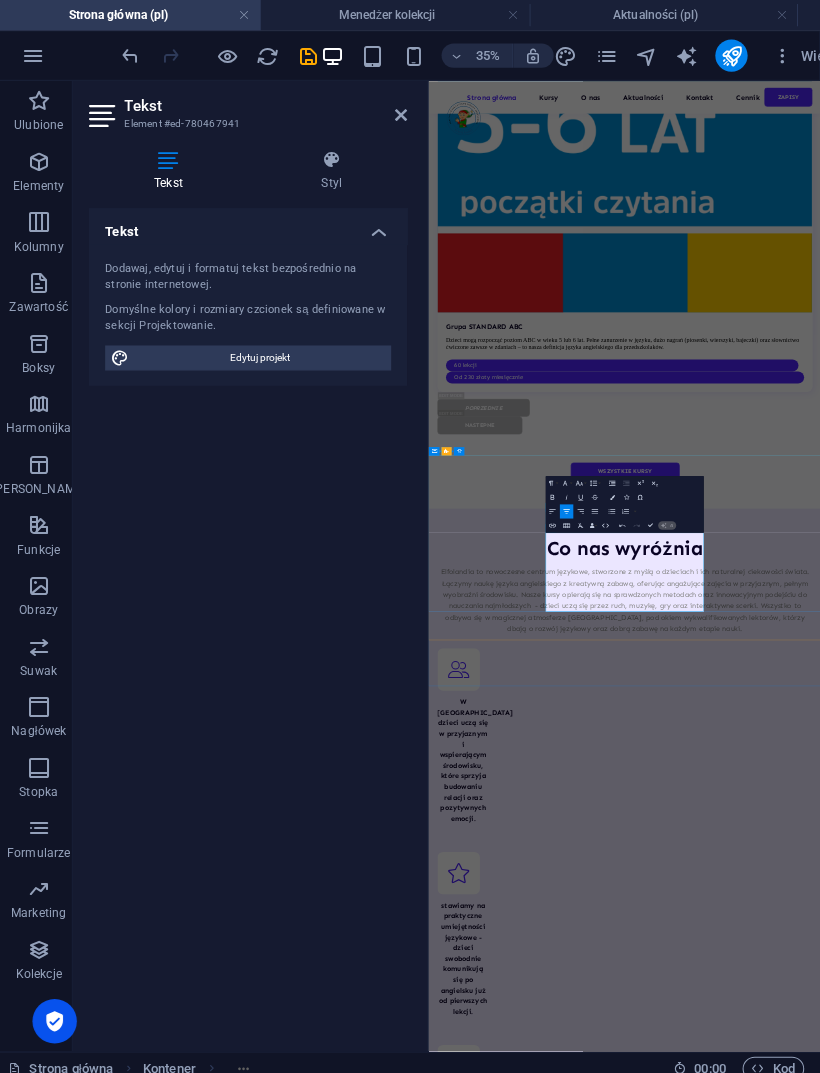 click on "Insert Table" at bounding box center [568, 520] 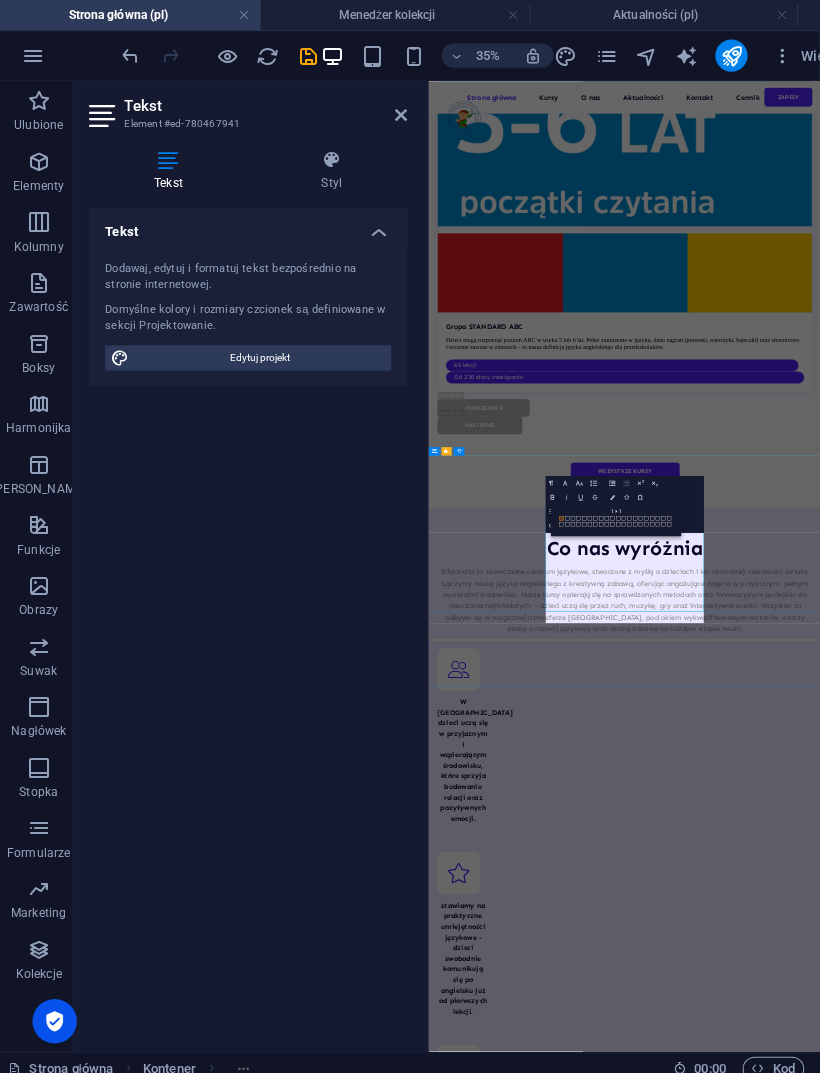 scroll, scrollTop: 6354, scrollLeft: 23, axis: both 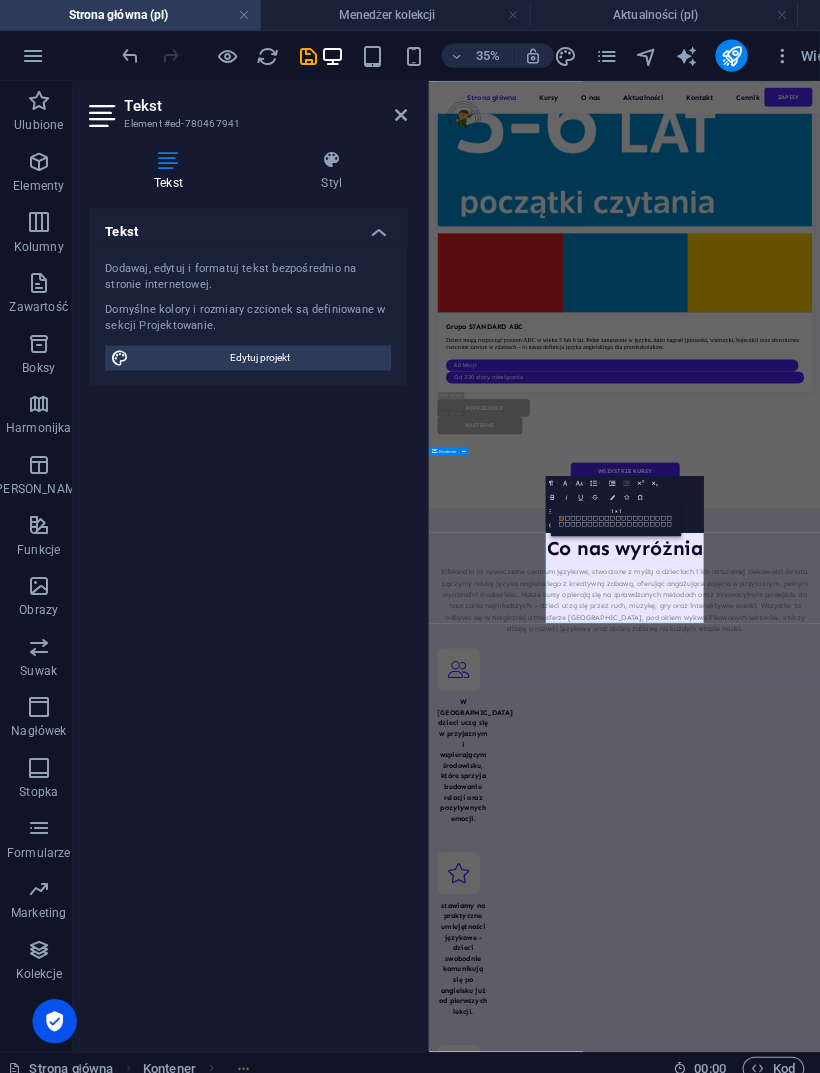 click on "Rob Jones 3 days ago “...amazing service...” Nec dolor in molestie lacus. Orci cursus a in elementum aliquet. Platea risus volutpat scelerisque feugiat quis massa sollicitudin egestas. Vitae eros suspendisse nunc aliquam curabitur faucibus odio lobortis metus. Duis rhoncus scelerisque vulputate tortor. June Robbins 5 days ago “...amazing service...” Nec dolor in molestie lacus. Orci cursus a in elementum aliquet. Platea risus volutpat scelerisque feugiat quis massa sollicitudin egestas. Vitae eros suspendisse nunc aliquam curabitur faucibus odio lobortis metus. Duis rhoncus scelerisque vulputate tortor. Jane Smith 1 day ago “...amazing service...” Jestem bardzo zadowolona z zajęć języka angielskiego, które uczęszcza moje dziecko. Zajęcia są prowadzone w ciekawy i angażujący sposób, co sprawia, że nauka staje się dla niej prawdziwą przyjemnością. Dzięki różnorodnym metodom, takim jak gry i piosenki, zauważam, że szybko przyswaja nowe słówka. Gorąco polecam! 🔥 Rob Jones 1 2" at bounding box center [982, 11722] 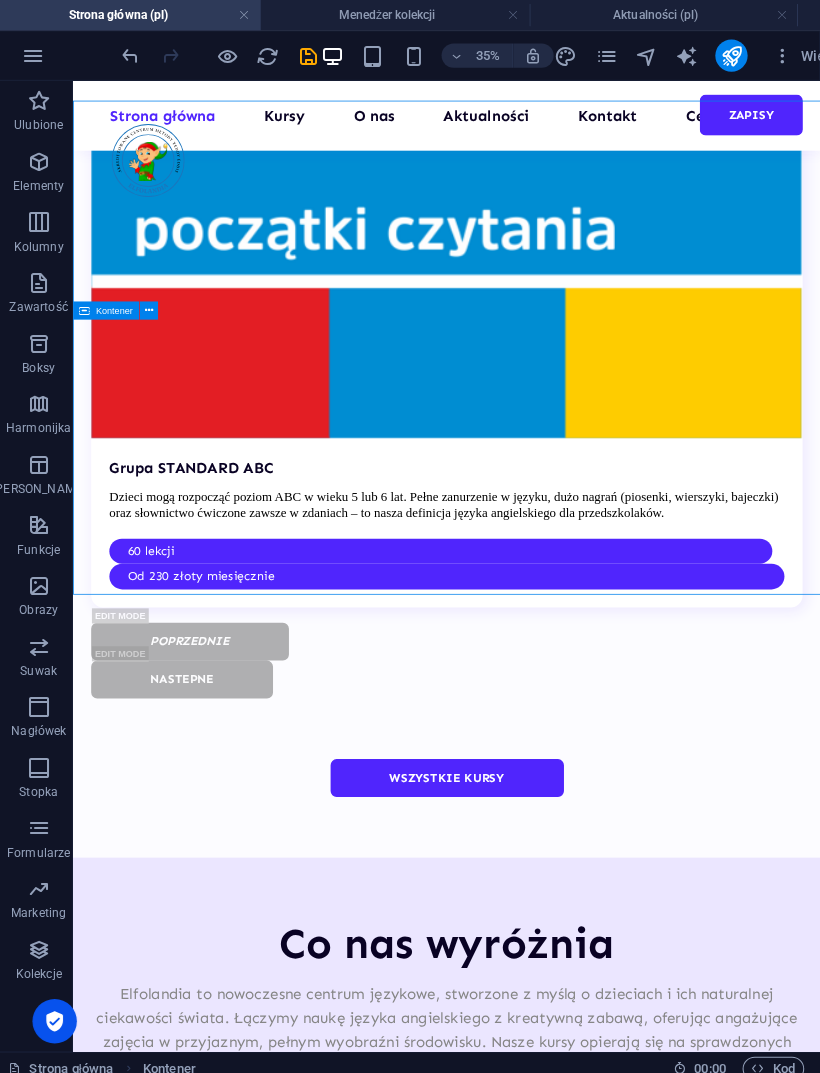 scroll, scrollTop: 8320, scrollLeft: 0, axis: vertical 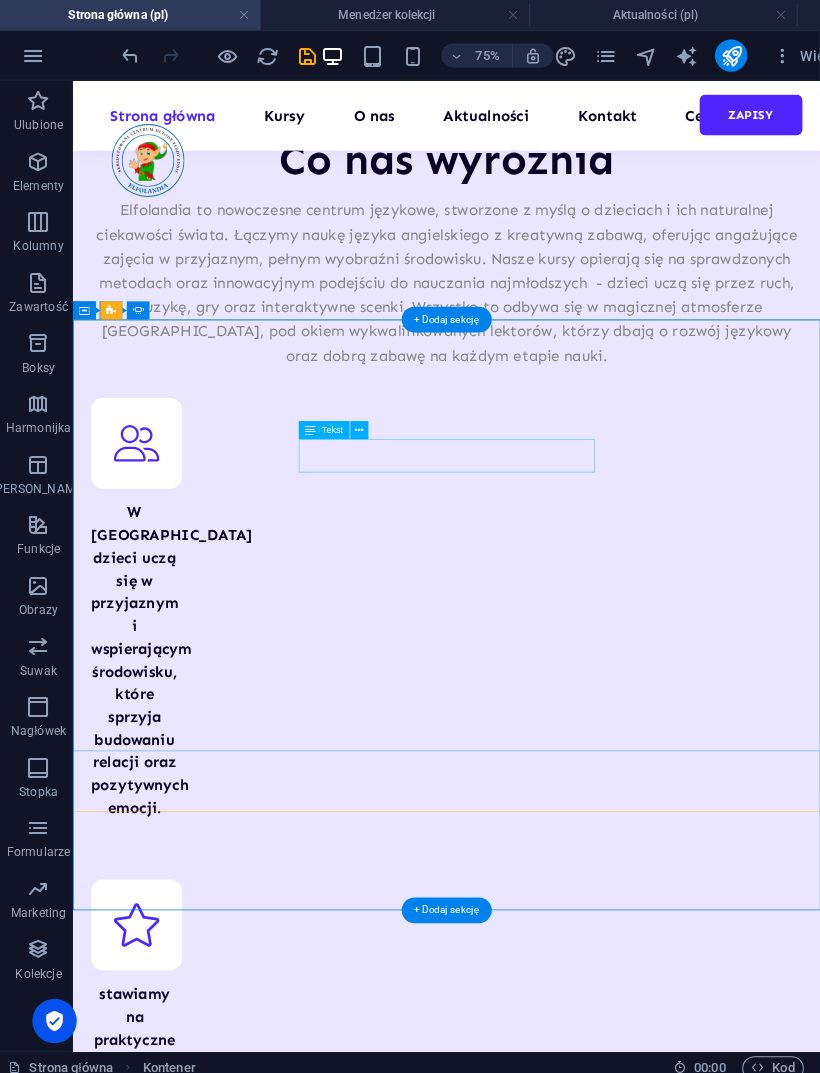 click on "“...amazing service...”" at bounding box center (-377, 12512) 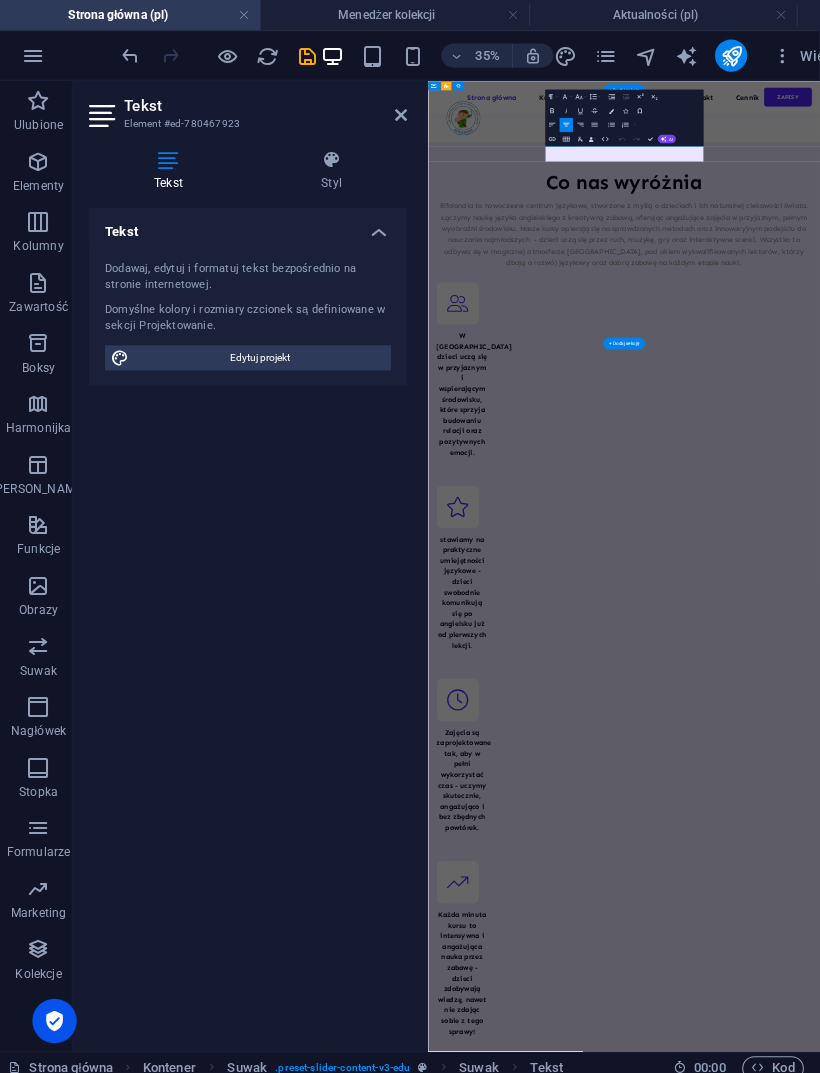 click on "“...amazing service...”" at bounding box center [-72, 12693] 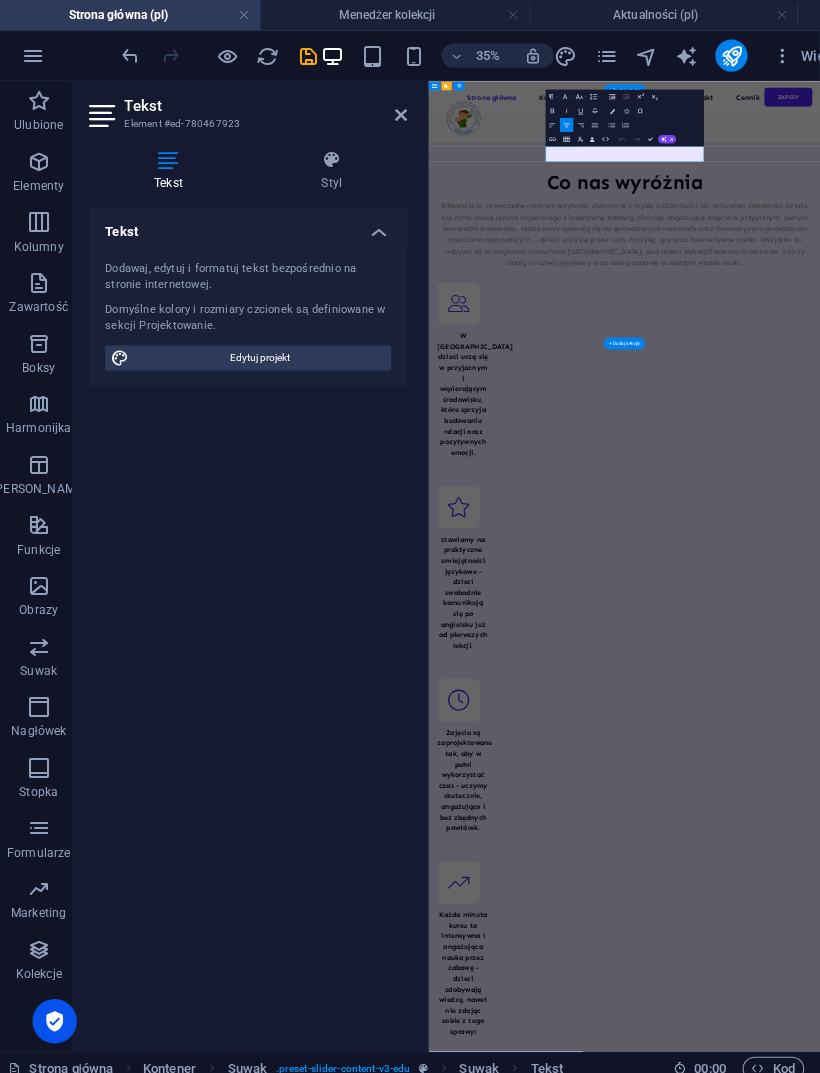 click on "“...amazing service...”" at bounding box center (-72, 12693) 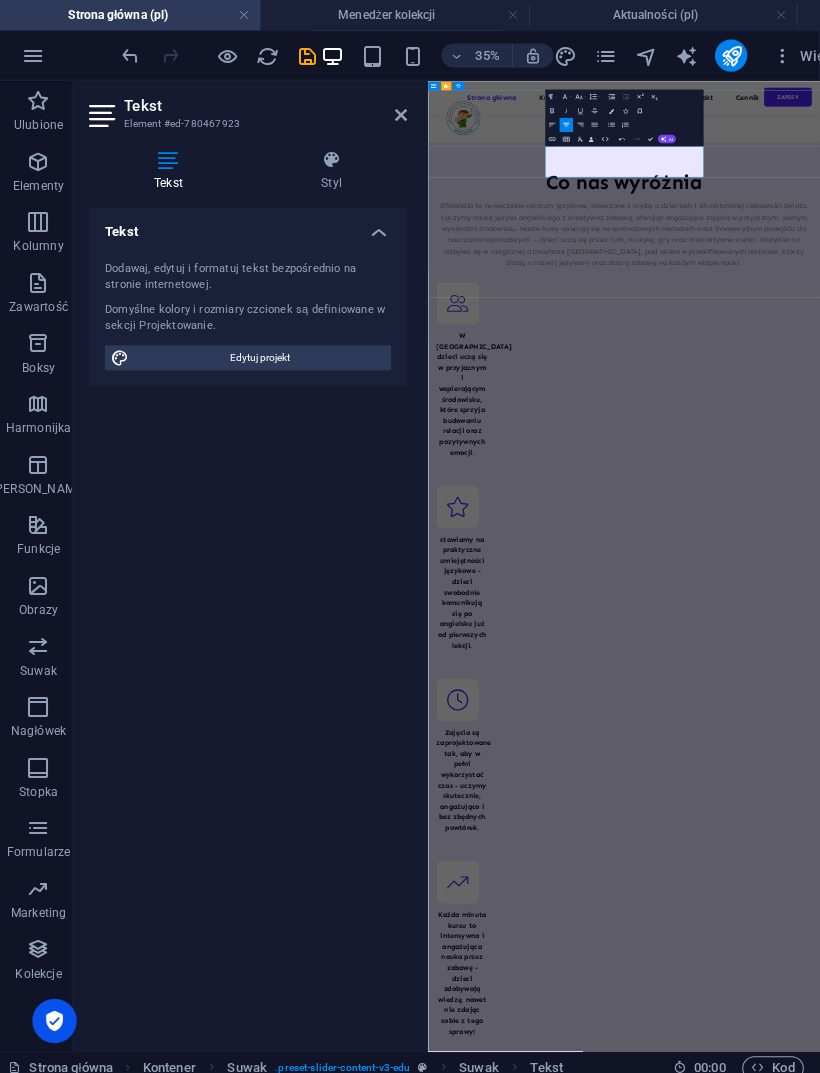 click on "AI" at bounding box center (672, 137) 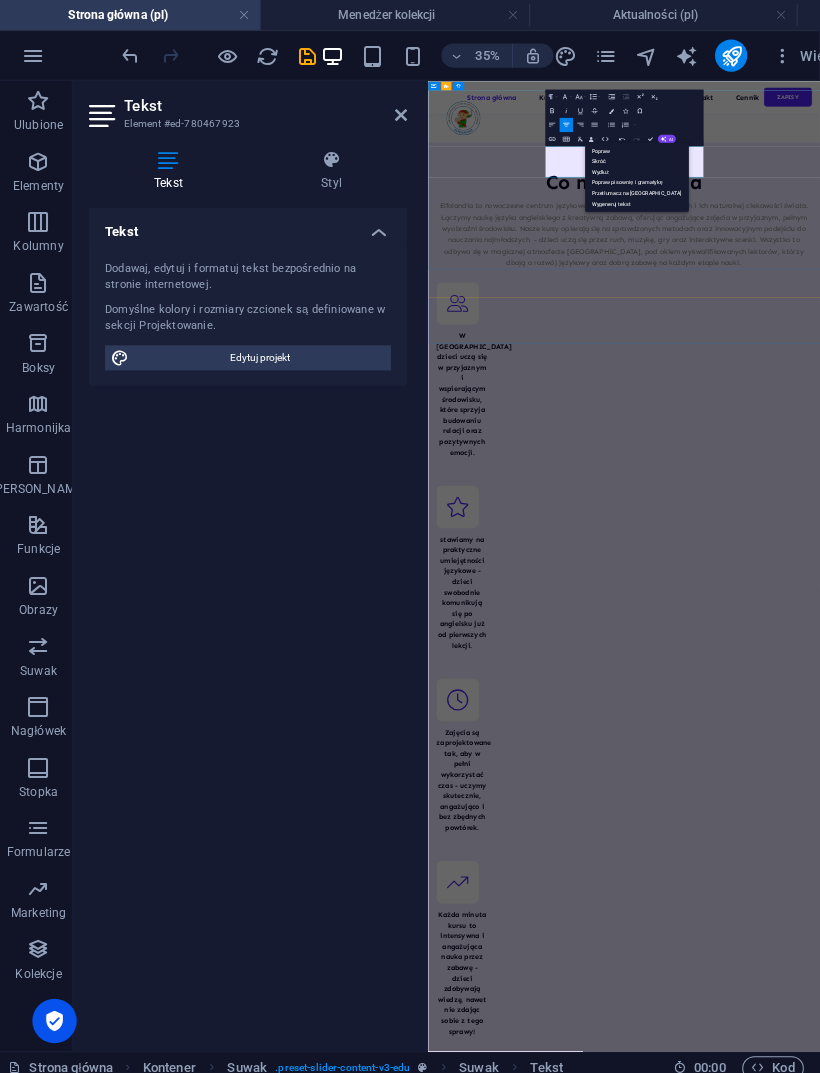 click on "Popraw" at bounding box center (638, 149) 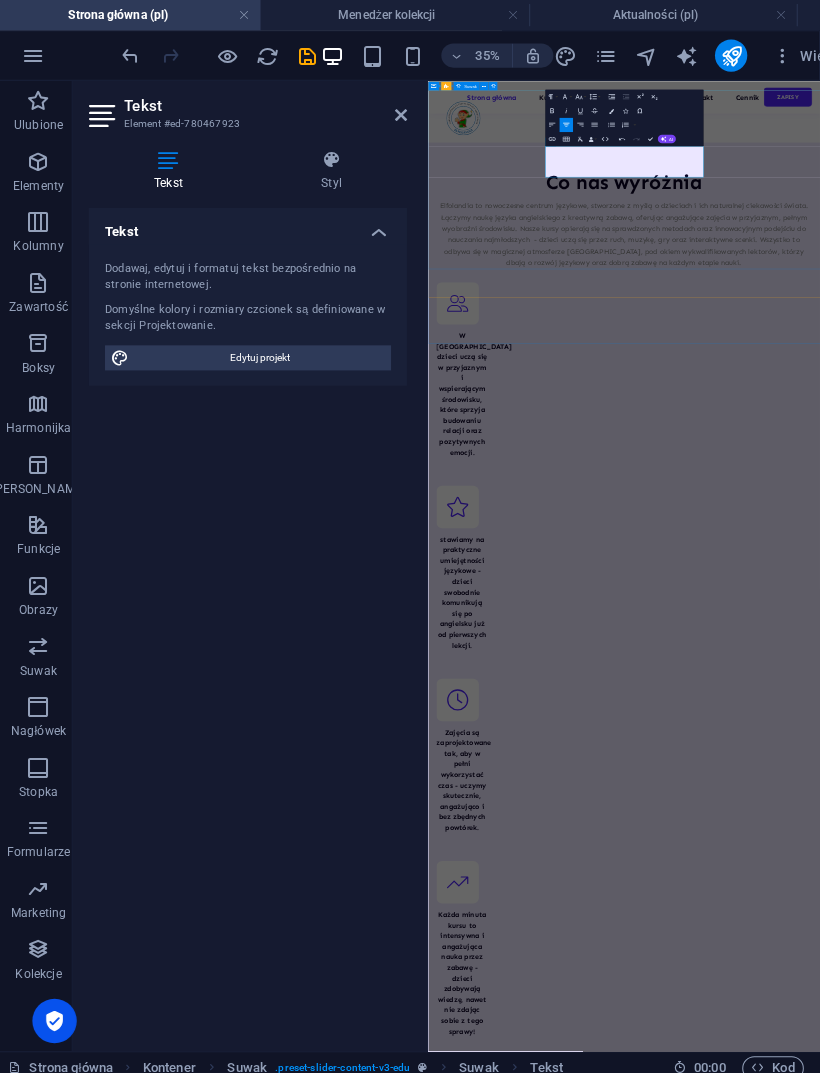 click on "Rob Jones 3 days ago “...amazing service...” Nec dolor in molestie lacus. Orci cursus a in elementum aliquet. Platea risus volutpat scelerisque feugiat quis massa sollicitudin egestas. Vitae eros suspendisse nunc aliquam curabitur faucibus odio lobortis metus. Duis rhoncus scelerisque vulputate tortor. June Robbins 5 days ago “...amazing service...” Nec dolor in molestie lacus. Orci cursus a in elementum aliquet. Platea risus volutpat scelerisque feugiat quis massa sollicitudin egestas. Vitae eros suspendisse nunc aliquam curabitur faucibus odio lobortis metus. Duis rhoncus scelerisque vulputate tortor. Jane Smith 1 day ago “…nauka to prawdziwa przyjemność…” Rob Jones 3 days ago “...amazing service...” Nec dolor in molestie lacus. Orci cursus a in elementum aliquet. Platea risus volutpat scelerisque feugiat quis massa sollicitudin egestas. Vitae eros suspendisse nunc aliquam curabitur faucibus odio lobortis metus. Duis rhoncus scelerisque vulputate tortor. June Robbins 5 days ago 1 2 3" at bounding box center (982, 10616) 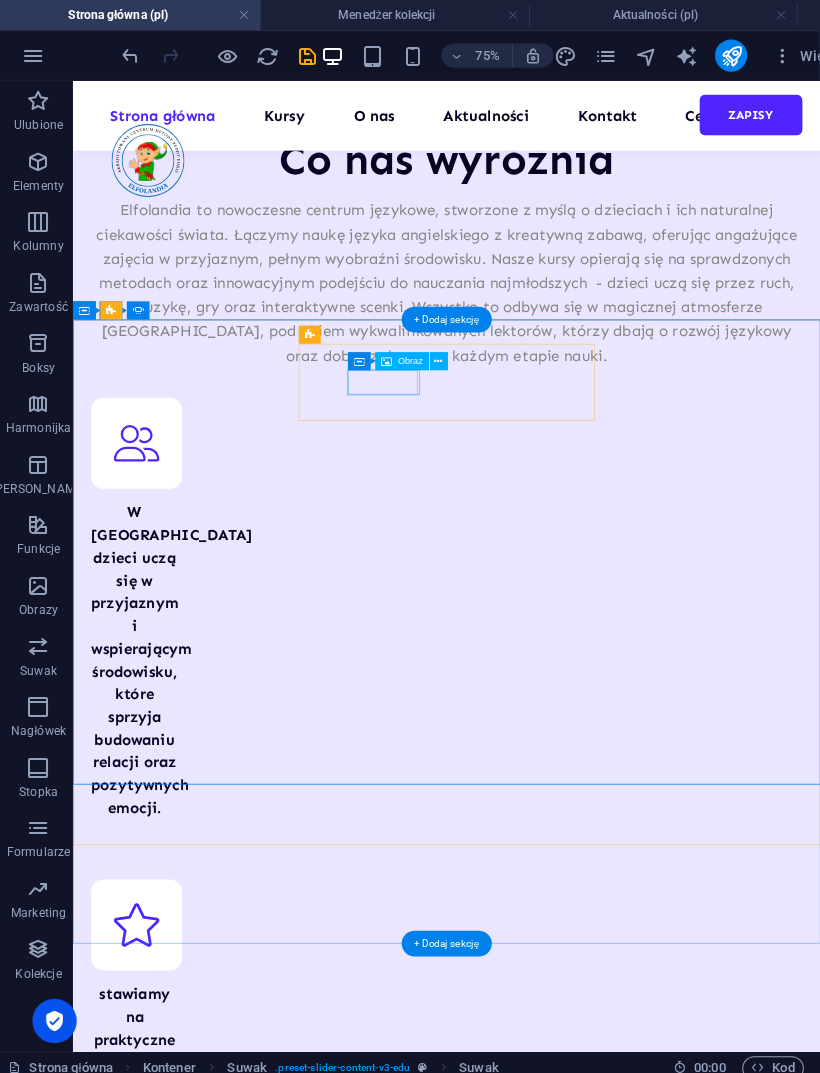click at bounding box center (-408, 12073) 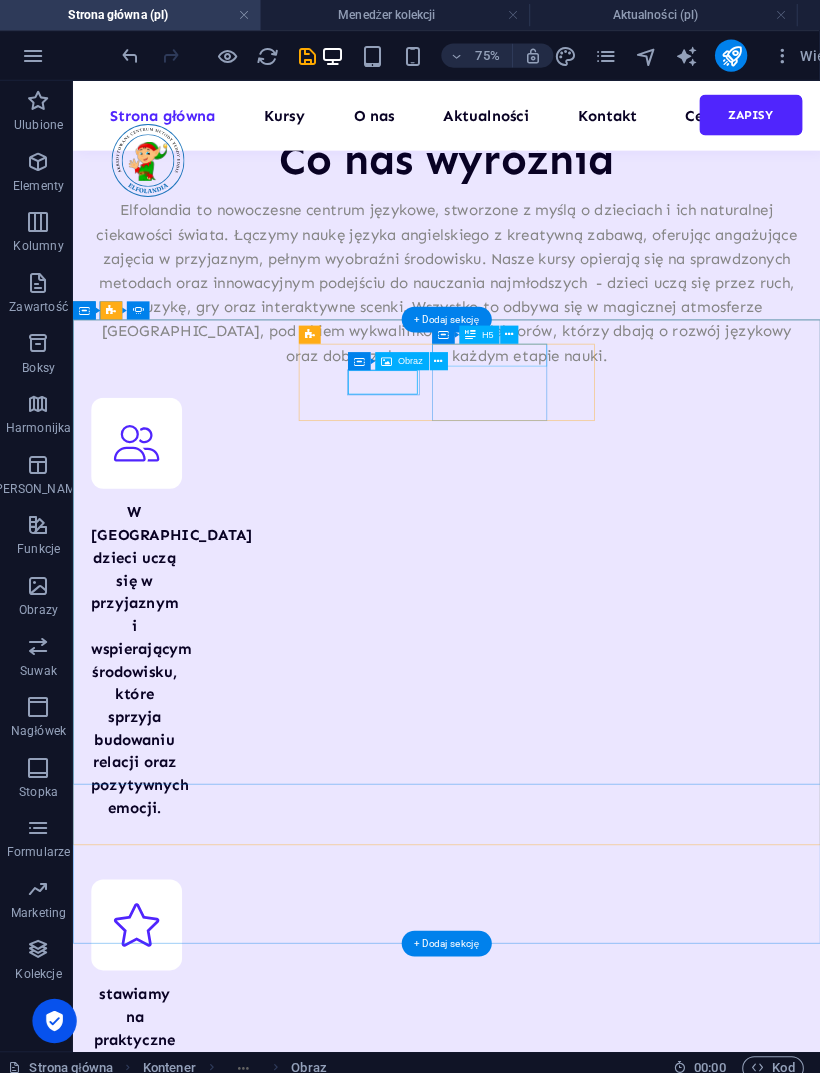 click at bounding box center [442, 358] 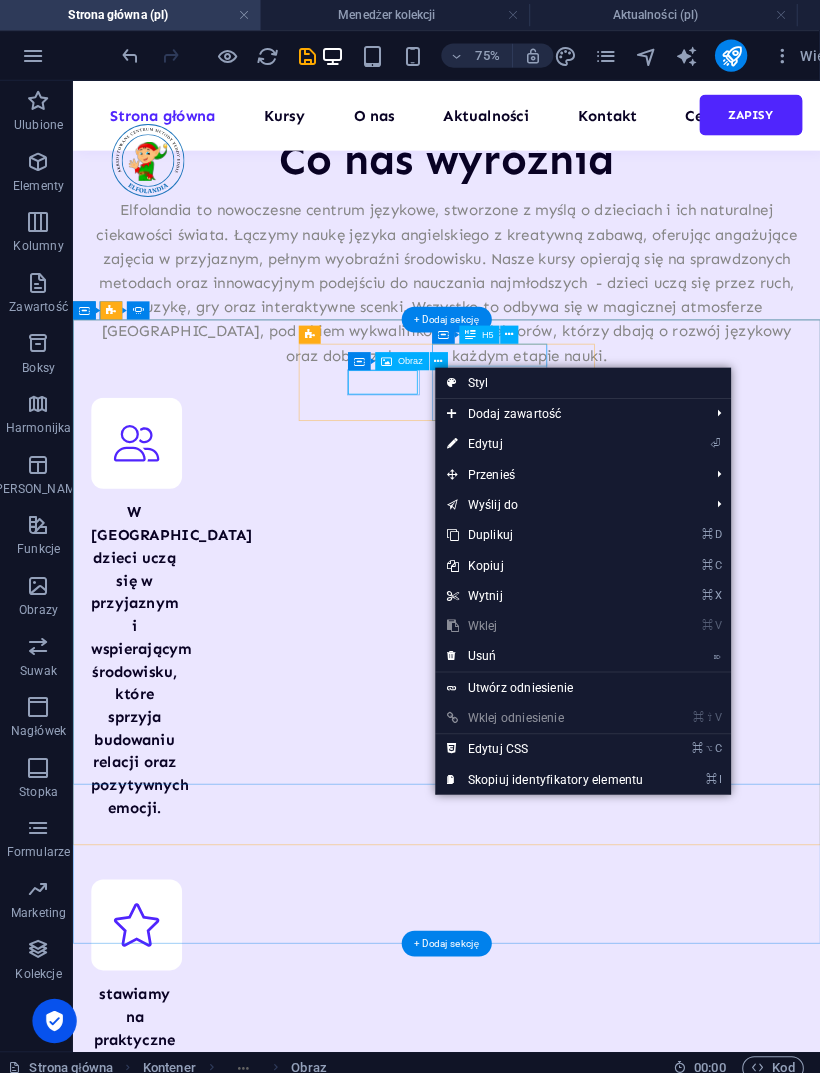 click on "⌦  Usuń" at bounding box center (548, 650) 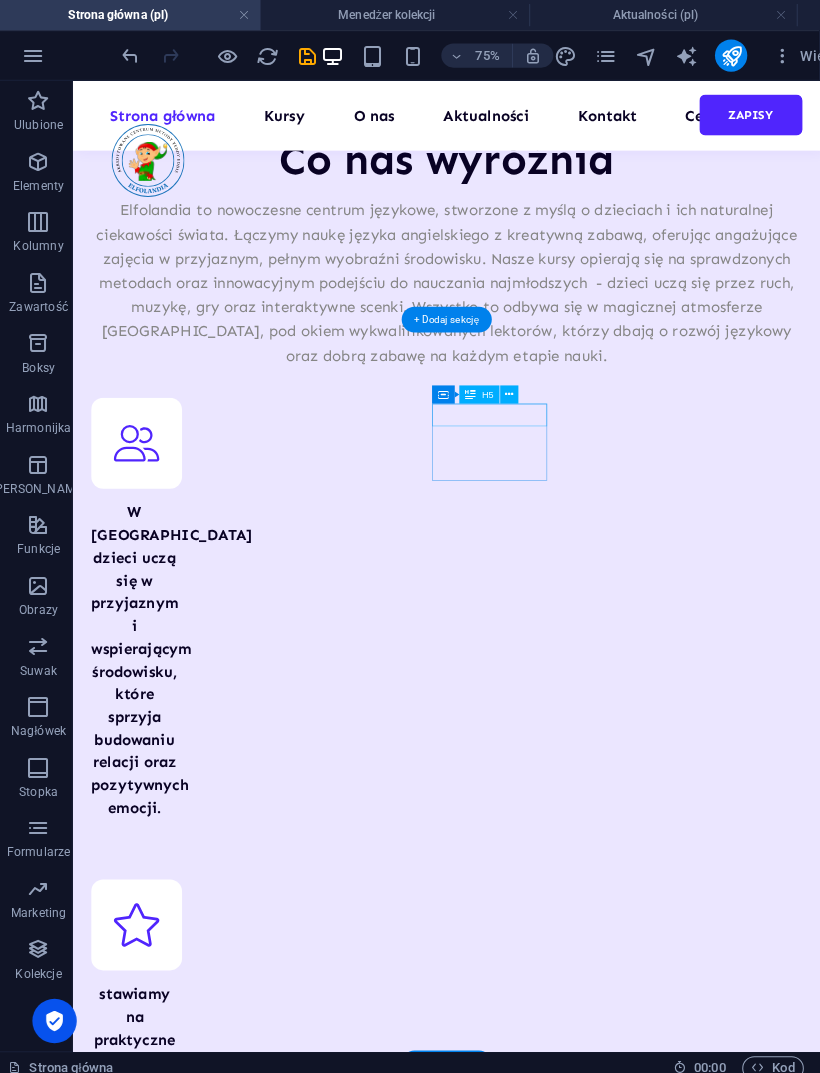 click on "Upuść treść tutaj lub  Dodaj elementy  Wklej schowek" at bounding box center (-408, 12031) 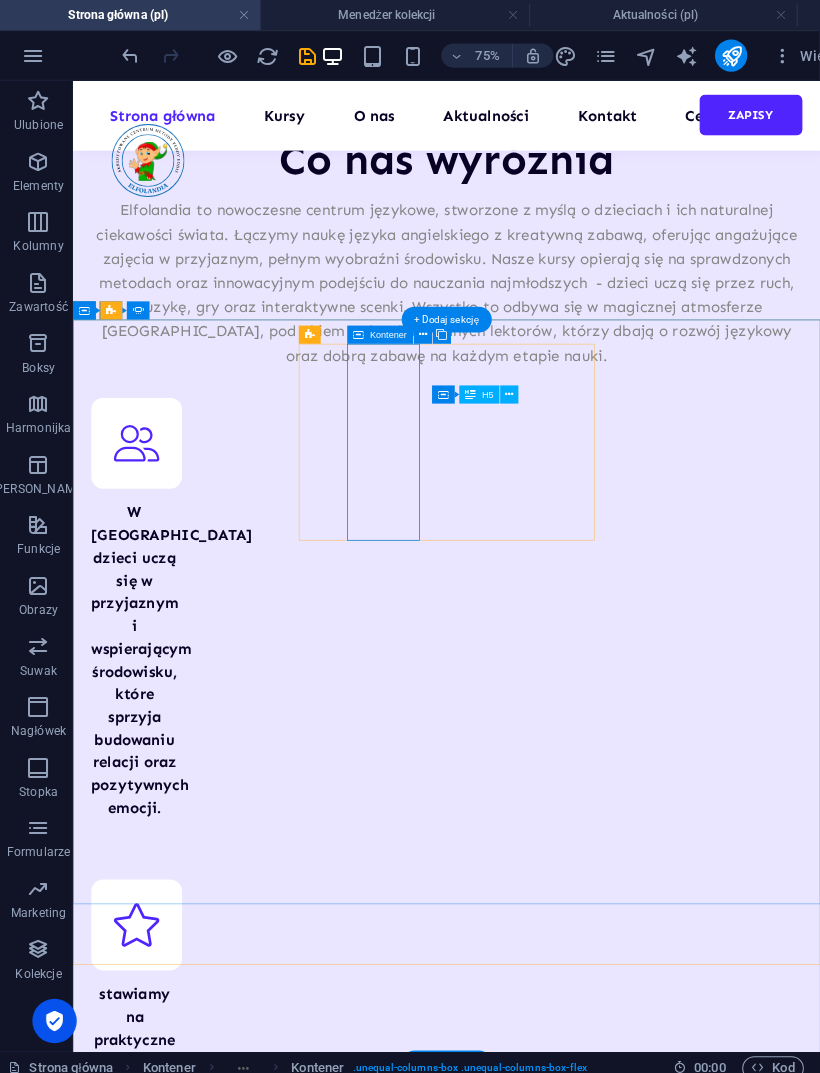 click at bounding box center [426, 332] 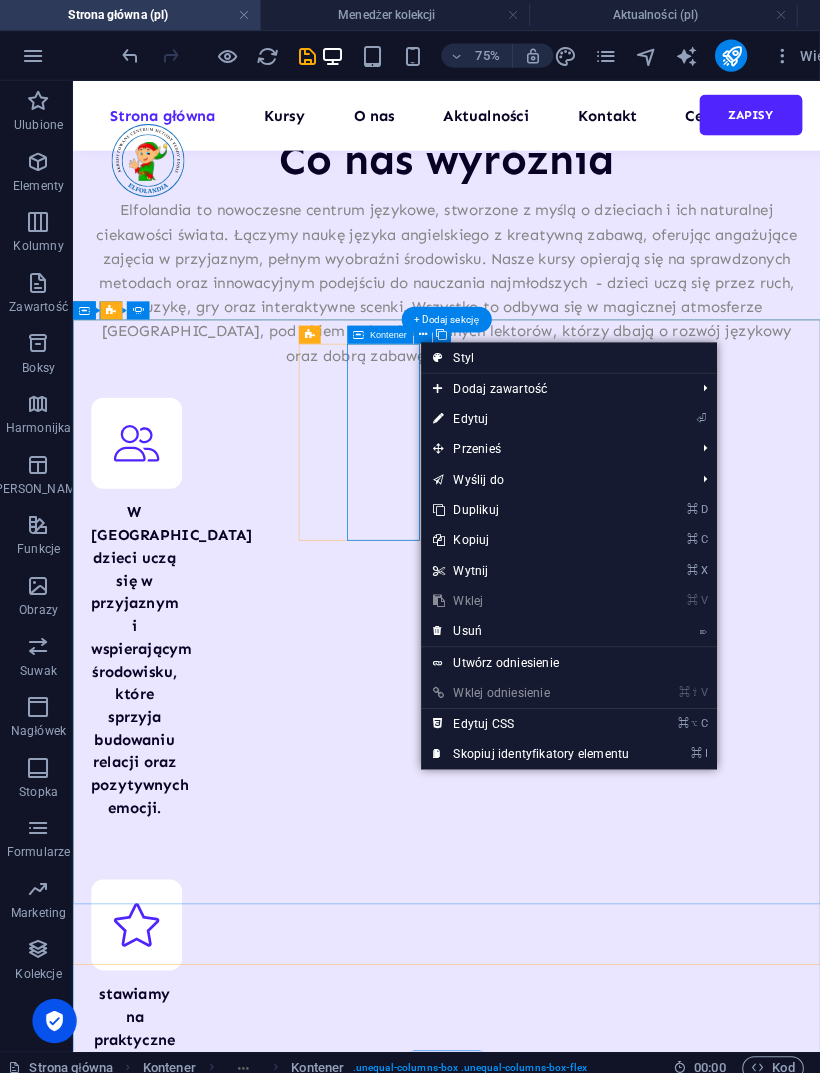 click on "⌦  Usuń" at bounding box center (534, 625) 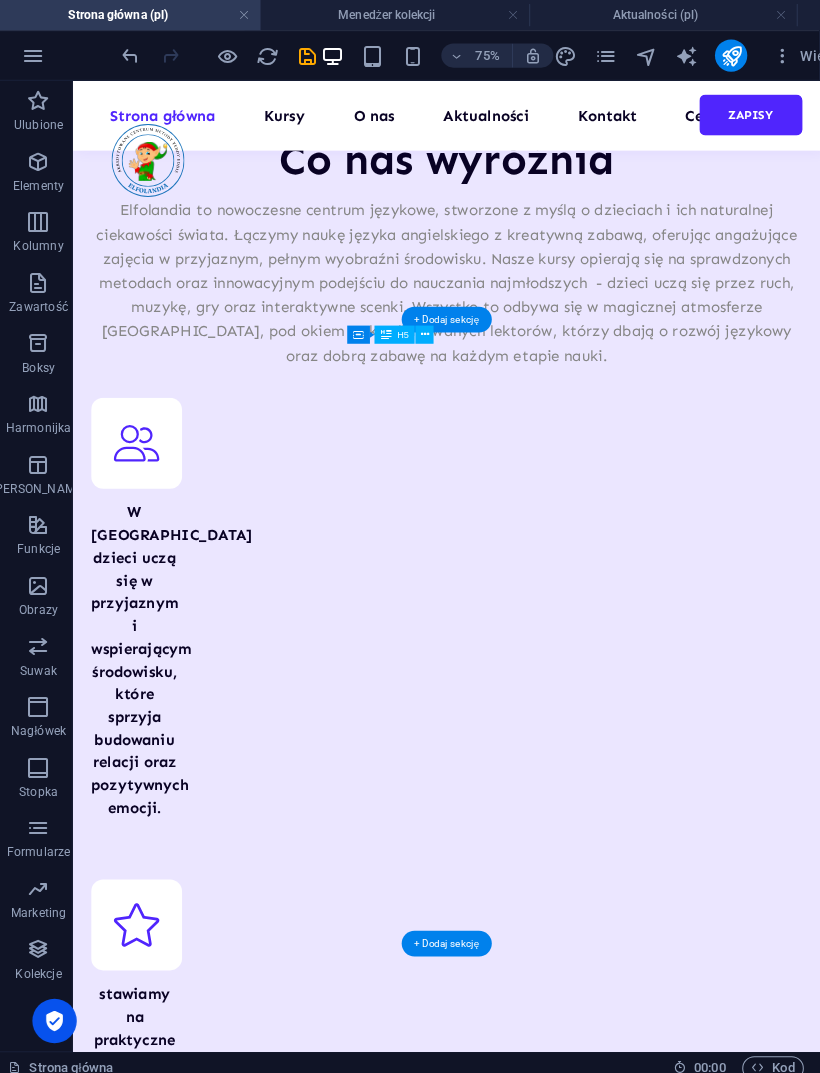 click on "Jane Smith" at bounding box center (-408, 11956) 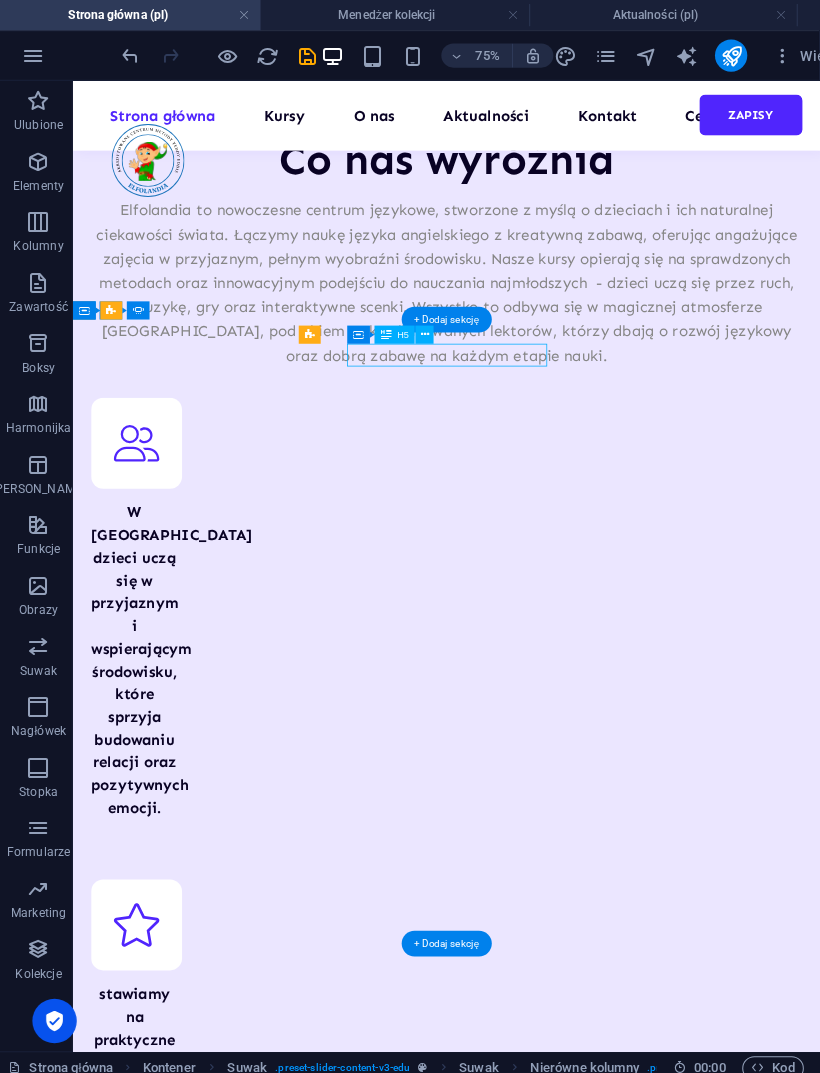 click on "1 day ago" at bounding box center [-408, 11987] 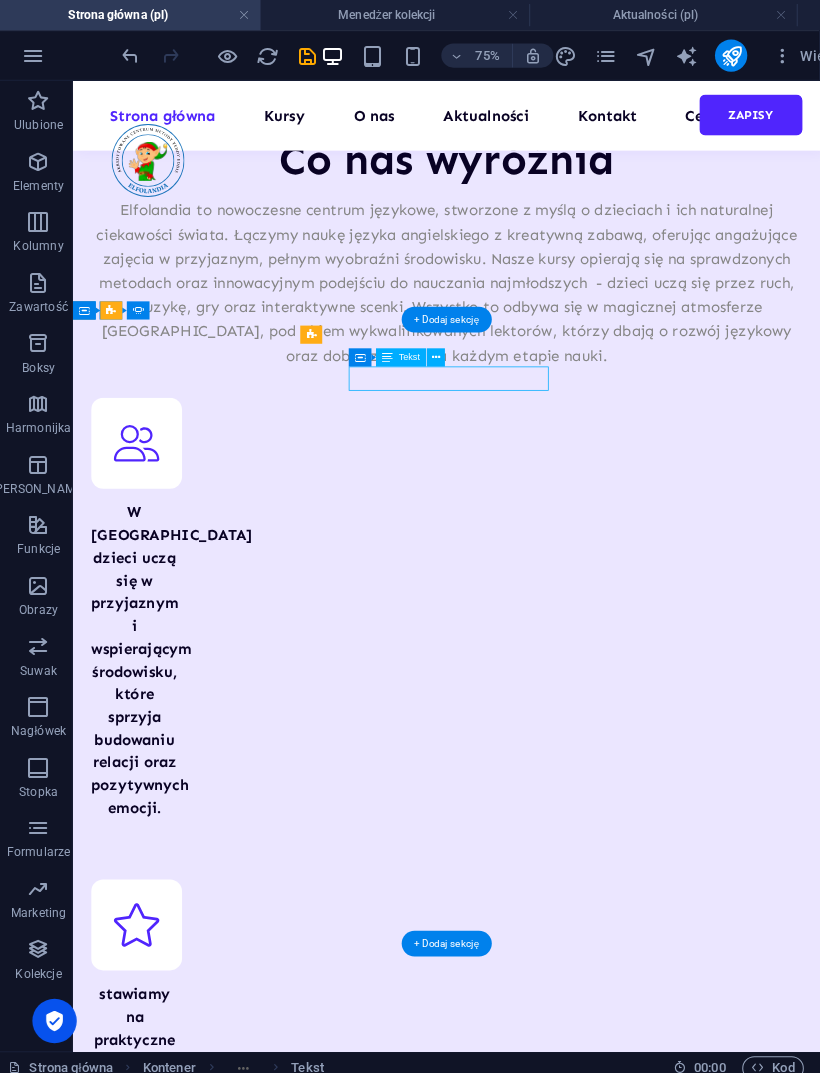 click on "1 day ago" at bounding box center [-408, 11987] 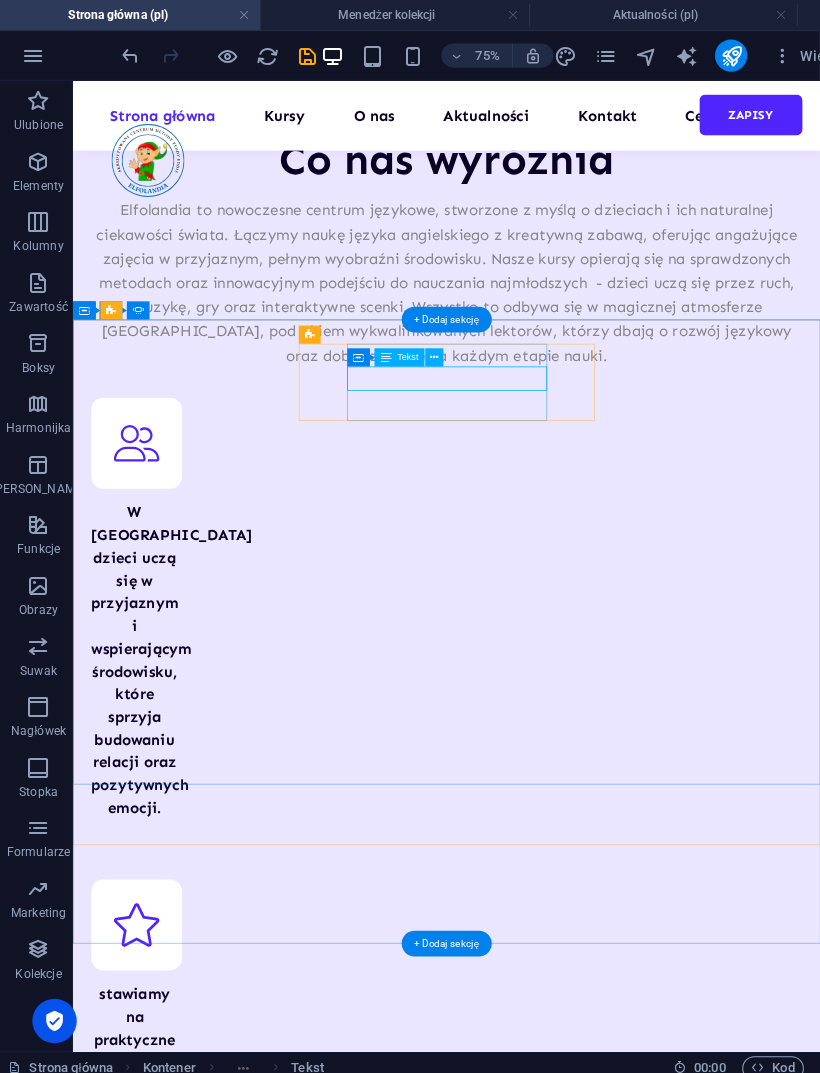 click on "1 day ago" at bounding box center (-408, 11987) 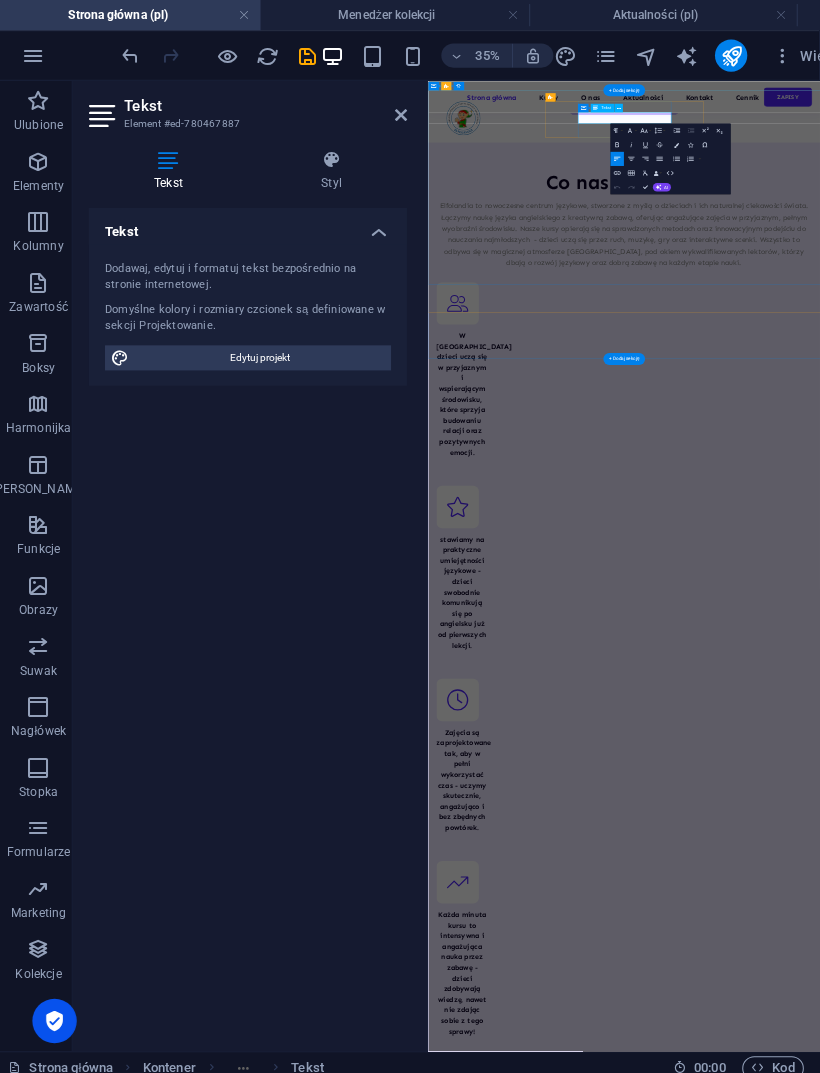click on "Edytuj projekt" at bounding box center (265, 354) 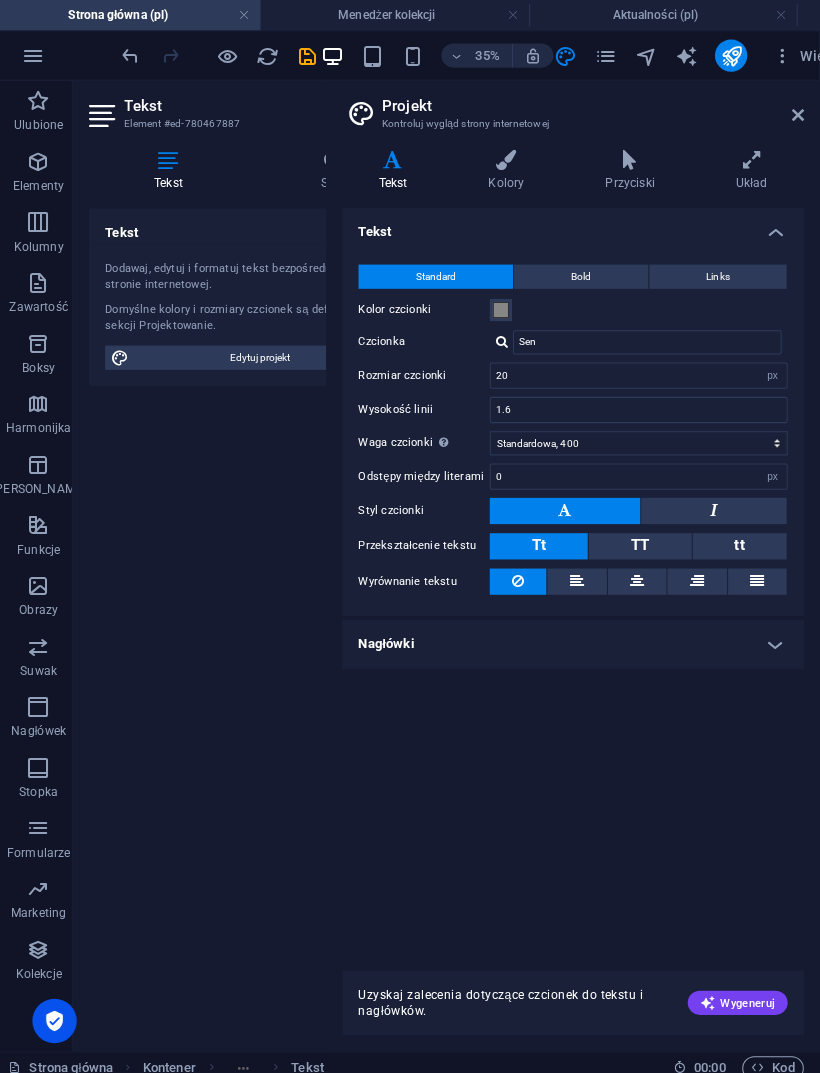 type on "16" 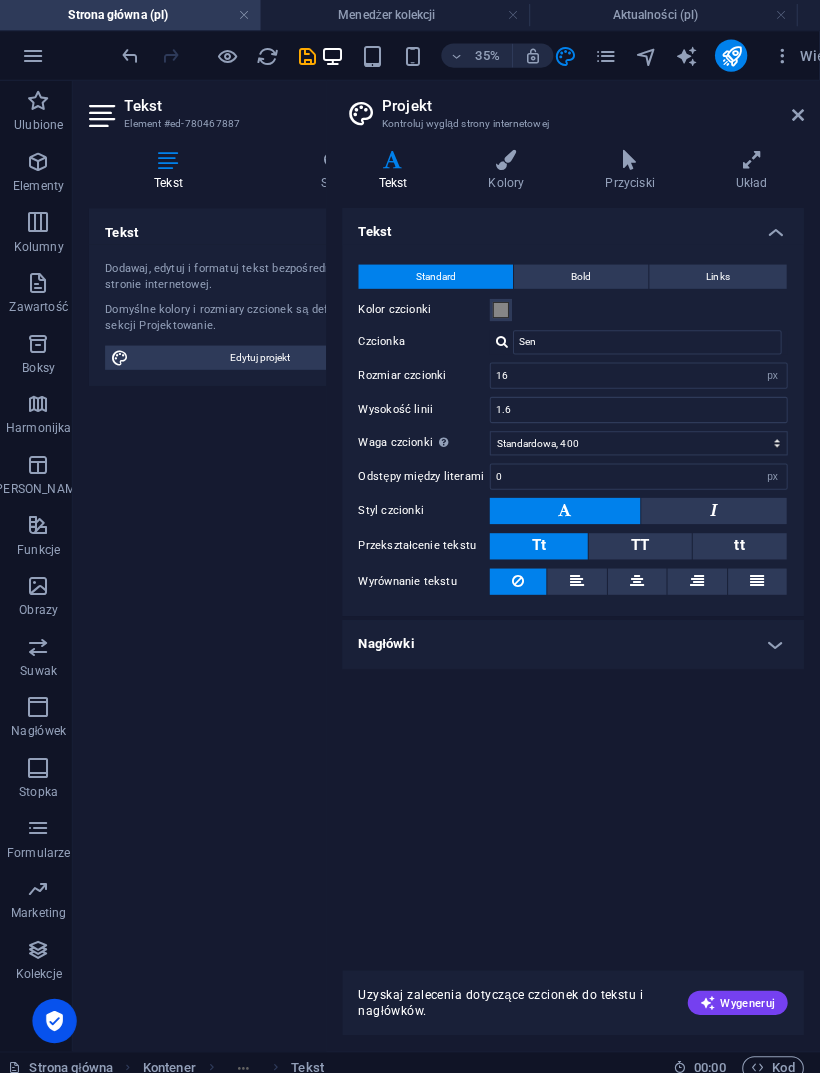 scroll, scrollTop: 0, scrollLeft: 0, axis: both 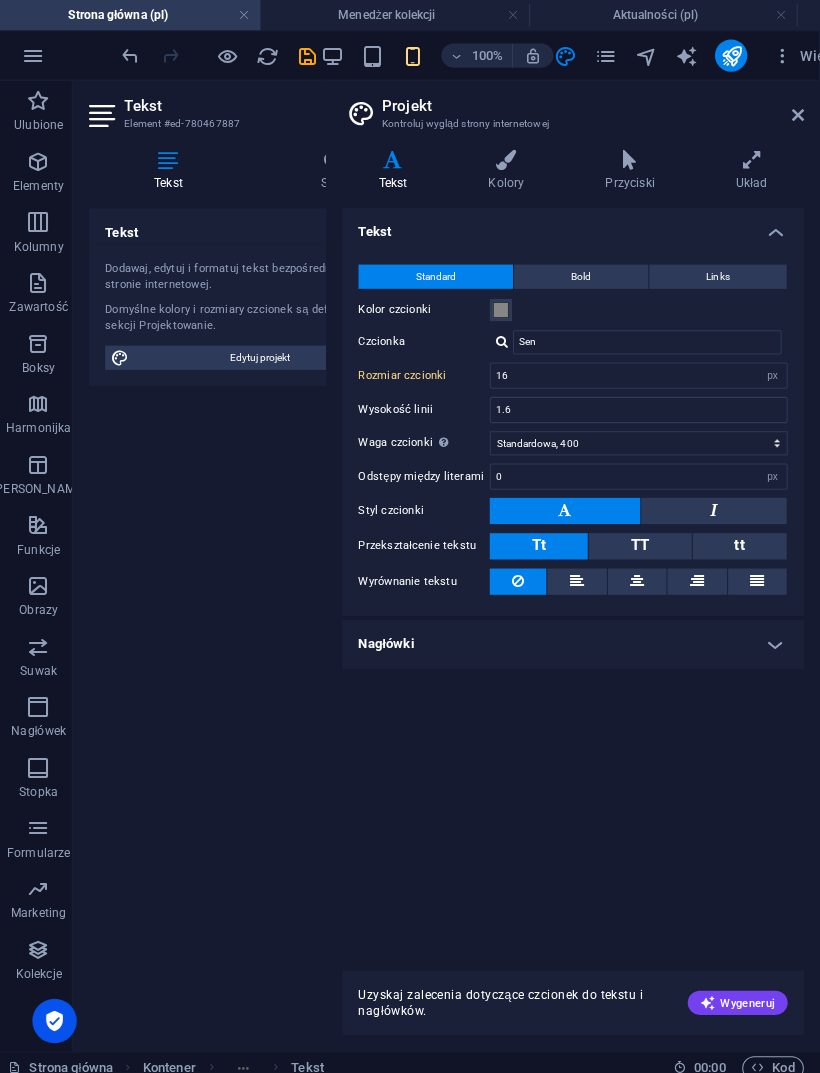 click at bounding box center (798, 114) 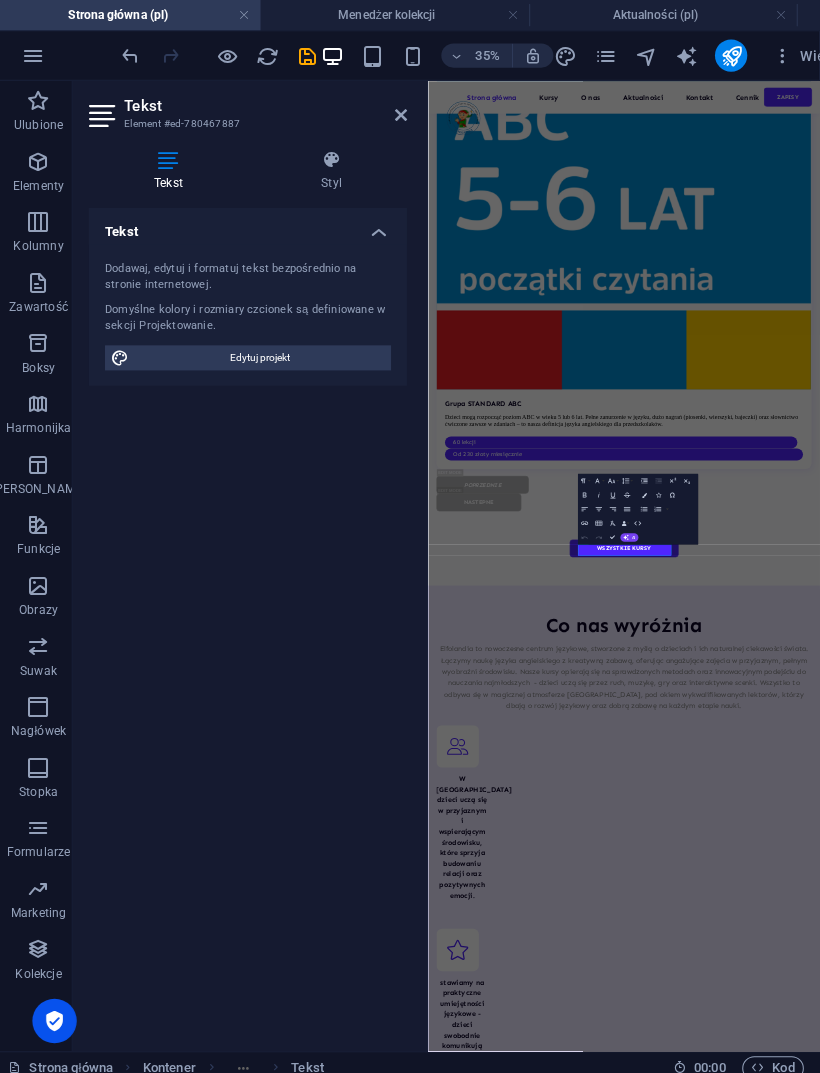 scroll, scrollTop: 7100, scrollLeft: 0, axis: vertical 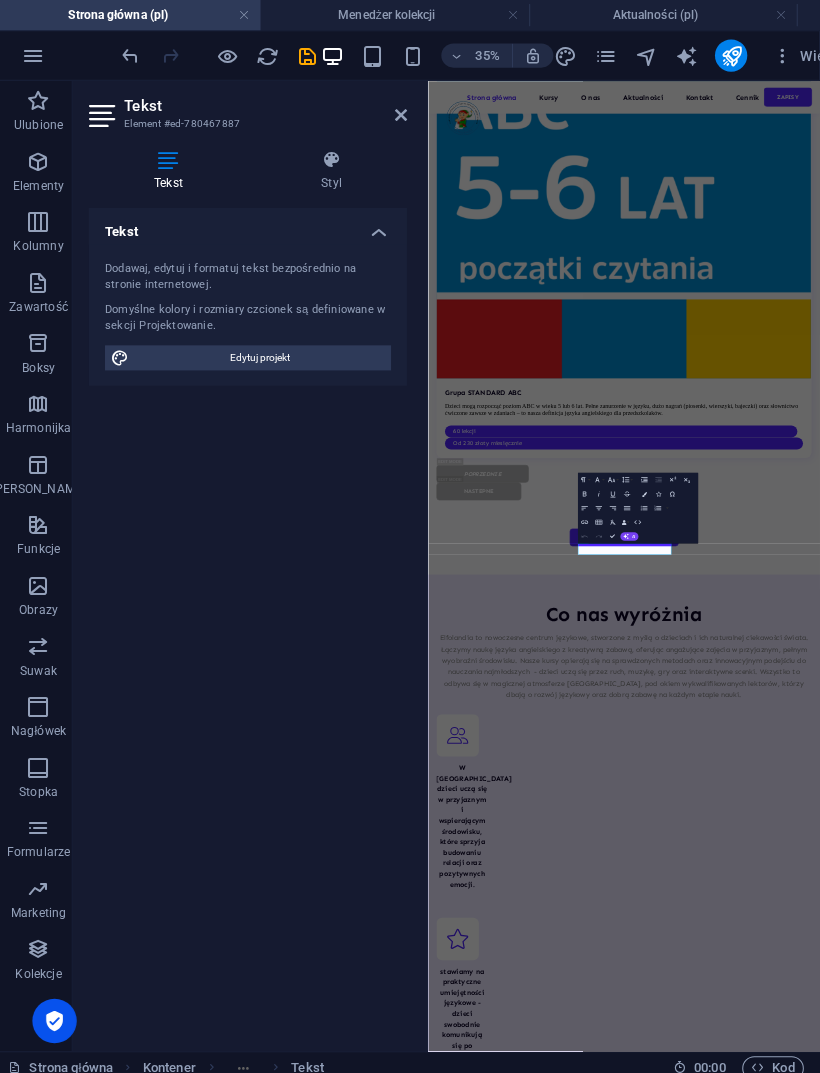 click on "1 day ago" at bounding box center (-131, 13411) 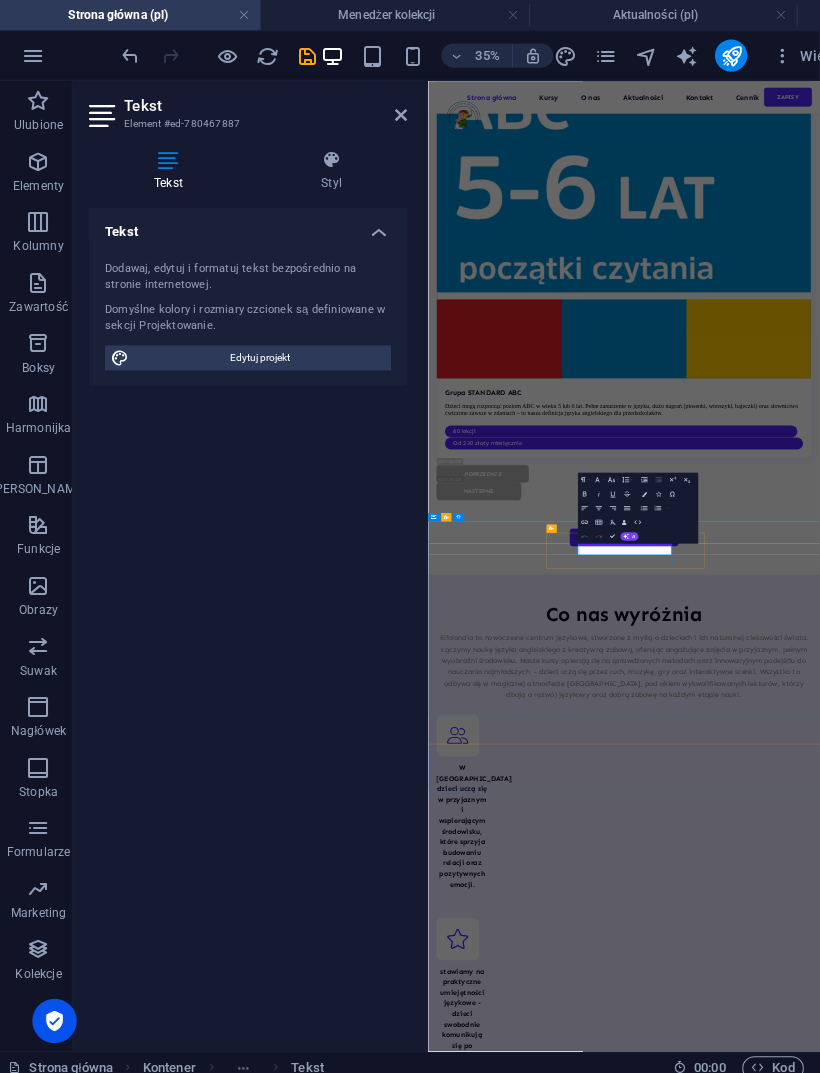 click on "1 day ago" at bounding box center [-131, 13411] 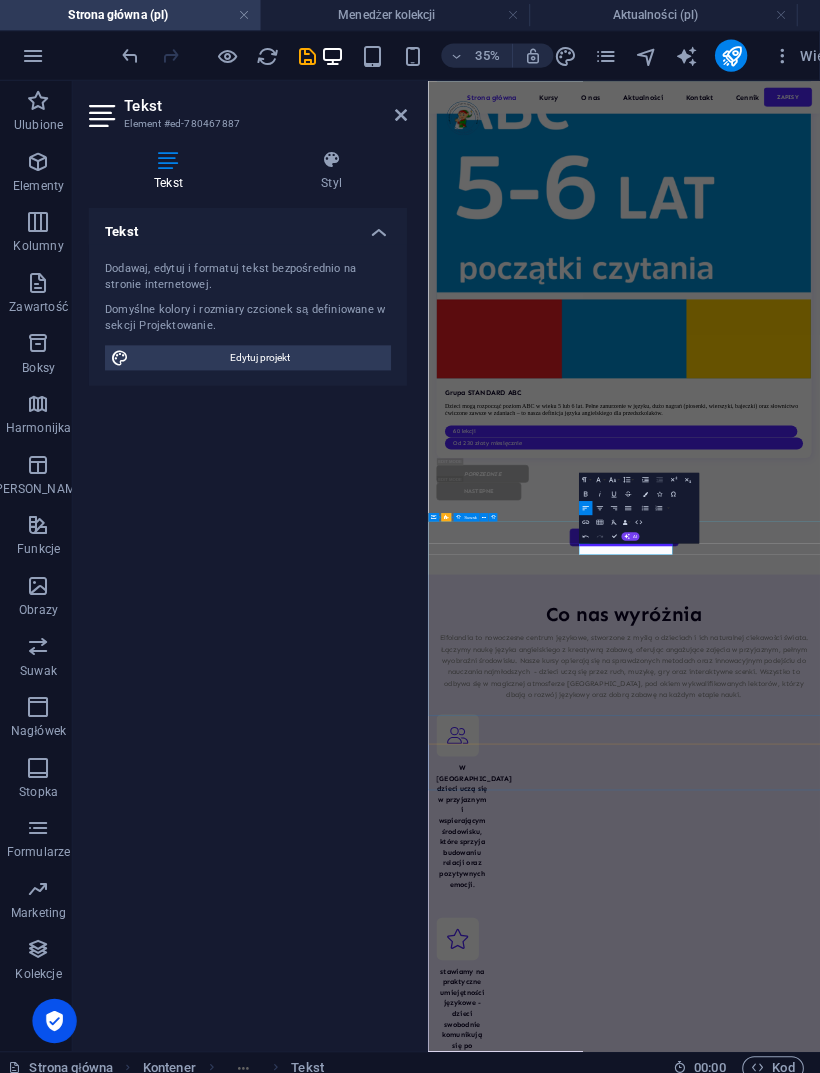 type 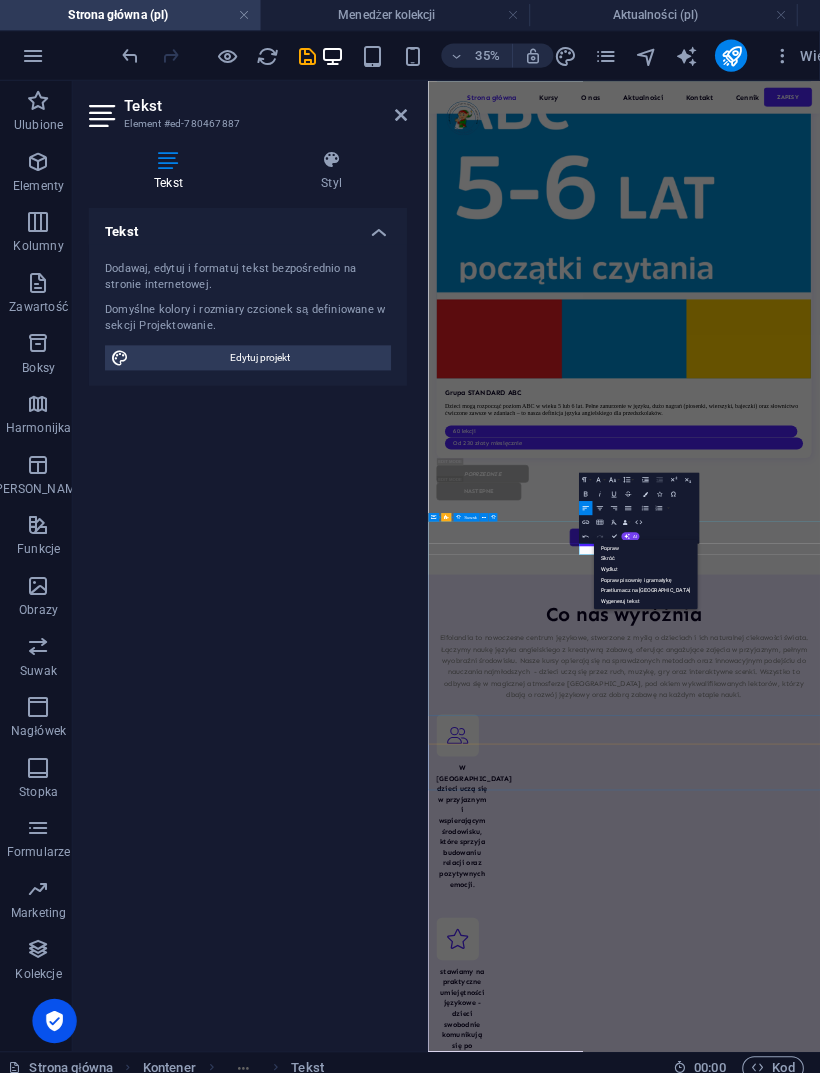 click on "Popraw" at bounding box center [647, 542] 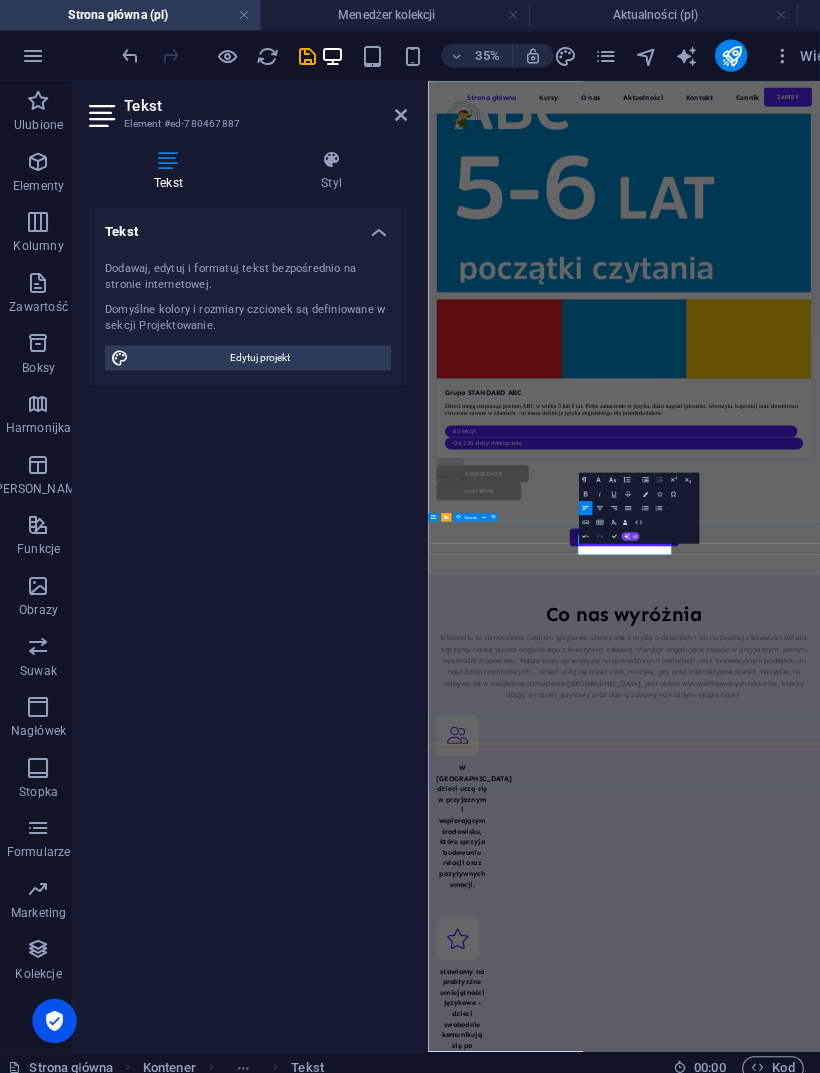 click on "12 pazdirrjiks 2024." at bounding box center (-131, 13411) 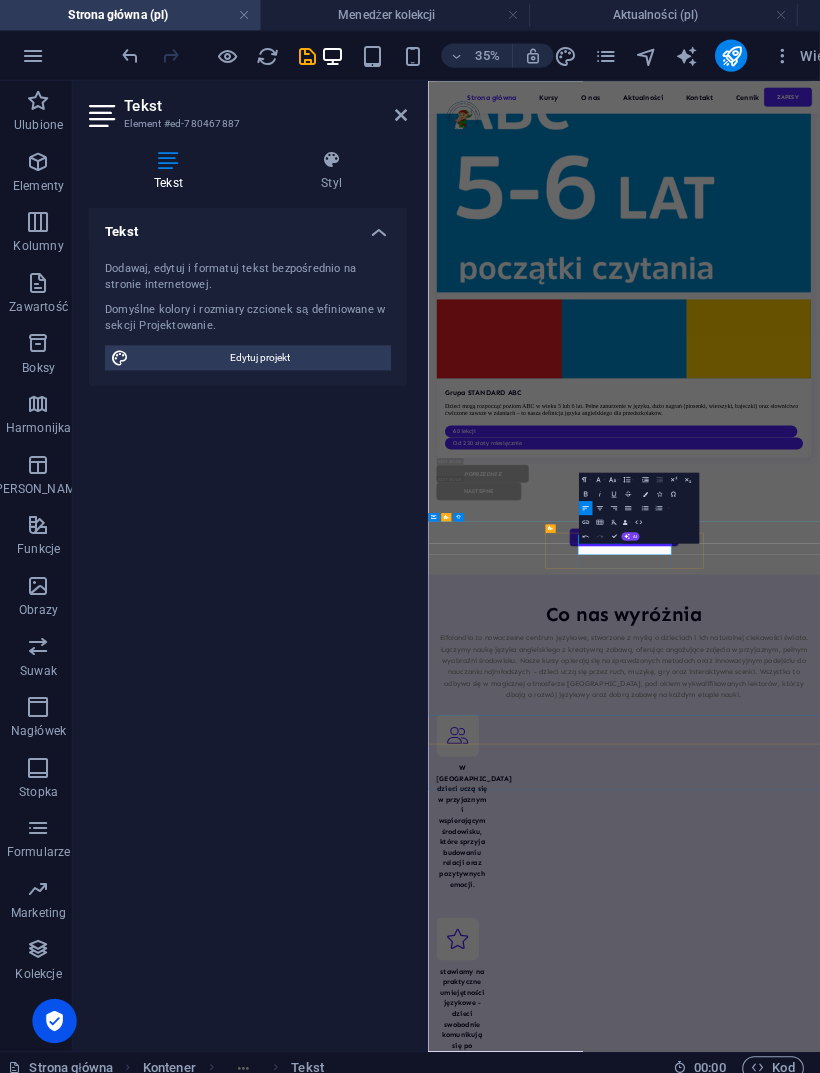 click on "12 pazdirrjiks 2024." at bounding box center (-131, 13411) 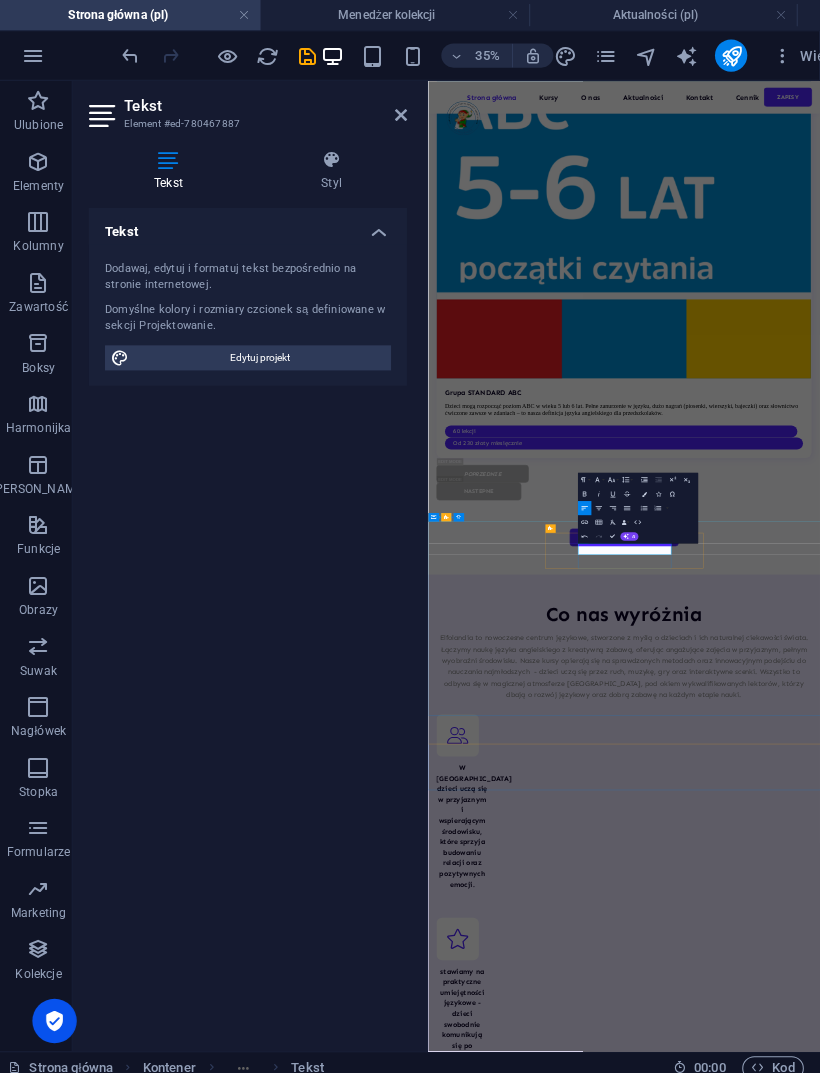 click on "AI" at bounding box center [631, 531] 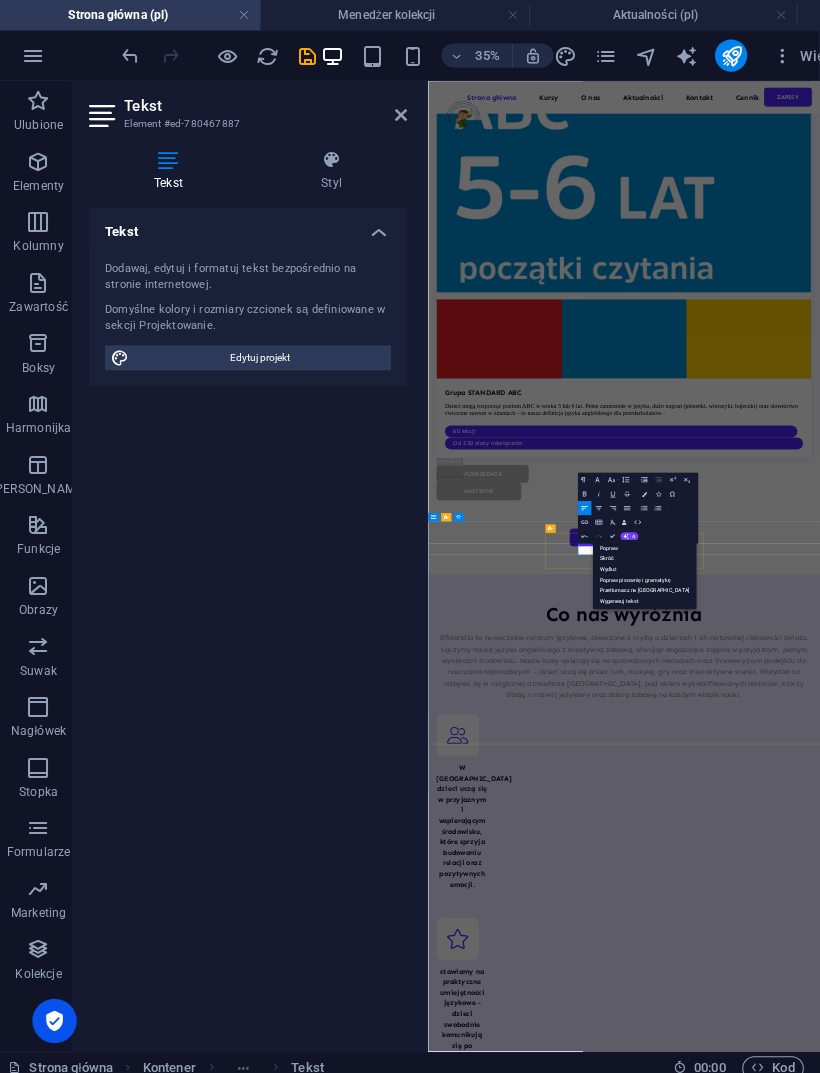 click on "AI" at bounding box center (631, 531) 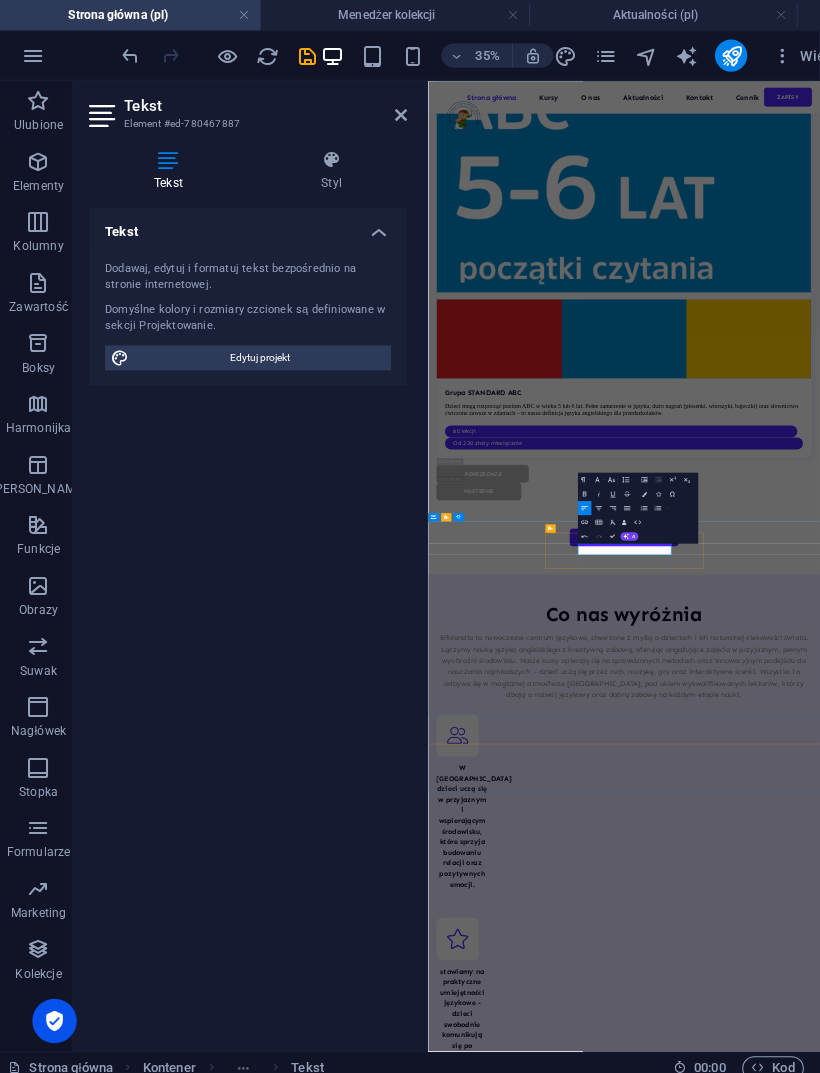 click on "AI" at bounding box center [631, 531] 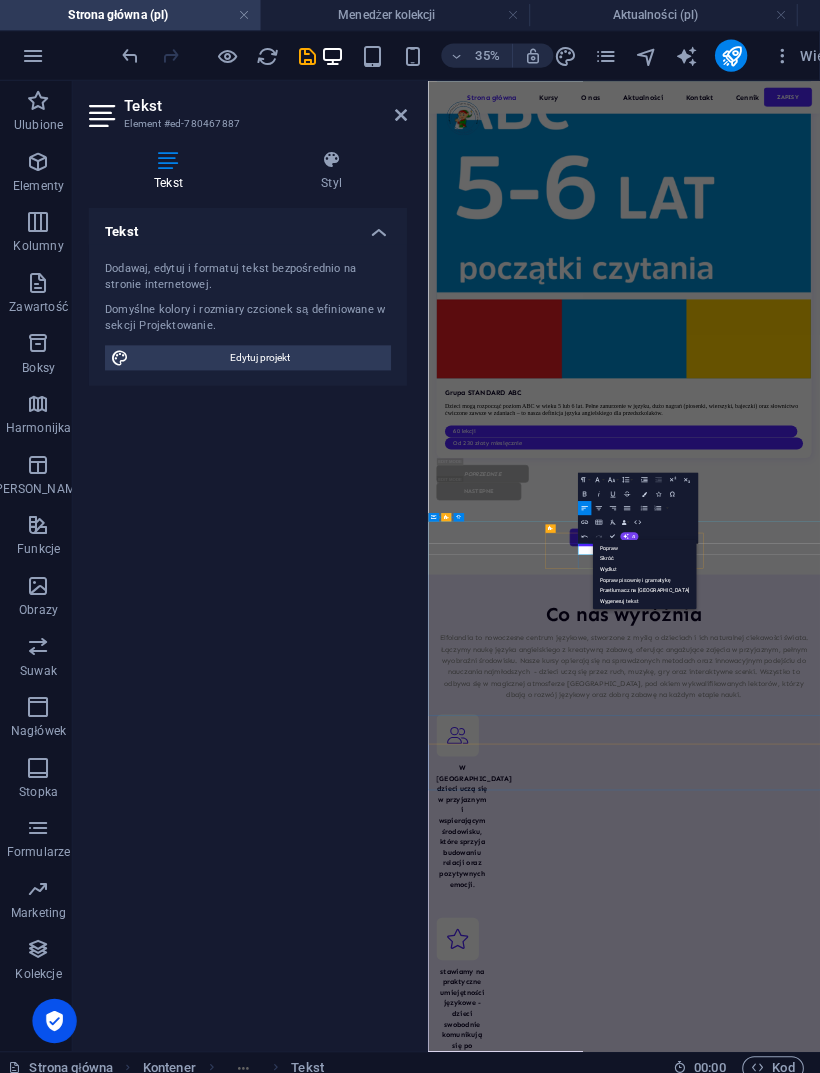 click on "Popraw" at bounding box center (646, 542) 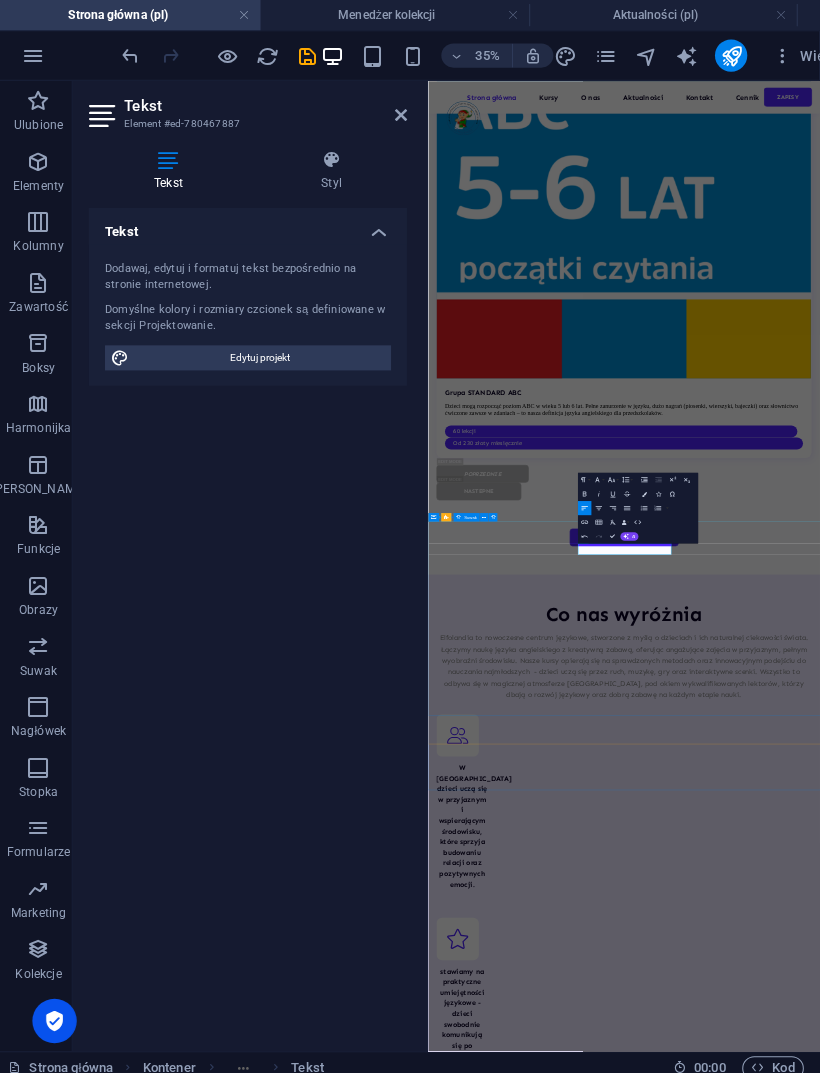click on "Rob Jones 3 days ago “...amazing service...” Nec dolor in molestie lacus. Orci cursus a in elementum aliquet. Platea risus volutpat scelerisque feugiat quis massa sollicitudin egestas. Vitae eros suspendisse nunc aliquam curabitur faucibus odio lobortis metus. Duis rhoncus scelerisque vulputate tortor. June Robbins 5 days ago “...amazing service...” Nec dolor in molestie lacus. Orci cursus a in elementum aliquet. Platea risus volutpat scelerisque feugiat quis massa sollicitudin egestas. Vitae eros suspendisse nunc aliquam curabitur faucibus odio lobortis metus. Duis rhoncus scelerisque vulputate tortor. Jane Smith 12 października 2024 roku. “…nauka to prawdziwa przyjemność…” Rob Jones 3 days ago “...amazing service...” Nec dolor in molestie lacus. Orci cursus a in elementum aliquet. Platea risus volutpat scelerisque feugiat quis massa sollicitudin egestas. Vitae eros suspendisse nunc aliquam curabitur faucibus odio lobortis metus. Duis rhoncus scelerisque vulputate tortor. June Robbins" at bounding box center (982, 11858) 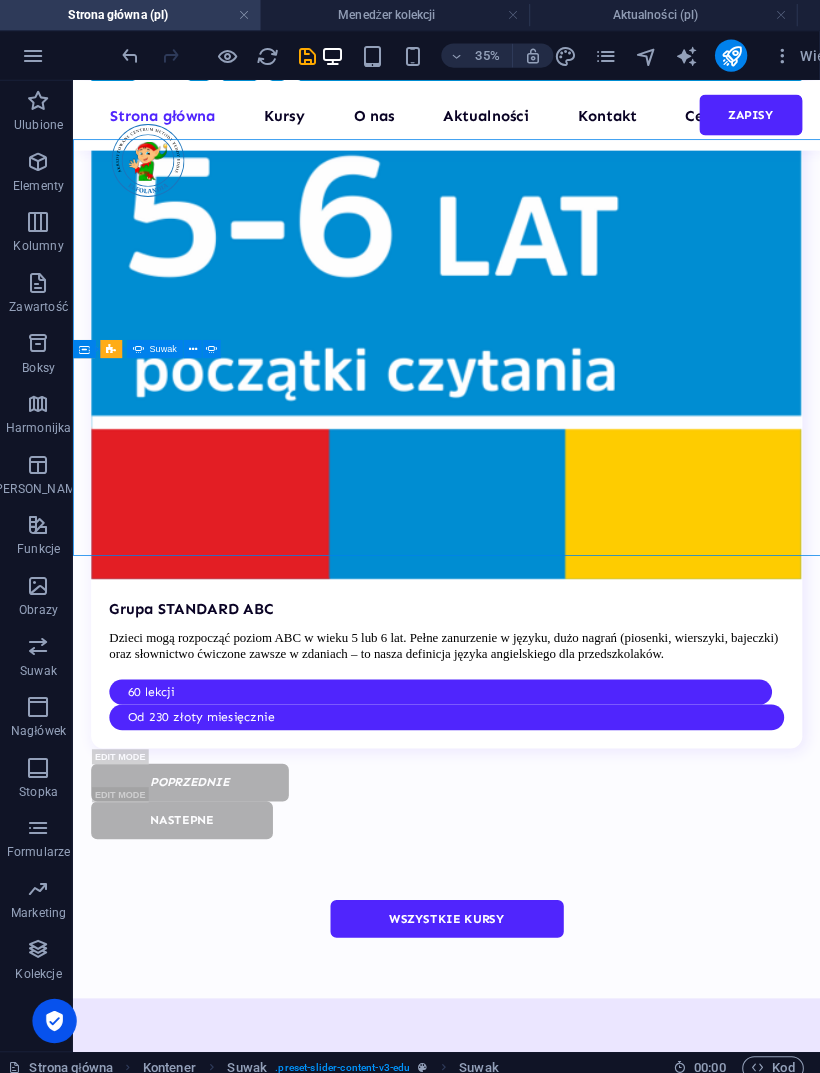 scroll, scrollTop: 8269, scrollLeft: 0, axis: vertical 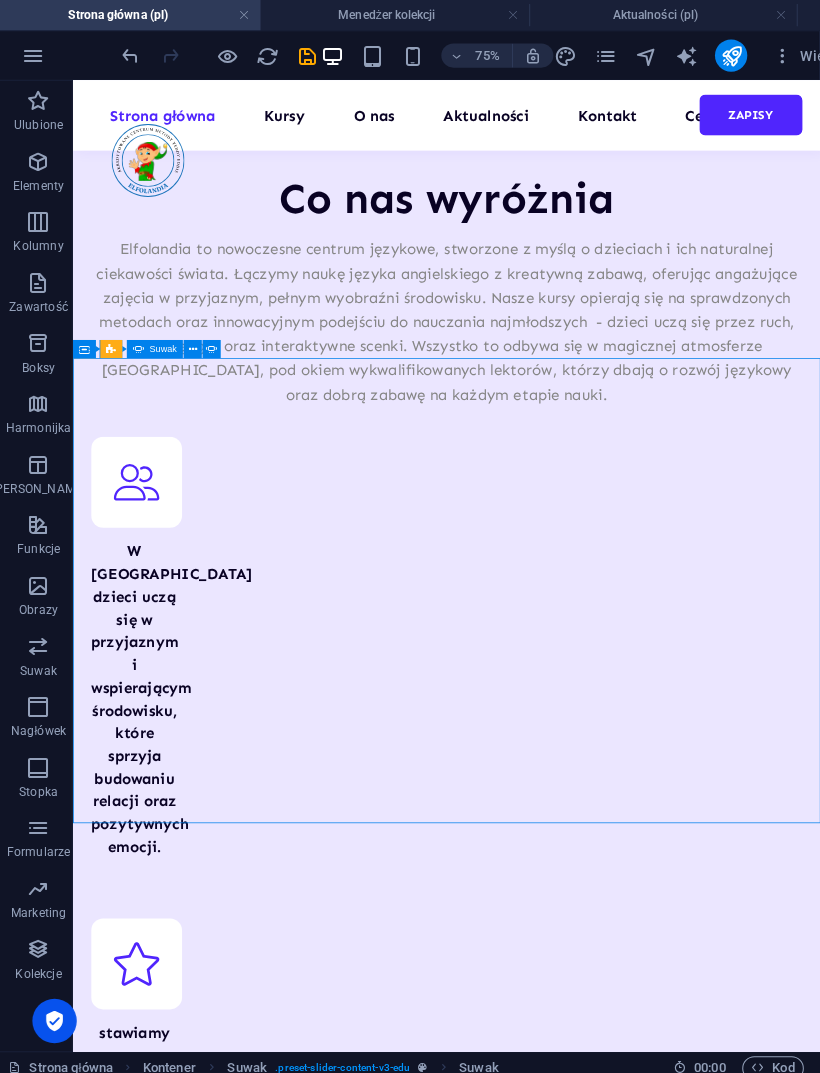 click on "Jane Smith" at bounding box center [-408, 12007] 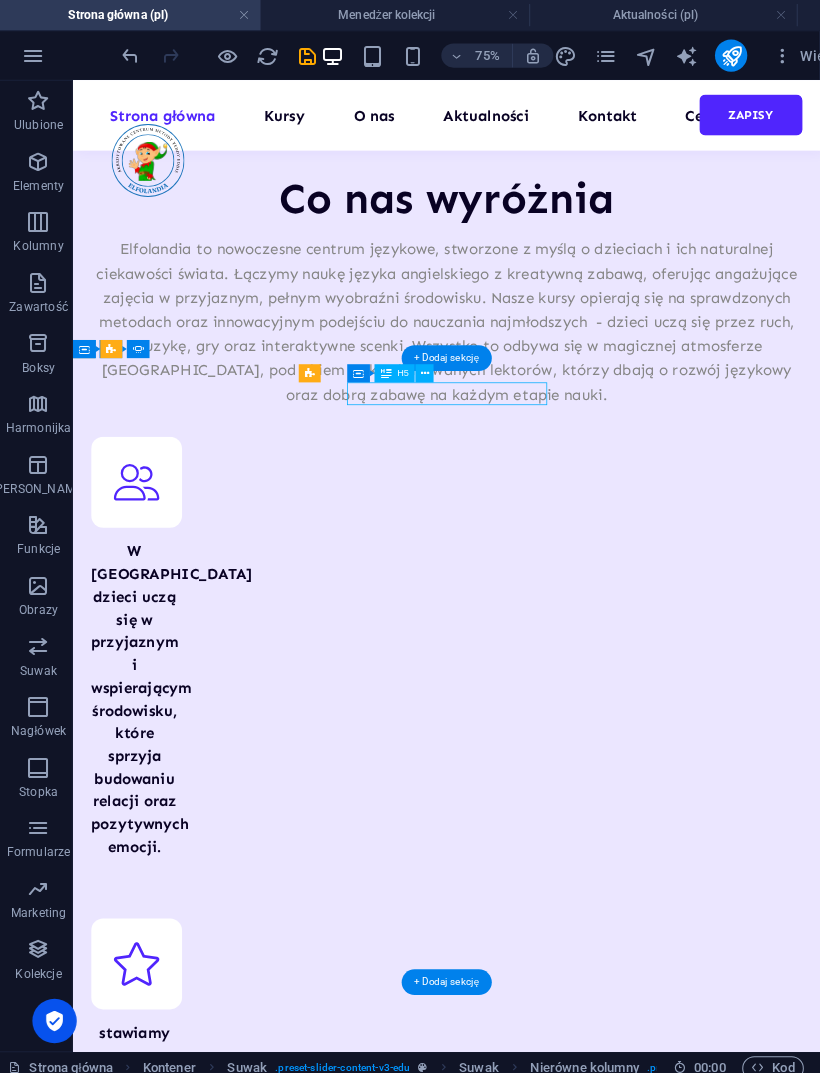 click on "Jane Smith" at bounding box center (-408, 12007) 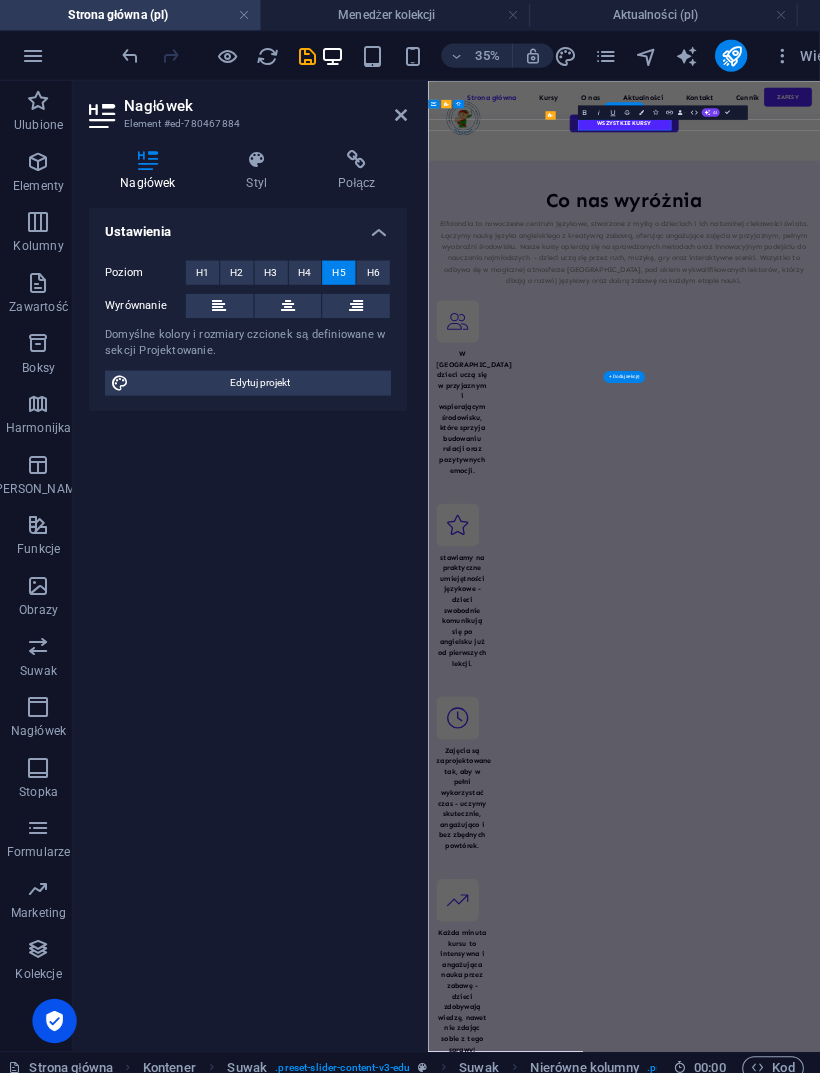 click on "Jane Smith" at bounding box center [-131, 12211] 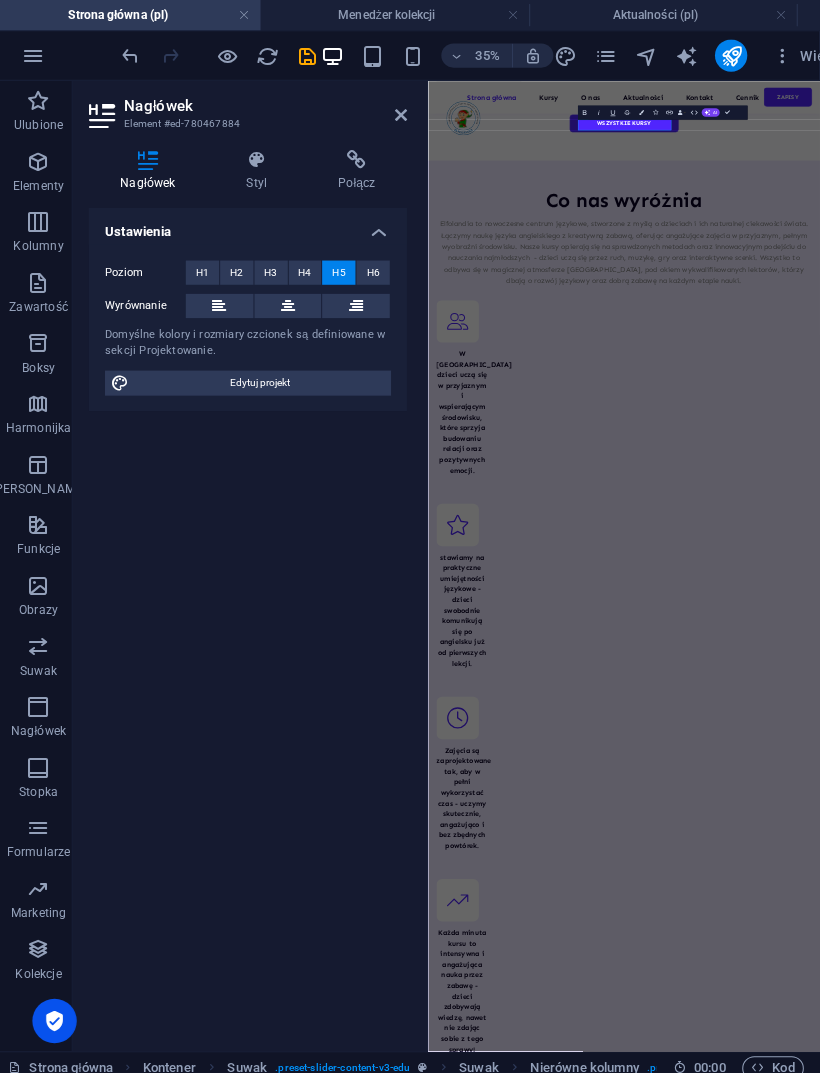 click on "Ustawienia Poziom H1 H2 H3 H4 H5 H6 Wyrównanie Domyślne kolory i rozmiary czcionek są definiowane w sekcji Projektowanie. Edytuj projekt" at bounding box center [253, 615] 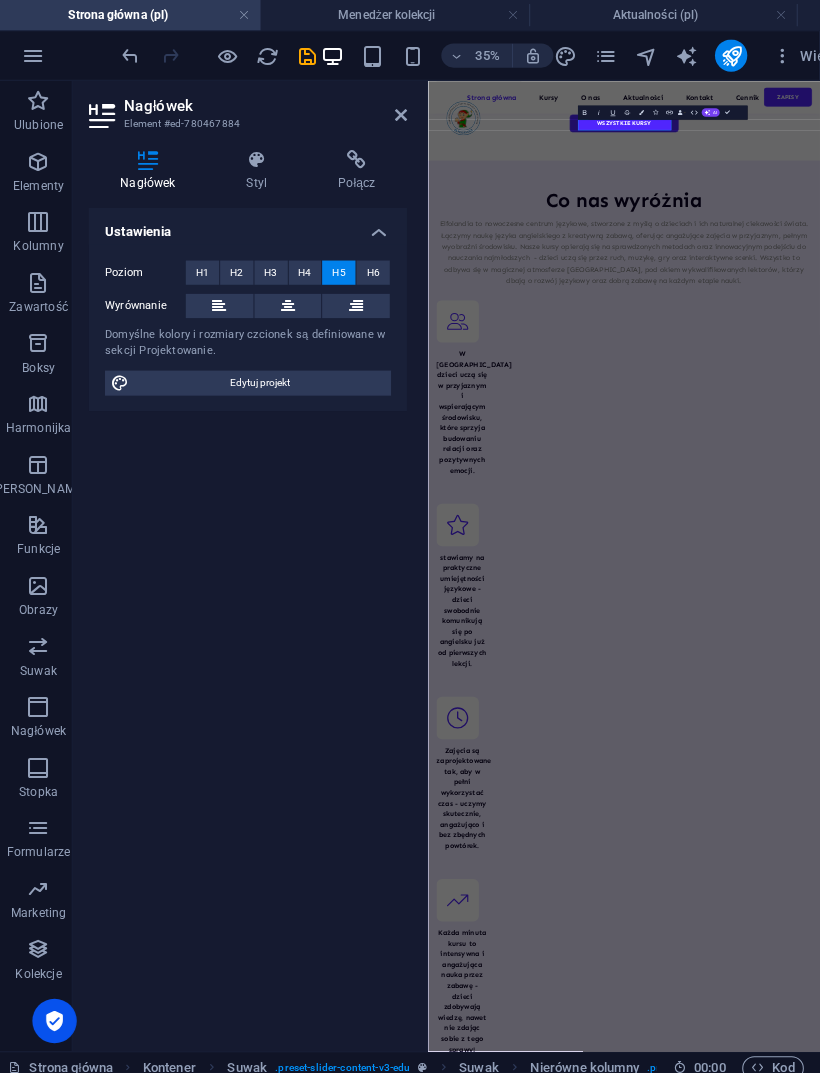 click on "Lauda - Mama nikole" at bounding box center [-131, 12226] 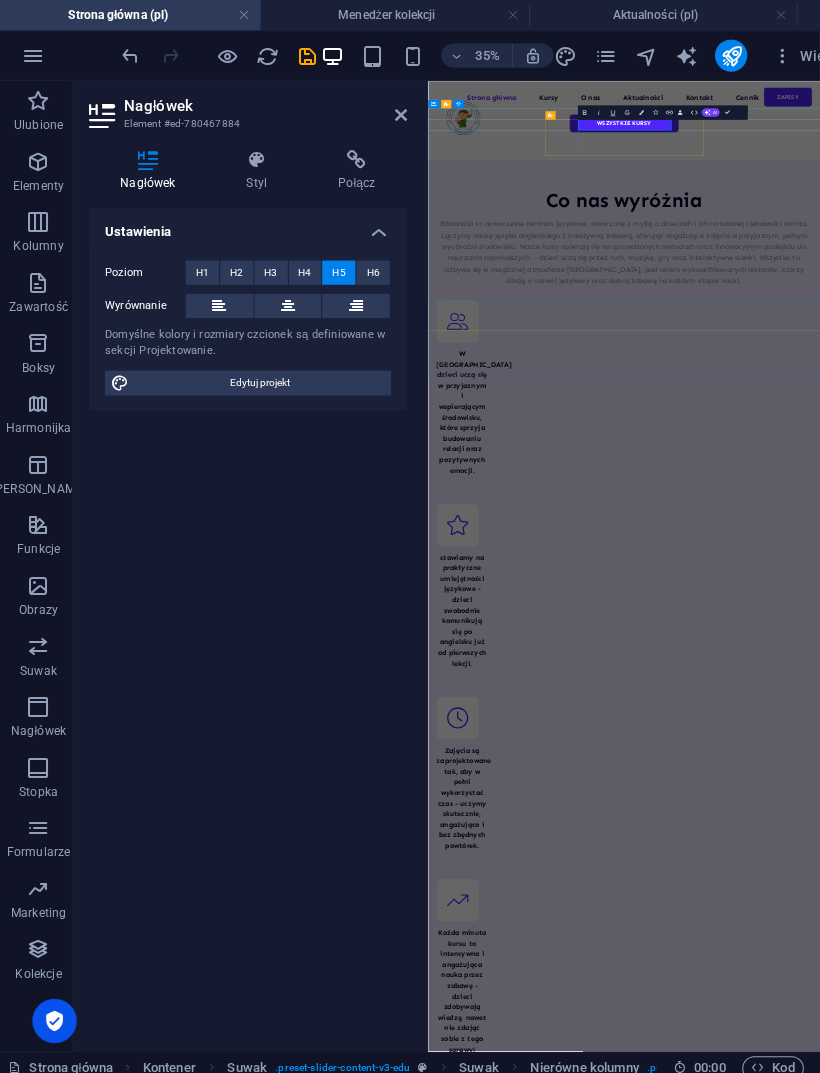 click on "Ustawienia Poziom H1 H2 H3 H4 H5 H6 Wyrównanie Domyślne kolory i rozmiary czcionek są definiowane w sekcji Projektowanie. Edytuj projekt" at bounding box center (253, 615) 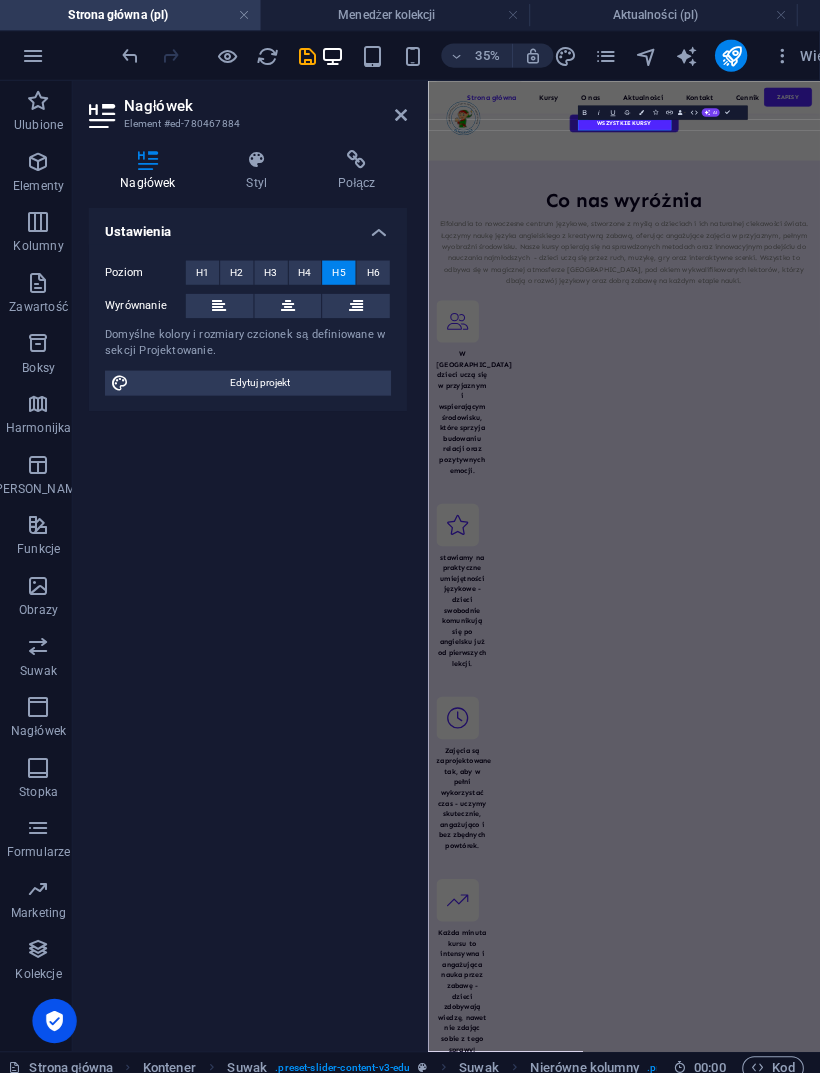 click on "Lauda - Mama Nikole" at bounding box center [-131, 12211] 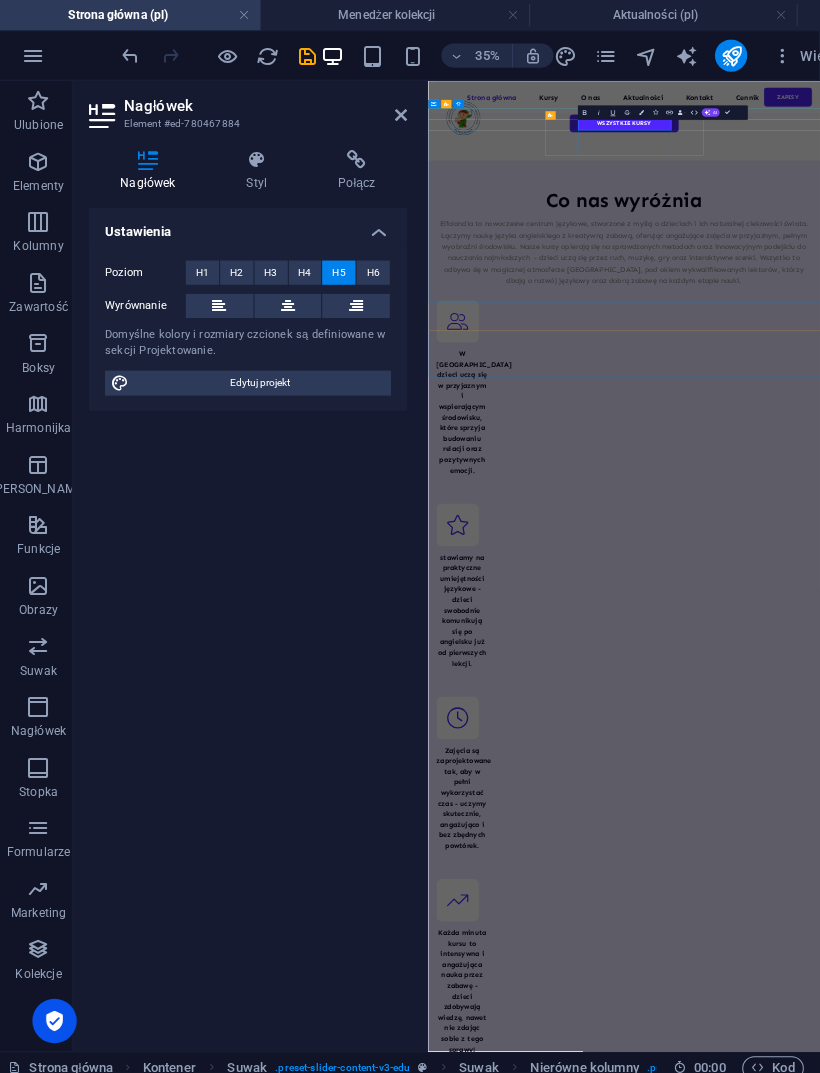 click on "Lauda - Mama Nikole" at bounding box center [-131, 12211] 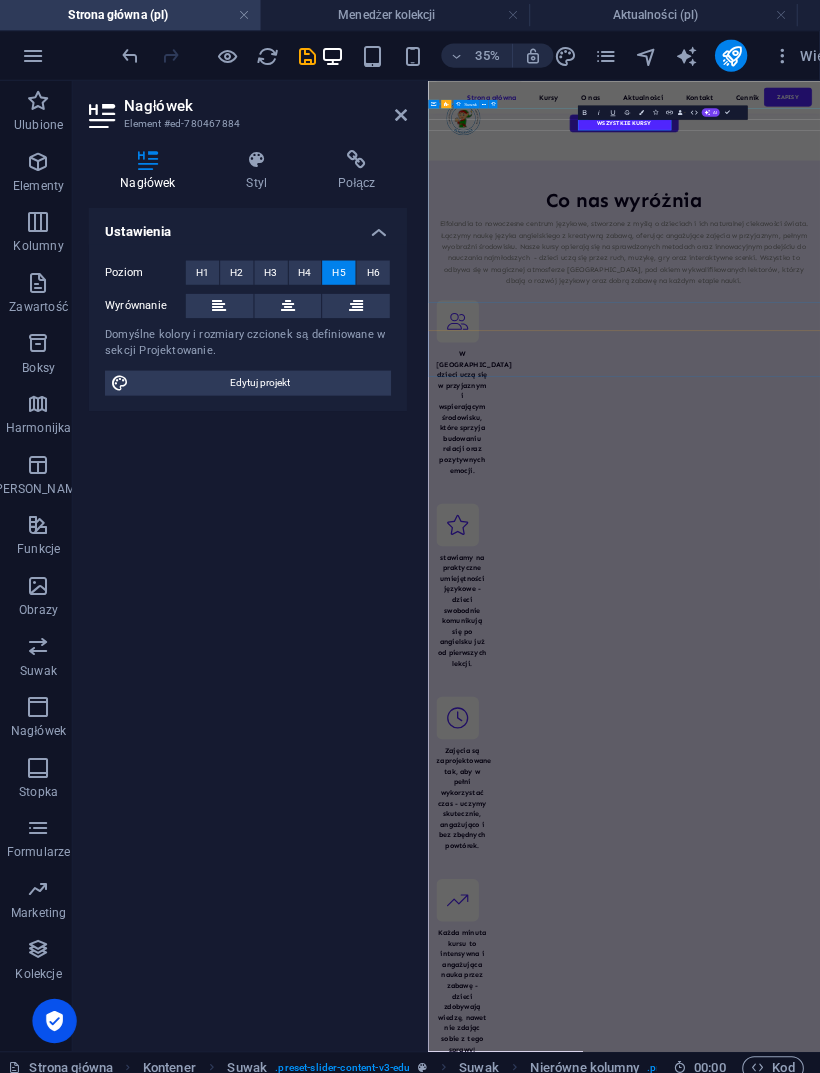 click on "AI" at bounding box center [712, 111] 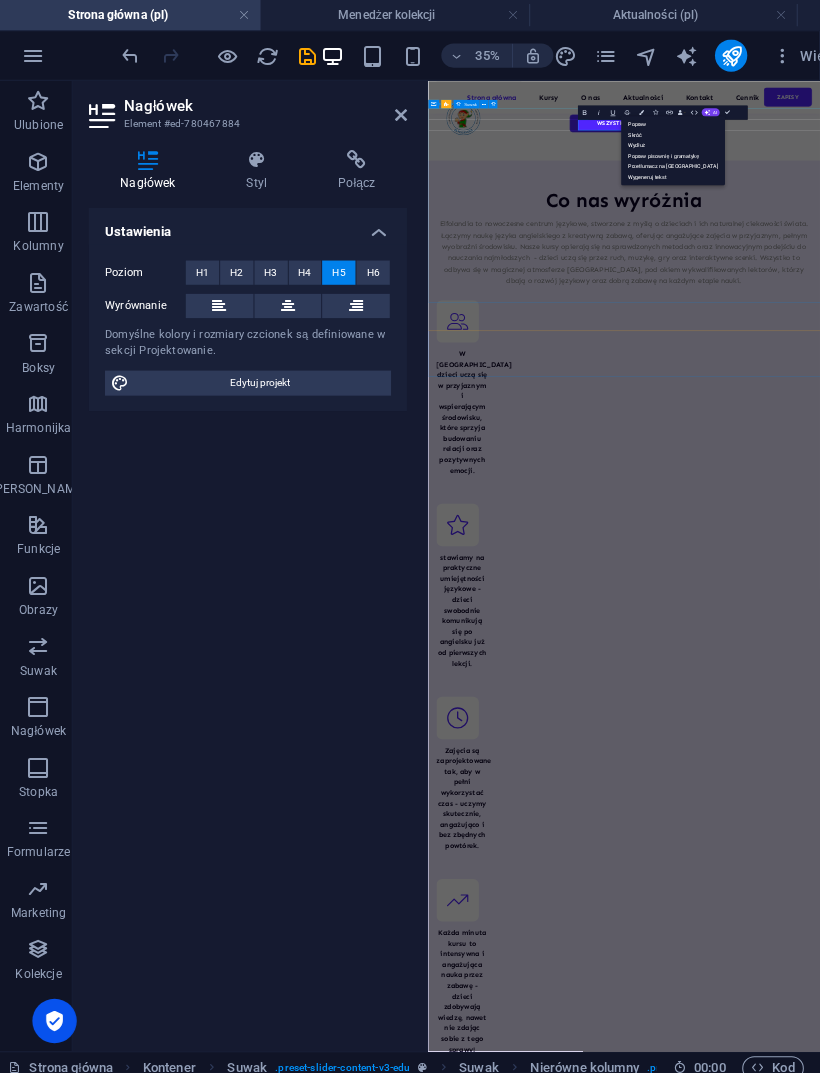 click on "Popraw" at bounding box center [674, 122] 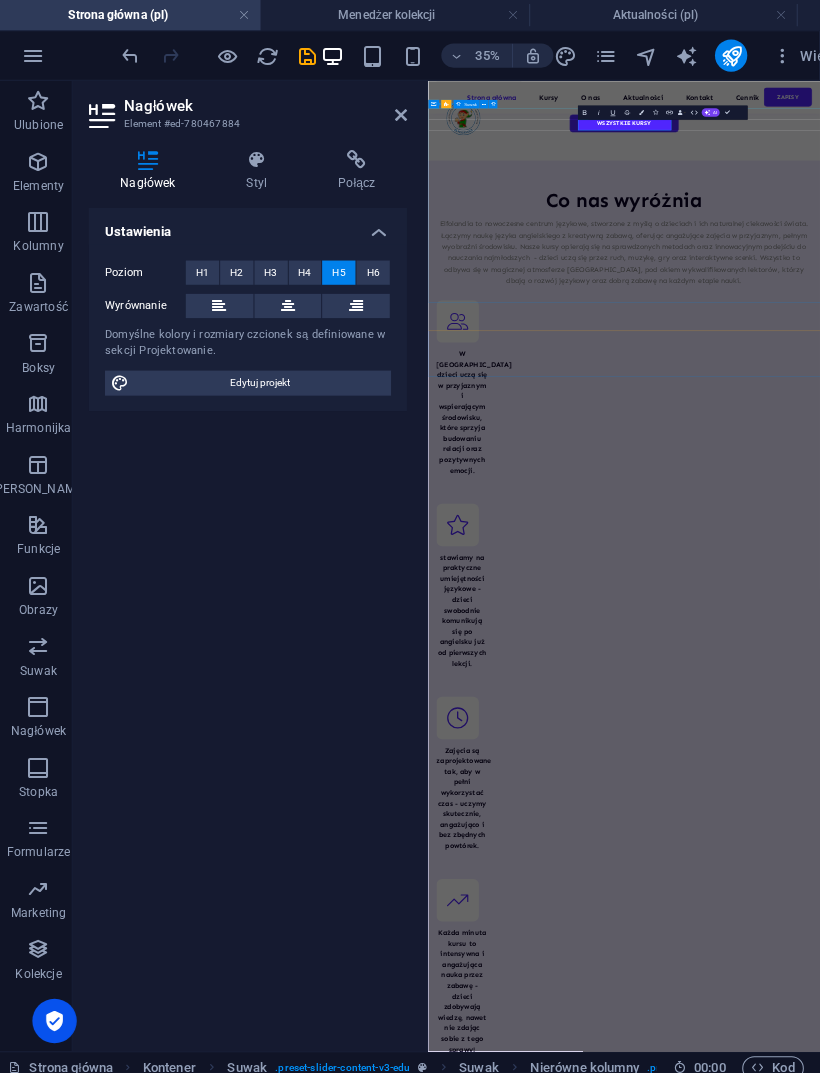 click on "Ustawienia Poziom H1 H2 H3 H4 H5 H6 Wyrównanie Domyślne kolory i rozmiary czcionek są definiowane w sekcji Projektowanie. Edytuj projekt" at bounding box center [253, 615] 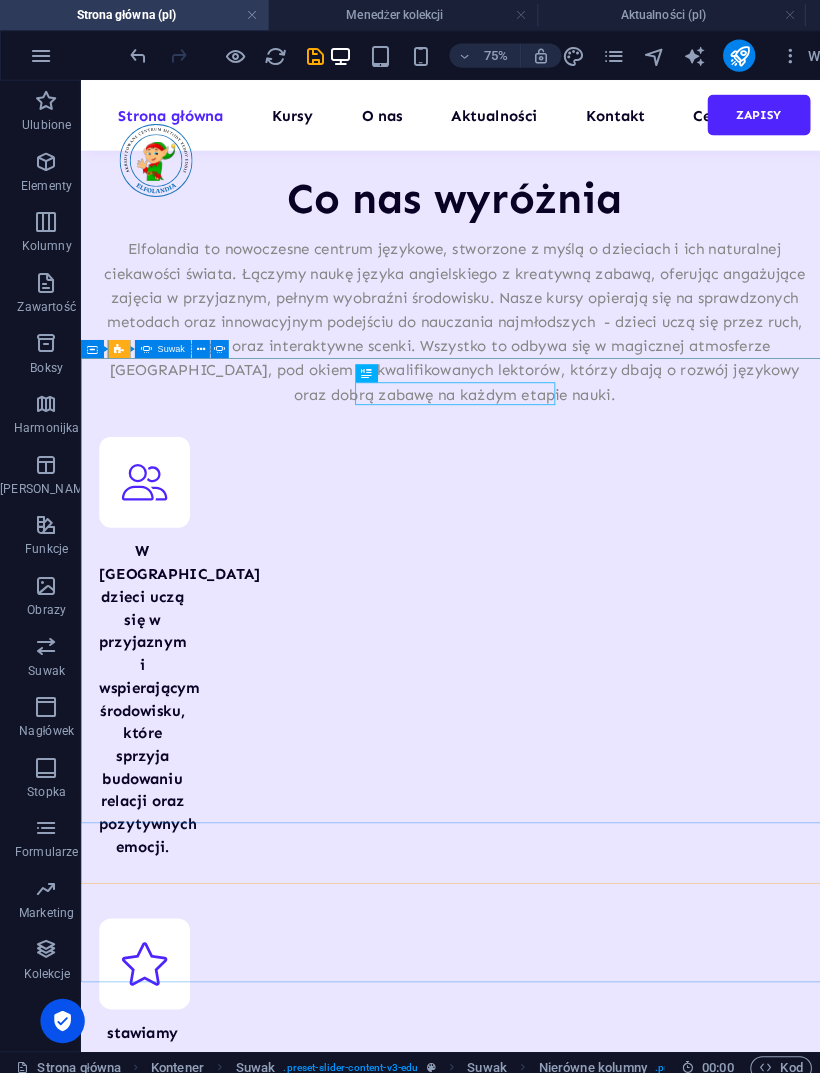 click on "Rob Jones 3 days ago “...amazing service...” Nec dolor in molestie lacus. Orci cursus a in elementum aliquet. Platea risus volutpat scelerisque feugiat quis massa sollicitudin egestas. Vitae eros suspendisse nunc aliquam curabitur faucibus odio lobortis metus. Duis rhoncus scelerisque vulputate tortor. June Robbins 5 days ago “...amazing service...” Nec dolor in molestie lacus. Orci cursus a in elementum aliquet. Platea risus volutpat scelerisque feugiat quis massa sollicitudin egestas. Vitae eros suspendisse nunc aliquam curabitur faucibus odio lobortis metus. Duis rhoncus scelerisque vulputate tortor. Rodzice Nikoli 12 października 2024 roku. “…nauka to prawdziwa przyjemność…” Rob Jones 3 days ago “...amazing service...” Nec dolor in molestie lacus. Orci cursus a in elementum aliquet. Platea risus volutpat scelerisque feugiat quis massa sollicitudin egestas. Vitae eros suspendisse nunc aliquam curabitur faucibus odio lobortis metus. Duis rhoncus scelerisque vulputate tortor. Rob Jones" at bounding box center (573, 10428) 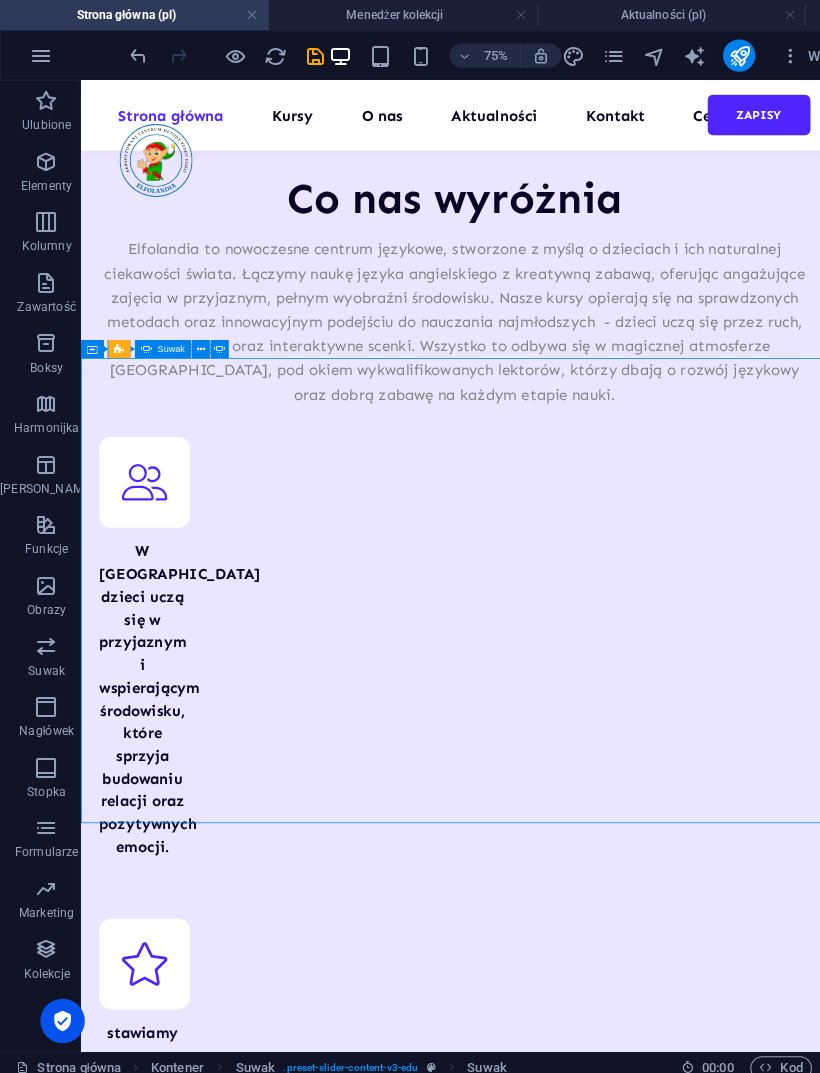 click on "Rob Jones 3 days ago “...amazing service...” Nec dolor in molestie lacus. Orci cursus a in elementum aliquet. Platea risus volutpat scelerisque feugiat quis massa sollicitudin egestas. Vitae eros suspendisse nunc aliquam curabitur faucibus odio lobortis metus. Duis rhoncus scelerisque vulputate tortor. June Robbins 5 days ago “...amazing service...” Nec dolor in molestie lacus. Orci cursus a in elementum aliquet. Platea risus volutpat scelerisque feugiat quis massa sollicitudin egestas. Vitae eros suspendisse nunc aliquam curabitur faucibus odio lobortis metus. Duis rhoncus scelerisque vulputate tortor. Rodzice Nikoli 12 października 2024 roku. “…nauka to prawdziwa przyjemność…” Rob Jones 3 days ago “...amazing service...” Nec dolor in molestie lacus. Orci cursus a in elementum aliquet. Platea risus volutpat scelerisque feugiat quis massa sollicitudin egestas. Vitae eros suspendisse nunc aliquam curabitur faucibus odio lobortis metus. Duis rhoncus scelerisque vulputate tortor. Rob Jones" at bounding box center [573, 10428] 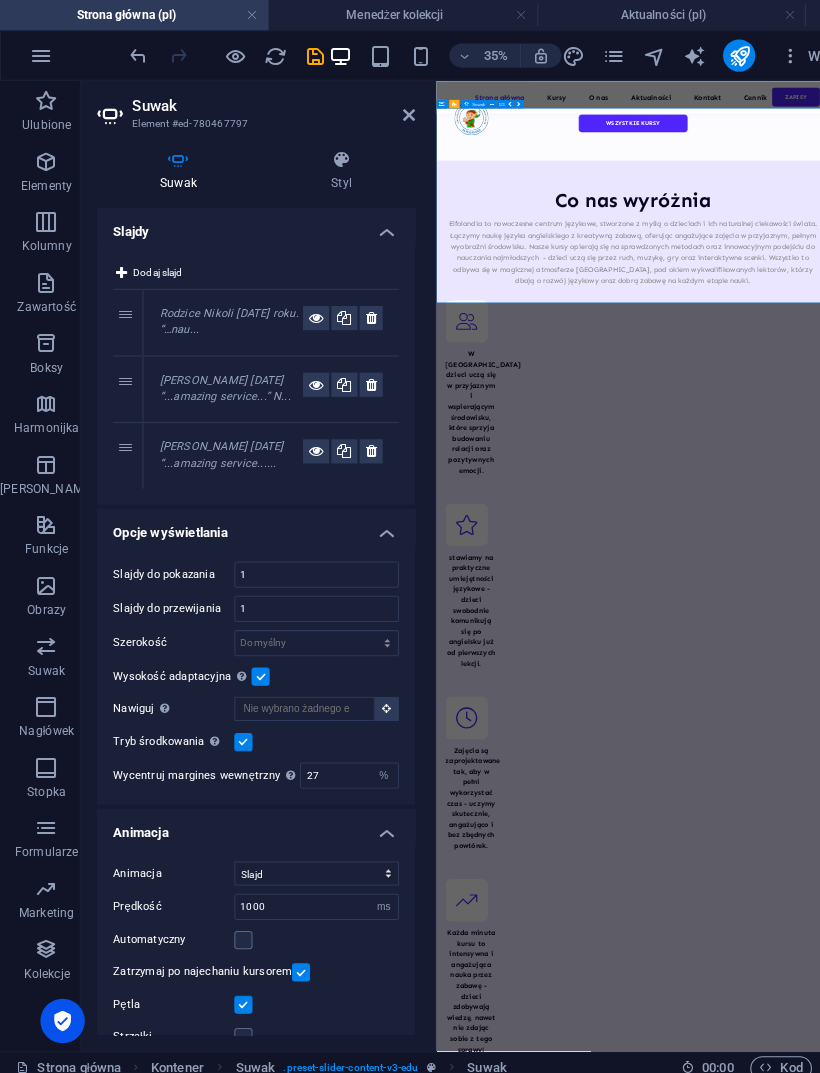 click at bounding box center (341, 381) 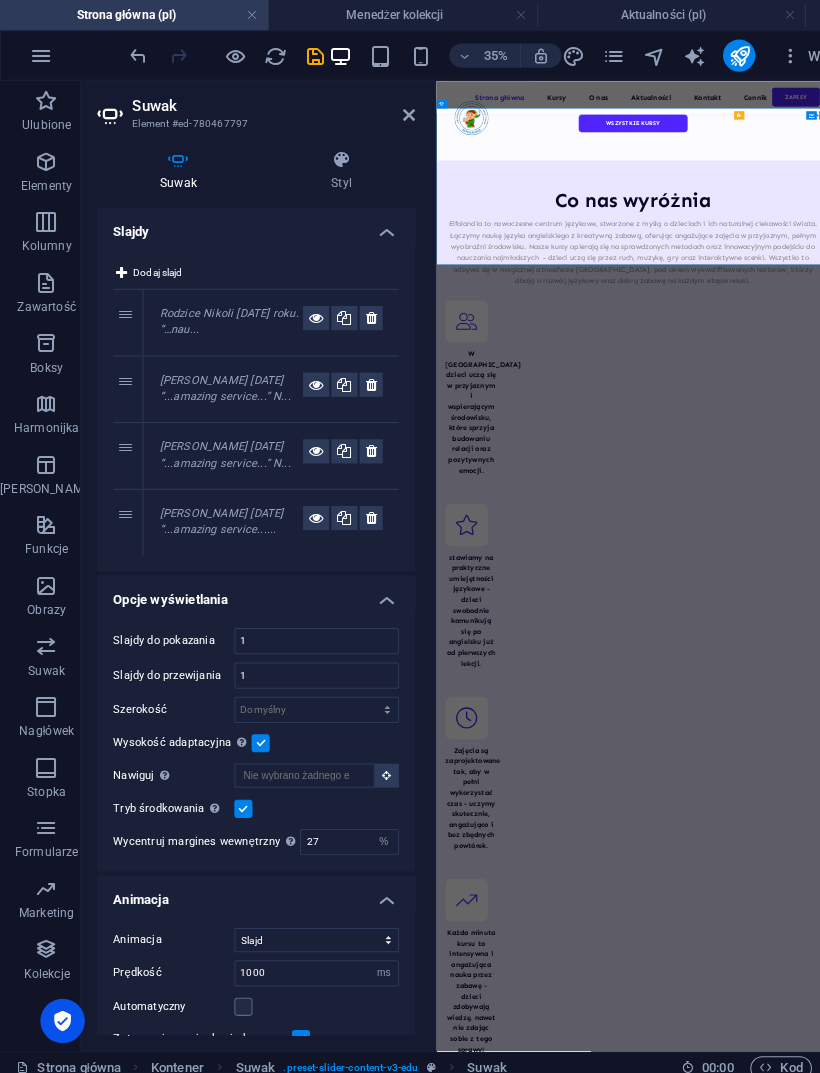 click at bounding box center (367, 381) 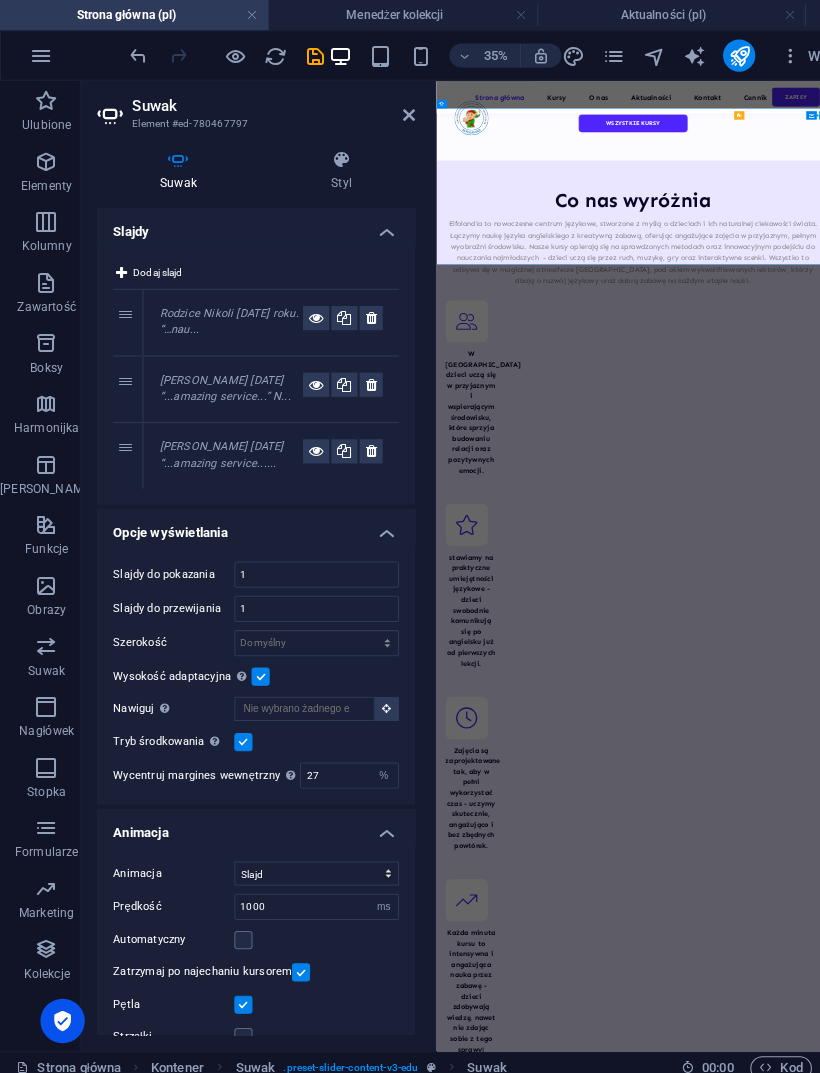 click at bounding box center (405, 114) 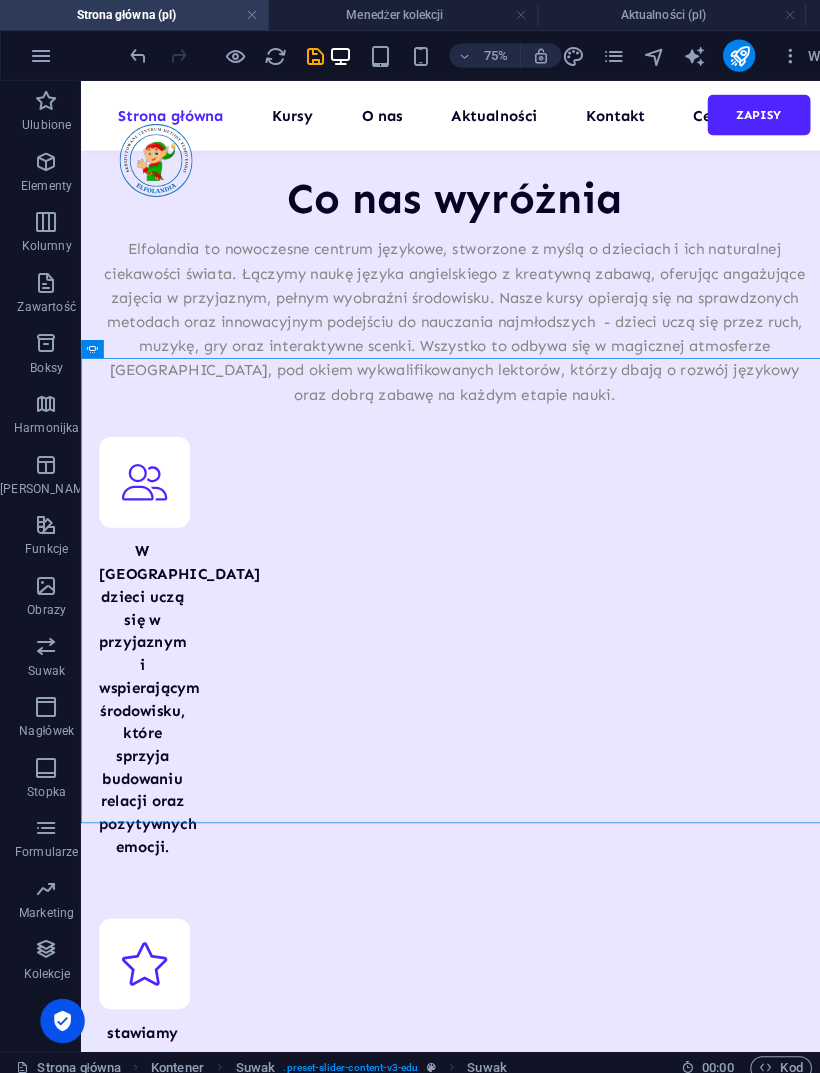 click on "Rob Jones 3 days ago “...amazing service...” Nec dolor in molestie lacus. Orci cursus a in elementum aliquet. Platea risus volutpat scelerisque feugiat quis massa sollicitudin egestas. Vitae eros suspendisse nunc aliquam curabitur faucibus odio lobortis metus. Duis rhoncus scelerisque vulputate tortor. June Robbins 5 days ago “...amazing service...” Nec dolor in molestie lacus. Orci cursus a in elementum aliquet. Platea risus volutpat scelerisque feugiat quis massa sollicitudin egestas. Vitae eros suspendisse nunc aliquam curabitur faucibus odio lobortis metus. Duis rhoncus scelerisque vulputate tortor. Rodzice Nikoli 12 października 2024 roku. “…nauka to prawdziwa przyjemność…” Rob Jones 3 days ago “...amazing service...” Nec dolor in molestie lacus. Orci cursus a in elementum aliquet. Platea risus volutpat scelerisque feugiat quis massa sollicitudin egestas. Vitae eros suspendisse nunc aliquam curabitur faucibus odio lobortis metus. Duis rhoncus scelerisque vulputate tortor. Rob Jones" at bounding box center (573, 10428) 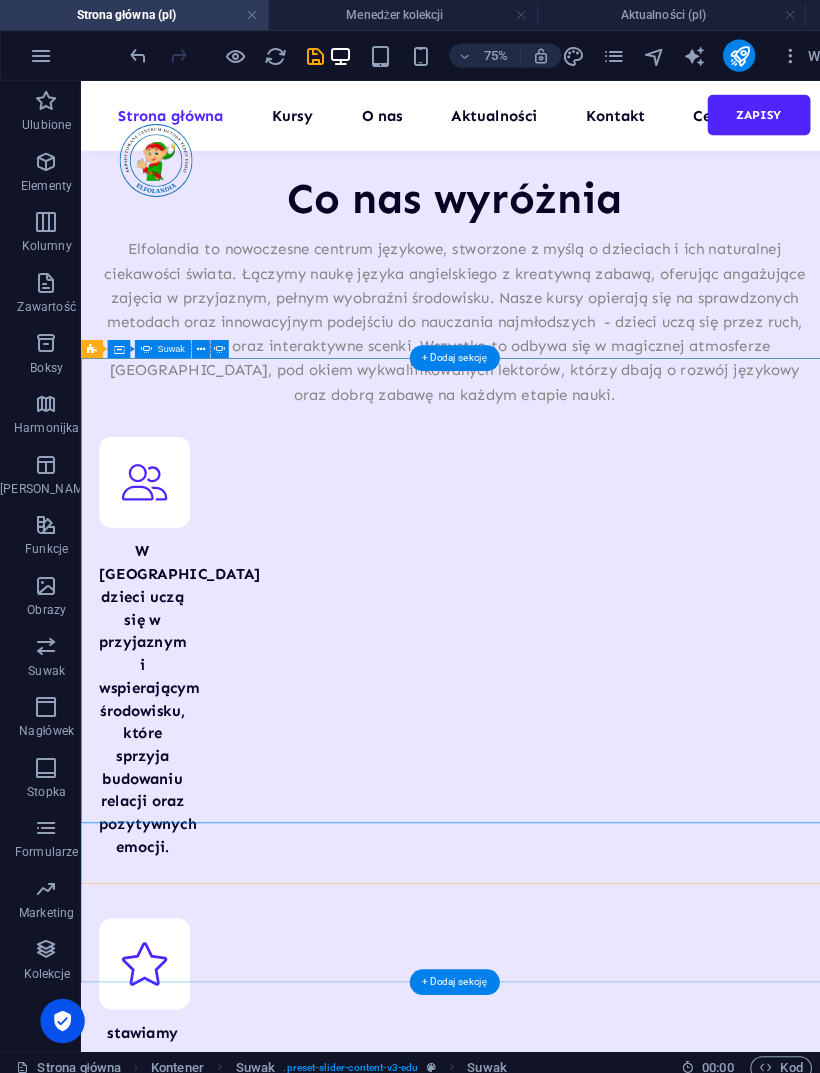 click on "Rob Jones 3 days ago “...amazing service...” Nec dolor in molestie lacus. Orci cursus a in elementum aliquet. Platea risus volutpat scelerisque feugiat quis massa sollicitudin egestas. Vitae eros suspendisse nunc aliquam curabitur faucibus odio lobortis metus. Duis rhoncus scelerisque vulputate tortor. June Robbins 5 days ago “...amazing service...” Nec dolor in molestie lacus. Orci cursus a in elementum aliquet. Platea risus volutpat scelerisque feugiat quis massa sollicitudin egestas. Vitae eros suspendisse nunc aliquam curabitur faucibus odio lobortis metus. Duis rhoncus scelerisque vulputate tortor. Rodzice Nikoli 12 października 2024 roku. “…nauka to prawdziwa przyjemność…” Rob Jones 3 days ago “...amazing service...” Nec dolor in molestie lacus. Orci cursus a in elementum aliquet. Platea risus volutpat scelerisque feugiat quis massa sollicitudin egestas. Vitae eros suspendisse nunc aliquam curabitur faucibus odio lobortis metus. Duis rhoncus scelerisque vulputate tortor. Rob Jones" at bounding box center (573, 10428) 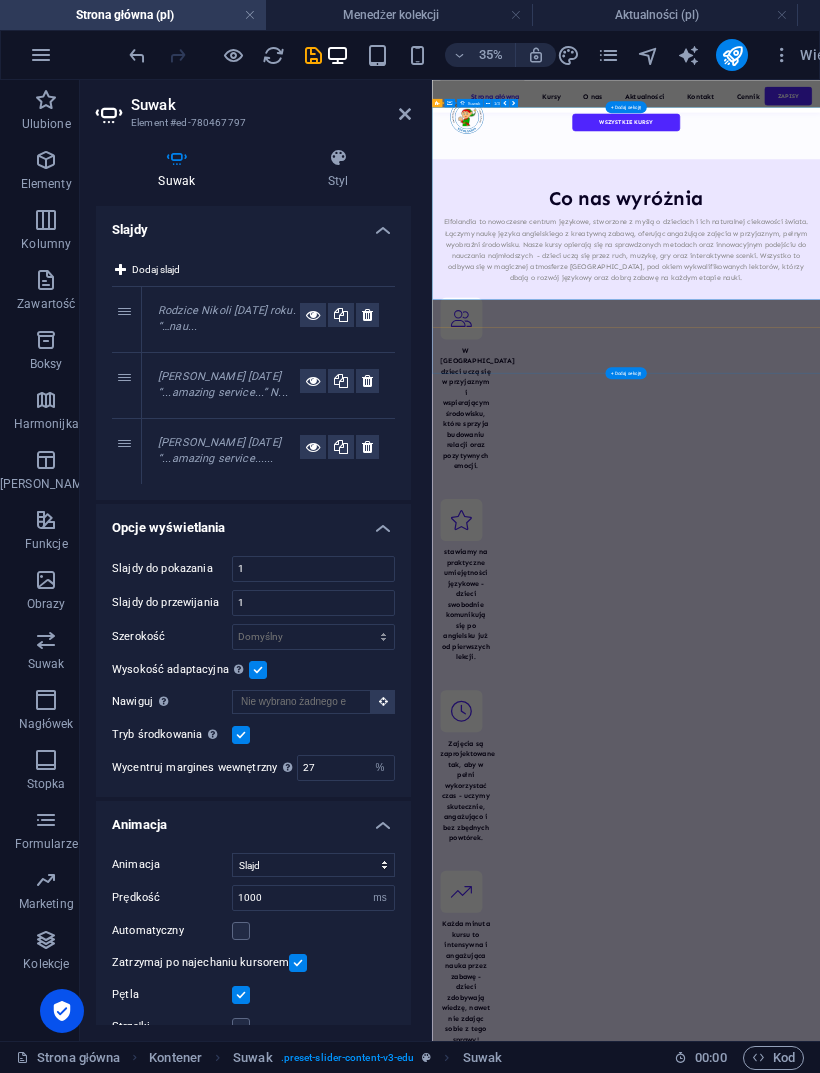 click at bounding box center [367, 381] 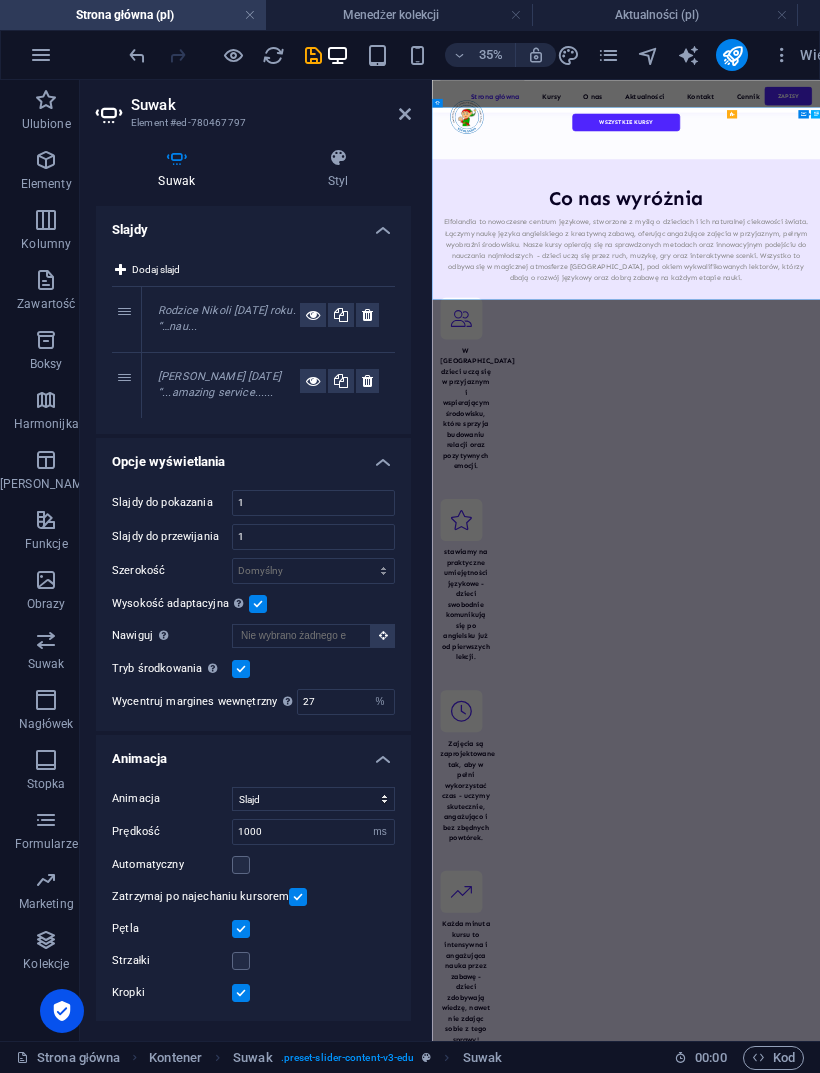 click at bounding box center (367, 381) 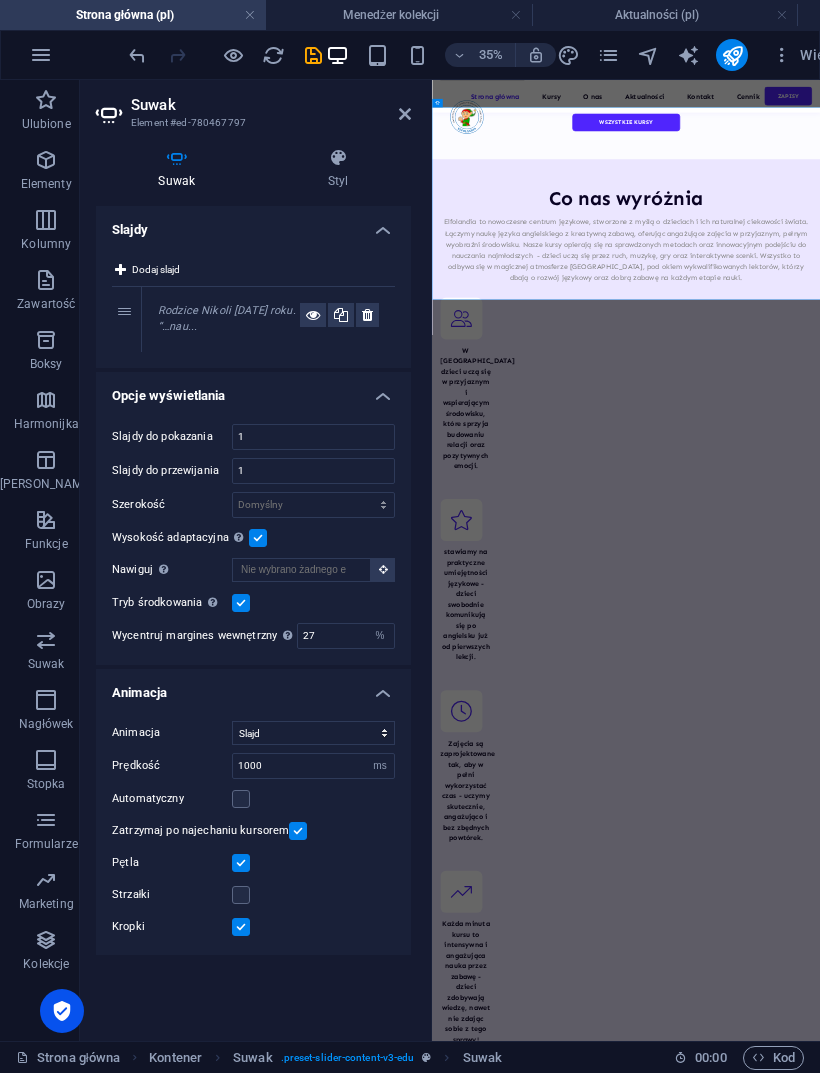 click at bounding box center (405, 114) 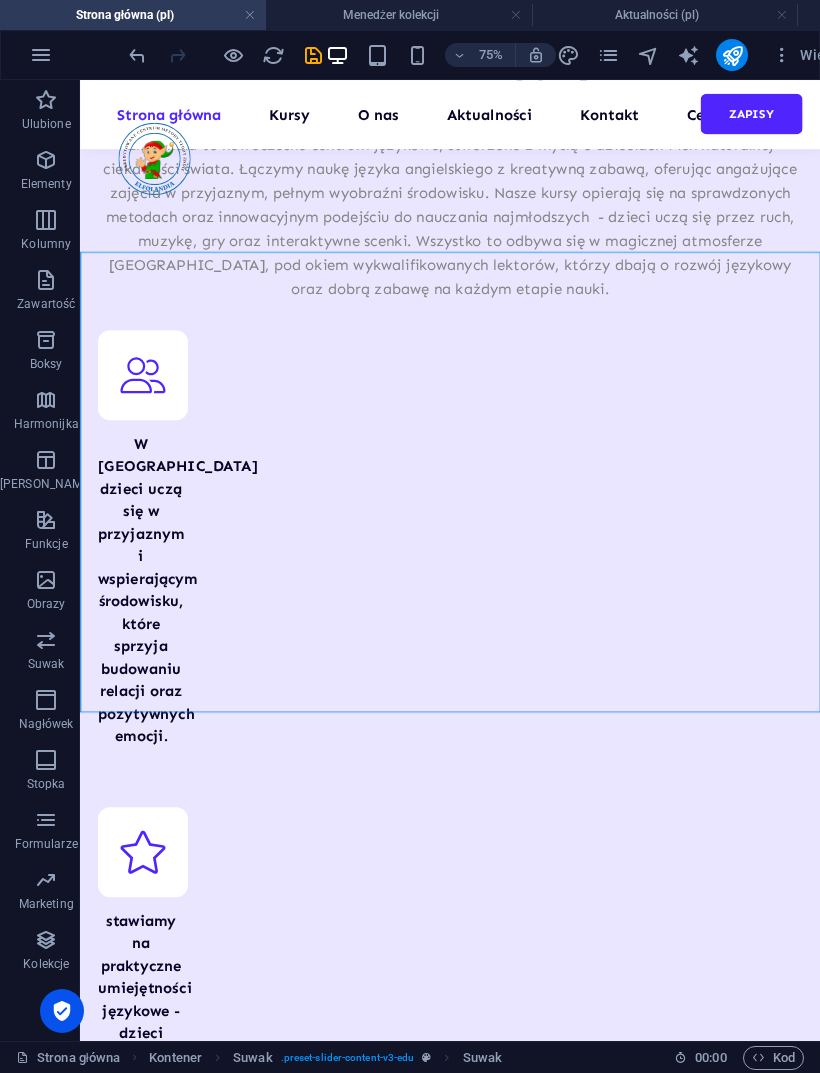scroll, scrollTop: 8407, scrollLeft: 0, axis: vertical 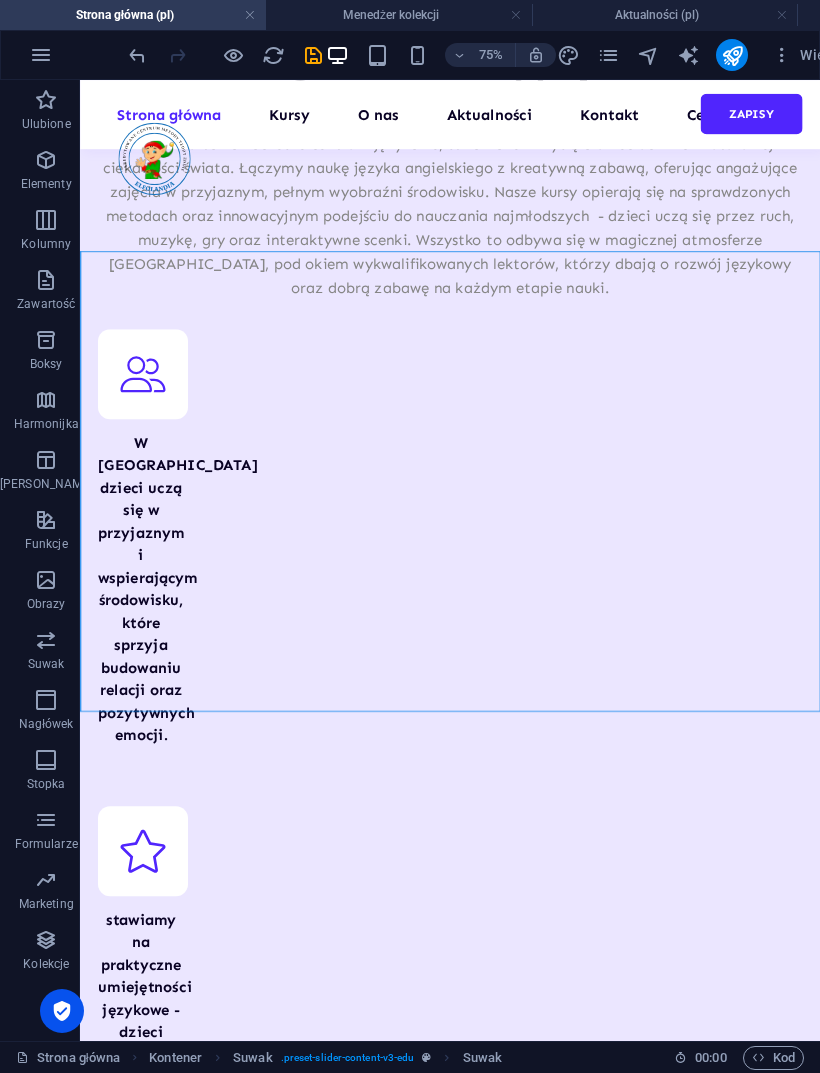 click at bounding box center (732, 55) 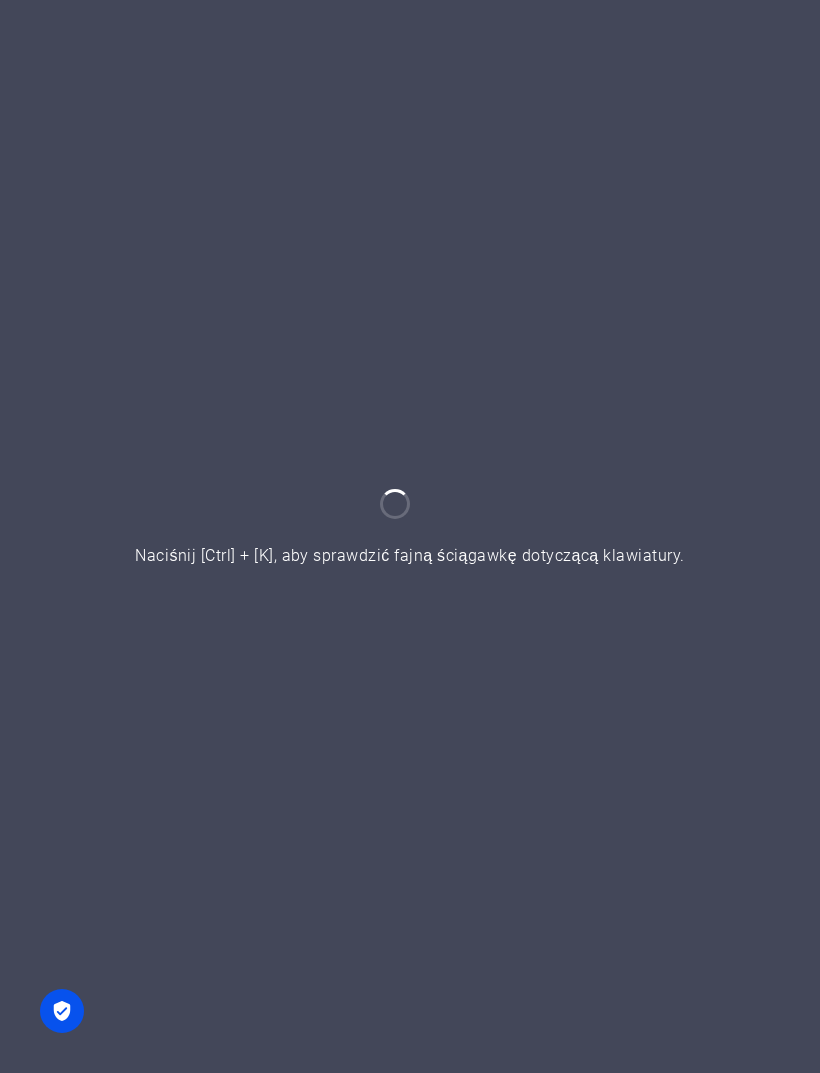 scroll, scrollTop: 0, scrollLeft: 0, axis: both 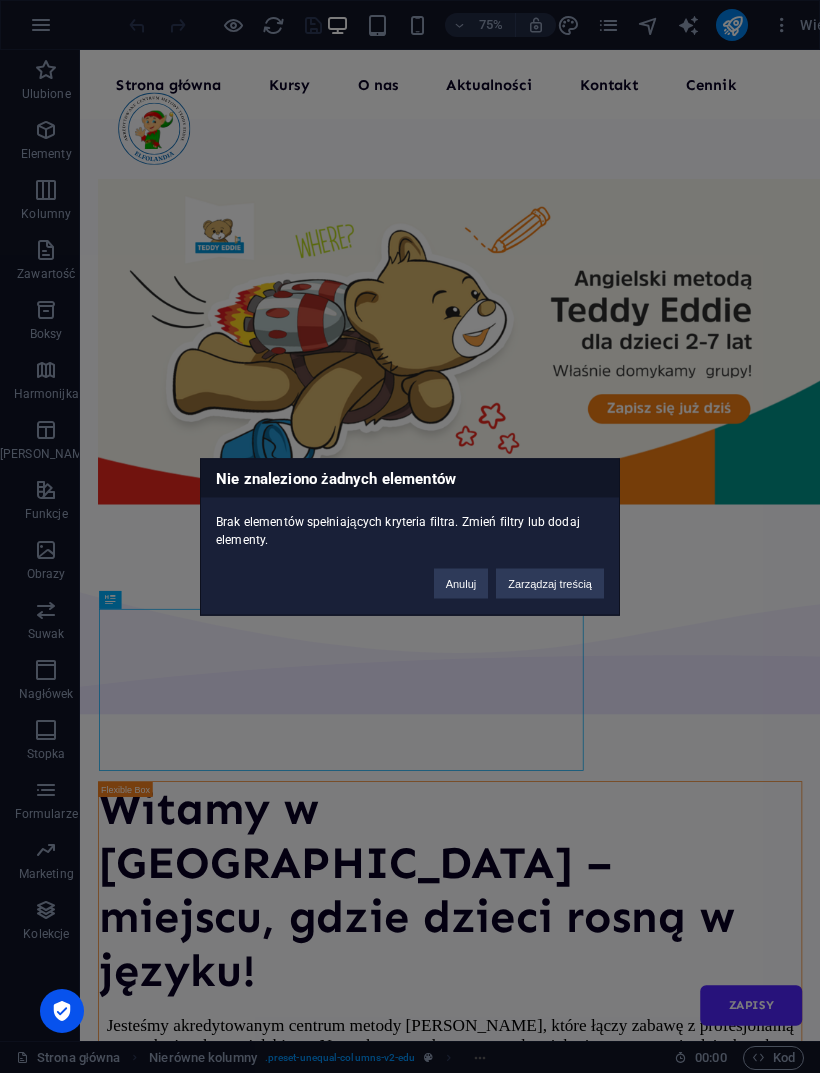 click on "Anuluj" at bounding box center [461, 583] 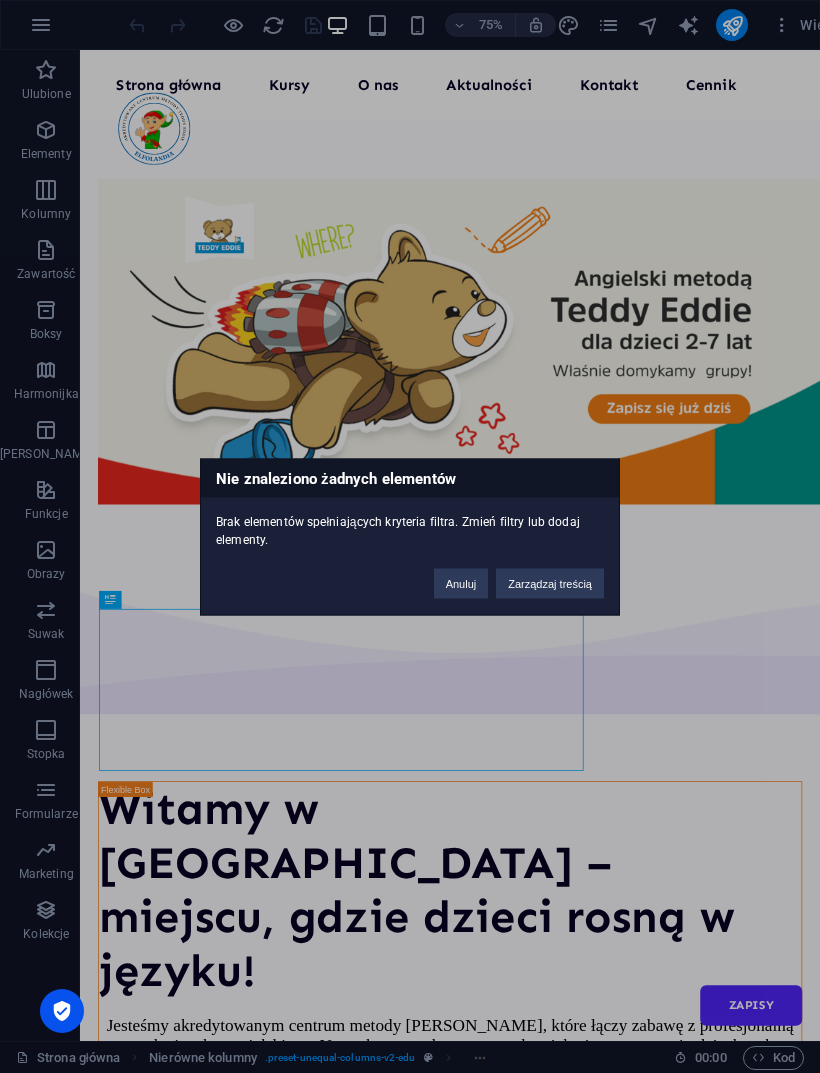 click on "Anuluj" at bounding box center [461, 583] 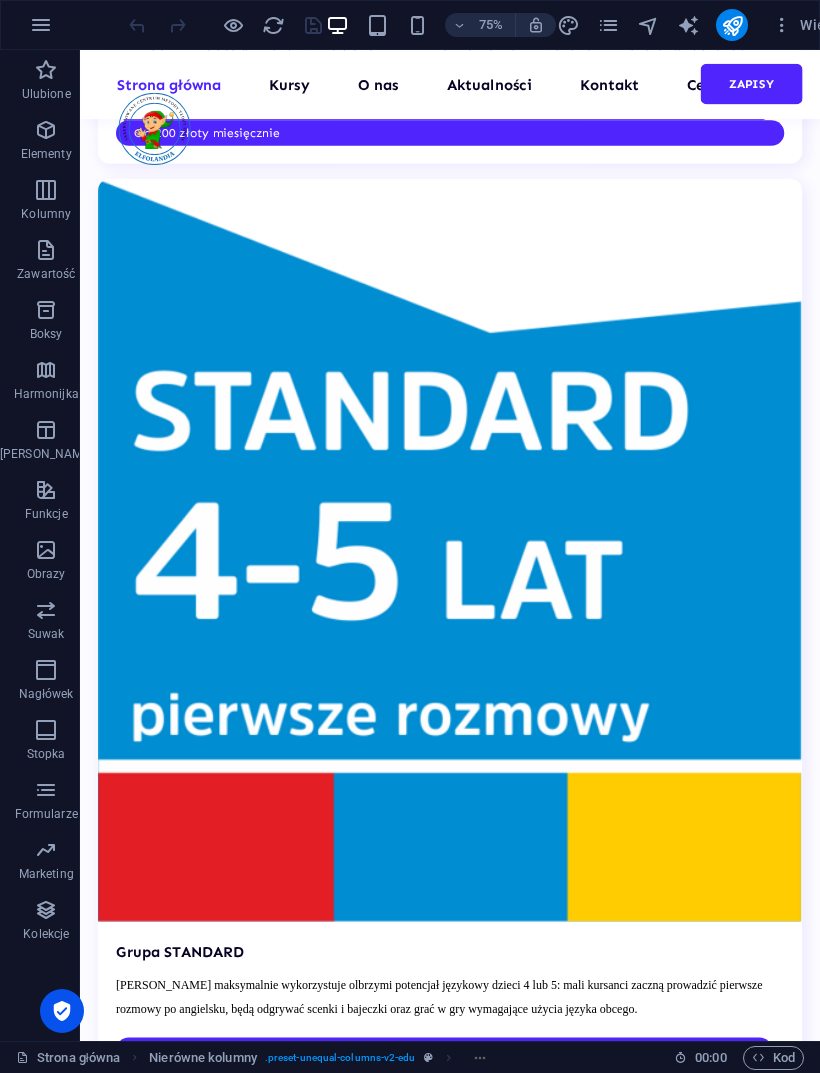 scroll, scrollTop: 5295, scrollLeft: 0, axis: vertical 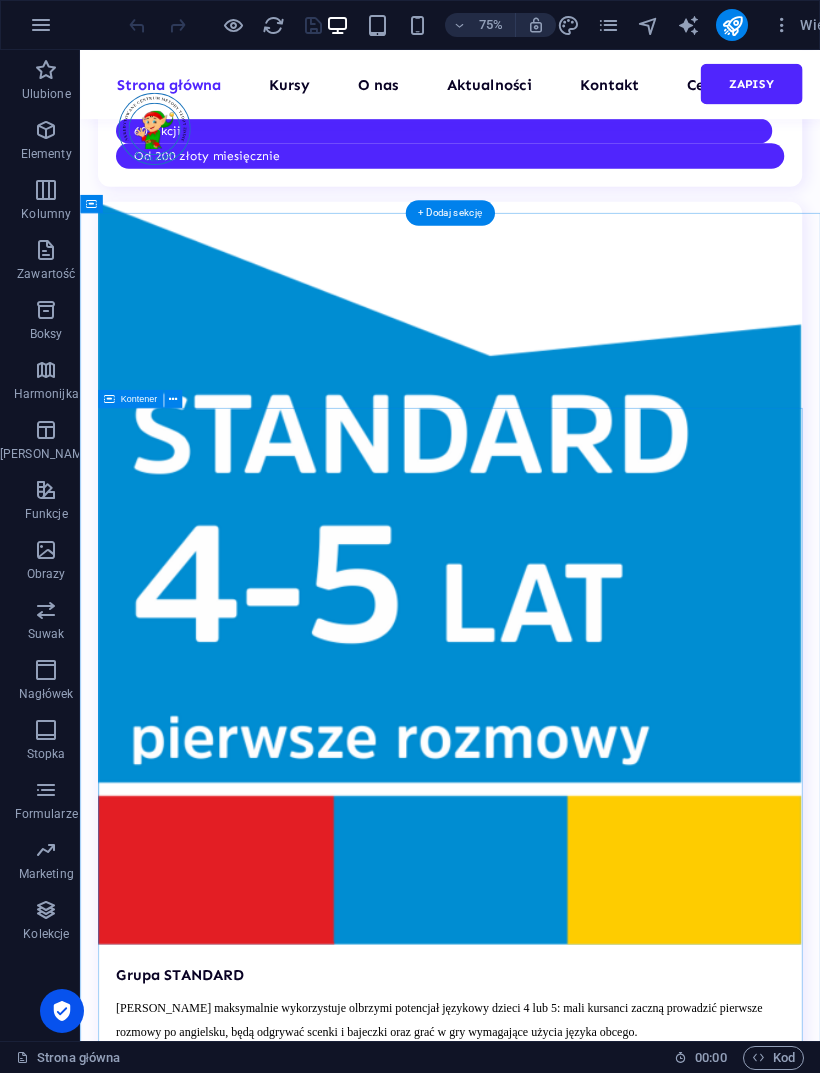 click on "Bądź na bieżąco z naszymi najnowszymi aktualizacjami. STOP! Do this before you start studying! Lorem ipsum dolor sit amet, consectetur adipiscing elit, sed do eiusmod tempor... READ MORE poprzedni  nastepna  Wiecej…" at bounding box center (573, 7185) 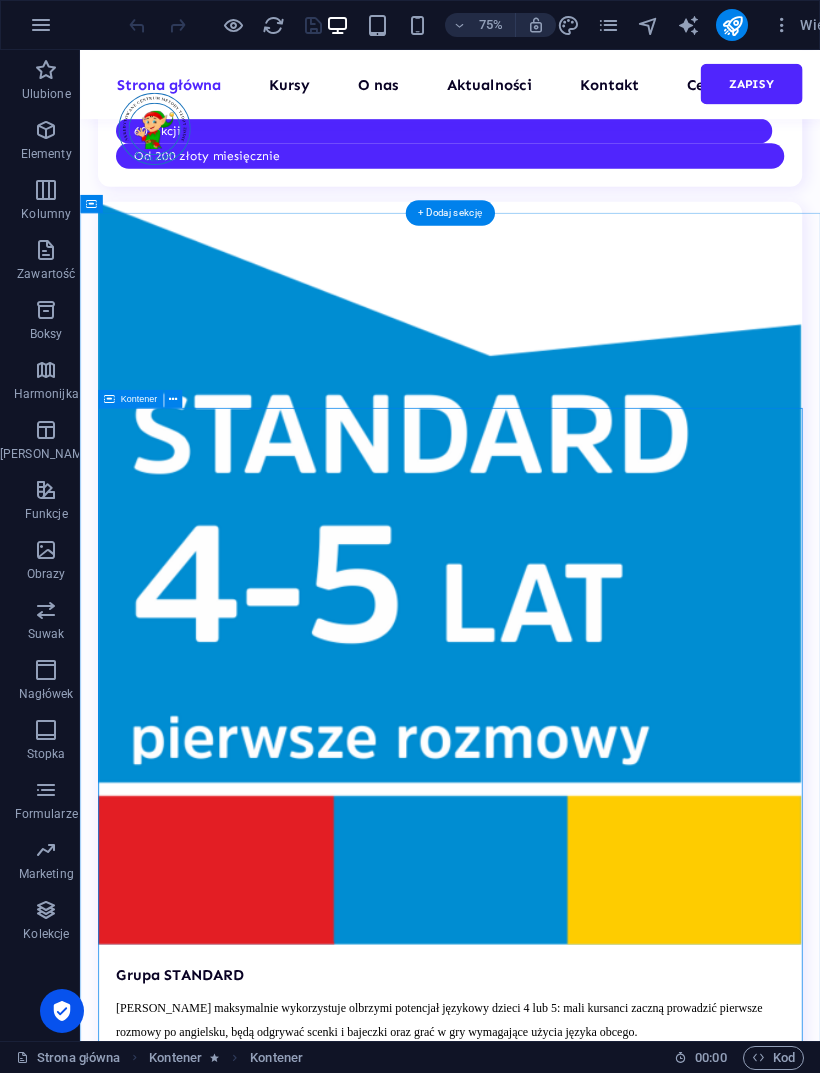 click at bounding box center [173, 399] 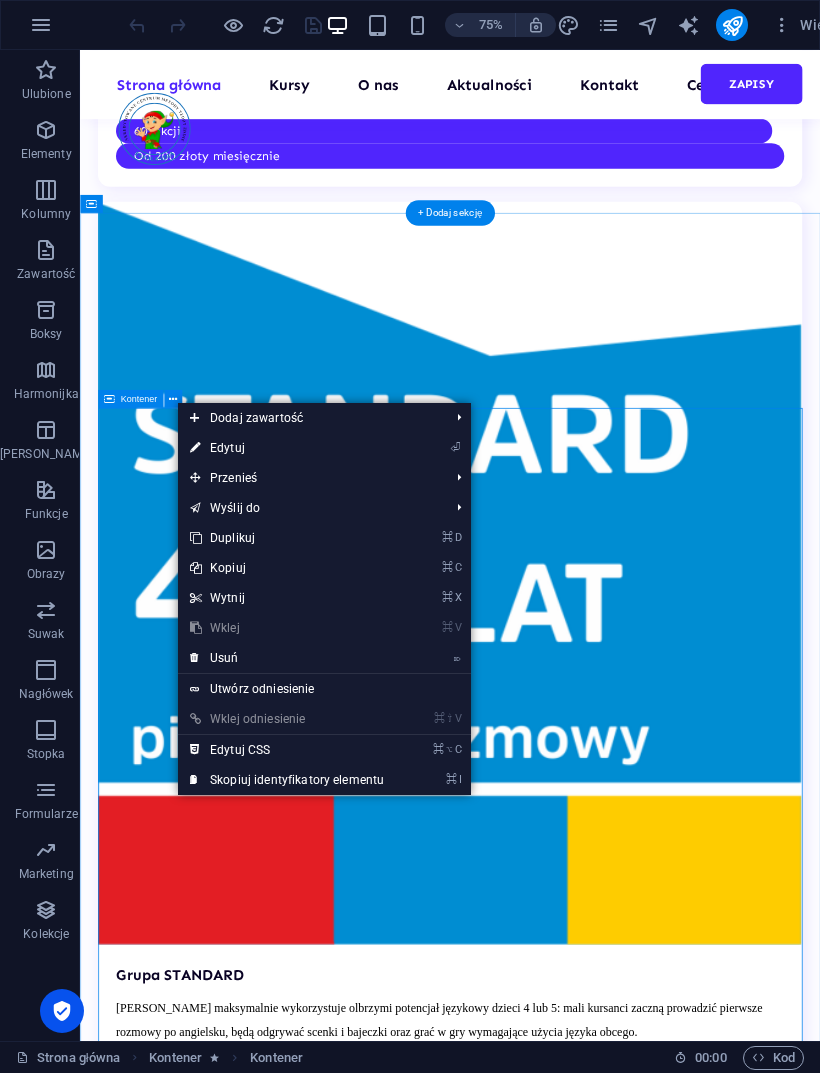 click on "⌦  Usuń" at bounding box center [287, 658] 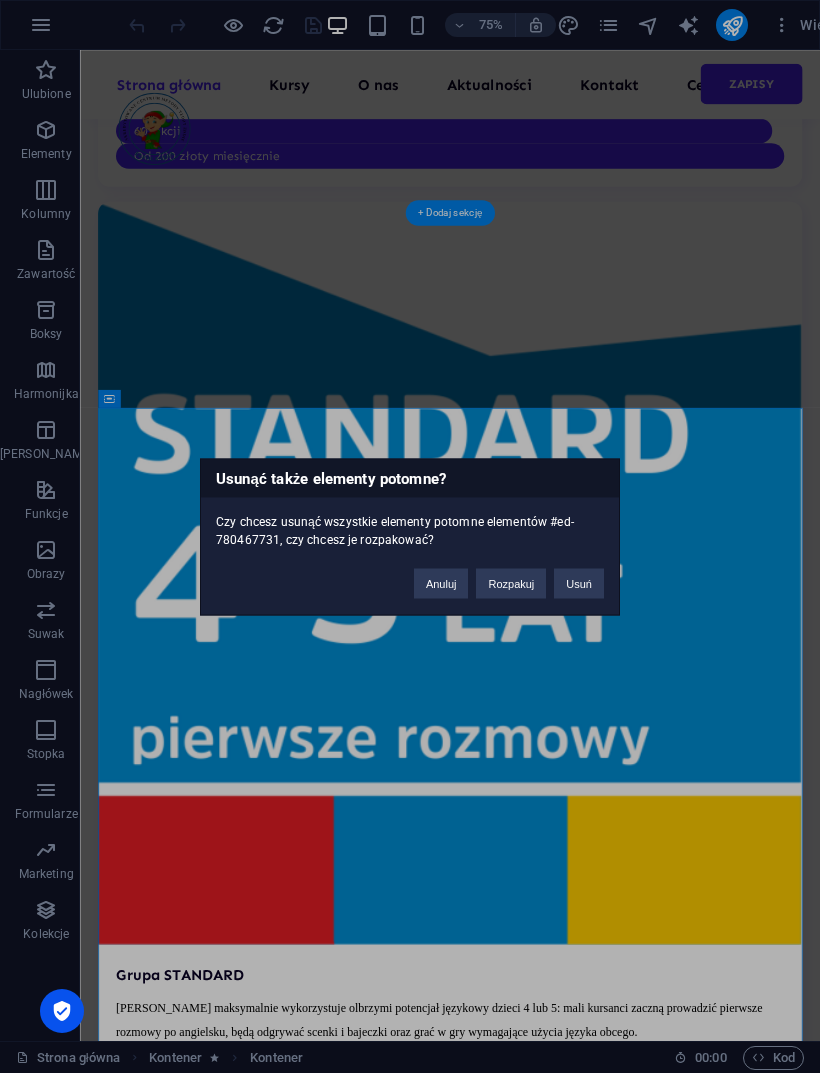 click on "Usuń" at bounding box center [579, 583] 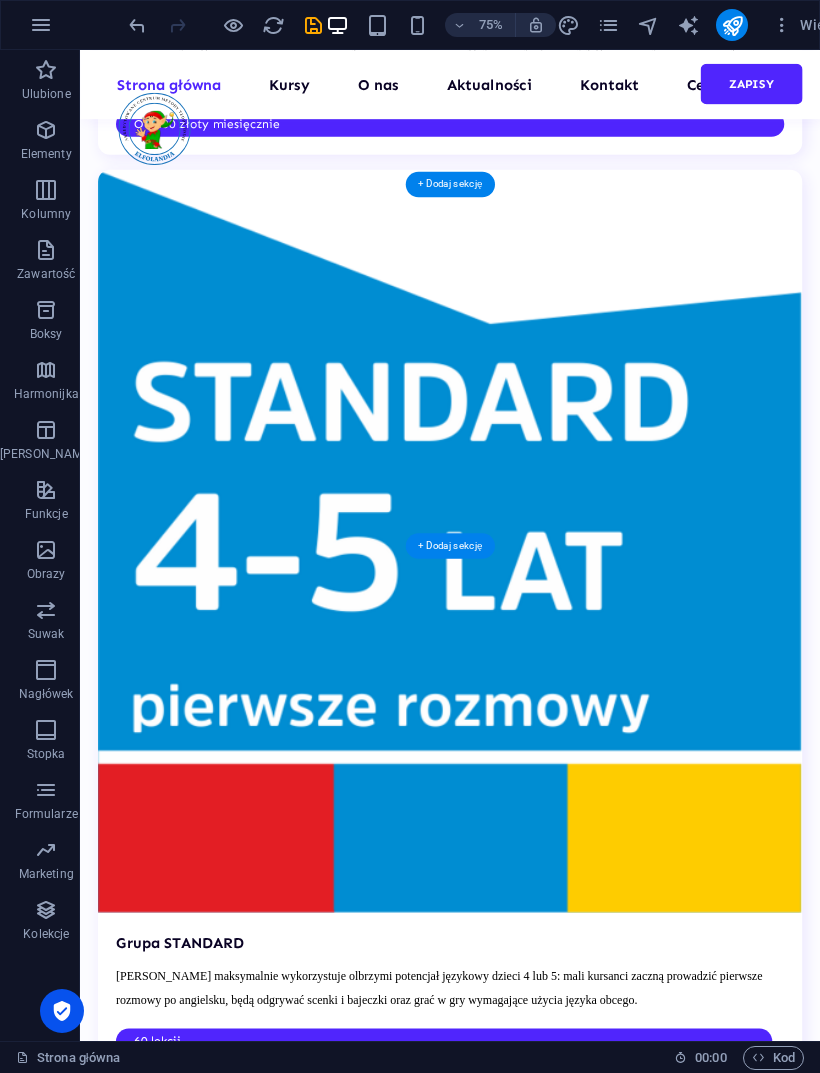 scroll, scrollTop: 5333, scrollLeft: 0, axis: vertical 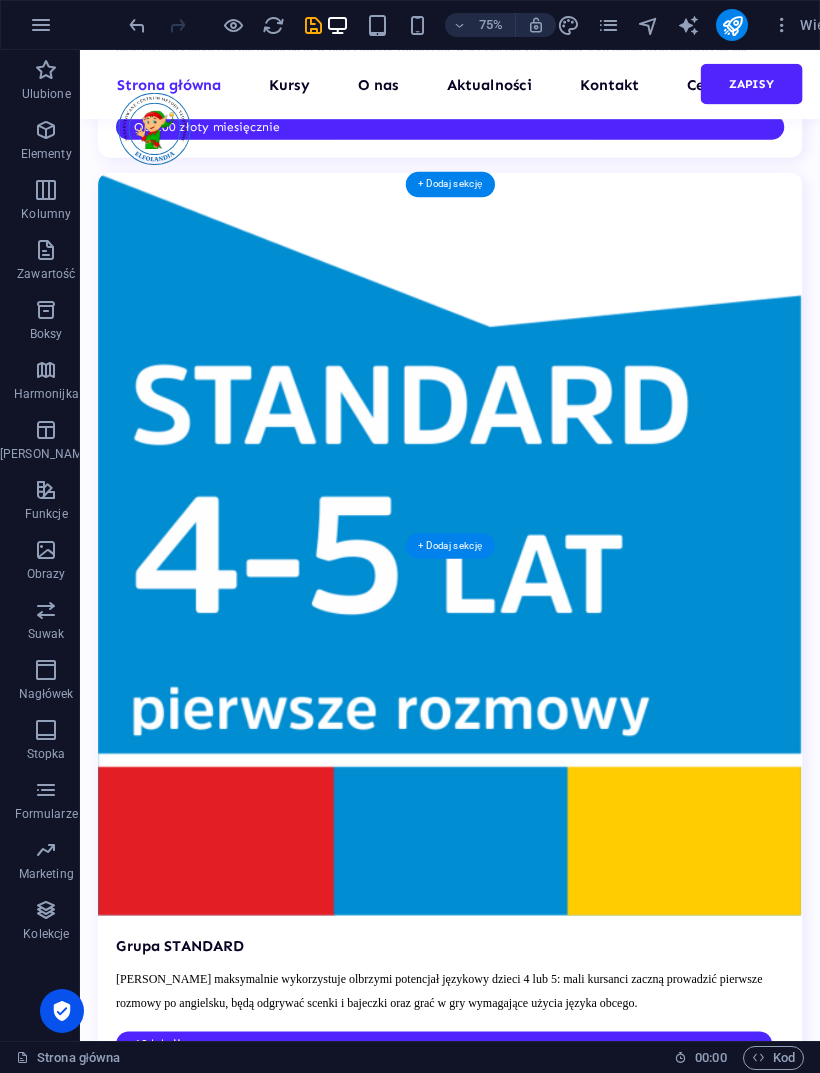 click on "Upuść treść tutaj lub  Dodaj elementy  Wklej schowek" at bounding box center [573, 6524] 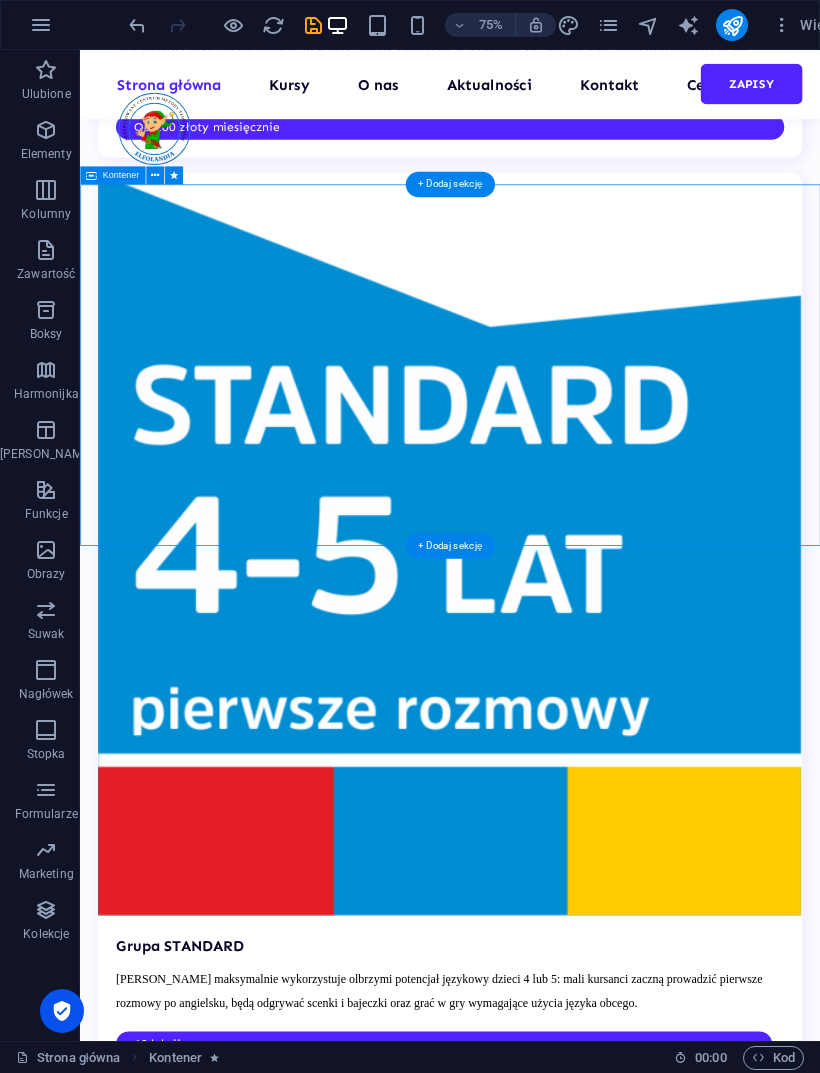 click on "Upuść treść tutaj lub  Dodaj elementy  Wklej schowek" at bounding box center (573, 6524) 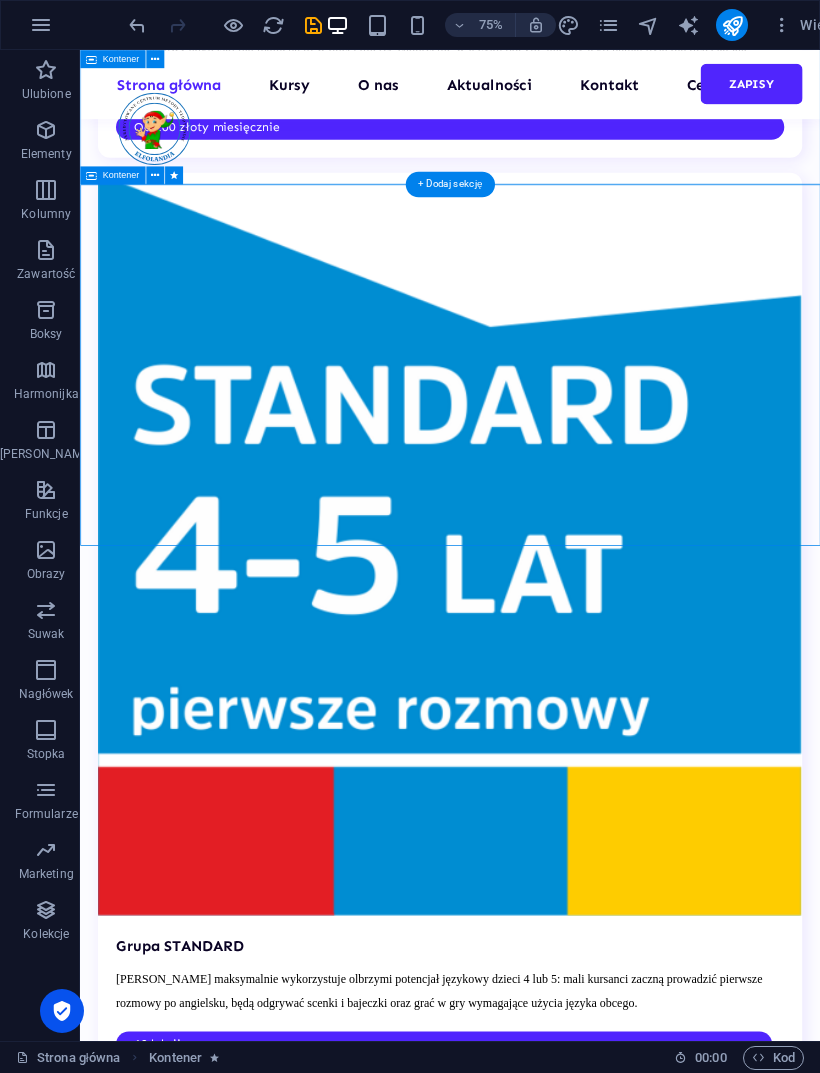 click at bounding box center (155, 176) 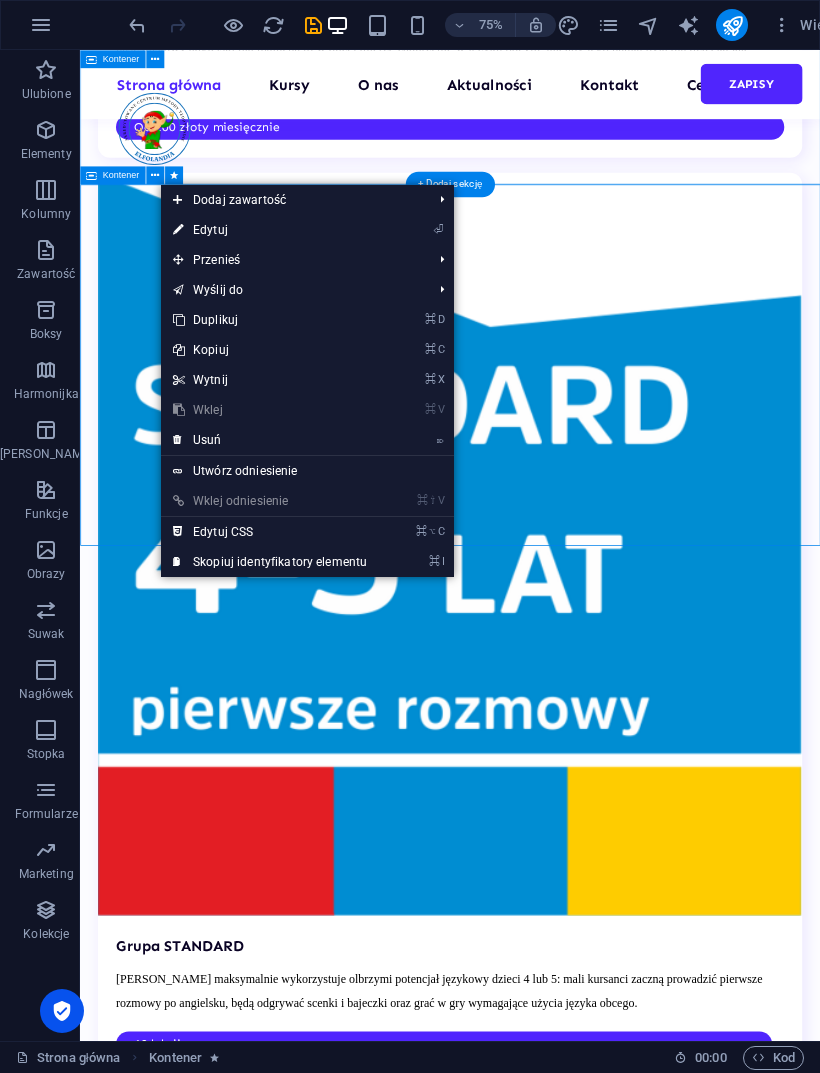 click on "⌦  Usuń" at bounding box center (270, 440) 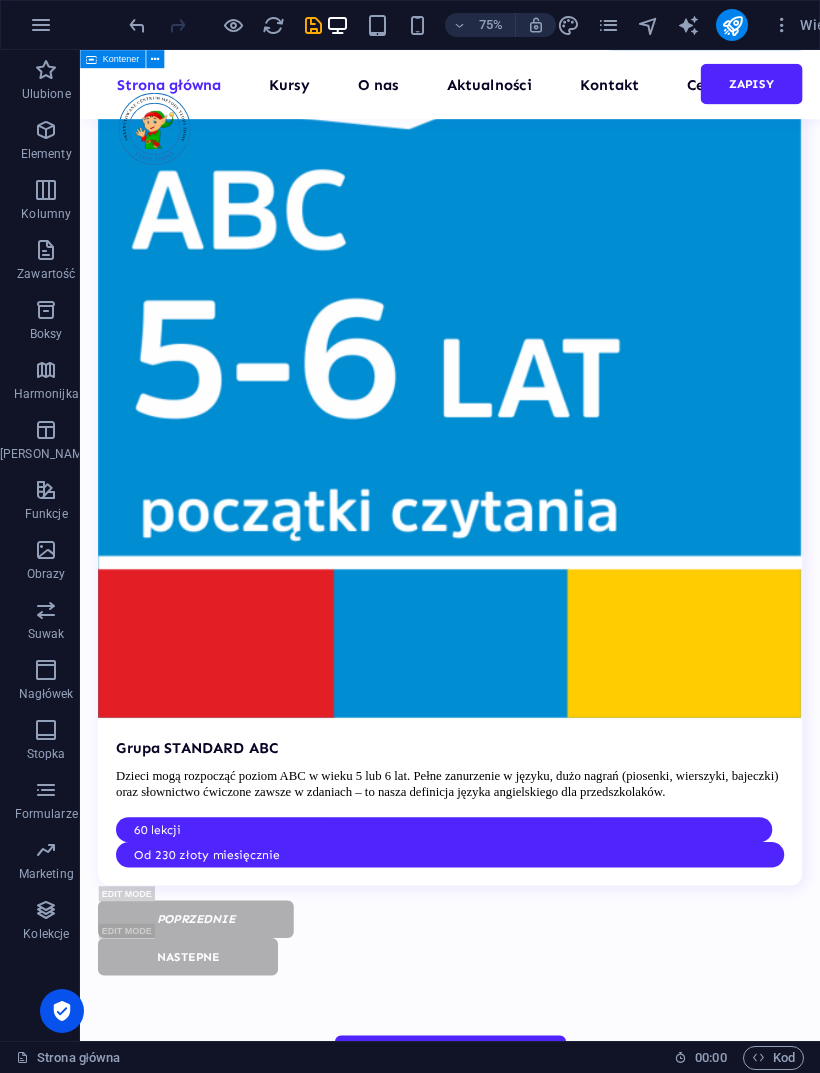 scroll, scrollTop: 6857, scrollLeft: 0, axis: vertical 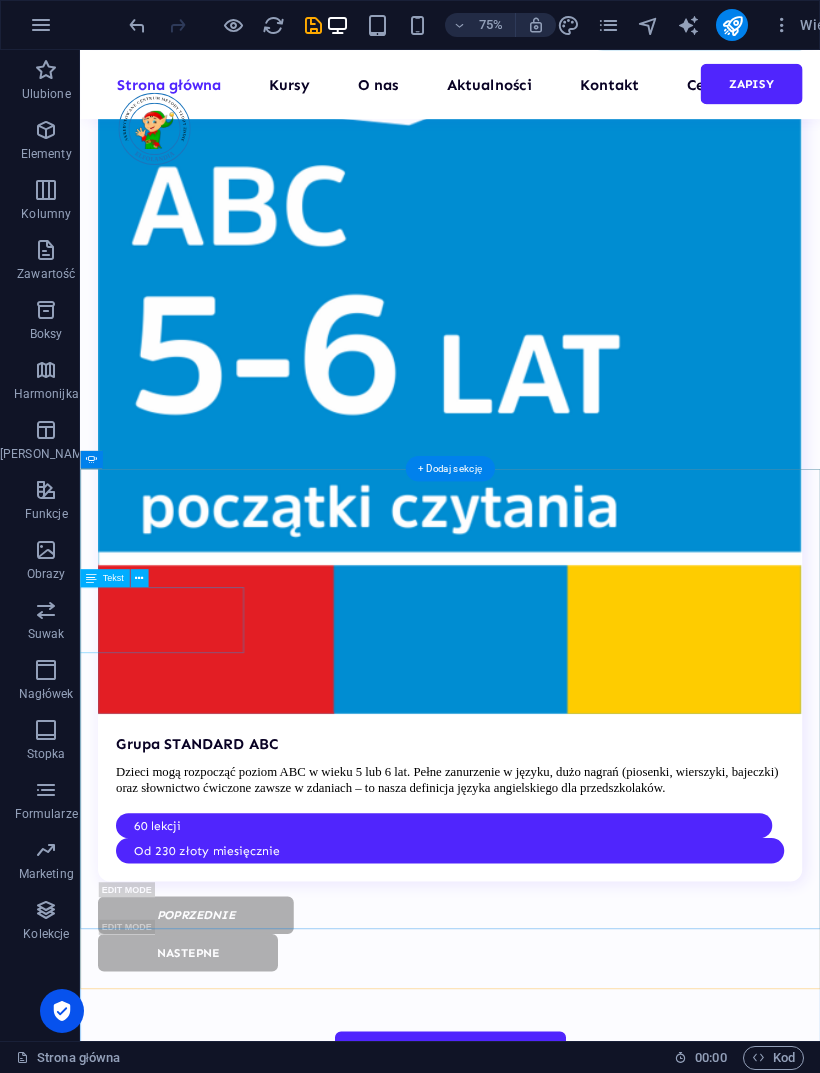 click on "“…nauka to prawdziwa przyjemność…”" at bounding box center (78, 9903) 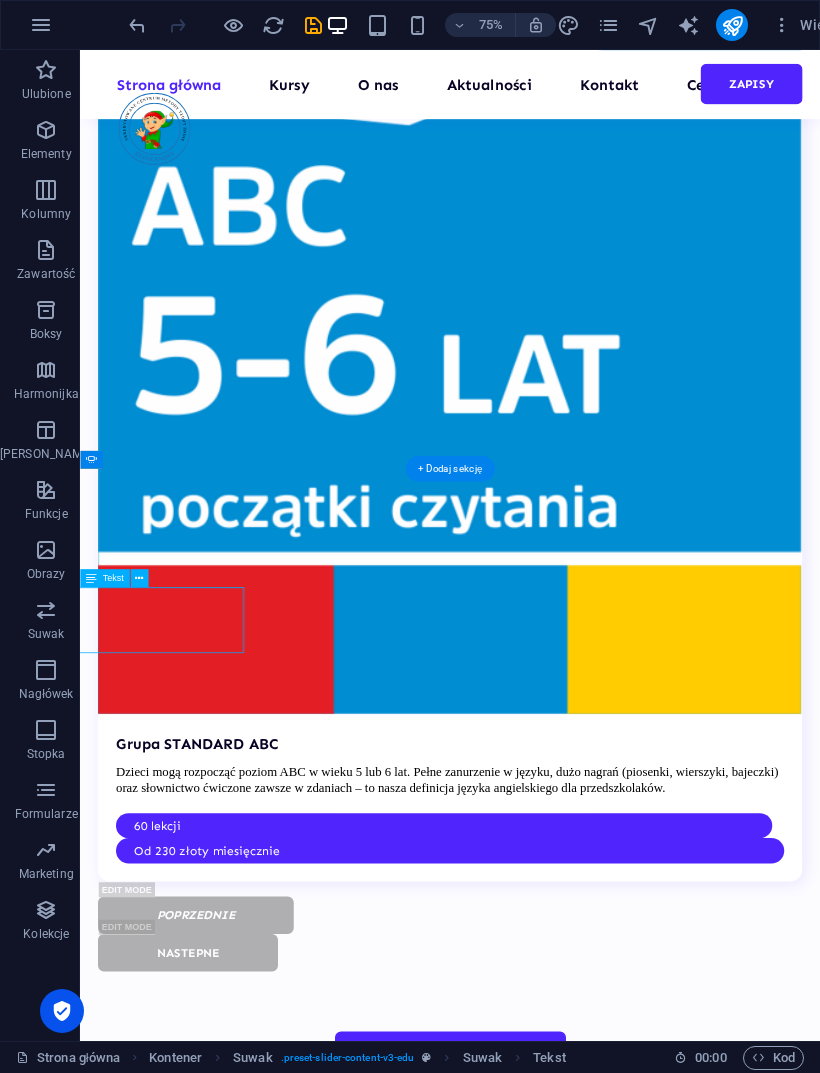 click on "Twoja opinia jest ważna." at bounding box center [573, 9428] 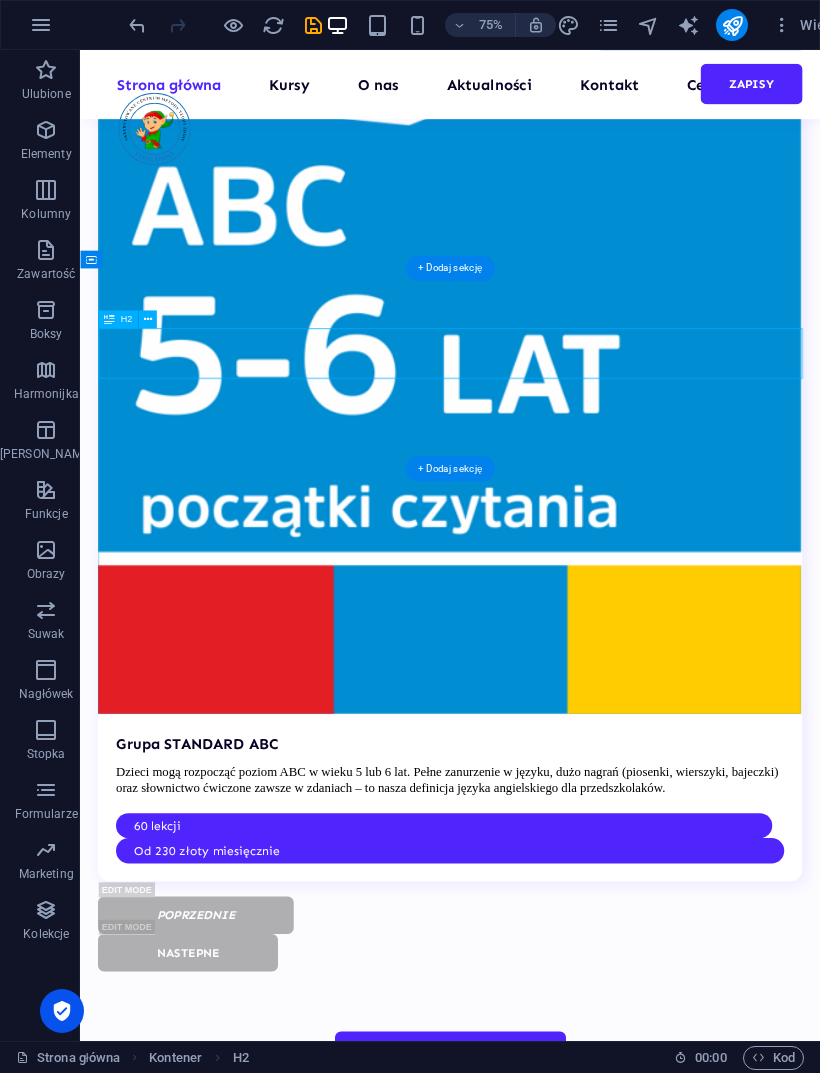 click on "Rodzice [PERSON_NAME]" at bounding box center [55, 9597] 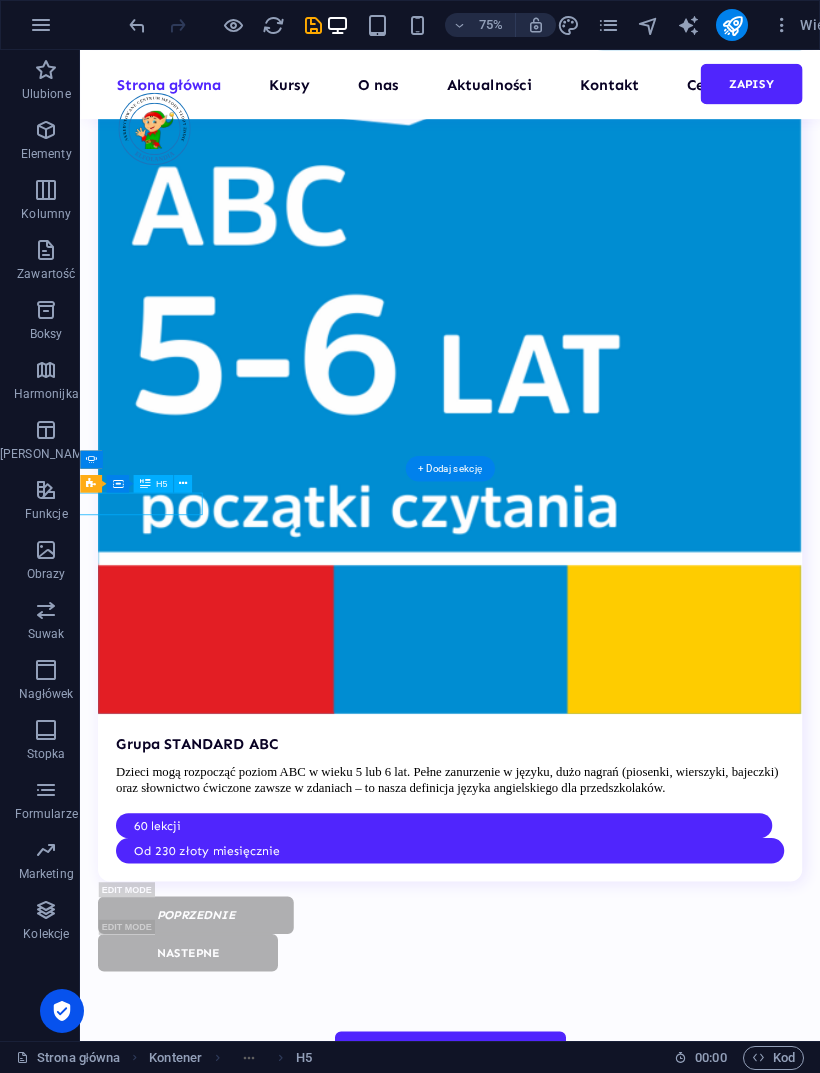 click on "Twoja opinia jest ważna. Nie wierz nam na słowo. Zobacz nasze setki zadowolonych klientów." at bounding box center [573, 9432] 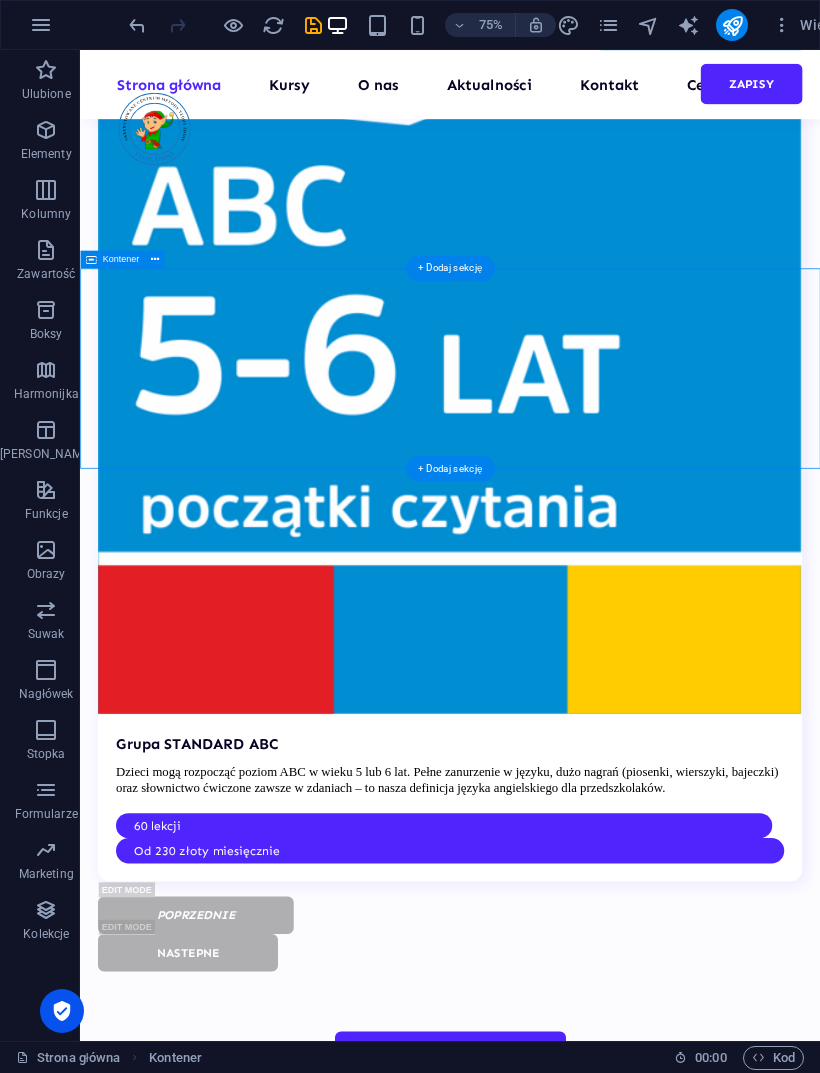 click on "Rodzice [PERSON_NAME]" at bounding box center (55, 9597) 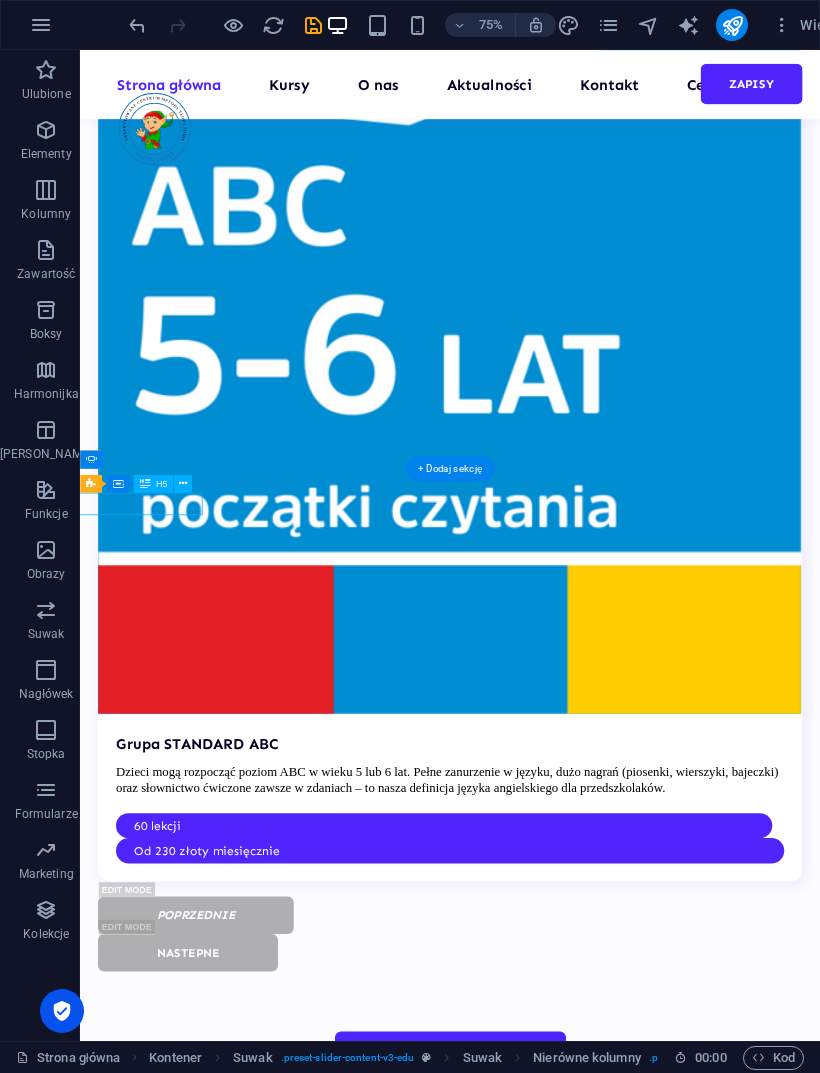 click on "Rodzice Nikoli 12 października 2024 roku. “…nauka to prawdziwa przyjemność…” Jestem bardzo zadowolona z zajęć języka angielskiego, które uczęszcza moje dziecko. Zajęcia są prowadzone w ciekawy i angażujący sposób, co sprawia, że nauka staje się dla niej prawdziwą przyjemnością. Dzięki różnorodnym metodom, takim jak gry i piosenki, zauważam, że szybko przyswaja nowe słówka. Gorąco polecam! 🔥" at bounding box center [573, 9857] 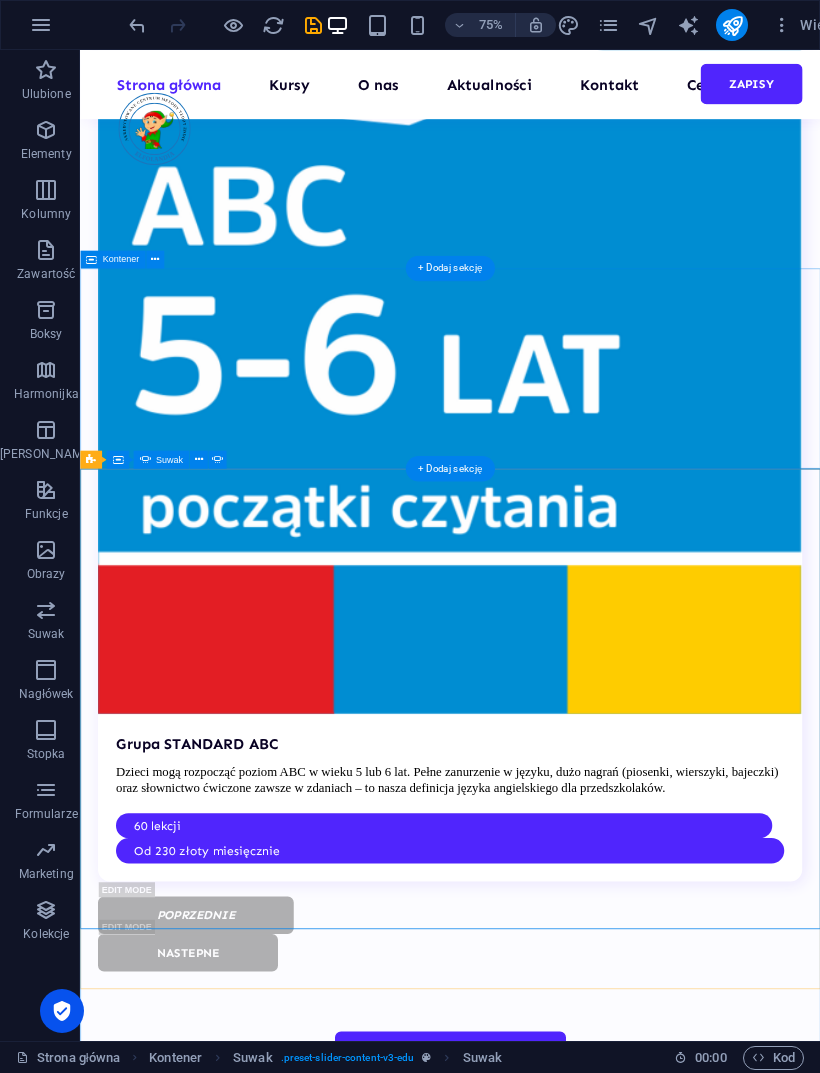 click at bounding box center (198, 460) 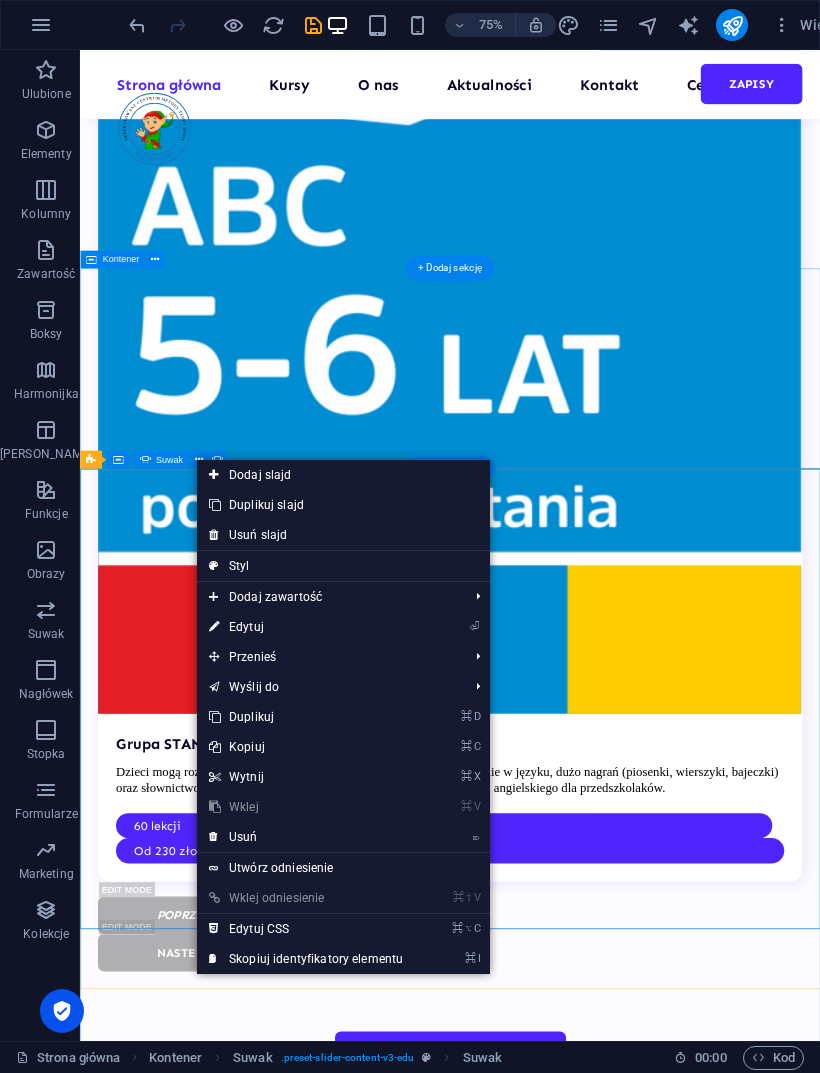 click on "Dodaj slajd" at bounding box center (343, 475) 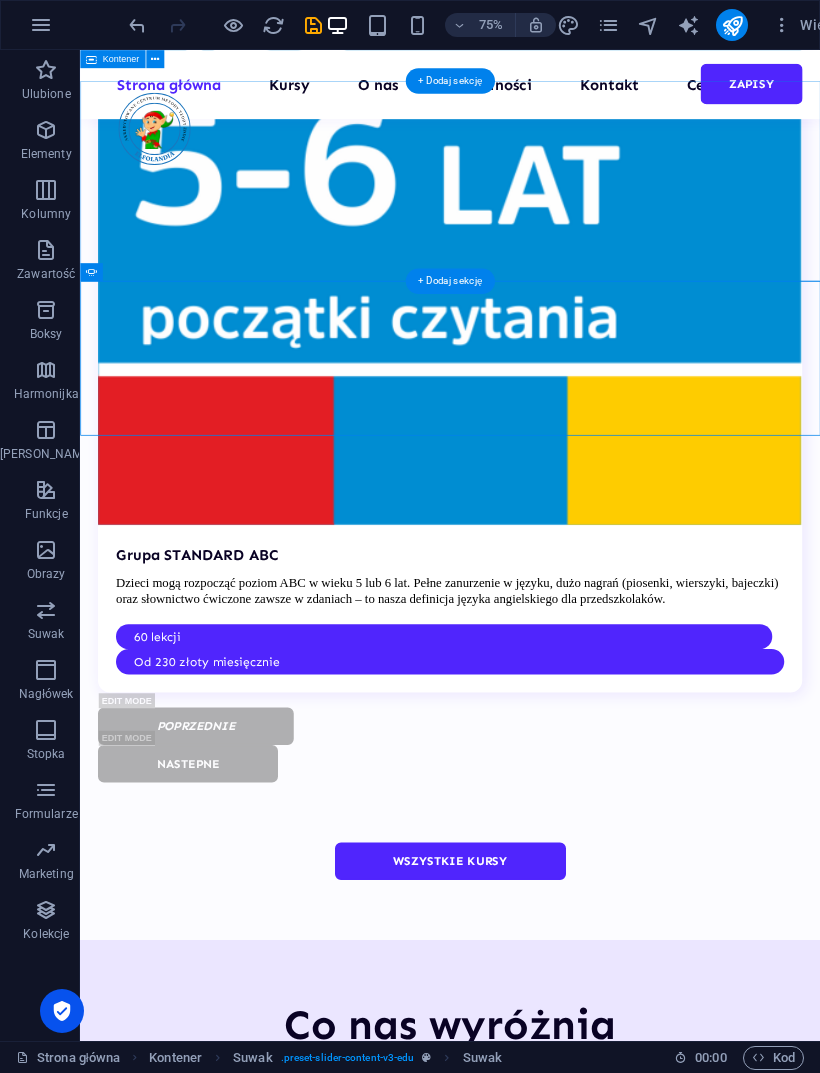 scroll, scrollTop: 7107, scrollLeft: 0, axis: vertical 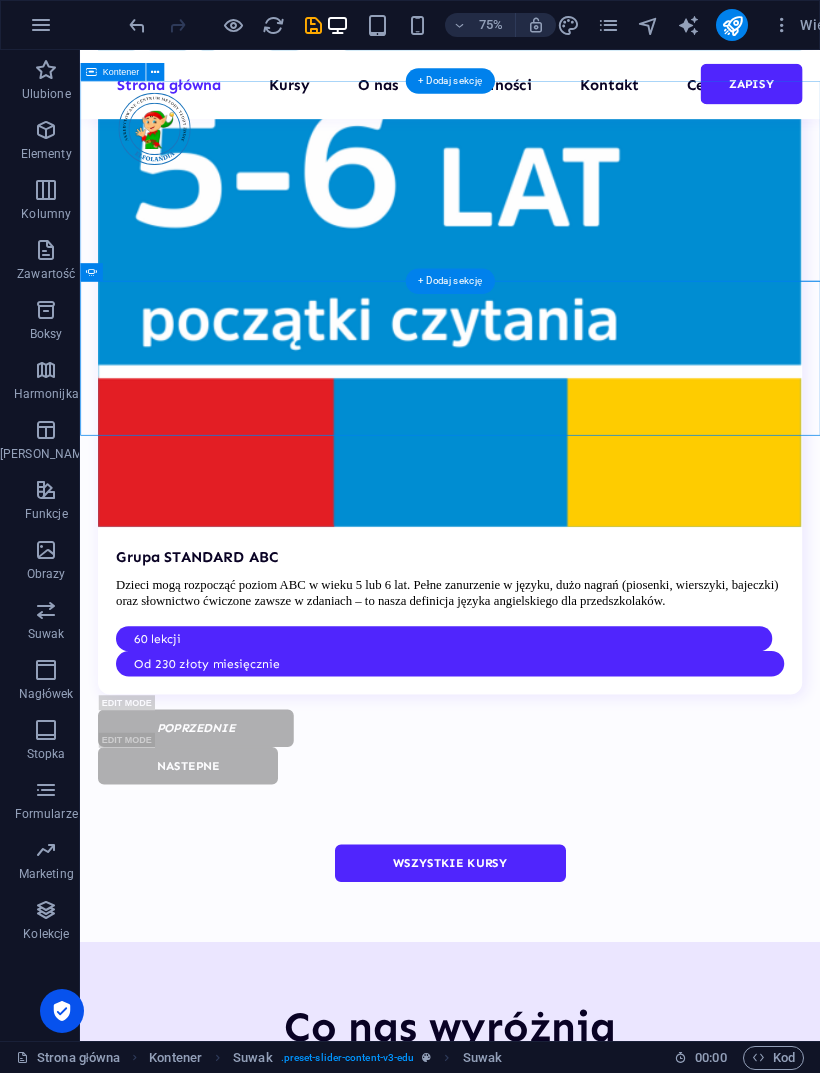 click on "Rodzice Nikoli 12 października 2024 roku. “…nauka to prawdziwa przyjemność…” Jestem bardzo zadowolona z zajęć języka angielskiego, które uczęszcza moje dziecko. Zajęcia są prowadzone w ciekawy i angażujący sposób, co sprawia, że nauka staje się dla niej prawdziwą przyjemnością. Dzięki różnorodnym metodom, takim jak gry i piosenki, zauważam, że szybko przyswaja nowe słówka. Gorąco polecam! 🔥 Upuść treść tutaj lub  Dodaj elementy  Wklej schowek Rodzice Nikoli 12 października 2024 roku. “…nauka to prawdziwa przyjemność…” Jestem bardzo zadowolona z zajęć języka angielskiego, które uczęszcza moje dziecko. Zajęcia są prowadzone w ciekawy i angażujący sposób, co sprawia, że nauka staje się dla niej prawdziwą przyjemnością. Dzięki różnorodnym metodom, takim jak gry i piosenki, zauważam, że szybko przyswaja nowe słówka. Gorąco polecam! 🔥 Upuść treść tutaj lub  Dodaj elementy  Wklej schowek Rodzice Nikoli 12 października 2024 roku. 1" at bounding box center [573, 9508] 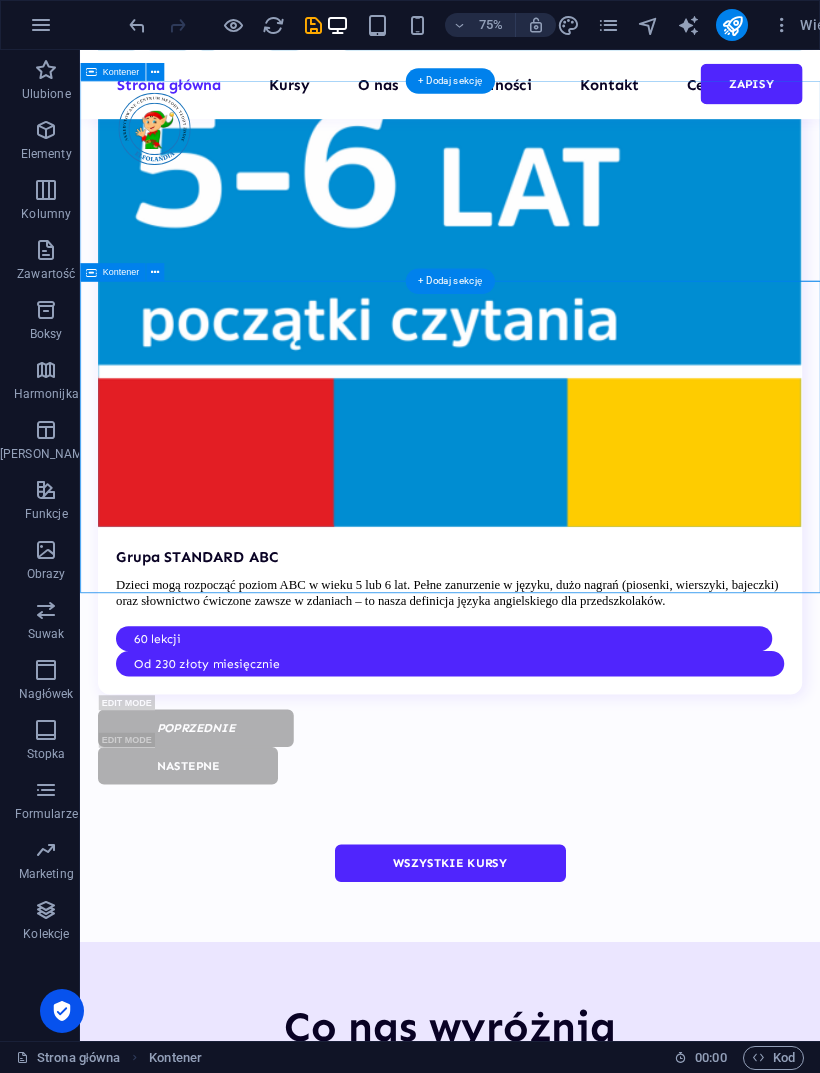 click at bounding box center [155, 272] 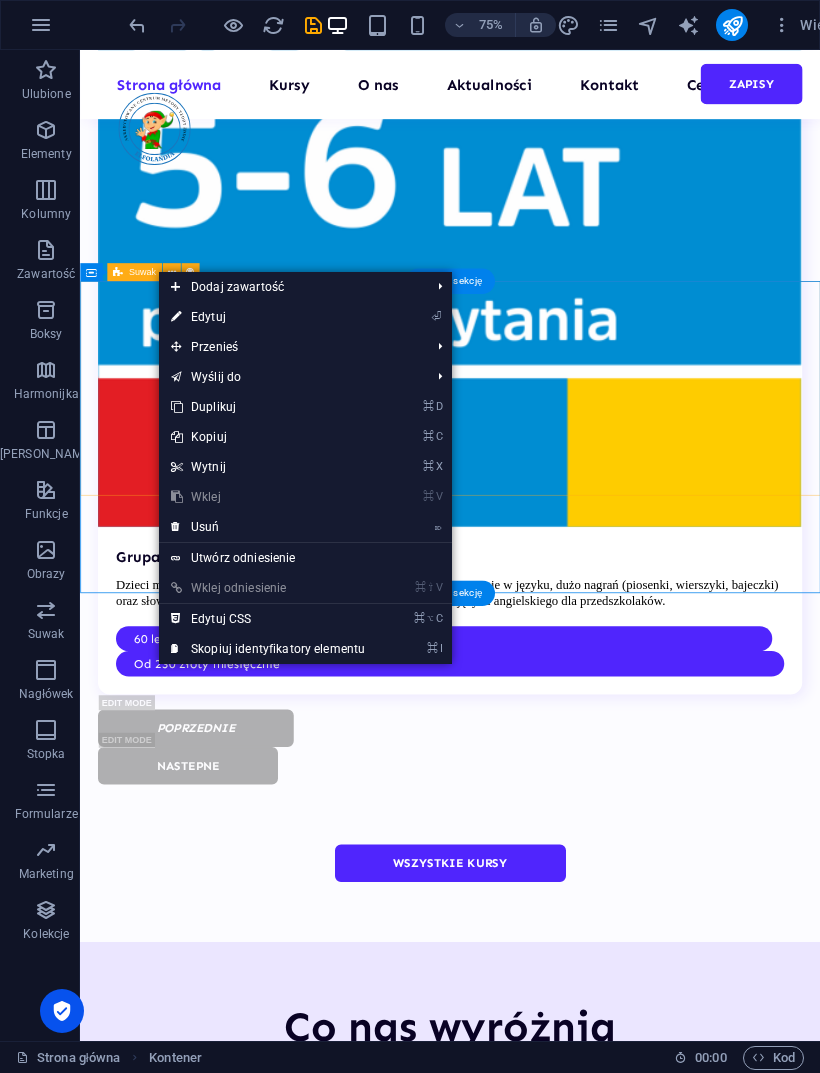click on "Rodzice Nikoli 12 października 2024 roku. “…nauka to prawdziwa przyjemność…” Jestem bardzo zadowolona z zajęć języka angielskiego, które uczęszcza moje dziecko. Zajęcia są prowadzone w ciekawy i angażujący sposób, co sprawia, że nauka staje się dla niej prawdziwą przyjemnością. Dzięki różnorodnym metodom, takim jak gry i piosenki, zauważam, że szybko przyswaja nowe słówka. Gorąco polecam! 🔥 Upuść treść tutaj lub  Dodaj elementy  Wklej schowek Rodzice Nikoli 12 października 2024 roku. “…nauka to prawdziwa przyjemność…” Jestem bardzo zadowolona z zajęć języka angielskiego, które uczęszcza moje dziecko. Zajęcia są prowadzone w ciekawy i angażujący sposób, co sprawia, że nauka staje się dla niej prawdziwą przyjemnością. Dzięki różnorodnym metodom, takim jak gry i piosenki, zauważam, że szybko przyswaja nowe słówka. Gorąco polecam! 🔥 Upuść treść tutaj lub  Dodaj elementy  Wklej schowek Rodzice Nikoli 12 października 2024 roku. 1" at bounding box center [573, 9443] 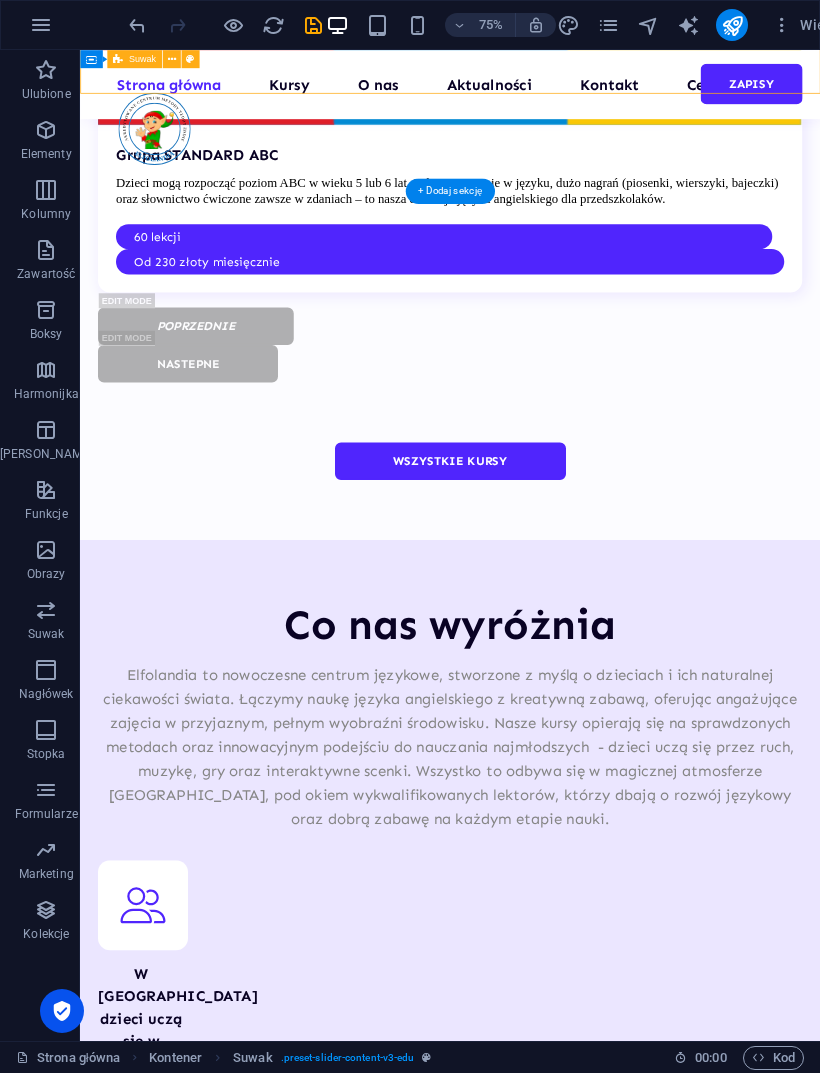 scroll, scrollTop: 7637, scrollLeft: 0, axis: vertical 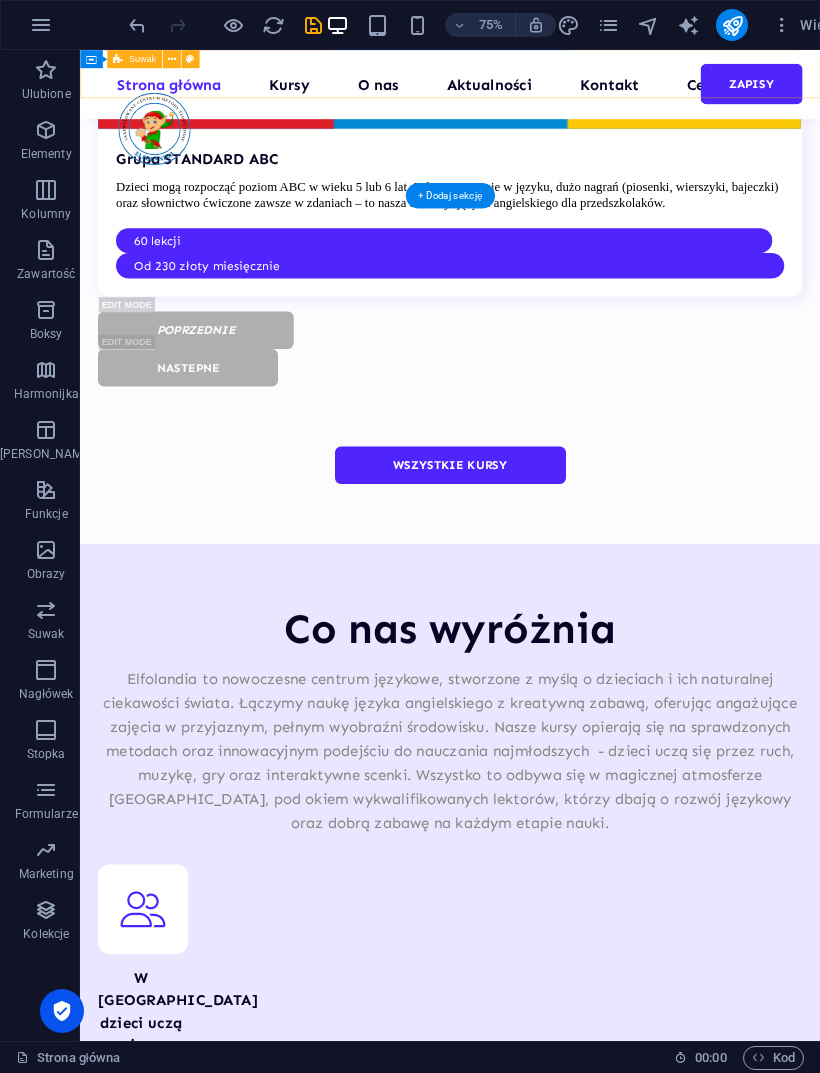click on "zapisz dziecko na zajęcia !" at bounding box center [573, 9528] 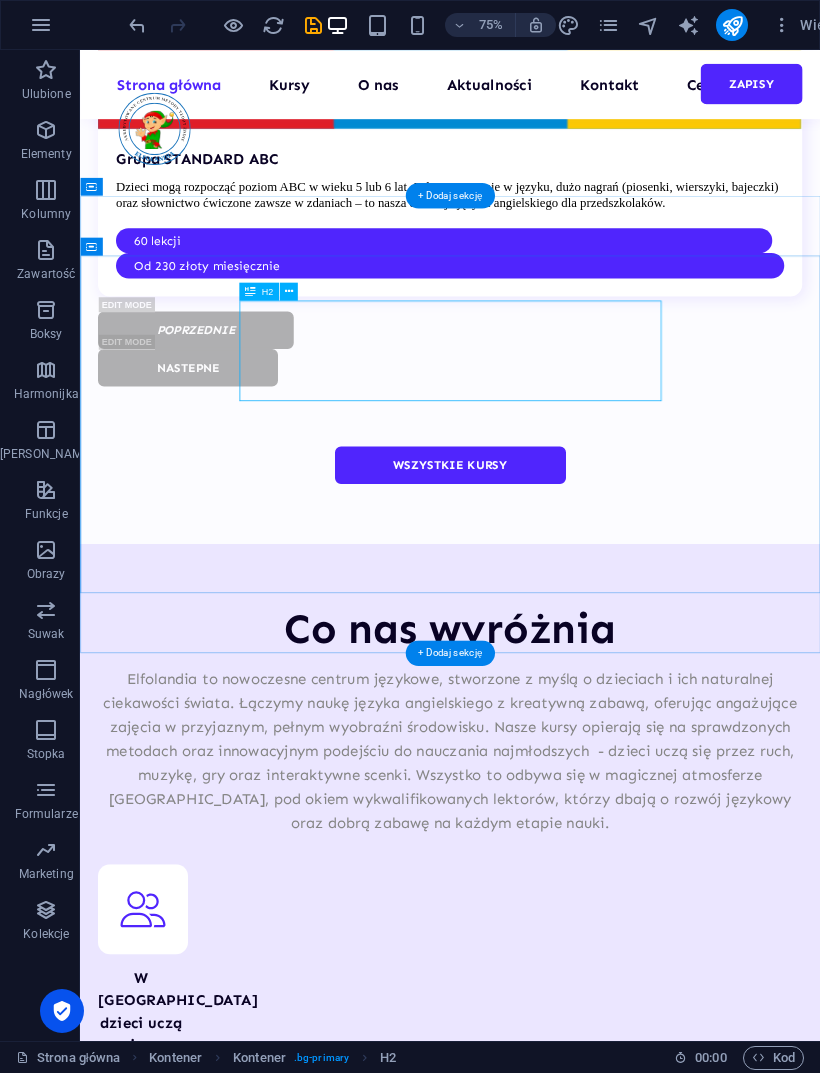 click at bounding box center [288, 292] 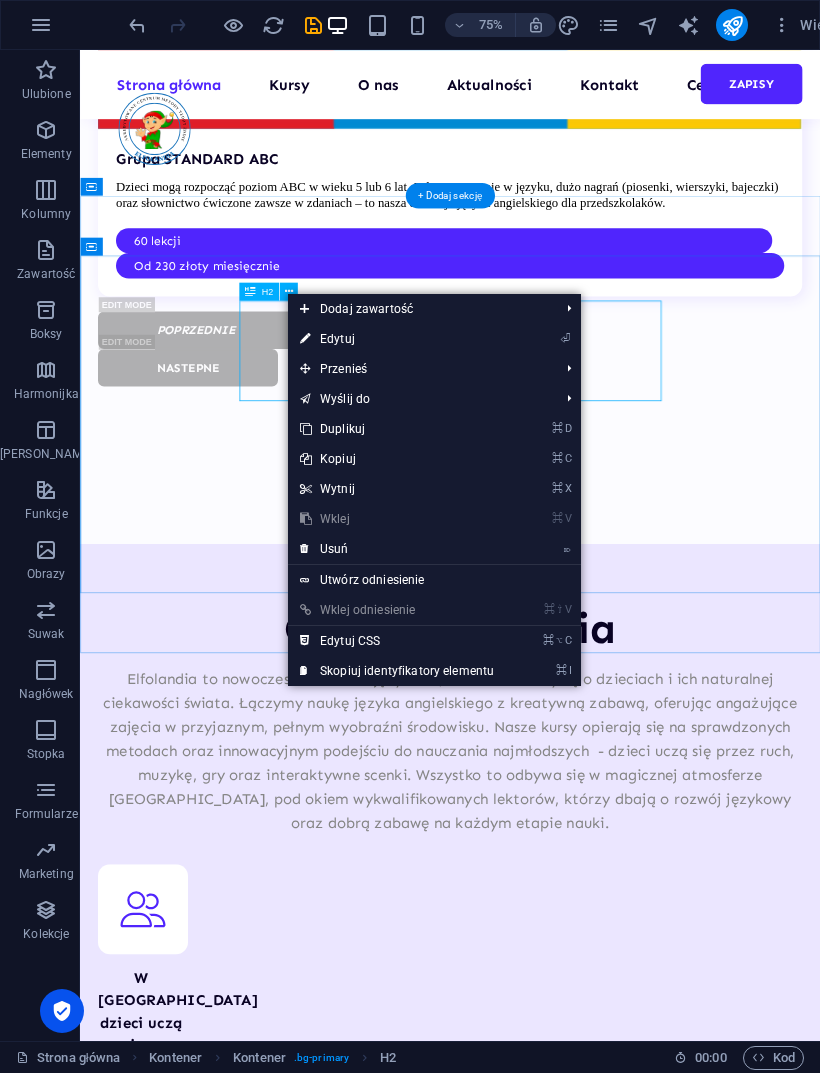 click on "zapisz dziecko na zajęcia !" at bounding box center [573, 9528] 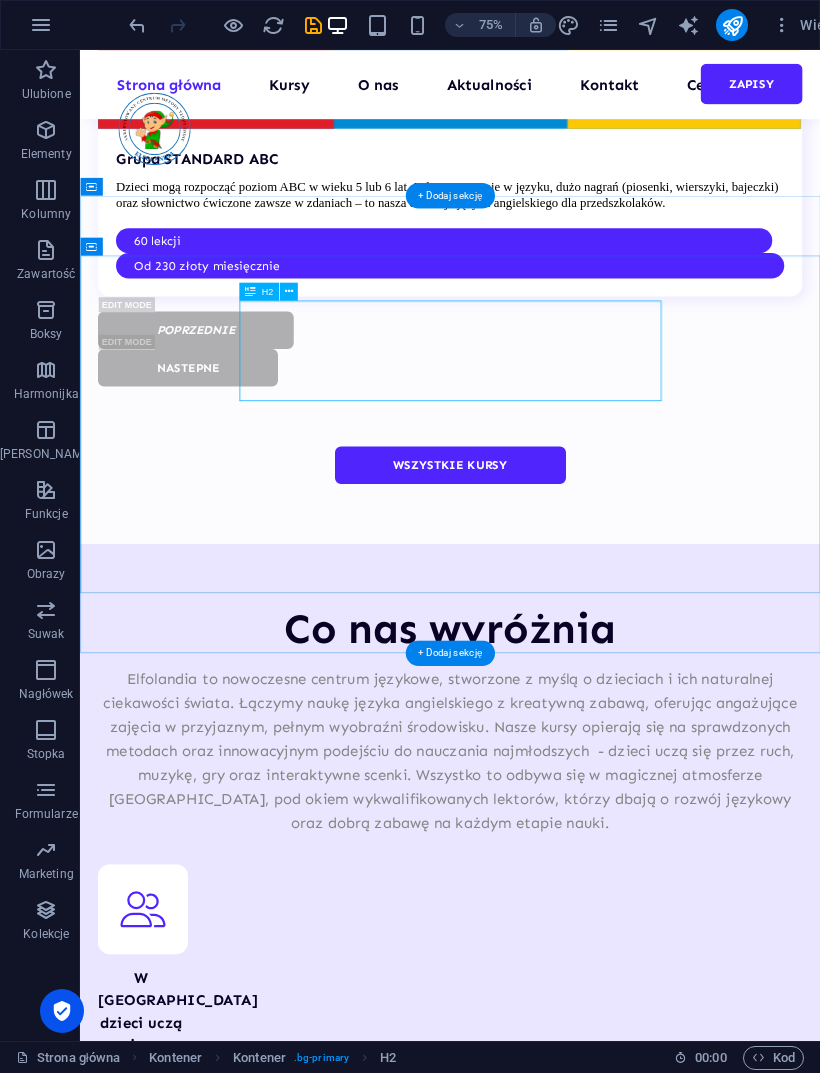click on "zapisz dziecko na zajęcia !" at bounding box center [573, 9528] 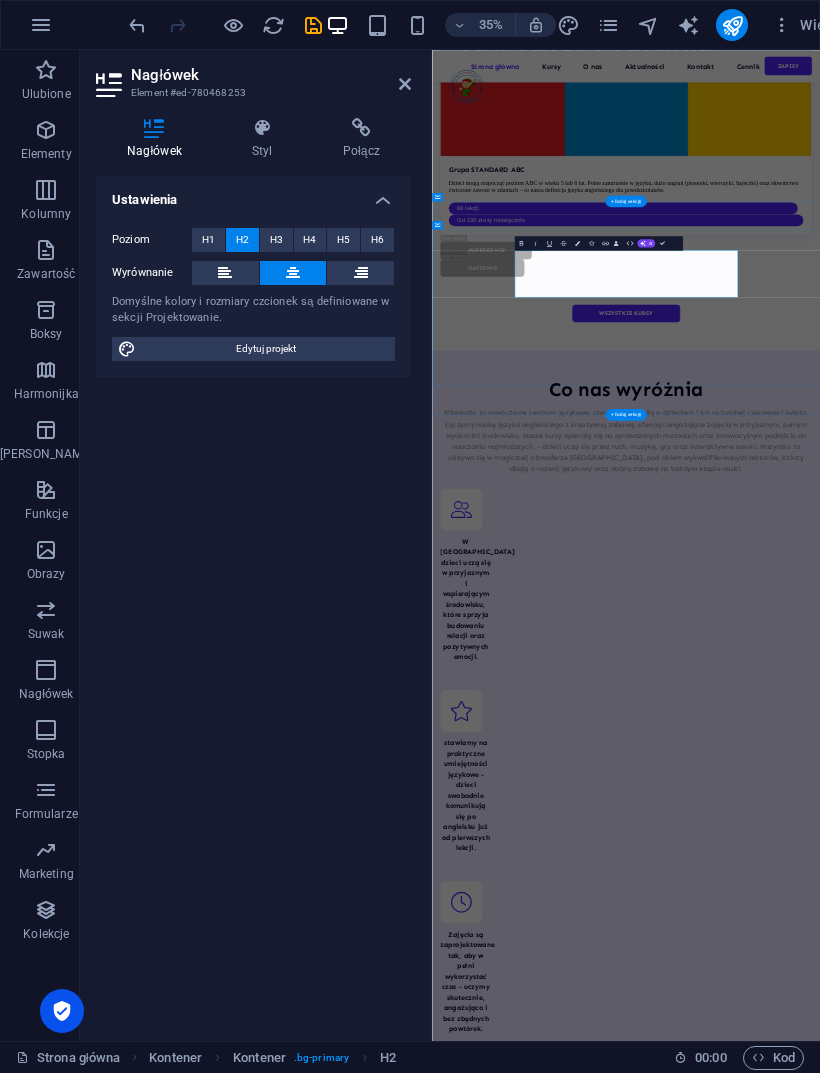 scroll, scrollTop: 7142, scrollLeft: 0, axis: vertical 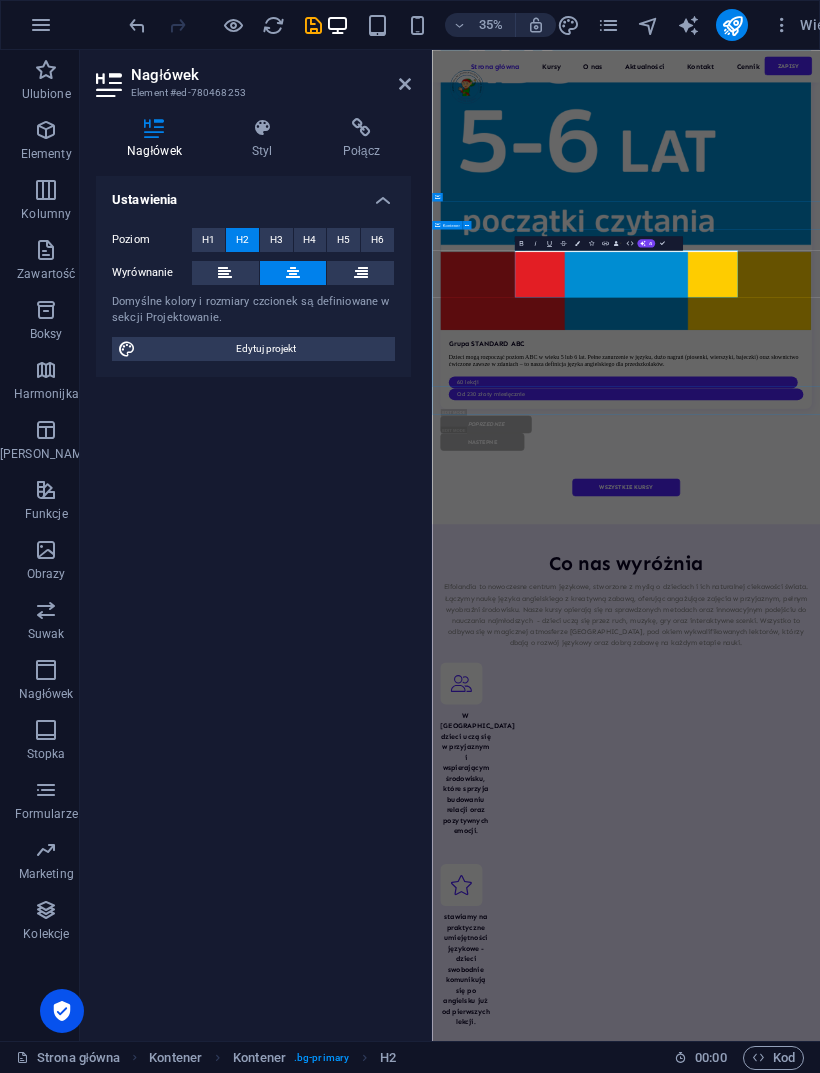 click 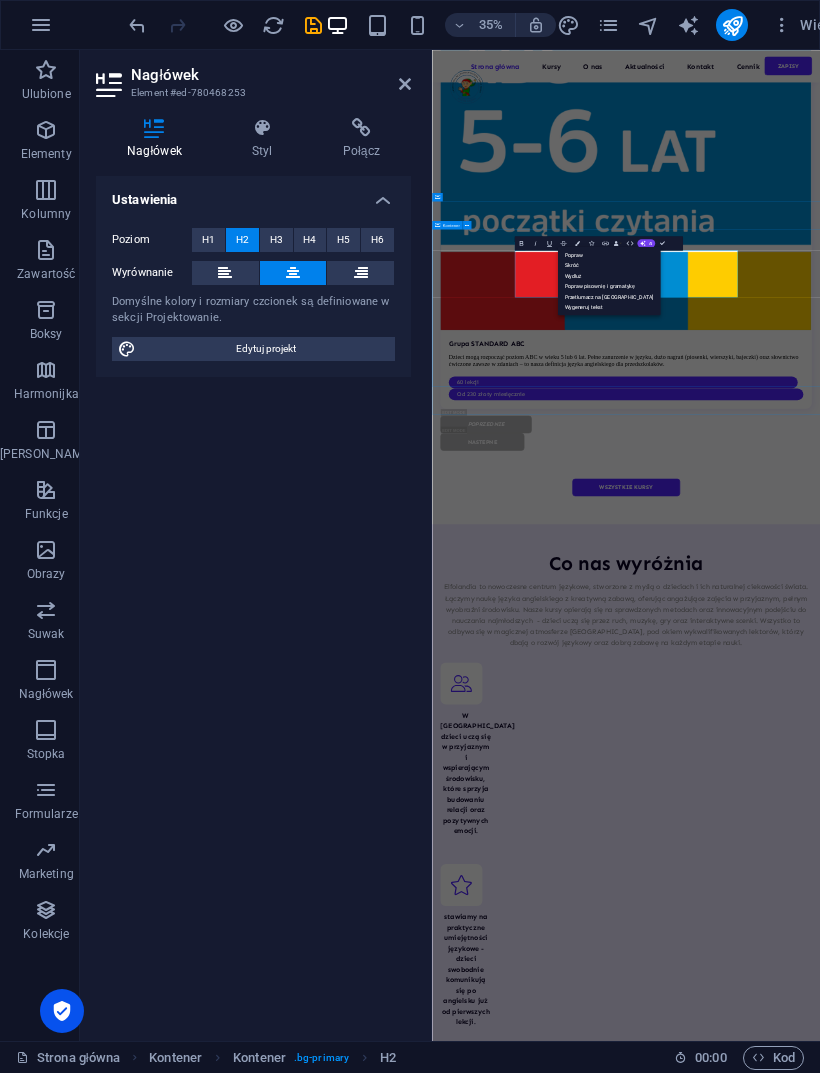 click on "Popraw" at bounding box center (609, 255) 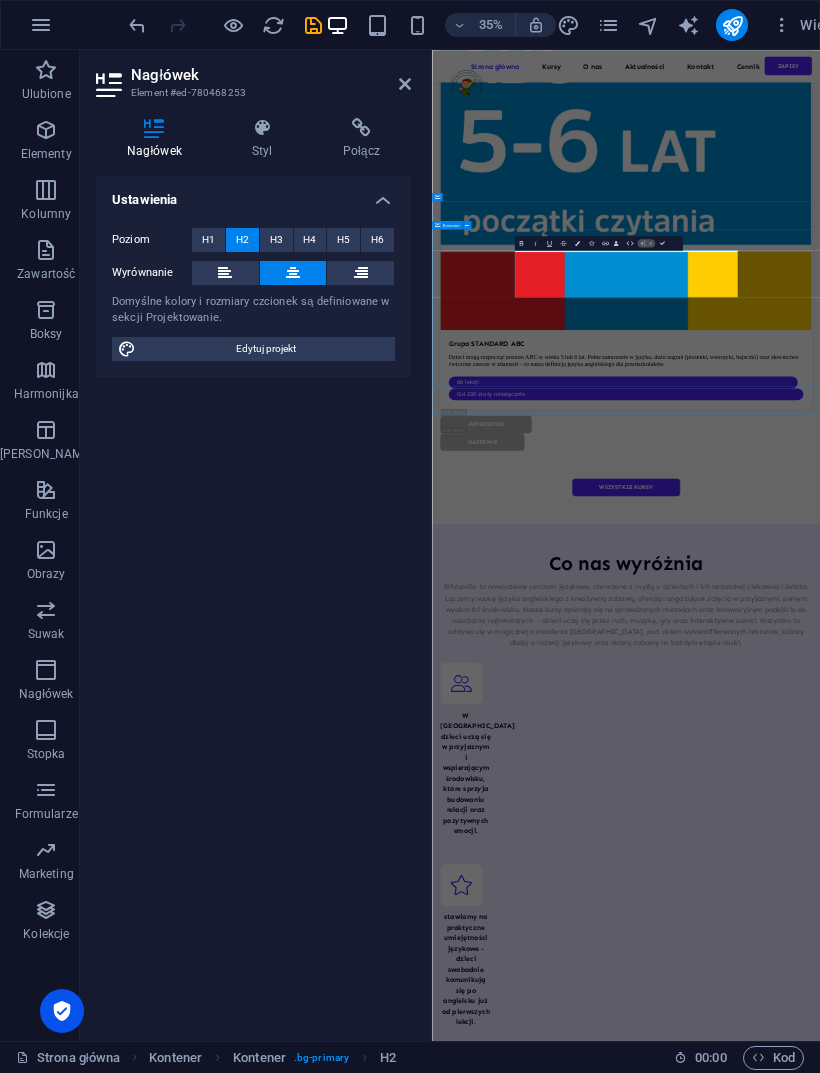 type 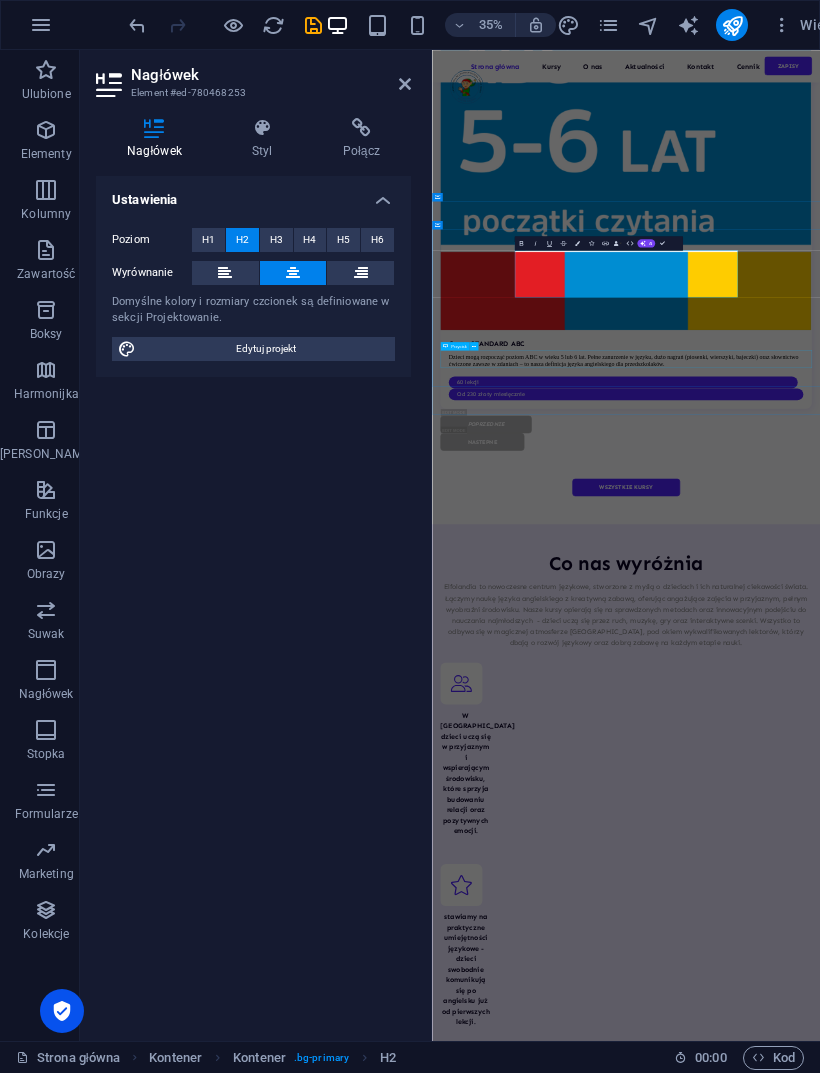 click on "Wypełnij formularz" at bounding box center (986, 10384) 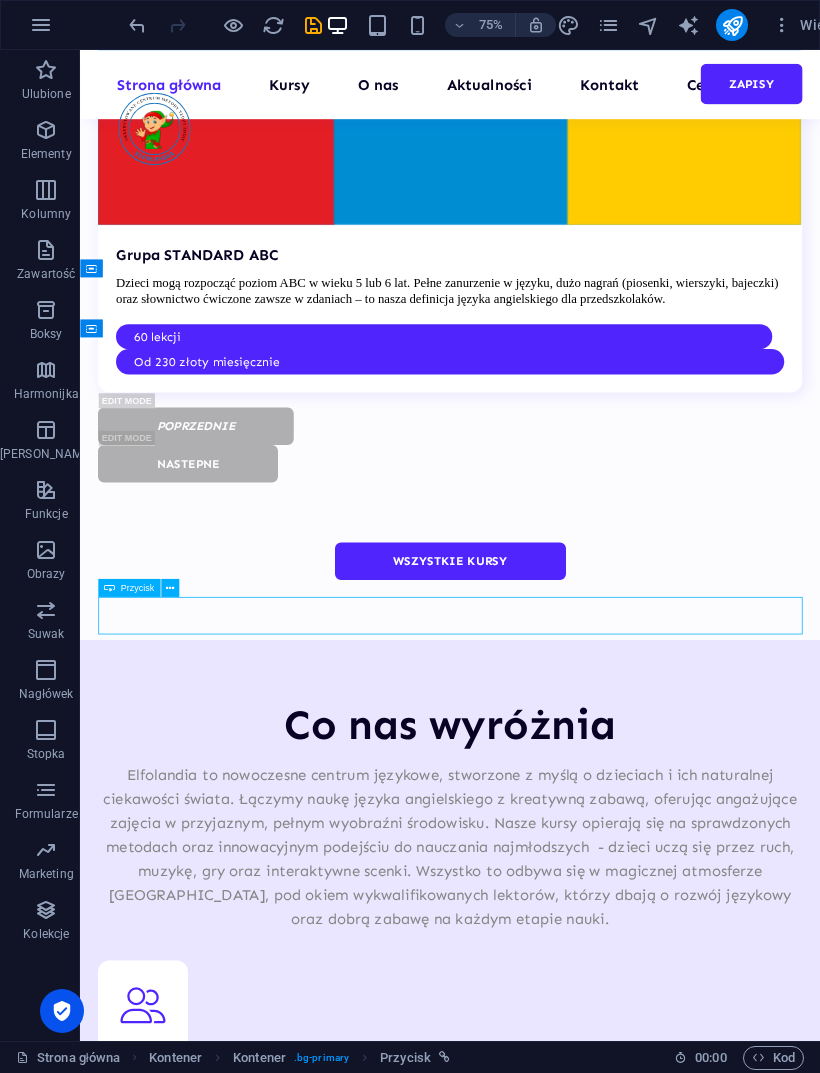 scroll, scrollTop: 7532, scrollLeft: 0, axis: vertical 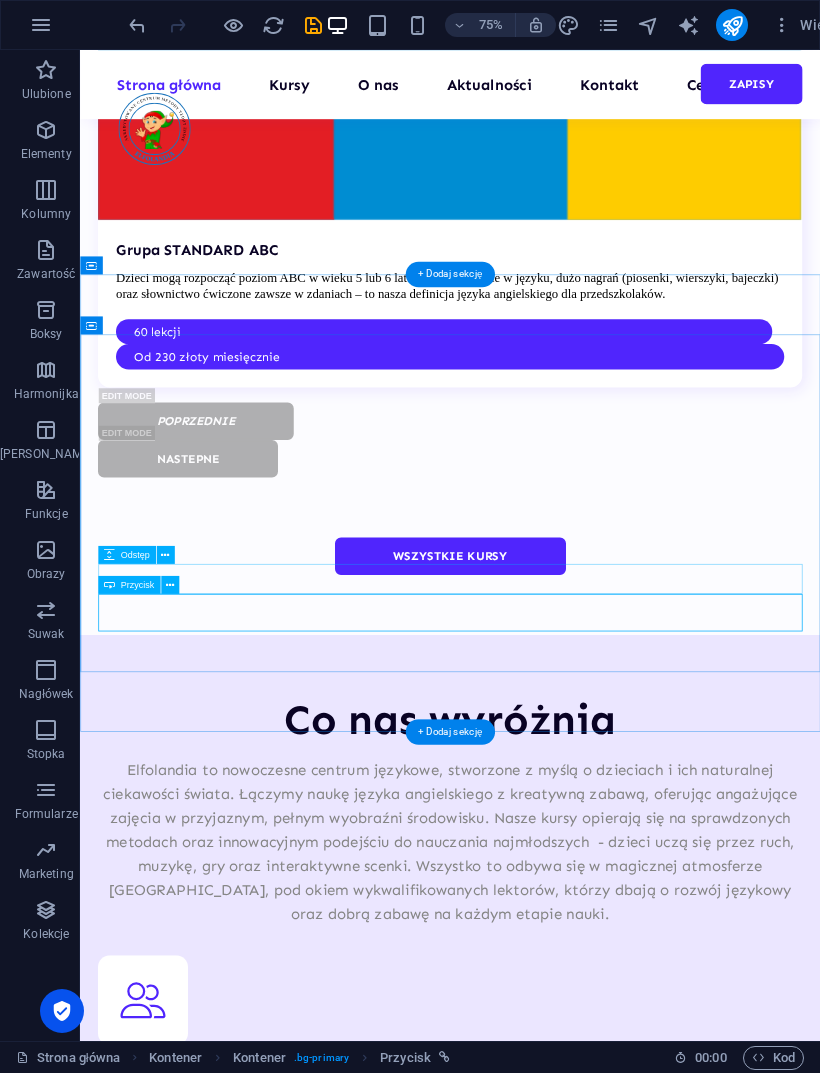 click at bounding box center [170, 585] 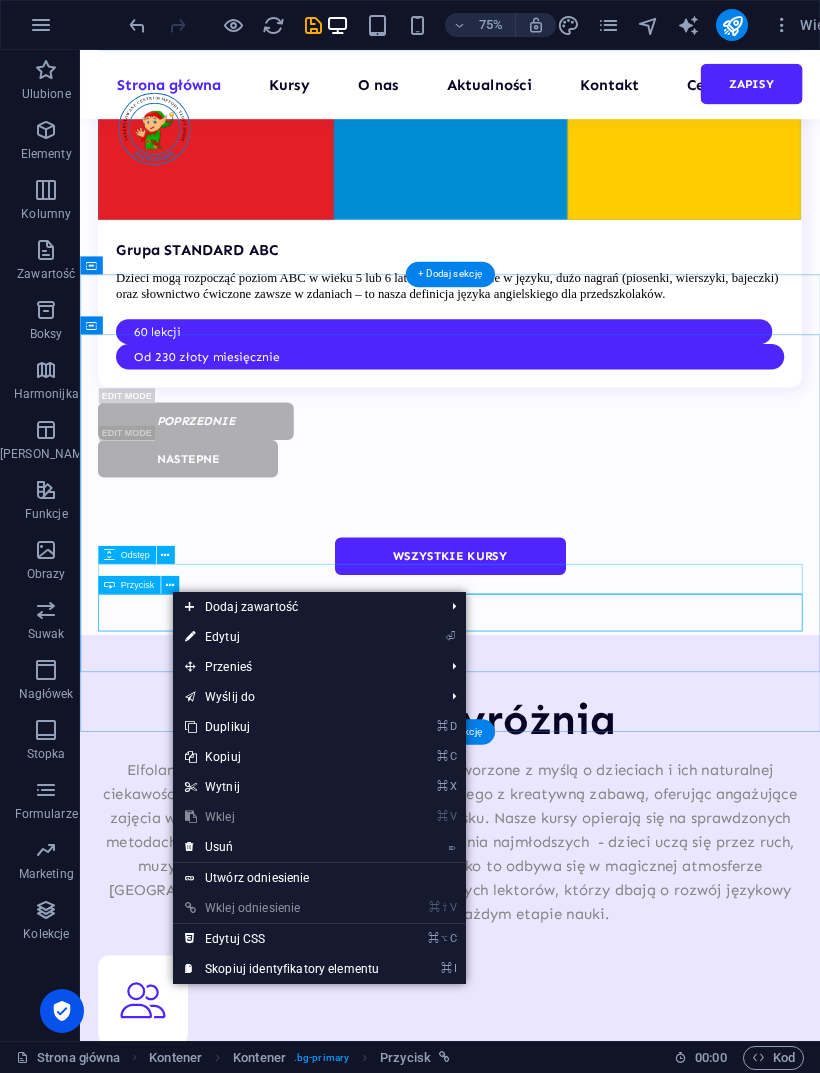 click on "⏎  Edytuj" at bounding box center [282, 637] 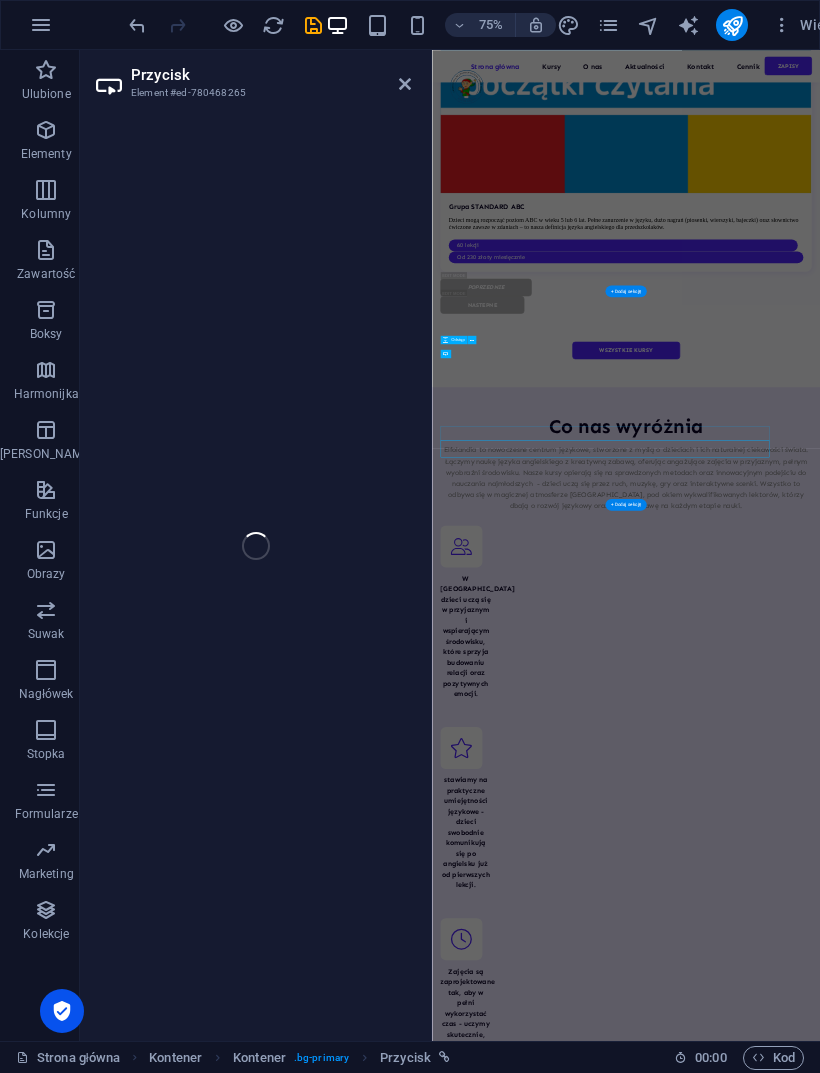 select on "4" 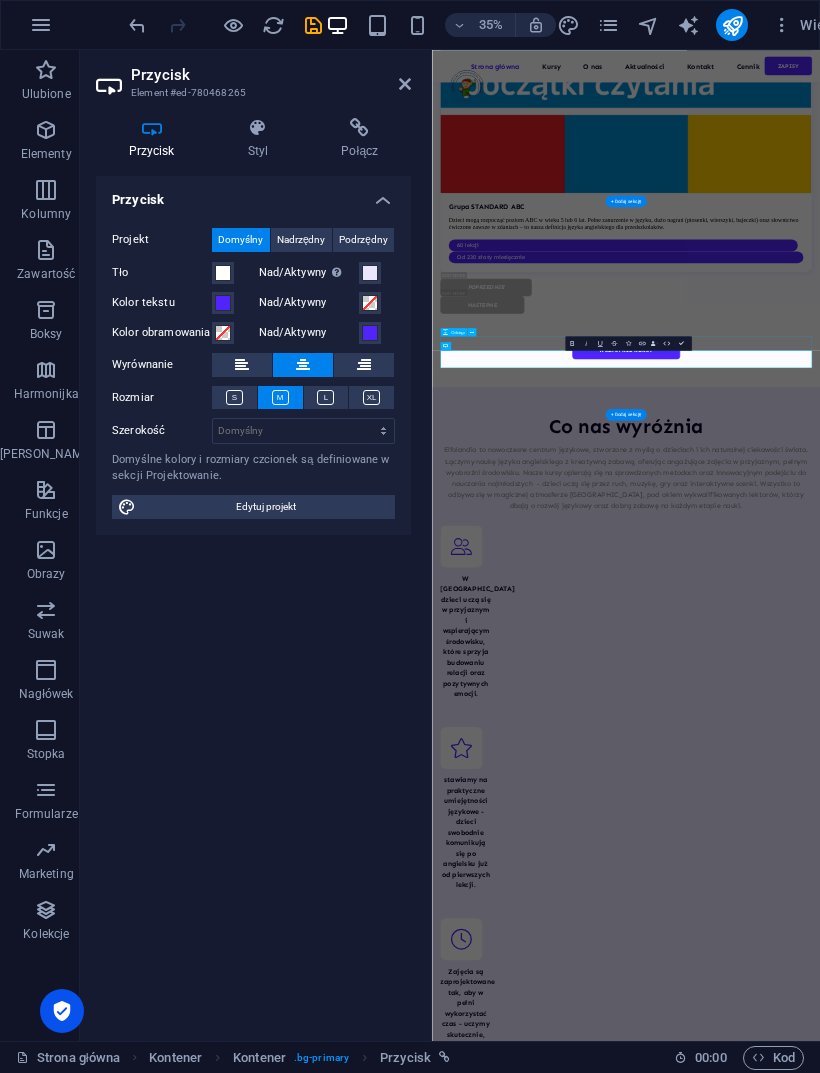 scroll, scrollTop: 7142, scrollLeft: 0, axis: vertical 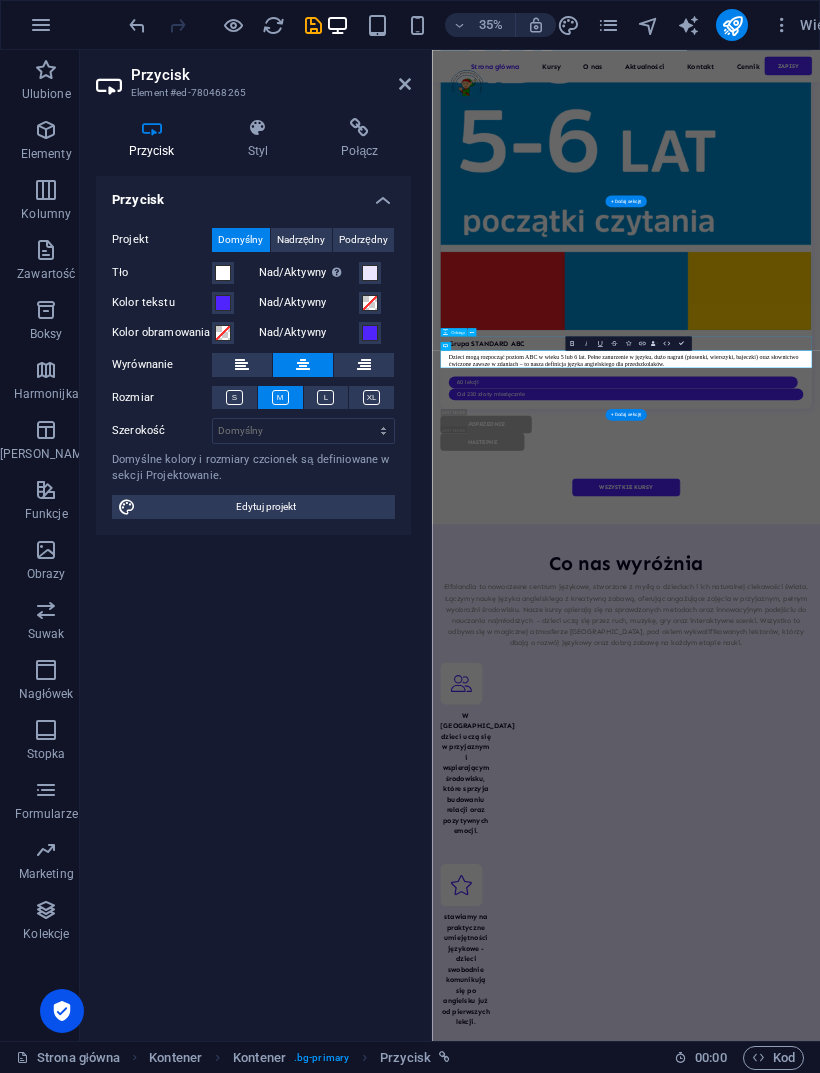 click on "Połącz" at bounding box center (360, 139) 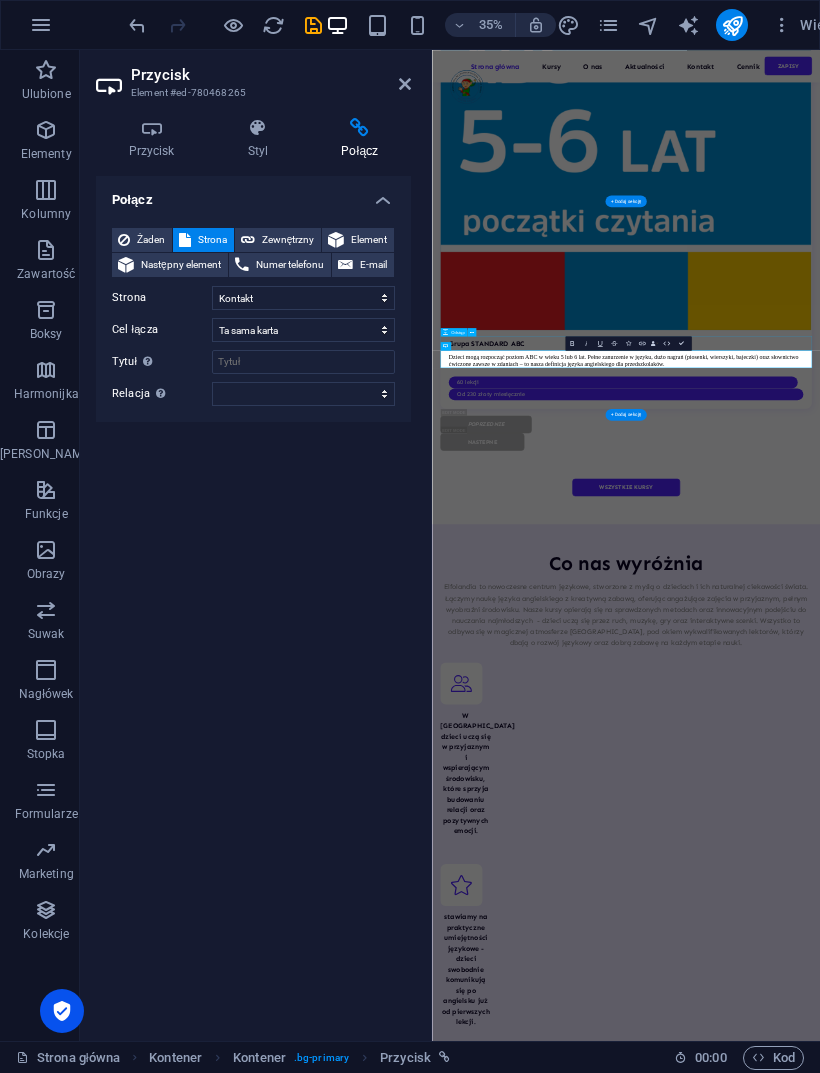 click on "Zewnętrzny" at bounding box center [288, 240] 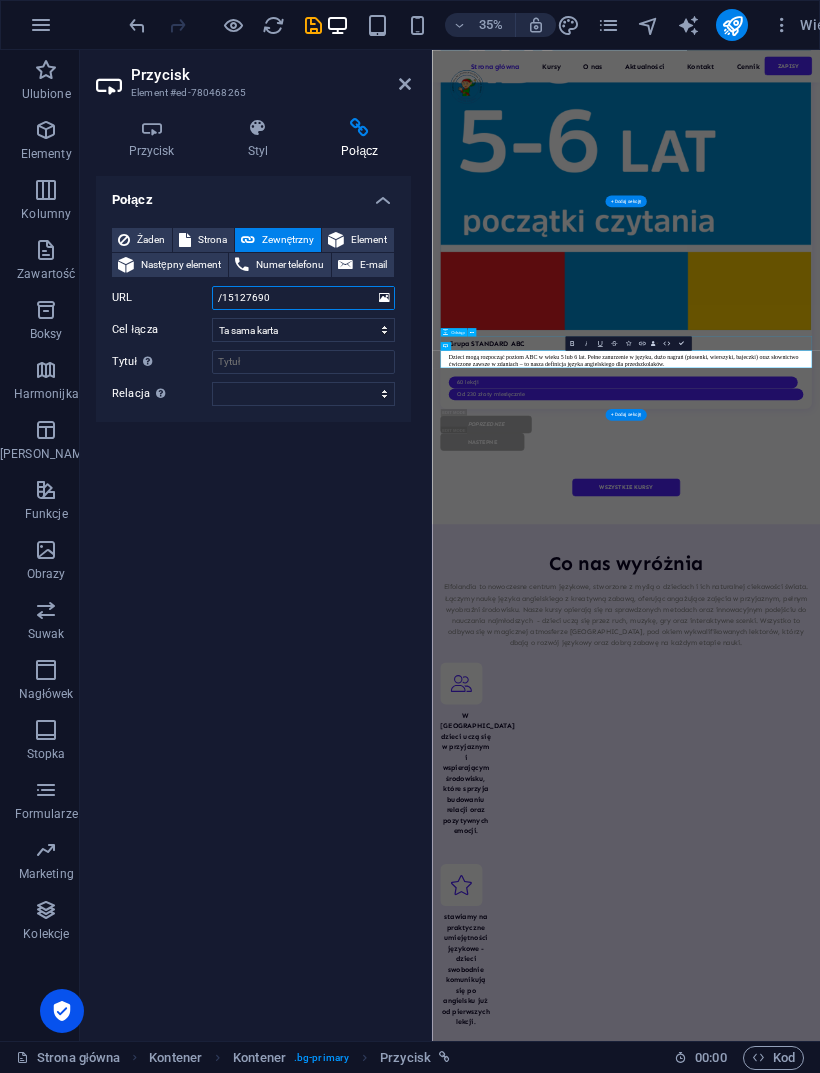 select on "blank" 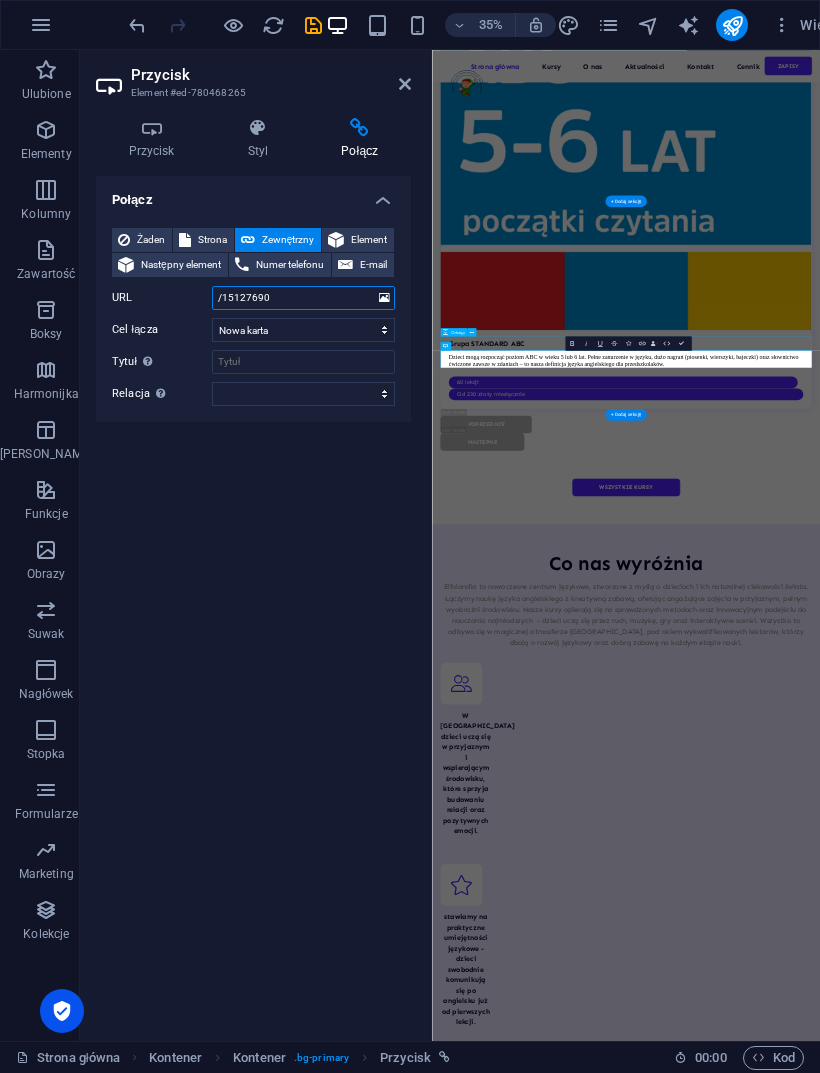 click on "/15127690" at bounding box center (303, 298) 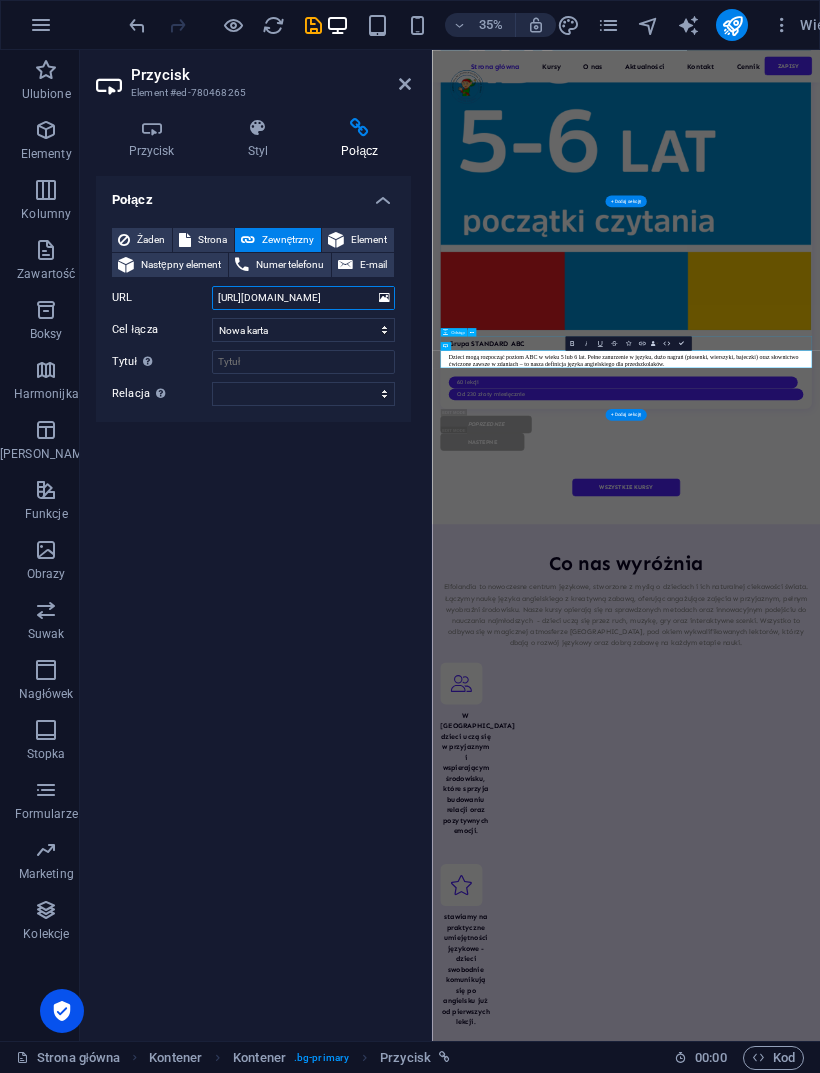 type on "https://docs.google.com/forms/d/14UOoixnTItfJXykEJdErPCvx8mCgEc-tE5POsEhxePY/edit" 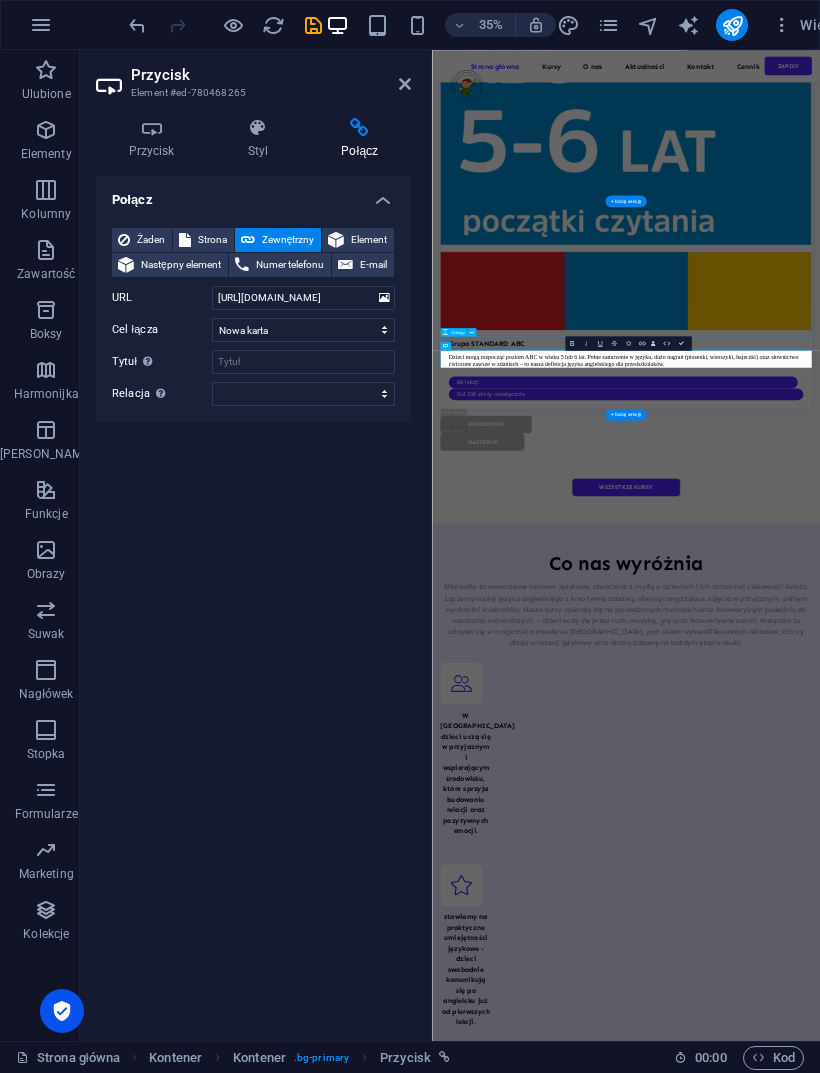 click on "Połącz Żaden Strona Zewnętrzny Element Następny element Numer telefonu E-mail Strona Strona główna  Kursy O nas Aktualności  Kontakt  Polityka prywatności  Cennik  Zapisy Home Element
URL https://docs.google.com/forms/d/14UOoixnTItfJXykEJdErPCvx8mCgEc-tE5POsEhxePY/edit Numer telefonu E-mail Cel łącza Nowa karta Ta sama karta Nakładka Tytuł Dodatkowy opis linku nie powinien być taki sam jak treść linku. Tytuł jest najczęściej wyświetlany jako tekst podpowiedzi po najechaniu myszką nad element. Jeśli nie jesteś pewien, pozostaw puste. Relacja Ustawia  powiązanie tego łącza z celem łącza . Na przykład wartość „nofollow” instruuje wyszukiwarki, aby nie podążały za linkiem. Można pozostawić puste. alternate author bookmark external help license next nofollow noreferrer noopener prev search tag" at bounding box center (253, 600) 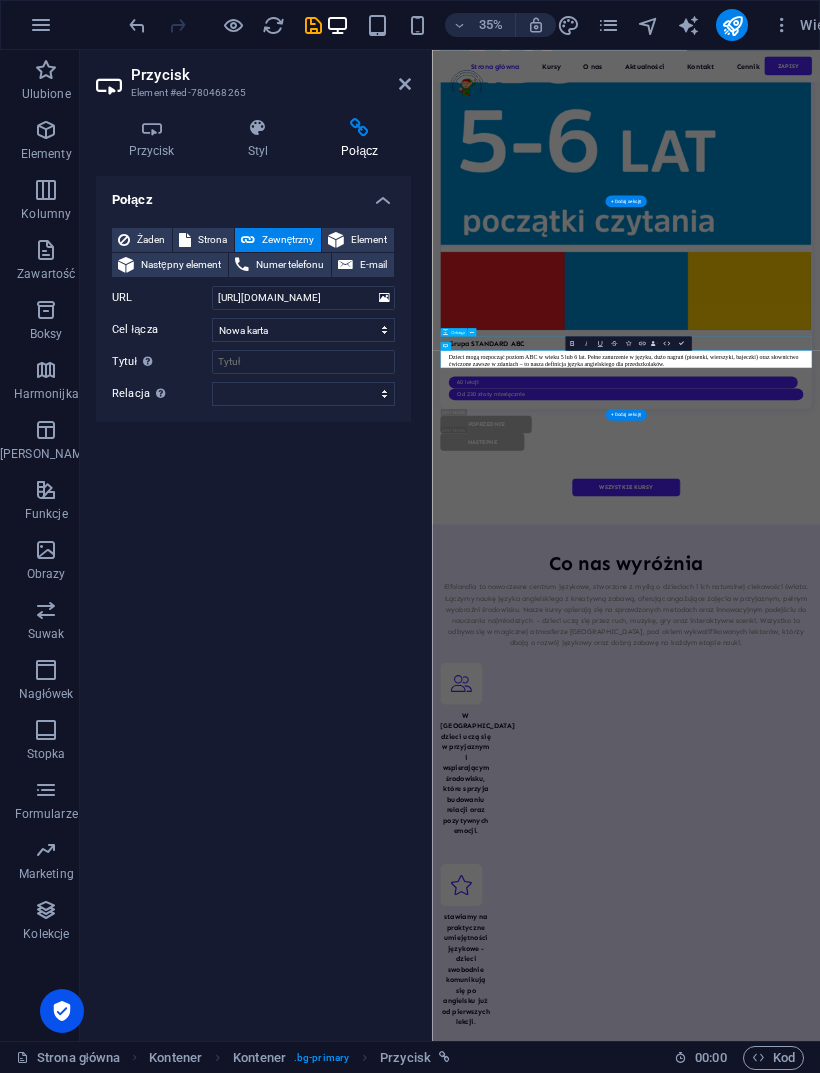 click at bounding box center [405, 84] 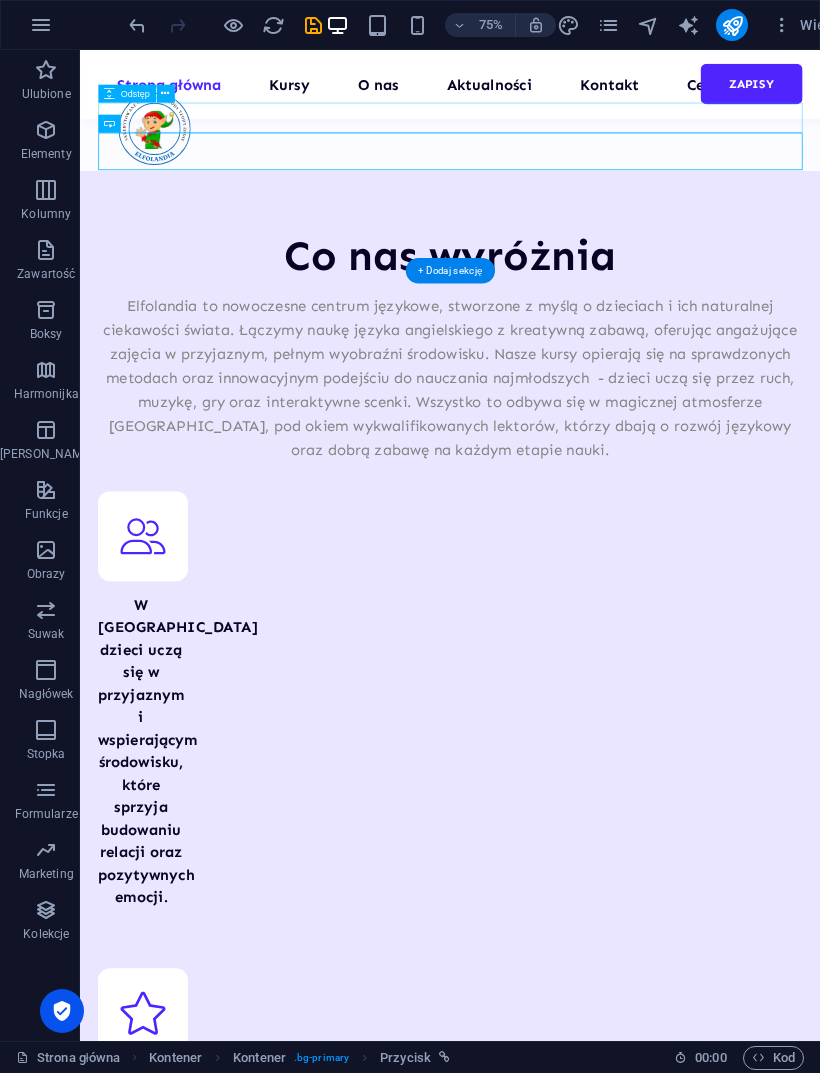 scroll, scrollTop: 8165, scrollLeft: 0, axis: vertical 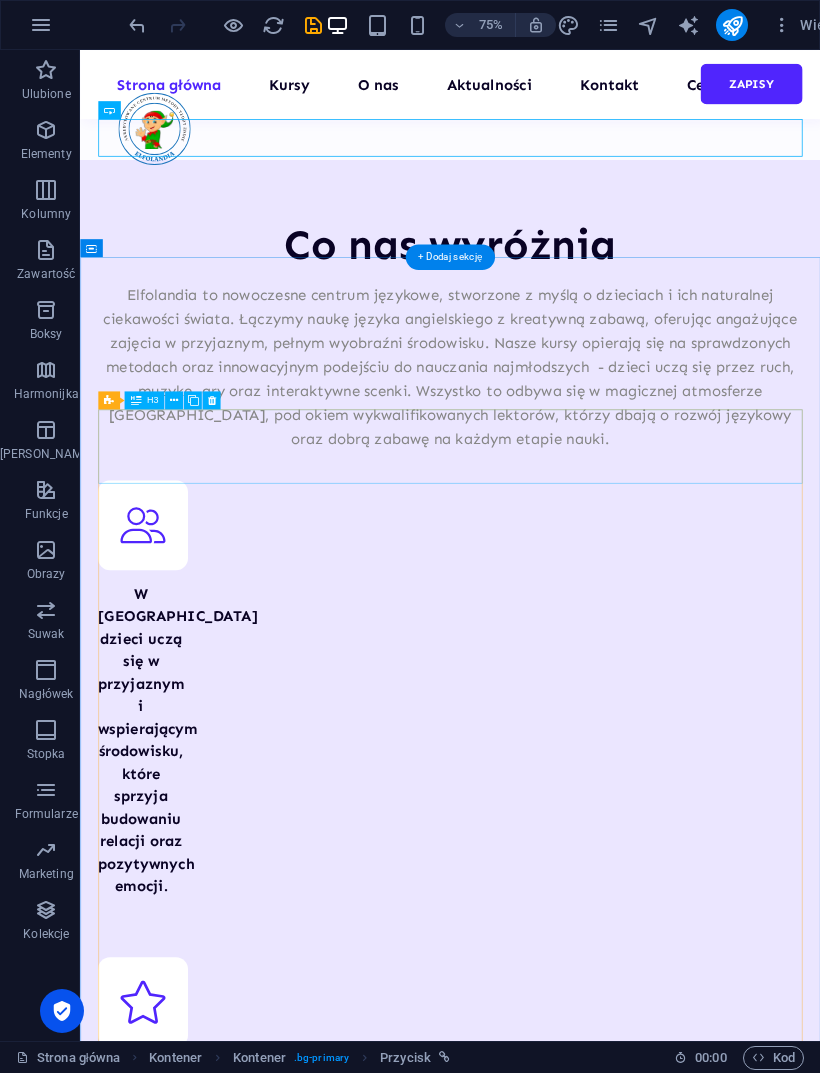 click on "What makes our education methods so unique?" at bounding box center [573, 9537] 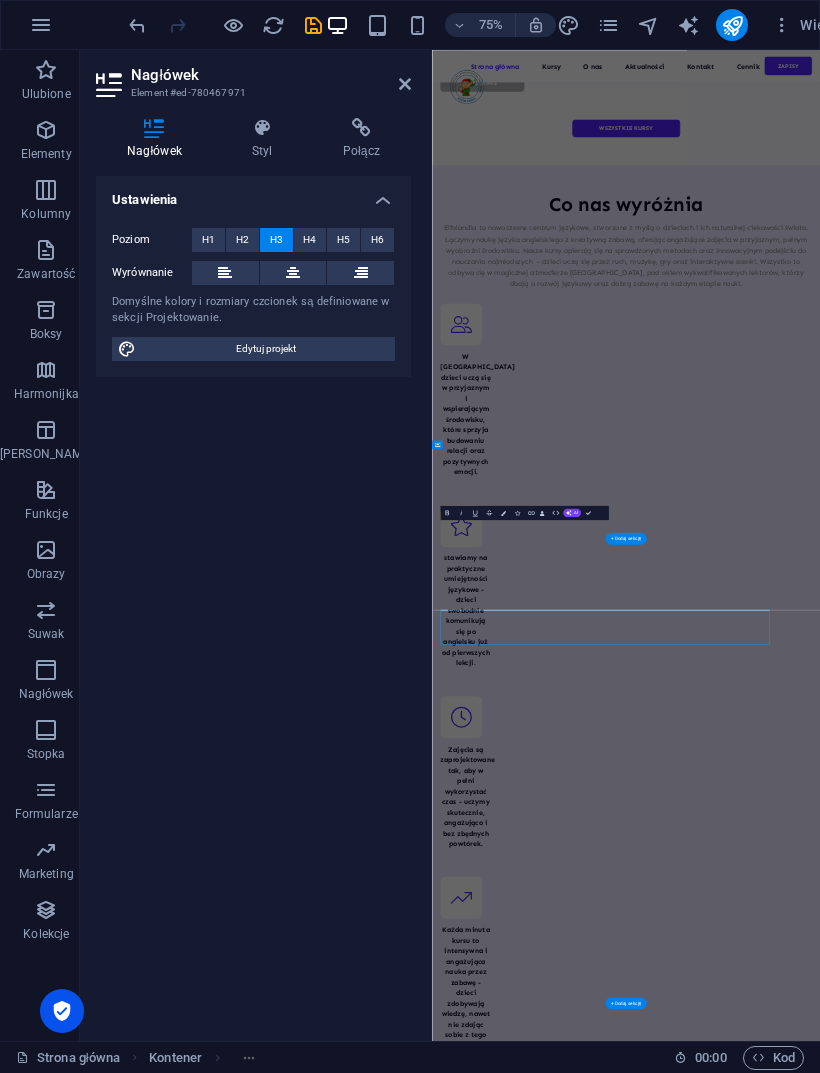 scroll, scrollTop: 7045, scrollLeft: 0, axis: vertical 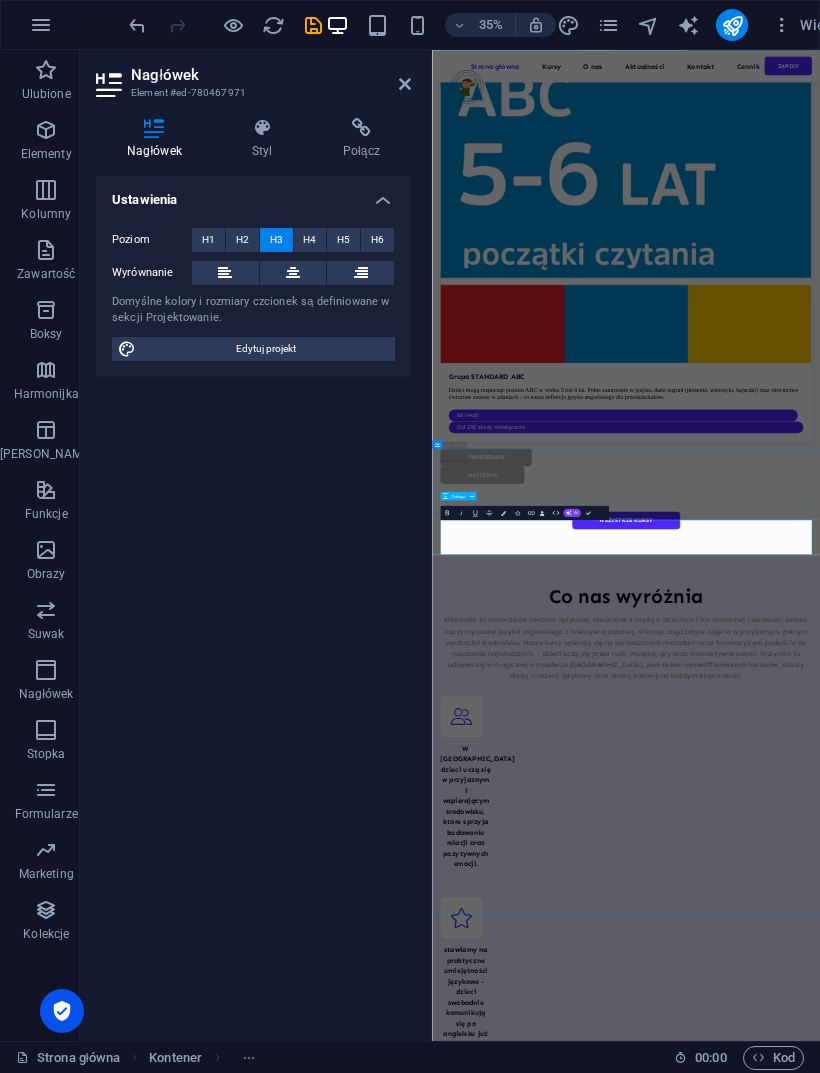 click 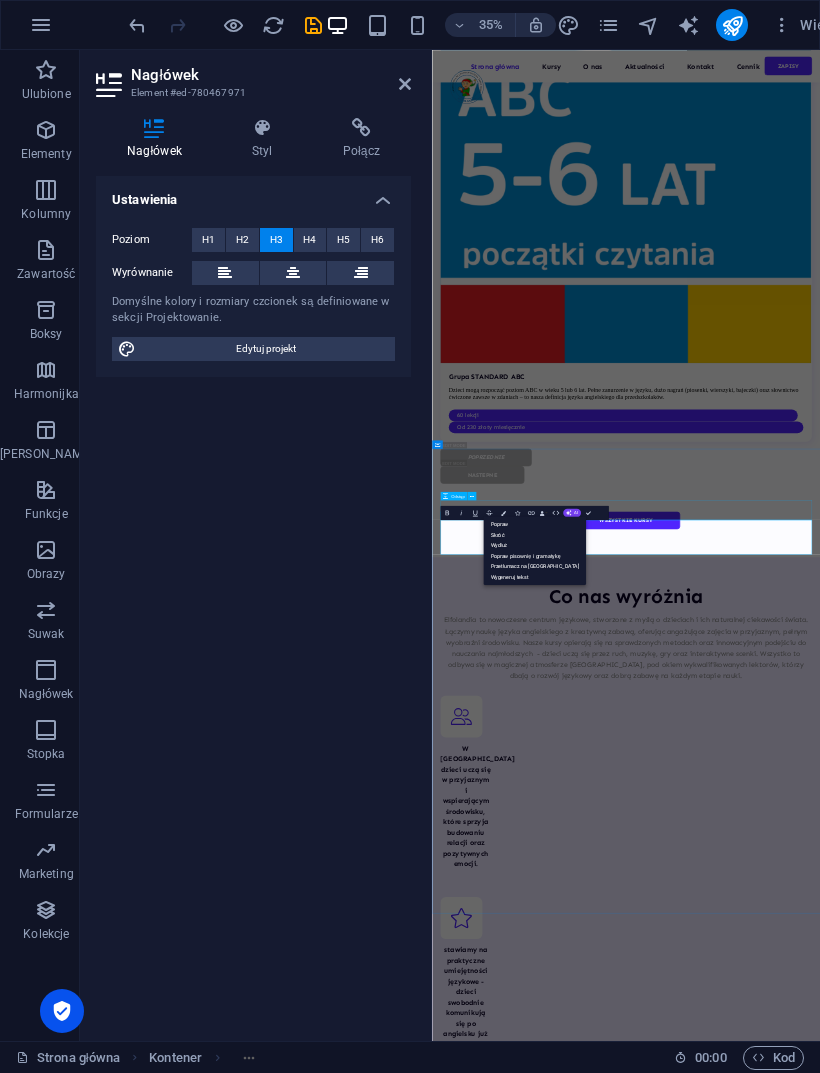 click on "Przetłumacz na [GEOGRAPHIC_DATA]" at bounding box center (534, 566) 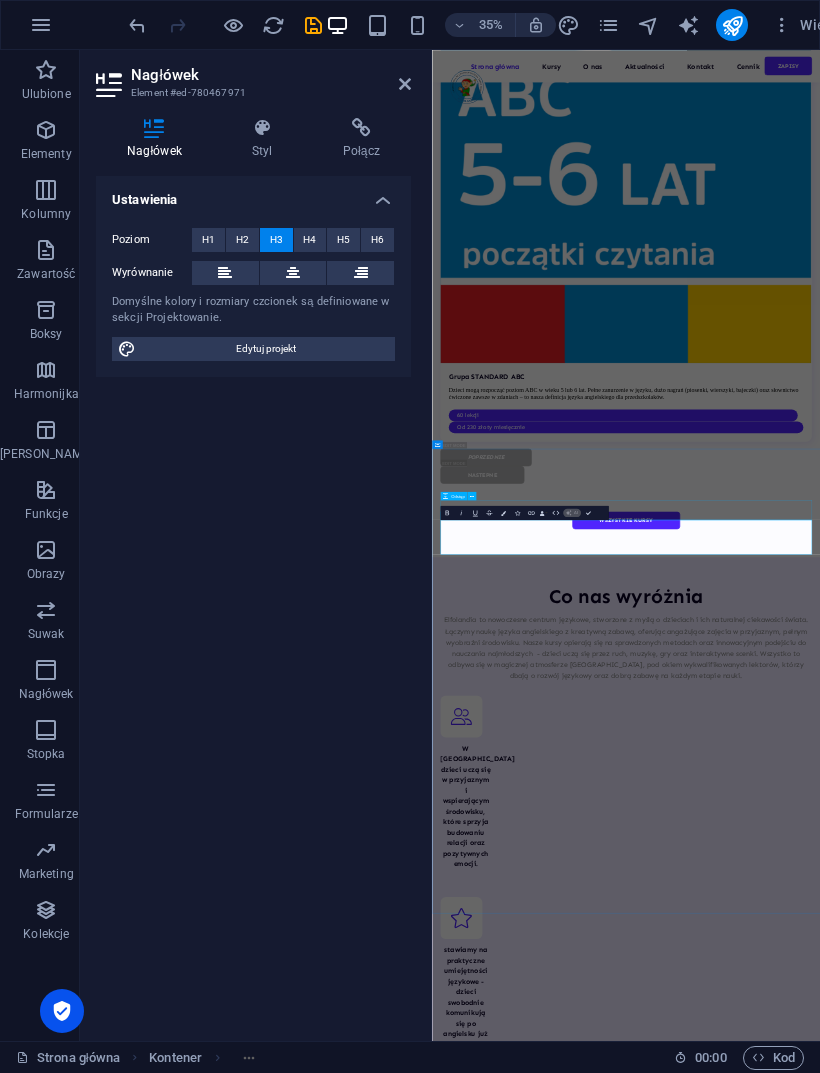 type 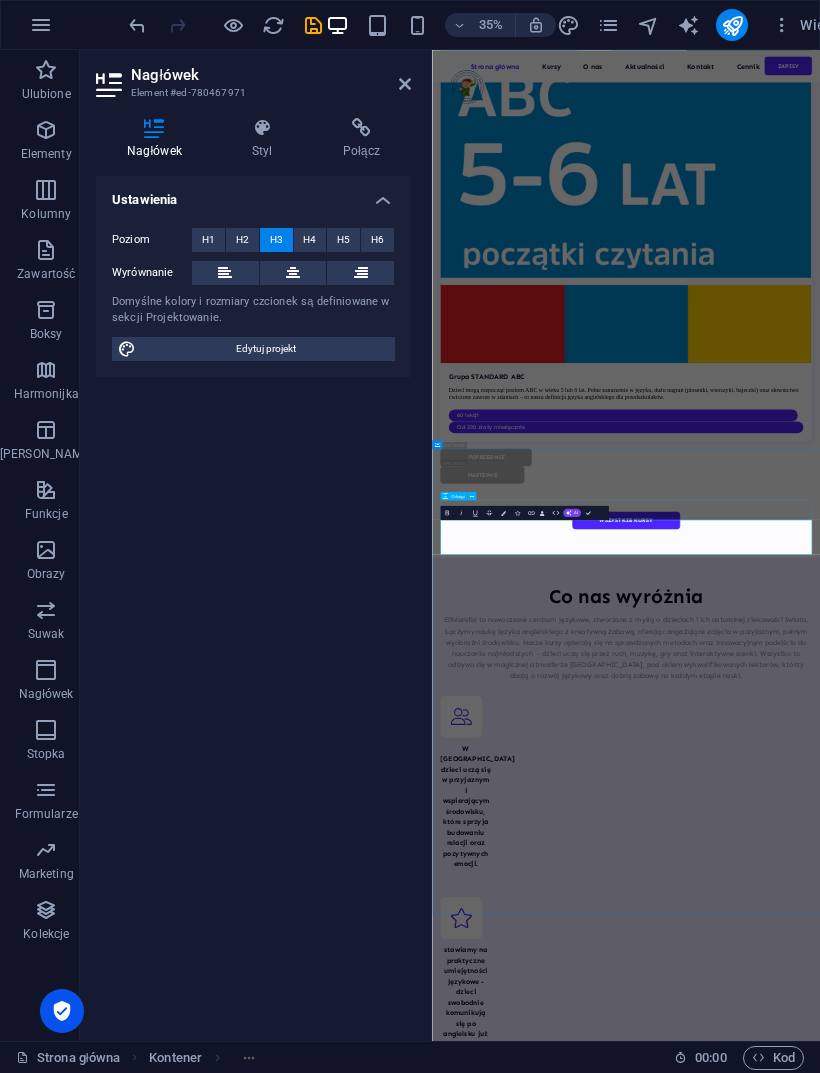 click on "Ustawienia Poziom H1 H2 H3 H4 H5 H6 Wyrównanie Domyślne kolory i rozmiary czcionek są definiowane w sekcji Projektowanie. Edytuj projekt" at bounding box center (253, 600) 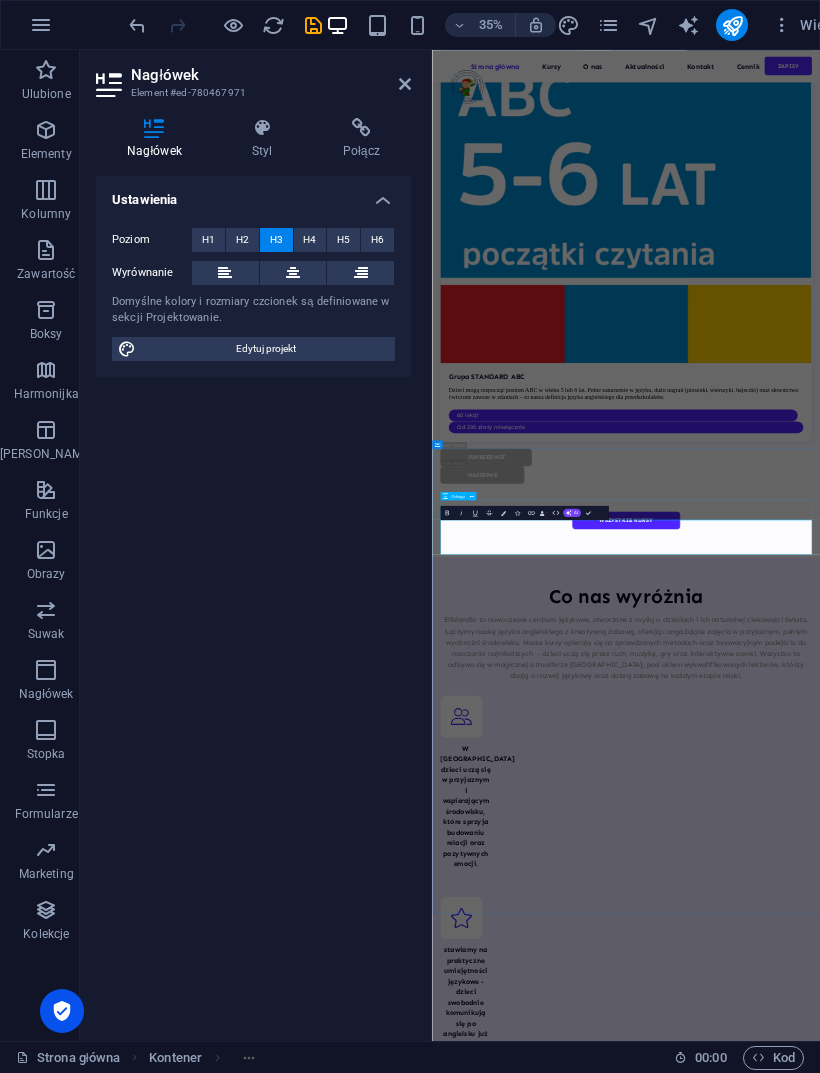 click on "Why choose the Academix team?" at bounding box center [986, 11134] 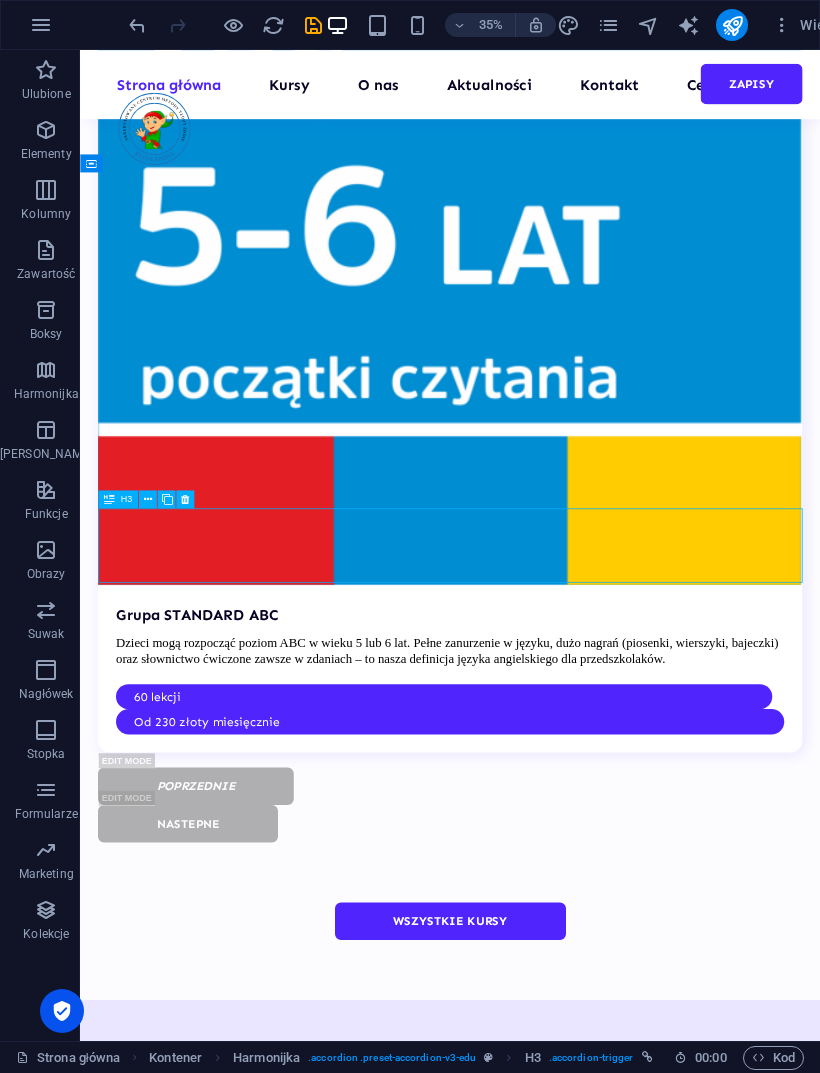 scroll, scrollTop: 8278, scrollLeft: 0, axis: vertical 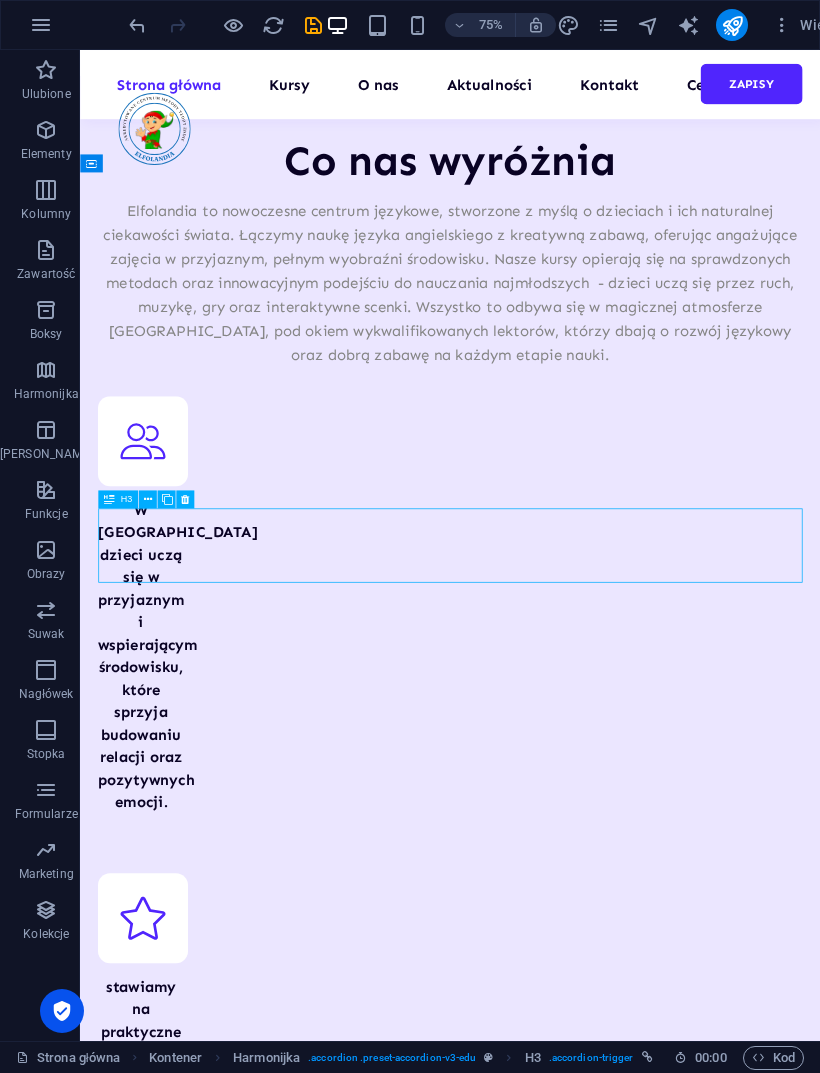 click on "Why choose the Academix team?" at bounding box center [573, 9669] 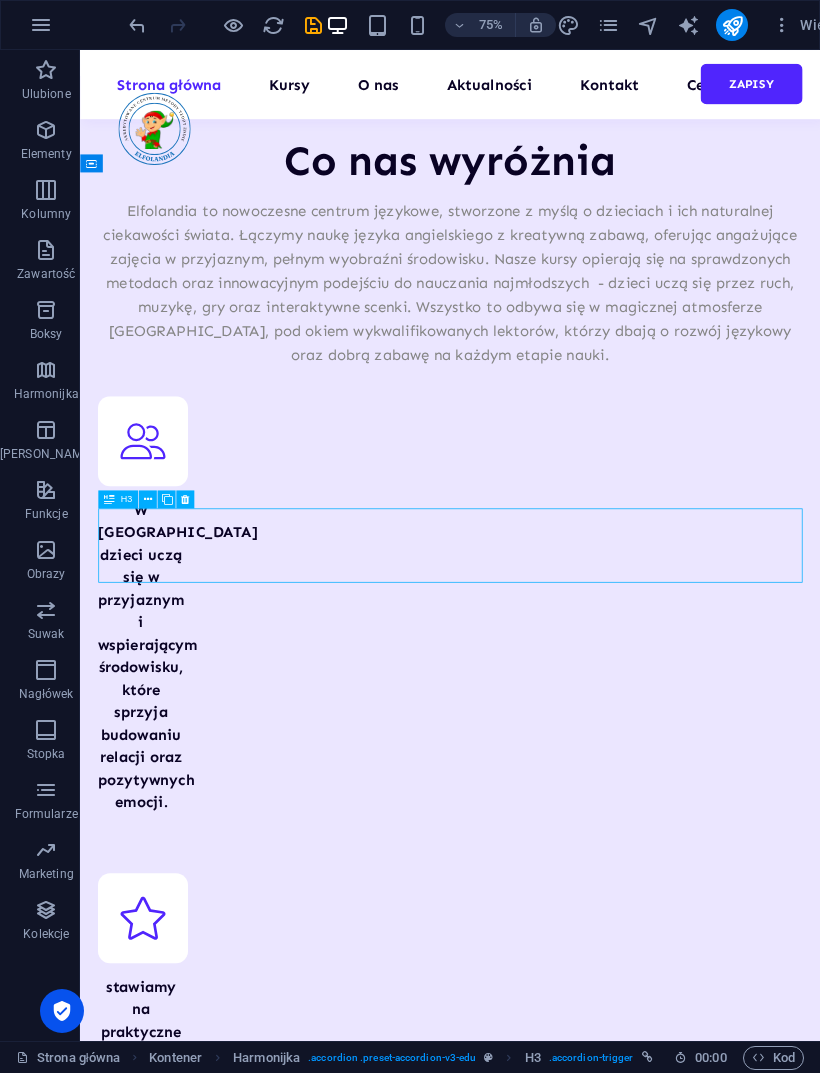 click on "Why choose the Academix team?" at bounding box center (573, 9669) 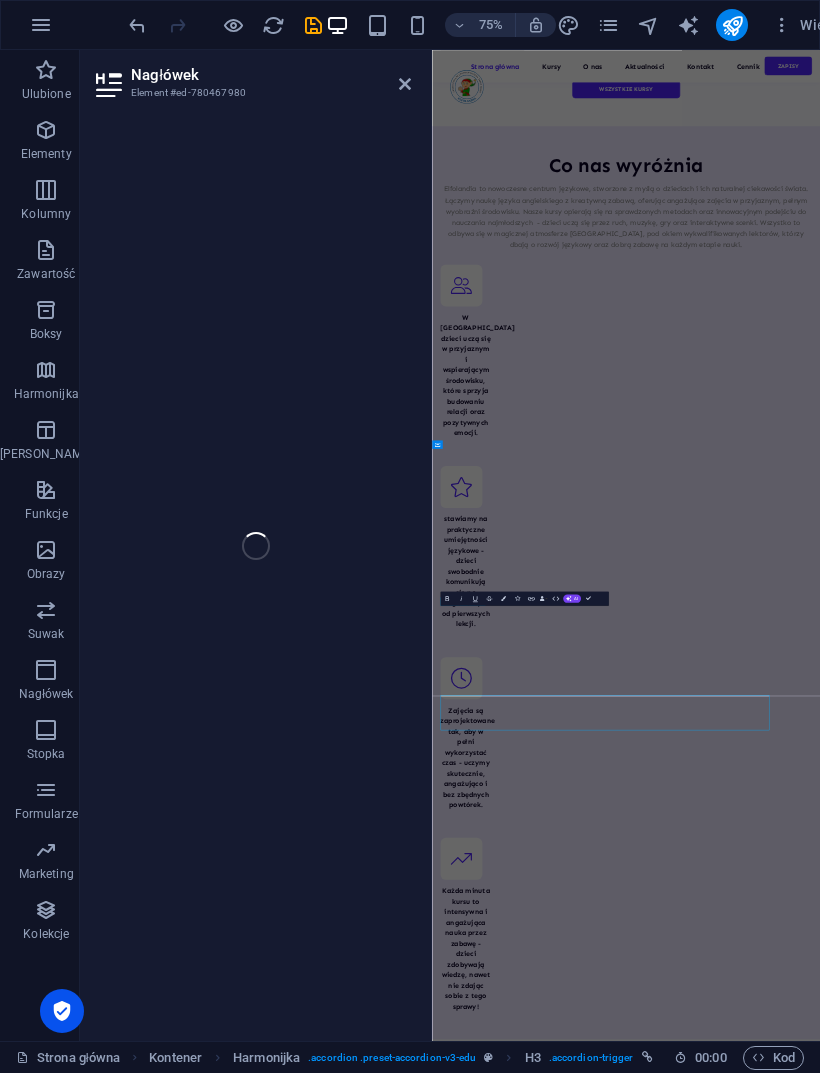 scroll, scrollTop: 7045, scrollLeft: 0, axis: vertical 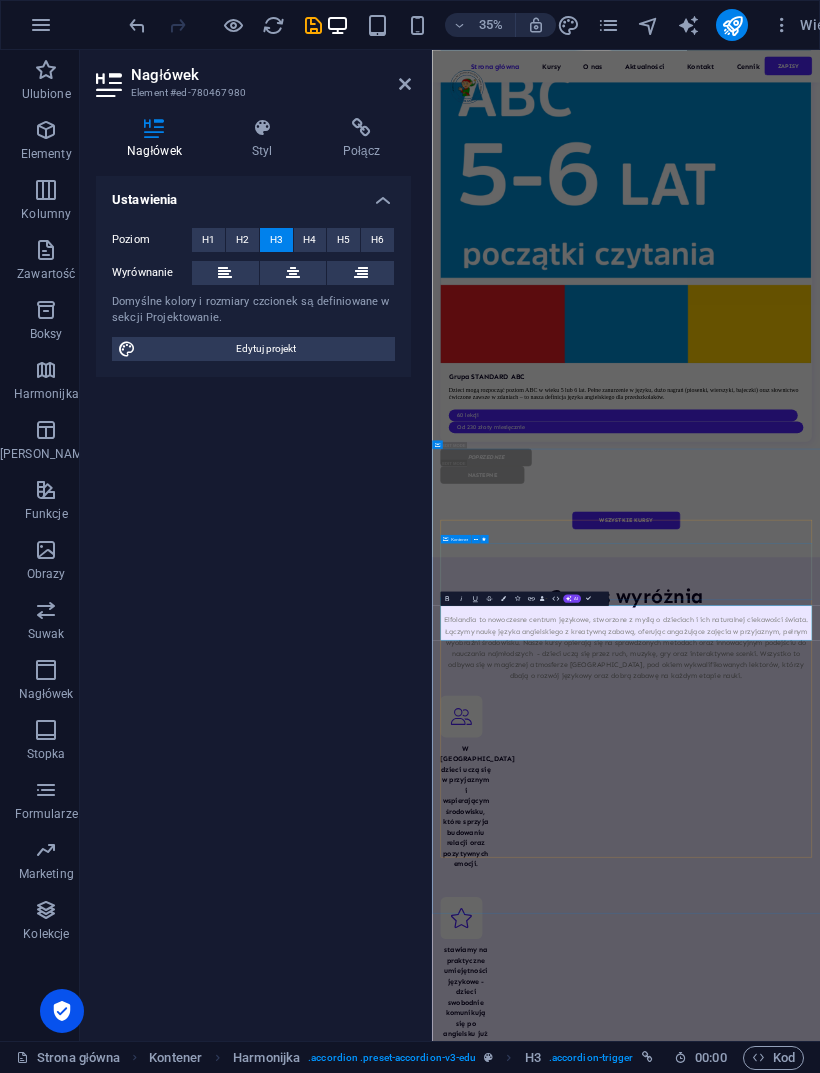 click on "AI" at bounding box center [572, 598] 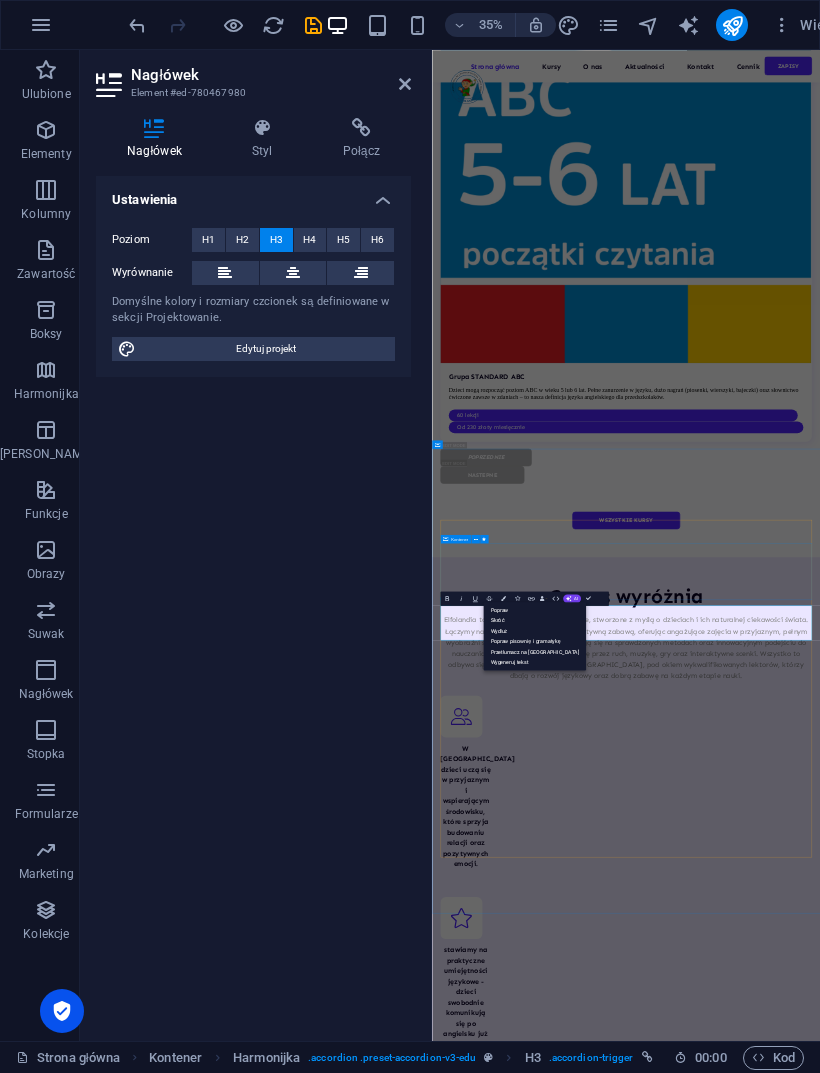 click on "Przetłumacz na [GEOGRAPHIC_DATA]" at bounding box center [534, 652] 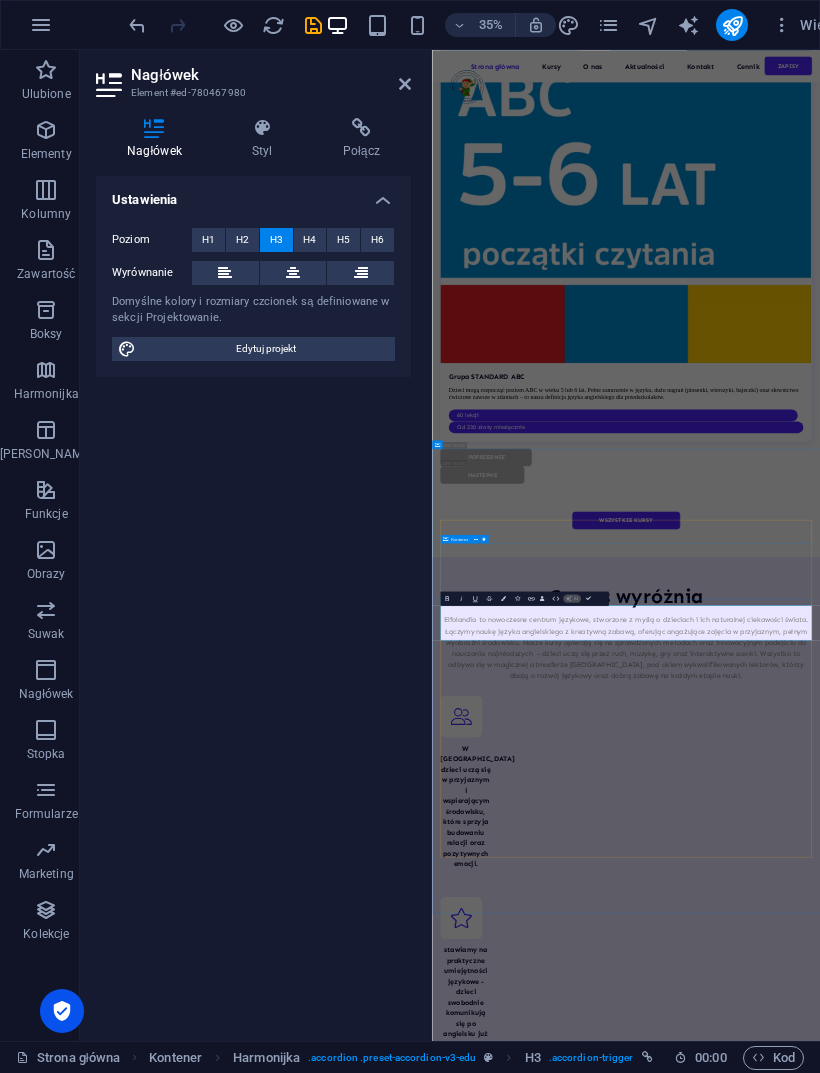 type 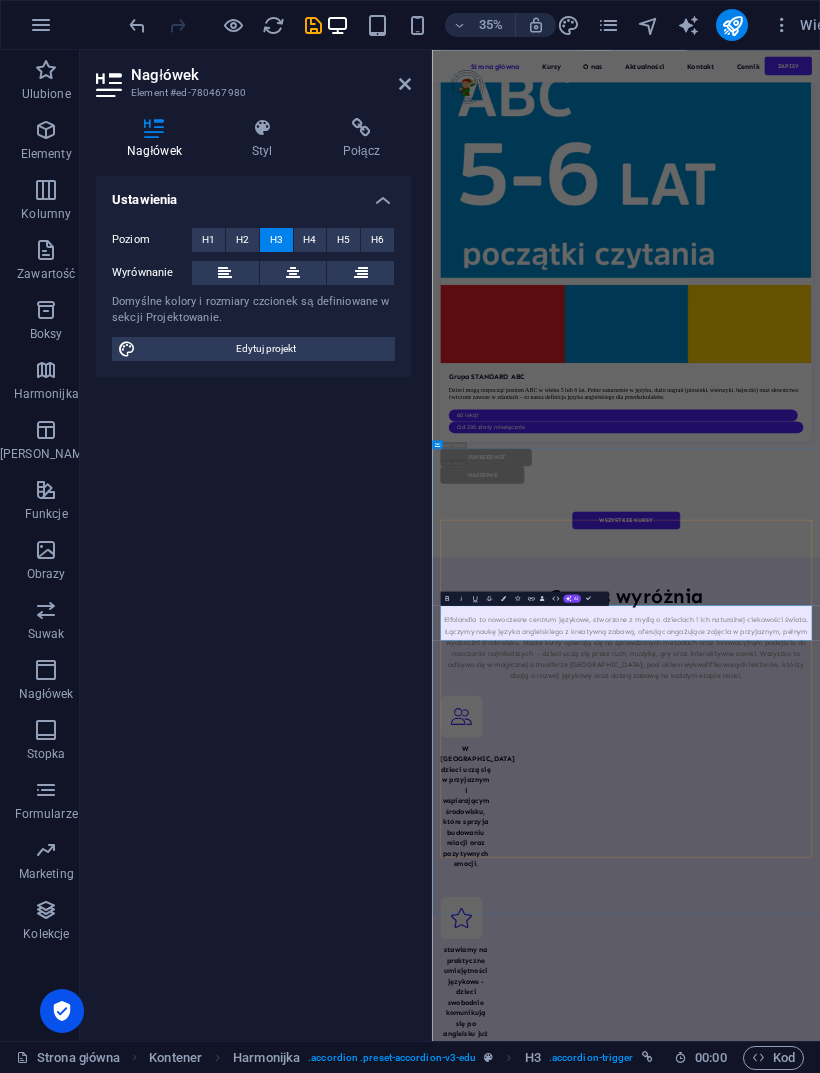 click on "Dlaczego warto wybrać zespół Academix?" at bounding box center (986, 11116) 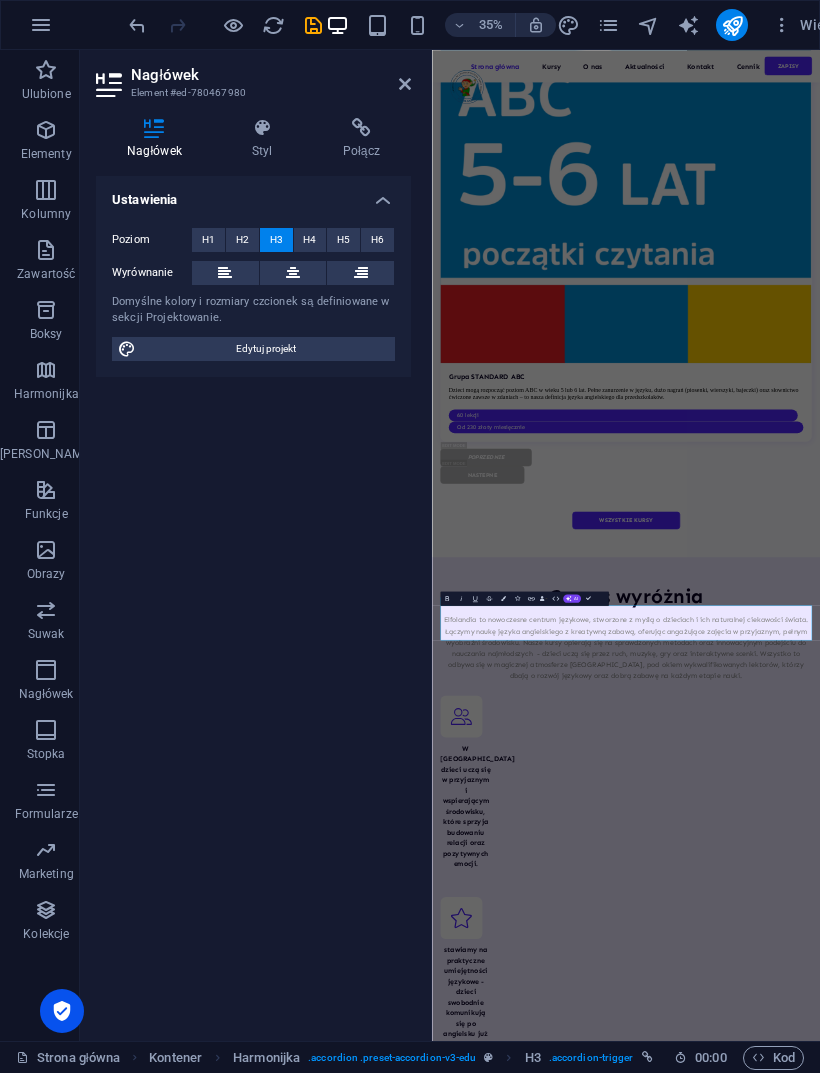 click on "Ustawienia Poziom H1 H2 H3 H4 H5 H6 Wyrównanie Domyślne kolory i rozmiary czcionek są definiowane w sekcji Projektowanie. Edytuj projekt" at bounding box center (253, 600) 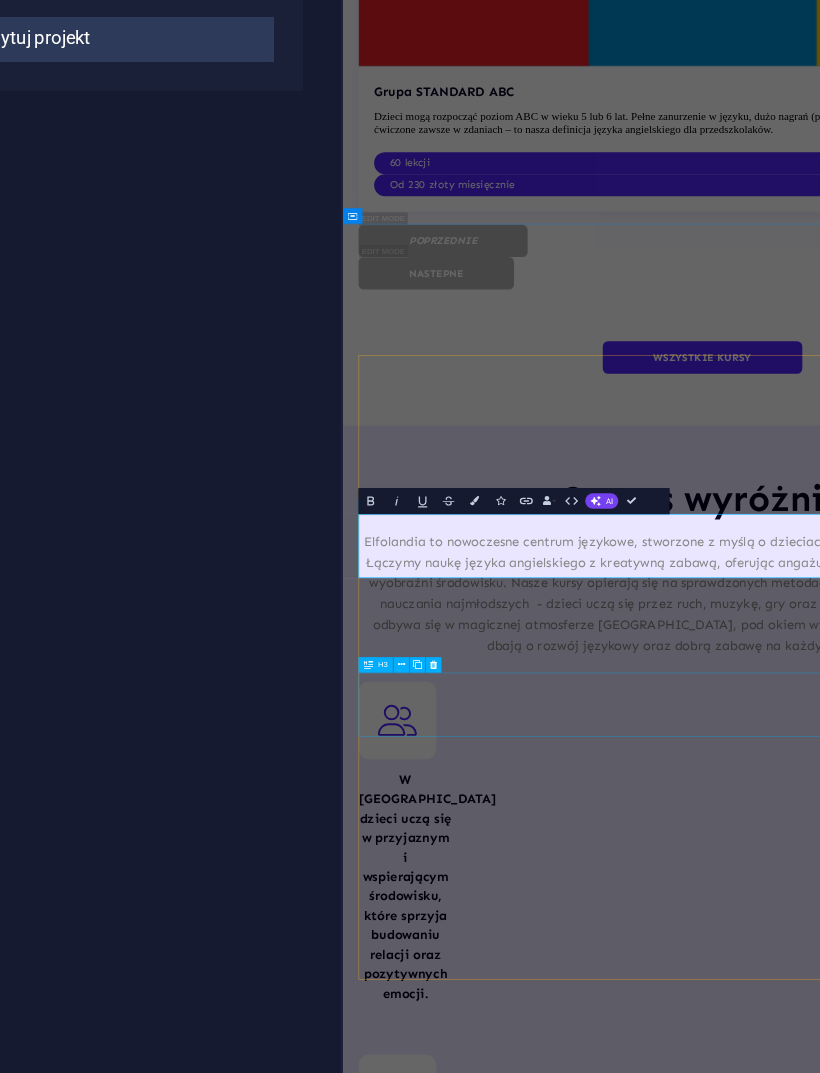 click on "How is onboarding conducted?" at bounding box center (896, 10815) 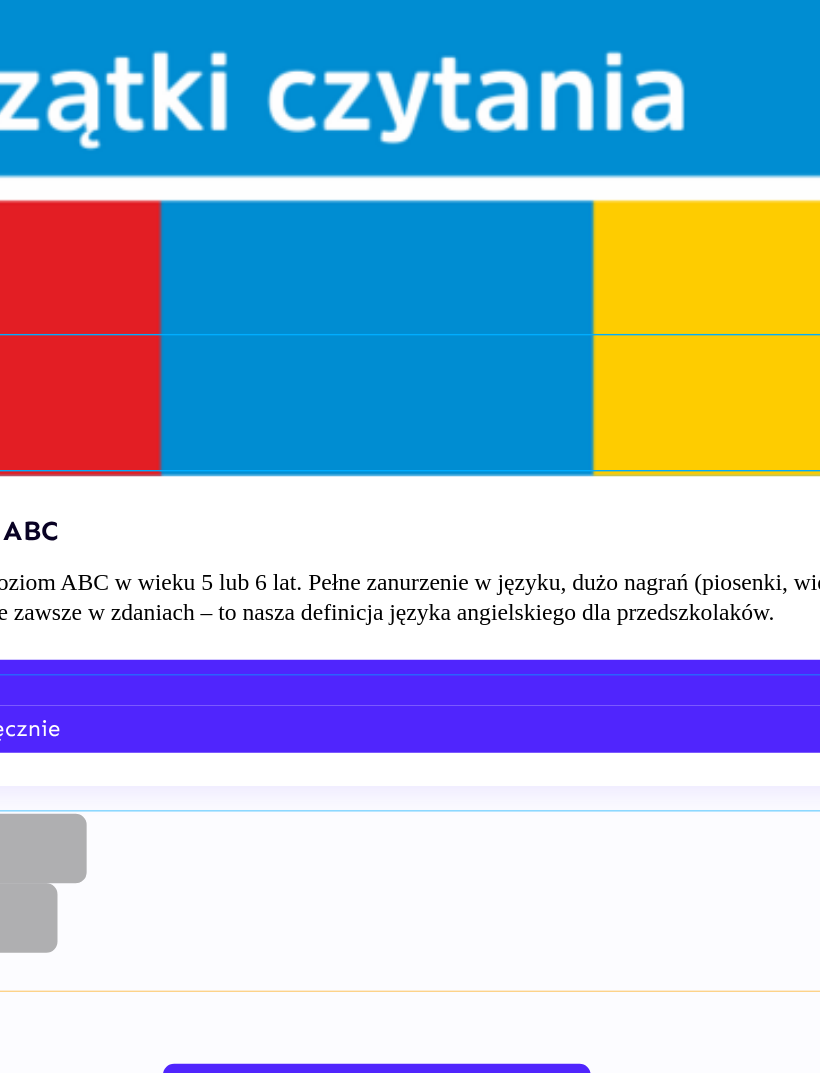 click on "Is Academix as simple as presented?" at bounding box center (184, 10830) 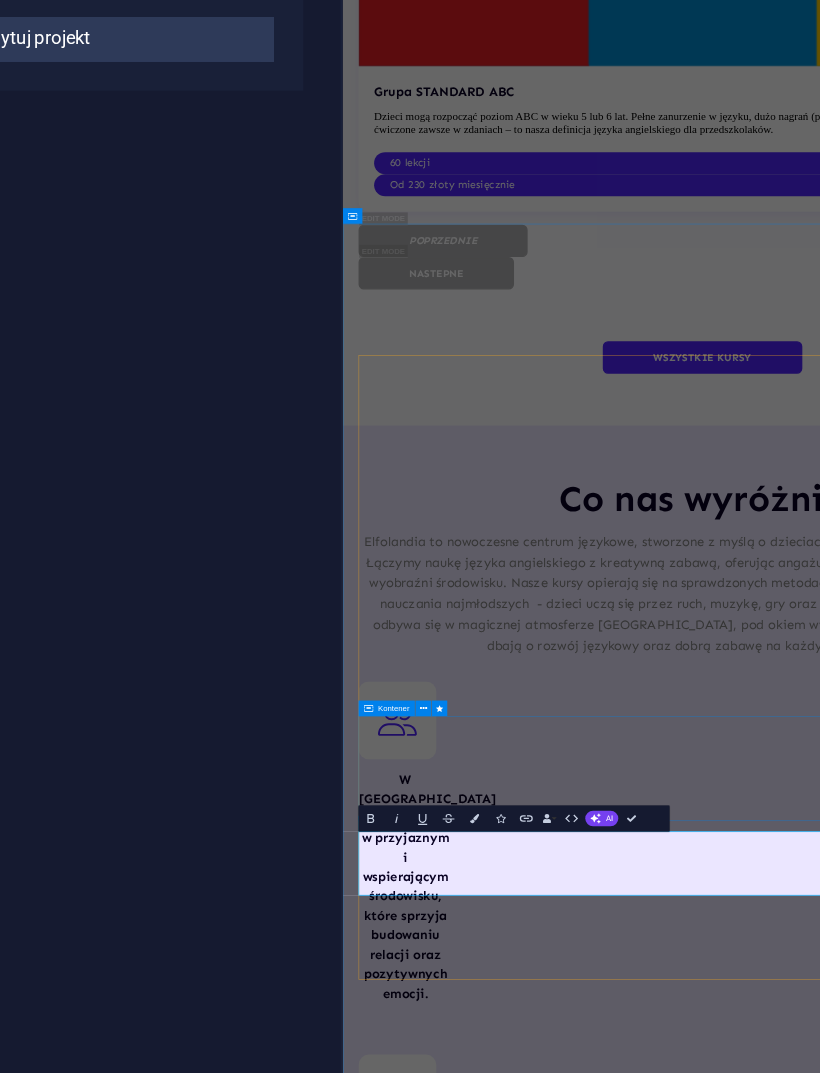 click on "AI" at bounding box center (572, 770) 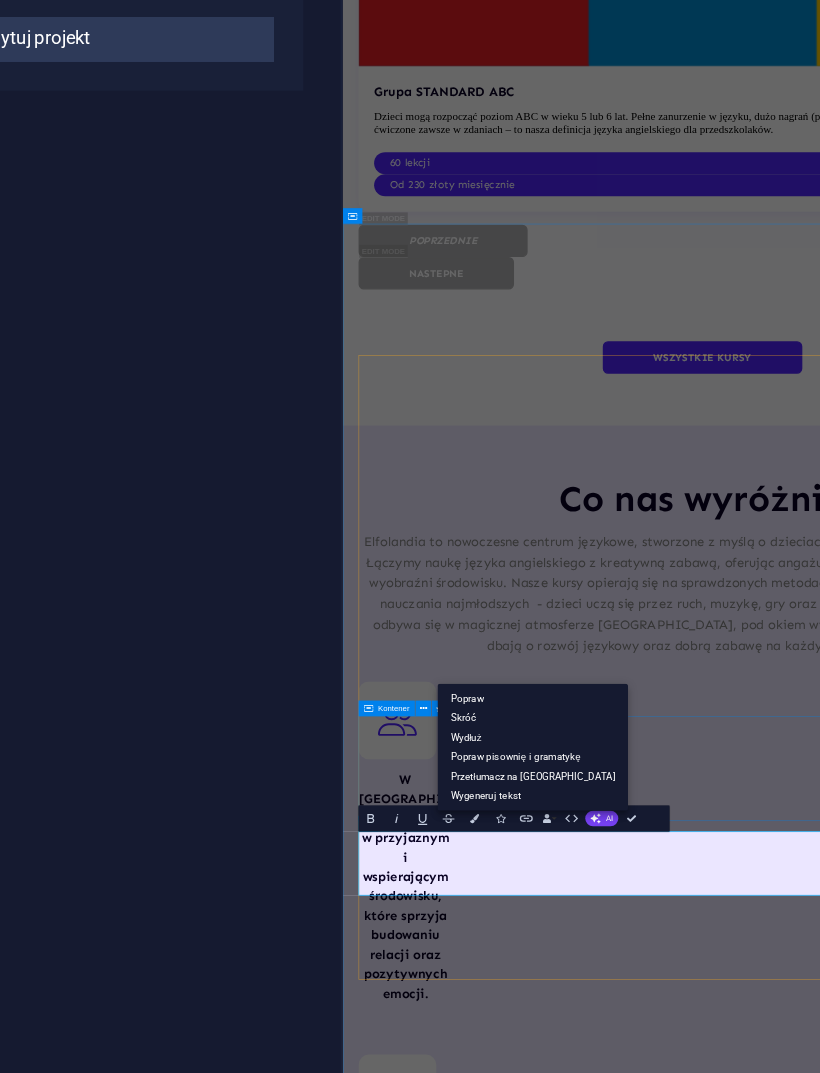 click on "Przetłumacz na [GEOGRAPHIC_DATA]" at bounding box center (534, 747) 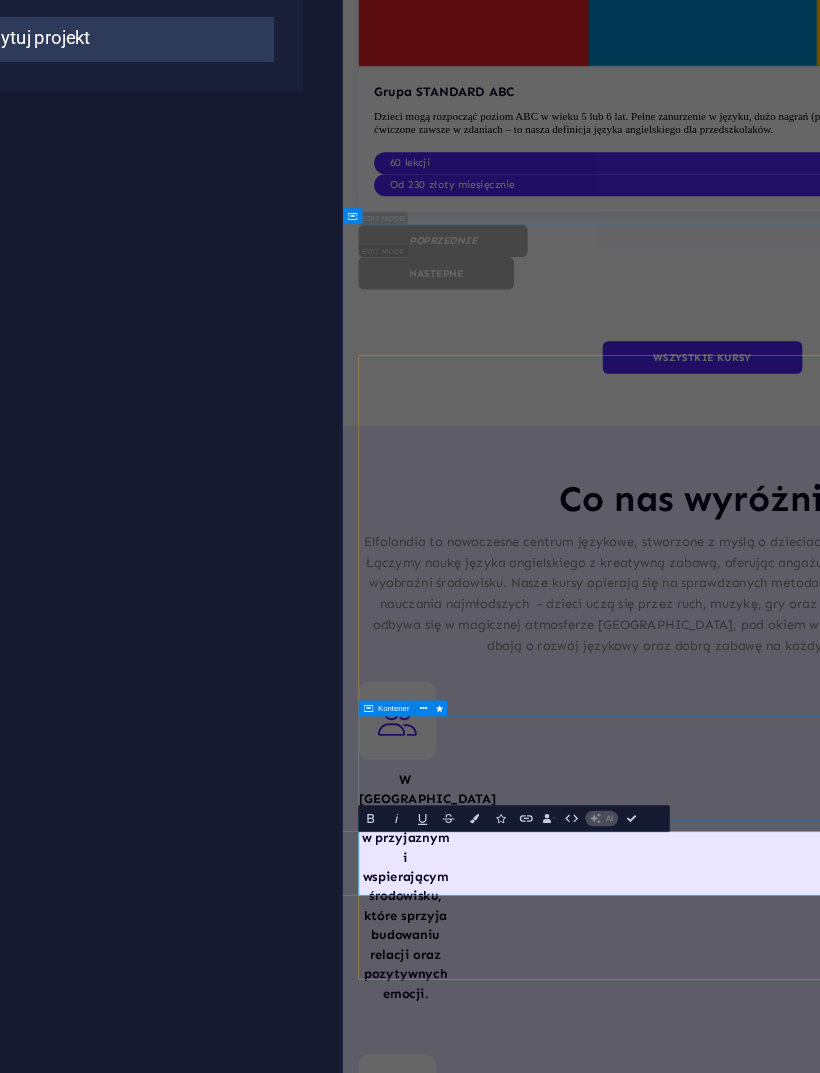 type 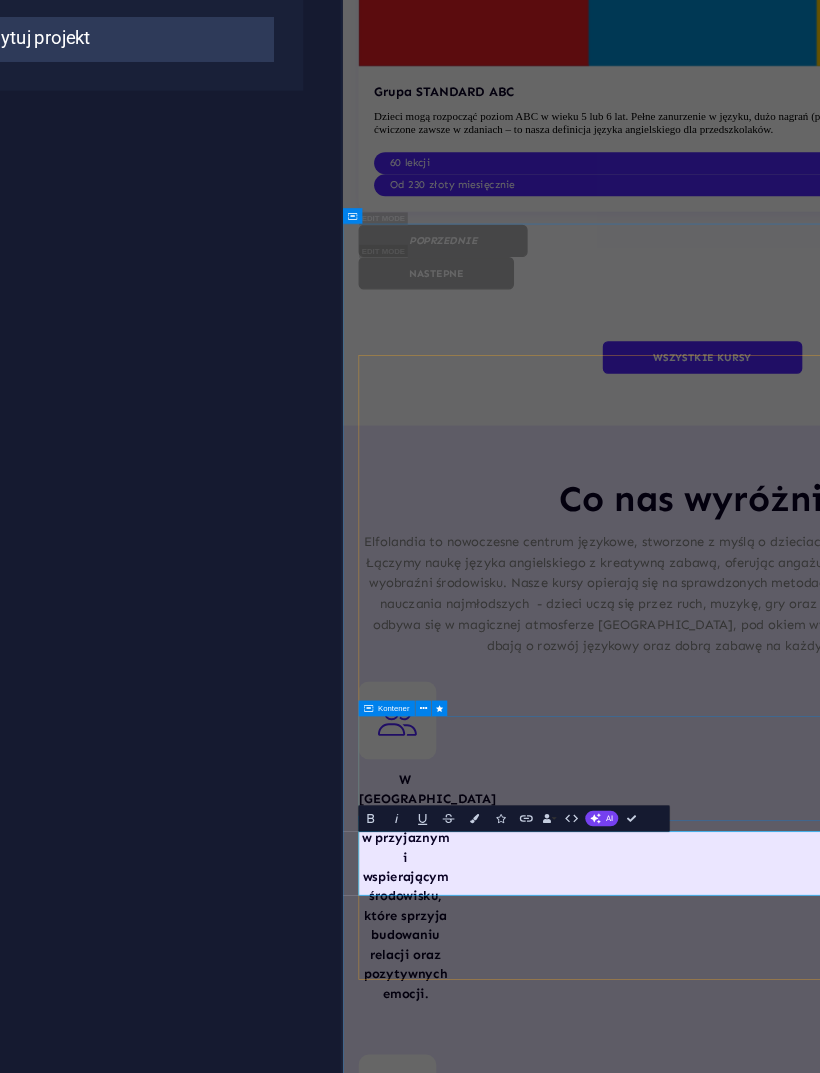click on "Ustawienia Poziom H1 H2 H3 H4 H5 H6 Wyrównanie Domyślne kolory i rozmiary czcionek są definiowane w sekcji Projektowanie. Edytuj projekt" at bounding box center (253, 600) 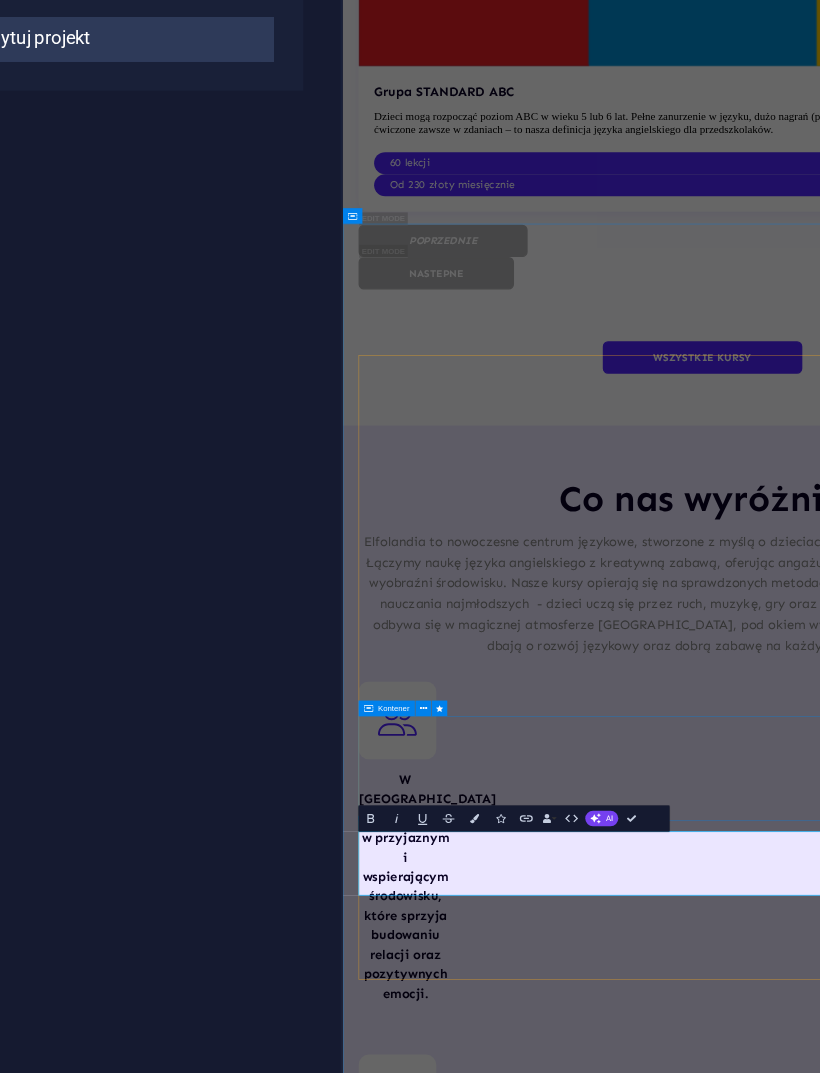 click on "Ustawienia Poziom H1 H2 H3 H4 H5 H6 Wyrównanie Domyślne kolory i rozmiary czcionek są definiowane w sekcji Projektowanie. Edytuj projekt" at bounding box center [253, 600] 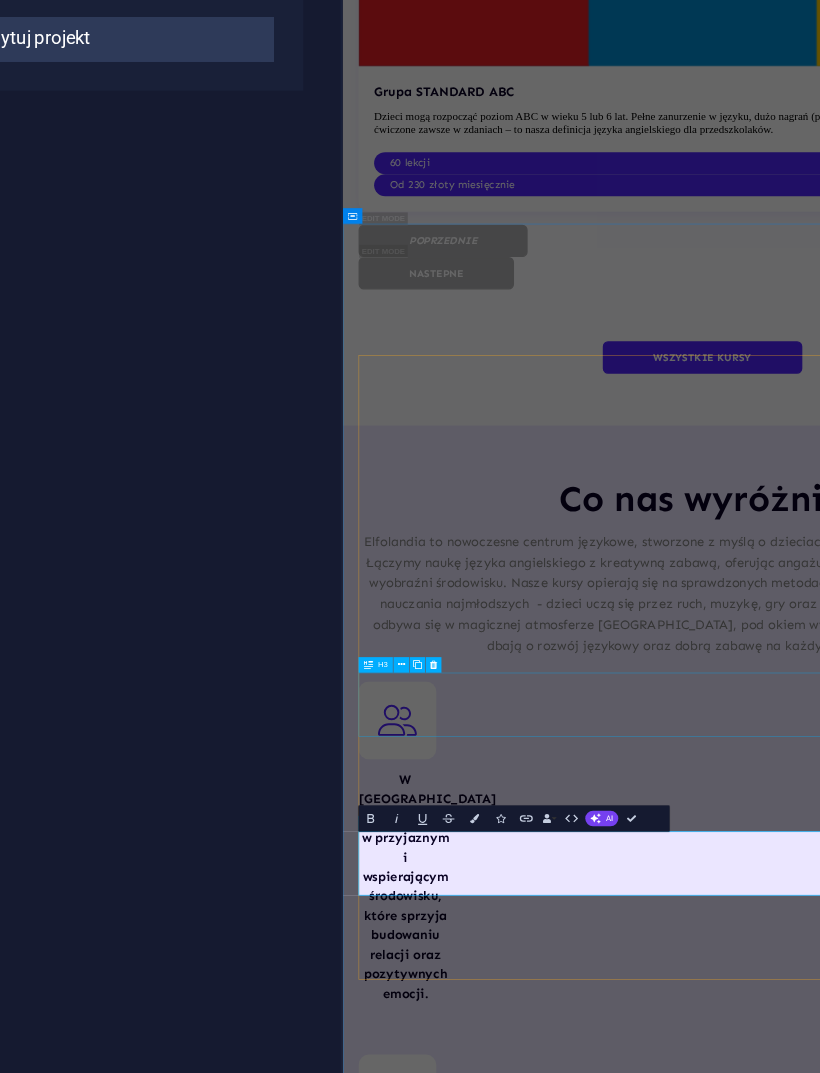 click on "How is onboarding conducted?" at bounding box center (896, 10782) 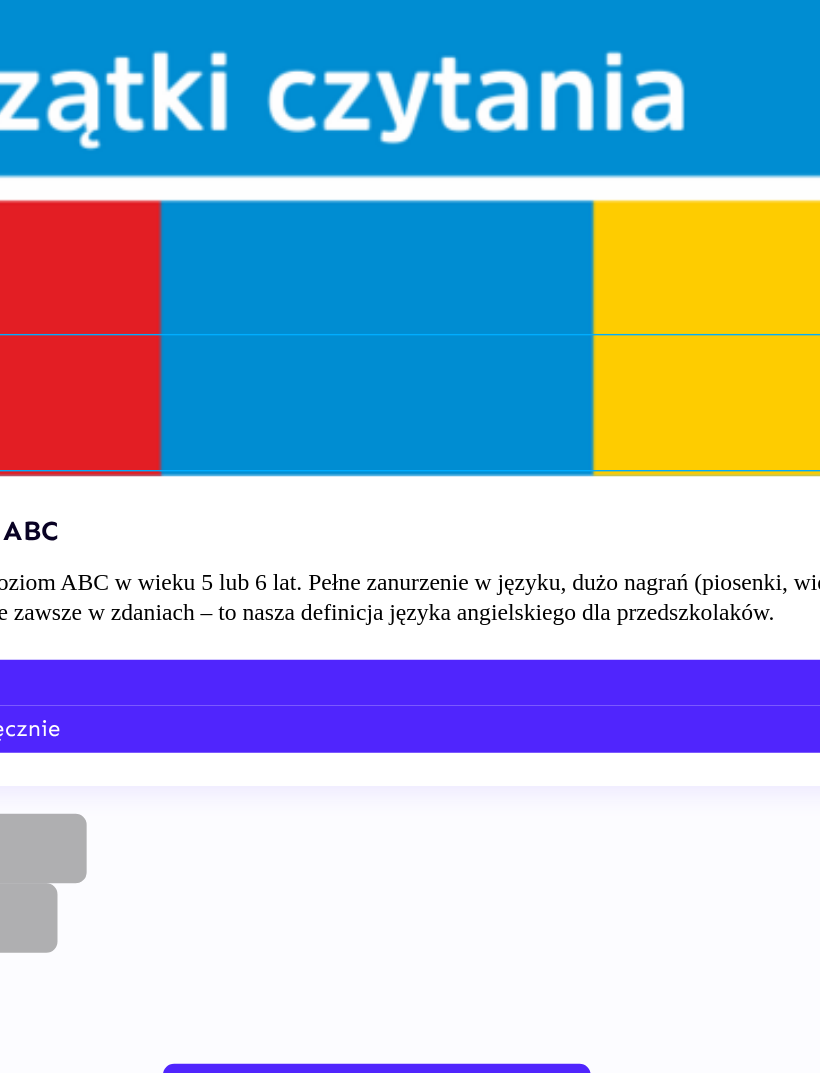 scroll, scrollTop: 8523, scrollLeft: 0, axis: vertical 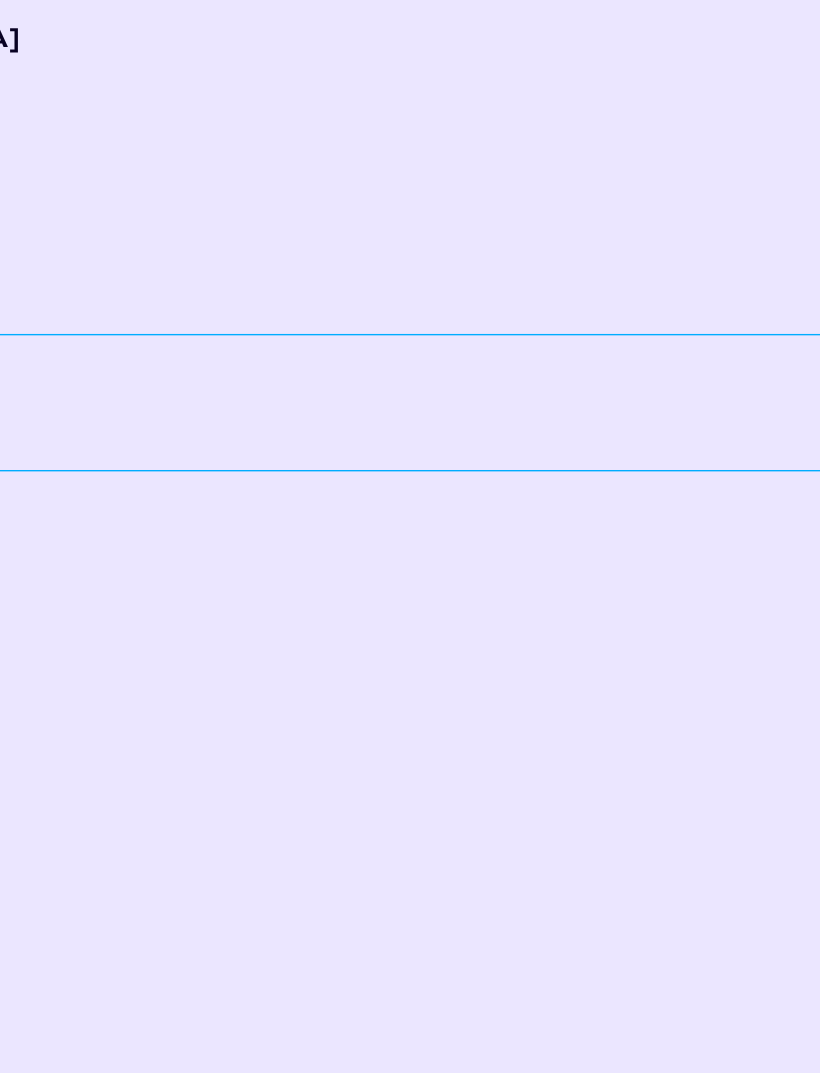 click on "Czy Academix jest tak prosty, jak przedstawiono?" at bounding box center (184, 9352) 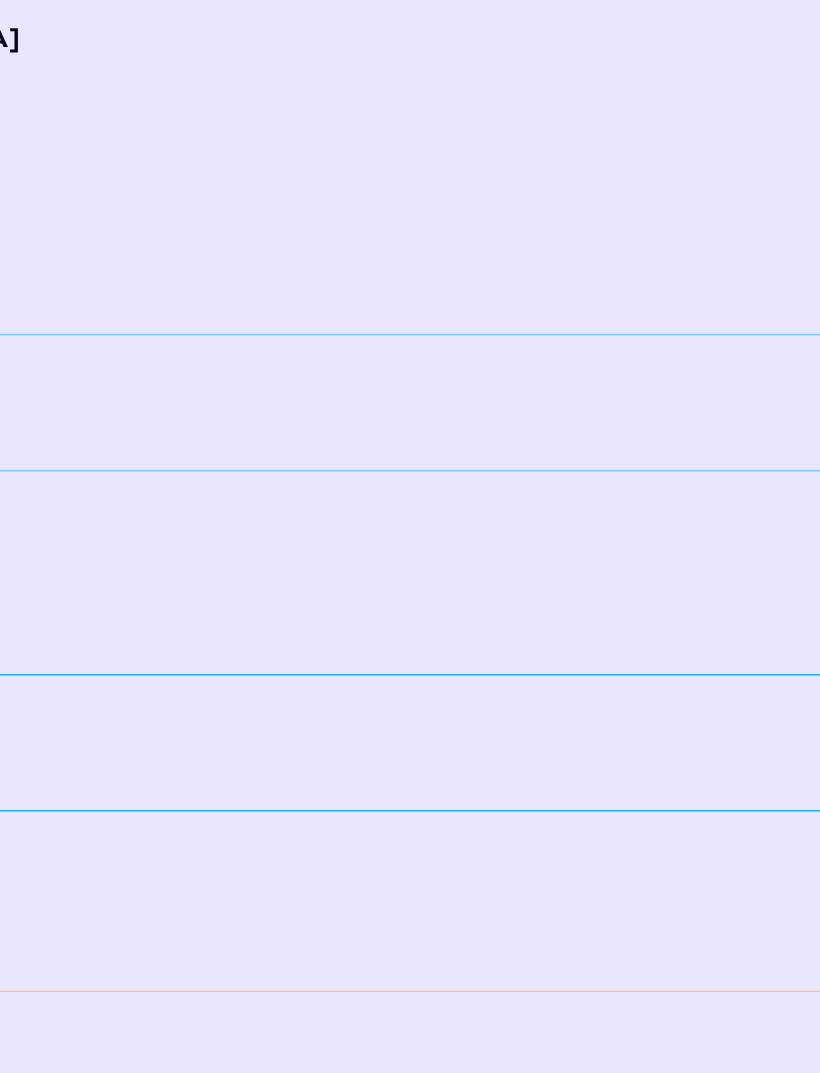 click on "How is onboarding conducted?" at bounding box center [184, 9106] 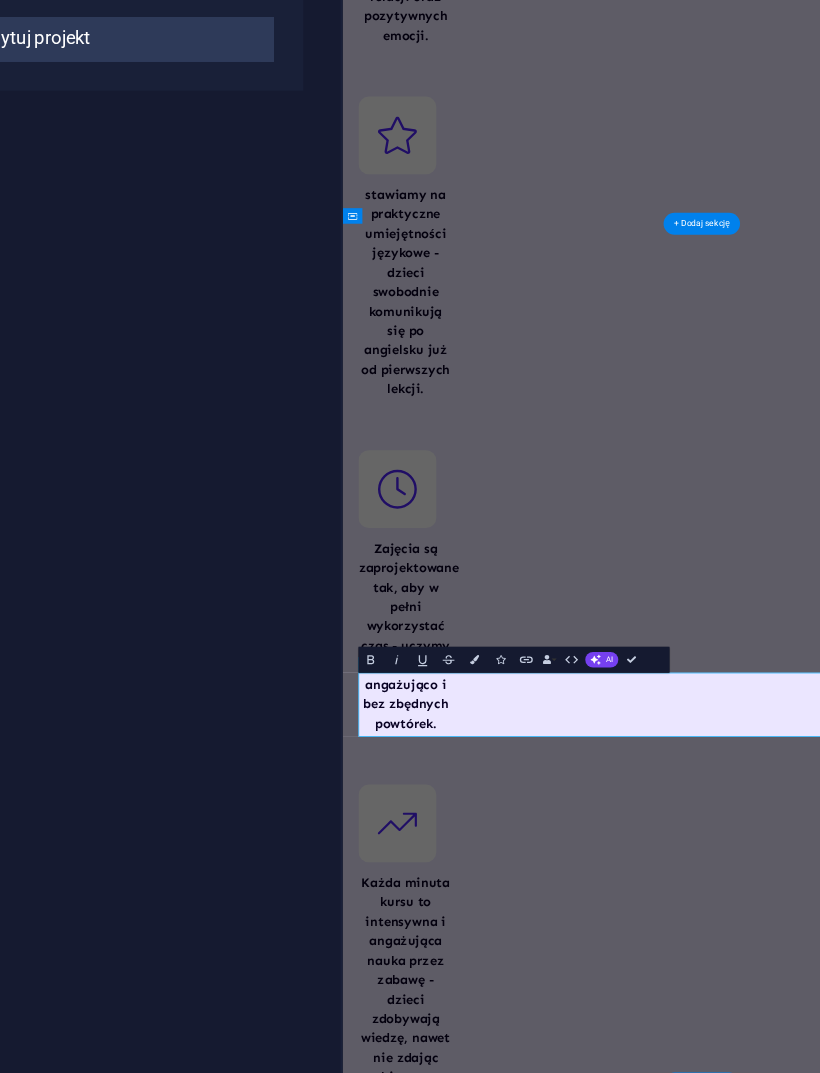 scroll, scrollTop: 7045, scrollLeft: 0, axis: vertical 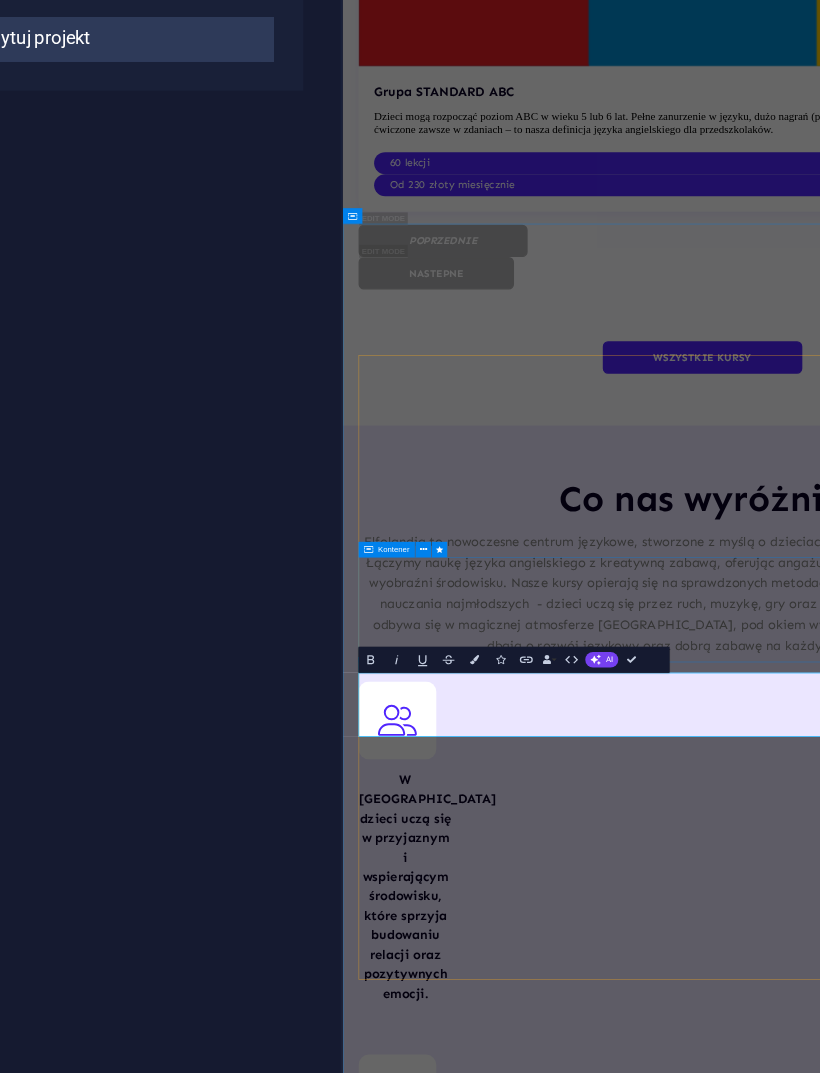 type 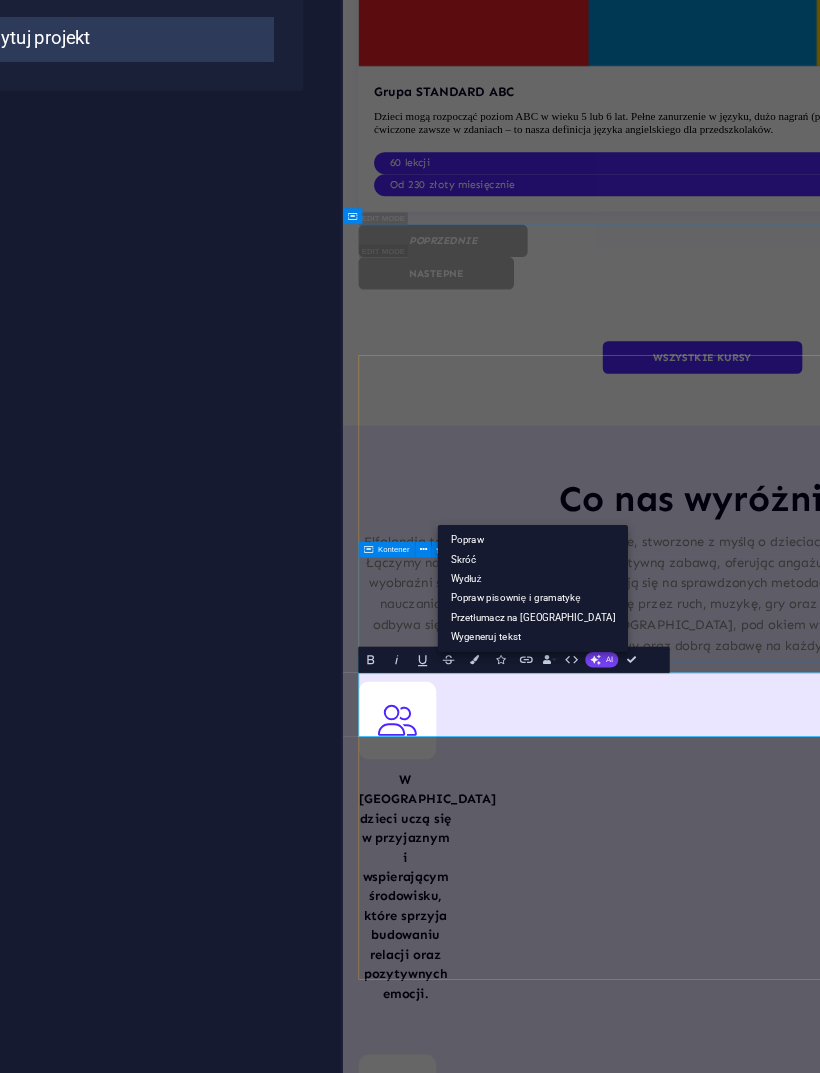 click on "Przetłumacz na [GEOGRAPHIC_DATA]" at bounding box center (534, 661) 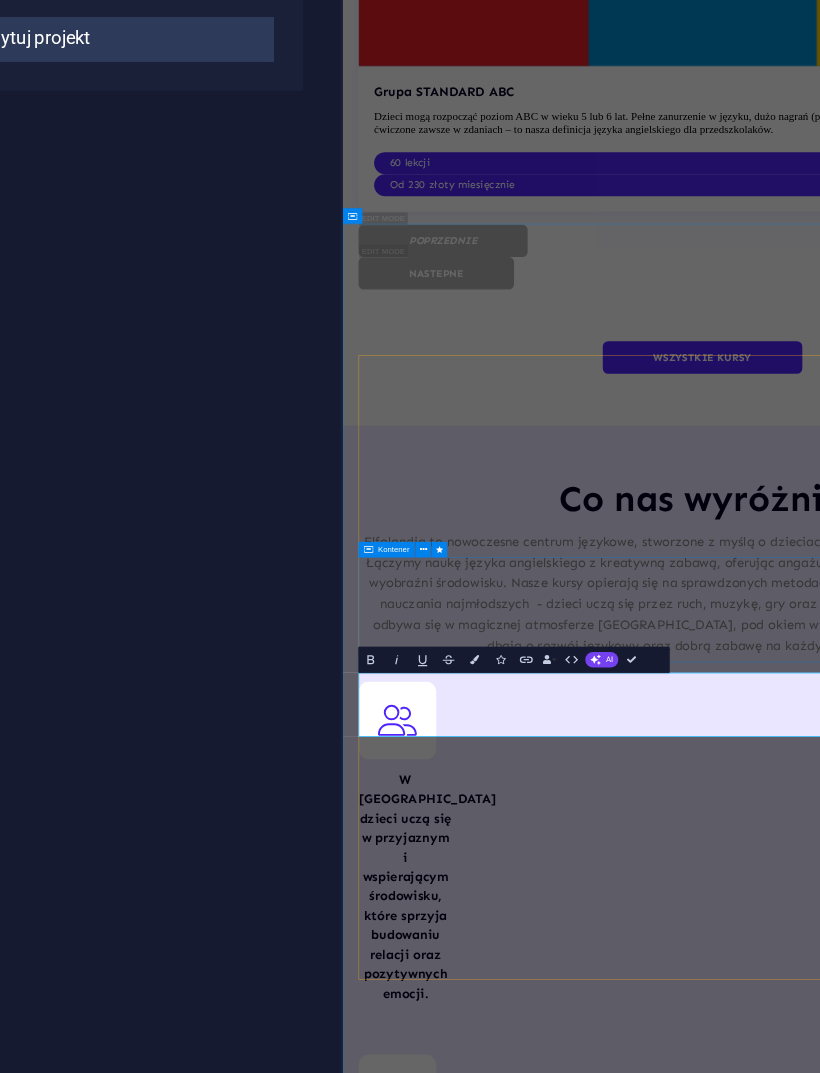 click 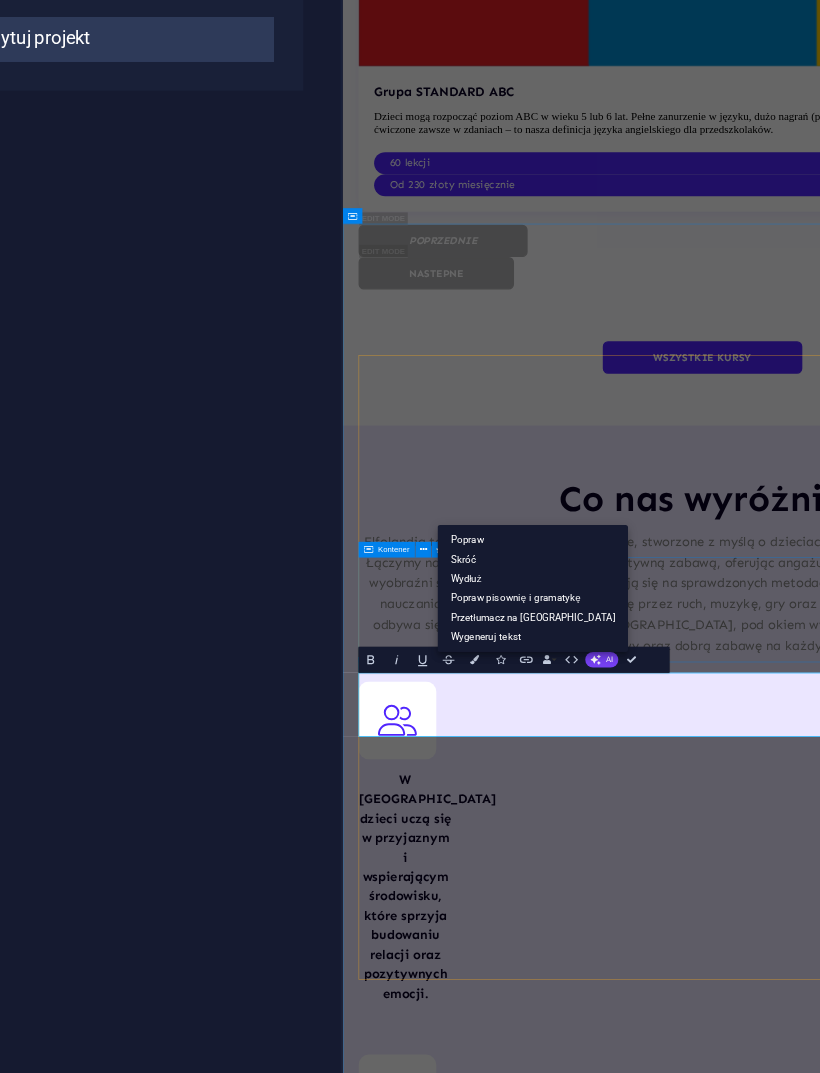click on "Popraw" at bounding box center (534, 619) 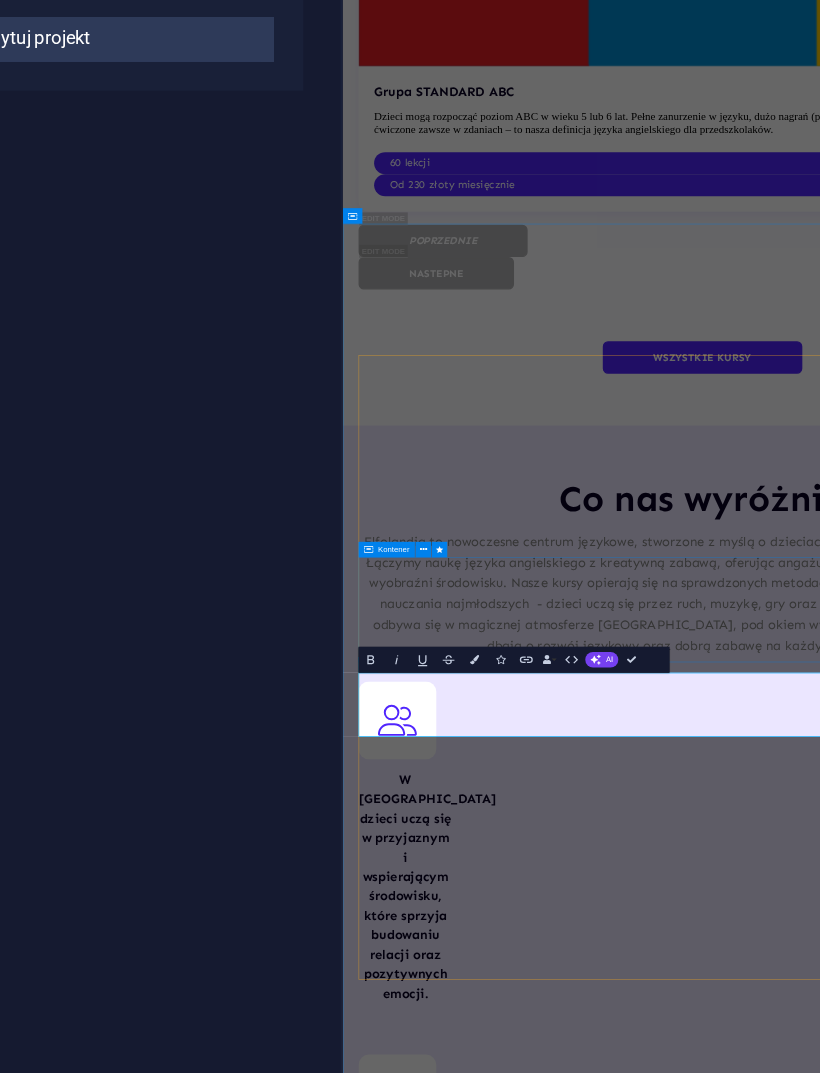 click on "Ustawienia Poziom H1 H2 H3 H4 H5 H6 Wyrównanie Domyślne kolory i rozmiary czcionek są definiowane w sekcji Projektowanie. Edytuj projekt" at bounding box center [253, 600] 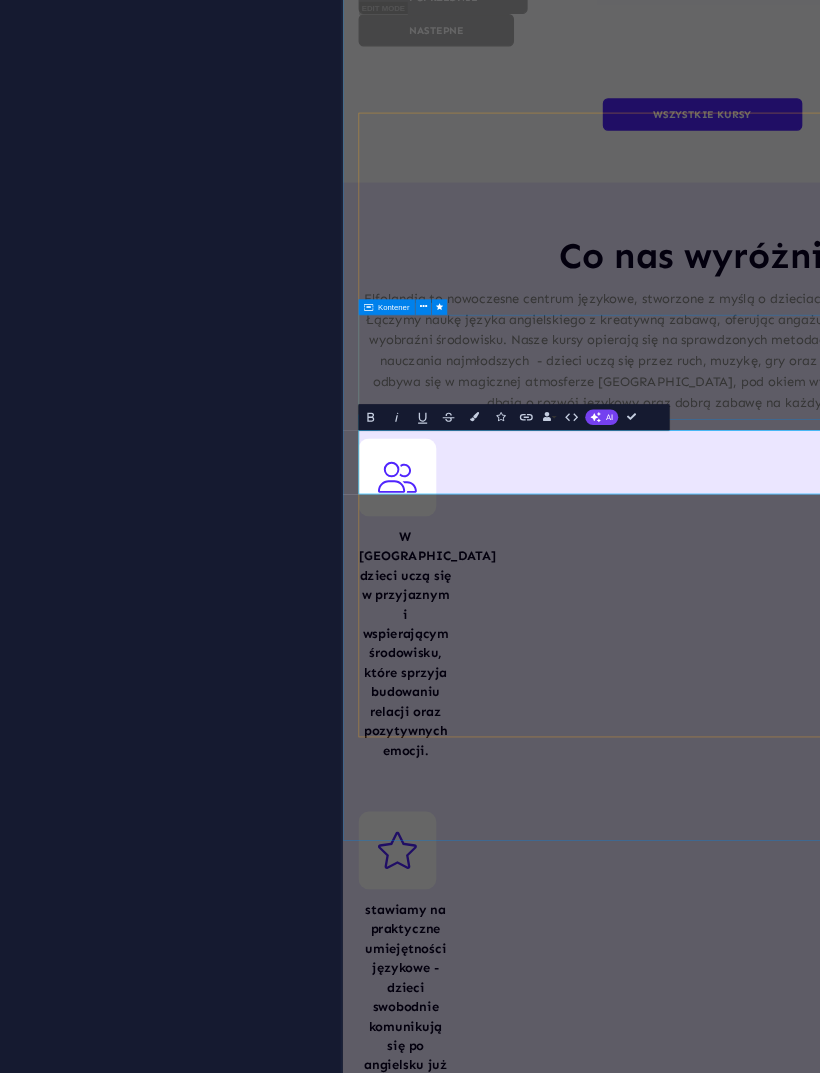 click on "Czy Academix jest tak prosty, jak przedstawiono?" at bounding box center (896, 10818) 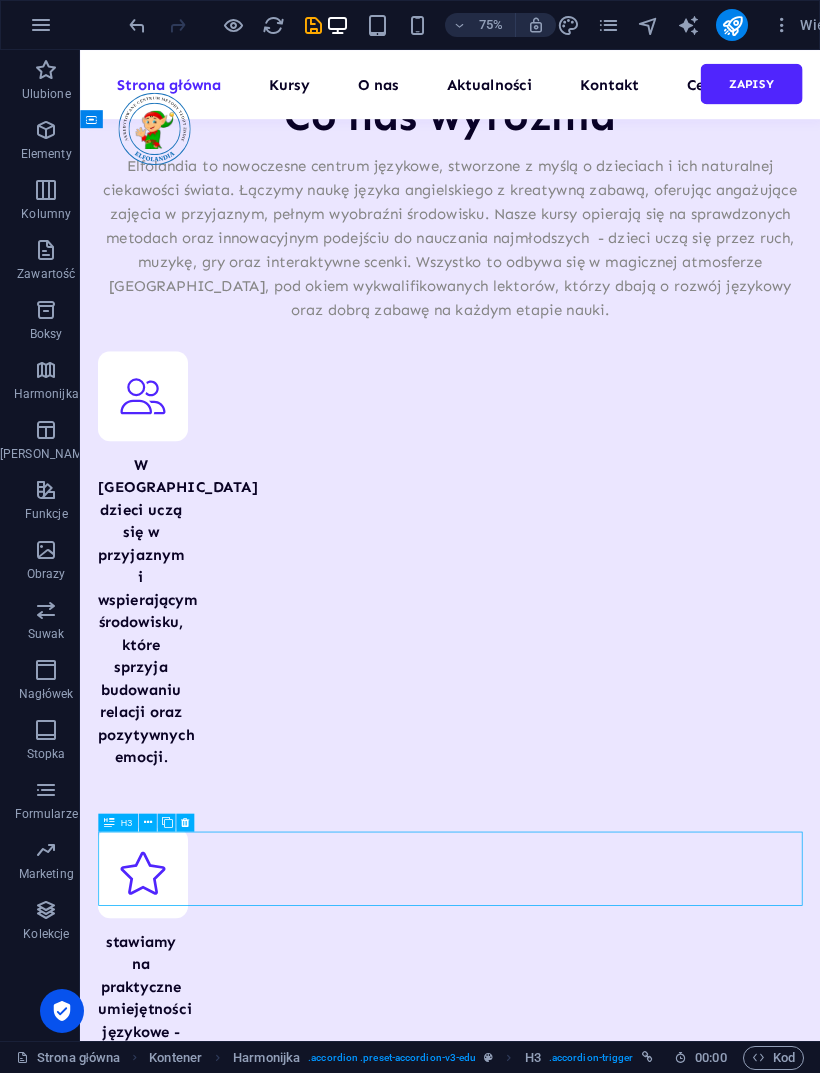 scroll, scrollTop: 8336, scrollLeft: 0, axis: vertical 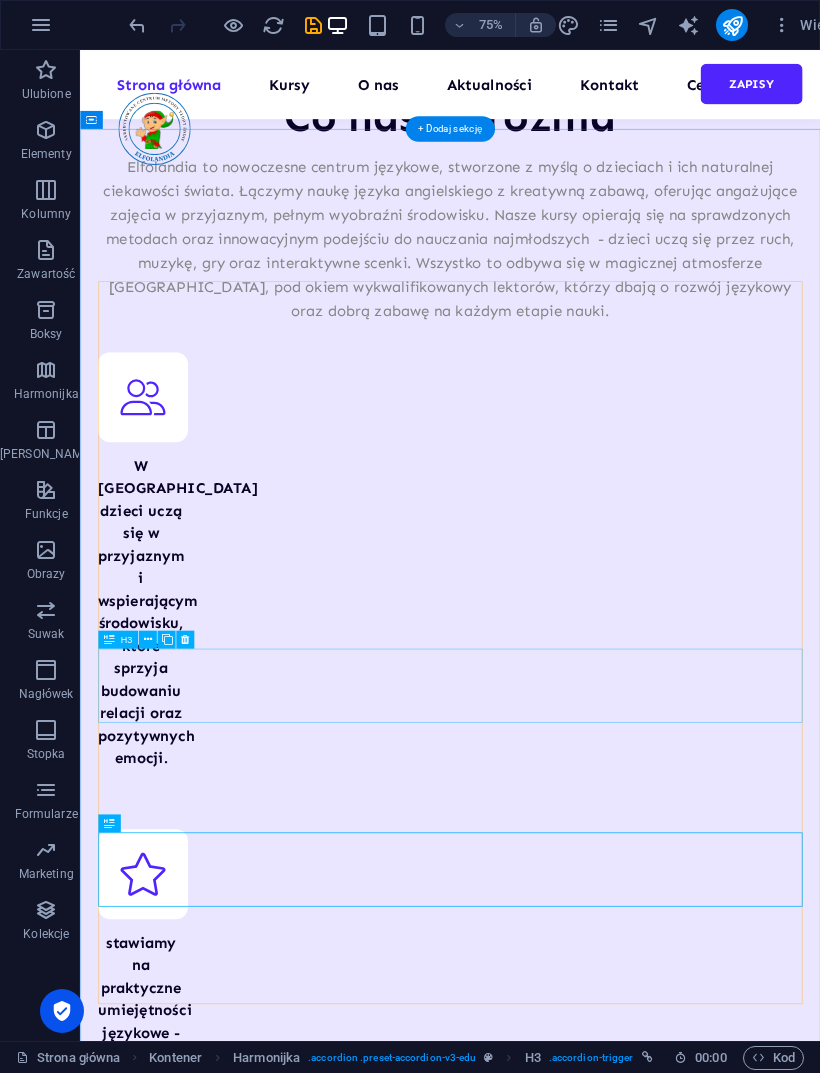 click on "Jak odbywają się zajęcia?" at bounding box center [573, 9857] 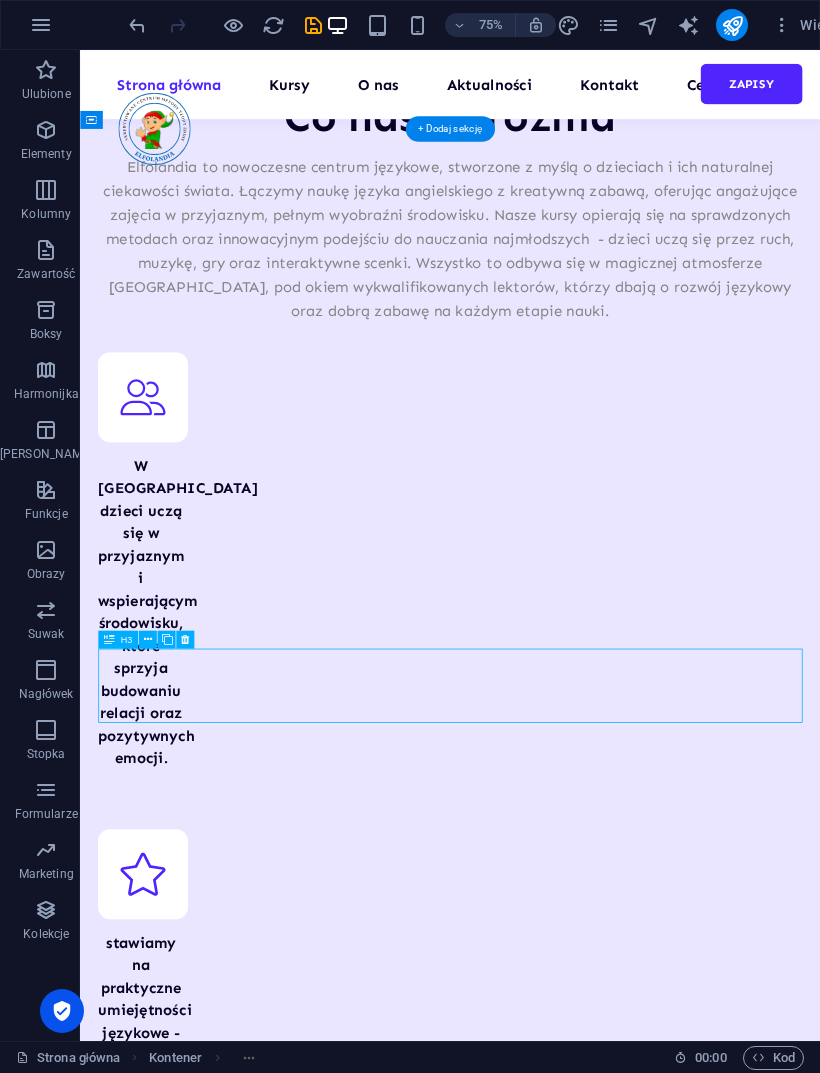 click on "Jak odbywają się zajęcia?" at bounding box center [573, 9857] 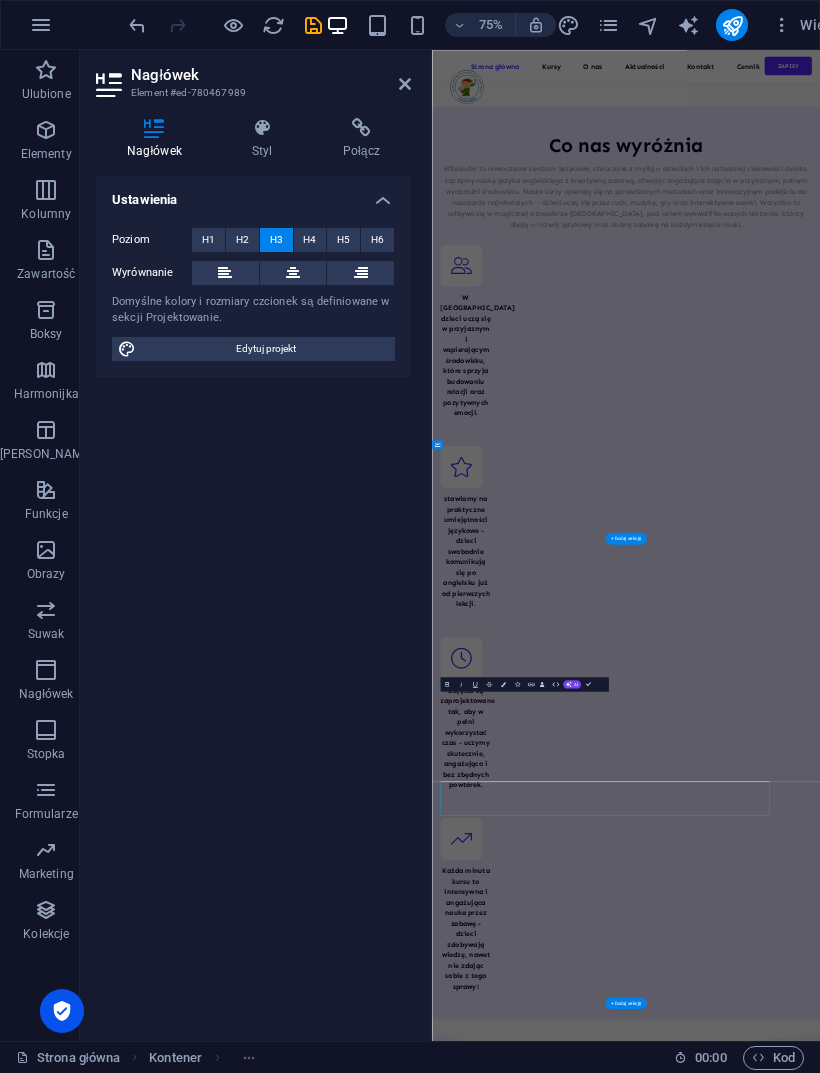 scroll, scrollTop: 7045, scrollLeft: 0, axis: vertical 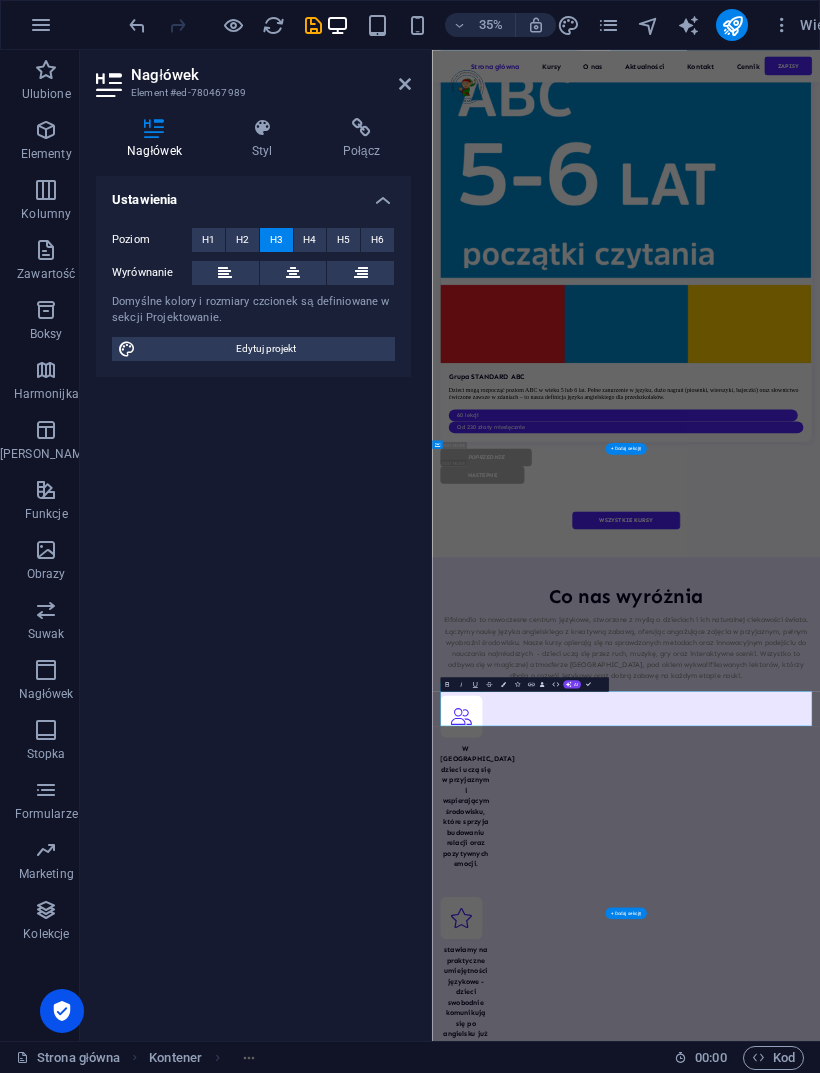 click on "Ustawienia Poziom H1 H2 H3 H4 H5 H6 Wyrównanie Domyślne kolory i rozmiary czcionek są definiowane w sekcji Projektowanie. Edytuj projekt" at bounding box center [253, 600] 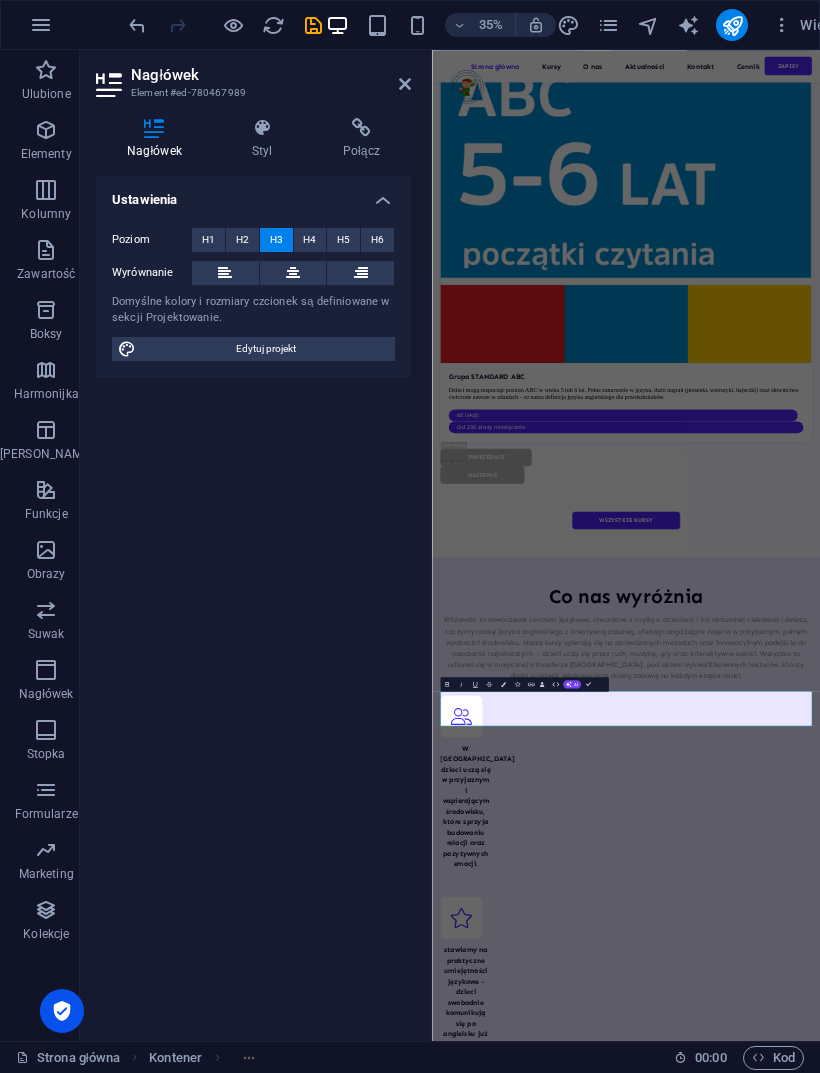 click on "Lorem ipsum dolor sit amet, consectetur adipiscing elit, sed do eiusmod tempor incididunt ut labore et dolore magna aliqua. Ut enim ad minim veniam, quis nostrud exercitation. Sed do eiusmod tempor incididunt ut labore et dolore magna aliqua." at bounding box center (986, 11444) 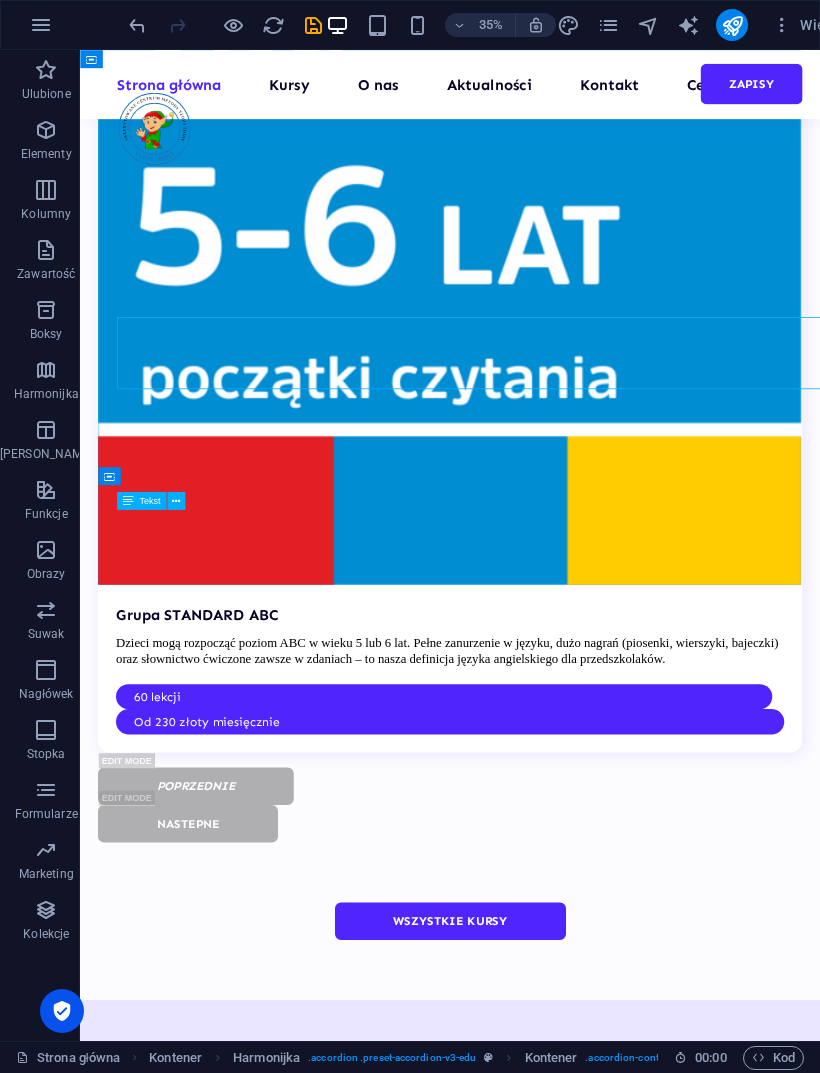 scroll, scrollTop: 8621, scrollLeft: 0, axis: vertical 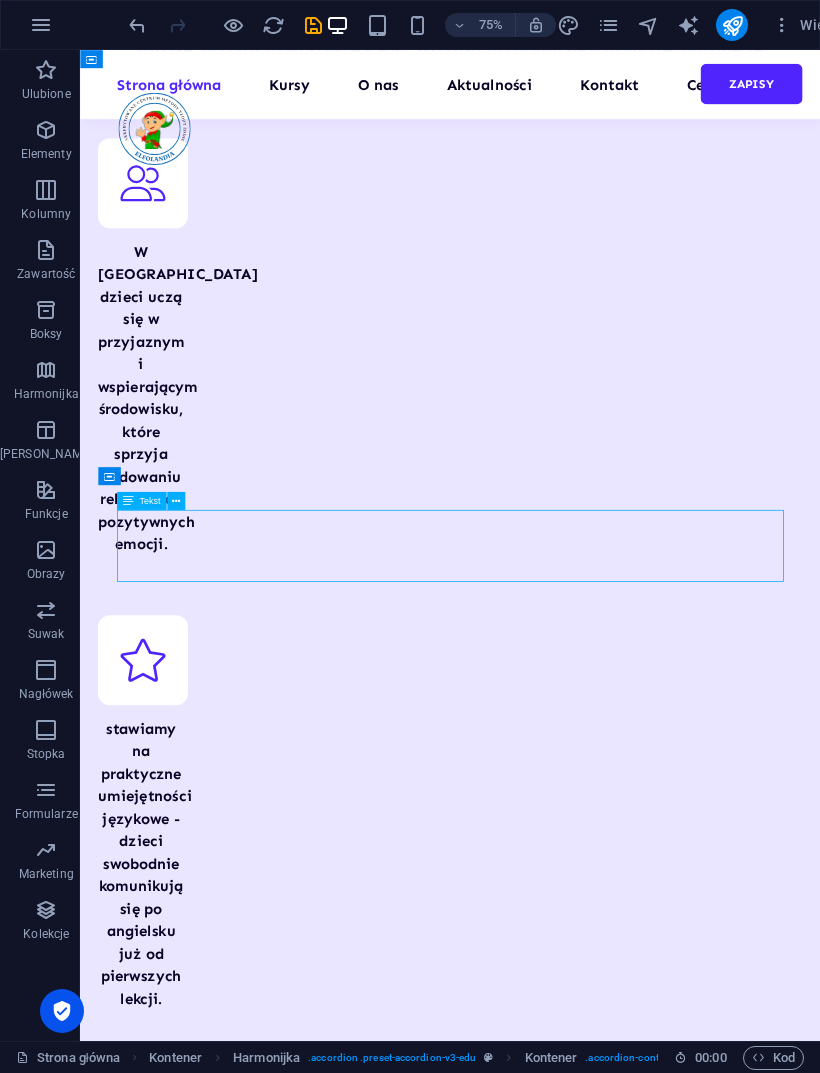 click on "Lorem ipsum dolor sit amet, consectetur adipiscing elit, sed do eiusmod tempor incididunt ut labore et dolore magna aliqua. Ut enim ad minim veniam, quis nostrud exercitation. Sed do eiusmod tempor incididunt ut labore et dolore magna aliqua." at bounding box center (573, 9671) 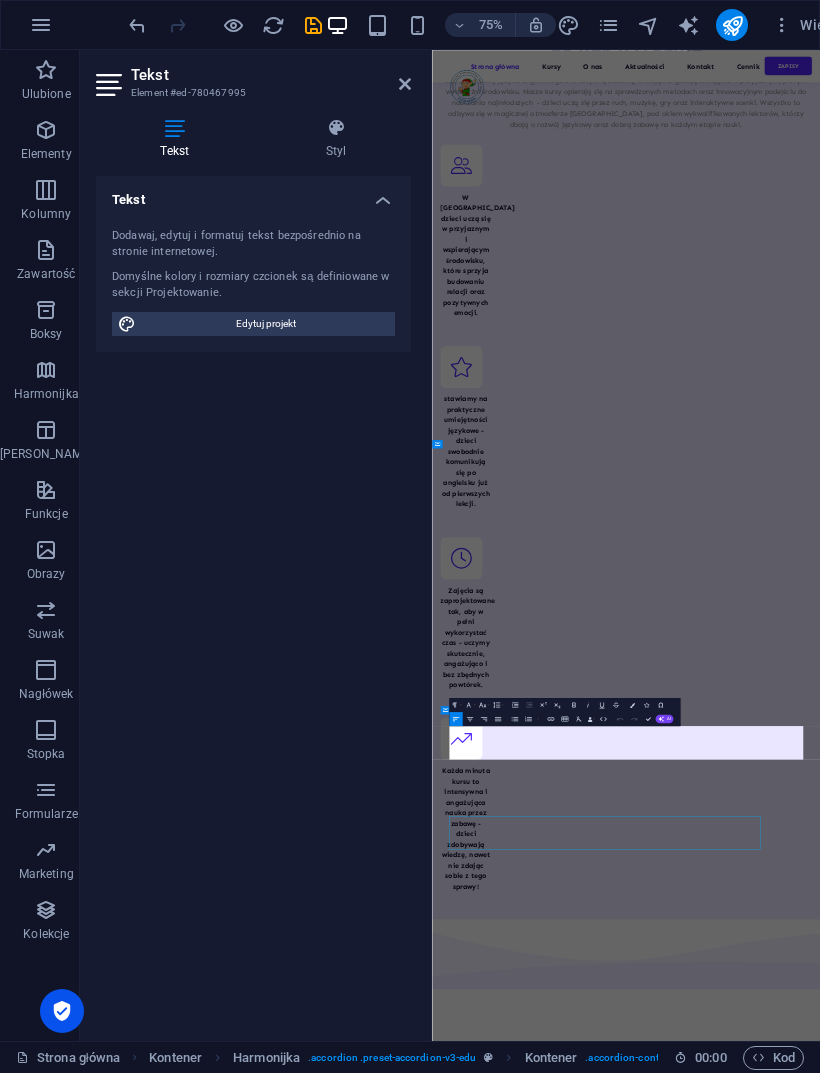 scroll, scrollTop: 7046, scrollLeft: 0, axis: vertical 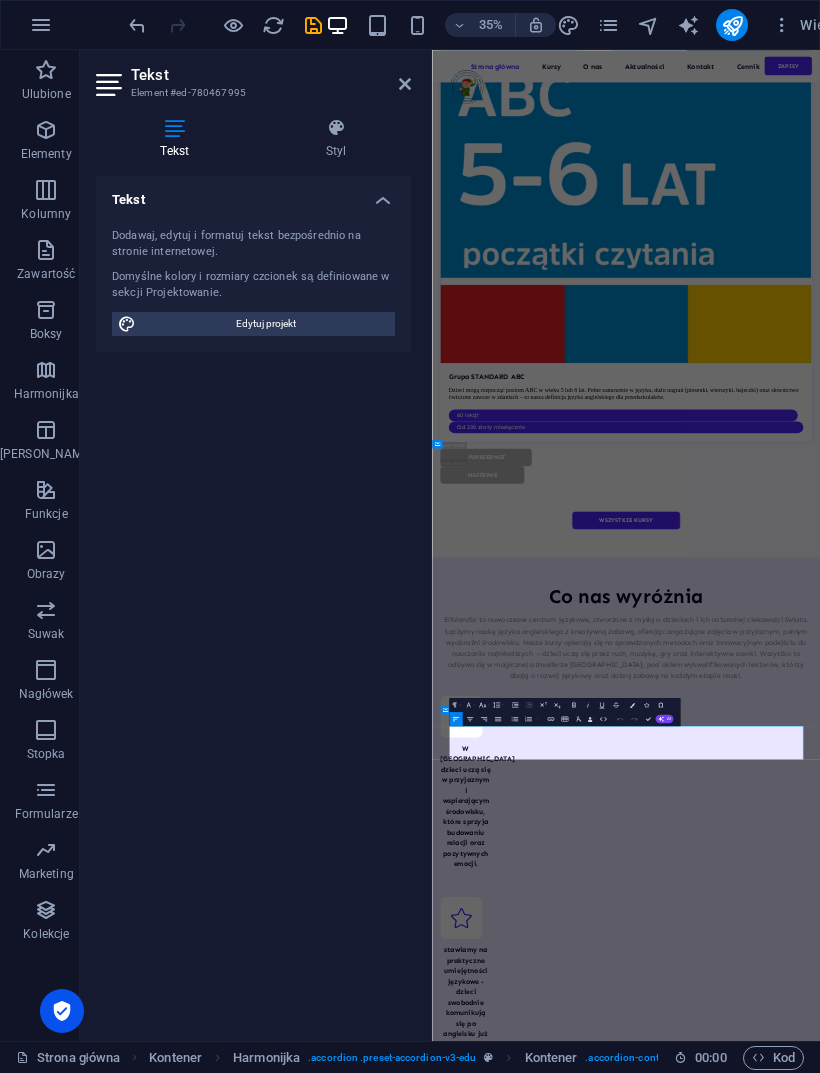 click on "Lorem ipsum dolor sit amet, consectetur adipiscing elit, sed do eiusmod tempor incididunt ut labore et dolore magna aliqua. Ut enim ad minim veniam, quis nostrud exercitation. Sed do eiusmod tempor incididunt ut labore et dolore magna aliqua." at bounding box center (978, 11444) 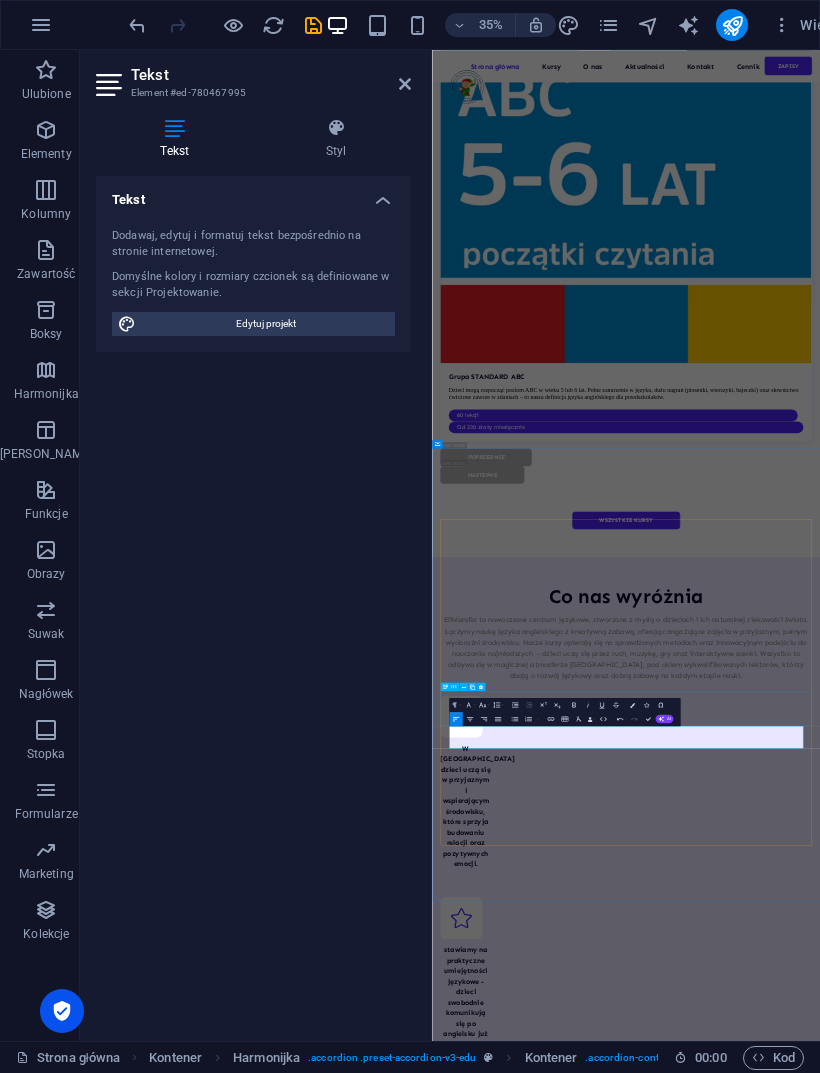 click on "AI" at bounding box center [664, 719] 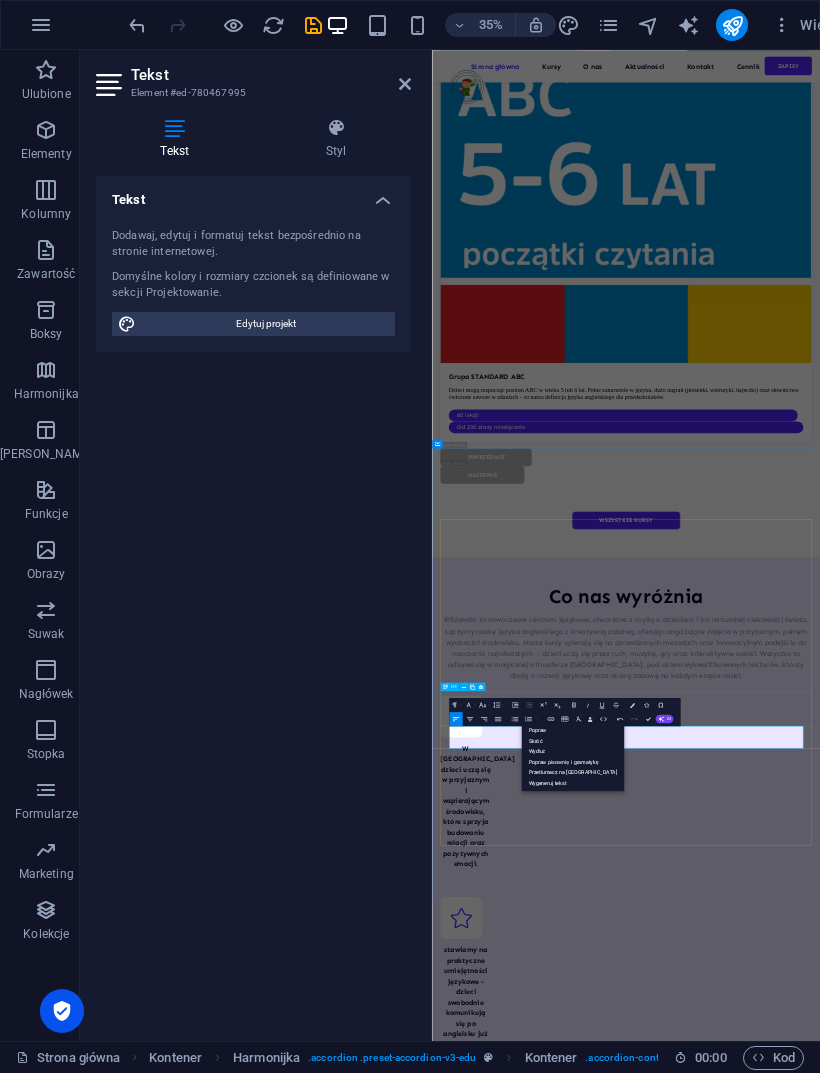 click on "Popraw" at bounding box center [572, 730] 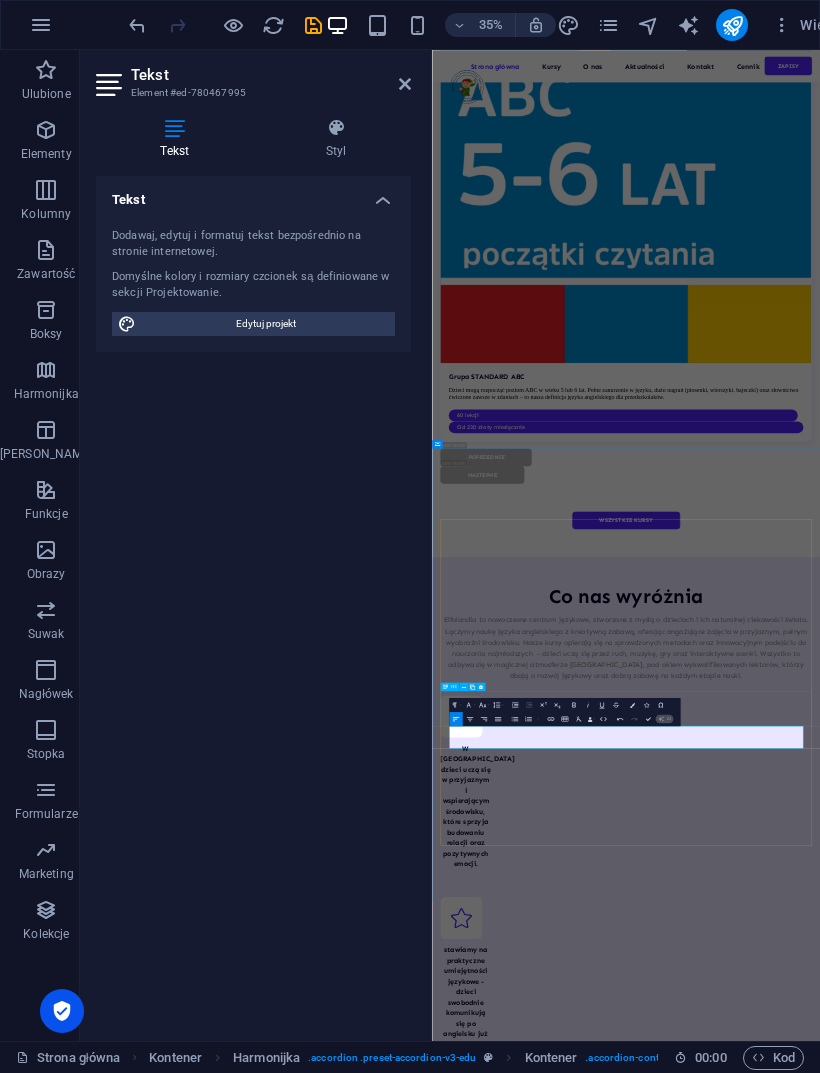type 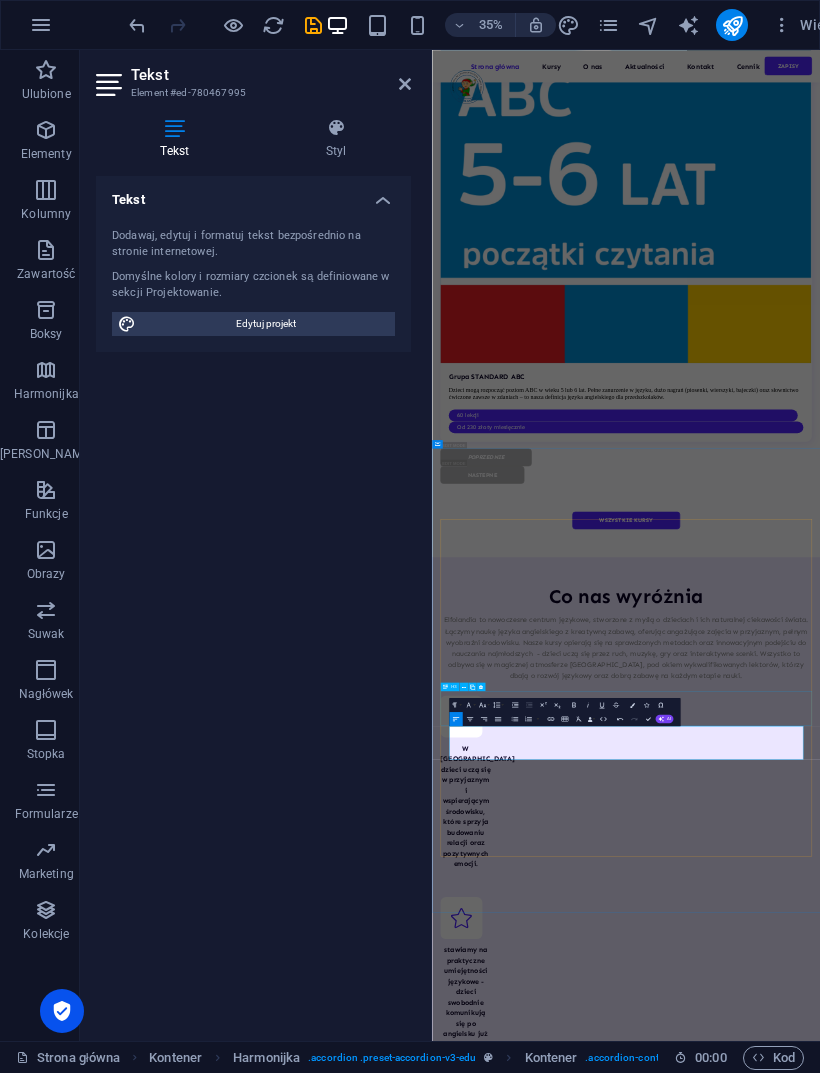 click on "Tekst Dodawaj, edytuj i formatuj tekst bezpośrednio na stronie internetowej. Domyślne kolory i rozmiary czcionek są definiowane w sekcji Projektowanie. Edytuj projekt Wyrównanie Wyrównane do lewej Wyśrodkowany Wyrównane do prawej" at bounding box center [253, 600] 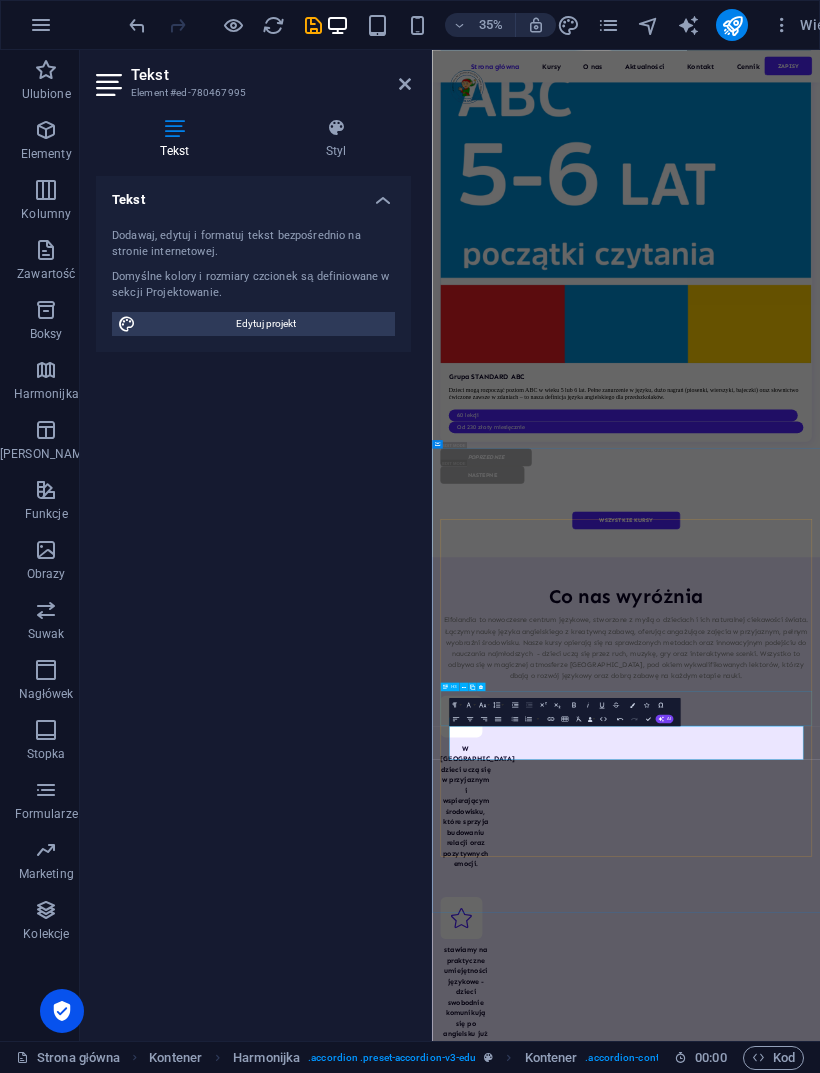 click on "Tekst Dodawaj, edytuj i formatuj tekst bezpośrednio na stronie internetowej. Domyślne kolory i rozmiary czcionek są definiowane w sekcji Projektowanie. Edytuj projekt Wyrównanie Wyrównane do lewej Wyśrodkowany Wyrównane do prawej" at bounding box center [253, 600] 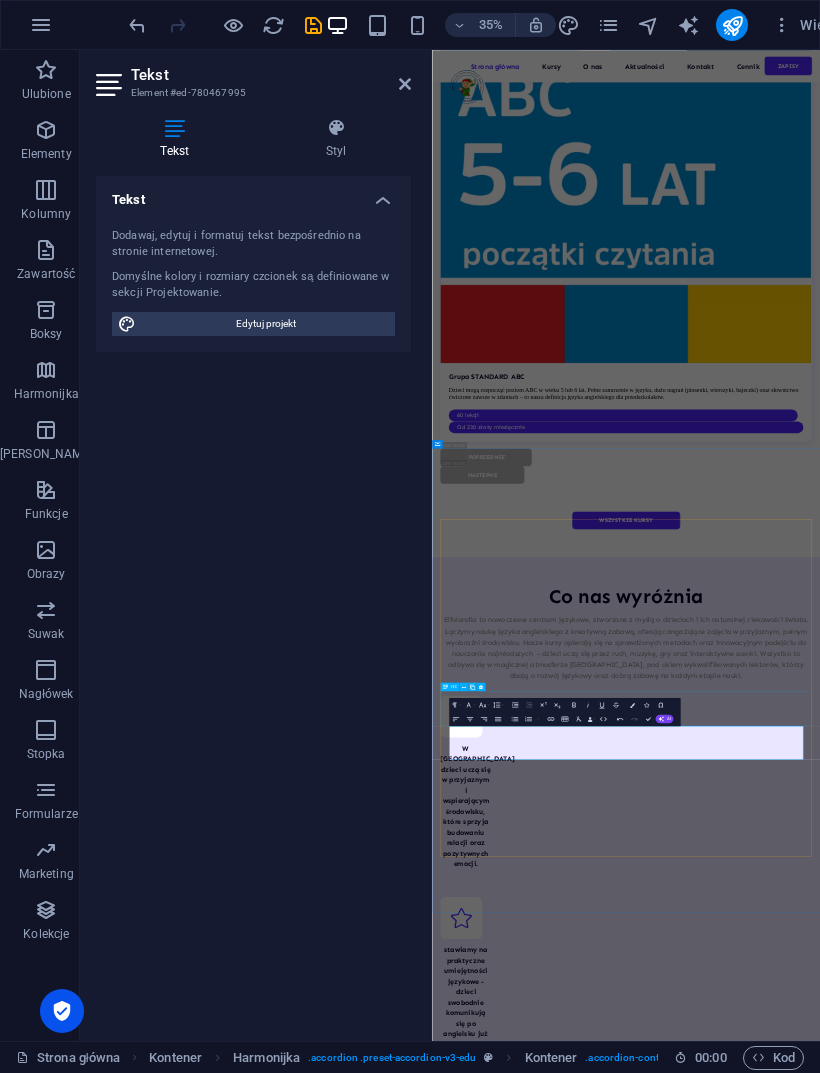click on "Tekst Dodawaj, edytuj i formatuj tekst bezpośrednio na stronie internetowej. Domyślne kolory i rozmiary czcionek są definiowane w sekcji Projektowanie. Edytuj projekt Wyrównanie Wyrównane do lewej Wyśrodkowany Wyrównane do prawej" at bounding box center (253, 600) 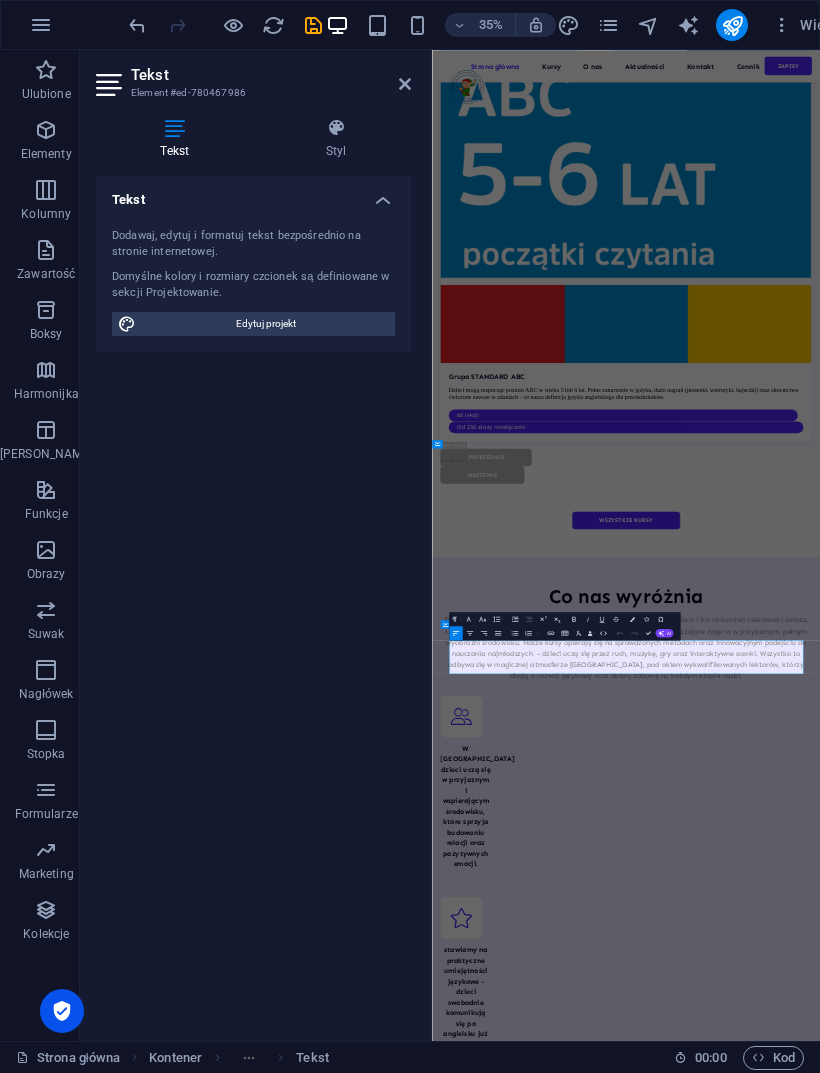 click on "Czy Academix jest tak prosty, jak przedstawiono?" at bounding box center [986, 11590] 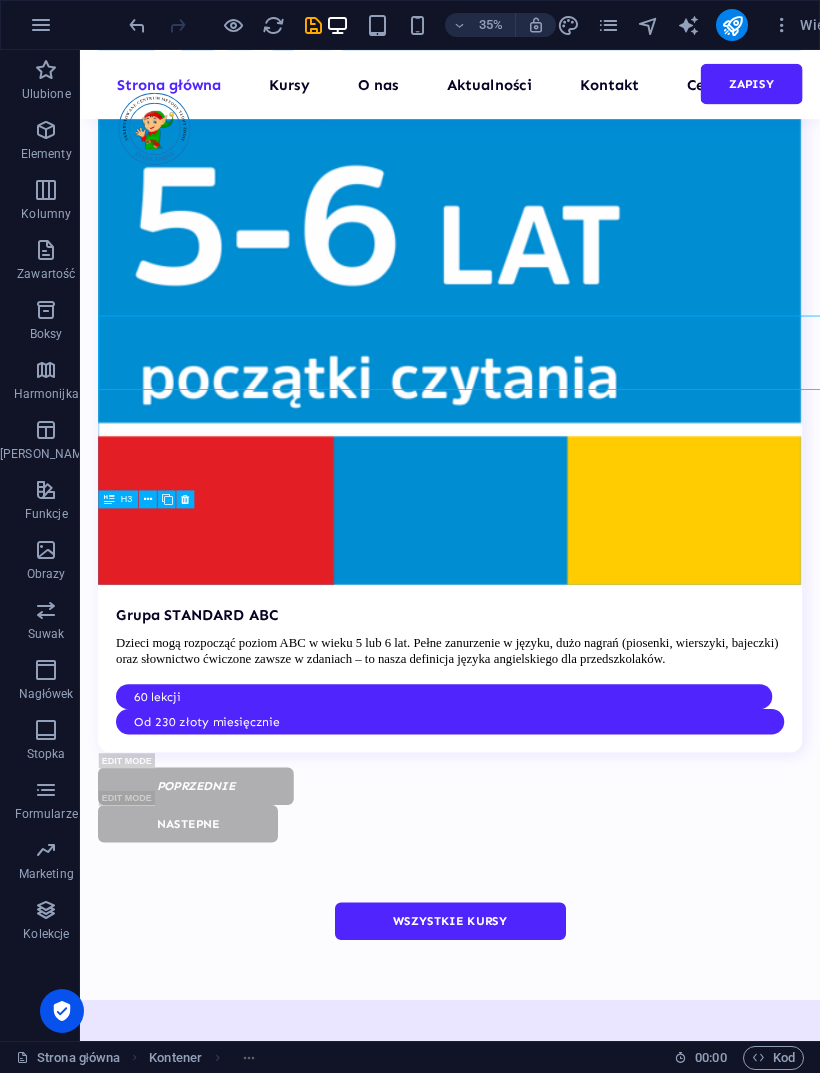 scroll, scrollTop: 8768, scrollLeft: 0, axis: vertical 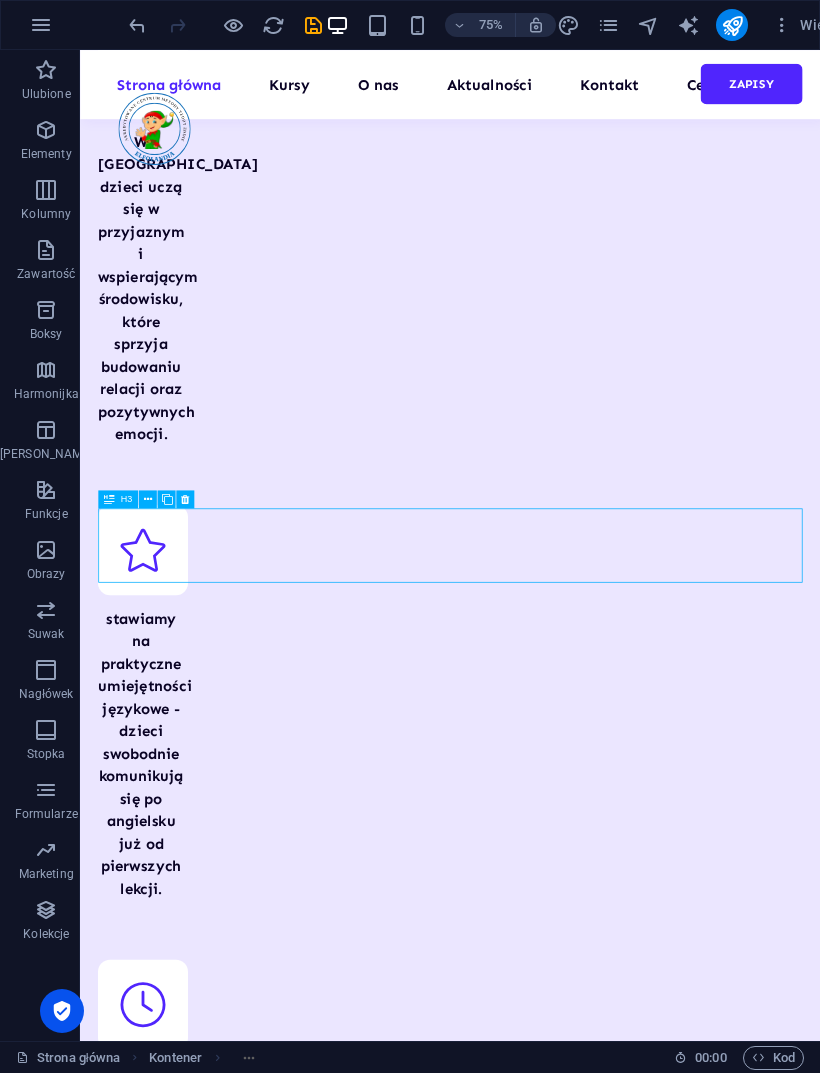 click on "Czy Academix jest tak prosty, jak przedstawiono?" at bounding box center (573, 9671) 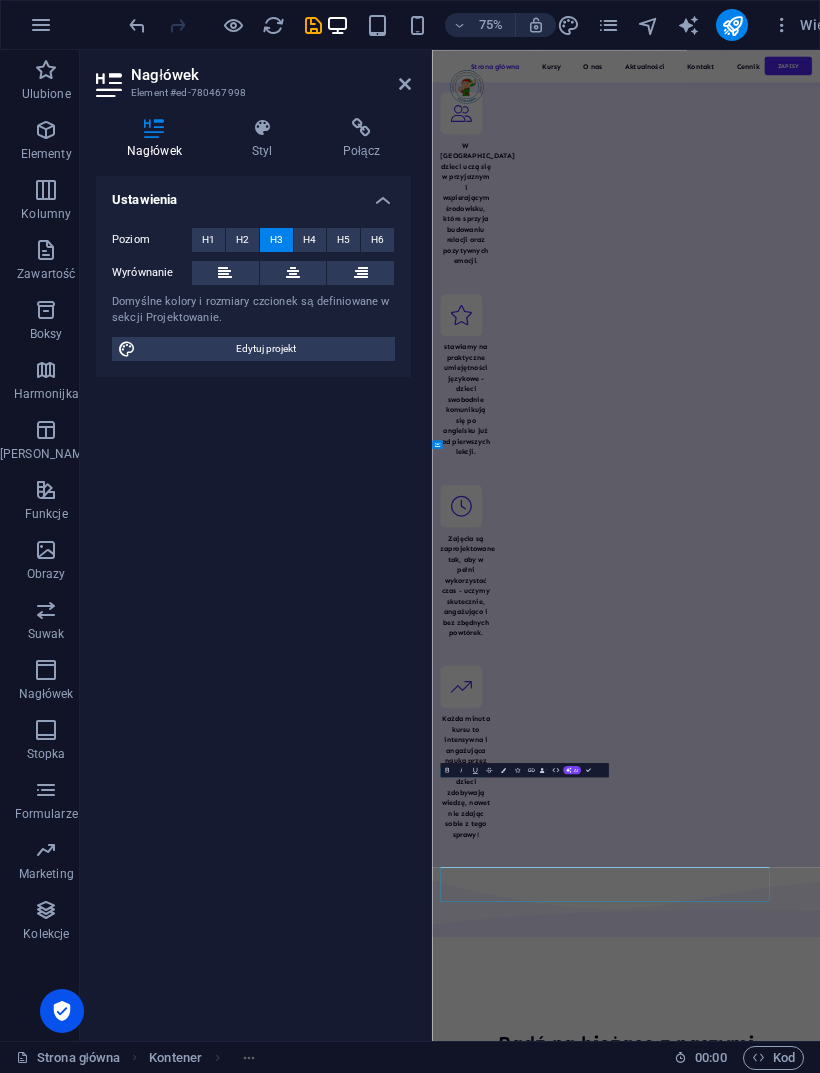scroll, scrollTop: 7045, scrollLeft: 0, axis: vertical 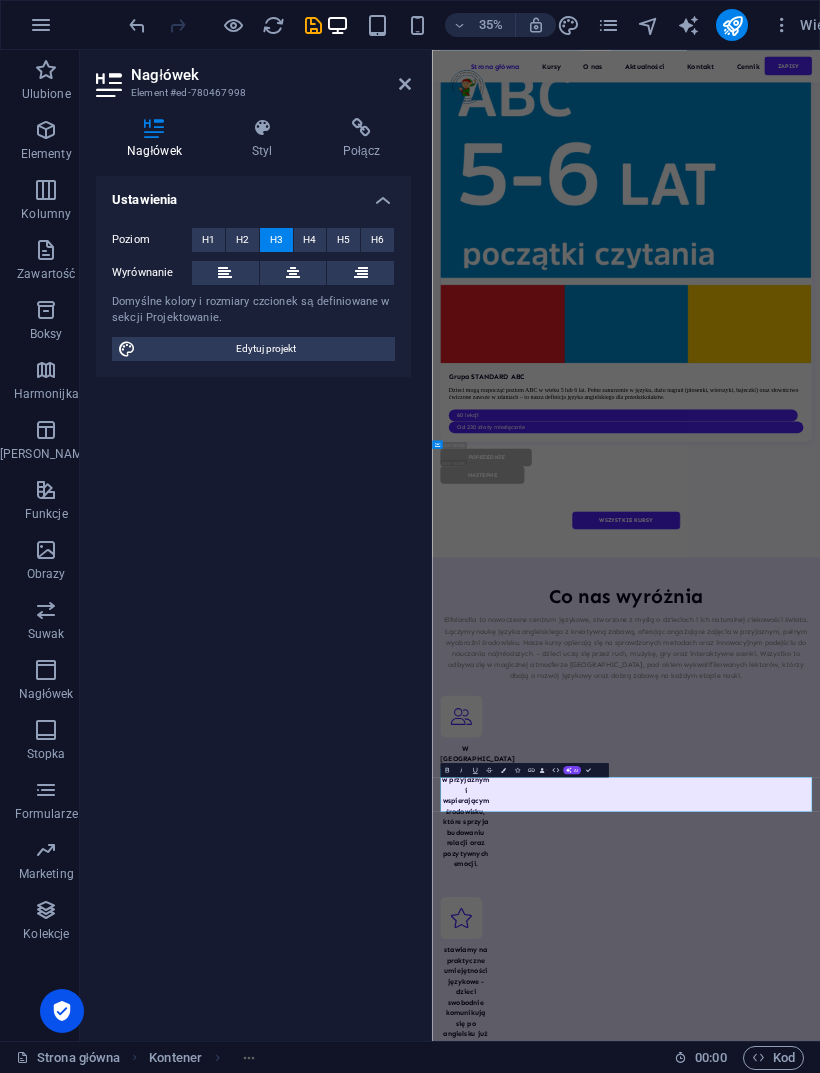 click on "Czy Academix jest tak prosty, jak przedstawiono?" at bounding box center (986, 11591) 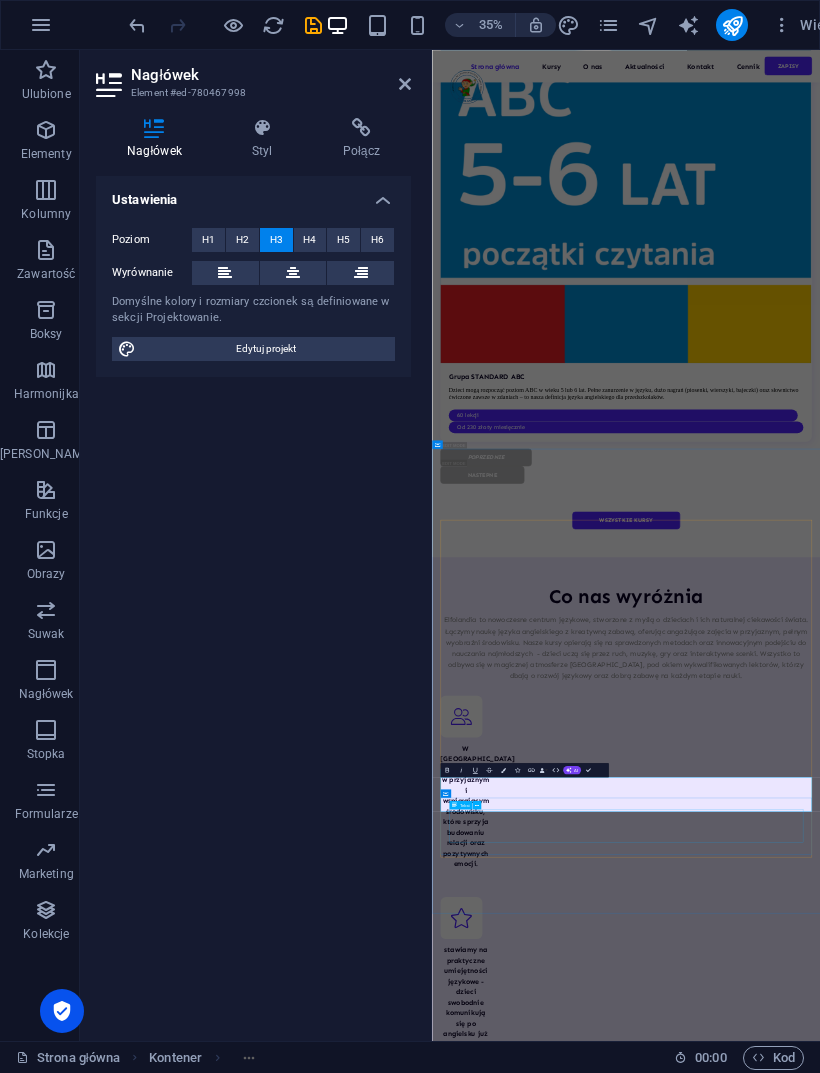 click on "Lorem ipsum dolor sit amet, consectetur adipiscing elit, sed do eiusmod tempor incididunt ut labore et dolore magna aliqua. Ut enim ad minim veniam,  quis nostrud exercitation.  Sed do eiusmod tempor incididunt ut labore et dolore magna aliqua." at bounding box center (986, 11682) 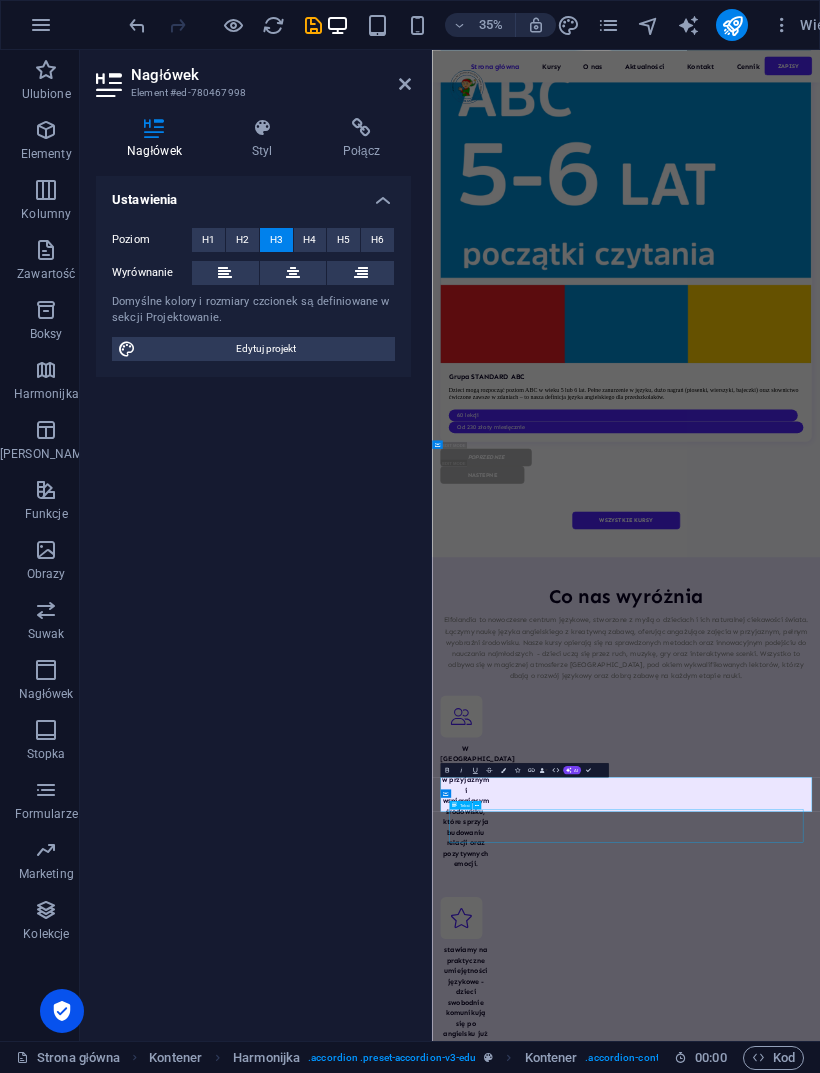 scroll, scrollTop: 8858, scrollLeft: 0, axis: vertical 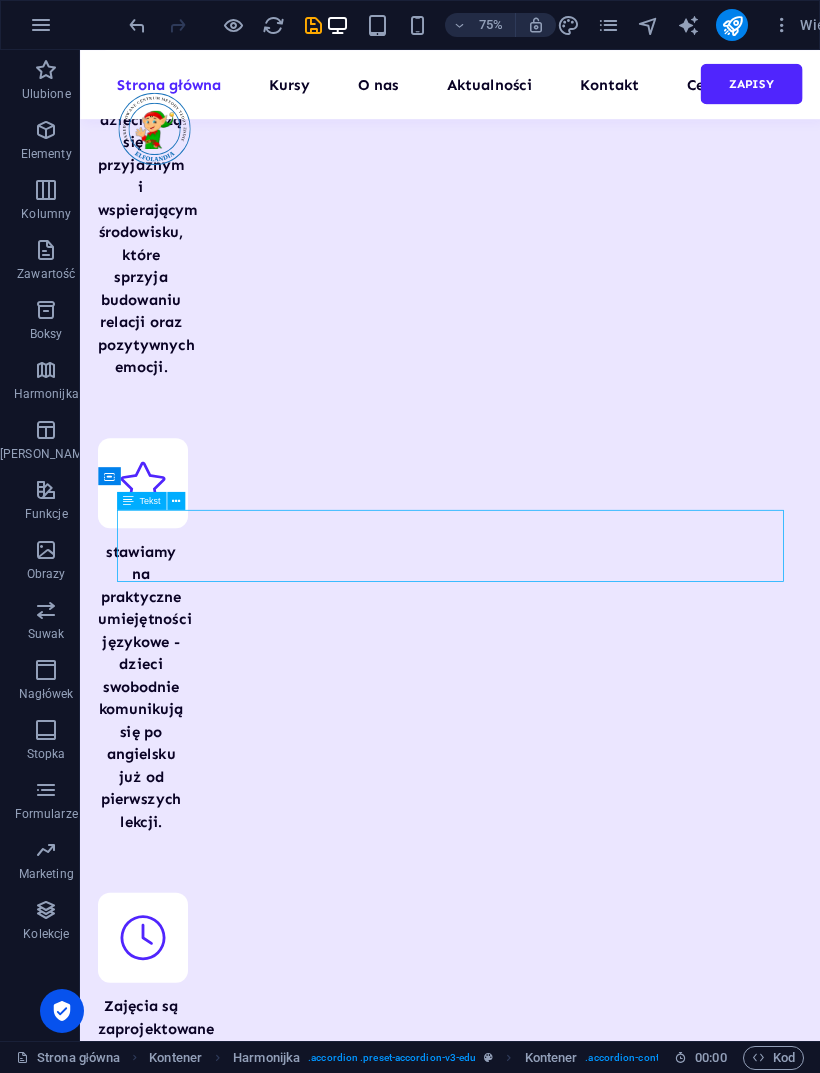 click on "Lorem ipsum dolor sit amet, consectetur adipiscing elit, sed do eiusmod tempor incididunt ut labore et dolore magna aliqua. Ut enim ad minim veniam,  quis nostrud exercitation.  Sed do eiusmod tempor incididunt ut labore et dolore magna aliqua." at bounding box center [573, 9671] 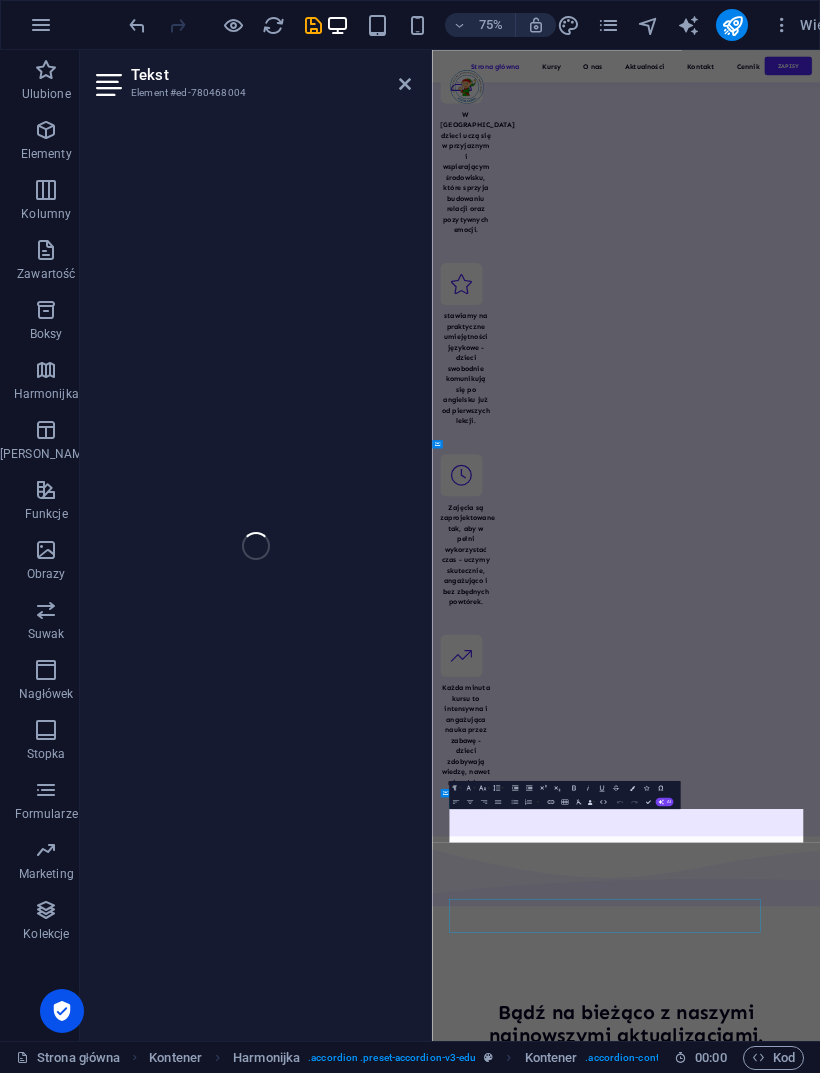 scroll, scrollTop: 7046, scrollLeft: 0, axis: vertical 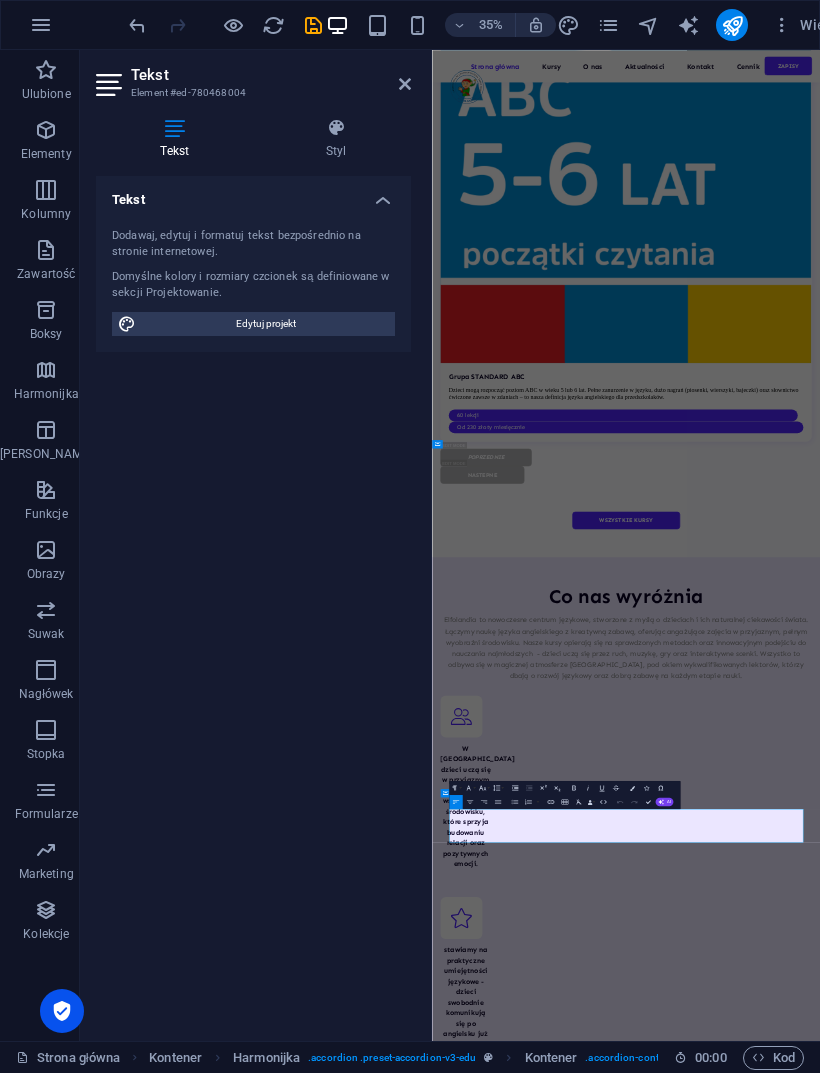 click on "Lorem ipsum dolor sit amet, consectetur adipiscing elit, sed do eiusmod tempor incididunt ut labore et dolore magna aliqua. Ut enim ad minim veniam," at bounding box center (978, 11666) 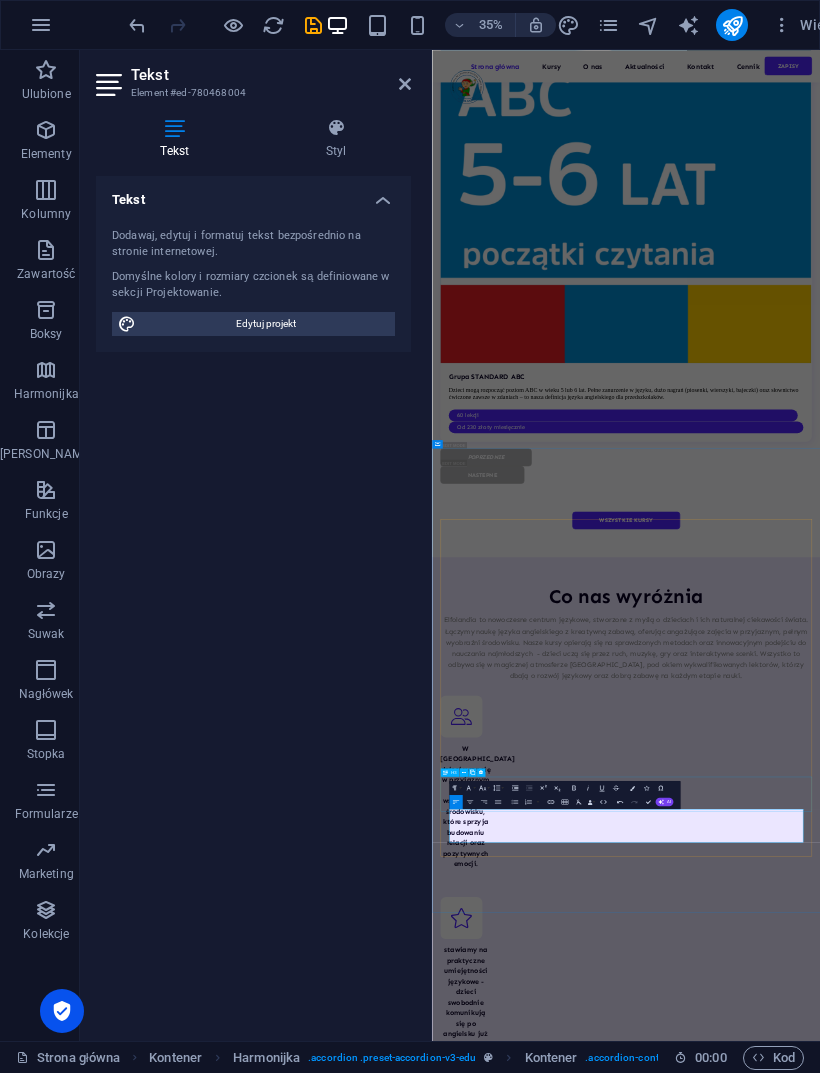 click on "AI" at bounding box center (664, 802) 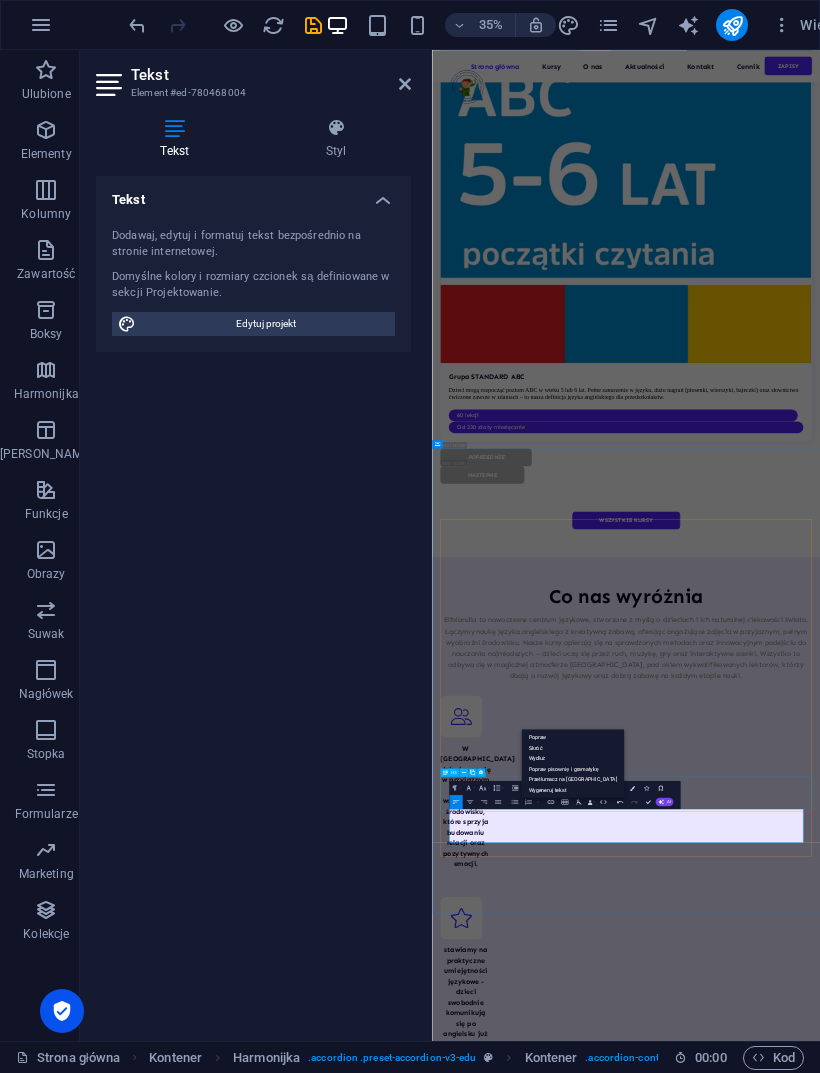 click on "Popraw" at bounding box center [572, 737] 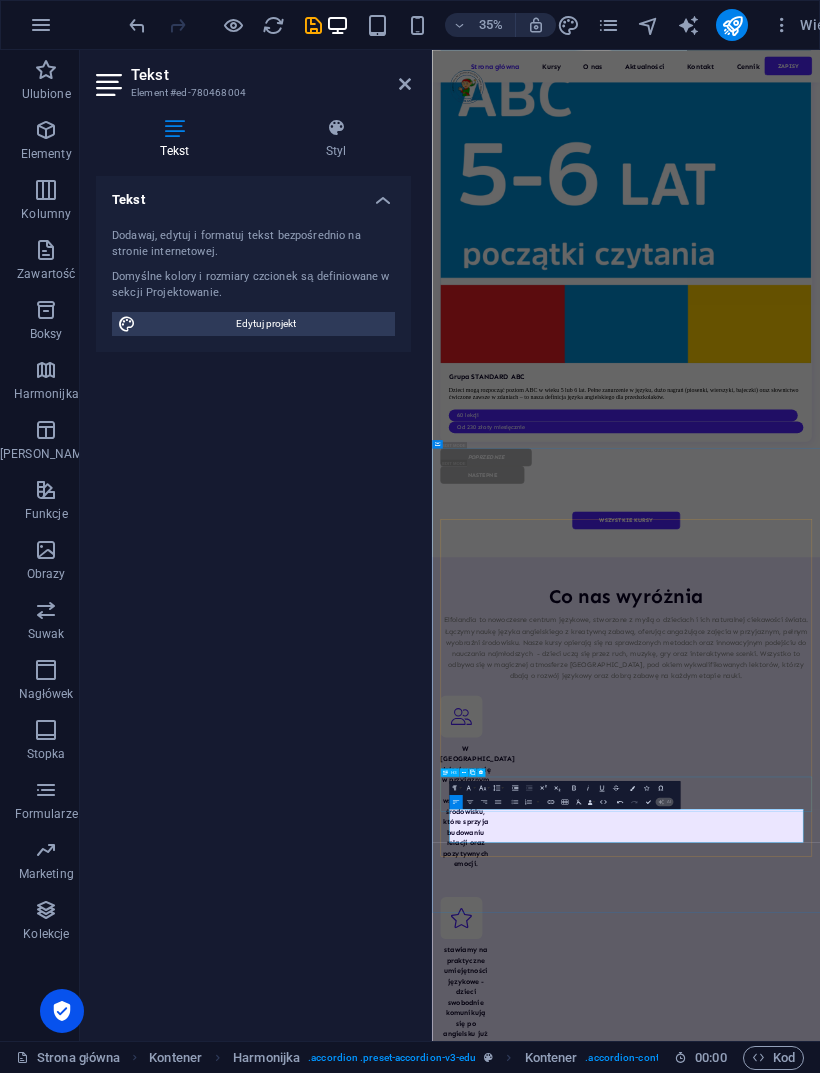type 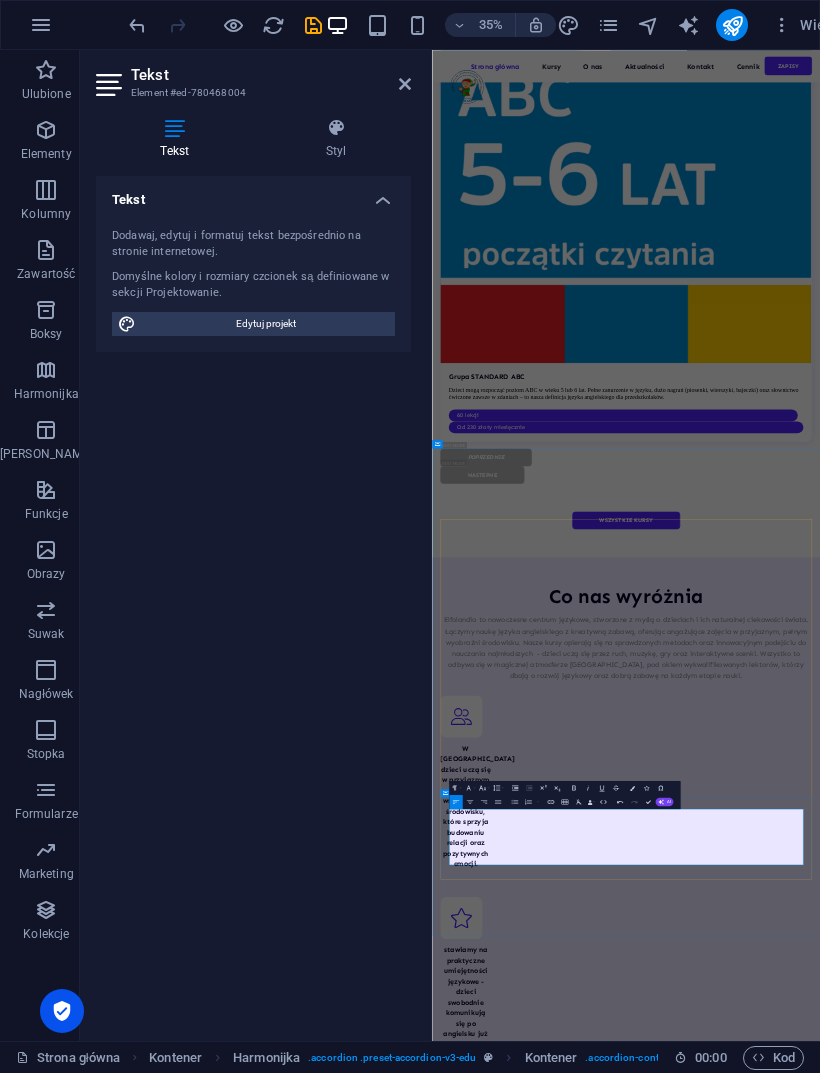 click on "Lorem Nie musi. Na początku mały kursant w towarzystwie najbliższej osoby może poczuć się pewniej i spróbować czegoś nowego. Dlatego podczas pierwszych zajęć nie wymuszamy na rodzicach pozostawienia dziecka, które czuje się nieswojo. Od kolejnych lekcji sugerujemy jednak rodzicom stopniowe wycofywanie się z sali, ponieważ wpływa to korzystnie na rozwój językowy i społeczny malucha." at bounding box center [986, 11697] 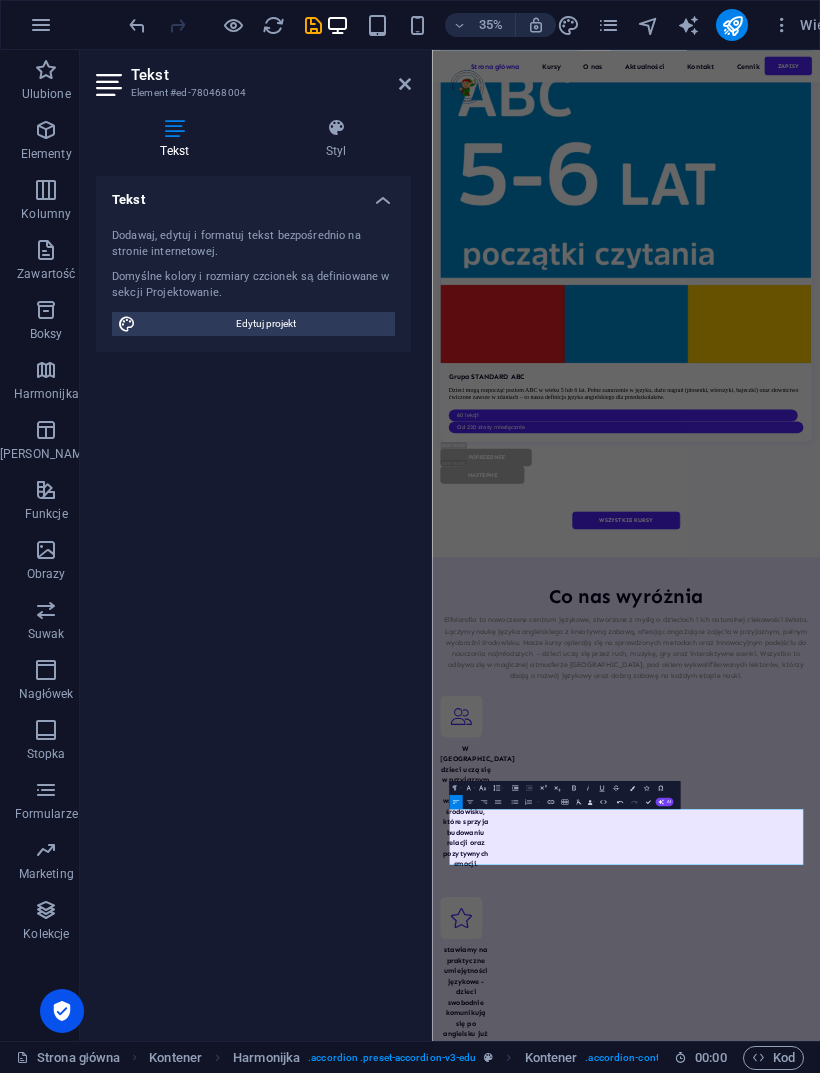 click on "Tekst Dodawaj, edytuj i formatuj tekst bezpośrednio na stronie internetowej. Domyślne kolory i rozmiary czcionek są definiowane w sekcji Projektowanie. Edytuj projekt Wyrównanie Wyrównane do lewej Wyśrodkowany Wyrównane do prawej" at bounding box center [253, 600] 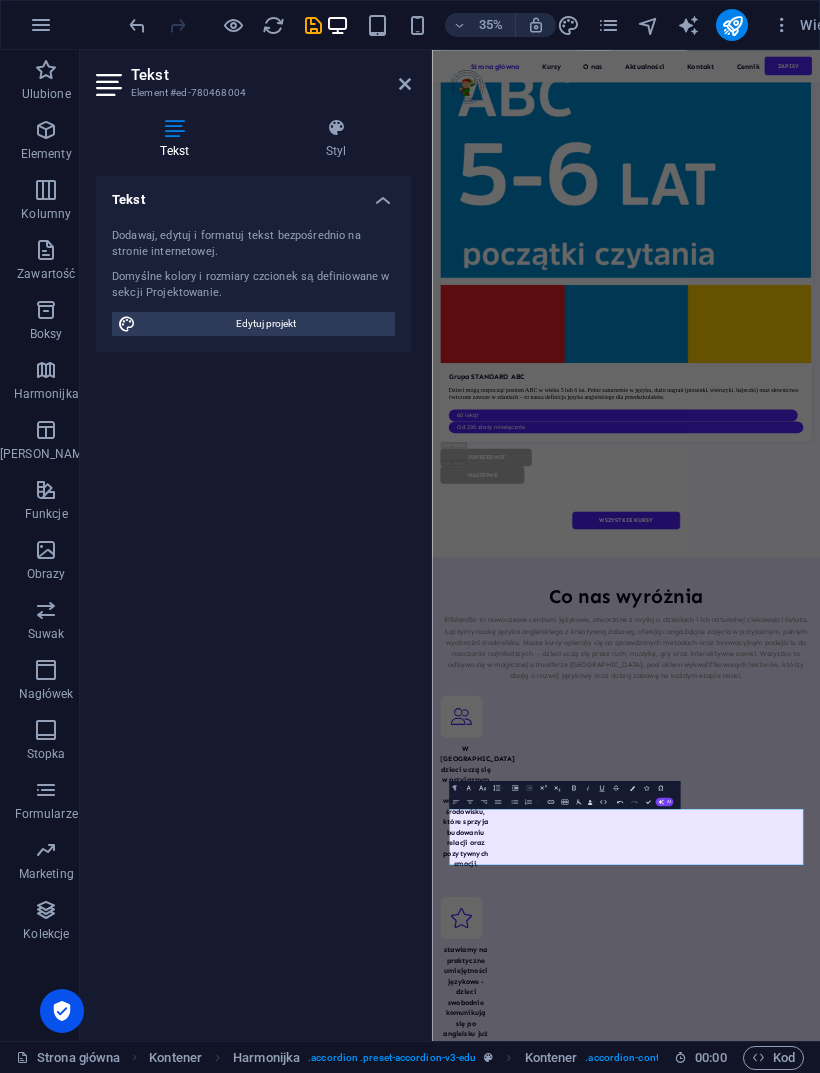 click on "Tekst Dodawaj, edytuj i formatuj tekst bezpośrednio na stronie internetowej. Domyślne kolory i rozmiary czcionek są definiowane w sekcji Projektowanie. Edytuj projekt Wyrównanie Wyrównane do lewej Wyśrodkowany Wyrównane do prawej" at bounding box center [253, 600] 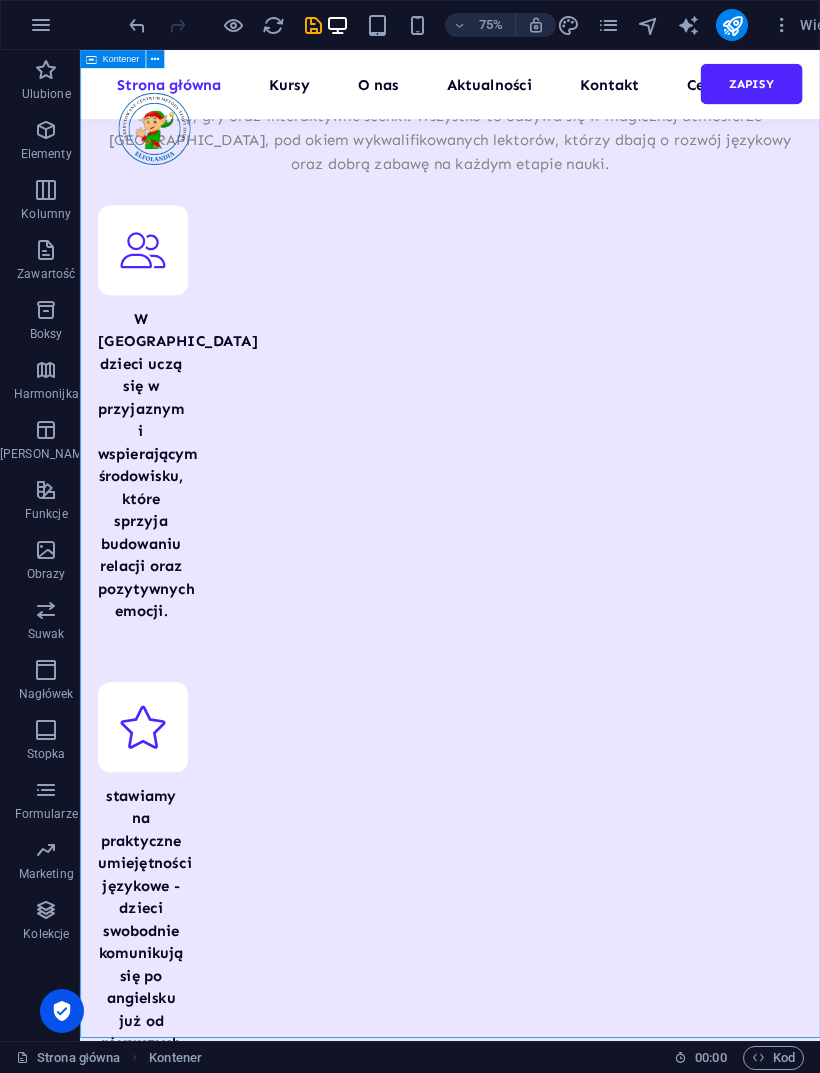 scroll, scrollTop: 8536, scrollLeft: 0, axis: vertical 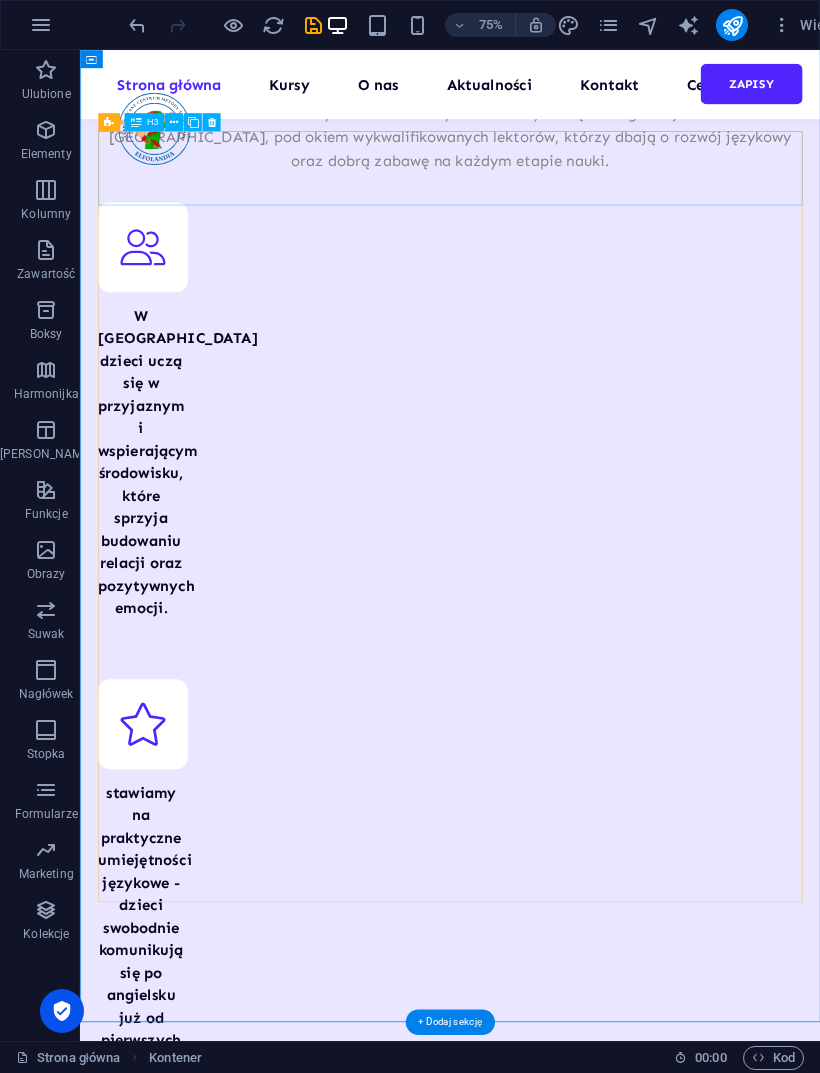 click on "Co sprawia, że nasze metody nauczania są tak unikalne?" at bounding box center (573, 9166) 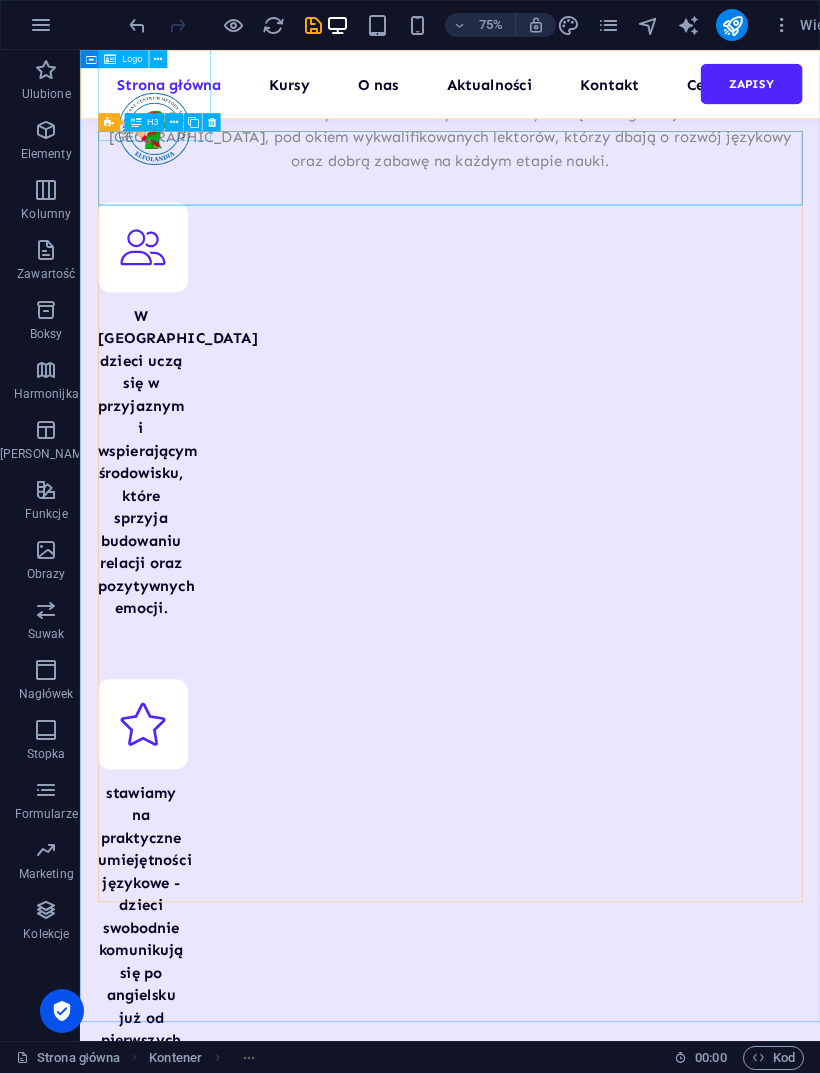 click at bounding box center (174, 122) 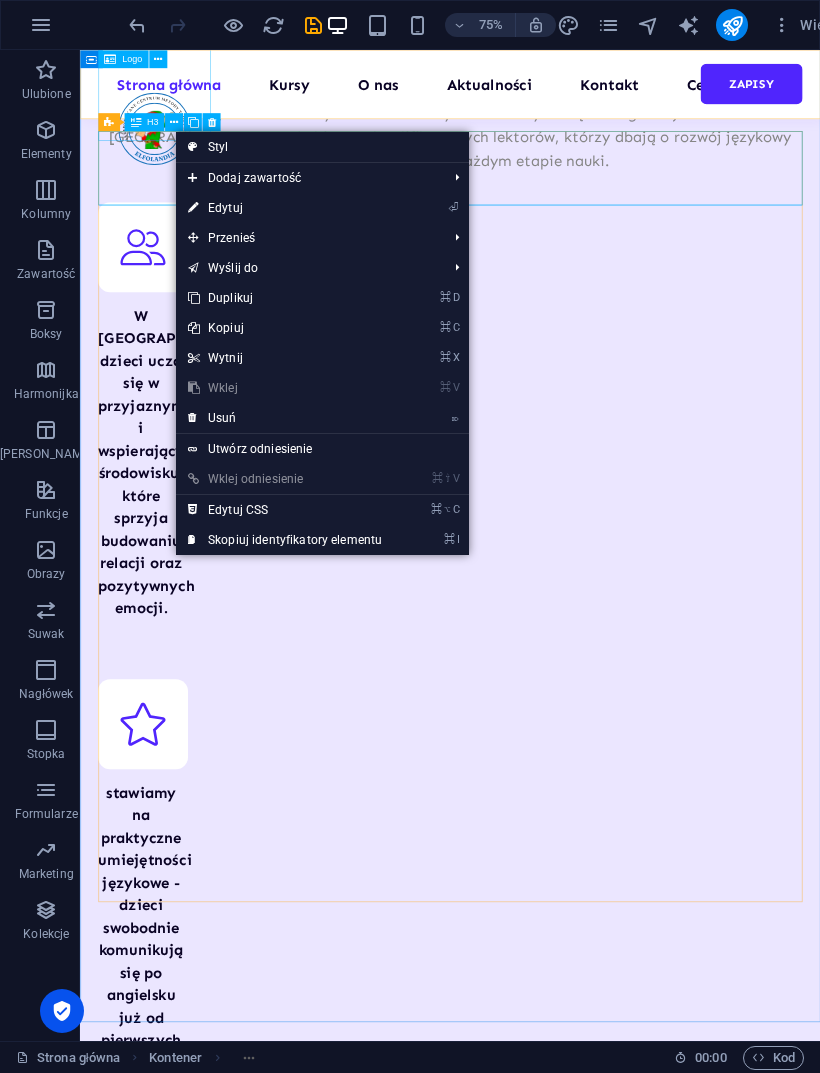 click on "⌘ D  Duplikuj" at bounding box center [285, 298] 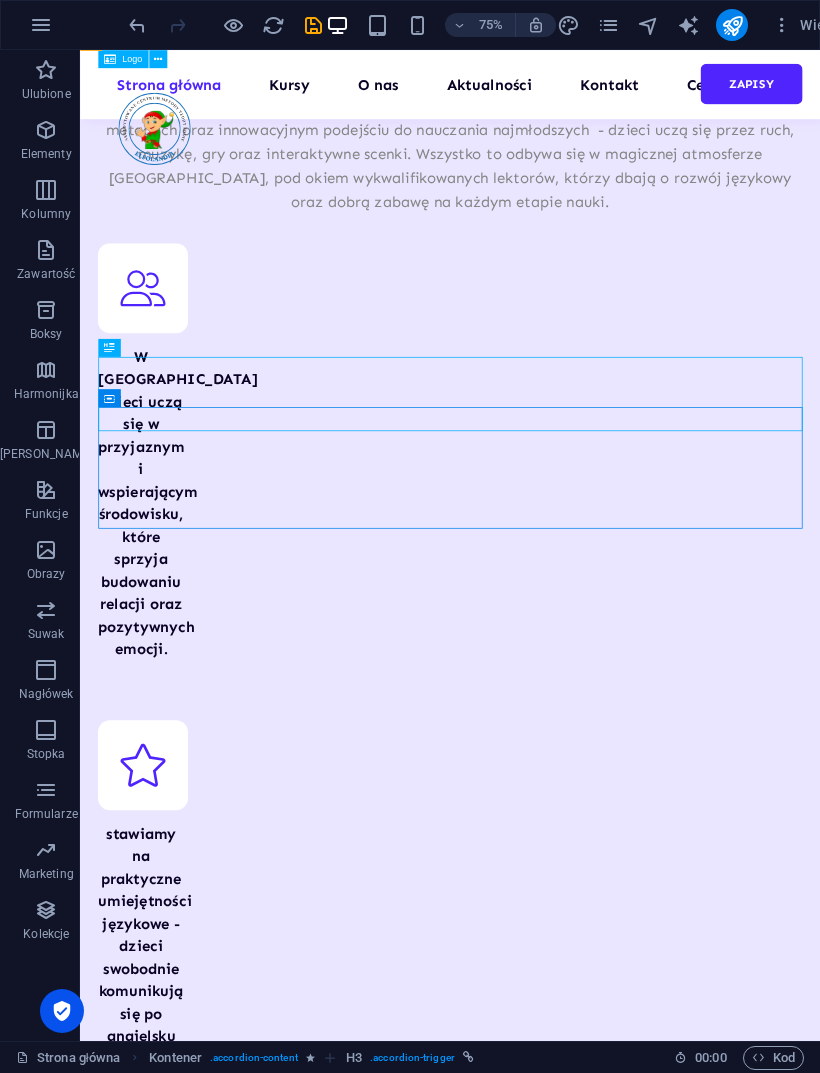 scroll, scrollTop: 8480, scrollLeft: 0, axis: vertical 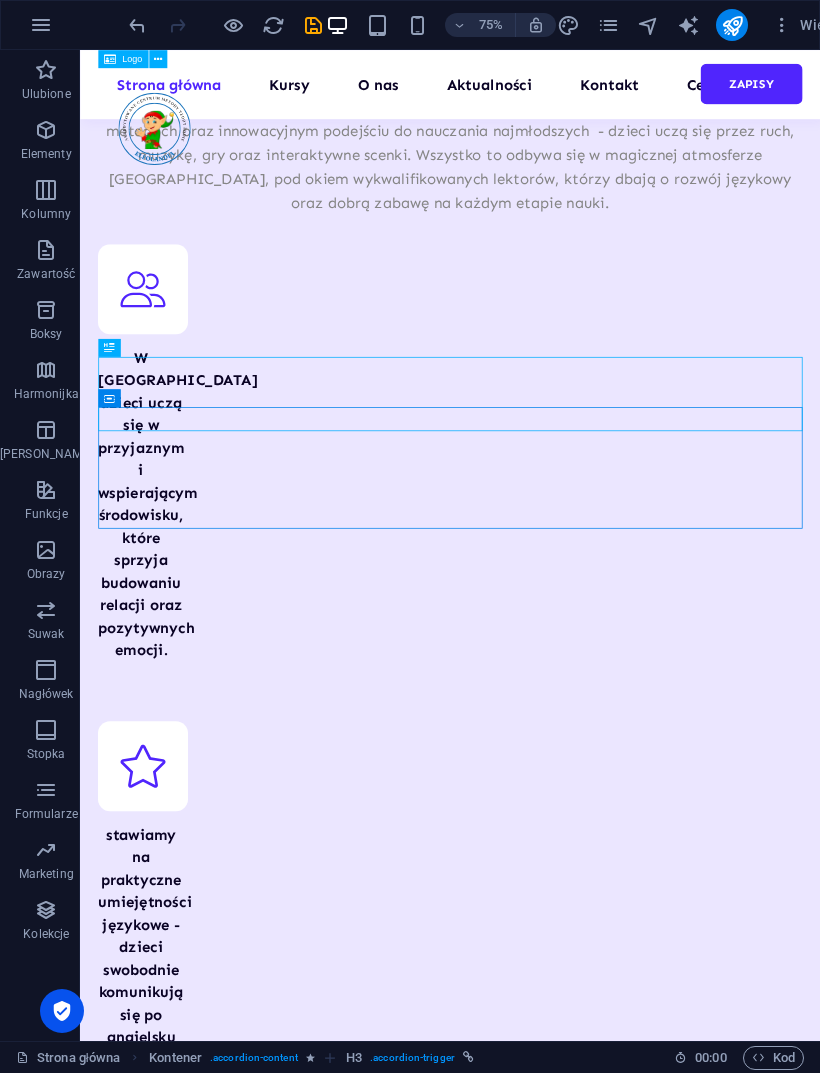 click on "Najczęściej zadawane pytania Co sprawia, że nasze metody nauczania są tak unikalne? Lorem ipsum dolor sit amet, consectetur adipiscing elit, sed do eiusmod tempor incididunt ut labore et dolore magna aliqua. Ut enim ad minim veniam,  quis nostrud  exercitation. Sed do eiusmod tempor incididunt ut labore et dolore magna aliqua. Co sprawia, że nasze metody nauczania są tak unikalne? Lorem ipsum dolor sit amet, consectetur adipiscing elit, sed do eiusmod tempor incididunt ut labore et dolore magna aliqua. Ut enim ad minim veniam,  quis nostrud  exercitation. Sed do eiusmod tempor incididunt ut labore et dolore magna aliqua. Dlaczego warto wybrać Elfolandie? Lorem ipsum dolor sit amet, consectetur adipiscing elit, sed do eiusmod tempor incididunt ut labore et dolore magna aliqua. Ut enim ad minim veniam, quis nostrud exercitation. Sed do eiusmod tempor incididunt ut labore et dolore magna aliqua. Czy dzieci w wieku 2-3 lat nie są za małe na naukę angielskiego?" at bounding box center (573, 9788) 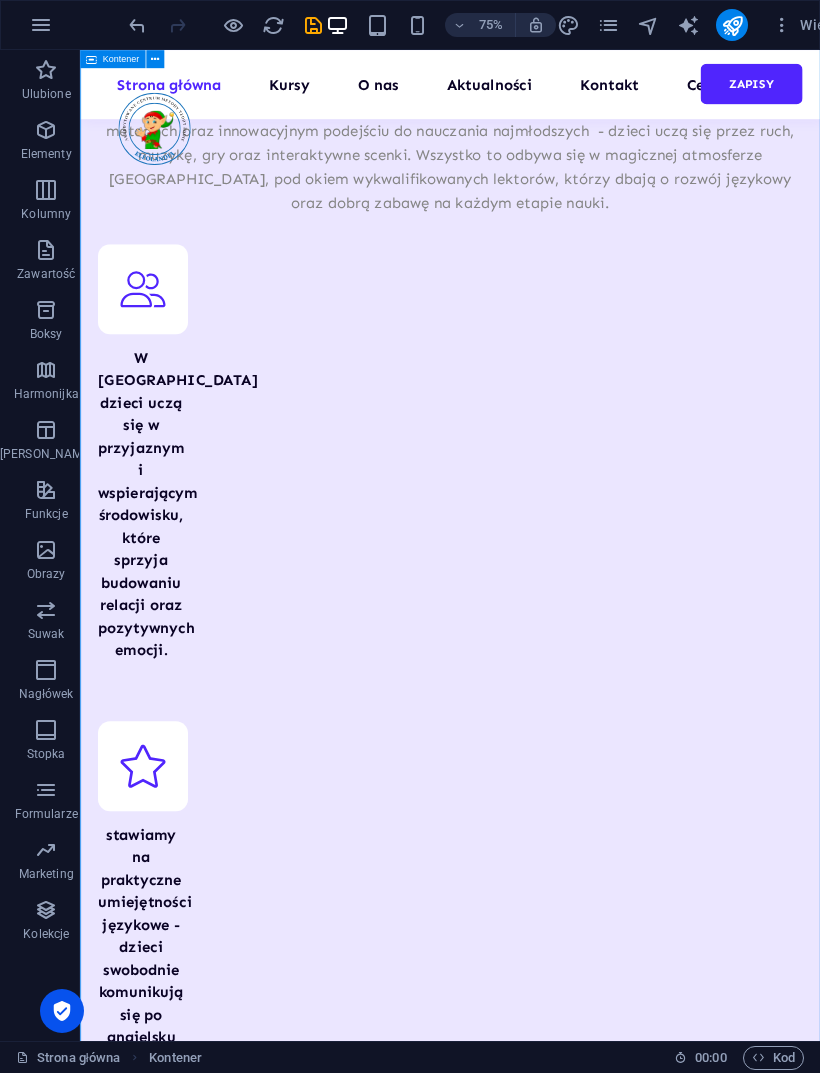 click on "Co sprawia, że nasze metody nauczania są tak unikalne?" at bounding box center (573, 9467) 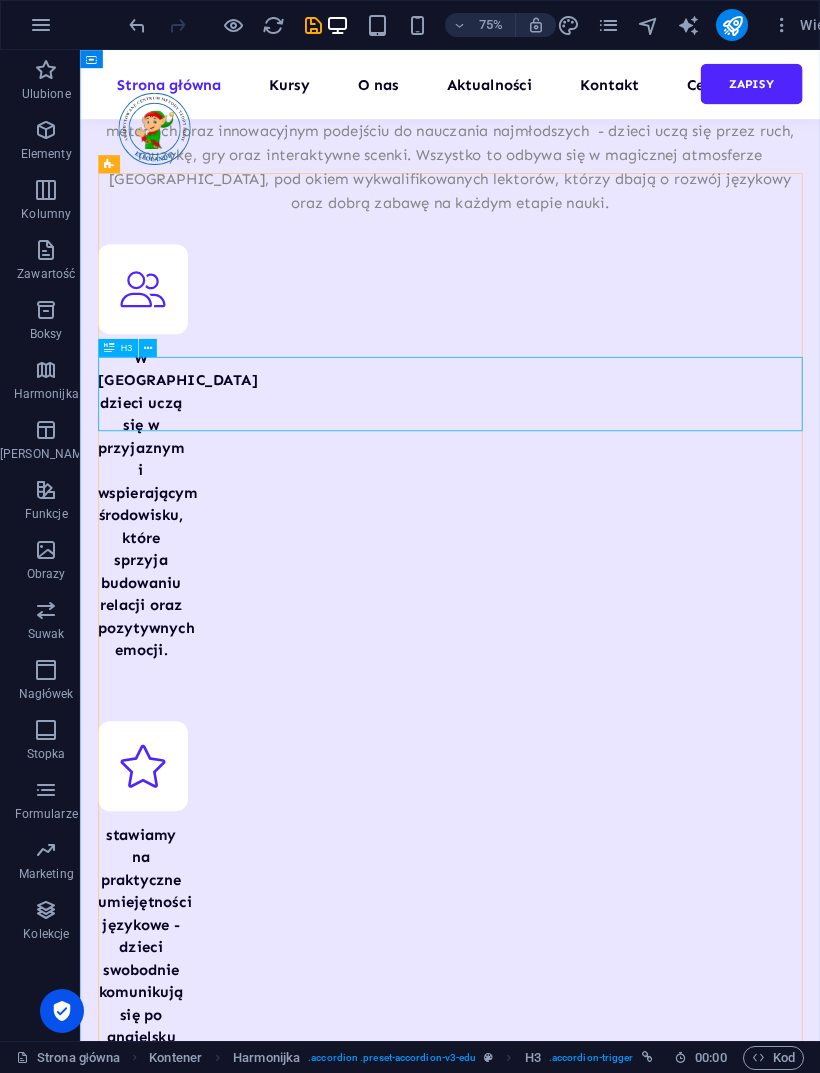 click at bounding box center (148, 348) 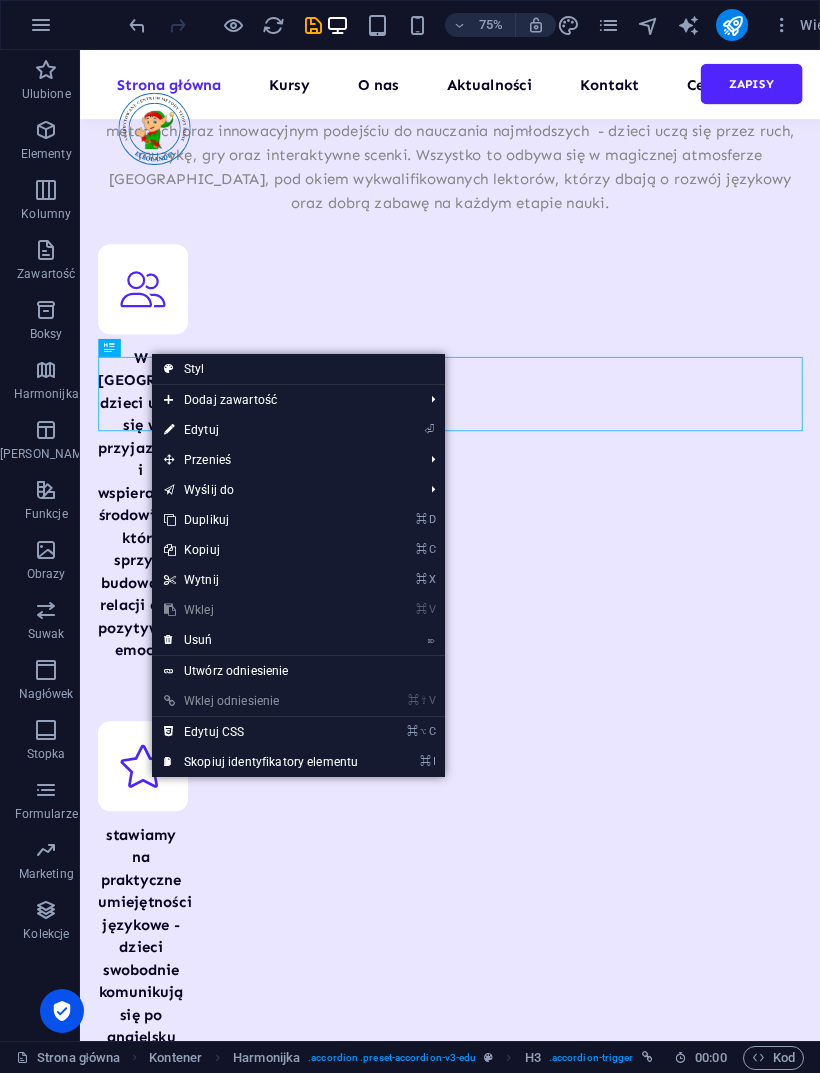 click on "⌦  Usuń" at bounding box center [261, 640] 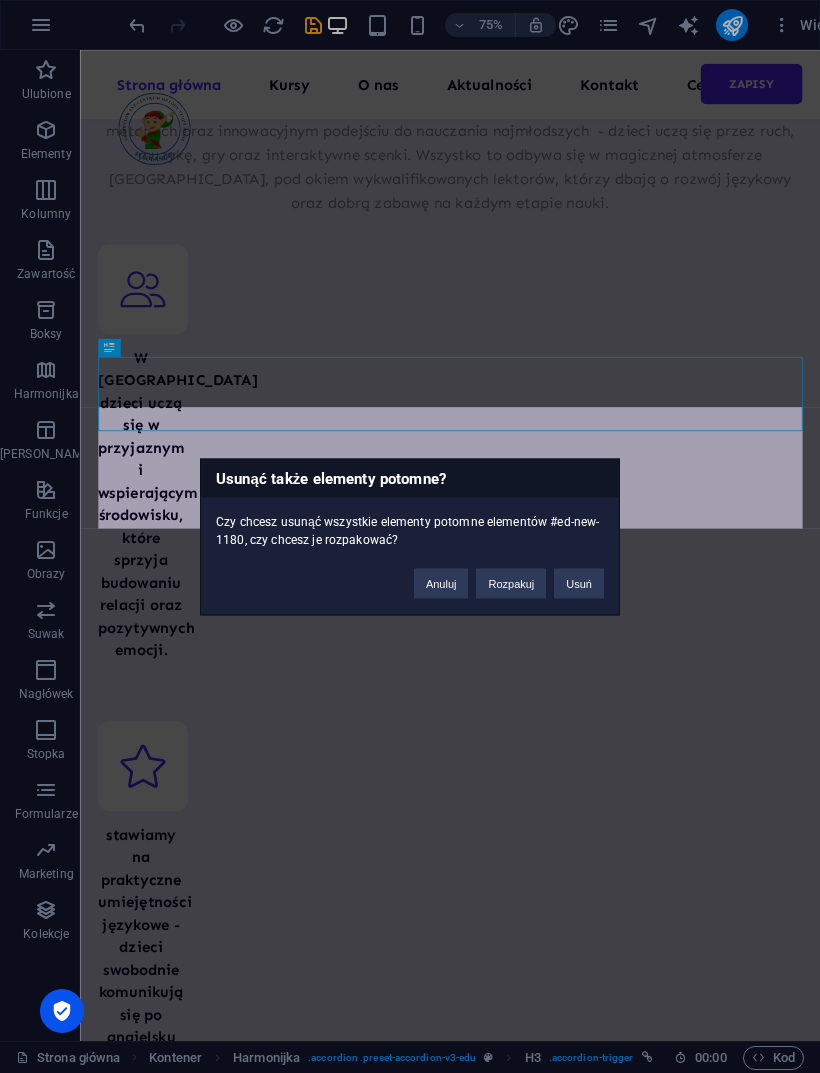 click on "Usuń" at bounding box center (579, 583) 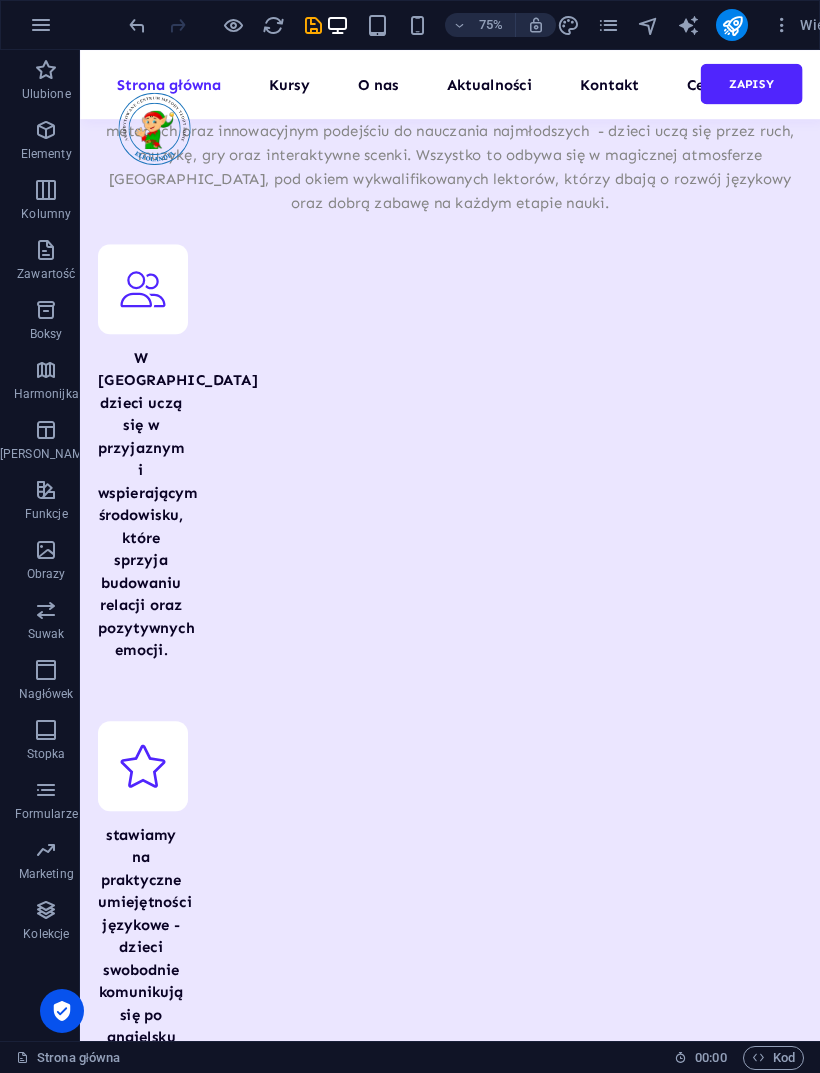 click on "Dlaczego warto wybrać Elfolandie?" at bounding box center (573, 9467) 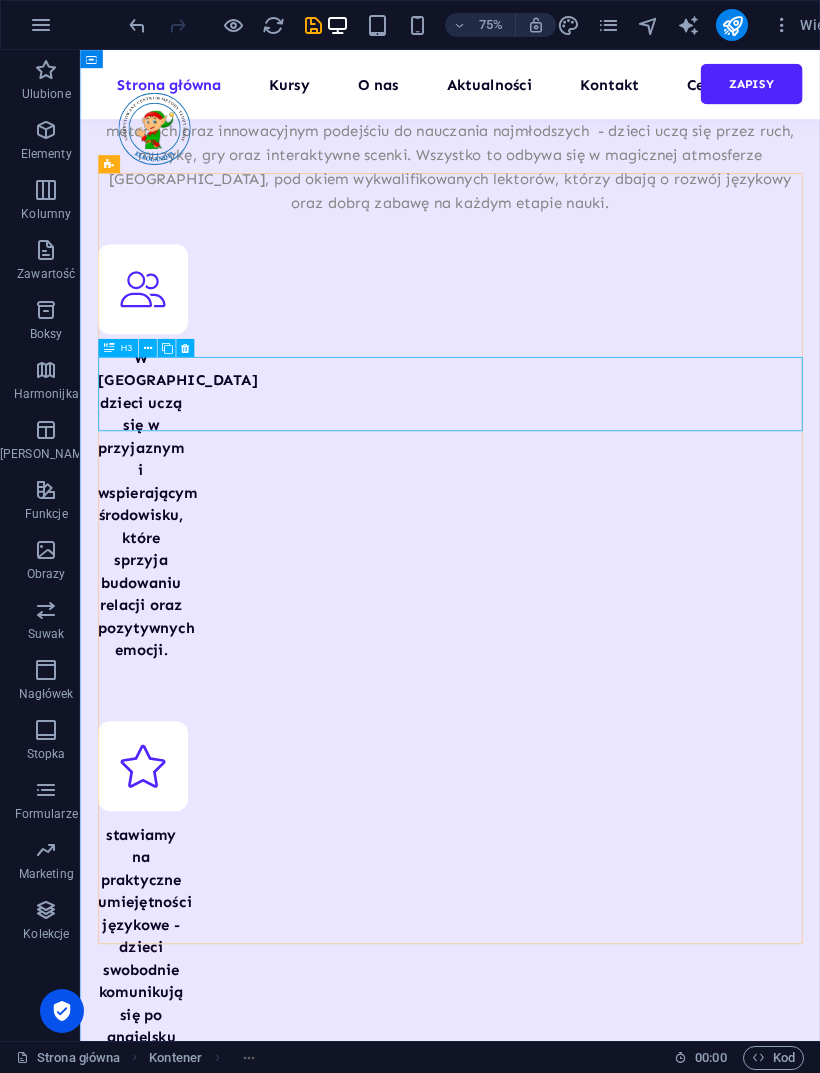 click at bounding box center [148, 348] 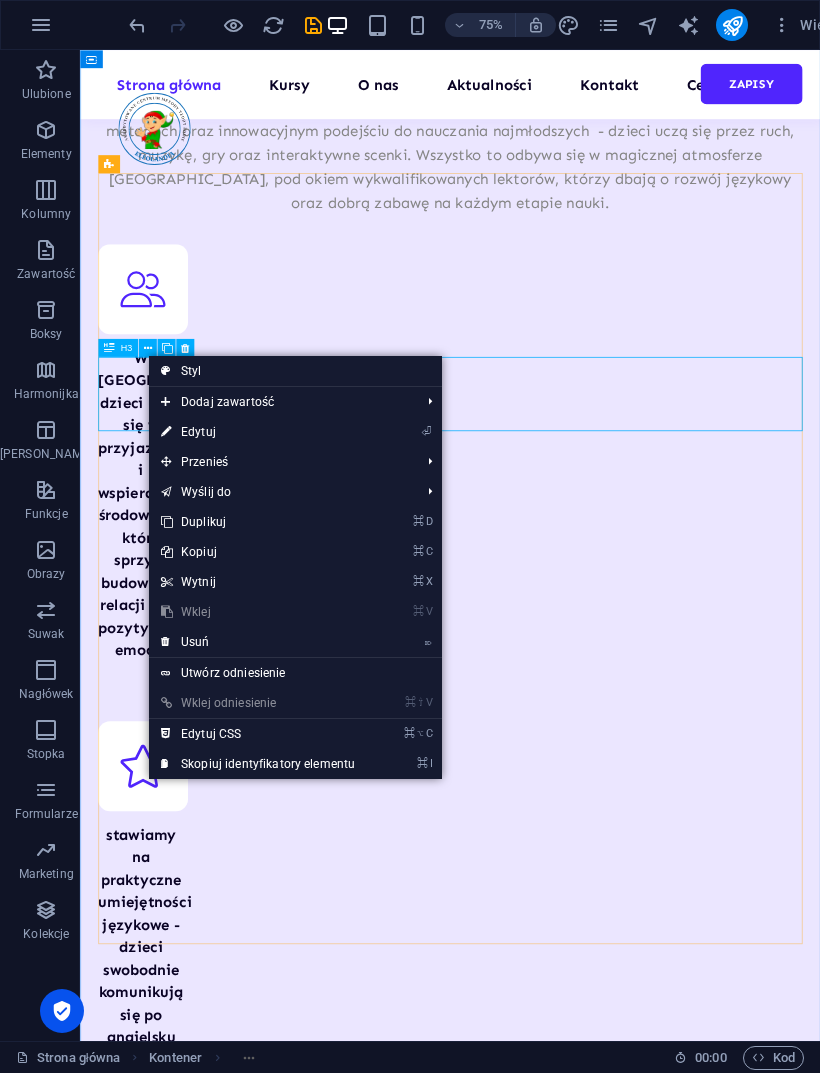 click on "⌘ D  Duplikuj" at bounding box center [258, 522] 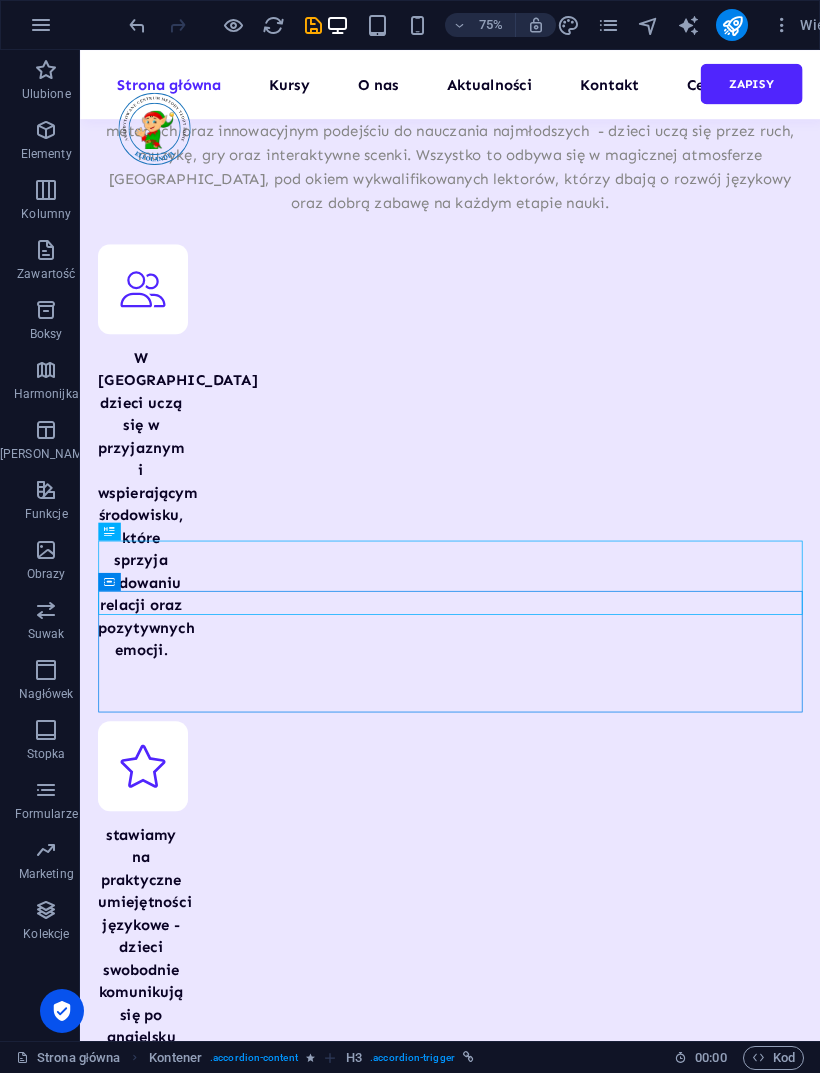 click on "Lorem ipsum dolor sit amet, consectetur adipiscing elit, sed do eiusmod tempor incididunt ut labore et dolore magna aliqua. Ut enim ad minim veniam, quis nostrud exercitation. Sed do eiusmod tempor incididunt ut labore et dolore magna aliqua." at bounding box center (573, 9812) 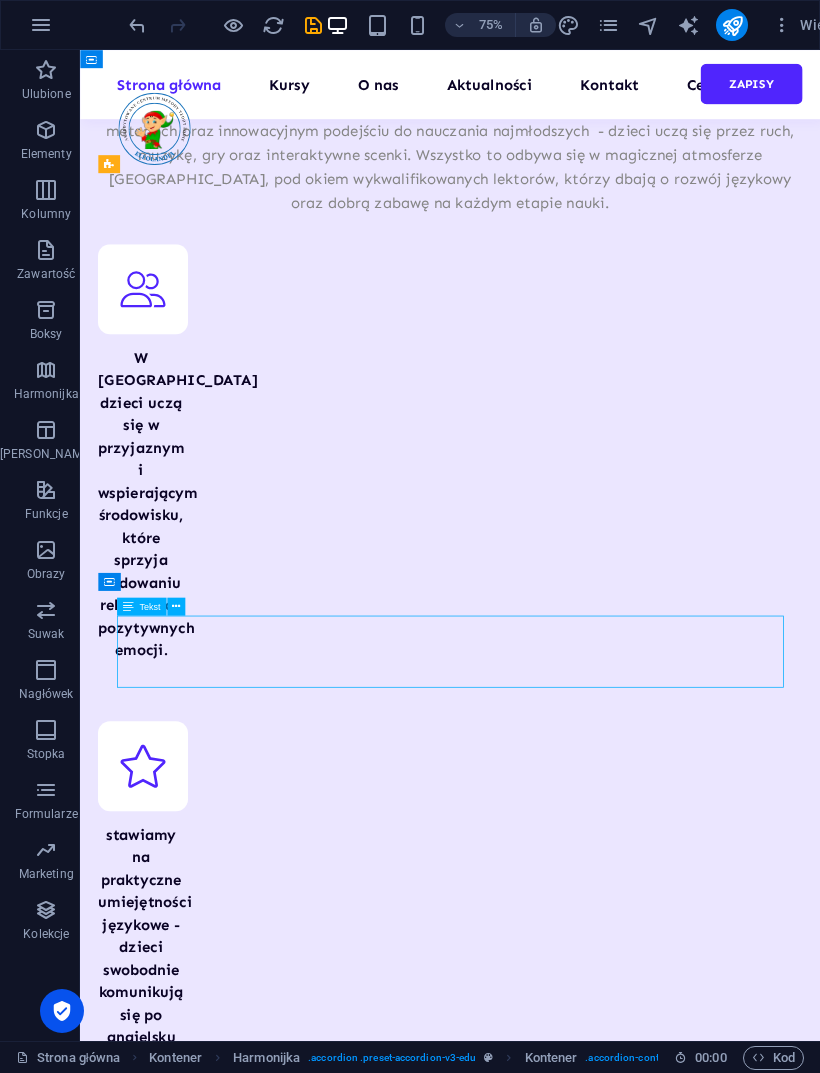 click on "Lorem ipsum dolor sit amet, consectetur adipiscing elit, sed do eiusmod tempor incididunt ut labore et dolore magna aliqua. Ut enim ad minim veniam, quis nostrud exercitation. Sed do eiusmod tempor incididunt ut labore et dolore magna aliqua." at bounding box center [573, 9812] 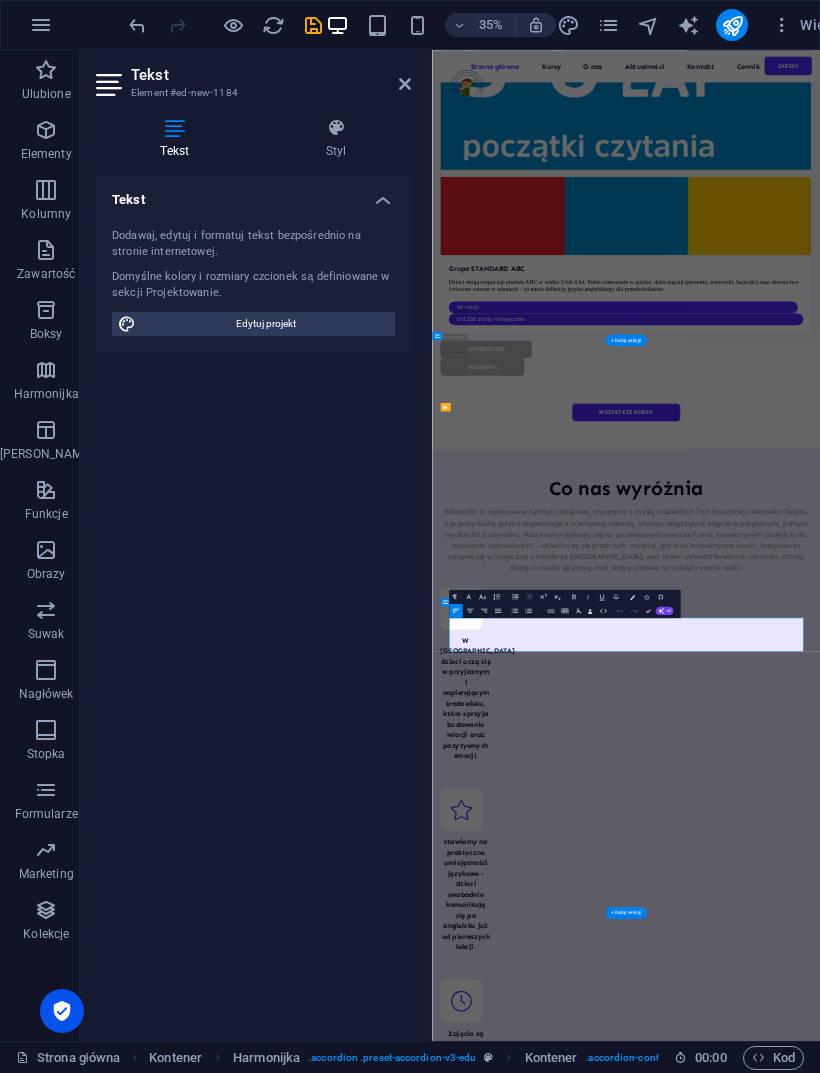 click on "Lorem ipsum dolor sit amet, consectetur adipiscing elit, sed do eiusmod tempor incididunt ut labore et dolore magna aliqua. Ut enim ad minim veniam, quis nostrud exercitation. Sed do eiusmod tempor incididunt ut labore et dolore magna aliqua." at bounding box center (978, 11135) 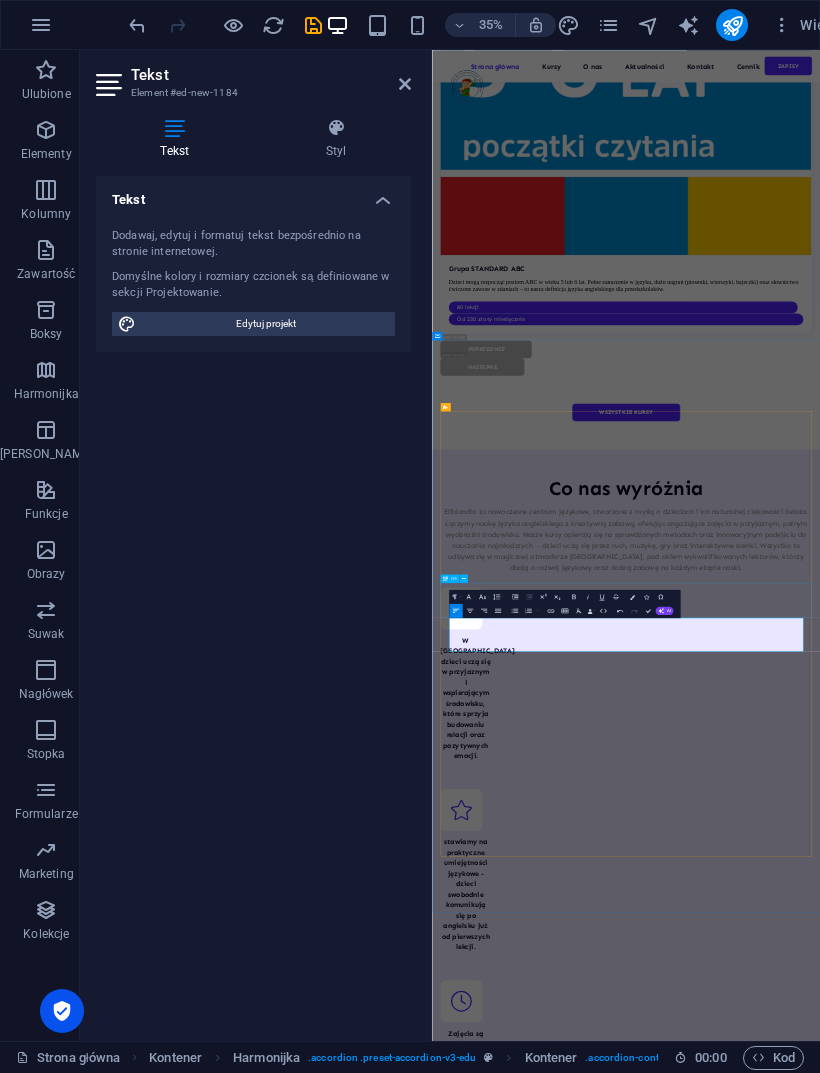 click on "AI" at bounding box center (664, 611) 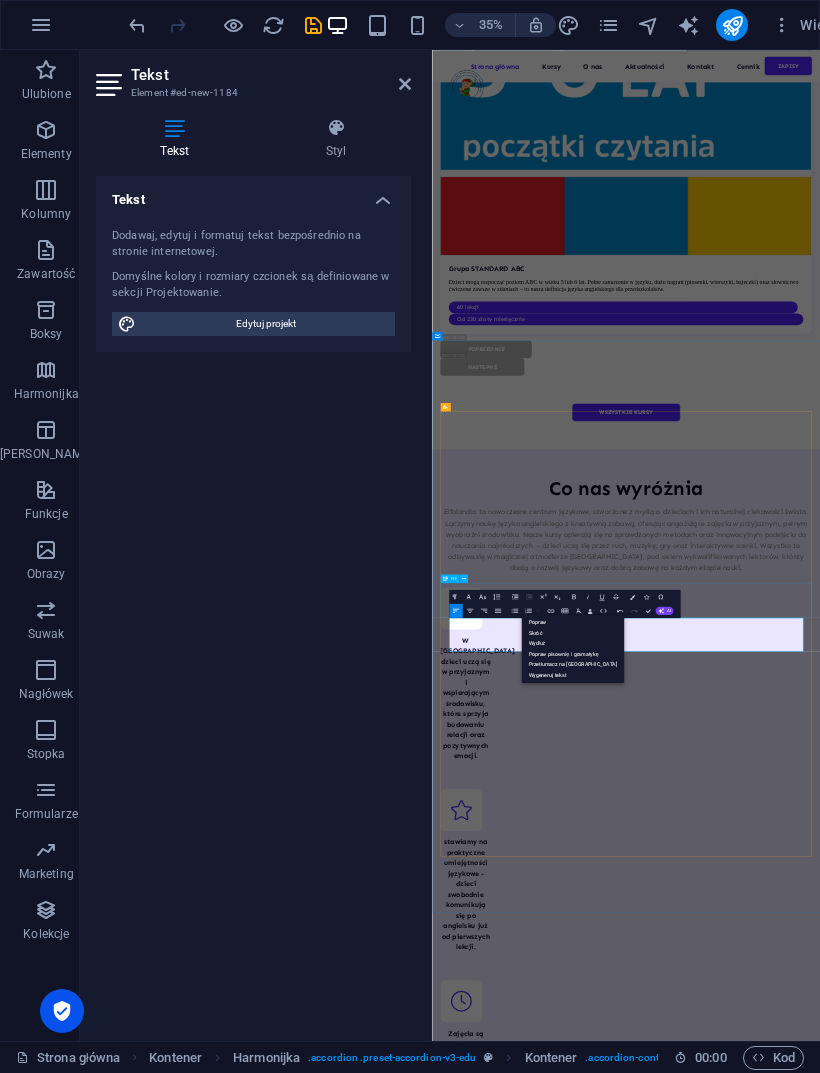 click on "Popraw" at bounding box center [572, 622] 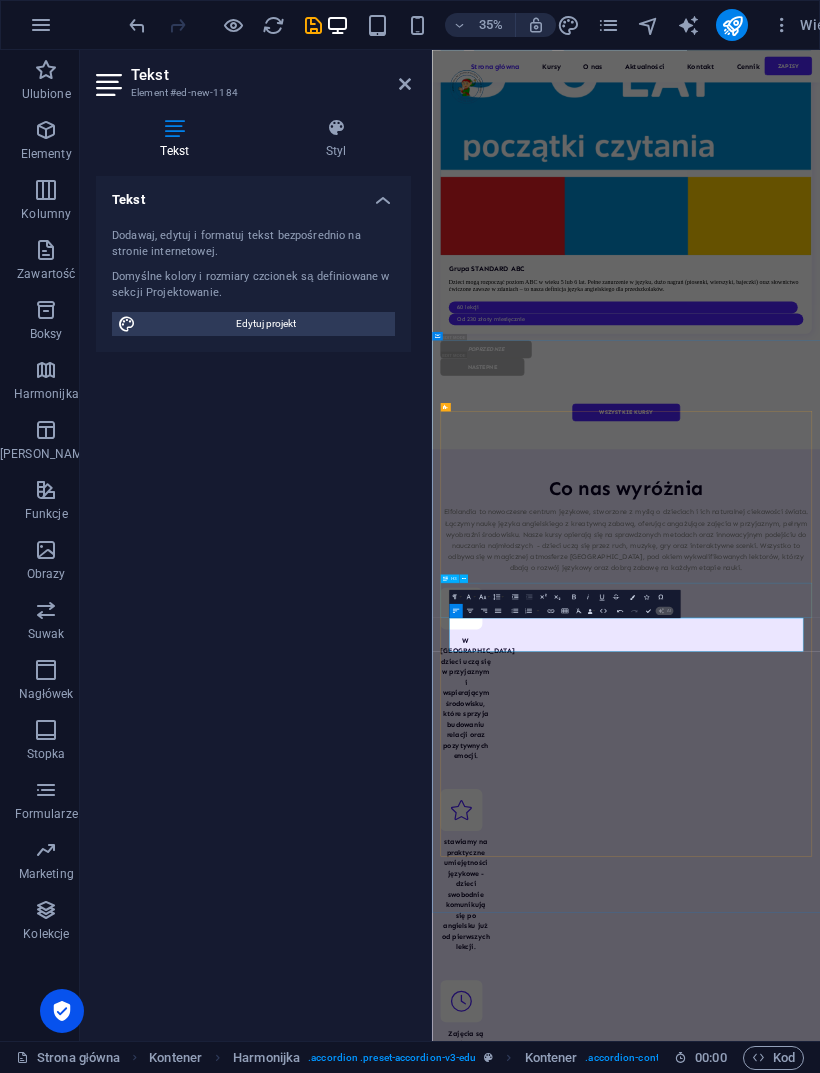 type 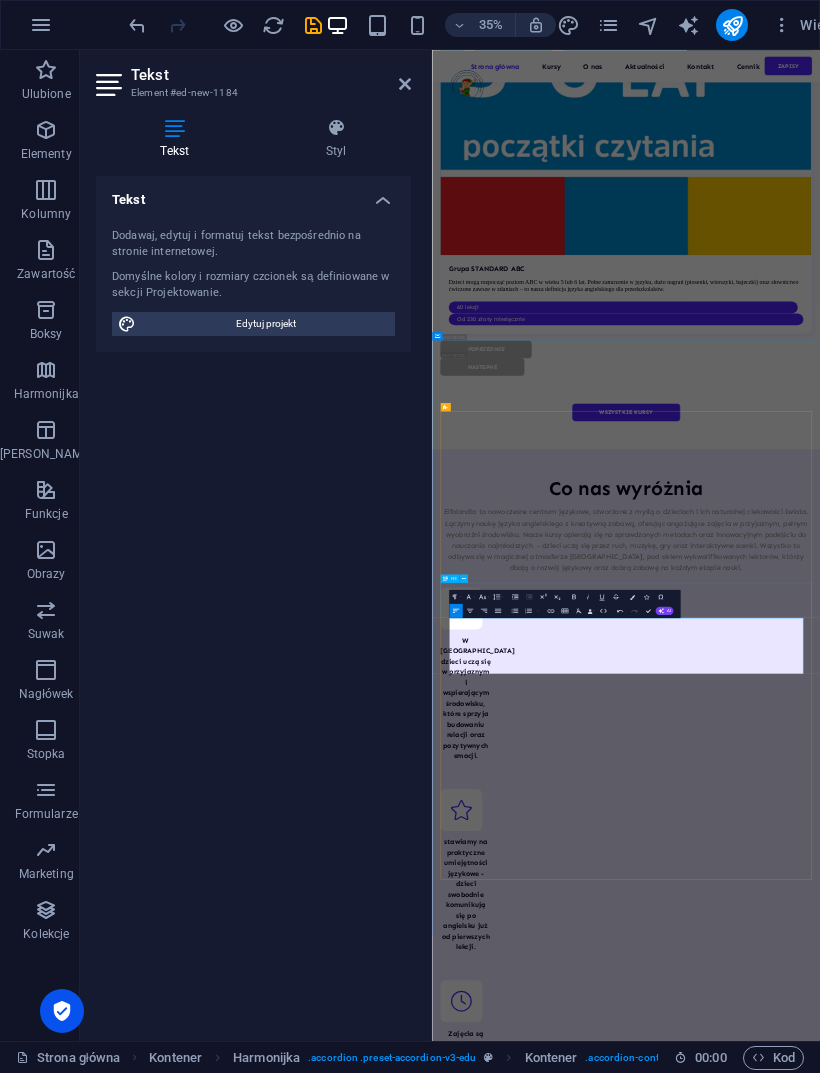 click on "Tekst Dodawaj, edytuj i formatuj tekst bezpośrednio na stronie internetowej. Domyślne kolory i rozmiary czcionek są definiowane w sekcji Projektowanie. Edytuj projekt Wyrównanie Wyrównane do lewej Wyśrodkowany Wyrównane do prawej" at bounding box center (253, 600) 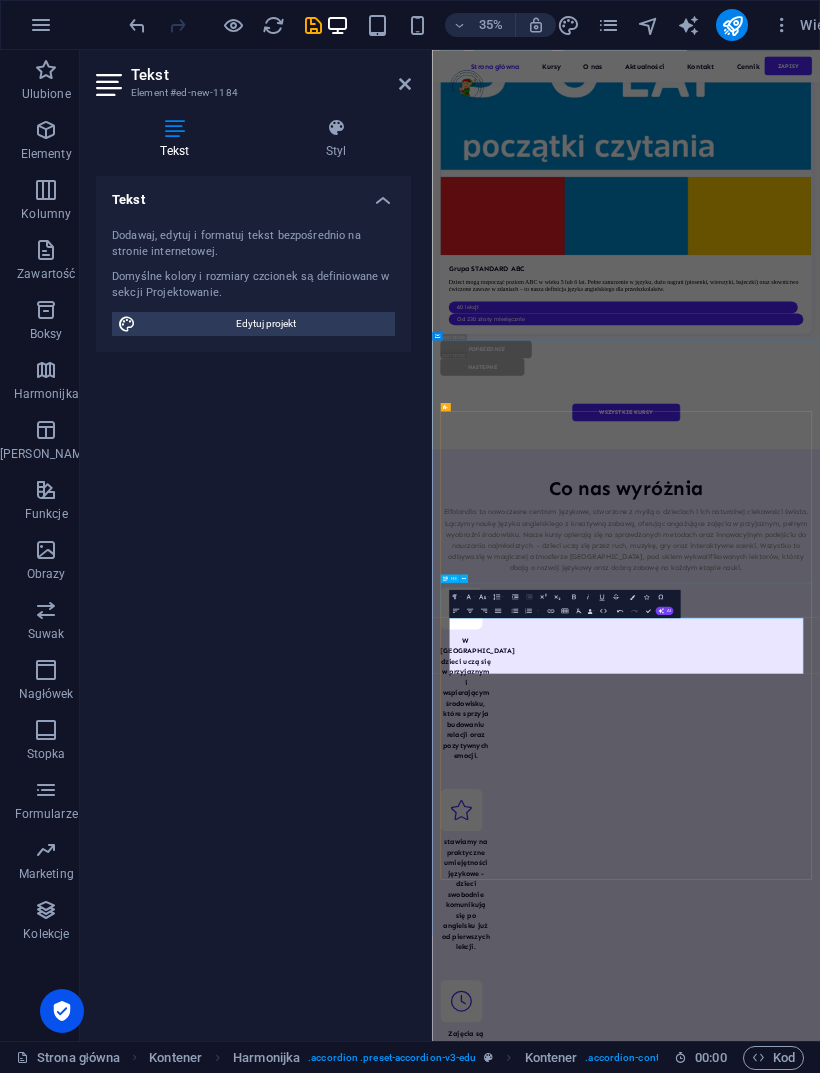 click on "Tekst Dodawaj, edytuj i formatuj tekst bezpośrednio na stronie internetowej. Domyślne kolory i rozmiary czcionek są definiowane w sekcji Projektowanie. Edytuj projekt Wyrównanie Wyrównane do lewej Wyśrodkowany Wyrównane do prawej" at bounding box center [253, 600] 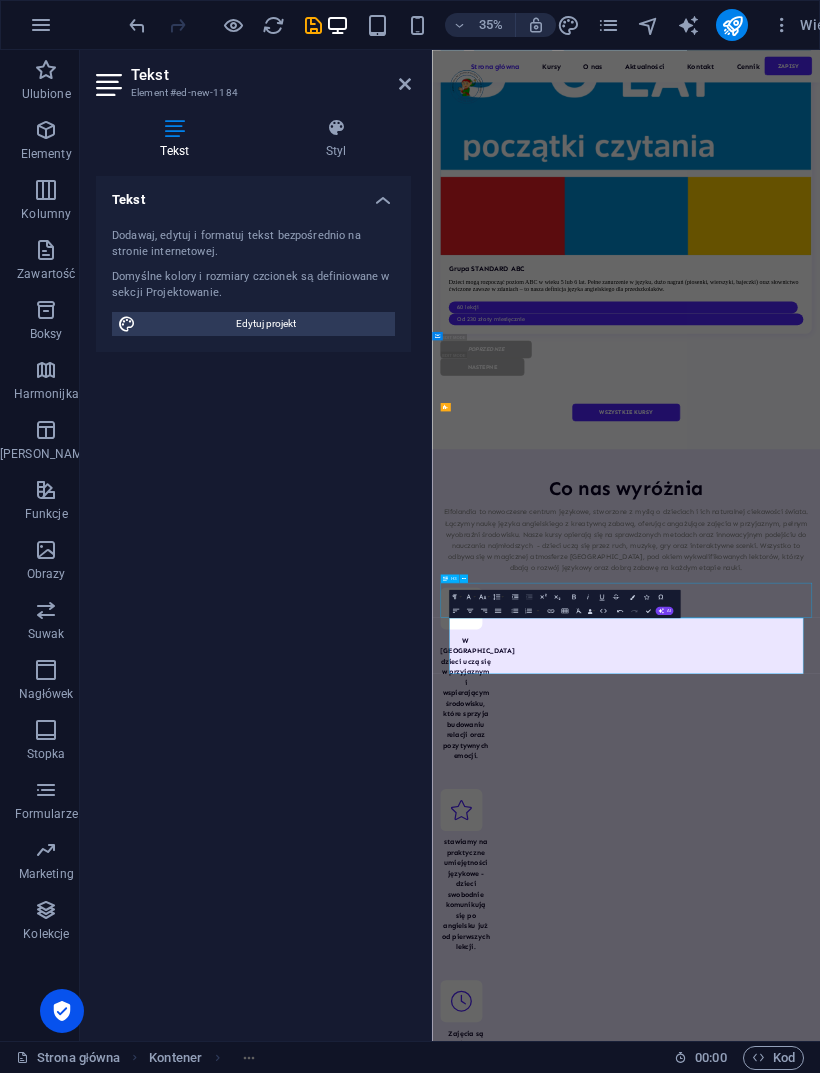scroll, scrollTop: 8523, scrollLeft: 0, axis: vertical 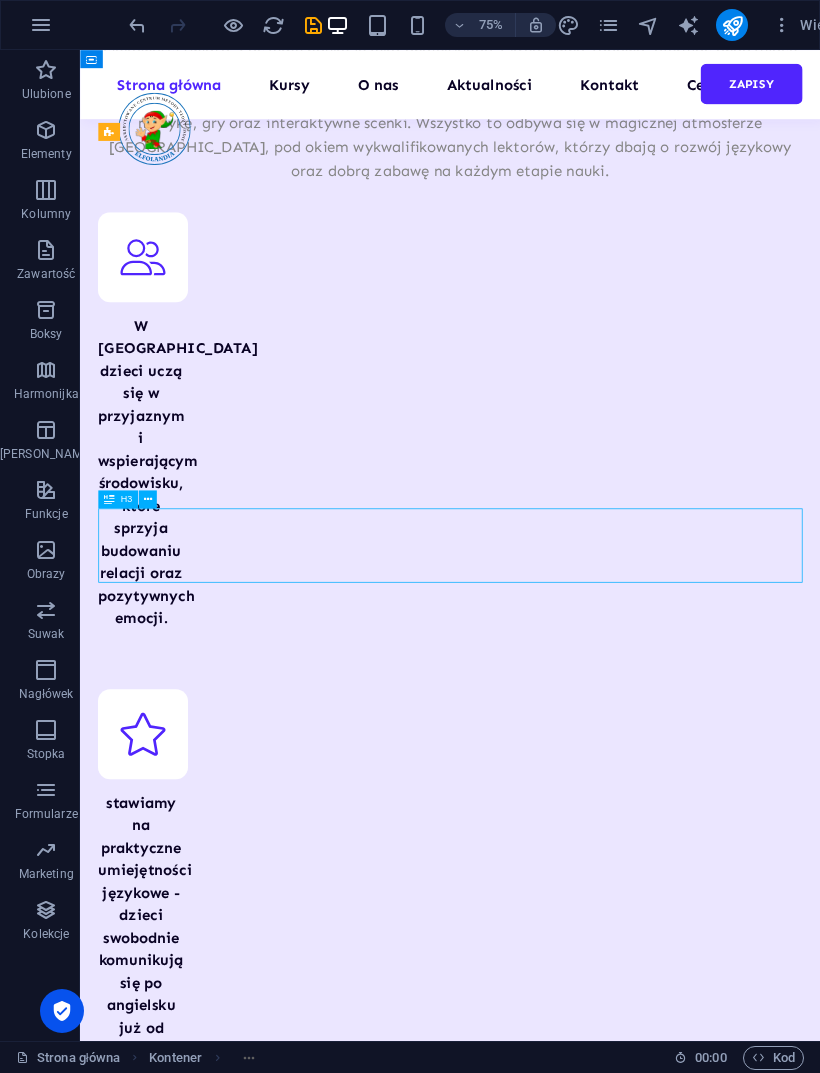 click on "Dlaczego warto wybrać Elfolandie?" at bounding box center [573, 9670] 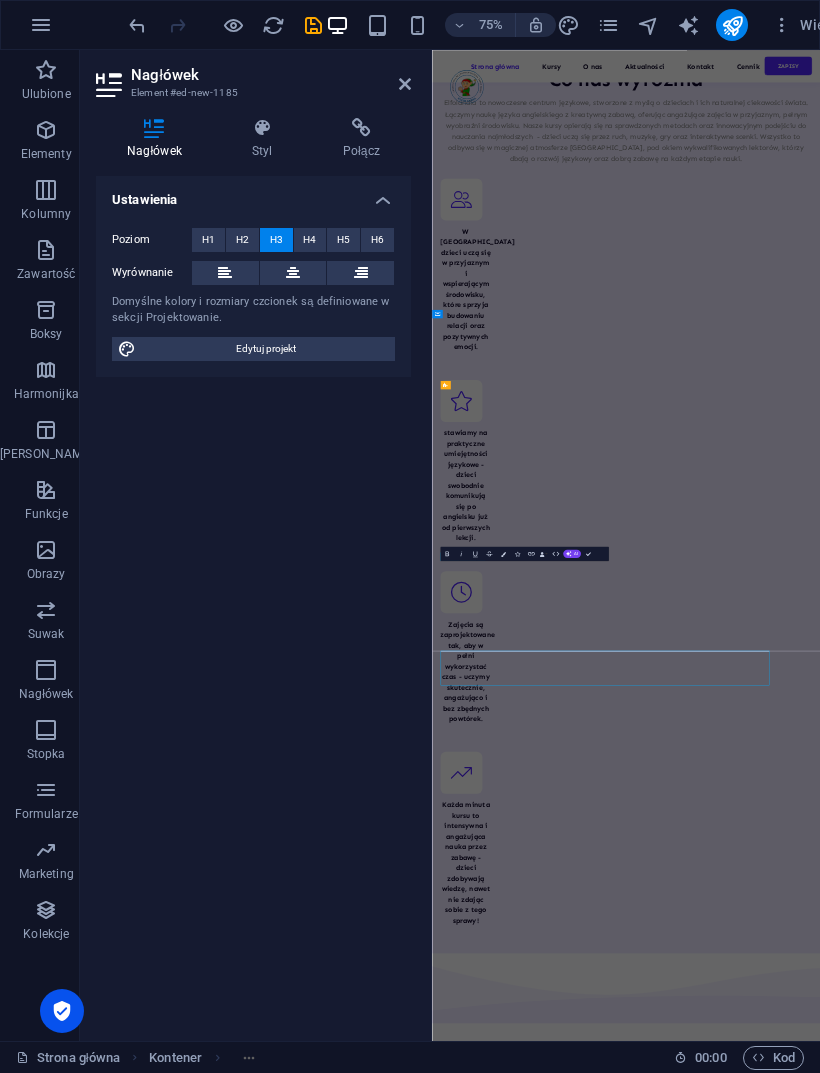 scroll, scrollTop: 7418, scrollLeft: 0, axis: vertical 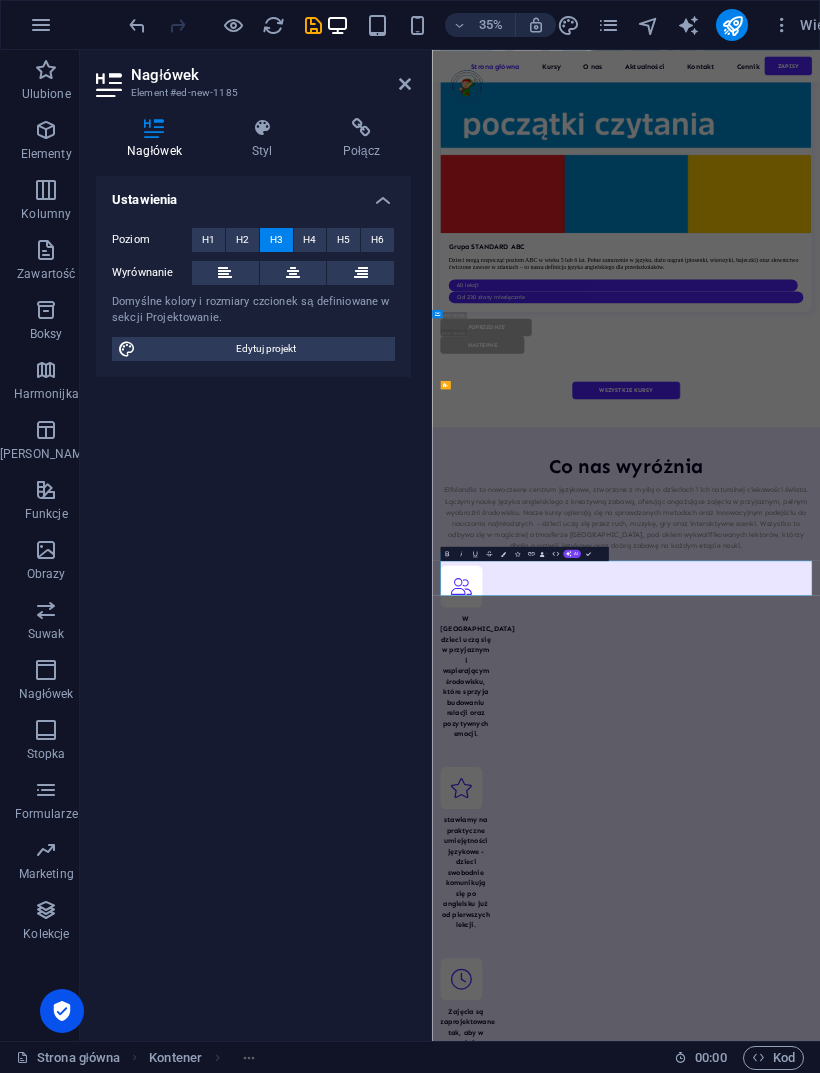 click on "Dlaczego warto wybrać Elfolandie?" at bounding box center [986, 10973] 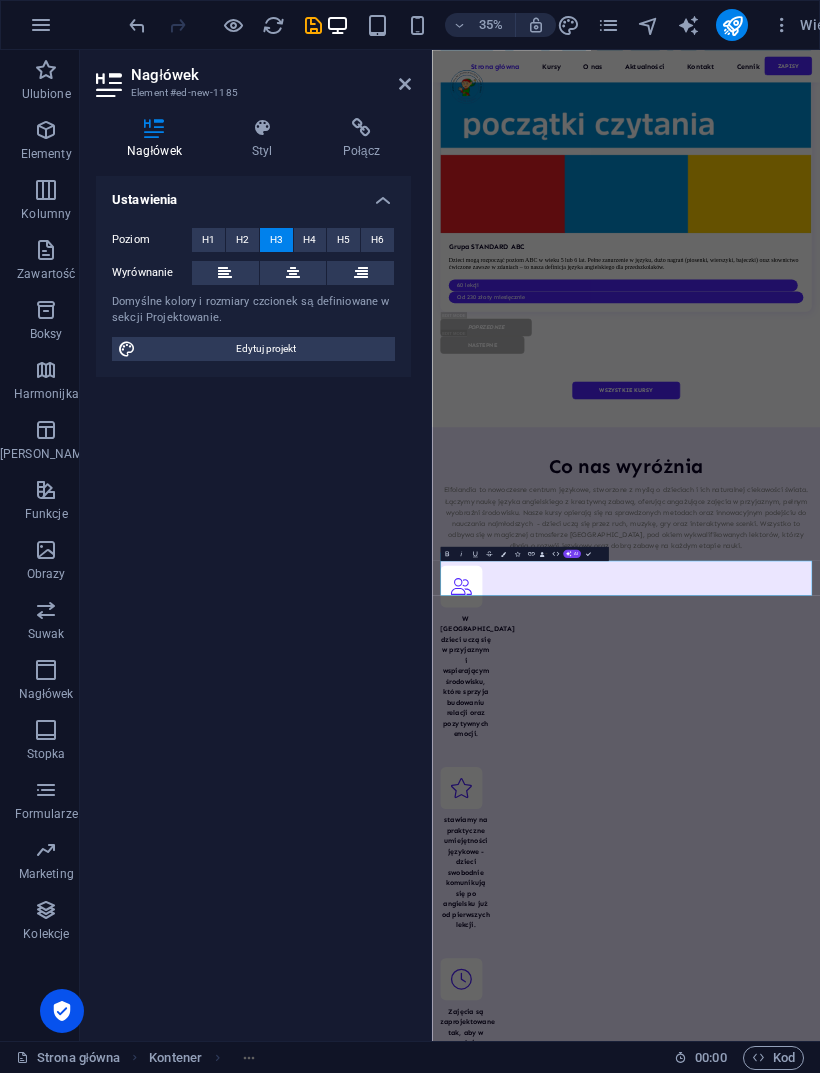 click on "Ustawienia Poziom H1 H2 H3 H4 H5 H6 Wyrównanie Domyślne kolory i rozmiary czcionek są definiowane w sekcji Projektowanie. Edytuj projekt" at bounding box center (253, 600) 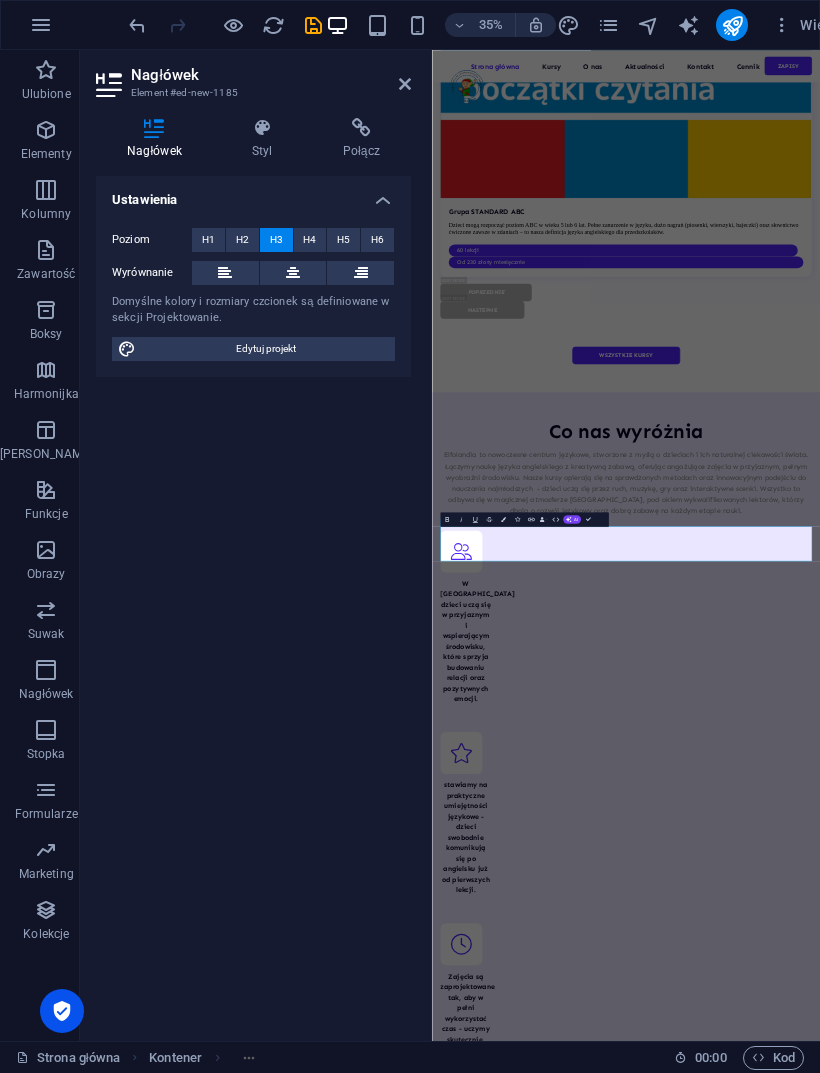 scroll, scrollTop: 7515, scrollLeft: 0, axis: vertical 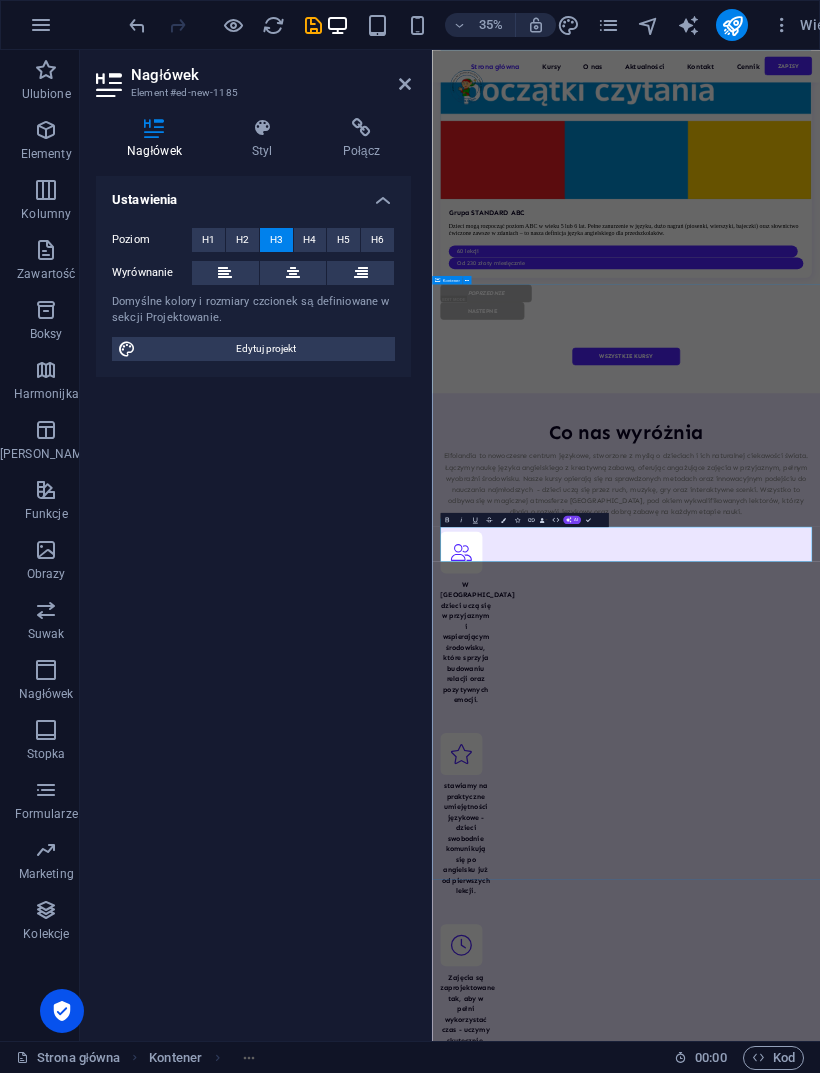 click on "Najczęściej zadawane pytania Co sprawia, że nasze metody nauczania są tak unikalne? Lorem ipsum dolor sit amet, consectetur adipiscing elit, sed do eiusmod tempor incididunt ut labore et dolore magna aliqua. Ut enim ad minim veniam,  quis nostrud  exercitation. Sed do eiusmod tempor incididunt ut labore et dolore magna aliqua. Dlaczego warto wybrać Elfolandie? Lorem ipsum dolor sit amet, consectetur adipiscing elit, sed do eiusmod tempor incididunt ut labore et dolore magna aliqua. Ut enim ad minim veniam, quis nostrud exercitation. Sed do eiusmod tempor incididunt ut labore et dolore magna aliqua. Czy oprócz zajęć w przedszkolu dziecku potrzebny jest dodatkowy angielski? Czy dzieci w wieku 2-3 lat nie są za małe na naukę angielskiego? Nie są za małe. Coraz więcej badań potwierdza, że wczesne rozpoczęcie nauki języka obcego ma pozytywny wpływ na potencjał umiejętności lingwistycznych dziecka, a także na jego ogólny rozwój, umiejętności abstrakcyjnego myślenia oraz kreatywność." at bounding box center [986, 10982] 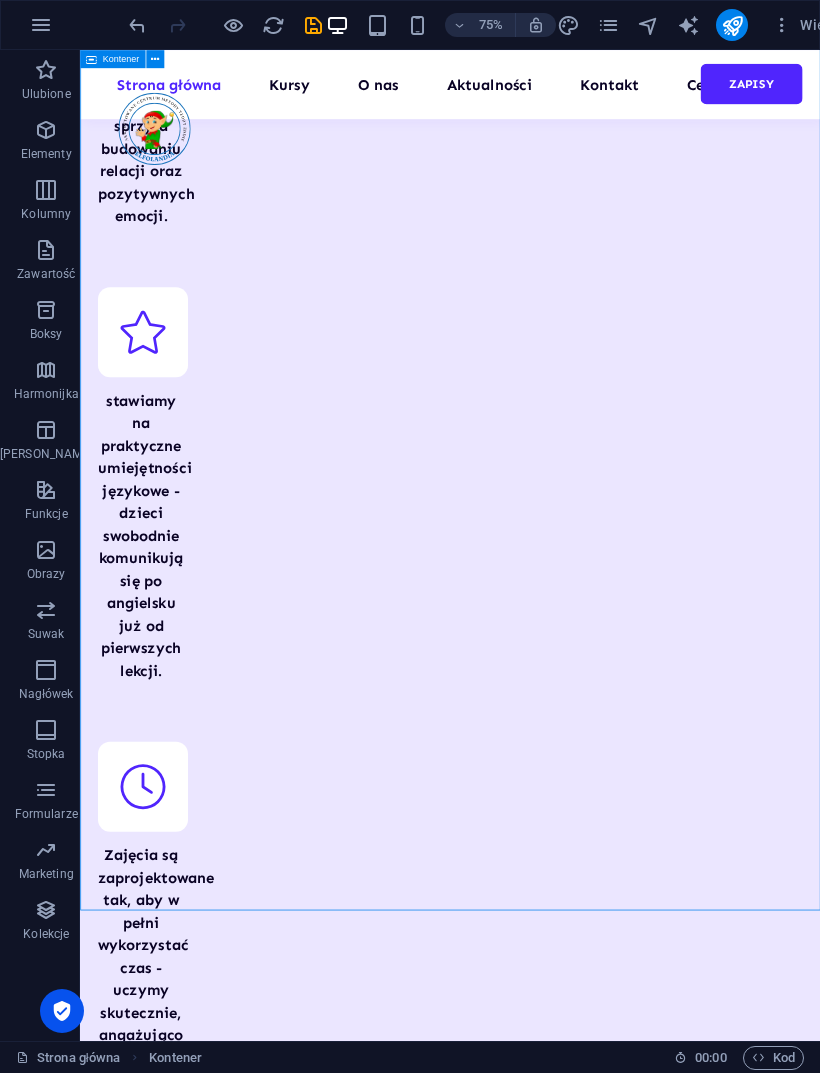 scroll, scrollTop: 9061, scrollLeft: 0, axis: vertical 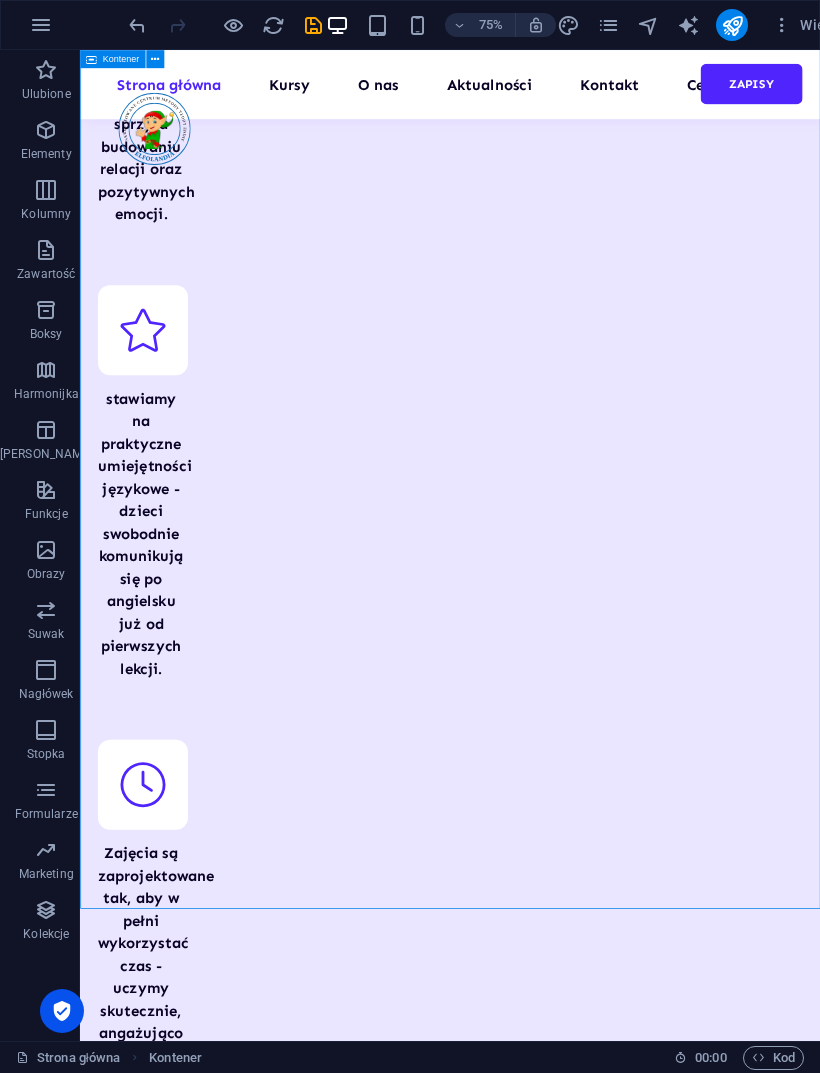 click on "Czy rodzic musi być w sali w trakcie zajęć?" at bounding box center (573, 9753) 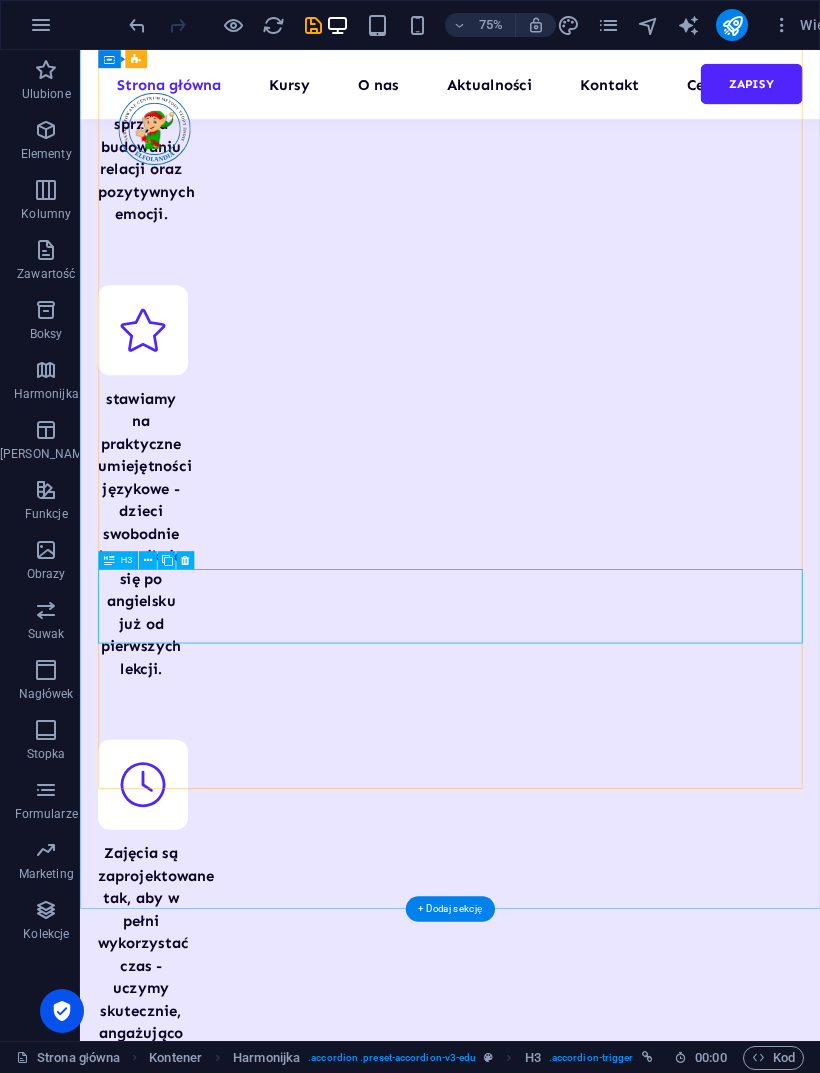 click at bounding box center (148, 560) 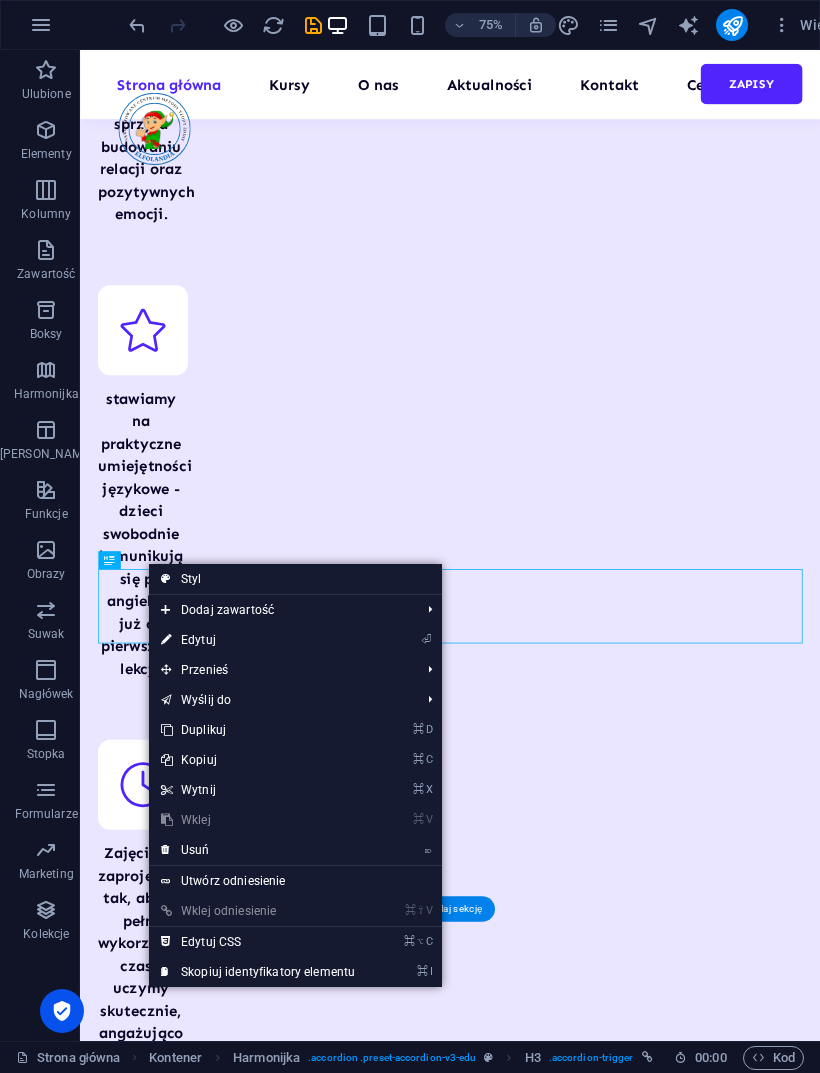 click on "⌘ D  Duplikuj" at bounding box center [258, 730] 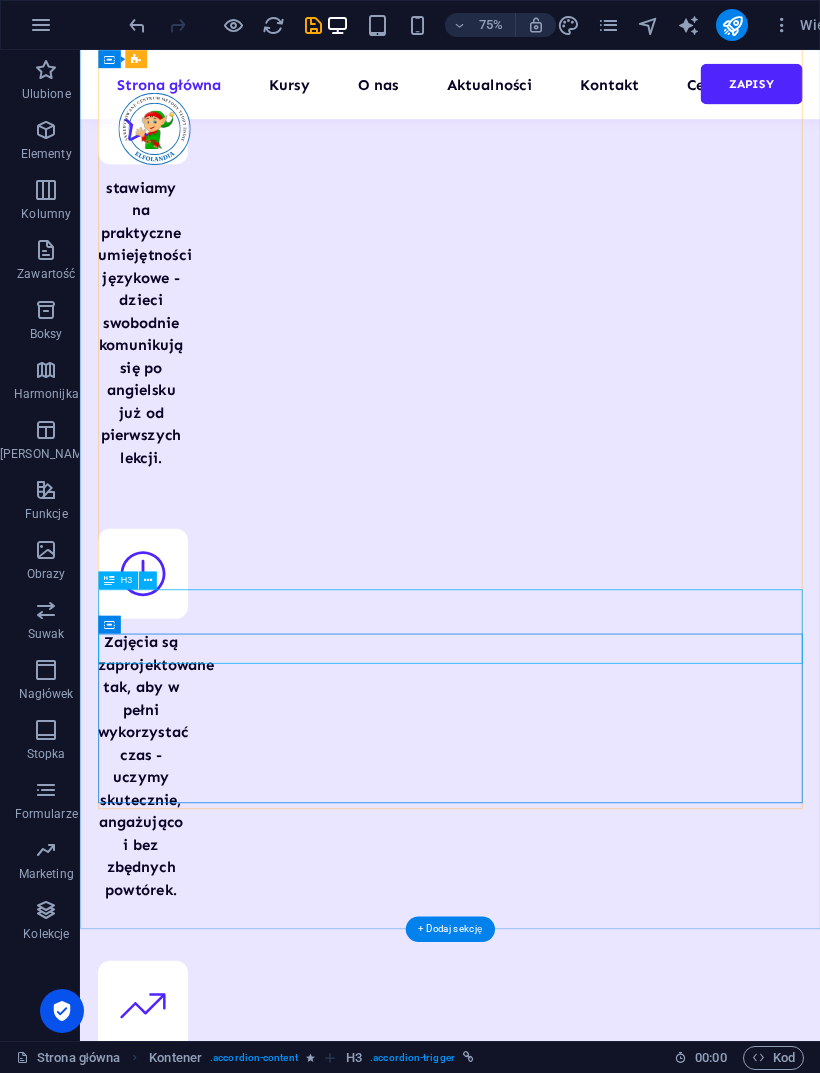 click on "Czy rodzic musi być w sali w trakcie zajęć?" at bounding box center (573, 9780) 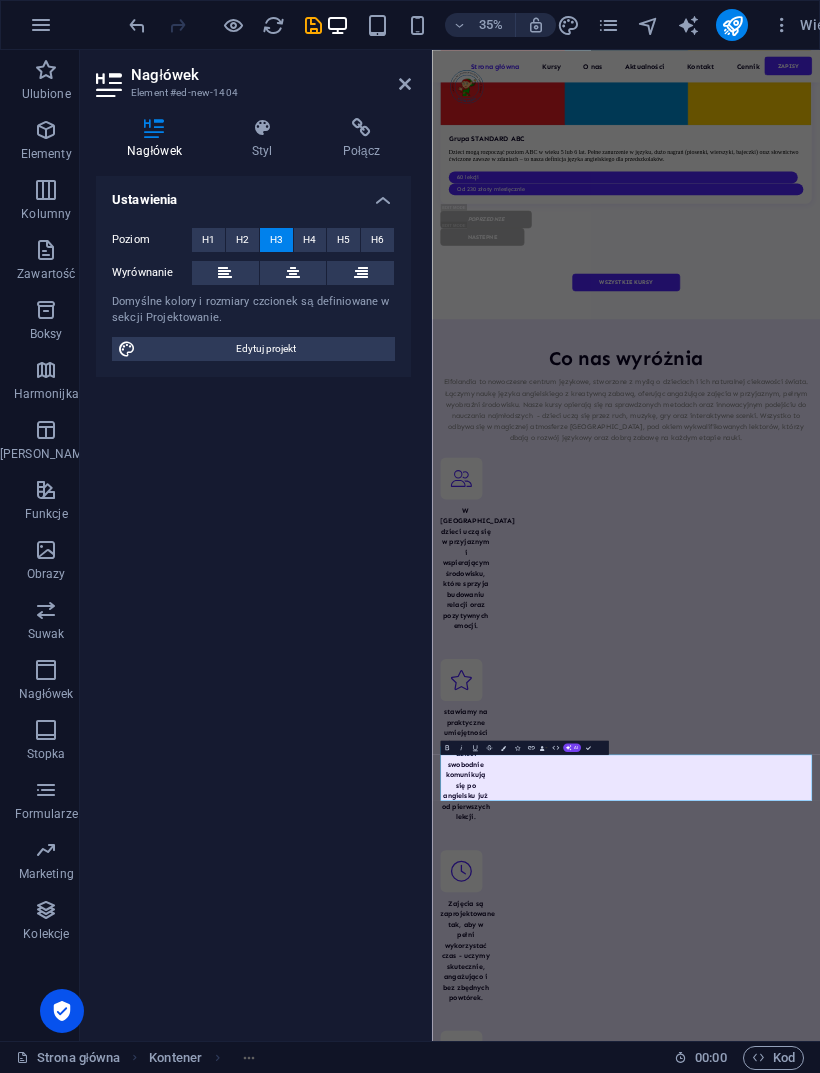 click on "Ustawienia Poziom H1 H2 H3 H4 H5 H6 Wyrównanie Domyślne kolory i rozmiary czcionek są definiowane w sekcji Projektowanie. Edytuj projekt" at bounding box center (253, 600) 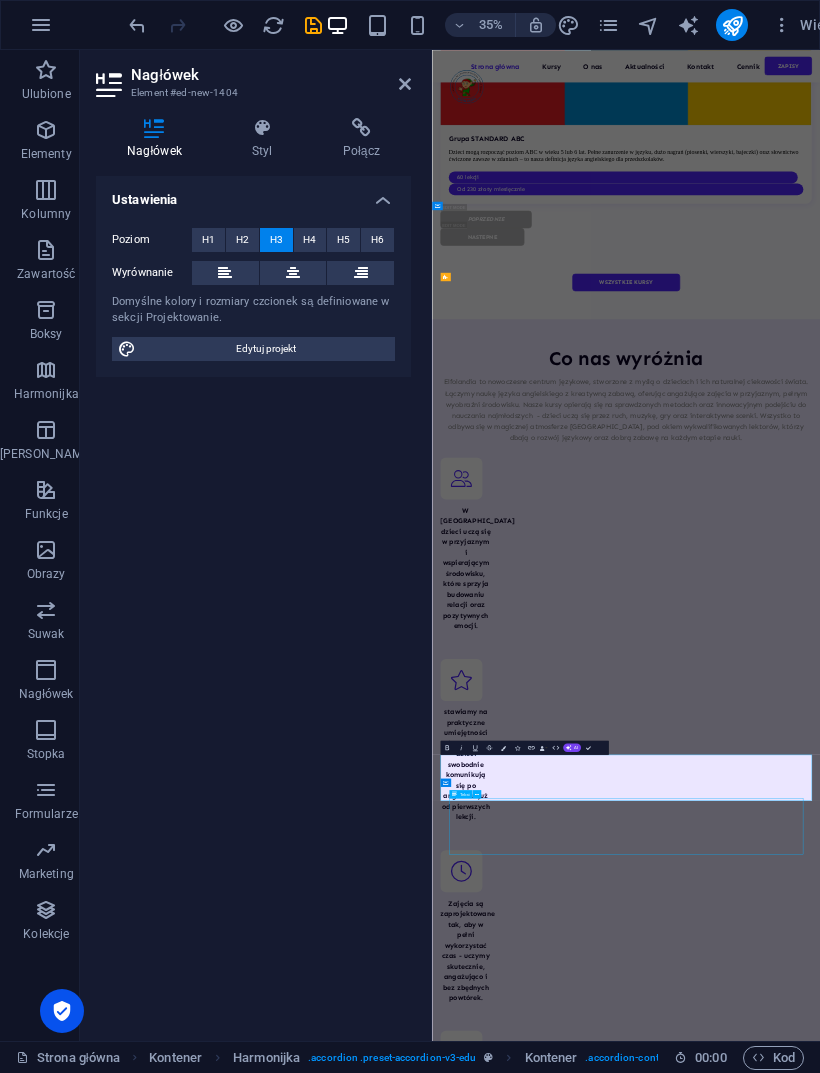scroll, scrollTop: 9606, scrollLeft: 0, axis: vertical 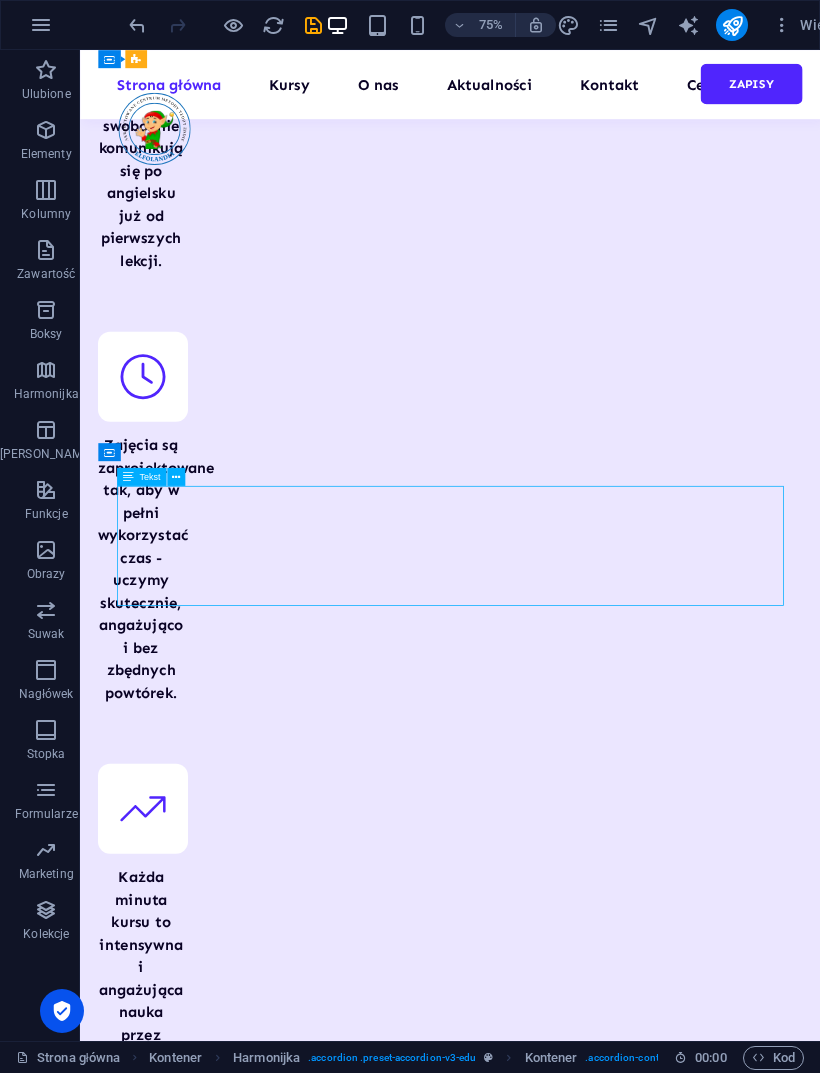 click on "Nie musi. Na początku mały kursant w towarzystwie najbliższej osoby może poczuć się pewniej i spróbować czegoś nowego. Dlatego podczas pierwszych zajęć nie wymuszamy na rodzicach pozostawienia dziecka, które czuje się nieswojo. Od kolejnych lekcji sugerujemy jednak rodzicom stopniowe wycofywanie się z sali, ponieważ wpływa to korzystnie na rozwój językowy i społeczny malucha." at bounding box center (573, 9707) 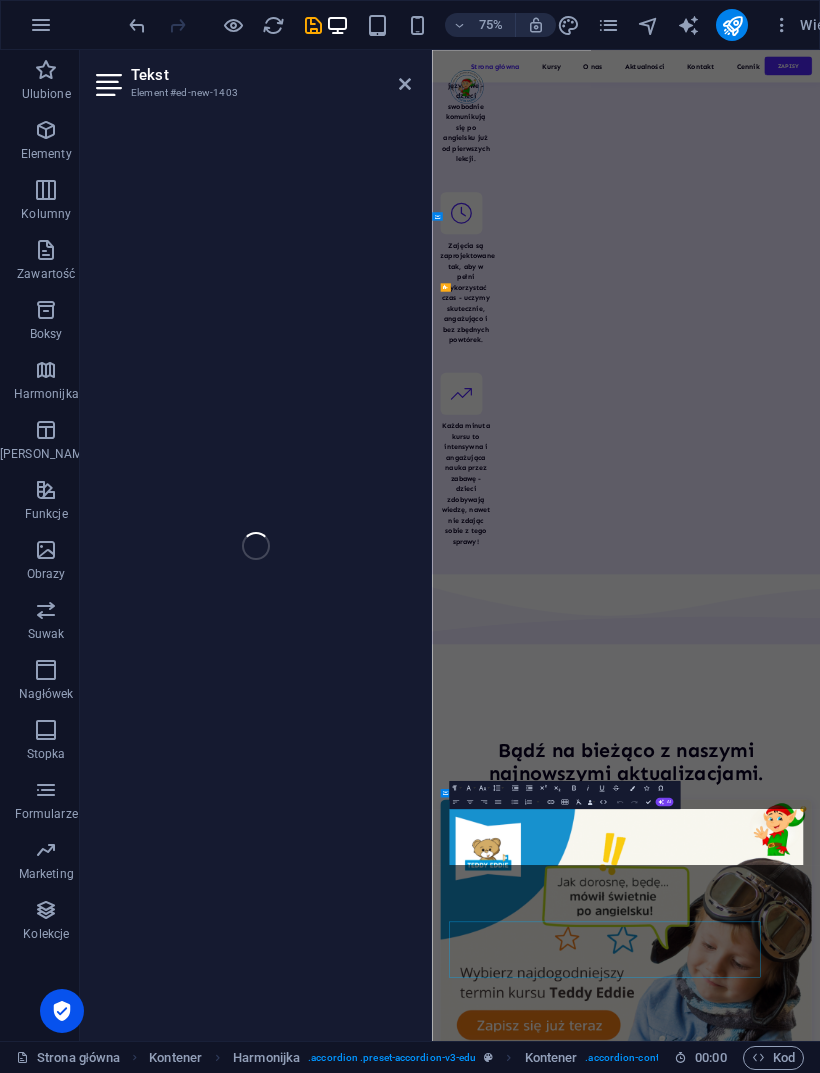 scroll, scrollTop: 7697, scrollLeft: 0, axis: vertical 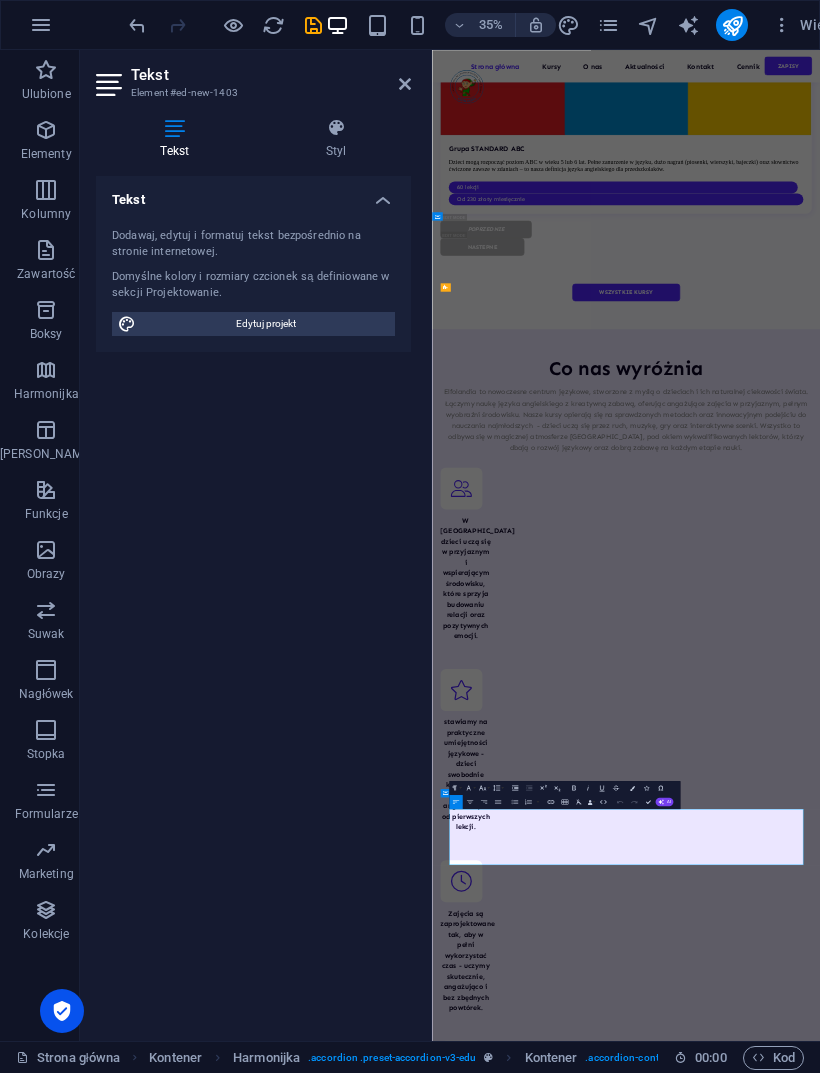 click on "Nie musi. Na początku mały kursant w towarzystwie najbliższej osoby może poczuć się pewniej i spróbować czegoś nowego. Dlatego podczas pierwszych zajęć nie wymuszamy na rodzicach pozostawienia dziecka, które czuje się nieswojo. Od kolejnych lekcji sugerujemy jednak rodzicom stopniowe wycofywanie się z sali, ponieważ wpływa to korzystnie na rozwój językowy i społeczny malucha." at bounding box center [986, 11699] 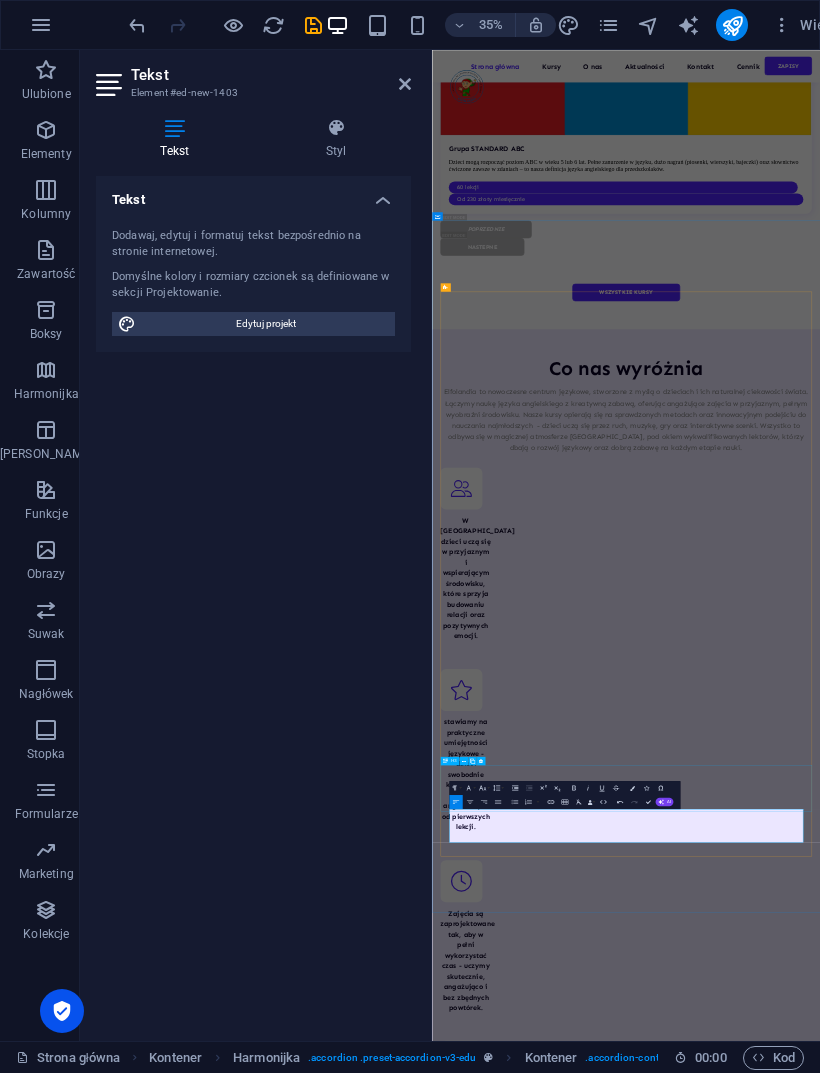 click on "AI" at bounding box center (664, 802) 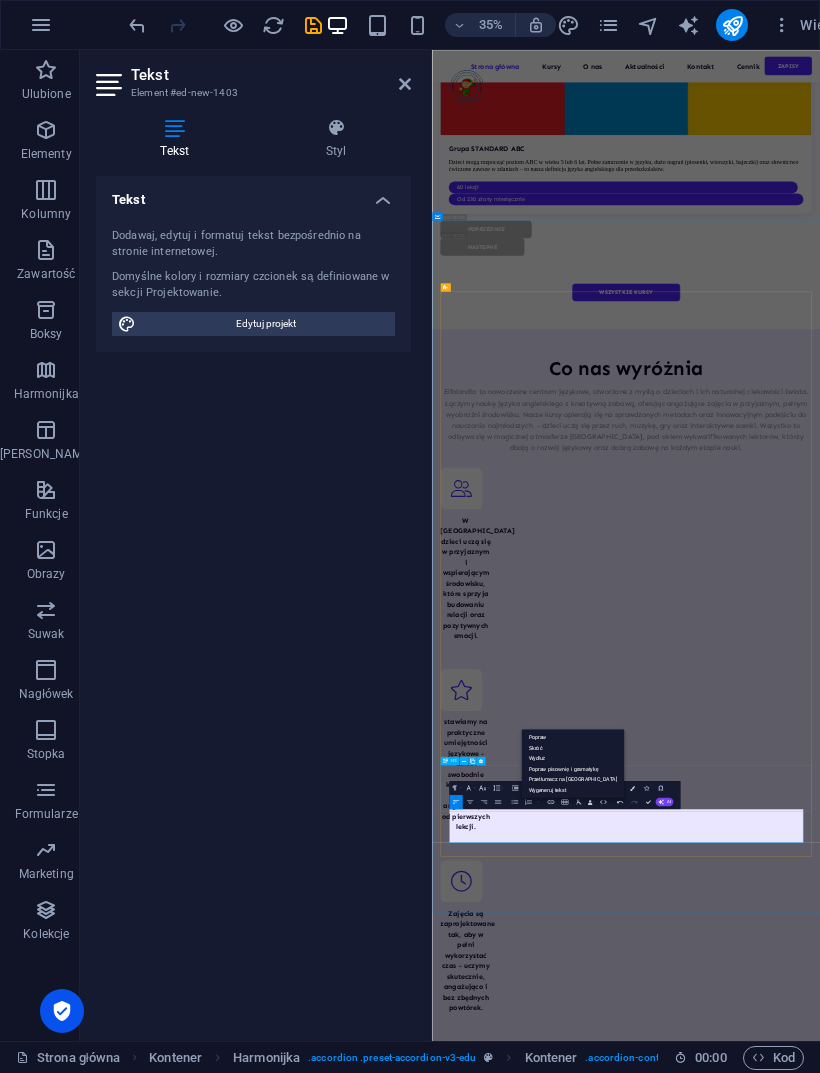click on "Popraw" at bounding box center (572, 737) 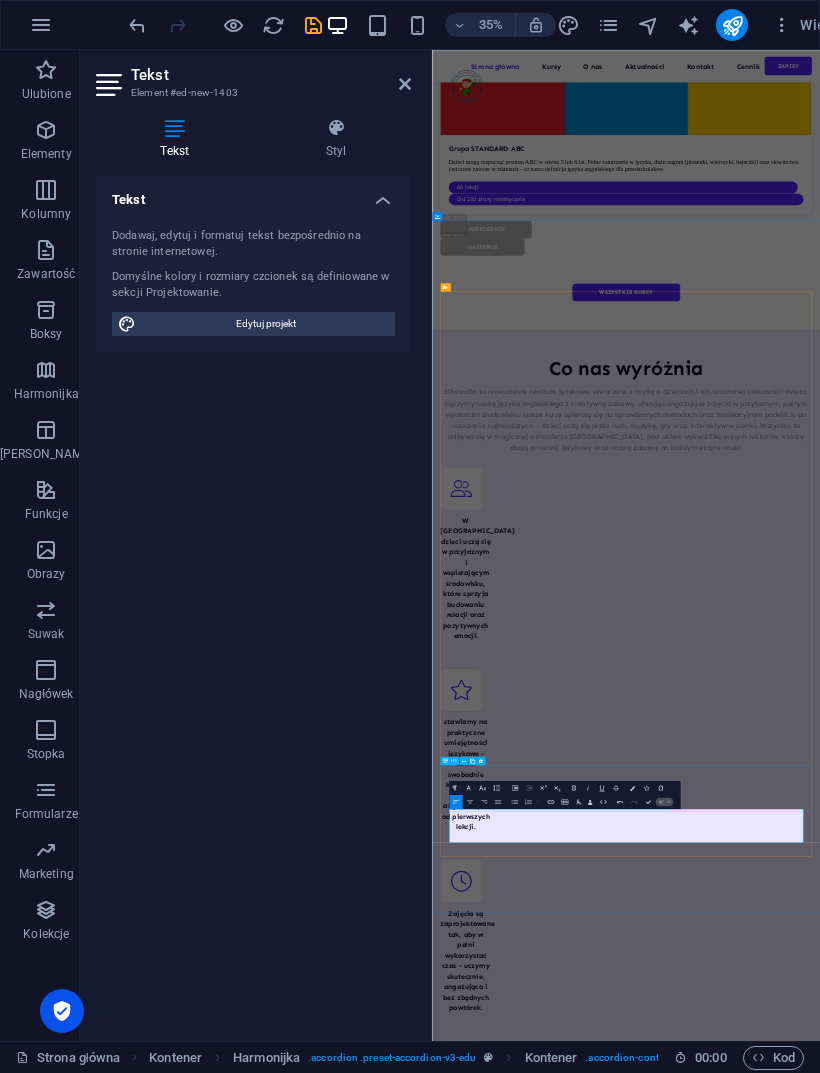 type 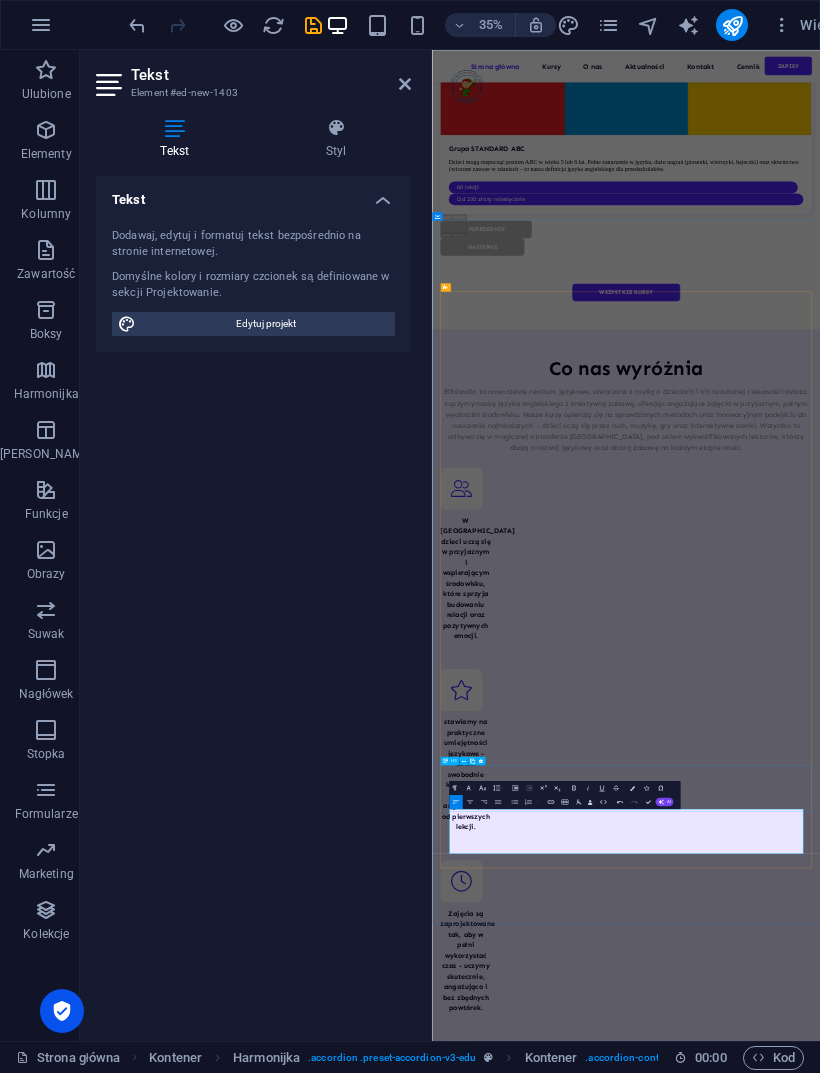 click on "Tekst Dodawaj, edytuj i formatuj tekst bezpośrednio na stronie internetowej. Domyślne kolory i rozmiary czcionek są definiowane w sekcji Projektowanie. Edytuj projekt Wyrównanie Wyrównane do lewej Wyśrodkowany Wyrównane do prawej" at bounding box center [253, 600] 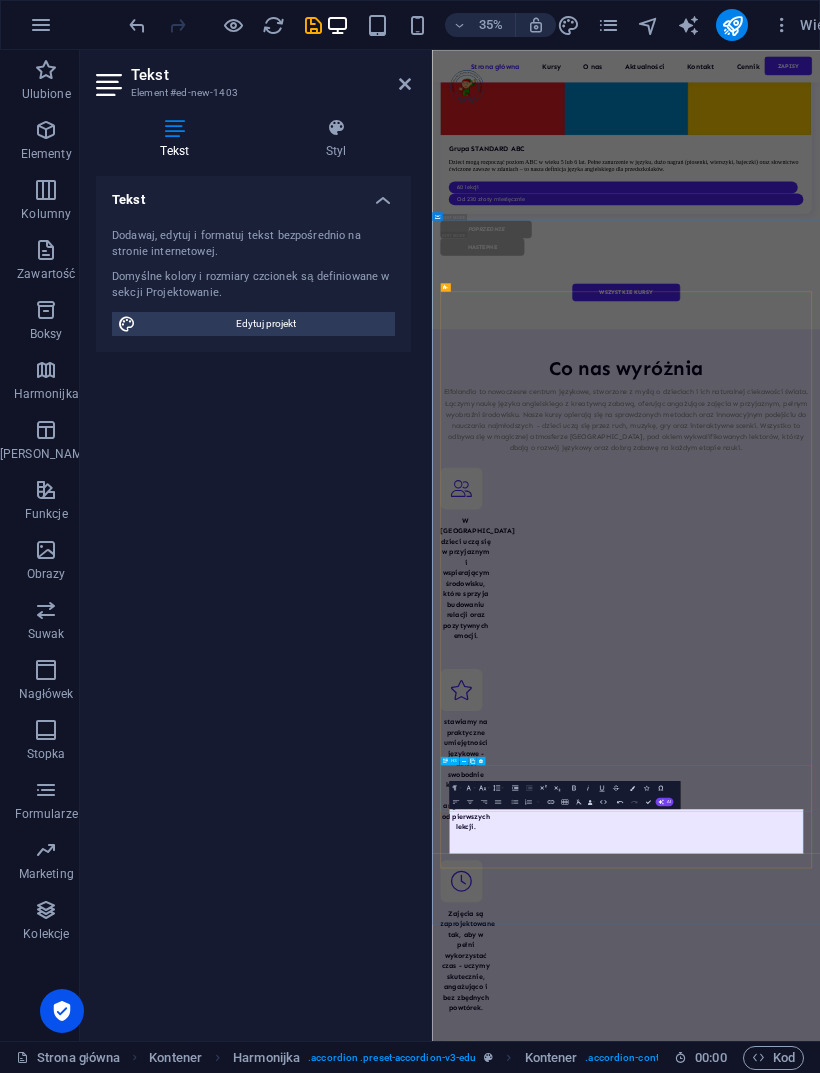click on "Tekst Dodawaj, edytuj i formatuj tekst bezpośrednio na stronie internetowej. Domyślne kolory i rozmiary czcionek są definiowane w sekcji Projektowanie. Edytuj projekt Wyrównanie Wyrównane do lewej Wyśrodkowany Wyrównane do prawej" at bounding box center (253, 600) 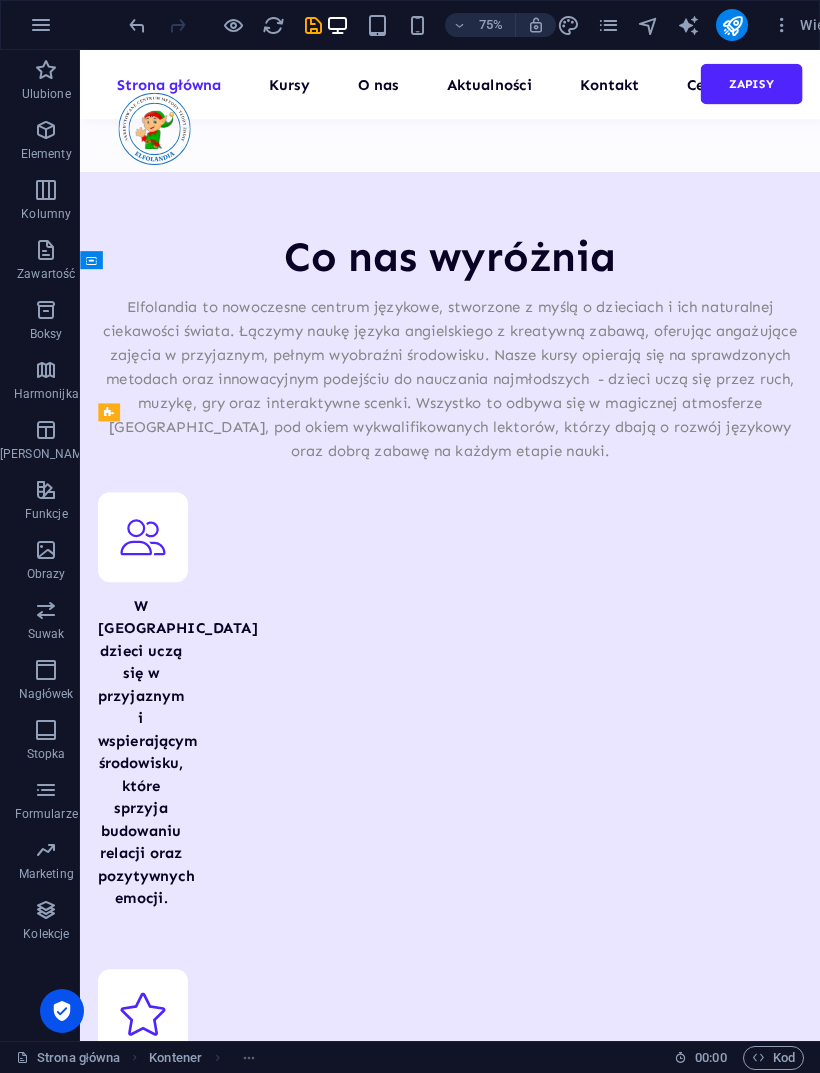 scroll, scrollTop: 8163, scrollLeft: 0, axis: vertical 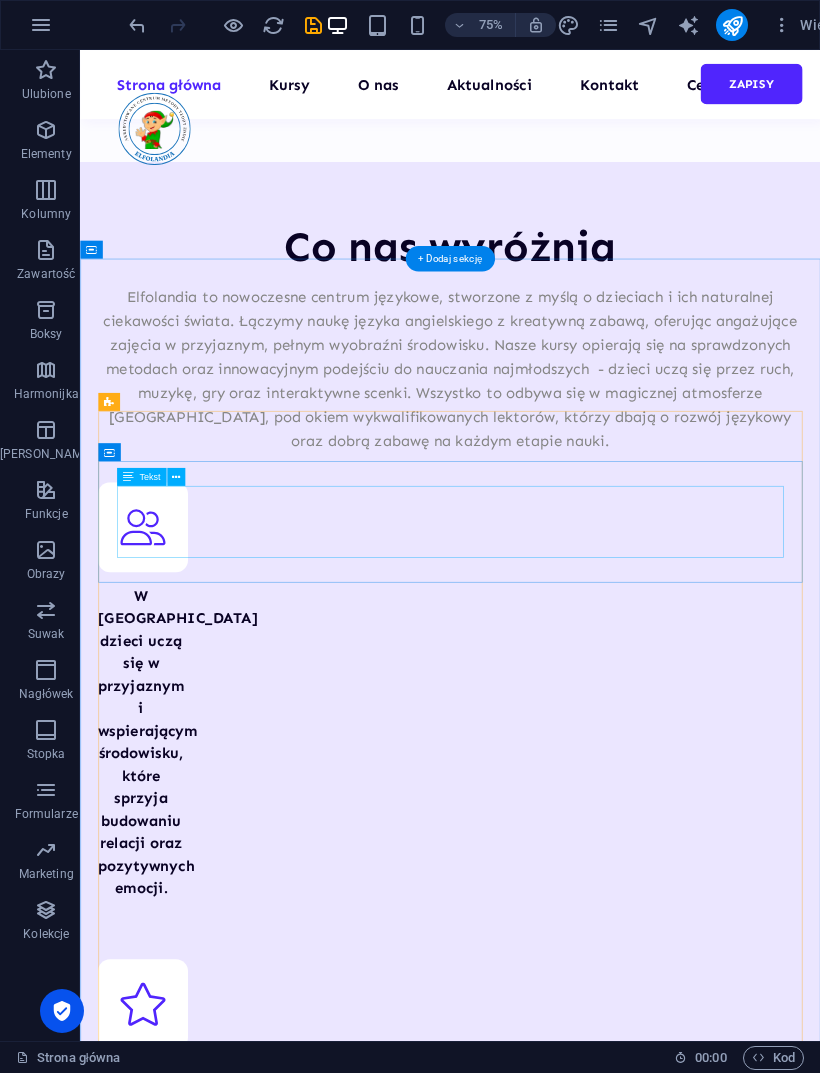 click on "Lorem ipsum dolor sit amet, consectetur adipiscing elit, sed do eiusmod tempor incididunt ut labore et dolore magna aliqua. Ut enim ad minim veniam,  quis nostrud  exercitation. Sed do eiusmod tempor incididunt ut labore et dolore magna aliqua." at bounding box center [573, 9637] 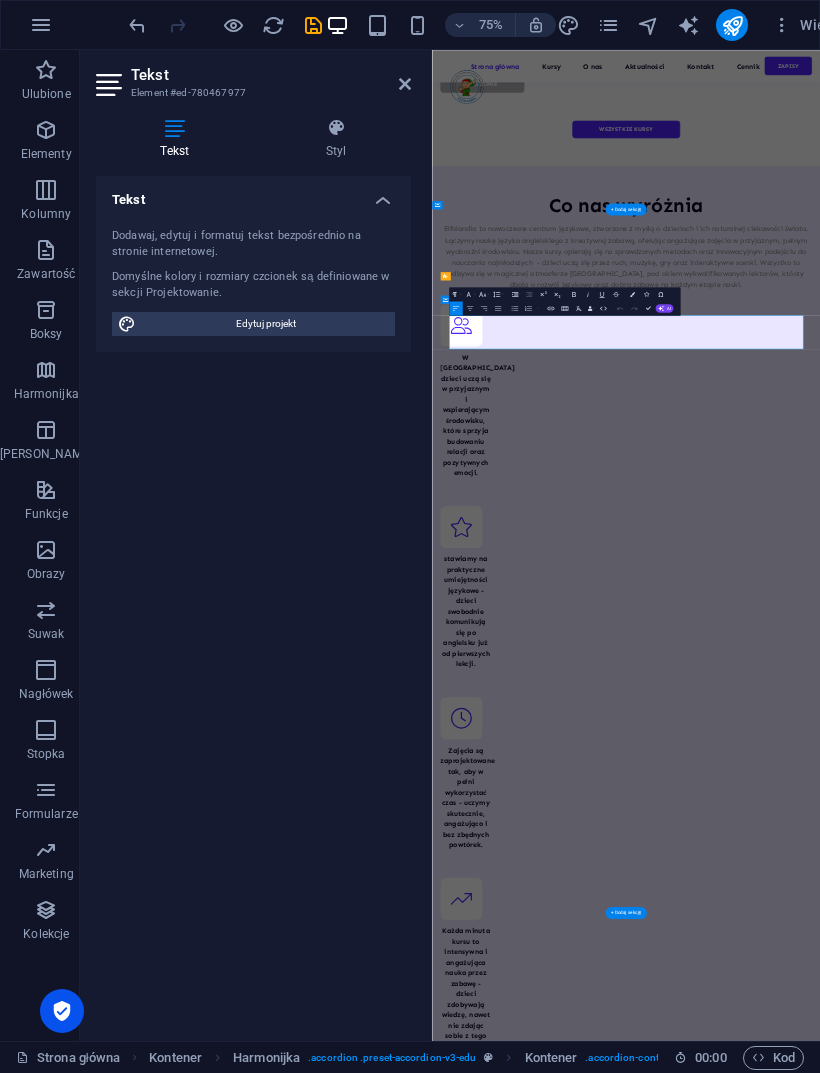 scroll, scrollTop: 7729, scrollLeft: 0, axis: vertical 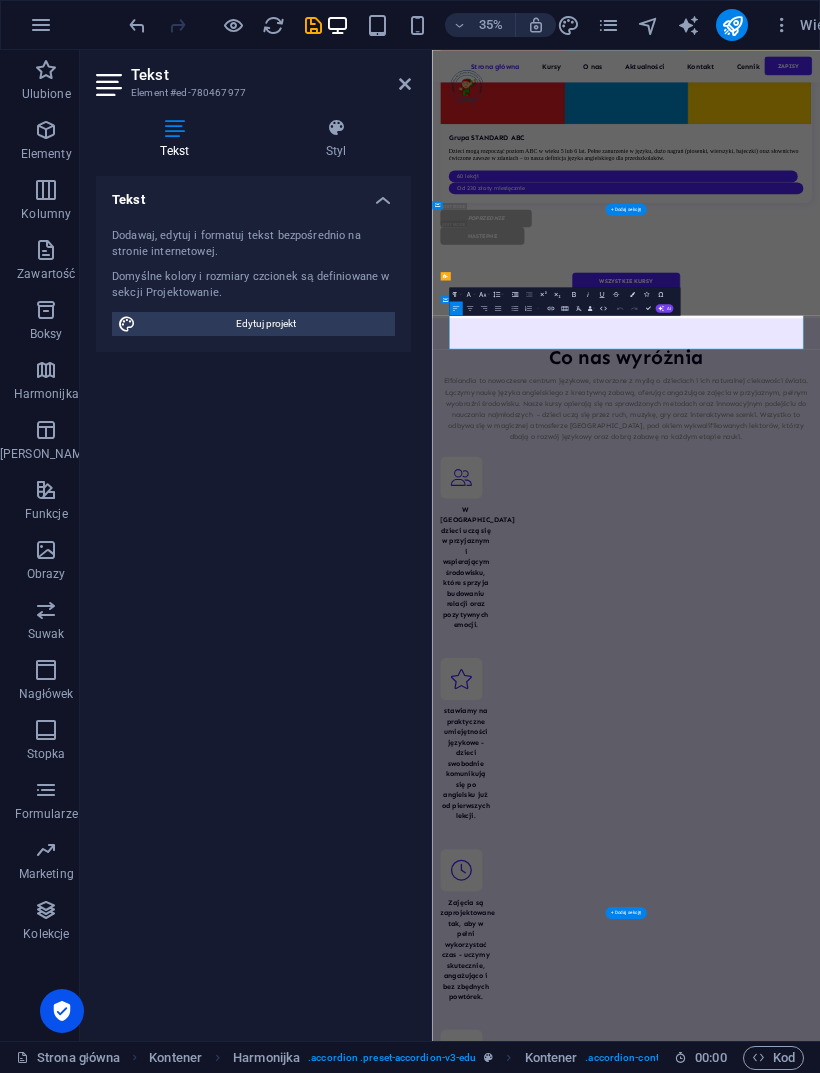 click on "Lorem ipsum dolor sit amet, consectetur adipiscing elit, sed do eiusmod tempor incididunt ut labore et dolore magna aliqua. Ut enim ad minim veniam,  quis nostrud  exercitation. Sed do eiusmod tempor incididunt ut labore et dolore magna aliqua." at bounding box center [986, 10269] 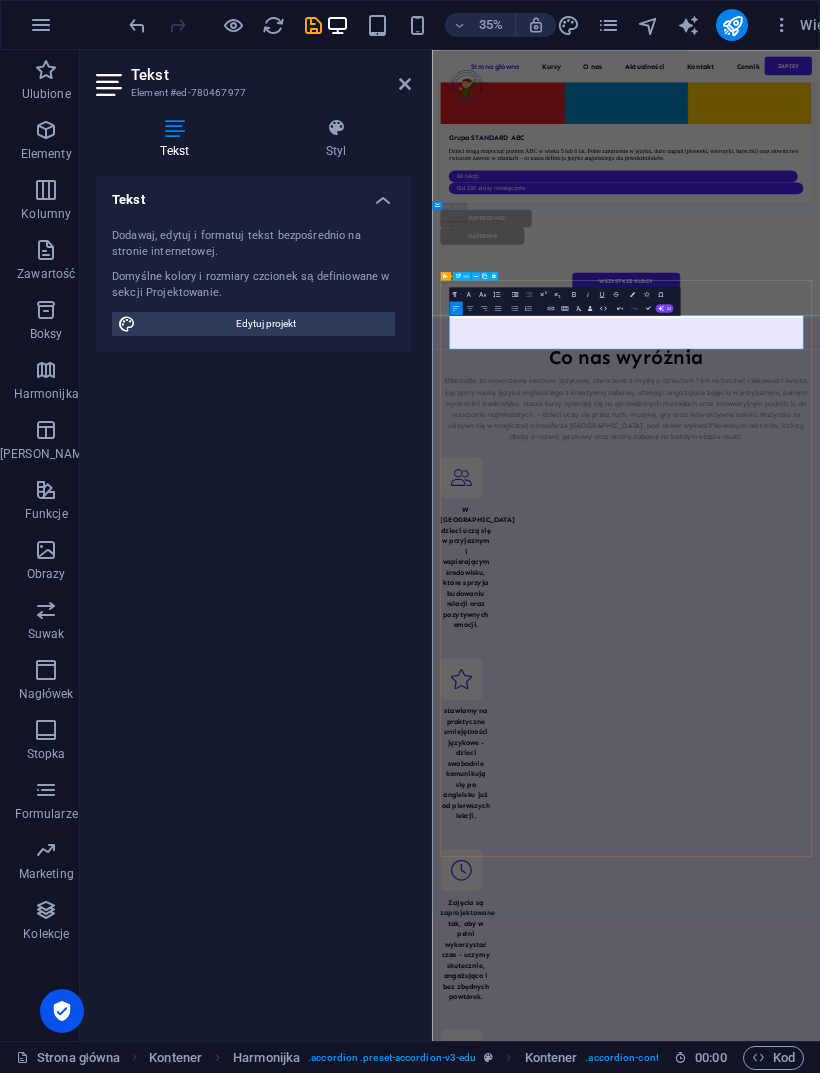 click on "AI" at bounding box center [664, 308] 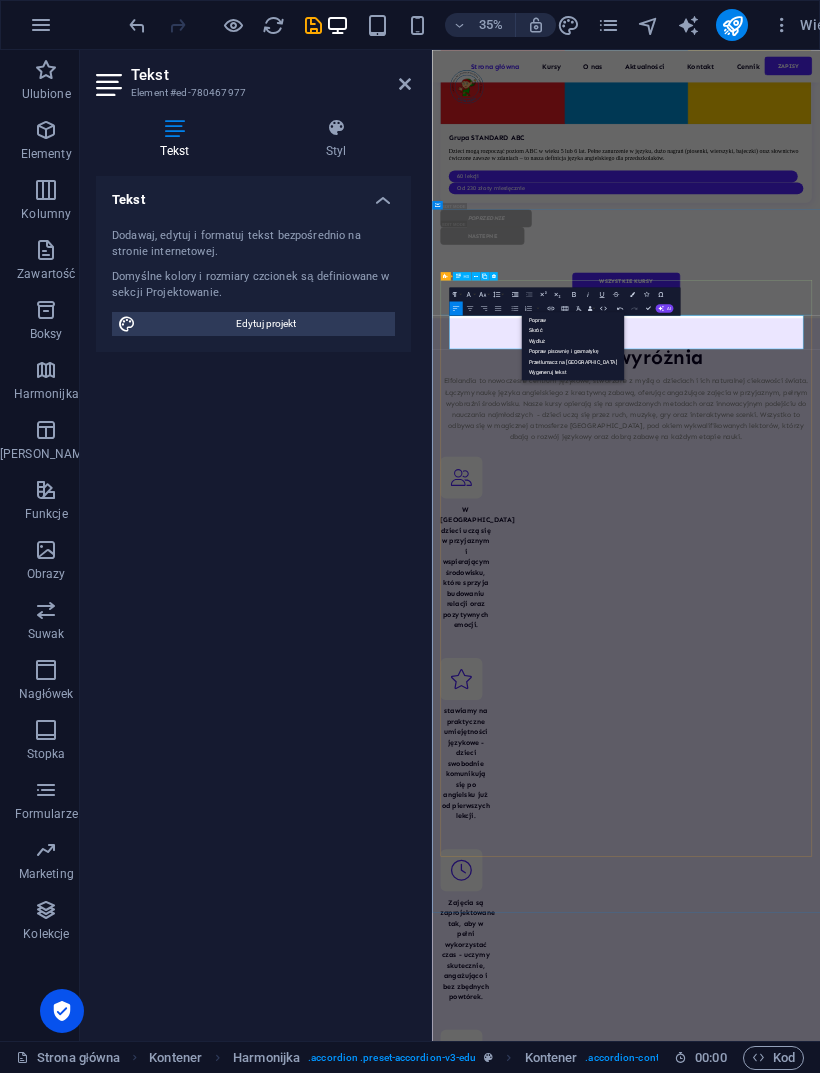 click on "Popraw" at bounding box center [572, 320] 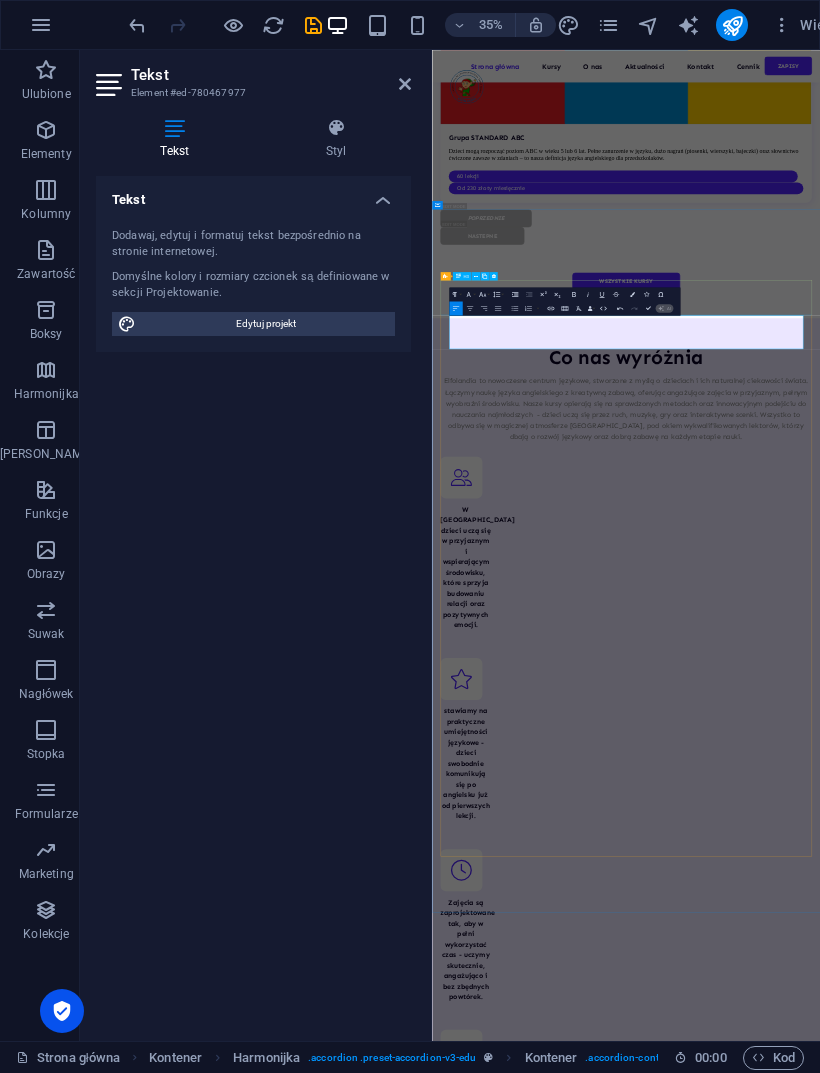 type 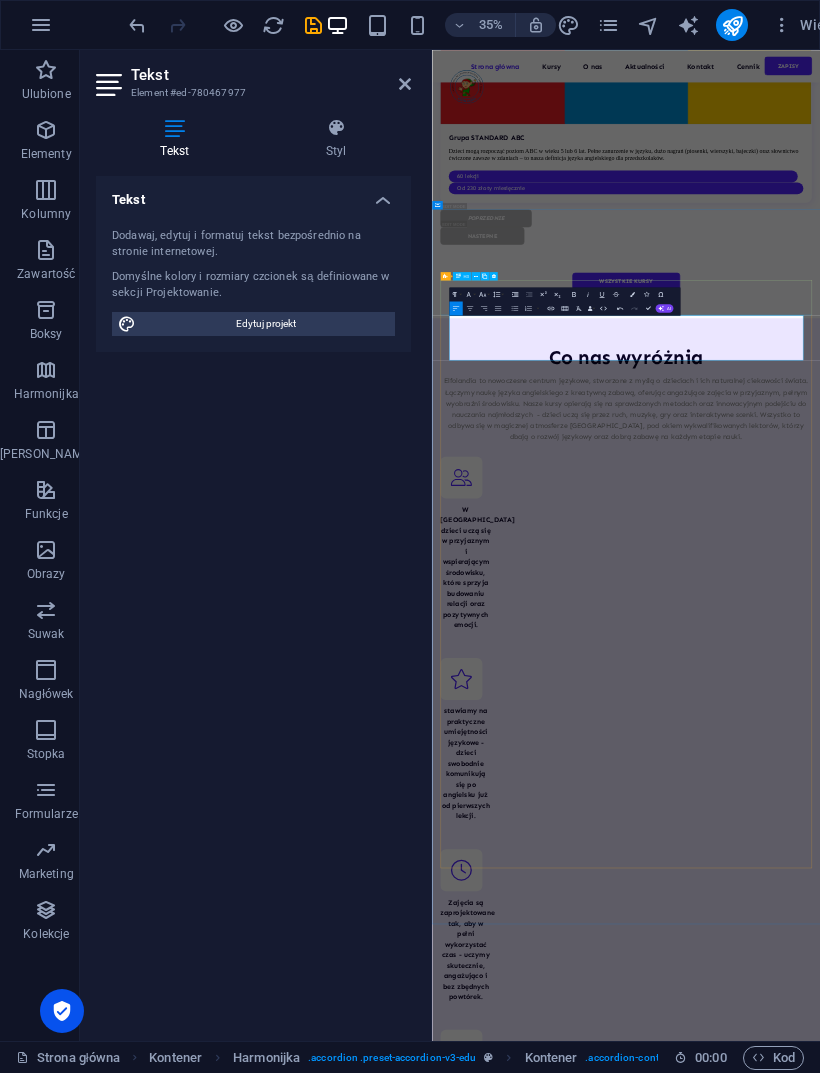 click on "Lorem Teddy Eddie to licencjonowana metoda nauczania angielskiego, stworzona z myślą o najmłodszych. Naszym głównym celem jest zapewnienie kursantom skutecznej nauki połączonej z doskonałą zabawą. Zajęcia Teddy Eddie obfitują w komunikację w języku angielskim, gry, zabawy oraz piosenki, a to wszystko w towarzystwie psotnego misia Teddy Eddie i zaangażowanego lektora." at bounding box center (986, 10285) 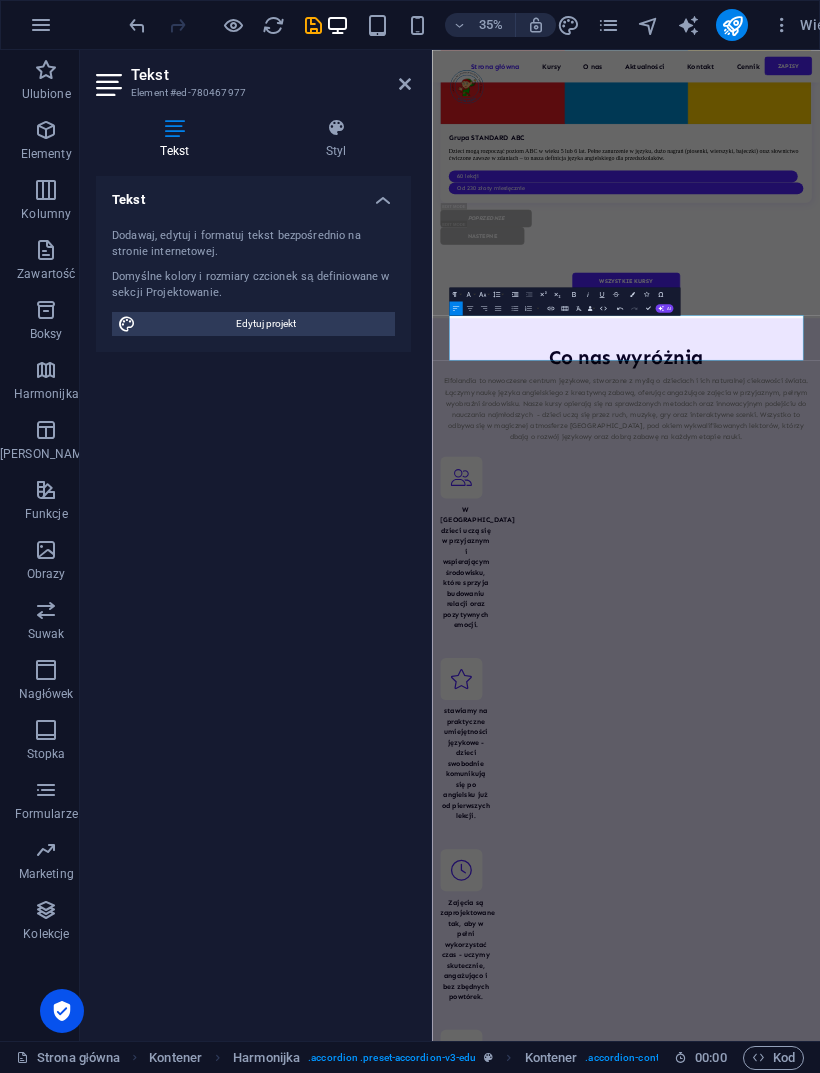click on "Tekst Dodawaj, edytuj i formatuj tekst bezpośrednio na stronie internetowej. Domyślne kolory i rozmiary czcionek są definiowane w sekcji Projektowanie. Edytuj projekt Wyrównanie Wyrównane do lewej Wyśrodkowany Wyrównane do prawej" at bounding box center (253, 600) 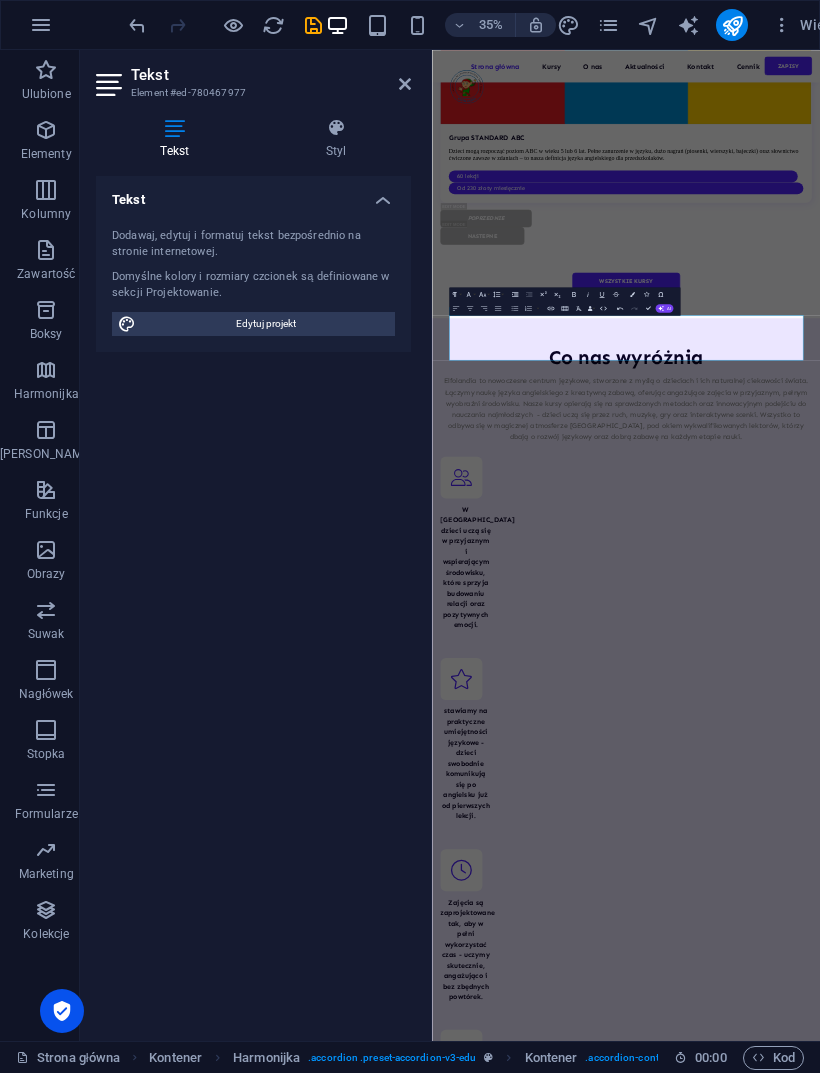 click on "Tekst Dodawaj, edytuj i formatuj tekst bezpośrednio na stronie internetowej. Domyślne kolory i rozmiary czcionek są definiowane w sekcji Projektowanie. Edytuj projekt Wyrównanie Wyrównane do lewej Wyśrodkowany Wyrównane do prawej" at bounding box center (253, 600) 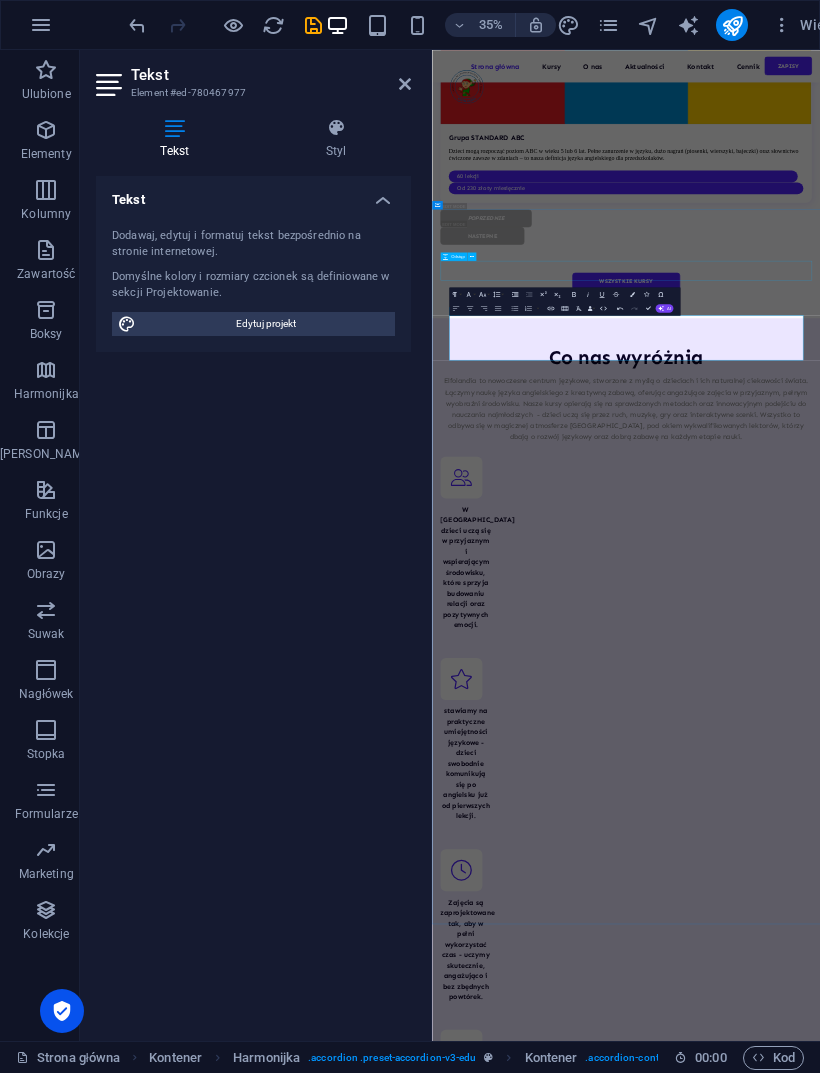 click at bounding box center (986, 10093) 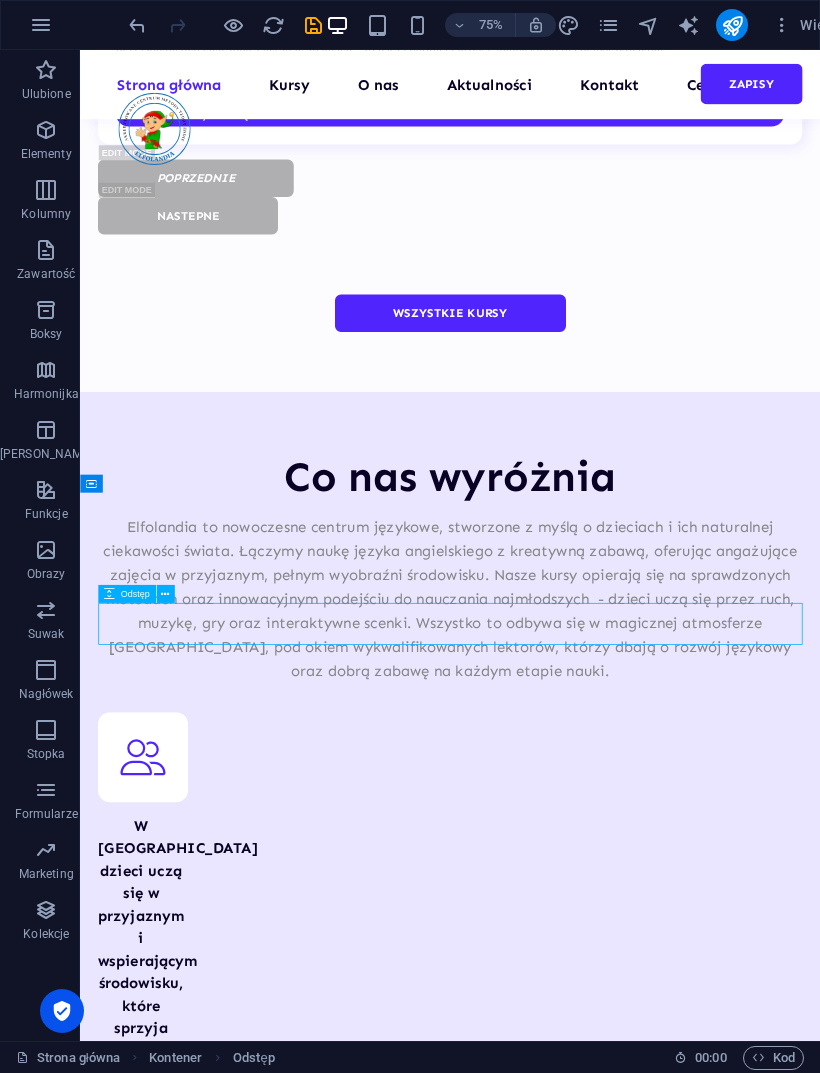 scroll, scrollTop: 7855, scrollLeft: 0, axis: vertical 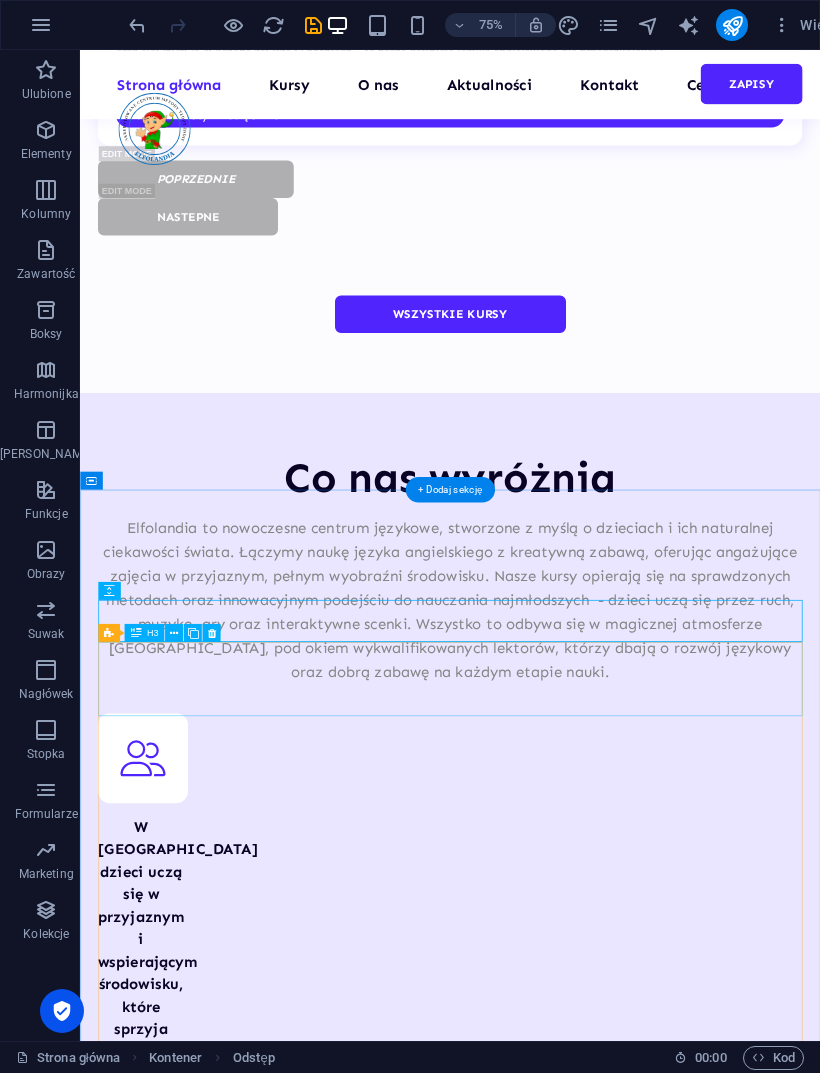 click on "Co sprawia, że nasze metody nauczania są tak unikalne?" at bounding box center [573, 9847] 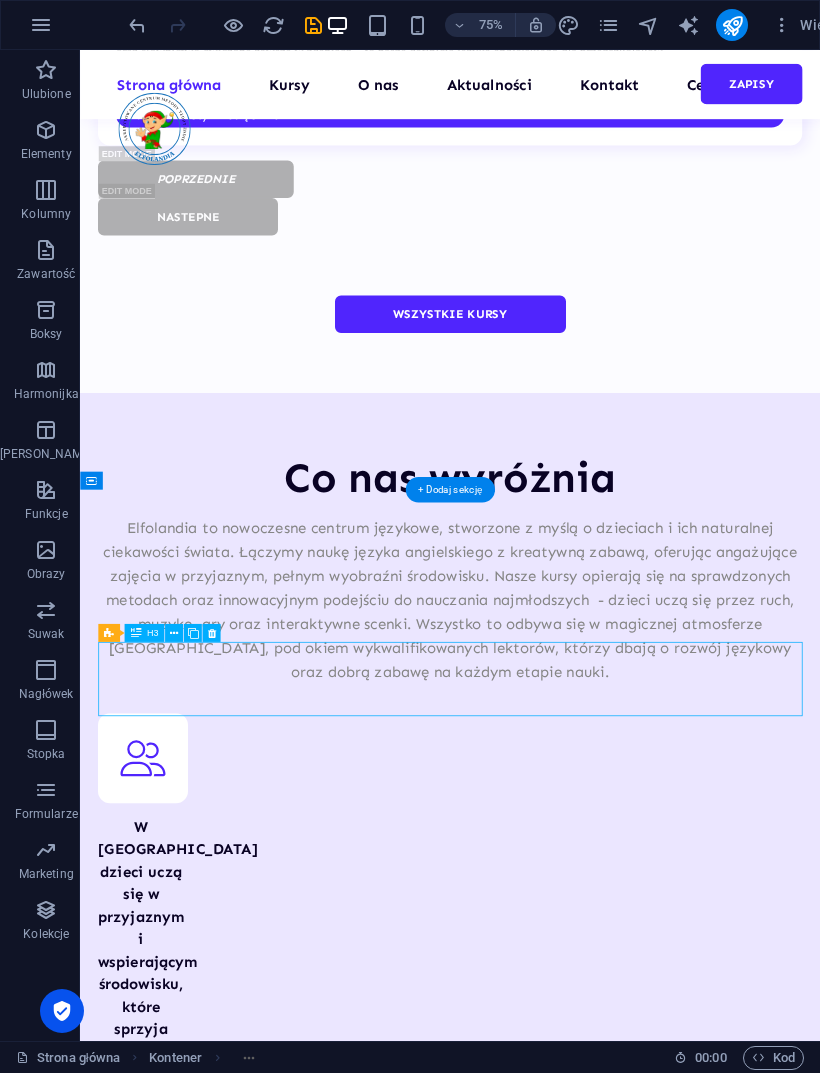 click on "Co sprawia, że nasze metody nauczania są tak unikalne?" at bounding box center (573, 9847) 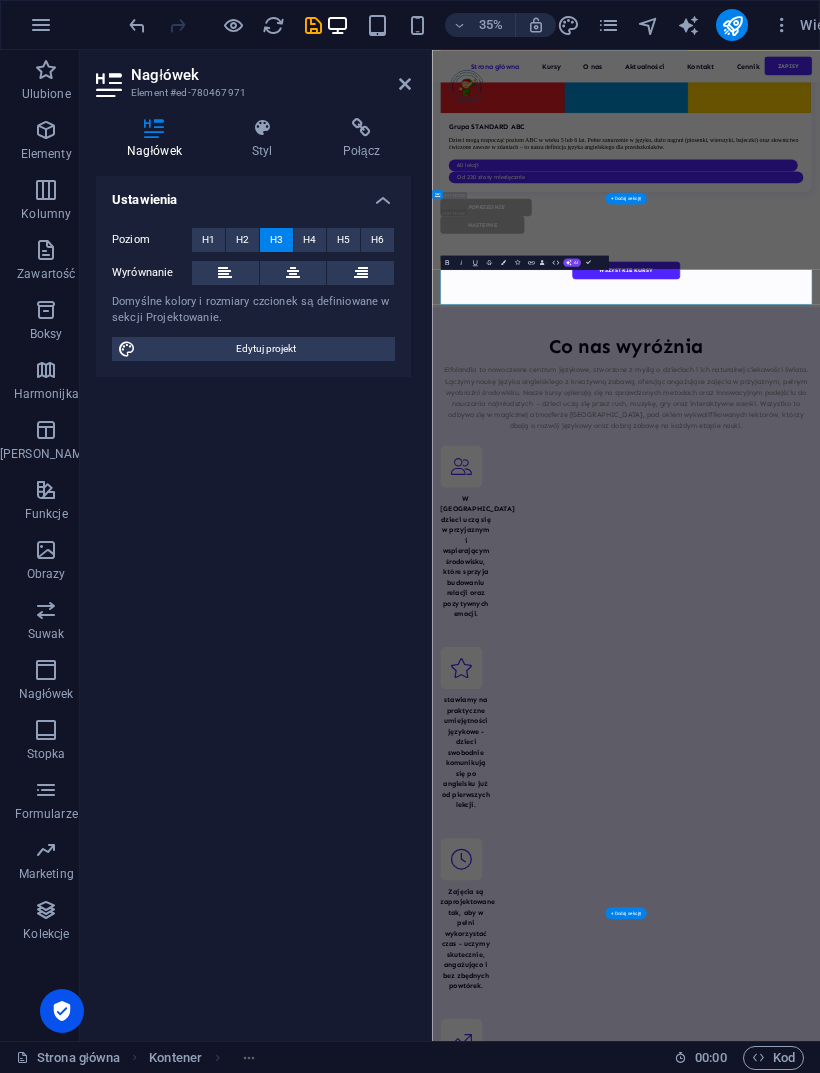 click on "Co sprawia, że nasze metody nauczania są tak unikalne?" at bounding box center (986, 10140) 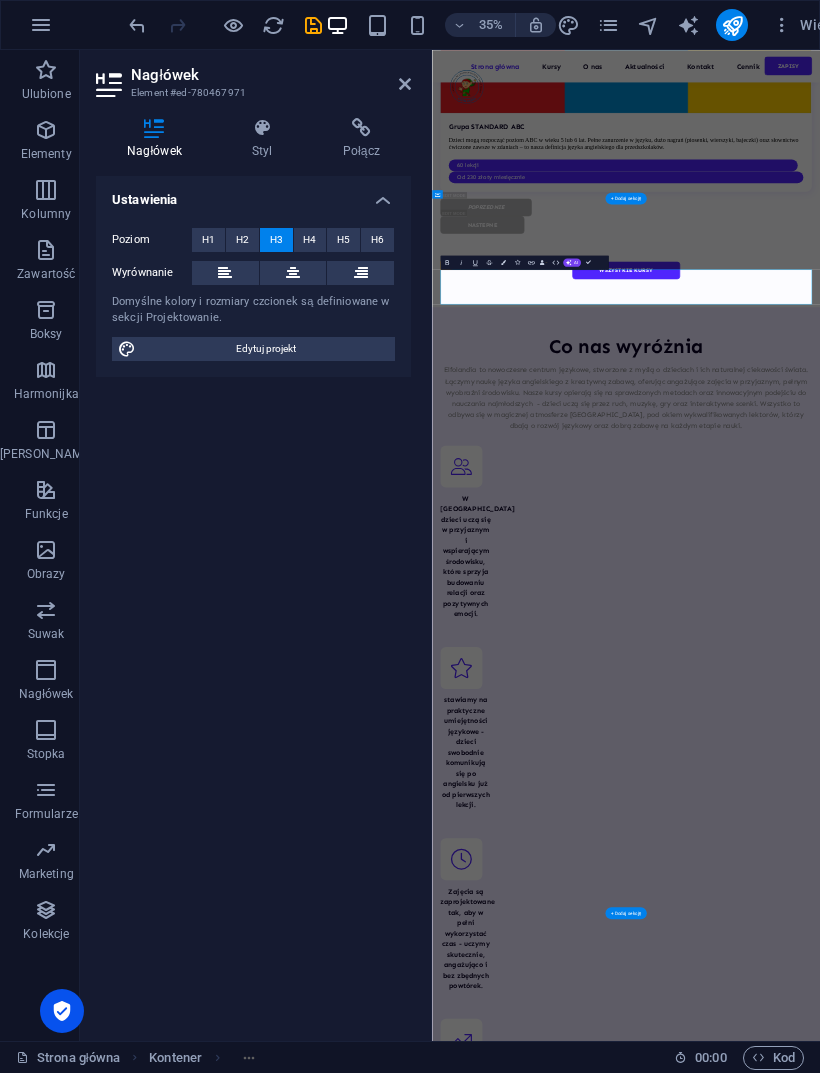 click on "Co sprawia, że nasze metody nauczania są tak unikalna?" at bounding box center [986, 10140] 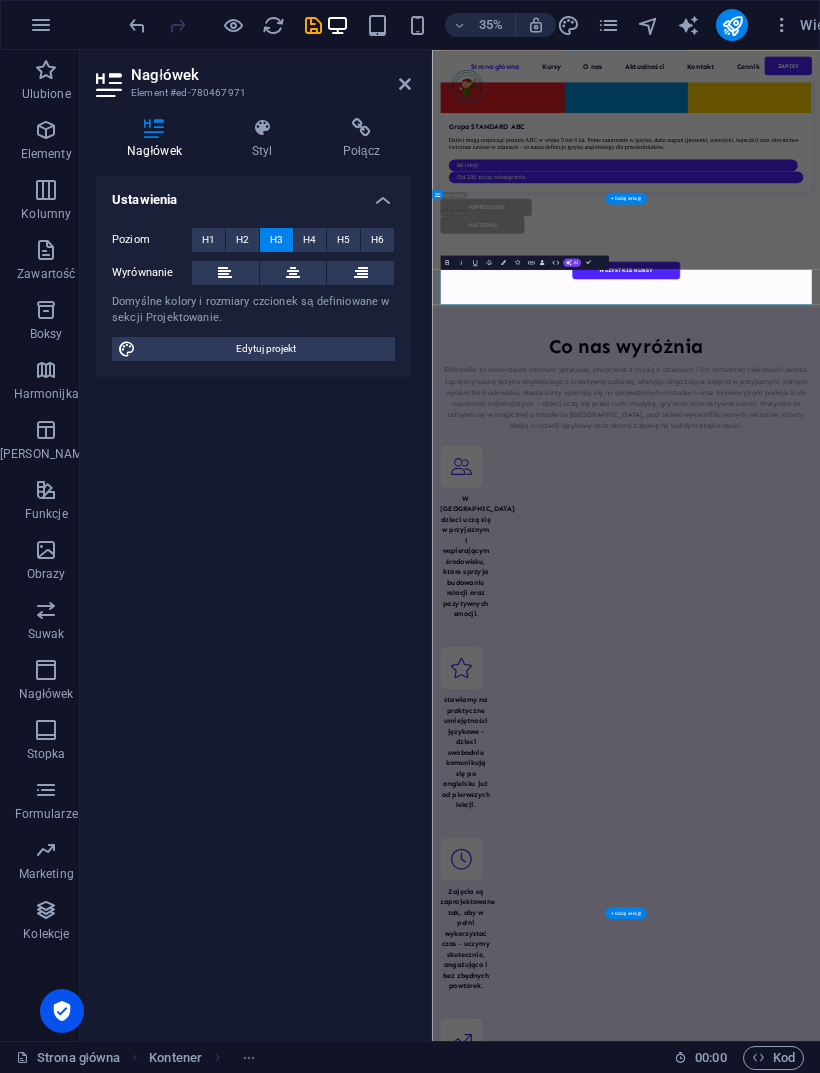 click on "Ustawienia Poziom H1 H2 H3 H4 H5 H6 Wyrównanie Domyślne kolory i rozmiary czcionek są definiowane w sekcji Projektowanie. Edytuj projekt" at bounding box center (253, 600) 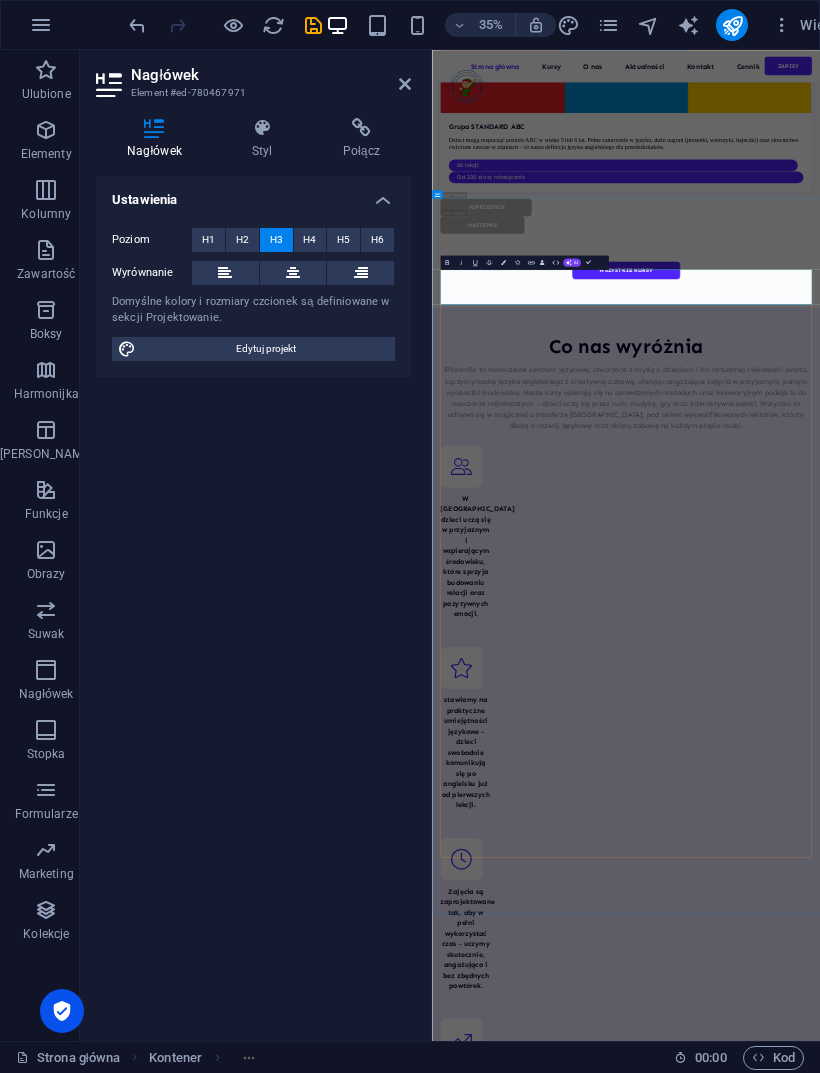 click on "Co sprawia, że nasze metoda nauczania są tak unikalna?" at bounding box center (986, 10140) 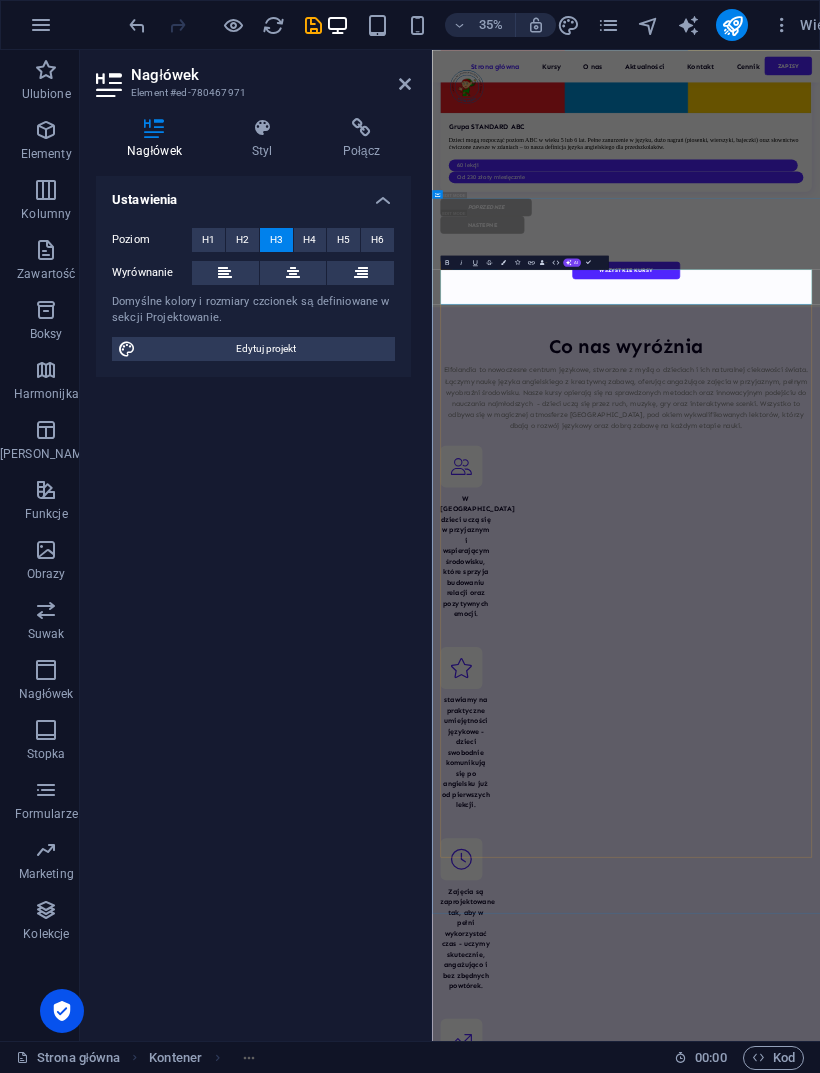 click on "Ustawienia Poziom H1 H2 H3 H4 H5 H6 Wyrównanie Domyślne kolory i rozmiary czcionek są definiowane w sekcji Projektowanie. Edytuj projekt" at bounding box center [253, 600] 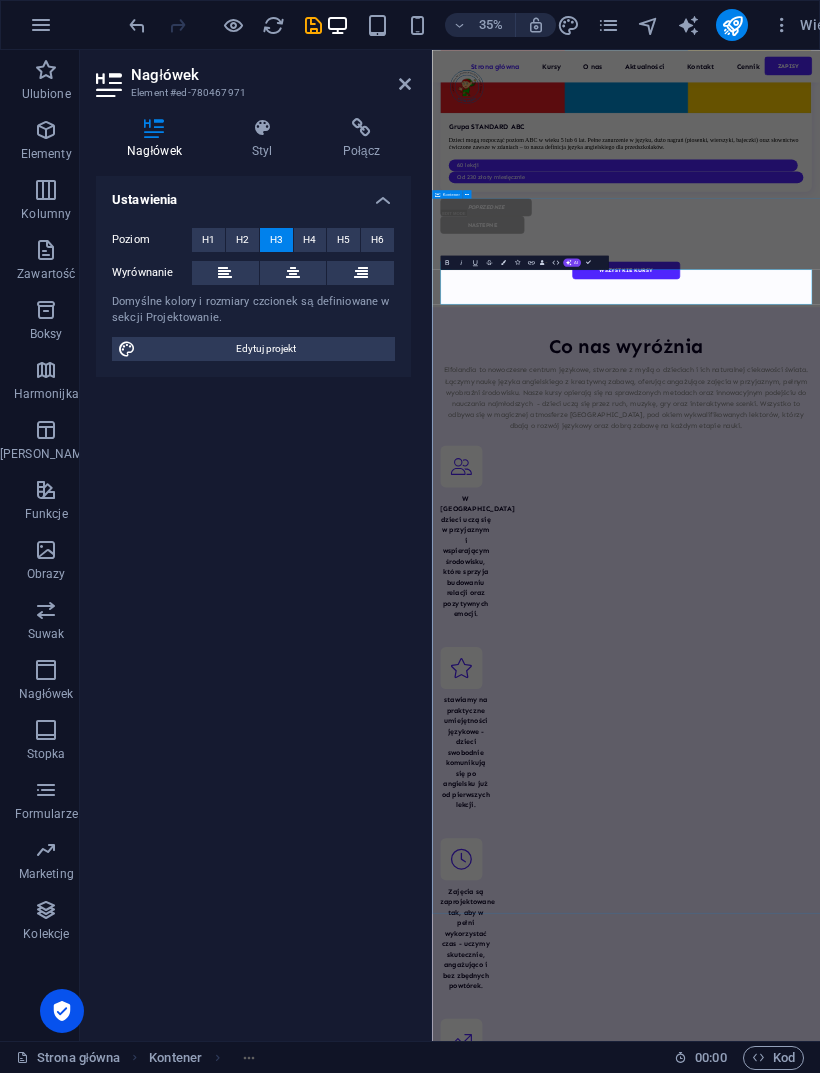 click on "Najczęściej zadawane pytania Co sprawia, że nasza metoda nauczania są tak unikalna?  Teddy Eddie to licencjonowana metoda nauczania angielskiego, stworzona z myślą o najmłodszych. Naszym głównym celem jest zapewnienie kursantom skutecznej nauki połączonej z doskonałą zabawą. Zajęcia Teddy Eddie obfitują w komunikację w języku angielskim, gry, zabawy oraz piosenki, a to wszystko w towarzystwie psotnego misia Teddy Eddie i zaangażowanego lektora. Dlaczego warto wybrać Elfolandie? Lorem ipsum dolor sit amet, consectetur adipiscing elit, sed do eiusmod tempor incididunt ut labore et dolore magna aliqua. Ut enim ad minim veniam, quis nostrud exercitation. Sed do eiusmod tempor incididunt ut labore et dolore magna aliqua. Czy oprócz zajęć w przedszkolu dziecku potrzebny jest dodatkowy angielski? Czy dzieci w wieku 2-3 lat nie są za małe na naukę angielskiego? Czy rodzic musi być w sali w trakcie zajęć?" at bounding box center (986, 10909) 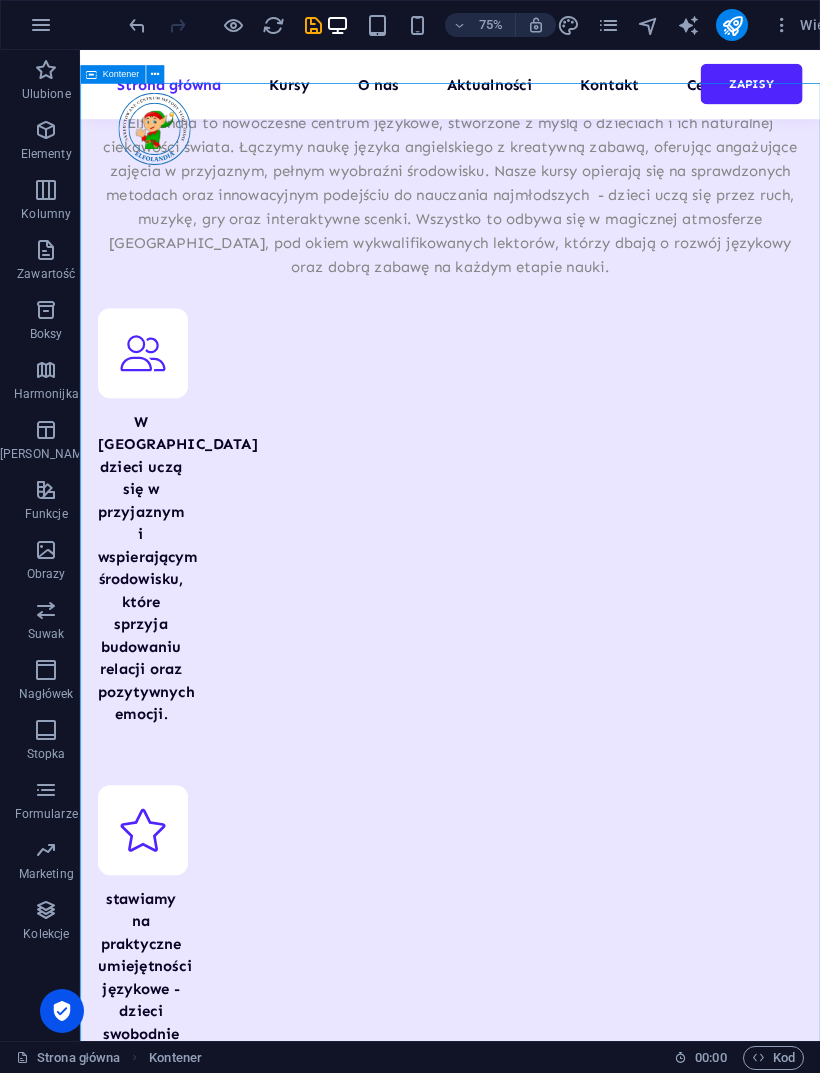 scroll, scrollTop: 8397, scrollLeft: 0, axis: vertical 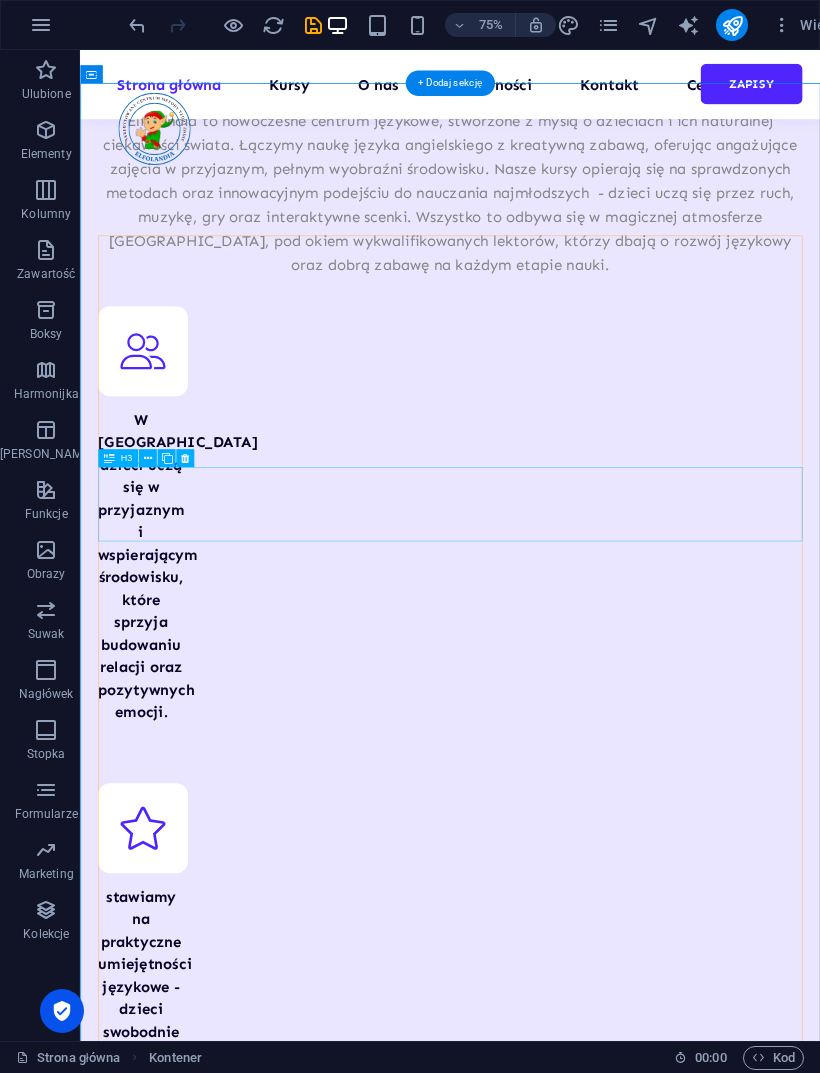click on "Dlaczego warto wybrać Elfolandie?" at bounding box center [573, 9614] 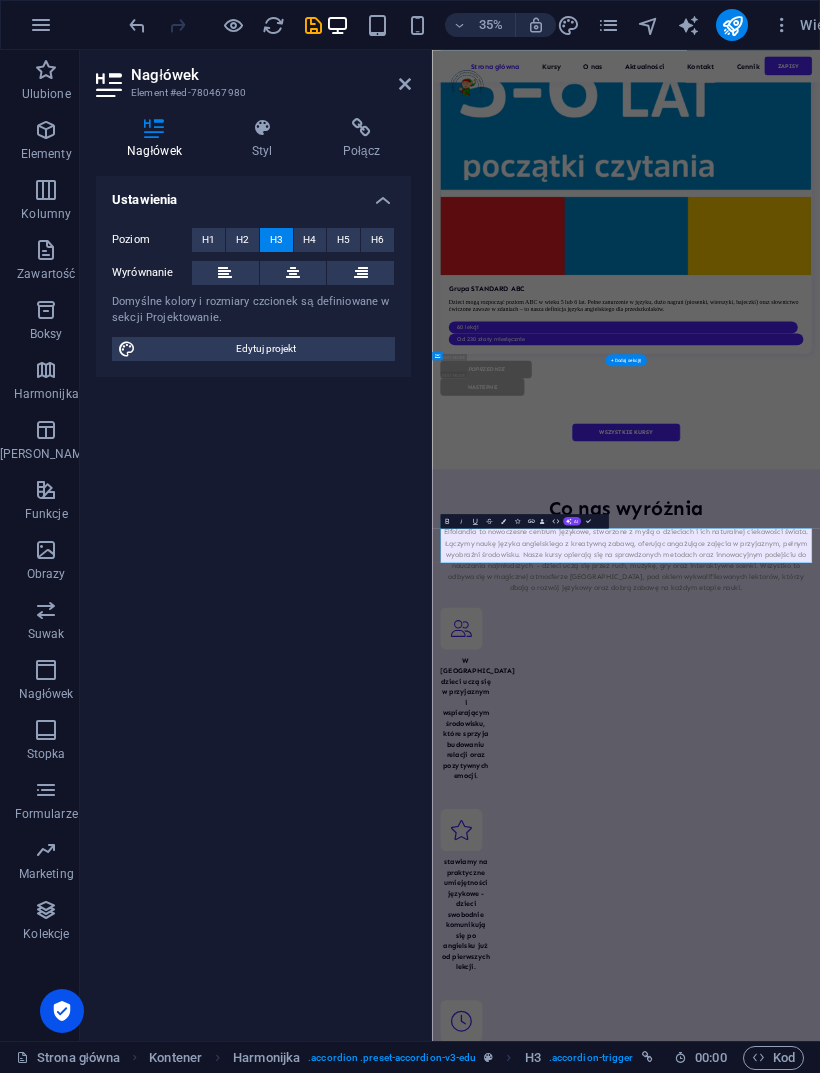 scroll, scrollTop: 7760, scrollLeft: 0, axis: vertical 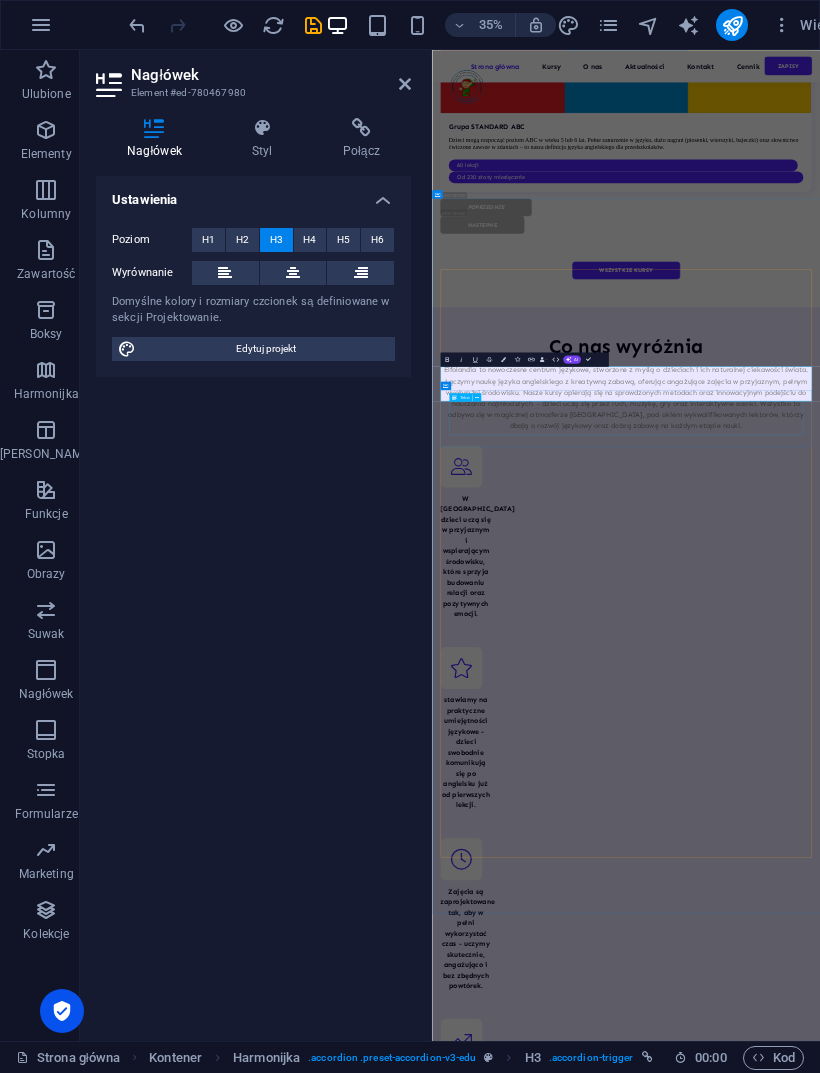 click on "Lorem ipsum dolor sit amet, consectetur adipiscing elit, sed do eiusmod tempor incididunt ut labore et dolore magna aliqua. Ut enim ad minim veniam, quis nostrud exercitation. Sed do eiusmod tempor incididunt ut labore et dolore magna aliqua." at bounding box center [986, 10516] 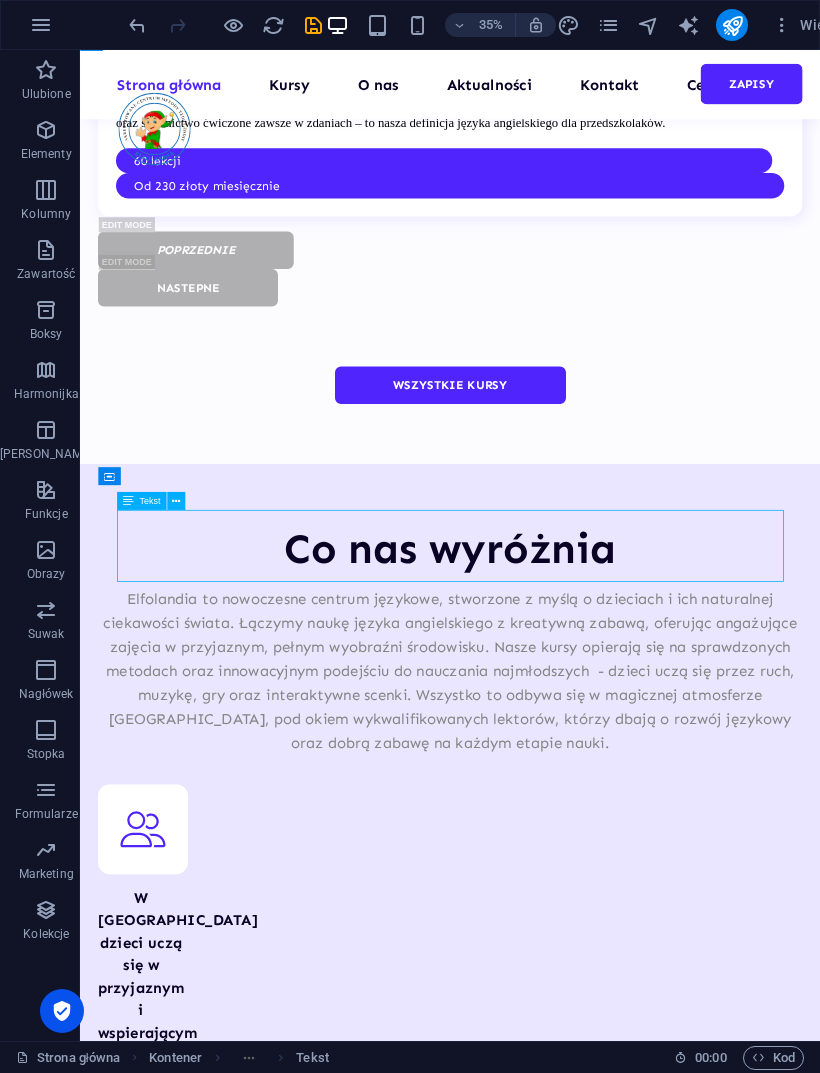 scroll, scrollTop: 8440, scrollLeft: 0, axis: vertical 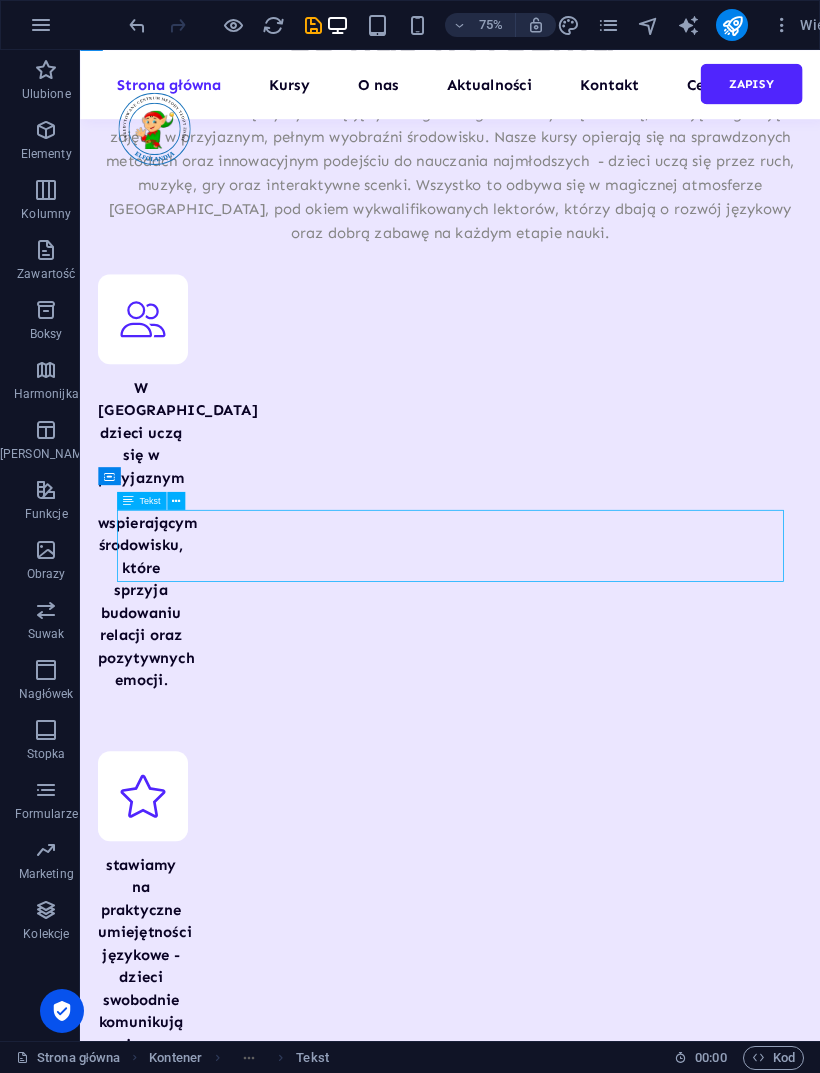 click on "Lorem ipsum dolor sit amet, consectetur adipiscing elit, sed do eiusmod tempor incididunt ut labore et dolore magna aliqua. Ut enim ad minim veniam, quis nostrud exercitation. Sed do eiusmod tempor incididunt ut labore et dolore magna aliqua." at bounding box center (573, 9670) 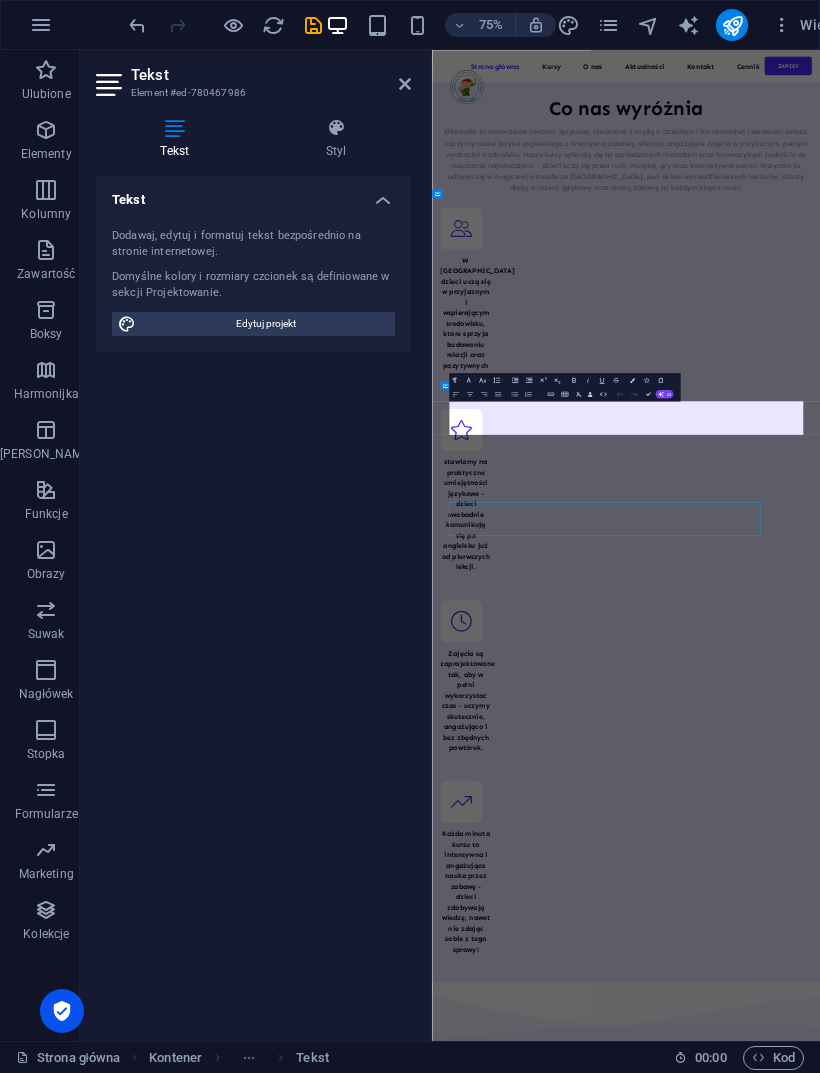 scroll, scrollTop: 7761, scrollLeft: 0, axis: vertical 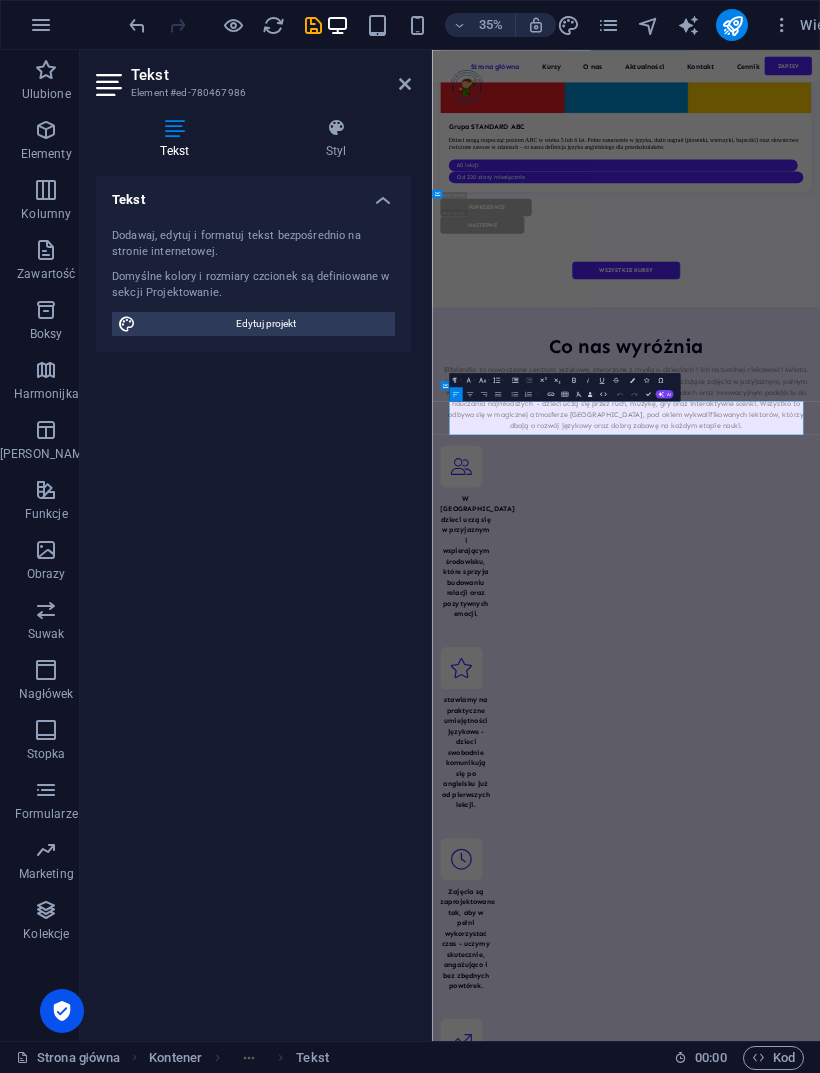 click on "Lorem ipsum dolor sit amet, consectetur adipiscing elit, sed do eiusmod tempor incididunt ut labore et dolore magna aliqua. Ut enim ad minim veniam, quis nostrud exercitation. Sed do eiusmod tempor incididunt ut labore et dolore magna aliqua." at bounding box center (978, 10516) 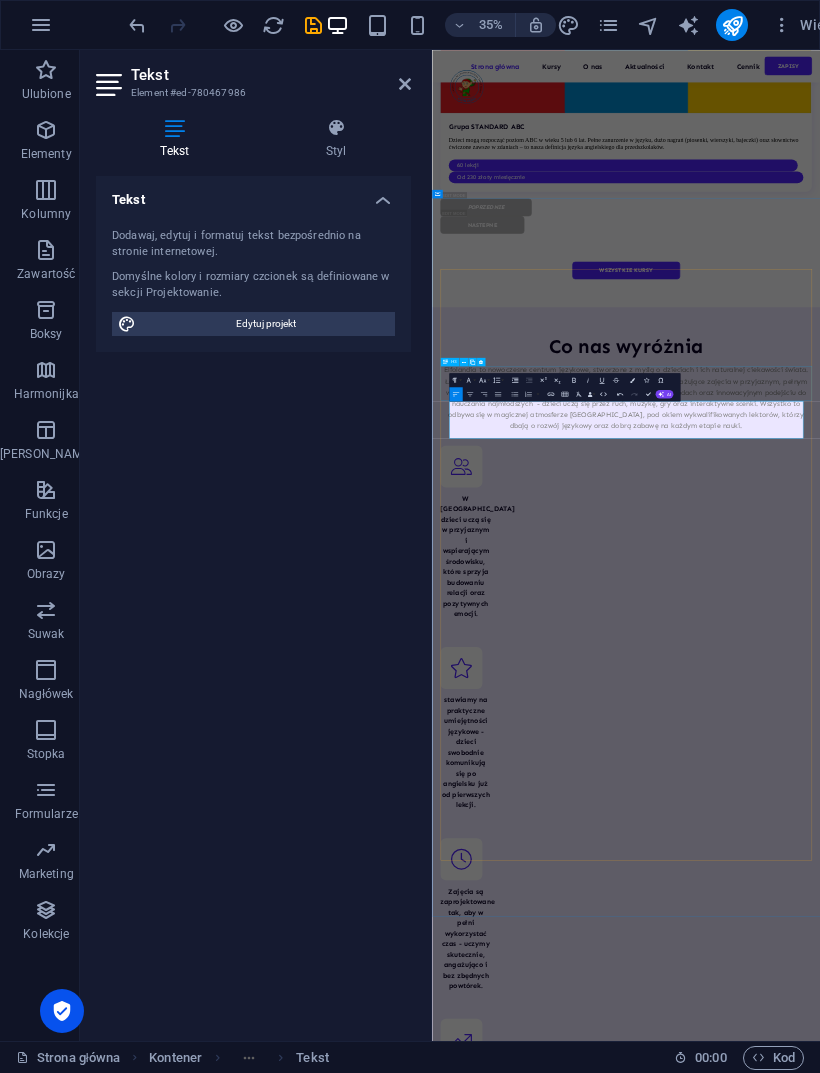 click on "AI" at bounding box center [664, 394] 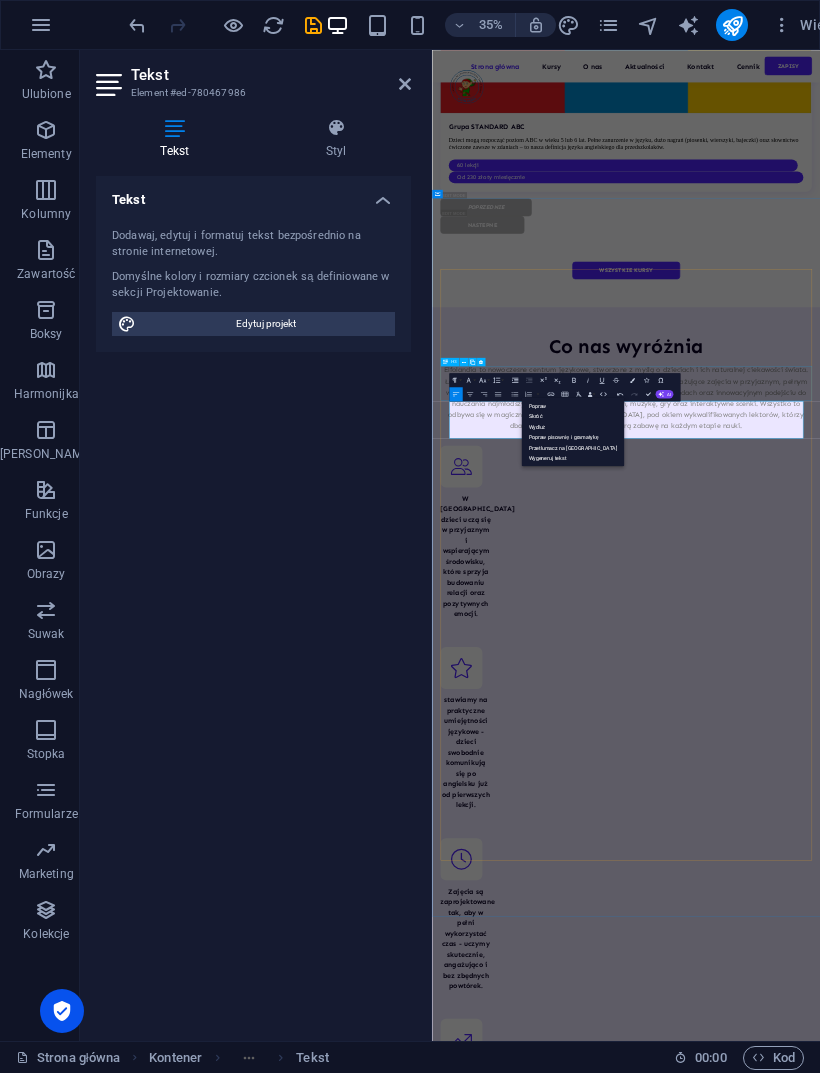 click on "Popraw" at bounding box center [572, 405] 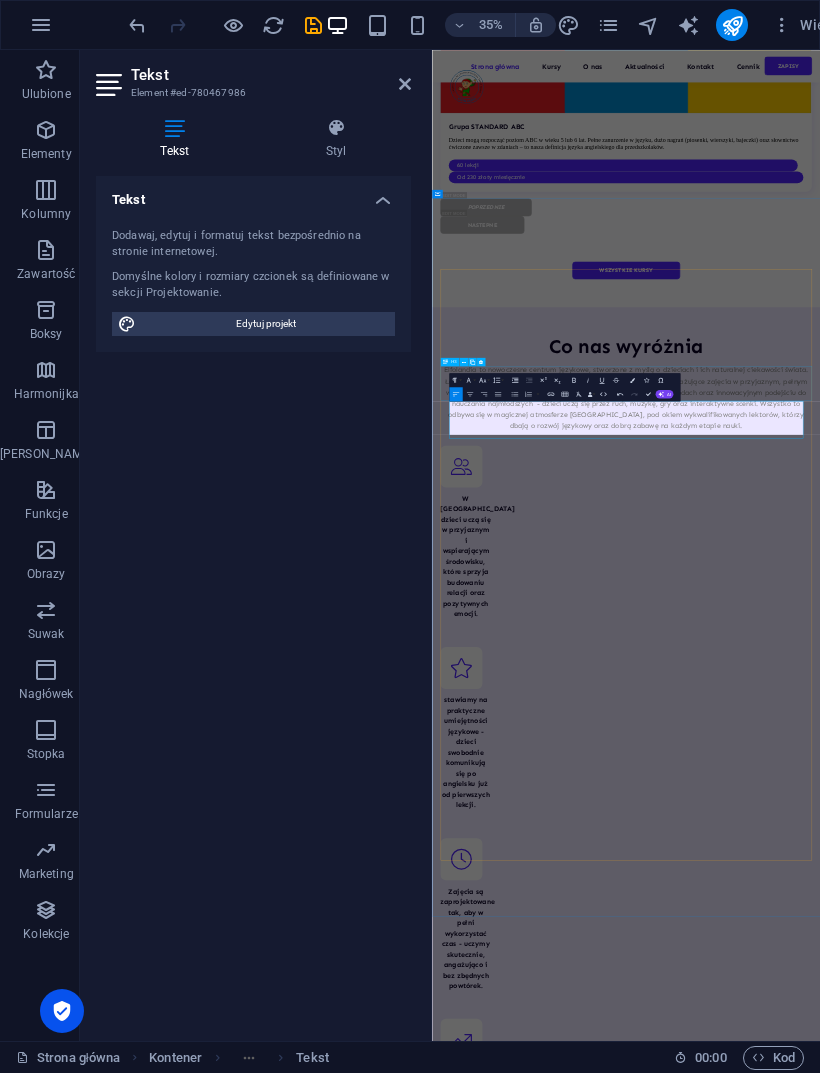 type 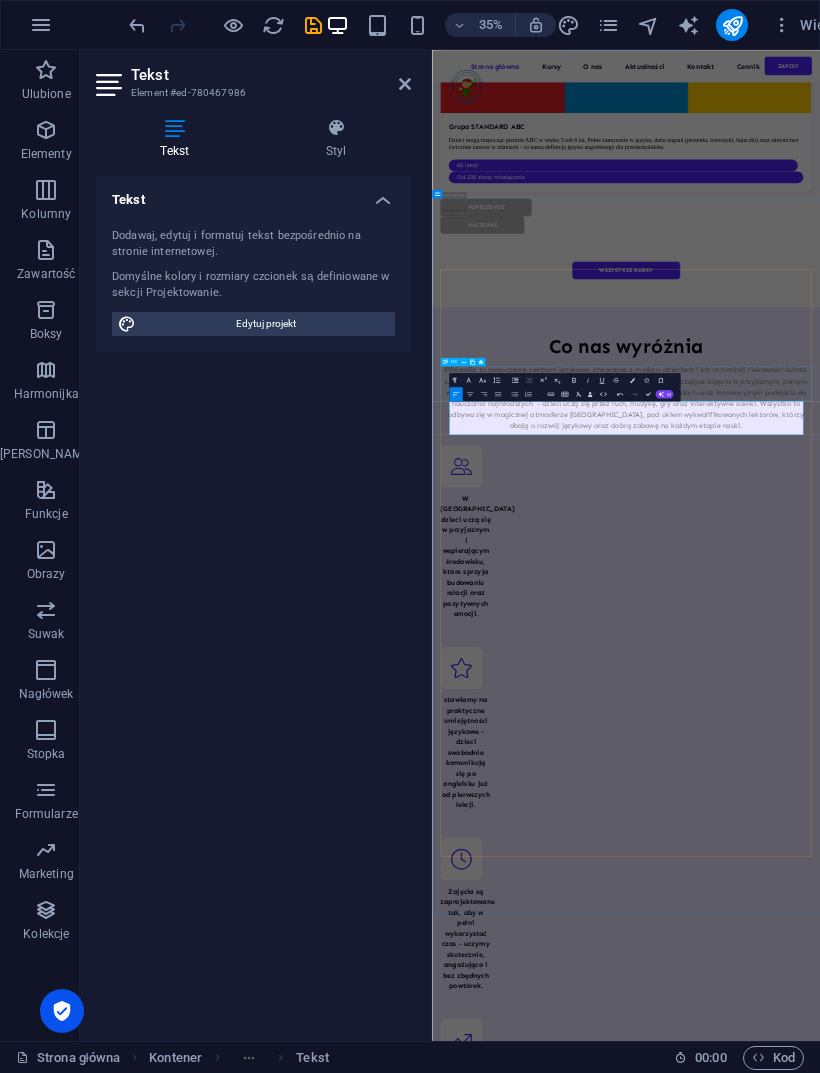 click on "Tekst Dodawaj, edytuj i formatuj tekst bezpośrednio na stronie internetowej. Domyślne kolory i rozmiary czcionek są definiowane w sekcji Projektowanie. Edytuj projekt Wyrównanie Wyrównane do lewej Wyśrodkowany Wyrównane do prawej" at bounding box center [253, 600] 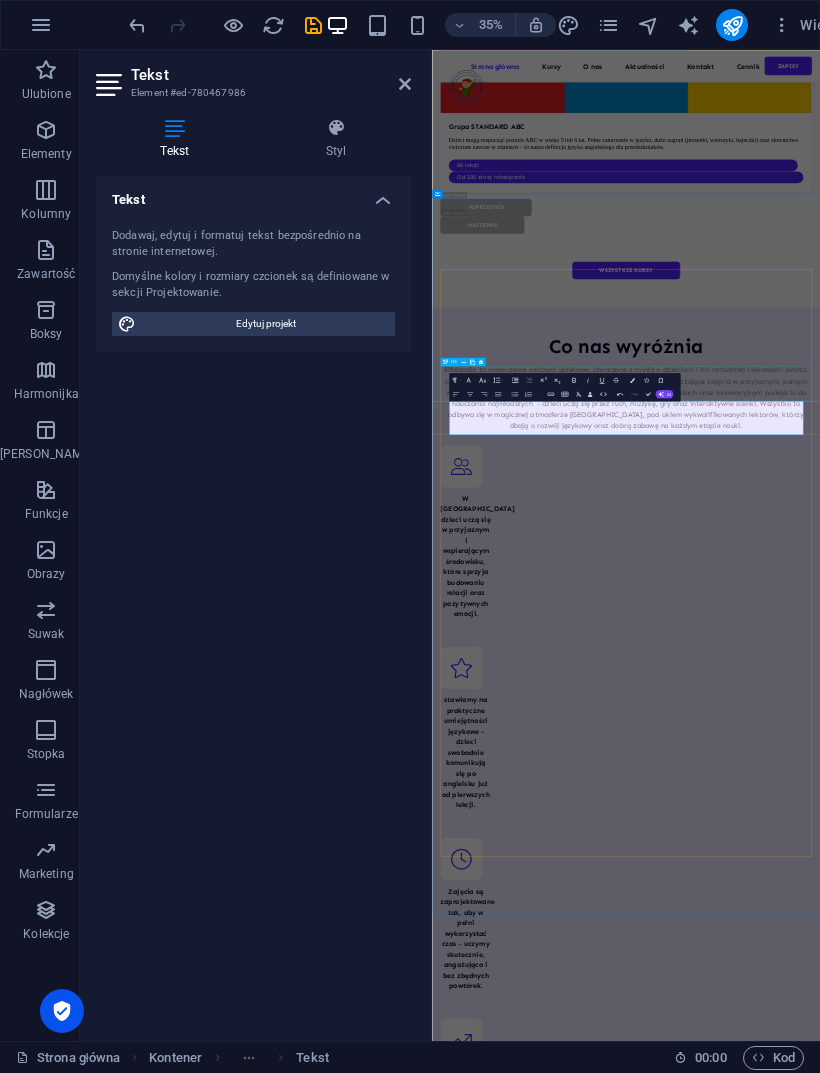 click on "Tekst Dodawaj, edytuj i formatuj tekst bezpośrednio na stronie internetowej. Domyślne kolory i rozmiary czcionek są definiowane w sekcji Projektowanie. Edytuj projekt Wyrównanie Wyrównane do lewej Wyśrodkowany Wyrównane do prawej" at bounding box center [253, 600] 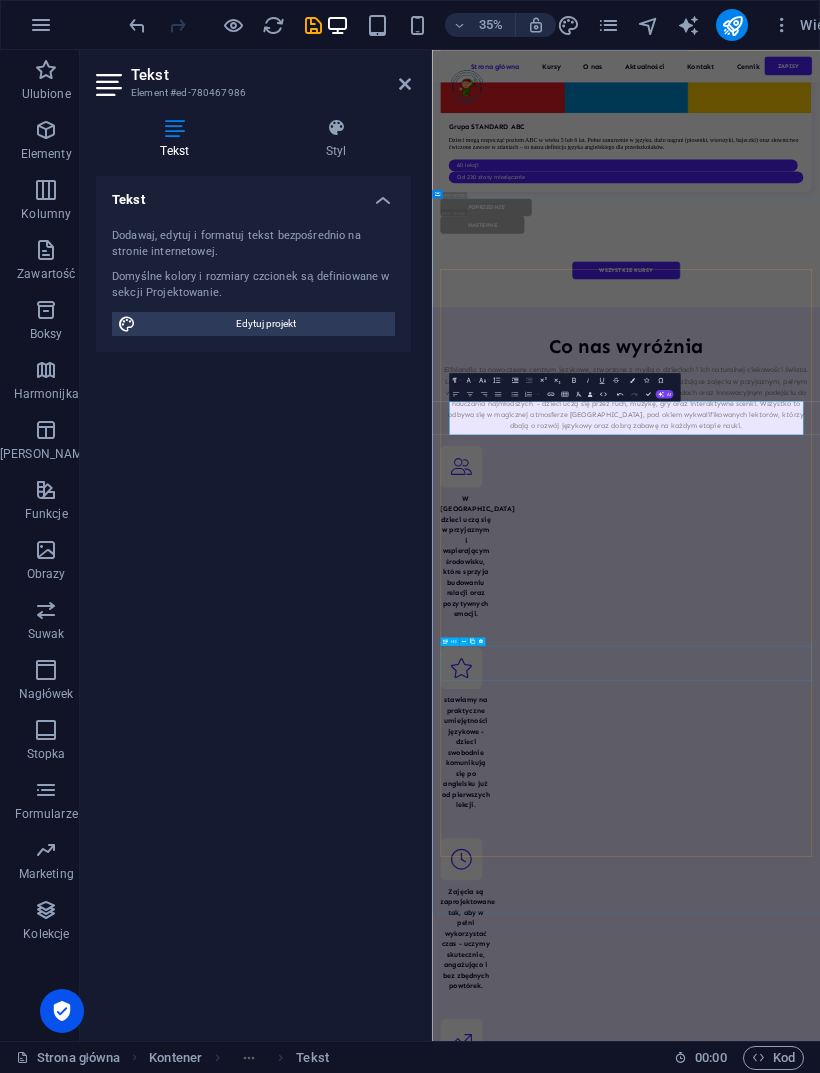 click on "Czy rodzic musi być w sali w trakcie zajęć?" at bounding box center (986, 11249) 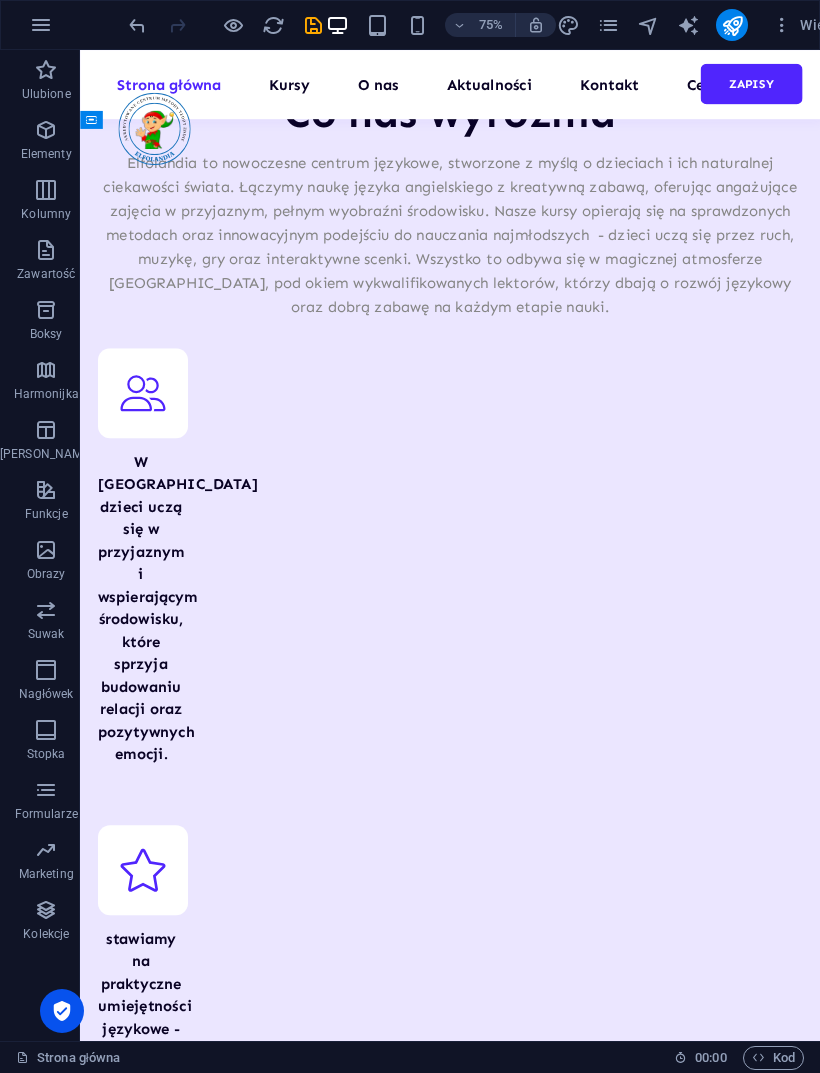 scroll, scrollTop: 8336, scrollLeft: 0, axis: vertical 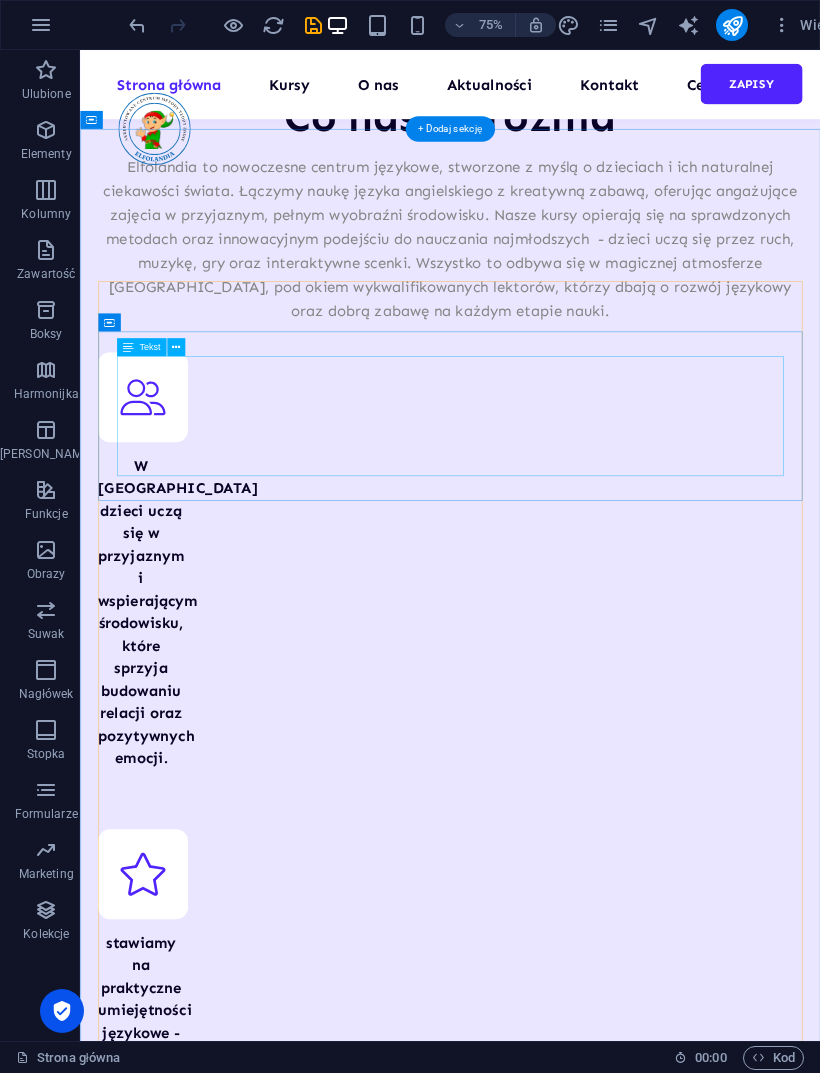 click on "Teddy Eddie to licencjonowana metoda nauczania angielskiego, stworzona z myślą o najmłodszych. Naszym głównym celem jest zapewnienie kursantom skutecznej nauki połączonej z doskonałą zabawą. Zajęcia Teddy Eddie obfitują w komunikację w języku angielskim, gry, zabawy oraz piosenki, a to wszystko w towarzystwie psotnego misia Teddy Eddie i zaangażowanego lektora." at bounding box center (573, 9496) 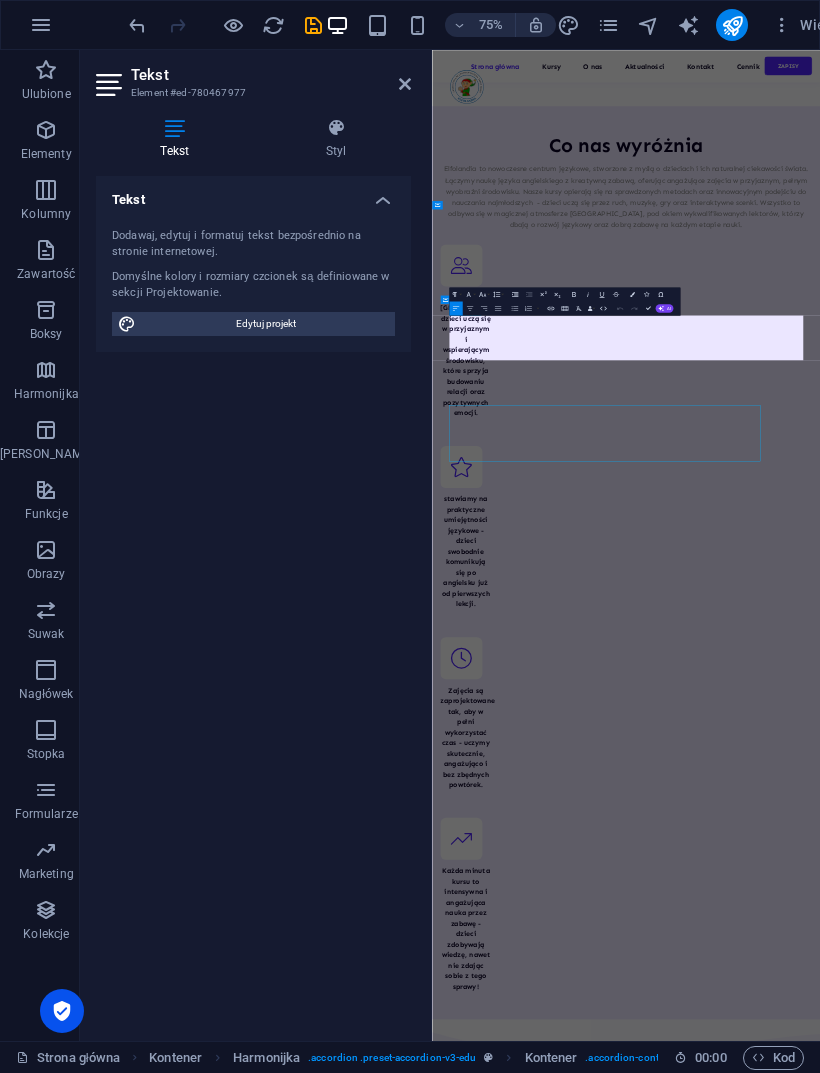 scroll, scrollTop: 7729, scrollLeft: 0, axis: vertical 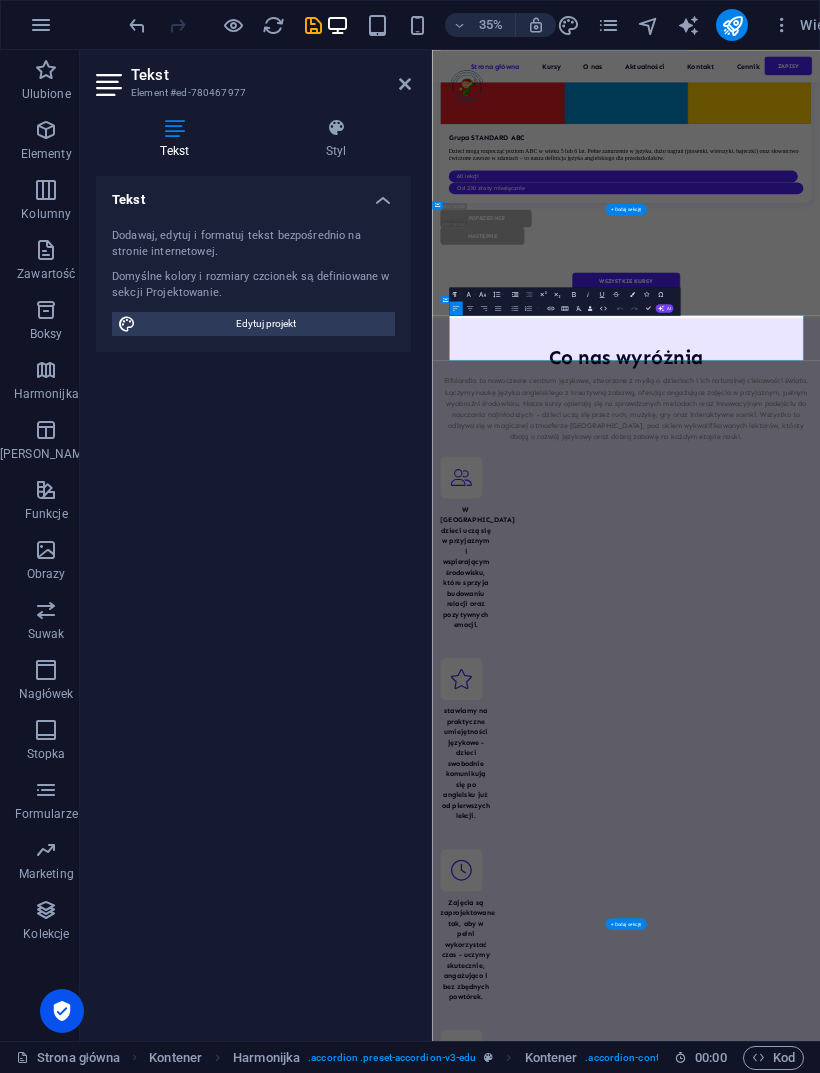 click on "Teddy Eddie to licencjonowana metoda nauczania angielskiego, stworzona z myślą o najmłodszych. Naszym głównym celem jest zapewnienie kursantom skutecznej nauki połączonej z doskonałą zabawą. Zajęcia Teddy Eddie obfitują w komunikację w języku angielskim, gry, zabawy oraz piosenki, a to wszystko w towarzystwie psotnego misia Teddy Eddie i zaangażowanego lektora." at bounding box center [986, 10285] 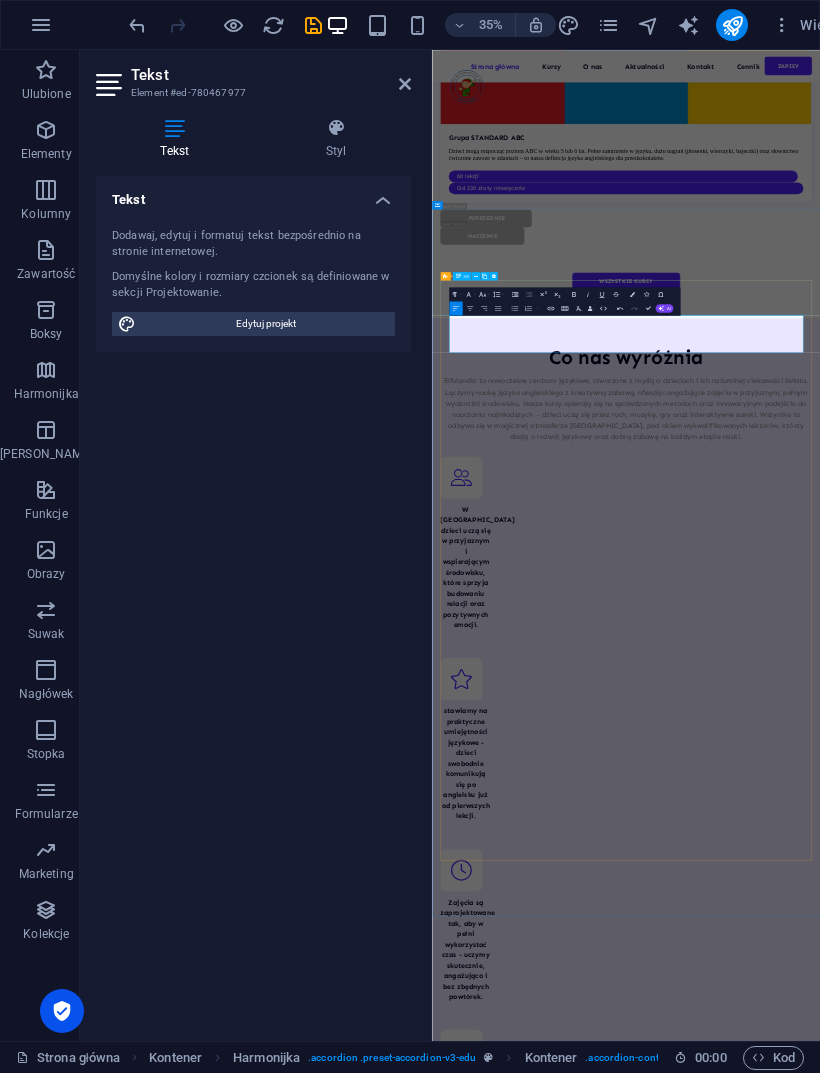 click on "AI" at bounding box center (664, 308) 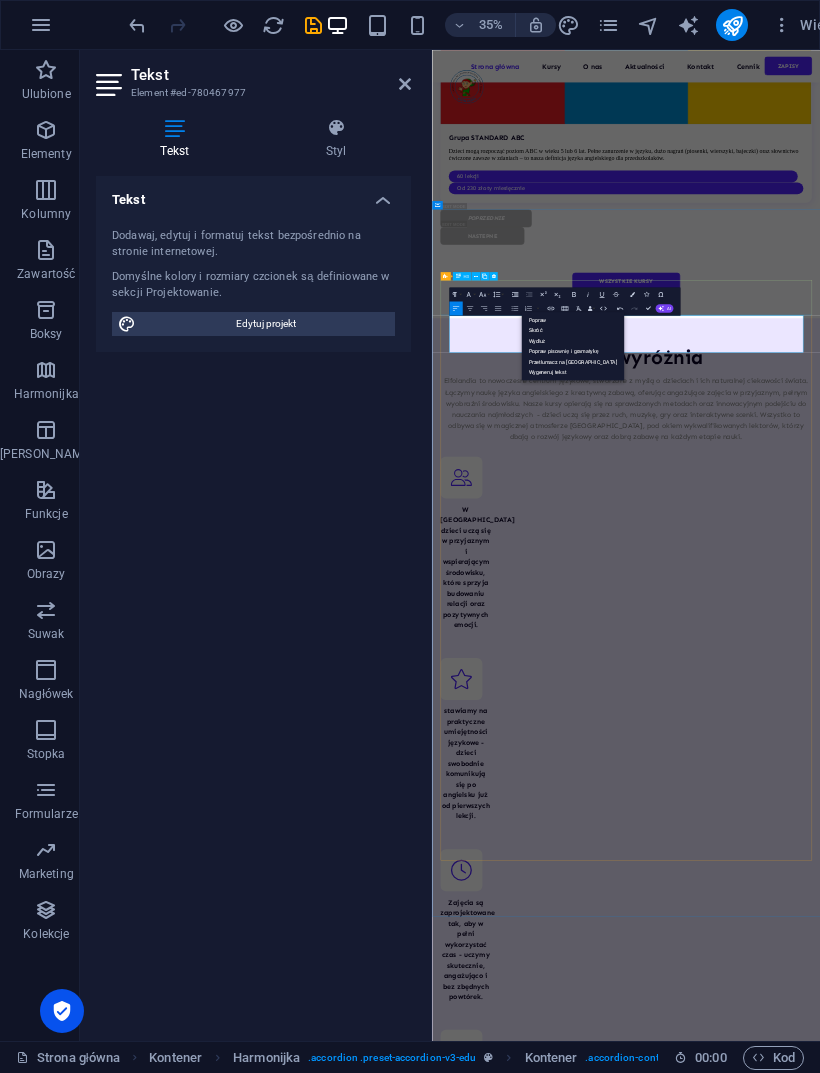 click on "Popraw" at bounding box center [572, 320] 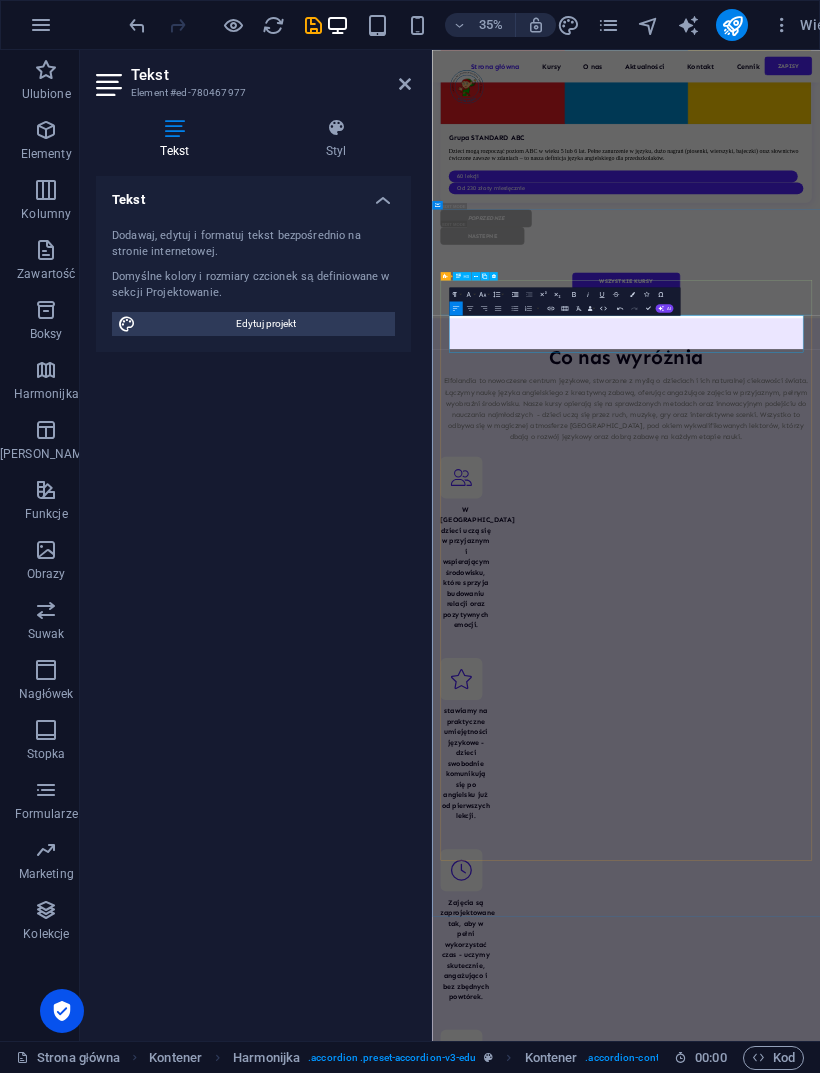type 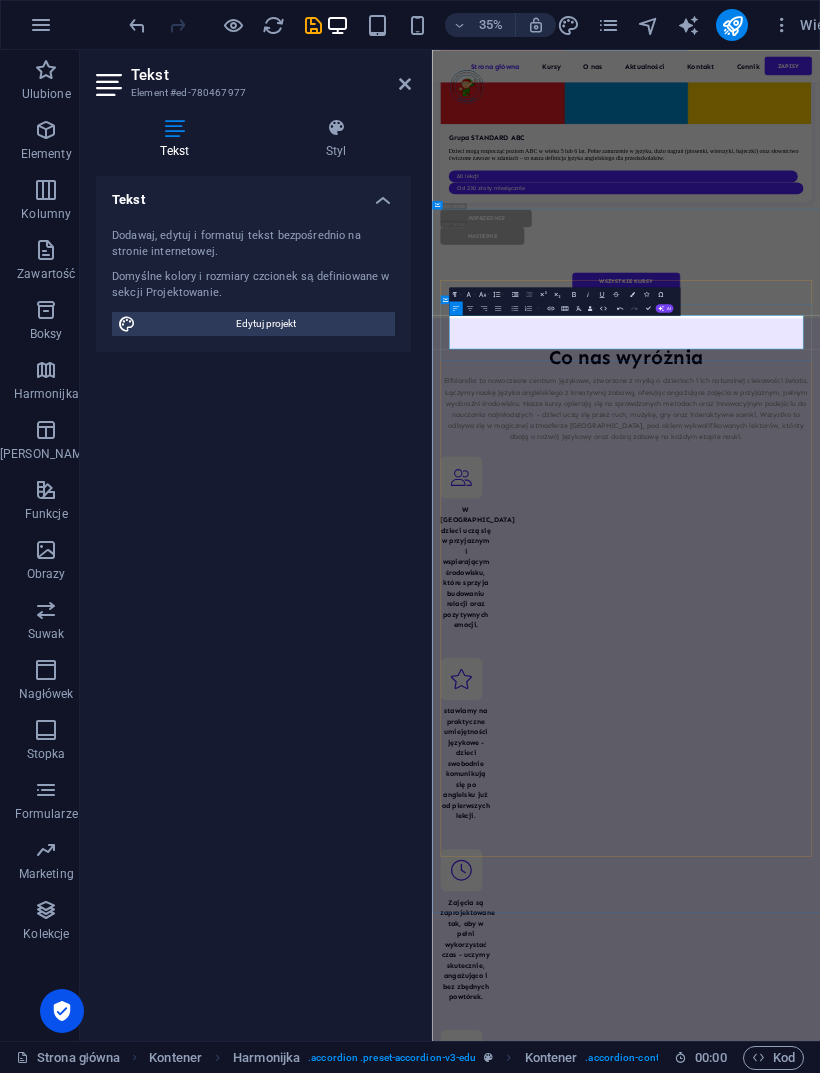 click on "Teddy to innowacyjna, licencjonowana metoda nauczania języka angielskiego, która łączy edukację z zabawą, ruchem i emocjami. Dzieci uczą się poprzez gry, piosenki, opowiadania i scenki – wszystko to w pełnym zanurzeniu w języku!" at bounding box center (986, 10269) 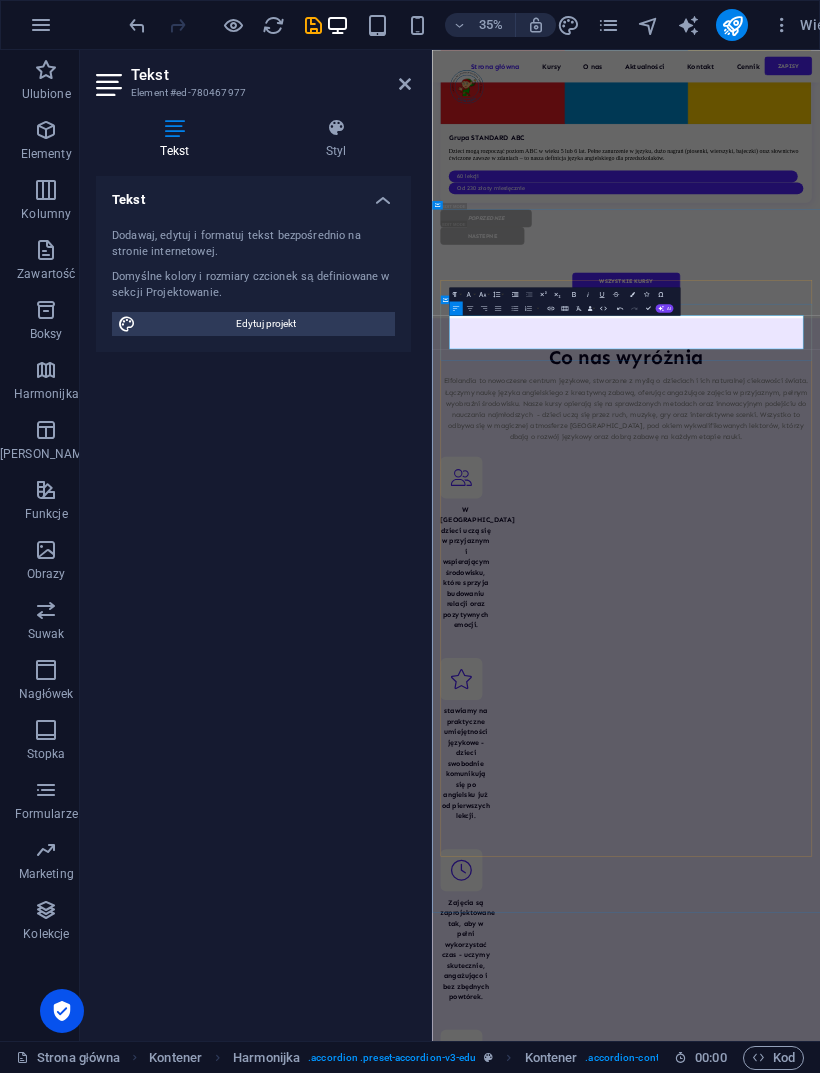 click on "Teddy to innowacyjna, licencjonowana metoda nauczania języka angielskiego, która łączy edukację z zabawą, ruchem i emocjami. Dzieci uczą się poprzez gry, piosenki, opowiadania i scenki – wszystko to w pełnym zanurzeniu w języku!" at bounding box center (986, 10269) 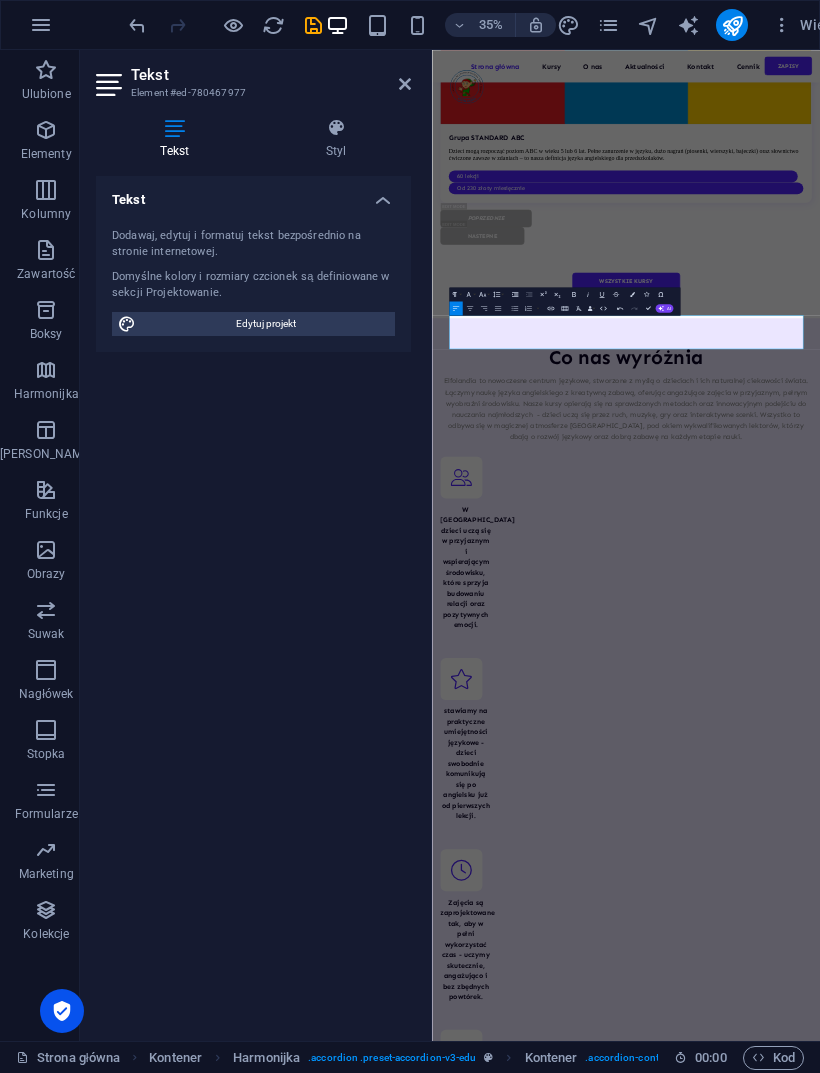 click on "Tekst Dodawaj, edytuj i formatuj tekst bezpośrednio na stronie internetowej. Domyślne kolory i rozmiary czcionek są definiowane w sekcji Projektowanie. Edytuj projekt Wyrównanie Wyrównane do lewej Wyśrodkowany Wyrównane do prawej" at bounding box center [253, 600] 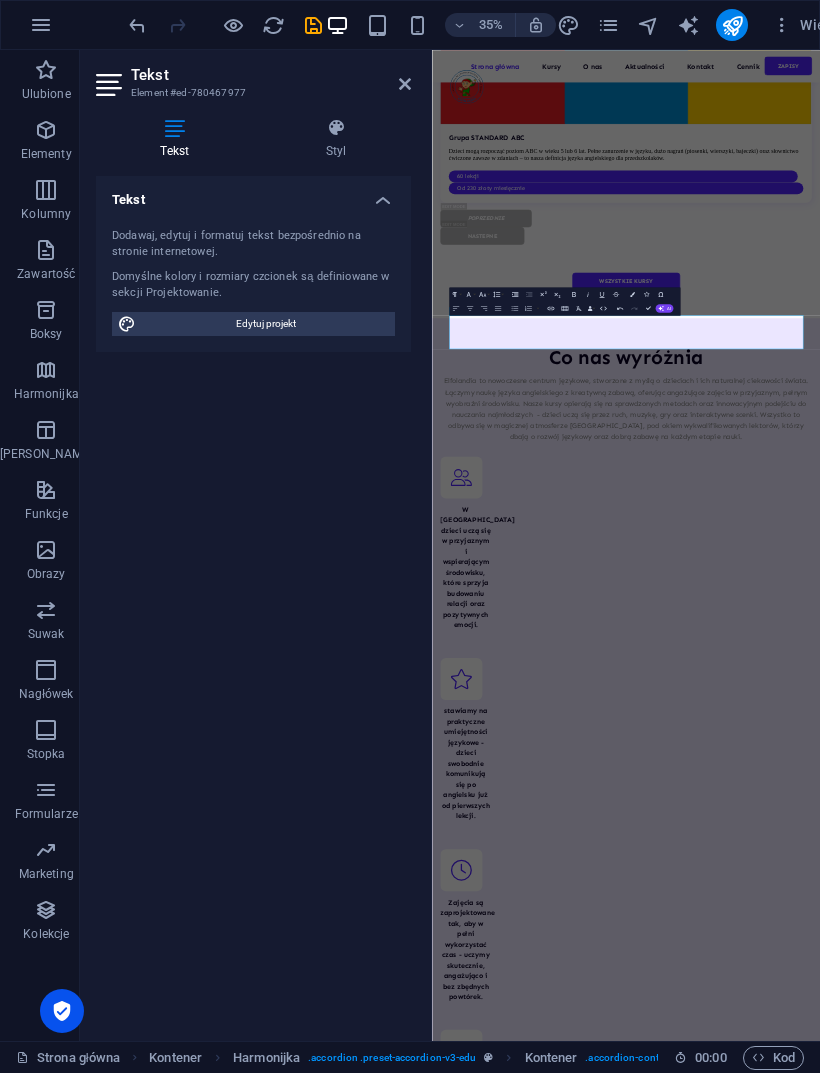 click on "Tekst Dodawaj, edytuj i formatuj tekst bezpośrednio na stronie internetowej. Domyślne kolory i rozmiary czcionek są definiowane w sekcji Projektowanie. Edytuj projekt Wyrównanie Wyrównane do lewej Wyśrodkowany Wyrównane do prawej" at bounding box center (253, 600) 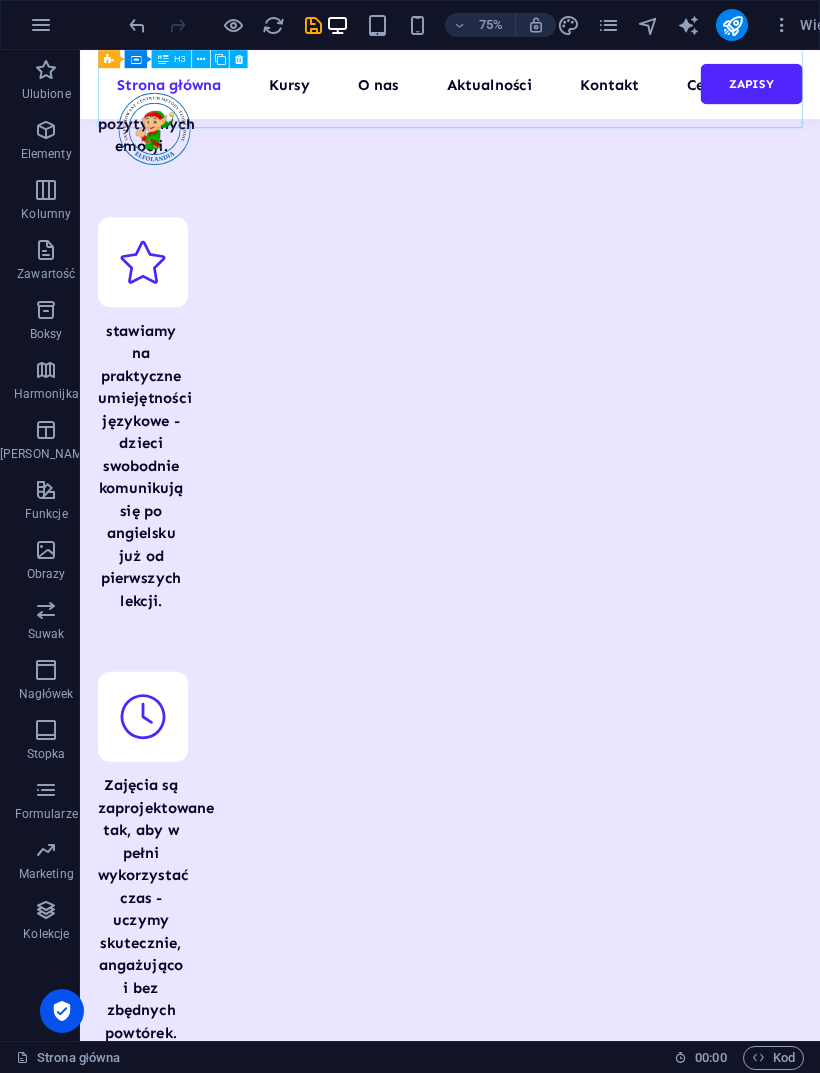 scroll, scrollTop: 9146, scrollLeft: 0, axis: vertical 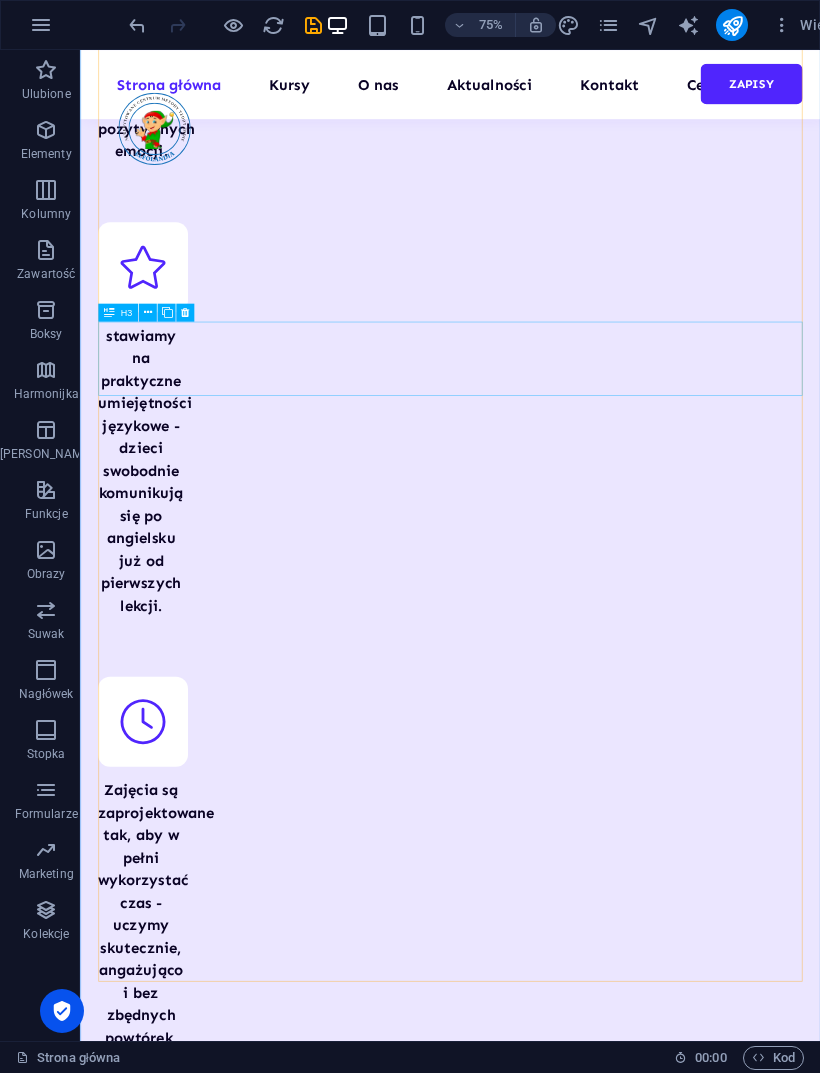 click on "Czy dzieci w wieku 2-3 lat nie są za małe na naukę angielskiego?" at bounding box center (573, 9422) 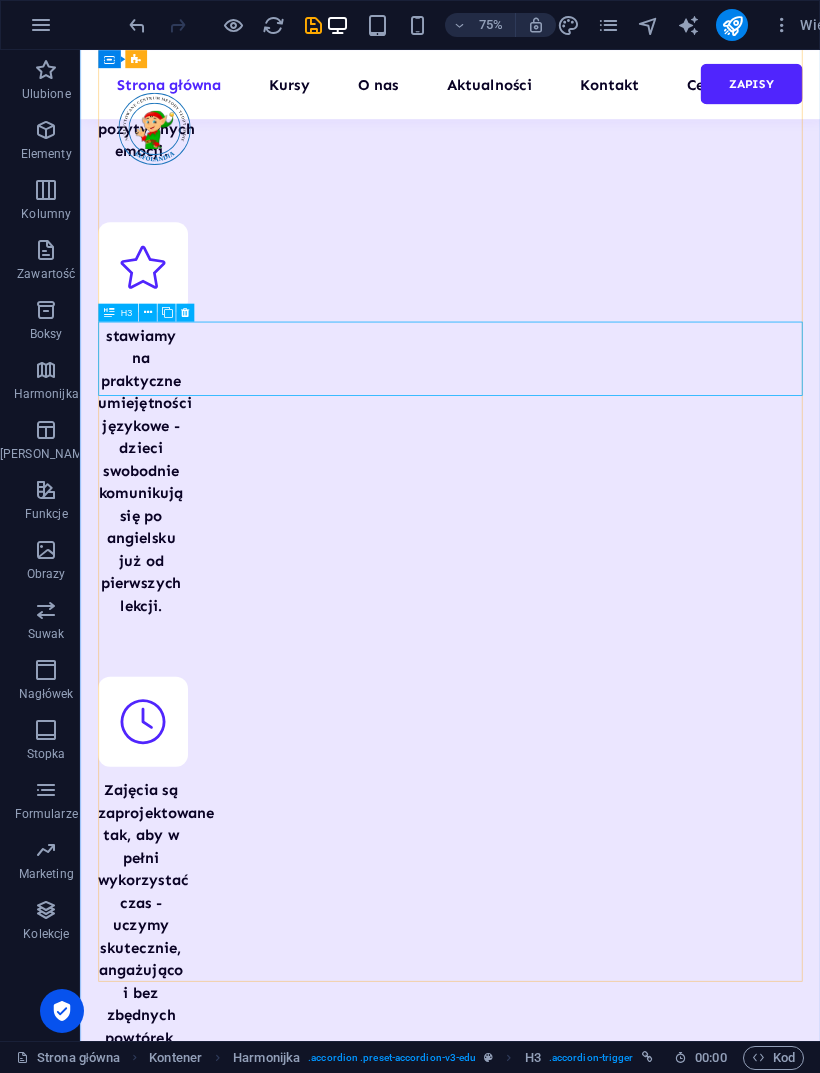 click at bounding box center (148, 313) 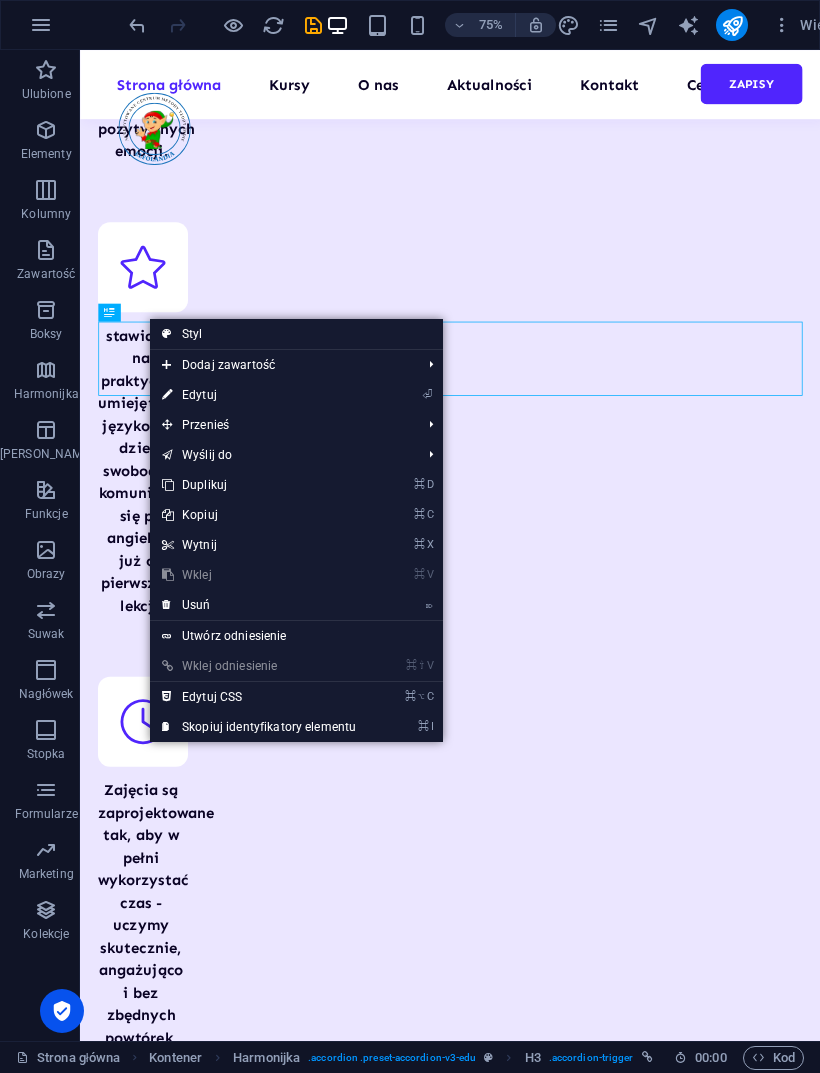 click on "⌘ D  Duplikuj" at bounding box center [259, 485] 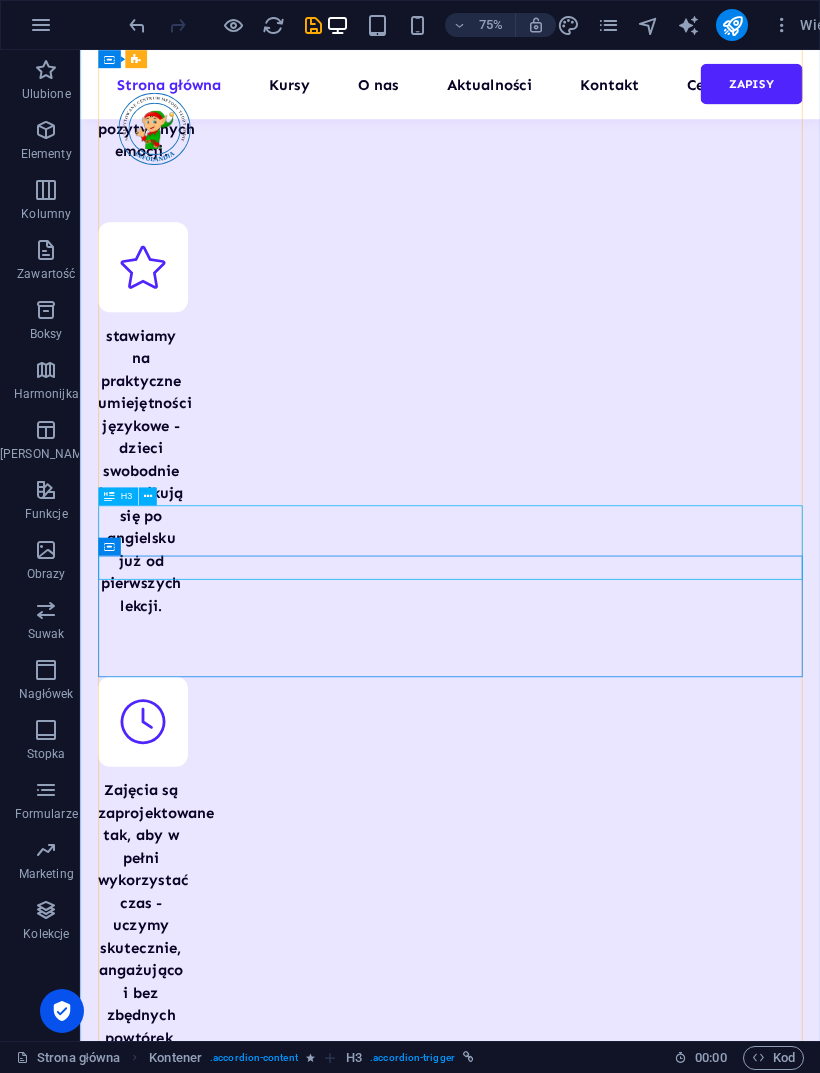 click on "Czy dzieci w wieku 2-3 lat nie są za małe na naukę angielskiego?" at bounding box center (573, 9668) 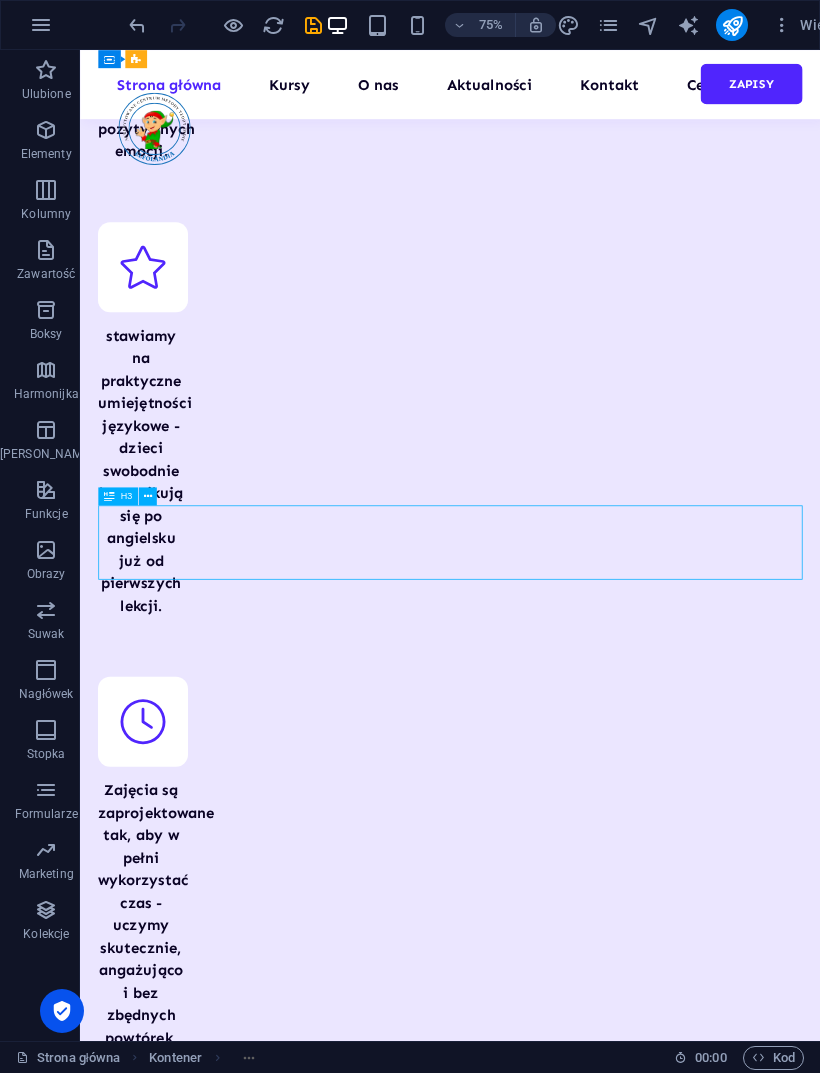 click on "Czy dzieci w wieku 2-3 lat nie są za małe na naukę angielskiego?" at bounding box center [573, 9668] 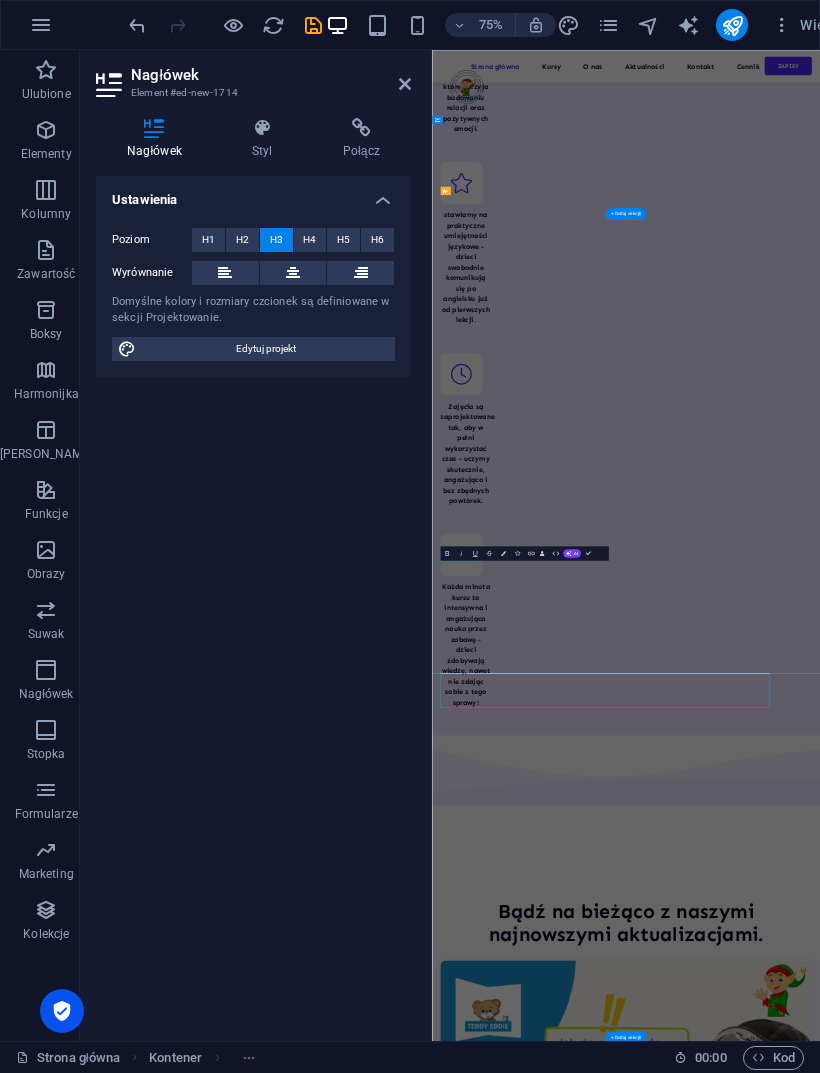 scroll, scrollTop: 7973, scrollLeft: 0, axis: vertical 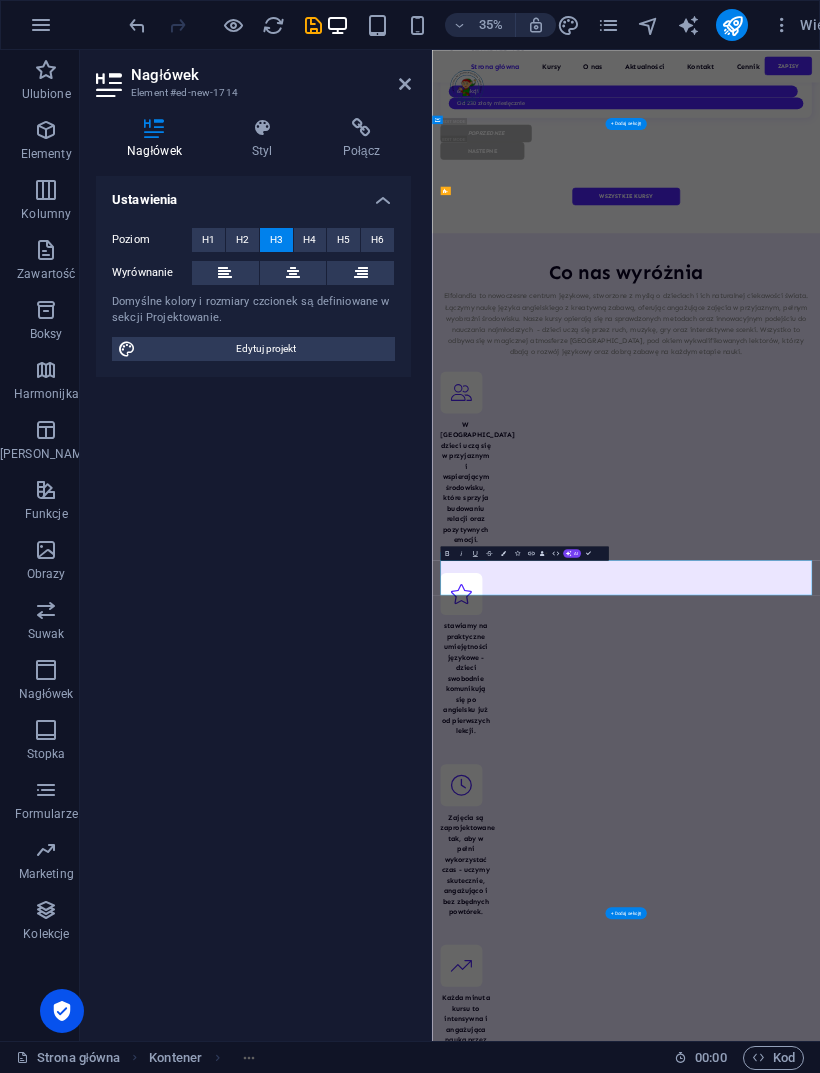 click on "Czy dzieci w wieku 2-3 lat nie są za małe na naukę angielskiego?" at bounding box center [986, 11005] 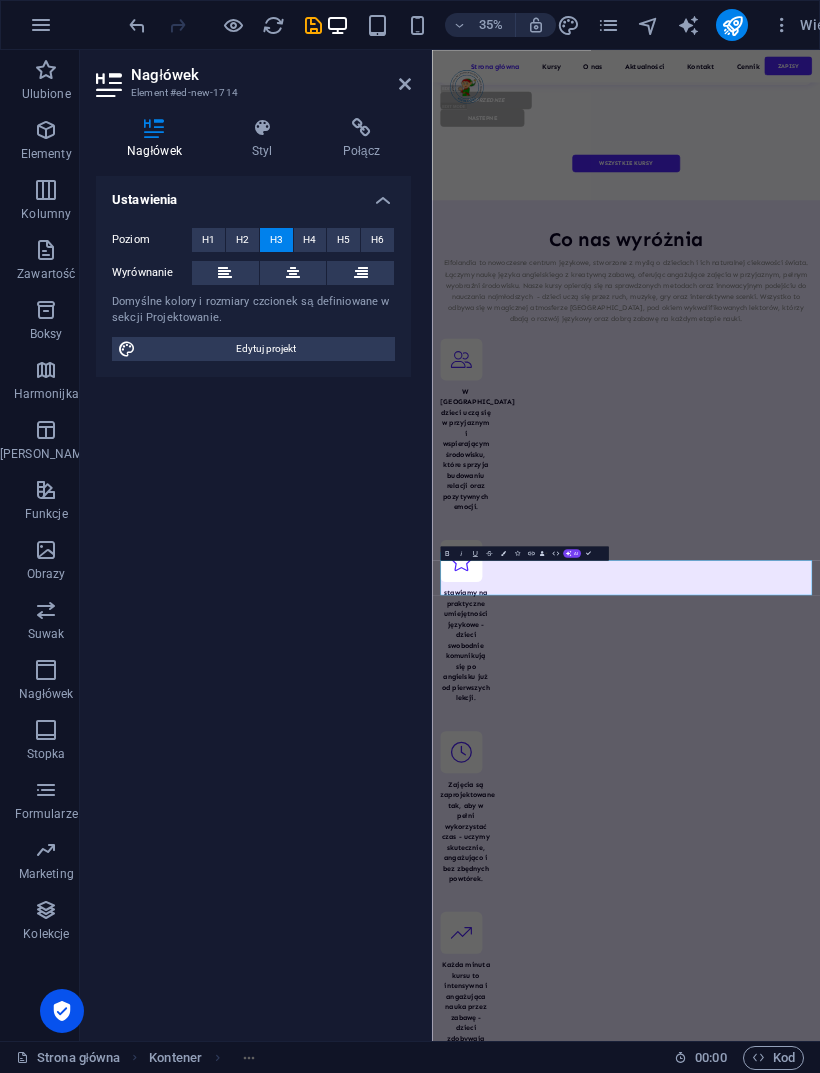 scroll, scrollTop: 7973, scrollLeft: 0, axis: vertical 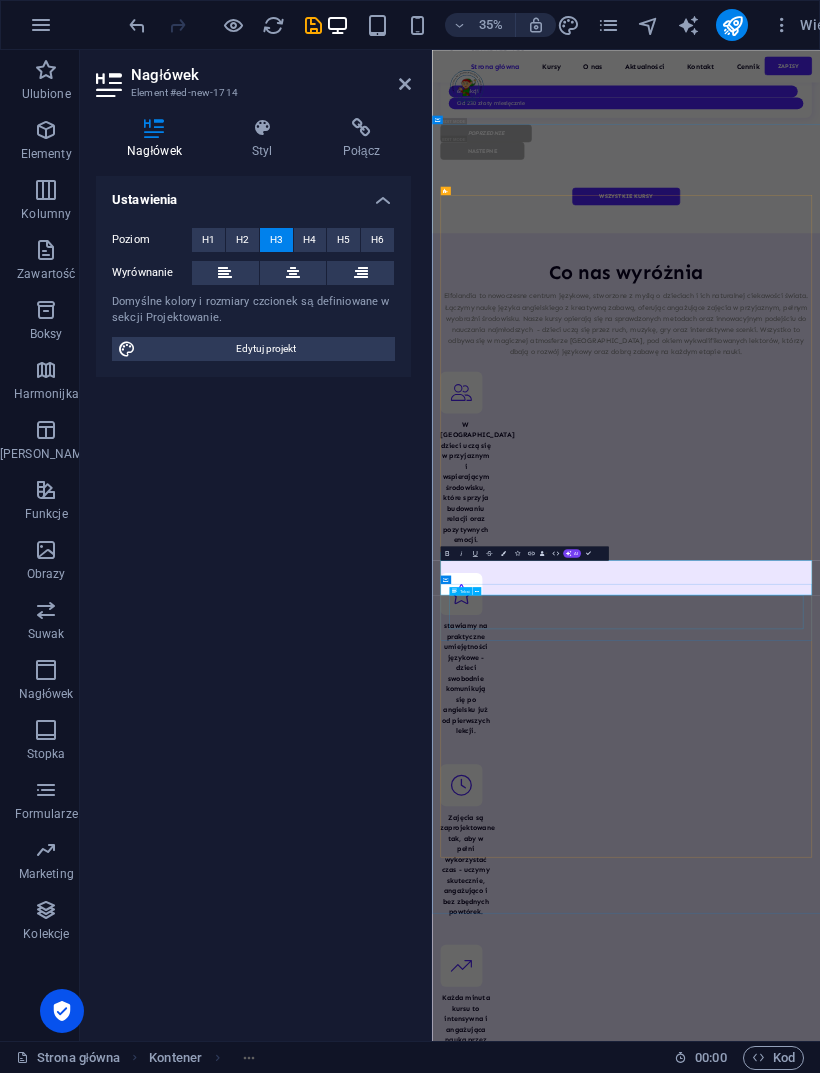 click on "Nie są za małe. Coraz więcej badań potwierdza, że wczesne rozpoczęcie nauki języka obcego ma pozytywny wpływ na potencjał umiejętności lingwistycznych dziecka, a także na jego ogólny rozwój, umiejętności abstrakcyjnego myślenia oraz kreatywność." at bounding box center (986, 11137) 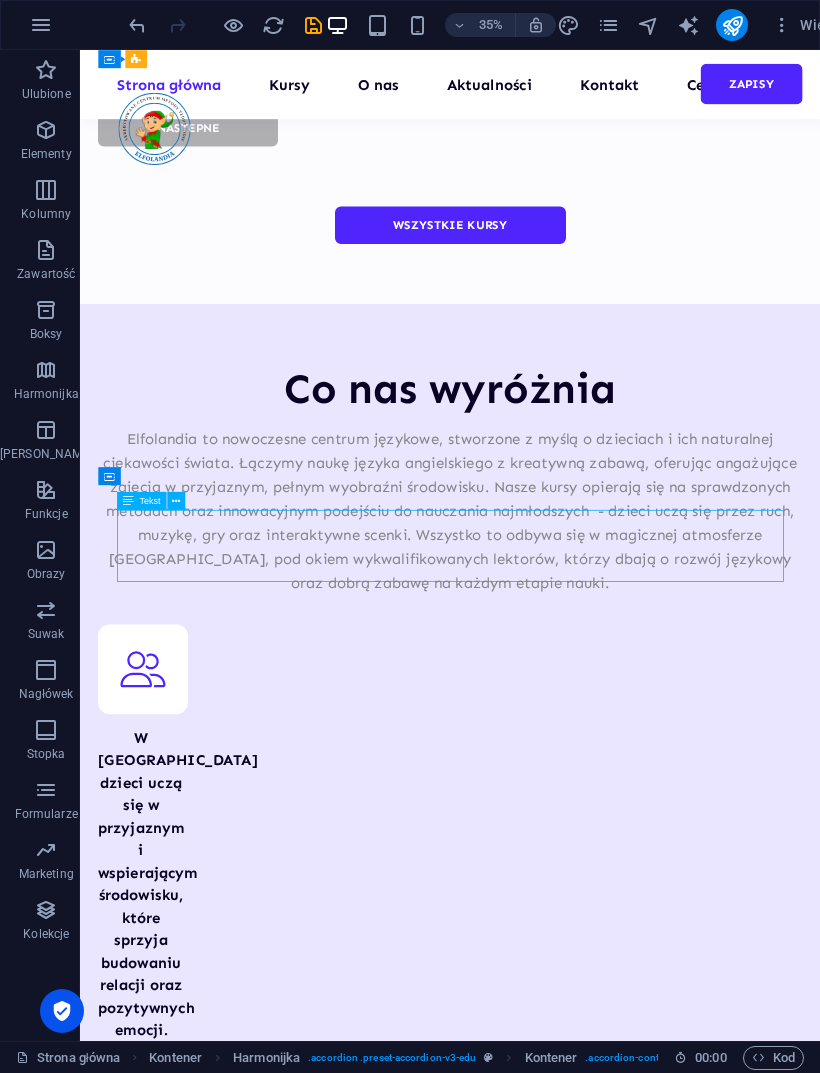 scroll, scrollTop: 9240, scrollLeft: 0, axis: vertical 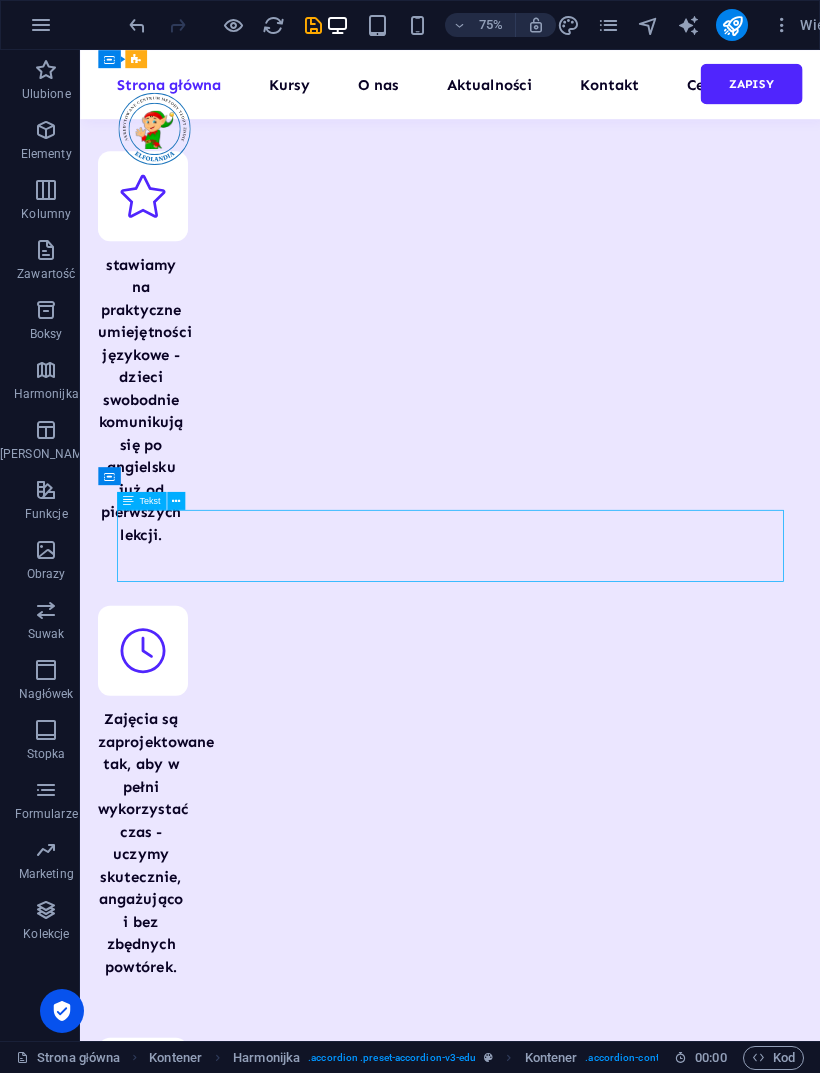 click on "Co sprawia, że nasza metoda nauczania są tak unikalna? Teddy Eddie to innowacyjna, licencjonowana metoda nauczania języka angielskiego, która łączy edukację z zabawą, ruchem i emocjami. Dzieci uczą się poprzez gry, piosenki, opowiadania i scenki – wszystko to w pełnym zanurzeniu w języku! Dlaczego warto wybrać Elfolandie? Elfolandia to wyjątkowe miejsce stworzone z myślą o dzieciach. Łączymy profesjonalne podejście do nauczania z bajkowym klimatem, w którym dzieci czują się bezpiecznie, swobodnie i radośnie uczą się języka angielskiego. Czy oprócz zajęć w przedszkolu dziecku potrzebny jest dodatkowy angielski? Czy dzieci w wieku 2-3 lat nie są za małe na naukę angielskiego? Nie są za małe. Coraz więcej badań potwierdza, że wczesne rozpoczęcie nauki języka obcego ma pozytywny wpływ na potencjał umiejętności lingwistycznych dziecka, a także na jego ogólny rozwój, umiejętności abstrakcyjnego myślenia oraz kreatywność." at bounding box center (573, 9426) 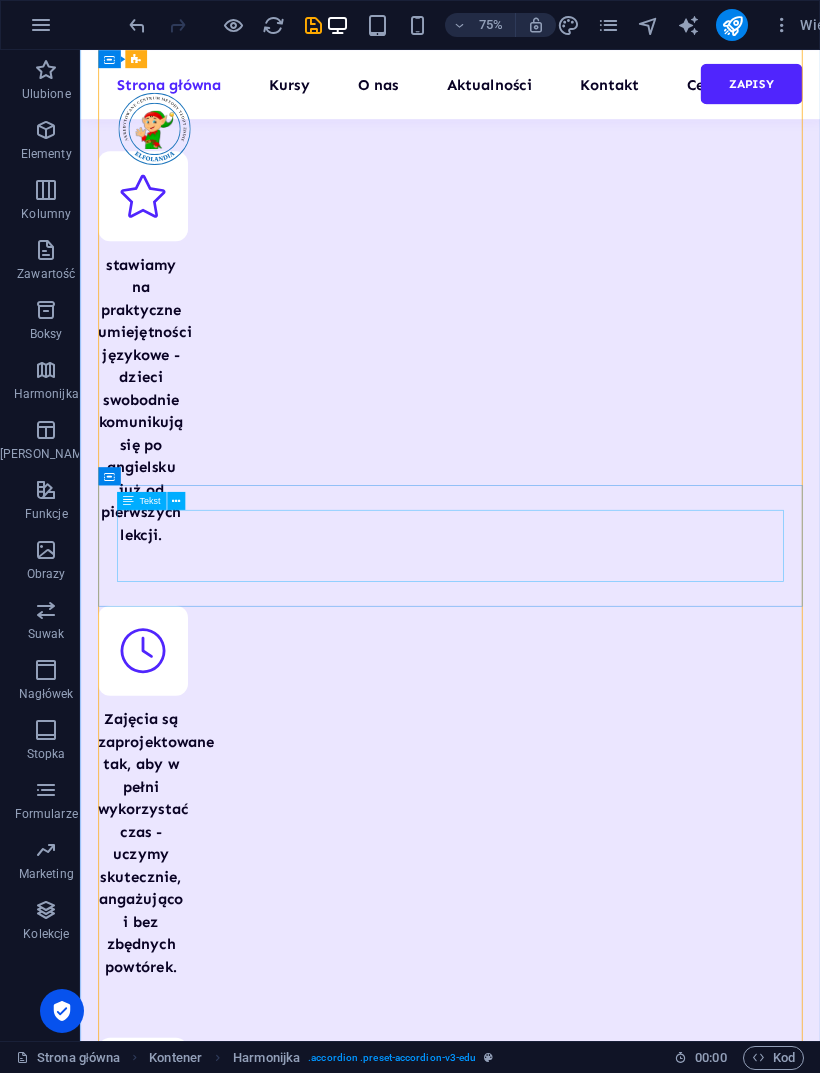 click on "Nie są za małe. Coraz więcej badań potwierdza, że wczesne rozpoczęcie nauki języka obcego ma pozytywny wpływ na potencjał umiejętności lingwistycznych dziecka, a także na jego ogólny rozwój, umiejętności abstrakcyjnego myślenia oraz kreatywność." at bounding box center [573, 9672] 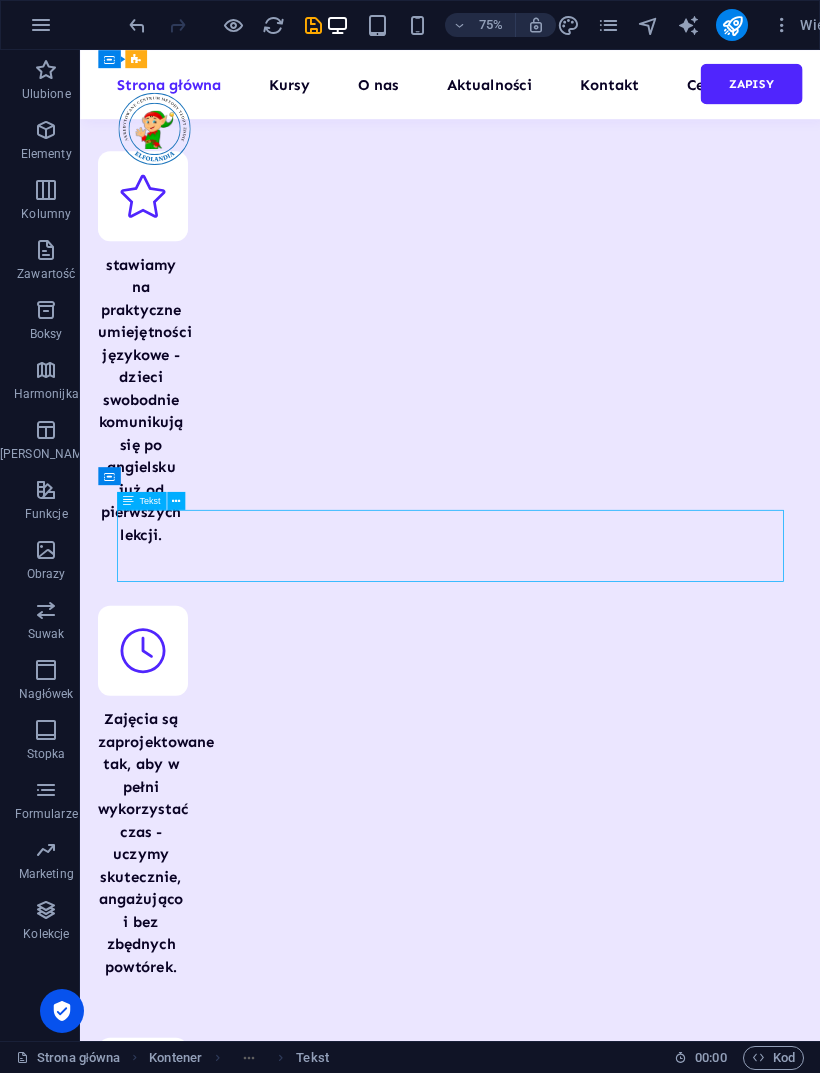 click on "Nie są za małe. Coraz więcej badań potwierdza, że wczesne rozpoczęcie nauki języka obcego ma pozytywny wpływ na potencjał umiejętności lingwistycznych dziecka, a także na jego ogólny rozwój, umiejętności abstrakcyjnego myślenia oraz kreatywność." at bounding box center (573, 9672) 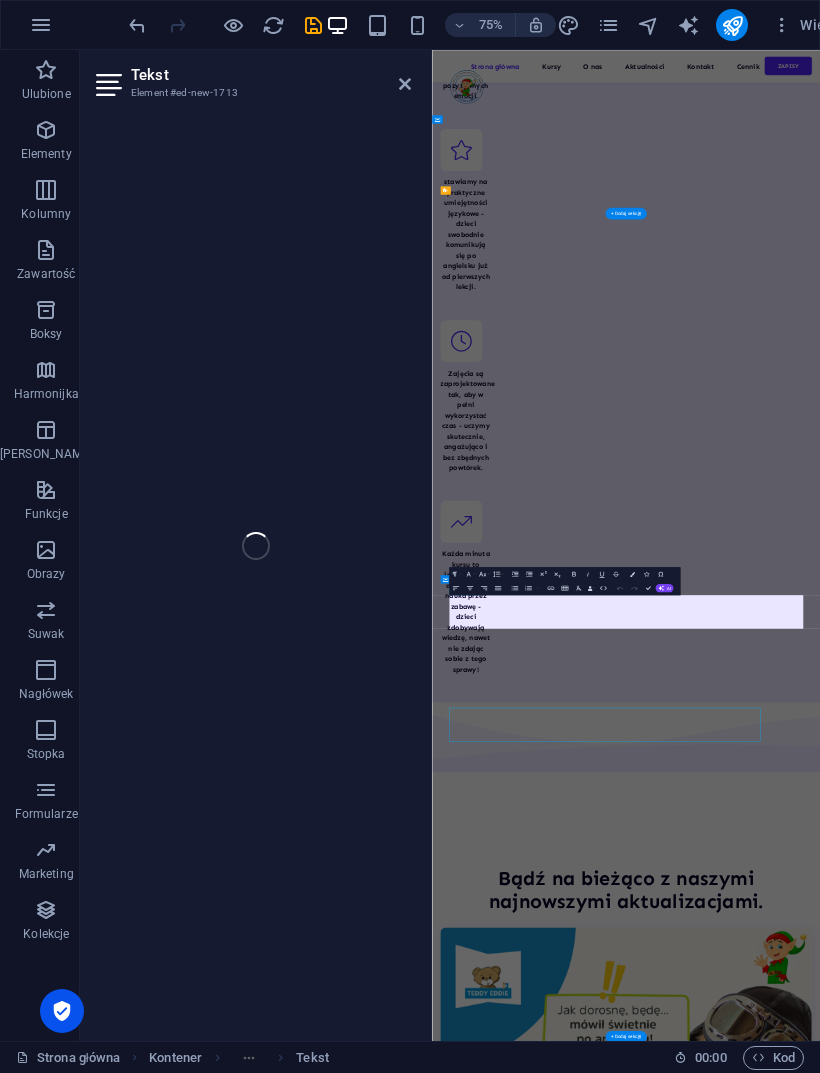 scroll, scrollTop: 7974, scrollLeft: 0, axis: vertical 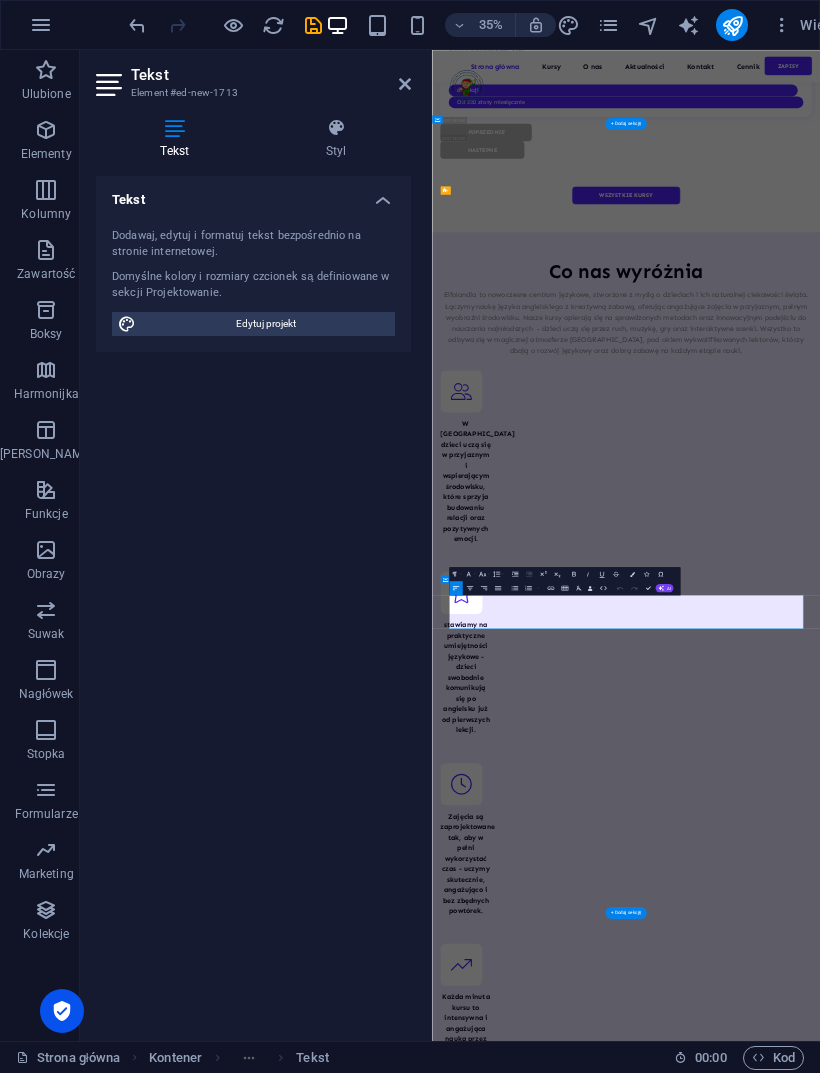 click on "Nie są za małe. Coraz więcej badań potwierdza, że wczesne rozpoczęcie nauki języka obcego ma pozytywny wpływ na potencjał umiejętności lingwistycznych dziecka, a także na jego ogólny rozwój, umiejętności abstrakcyjnego myślenia oraz kreatywność." at bounding box center [986, 11103] 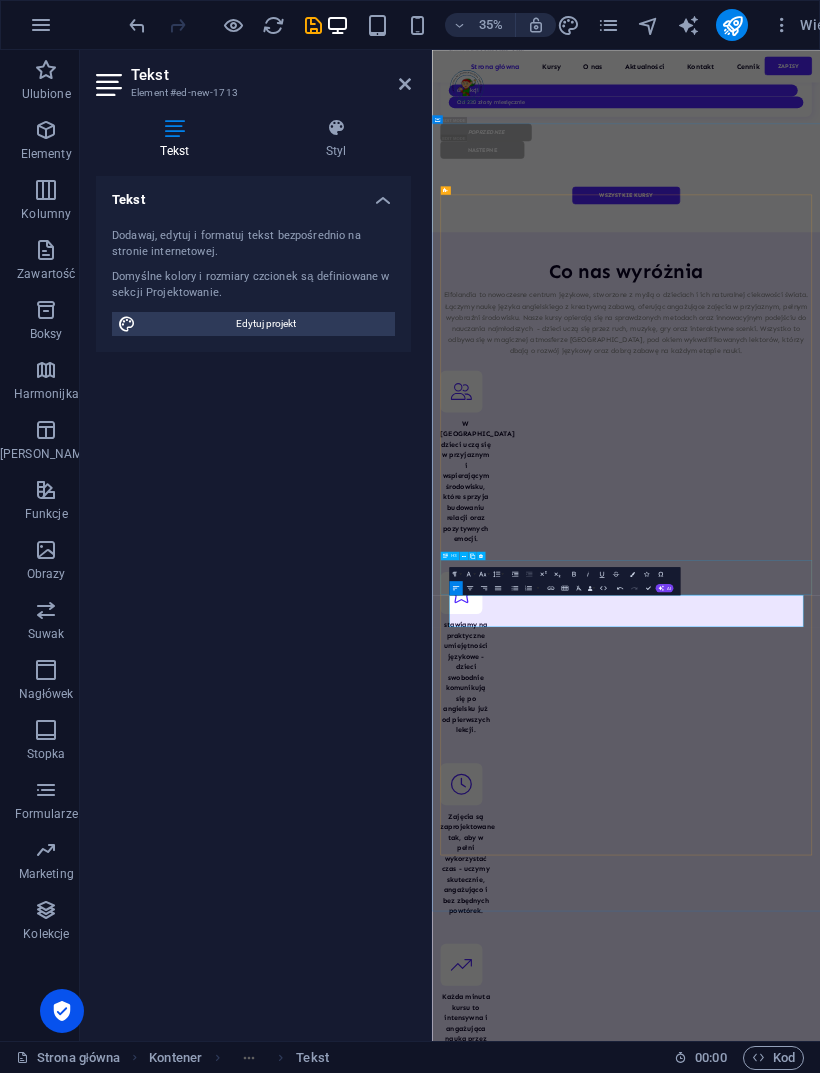 click on "AI" at bounding box center (664, 588) 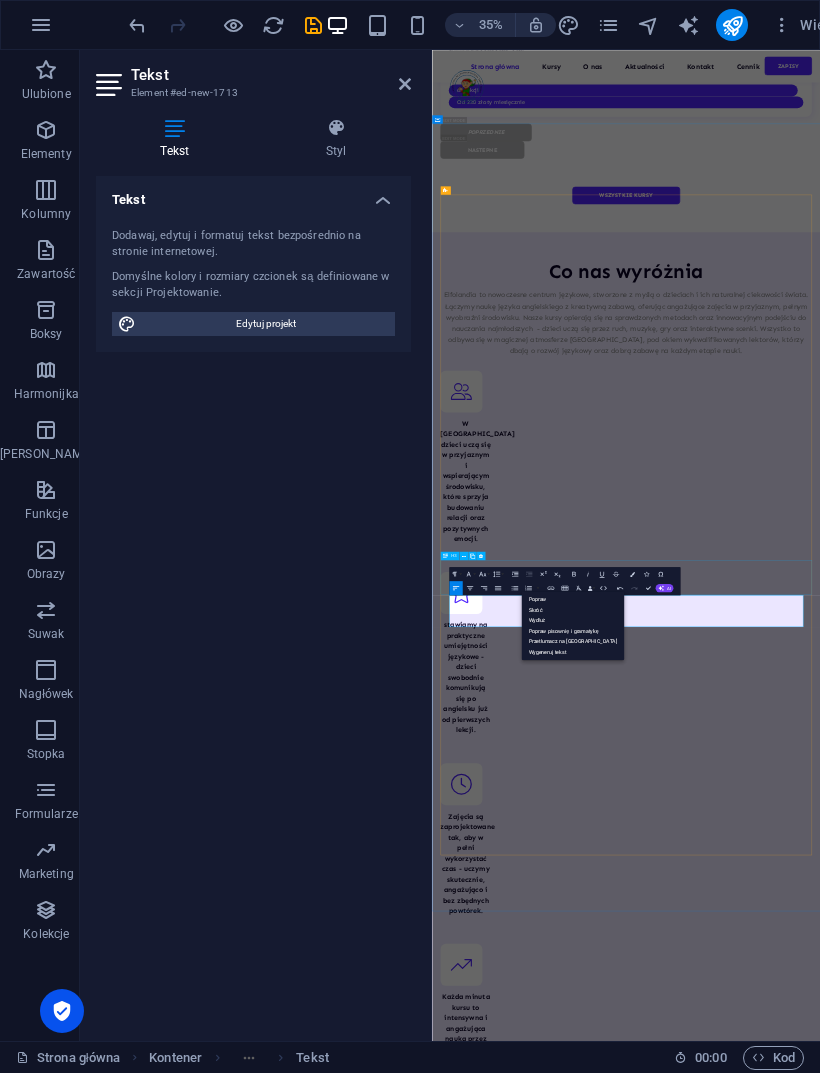 click on "Popraw" at bounding box center (572, 599) 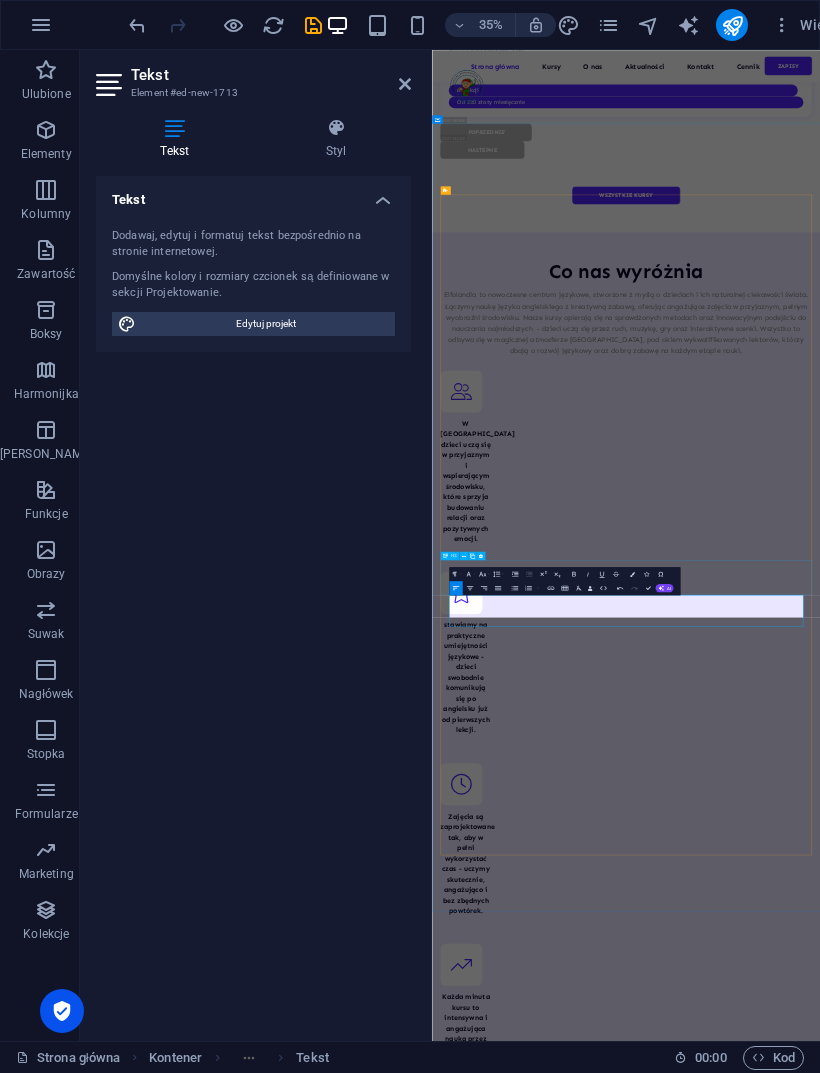 type 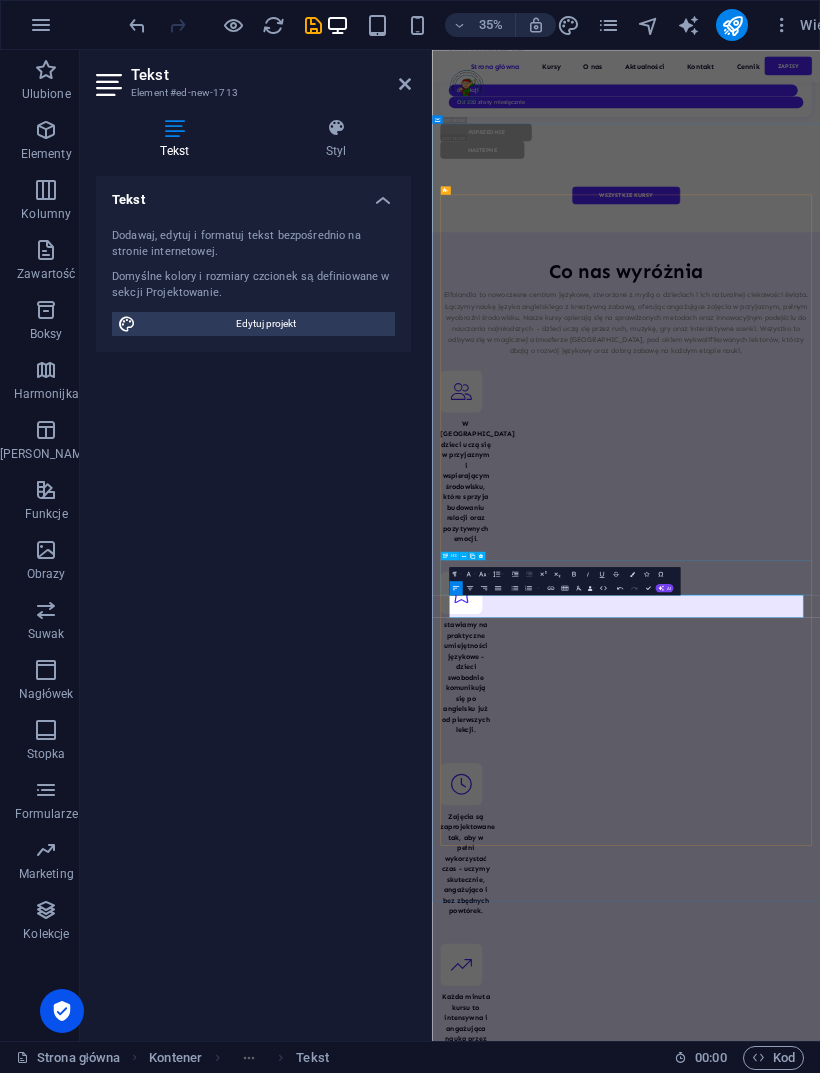 click on "Tekst Dodawaj, edytuj i formatuj tekst bezpośrednio na stronie internetowej. Domyślne kolory i rozmiary czcionek są definiowane w sekcji Projektowanie. Edytuj projekt Wyrównanie Wyrównane do lewej Wyśrodkowany Wyrównane do prawej" at bounding box center [253, 600] 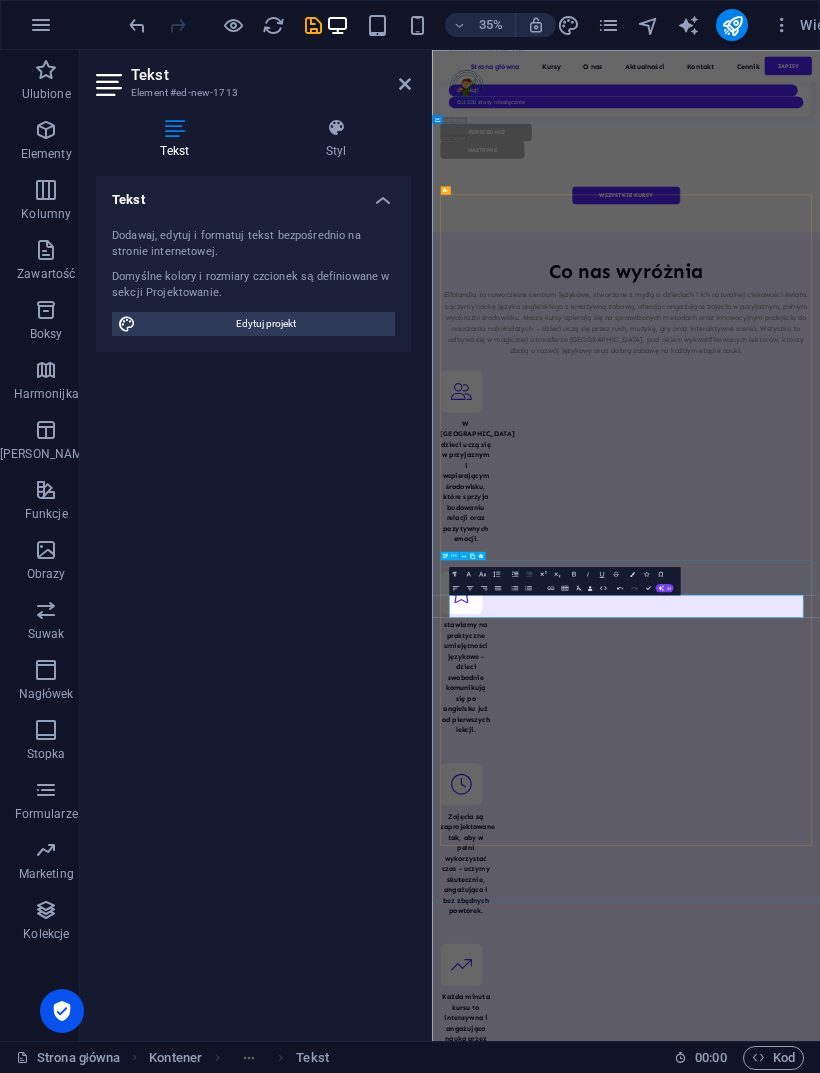 click on "Tekst Dodawaj, edytuj i formatuj tekst bezpośrednio na stronie internetowej. Domyślne kolory i rozmiary czcionek są definiowane w sekcji Projektowanie. Edytuj projekt Wyrównanie Wyrównane do lewej Wyśrodkowany Wyrównane do prawej" at bounding box center (253, 600) 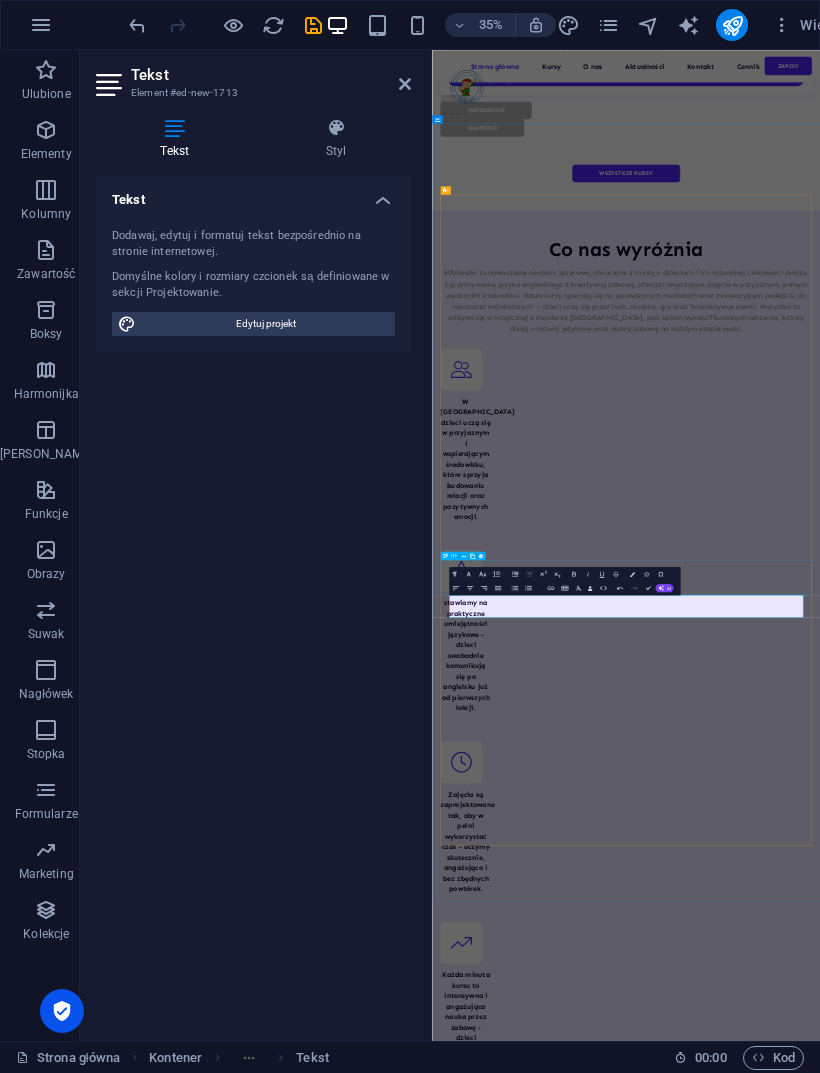 scroll, scrollTop: 7974, scrollLeft: 0, axis: vertical 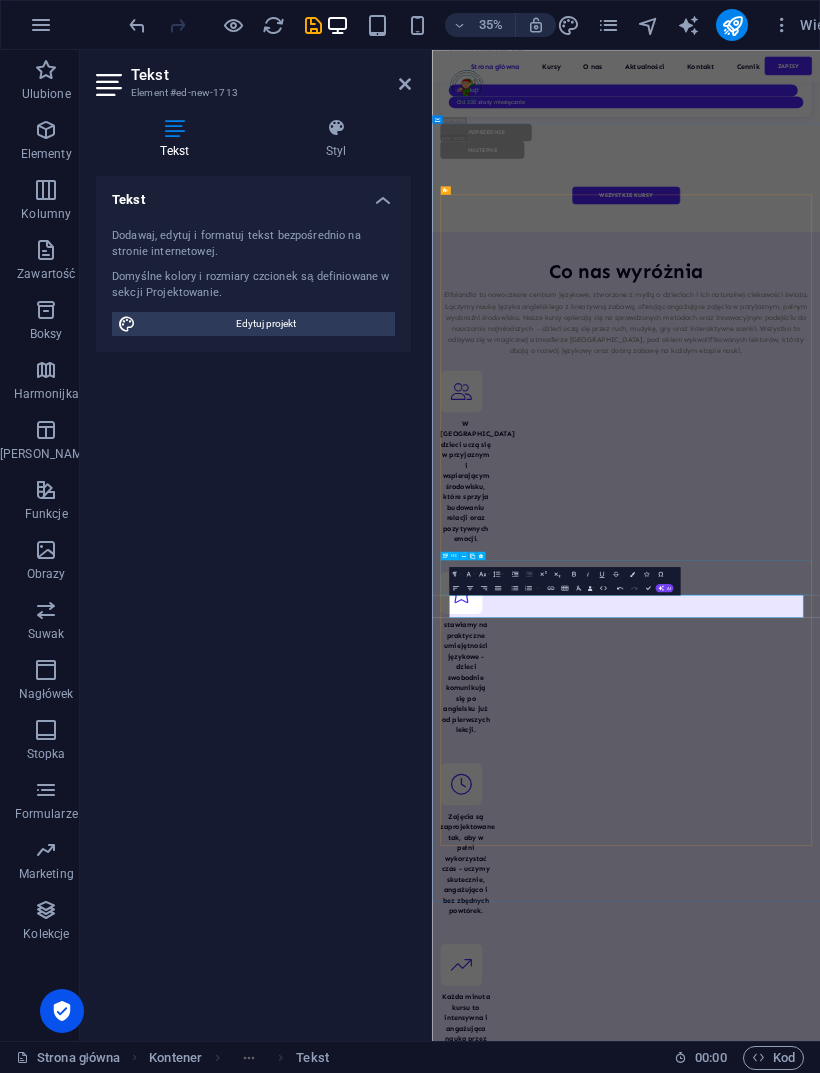 click on "Tekst Dodawaj, edytuj i formatuj tekst bezpośrednio na stronie internetowej. Domyślne kolory i rozmiary czcionek są definiowane w sekcji Projektowanie. Edytuj projekt Wyrównanie Wyrównane do lewej Wyśrodkowany Wyrównane do prawej" at bounding box center (253, 600) 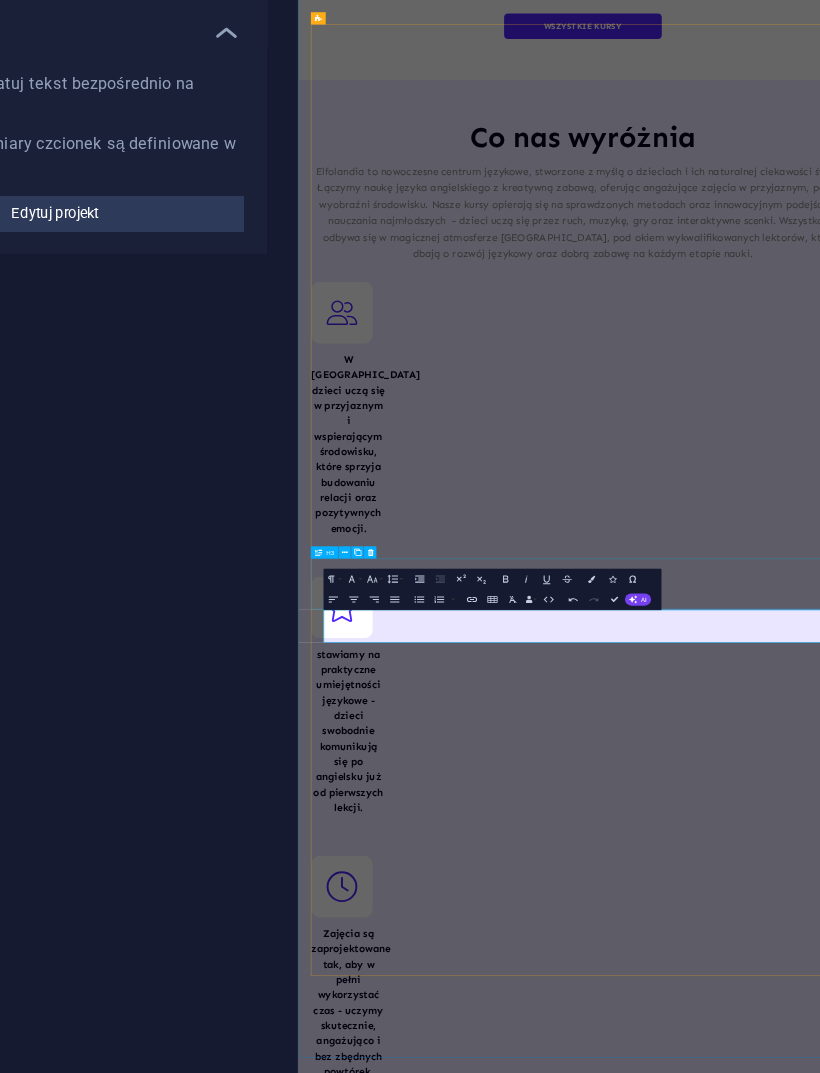 click on "Czy moje dziecko musi znać angielski, żeby dołączyć do kursu?" at bounding box center [852, 10767] 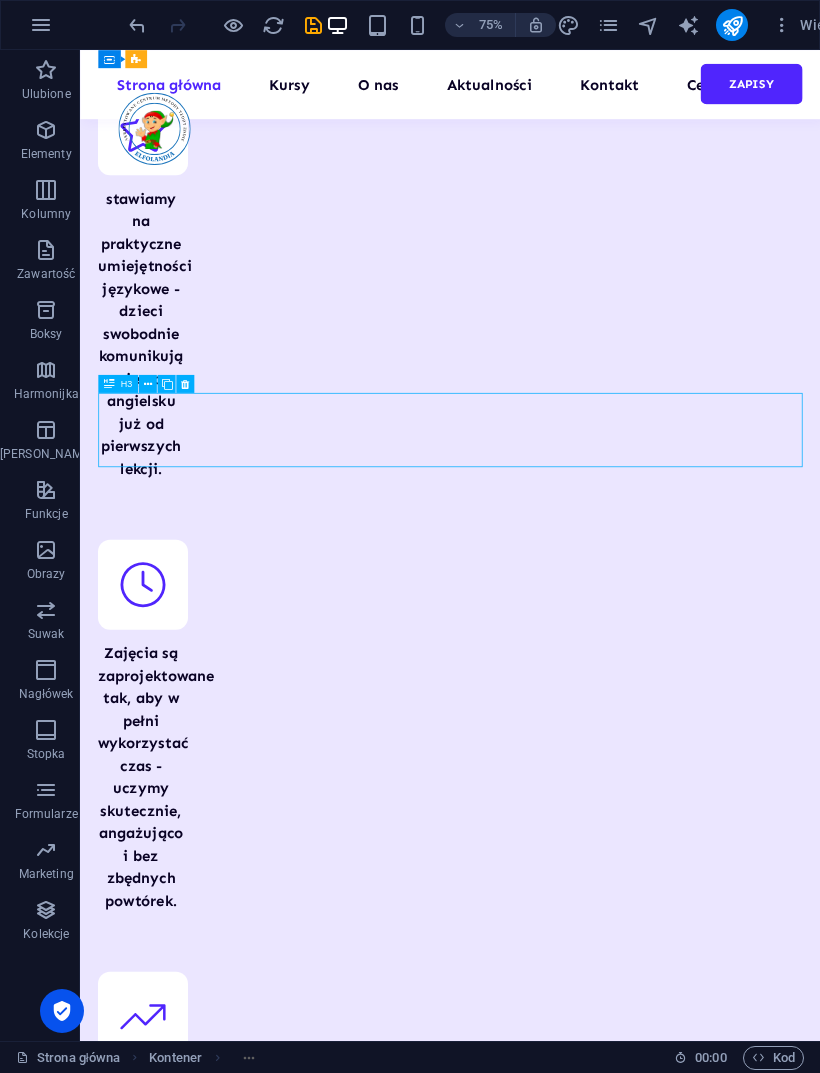 scroll, scrollTop: 9330, scrollLeft: 0, axis: vertical 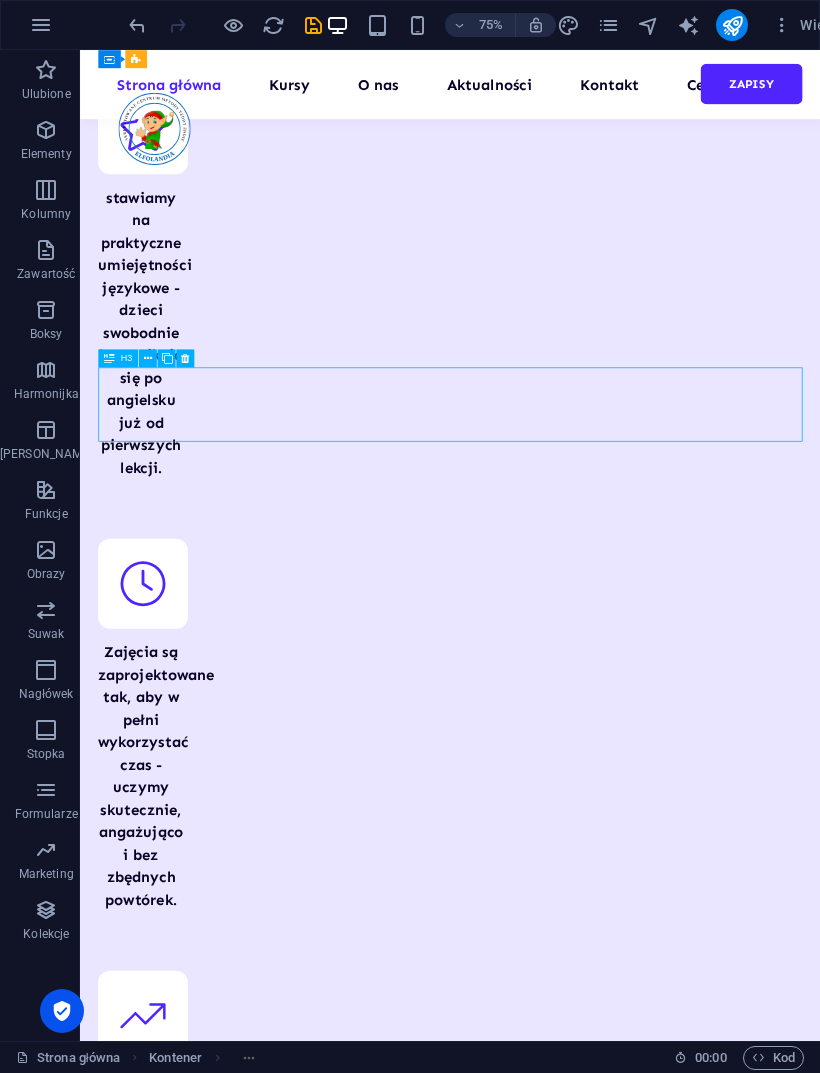 click on "Czy moje dziecko musi znać angielski, żeby dołączyć do kursu?" at bounding box center [573, 9484] 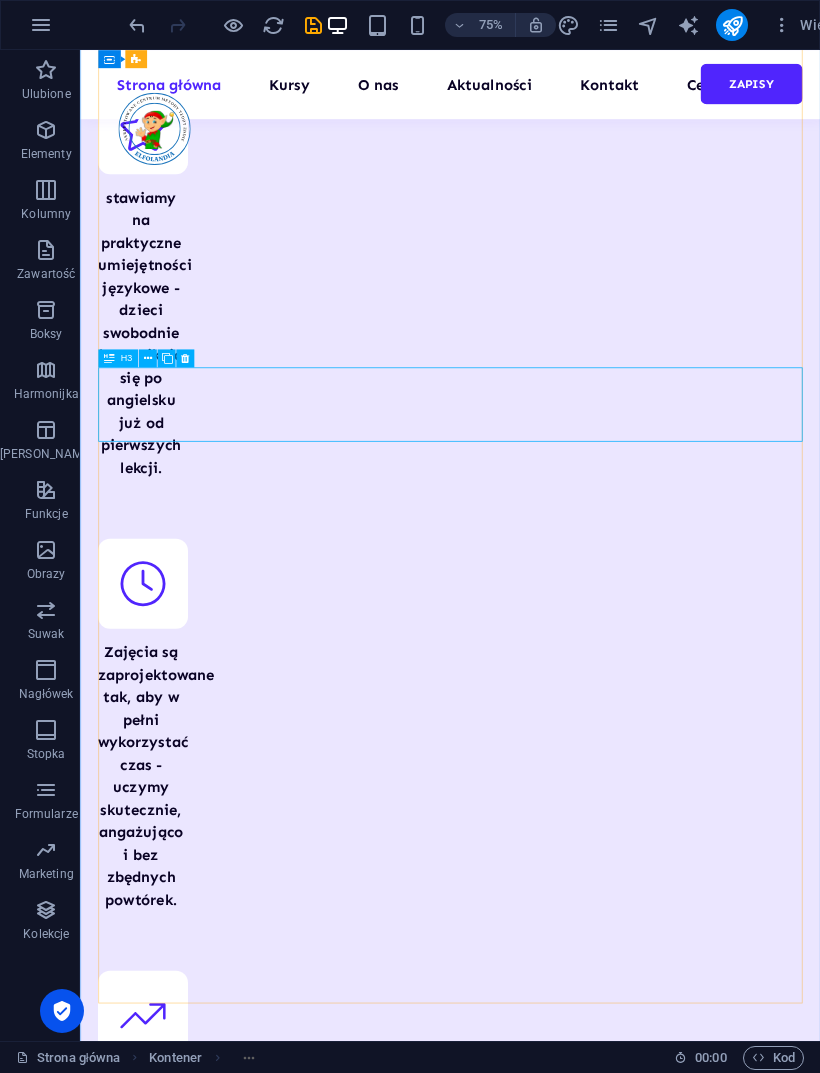 click on "Czy moje dziecko musi znać angielski, żeby dołączyć do kursu?" at bounding box center [573, 9484] 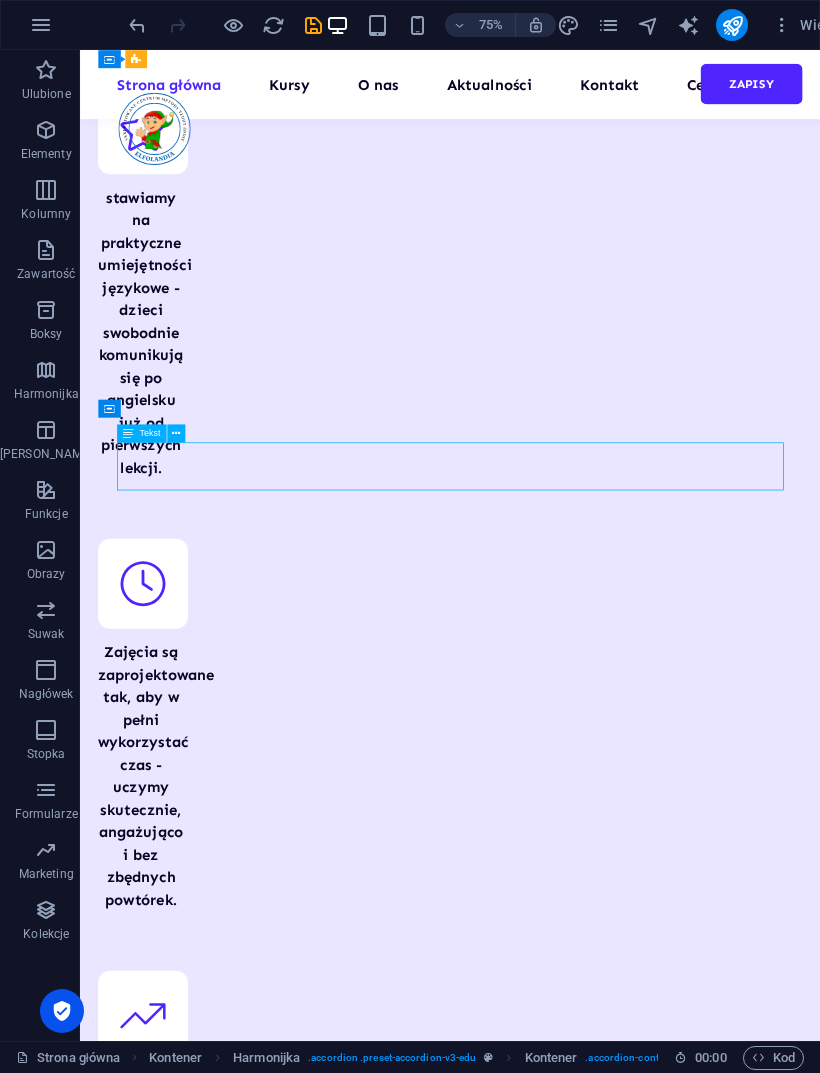 click on "Czy moje dziecko musi znać angielski, żeby dołączyć do kursu?" at bounding box center [573, 9484] 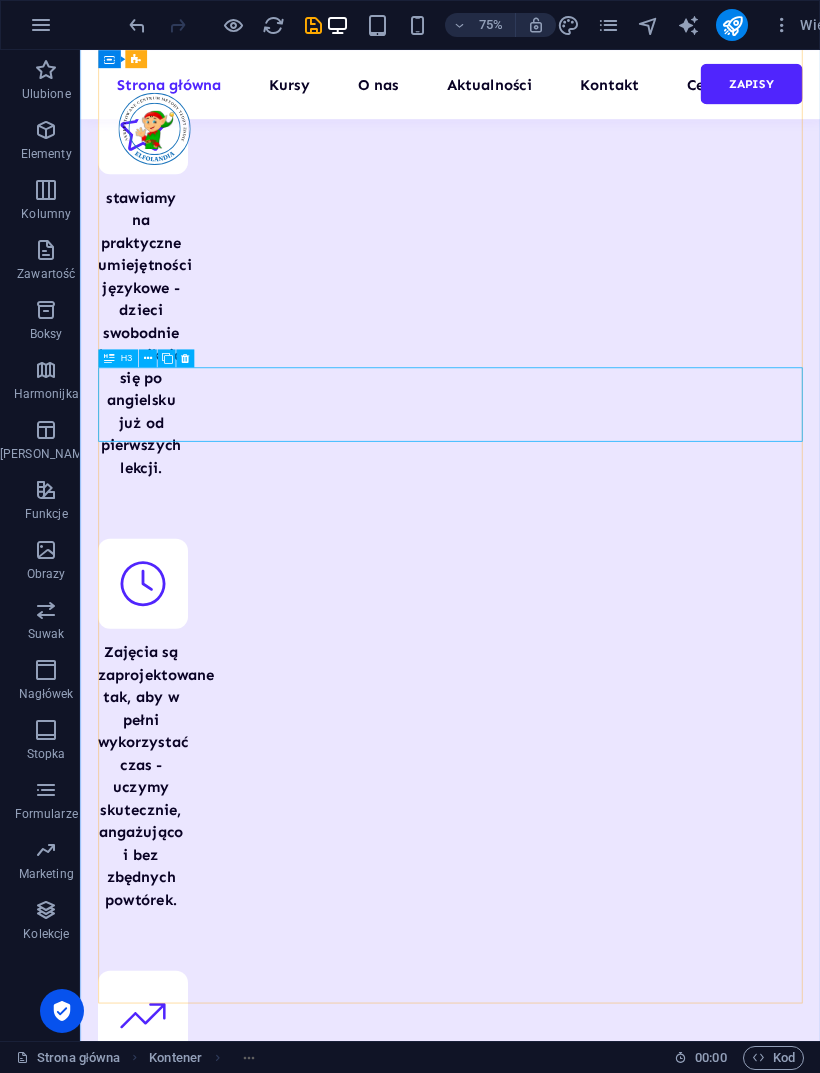 click at bounding box center [148, 359] 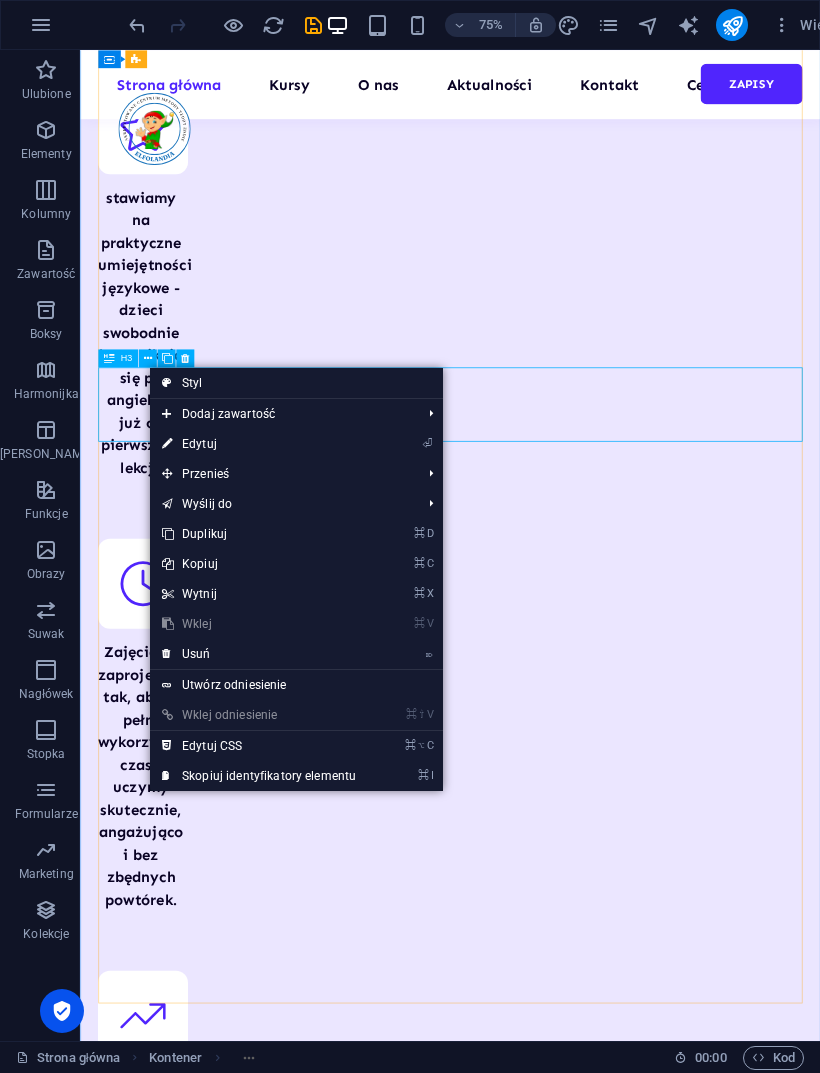 click on "⌘ D  Duplikuj" at bounding box center [259, 534] 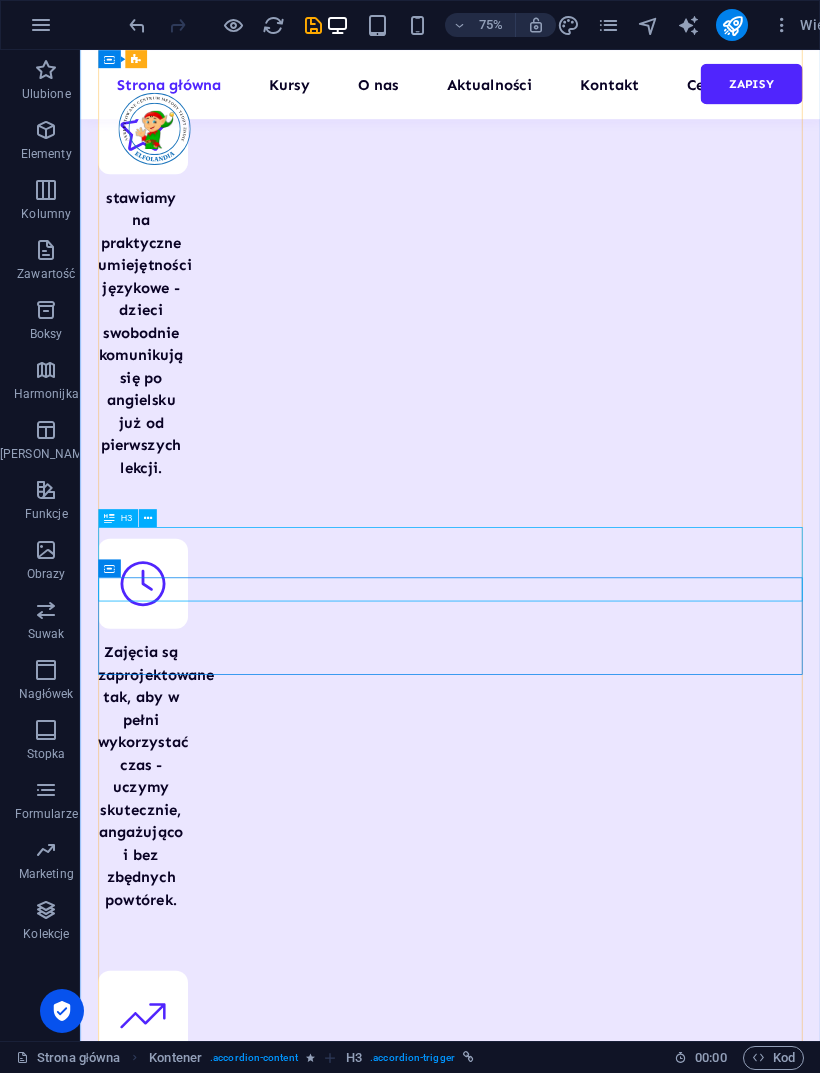 click on "Czy moje dziecko musi znać angielski, żeby dołączyć do kursu?" at bounding box center [573, 9697] 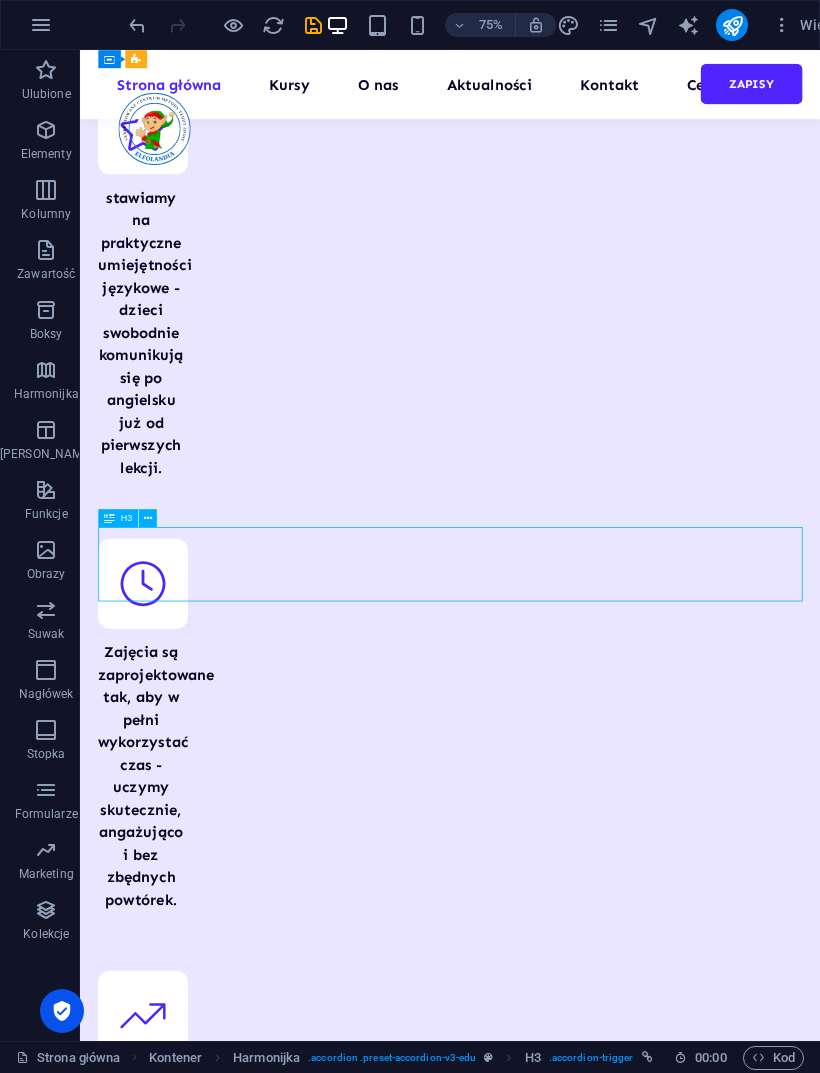 click on "Czy moje dziecko musi znać angielski, żeby dołączyć do kursu?" at bounding box center (573, 9697) 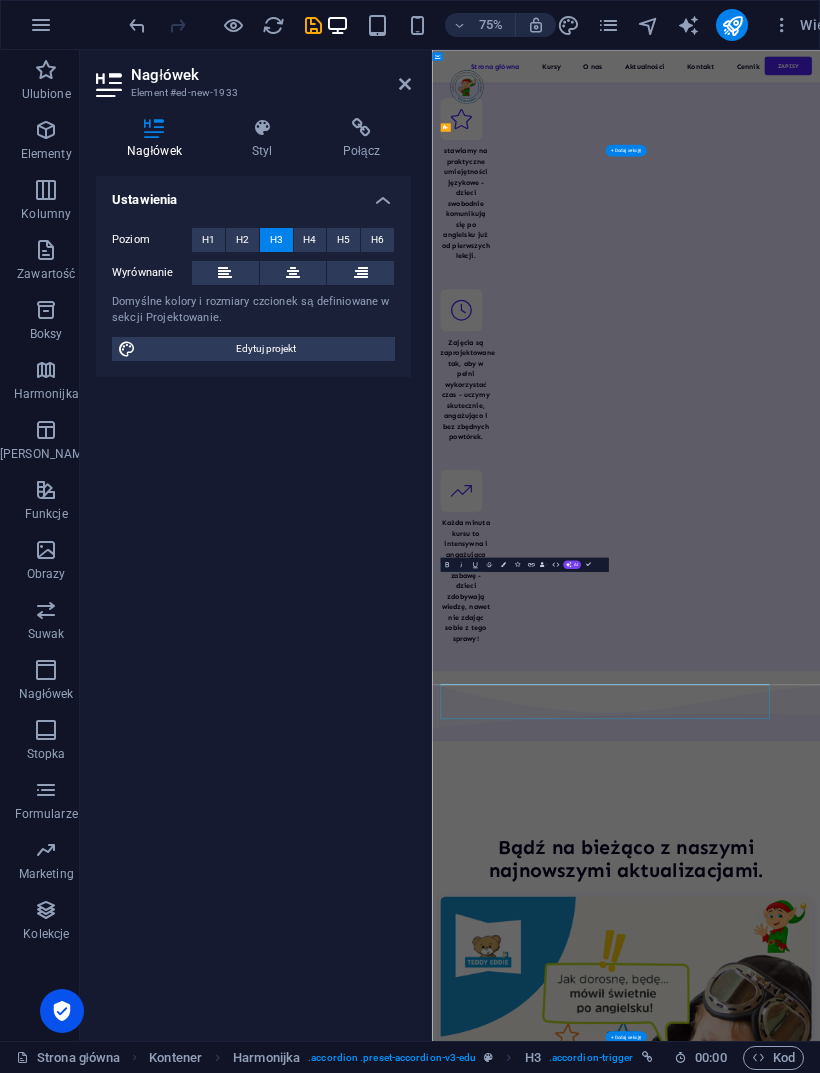 scroll, scrollTop: 8154, scrollLeft: 0, axis: vertical 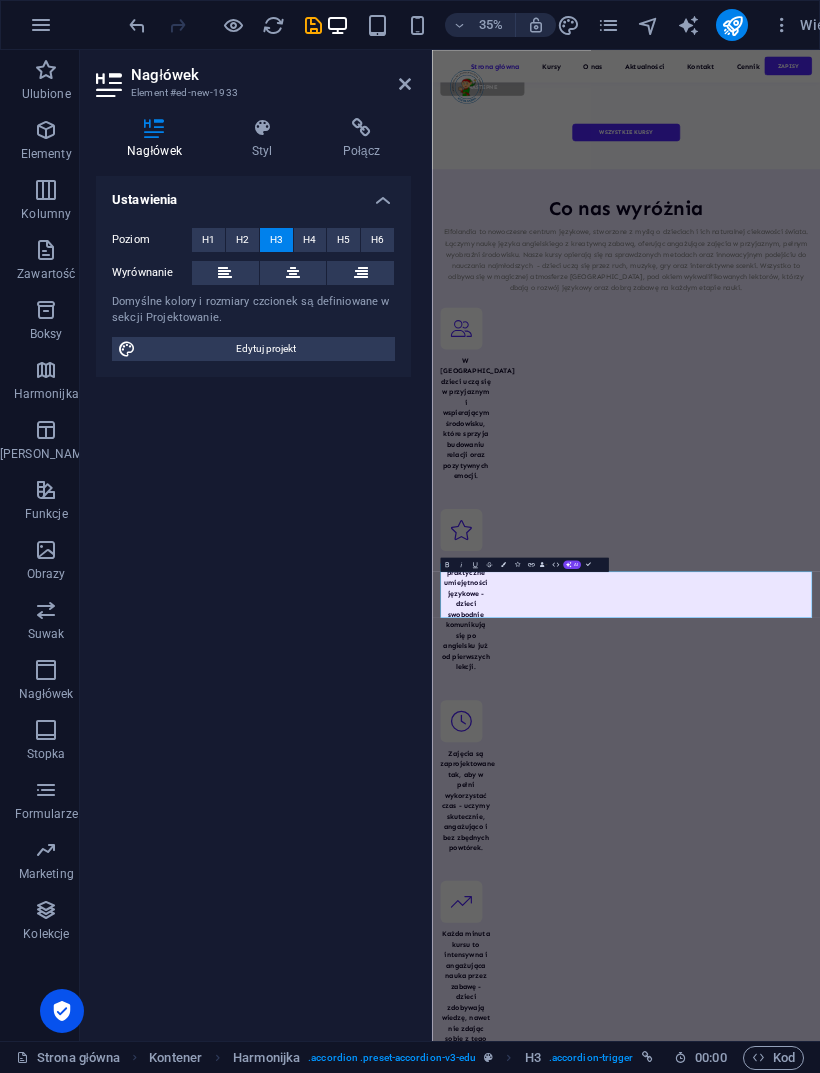 click on "Ustawienia Poziom H1 H2 H3 H4 H5 H6 Wyrównanie Domyślne kolory i rozmiary czcionek są definiowane w sekcji Projektowanie. Edytuj projekt" at bounding box center [253, 600] 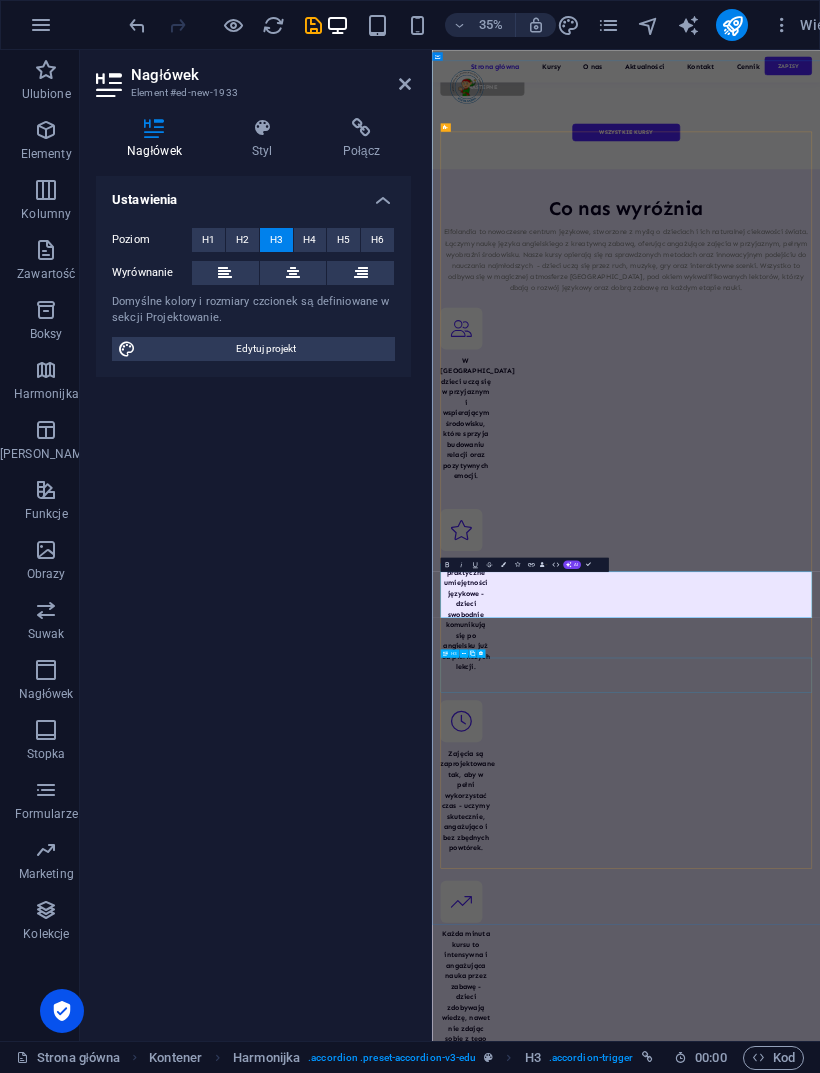 click on "Czy rodzic musi być w sali w trakcie zajęć?" at bounding box center [986, 11318] 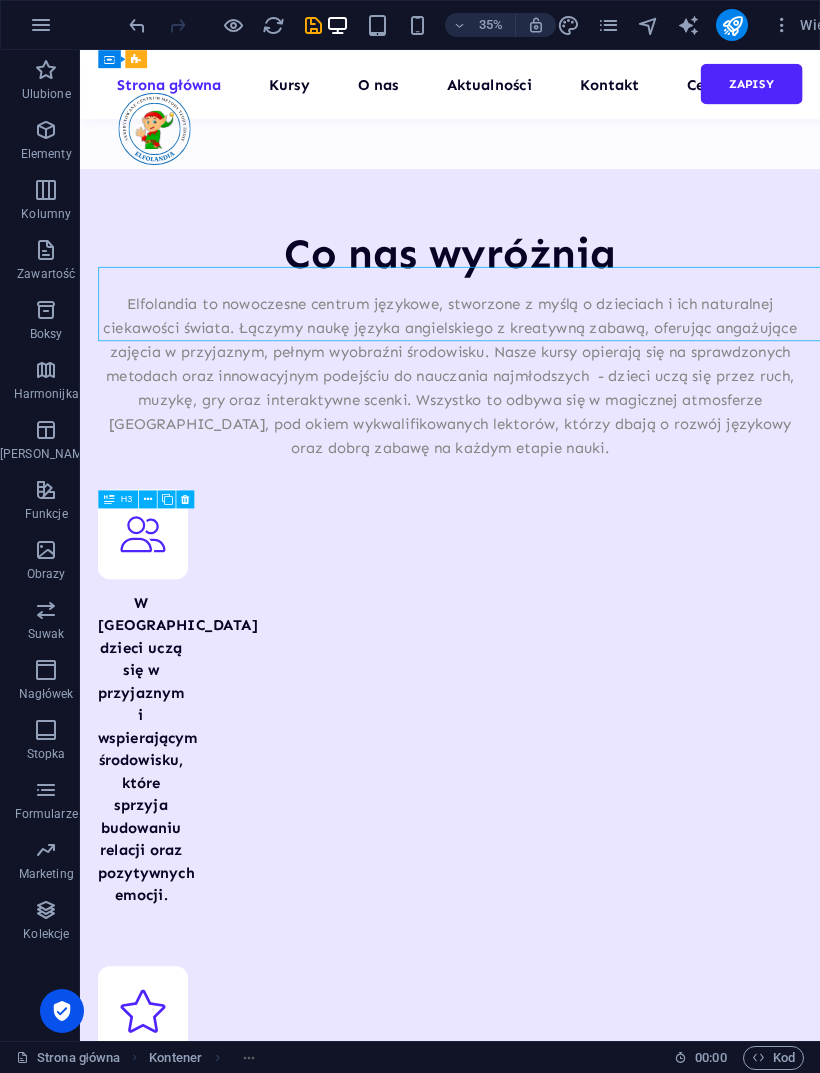 scroll, scrollTop: 9601, scrollLeft: 0, axis: vertical 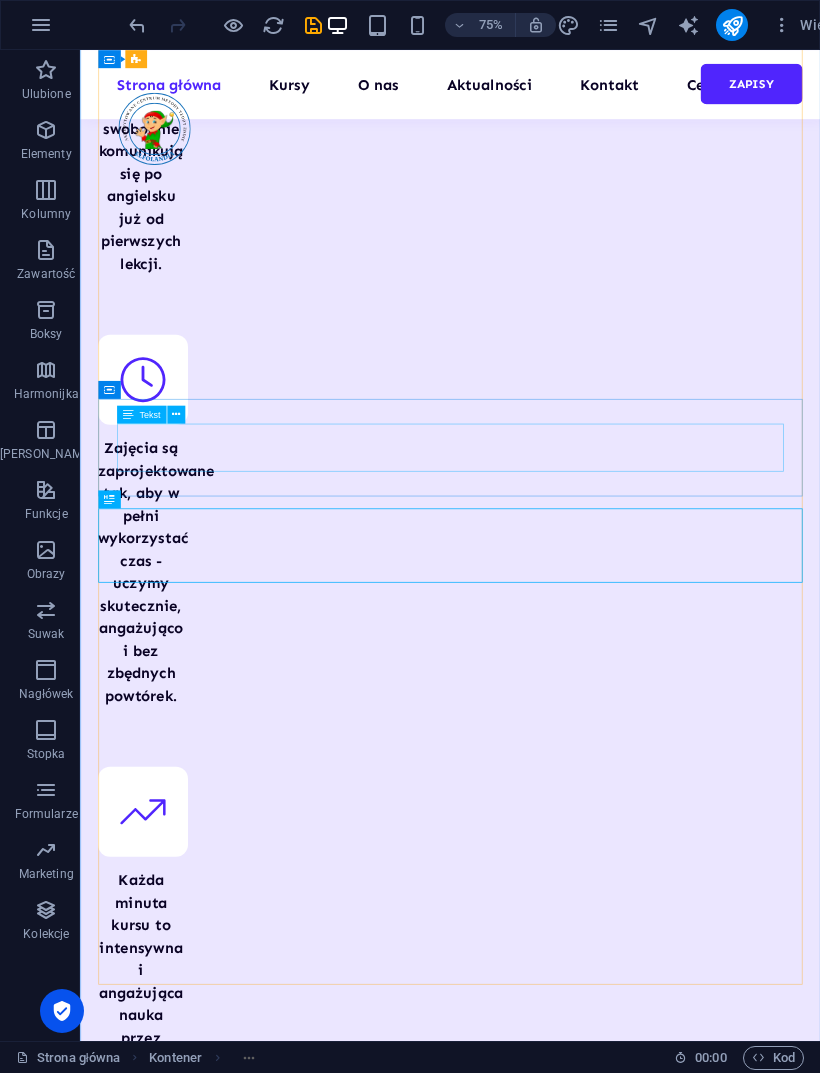 click on "Nie! Kursy są dostosowane do poziomu dzieci. Można dołączyć zarówno jako początkujący, jak i kontynuujący naukę. Pomożemy w wyborze odpowiedniej grupy." at bounding box center [573, 9543] 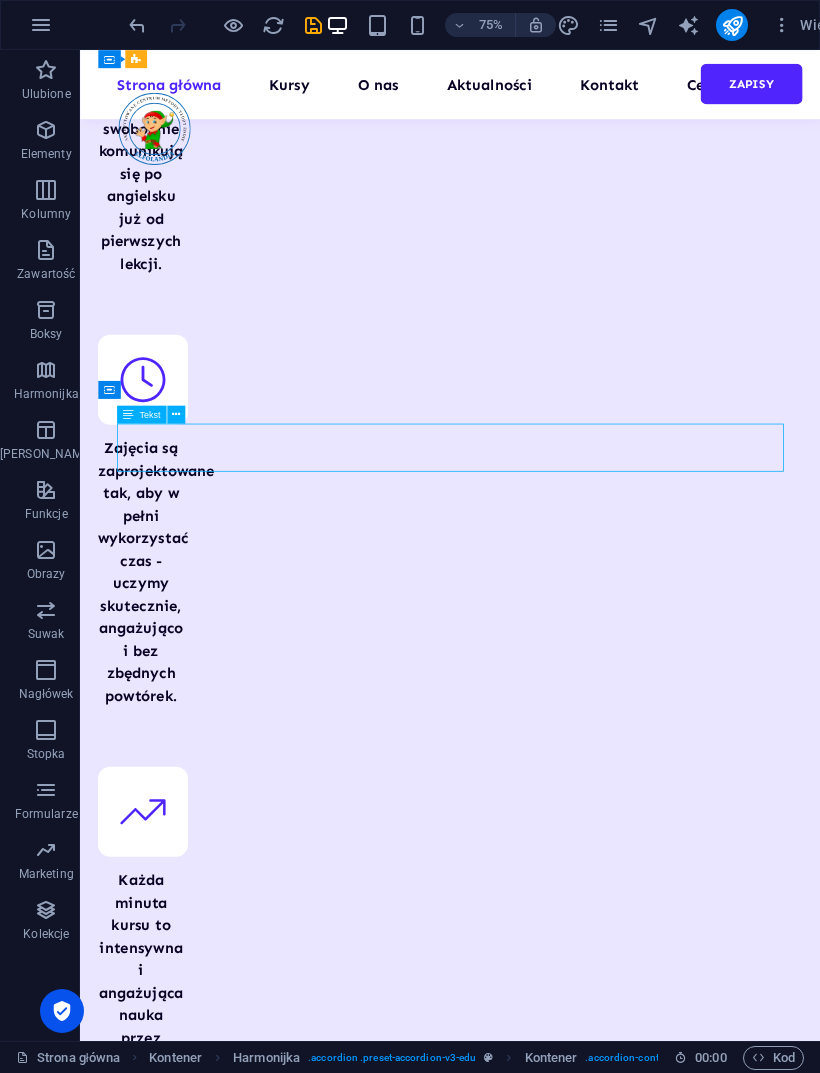click on "Nie! Kursy są dostosowane do poziomu dzieci. Można dołączyć zarówno jako początkujący, jak i kontynuujący naukę. Pomożemy w wyborze odpowiedniej grupy." at bounding box center [573, 9543] 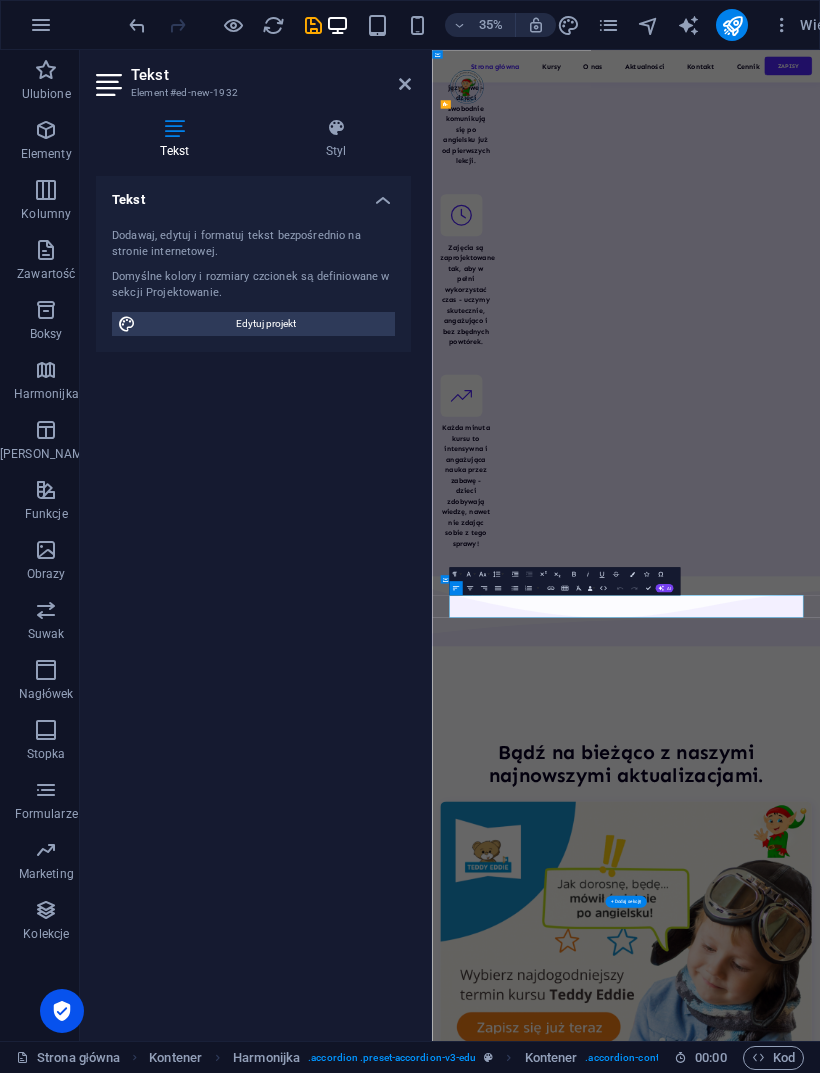 scroll, scrollTop: 8220, scrollLeft: 0, axis: vertical 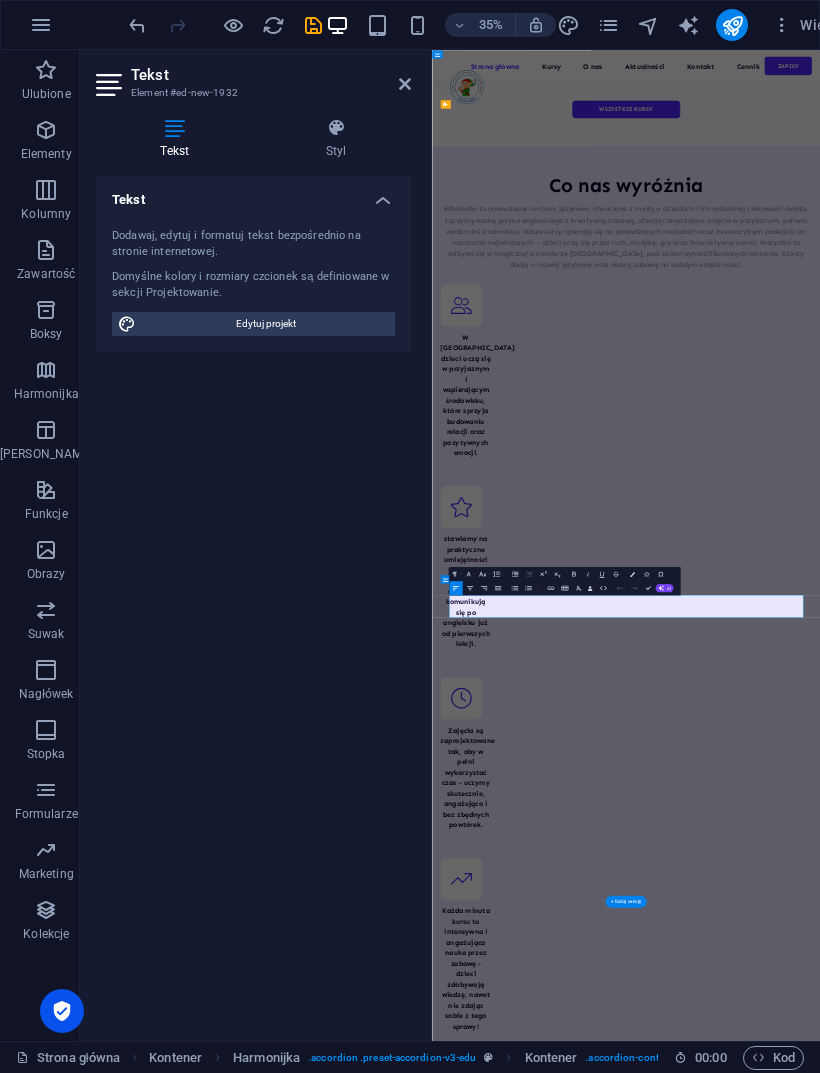 click on "Nie! Kursy są dostosowane do poziomu dzieci. Można dołączyć zarówno jako początkujący, jak i kontynuujący naukę. Pomożemy w wyborze odpowiedniej grupy." at bounding box center [986, 11088] 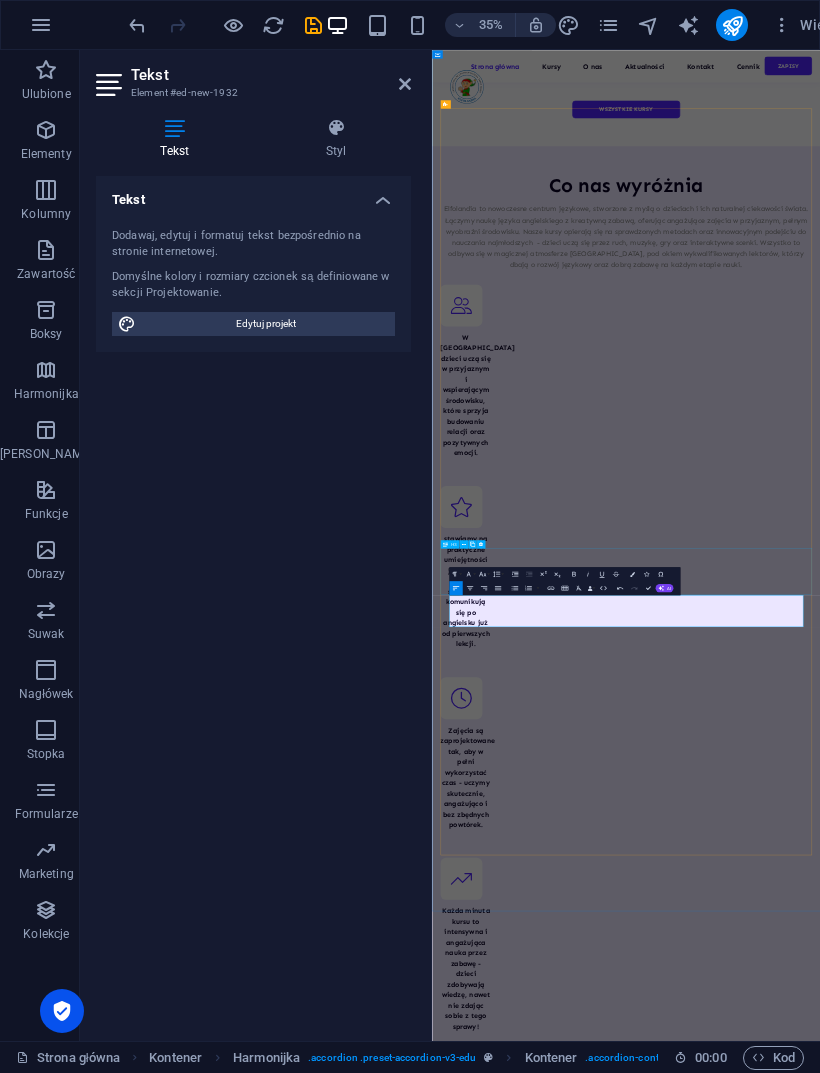 click on "AI" at bounding box center (664, 588) 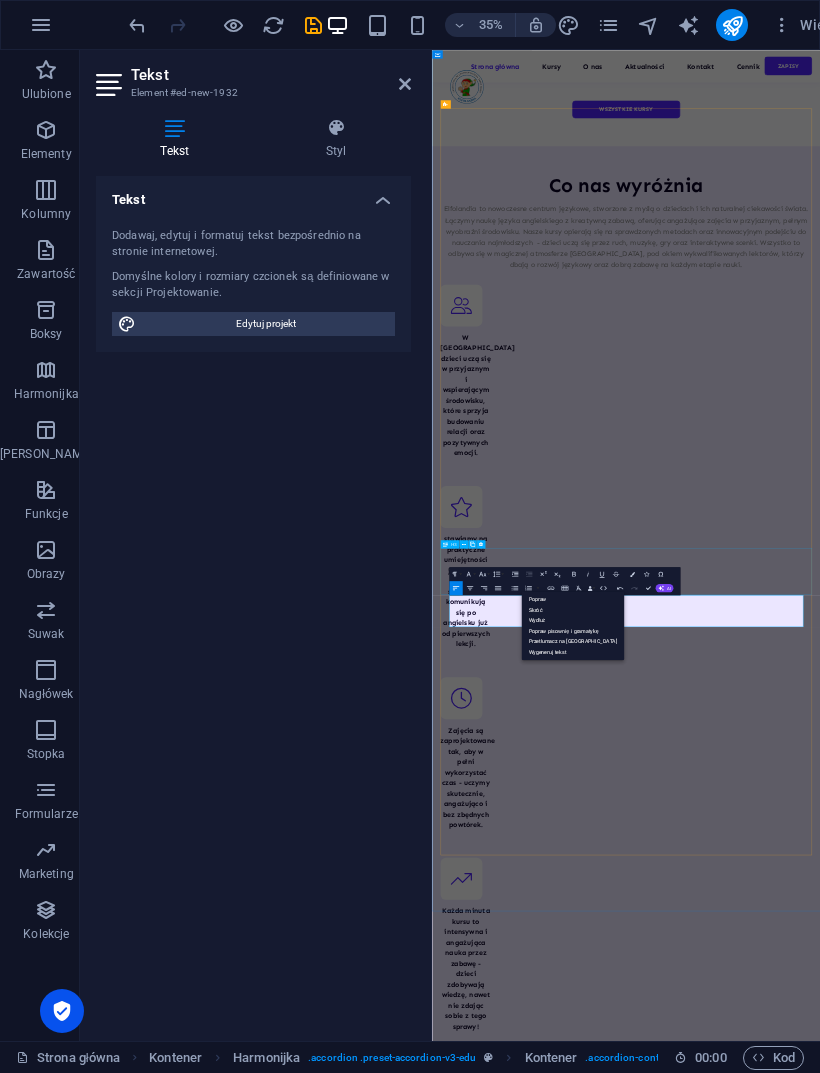 click on "Popraw" at bounding box center (572, 599) 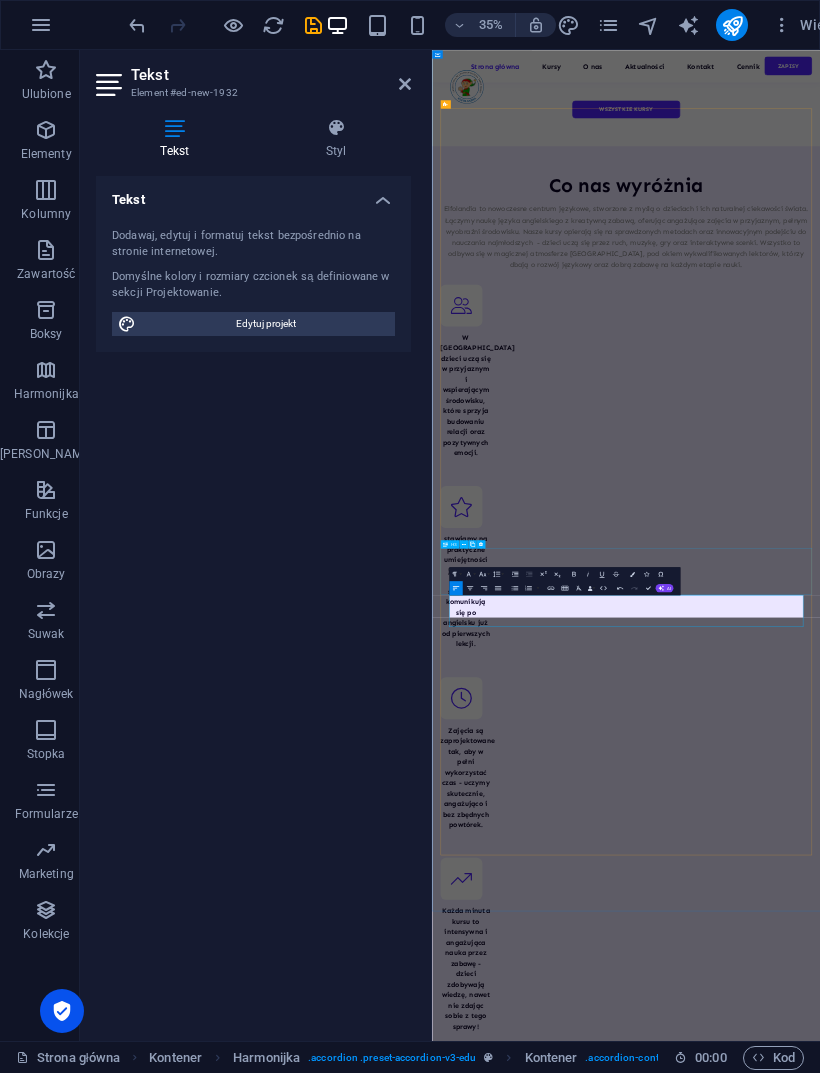 type 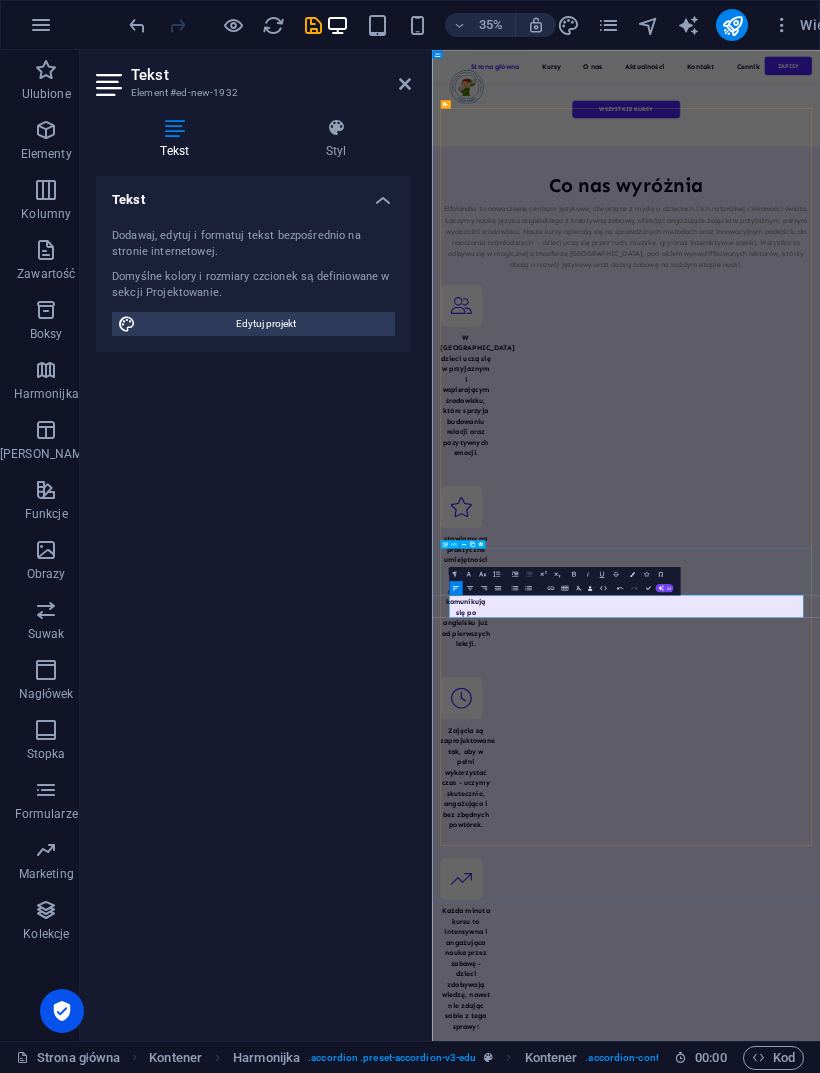 click on "Tekst Dodawaj, edytuj i formatuj tekst bezpośrednio na stronie internetowej. Domyślne kolory i rozmiary czcionek są definiowane w sekcji Projektowanie. Edytuj projekt Wyrównanie Wyrównane do lewej Wyśrodkowany Wyrównane do prawej" at bounding box center (253, 600) 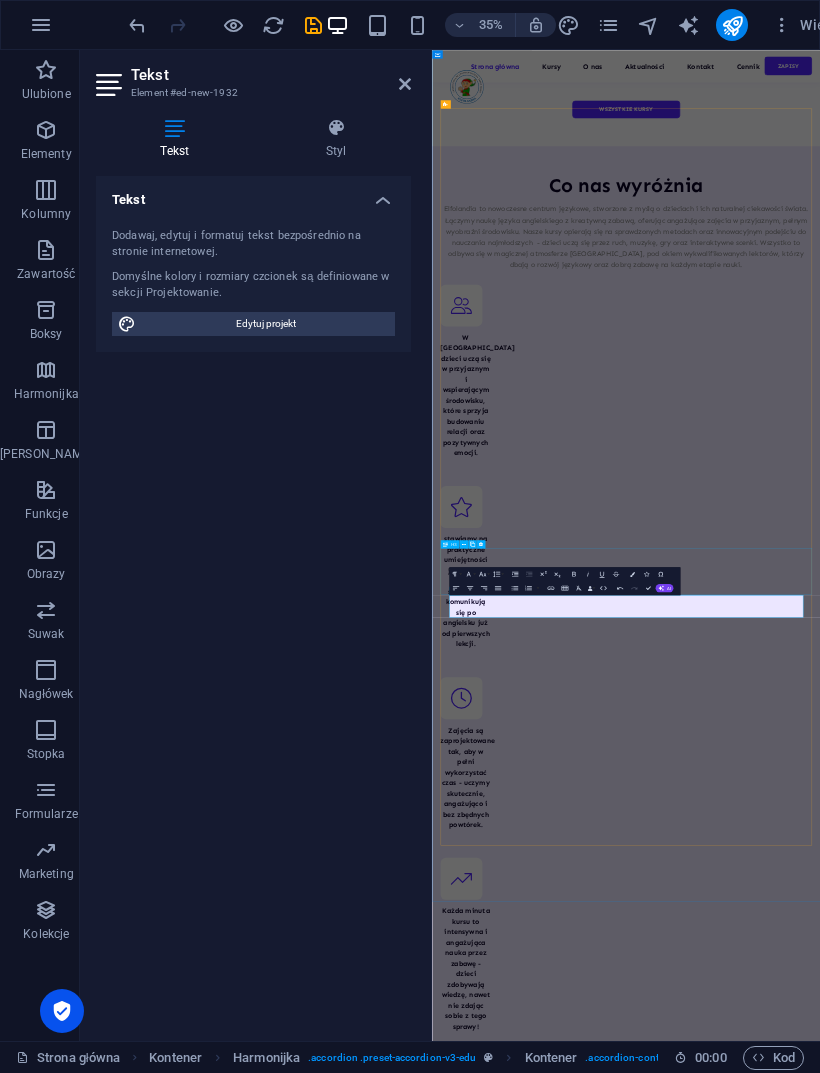click on "Czy moje dziecko musi znać angielski, żeby dołączyć do kursu?" at bounding box center [986, 10758] 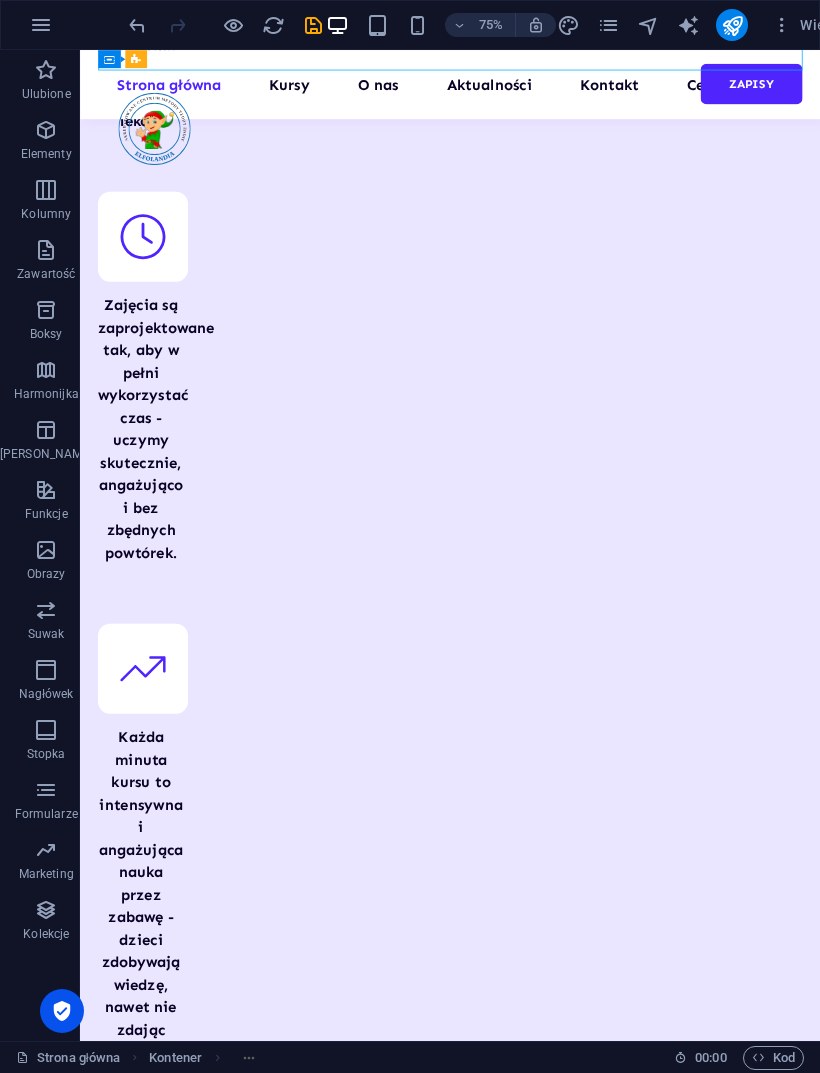 scroll, scrollTop: 9825, scrollLeft: 0, axis: vertical 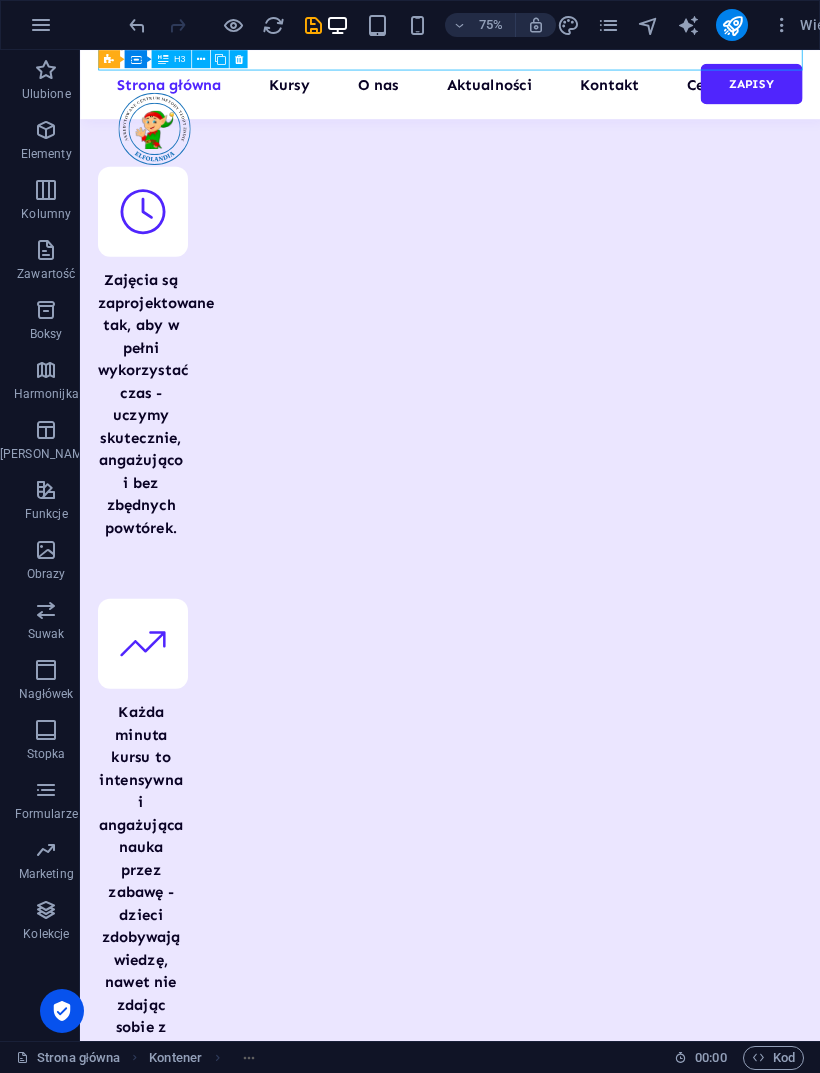 click on "Ile dzieci jest w jednej grupie?" at bounding box center [573, 9218] 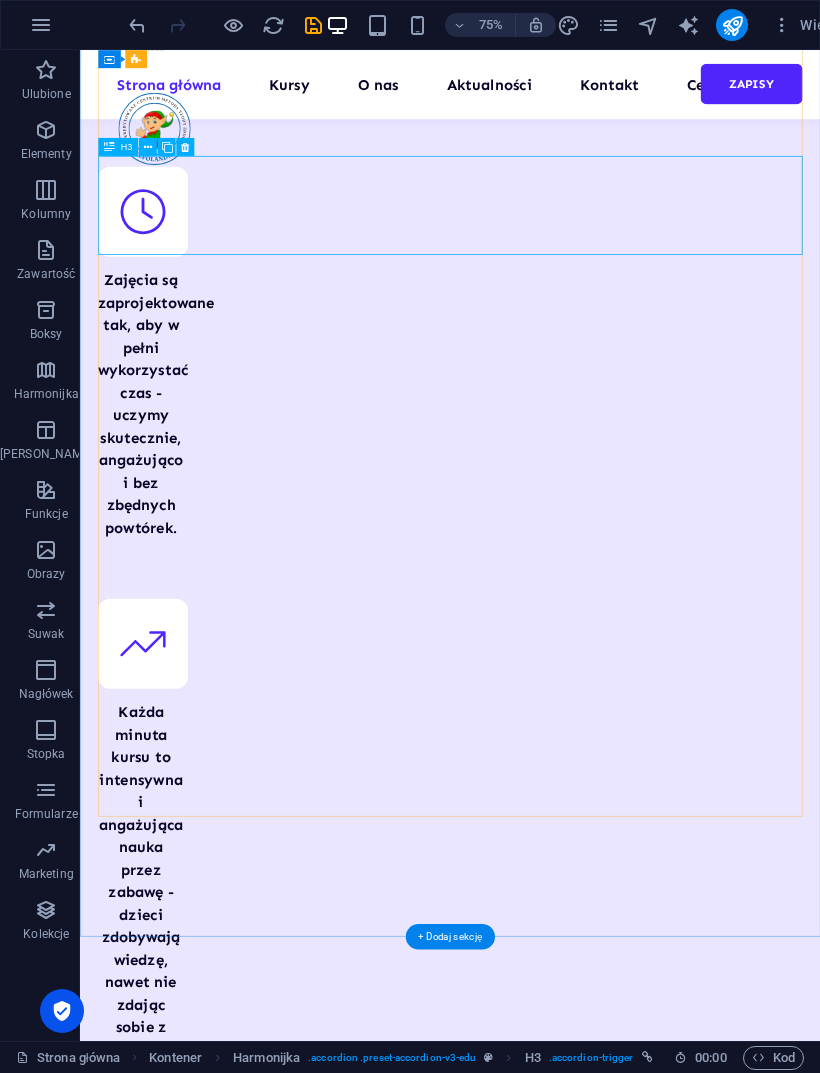 click at bounding box center [148, 147] 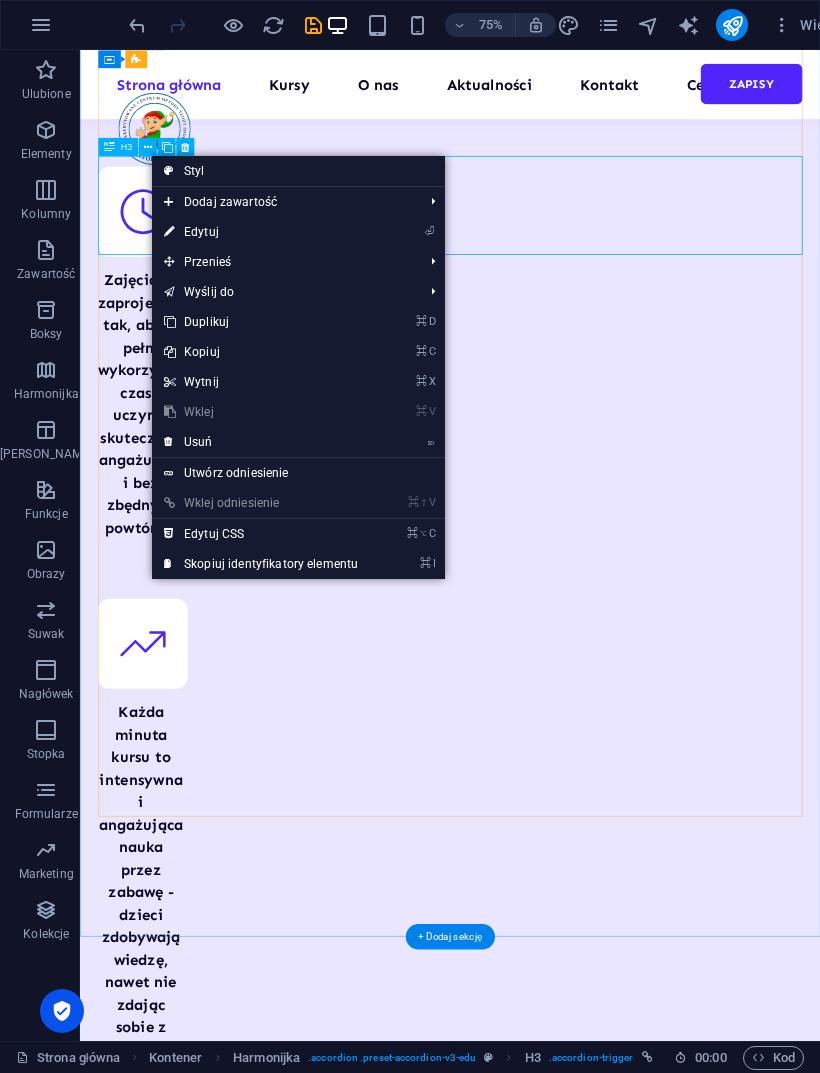 click on "⌘ D  Duplikuj" at bounding box center [261, 322] 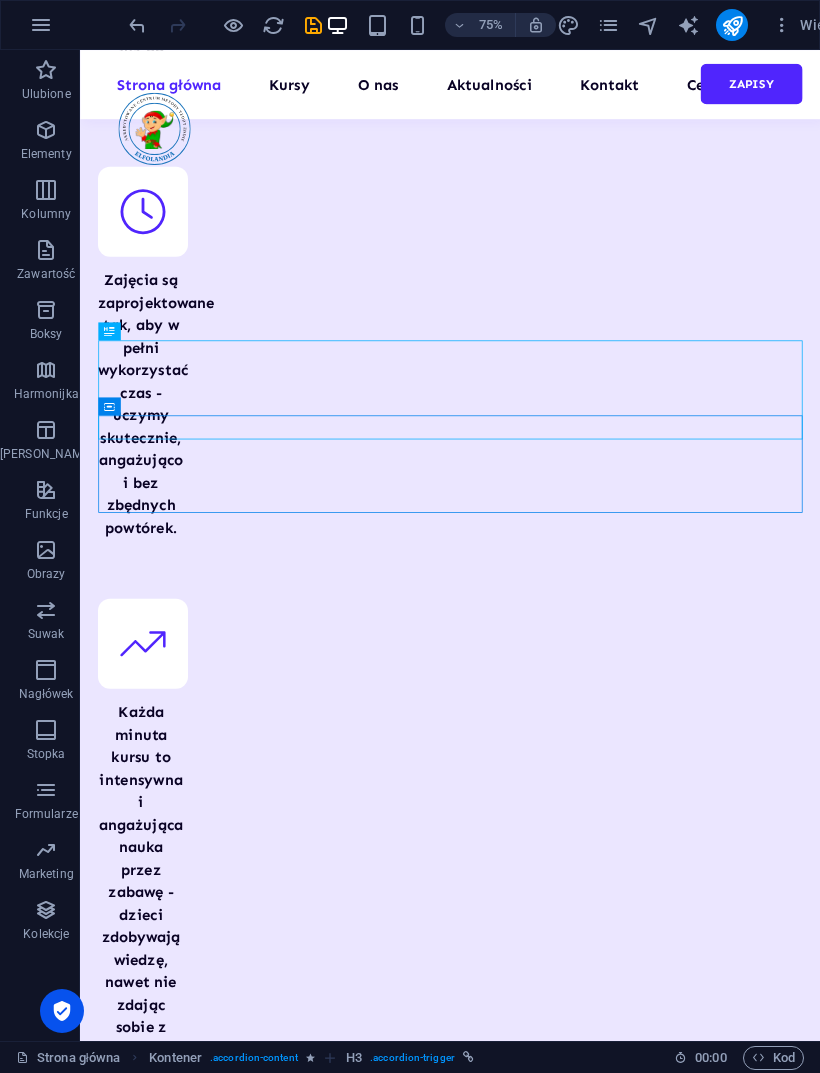 click on "Ile dzieci jest w jednej grupie?" at bounding box center [573, 9466] 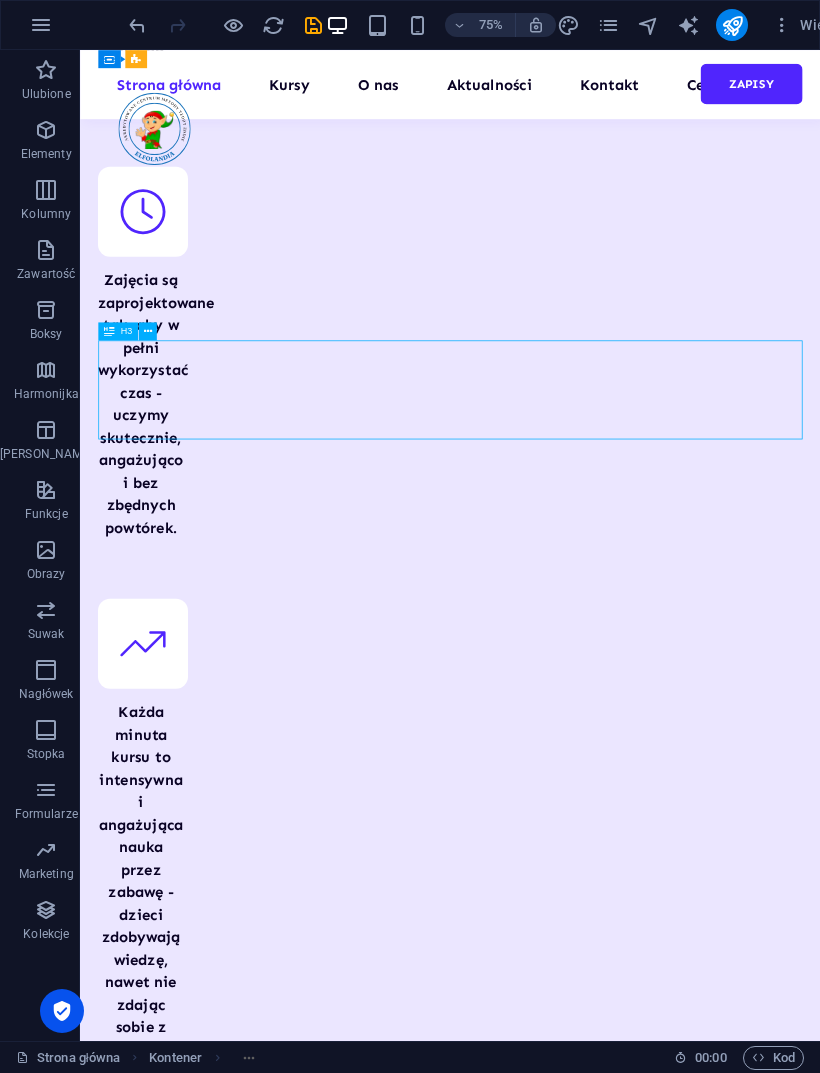 click on "Ile dzieci jest w jednej grupie?" at bounding box center (573, 9466) 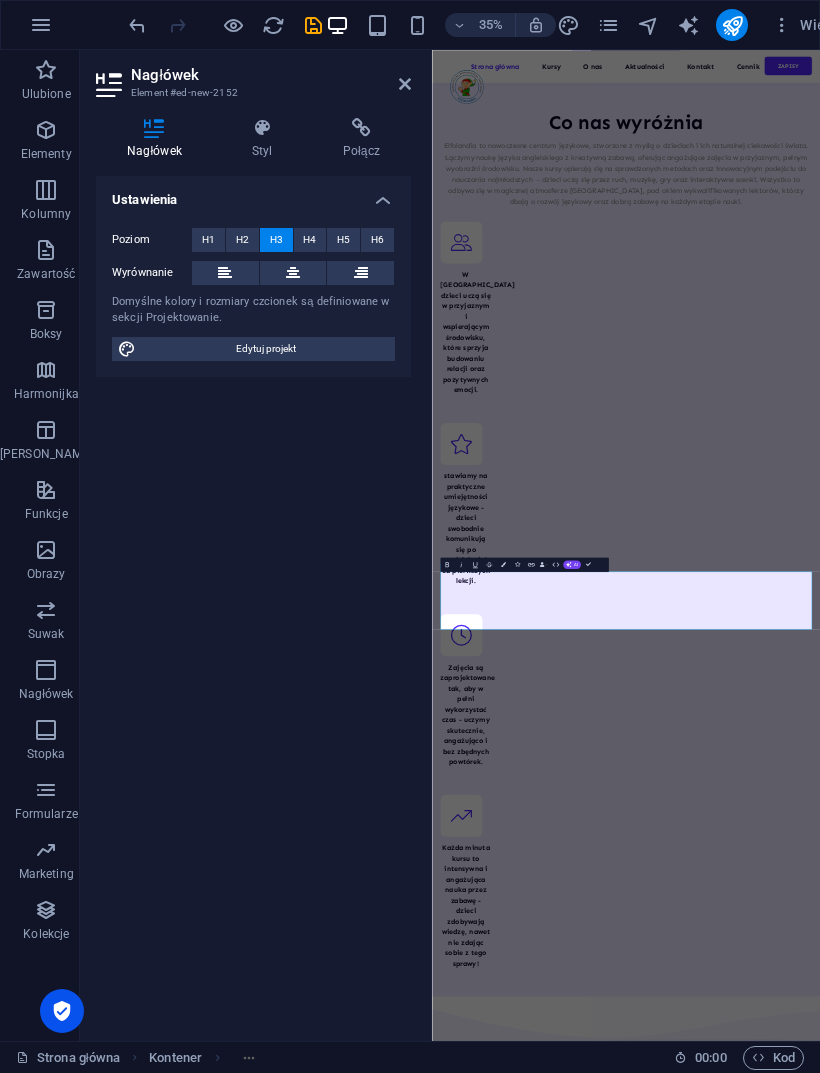click on "Ustawienia Poziom H1 H2 H3 H4 H5 H6 Wyrównanie Domyślne kolory i rozmiary czcionek są definiowane w sekcji Projektowanie. Edytuj projekt" at bounding box center [253, 600] 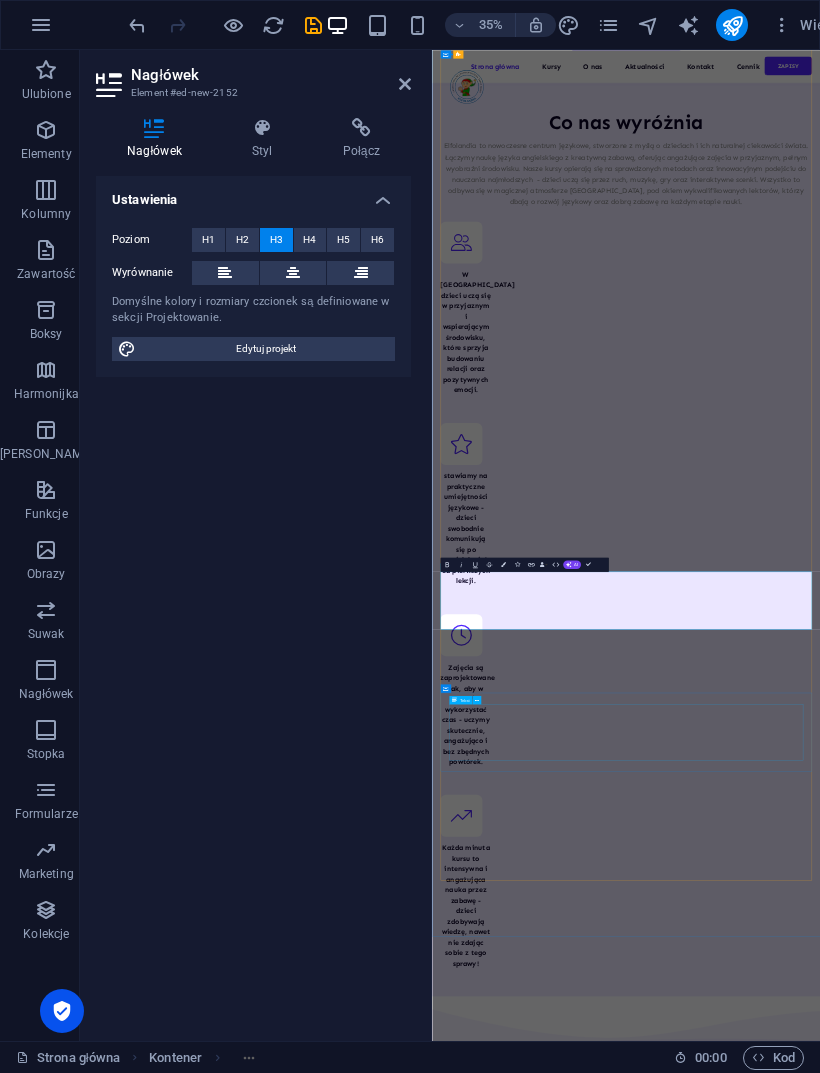 click on "Nie musi. Na początku mały kursant w towarzystwie najbliższej osoby może poczuć się pewniej i spróbować czegoś nowego. Dlatego podczas pierwszych zajęć nie wymuszamy na rodzicach pozostawienia dziecka, które czuje się nieswojo. Od kolejnych lekcji sugerujemy jednak rodzicom stopniowe wycofywanie się z sali, ponieważ wpływa to korzystnie na rozwój językowy i społeczny malucha." at bounding box center (986, 11468) 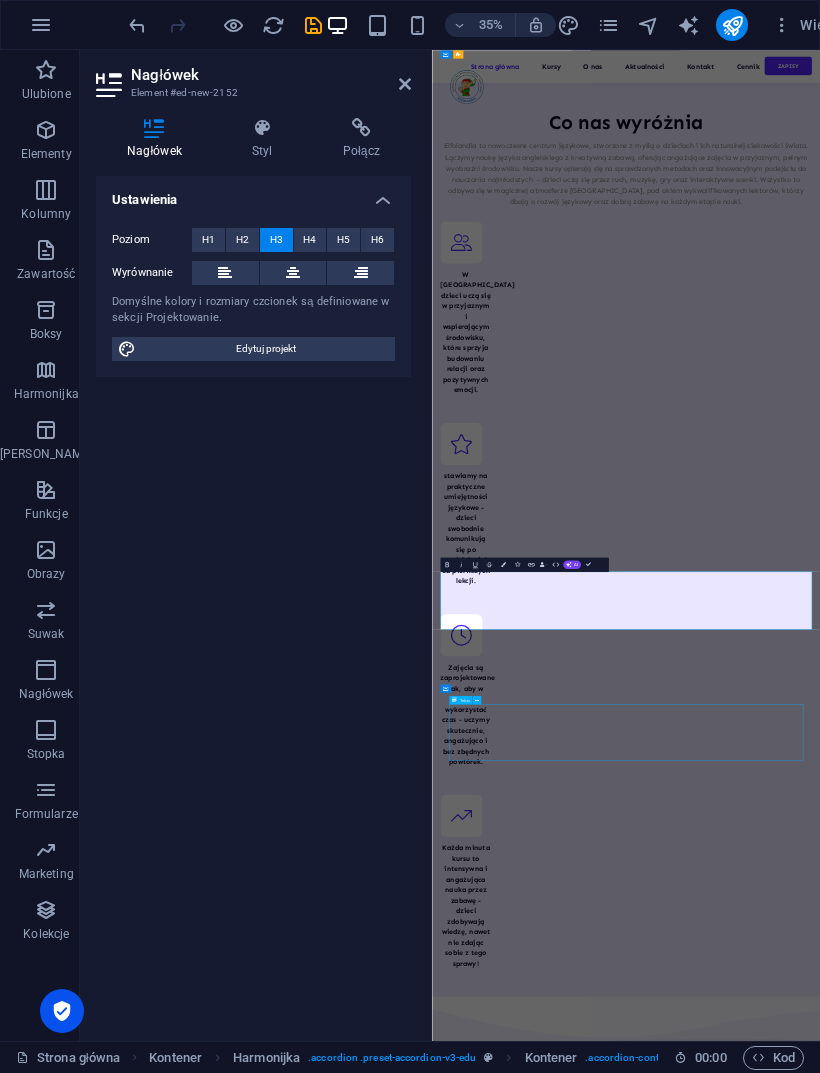 scroll, scrollTop: 10010, scrollLeft: 0, axis: vertical 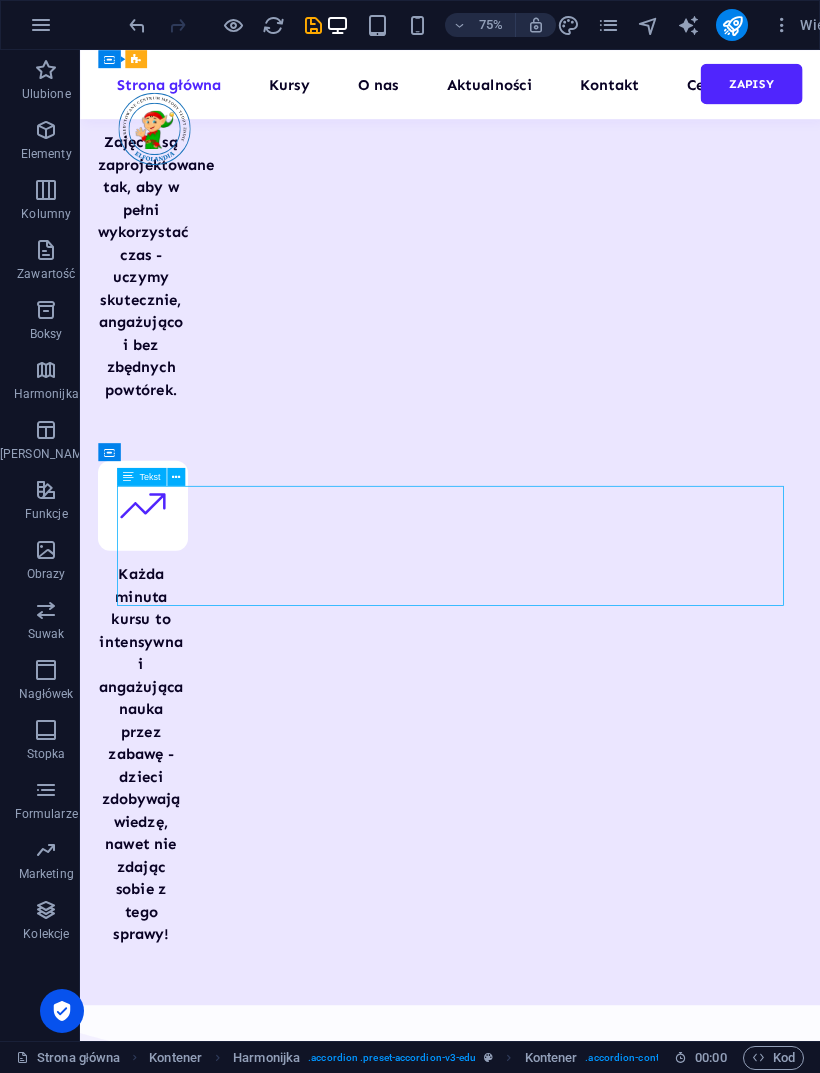 click on "Nie musi. Na początku mały kursant w towarzystwie najbliższej osoby może poczuć się pewniej i spróbować czegoś nowego. Dlatego podczas pierwszych zajęć nie wymuszamy na rodzicach pozostawienia dziecka, które czuje się nieswojo. Od kolejnych lekcji sugerujemy jednak rodzicom stopniowe wycofywanie się z sali, ponieważ wpływa to korzystnie na rozwój językowy i społeczny malucha." at bounding box center (573, 9676) 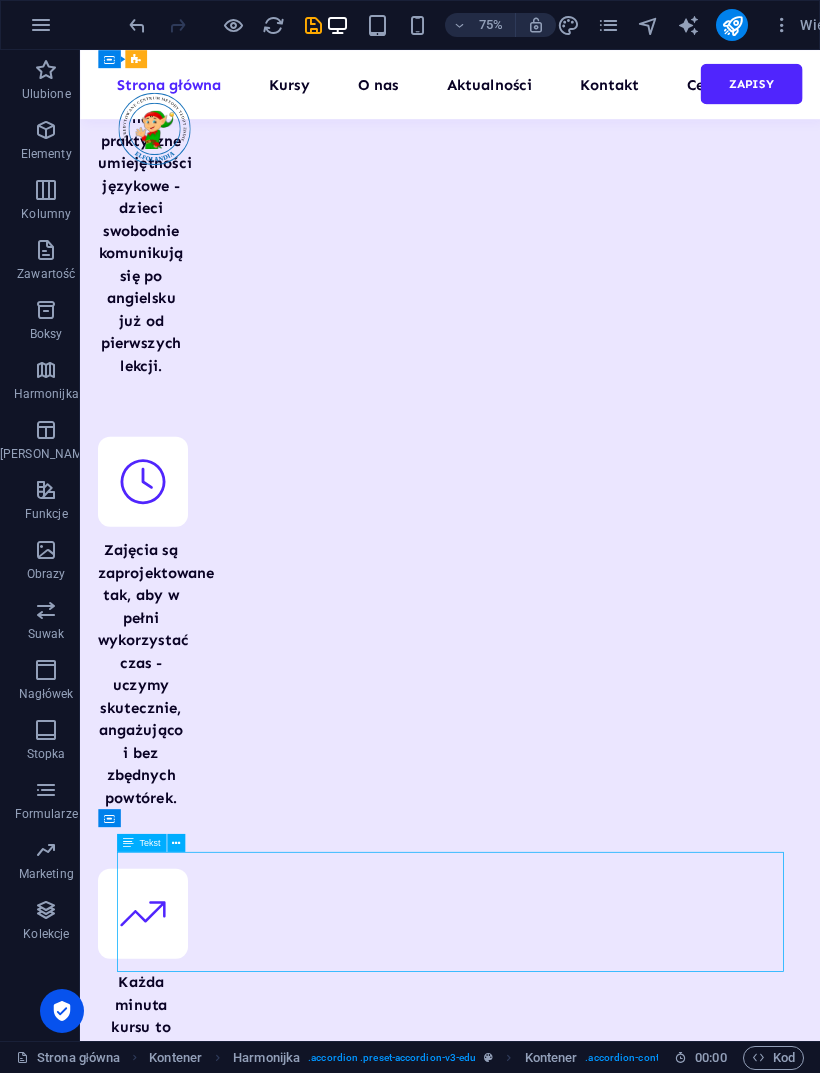scroll, scrollTop: 9531, scrollLeft: 0, axis: vertical 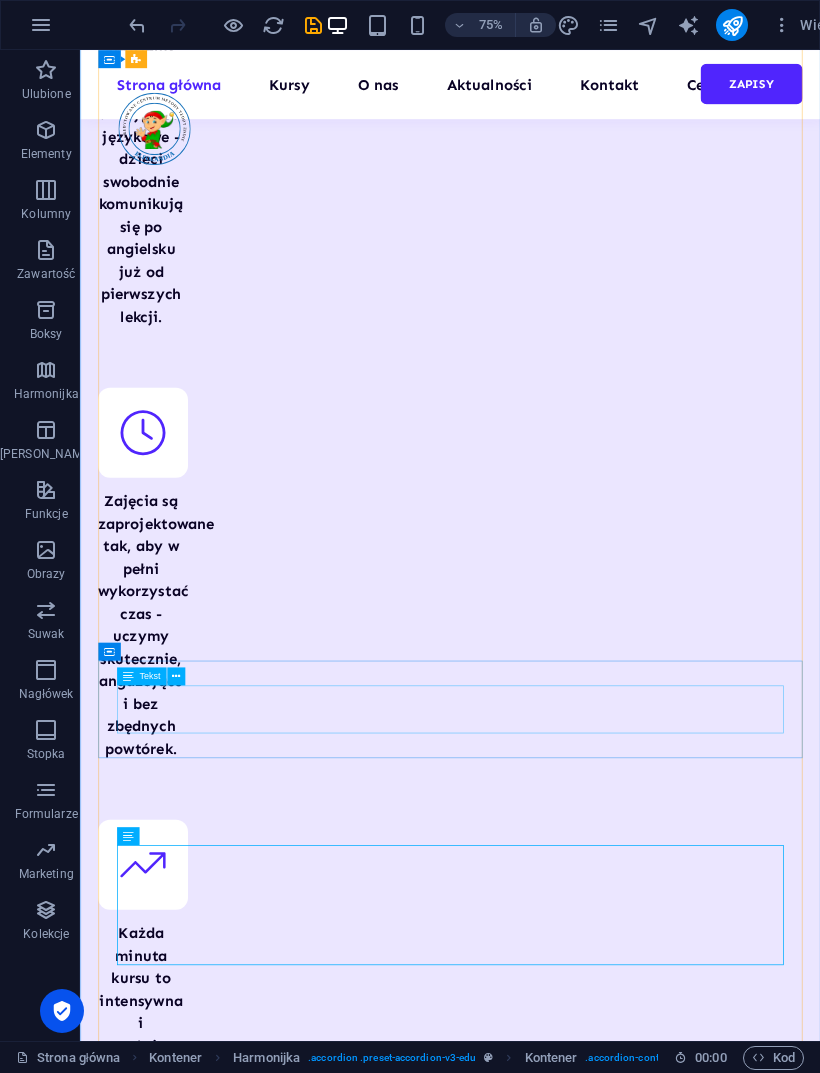 click on "Nie! Pracujemy w kameralnych grupach, zazwyczaj liczących od 6 do 10 dzieci, aby każde z nich miało szansę aktywnie uczestniczyć w zajęciach." at bounding box center [573, 9893] 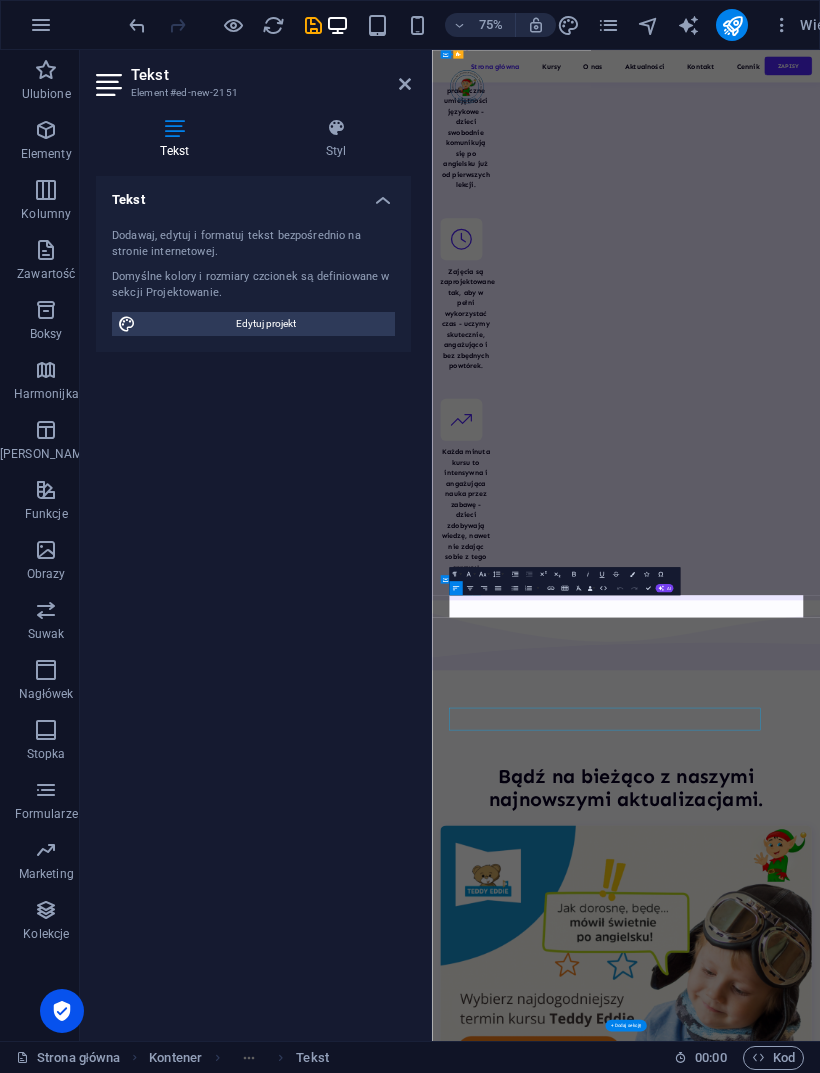 scroll, scrollTop: 8499, scrollLeft: 0, axis: vertical 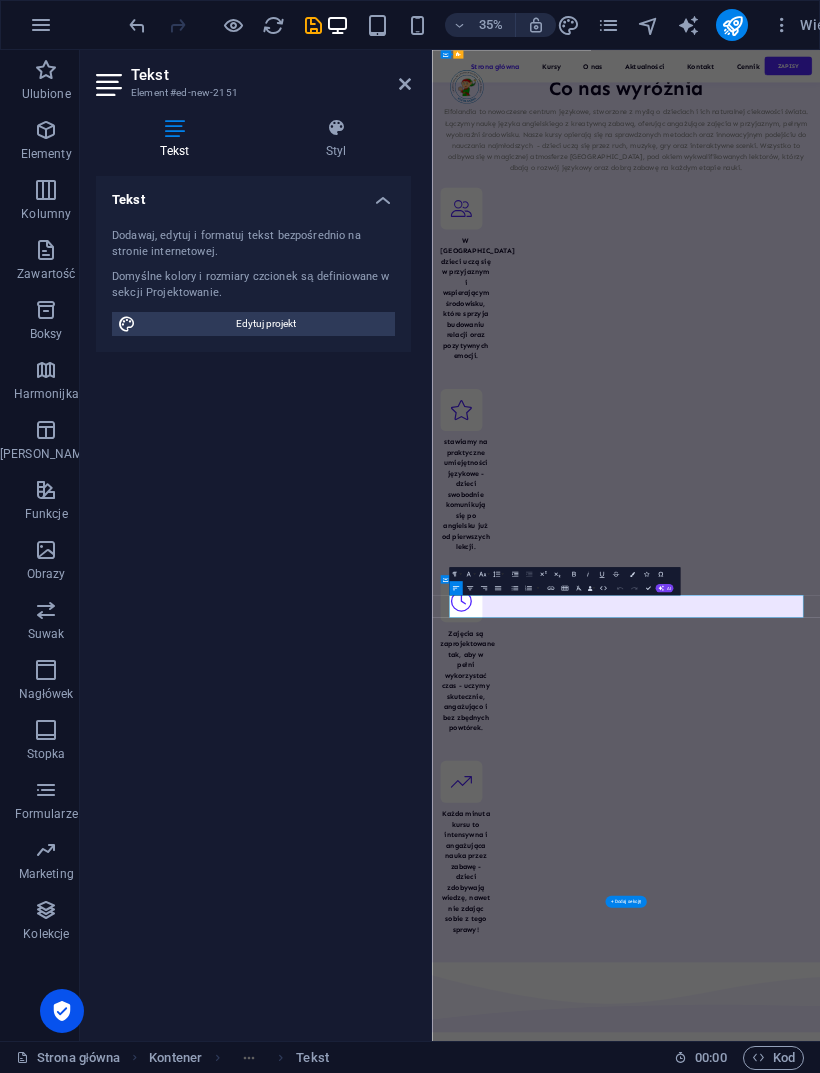 click on "Nie! Pracujemy w kameralnych grupach, zazwyczaj liczących od 6 do 10 dzieci, aby każde z nich miało szansę aktywnie uczestniczyć w zajęciach." at bounding box center (986, 11089) 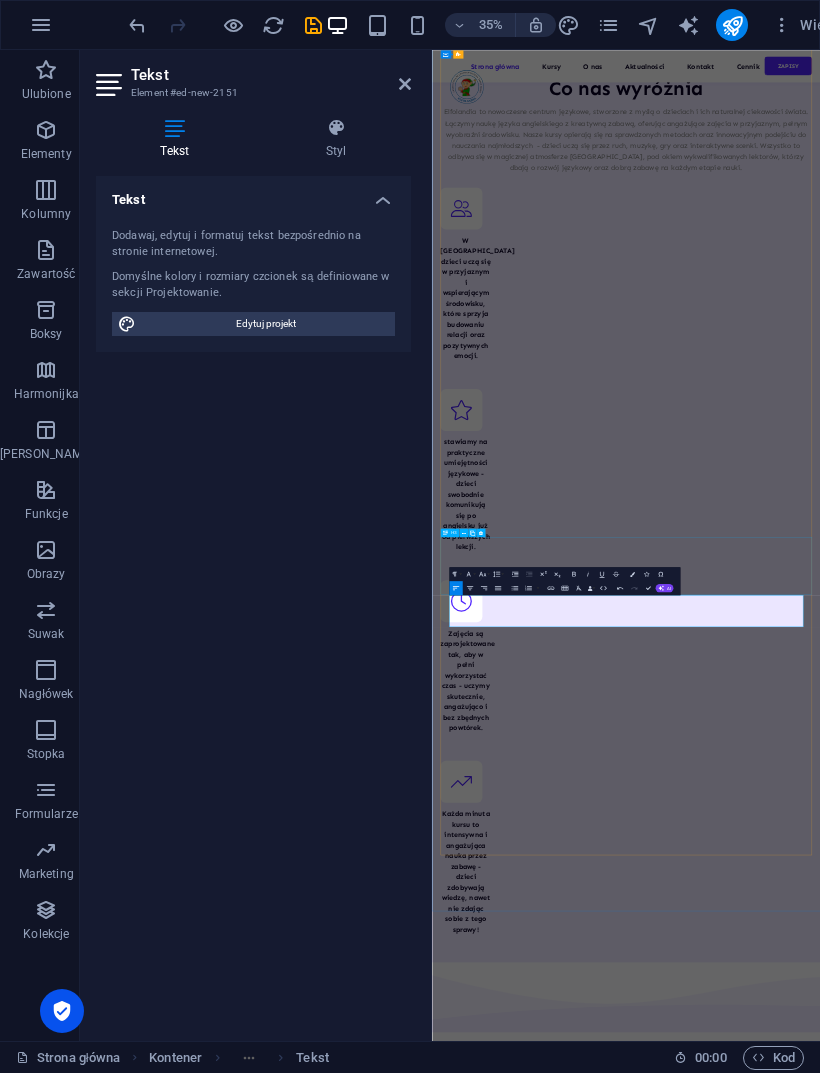 click on "AI" at bounding box center (664, 588) 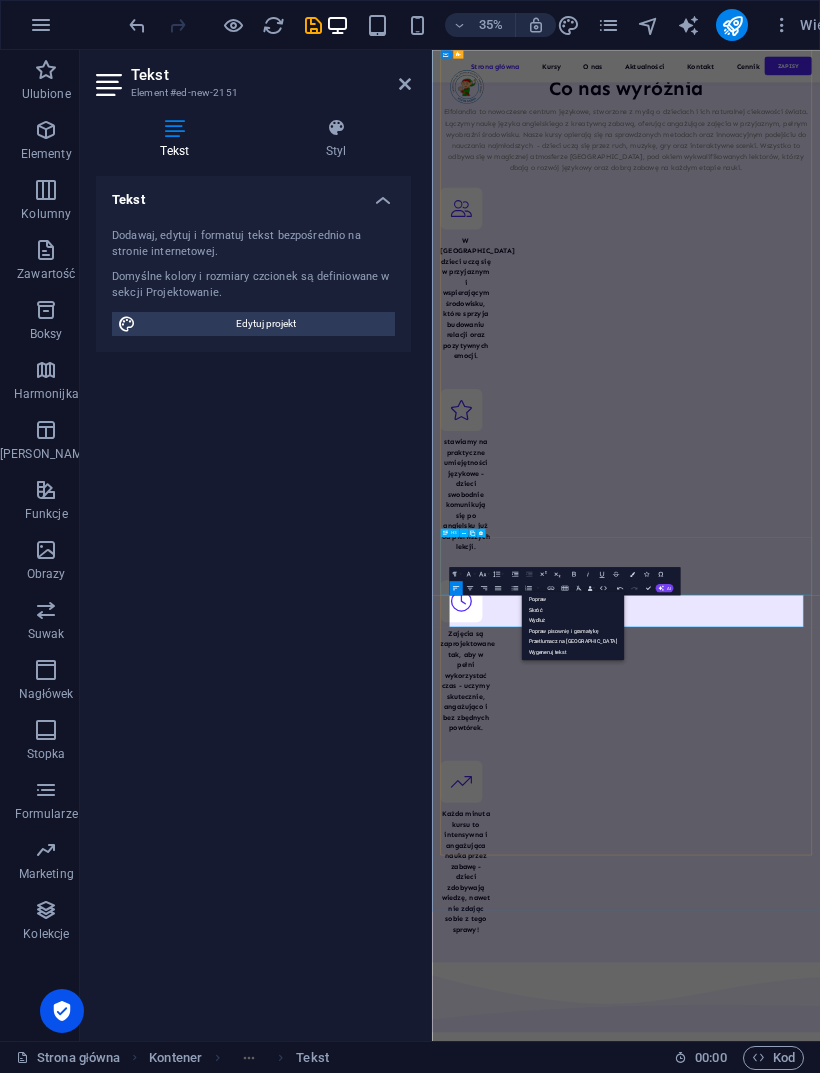 click on "Popraw" at bounding box center [572, 599] 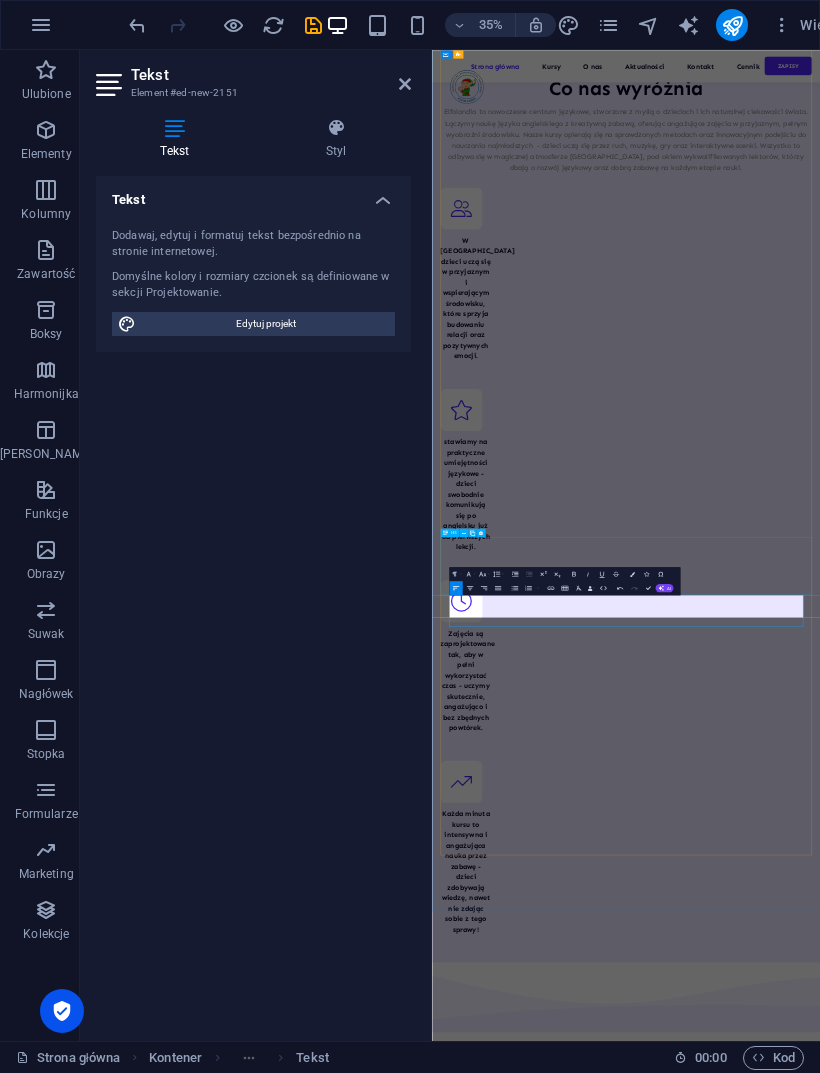 type 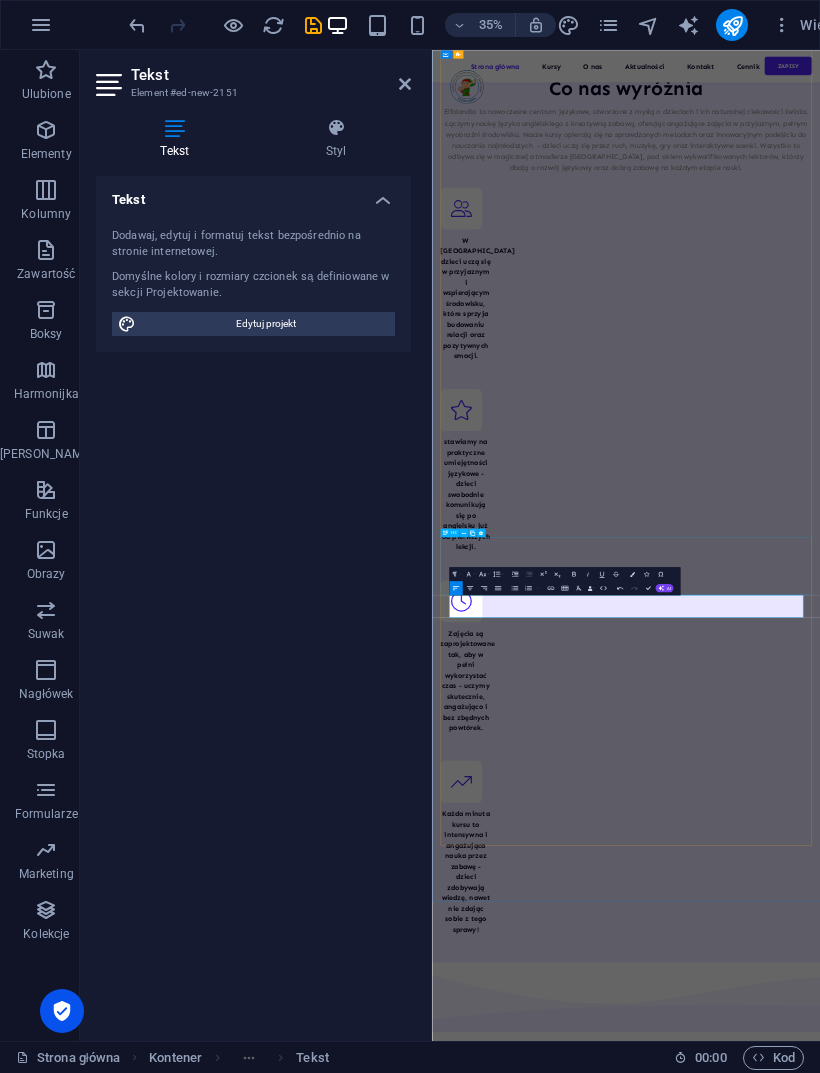 click on "Tekst Dodawaj, edytuj i formatuj tekst bezpośrednio na stronie internetowej. Domyślne kolory i rozmiary czcionek są definiowane w sekcji Projektowanie. Edytuj projekt Wyrównanie Wyrównane do lewej Wyśrodkowany Wyrównane do prawej" at bounding box center [253, 600] 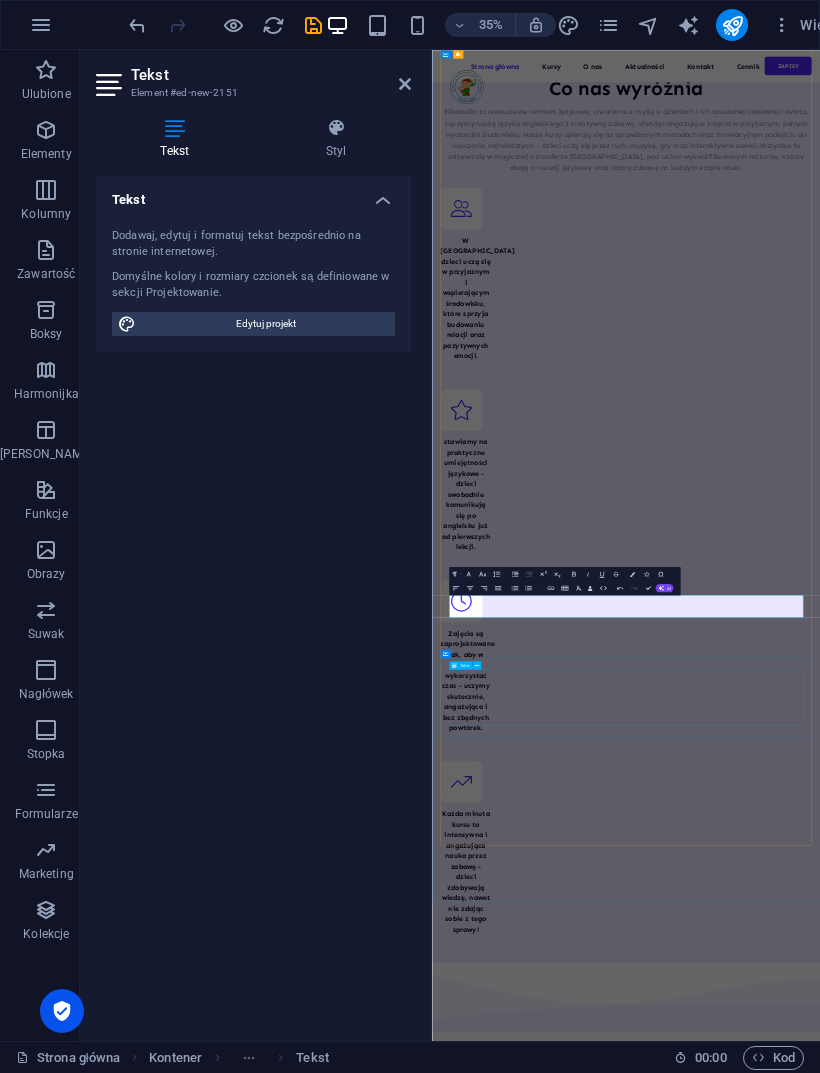 click on "Nie musi. Na początku mały kursant w towarzystwie najbliższej osoby może poczuć się pewniej i spróbować czegoś nowego. Dlatego podczas pierwszych zajęć nie wymuszamy na rodzicach pozostawienia dziecka, które czuje się nieswojo. Od kolejnych lekcji sugerujemy jednak rodzicom stopniowe wycofywanie się z sali, ponieważ wpływa to korzystnie na rozwój językowy i społeczny malucha." at bounding box center (986, 11335) 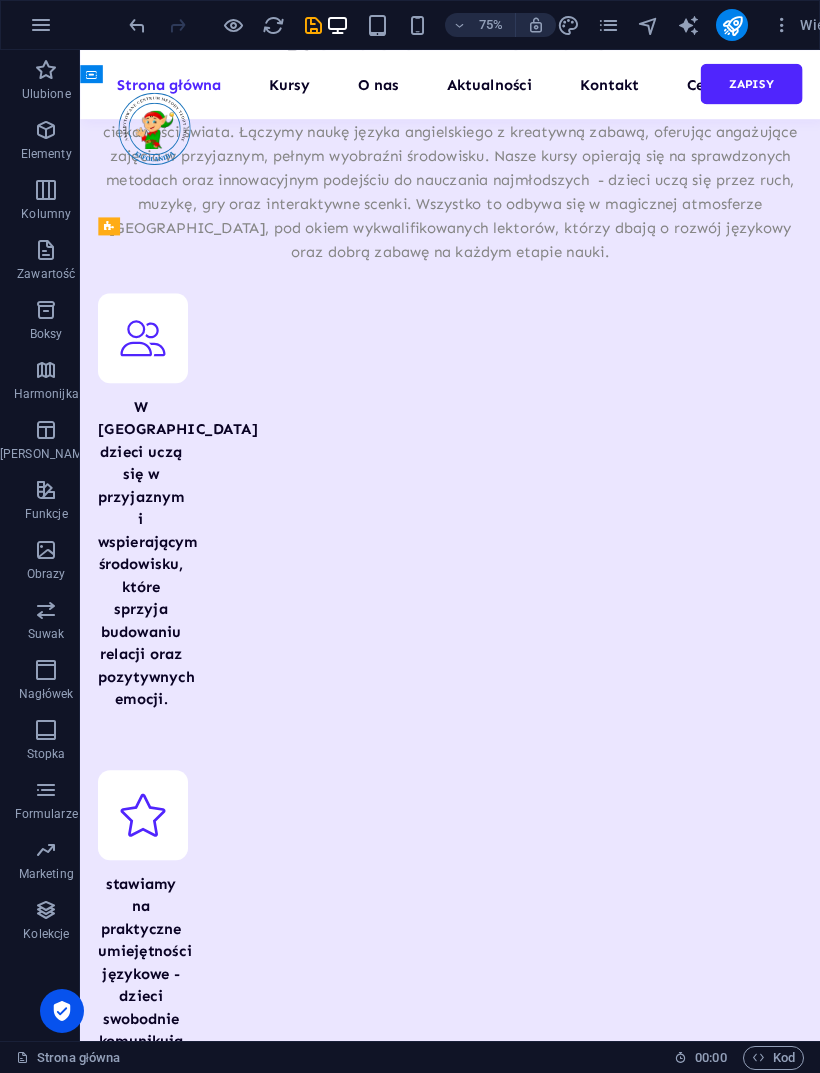 scroll, scrollTop: 8423, scrollLeft: 0, axis: vertical 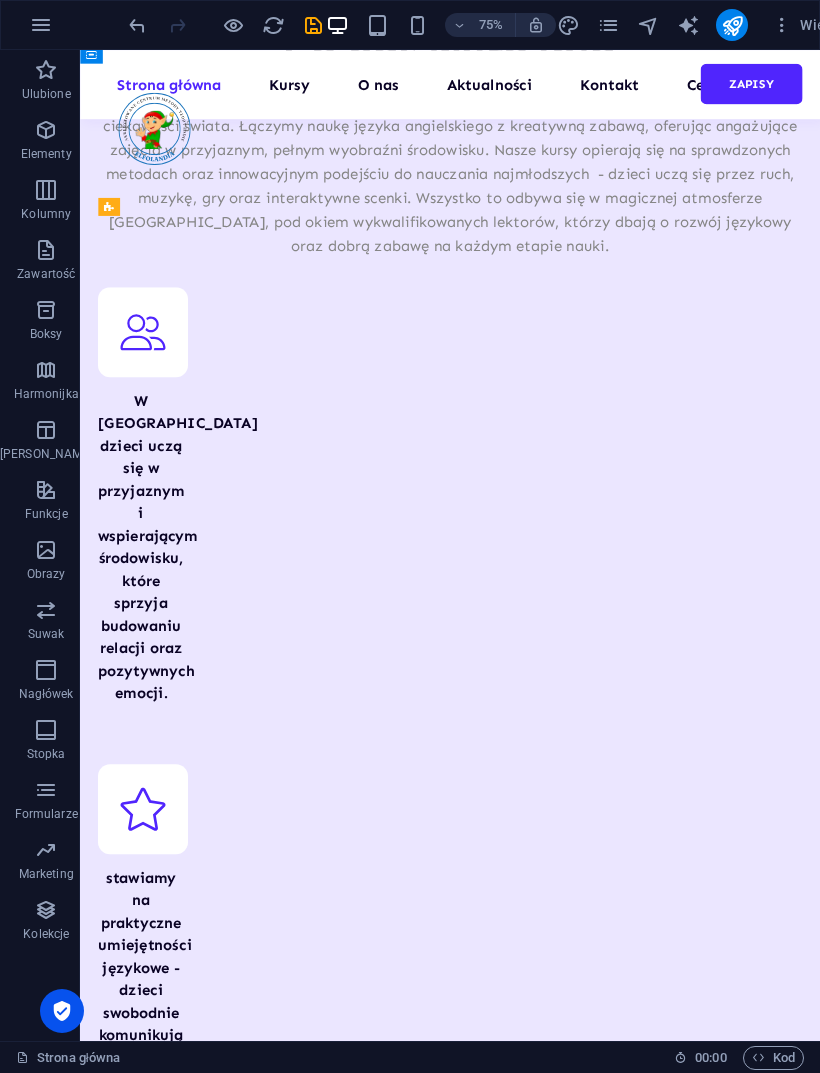 click on "Dlaczego warto wybrać Elfolandie?" at bounding box center (573, 9524) 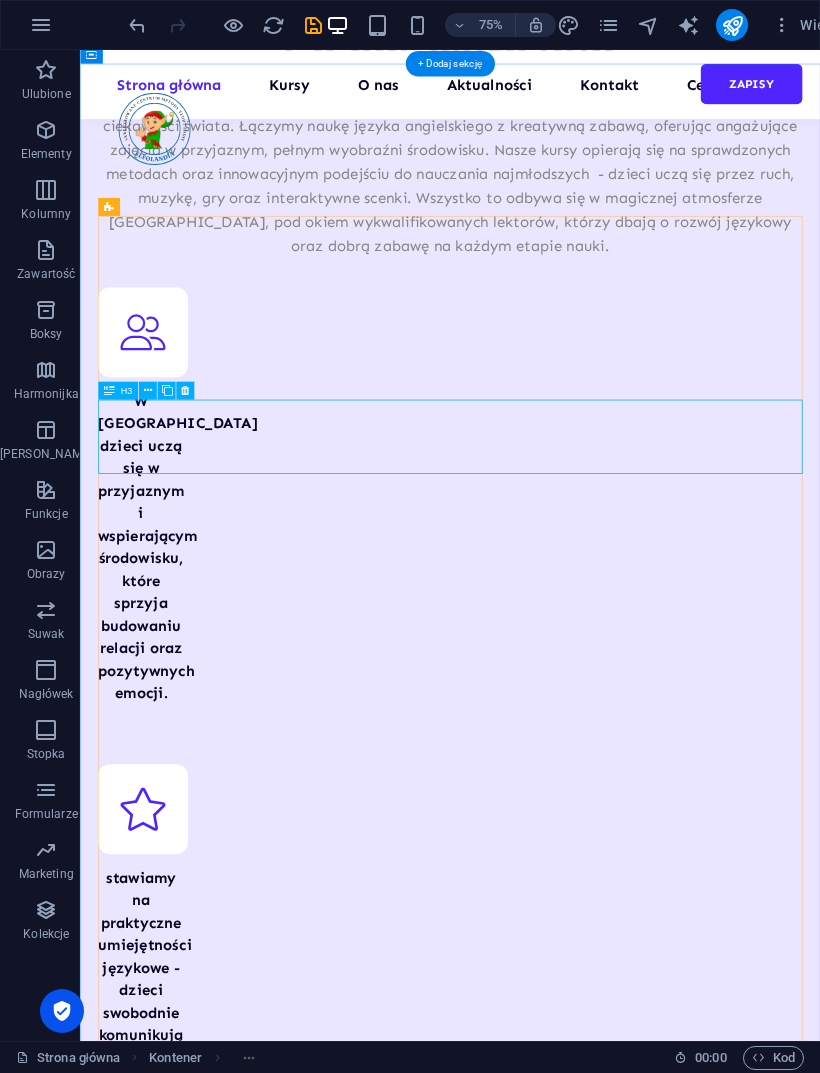 click at bounding box center [148, 391] 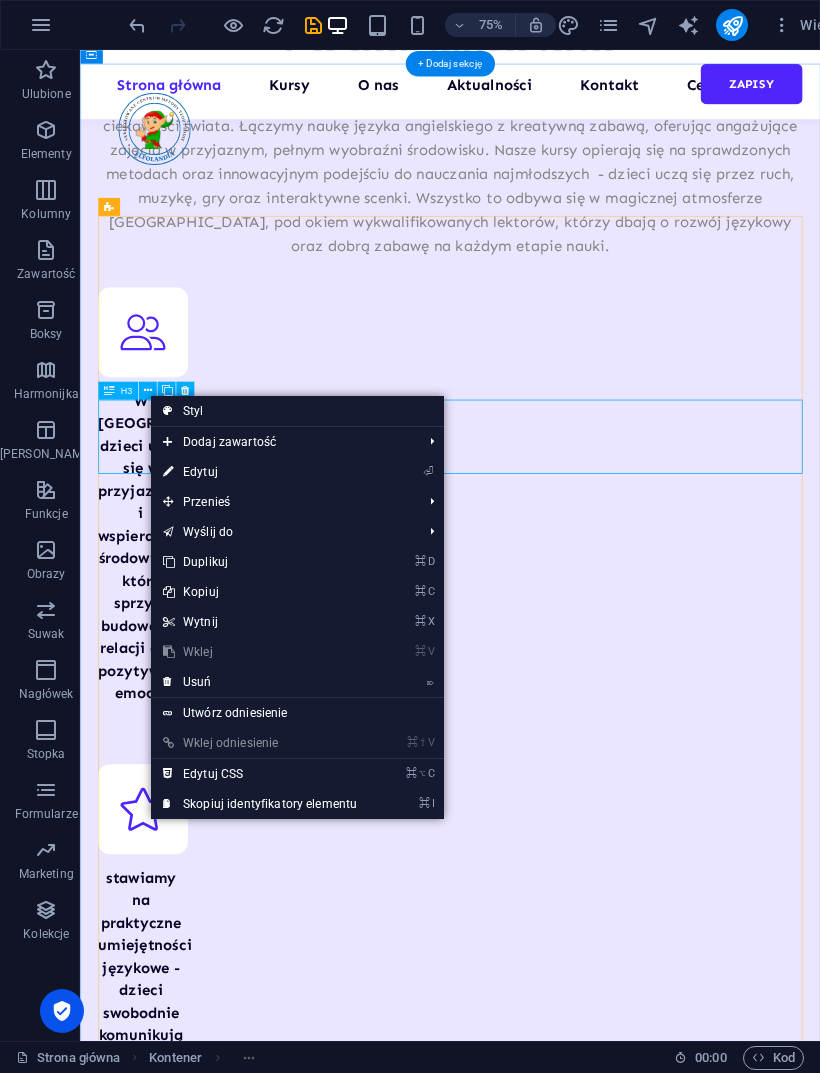 click on "⌘ D  Duplikuj" at bounding box center [260, 562] 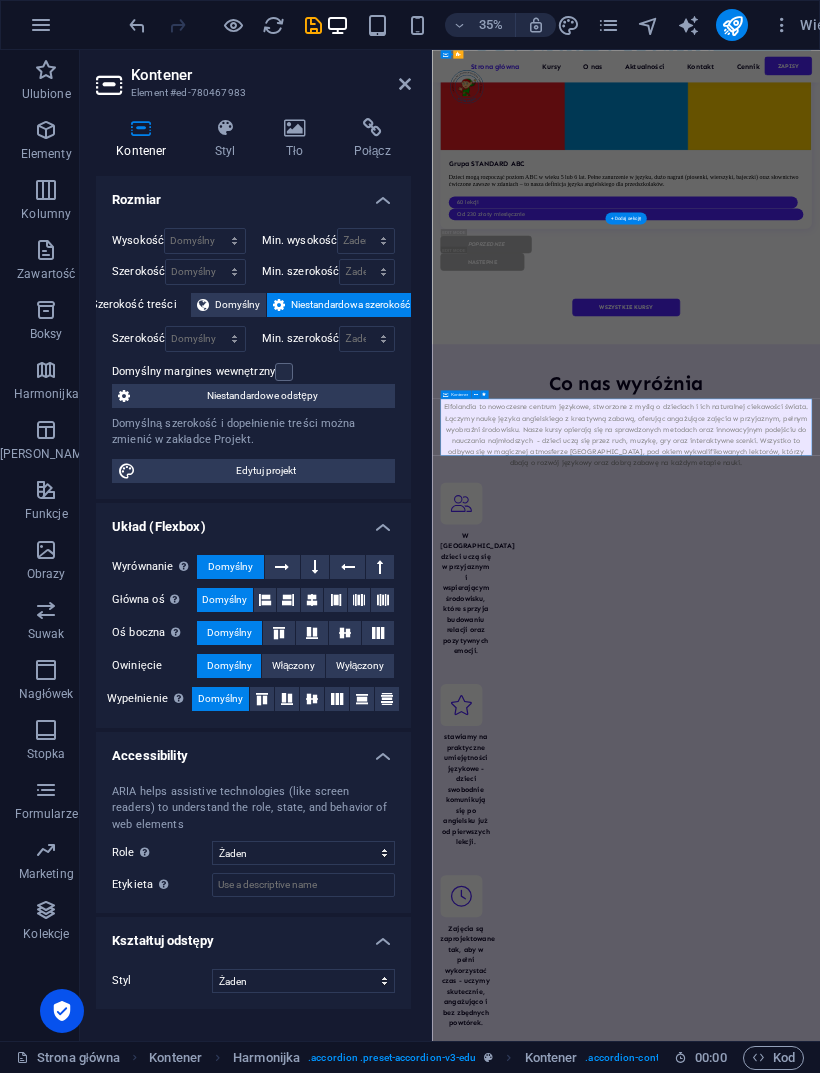 scroll, scrollTop: 7654, scrollLeft: 0, axis: vertical 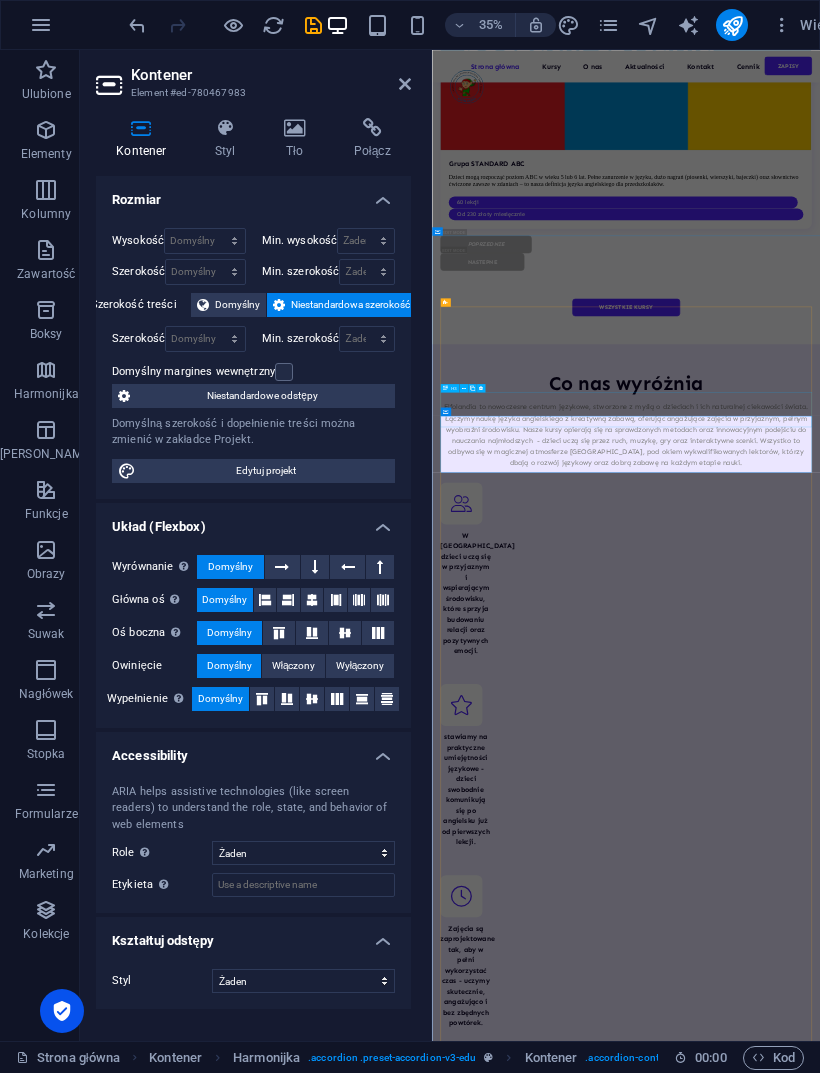 click on "Dlaczego warto wybrać Elfolandie?" at bounding box center [986, 10491] 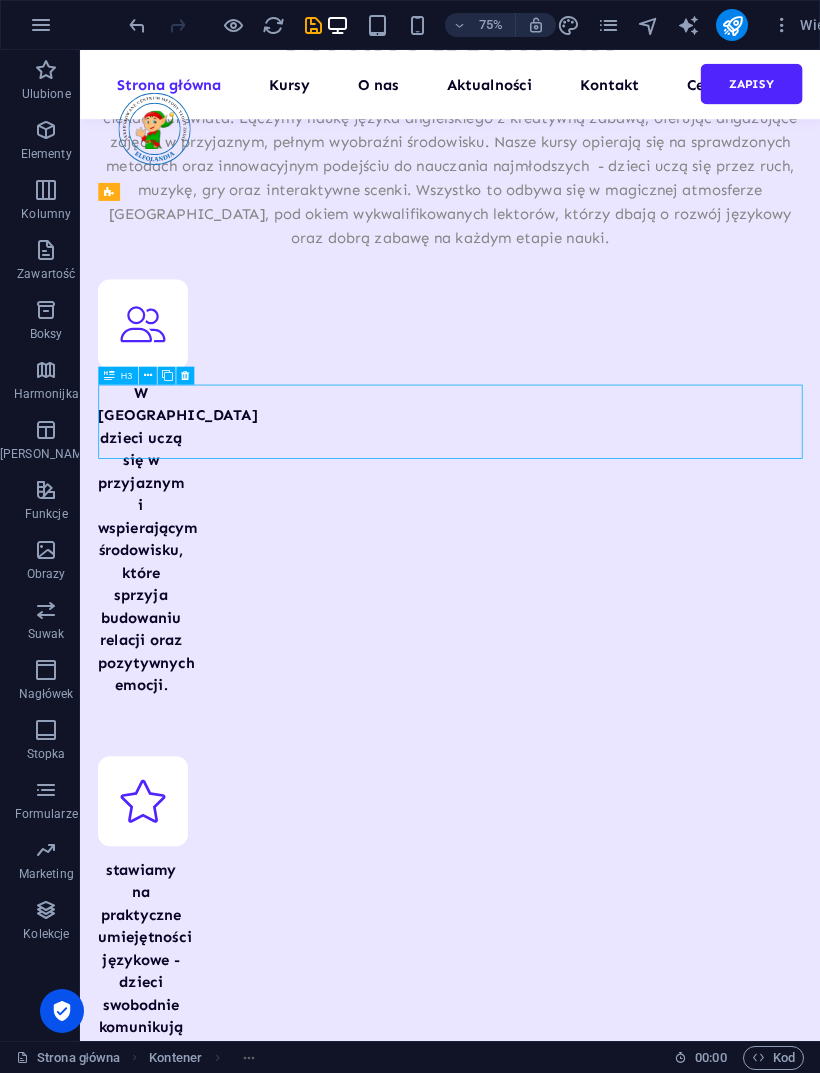 scroll, scrollTop: 8445, scrollLeft: 0, axis: vertical 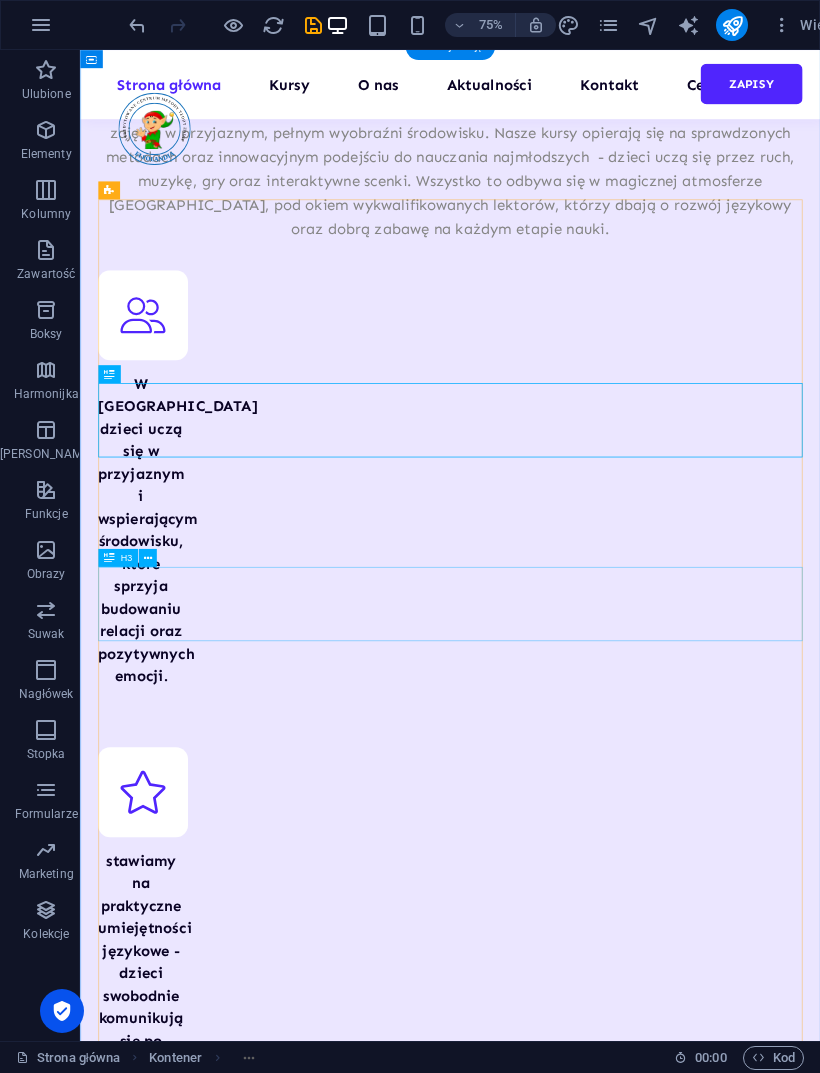 click on "Dlaczego warto wybrać Elfolandie?" at bounding box center (573, 9748) 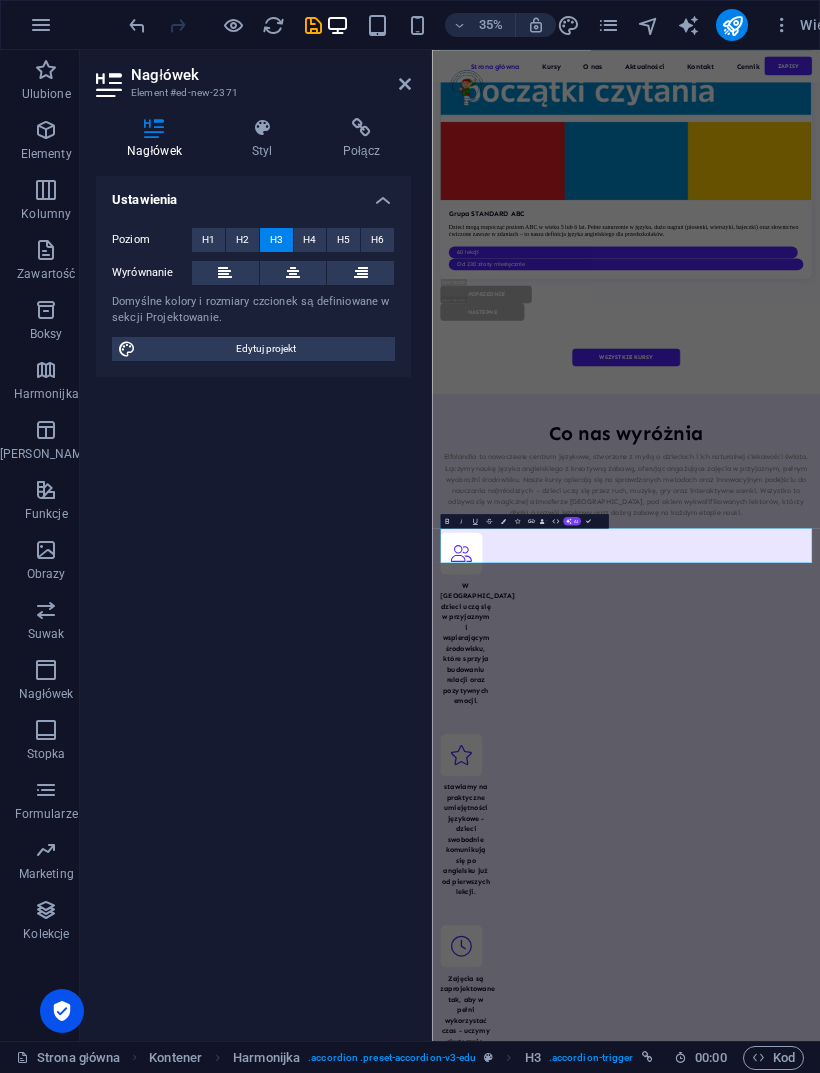 scroll, scrollTop: 8445, scrollLeft: 0, axis: vertical 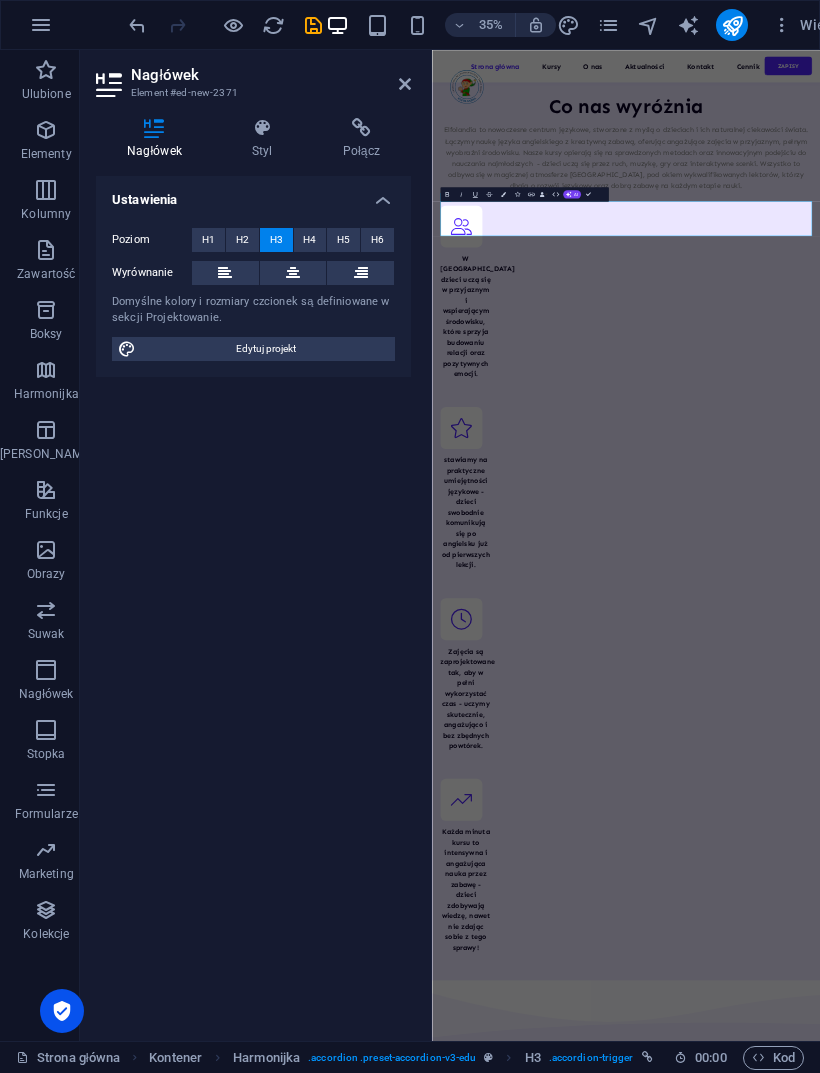 click on "Elfolandia to wyjątkowe miejsce stworzone z myślą o dzieciach. Łączymy profesjonalne podejście do nauczania z bajkowym klimatem, w którym dzieci czują się bezpiecznie, swobodnie i radośnie uczą się języka angielskiego." at bounding box center (986, 10078) 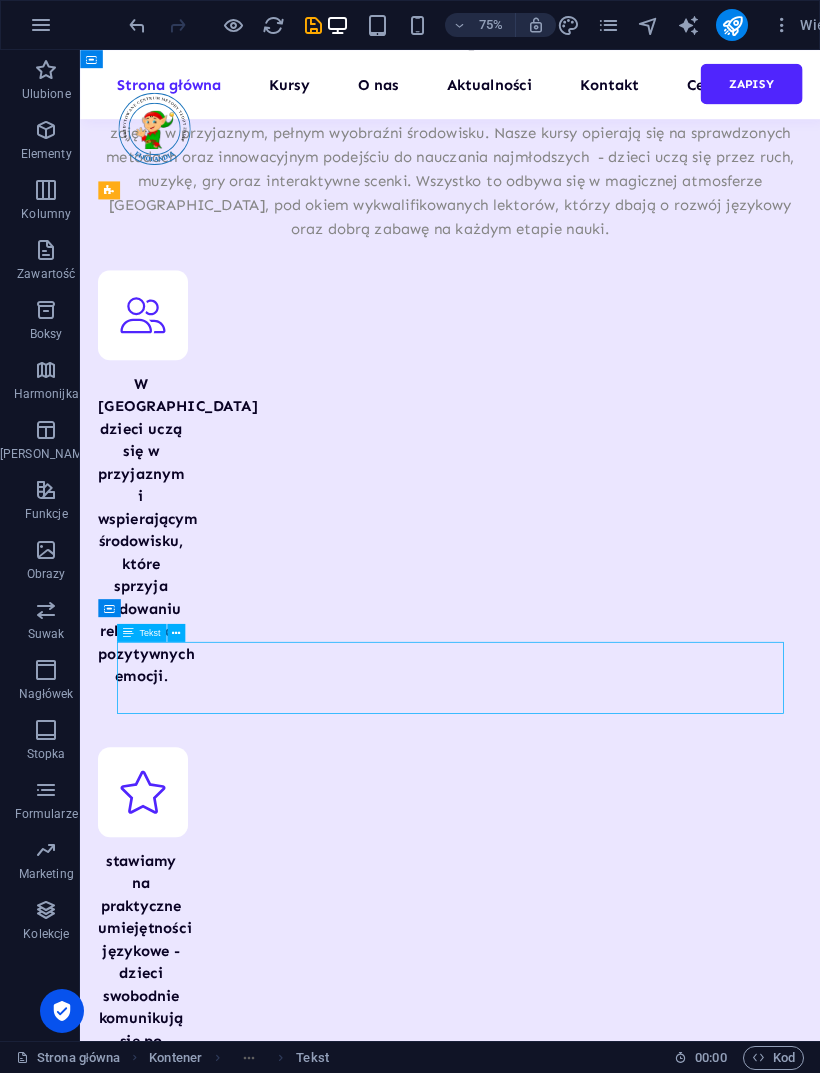 click on "Elfolandia to wyjątkowe miejsce stworzone z myślą o dzieciach. Łączymy profesjonalne podejście do nauczania z bajkowym klimatem, w którym dzieci czują się bezpiecznie, swobodnie i radośnie uczą się języka angielskiego." at bounding box center (573, 9847) 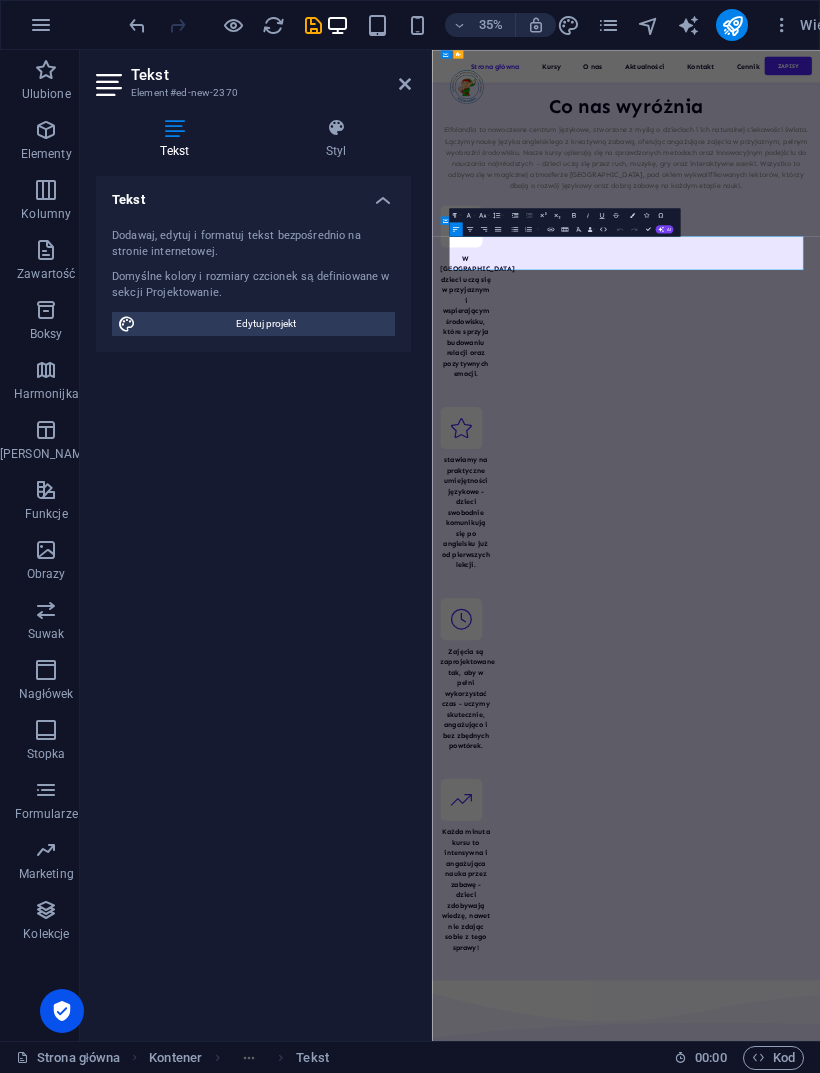 click on "Elfolandia to wyjątkowe miejsce stworzone z myślą o dzieciach. Łączymy profesjonalne podejście do nauczania z bajkowym klimatem, w którym dzieci czują się bezpiecznie, swobodnie i radośnie uczą się języka angielskiego." at bounding box center (986, 10044) 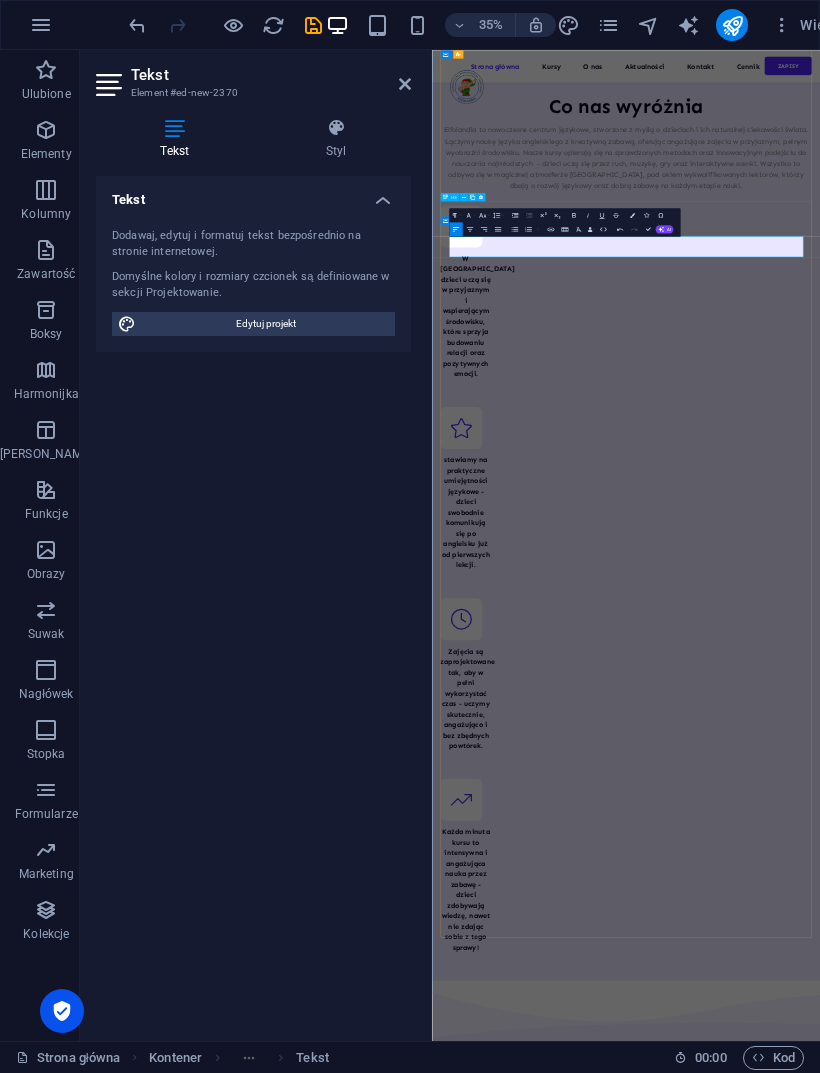 click on "AI" at bounding box center [664, 229] 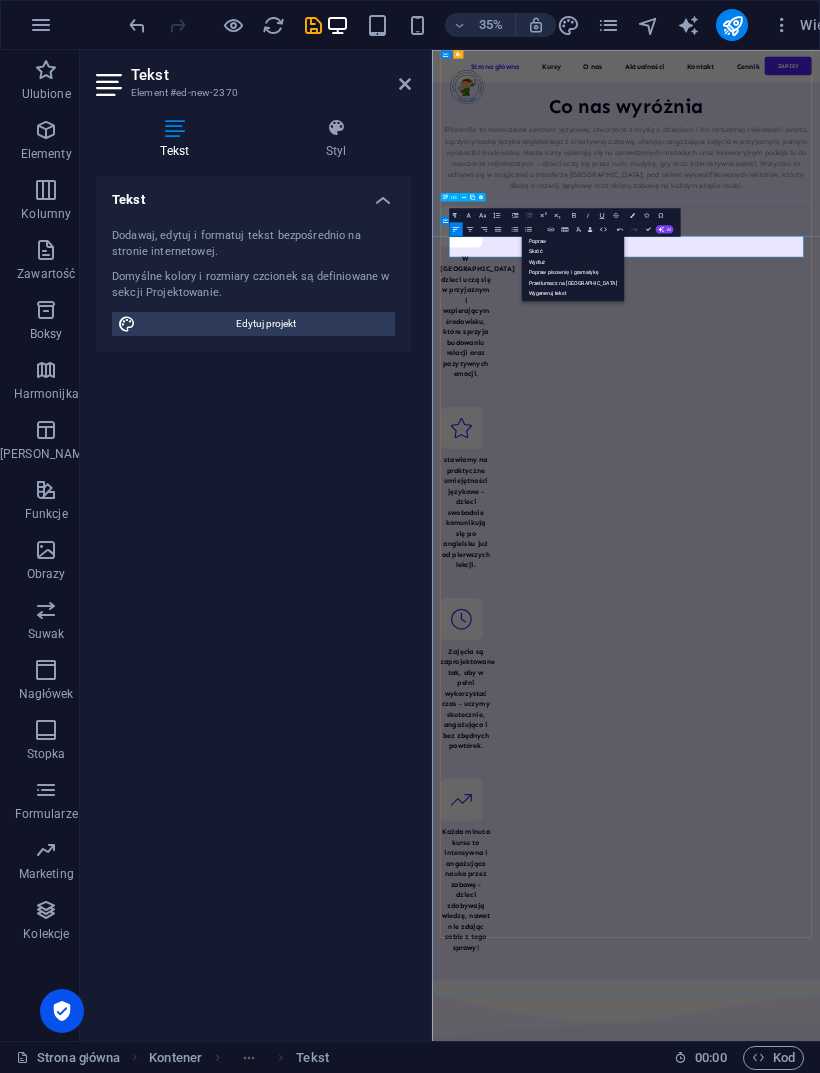 click on "Popraw" at bounding box center [572, 241] 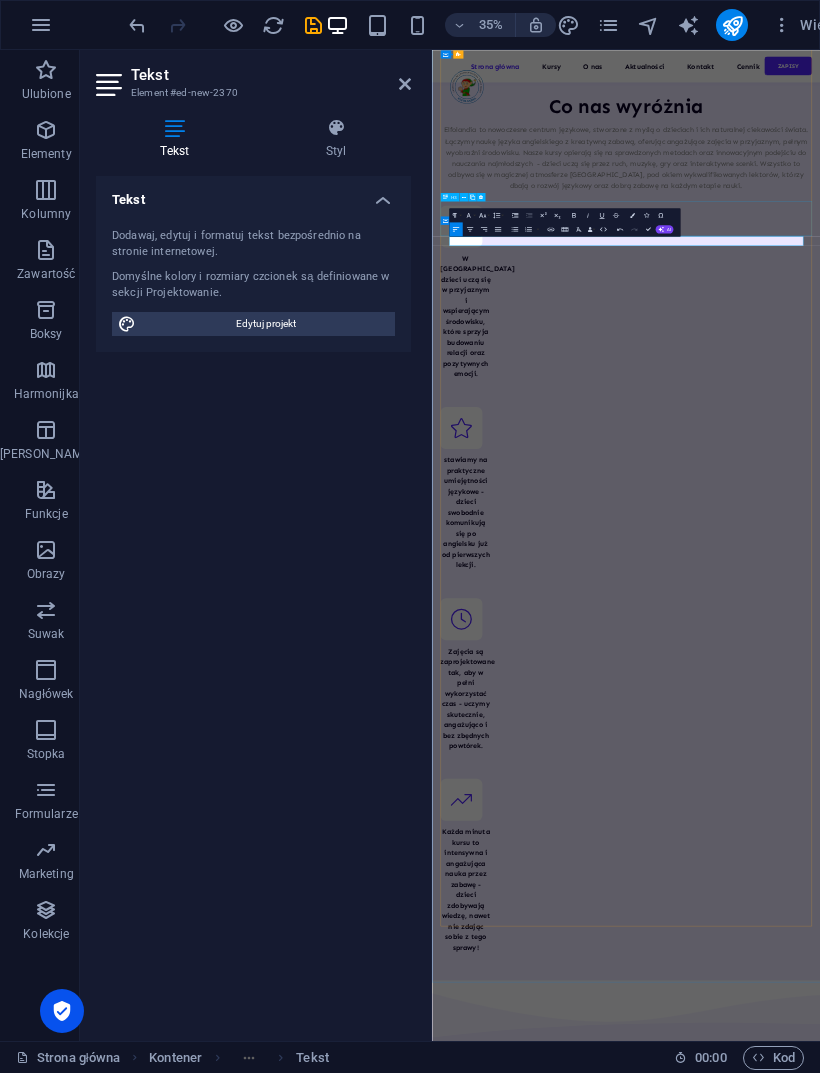 click 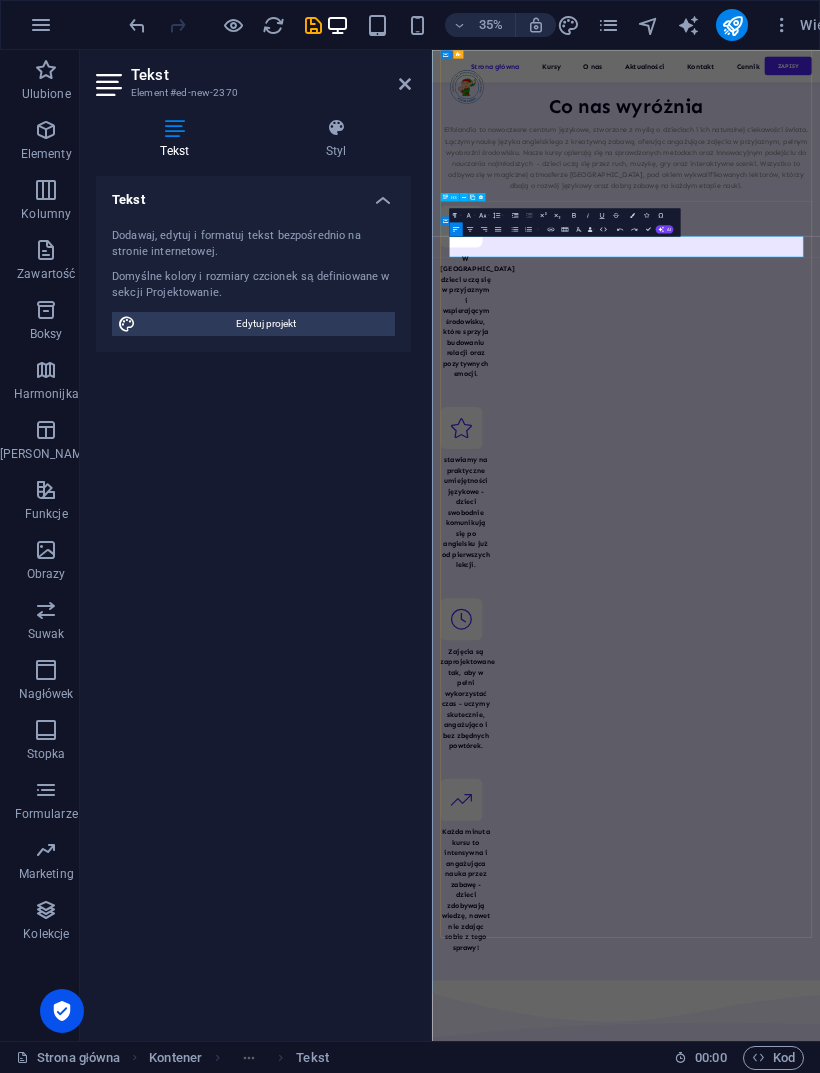 click 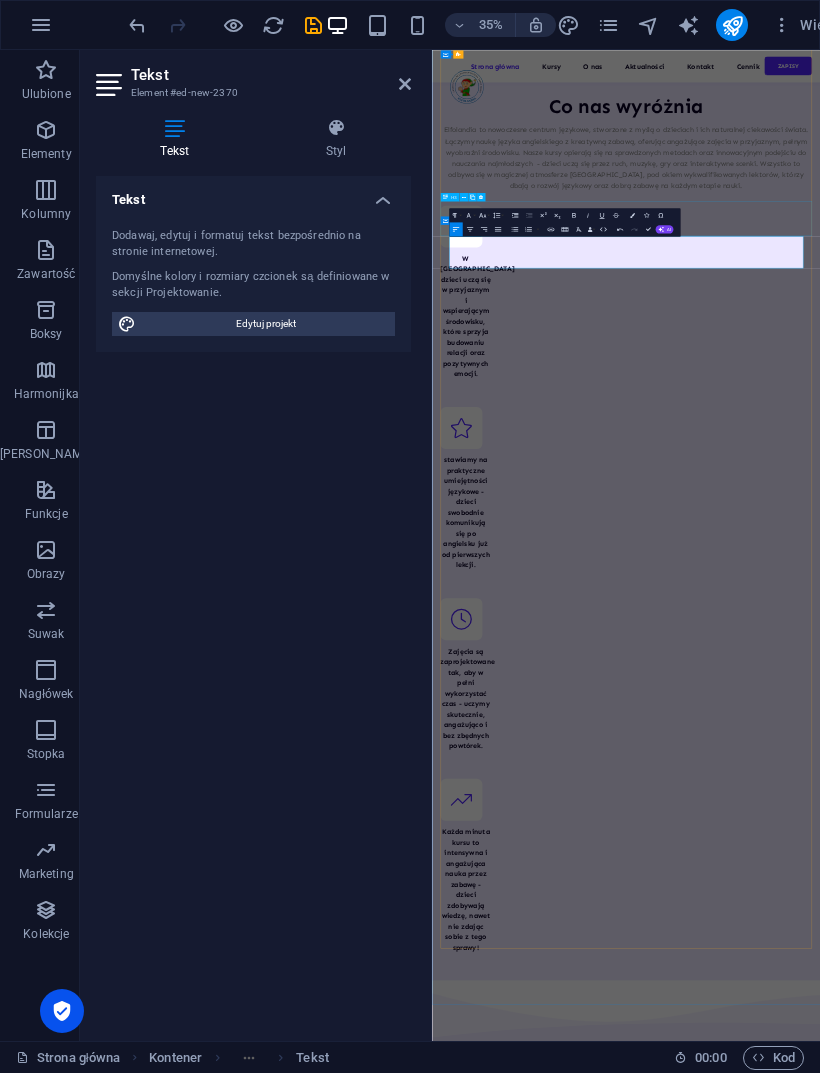 click 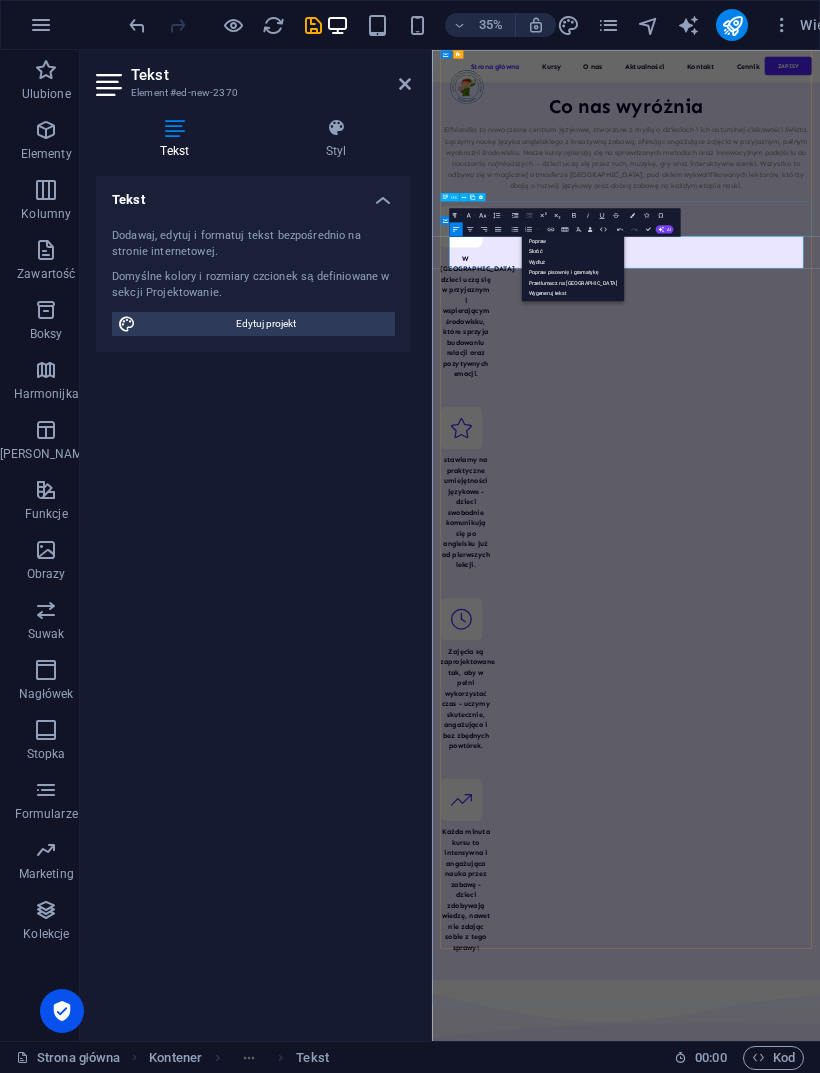 type 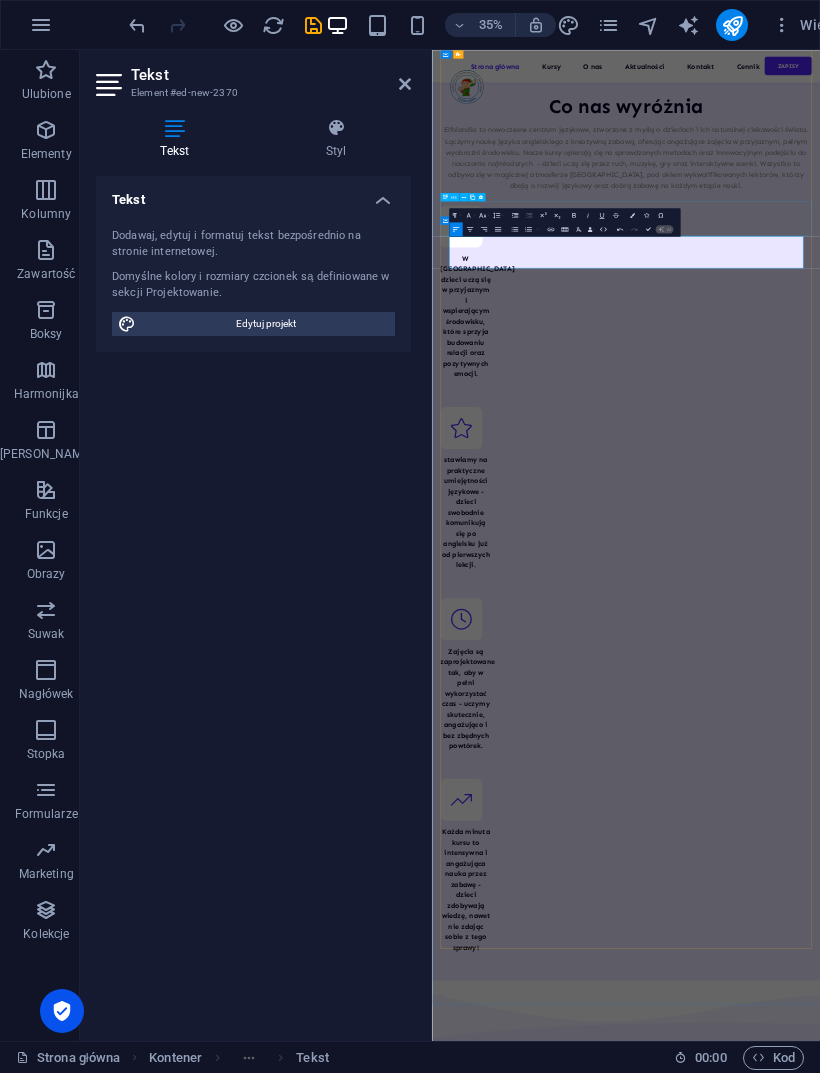 click on "Popraw" at bounding box center (572, 241) 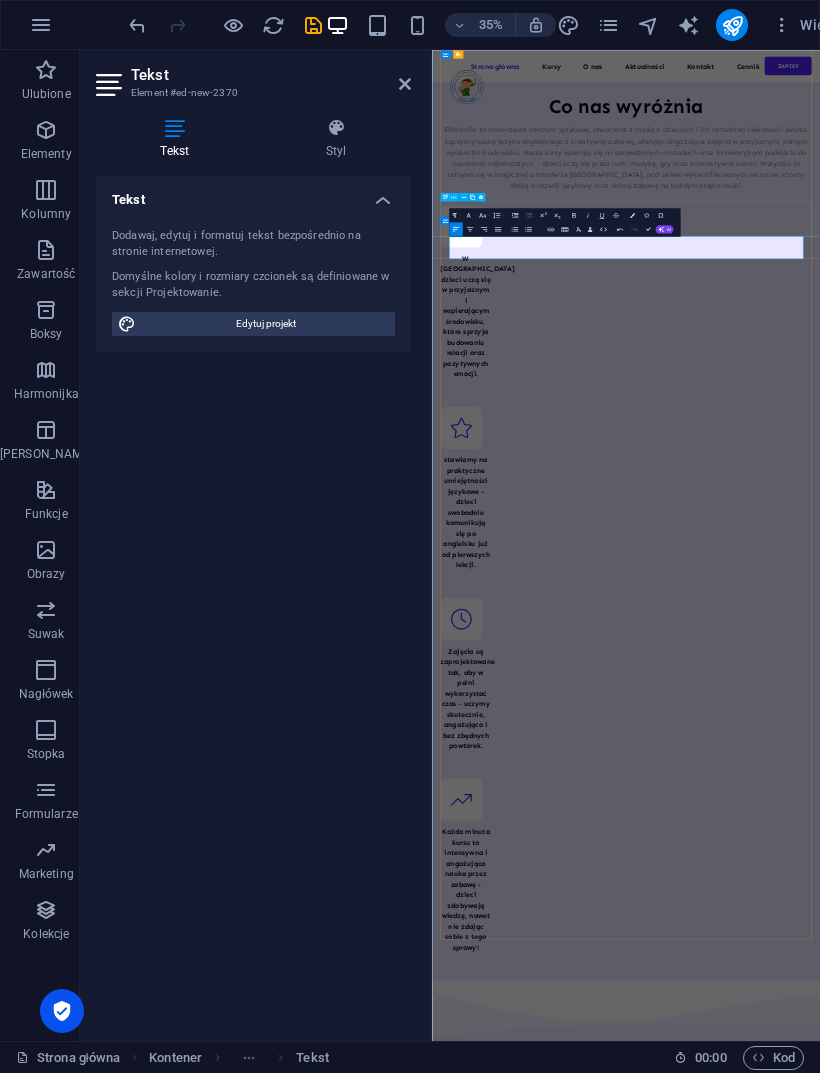 click on "Tekst Dodawaj, edytuj i formatuj tekst bezpośrednio na stronie internetowej. Domyślne kolory i rozmiary czcionek są definiowane w sekcji Projektowanie. Edytuj projekt Wyrównanie Wyrównane do lewej Wyśrodkowany Wyrównane do prawej" at bounding box center [253, 600] 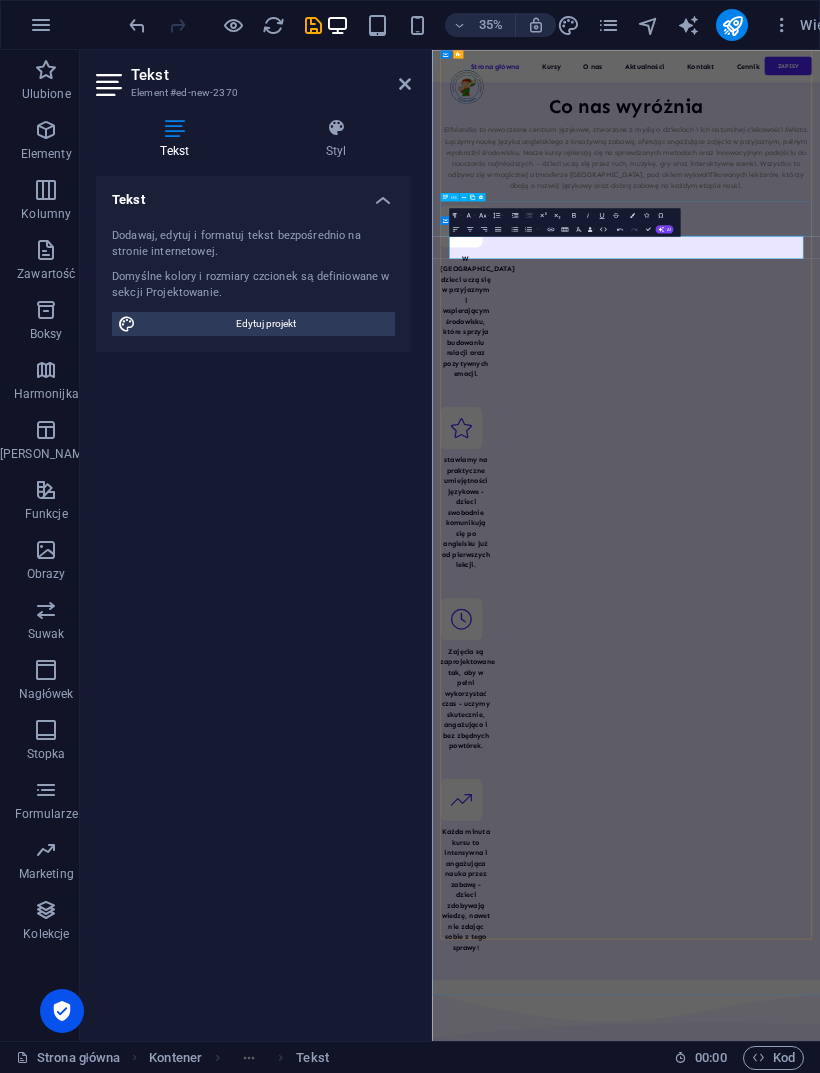 click on "Czy moje dziecko musi znać angielski, żeby dołączyć do kursu?" at bounding box center [986, 10747] 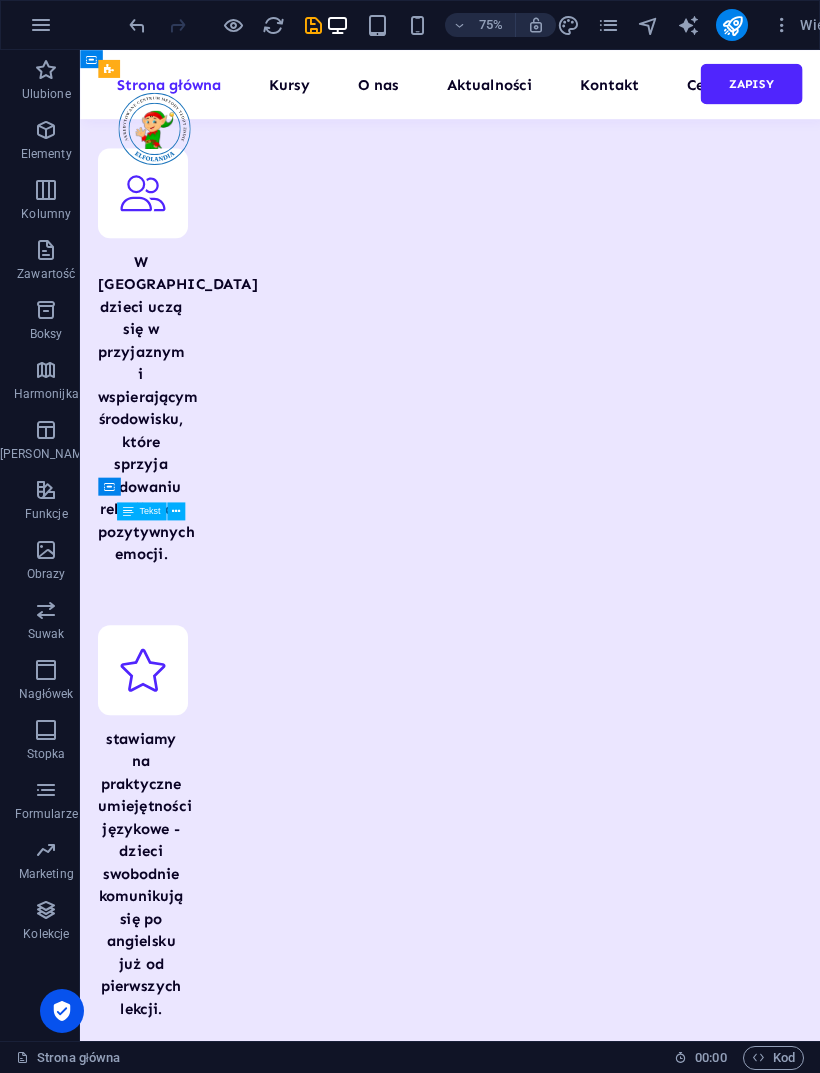 scroll, scrollTop: 8607, scrollLeft: 0, axis: vertical 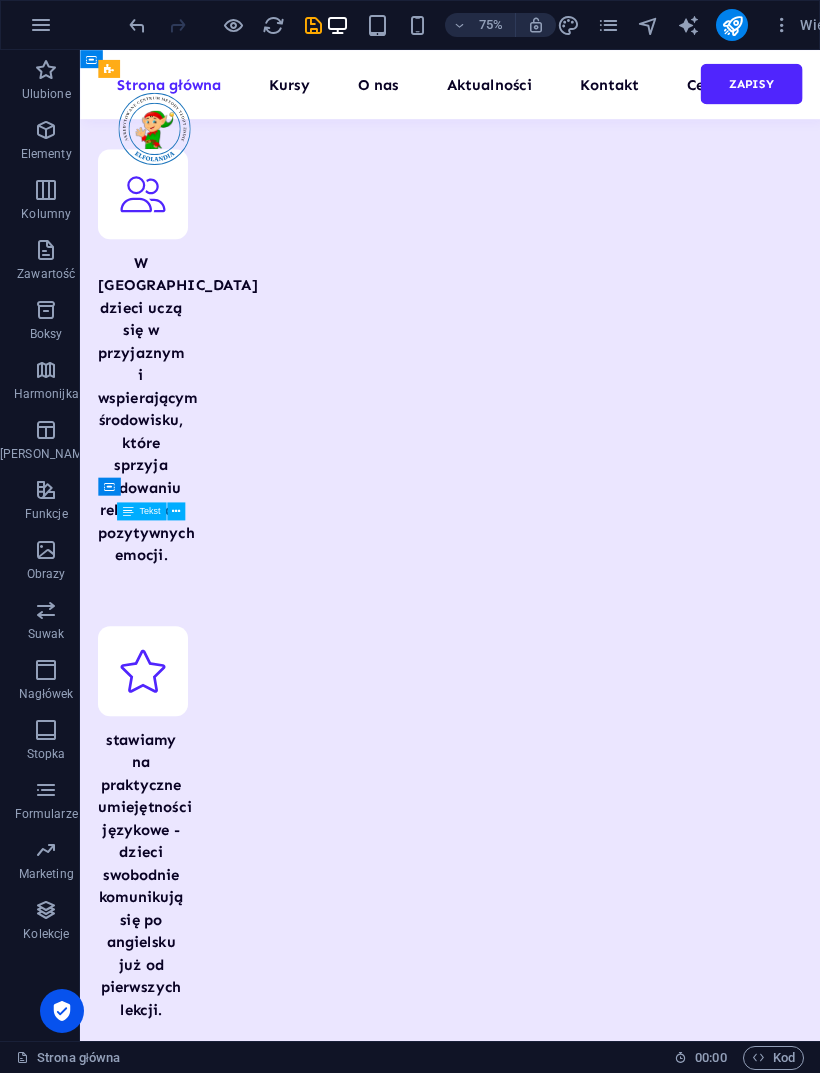 click on "Jak mogę zapisać dziecko na zajęcia?" at bounding box center (573, 9586) 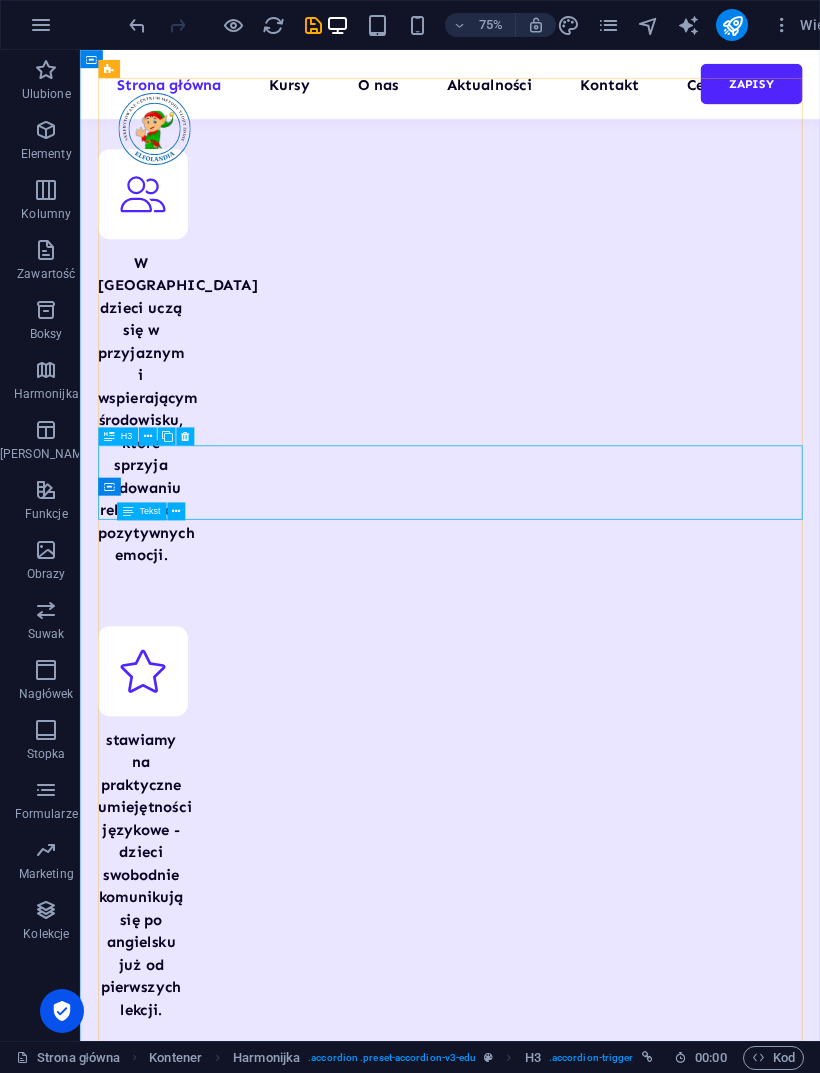 click at bounding box center [148, 436] 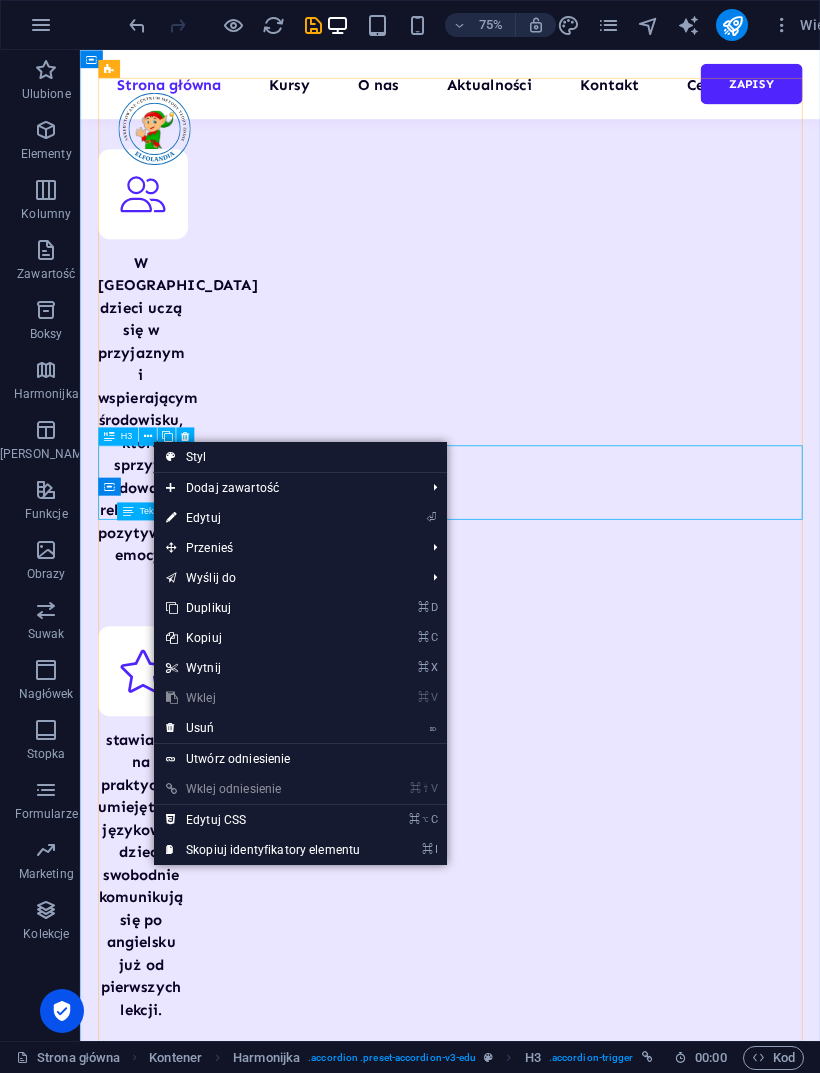 click on "⌘ D  Duplikuj" at bounding box center [263, 608] 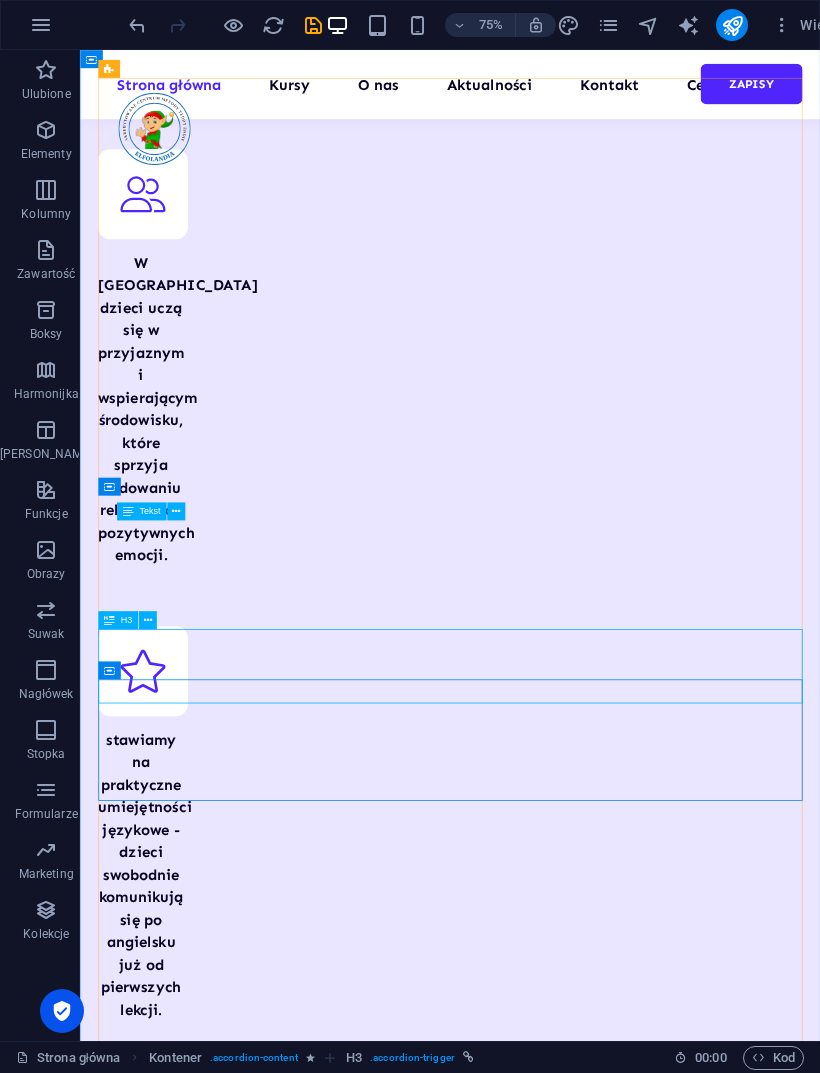 click on "Jak mogę zapisać dziecko na zajęcia?" at bounding box center (573, 9832) 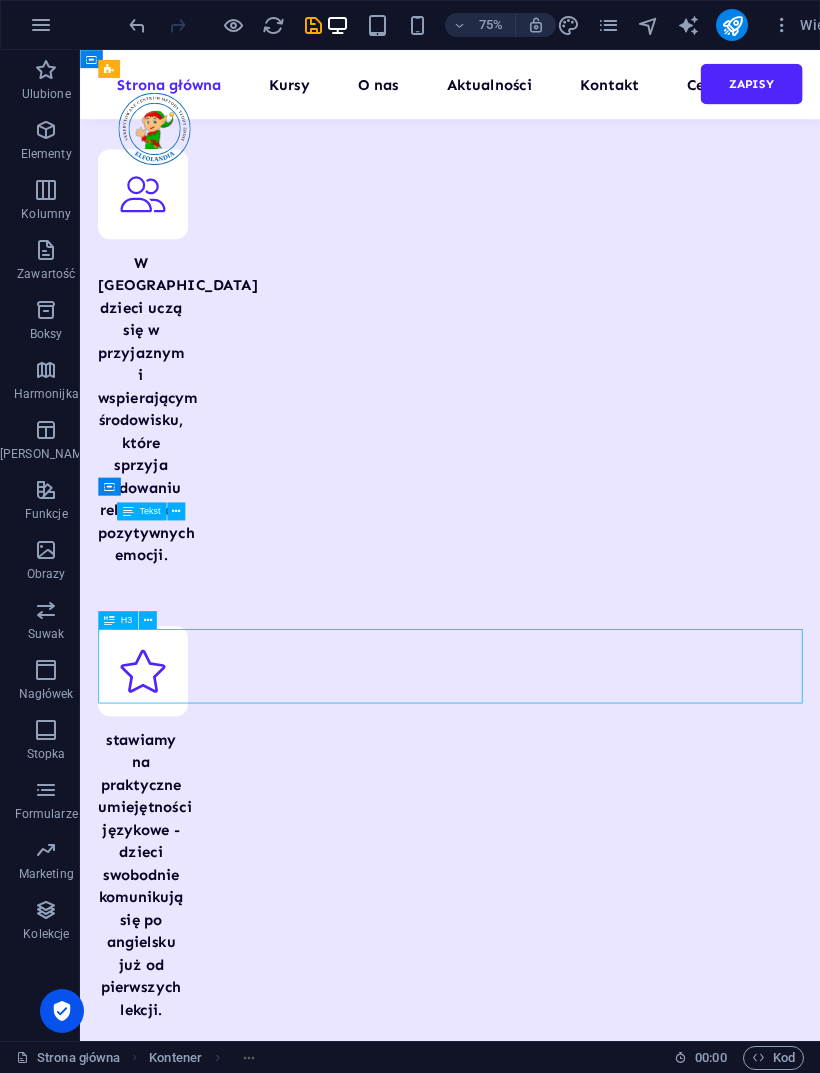 click on "Jak mogę zapisać dziecko na zajęcia?" at bounding box center [573, 9832] 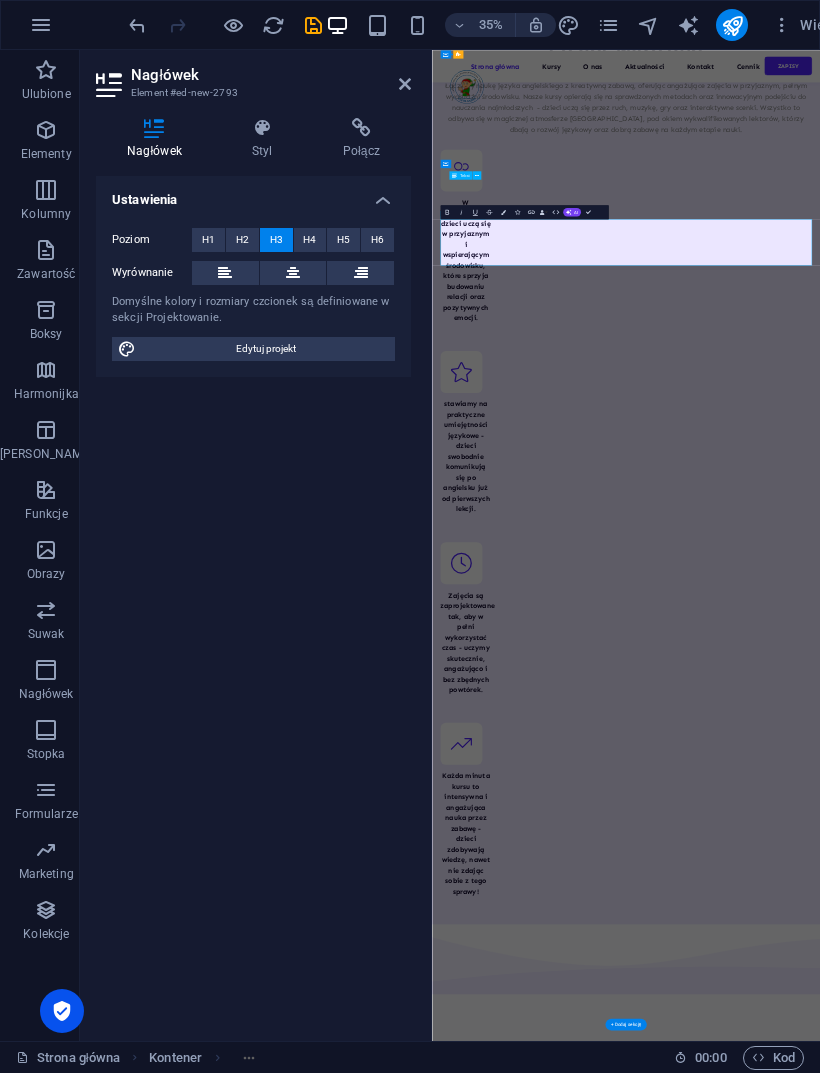 click on "Wystarczy skontaktować się z nami za pomocą formularza kontaktowego, telefonicznie lub odwiedzić nas osobiście. Chętnie pomożemy w doborze odpowiedniej grupy oraz terminu zajęć." at bounding box center [986, 10147] 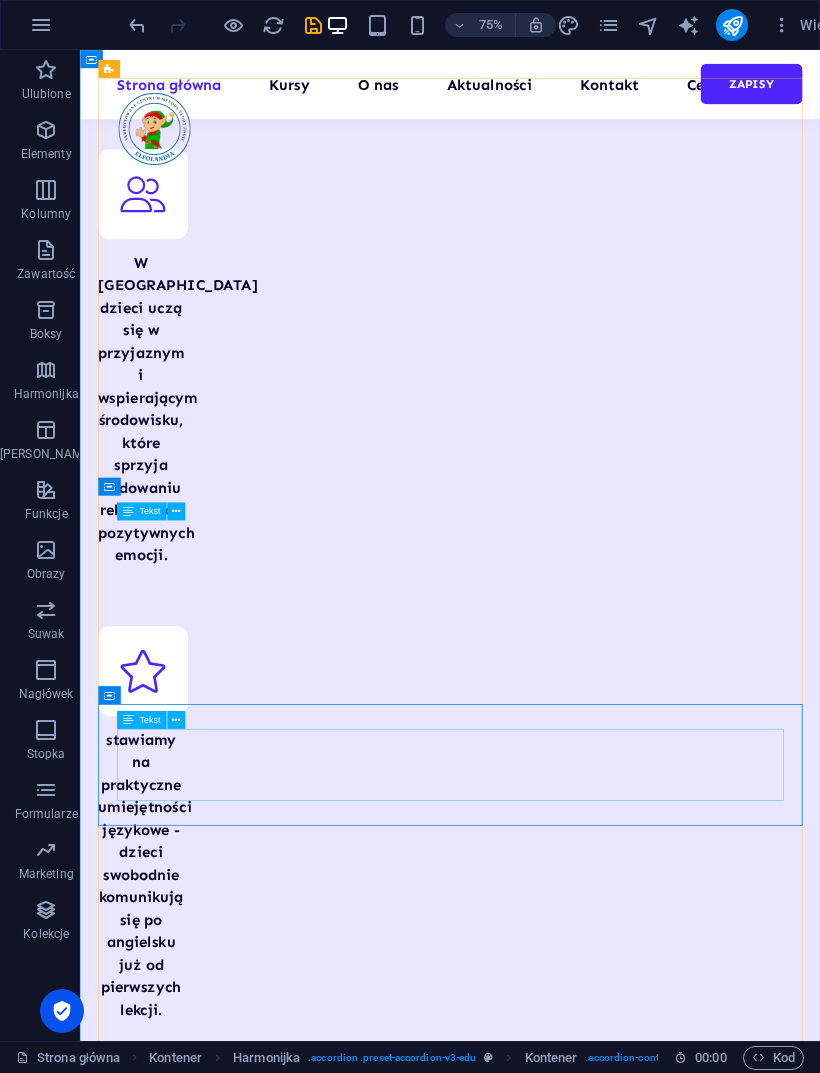 click on "Wystarczy skontaktować się z nami za pomocą formularza kontaktowego, telefonicznie lub odwiedzić nas osobiście. Chętnie pomożemy w doborze odpowiedniej grupy oraz terminu zajęć." at bounding box center [573, 9964] 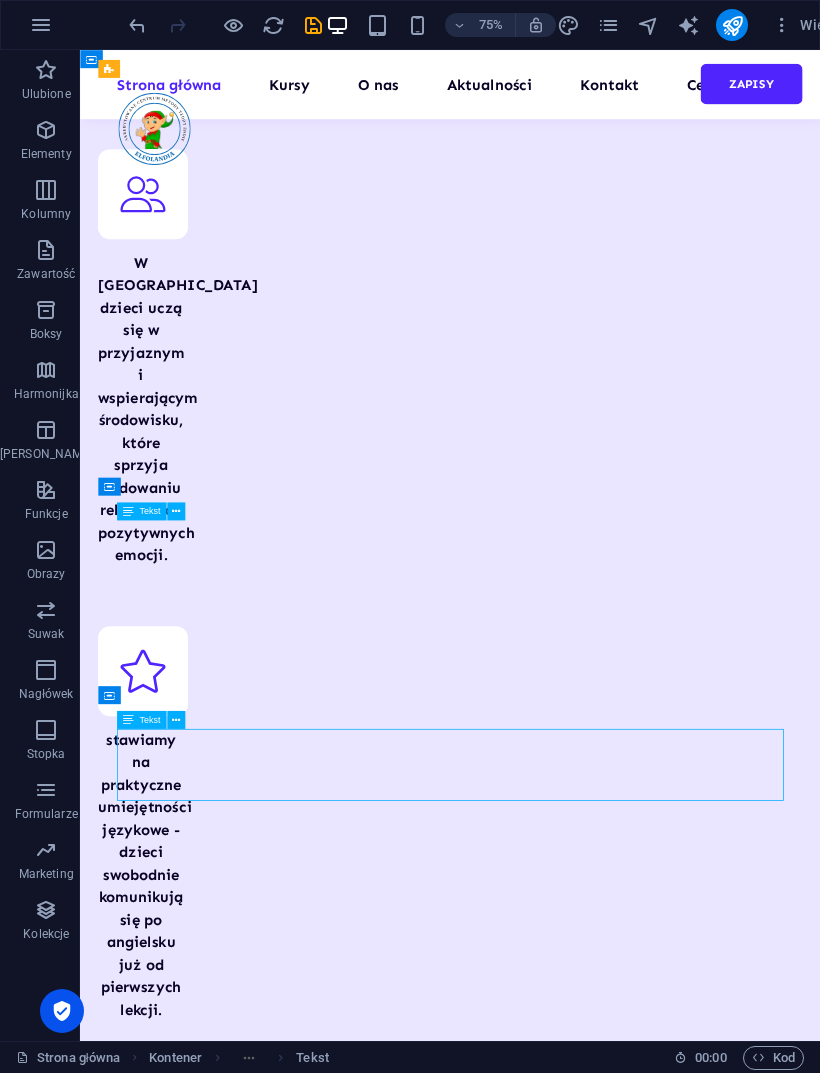 click on "Wystarczy skontaktować się z nami za pomocą formularza kontaktowego, telefonicznie lub odwiedzić nas osobiście. Chętnie pomożemy w doborze odpowiedniej grupy oraz terminu zajęć." at bounding box center (573, 9964) 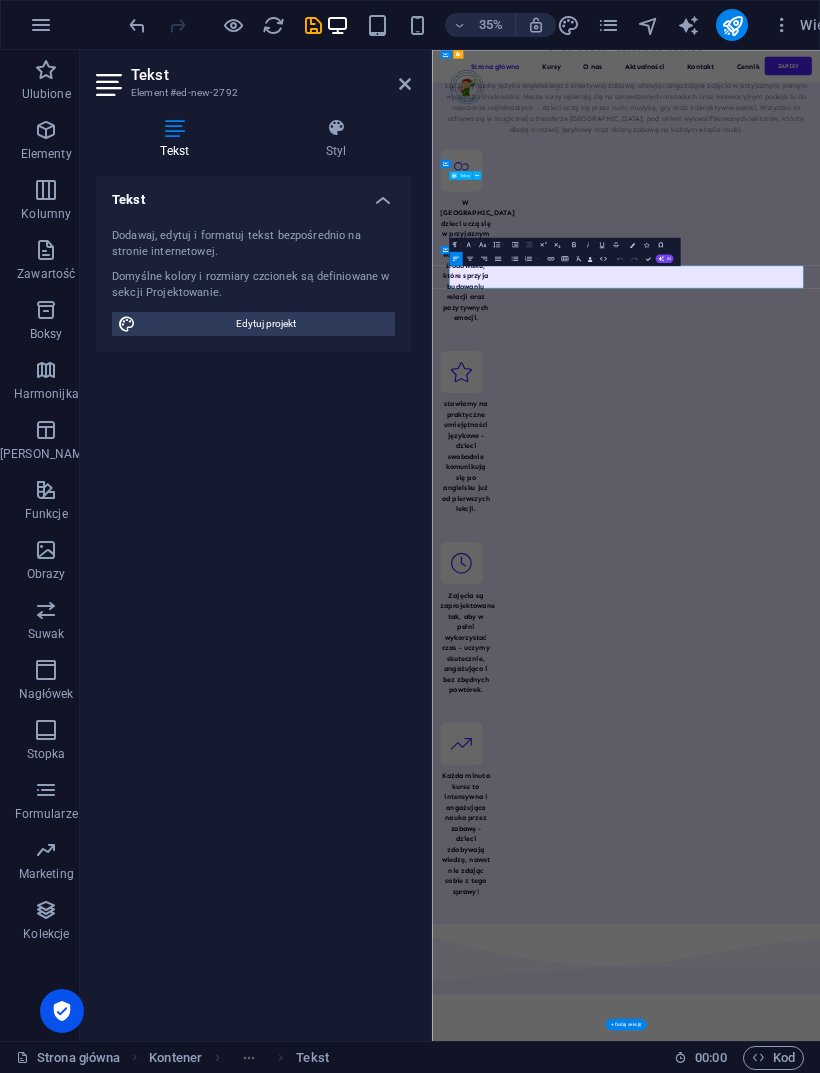 click on "Wystarczy skontaktować się z nami za pomocą formularza kontaktowego, telefonicznie lub odwiedzić nas osobiście. Chętnie pomożemy w doborze odpowiedniej grupy oraz terminu zajęć." at bounding box center [986, 10114] 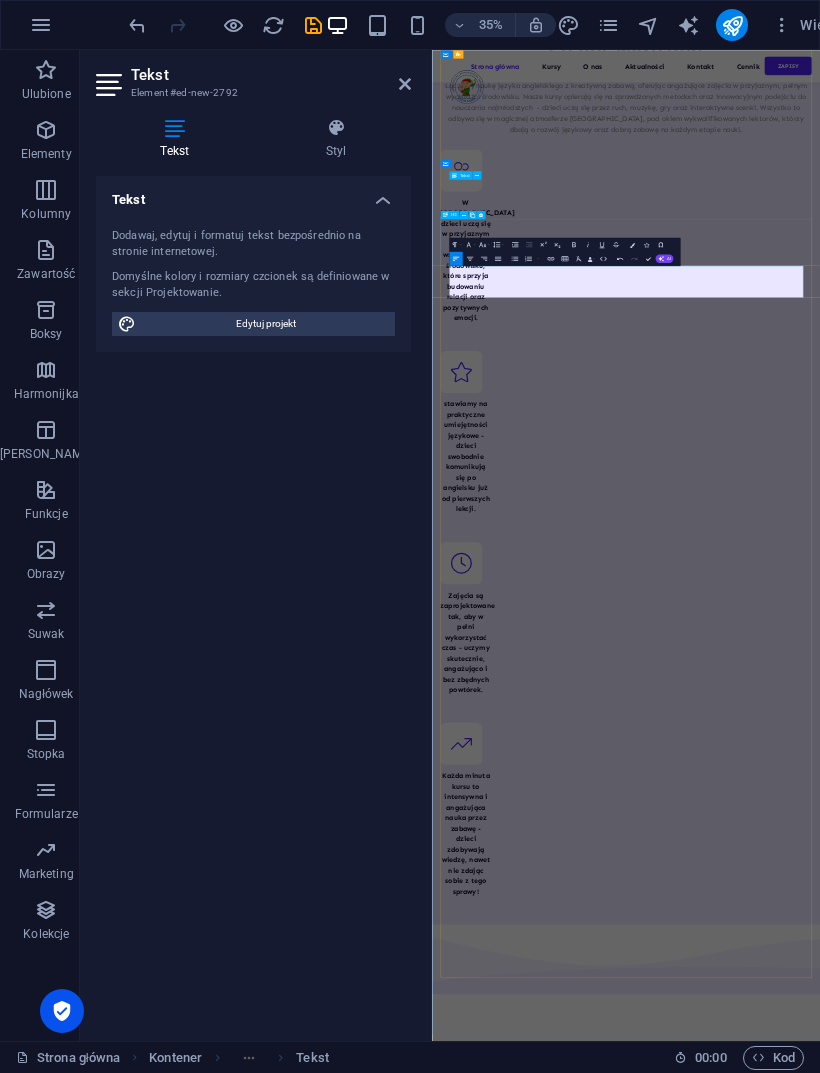 click on "AI" at bounding box center (664, 259) 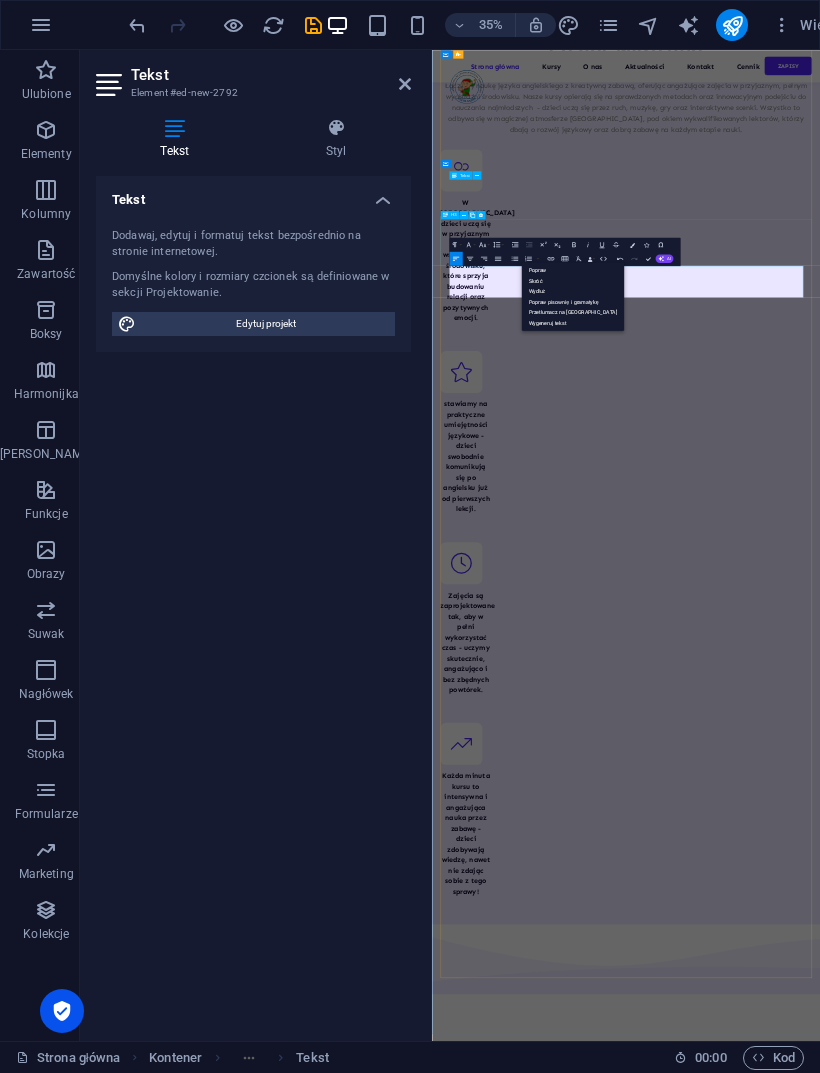 click on "Popraw" at bounding box center (572, 270) 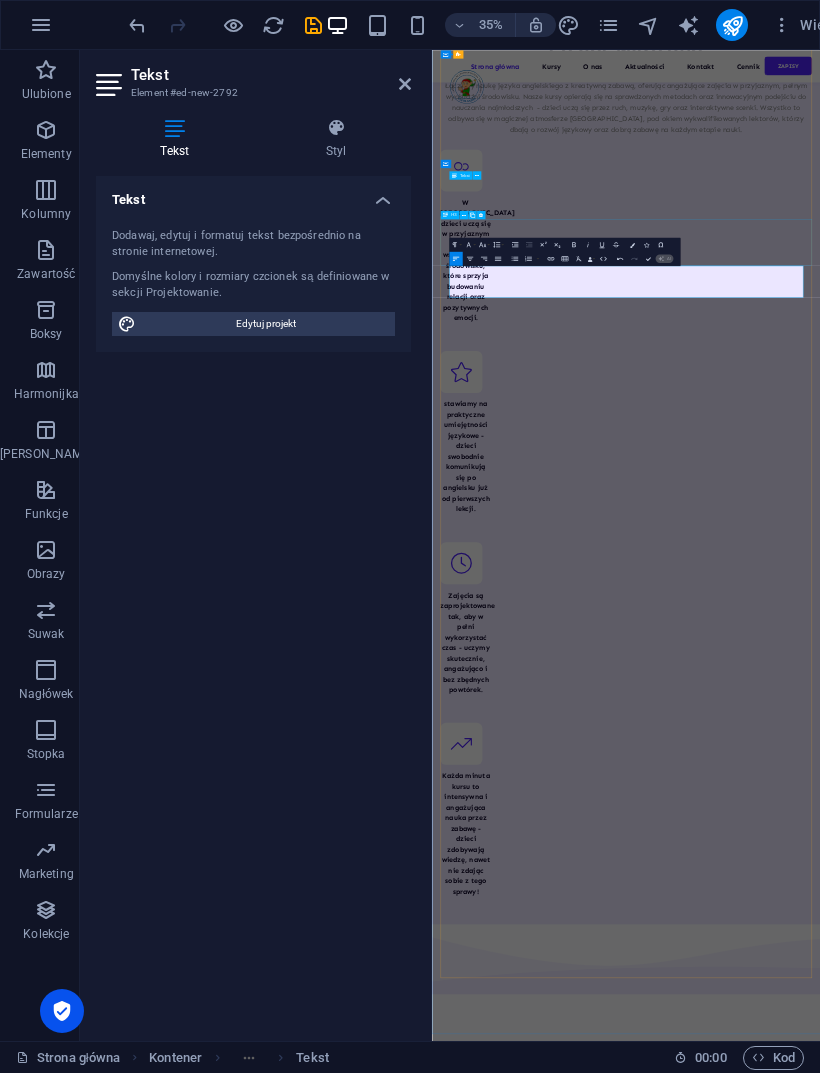 type 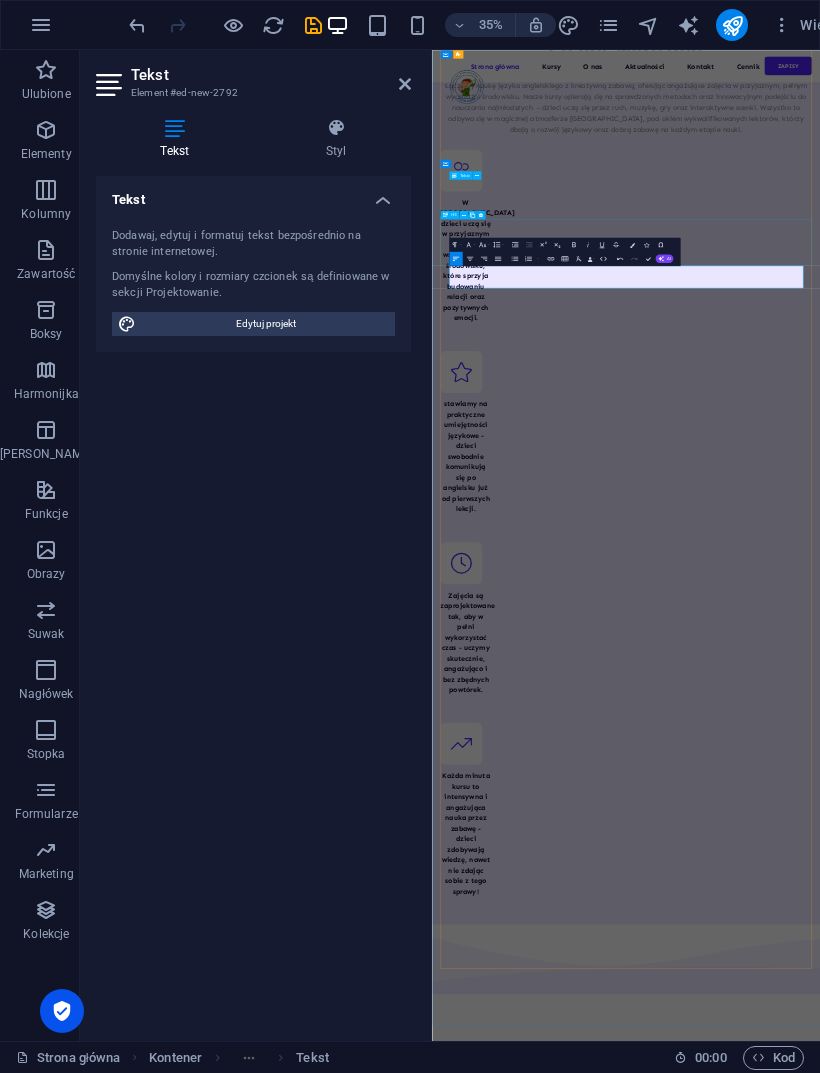 click on "Tekst Dodawaj, edytuj i formatuj tekst bezpośrednio na stronie internetowej. Domyślne kolory i rozmiary czcionek są definiowane w sekcji Projektowanie. Edytuj projekt Wyrównanie Wyrównane do lewej Wyśrodkowany Wyrównane do prawej" at bounding box center [253, 600] 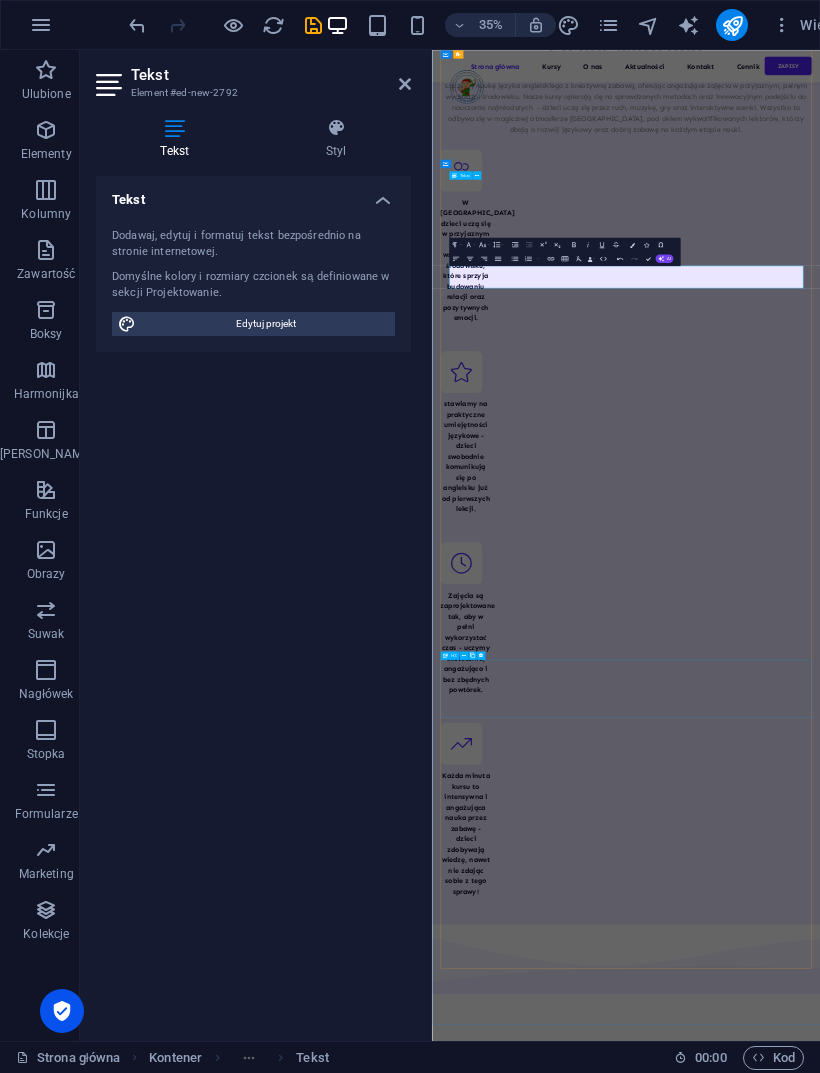 click on "Jak długo trwają zajęcia i ile razy w tygodniu się odbywają?" at bounding box center [986, 11325] 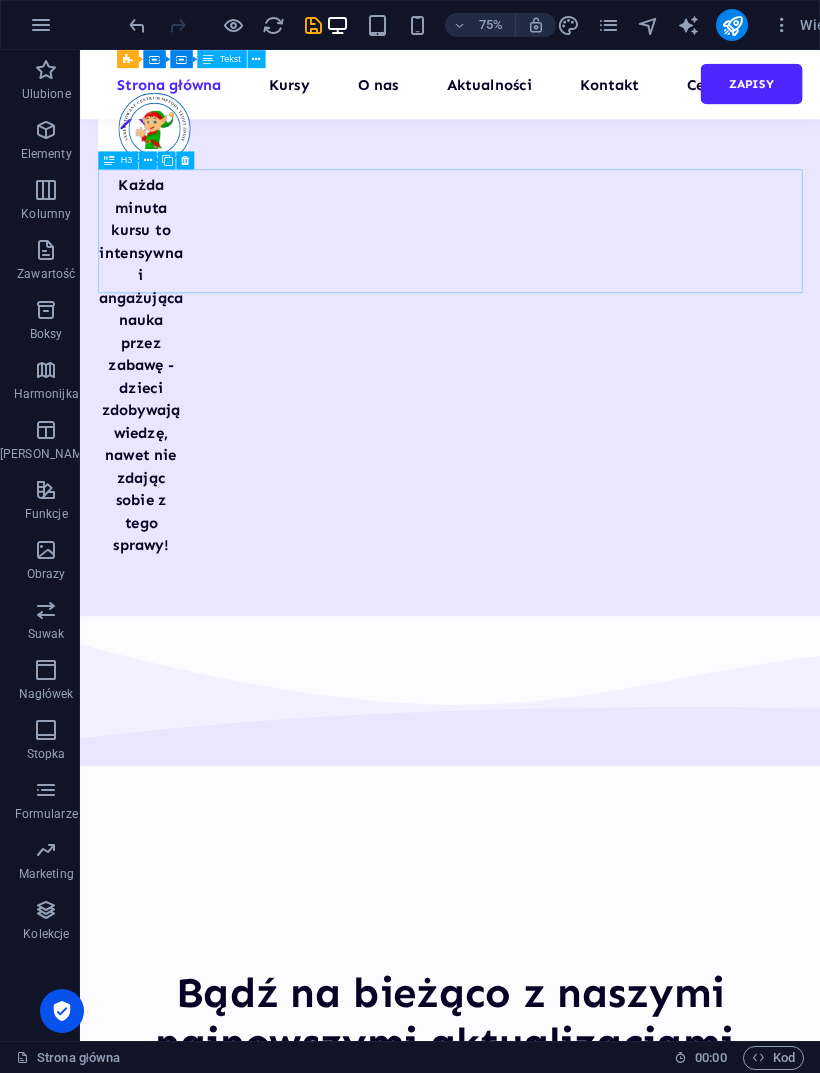 scroll, scrollTop: 10546, scrollLeft: 0, axis: vertical 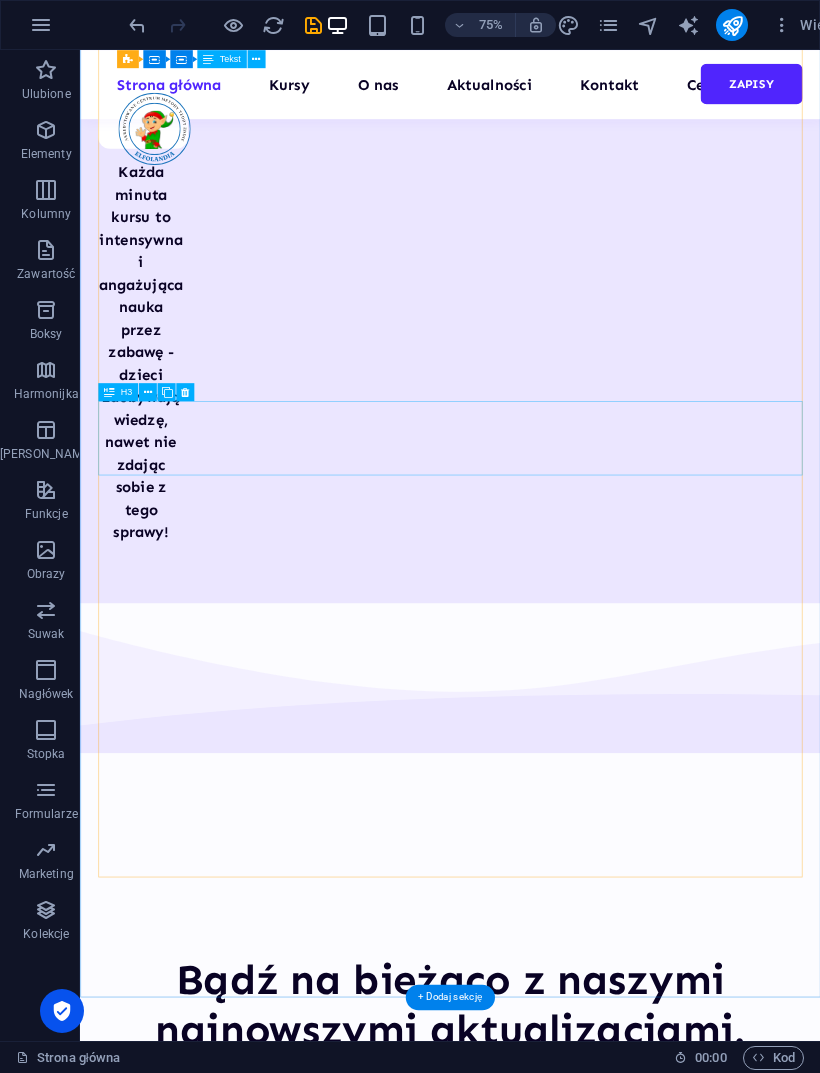 click on "Czy rodzic musi być w sali w trakcie zajęć?" at bounding box center (573, 9534) 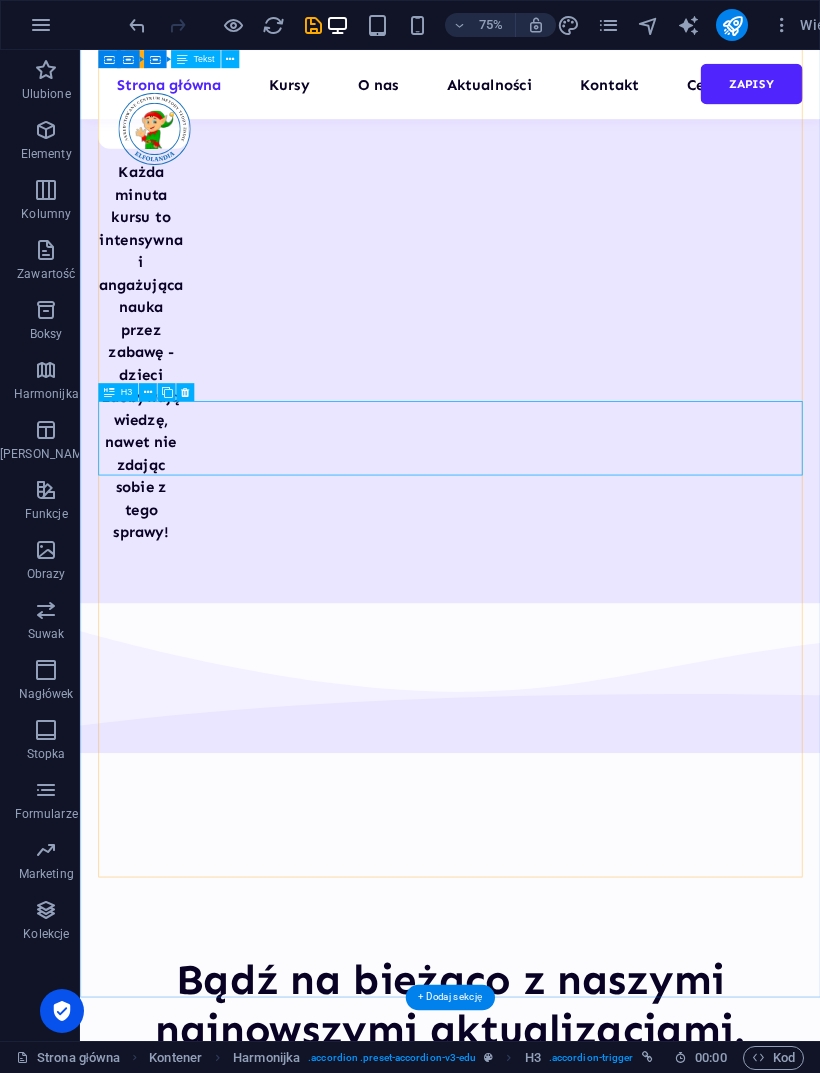 click at bounding box center [148, 392] 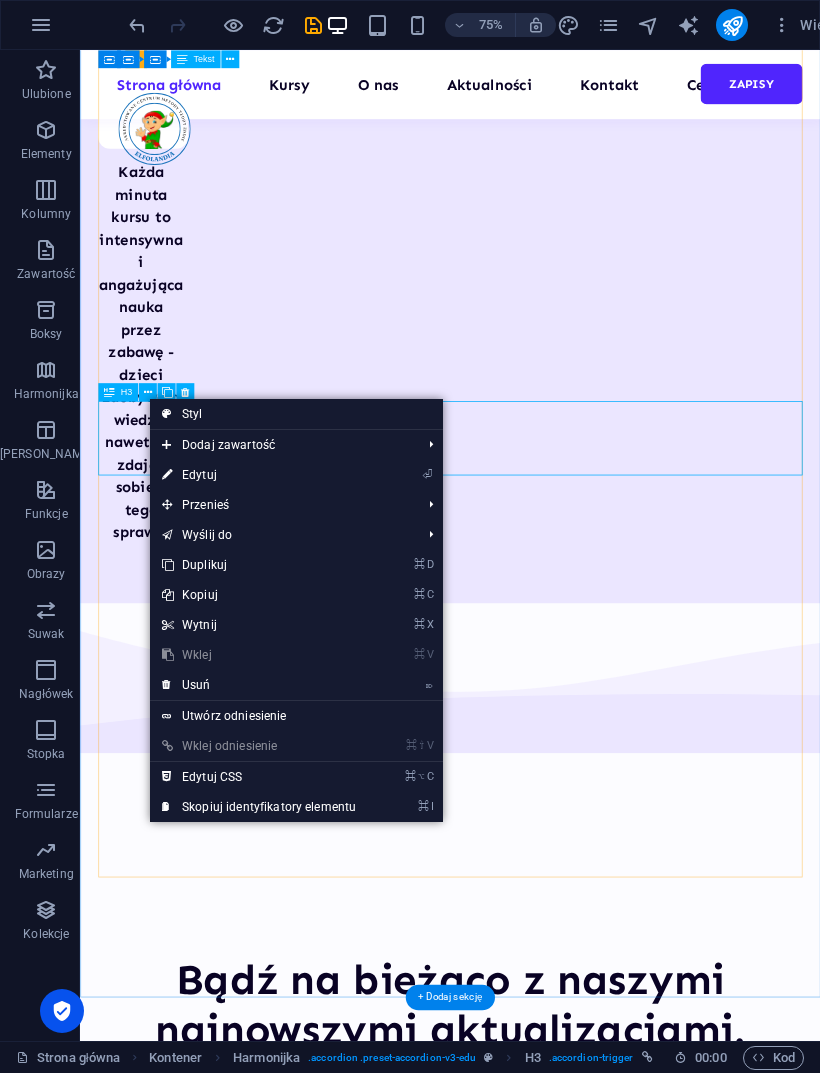 click on "⌘ D  Duplikuj" at bounding box center (259, 565) 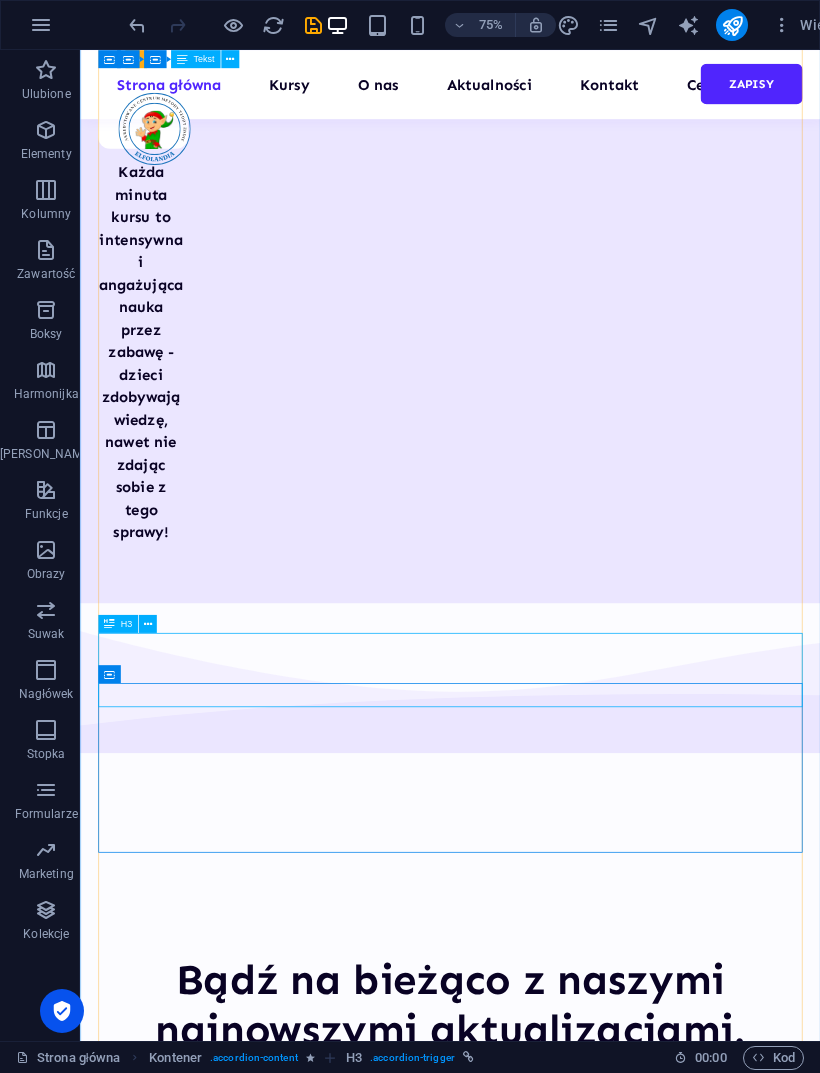 click on "Czy rodzic musi być w sali w trakcie zajęć?" at bounding box center [573, 9844] 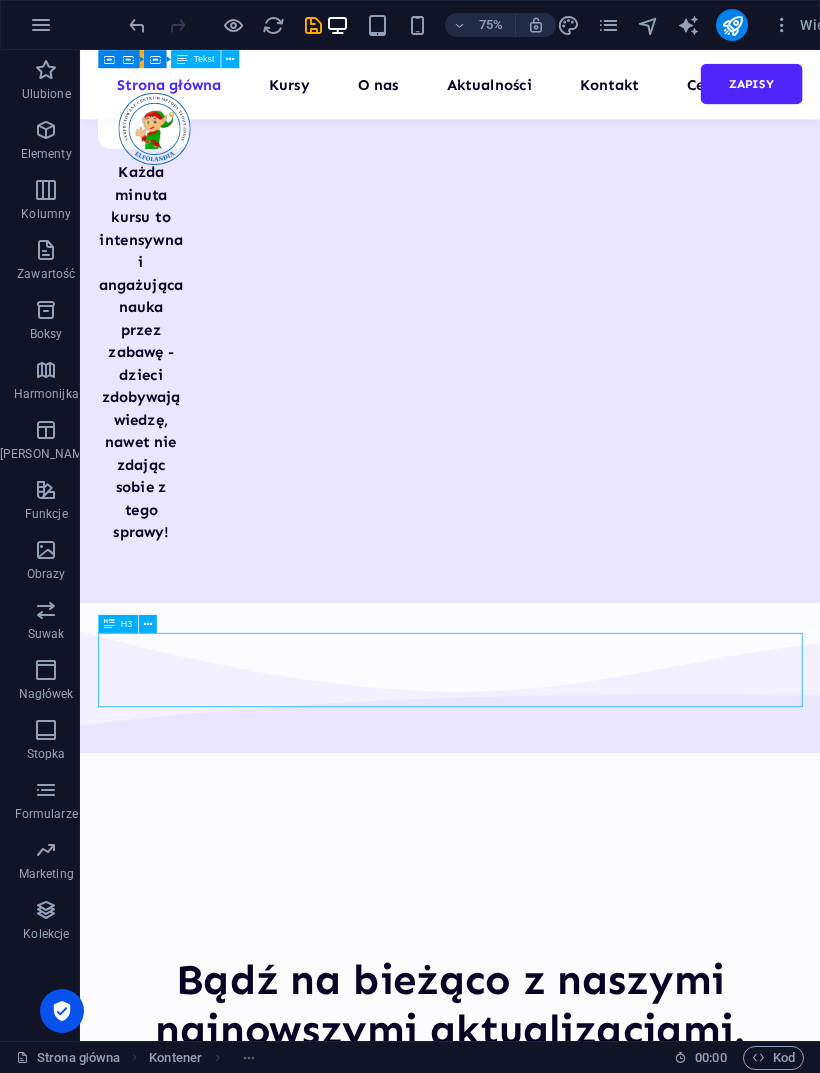 click on "Czy rodzic musi być w sali w trakcie zajęć?" at bounding box center [573, 9844] 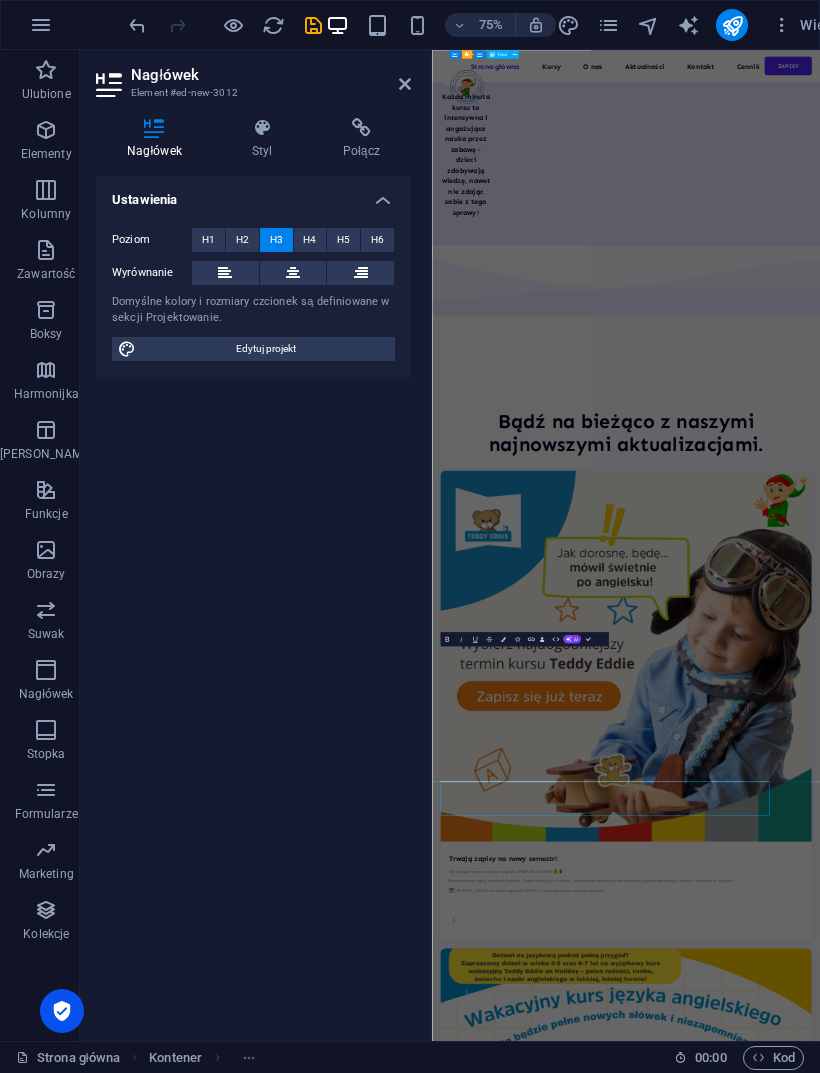 scroll, scrollTop: 9234, scrollLeft: 0, axis: vertical 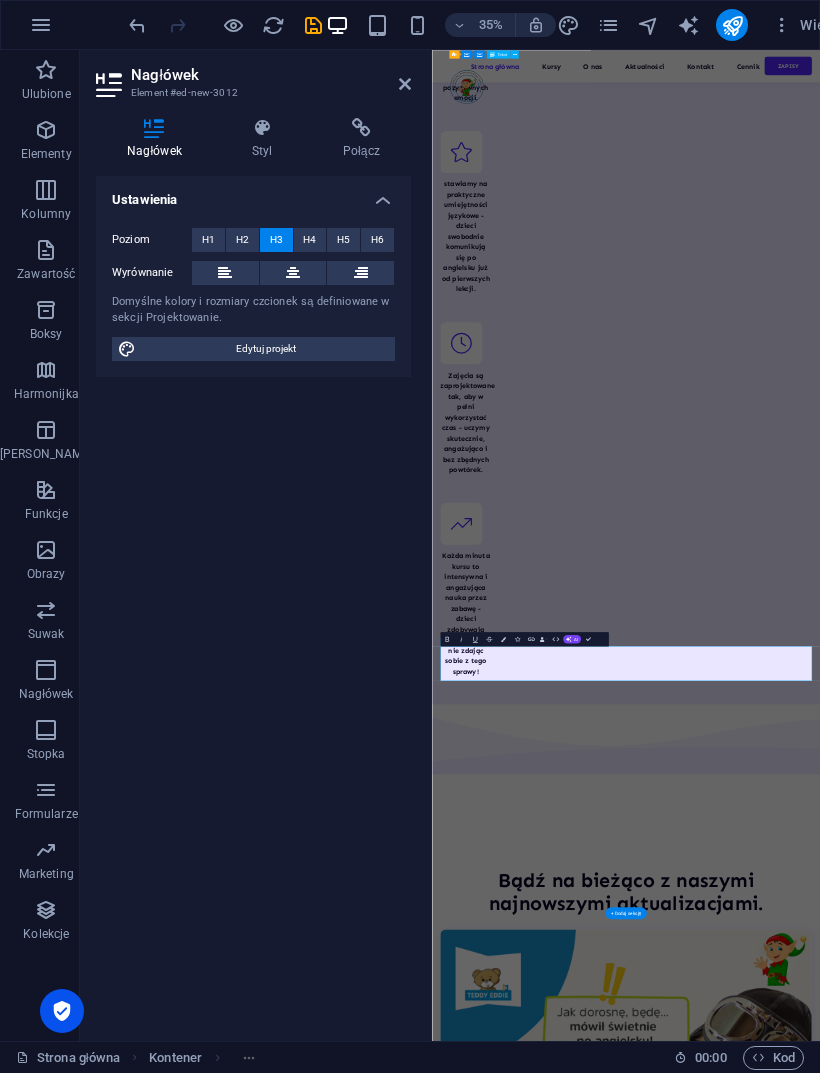 click on "Nie musi. Na początku mały kursant w towarzystwie najbliższej osoby może poczuć się pewniej i spróbować czegoś nowego. Dlatego podczas pierwszych zajęć nie wymuszamy na rodzicach pozostawienia dziecka, które czuje się nieswojo. Od kolejnych lekcji sugerujemy jednak rodzicom stopniowe wycofywanie się z sali, ponieważ wpływa to korzystnie na rozwój językowy i społeczny malucha." at bounding box center [986, 11372] 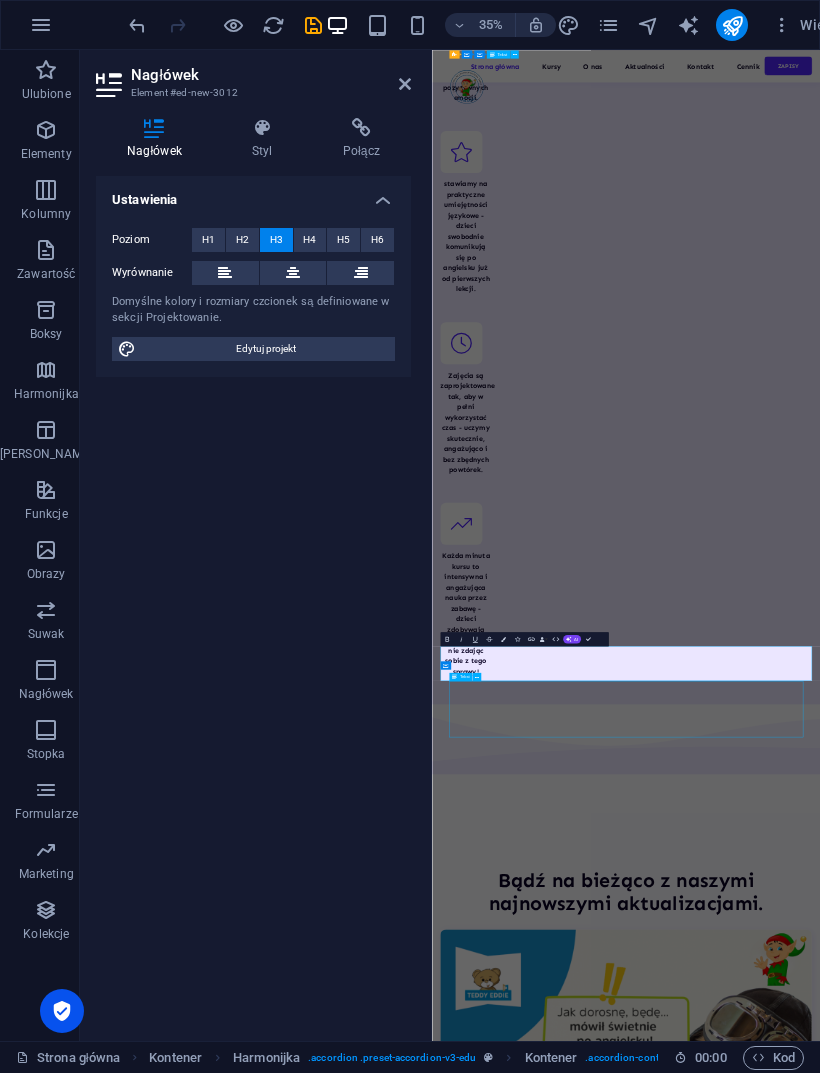 scroll, scrollTop: 10842, scrollLeft: 0, axis: vertical 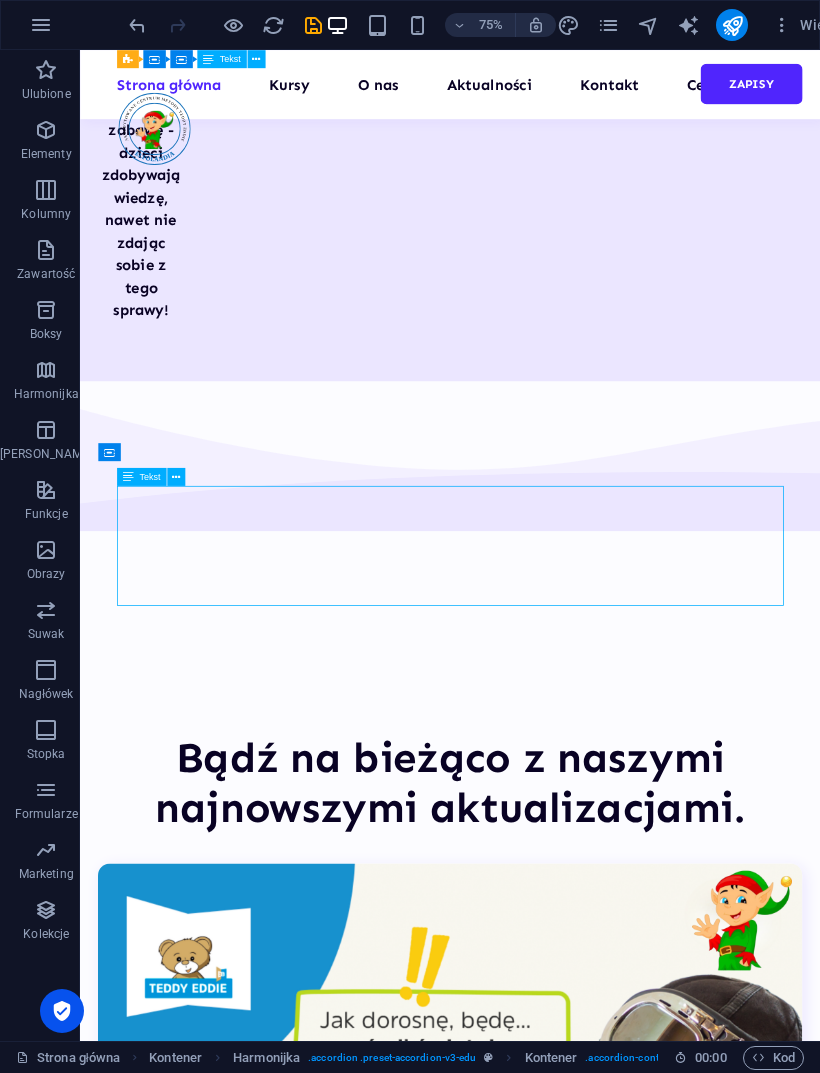 click on "Nie musi. Na początku mały kursant w towarzystwie najbliższej osoby może poczuć się pewniej i spróbować czegoś nowego. Dlatego podczas pierwszych zajęć nie wymuszamy na rodzicach pozostawienia dziecka, które czuje się nieswojo. Od kolejnych lekcji sugerujemy jednak rodzicom stopniowe wycofywanie się z sali, ponieważ wpływa to korzystnie na rozwój językowy i społeczny malucha." at bounding box center [573, 9678] 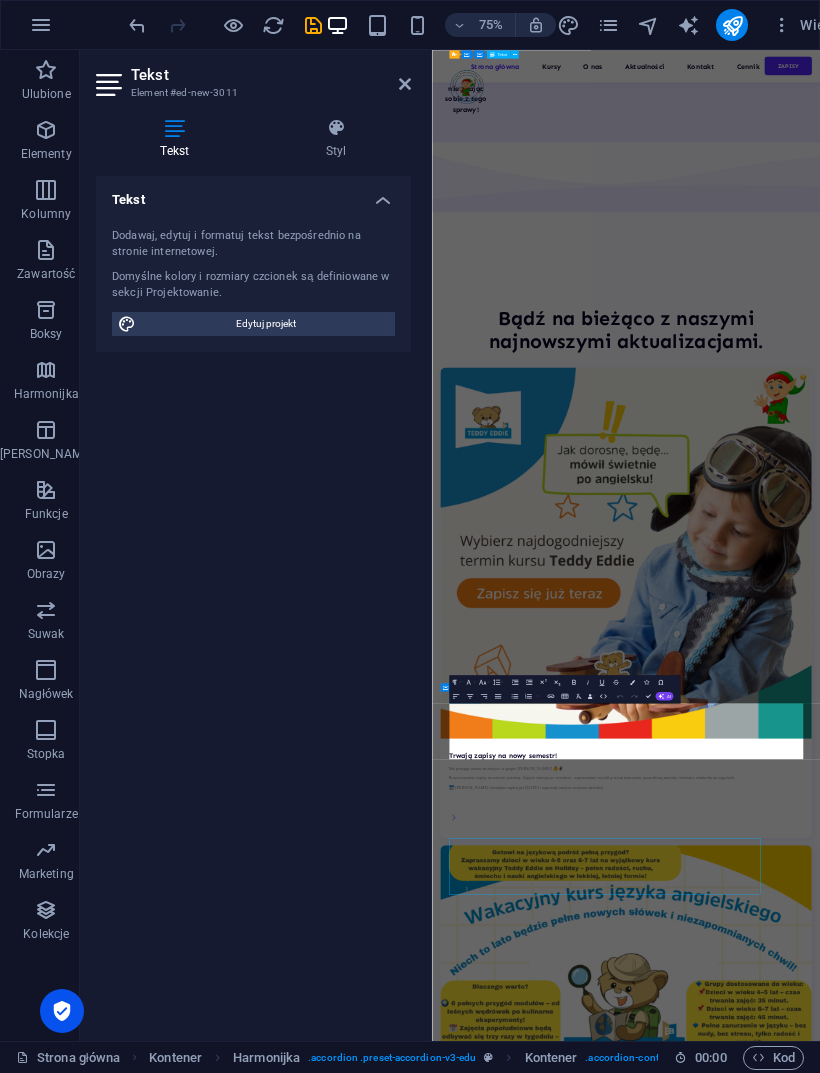 scroll, scrollTop: 9171, scrollLeft: 0, axis: vertical 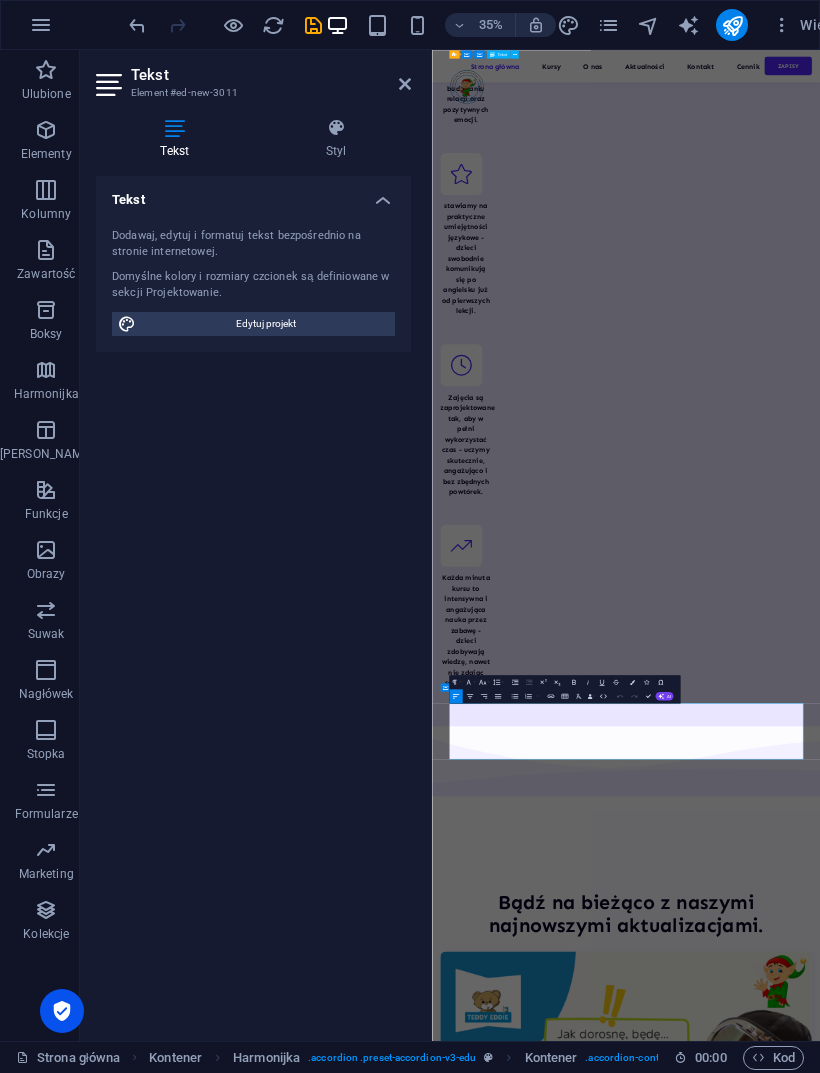 click on "Nie musi. Na początku mały kursant w towarzystwie najbliższej osoby może poczuć się pewniej i spróbować czegoś nowego. Dlatego podczas pierwszych zajęć nie wymuszamy na rodzicach pozostawienia dziecka, które czuje się nieswojo. Od kolejnych lekcji sugerujemy jednak rodzicom stopniowe wycofywanie się z sali, ponieważ wpływa to korzystnie na rozwój językowy i społeczny malucha." at bounding box center [986, 11401] 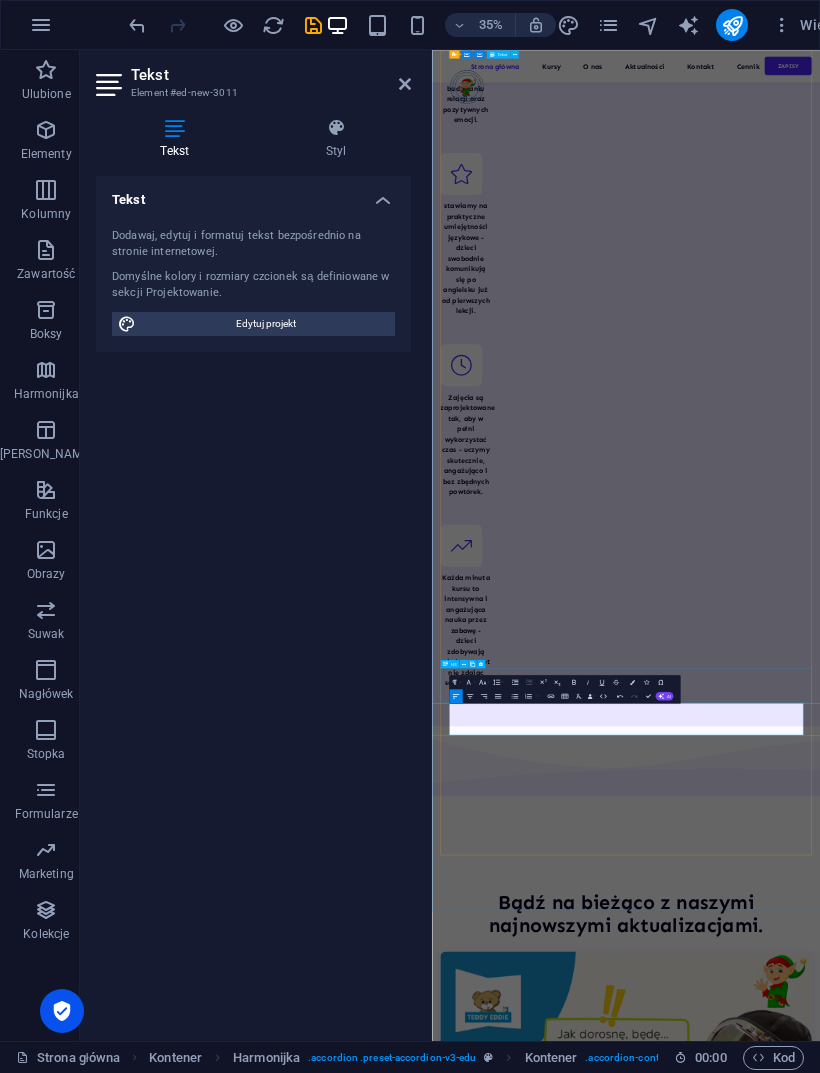 click on "AI" at bounding box center [664, 696] 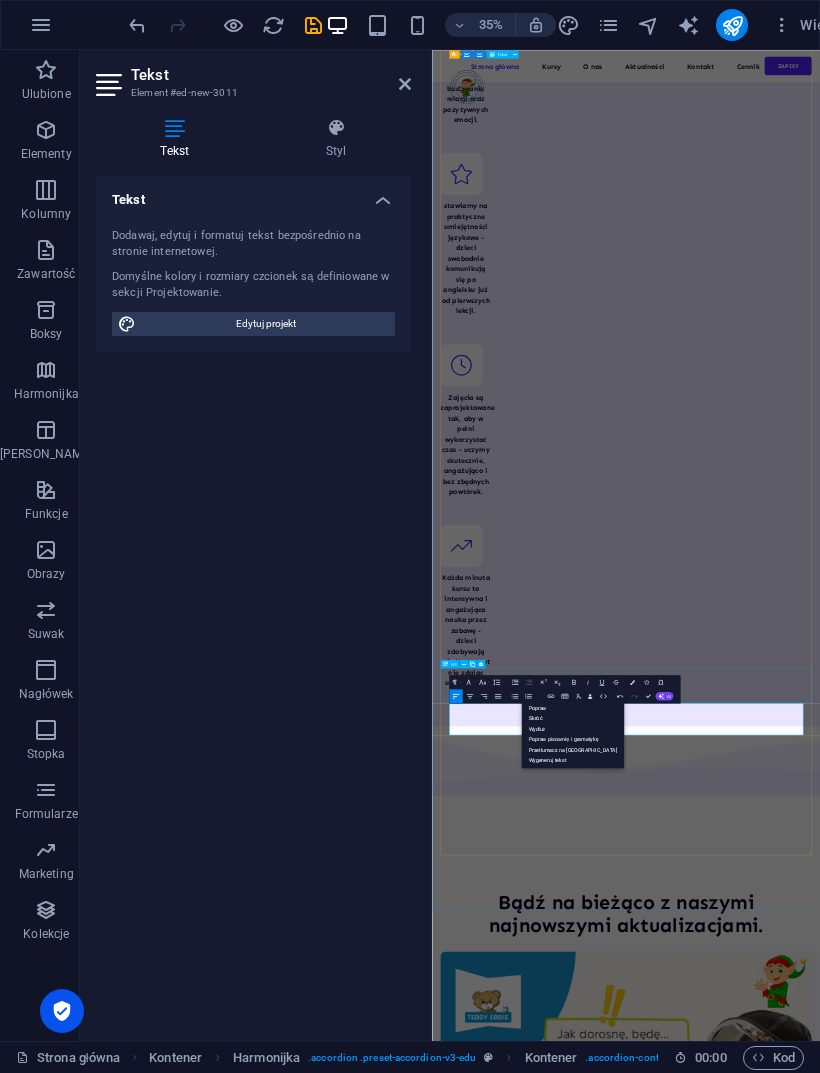 click on "Popraw" at bounding box center [572, 707] 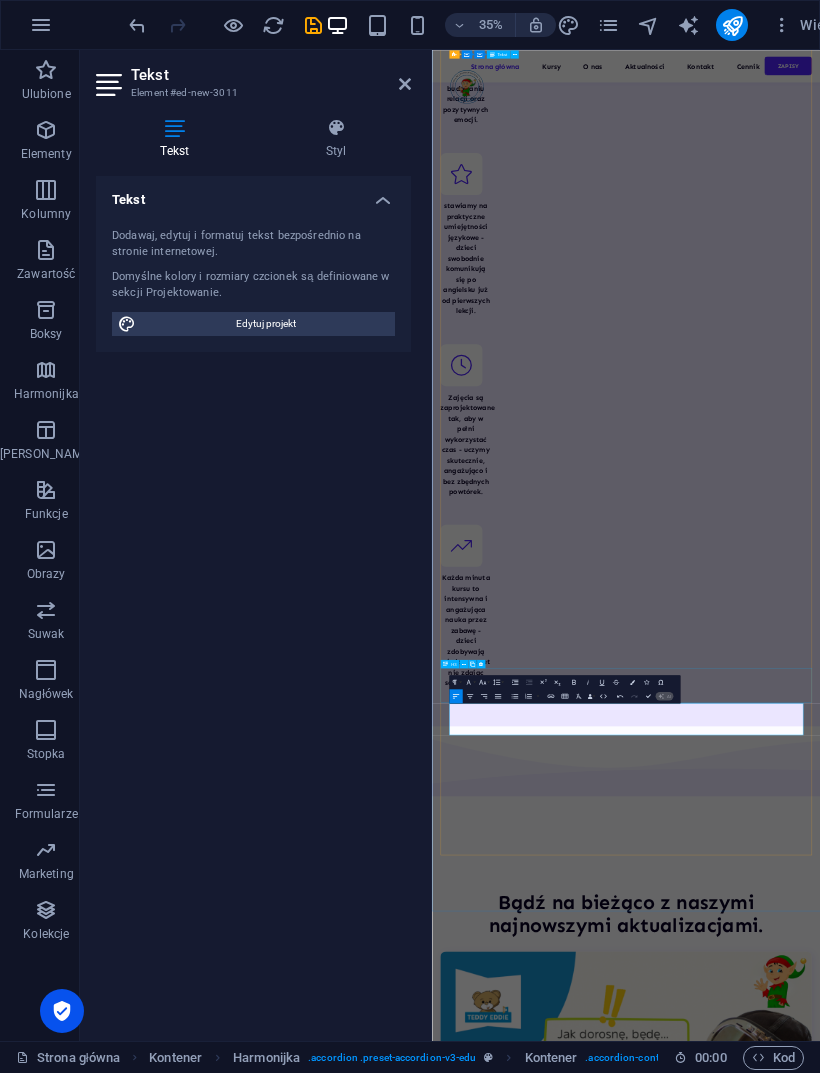 type 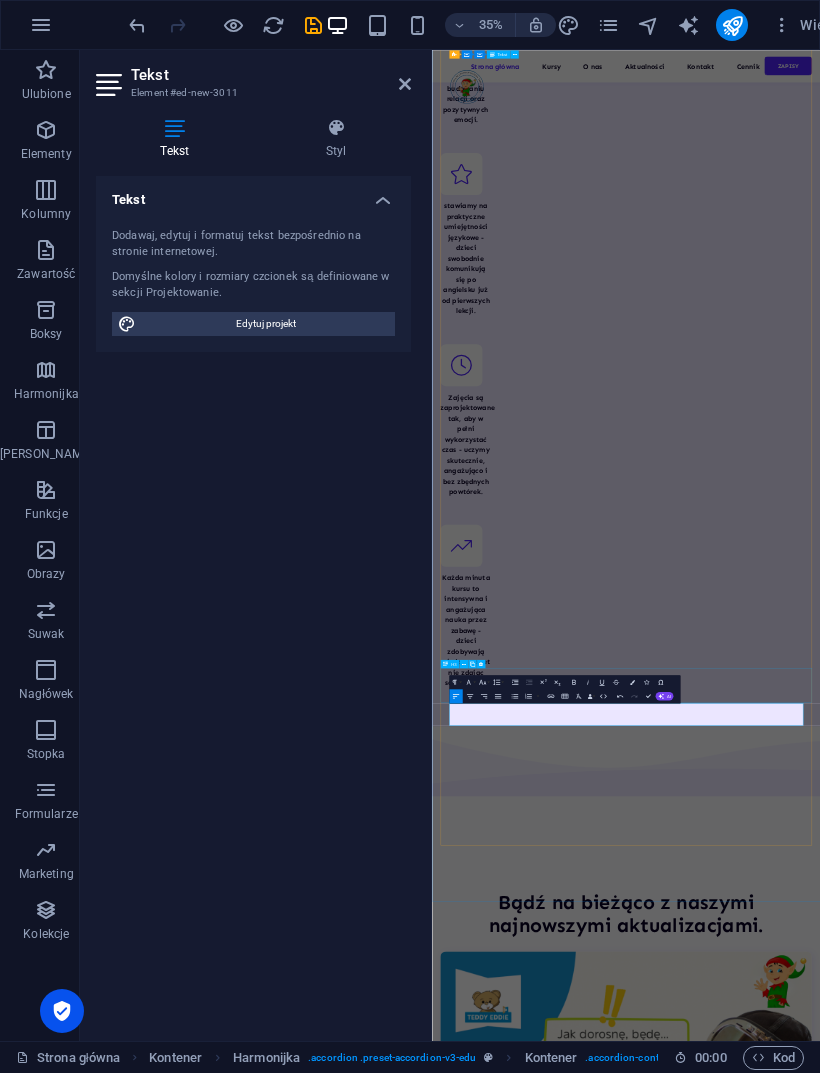 click on "Tekst Dodawaj, edytuj i formatuj tekst bezpośrednio na stronie internetowej. Domyślne kolory i rozmiary czcionek są definiowane w sekcji Projektowanie. Edytuj projekt Wyrównanie Wyrównane do lewej Wyśrodkowany Wyrównane do prawej" at bounding box center (253, 600) 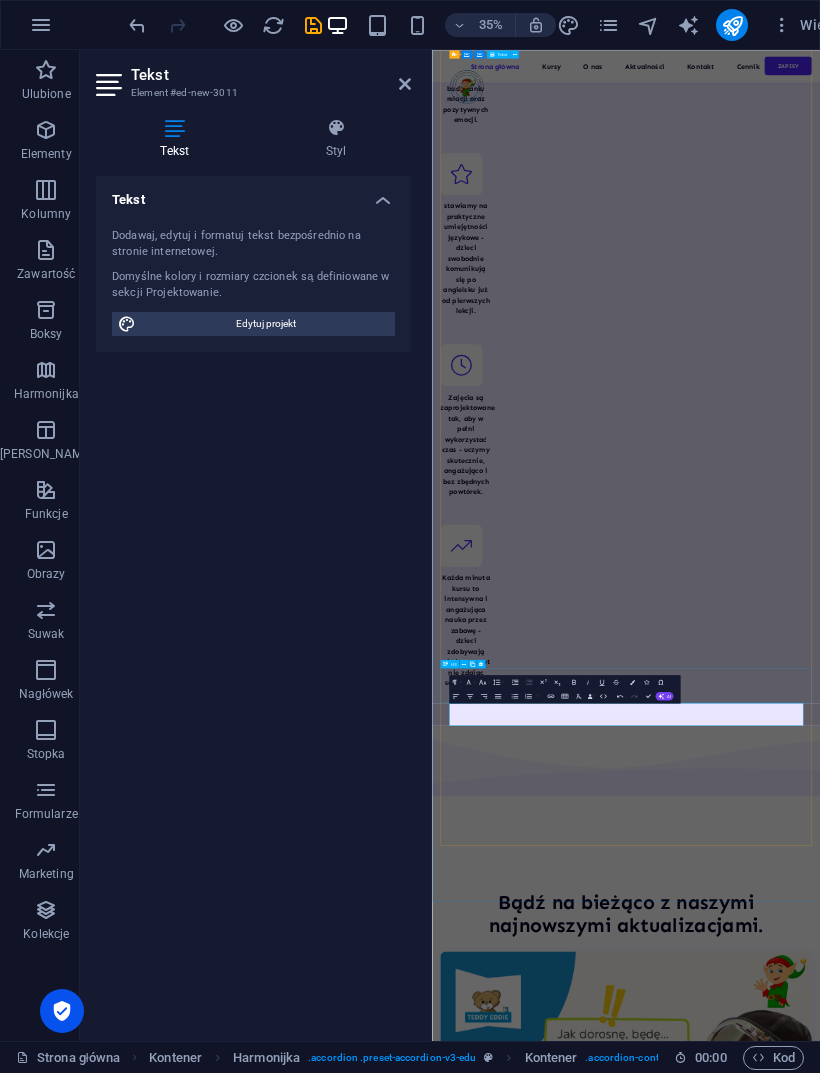 click on "Tekst Dodawaj, edytuj i formatuj tekst bezpośrednio na stronie internetowej. Domyślne kolory i rozmiary czcionek są definiowane w sekcji Projektowanie. Edytuj projekt Wyrównanie Wyrównane do lewej Wyśrodkowany Wyrównane do prawej" at bounding box center [253, 600] 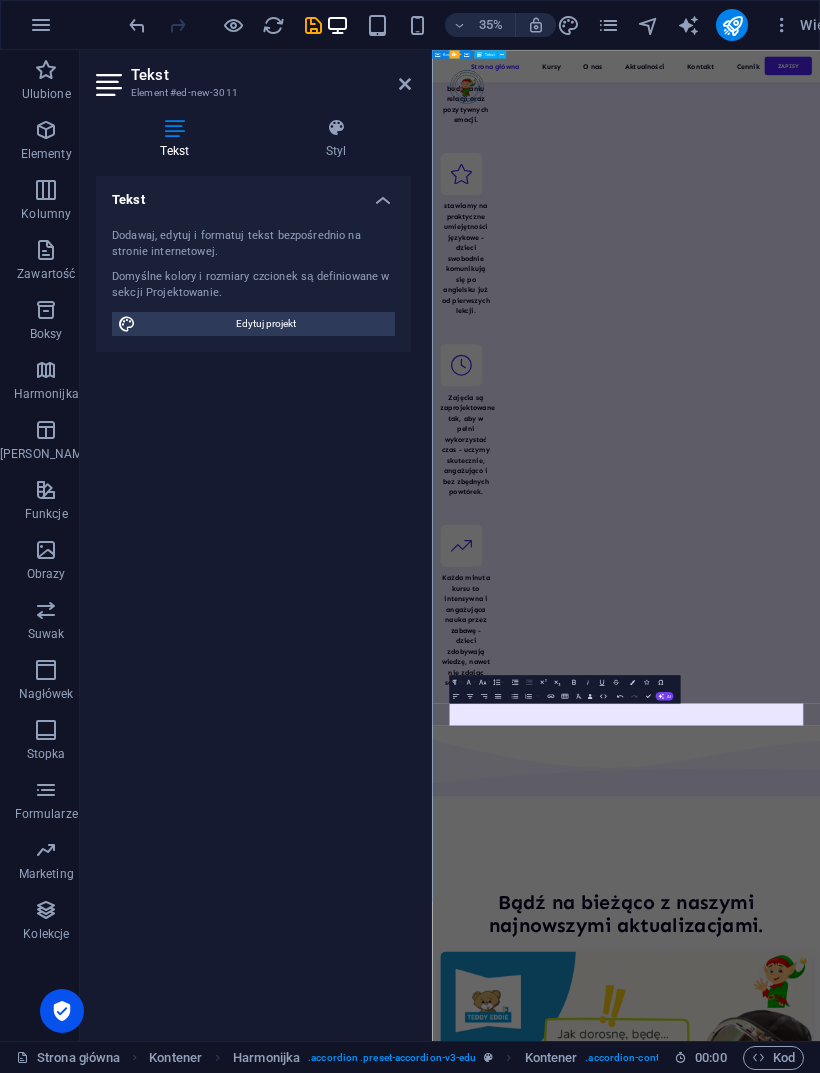 click on "Najczęściej zadawane pytania Co sprawia, że nasza metoda nauczania są tak unikalna? Teddy Eddie to innowacyjna, licencjonowana metoda nauczania języka angielskiego, która łączy edukację z zabawą, ruchem i emocjami. Dzieci uczą się poprzez gry, piosenki, opowiadania i scenki – wszystko to w pełnym zanurzeniu w języku! Dlaczego warto wybrać Elfolandie? Elfolandia to wyjątkowe miejsce stworzone z myślą o dzieciach. Łączymy profesjonalne podejście do nauczania z bajkowym klimatem, w którym dzieci czują się bezpiecznie, swobodnie i radośnie uczą się języka angielskiego. Jak mogę zapisać dziecko na zajęcia?  Wystarczy skontaktować się z nami za pomocą formularza kontaktowego, telefonicznie lub odwiedzić nas osobiście. Chętnie pomożemy w doborze odpowiedniej grupy oraz terminu zajęć. Czy można przyjść na lekcję próbną? Czy oprócz zajęć w przedszkolu dziecku potrzebny jest dodatkowy angielski? Czy dzieci w wieku 2-3 lat nie są za małe na naukę angielskiego?" at bounding box center [986, 10190] 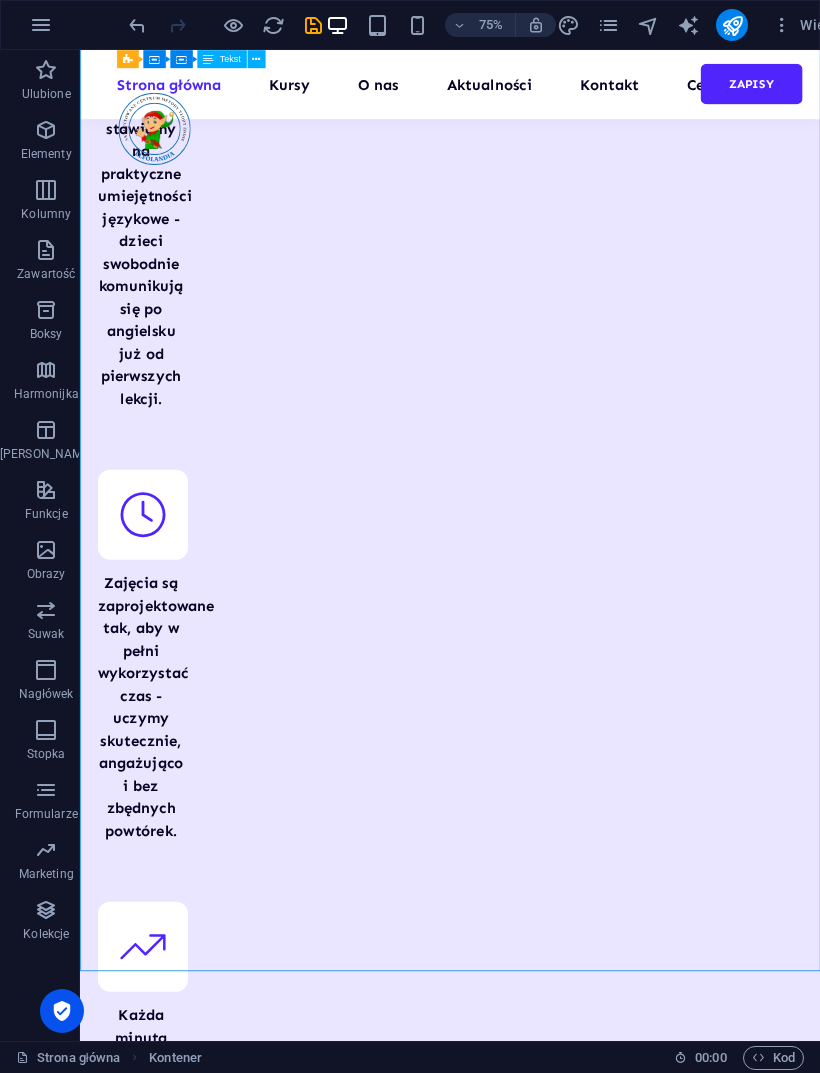 scroll, scrollTop: 10794, scrollLeft: 0, axis: vertical 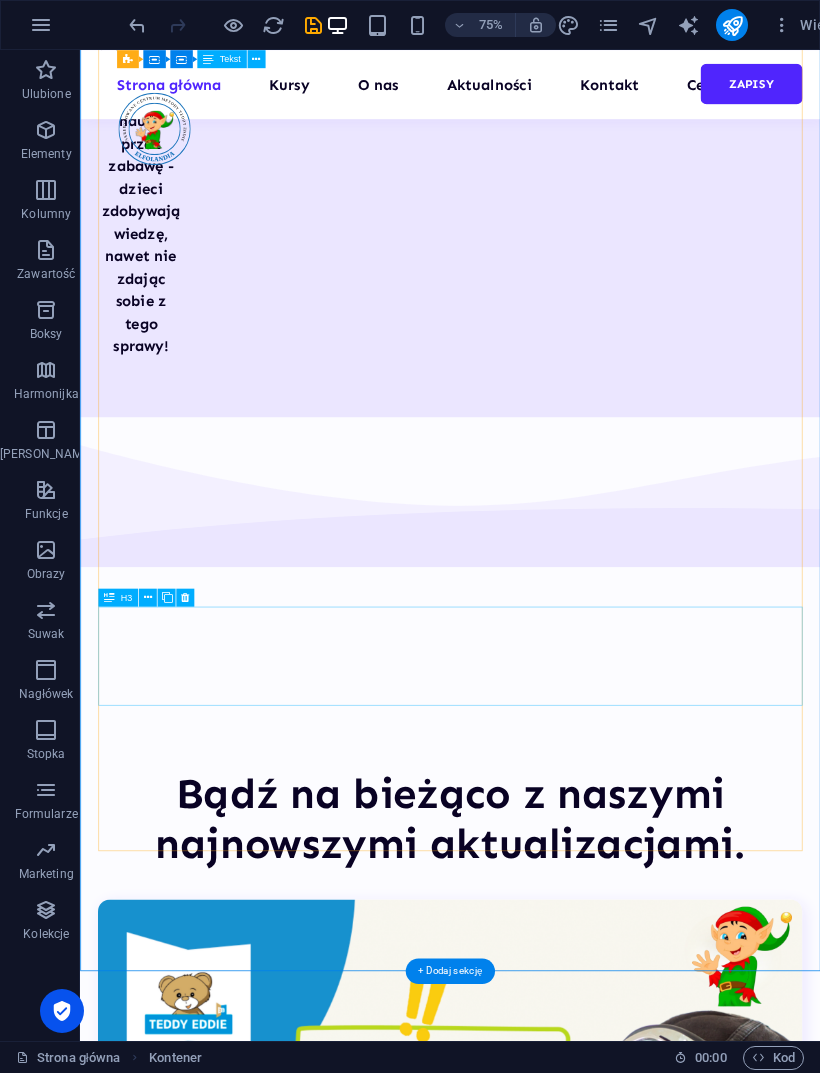 click on "Czym właściwie jest to czytanie globalne, które pojawia się w Teddy Eddie ABC? Moje dziecko jeszcze nie potrafi czytać w języku polskim." at bounding box center [573, 9842] 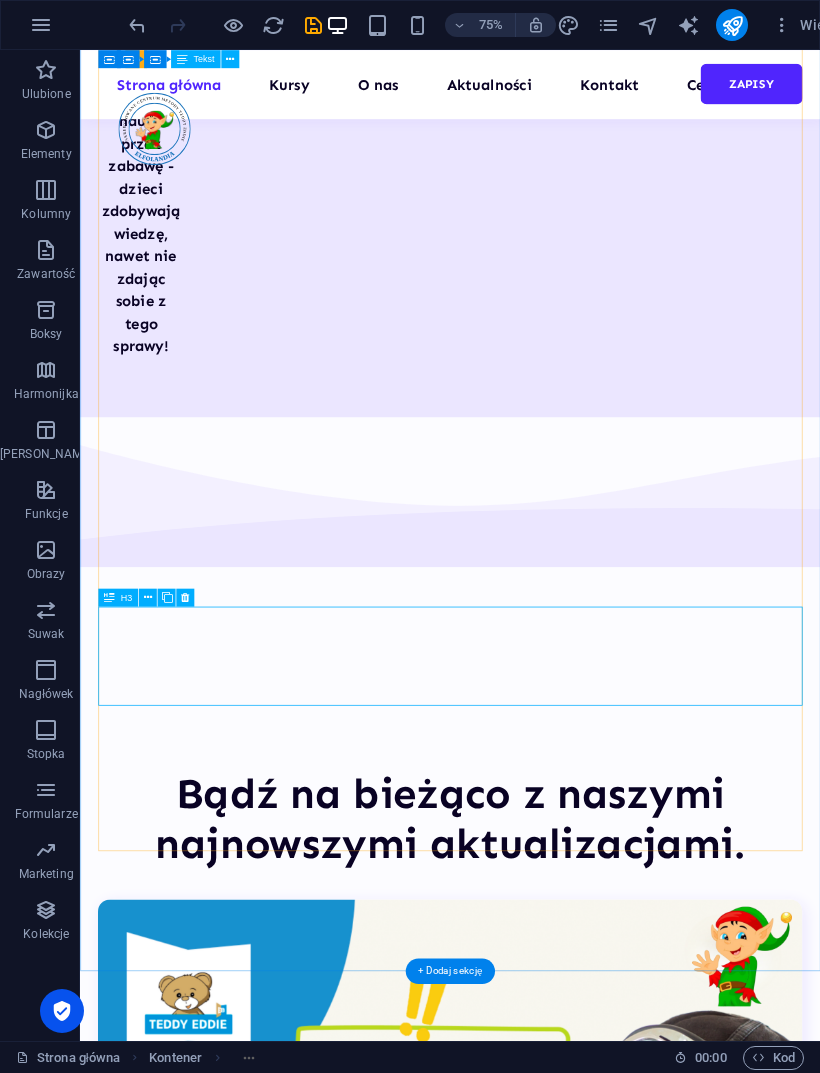 click at bounding box center (148, 598) 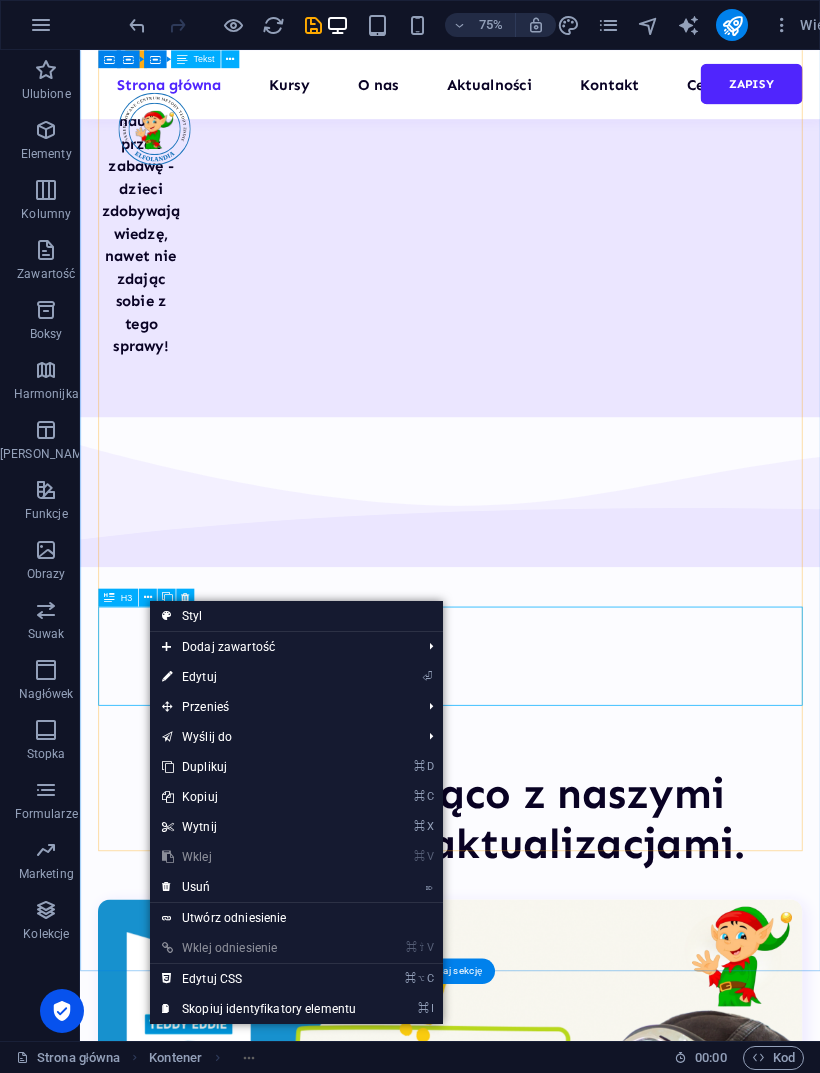 click on "⌘ D  Duplikuj" at bounding box center (259, 767) 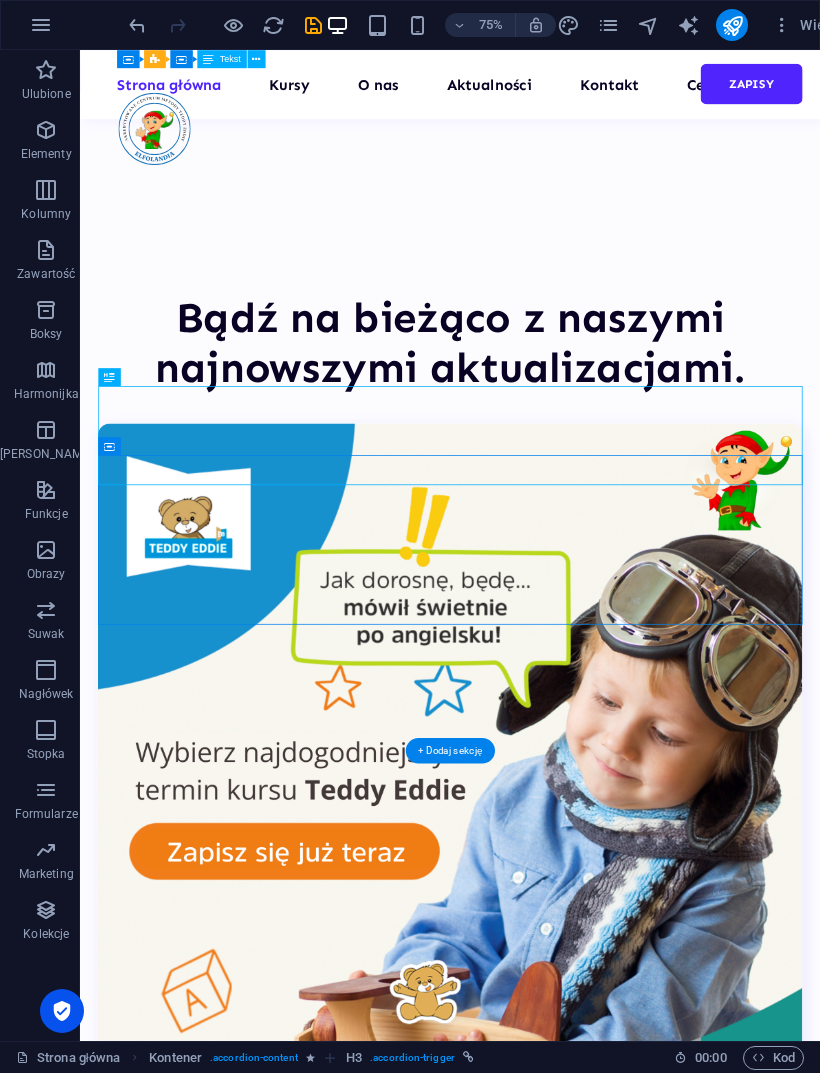 scroll, scrollTop: 11430, scrollLeft: 0, axis: vertical 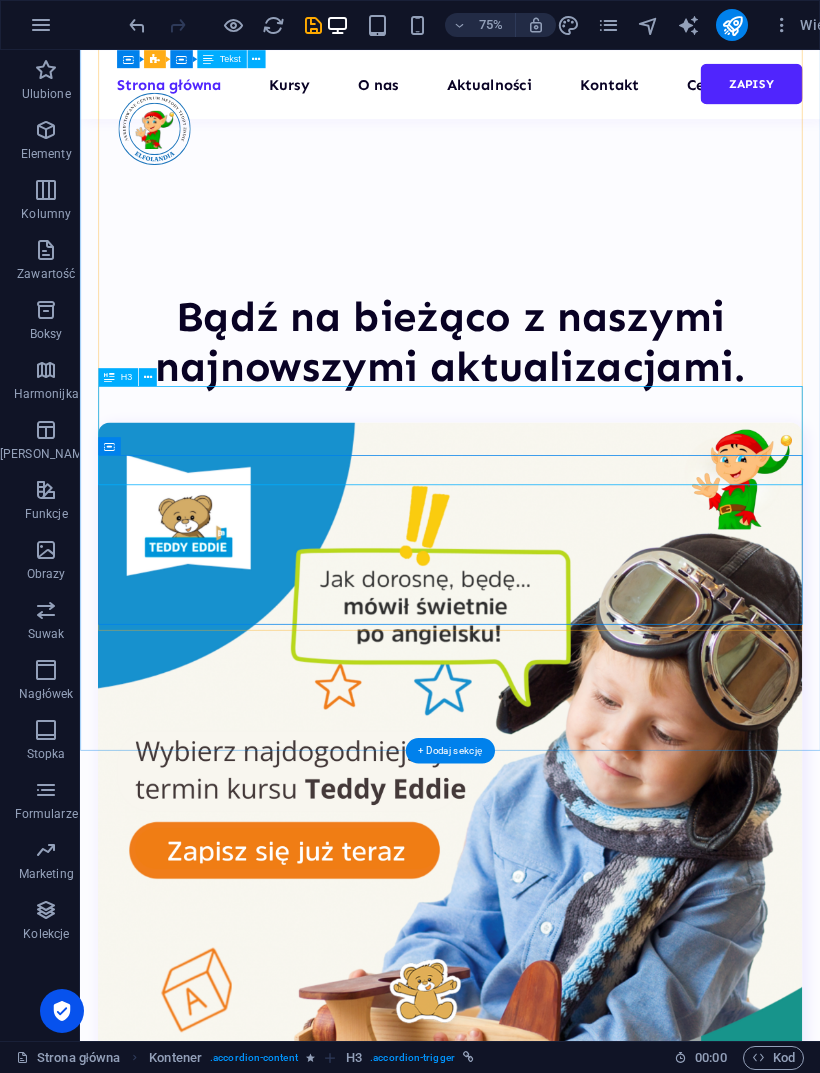 click on "Czym właściwie jest to czytanie globalne, które pojawia się w Teddy Eddie ABC? Moje dziecko jeszcze nie potrafi czytać w języku polskim." at bounding box center (573, 9583) 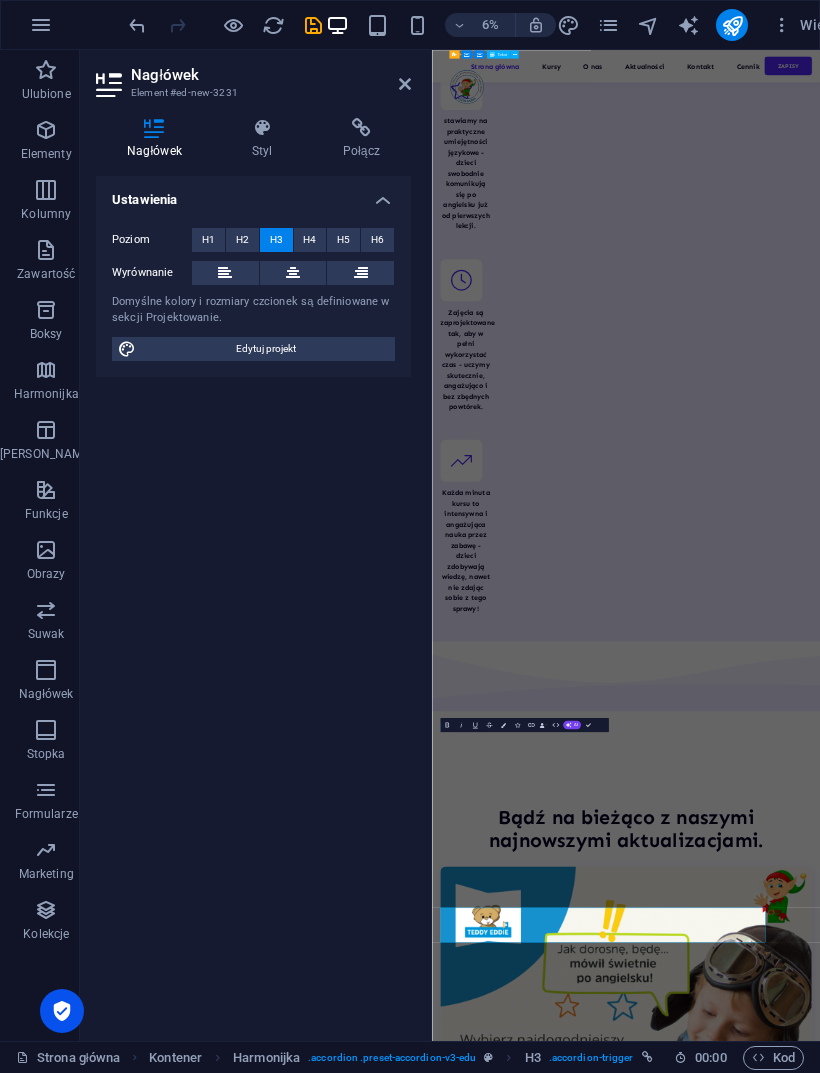 scroll, scrollTop: 9512, scrollLeft: 0, axis: vertical 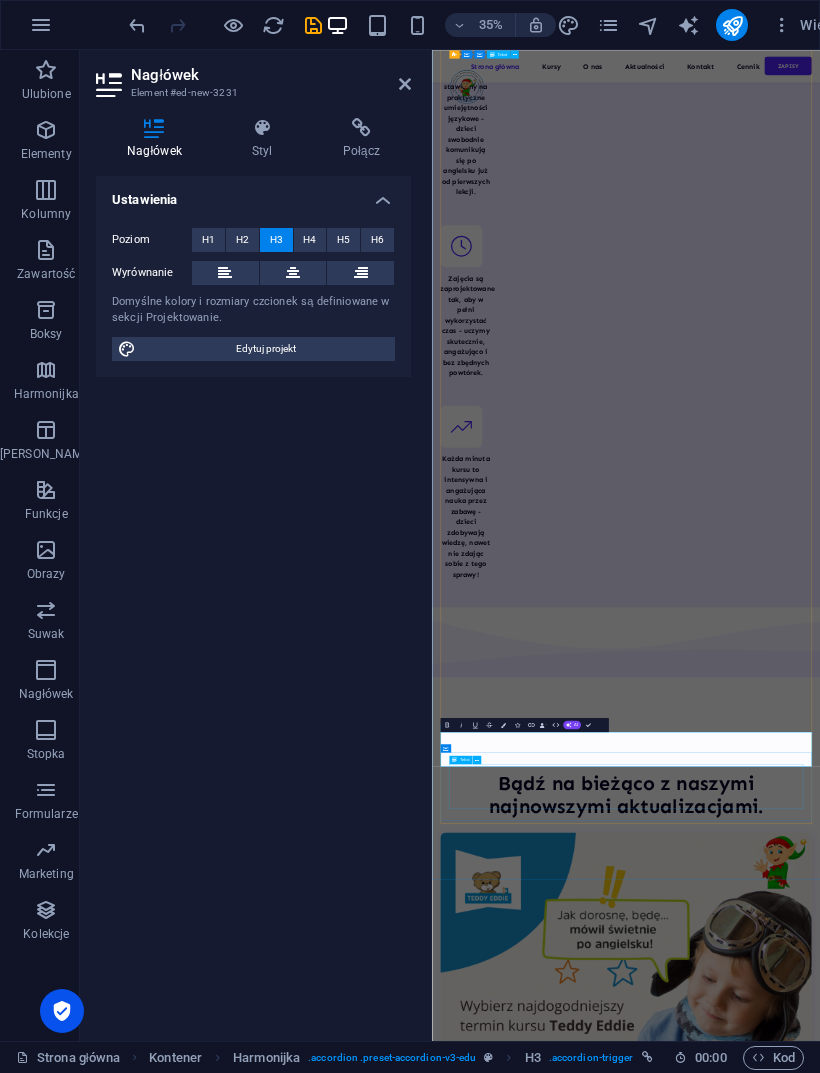 click on "Metoda czytania globalnego polega na zapamiętywaniu słów jako całości i dostrzeganiu ich w formie obrazów. Dzięki temu unikamy polskiego literowania czy sylabizowania, co mogłoby wprowadzać dzieci w niepotrzebne zakłopotanie. Twoje dziecko nie musi więc umieć czytać w języku polskim, aby doskonale radziło sobie z czytaniem globalnym na zajęciach Teddy Eddie." at bounding box center (986, 11611) 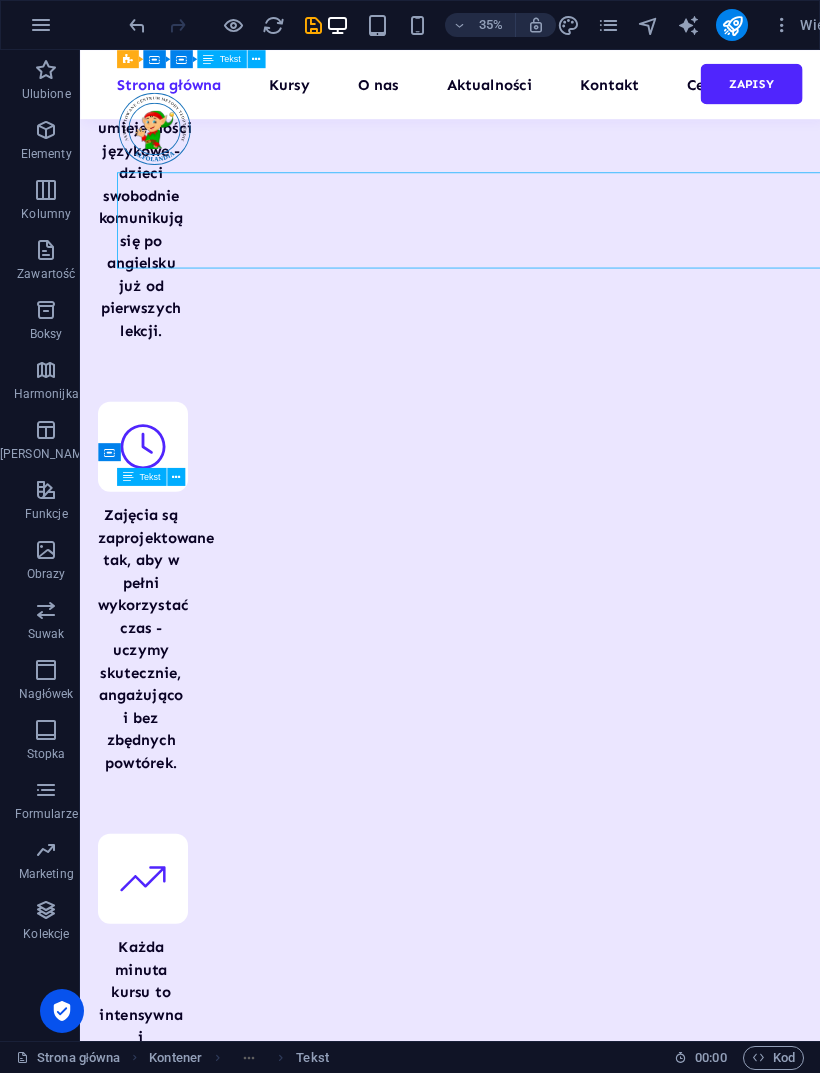 scroll, scrollTop: 11389, scrollLeft: 0, axis: vertical 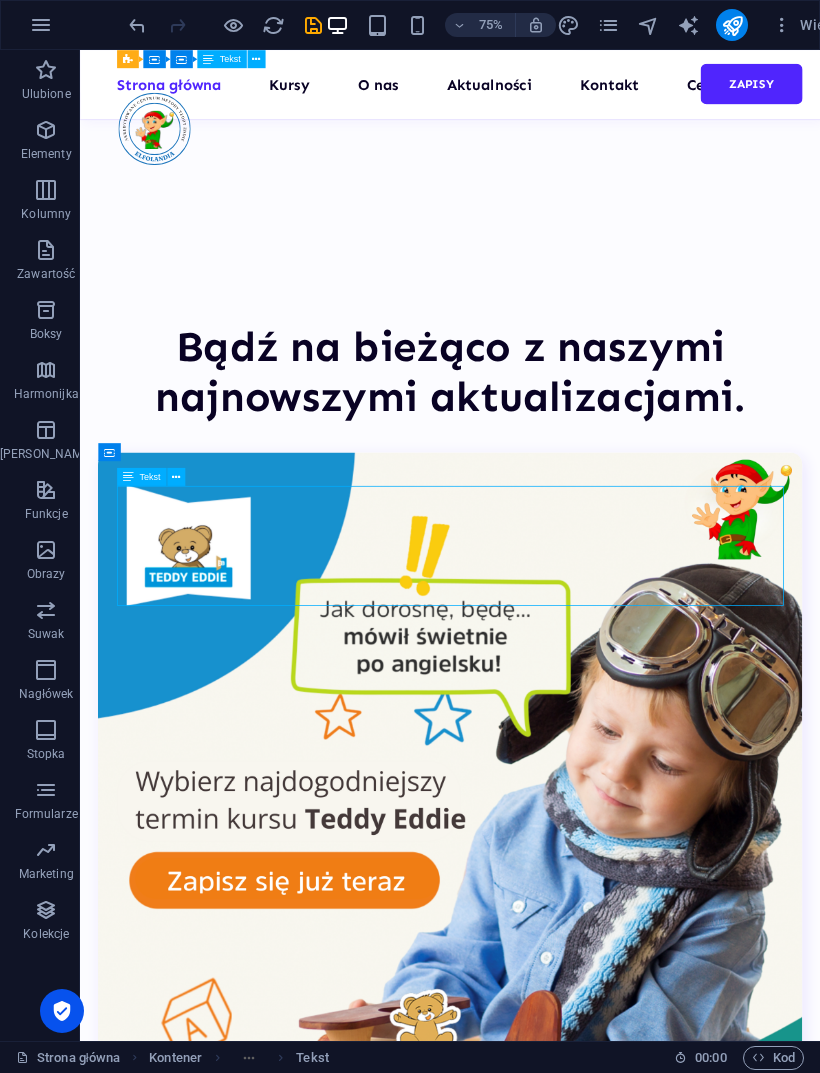 click on "Metoda czytania globalnego polega na zapamiętywaniu słów jako całości i dostrzeganiu ich w formie obrazów. Dzięki temu unikamy polskiego literowania czy sylabizowania, co mogłoby wprowadzać dzieci w niepotrzebne zakłopotanie. Twoje dziecko nie musi więc umieć czytać w języku polskim, aby doskonale radziło sobie z czytaniem globalnym na zajęciach Teddy Eddie." at bounding box center (573, 9714) 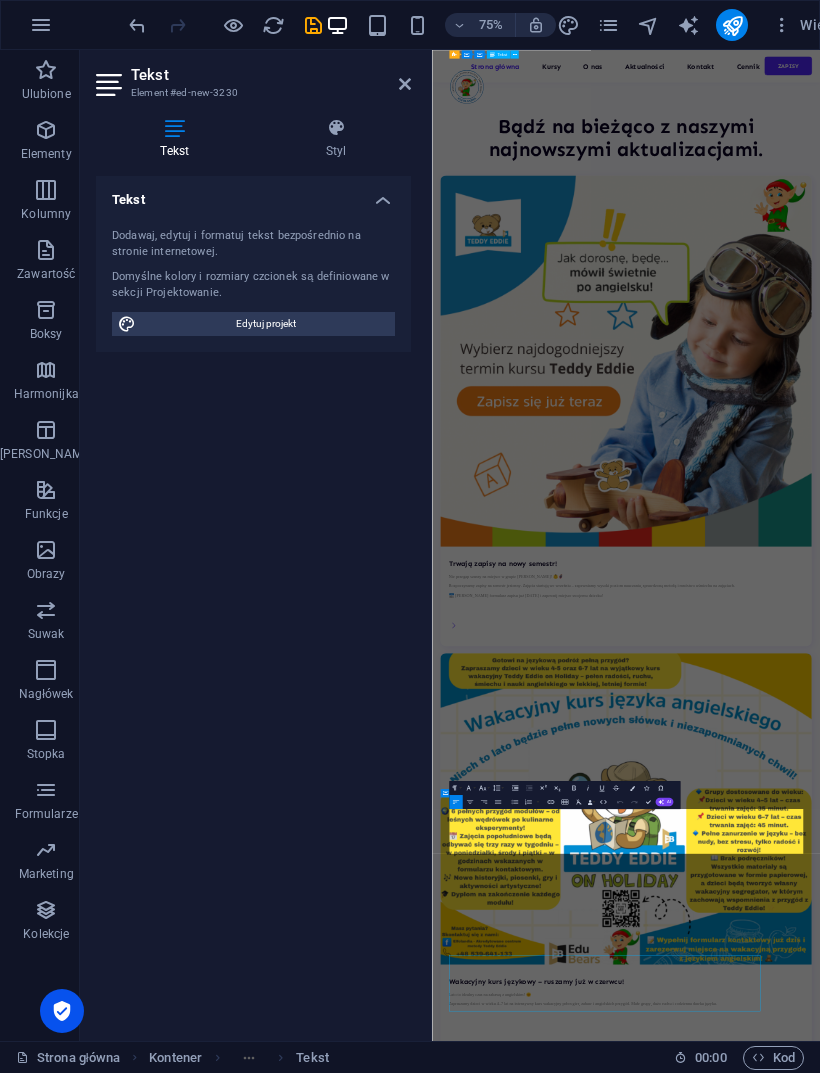 scroll, scrollTop: 9384, scrollLeft: 0, axis: vertical 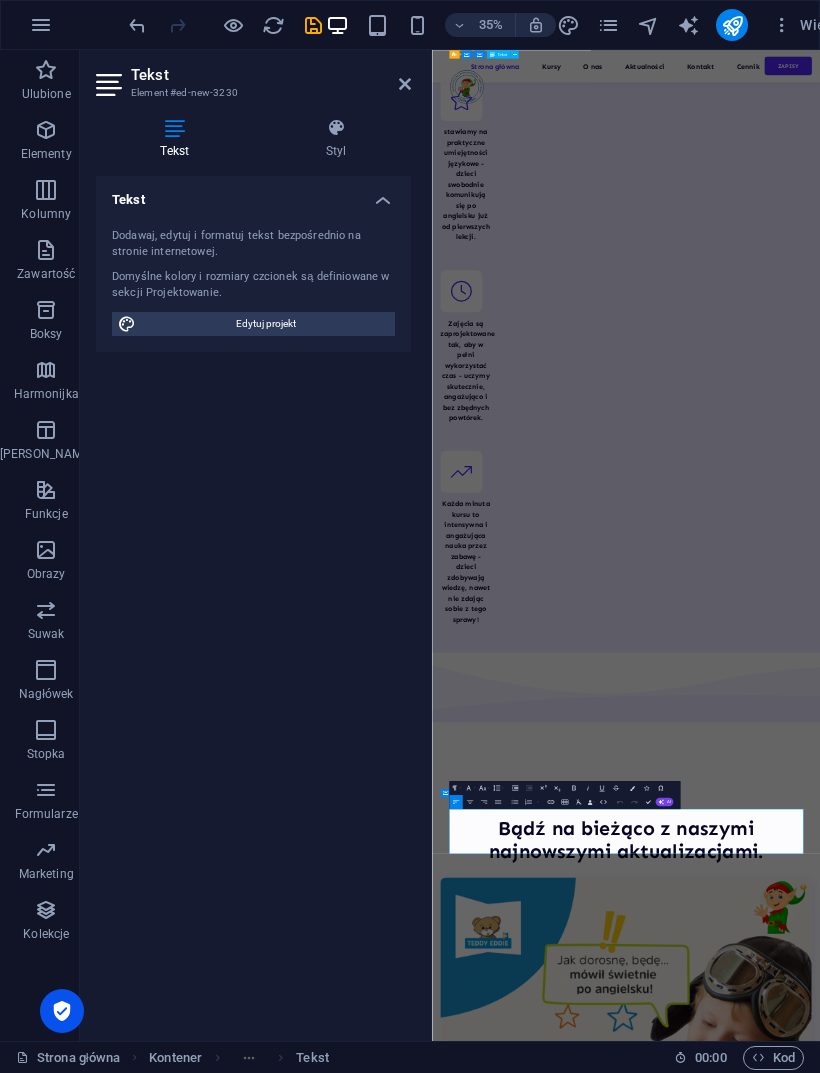 click on "Metoda czytania globalnego polega na zapamiętywaniu słów jako całości i dostrzeganiu ich w formie obrazów. Dzięki temu unikamy polskiego literowania czy sylabizowania, co mogłoby wprowadzać dzieci w niepotrzebne zakłopotanie. Twoje dziecko nie musi więc umieć czytać w języku polskim, aby doskonale radziło sobie z czytaniem globalnym na zajęciach Teddy Eddie." at bounding box center [986, 11705] 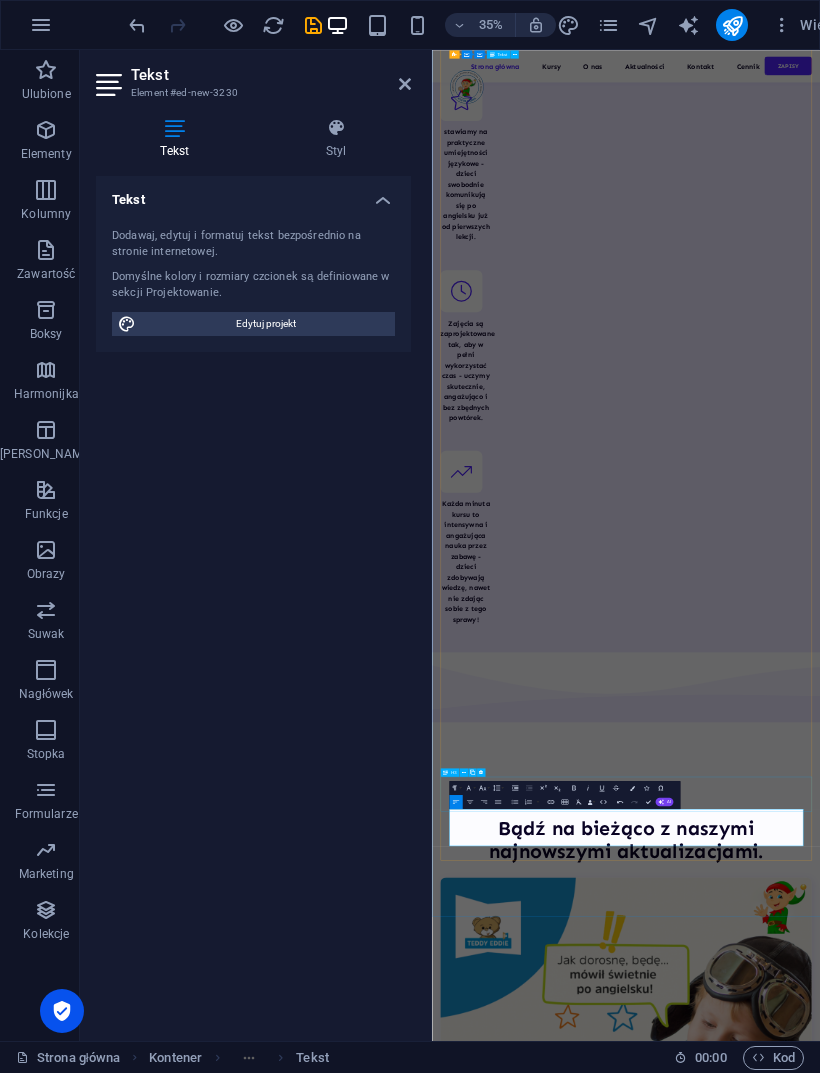 click on "AI" at bounding box center [664, 802] 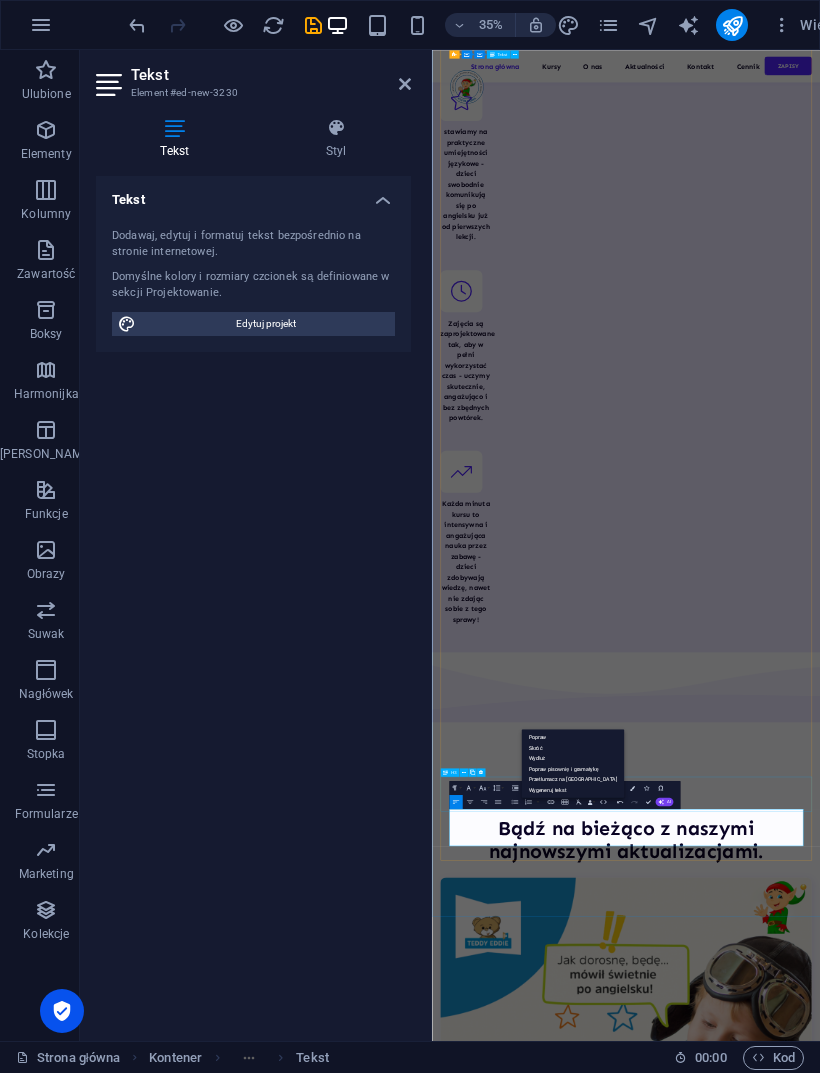 click on "Popraw" at bounding box center (572, 737) 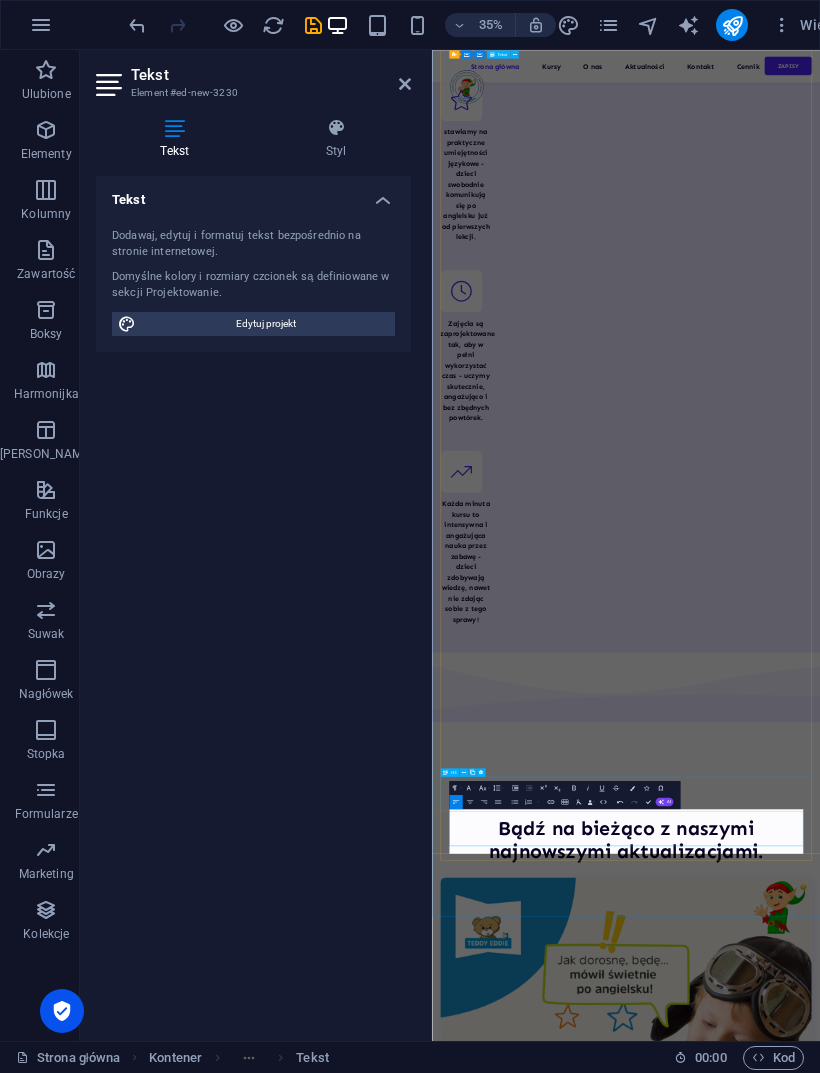 type 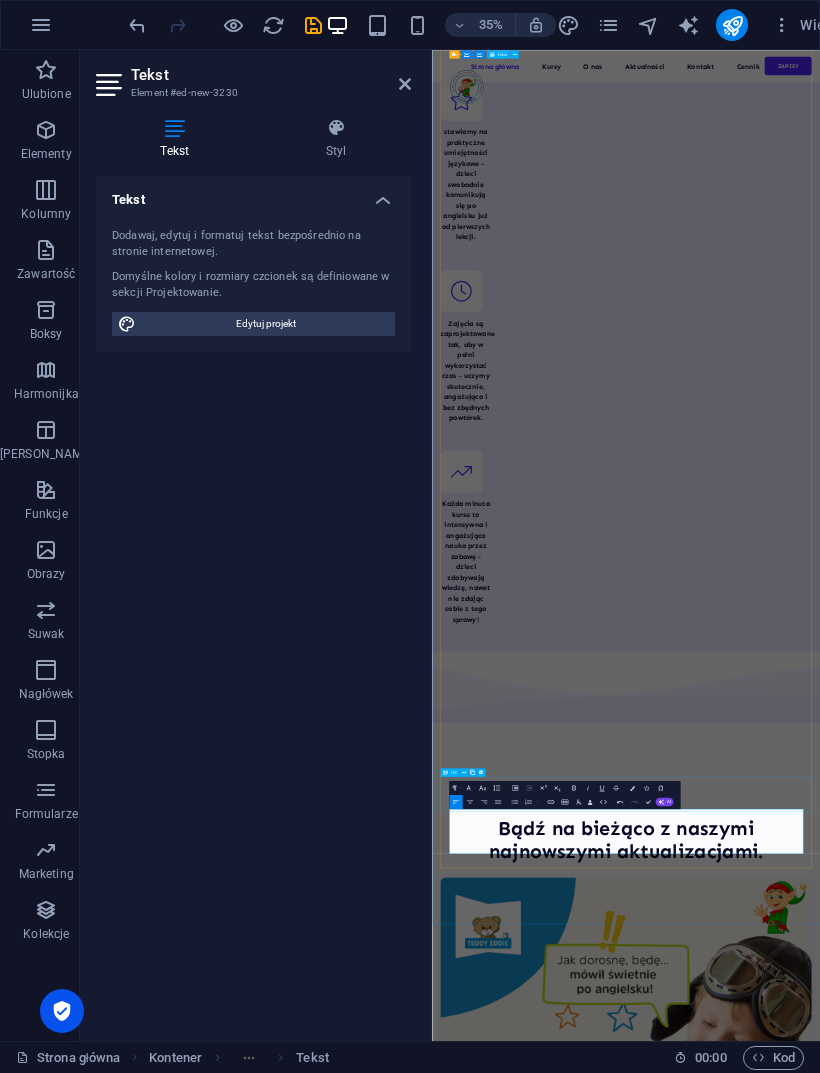 click on "Metoda Zdecydowanie uczą się! Zajęcia są tak zaprojektowane, aby nauka była nie tylko przyjemna, ale również niezwykle efektywna. Dzieci szybko zaczynają rozumieć i mówić po angielsku, często zaskakując rodziców swoimi umiejętnościami." at bounding box center [986, 11705] 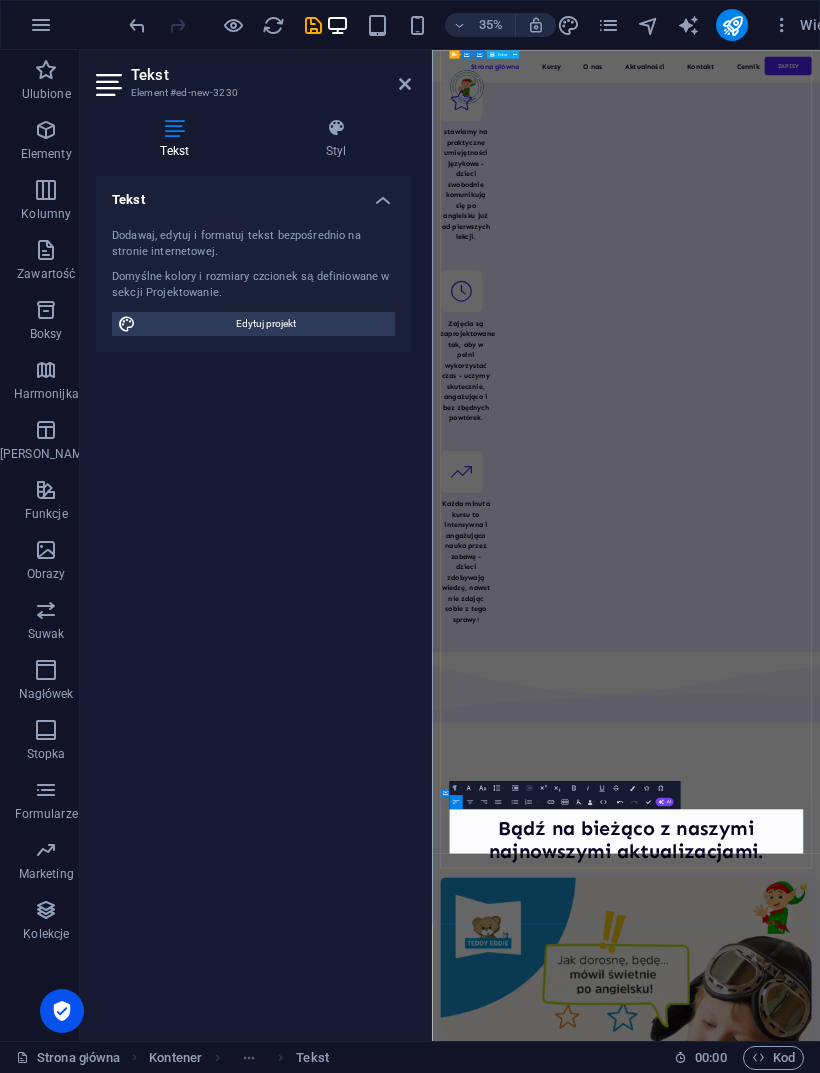 click on "​ Zdecydowanie uczą się! Zajęcia są tak zaprojektowane, aby nauka była nie tylko przyjemna, ale również niezwykle efektywna. Dzieci szybko zaczynają rozumieć i mówić po angielsku, często zaskakując rodziców swoimi umiejętnościami." at bounding box center [986, 11705] 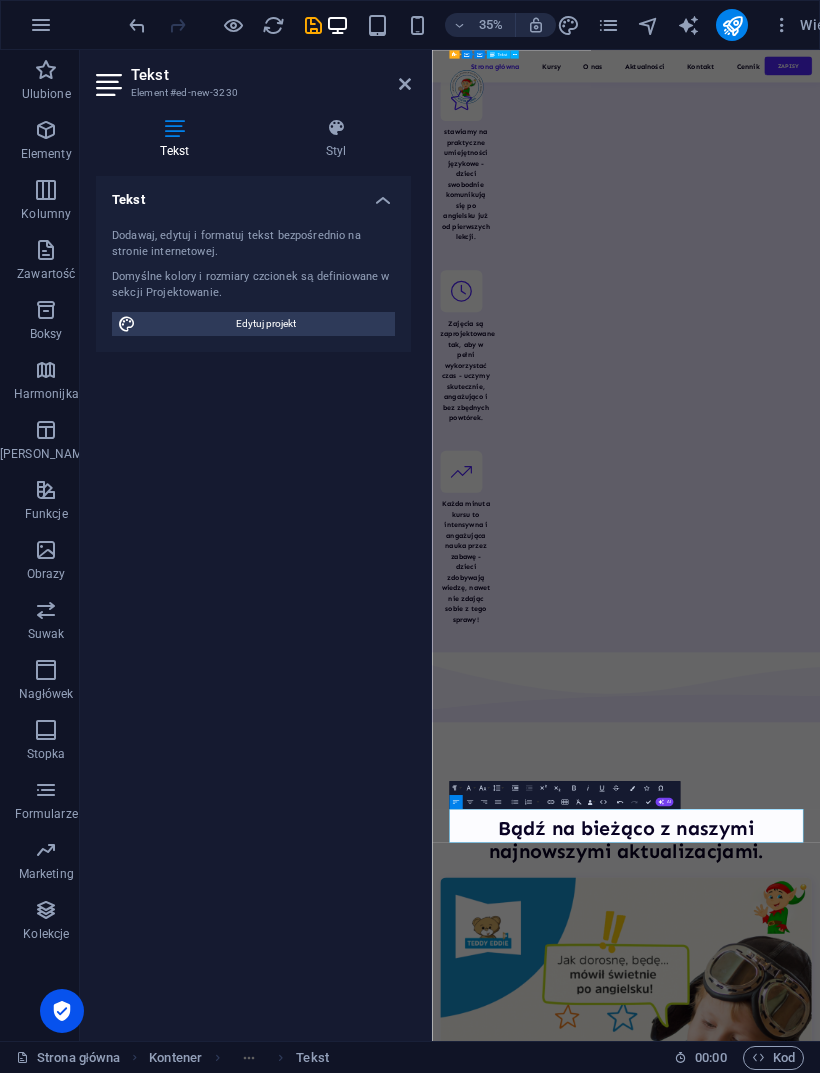 click on "Tekst Dodawaj, edytuj i formatuj tekst bezpośrednio na stronie internetowej. Domyślne kolory i rozmiary czcionek są definiowane w sekcji Projektowanie. Edytuj projekt Wyrównanie Wyrównane do lewej Wyśrodkowany Wyrównane do prawej" at bounding box center [253, 600] 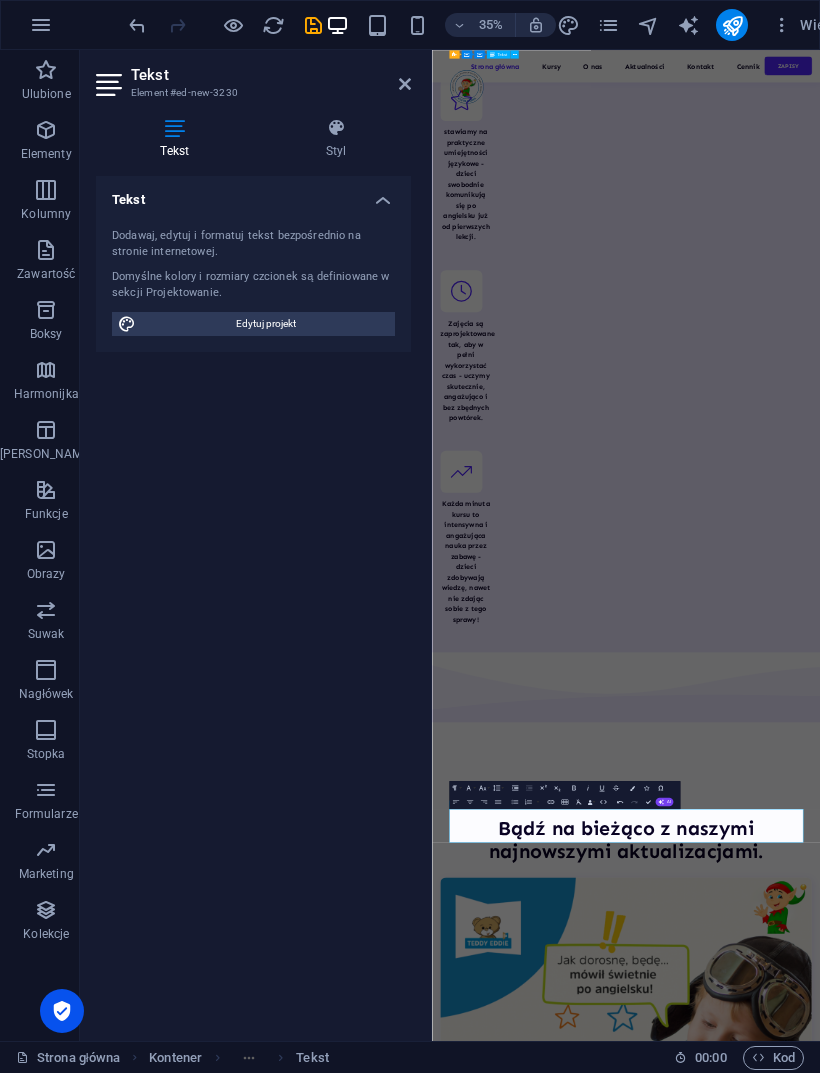 click on "Tekst Dodawaj, edytuj i formatuj tekst bezpośrednio na stronie internetowej. Domyślne kolory i rozmiary czcionek są definiowane w sekcji Projektowanie. Edytuj projekt Wyrównanie Wyrównane do lewej Wyśrodkowany Wyrównane do prawej" at bounding box center (253, 600) 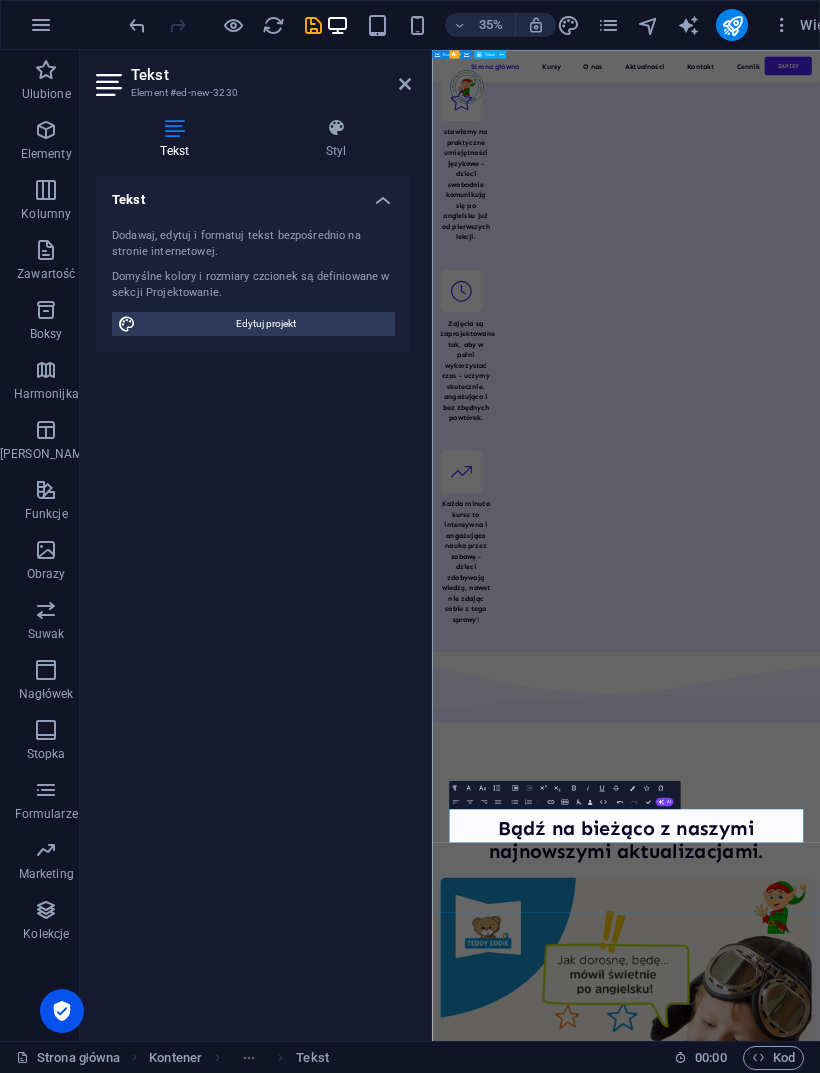 click on "Najczęściej zadawane pytania Co sprawia, że nasza metoda nauczania są tak unikalna? Teddy Eddie to innowacyjna, licencjonowana metoda nauczania języka angielskiego, która łączy edukację z zabawą, ruchem i emocjami. Dzieci uczą się poprzez gry, piosenki, opowiadania i scenki – wszystko to w pełnym zanurzeniu w języku! Dlaczego warto wybrać Elfolandie? Elfolandia to wyjątkowe miejsce stworzone z myślą o dzieciach. Łączymy profesjonalne podejście do nauczania z bajkowym klimatem, w którym dzieci czują się bezpiecznie, swobodnie i radośnie uczą się języka angielskiego. Jak mogę zapisać dziecko na zajęcia?  Wystarczy skontaktować się z nami za pomocą formularza kontaktowego, telefonicznie lub odwiedzić nas osobiście. Chętnie pomożemy w doborze odpowiedniej grupy oraz terminu zajęć. Czy można przyjść na lekcję próbną? Czy oprócz zajęć w przedszkolu dziecku potrzebny jest dodatkowy angielski? Czy dzieci w wieku 2-3 lat nie są za małe na naukę angielskiego?" at bounding box center [986, 10100] 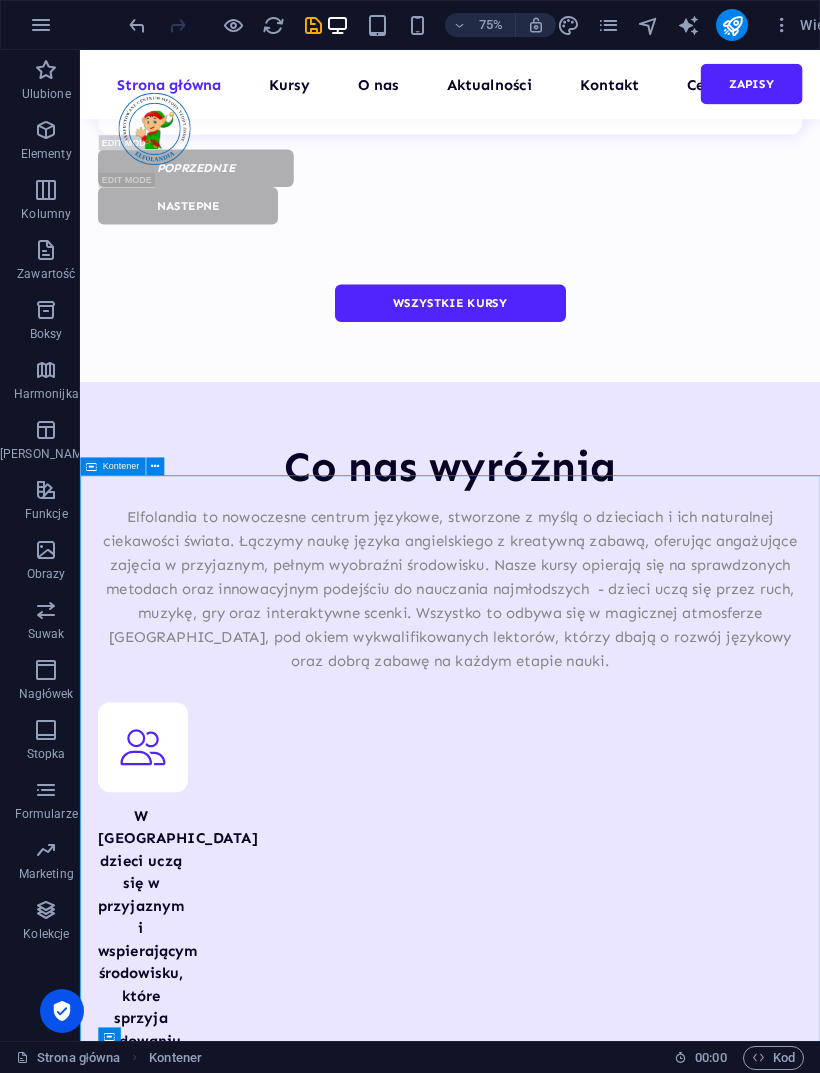 scroll, scrollTop: 7874, scrollLeft: 0, axis: vertical 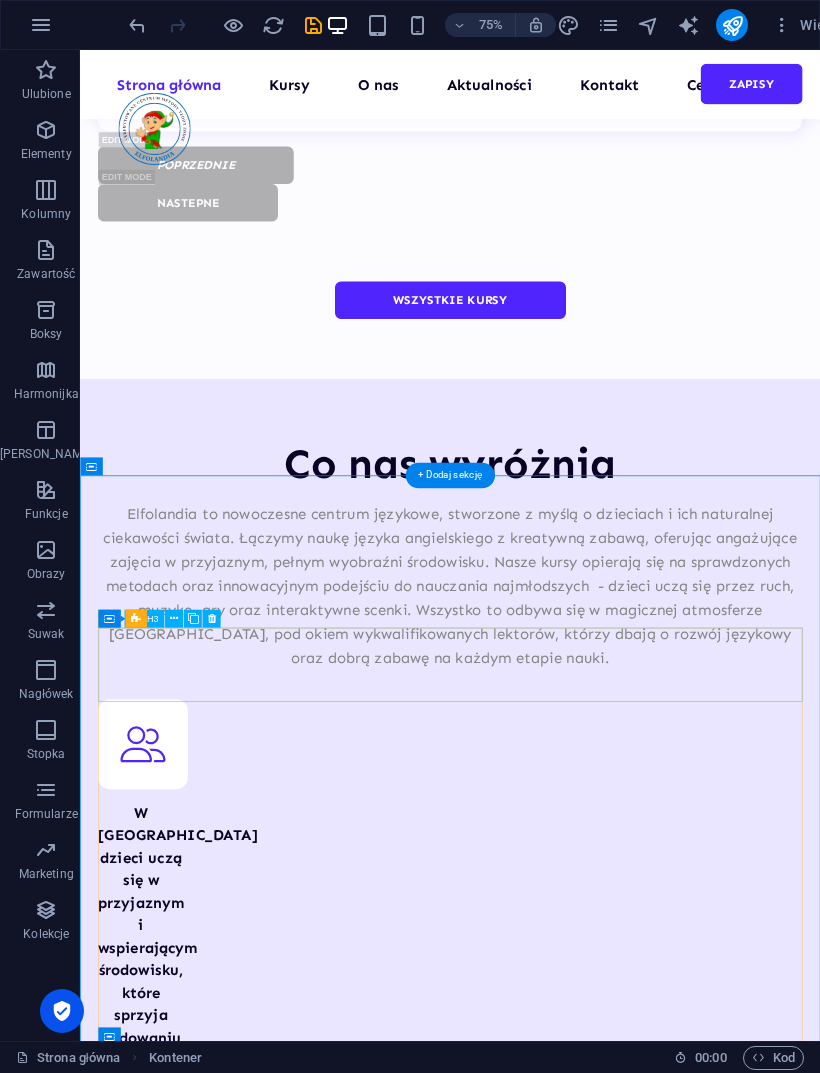 click on "Co sprawia, że nasza metoda nauczania są tak unikalna?" at bounding box center [573, 9828] 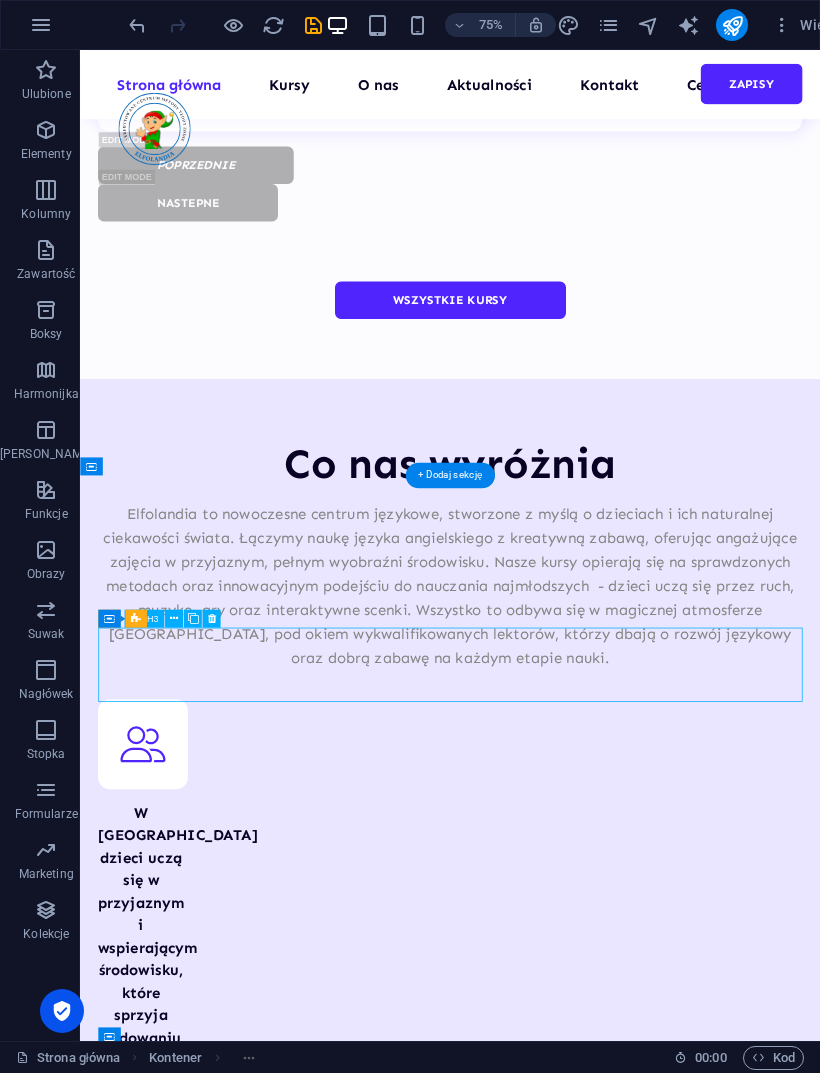 click on "Co sprawia, że nasza metoda nauczania są tak unikalna?" at bounding box center (573, 9828) 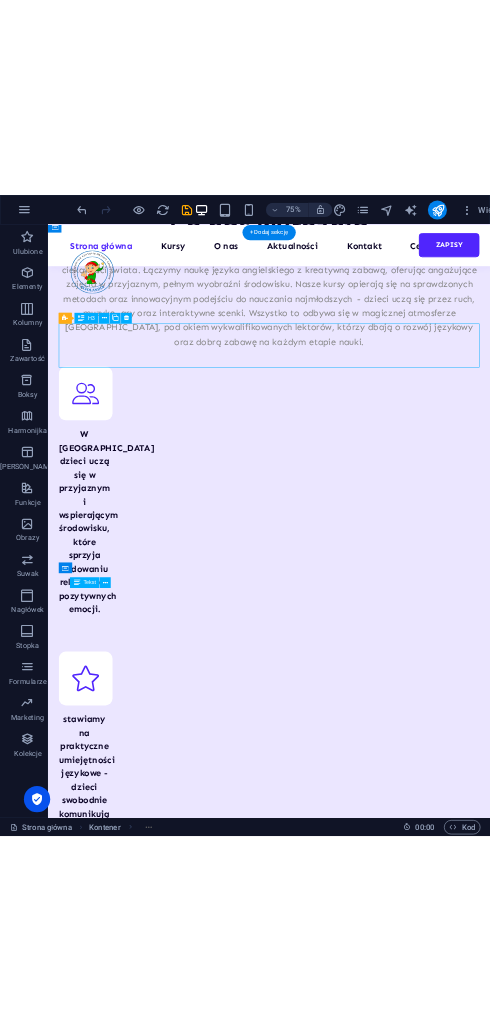scroll, scrollTop: 8424, scrollLeft: 0, axis: vertical 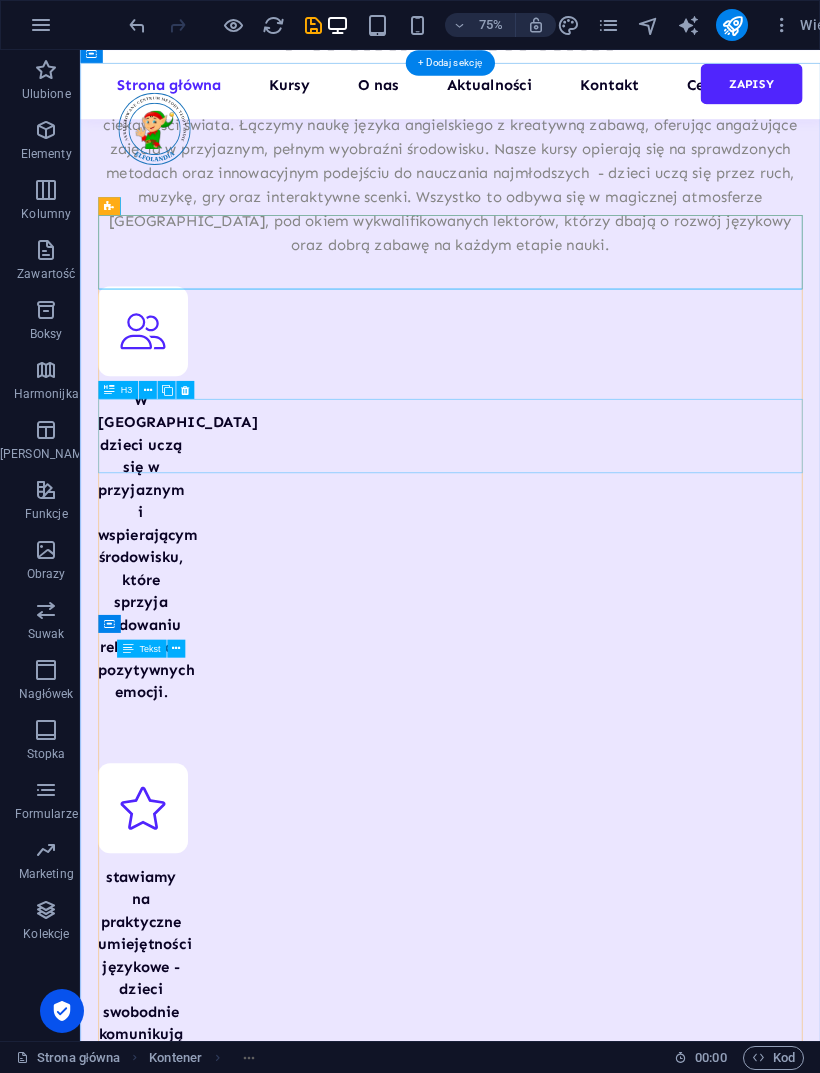 click on "Dlaczego warto wybrać Elfolandie?" at bounding box center (573, 9523) 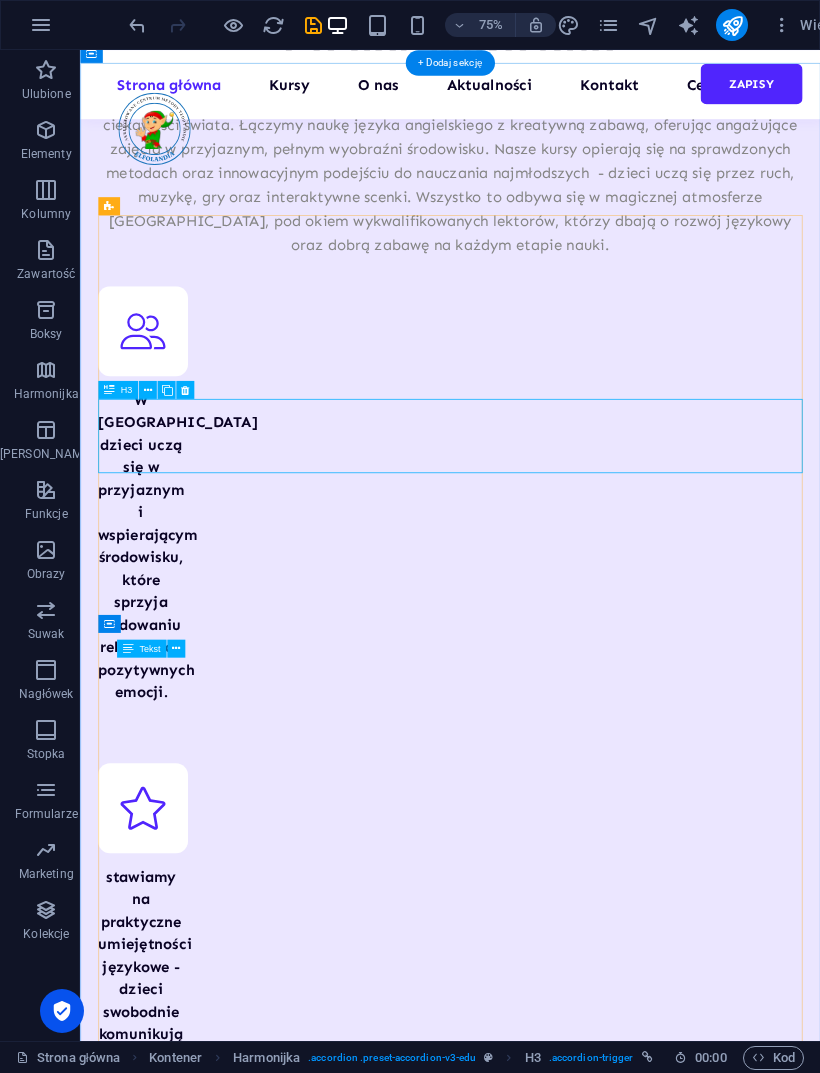 click at bounding box center [148, 390] 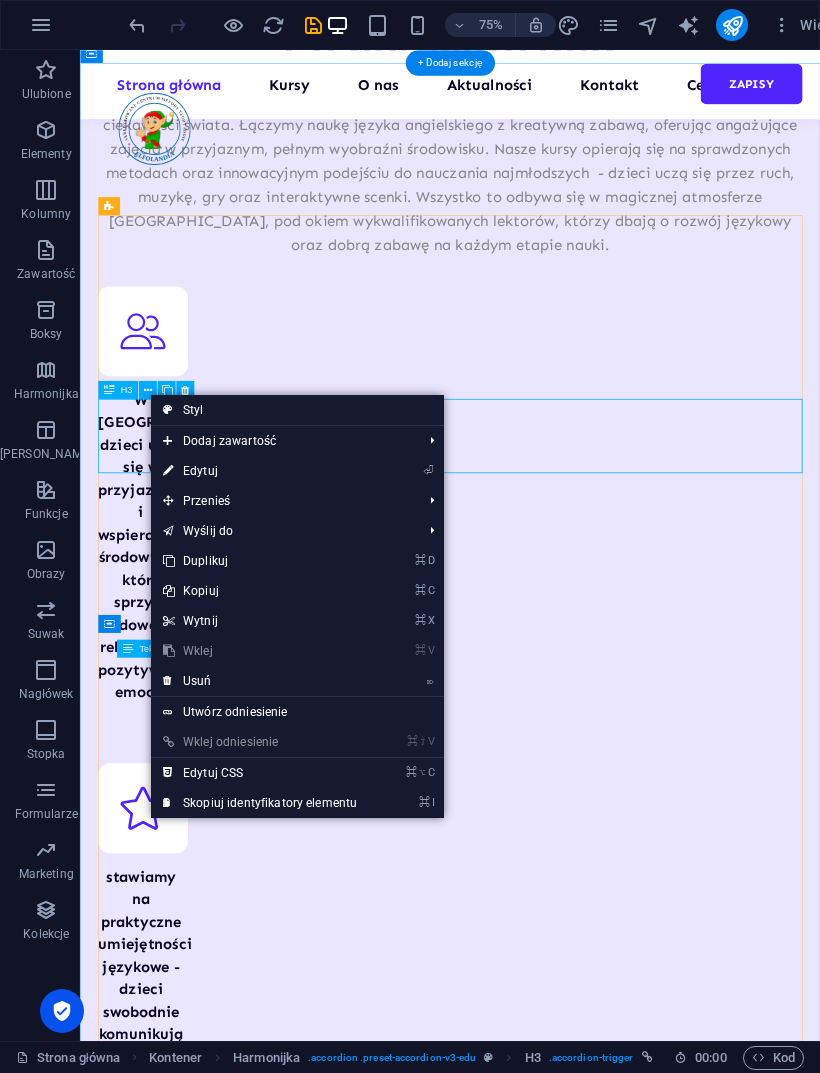 click on "⌘ D  Duplikuj" at bounding box center (260, 561) 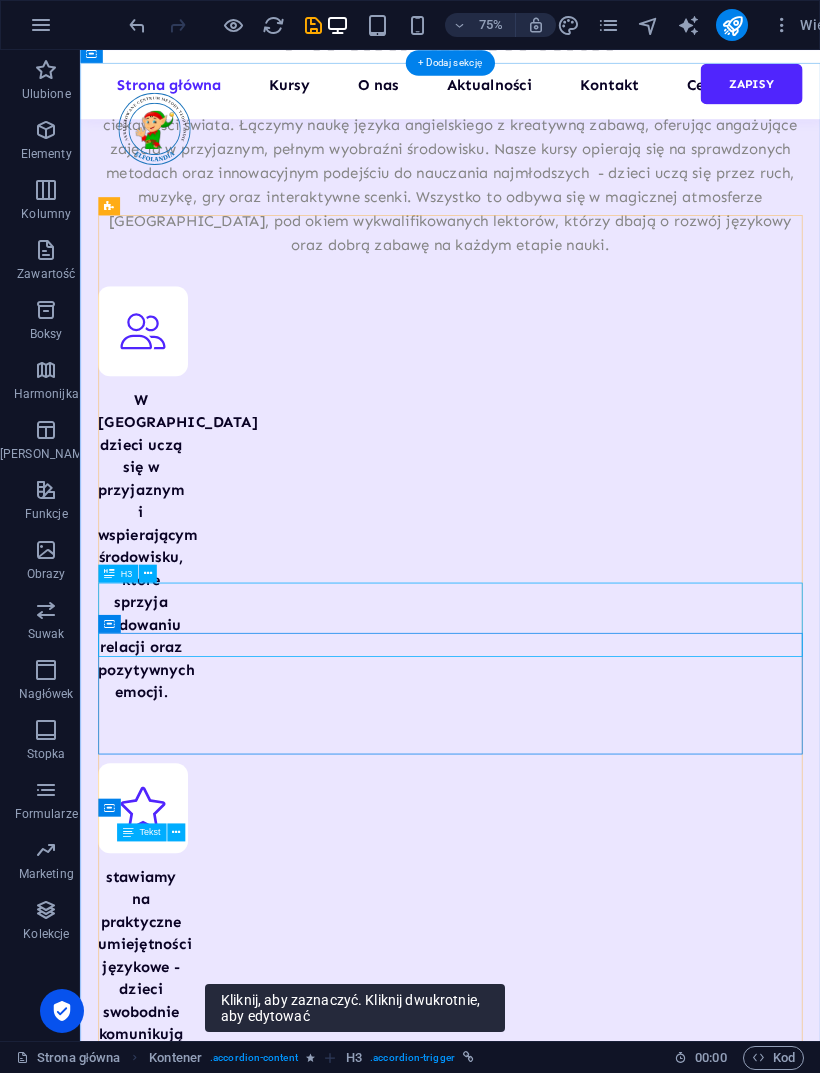 click on "Dlaczego warto wybrać Elfolandie?" at bounding box center [573, 9769] 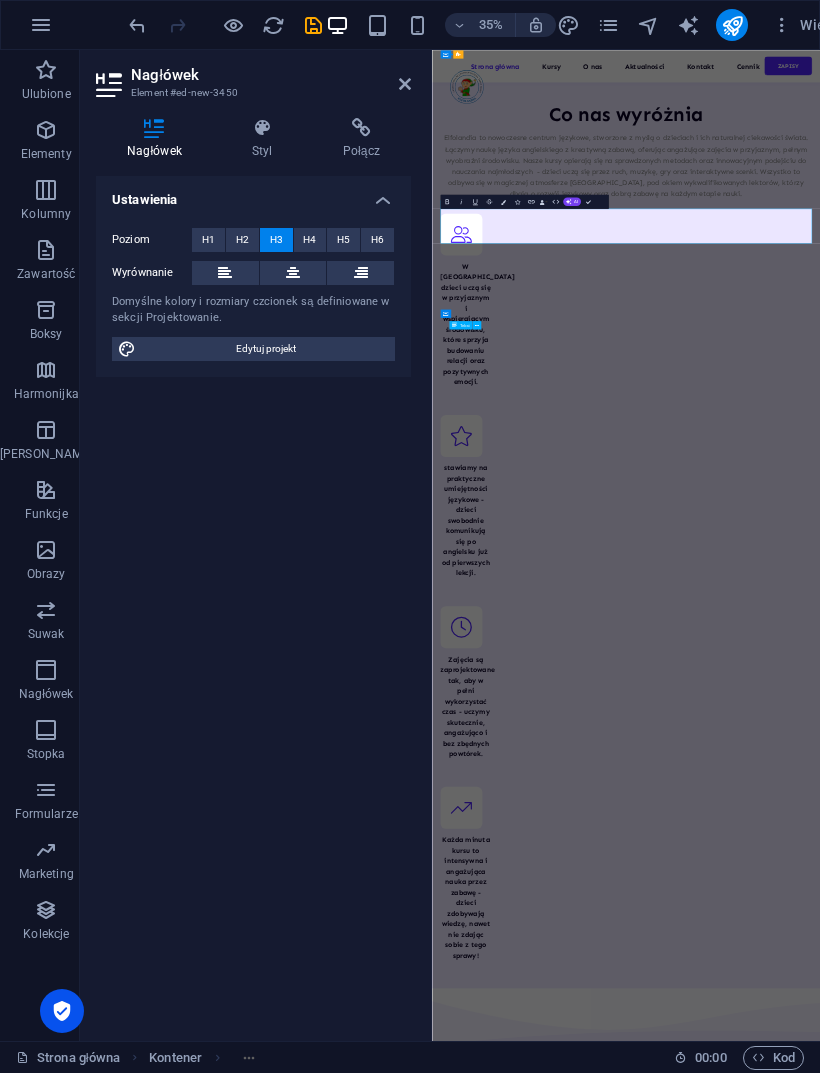 click on "Ustawienia Poziom H1 H2 H3 H4 H5 H6 Wyrównanie Domyślne kolory i rozmiary czcionek są definiowane w sekcji Projektowanie. Edytuj projekt" at bounding box center [253, 600] 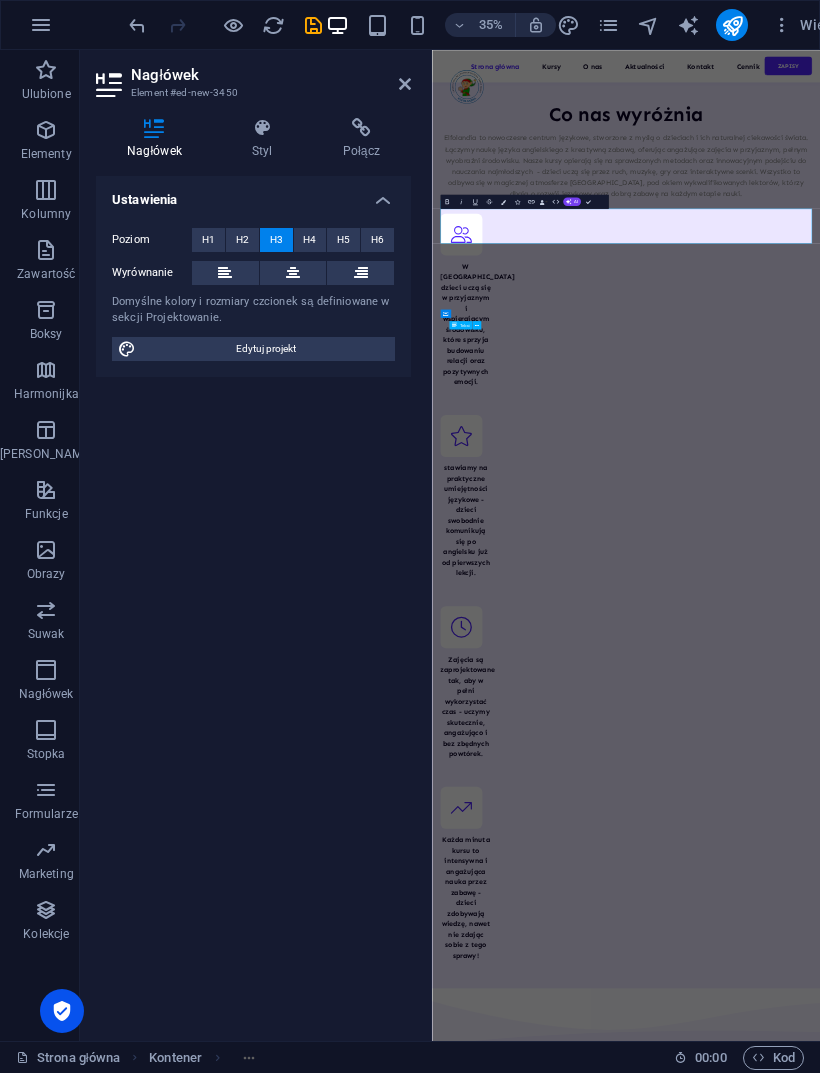 click on "Ustawienia Poziom H1 H2 H3 H4 H5 H6 Wyrównanie Domyślne kolory i rozmiary czcionek są definiowane w sekcji Projektowanie. Edytuj projekt" at bounding box center [253, 600] 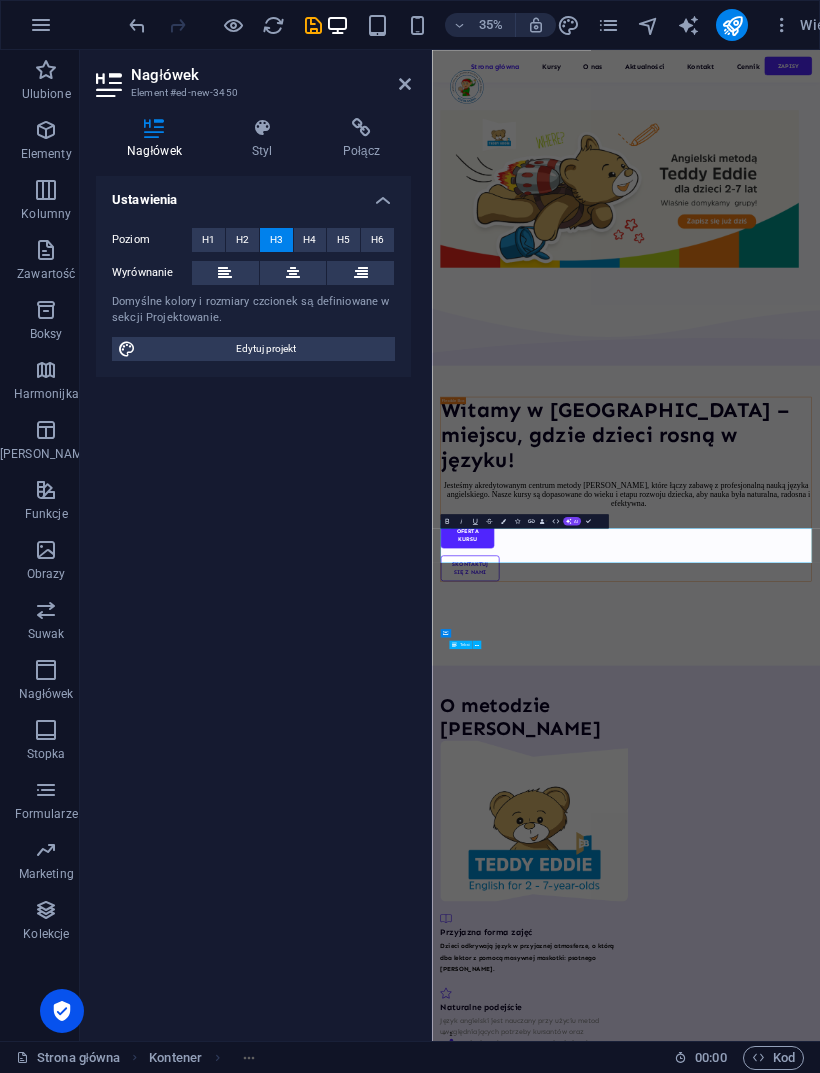 scroll, scrollTop: 8424, scrollLeft: 0, axis: vertical 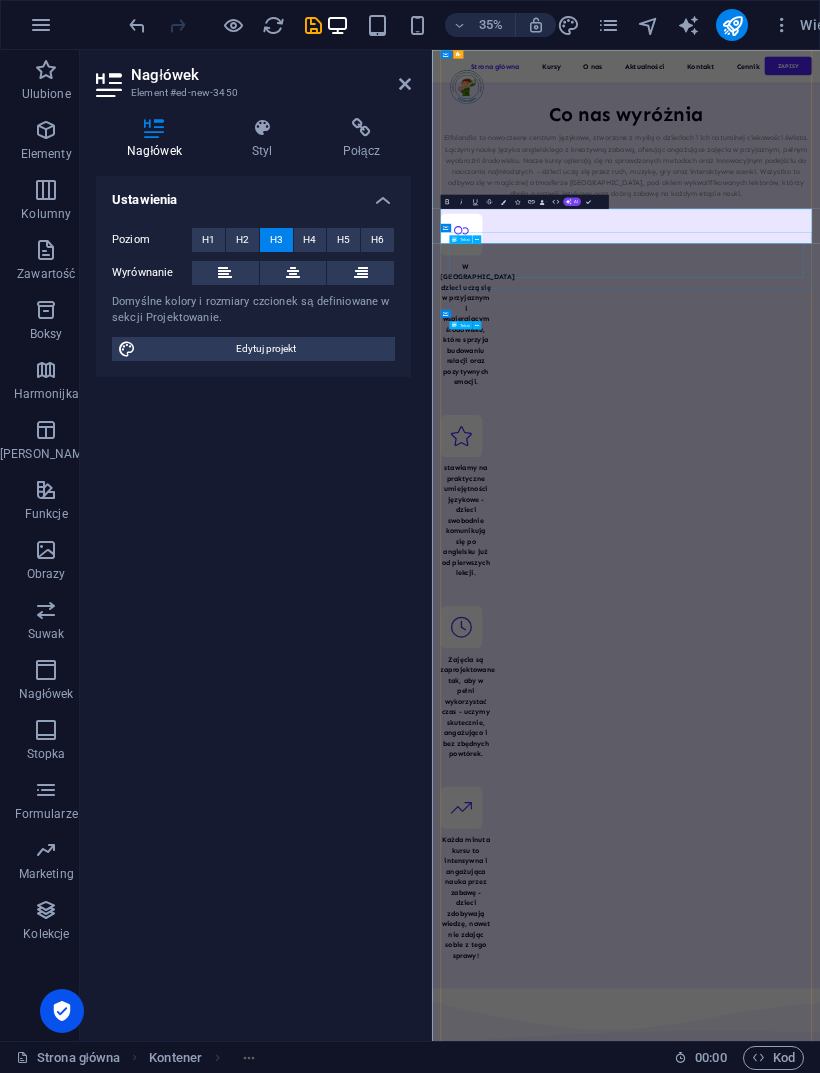 click on "Elfolandia to wyjątkowe miejsce stworzone z myślą o dzieciach. Łączymy profesjonalne podejście do nauczania z bajkowym klimatem, w którym dzieci czują się bezpiecznie, swobodnie i radośnie uczą się języka angielskiego." at bounding box center (986, 10099) 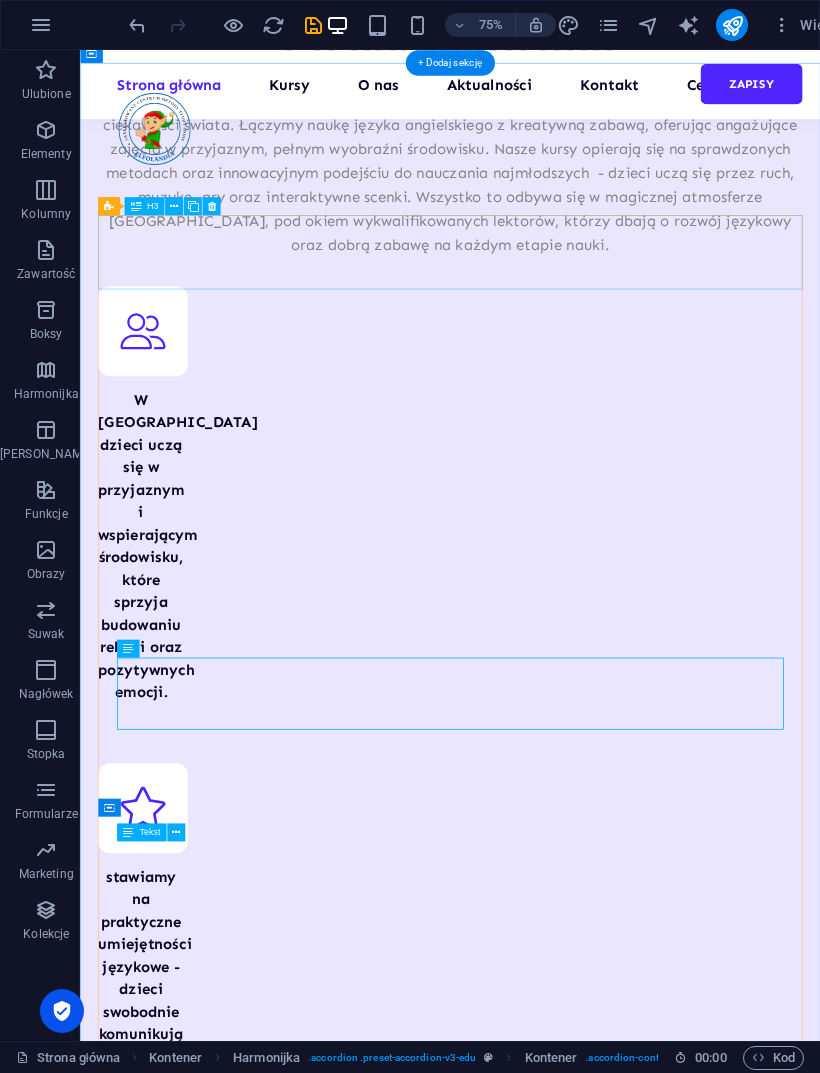 click on "Co sprawia, że nasza metoda nauczania są tak unikalna?" at bounding box center [573, 9278] 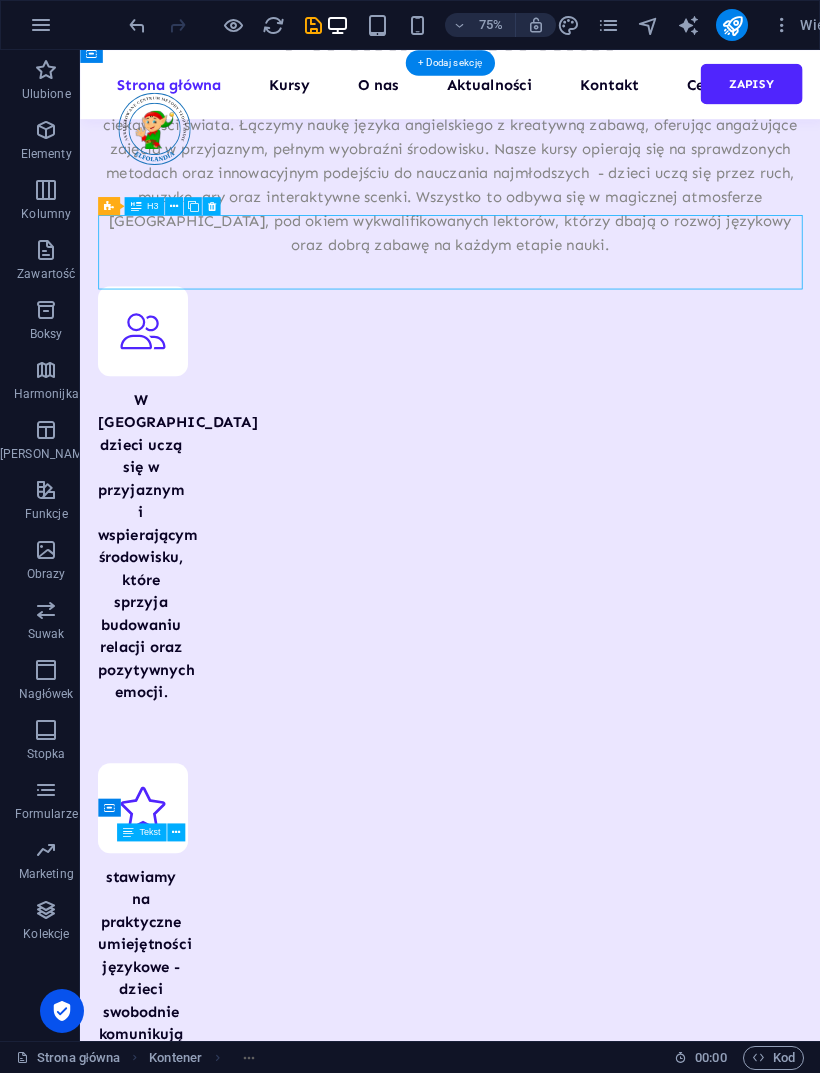 click on "Elfolandia to wyjątkowe miejsce stworzone z myślą o dzieciach. Łączymy profesjonalne podejście do nauczania z bajkowym klimatem, w którym dzieci czują się bezpiecznie, swobodnie i radośnie uczą się języka angielskiego." at bounding box center [573, 9868] 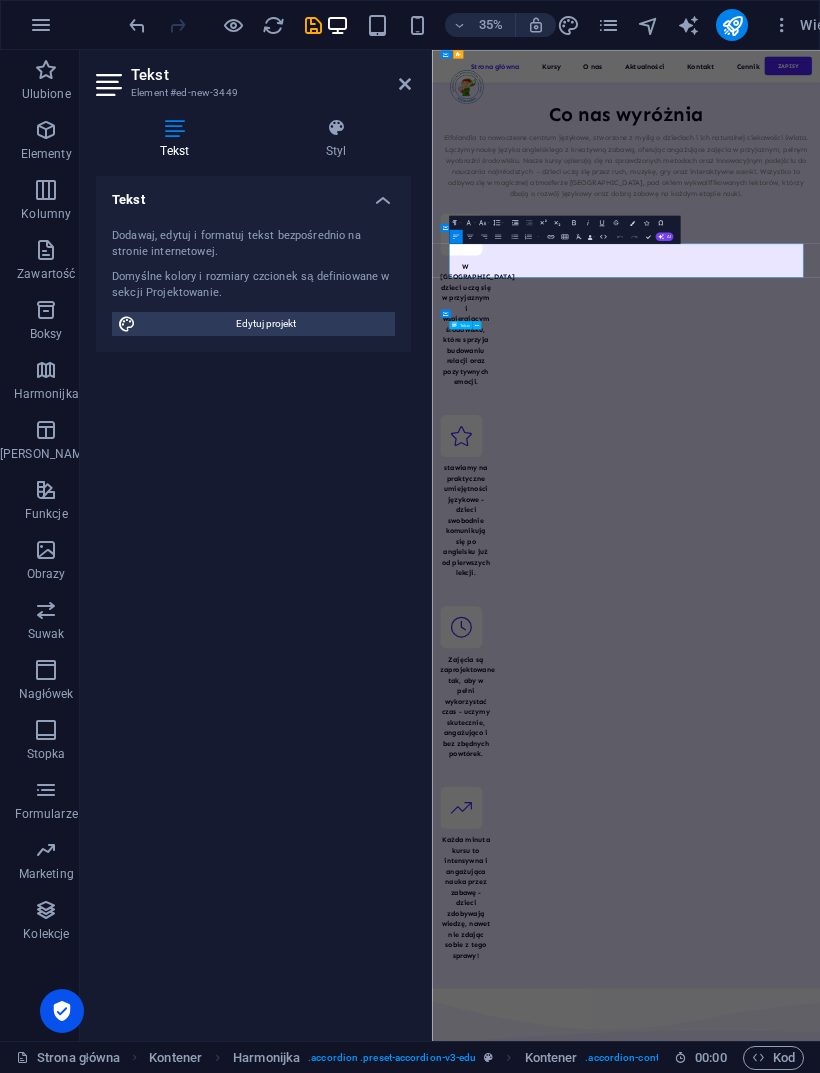 click on "Tekst" at bounding box center [467, 239] 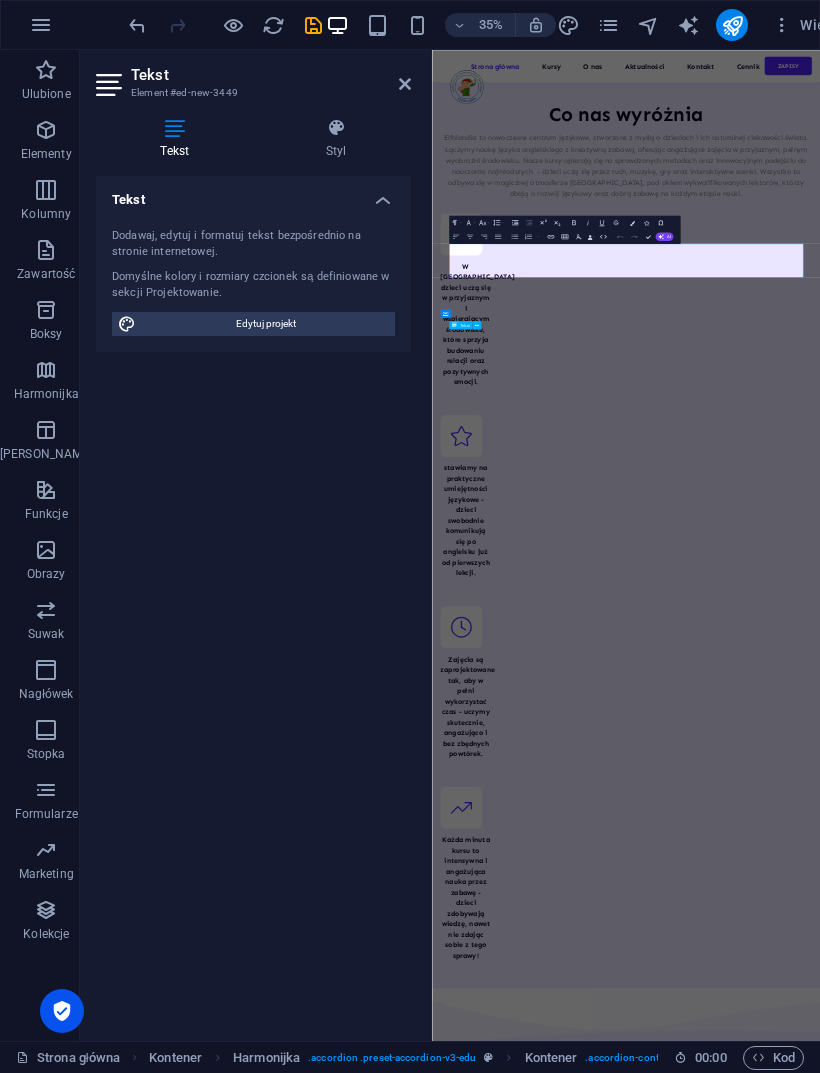 click on "Elfolandia to wyjątkowe miejsce stworzone z myślą o dzieciach. Łączymy profesjonalne podejście do nauczania z bajkowym klimatem, w którym dzieci czują się bezpiecznie, swobodnie i radośnie uczą się języka angielskiego." at bounding box center [986, 10065] 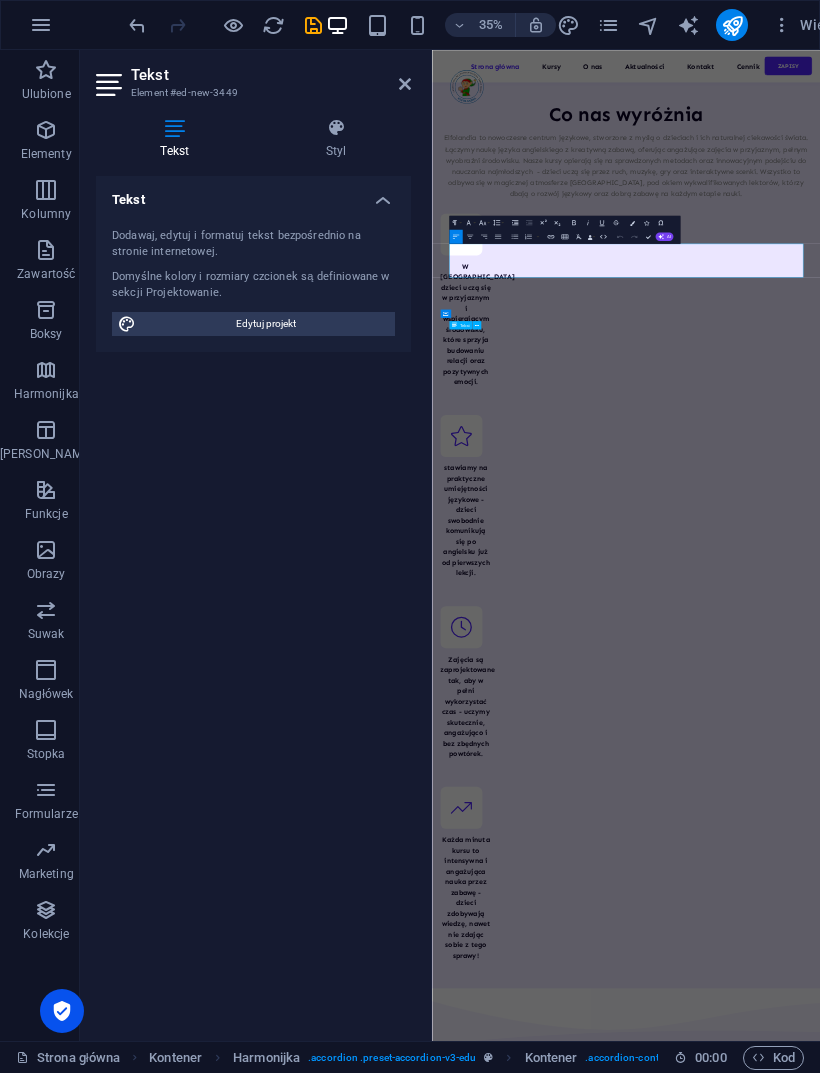 click on "Elfolandia to wyjątkowe miejsce stworzone z myślą o dzieciach. Łączymy profesjonalne podejście do nauczania z bajkowym klimatem, w którym dzieci czują się bezpiecznie, swobodnie i radośnie uczą się języka angielskiego." at bounding box center (986, 10065) 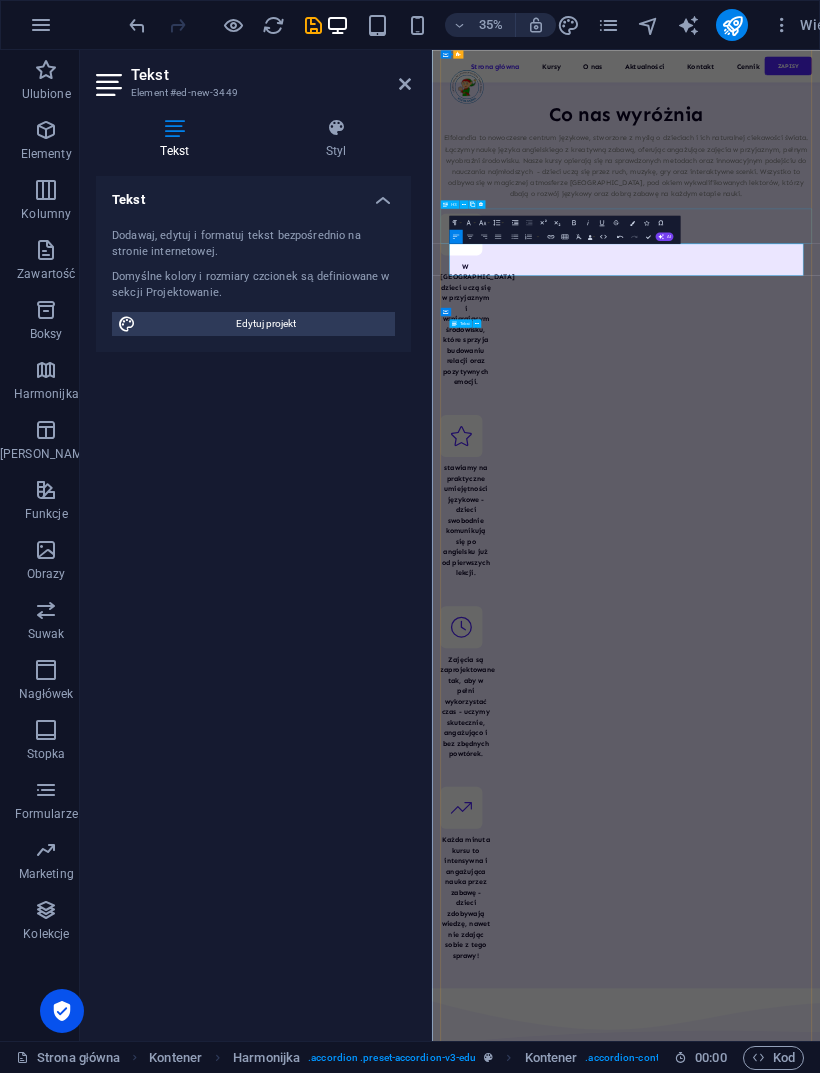click on "AI" at bounding box center [664, 237] 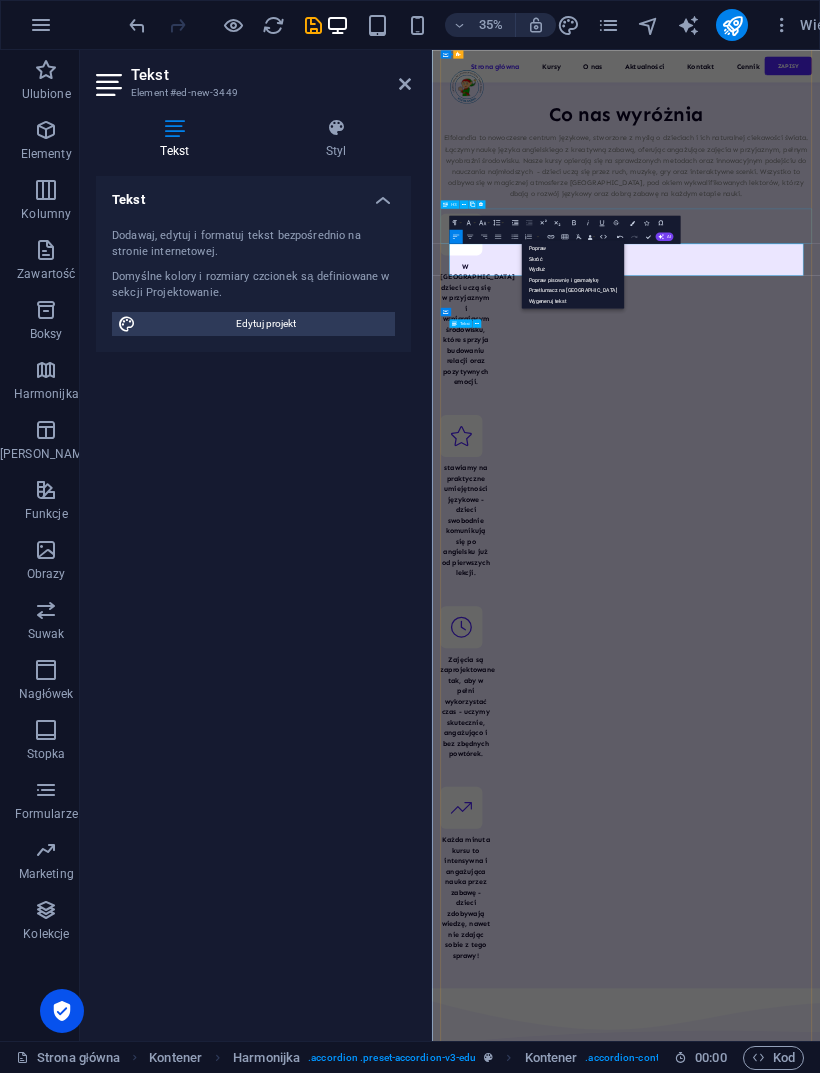 click on "Popraw" at bounding box center [572, 248] 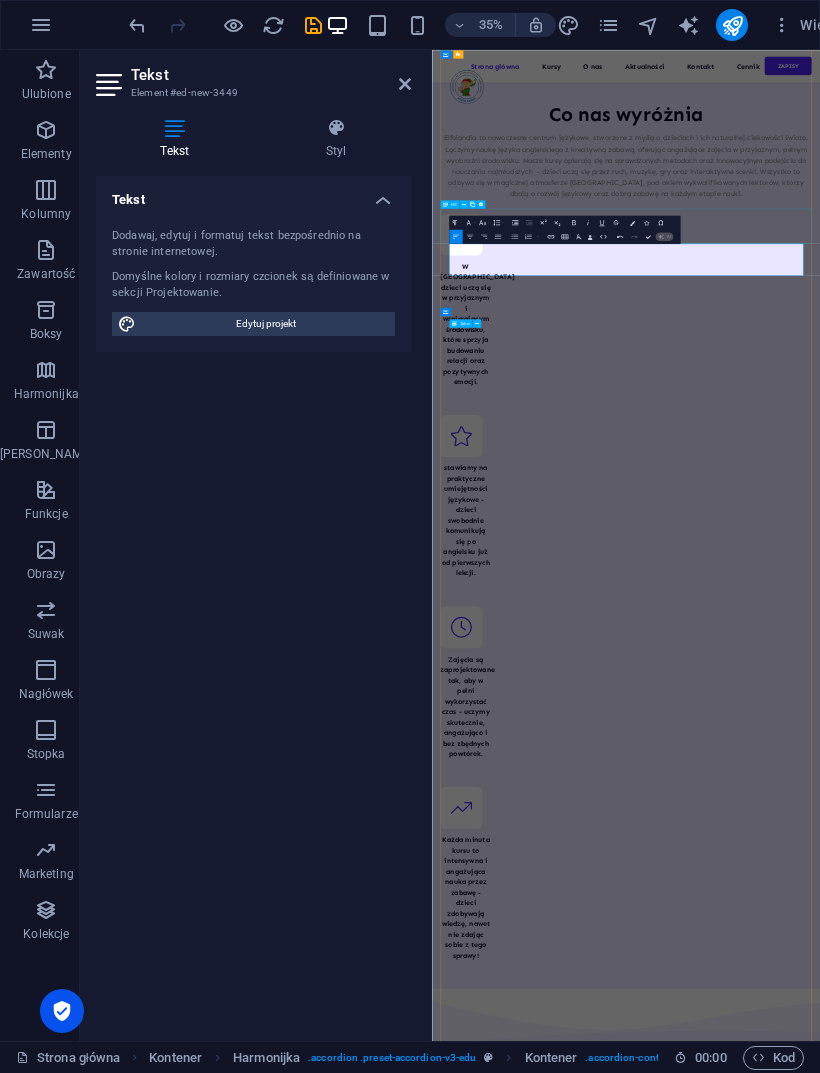 type 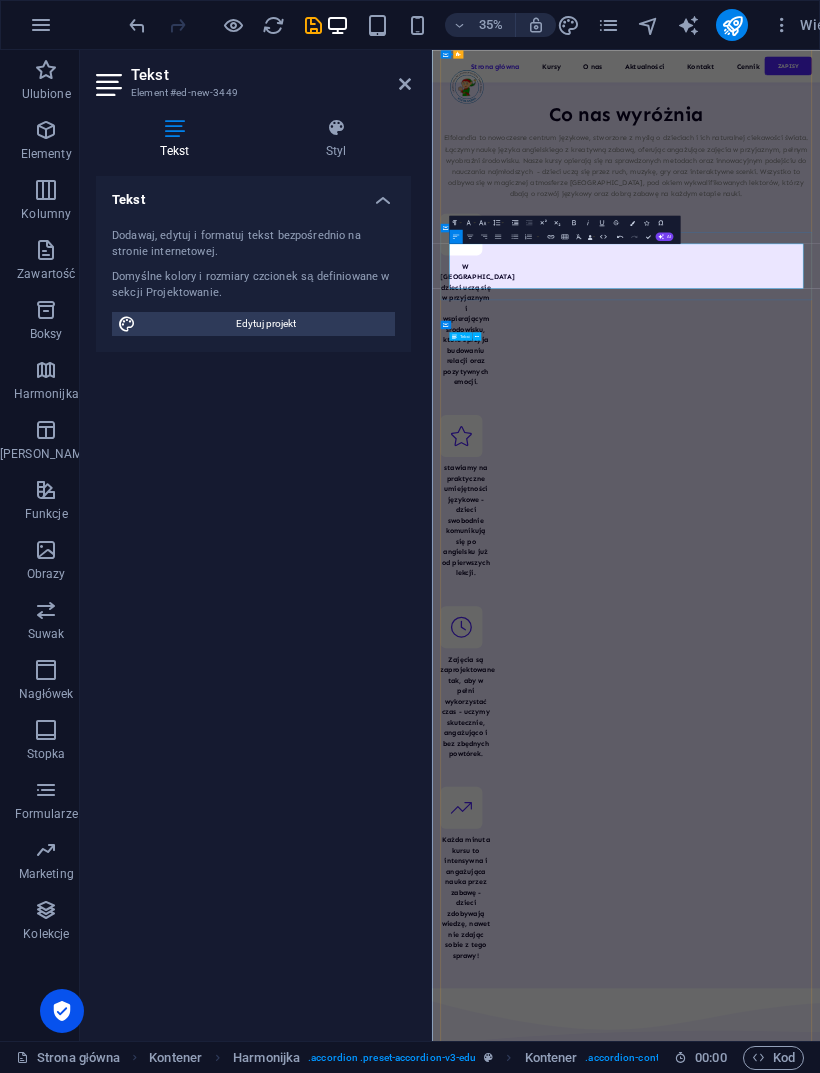 click on "Elfolandia   Tak! Jesteśmy akredytowanym centrum metody Teddy Eddie, co oznacza, że działamy zgodnie z rygorystycznymi standardami jakości. Nasze zajęcia są regularnie monitorowane i oceniane przez specjalistów w tej dziedzinie." at bounding box center (986, 10081) 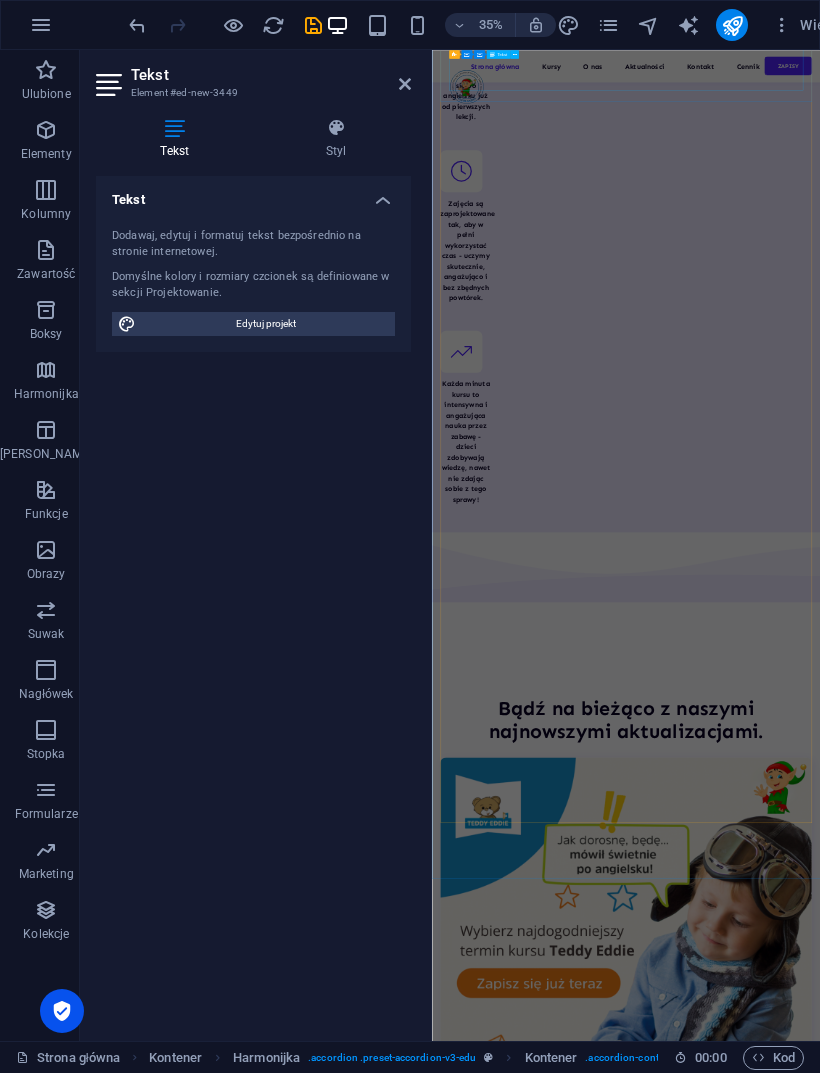 scroll, scrollTop: 9725, scrollLeft: 0, axis: vertical 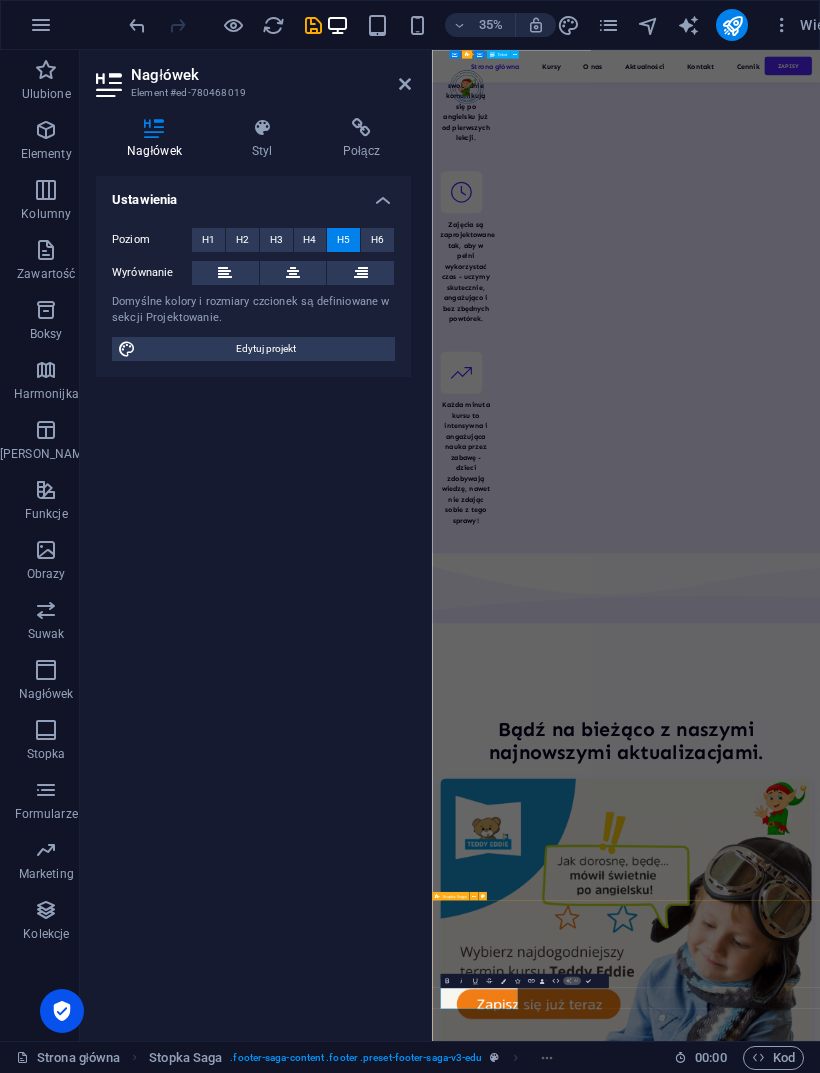 type 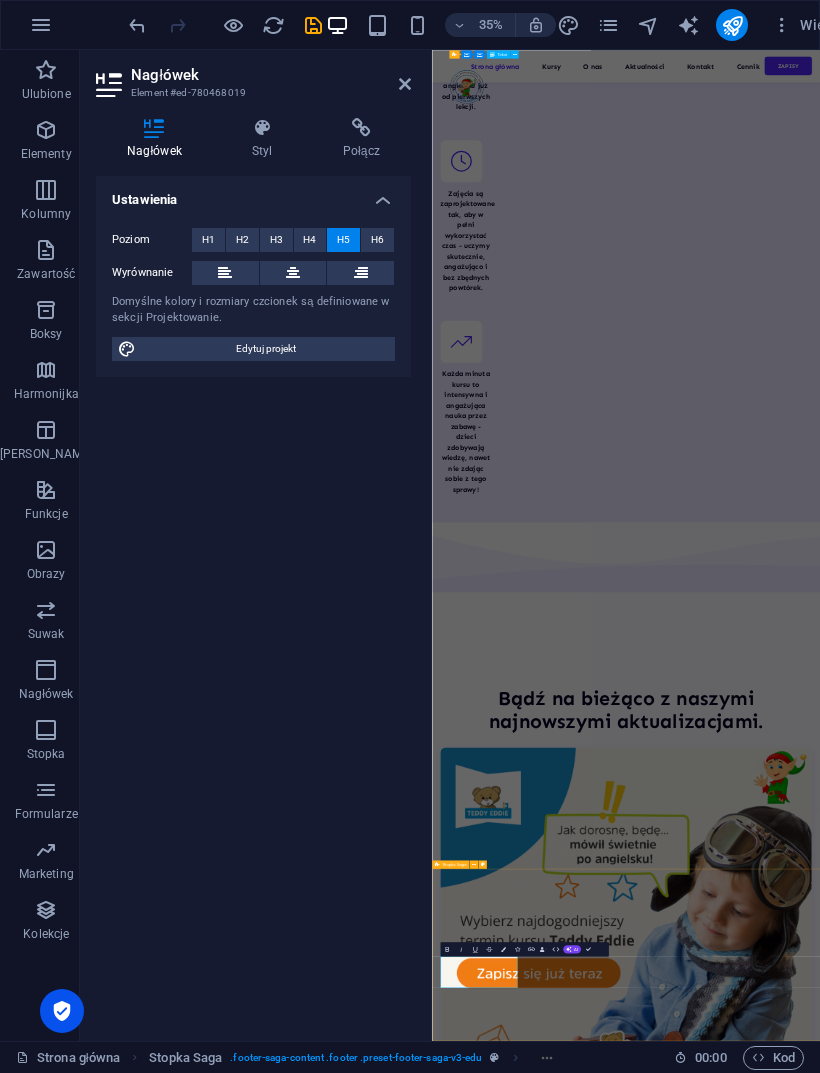 scroll, scrollTop: 9755, scrollLeft: 0, axis: vertical 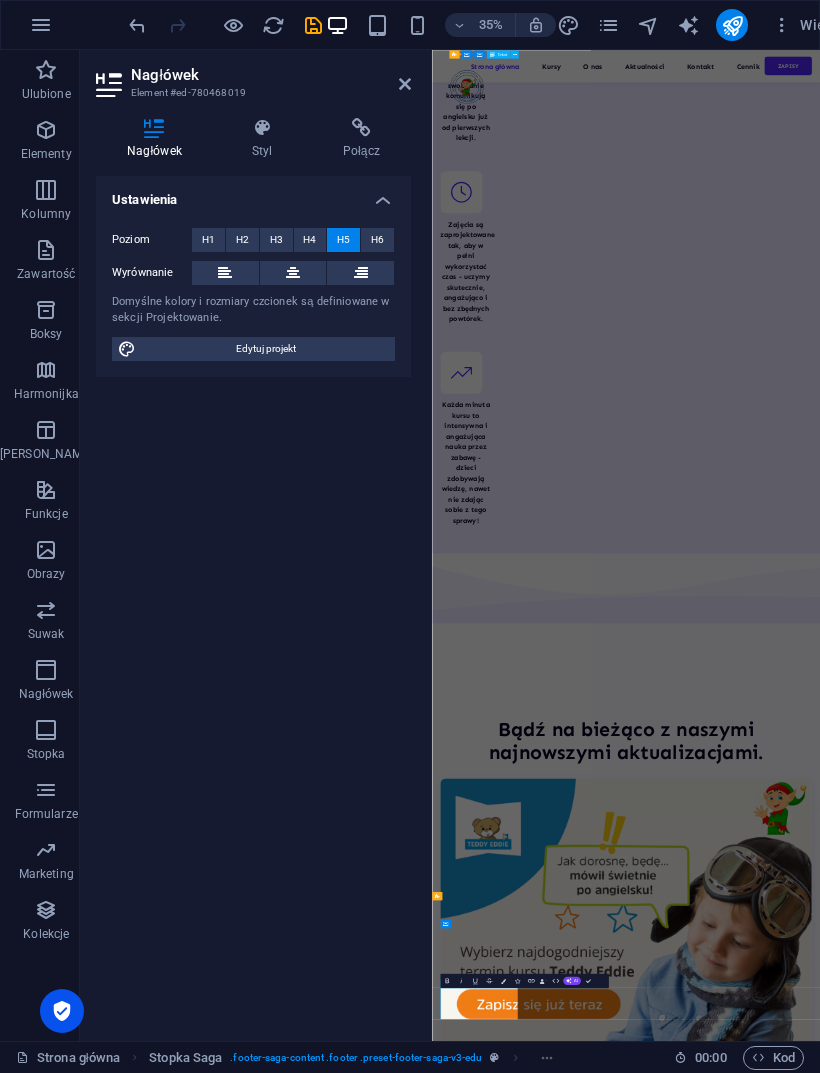 type 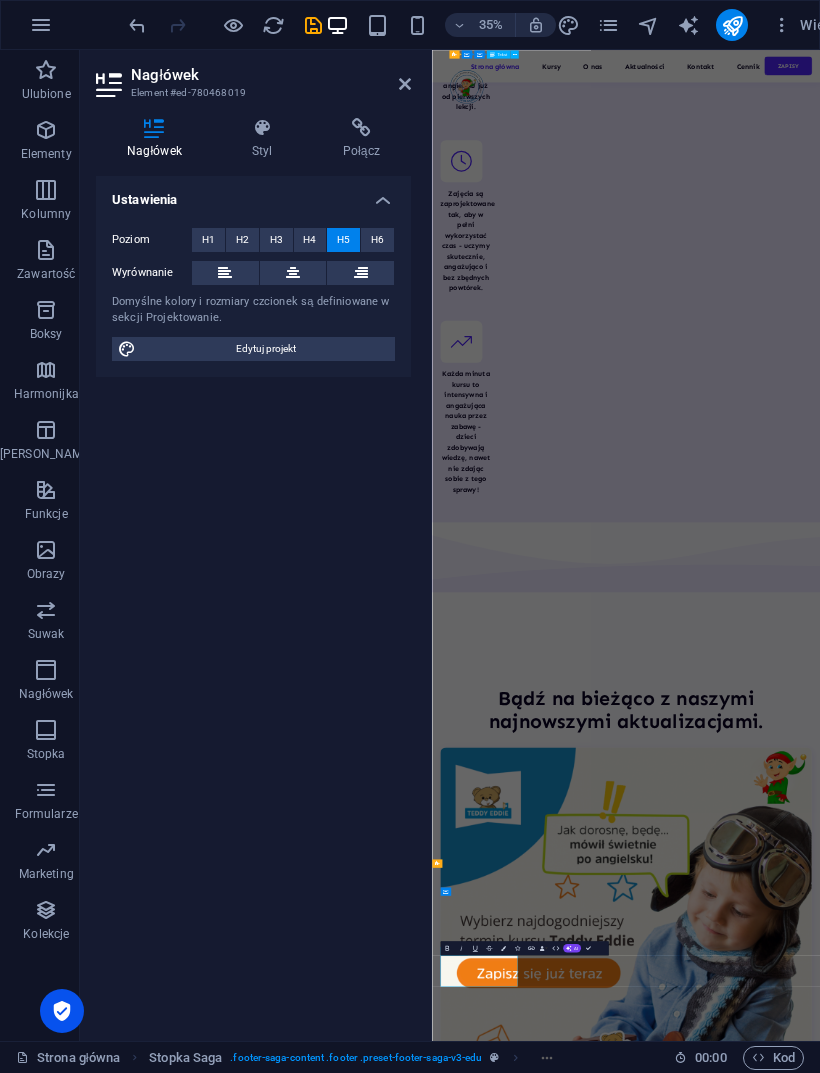 scroll, scrollTop: 9755, scrollLeft: 0, axis: vertical 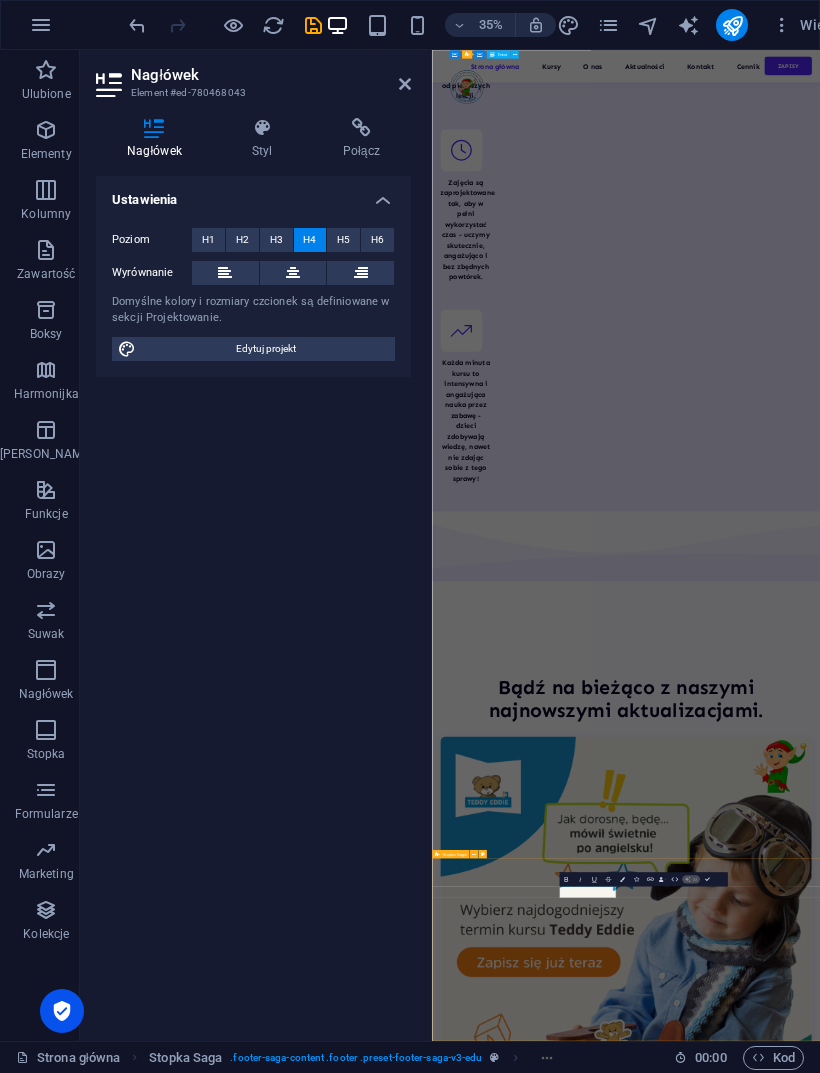 type 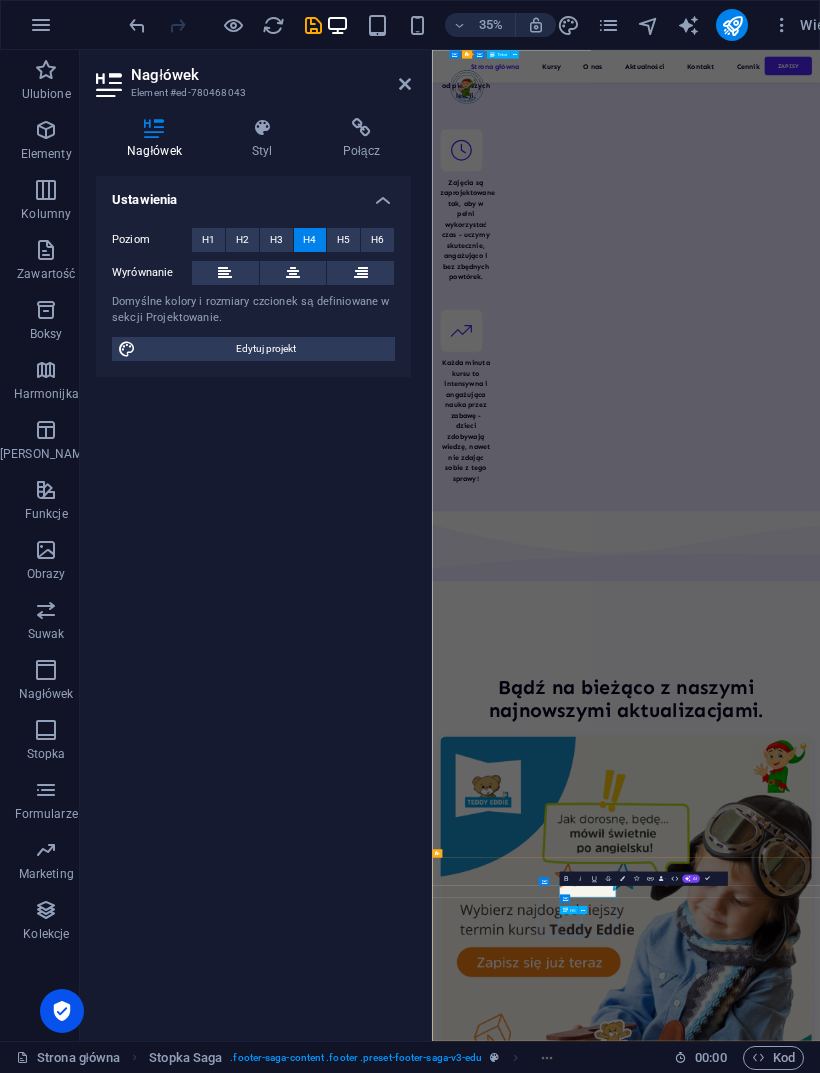 scroll, scrollTop: 9785, scrollLeft: 0, axis: vertical 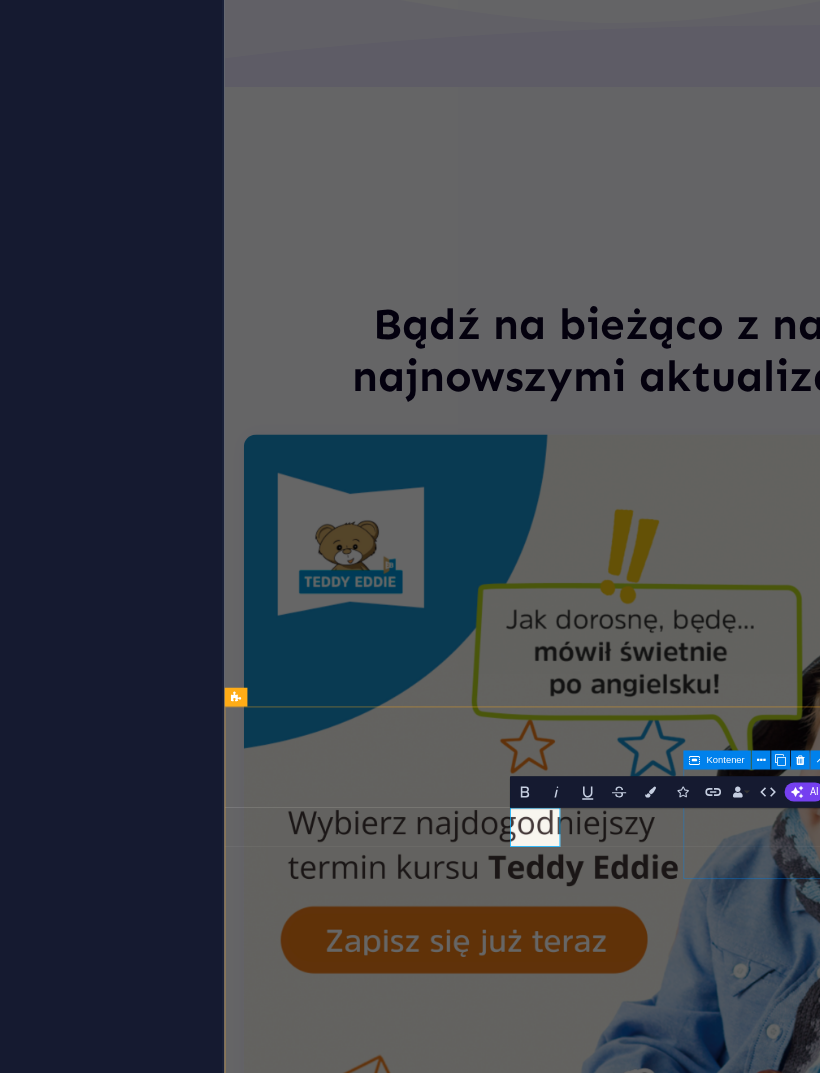 type 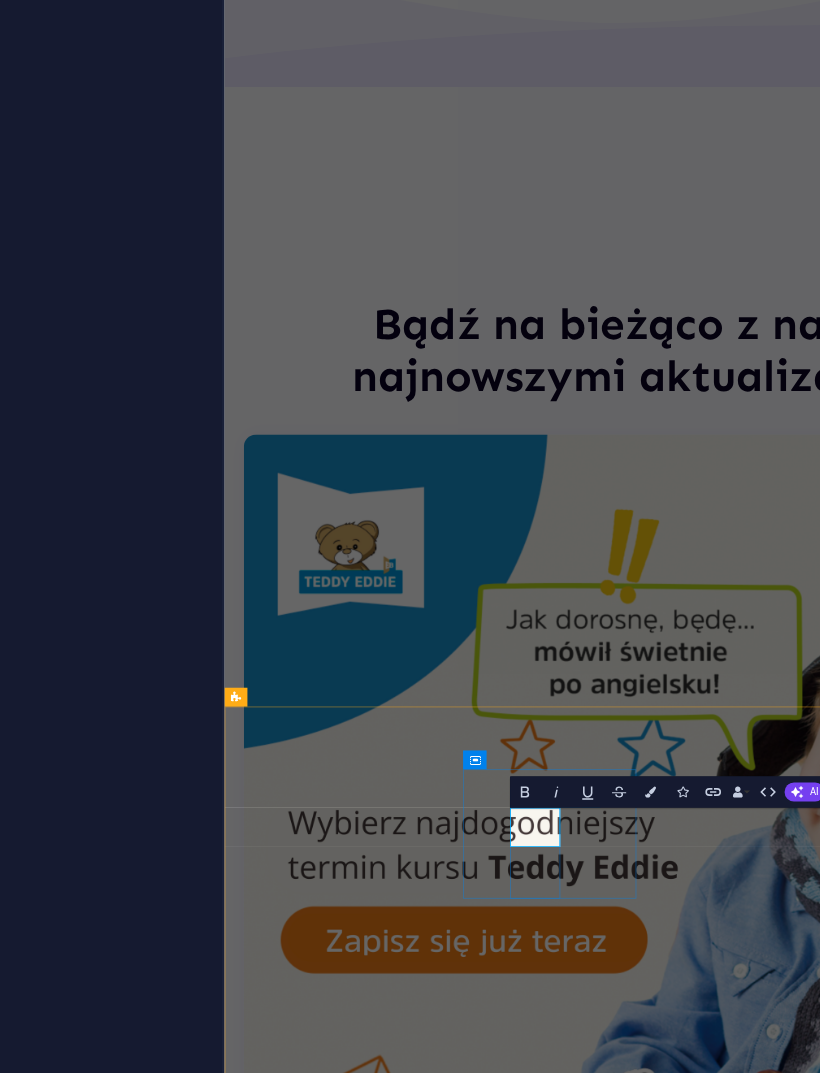 select on "px" 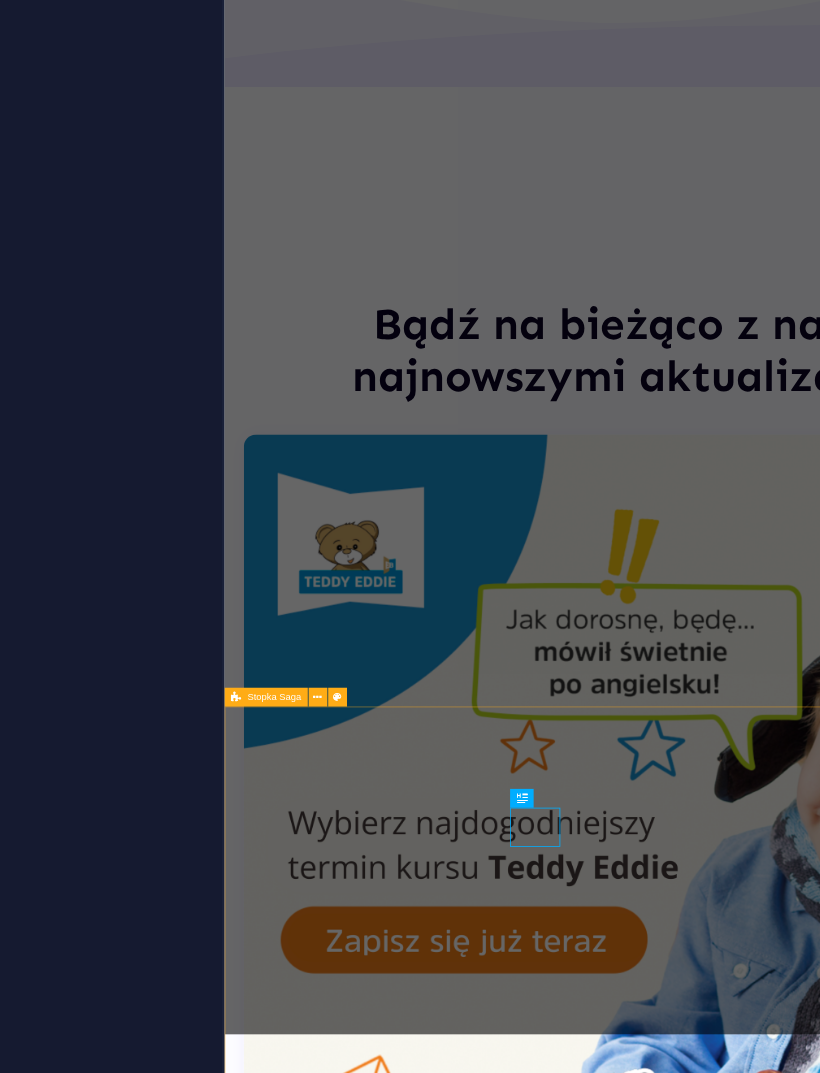 select on "footer" 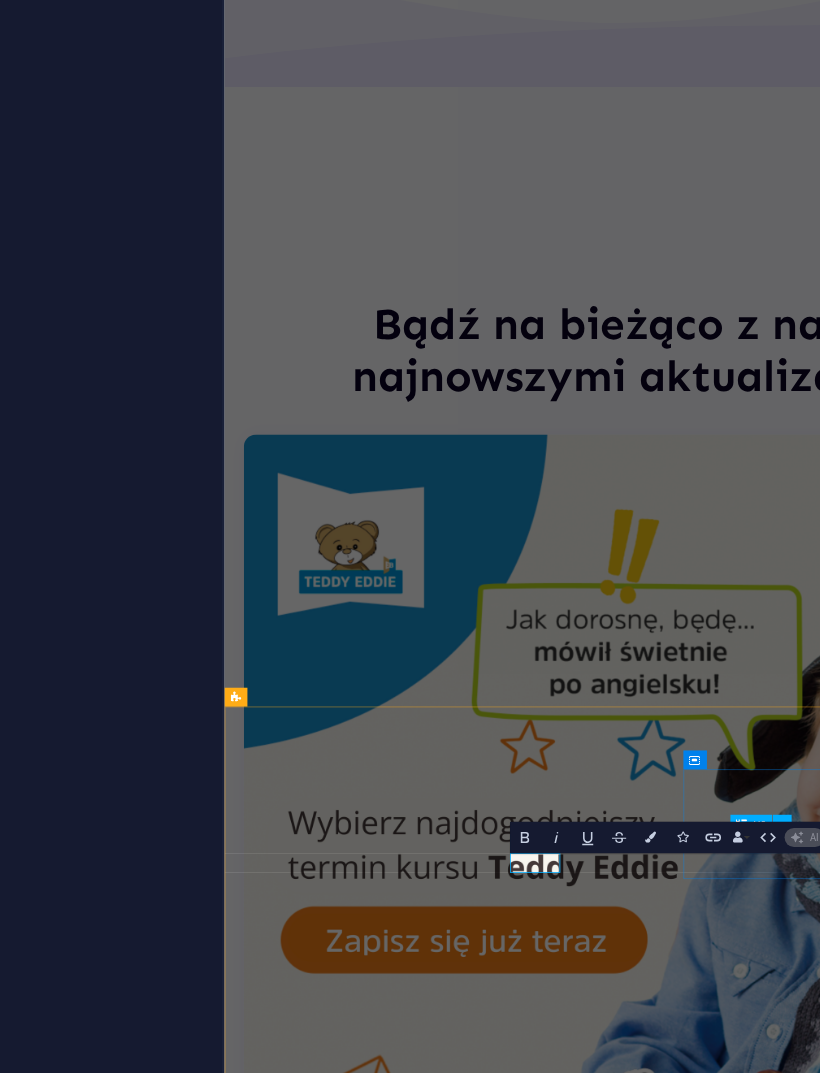 type 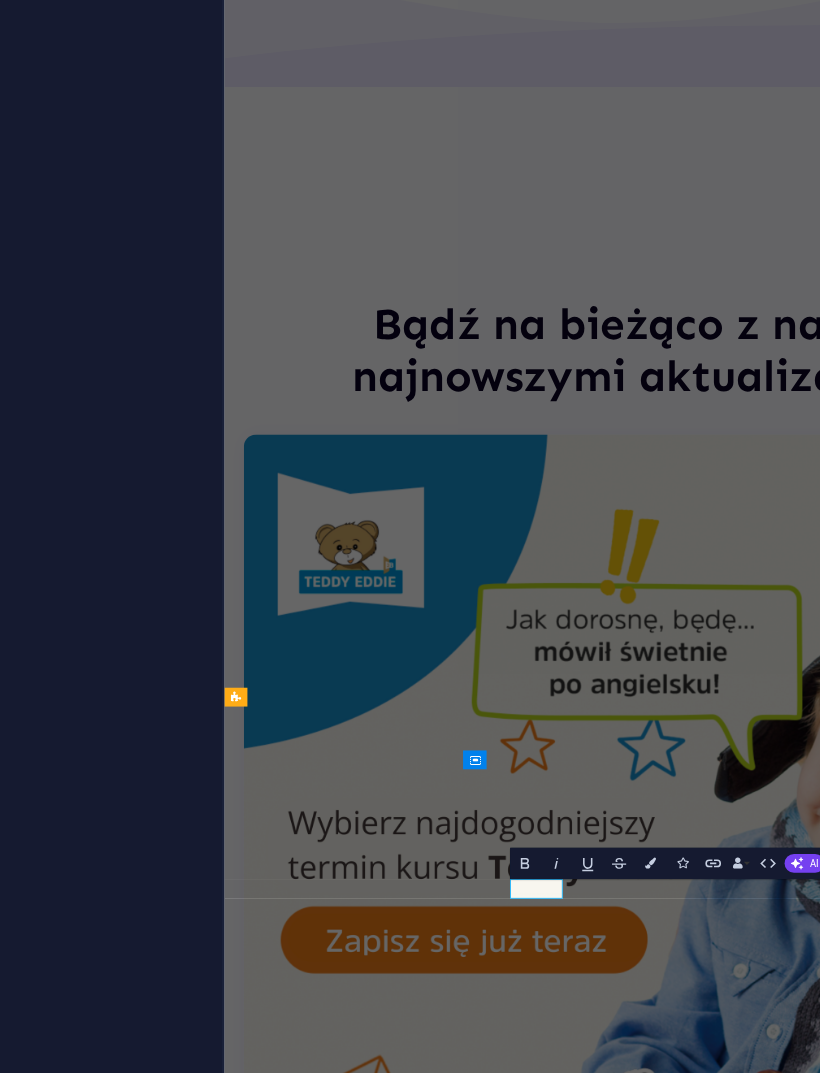 type 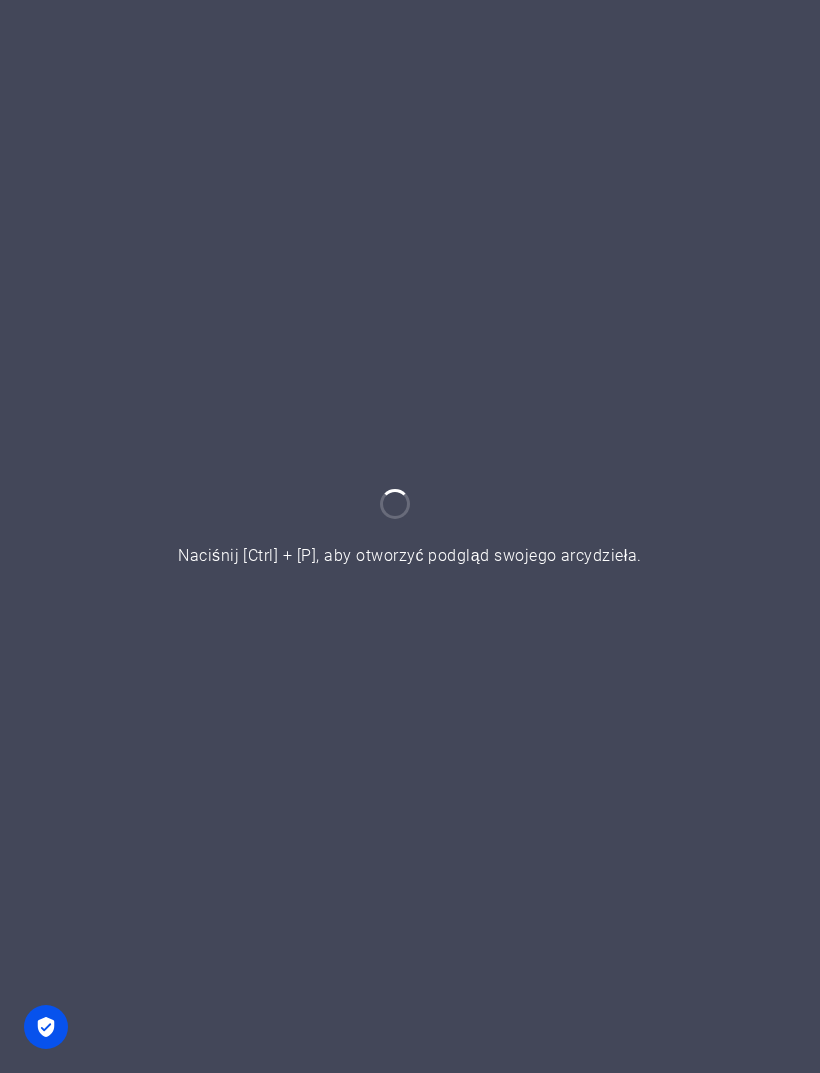 scroll, scrollTop: 543, scrollLeft: 349, axis: both 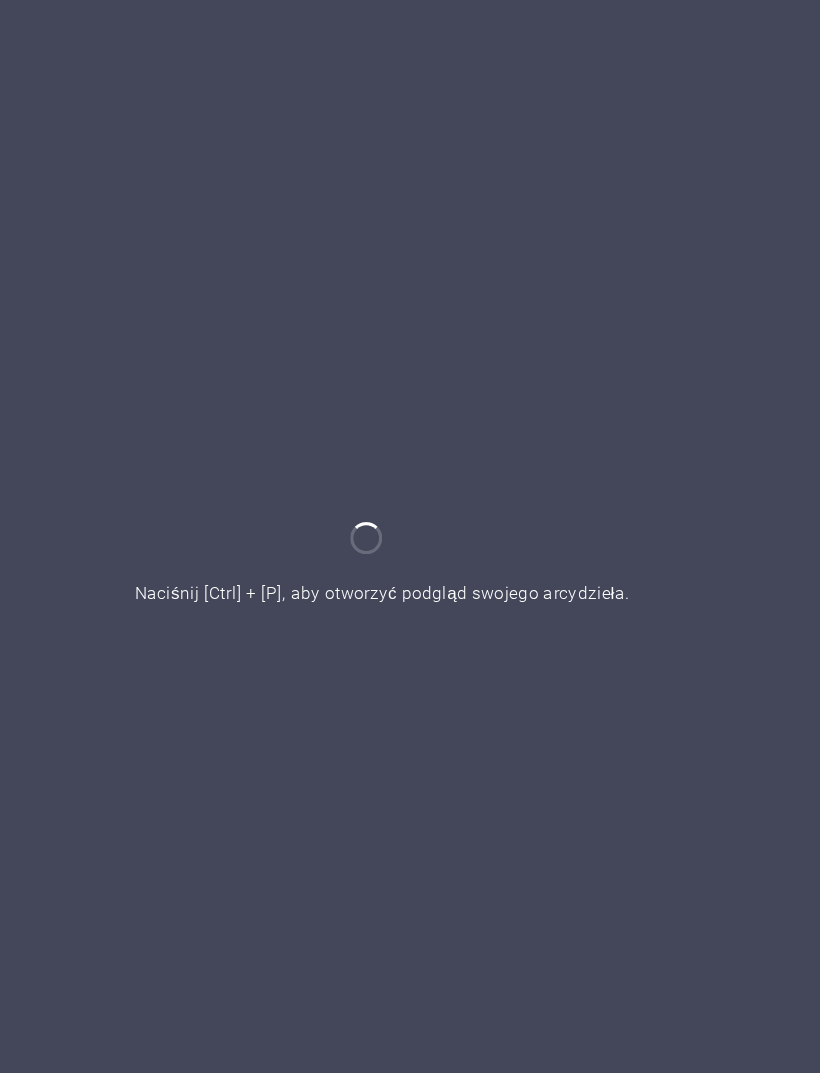click at bounding box center (410, 536) 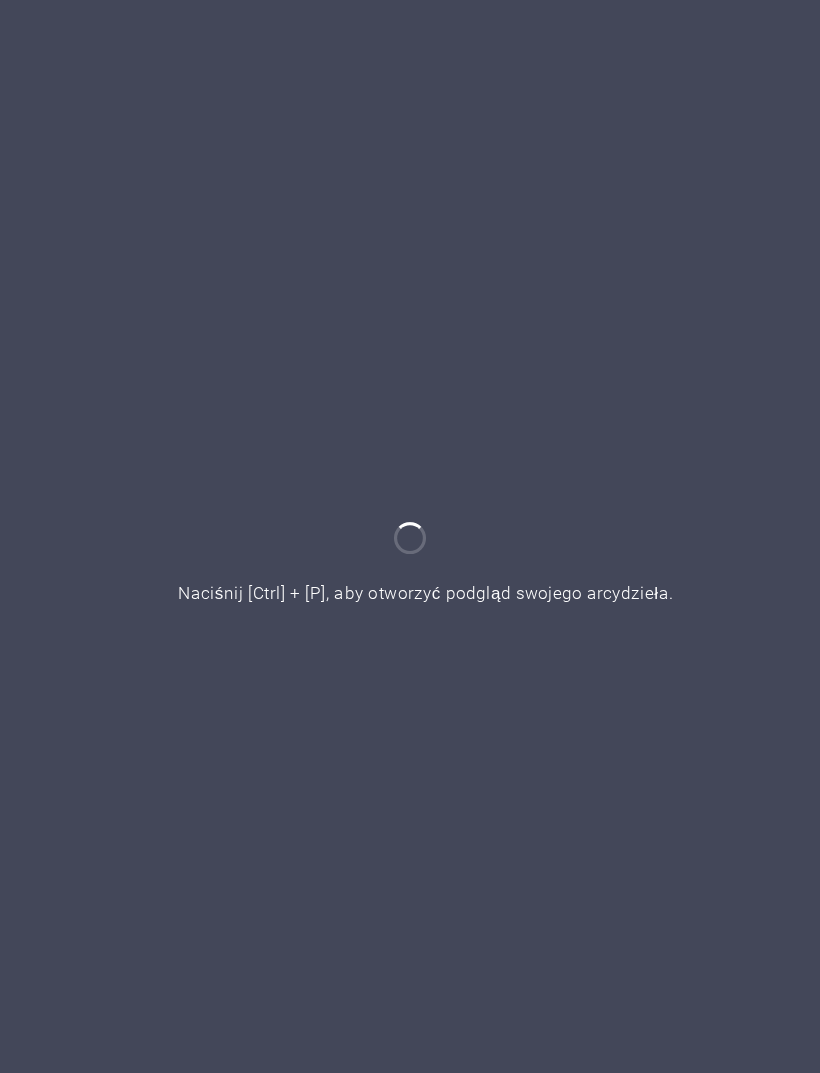 click at bounding box center [410, 536] 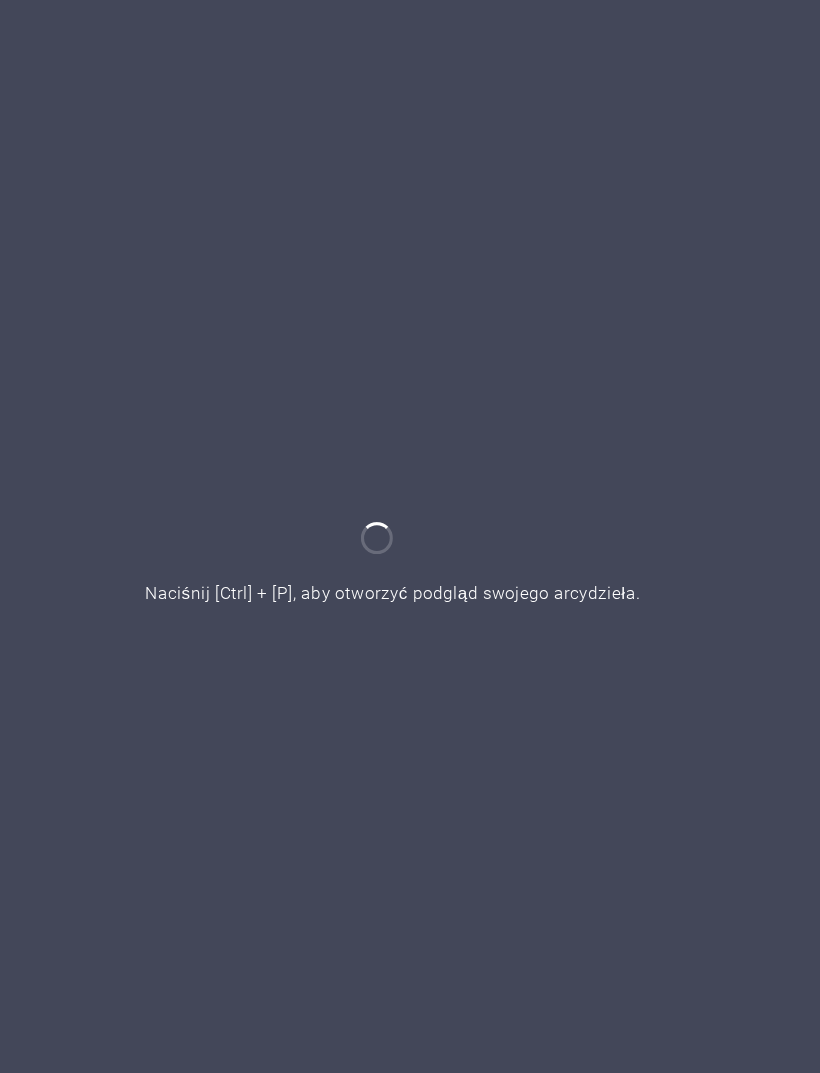 click at bounding box center (410, 536) 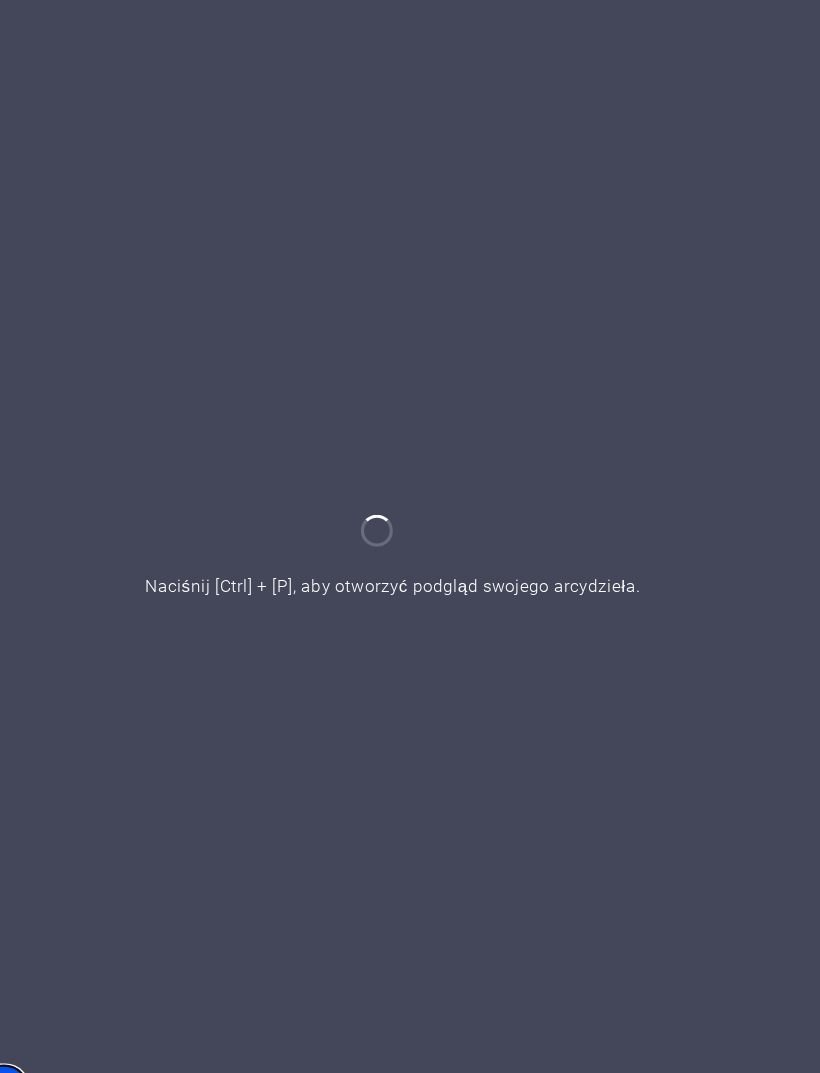 click at bounding box center [46, 1027] 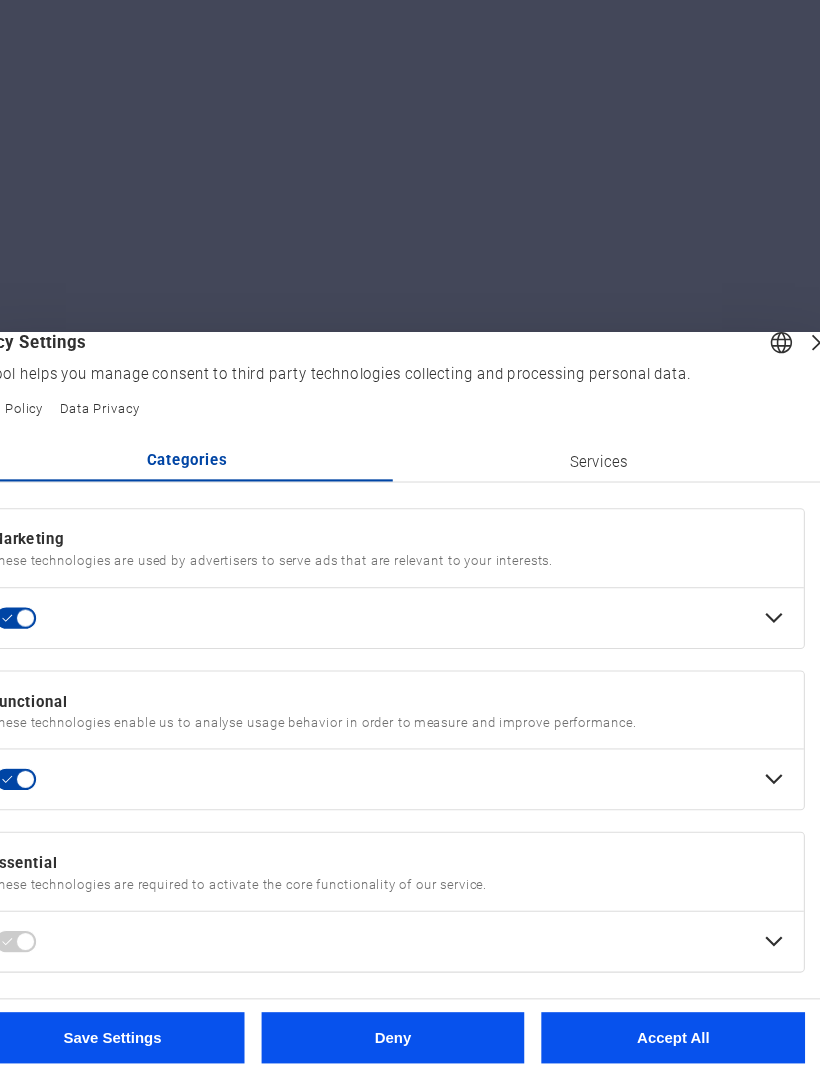 click on "Accept All" at bounding box center [672, 979] 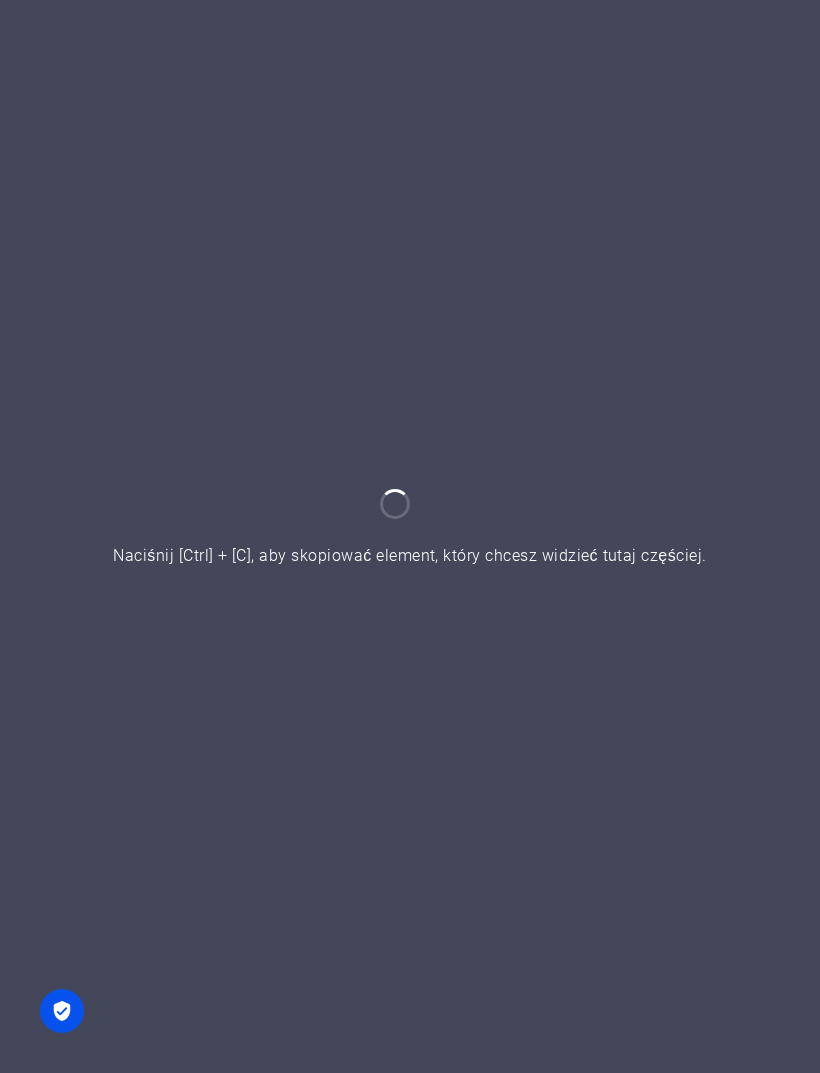 scroll, scrollTop: 0, scrollLeft: 0, axis: both 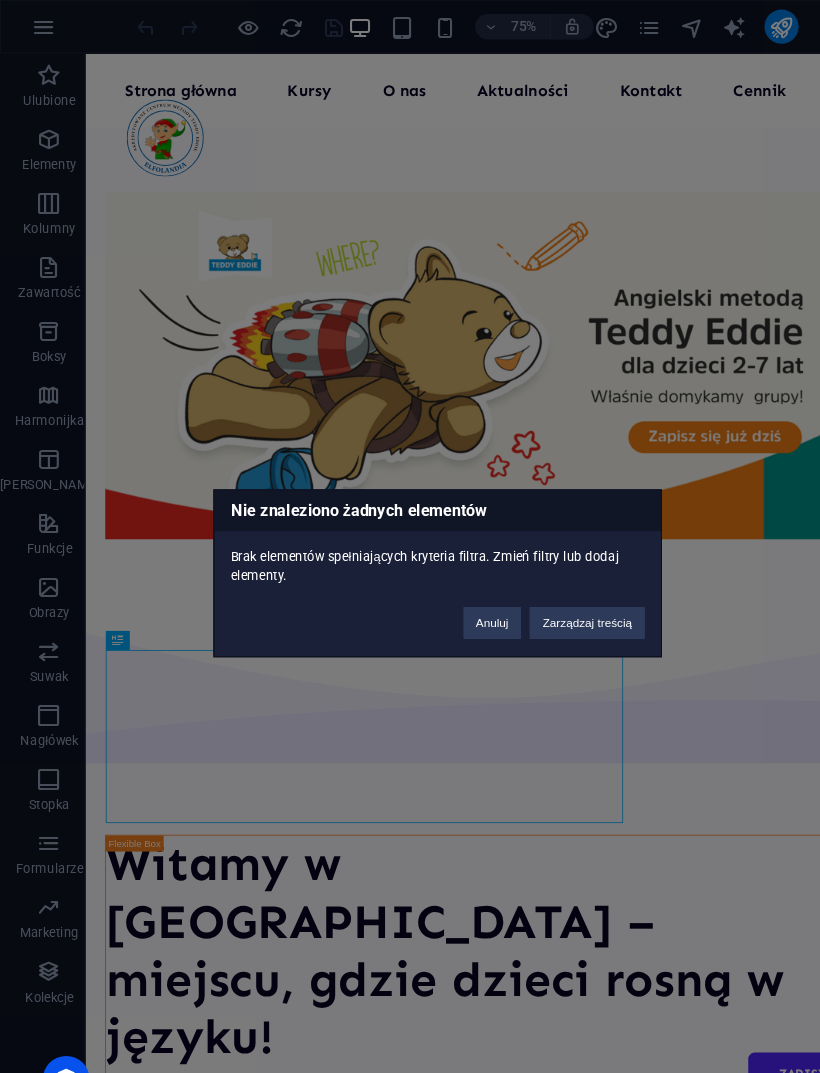 click on "Anuluj" at bounding box center [461, 583] 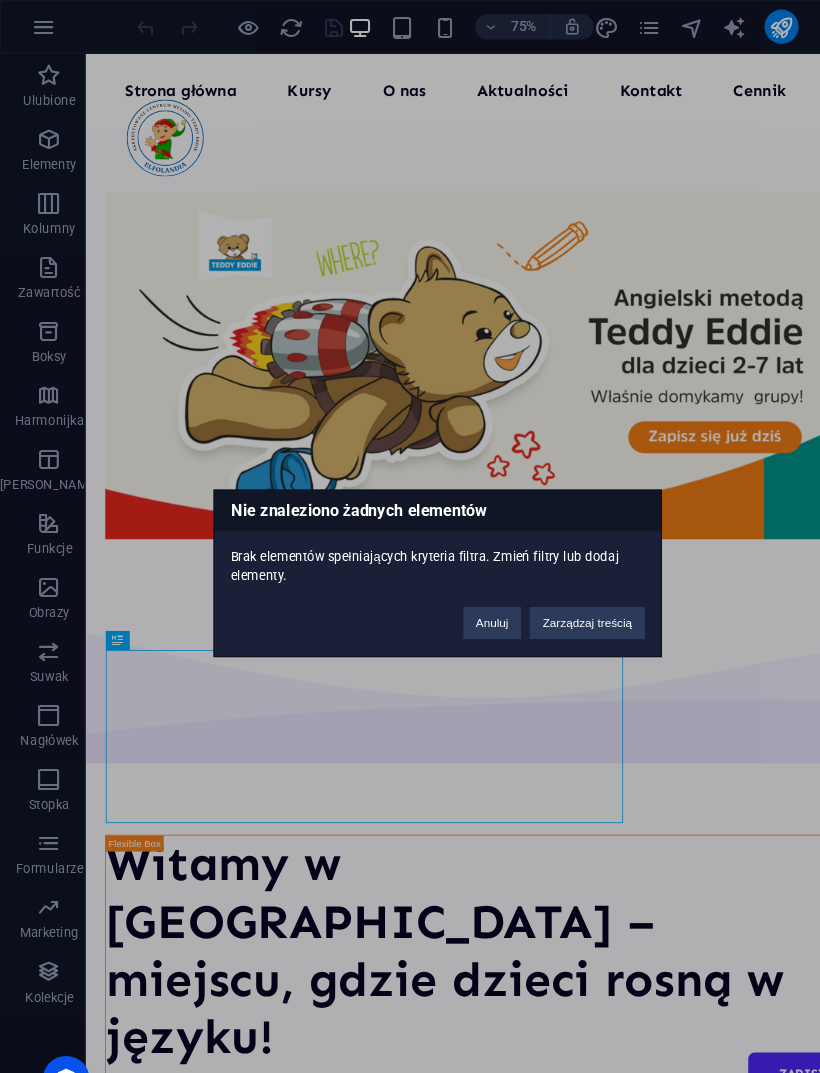 click on "Anuluj" at bounding box center (461, 583) 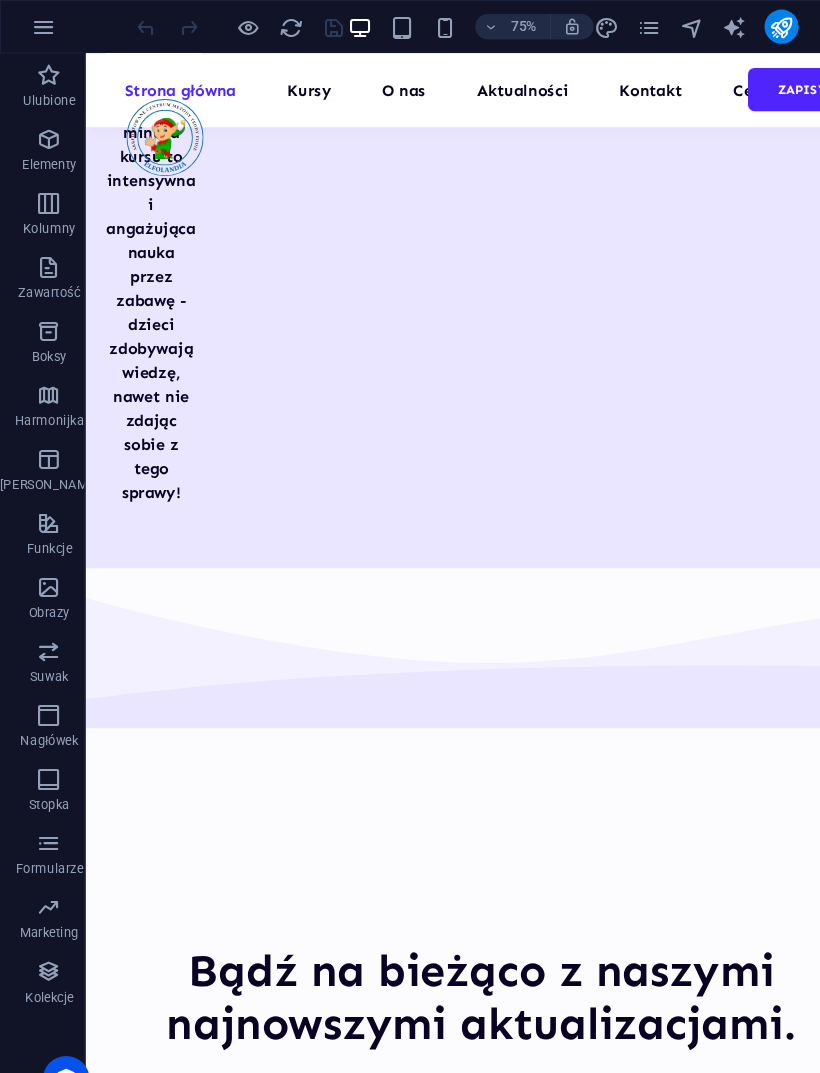 scroll, scrollTop: 10623, scrollLeft: 0, axis: vertical 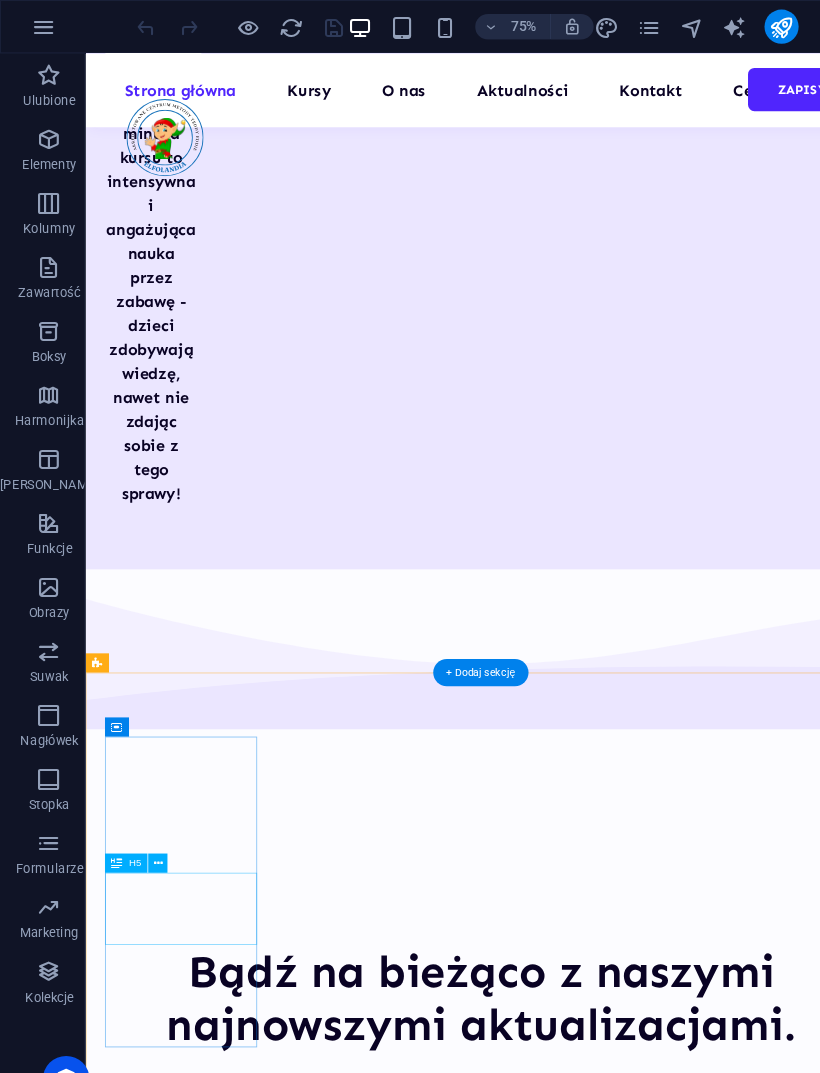 click on "Empowering learning for curious minds" at bounding box center (204, 10783) 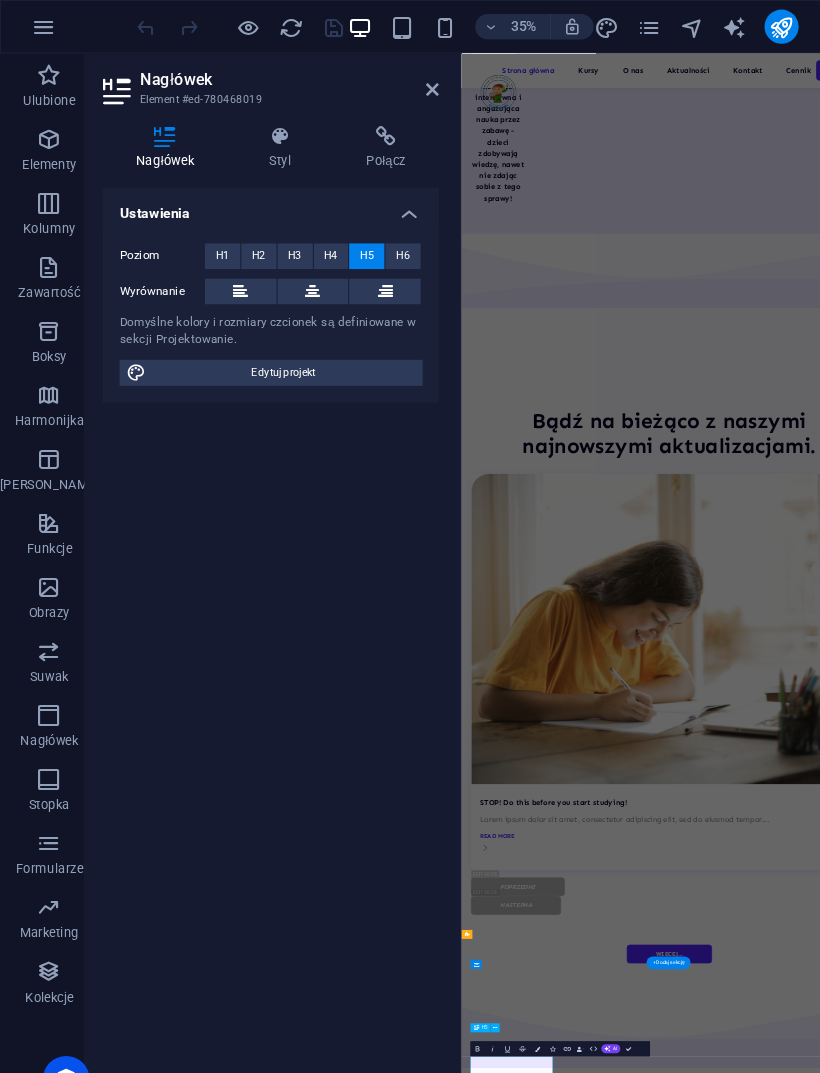 scroll, scrollTop: 8674, scrollLeft: 0, axis: vertical 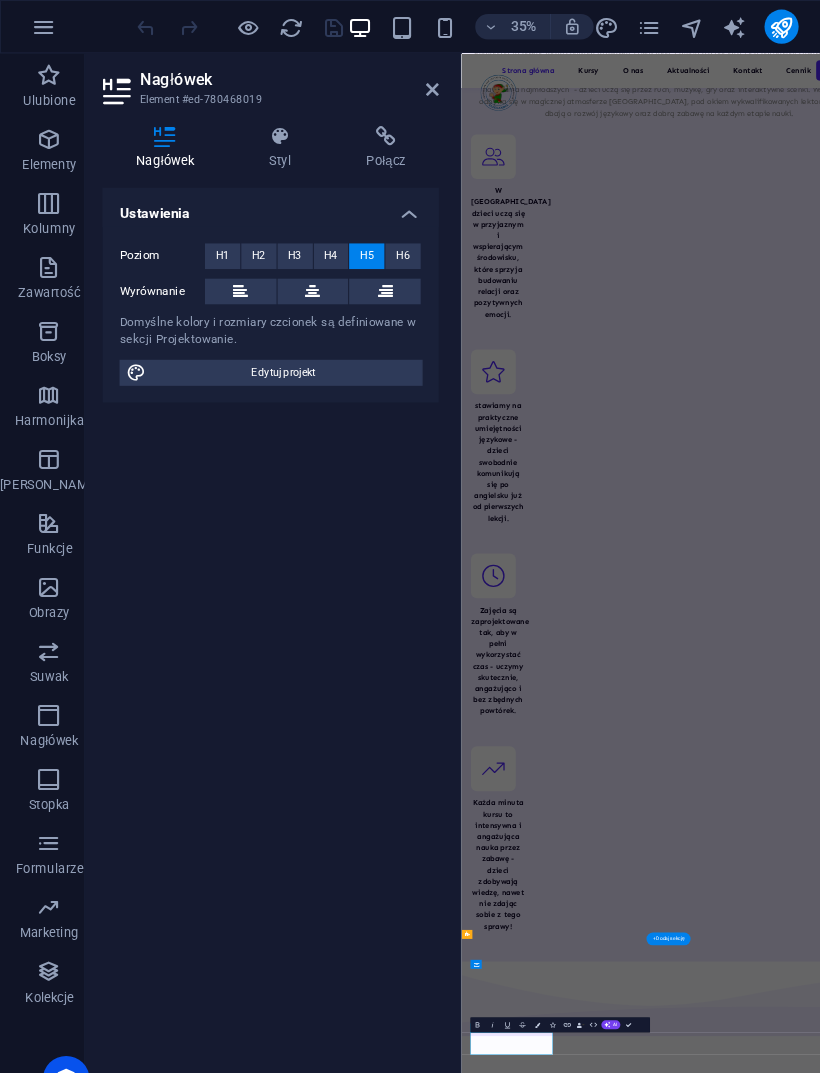 click on "Empowering learning for curious minds" at bounding box center [595, 12962] 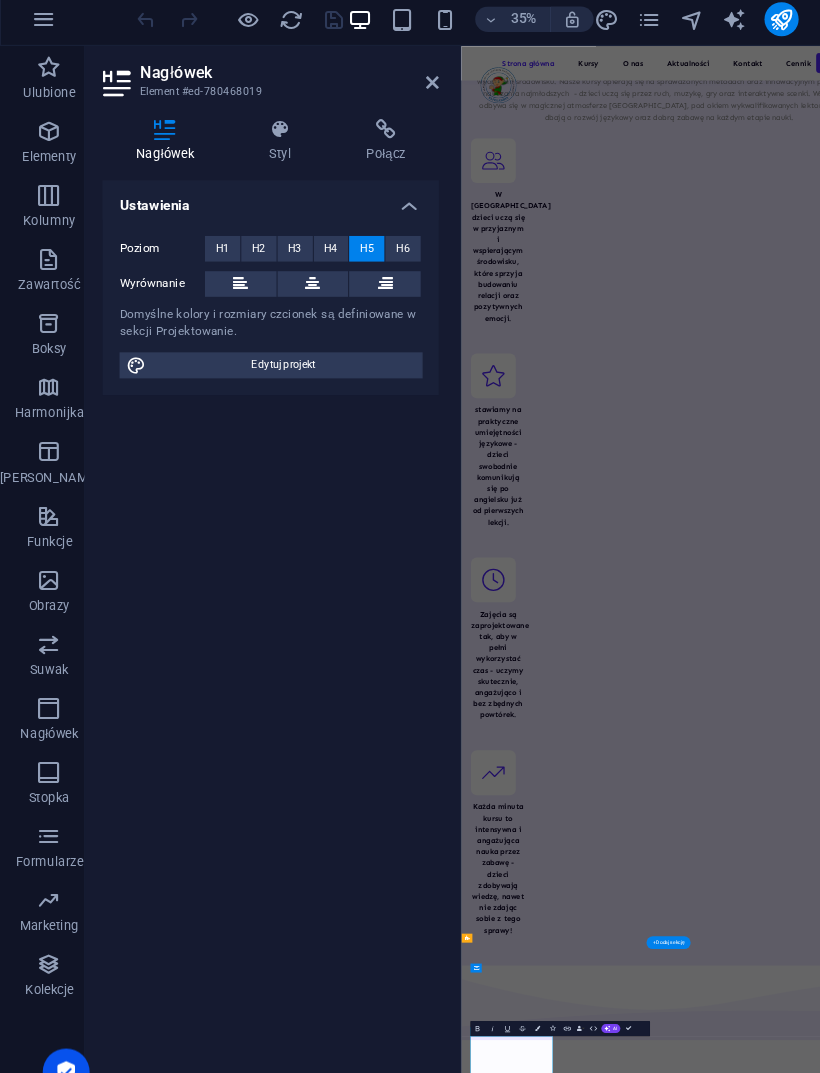 click on "Najczęściej zadawane pytania What makes our education methods so unique? Lorem ipsum dolor sit amet, consectetur adipiscing elit, sed do eiusmod tempor incididunt ut labore et dolore magna aliqua. Ut enim ad minim veniam,  quis nostrud  exercitation. Sed do eiusmod tempor incididunt ut labore et dolore magna aliqua. Why choose the Academix team? Lorem ipsum dolor sit amet, consectetur adipiscing elit, sed do eiusmod tempor incididunt ut labore et dolore magna aliqua. Ut enim ad minim veniam, quis nostrud exercitation. Sed do eiusmod tempor incididunt ut labore et dolore magna aliqua. How is onboarding conducted? Lorem ipsum dolor sit amet, consectetur adipiscing elit, sed do eiusmod tempor incididunt ut labore et dolore magna aliqua. Ut enim ad minim veniam, quis nostrud exercitation. Sed do eiusmod tempor incididunt ut labore et dolore magna aliqua. Is Academix as simple as presented?  quis nostrud exercitation.  Sed do eiusmod tempor incididunt ut labore et dolore magna aliqua." at bounding box center (1015, 12039) 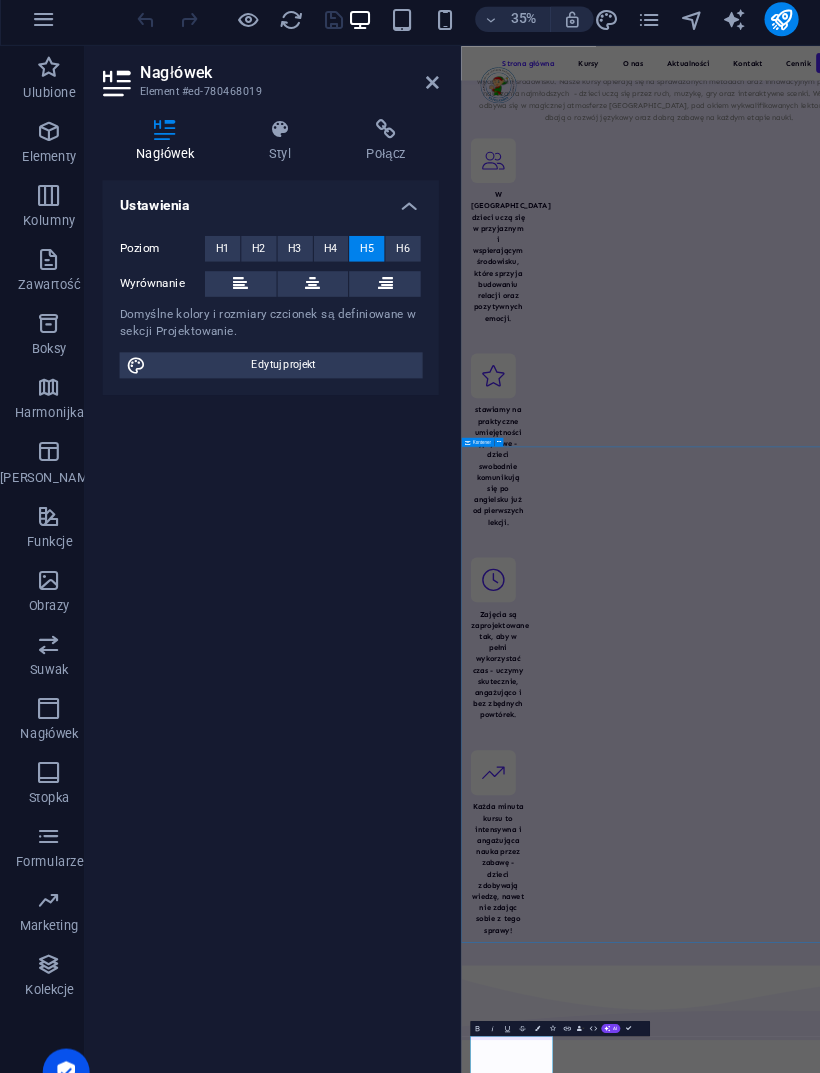scroll, scrollTop: 10653, scrollLeft: 0, axis: vertical 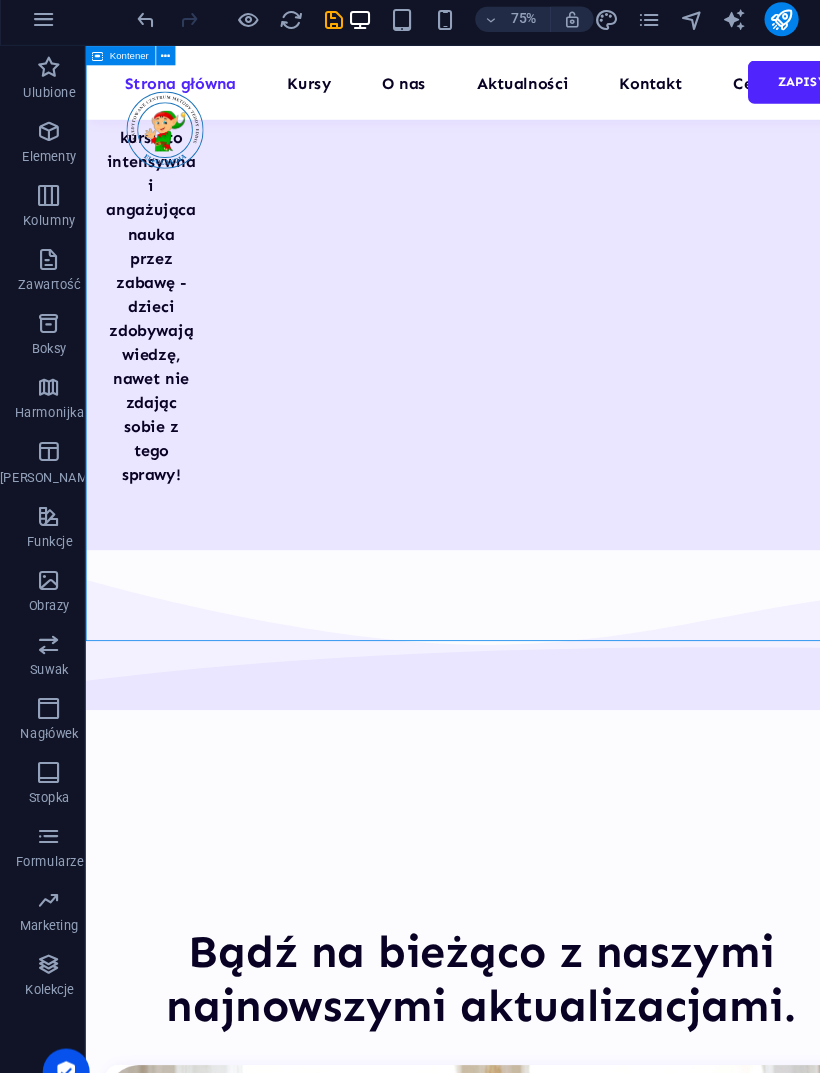 click on "Quick Links" at bounding box center [234, 11107] 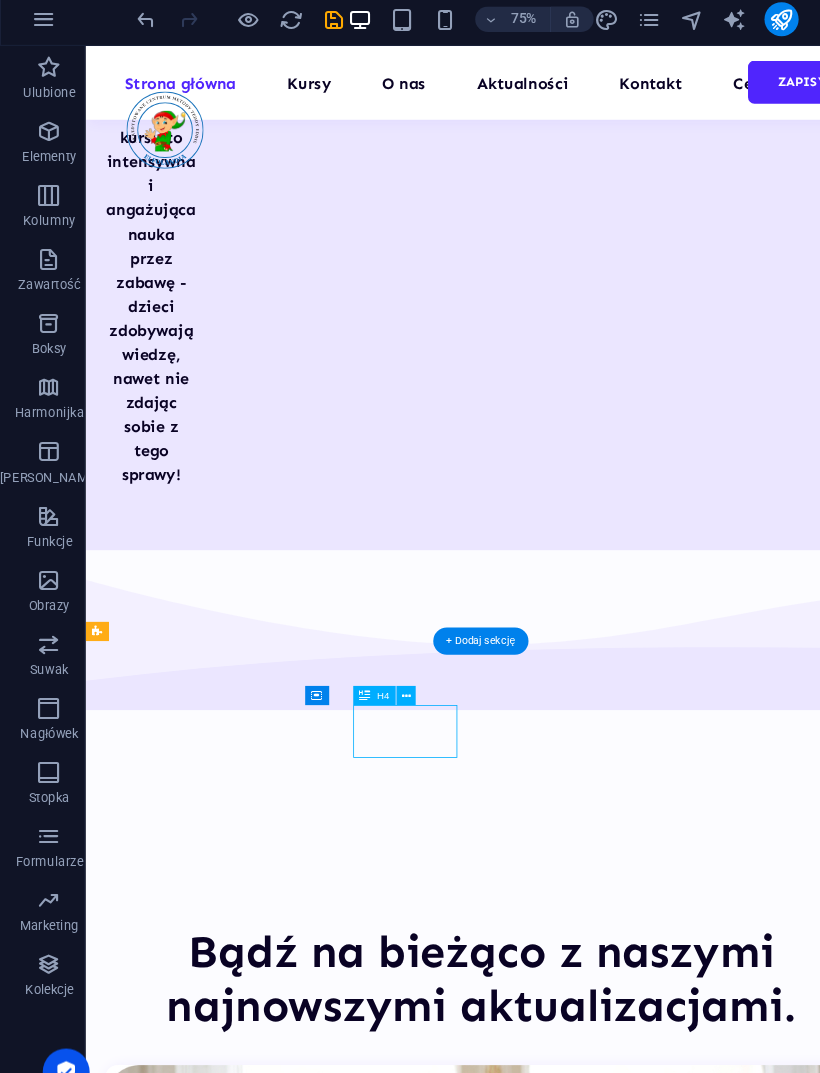 click on "Quick Links" at bounding box center [234, 11107] 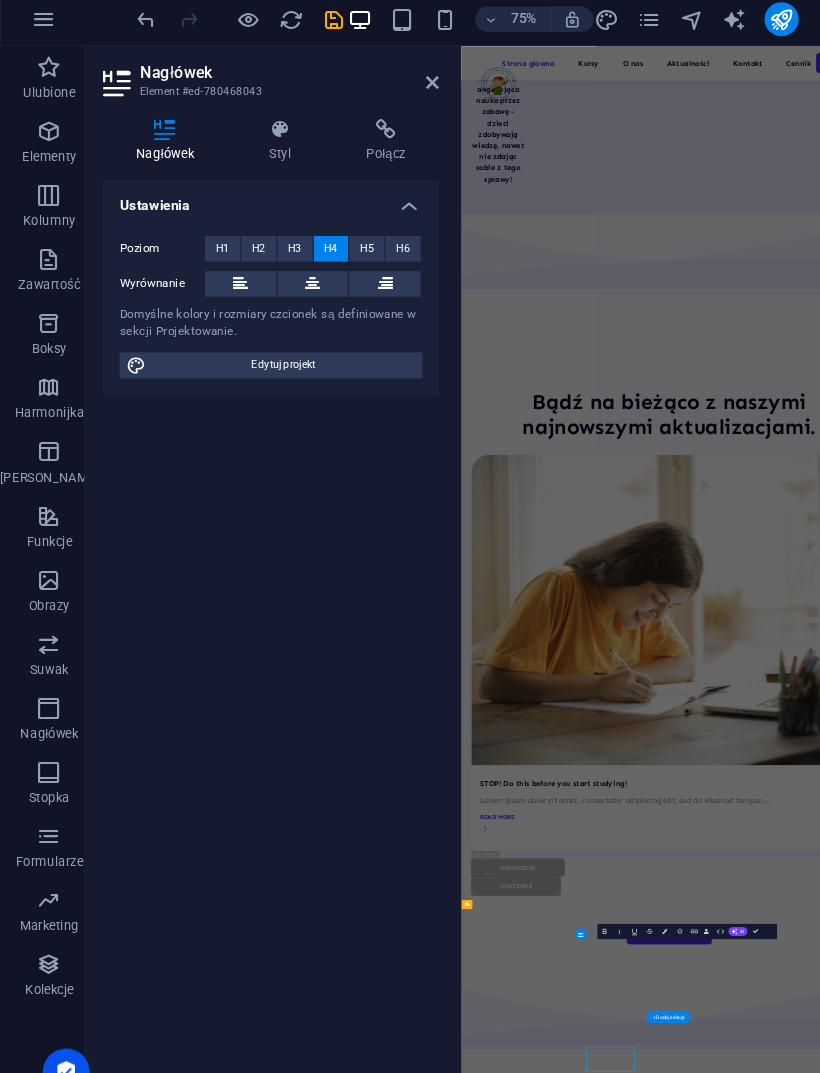 scroll, scrollTop: 8734, scrollLeft: 0, axis: vertical 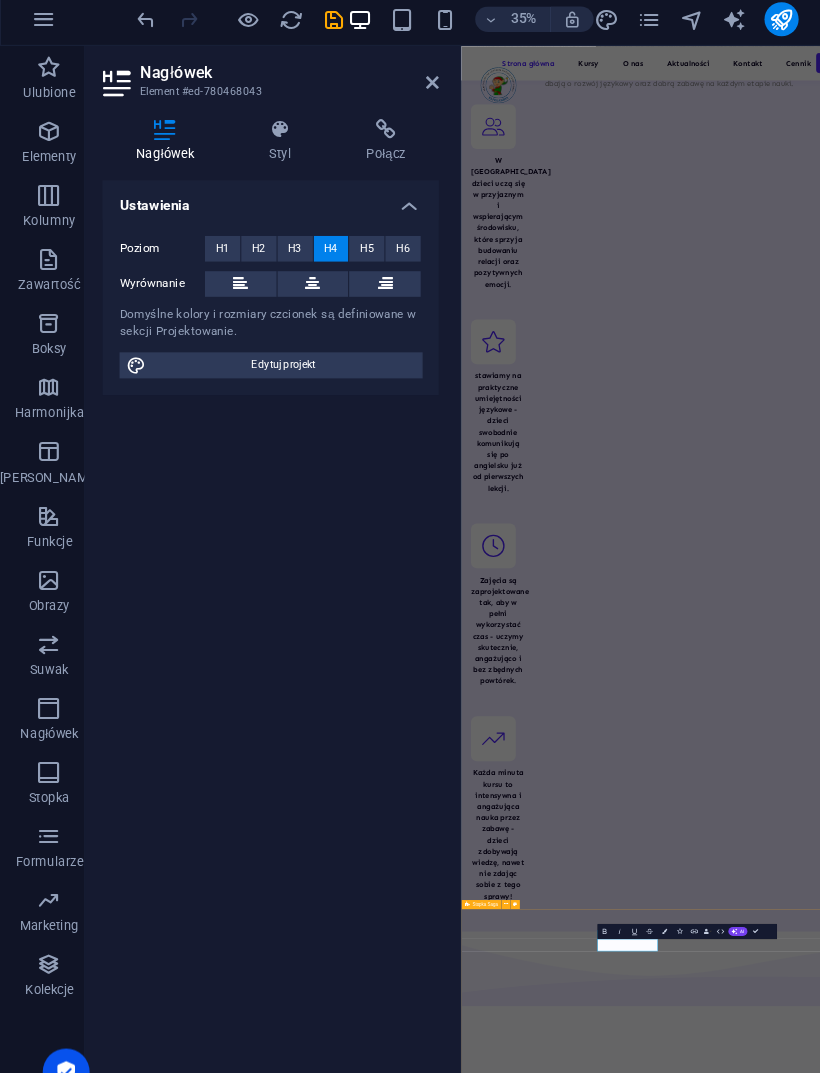 click on "AI" at bounding box center [691, 879] 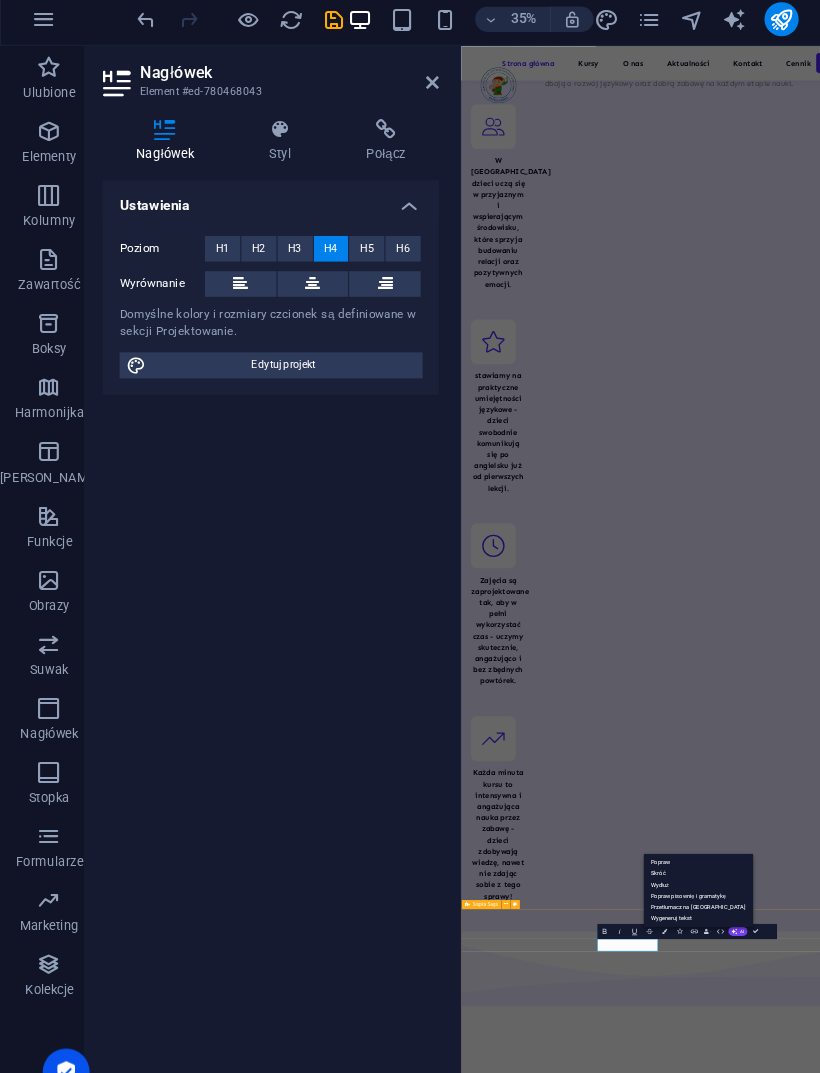 click on "Przetłumacz na [GEOGRAPHIC_DATA]" at bounding box center (653, 856) 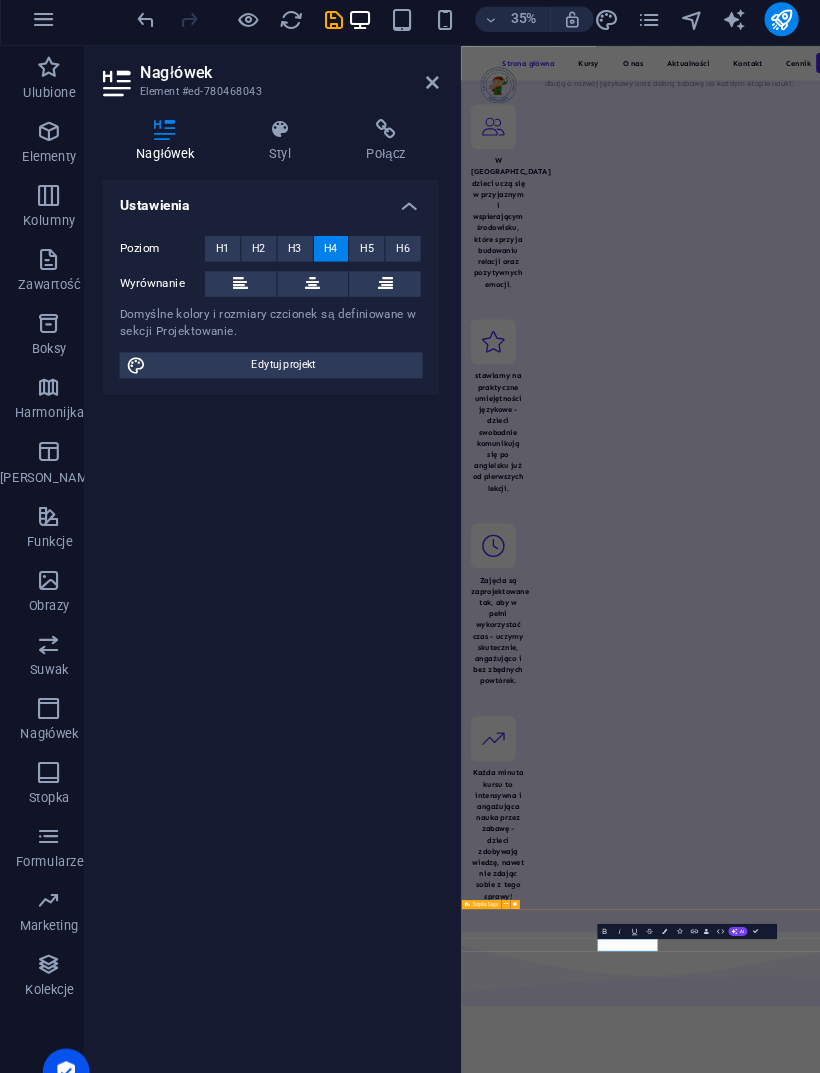type 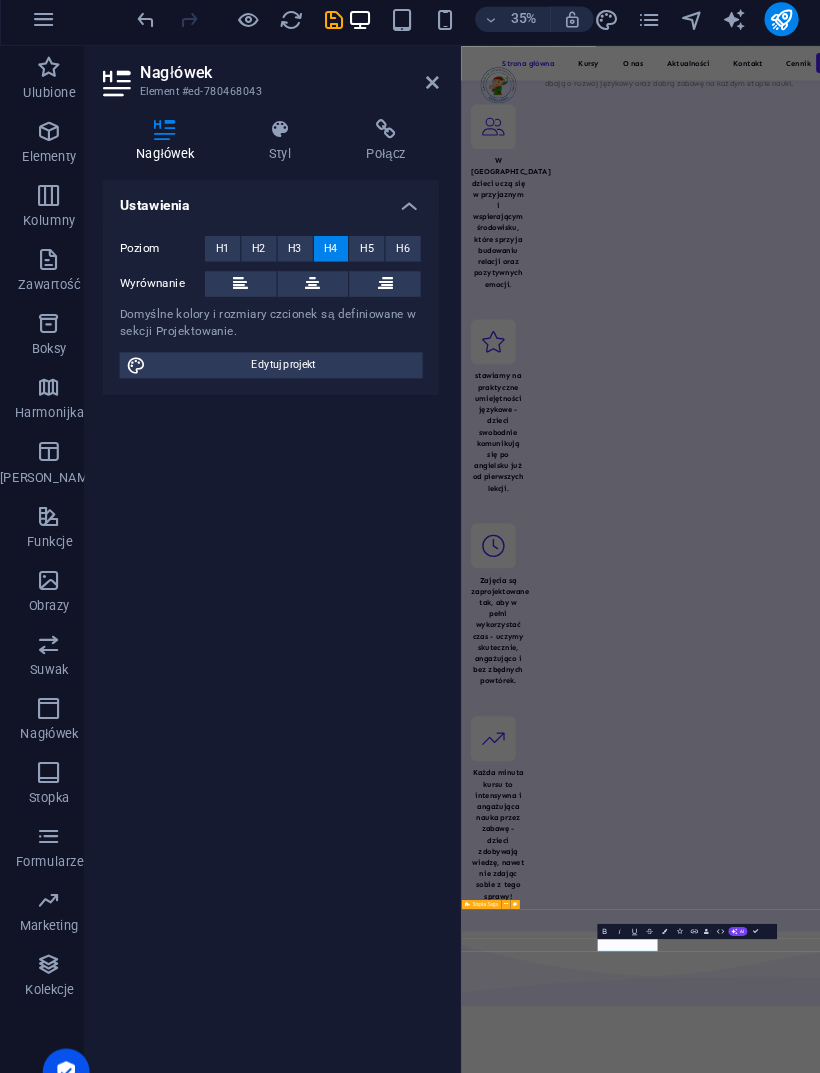 click on "Home" at bounding box center [577, 13284] 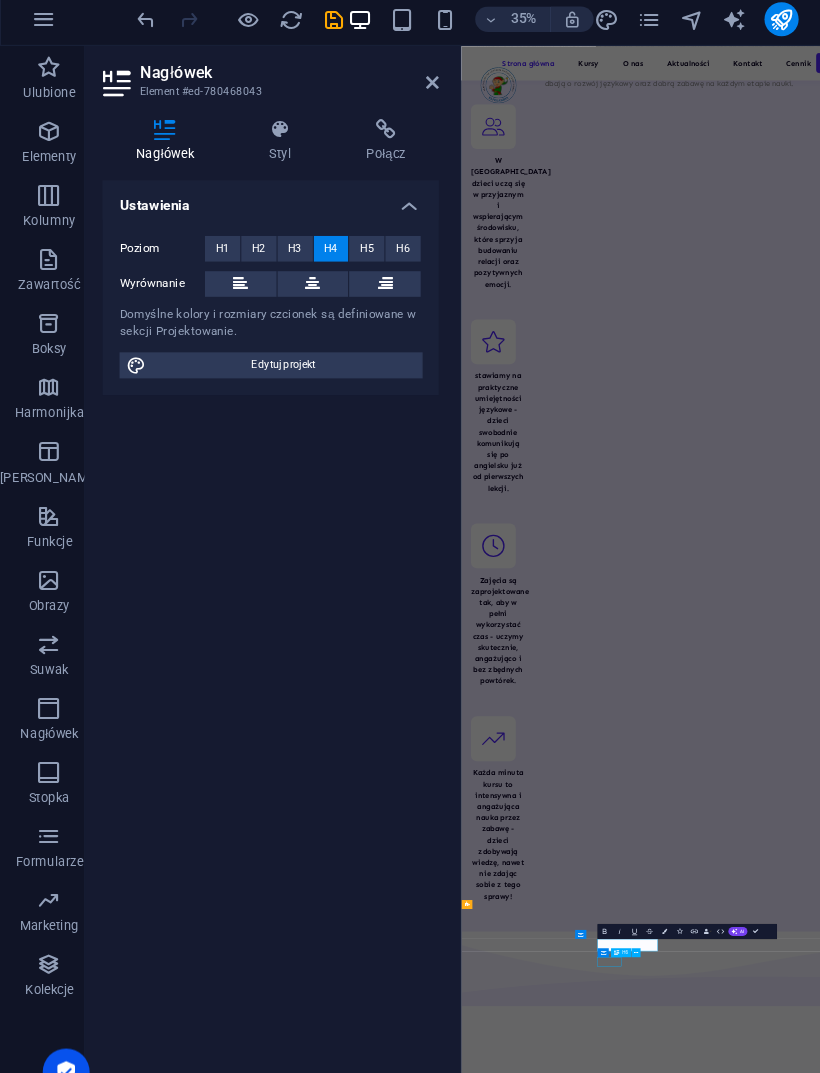 scroll, scrollTop: 10589, scrollLeft: 0, axis: vertical 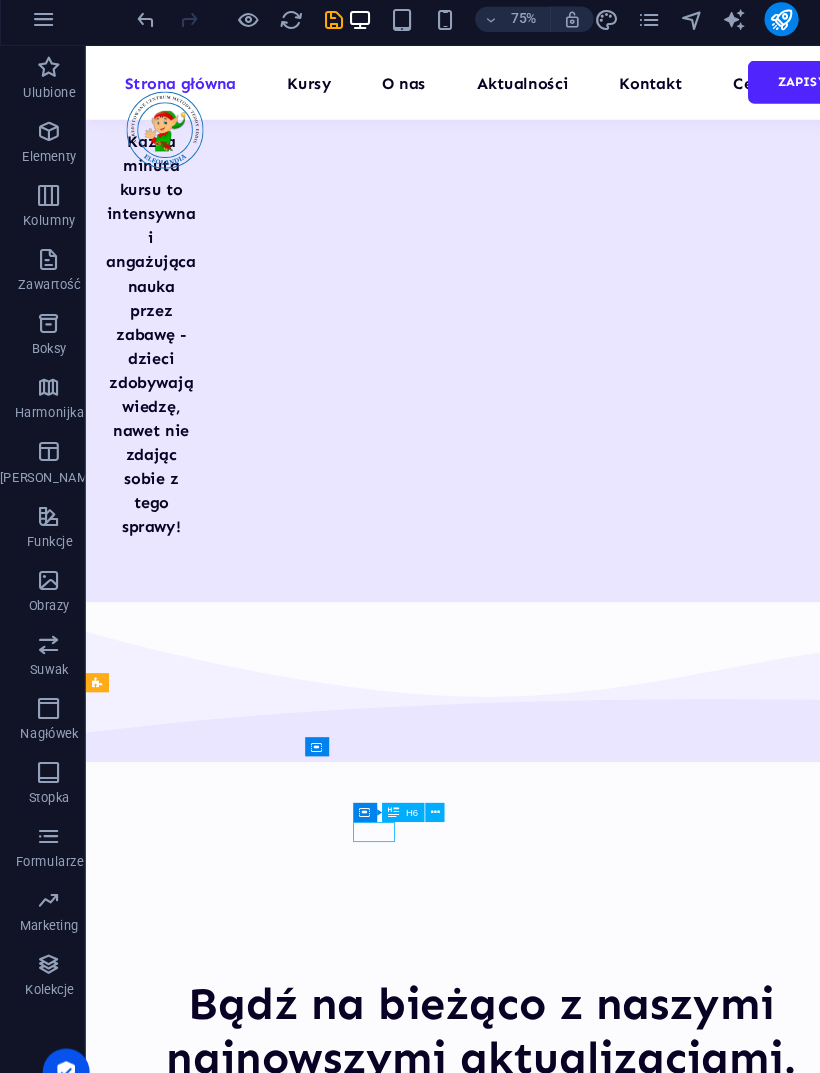 click on "Home" at bounding box center [195, 11234] 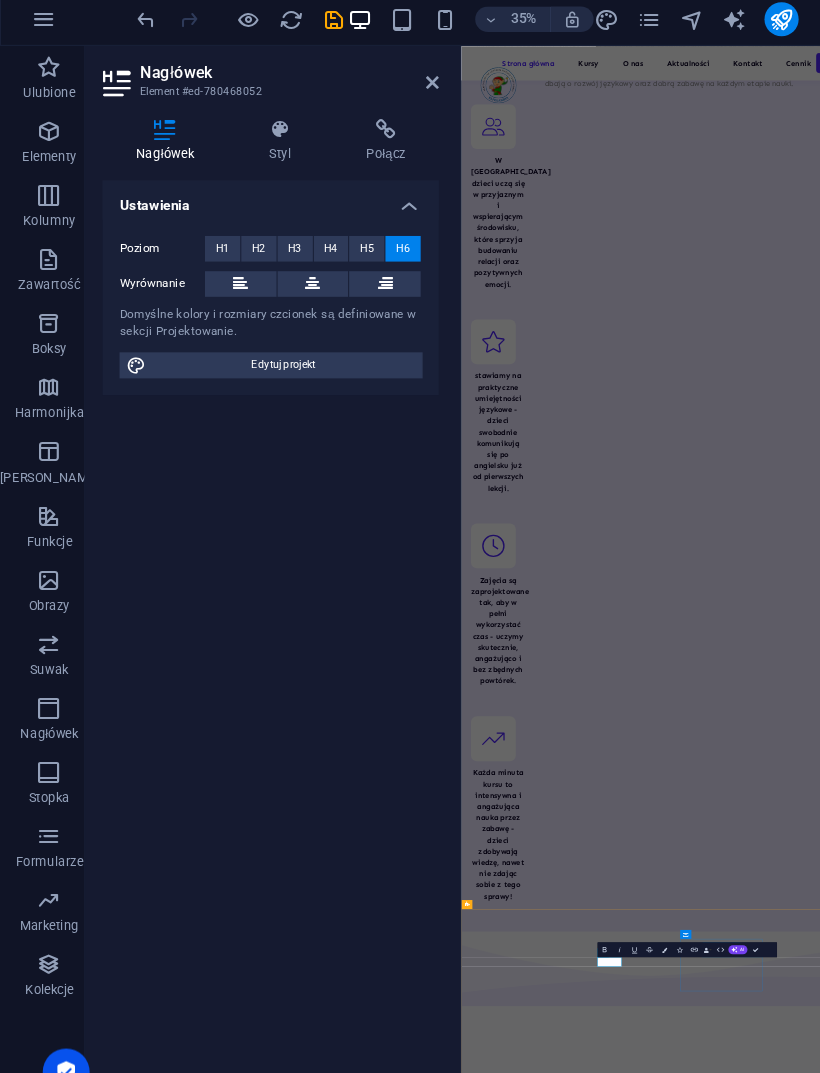 click 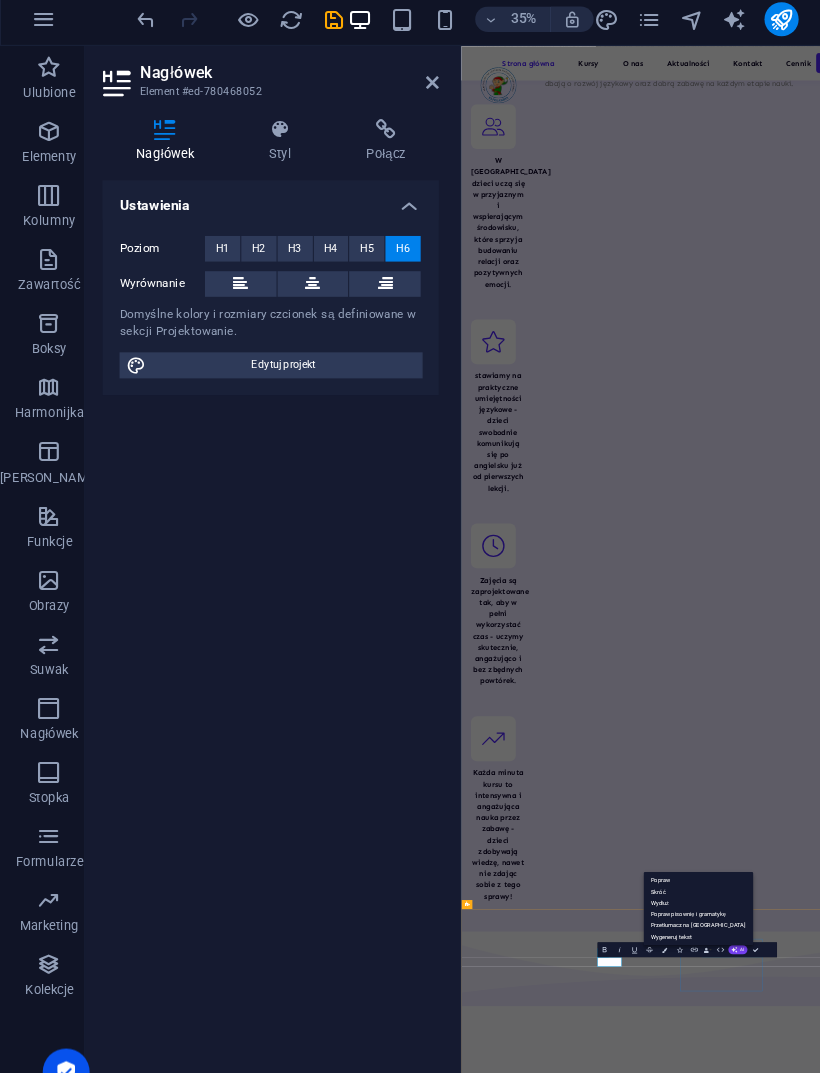 click on "Przetłumacz na [GEOGRAPHIC_DATA]" at bounding box center (653, 873) 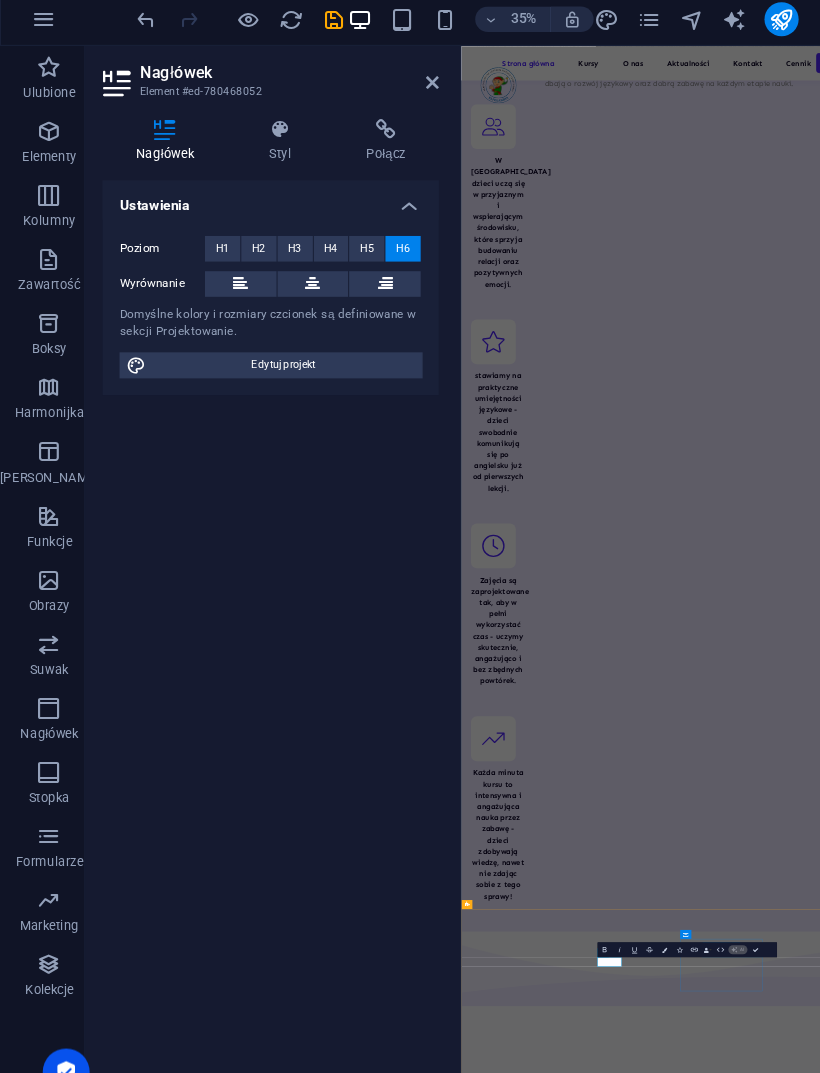 type 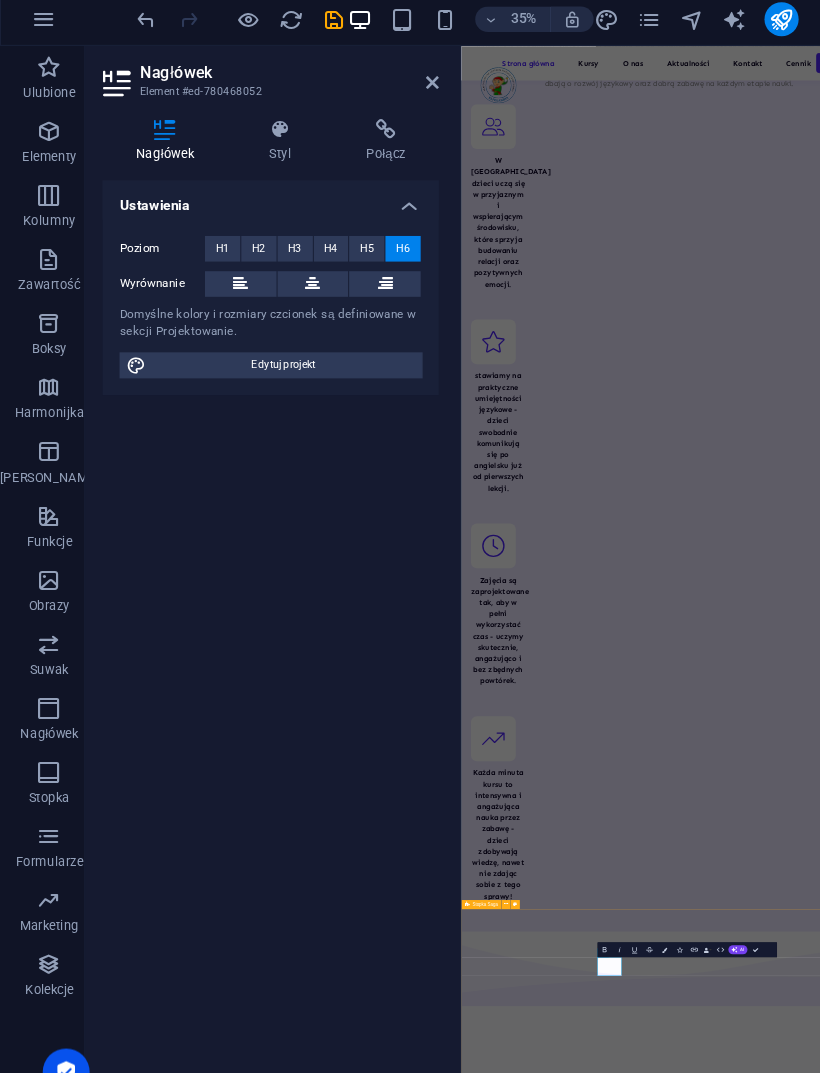 click on "Elfolandia - Akredytowane Centrum Metody Teddy Eddie Szybkie linki Strona główna Courses Teachers About Blog Contact Details Legal Notice Privacy Policy All rights reserved Contact +48 539 641 133 Kontakt@elfolandia.pl 08:00 AM - 07:00 PM" at bounding box center (1015, 13339) 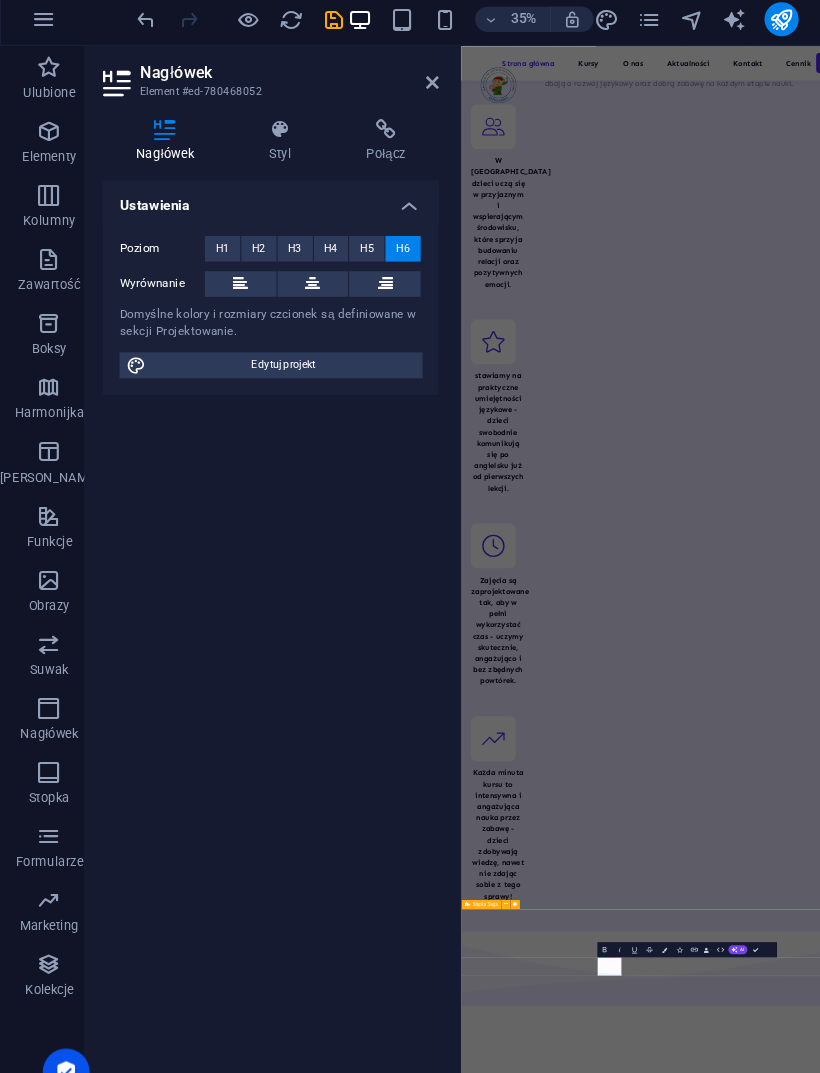 scroll, scrollTop: 10589, scrollLeft: 0, axis: vertical 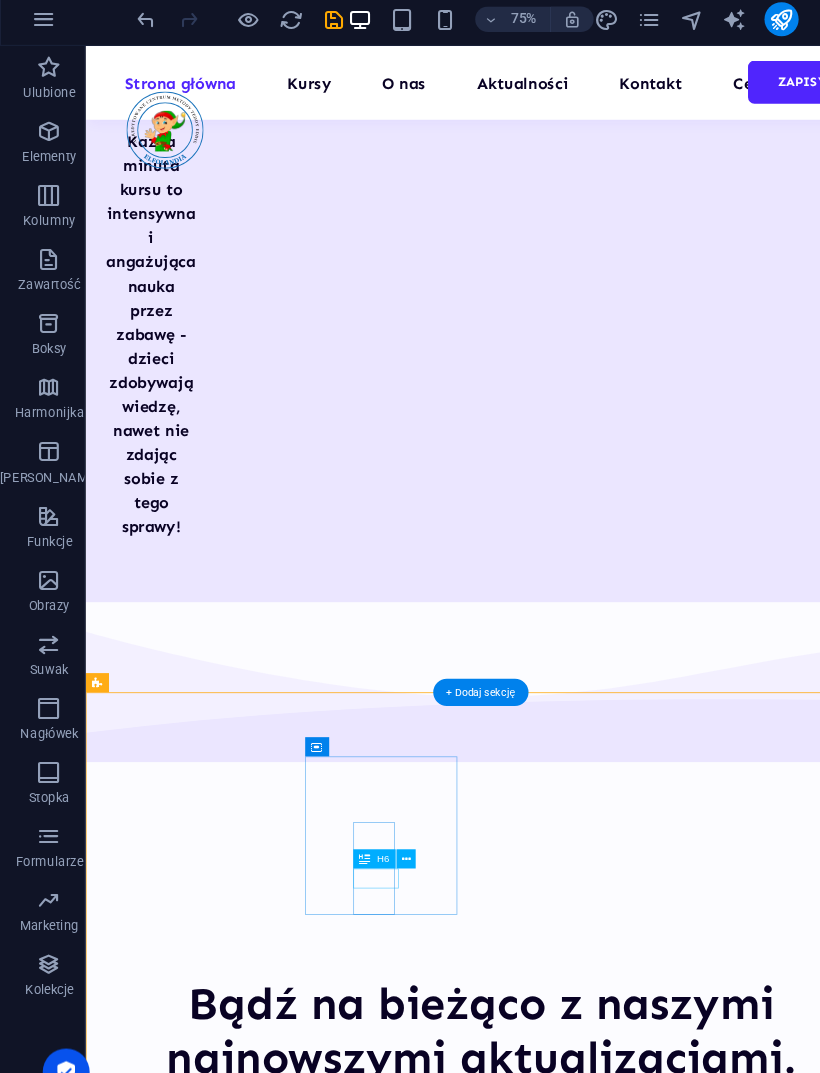 click on "Courses" at bounding box center (195, 11293) 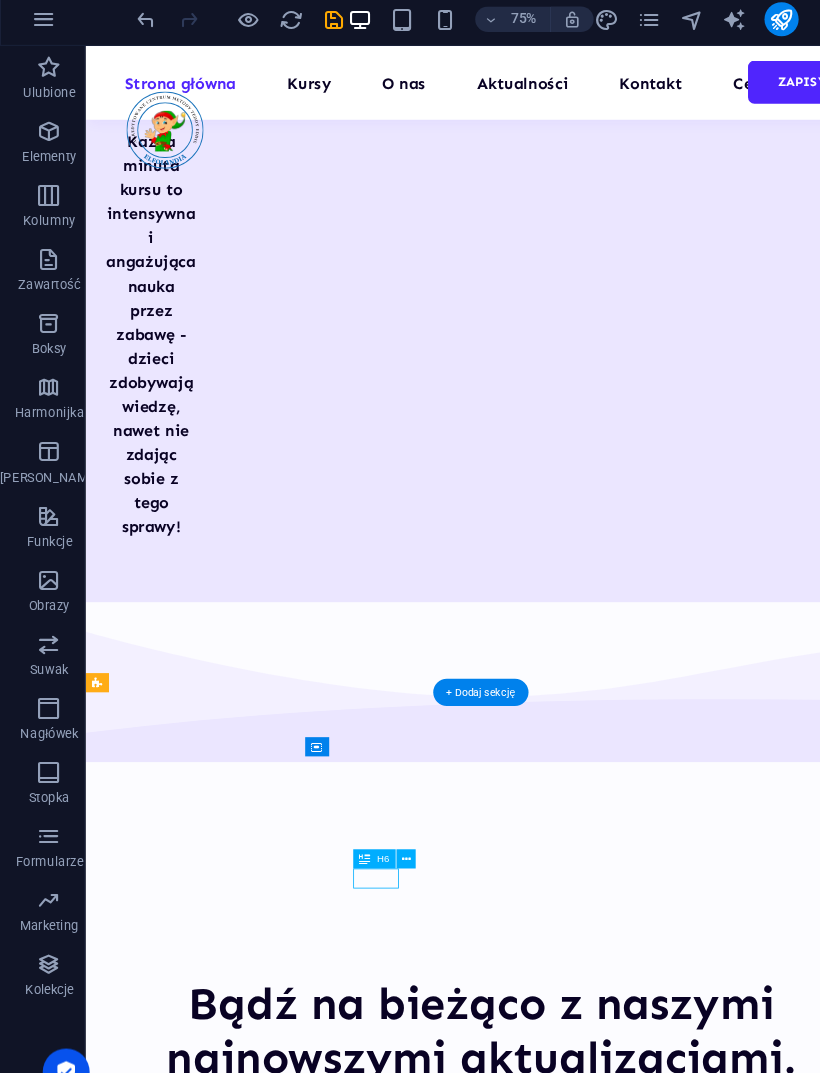 click on "Courses" at bounding box center [195, 11293] 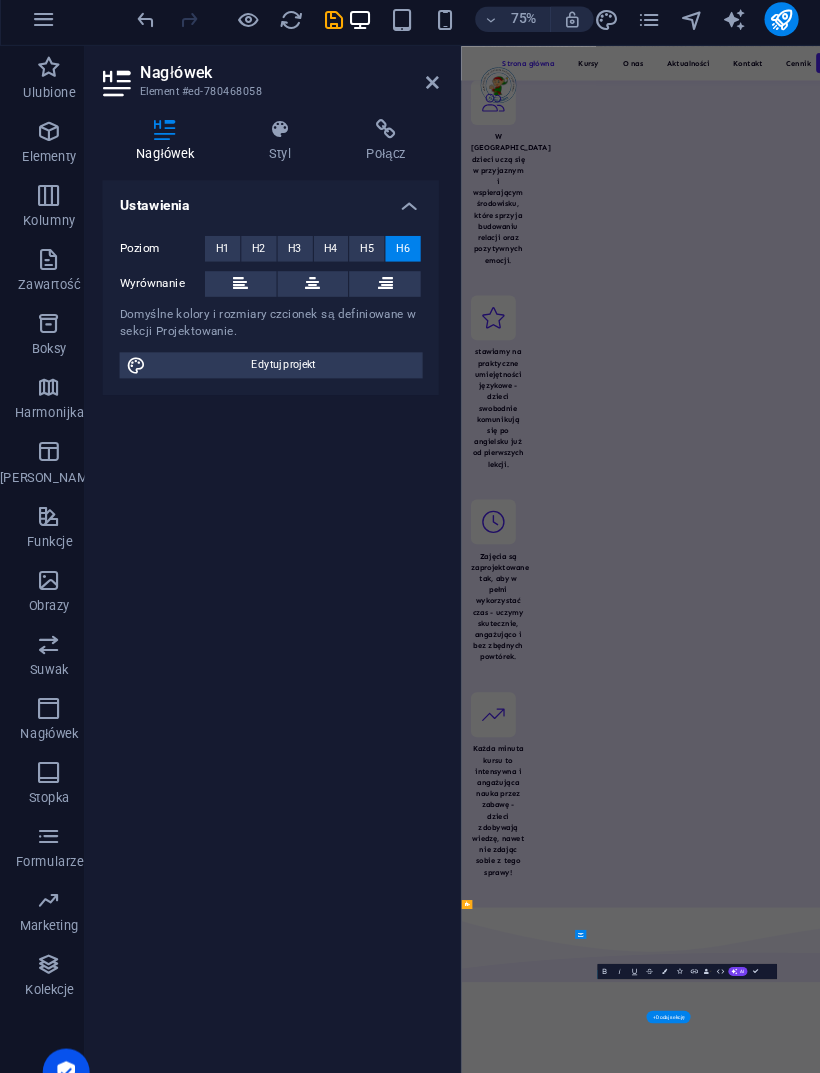 scroll, scrollTop: 8734, scrollLeft: 0, axis: vertical 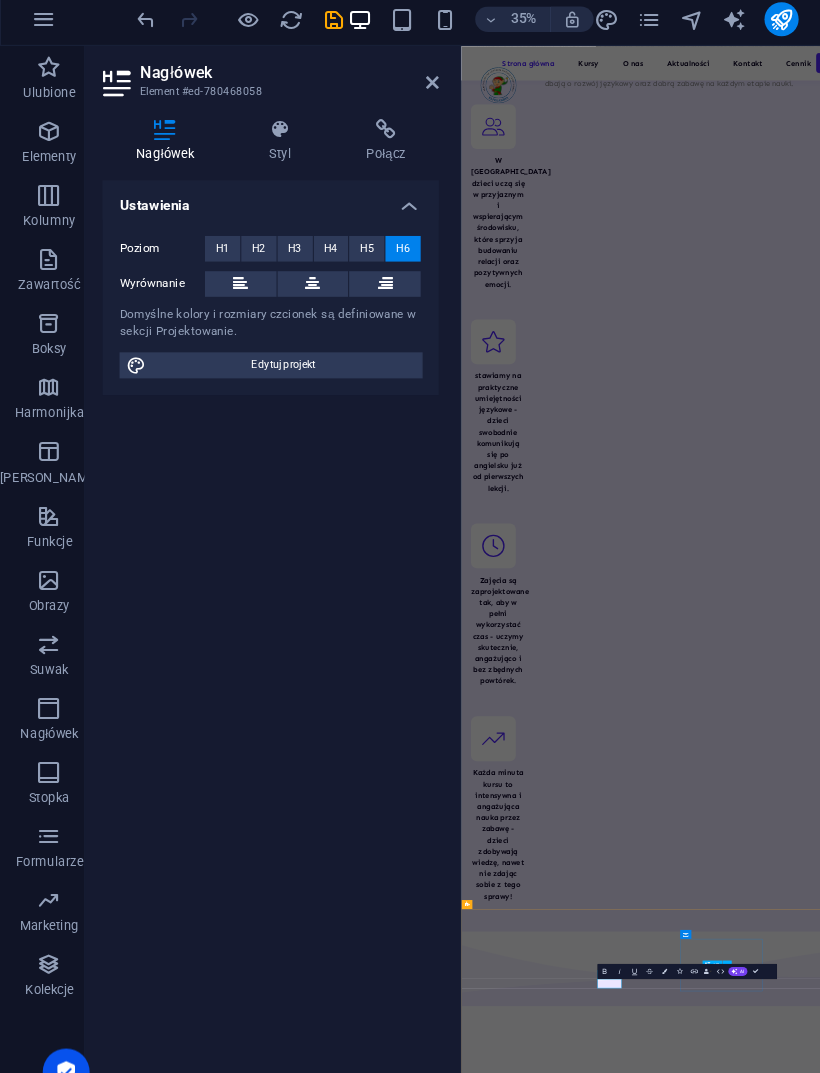 click on "AI" at bounding box center [691, 917] 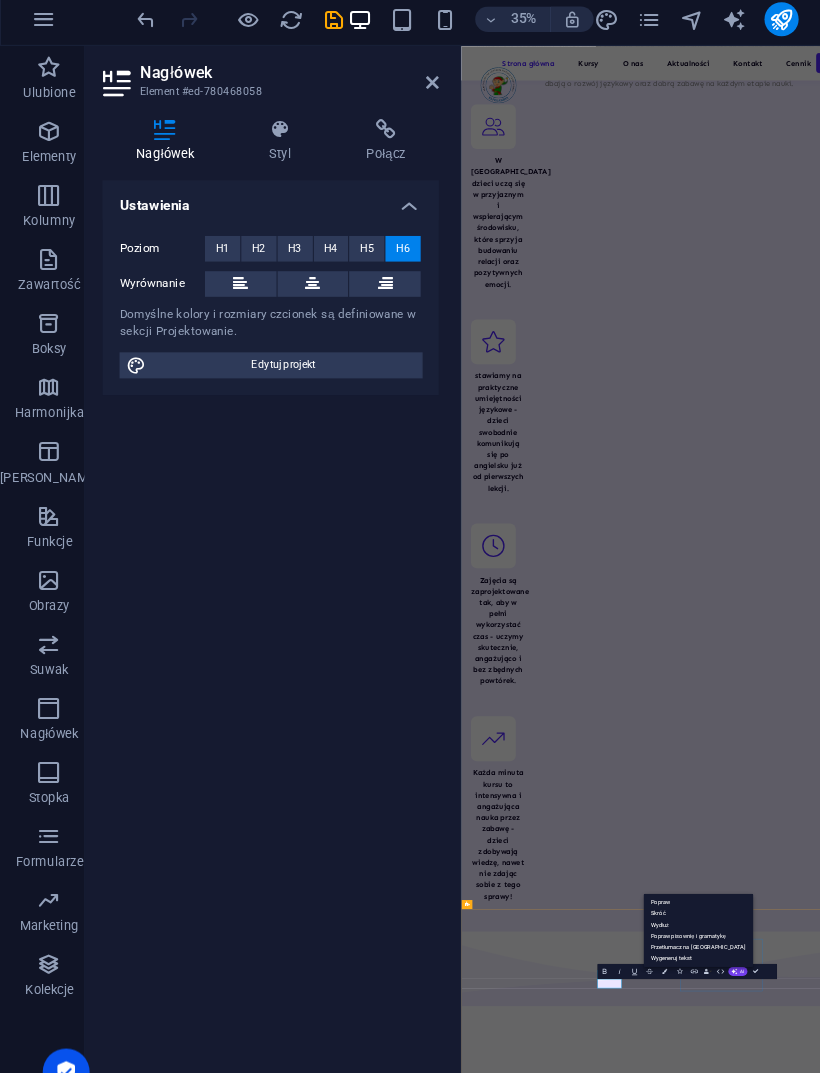 click on "Przetłumacz na [GEOGRAPHIC_DATA]" at bounding box center (653, 894) 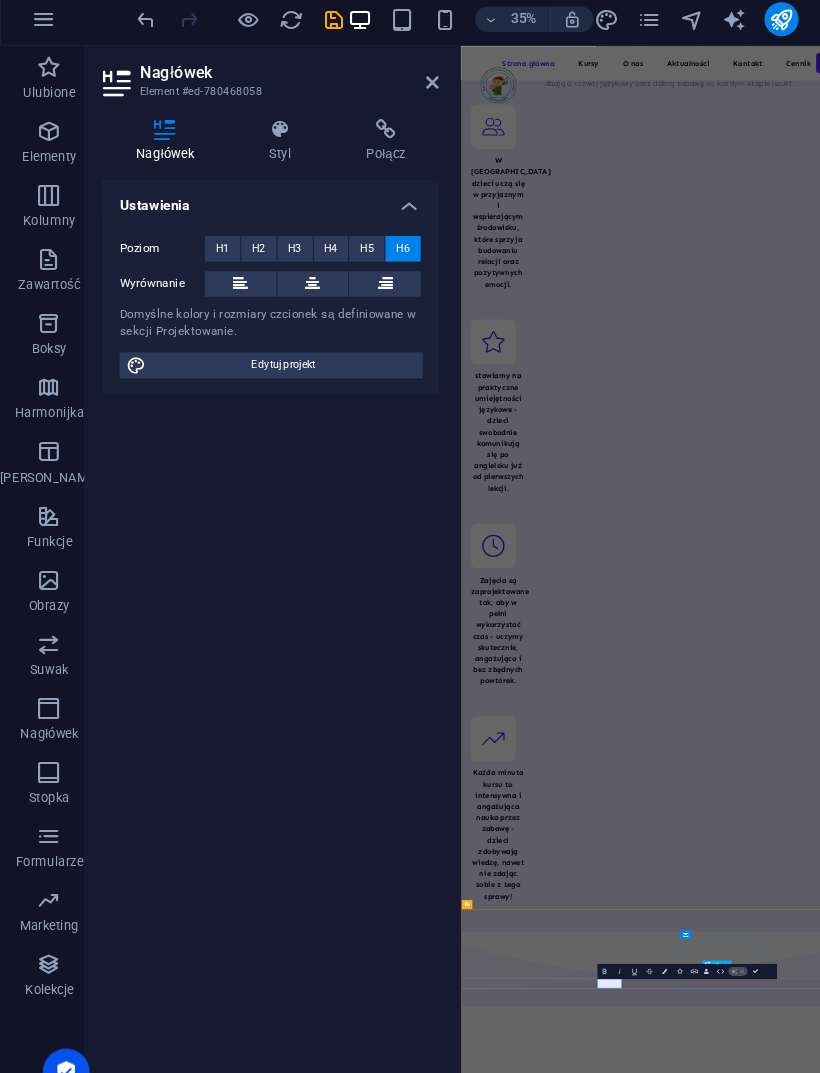 type 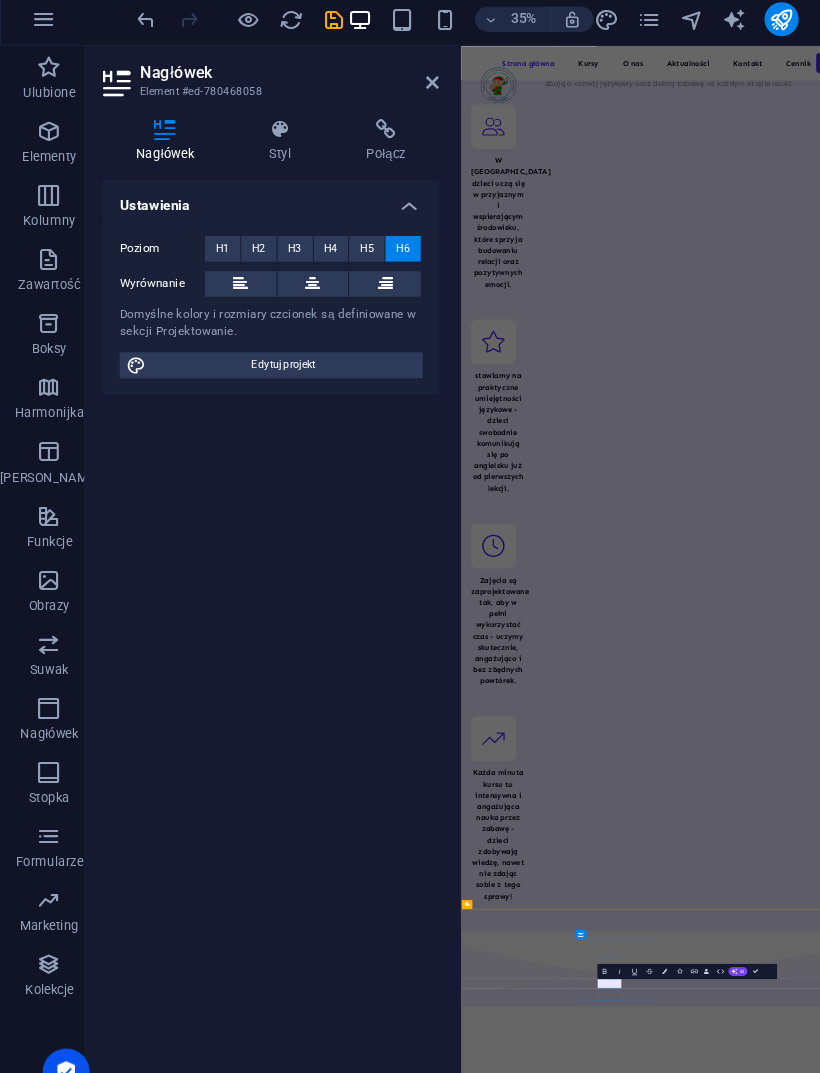 click on "Kursy" at bounding box center (577, 13344) 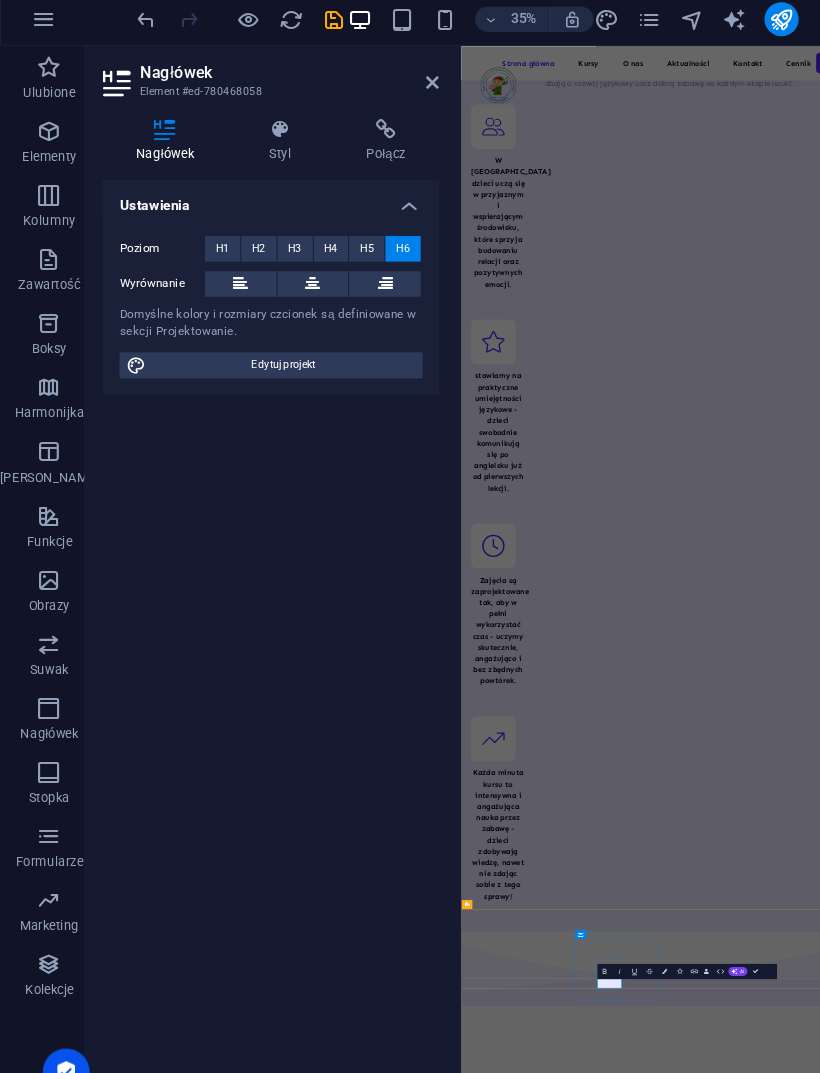 click on "Elfolandia - Akredytowane Centrum Metody Teddy Eddie Szybkie linki Strona główna Kursy Teachers About Blog Contact Details Legal Notice Privacy Policy All rights reserved Contact +48 539 641 133 Kontakt@elfolandia.pl 08:00 AM - 07:00 PM" at bounding box center [1015, 13339] 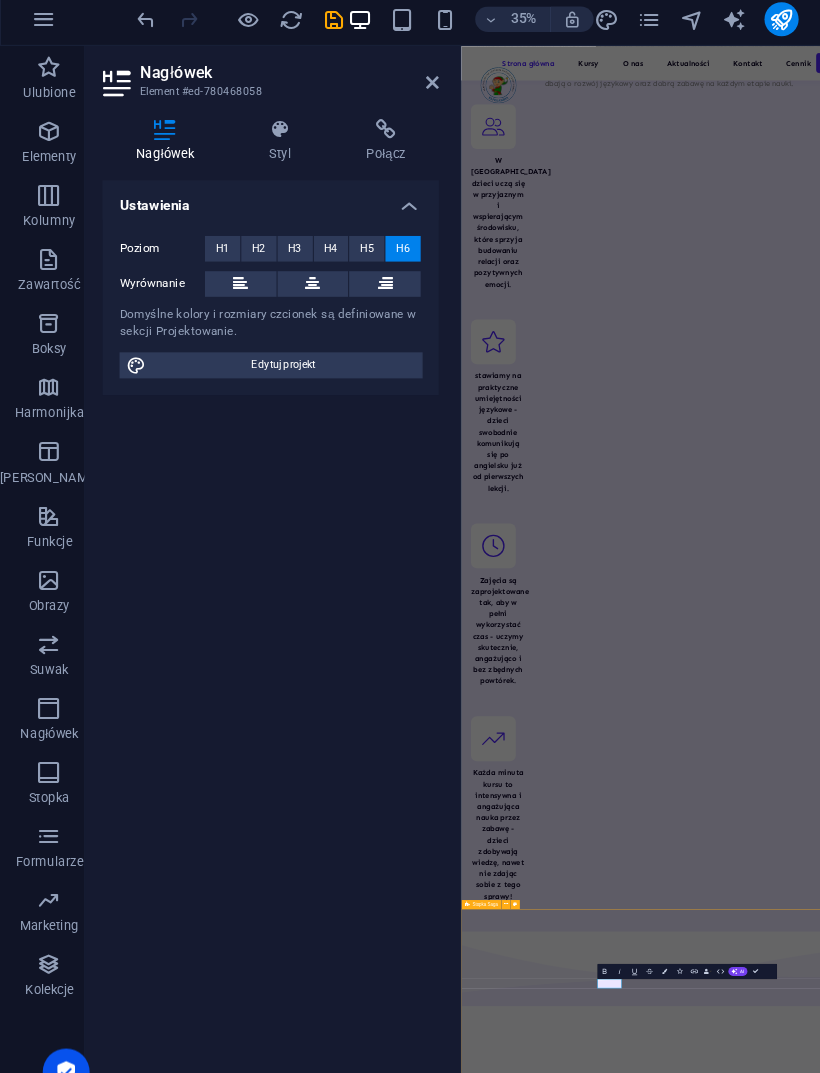 scroll, scrollTop: 10589, scrollLeft: 0, axis: vertical 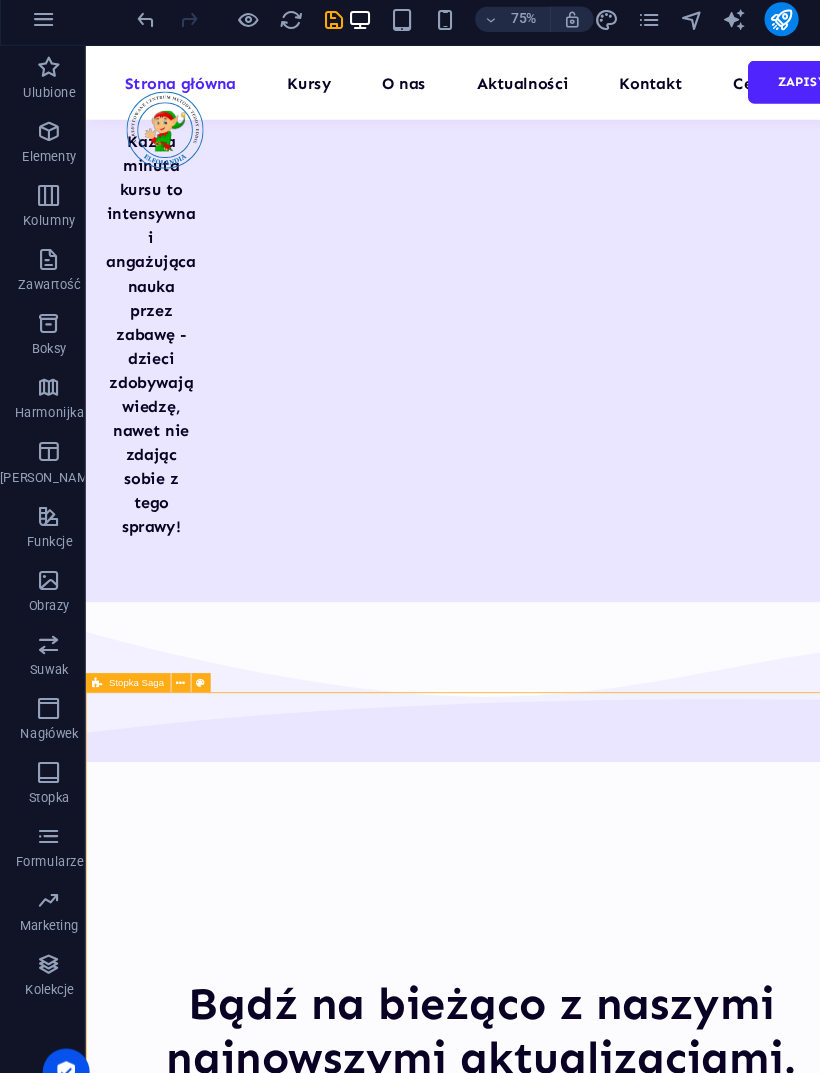 click on "Teachers" at bounding box center [195, 11327] 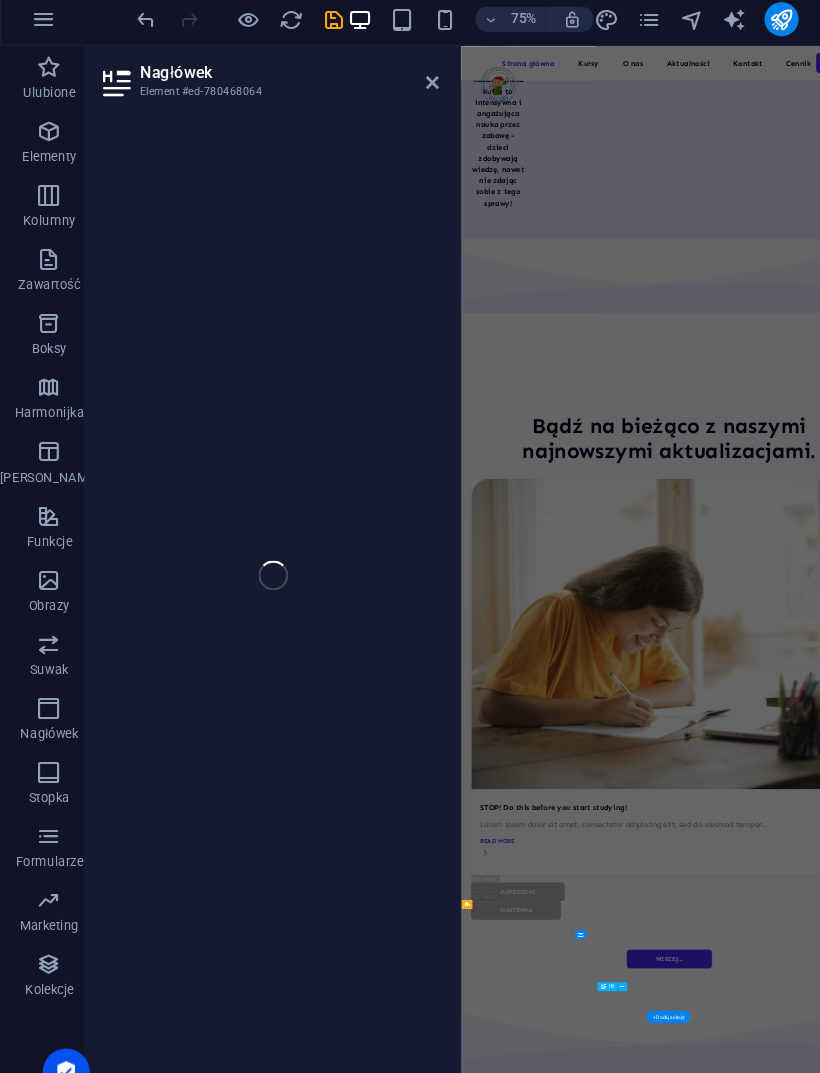 scroll, scrollTop: 8734, scrollLeft: 0, axis: vertical 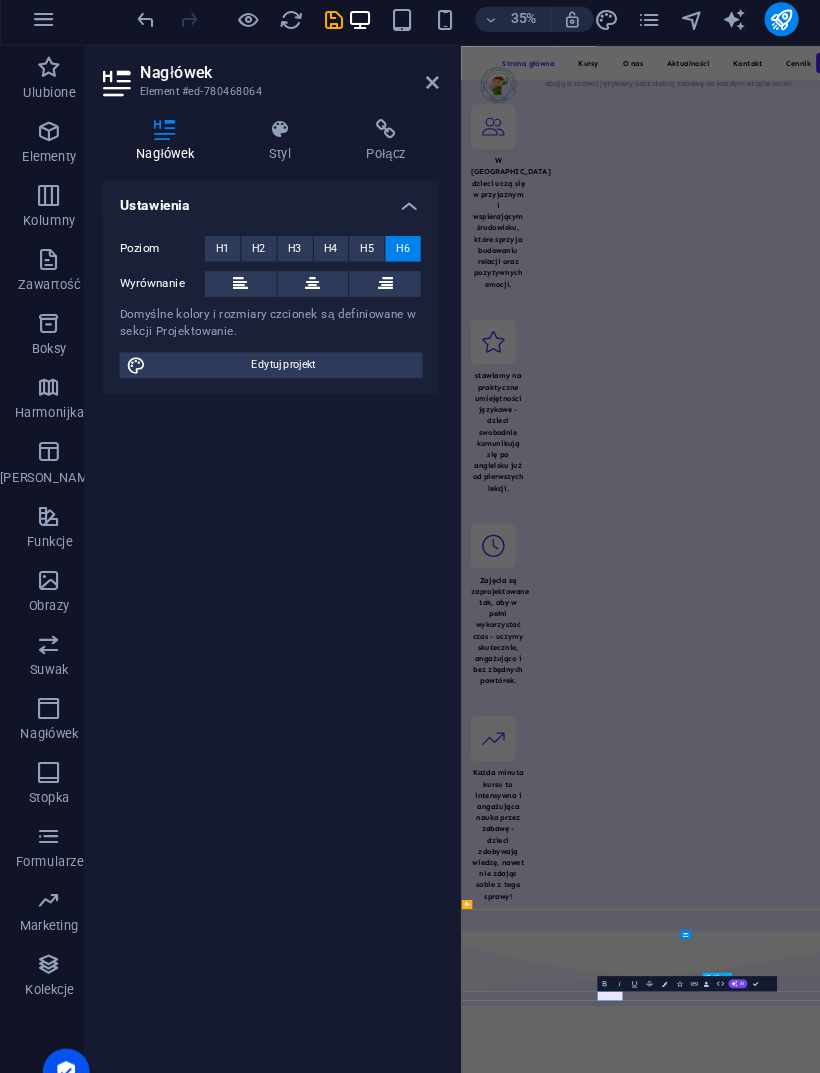 click on "Teachers" at bounding box center [575, 13389] 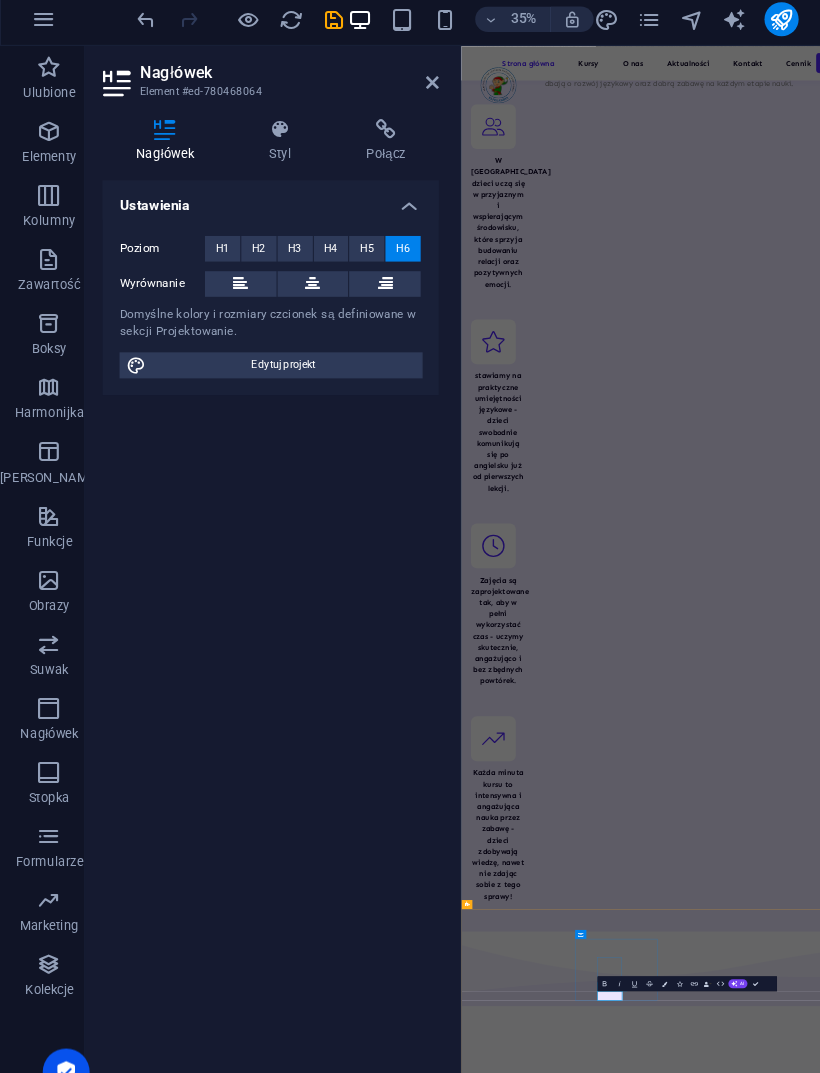 type 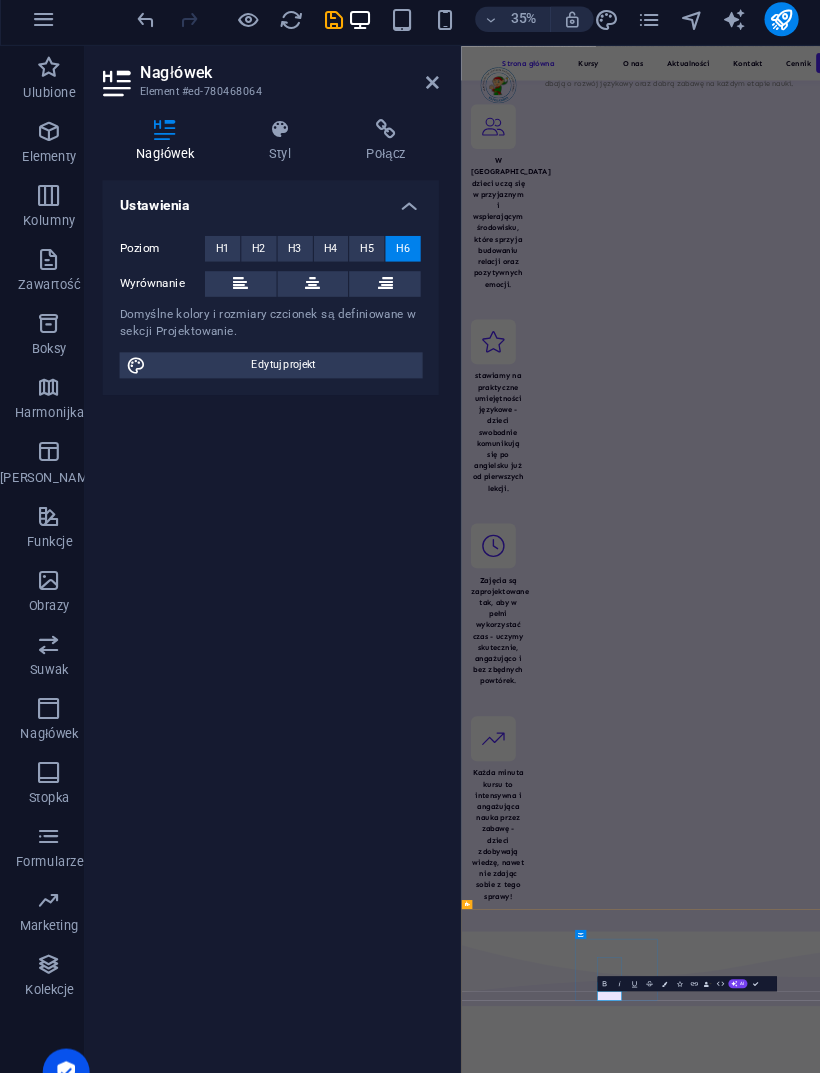 click on "Elfolandia - Akredytowane Centrum Metody Teddy Eddie Szybkie linki Strona główna Kursy Cennik About Blog Contact Details Legal Notice Privacy Policy All rights reserved Contact +48 539 641 133 Kontakt@elfolandia.pl 08:00 AM - 07:00 PM" at bounding box center [1015, 13339] 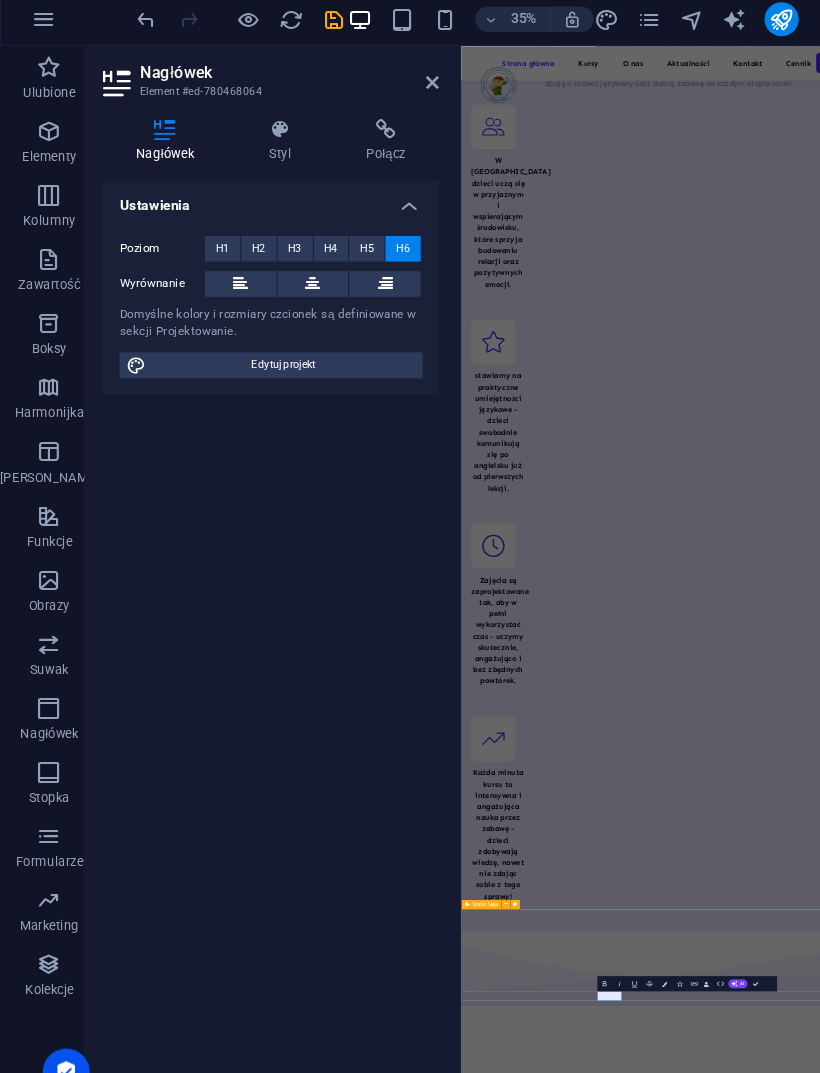 scroll, scrollTop: 10589, scrollLeft: 0, axis: vertical 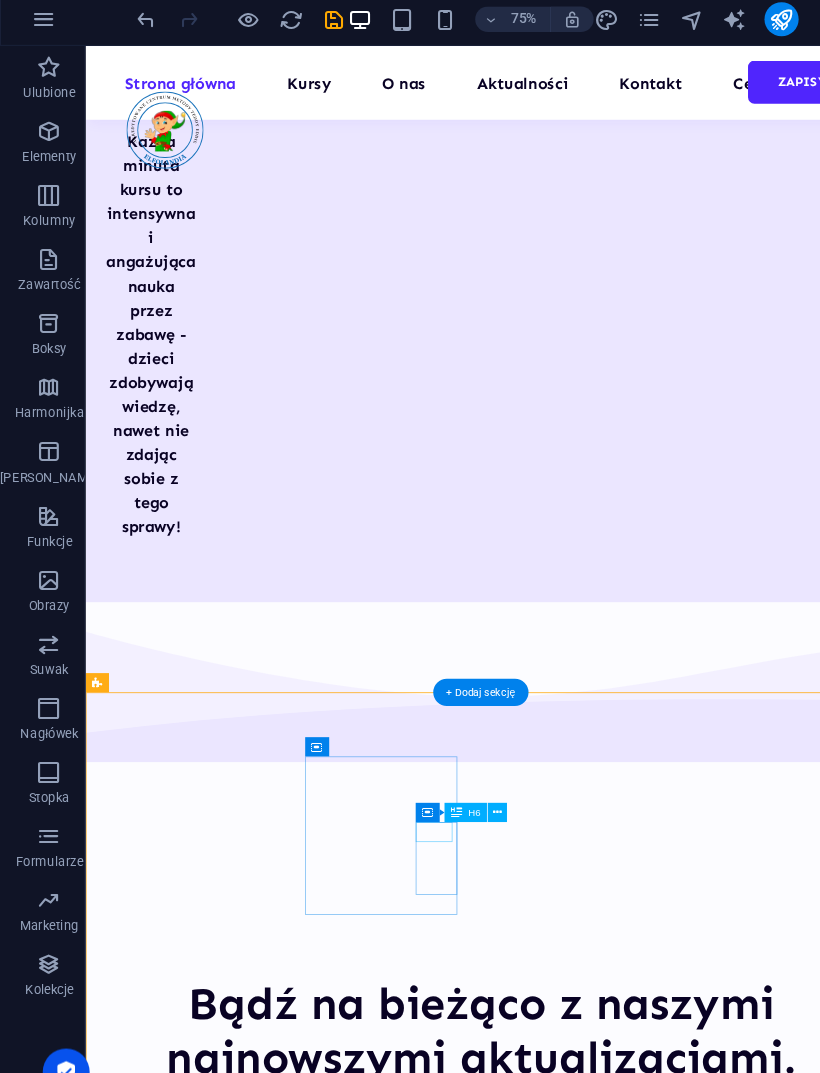click on "About" at bounding box center [195, 11352] 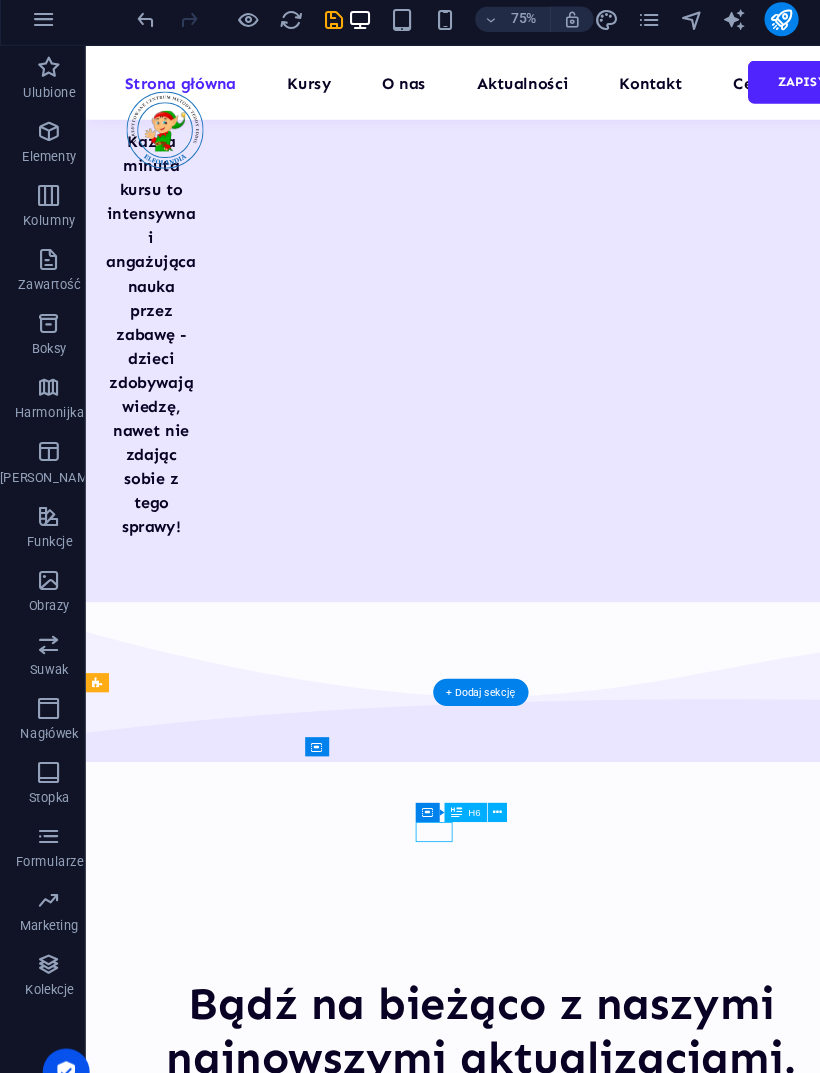 click on "About" at bounding box center [195, 11352] 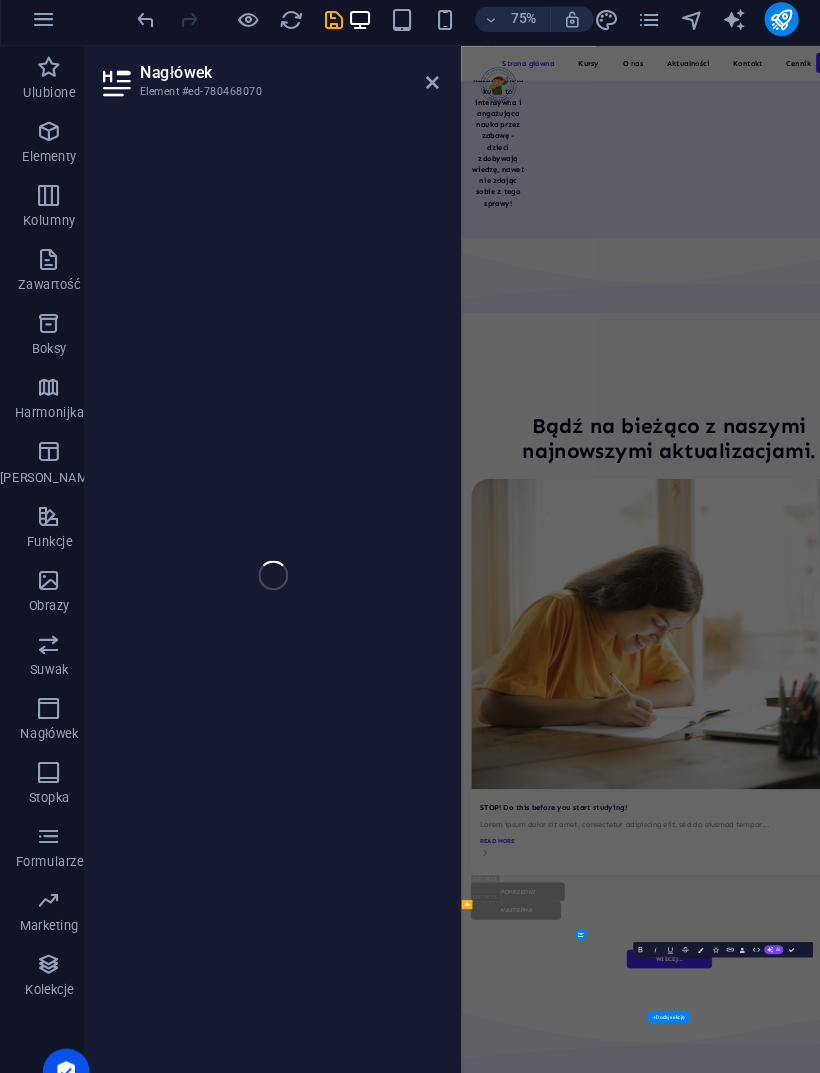 scroll, scrollTop: 8734, scrollLeft: 0, axis: vertical 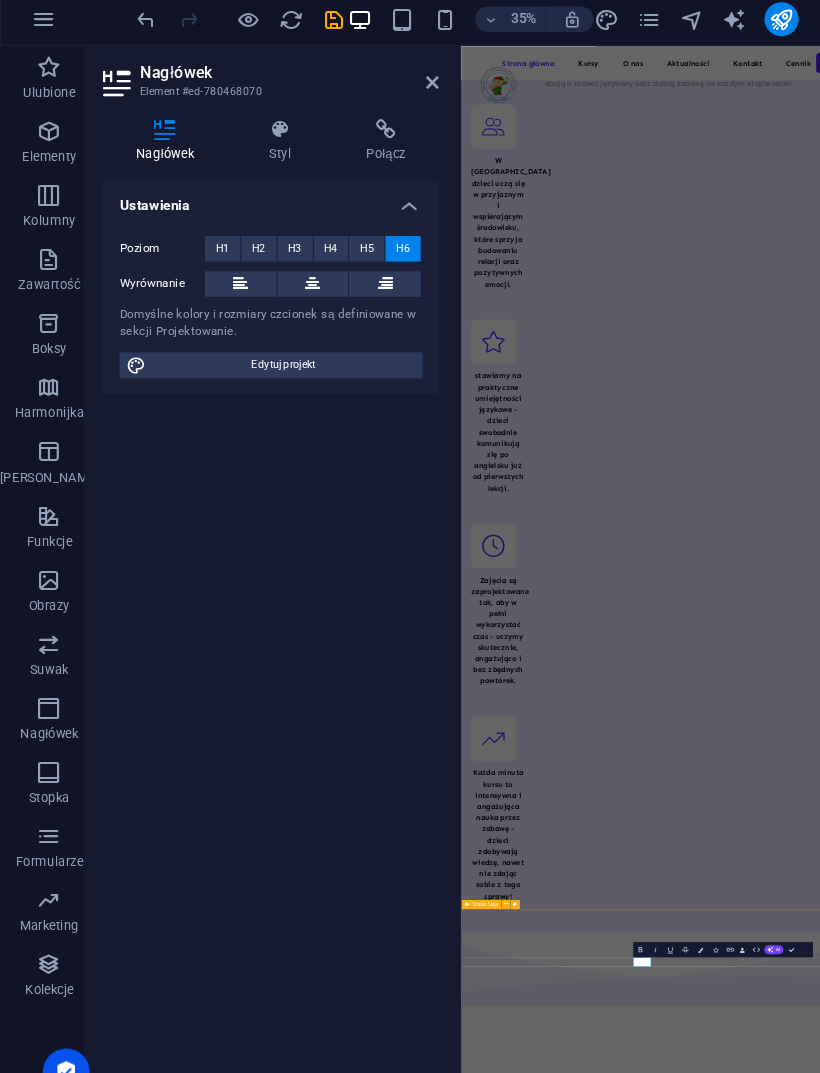 click 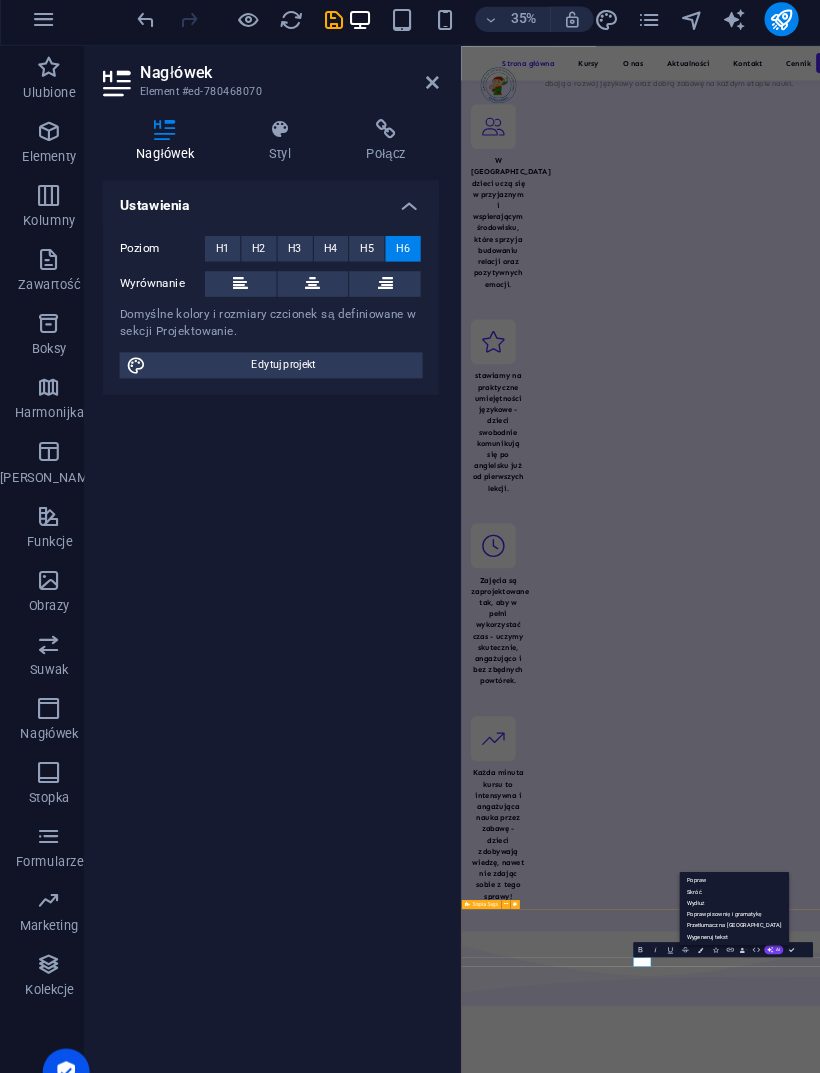 click on "Przetłumacz na [GEOGRAPHIC_DATA]" at bounding box center (687, 873) 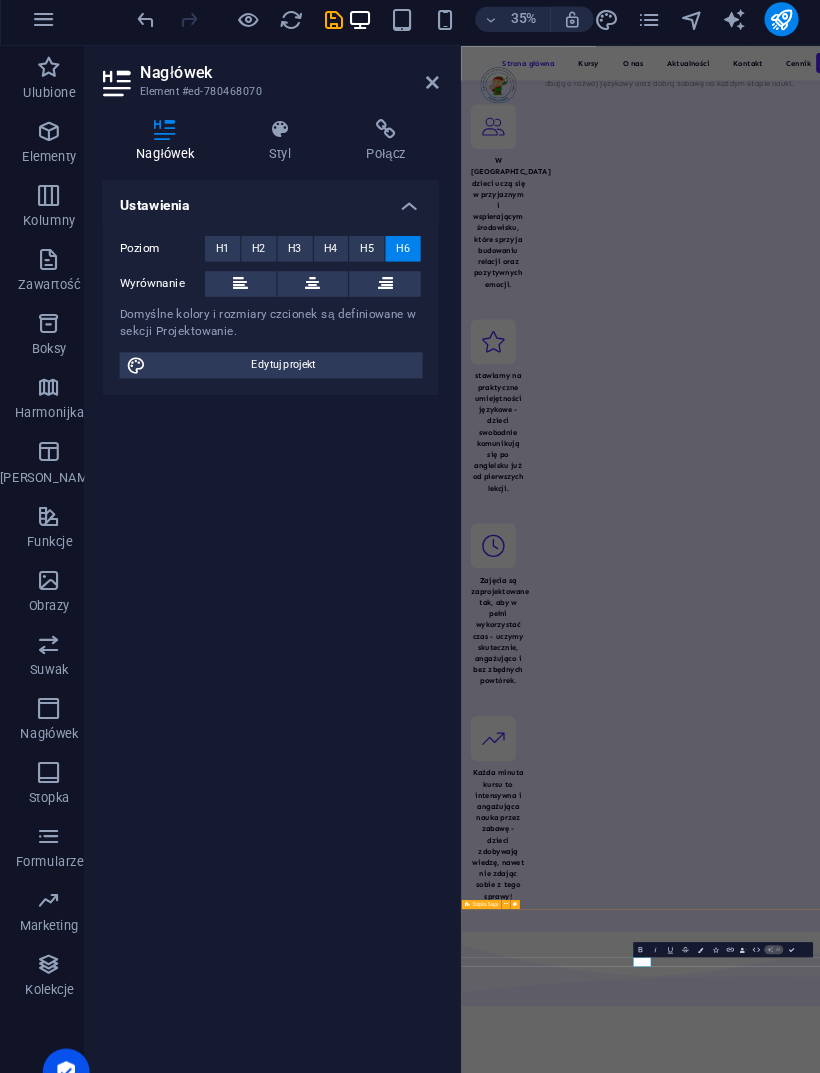 type 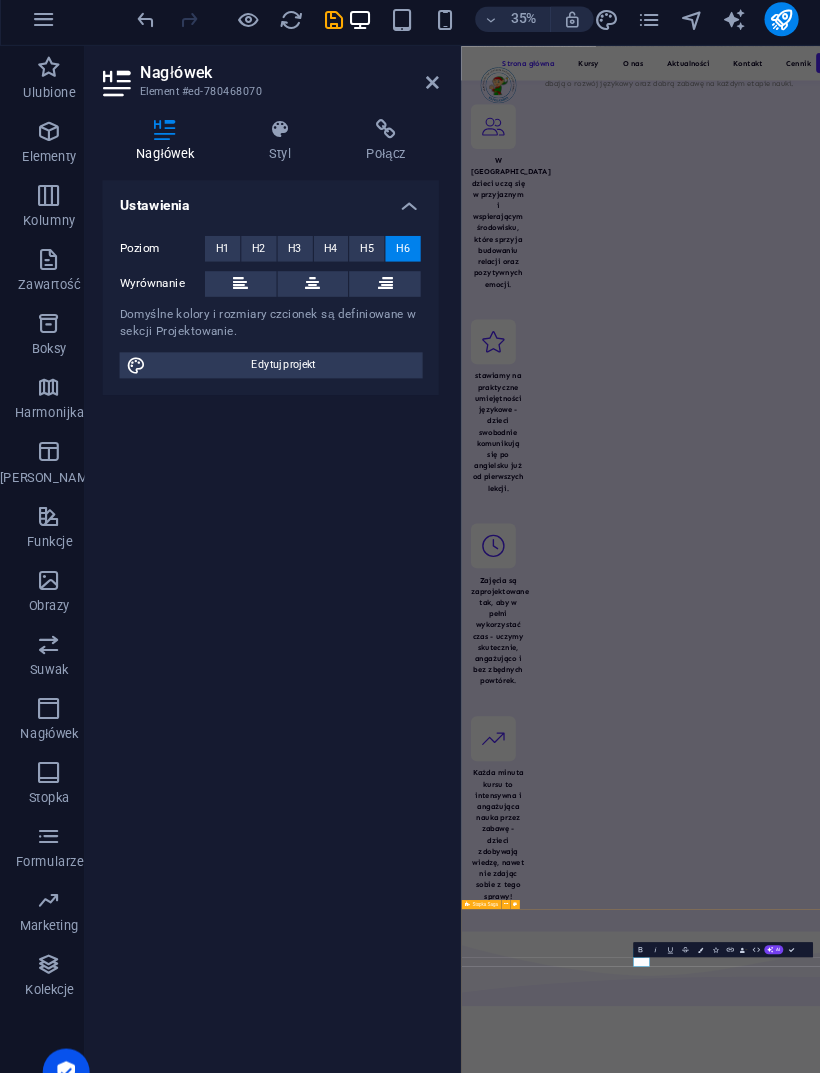 click on "Elfolandia - Akredytowane Centrum Metody Teddy Eddie Szybkie linki Strona główna Kursy Cennik O nas Blog Contact Details Legal Notice Privacy Policy All rights reserved Contact +48 539 641 133 Kontakt@elfolandia.pl 08:00 AM - 07:00 PM" at bounding box center (1015, 13339) 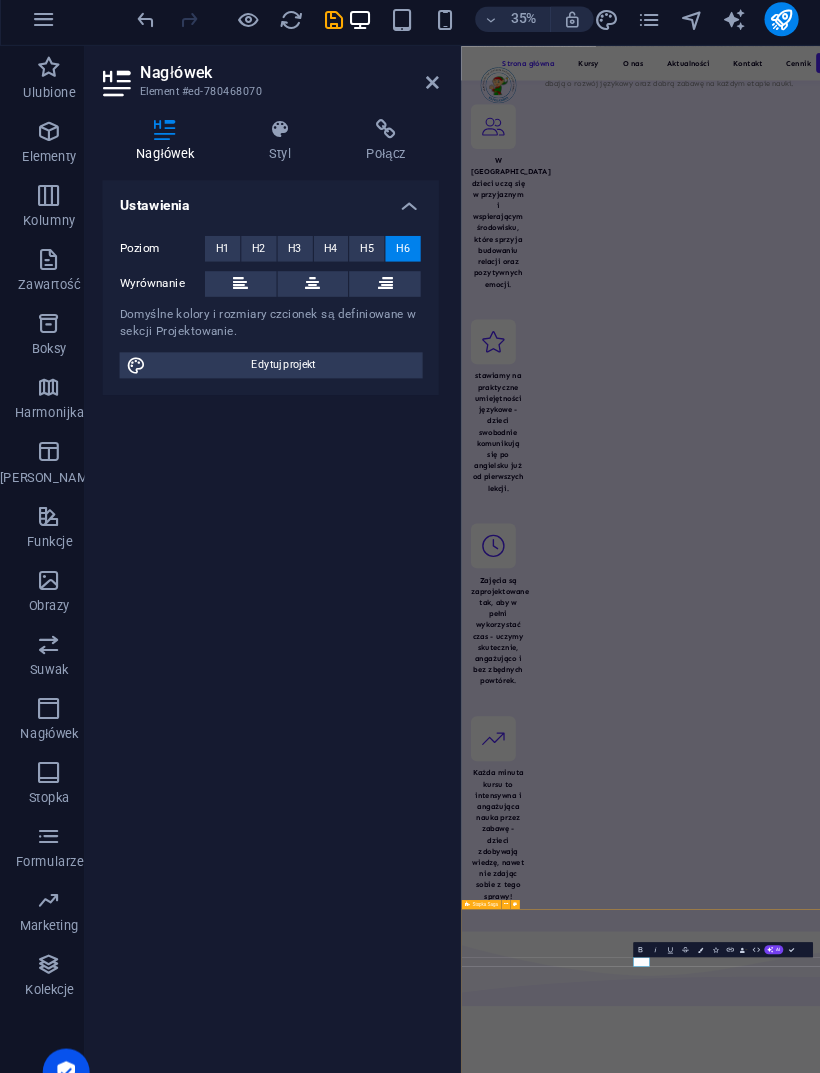 scroll, scrollTop: 10589, scrollLeft: 0, axis: vertical 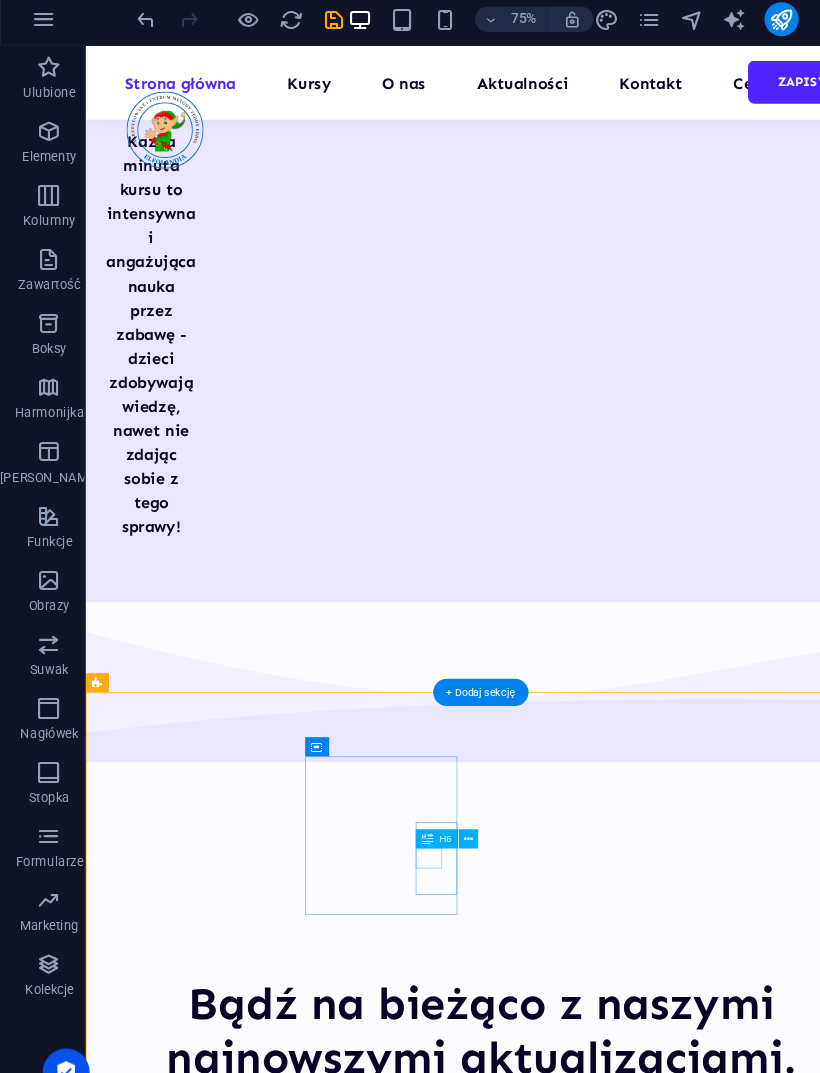 click on "Blog" at bounding box center [195, 11386] 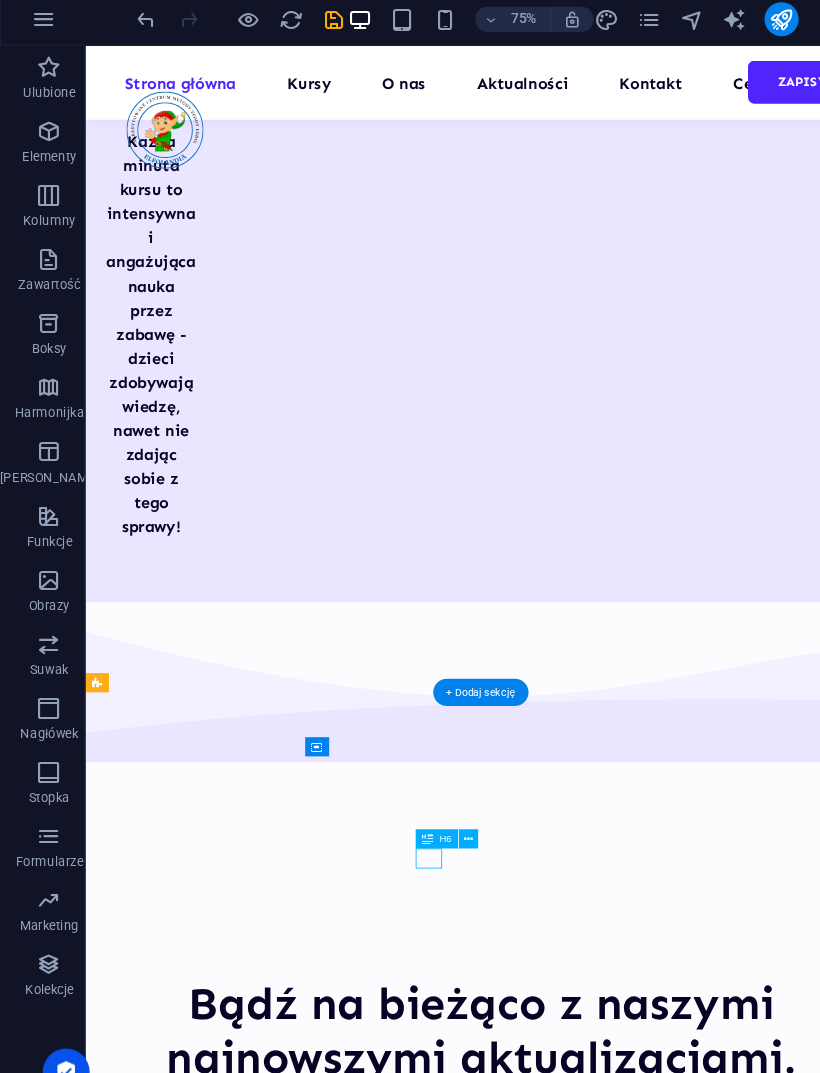 click on "Blog" at bounding box center [195, 11386] 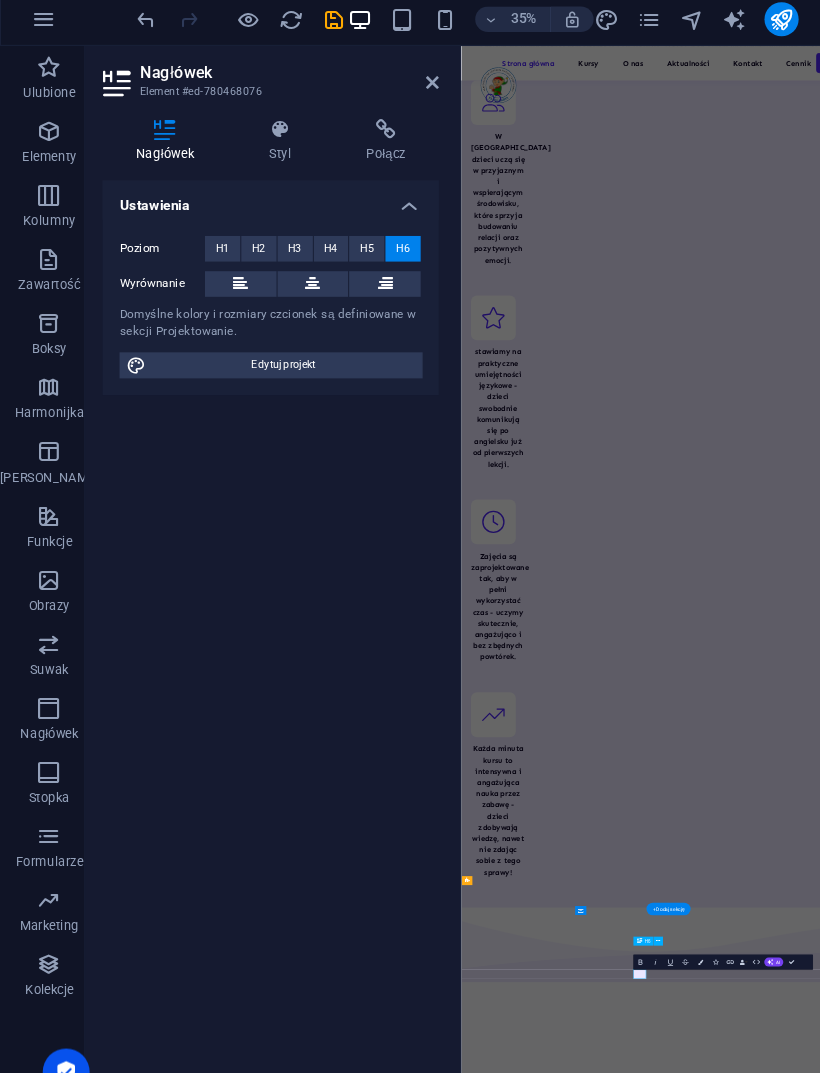 scroll, scrollTop: 8734, scrollLeft: 0, axis: vertical 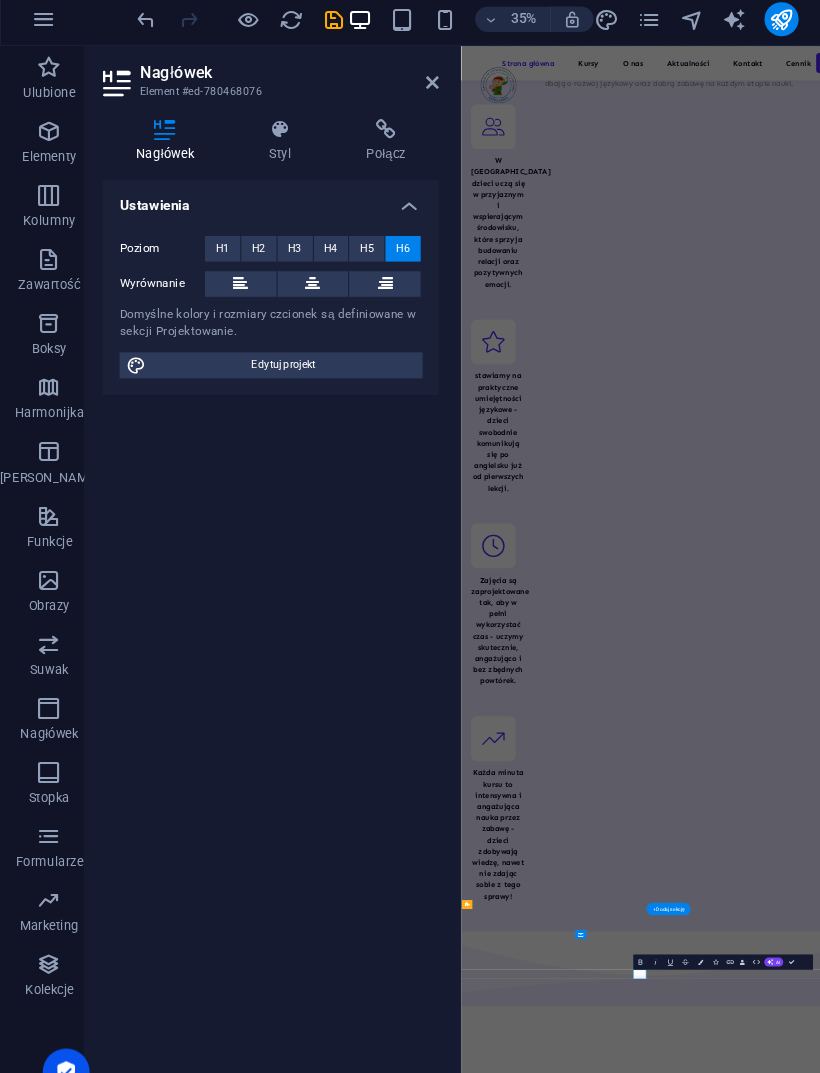 click at bounding box center [577, 13453] 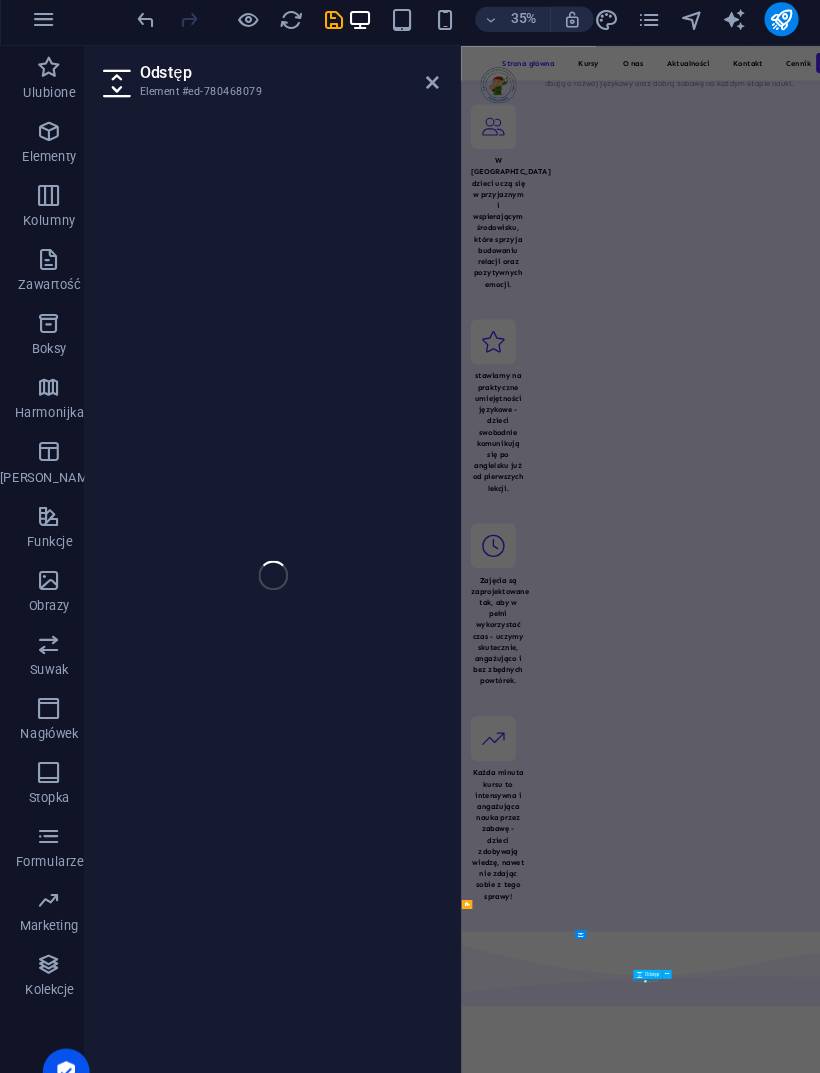 select on "px" 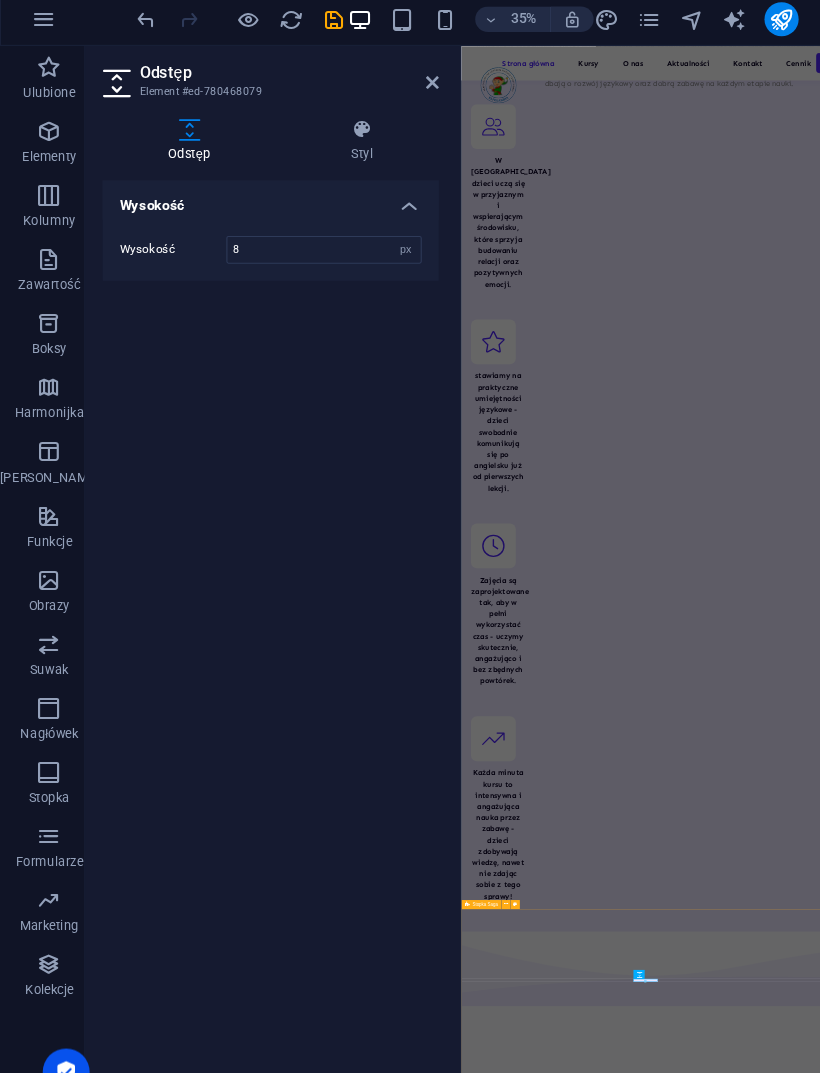 click on "Elfolandia - Akredytowane Centrum Metody Teddy Eddie Szybkie linki Strona główna Kursy Cennik O nas Blog Contact Details Legal Notice Privacy Policy All rights reserved Contact +48 539 641 133 Kontakt@elfolandia.pl 08:00 AM - 07:00 PM" at bounding box center (1015, 13339) 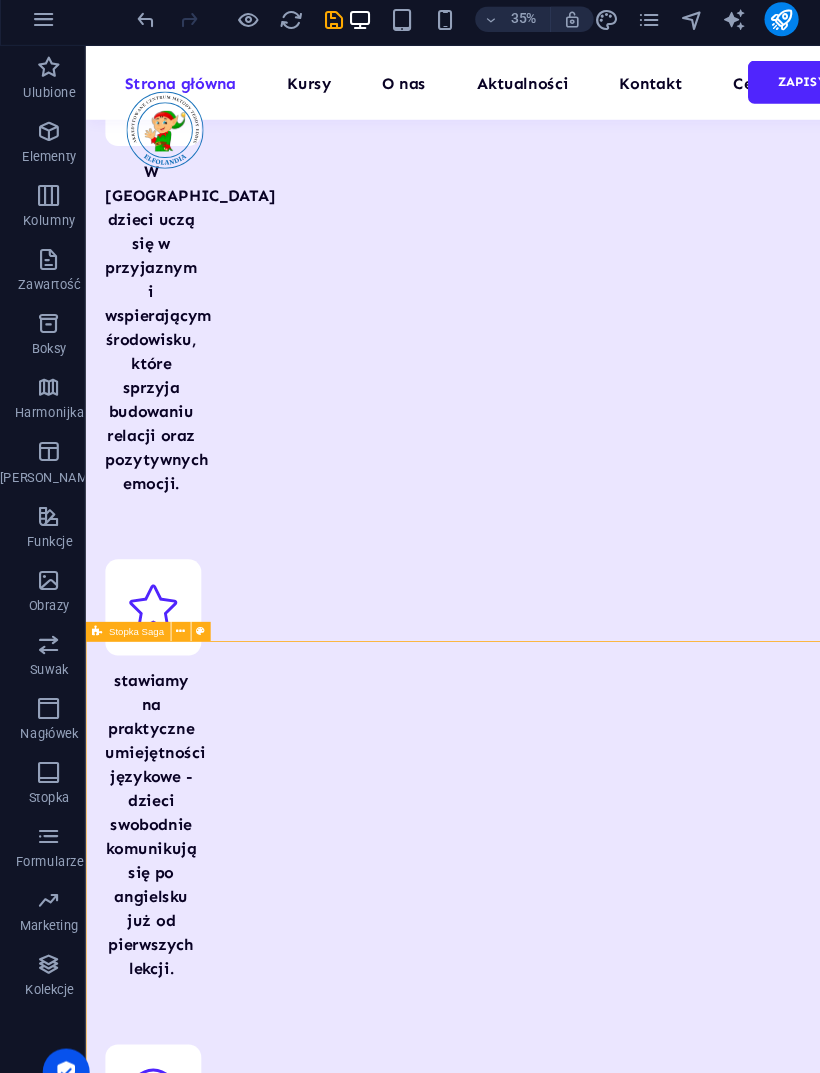 scroll, scrollTop: 10589, scrollLeft: 0, axis: vertical 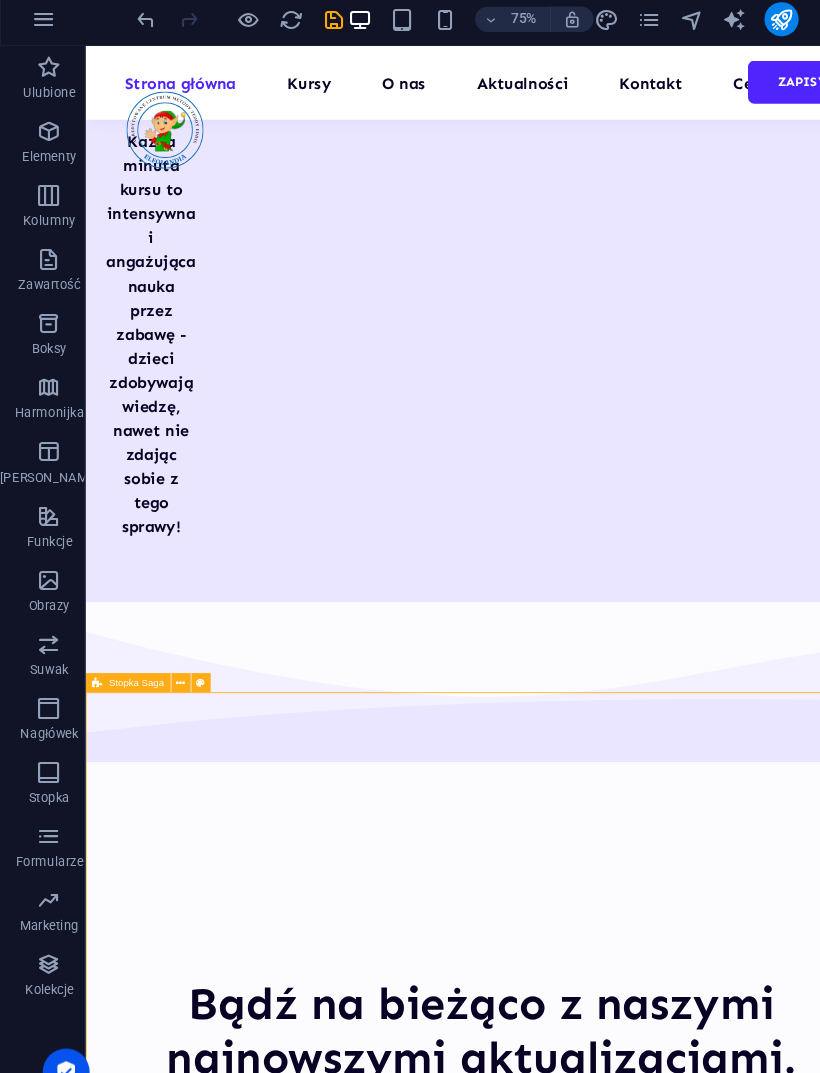 click on "Blog" at bounding box center (195, 11386) 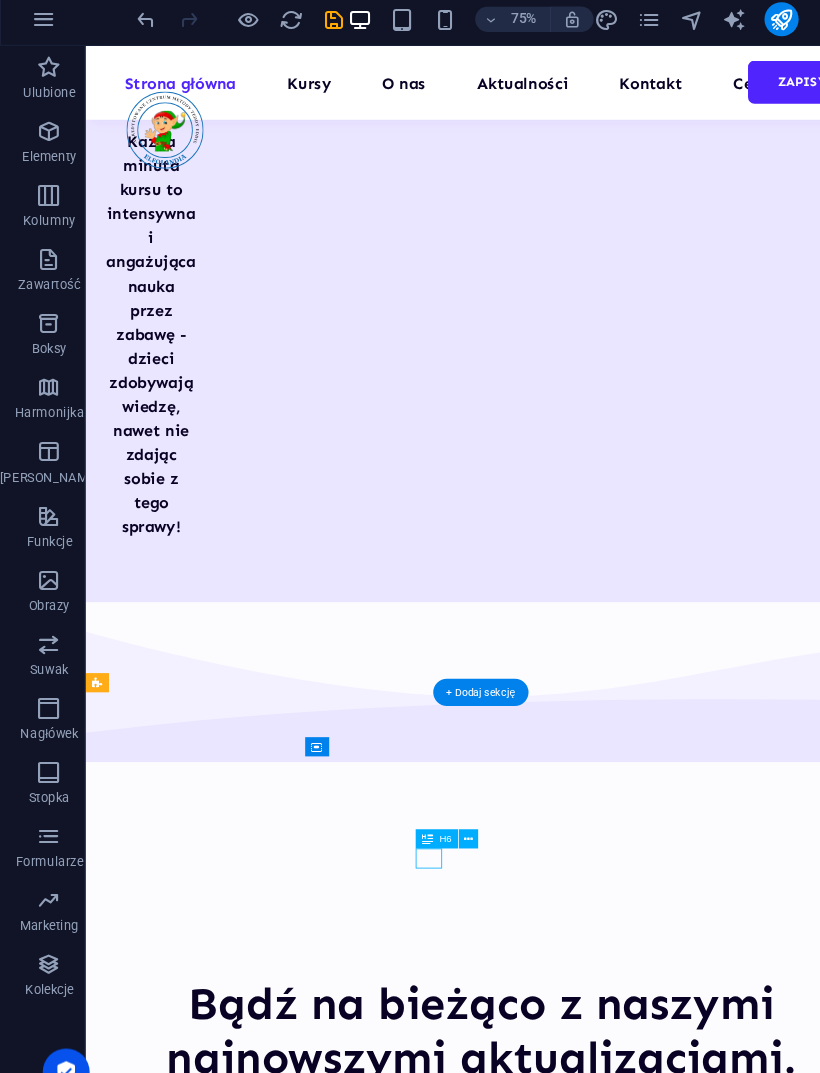 click on "Blog" at bounding box center [195, 11386] 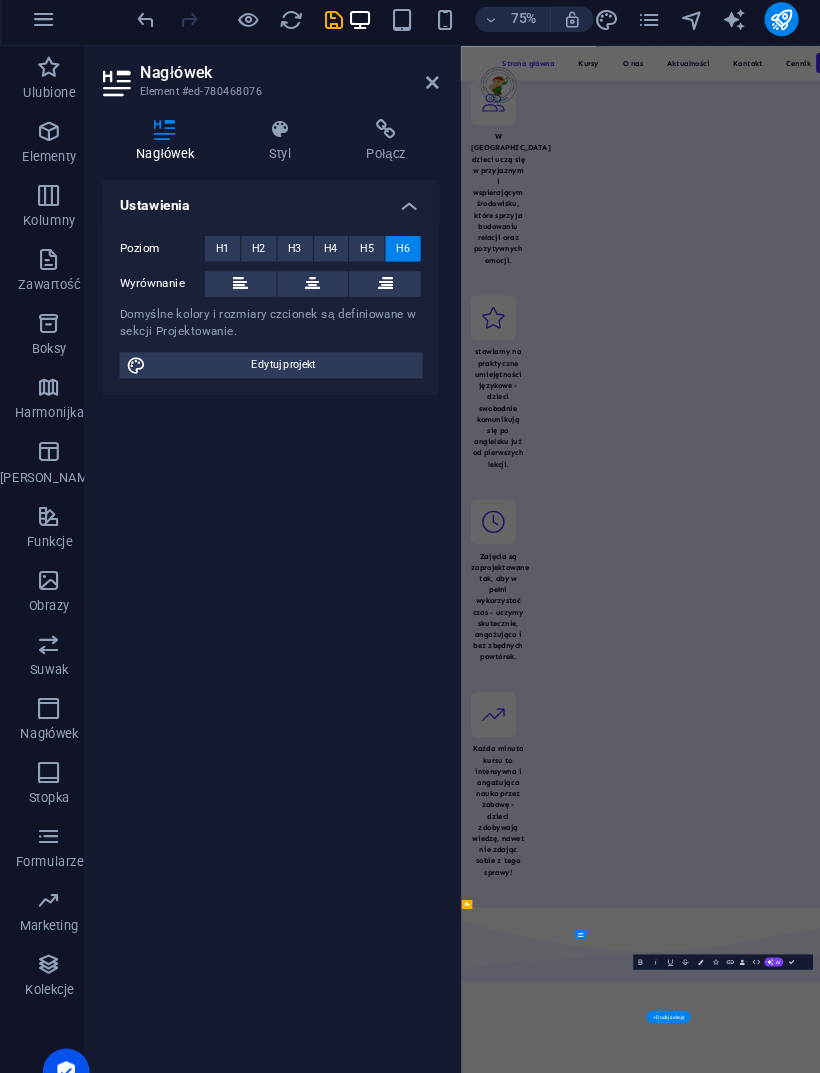 scroll, scrollTop: 8734, scrollLeft: 0, axis: vertical 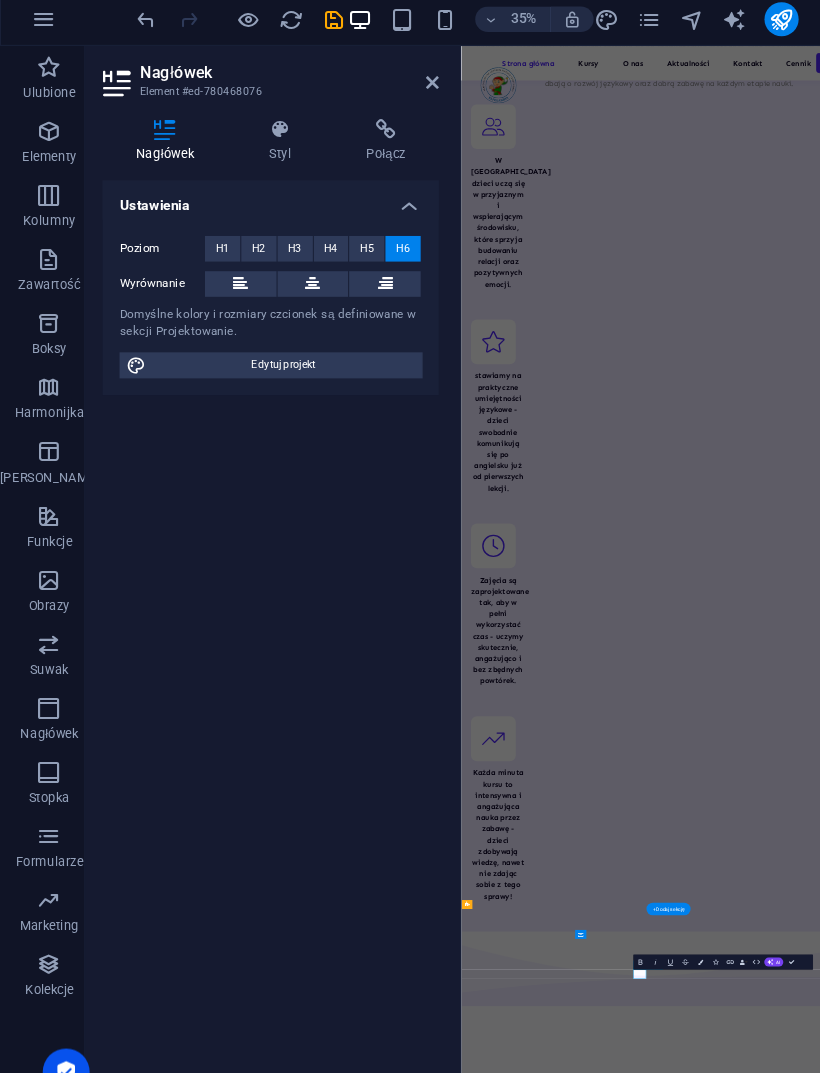 click on "Blog" at bounding box center (562, 13435) 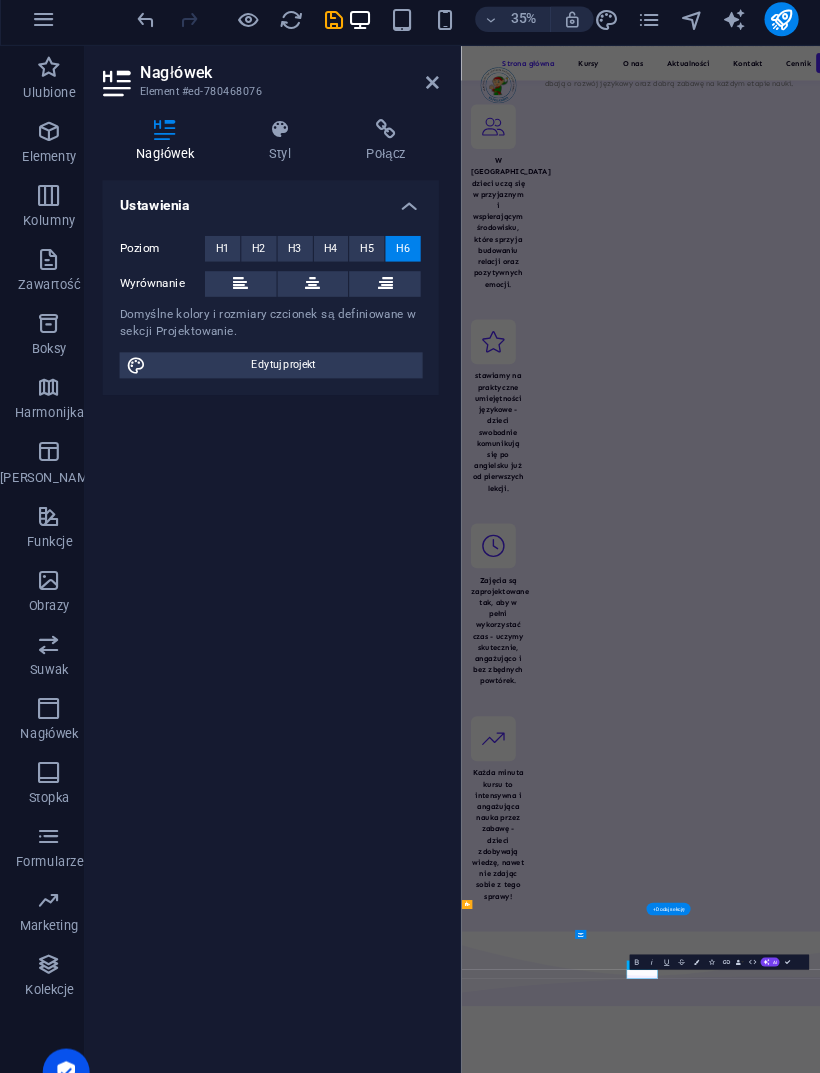 scroll, scrollTop: 0, scrollLeft: 23, axis: horizontal 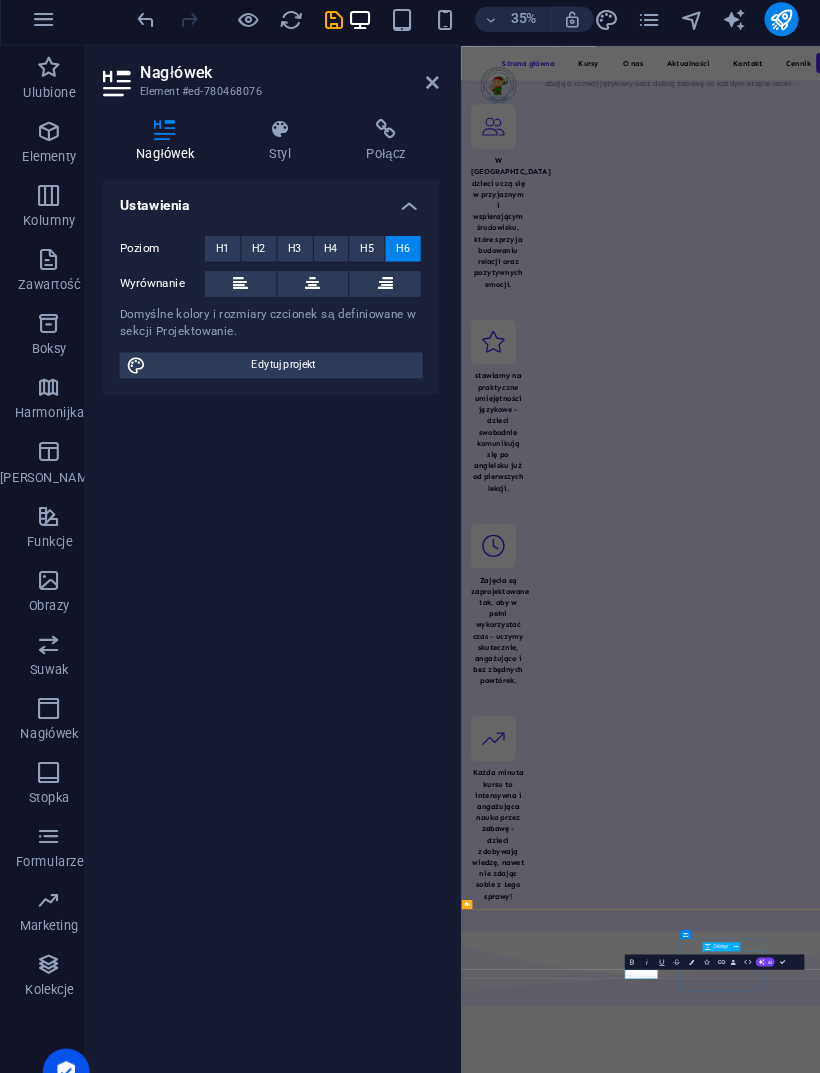 click at bounding box center [625, 13580] 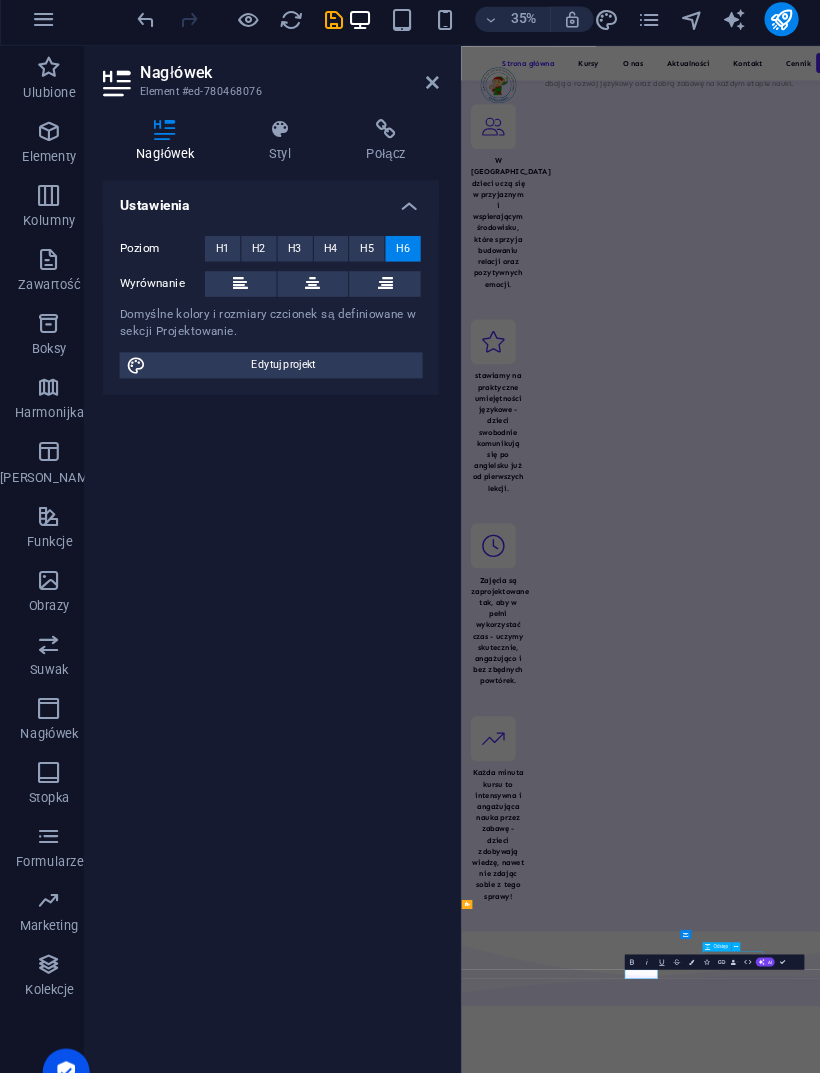 scroll, scrollTop: 10589, scrollLeft: 0, axis: vertical 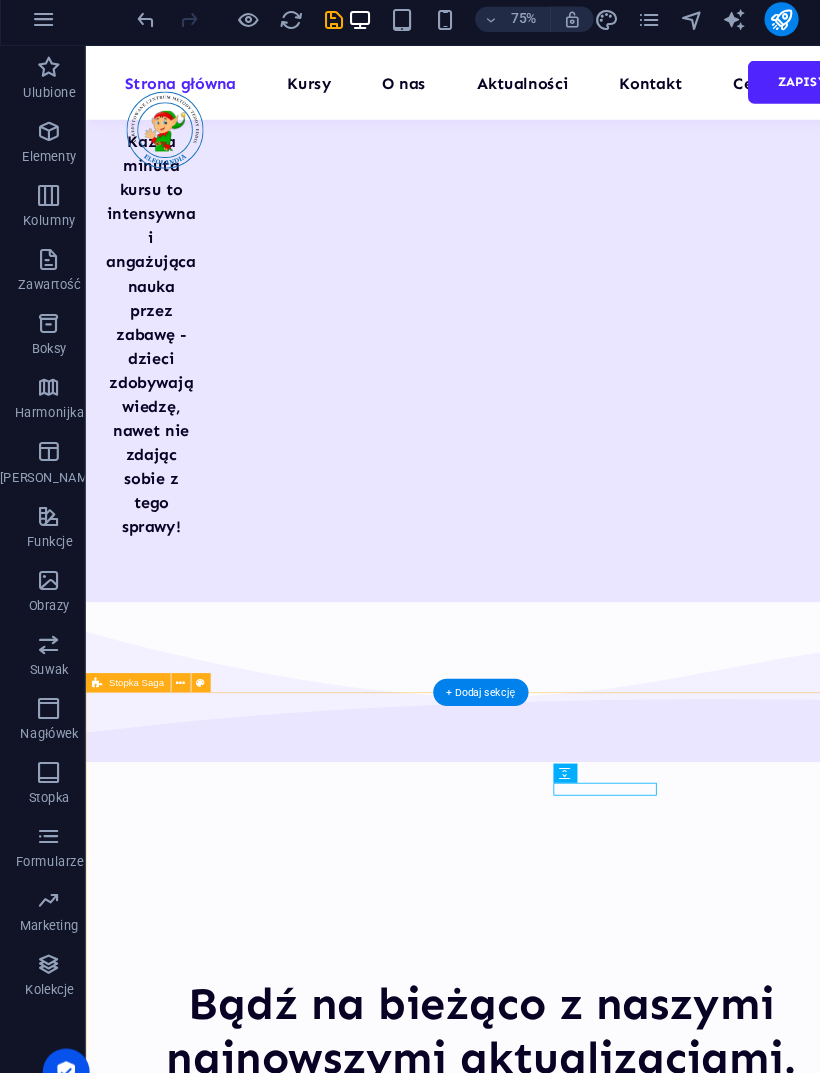 click on "Elfolandia - Akredytowane Centrum Metody Teddy Eddie Szybkie linki Strona główna Kursy Cennik O nas Aktualnosci Contact Details Legal Notice Privacy Policy All rights reserved Contact +48 539 641 133 Kontakt@elfolandia.pl 08:00 AM - 07:00 PM" at bounding box center [578, 11284] 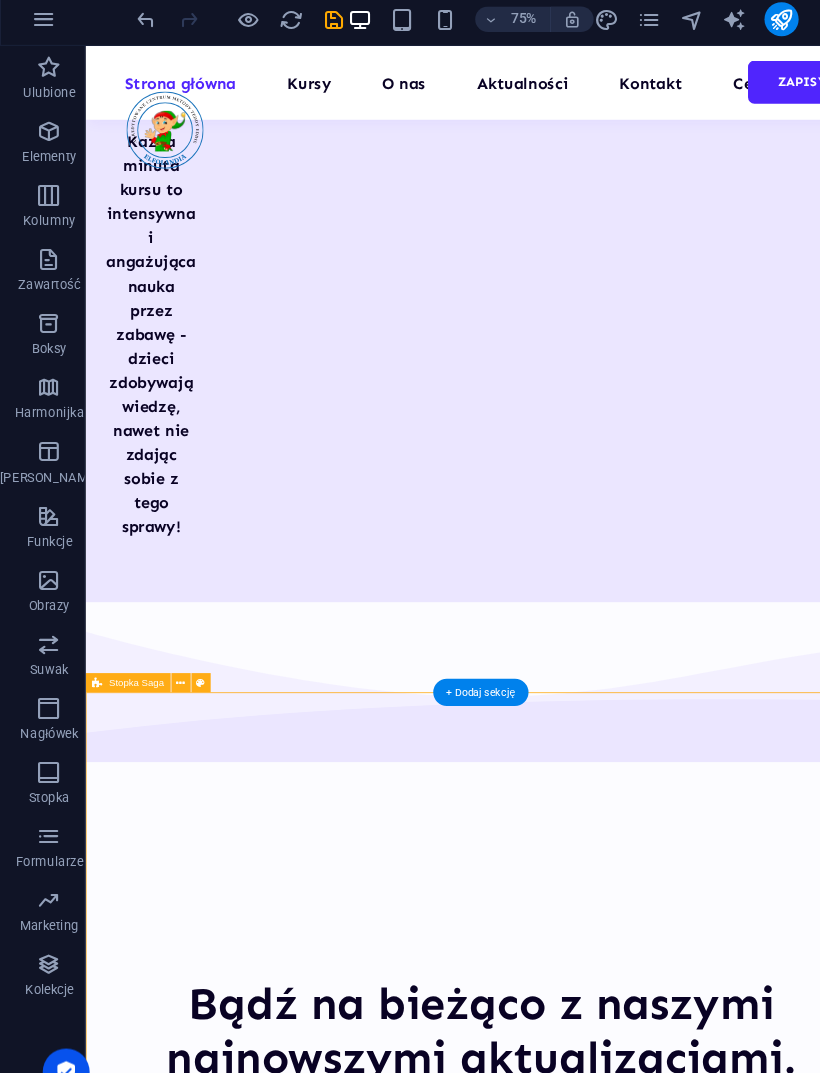 click on "Aktualnosci" at bounding box center [195, 11386] 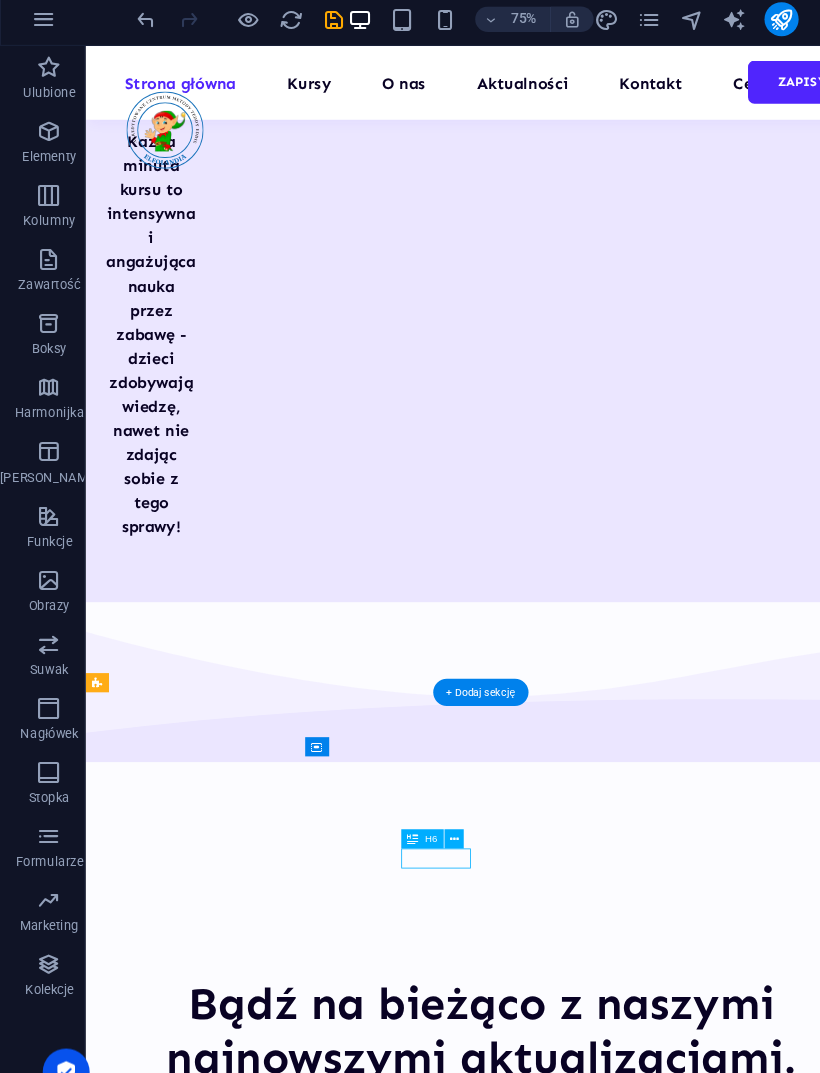 click on "Aktualnosci" at bounding box center [195, 11386] 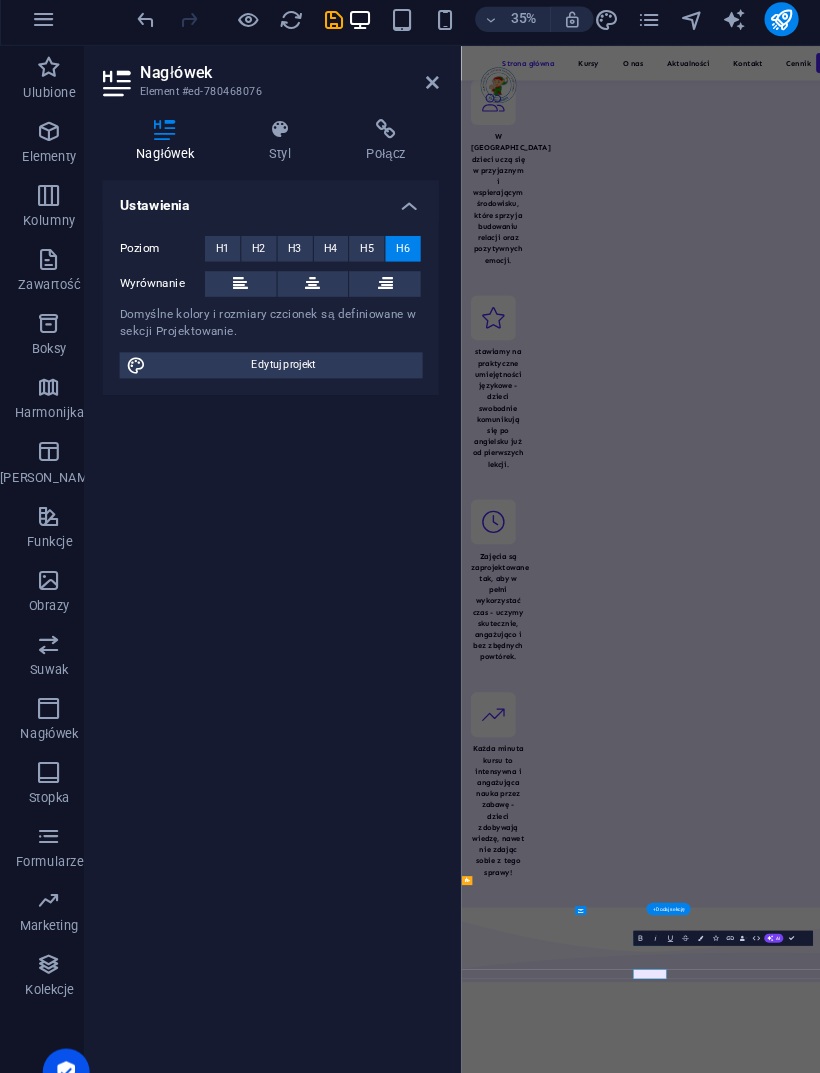 scroll, scrollTop: 8734, scrollLeft: 0, axis: vertical 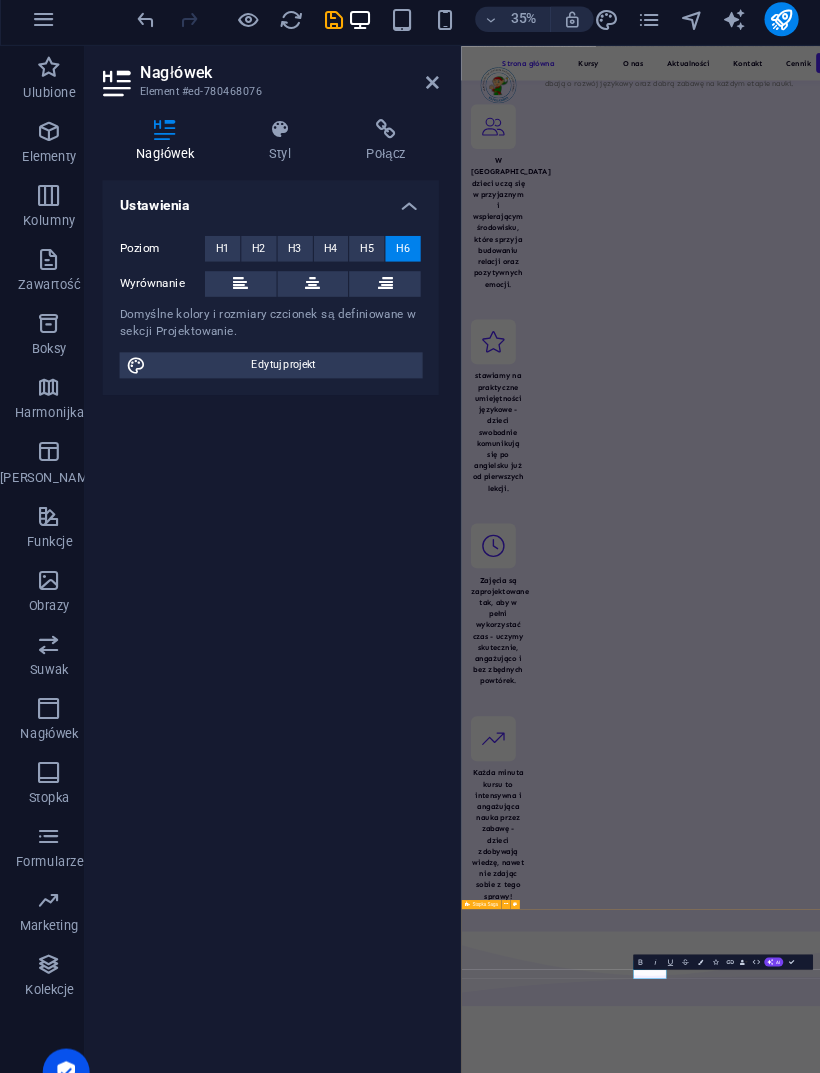 click on "AI" at bounding box center [725, 908] 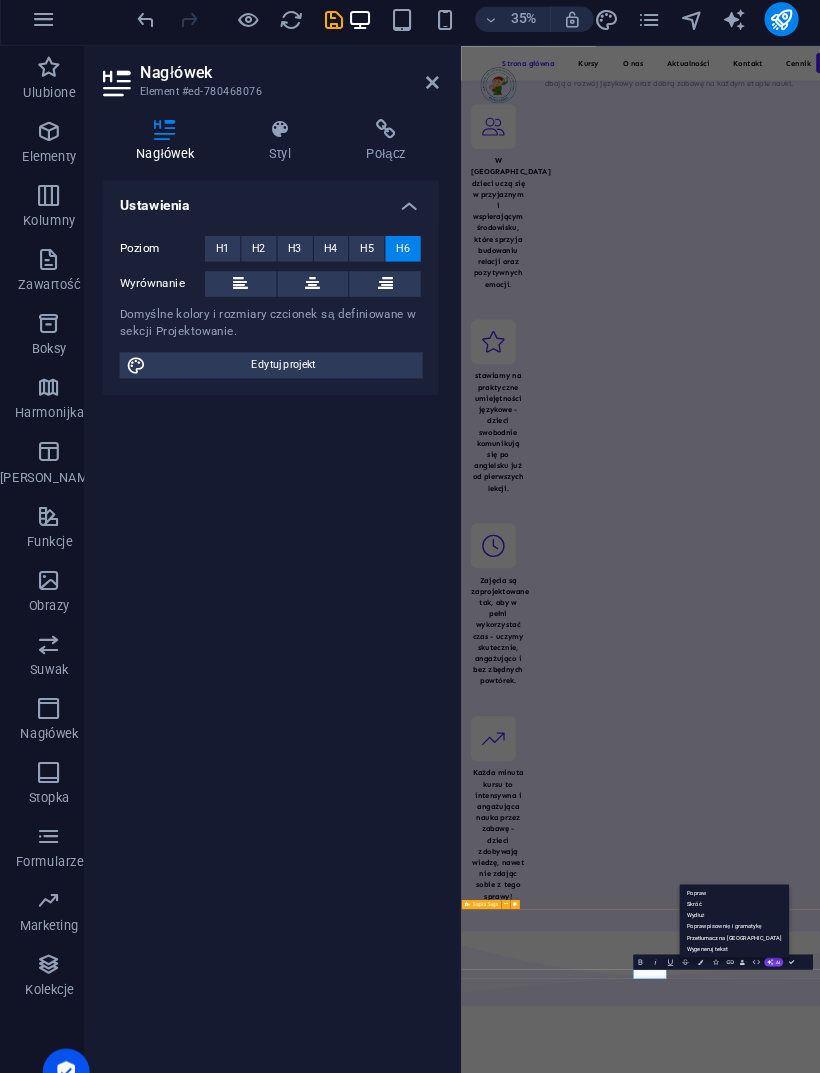 click on "Przetłumacz na [GEOGRAPHIC_DATA]" at bounding box center [687, 885] 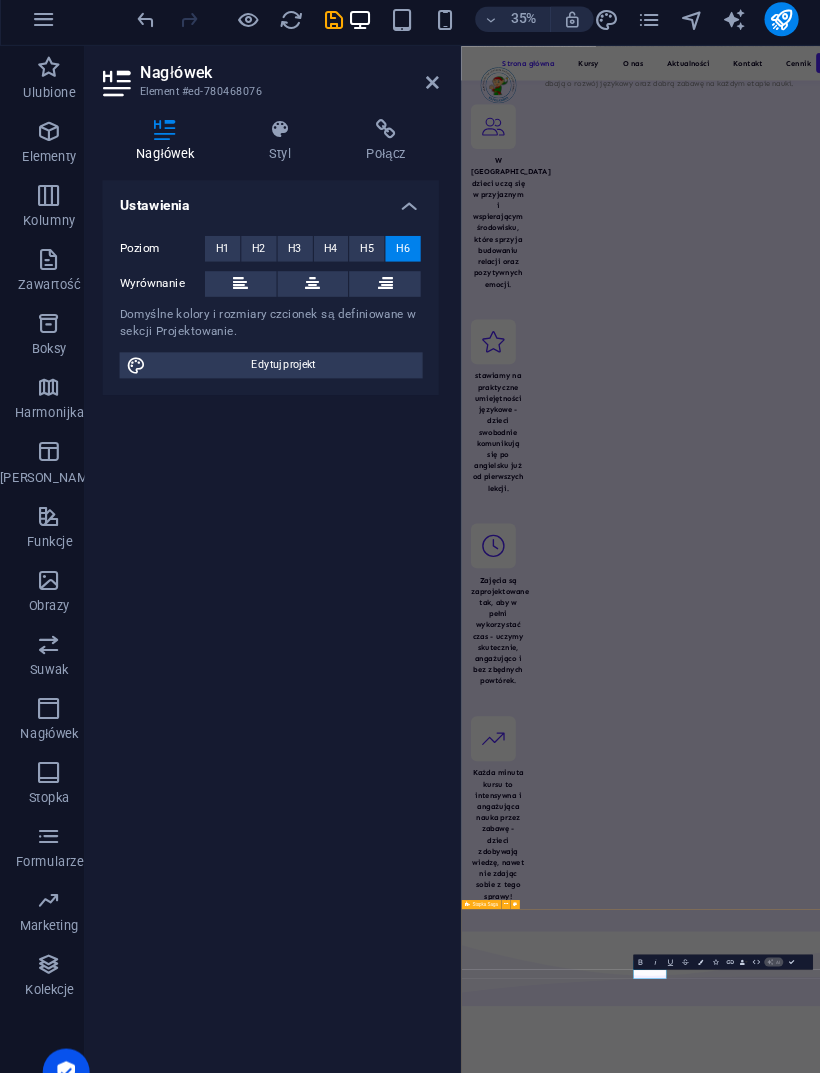 type 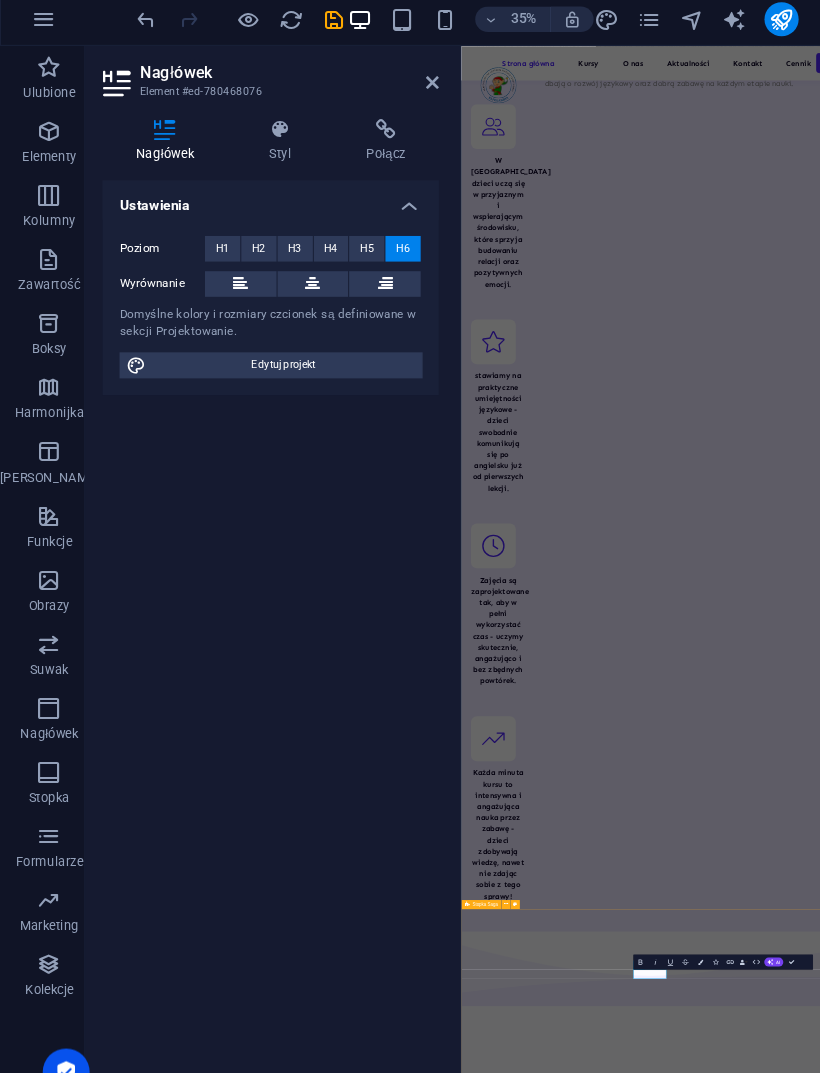 click 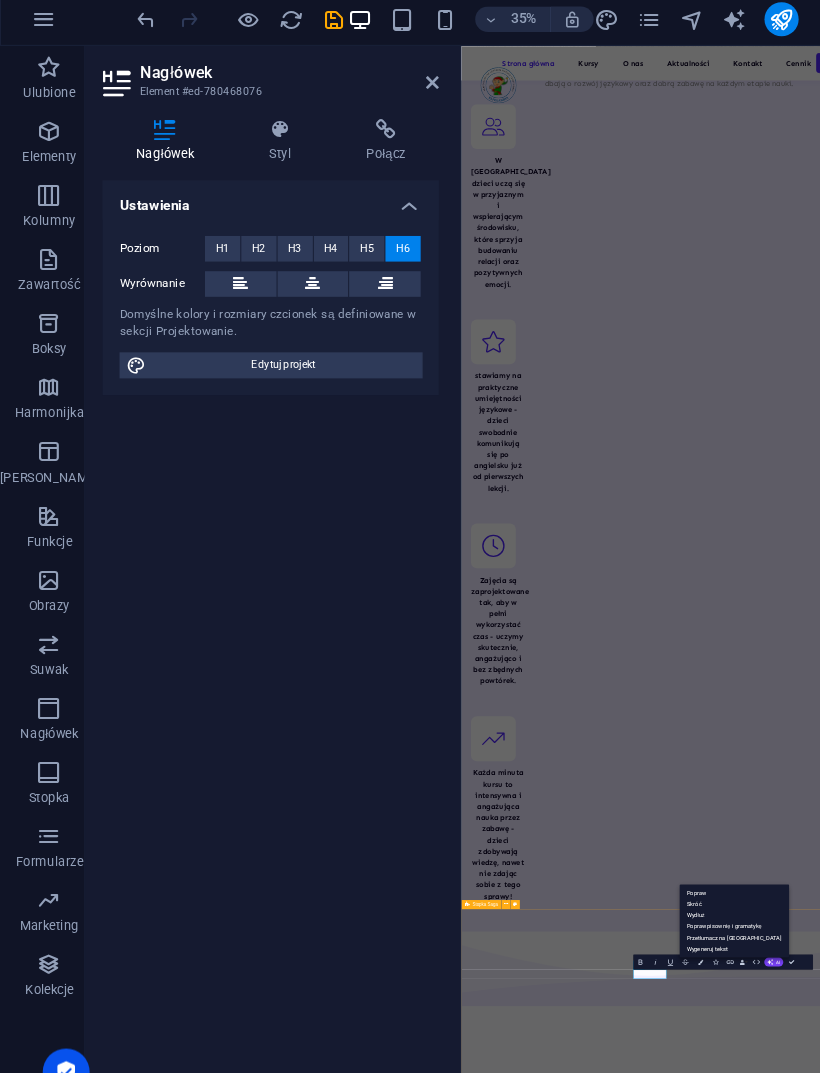 click on "Popraw" at bounding box center (687, 843) 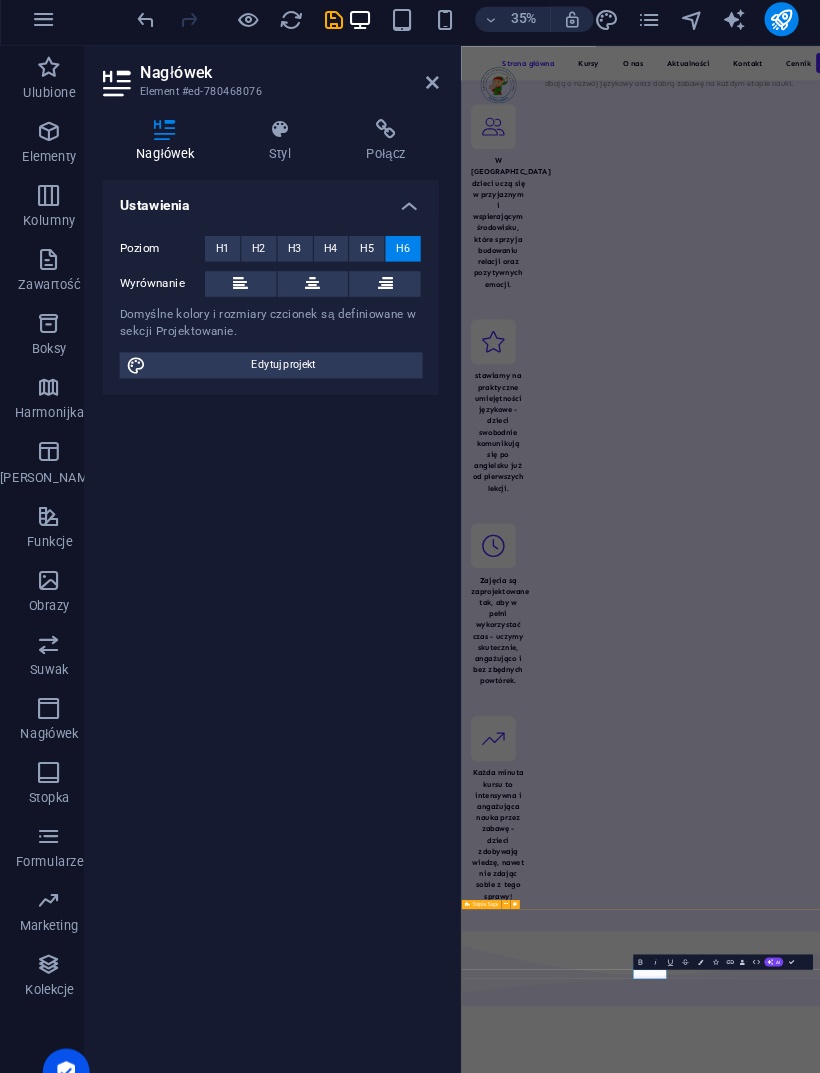 click on "Elfolandia - Akredytowane Centrum Metody Teddy Eddie Szybkie linki Strona główna Kursy Cennik O nas Aktualności Contact Details Legal Notice Privacy Policy All rights reserved Contact +48 539 641 133 Kontakt@elfolandia.pl 08:00 AM - 07:00 PM" at bounding box center (1015, 13352) 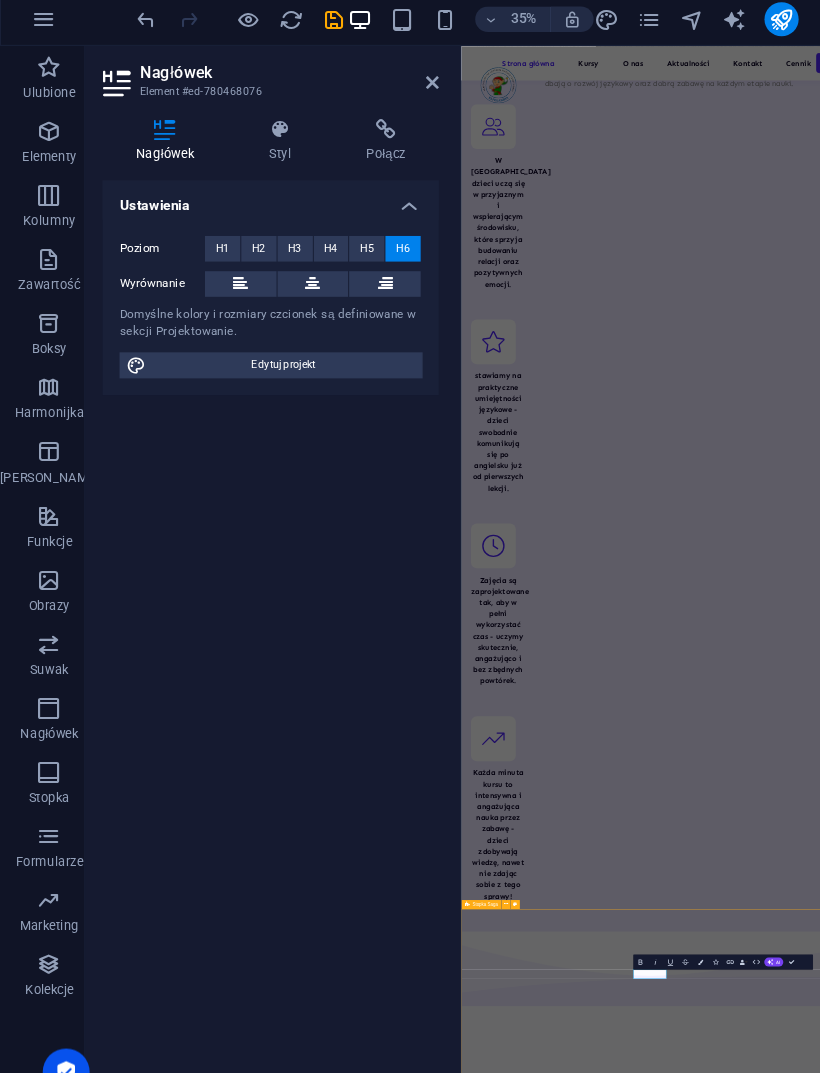 scroll, scrollTop: 10589, scrollLeft: 0, axis: vertical 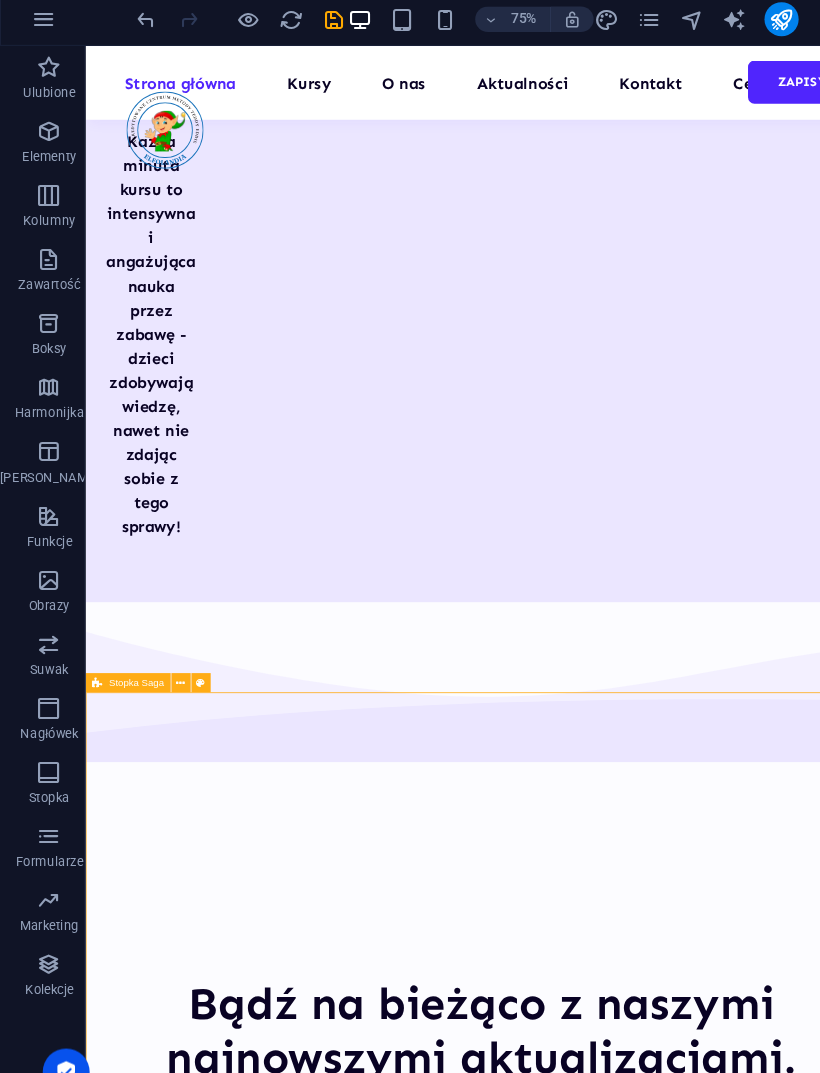 click on "Contact" at bounding box center (195, 11419) 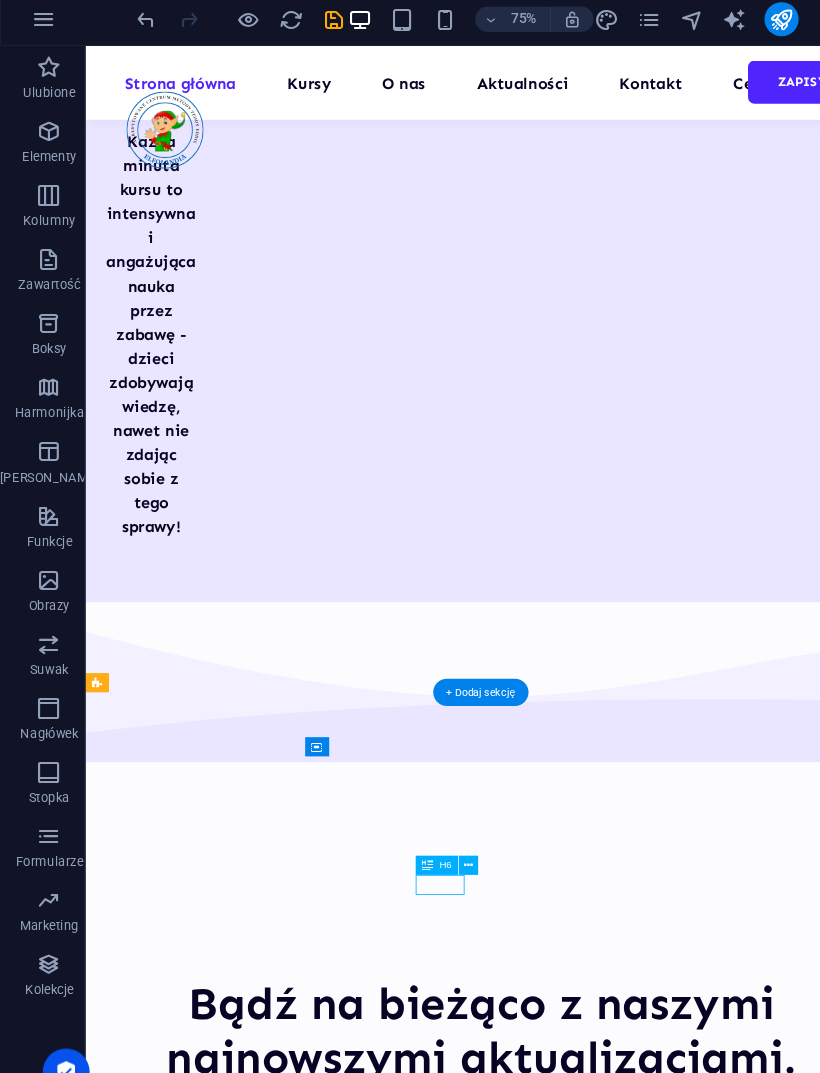 click on "Contact" at bounding box center (195, 11419) 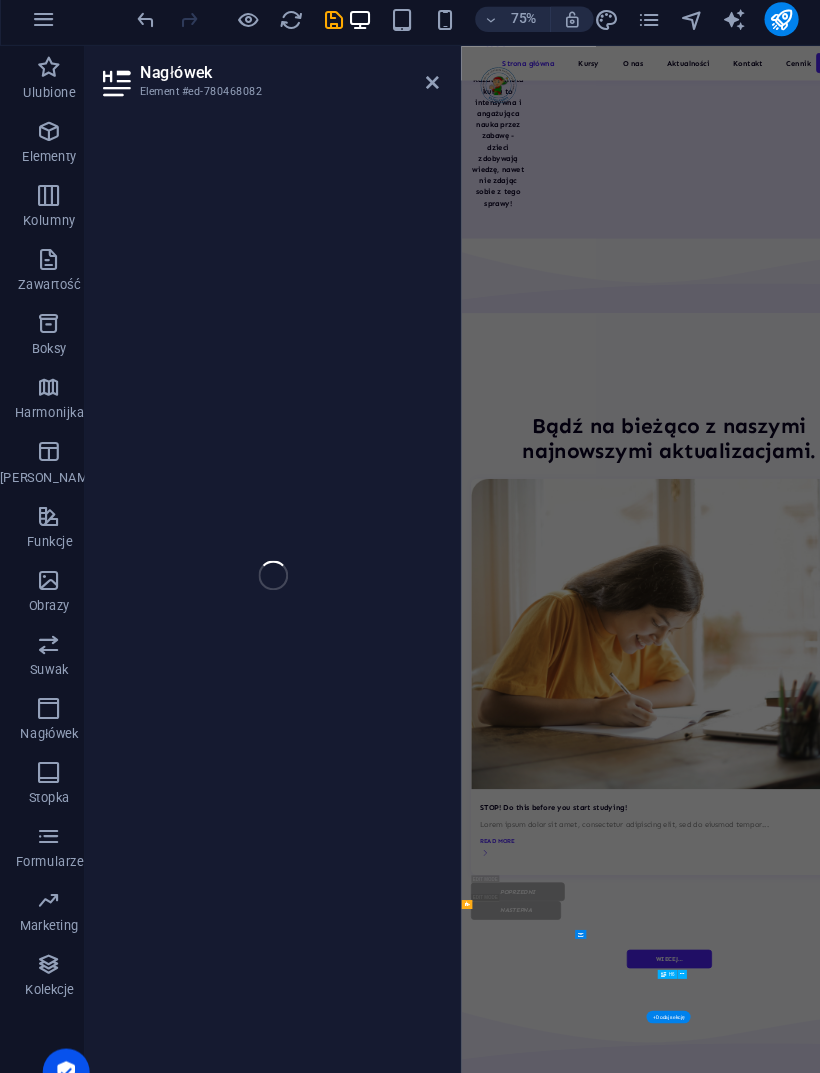 scroll, scrollTop: 8734, scrollLeft: 0, axis: vertical 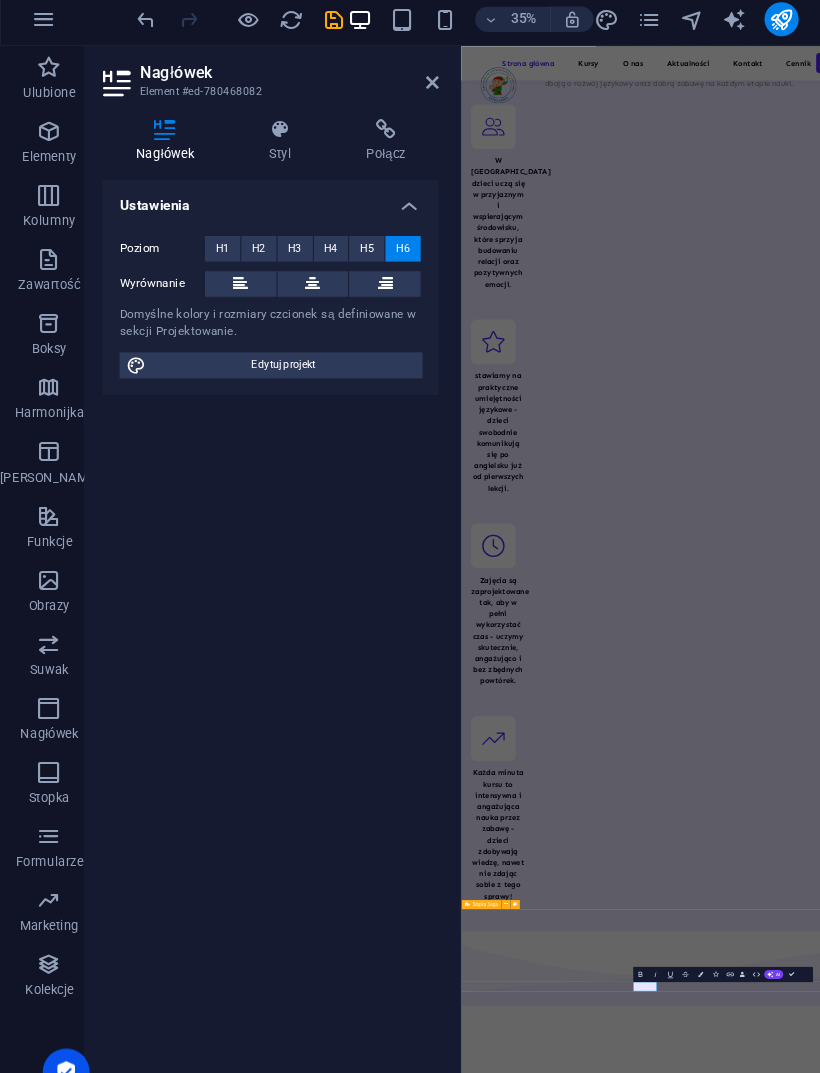 click on "AI" at bounding box center [729, 919] 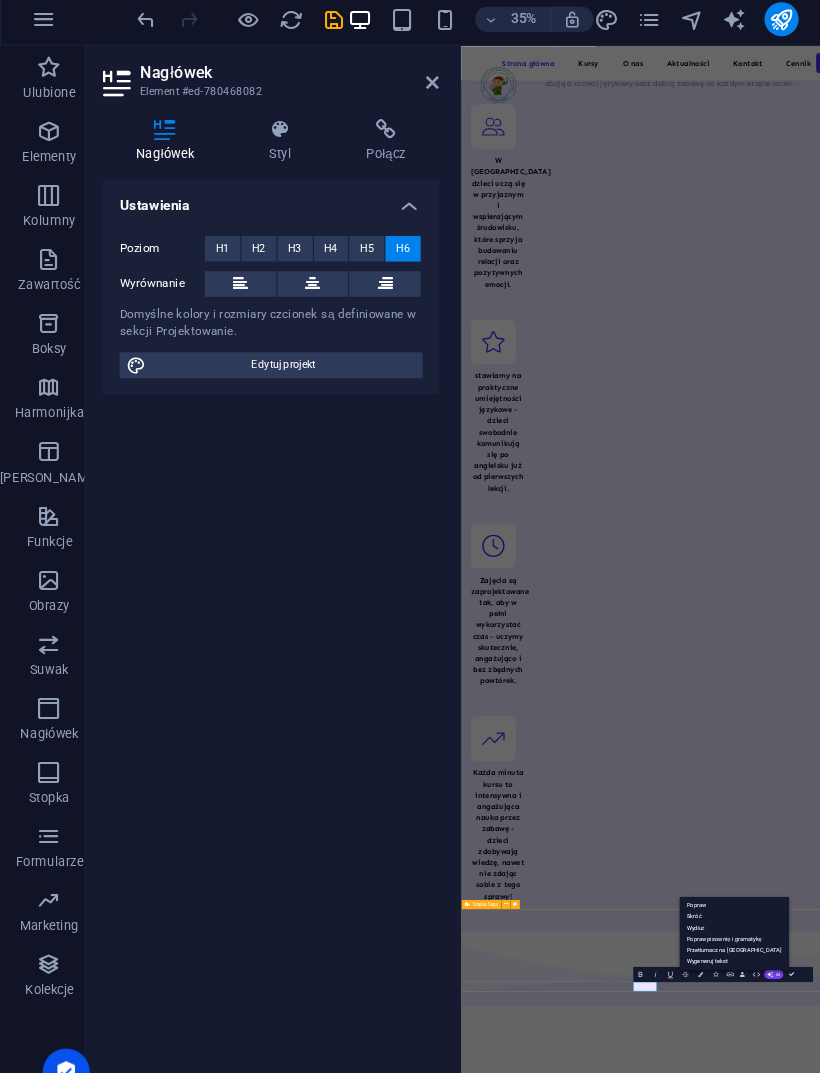 click on "Przetłumacz na [GEOGRAPHIC_DATA]" at bounding box center [687, 897] 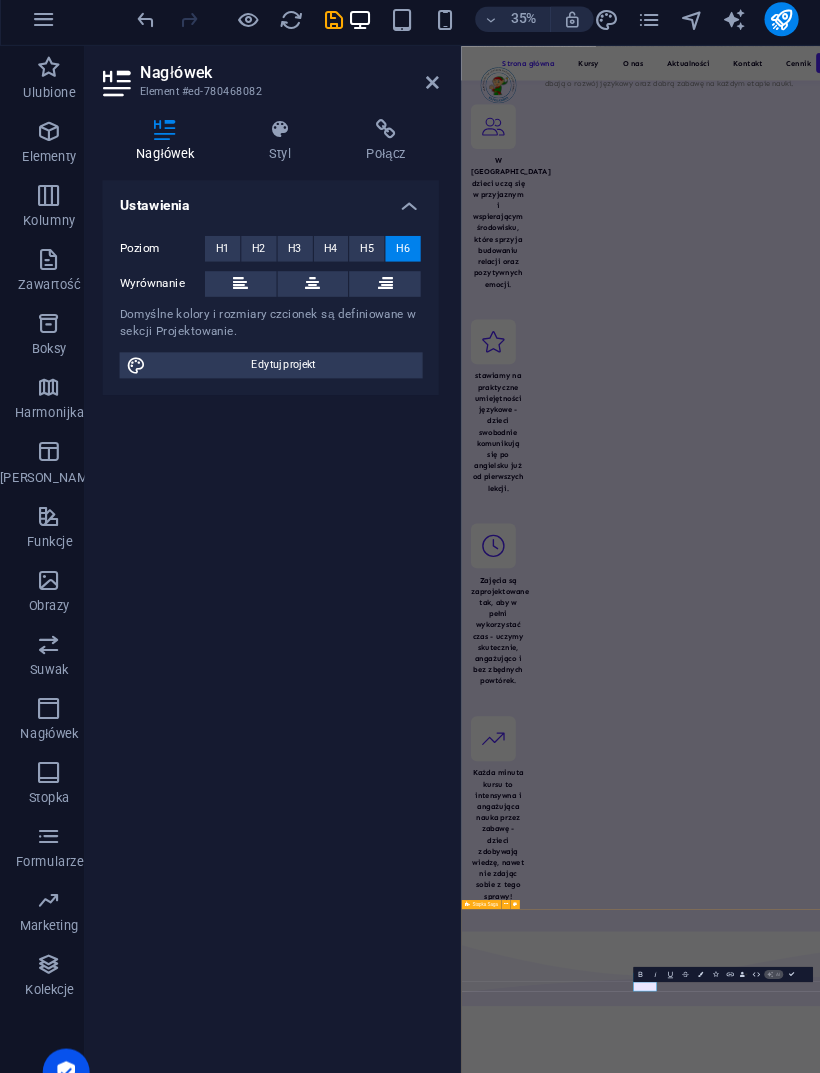 type 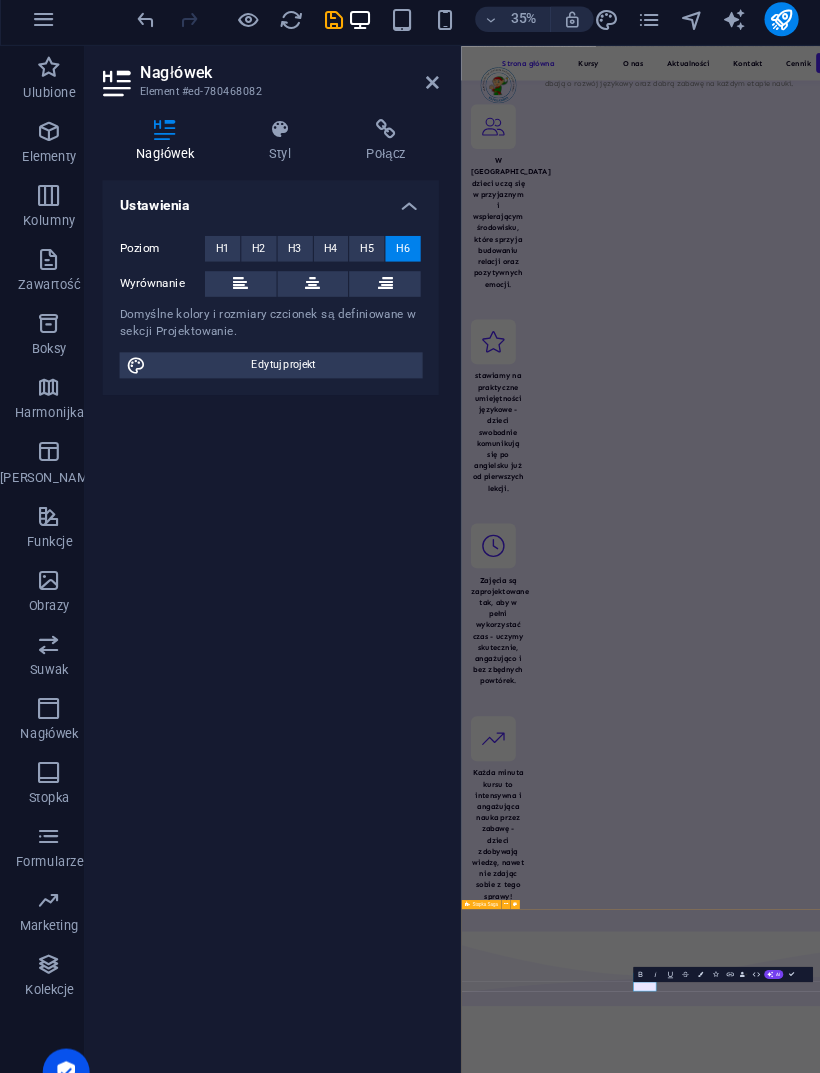 click on "Elfolandia - Akredytowane Centrum Metody Teddy Eddie Szybkie linki Strona główna Kursy Cennik O nas Aktualności Kontakt Details Legal Notice Privacy Policy All rights reserved Contact +48 539 641 133 Kontakt@elfolandia.pl 08:00 AM - 07:00 PM" at bounding box center [1015, 13339] 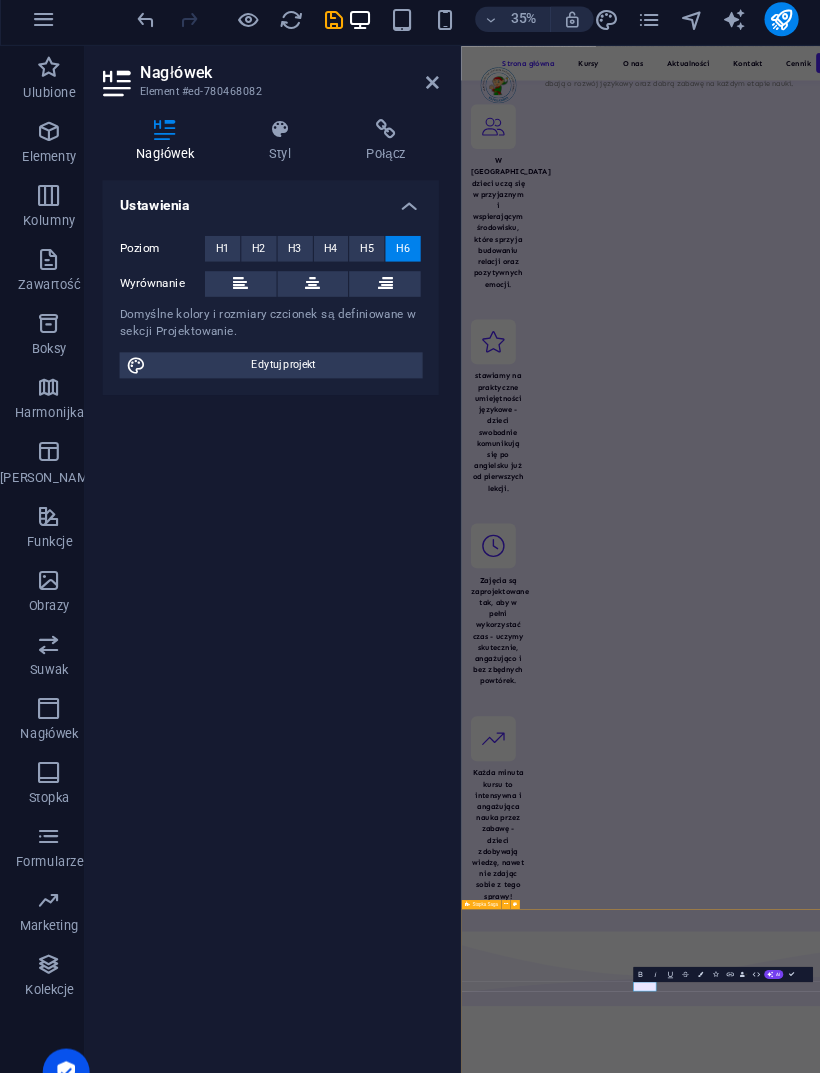 scroll, scrollTop: 10589, scrollLeft: 0, axis: vertical 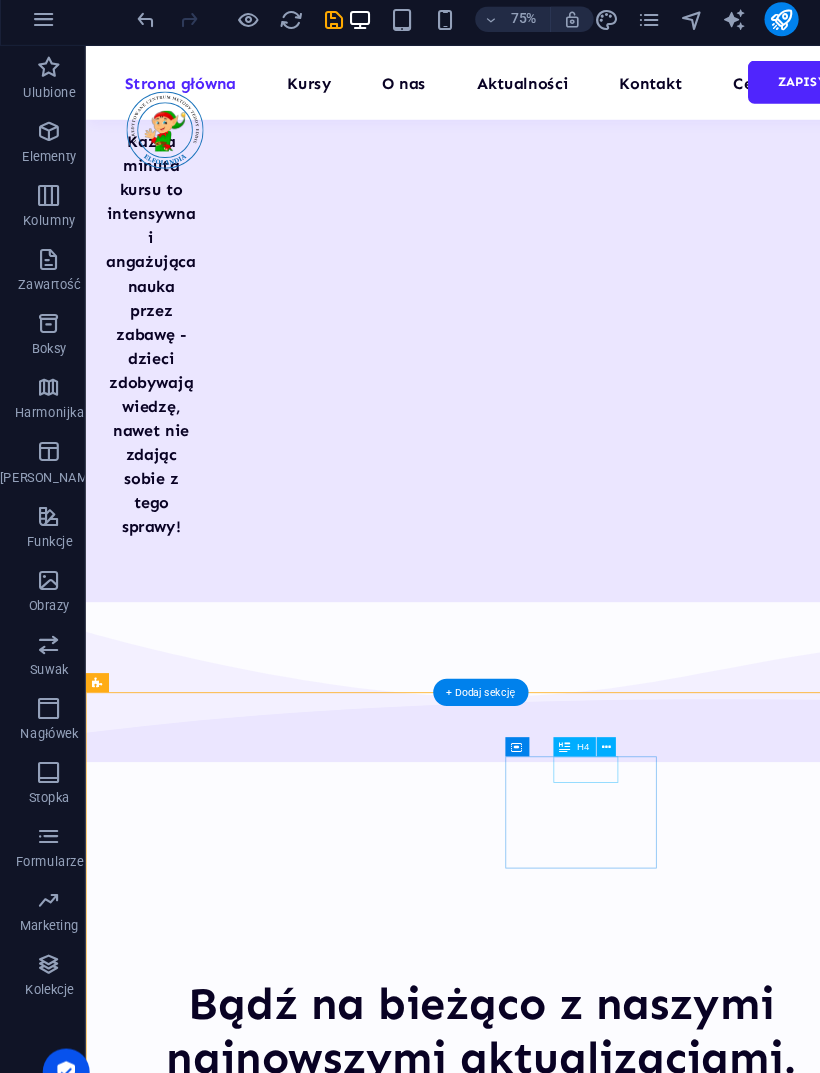 click on "Details" at bounding box center (234, 11479) 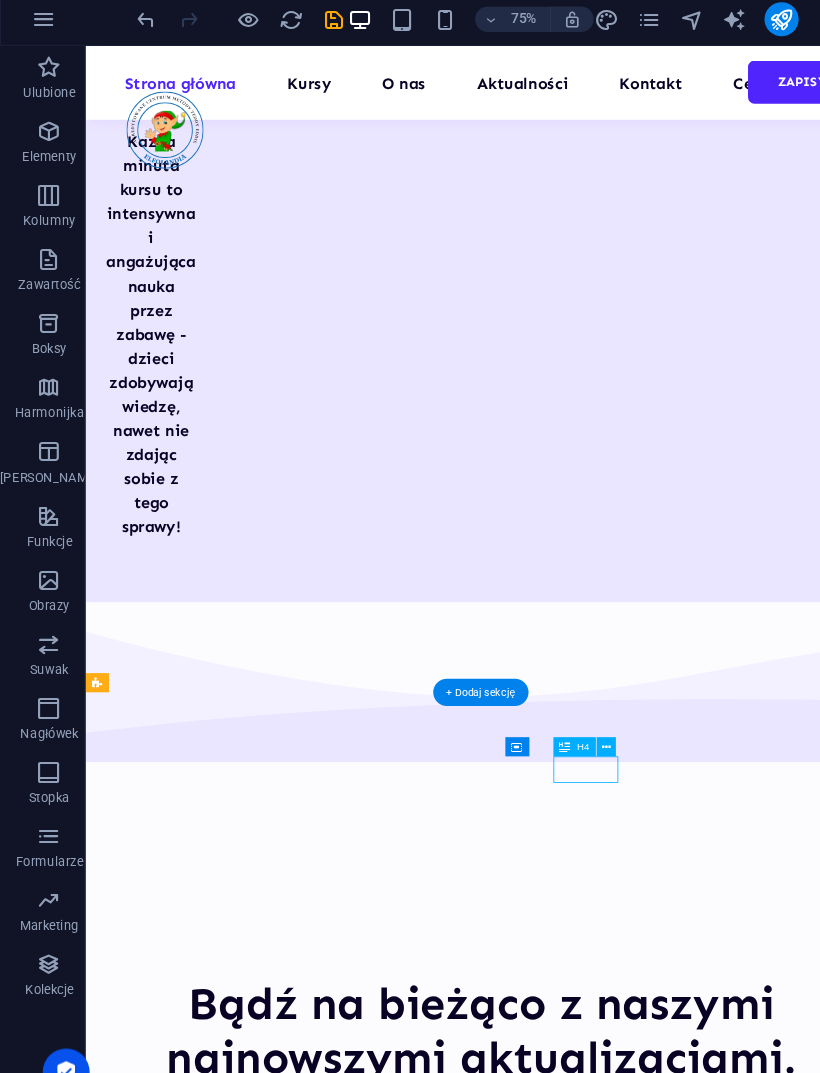 click on "Details" at bounding box center (234, 11479) 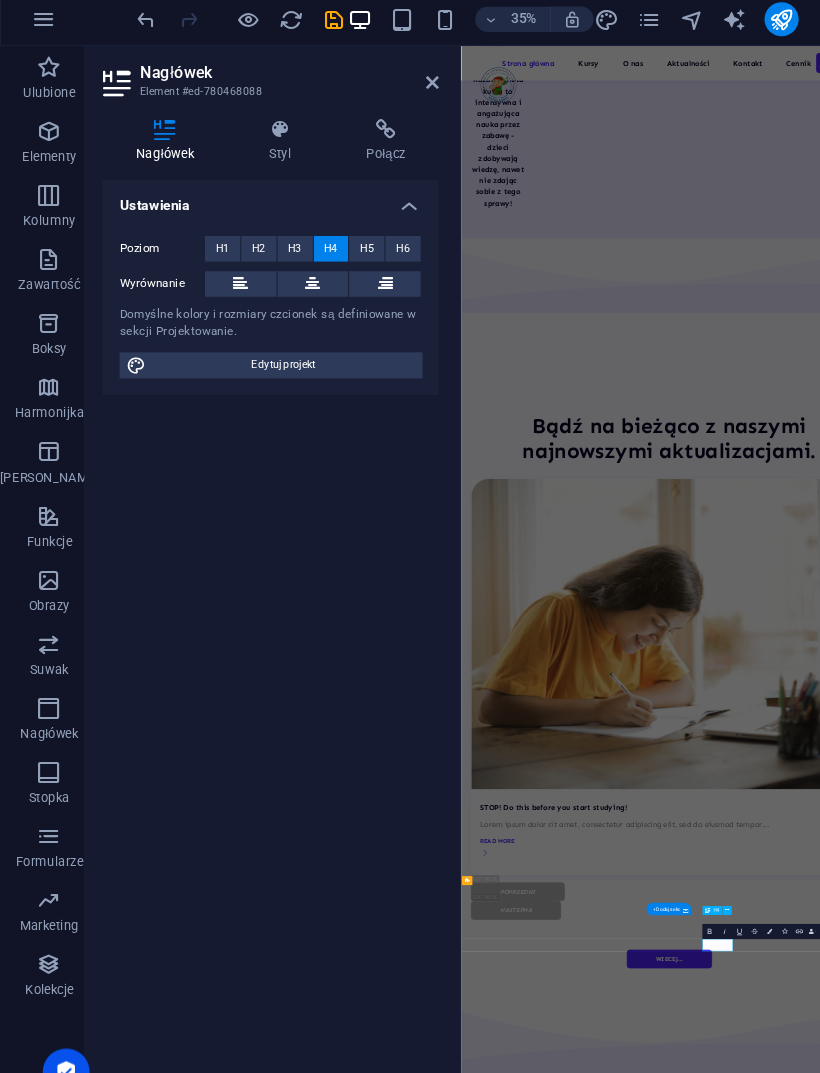 scroll, scrollTop: 8734, scrollLeft: 0, axis: vertical 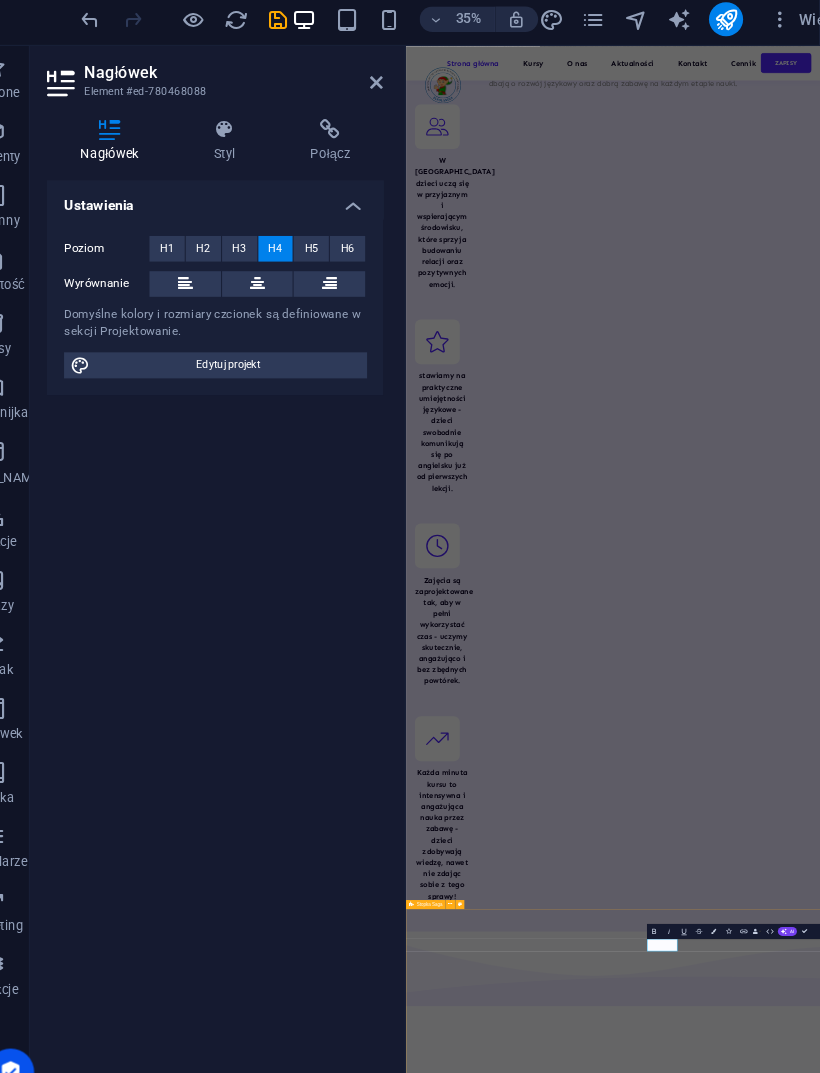 click 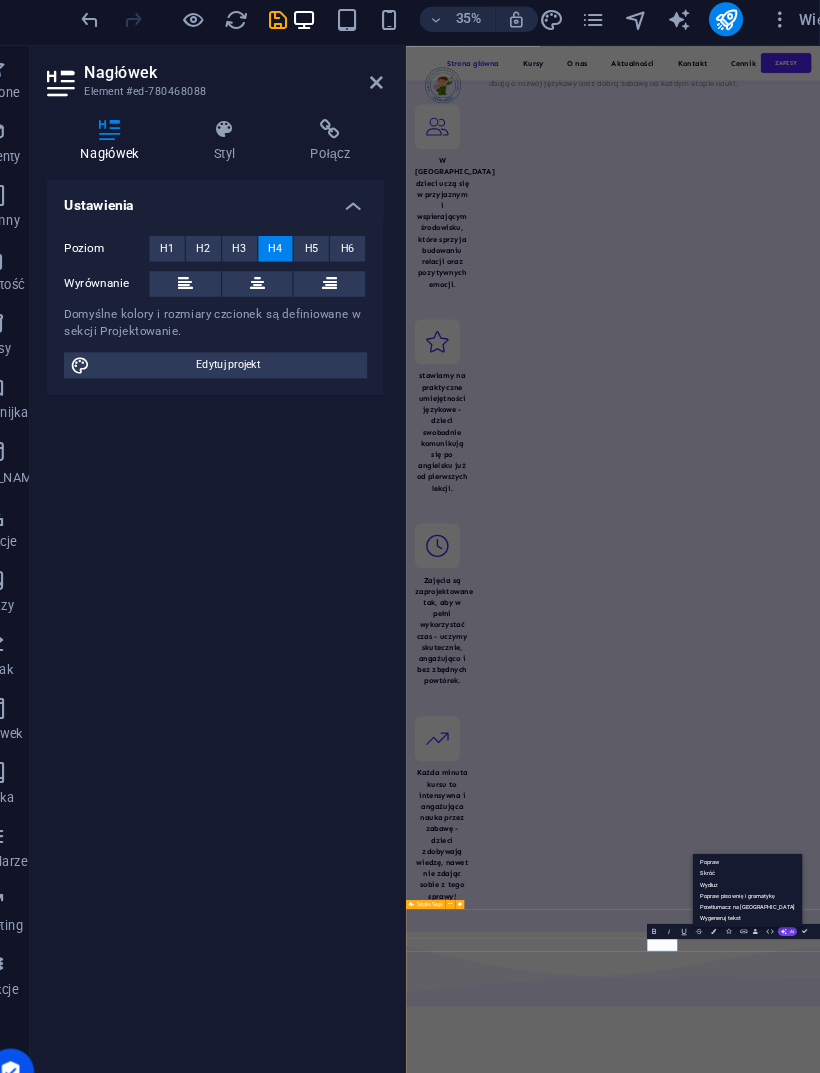 click on "Przetłumacz na [GEOGRAPHIC_DATA]" at bounding box center [751, 856] 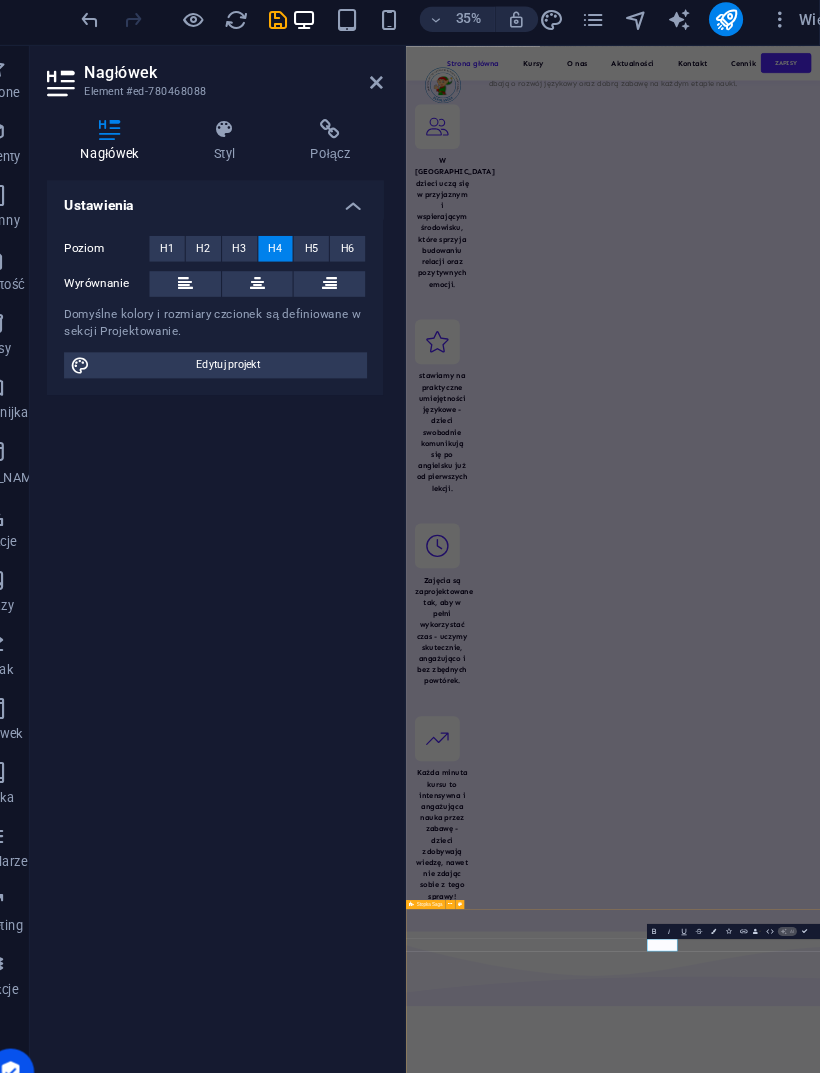 type 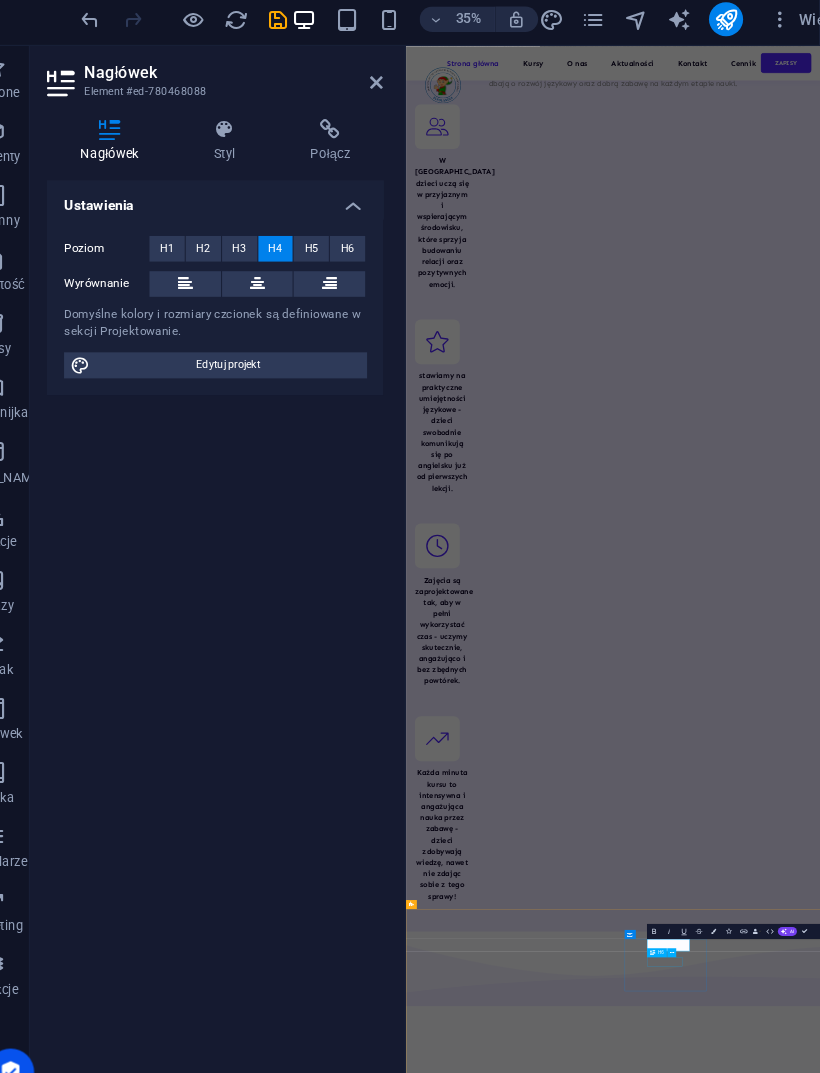 click on "Legal Notice" at bounding box center (569, 13575) 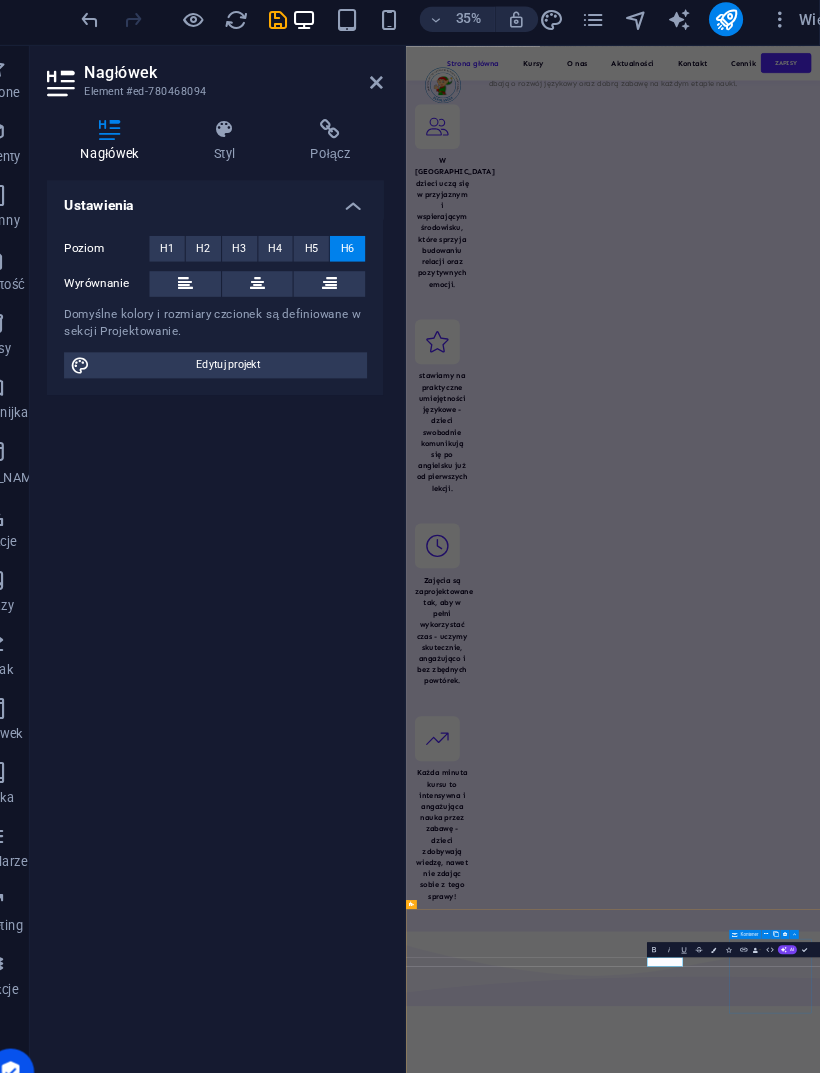 click 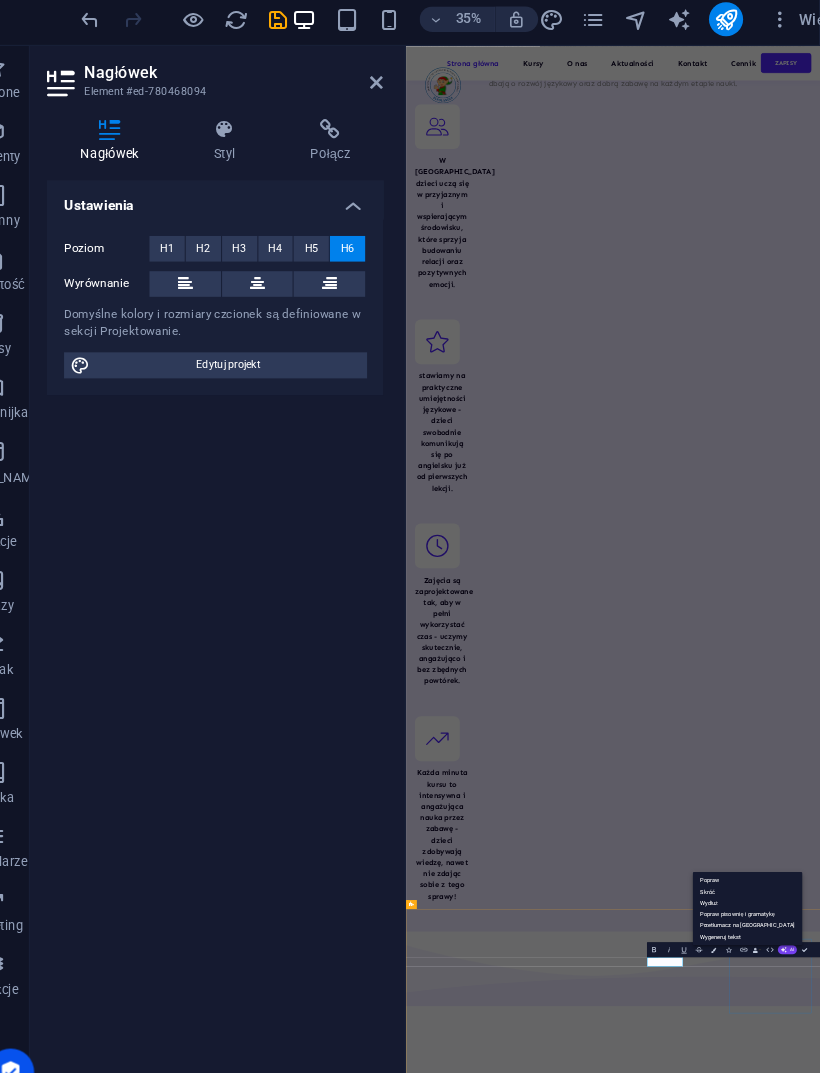 click on "Przetłumacz na [GEOGRAPHIC_DATA]" at bounding box center [751, 873] 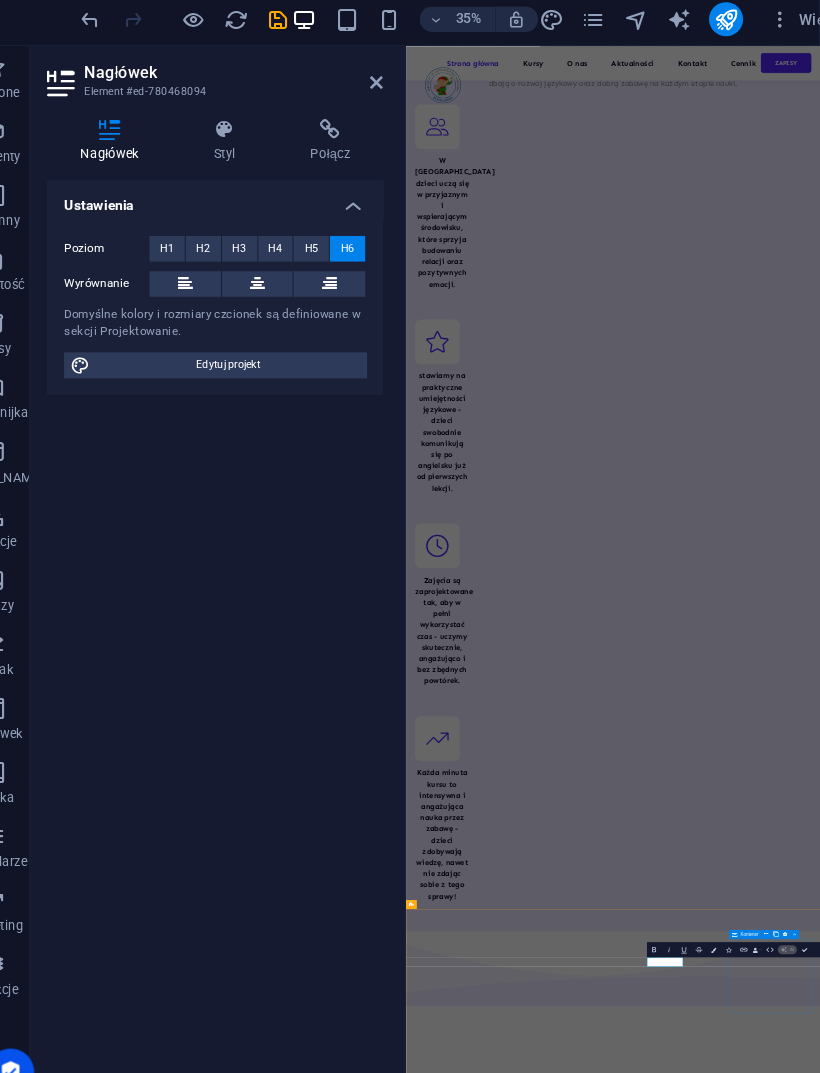 type 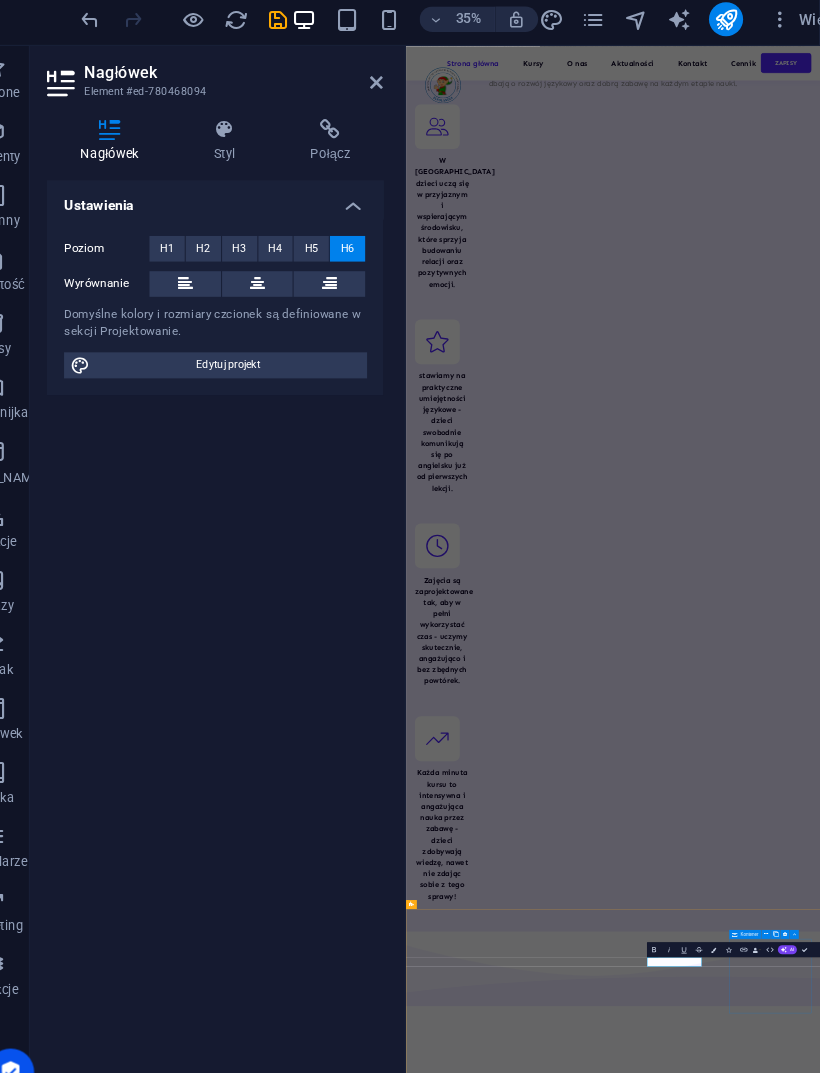 click on "Informacja prawna" at bounding box center (563, 13574) 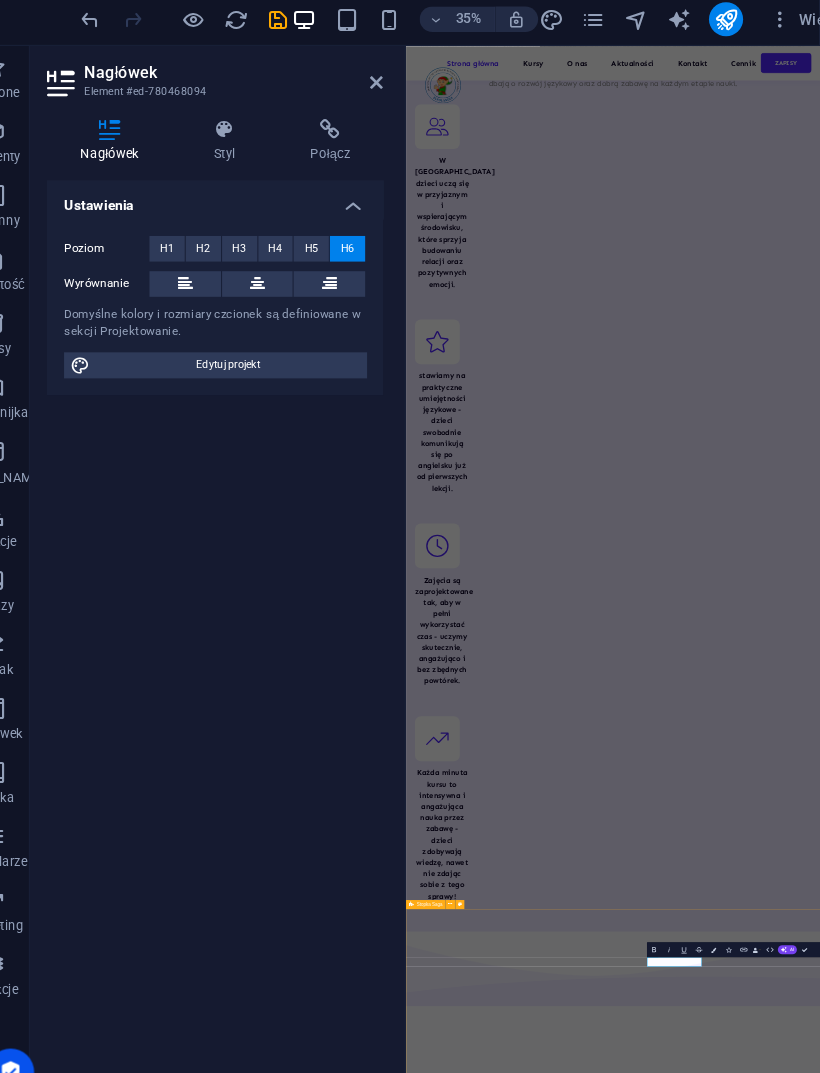 click on "Elfolandia - Akredytowane Centrum Metody Teddy Eddie Szybkie linki Strona główna Kursy Cennik O nas Aktualności Kontakt Szczegóły Informacja prawna Privacy Policy All rights reserved Contact +48 539 641 133 Kontakt@elfolandia.pl 08:00 AM - 07:00 PM" at bounding box center (959, 13339) 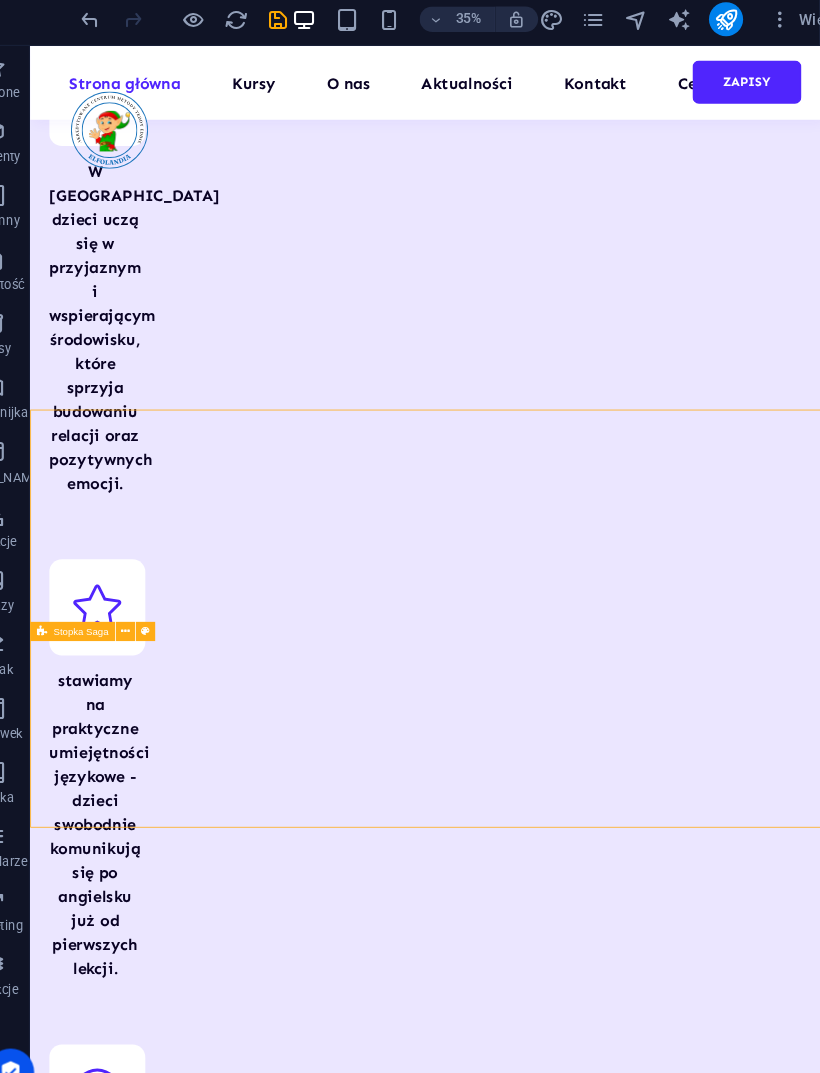 scroll, scrollTop: 10589, scrollLeft: 0, axis: vertical 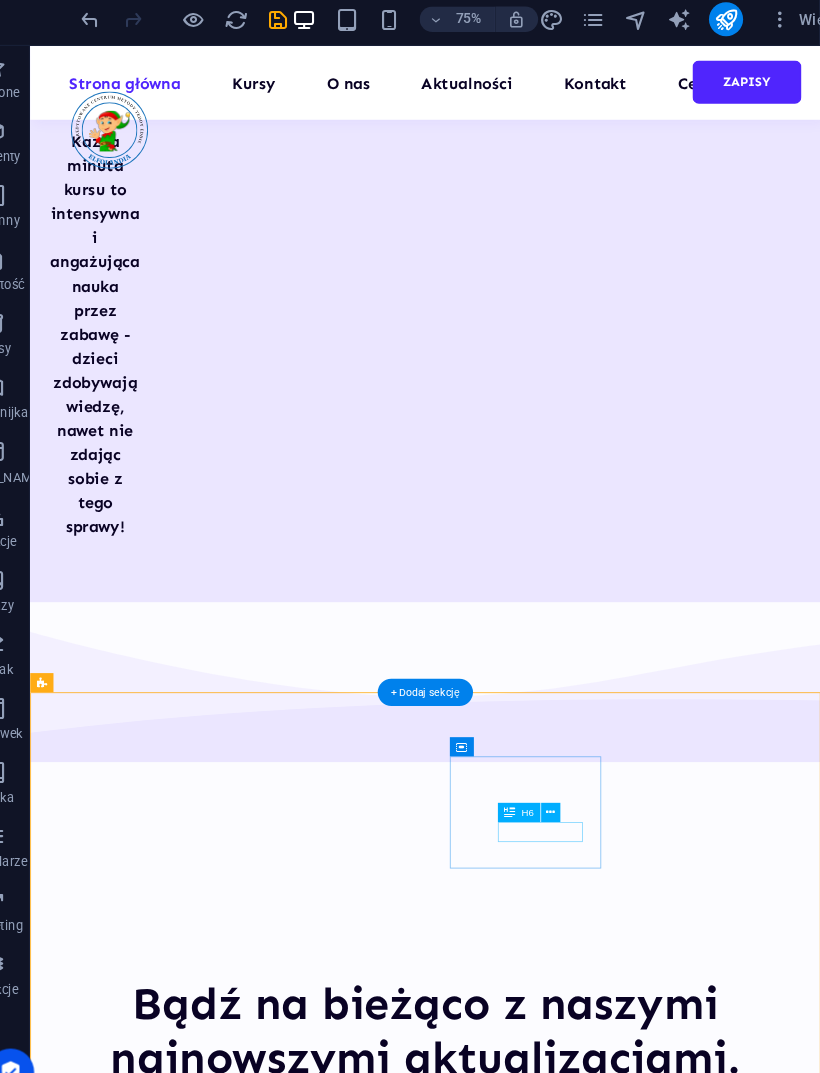 click on "Privacy Policy" at bounding box center (178, 11584) 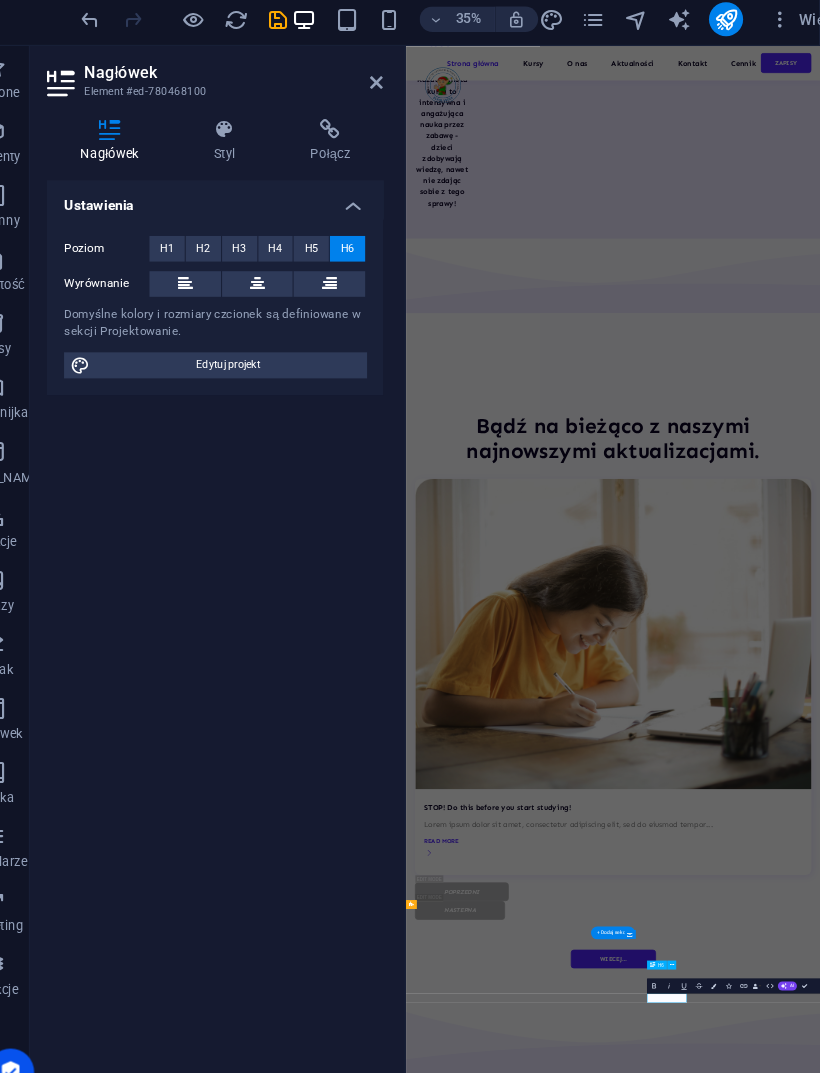 scroll, scrollTop: 8734, scrollLeft: 0, axis: vertical 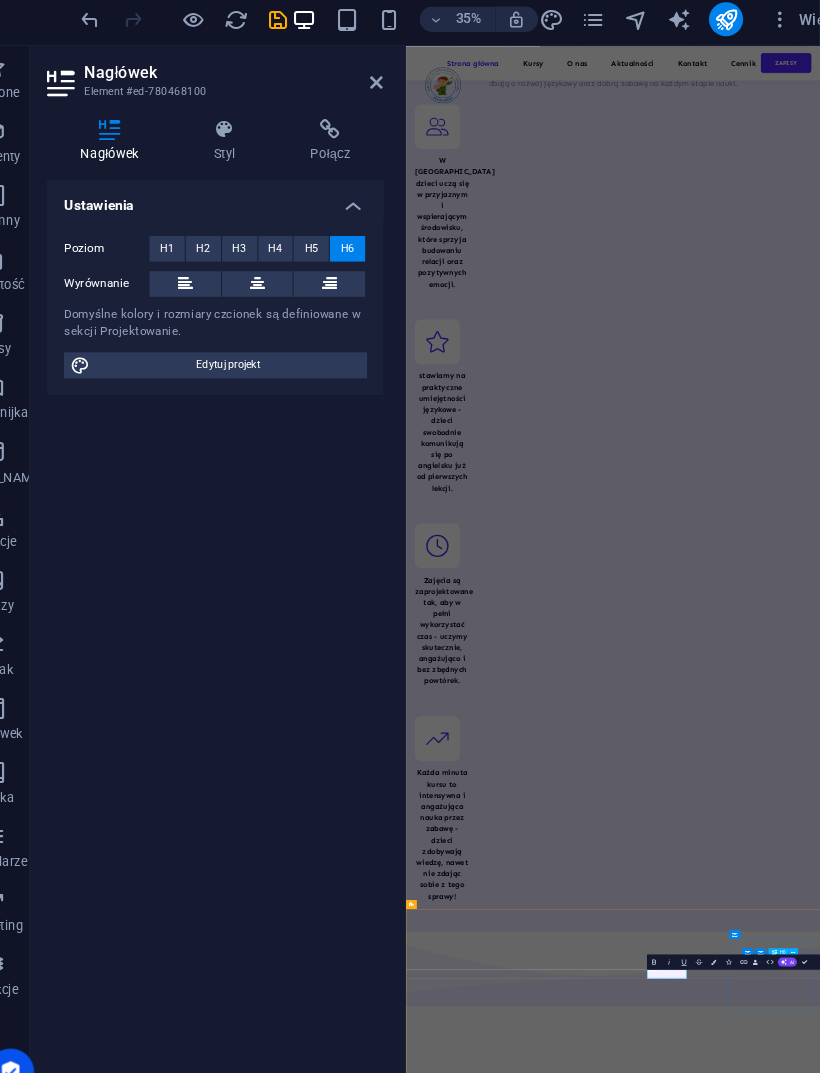 click on "AI" at bounding box center [789, 908] 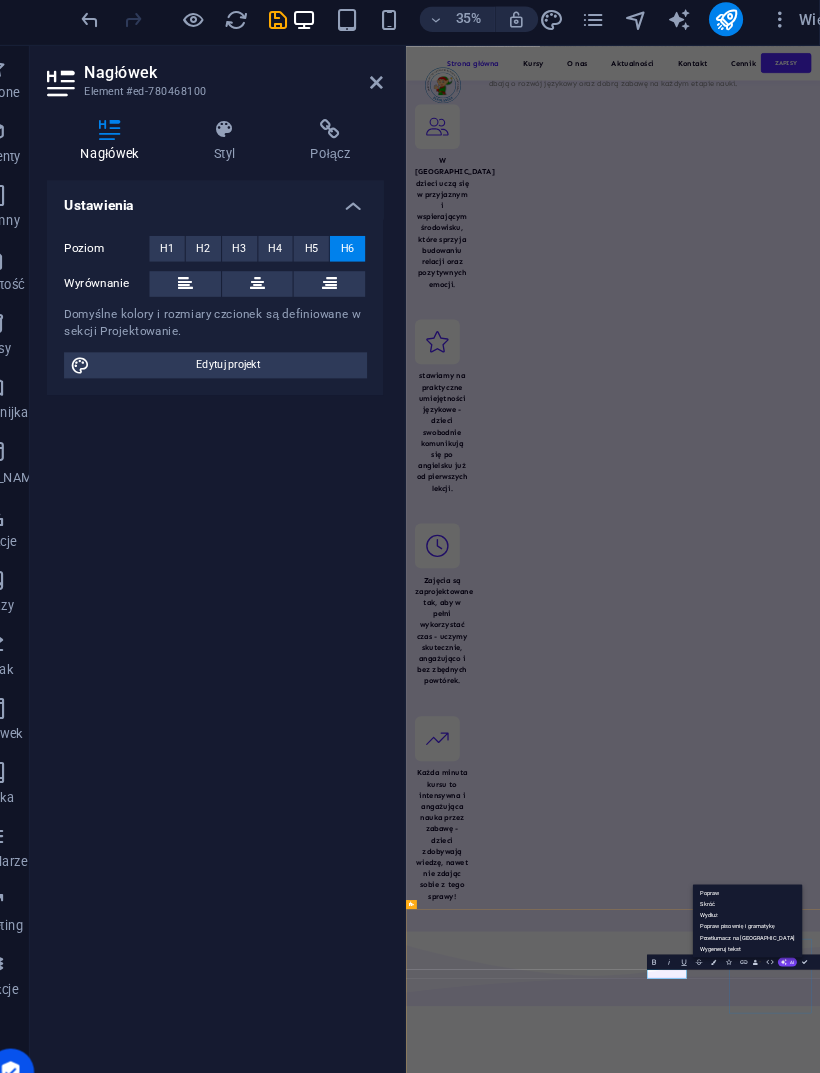 click on "Przetłumacz na [GEOGRAPHIC_DATA]" at bounding box center (751, 885) 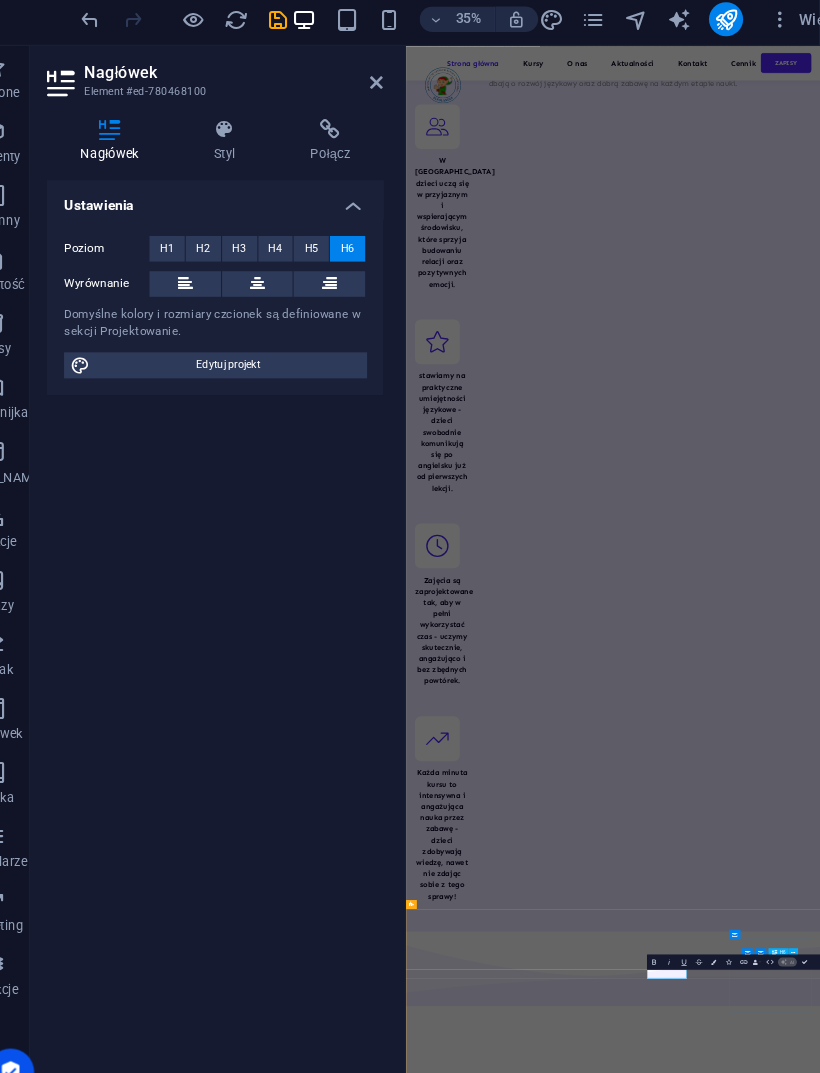 type 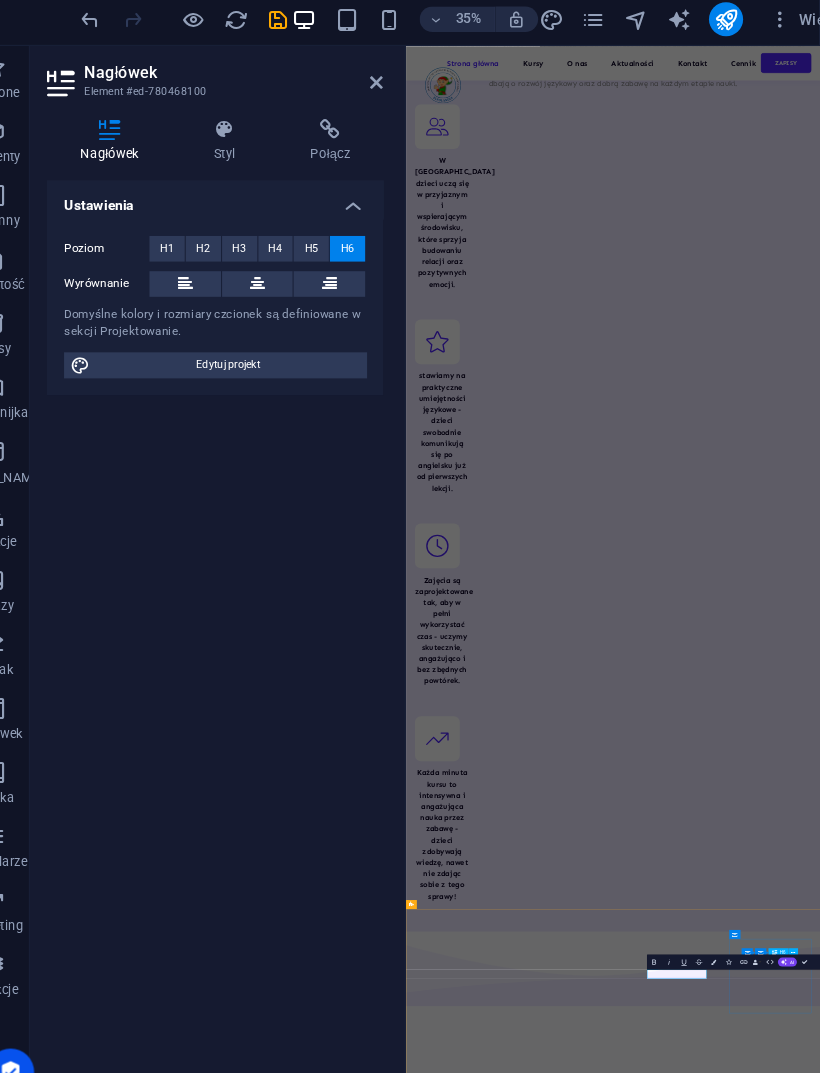 click on "Elfolandia - Akredytowane Centrum Metody Teddy Eddie Szybkie linki Strona główna Kursy Cennik O nas Aktualności Kontakt Szczegóły Informacja prawna Polityka prywatności All rights reserved Contact +48 539 641 133 Kontakt@elfolandia.pl 08:00 AM - 07:00 PM" at bounding box center (959, 13352) 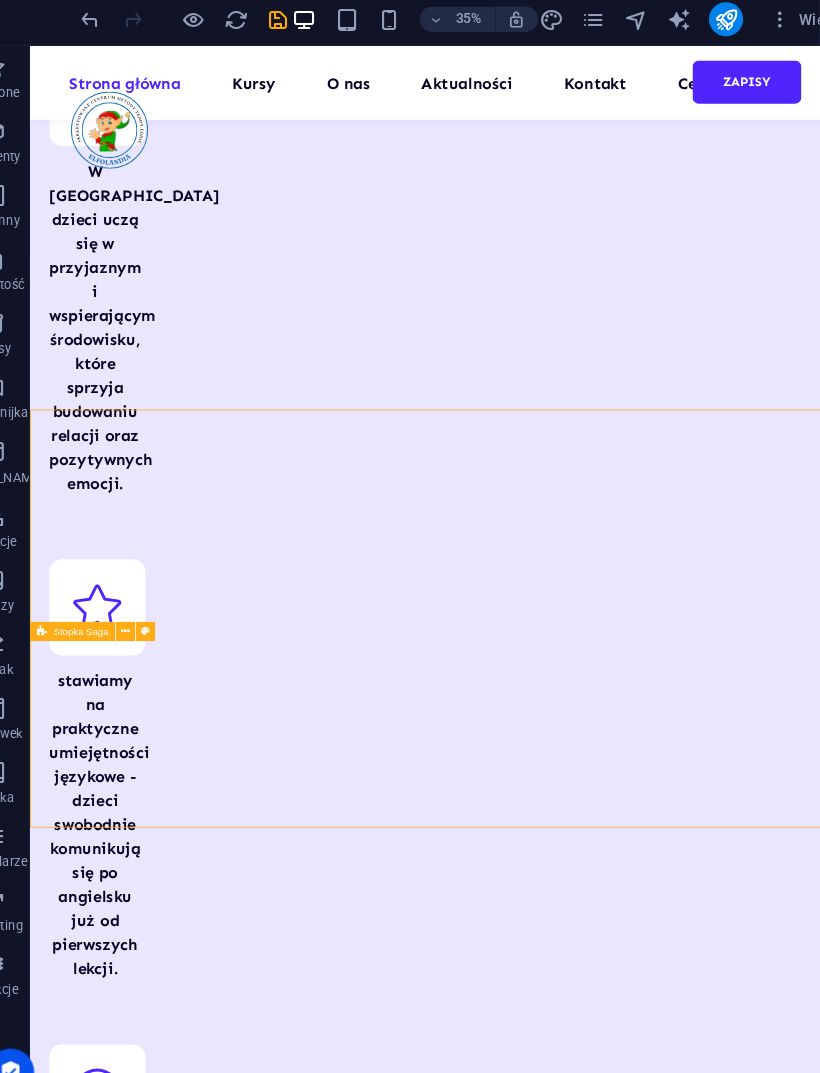 scroll, scrollTop: 10589, scrollLeft: 0, axis: vertical 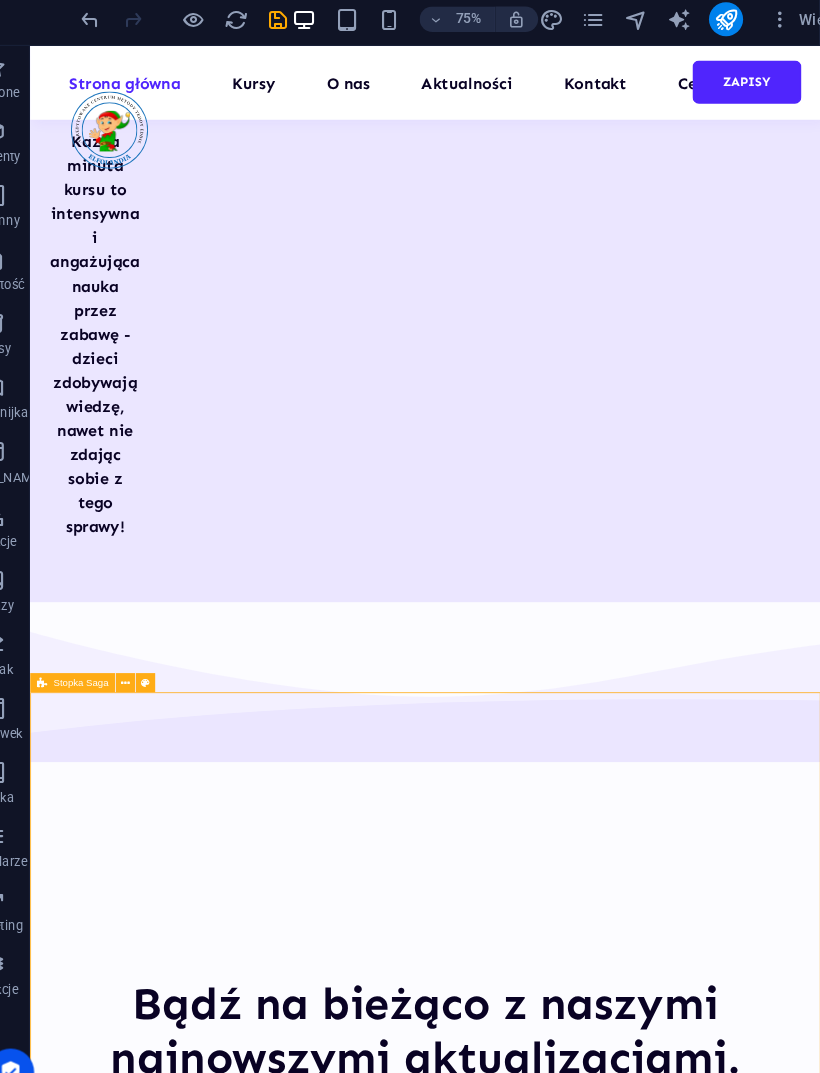 click on "All rights reserved" at bounding box center (178, 11655) 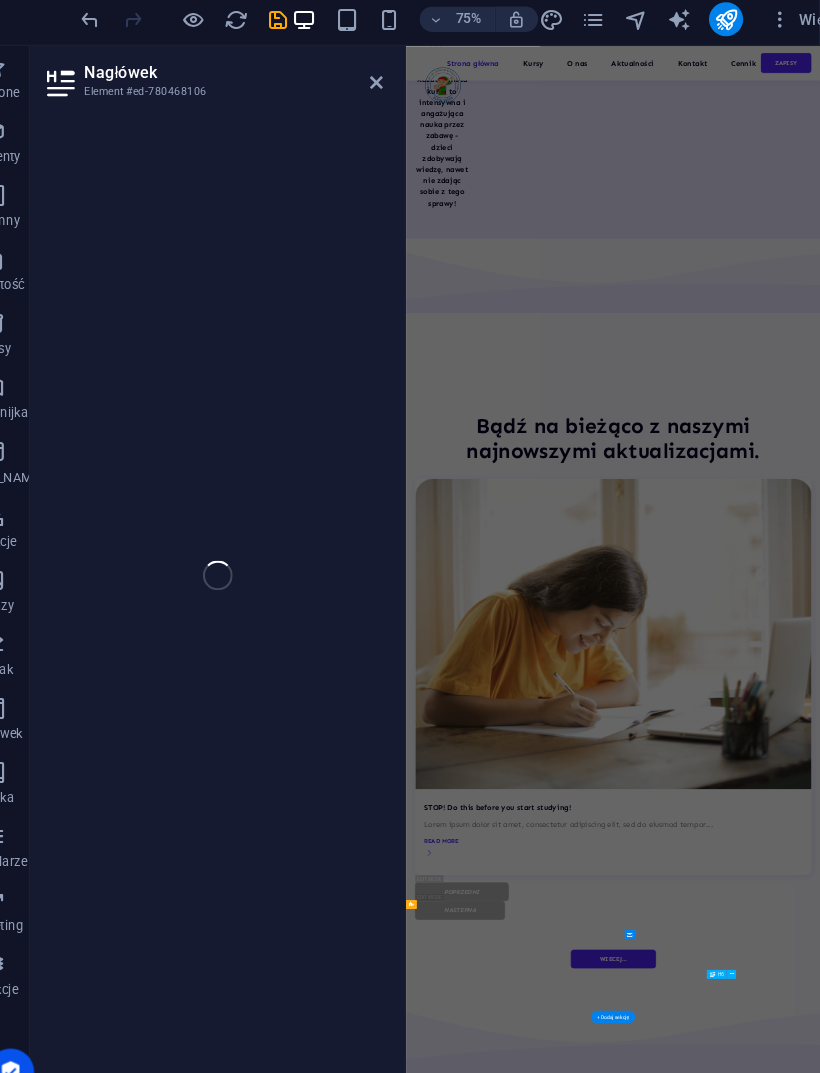 scroll, scrollTop: 8734, scrollLeft: 0, axis: vertical 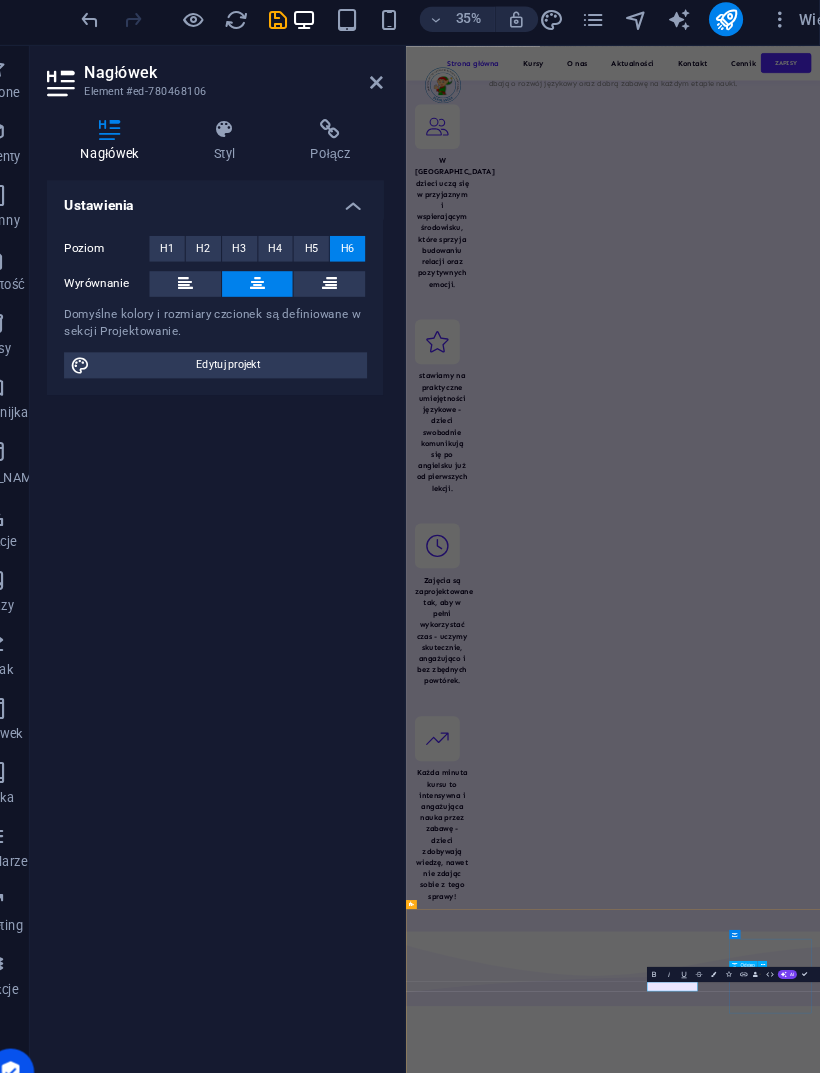 click 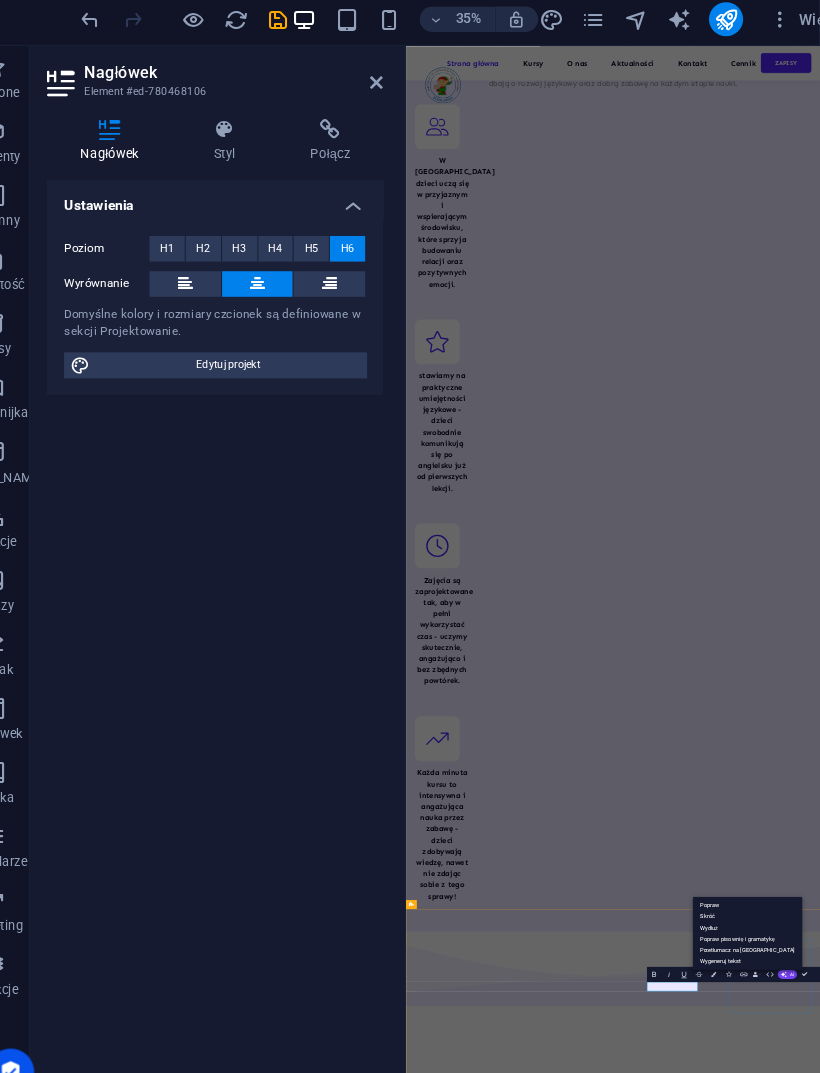 click on "Przetłumacz na [GEOGRAPHIC_DATA]" at bounding box center (751, 897) 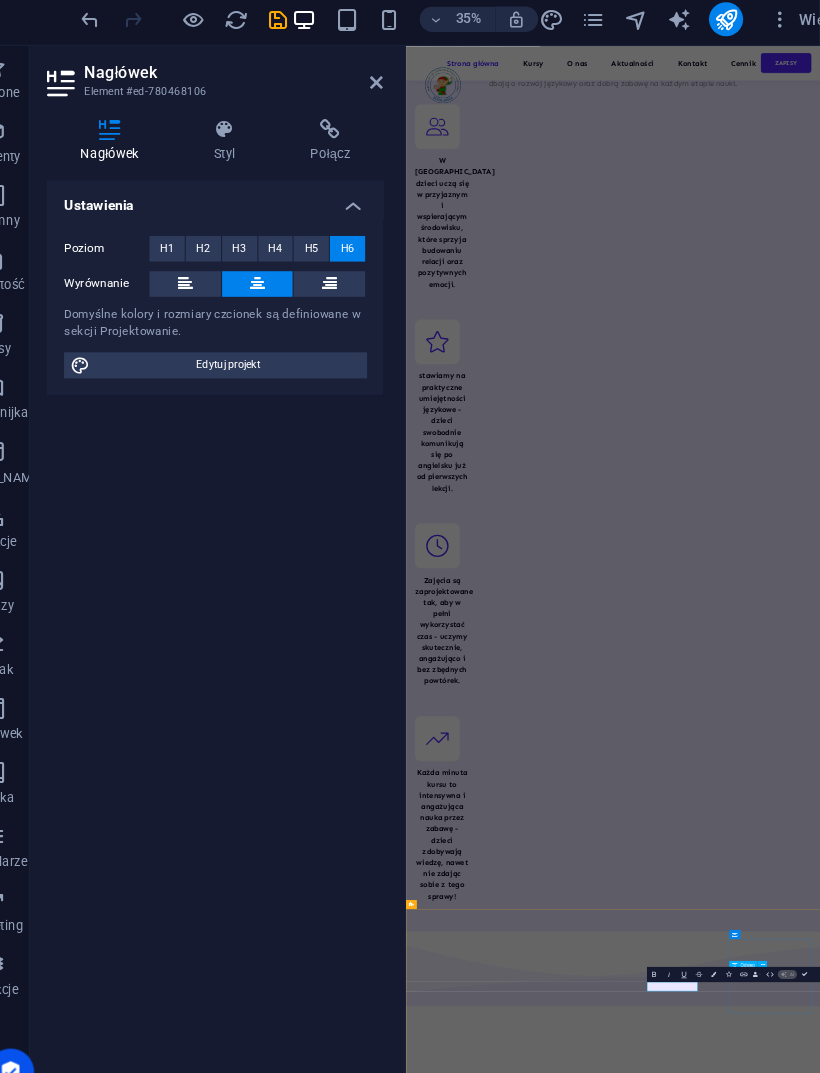 type 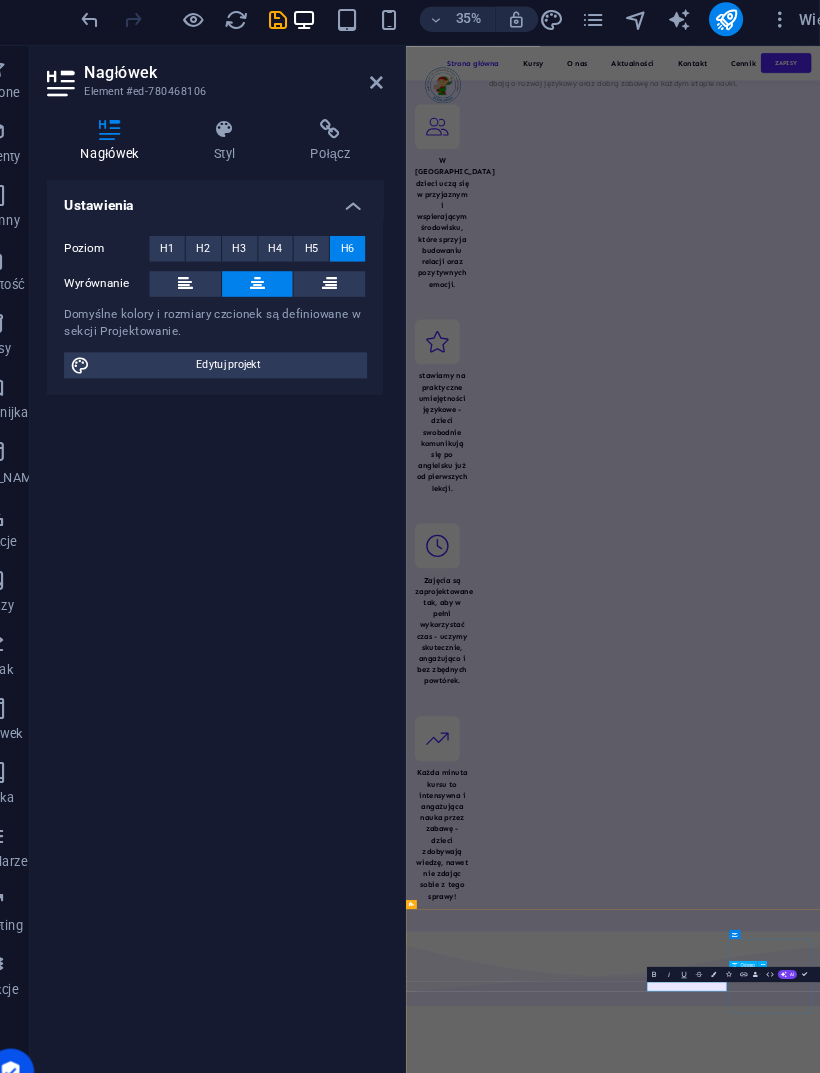 click on "Elfolandia - Akredytowane Centrum Metody Teddy Eddie Szybkie linki Strona główna Kursy Cennik O nas Aktualności Kontakt Szczegóły Informacja prawna Polityka prywatności Wszelkie prawa zastrzeżone Contact +48 539 641 133 Kontakt@elfolandia.pl 08:00 AM - 07:00 PM" at bounding box center (959, 13364) 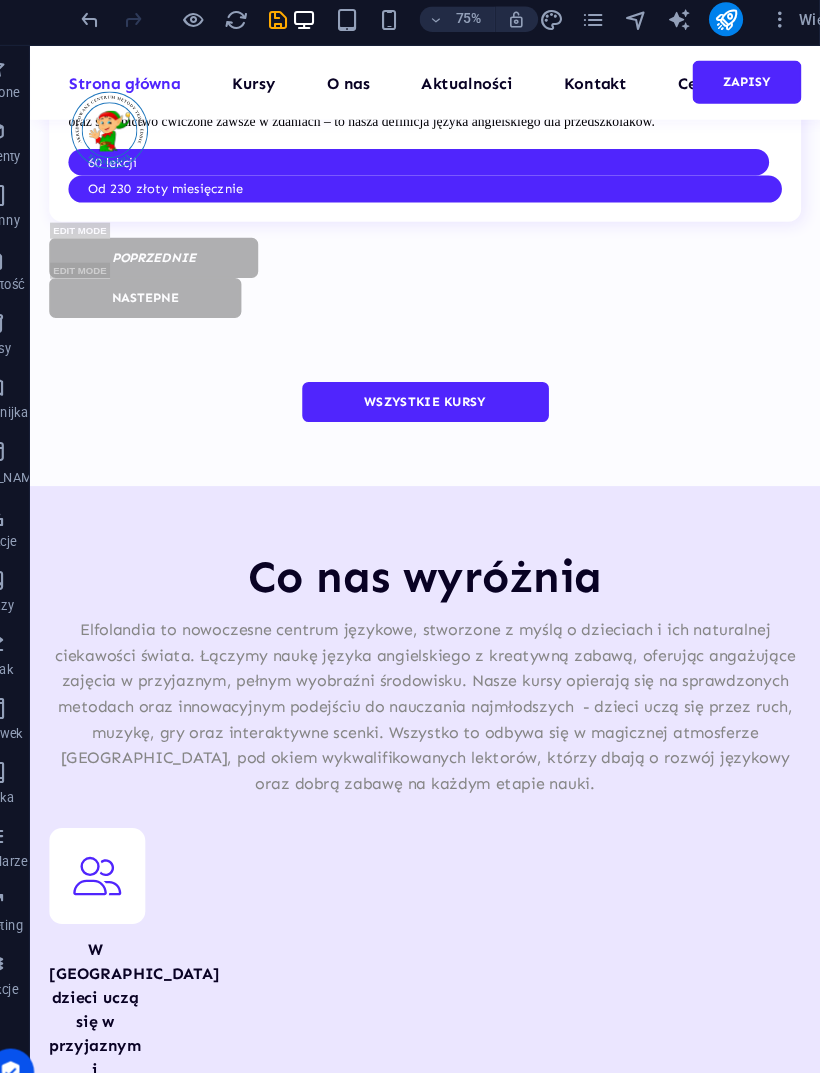 scroll, scrollTop: 7753, scrollLeft: 0, axis: vertical 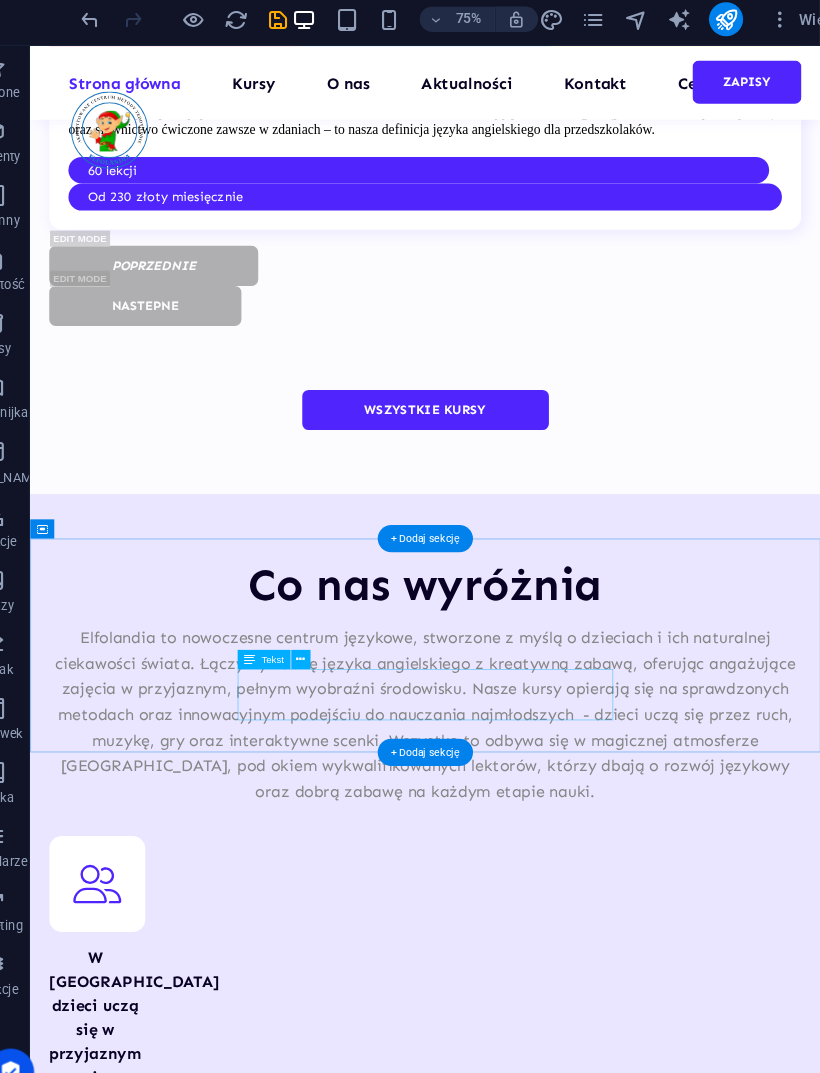 click on "Nie wierz nam na słowo. Zobacz nasze setki zadowolonych klientów." at bounding box center [522, 10546] 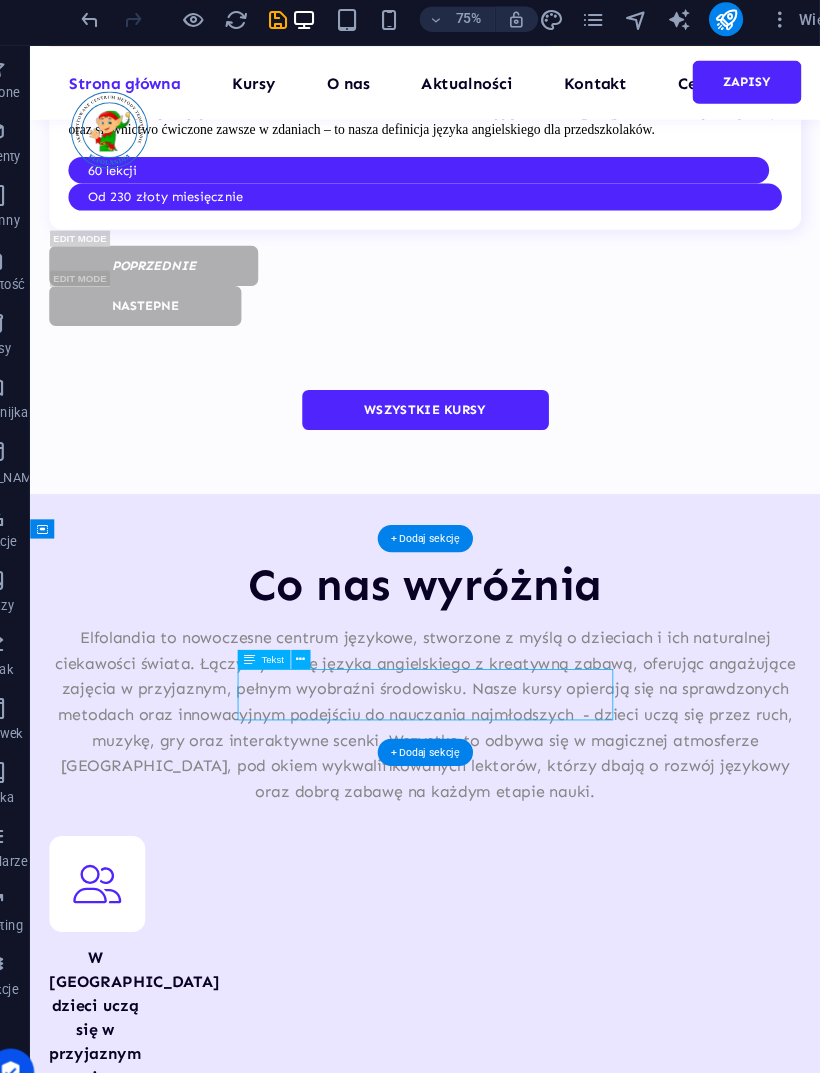 click on "Nie wierz nam na słowo. Zobacz nasze setki zadowolonych klientów." at bounding box center [522, 10546] 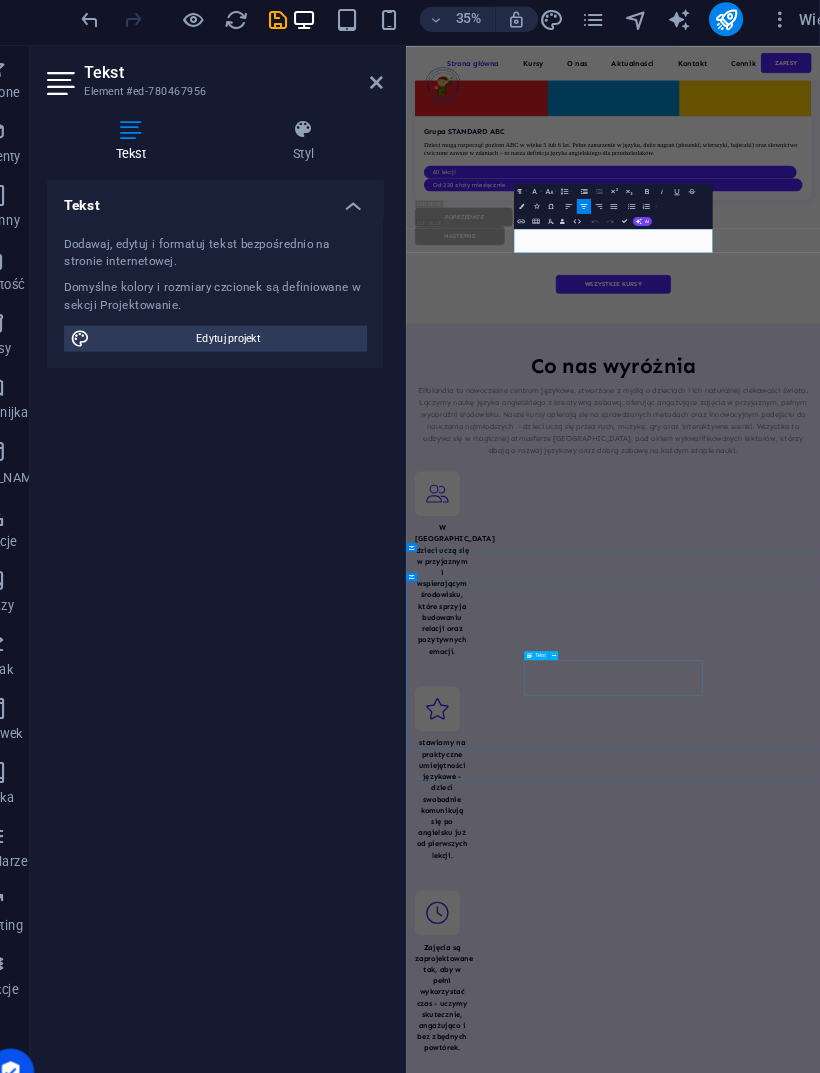 click on "Nie zwlekaj! Zagwarantuj miejsce dla swojego dziecka w akredytowanym centrum metody [PERSON_NAME]" at bounding box center (959, 12063) 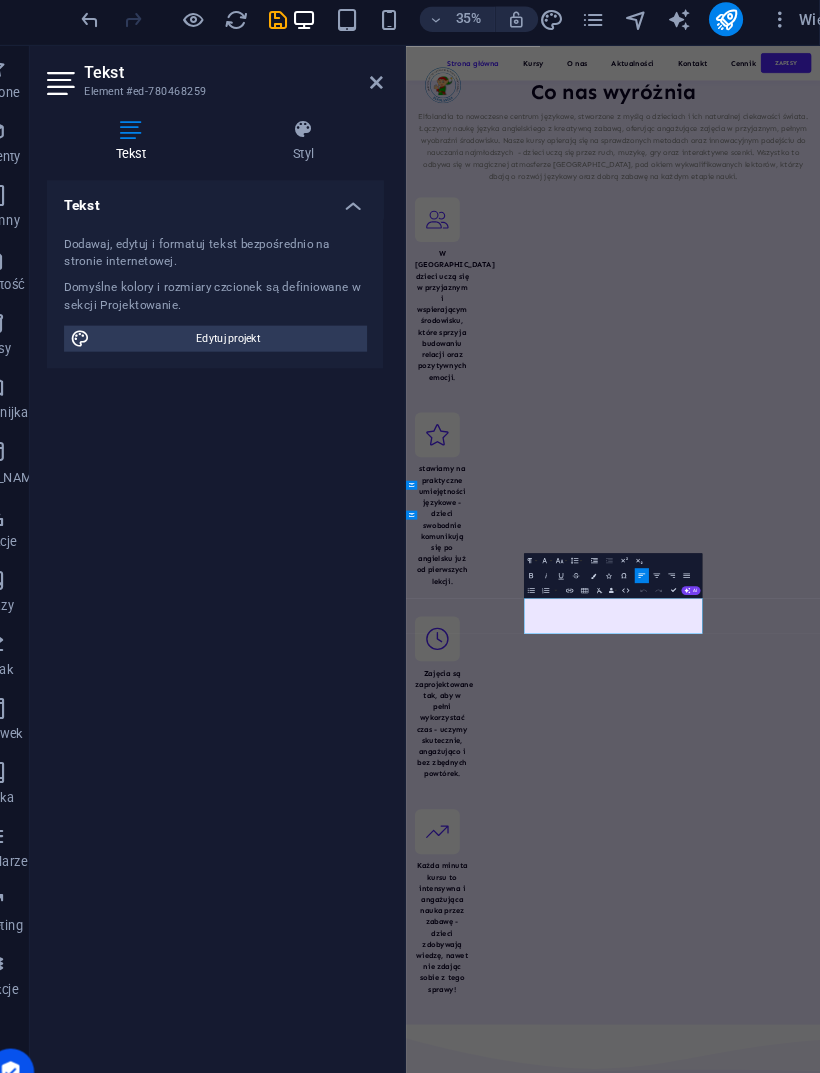 scroll, scrollTop: 6858, scrollLeft: 0, axis: vertical 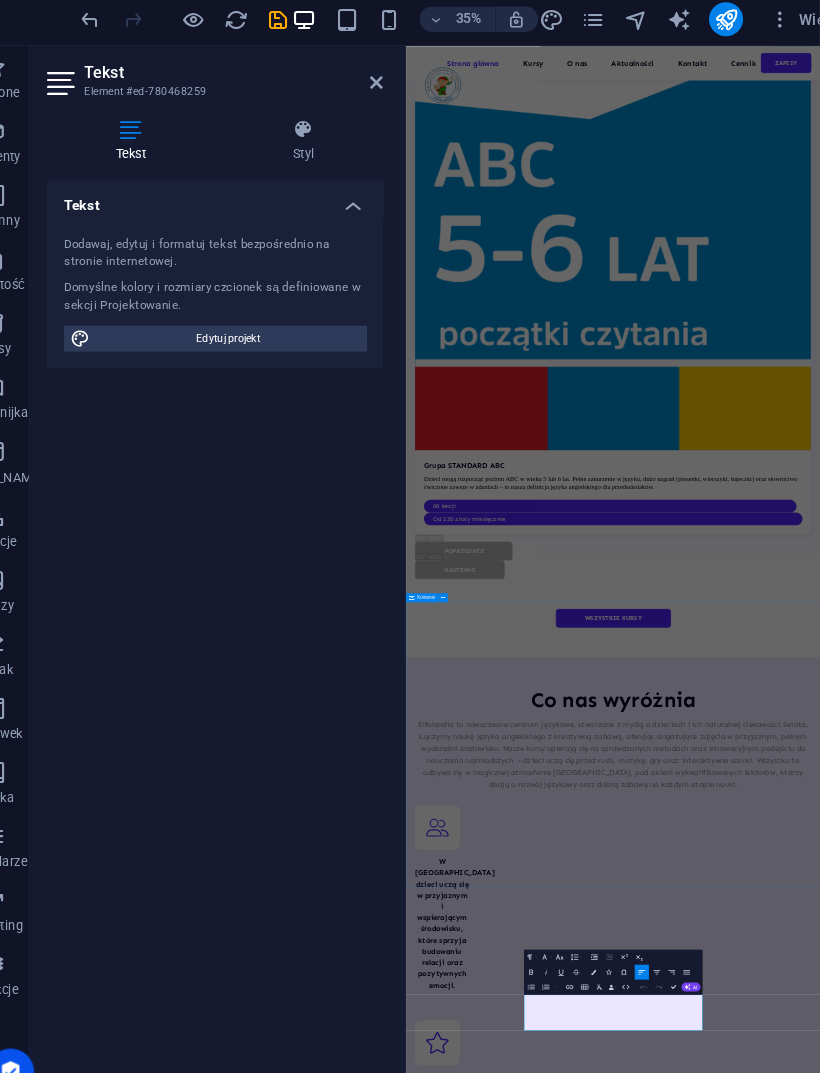 click on "Rodzice Nikoli 12 października 2024 roku. “…nauka to prawdziwa przyjemność…” Jestem bardzo zadowolona z zajęć języka angielskiego, które uczęszcza moje dziecko. Zajęcia są prowadzone w ciekawy i angażujący sposób, co sprawia, że nauka staje się dla niej prawdziwą przyjemnością. Dzięki różnorodnym metodom, takim jak gry i piosenki, zauważam, że szybko przyswaja nowe słówka. Gorąco polecam! 🔥 Wiecej…" at bounding box center (959, 12170) 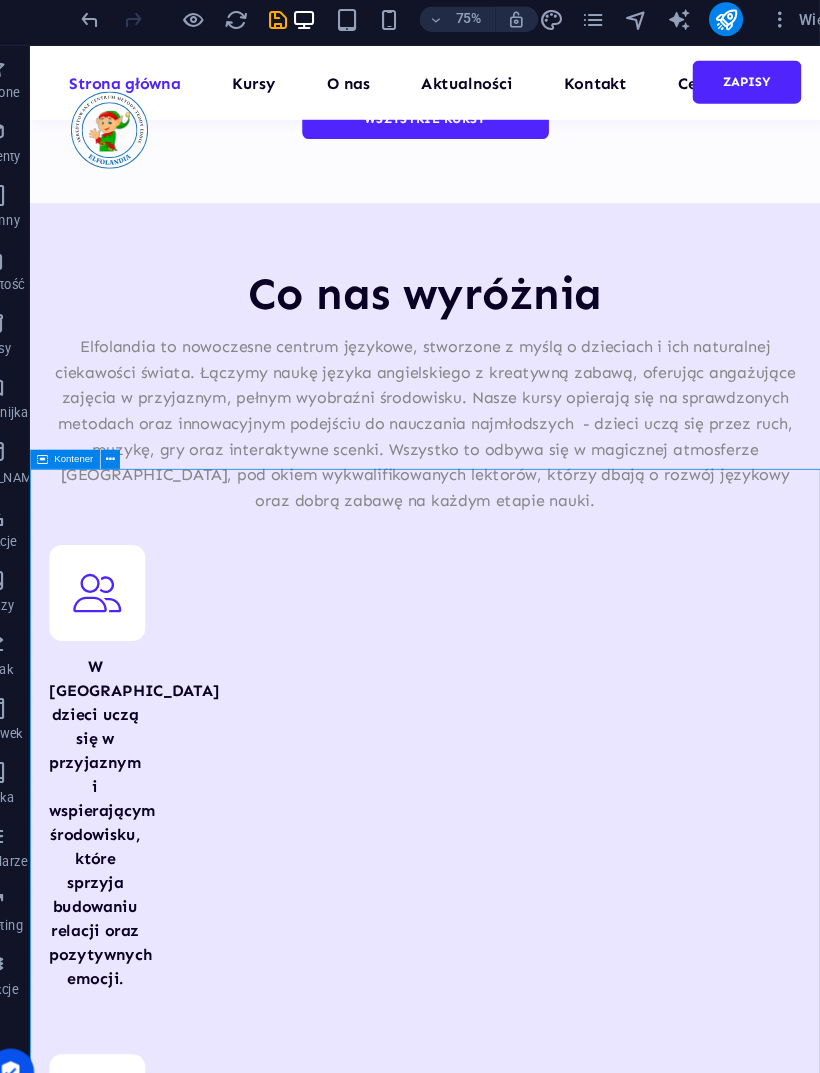 scroll, scrollTop: 8107, scrollLeft: 0, axis: vertical 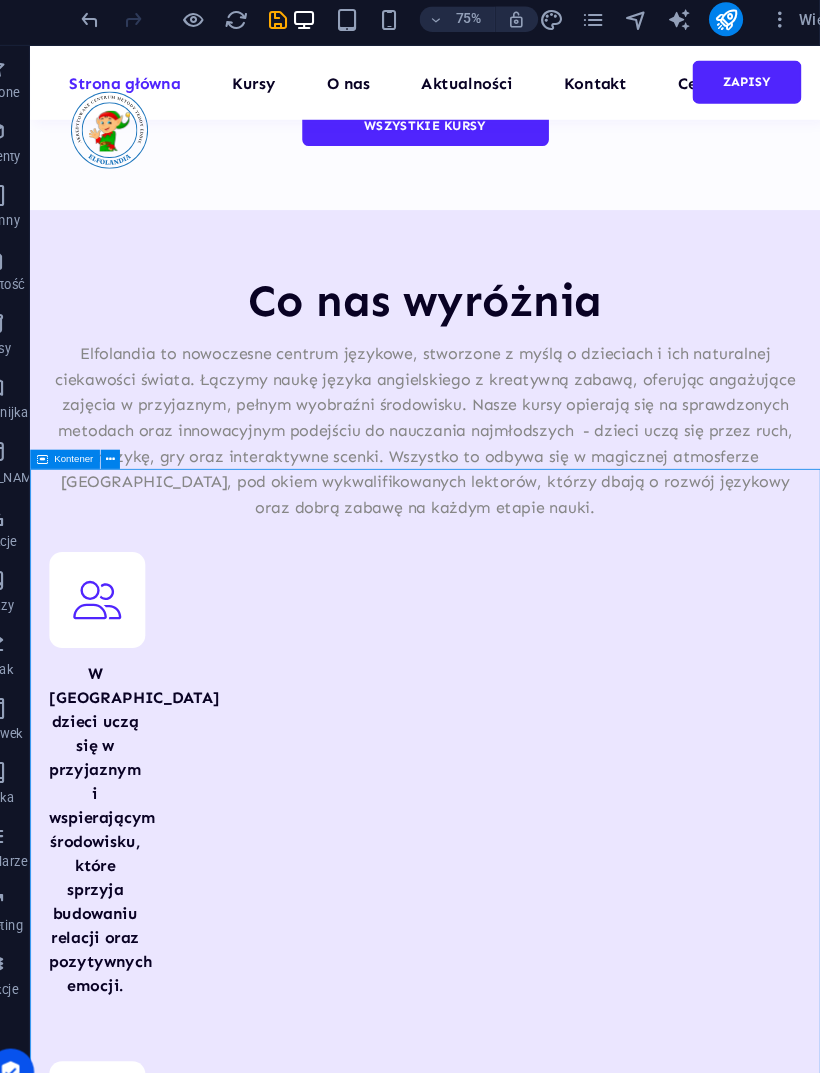 click on "Nie wierz nam na słowo. Zobacz nasze setki zadowolonych klientów." at bounding box center [522, 10192] 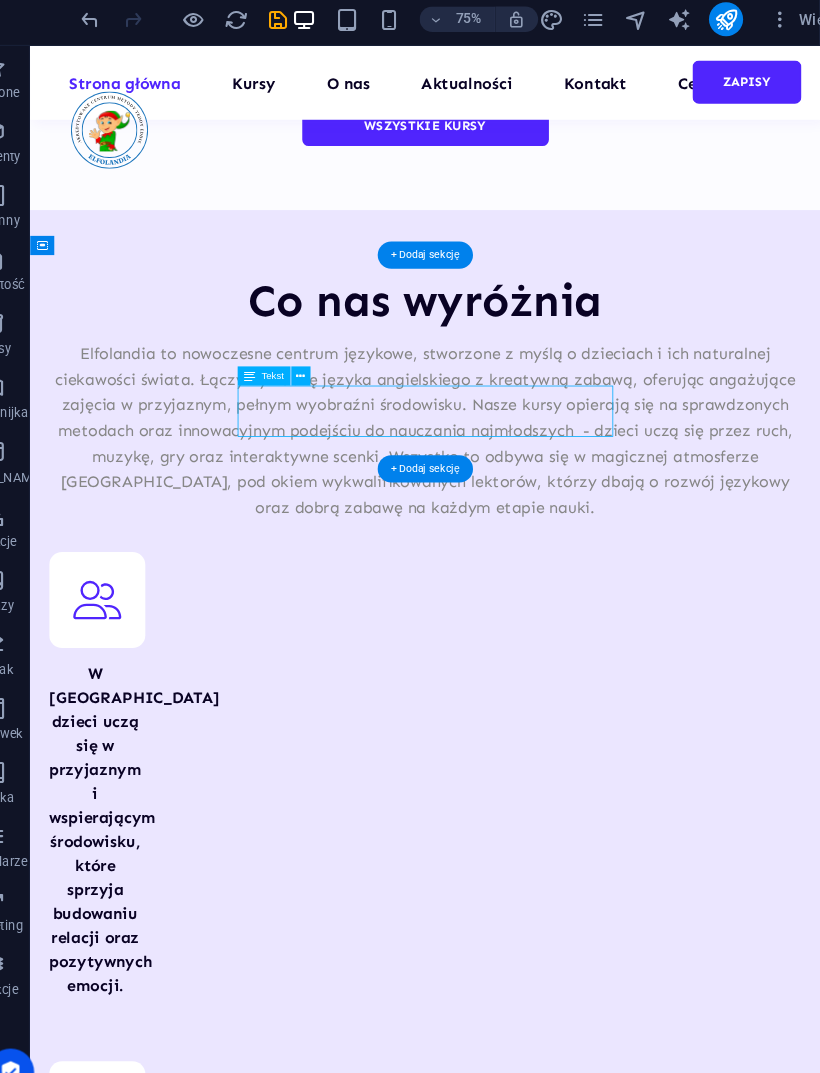 click on "Nie wierz nam na słowo. Zobacz nasze setki zadowolonych klientów." at bounding box center (522, 10192) 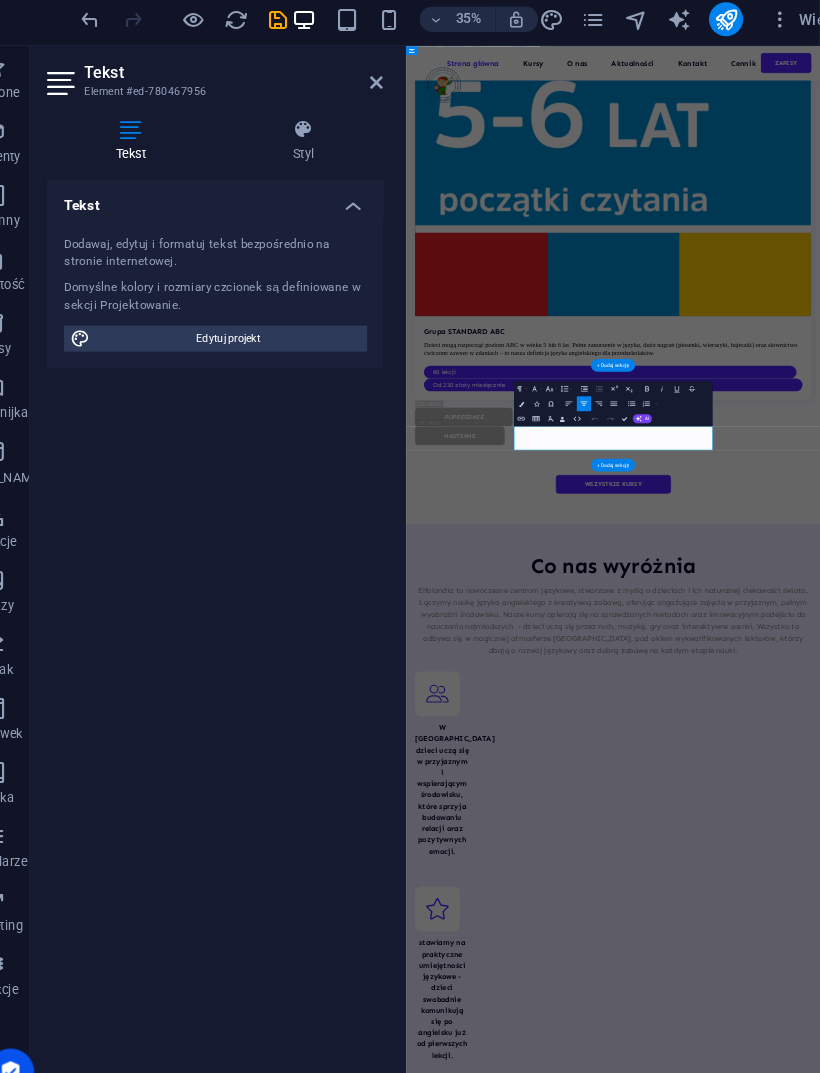 scroll, scrollTop: 7216, scrollLeft: 0, axis: vertical 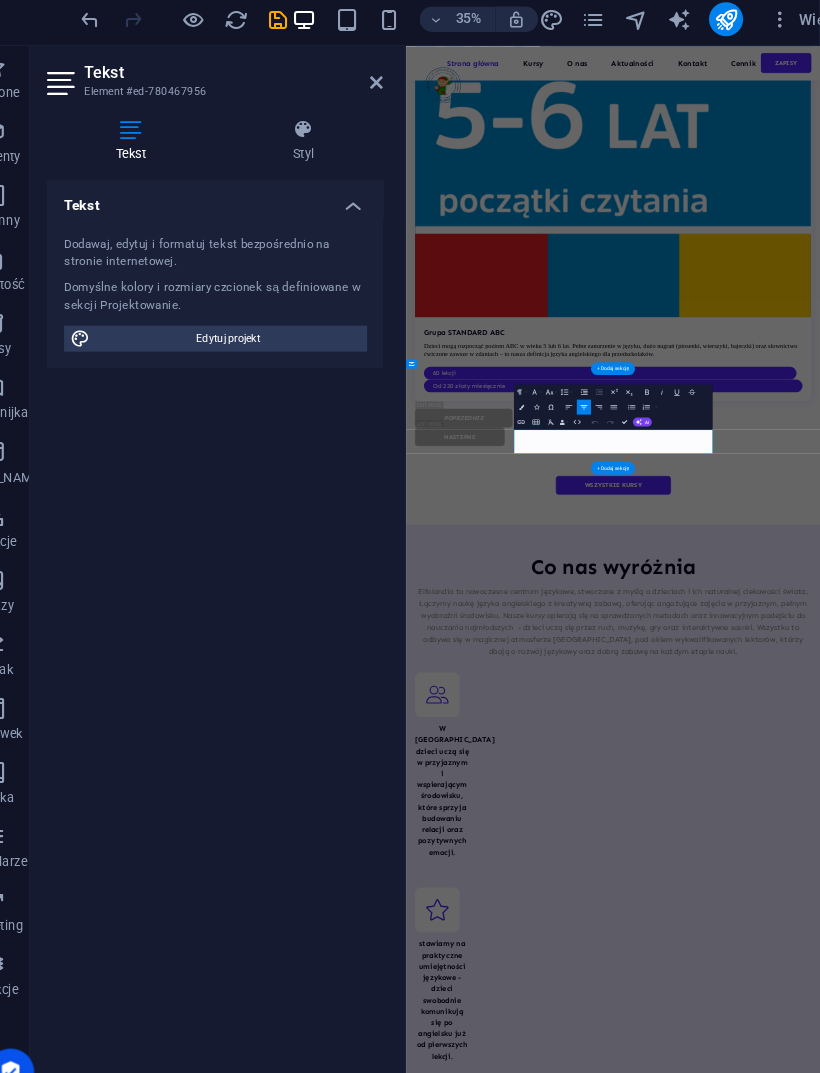 click on "Nie wierz nam na słowo. Zobacz nasze setki zadowolonych klientów." at bounding box center [959, 11376] 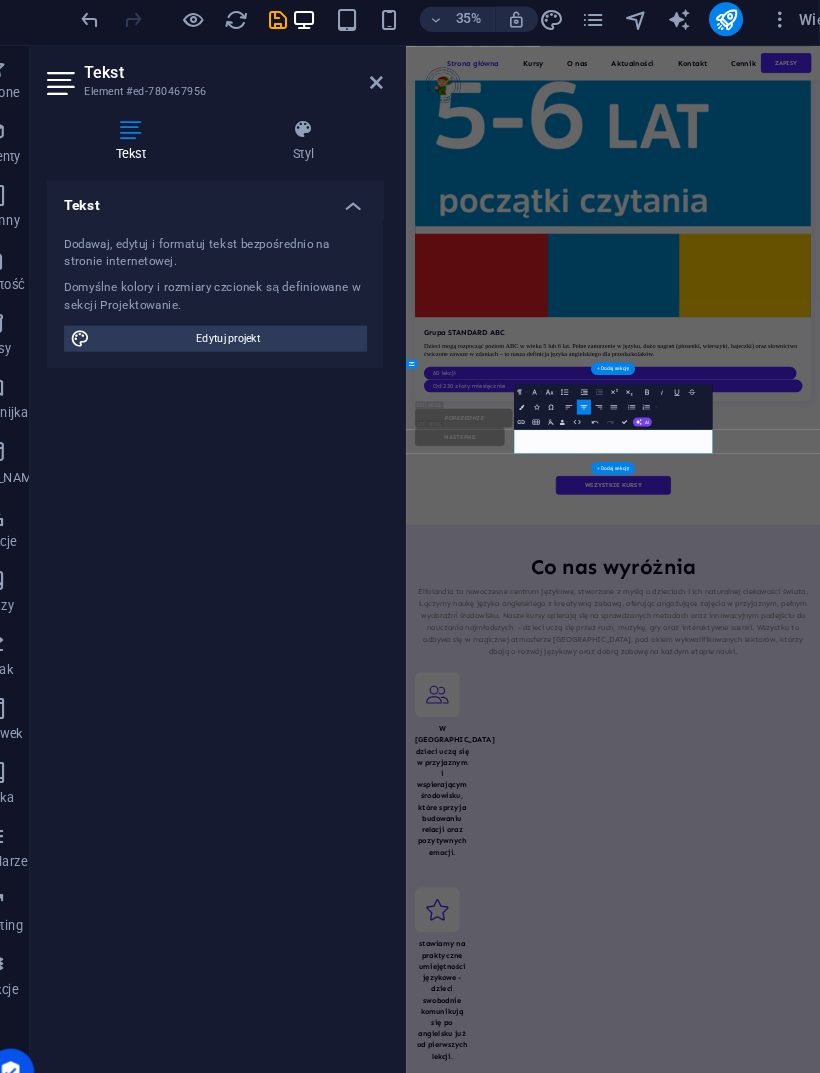 type 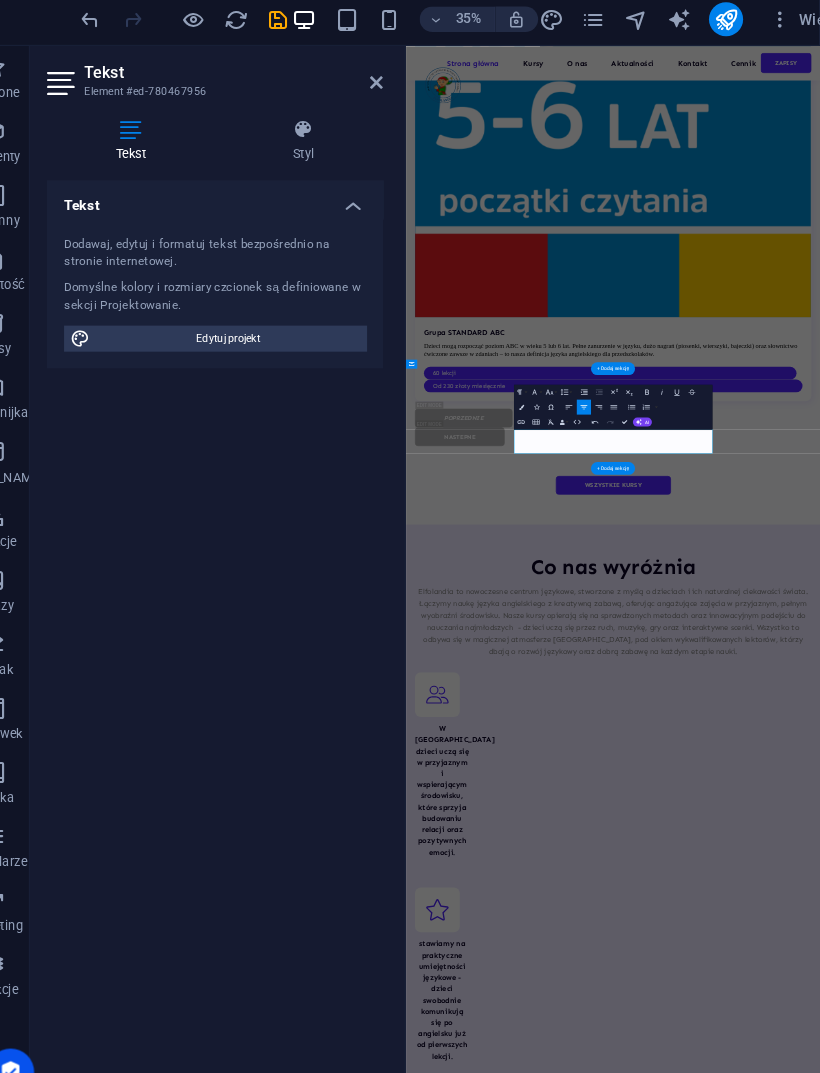 click on "Nie wierz nam na słowo. Zobacz naszemychzadowolonych klientów." at bounding box center [959, 11376] 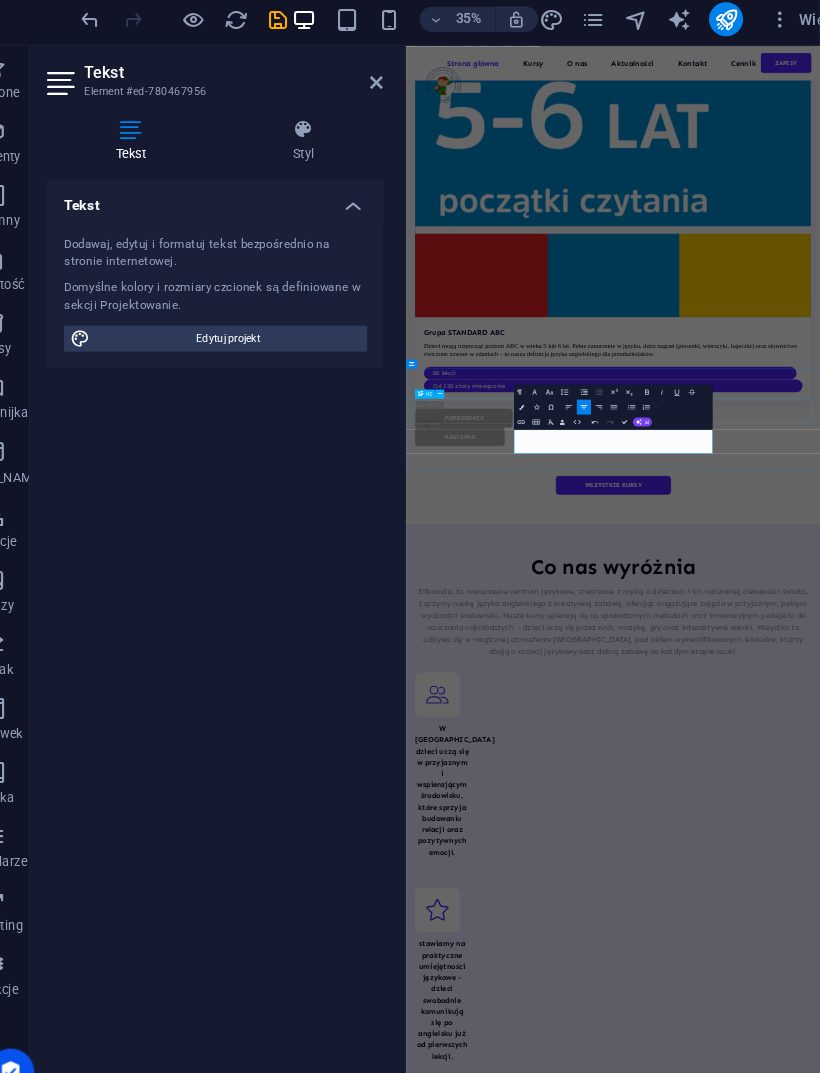 click on "AI" at bounding box center [654, 402] 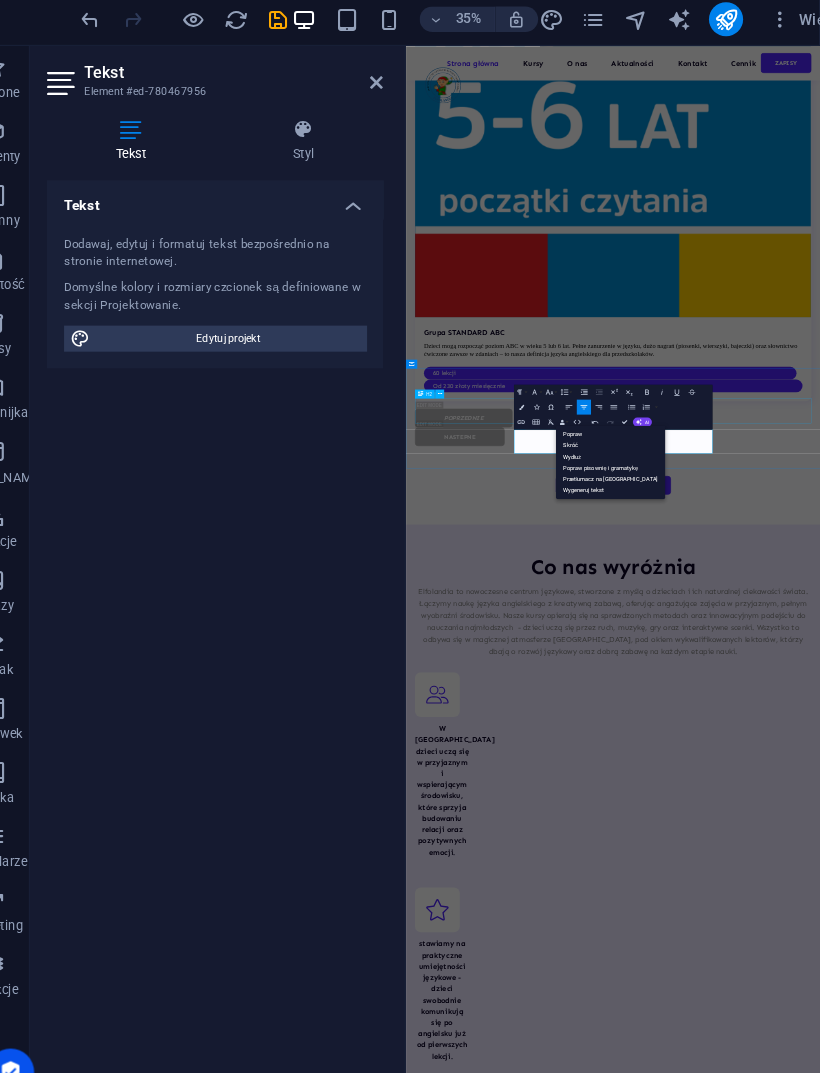 click on "Popraw" at bounding box center [623, 413] 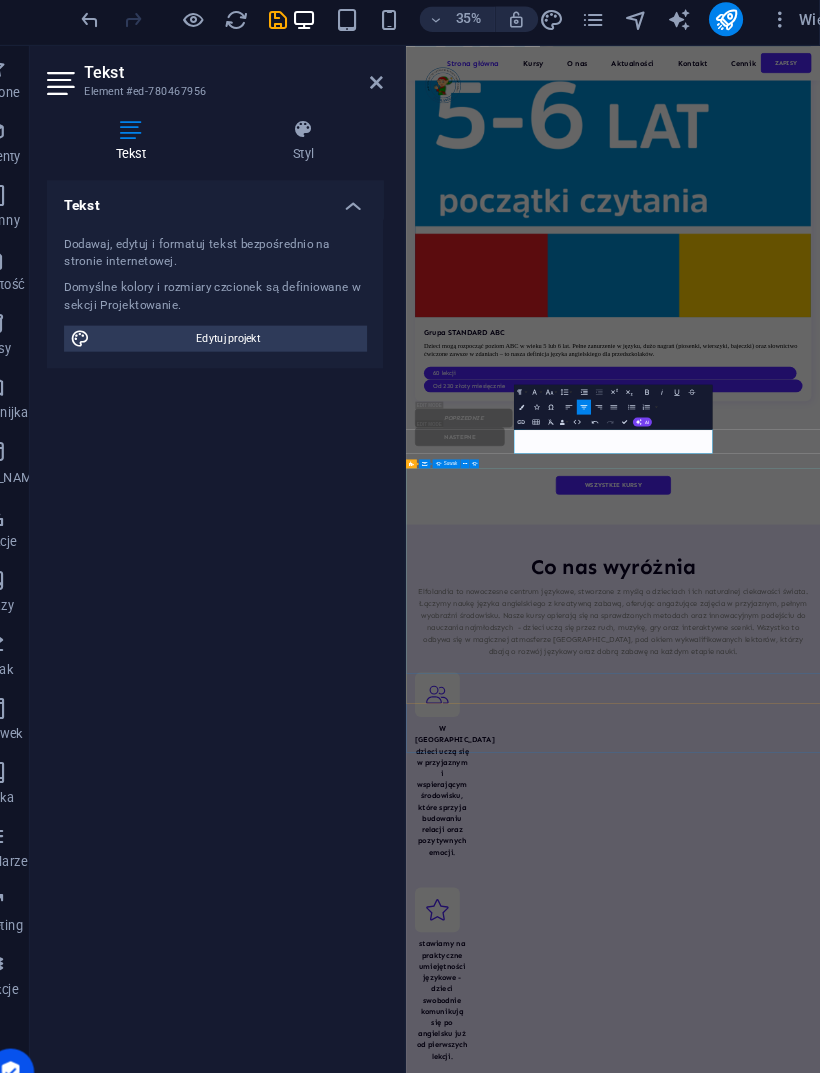click on "Rodzice Nikoli 12 października 2024 roku. “…nauka to prawdziwa przyjemność…” Jestem bardzo zadowolona z zajęć języka angielskiego, które uczęszcza moje dziecko. Zajęcia są prowadzone w ciekawy i angażujący sposób, co sprawia, że nauka staje się dla niej prawdziwą przyjemnością. Dzięki różnorodnym metodom, takim jak gry i piosenki, zauważam, że szybko przyswaja nowe słówka. Gorąco polecam! 🔥" at bounding box center [959, 11707] 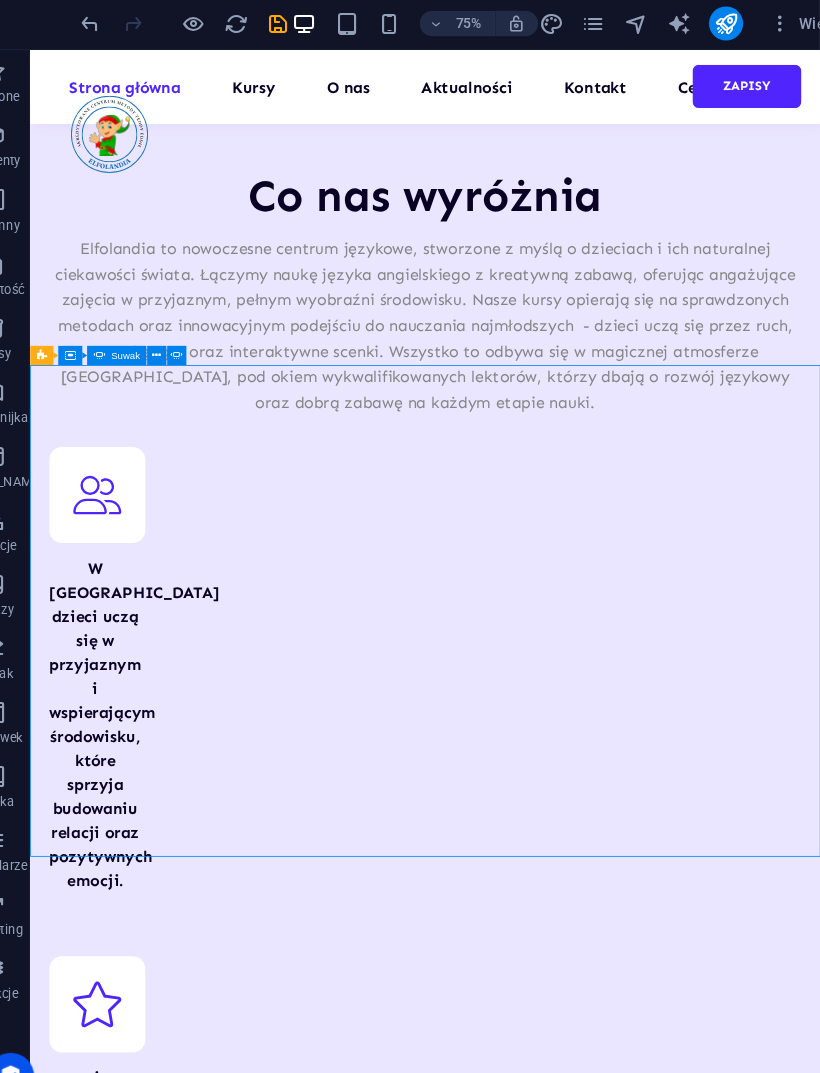 scroll, scrollTop: 8236, scrollLeft: 0, axis: vertical 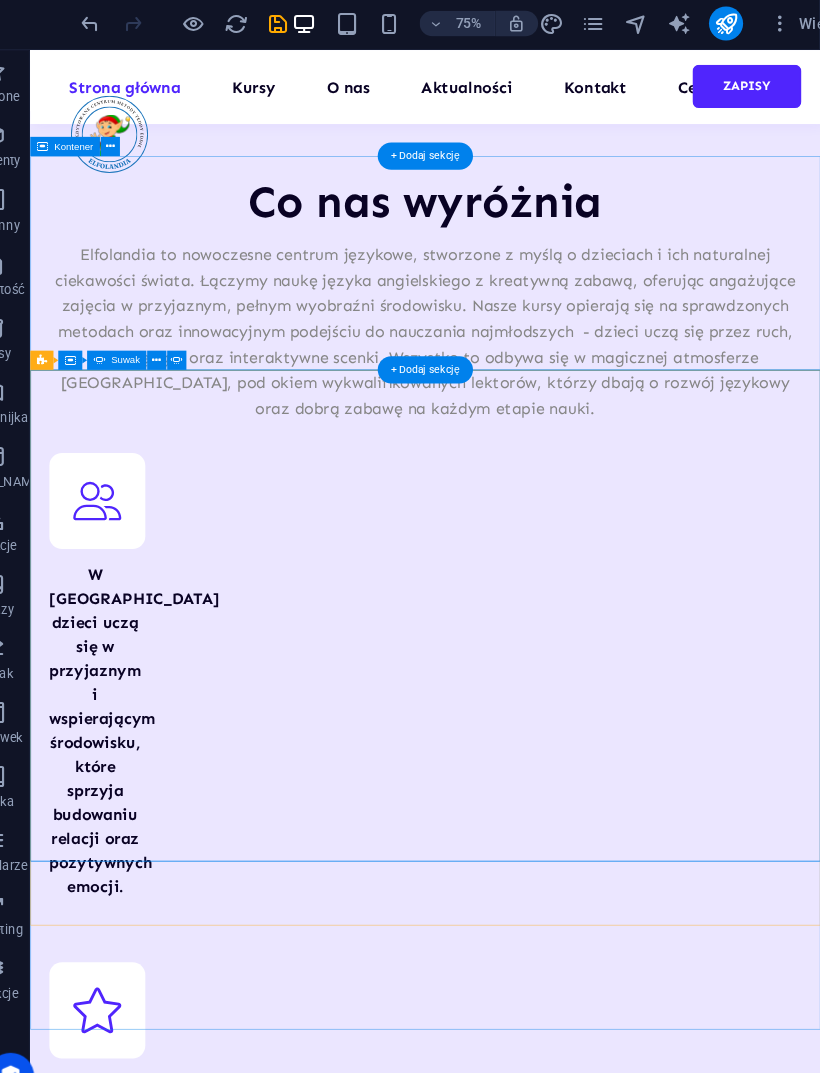 click on "Suwak" at bounding box center (169, 340) 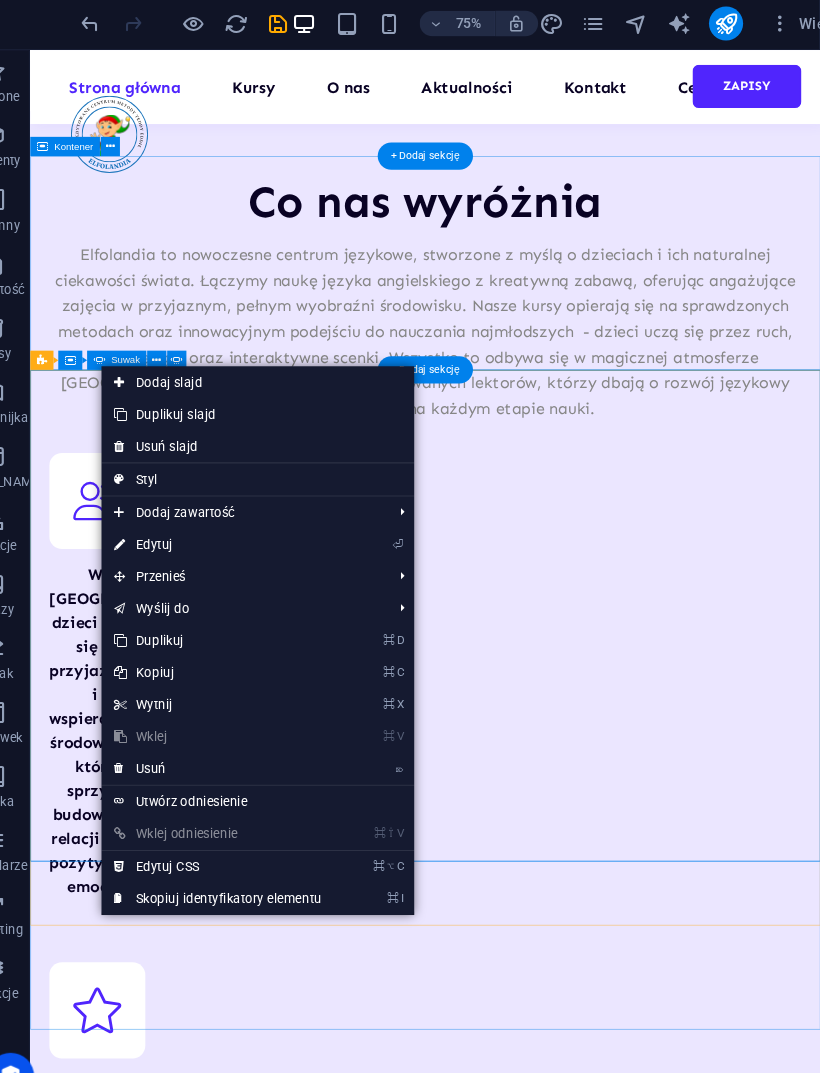 click on "Dodaj slajd" at bounding box center (293, 361) 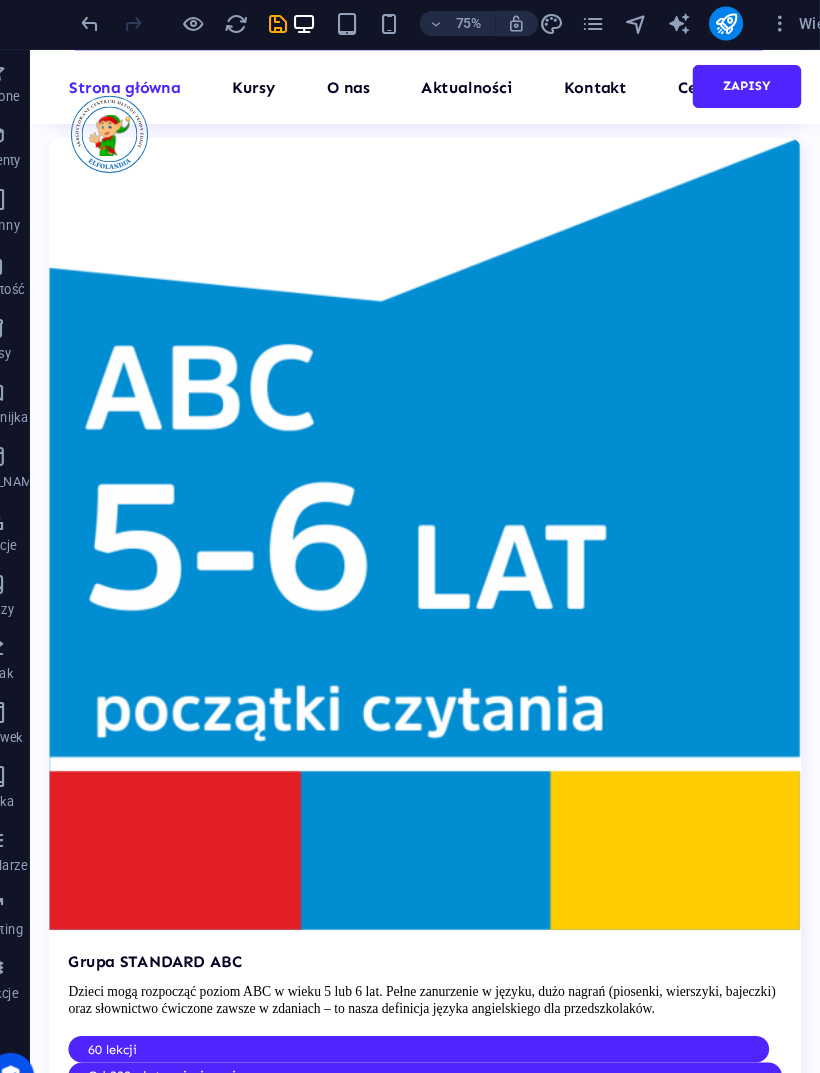 scroll, scrollTop: 6658, scrollLeft: 0, axis: vertical 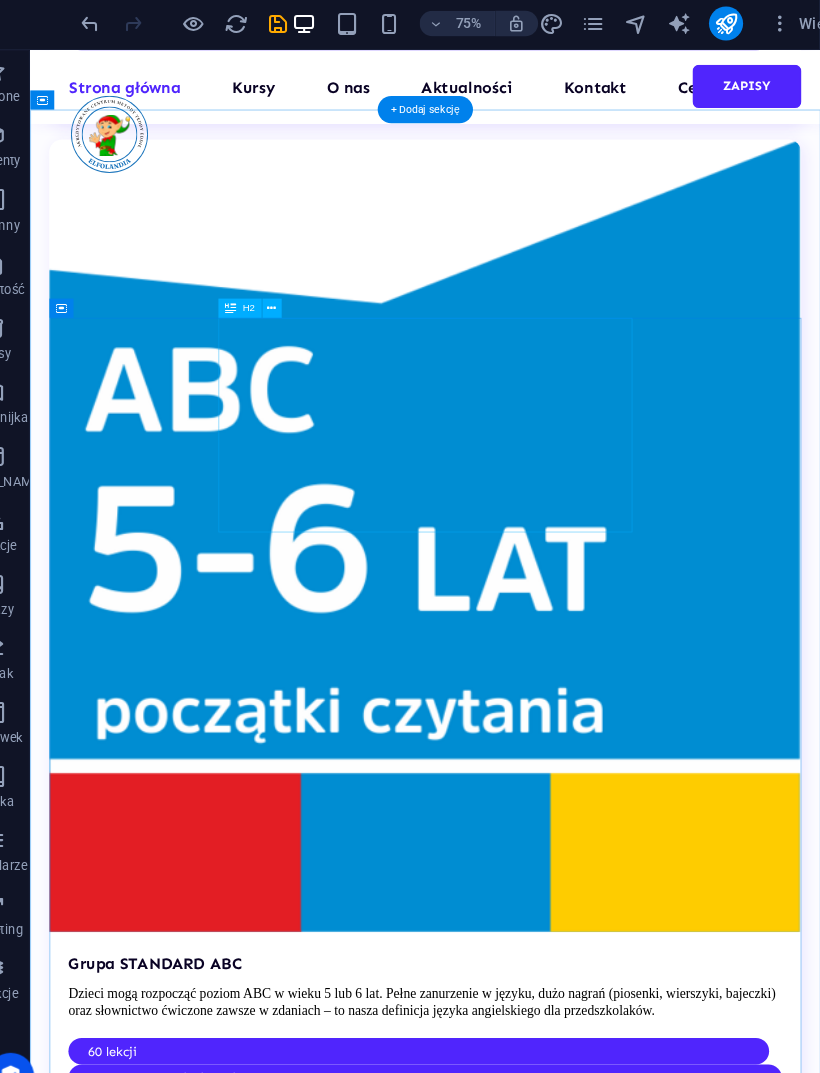 click on "Bądź na bieżąco z naszymi najnowszymi aktualizacjami." at bounding box center [522, 7148] 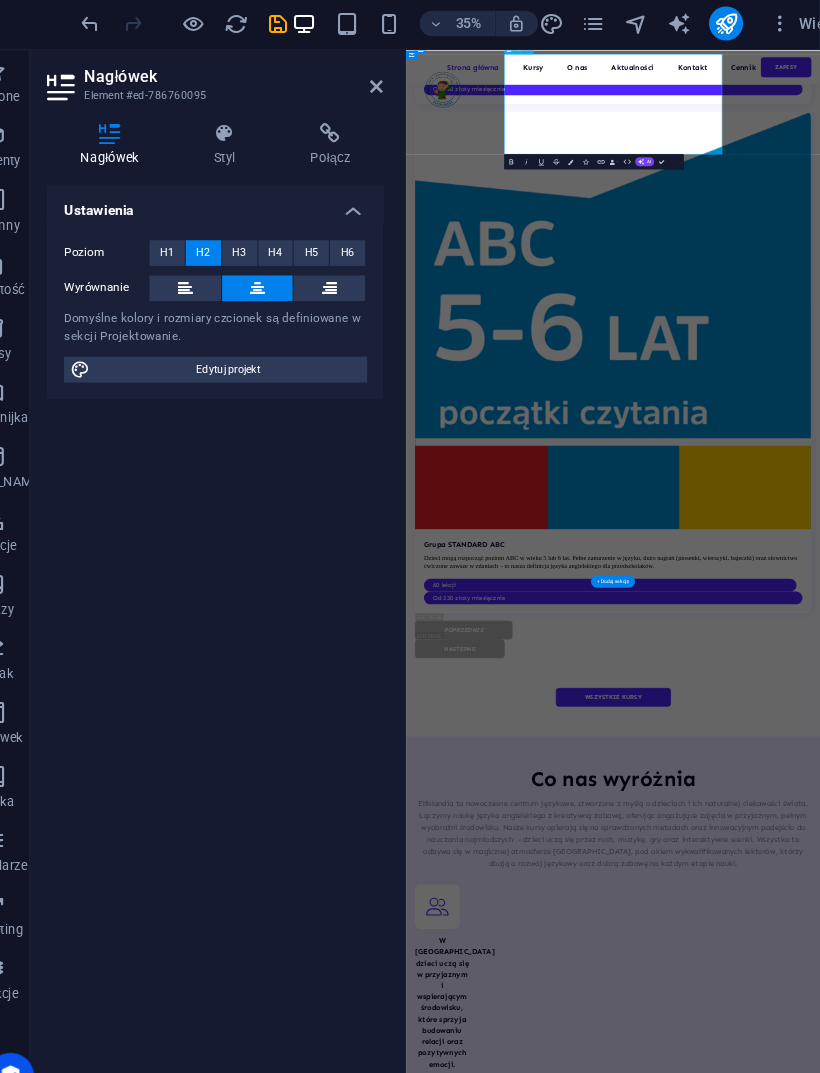 click on "Bądź na bieżąco z naszymi najnowszymi aktualizacjami." at bounding box center [959, 7065] 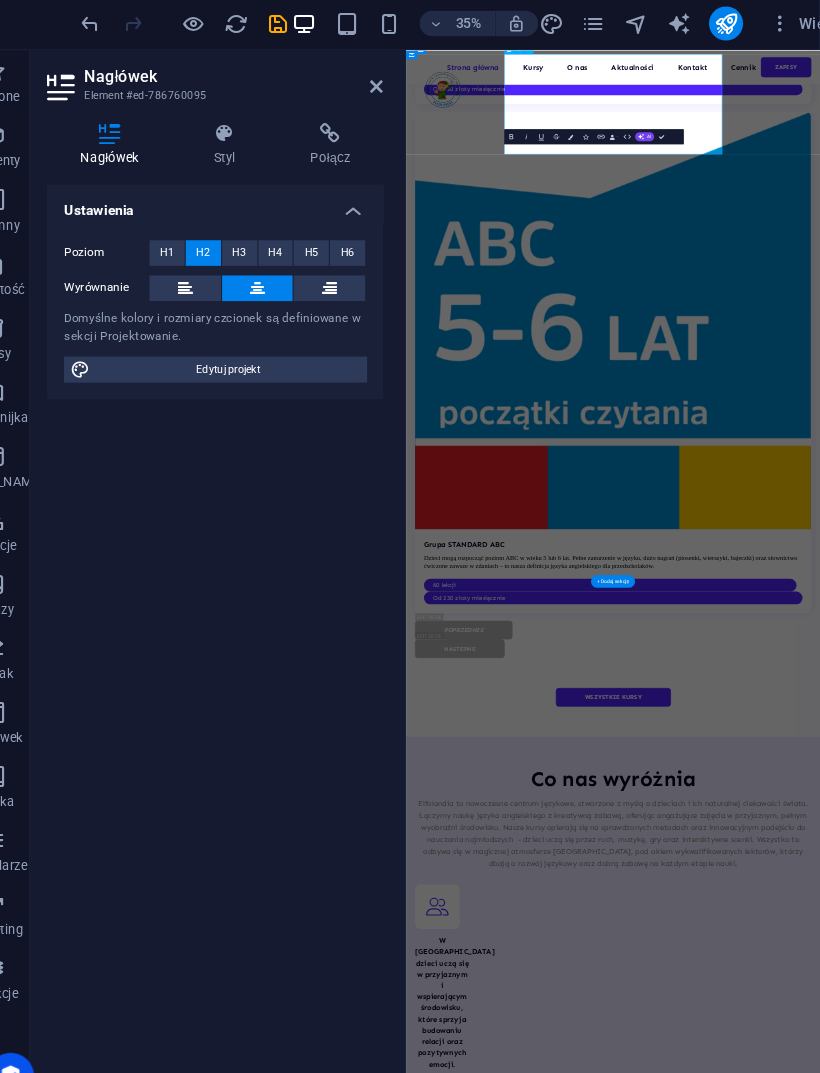 type 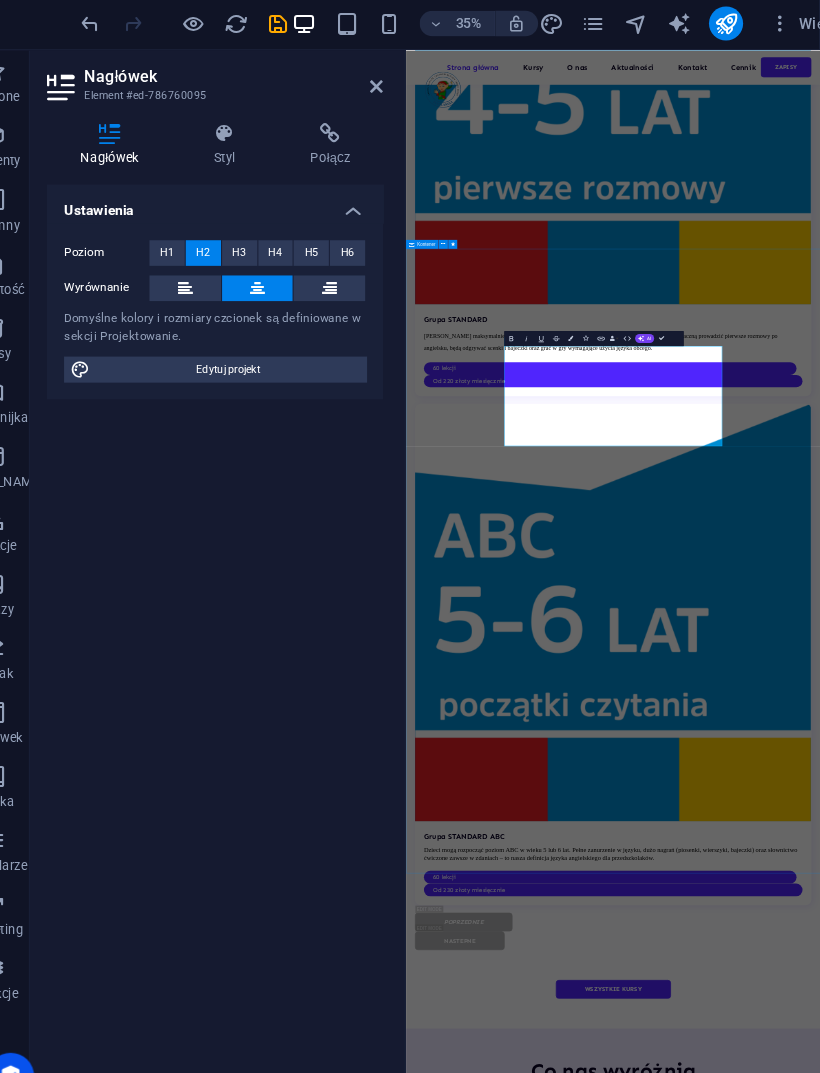 scroll, scrollTop: 5875, scrollLeft: 0, axis: vertical 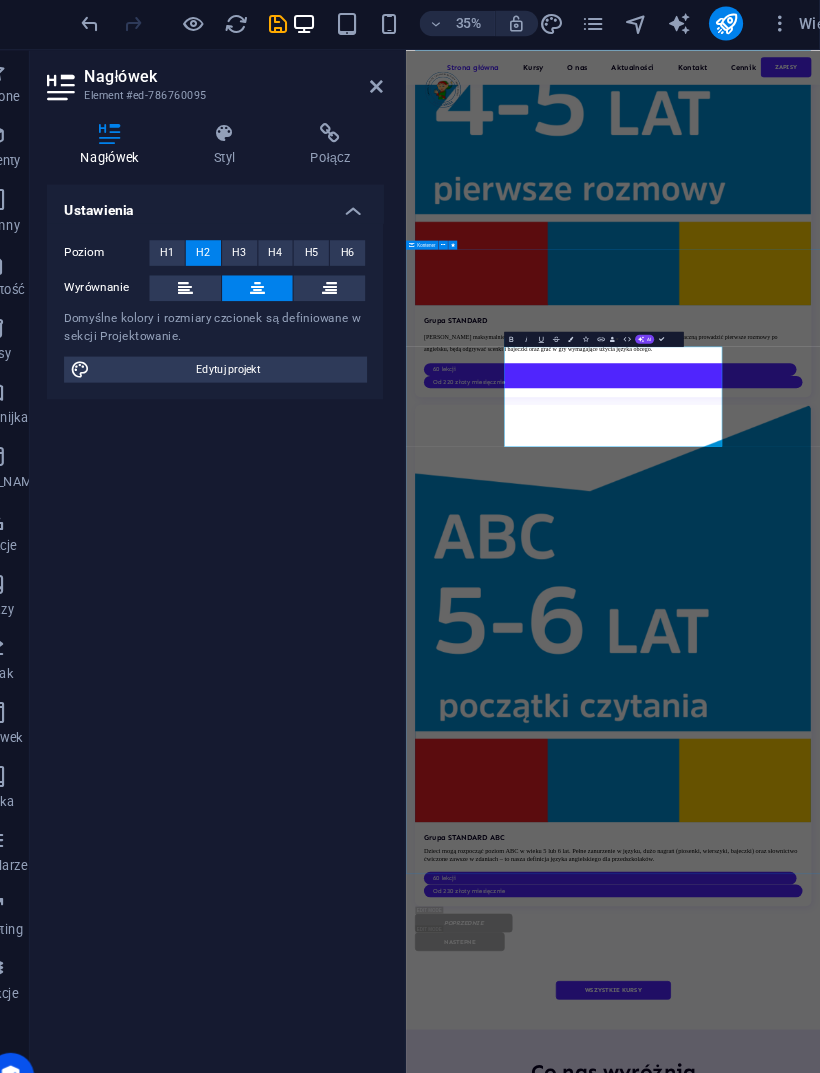 click on "AI" at bounding box center (655, 320) 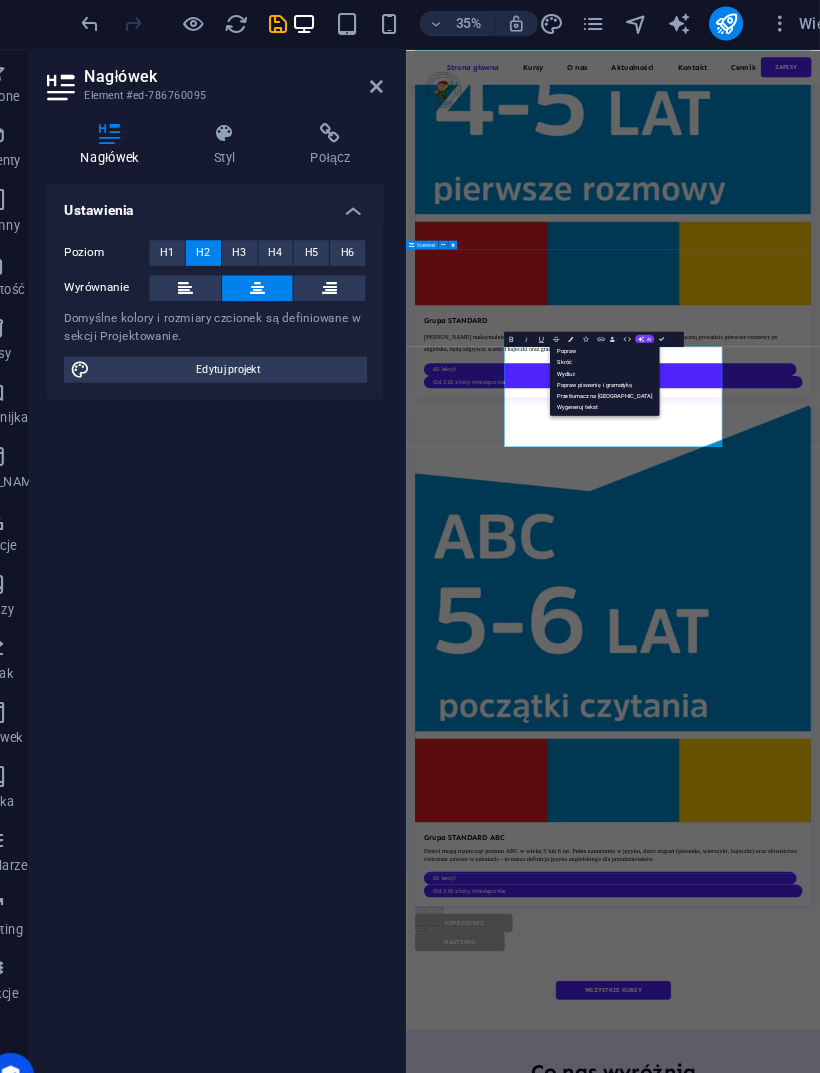 click on "Popraw" at bounding box center (618, 332) 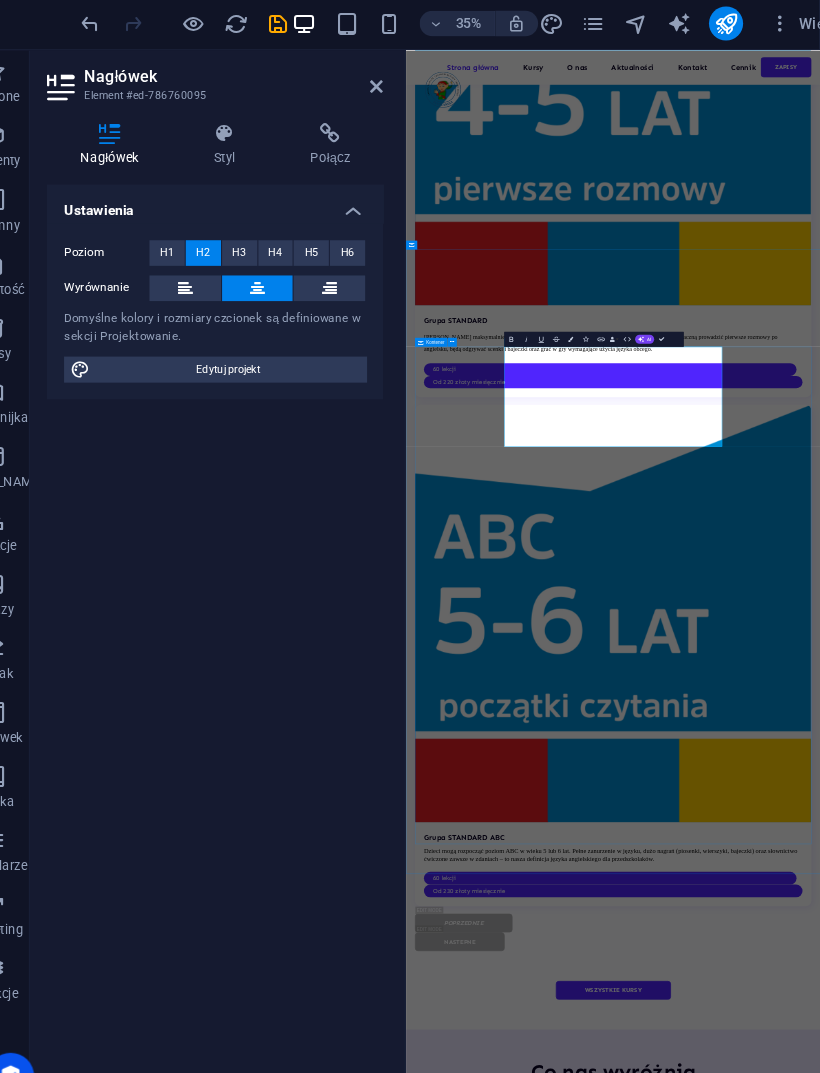 click on "Bądź na czasie z naszymi najnowszymi aktualnościami. Trwają zapisy na nowy semestr! Nie przegap szansy na miejsce w grupie Teddy Eddie! 👶🦸‍♀️ Rozpoczynamy zapisy na semestr jesienny. Zajęcia startują we wrześniu – zapewniamy wysoki poziom nauczania, sprawdzoną metodę i mnóstwo uśmiechu na zajęciach. 📅 Wypełnij formularz zapisu już dziś i zapewnij miejsce swojemu dziecku!   Wakacyjny kurs językowy – ruszamy już w czerwcu! Lato to idealny czas na zabawę z angielskim! 🌞 Zapraszamy dzieci w wieku 4–7 lat na intensywny kurs wakacyjny pełen gier, zabaw i angielskich przygód. Małe grupy, dużo ruchu i codzienna dawka języka.     🎉 Zakończenie kursu Teddy Eddie! Z dumą zakończyliśmy kolejny semestr kursu Teddy Eddie! 🧸🎓 Dzieci nie tylko świetnie się bawiły, ale również zrobiły ogromne postępy w nauce języka angielskiego. Dziękujemy wszystkim rodzicom za zaufanie i wspólną podróż! Zdjęcia z wydarzenia dostępne są na naszym  Facebooku . 📸" at bounding box center [959, 10122] 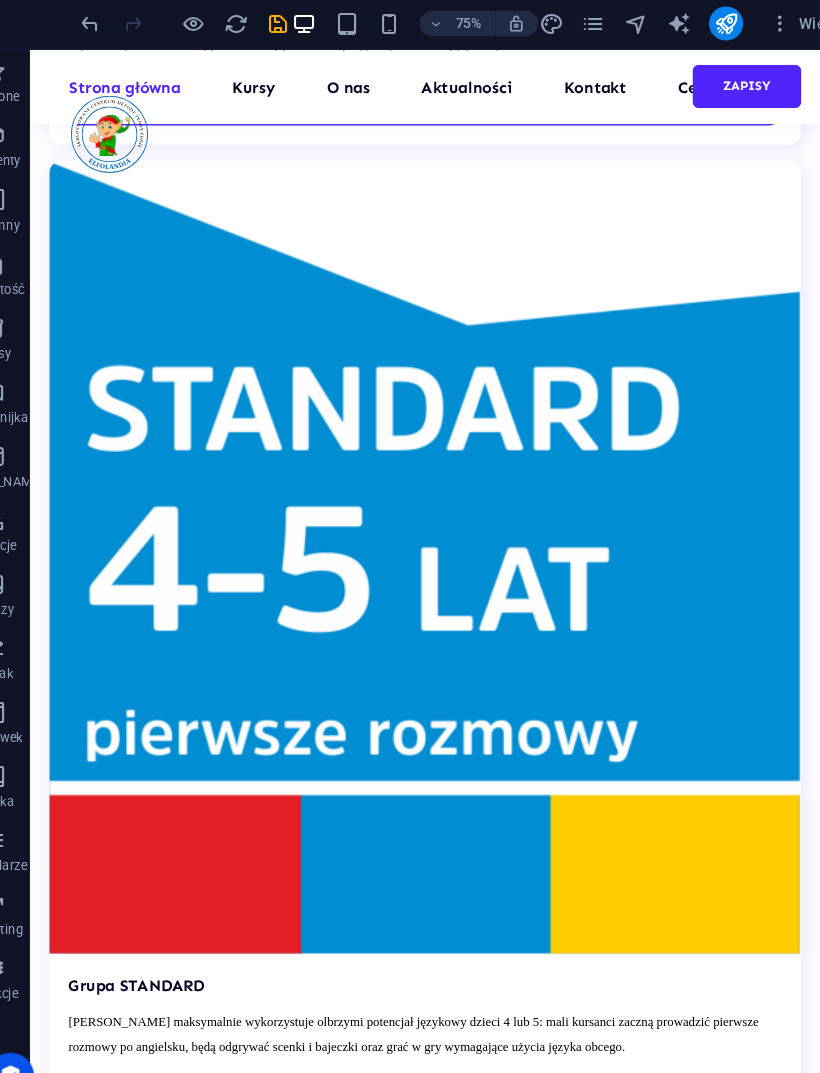 scroll, scrollTop: 5325, scrollLeft: 0, axis: vertical 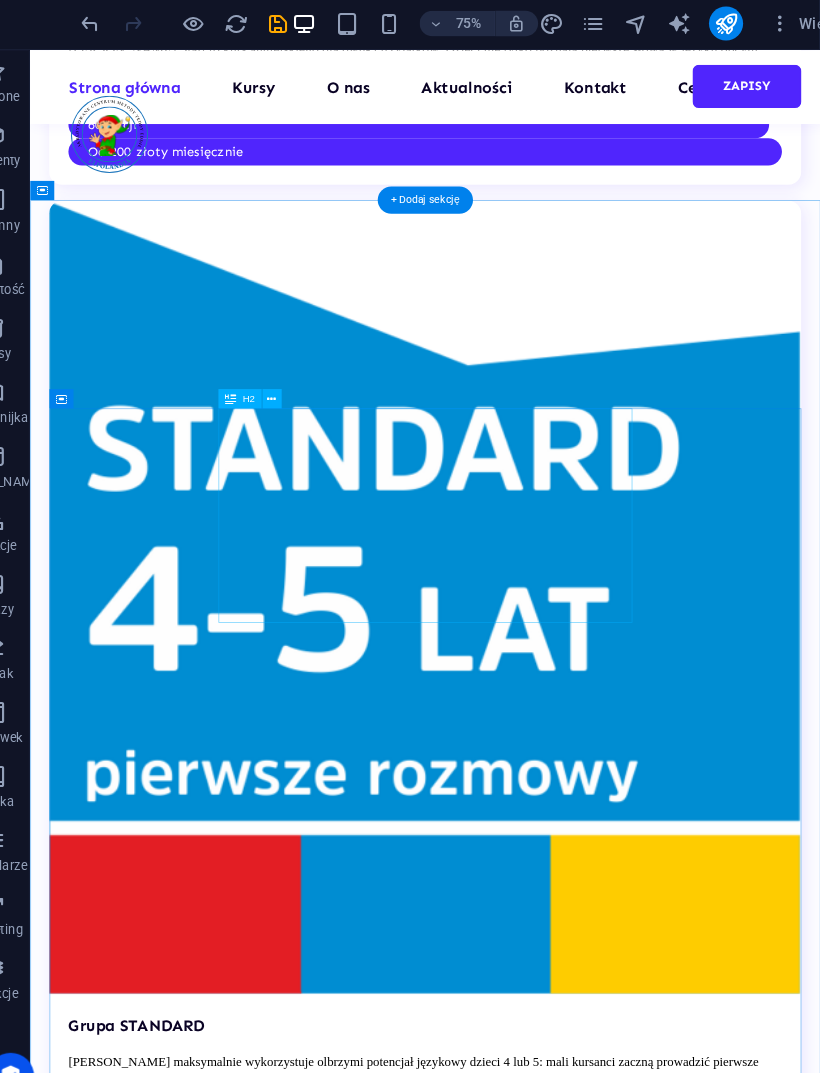 click on "Bądź na bieżąco z naszymi najnowszymi aktualizacjami." at bounding box center (522, 6544) 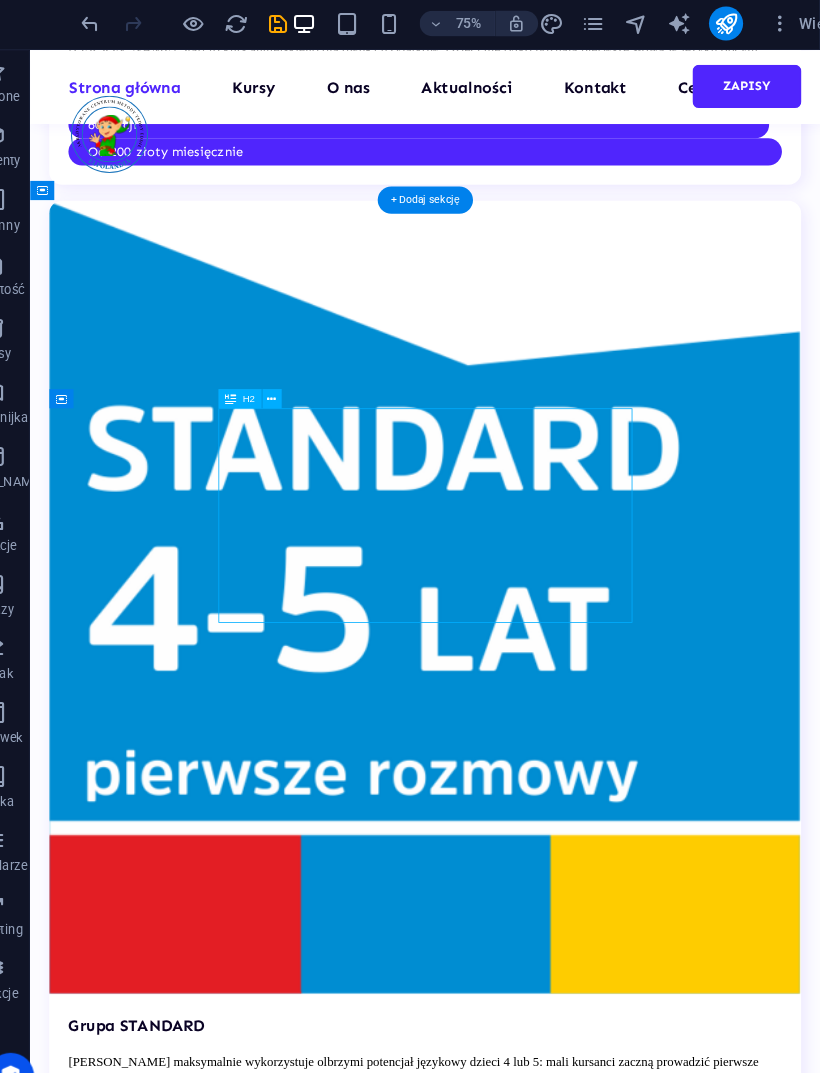 click on "Bądź na bieżąco z naszymi najnowszymi aktualizacjami. STOP! Do this before you start studying! Lorem ipsum dolor sit amet, consectetur adipiscing elit, sed do eiusmod tempor... READ MORE poprzedni  nastepna  Wiecej…" at bounding box center (522, 7171) 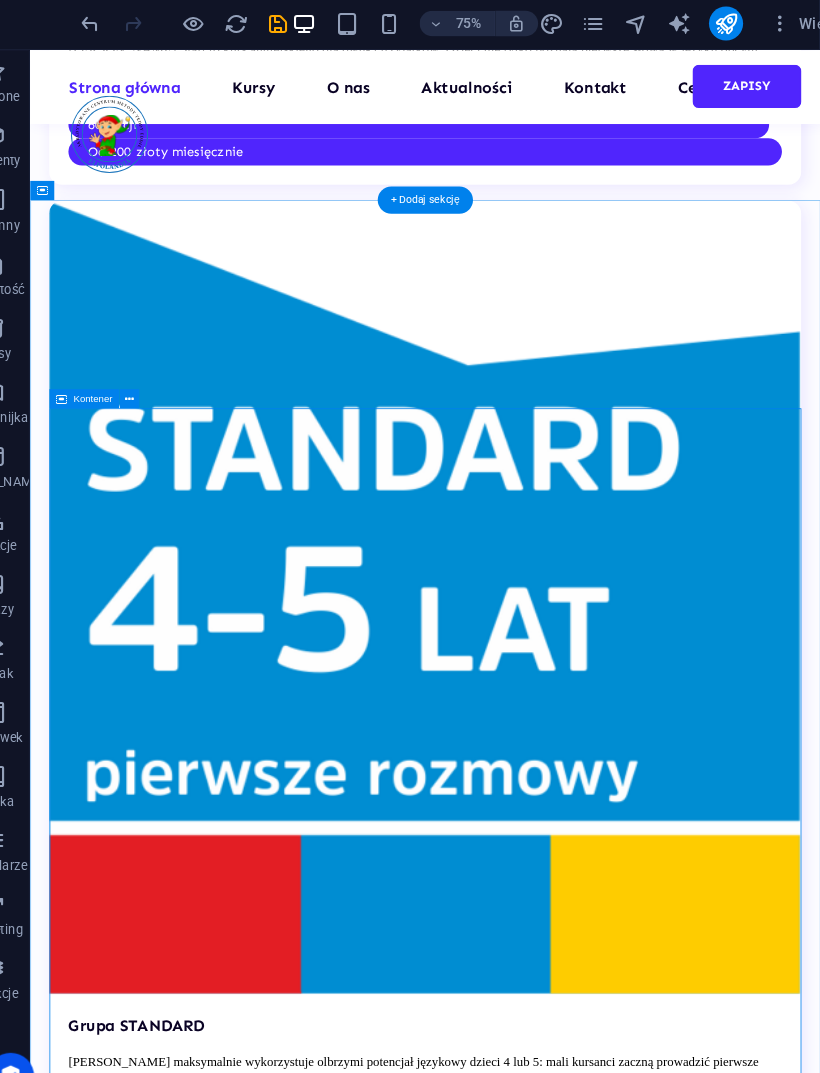 click at bounding box center [173, 377] 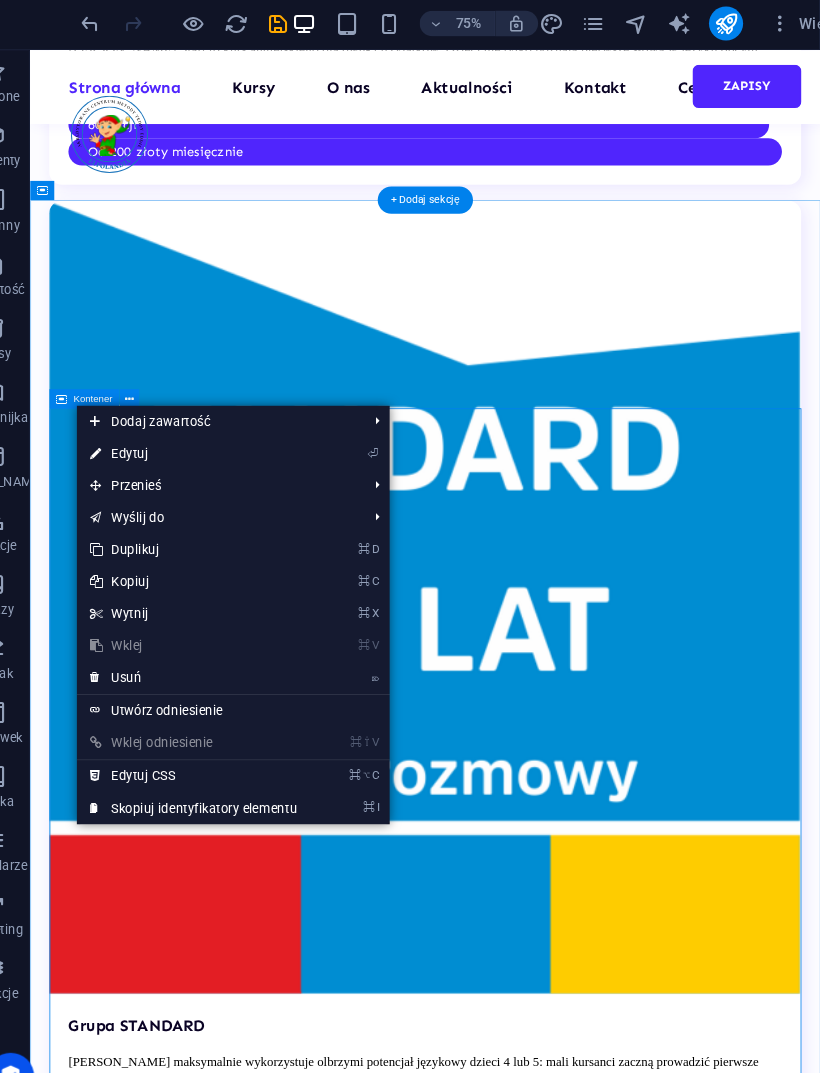 click on "⌦  Usuń" at bounding box center [233, 638] 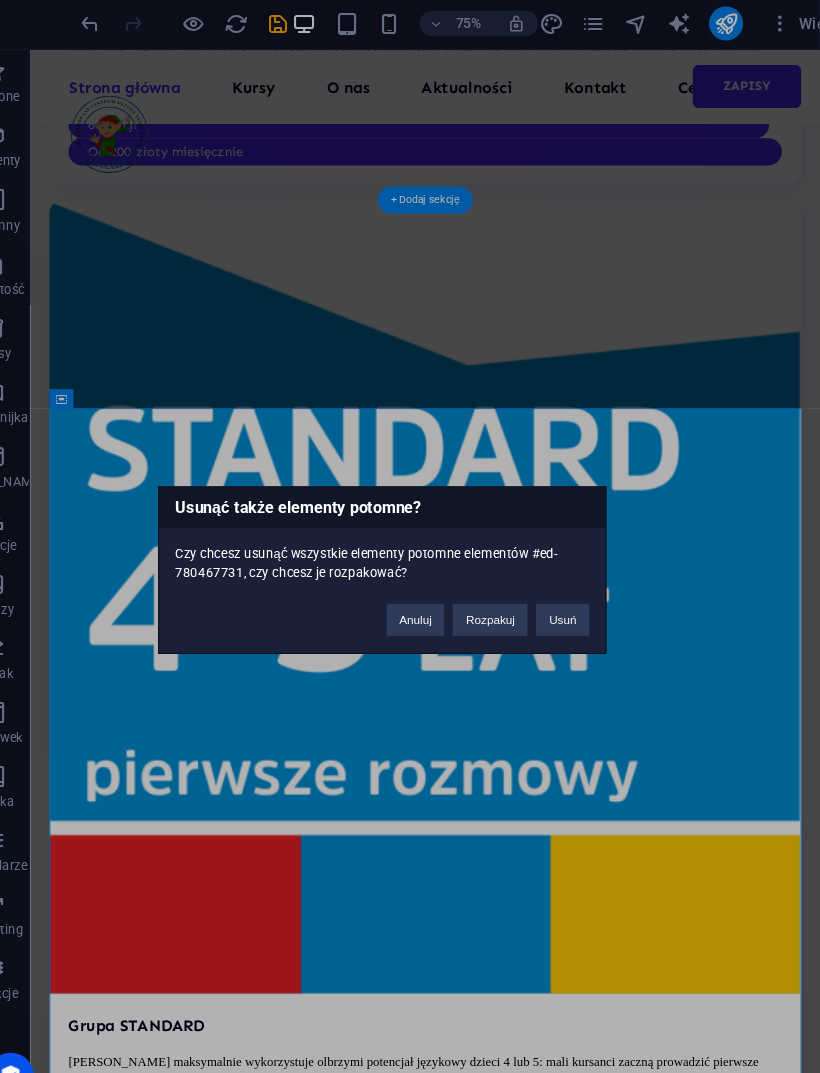 click on "Usuń" at bounding box center (579, 583) 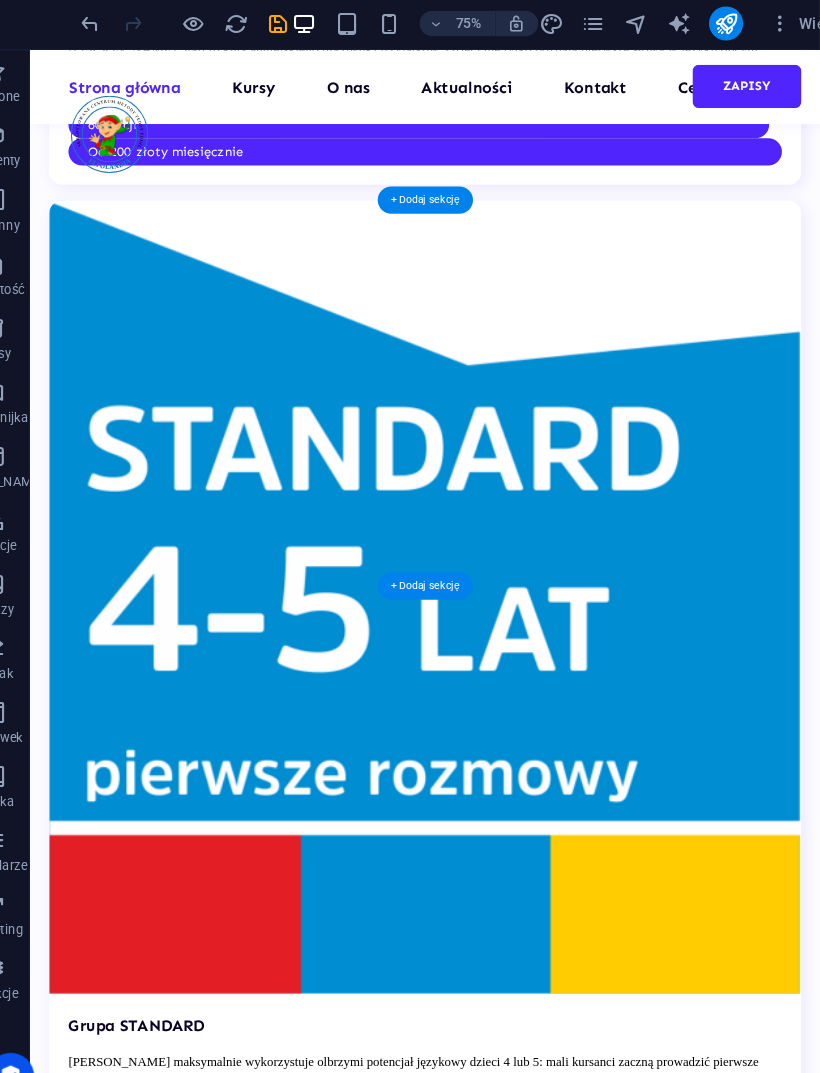 click on "Upuść treść tutaj lub  Dodaj elementy  Wklej schowek" at bounding box center (522, 6548) 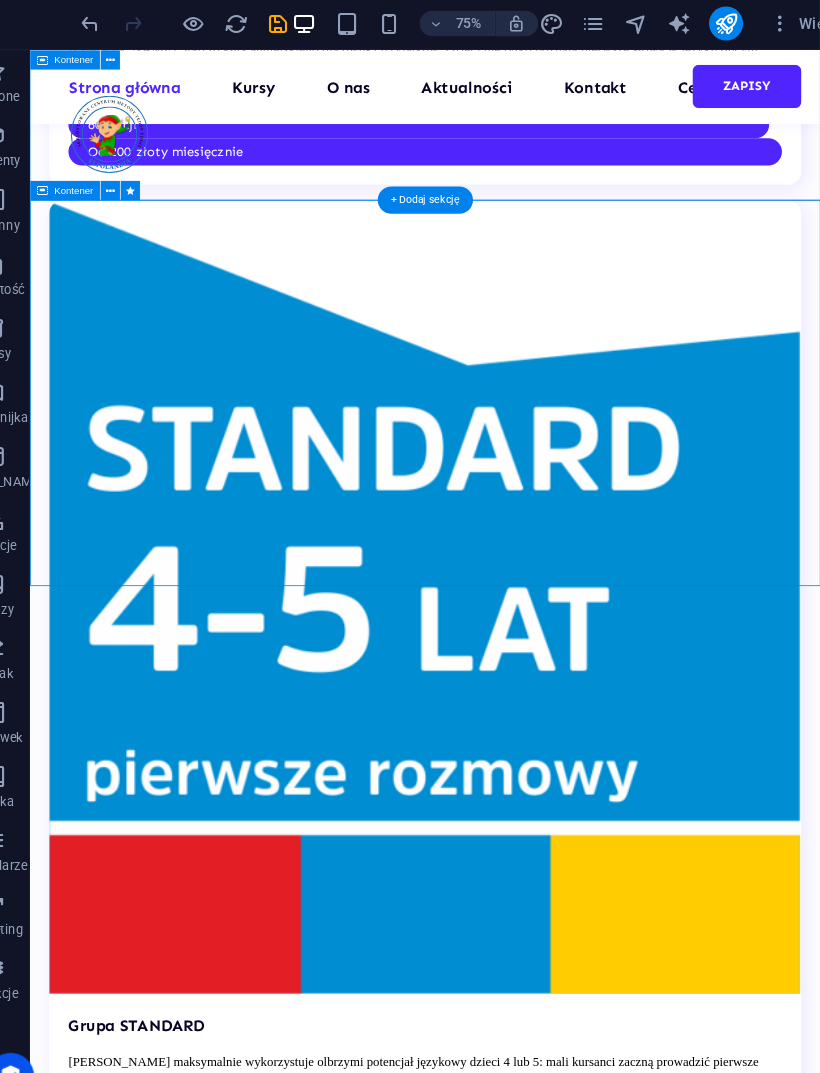 click at bounding box center [155, 182] 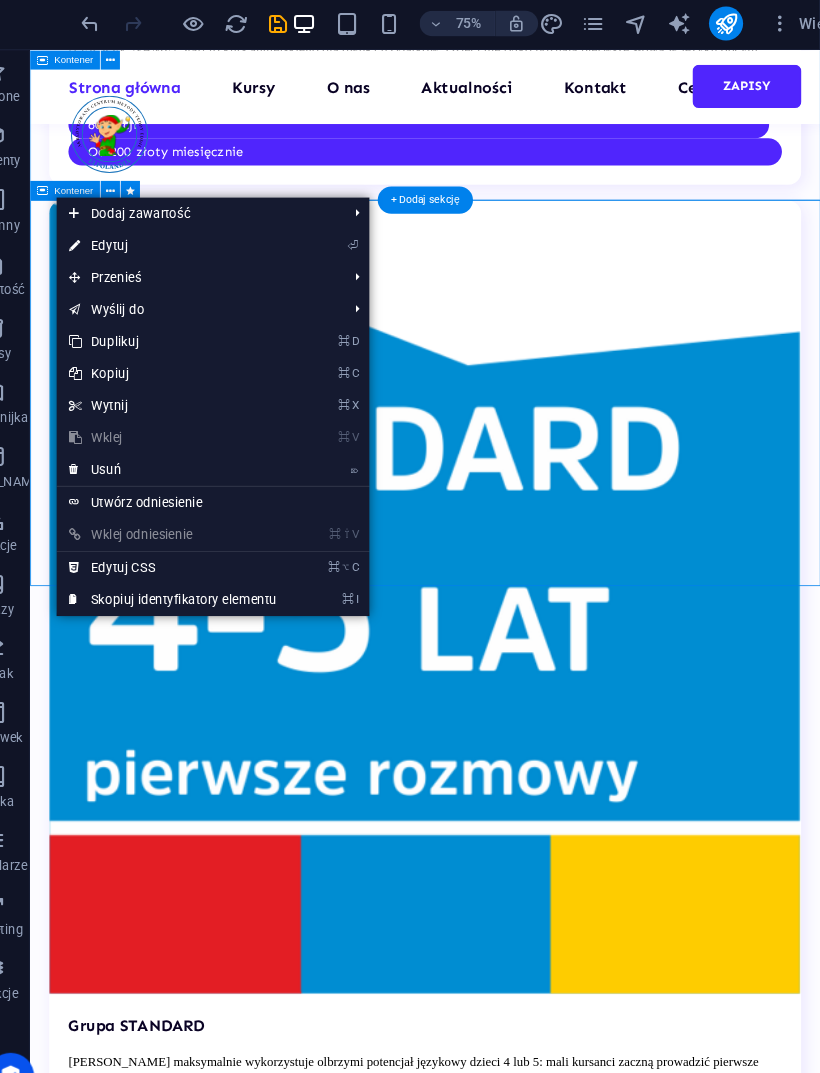 click on "⌦  Usuń" at bounding box center [214, 443] 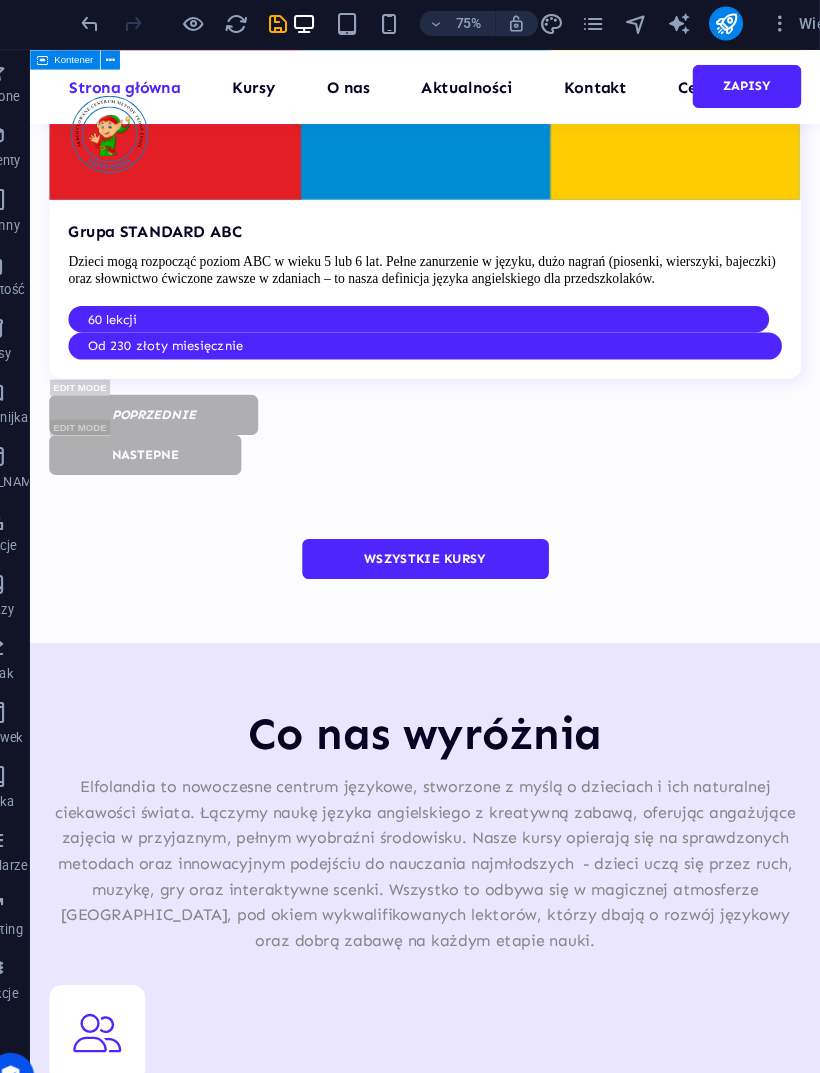 scroll, scrollTop: 7497, scrollLeft: 0, axis: vertical 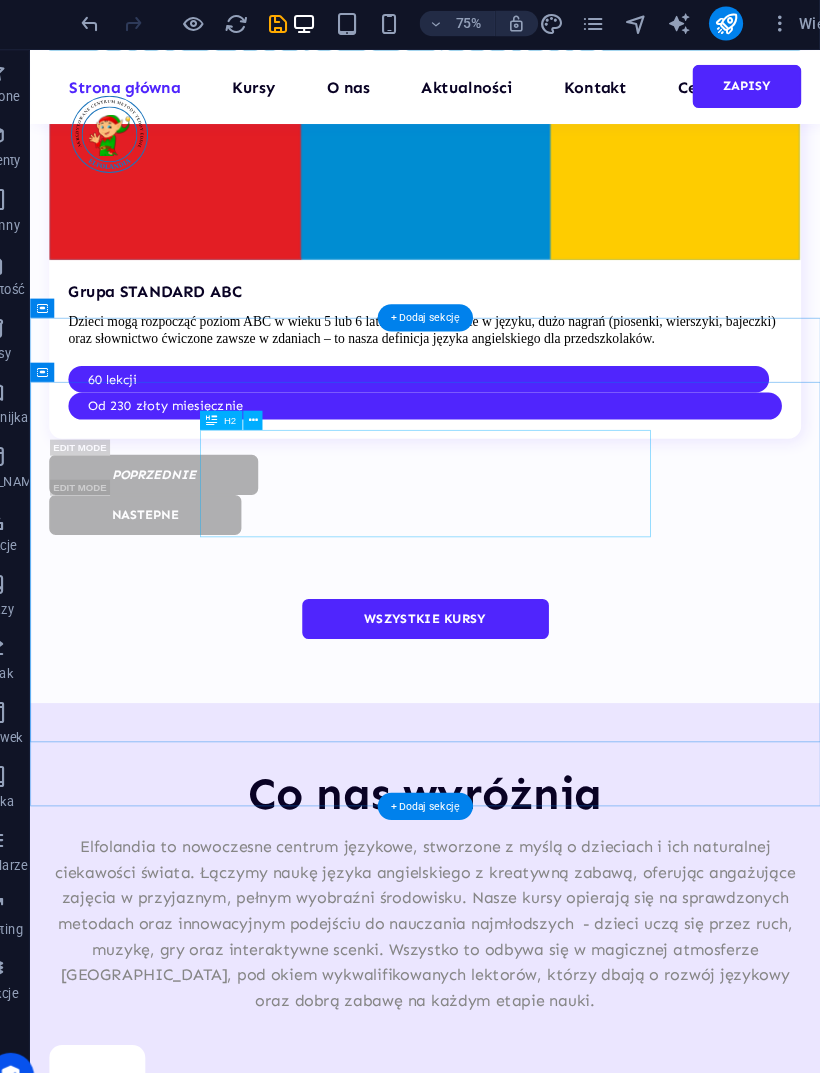 click on "zapisz dziecko na zajęcia !" at bounding box center (522, 9684) 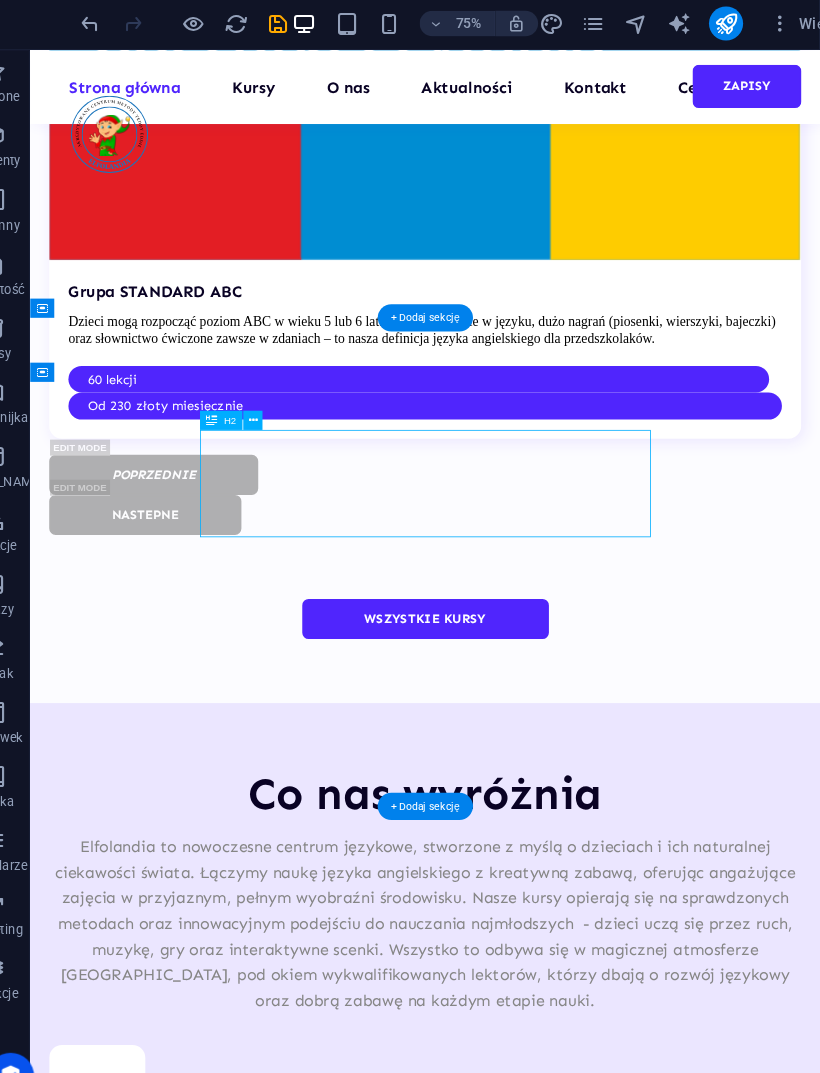 click on "zapisz dziecko na zajęcia !" at bounding box center [522, 9684] 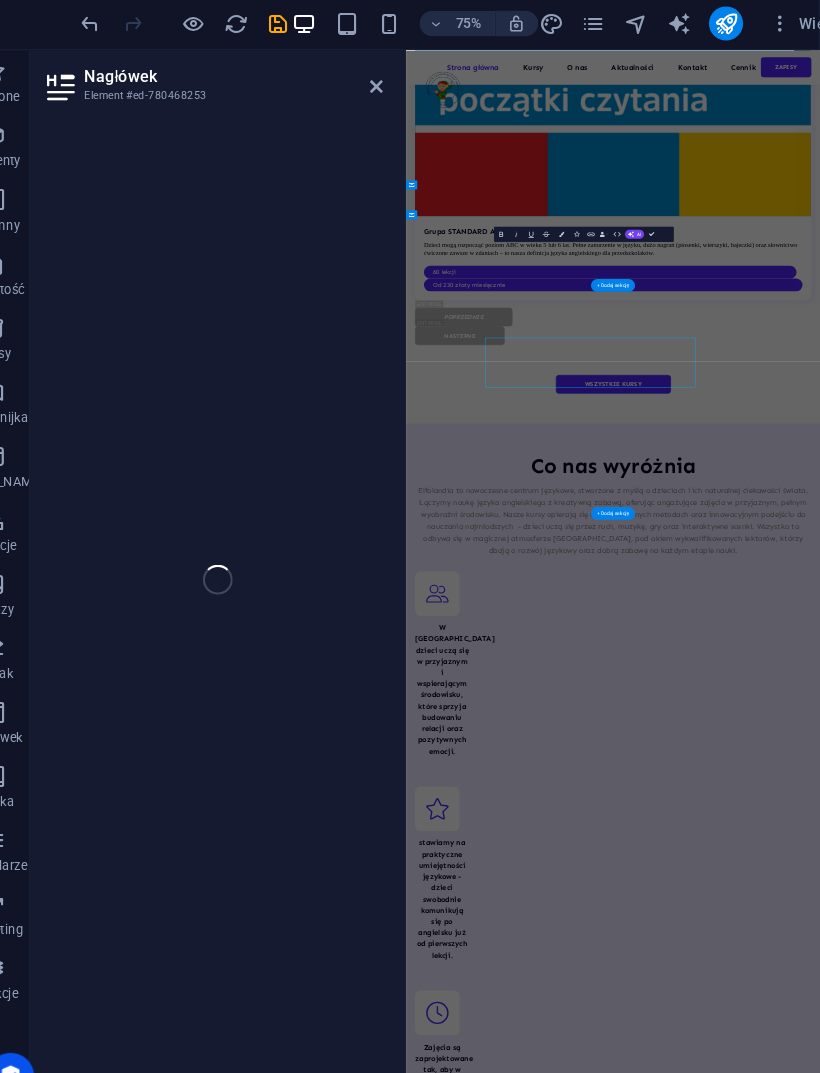 scroll, scrollTop: 7202, scrollLeft: 0, axis: vertical 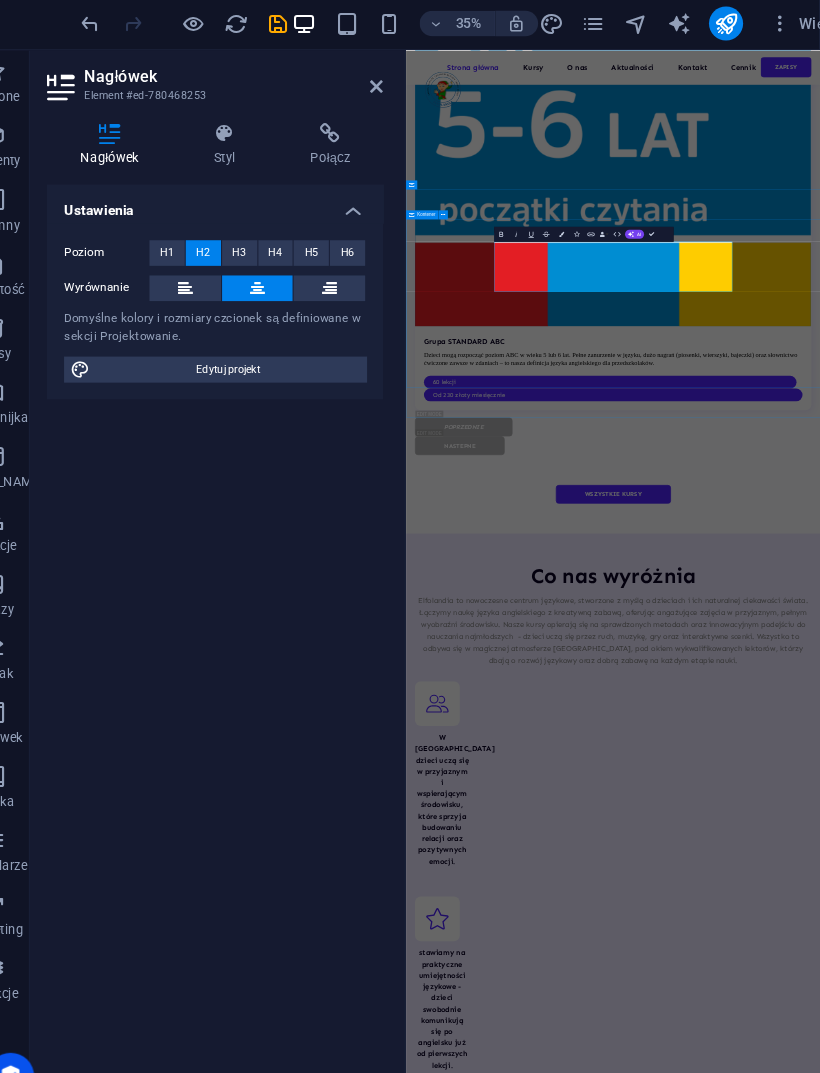 click on "AI" at bounding box center (646, 222) 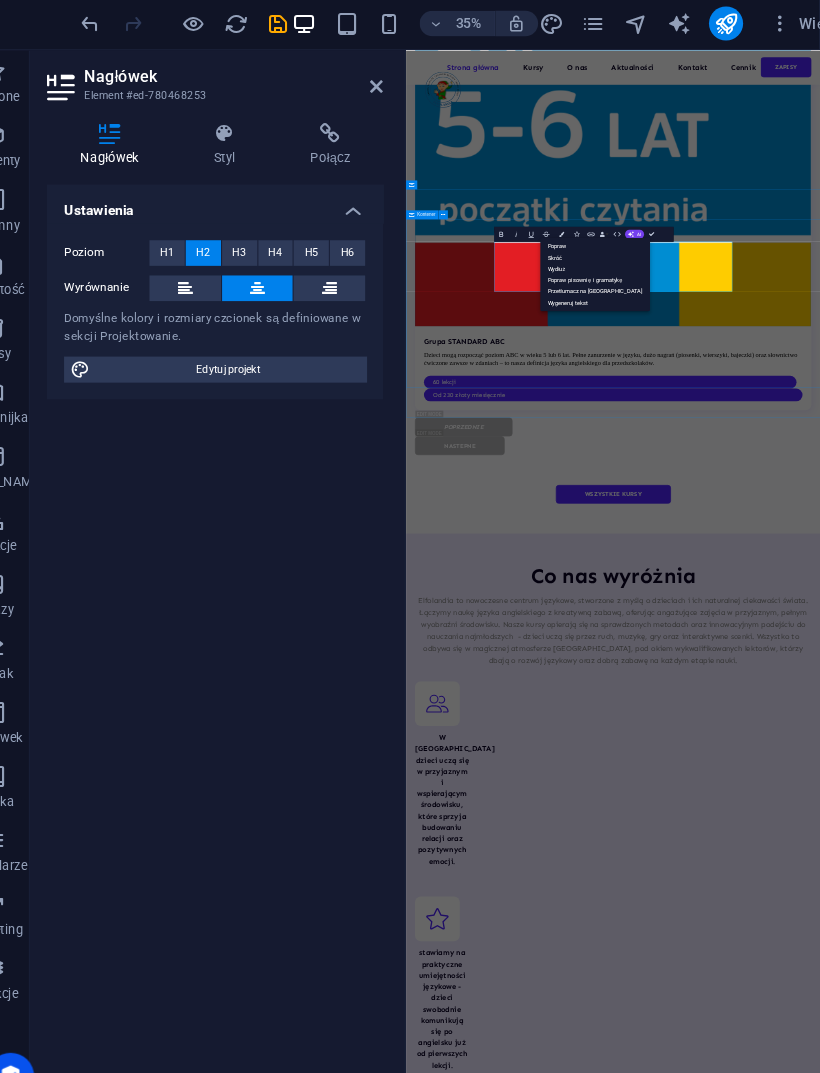 click on "Popraw" at bounding box center (609, 234) 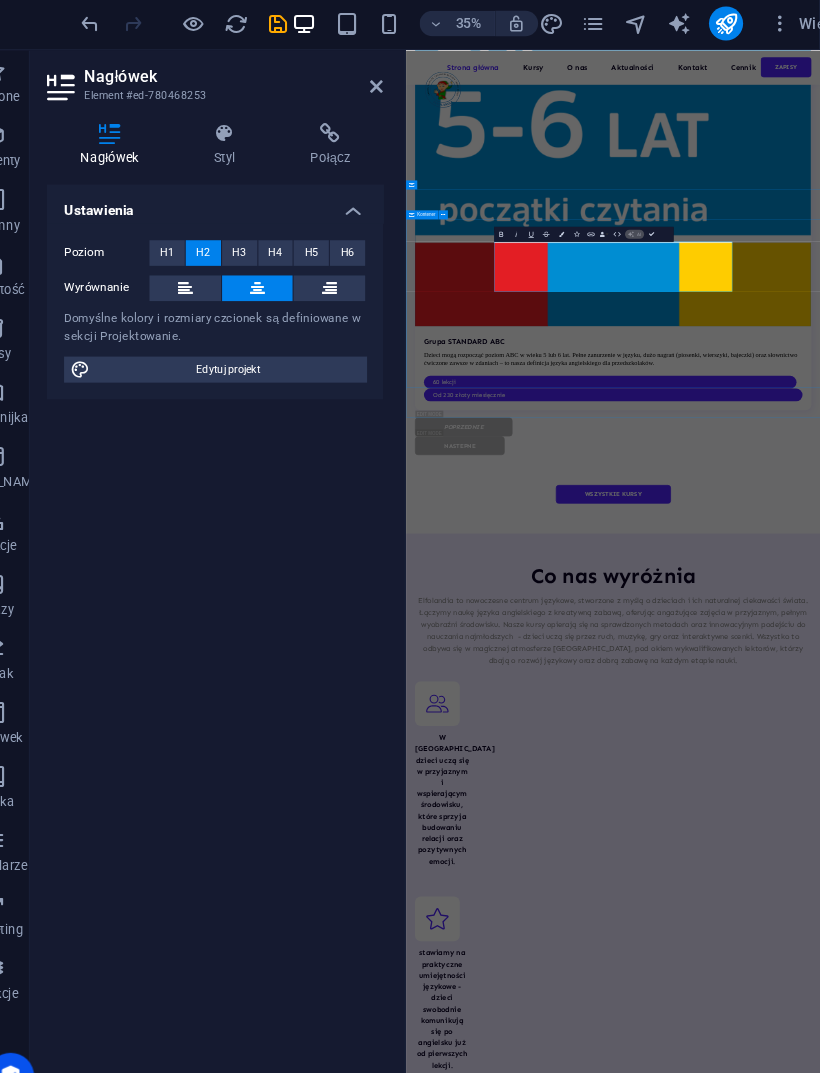 type 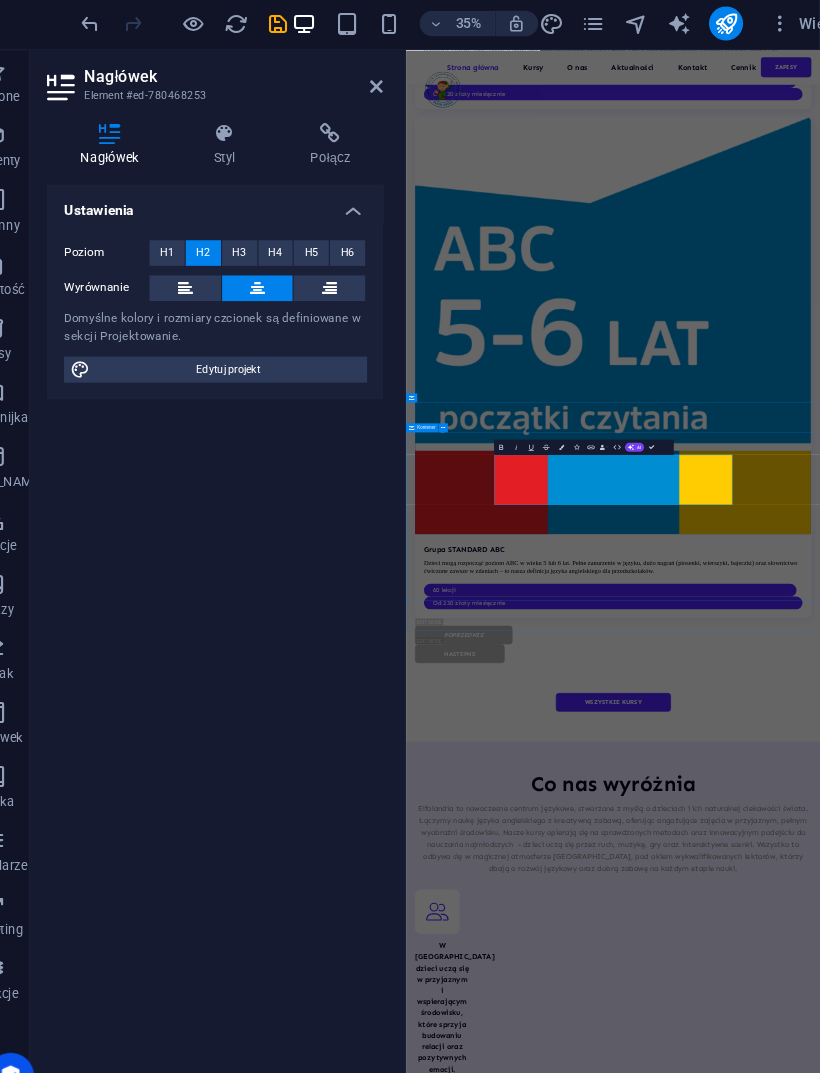 scroll, scrollTop: 6602, scrollLeft: 0, axis: vertical 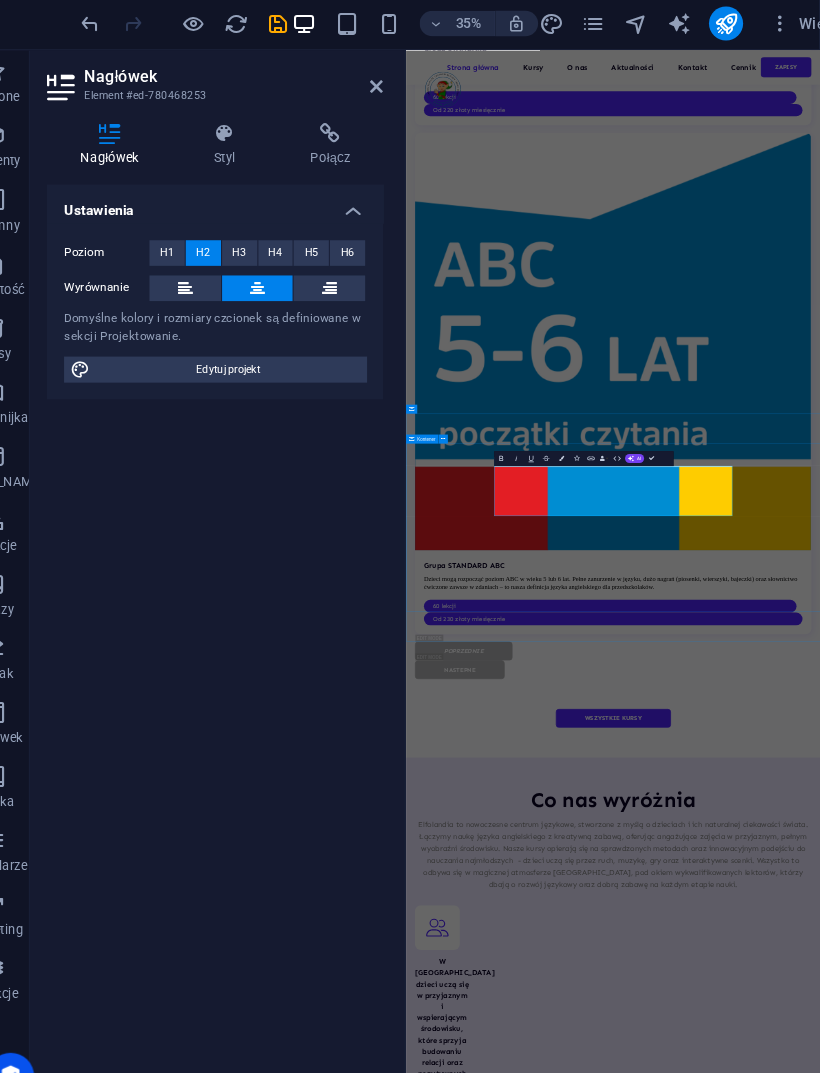 click on "Wypełnij formularz" at bounding box center [959, 10924] 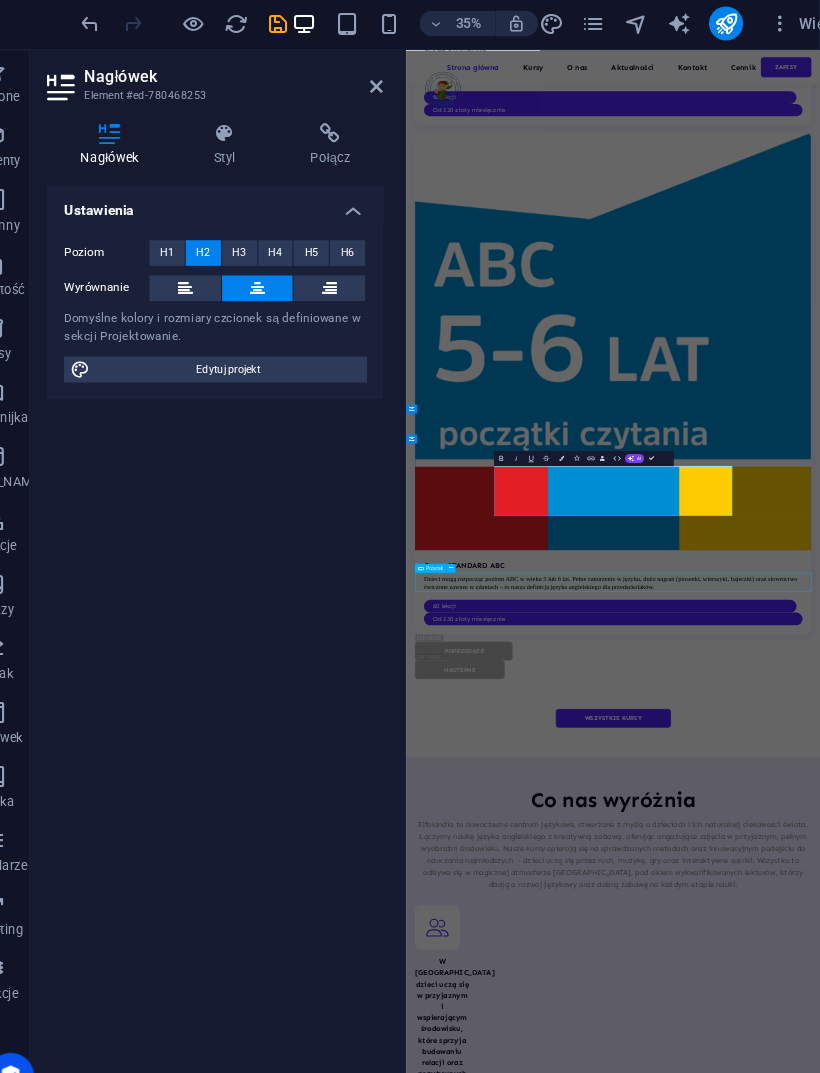 scroll, scrollTop: 7621, scrollLeft: 0, axis: vertical 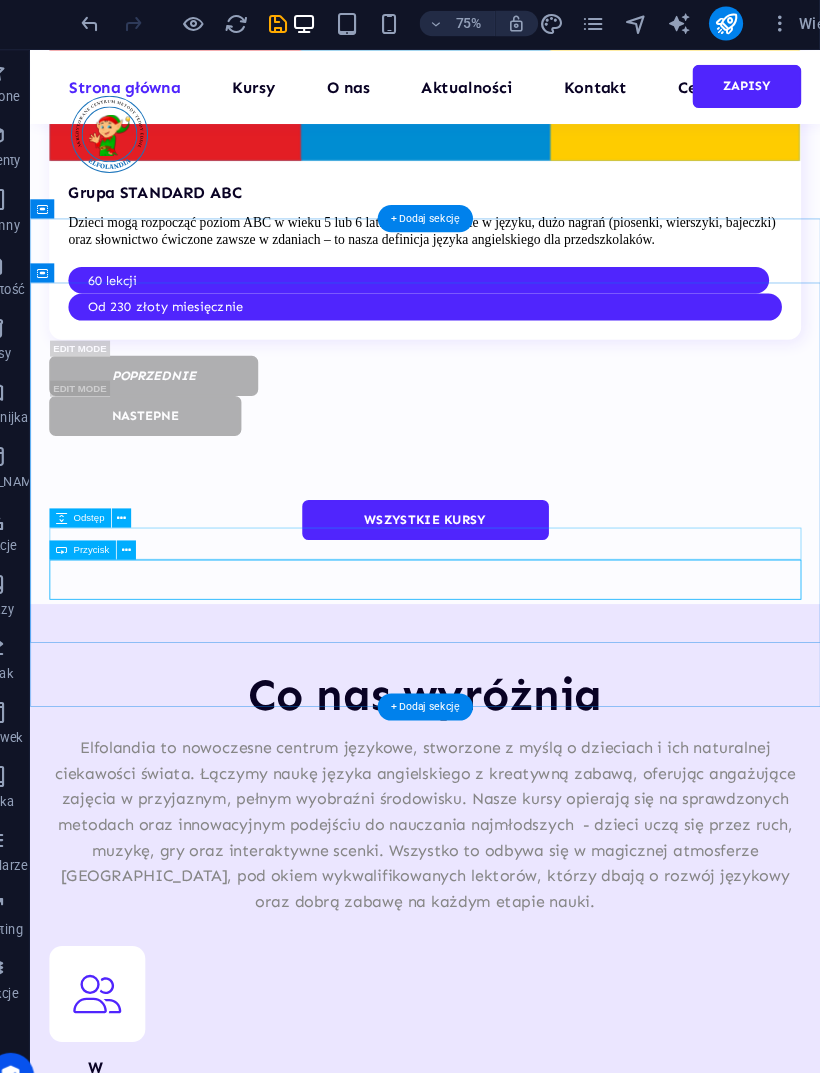 click at bounding box center (170, 518) 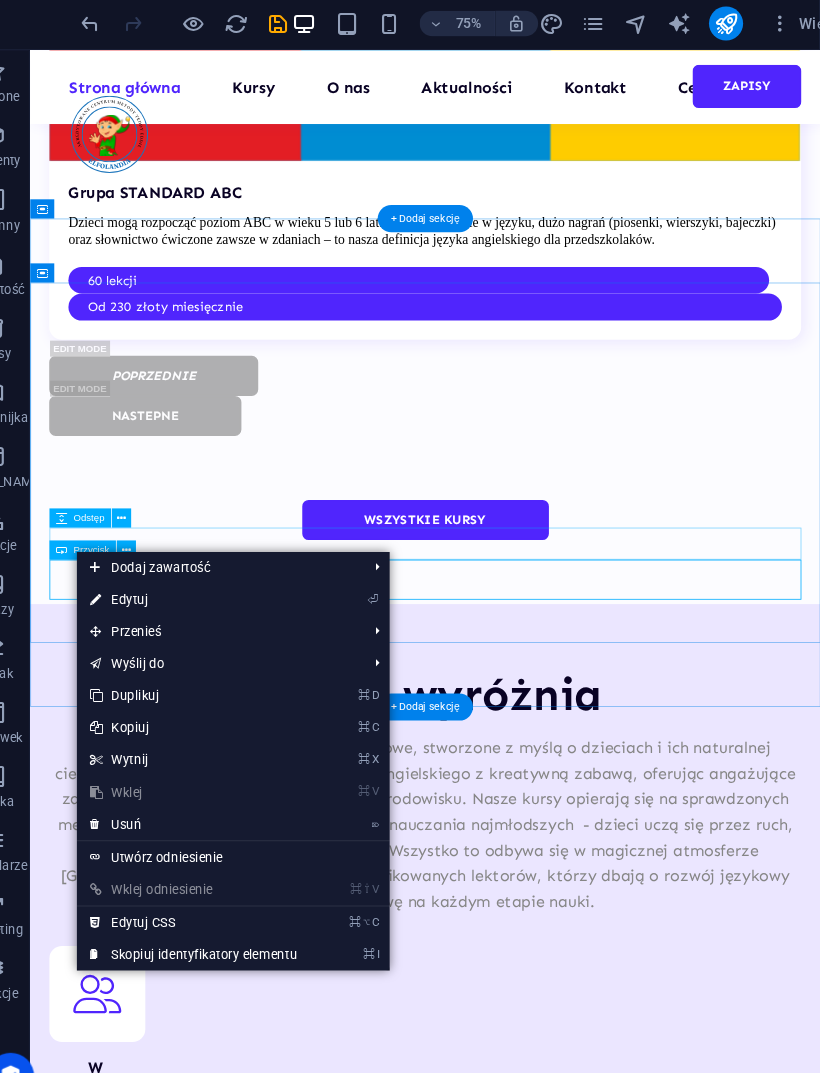 click on "⏎  Edytuj" at bounding box center [233, 565] 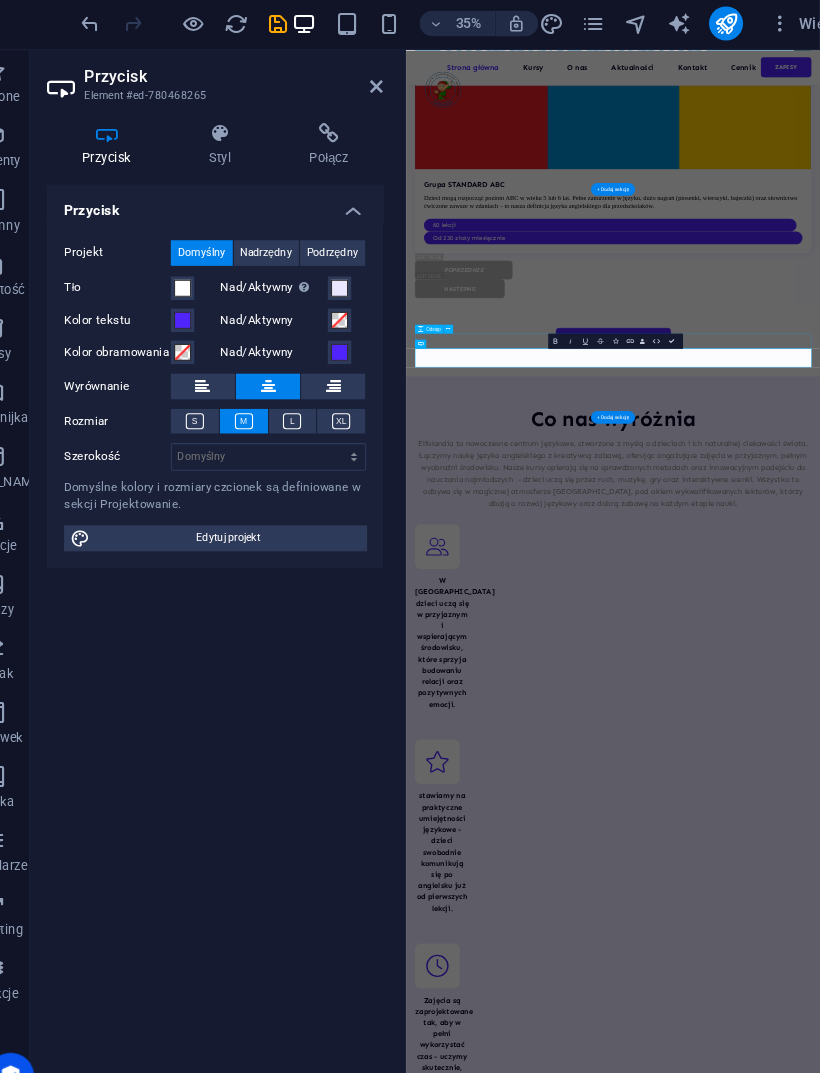 scroll, scrollTop: 7202, scrollLeft: 0, axis: vertical 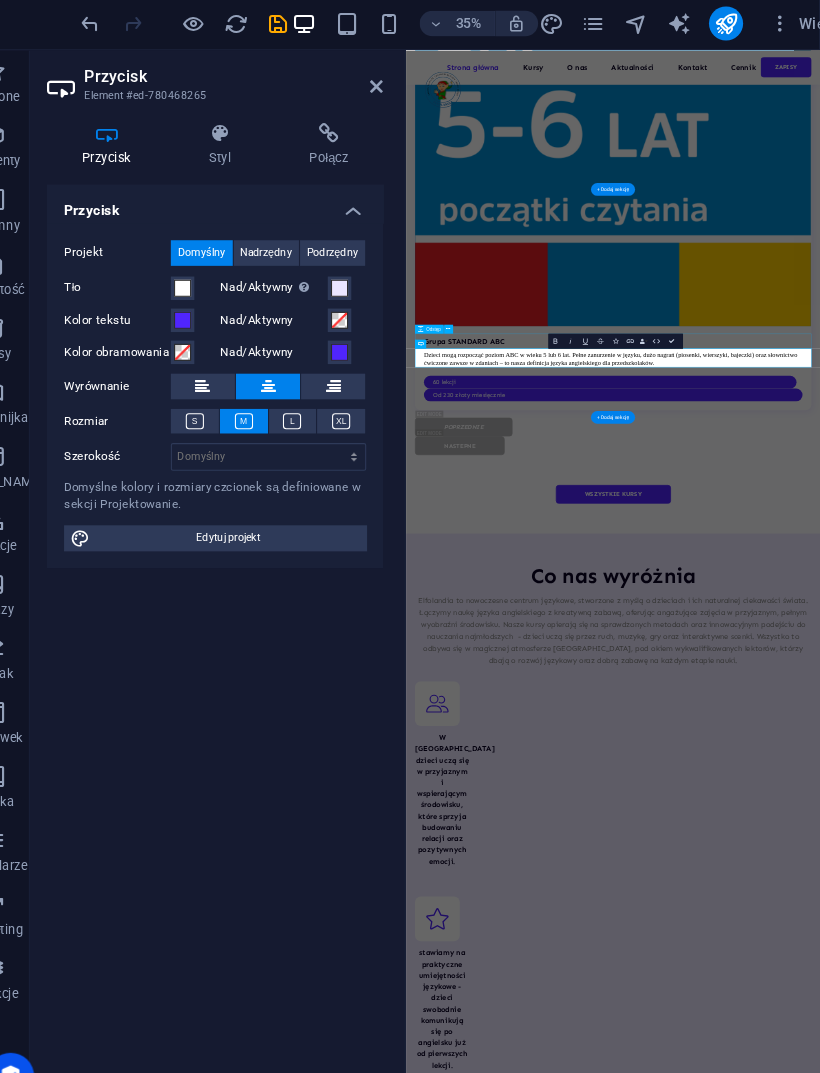 click on "Połącz" at bounding box center (360, 139) 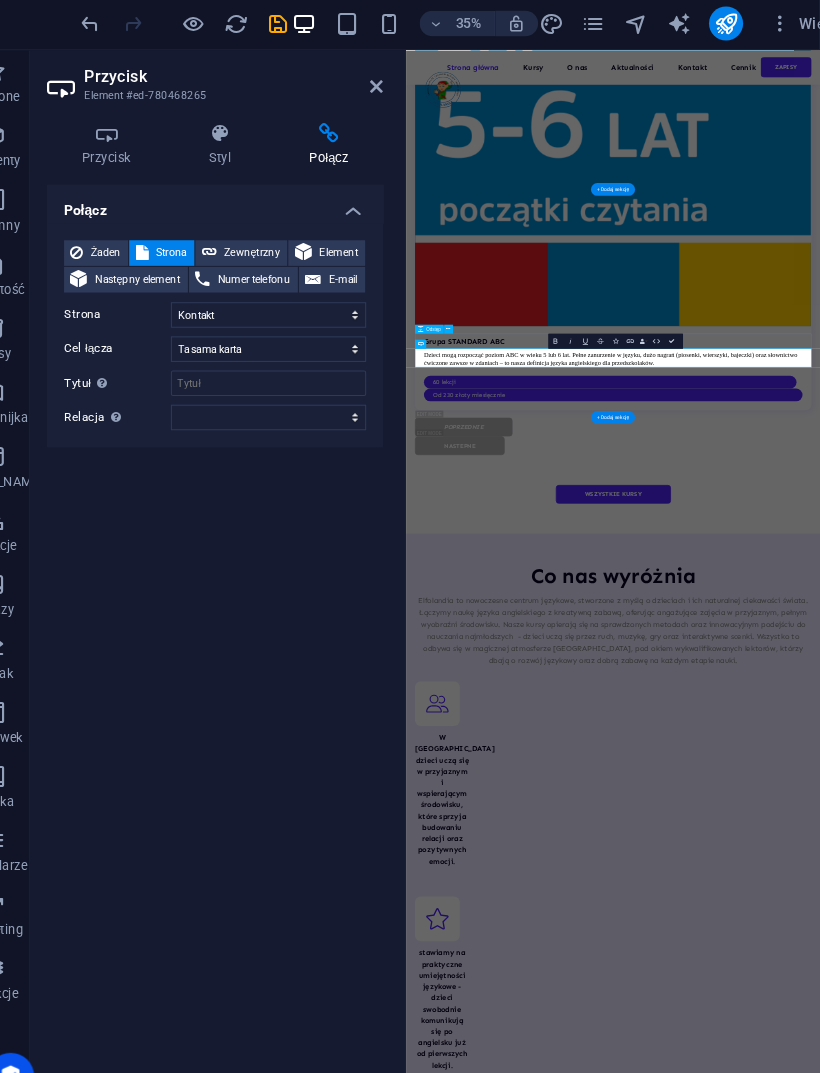 click on "Zewnętrzny" at bounding box center [278, 240] 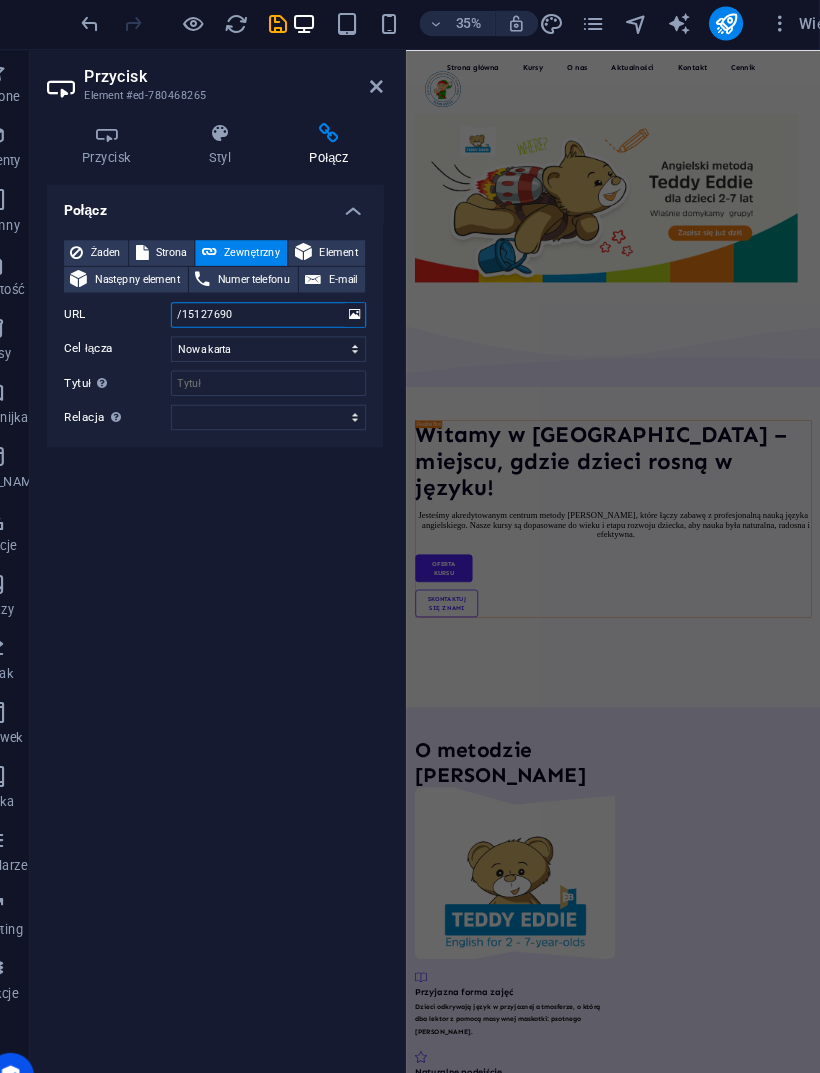 scroll, scrollTop: 0, scrollLeft: 0, axis: both 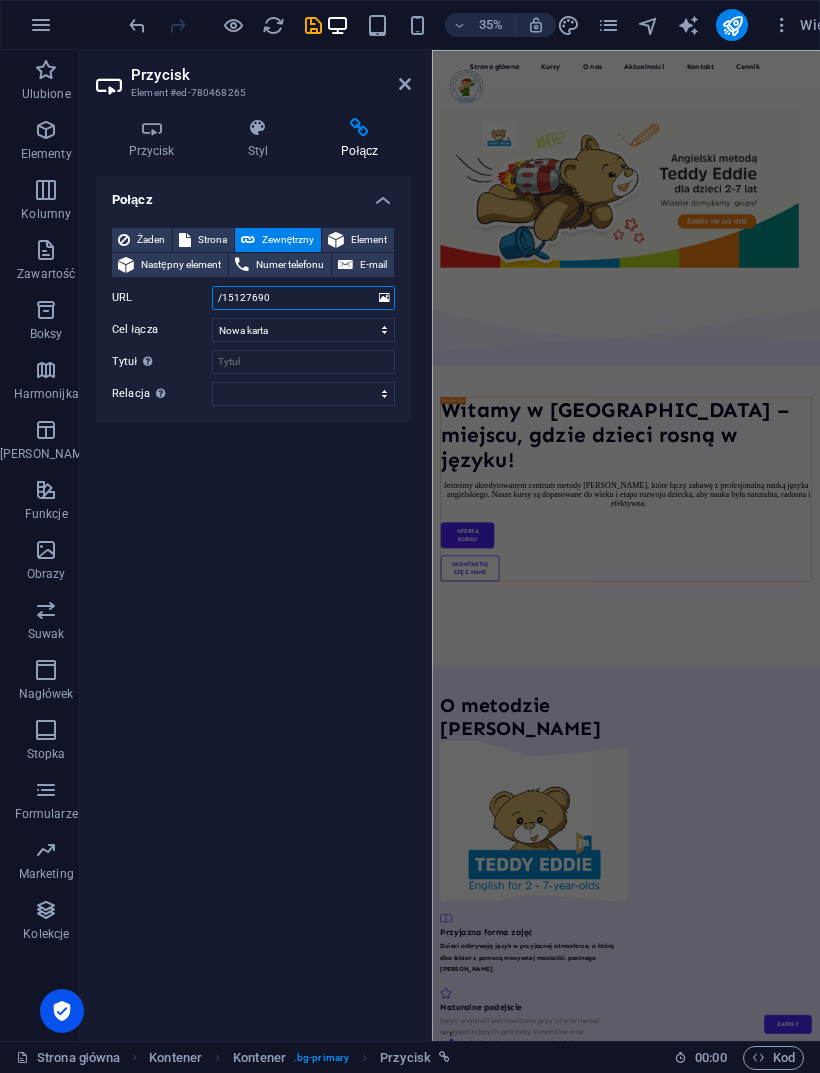 click on "/15127690" at bounding box center (303, 298) 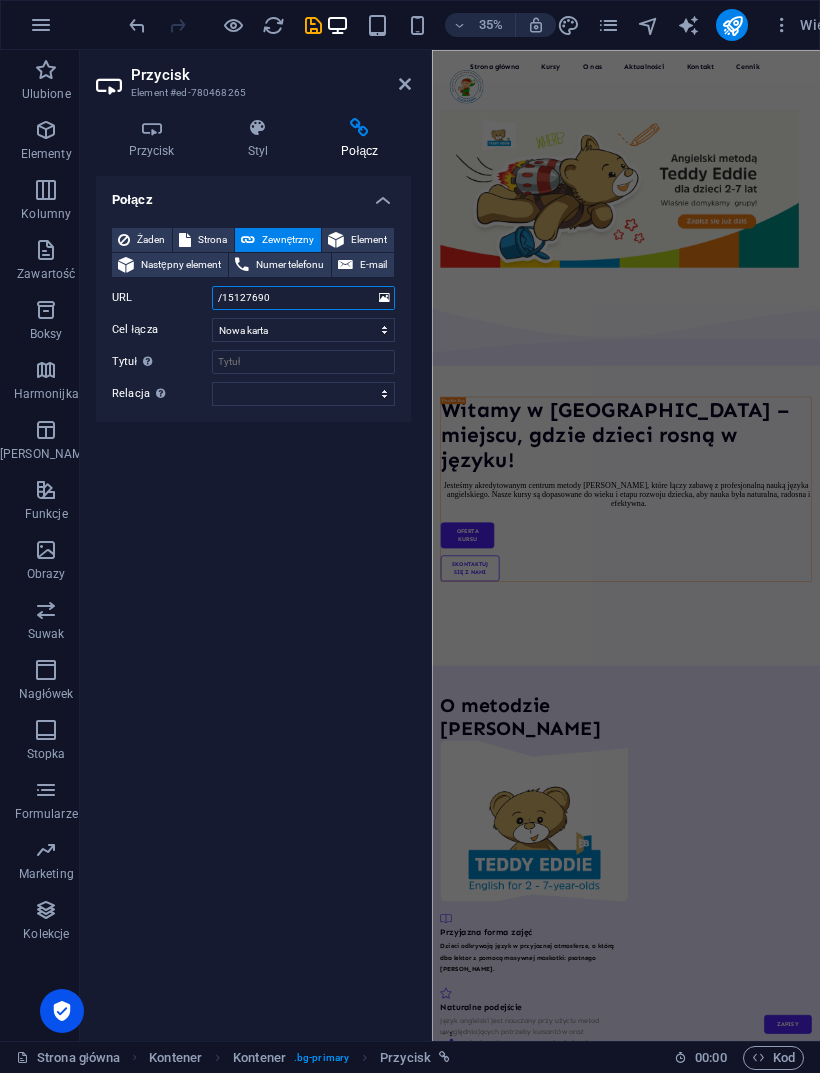 paste on "https://docs.google.com/forms/d/14UOoixnTItfJXykEJdErPCvx8mCgEc-tE5POsEhxePY/edit" 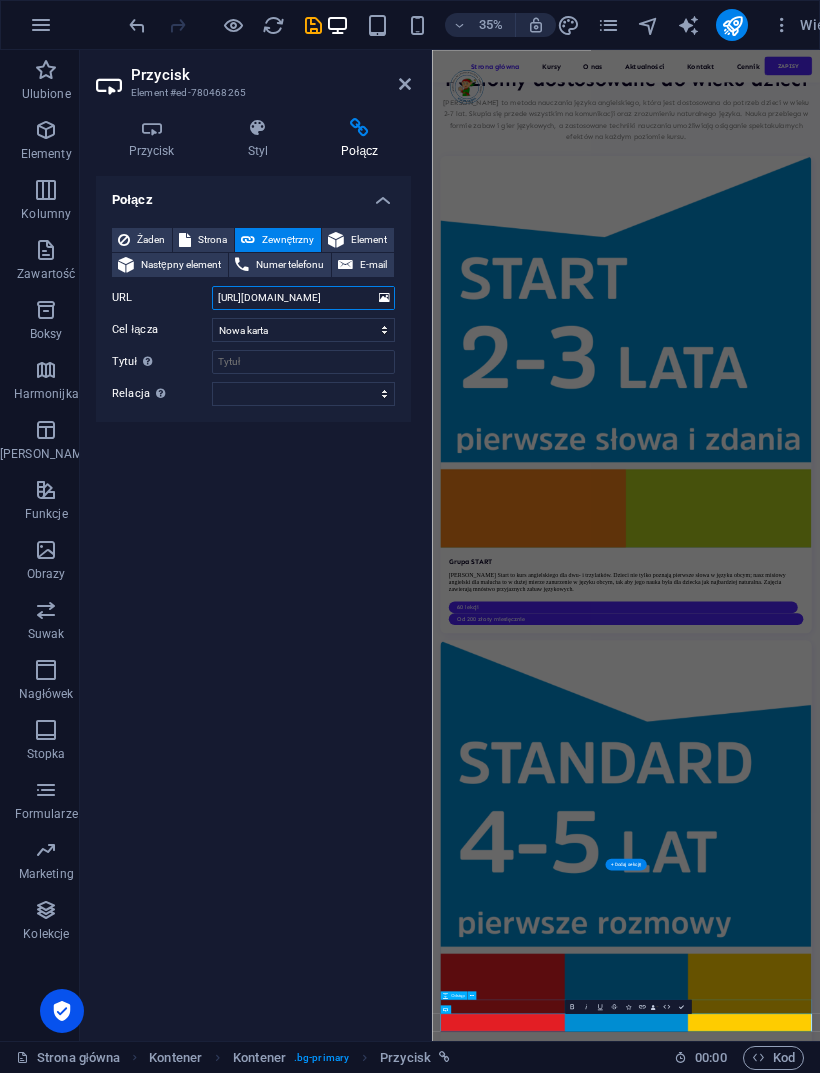scroll, scrollTop: 6609, scrollLeft: 0, axis: vertical 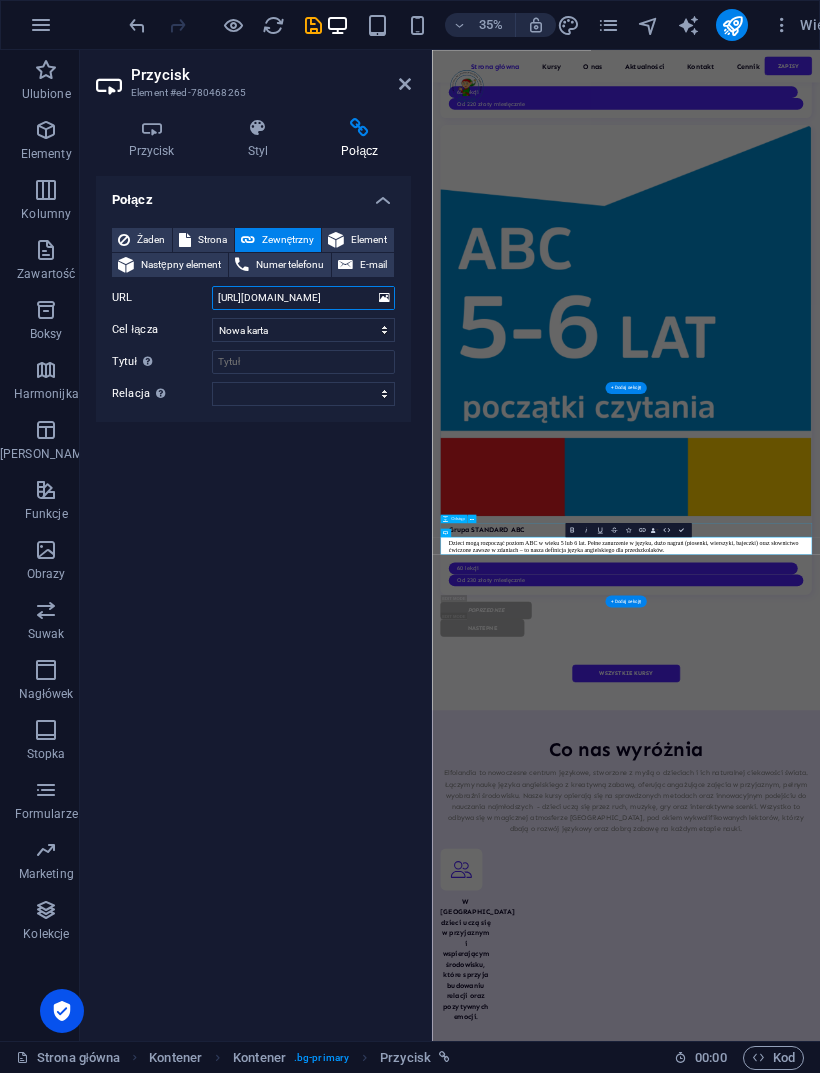 type on "https://docs.google.com/forms/d/14UOoixnTItfJXykEJdErPCvx8mCgEc-tE5POsEhxePY/edit" 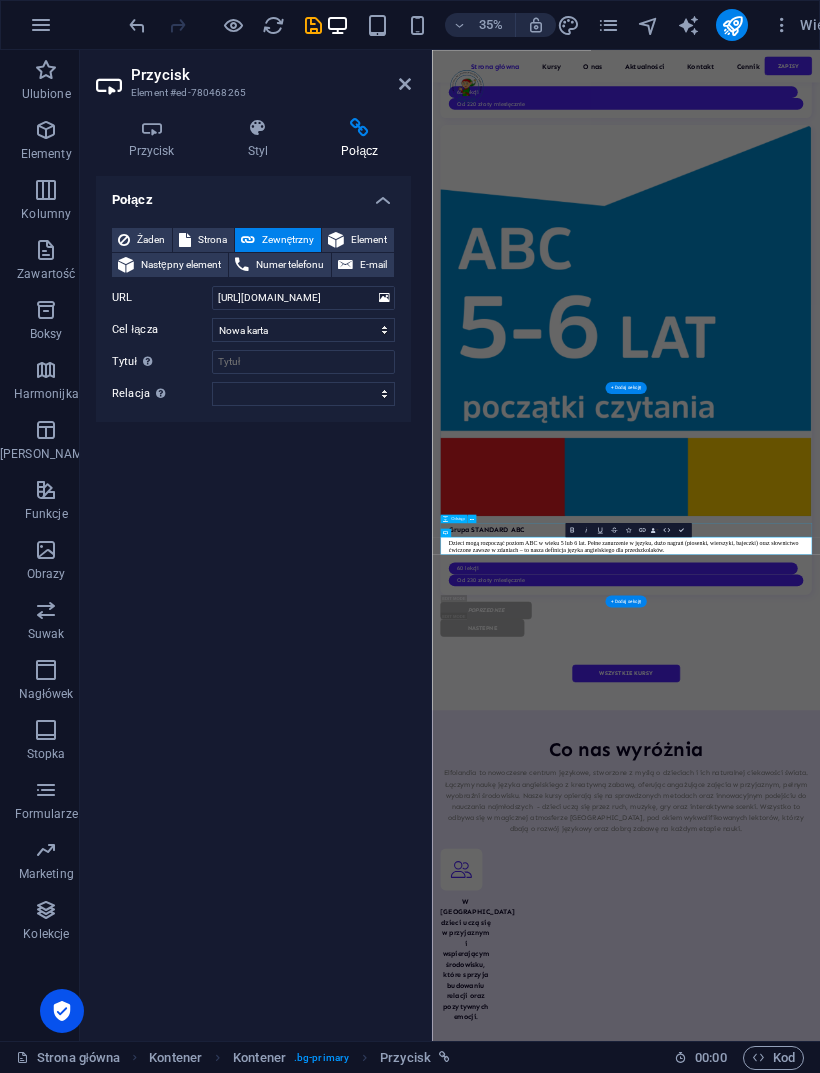 click on "Najczęściej zadawane pytania" at bounding box center (986, 11150) 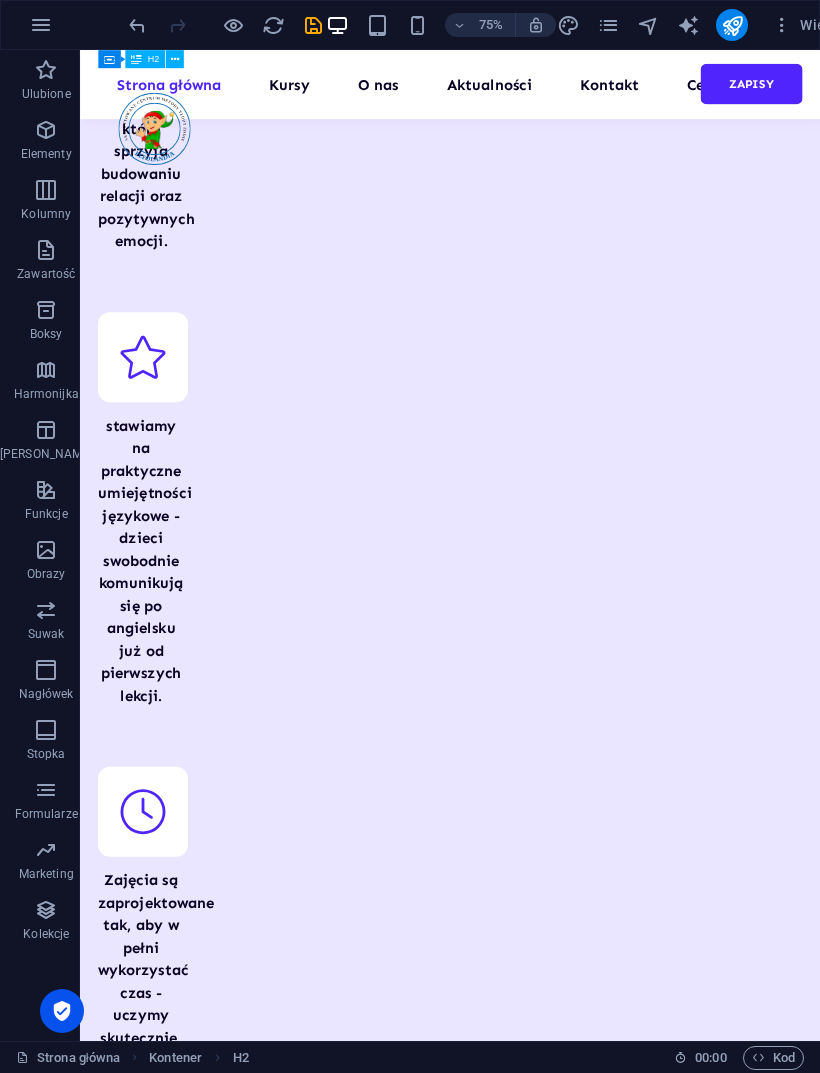 scroll, scrollTop: 9025, scrollLeft: 0, axis: vertical 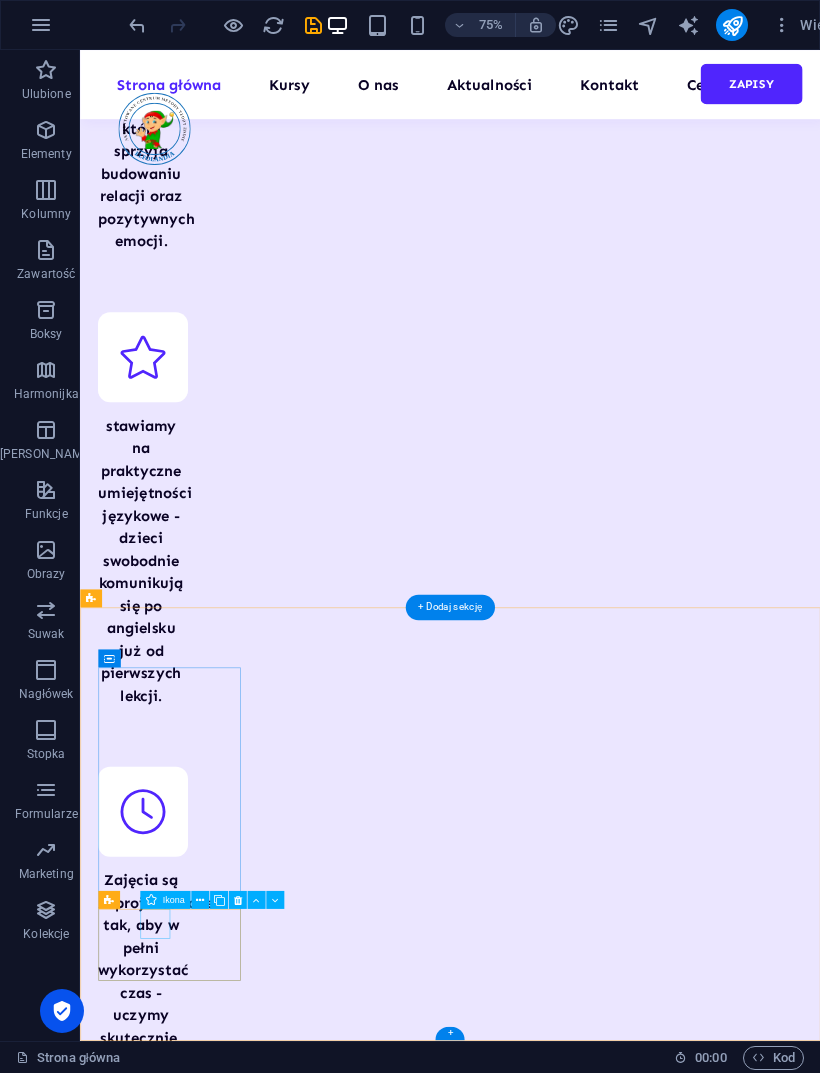 click at bounding box center (199, 10223) 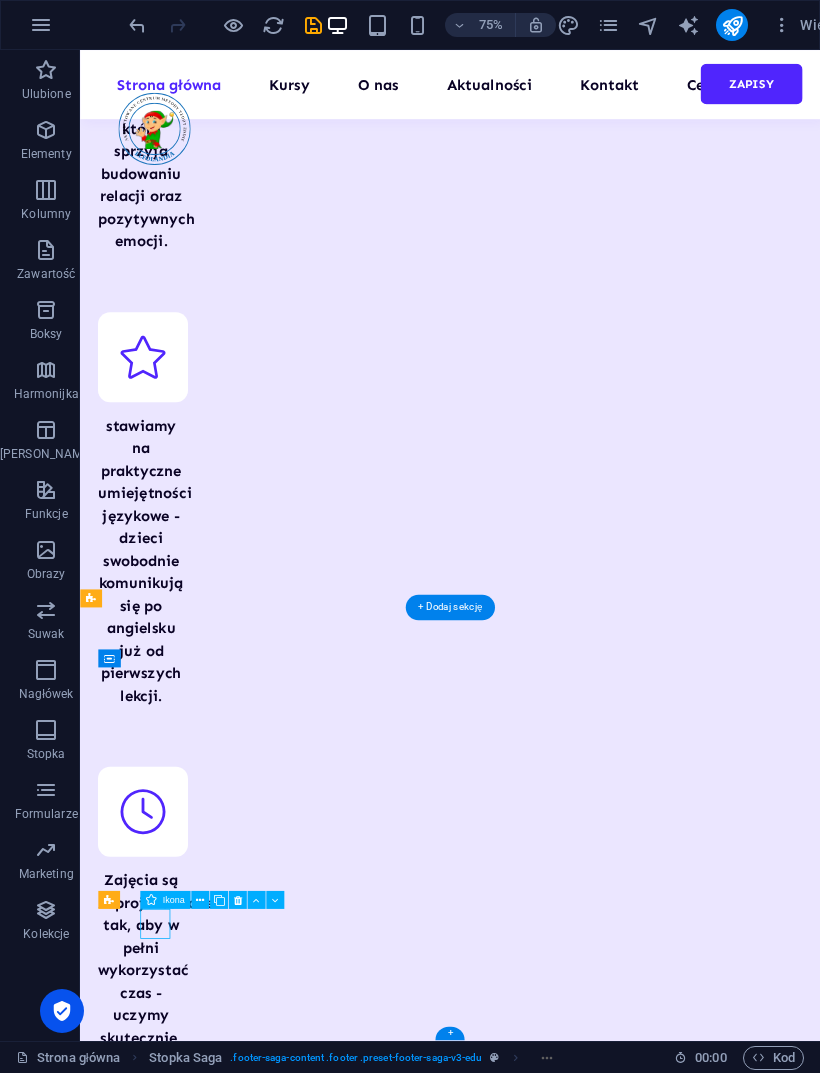 click at bounding box center (199, 10319) 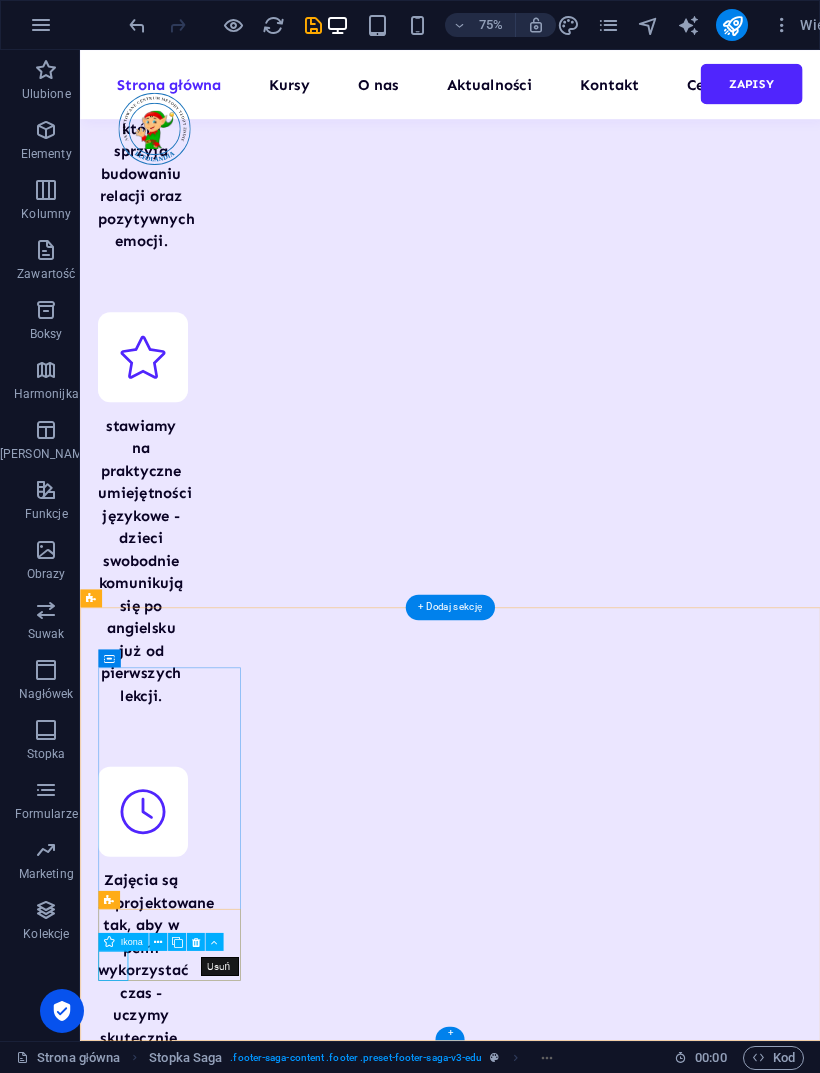 click at bounding box center (196, 942) 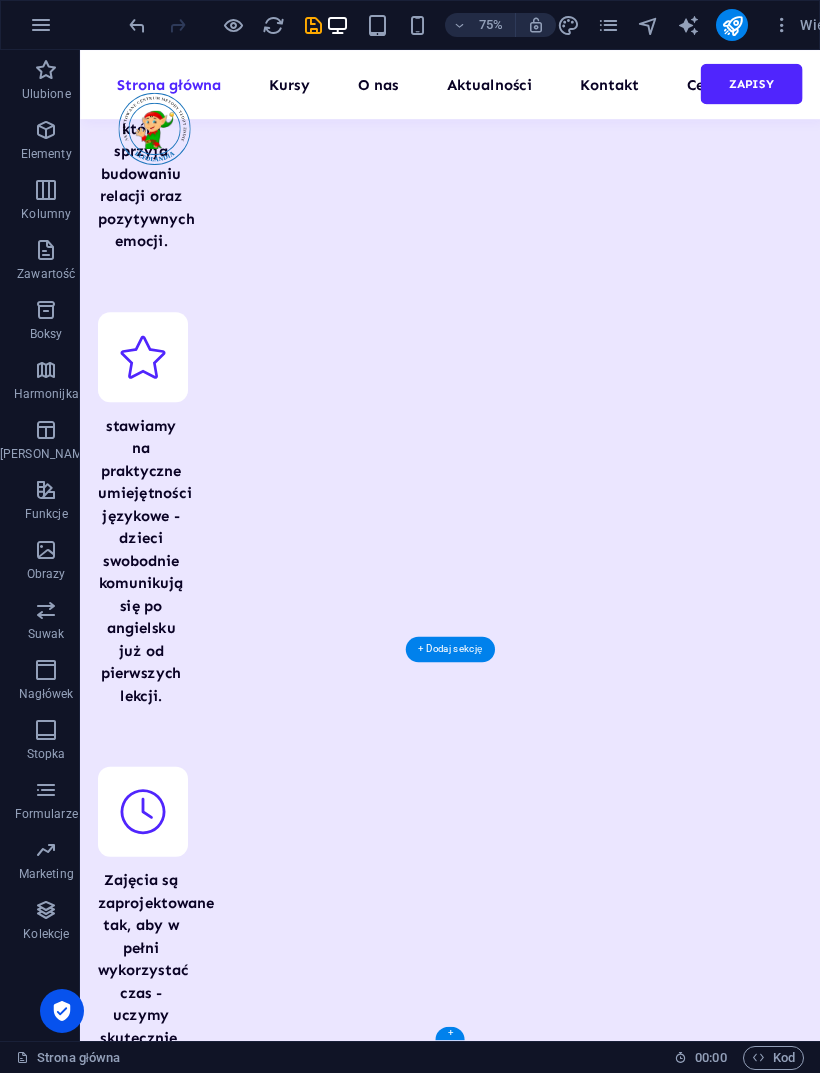 scroll, scrollTop: 8969, scrollLeft: 0, axis: vertical 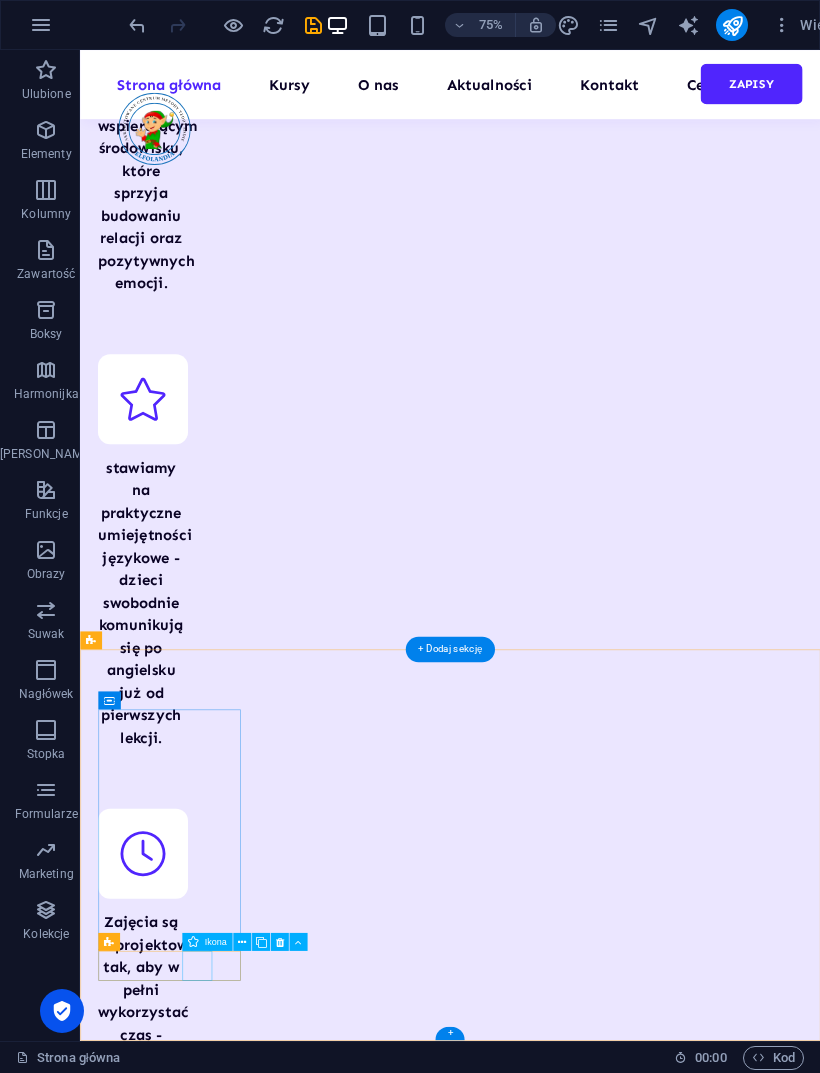 click at bounding box center (199, 10327) 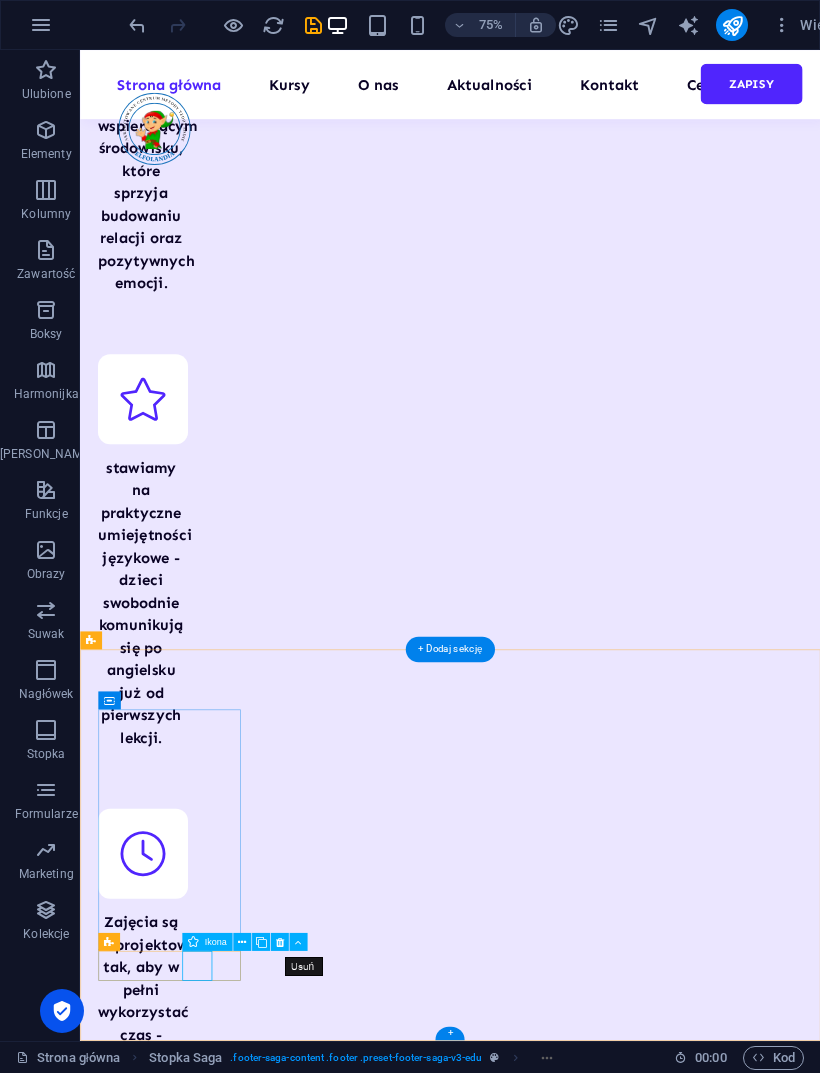 click at bounding box center [280, 942] 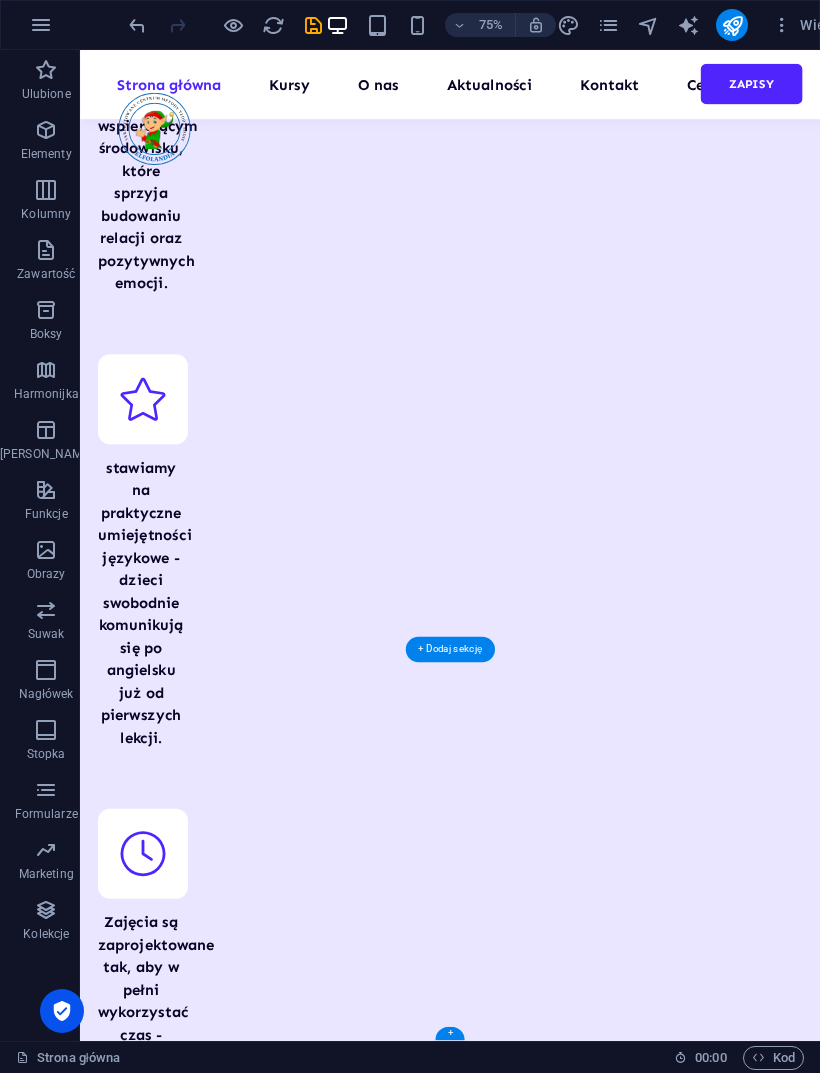 click at bounding box center (199, 10279) 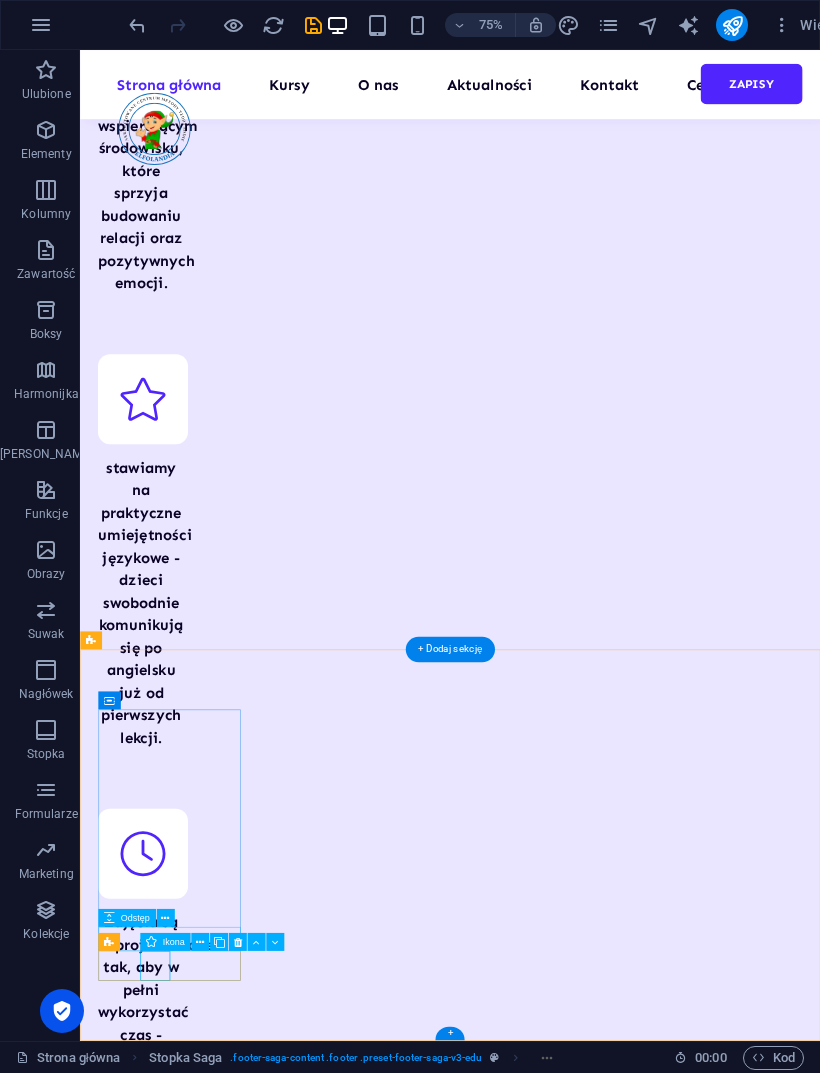 click at bounding box center [200, 942] 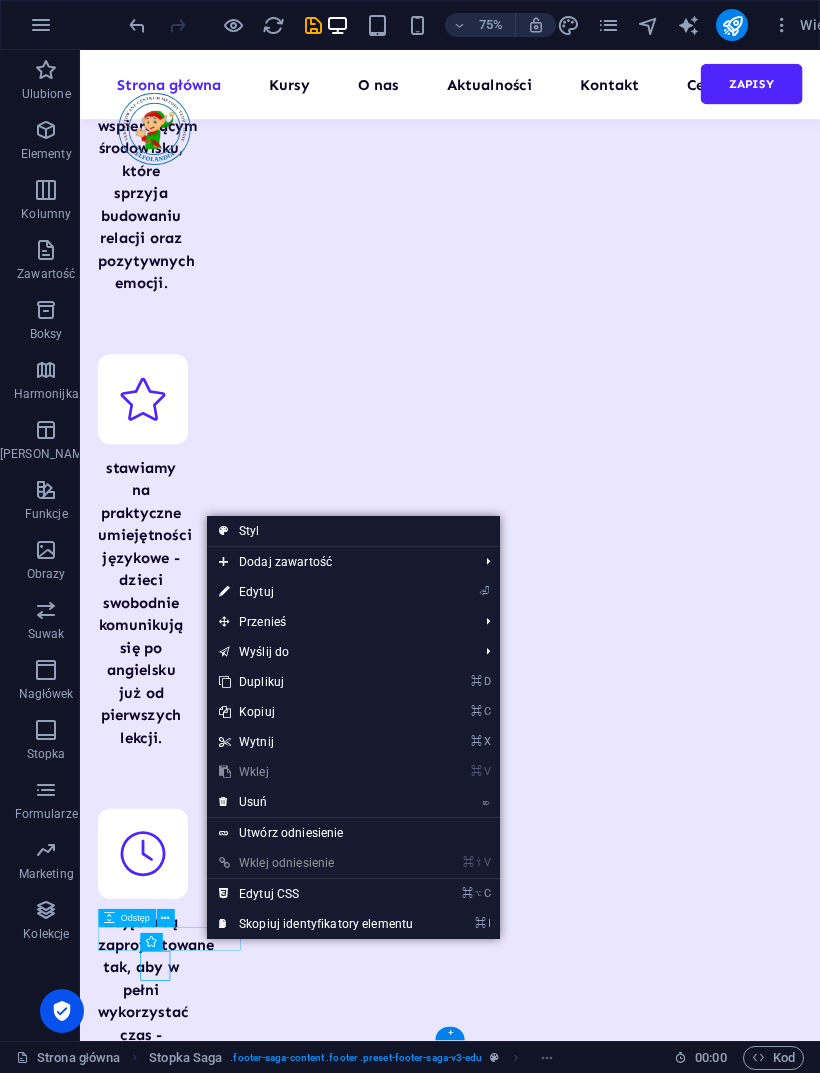 click on "⏎  Edytuj" at bounding box center (316, 592) 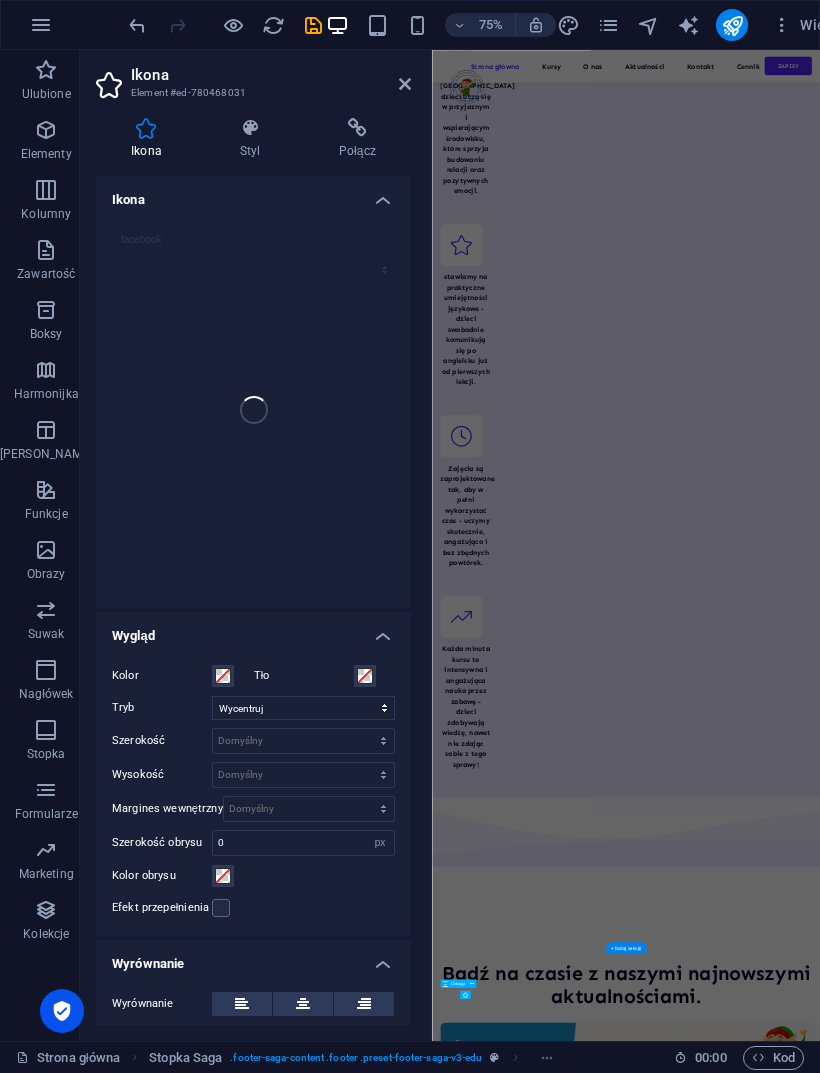 scroll, scrollTop: 7202, scrollLeft: 0, axis: vertical 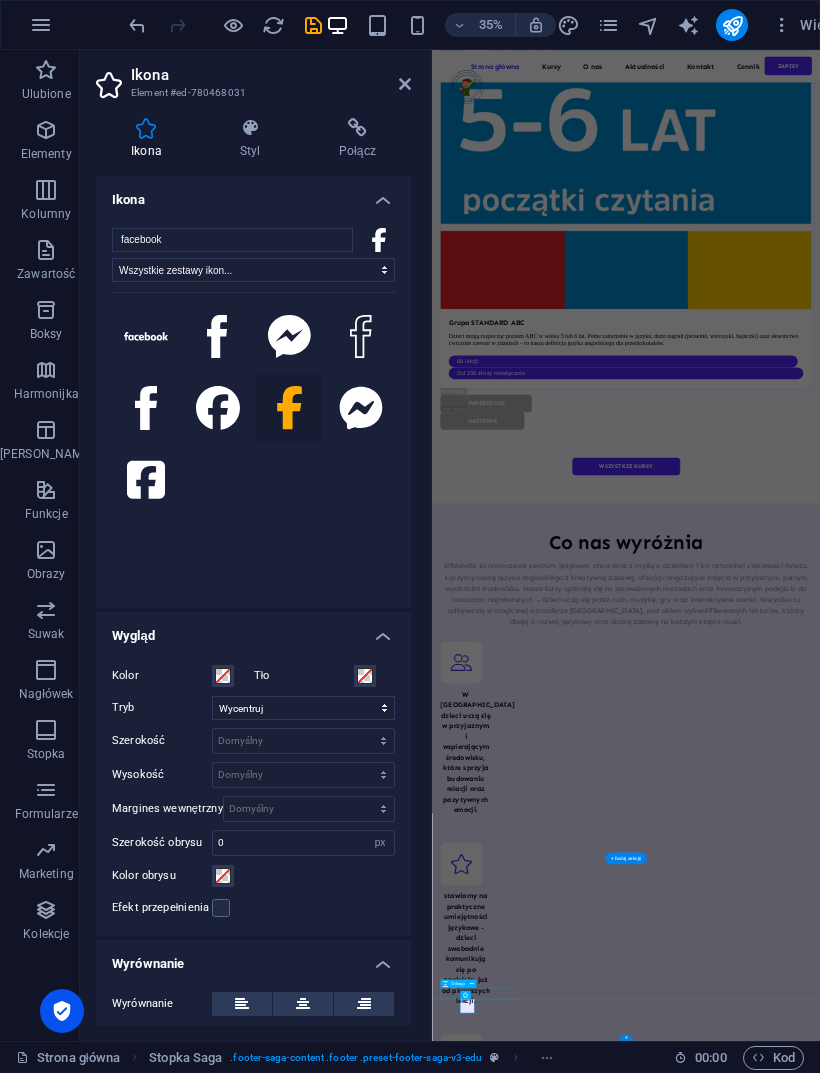 click at bounding box center (357, 128) 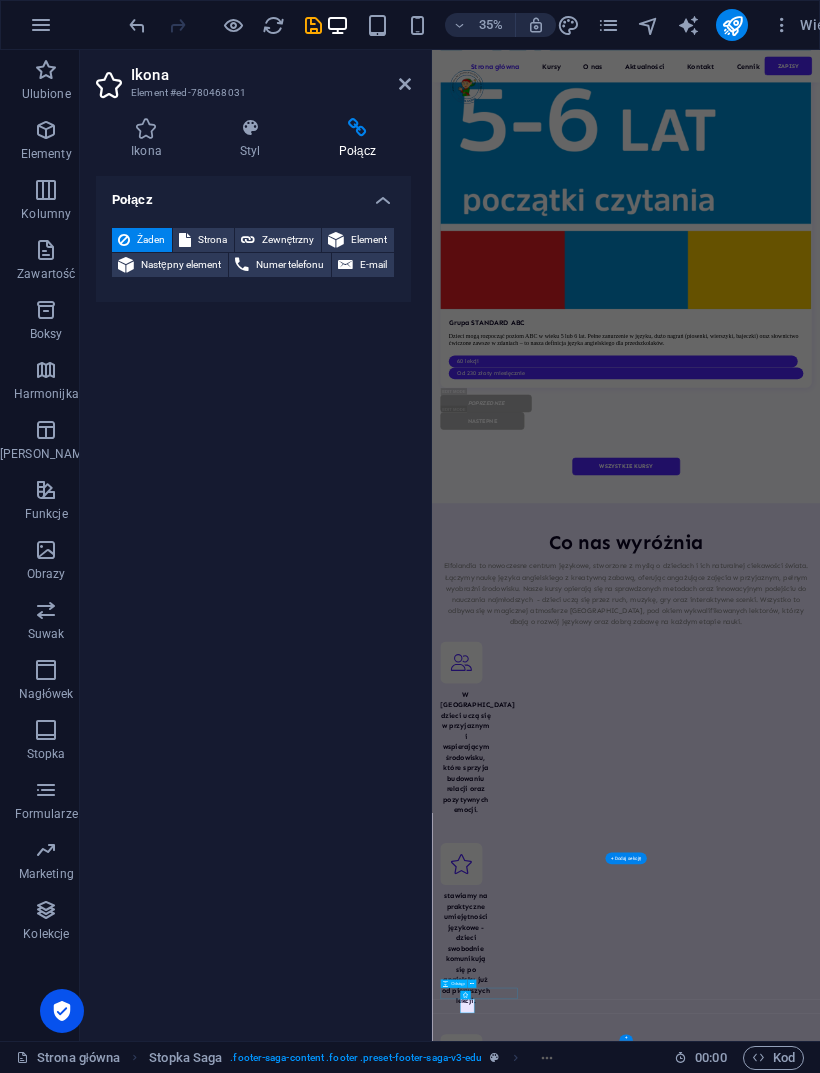 click on "Zewnętrzny" at bounding box center [288, 240] 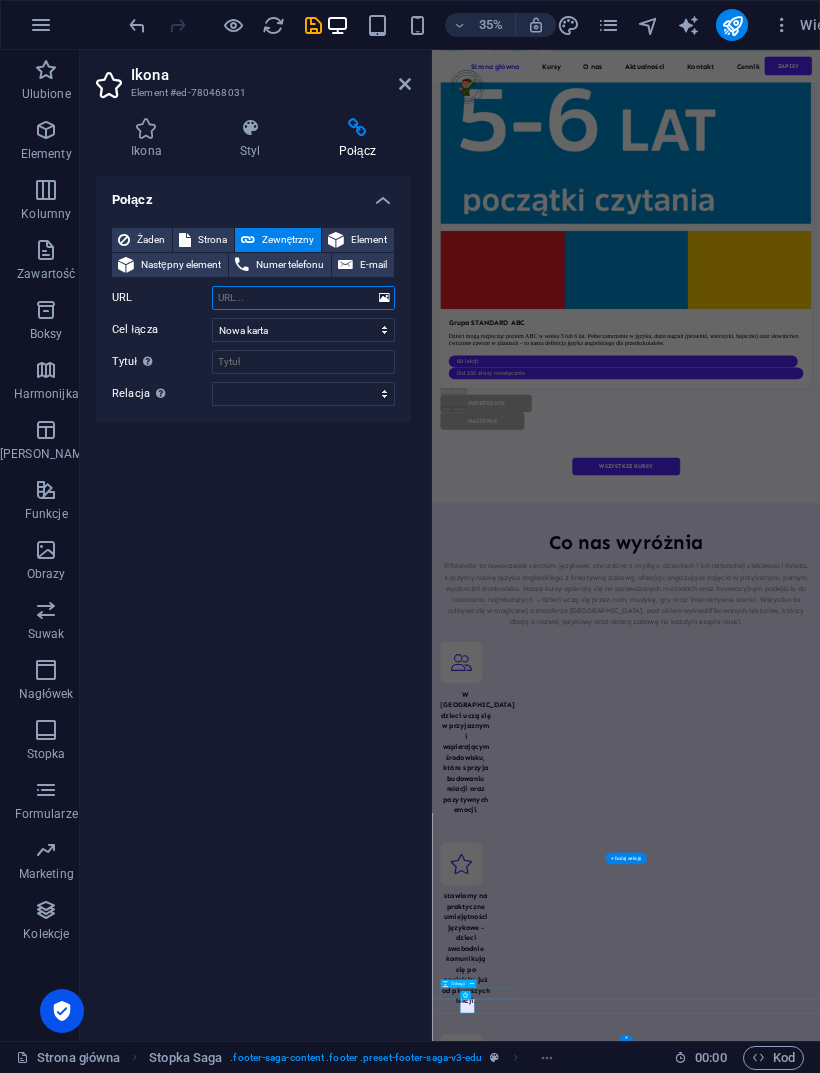 paste on "https://www.facebook.com/profile.php?id=61566774129500" 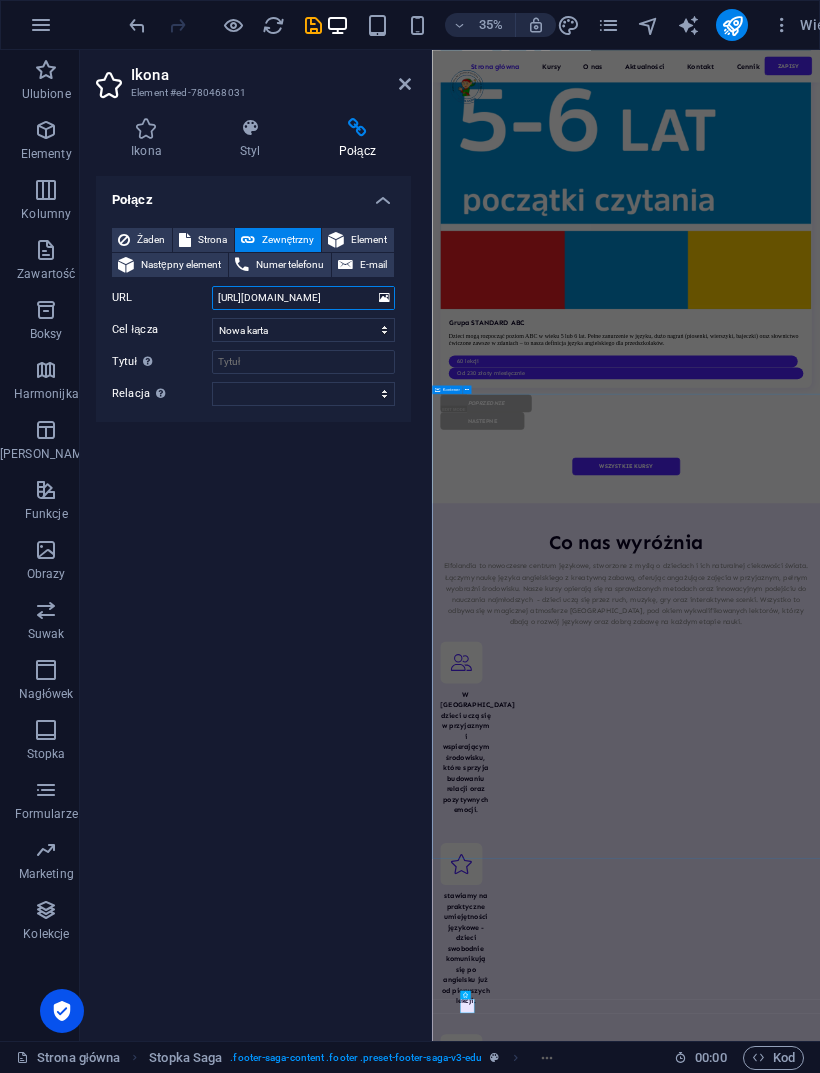 type on "https://www.facebook.com/profile.php?id=61566774129500" 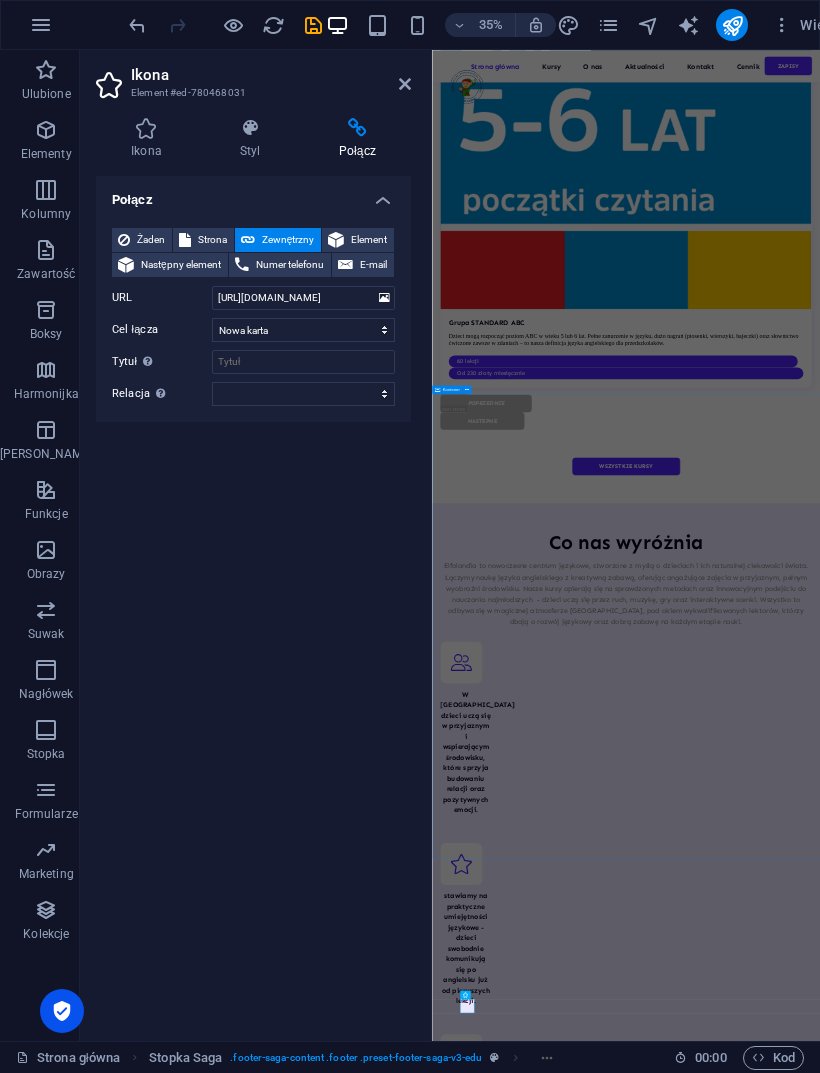click on "Najczęściej zadawane pytania What makes our education methods so unique? Lorem ipsum dolor sit amet, consectetur adipiscing elit, sed do eiusmod tempor incididunt ut labore et dolore magna aliqua. Ut enim ad minim veniam,  quis nostrud  exercitation. Sed do eiusmod tempor incididunt ut labore et dolore magna aliqua. Why choose the Academix team? Lorem ipsum dolor sit amet, consectetur adipiscing elit, sed do eiusmod tempor incididunt ut labore et dolore magna aliqua. Ut enim ad minim veniam, quis nostrud exercitation. Sed do eiusmod tempor incididunt ut labore et dolore magna aliqua. How is onboarding conducted? Lorem ipsum dolor sit amet, consectetur adipiscing elit, sed do eiusmod tempor incididunt ut labore et dolore magna aliqua. Ut enim ad minim veniam, quis nostrud exercitation. Sed do eiusmod tempor incididunt ut labore et dolore magna aliqua. Is Academix as simple as presented?  quis nostrud exercitation.  Sed do eiusmod tempor incididunt ut labore et dolore magna aliqua." at bounding box center [986, 11109] 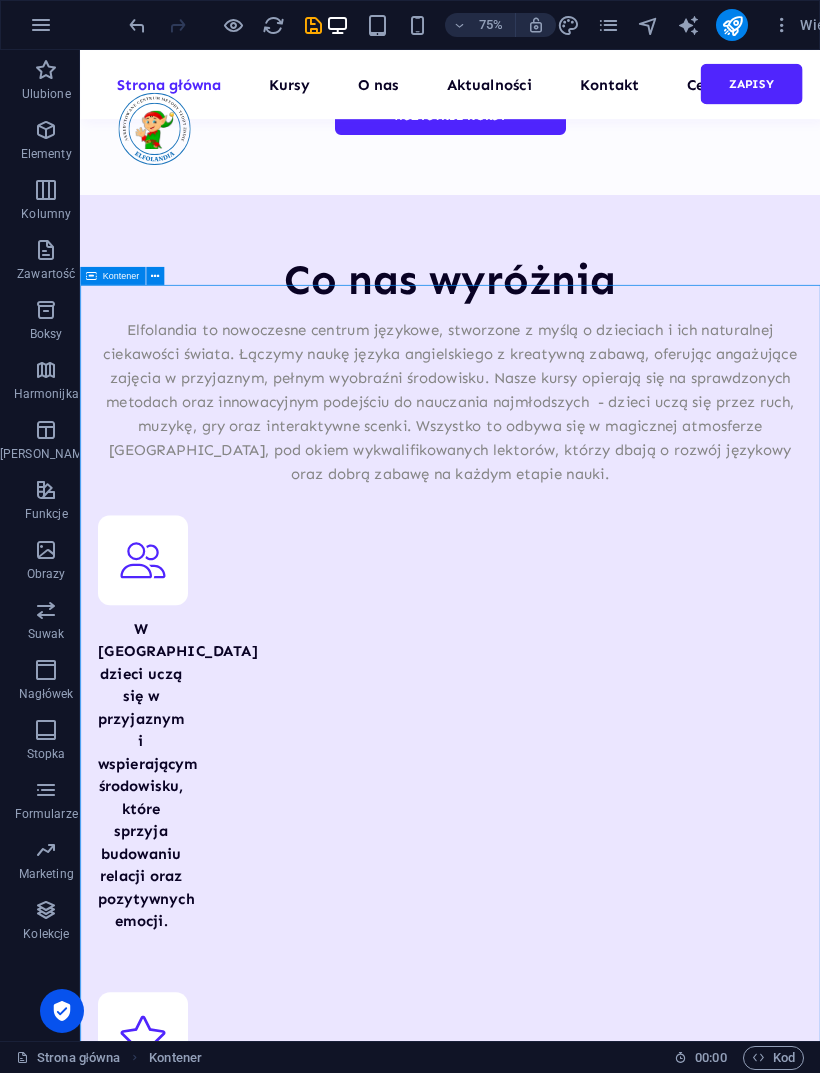 scroll, scrollTop: 8117, scrollLeft: 0, axis: vertical 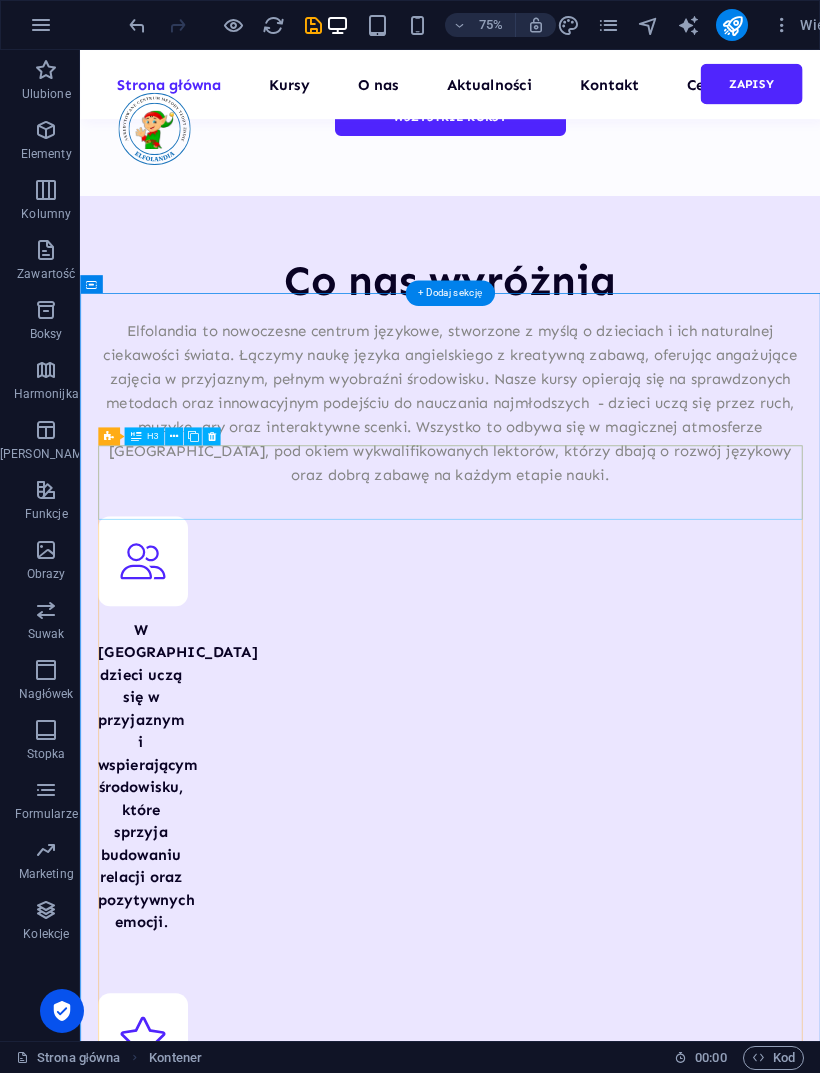 click on "What makes our education methods so unique?" at bounding box center [573, 9585] 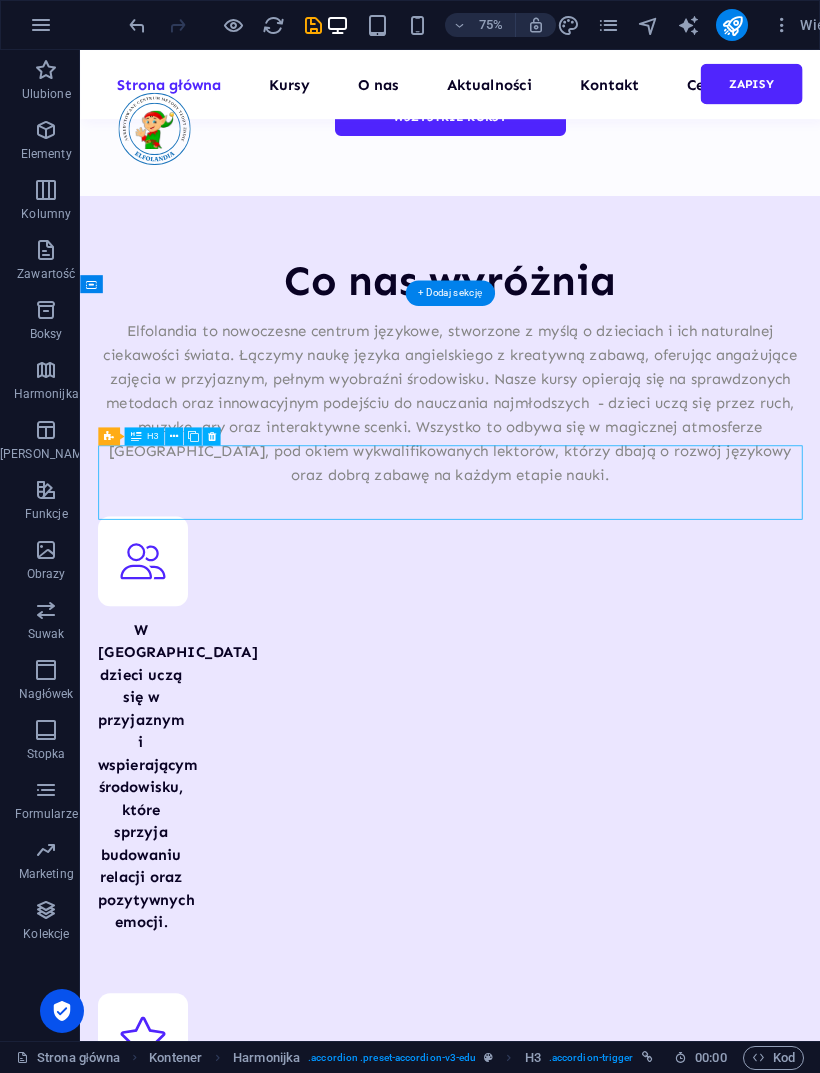 click on "What makes our education methods so unique?" at bounding box center (573, 9585) 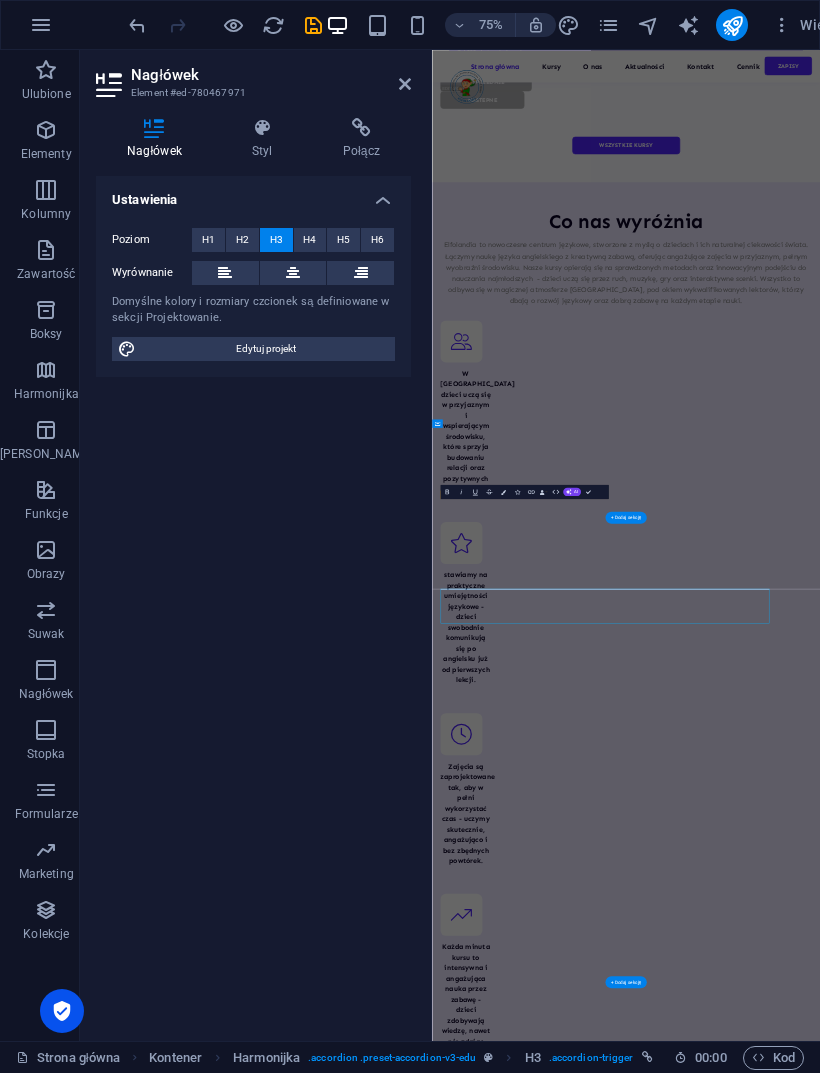 scroll, scrollTop: 7105, scrollLeft: 0, axis: vertical 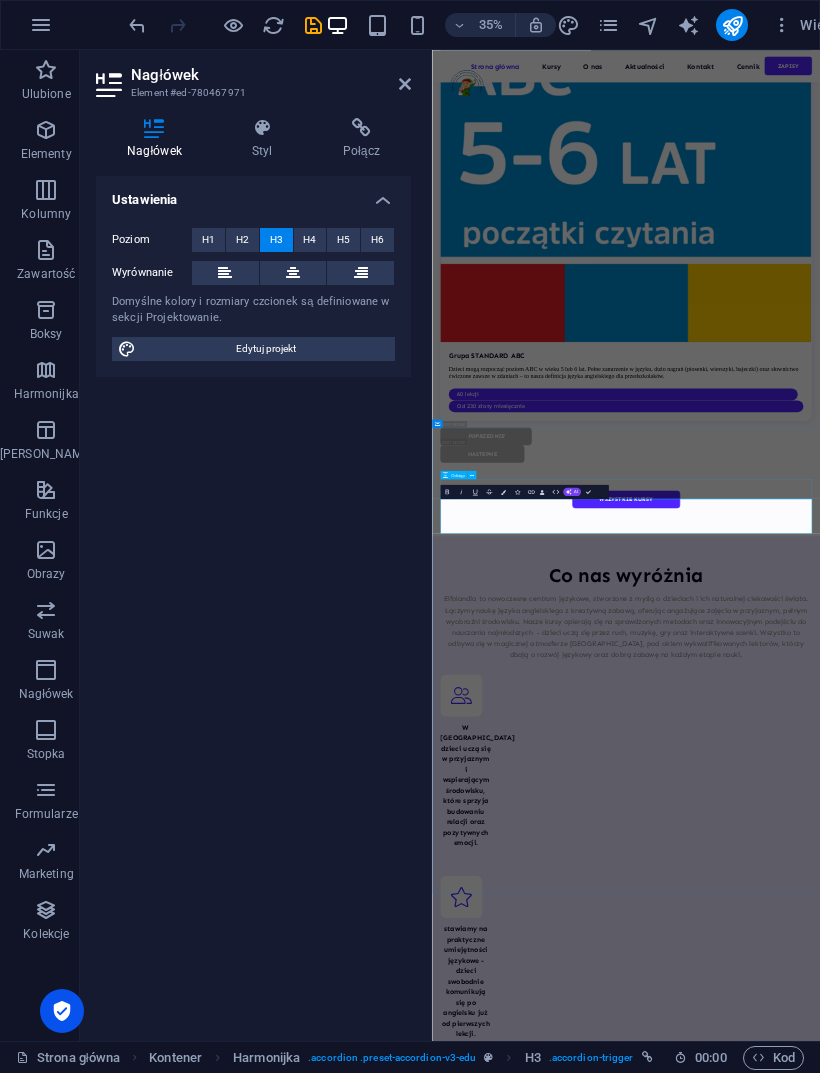 click 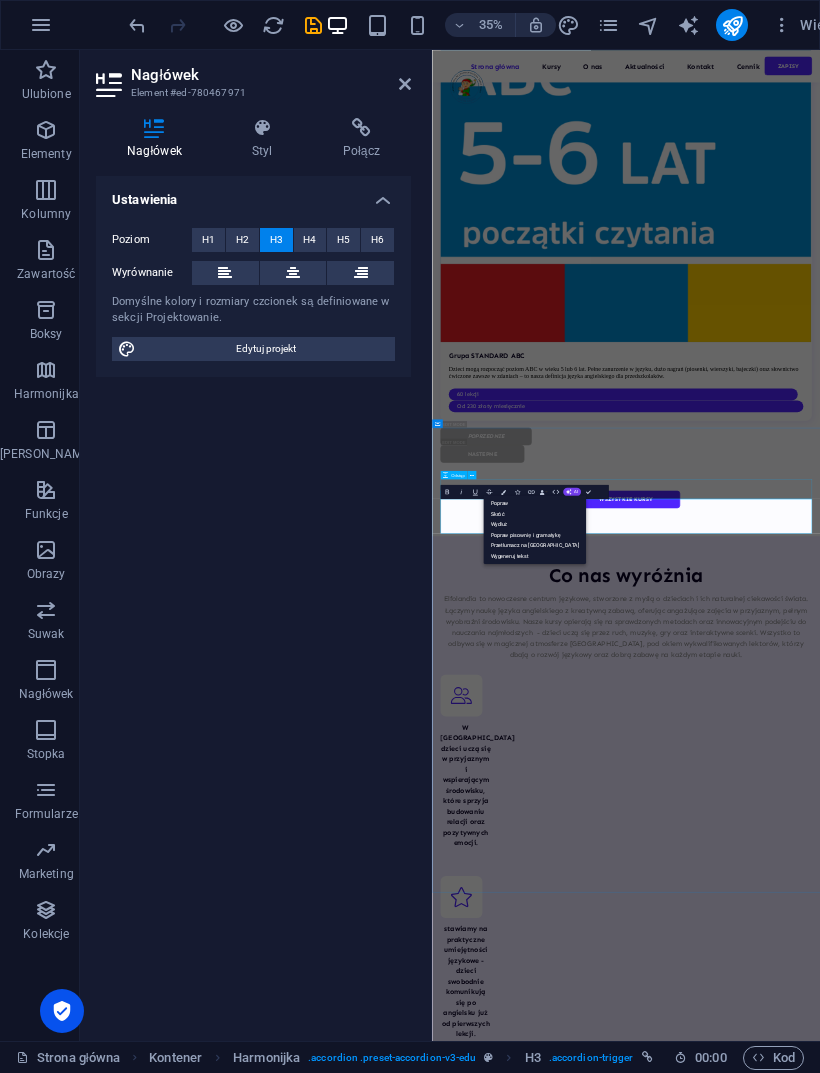 click on "Przetłumacz na [GEOGRAPHIC_DATA]" at bounding box center [534, 545] 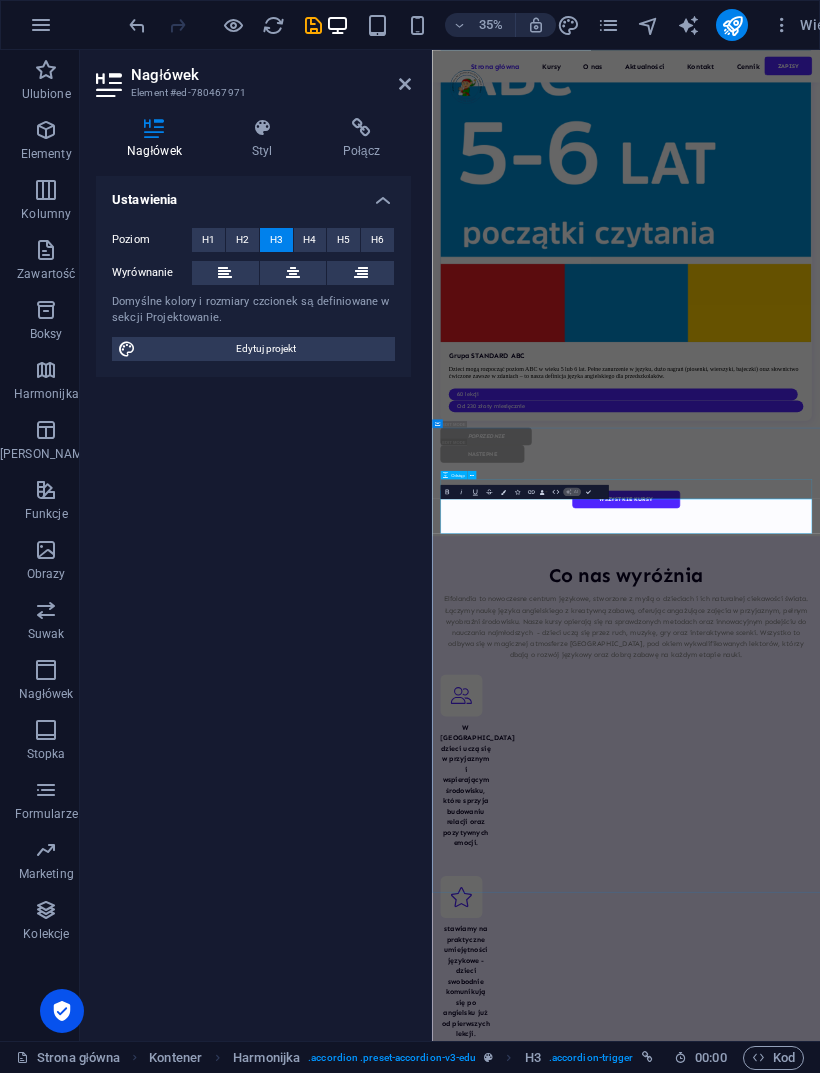 type 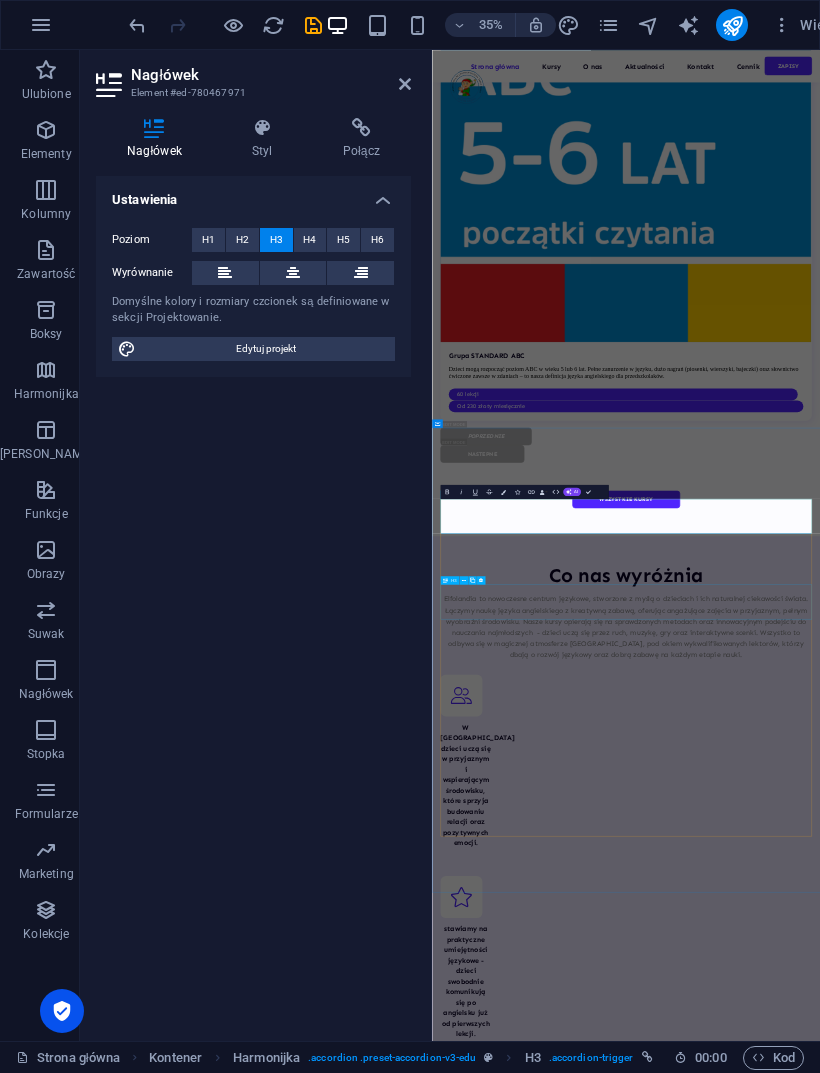 click on "Why choose the Academix team?" at bounding box center (986, 11074) 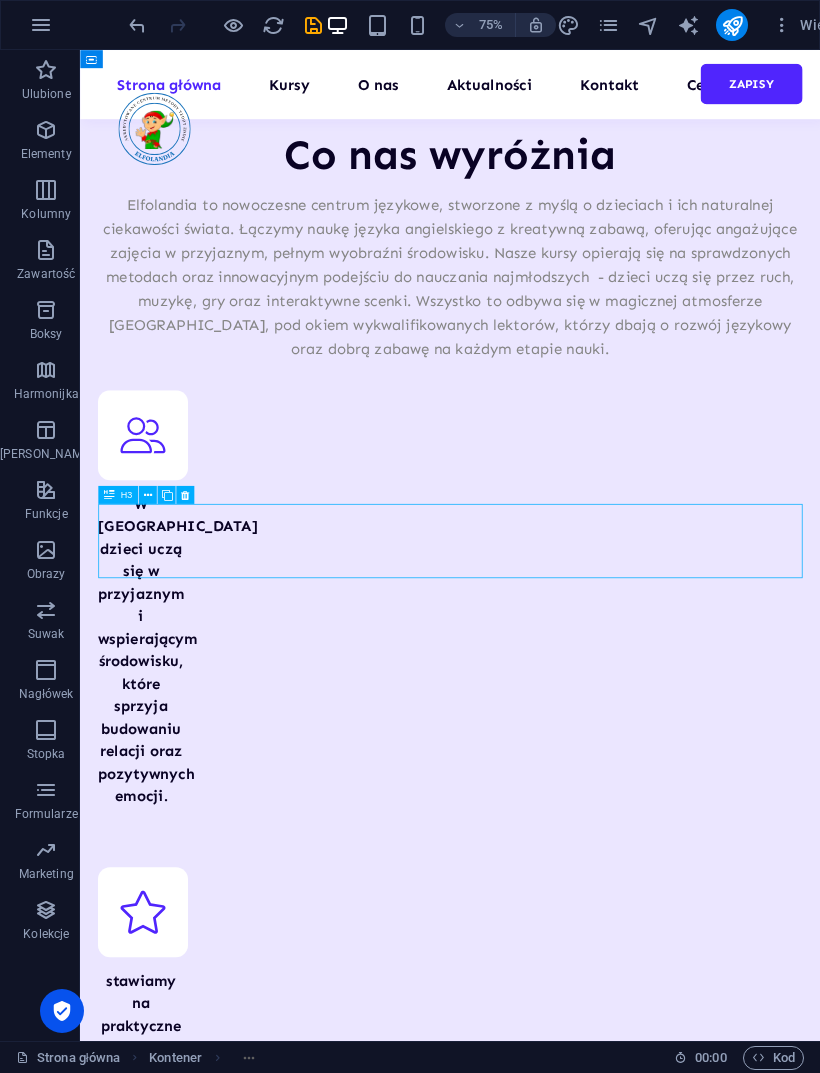 scroll, scrollTop: 8282, scrollLeft: 0, axis: vertical 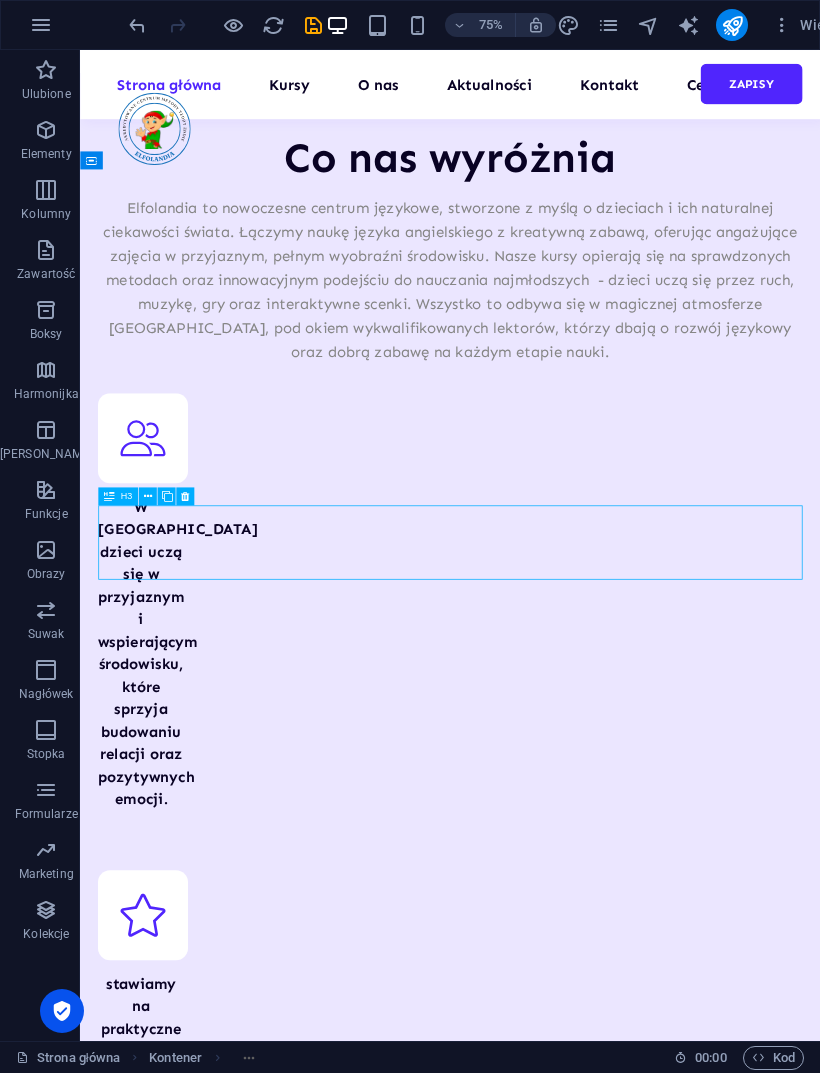 click on "Co sprawia, że nasze metody nauczania są tak wyjątkowe?" at bounding box center (573, 9420) 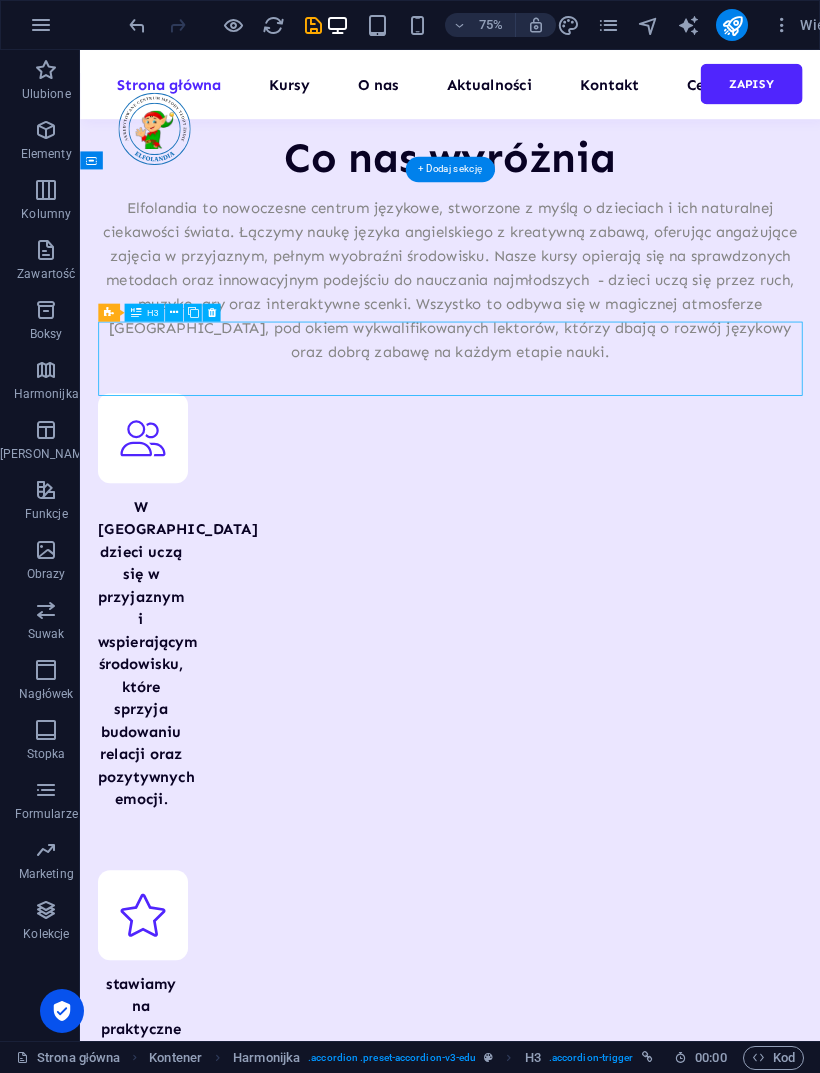 click on "Co sprawia, że nasze metody nauczania są tak wyjątkowe?" at bounding box center (573, 9420) 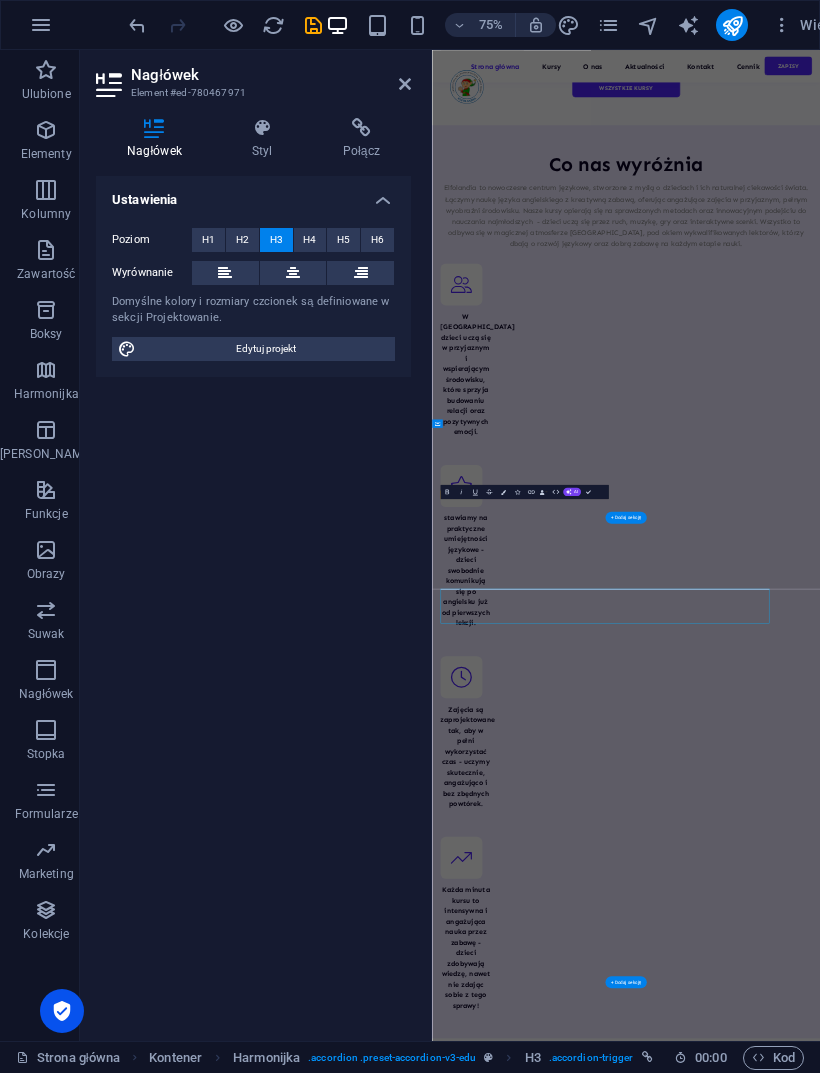 scroll, scrollTop: 7105, scrollLeft: 0, axis: vertical 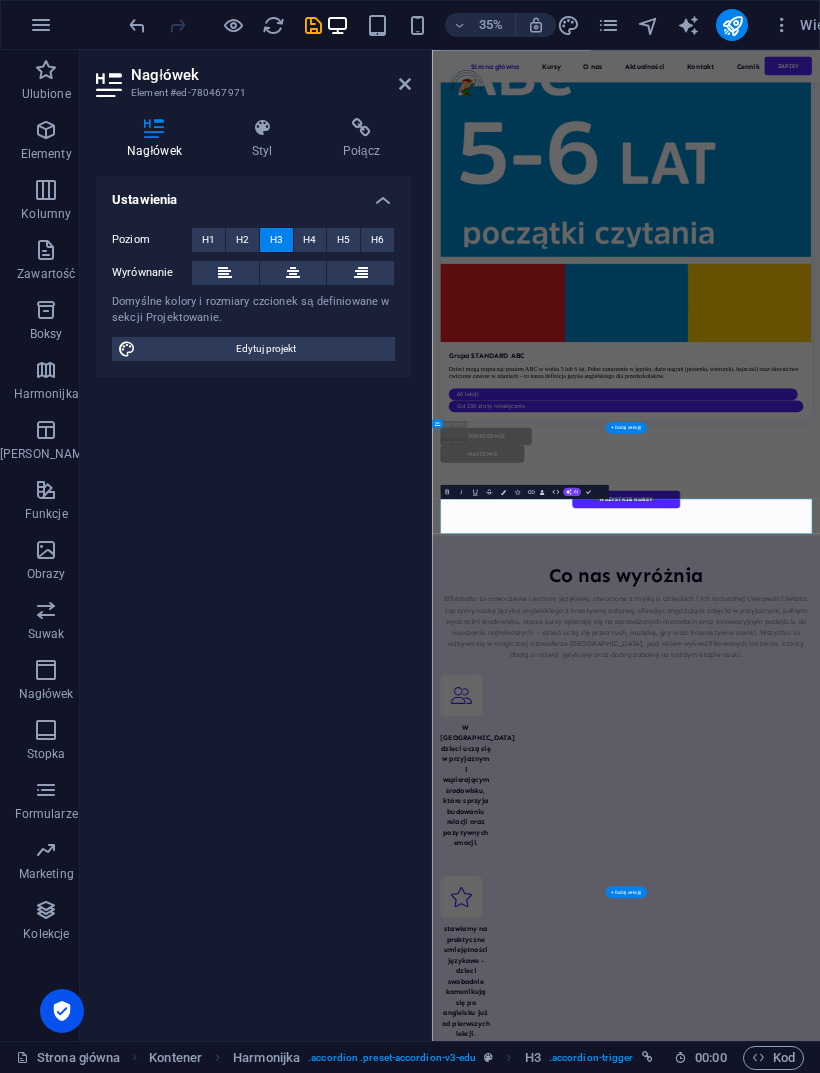 click on "Co sprawia, że nasze metody nauczania są tak wyjątkowe?" at bounding box center (986, 10795) 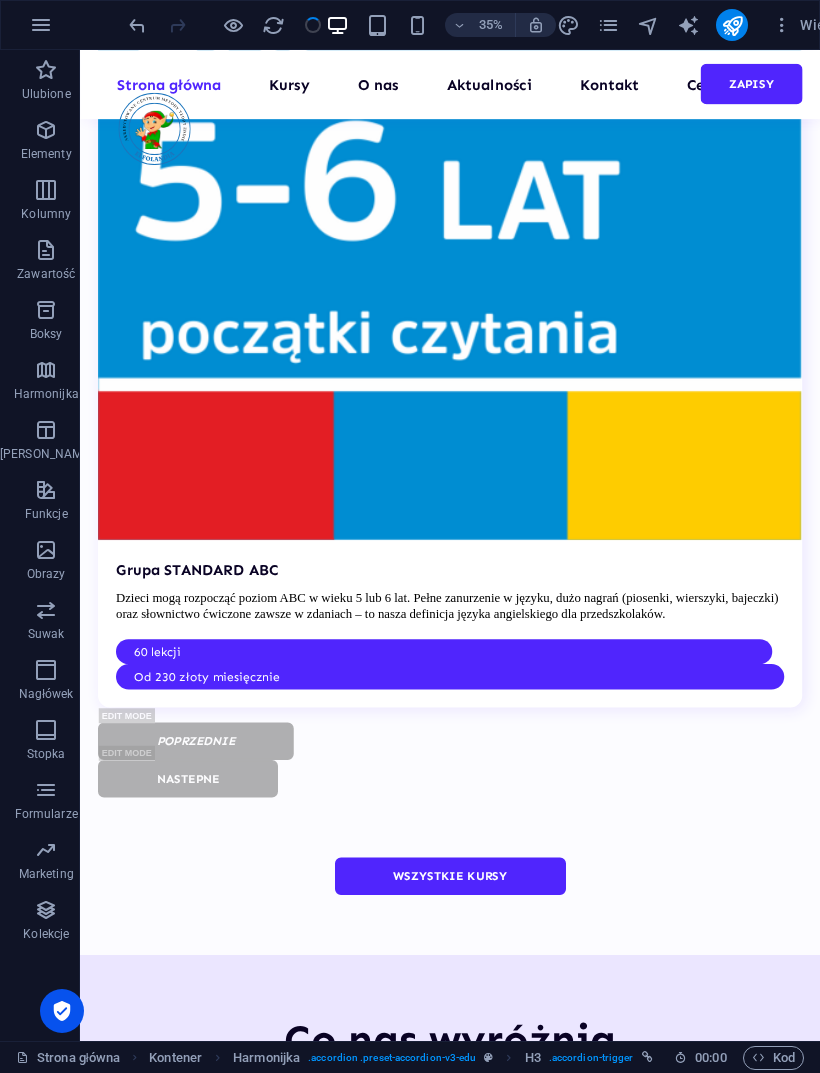 scroll, scrollTop: 8033, scrollLeft: 0, axis: vertical 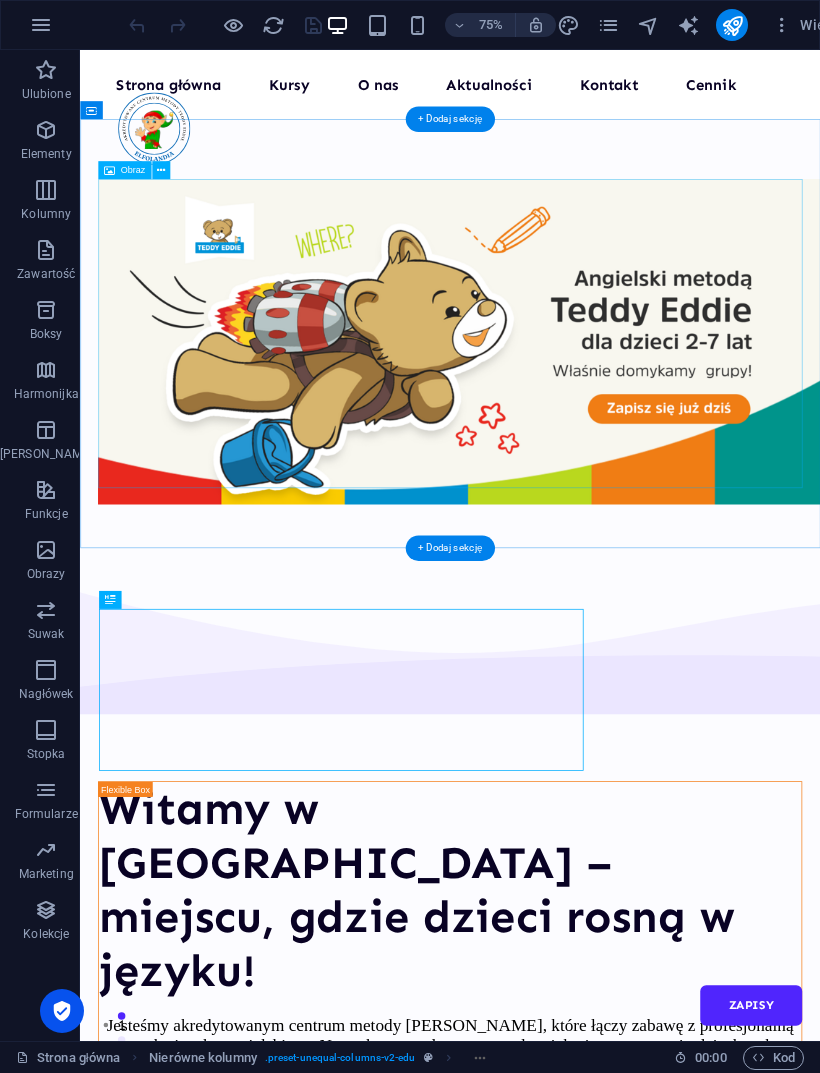 click at bounding box center (573, 439) 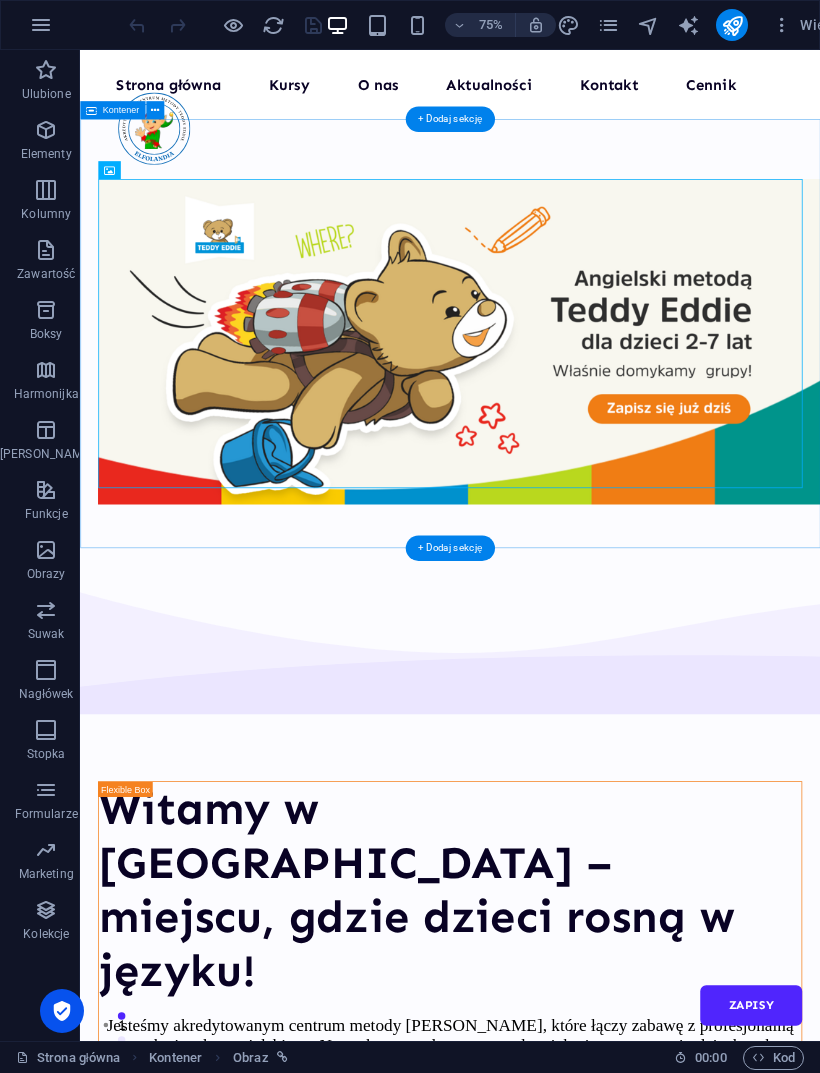 click at bounding box center [573, 439] 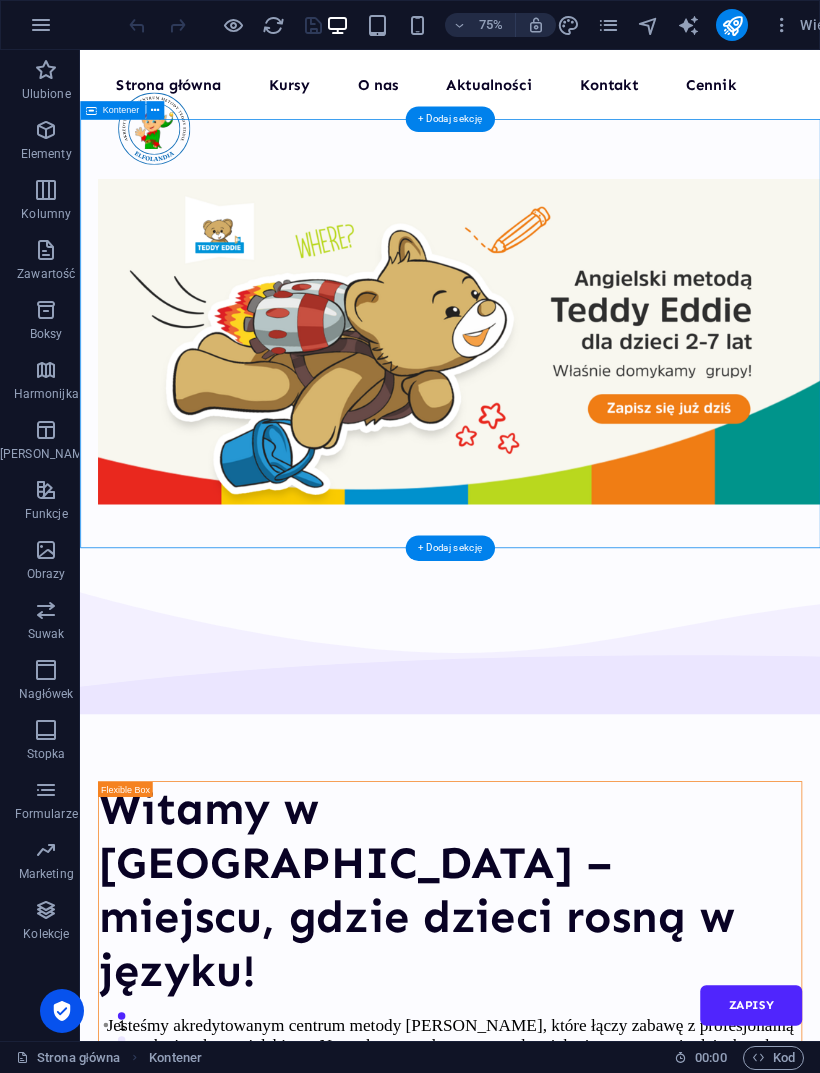 click at bounding box center [573, 439] 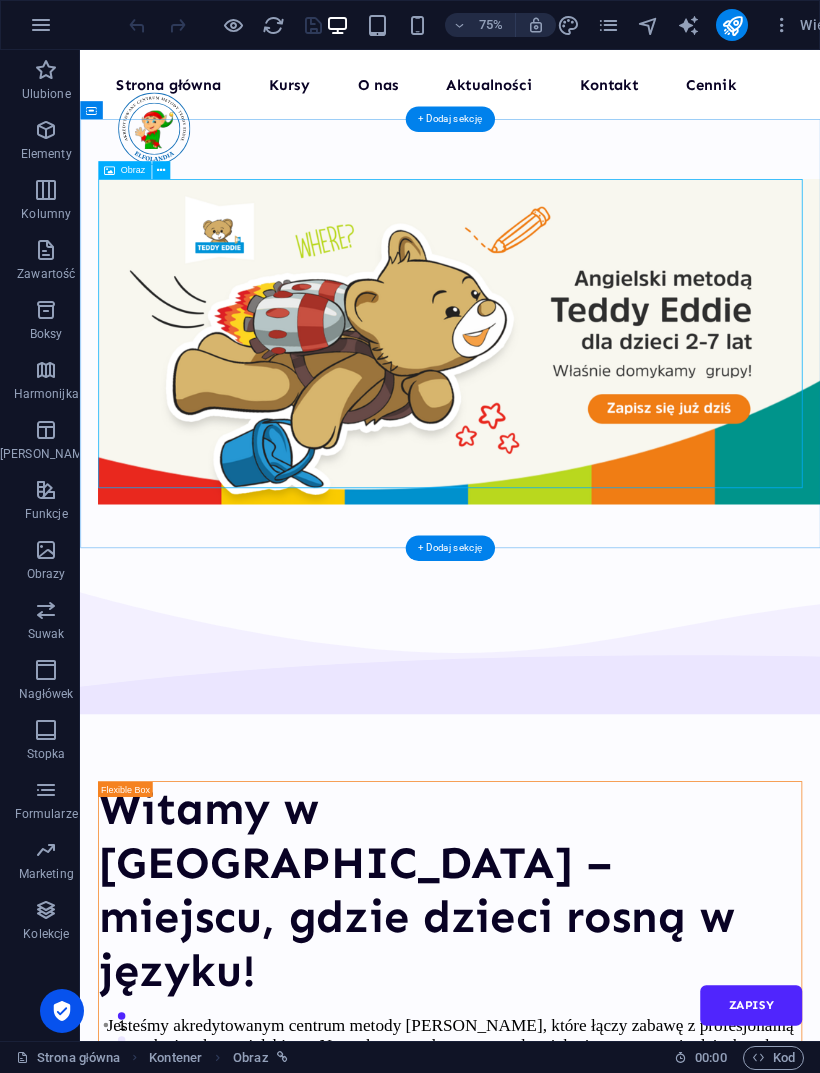click at bounding box center (161, 170) 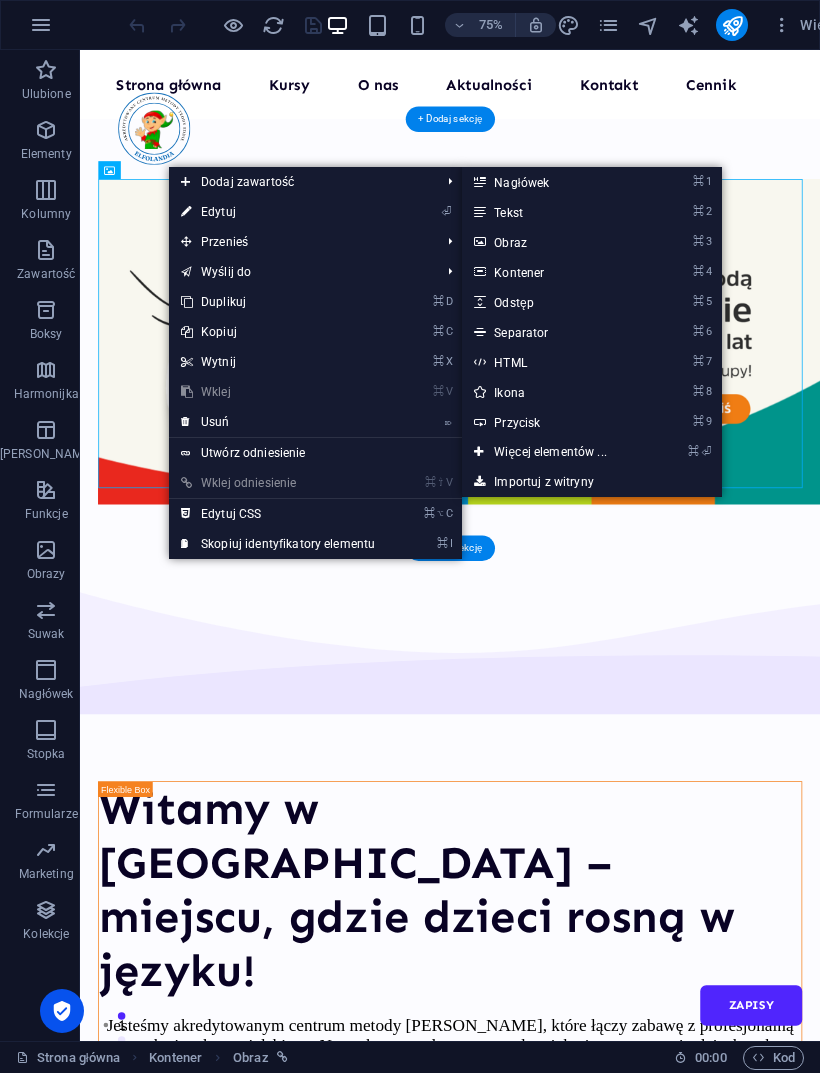 click on "⌘ 1  Nagłówek" at bounding box center [554, 182] 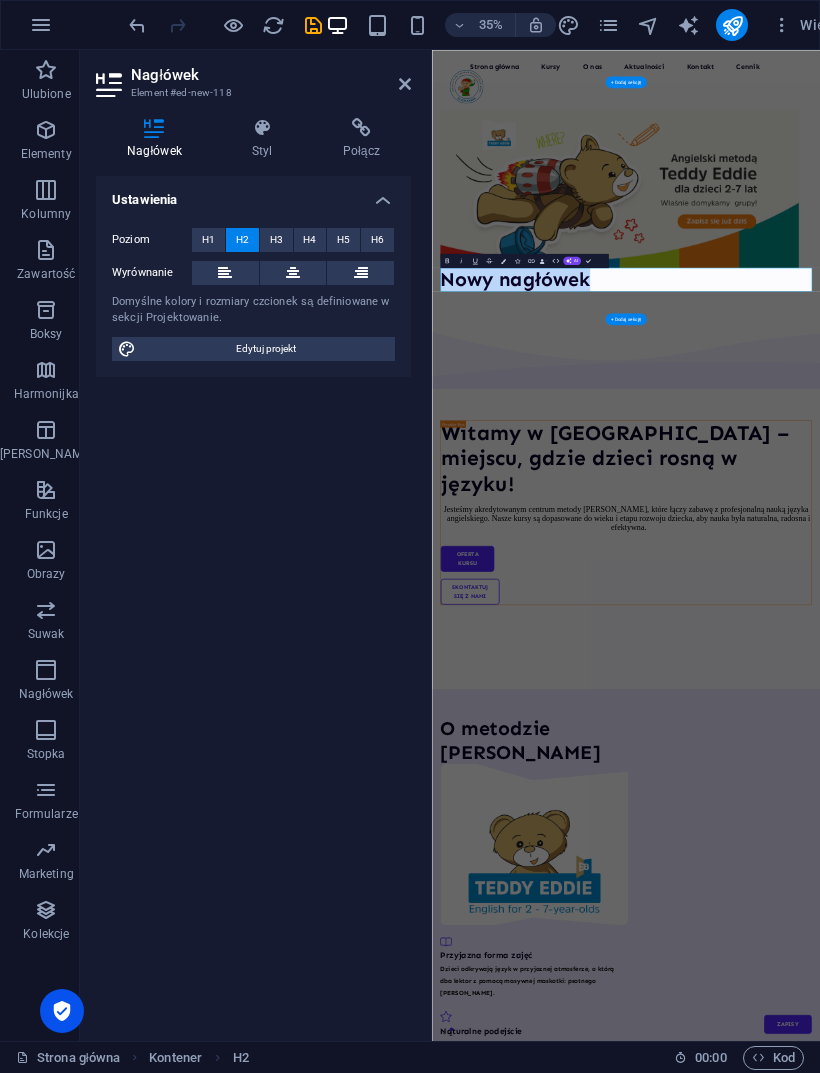 click on "Nowy nagłówek" at bounding box center (986, 705) 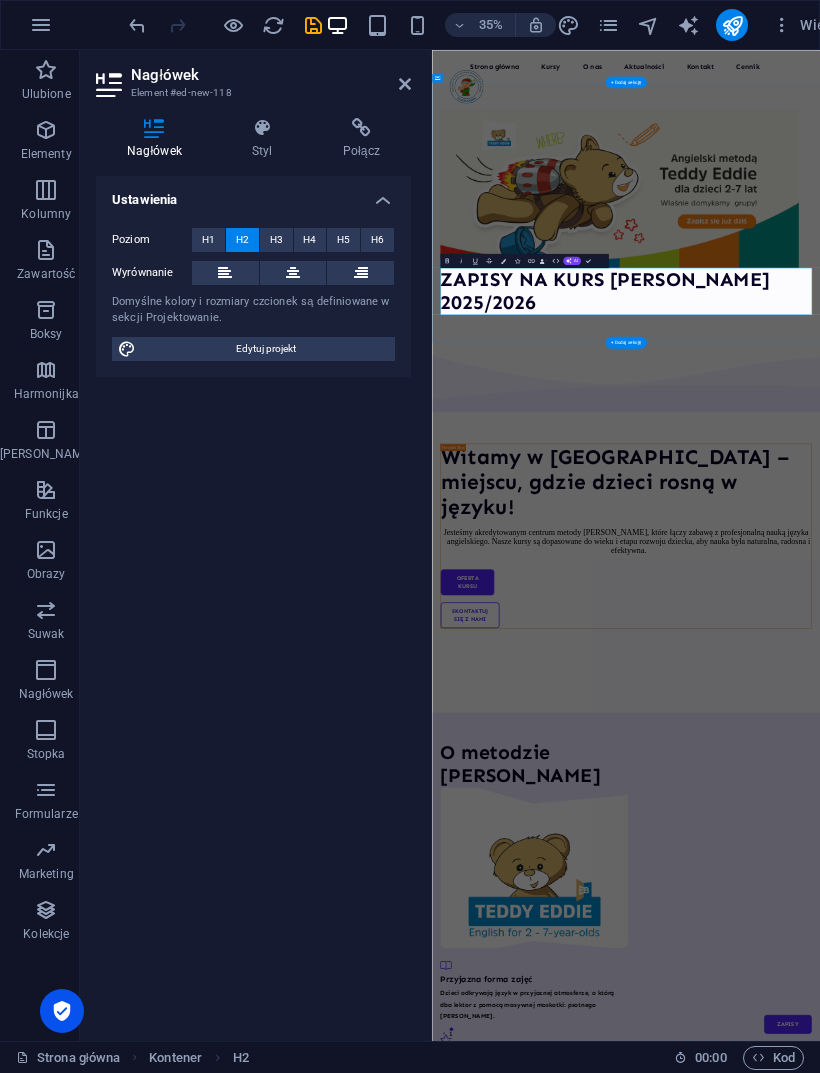 click on "ZAPISY NA KURS [PERSON_NAME] 2025/2026" at bounding box center (986, 739) 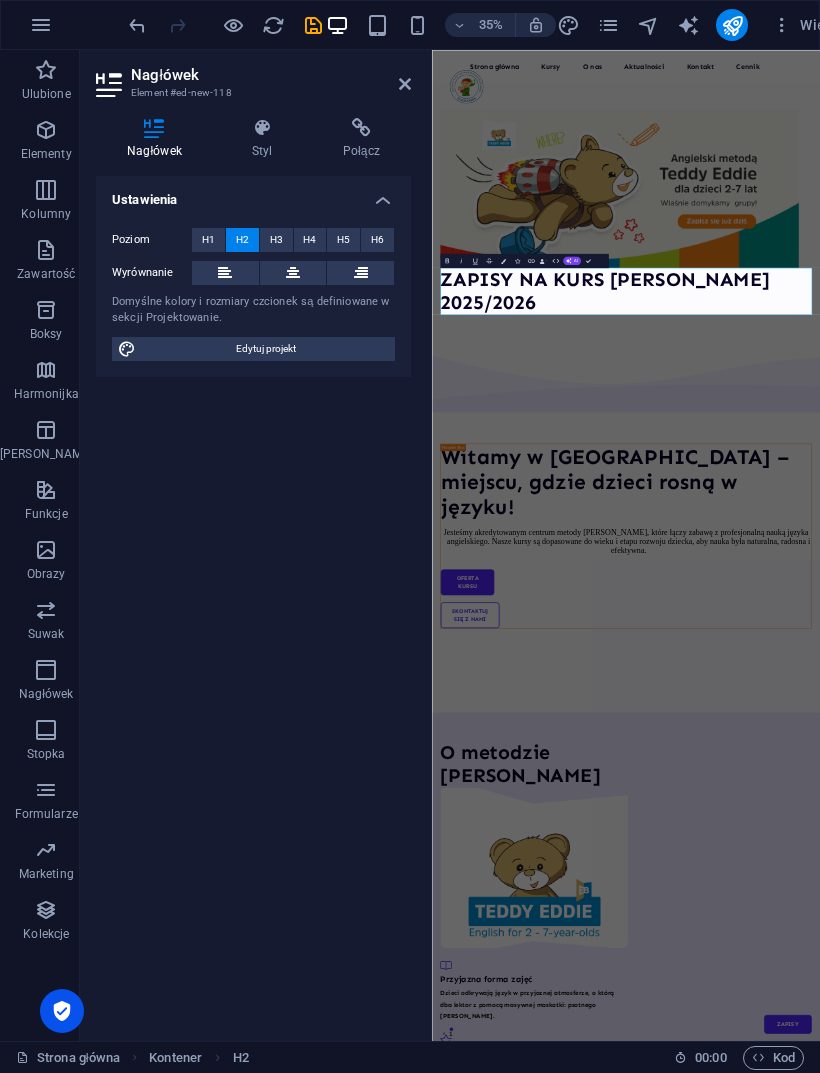 click on "AI" at bounding box center [572, 260] 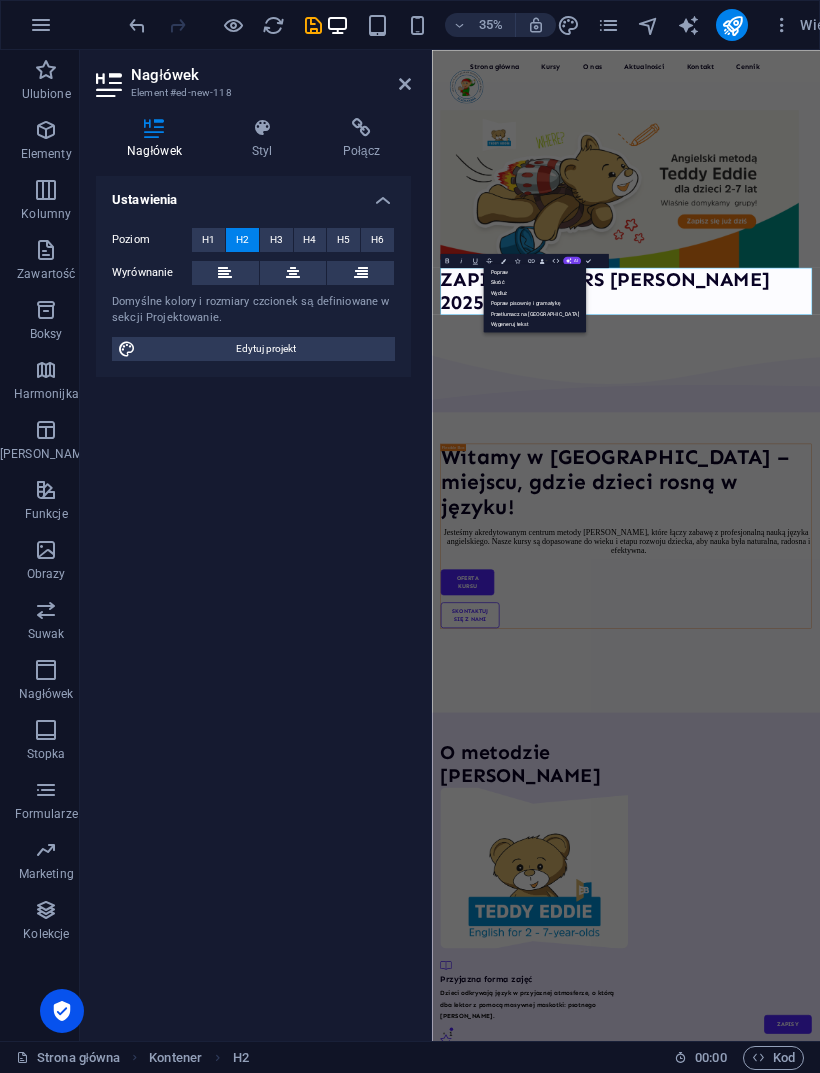 click on "Popraw" at bounding box center (534, 272) 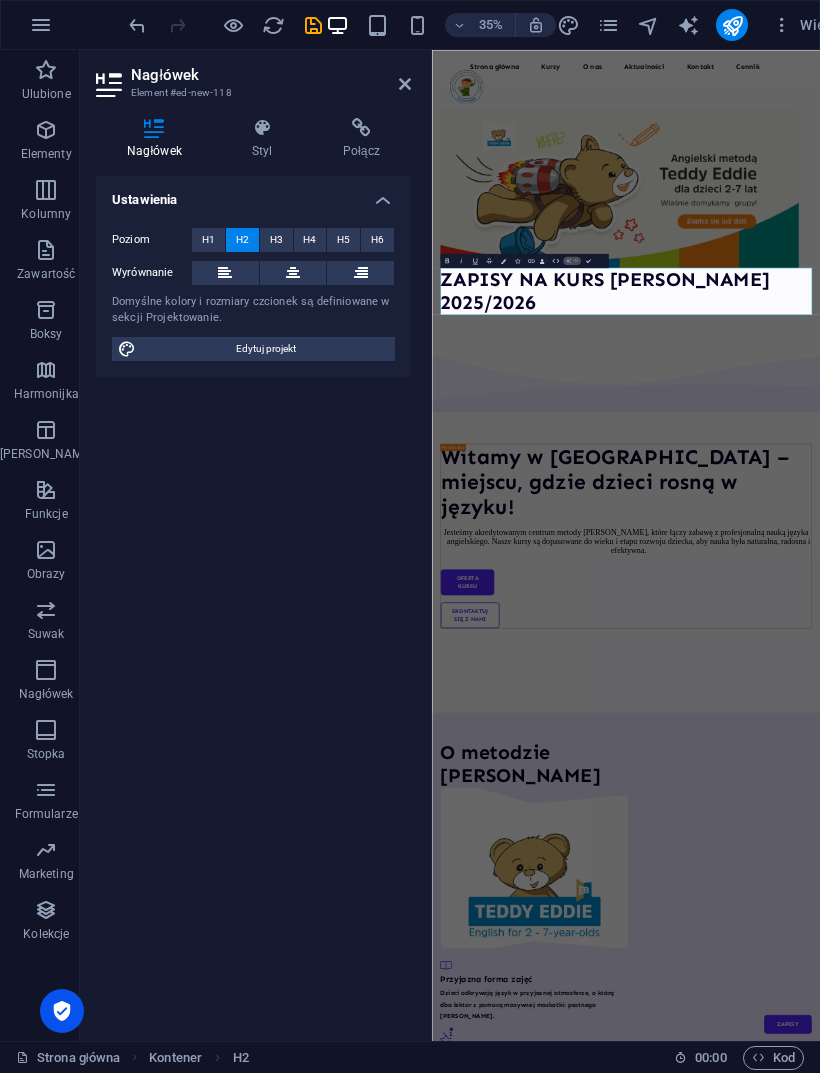 type 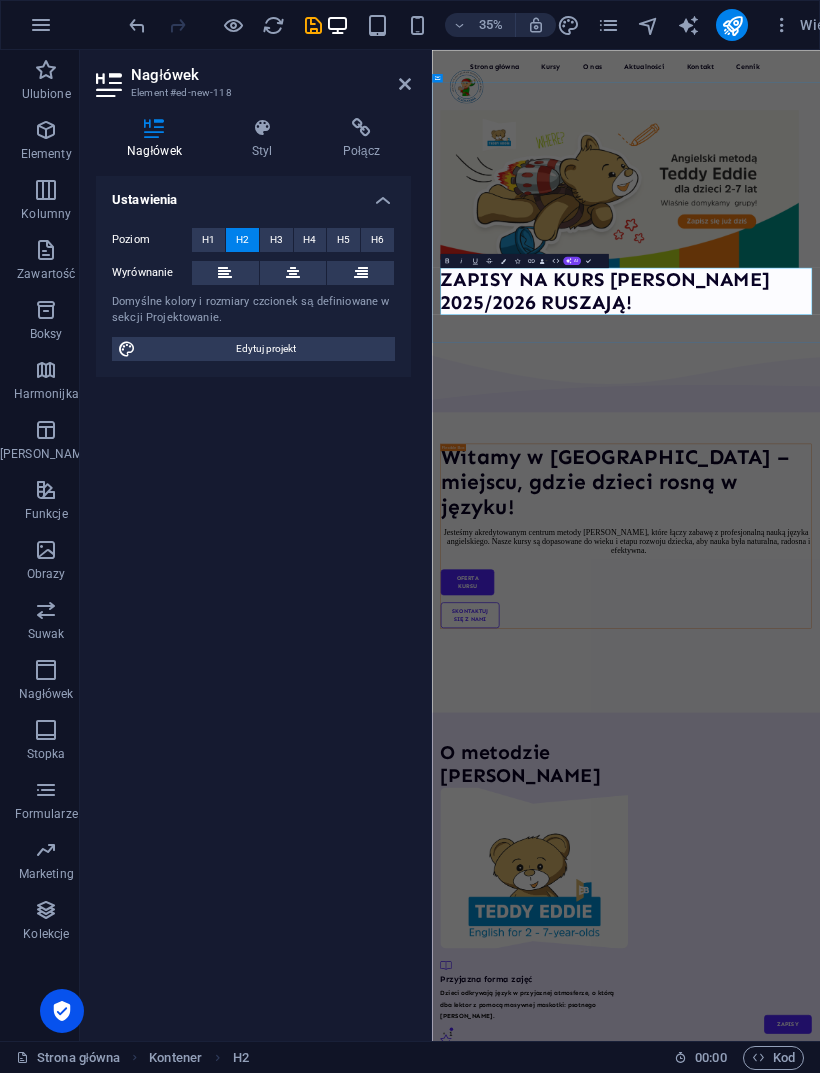 click on "ZAPISY NA KURS [PERSON_NAME] 2025/2026 RUSZAJĄ!" at bounding box center [986, 739] 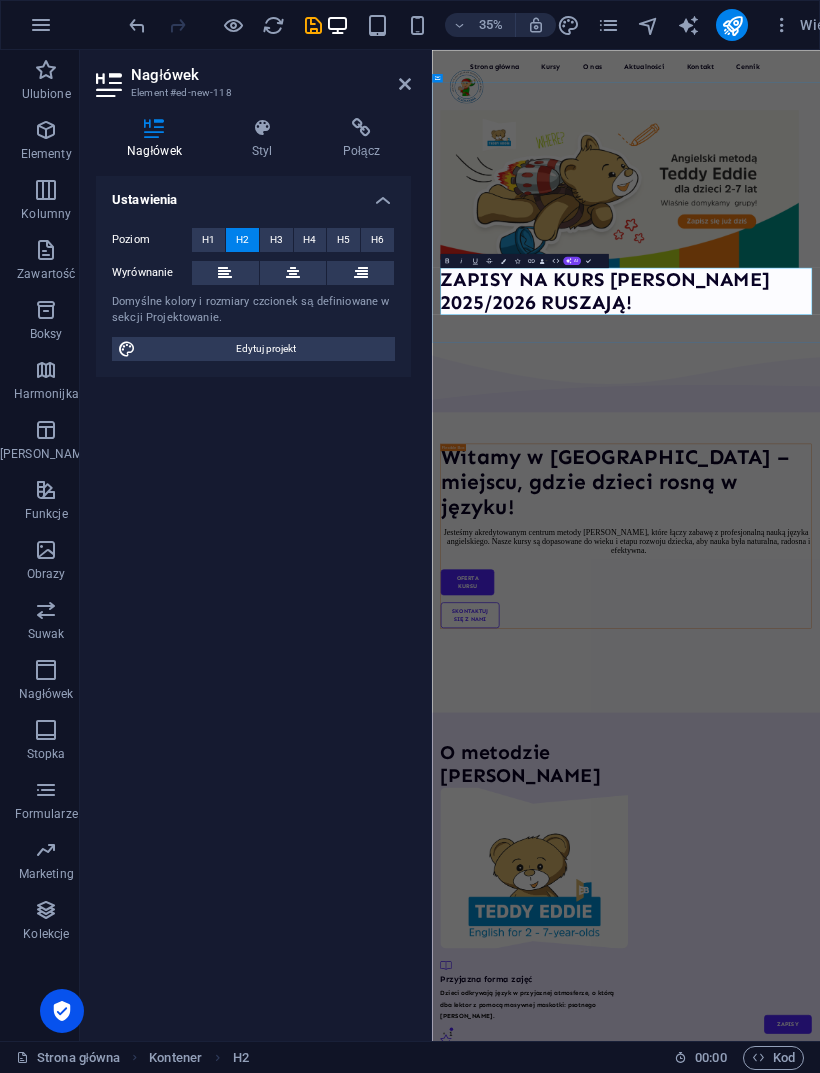 click on "Ustawienia Poziom H1 H2 H3 H4 H5 H6 Wyrównanie Domyślne kolory i rozmiary czcionek są definiowane w sekcji Projektowanie. Edytuj projekt" at bounding box center [253, 600] 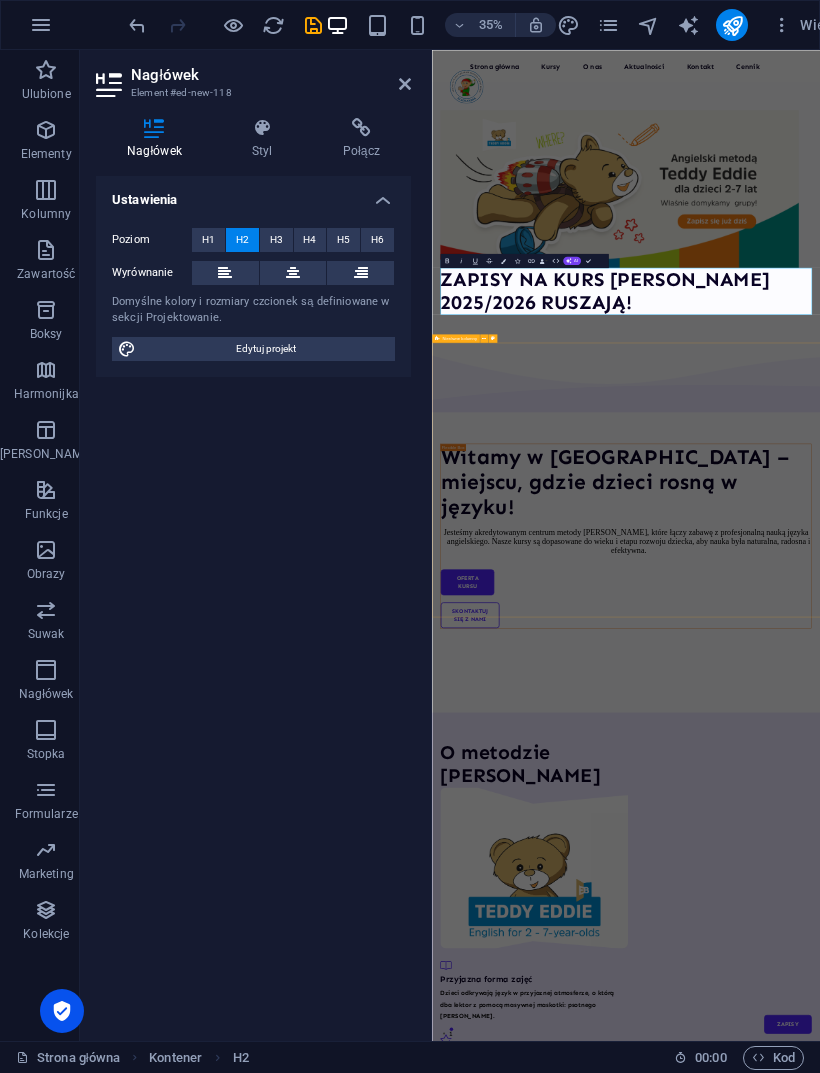 click on "Witamy w [GEOGRAPHIC_DATA] – miejscu, gdzie dzieci rosną w języku! Jesteśmy akredytowanym centrum metody [PERSON_NAME], które łączy zabawę z profesjonalną nauką języka angielskiego. Nasze kursy są dopasowane do wieku i etapu rozwoju dziecka, aby nauka była naturalna, radosna i efektywna. Oferta kursu Skontaktuj się z nami" at bounding box center [986, 1414] 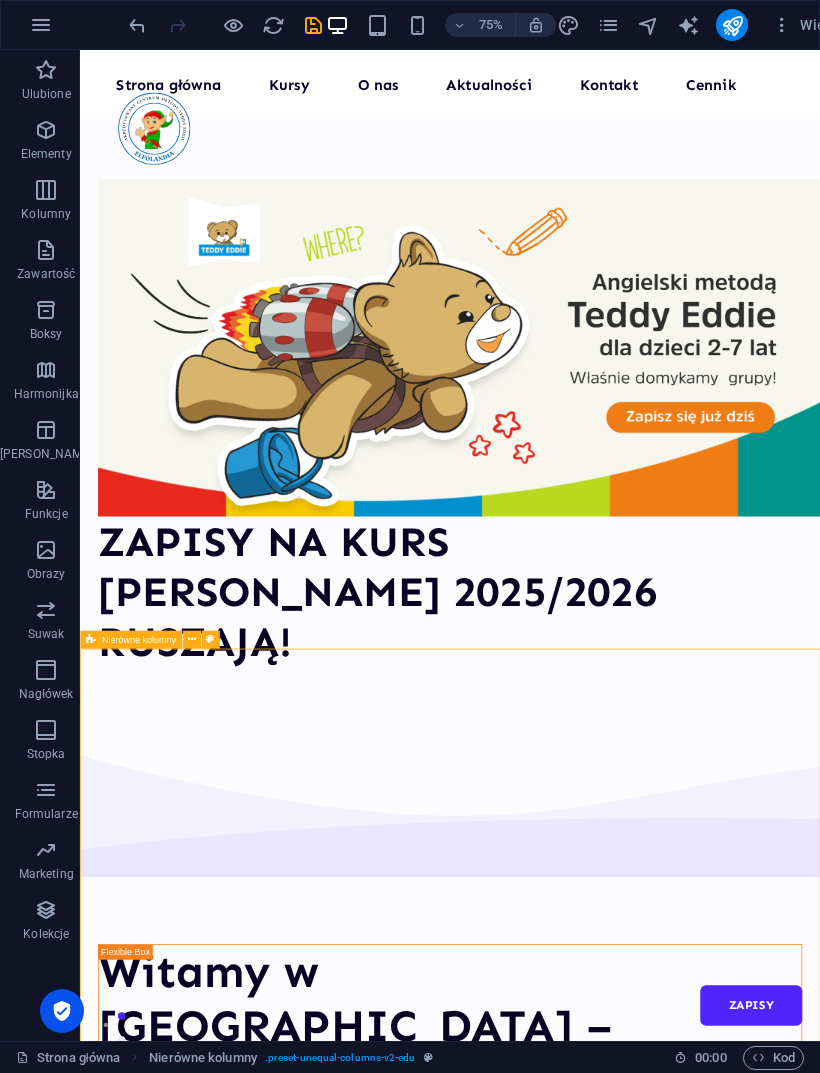 click on "ZAPISY NA KURS [PERSON_NAME] 2025/2026 RUSZAJĄ!" at bounding box center [573, 773] 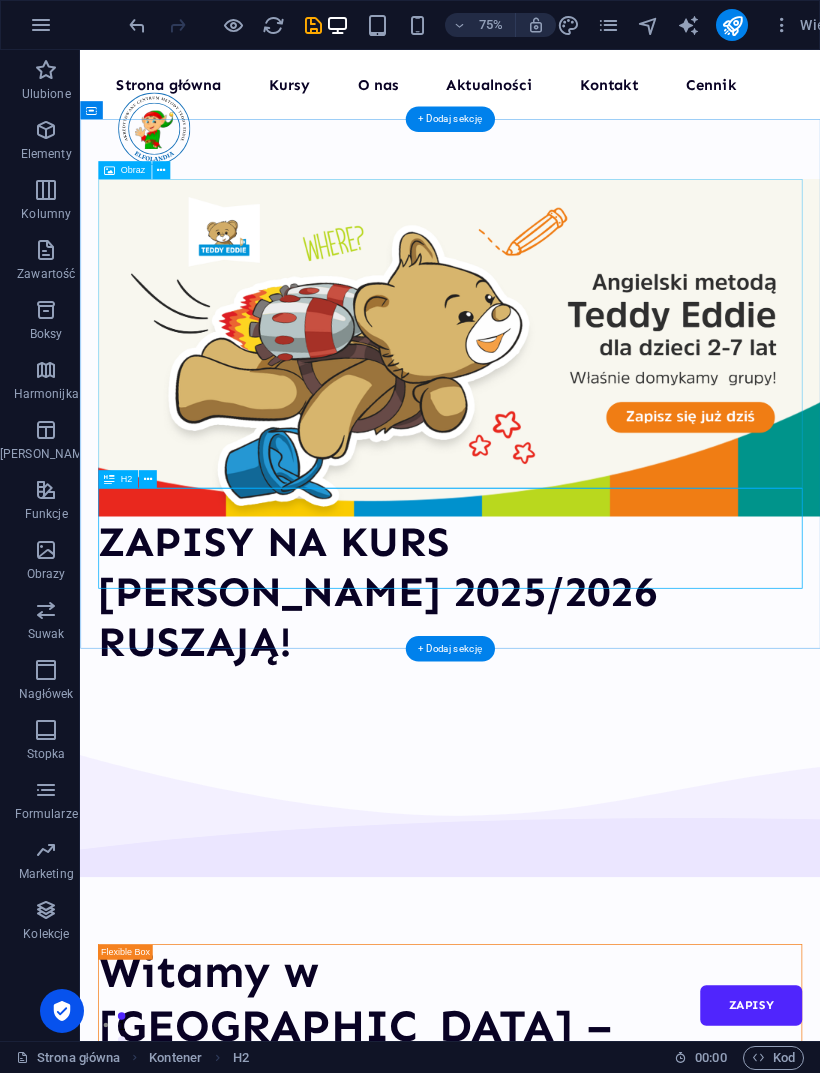 click at bounding box center (148, 479) 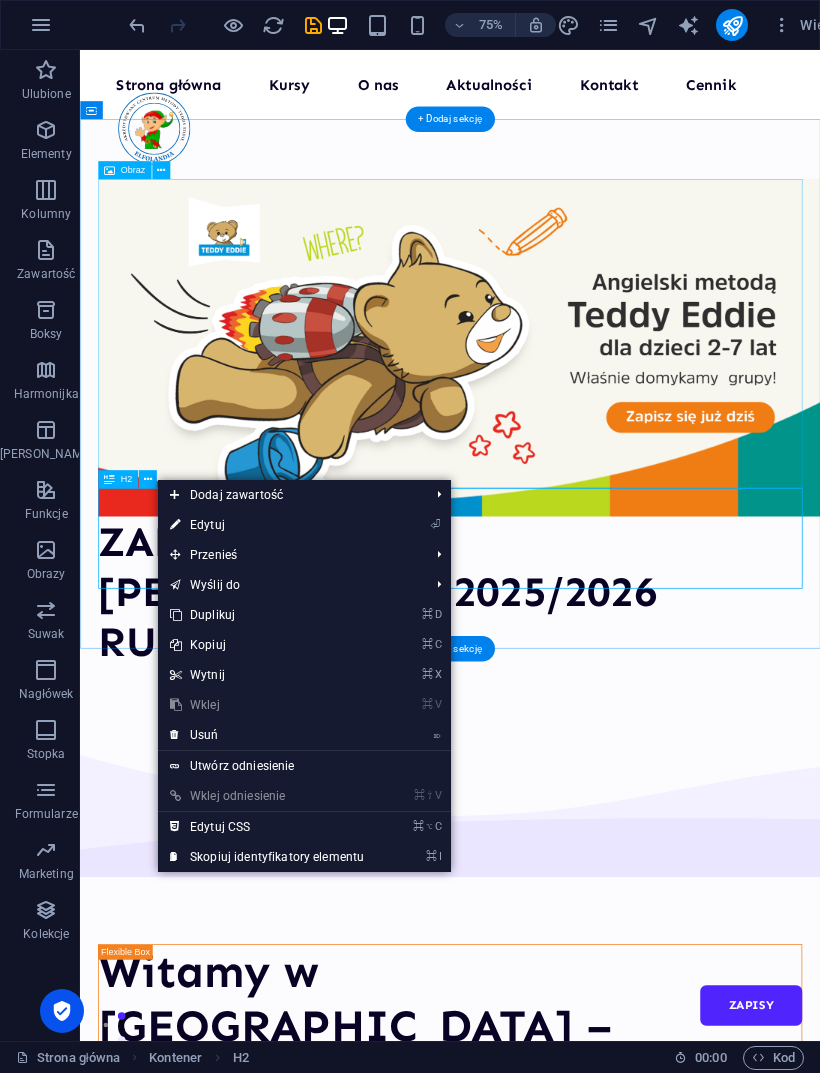 click on "⏎  Edytuj" at bounding box center [267, 525] 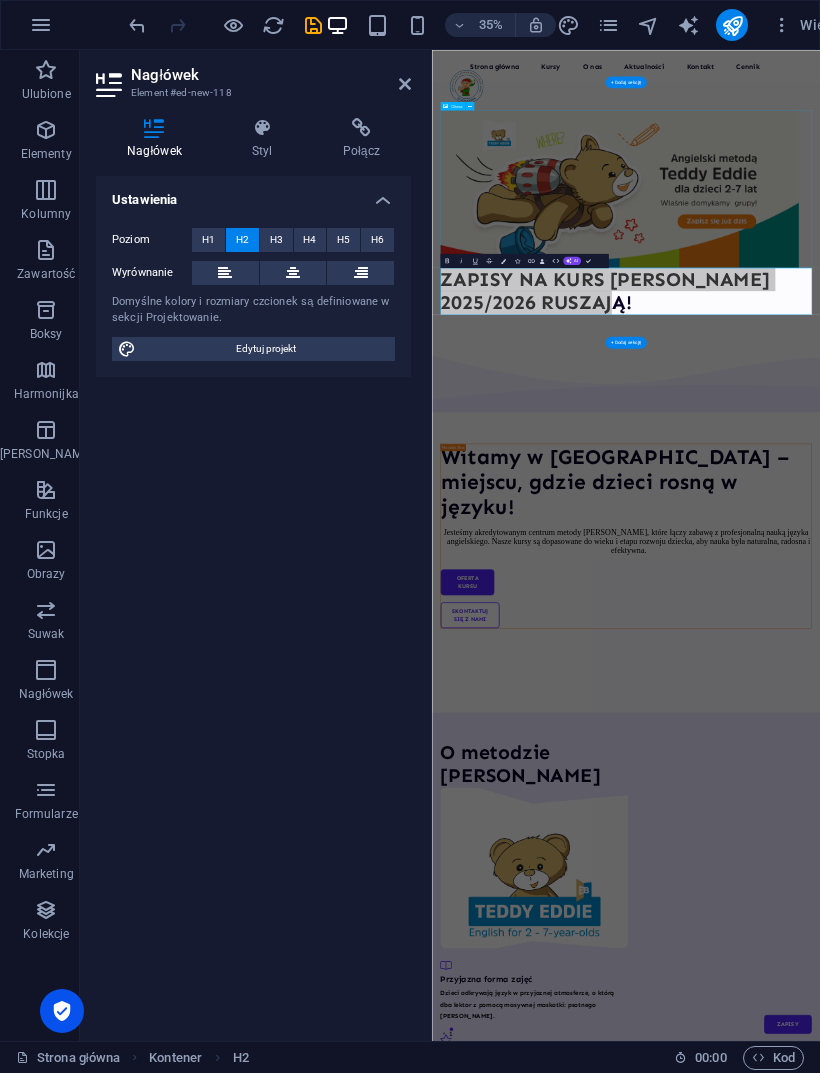 click at bounding box center [262, 128] 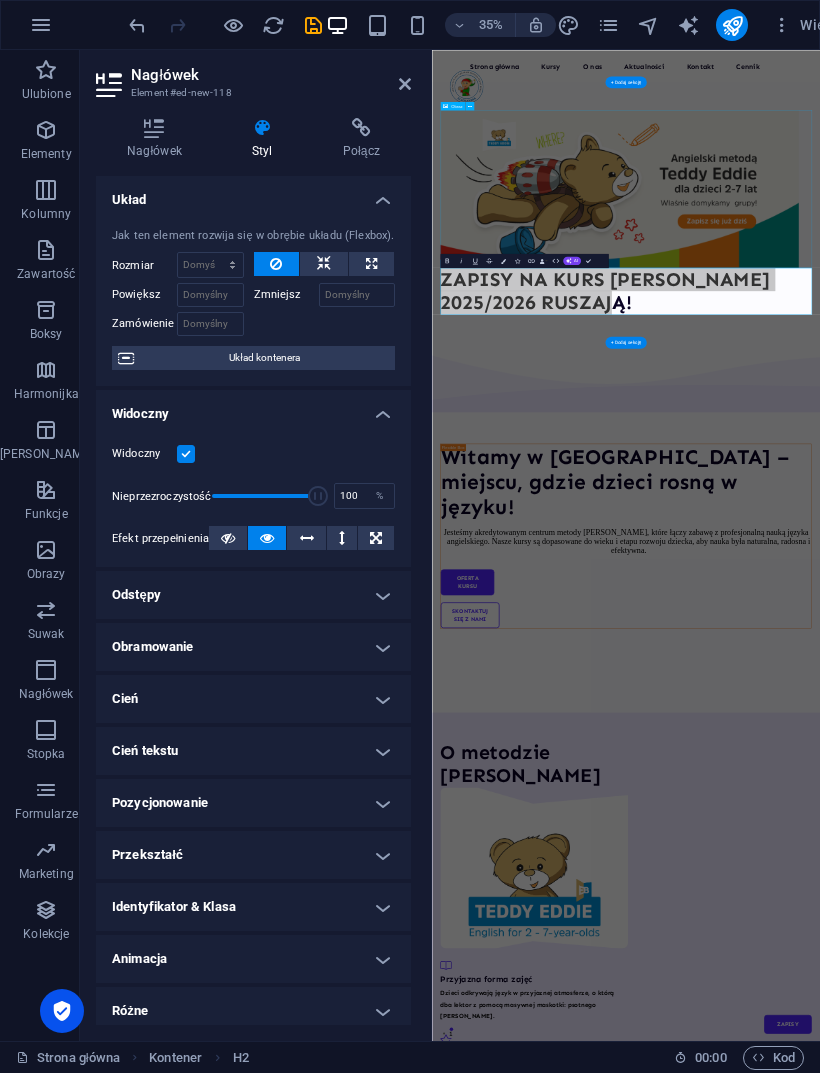 click on "Animacja" at bounding box center [253, 959] 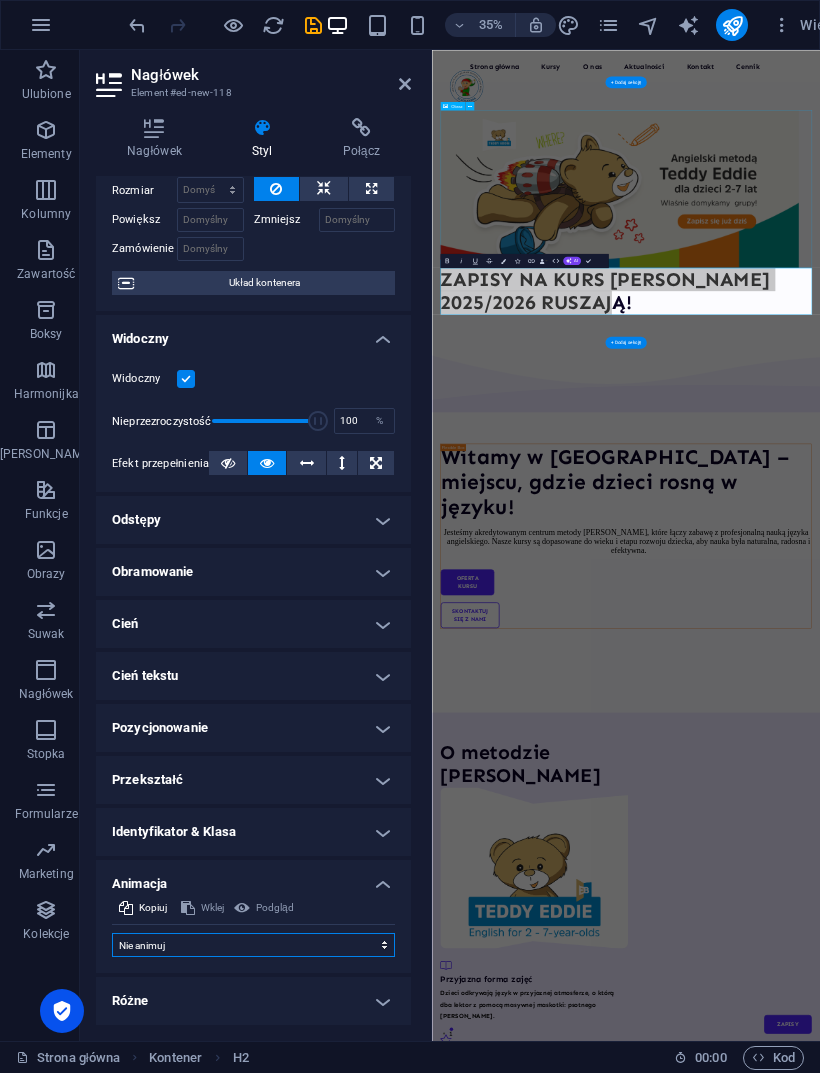click on "Nie animuj Pokaż / Ukryj Przesuń w górę/w dół Powiększ/oddal Przesuń od lewej do prawej Przesuń od prawej do lewej Przesuń z góry na dół Przesuń od dołu do góry Puls Mignięcie Otwórz jako nakładkę" at bounding box center [253, 945] 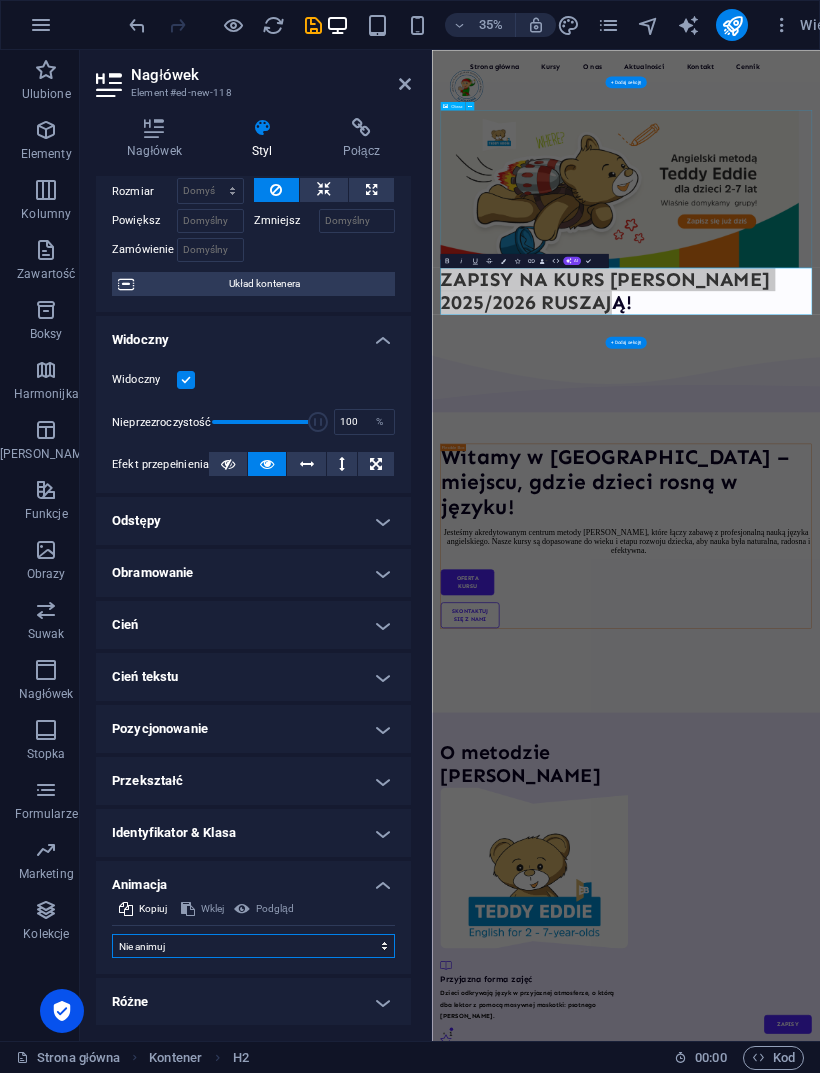 select on "flash" 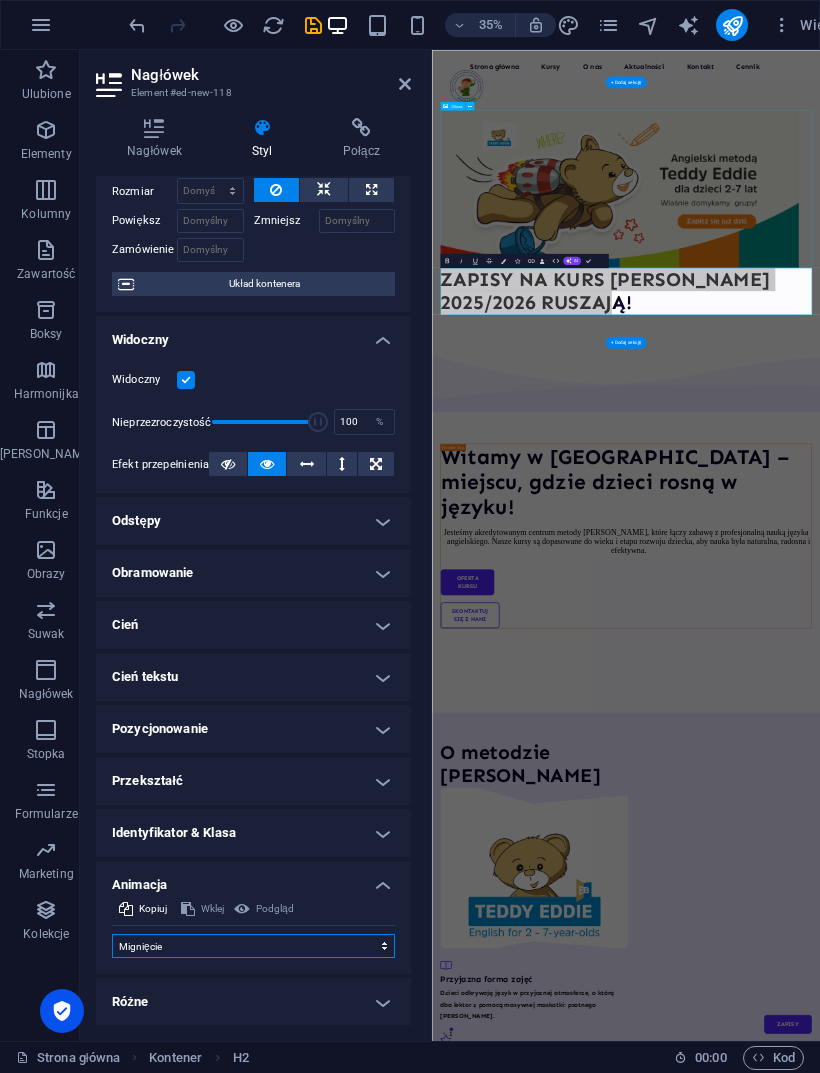 select on "scroll" 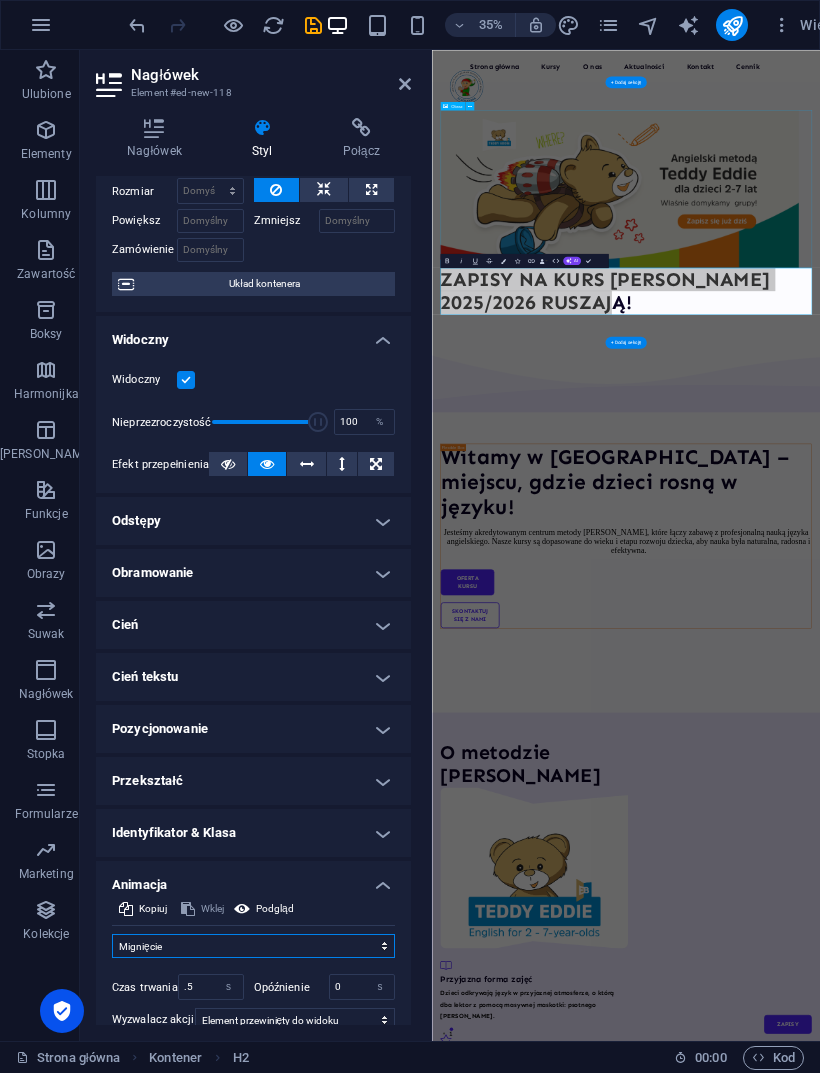 click on "Nie animuj Pokaż / Ukryj Przesuń w górę/w dół Powiększ/oddal Przesuń od lewej do prawej Przesuń od prawej do lewej Przesuń z góry na dół Przesuń od dołu do góry Puls Mignięcie Otwórz jako nakładkę" at bounding box center [253, 946] 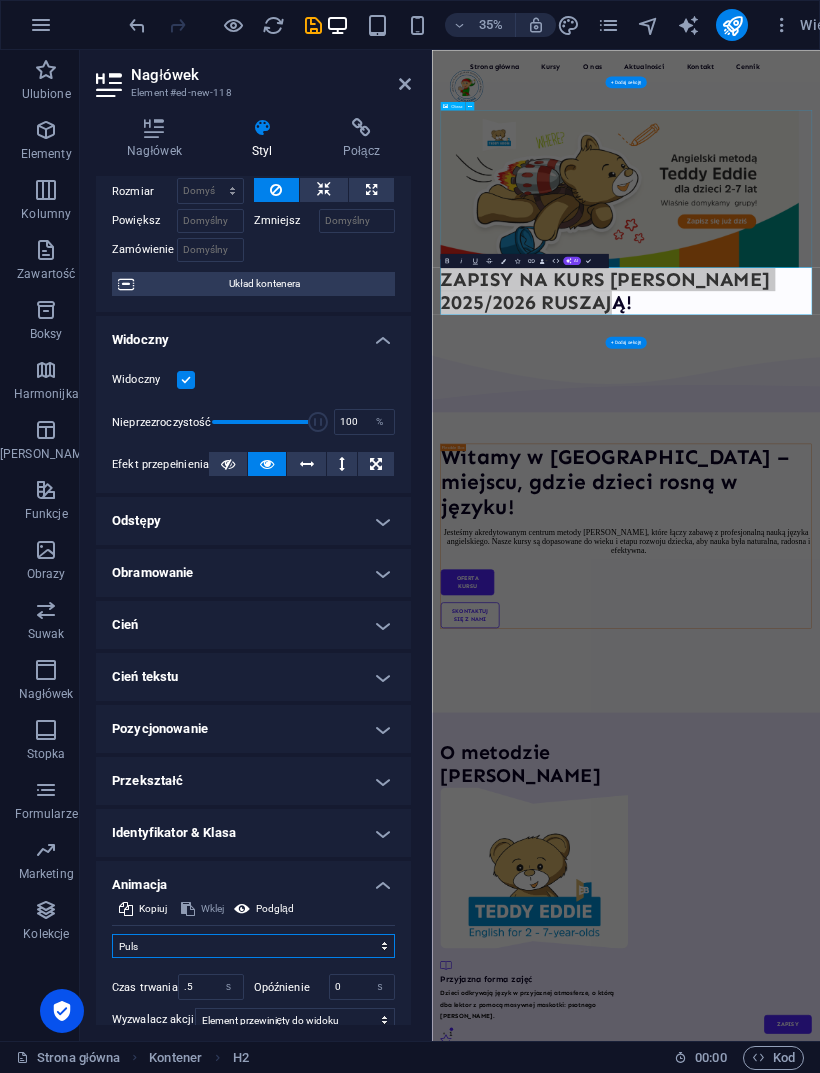 click on "Nie animuj Pokaż / Ukryj Przesuń w górę/w dół Powiększ/oddal Przesuń od lewej do prawej Przesuń od prawej do lewej Przesuń z góry na dół Przesuń od dołu do góry Puls Mignięcie Otwórz jako nakładkę" at bounding box center (253, 946) 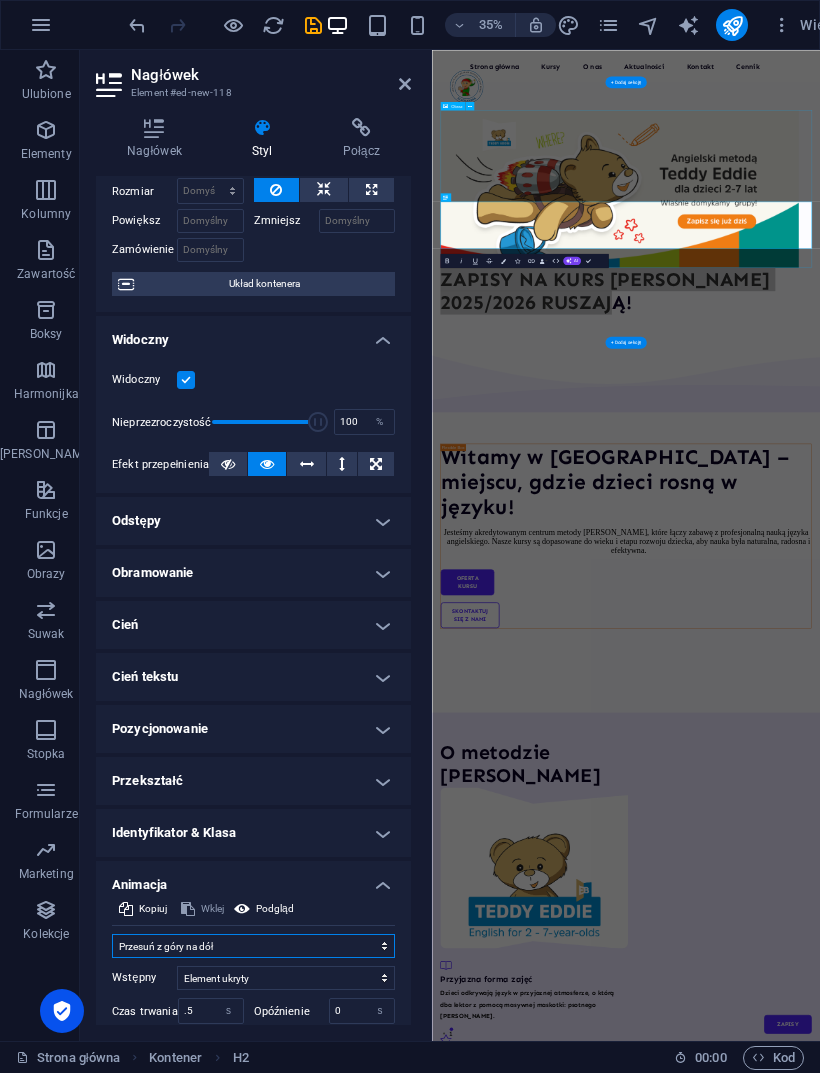 click on "Nie animuj Pokaż / Ukryj Przesuń w górę/w dół Powiększ/oddal Przesuń od lewej do prawej Przesuń od prawej do lewej Przesuń z góry na dół Przesuń od dołu do góry Puls Mignięcie Otwórz jako nakładkę" at bounding box center (253, 946) 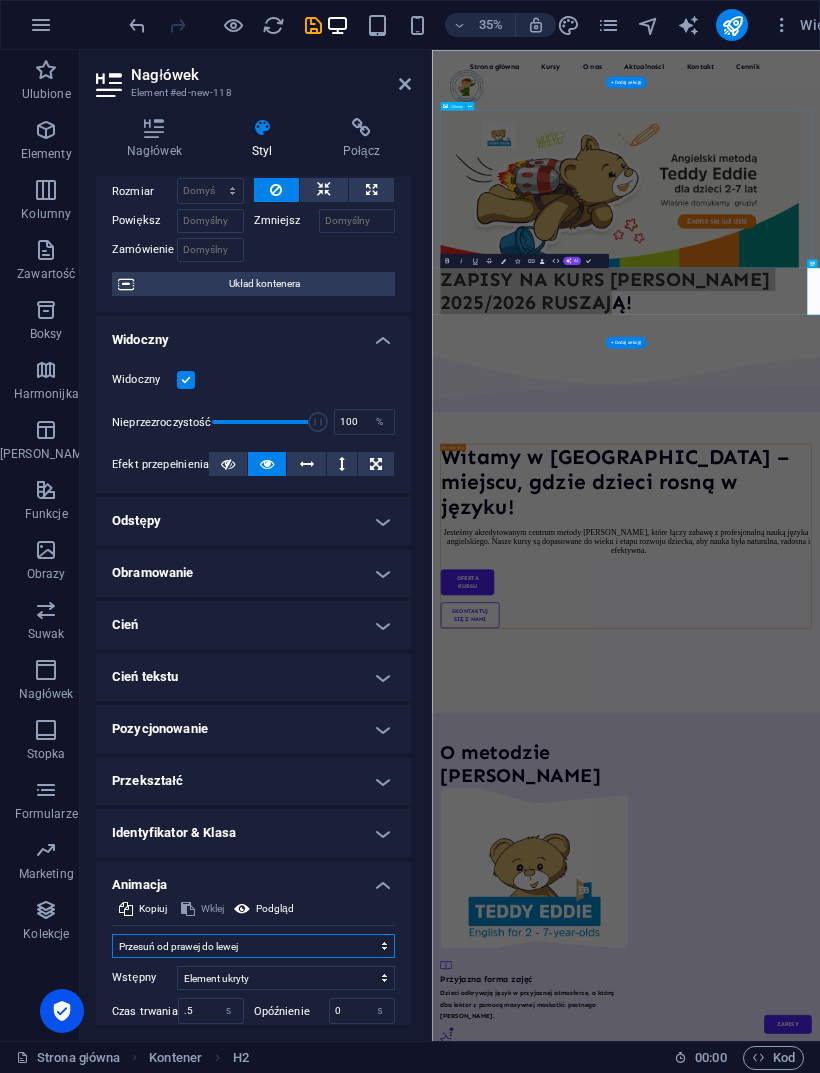 click on "Nie animuj Pokaż / Ukryj Przesuń w górę/w dół Powiększ/oddal Przesuń od lewej do prawej Przesuń od prawej do lewej Przesuń z góry na dół Przesuń od dołu do góry Puls Mignięcie Otwórz jako nakładkę" at bounding box center [253, 946] 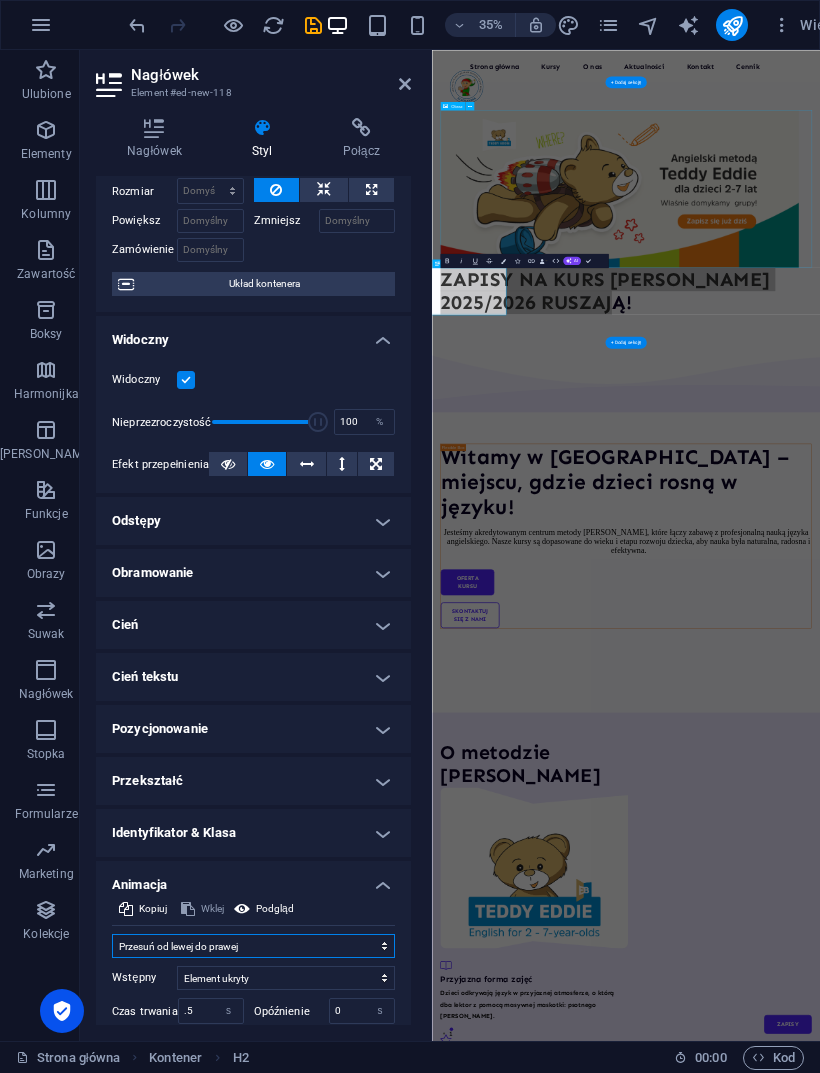 click on "Nie animuj Pokaż / Ukryj Przesuń w górę/w dół Powiększ/oddal Przesuń od lewej do prawej Przesuń od prawej do lewej Przesuń z góry na dół Przesuń od dołu do góry Puls Mignięcie Otwórz jako nakładkę" at bounding box center [253, 946] 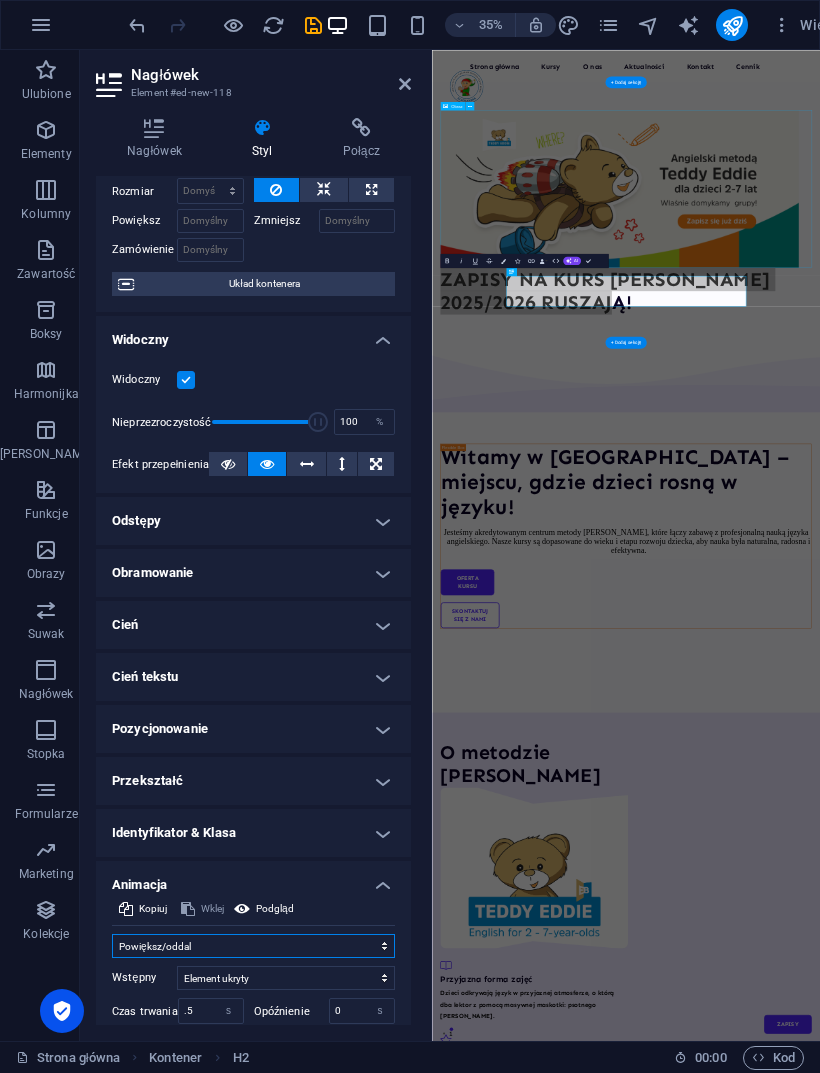 click on "Nie animuj Pokaż / Ukryj Przesuń w górę/w dół Powiększ/oddal Przesuń od lewej do prawej Przesuń od prawej do lewej Przesuń z góry na dół Przesuń od dołu do góry Puls Mignięcie Otwórz jako nakładkę" at bounding box center [253, 946] 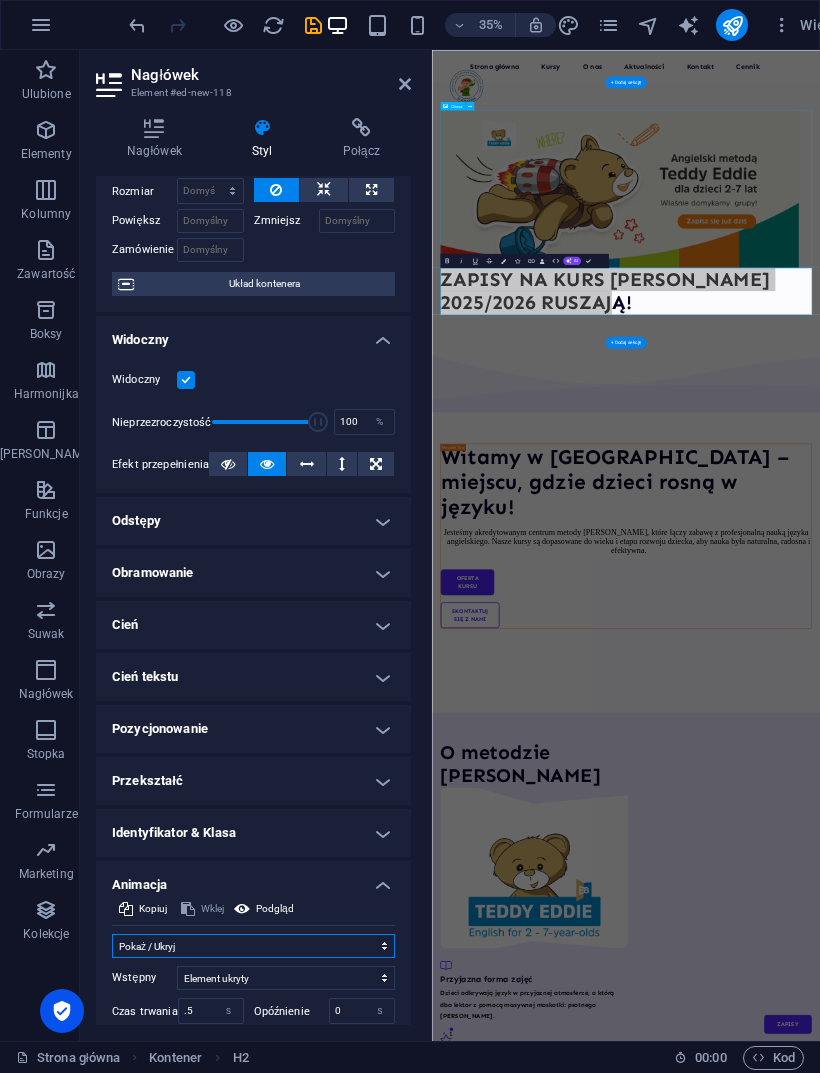 click on "Nie animuj Pokaż / Ukryj Przesuń w górę/w dół Powiększ/oddal Przesuń od lewej do prawej Przesuń od prawej do lewej Przesuń z góry na dół Przesuń od dołu do góry Puls Mignięcie Otwórz jako nakładkę" at bounding box center [253, 946] 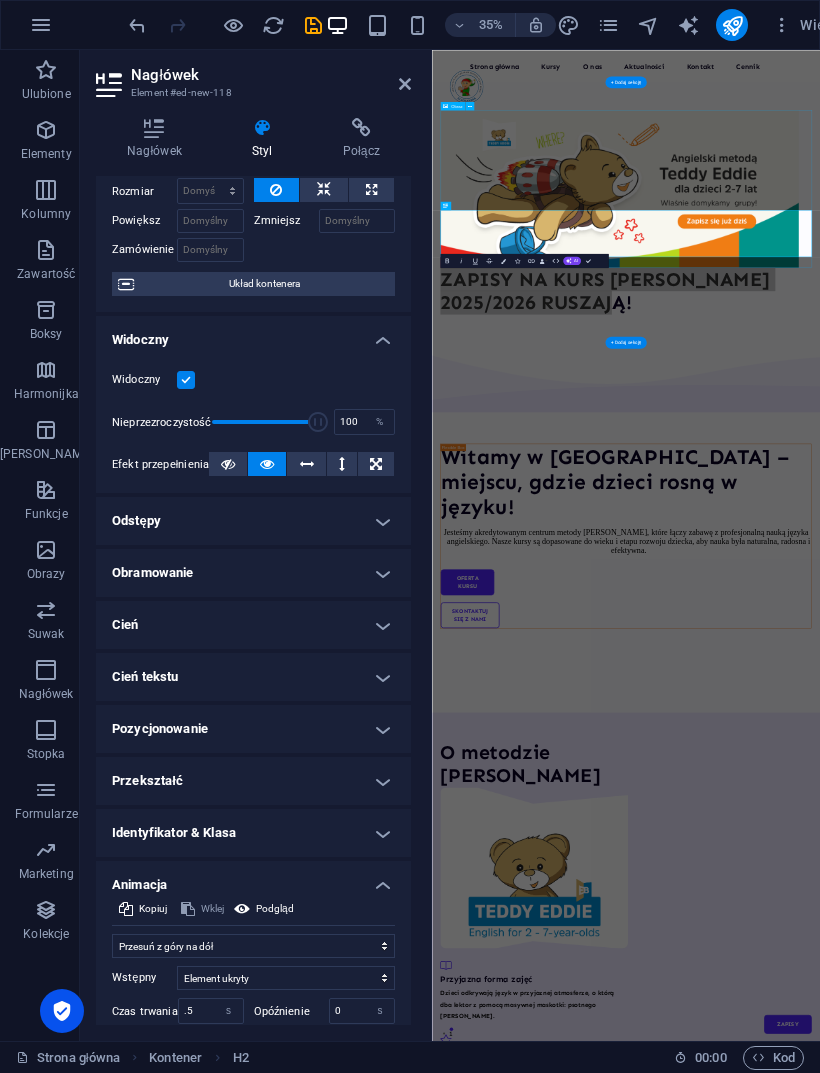 click at bounding box center (986, 447) 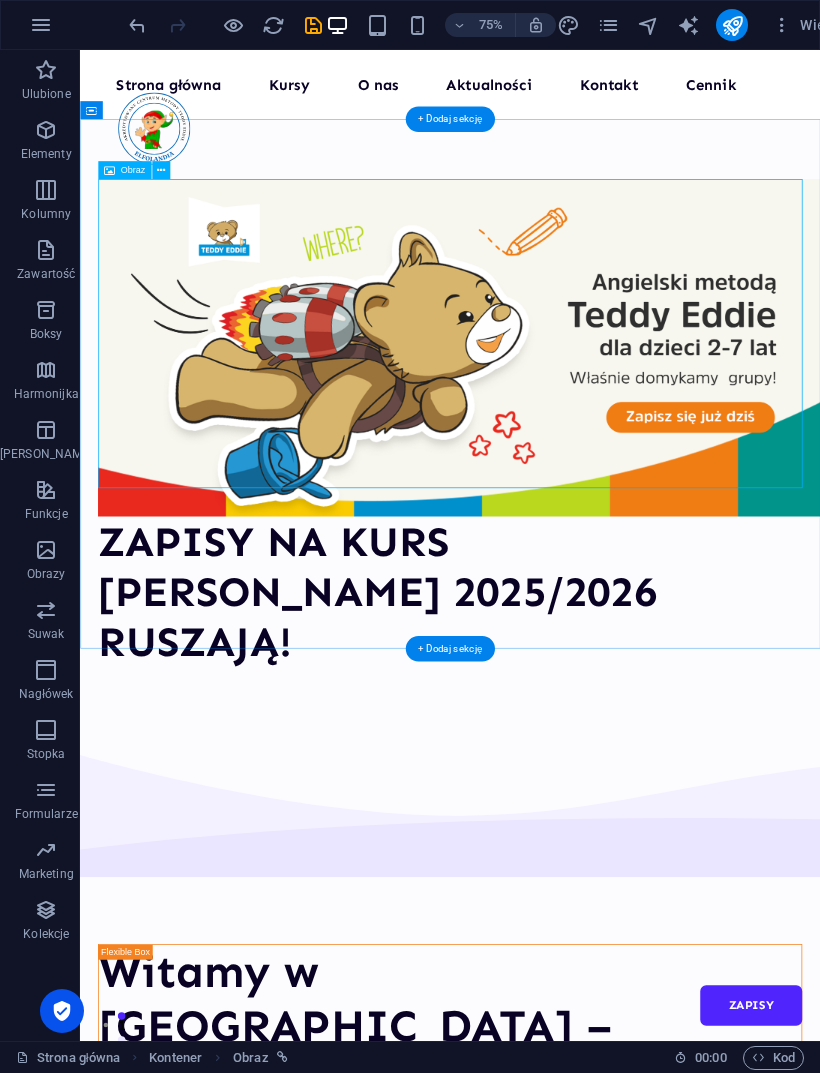 click on "Obraz" at bounding box center [139, 170] 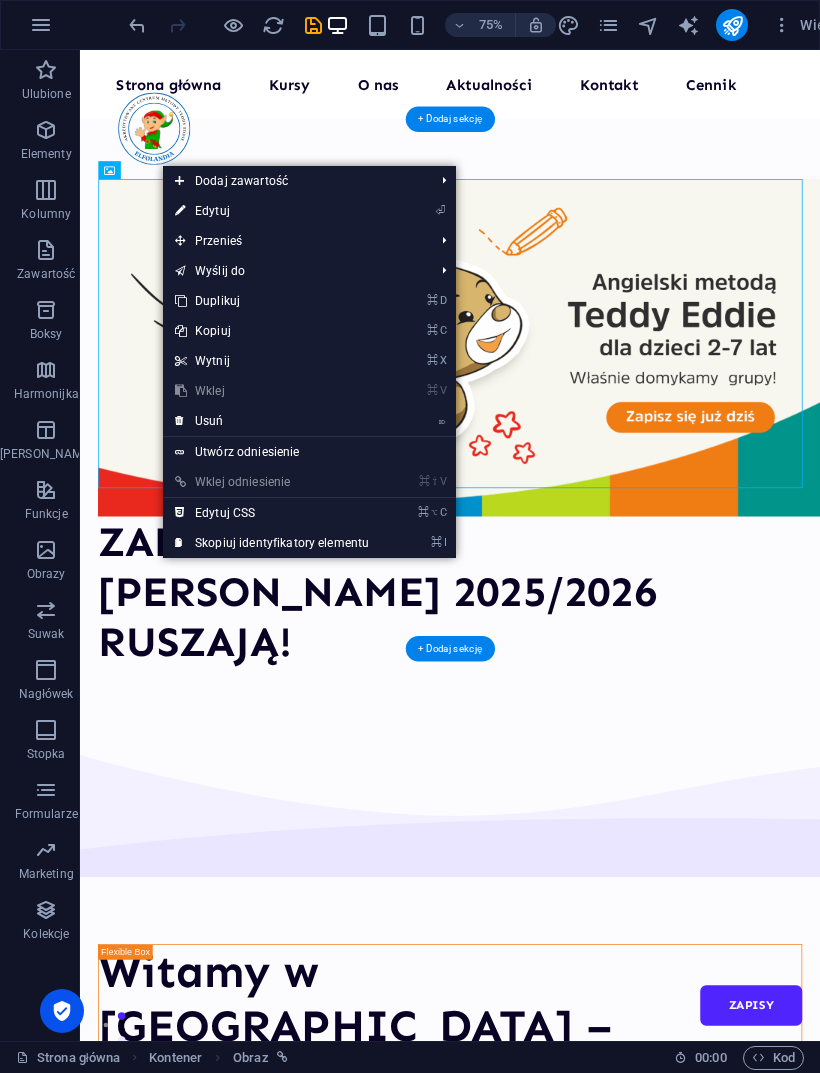 click on "⏎  Edytuj" at bounding box center [272, 211] 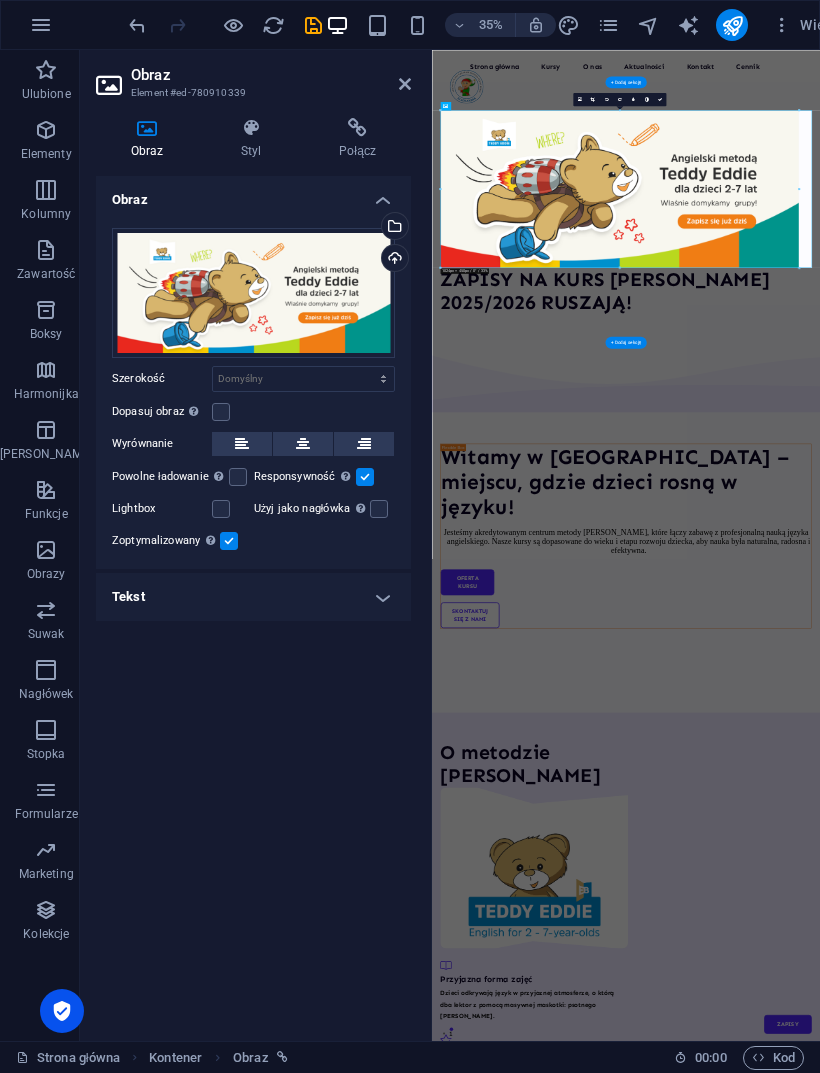 click on "Tekst" at bounding box center (253, 597) 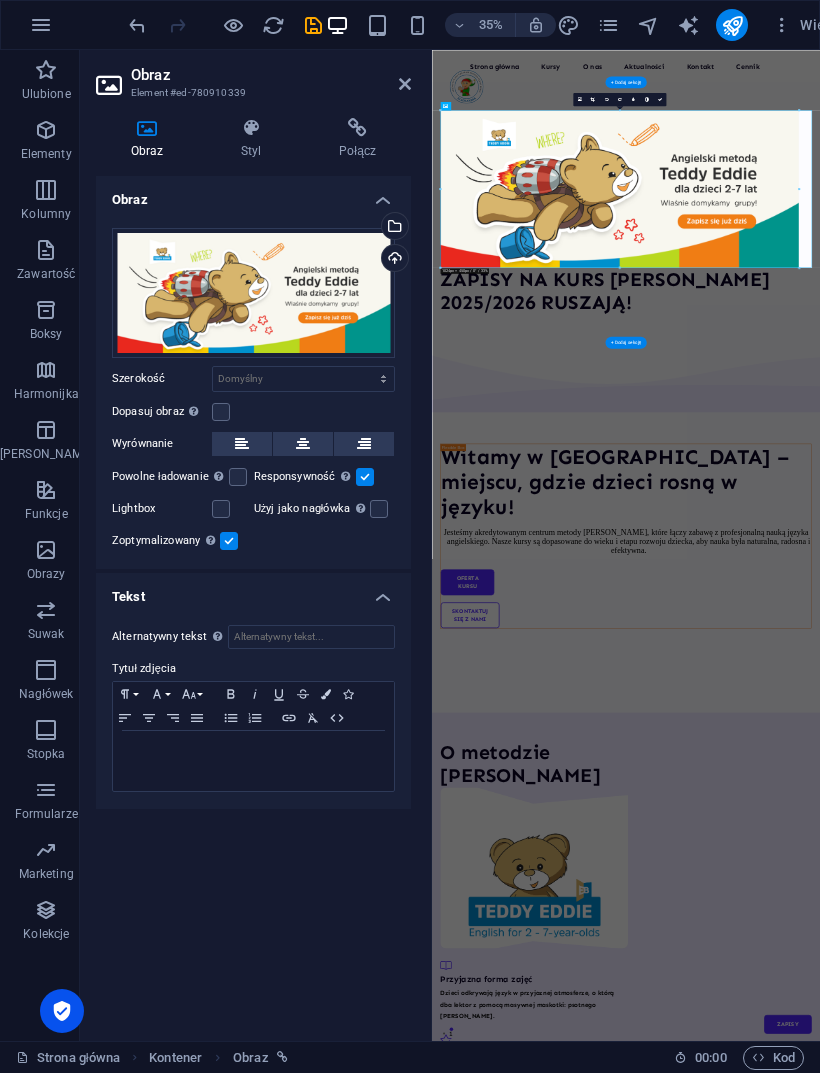 click on "Styl" at bounding box center [255, 139] 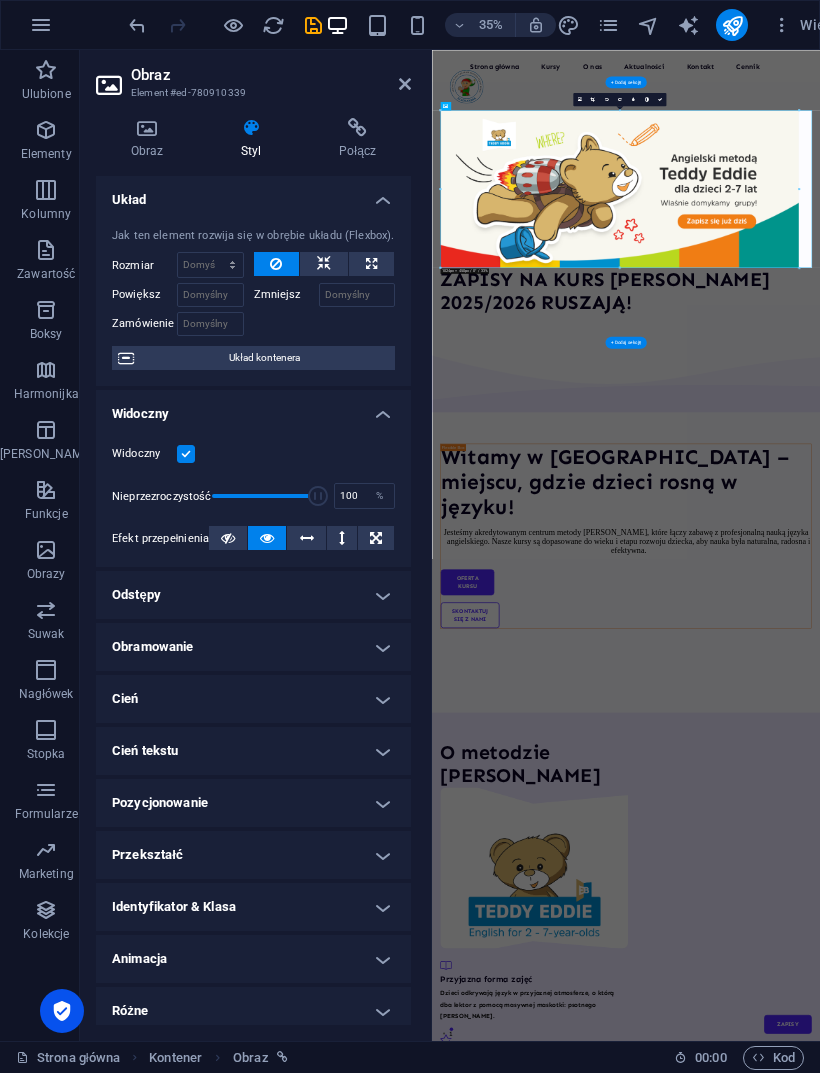 click on "Animacja" at bounding box center (253, 959) 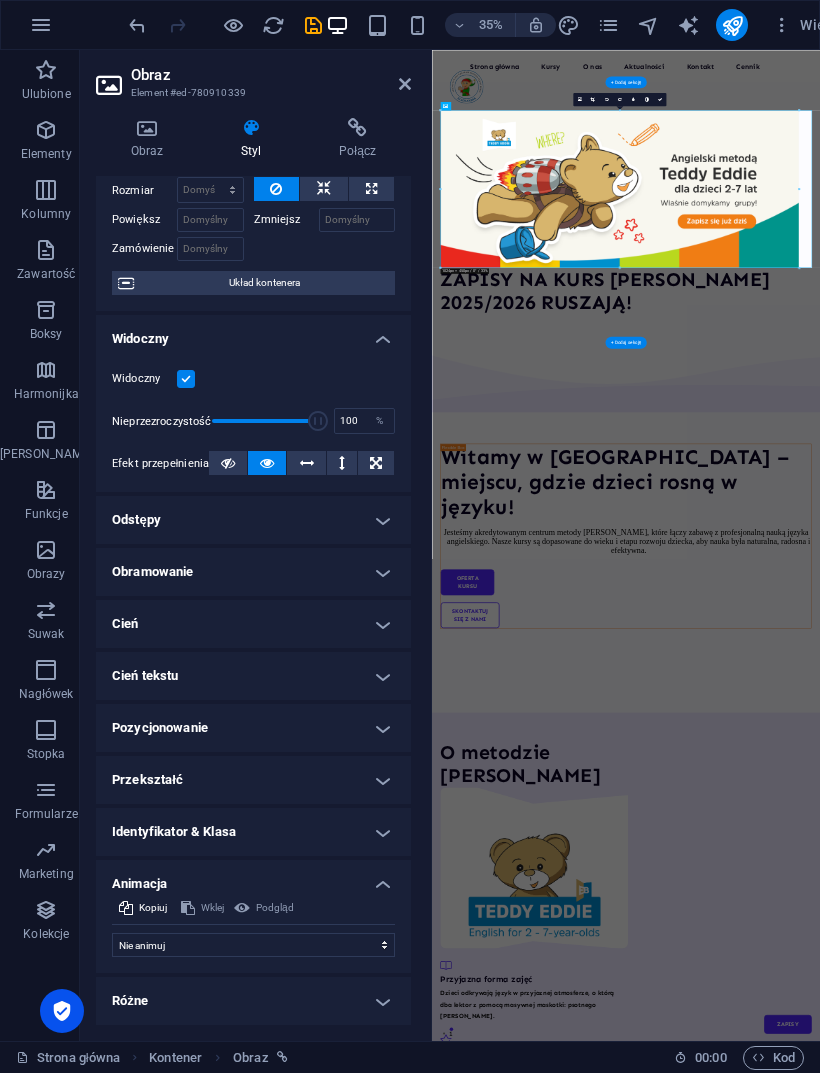 scroll, scrollTop: 74, scrollLeft: 0, axis: vertical 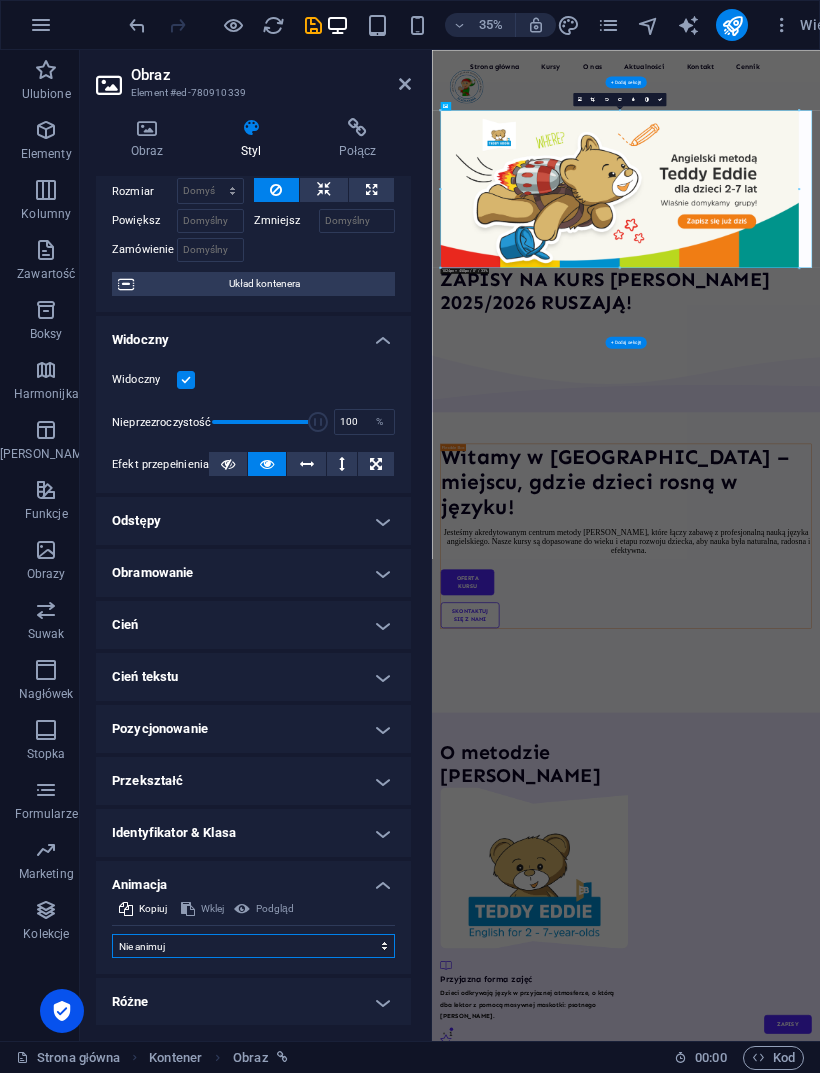 click on "Nie animuj Pokaż / Ukryj Przesuń w górę/w dół Powiększ/oddal Przesuń od lewej do prawej Przesuń od prawej do lewej Przesuń z góry na dół Przesuń od dołu do góry Puls Mignięcie Otwórz jako nakładkę" at bounding box center [253, 946] 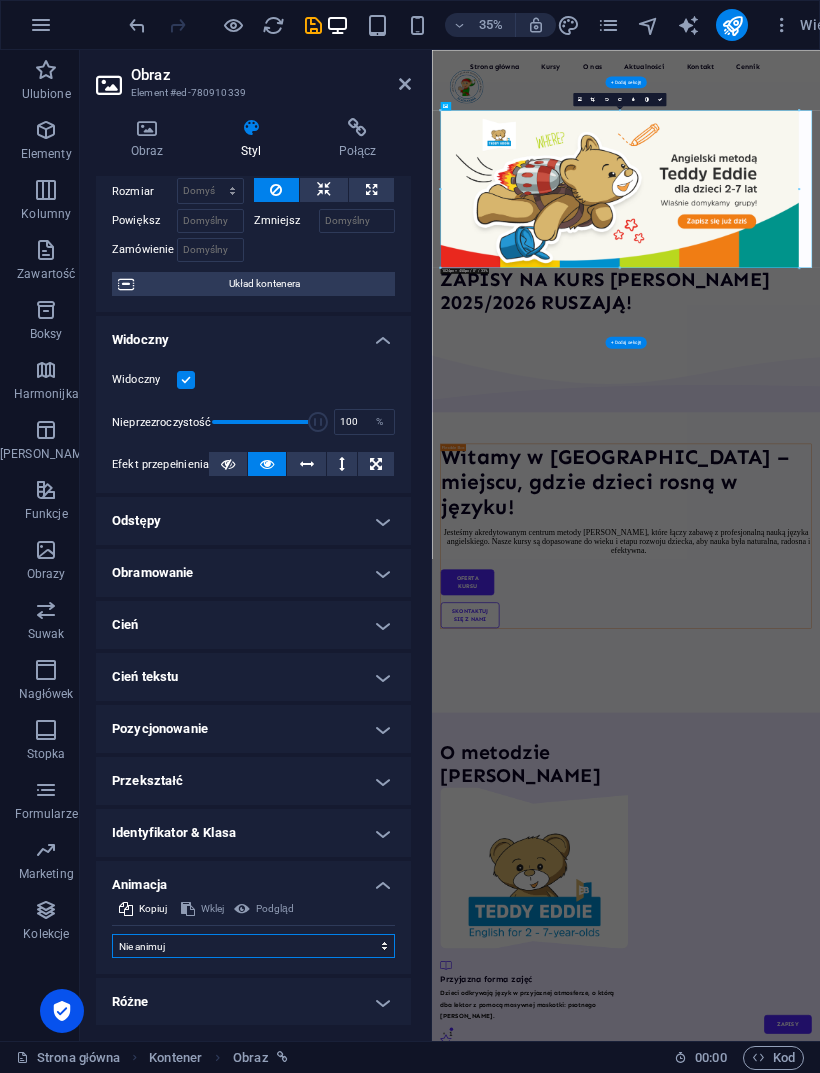 select on "move-top-to-bottom" 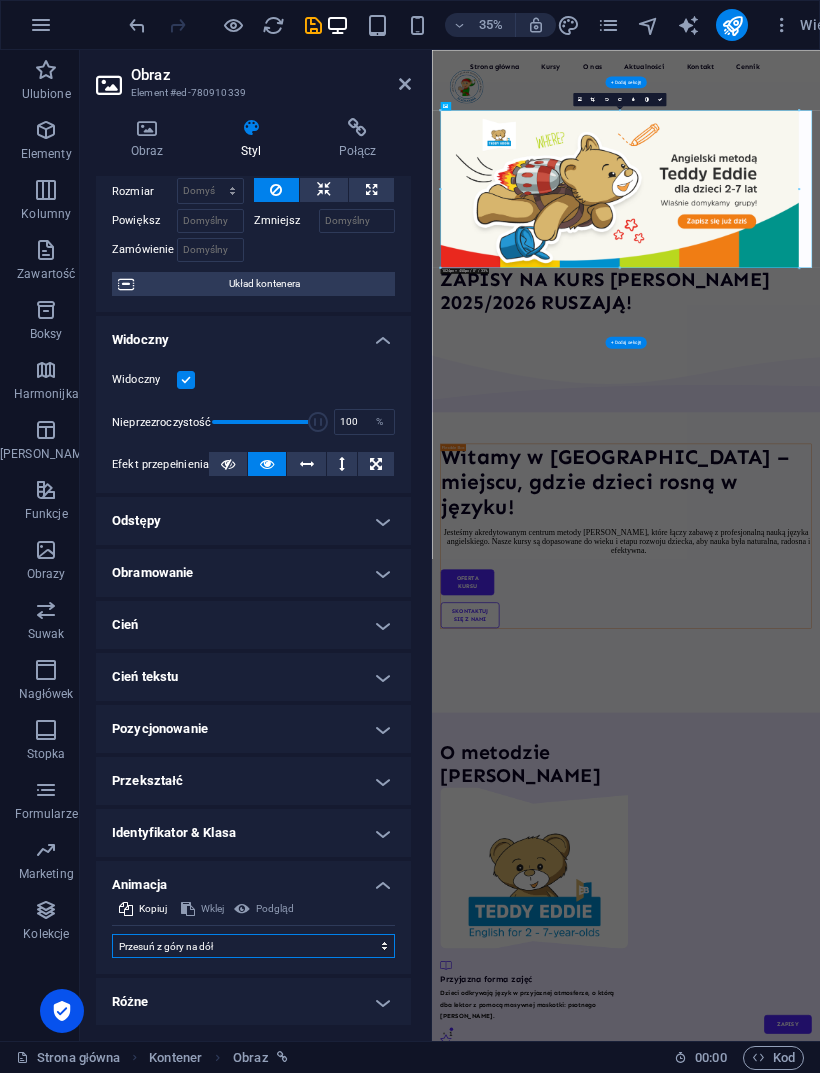 select on "scroll" 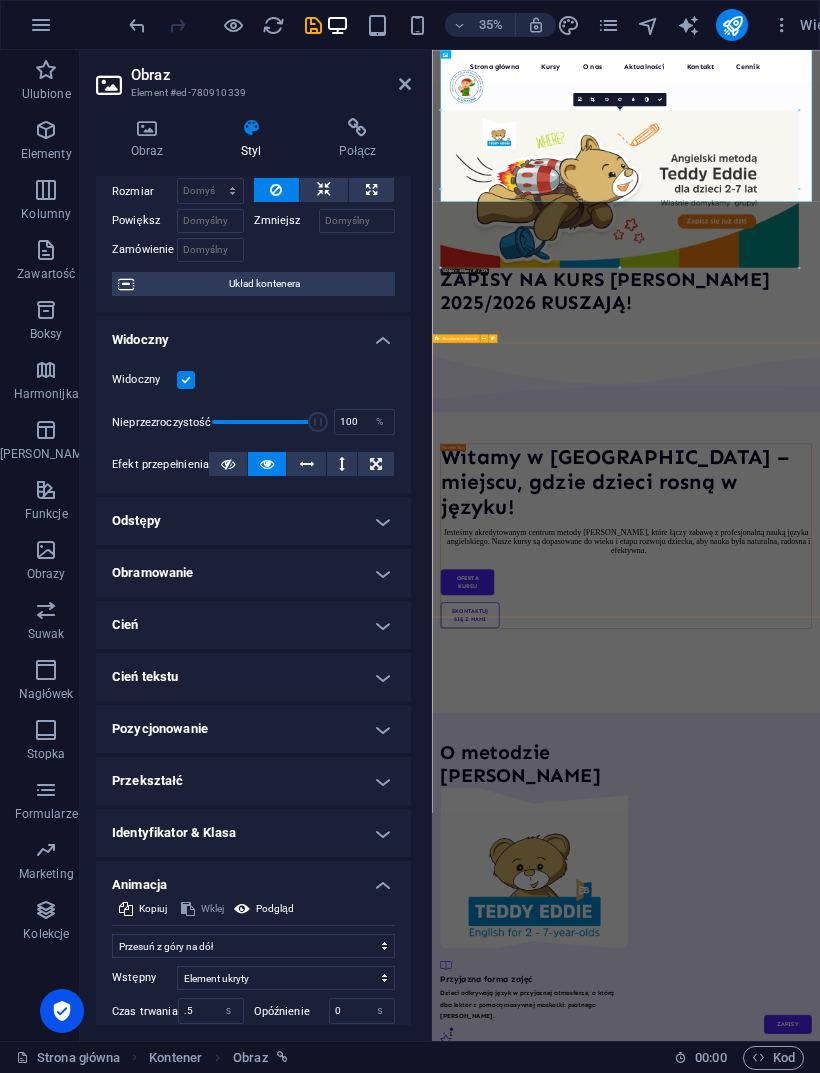 click on "Witamy w [GEOGRAPHIC_DATA] – miejscu, gdzie dzieci rosną w języku! Jesteśmy akredytowanym centrum metody [PERSON_NAME], które łączy zabawę z profesjonalną nauką języka angielskiego. Nasze kursy są dopasowane do wieku i etapu rozwoju dziecka, aby nauka była naturalna, radosna i efektywna. Oferta kursu Skontaktuj się z nami" at bounding box center (986, 1414) 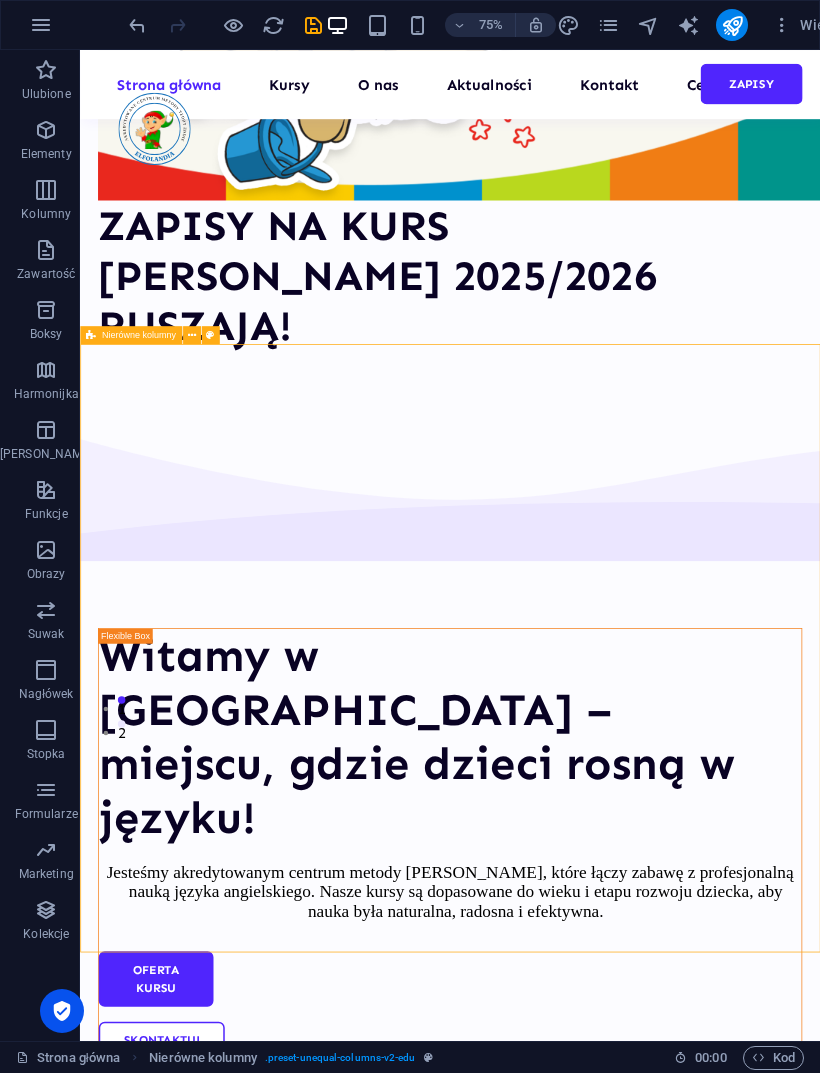 scroll, scrollTop: 511, scrollLeft: 0, axis: vertical 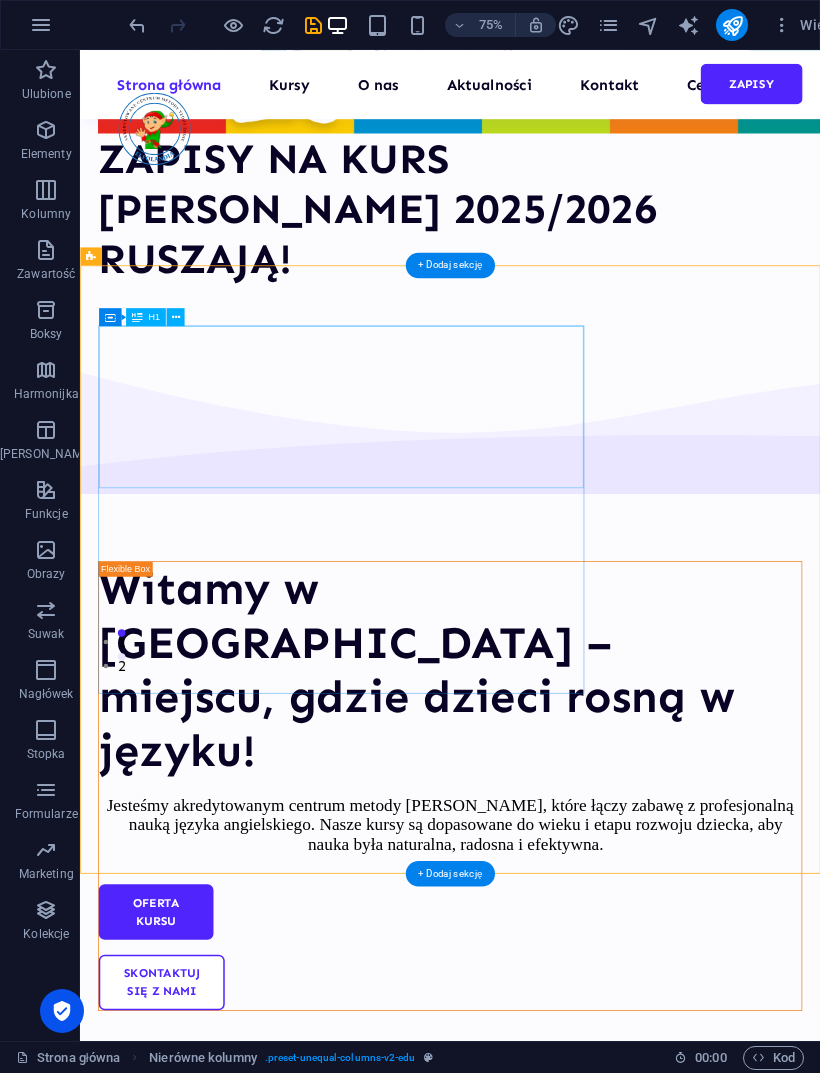 click on "Witamy w [GEOGRAPHIC_DATA] – miejscu, gdzie dzieci rosną w języku!" at bounding box center [573, 876] 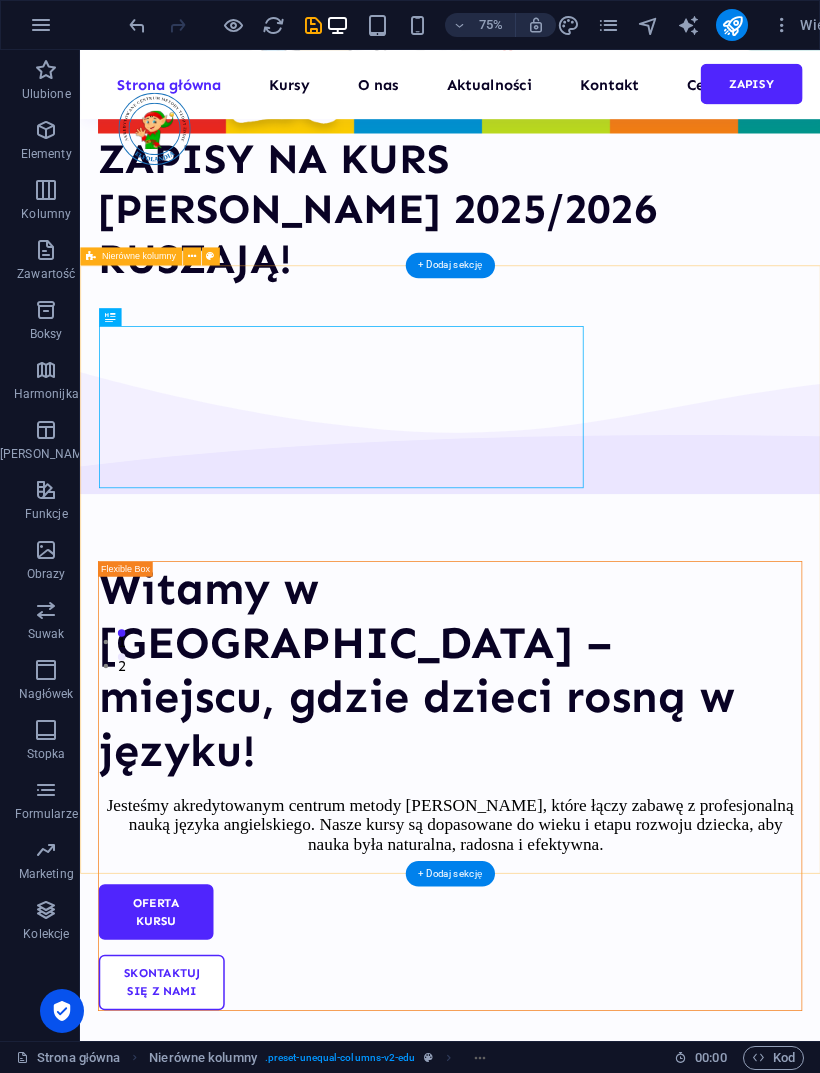 click on "Witamy w [GEOGRAPHIC_DATA] – miejscu, gdzie dzieci rosną w języku! Jesteśmy akredytowanym centrum metody [PERSON_NAME], które łączy zabawę z profesjonalną nauką języka angielskiego. Nasze kursy są dopasowane do wieku i etapu rozwoju dziecka, aby nauka była naturalna, radosna i efektywna. Oferta kursu Skontaktuj się z nami" at bounding box center [573, 1006] 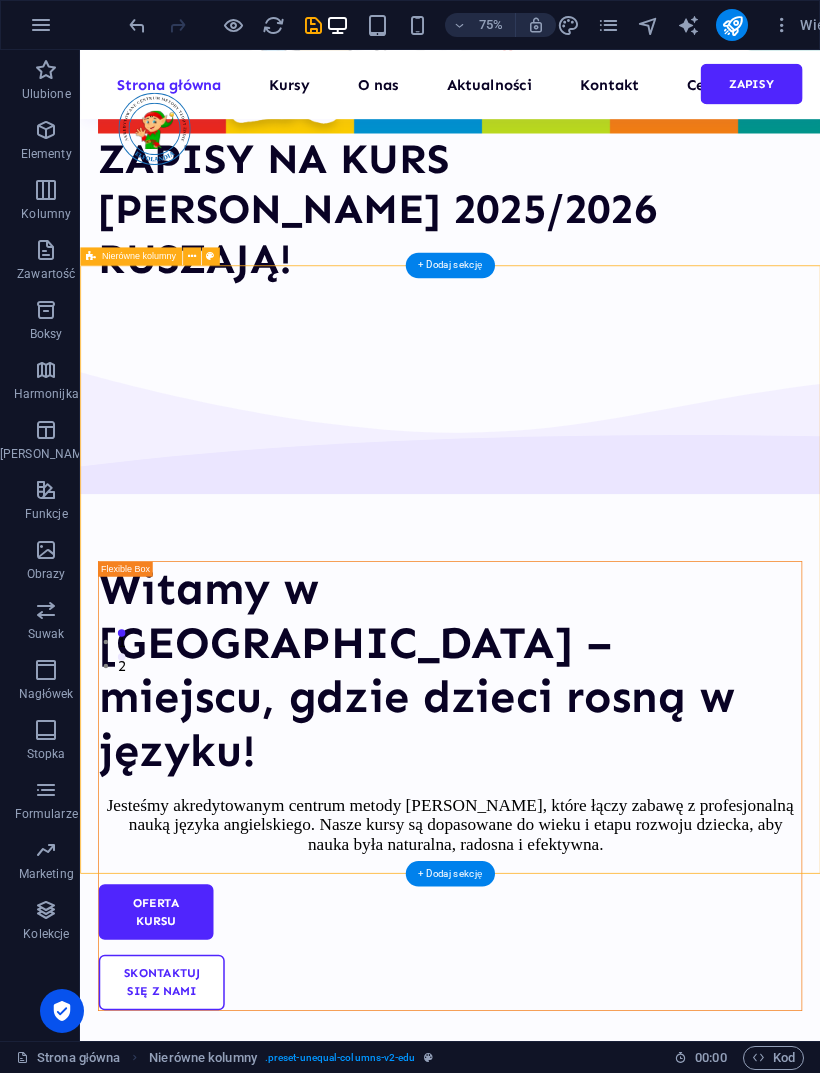 click on "Witamy w [GEOGRAPHIC_DATA] – miejscu, gdzie dzieci rosną w języku!" at bounding box center [573, 876] 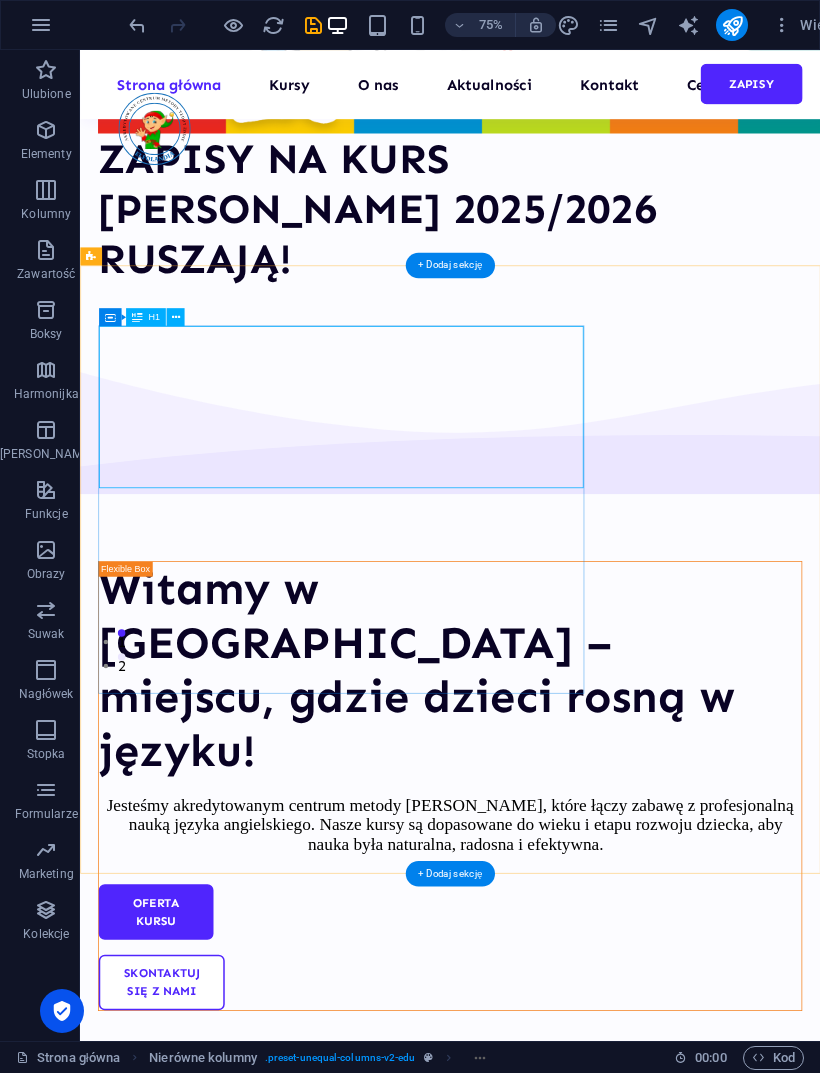 click at bounding box center [176, 317] 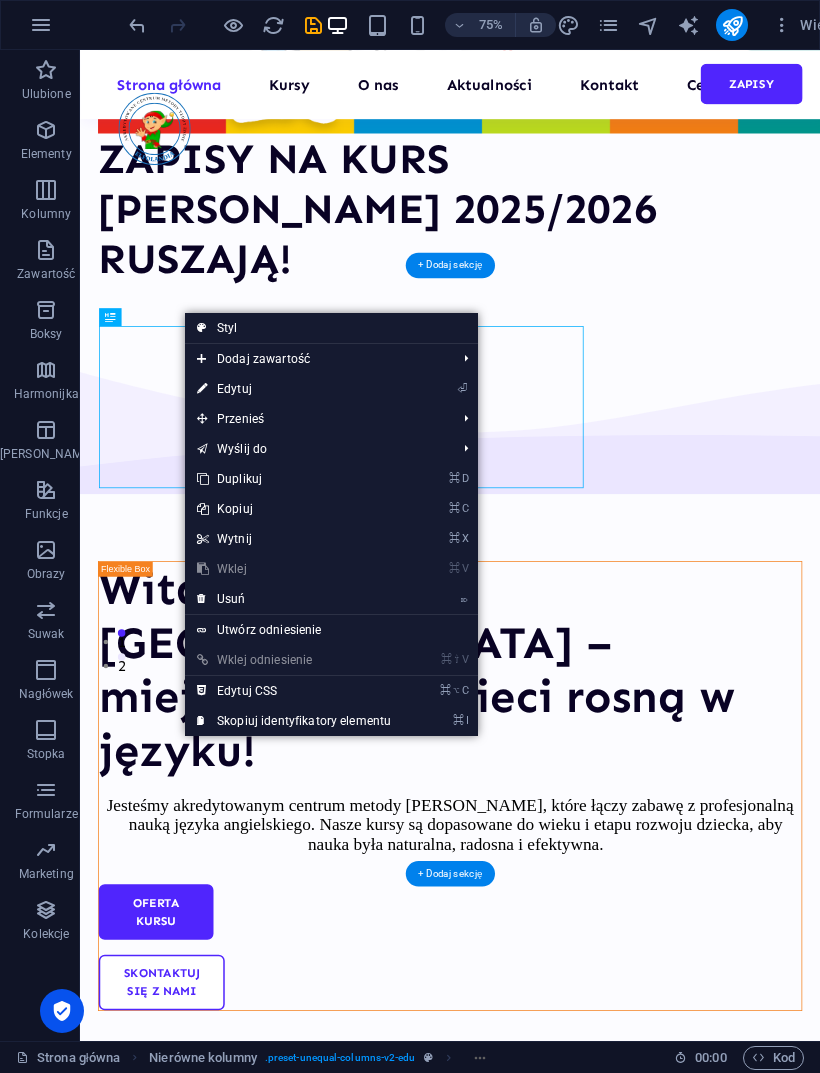 click on "⏎  Edytuj" at bounding box center [294, 389] 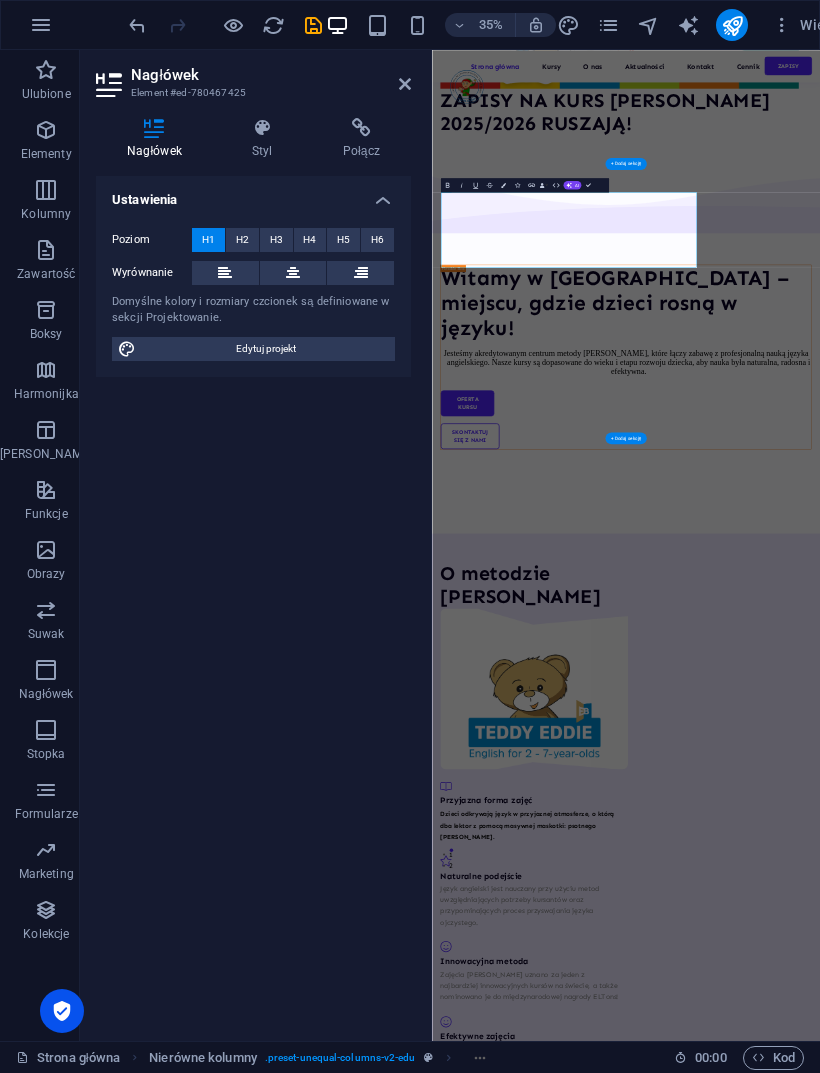 click on "Ustawienia Poziom H1 H2 H3 H4 H5 H6 Wyrównanie Domyślne kolory i rozmiary czcionek są definiowane w sekcji Projektowanie. Edytuj projekt" at bounding box center [253, 600] 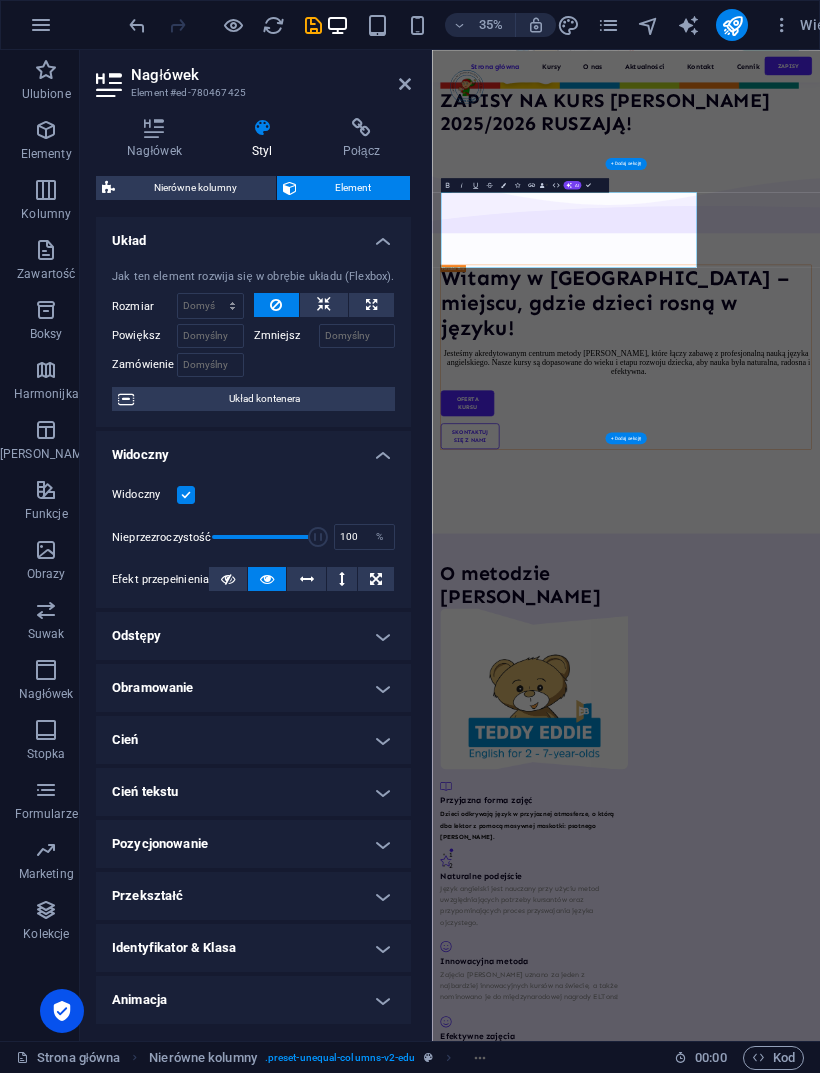 click on "Animacja" at bounding box center (253, 1000) 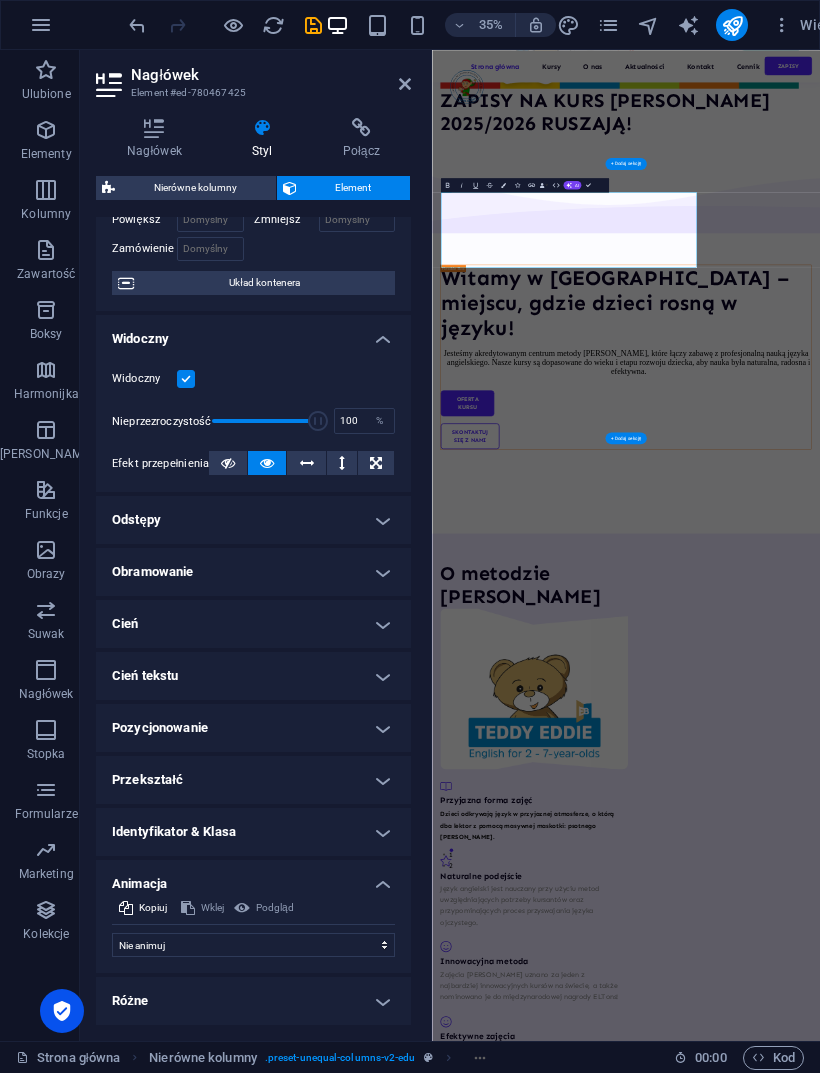 scroll, scrollTop: 115, scrollLeft: 0, axis: vertical 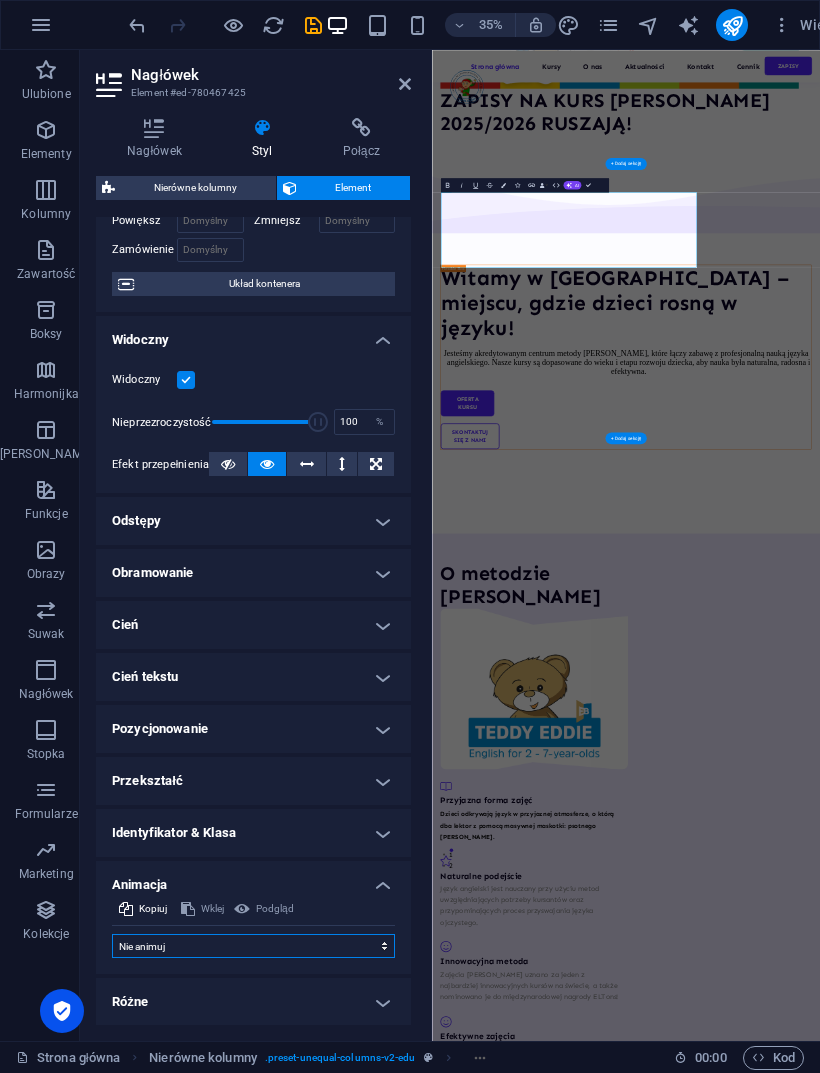 click on "Nie animuj Pokaż / Ukryj Przesuń w górę/w dół Powiększ/oddal Przesuń od lewej do prawej Przesuń od prawej do lewej Przesuń z góry na dół Przesuń od dołu do góry Puls Mignięcie Otwórz jako nakładkę" at bounding box center [253, 946] 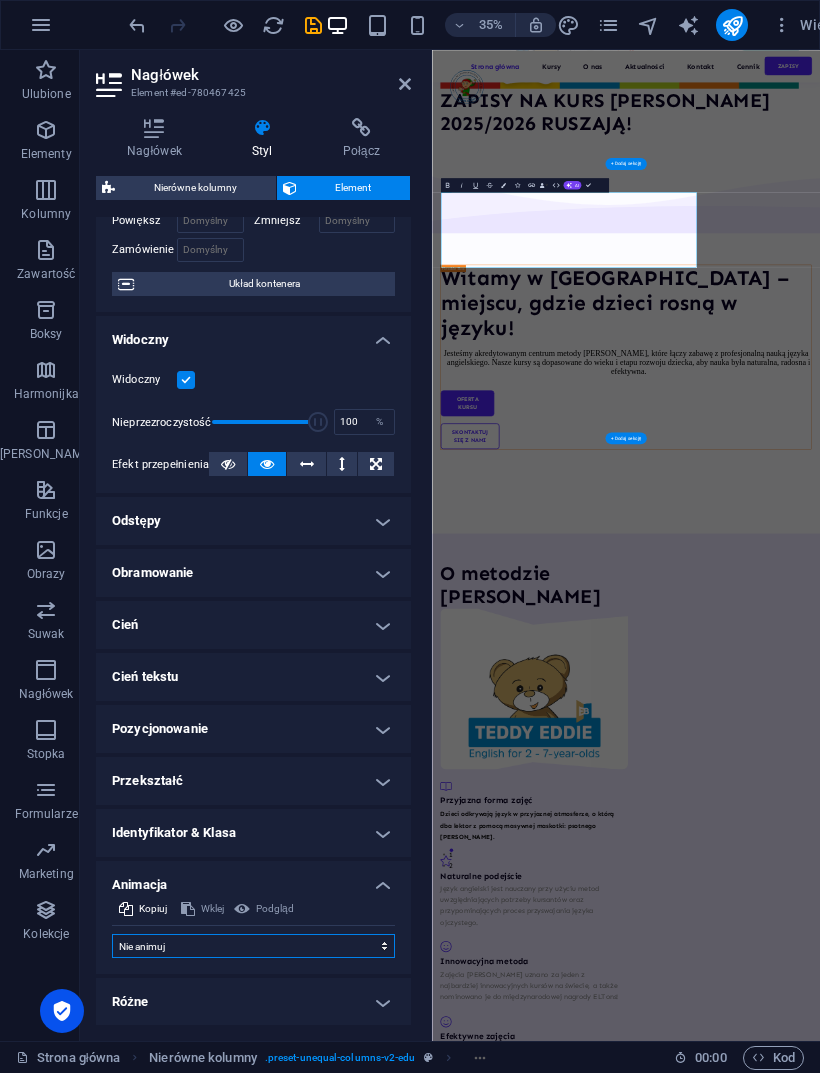 select on "flash" 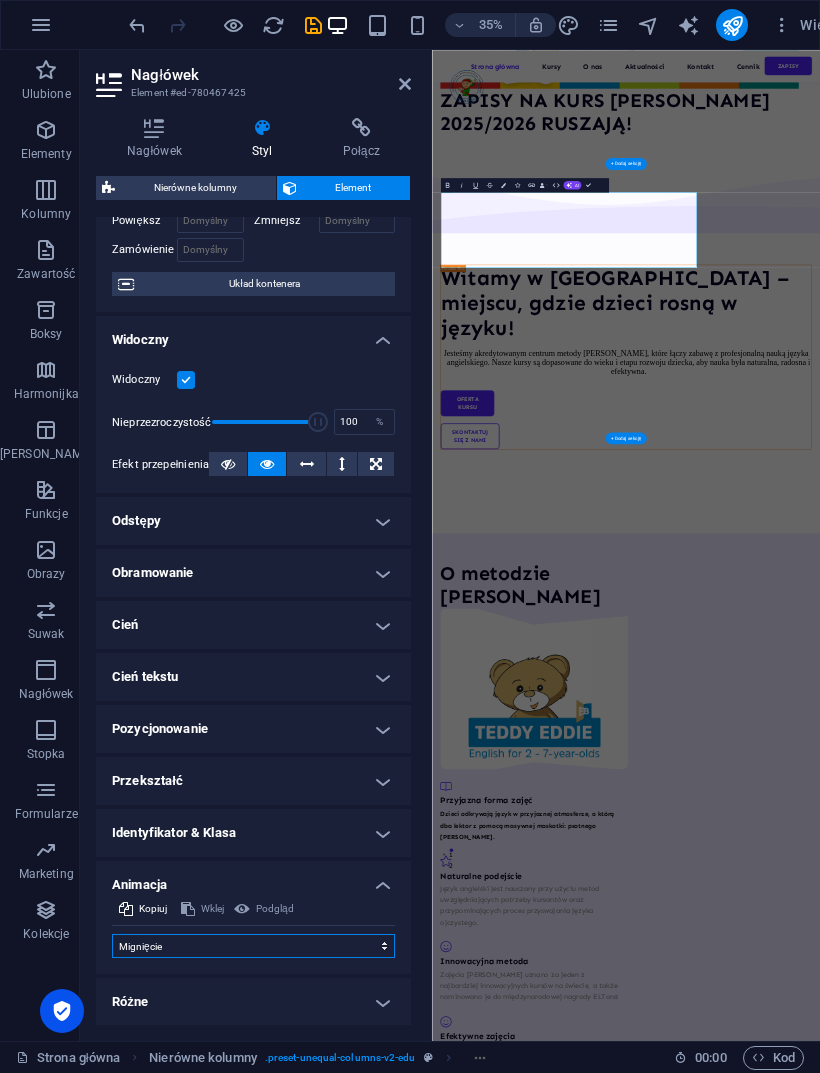 select on "scroll" 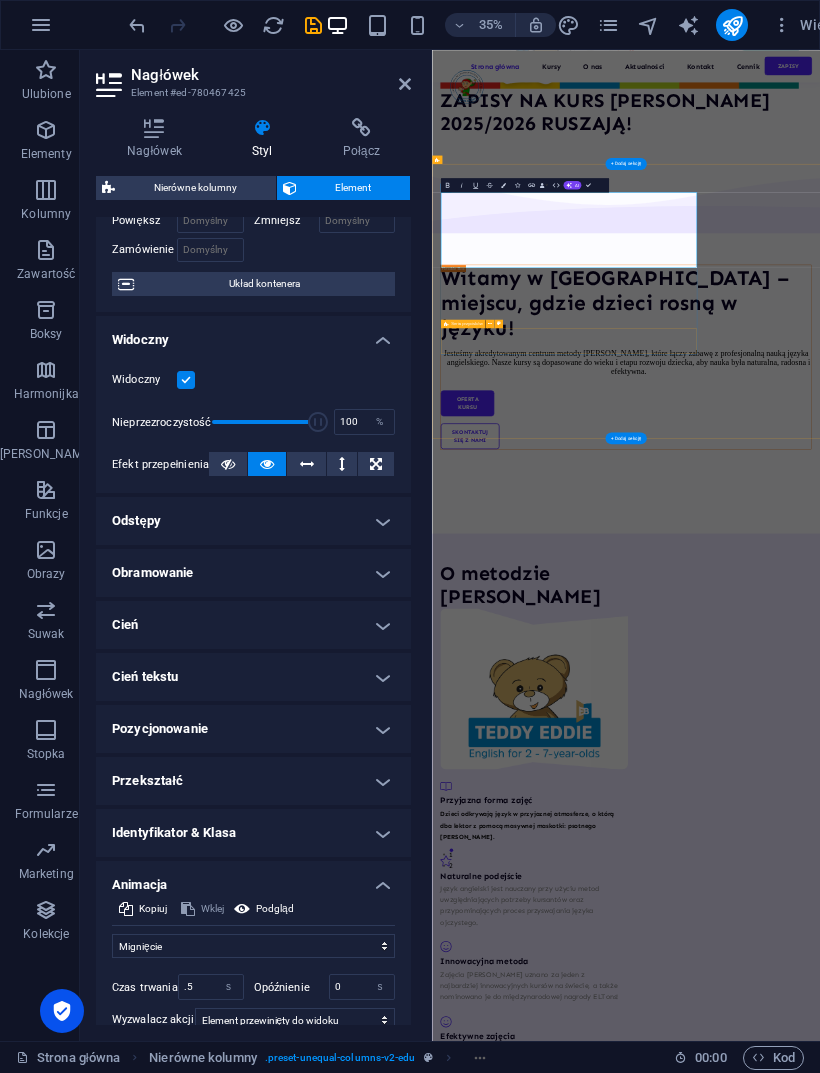 click on "Oferta kursu Skontaktuj się z nami" at bounding box center (986, 1107) 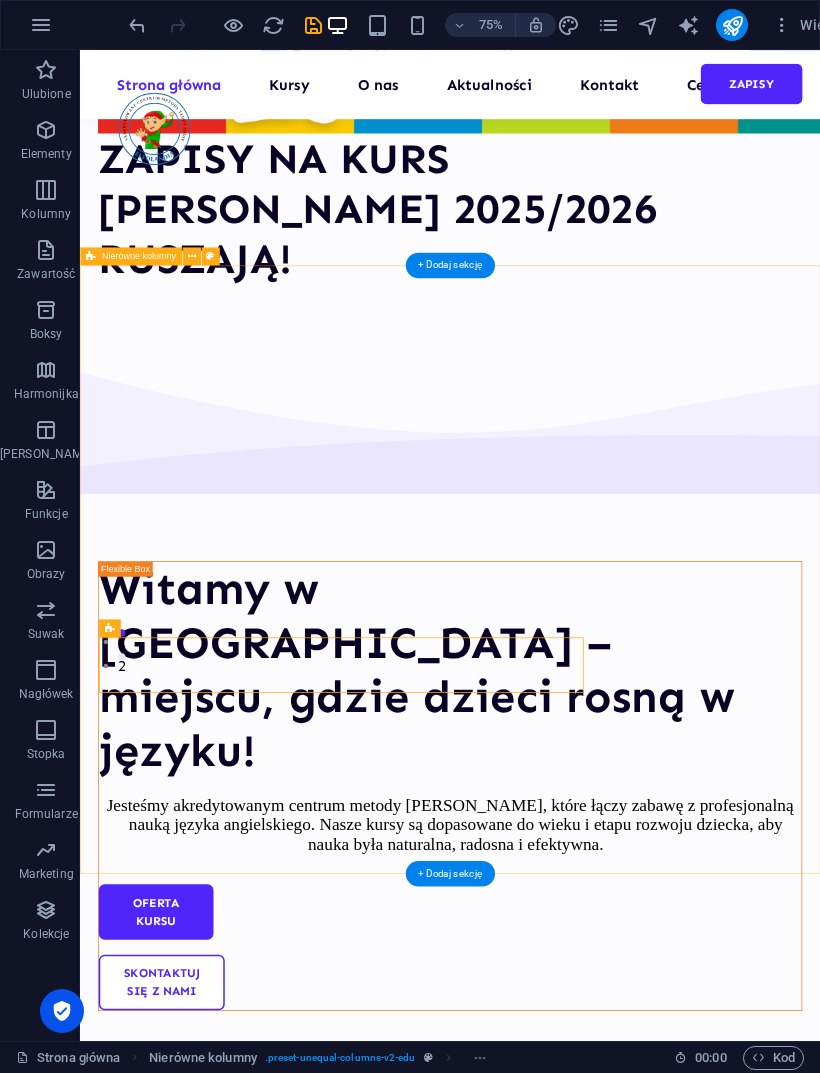click on "Witamy w [GEOGRAPHIC_DATA] – miejscu, gdzie dzieci rosną w języku! Jesteśmy akredytowanym centrum metody [PERSON_NAME], które łączy zabawę z profesjonalną nauką języka angielskiego. Nasze kursy są dopasowane do wieku i etapu rozwoju dziecka, aby nauka była naturalna, radosna i efektywna. Oferta kursu Skontaktuj się z nami" at bounding box center (573, 1006) 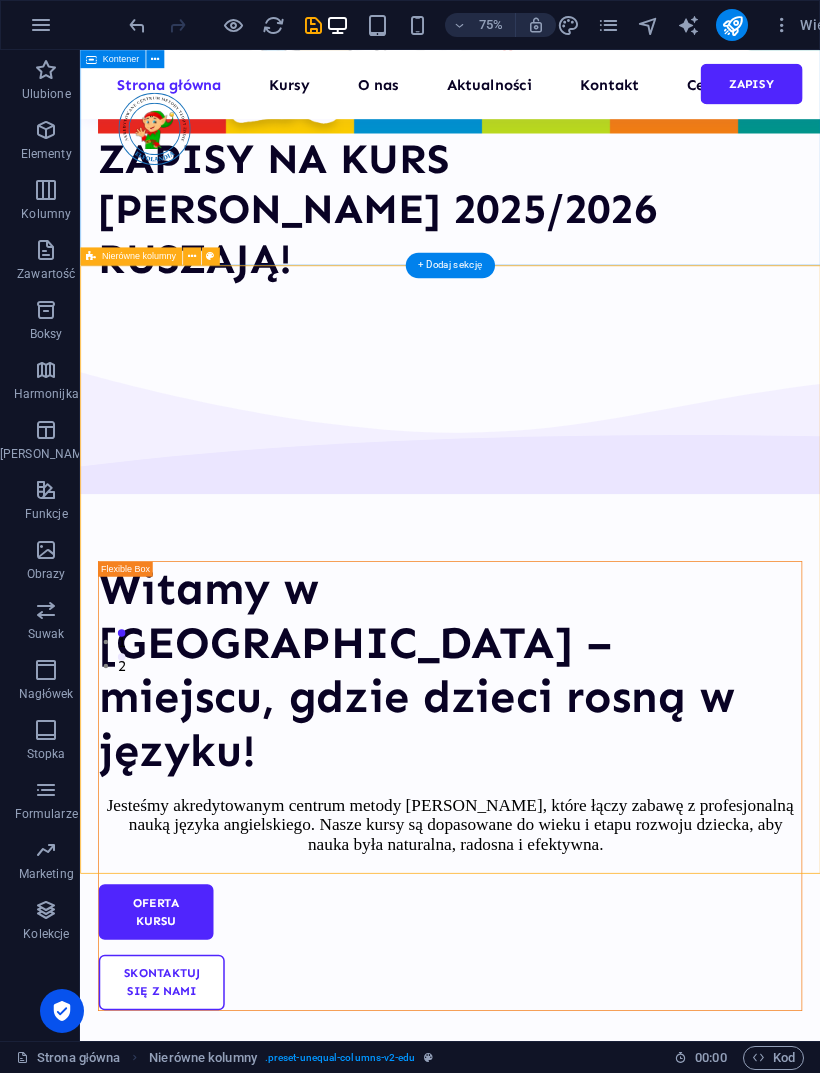 click at bounding box center [192, 256] 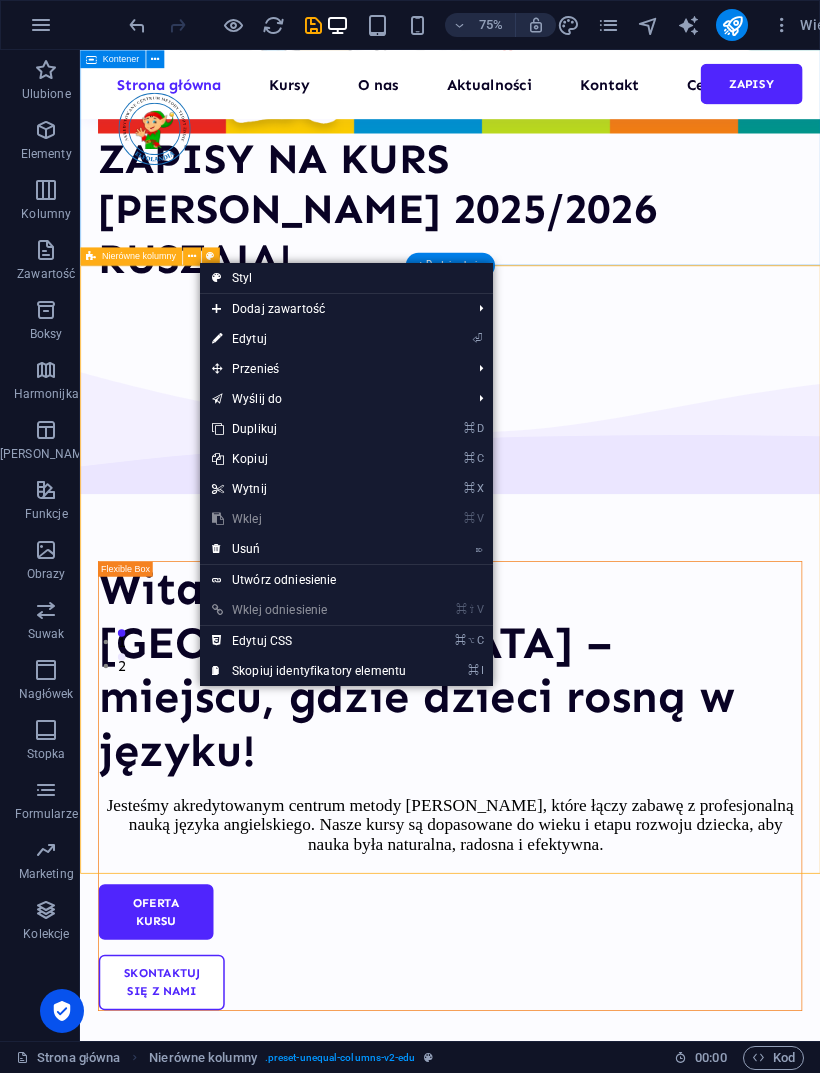 click on "⏎  Edytuj" at bounding box center (309, 339) 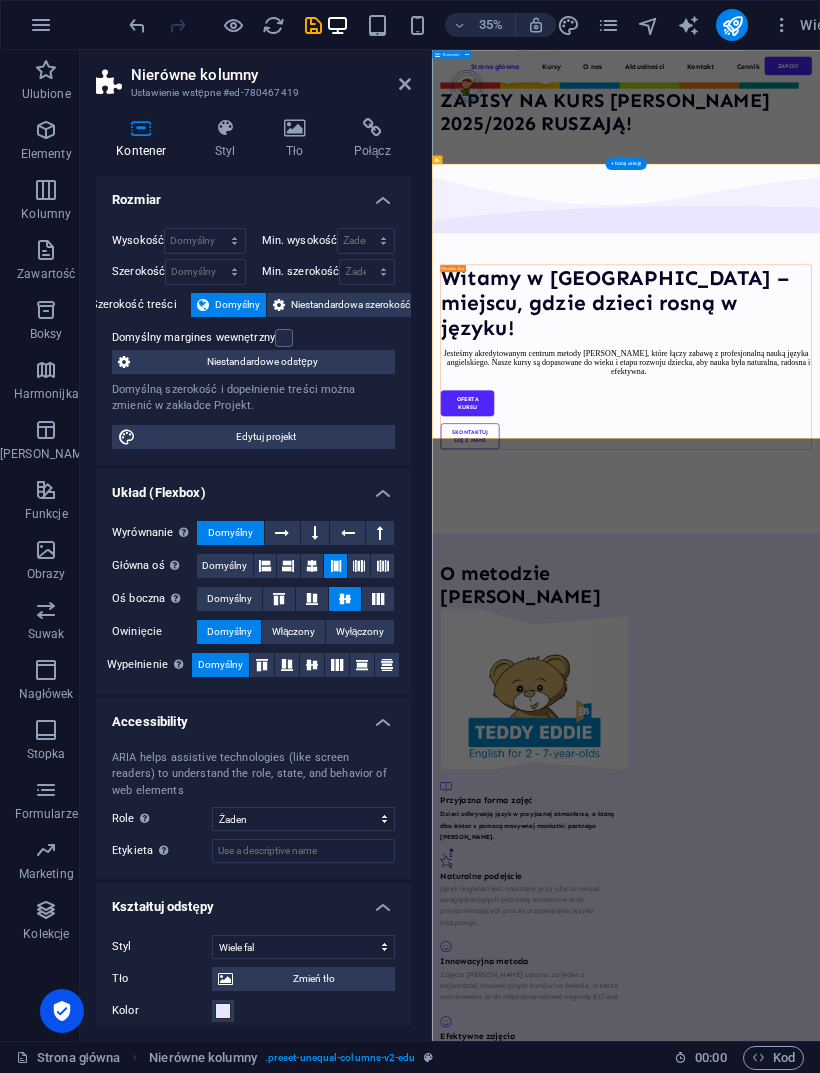 click at bounding box center [225, 128] 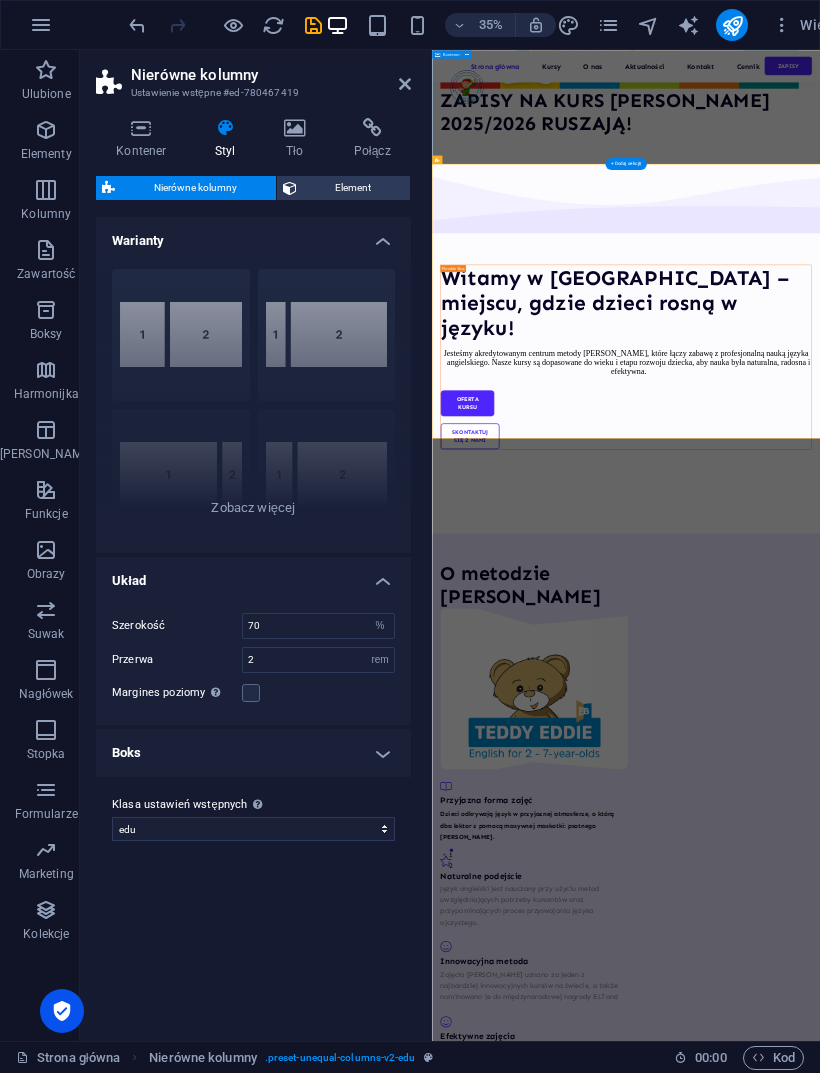 click at bounding box center [141, 128] 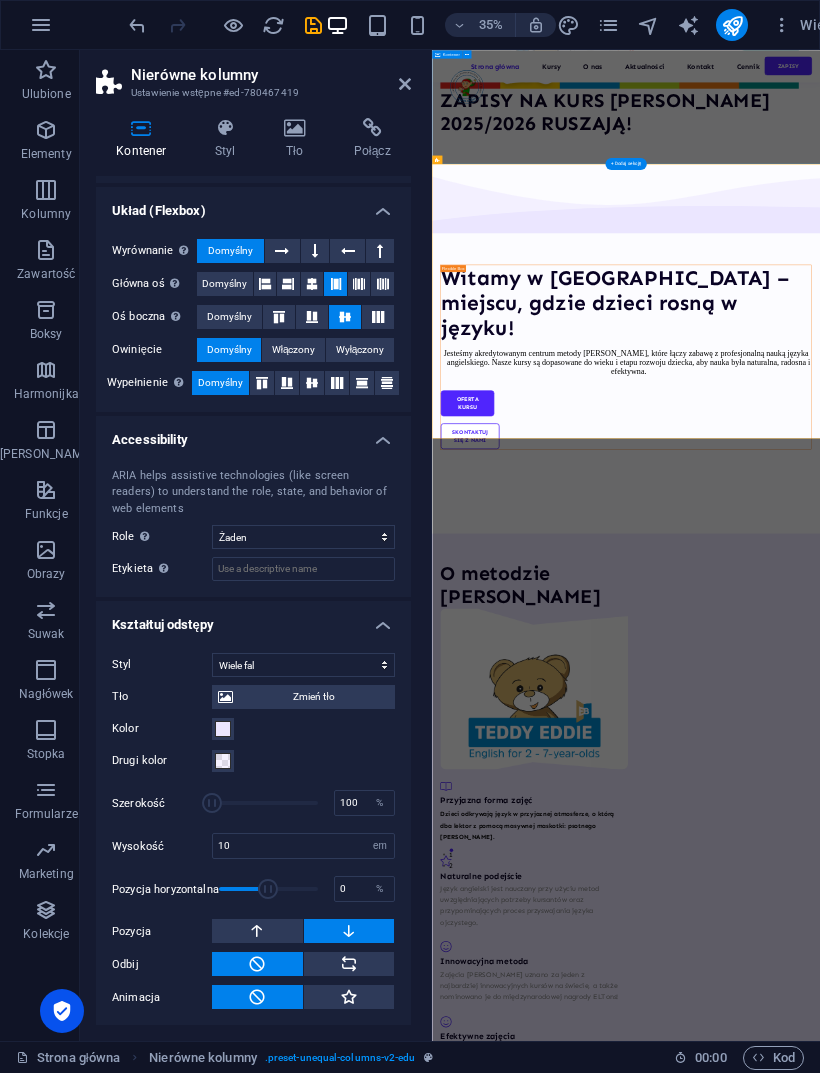 scroll, scrollTop: 280, scrollLeft: 0, axis: vertical 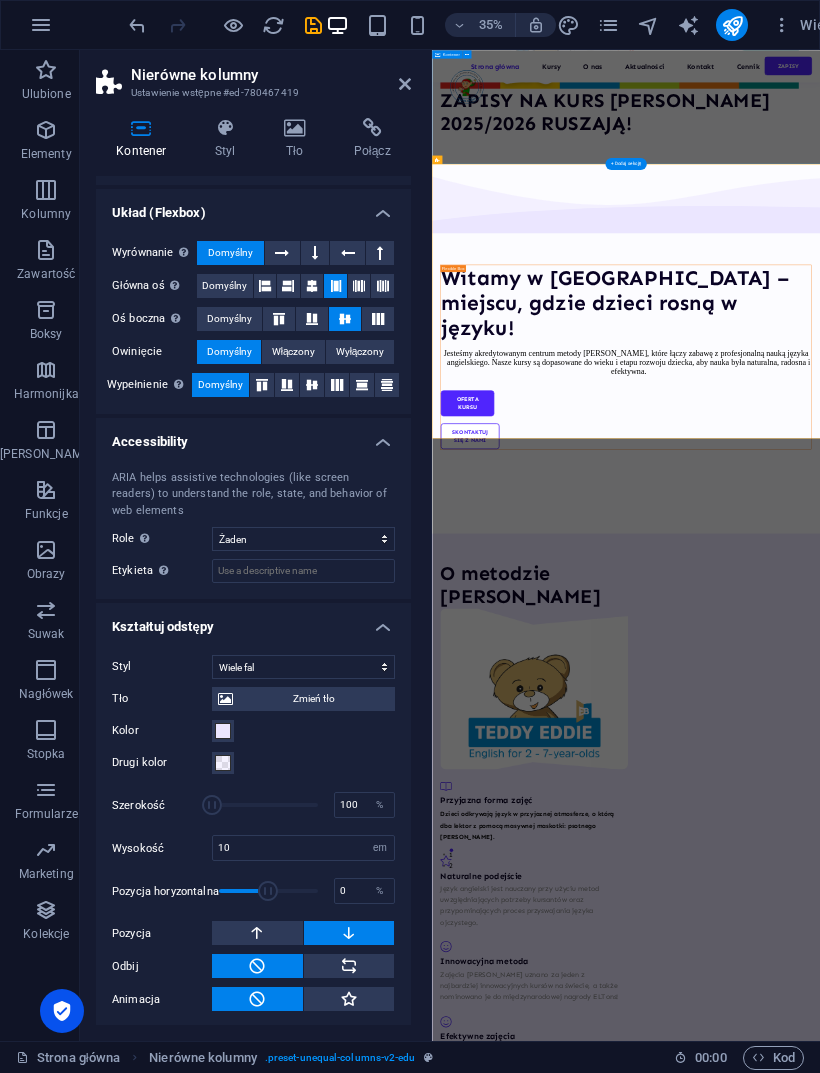 click at bounding box center (349, 999) 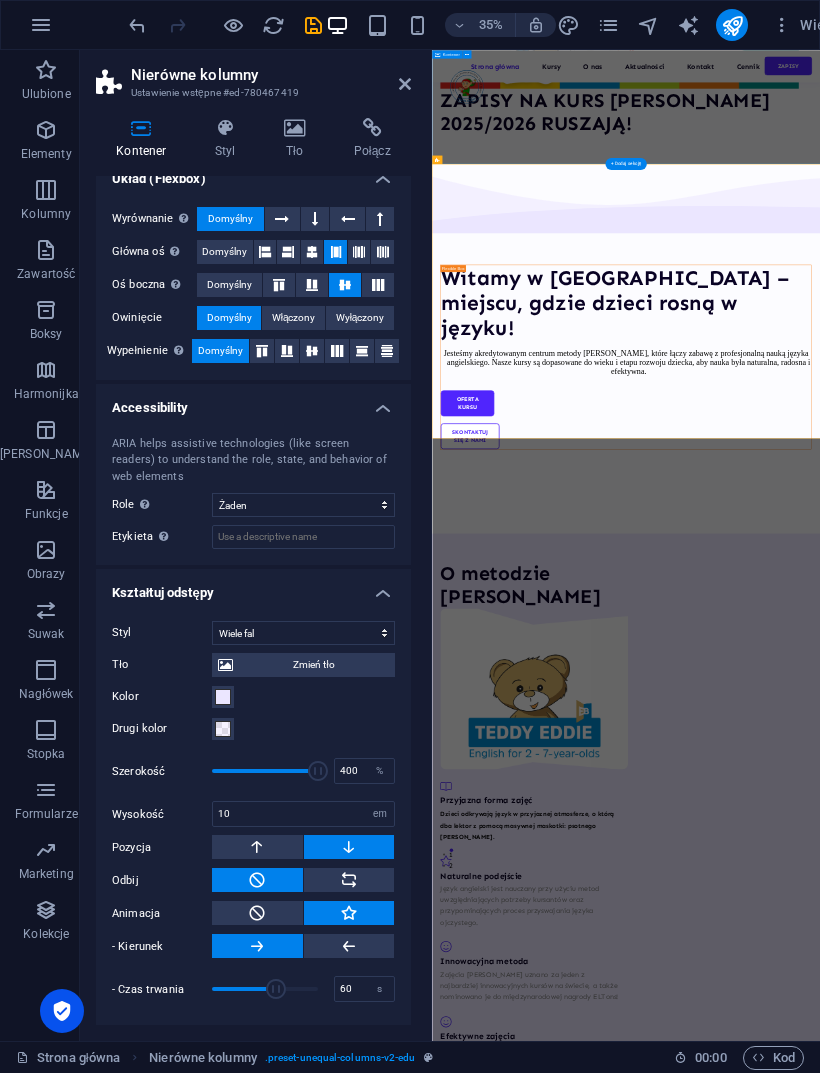 scroll, scrollTop: 313, scrollLeft: 0, axis: vertical 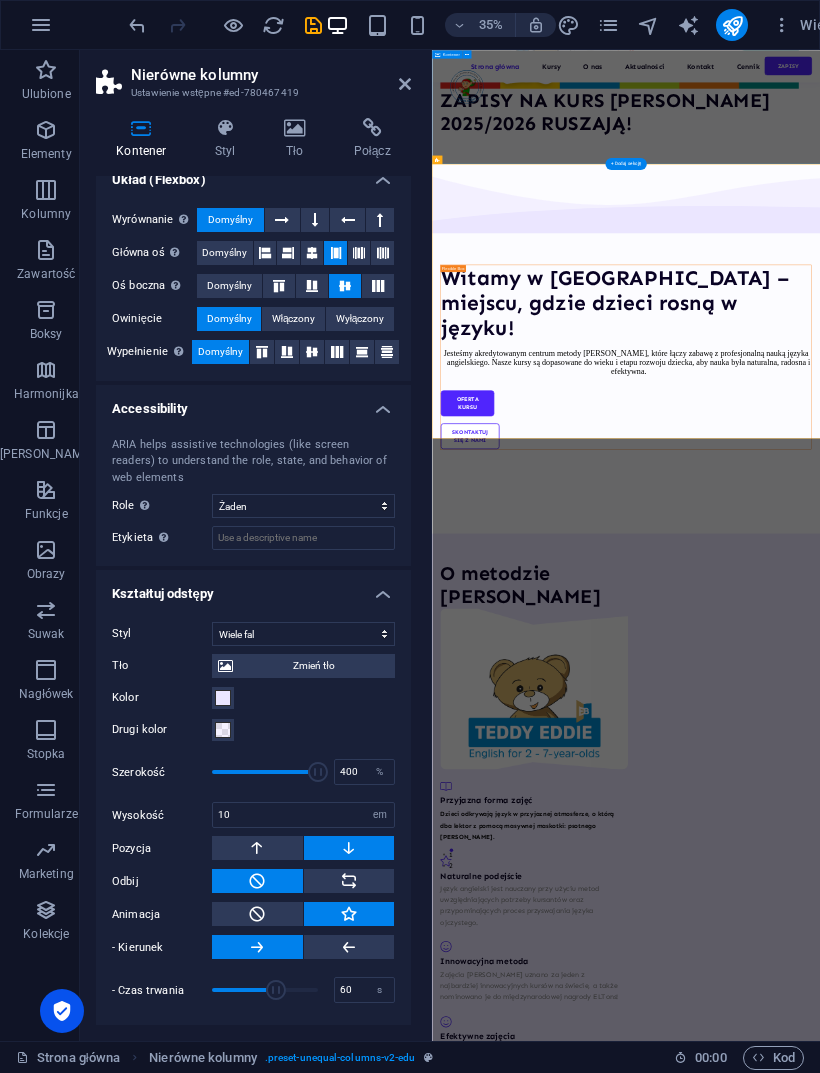click at bounding box center [257, 947] 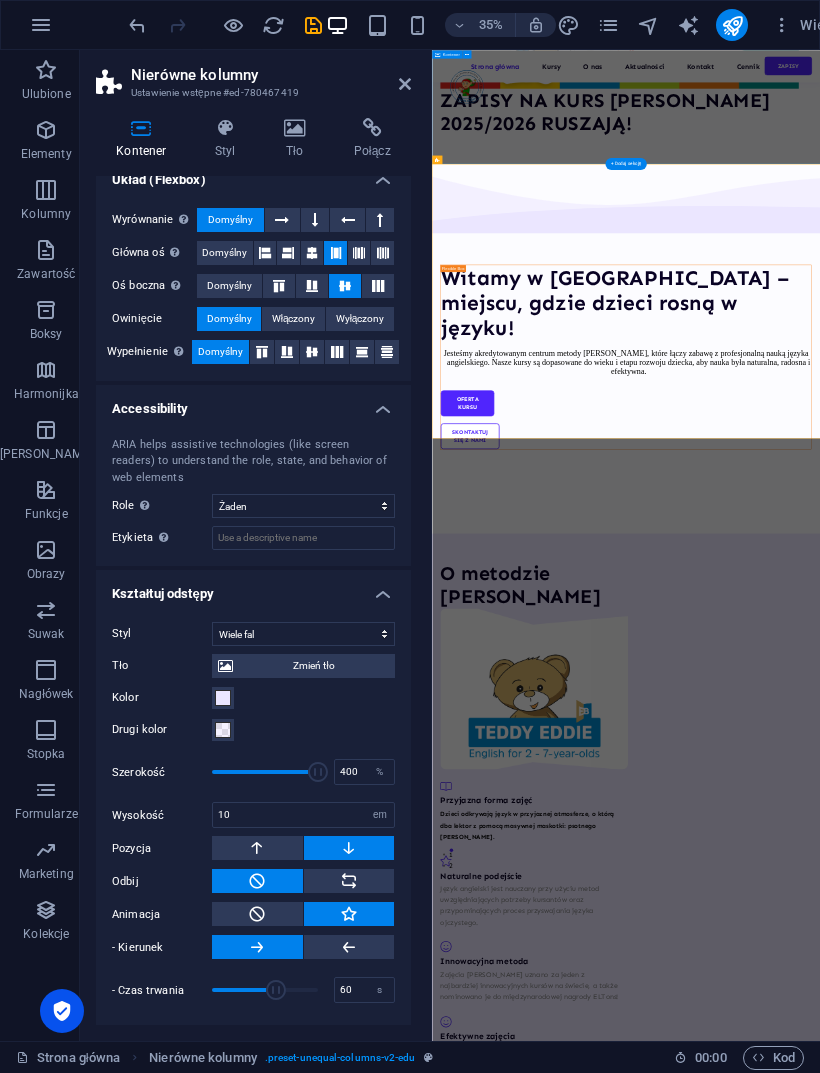 click at bounding box center [257, 947] 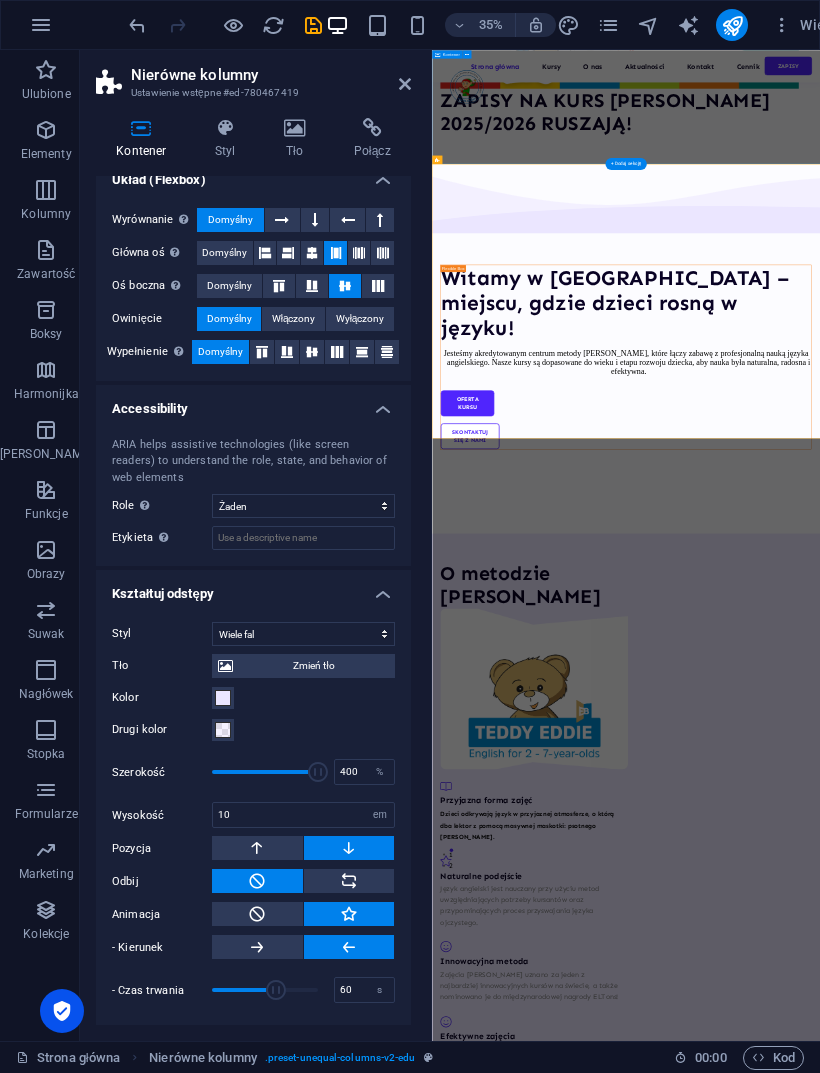 click at bounding box center (349, 947) 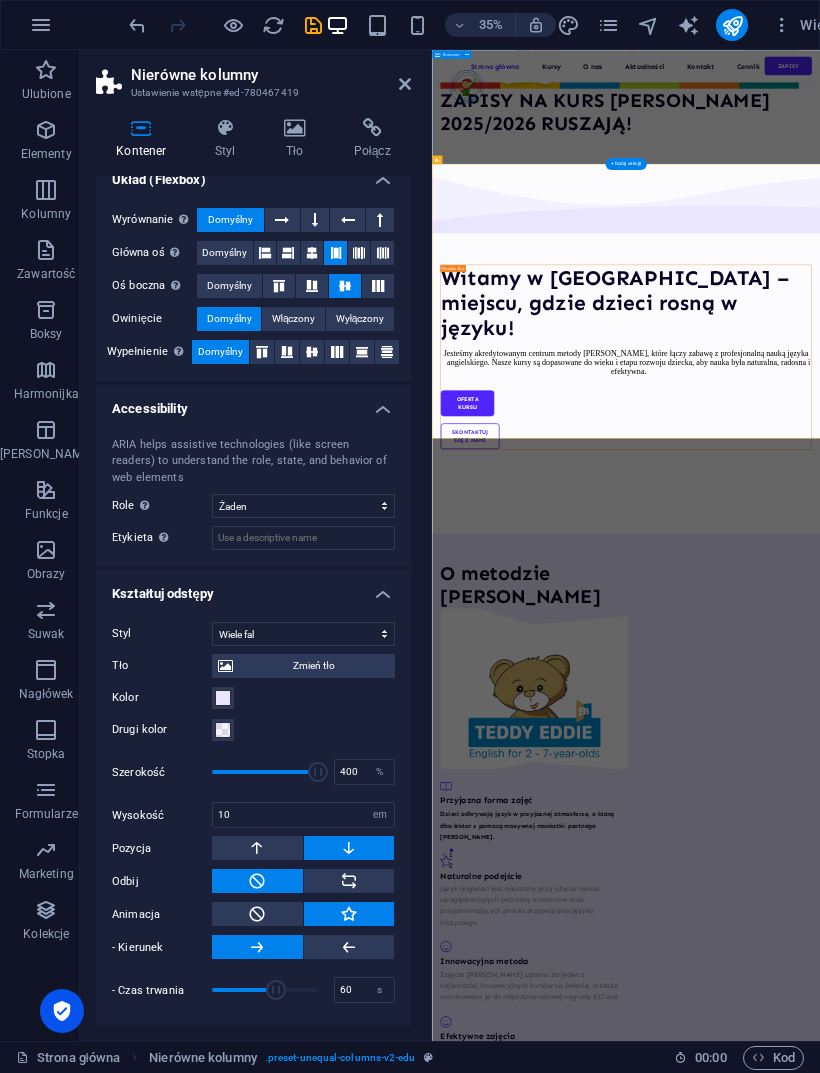 click at bounding box center [257, 947] 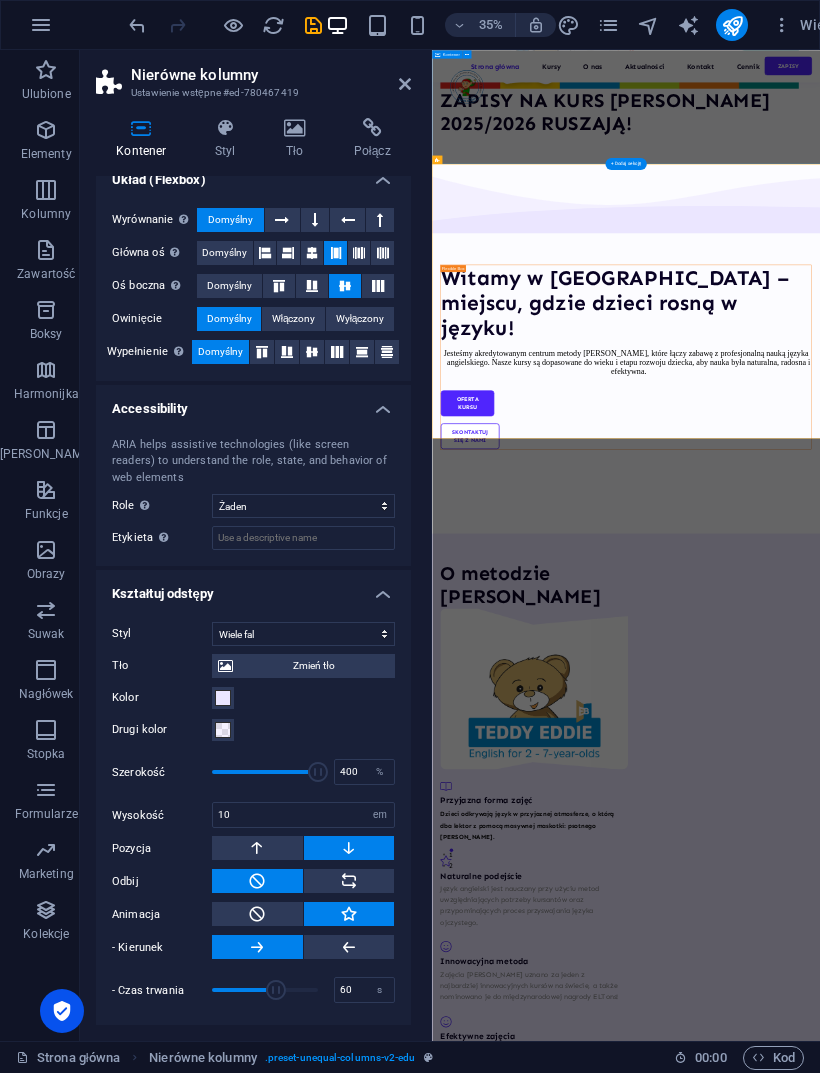 click on "Domyślny" at bounding box center (224, 253) 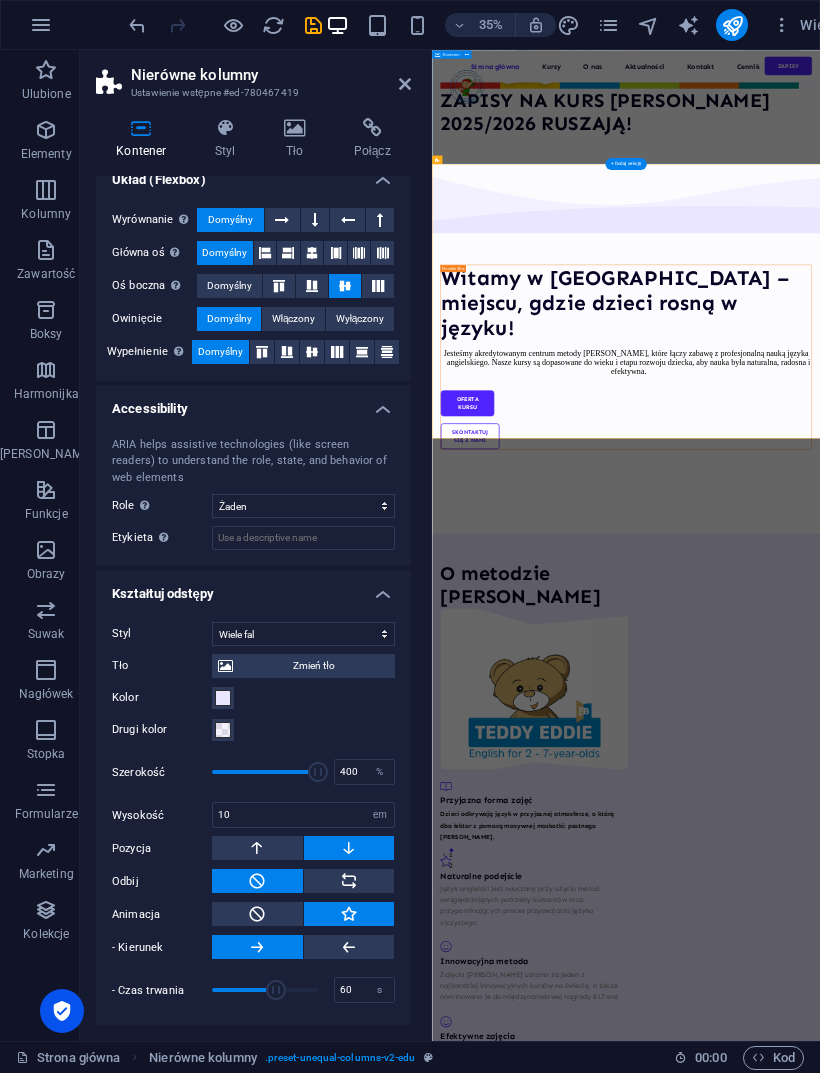 click at bounding box center [312, 253] 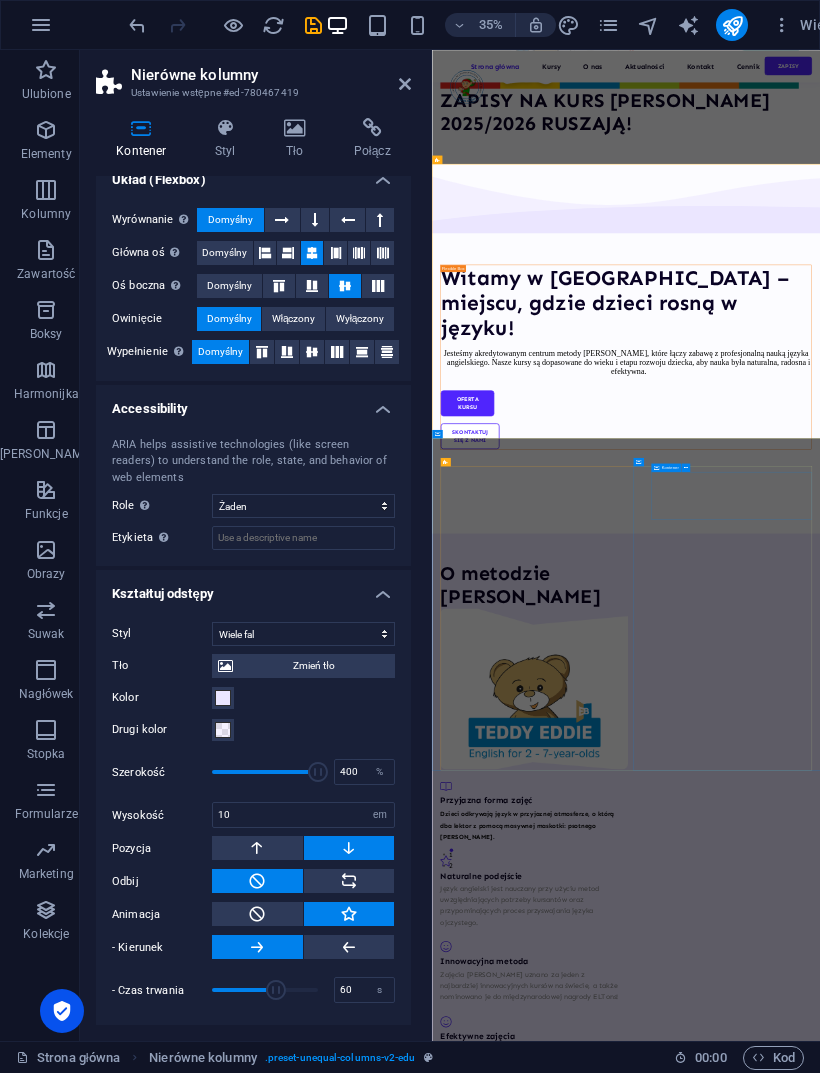 click on "Przyjazna forma zajęć Dzieci odkrywają język w przyjaznej atmosferze, o którą dba lektor z pomocą masywnej maskotki: psotnego [PERSON_NAME]." at bounding box center (711, 2245) 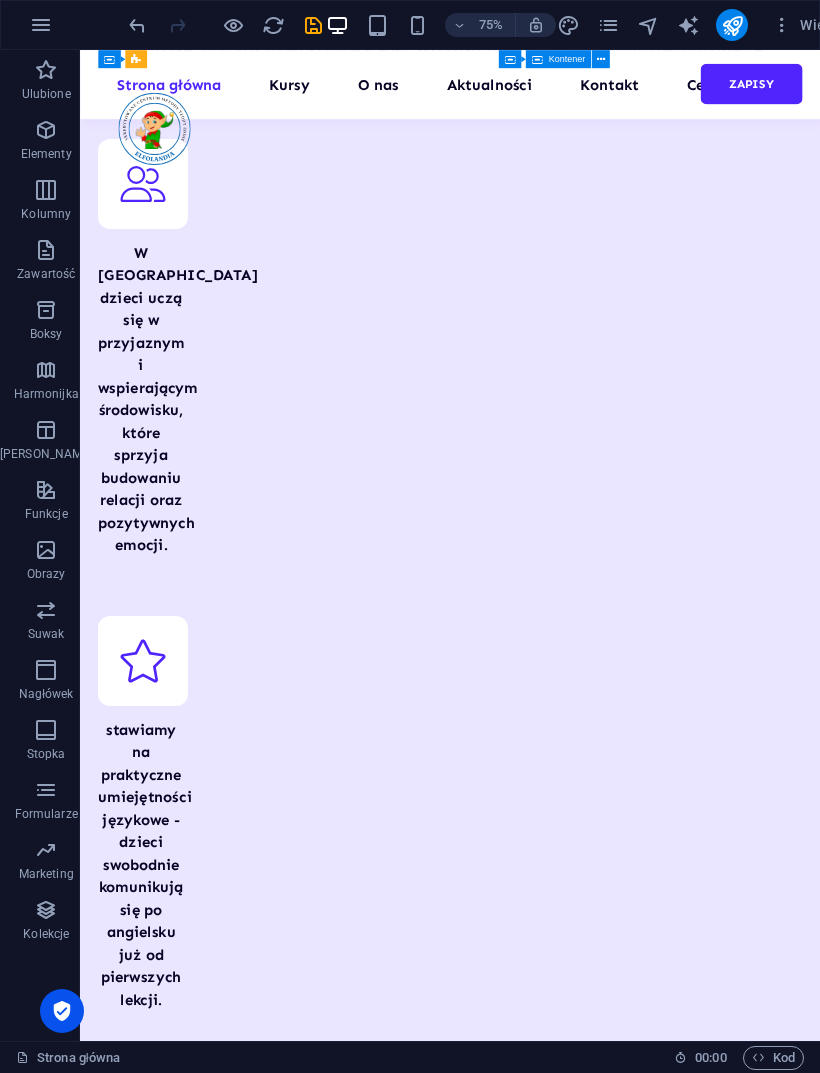 scroll, scrollTop: 8825, scrollLeft: 0, axis: vertical 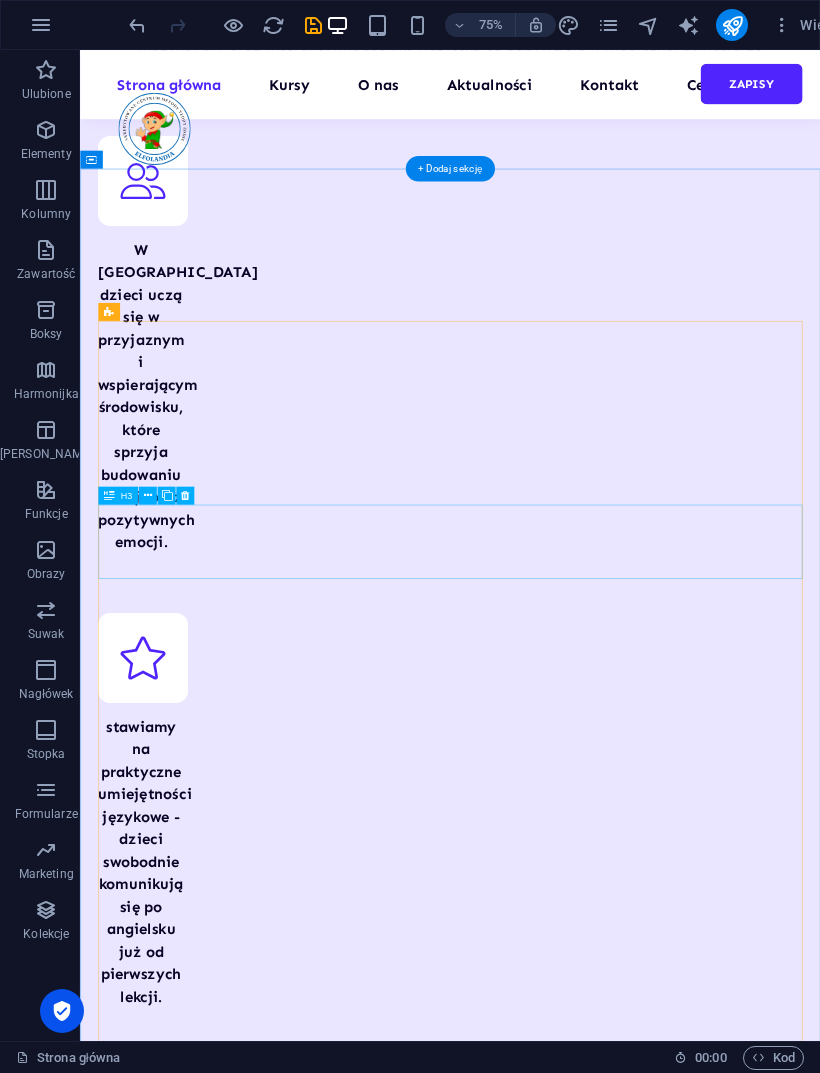 click on "Why choose the Academix team?" at bounding box center (573, 9732) 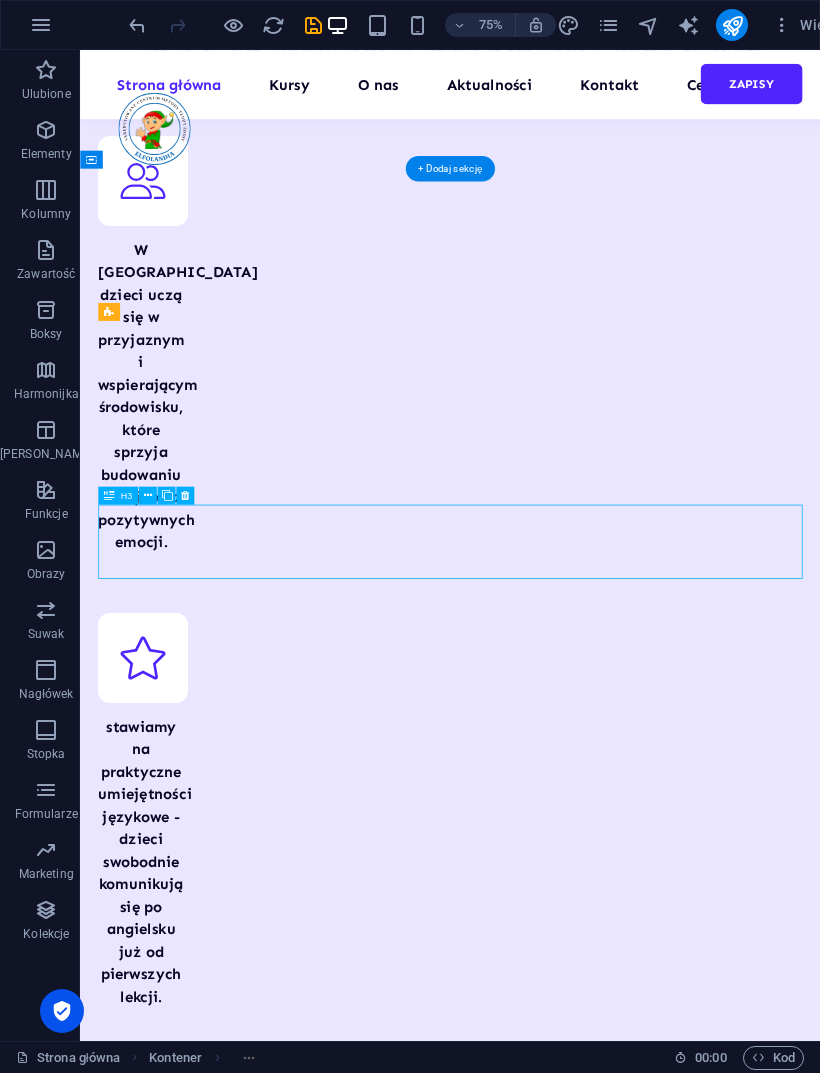 click on "Why choose the Academix team?" at bounding box center (573, 9732) 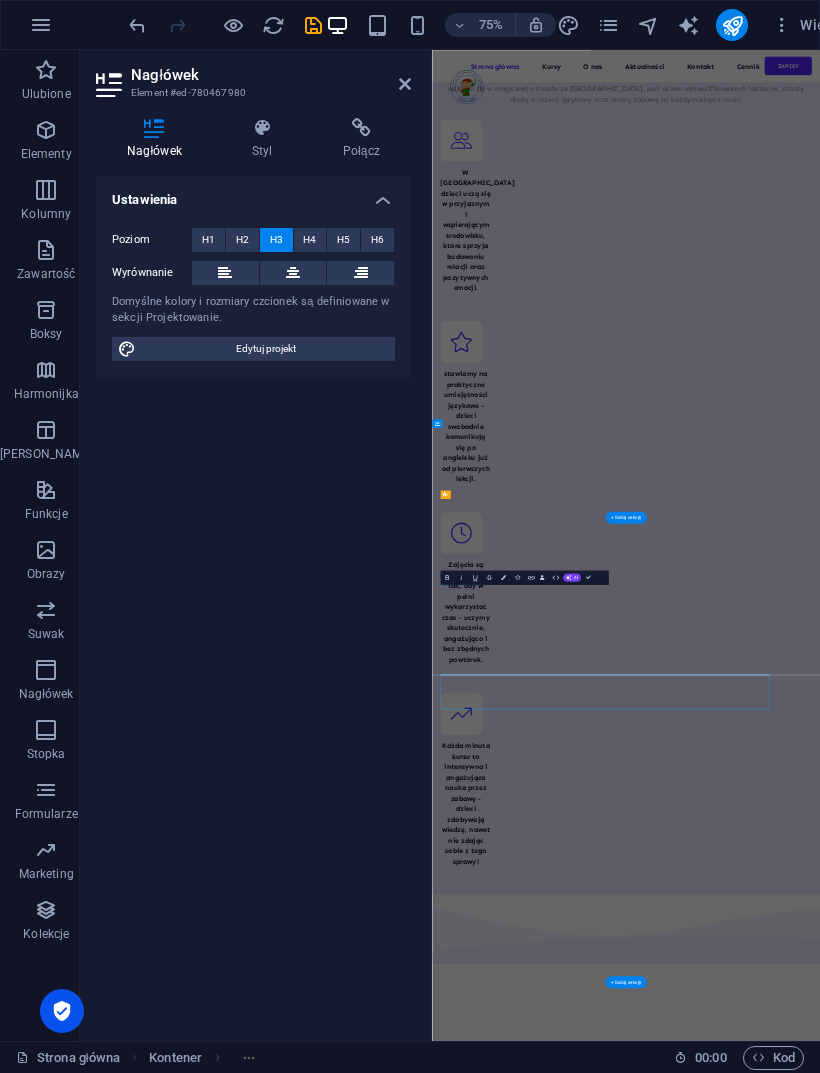 scroll, scrollTop: 7647, scrollLeft: 0, axis: vertical 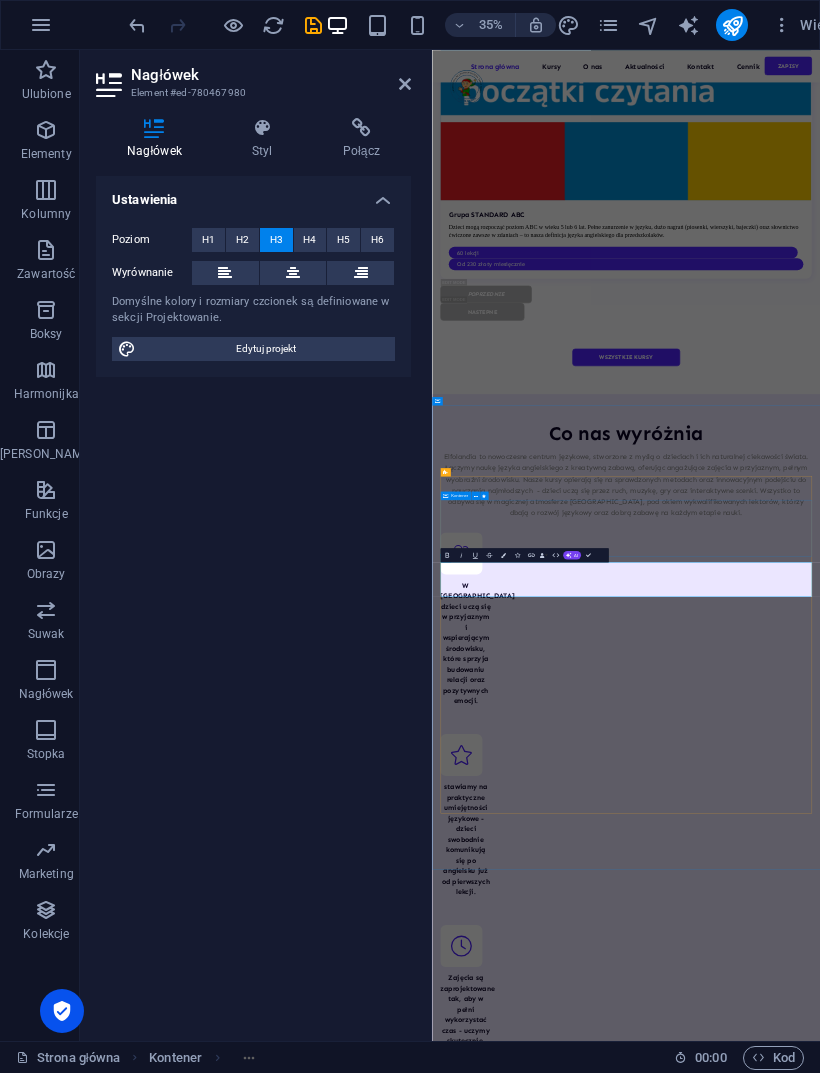 click on "AI" at bounding box center [572, 555] 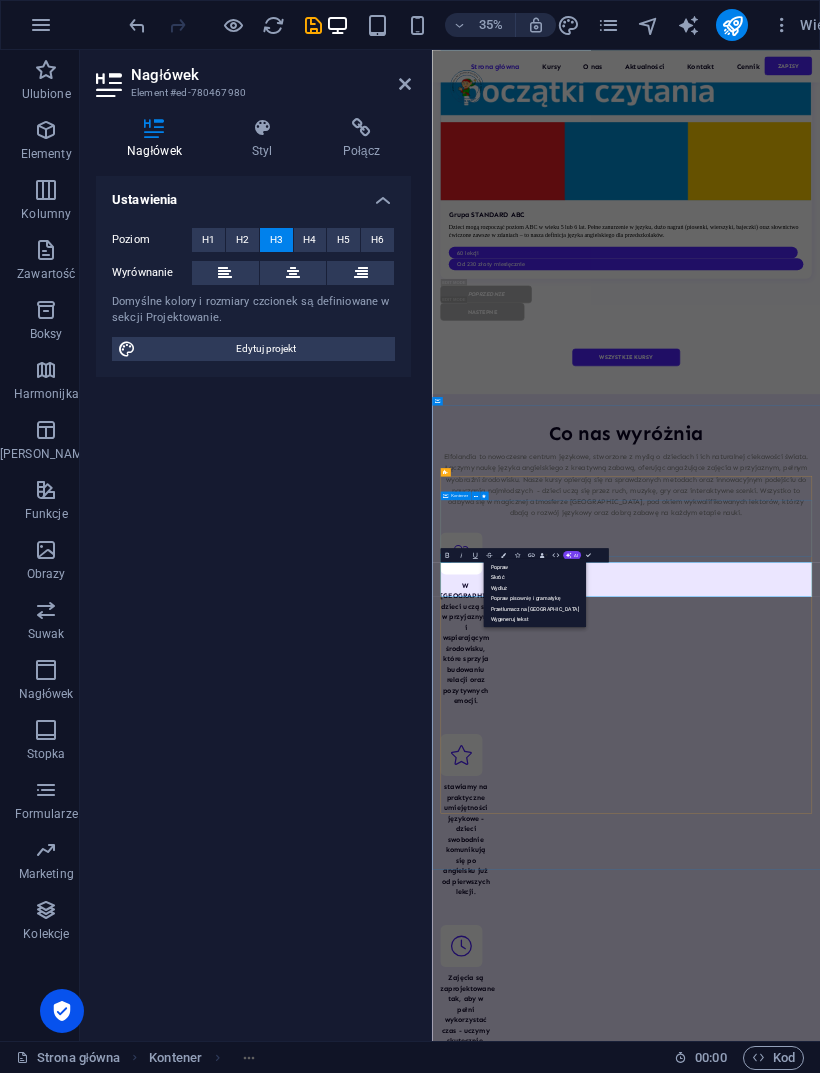 click on "Przetłumacz na [GEOGRAPHIC_DATA]" at bounding box center [534, 608] 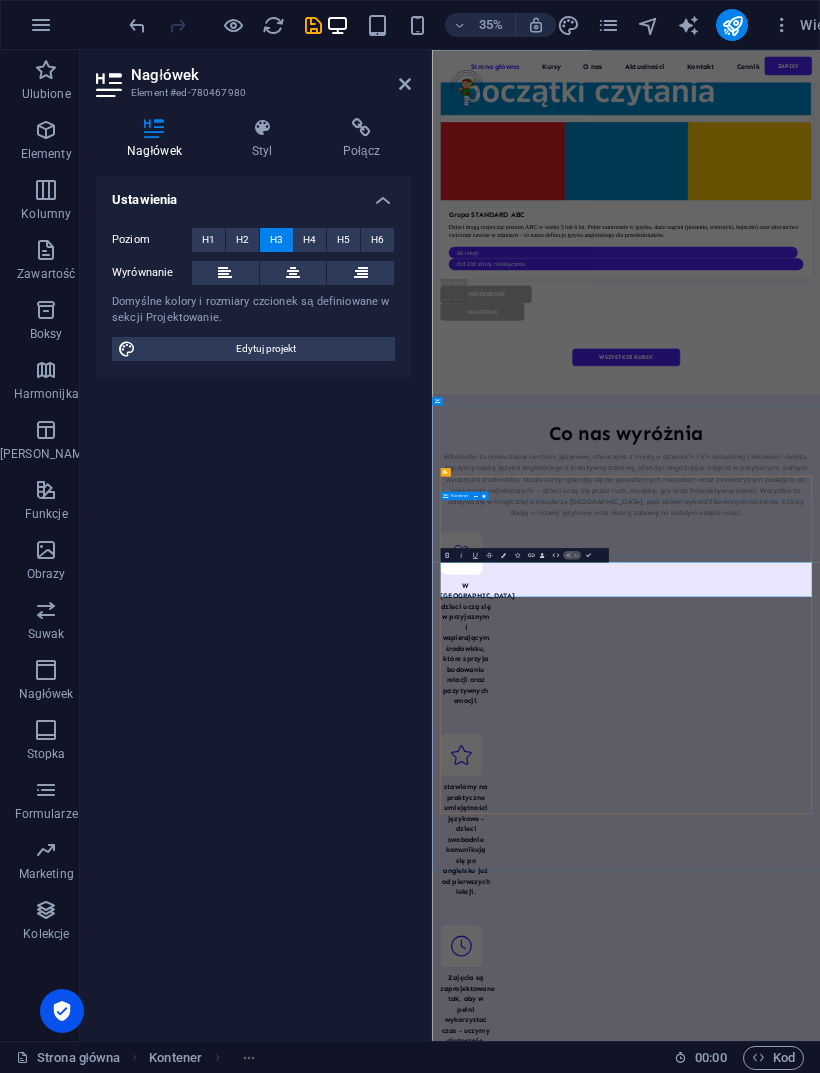 type 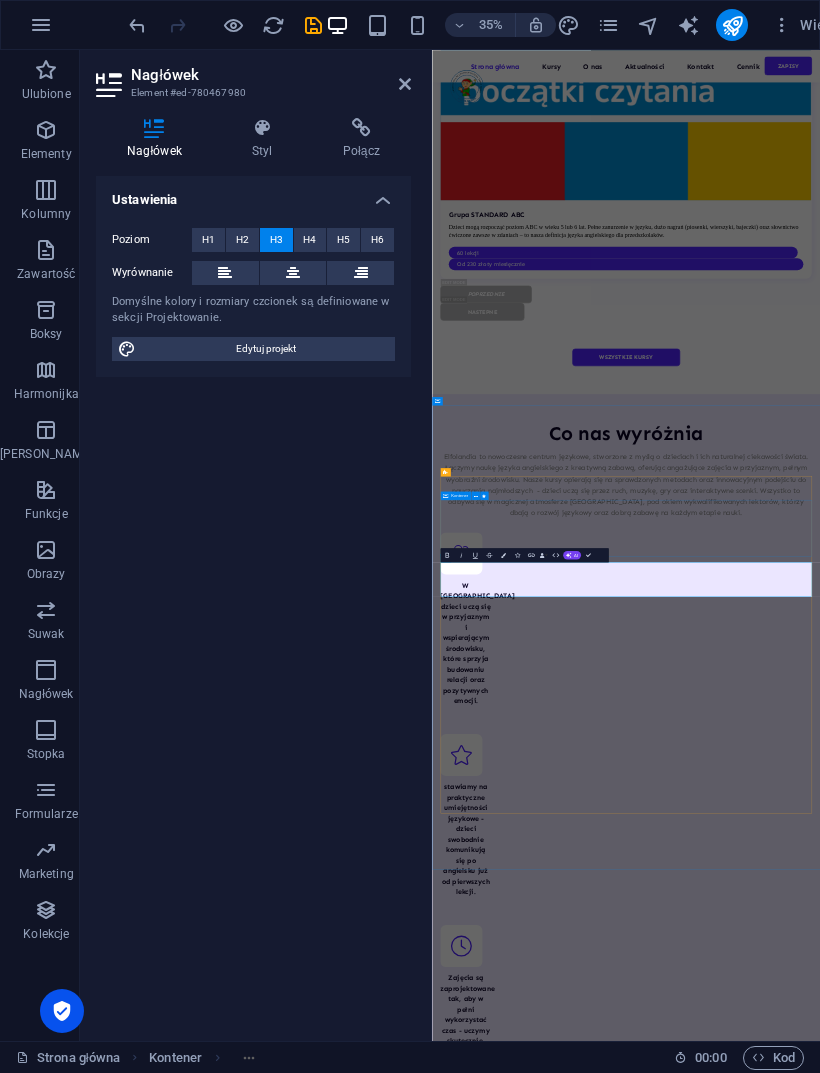 click on "Lorem ipsum dolor sit amet, consectetur adipiscing elit, sed do eiusmod tempor incididunt ut labore et dolore magna aliqua. Ut enim ad minim veniam,  quis nostrud  exercitation. Sed do eiusmod tempor incididunt ut labore et dolore magna aliqua." at bounding box center [986, 10830] 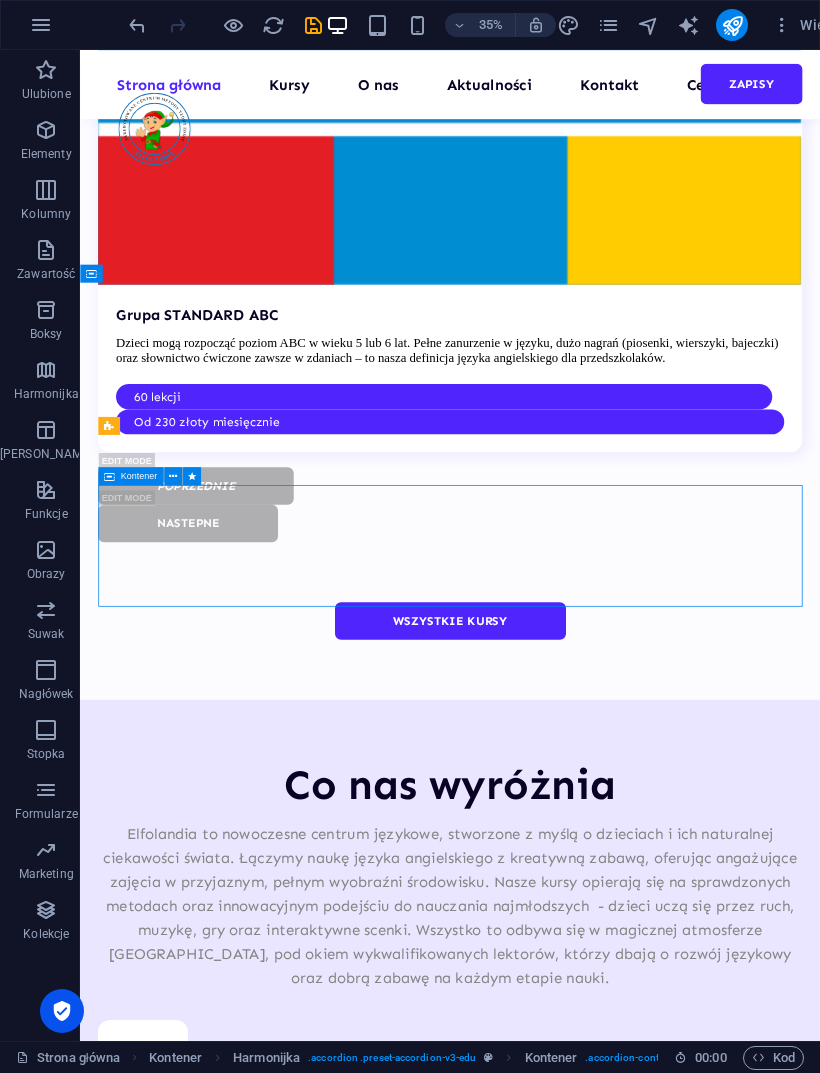 scroll, scrollTop: 8609, scrollLeft: 0, axis: vertical 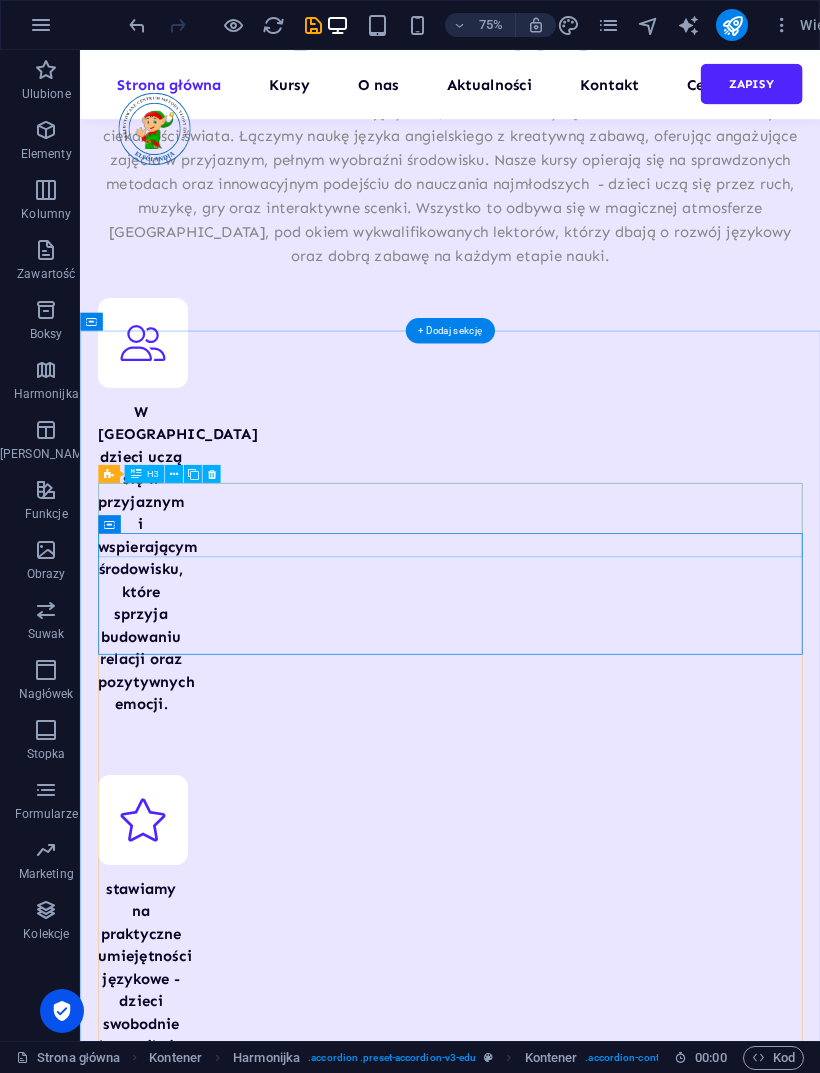click on "Co sprawia, że nasze metody nauczania są tak wyjątkowe?" at bounding box center [573, 9702] 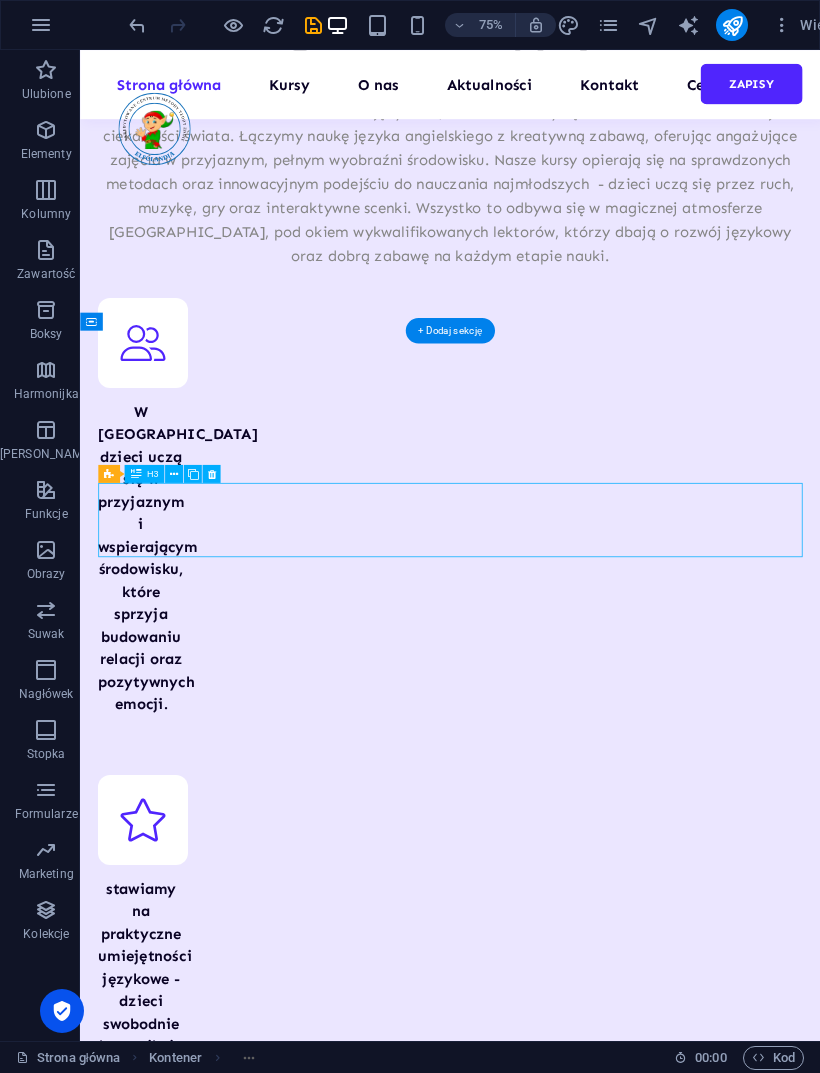 click on "Dlaczego warto wybraćElfolandie" at bounding box center [573, 9948] 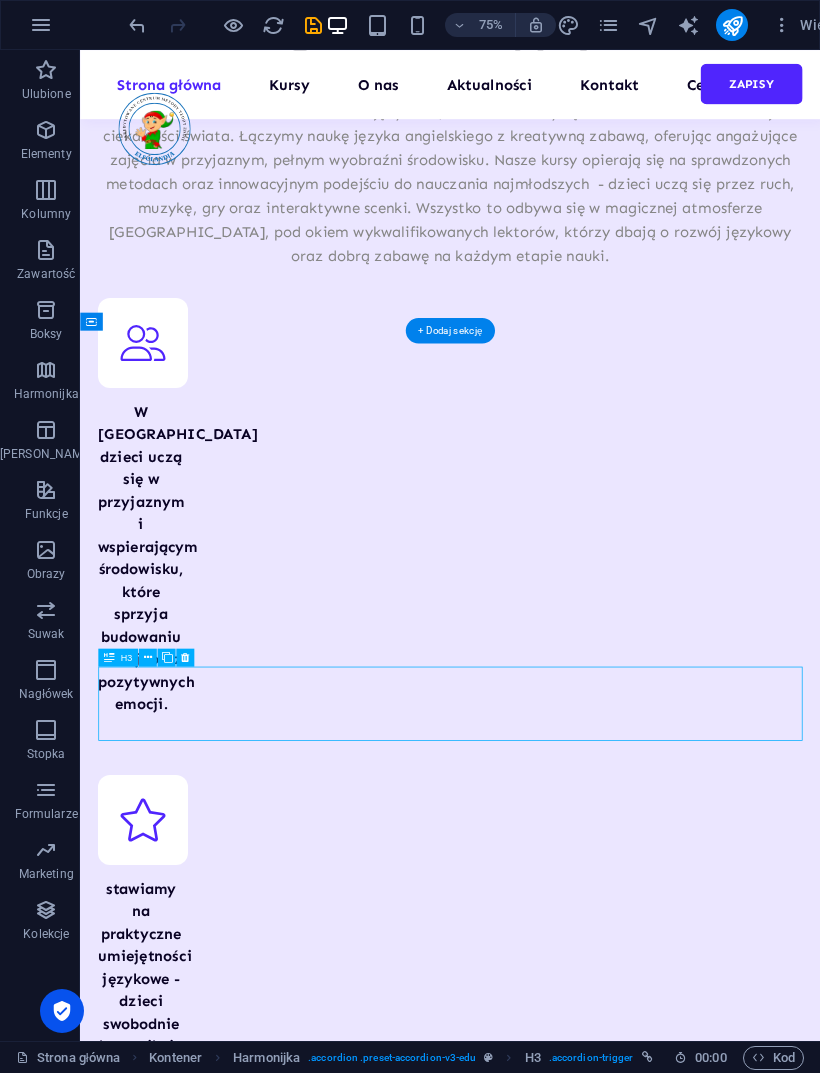click on "Dlaczego warto wybraćElfolandie" at bounding box center (573, 9948) 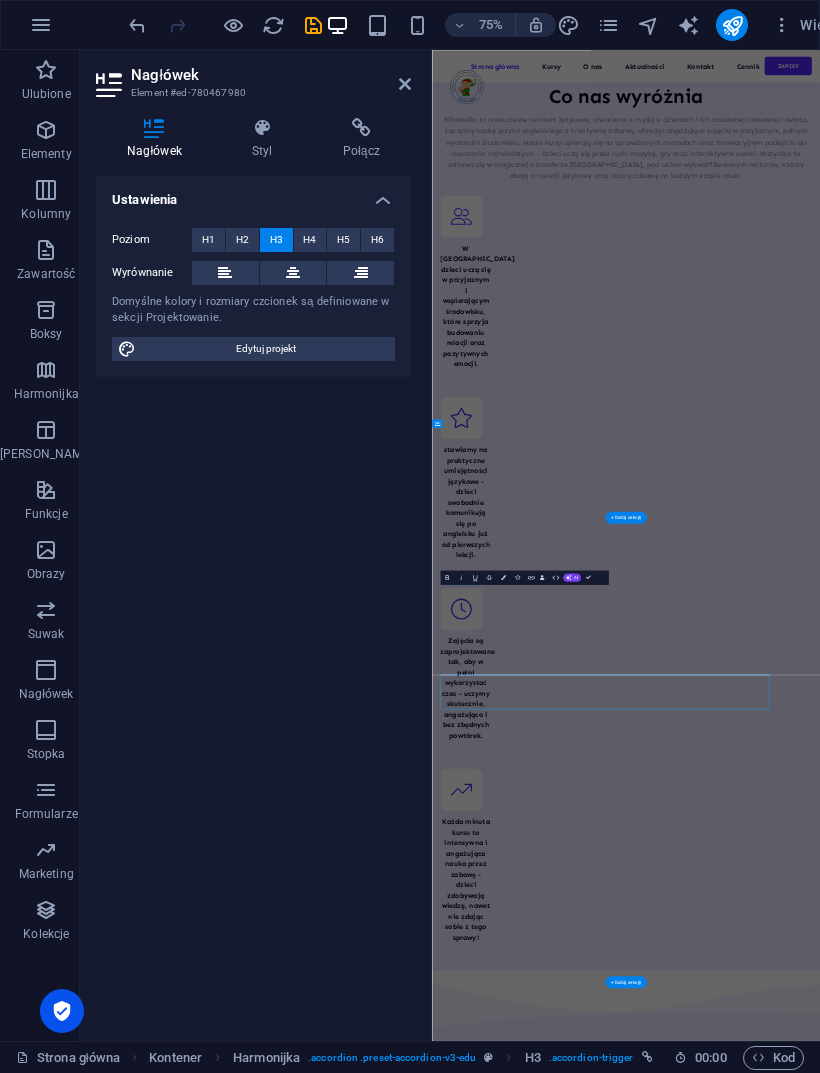 scroll, scrollTop: 7647, scrollLeft: 0, axis: vertical 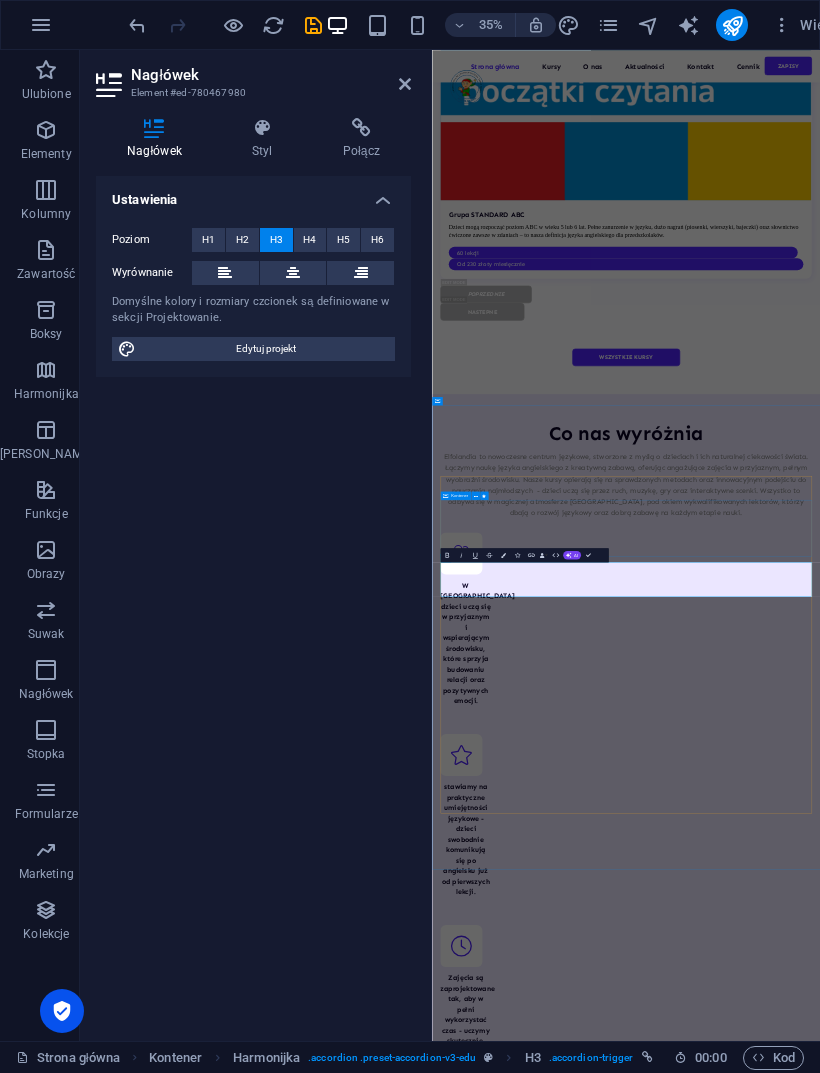 click on "Lorem ipsum dolor sit amet, consectetur adipiscing elit, sed do eiusmod tempor incididunt ut labore et dolore magna aliqua. Ut enim ad minim veniam,  quis nostrud  exercitation. Sed do eiusmod tempor incididunt ut labore et dolore magna aliqua." at bounding box center [986, 10830] 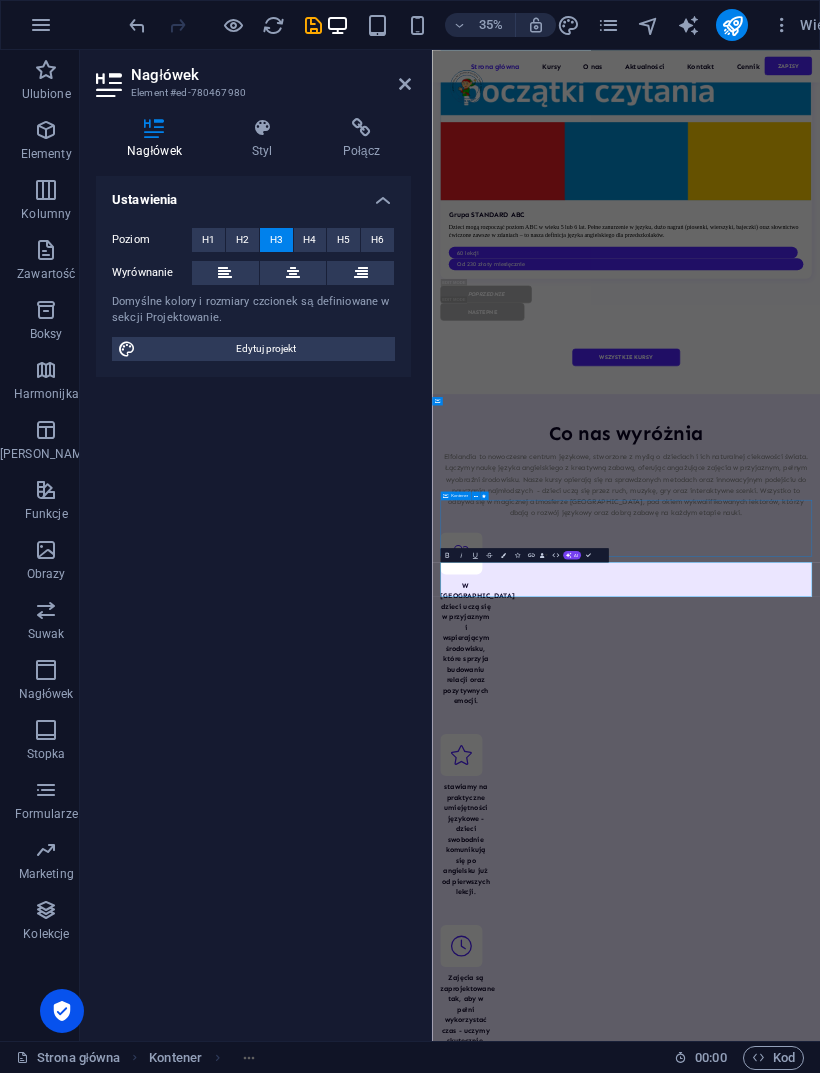scroll, scrollTop: 8609, scrollLeft: 0, axis: vertical 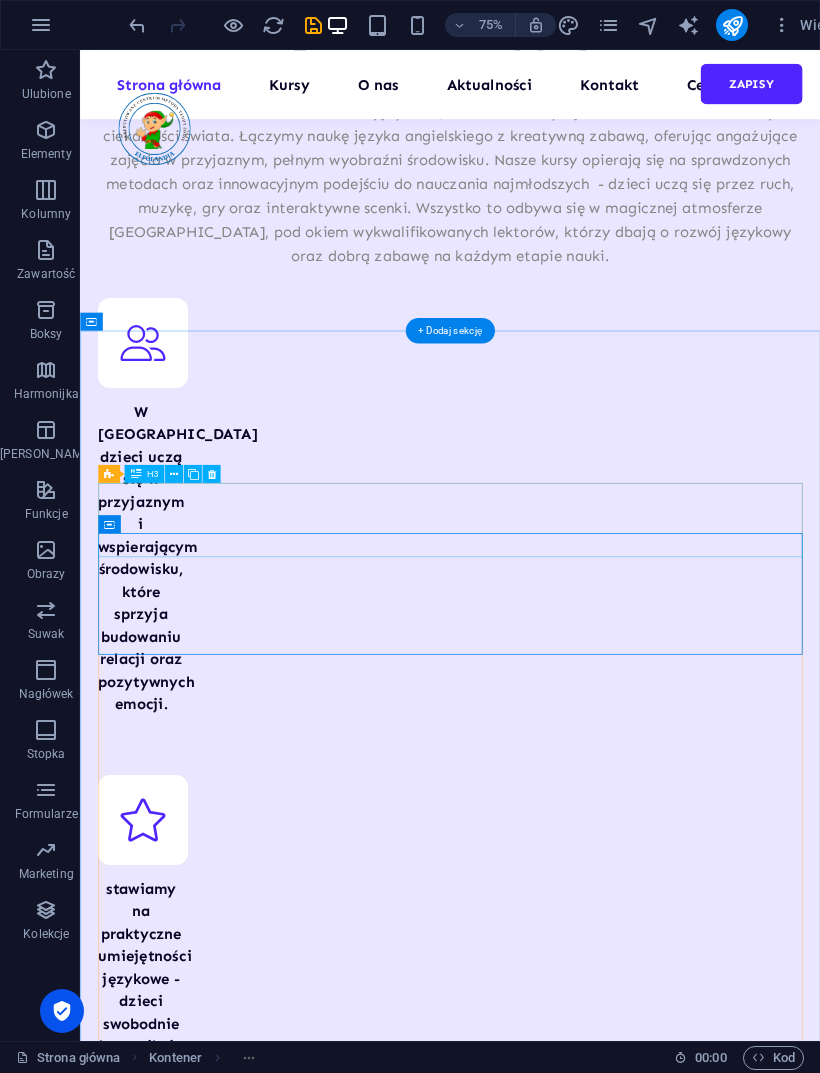 click on "Co sprawia, że nasze metody nauczania są tak wyjątkowe?" at bounding box center [573, 9702] 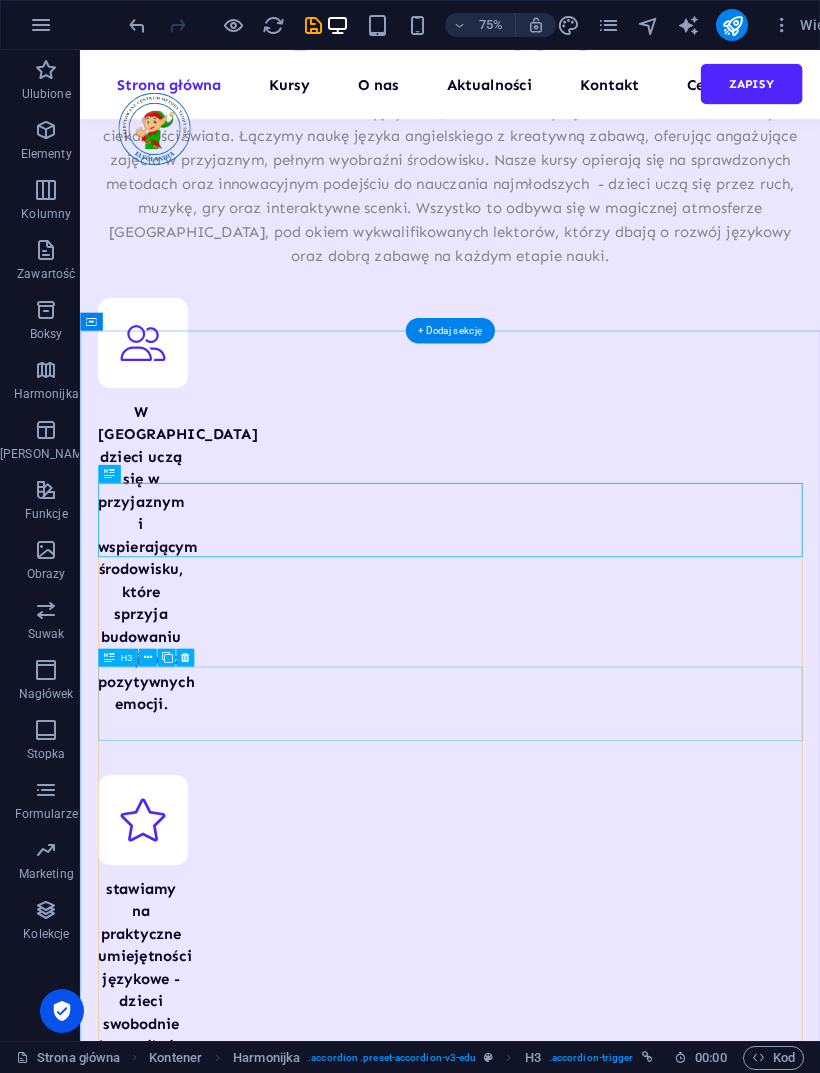 click on "Dlaczego warto wybraćElfolandie" at bounding box center [573, 9948] 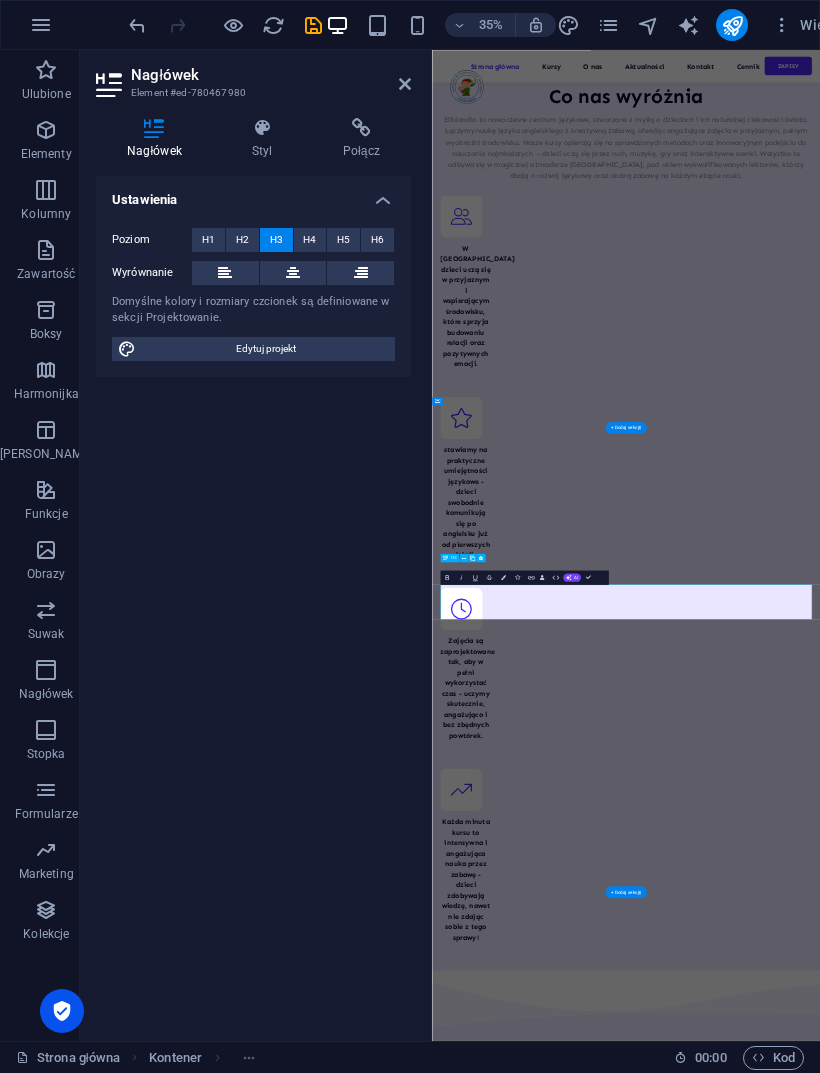 scroll, scrollTop: 7647, scrollLeft: 0, axis: vertical 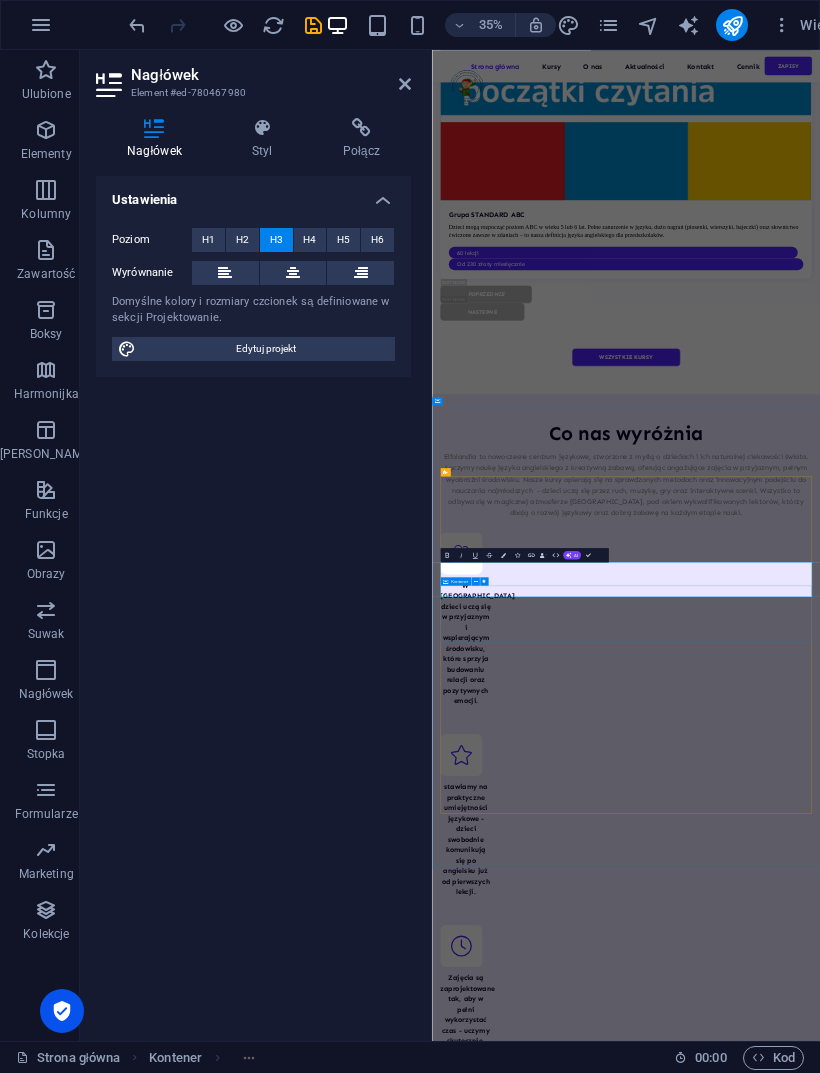 click on "Lorem ipsum dolor sit amet, consectetur adipiscing elit, sed do eiusmod tempor incididunt ut labore et dolore magna aliqua. Ut enim ad minim veniam, quis nostrud exercitation. Sed do eiusmod tempor incididunt ut labore et dolore magna aliqua." at bounding box center (986, 11075) 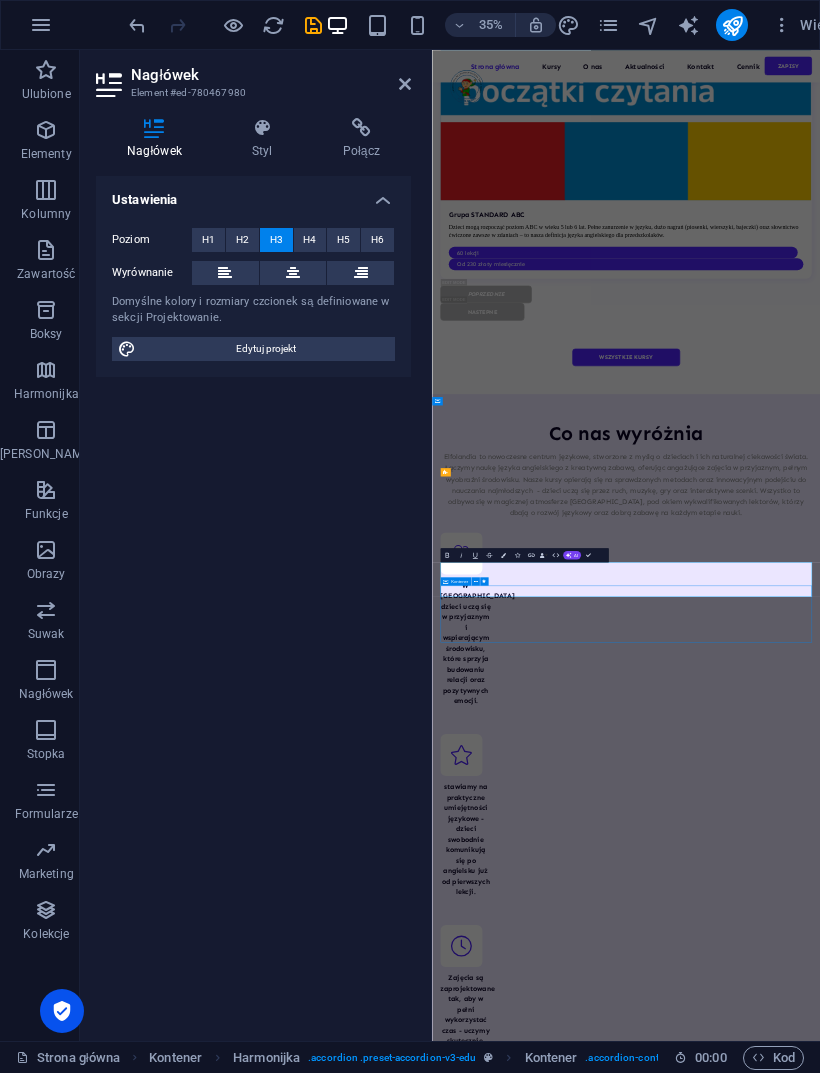scroll, scrollTop: 8854, scrollLeft: 0, axis: vertical 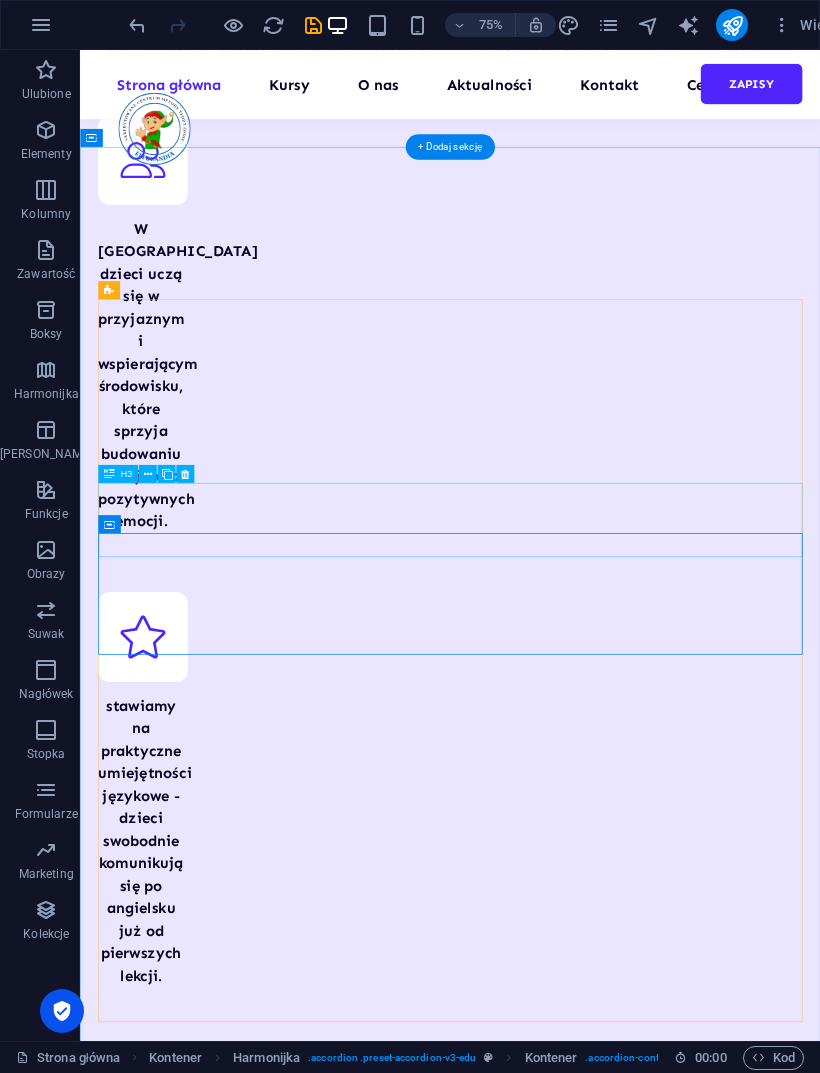 click on "Dlaczego warto wybraćElfolandie" at bounding box center [573, 9703] 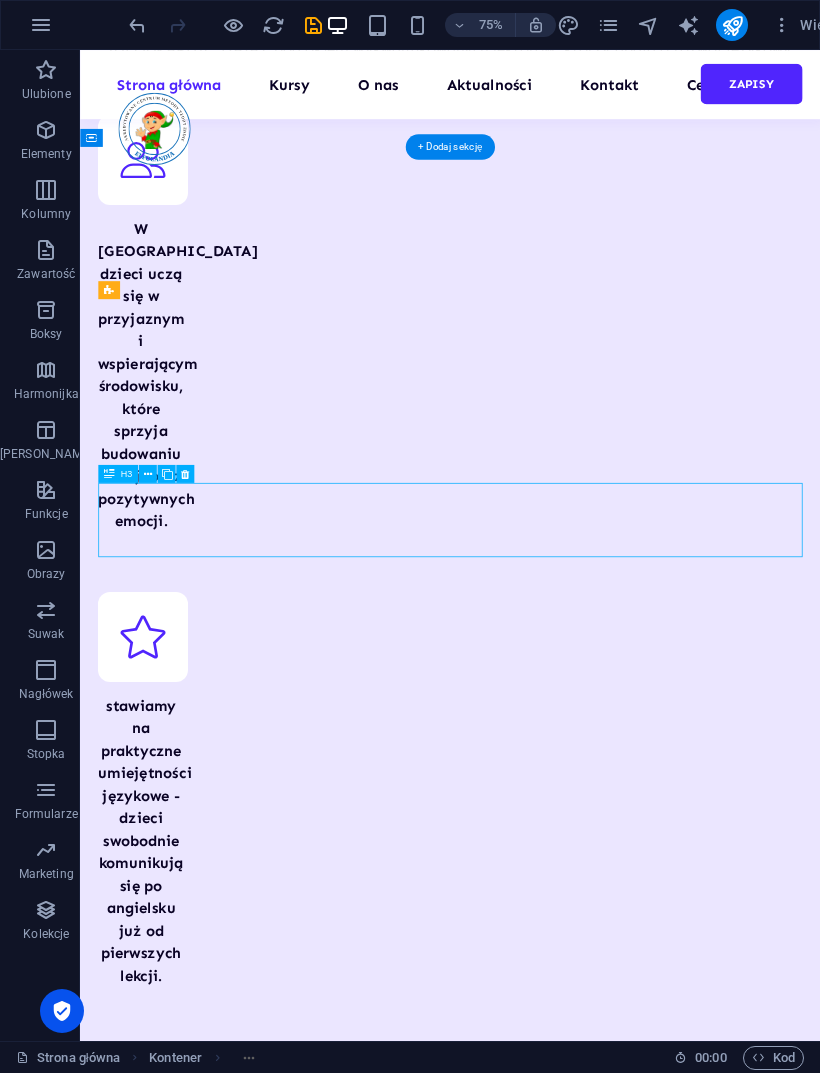 click on "Dlaczego warto wybraćElfolandie" at bounding box center [573, 9703] 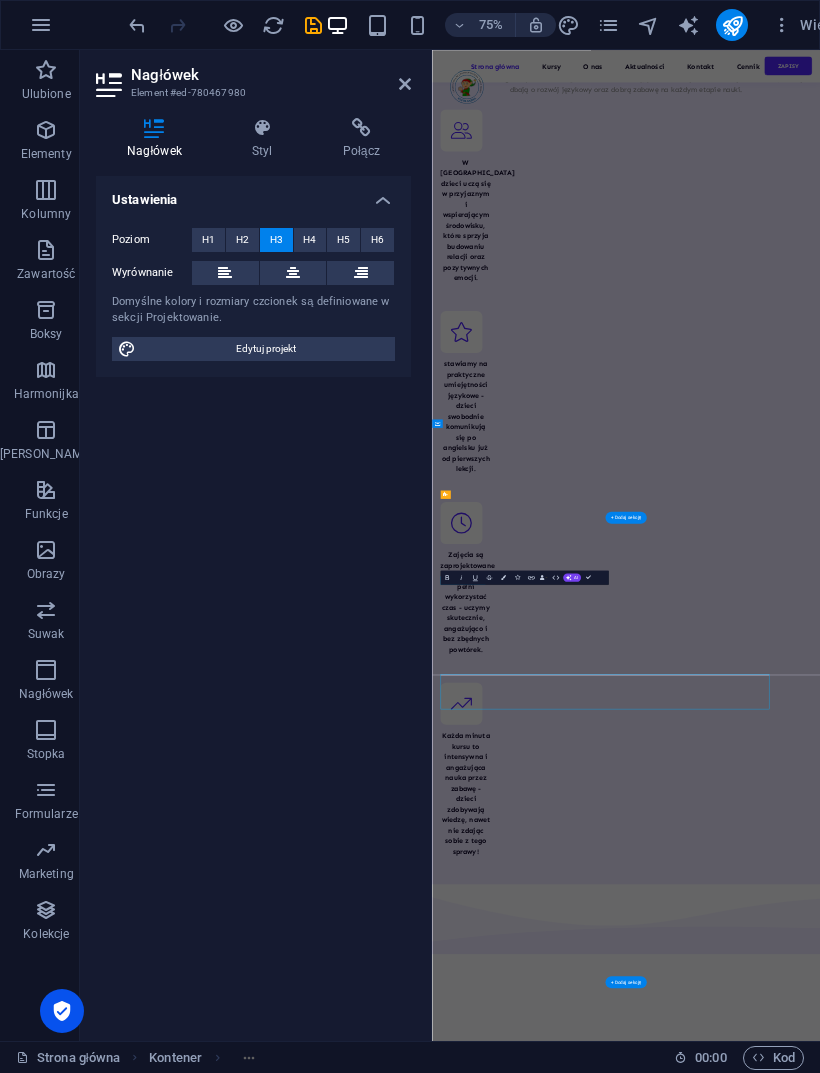 scroll, scrollTop: 7647, scrollLeft: 0, axis: vertical 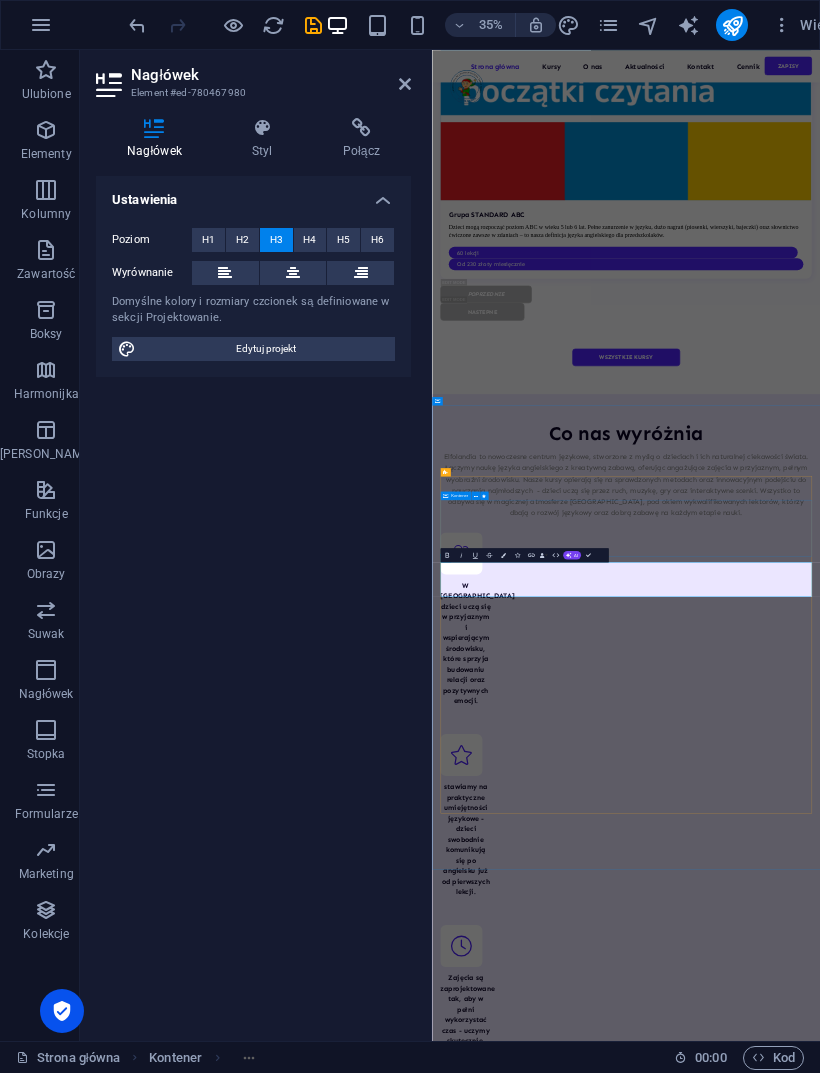 click on "Lorem ipsum dolor sit amet, consectetur adipiscing elit, sed do eiusmod tempor incididunt ut labore et dolore magna aliqua. Ut enim ad minim veniam,  quis nostrud  exercitation. Sed do eiusmod tempor incididunt ut labore et dolore magna aliqua." at bounding box center [986, 10830] 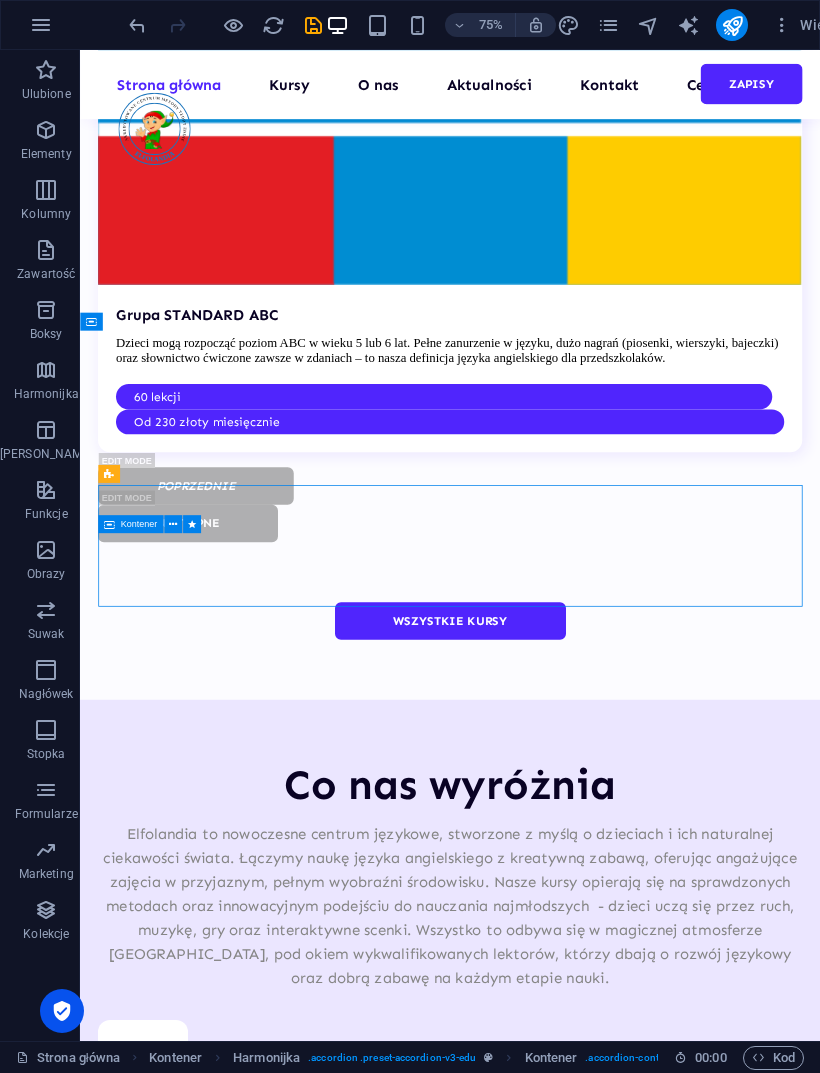 scroll, scrollTop: 8609, scrollLeft: 0, axis: vertical 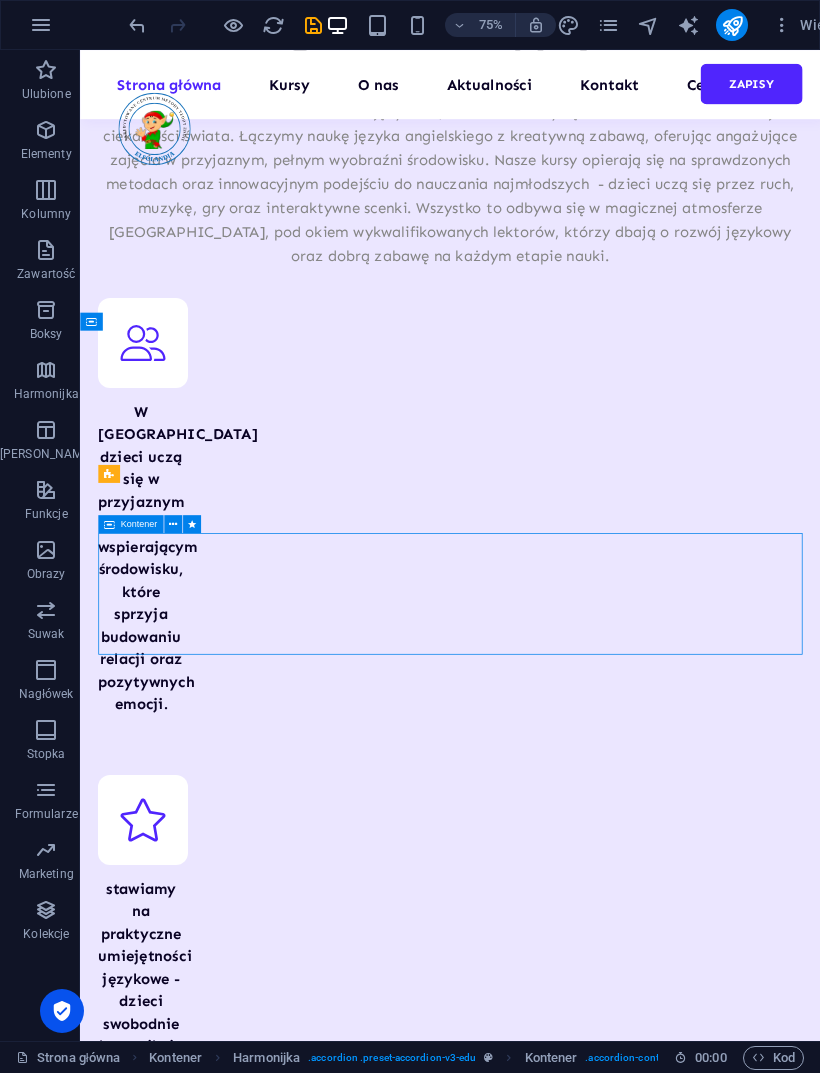 click on "Dlaczego warto wybraćElfolandie" at bounding box center (573, 9948) 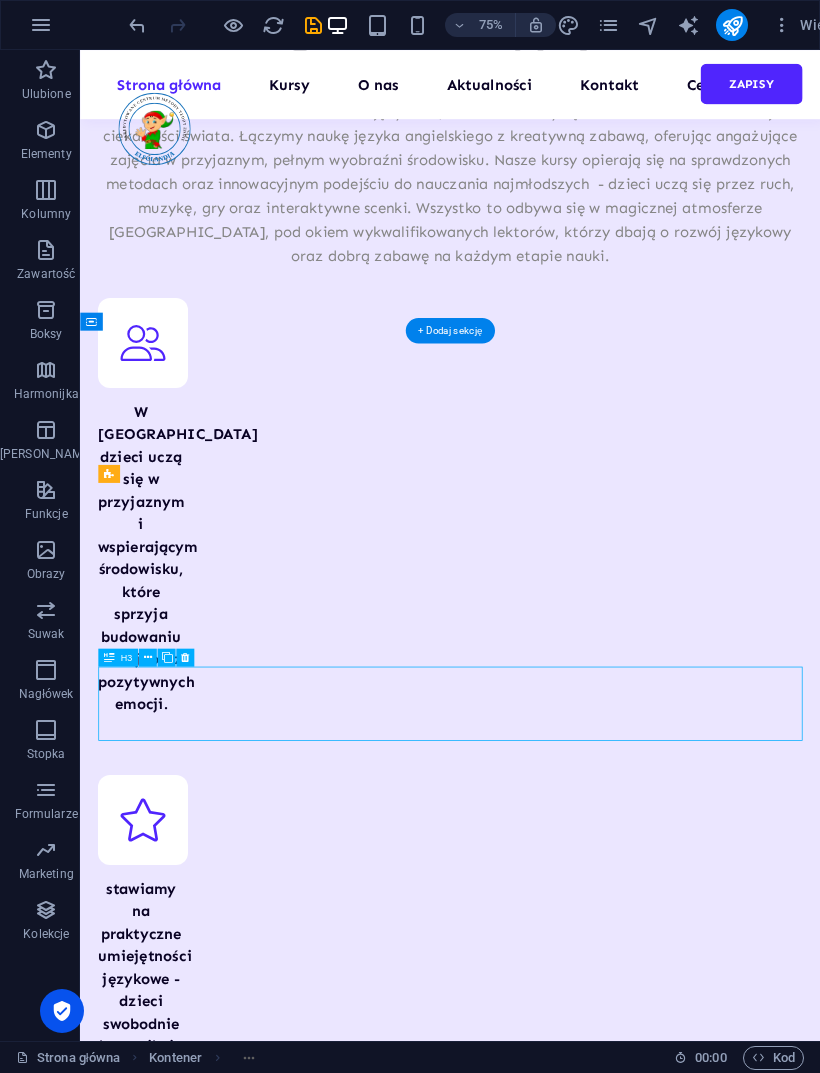 click on "Dlaczego warto wybraćElfolandie" at bounding box center (573, 9948) 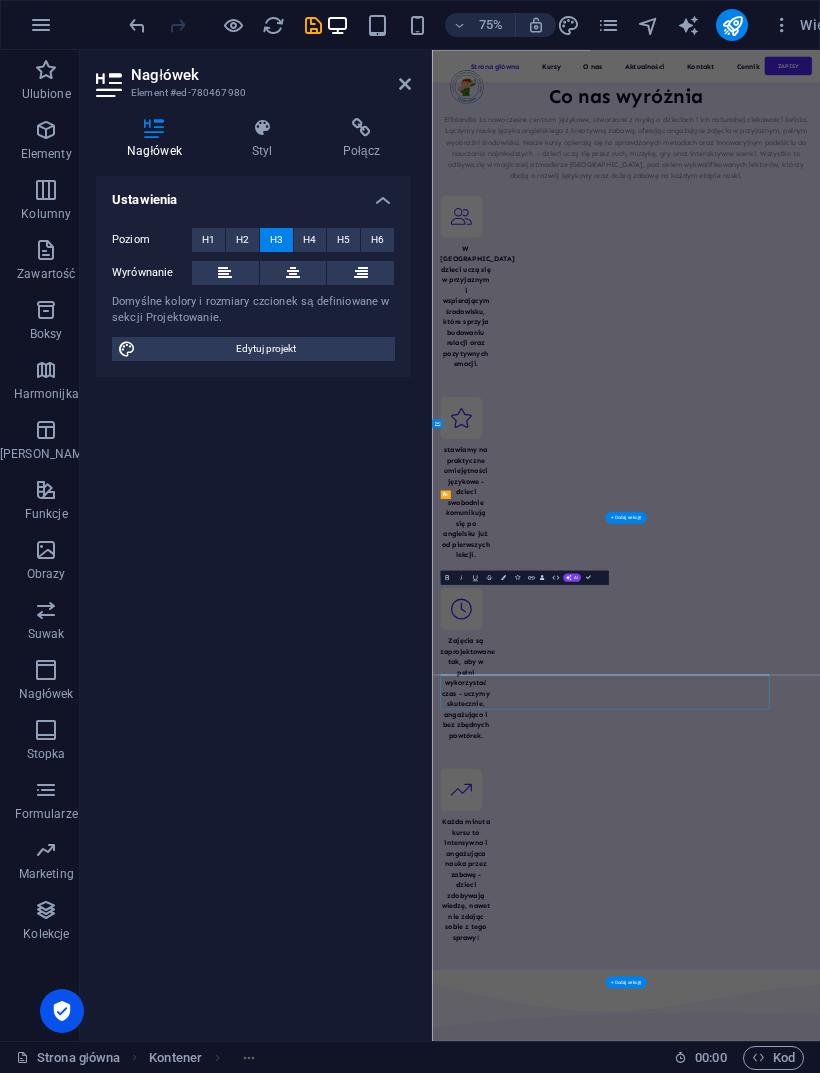 scroll, scrollTop: 7647, scrollLeft: 0, axis: vertical 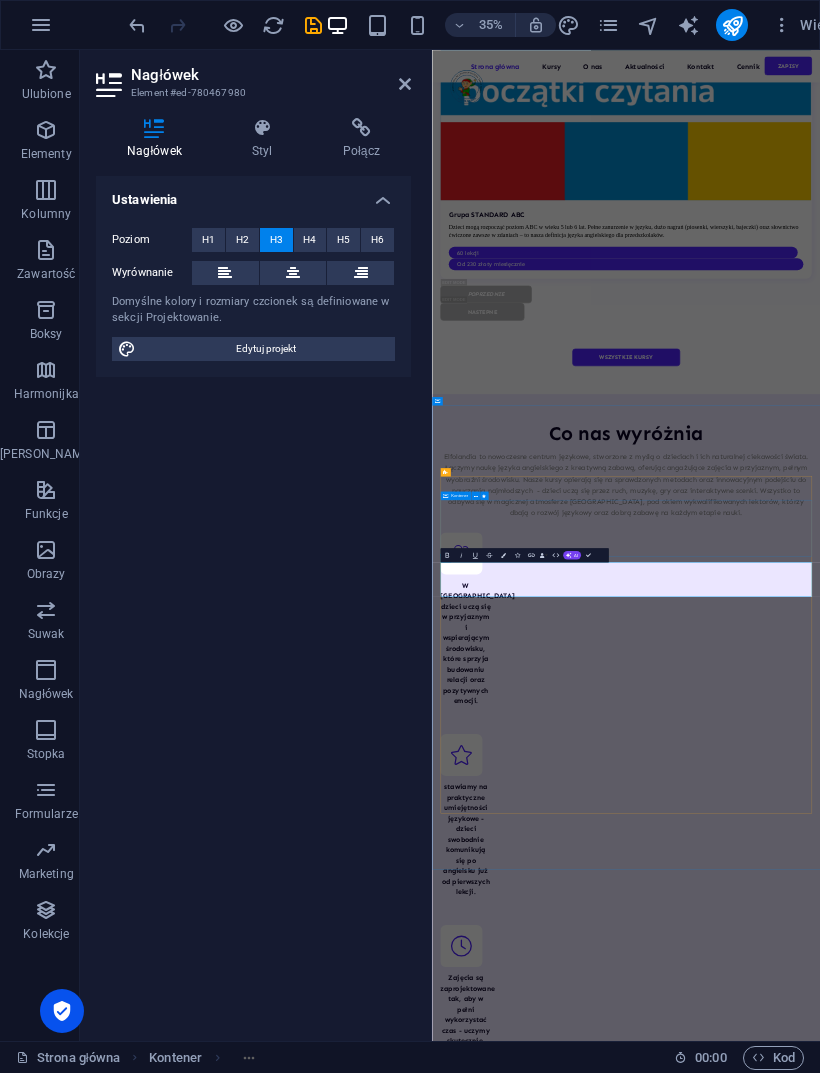 click on "AI" at bounding box center [572, 555] 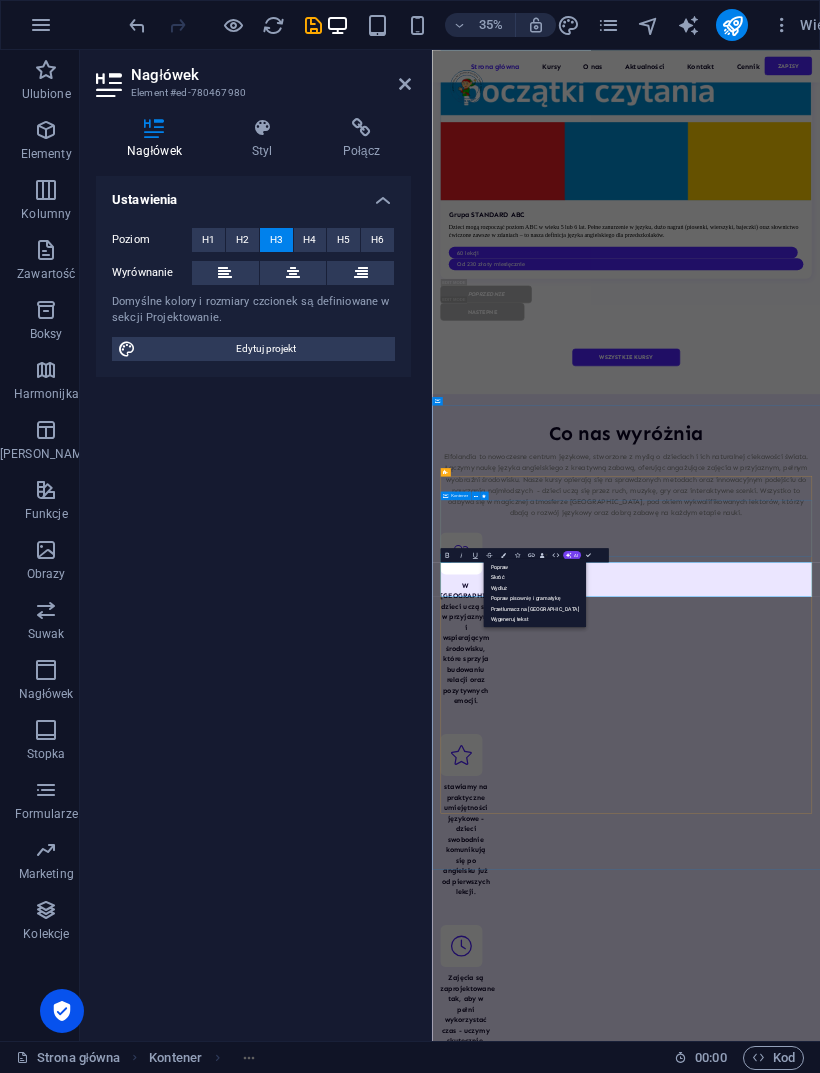 click on "Popraw" at bounding box center [534, 566] 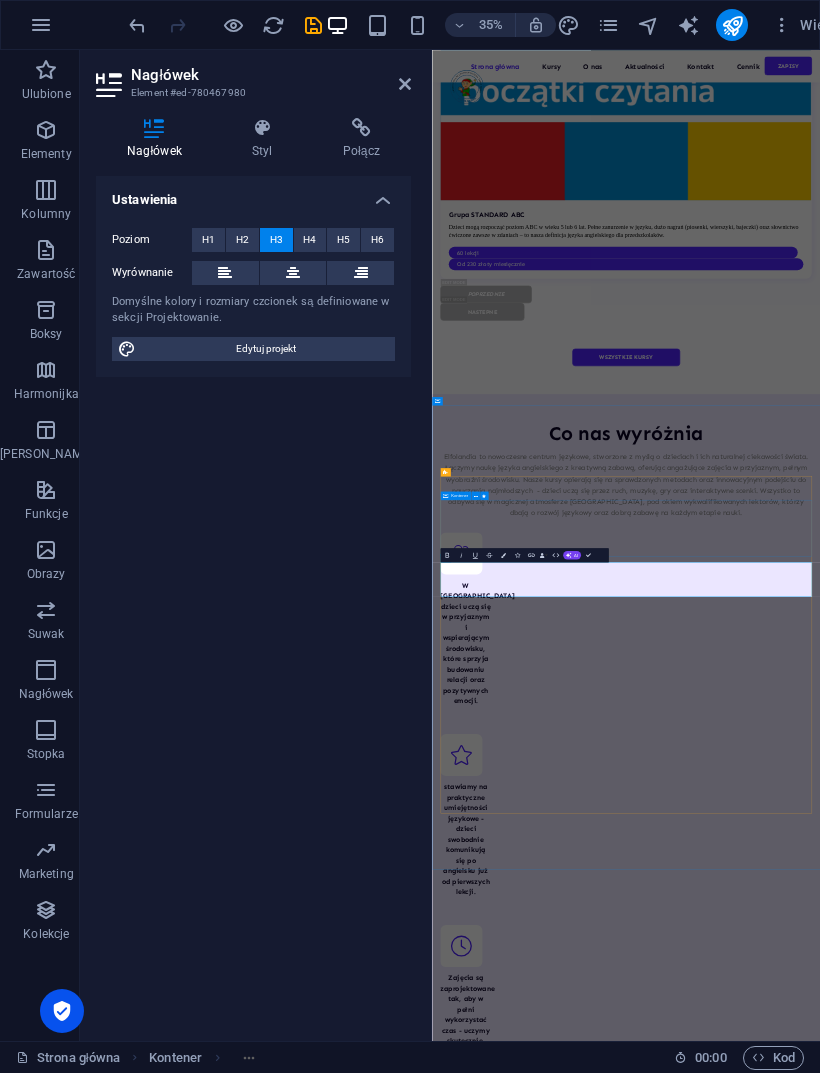 type 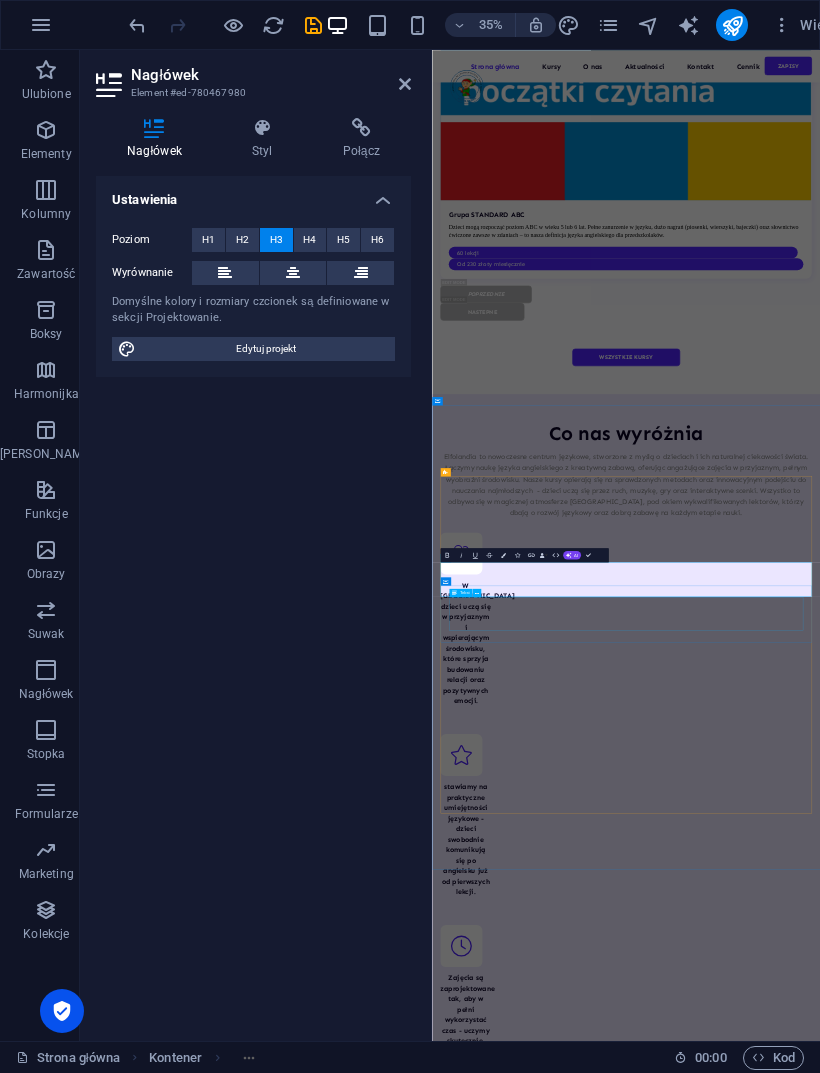 click on "Lorem ipsum dolor sit amet, consectetur adipiscing elit, sed do eiusmod tempor incididunt ut labore et dolore magna aliqua. Ut enim ad minim veniam, quis nostrud exercitation. Sed do eiusmod tempor incididunt ut labore et dolore magna aliqua." at bounding box center [986, 11109] 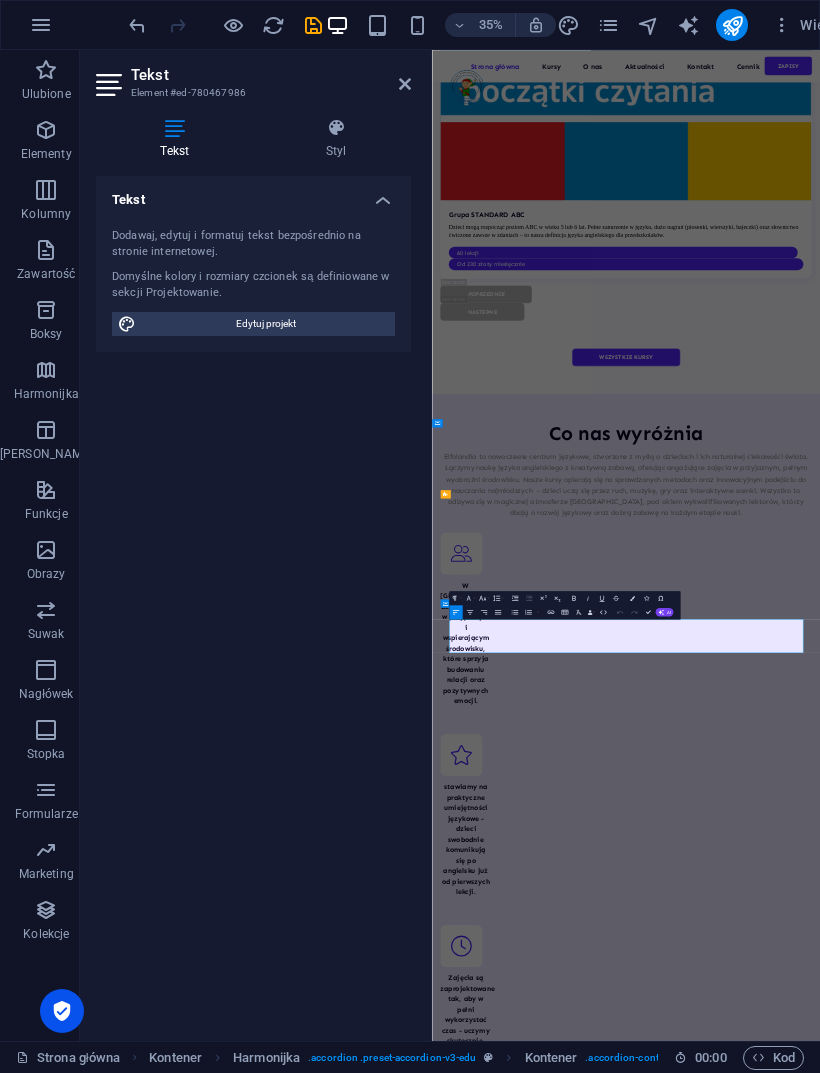 scroll, scrollTop: 7584, scrollLeft: 0, axis: vertical 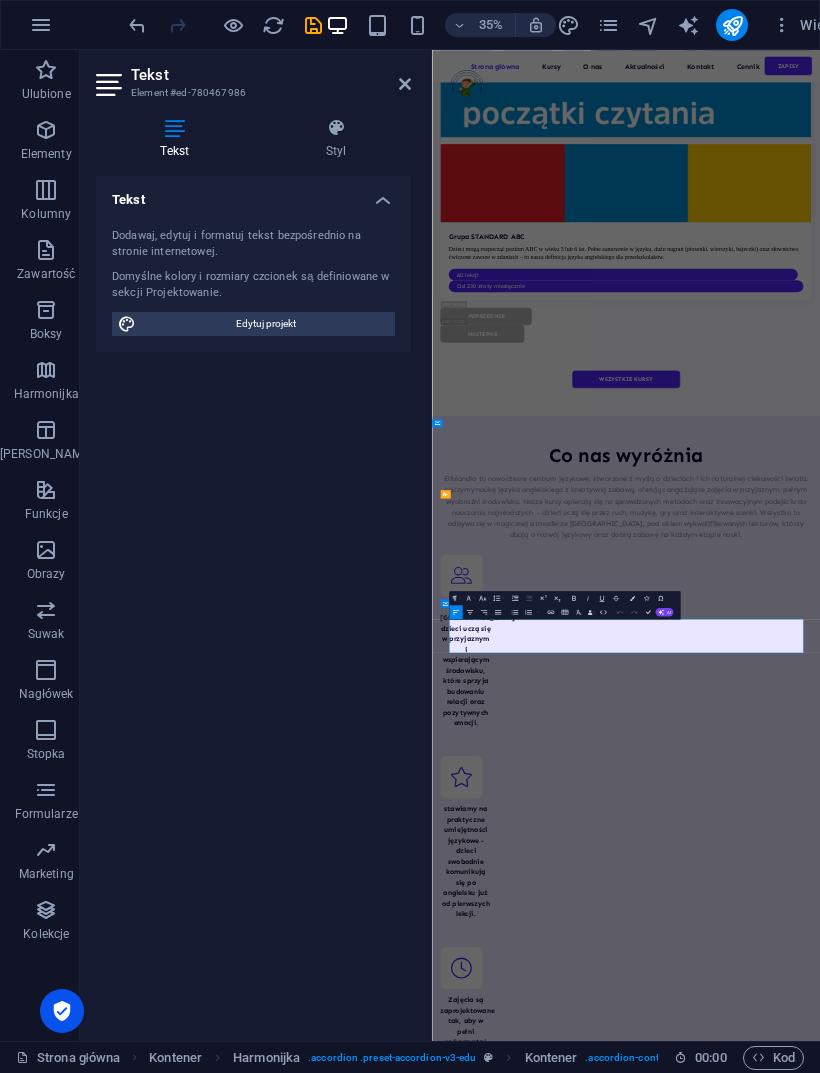 click on "Lorem ipsum dolor sit amet, consectetur adipiscing elit, sed do eiusmod tempor incididunt ut labore et dolore magna aliqua. Ut enim ad minim veniam, quis nostrud exercitation. Sed do eiusmod tempor incididunt ut labore et dolore magna aliqua." at bounding box center [986, 11138] 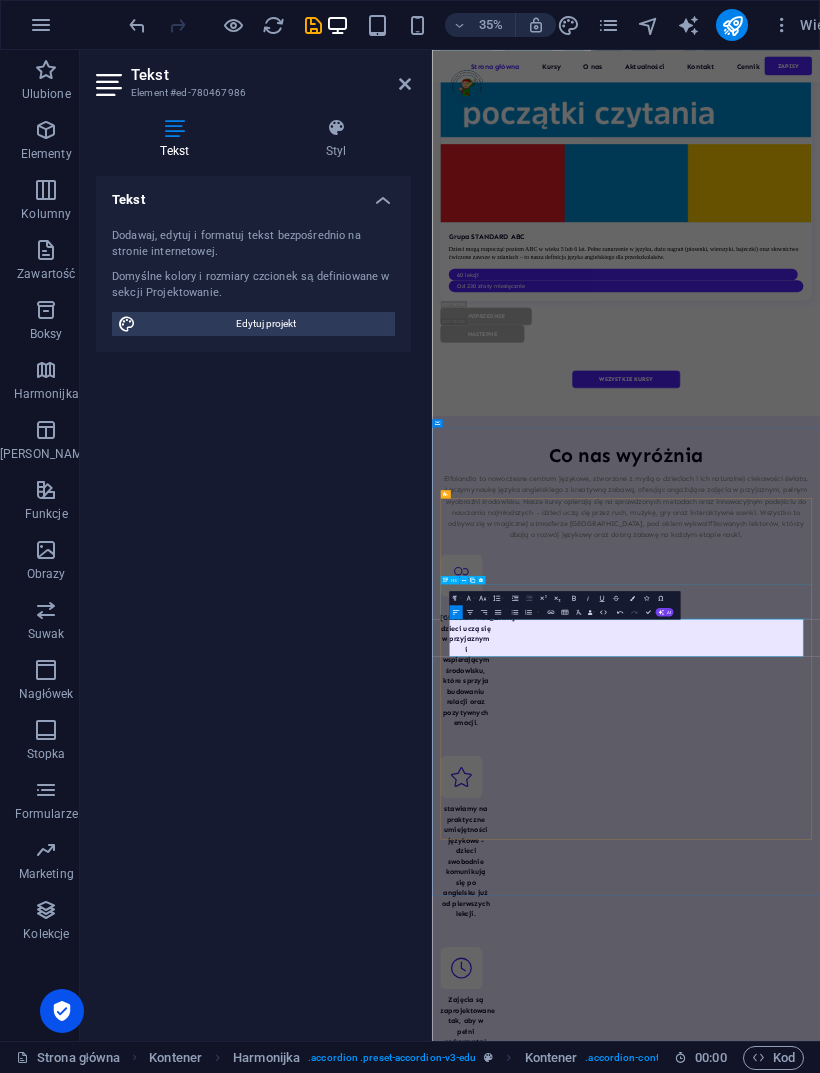 click on "Special Characters" at bounding box center (660, 598) 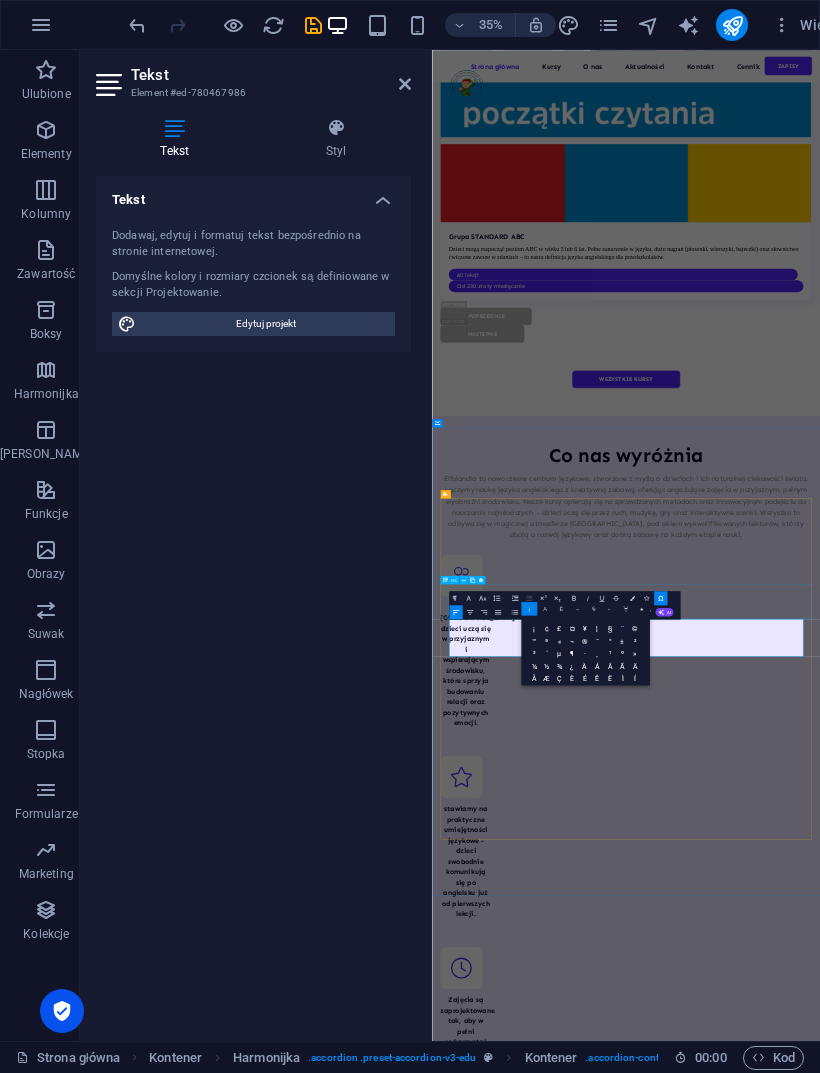 click on "AI" at bounding box center (669, 612) 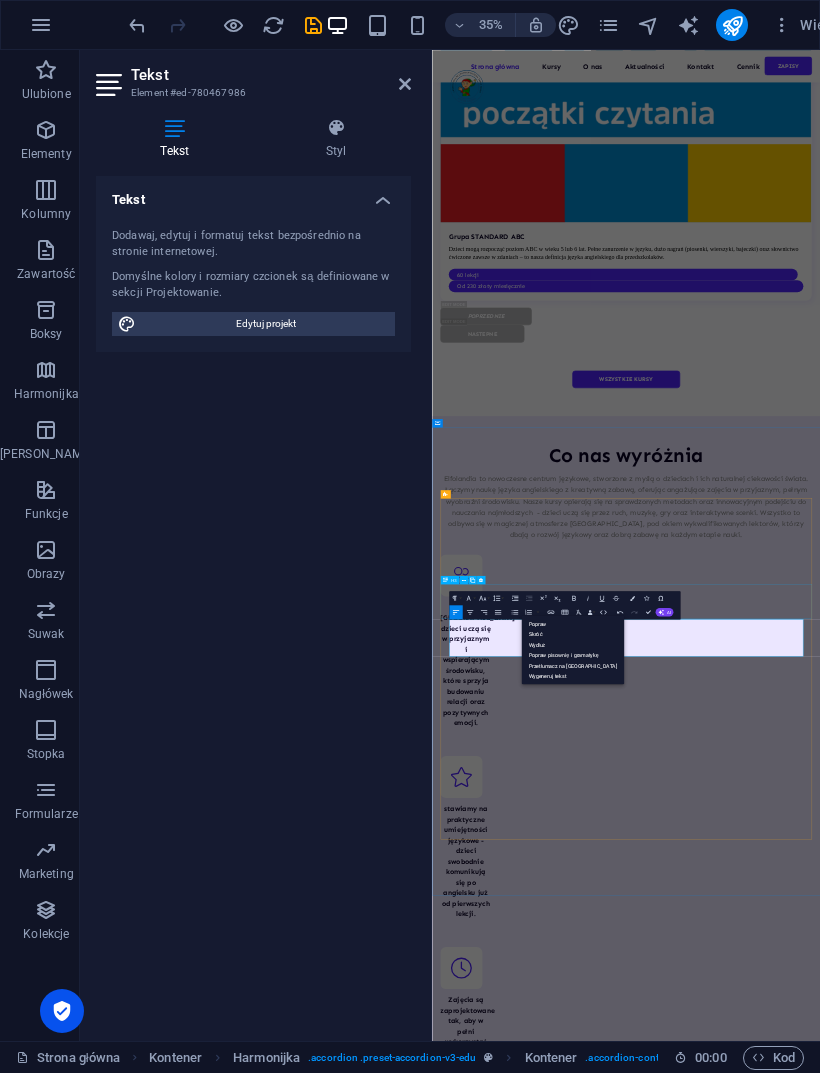 click on "AI" at bounding box center [669, 612] 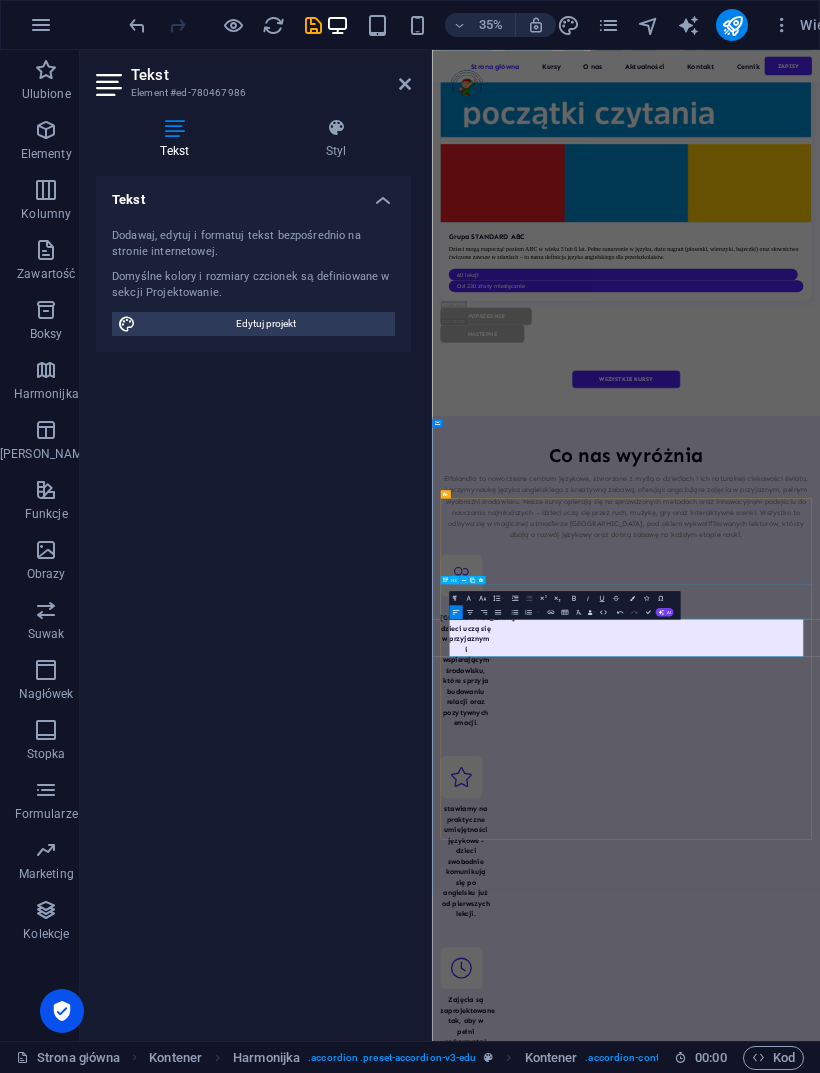 click on "Special Characters" at bounding box center [660, 598] 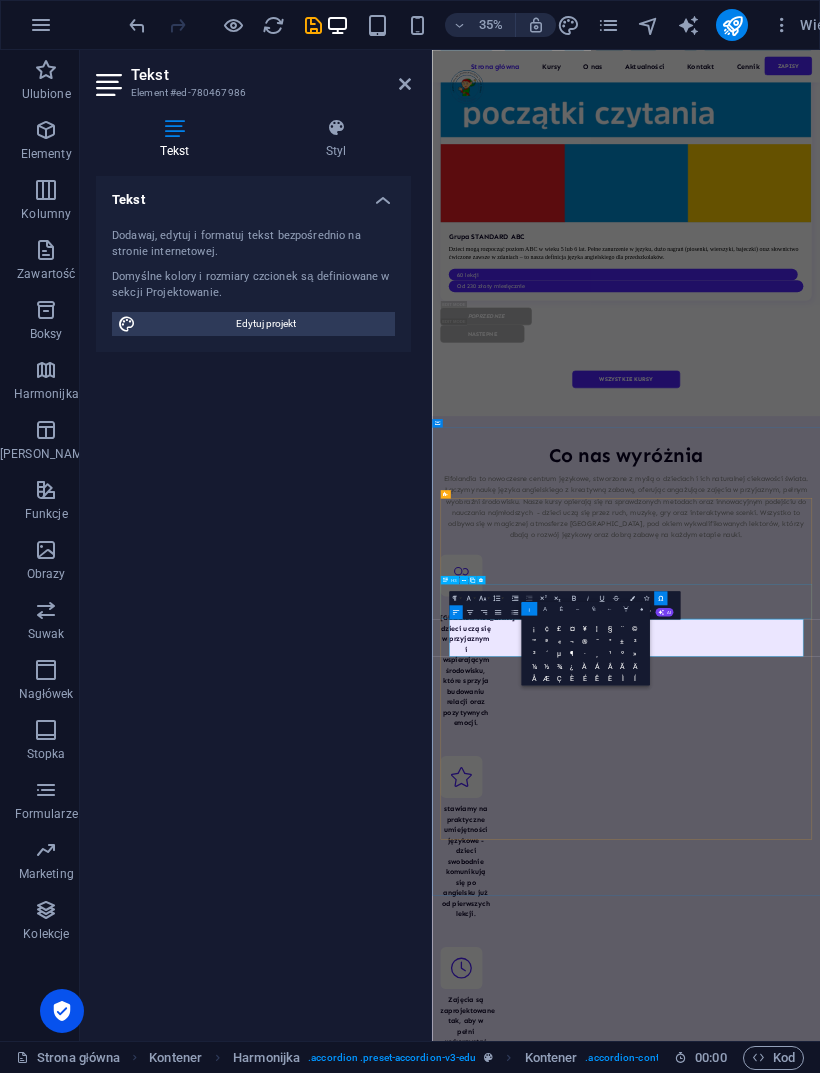 click on "AI" at bounding box center [669, 612] 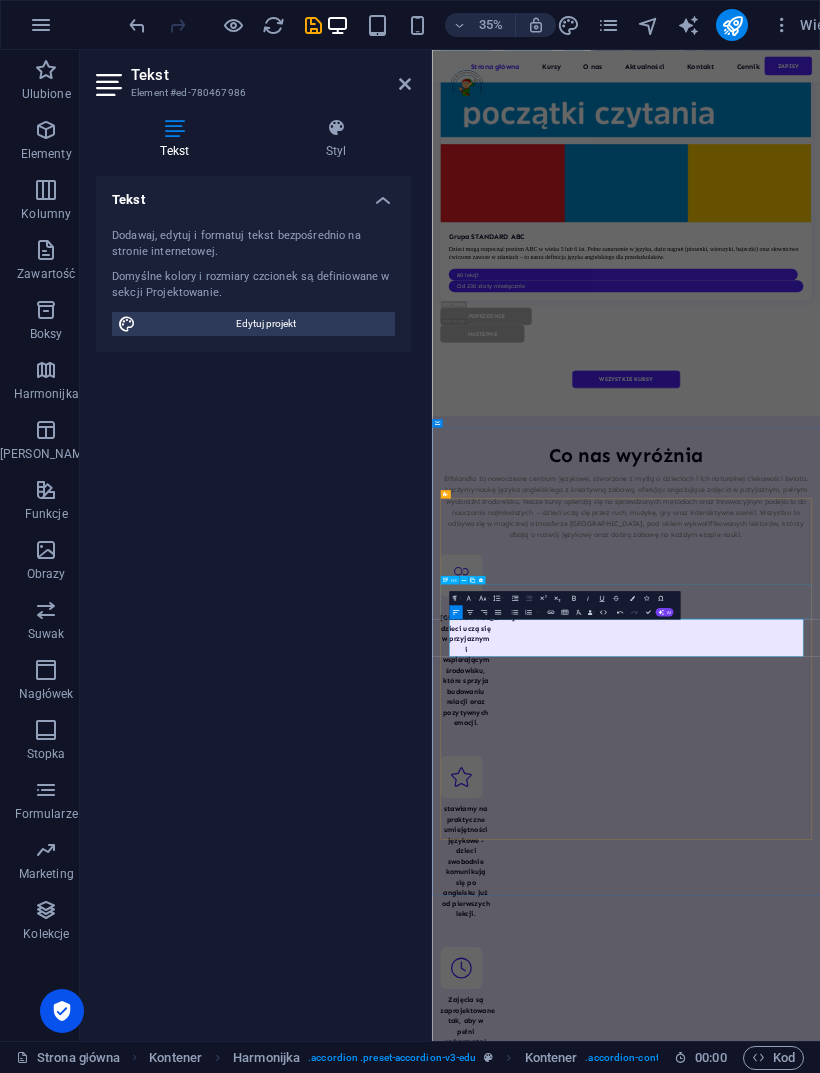 click on "AI" at bounding box center [669, 612] 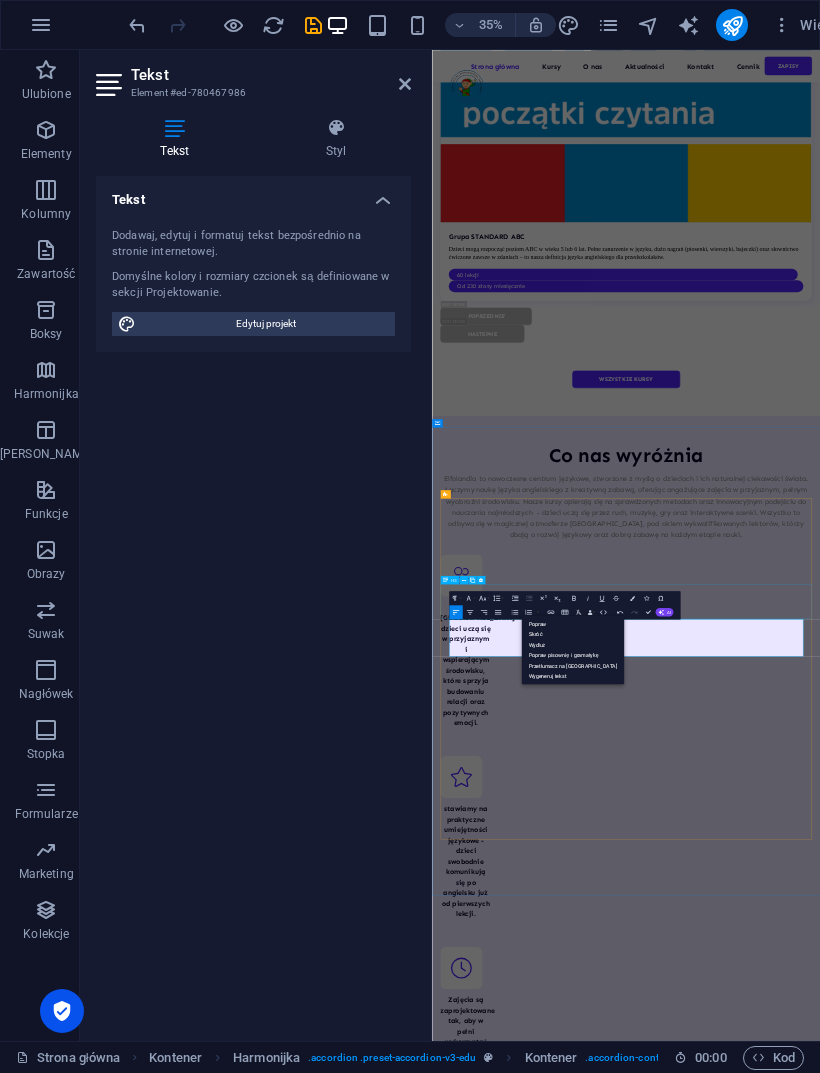 click on "Popraw" at bounding box center [572, 623] 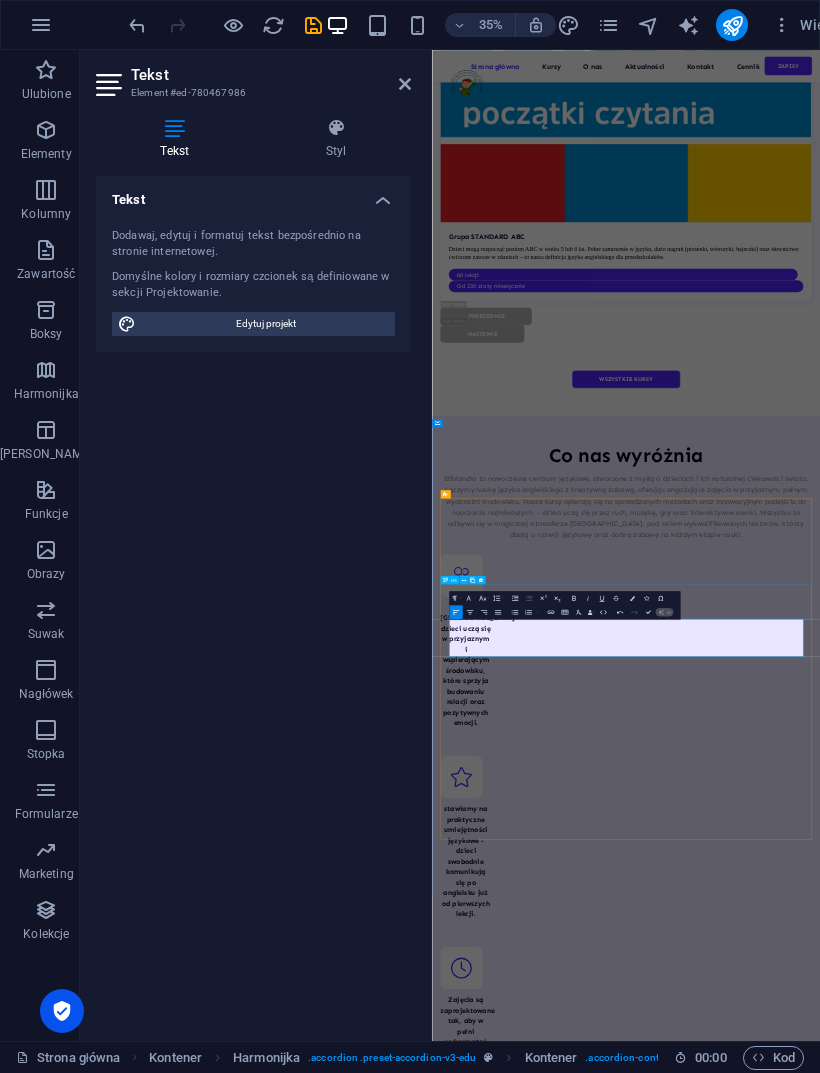 type 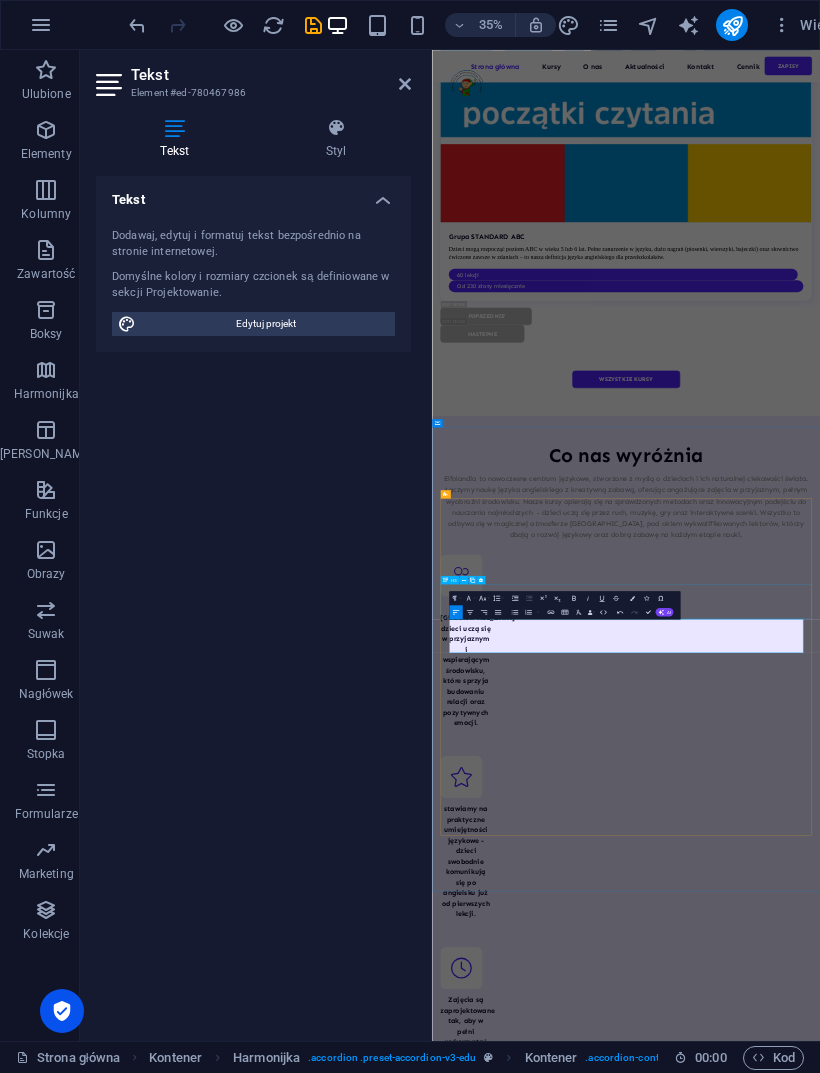 click on "Tekst Dodawaj, edytuj i formatuj tekst bezpośrednio na stronie internetowej. Domyślne kolory i rozmiary czcionek są definiowane w sekcji Projektowanie. Edytuj projekt Wyrównanie Wyrównane do lewej Wyśrodkowany Wyrównane do prawej" at bounding box center (253, 600) 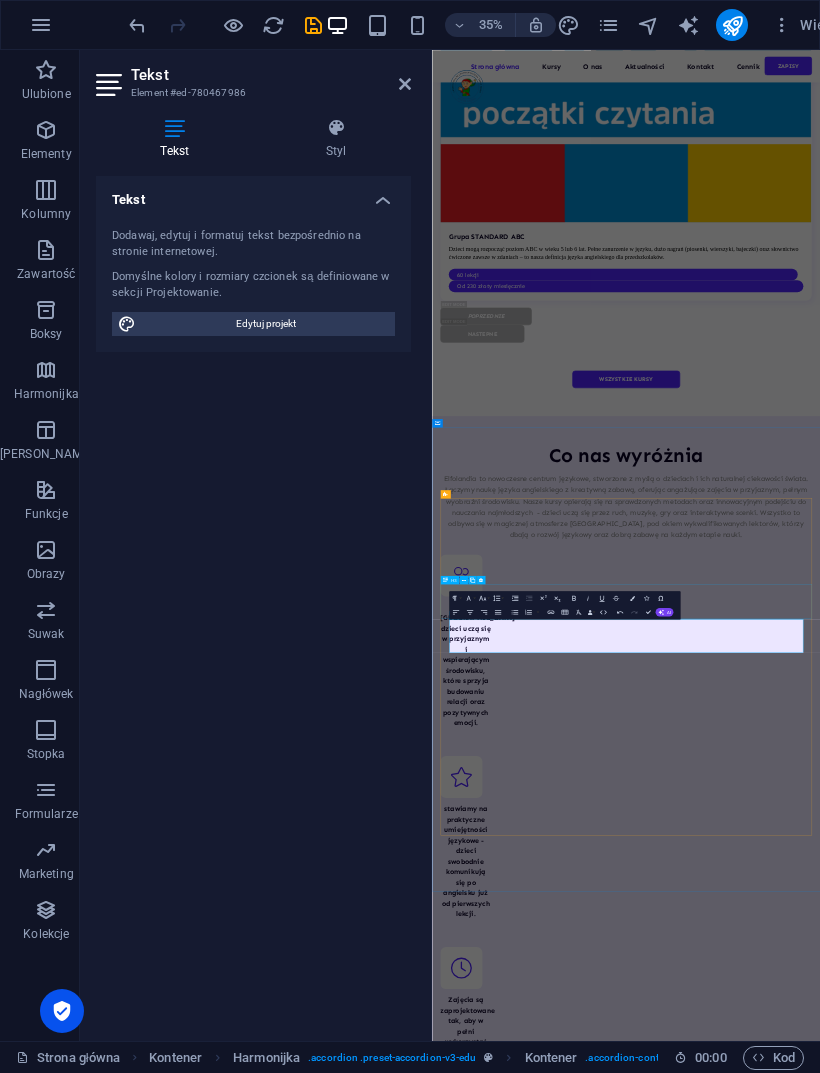 click on "Tekst Dodawaj, edytuj i formatuj tekst bezpośrednio na stronie internetowej. Domyślne kolory i rozmiary czcionek są definiowane w sekcji Projektowanie. Edytuj projekt Wyrównanie Wyrównane do lewej Wyśrodkowany Wyrównane do prawej" at bounding box center [253, 600] 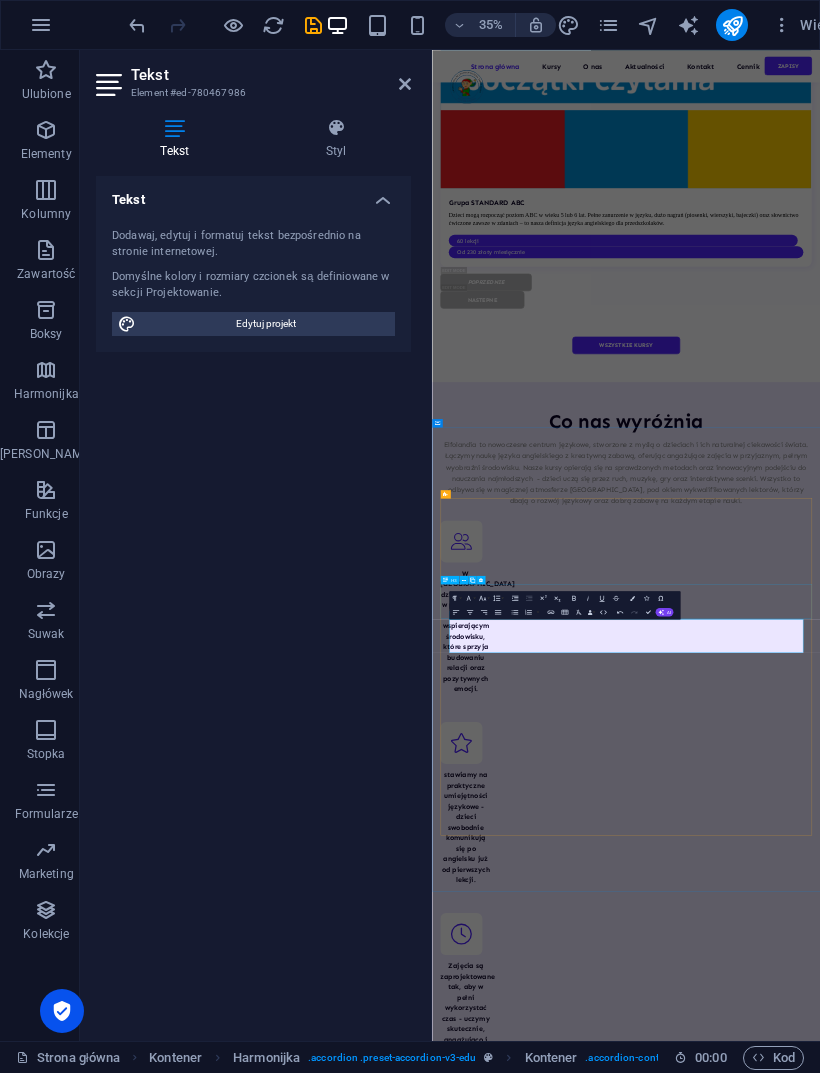 scroll, scrollTop: 7584, scrollLeft: 0, axis: vertical 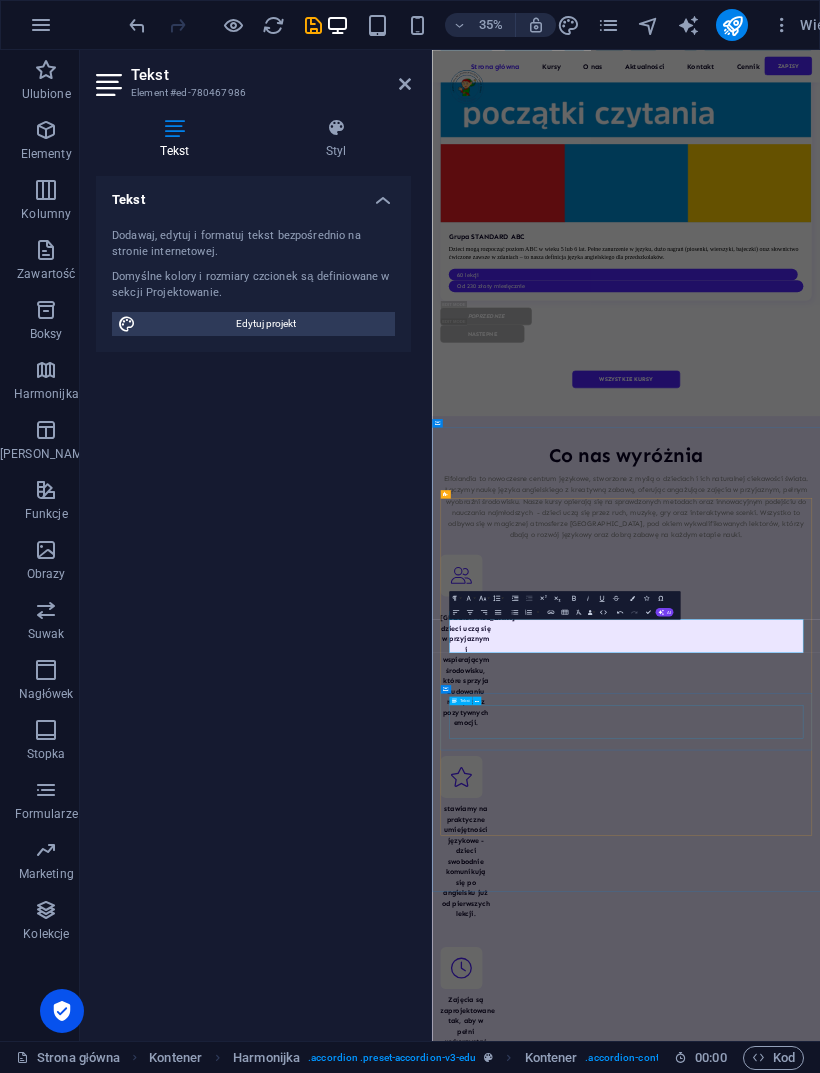 click on "Lorem ipsum dolor sit amet, consectetur adipiscing elit, sed do eiusmod tempor incididunt ut labore et dolore magna aliqua. Ut enim ad minim veniam, quis nostrud exercitation. Sed do eiusmod tempor incididunt ut labore et dolore magna aliqua." at bounding box center [986, 11384] 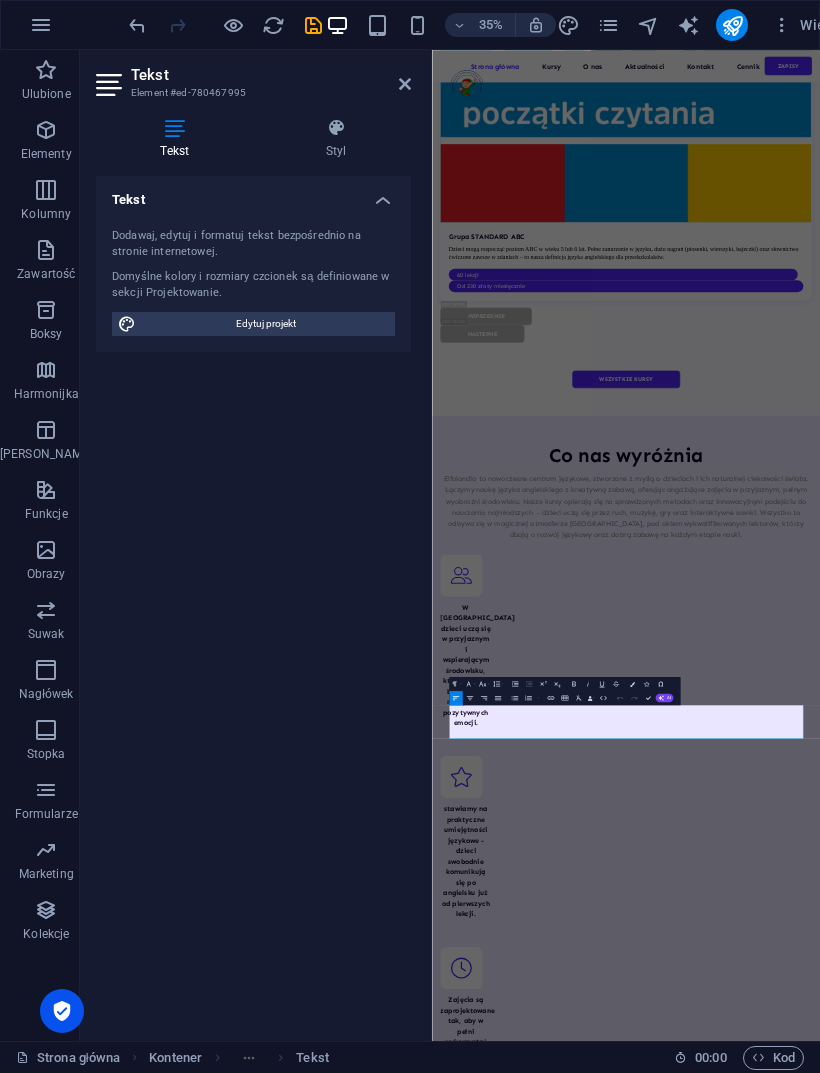 click on "Tekst Dodawaj, edytuj i formatuj tekst bezpośrednio na stronie internetowej. Domyślne kolory i rozmiary czcionek są definiowane w sekcji Projektowanie. Edytuj projekt Wyrównanie Wyrównane do lewej Wyśrodkowany Wyrównane do prawej" at bounding box center (253, 600) 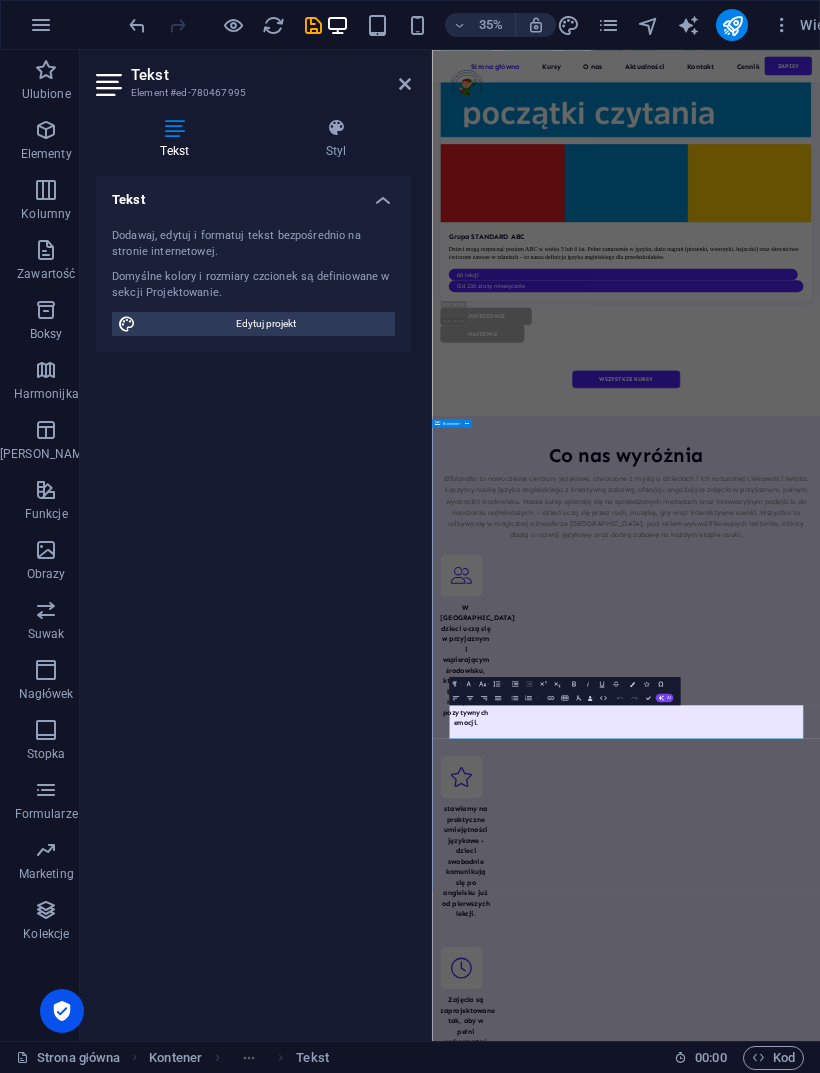click on "Najczęściej zadawane pytania Co sprawia, że nasze metody nauczania są tak wyjątkowe? Lorem ipsum dolor sit amet, consectetur adipiscing elit, sed do eiusmod tempor incididunt ut labore et dolore magna aliqua. Ut enim ad minim veniam,  quis nostrud  exercitation. Sed do eiusmod tempor incididunt ut labore et dolore magna aliqua. Dlaczego warto wybrać Elfolandię? Elfolandia to wyjątkowe miejsce stworzone z myślą o dzieciach. Łączymy profesjonalne podejście do nauczania z bajkową atmosferą, w której maluchy czują się bezpiecznie, swobodnie i z radością przyswajają język angielski. How is onboarding conducted? Lorem ipsum dolor sit amet, consectetur adipiscing elit, sed do eiusmod tempor incididunt ut labore et dolore magna aliqua. Ut enim ad minim veniam, quis nostrud exercitation. Sed do eiusmod tempor incididunt ut labore et dolore magna aliqua. Is Academix as simple as presented?  quis nostrud exercitation.  Sed do eiusmod tempor incididunt ut labore et dolore magna aliqua." at bounding box center (986, 11206) 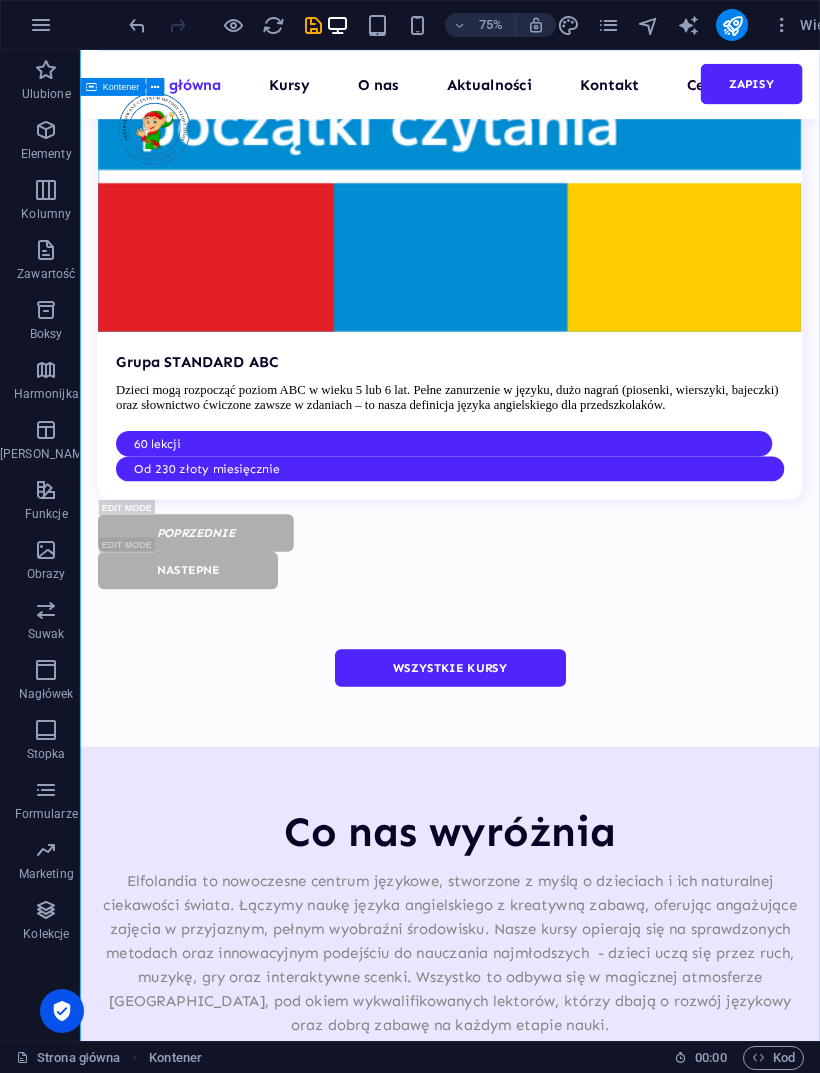 scroll, scrollTop: 8922, scrollLeft: 0, axis: vertical 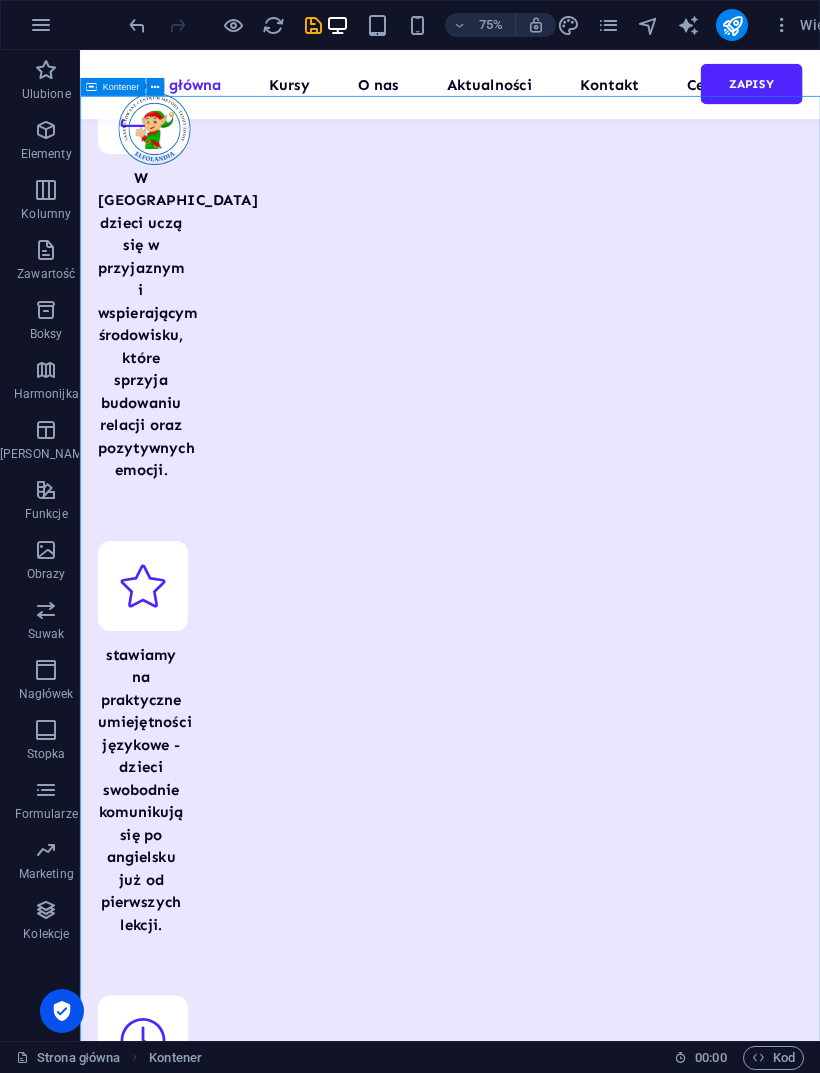 click on "How is onboarding conducted?" at bounding box center (573, 9881) 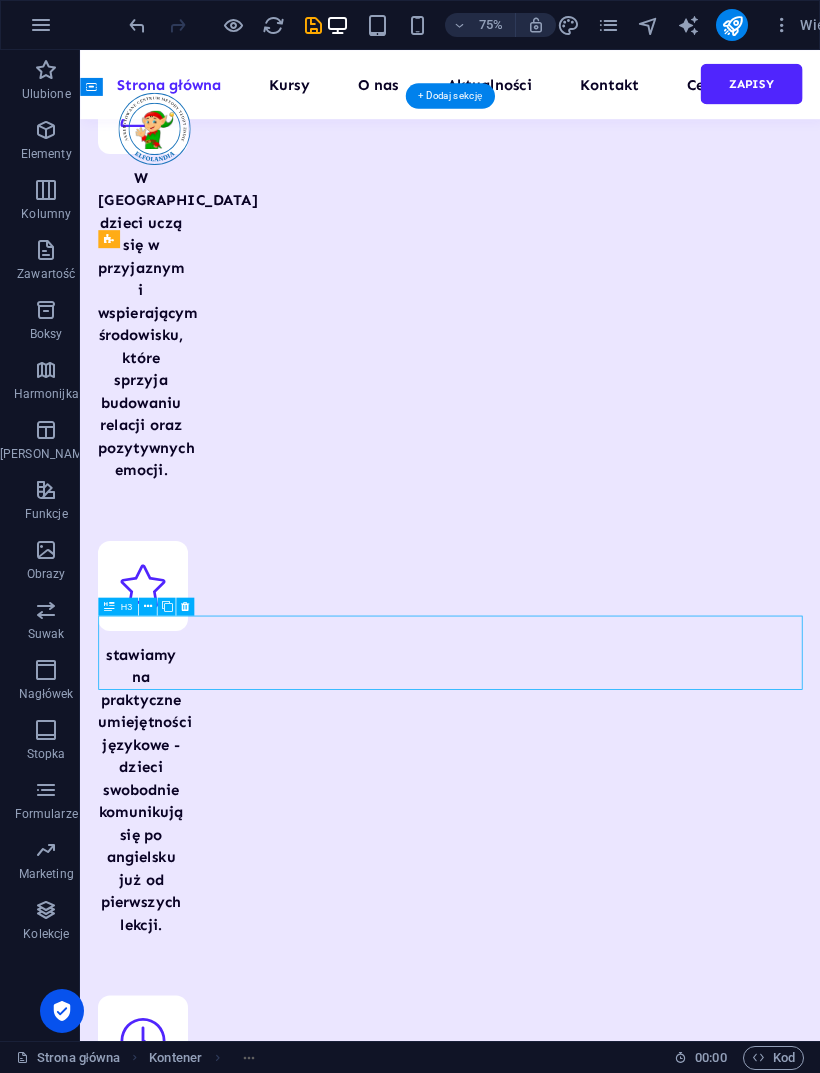 click on "How is onboarding conducted?" at bounding box center (573, 9881) 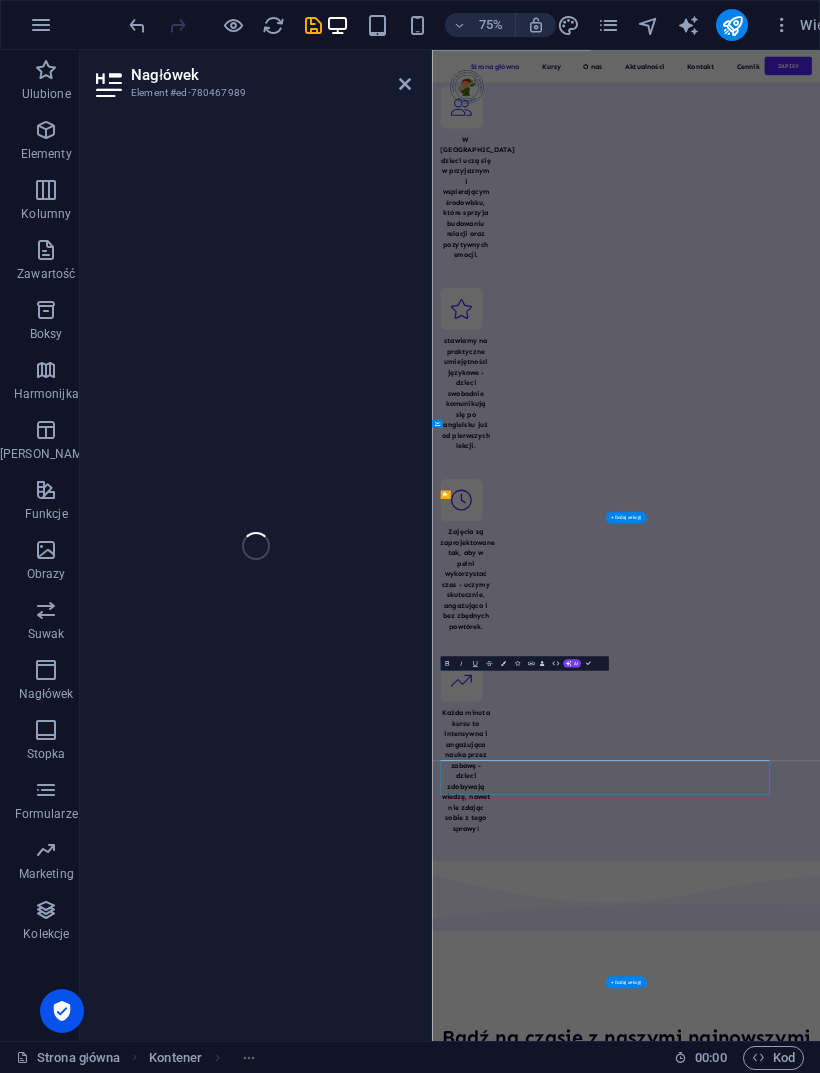scroll, scrollTop: 7647, scrollLeft: 0, axis: vertical 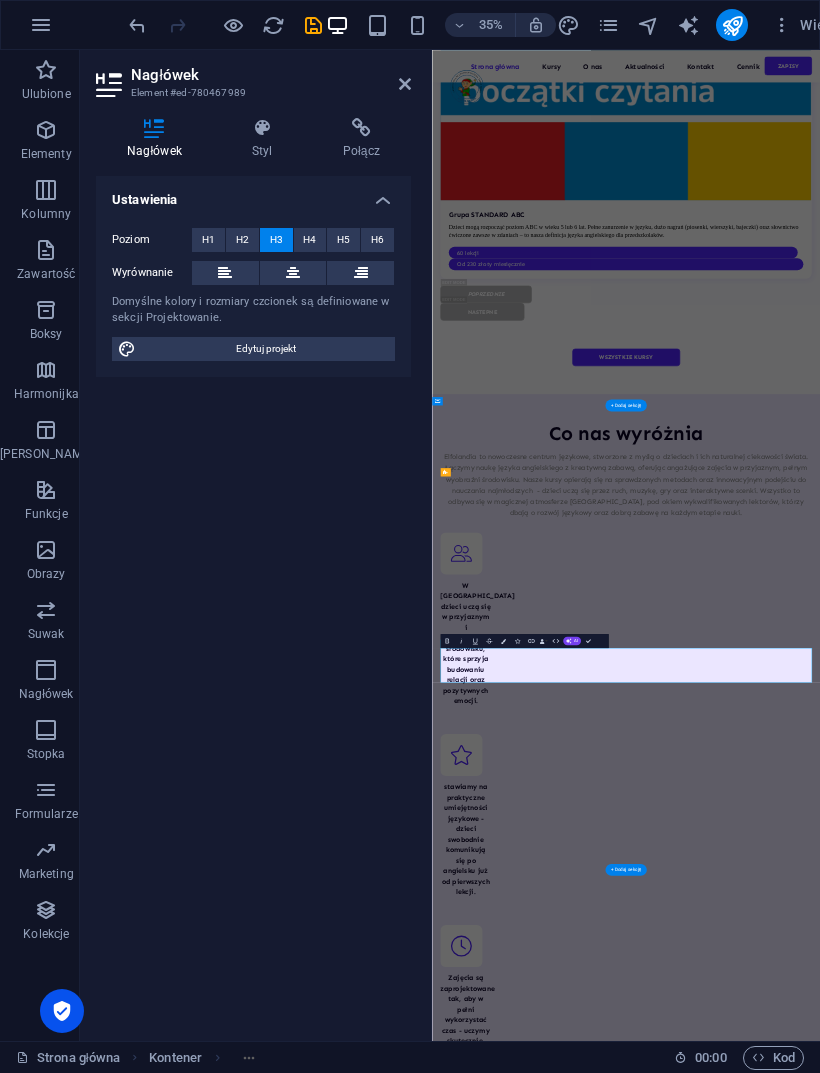 click on "How is onboarding conducted?" at bounding box center (986, 11222) 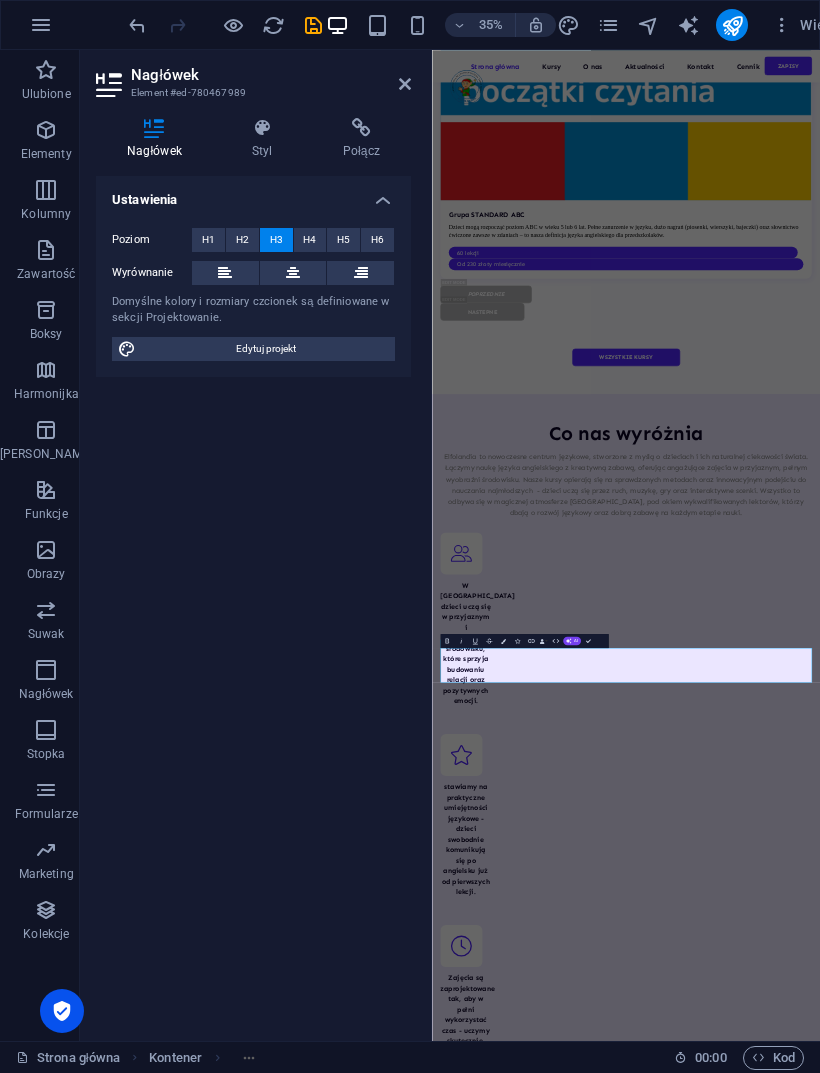 click on "Ustawienia Poziom H1 H2 H3 H4 H5 H6 Wyrównanie Domyślne kolory i rozmiary czcionek są definiowane w sekcji Projektowanie. Edytuj projekt" at bounding box center (253, 600) 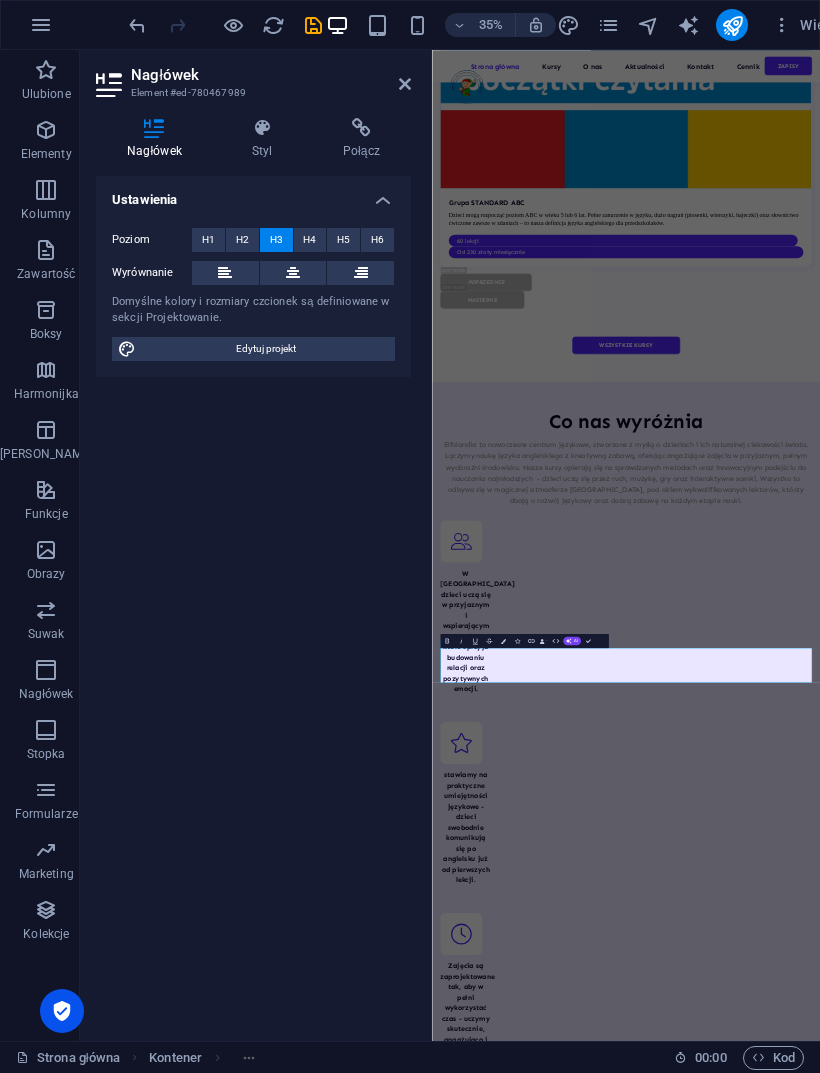 scroll, scrollTop: 7647, scrollLeft: 0, axis: vertical 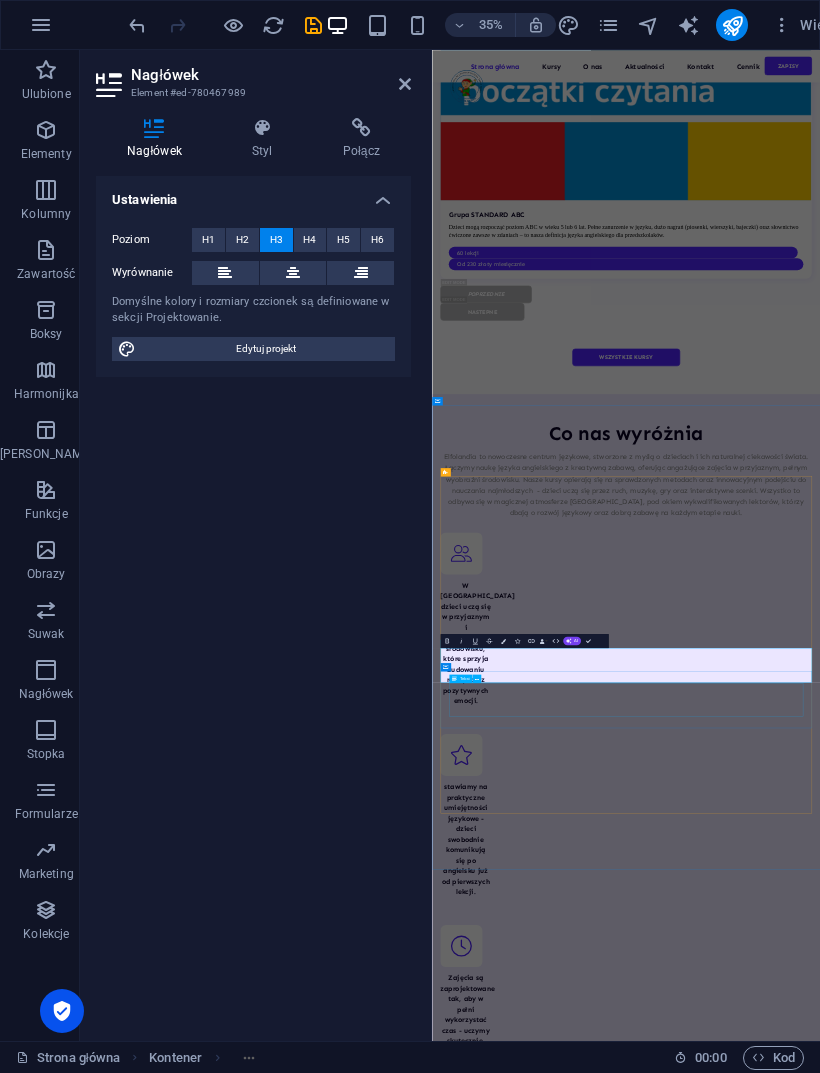click on "Lorem ipsum dolor sit amet, consectetur adipiscing elit, sed do eiusmod tempor incididunt ut labore et dolore magna aliqua. Ut enim ad minim veniam, quis nostrud exercitation. Sed do eiusmod tempor incididunt ut labore et dolore magna aliqua." at bounding box center (986, 11354) 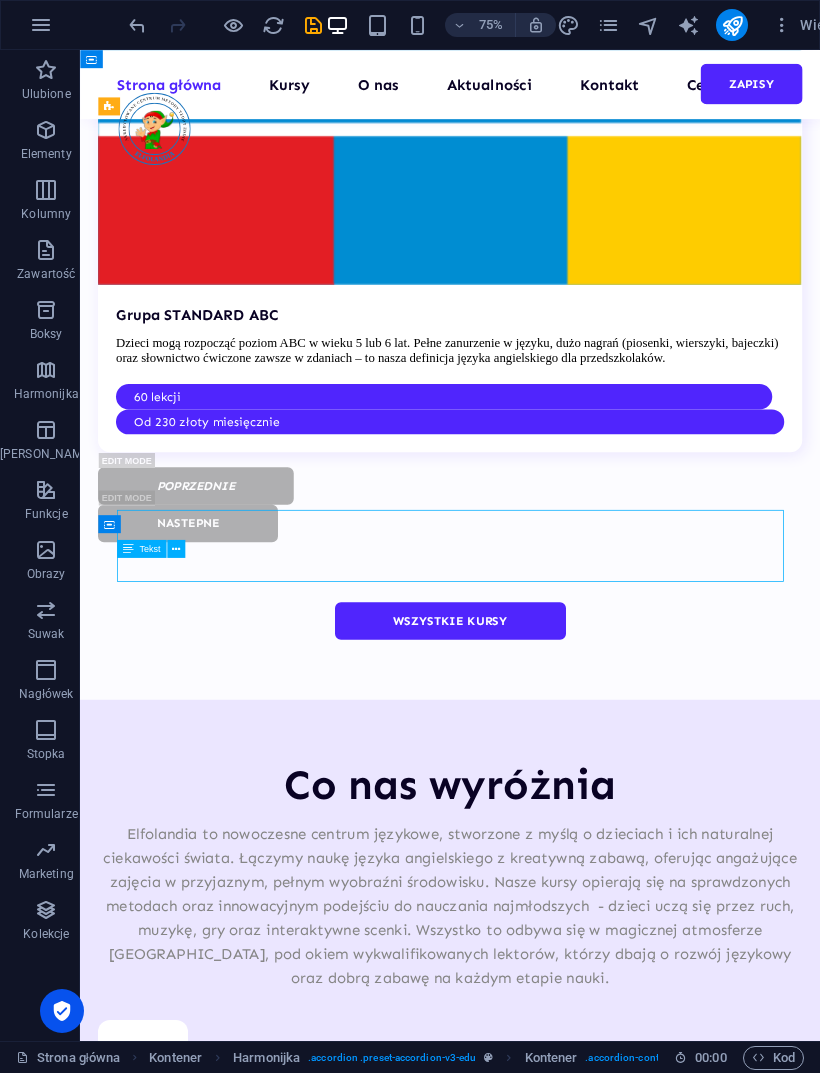 scroll, scrollTop: 9099, scrollLeft: 0, axis: vertical 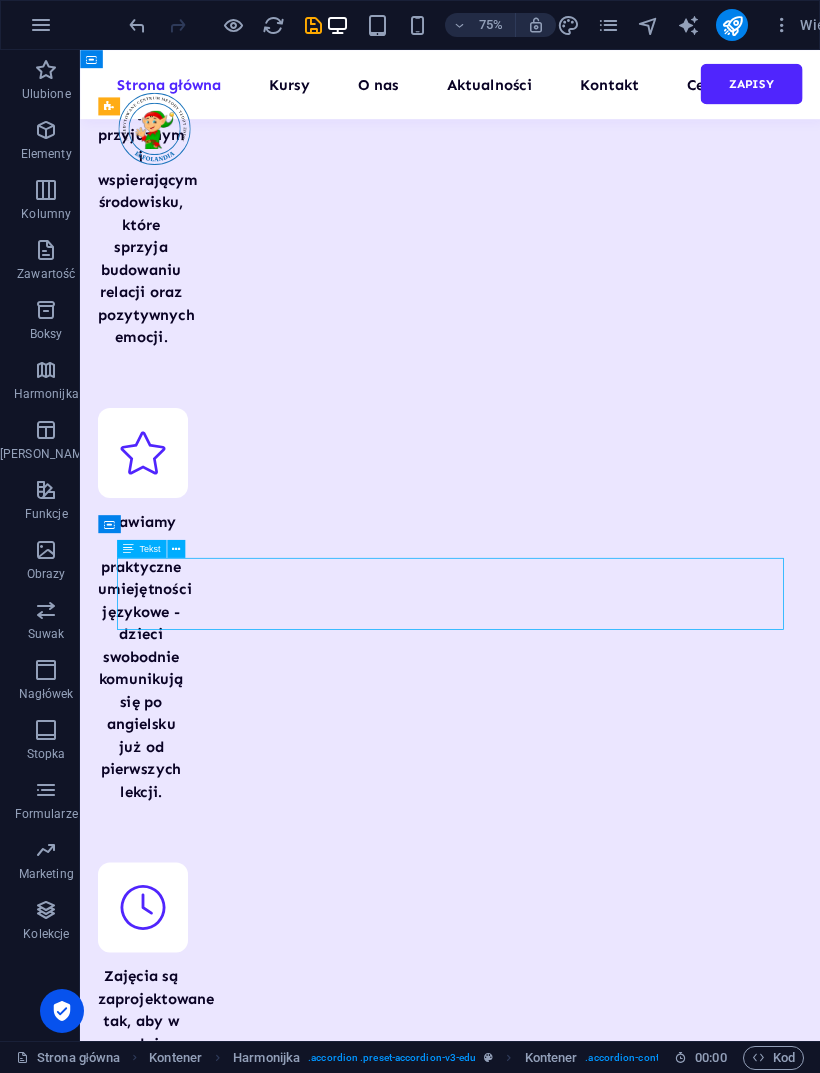 click on "Lorem ipsum dolor sit amet, consectetur adipiscing elit, sed do eiusmod tempor incididunt ut labore et dolore magna aliqua. Ut enim ad minim veniam, quis nostrud exercitation. Sed do eiusmod tempor incididunt ut labore et dolore magna aliqua." at bounding box center [573, 9802] 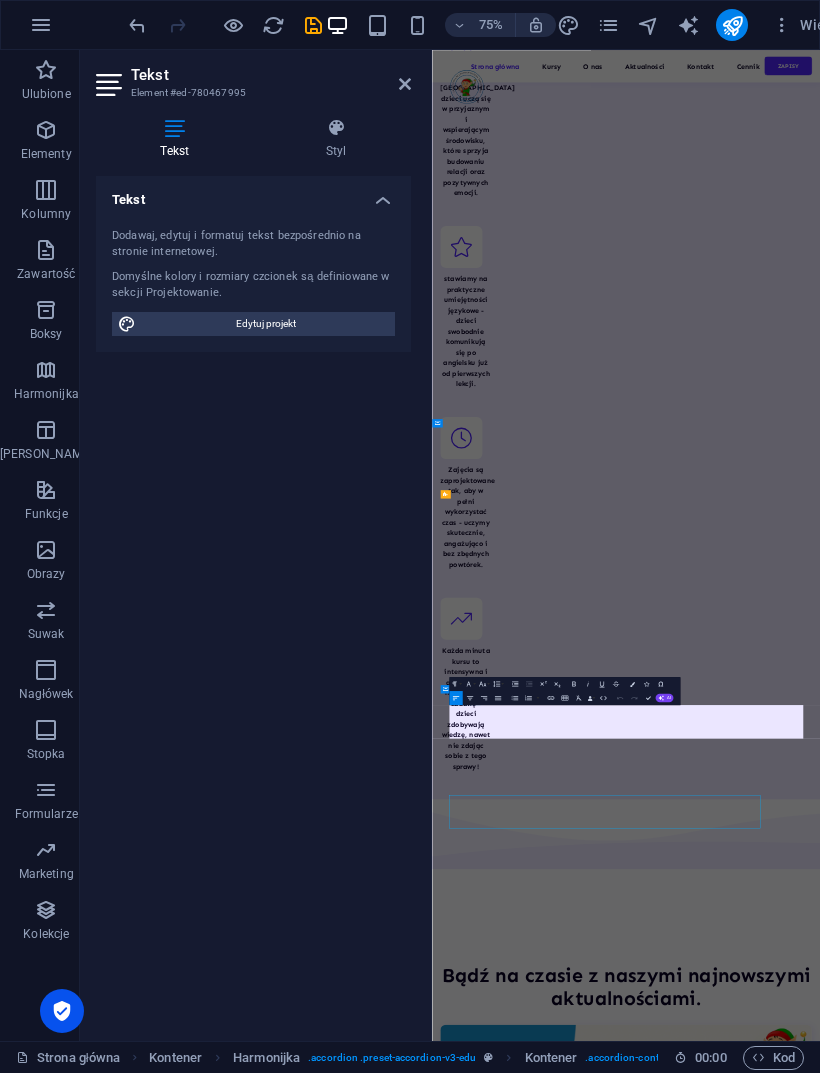 scroll, scrollTop: 7648, scrollLeft: 0, axis: vertical 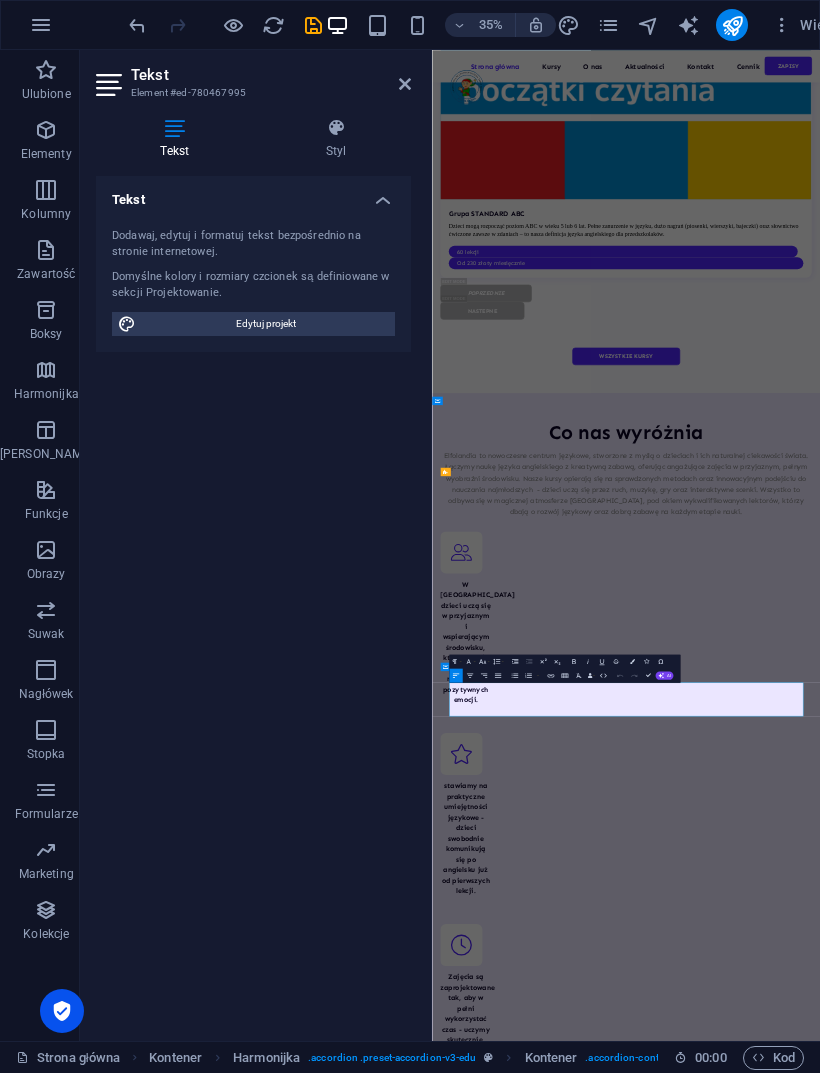 click on "Lorem ipsum dolor sit amet, consectetur adipiscing elit, sed do eiusmod tempor incididunt ut labore et dolore magna aliqua. Ut enim ad minim veniam, quis nostrud exercitation. Sed do eiusmod tempor incididunt ut labore et dolore magna aliqua." at bounding box center [986, 11320] 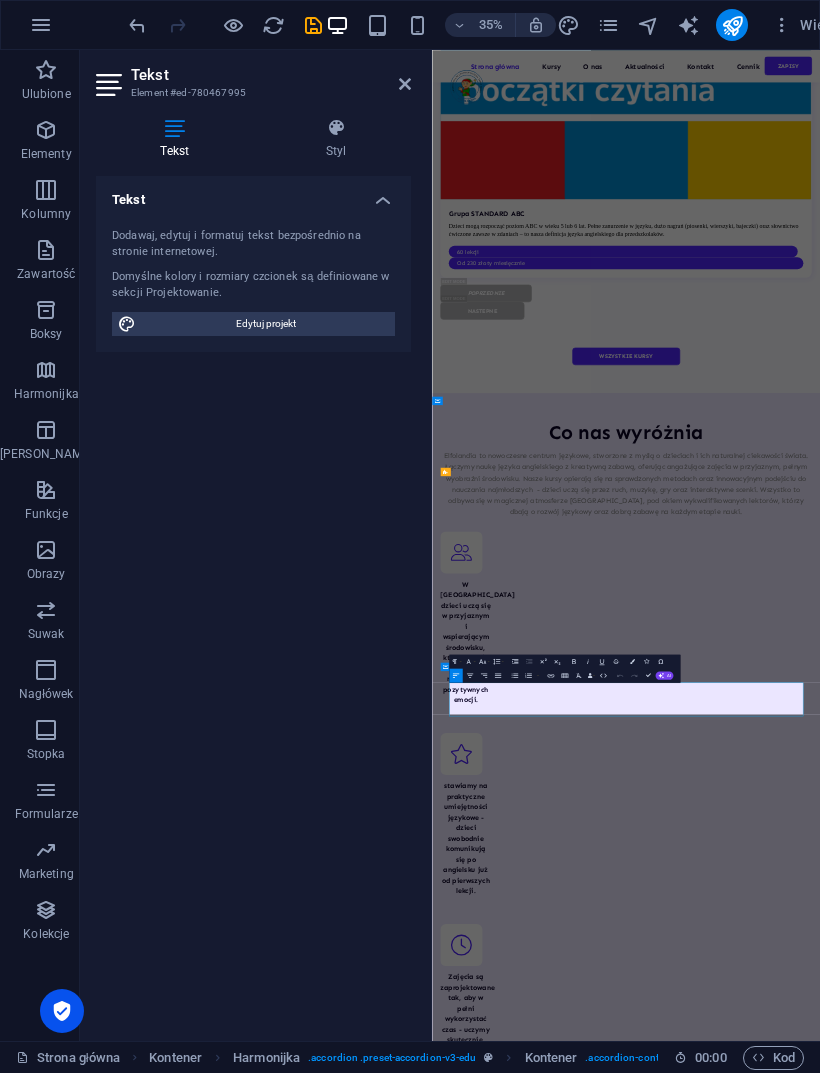 scroll, scrollTop: 7616, scrollLeft: 0, axis: vertical 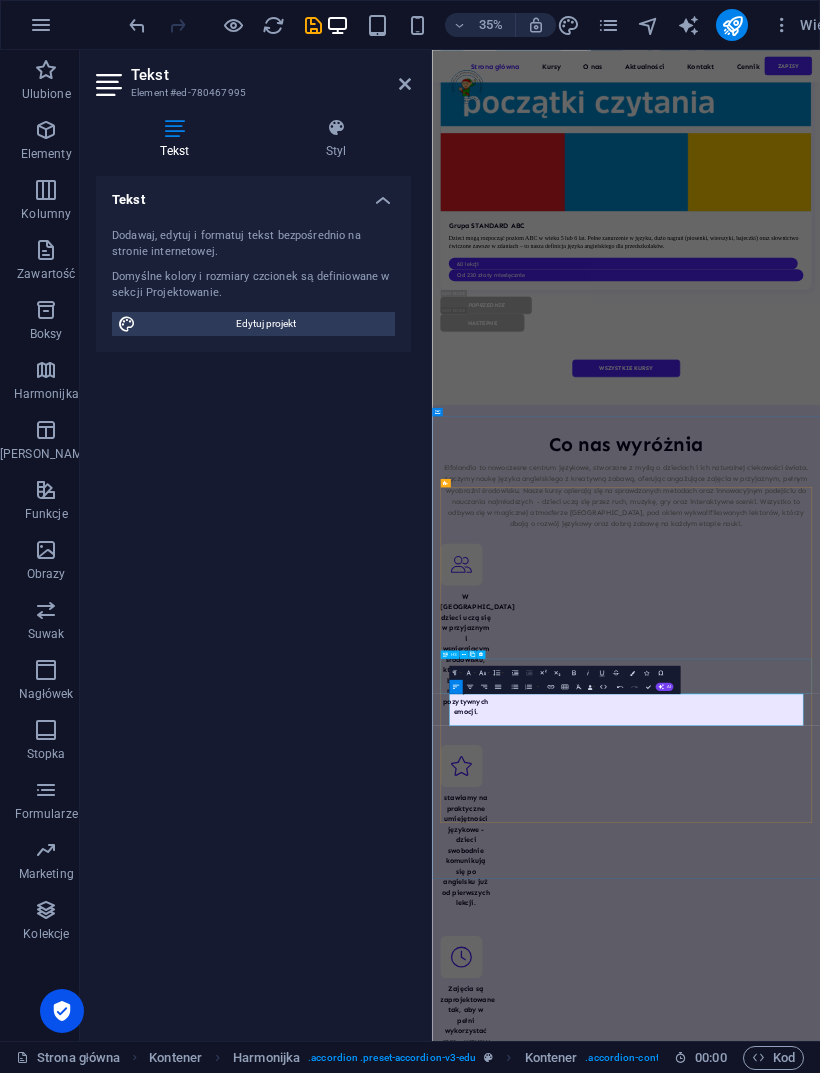 click on "AI" at bounding box center (664, 687) 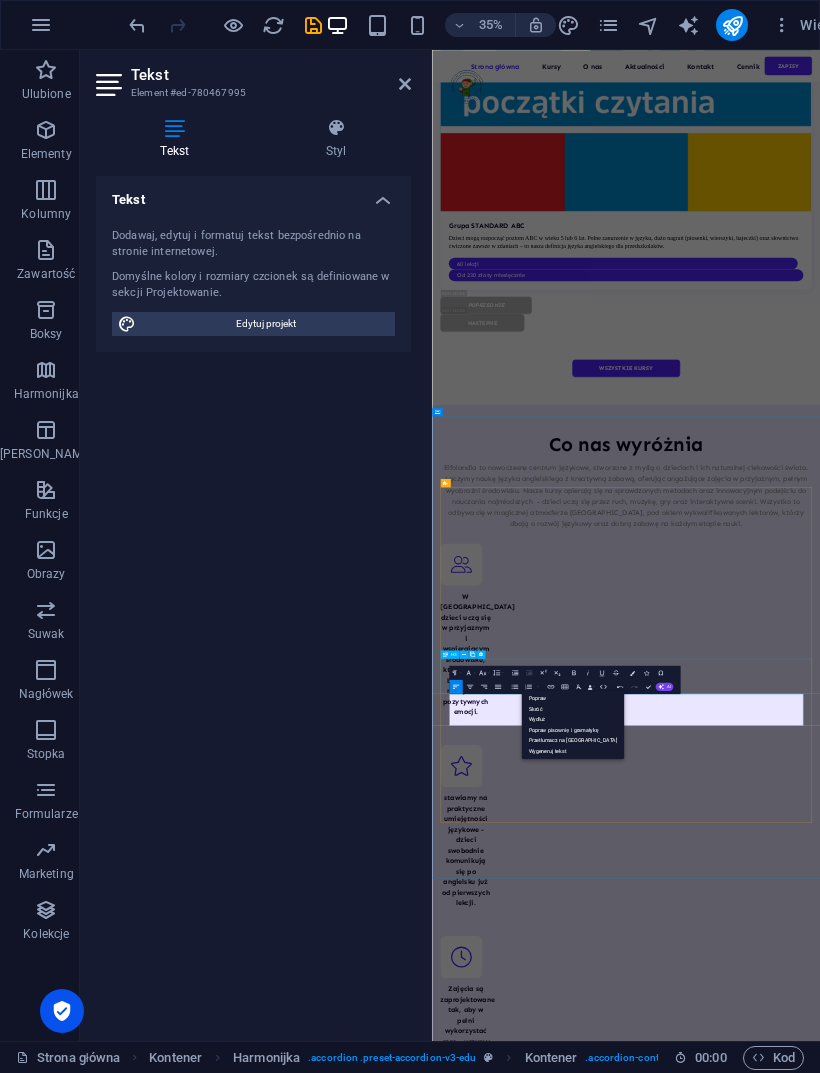 click on "Popraw" at bounding box center (572, 698) 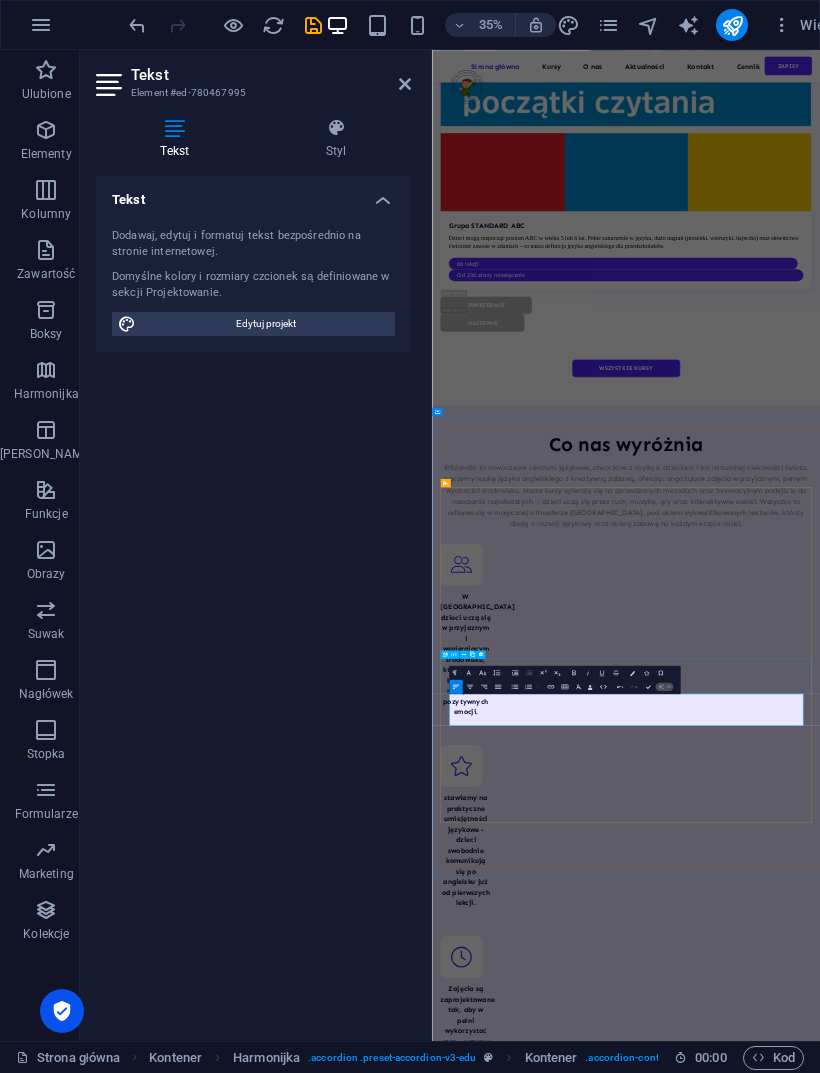 type 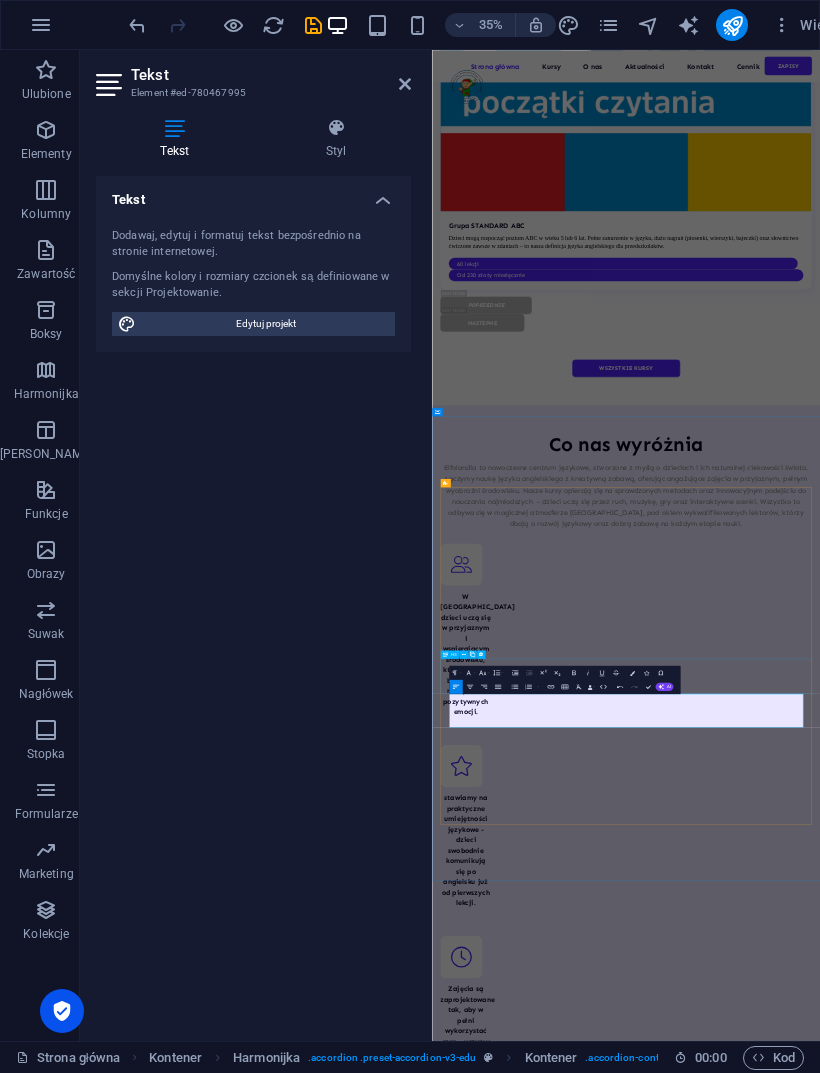 click on "Tekst Dodawaj, edytuj i formatuj tekst bezpośrednio na stronie internetowej. Domyślne kolory i rozmiary czcionek są definiowane w sekcji Projektowanie. Edytuj projekt Wyrównanie Wyrównane do lewej Wyśrodkowany Wyrównane do prawej" at bounding box center [253, 600] 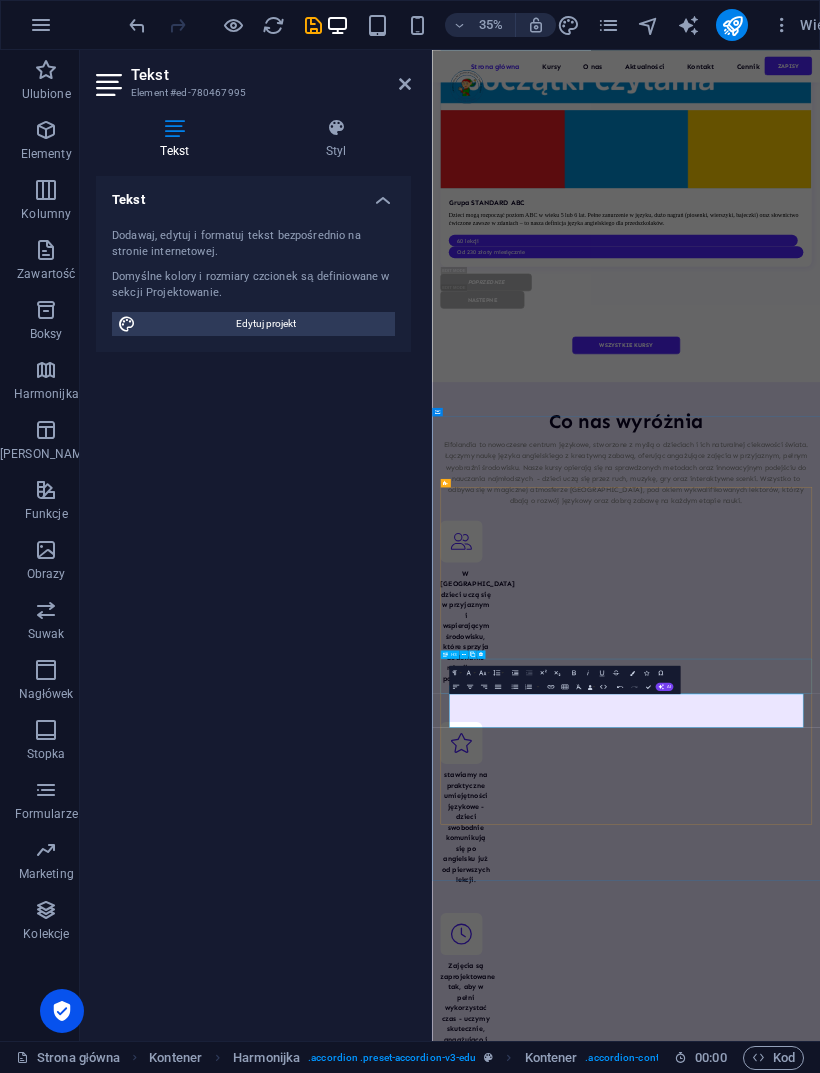 scroll, scrollTop: 7616, scrollLeft: 0, axis: vertical 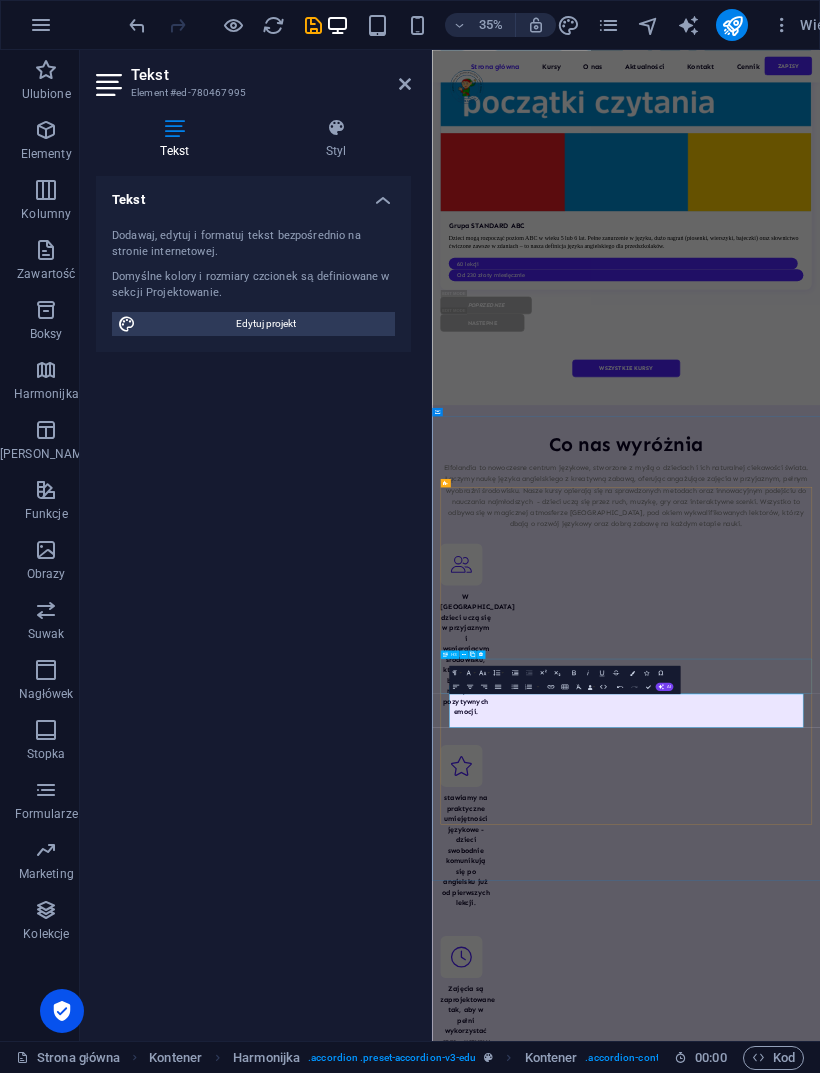 click on "Lorem ipsum dolor sit amet, consectetur adipiscing elit, sed do eiusmod tempor incididunt ut labore et dolore magna aliqua. Ut enim ad minim veniam,  quis nostrud  exercitation. Sed do eiusmod tempor incididunt ut labore et dolore magna aliqua." at bounding box center [986, 10861] 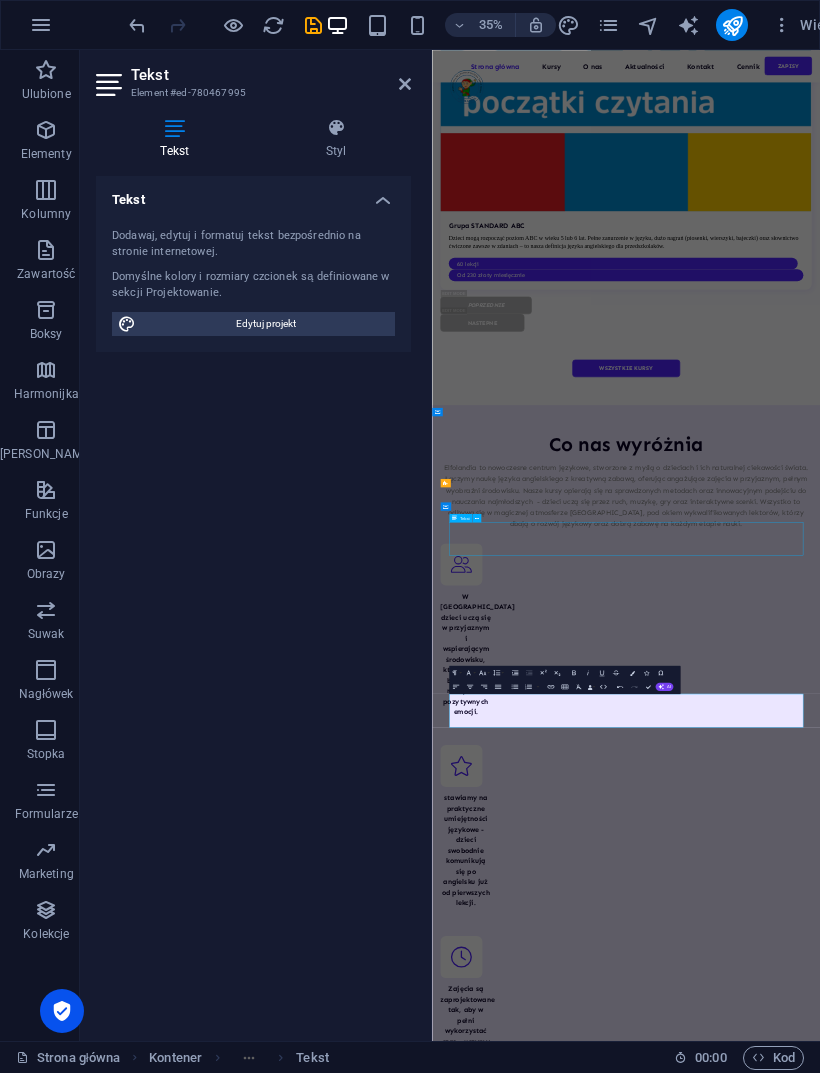 scroll, scrollTop: 8609, scrollLeft: 0, axis: vertical 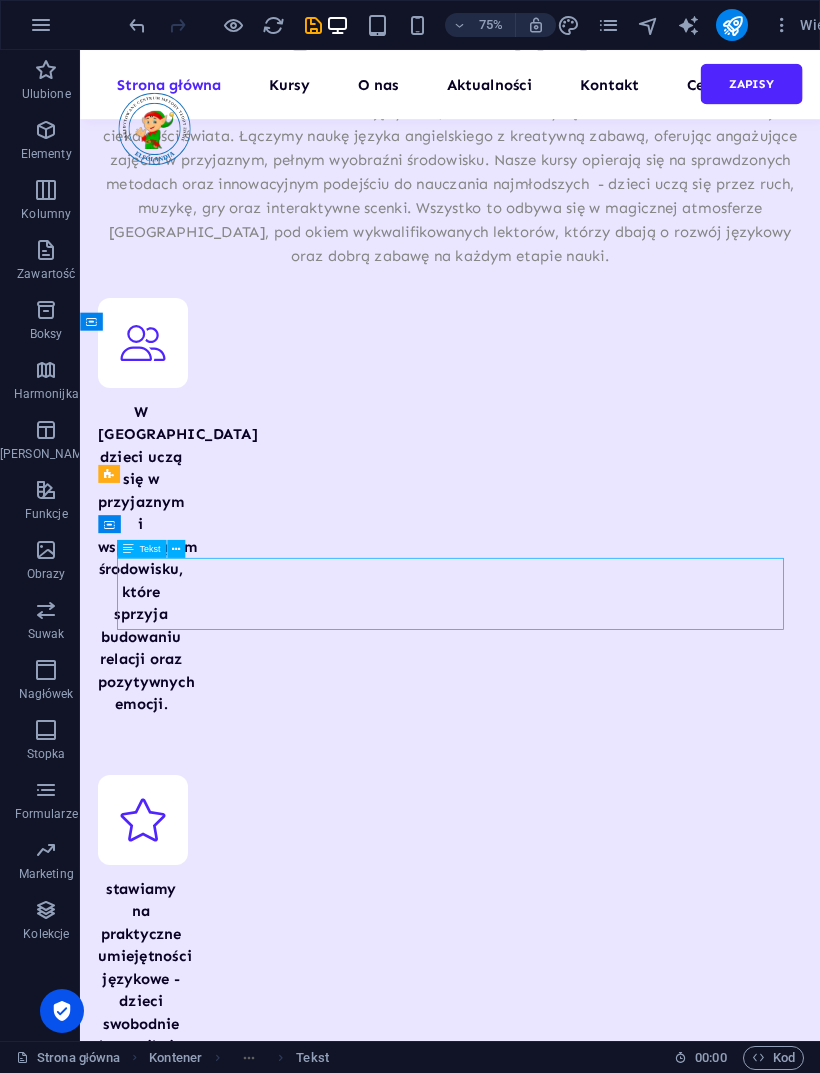 click on "Lorem ipsum dolor sit amet, consectetur adipiscing elit, sed do eiusmod tempor incididunt ut labore et dolore magna aliqua. Ut enim ad minim veniam,  quis nostrud  exercitation. Sed do eiusmod tempor incididunt ut labore et dolore magna aliqua." at bounding box center [573, 9801] 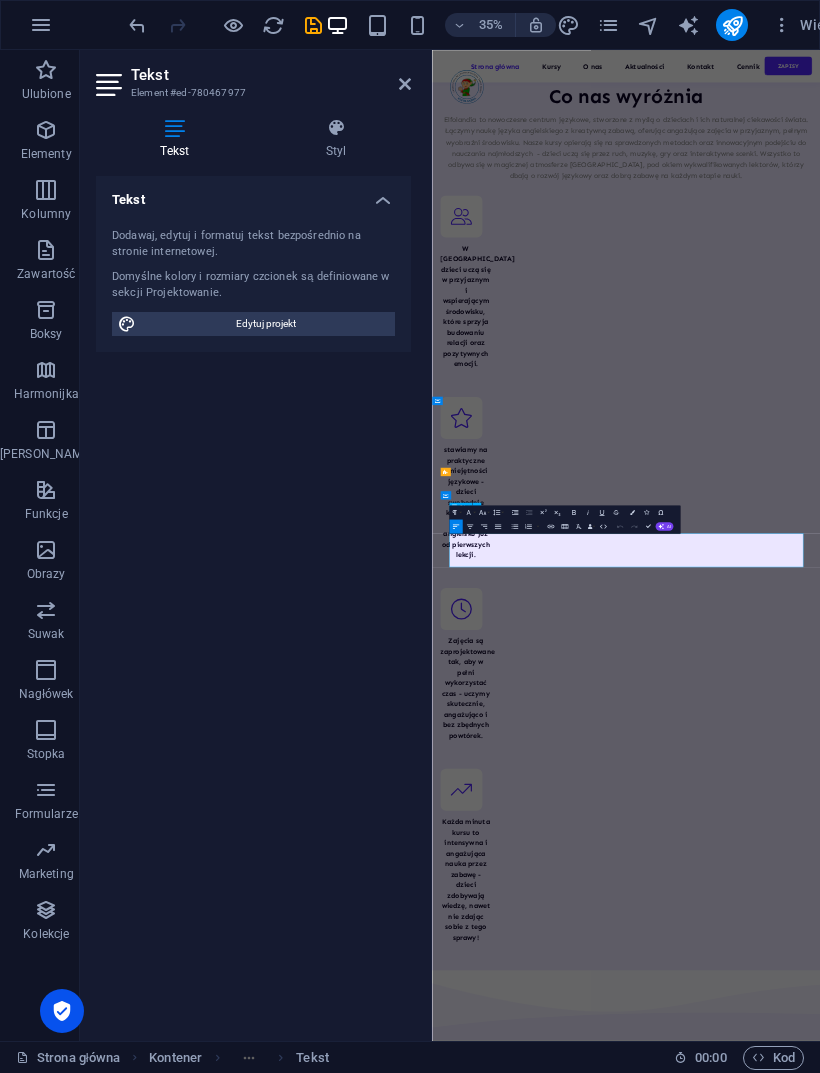 scroll, scrollTop: 7648, scrollLeft: 0, axis: vertical 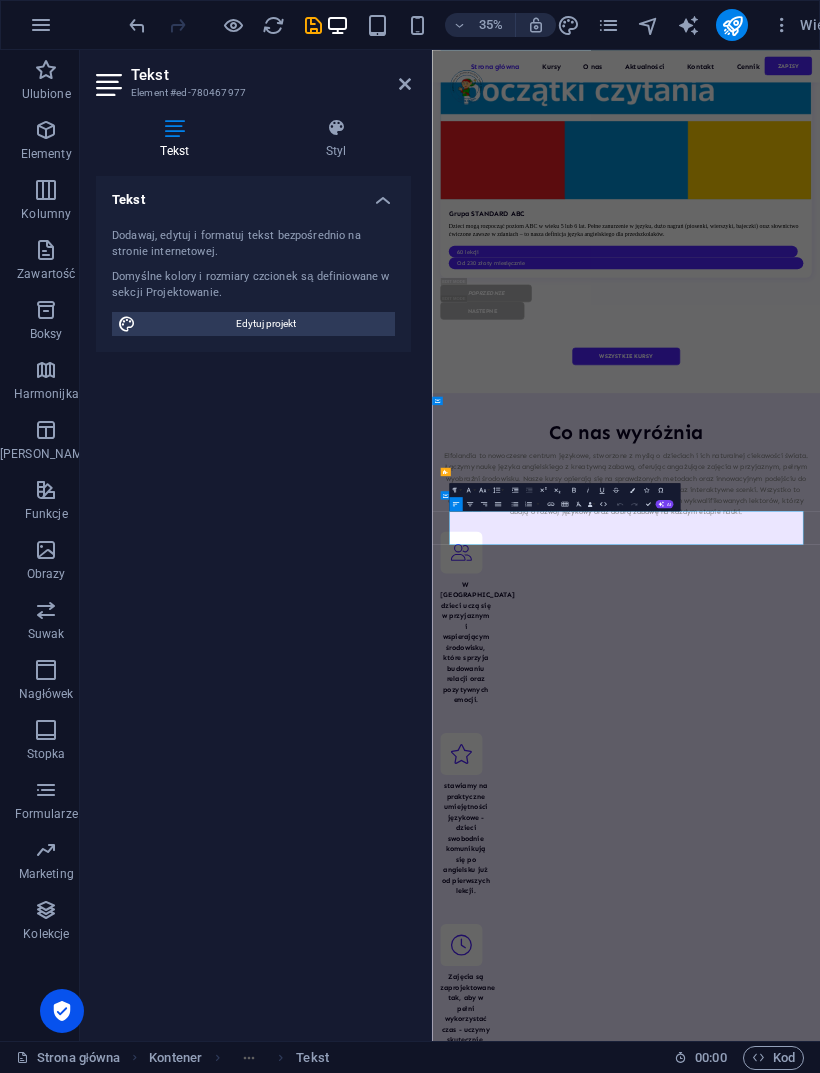 click on "Lorem ipsum dolor sit amet, consectetur adipiscing elit, sed do eiusmod tempor incididunt ut labore et dolore magna aliqua. Ut enim ad minim veniam," at bounding box center [978, 10814] 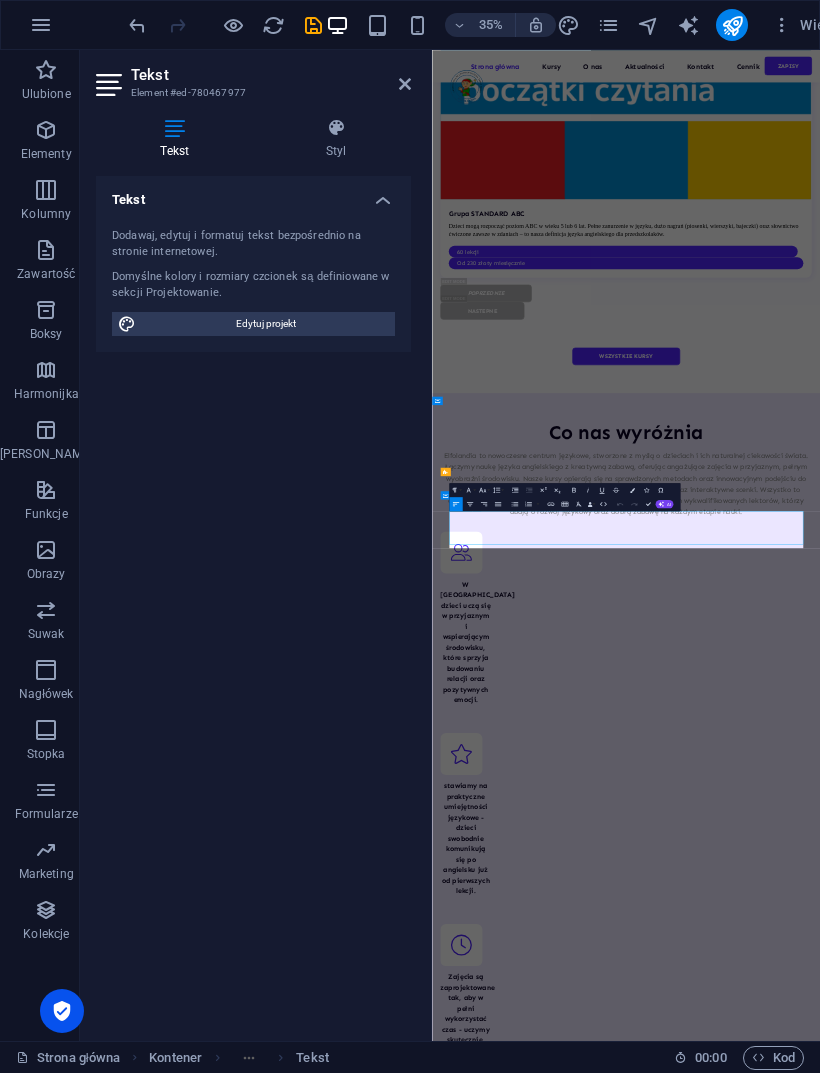 scroll, scrollTop: 7616, scrollLeft: 0, axis: vertical 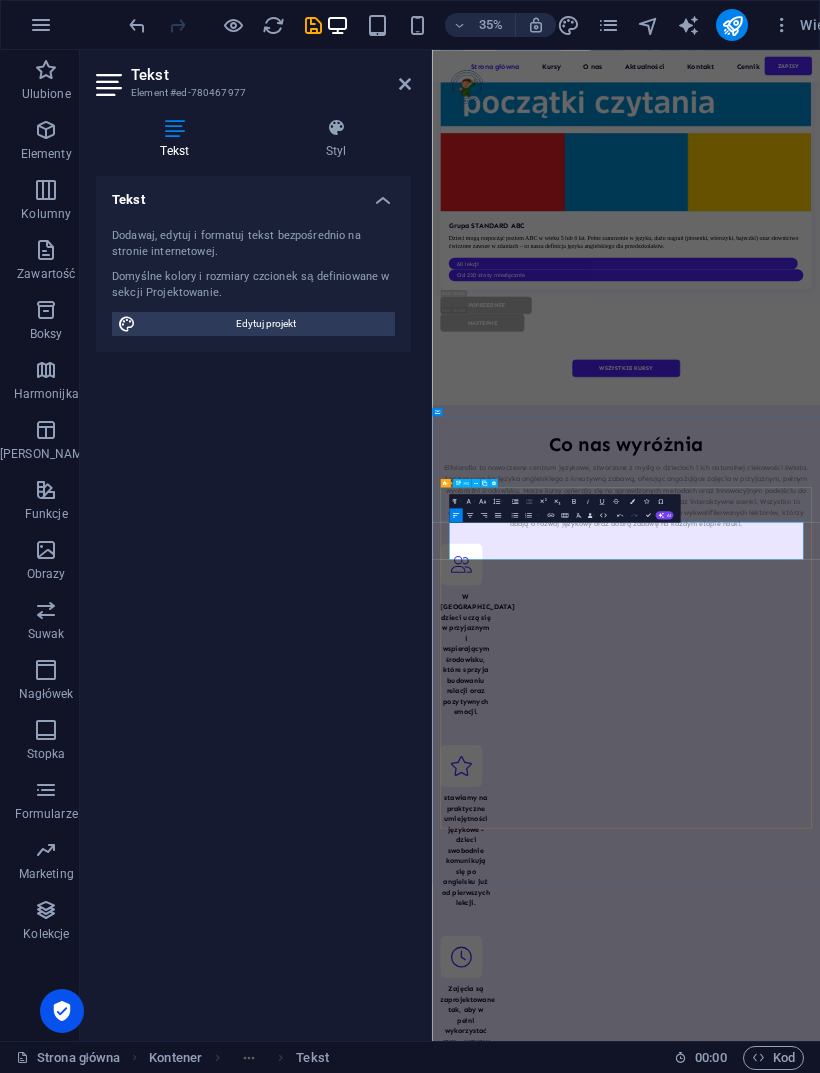 click on "AI" at bounding box center [664, 515] 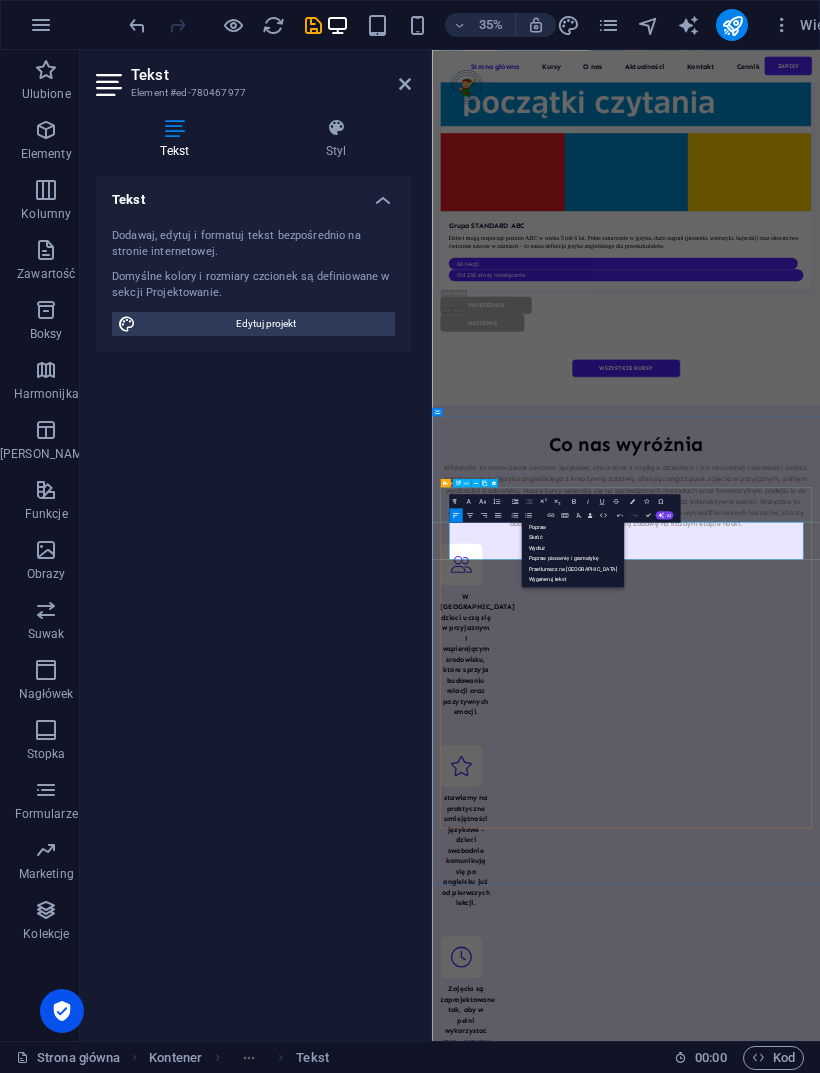 click on "Popraw" at bounding box center [572, 526] 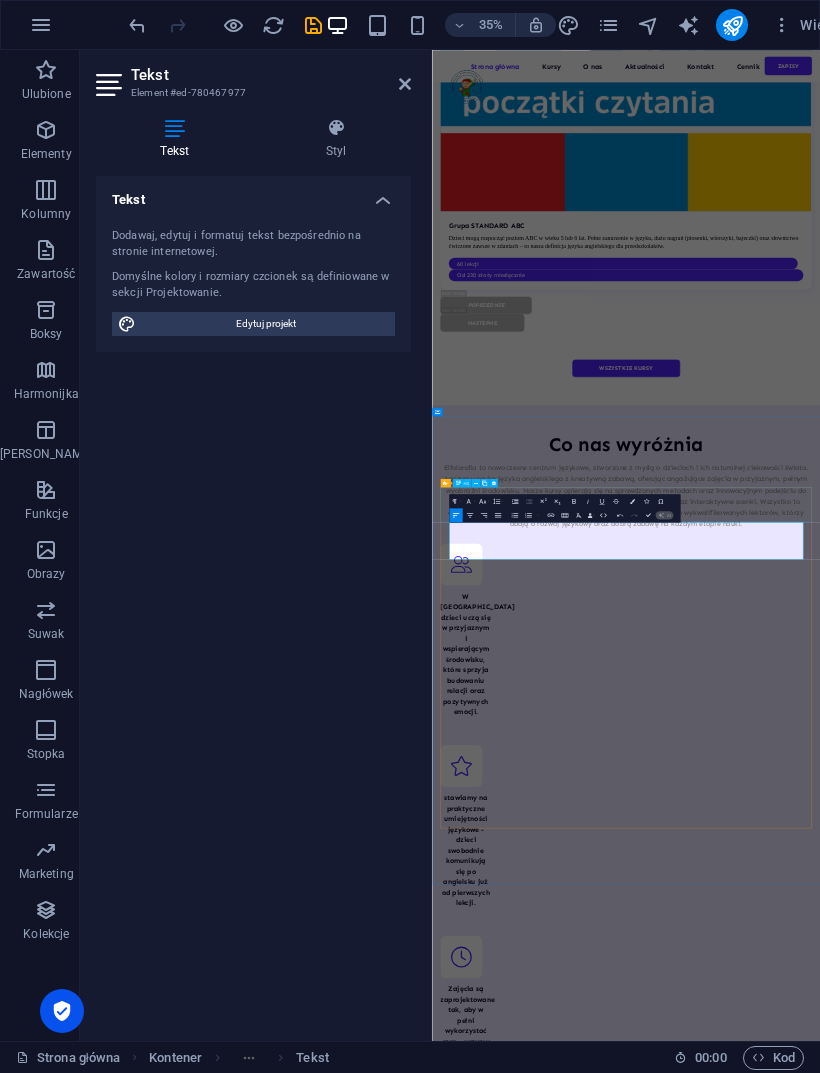 type 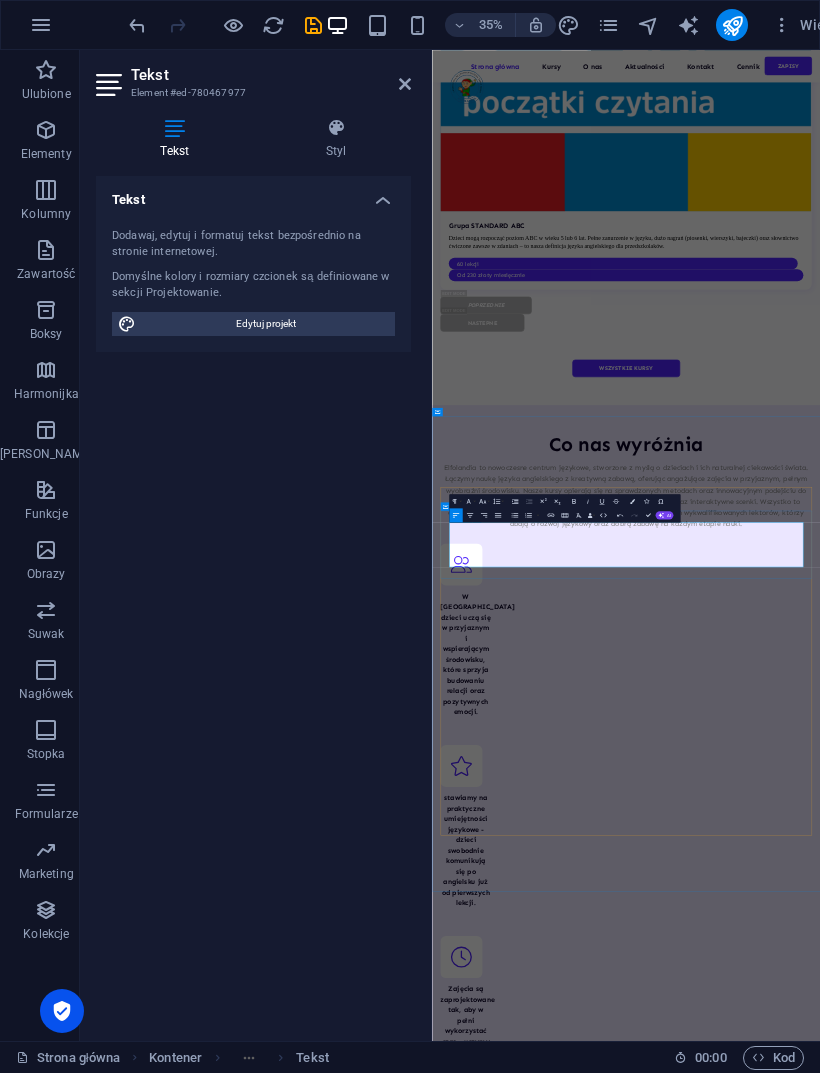 click on "Lorem   Pracujemy metodą Teddy Eddie – nowoczesnym i licencjonowanym podejściem, które kładzie nacisk na komunikację, zabawę oraz naukę w naturalnym kontekście. Dzieci poznają język w pełni: słuchając, mówiąc, śpiewając, bawiąc się i reagując emocjonalnie." at bounding box center [986, 10877] 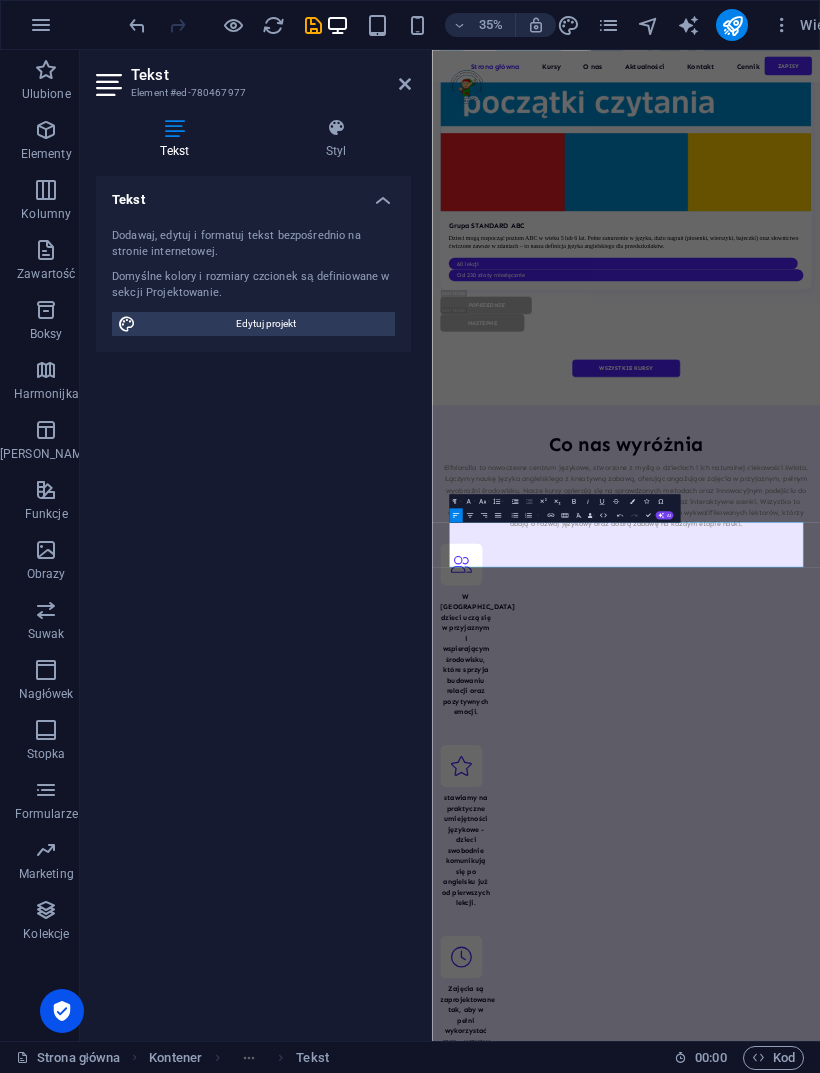 click on "Tekst Dodawaj, edytuj i formatuj tekst bezpośrednio na stronie internetowej. Domyślne kolory i rozmiary czcionek są definiowane w sekcji Projektowanie. Edytuj projekt Wyrównanie Wyrównane do lewej Wyśrodkowany Wyrównane do prawej" at bounding box center [253, 600] 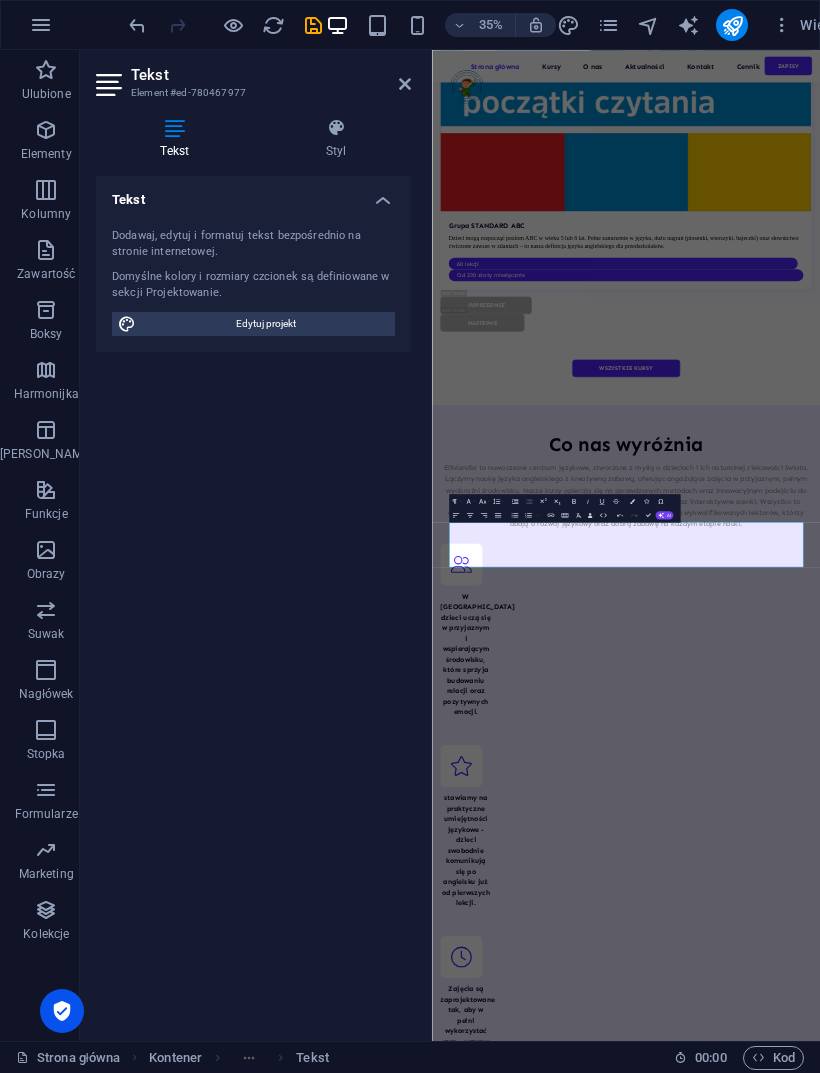 click on "Pracujemy metodą Teddy Eddie – nowoczesnym i licencjonowanym podejściem, które kładzie nacisk na komunikację, zabawę oraz naukę w naturalnym kontekście. Dzieci poznają język w pełni: słuchając, mówiąc, śpiewając, bawiąc się i reagując emocjonalnie." at bounding box center (986, 10877) 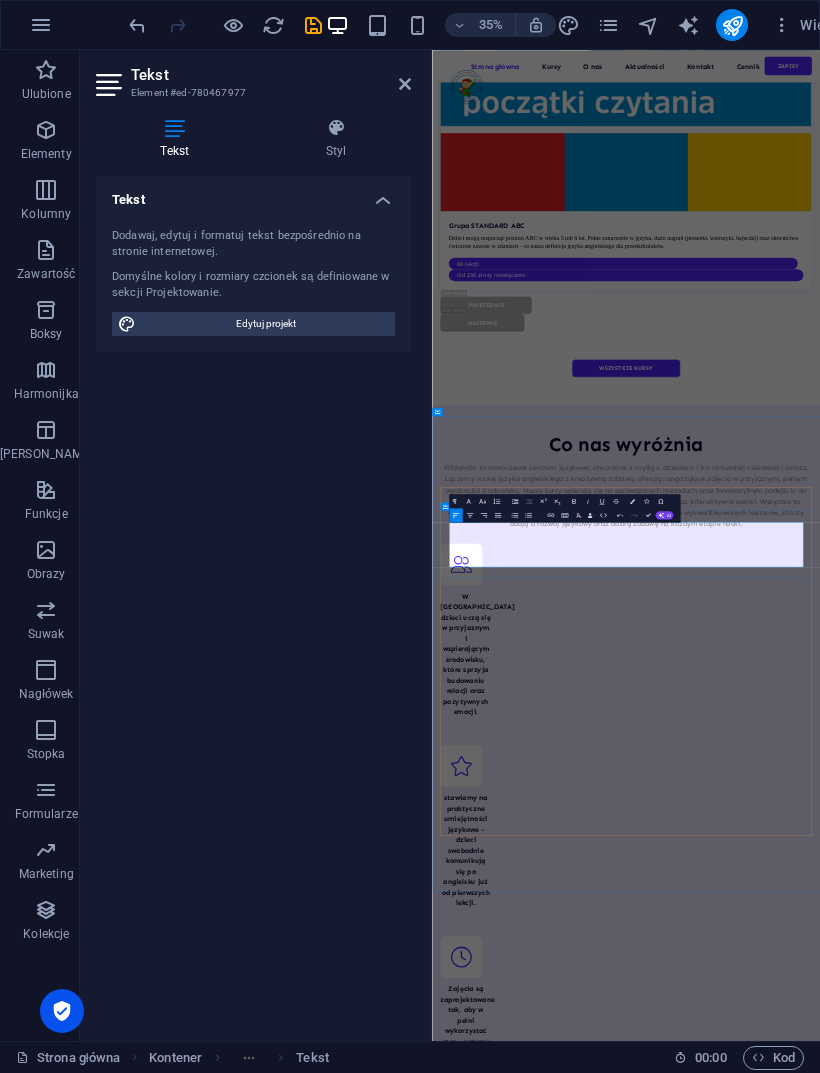 click on "Pracujemy metodą Teddy Eddie – nowoczesnym i licencjonowanym podejściem, które kładzie nacisk na komunikację, zabawę oraz naukę w naturalnym kontekście. Dzieci poznają język w pełni: słuchając, mówiąc, śpiewając, bawiąc się i reagując emocjonalnie." at bounding box center [986, 10877] 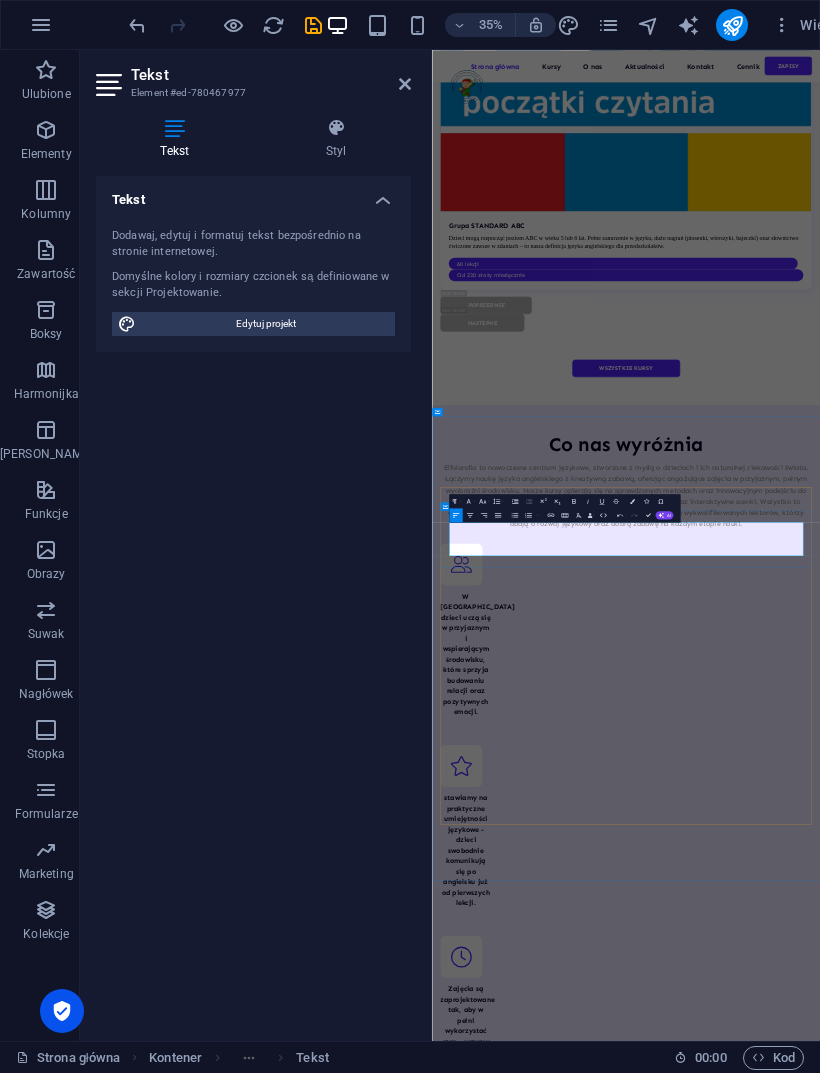 click on "Tekst Dodawaj, edytuj i formatuj tekst bezpośrednio na stronie internetowej. Domyślne kolory i rozmiary czcionek są definiowane w sekcji Projektowanie. Edytuj projekt Wyrównanie Wyrównane do lewej Wyśrodkowany Wyrównane do prawej" at bounding box center [253, 600] 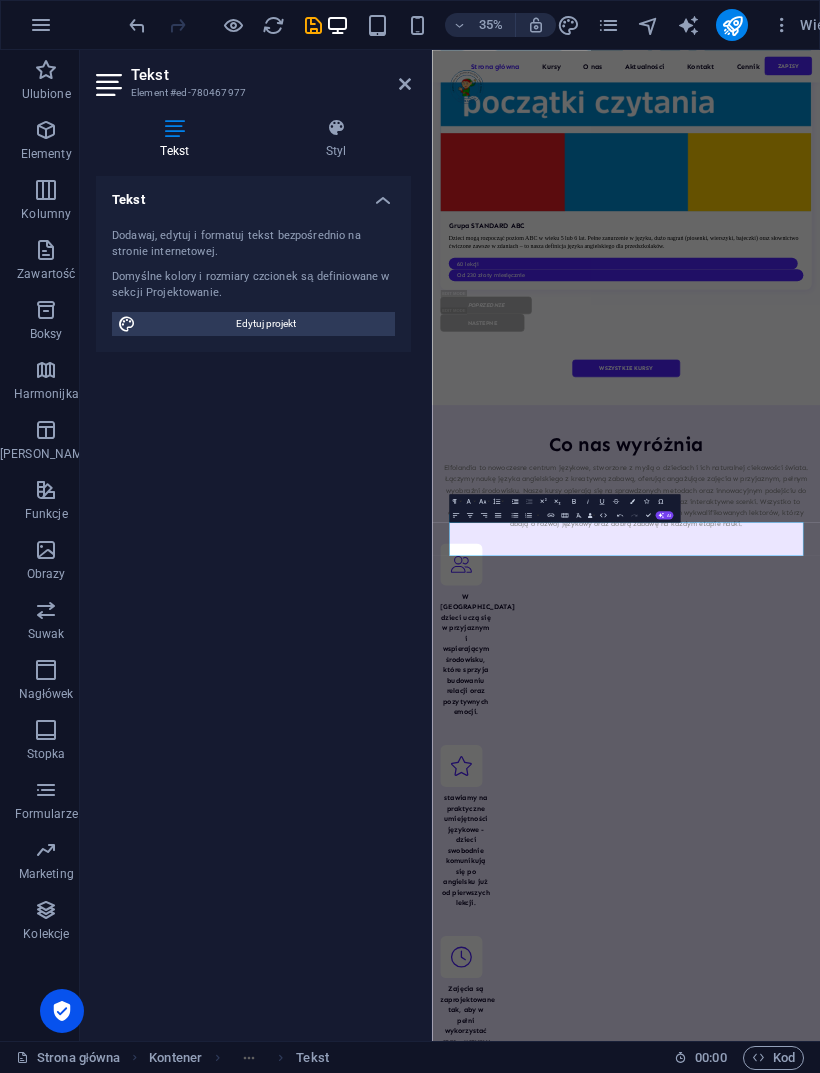 click on "Tekst Dodawaj, edytuj i formatuj tekst bezpośrednio na stronie internetowej. Domyślne kolory i rozmiary czcionek są definiowane w sekcji Projektowanie. Edytuj projekt Wyrównanie Wyrównane do lewej Wyśrodkowany Wyrównane do prawej" at bounding box center [253, 600] 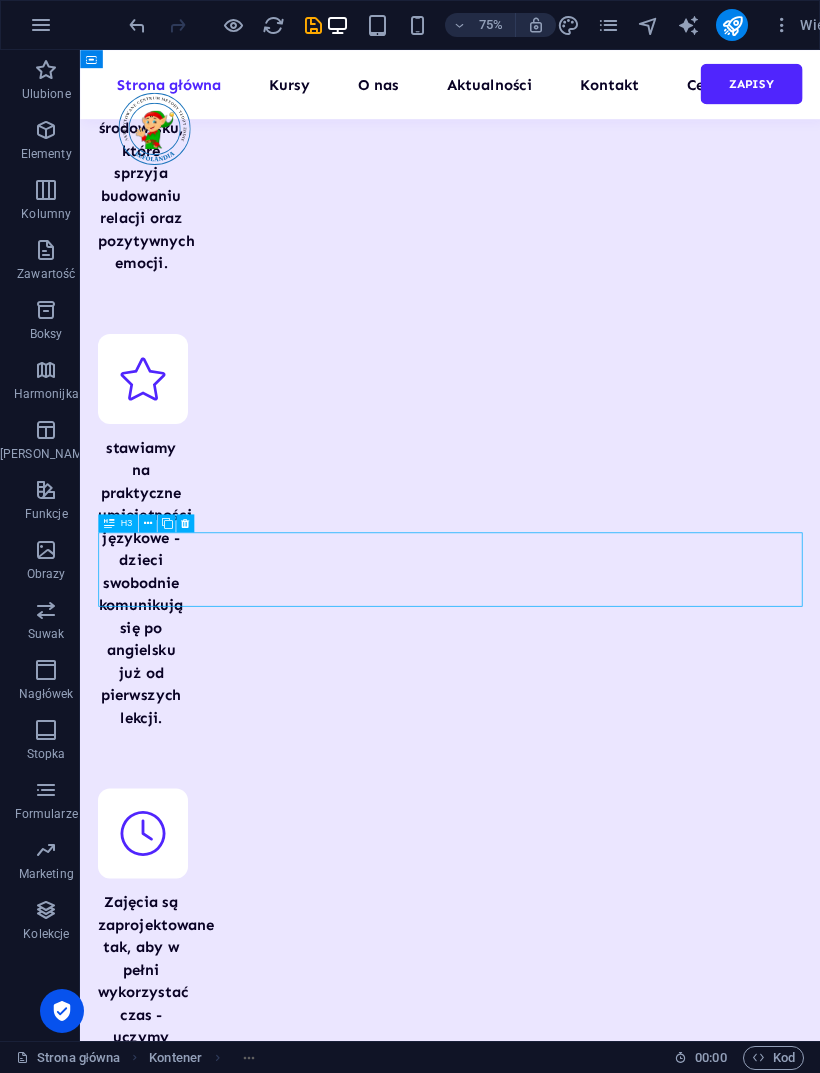 scroll, scrollTop: 9197, scrollLeft: 0, axis: vertical 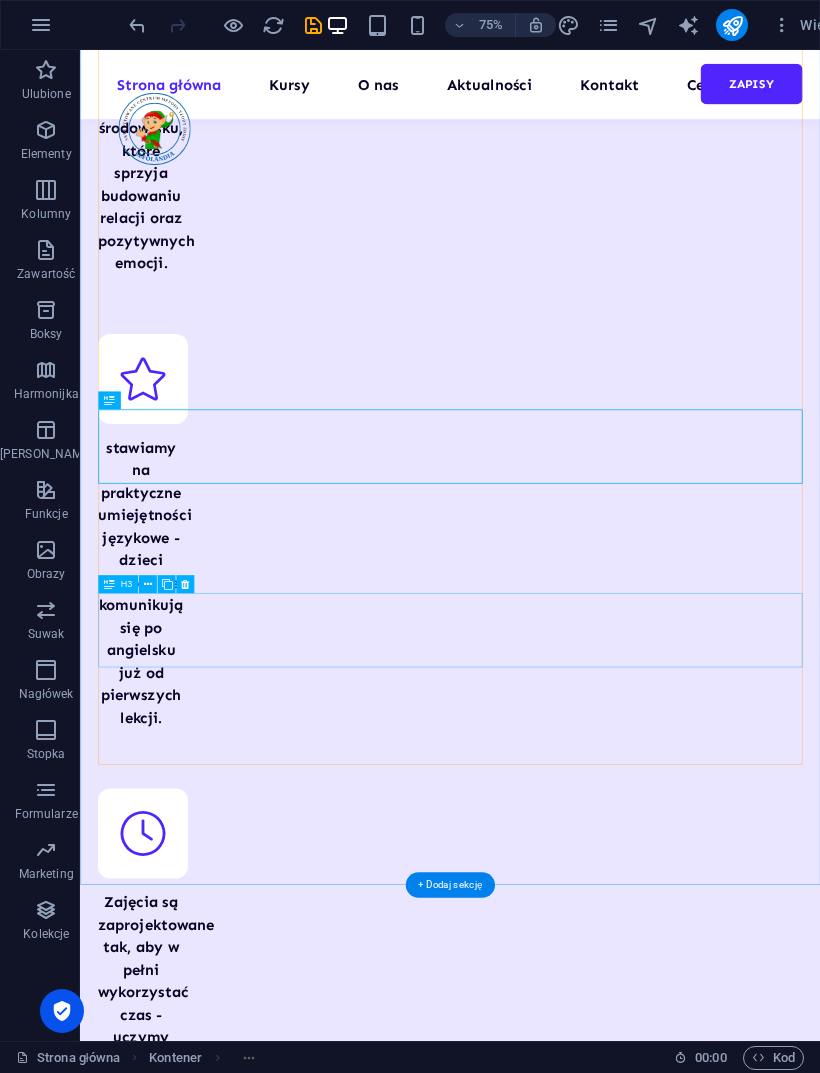 click on "Is Academix as simple as presented?" at bounding box center [573, 9851] 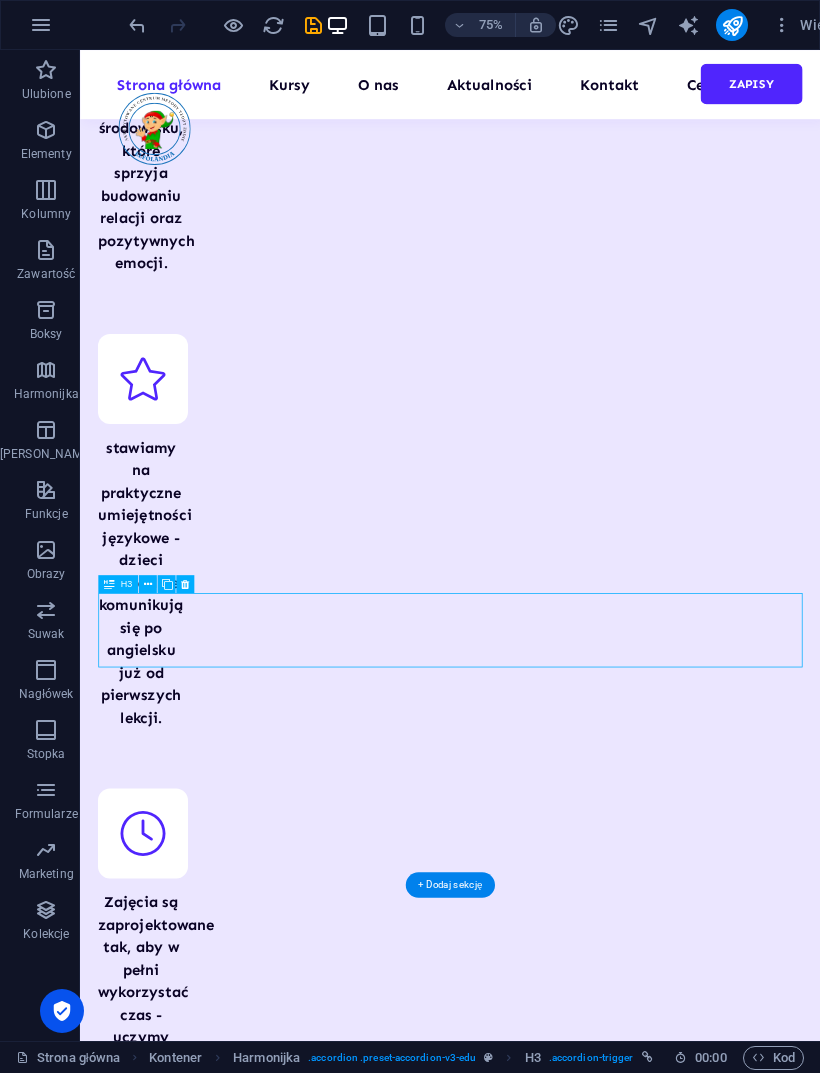 click on "Is Academix as simple as presented?" at bounding box center [573, 9851] 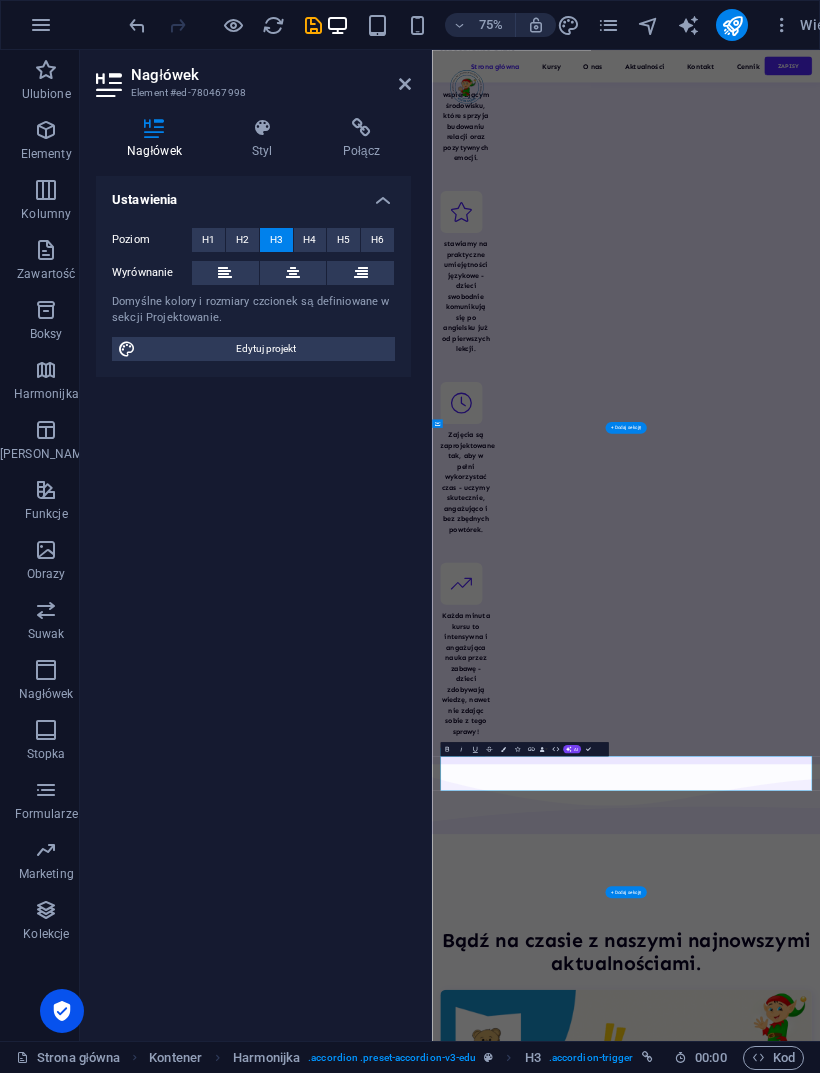 scroll, scrollTop: 7647, scrollLeft: 0, axis: vertical 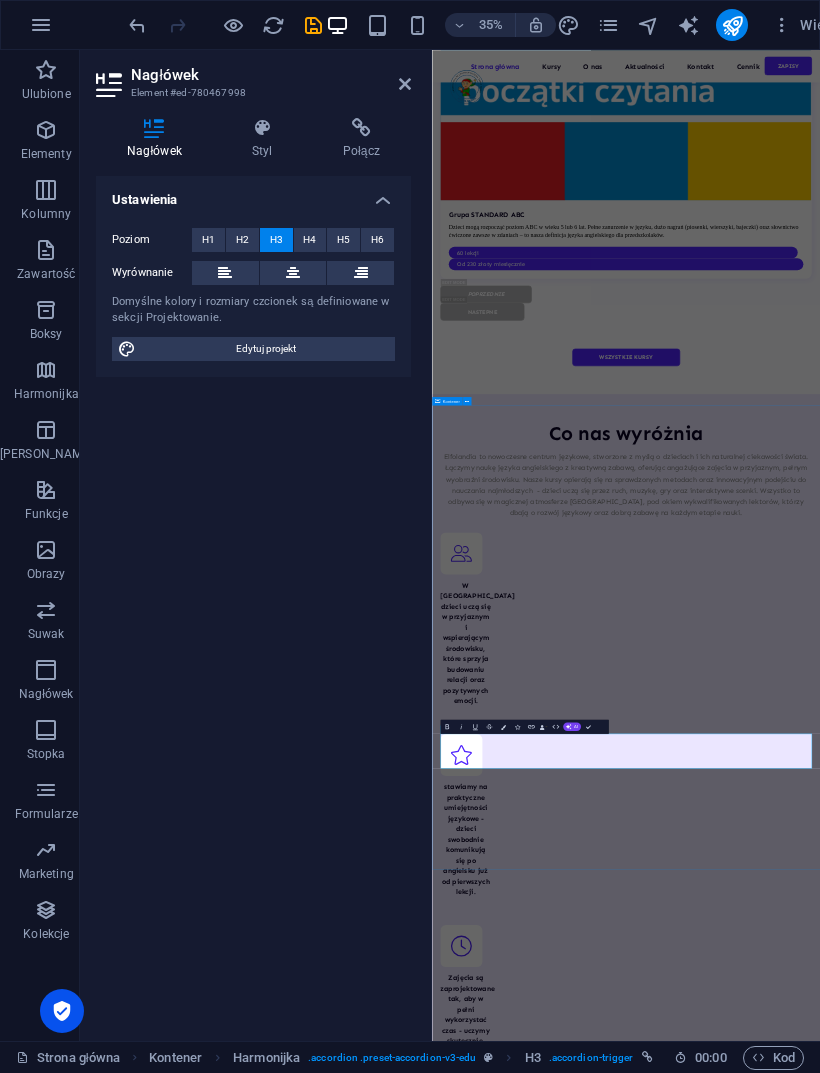 click on "Najczęściej zadawane pytania Co sprawia, że nasze metody nauczania są tak wyjątkowe?  Pracujemy metodą Teddy Eddie – nowoczesnym i licencjonowanym podejściem, które kładzie nacisk na komunikację, zabawę oraz naukę w naturalnym kontekście. Dzieci poznają język w pełni: słuchając, mówiąc, śpiewając, bawiąc się i reagując emocjonalnie. Dlaczego warto wybrać Elfolandię? Elfolandia to wyjątkowe miejsce stworzone z myślą o dzieciach. Łączymy profesjonalne podejście do nauczania z bajkową atmosferą, w której maluchy czują się bezpiecznie, swobodnie i z radością przyswajają język angielski. Czy mogę zaufać jakości nauczania w Elfolandii? Tak! Jesteśmy akredytowanym centrum metody Teddy Eddie, co oznacza, że działamy zgodnie z rygorystycznymi standardami jakości. Nasze zajęcia są regularnie monitorowane oraz oceniane przez specjalistów w tej dziedzinie. Jak mogę zapisać dziecko na zajęcia?  quis nostrud exercitation." at bounding box center [986, 11159] 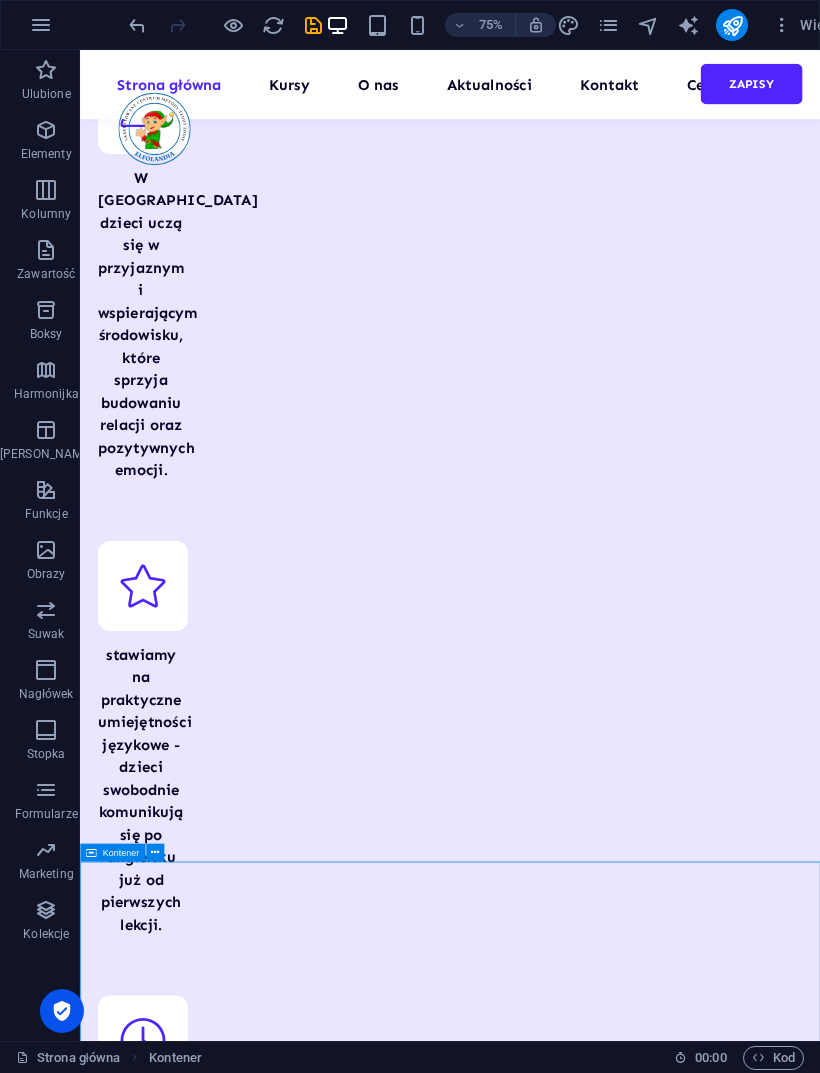 scroll, scrollTop: 8922, scrollLeft: 0, axis: vertical 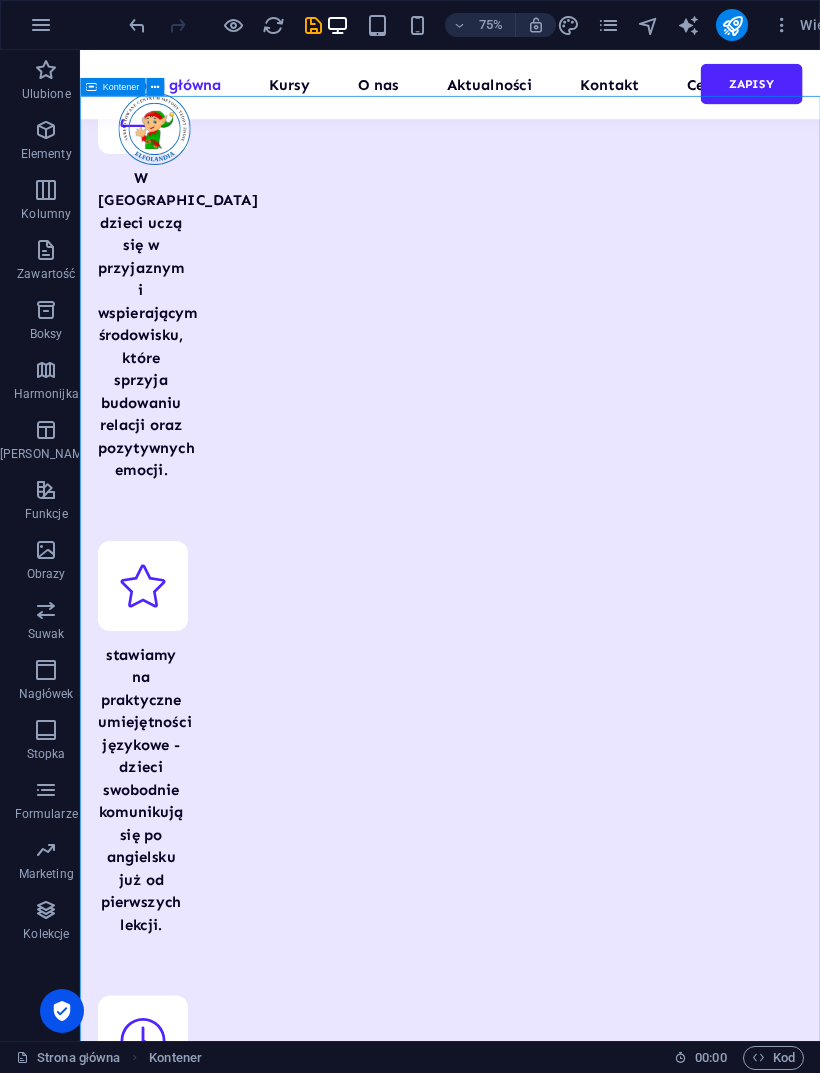 click on "Lorem ipsum dolor sit amet, consectetur adipiscing elit, sed do eiusmod tempor incididunt ut labore et dolore magna aliqua. Ut enim ad minim veniam,  quis nostrud exercitation.  Sed do eiusmod tempor incididunt ut labore et dolore magna aliqua." at bounding box center (573, 10217) 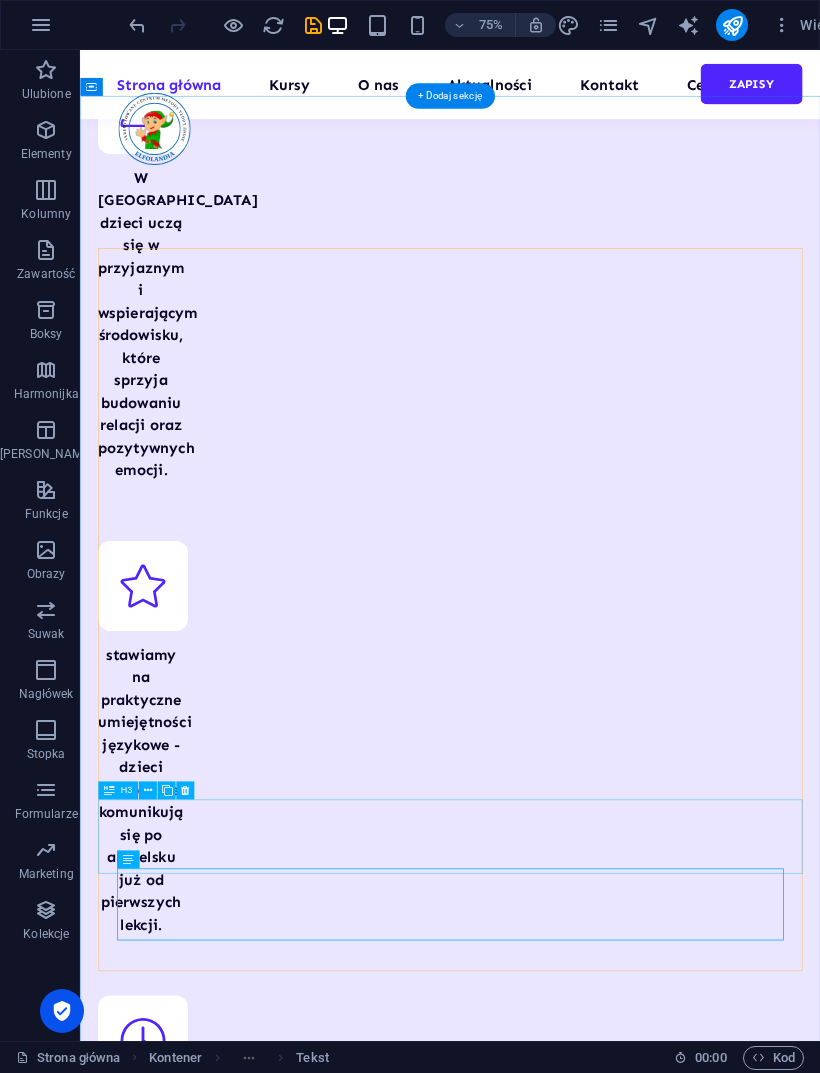 click on "Lorem ipsum dolor sit amet, consectetur adipiscing elit, sed do eiusmod tempor incididunt ut labore et dolore magna aliqua. Ut enim ad minim veniam,  quis nostrud exercitation.  Sed do eiusmod tempor incididunt ut labore et dolore magna aliqua." at bounding box center [573, 10217] 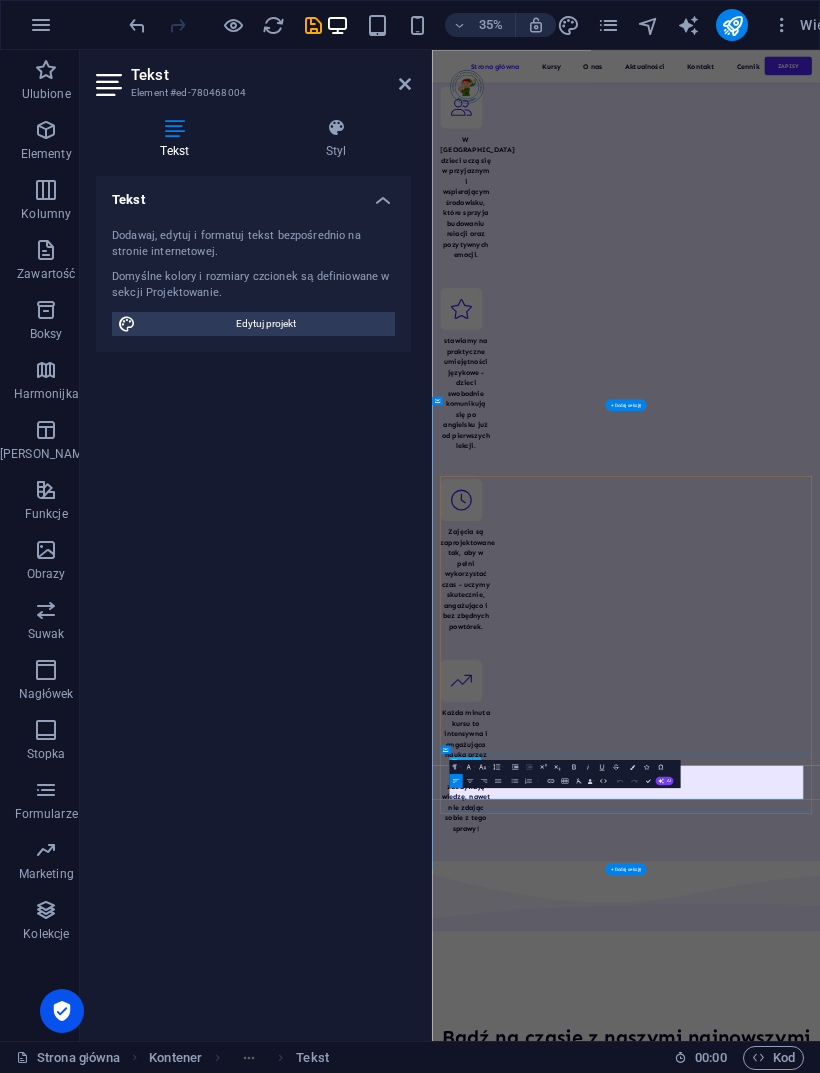scroll, scrollTop: 7648, scrollLeft: 0, axis: vertical 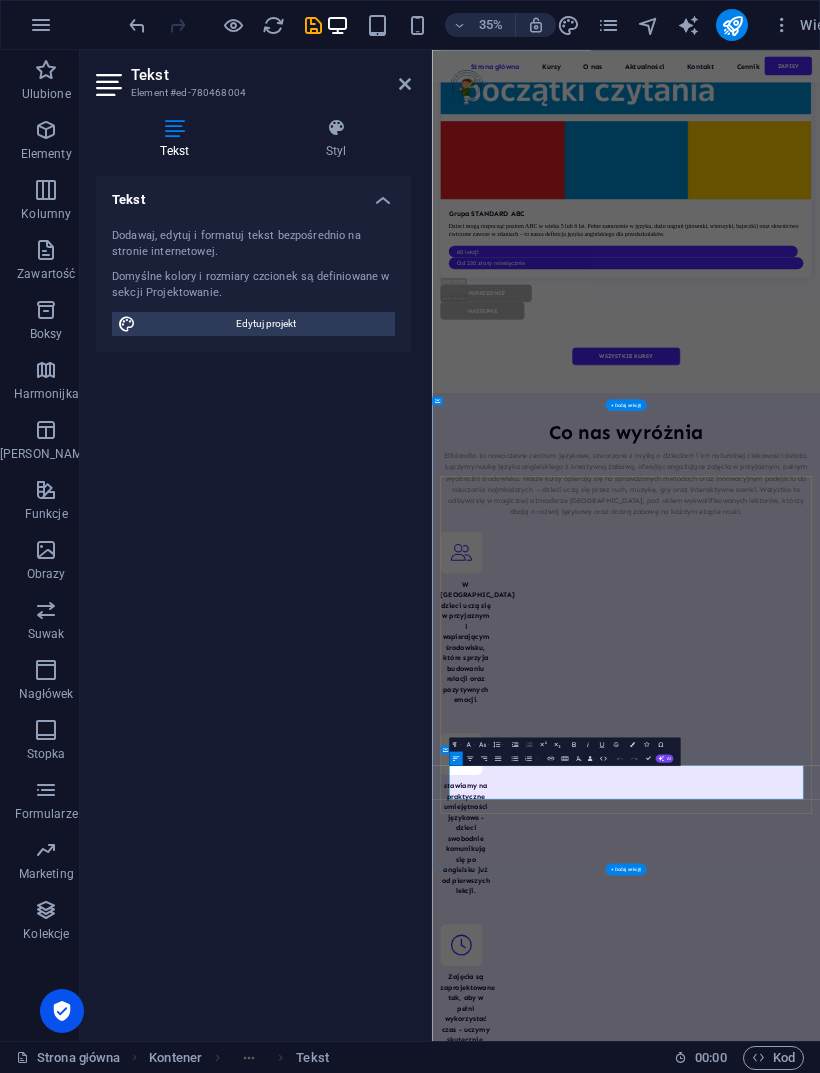 click on "Jak mogę zapisać dziecko na zajęcia?" at bounding box center [986, 11467] 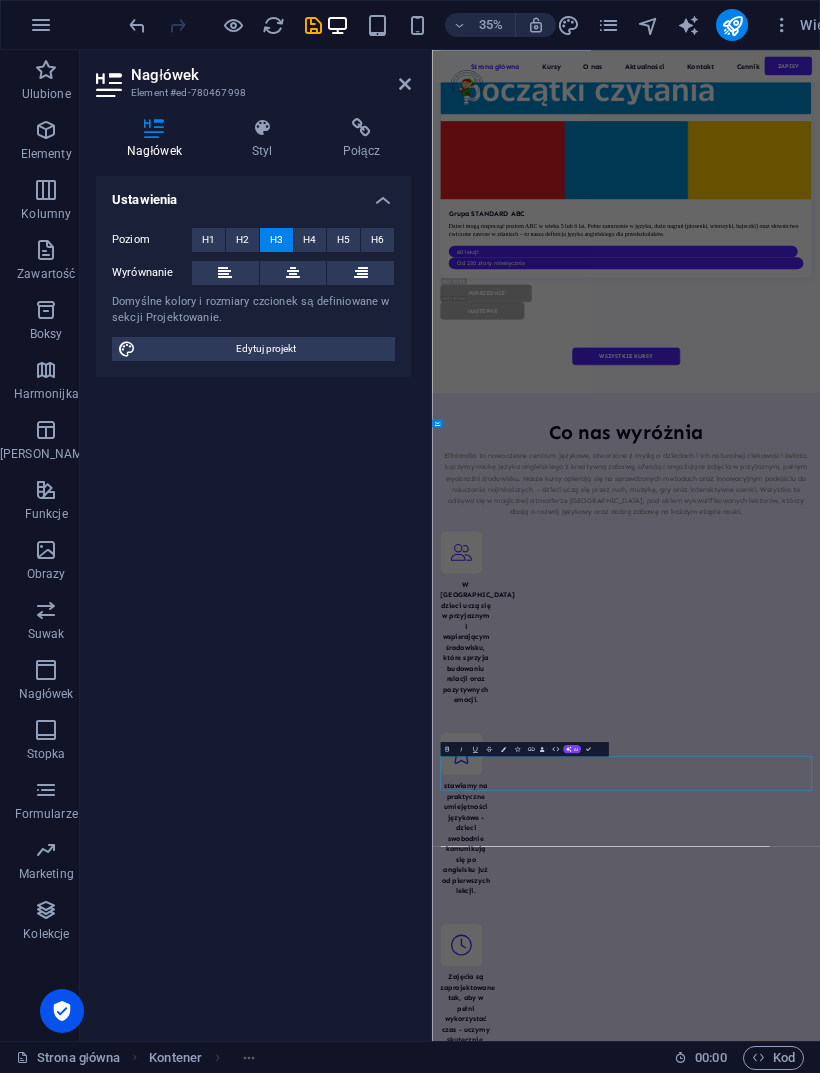 scroll, scrollTop: 7583, scrollLeft: 0, axis: vertical 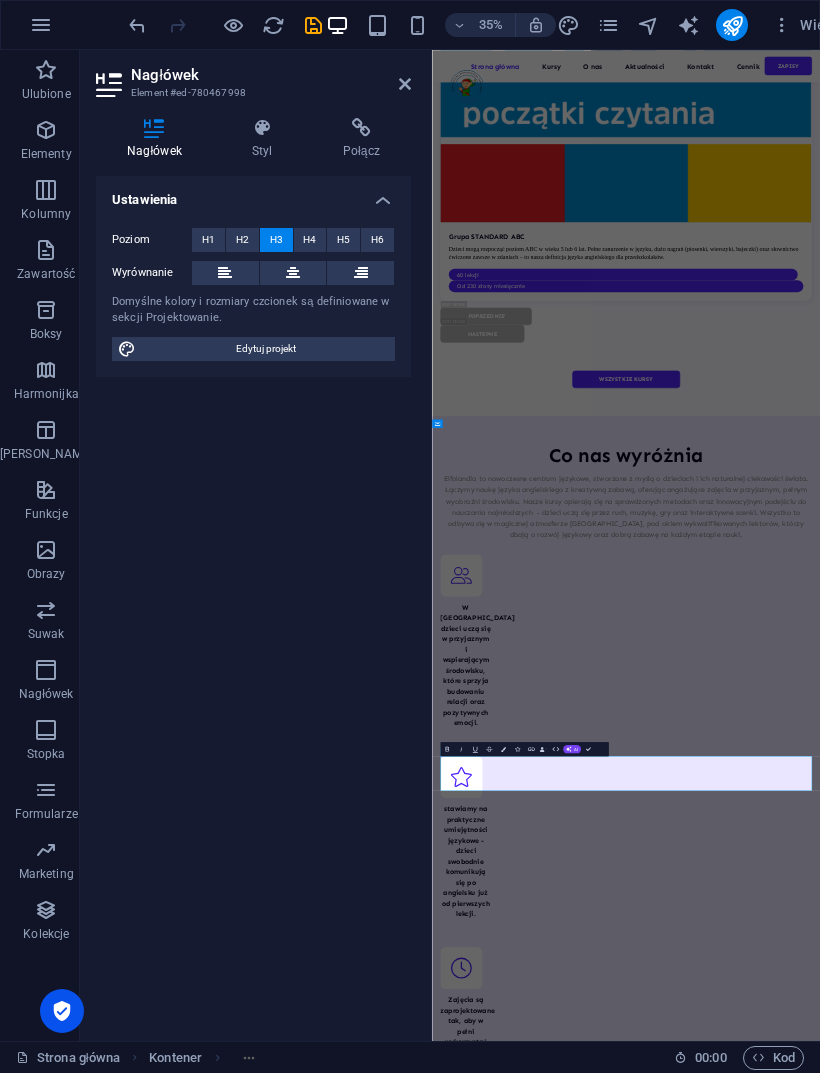 click on "Lorem ipsum dolor sit amet, consectetur adipiscing elit, sed do eiusmod tempor incididunt ut labore et dolore magna aliqua. Ut enim ad minim veniam,  quis nostrud exercitation.  Sed do eiusmod tempor incididunt ut labore et dolore magna aliqua." at bounding box center (986, 11656) 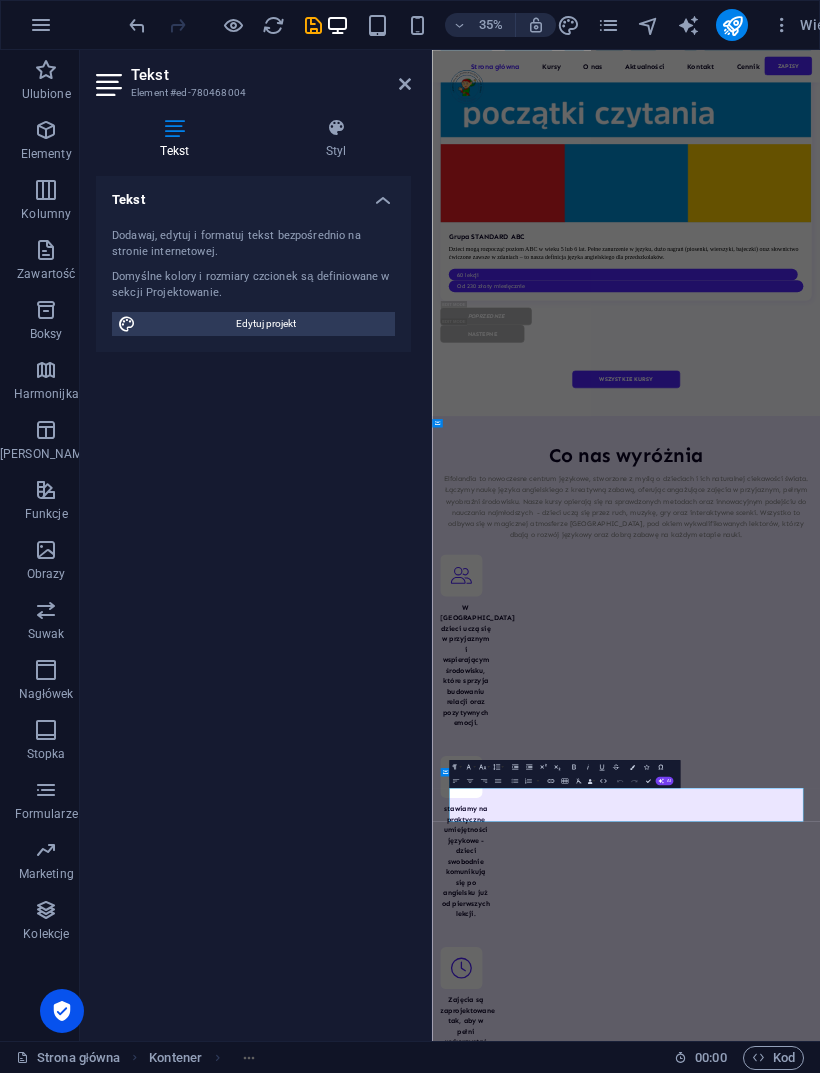 scroll, scrollTop: 7584, scrollLeft: 0, axis: vertical 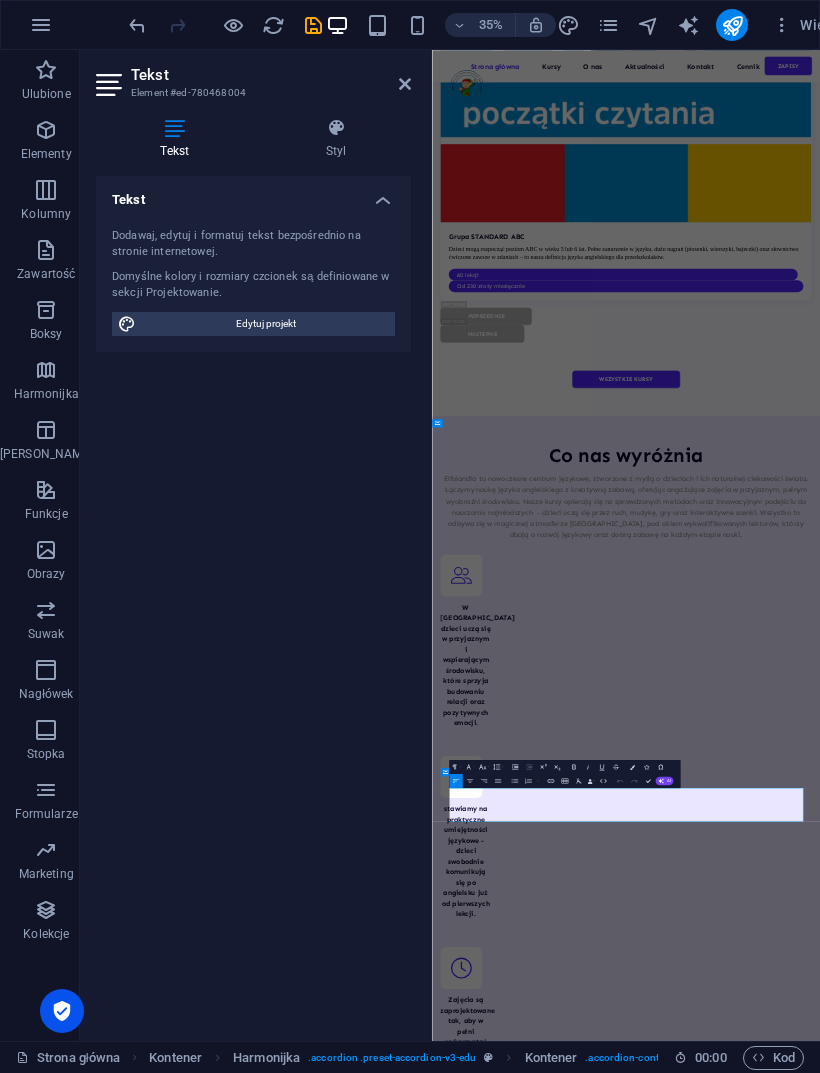 click on "Lorem ipsum dolor sit amet, consectetur adipiscing elit, sed do eiusmod tempor incididunt ut labore et dolore magna aliqua. Ut enim ad minim veniam," at bounding box center [978, 11606] 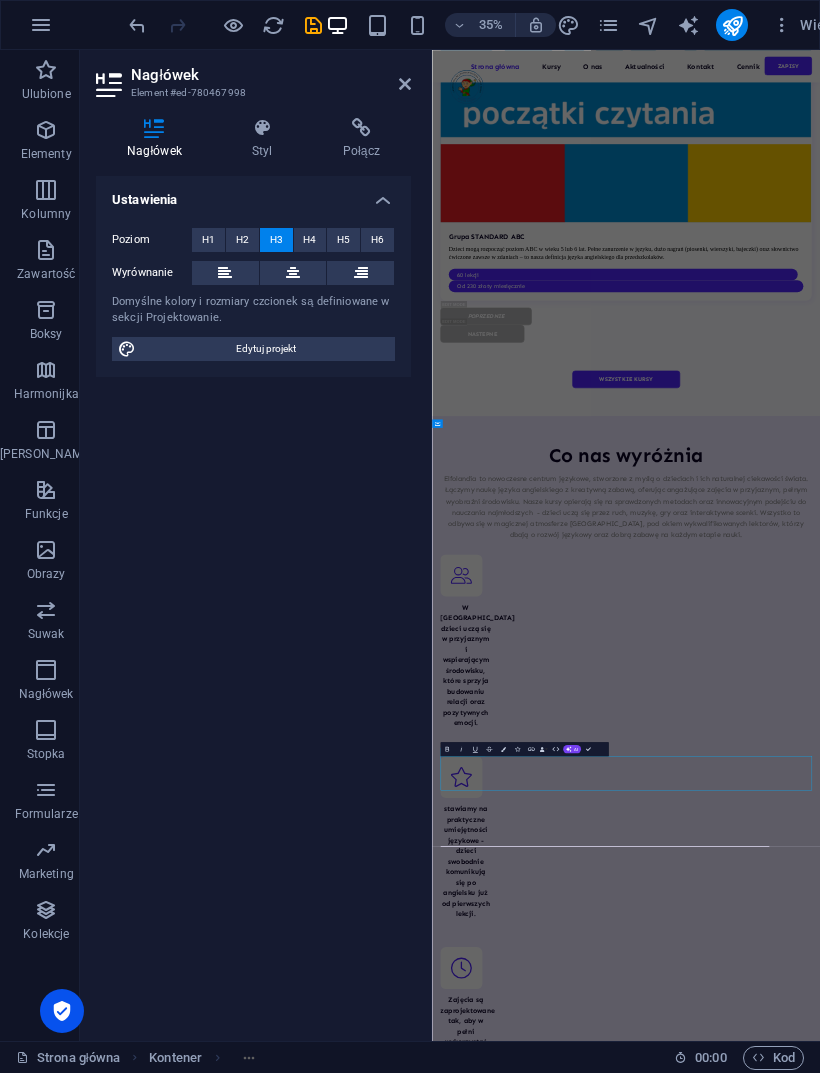 scroll, scrollTop: 7583, scrollLeft: 0, axis: vertical 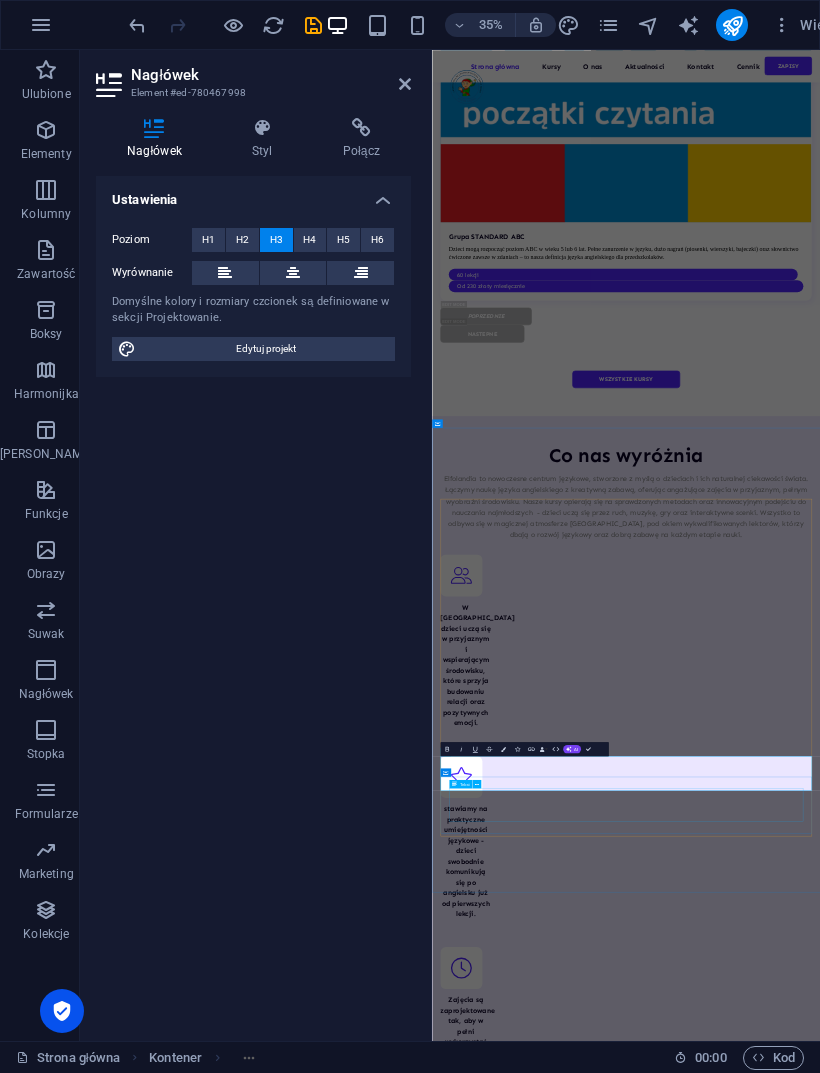 click on "Lorem ipsum dolor sit amet, consectetur adipiscing elit, sed do eiusmod tempor incididunt ut labore et dolore magna aliqua. Ut enim ad minim veniam,  quis nostrud exercitation.  Sed do eiusmod tempor incididunt ut labore et dolore magna aliqua." at bounding box center (986, 11656) 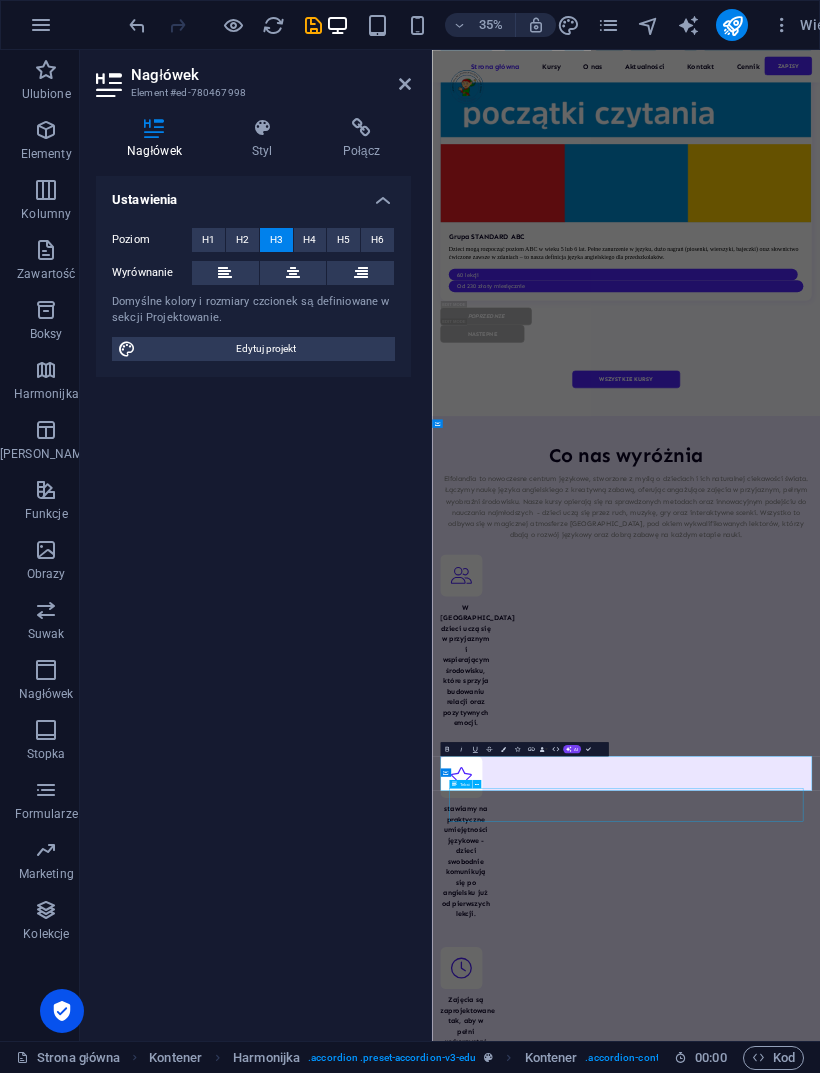 scroll, scrollTop: 9336, scrollLeft: 0, axis: vertical 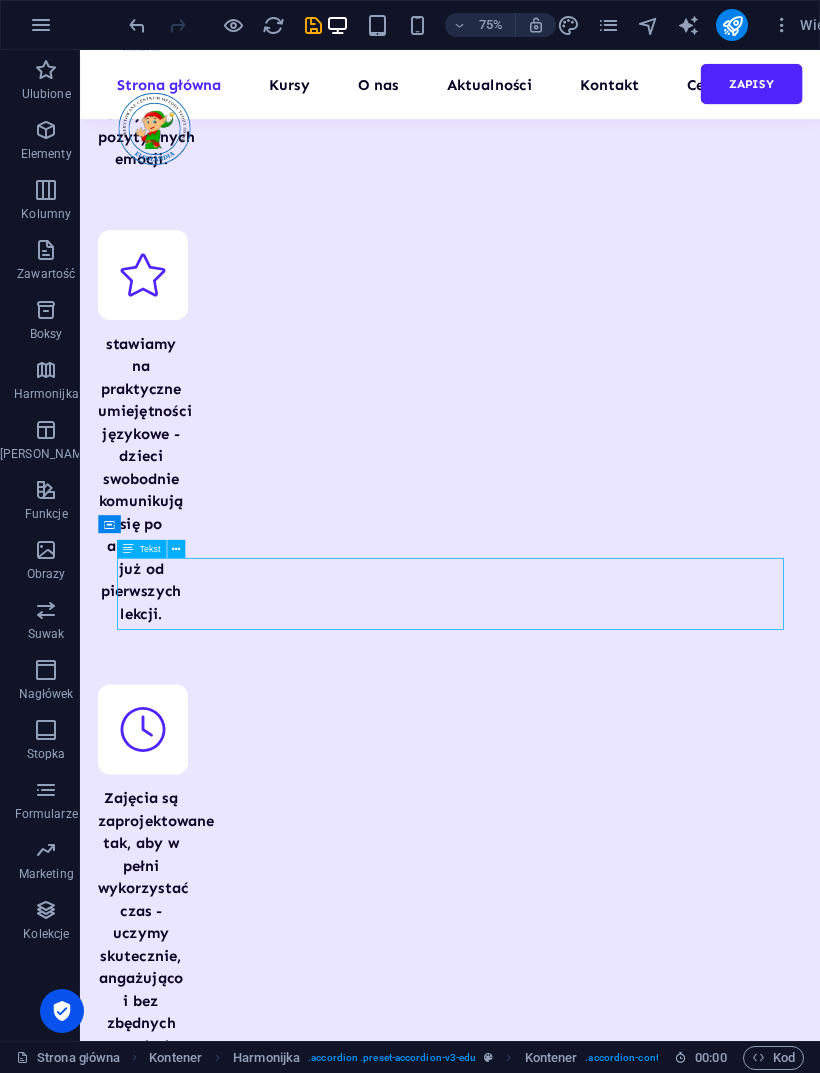 click on "Lorem ipsum dolor sit amet, consectetur adipiscing elit, sed do eiusmod tempor incididunt ut labore et dolore magna aliqua. Ut enim ad minim veniam,  quis nostrud exercitation.  Sed do eiusmod tempor incididunt ut labore et dolore magna aliqua." at bounding box center [573, 9803] 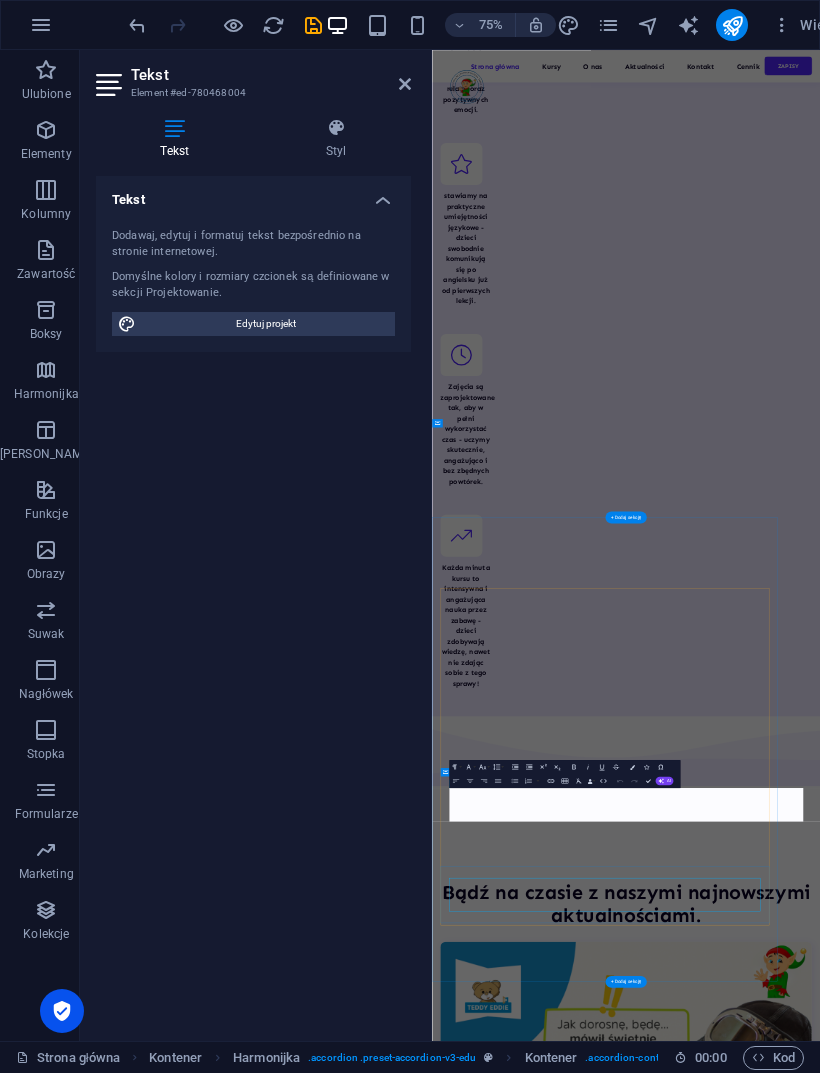 scroll, scrollTop: 7648, scrollLeft: 0, axis: vertical 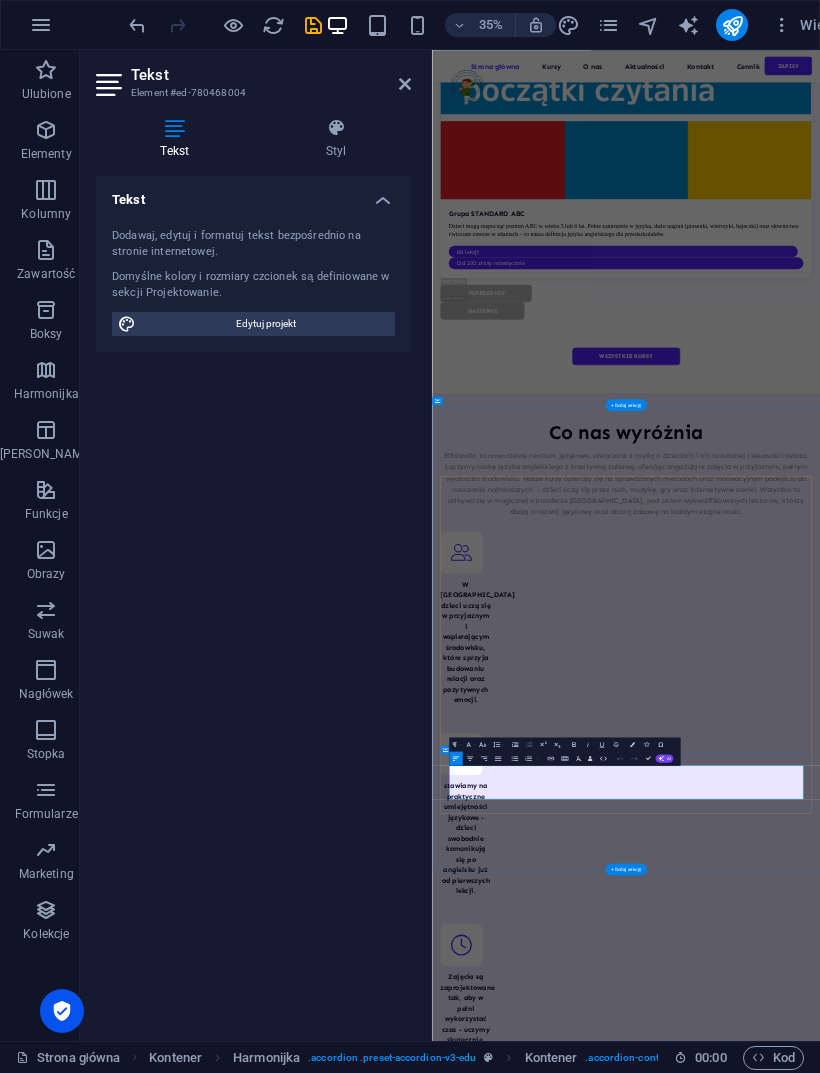 click on "Lorem ipsum dolor sit amet, consectetur adipiscing elit, sed do eiusmod tempor incididunt ut labore et dolore magna aliqua. Ut enim ad minim veniam," at bounding box center [978, 11542] 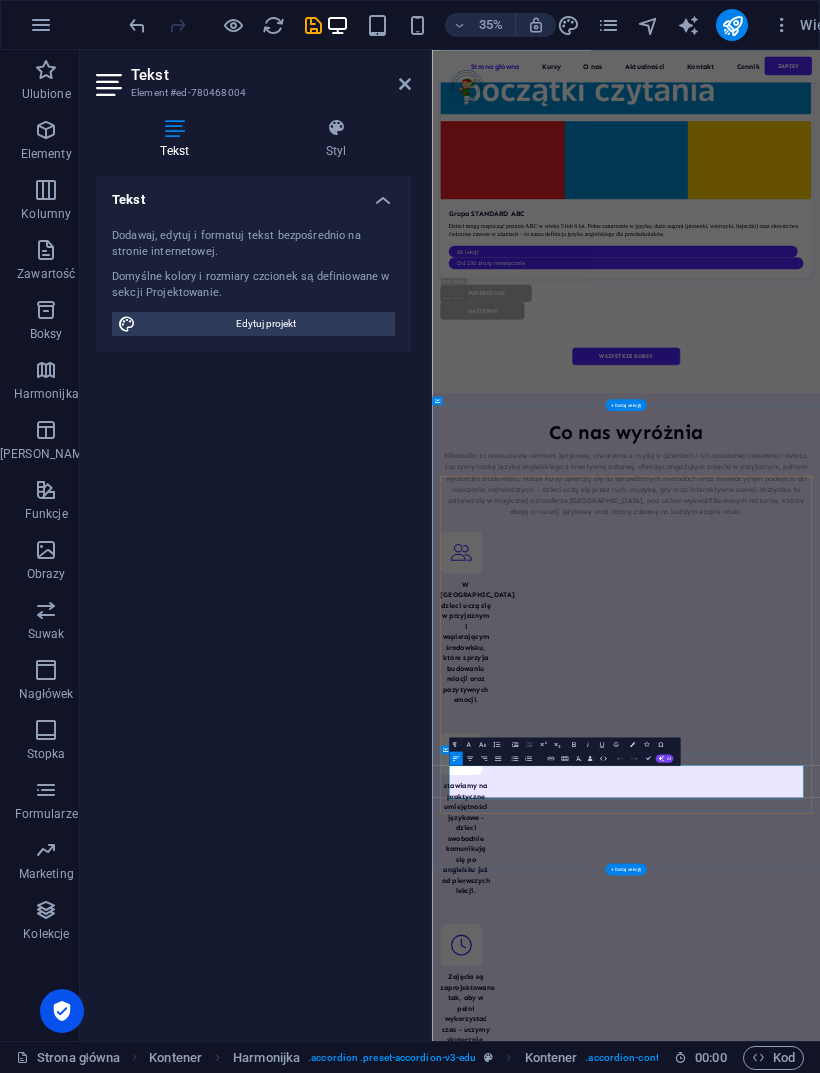 scroll, scrollTop: 7616, scrollLeft: 0, axis: vertical 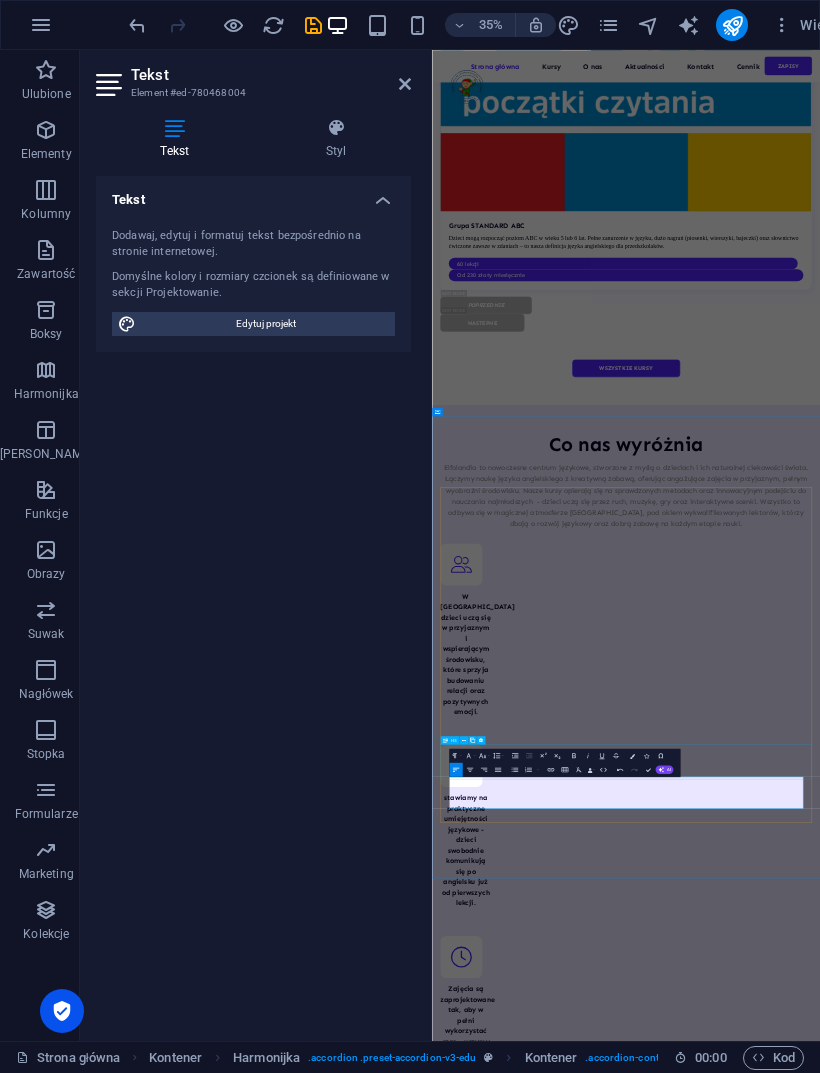 click 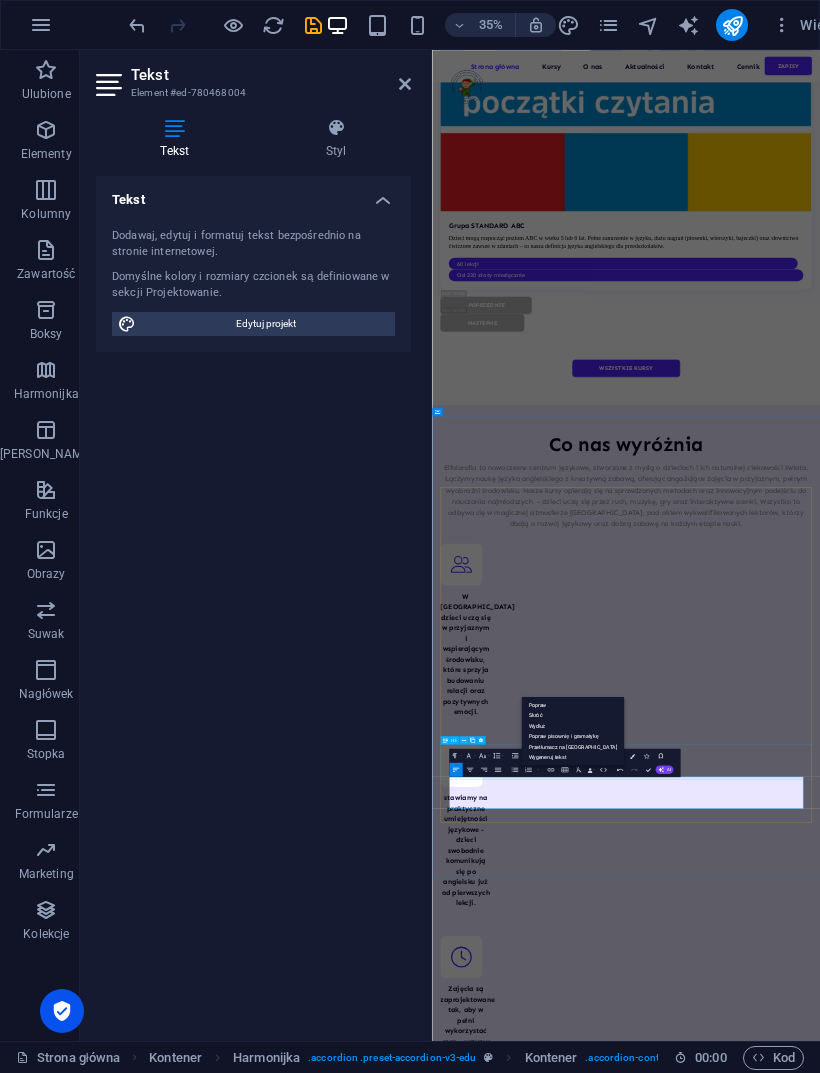 click on "Popraw" at bounding box center (572, 705) 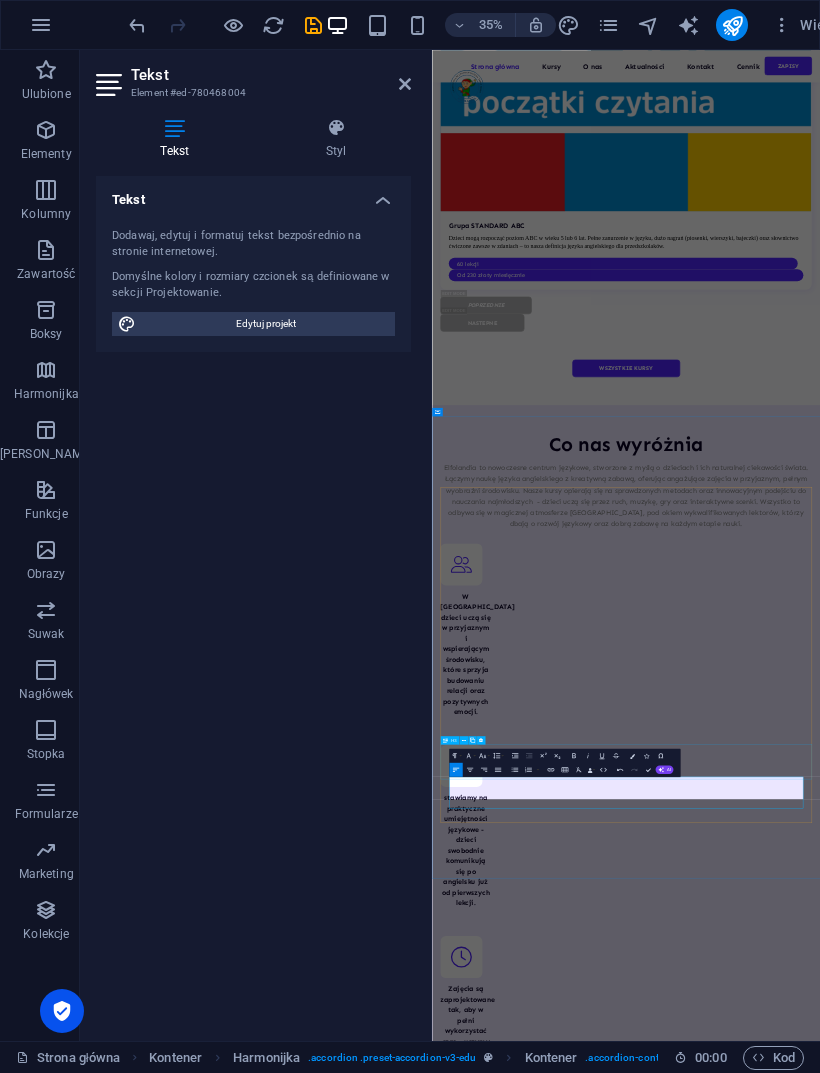 type 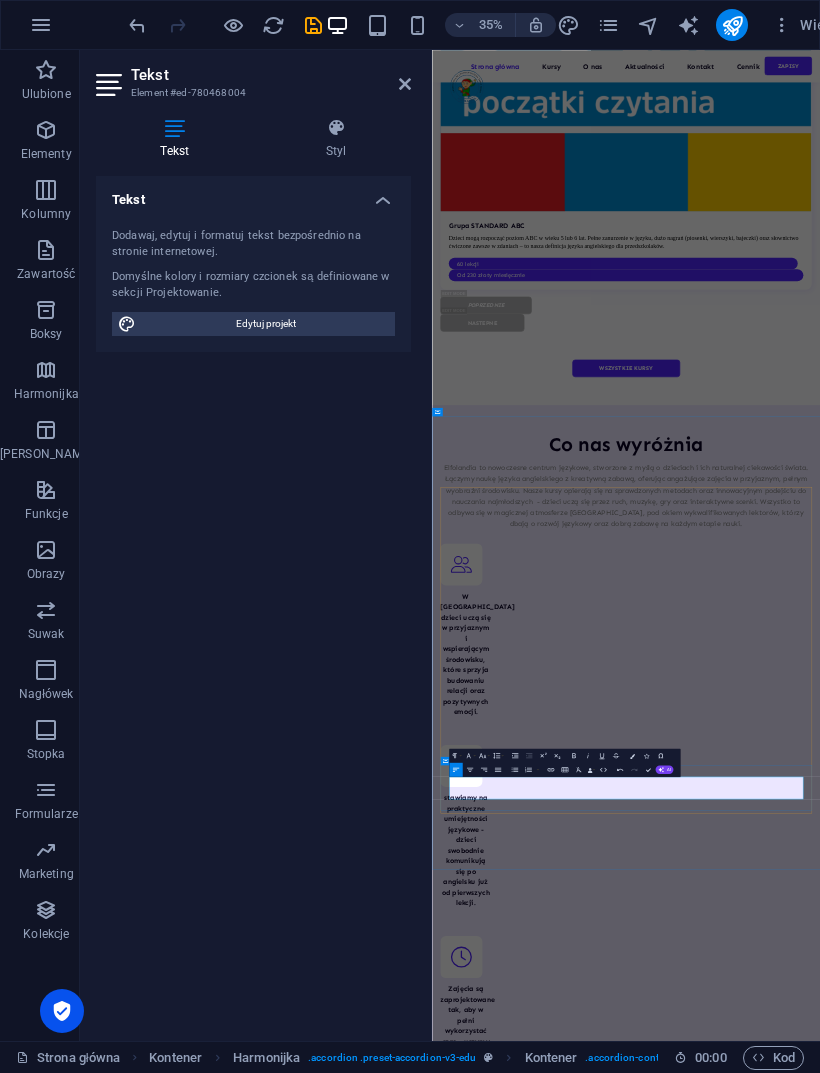 click on "Lorem Wystarczy skontaktować się z nami za pomocą formularza kontaktowego, telefonicznie lub odwiedzić nas osobiście. Z przyjemnością pomożemy w doborze odpowiedniej grupy oraz terminu zajęć." at bounding box center (986, 11589) 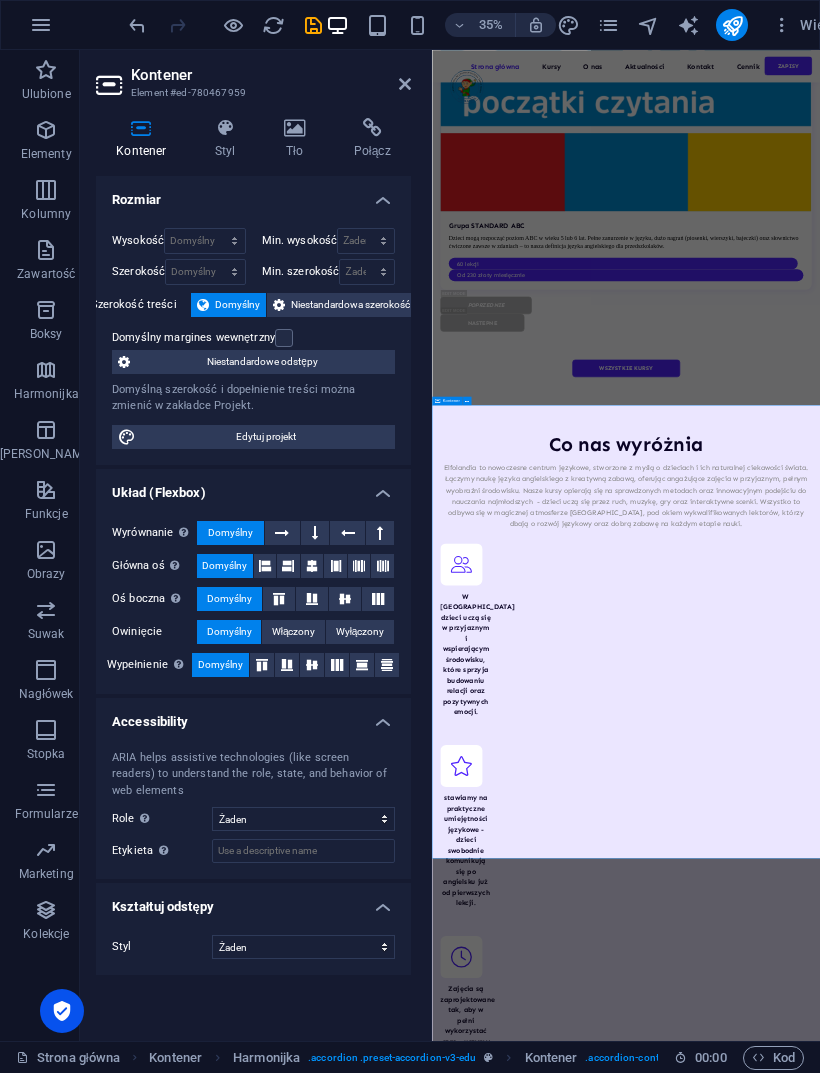 scroll, scrollTop: 7648, scrollLeft: 0, axis: vertical 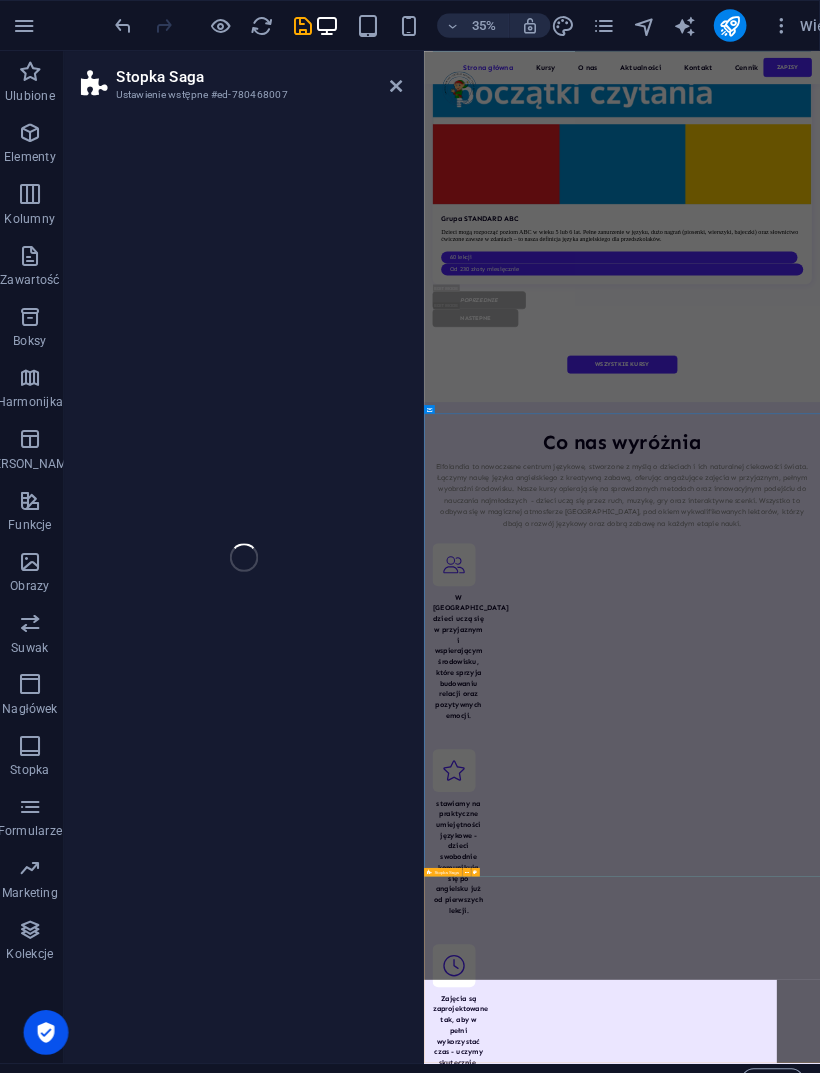 select on "footer" 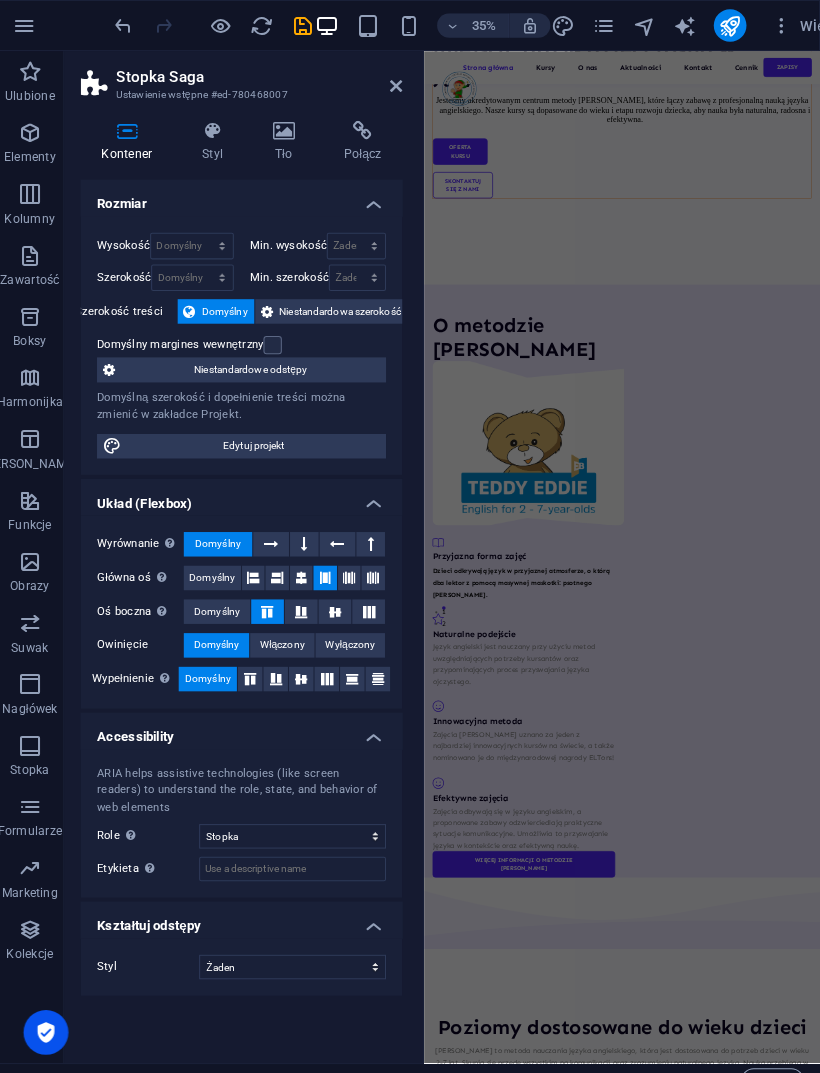 scroll, scrollTop: 1238, scrollLeft: 0, axis: vertical 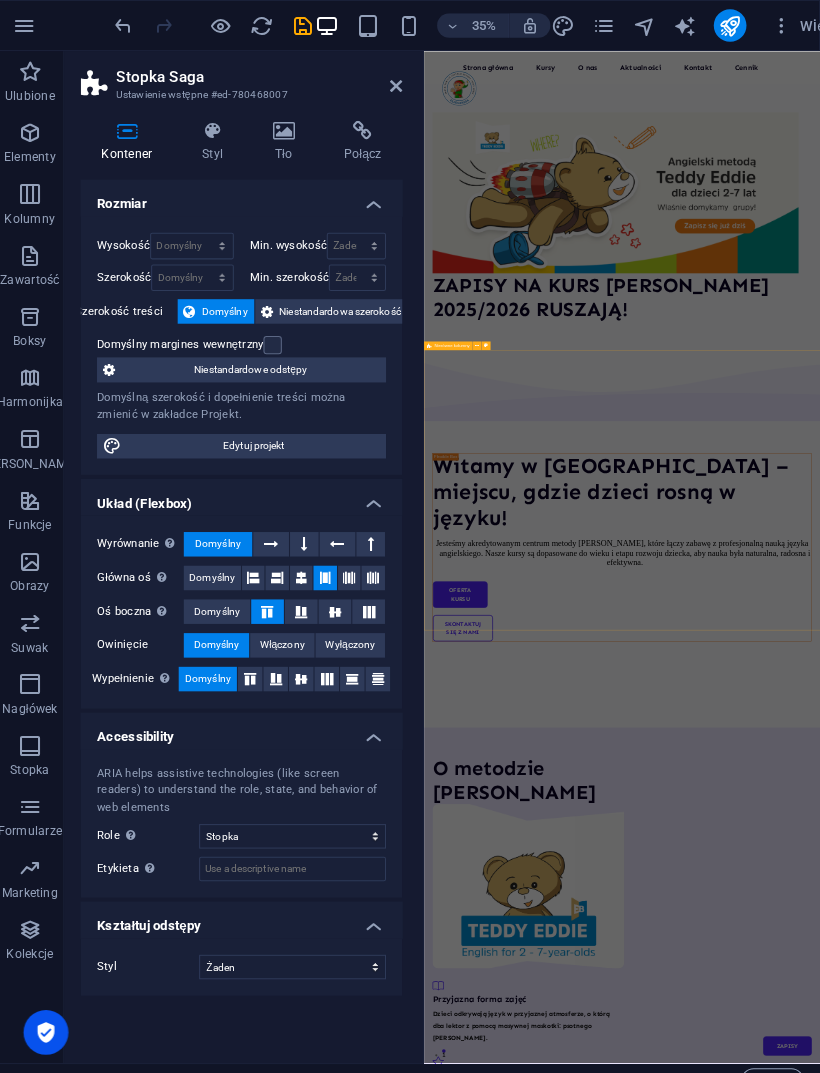 select on "multiple-waves" 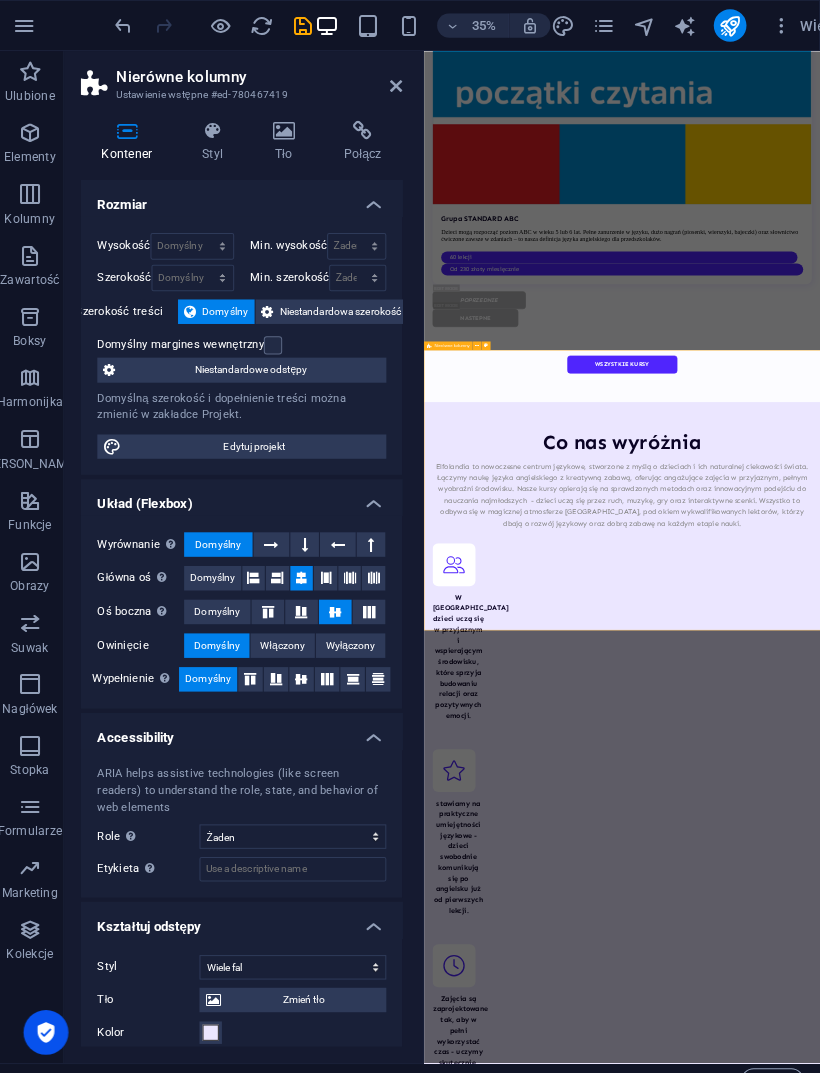scroll, scrollTop: 0, scrollLeft: 0, axis: both 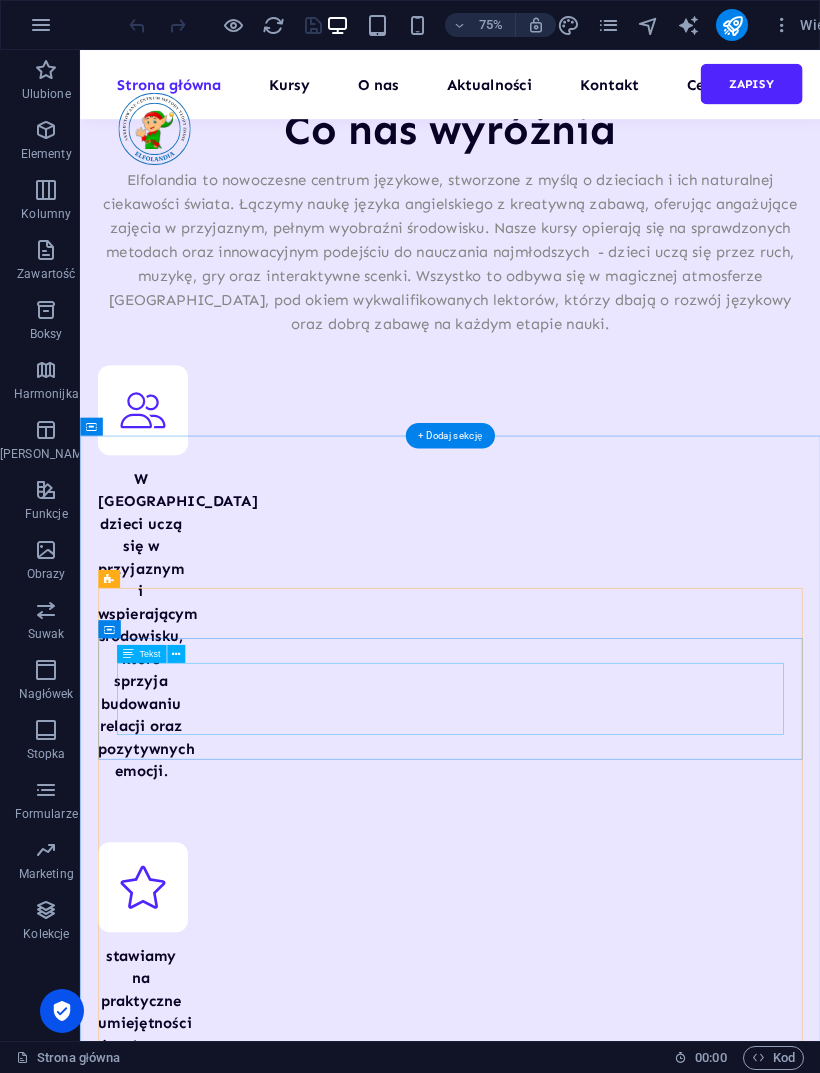 click on "Lorem ipsum dolor sit amet, consectetur adipiscing elit, sed do eiusmod tempor incididunt ut labore et dolore magna aliqua. Ut enim ad minim veniam,  quis nostrud  exercitation. Sed do eiusmod tempor incididunt ut labore et dolore magna aliqua." at bounding box center [573, 9858] 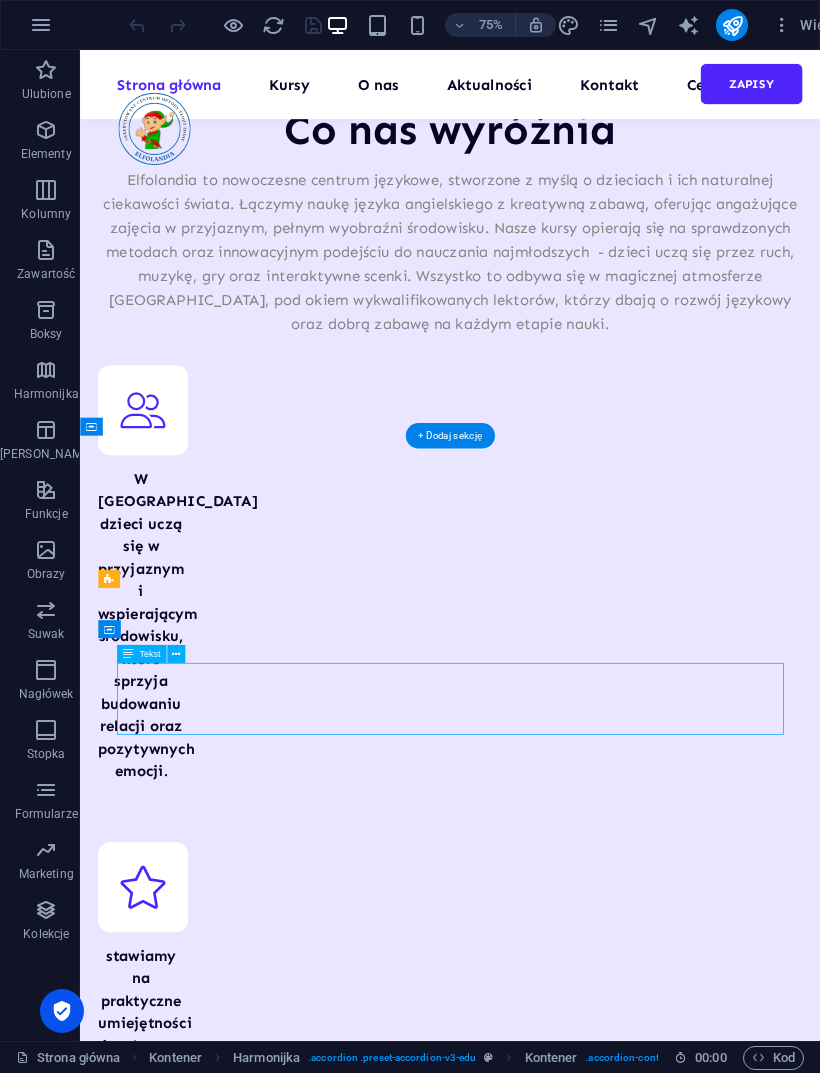 click on "Lorem ipsum dolor sit amet, consectetur adipiscing elit, sed do eiusmod tempor incididunt ut labore et dolore magna aliqua. Ut enim ad minim veniam,  quis nostrud  exercitation. Sed do eiusmod tempor incididunt ut labore et dolore magna aliqua." at bounding box center (573, 9858) 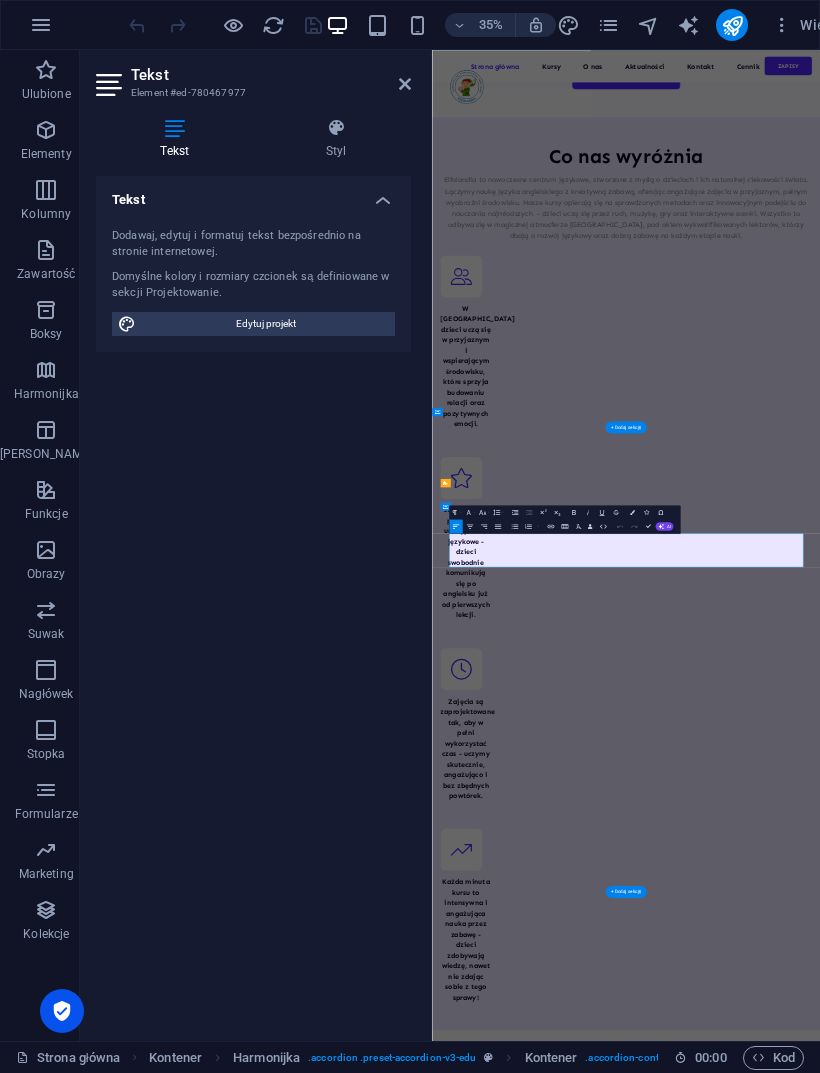 scroll, scrollTop: 7482, scrollLeft: 0, axis: vertical 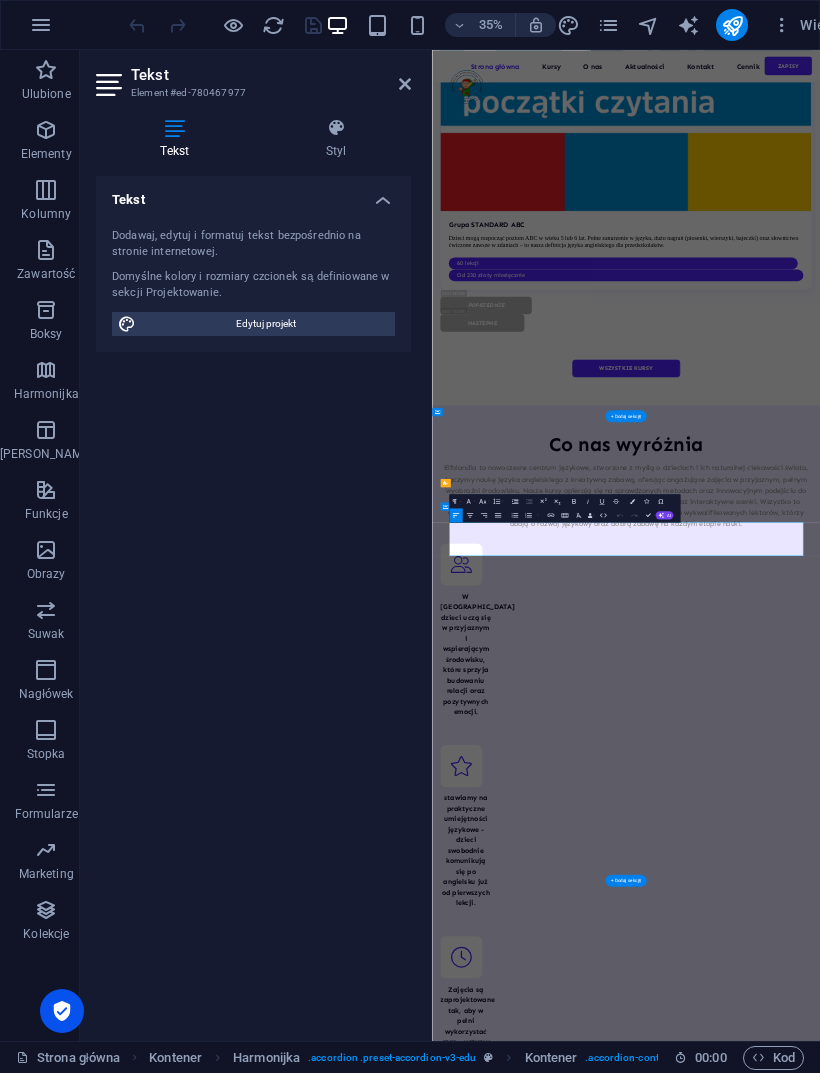 click on "Lorem ipsum dolor sit amet, consectetur adipiscing elit, sed do eiusmod tempor incididunt ut labore et dolore magna aliqua. Ut enim ad minim veniam,  quis nostrud  exercitation. Sed do eiusmod tempor incididunt ut labore et dolore magna aliqua." at bounding box center [986, 10860] 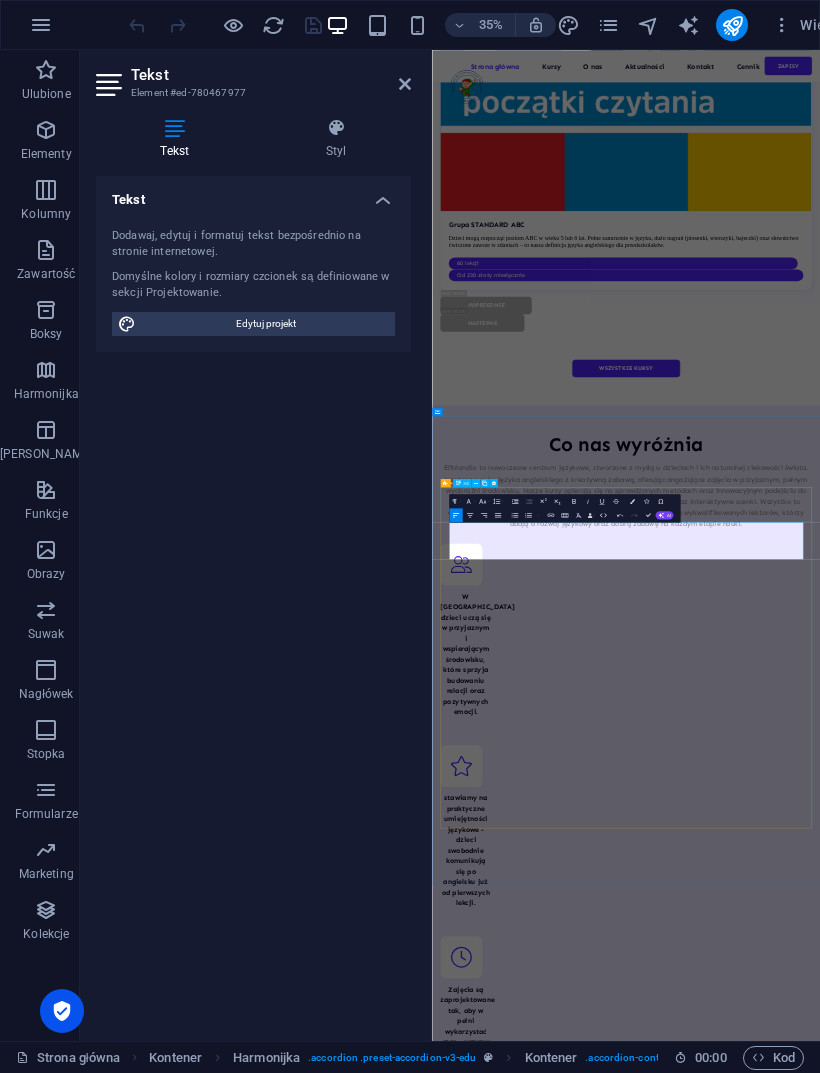 click on "AI" at bounding box center [669, 515] 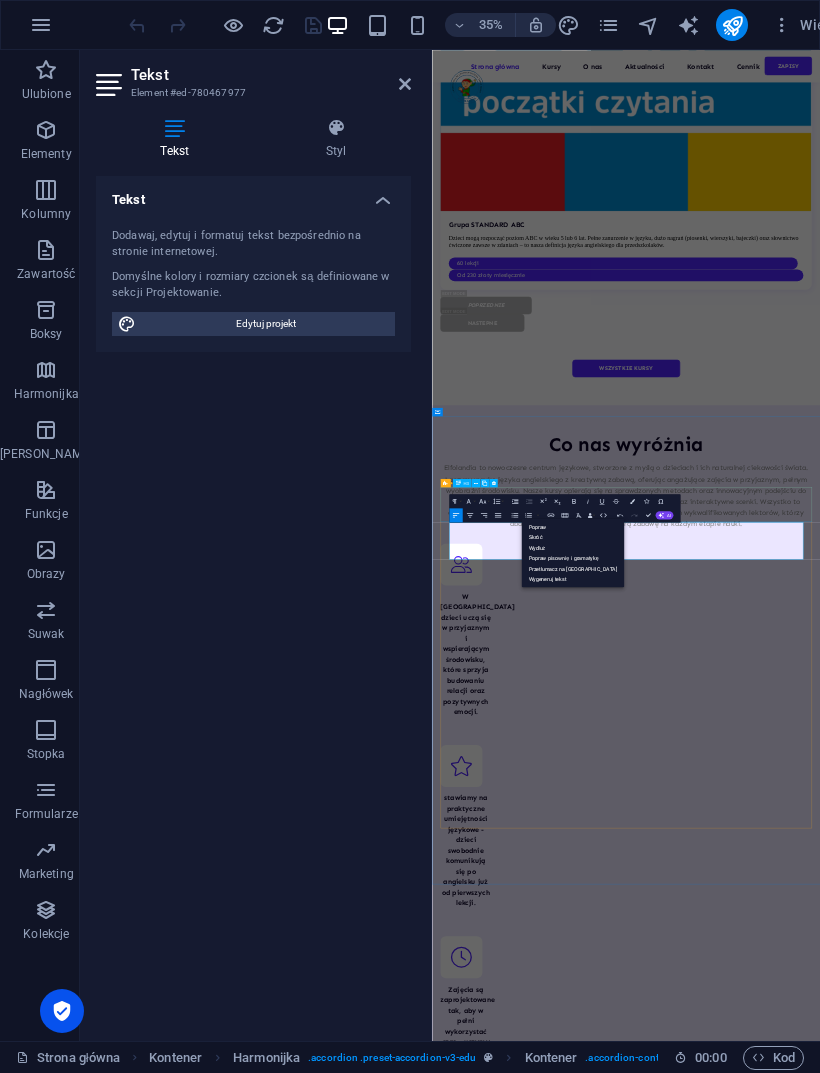 click on "Popraw" at bounding box center (572, 526) 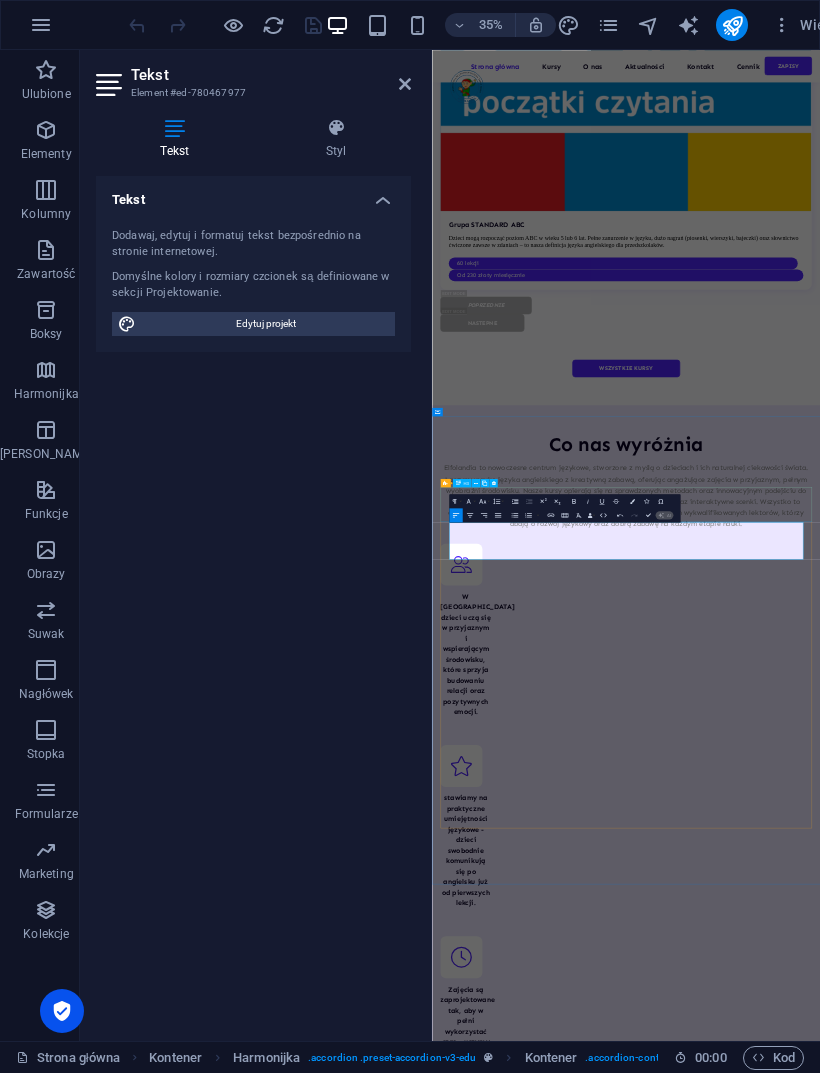 type 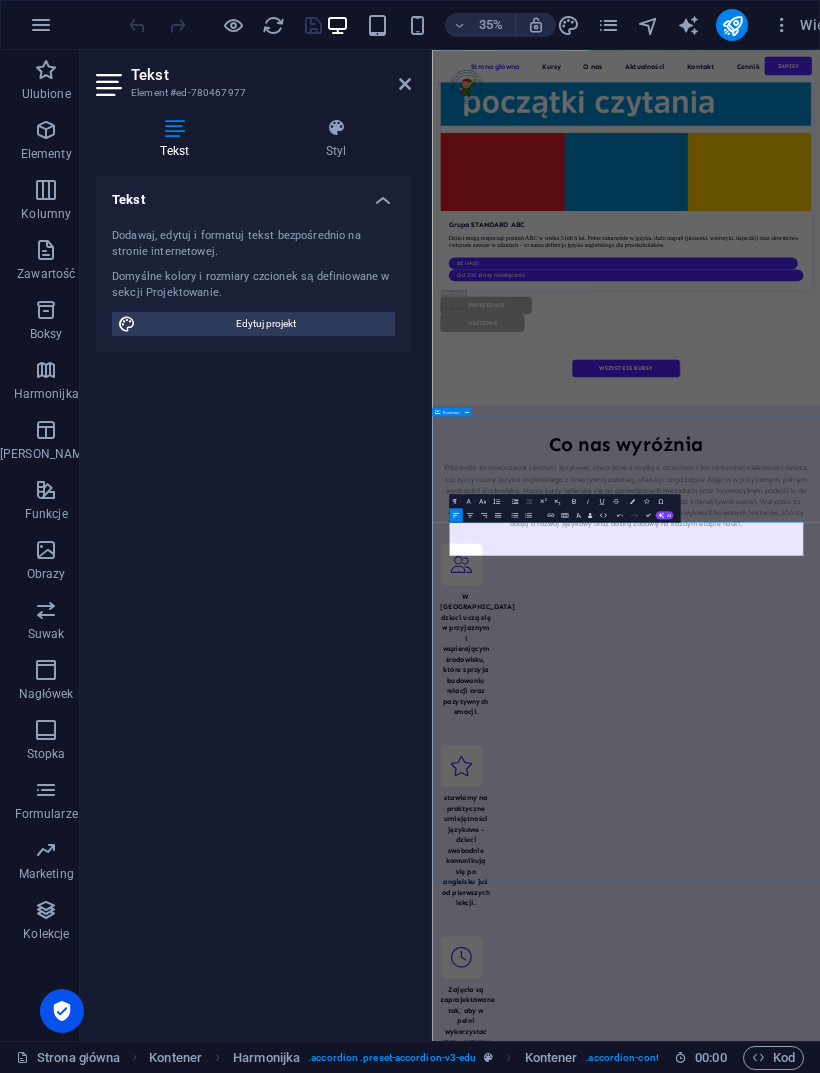 click on "Najczęściej zadawane pytania Co sprawia, że nasze metody nauczania są tak wyjątkowe? Pracujemy z metodą [PERSON_NAME] – nowoczesnym i licencjonowanym podejściem, które kładzie nacisk na komunikację, zabawę i naukę w naturalnym kontekście. Dzieci uczą się języka całym sobą: słuchając, mówiąc, śpiewając, bawiąc się i reagując emocjonalnie. Why choose the Academix team? Lorem ipsum dolor sit amet, consectetur adipiscing elit, sed do eiusmod tempor incididunt ut labore et dolore magna aliqua. Ut enim ad minim veniam, quis nostrud exercitation. Sed do eiusmod tempor incididunt ut labore et dolore magna aliqua. How is onboarding conducted? Lorem ipsum dolor sit amet, consectetur adipiscing elit, sed do eiusmod tempor incididunt ut labore et dolore magna aliqua. Ut enim ad minim veniam, quis nostrud exercitation. Sed do eiusmod tempor incididunt ut labore et dolore magna aliqua. Is Academix as simple as presented?  quis nostrud exercitation." at bounding box center [986, 11173] 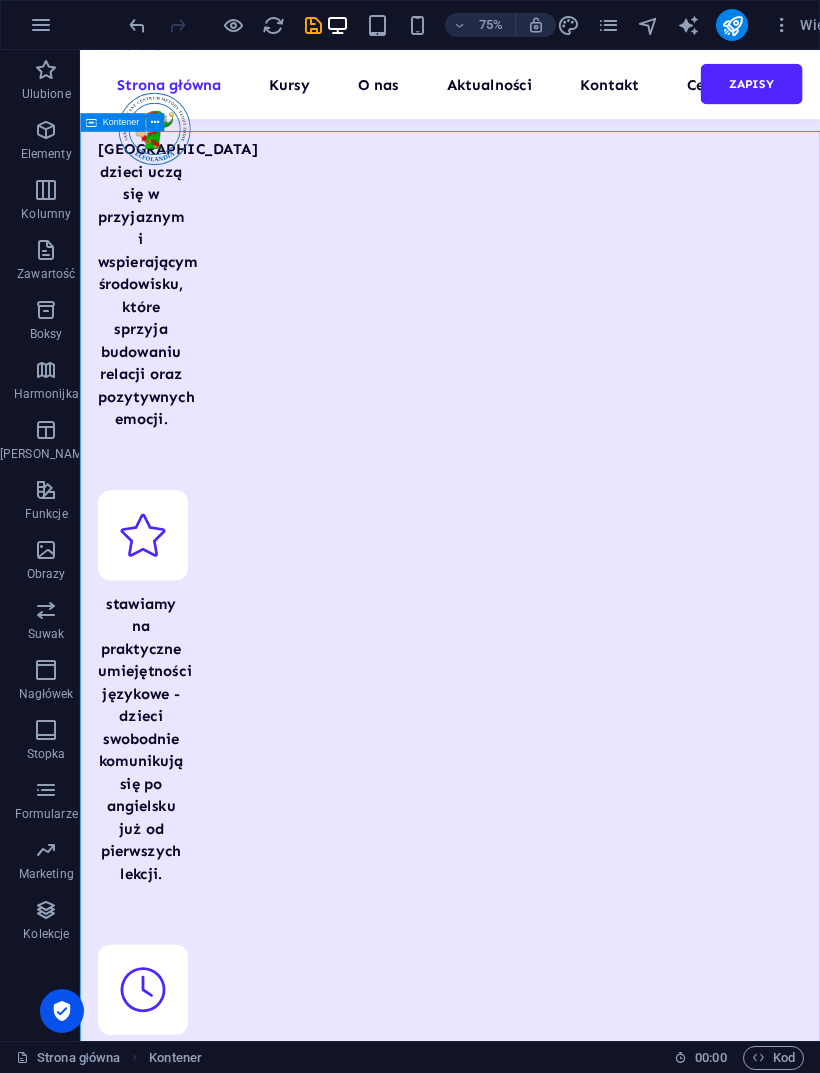 scroll, scrollTop: 8728, scrollLeft: 0, axis: vertical 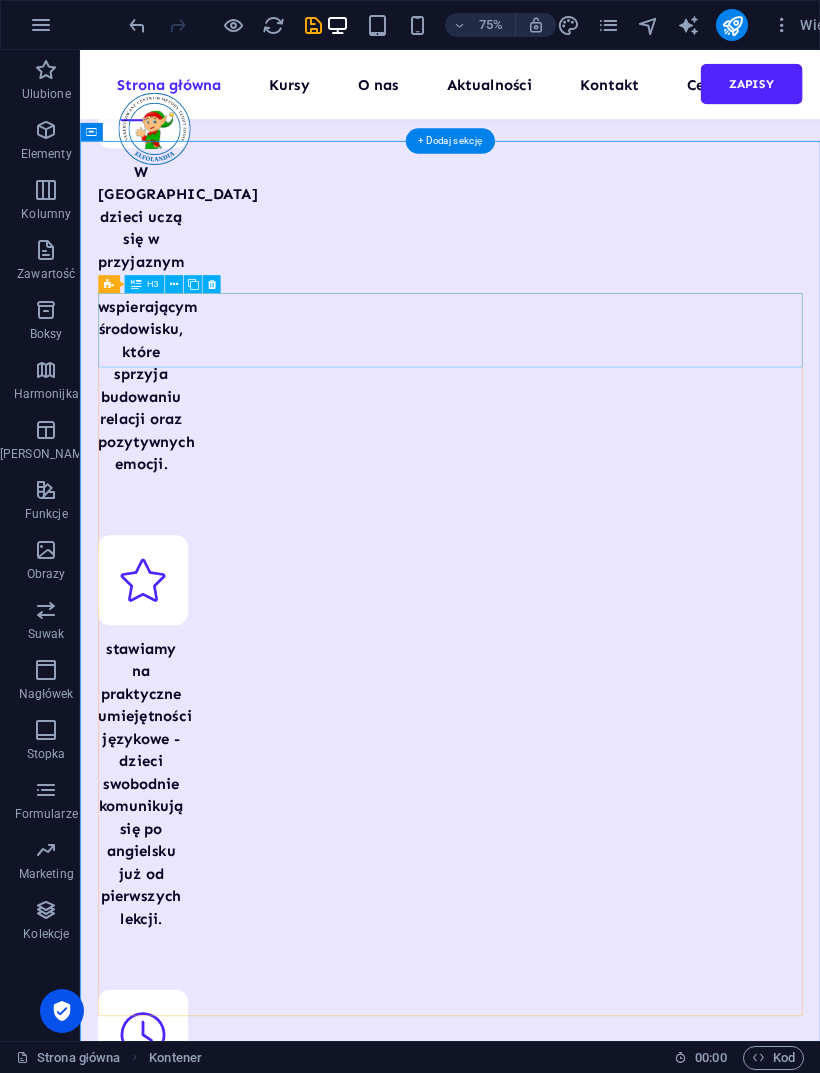 click on "Co sprawia, że nasze metody nauczania są tak wyjątkowe?" at bounding box center [573, 9382] 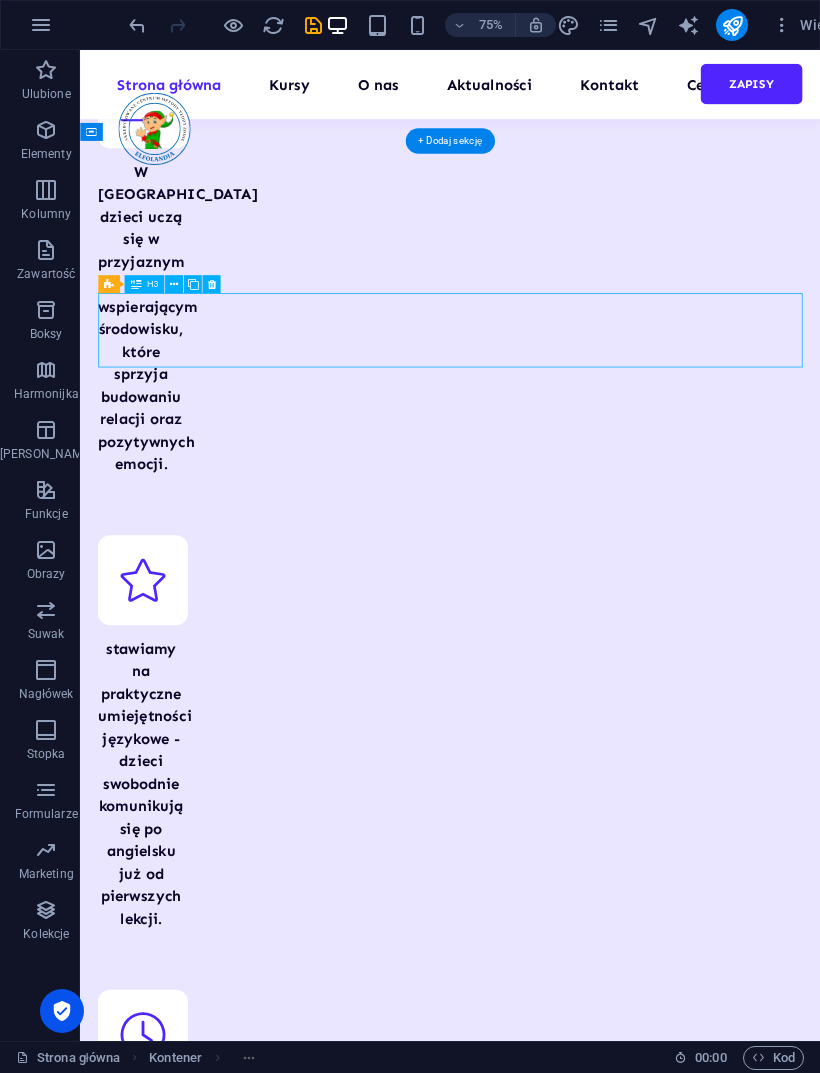 click on "Co sprawia, że nasze metody nauczania są tak wyjątkowe?" at bounding box center (573, 9382) 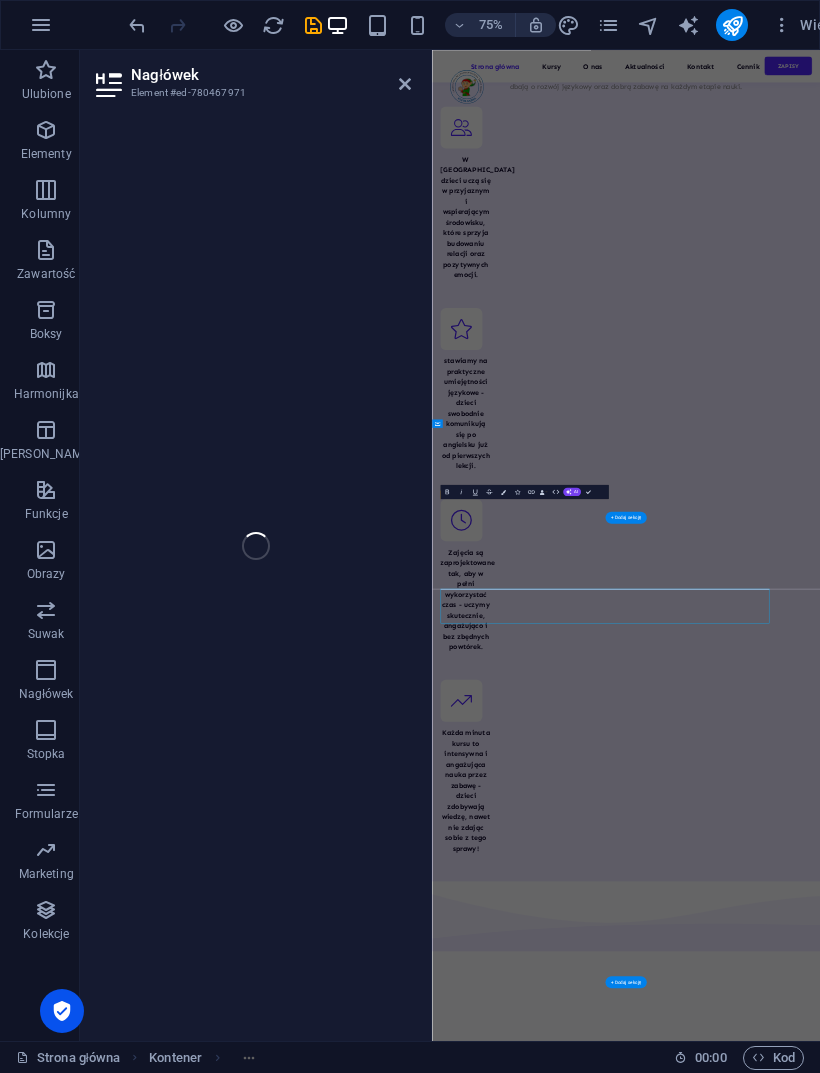 scroll, scrollTop: 7513, scrollLeft: 0, axis: vertical 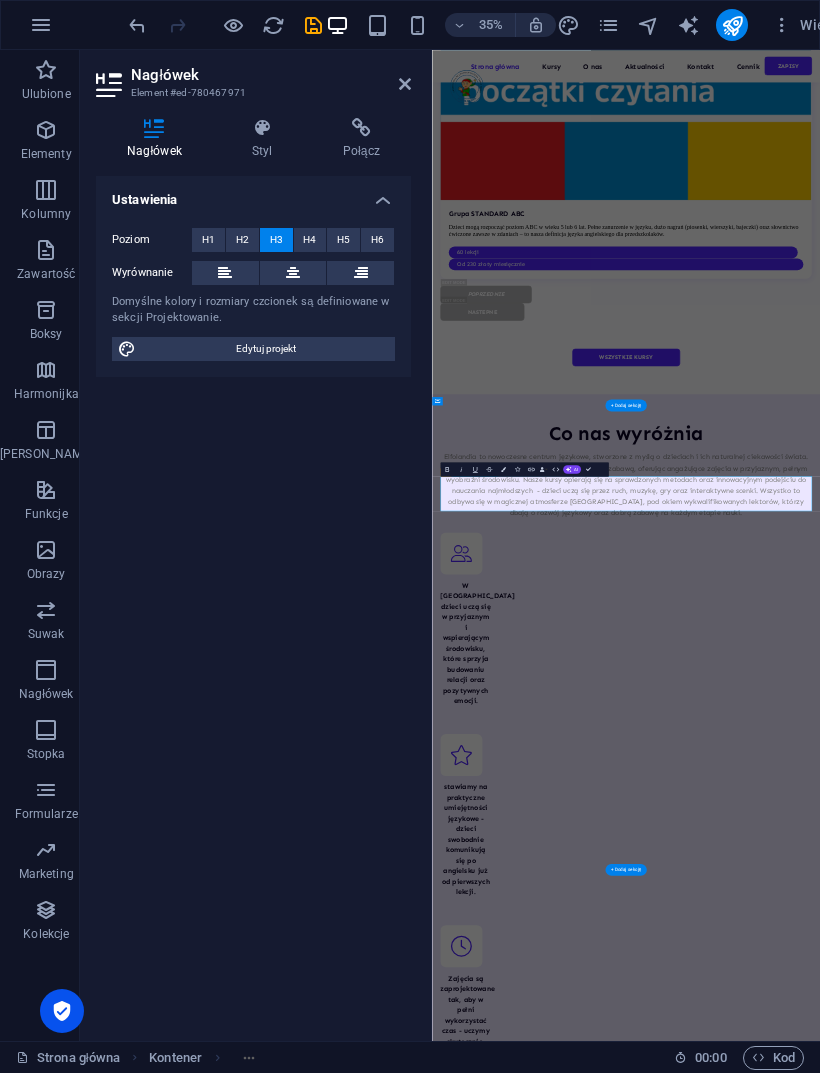 click on "Co sprawia, że nasze metody nauczania są tak wyjątkowe?" at bounding box center (986, 10731) 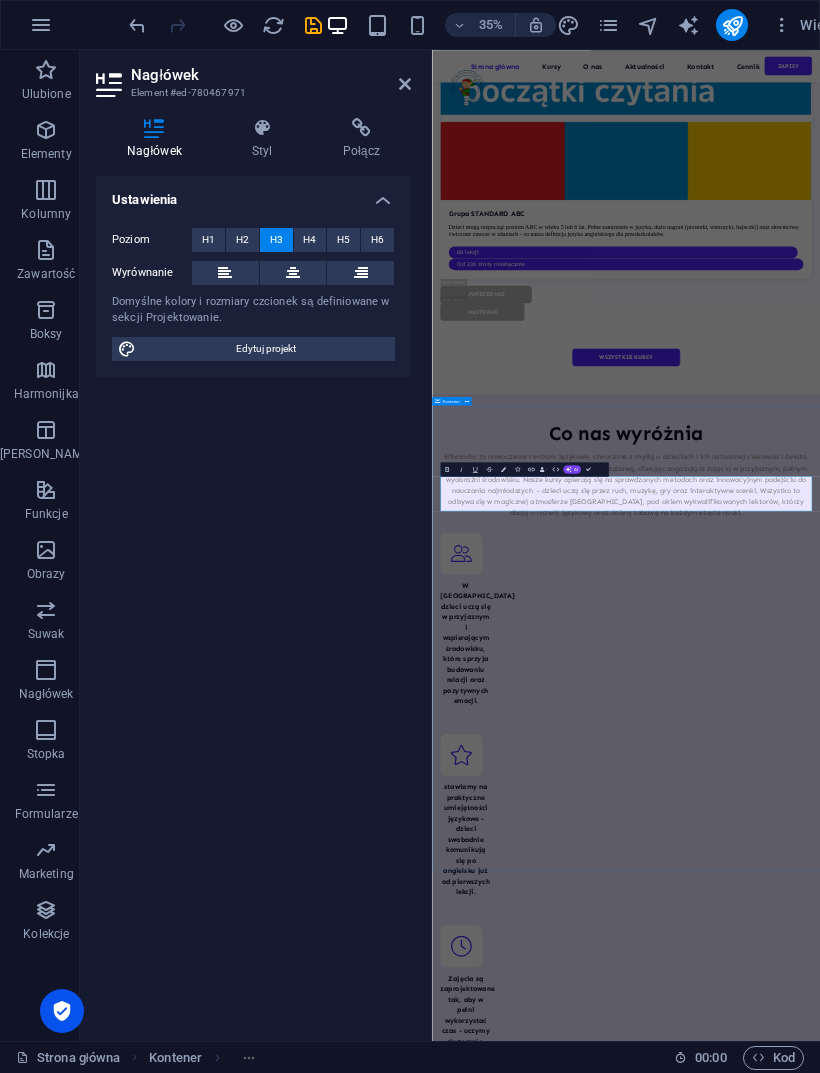 click on "Najczęściej zadawane pytania Co sprawia, że nasza metoda nauczania są tak wyjątkowa? Pracujemy z metodą [PERSON_NAME] – nowoczesnym i licencjonowanym podejściem, które kładzie nacisk na komunikację, zabawę i naukę w naturalnym kontekście. Dzieci uczą się języka całym sobą: słuchając, mówiąc, śpiewając, bawiąc się i reagując emocjonalnie. Why choose the Academix team? Lorem ipsum dolor sit amet, consectetur adipiscing elit, sed do eiusmod tempor incididunt ut labore et dolore magna aliqua. Ut enim ad minim veniam, quis nostrud exercitation. Sed do eiusmod tempor incididunt ut labore et dolore magna aliqua. How is onboarding conducted? Lorem ipsum dolor sit amet, consectetur adipiscing elit, sed do eiusmod tempor incididunt ut labore et dolore magna aliqua. Ut enim ad minim veniam, quis nostrud exercitation. Sed do eiusmod tempor incididunt ut labore et dolore magna aliqua. Is Academix as simple as presented?  quis nostrud exercitation." at bounding box center [986, 11142] 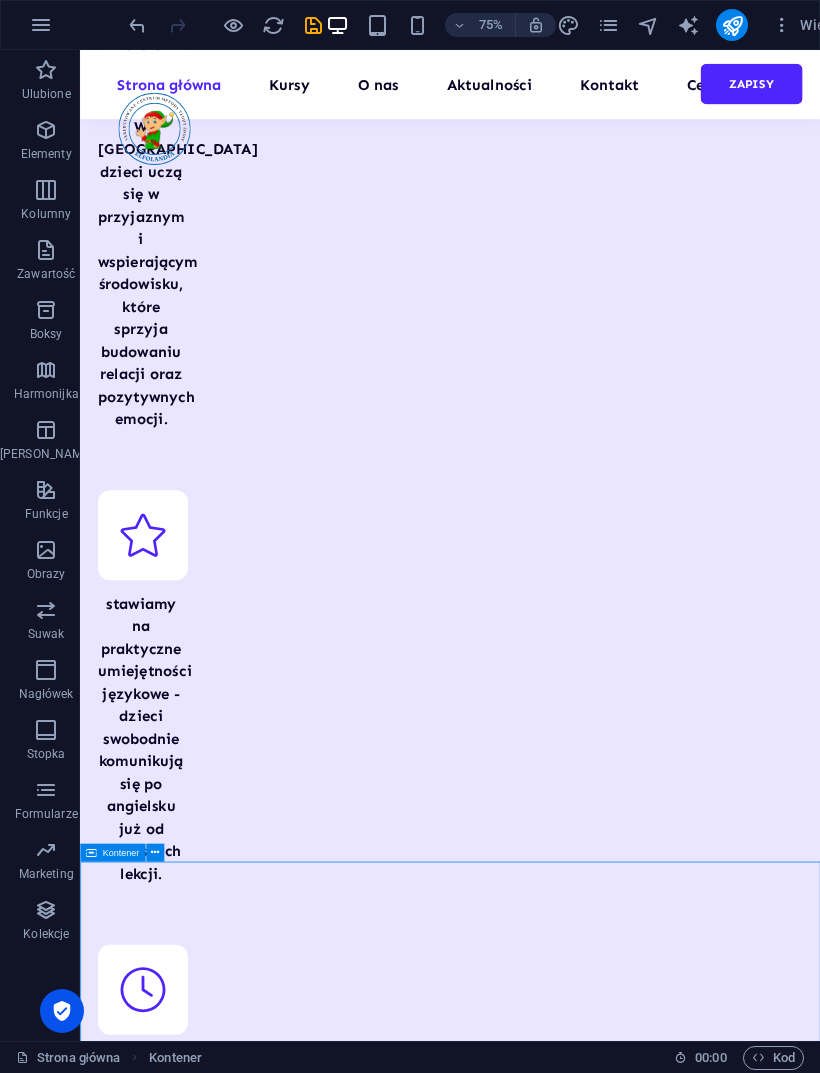 scroll, scrollTop: 8788, scrollLeft: 0, axis: vertical 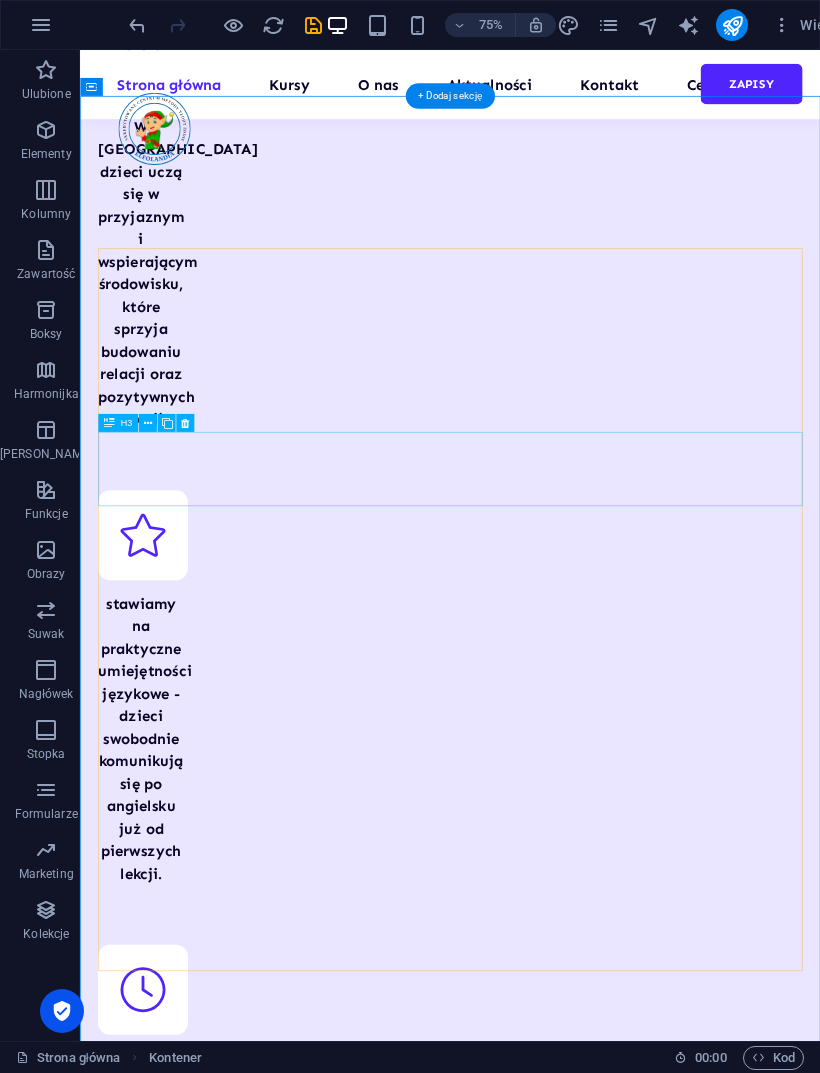 click on "Why choose the Academix team?" at bounding box center [573, 9567] 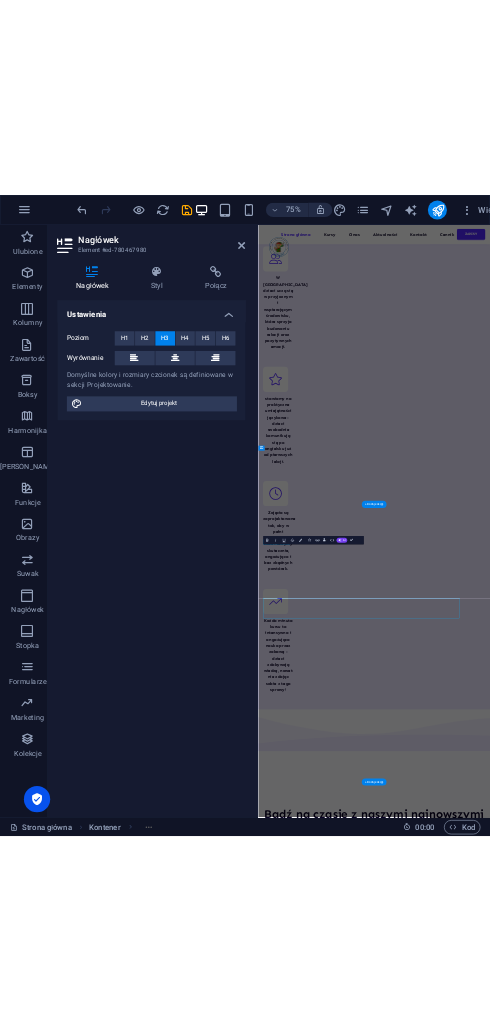 scroll, scrollTop: 7513, scrollLeft: 0, axis: vertical 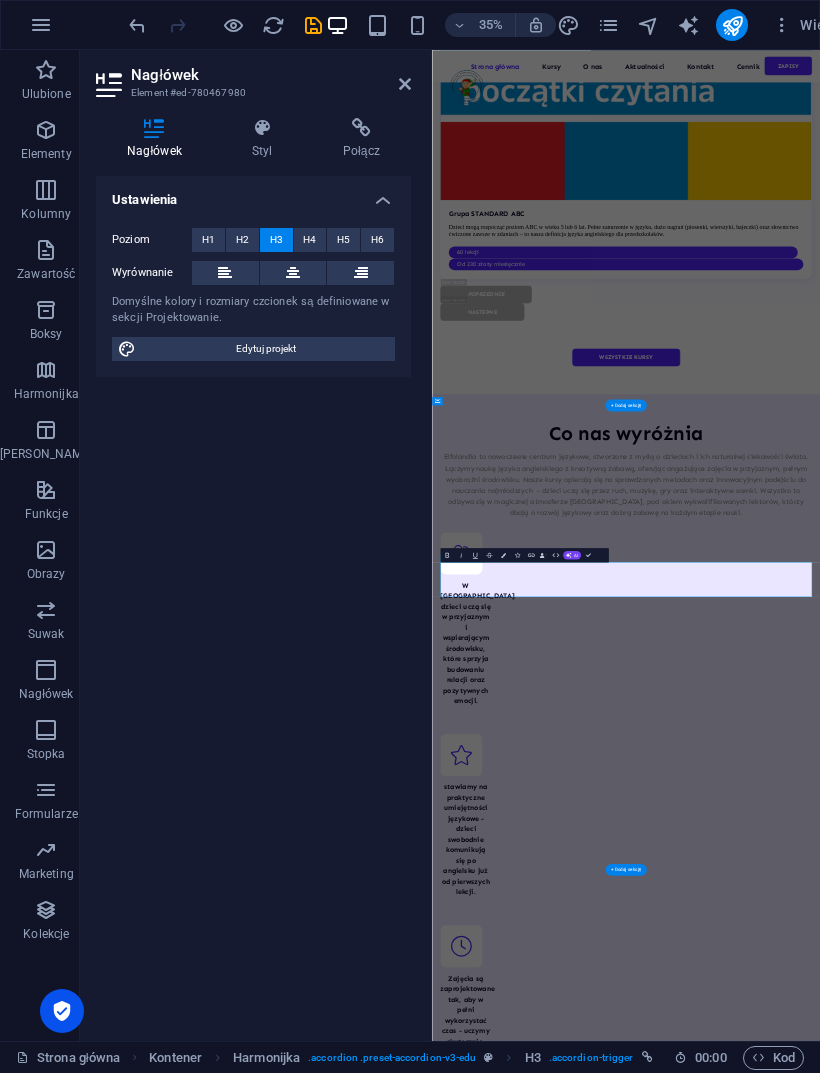 click on "Why choose the Academix team?" at bounding box center [986, 10976] 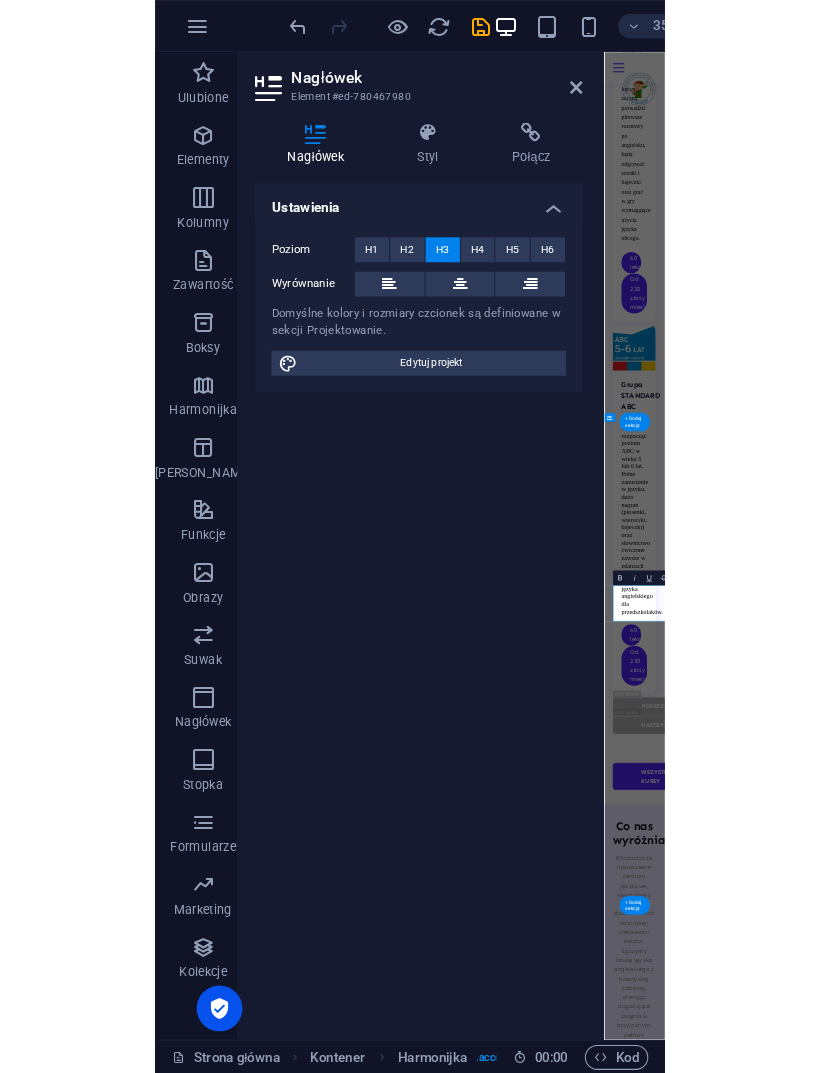 scroll, scrollTop: 0, scrollLeft: 0, axis: both 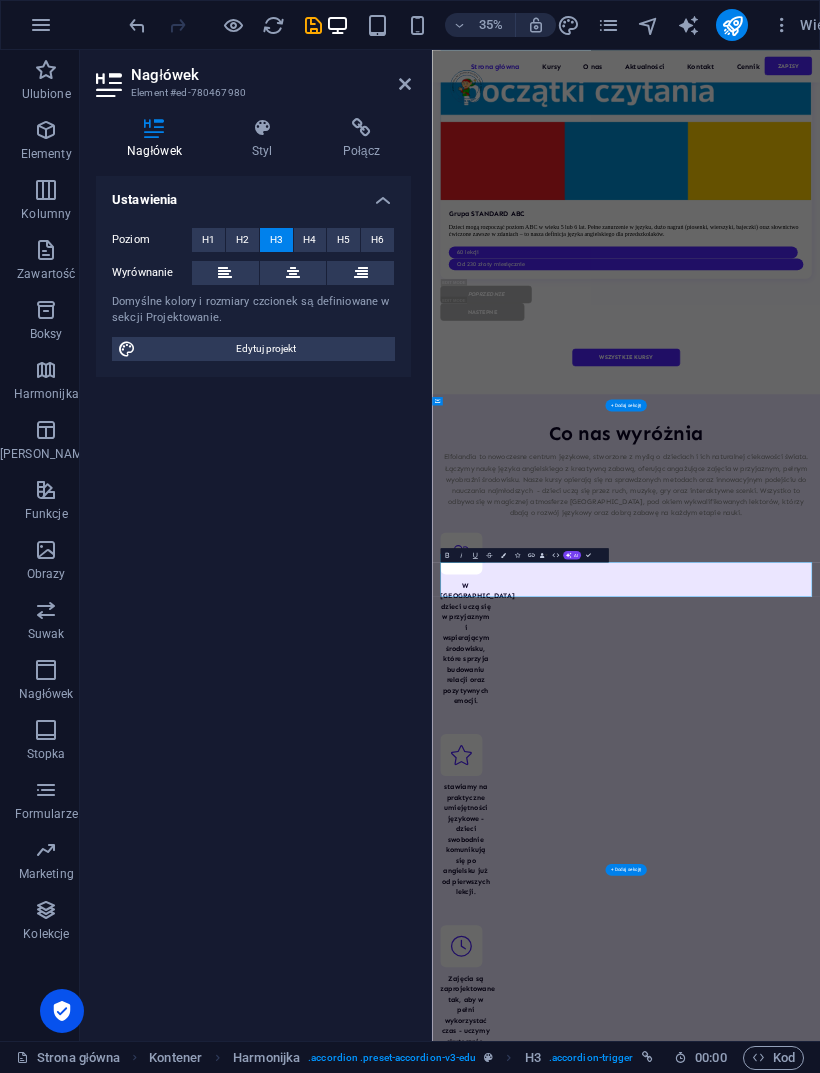 click on "Lorem ipsum dolor sit amet, consectetur adipiscing elit, sed do eiusmod tempor incididunt ut labore et dolore magna aliqua. Ut enim ad minim veniam, quis nostrud exercitation. Sed do eiusmod tempor incididunt ut labore et dolore magna aliqua." at bounding box center [986, 11108] 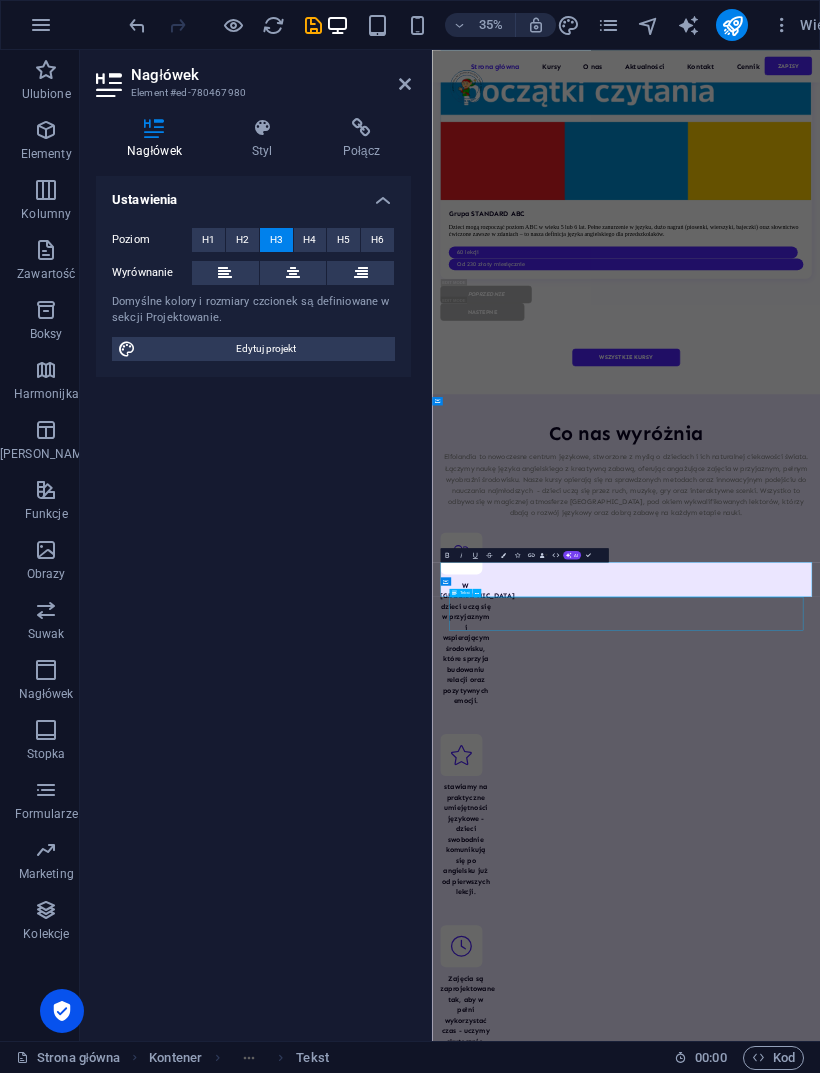 scroll, scrollTop: 8720, scrollLeft: 0, axis: vertical 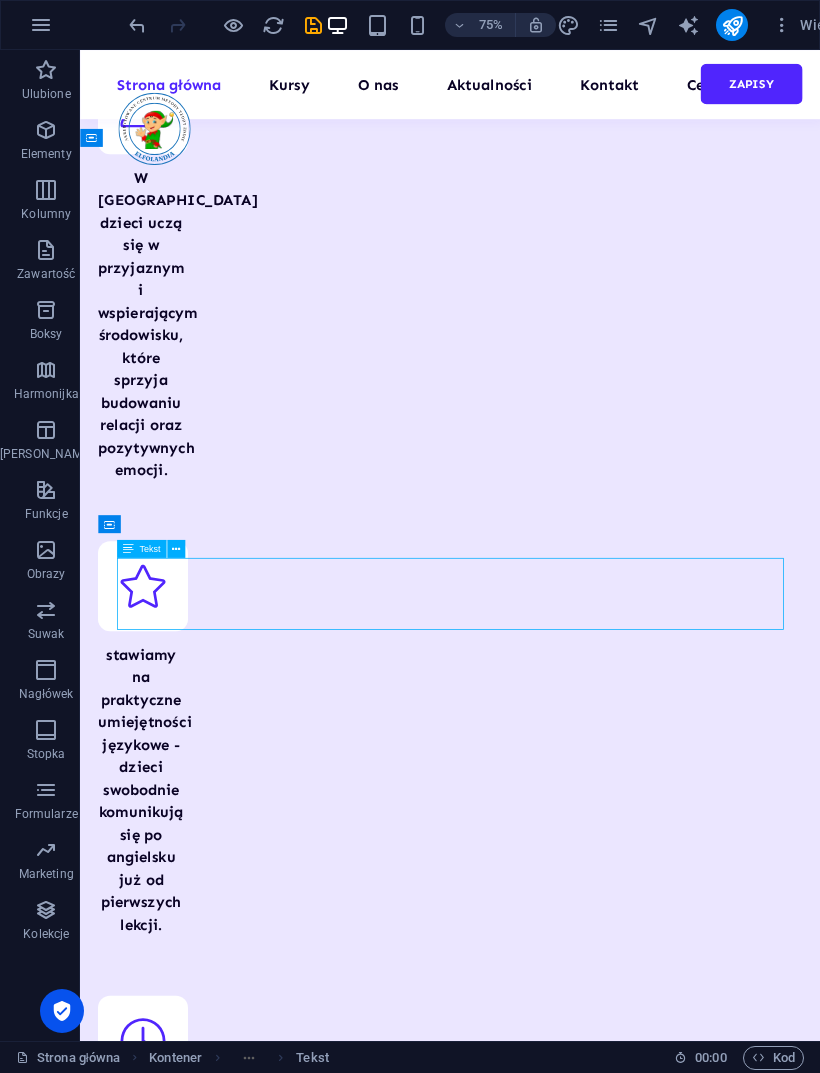 click on "Lorem ipsum dolor sit amet, consectetur adipiscing elit, sed do eiusmod tempor incididunt ut labore et dolore magna aliqua. Ut enim ad minim veniam, quis nostrud exercitation. Sed do eiusmod tempor incididunt ut labore et dolore magna aliqua." at bounding box center [573, 9734] 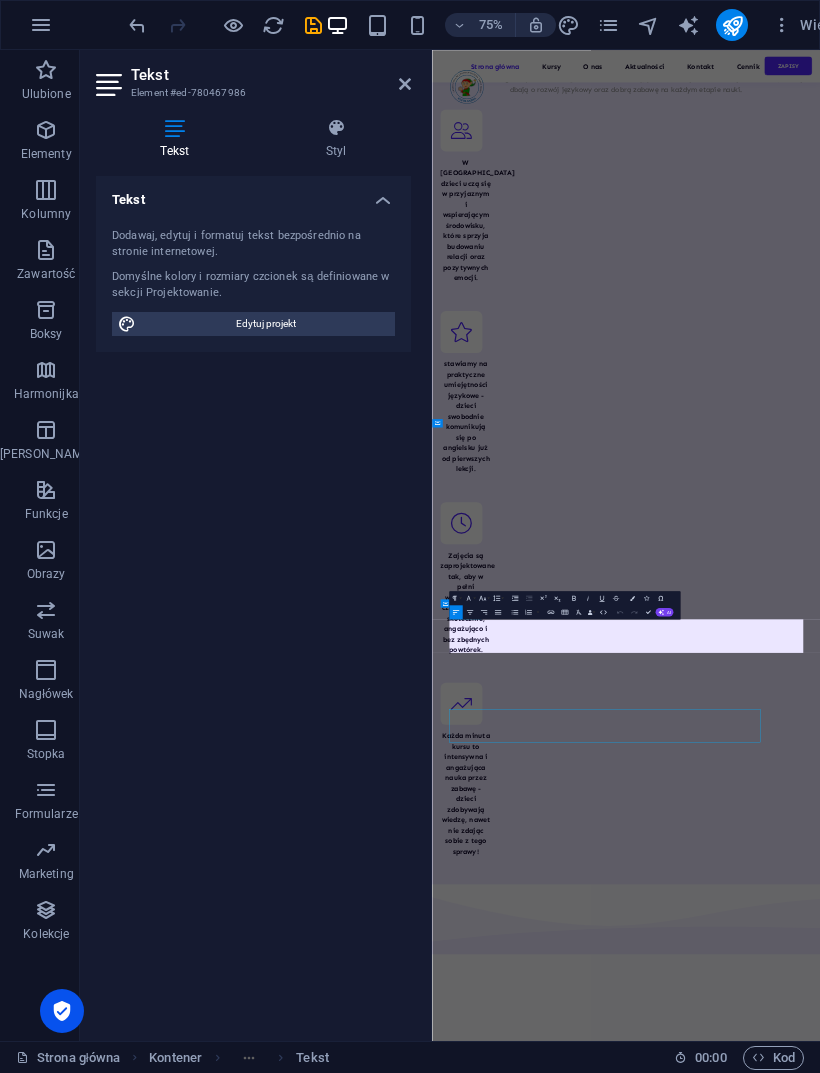 scroll, scrollTop: 7514, scrollLeft: 0, axis: vertical 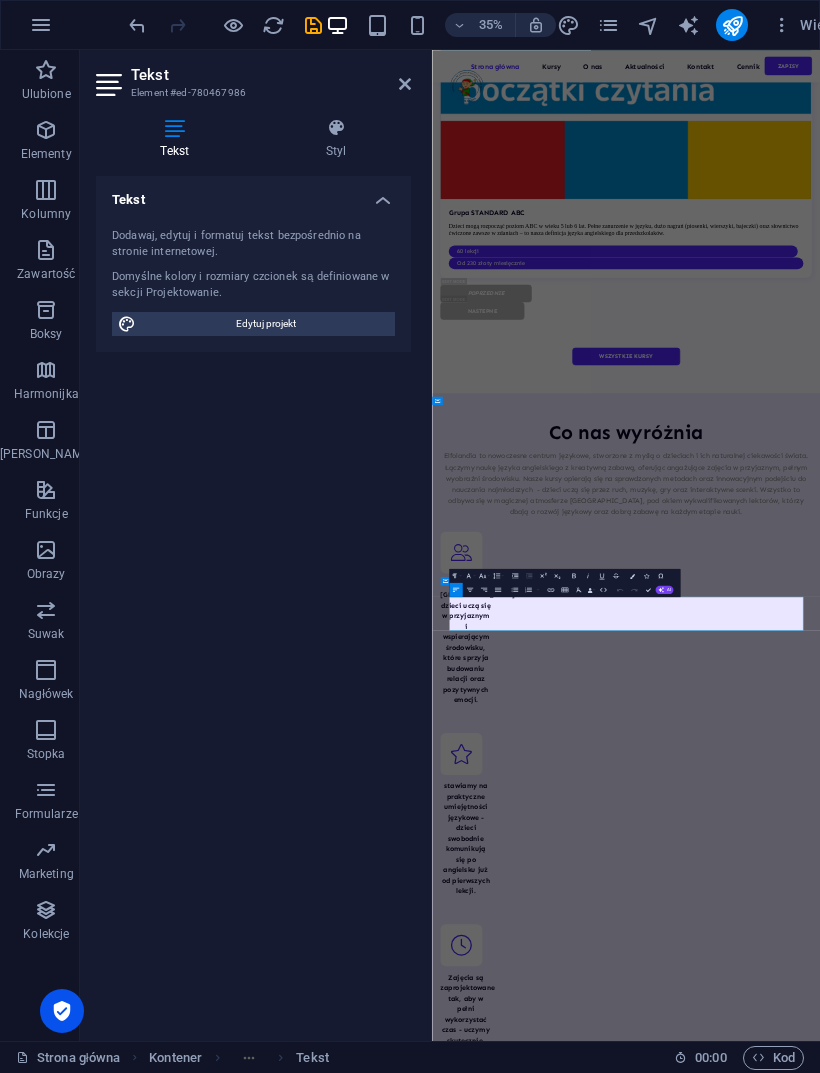 click on "Lorem ipsum dolor sit amet, consectetur adipiscing elit, sed do eiusmod tempor incididunt ut labore et dolore magna aliqua. Ut enim ad minim veniam, quis nostrud exercitation. Sed do eiusmod tempor incididunt ut labore et dolore magna aliqua." at bounding box center (978, 11075) 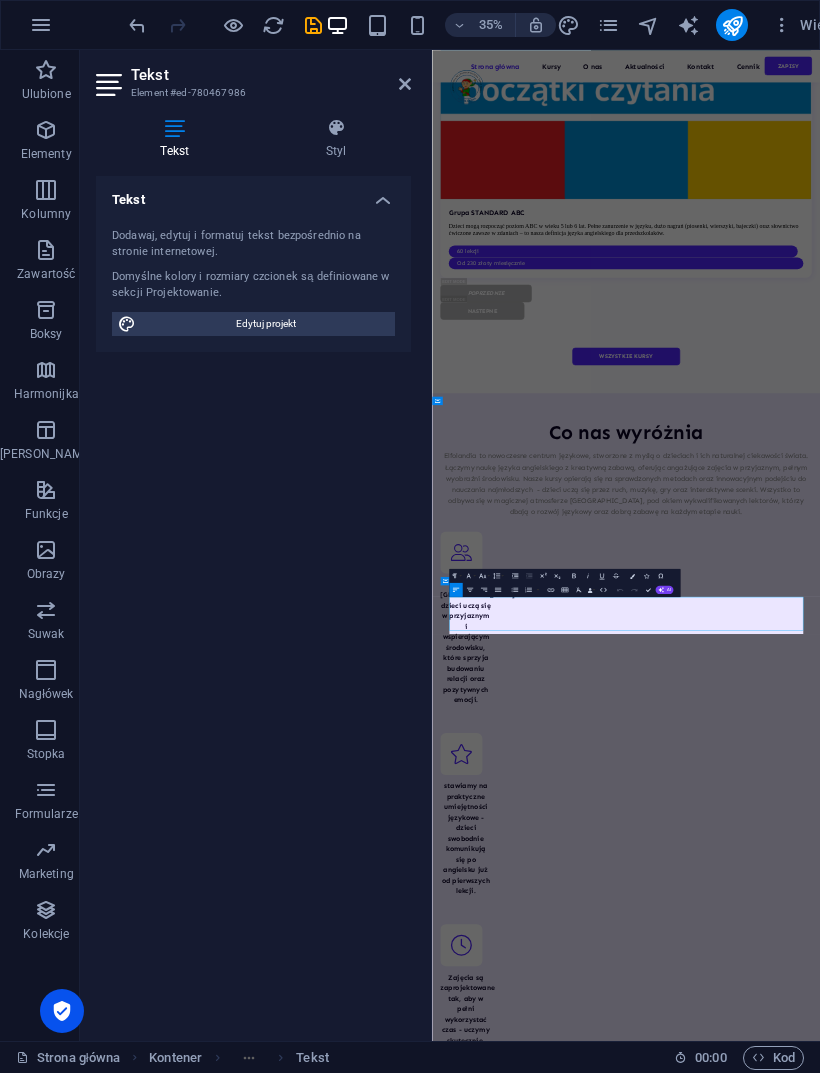 scroll, scrollTop: 7482, scrollLeft: 0, axis: vertical 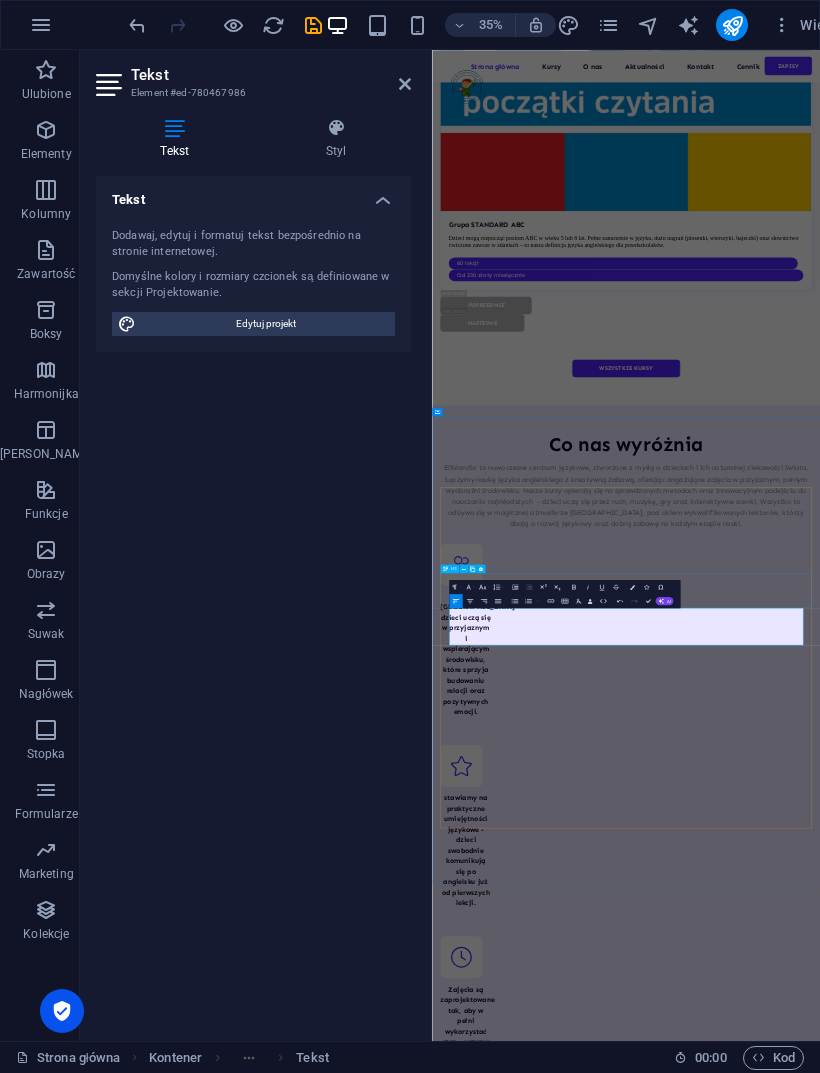 click on "AI" at bounding box center (664, 601) 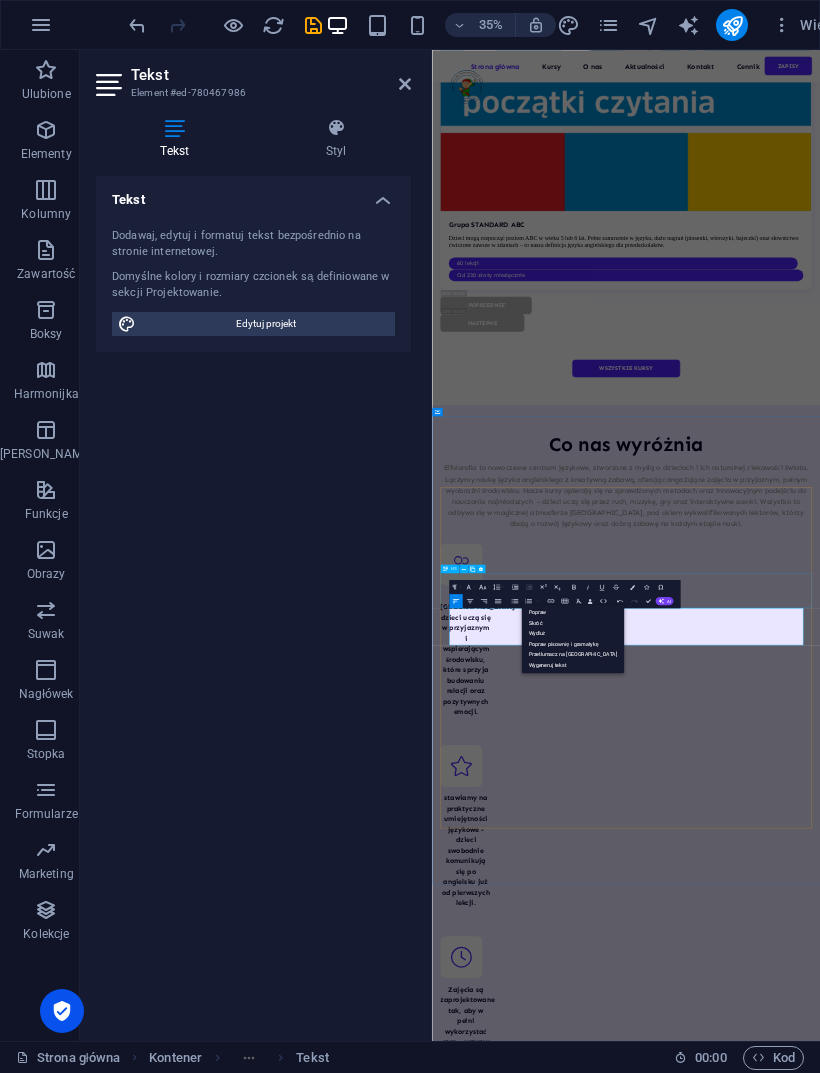 click on "Popraw" at bounding box center (572, 612) 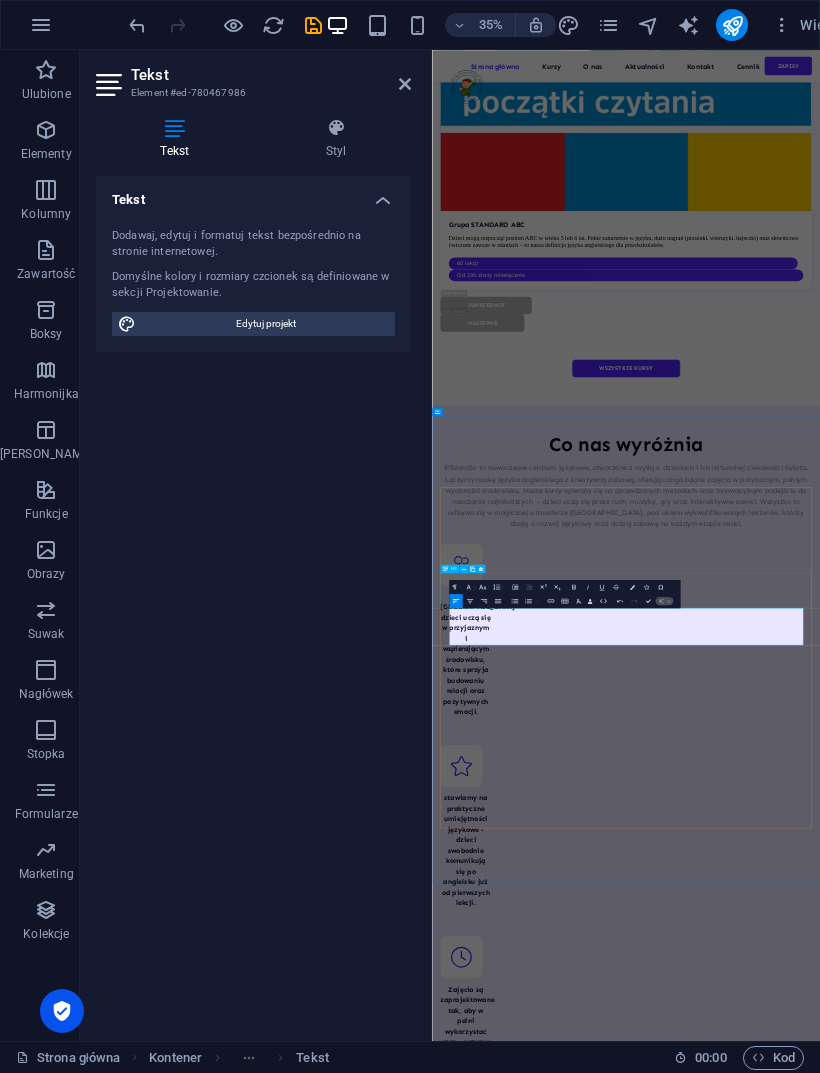 type 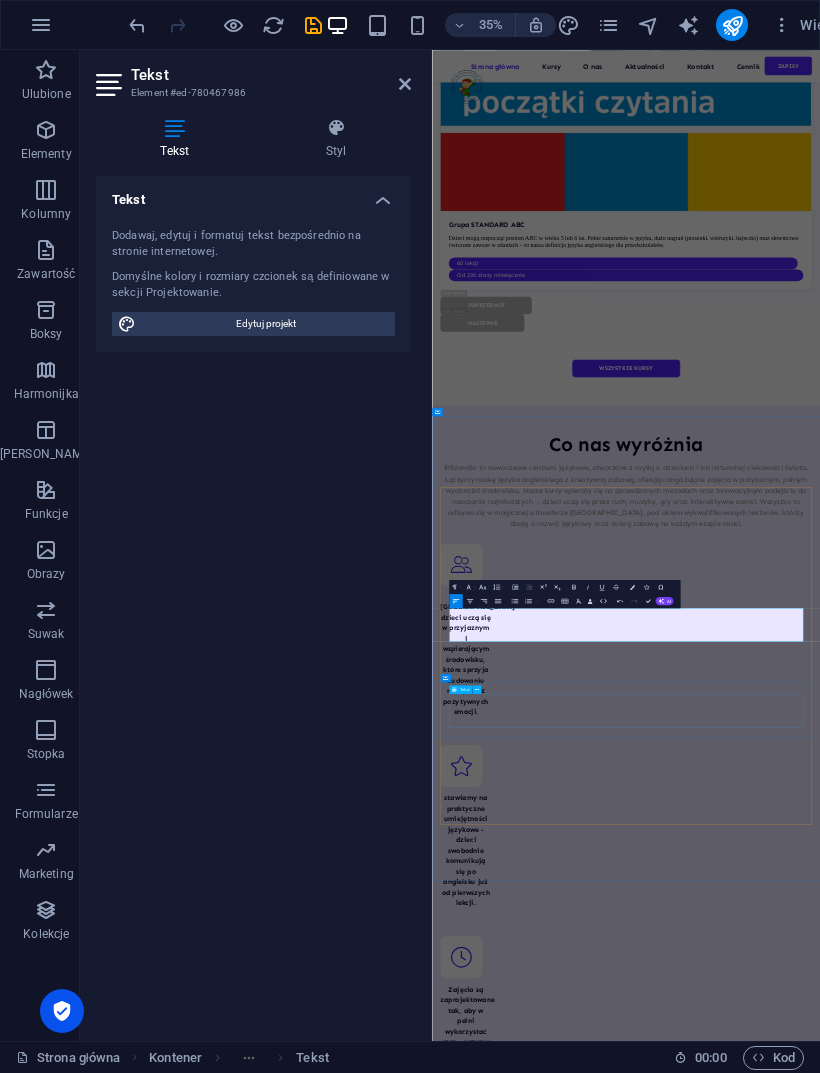 click on "Lorem ipsum dolor sit amet, consectetur adipiscing elit, sed do eiusmod tempor incididunt ut labore et dolore magna aliqua. Ut enim ad minim veniam, quis nostrud exercitation. Sed do eiusmod tempor incididunt ut labore et dolore magna aliqua." at bounding box center [986, 11351] 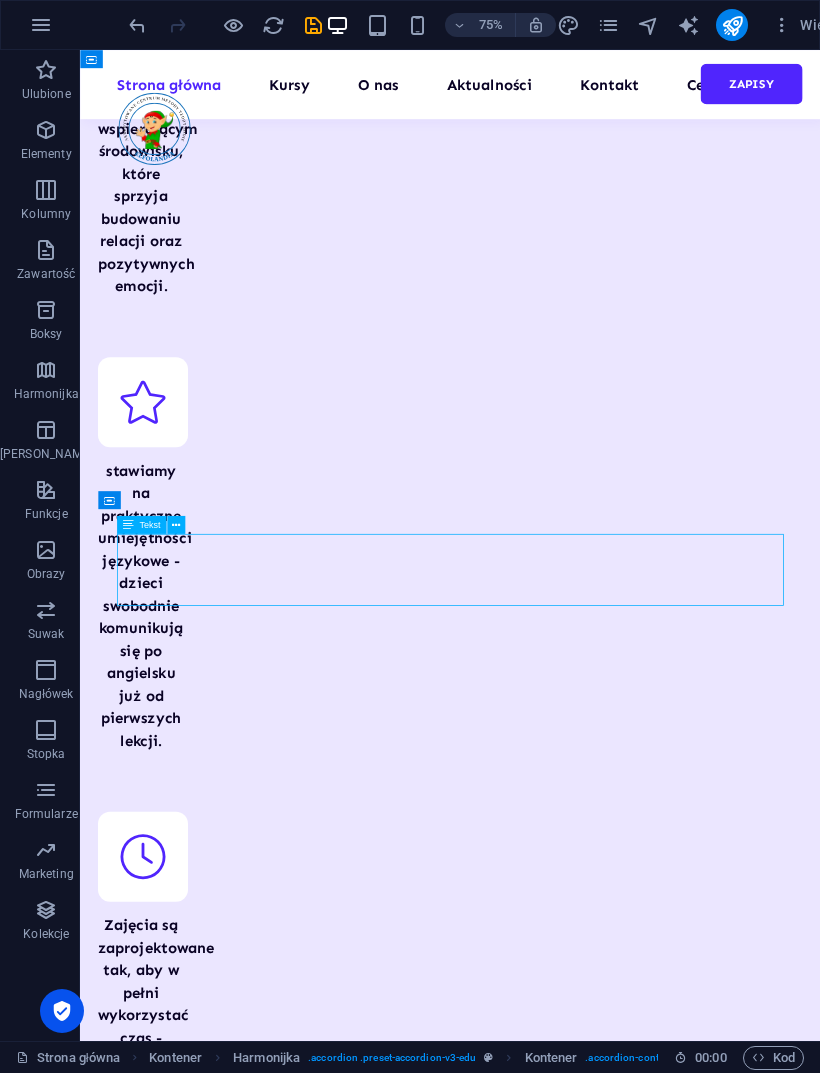 scroll, scrollTop: 8965, scrollLeft: 0, axis: vertical 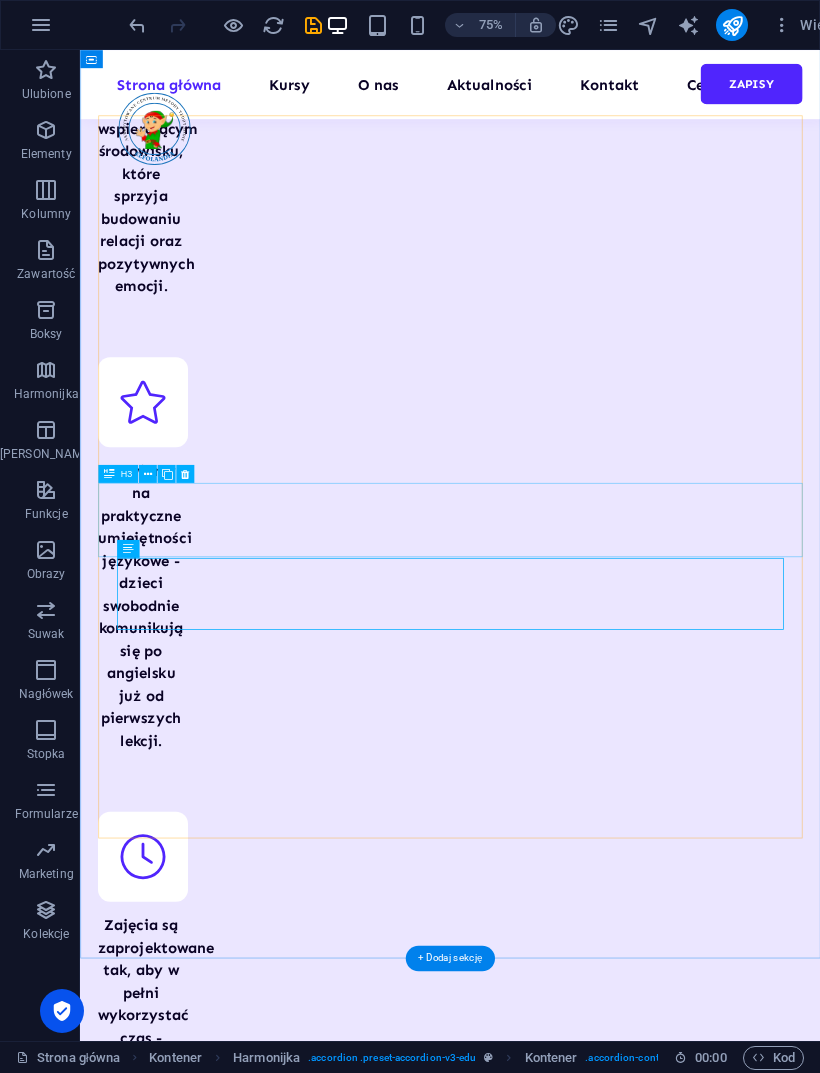 click on "How is onboarding conducted?" at bounding box center (573, 9636) 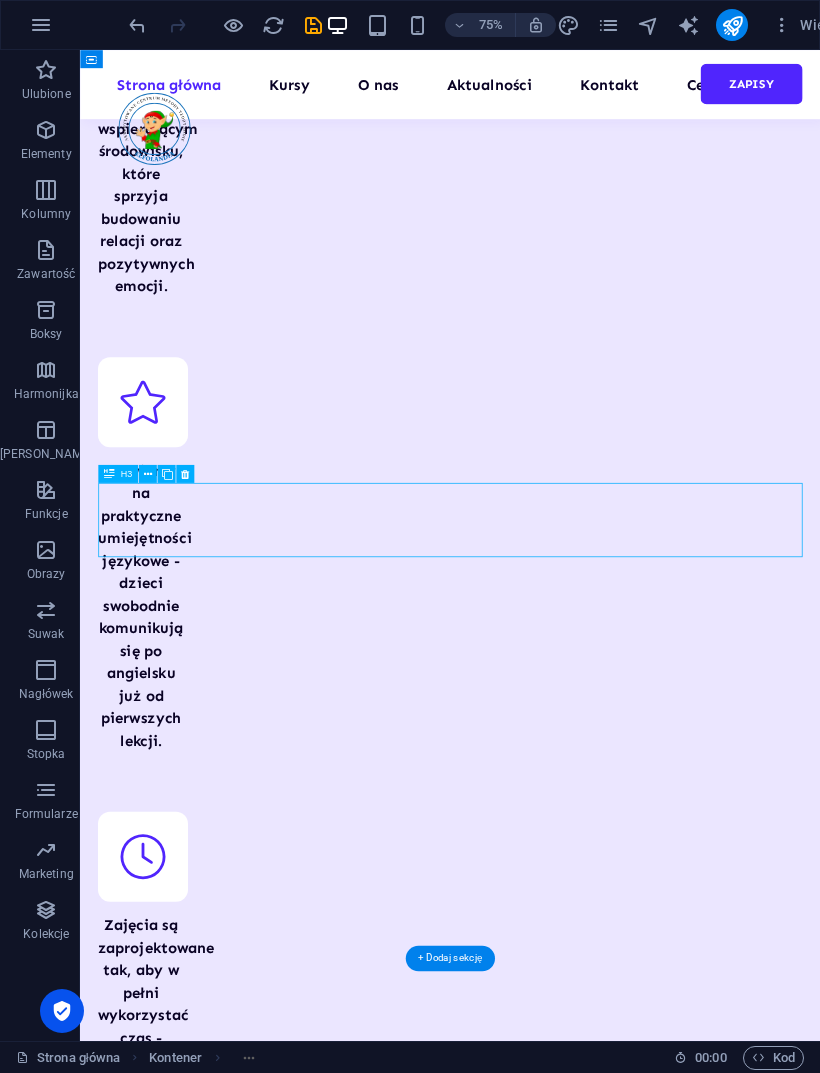 click on "How is onboarding conducted?" at bounding box center [573, 9636] 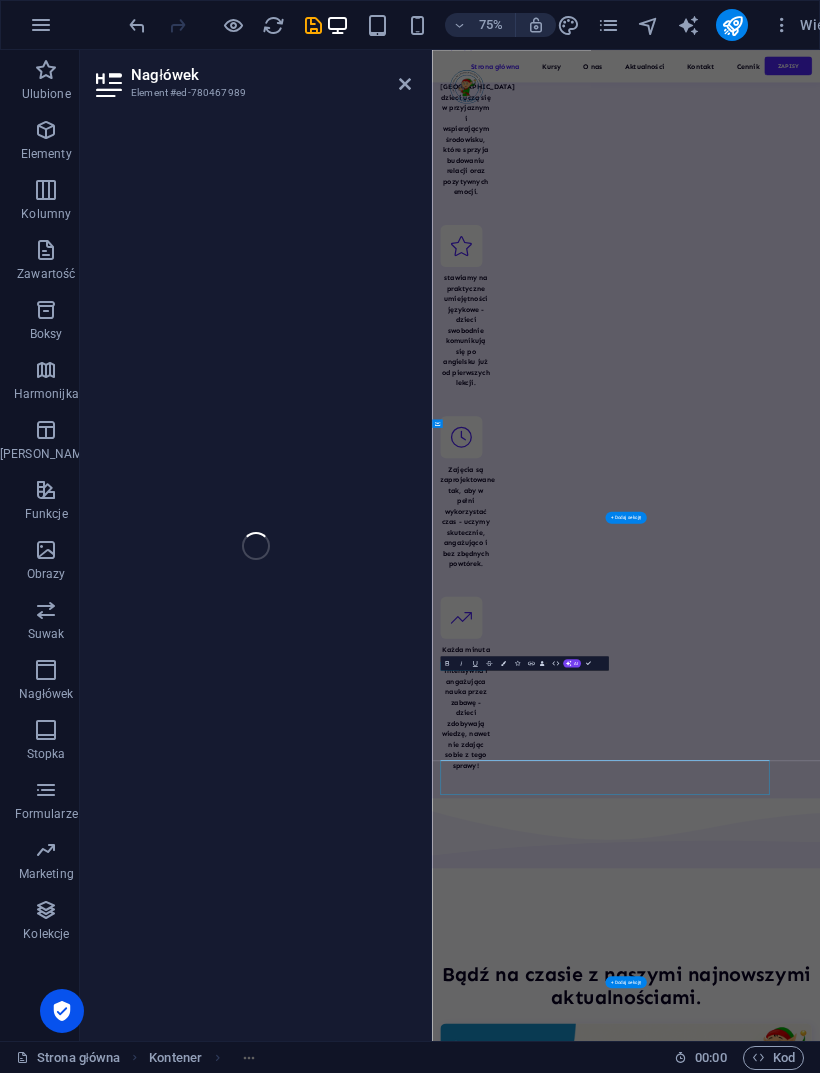 scroll, scrollTop: 7513, scrollLeft: 0, axis: vertical 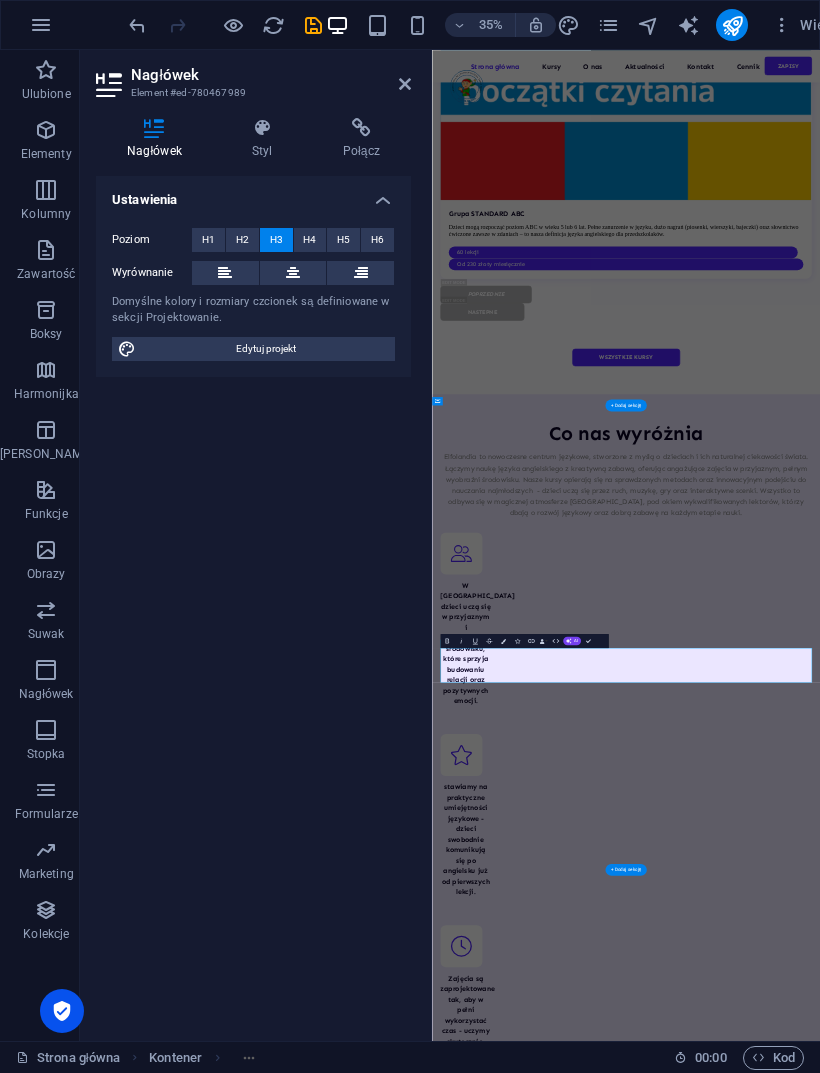click on "How is onboarding conducted?" at bounding box center [986, 11222] 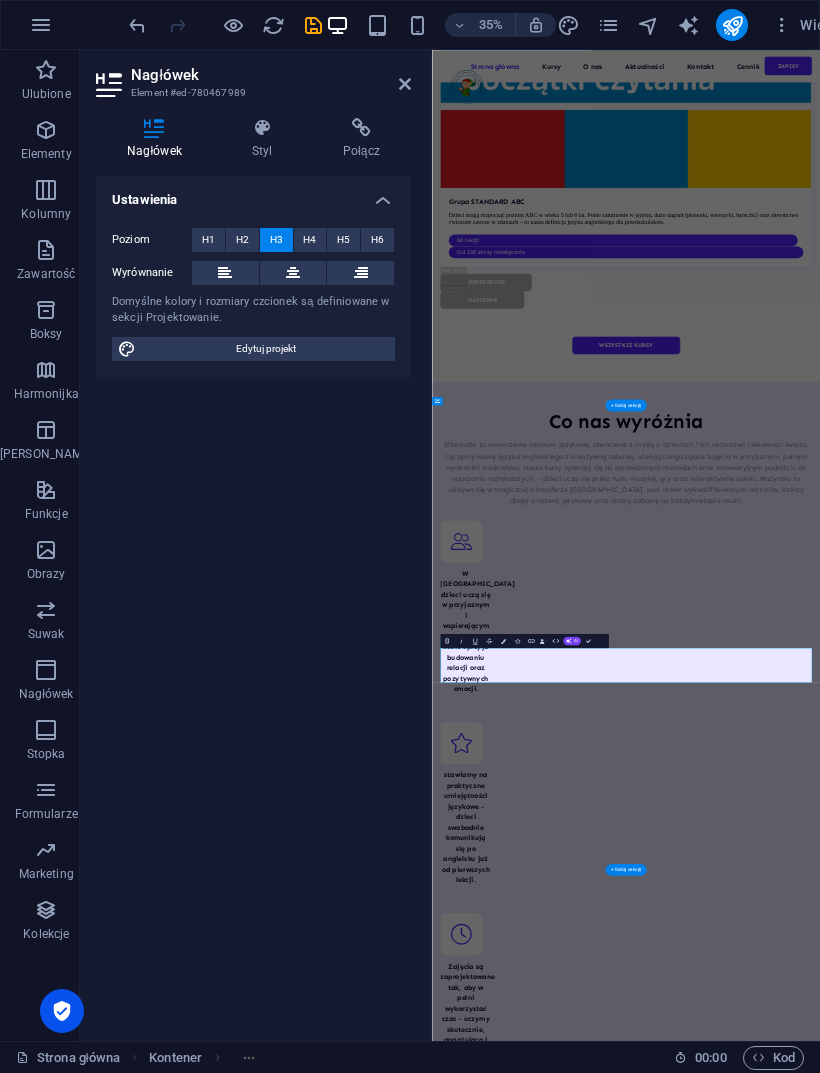 scroll, scrollTop: 7513, scrollLeft: 0, axis: vertical 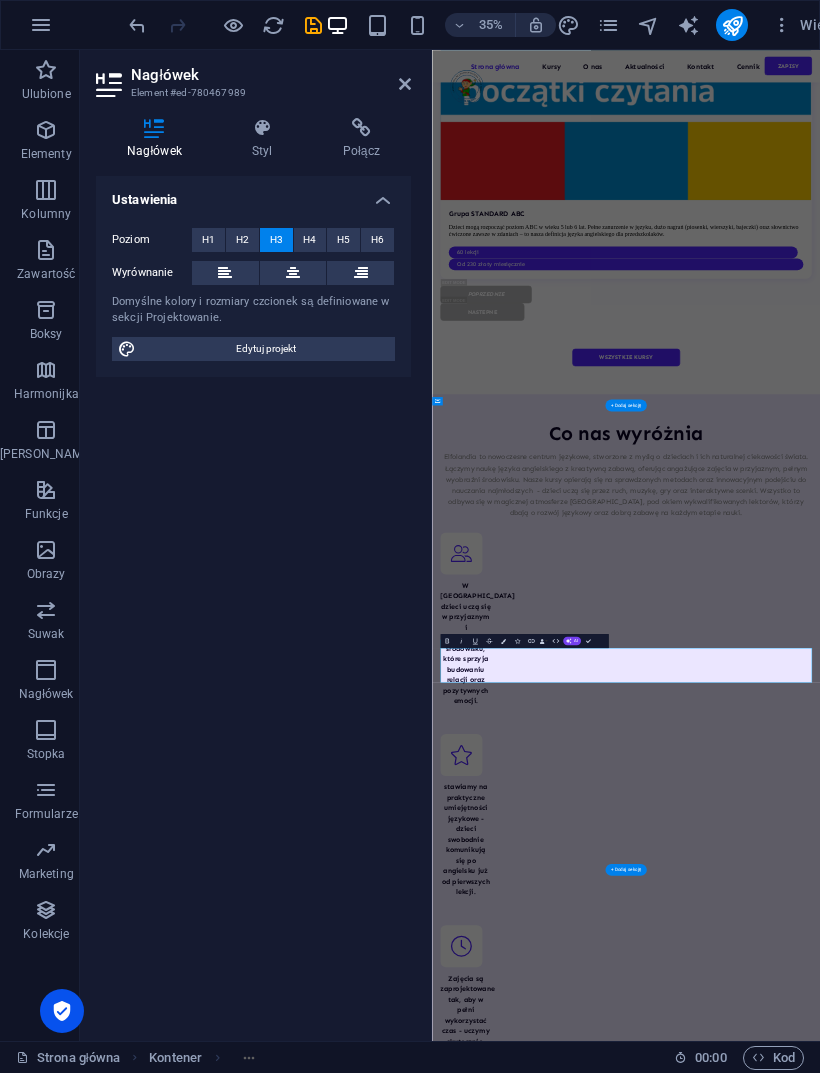 click on "Lorem ipsum dolor sit amet, consectetur adipiscing elit, sed do eiusmod tempor incididunt ut labore et dolore magna aliqua. Ut enim ad minim veniam, quis nostrud exercitation. Sed do eiusmod tempor incididunt ut labore et dolore magna aliqua." at bounding box center [986, 11354] 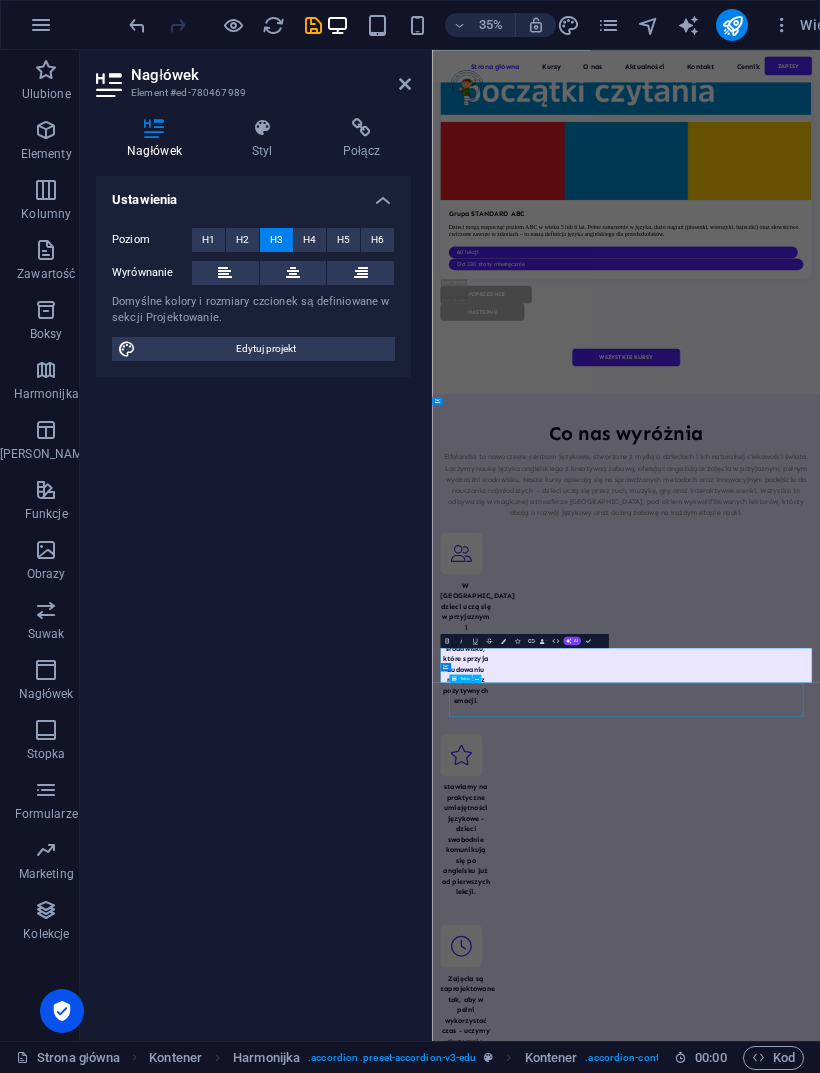 scroll, scrollTop: 8965, scrollLeft: 0, axis: vertical 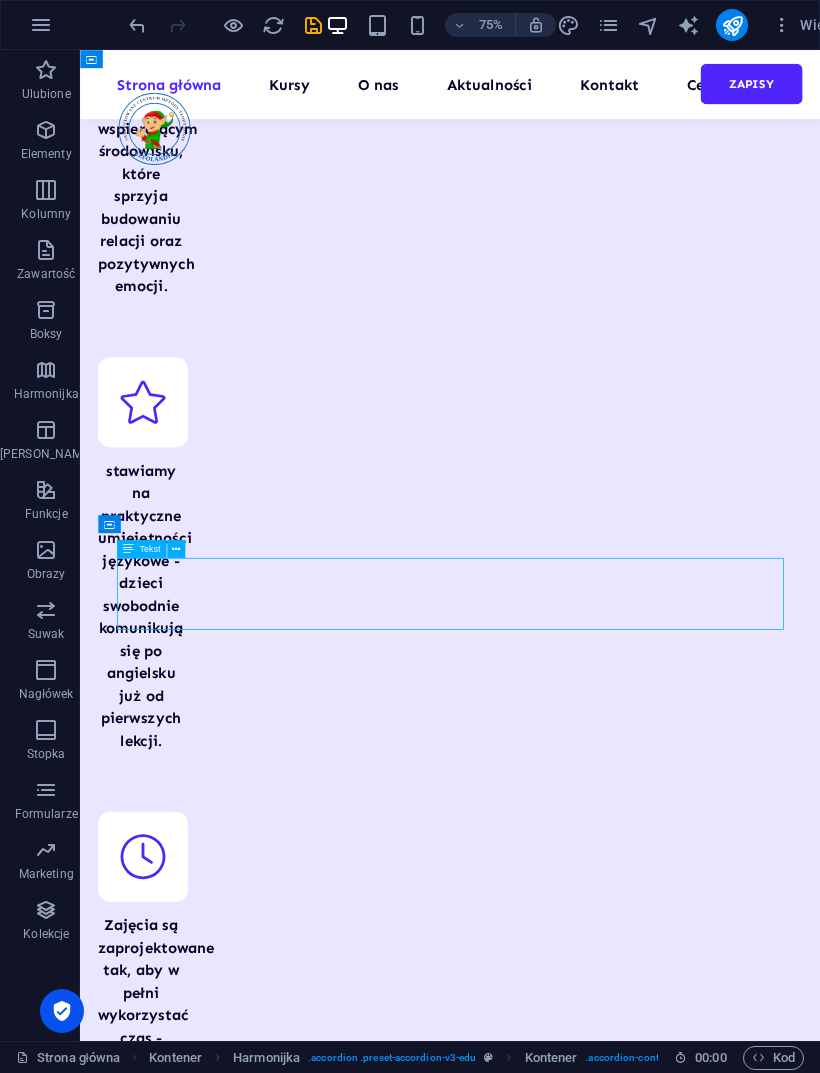 click on "Lorem ipsum dolor sit amet, consectetur adipiscing elit, sed do eiusmod tempor incididunt ut labore et dolore magna aliqua. Ut enim ad minim veniam, quis nostrud exercitation. Sed do eiusmod tempor incididunt ut labore et dolore magna aliqua." at bounding box center [573, 9735] 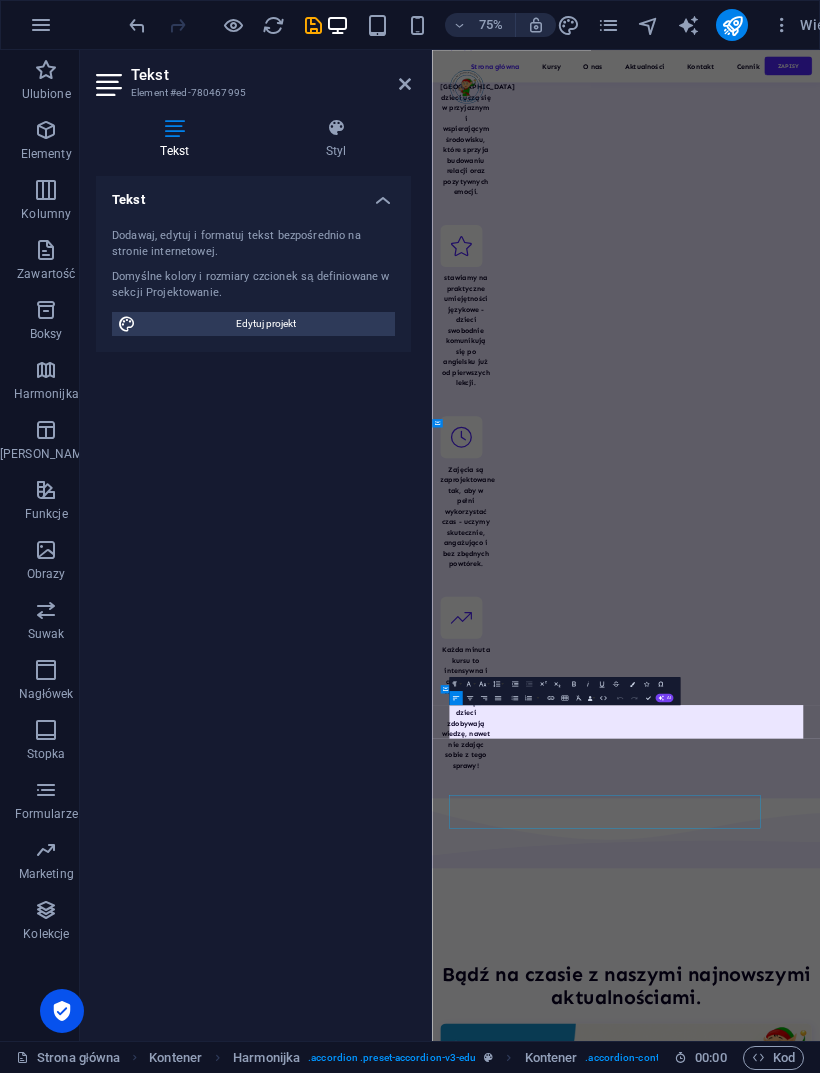 scroll, scrollTop: 7514, scrollLeft: 0, axis: vertical 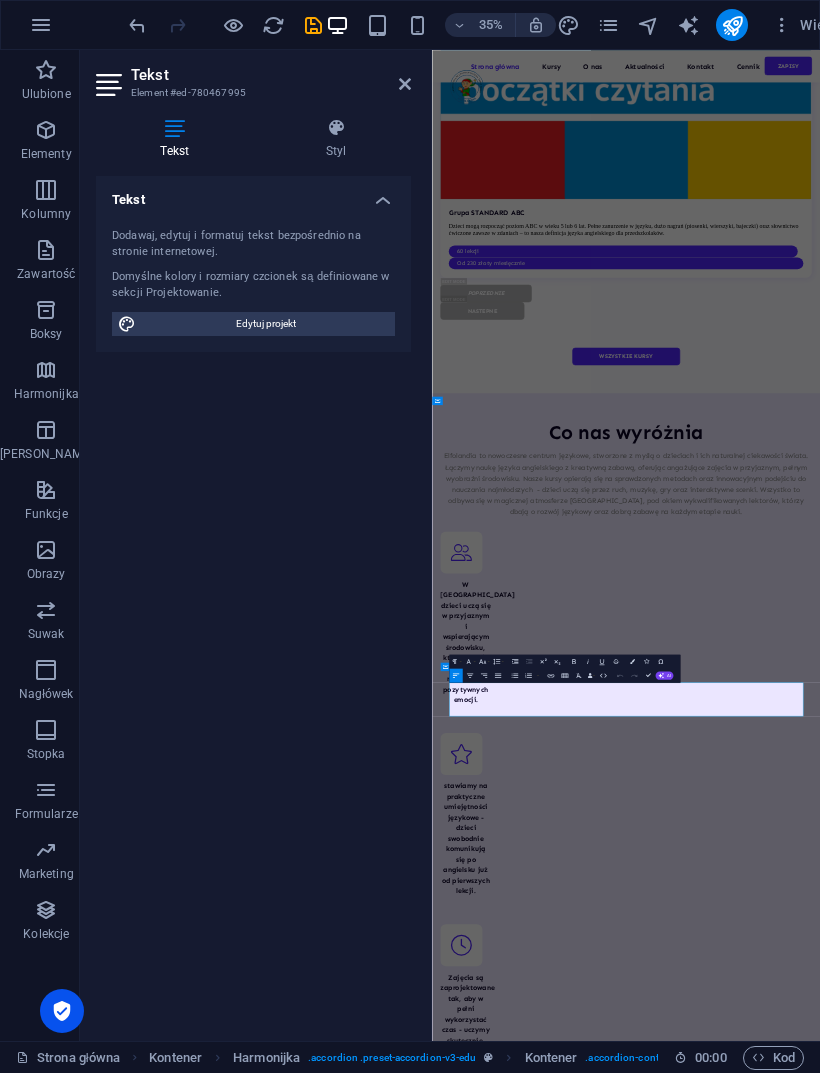 click on "Lorem ipsum dolor sit amet, consectetur adipiscing elit, sed do eiusmod tempor incididunt ut labore et dolore magna aliqua. Ut enim ad minim veniam, quis nostrud exercitation. Sed do eiusmod tempor incididunt ut labore et dolore magna aliqua." at bounding box center (978, 11320) 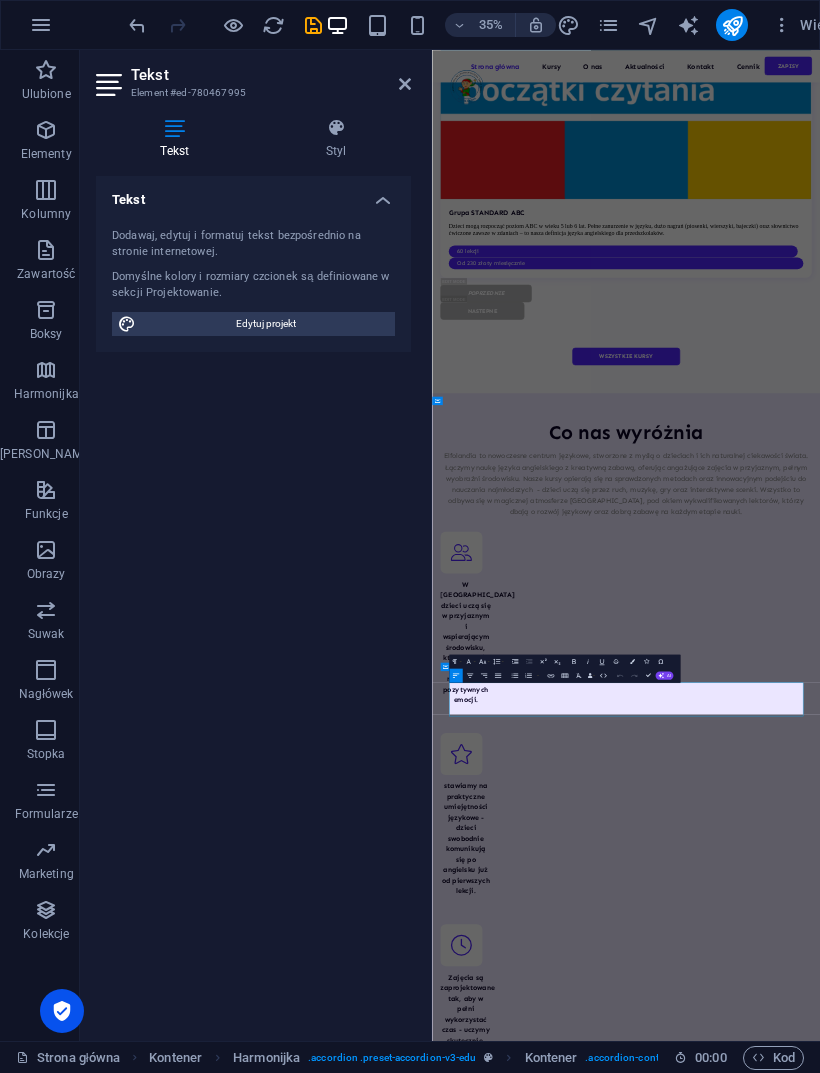 scroll, scrollTop: 7482, scrollLeft: 0, axis: vertical 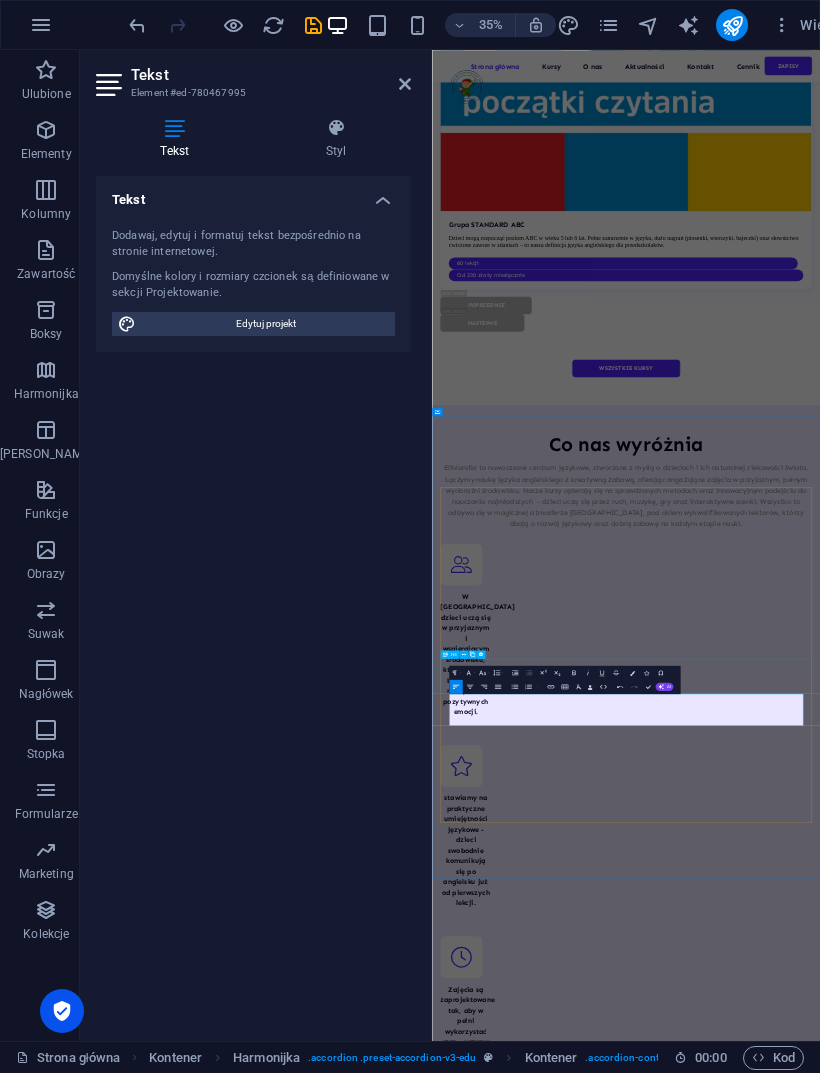 click on "AI" at bounding box center [664, 687] 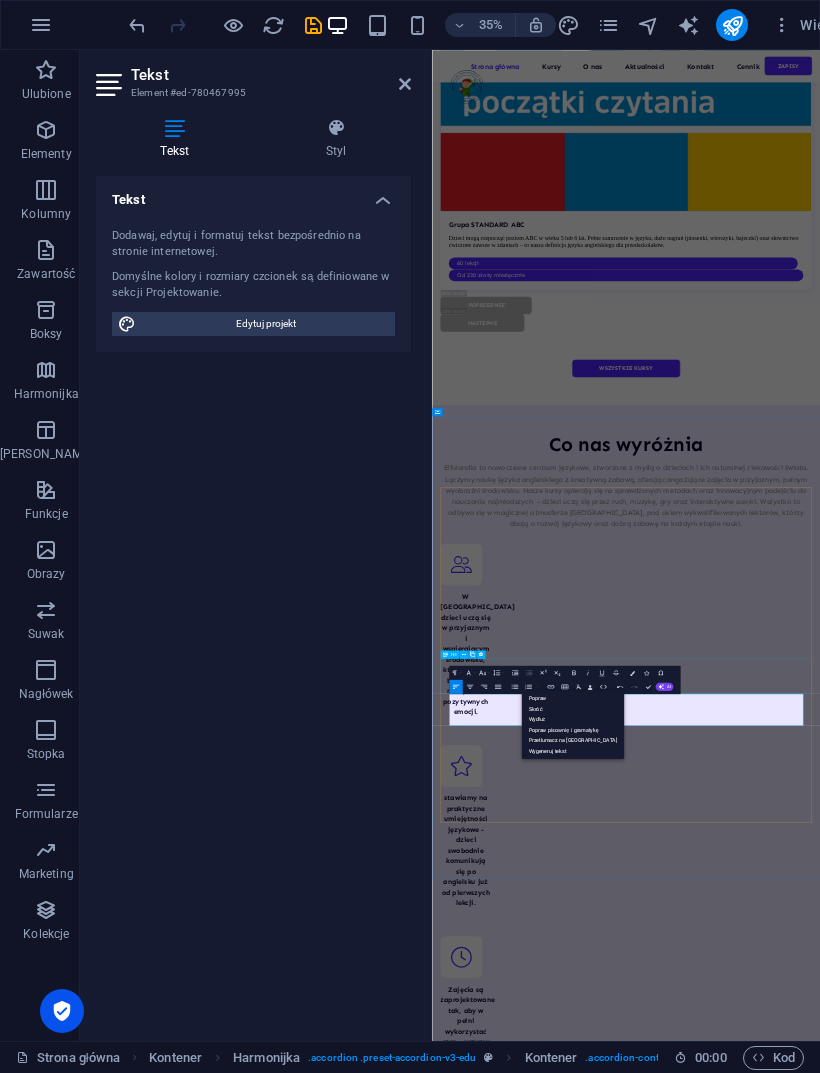 click on "Popraw" at bounding box center [572, 698] 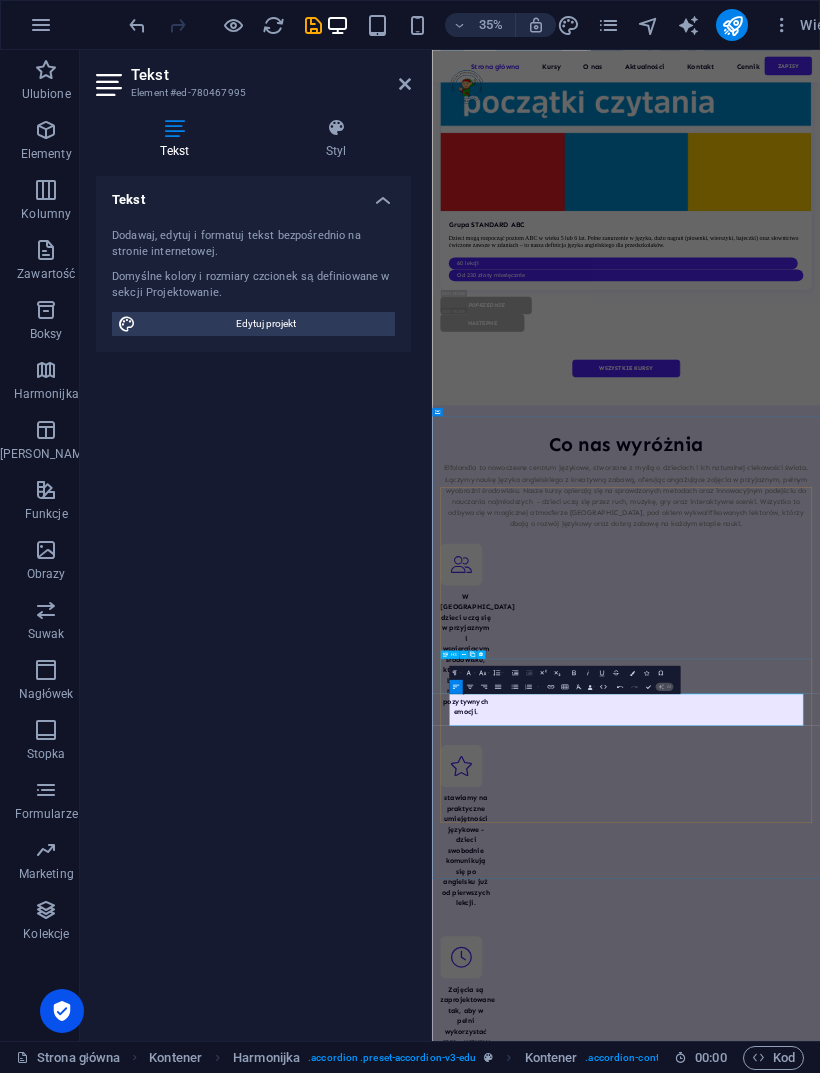 type 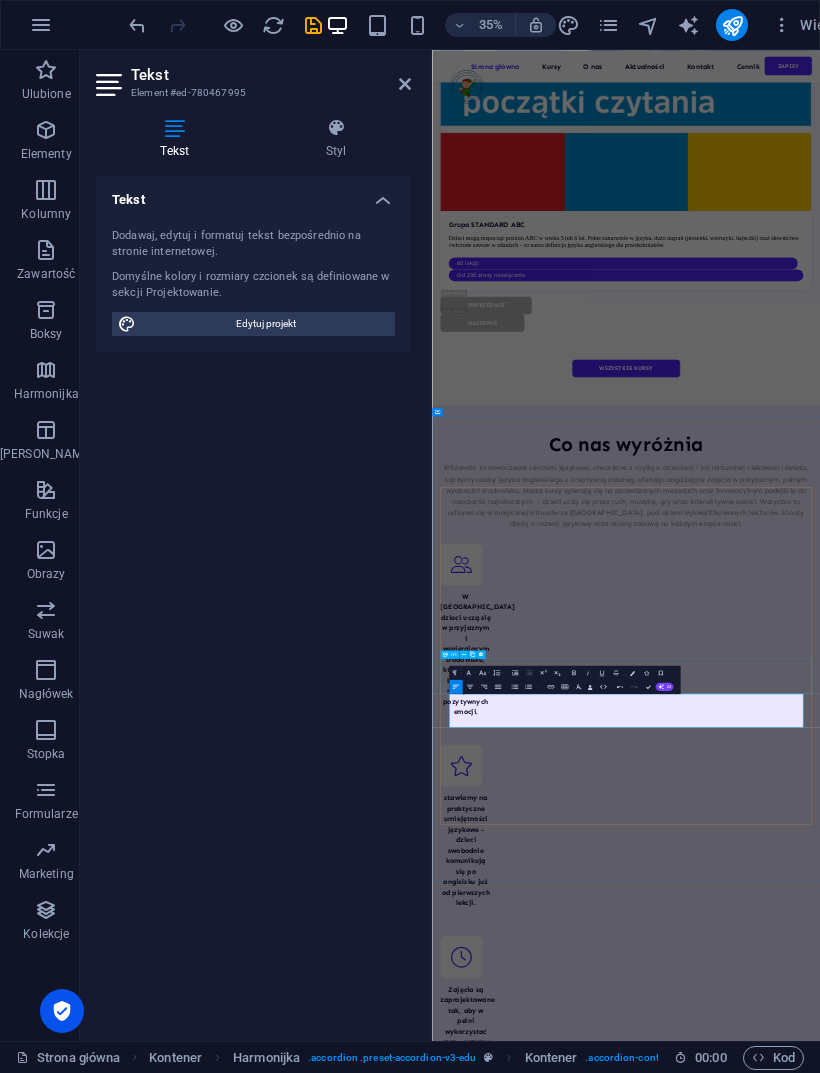 click on "Najczęściej zadawane pytania Co sprawia, że nasza metoda nauczania są tak wyjątkowa? Pracujemy z metodą [PERSON_NAME] – nowoczesnym i licencjonowanym podejściem, które kładzie nacisk na komunikację, zabawę i naukę w naturalnym kontekście. Dzieci uczą się języka całym sobą: słuchając, mówiąc, śpiewając, bawiąc się i reagując emocjonalnie. Czym wyróżnia się Elfolandia na tle innych szkół językowych? Elfolandia to wyjątkowe miejsce stworzone z myślą o dzieciach. Łączymy profesjonalne podejście do nauczania z bajkową atmosferą, w której dzieci czują się bezpiecznie, swobodnie i radośnie przyswajają język angielski. Czy mogę zaufać jakości nauczania w [GEOGRAPHIC_DATA]? Tak! Jesteśmy akredytowanym centrum metody [PERSON_NAME], co oznacza, że działamy zgodnie z rygorystycznymi standardami jakości. Nasze zajęcia są regularnie monitorowane i oceniane przez wykwalifikowanych [DEMOGRAPHIC_DATA]. Is Academix as simple as presented?  quis nostrud exercitation." at bounding box center (986, 11173) 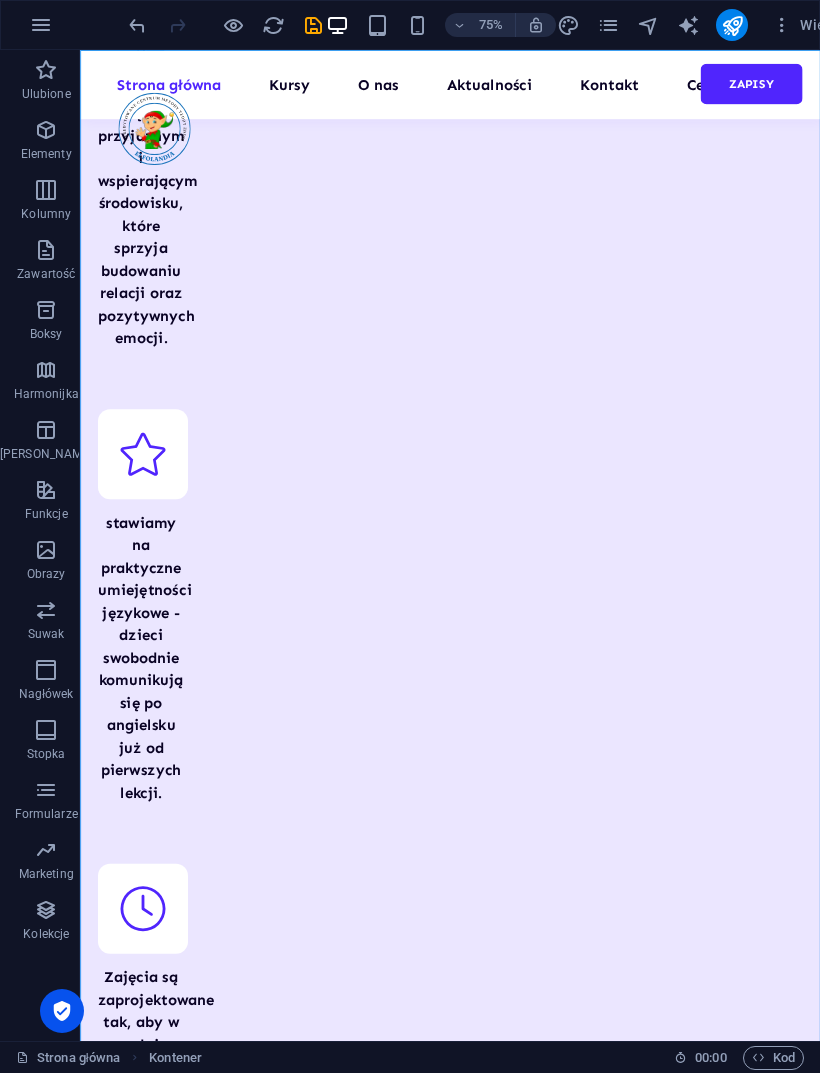 scroll, scrollTop: 8926, scrollLeft: 0, axis: vertical 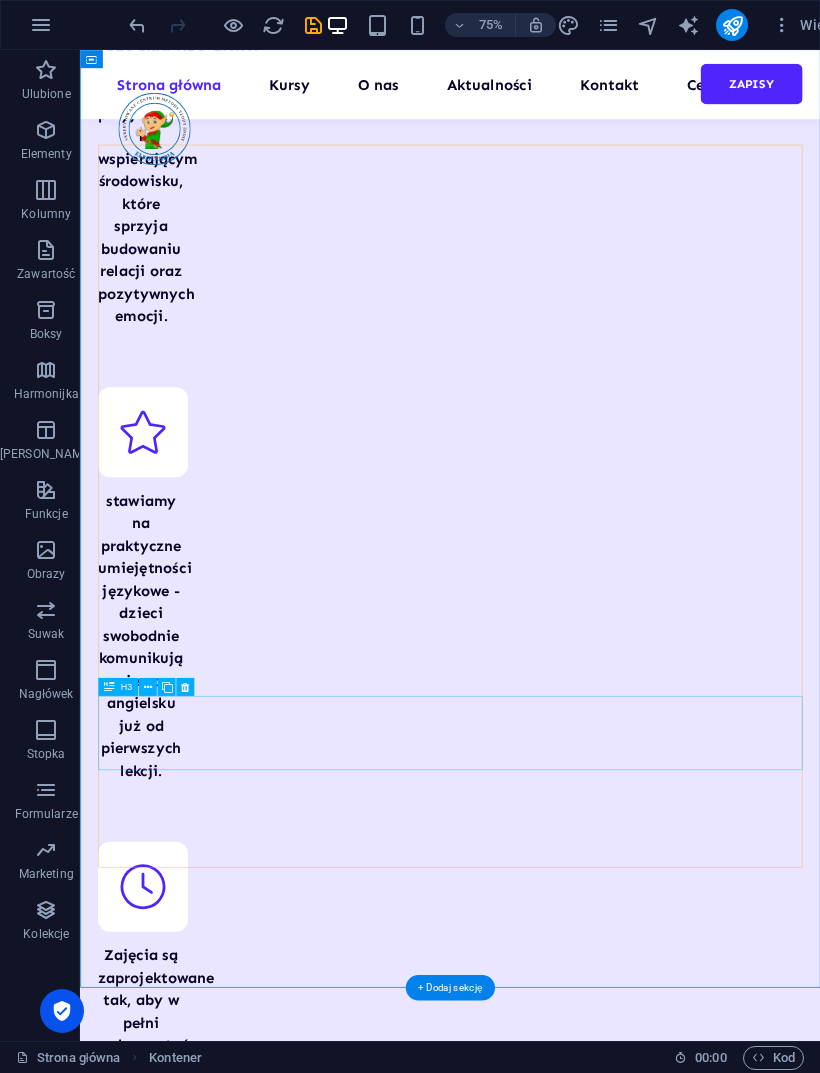 click on "Is Academix as simple as presented?" at bounding box center [573, 9921] 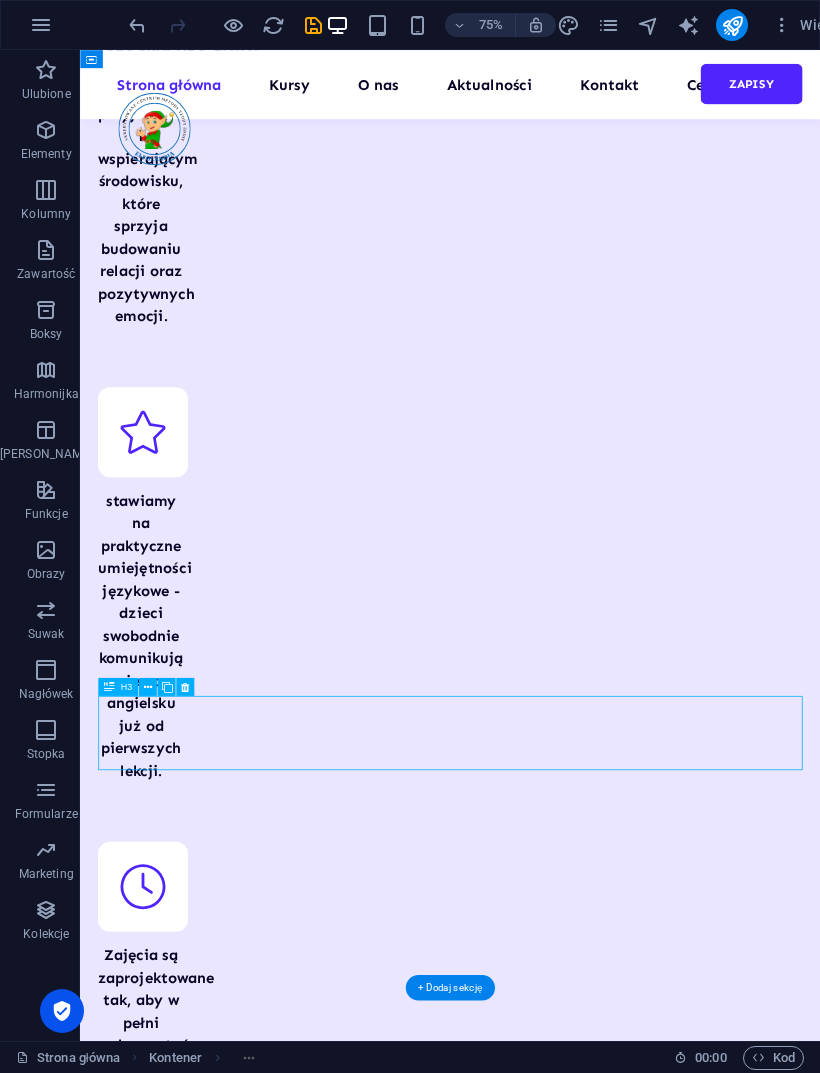 click on "Is Academix as simple as presented?" at bounding box center [573, 9921] 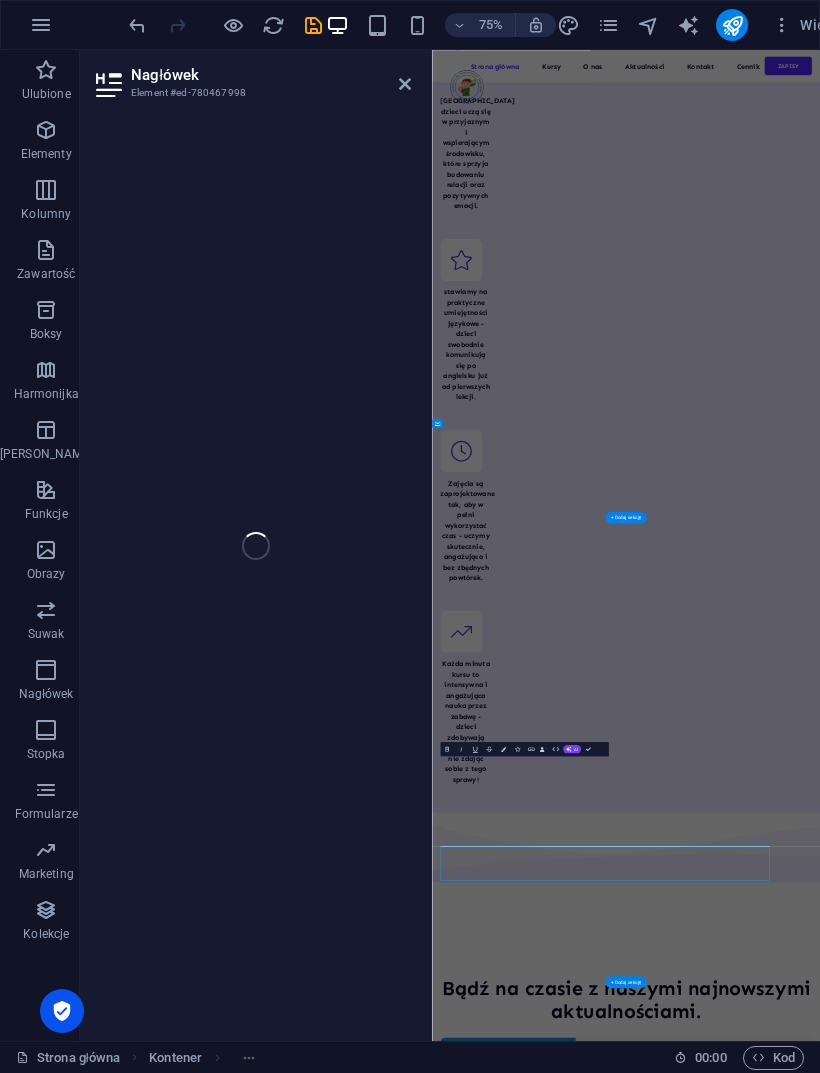 scroll, scrollTop: 7513, scrollLeft: 0, axis: vertical 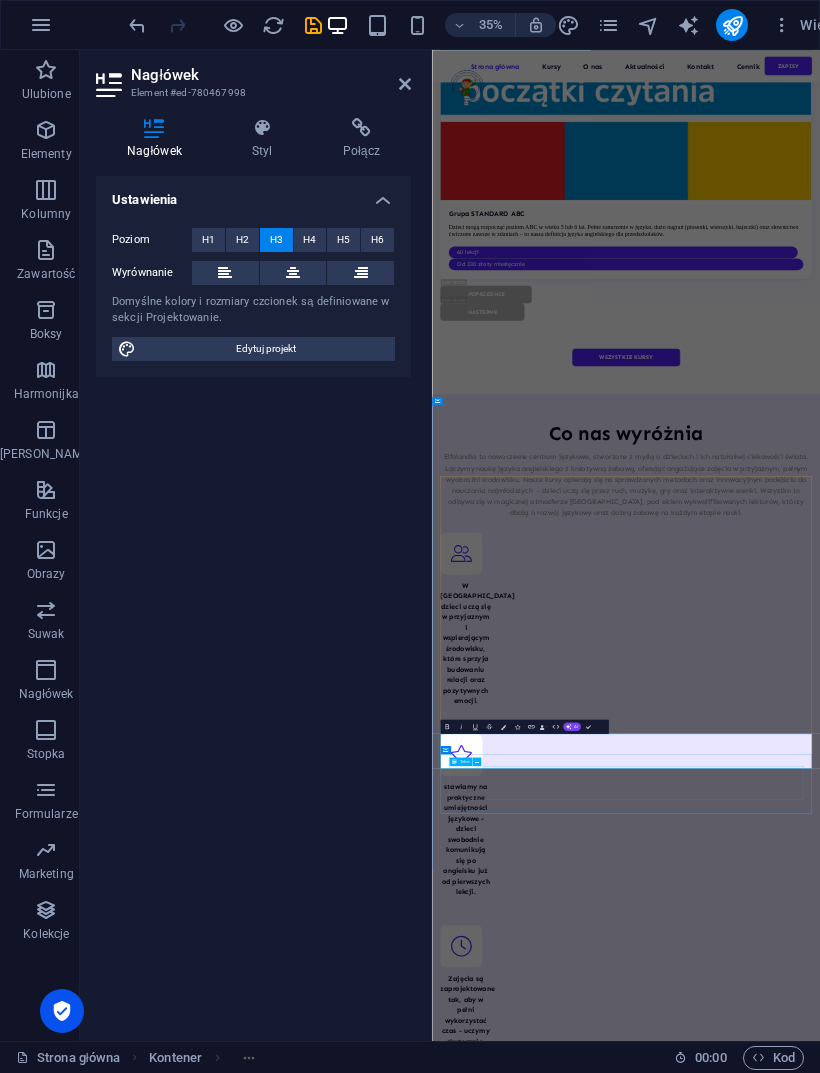 click on "Lorem ipsum dolor sit amet, consectetur adipiscing elit, sed do eiusmod tempor incididunt ut labore et dolore magna aliqua. Ut enim ad minim veniam,  quis nostrud exercitation.  Sed do eiusmod tempor incididunt ut labore et dolore magna aliqua." at bounding box center [986, 11592] 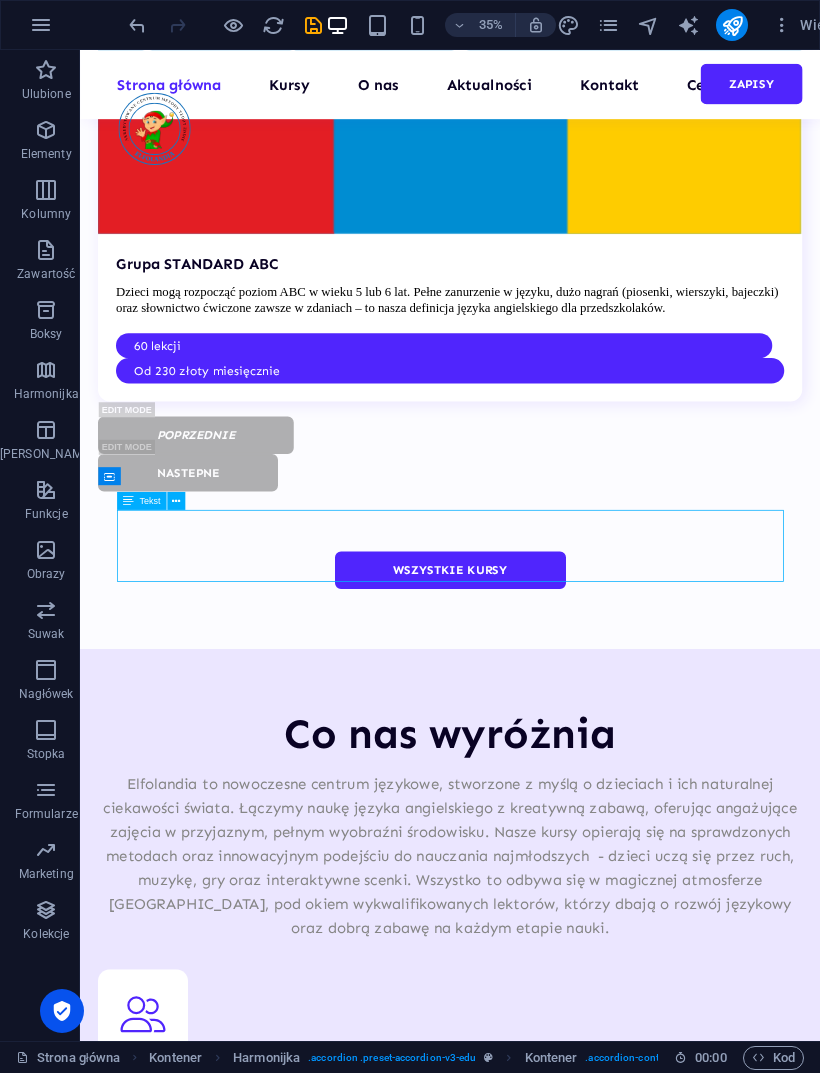 scroll, scrollTop: 9202, scrollLeft: 0, axis: vertical 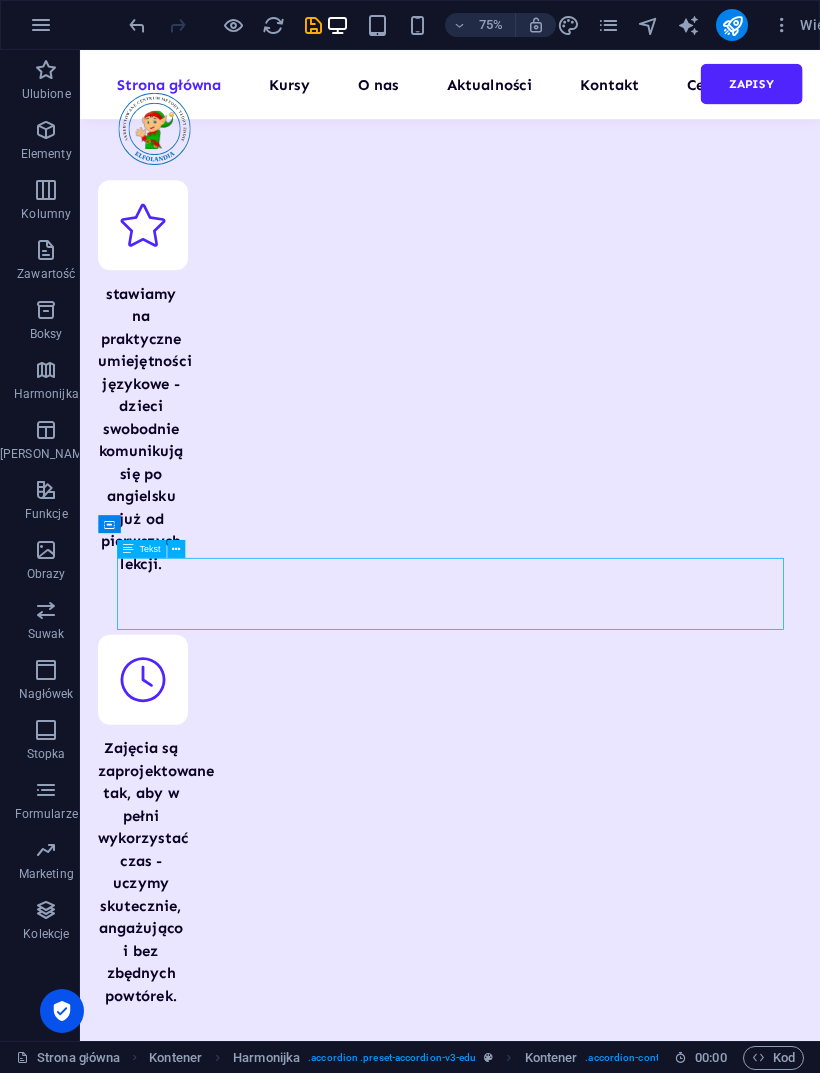 click on "Lorem ipsum dolor sit amet, consectetur adipiscing elit, sed do eiusmod tempor incididunt ut labore et dolore magna aliqua. Ut enim ad minim veniam,  quis nostrud exercitation.  Sed do eiusmod tempor incididunt ut labore et dolore magna aliqua." at bounding box center (573, 9735) 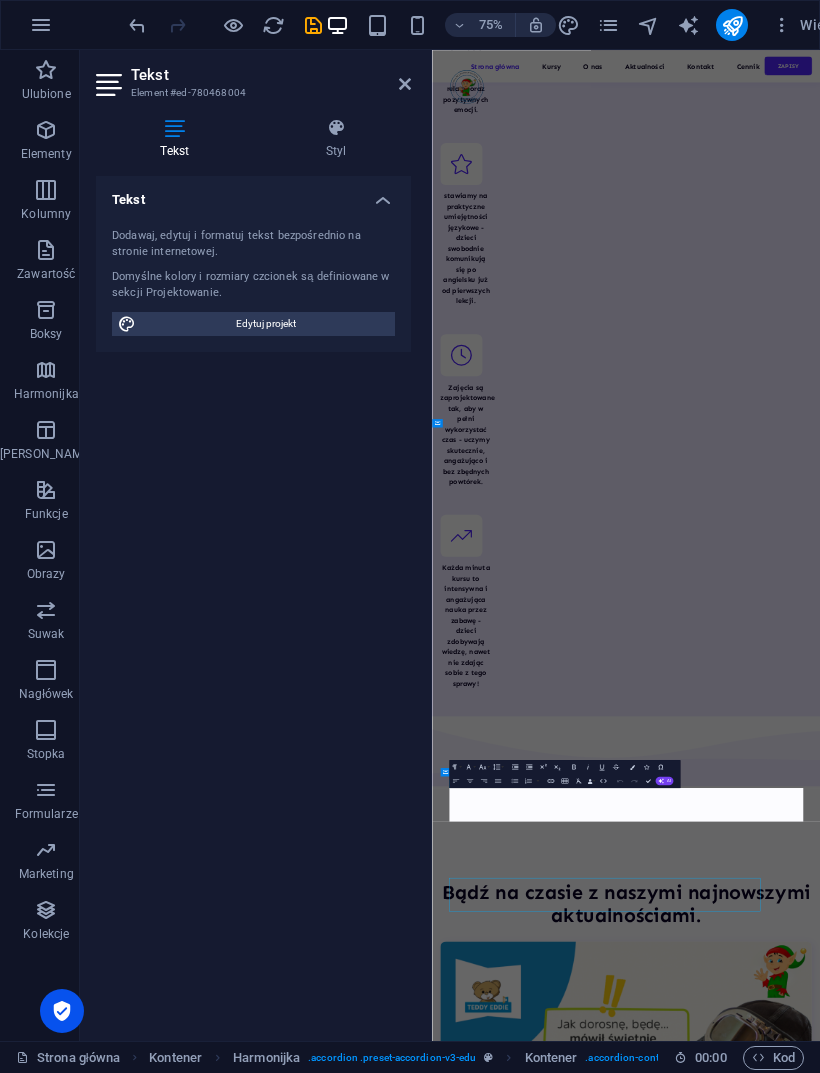 scroll, scrollTop: 7514, scrollLeft: 0, axis: vertical 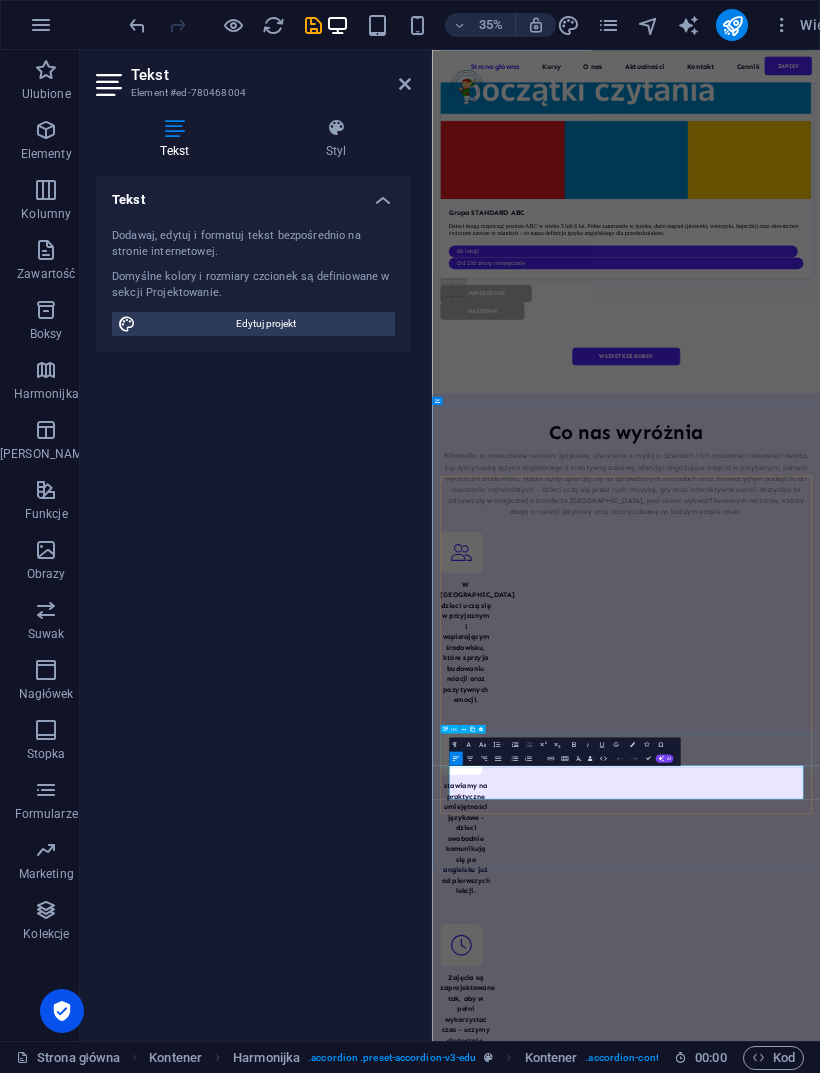 click on "Jak mogę zapisać dziecko na zajęcia?" at bounding box center [986, 11466] 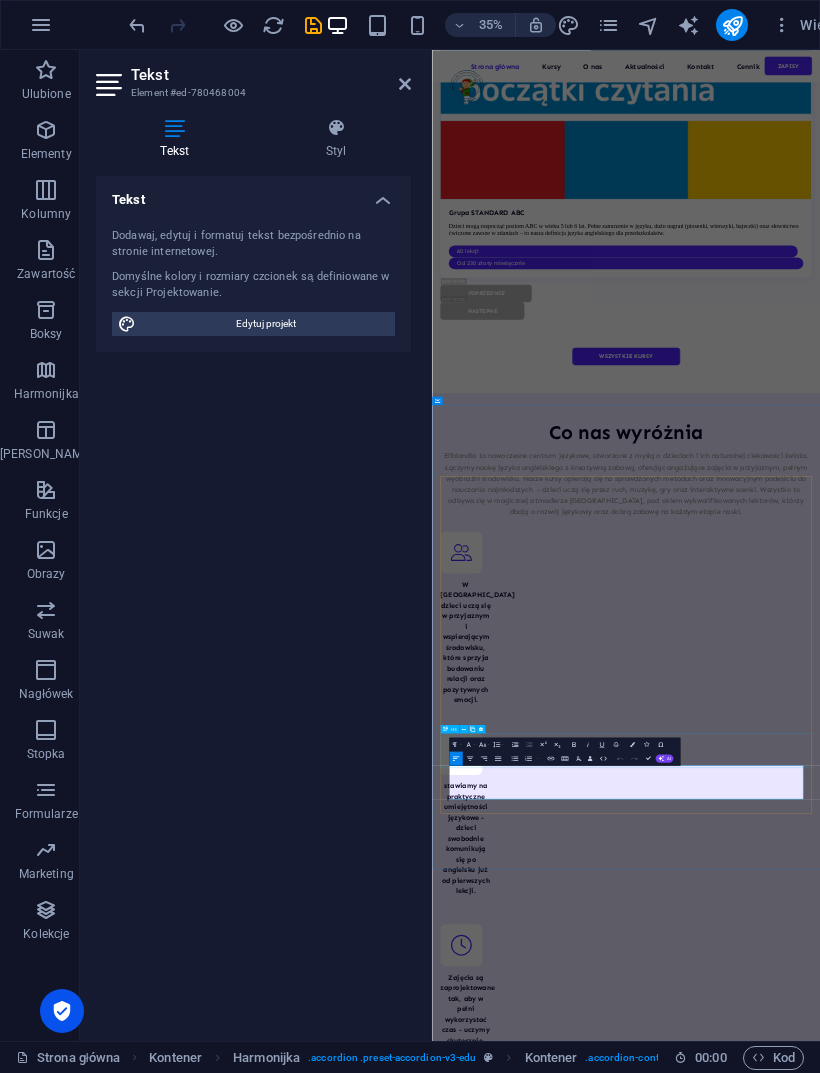 scroll, scrollTop: 7449, scrollLeft: 0, axis: vertical 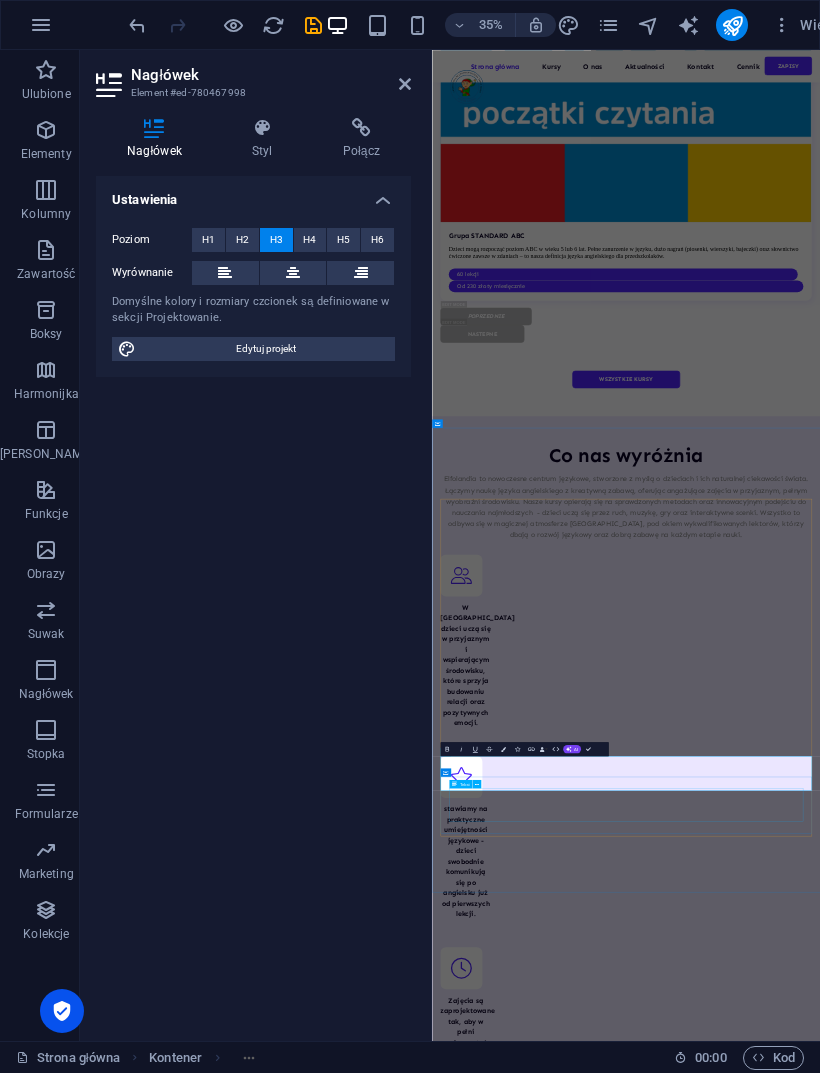 click on "Lorem ipsum dolor sit amet, consectetur adipiscing elit, sed do eiusmod tempor incididunt ut labore et dolore magna aliqua. Ut enim ad minim veniam,  quis nostrud exercitation.  Sed do eiusmod tempor incididunt ut labore et dolore magna aliqua." at bounding box center (986, 11656) 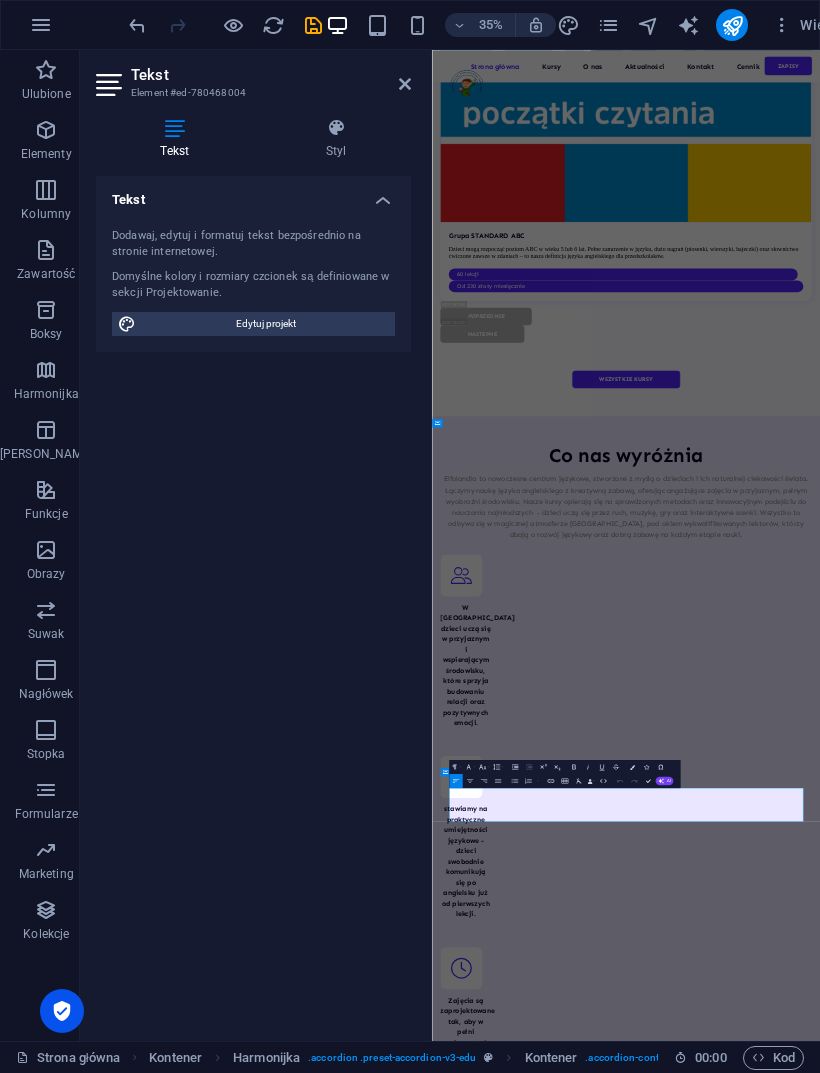 scroll, scrollTop: 7450, scrollLeft: 0, axis: vertical 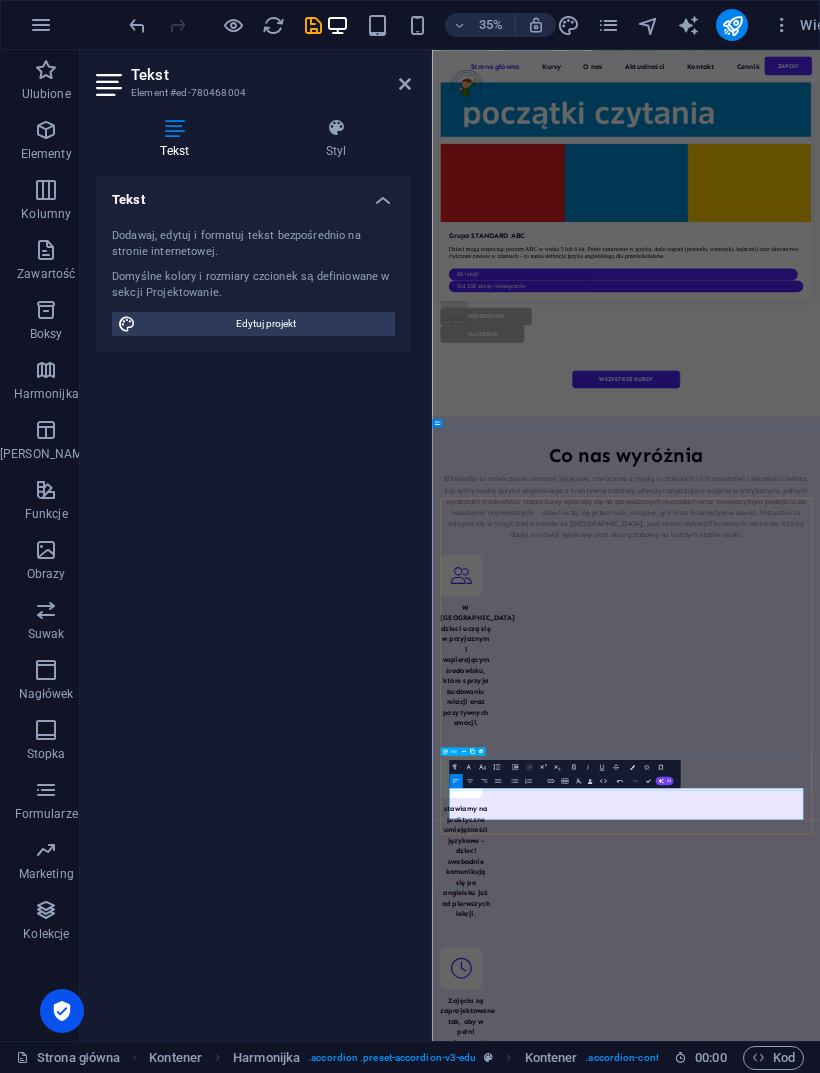 click on "AI" at bounding box center (664, 781) 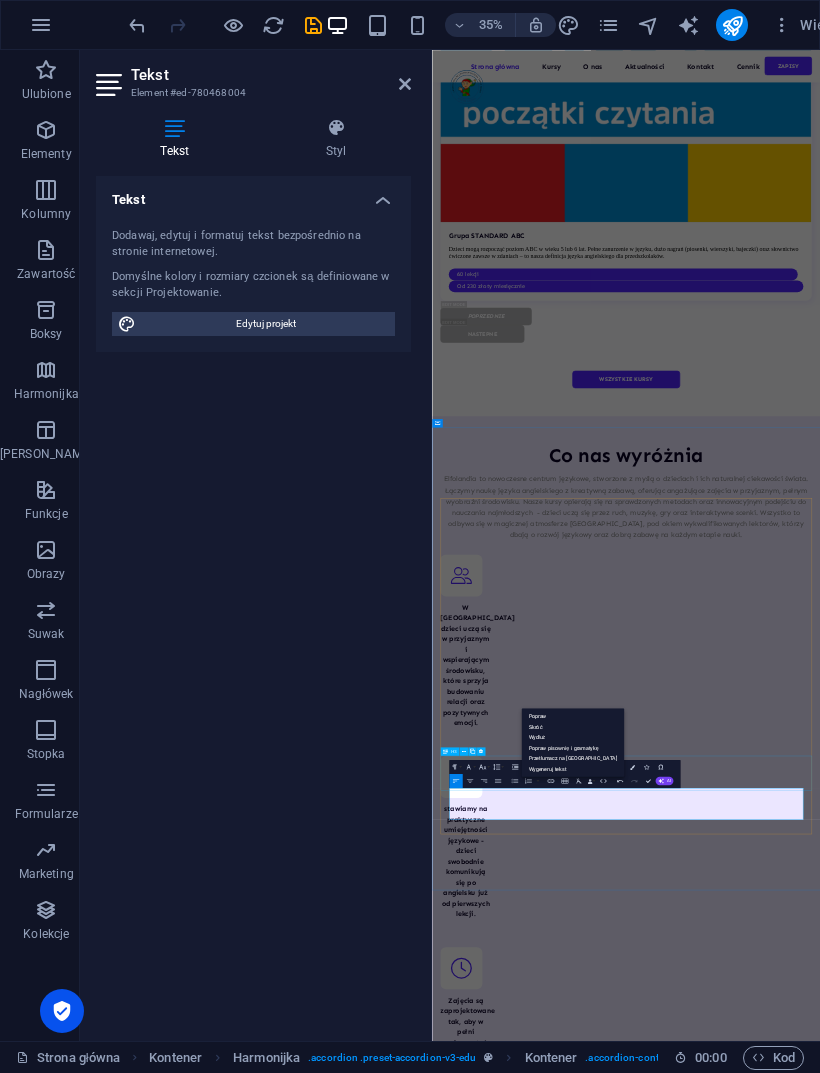 click on "Popraw" at bounding box center (572, 716) 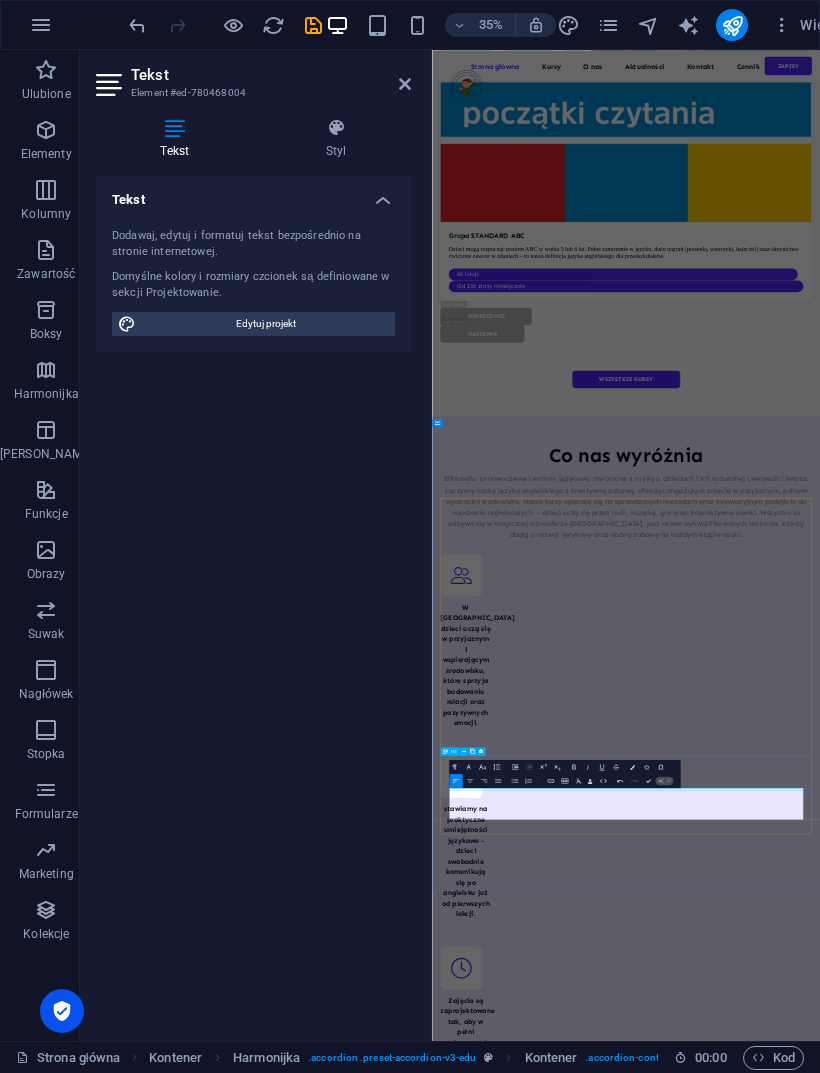 type 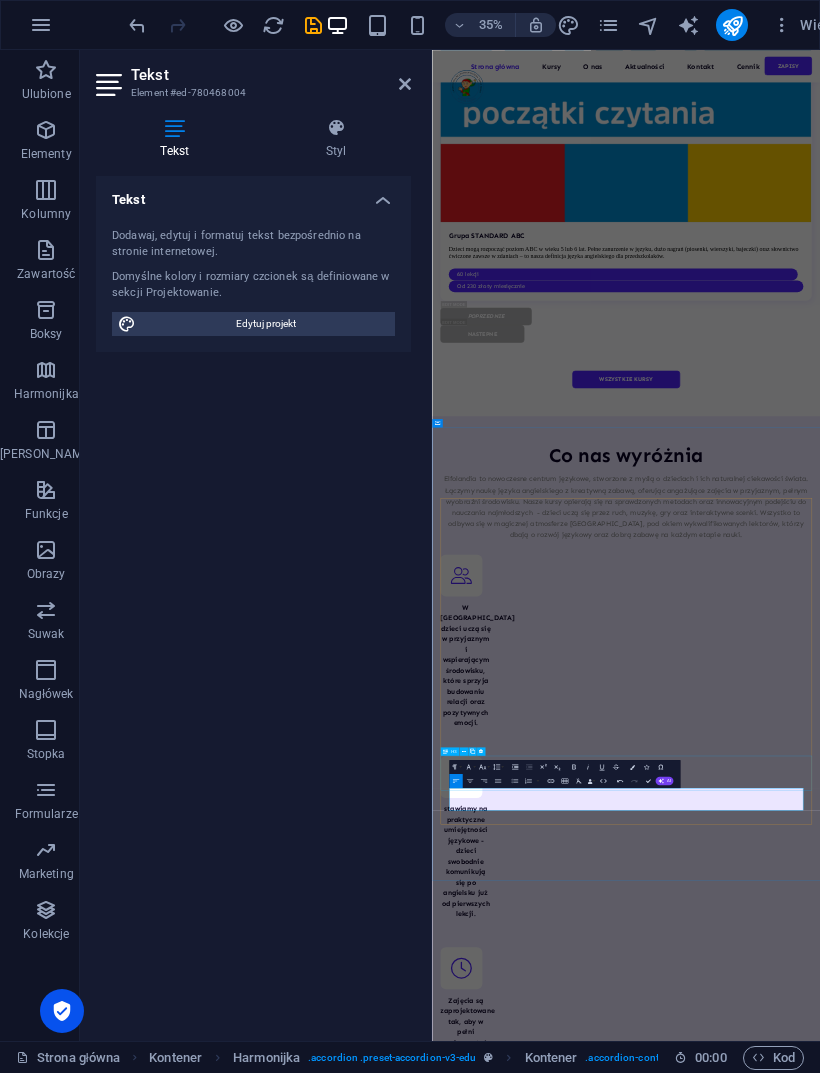 click on "Jak mogę zapisać dziecko na zajęcia?" at bounding box center [986, 11530] 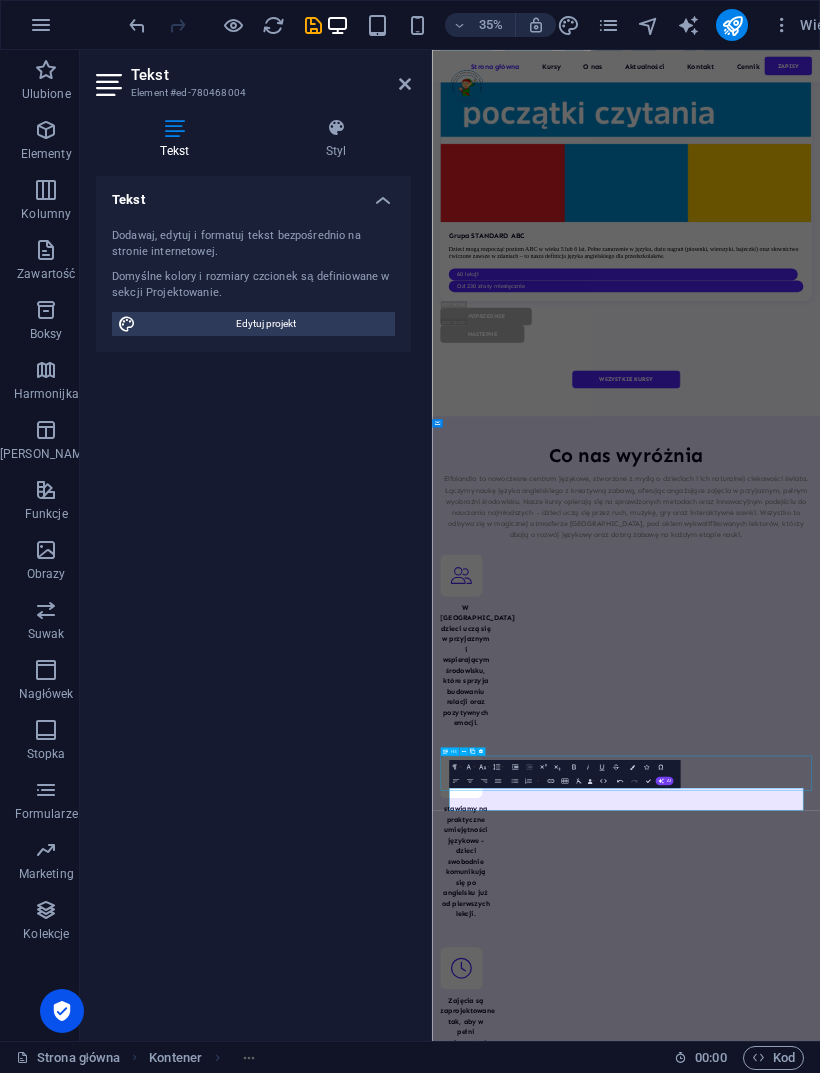 scroll, scrollTop: 9112, scrollLeft: 0, axis: vertical 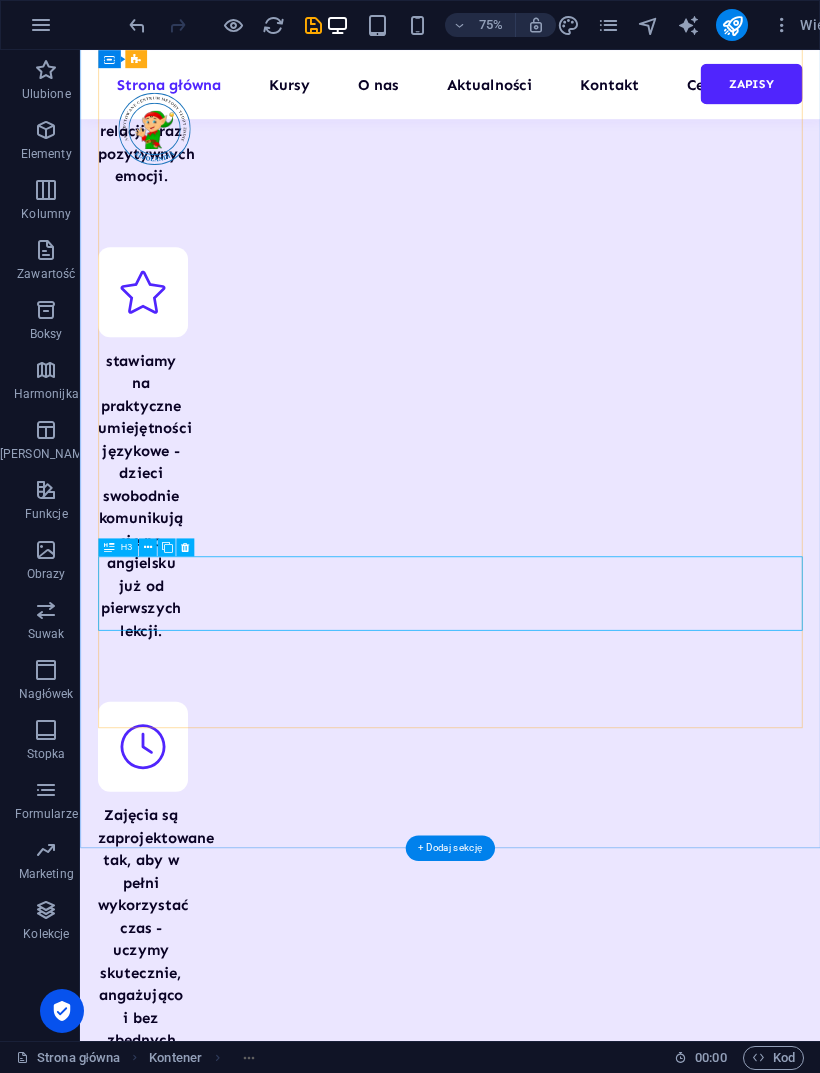 click at bounding box center [148, 548] 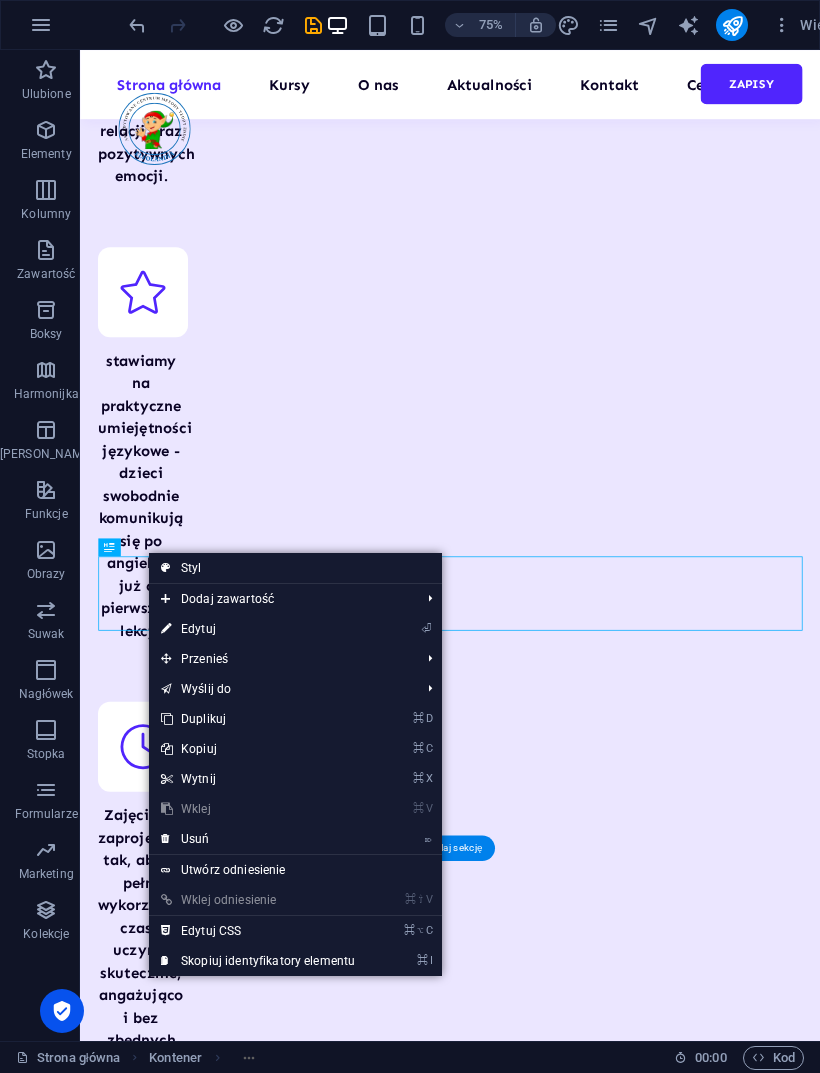 click on "⌘ D  Duplikuj" at bounding box center [258, 719] 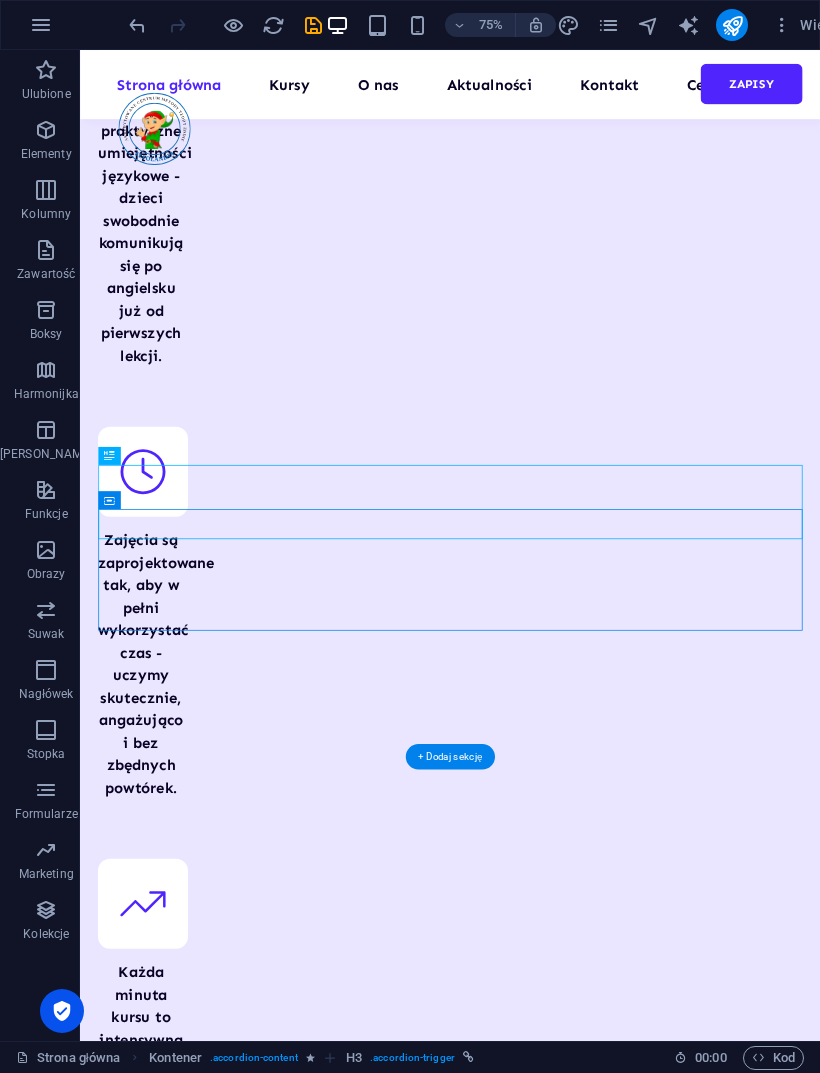 scroll, scrollTop: 9112, scrollLeft: 0, axis: vertical 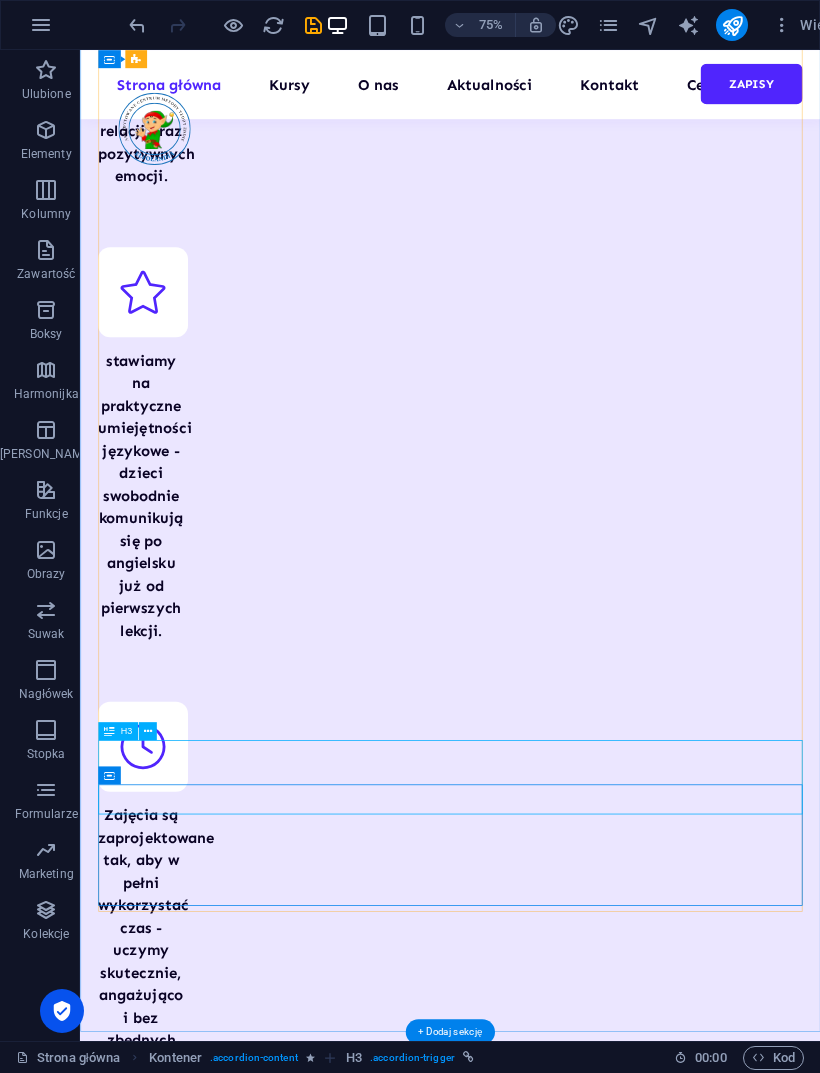 click on "Jak mogę zapisać dziecko na zajęcia?" at bounding box center [573, 9980] 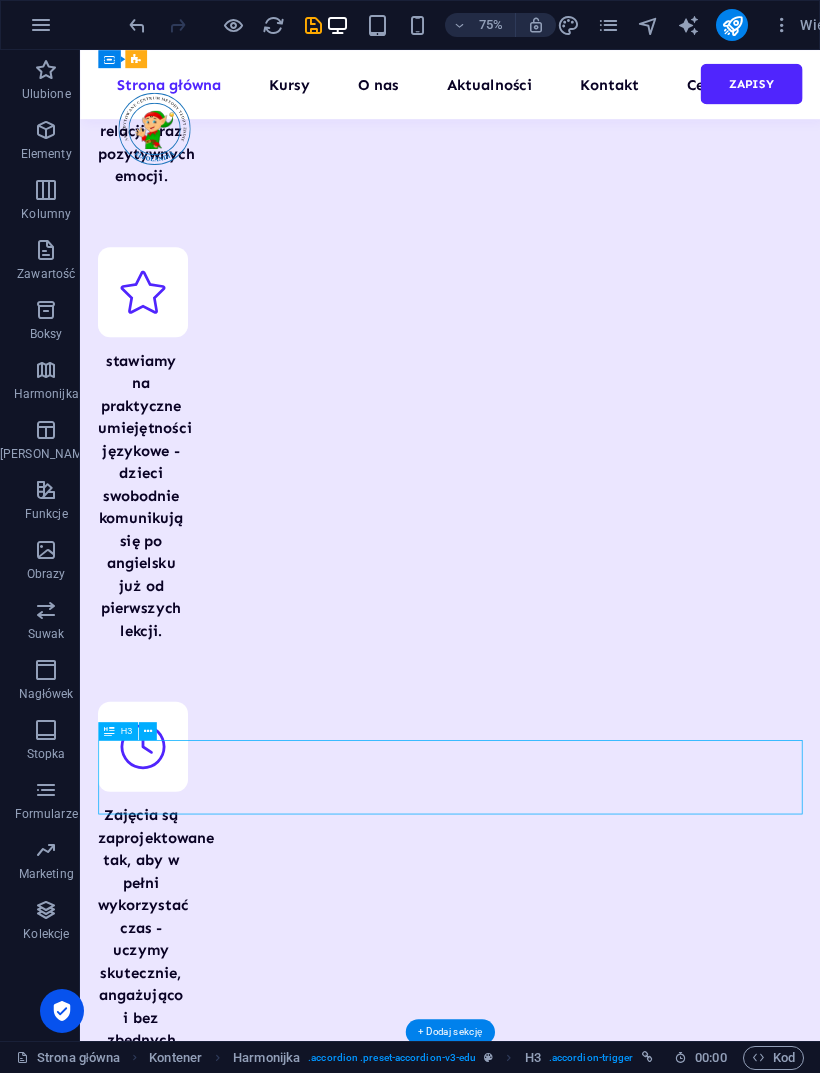 click on "Jak mogę zapisać dziecko na zajęcia?" at bounding box center [573, 9980] 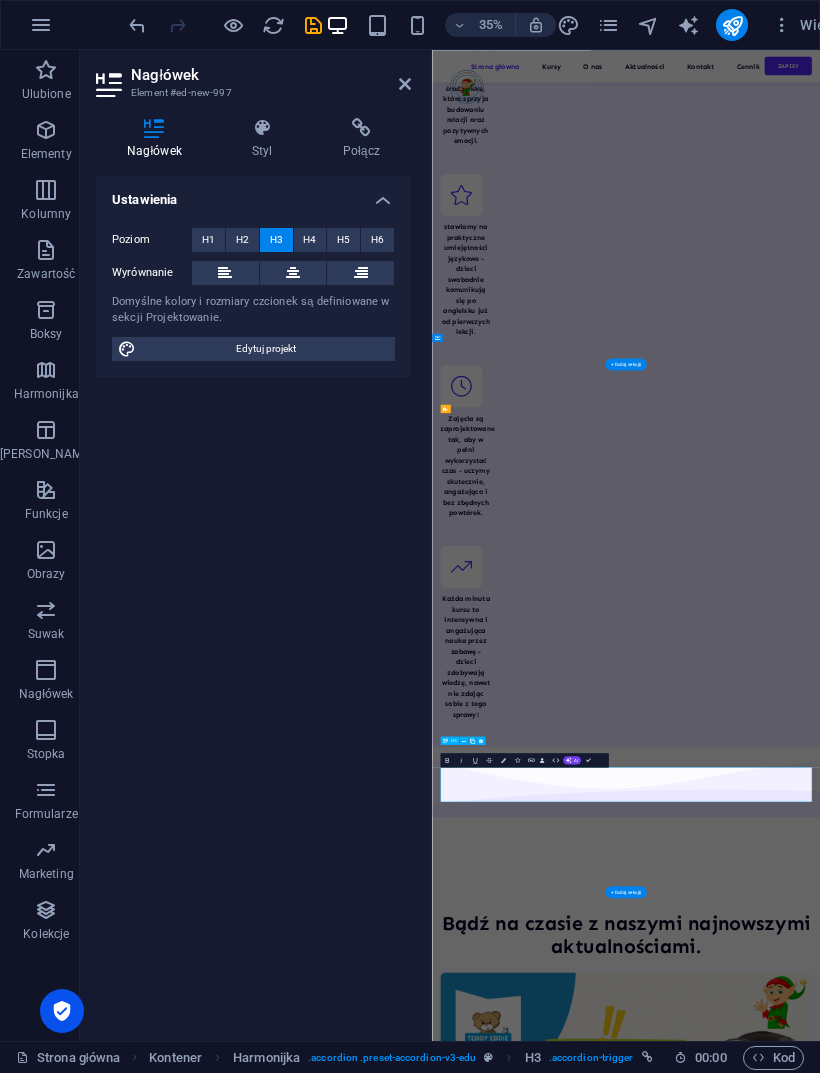 scroll, scrollTop: 7694, scrollLeft: 0, axis: vertical 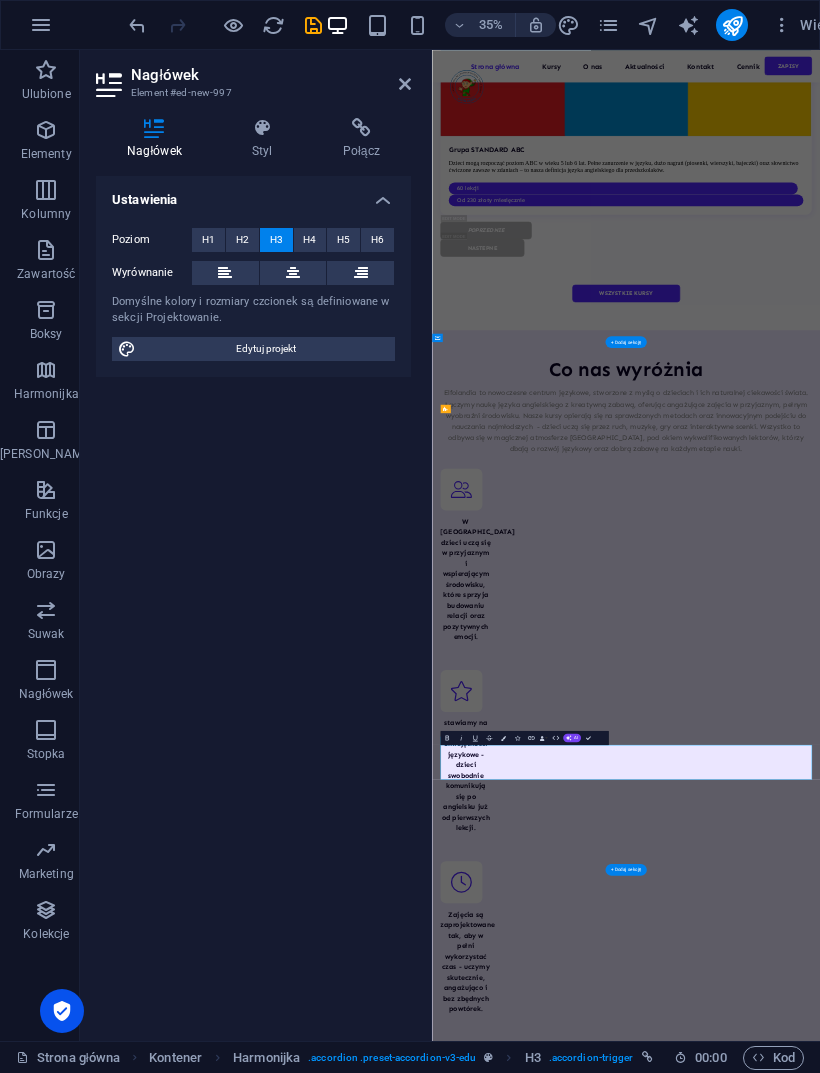 click on "Jak mogę zapisać dziecko na zajęcia?" at bounding box center (986, 11516) 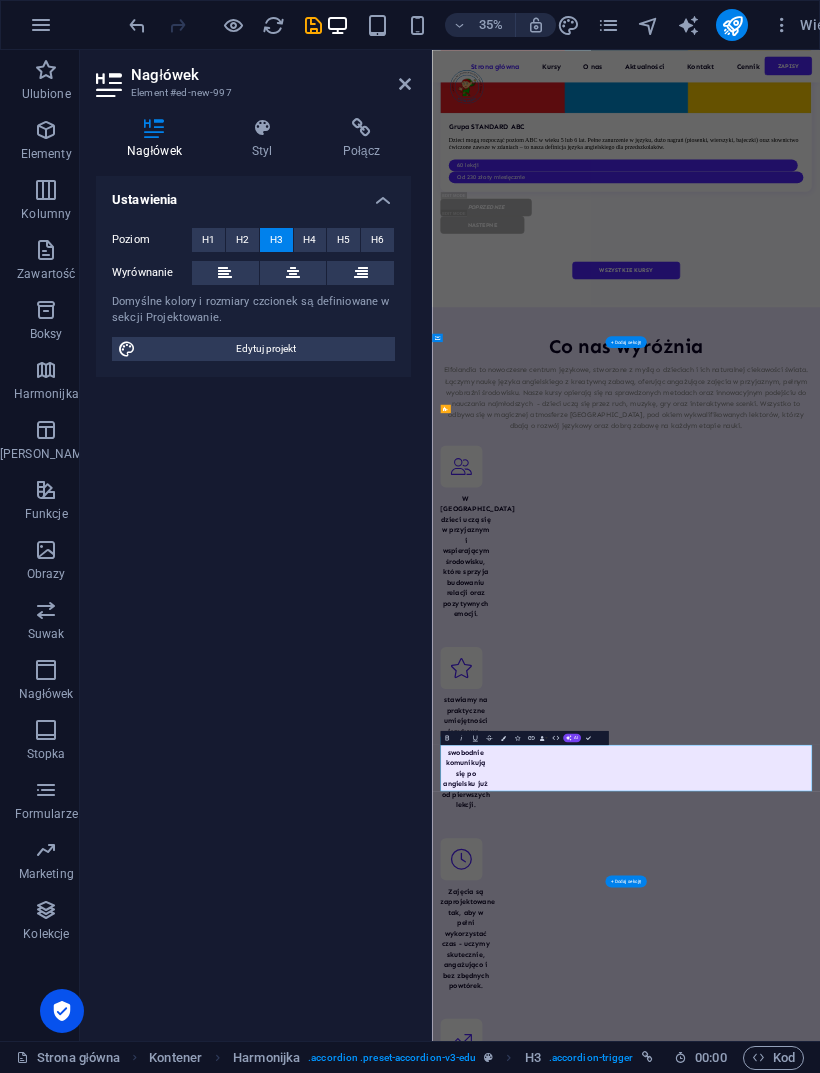 scroll, scrollTop: 7694, scrollLeft: 0, axis: vertical 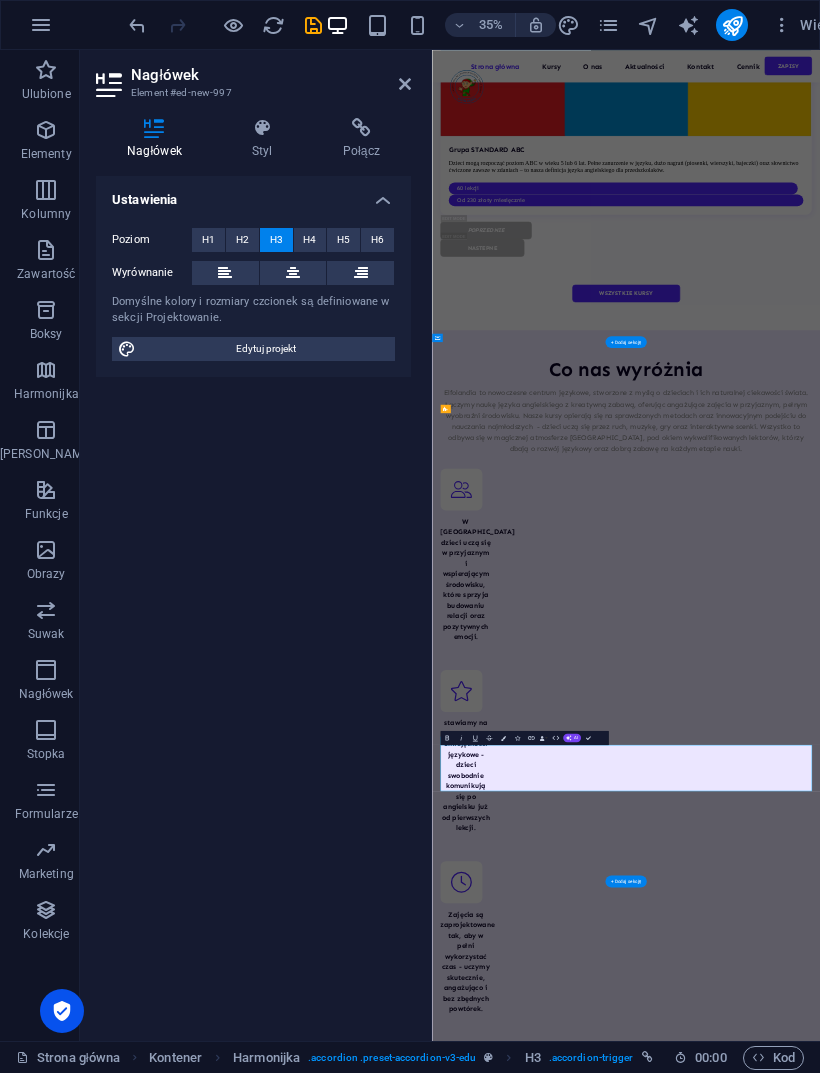 click on "Wystarczy skontaktować się z nami za pomocą formularza kontaktowego, telefonicznie lub odwiedzając nas osobiście. Chętnie pomożemy w doborze odpowiedniej grupy oraz terminu zajęć." at bounding box center (986, 11642) 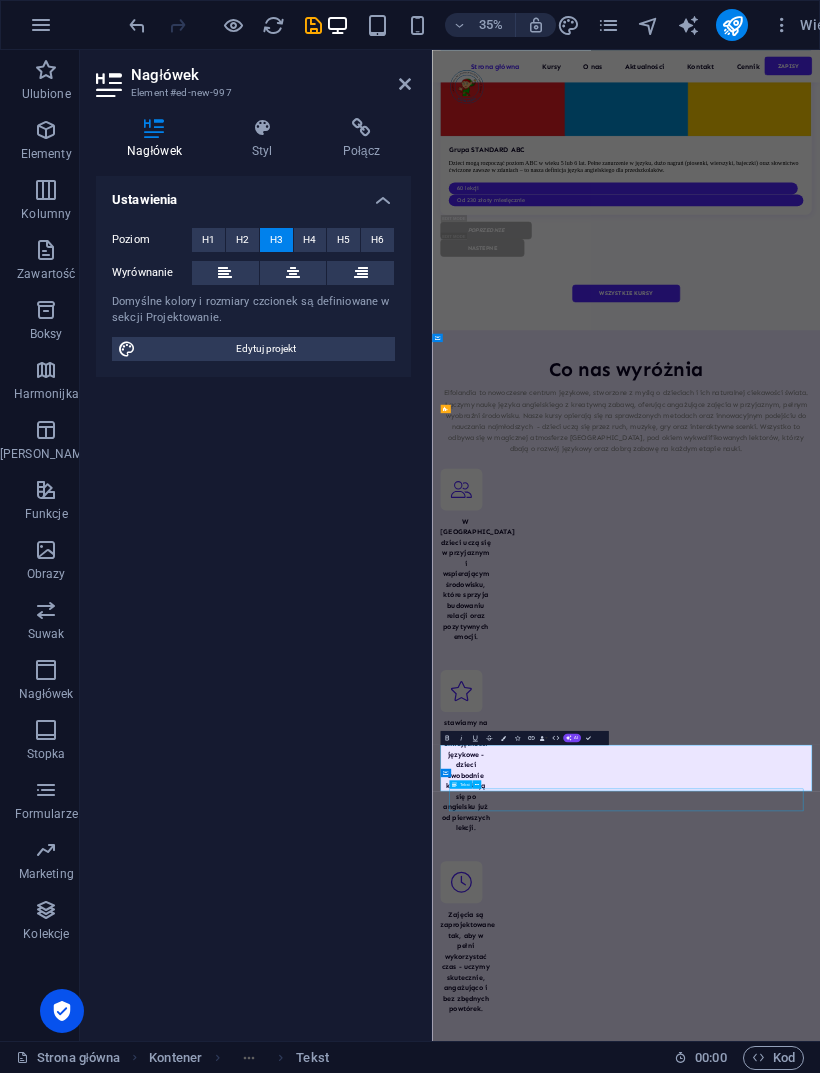 scroll, scrollTop: 9480, scrollLeft: 0, axis: vertical 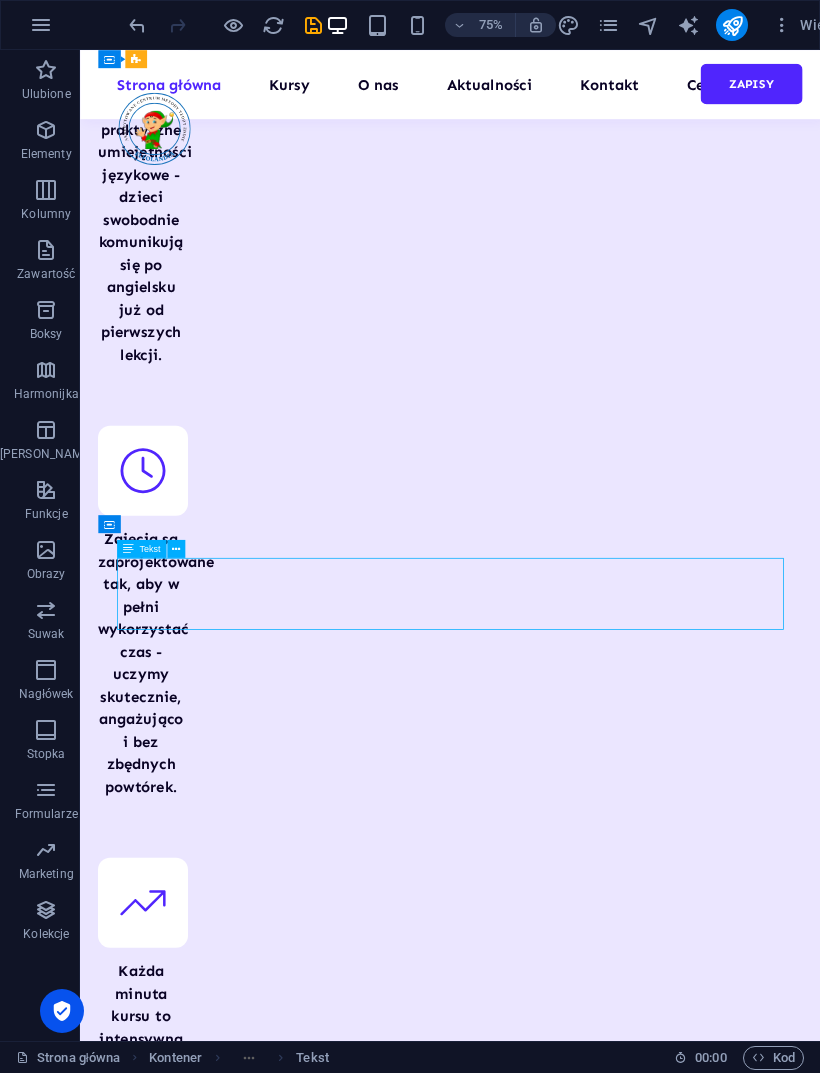 click on "Wystarczy skontaktować się z nami za pomocą formularza kontaktowego, telefonicznie lub odwiedzając nas osobiście. Chętnie pomożemy w doborze odpowiedniej grupy oraz terminu zajęć." at bounding box center [573, 9736] 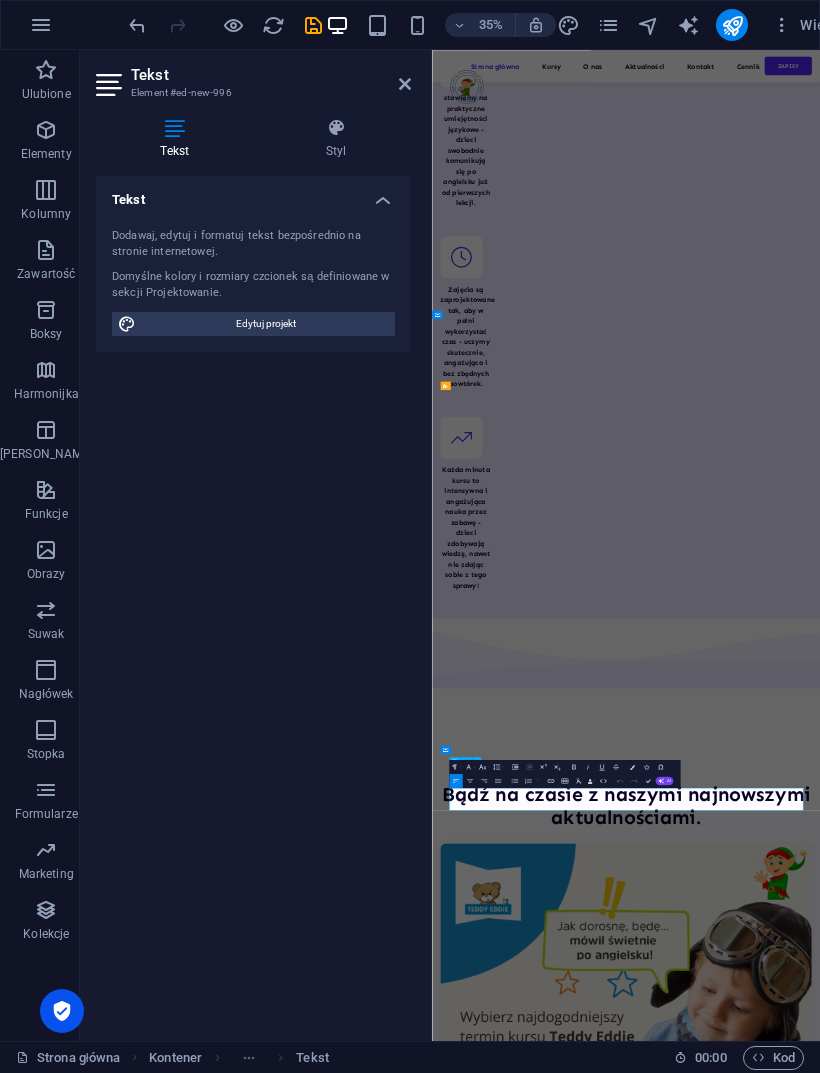 scroll, scrollTop: 7760, scrollLeft: 0, axis: vertical 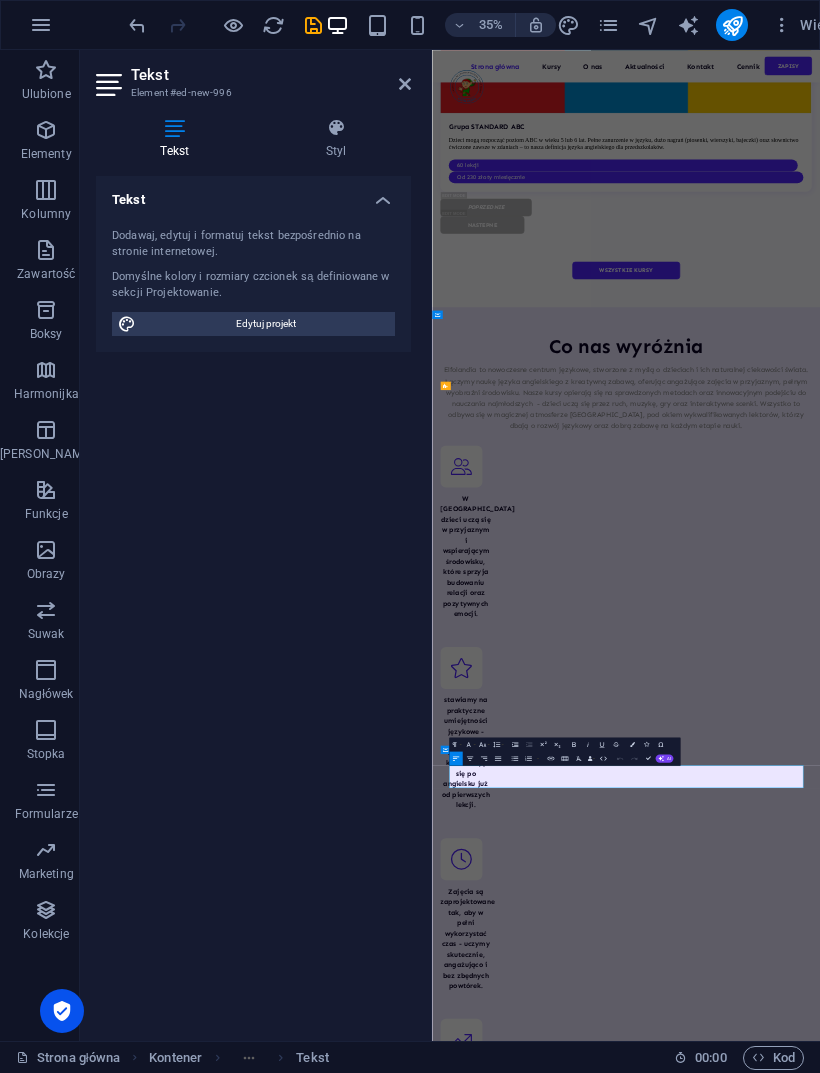 click on "Wystarczy skontaktować się z nami za pomocą formularza kontaktowego, telefonicznie lub odwiedzając nas osobiście. Chętnie pomożemy w doborze odpowiedniej grupy oraz terminu zajęć." at bounding box center (986, 11542) 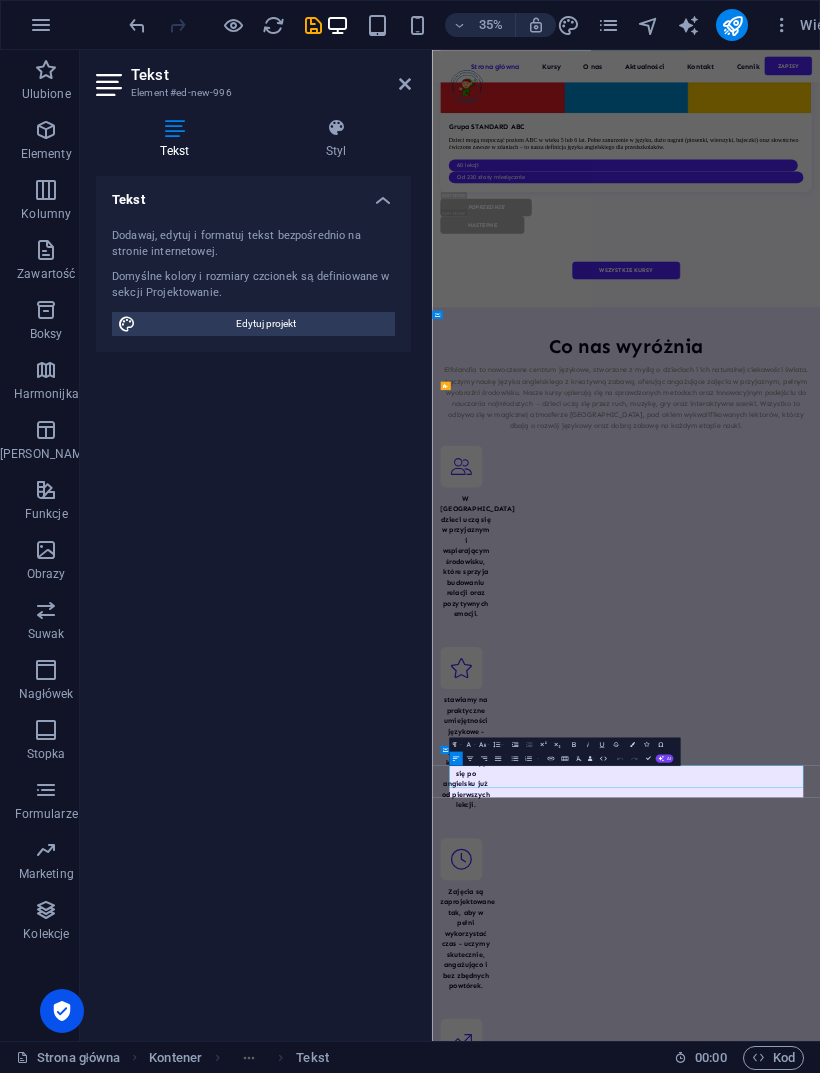 scroll, scrollTop: 7728, scrollLeft: 0, axis: vertical 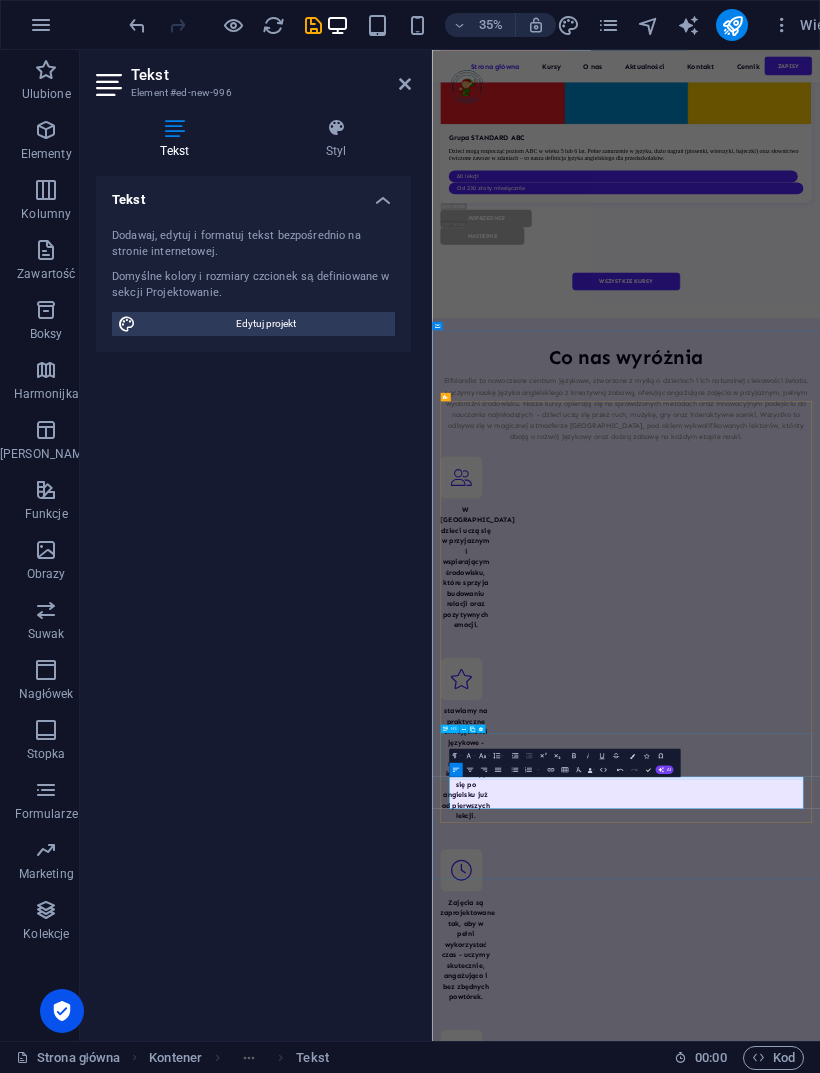 click on "Special Characters" at bounding box center [660, 756] 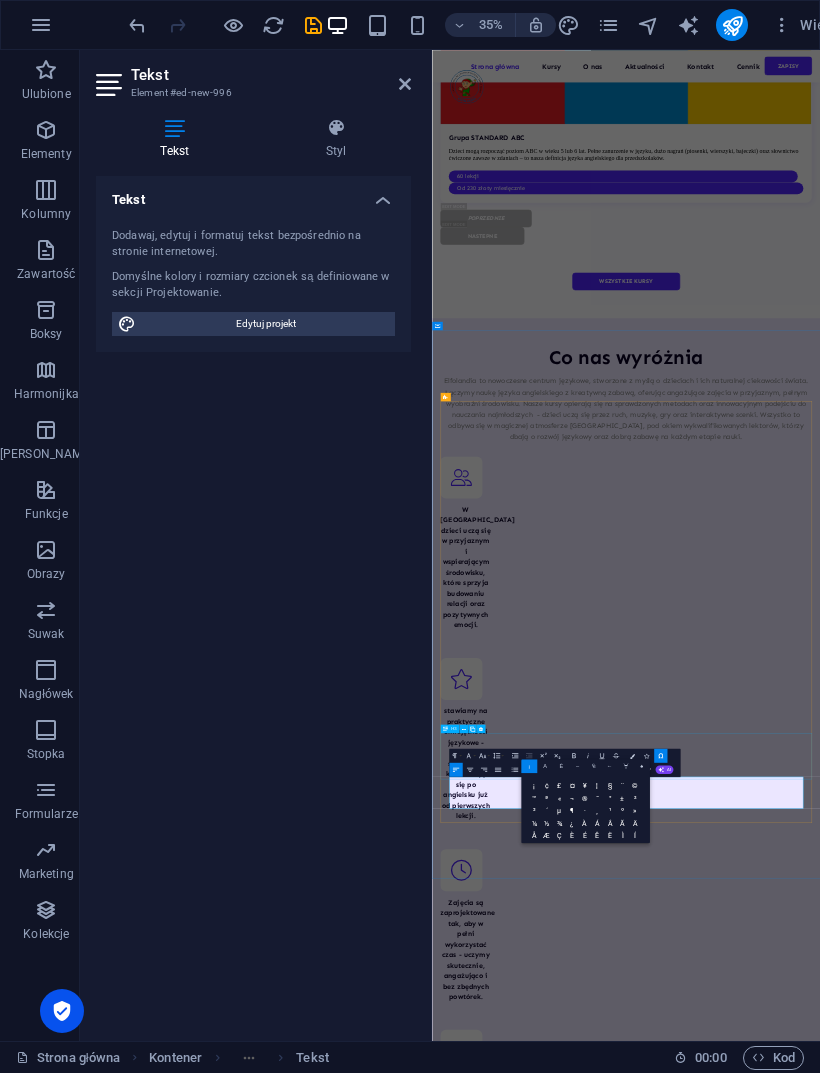 click on "AI" at bounding box center [669, 770] 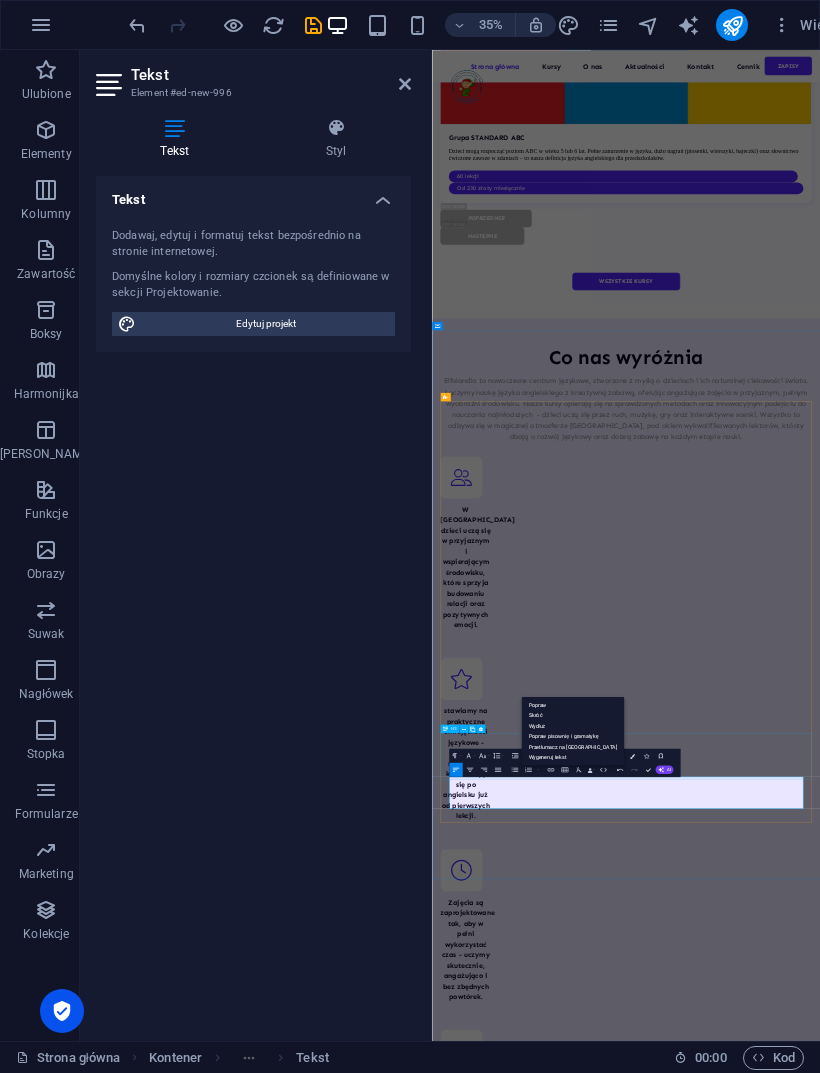 click on "Popraw" at bounding box center (572, 705) 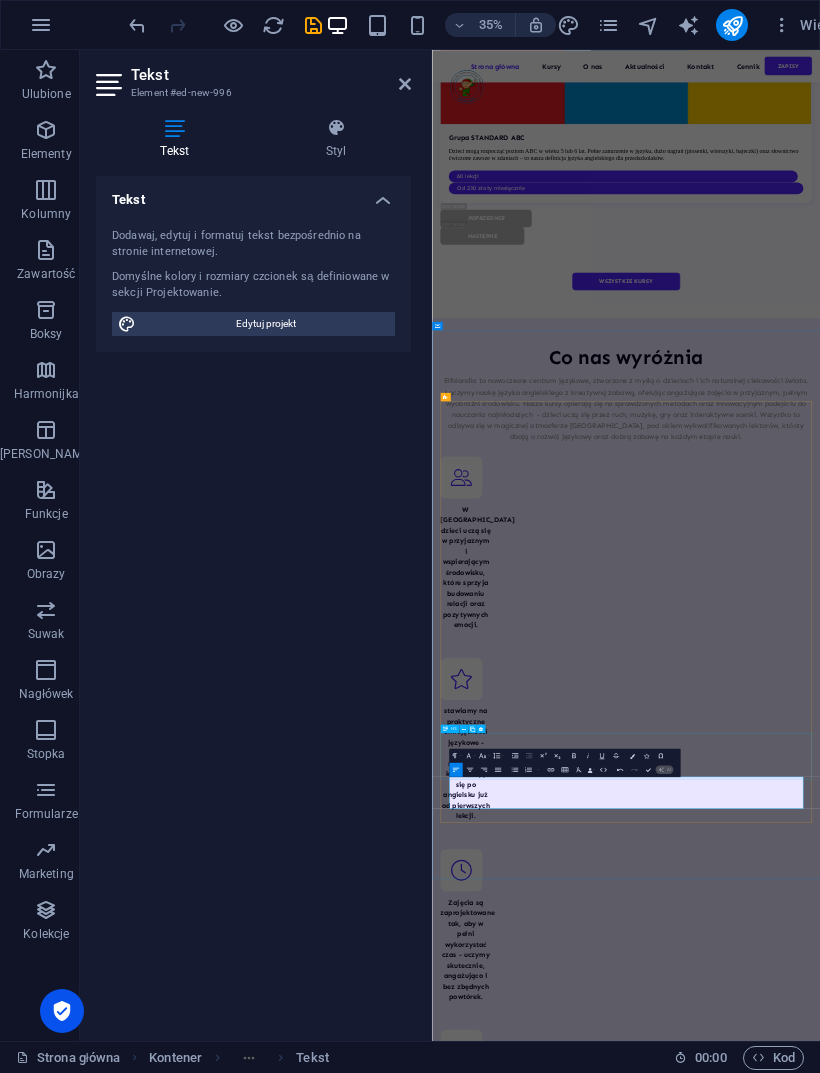 type 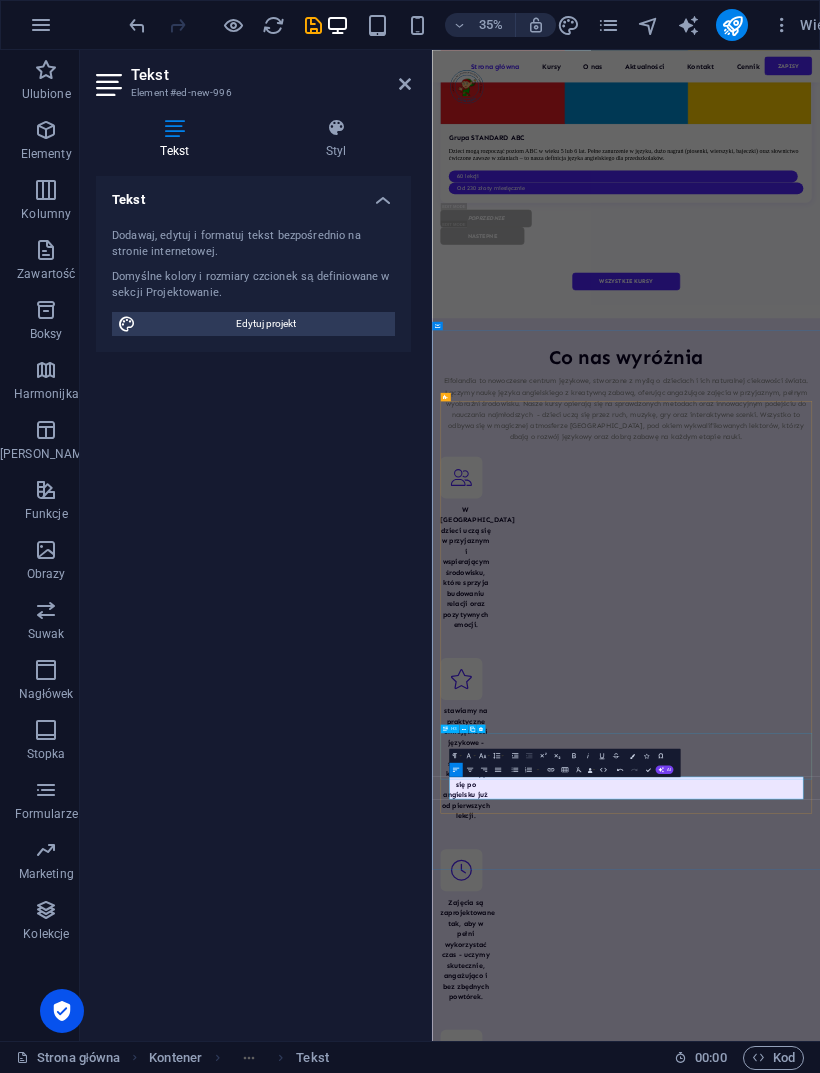 click at bounding box center (732, 25) 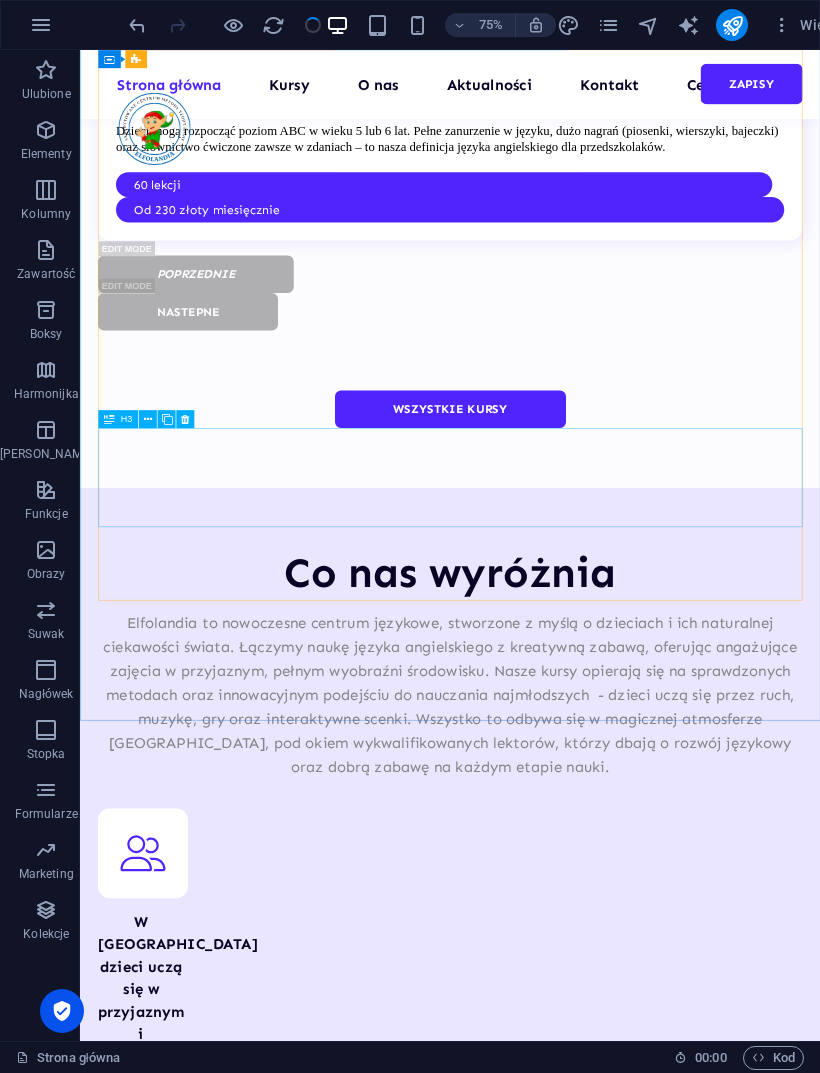 scroll, scrollTop: 9464, scrollLeft: 0, axis: vertical 